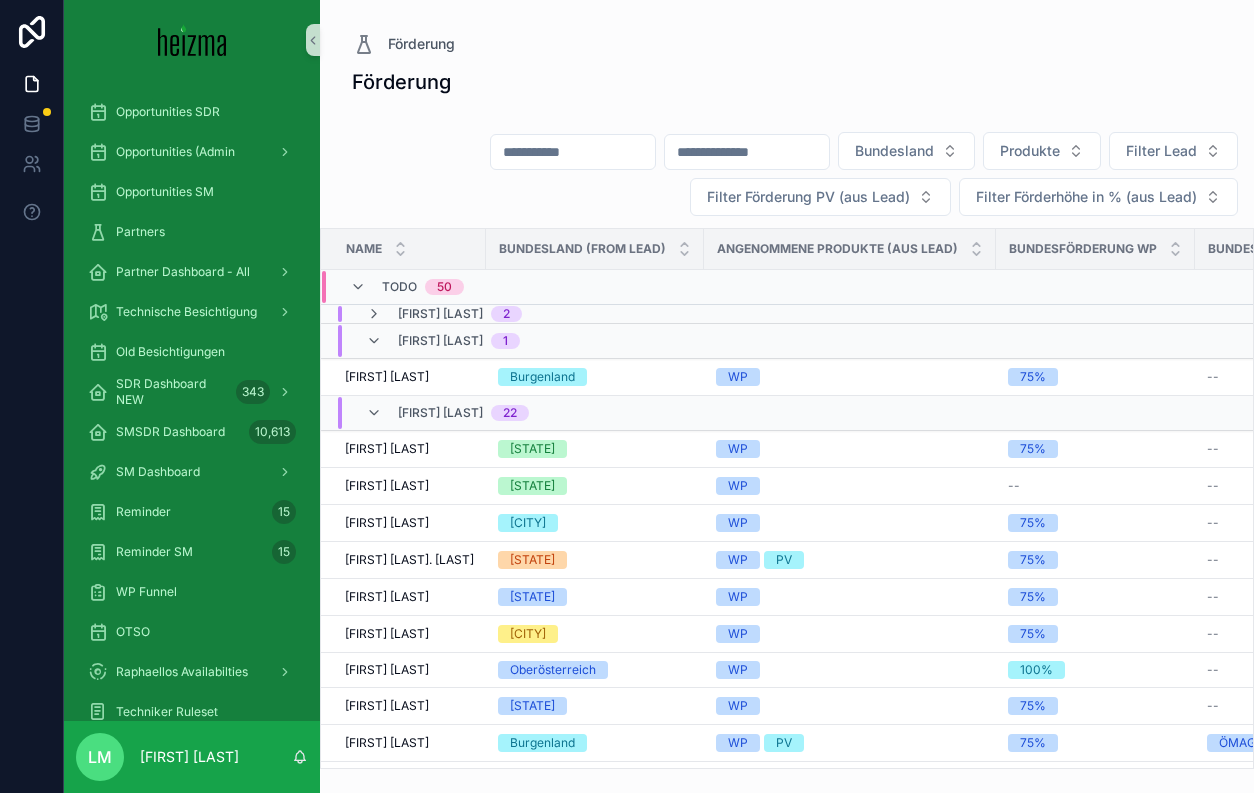 scroll, scrollTop: 0, scrollLeft: 0, axis: both 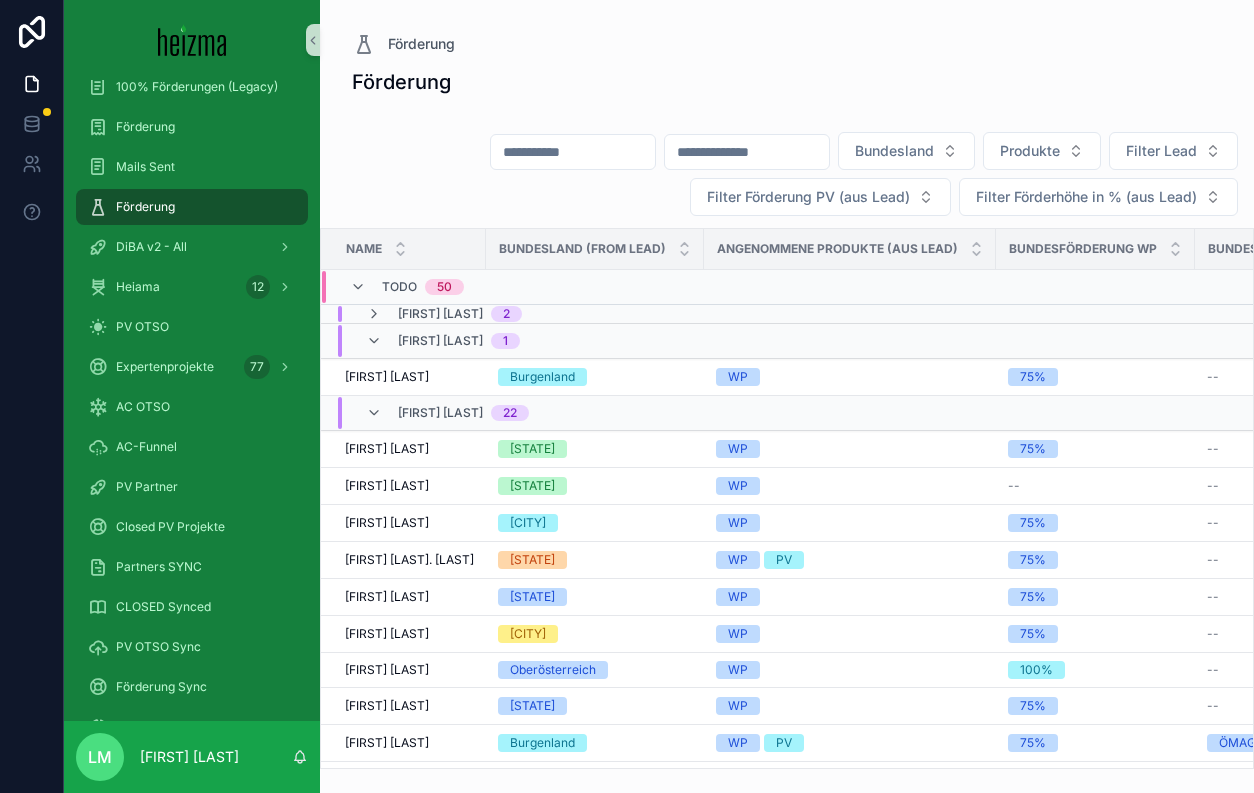 click on "Miran Mamsaleh 1" at bounding box center (443, 341) 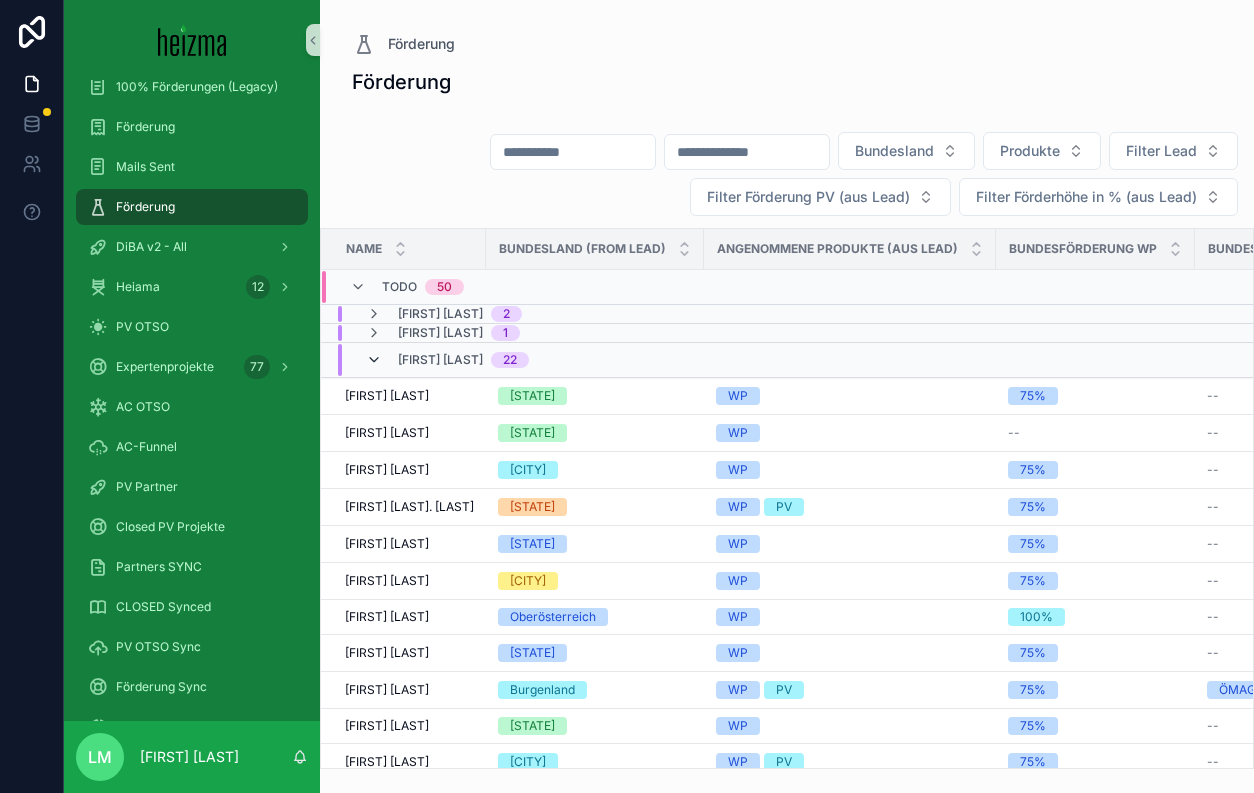 click on "Tom Gappmayer 22" at bounding box center [447, 360] 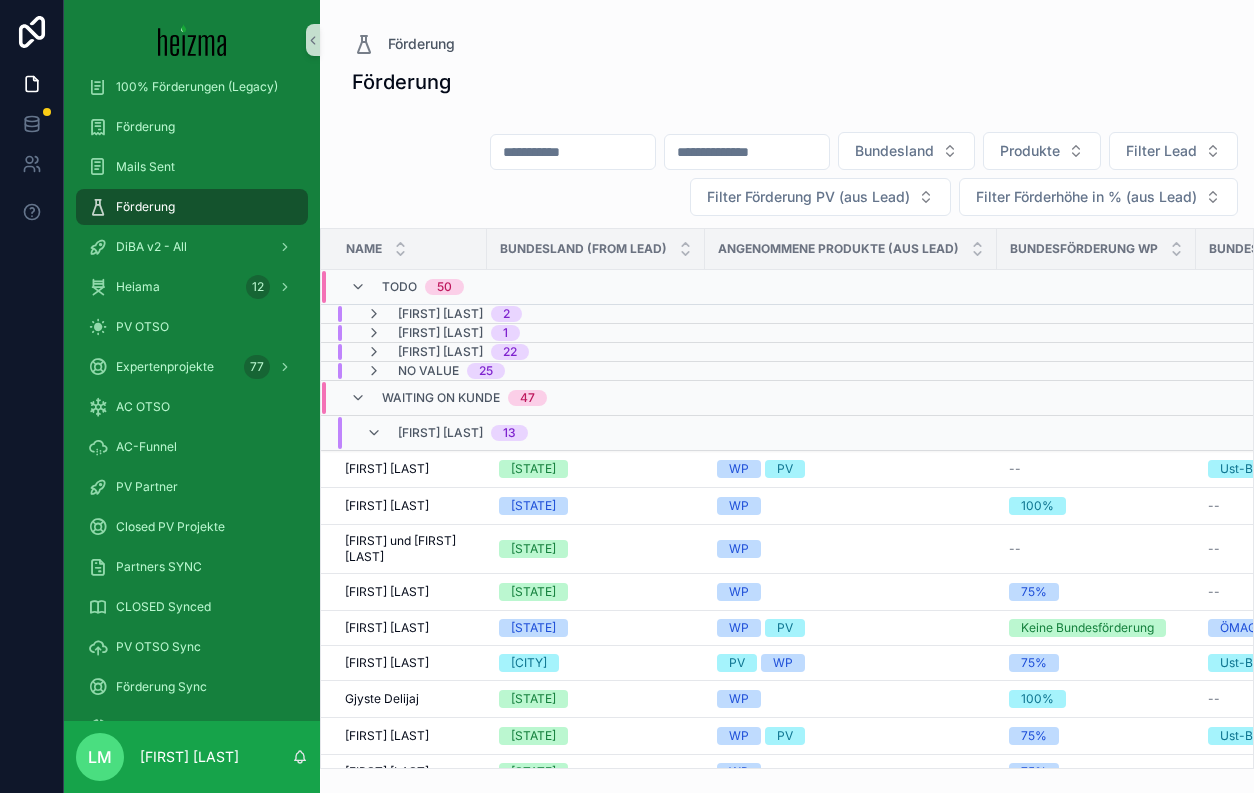 click at bounding box center [573, 152] 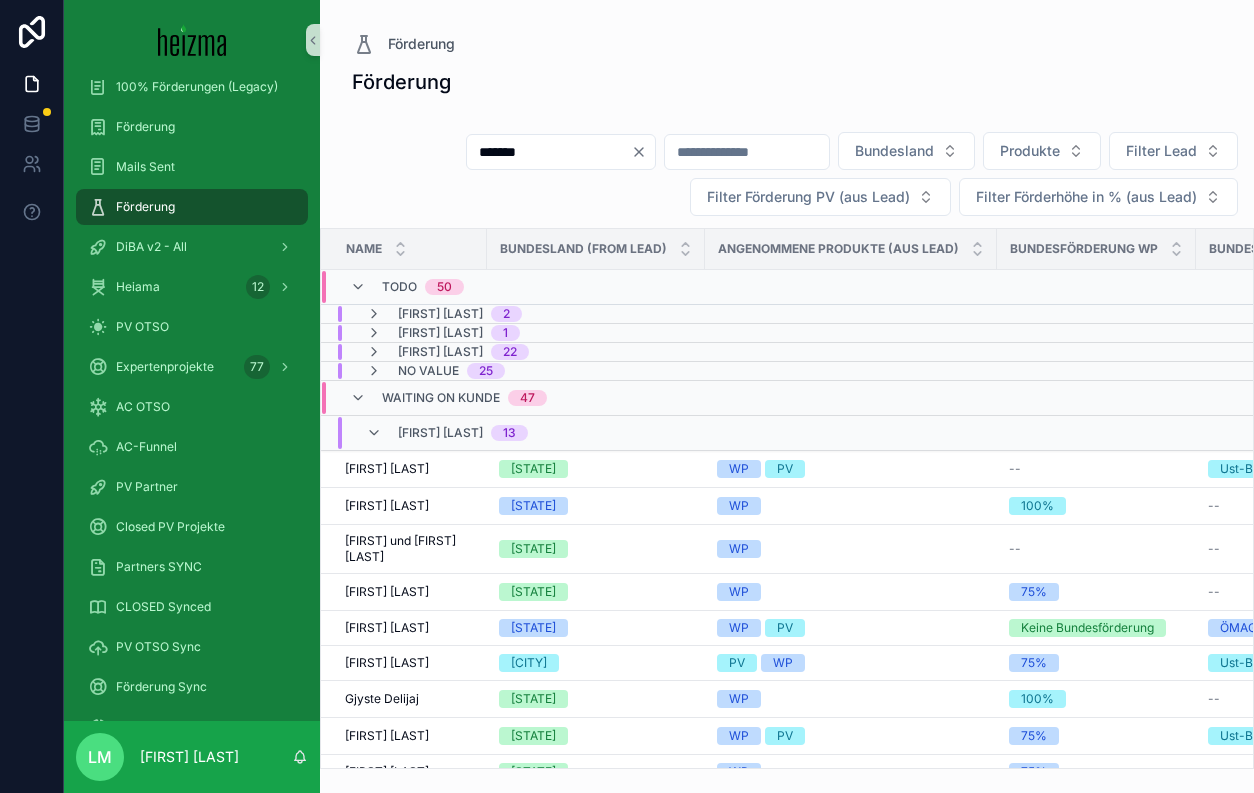 type on "*******" 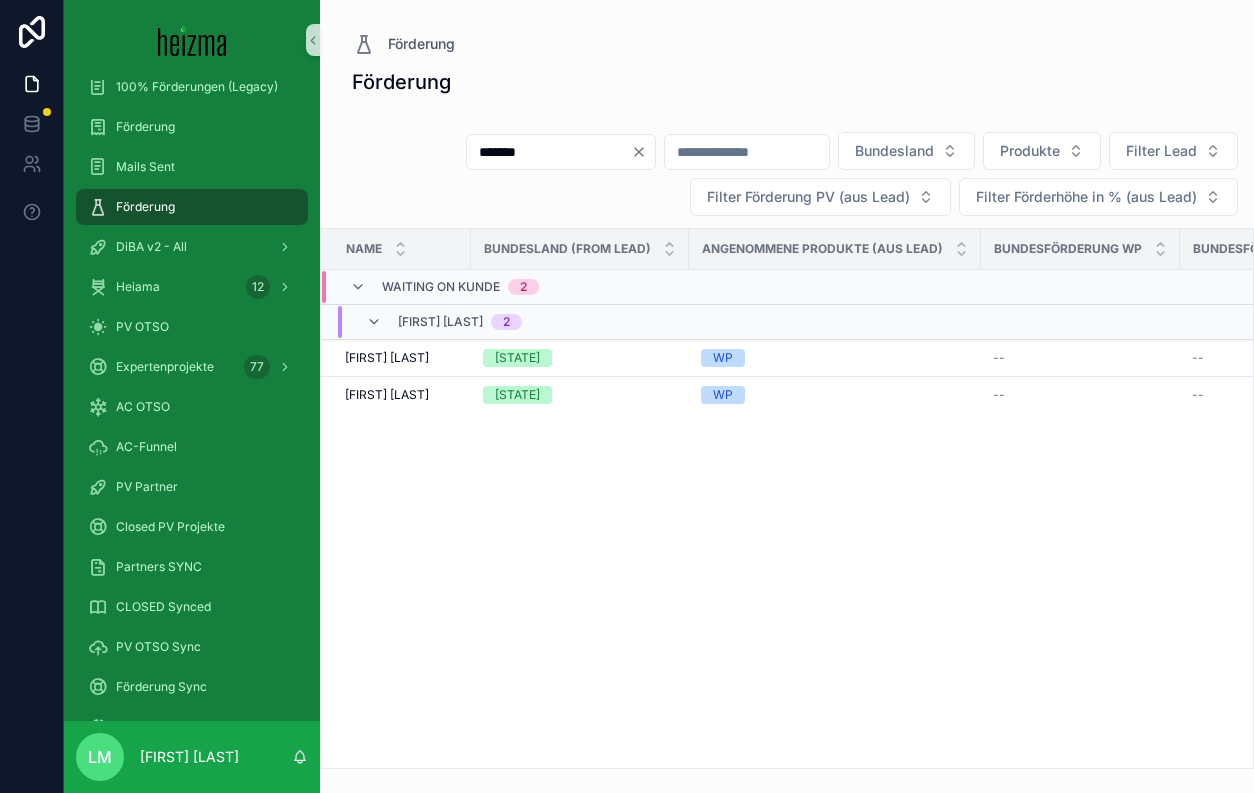 click on "Name Bundesland (from Lead) Angenommene Produkte (aus Lead) Bundesförderung WP Bundesförderung PV Installationsdatum Bereits für Bundesförderung registriert (aus Lead) Installateur 2 (aus Lead) Waiting on Kunde 2 Lucy Munster 2 Katharina Noggler Katharina Noggler Steiermark WP -- -- 10/12/2024 10/12/2024 Heizma Süd GmbH Heizma Süd GmbH Michael Noggler Michael Noggler Steiermark WP -- -- 10/12/2024 10/12/2024 Heizma Süd GmbH Heizma Süd GmbH" at bounding box center (787, 498) 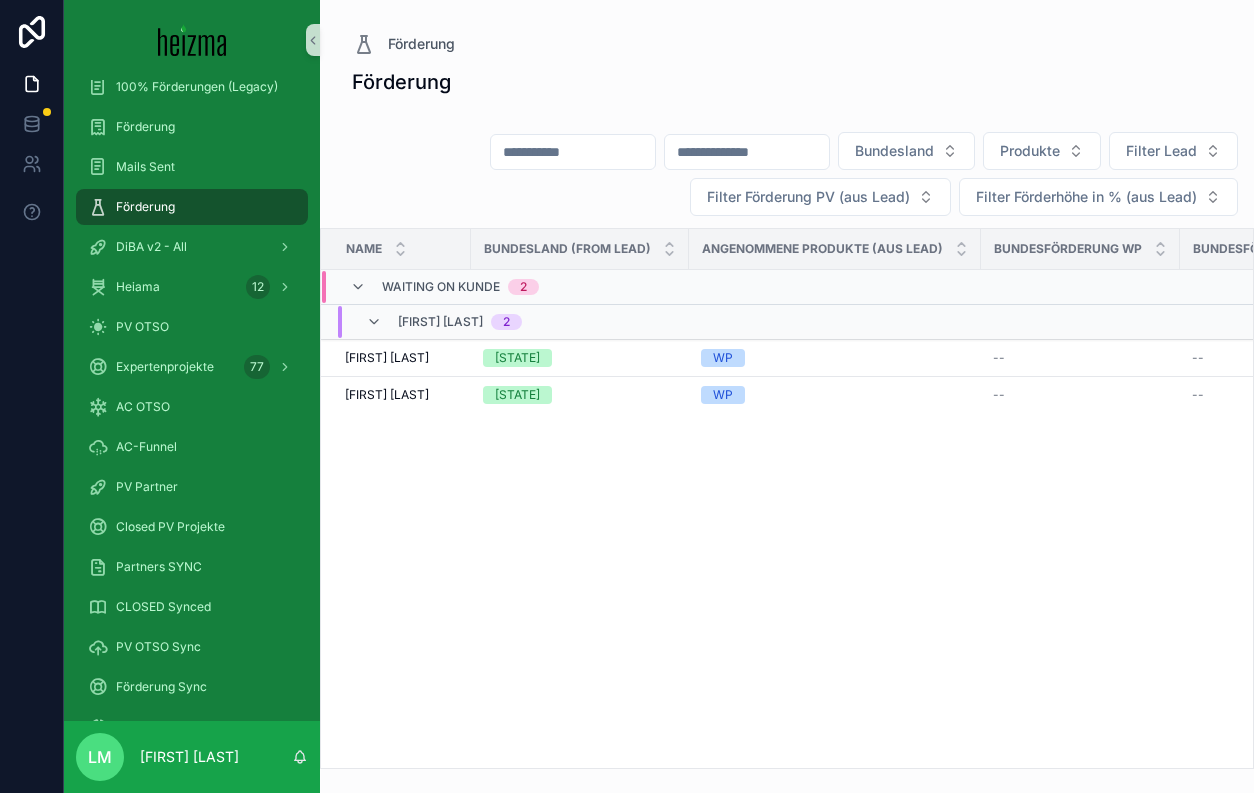 click on "Förderung" at bounding box center (787, 82) 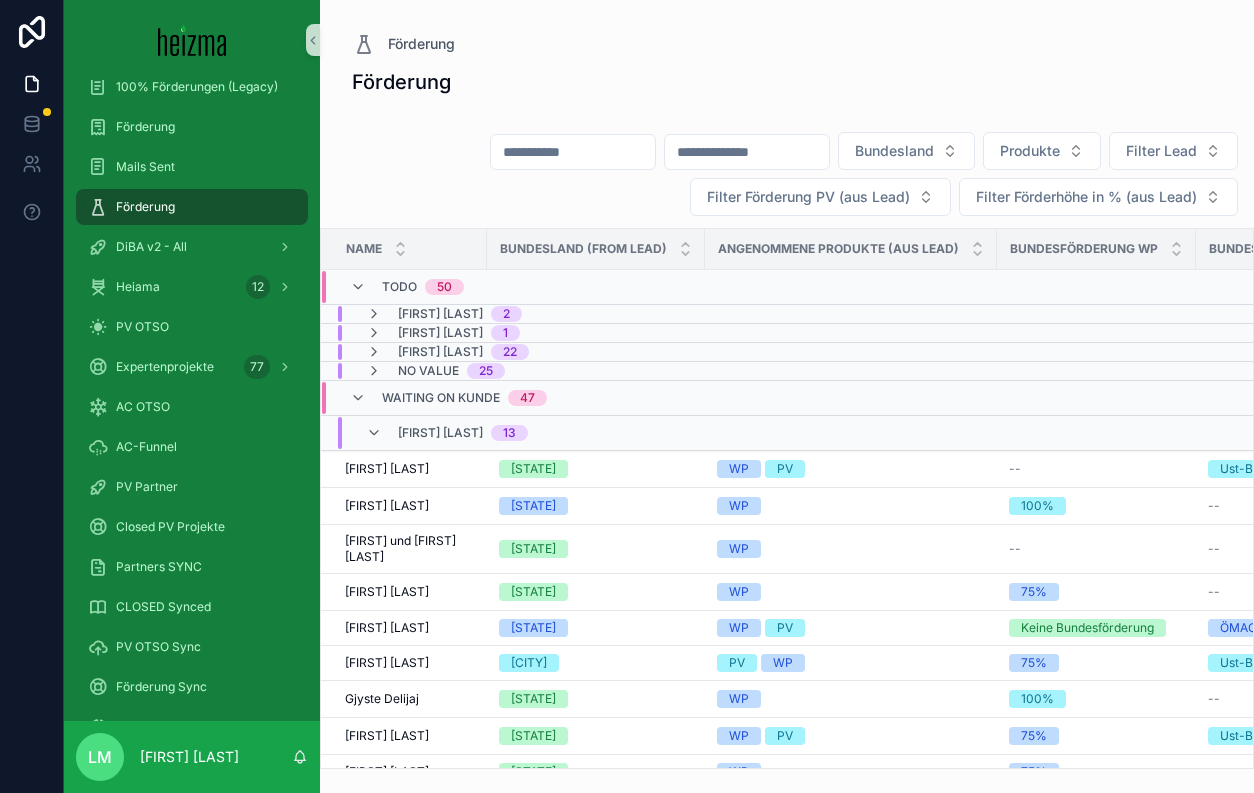 click at bounding box center [573, 152] 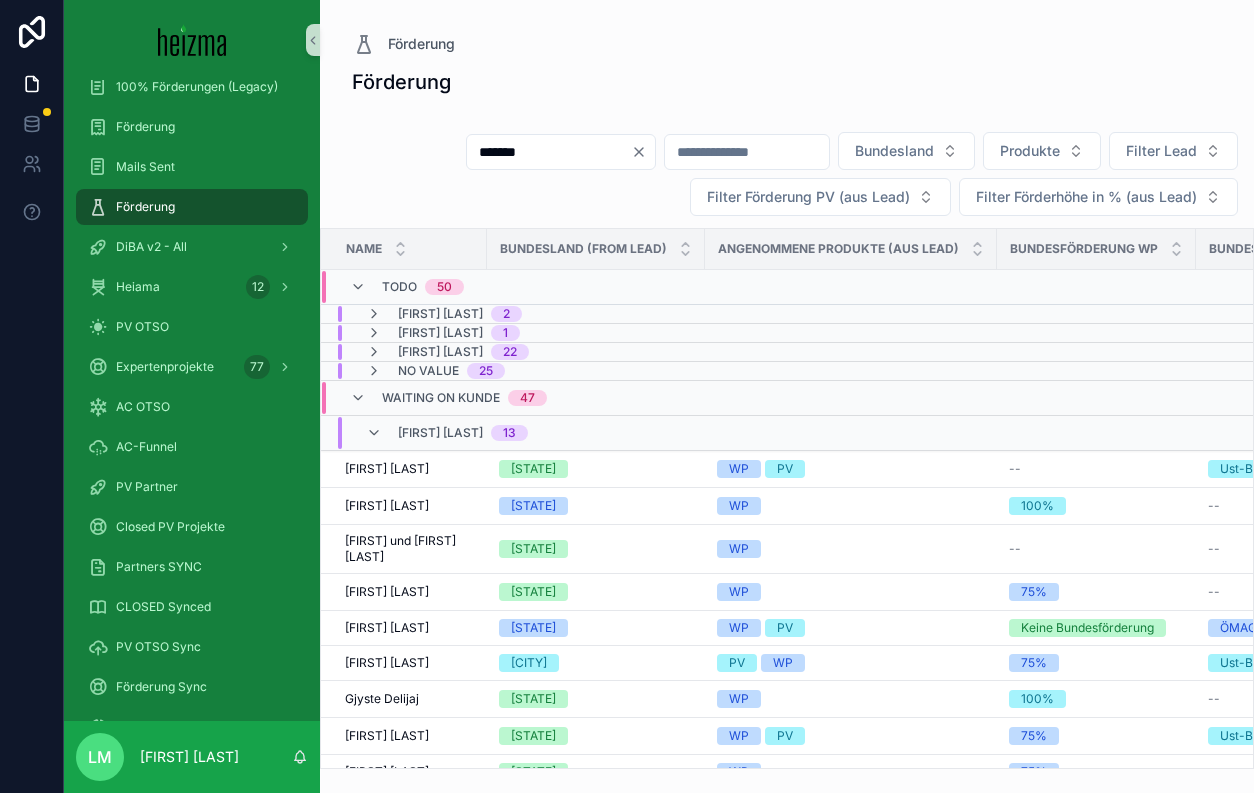 type on "*******" 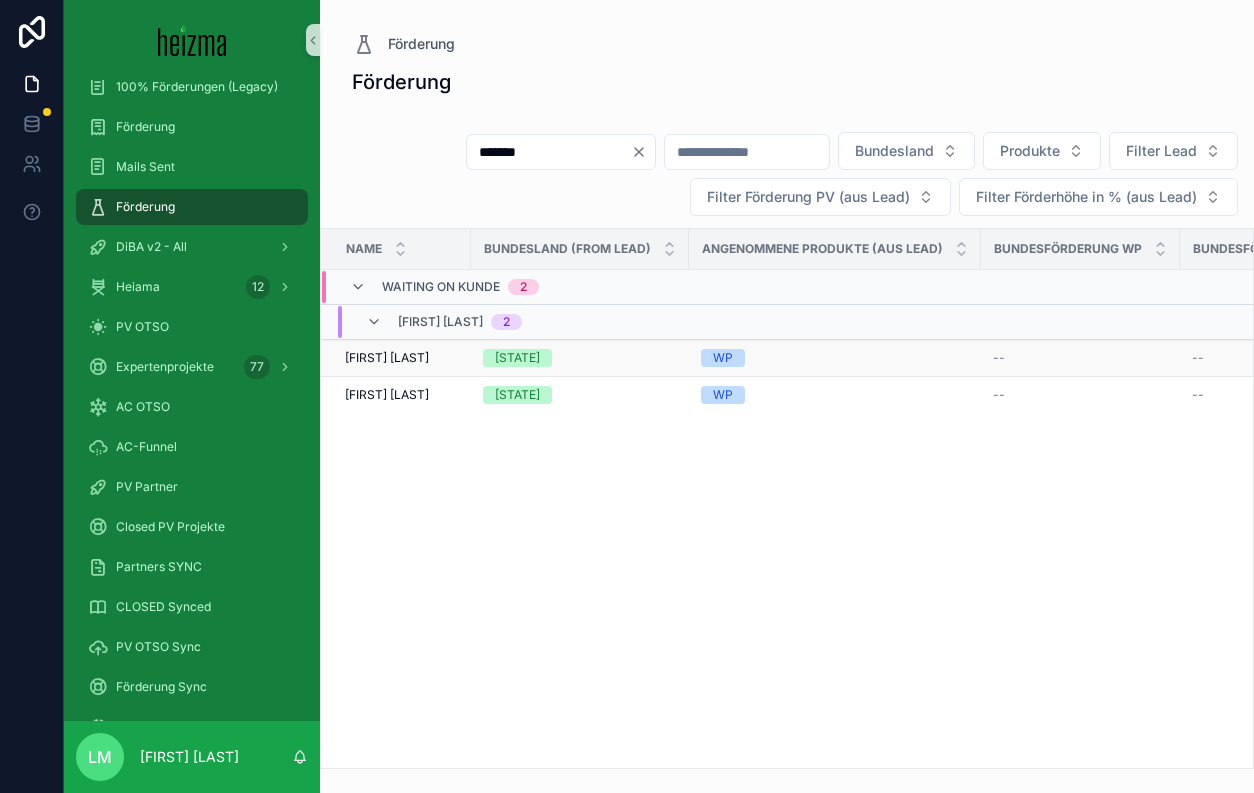 click on "Katharina Noggler" at bounding box center [387, 358] 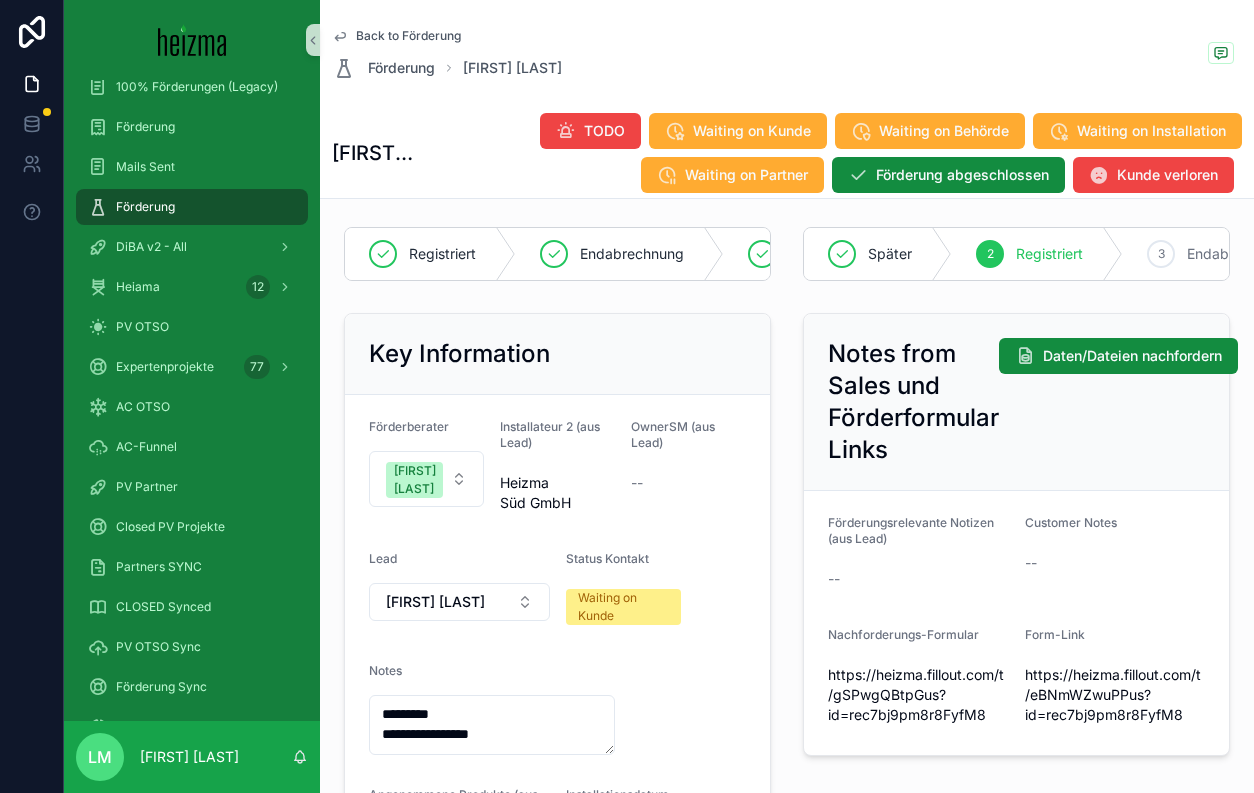 scroll, scrollTop: 0, scrollLeft: 0, axis: both 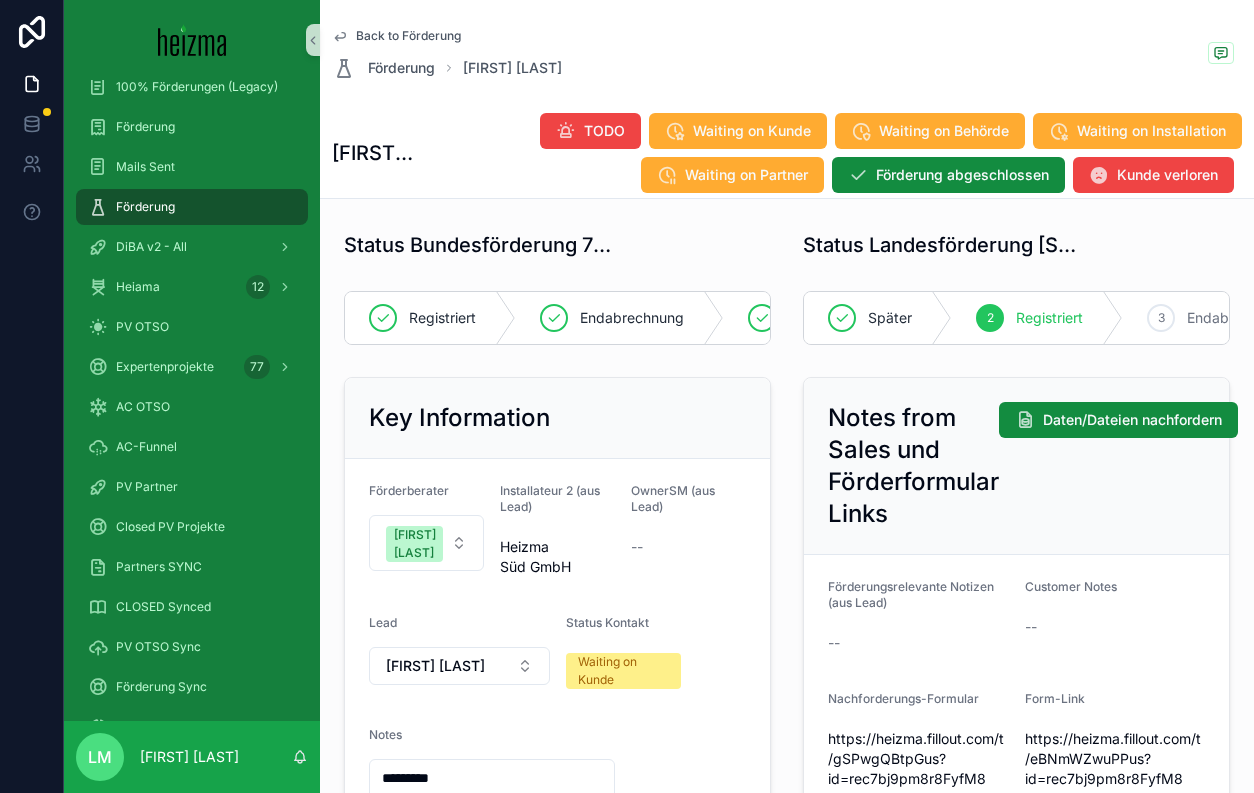 click on "Back to Förderung" at bounding box center (408, 36) 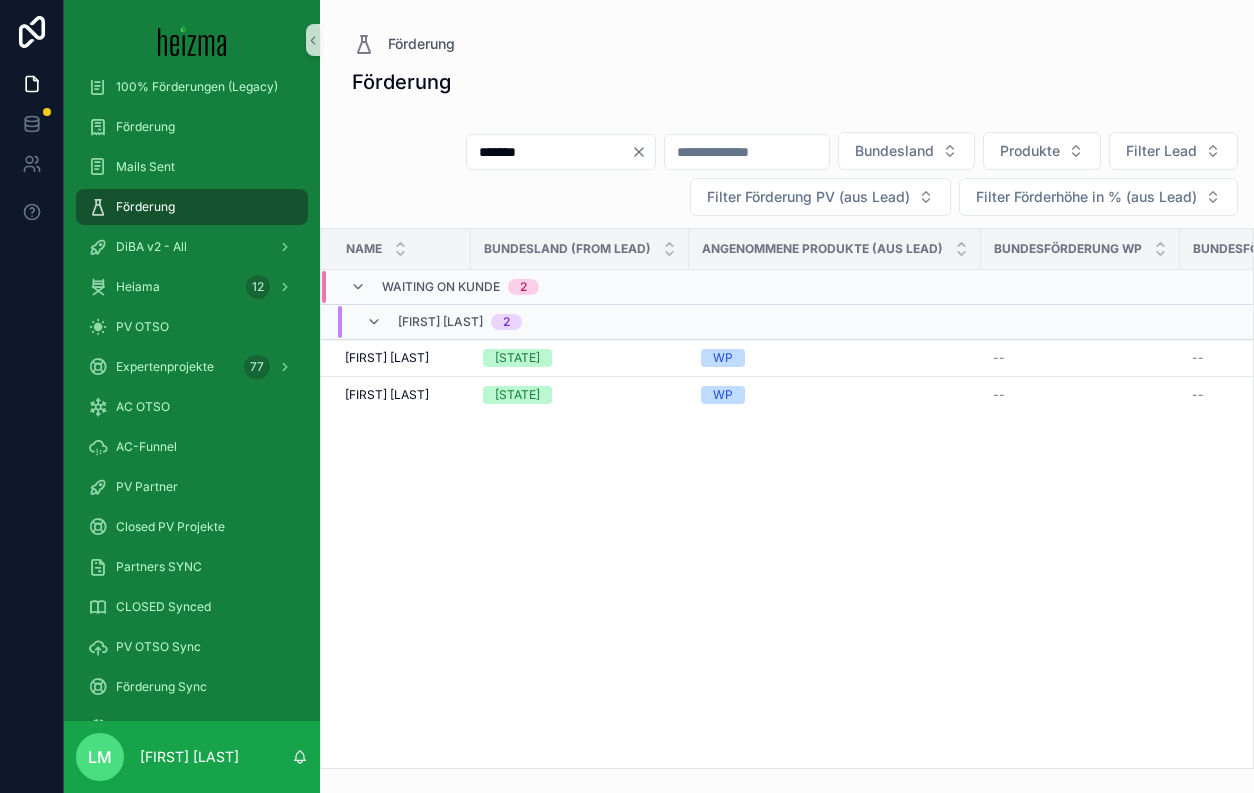 click on "*******" at bounding box center [549, 152] 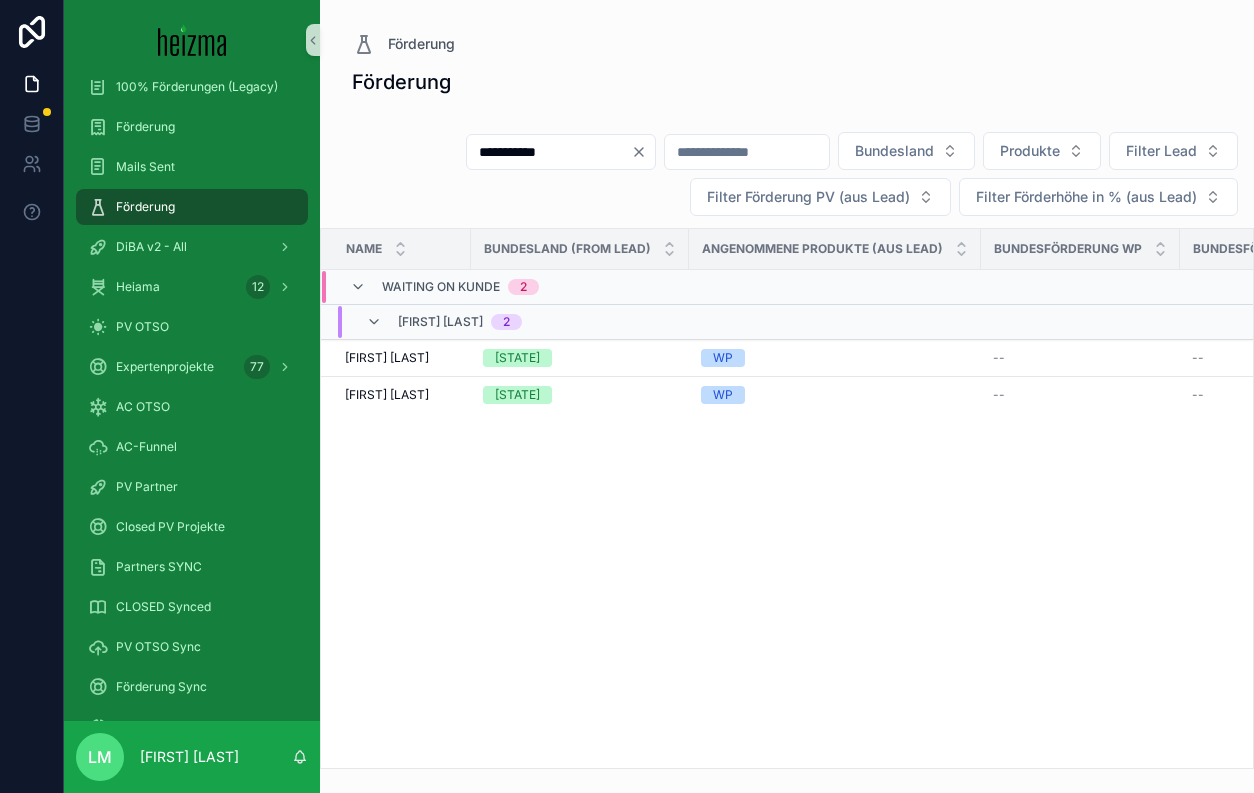 type on "**********" 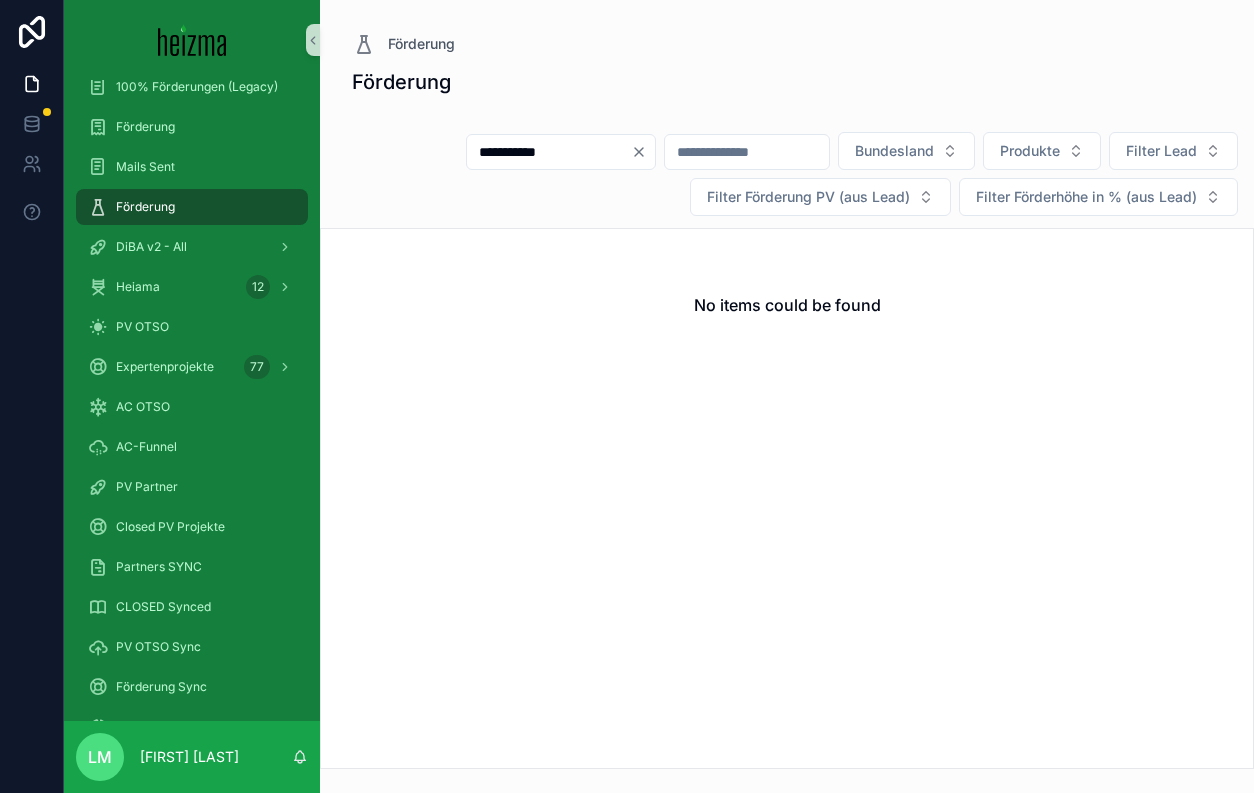click 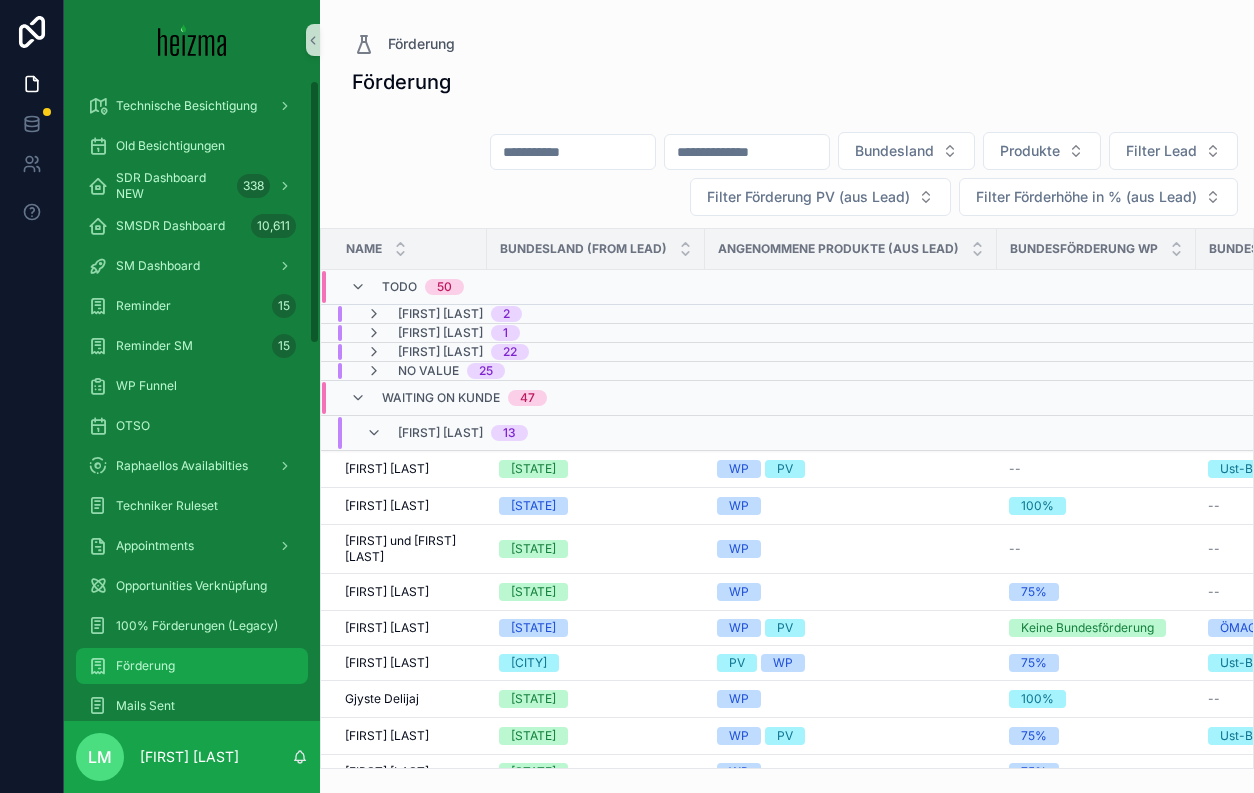 scroll, scrollTop: 0, scrollLeft: 0, axis: both 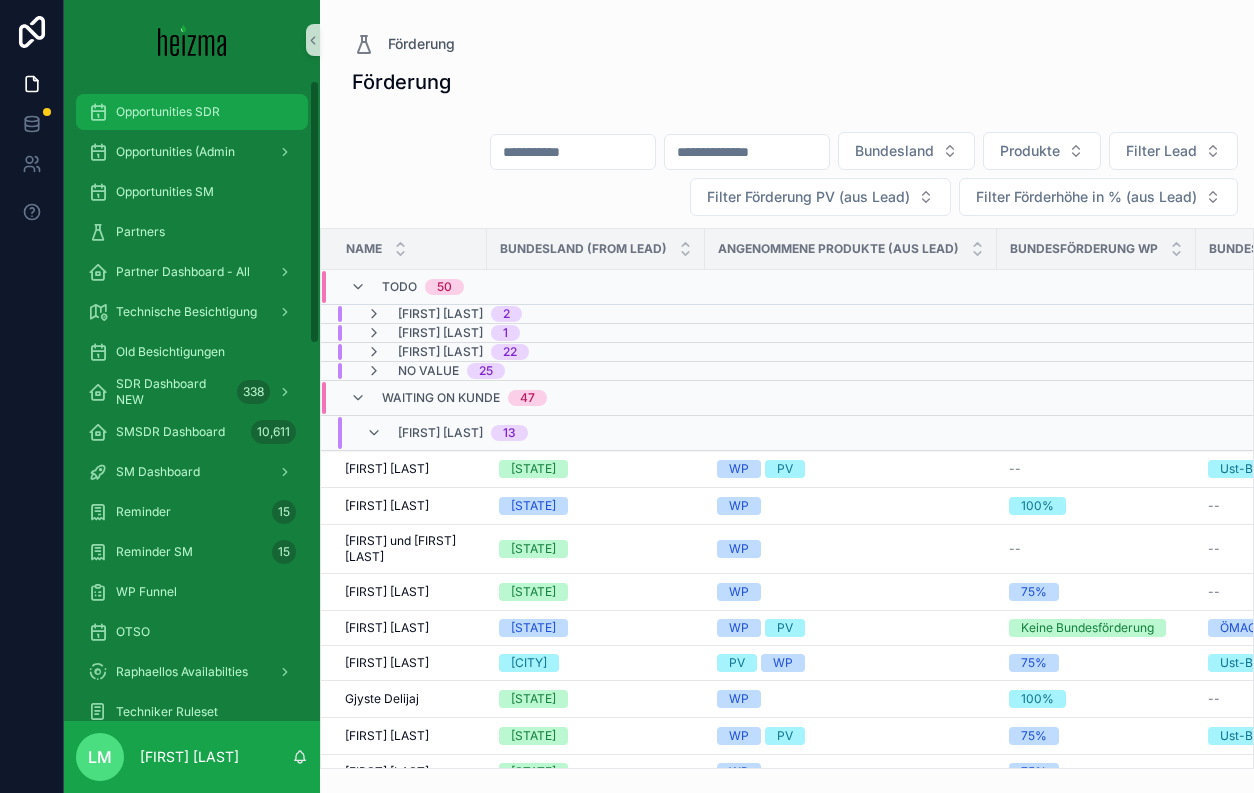 click on "Opportunities SDR" at bounding box center (168, 112) 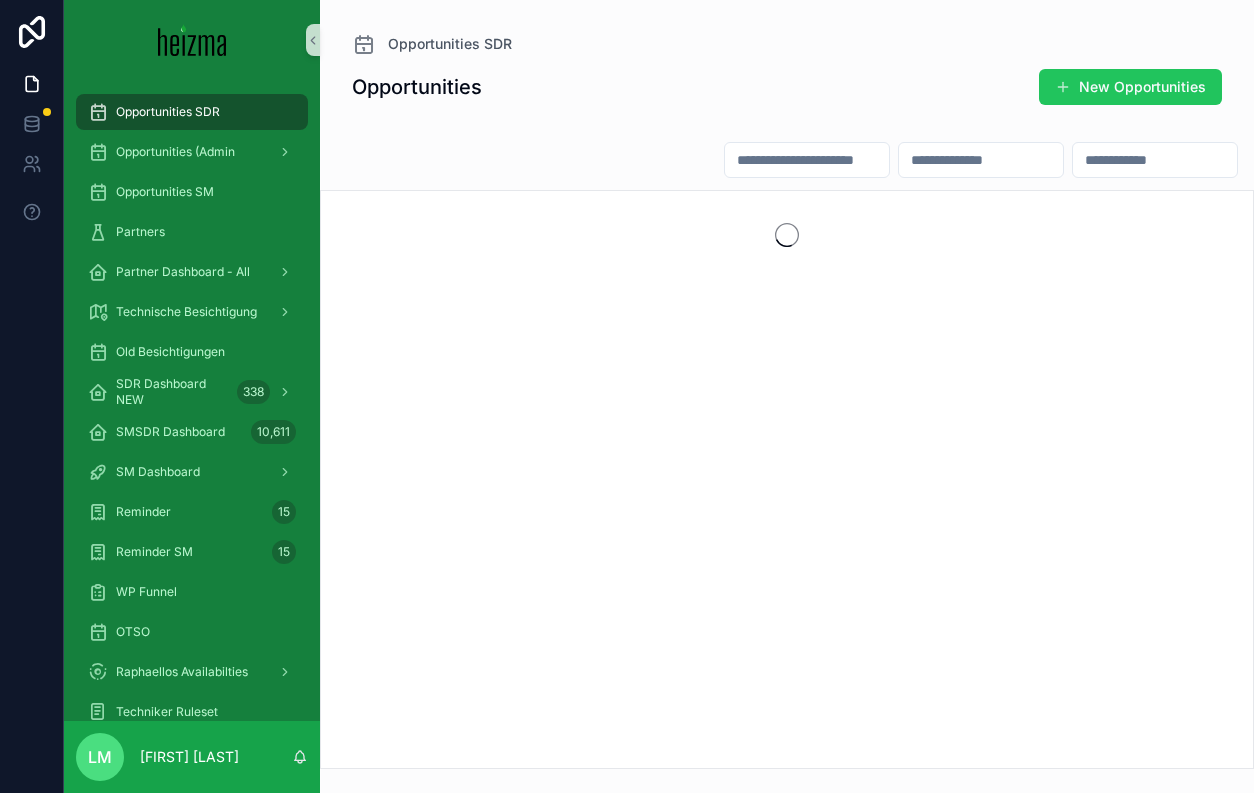 click at bounding box center (807, 160) 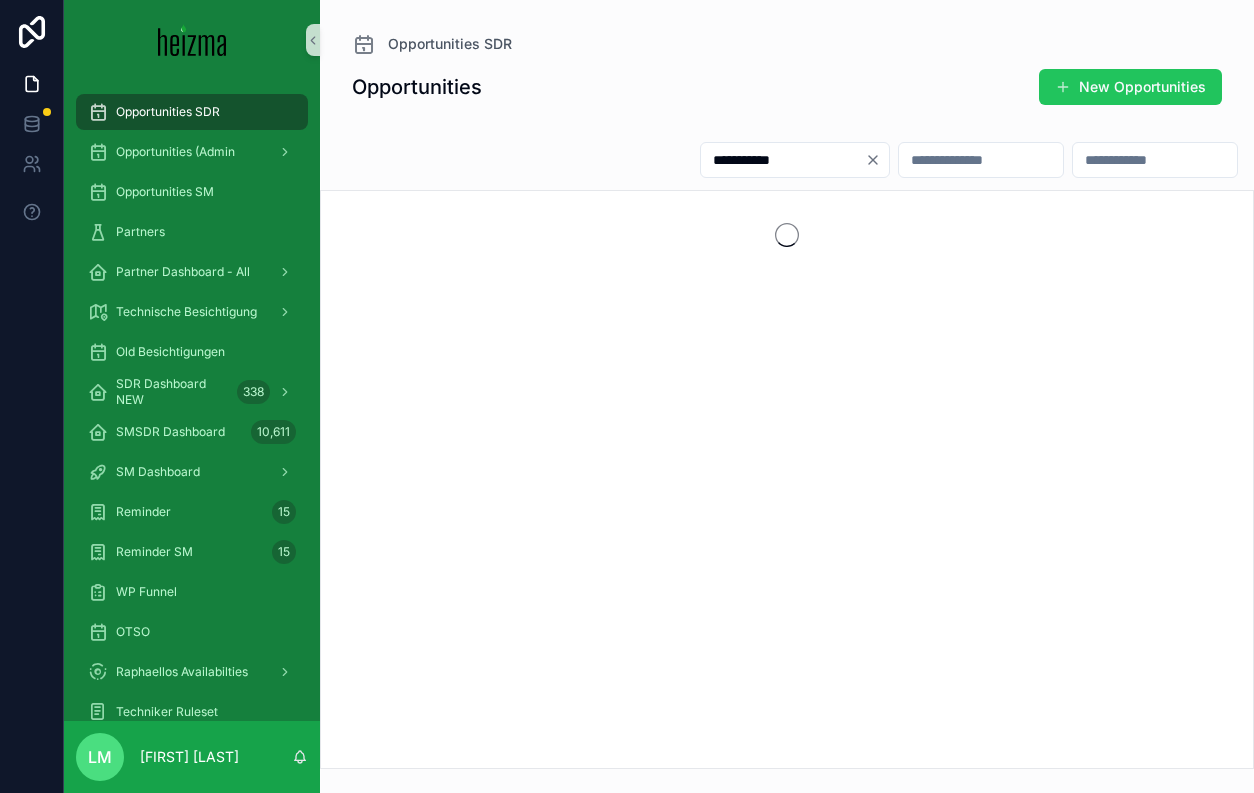 type on "**********" 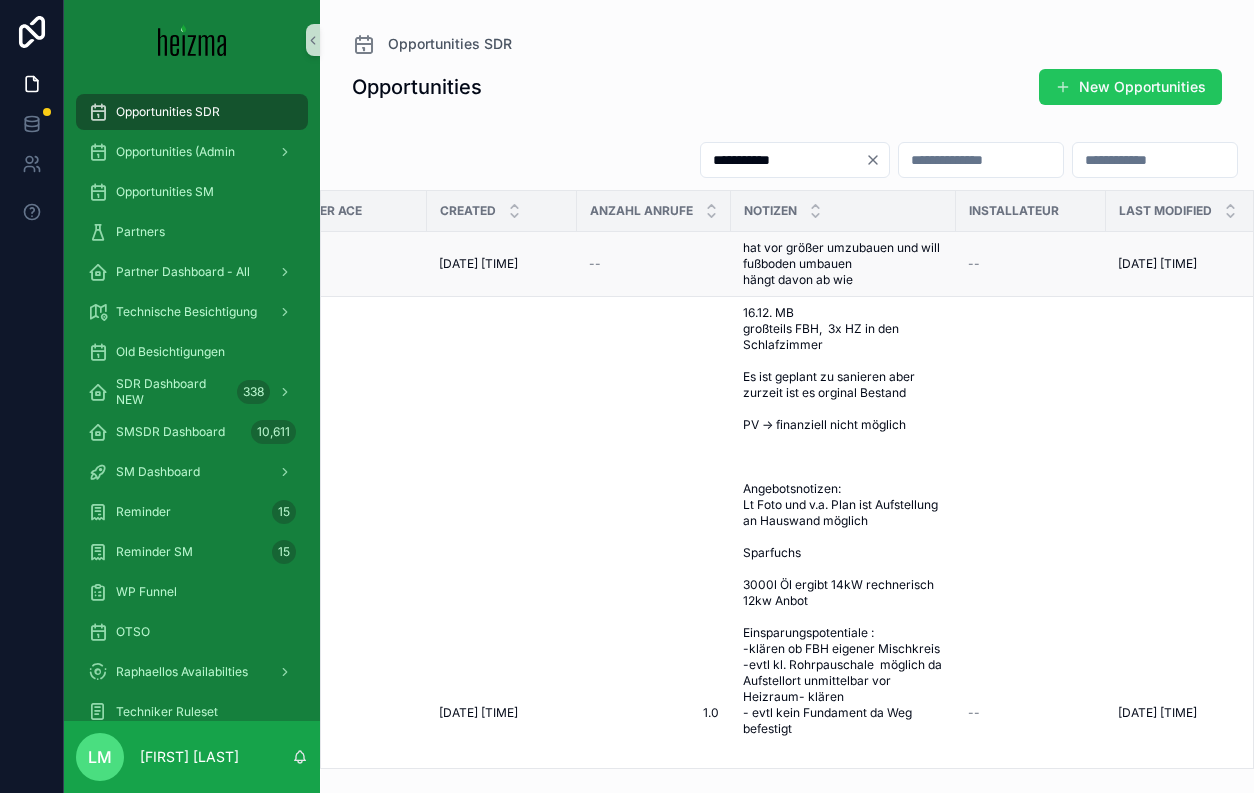 scroll, scrollTop: 0, scrollLeft: 391, axis: horizontal 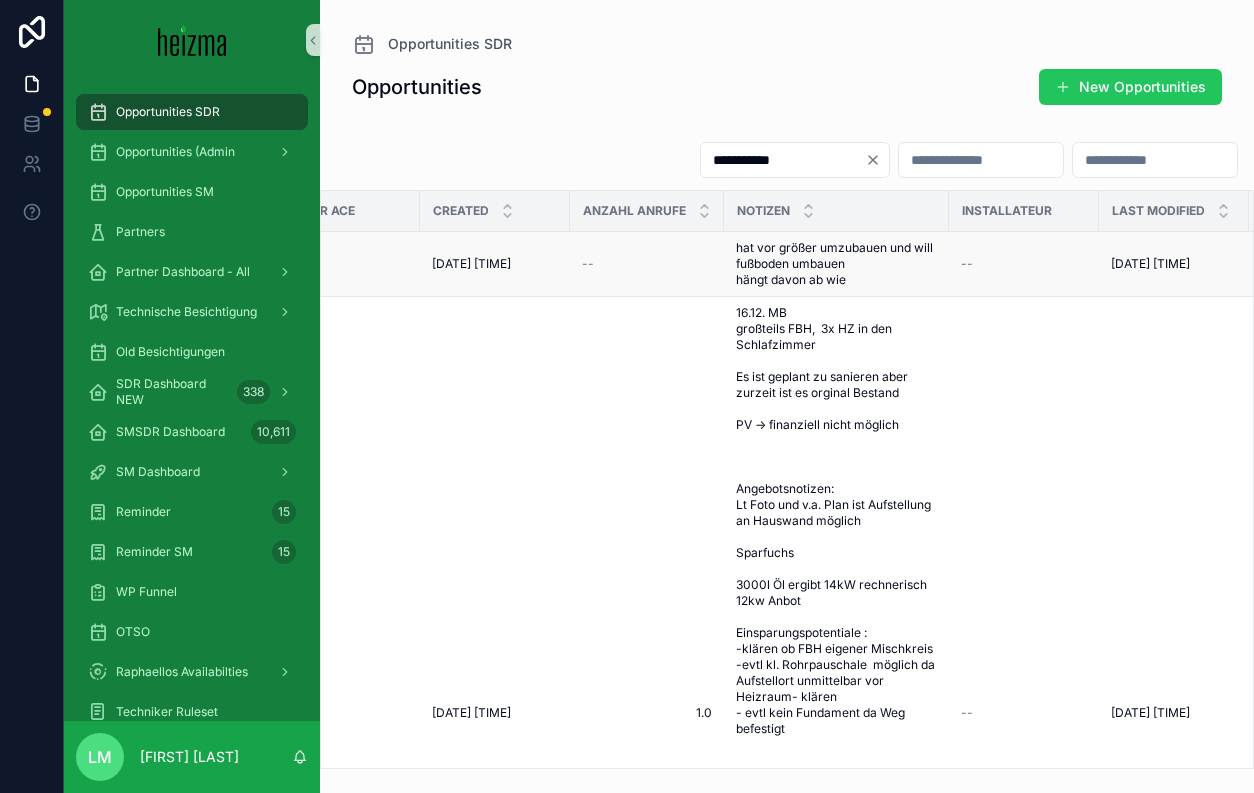 click on "hat vor größer umzubauen und will fußboden umbauen
hängt davon ab wie" at bounding box center (836, 264) 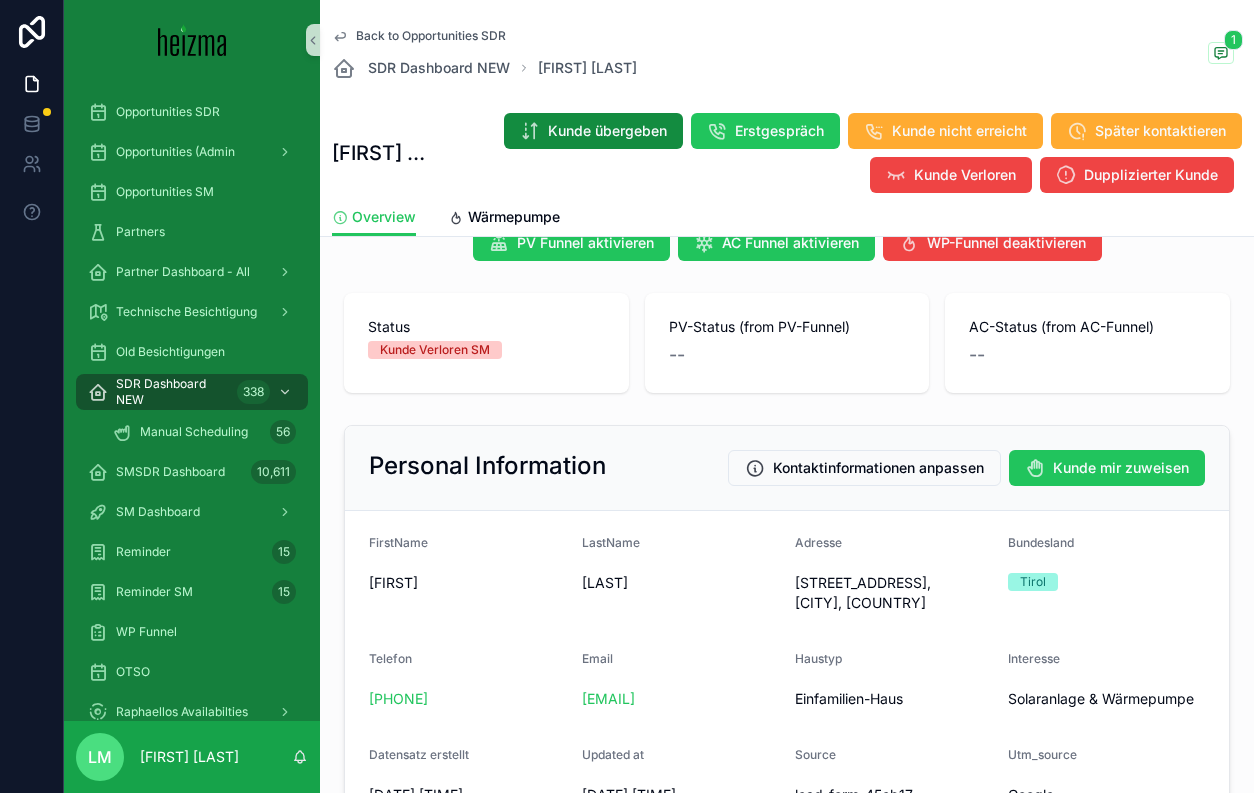 scroll, scrollTop: 0, scrollLeft: 0, axis: both 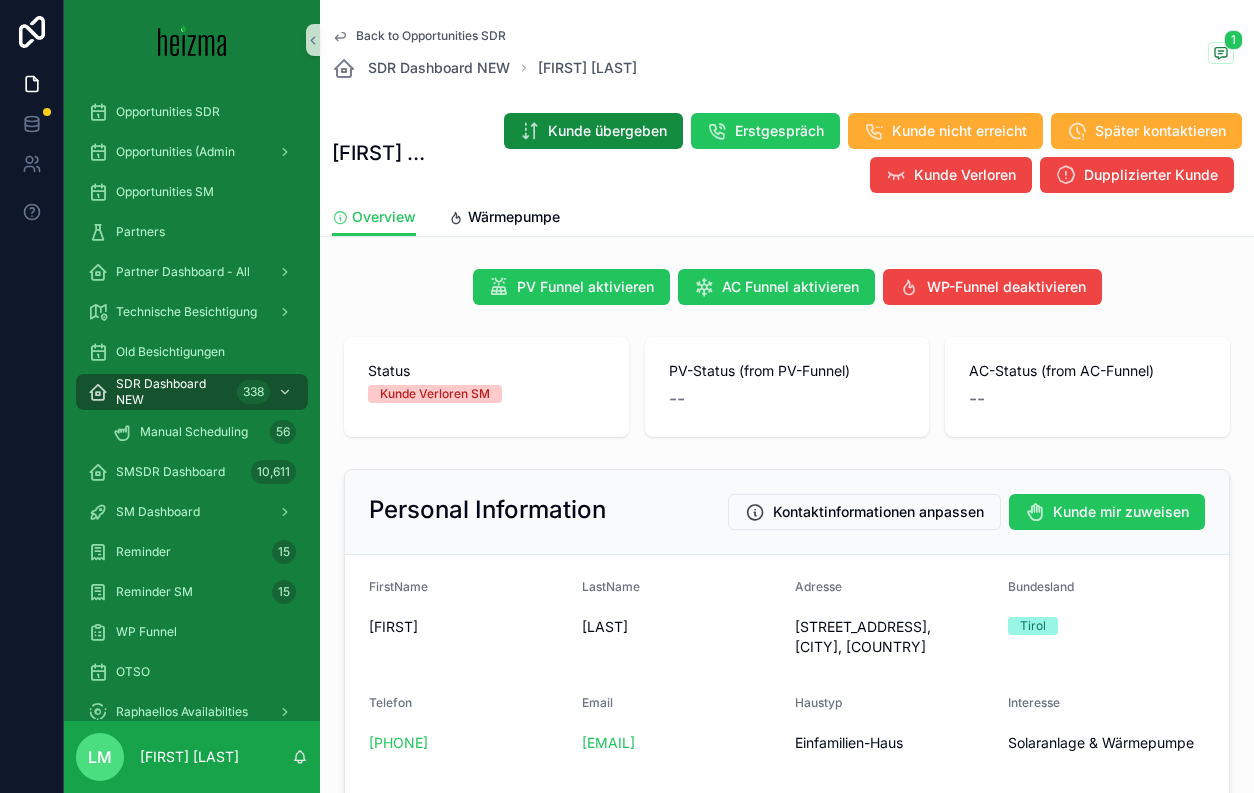 click on "Back to Opportunities SDR" at bounding box center (431, 36) 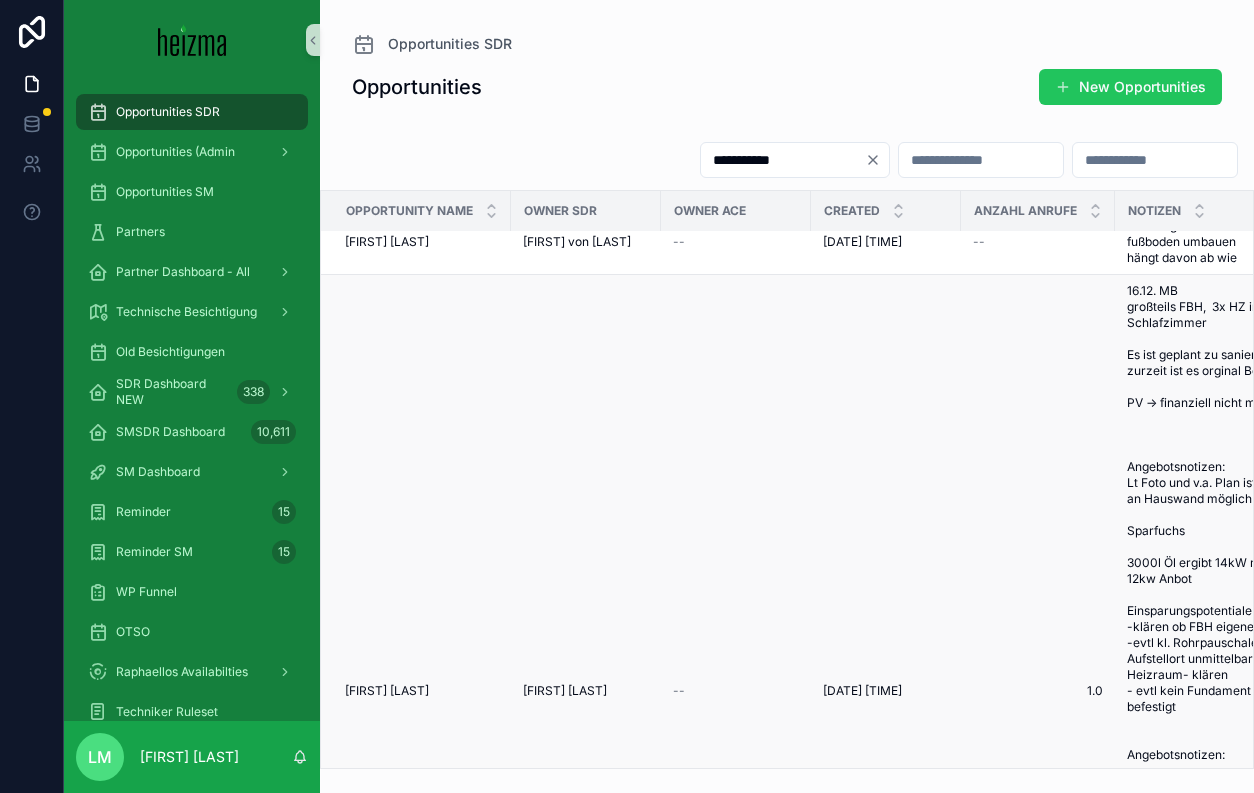 scroll, scrollTop: 0, scrollLeft: 0, axis: both 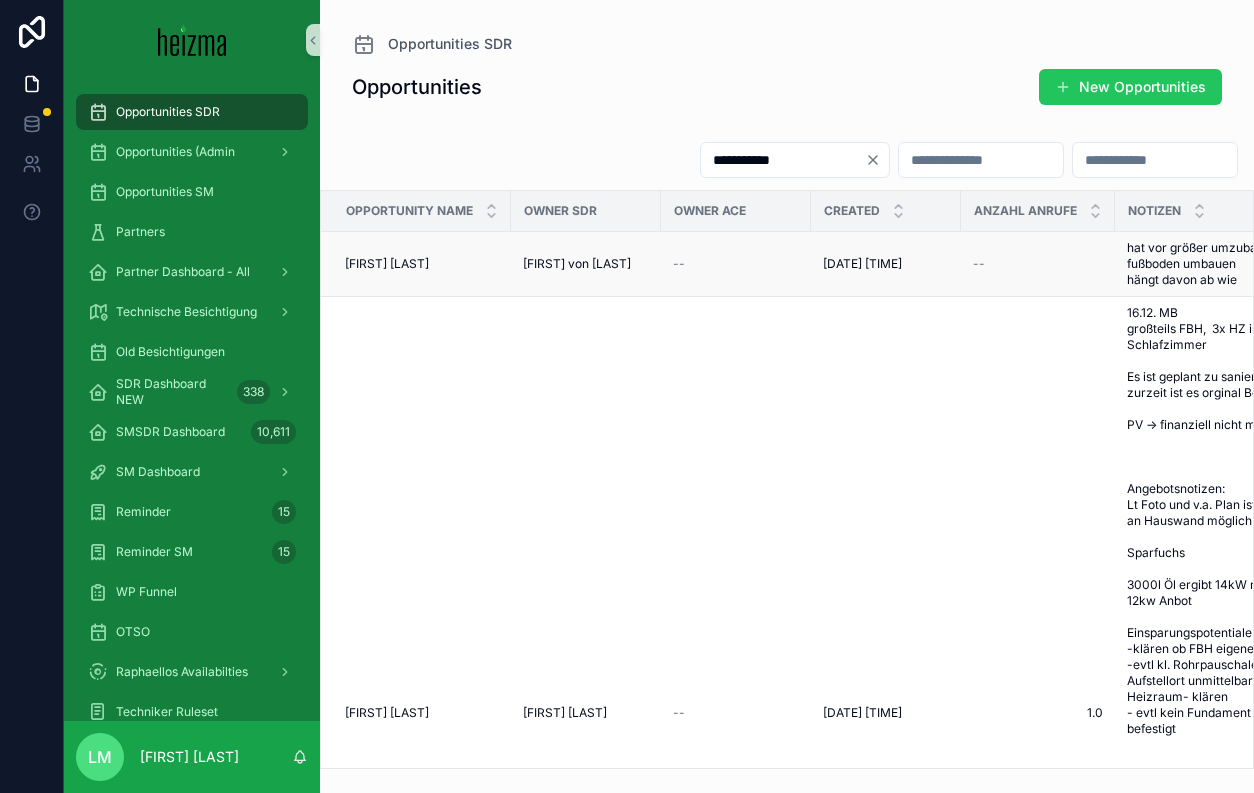 click on "Guenter Haselwanter" at bounding box center [387, 264] 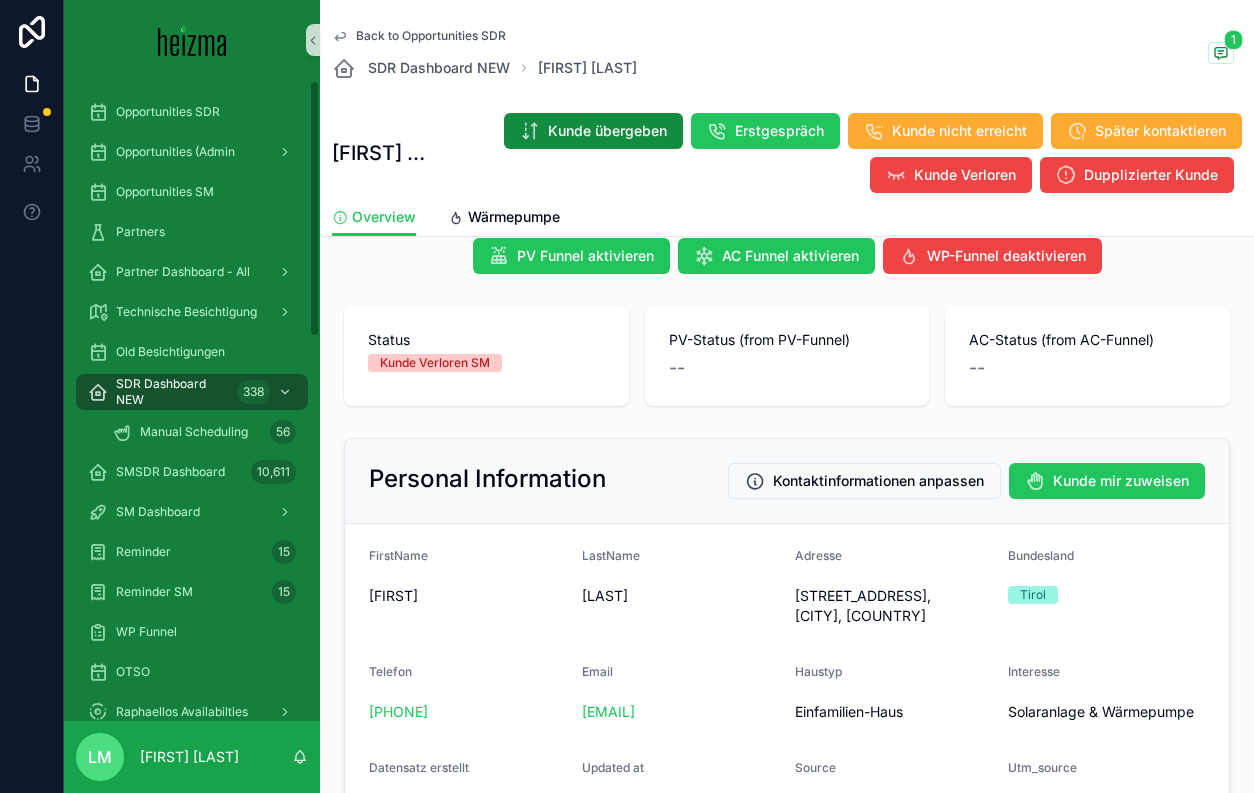 scroll, scrollTop: 35, scrollLeft: 0, axis: vertical 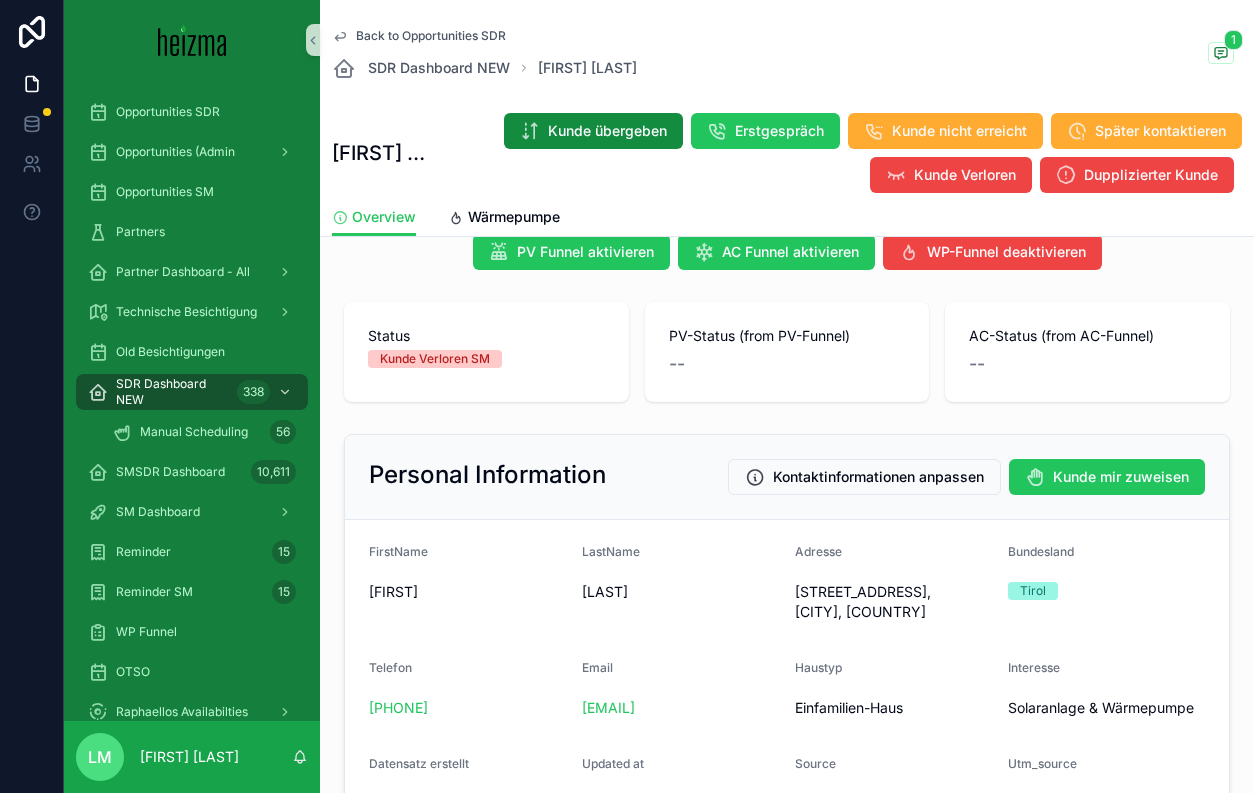 click on "Back to Opportunities SDR" at bounding box center [431, 36] 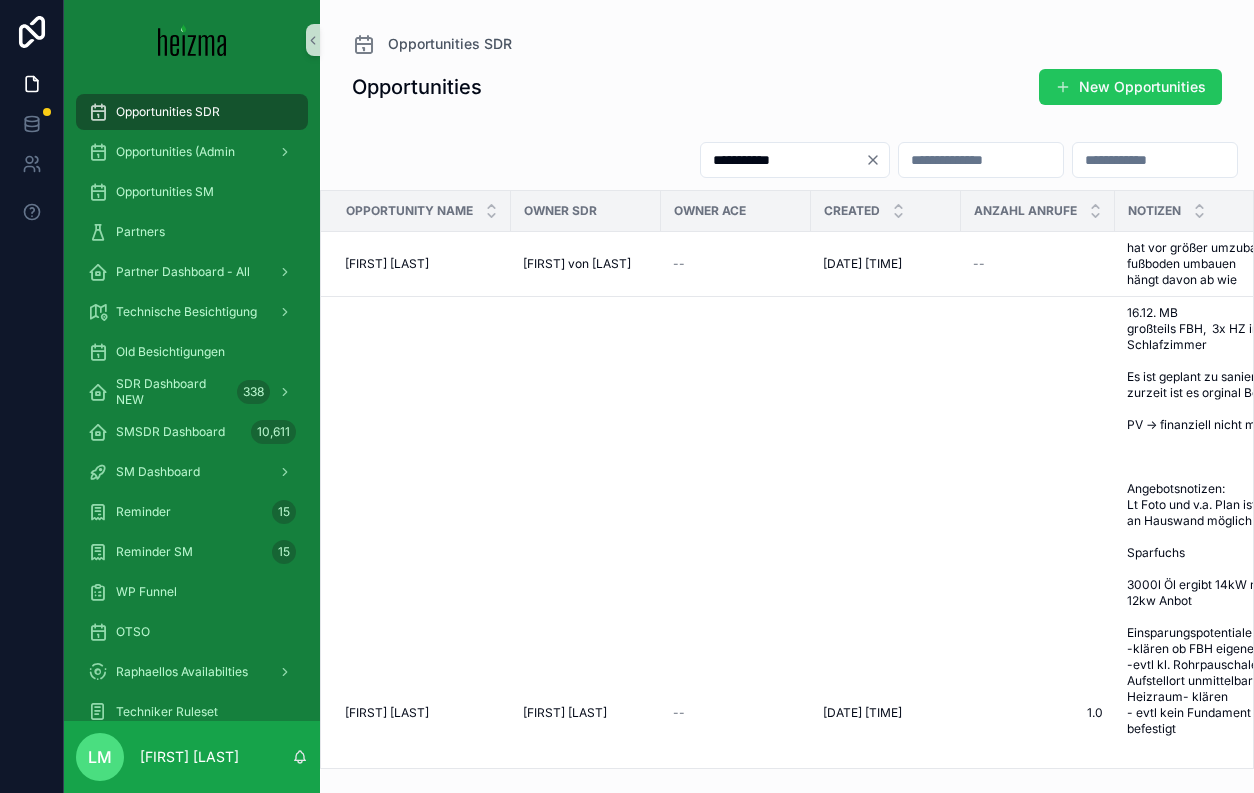 click 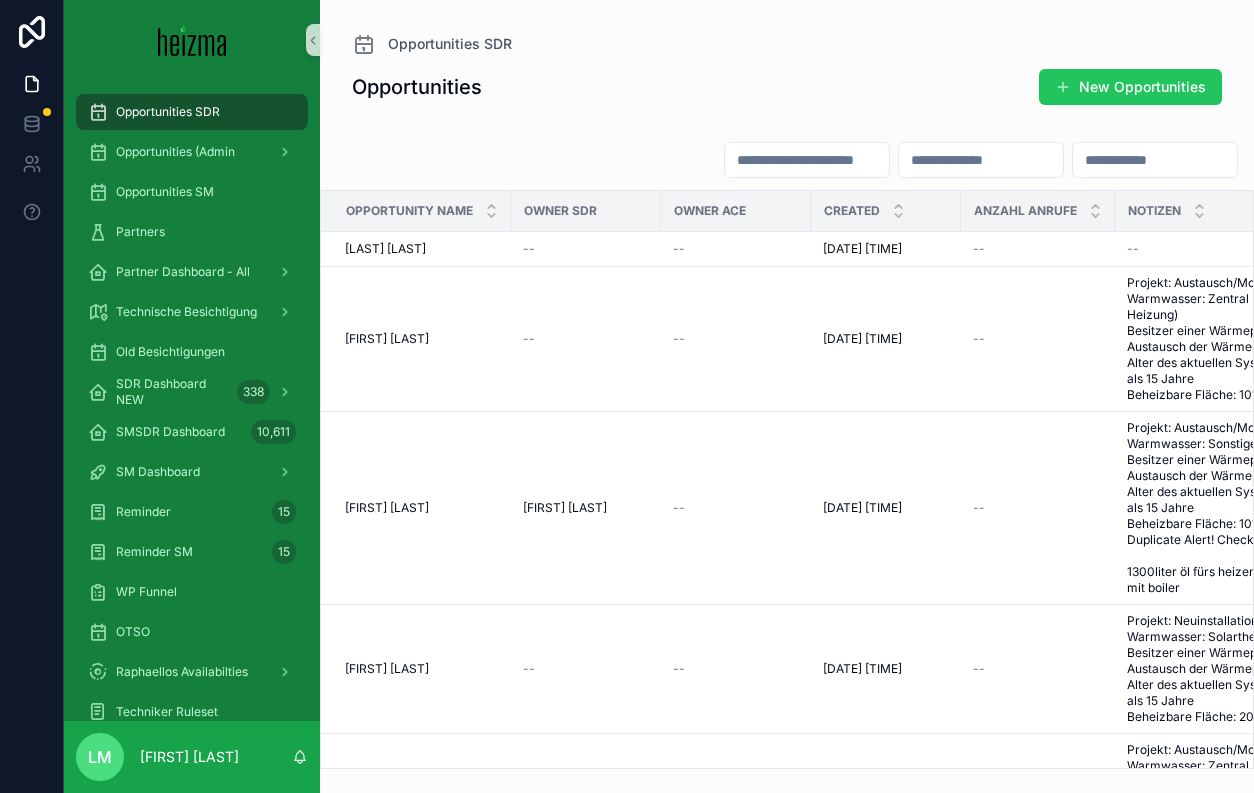 click at bounding box center (807, 160) 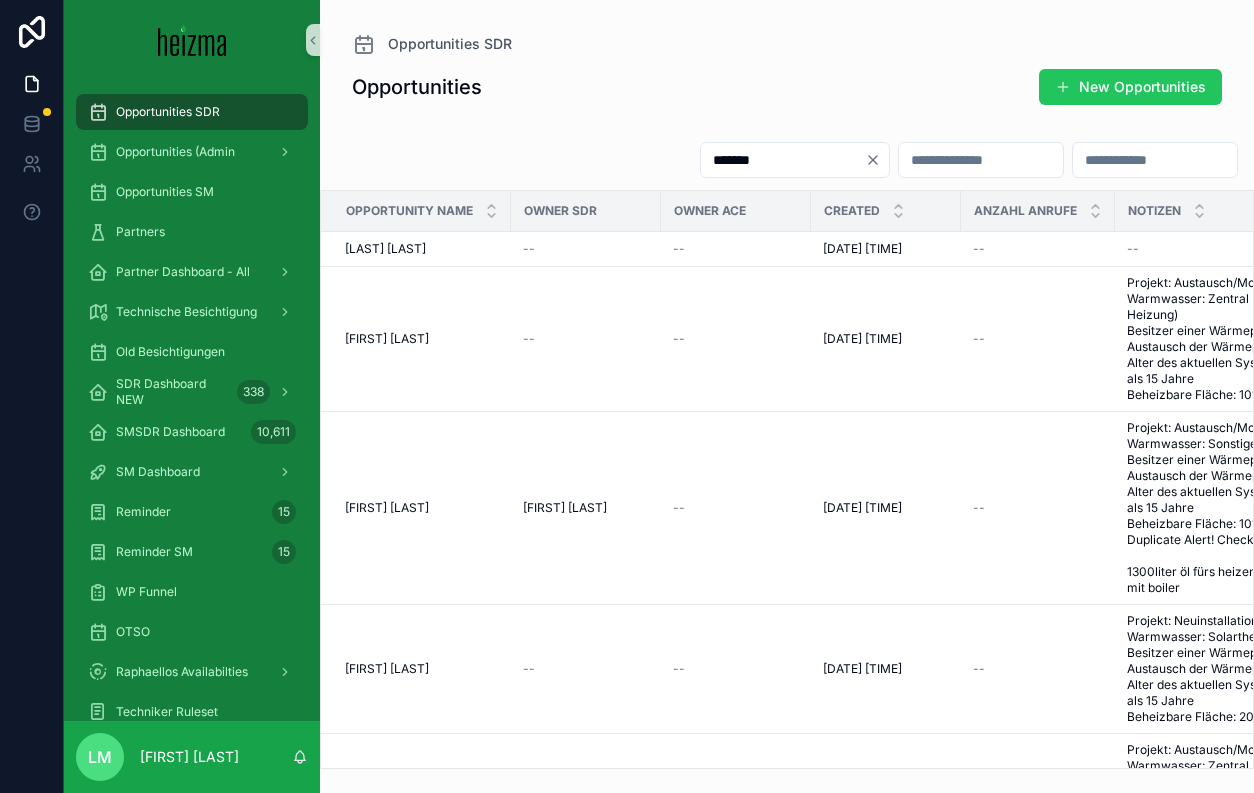 type on "*******" 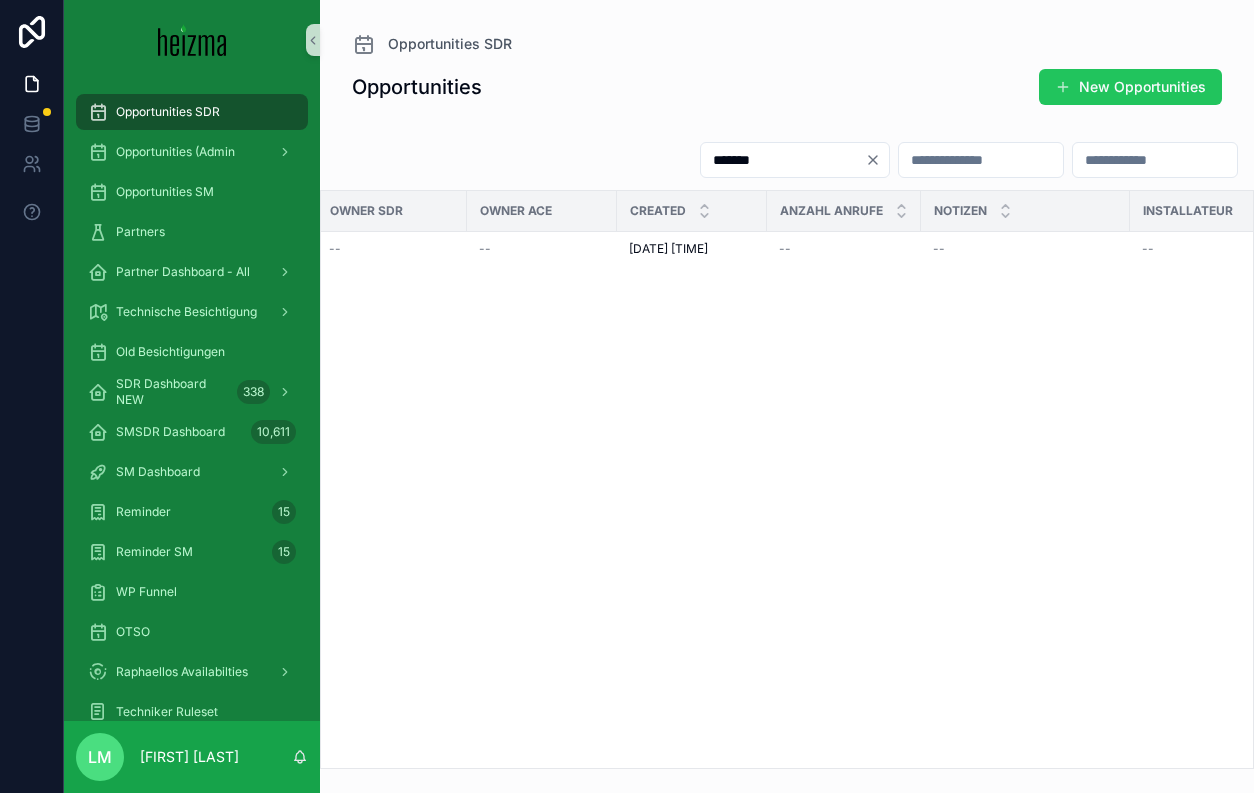 scroll, scrollTop: 0, scrollLeft: 0, axis: both 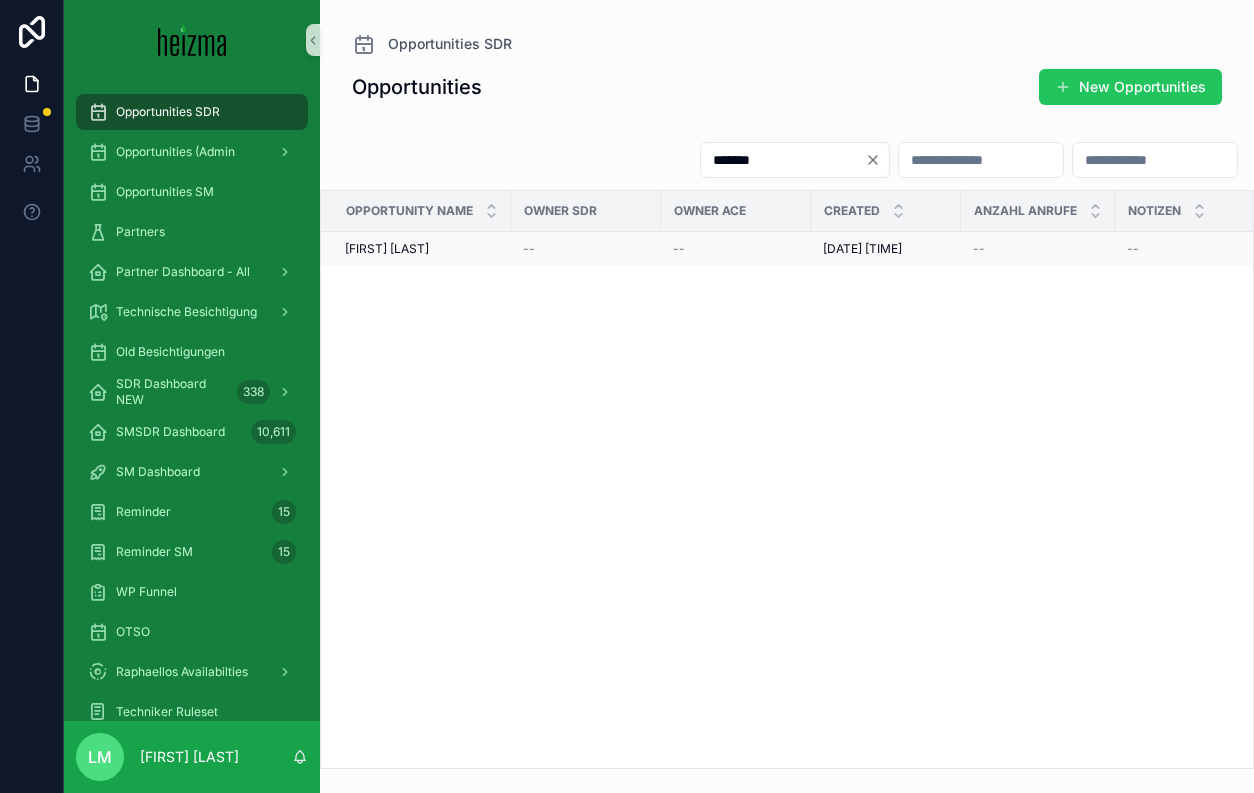click on "Florentina Tamasan" at bounding box center [387, 249] 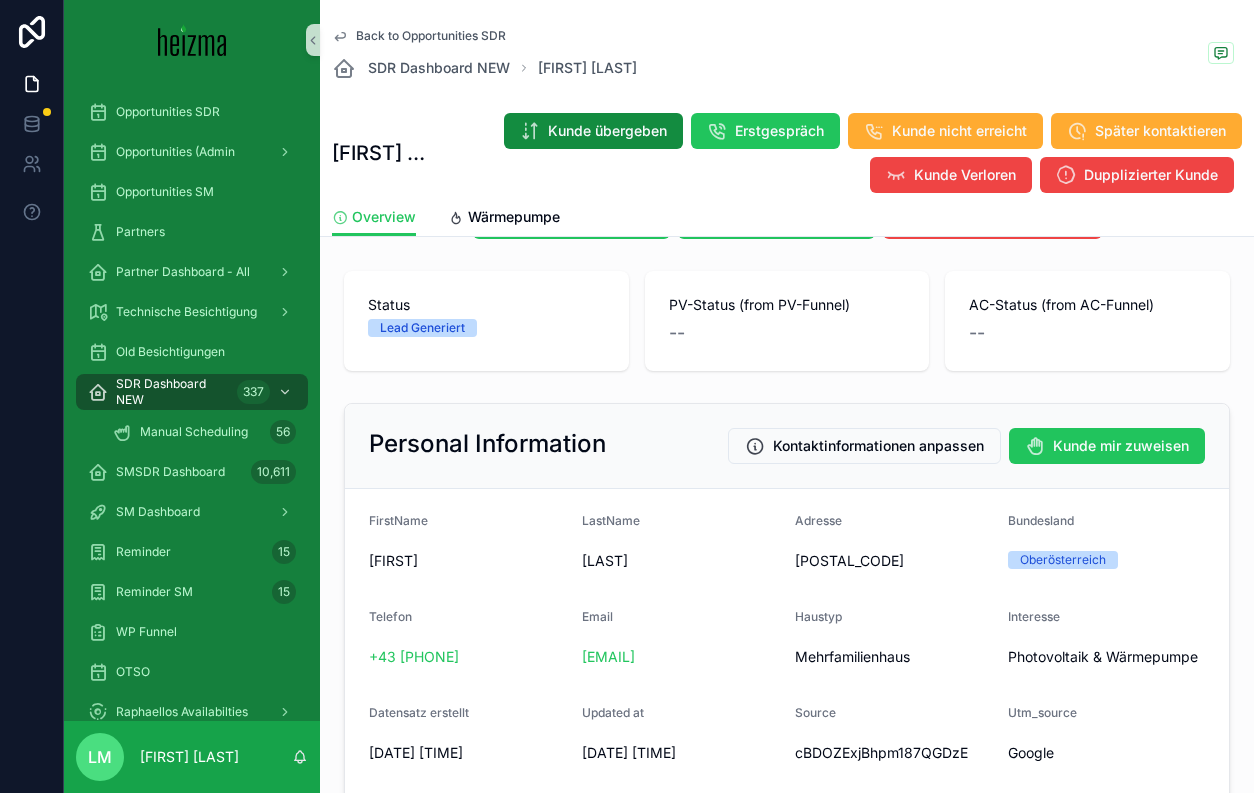 scroll, scrollTop: 0, scrollLeft: 0, axis: both 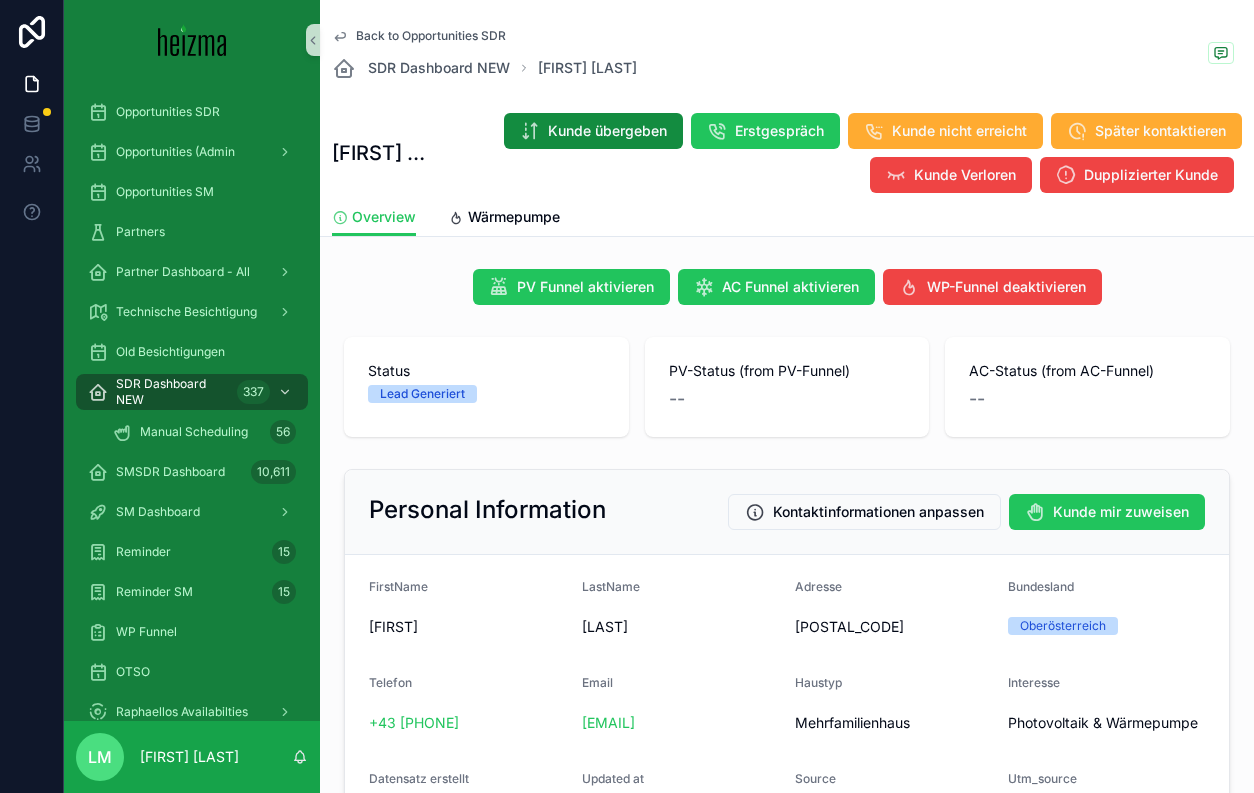 click on "Back to Opportunities SDR SDR Dashboard NEW Florentina Tamasan Florentina Tamasan Kunde übergeben Erstgespräch Kunde nicht erreicht Später kontaktieren Kunde Verloren Dupplizierter Kunde" at bounding box center [787, 99] 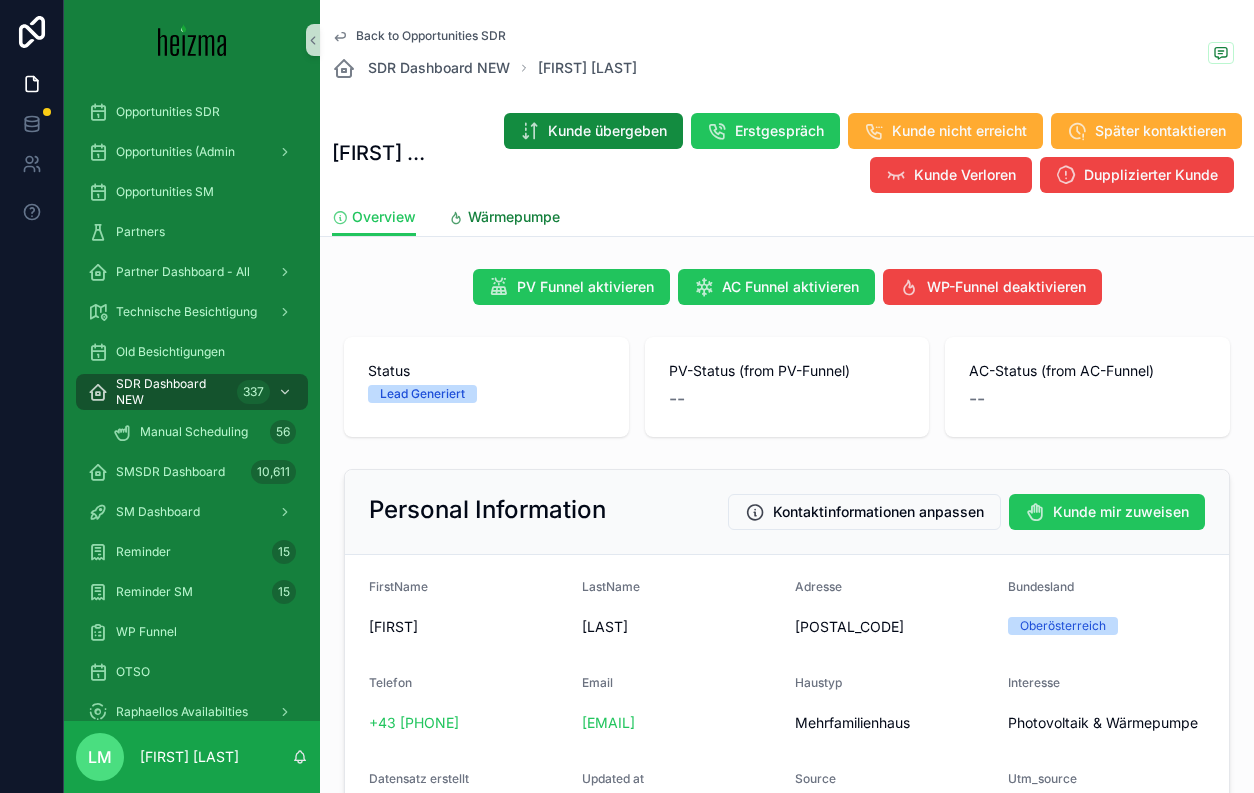 click on "Wärmepumpe" at bounding box center (514, 217) 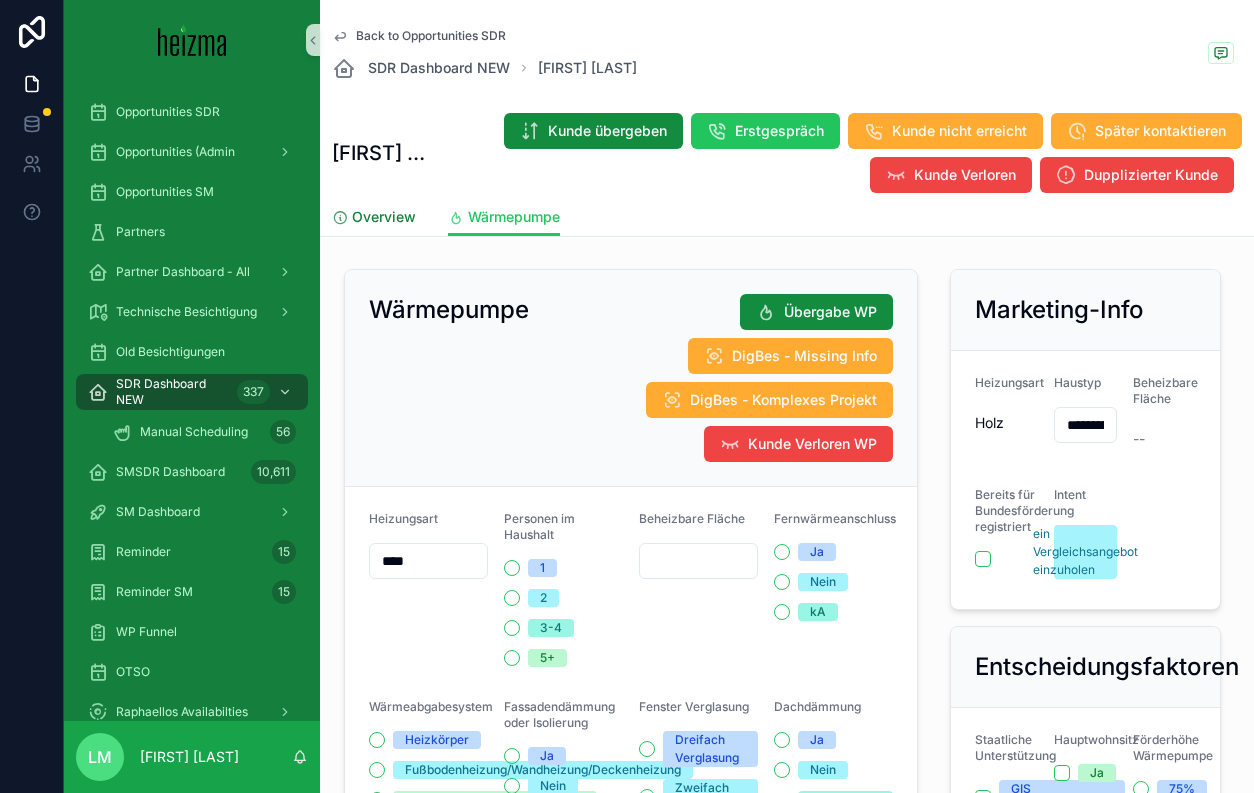 click on "Overview" at bounding box center (384, 217) 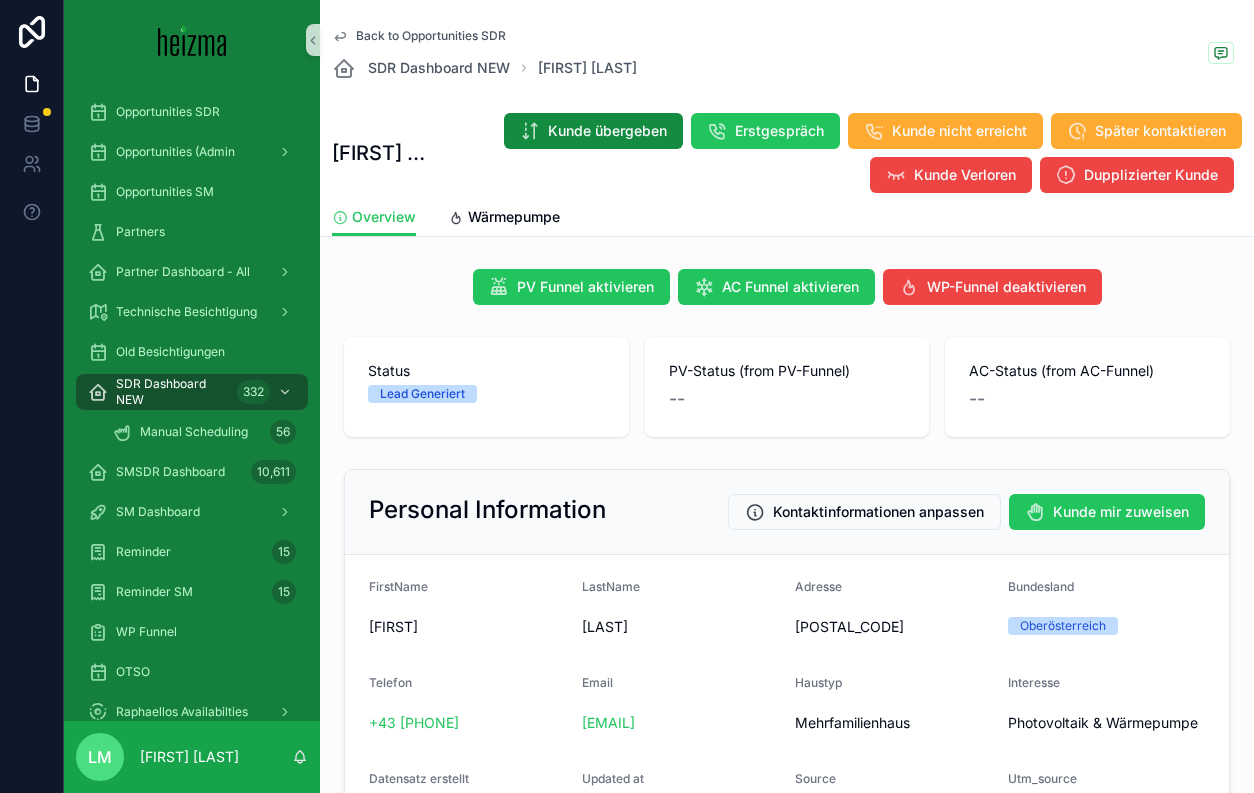 click on "Back to Opportunities SDR SDR Dashboard NEW Florentina Tamasan" at bounding box center (787, 54) 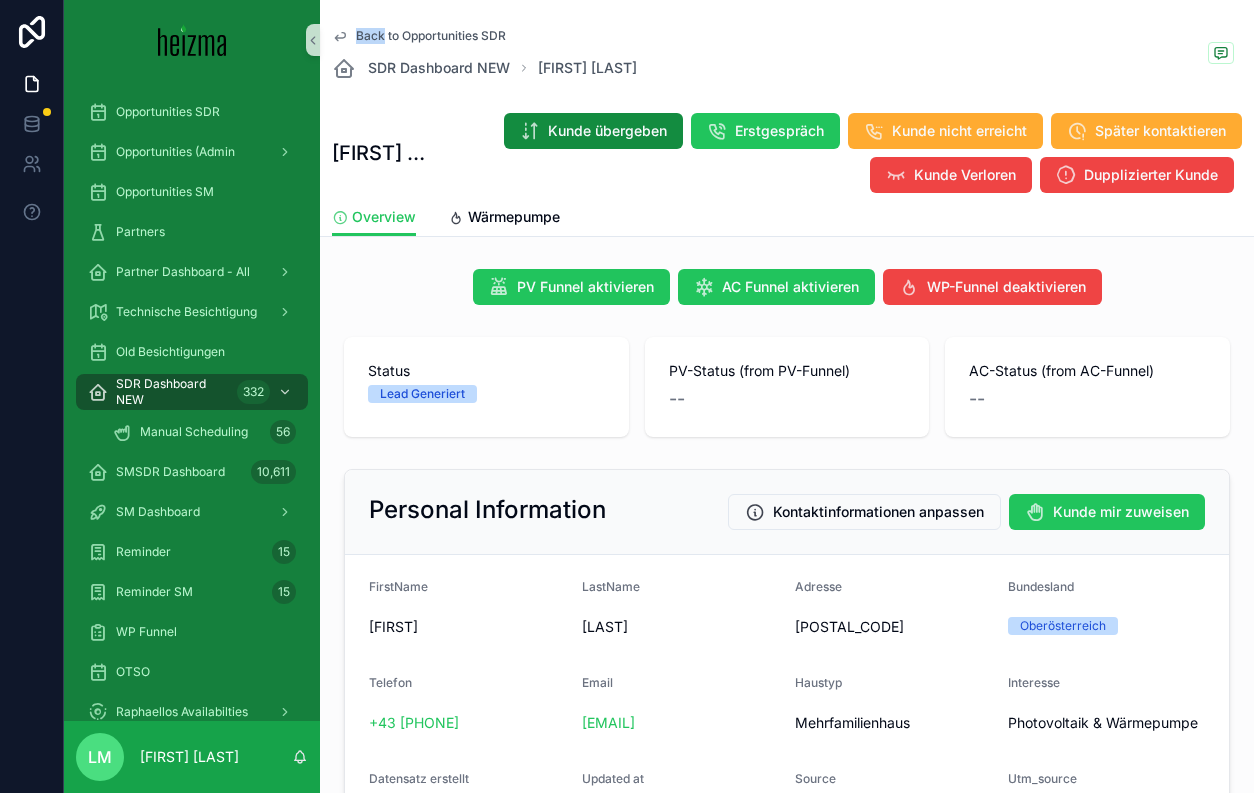 click on "Back to Opportunities SDR SDR Dashboard NEW Florentina Tamasan" at bounding box center (787, 54) 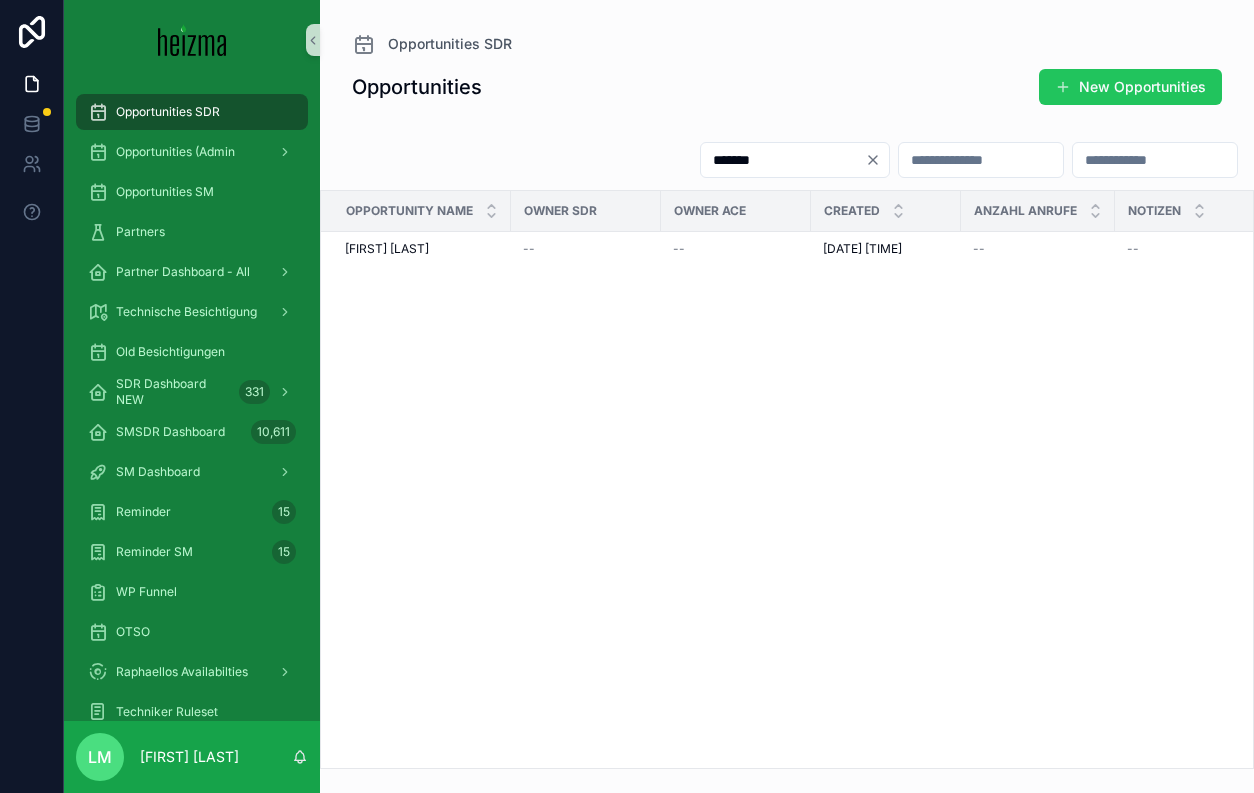 click on "*******" at bounding box center [783, 160] 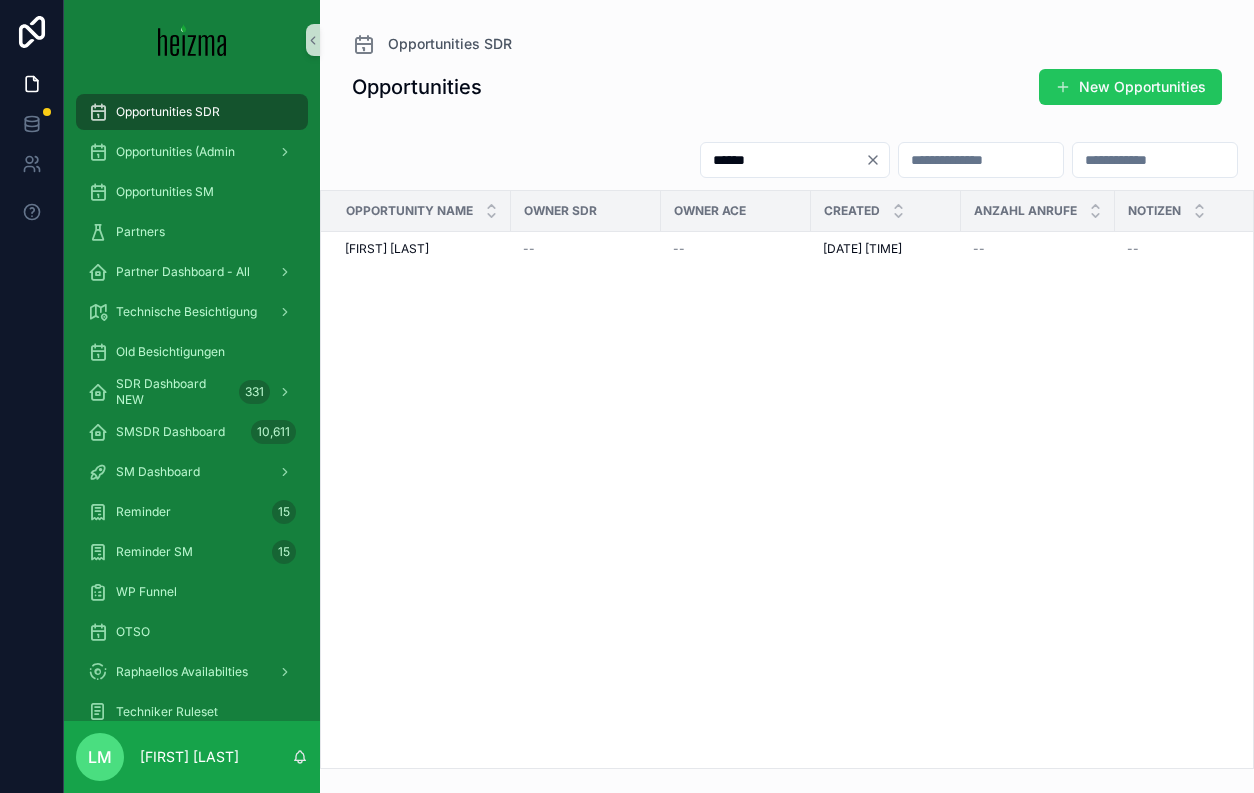 type on "******" 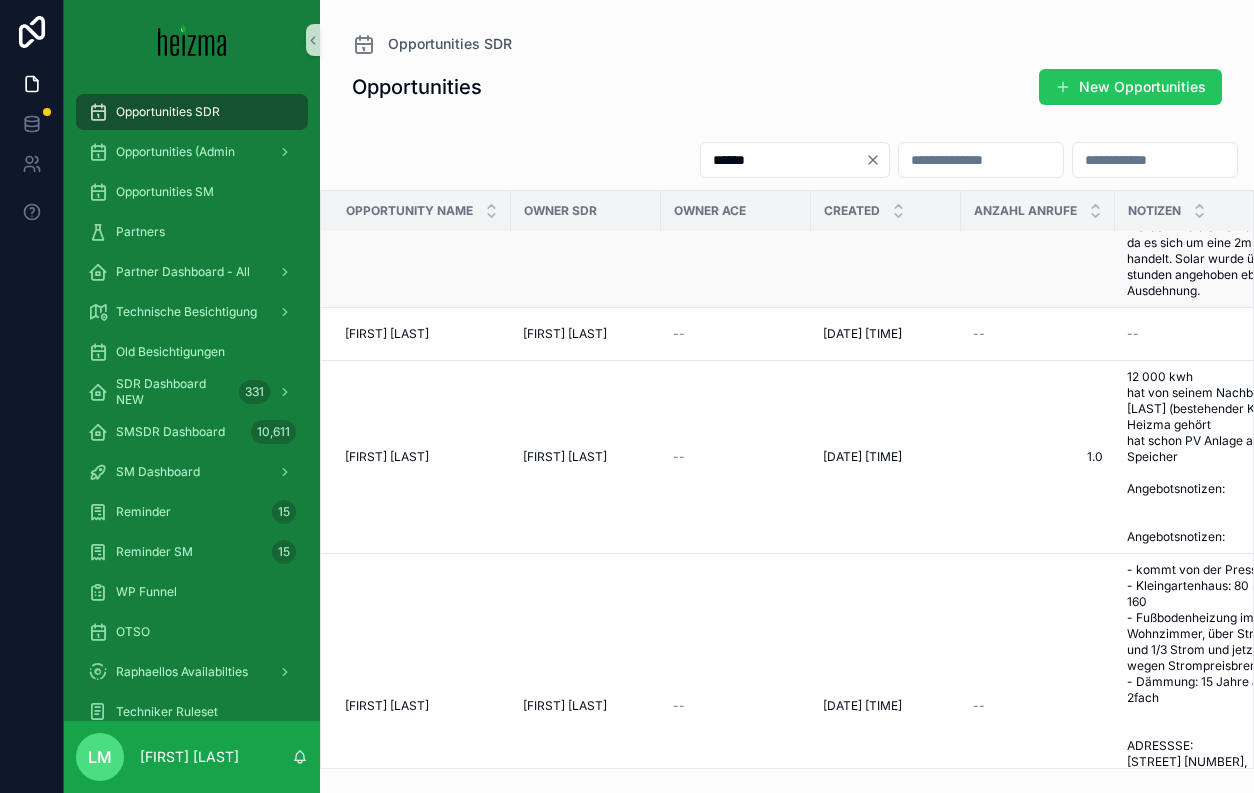 scroll, scrollTop: 524, scrollLeft: 0, axis: vertical 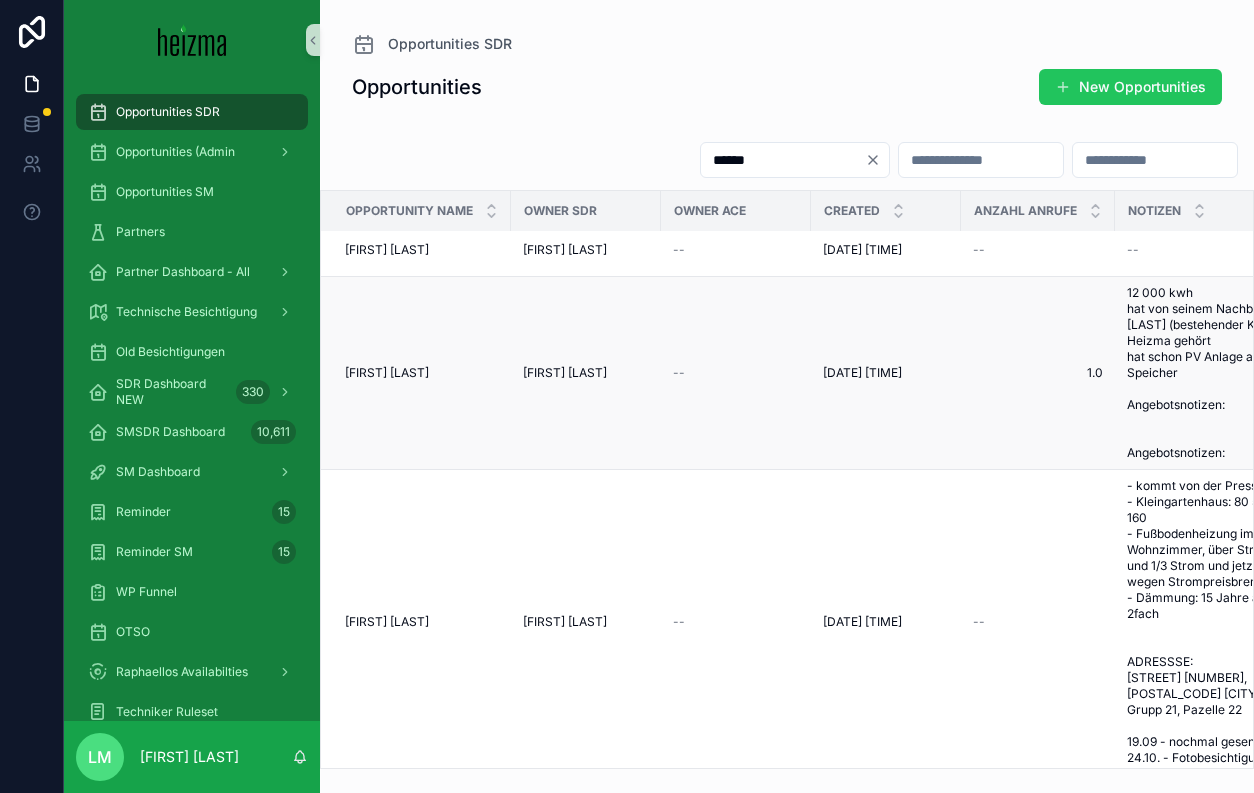 click on "Michael Leiner" at bounding box center (387, 373) 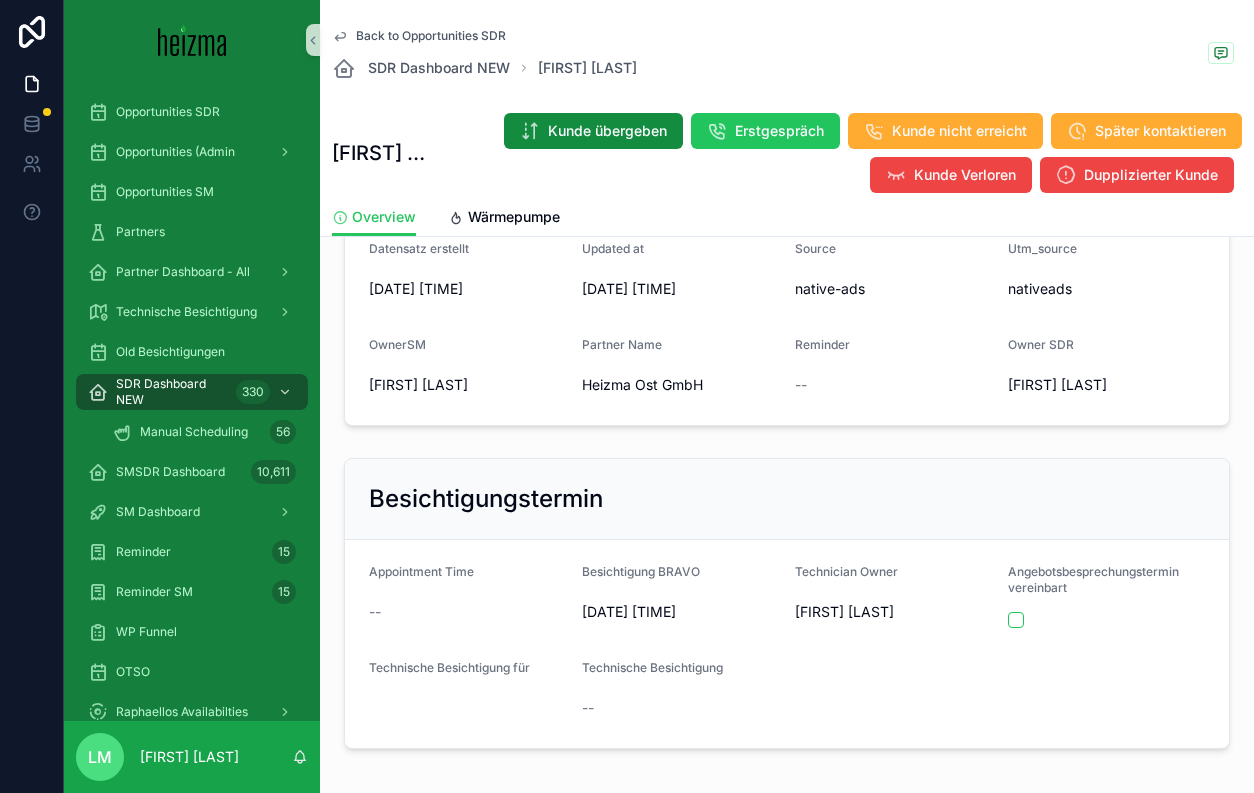 scroll, scrollTop: 576, scrollLeft: 0, axis: vertical 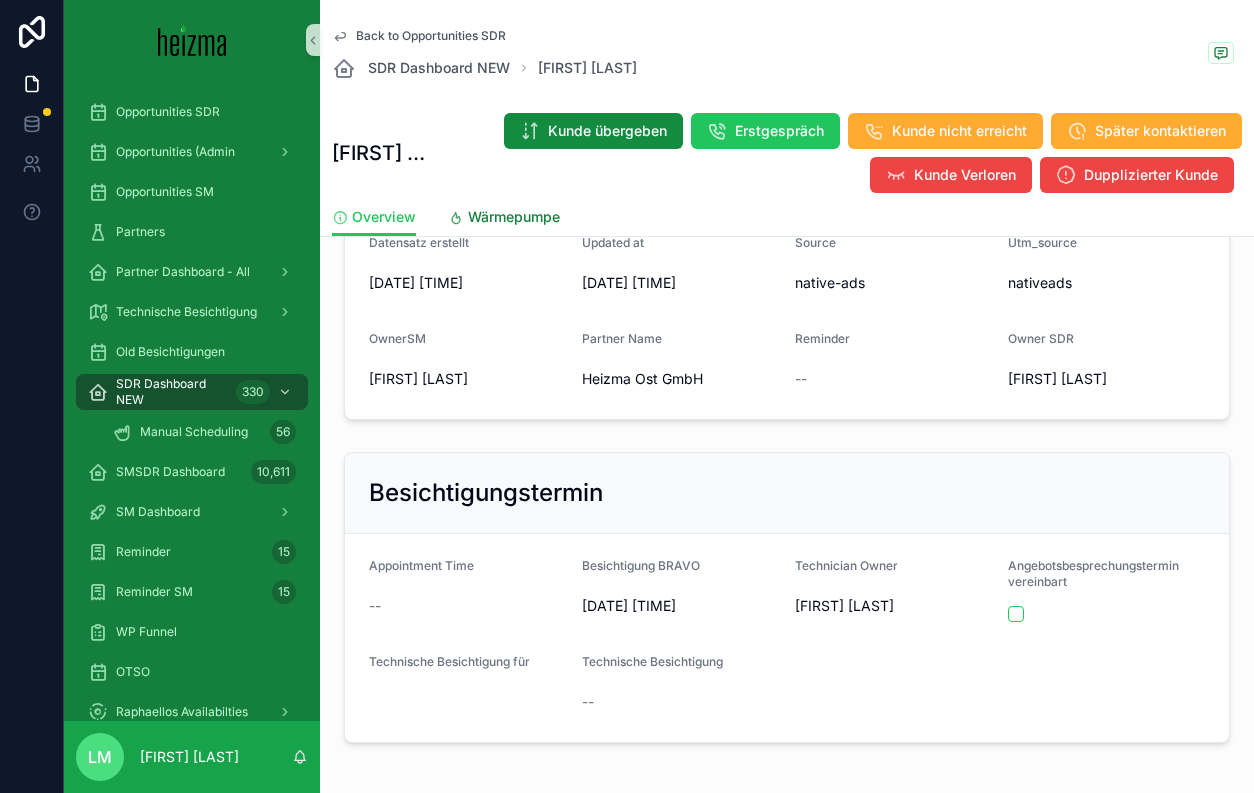 click on "Wärmepumpe" at bounding box center (514, 217) 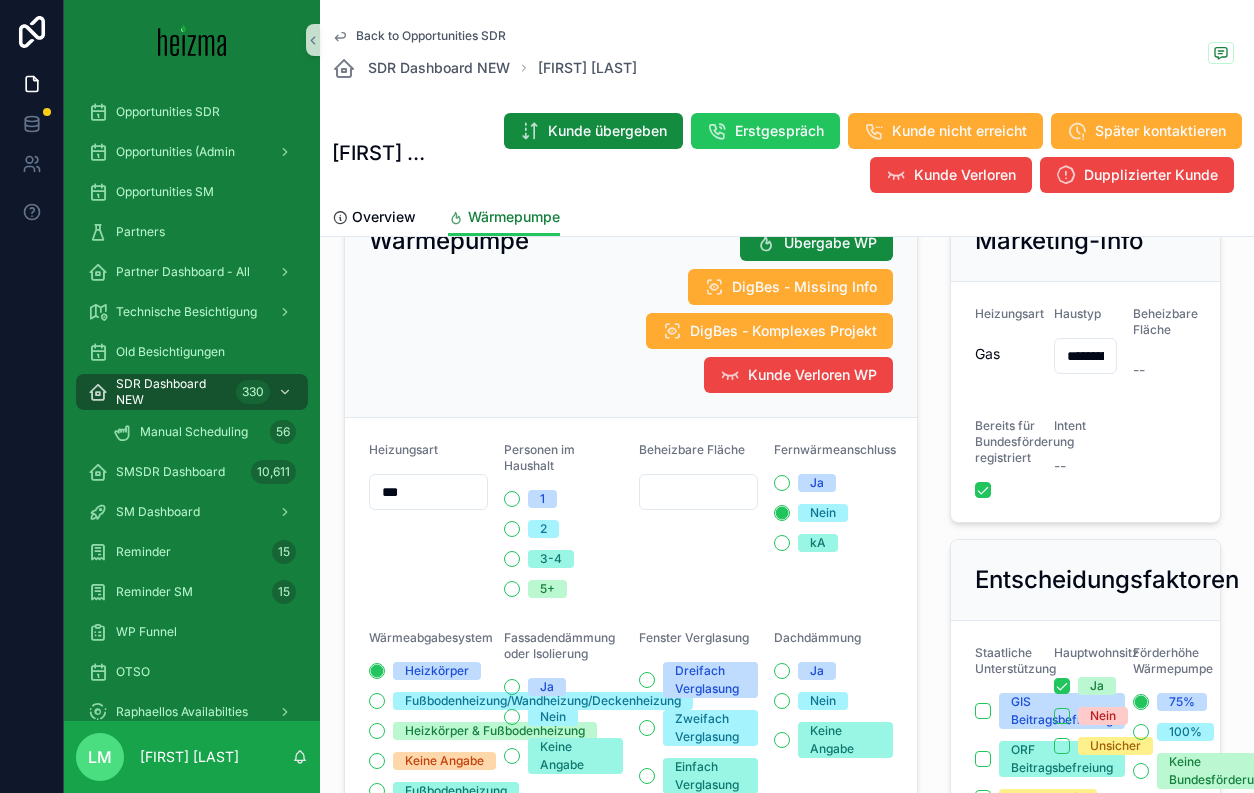 scroll, scrollTop: 0, scrollLeft: 0, axis: both 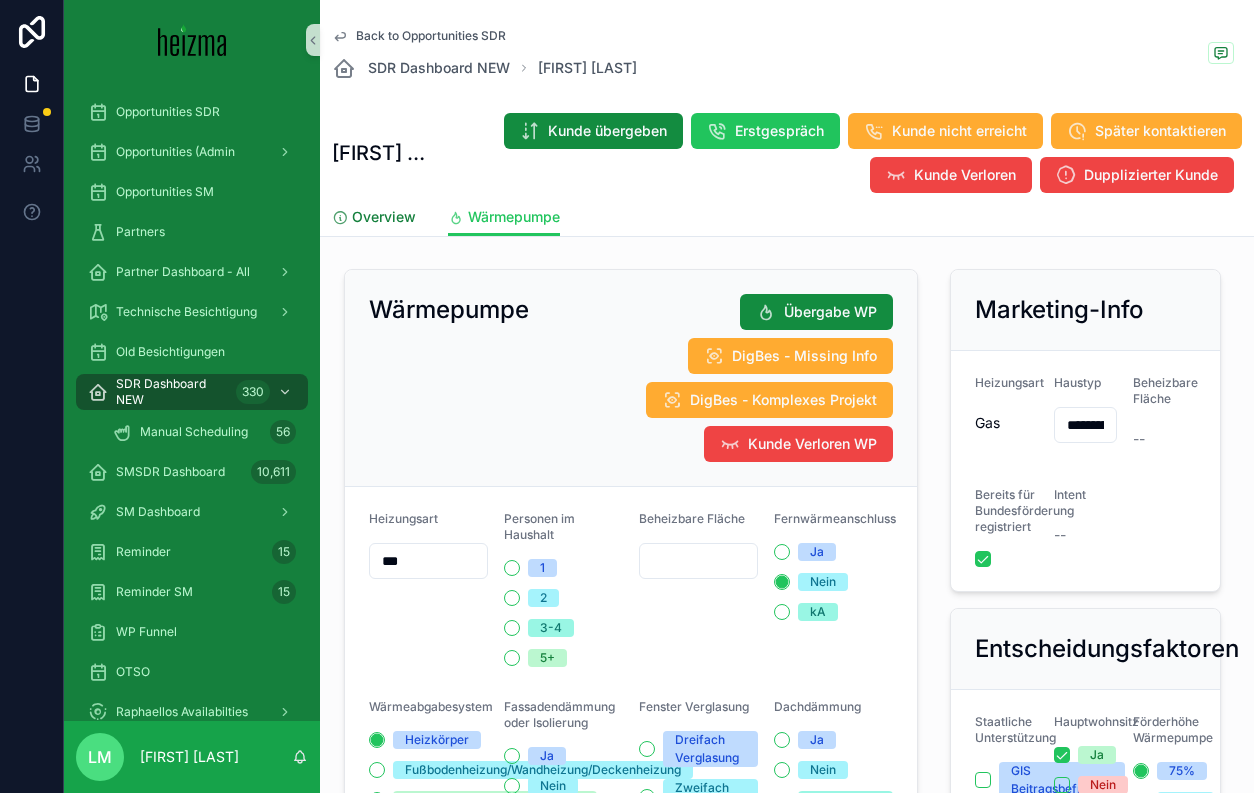 click on "Overview" at bounding box center [384, 217] 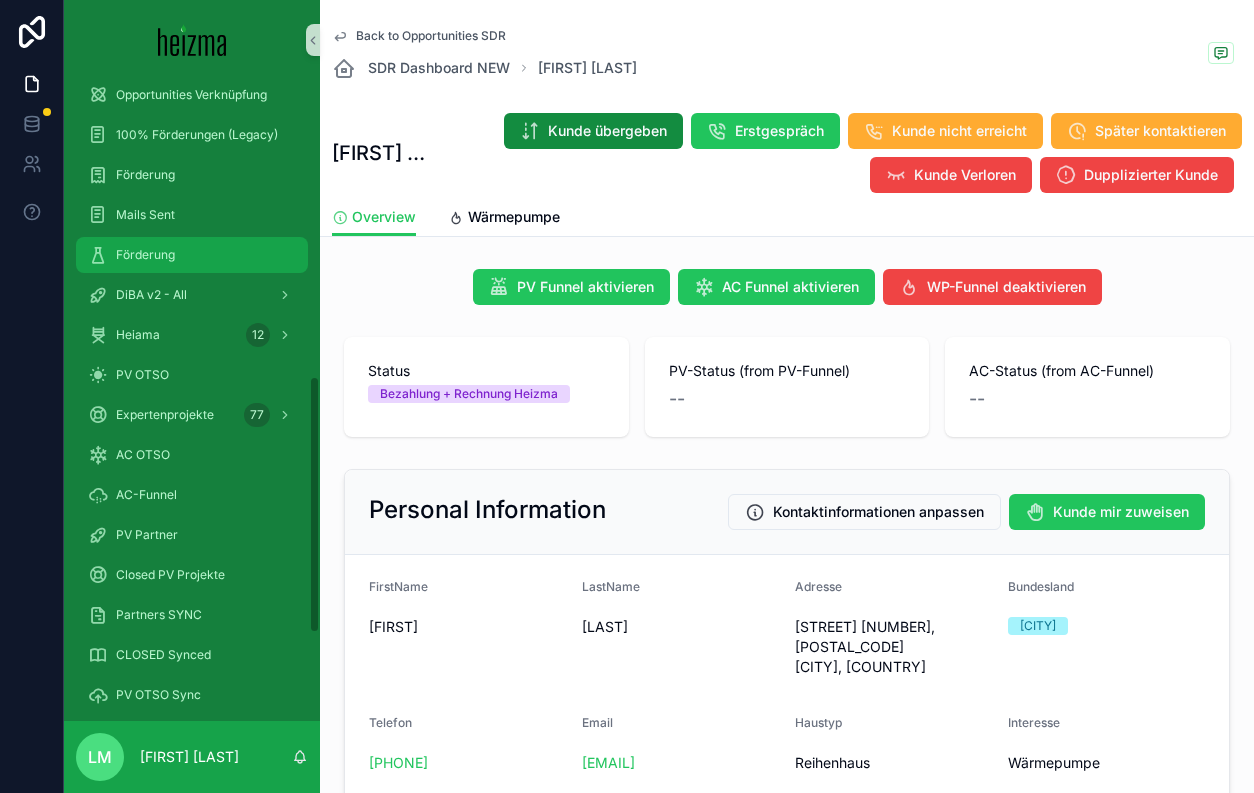 click on "Förderung" at bounding box center [145, 255] 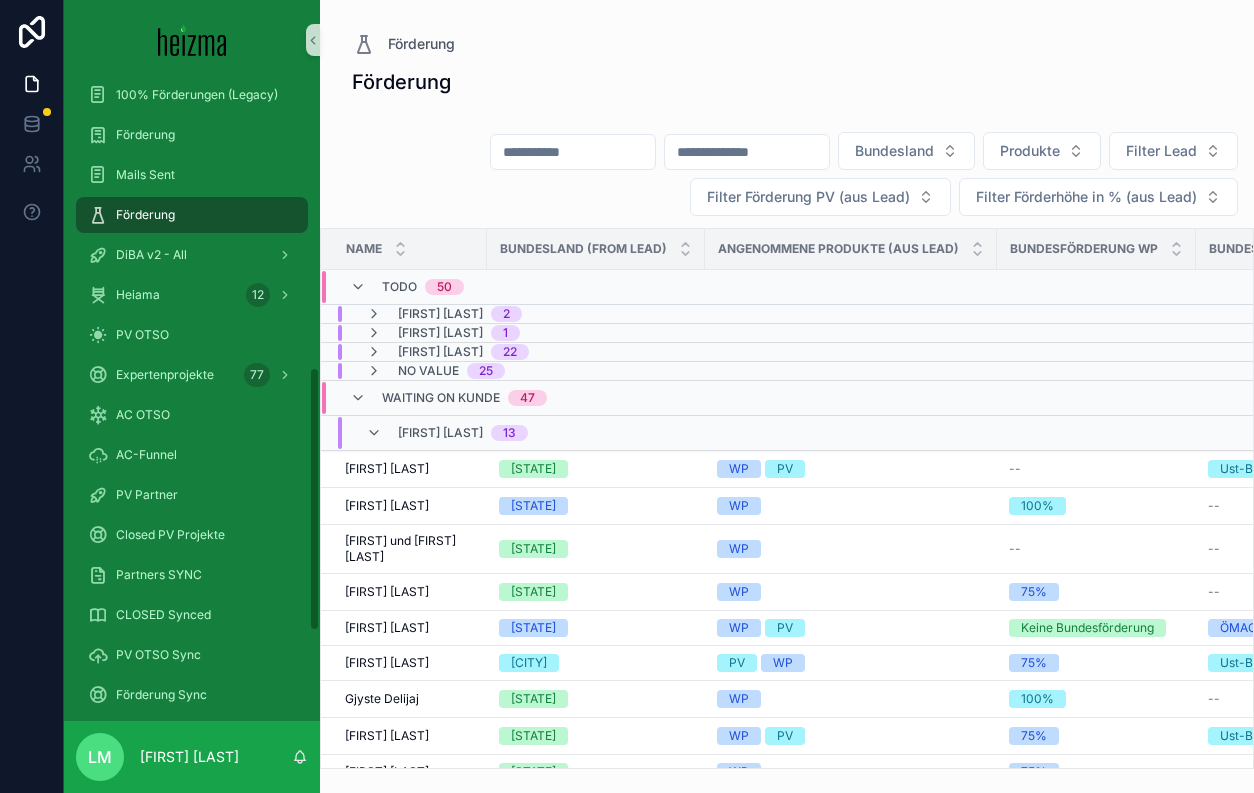 scroll, scrollTop: 697, scrollLeft: 0, axis: vertical 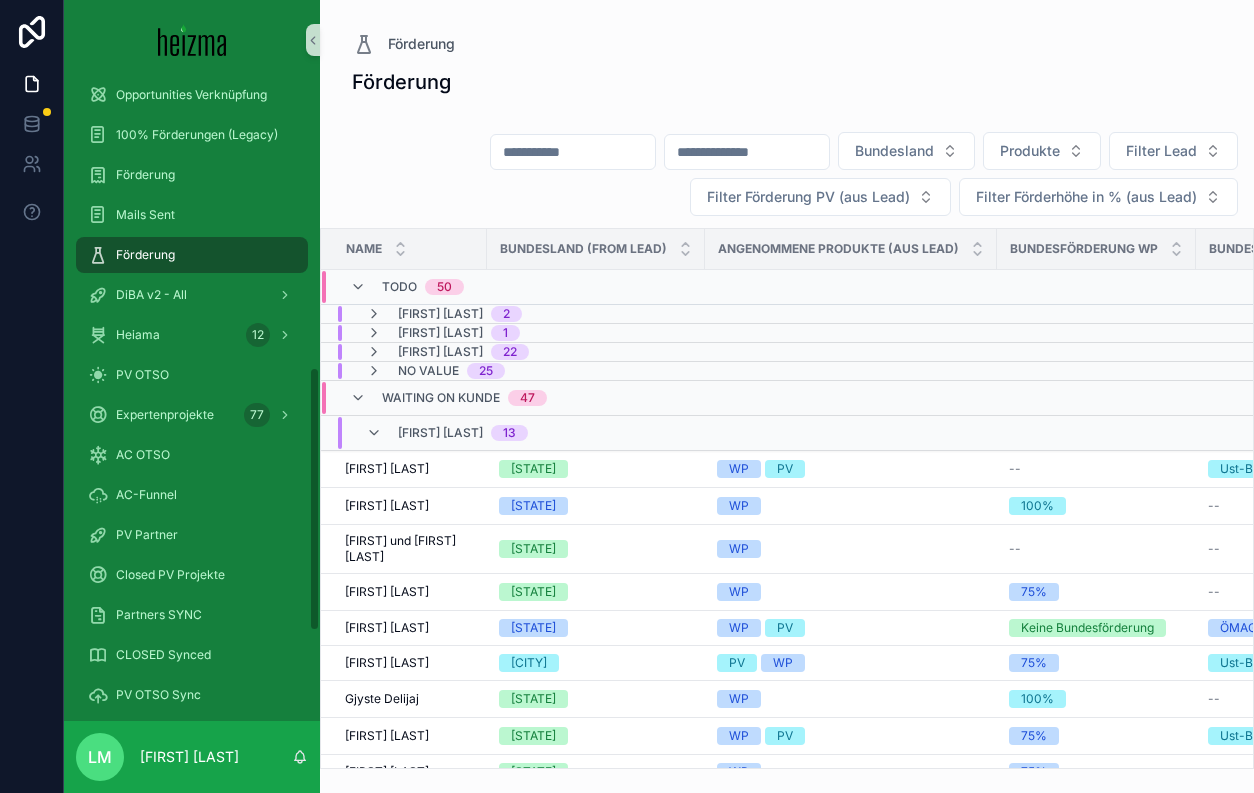 click at bounding box center [573, 152] 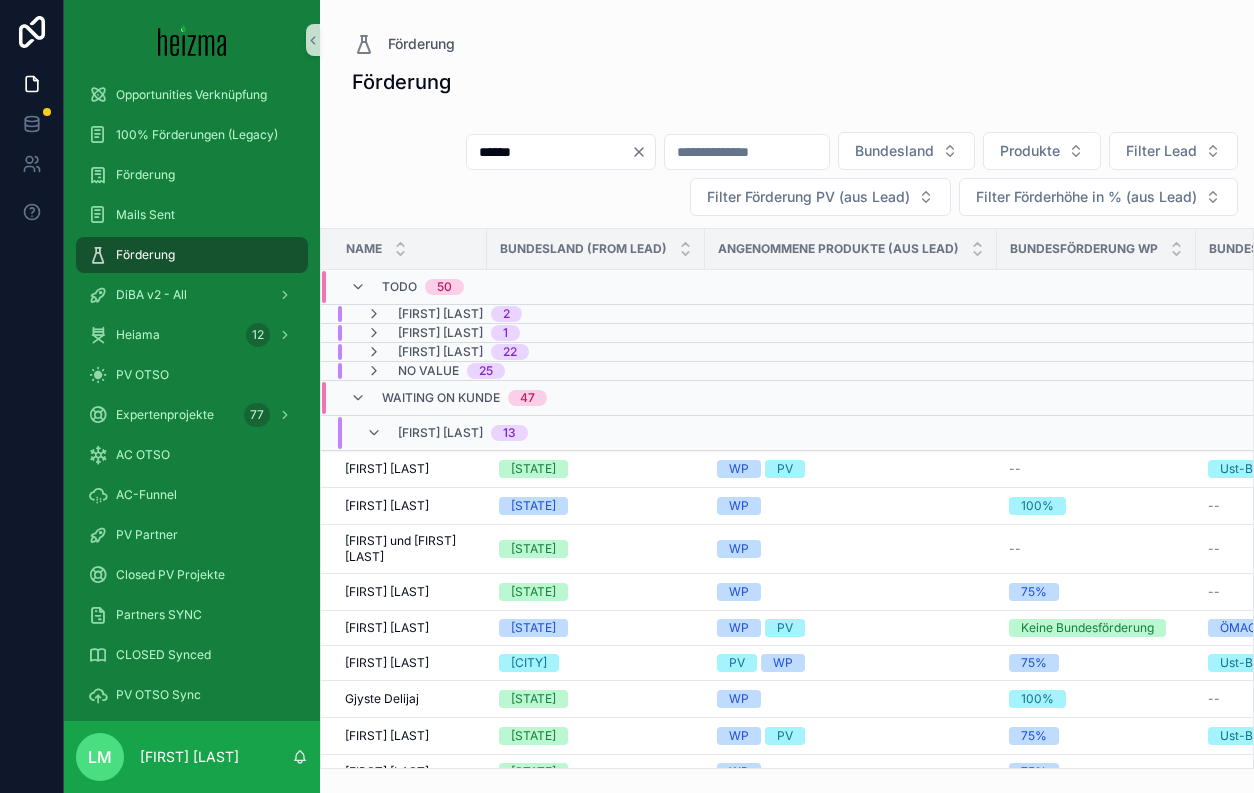 type on "******" 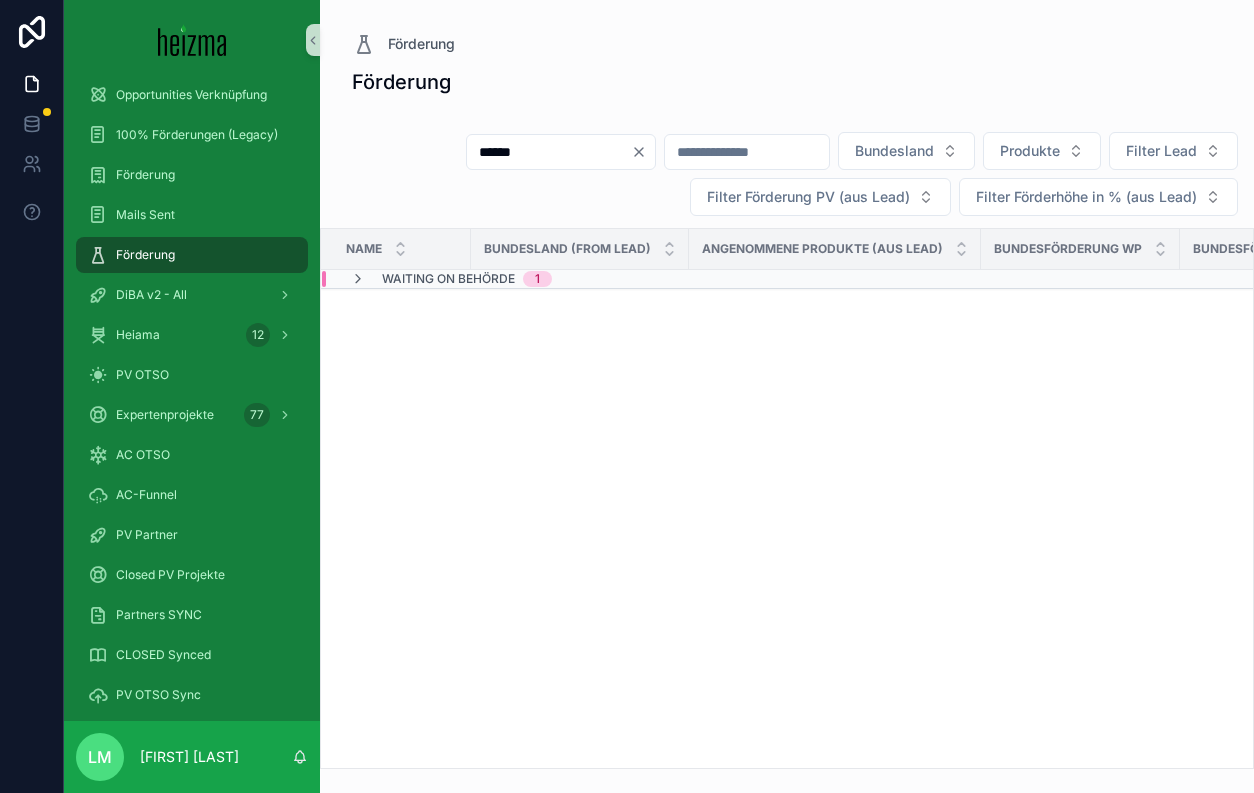 click on "Waiting on Behörde" at bounding box center (448, 279) 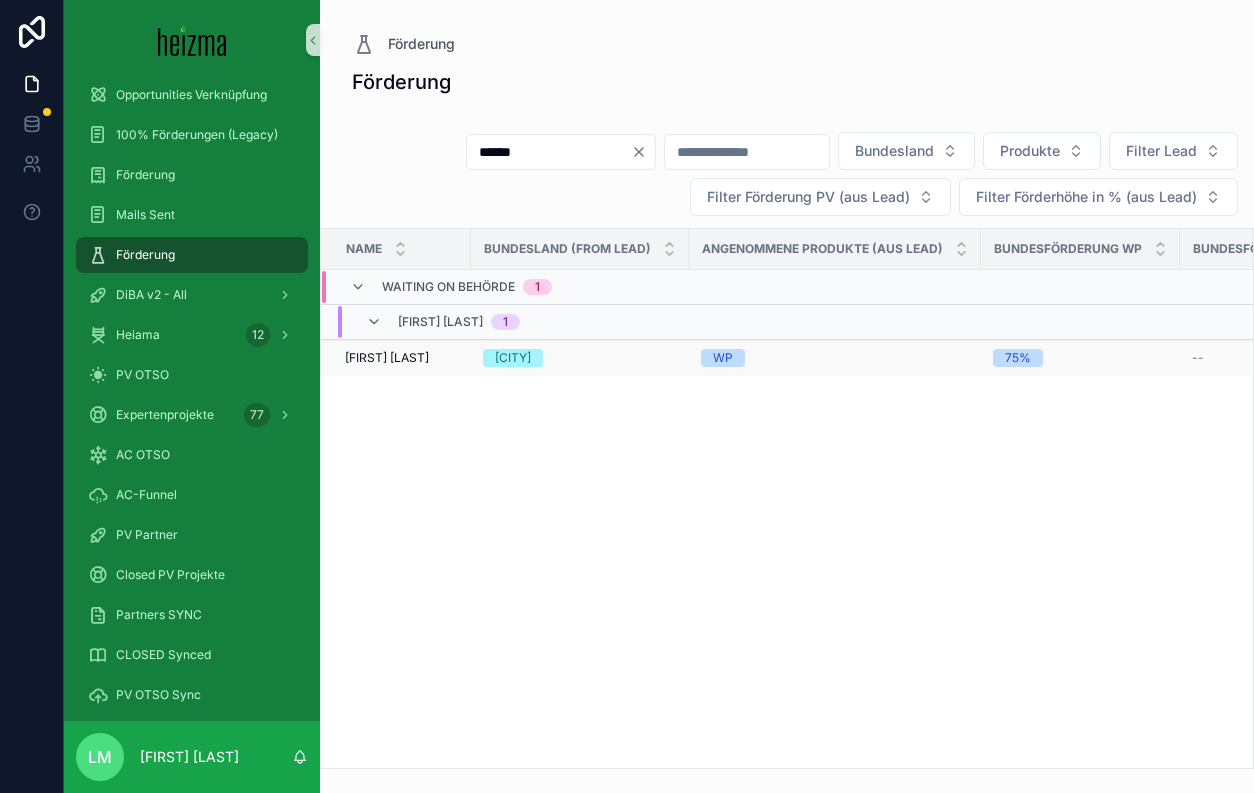 click on "Michael Leiner" at bounding box center (387, 358) 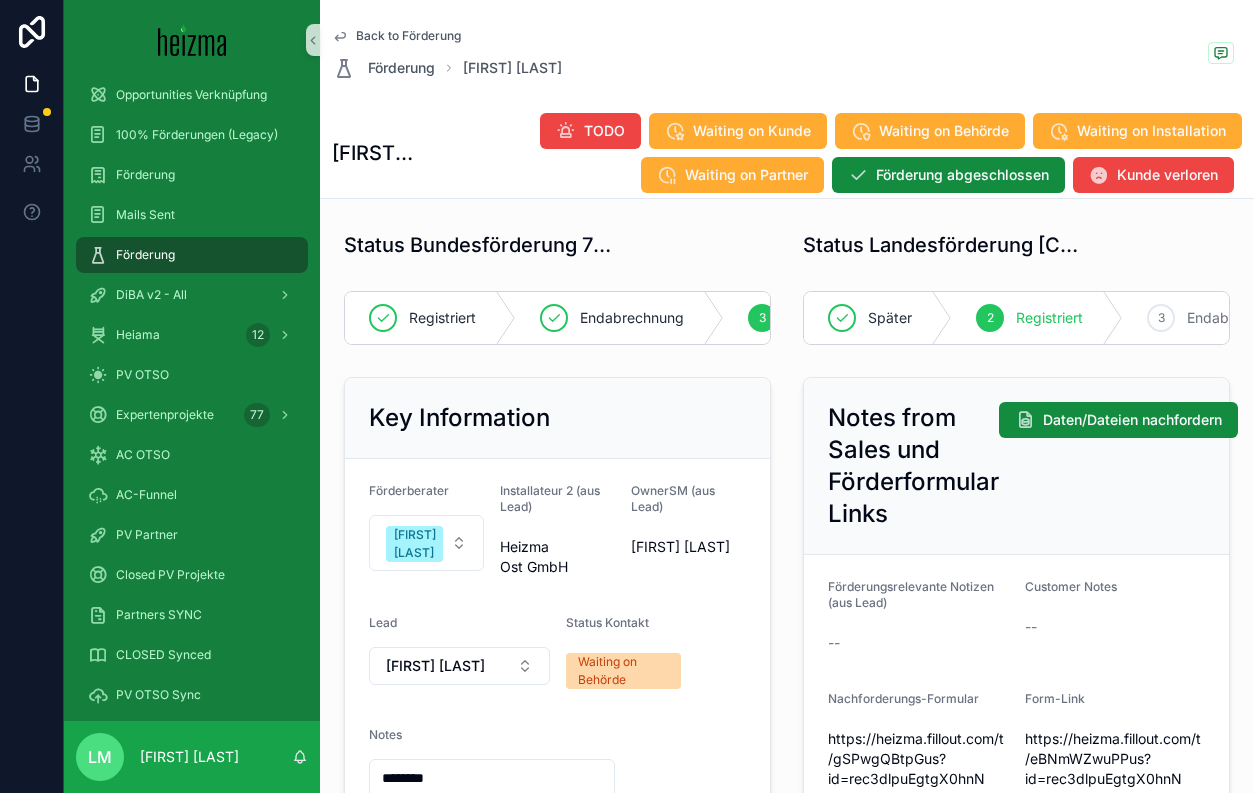 click on "Back to Förderung" at bounding box center [408, 36] 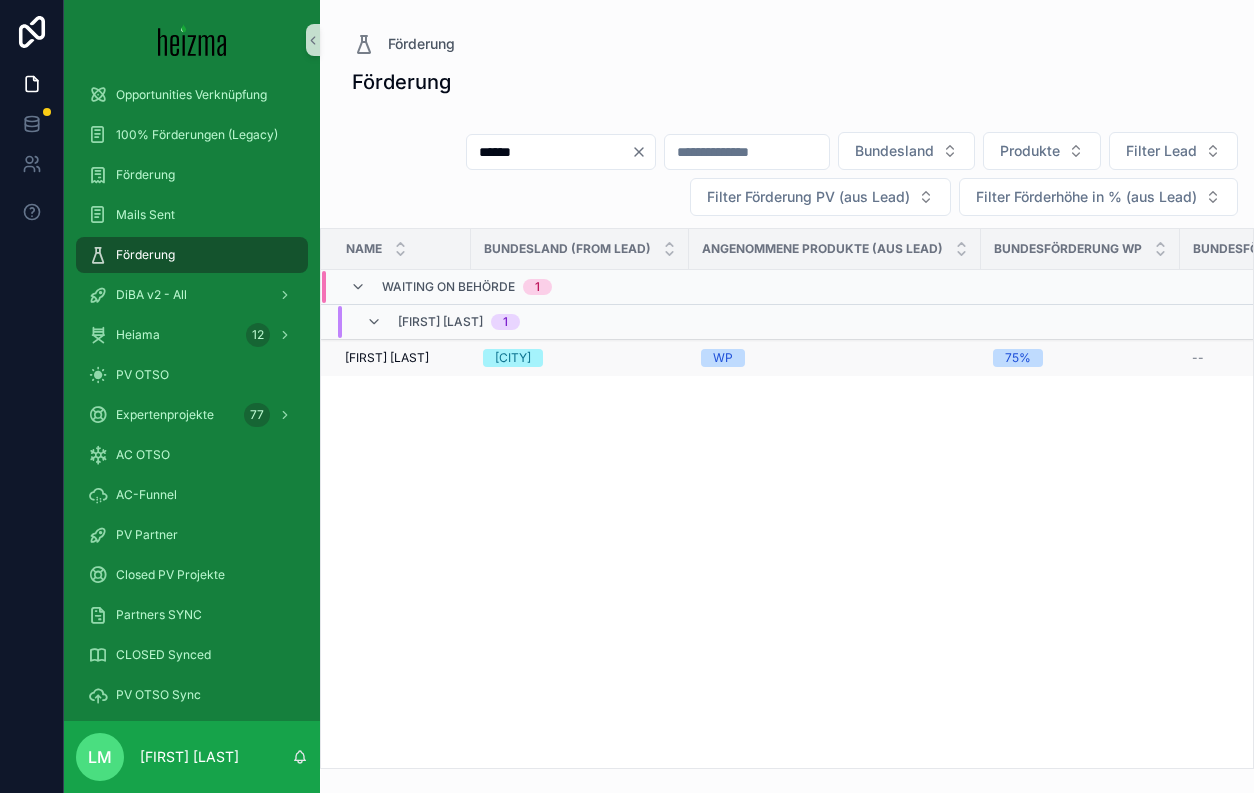 click on "Michael Leiner Michael Leiner" at bounding box center (396, 358) 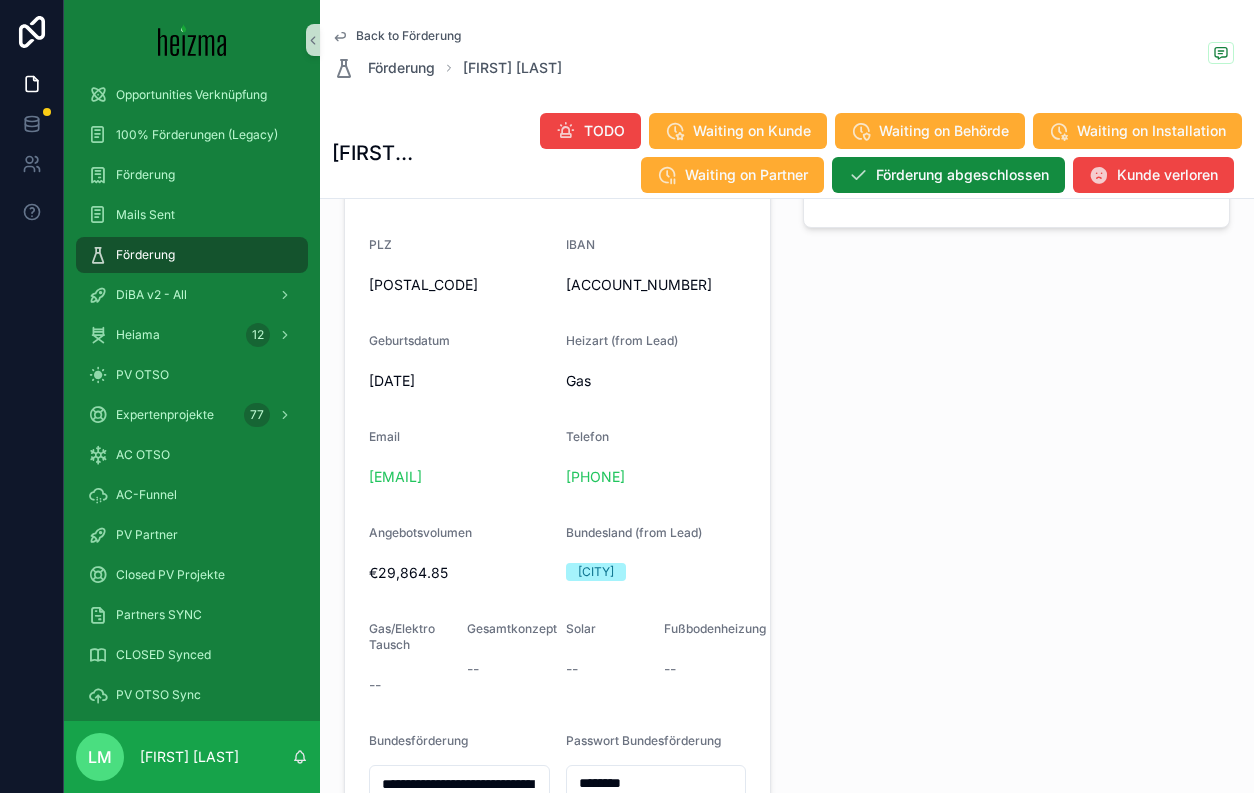 scroll, scrollTop: 1575, scrollLeft: 0, axis: vertical 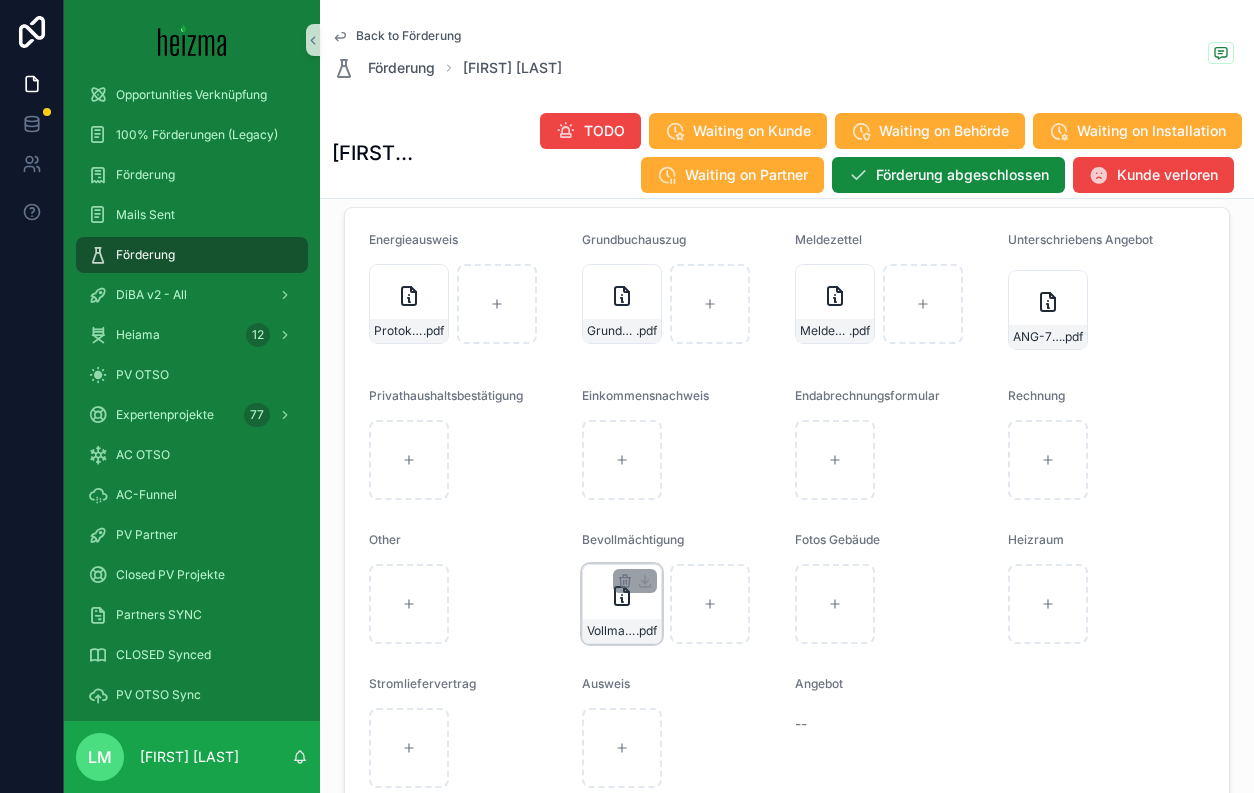 click on "Vollmacht_Förderma_Heizma" at bounding box center (611, 631) 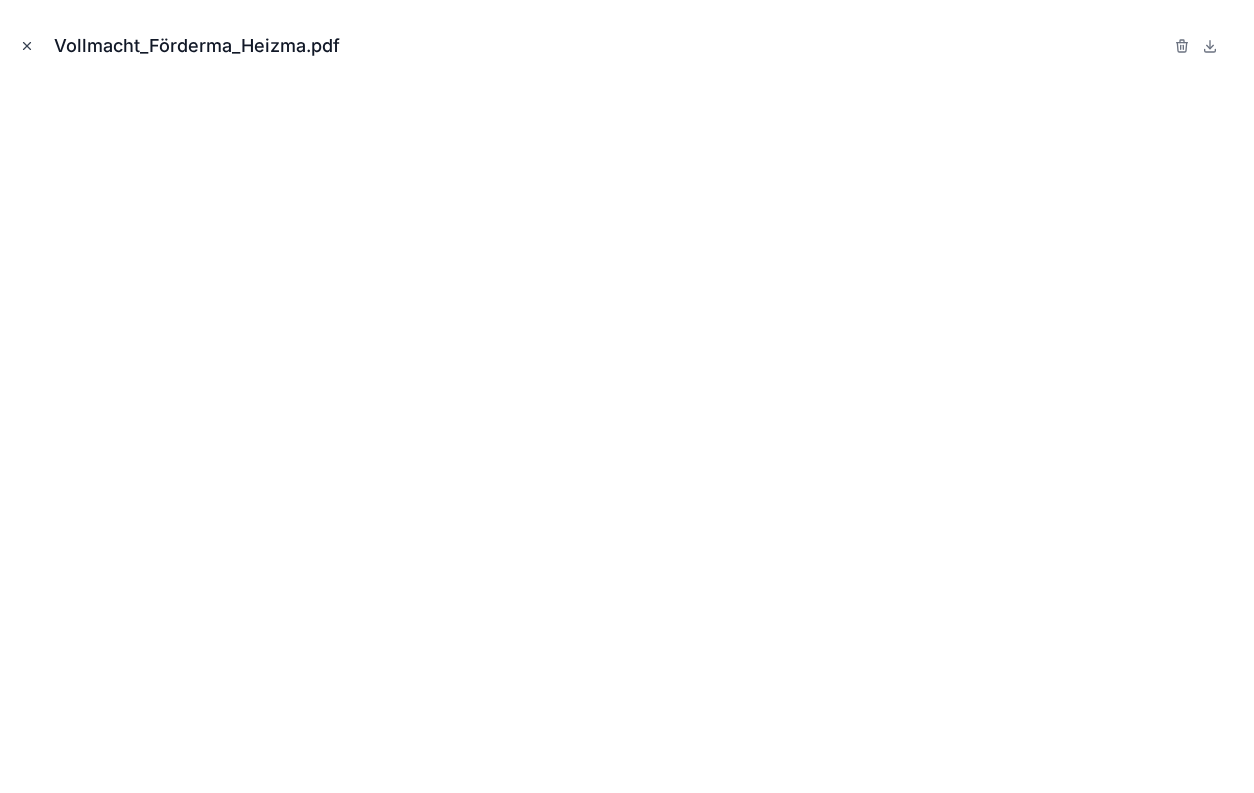 click 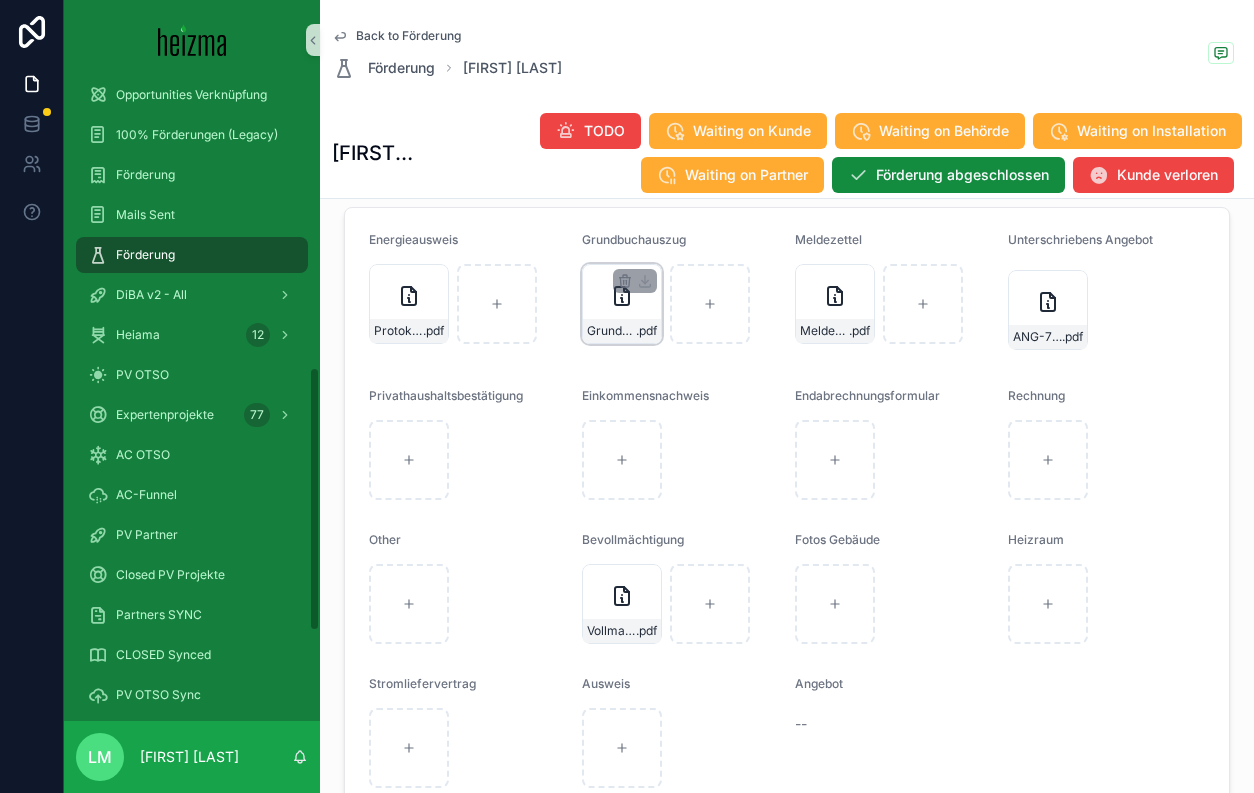 click on "Grundbuchauszug_01651-EZ-5796" at bounding box center (611, 331) 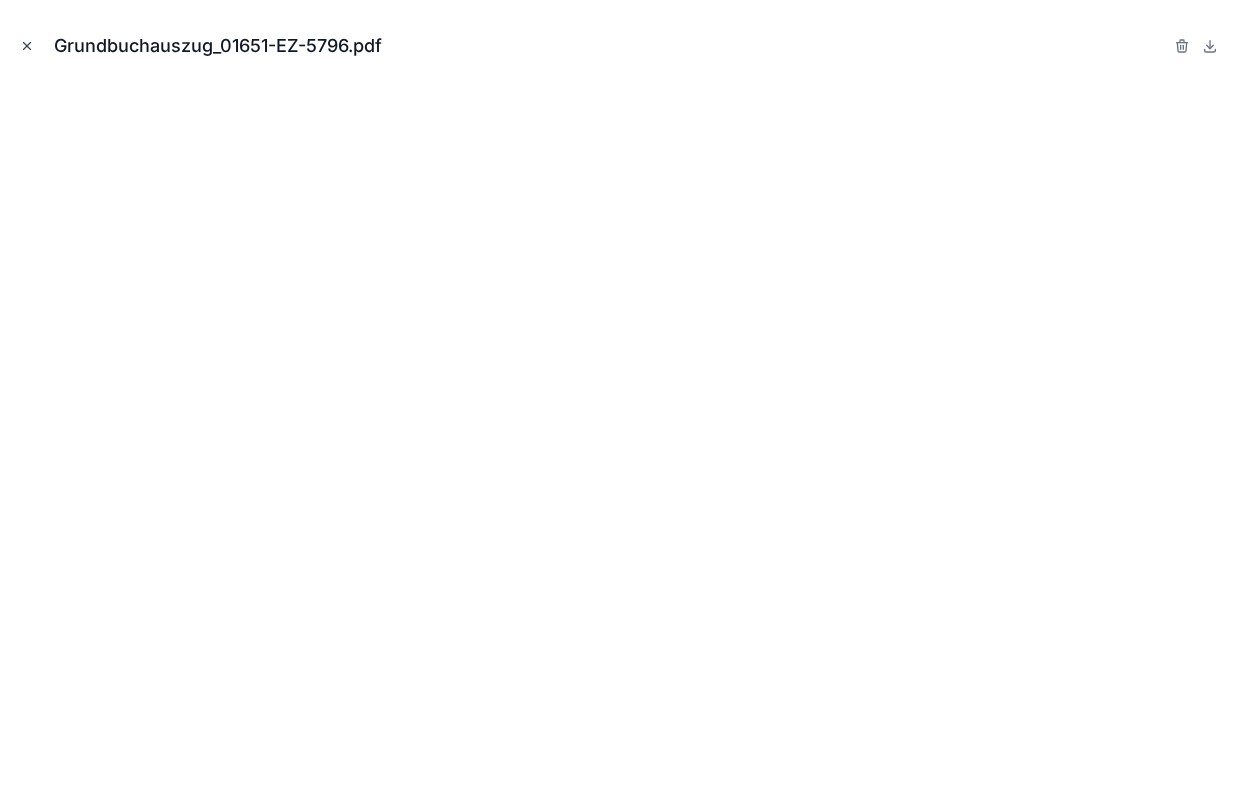 click 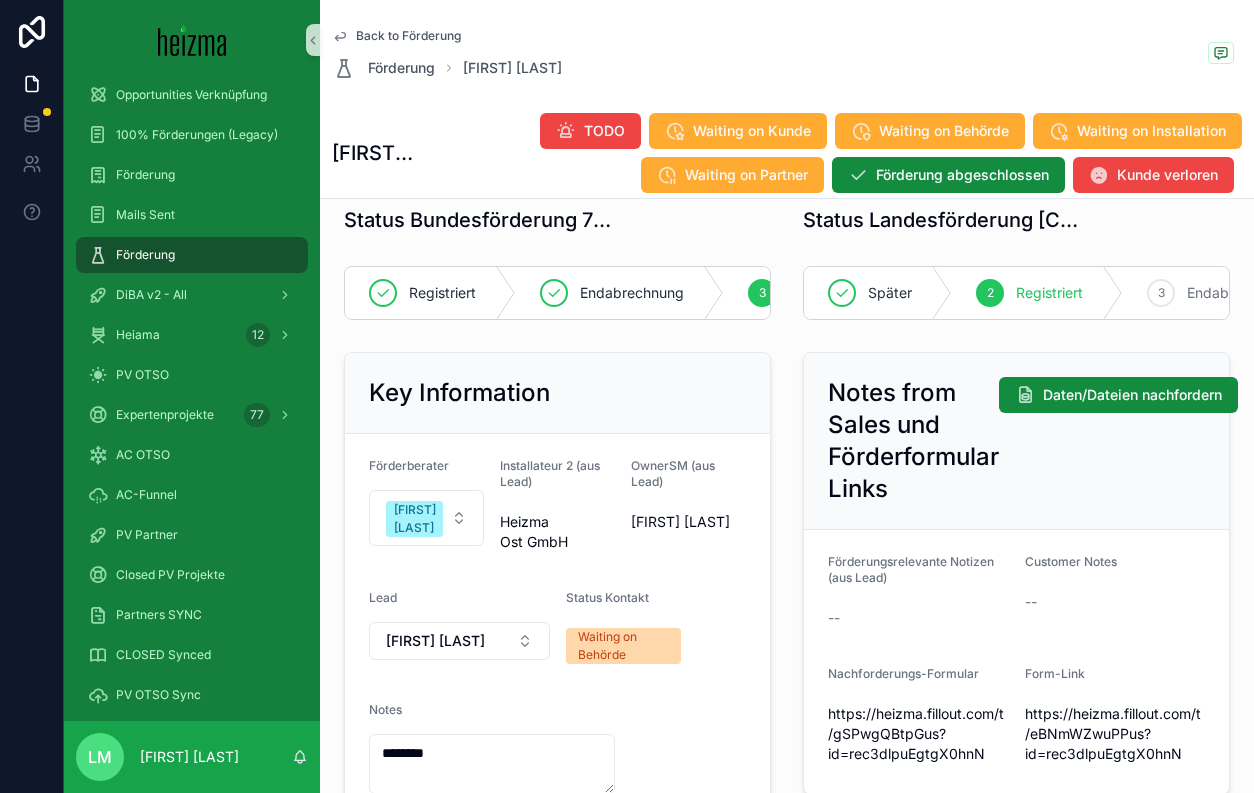scroll, scrollTop: 0, scrollLeft: 0, axis: both 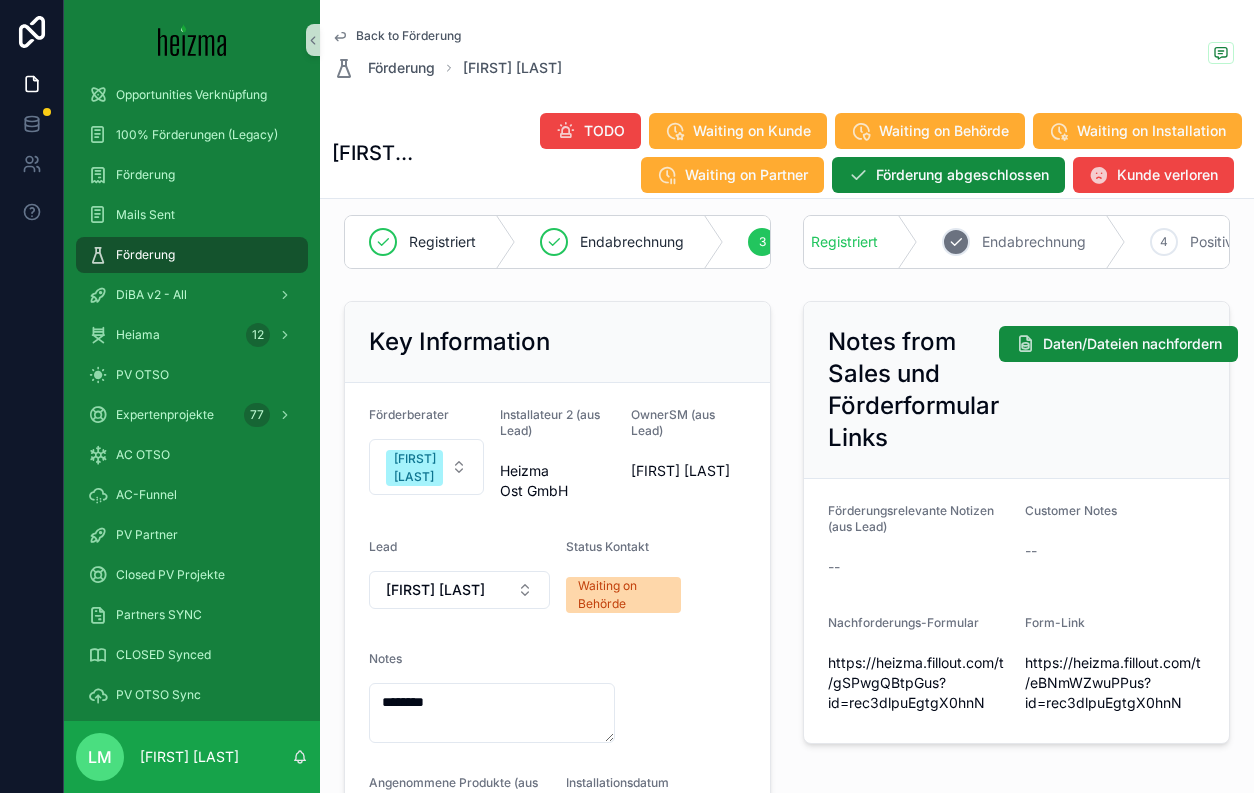 click on "3 Endabrechnung" at bounding box center (1022, 242) 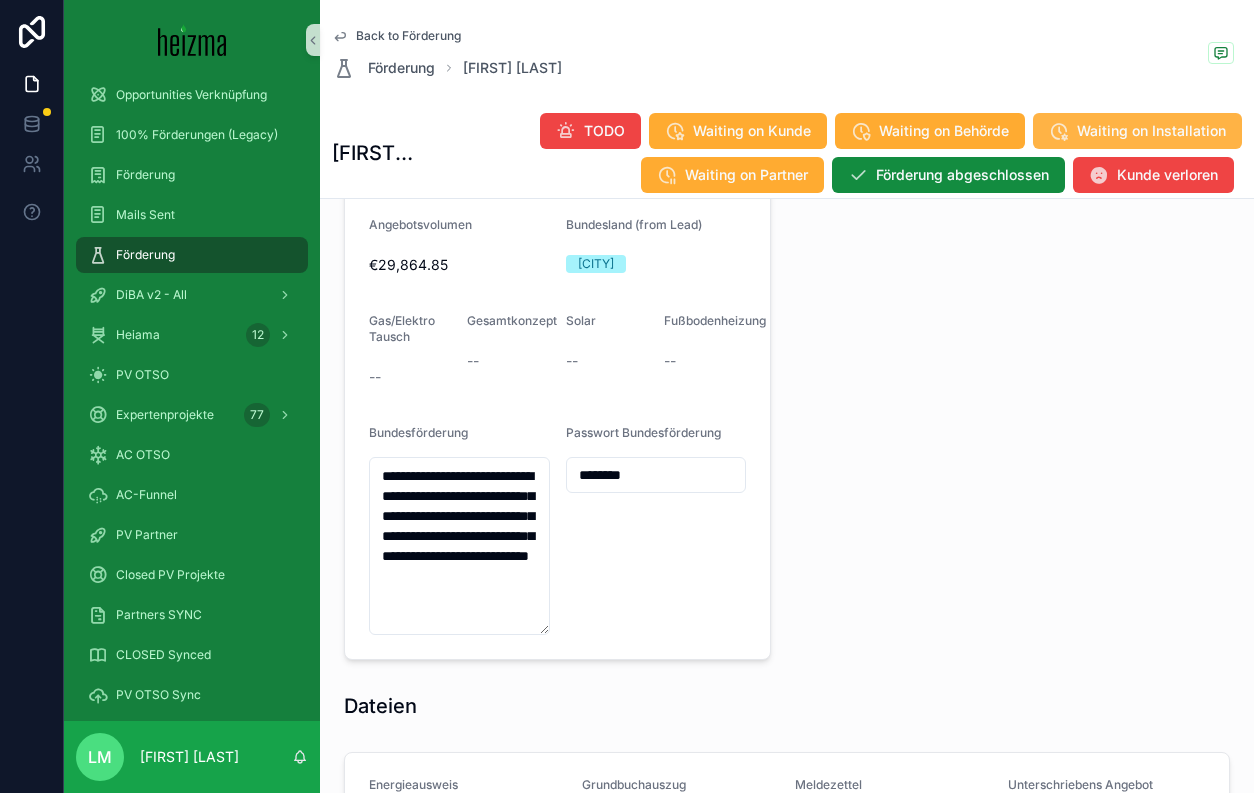 scroll, scrollTop: 1651, scrollLeft: 0, axis: vertical 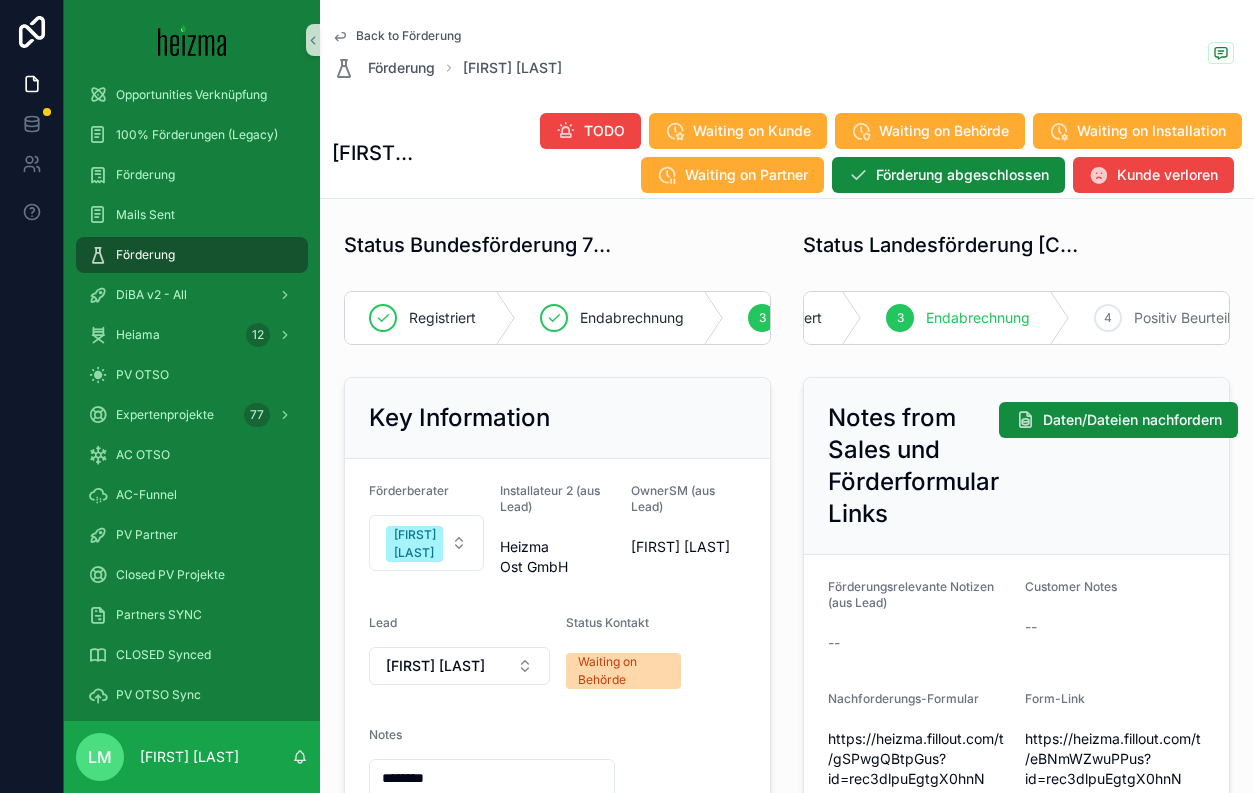 click on "Back to Förderung" at bounding box center (408, 36) 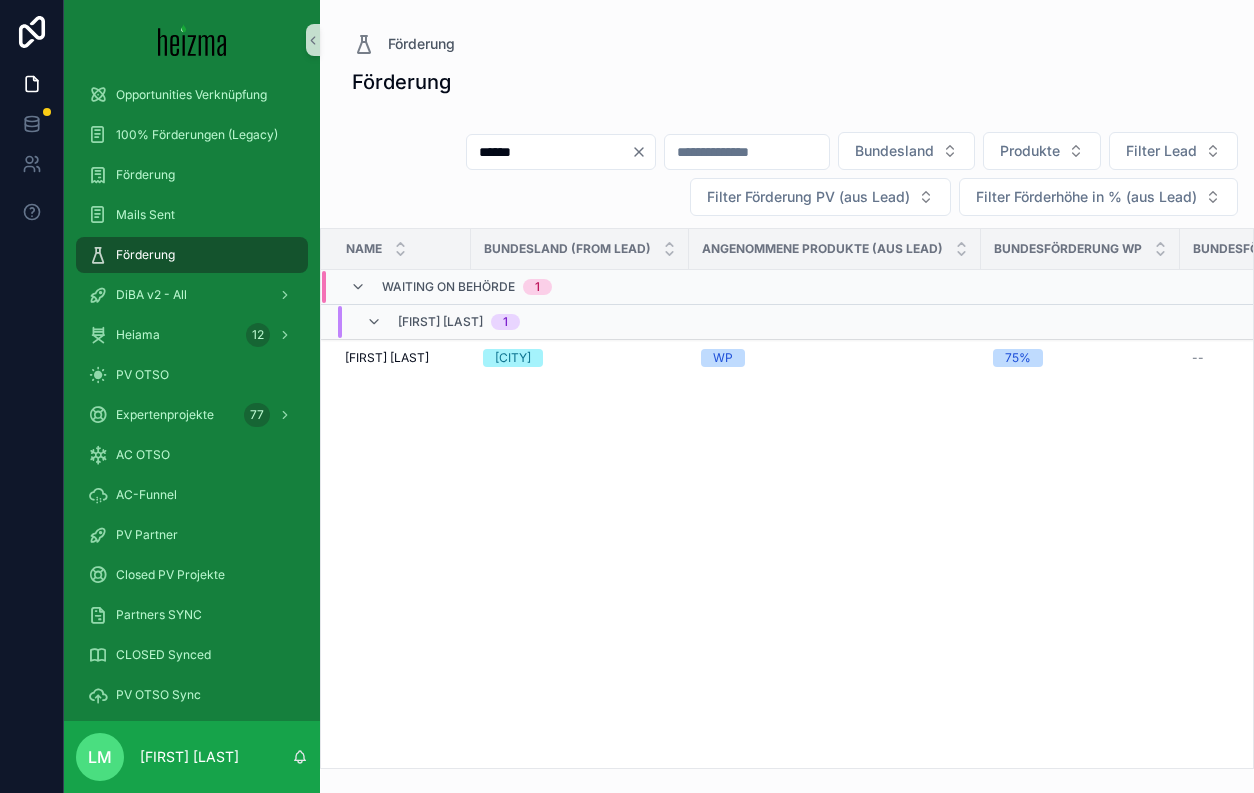 click on "******" at bounding box center [549, 152] 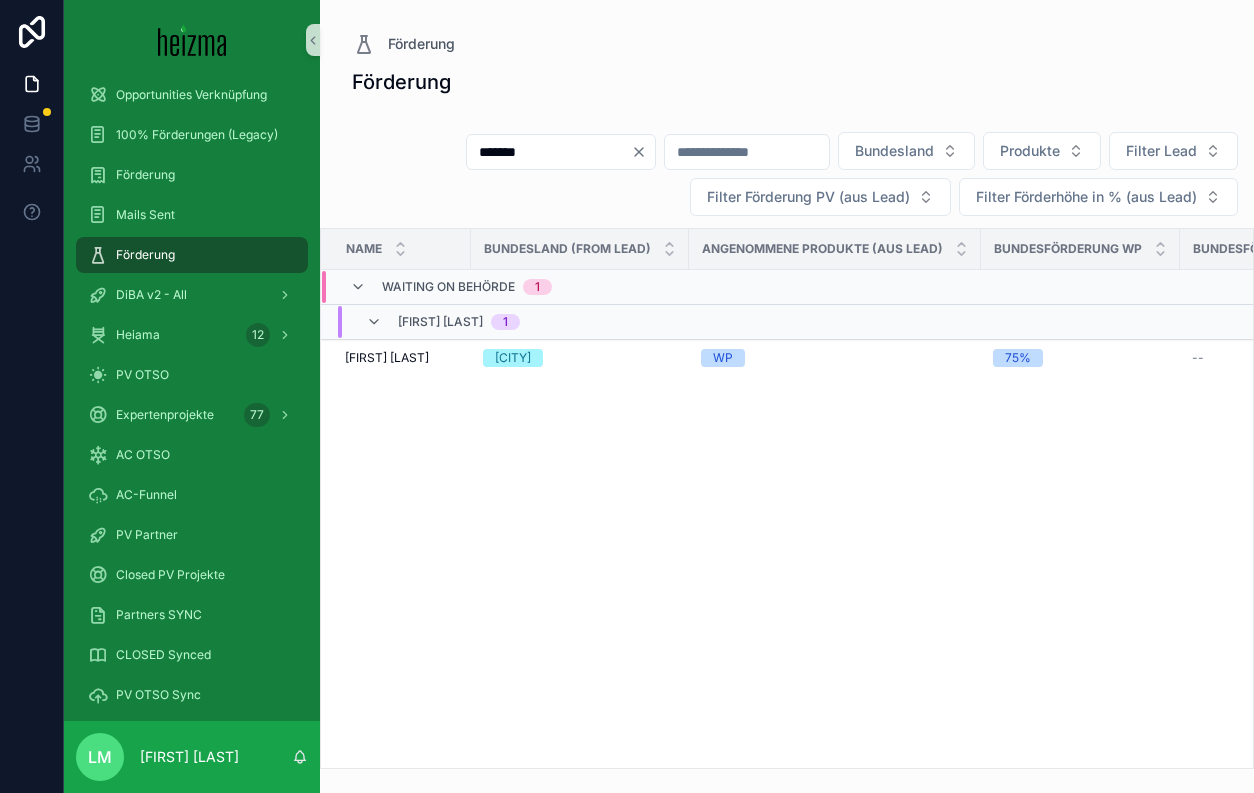 type on "*******" 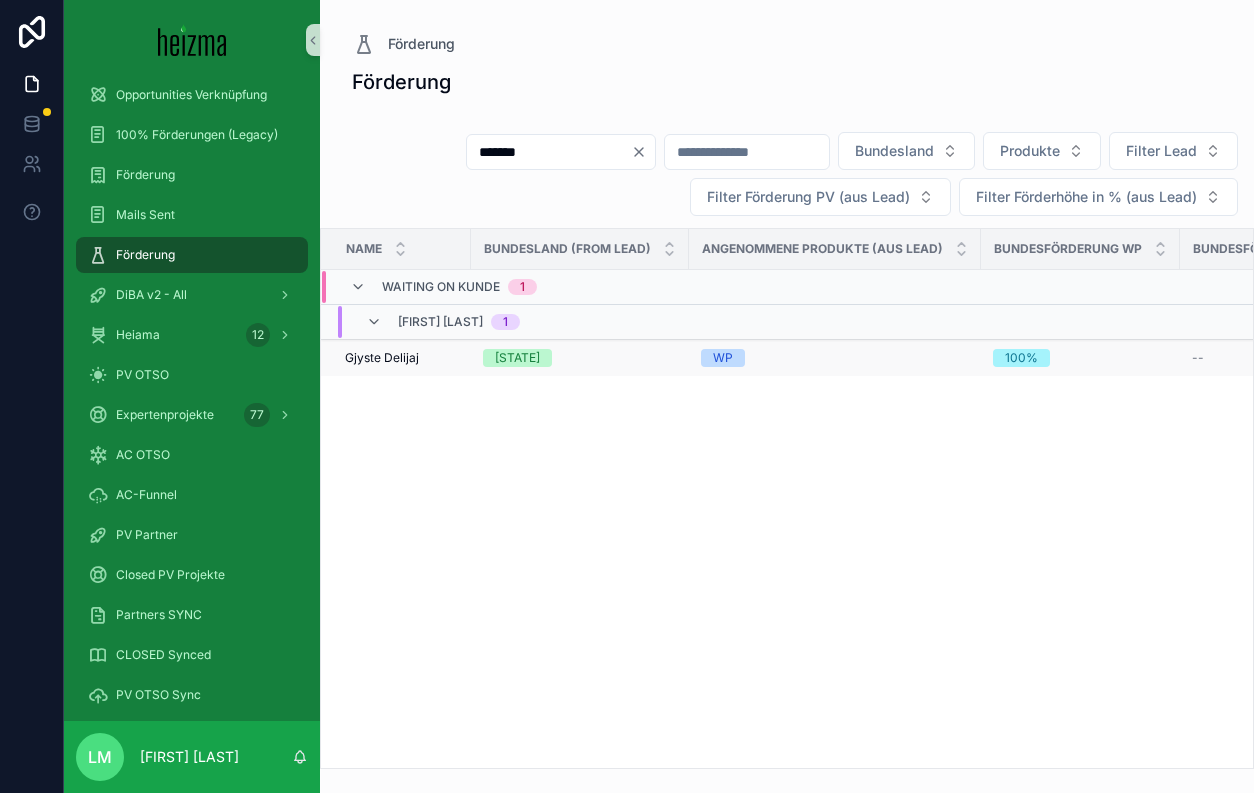 click on "Gjyste Delijaj" at bounding box center (382, 358) 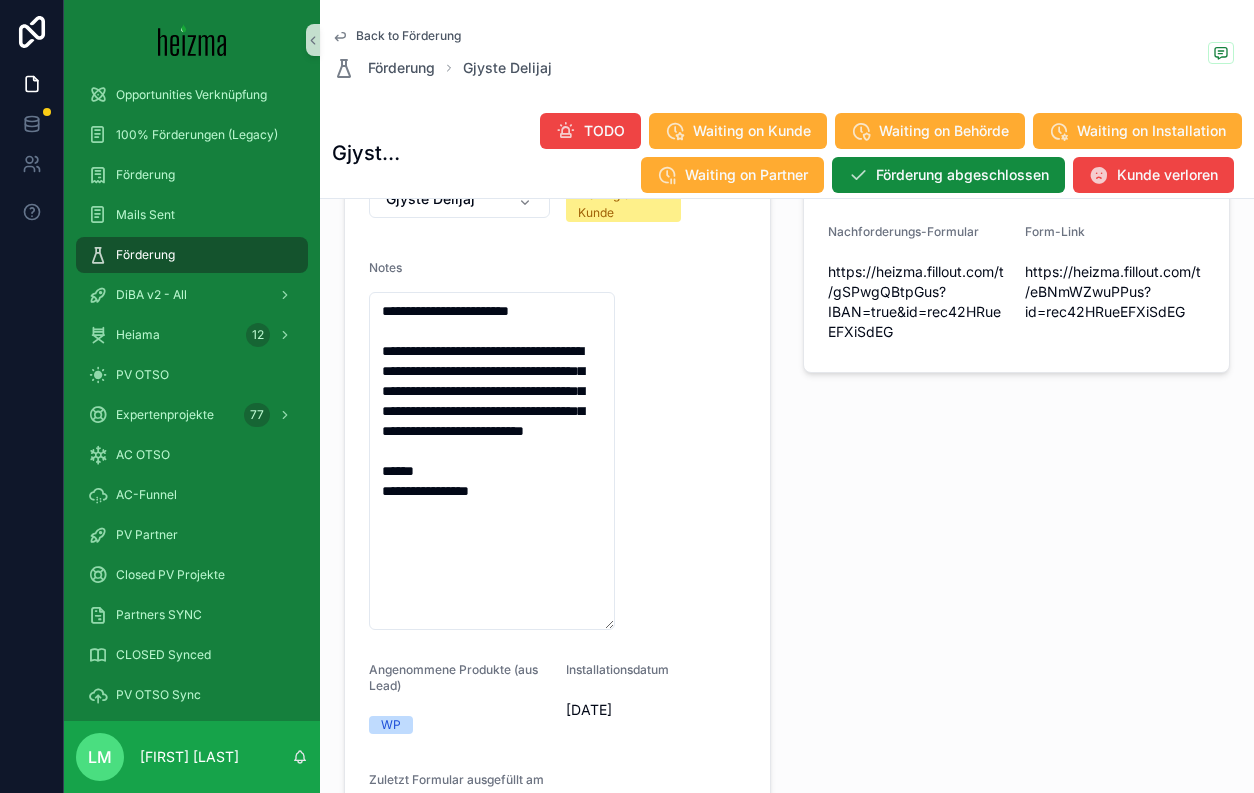 scroll, scrollTop: 438, scrollLeft: 0, axis: vertical 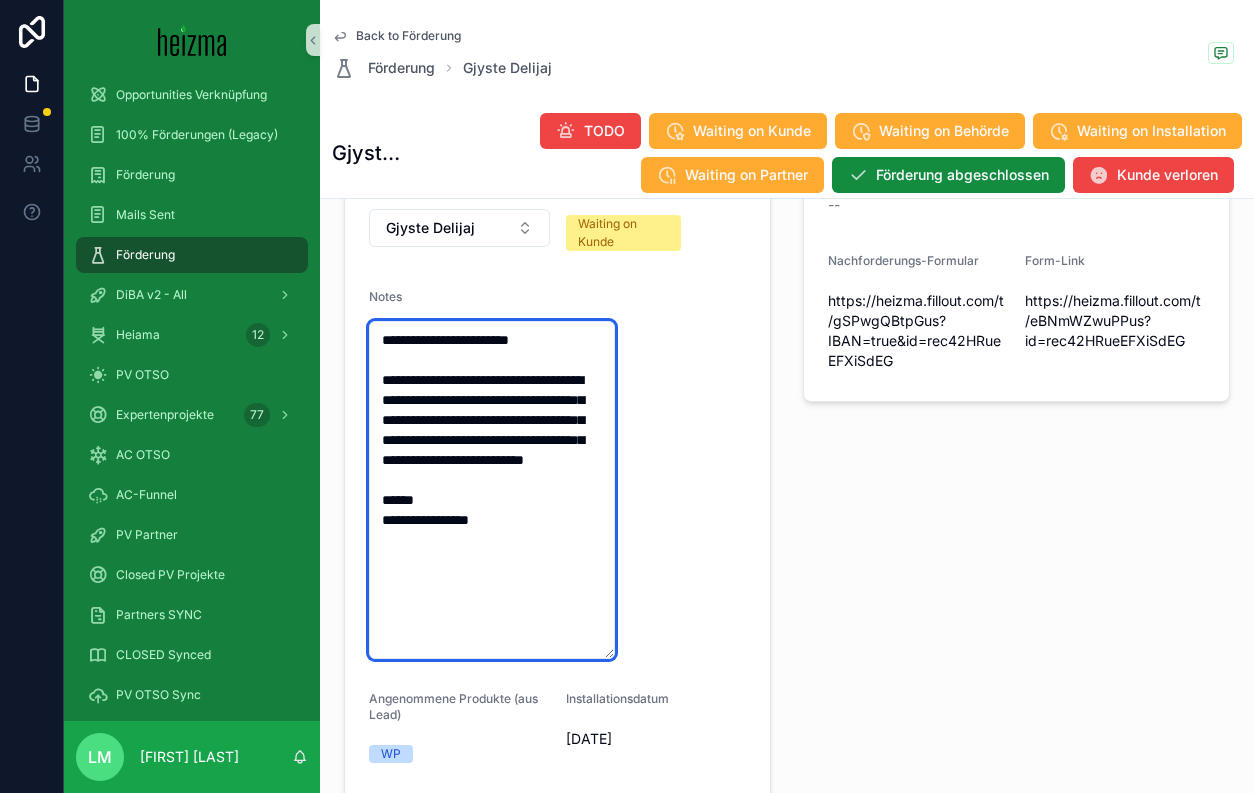 click on "**********" at bounding box center (492, 490) 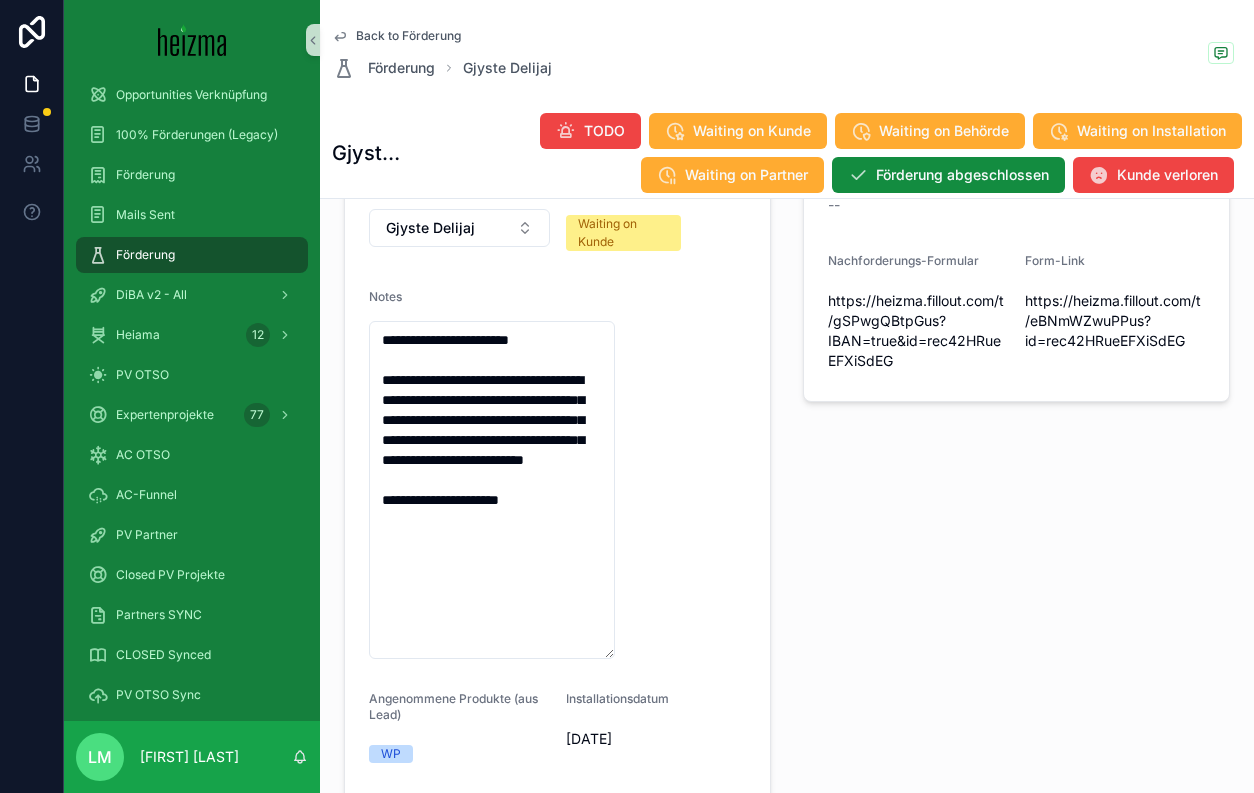 click on "**********" at bounding box center [557, 455] 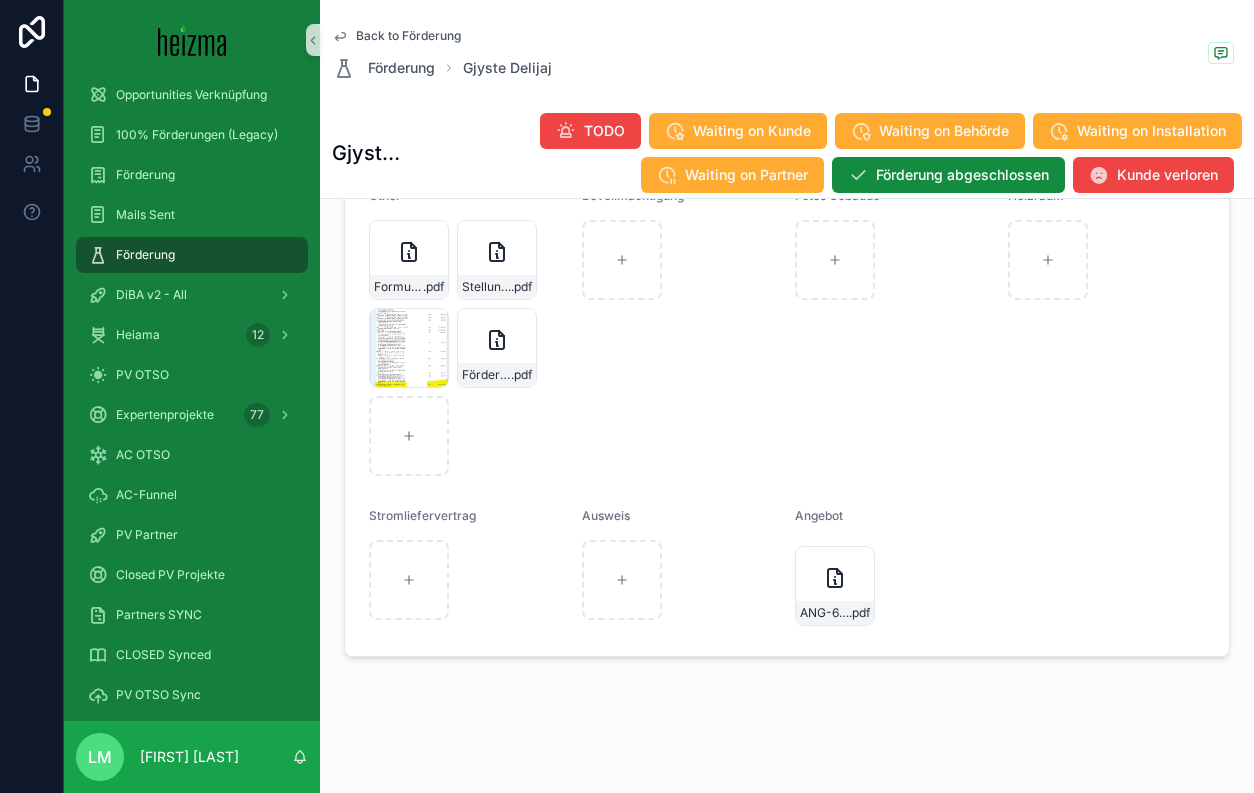 scroll, scrollTop: 2749, scrollLeft: 0, axis: vertical 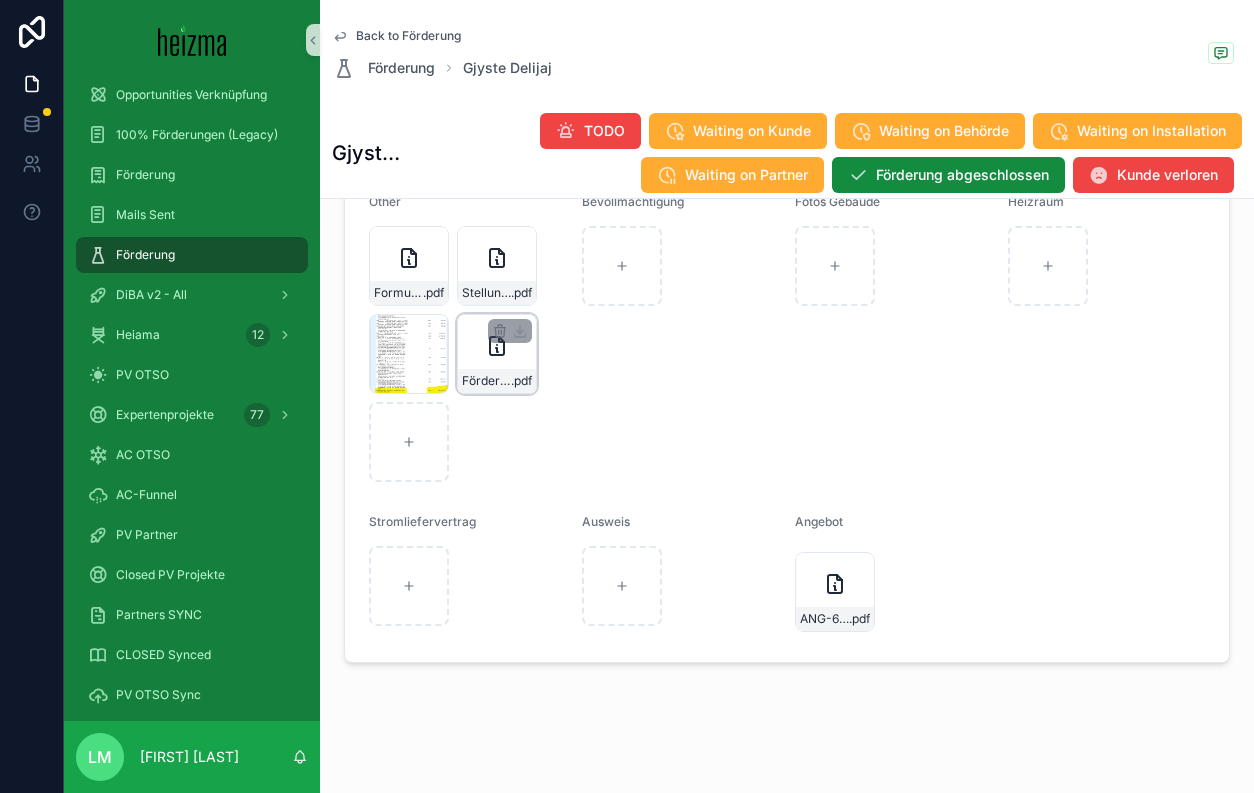type on "**********" 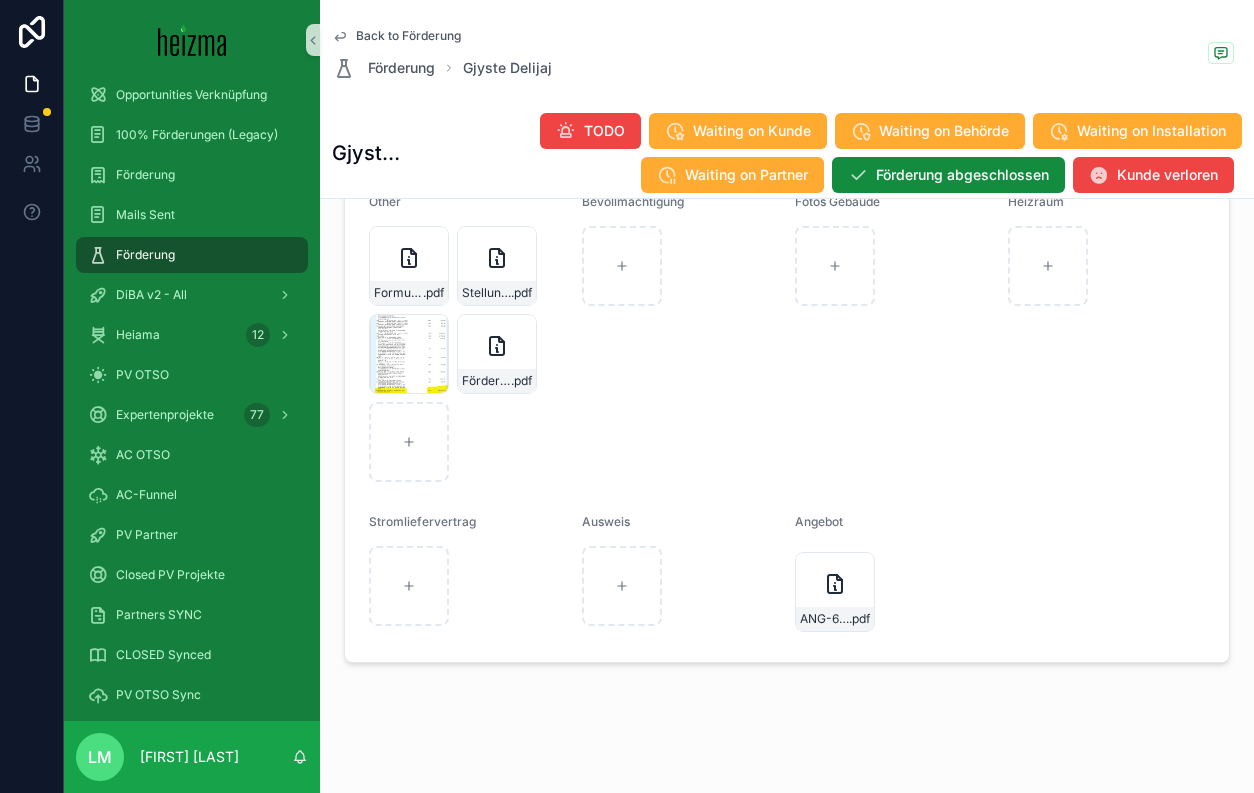 click on "Back to Förderung" at bounding box center (408, 36) 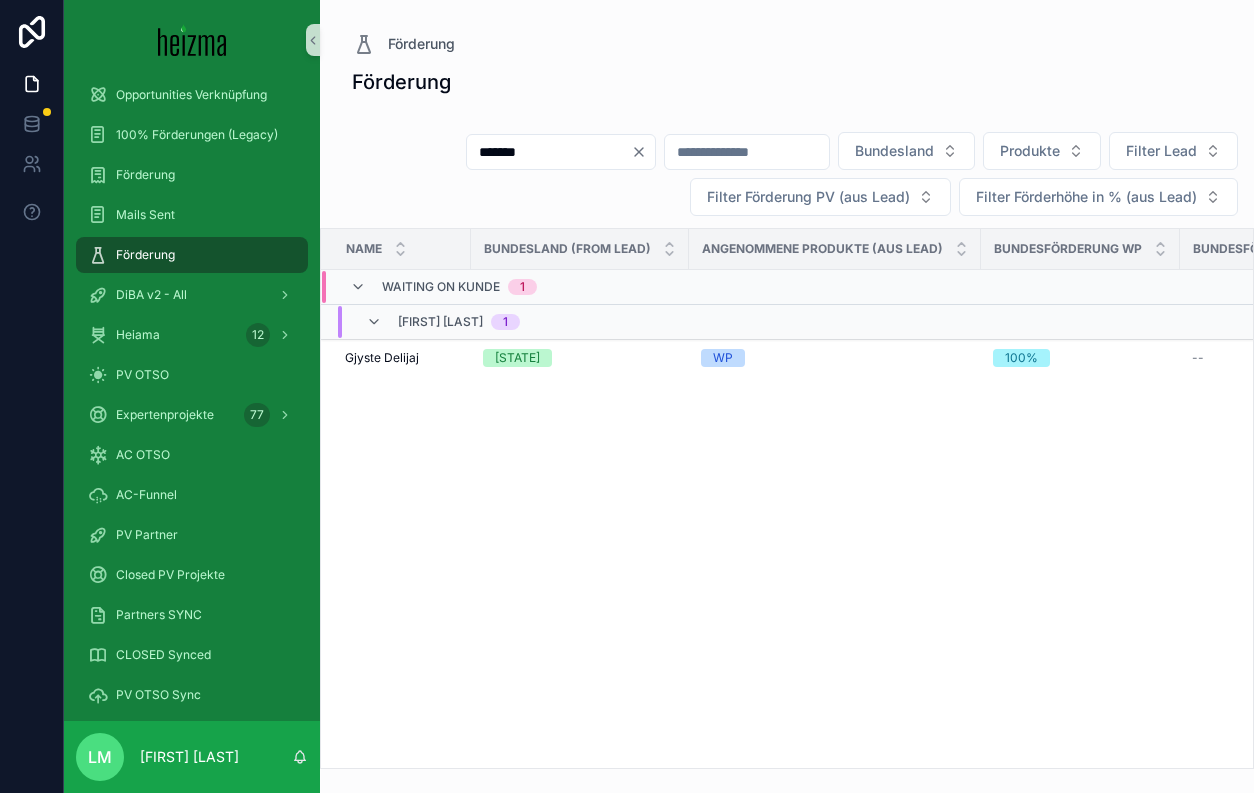 click on "*******" at bounding box center (561, 152) 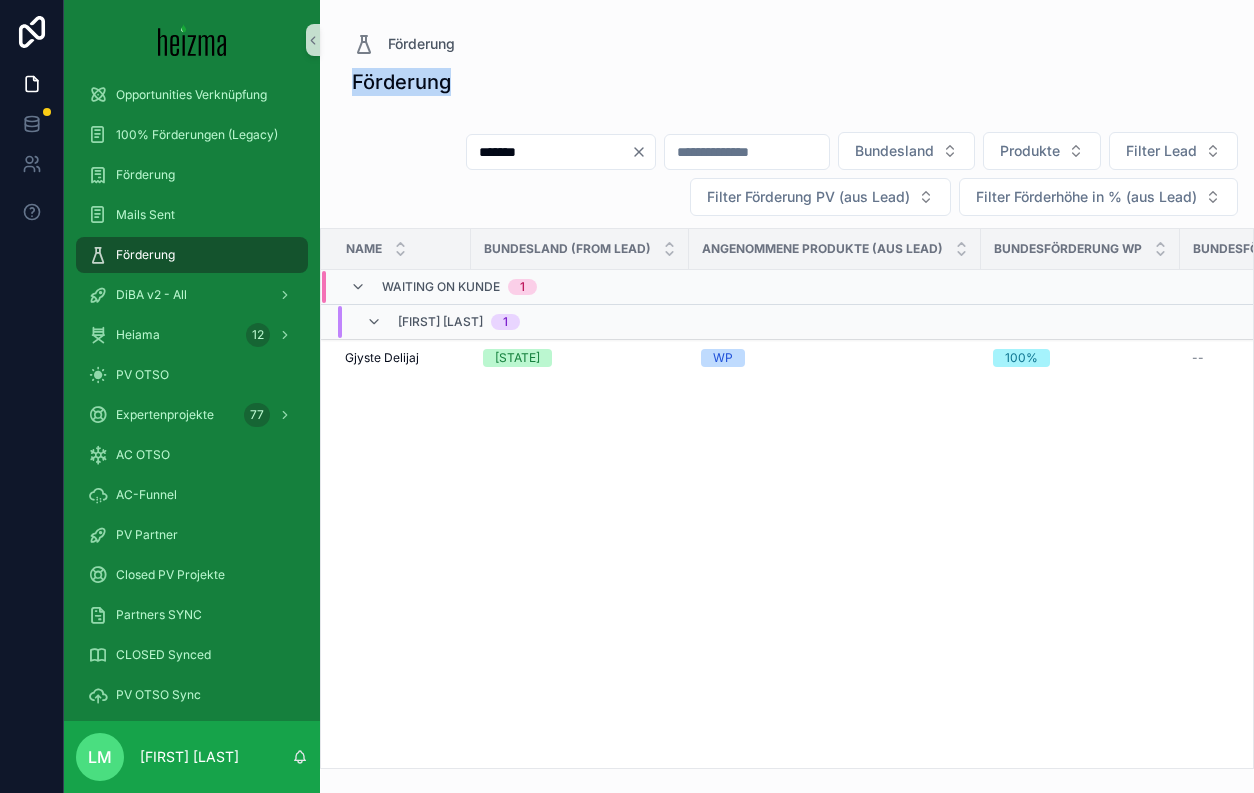 click on "*******" at bounding box center (561, 152) 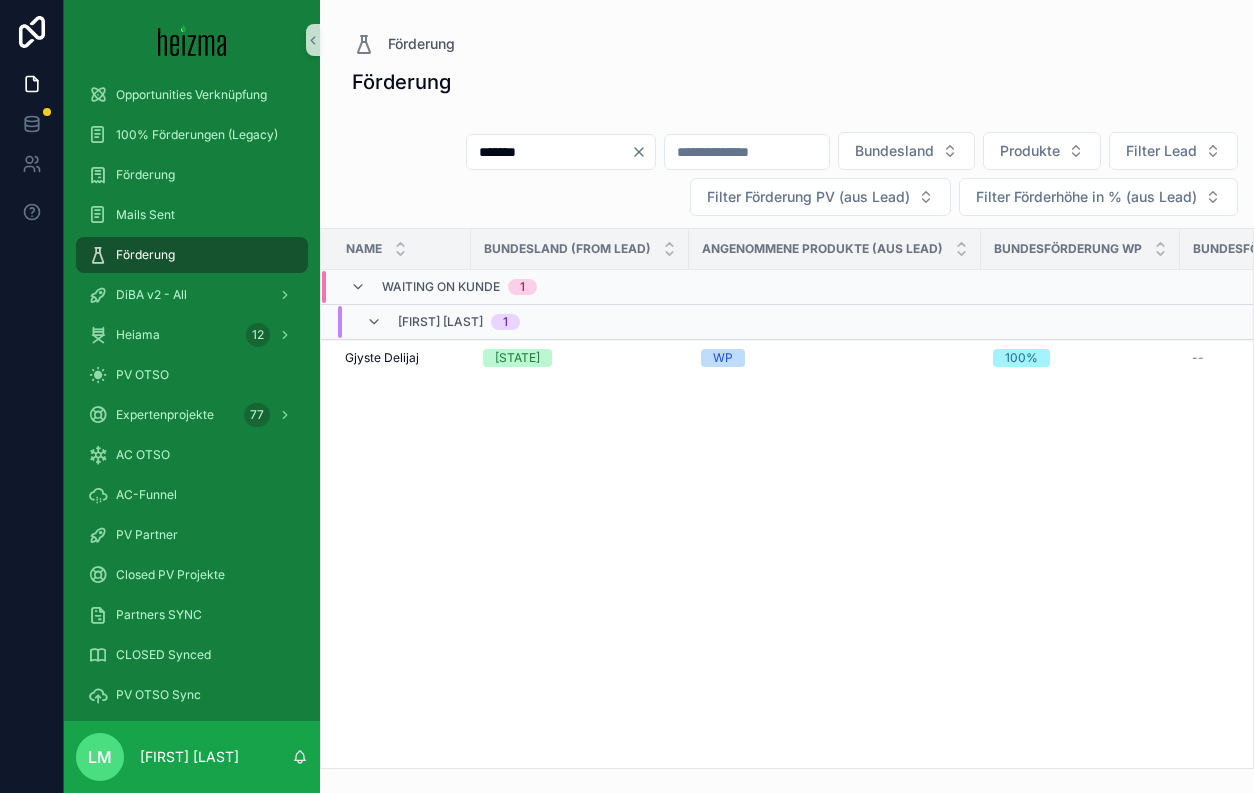 click on "*******" at bounding box center (549, 152) 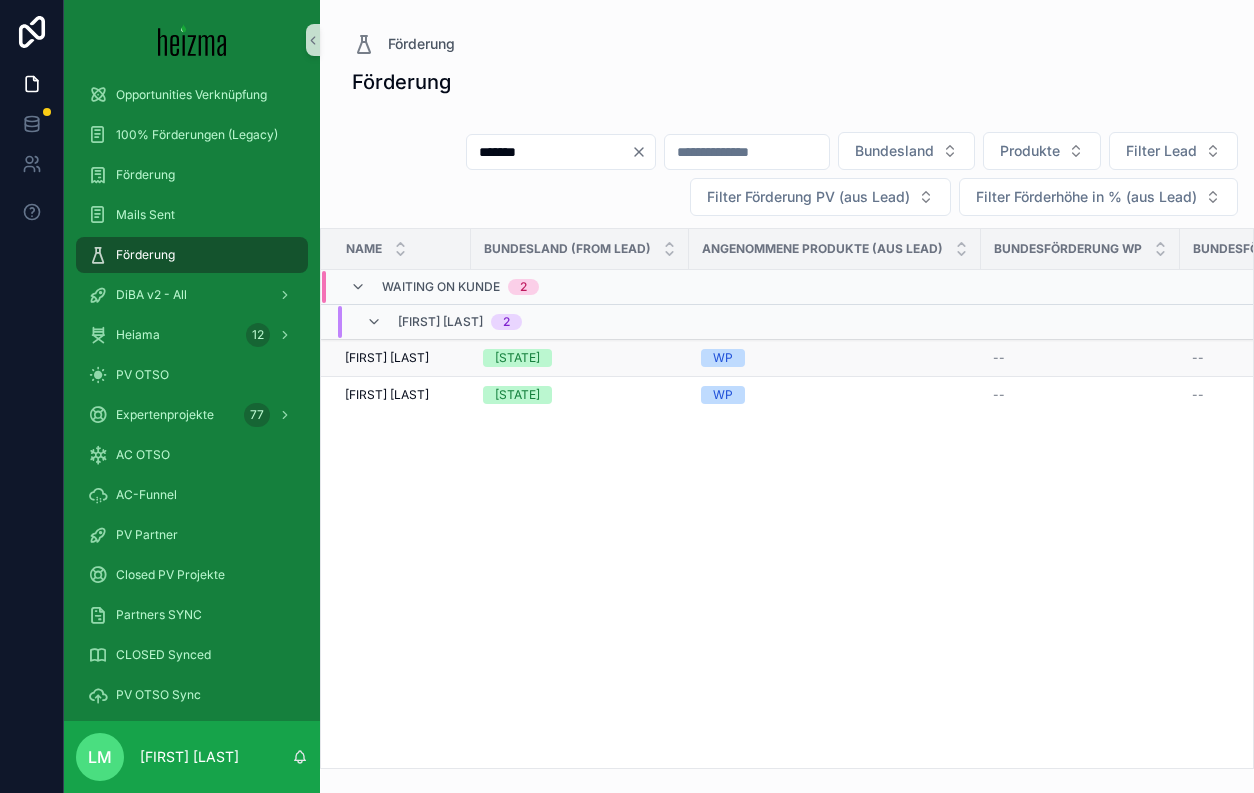 click on "Katharina Noggler" at bounding box center (387, 358) 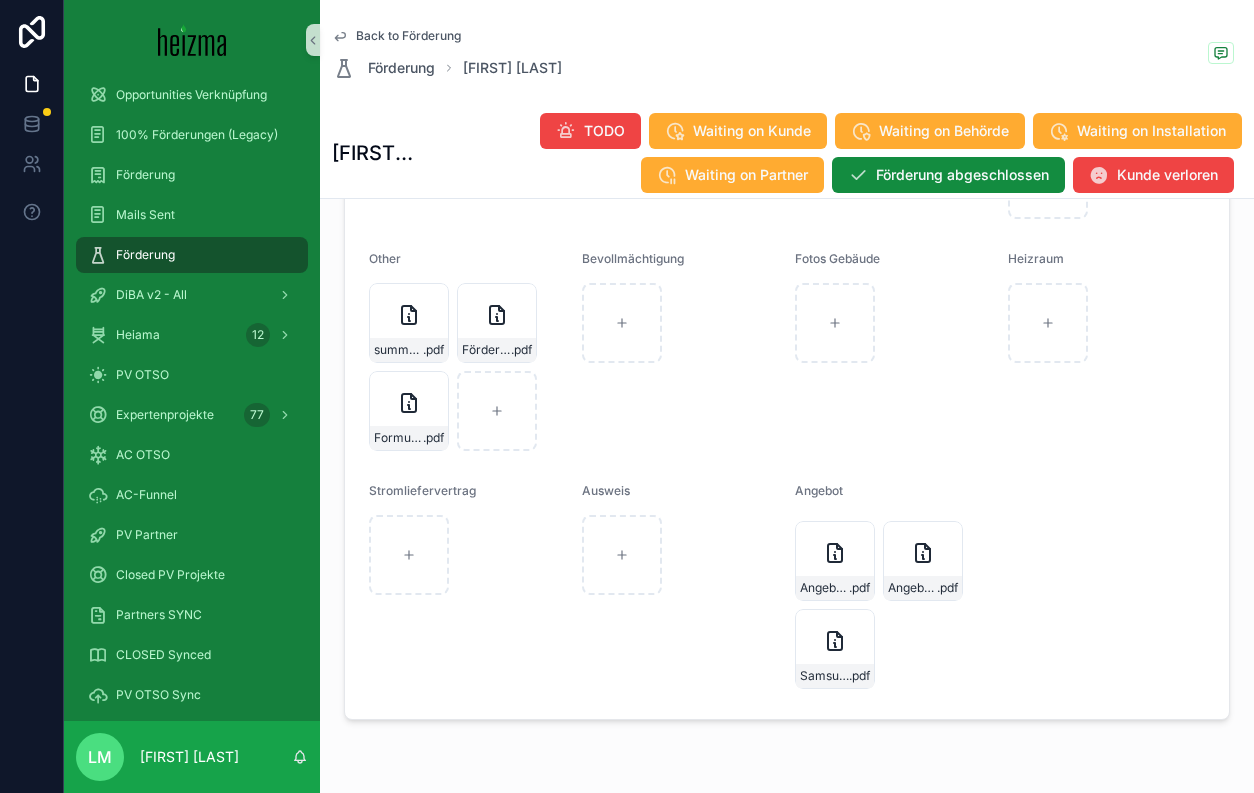scroll, scrollTop: 2591, scrollLeft: 0, axis: vertical 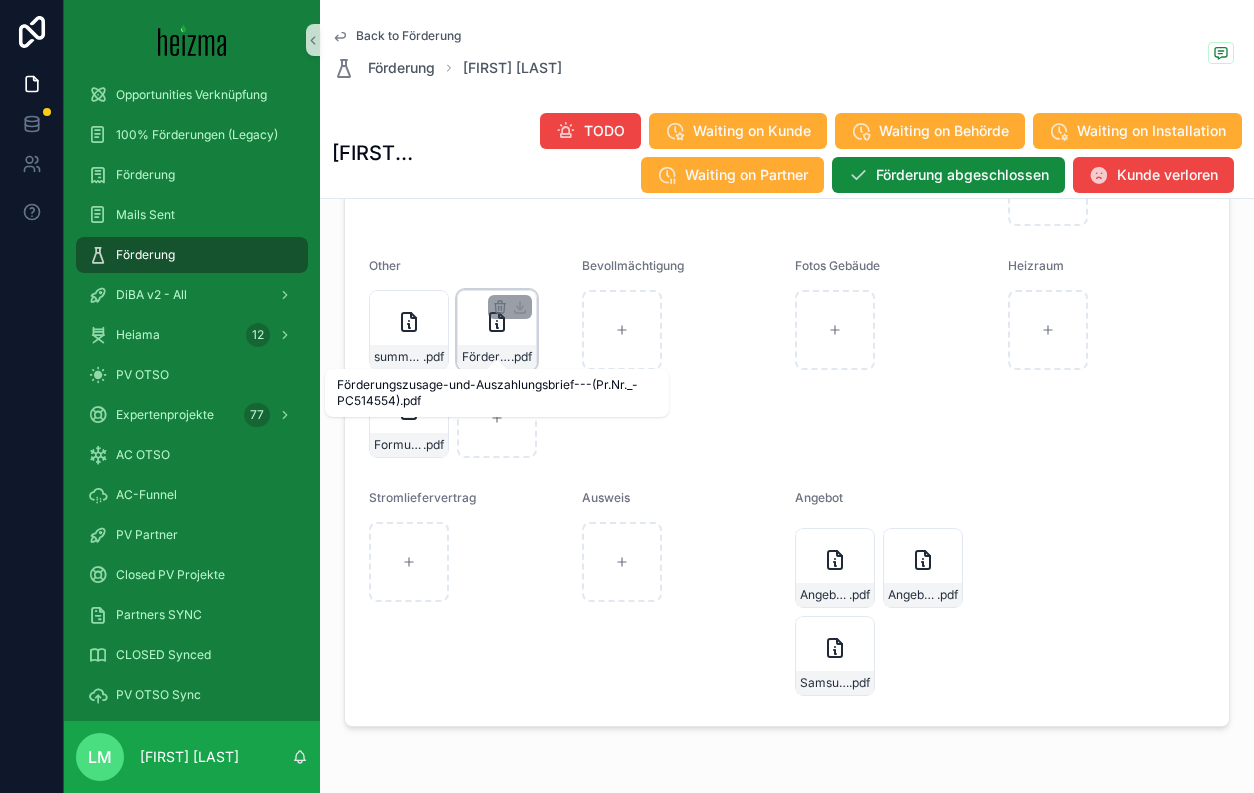 click on "Förderungszusage-und-Auszahlungsbrief---(Pr.Nr._-PC514554)" at bounding box center [486, 357] 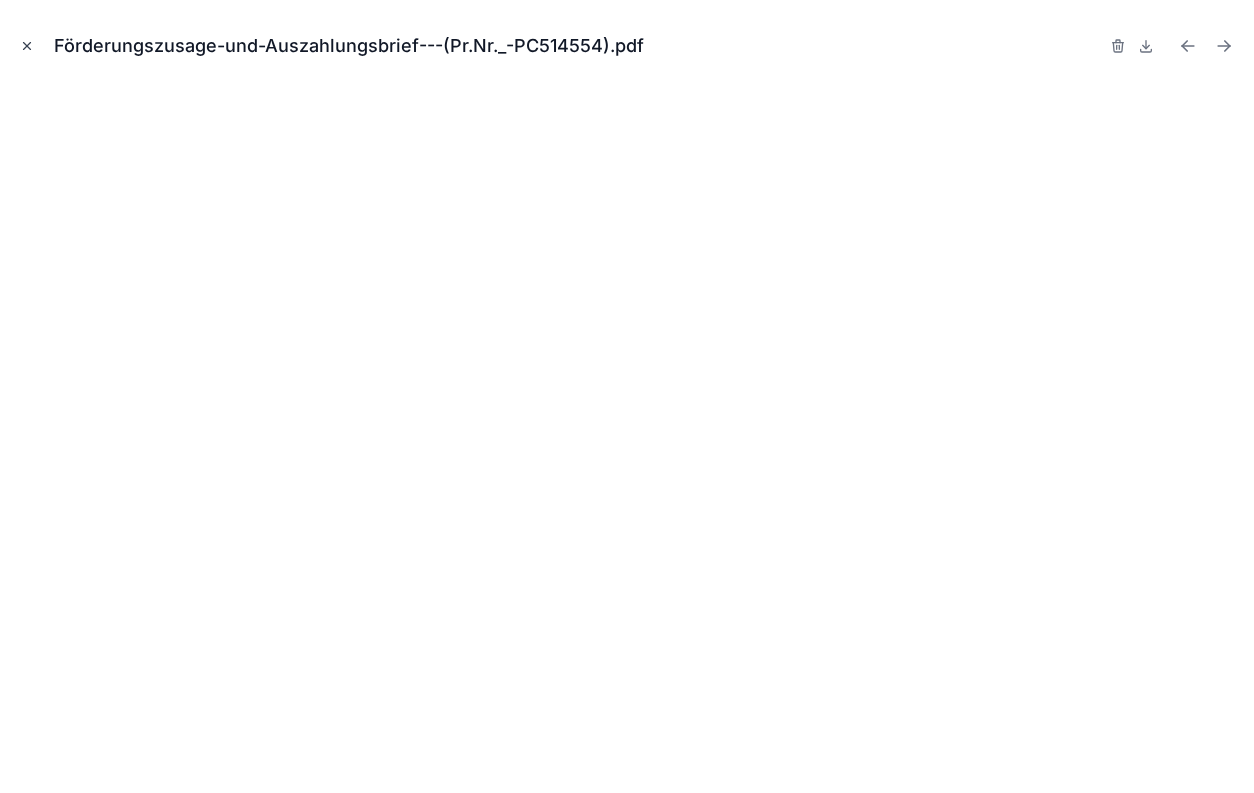 click 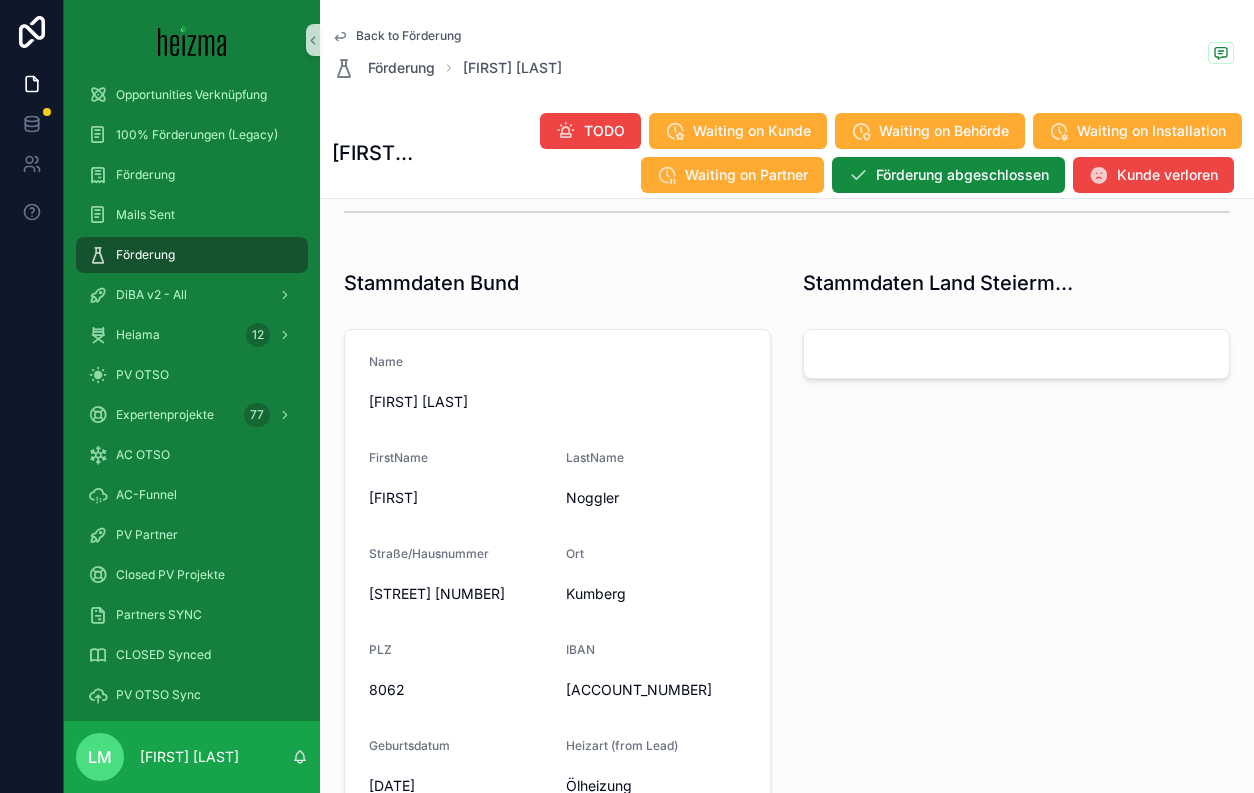 scroll, scrollTop: 710, scrollLeft: 0, axis: vertical 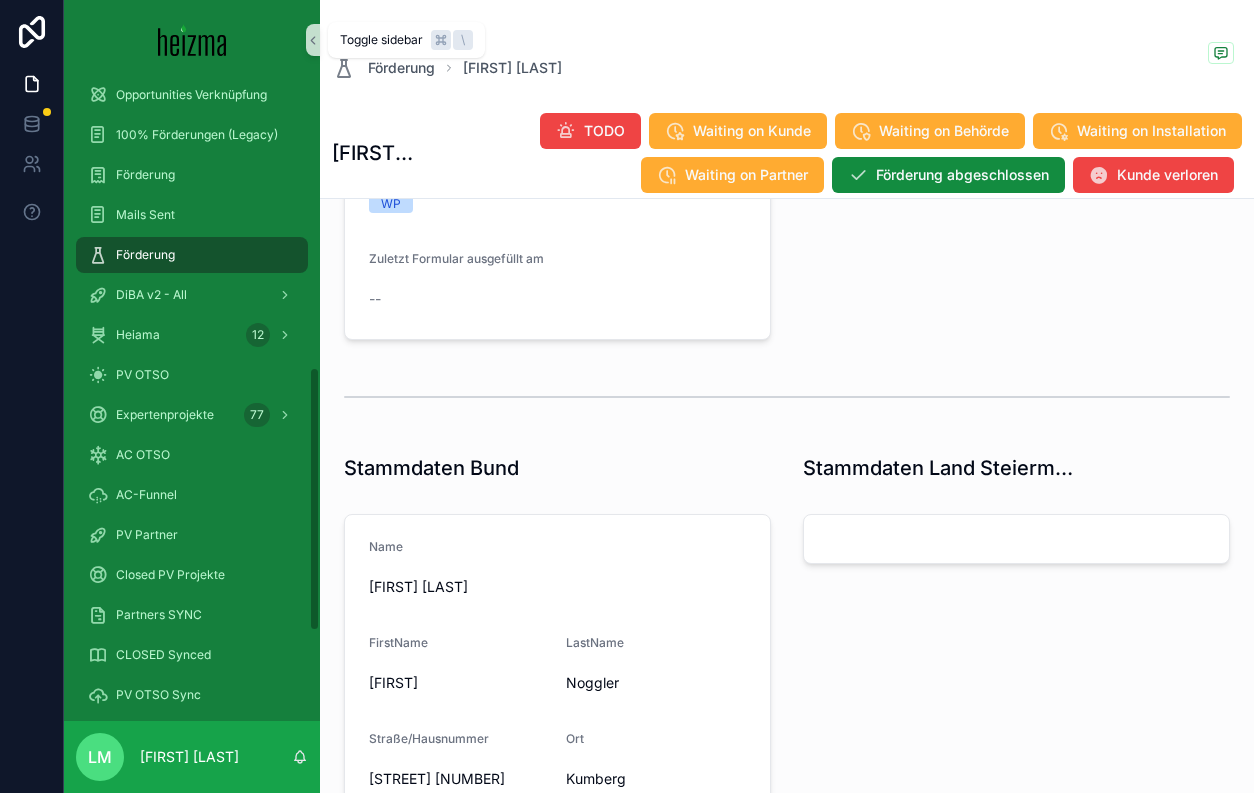 click on "Toggle sidebar" at bounding box center [381, 40] 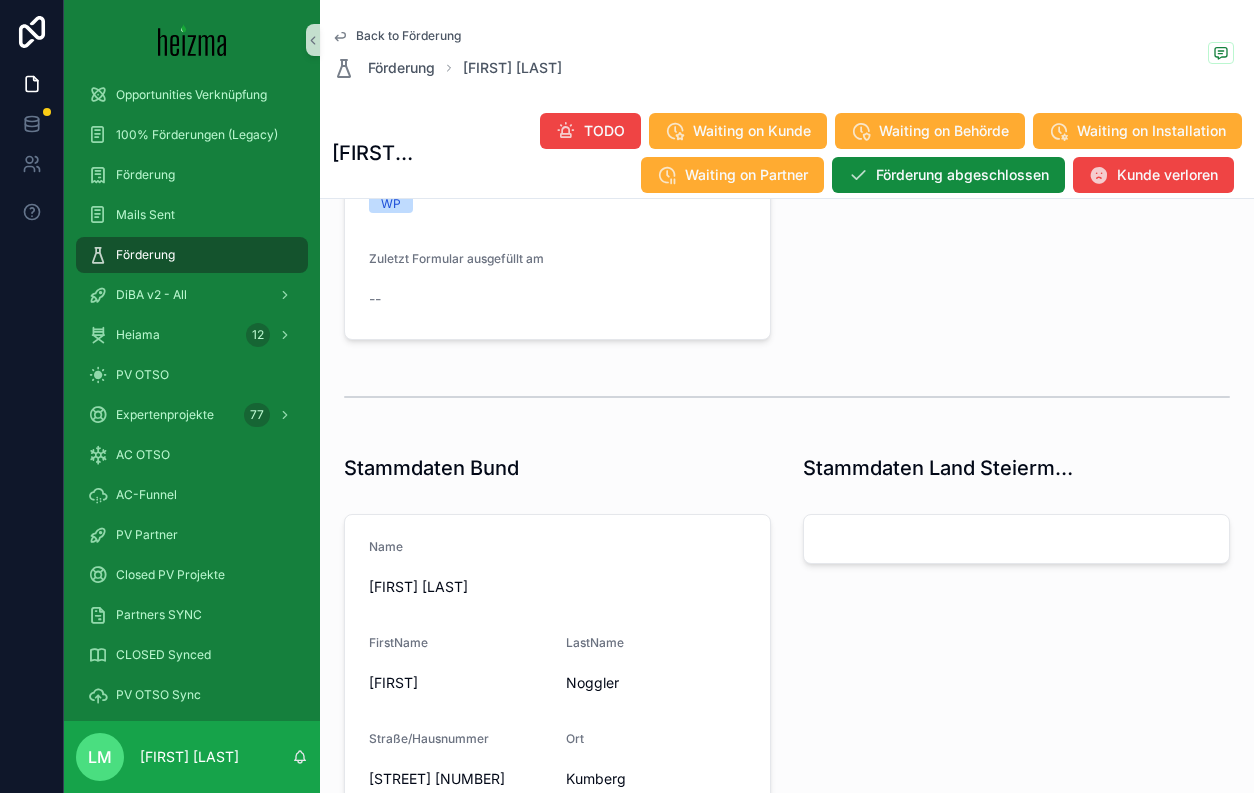 click on "Back to Förderung  Förderung  Katharina Noggler" at bounding box center [787, 54] 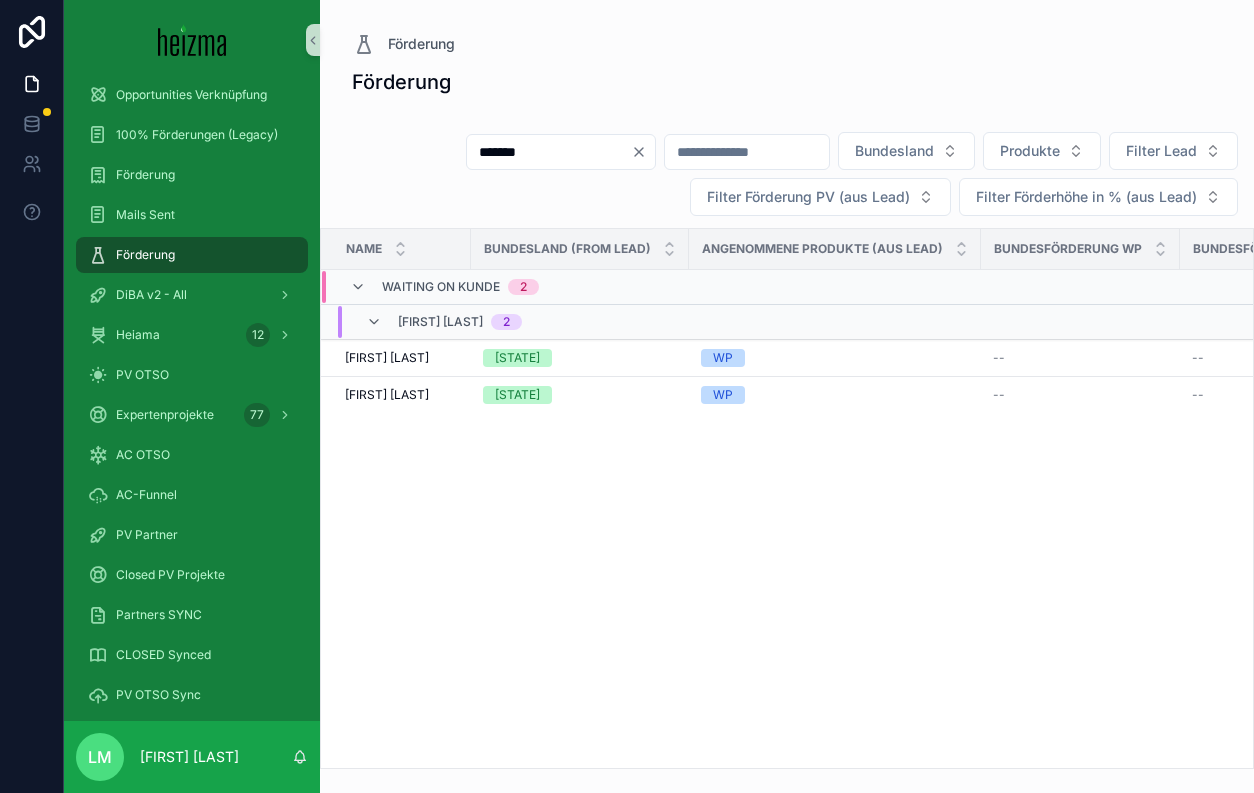 scroll, scrollTop: 0, scrollLeft: 0, axis: both 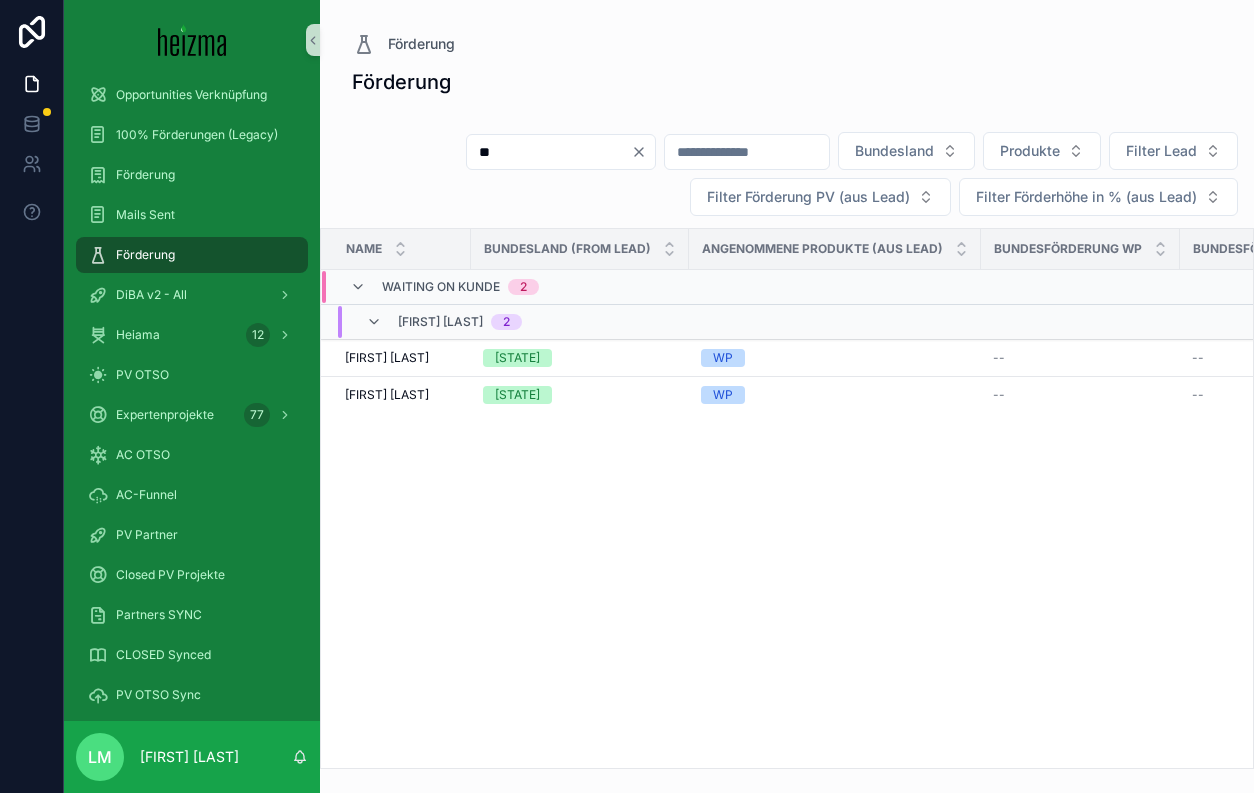 type on "*" 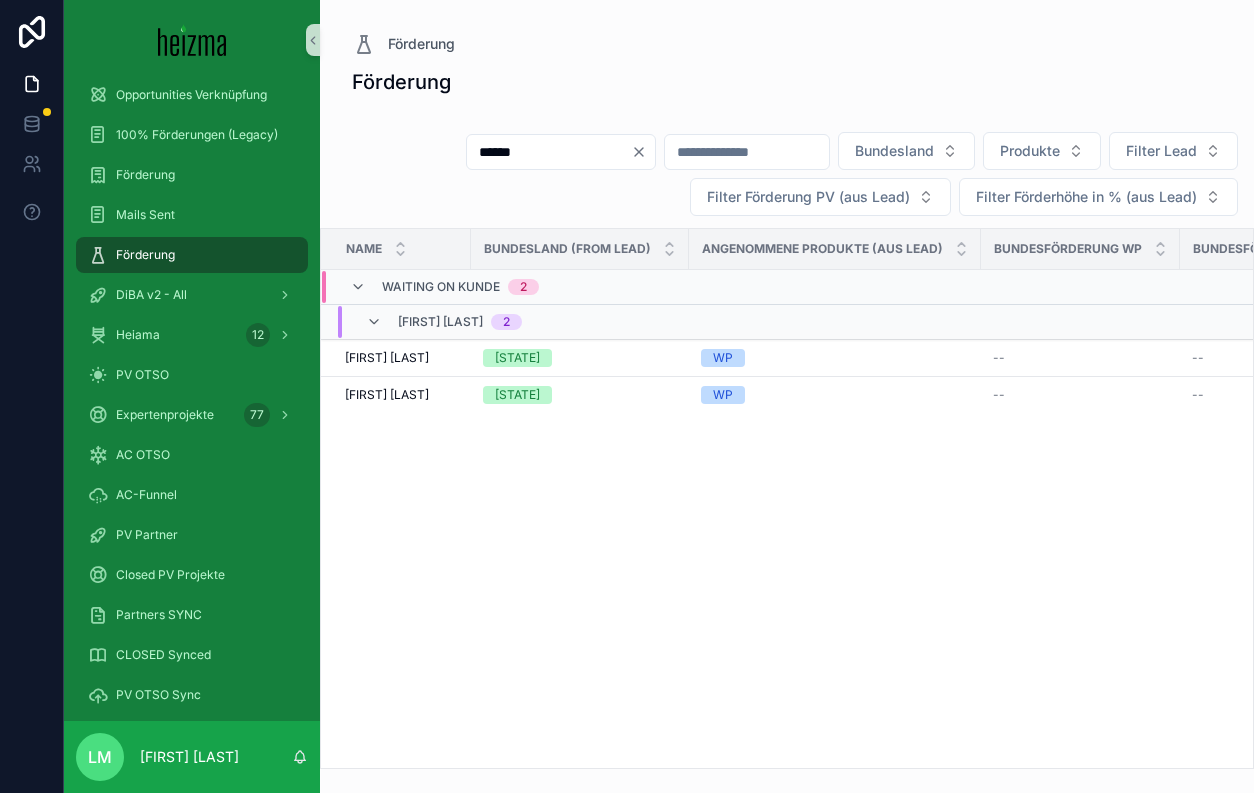 type on "******" 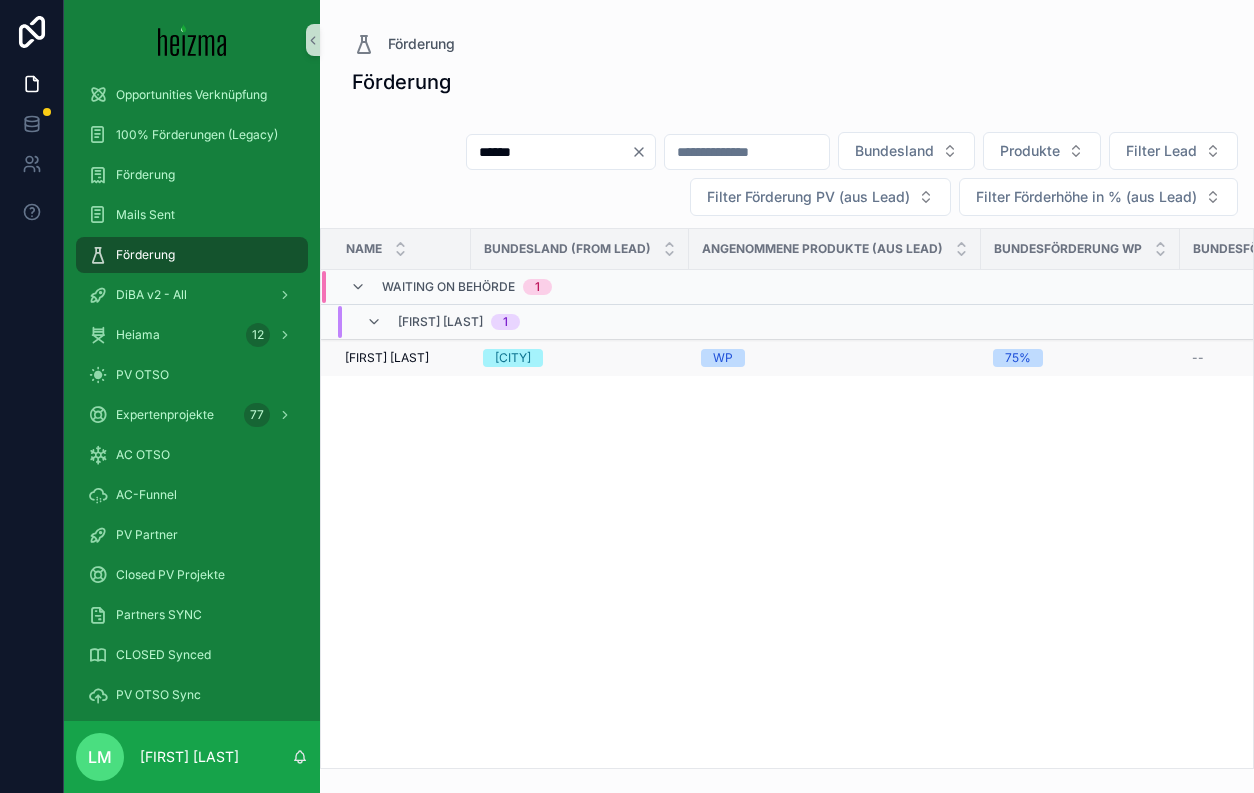 click on "Michael Leiner" at bounding box center [387, 358] 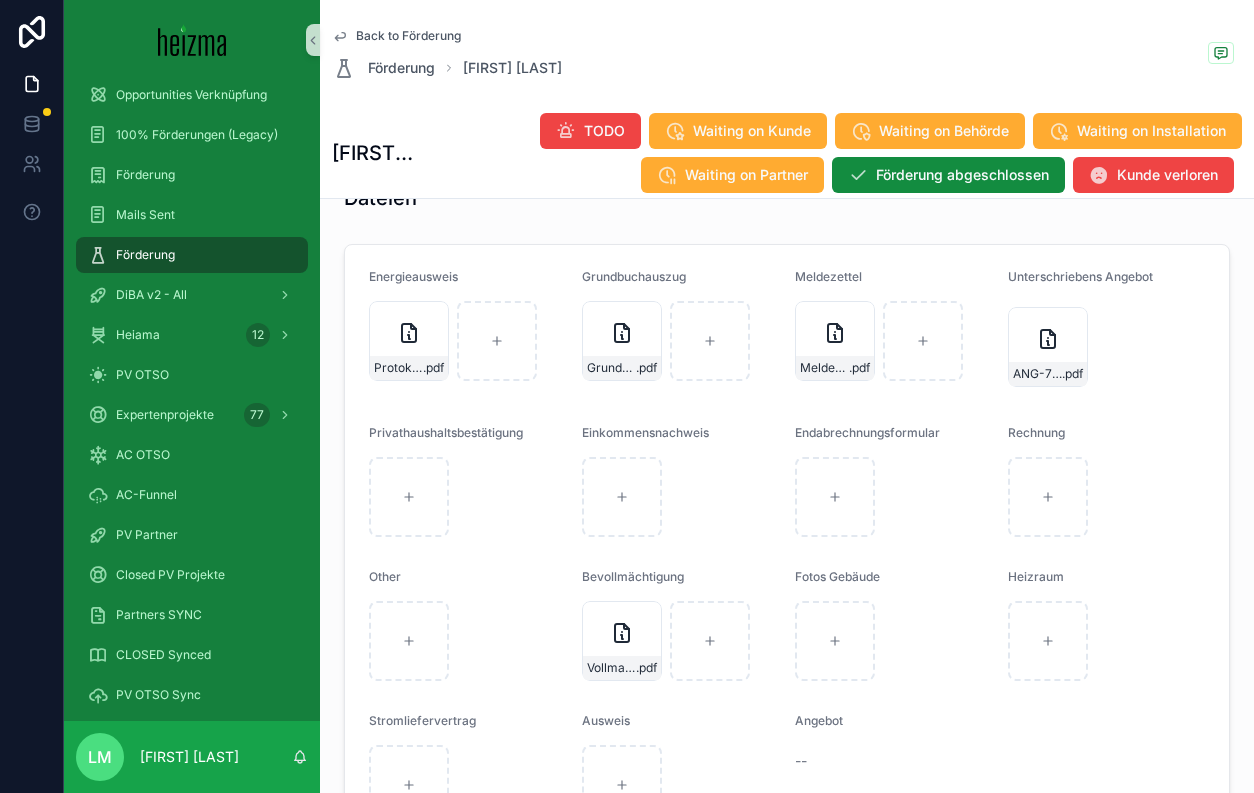 scroll, scrollTop: 2089, scrollLeft: 0, axis: vertical 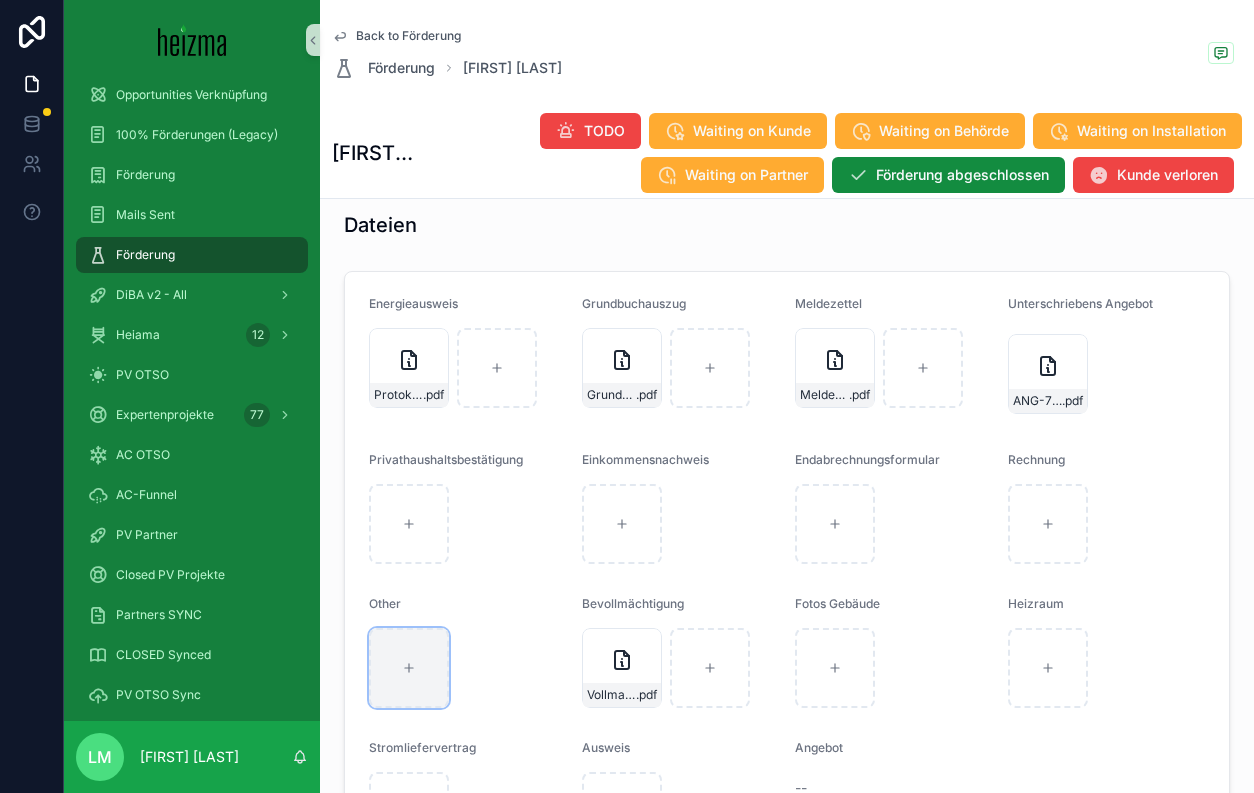 click at bounding box center (409, 668) 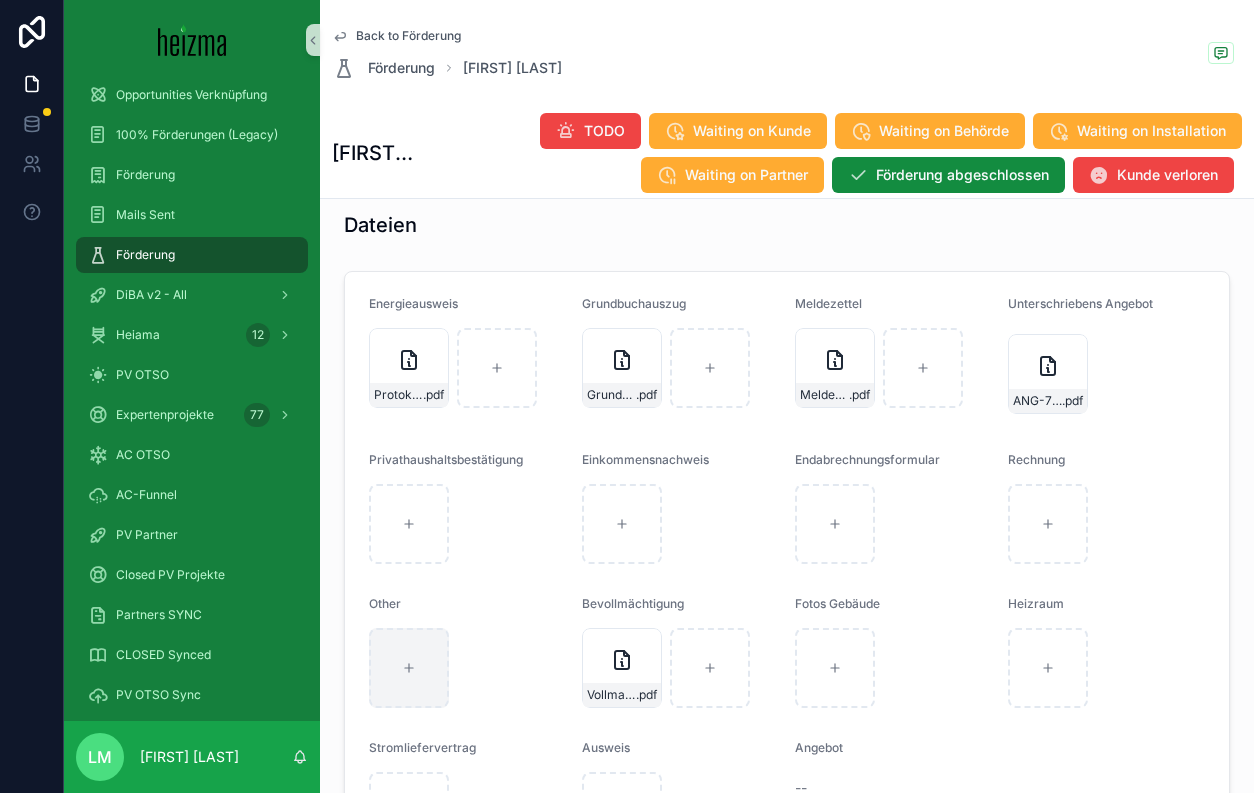 type on "**********" 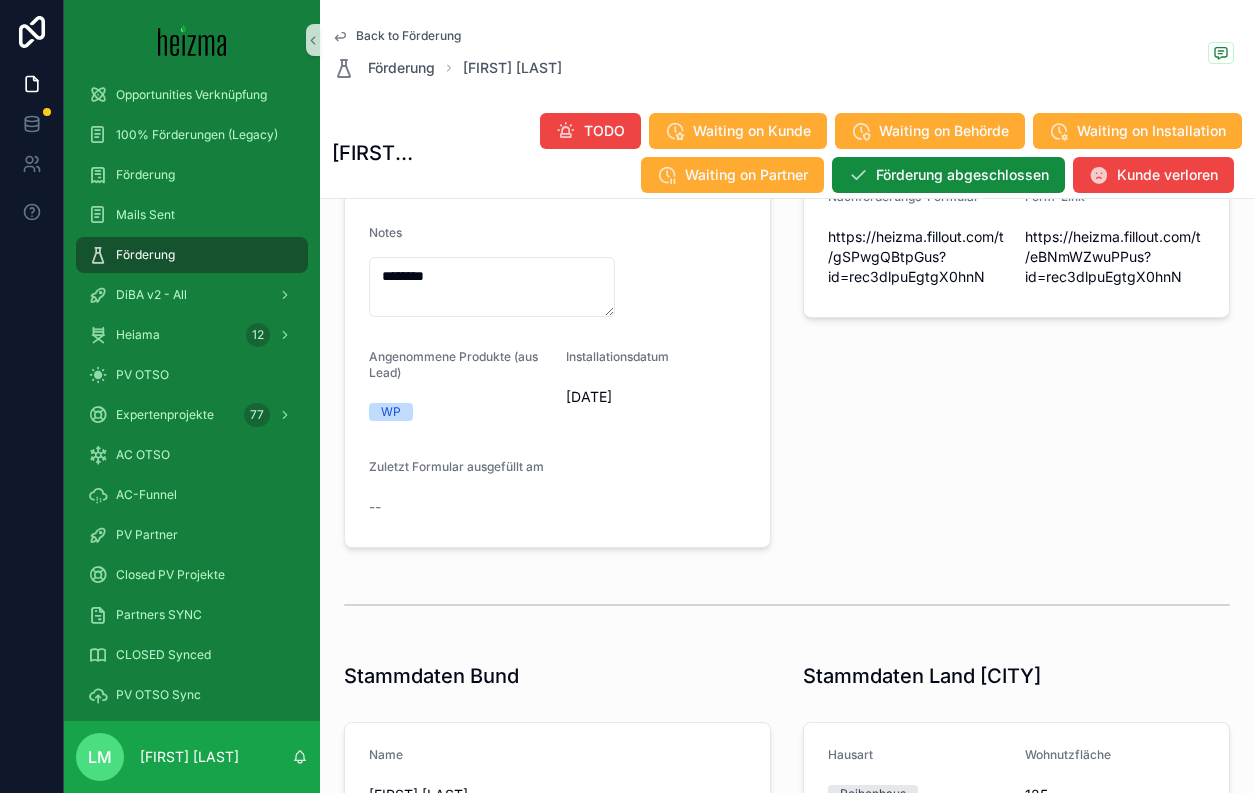 scroll, scrollTop: 494, scrollLeft: 0, axis: vertical 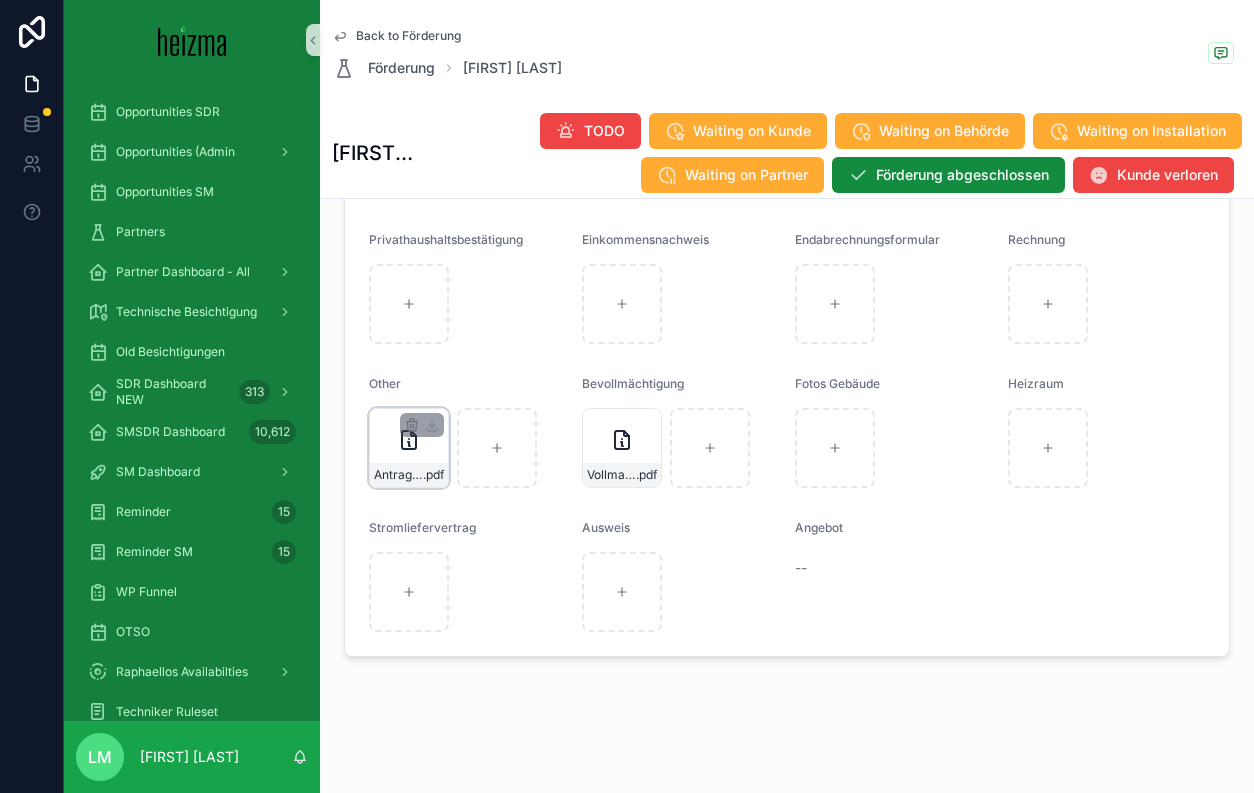 click on "Antrag-(4) .pdf" at bounding box center (409, 475) 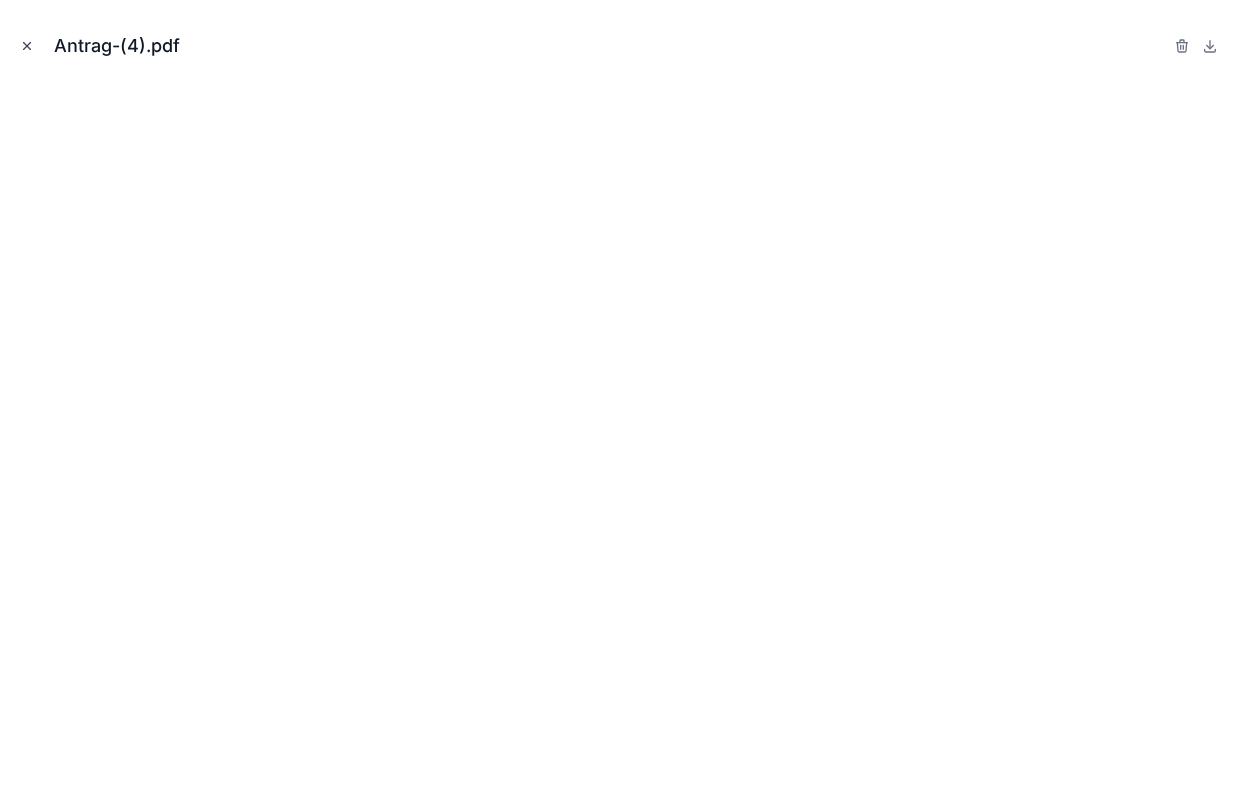 click 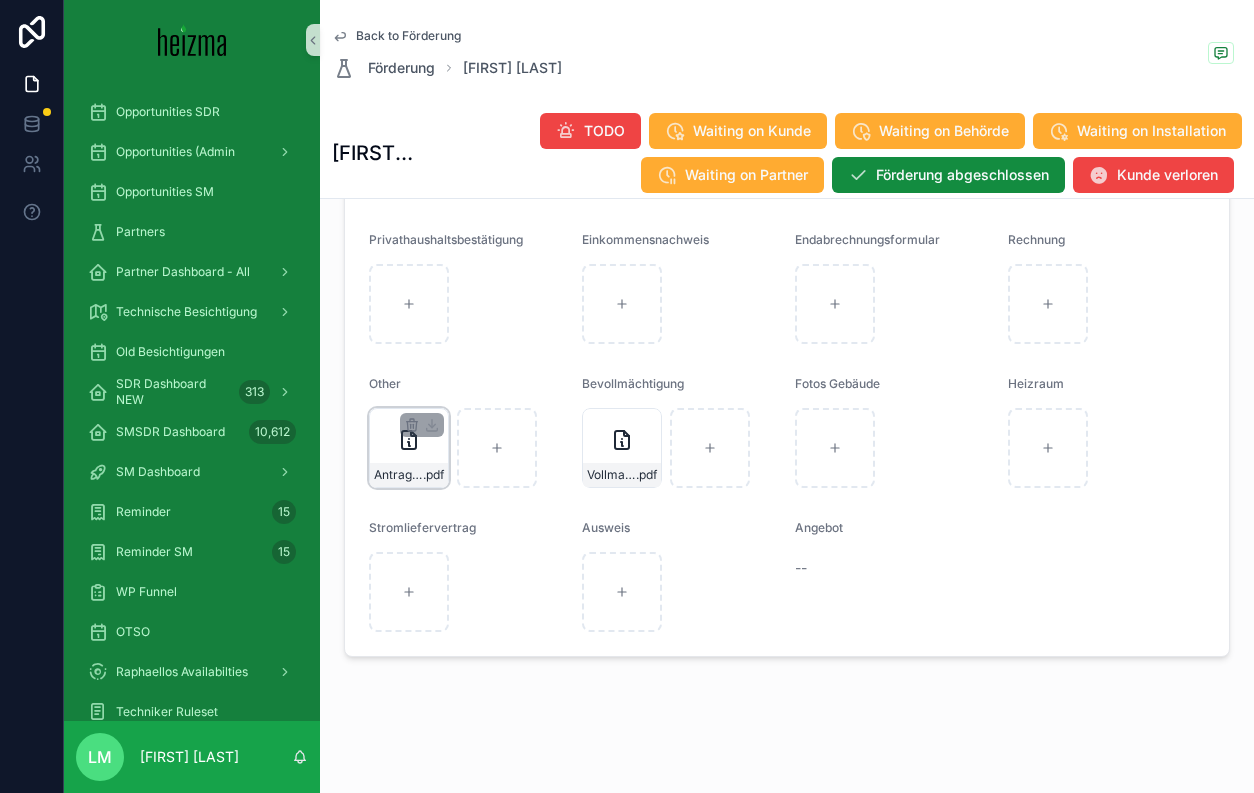 click on "Antrag-(4) .pdf" at bounding box center (409, 475) 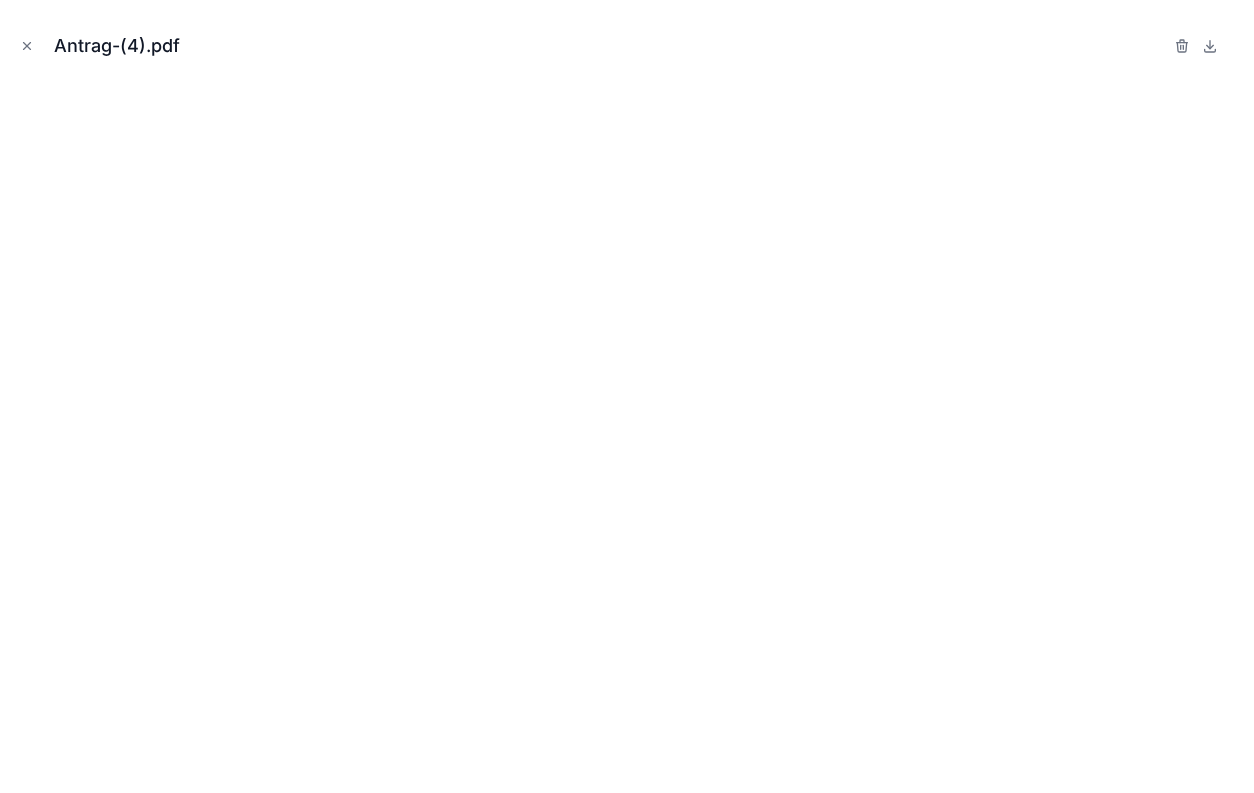 click 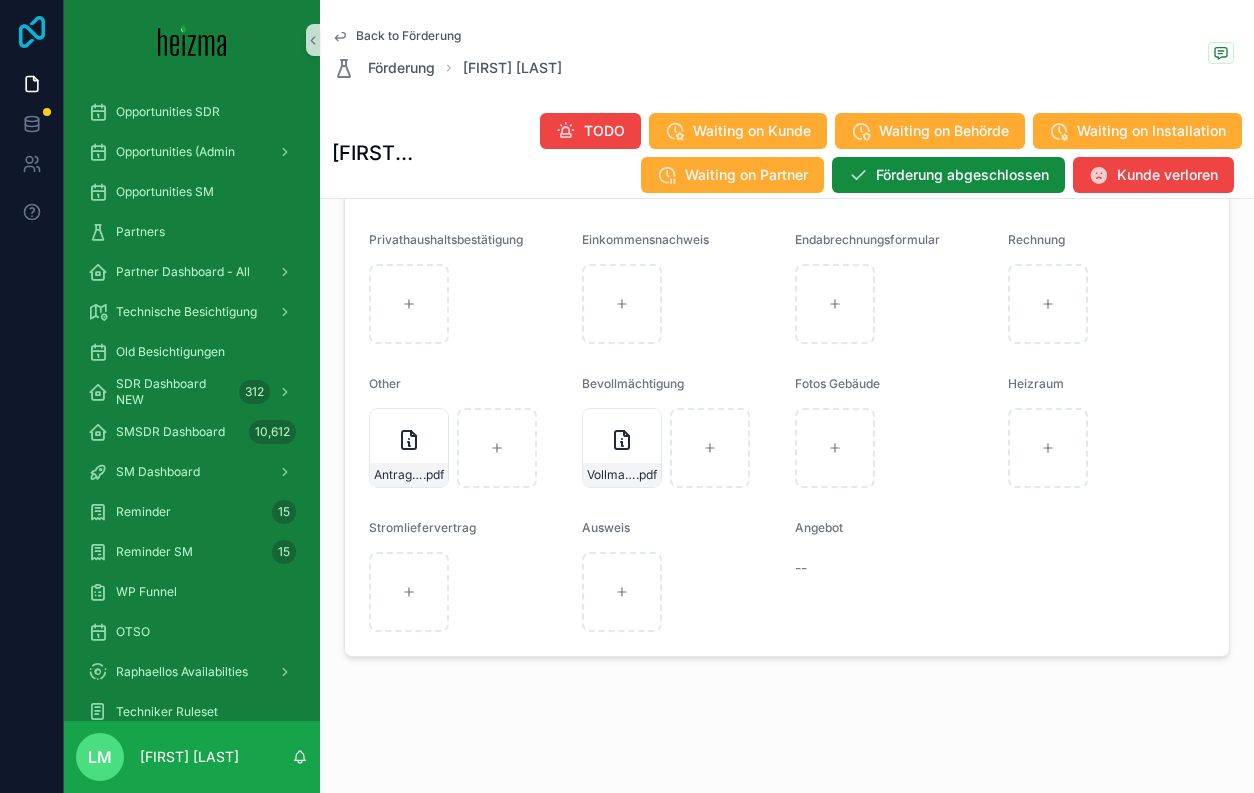 click 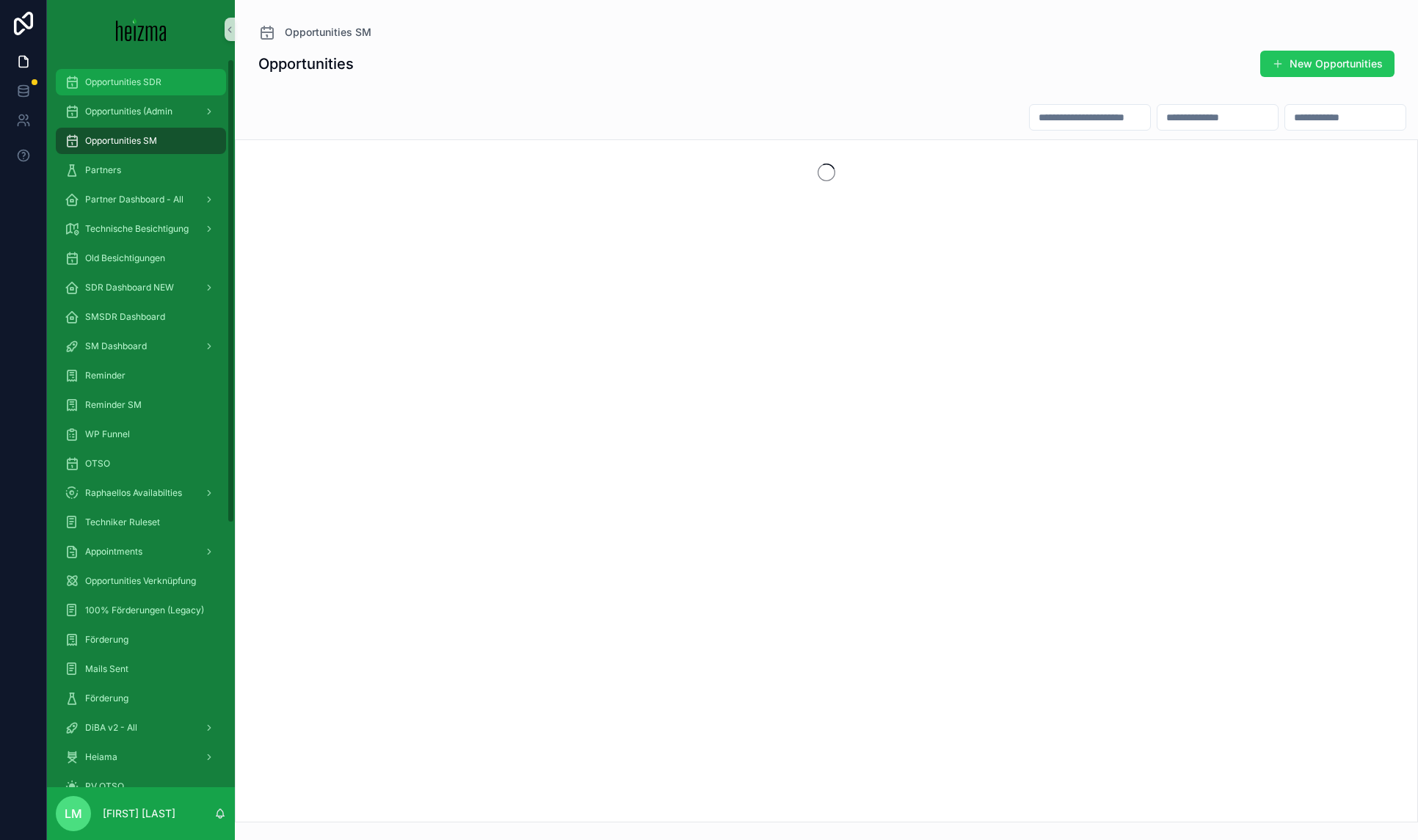 scroll, scrollTop: 0, scrollLeft: 0, axis: both 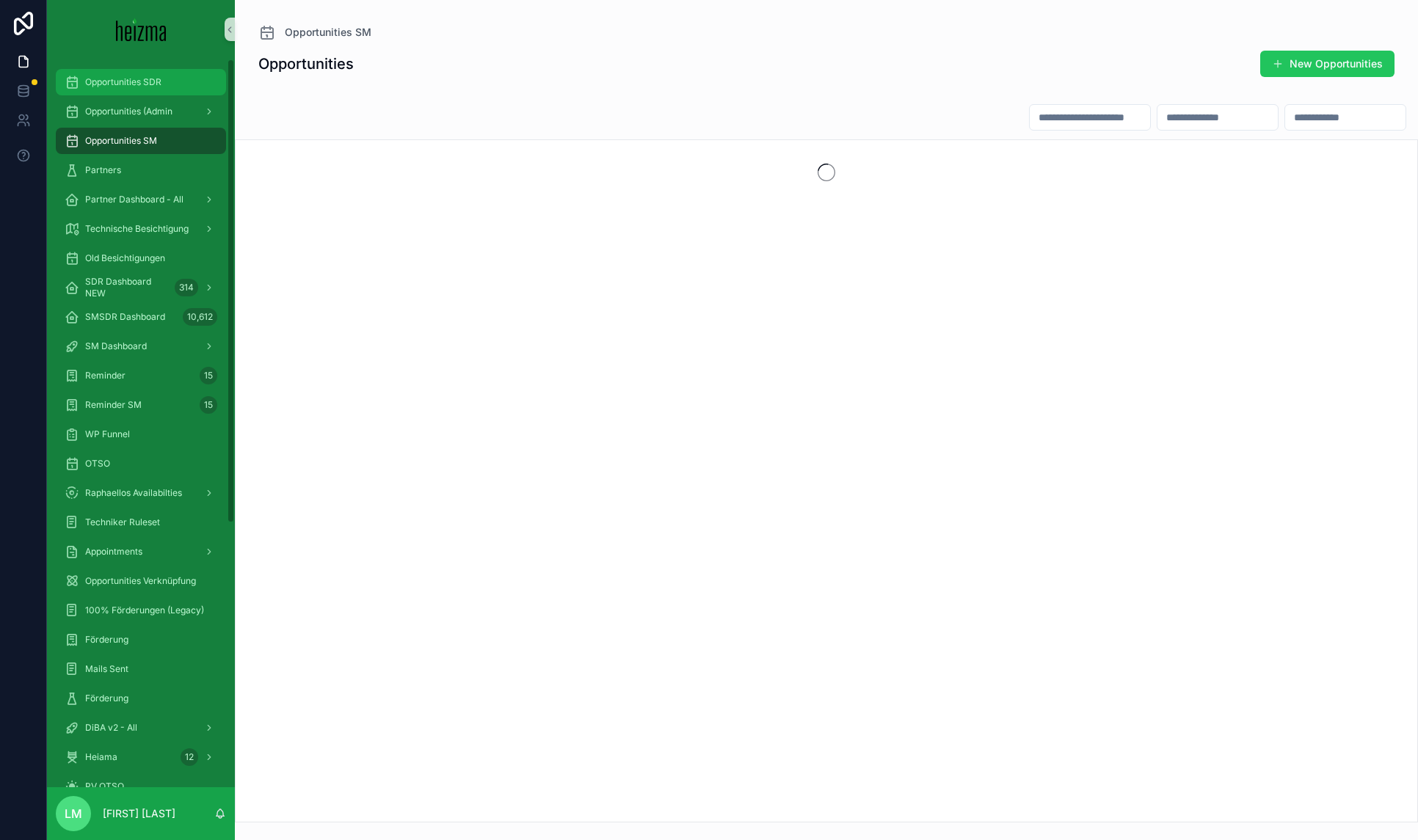 click on "Opportunities SDR" at bounding box center (123, 82) 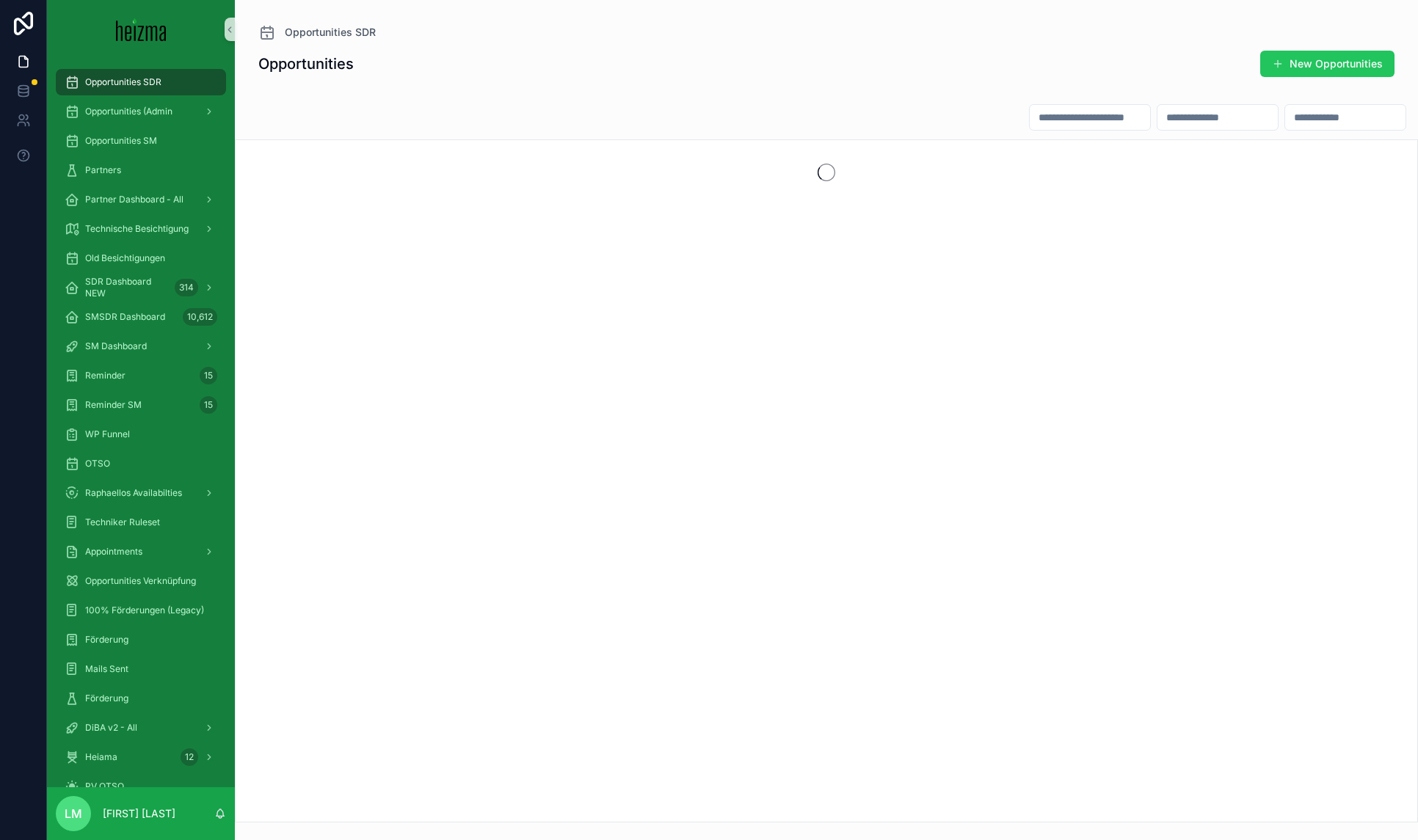 click at bounding box center [1090, 117] 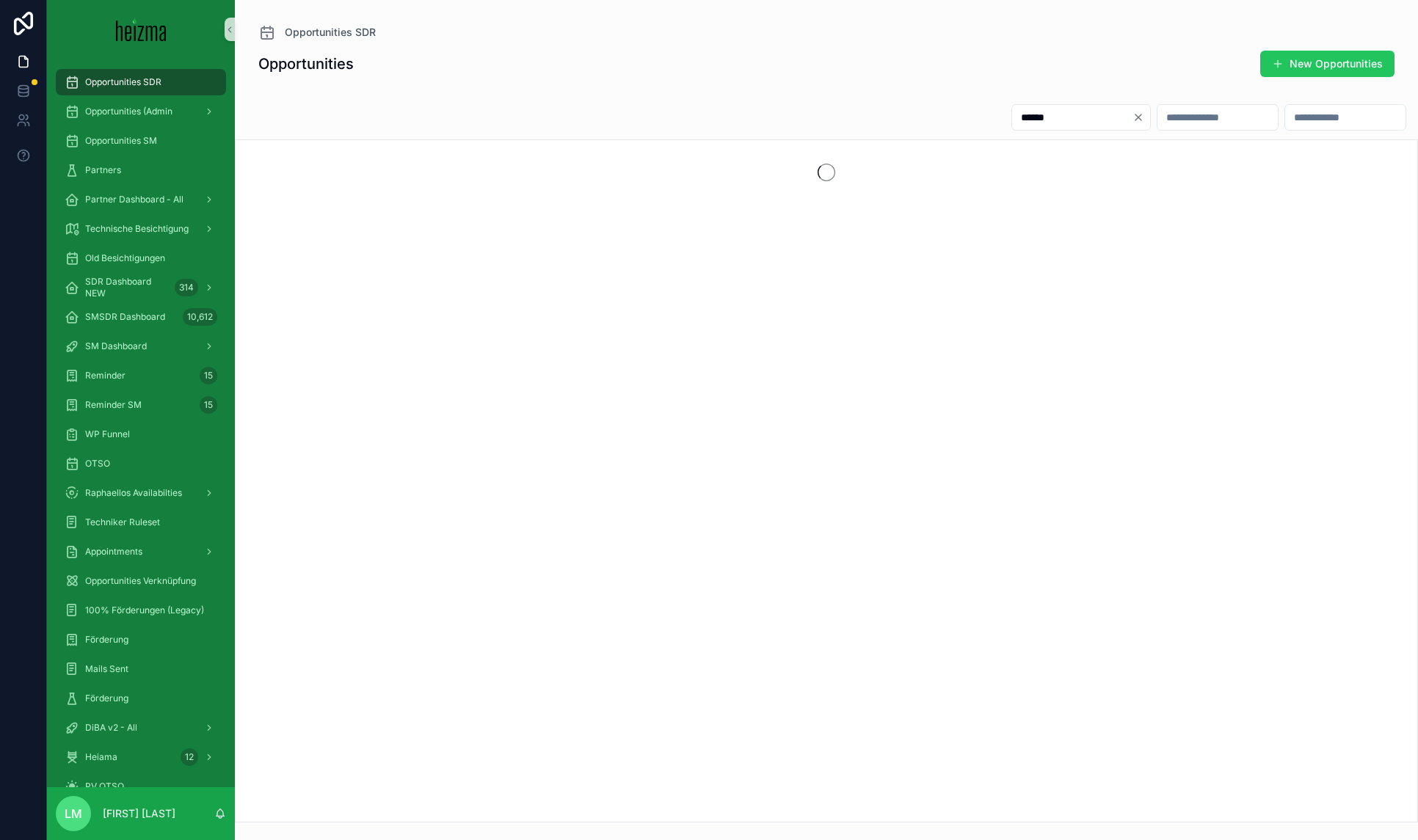 type on "******" 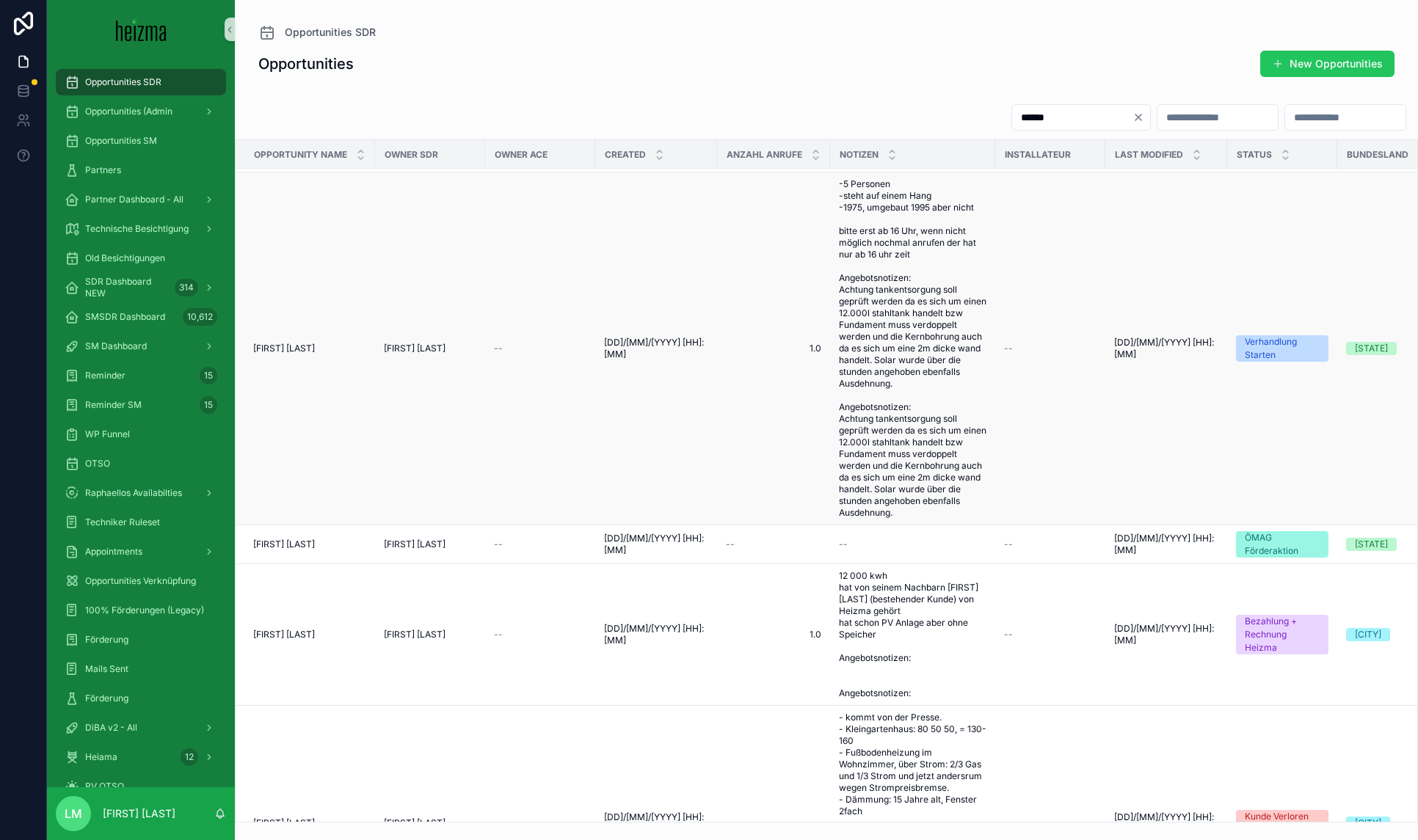 scroll, scrollTop: 45, scrollLeft: 0, axis: vertical 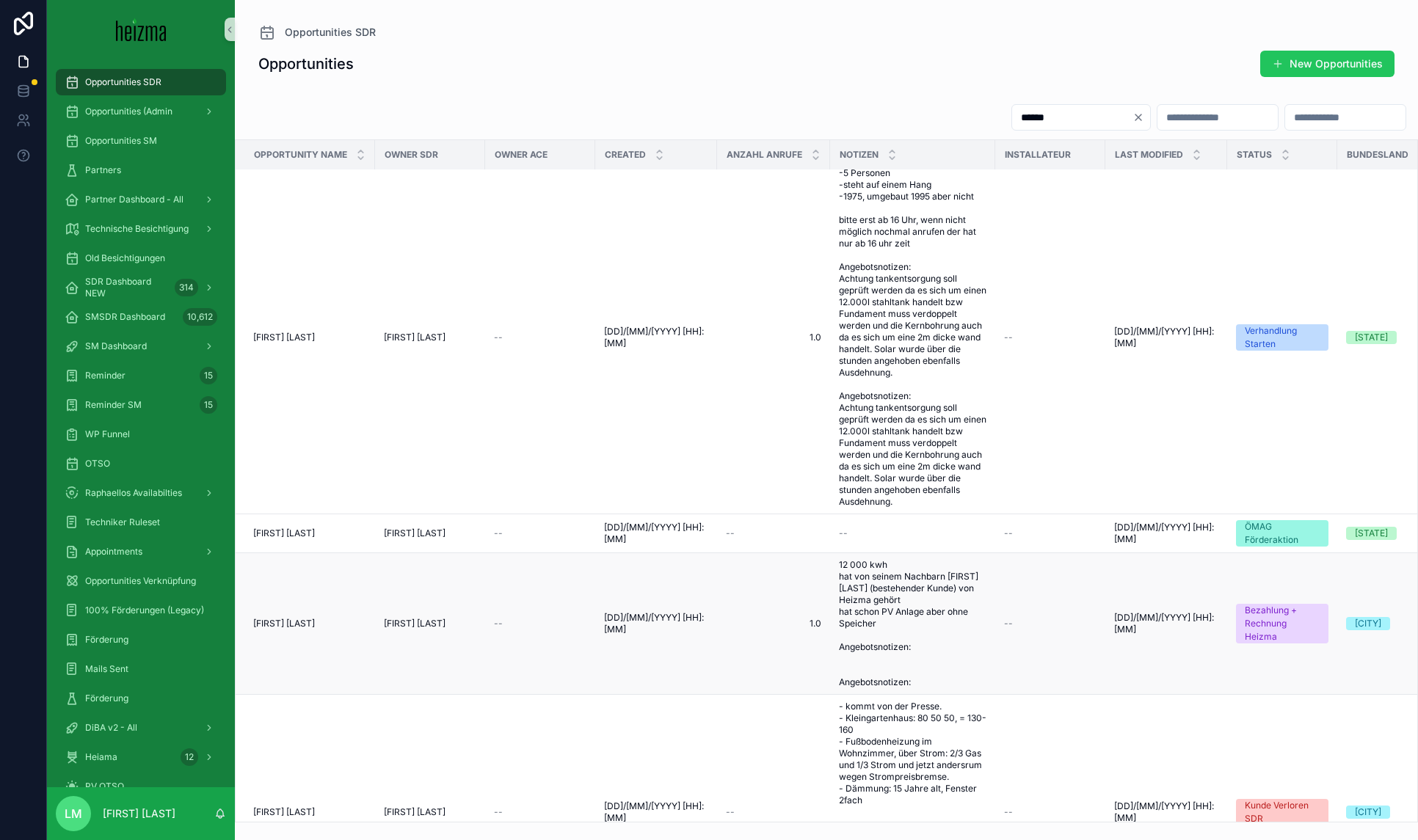 click on "12 000 kwh
hat von seinem Nachbarn Martin Krenn (bestehender Kunde) von Heizma gehört
hat schon PV Anlage aber ohne Speicher
Angebotsnotizen:
Angebotsnotizen:" at bounding box center [912, 624] 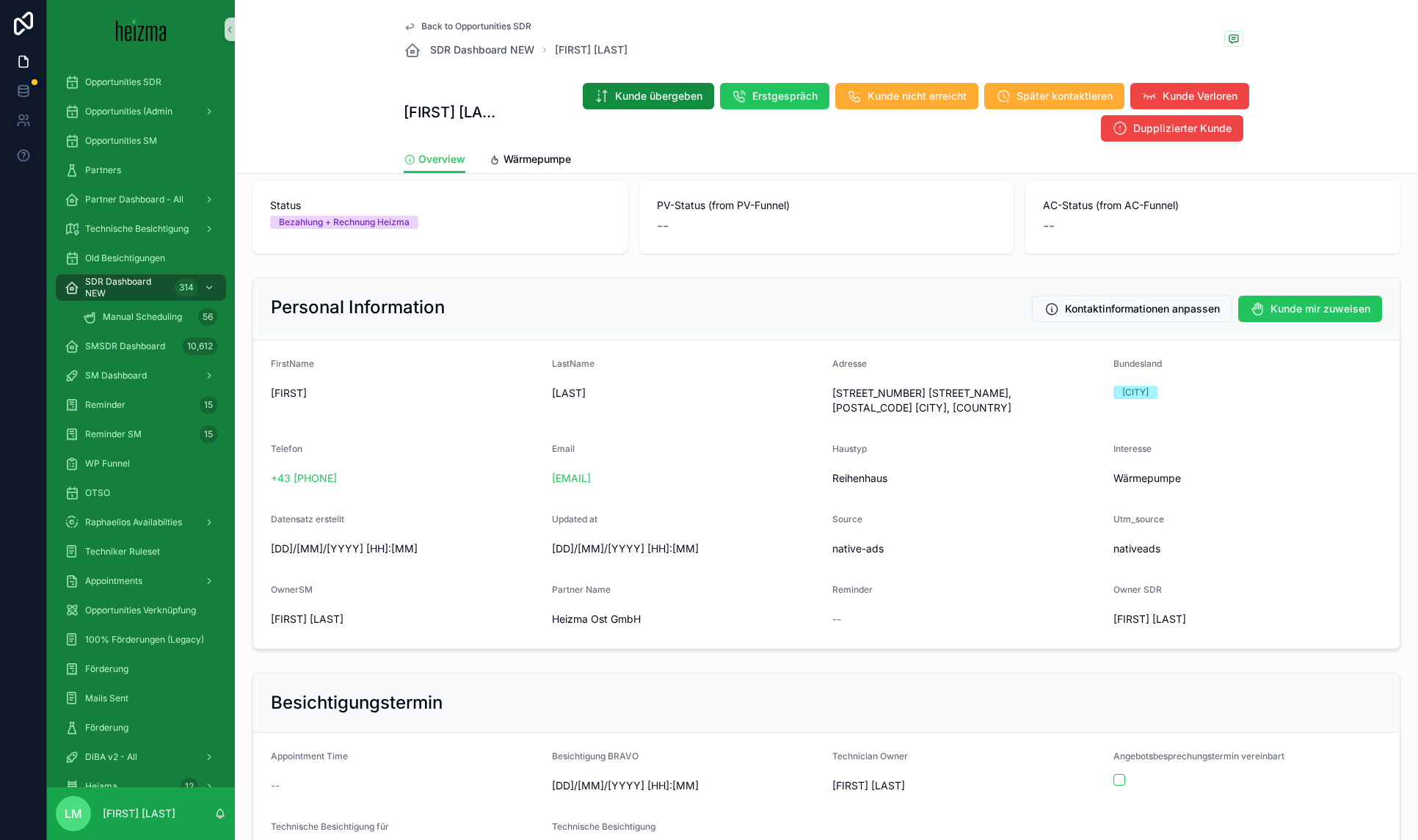 scroll, scrollTop: 78, scrollLeft: 0, axis: vertical 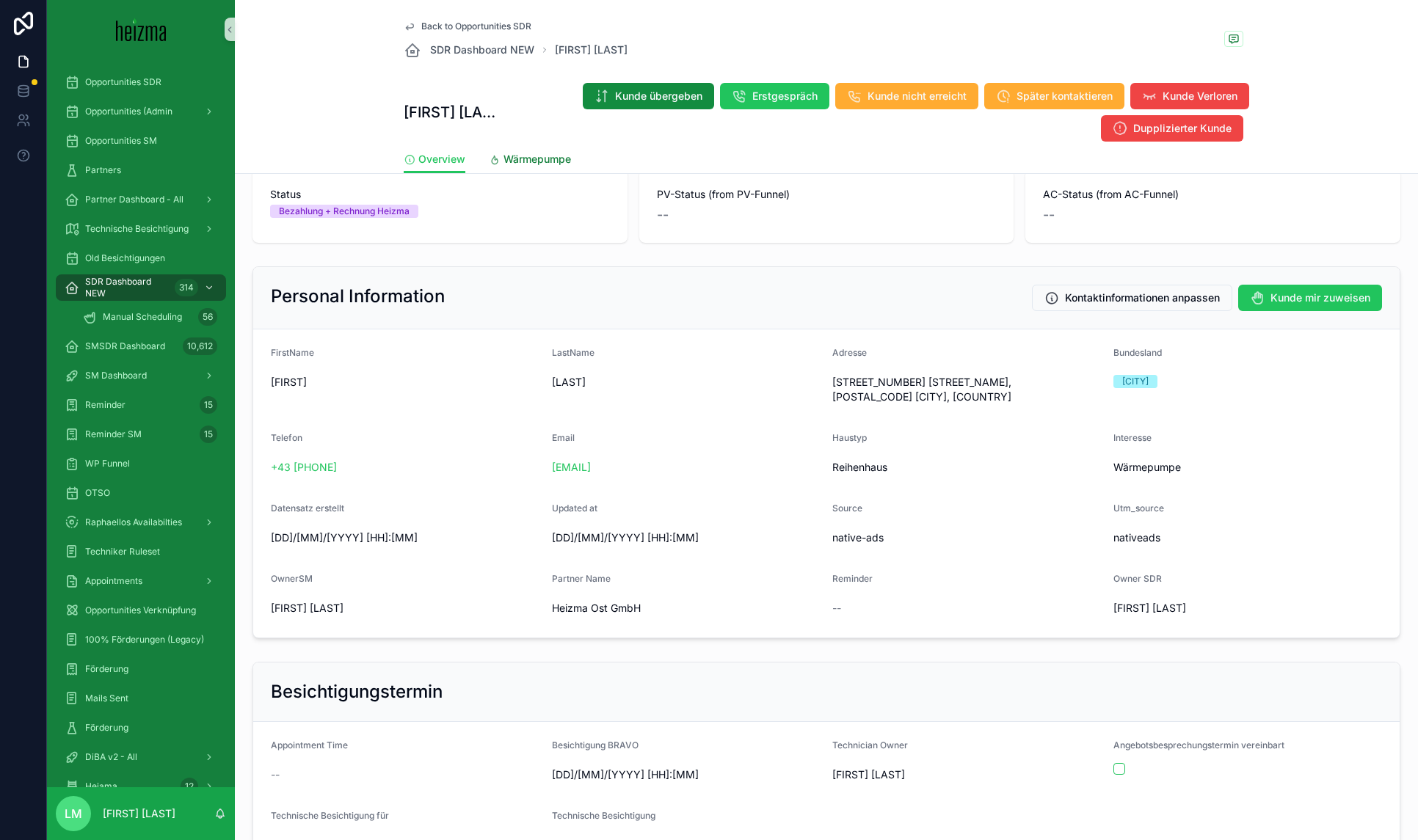 click on "Wärmepumpe" at bounding box center [537, 159] 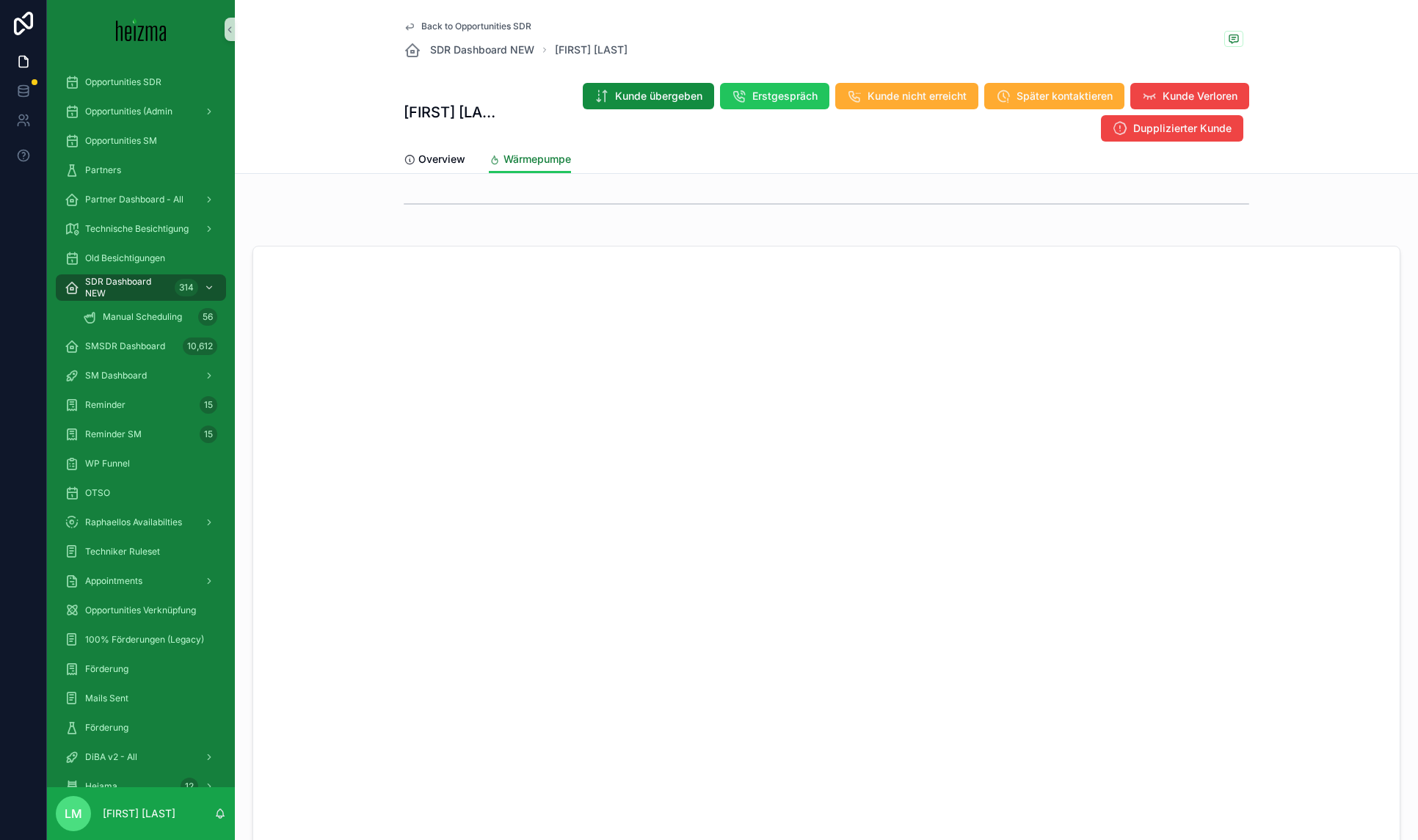 scroll, scrollTop: 1227, scrollLeft: 0, axis: vertical 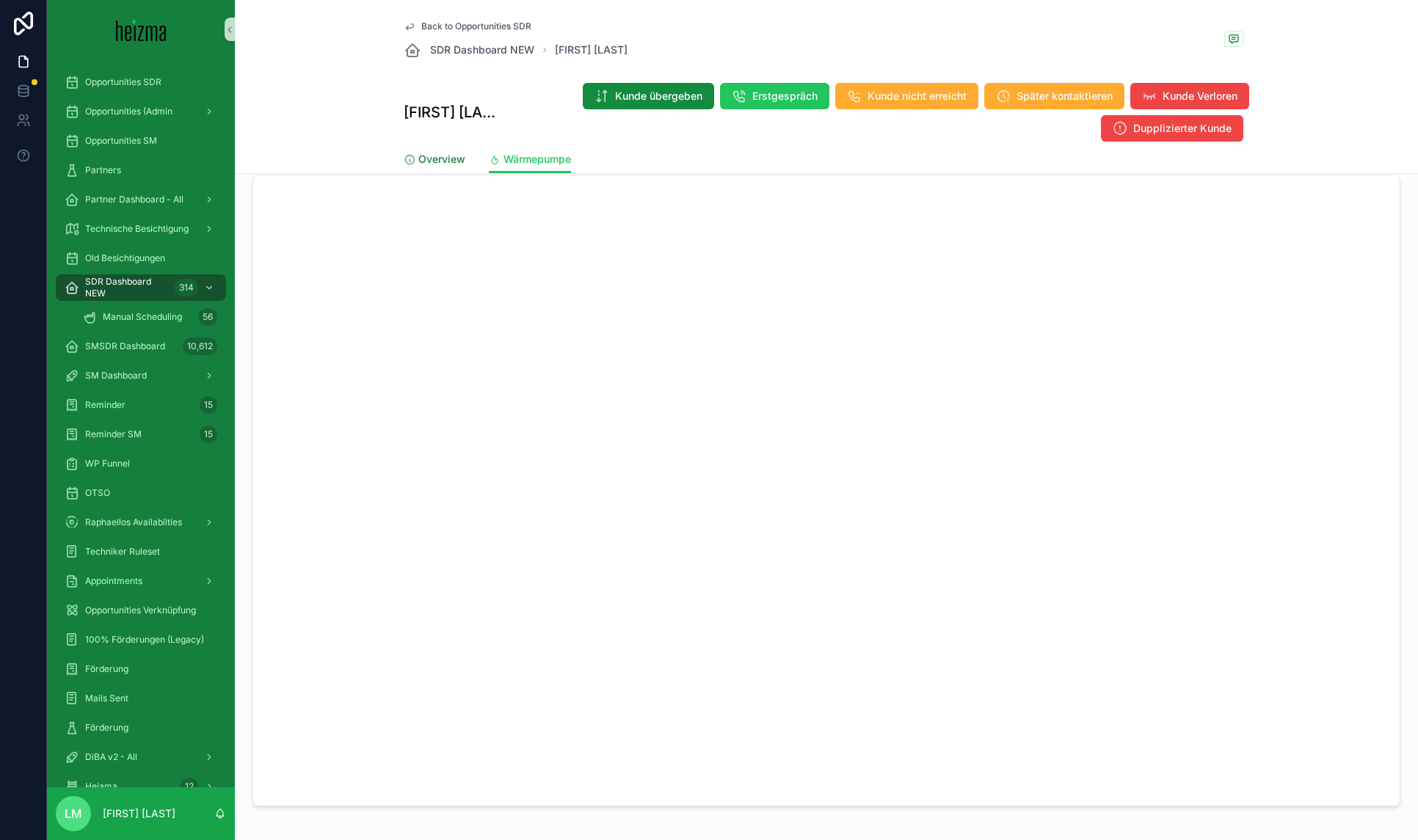 click on "Overview" at bounding box center [435, 161] 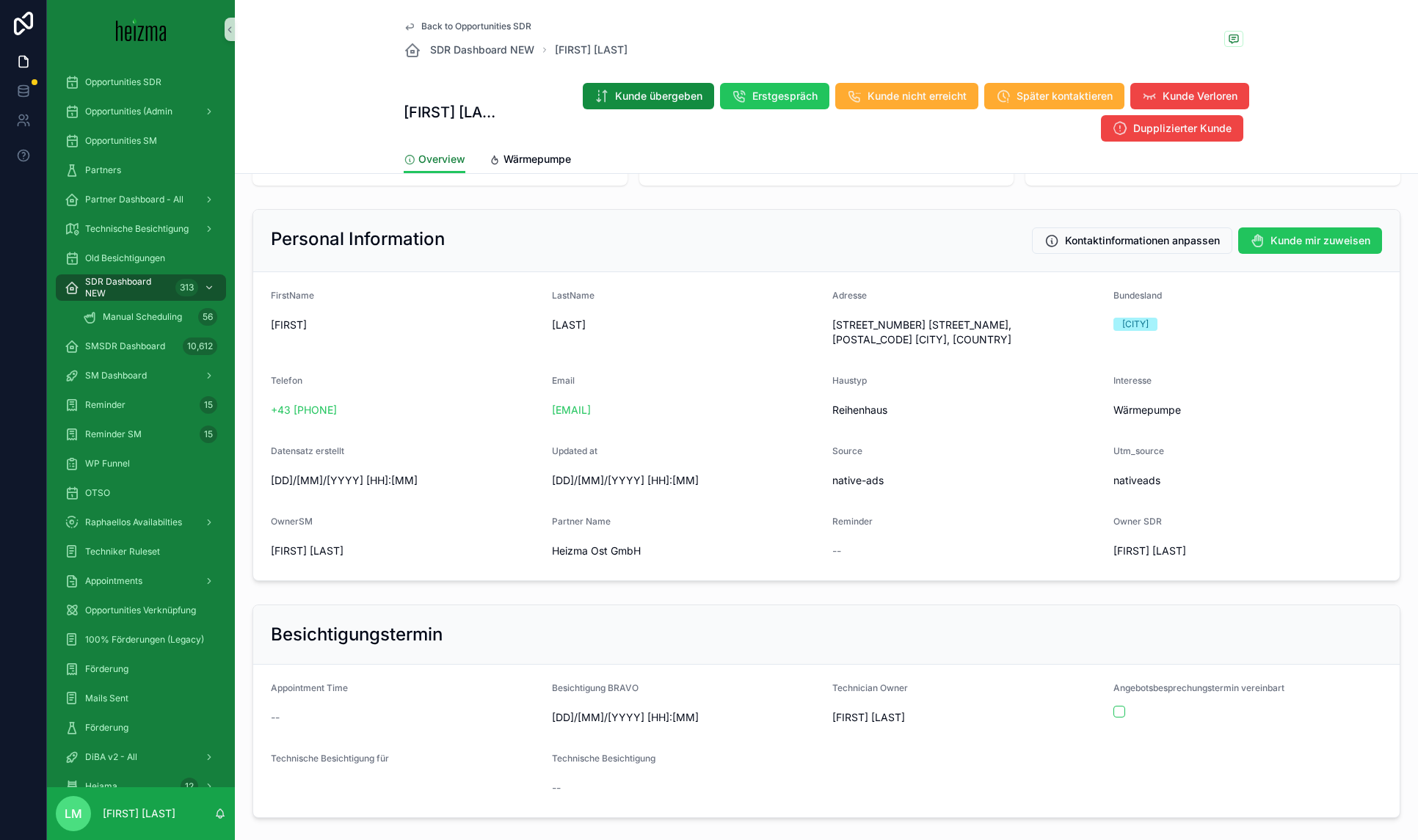 scroll, scrollTop: 120, scrollLeft: 0, axis: vertical 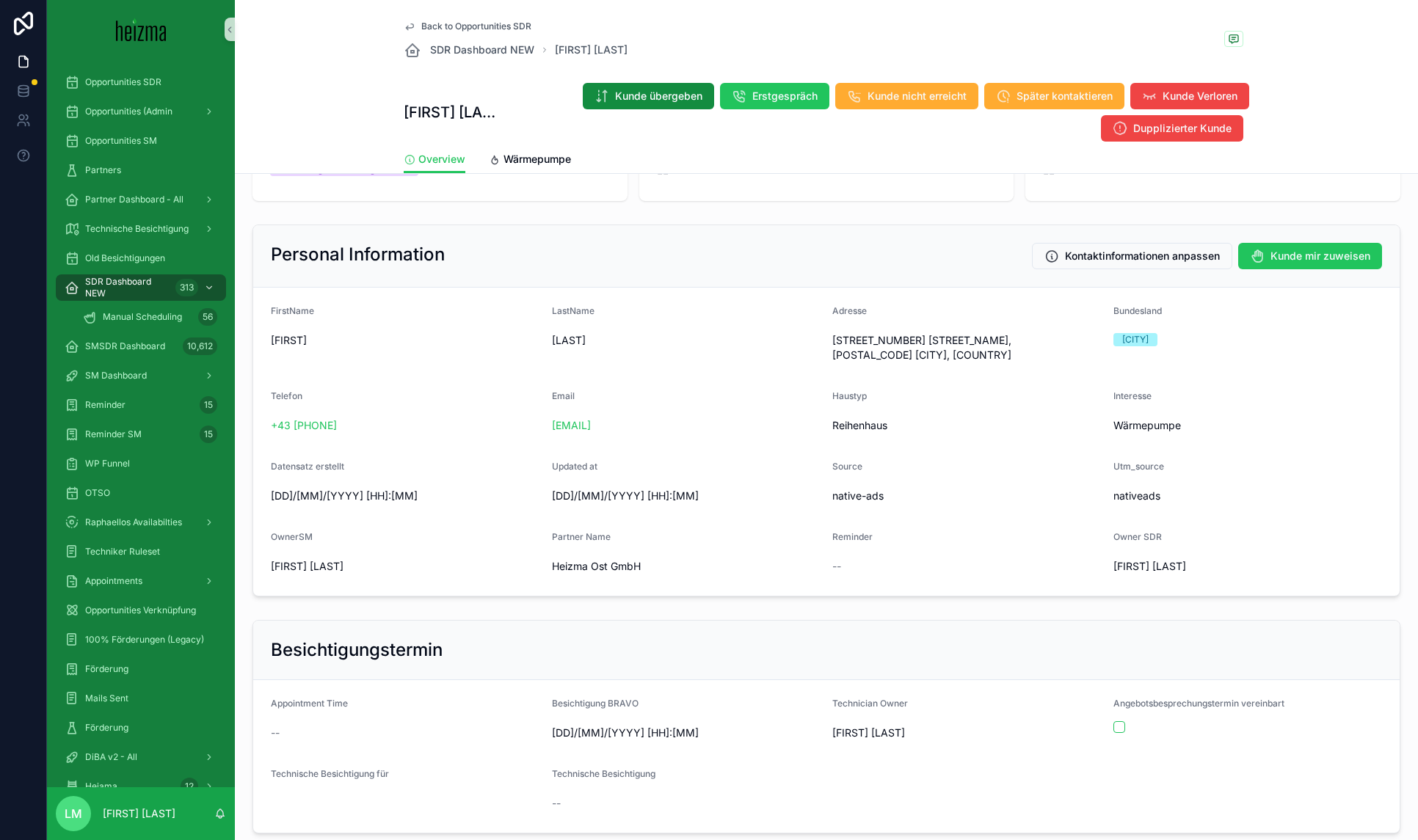 click on "Bezahlung + Rechnung Heizma" at bounding box center [440, 169] 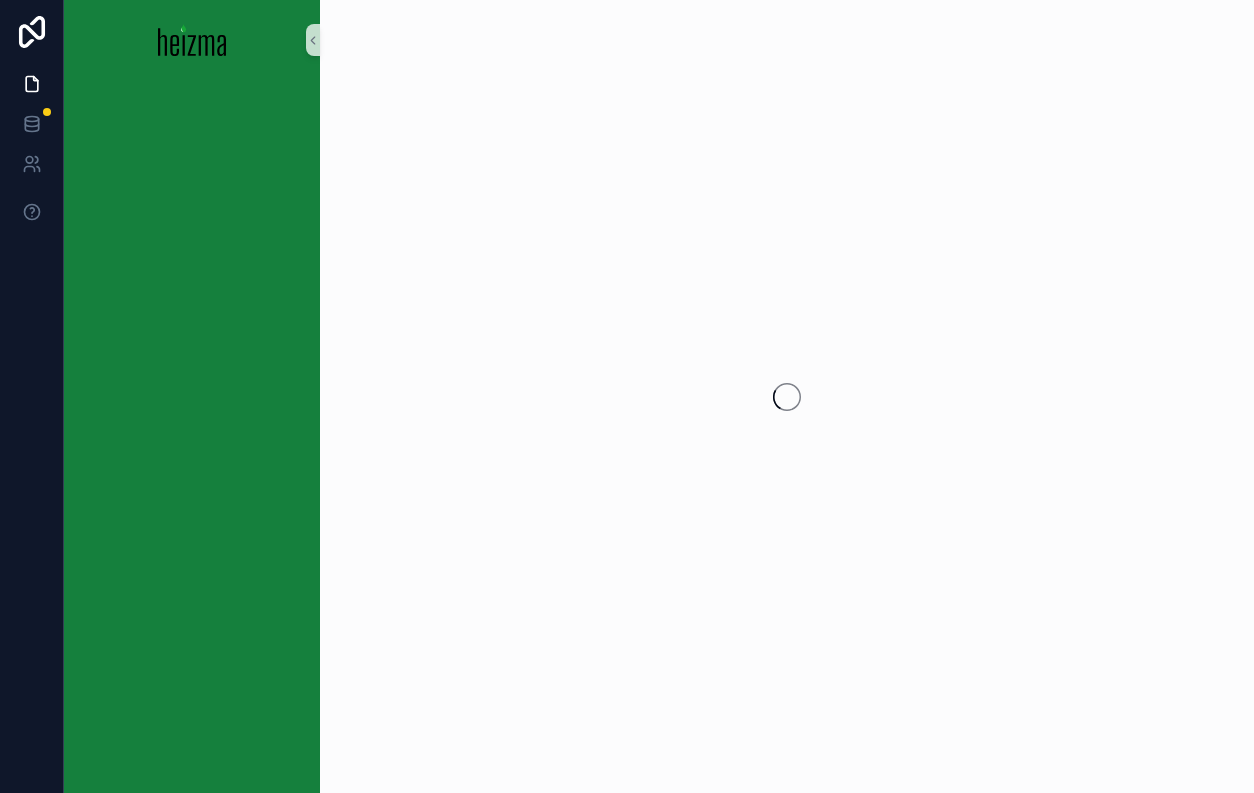 scroll, scrollTop: 0, scrollLeft: 0, axis: both 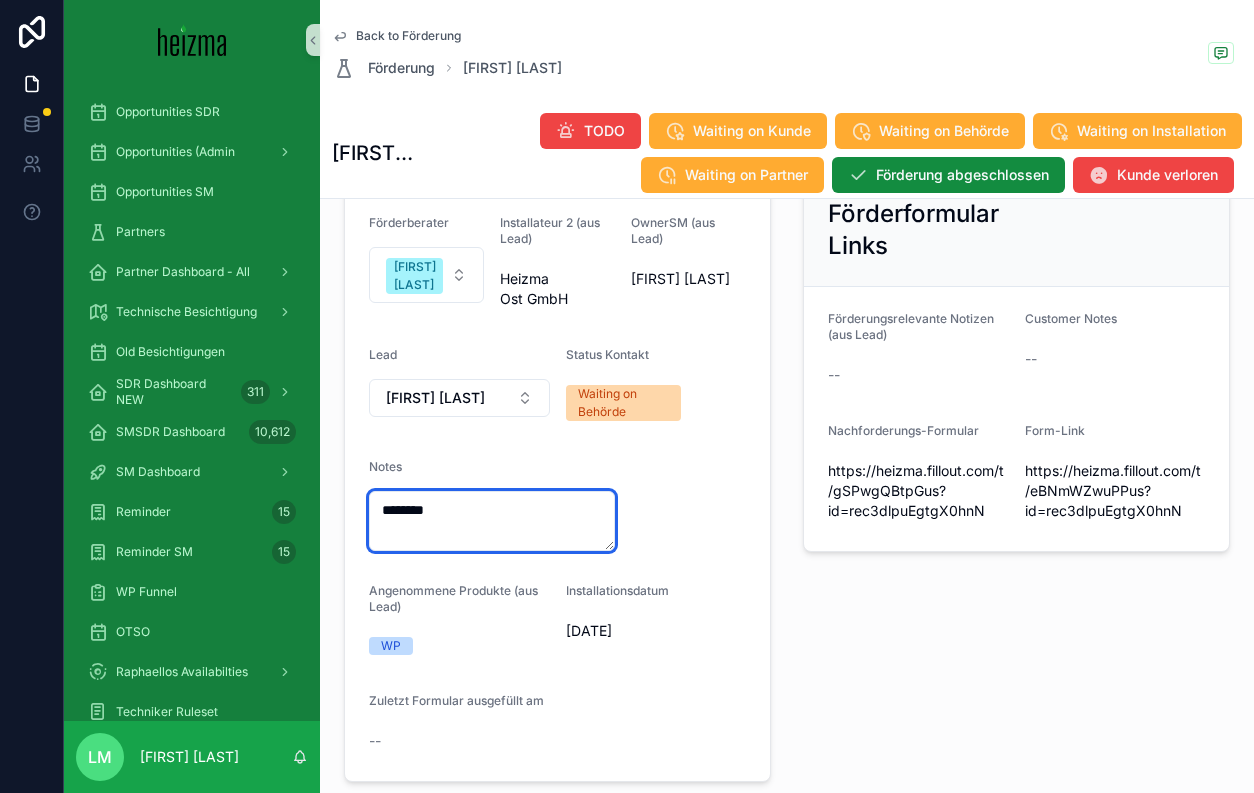 click on "********" at bounding box center (492, 521) 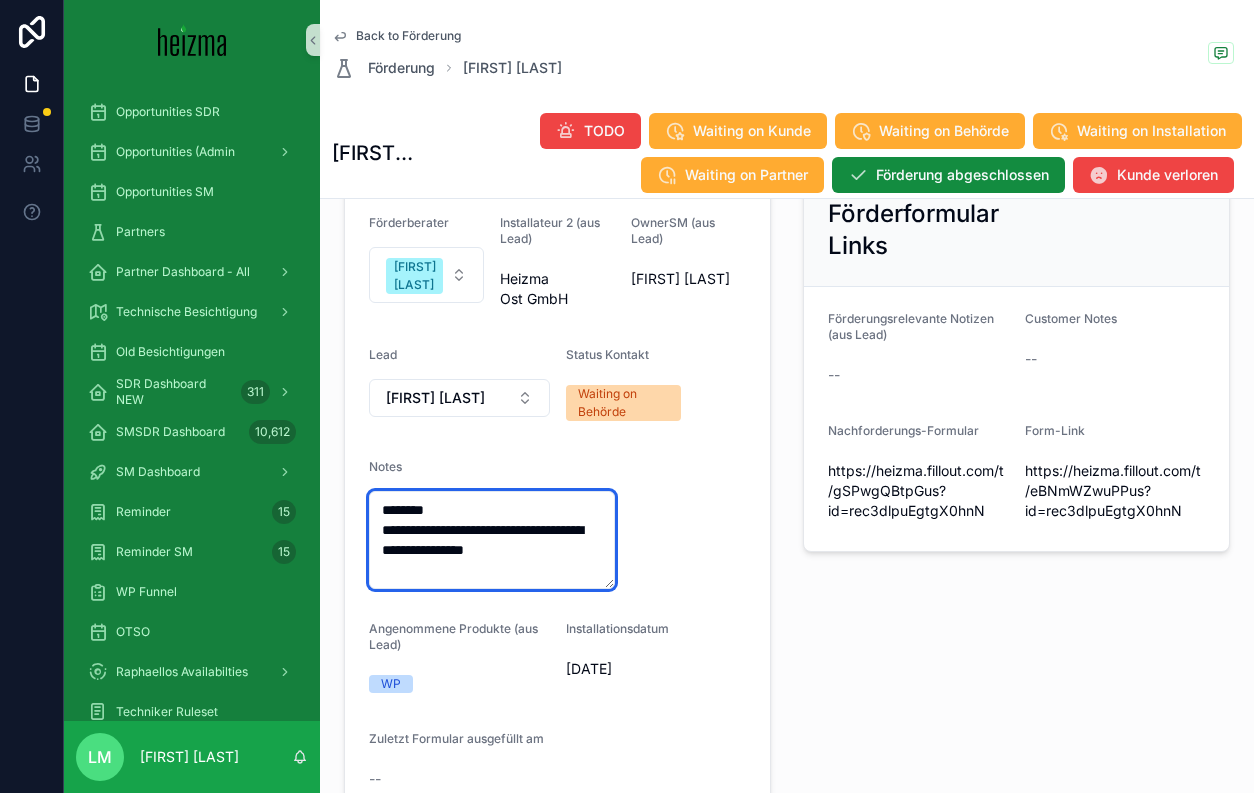 type on "**********" 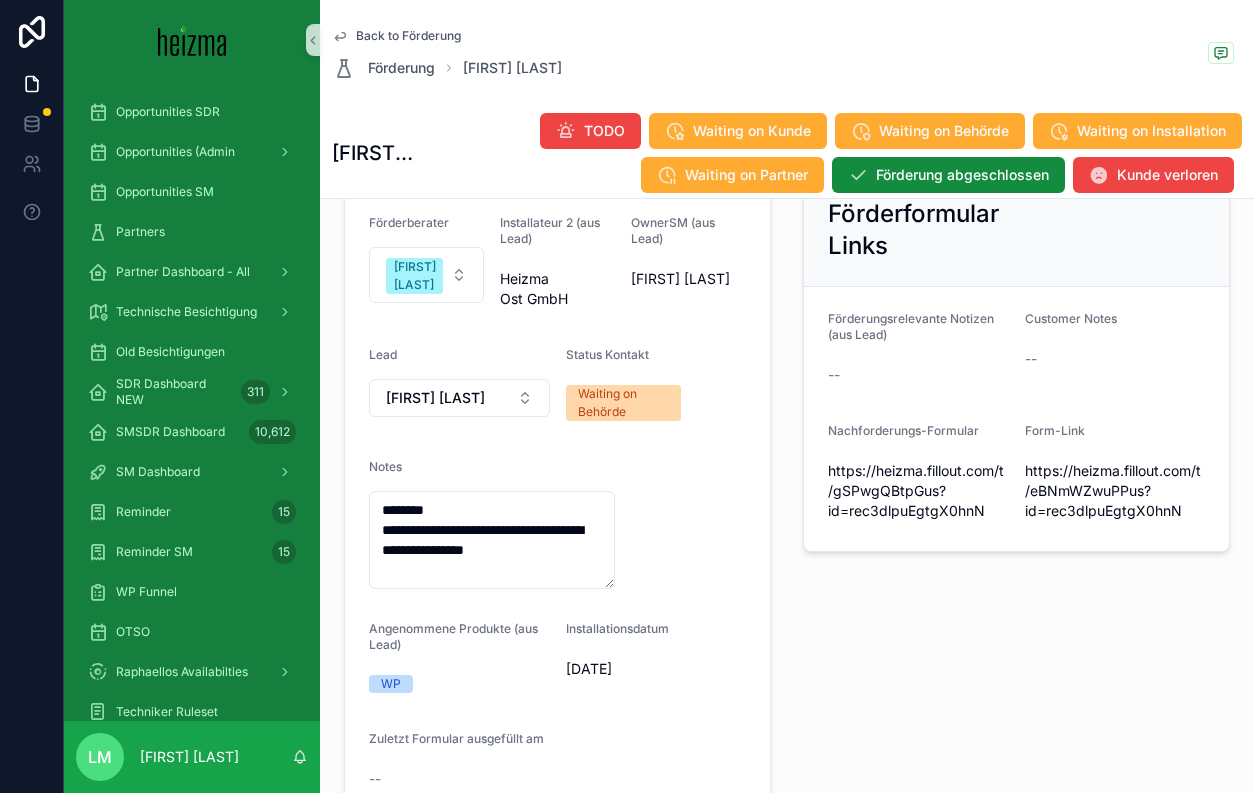 click on "**********" at bounding box center [557, 505] 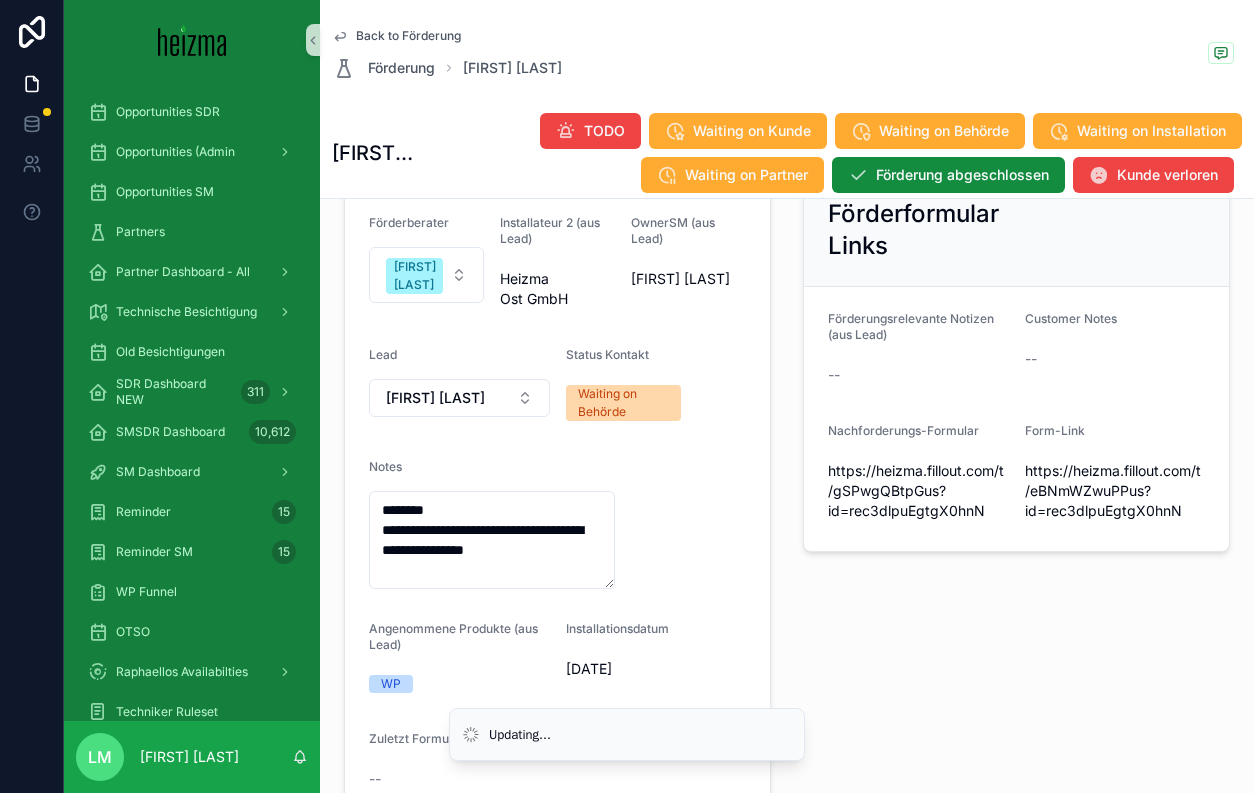 click on "Back to Förderung" at bounding box center (408, 36) 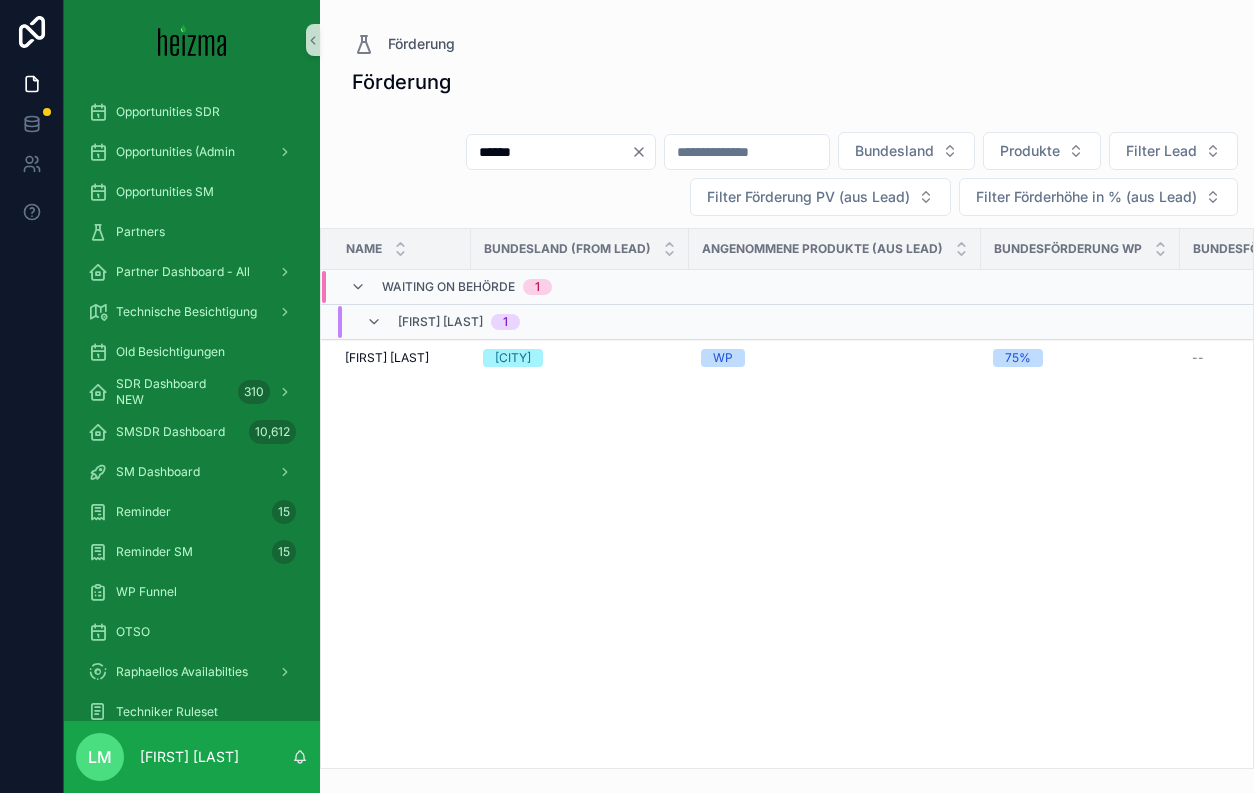 click on "******" at bounding box center (549, 152) 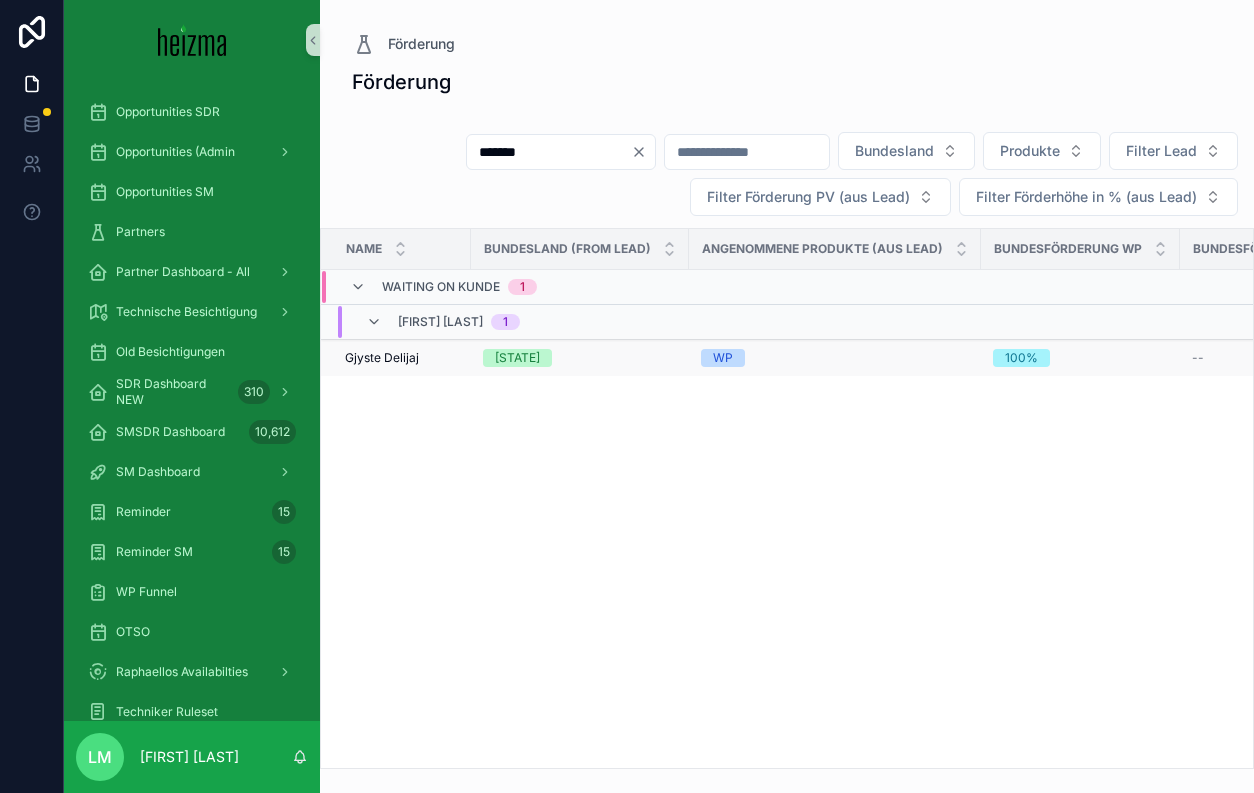 type on "*******" 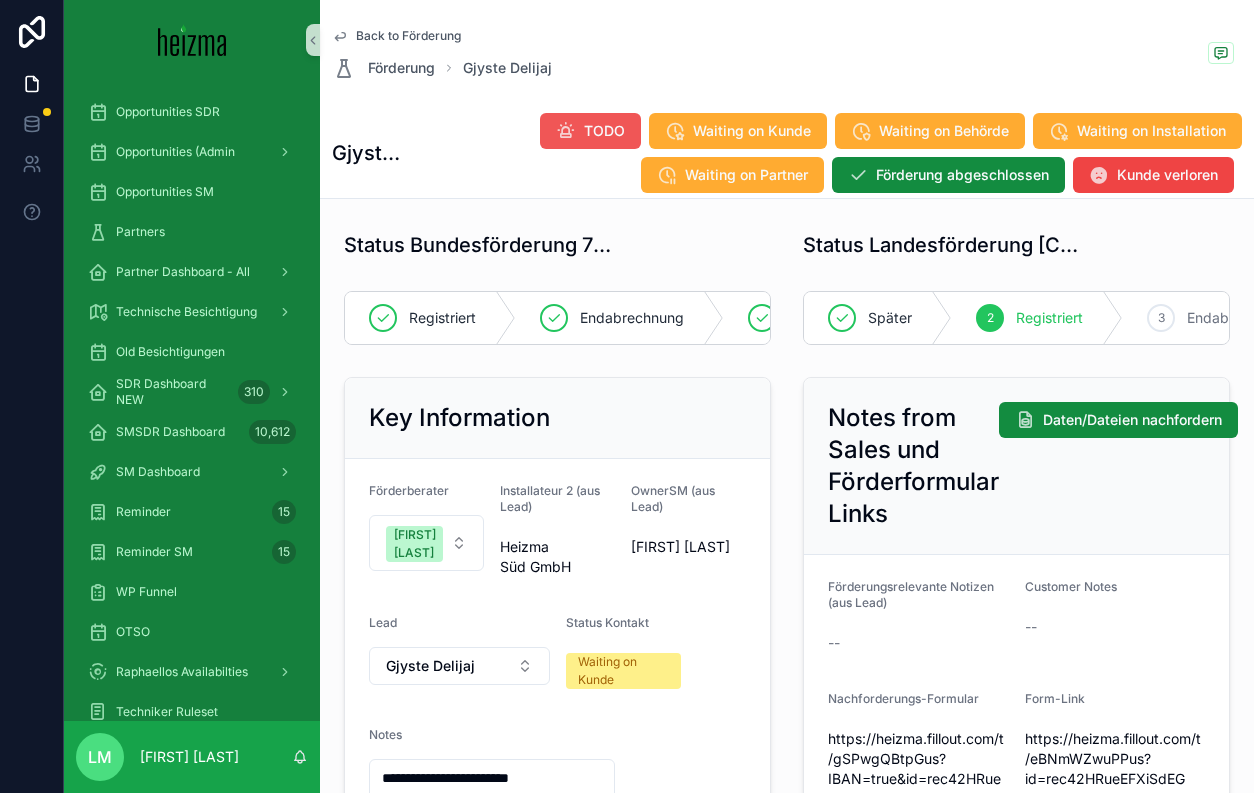 click on "TODO" at bounding box center (604, 131) 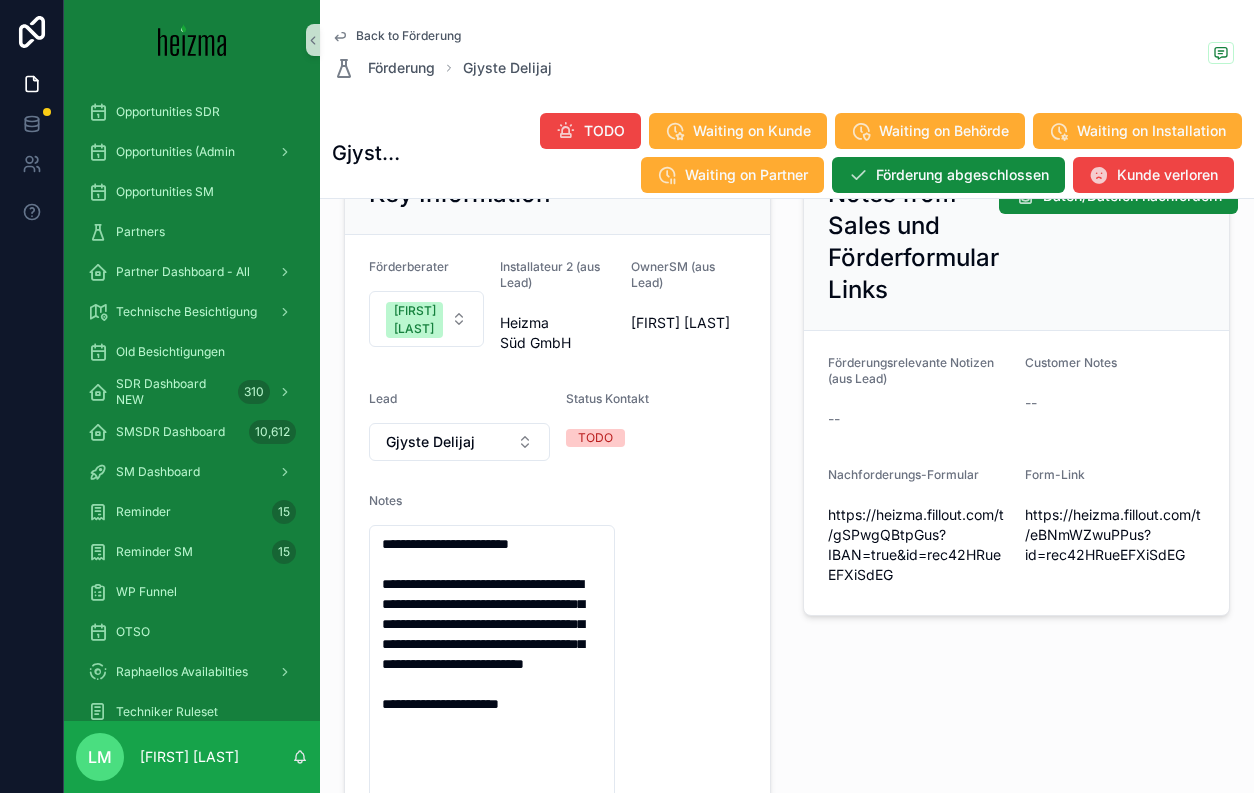 scroll, scrollTop: 288, scrollLeft: 0, axis: vertical 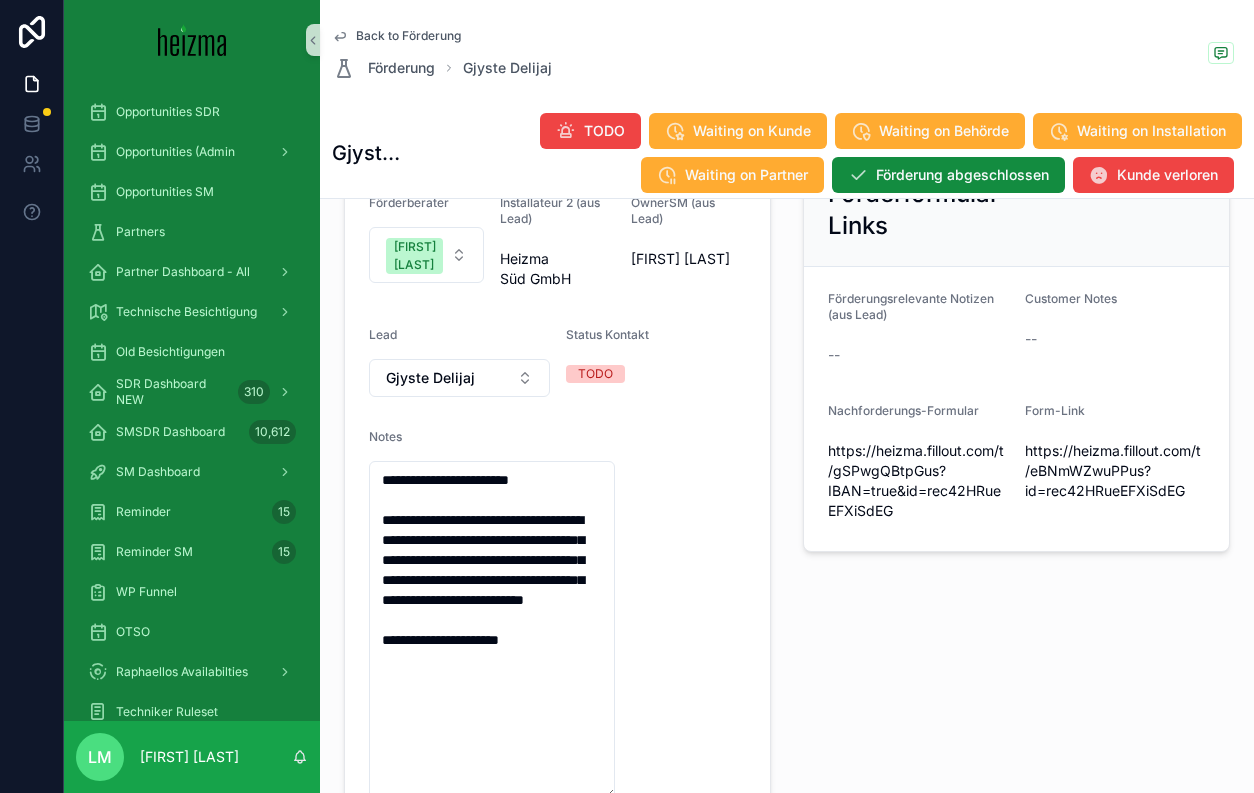click on "Back to Förderung" at bounding box center [408, 36] 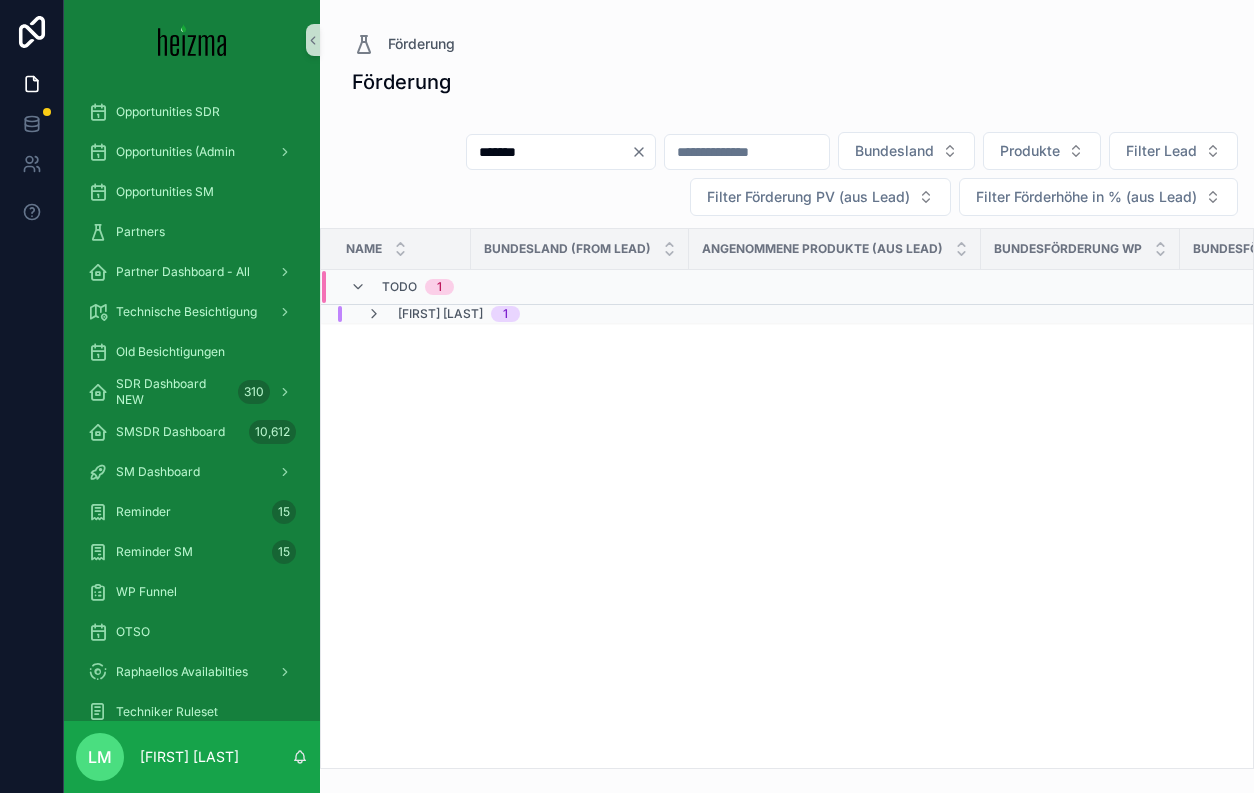 scroll, scrollTop: 0, scrollLeft: 0, axis: both 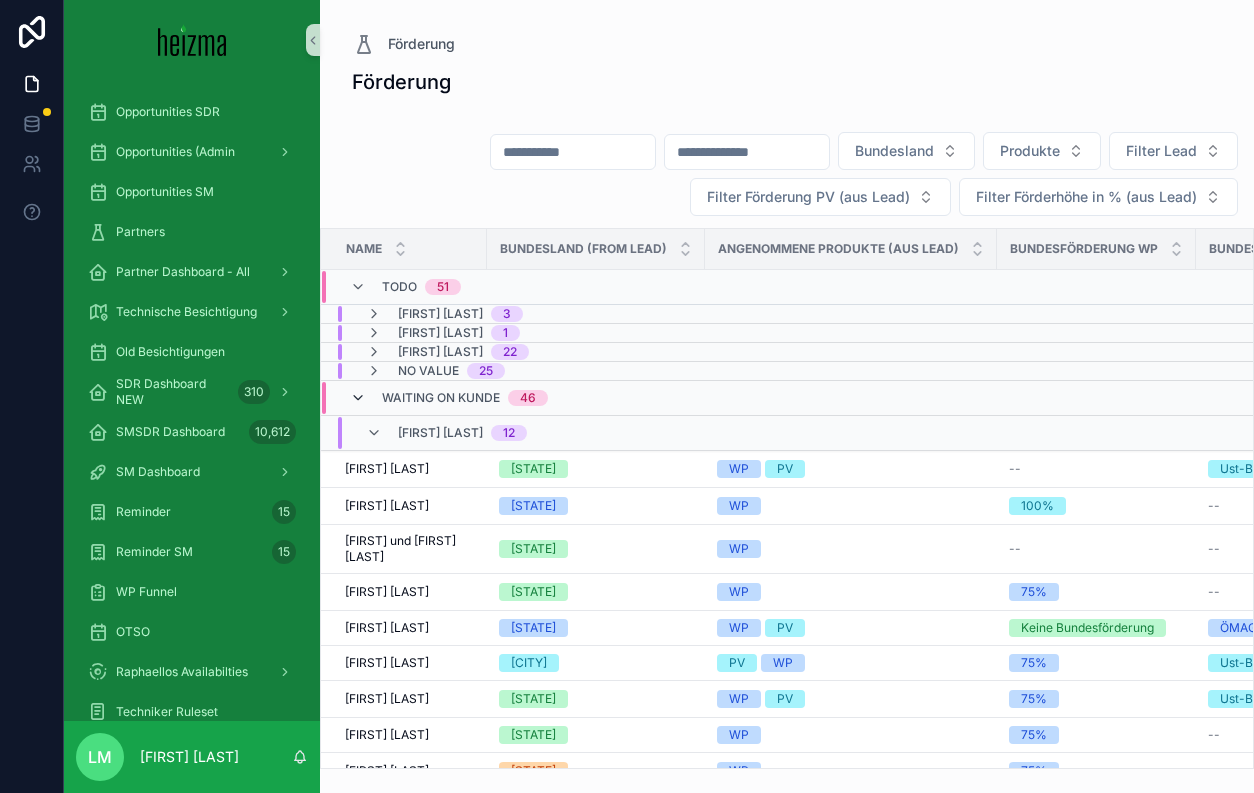 click at bounding box center (358, 398) 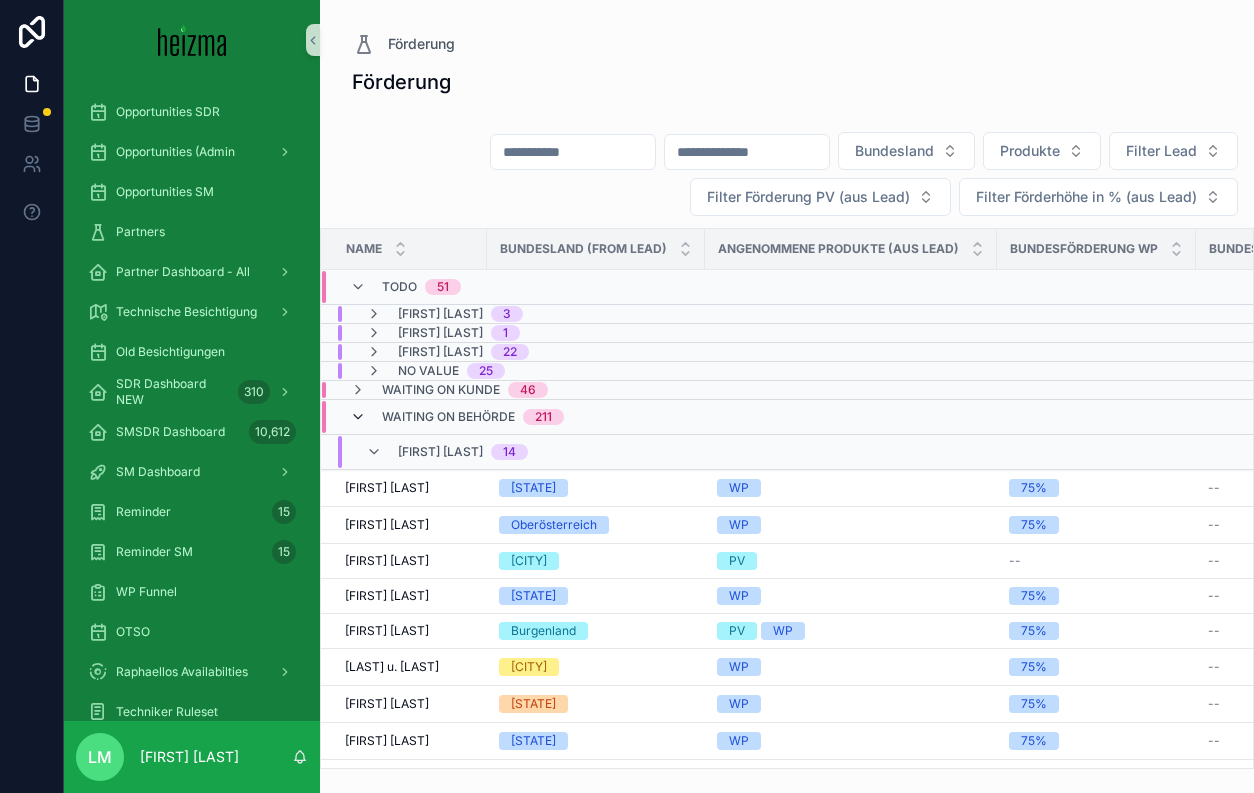 click at bounding box center (358, 417) 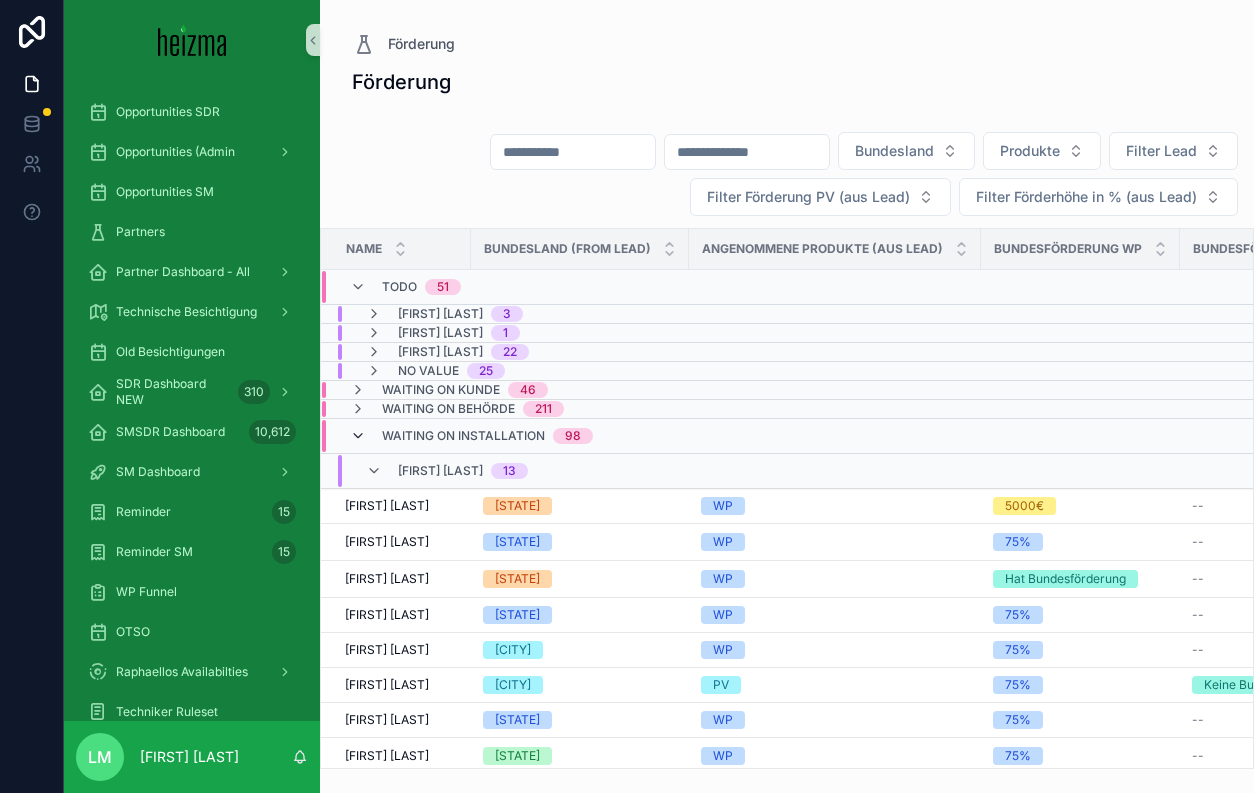 click at bounding box center [358, 436] 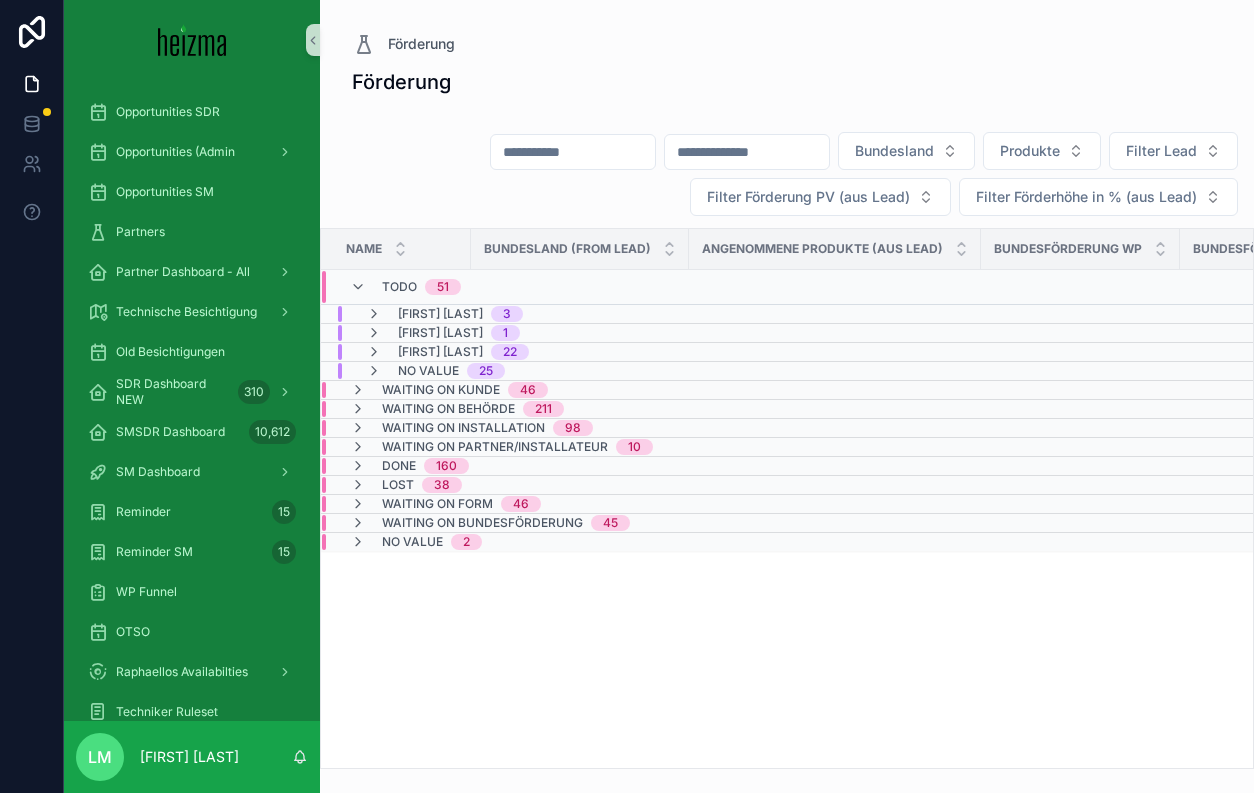click on "Miran Mamsaleh" at bounding box center [440, 333] 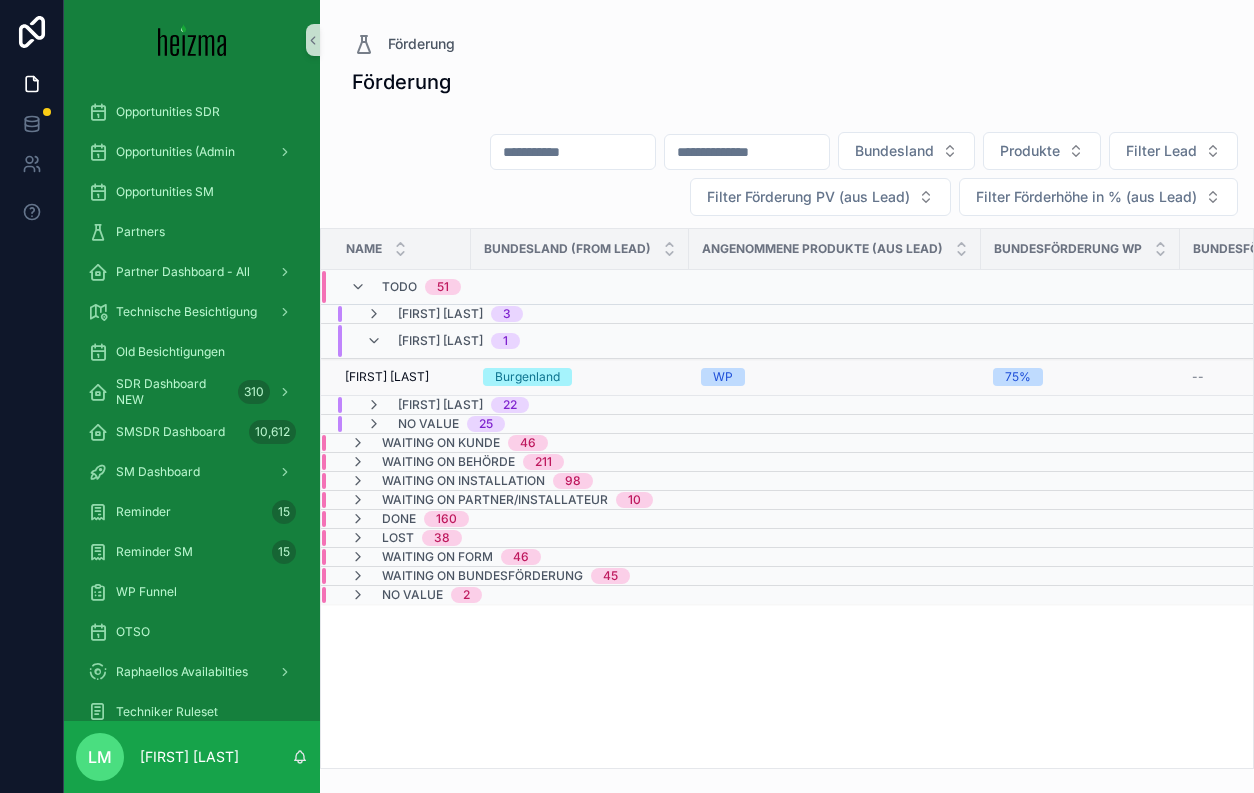 click on "Angelika Kroyer Angelika Kroyer" at bounding box center (402, 377) 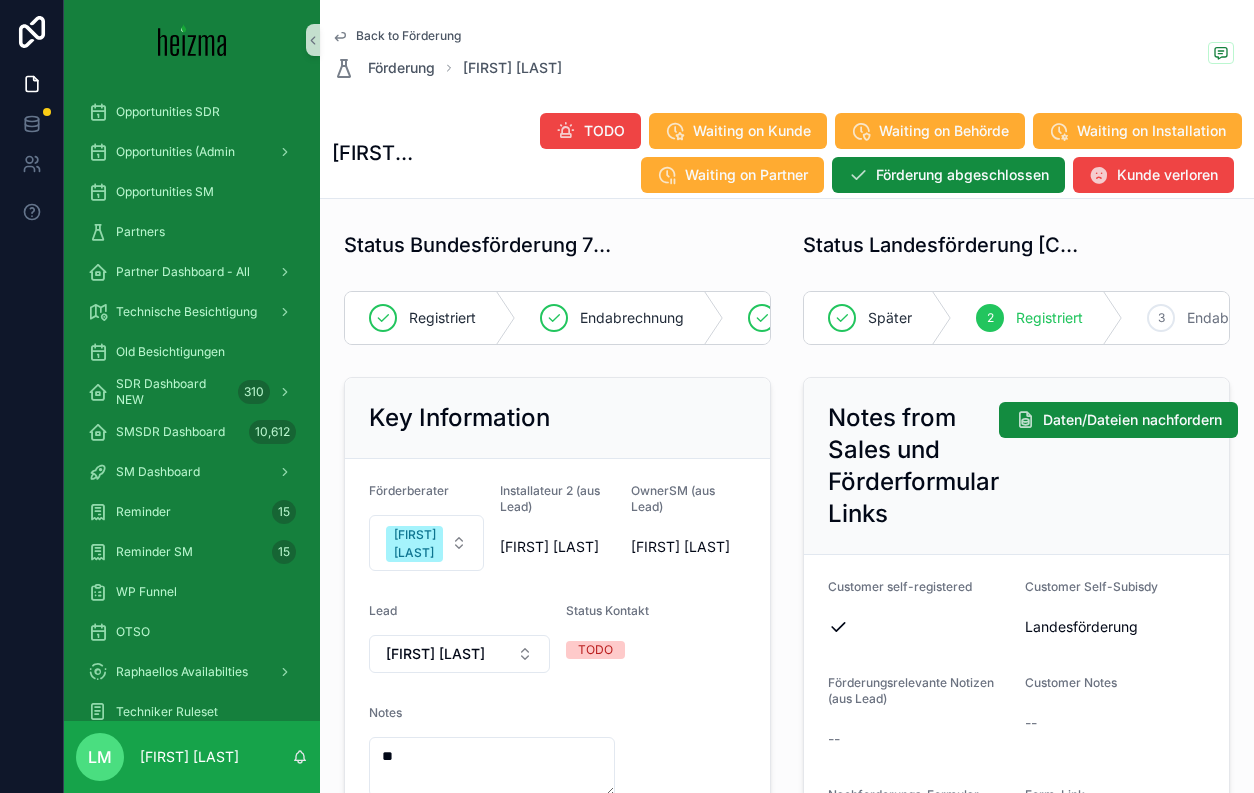 scroll, scrollTop: 5, scrollLeft: 0, axis: vertical 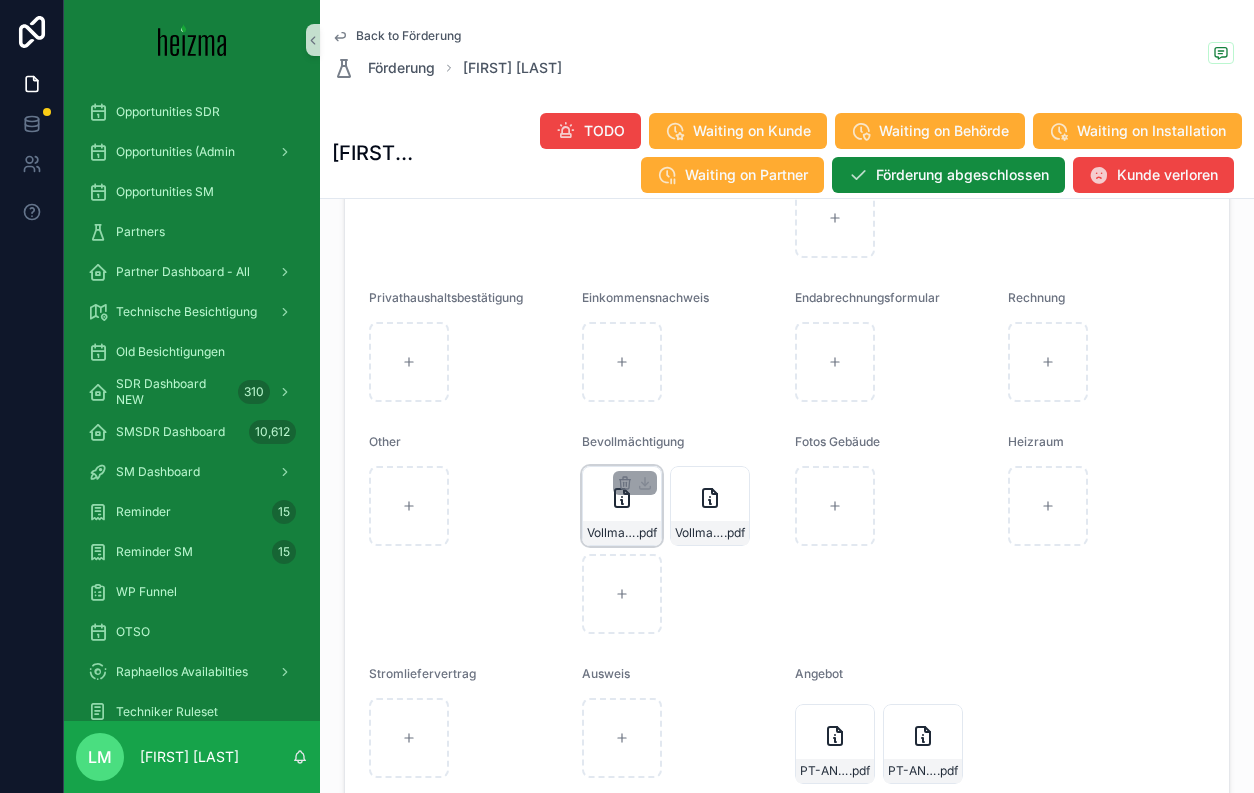 click 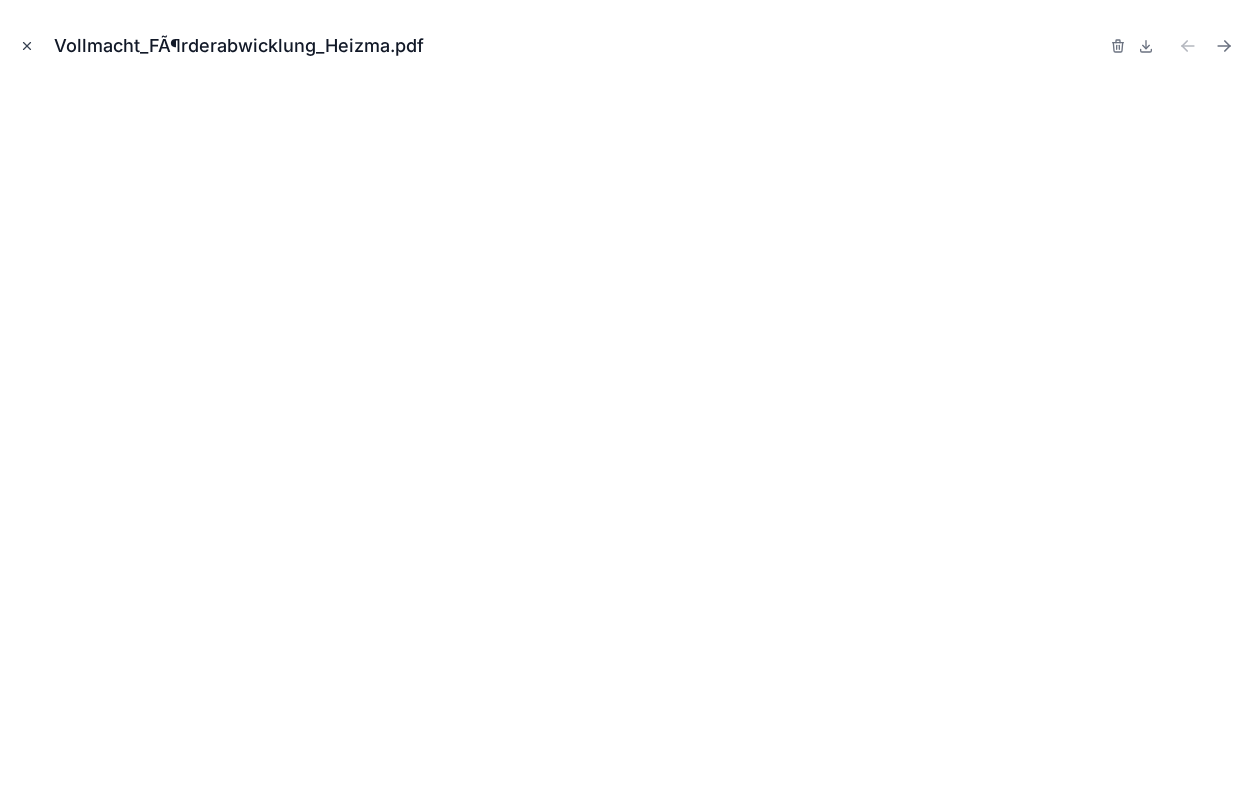 click 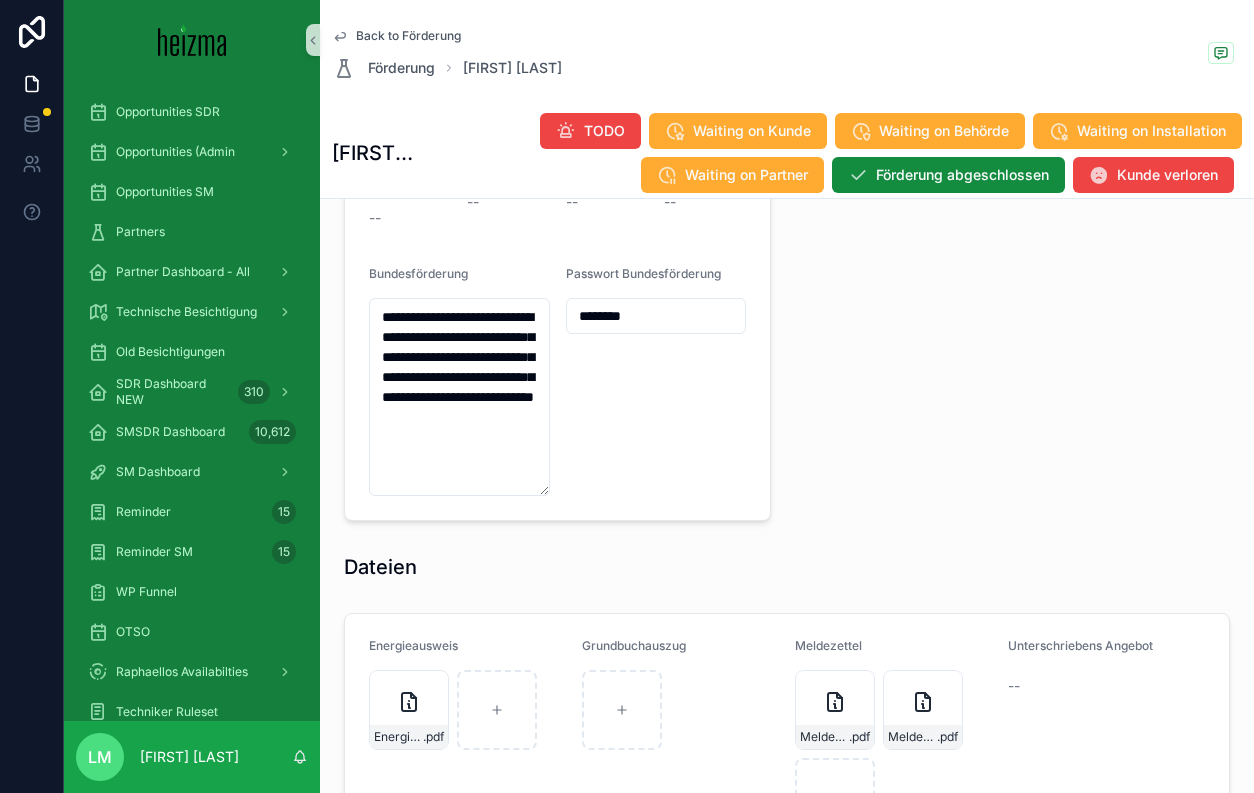 scroll, scrollTop: 1450, scrollLeft: 0, axis: vertical 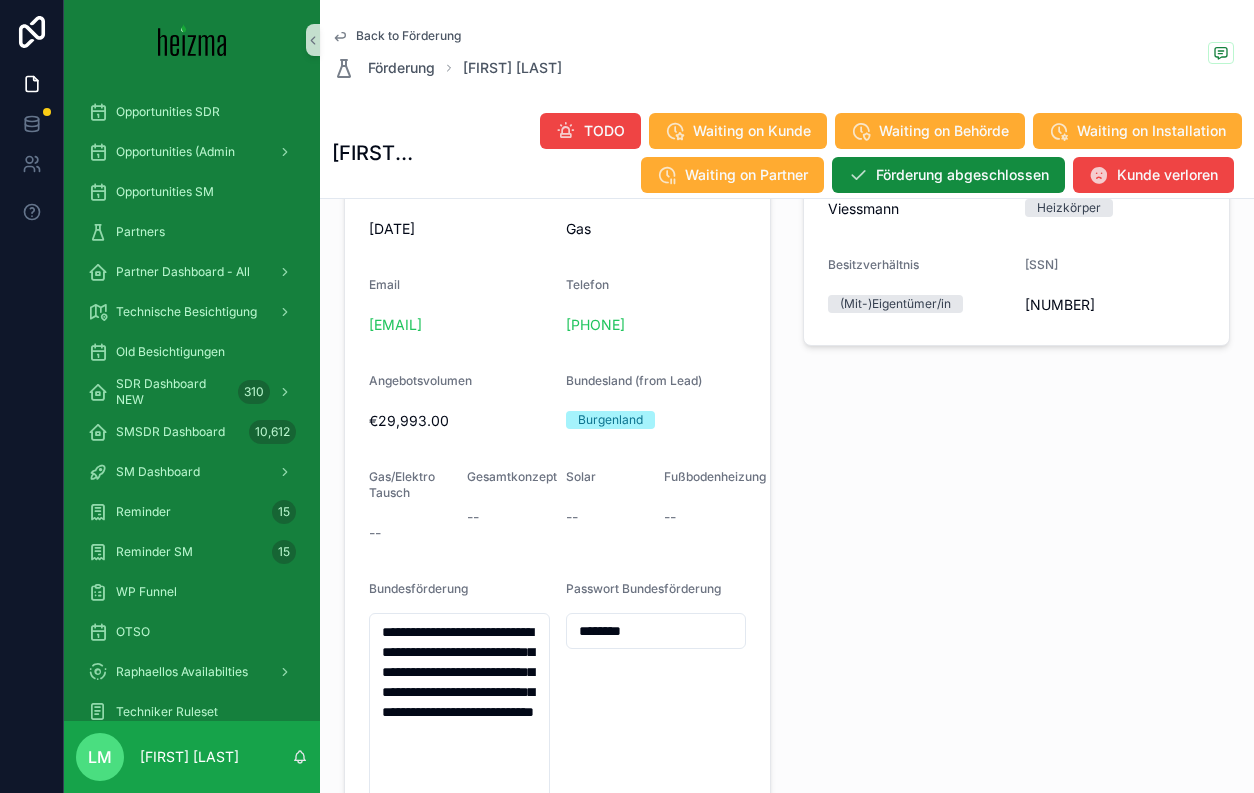 click on "Back to Förderung" at bounding box center [408, 36] 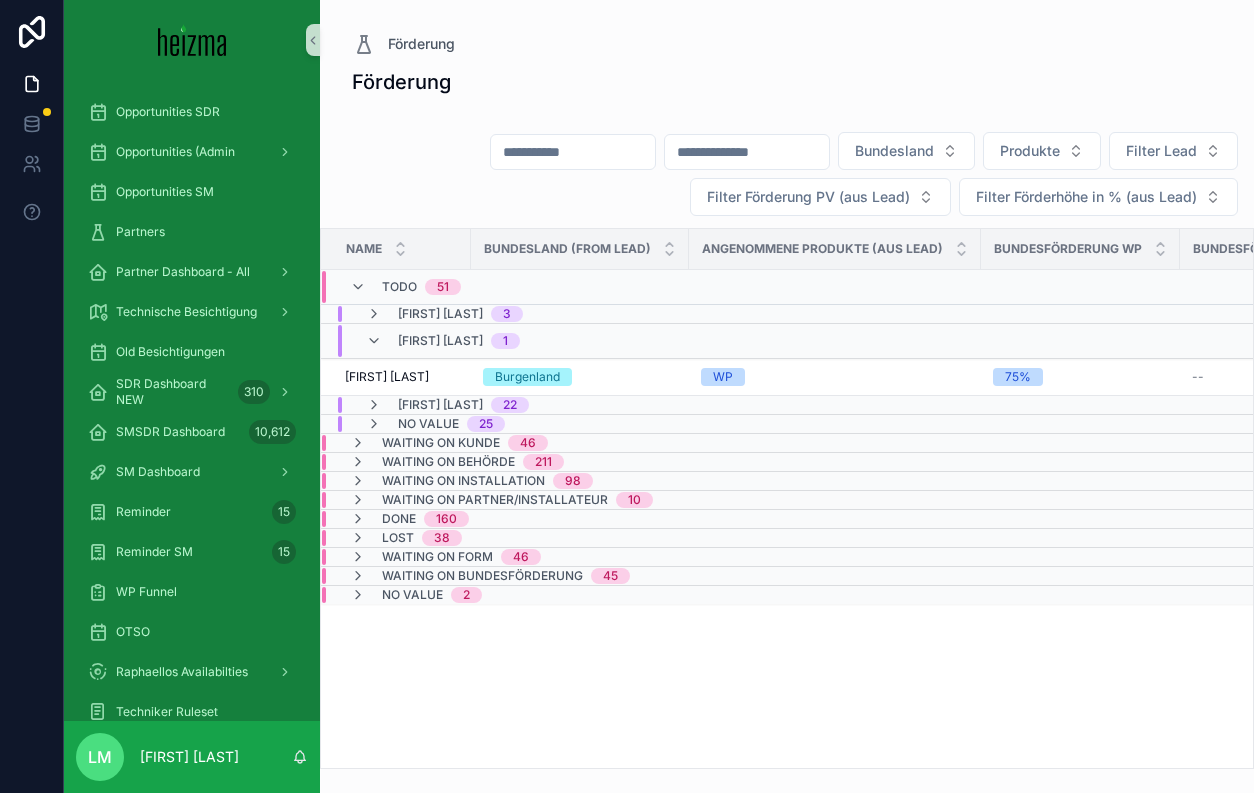 scroll, scrollTop: 0, scrollLeft: 0, axis: both 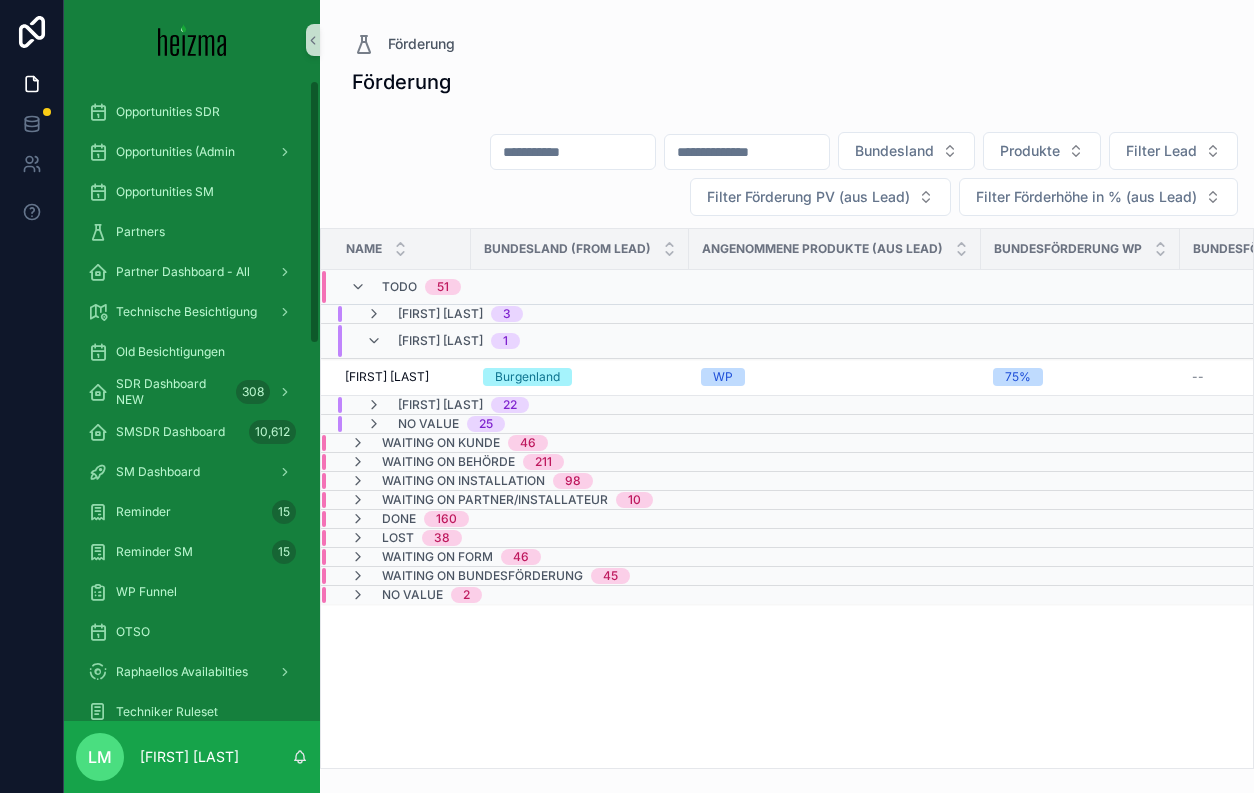 click on "Lucy Munster 3" at bounding box center (444, 314) 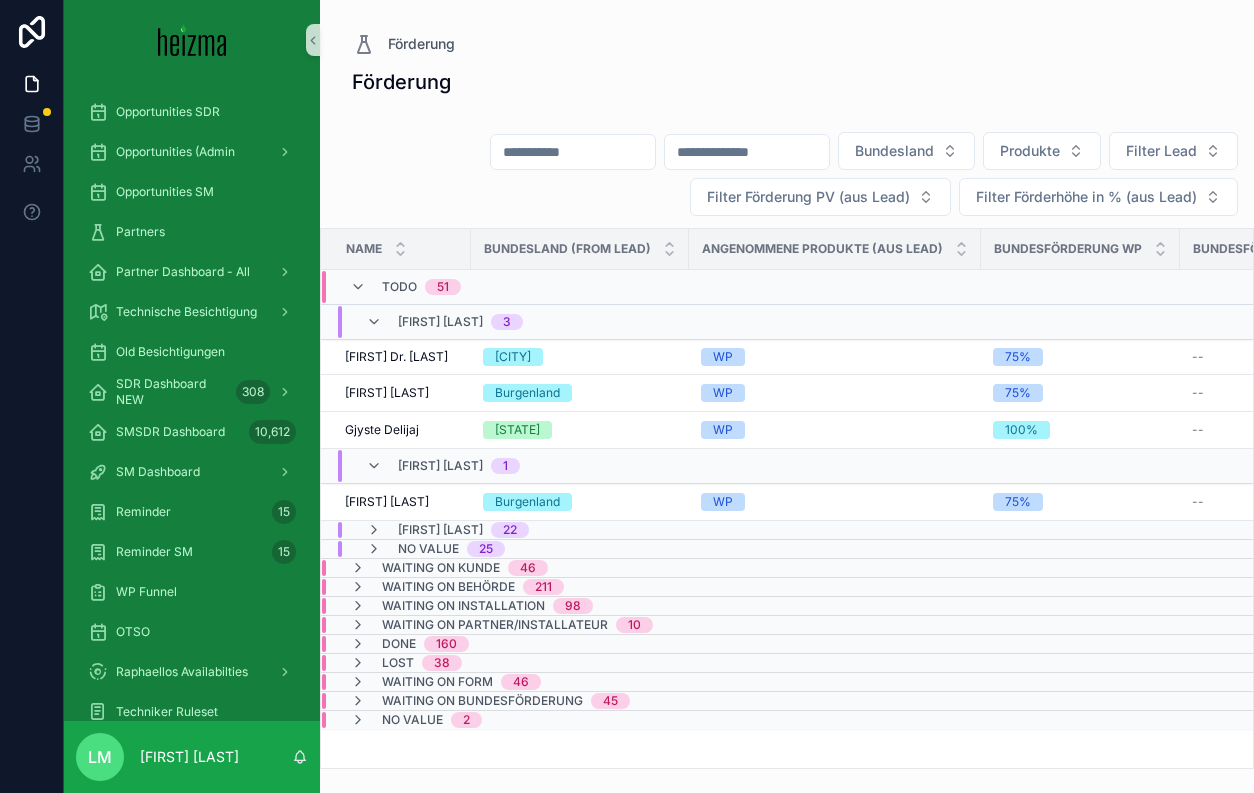 click on "Lucy Munster 3" at bounding box center [444, 322] 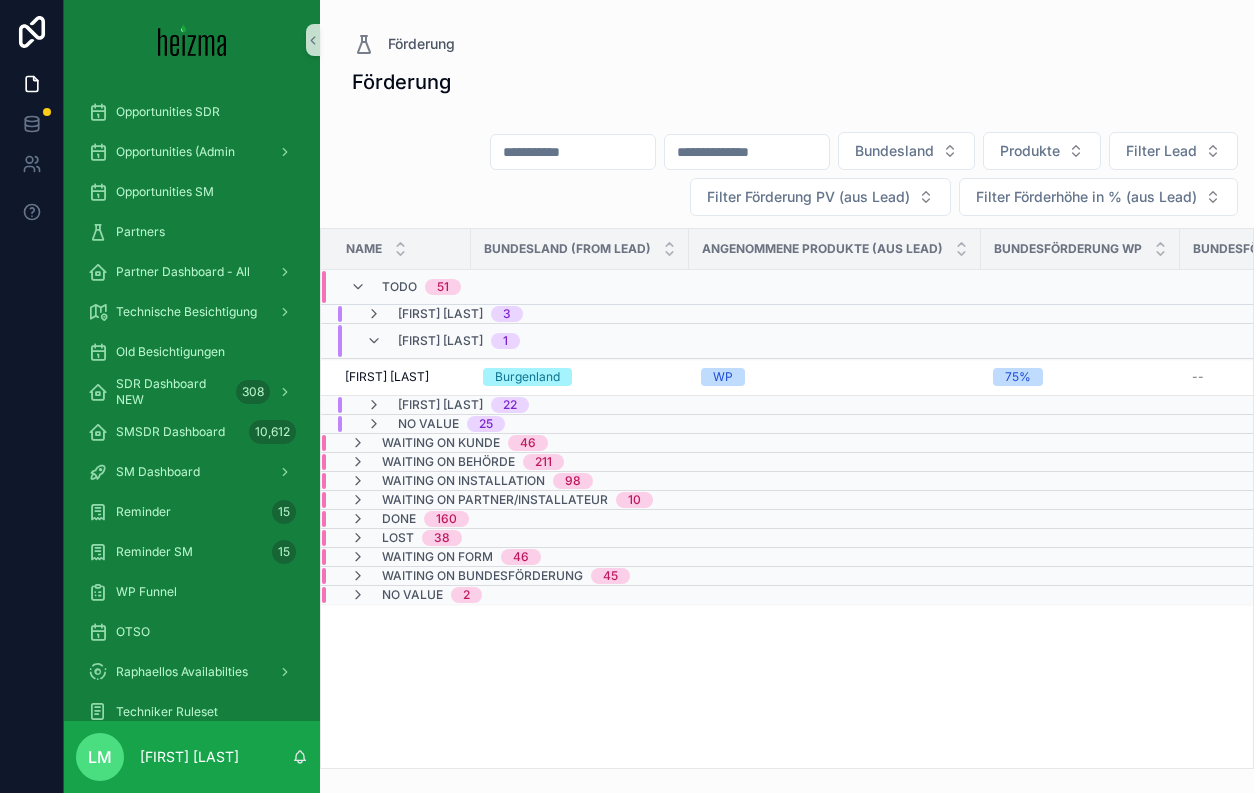 click on "TODO 51" at bounding box center (651, 287) 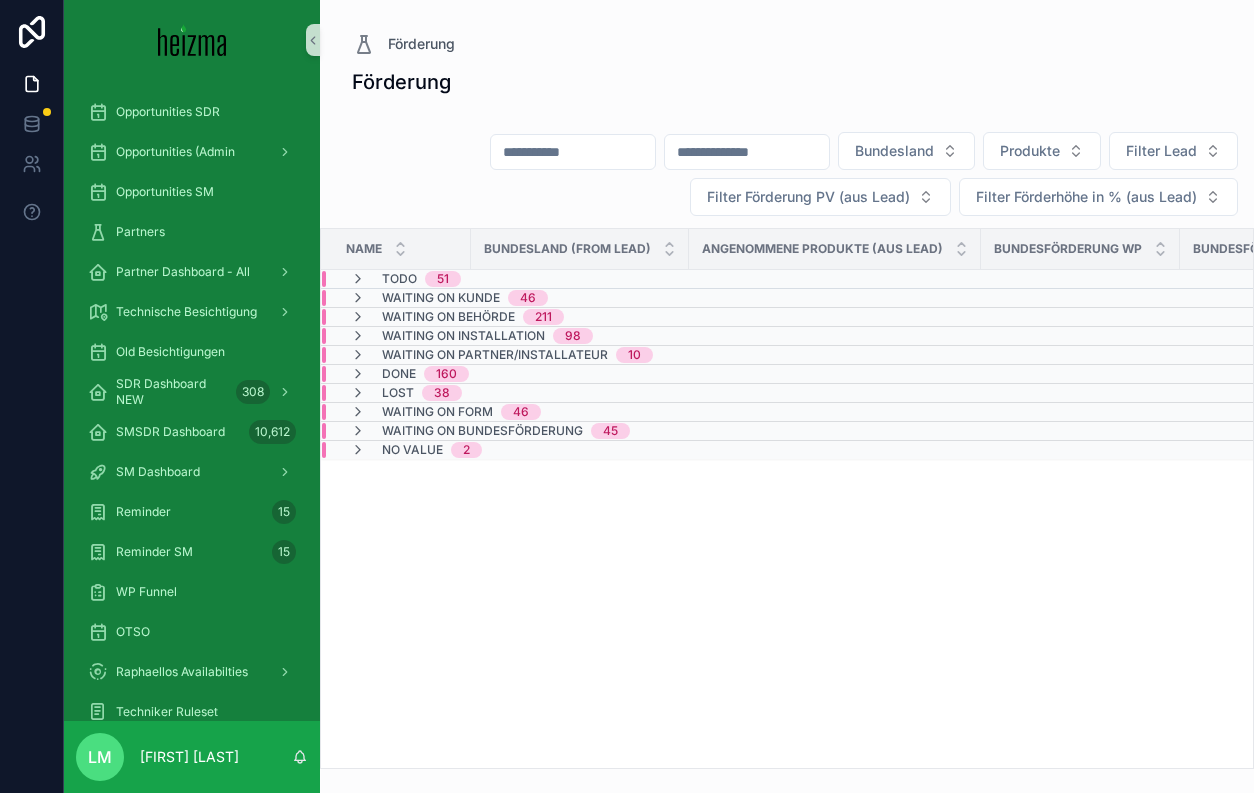 click on "TODO" at bounding box center [399, 279] 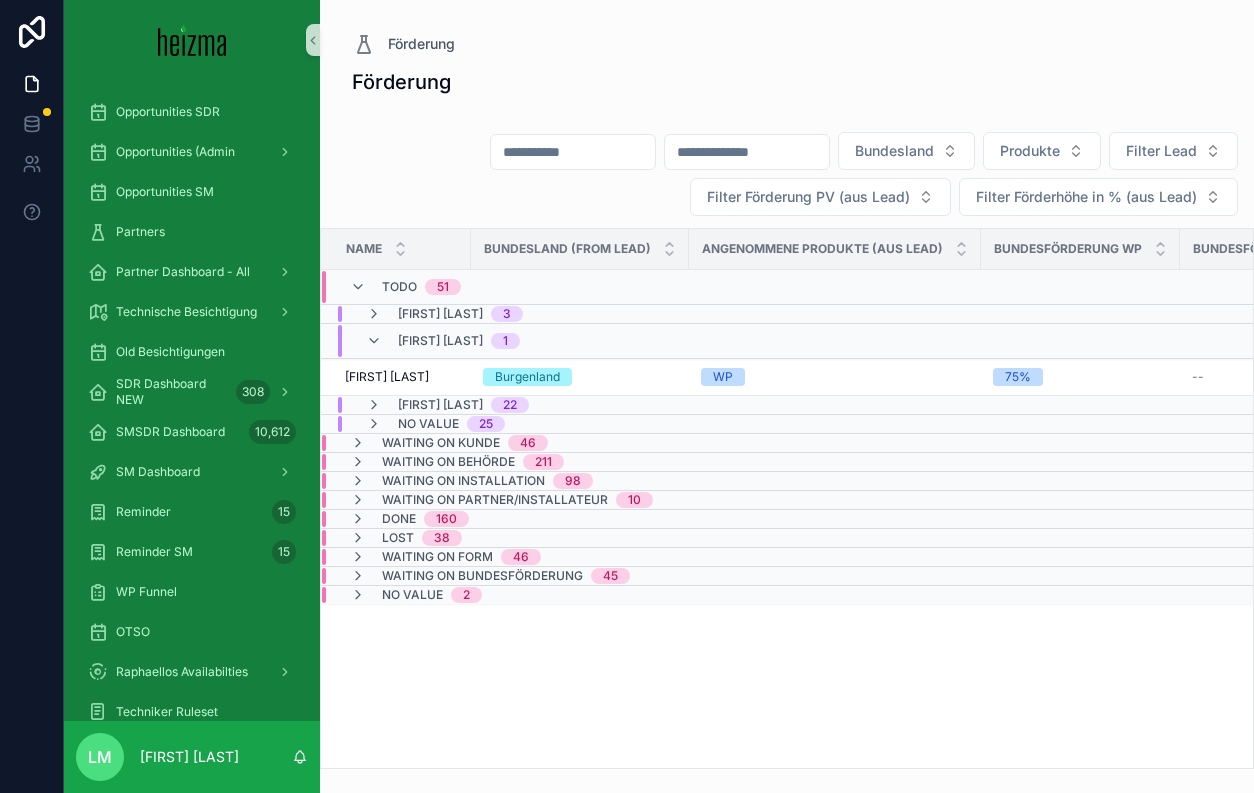 click on "[FIRST] [LAST]" at bounding box center [440, 314] 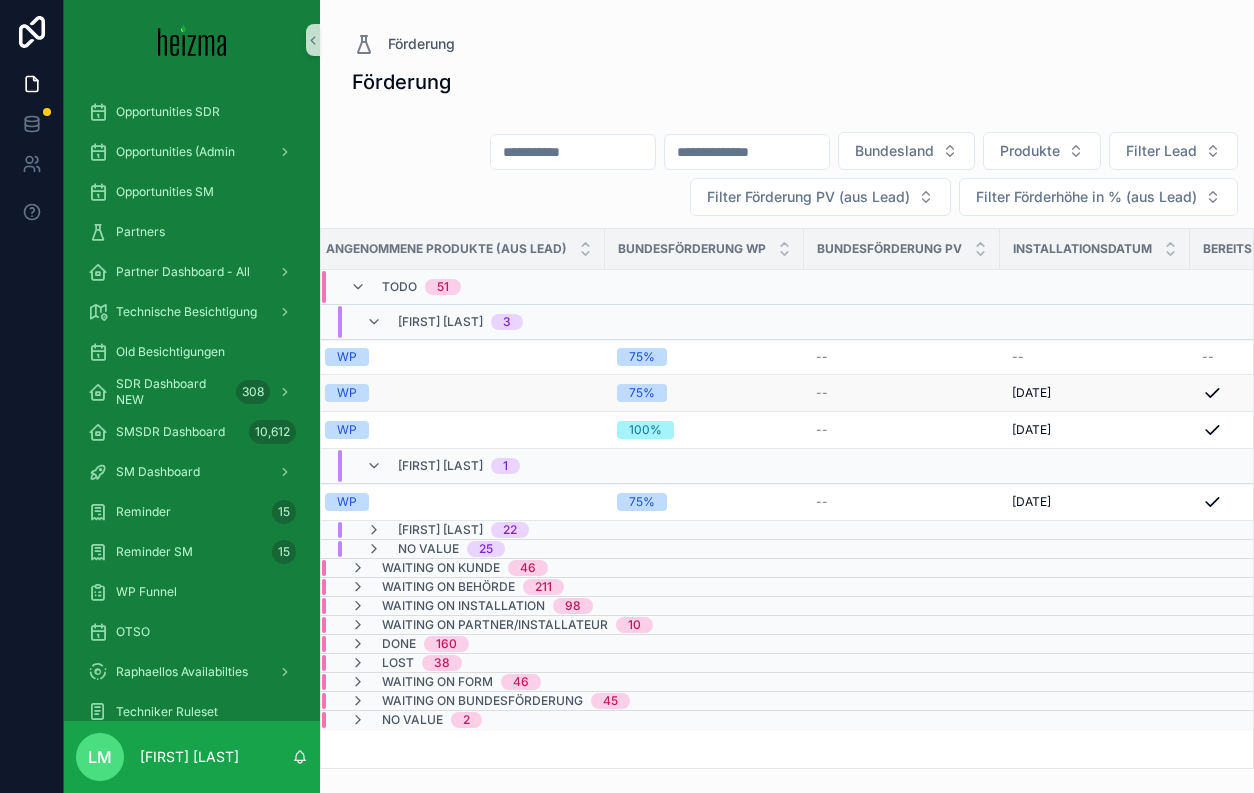 scroll, scrollTop: 0, scrollLeft: 0, axis: both 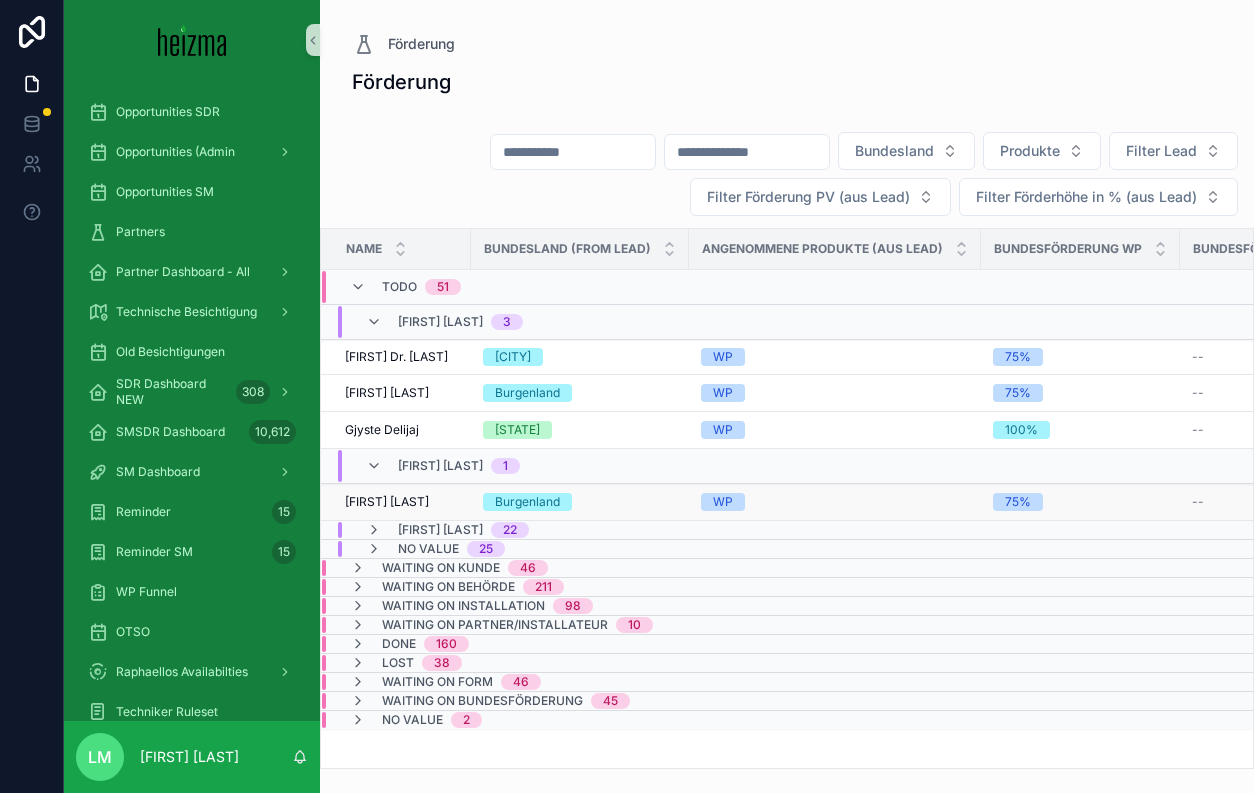click on "Angelika Kroyer" at bounding box center [387, 502] 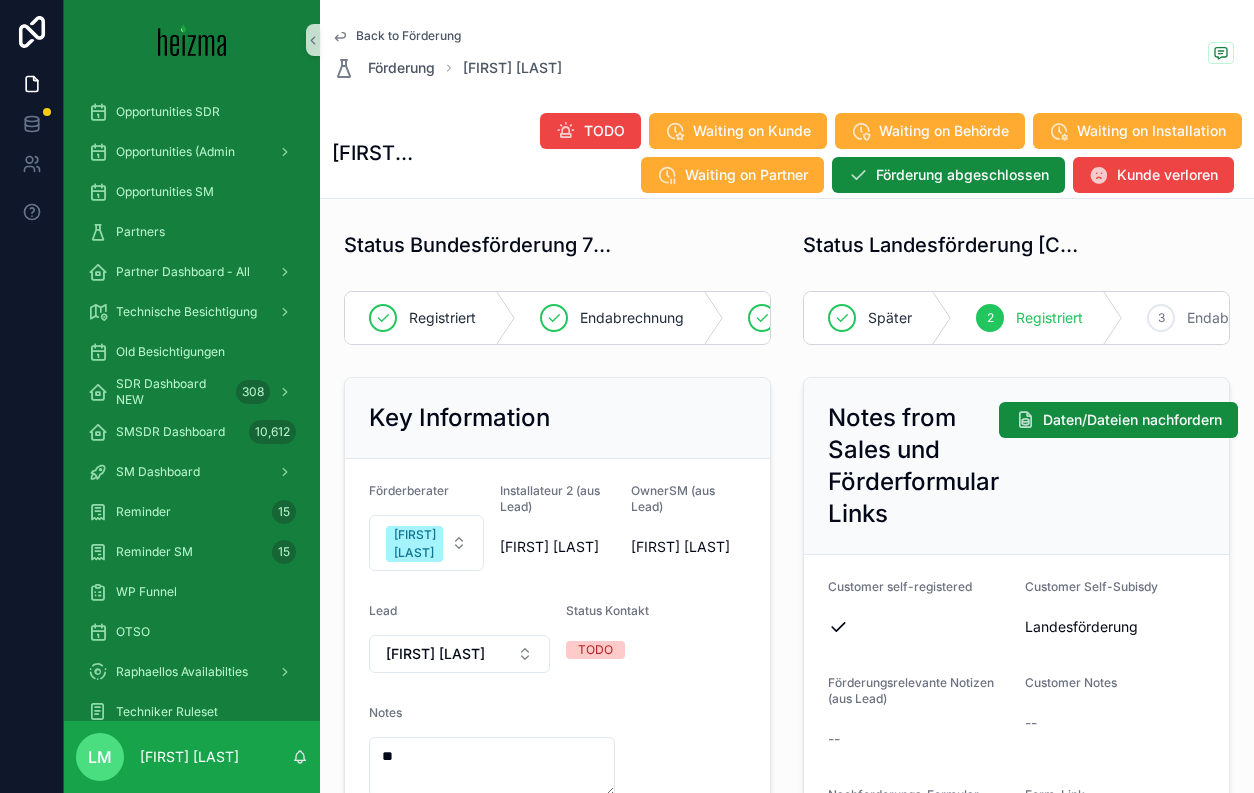 click on "Förderberater Miran Mamsaleh" at bounding box center (426, 527) 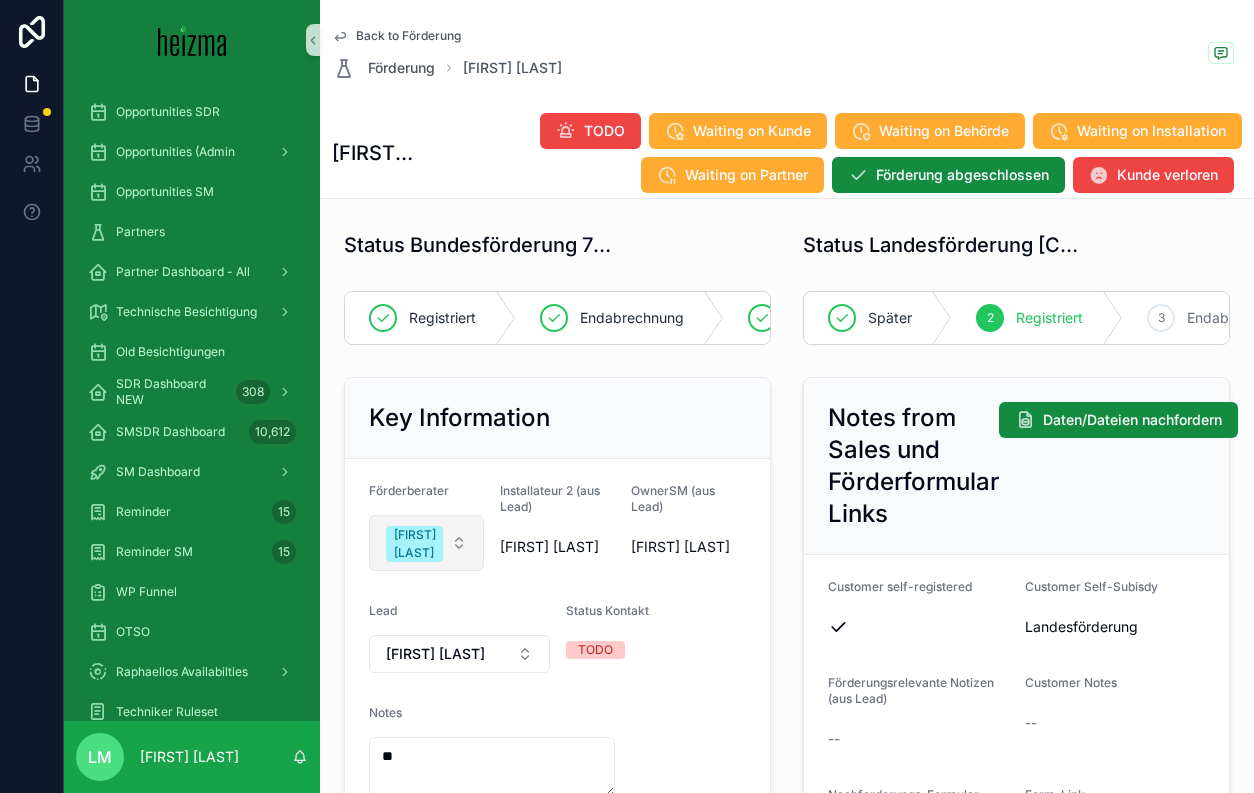 click on "Miran Mamsaleh" at bounding box center (426, 543) 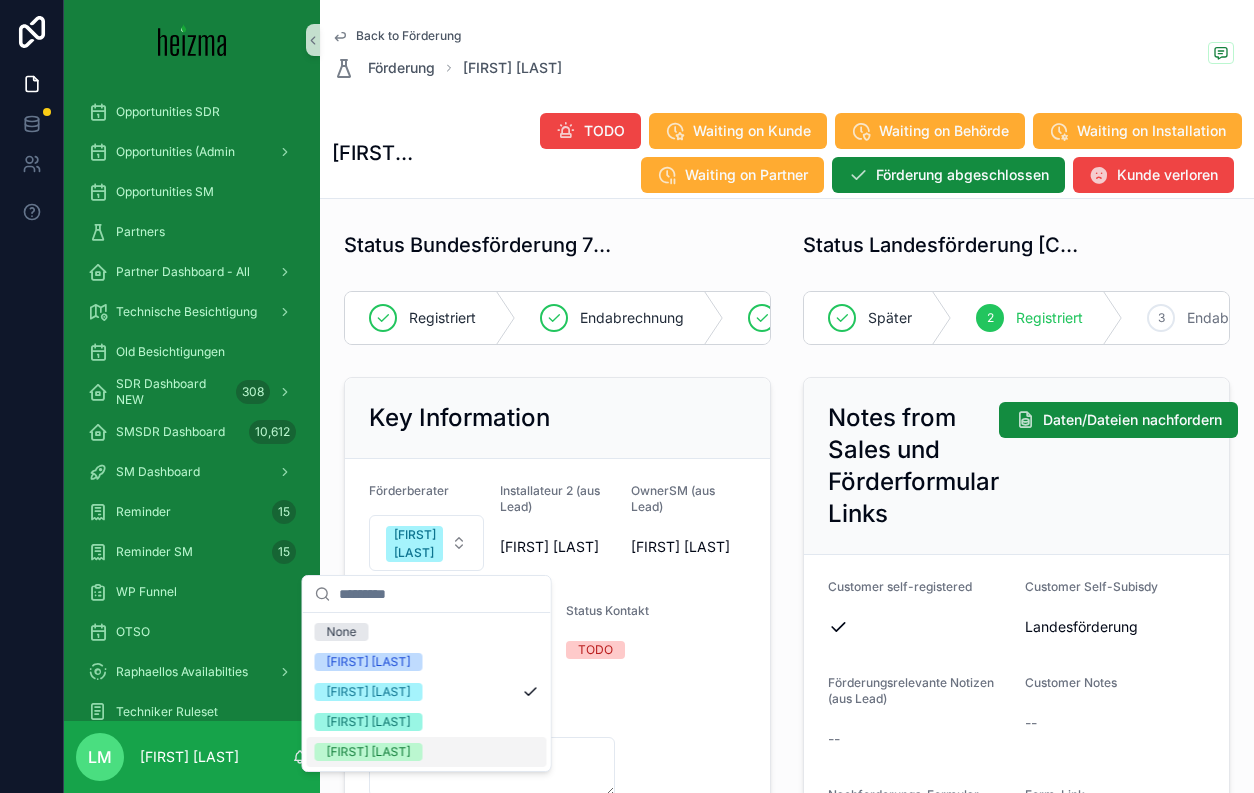 click on "[FIRST] [LAST]" at bounding box center (369, 752) 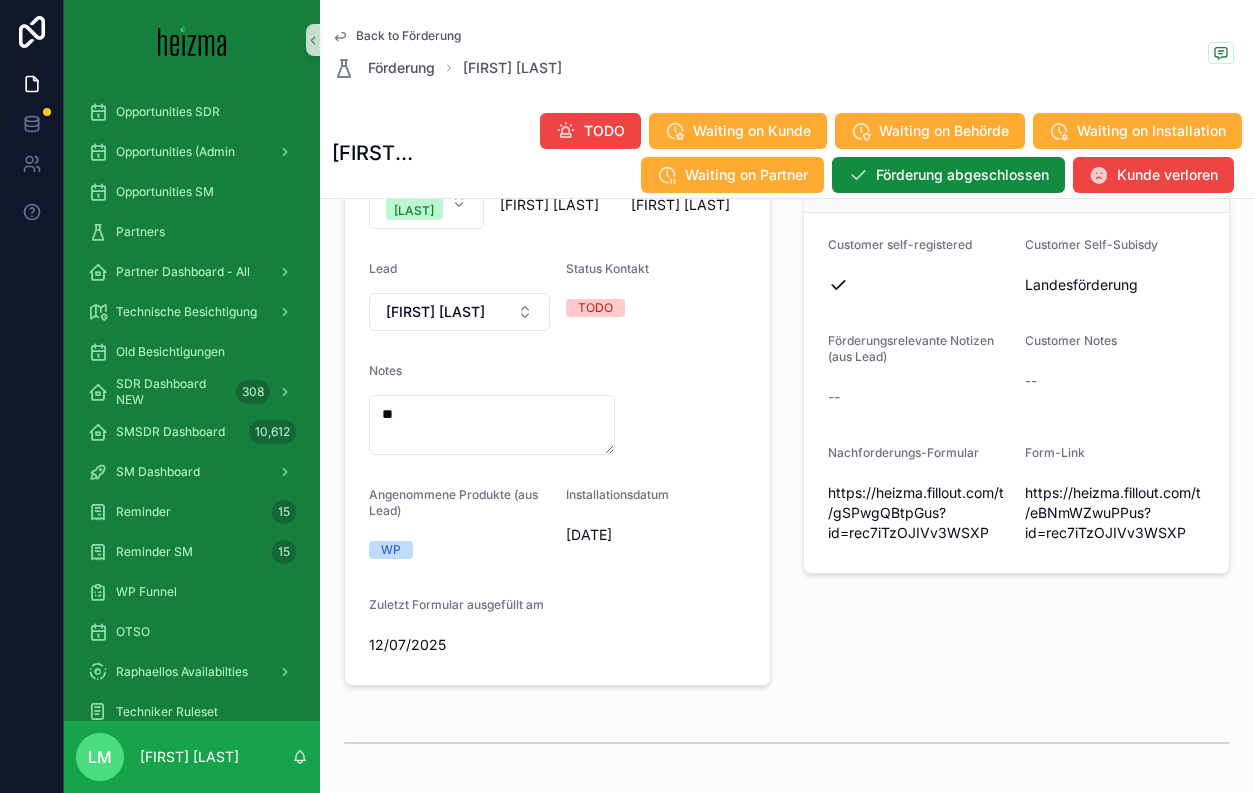 scroll, scrollTop: 350, scrollLeft: 0, axis: vertical 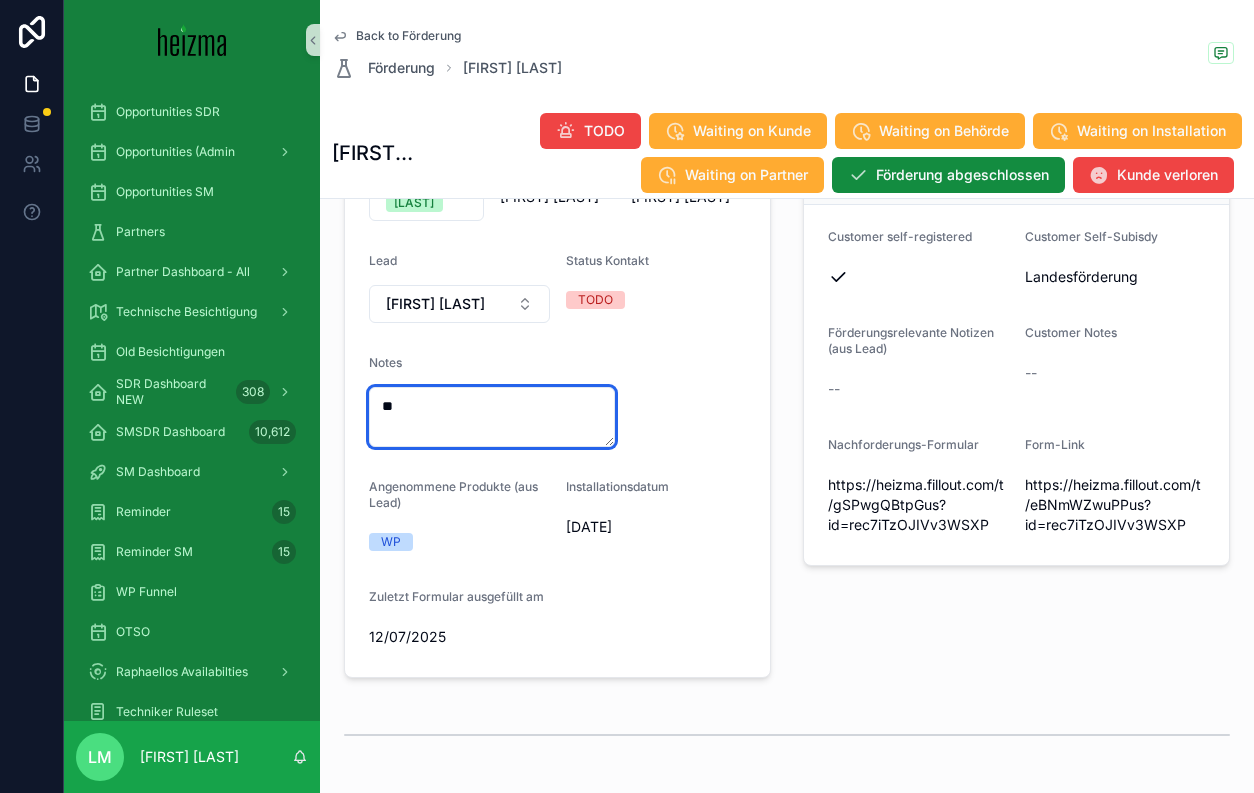 click on "**" at bounding box center [492, 417] 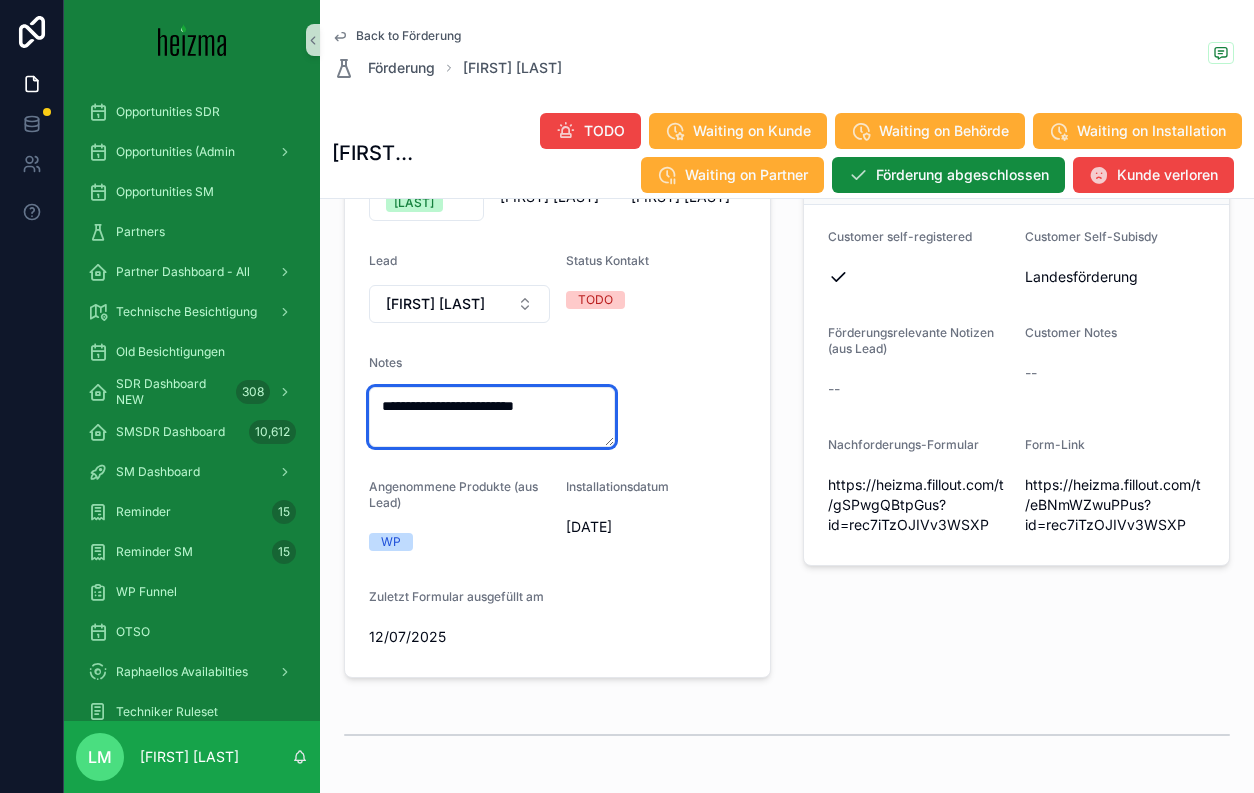type on "**********" 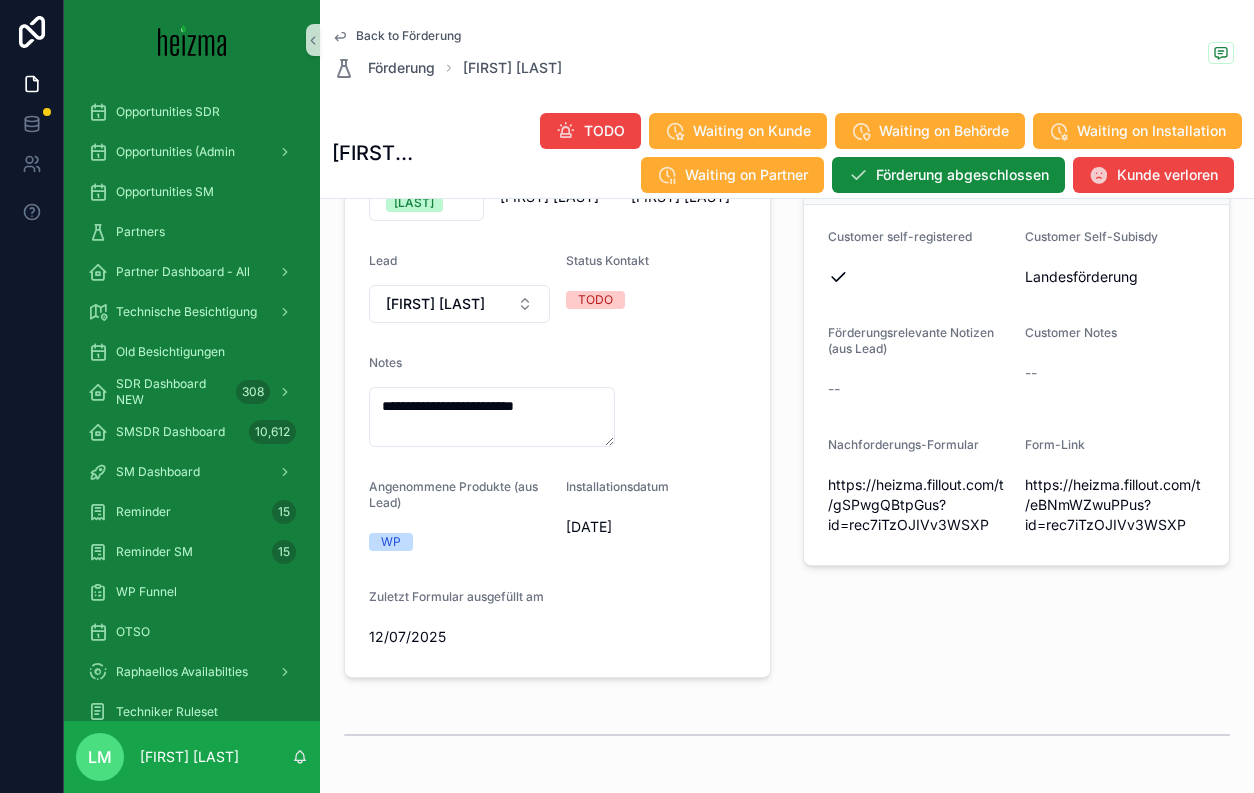 click on "**********" at bounding box center [557, 393] 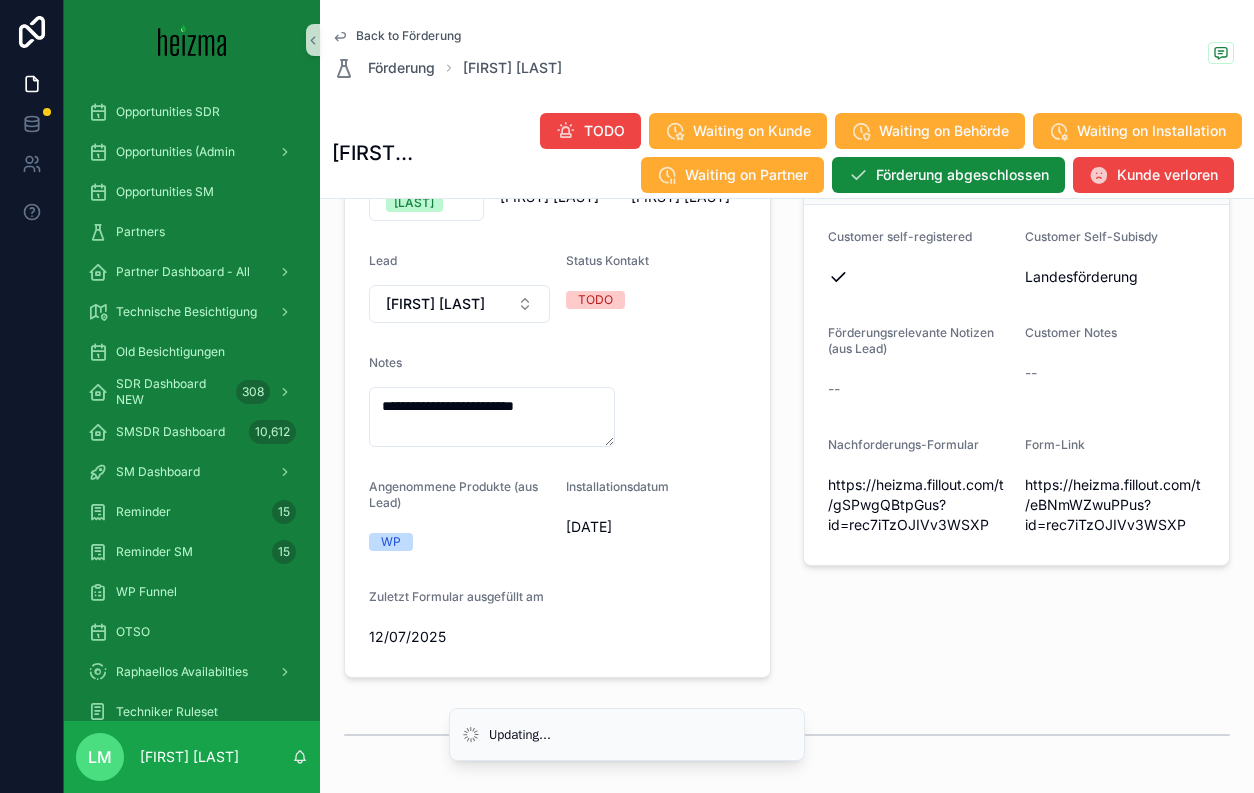 click on "Back to Förderung" at bounding box center (408, 36) 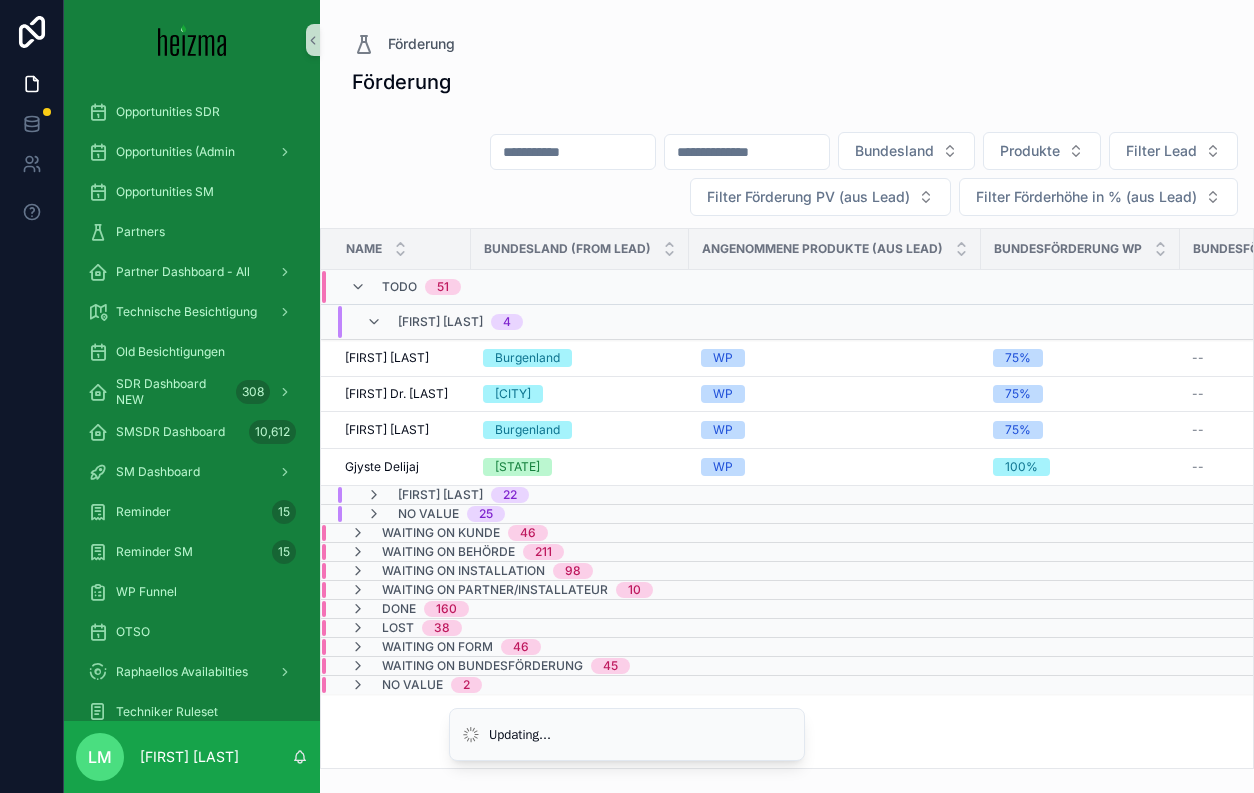 scroll, scrollTop: 0, scrollLeft: 0, axis: both 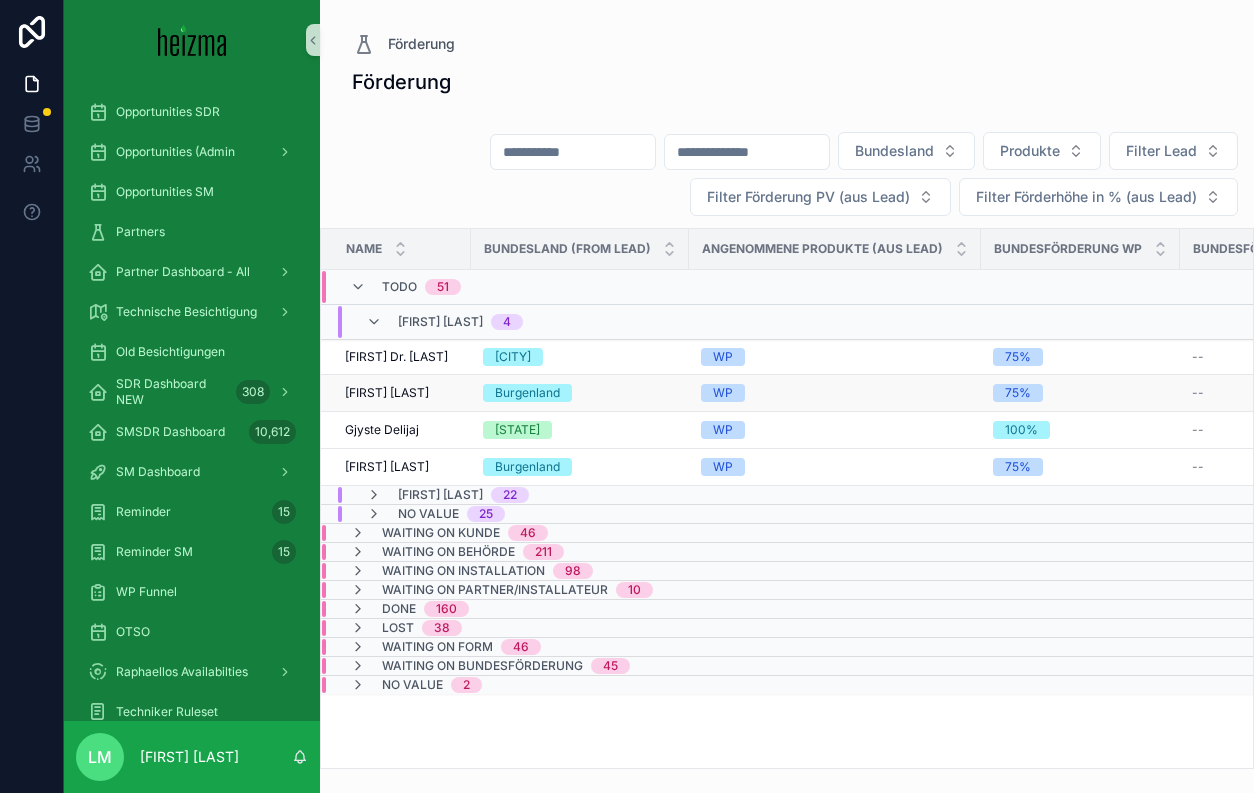 click on "[FIRST] [LAST]" at bounding box center (387, 393) 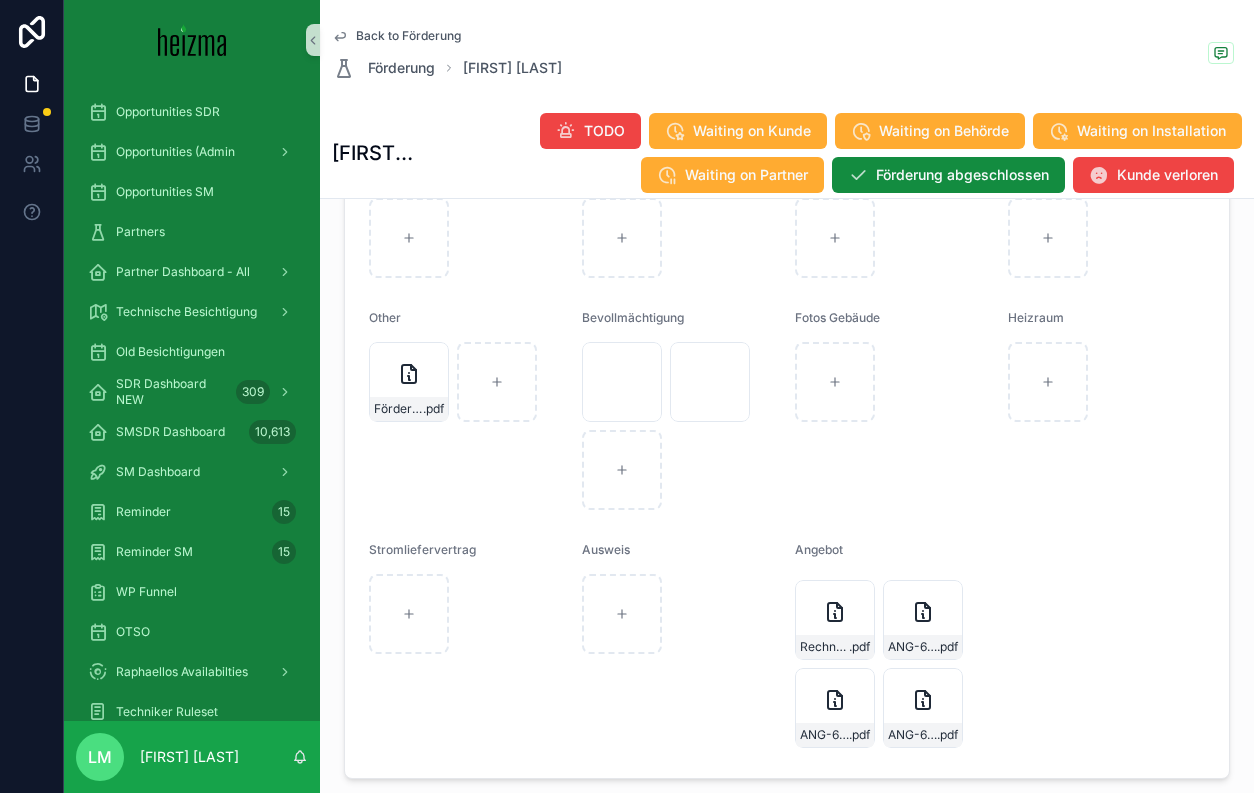 scroll, scrollTop: 2376, scrollLeft: 0, axis: vertical 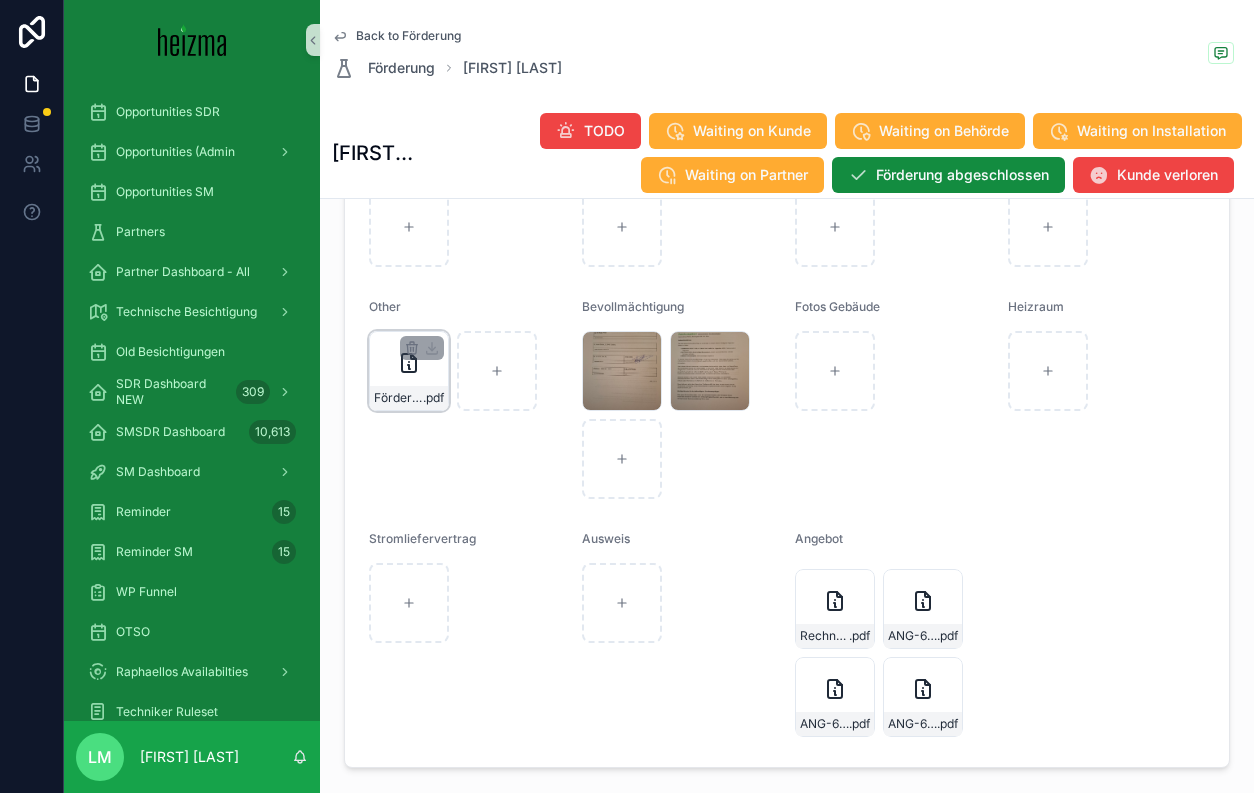 click on "Förderungszusage-und-Auszahlungsbrief---(Pr.Nr._-PC491498) .pdf" at bounding box center (409, 398) 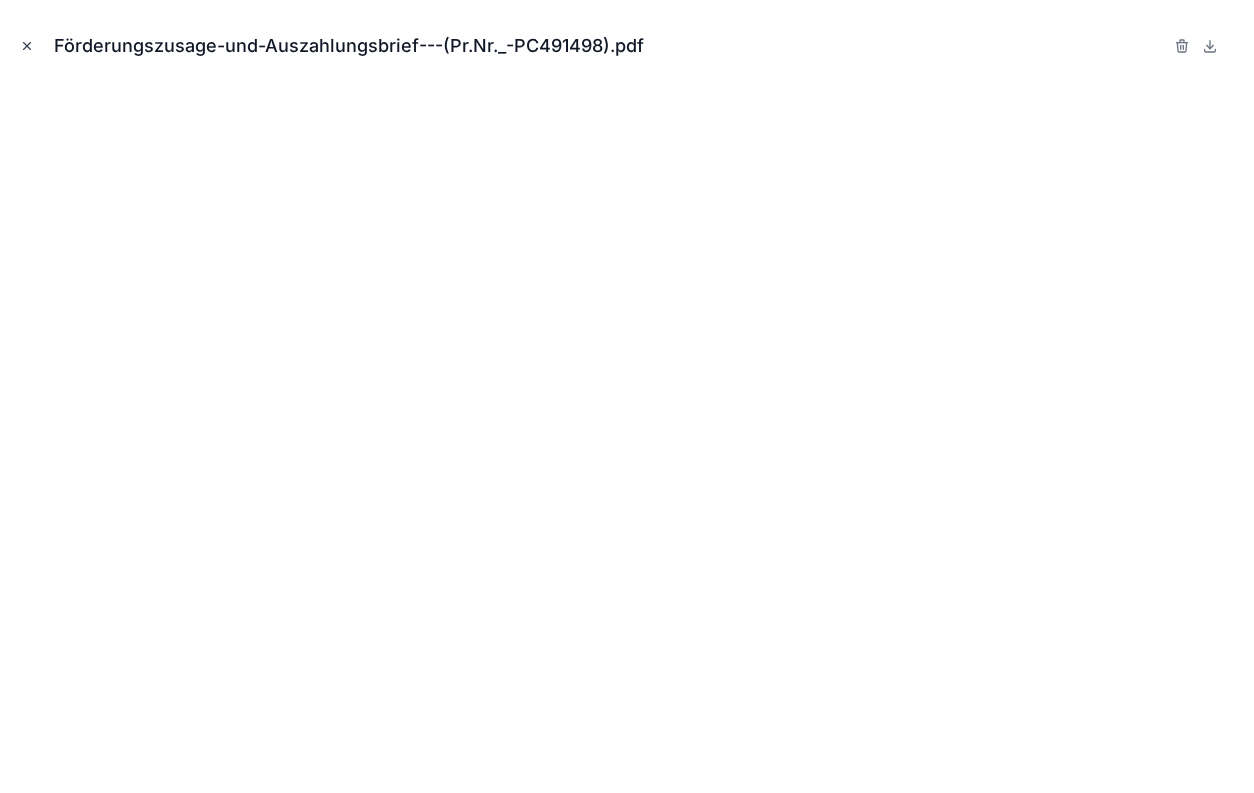 click 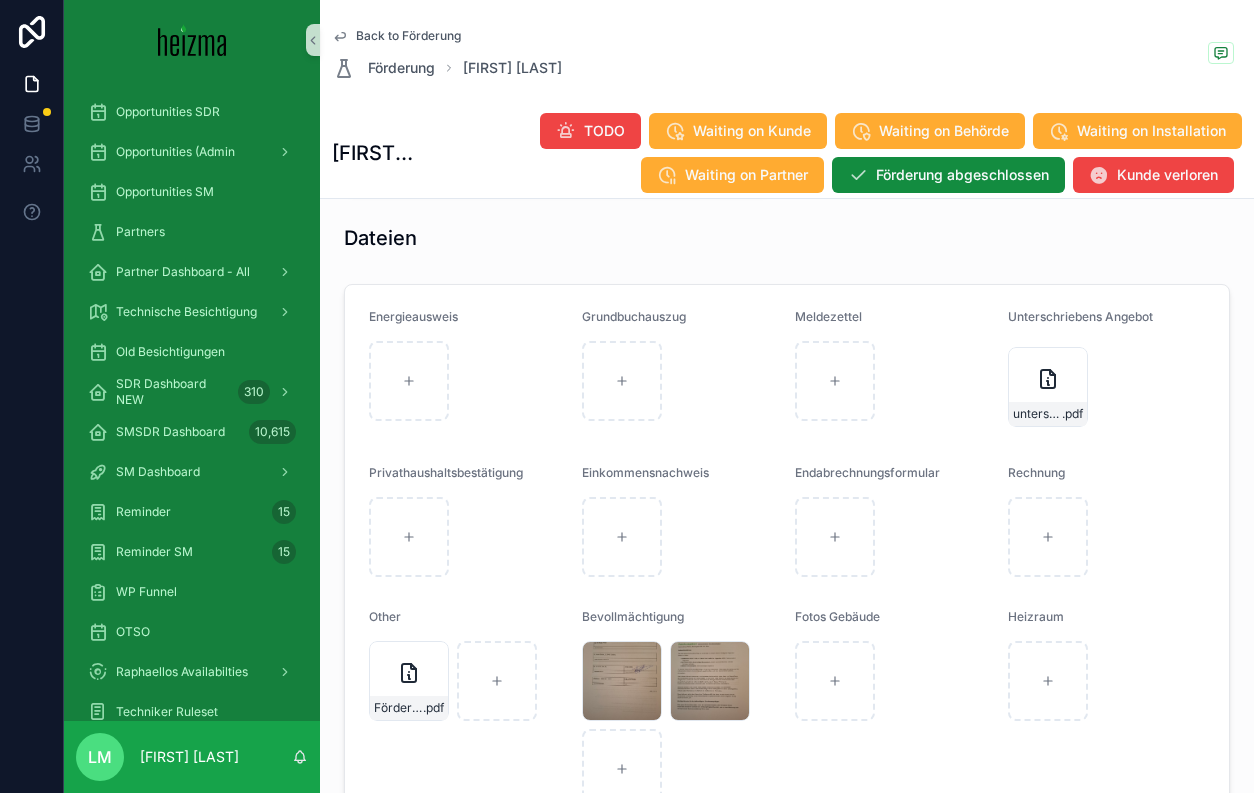 scroll, scrollTop: 2016, scrollLeft: 0, axis: vertical 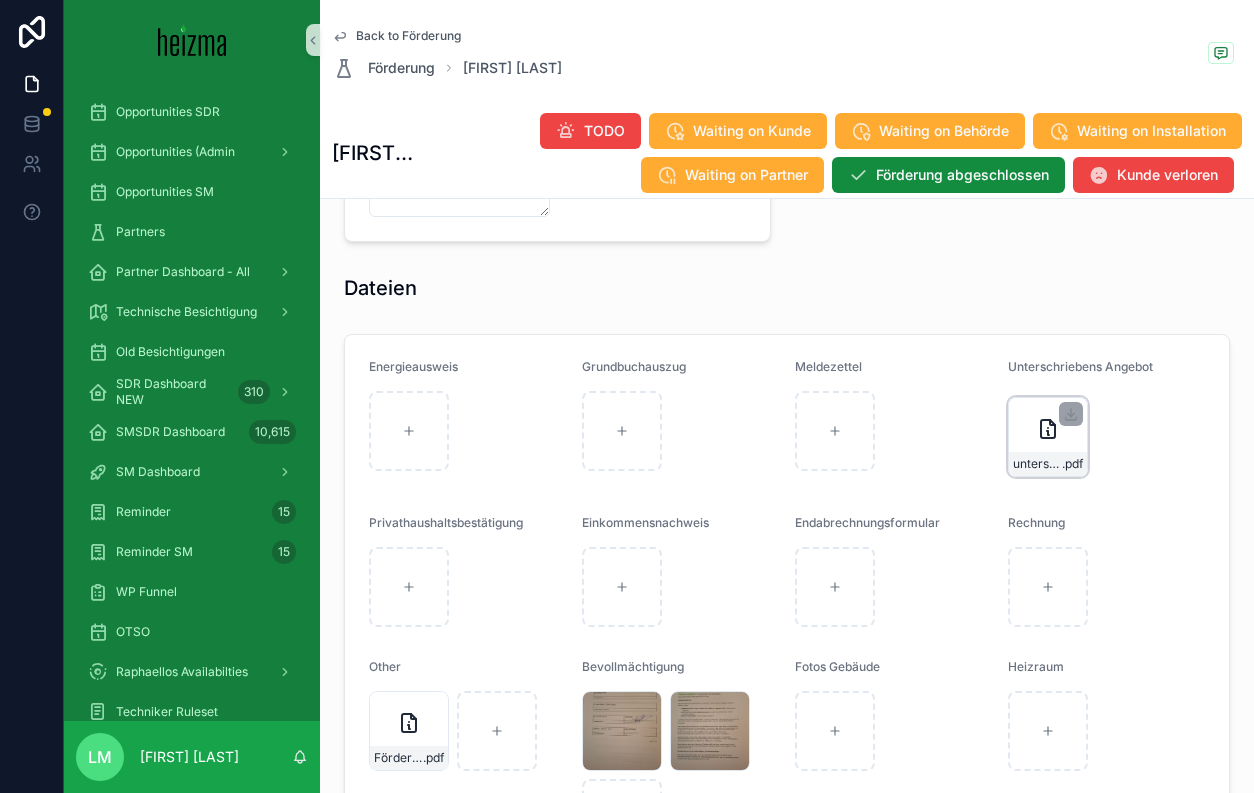 click 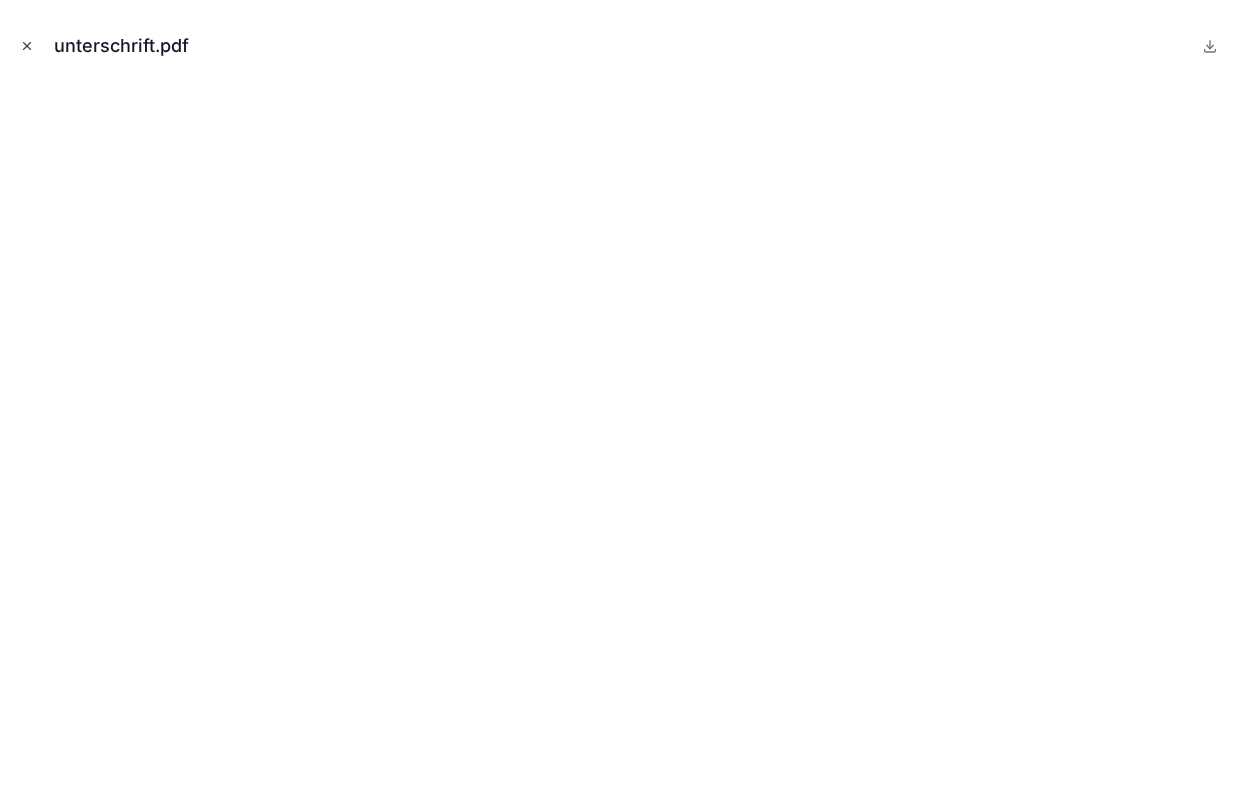 click 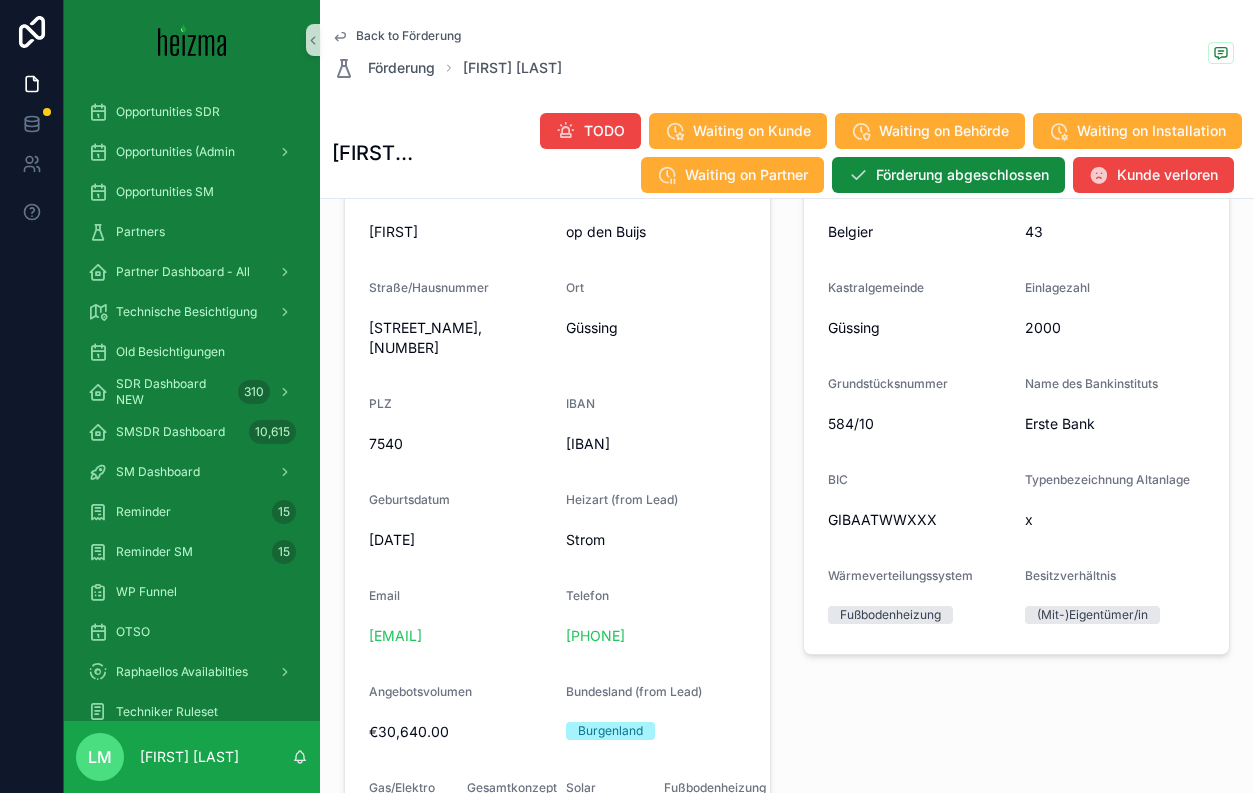 scroll, scrollTop: 1245, scrollLeft: 0, axis: vertical 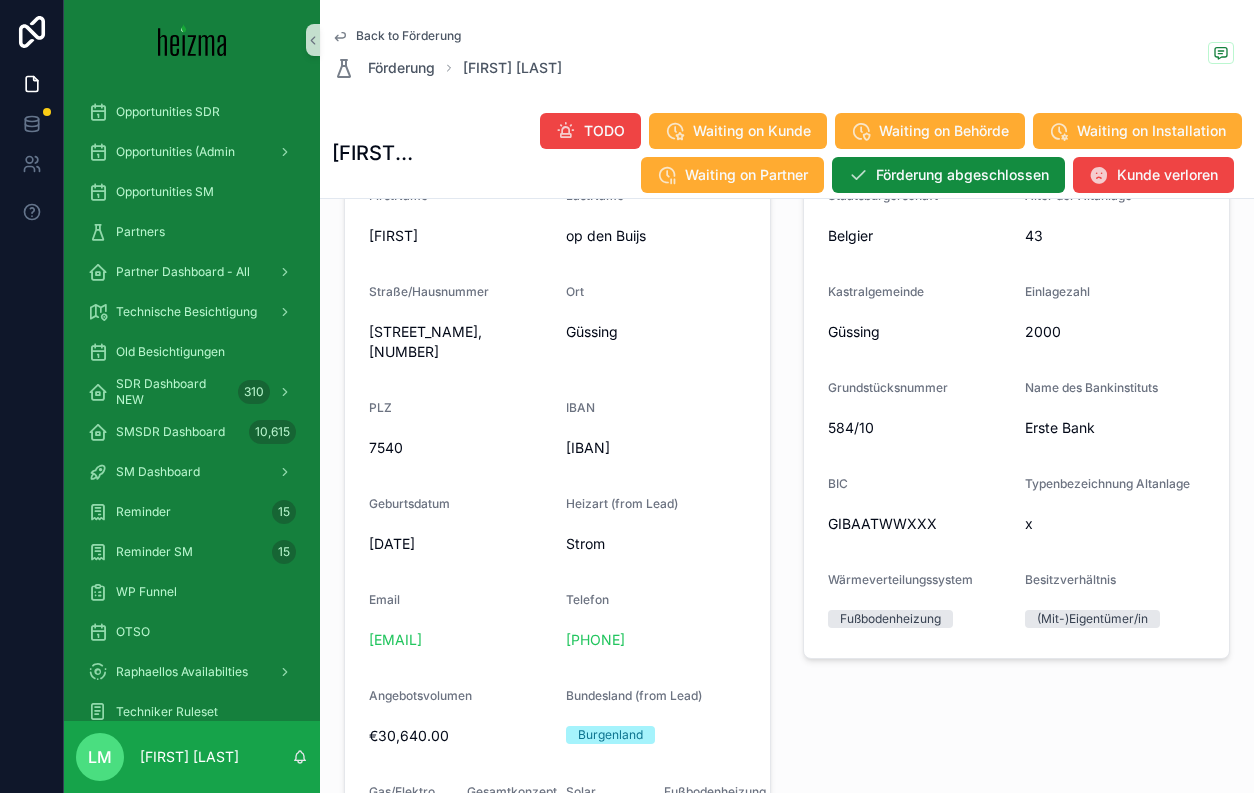 click on "AT182011128326212701" at bounding box center [656, 448] 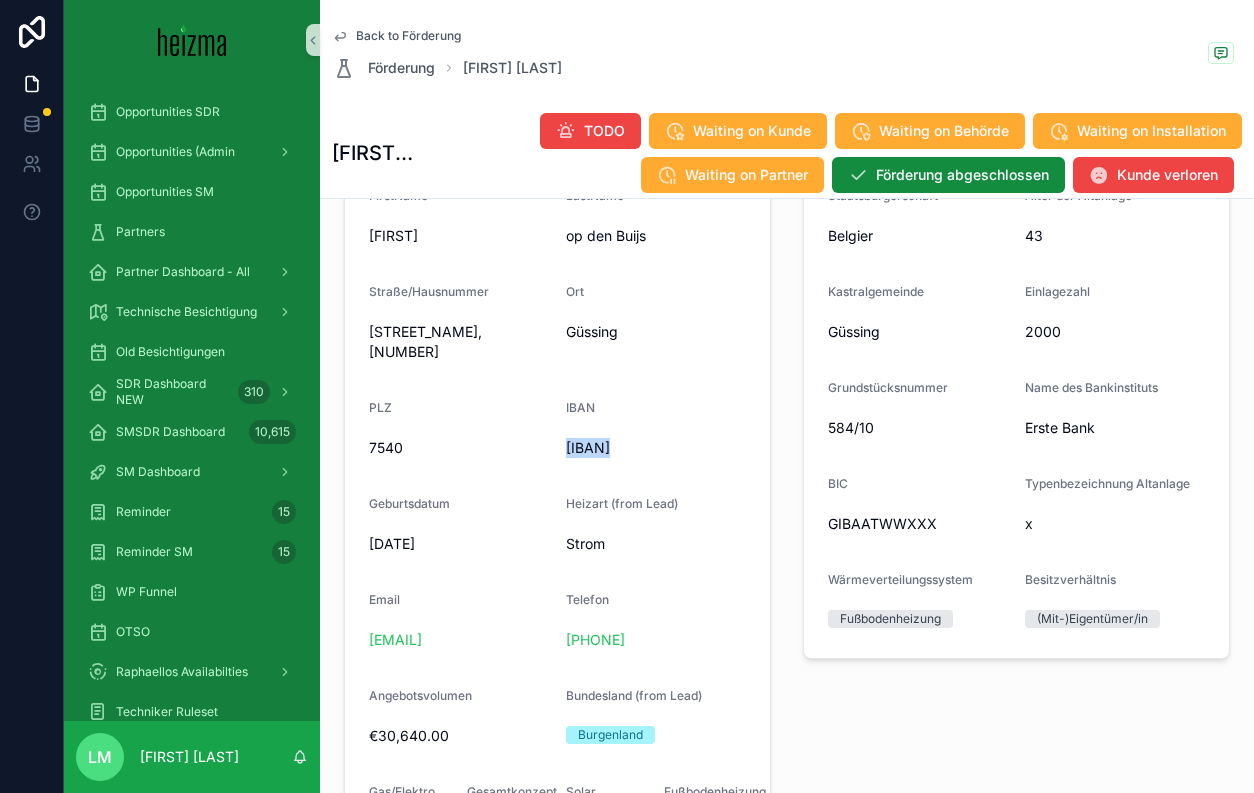 click on "AT182011128326212701" at bounding box center (656, 448) 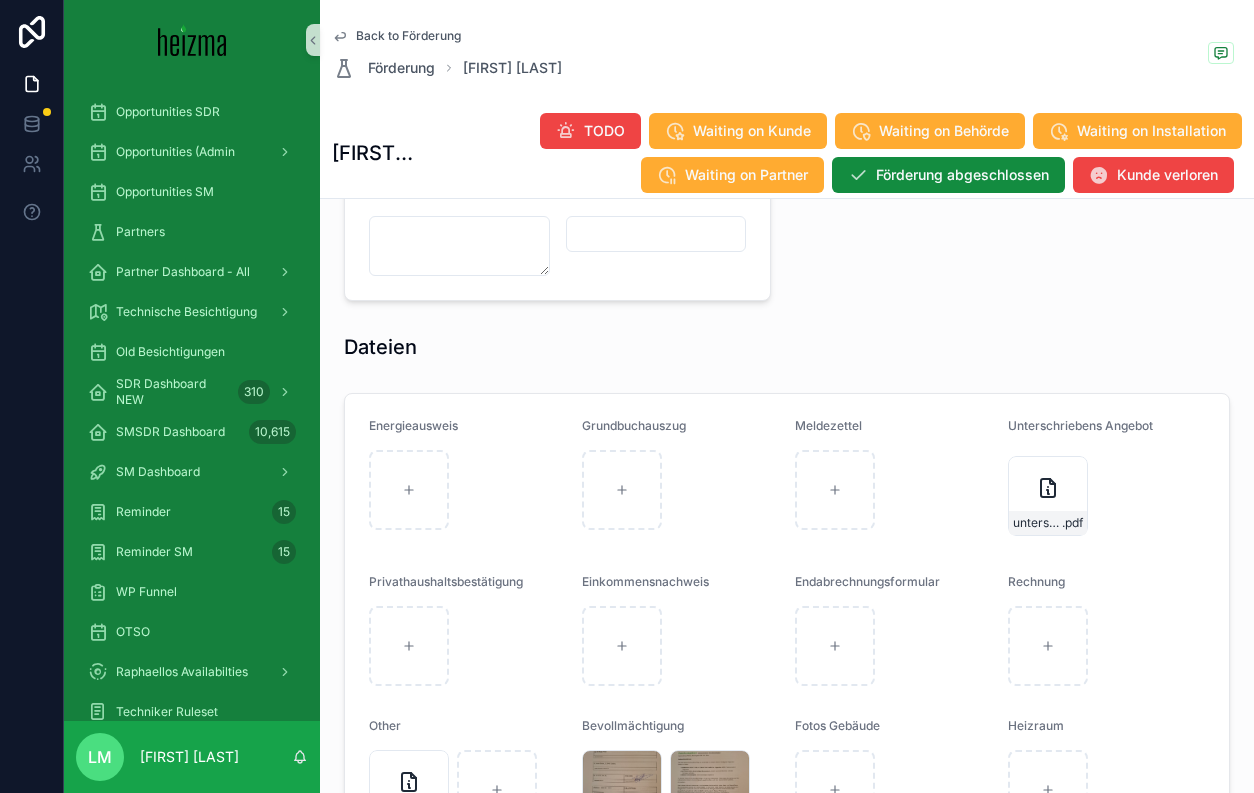 scroll, scrollTop: 2060, scrollLeft: 0, axis: vertical 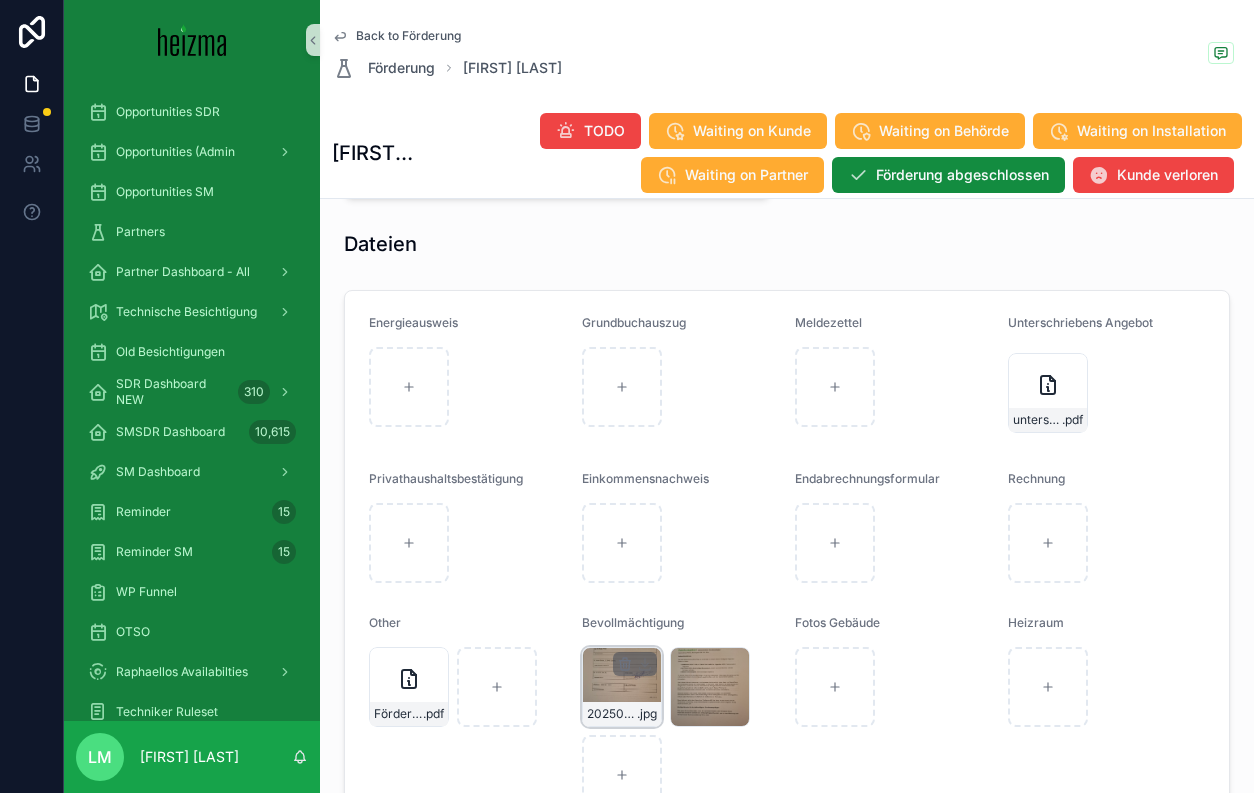 click on "20250130_220847 .jpg" at bounding box center [622, 687] 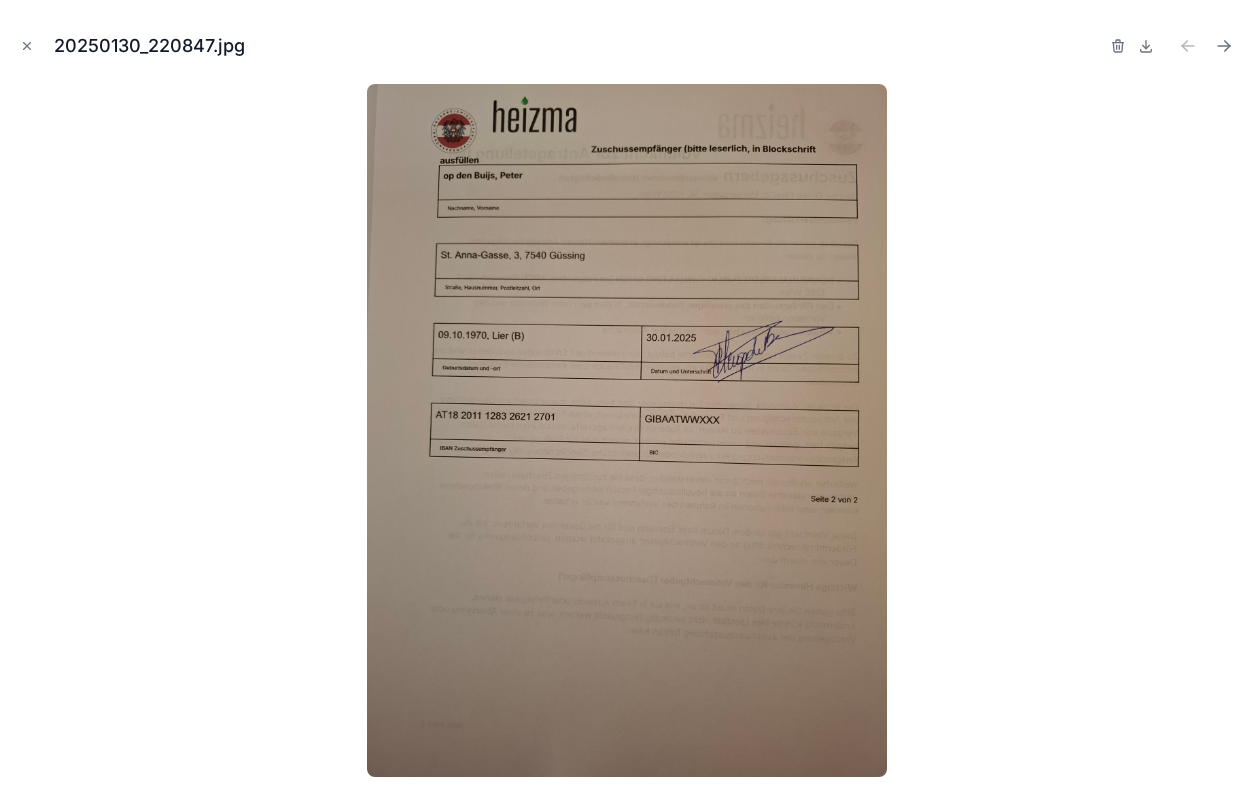 click on "20250130_220847.jpg" at bounding box center [627, 46] 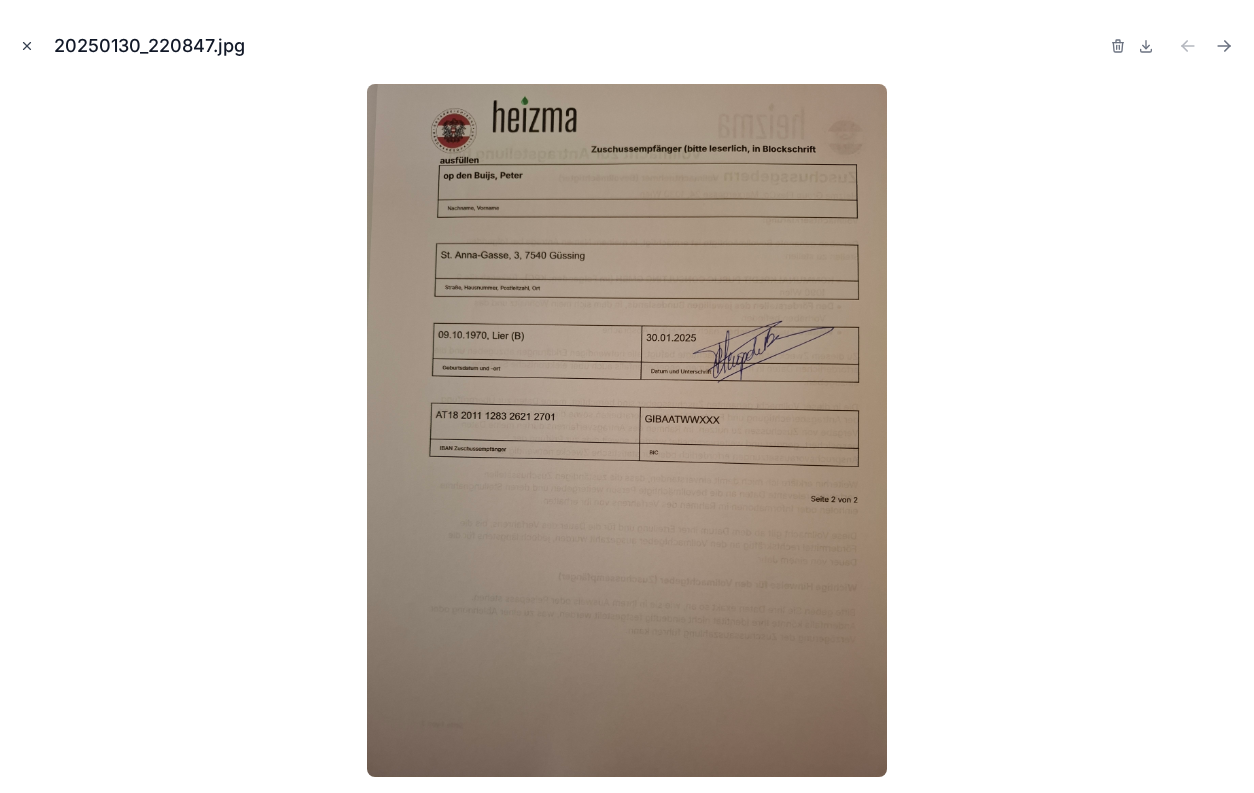click 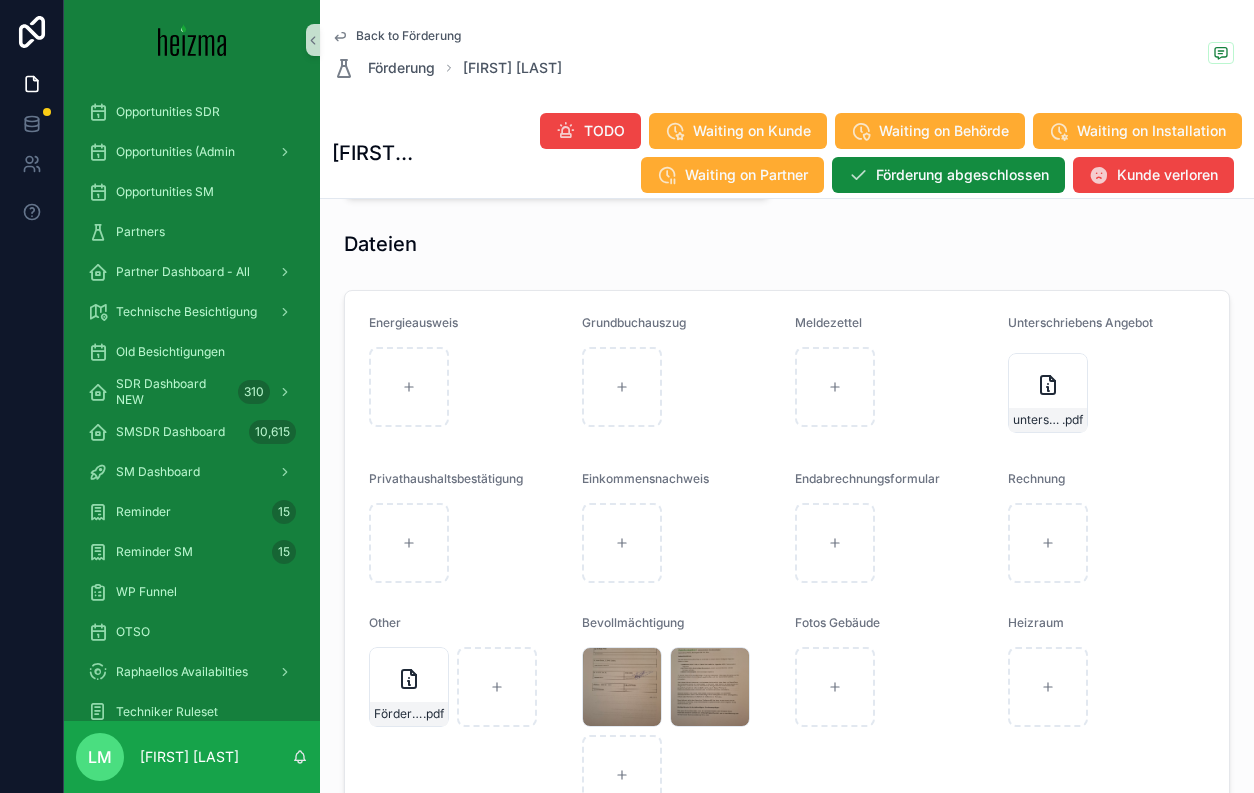 click on "Dateien" at bounding box center (787, 244) 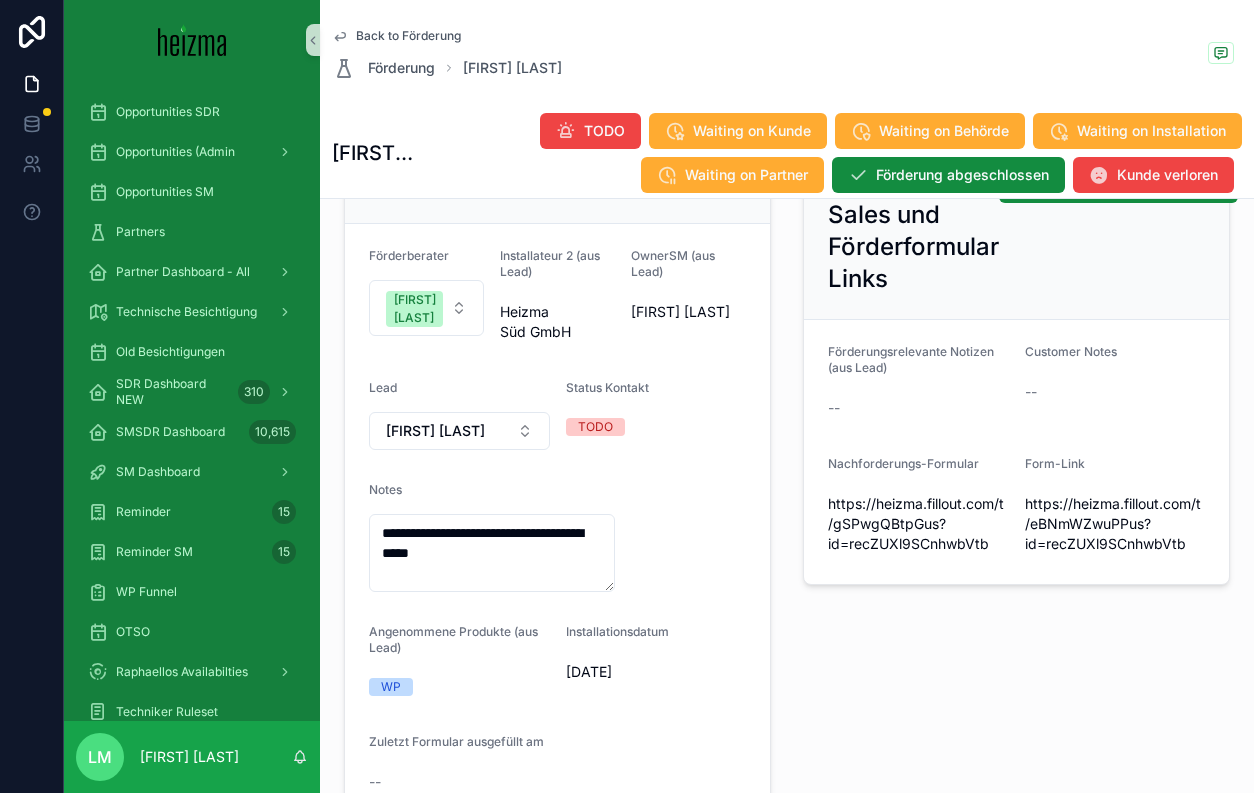 scroll, scrollTop: 0, scrollLeft: 0, axis: both 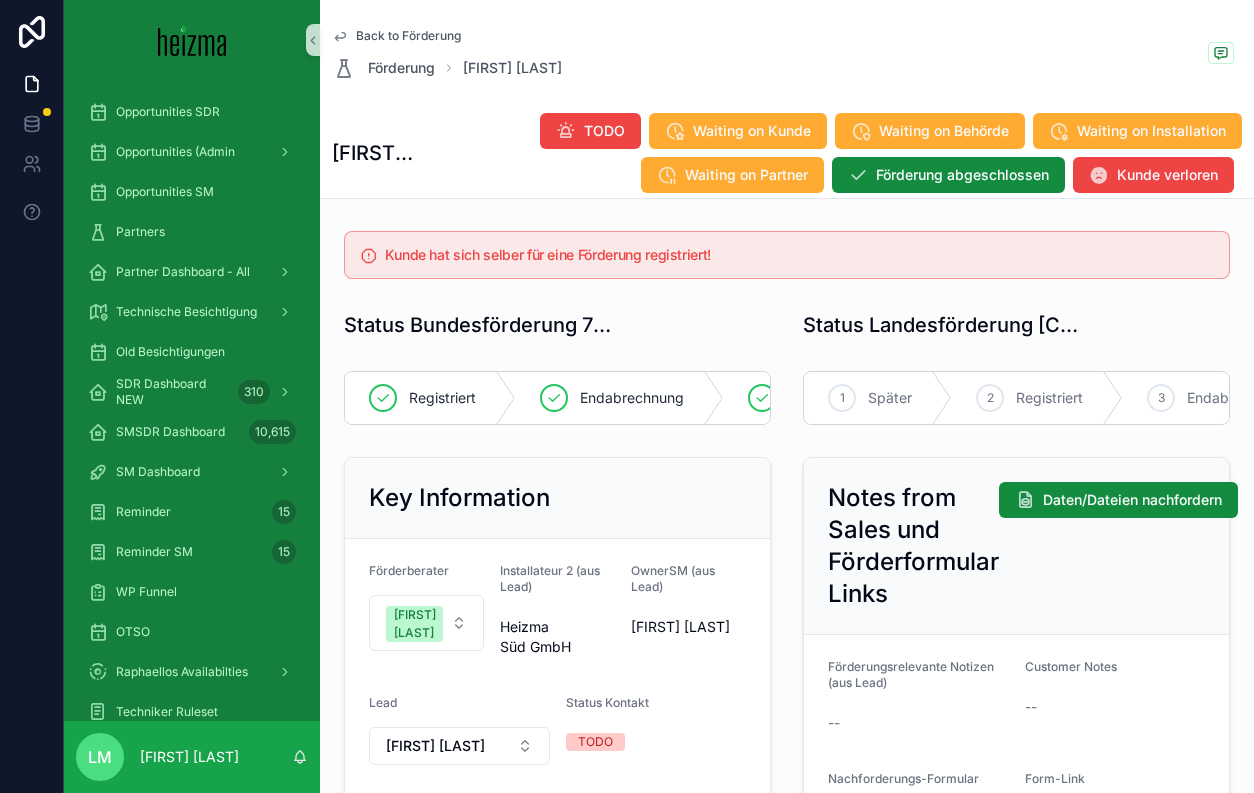 click on "Back to Förderung" at bounding box center [408, 36] 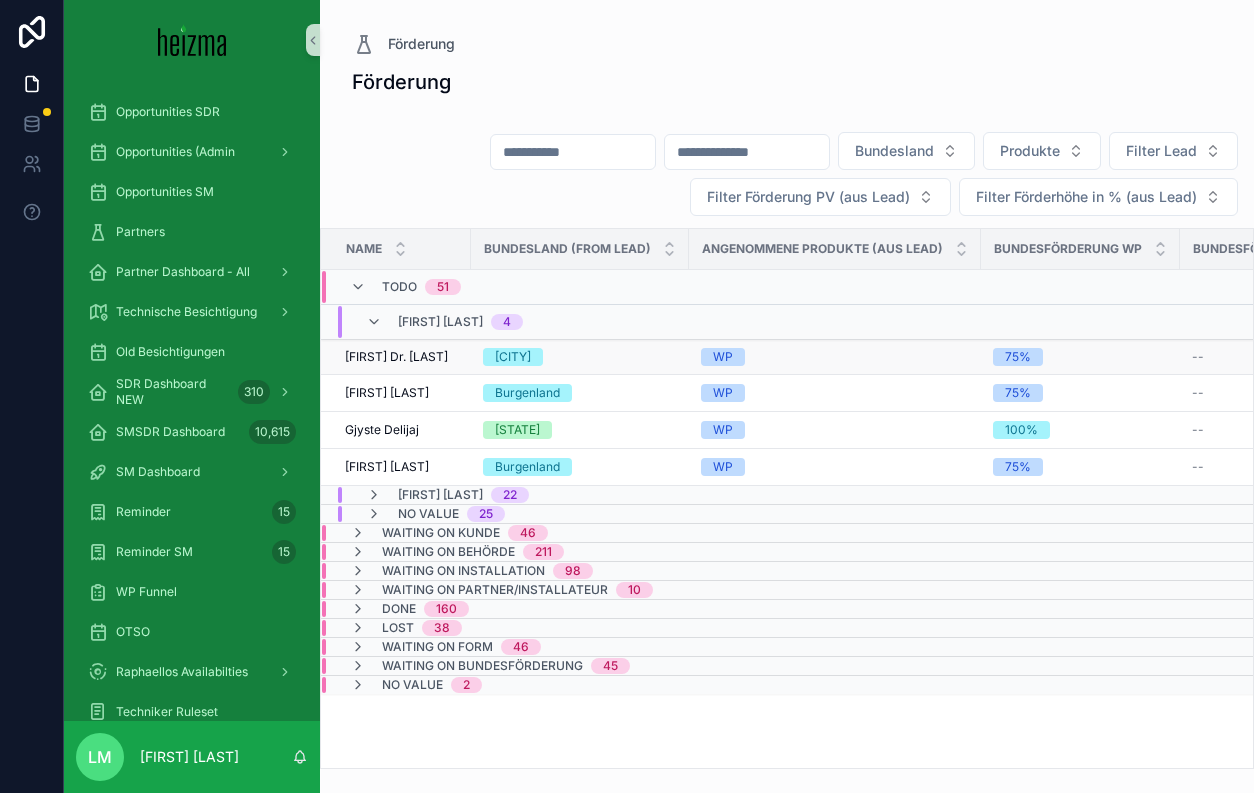 click on "[FIRST] Dr. [LAST]" at bounding box center [396, 357] 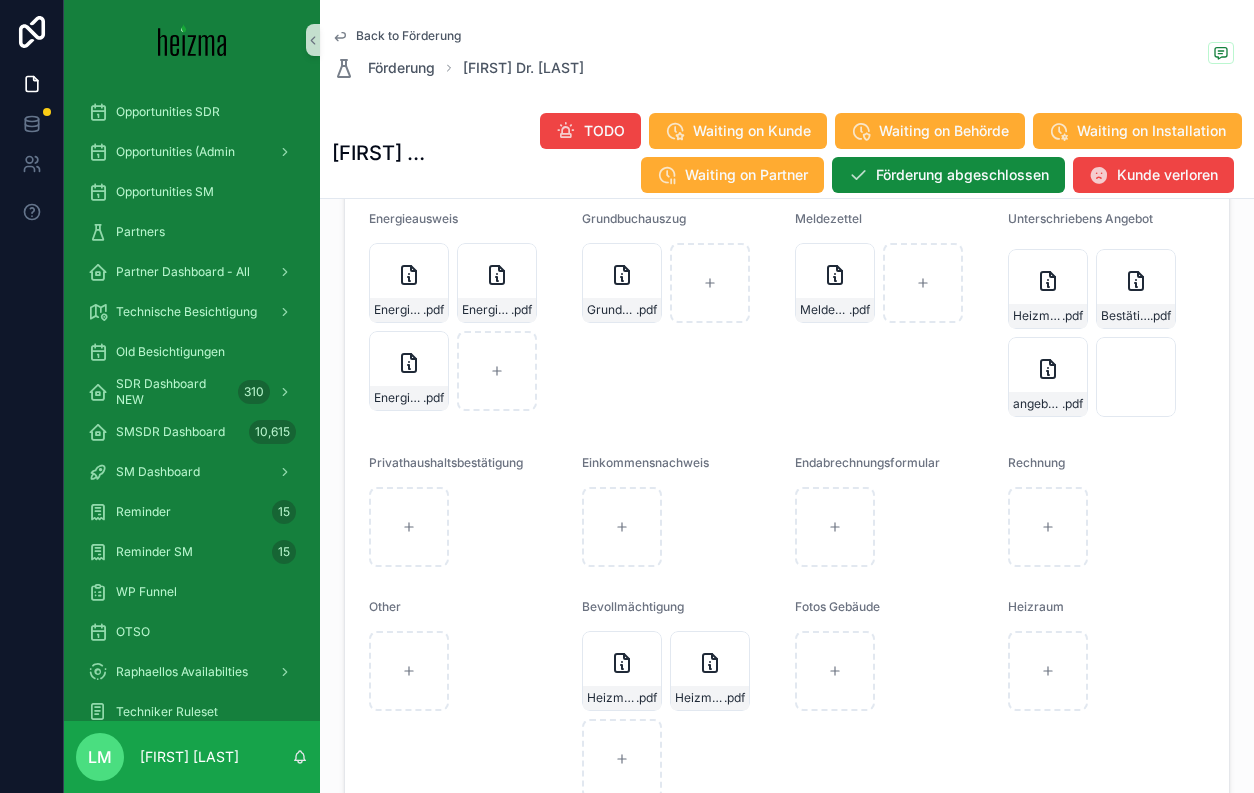scroll, scrollTop: 2107, scrollLeft: 0, axis: vertical 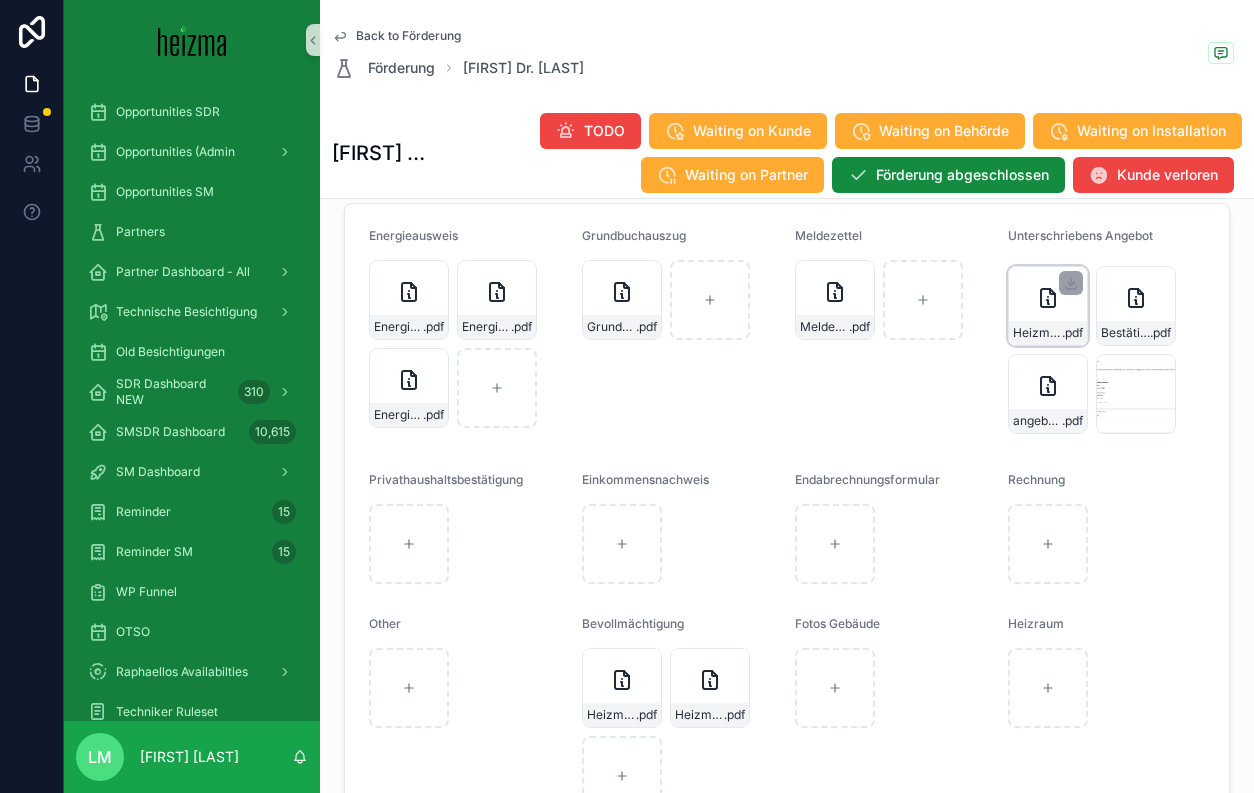 click on "Heizma-A.-Giurea .pdf" at bounding box center (1048, 306) 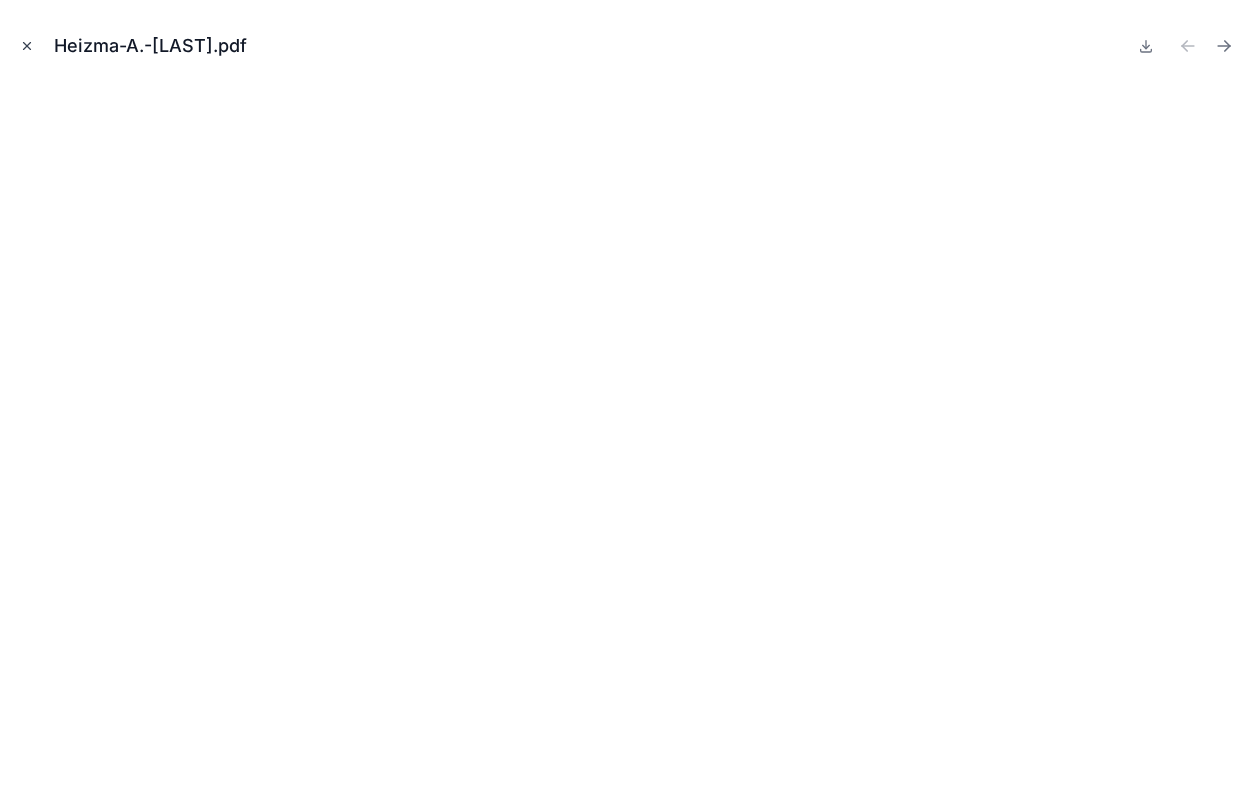 click 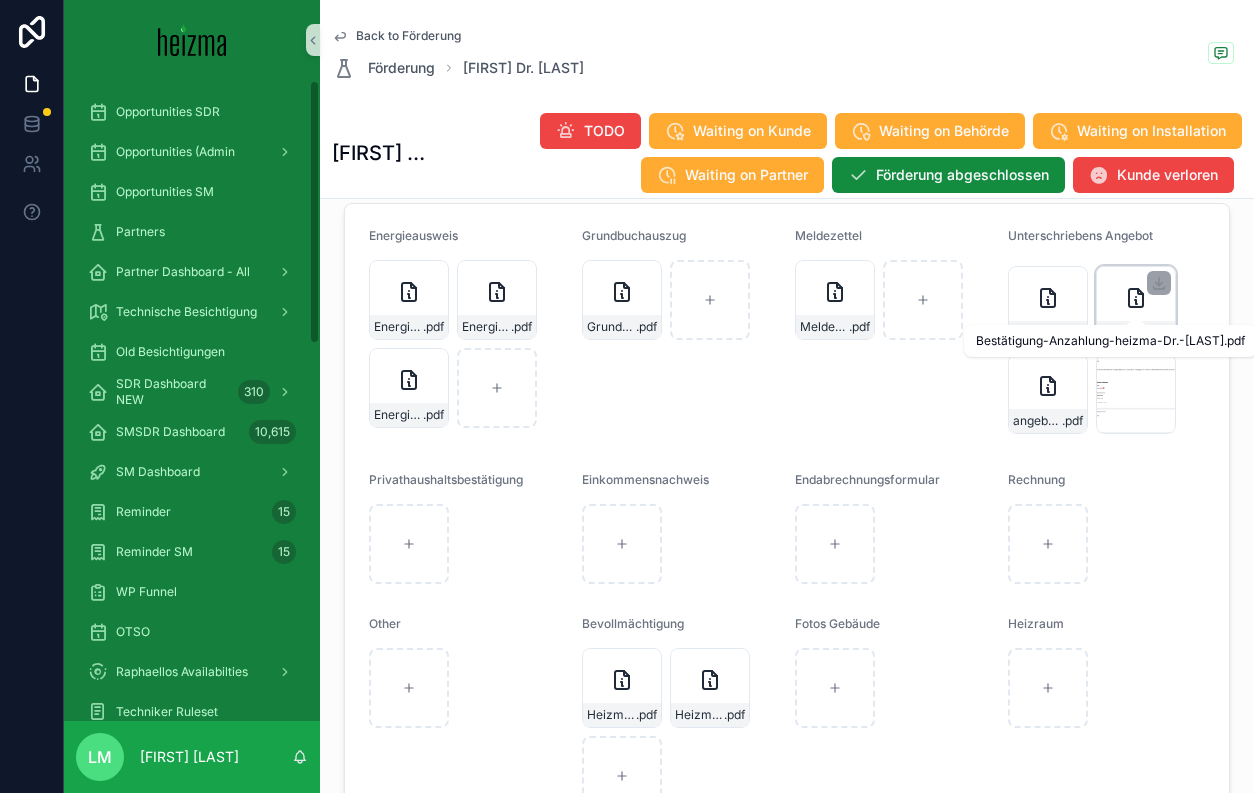 click on "Bestätigung-Anzahlung-heizma-Dr.-Giurea .pdf" at bounding box center (1136, 306) 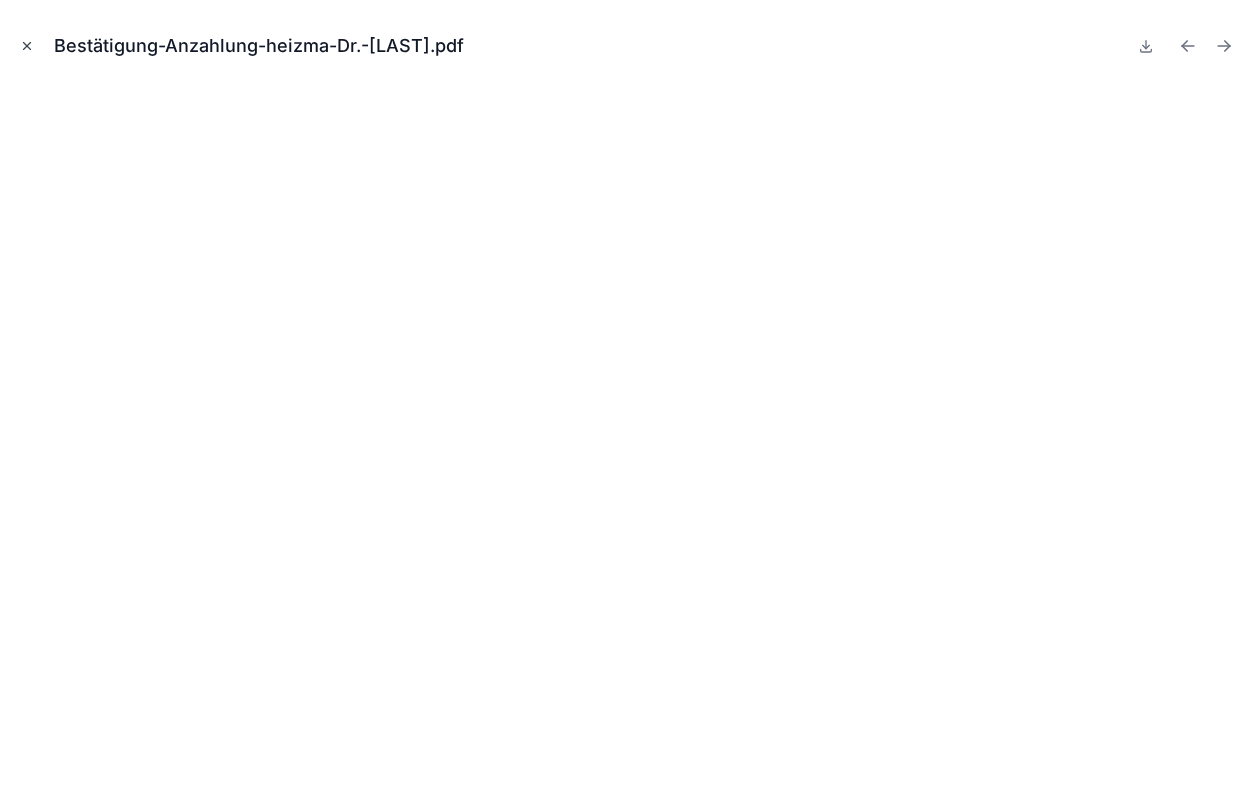 click 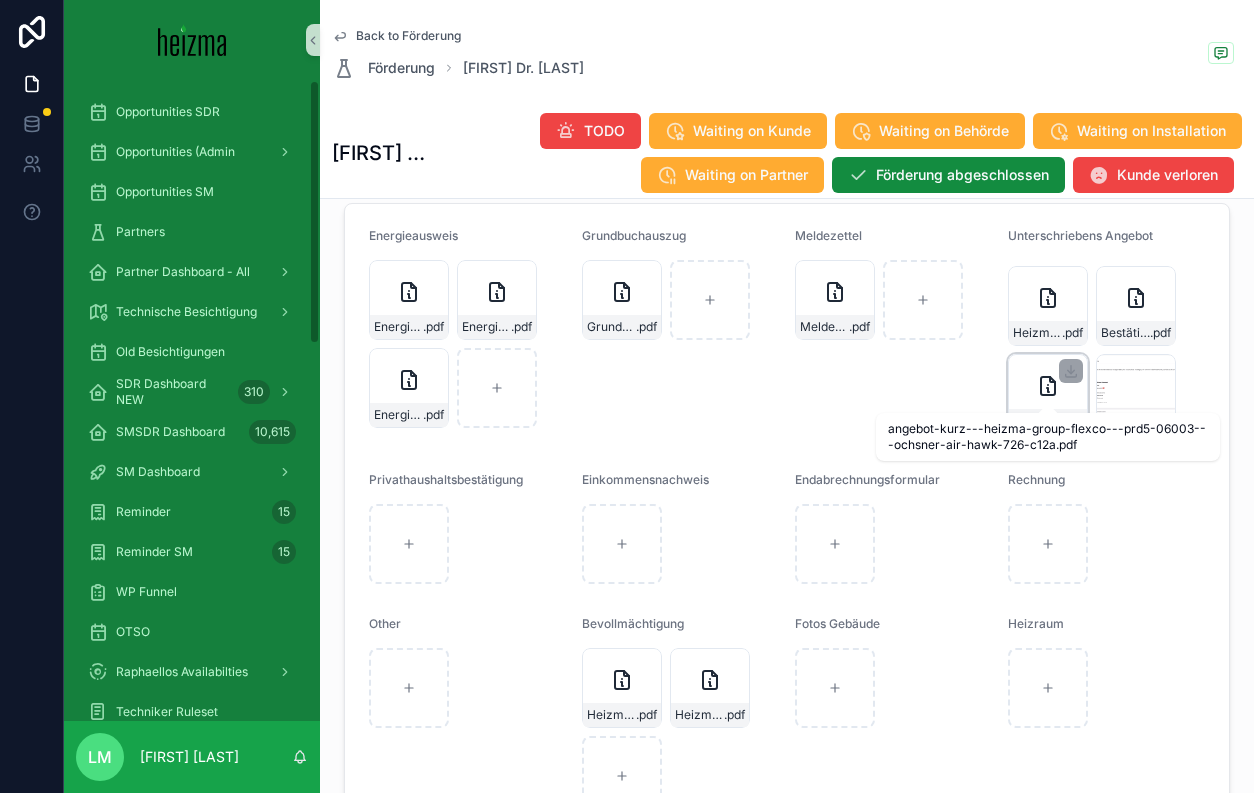 click on "angebot-kurz---heizma-group-flexco---prd5-06003---ochsner-air-hawk-726-c12a" at bounding box center (1037, 421) 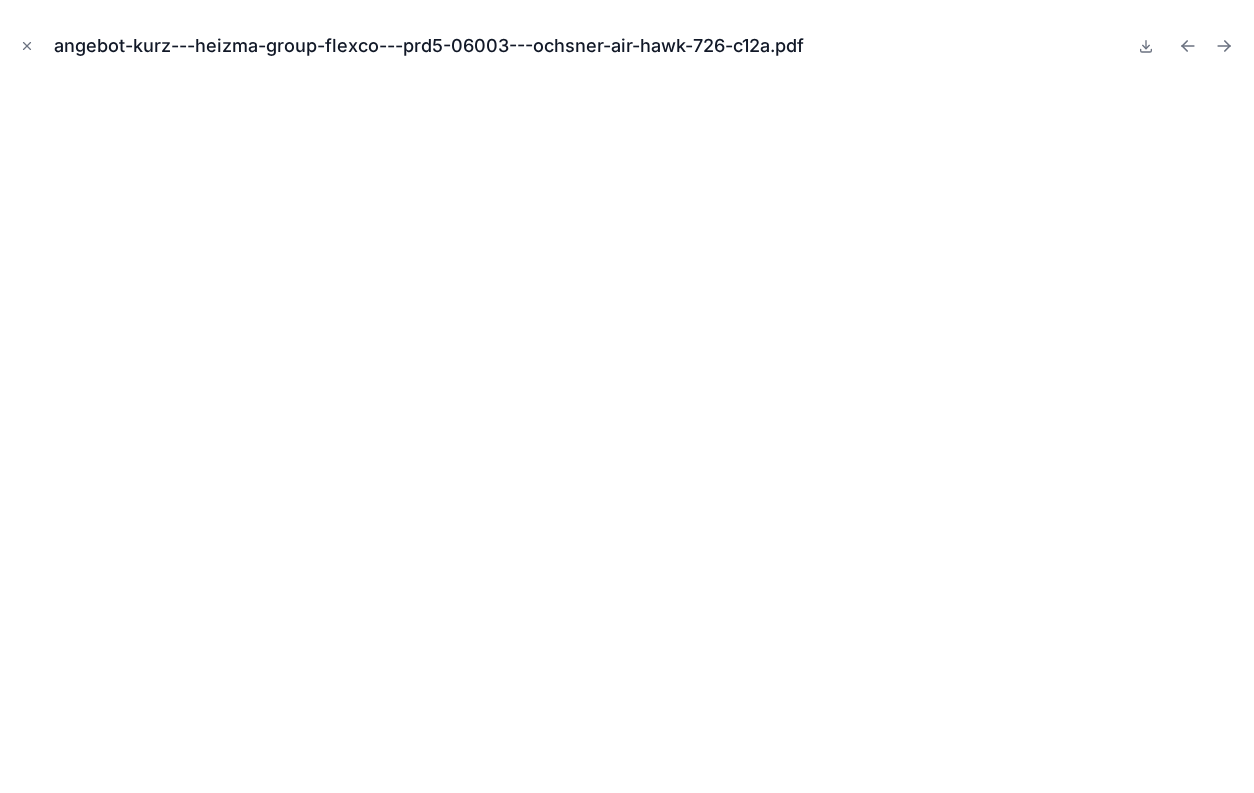 click on "angebot-kurz---heizma-group-flexco---prd5-06003---ochsner-air-hawk-726-c12a.pdf" at bounding box center [627, 46] 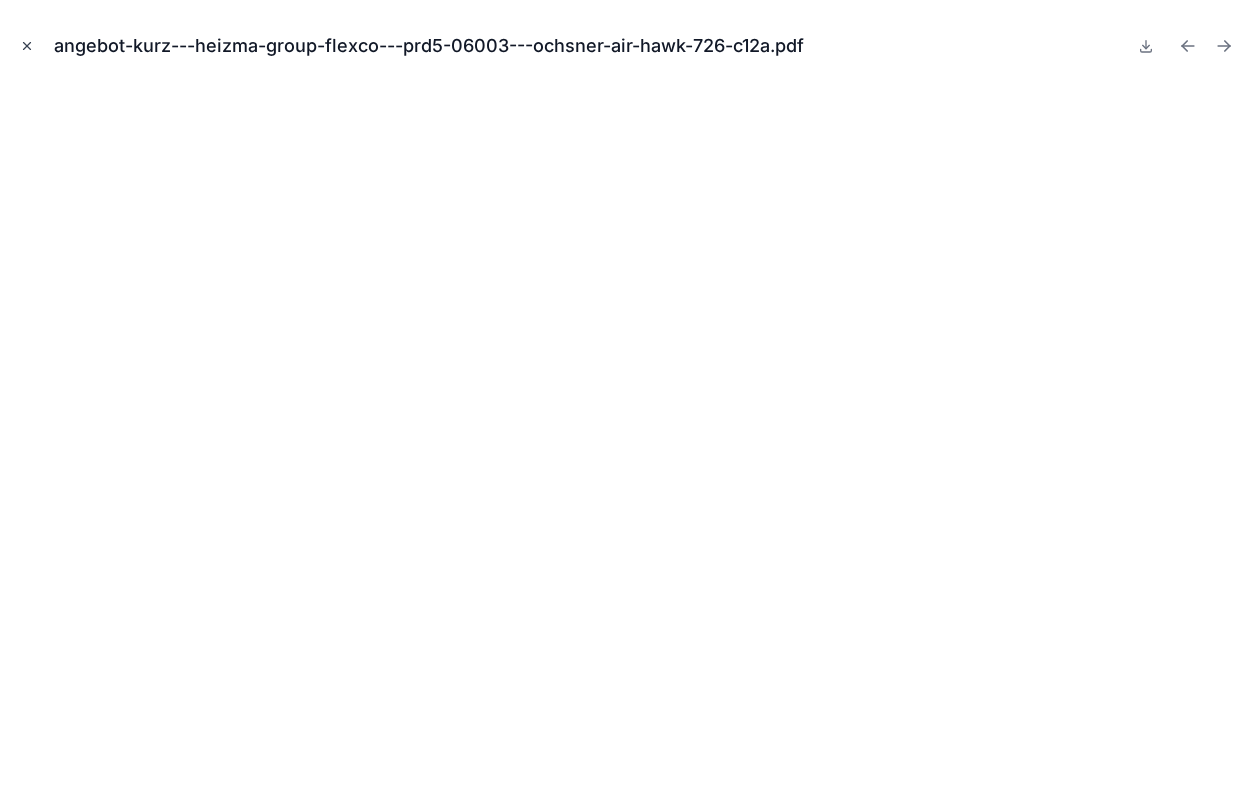 click 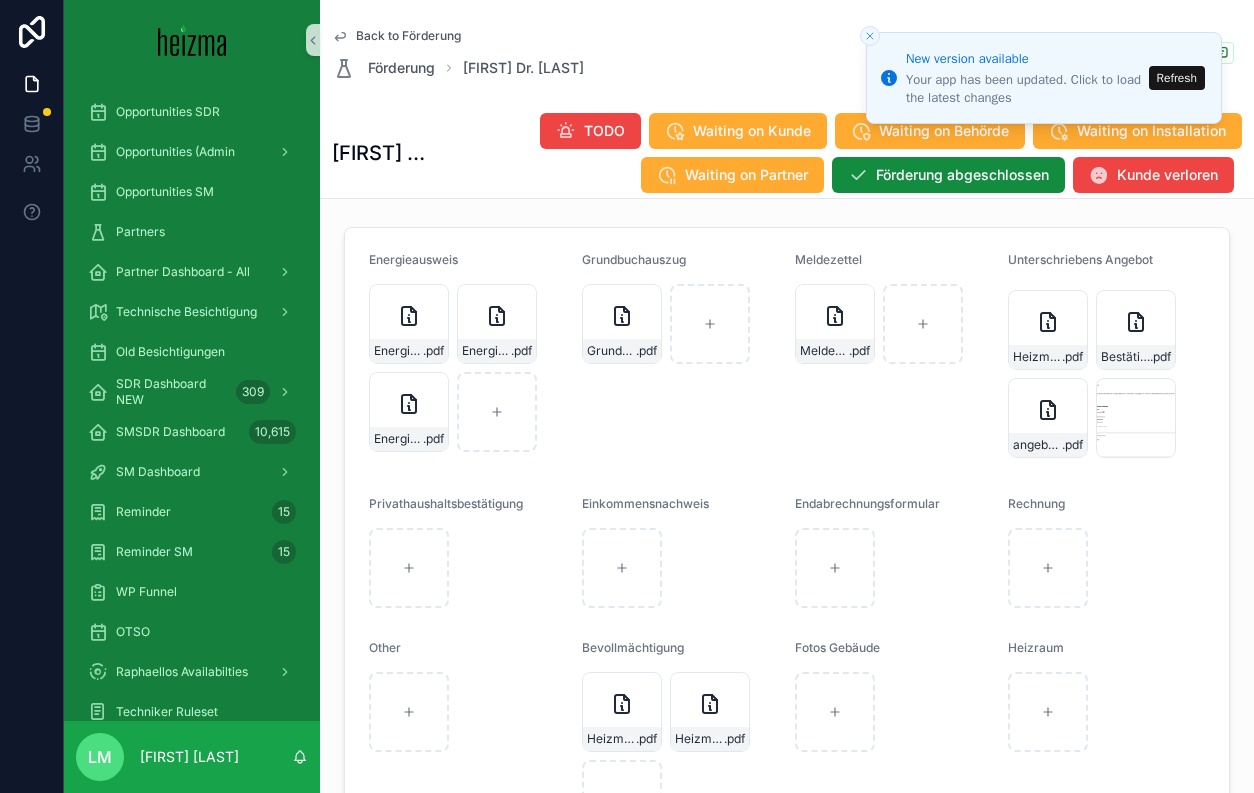 scroll, scrollTop: 2119, scrollLeft: 0, axis: vertical 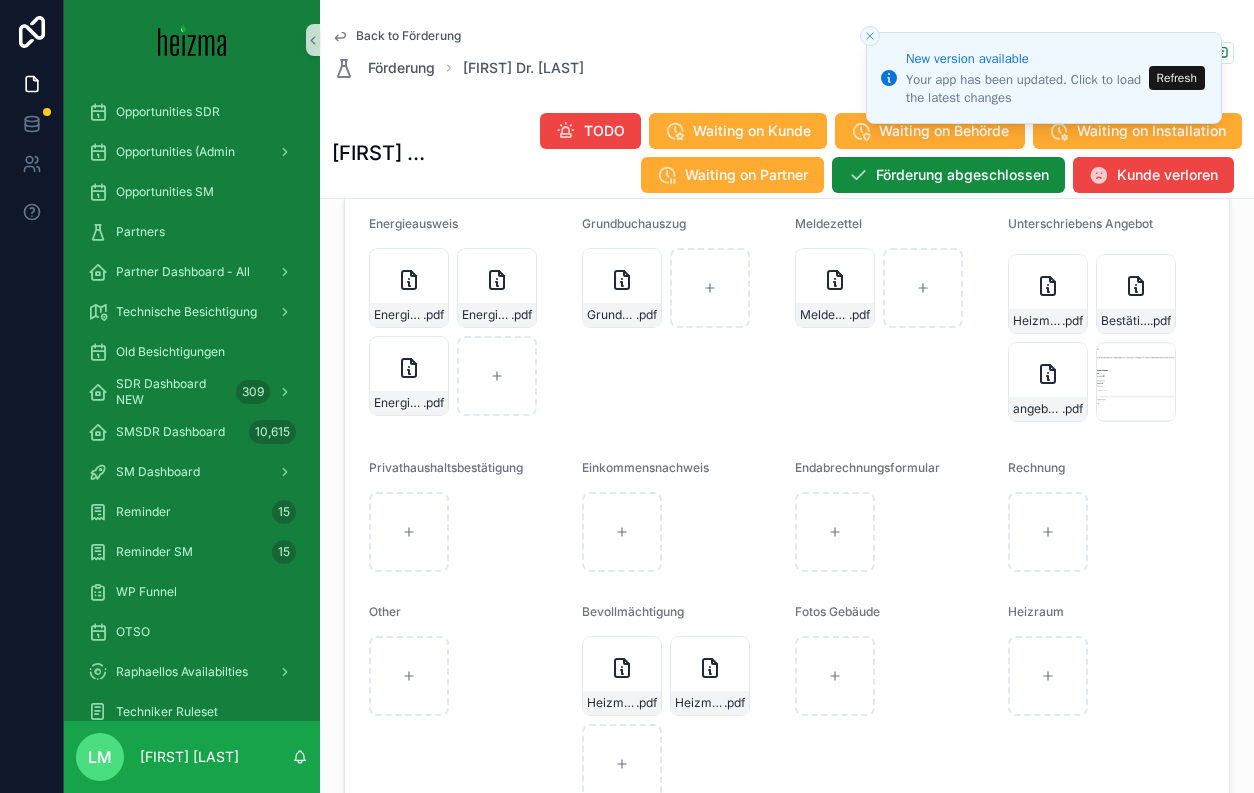 click on "Energieausweis Energieausweis-3 .pdf Energieausweis-2 .pdf Energieausweis-1 .pdf Grundbuchauszug Grundbuchauszug .pdf Meldezettel Meldezettel-Giurea .pdf Unterschriebens Angebot  Heizma-A.-Giurea .pdf Bestätigung-Anzahlung-heizma-Dr.-Giurea .pdf angebot-kurz---heizma-group-flexco---prd5-06003---ochsner-air-hawk-726-c12a .pdf Bildschirmfoto-2025-07-06-um-00.23.21 .png Privathaushaltsbestätigung Einkommensnachweis Endabrechnungsformular Rechnung Other Bevollmächtigung Heizma-FÃ¶rderVollmacht2 .pdf Heizma-FÃ¶rderVollmacht1 .pdf Fotos Gebäude Heizraum Stromliefervertrag Ausweis Angebot Angebot-ANG-313-DrGiurea-03-07-2025 .pdf Angebot-ANG-314-DrGiurea-03-07-2025 .pdf" at bounding box center [787, 588] 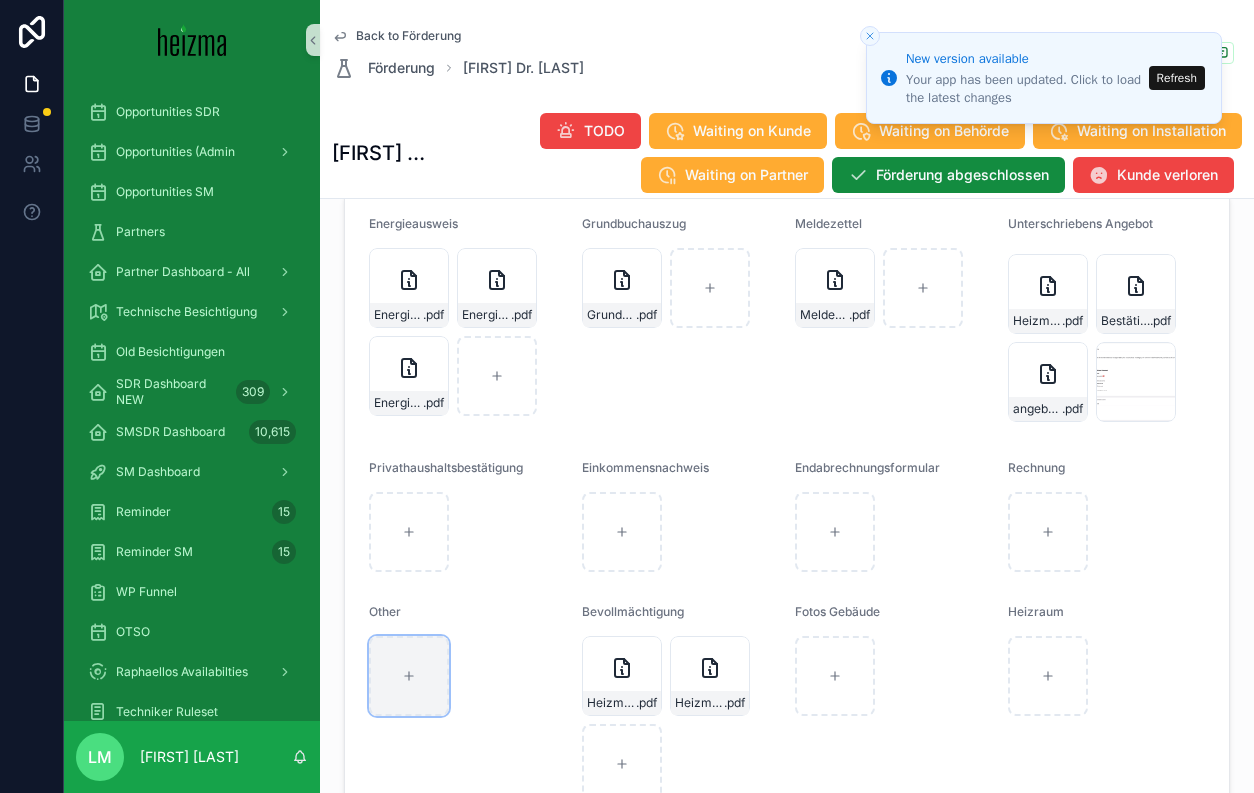 click at bounding box center (409, 676) 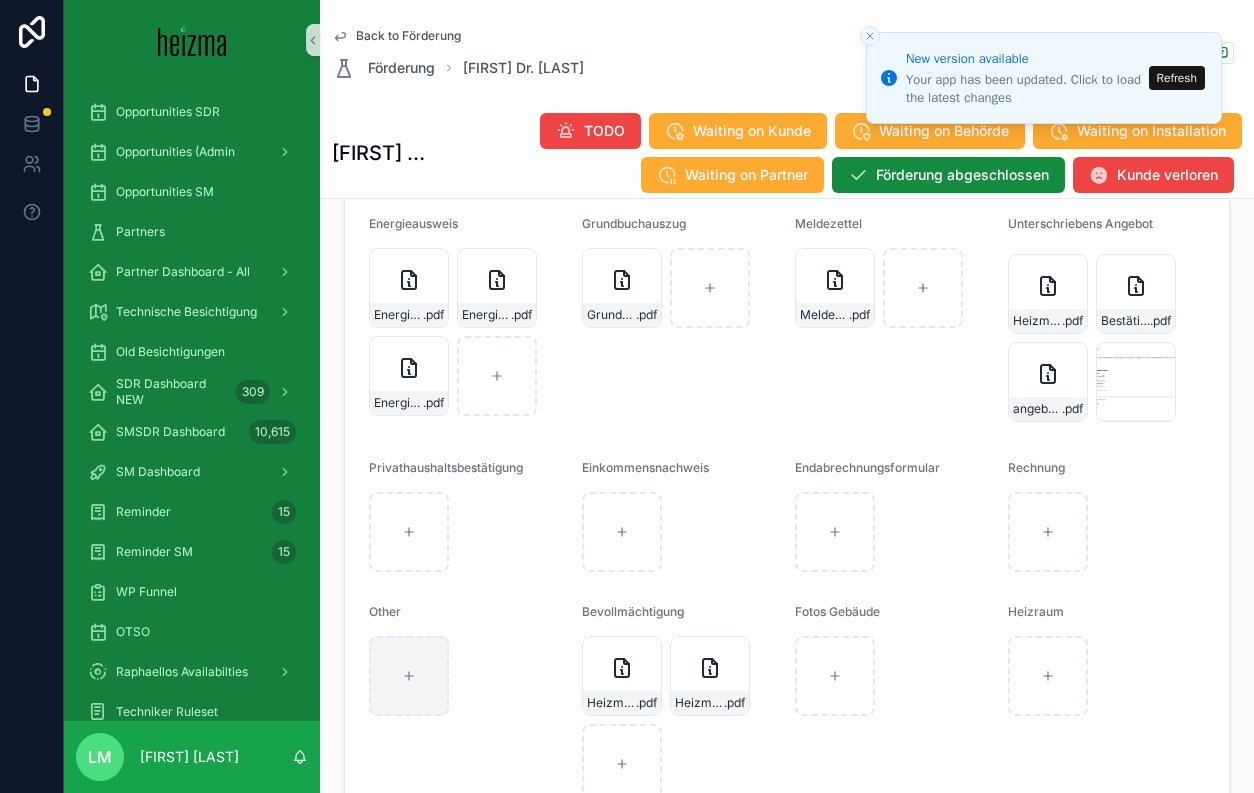 type on "**********" 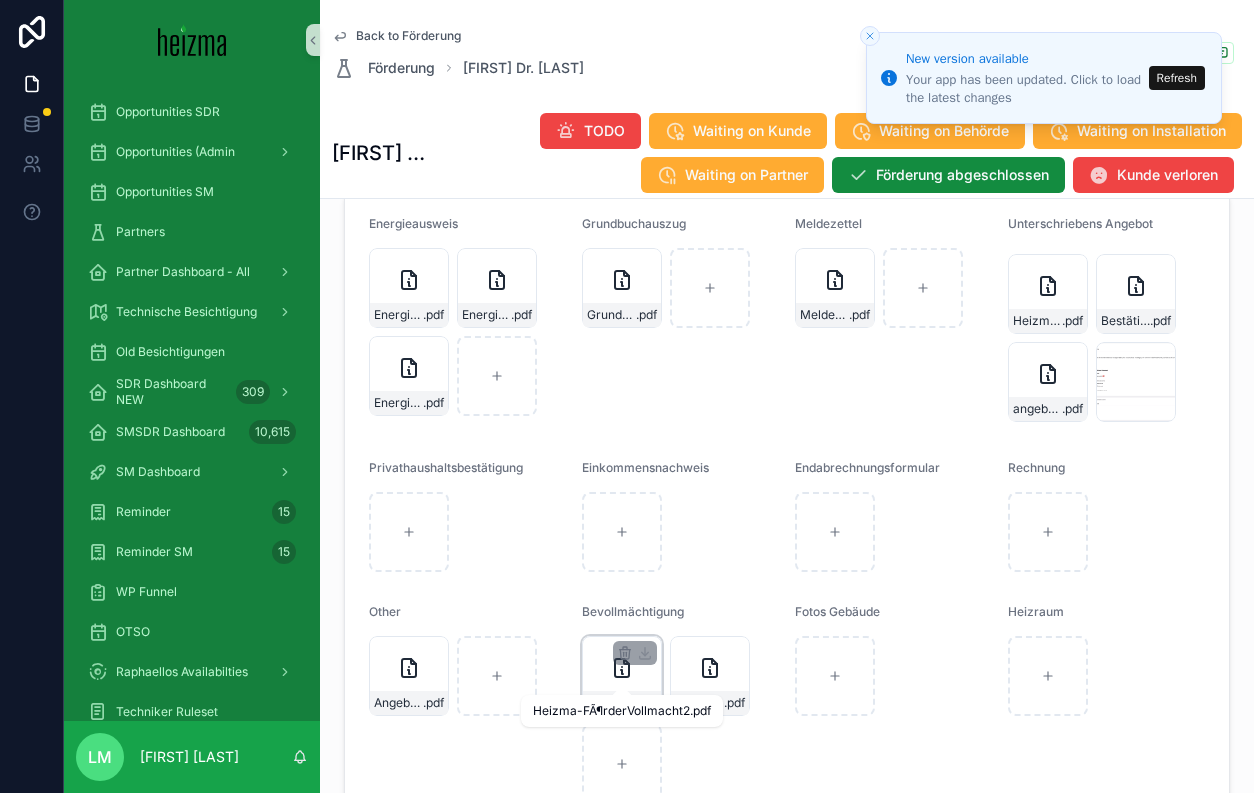 click on "Heizma-FÃ¶rderVollmacht2" at bounding box center [611, 703] 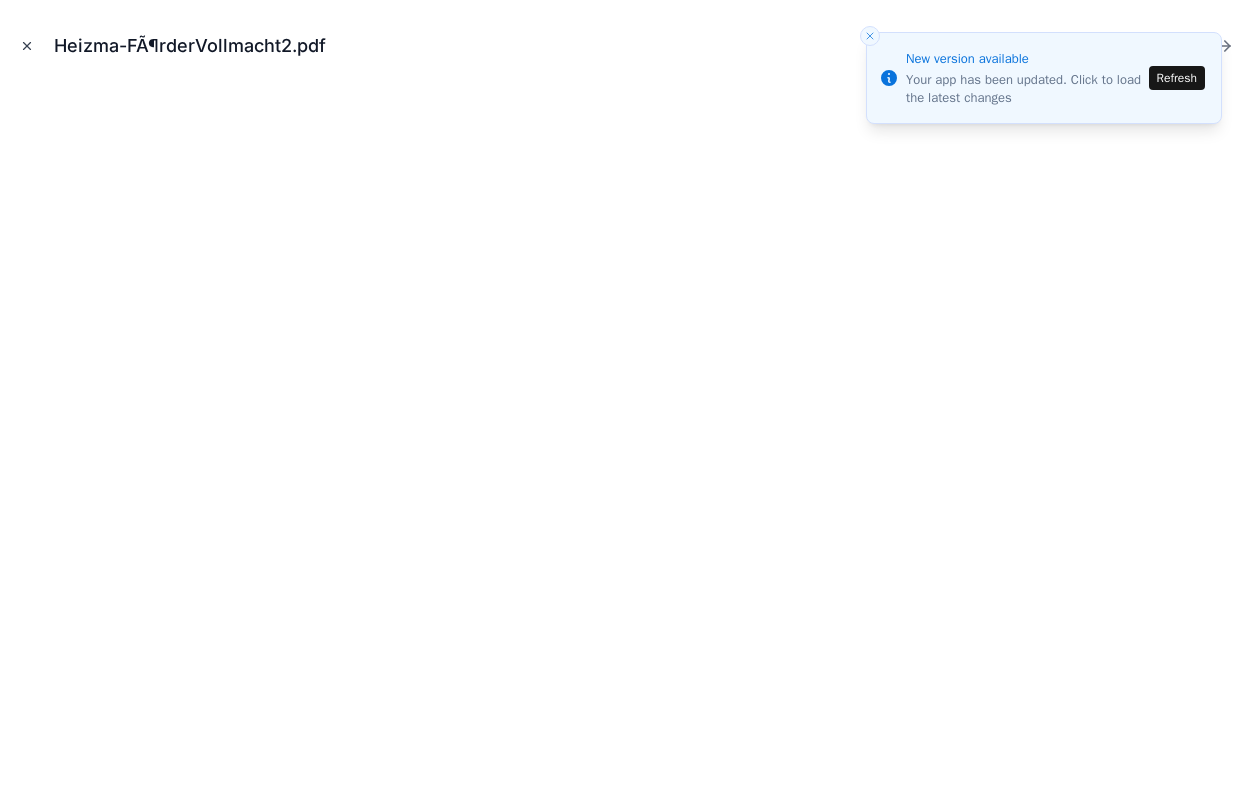 click at bounding box center [27, 46] 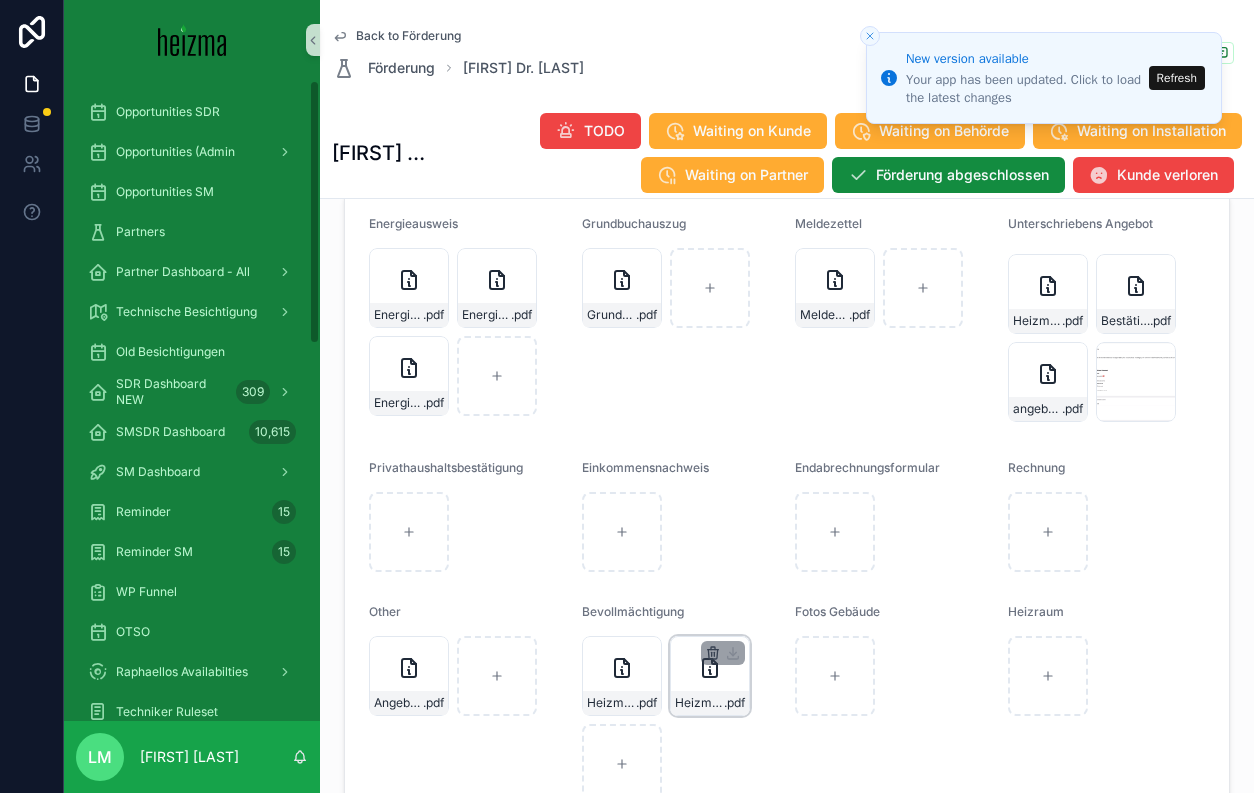 click 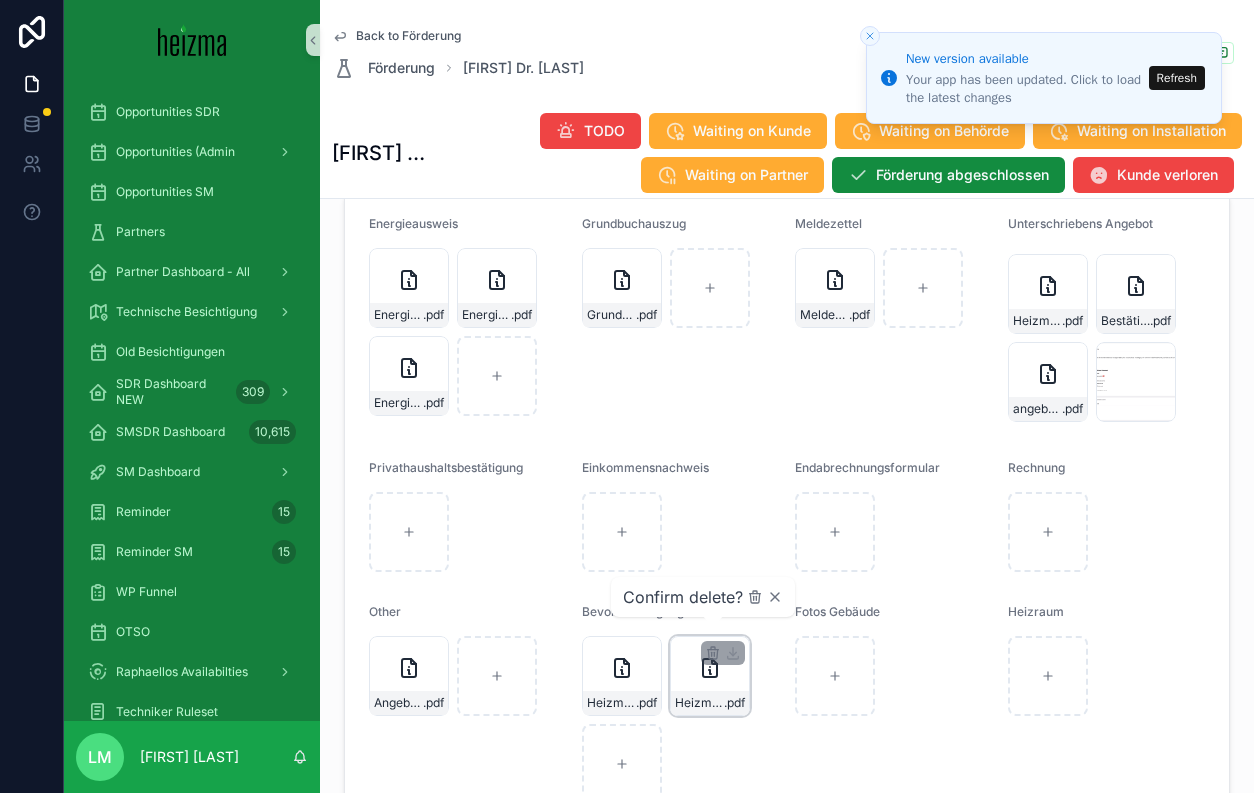 click on "Heizma-FÃ¶rderVollmacht1 .pdf" at bounding box center [710, 703] 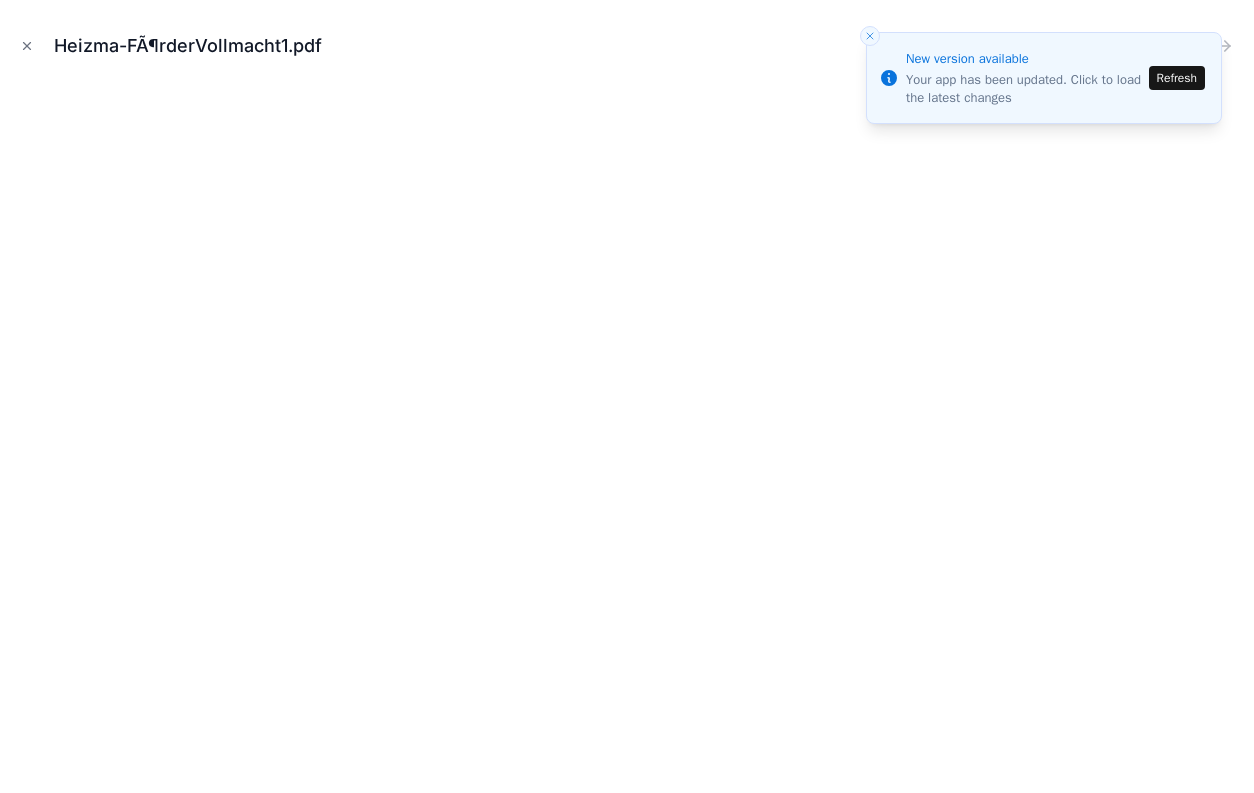 click 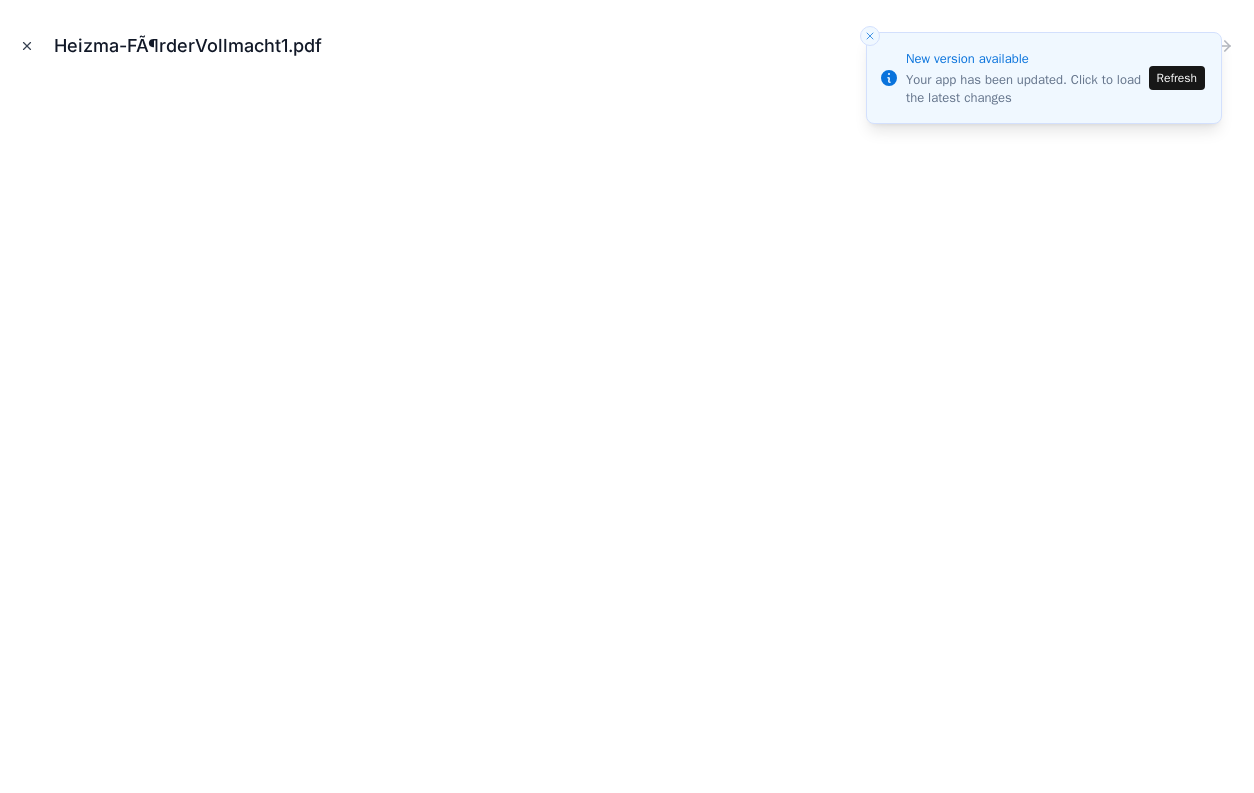 click 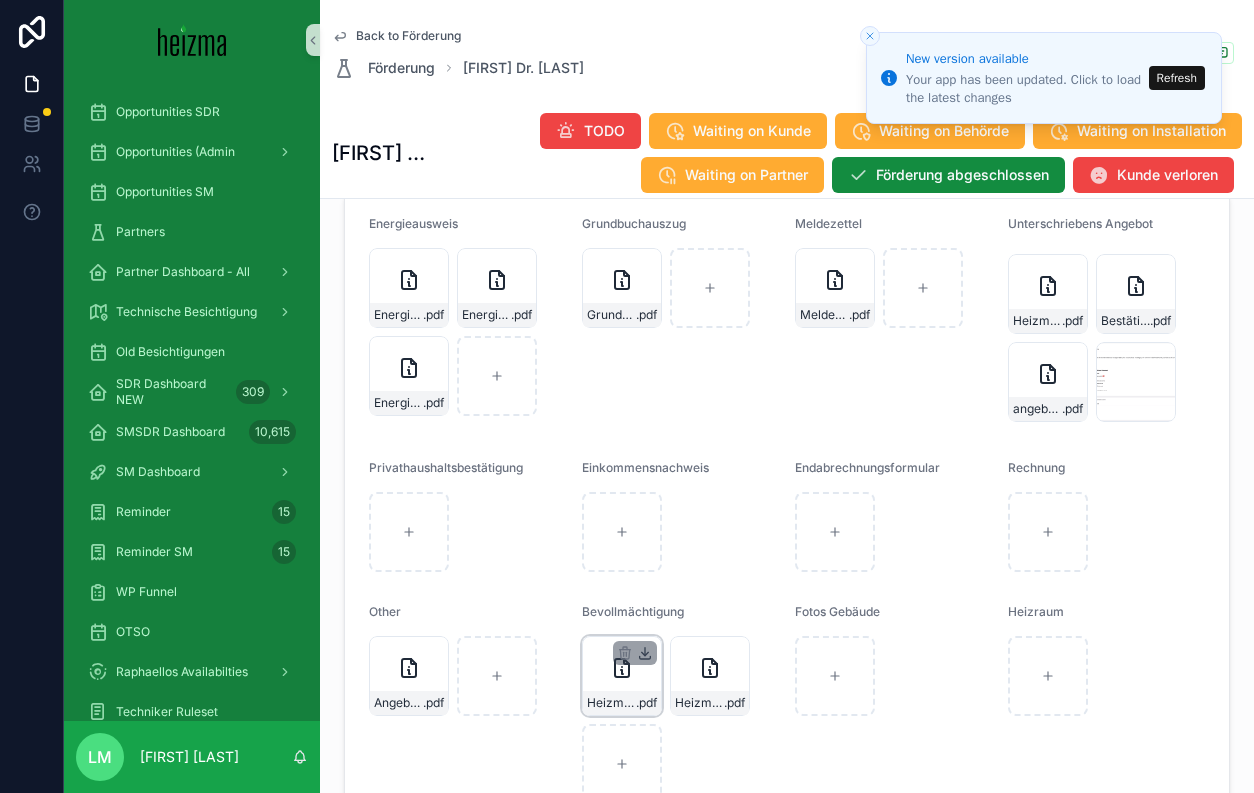 click 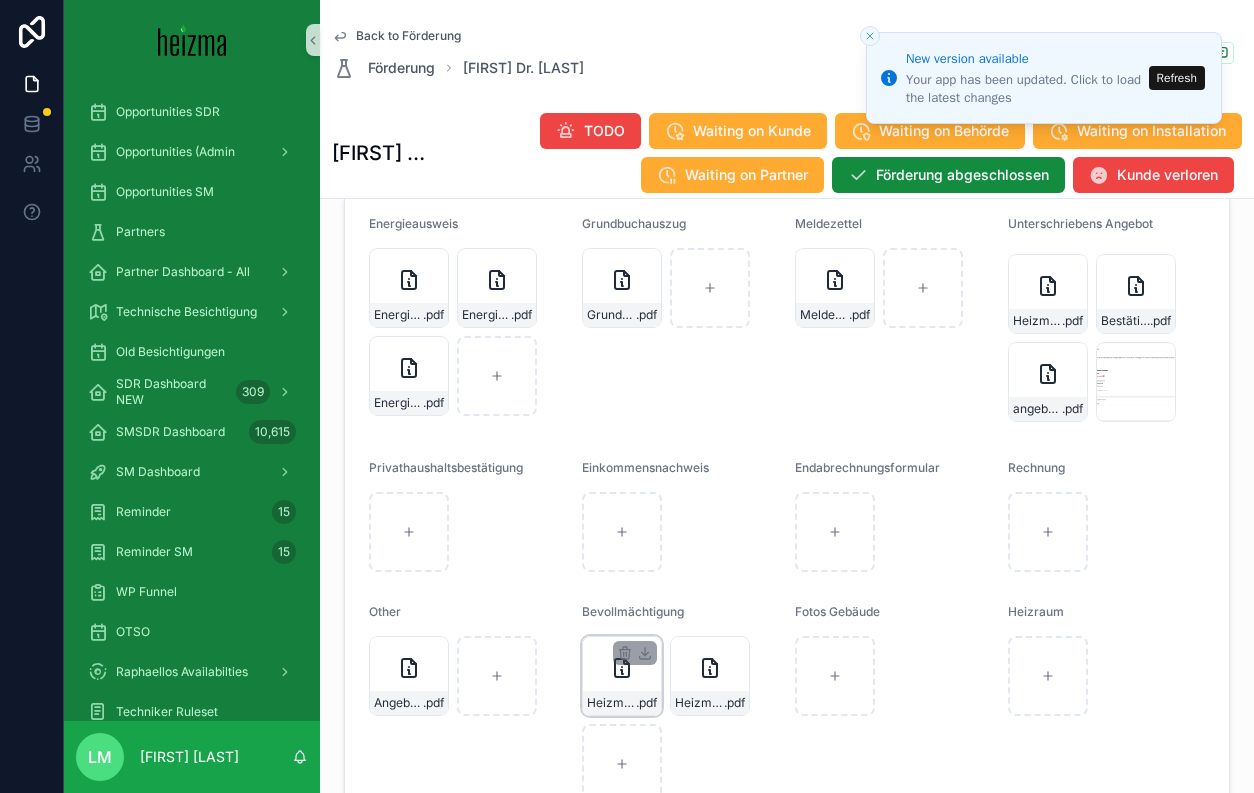 click 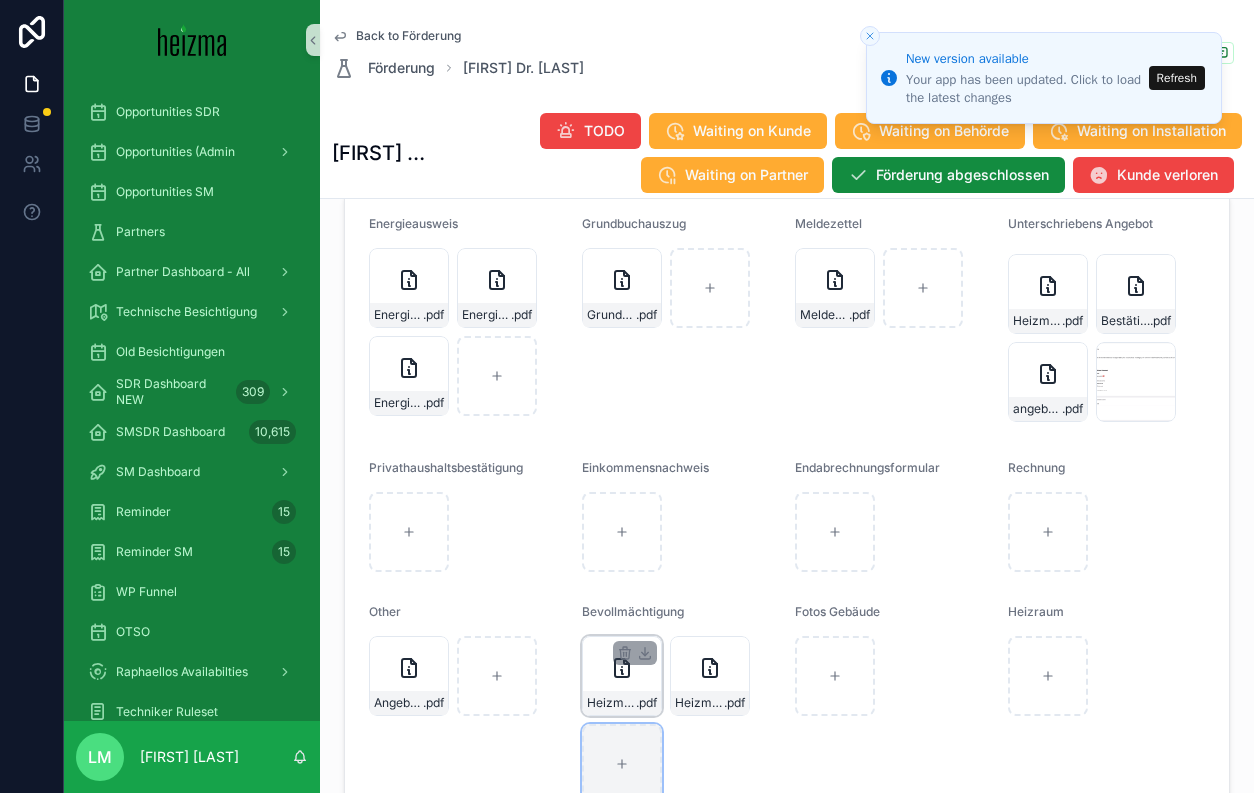 click at bounding box center [622, 764] 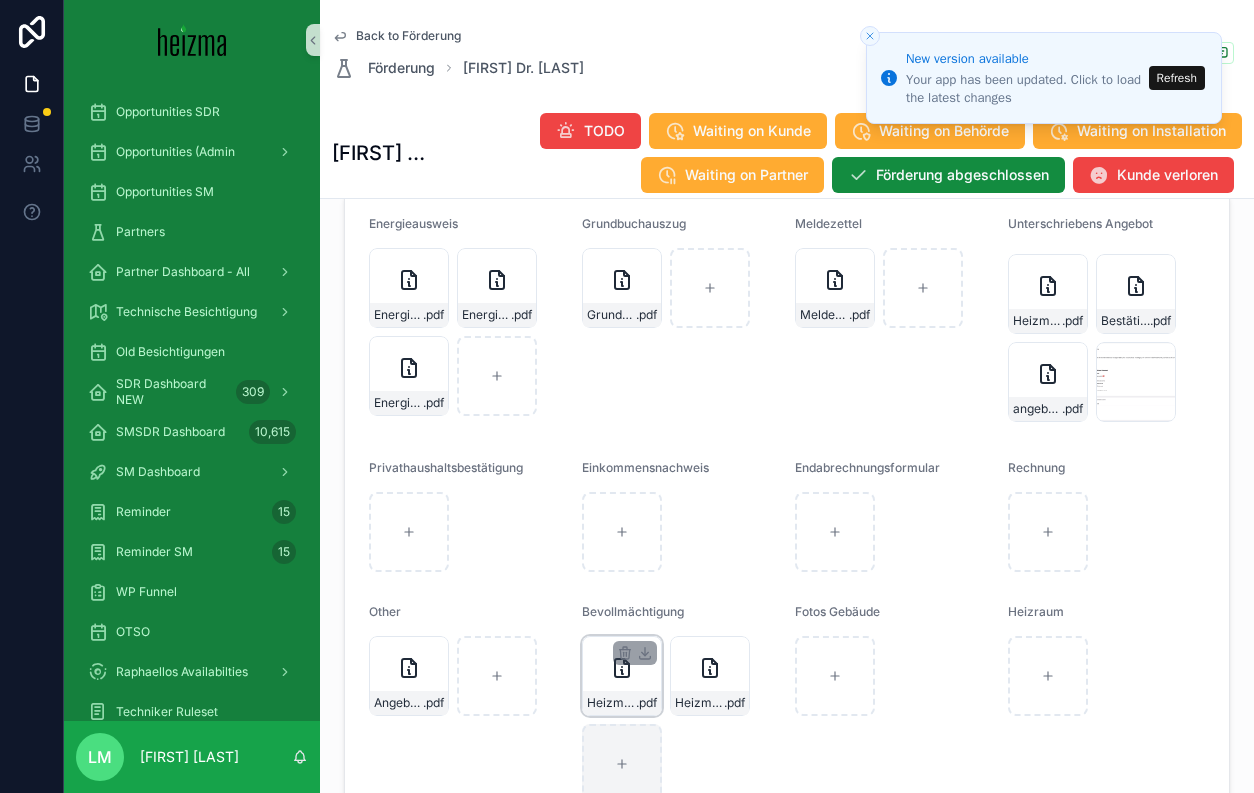 type on "**********" 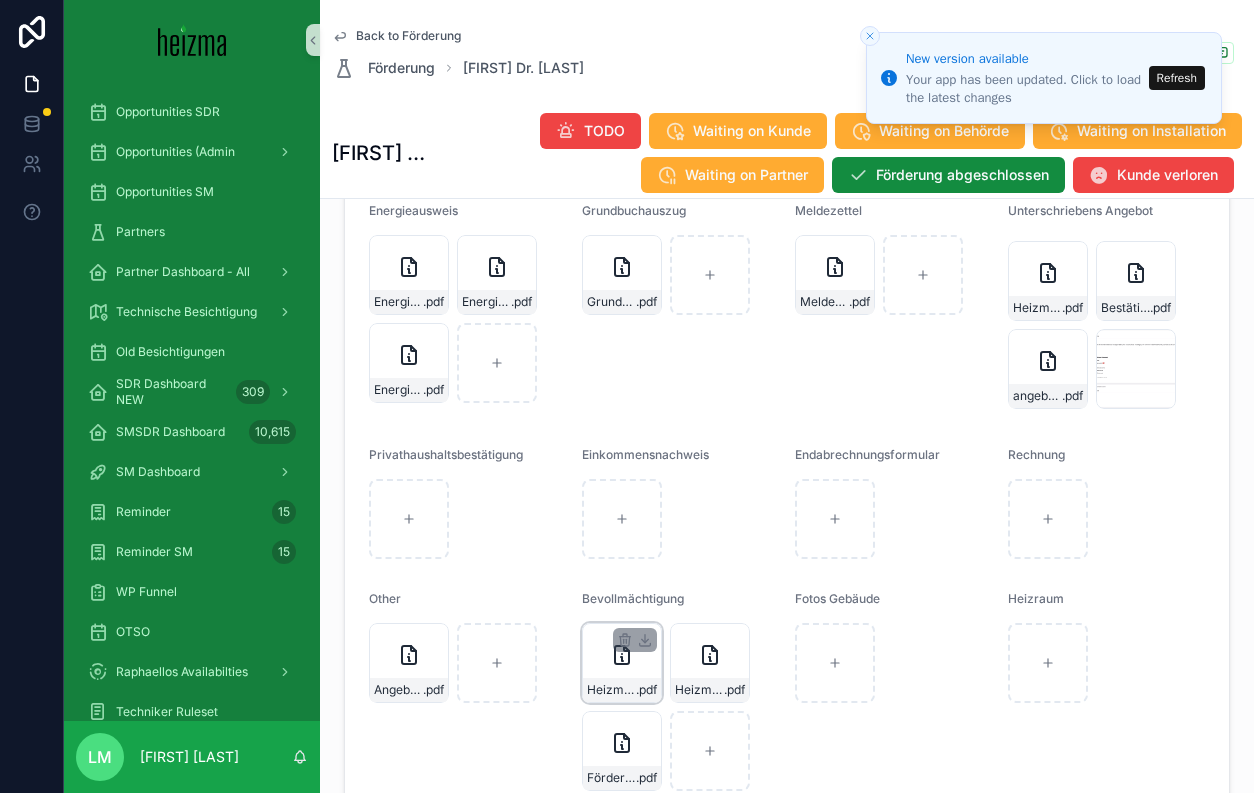 scroll, scrollTop: 2056, scrollLeft: 0, axis: vertical 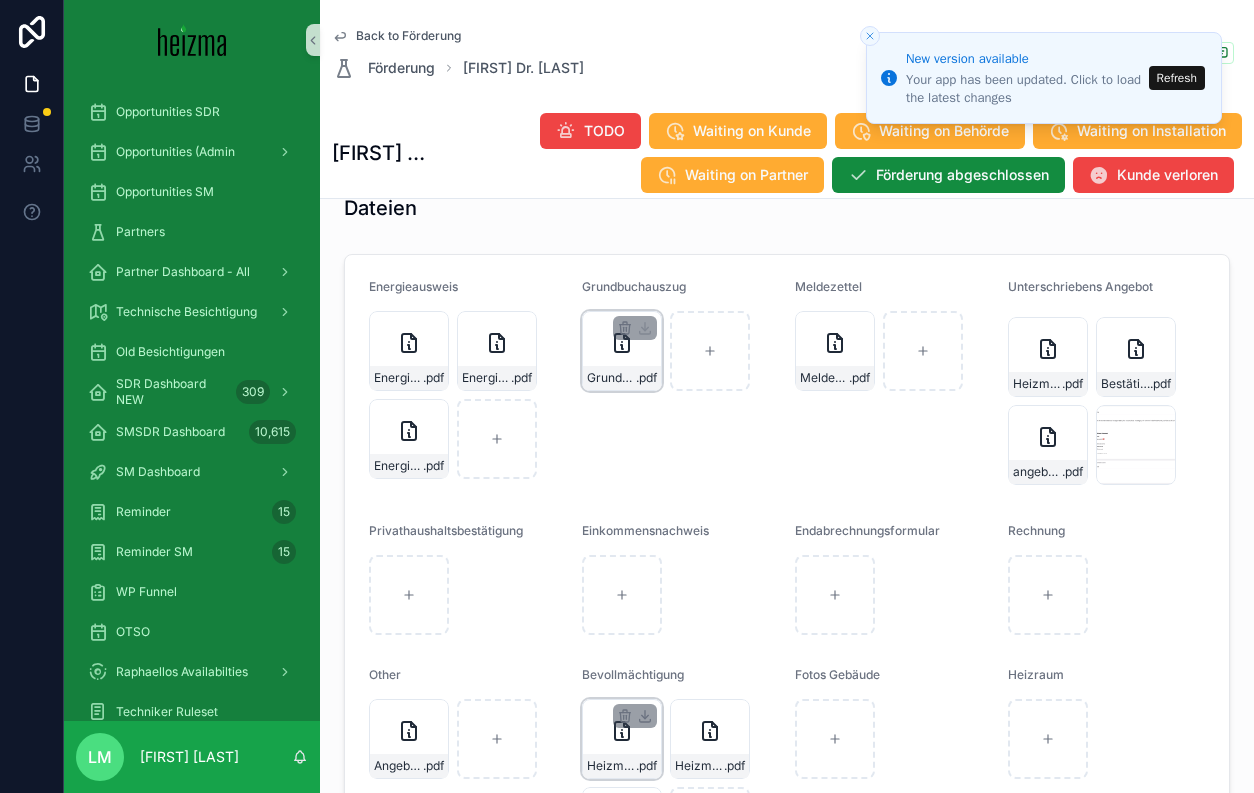 click on "Grundbuchauszug .pdf" at bounding box center (622, 351) 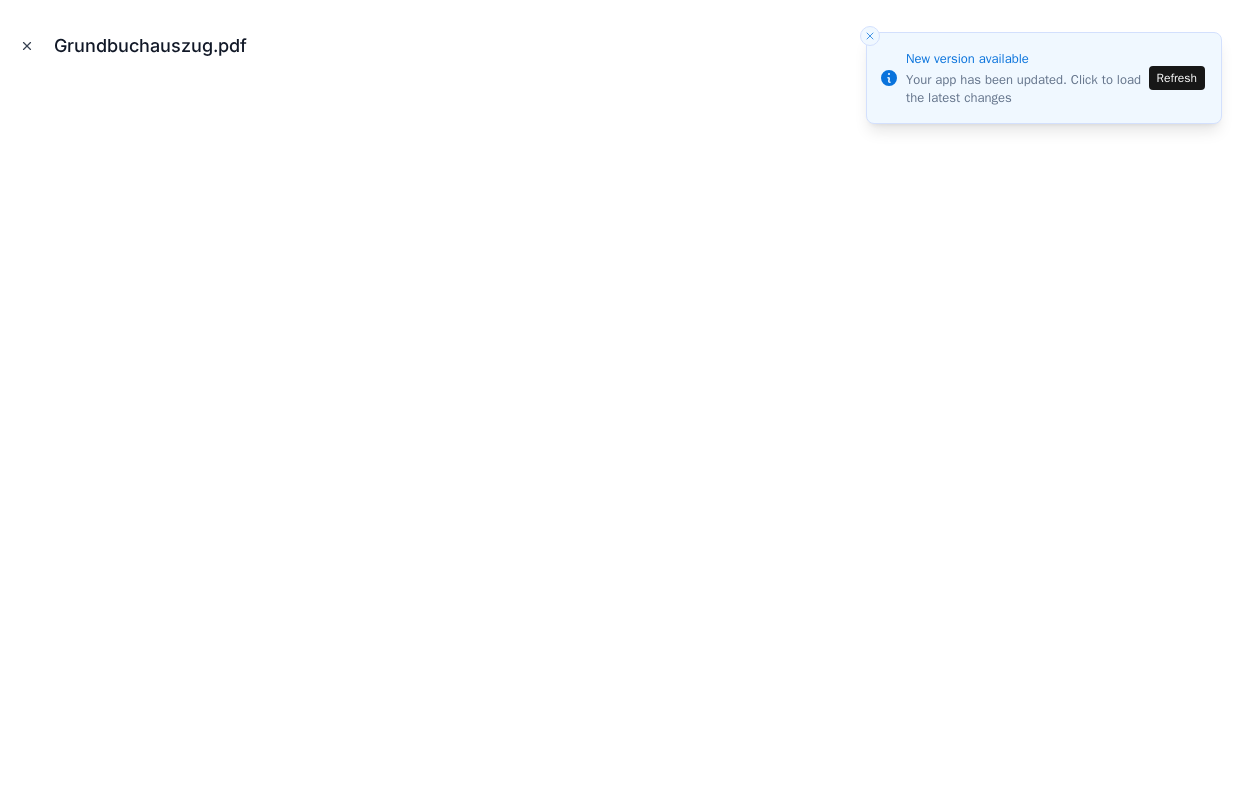 click 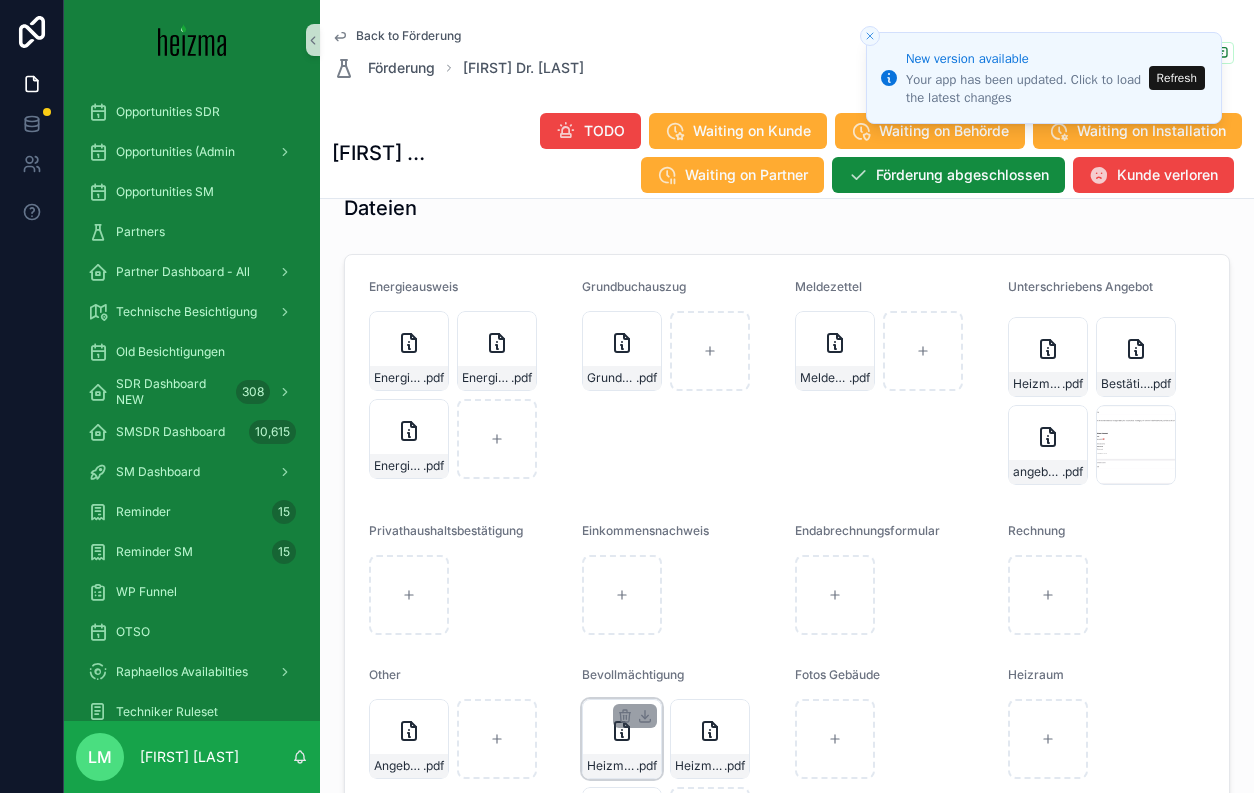 click on "Back to Förderung" at bounding box center [408, 36] 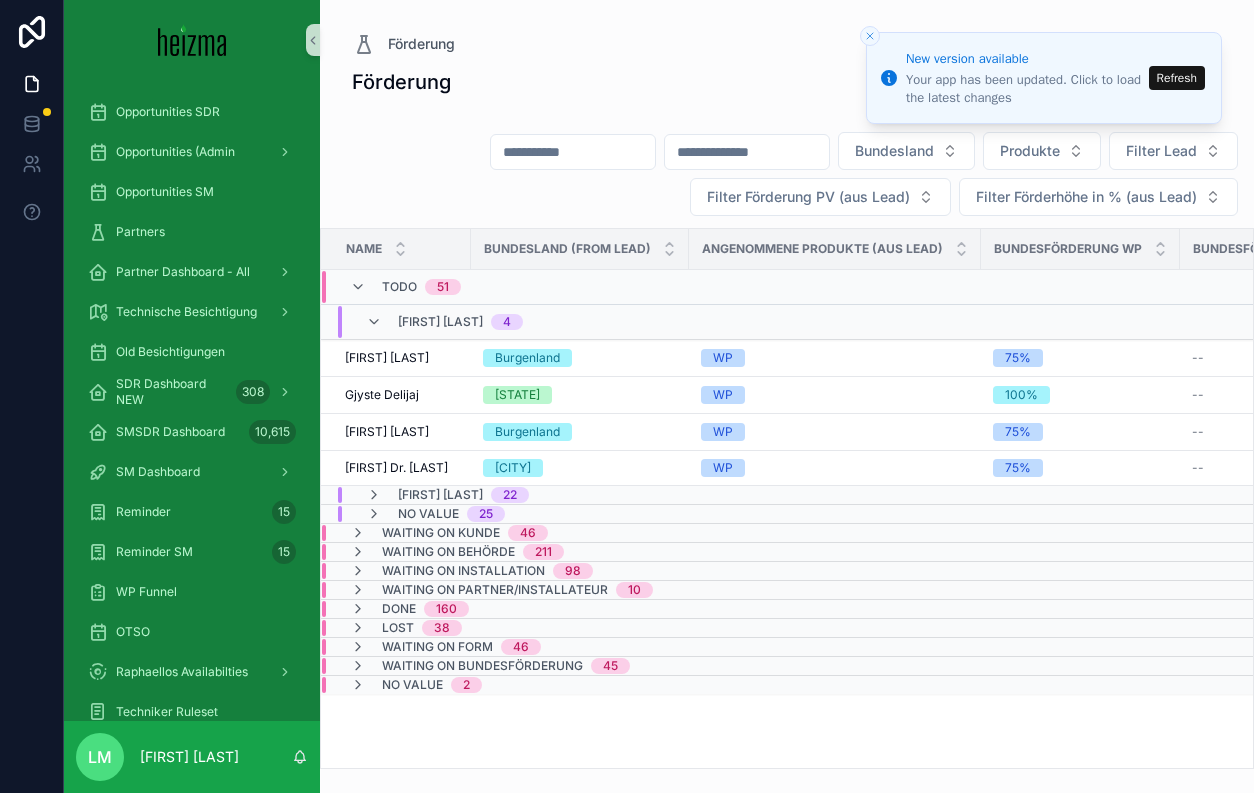 click on "New version available Your app has been updated. Click to load the latest changes Refresh" at bounding box center (1044, 78) 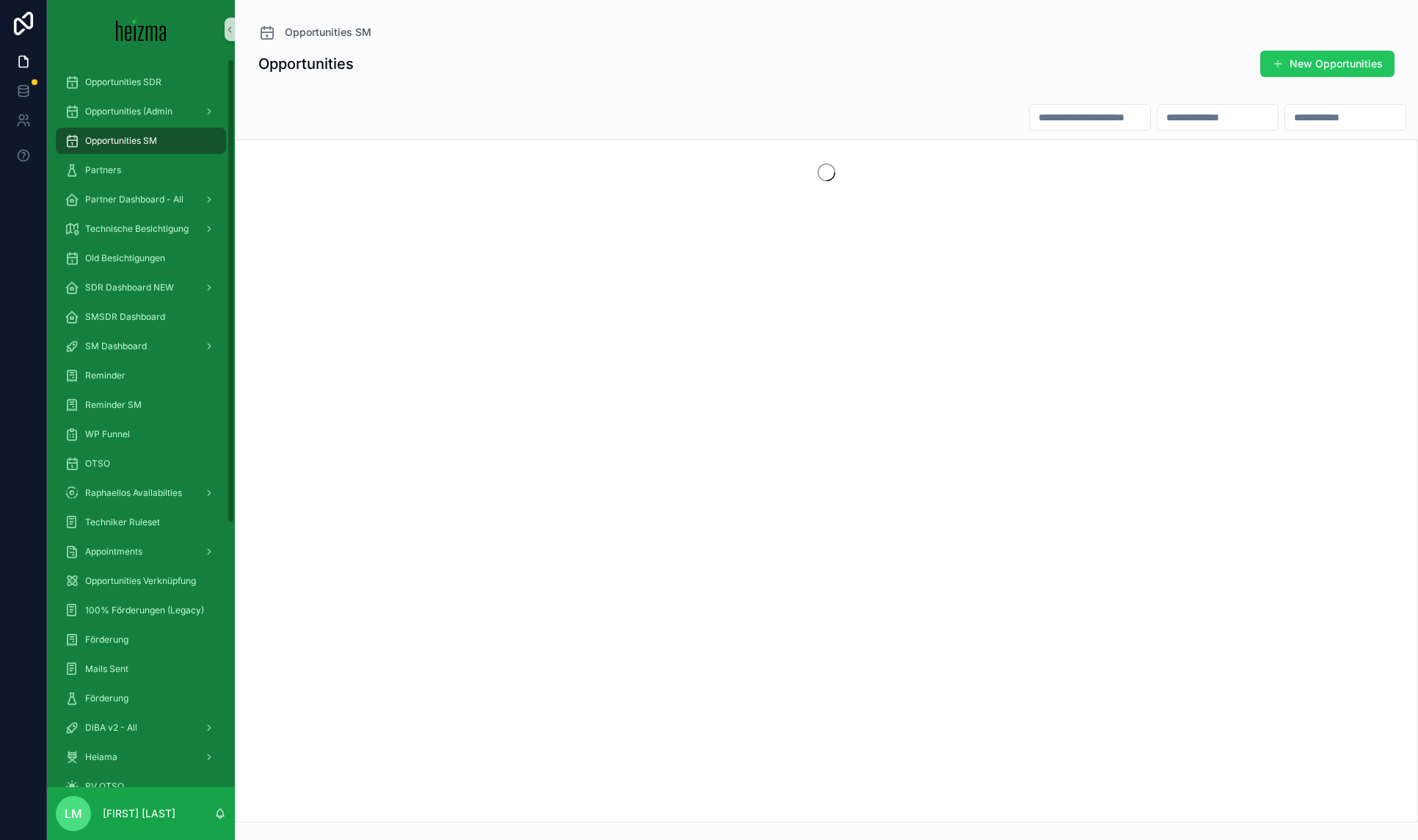 scroll, scrollTop: 0, scrollLeft: 0, axis: both 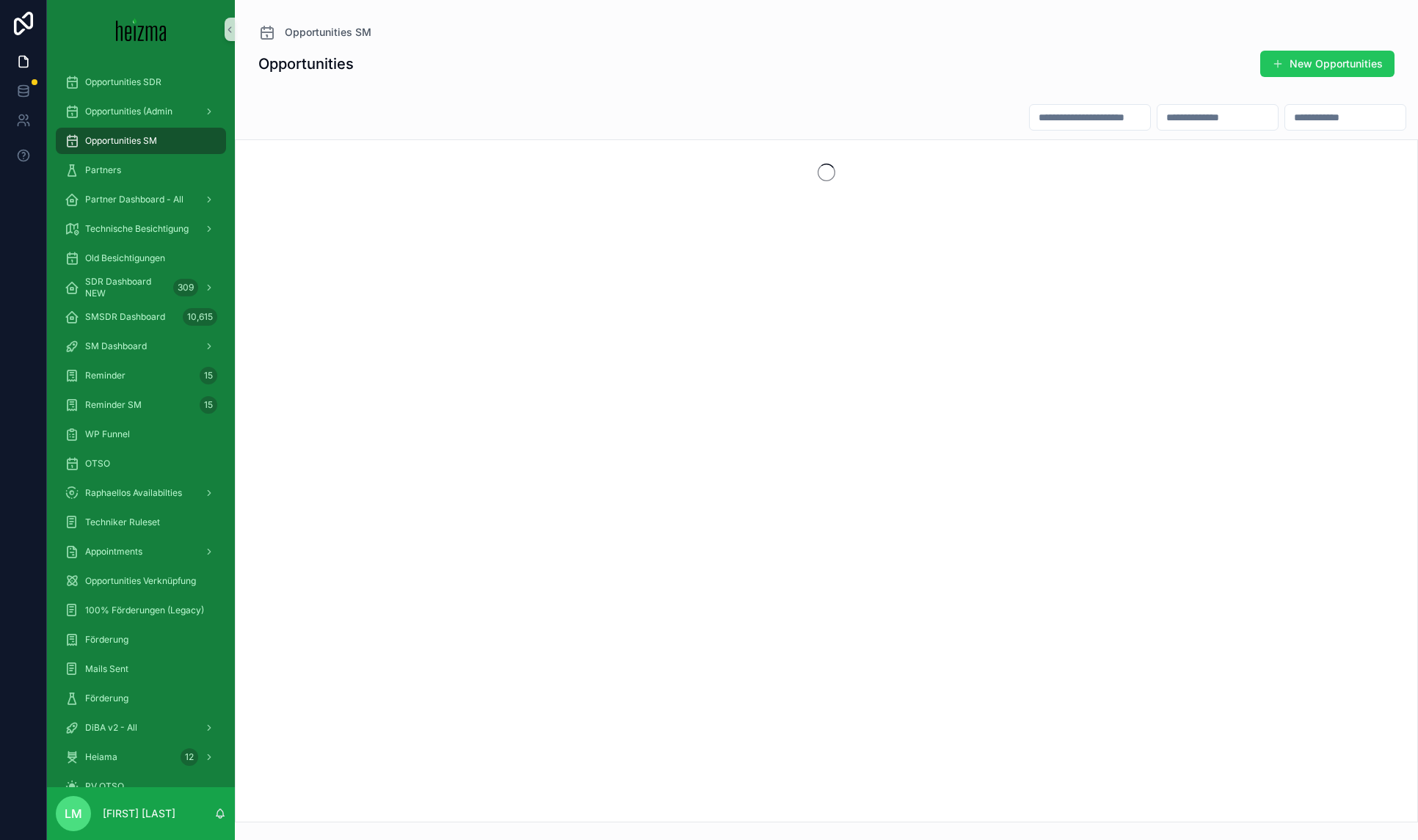 click at bounding box center (1090, 117) 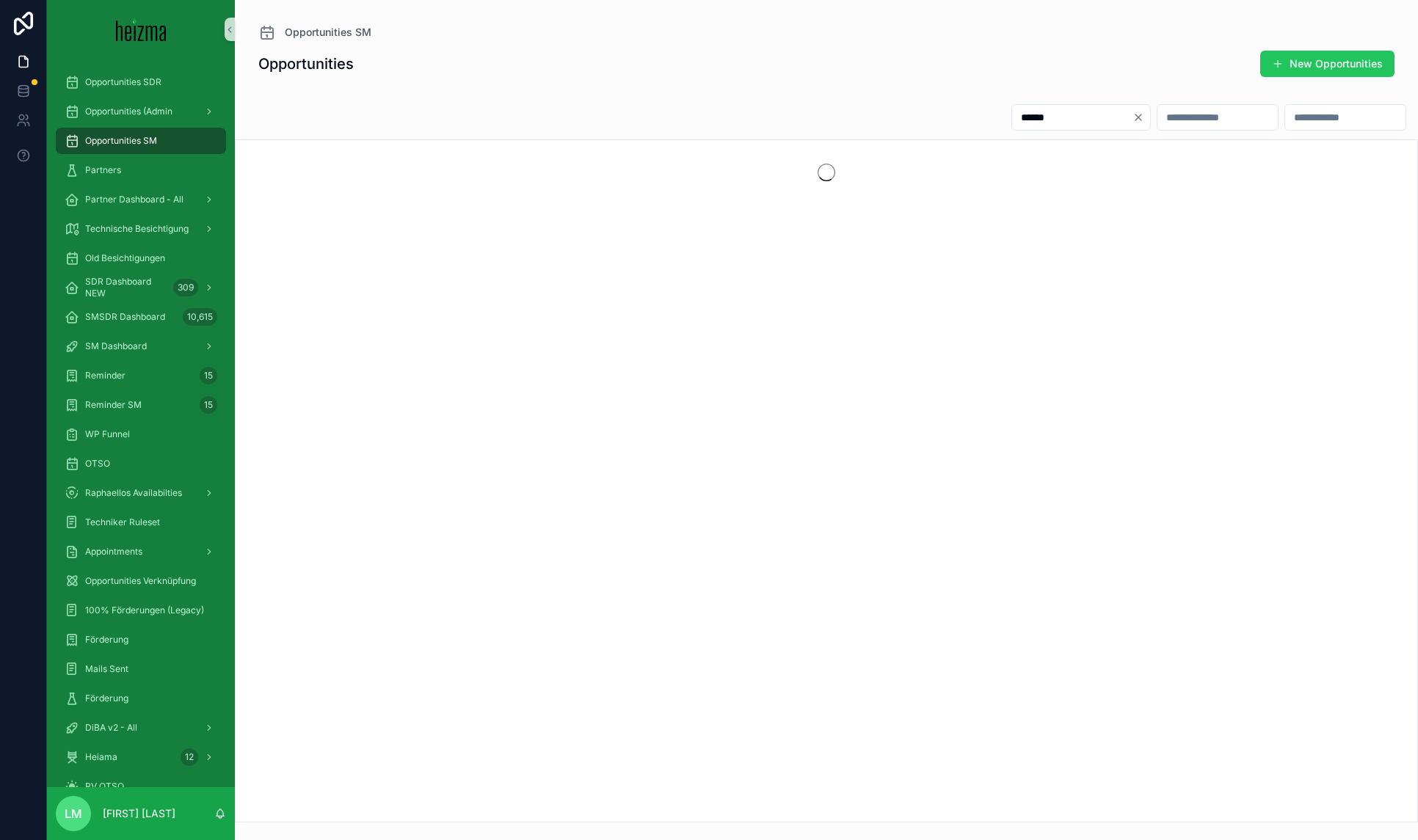 type on "******" 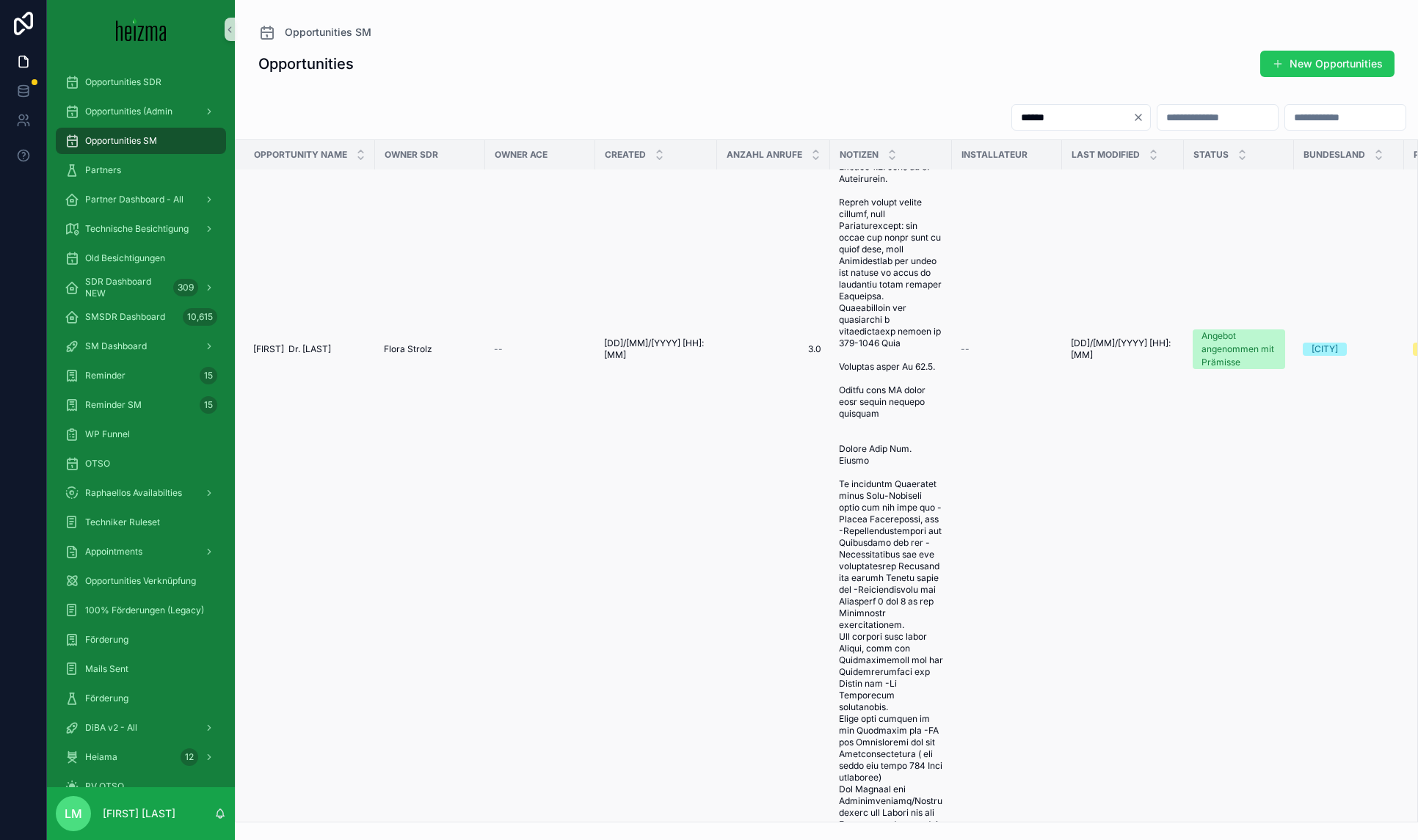 scroll, scrollTop: 2785, scrollLeft: 0, axis: vertical 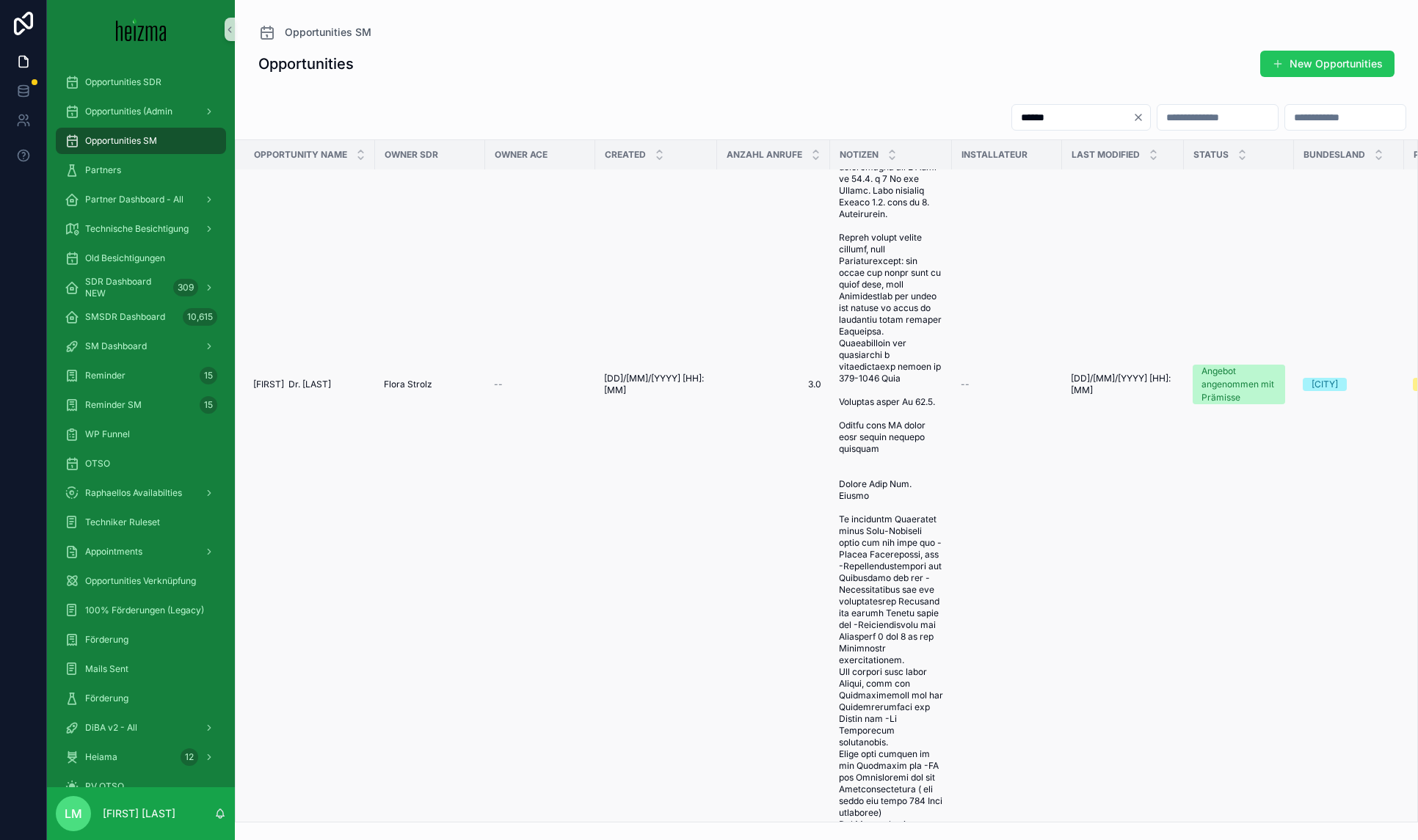 click on "[FIRST] Dr. [LAST]" at bounding box center (292, 384) 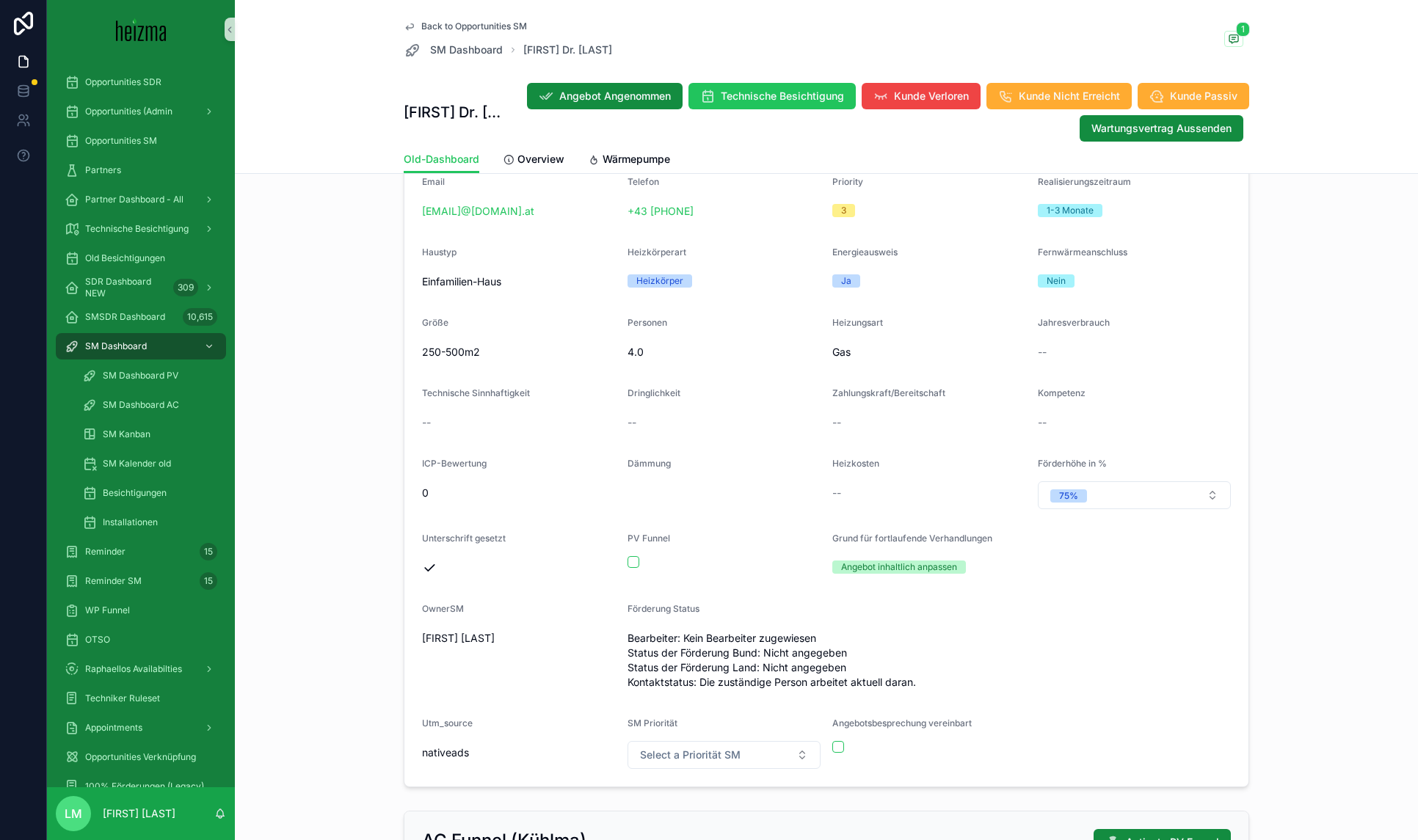 scroll, scrollTop: 293, scrollLeft: 0, axis: vertical 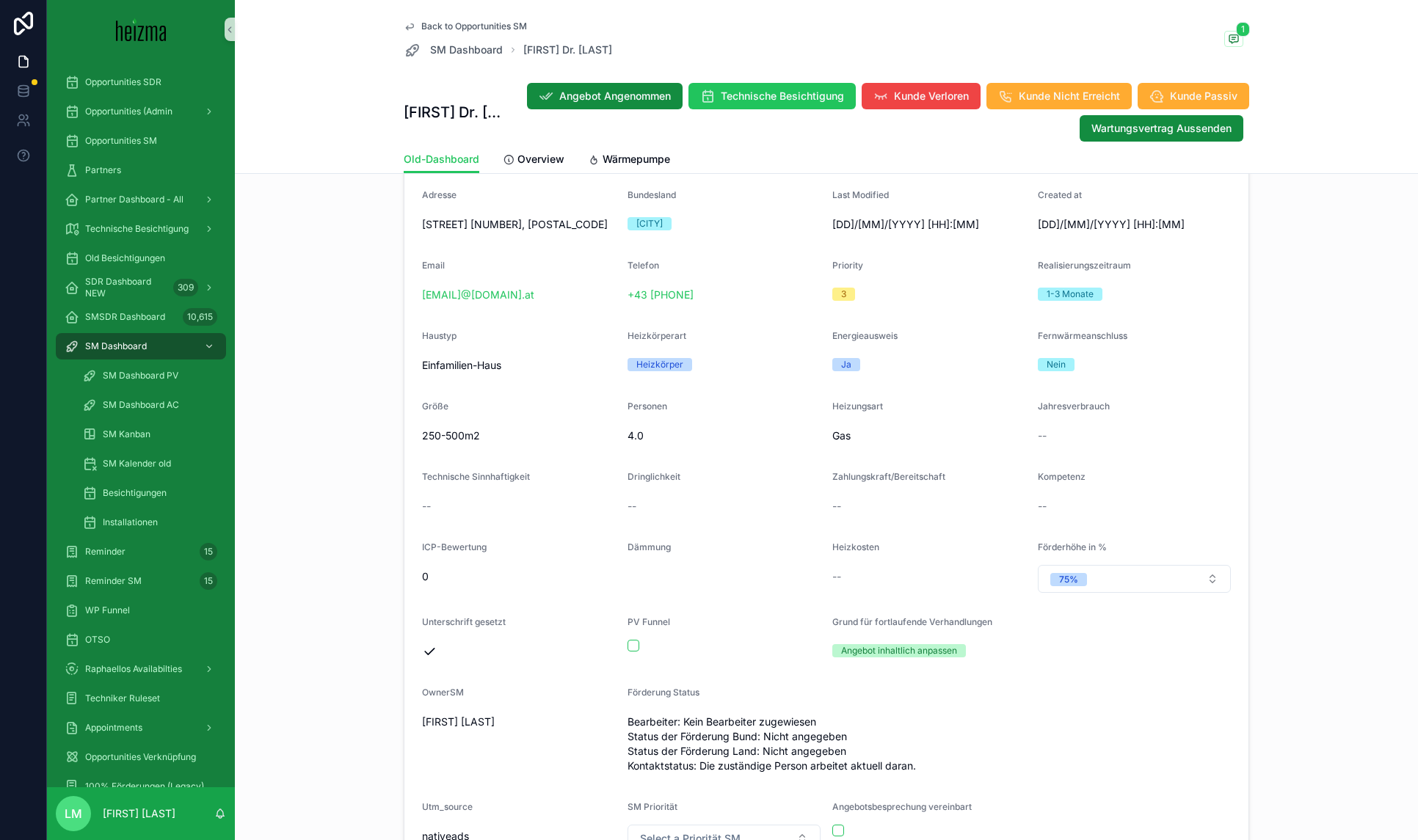 click on "Opportunity Name Alexander  Dr. Giurea  Technician Owner Oliver Kimmel Status Angebot angenommen mit Prämisse PV-Status (from PV-Funnel) -- Adresse Bellevuestrasse 27, 1190 Bundesland Wien Last Modified 04/07/2025 13:05 Created at 28/01/2025 16:35 Email a.giurea@gmx.at Telefon +43 699 17107710 Priority 3 Realisierungszeitraum 1-3 Monate Haustyp Einfamilien-Haus Heizkörperart Heizkörper Energieausweis Ja Fernwärmeanschluss Nein Größe 250-500m2 Personen 4.0 Heizungsart Gas Jahresverbrauch -- Technische Sinnhaftigkeit -- Dringlichkeit -- Zahlungskraft/Bereitschaft -- Kompetenz -- ICP-Bewertung 0 Dämmung Heizkosten -- Förderhöhe in % 75% Unterschrift gesetzt PV Funnel Grund für fortlaufende Verhandlungen Angebot inhaltlich anpassen OwnerSM Oliver Kimmel Förderung Status Bearbeiter: Kein Bearbeiter zugewiesen
Status der Förderung Bund: Nicht angegeben
Status der Förderung Land: Nicht angegeben
Kontaktstatus: Die zuständige Person arbeitet aktuell daran. Utm_source nativeads SM Priorität" at bounding box center (826, 486) 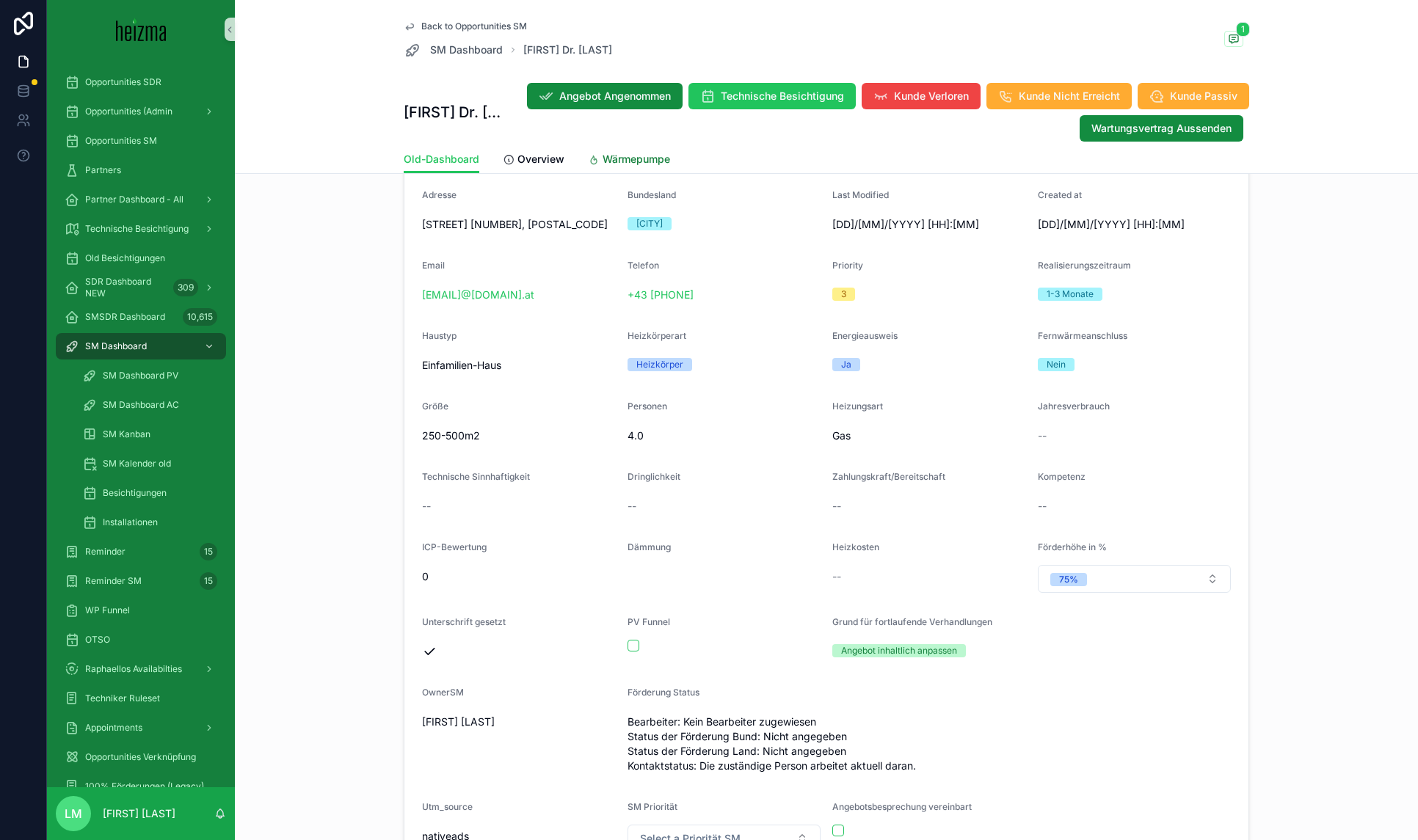 click on "Wärmepumpe" at bounding box center [636, 159] 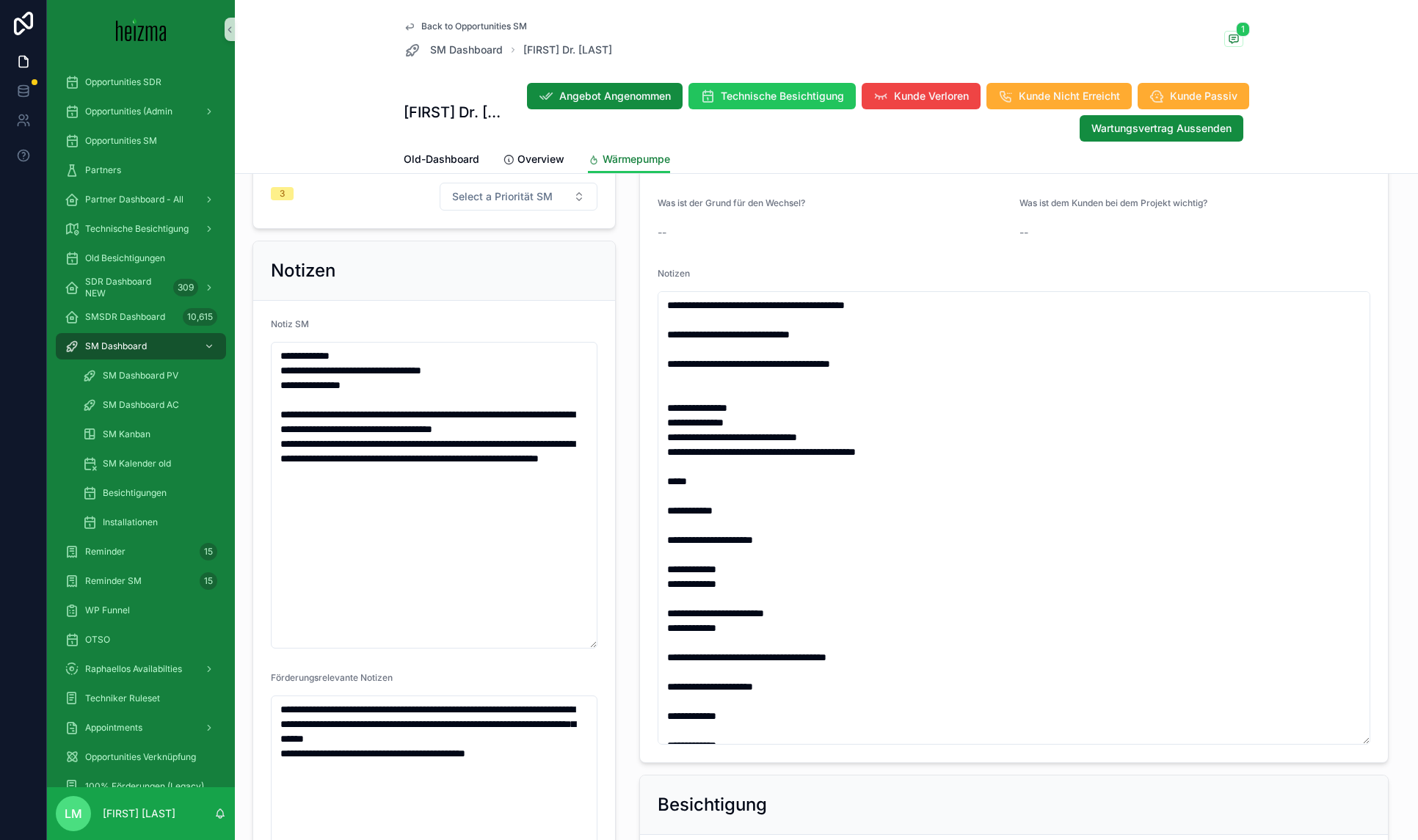 scroll, scrollTop: 820, scrollLeft: 0, axis: vertical 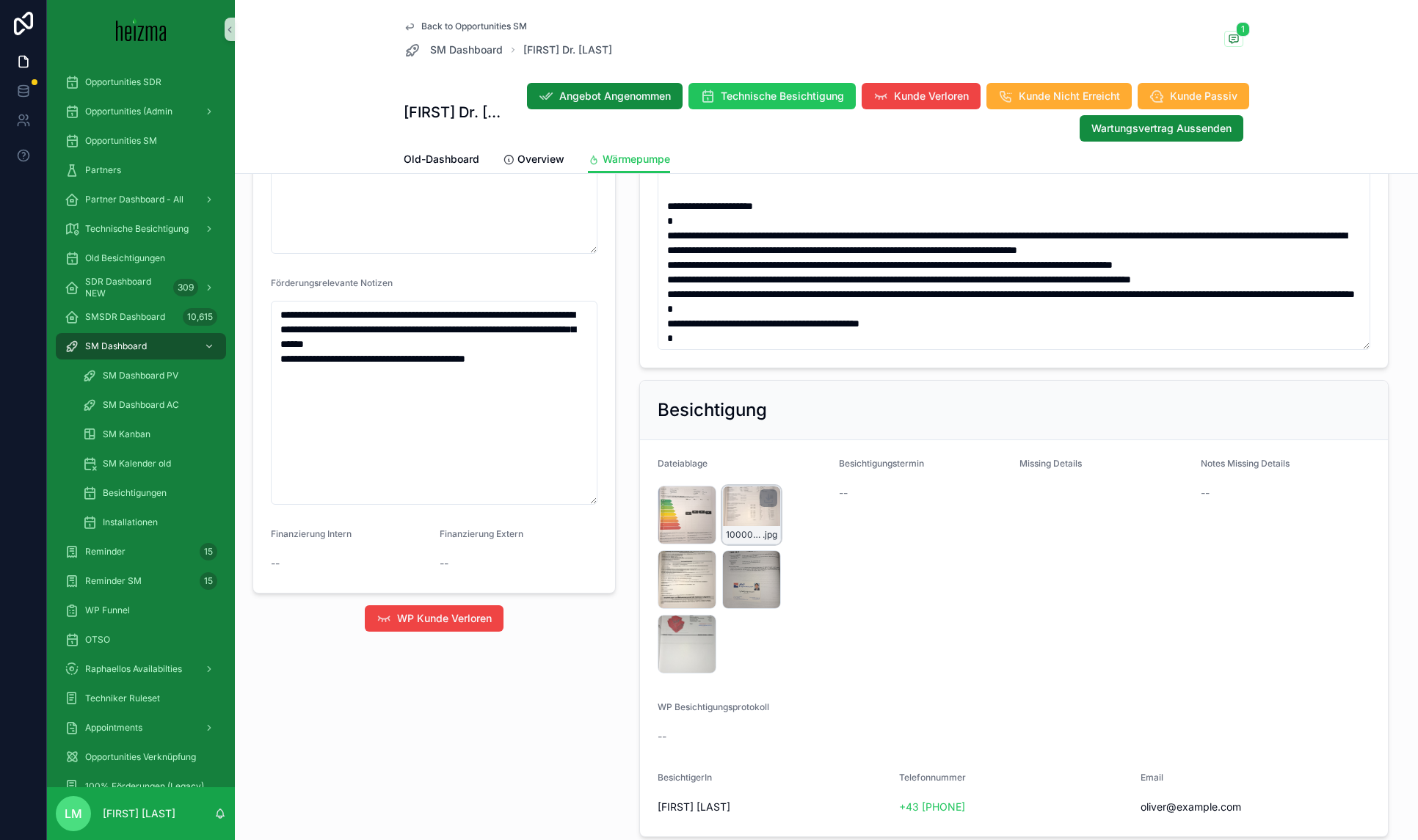 click on "1000091989 .jpg" at bounding box center [752, 515] 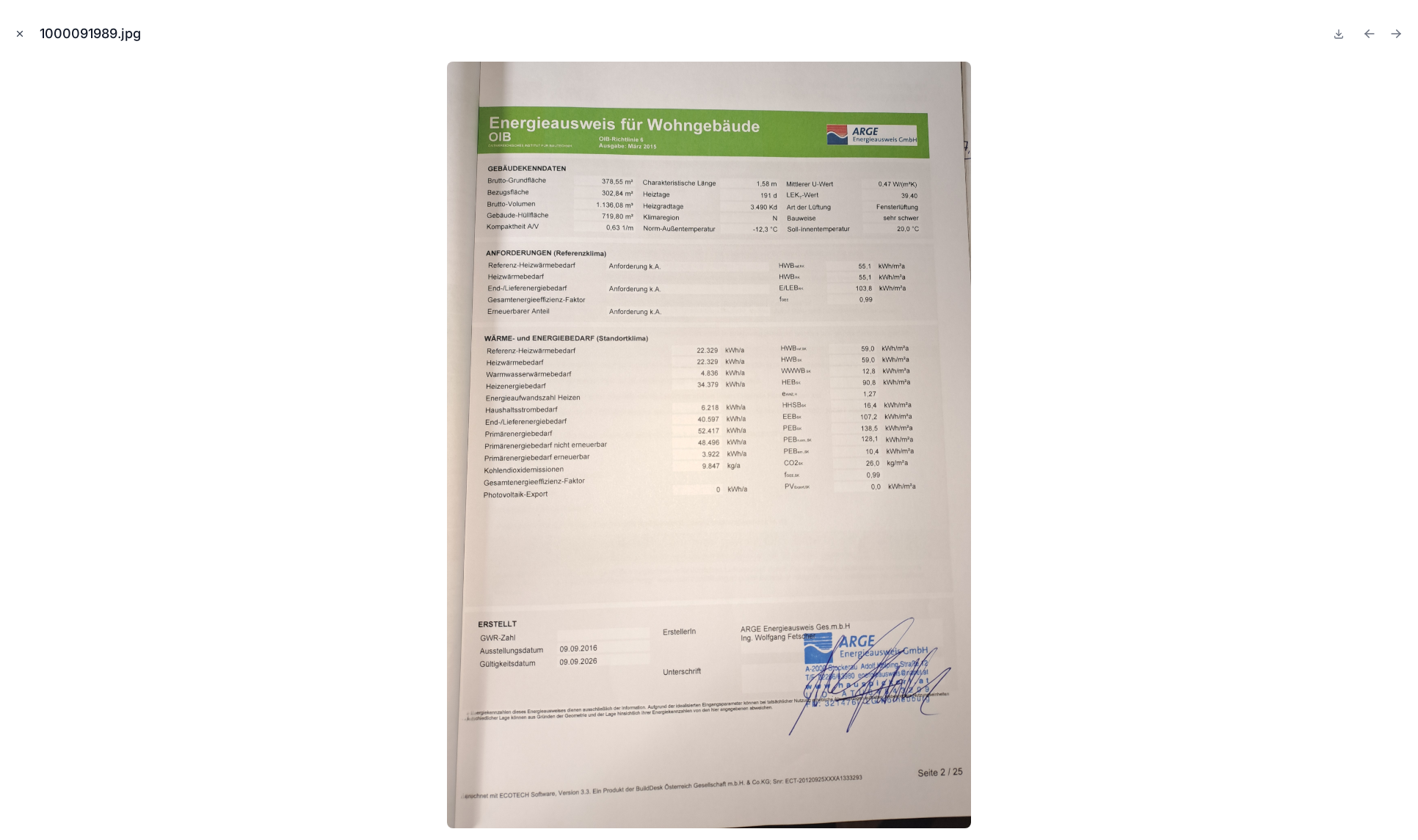 click 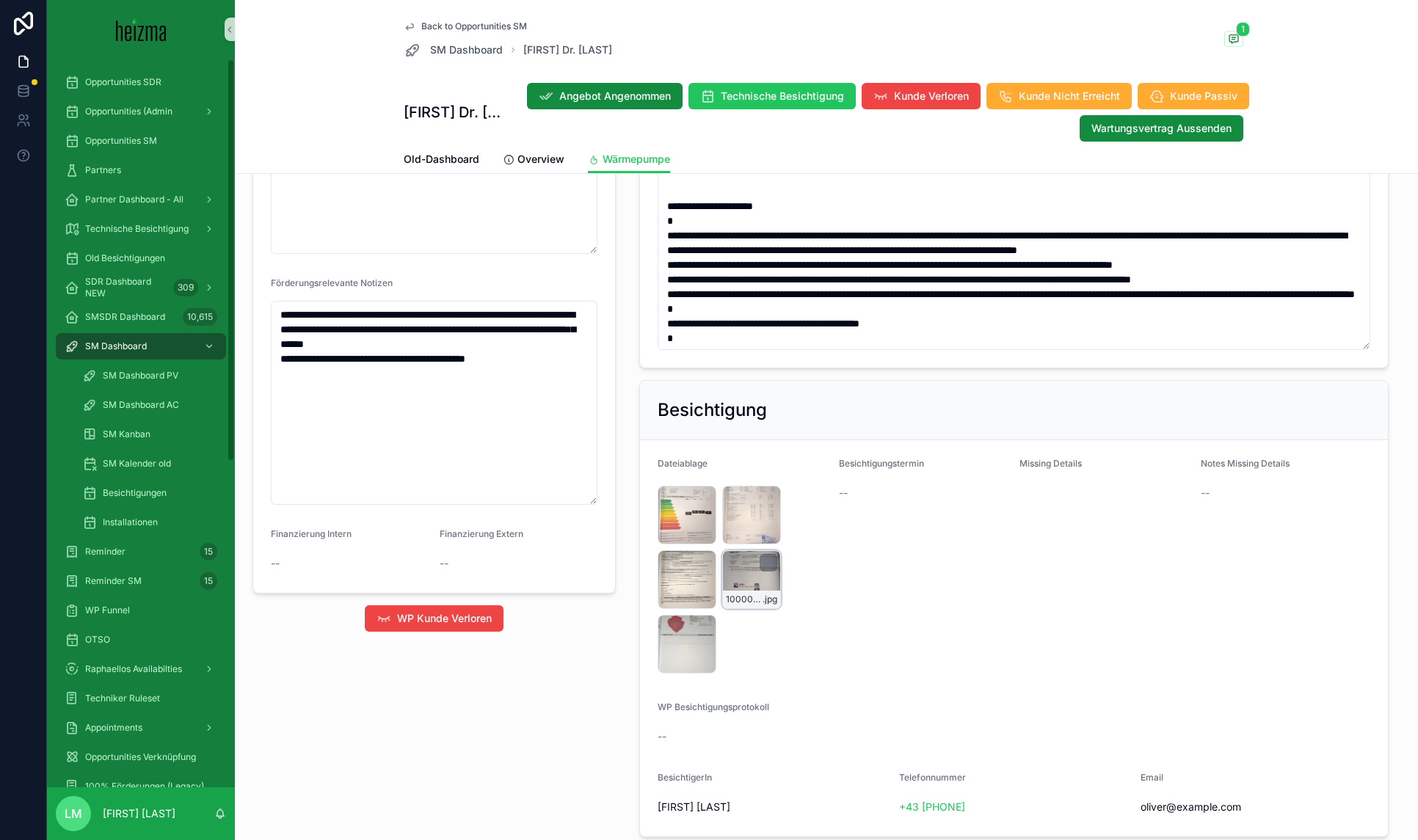 click on "1000091996 .jpg" at bounding box center [752, 599] 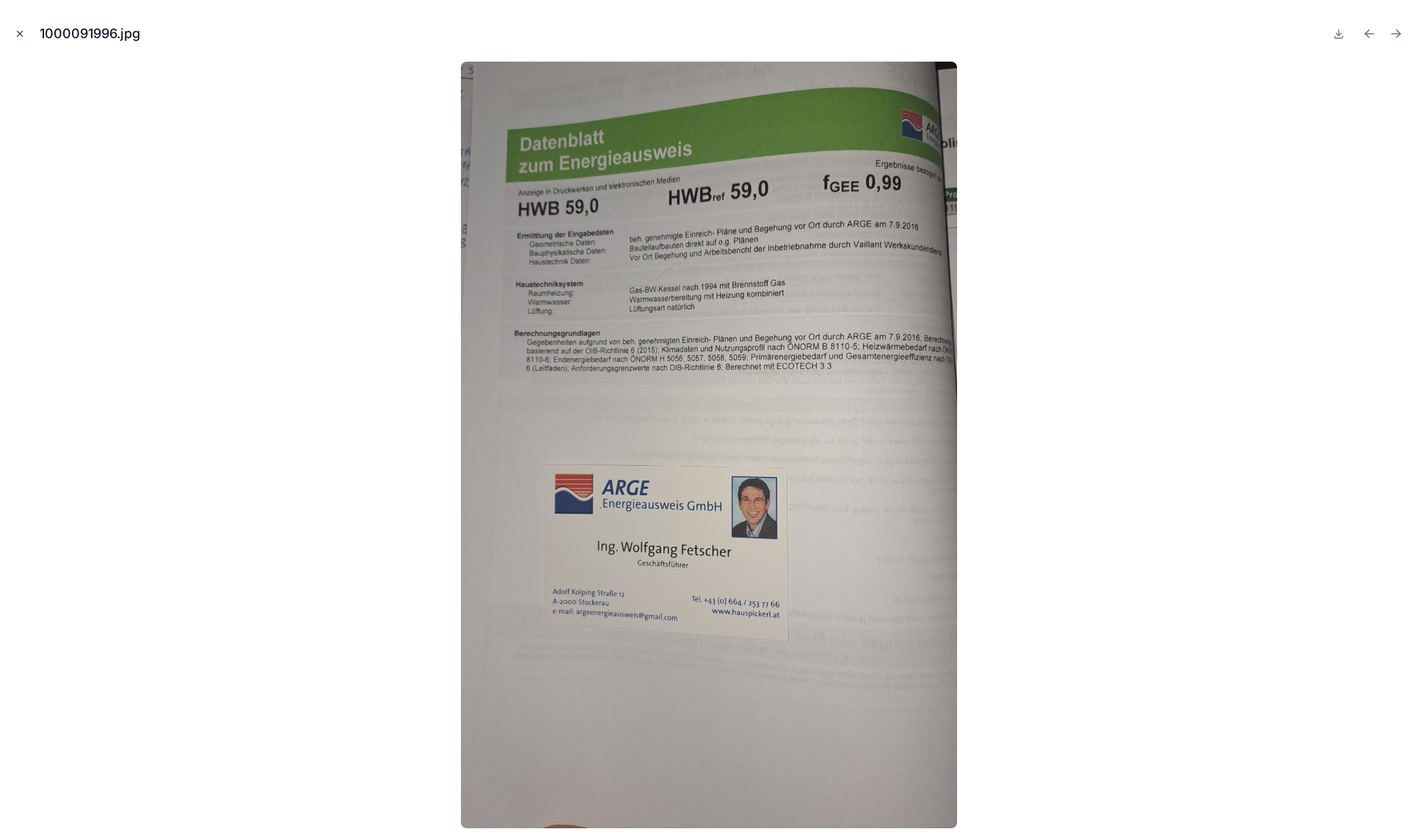 click 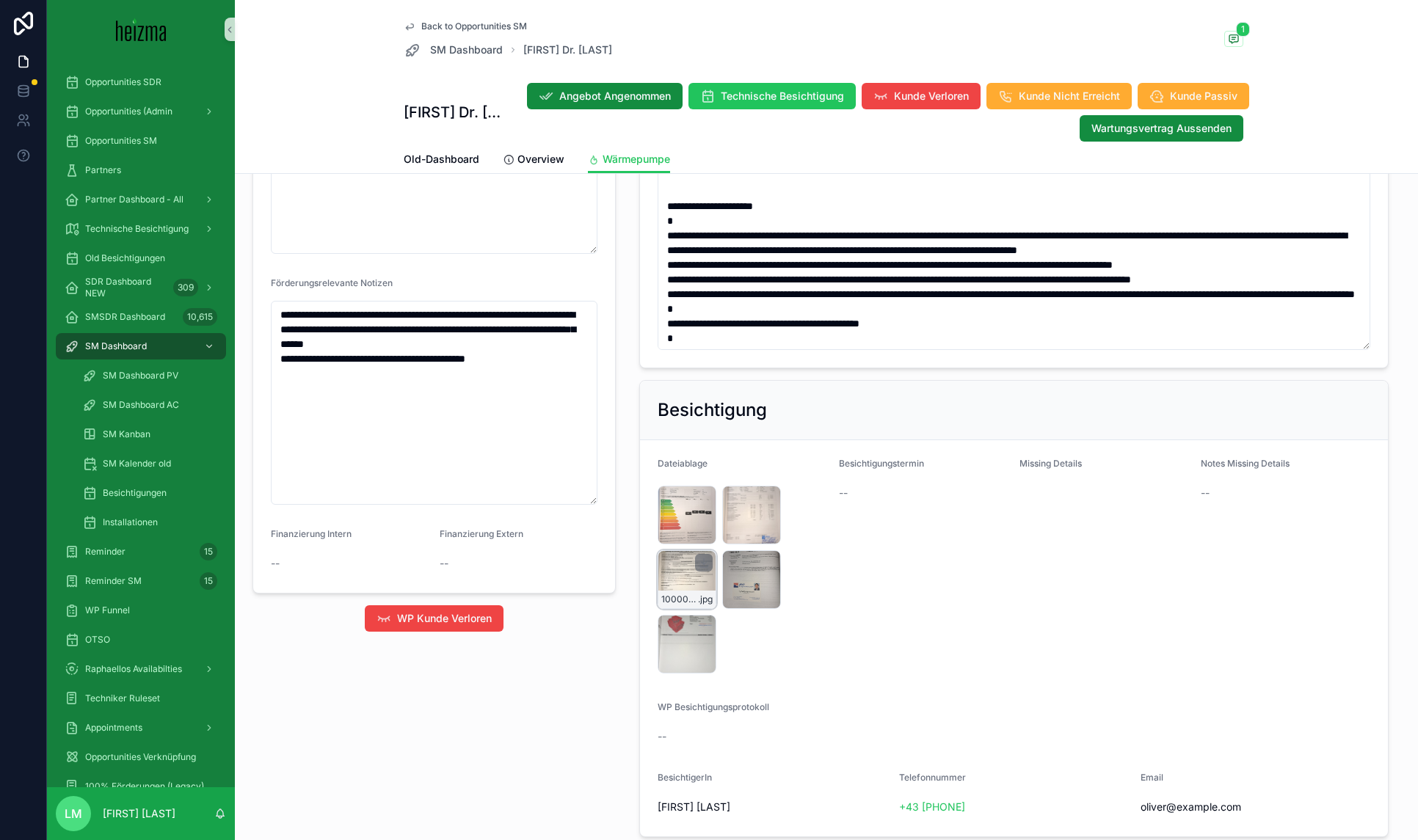 click on "1000091990 .jpg" at bounding box center (687, 580) 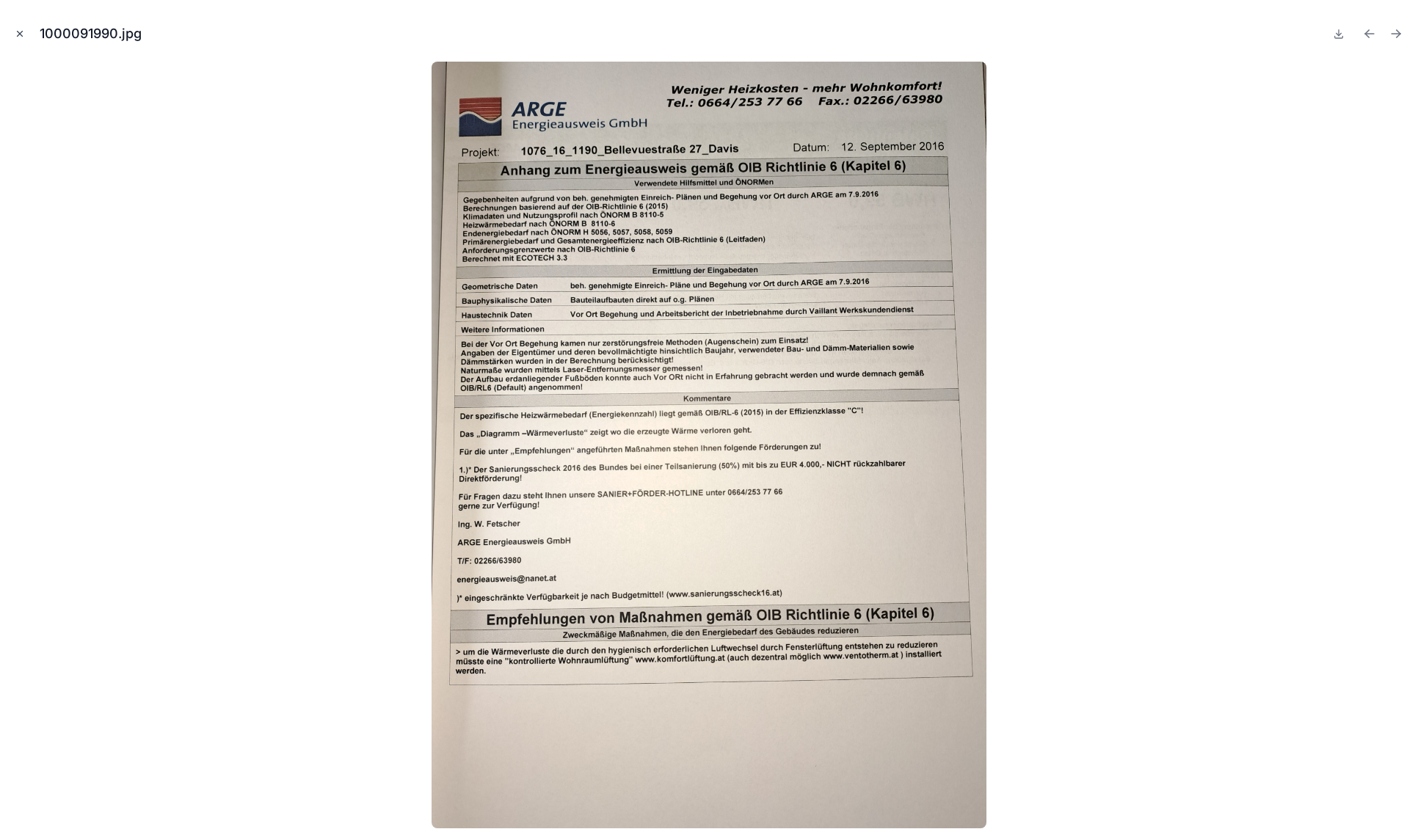 click 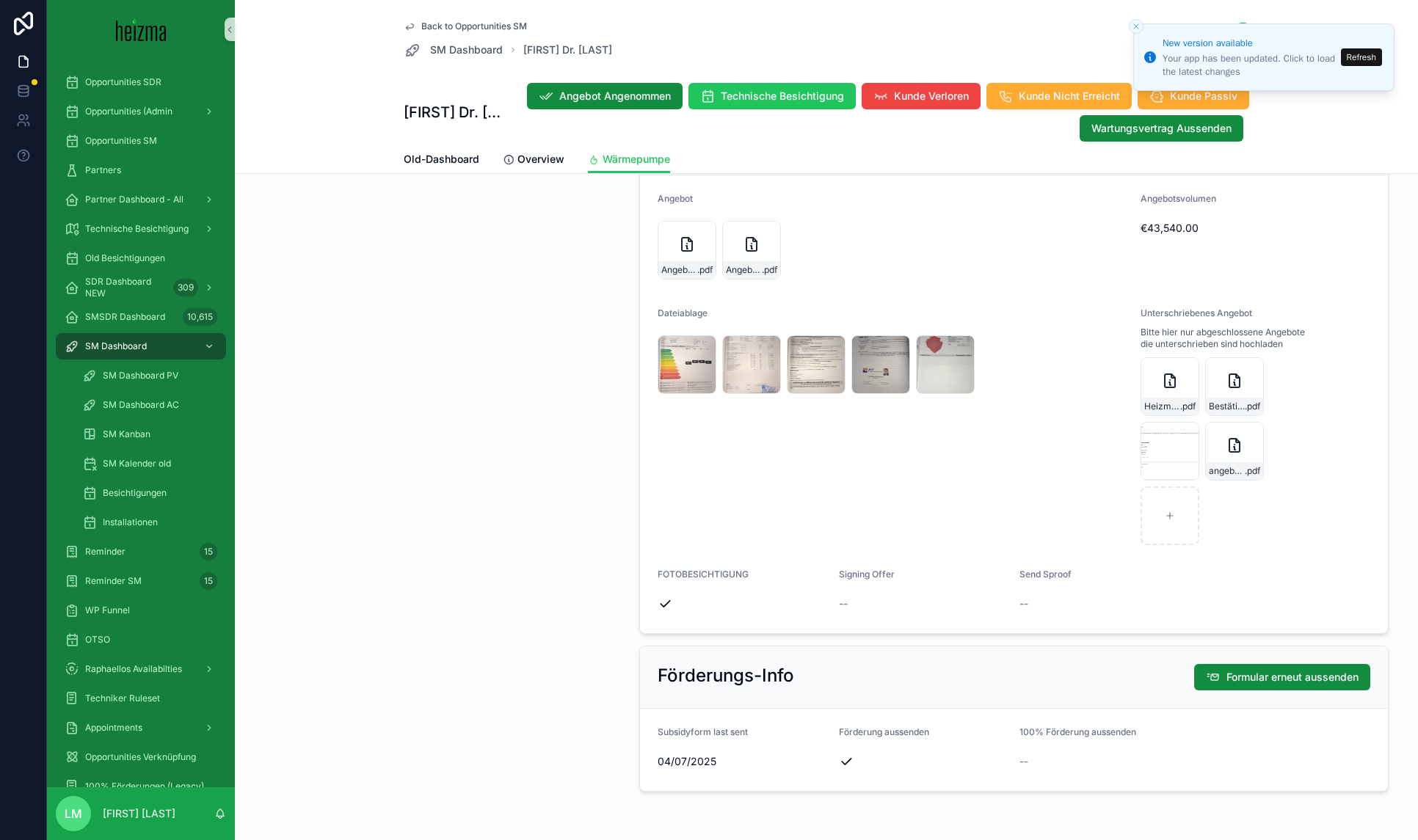 scroll, scrollTop: 2045, scrollLeft: 0, axis: vertical 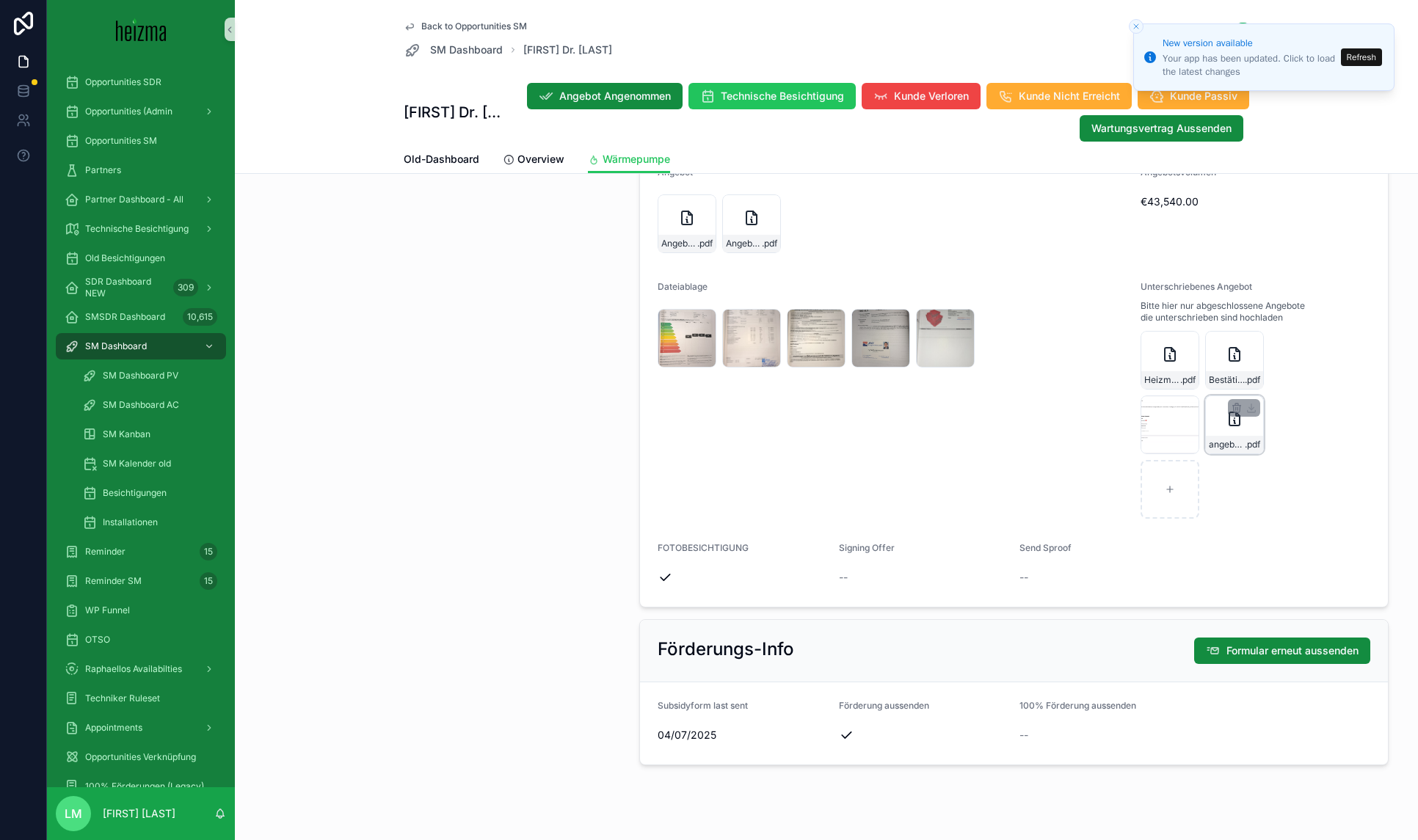 click on "angebot-kurz---heizma-group-flexco---prd5-06003---ochsner-air-hawk-726-c12a .pdf" at bounding box center [1235, 425] 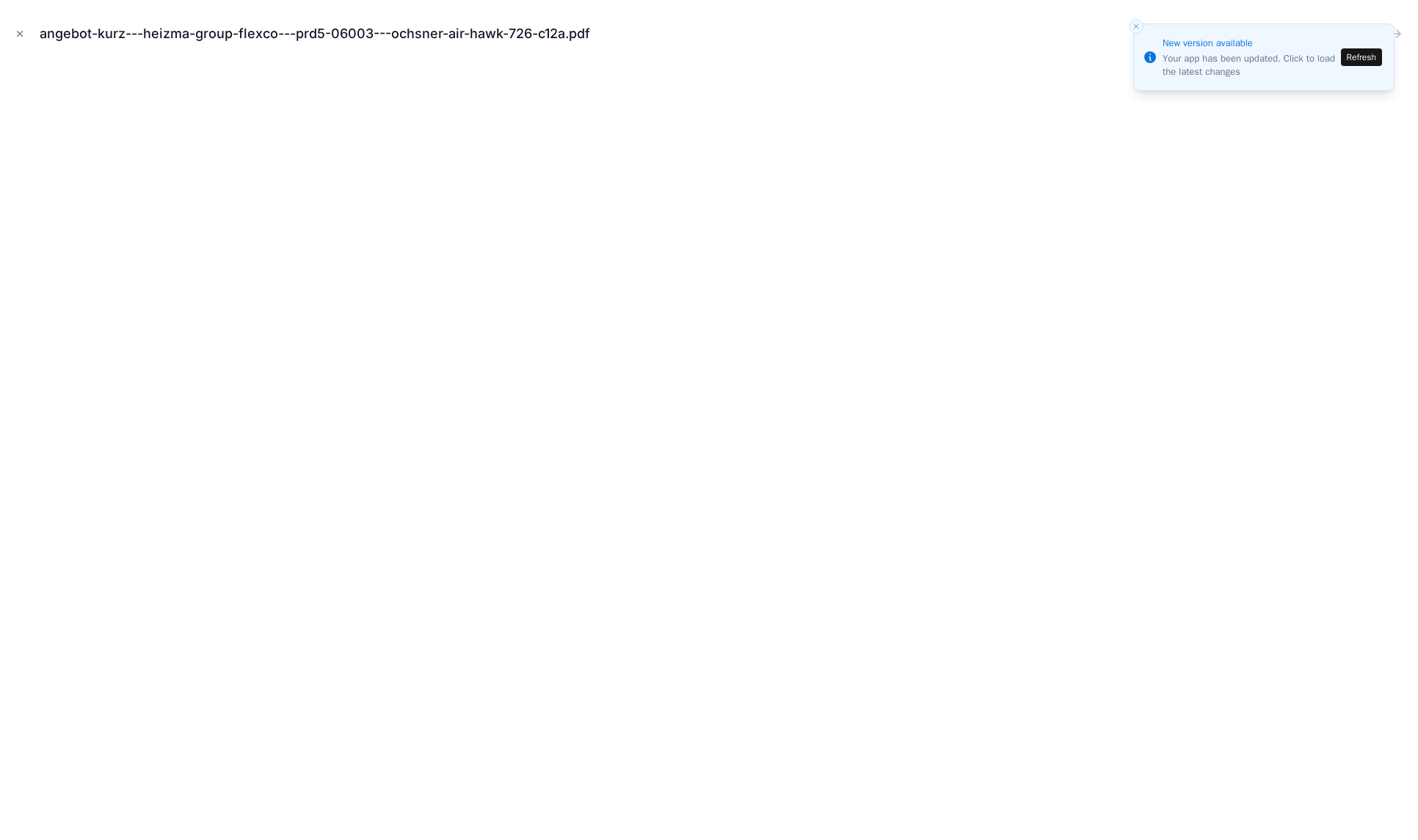 click at bounding box center [20, 34] 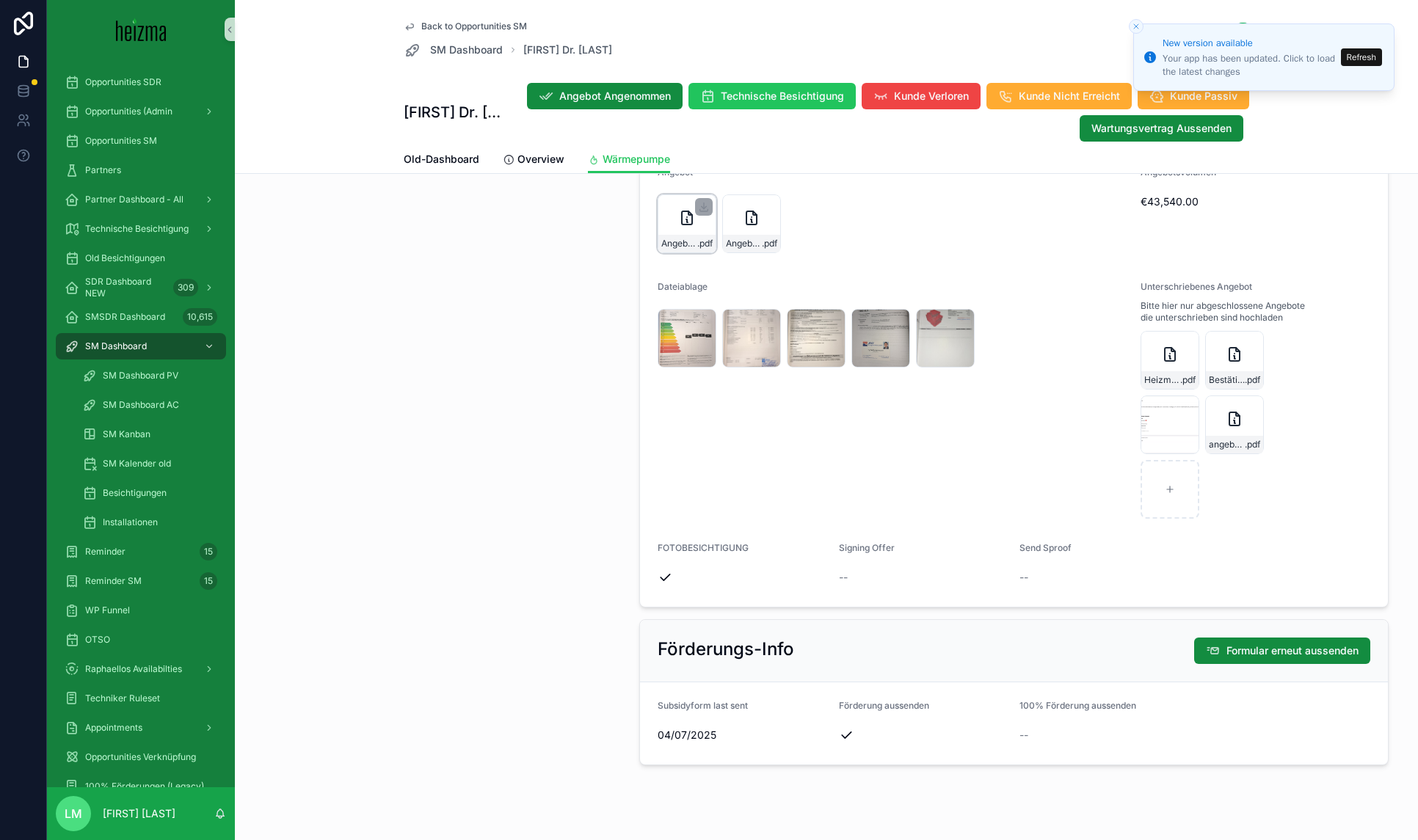click on "Angebot-ANG-313-Dr[LAST]-03-07-2025 .pdf" at bounding box center (687, 244) 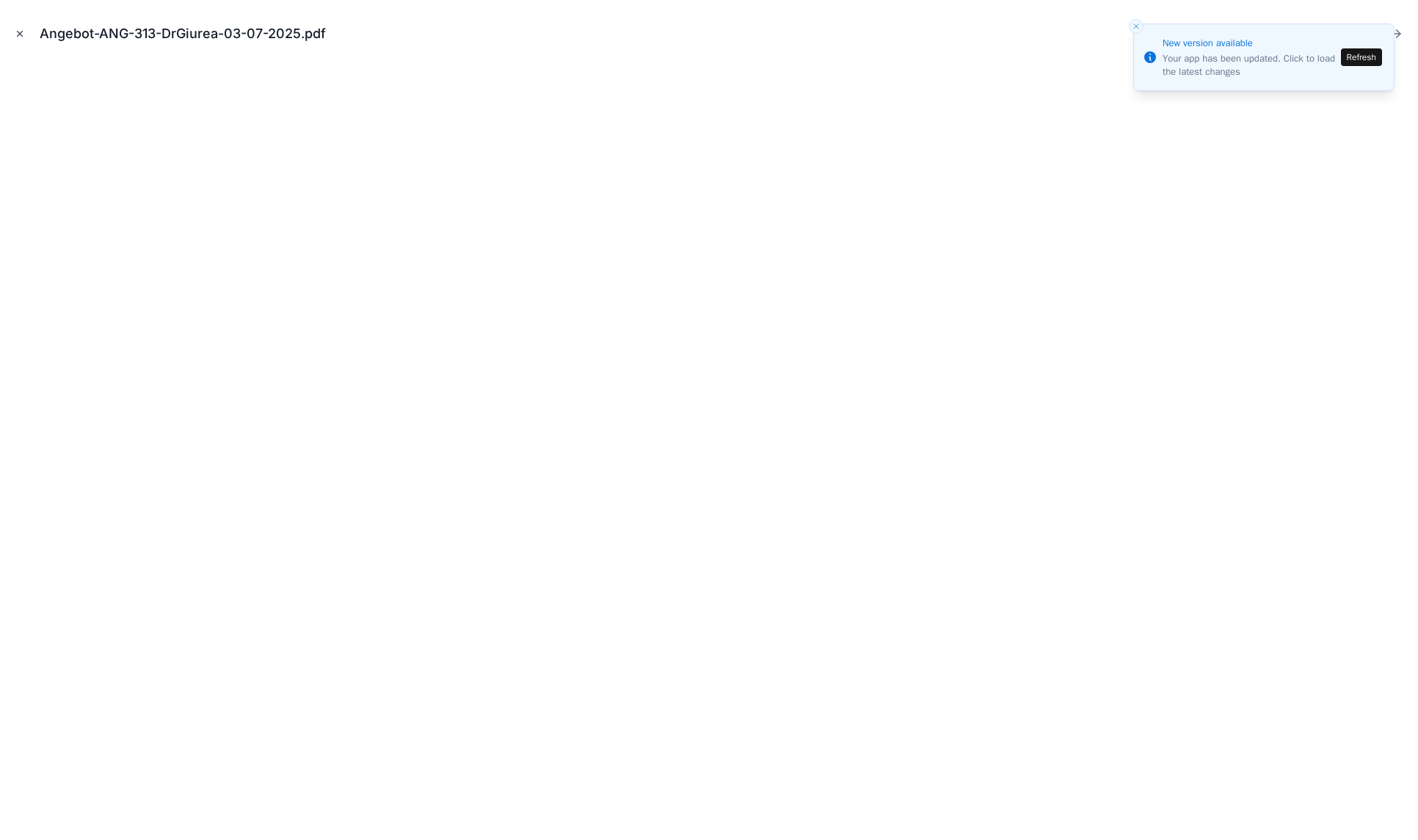 click 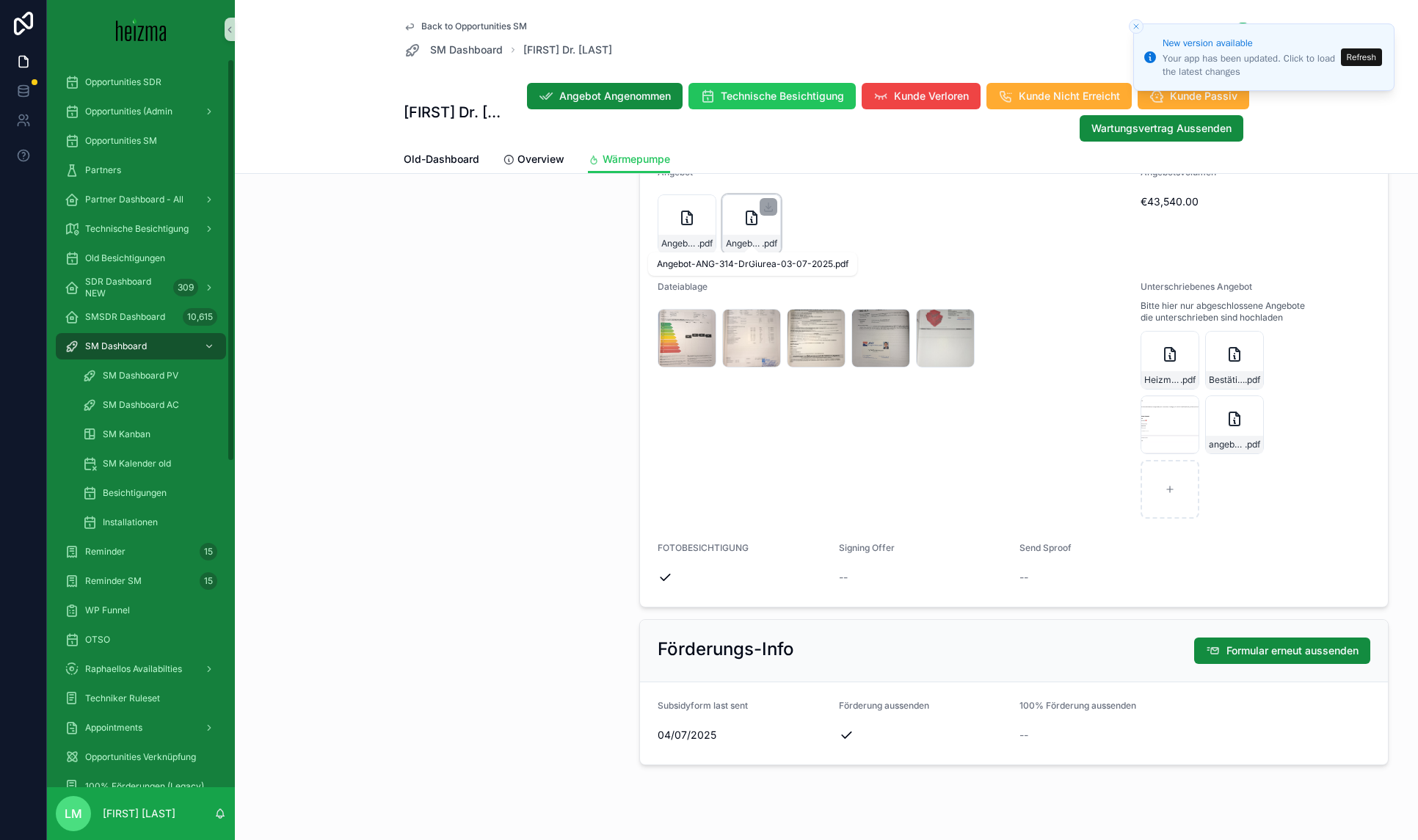 click on "Angebot-ANG-314-DrGiurea-03-07-2025" at bounding box center [743, 244] 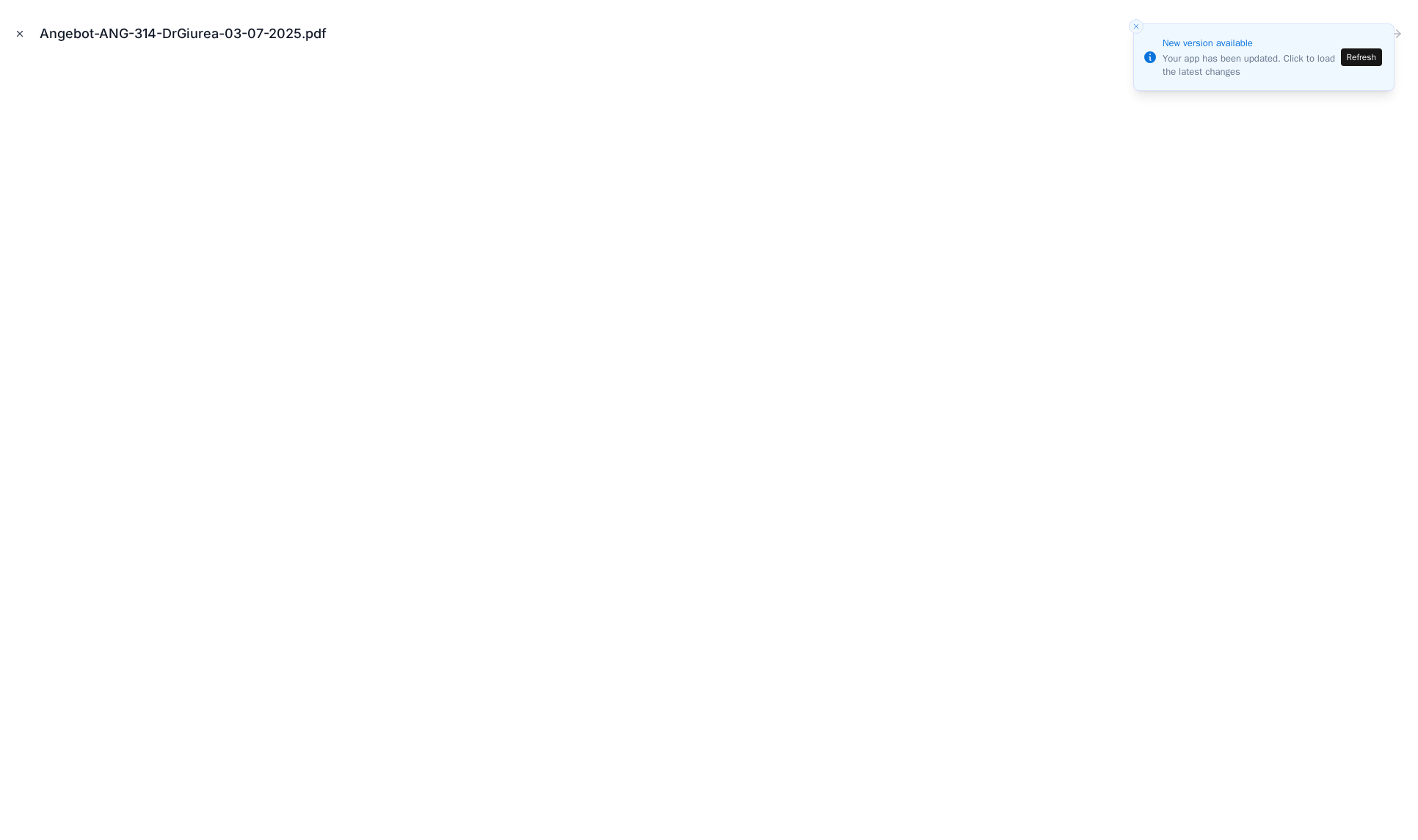 click 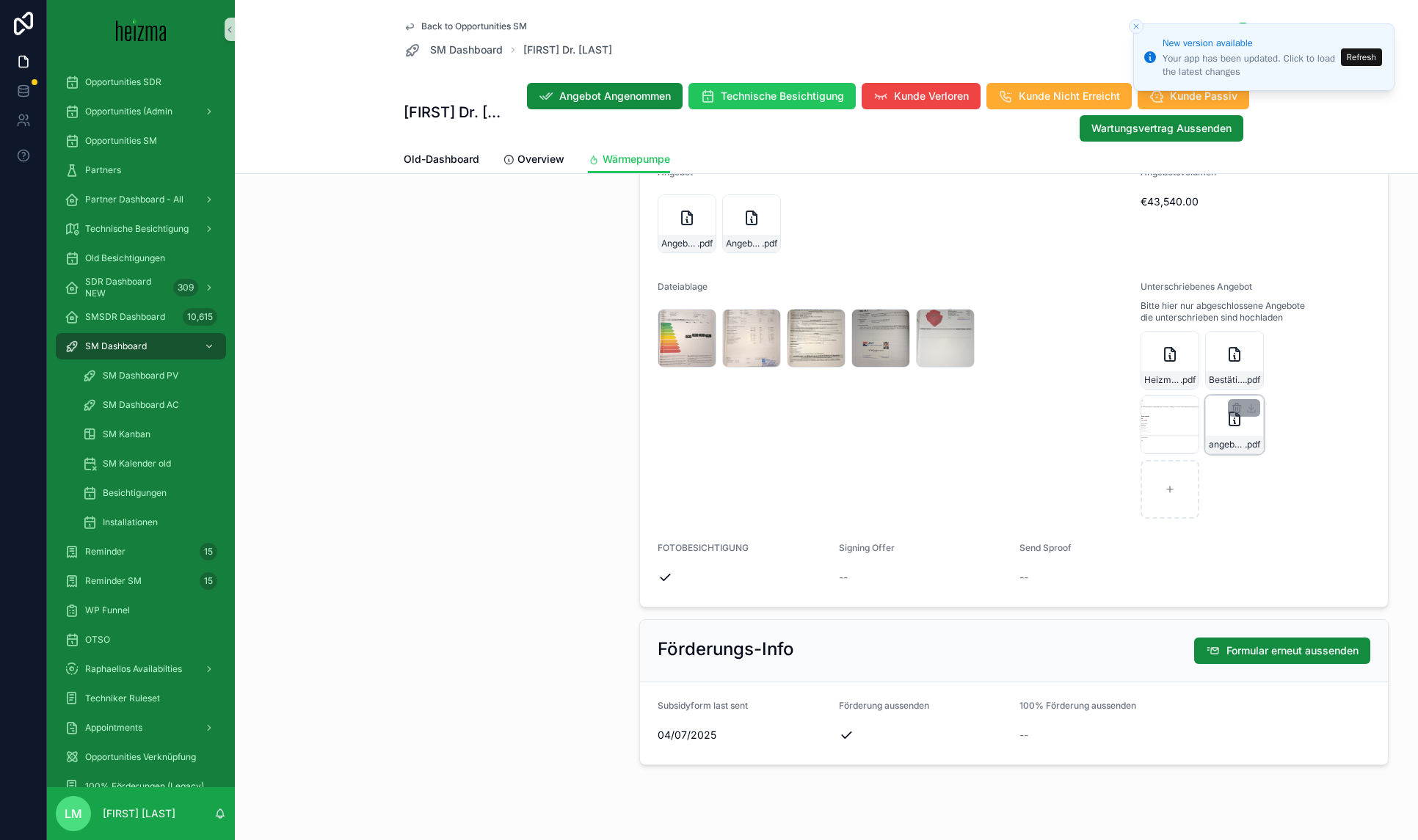 click at bounding box center (1244, 408) 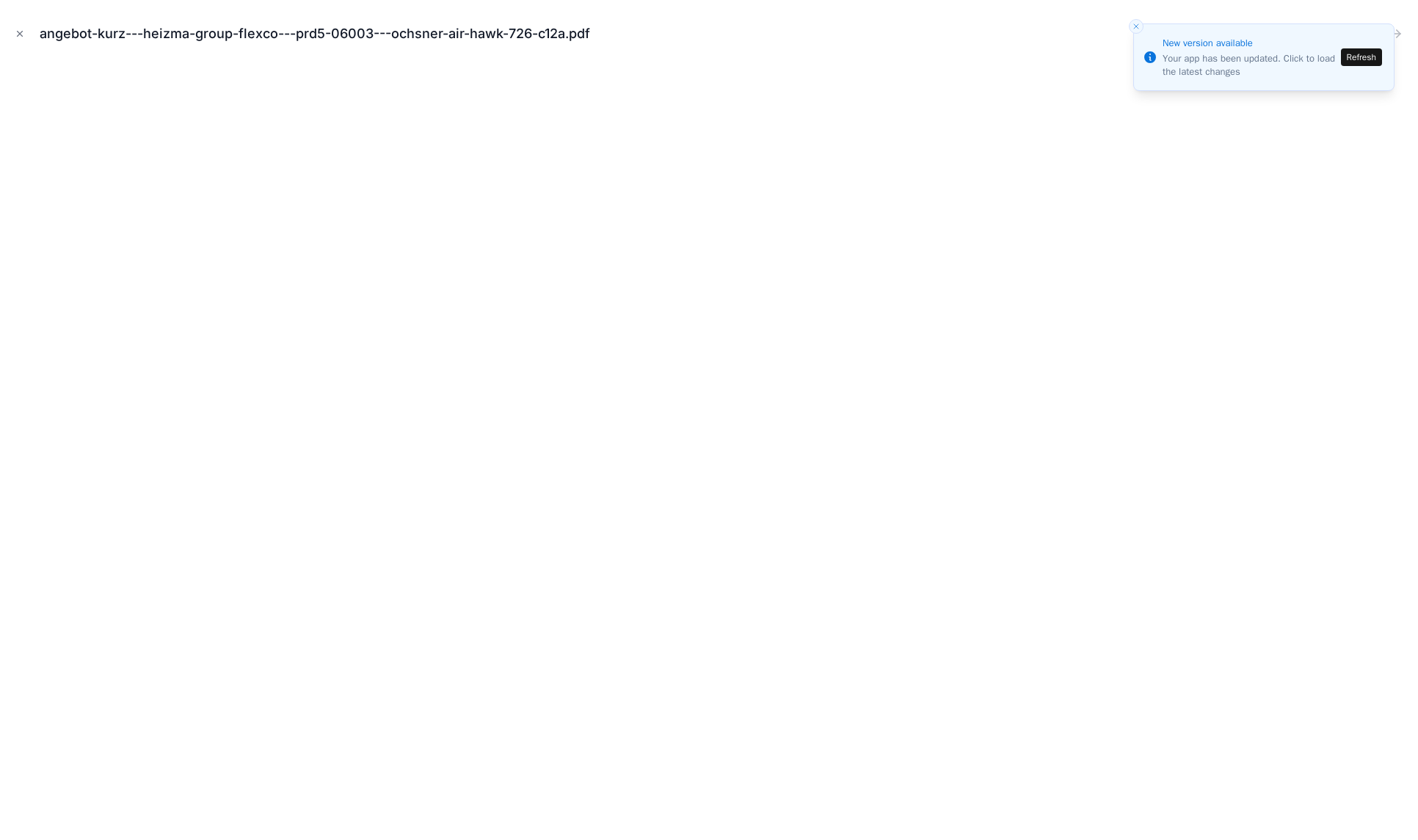 click on "Refresh" at bounding box center [1361, 57] 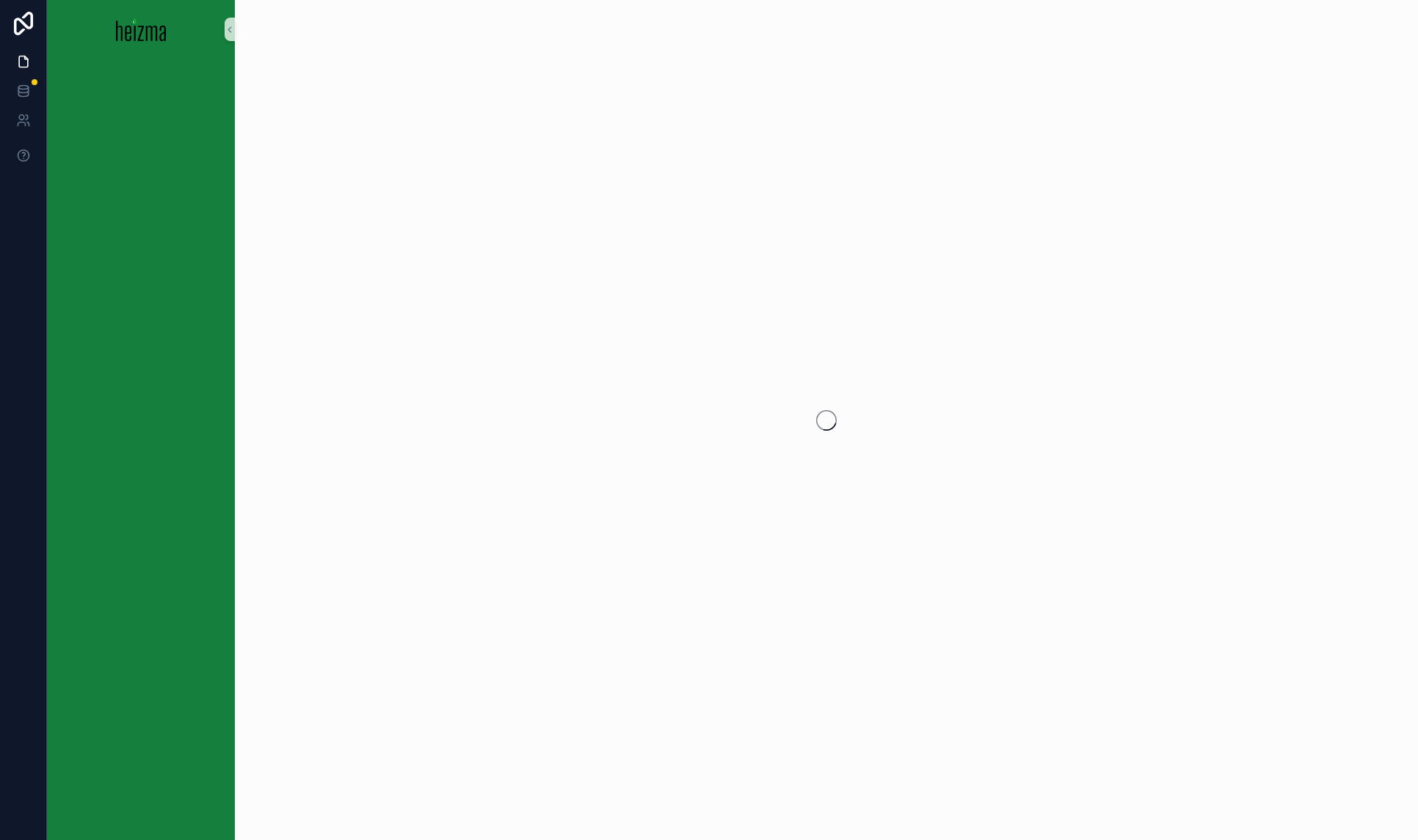scroll, scrollTop: 0, scrollLeft: 0, axis: both 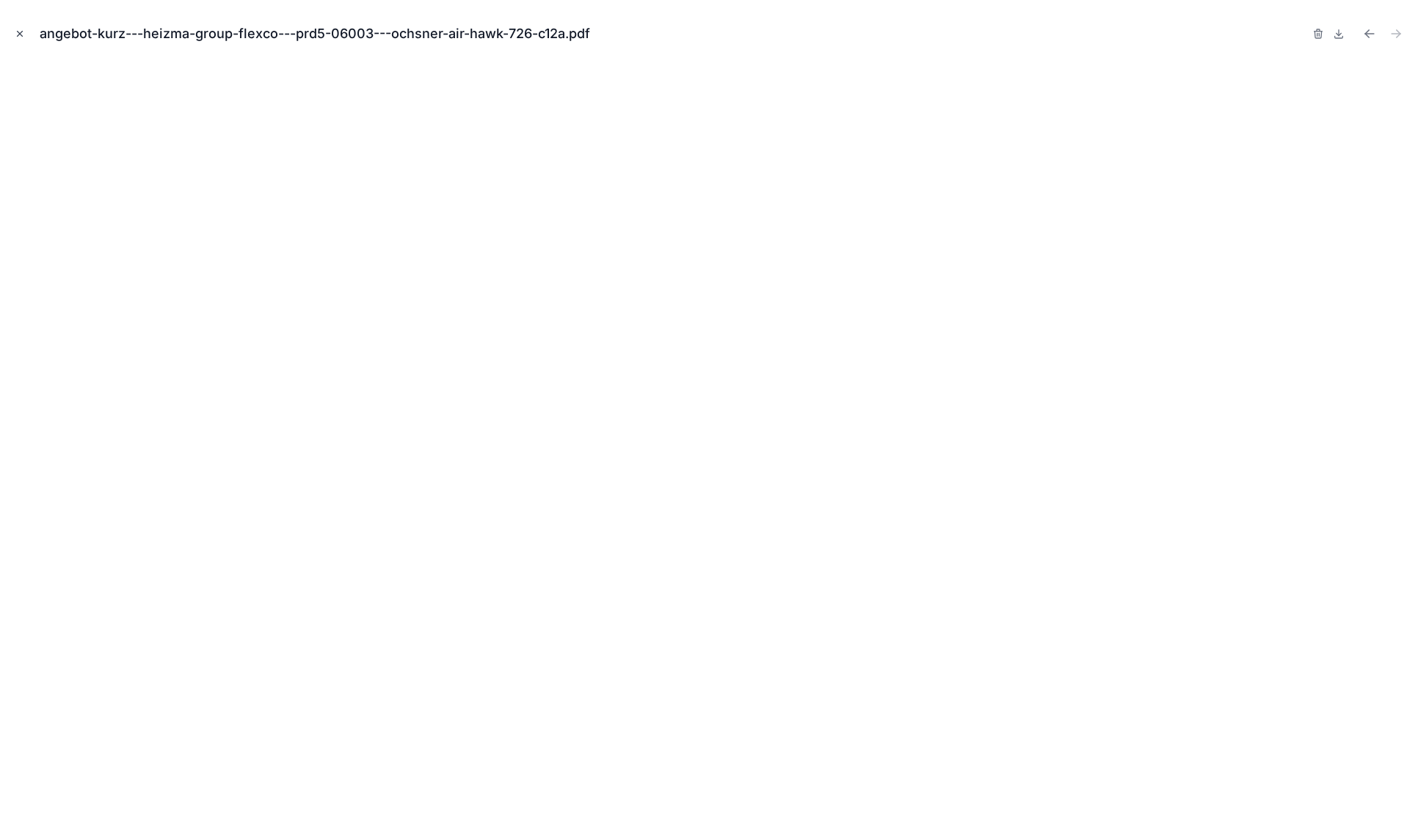 click at bounding box center [20, 34] 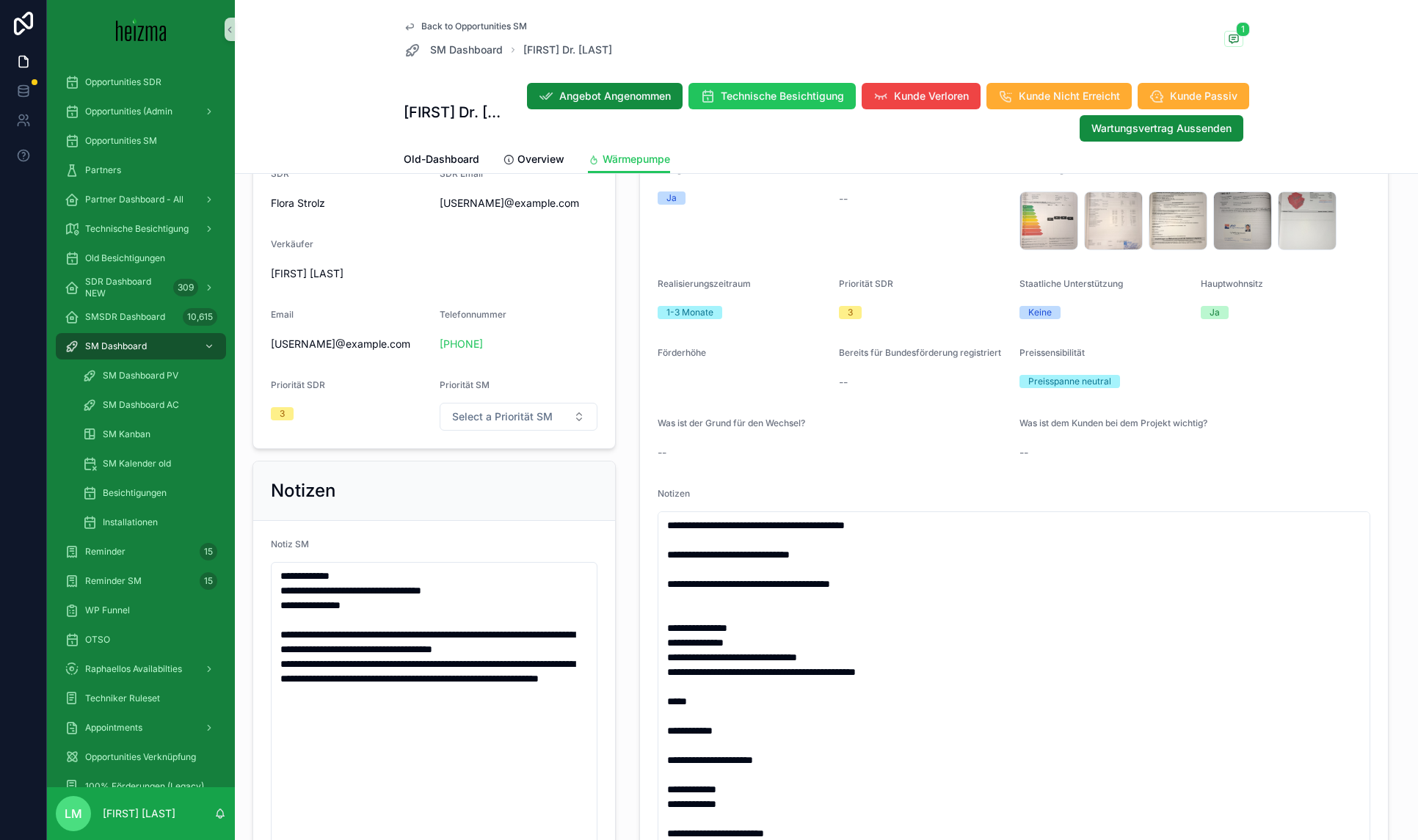 scroll, scrollTop: 668, scrollLeft: 0, axis: vertical 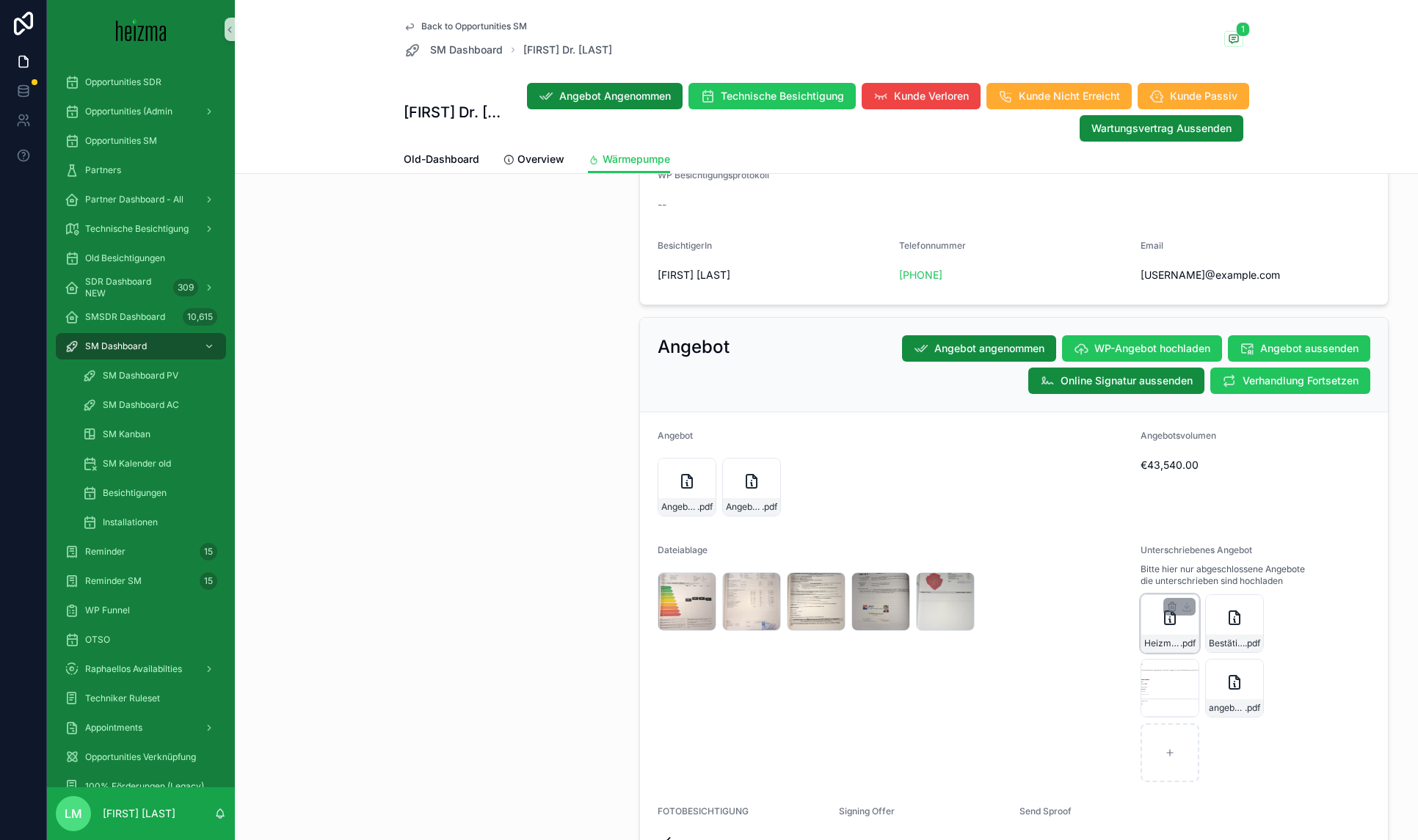 click on "Heizma-A.-Giurea" at bounding box center (1162, 643) 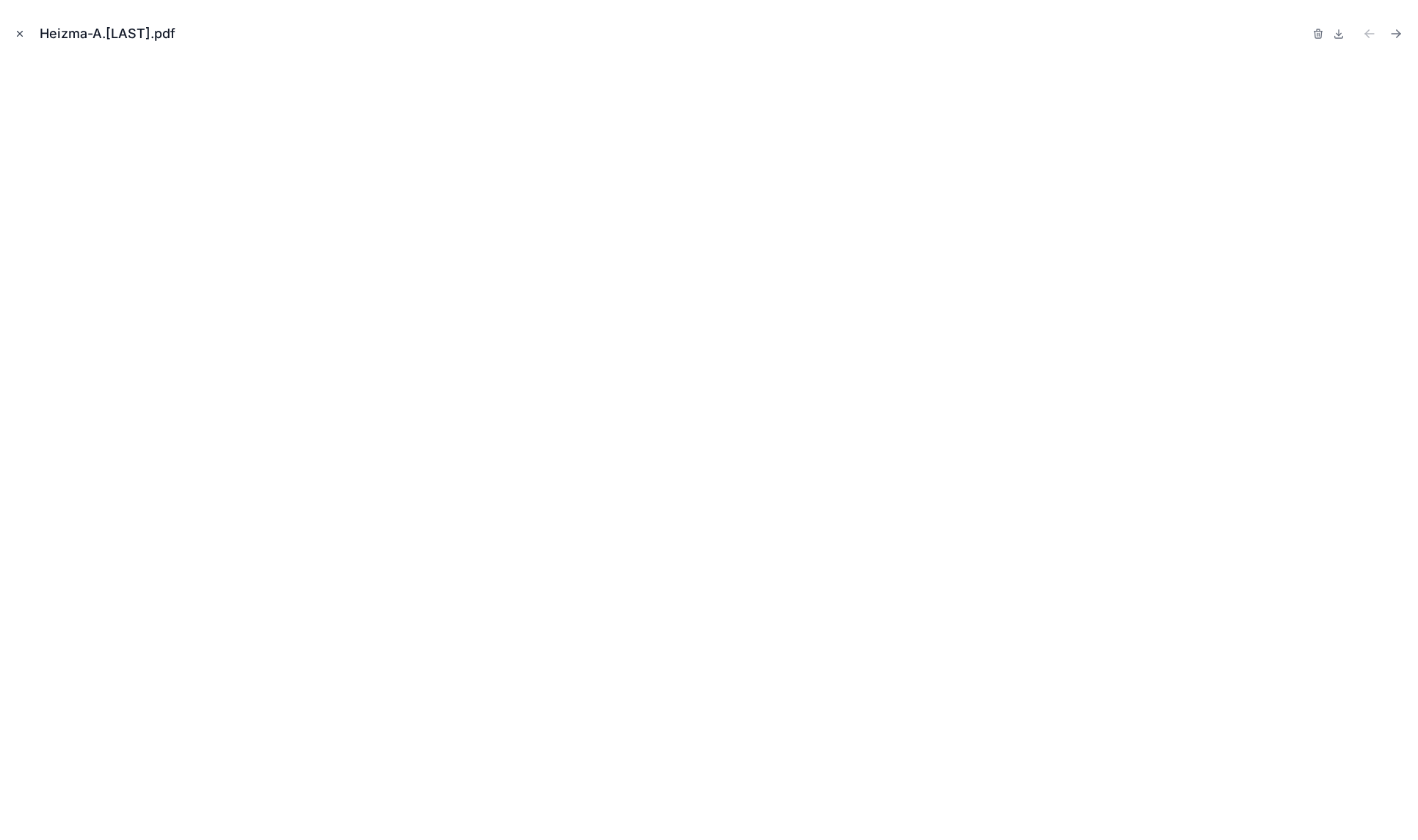click 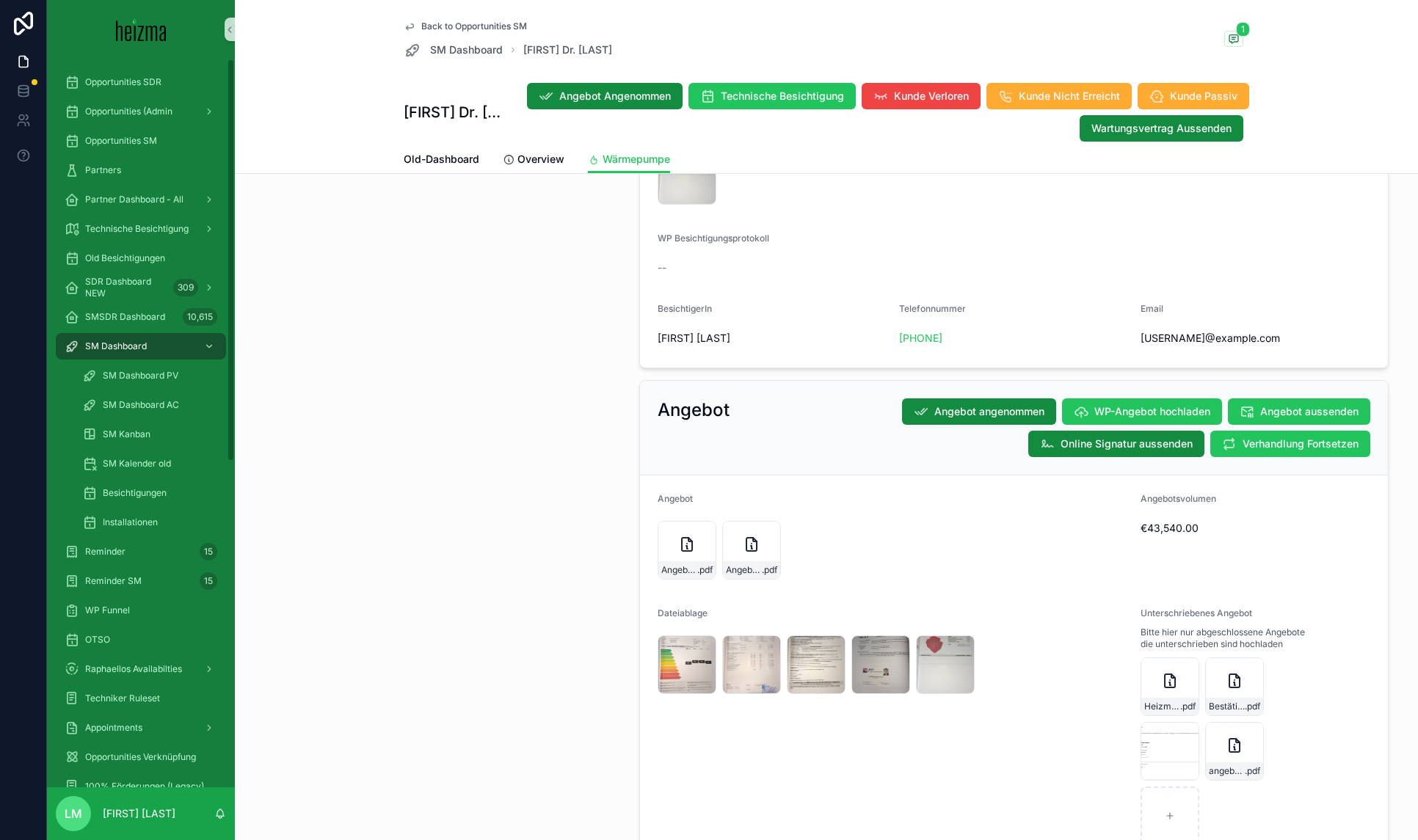 scroll, scrollTop: 1681, scrollLeft: 0, axis: vertical 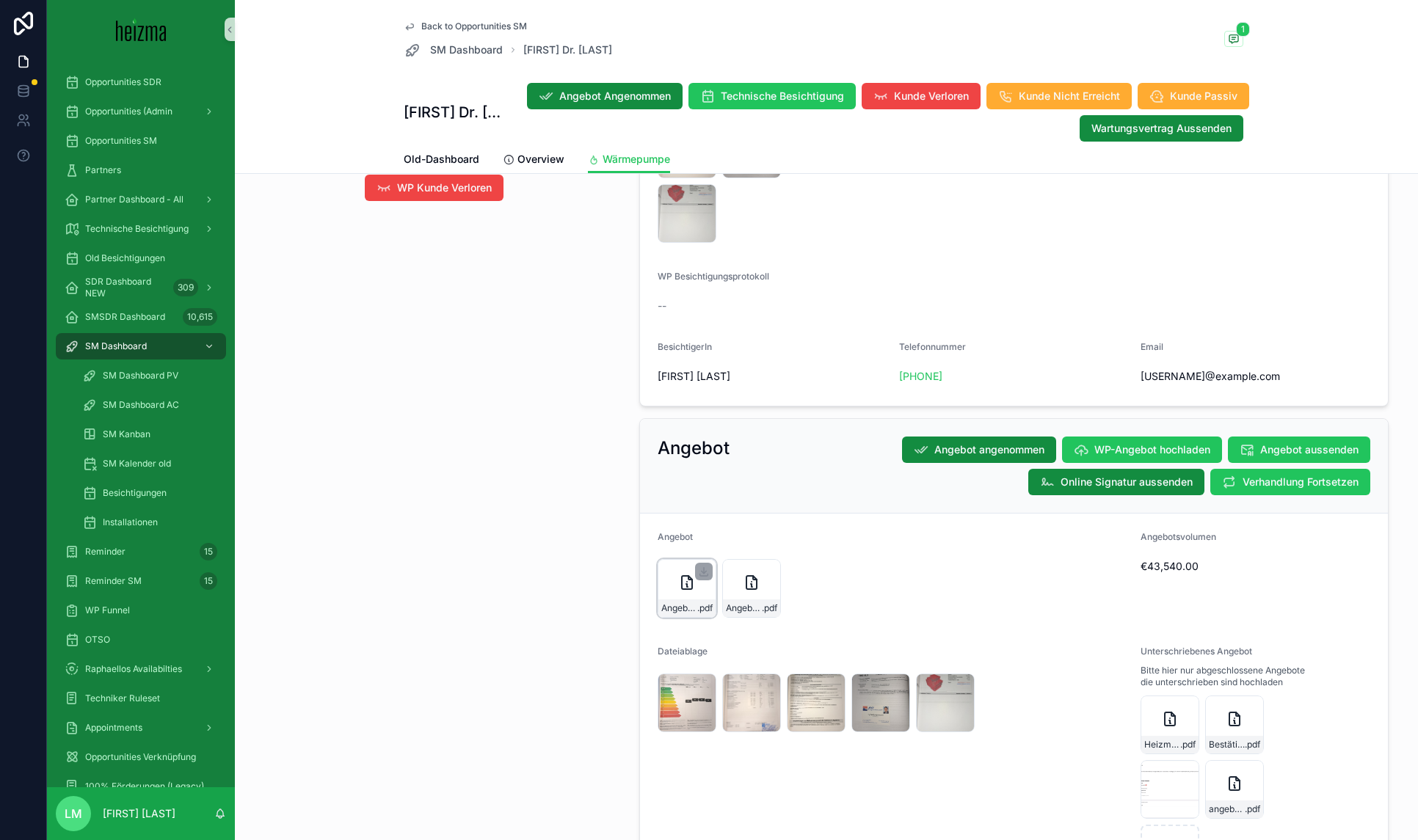 click on "Angebot-ANG-313-Dr[LAST]-03-07-2025 .pdf" at bounding box center (687, 608) 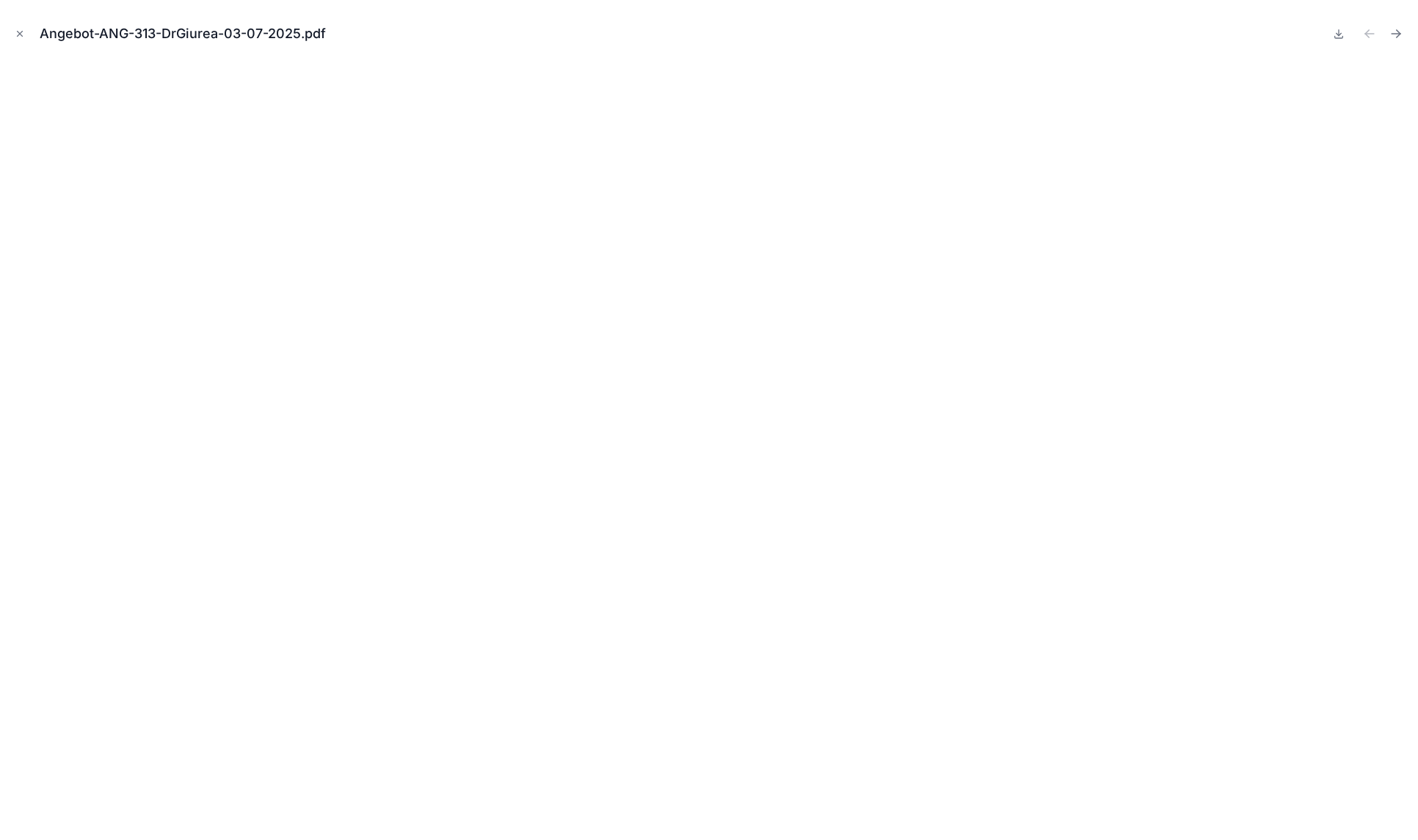 click on "Angebot-ANG-313-DrGiurea-03-07-2025.pdf" at bounding box center (709, 34) 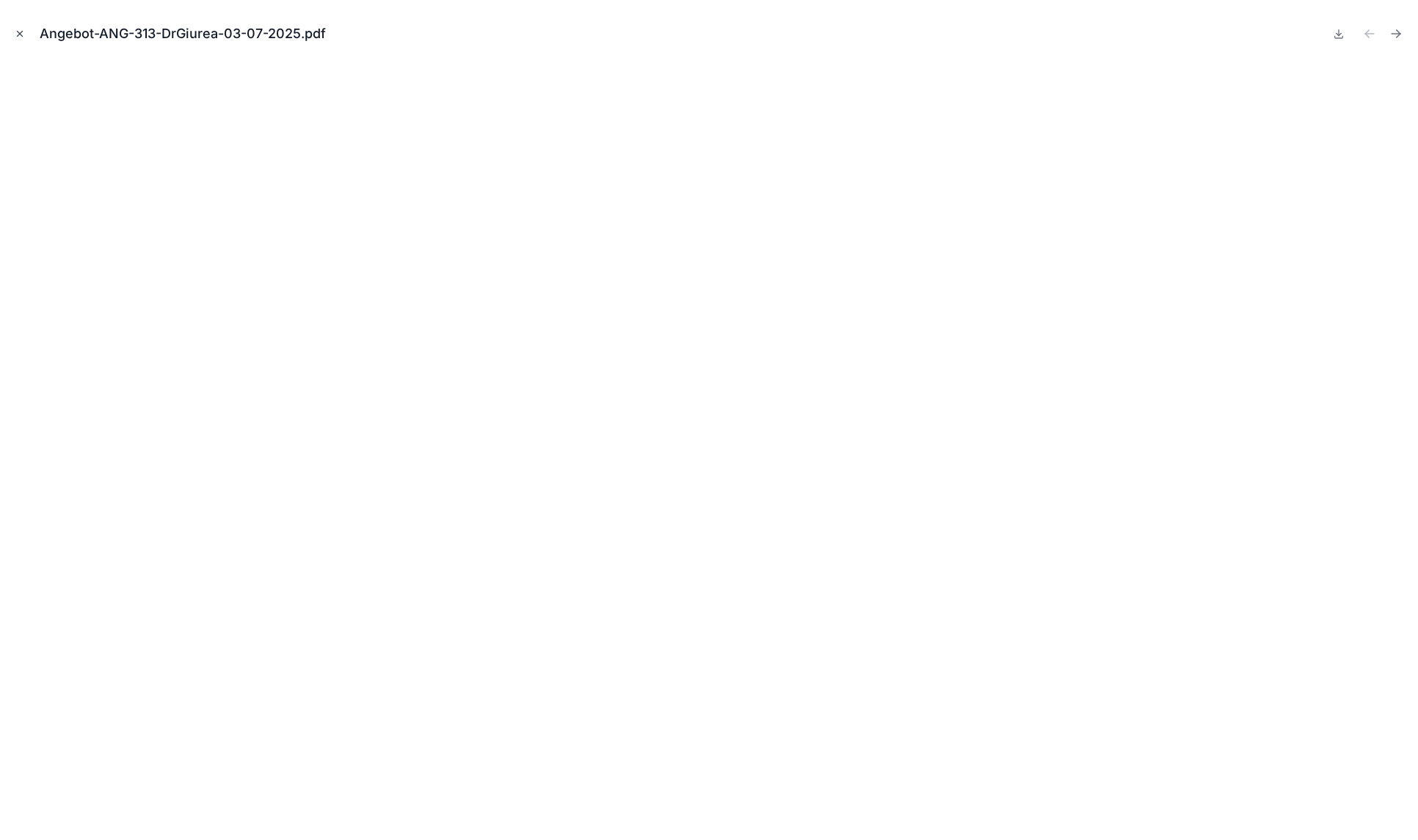 click 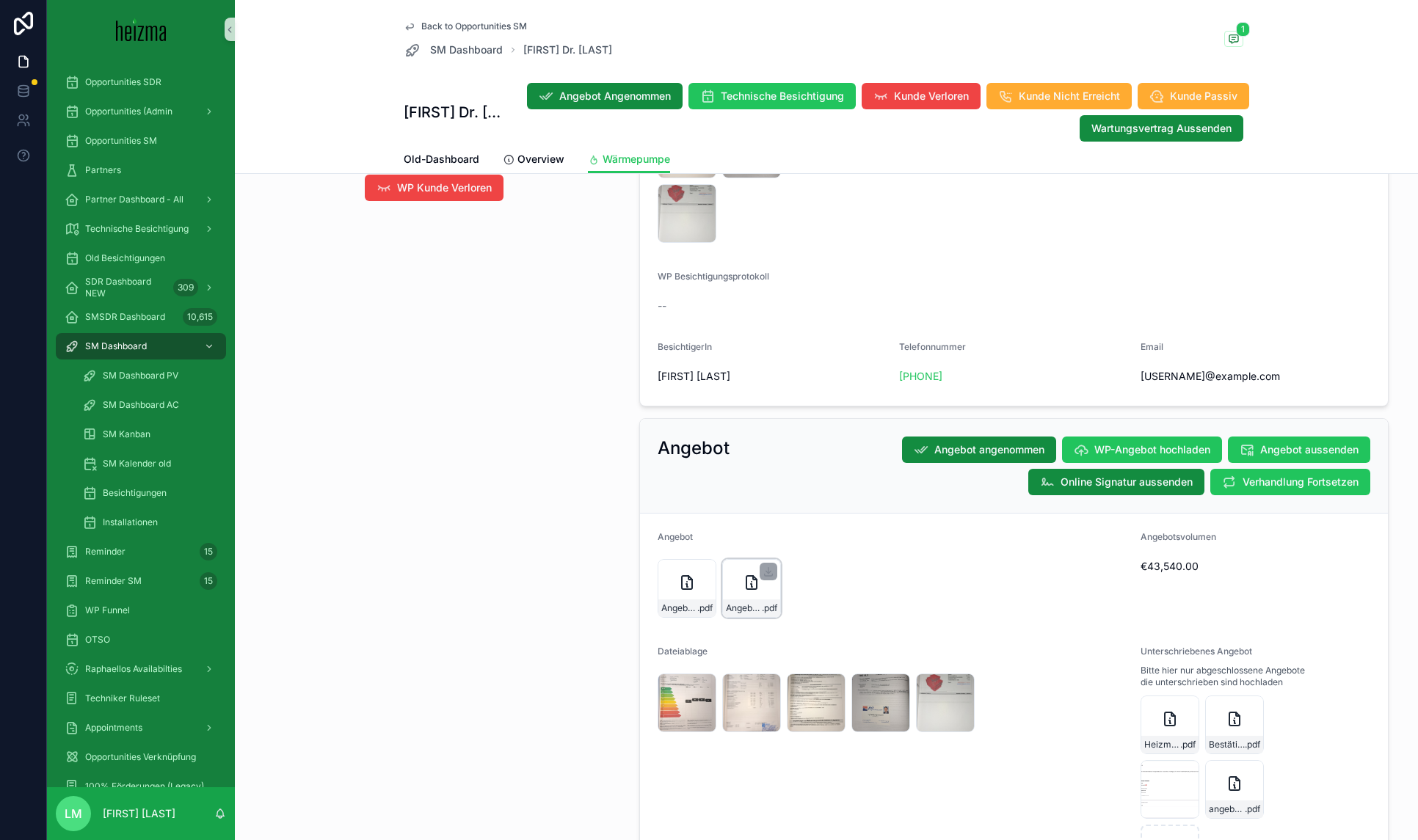 click on "Angebot-ANG-314-Dr[LAST]-03-07-2025 .pdf" at bounding box center [752, 588] 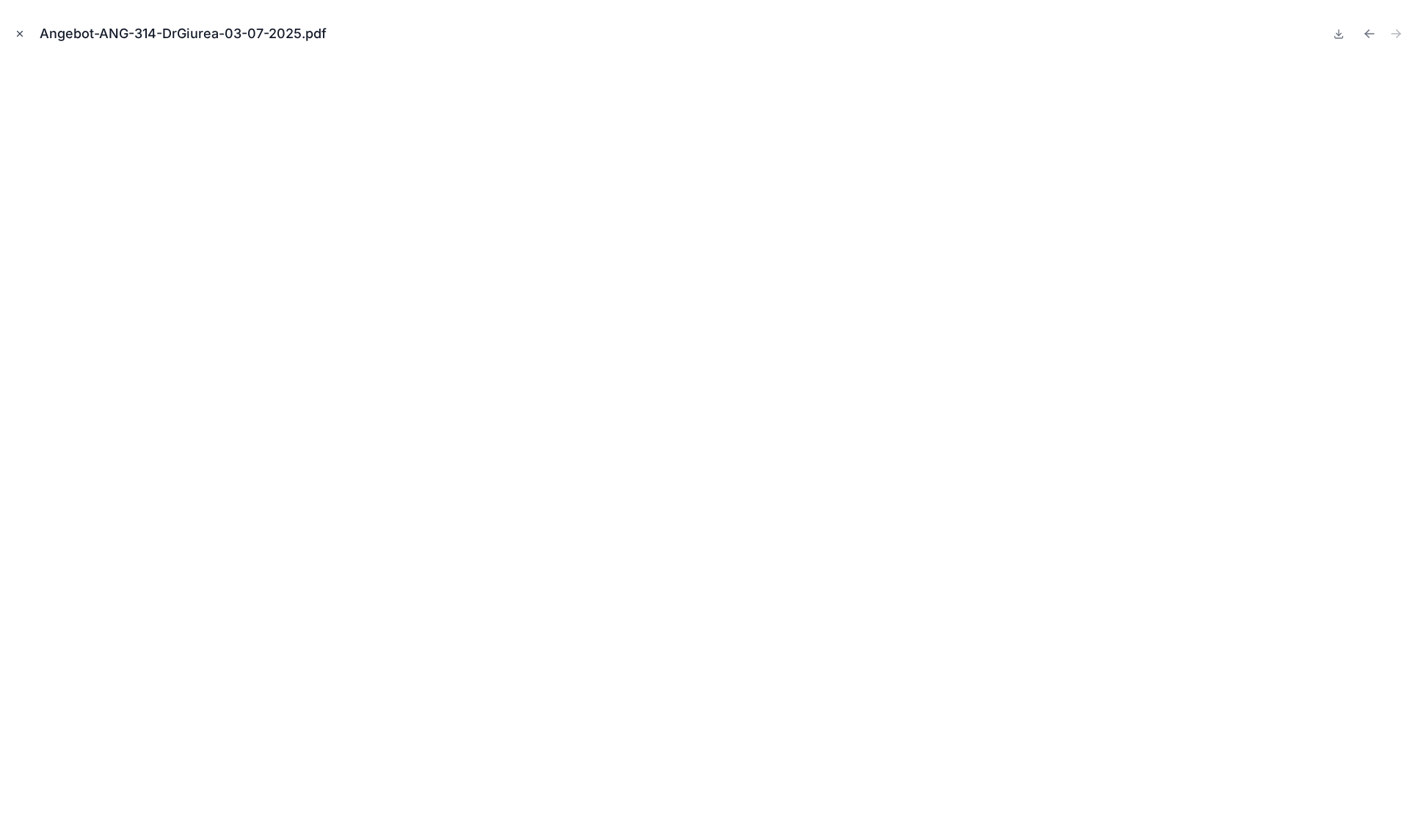 click 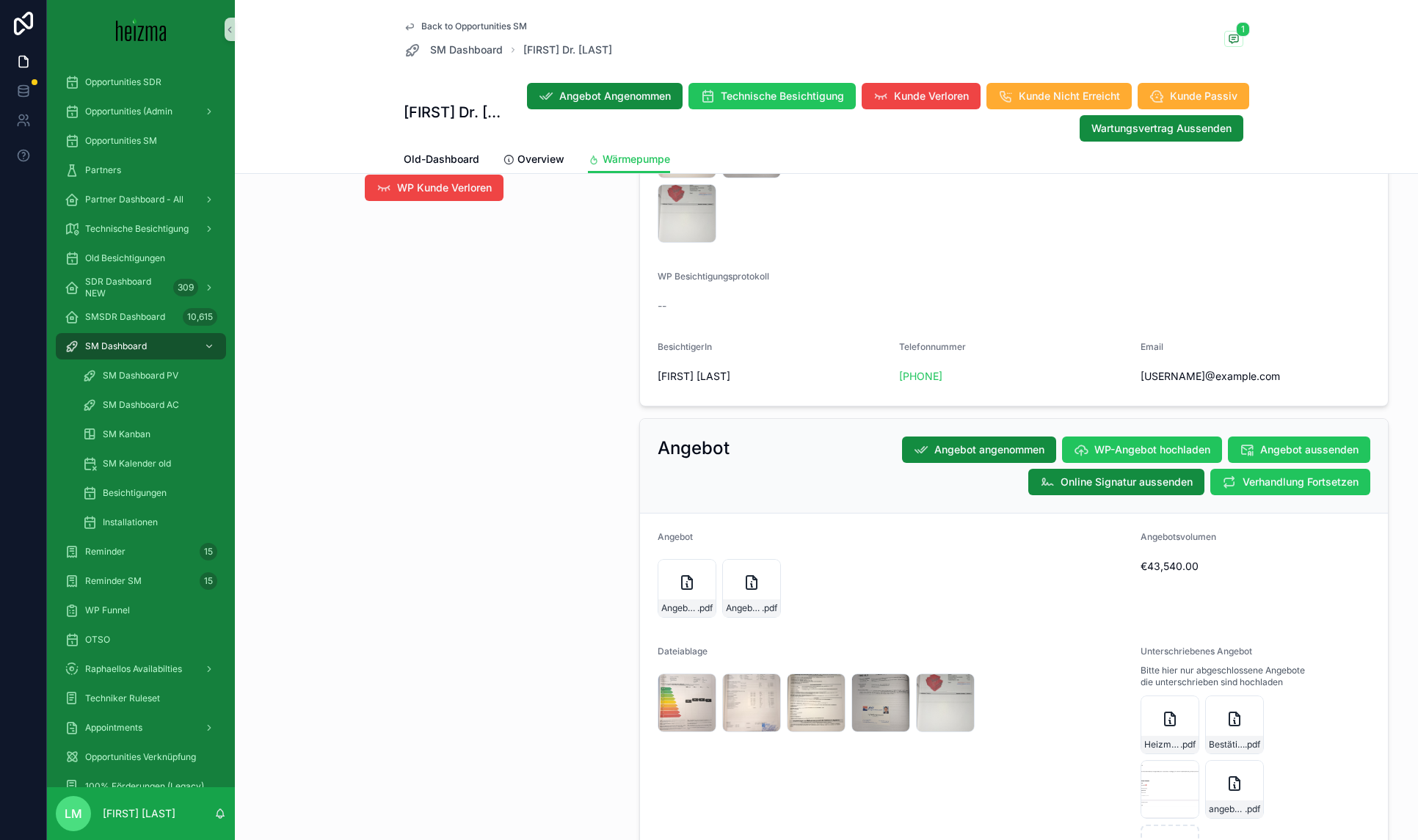 scroll, scrollTop: 1821, scrollLeft: 0, axis: vertical 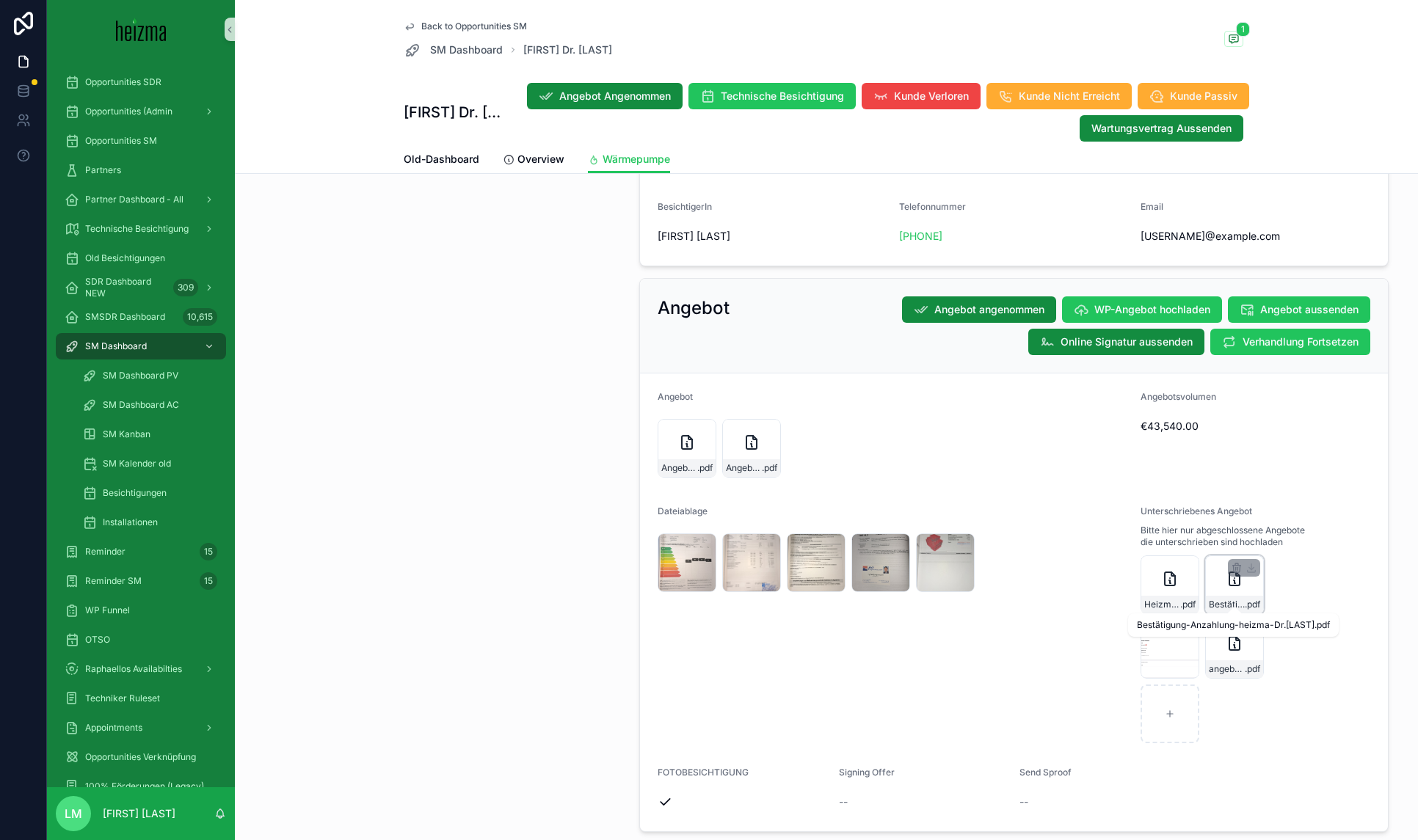 click on "Bestätigung-Anzahlung-heizma-Dr.-Giurea" at bounding box center [1226, 605] 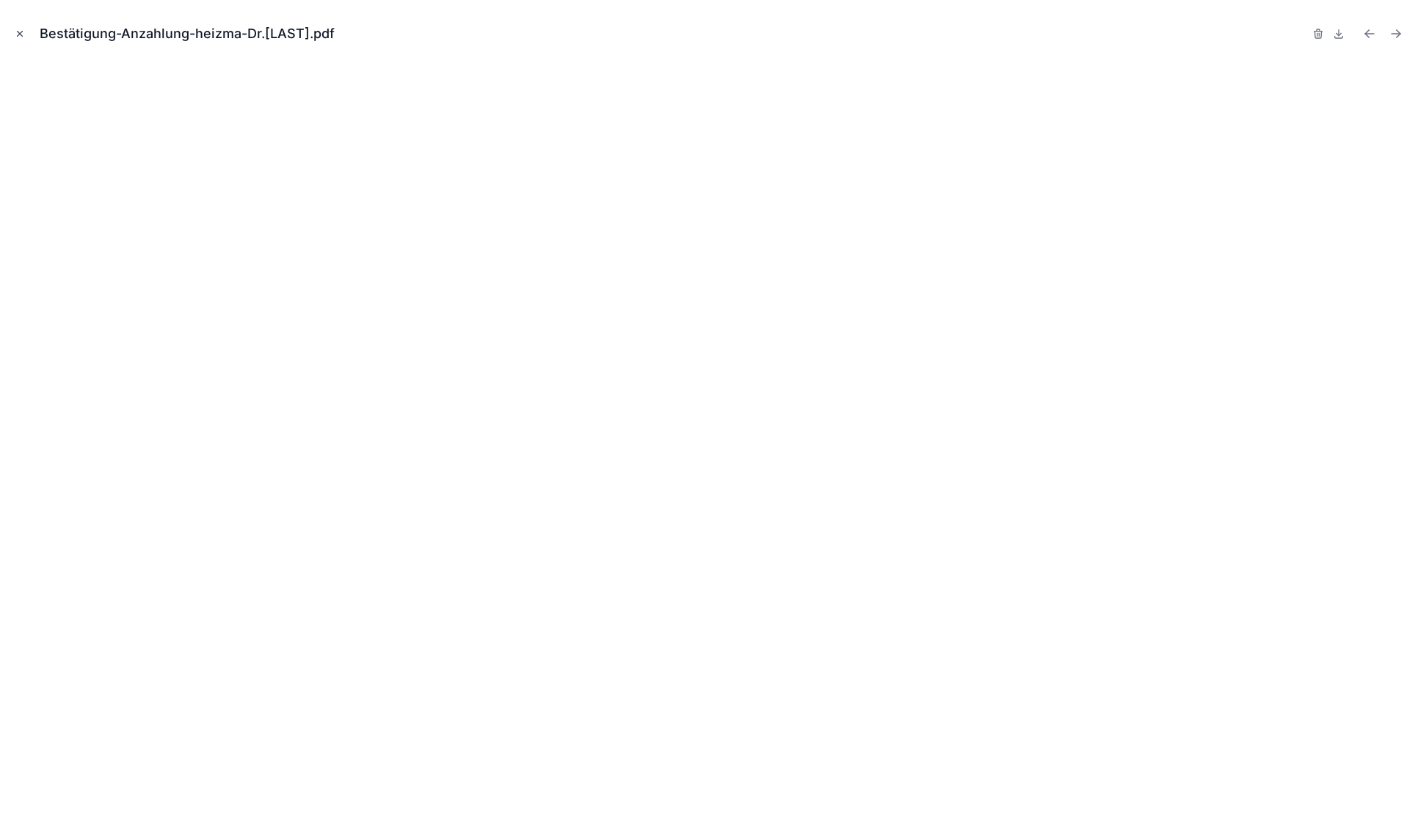 click 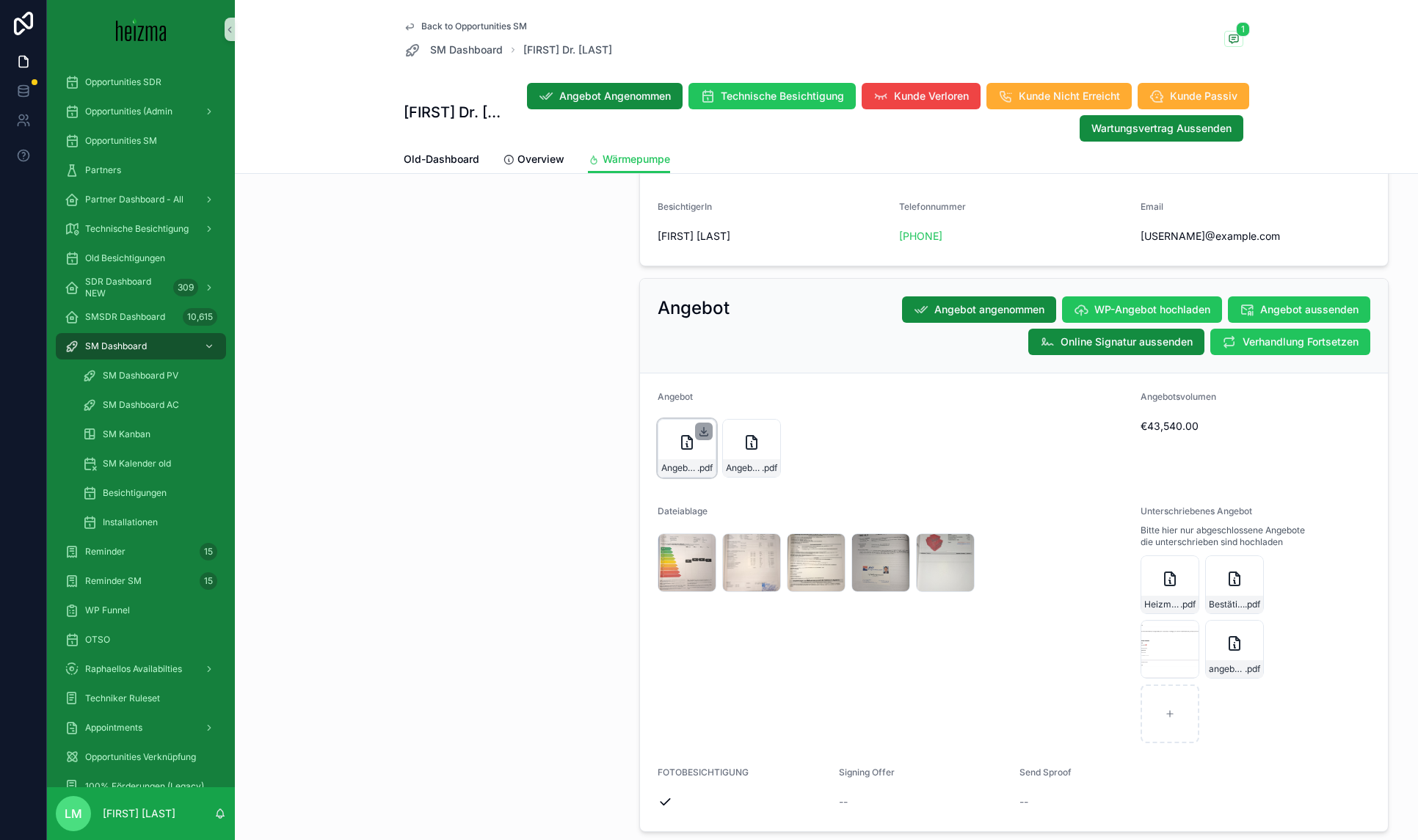 click 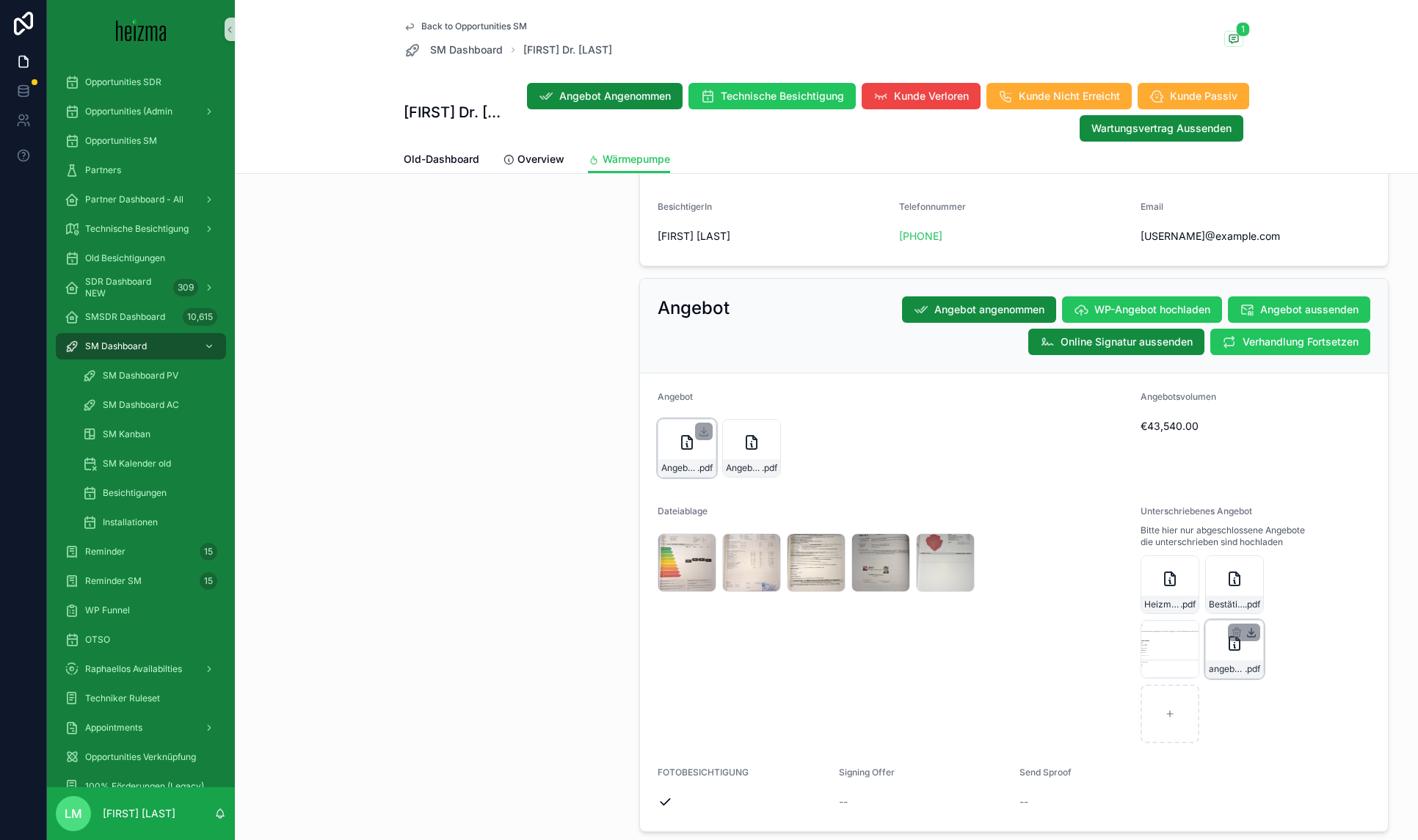 click 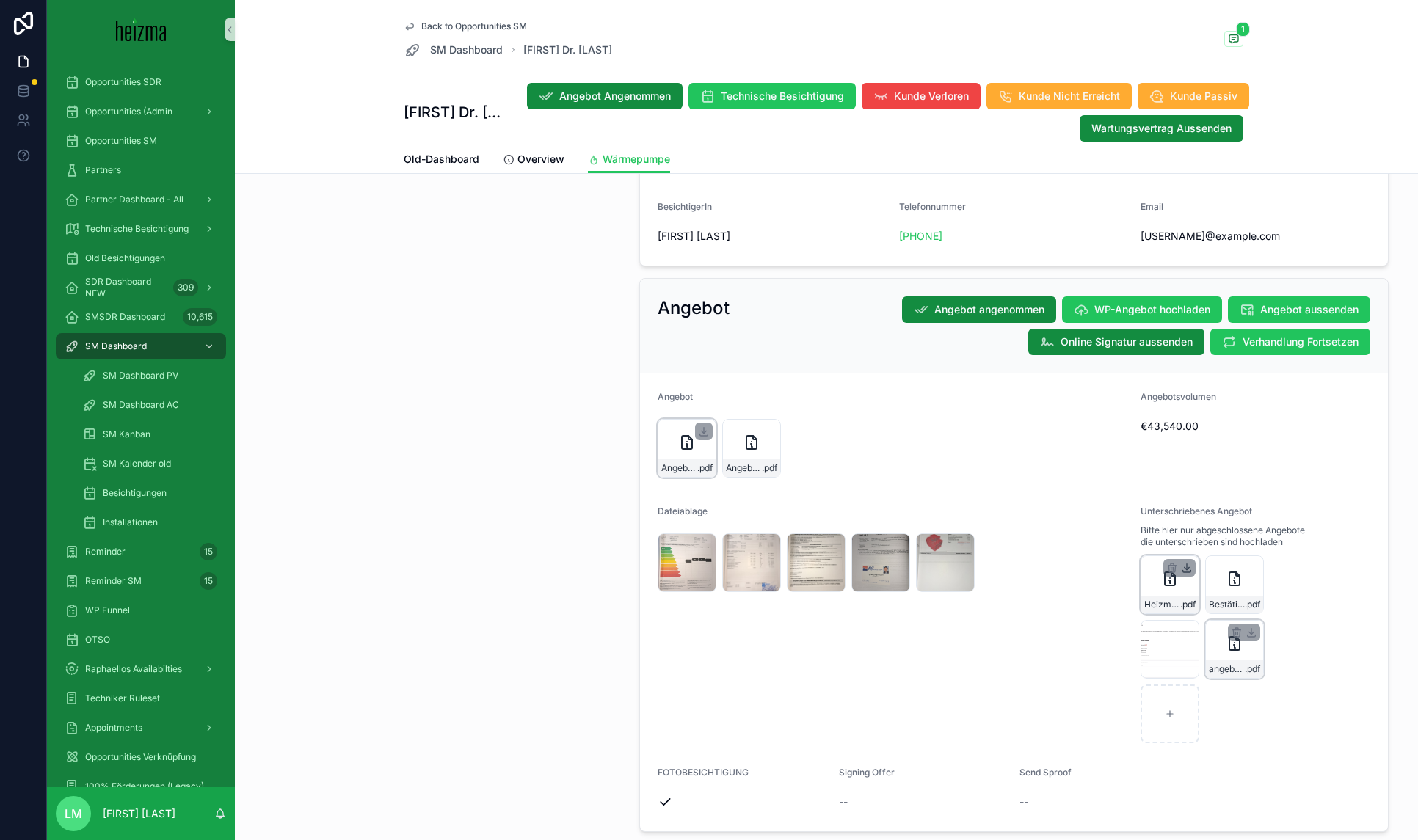 click 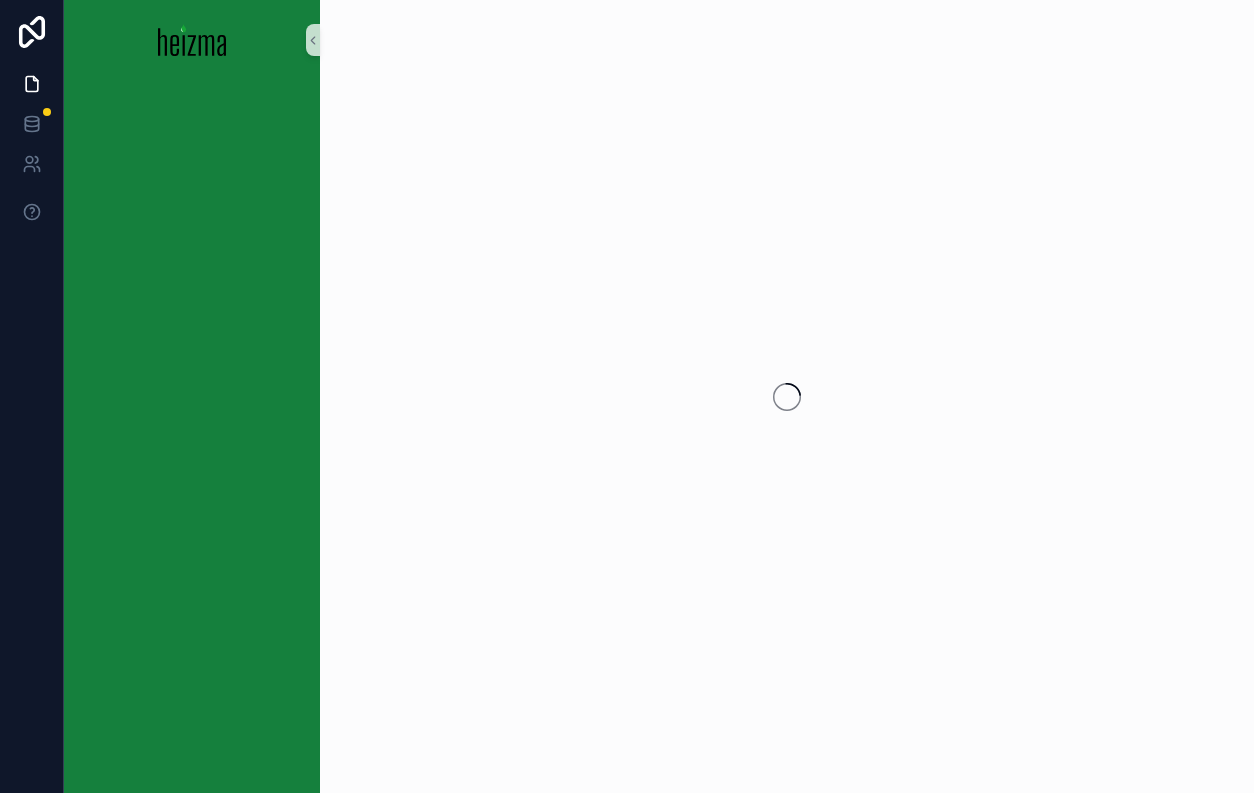 scroll, scrollTop: 0, scrollLeft: 0, axis: both 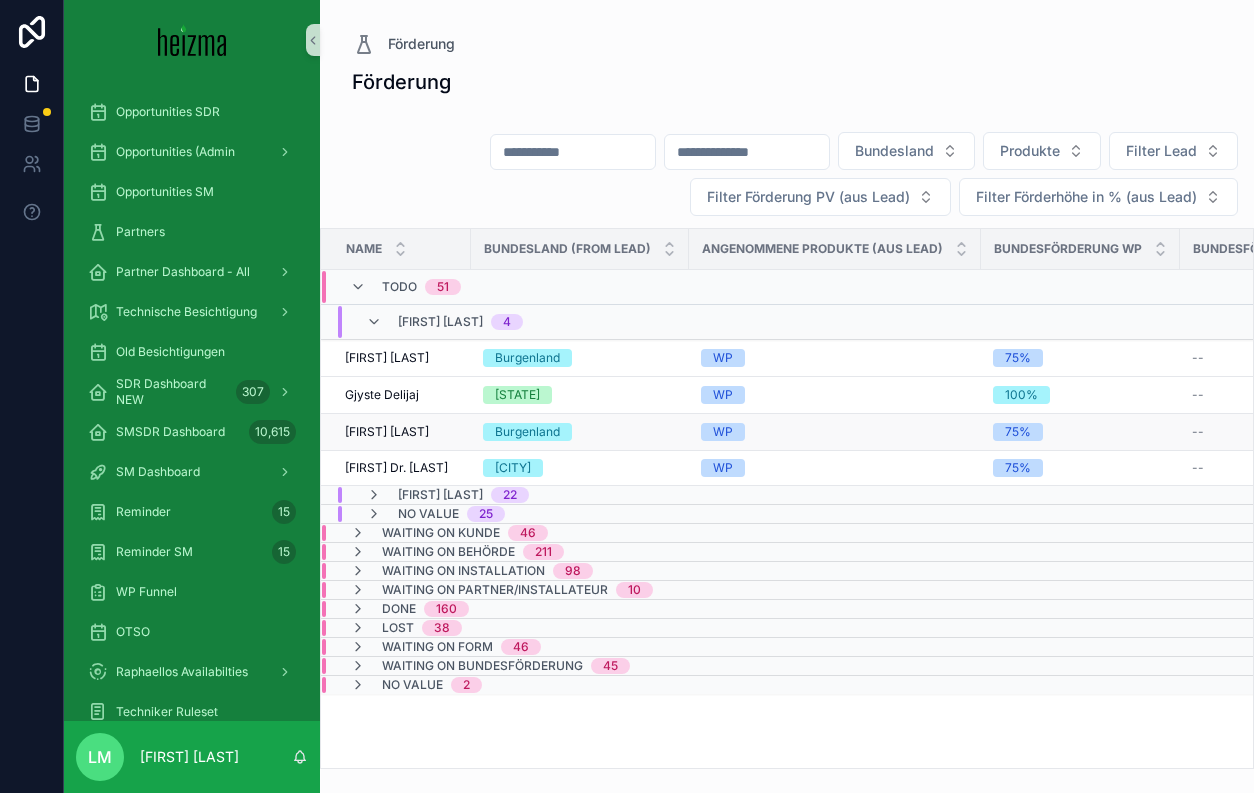 click on "[FIRST] [LAST]" at bounding box center (387, 432) 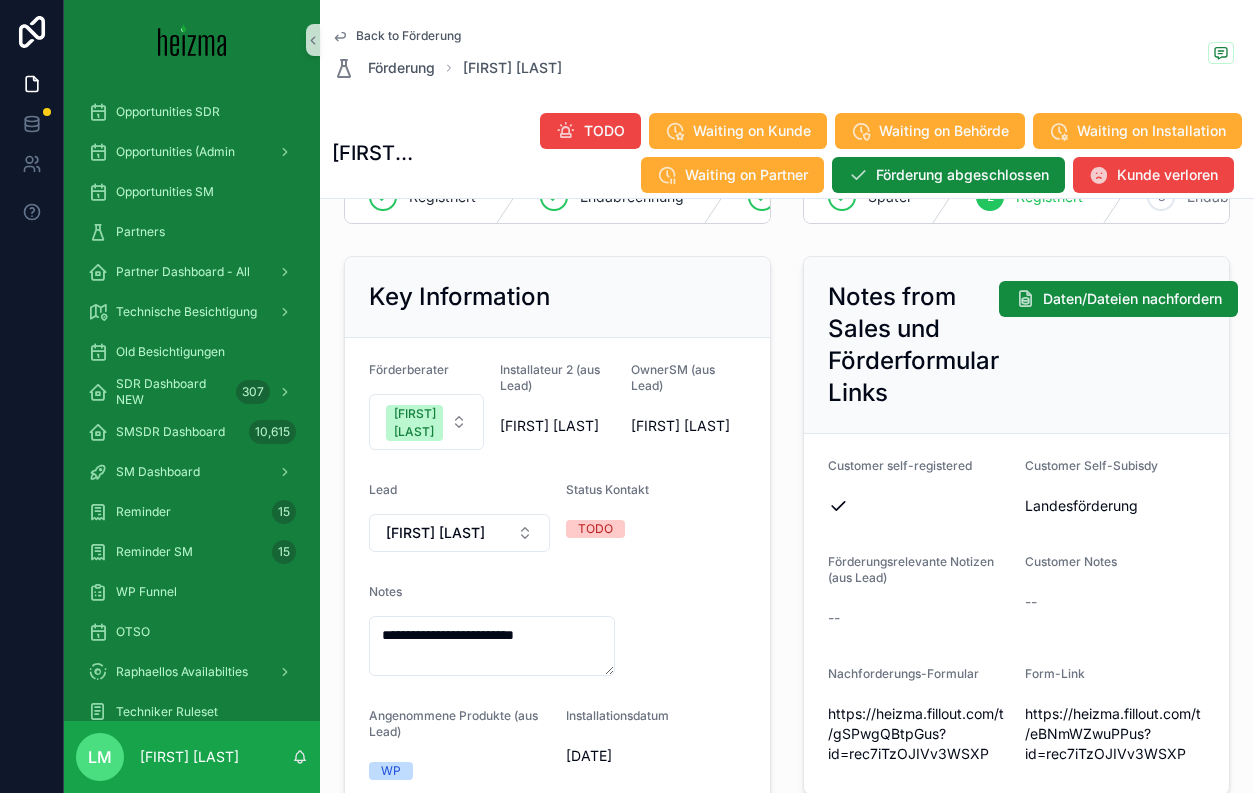 scroll, scrollTop: 293, scrollLeft: 0, axis: vertical 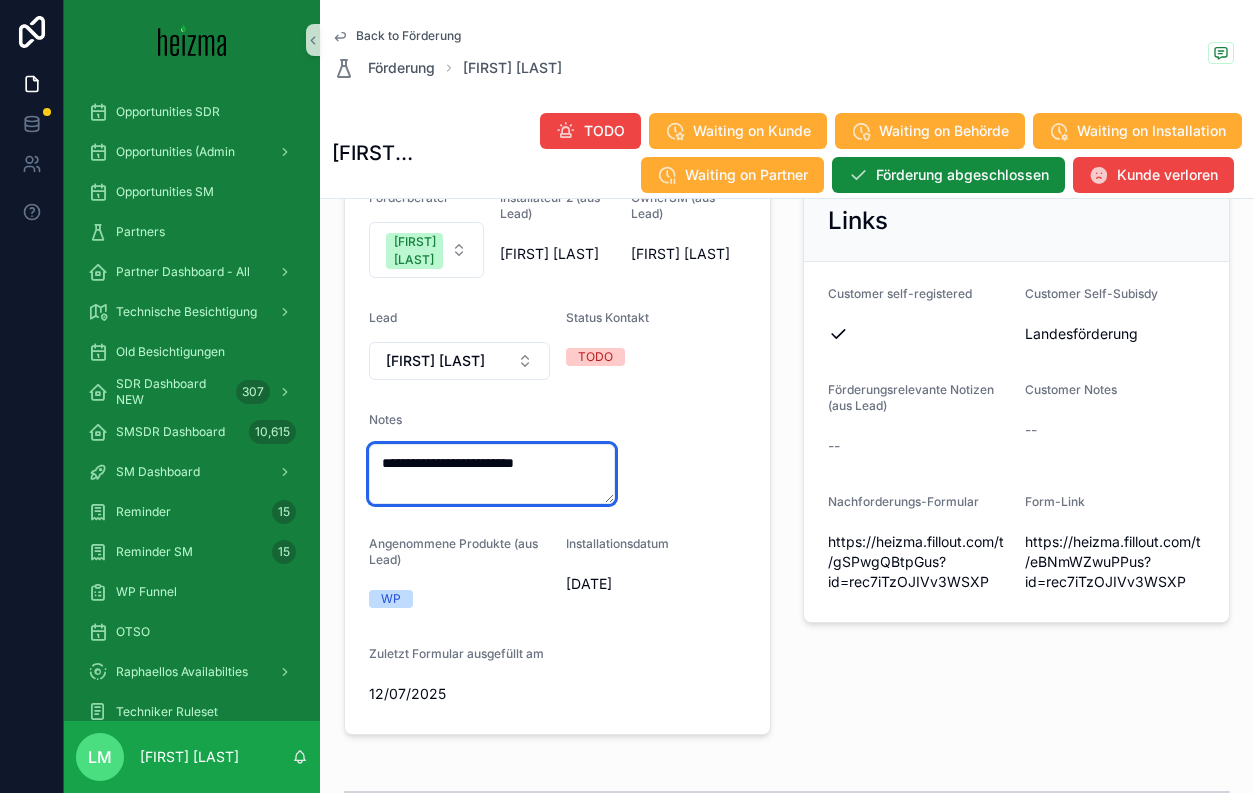 click on "**********" at bounding box center [492, 474] 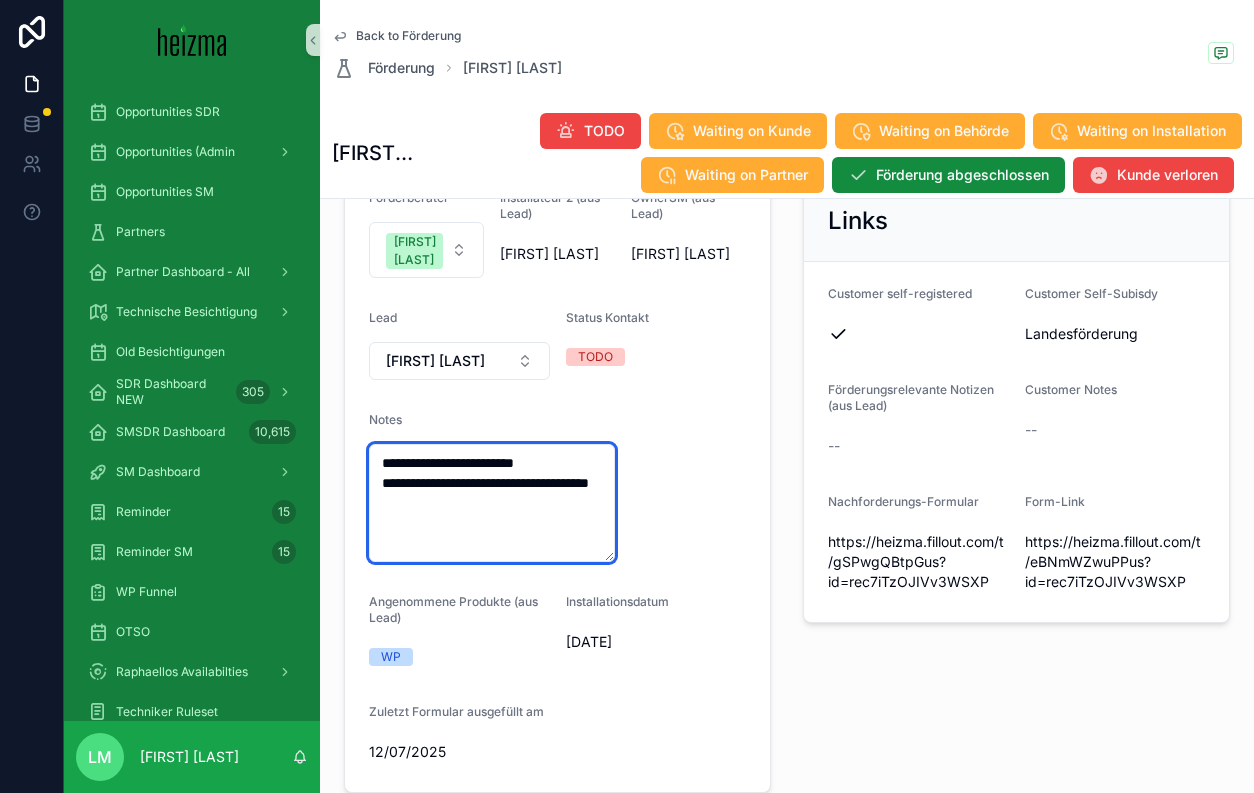 type on "**********" 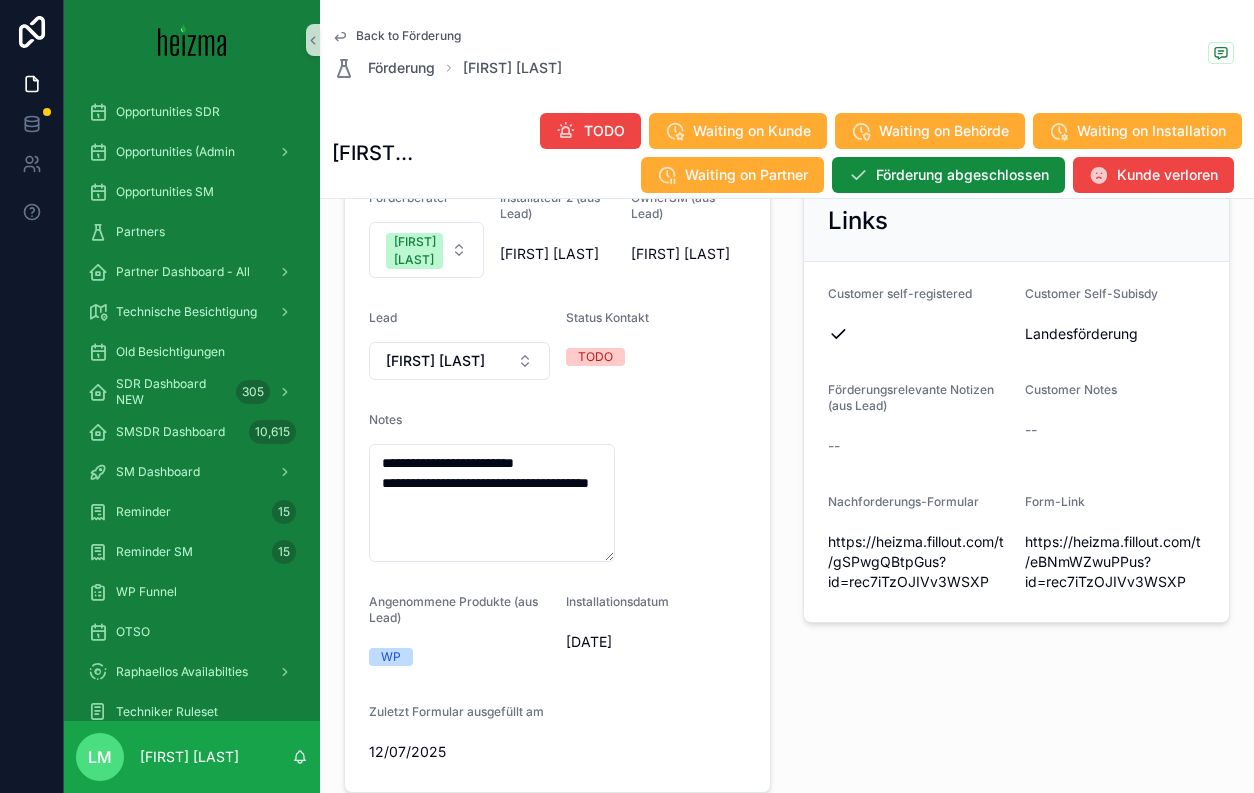 click on "**********" at bounding box center (557, 479) 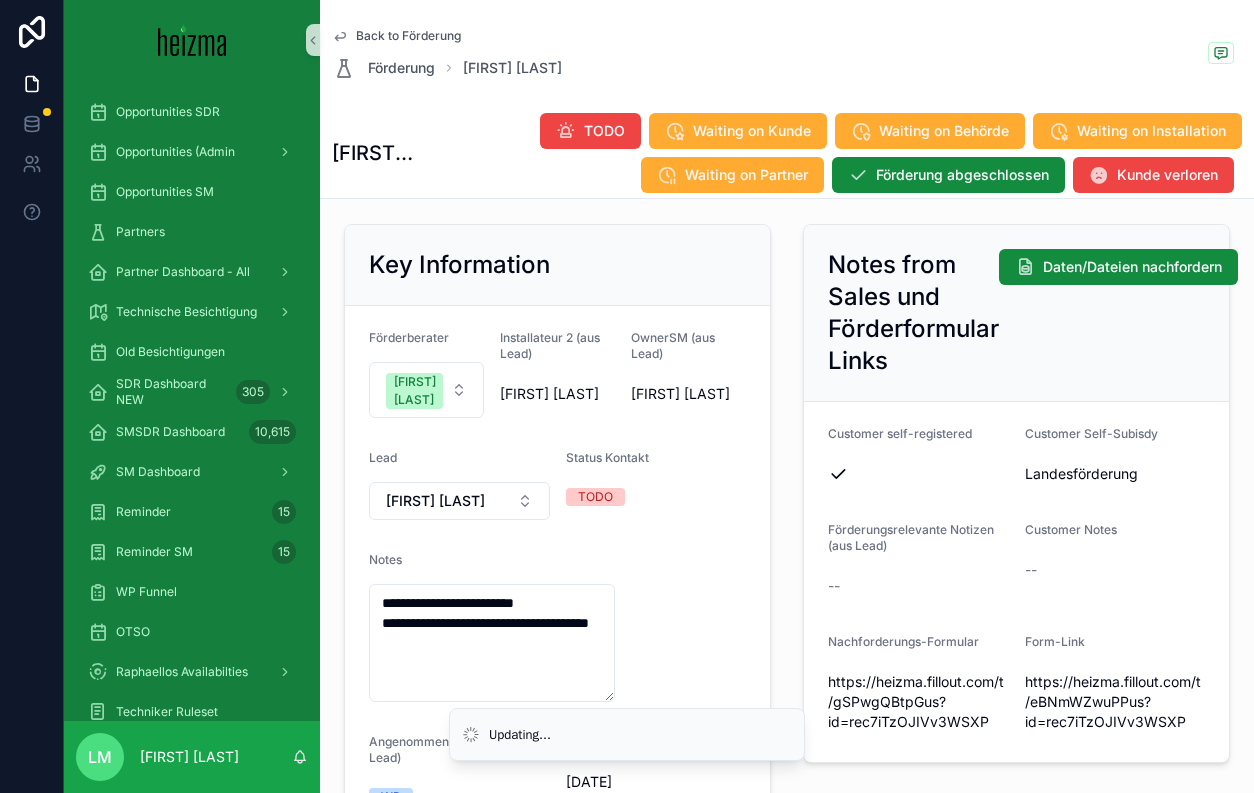 scroll, scrollTop: 0, scrollLeft: 0, axis: both 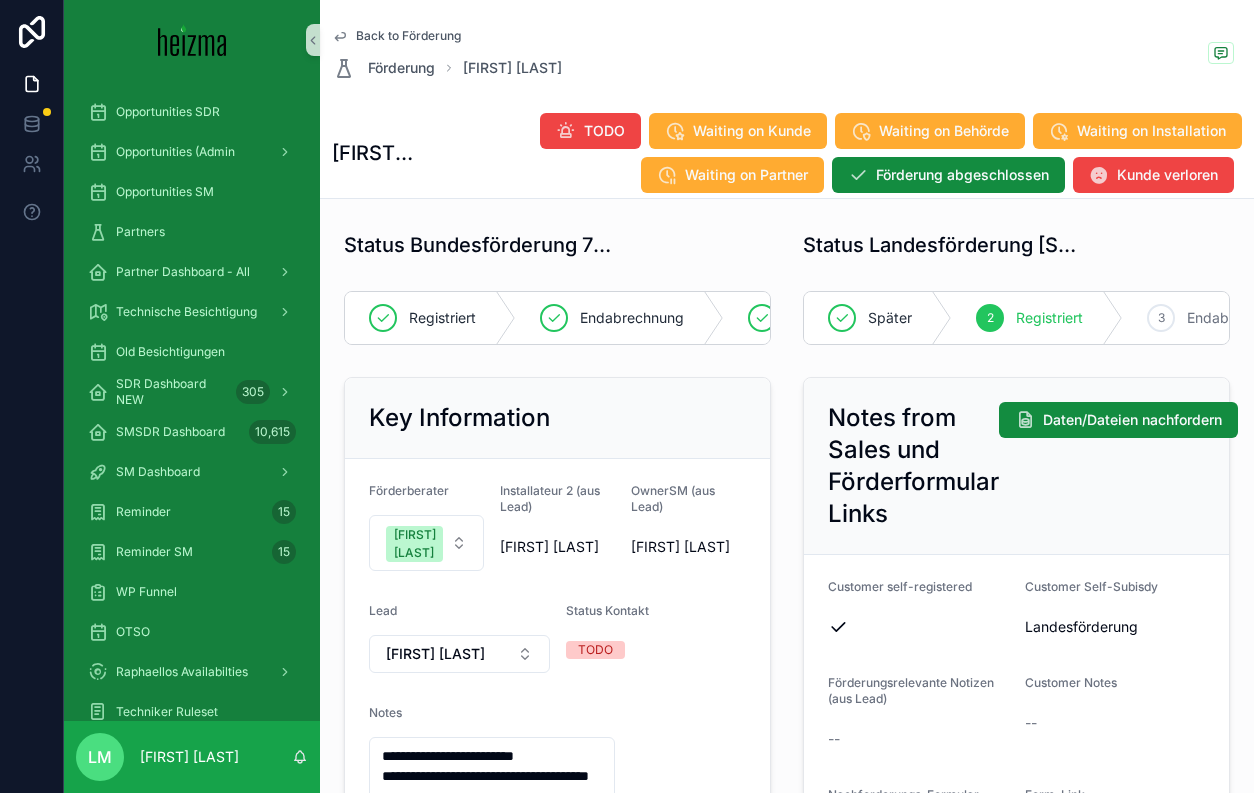 click on "Back to Förderung" at bounding box center (408, 36) 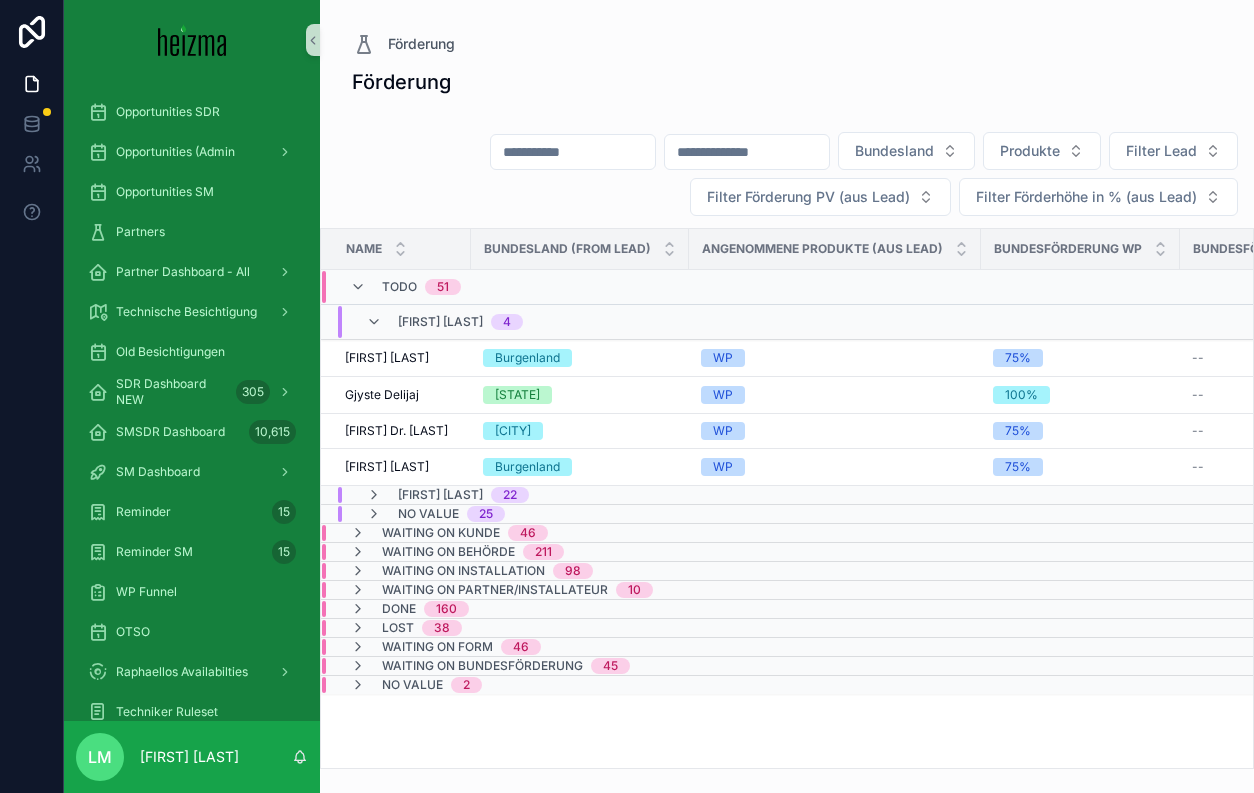 click at bounding box center (573, 152) 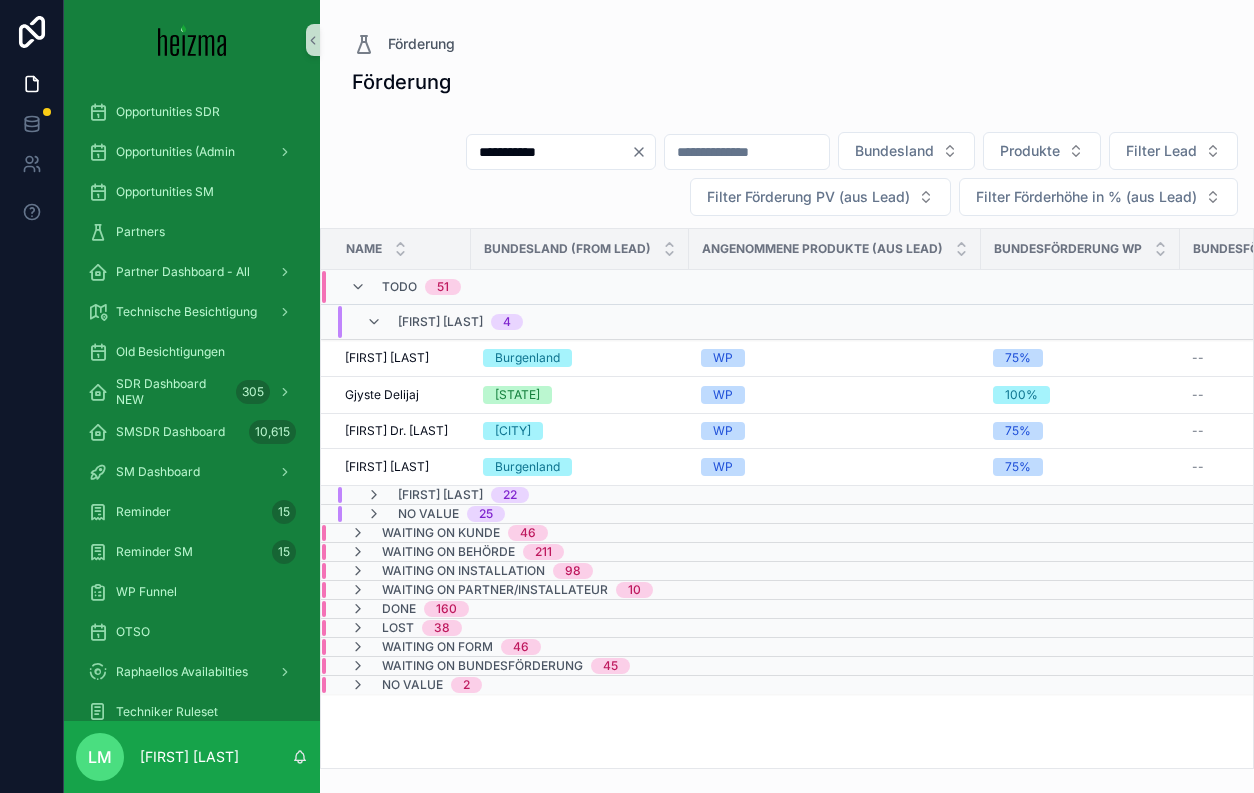 type on "**********" 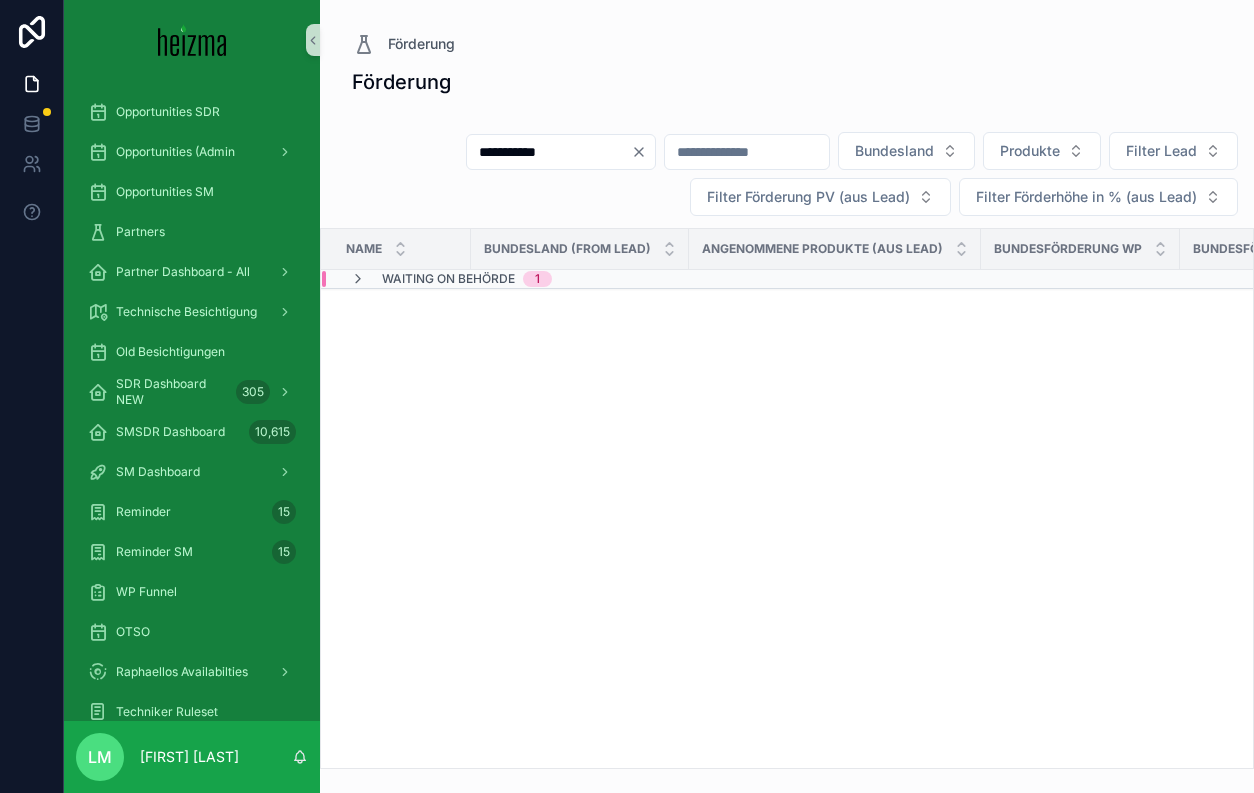 click on "Name" at bounding box center [396, 249] 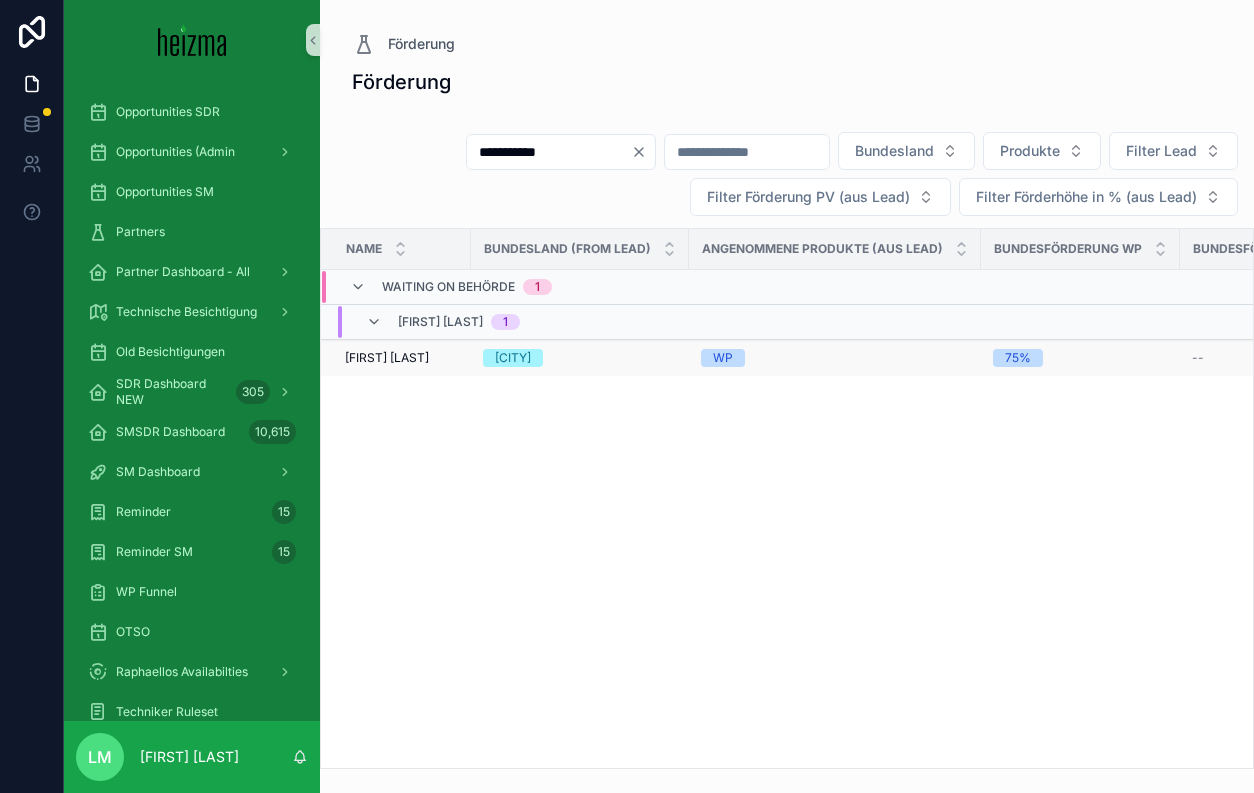 click on "[FIRST] [LAST]" at bounding box center [387, 358] 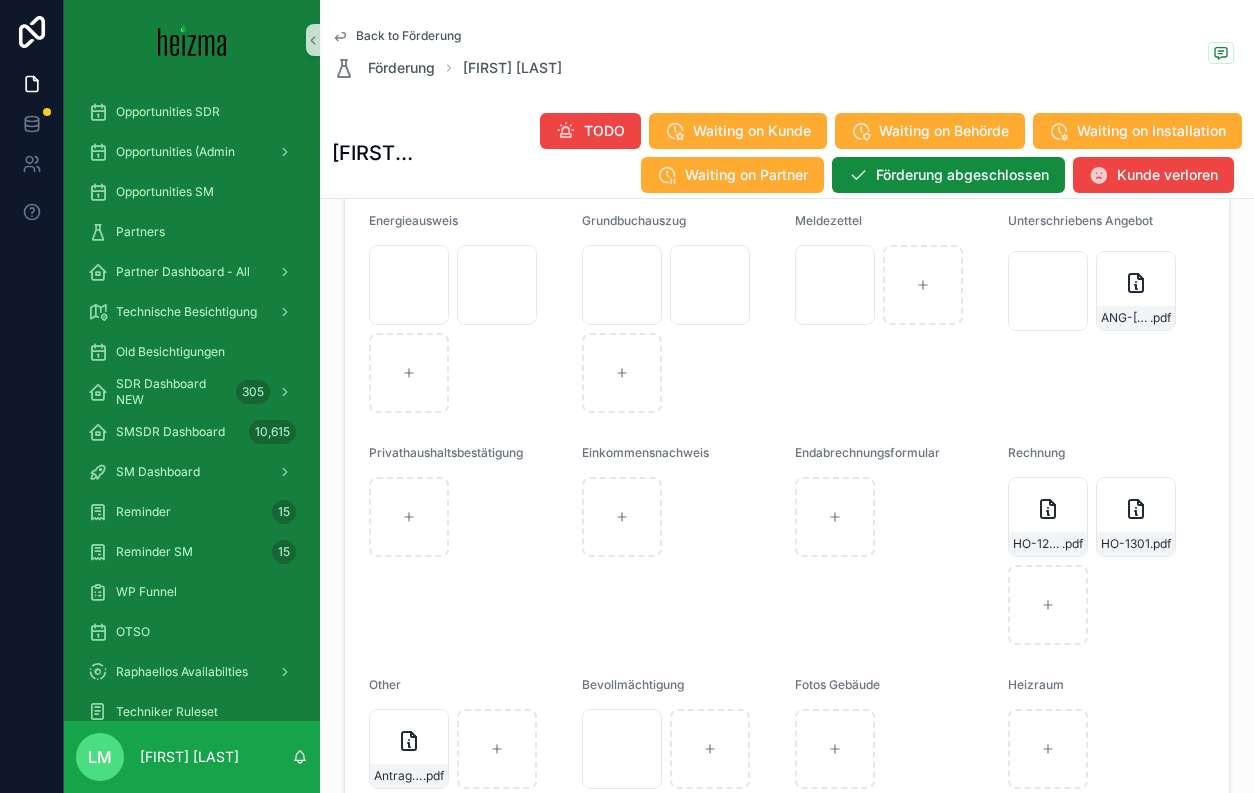 scroll, scrollTop: 2474, scrollLeft: 0, axis: vertical 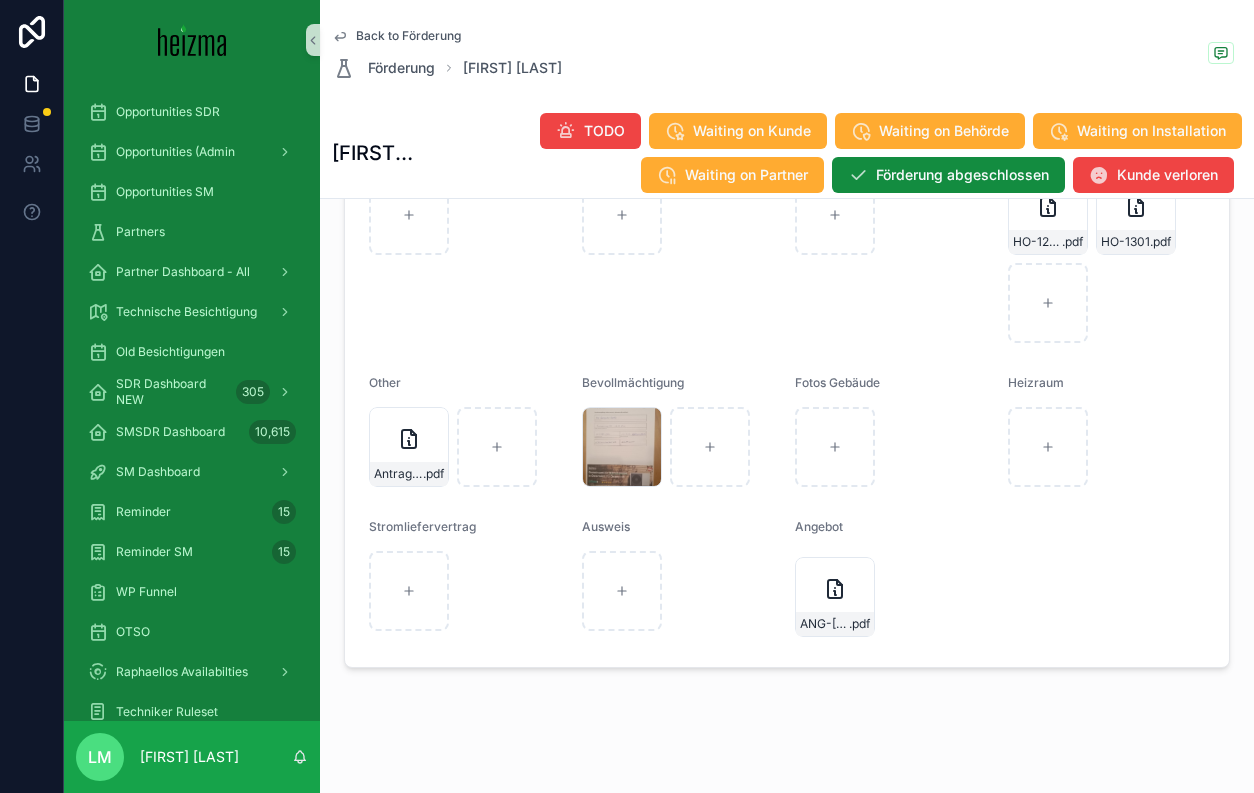 click on "Back to Förderung" at bounding box center (408, 36) 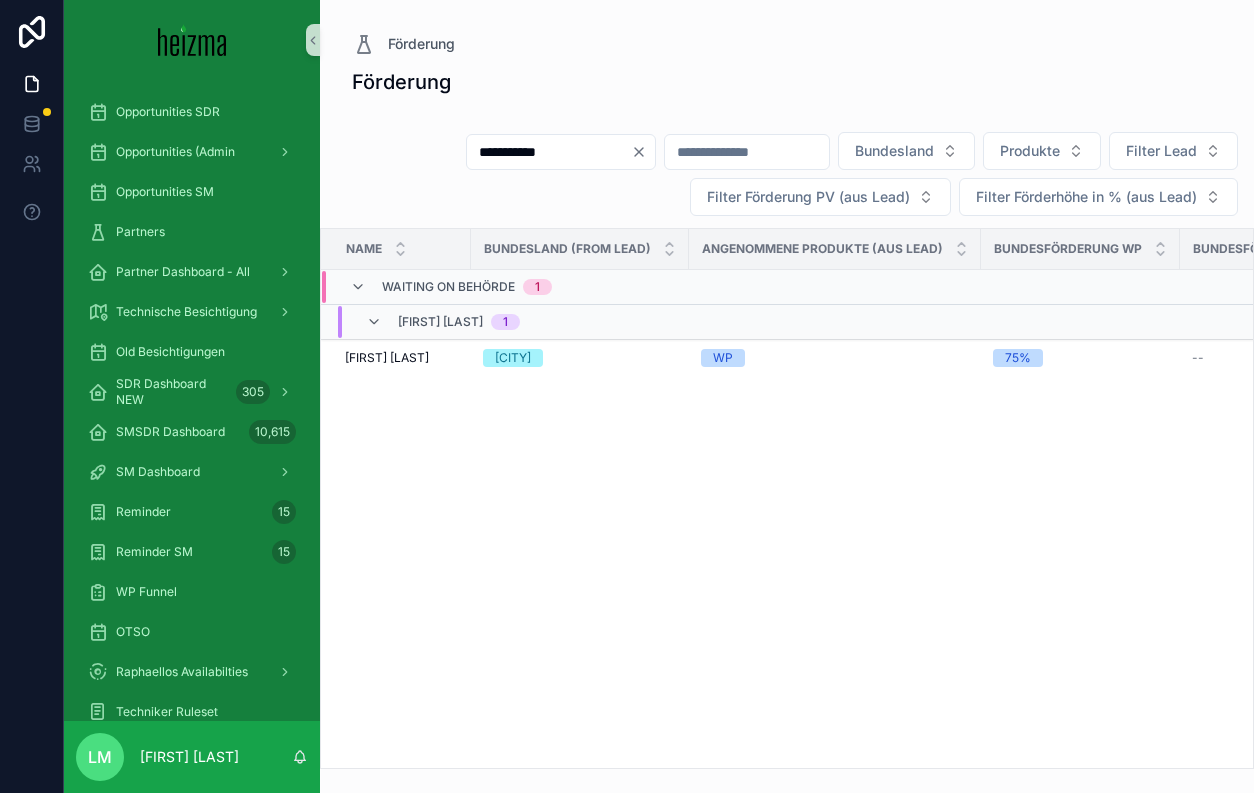scroll, scrollTop: 0, scrollLeft: 0, axis: both 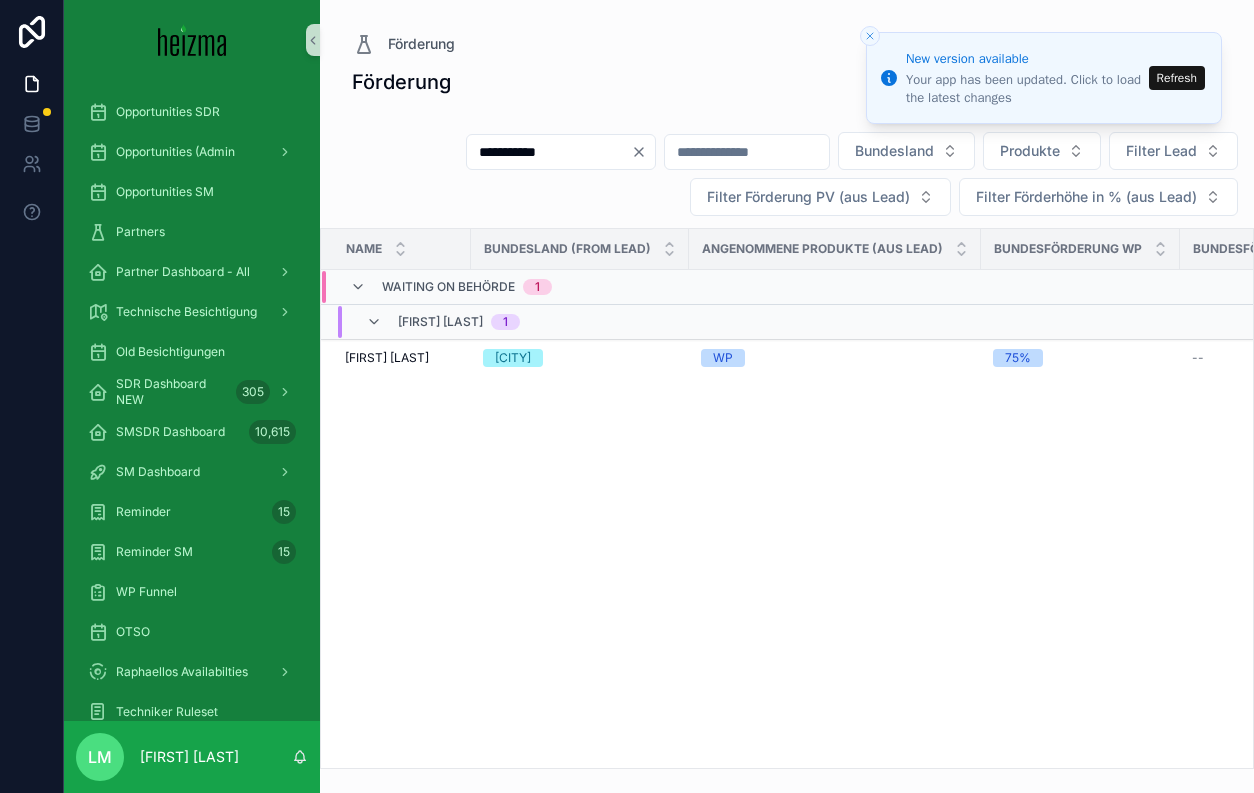 click on "Refresh" at bounding box center (1177, 78) 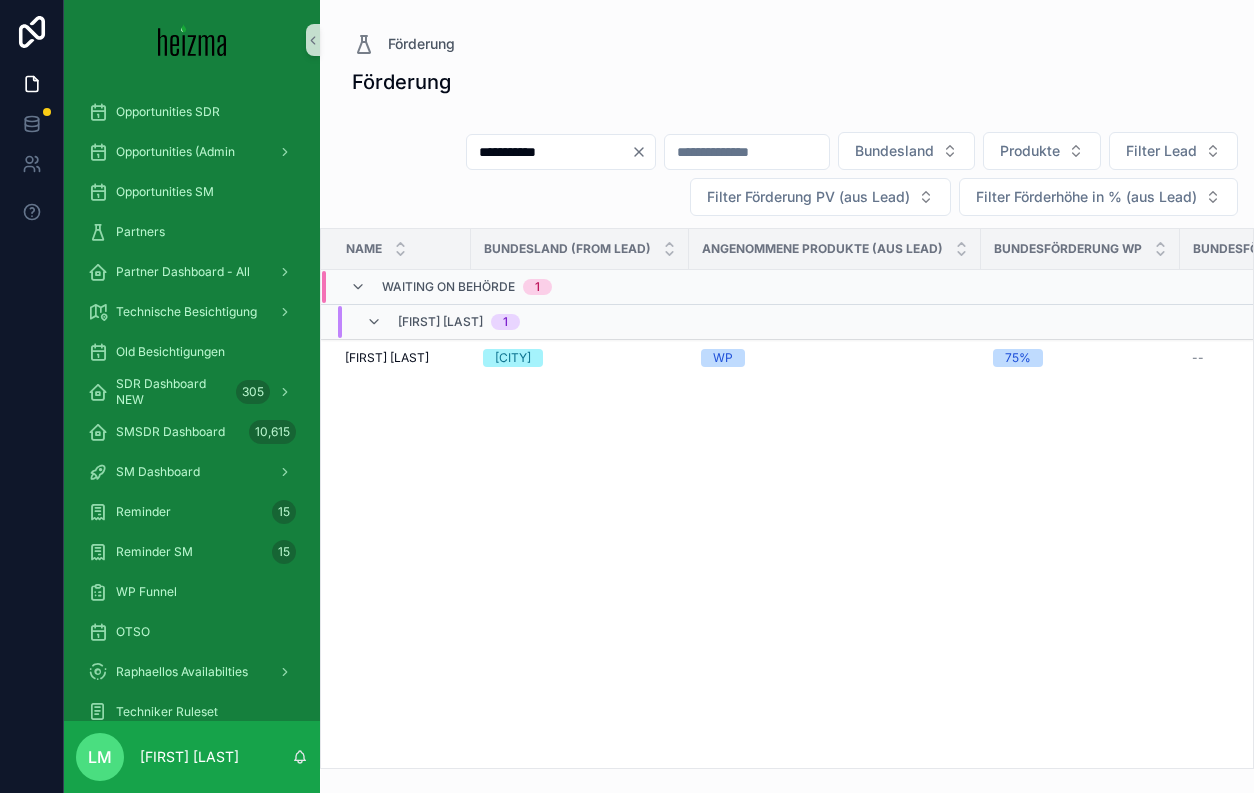 click 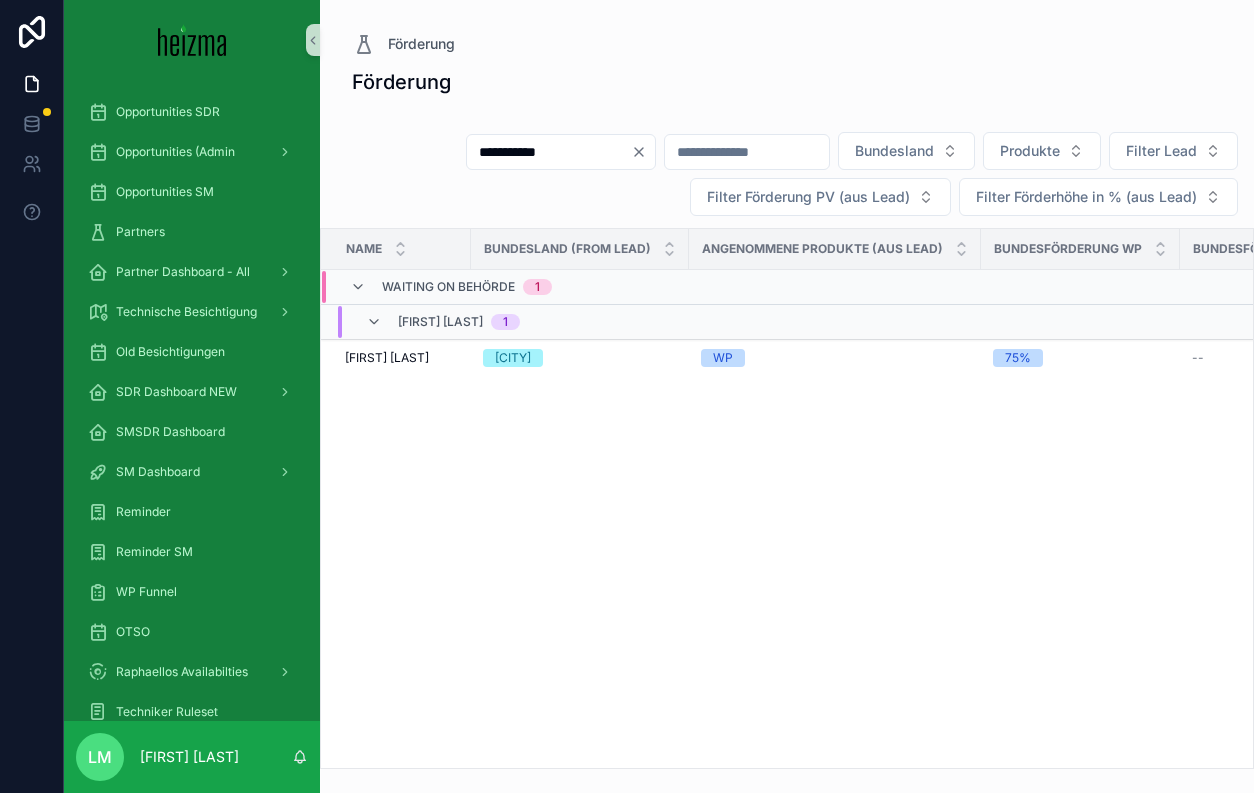 scroll, scrollTop: 0, scrollLeft: 0, axis: both 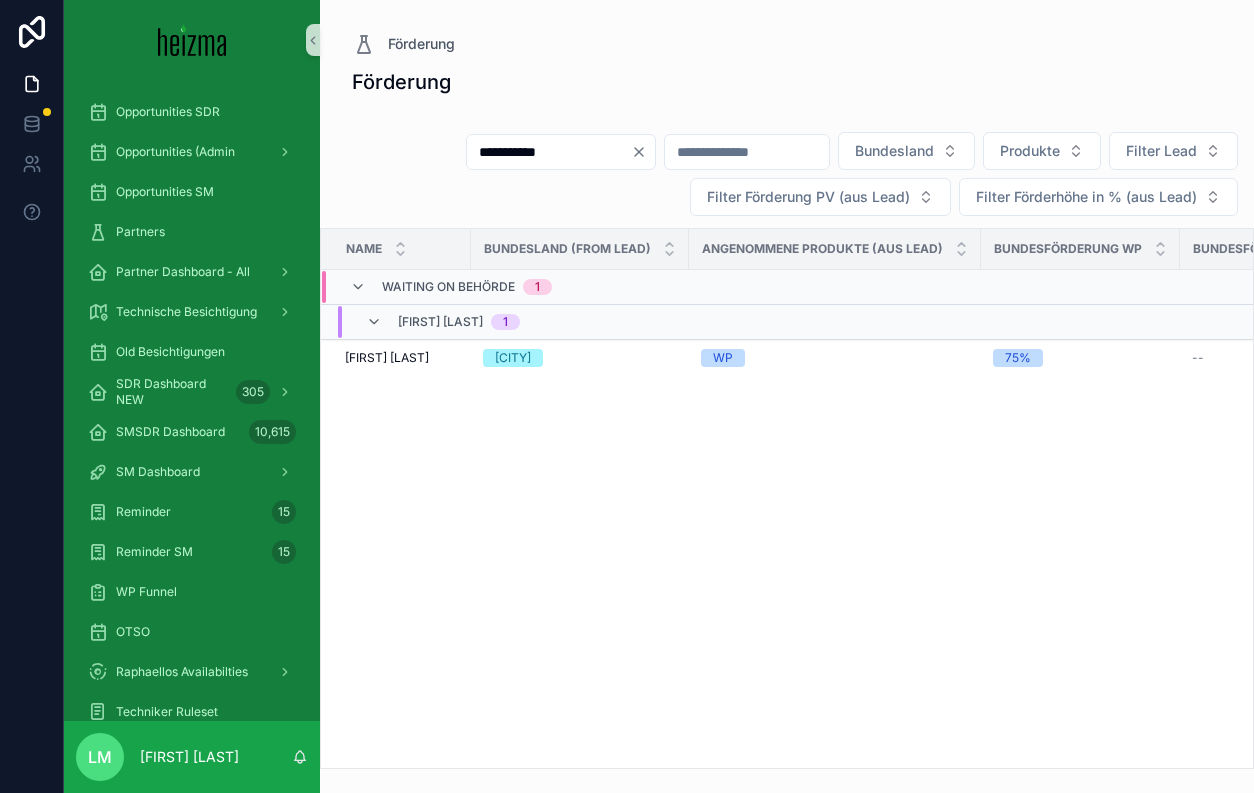 click on "**********" at bounding box center [561, 152] 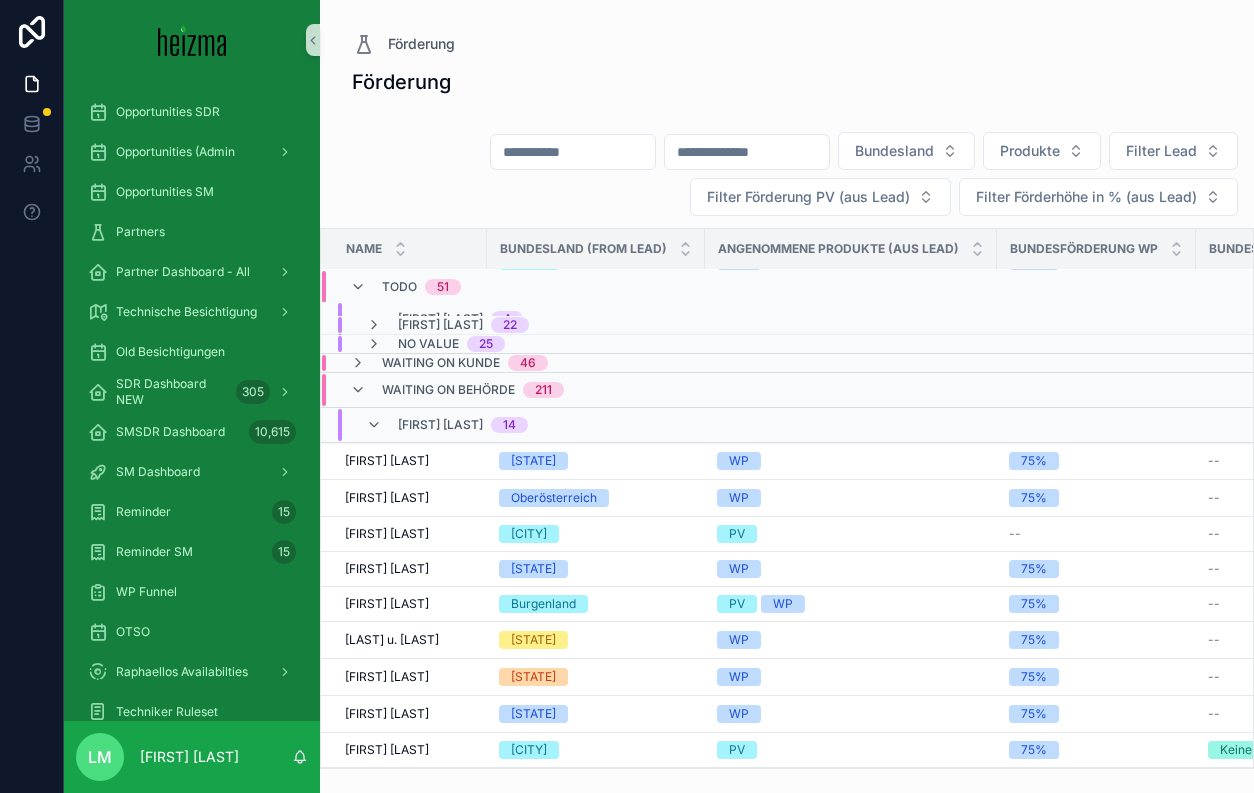 scroll, scrollTop: 0, scrollLeft: 28, axis: horizontal 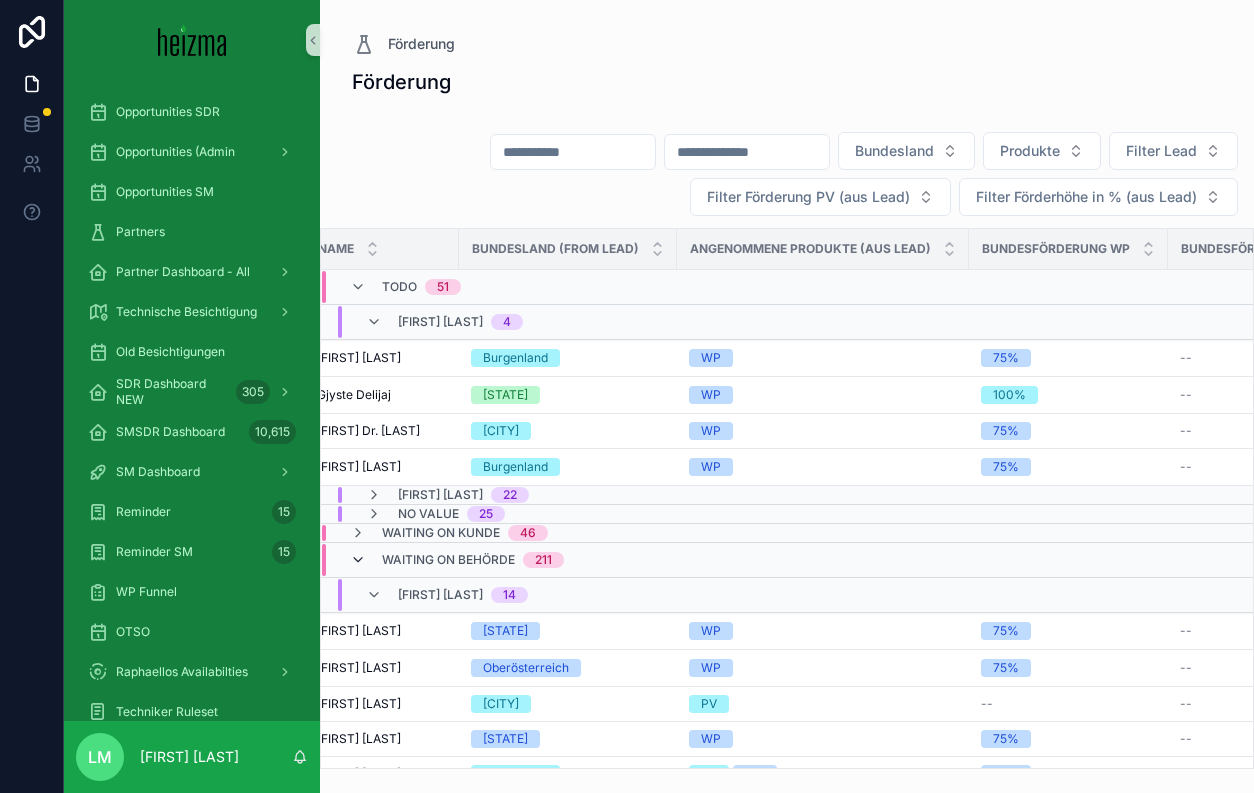 click at bounding box center (358, 560) 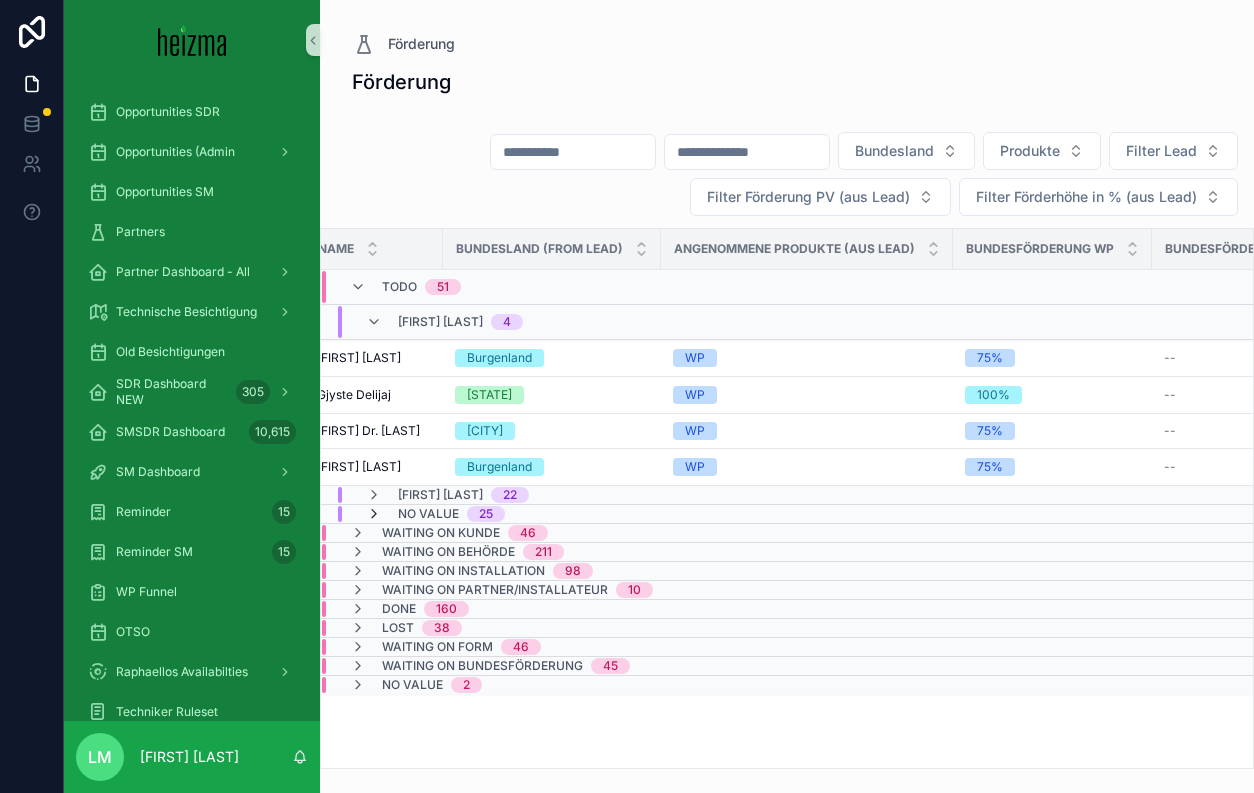 click at bounding box center (374, 514) 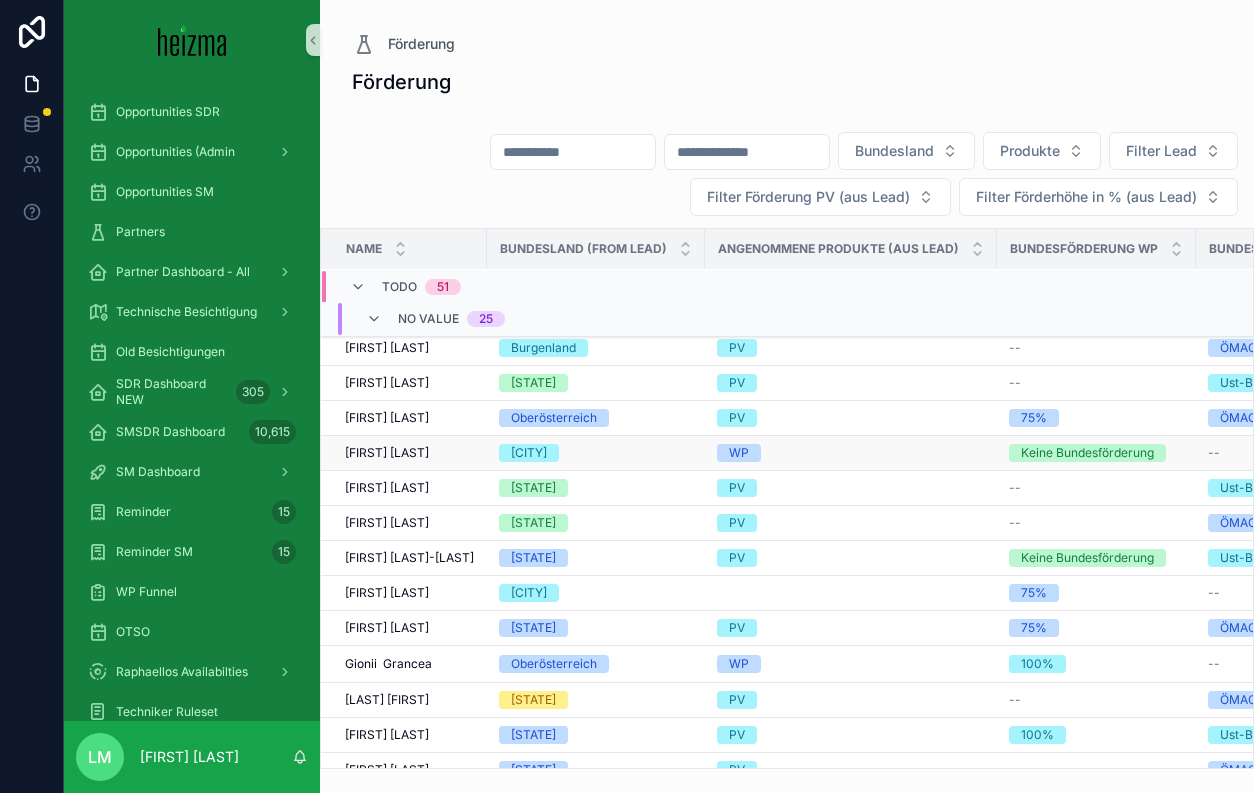 scroll, scrollTop: 216, scrollLeft: 0, axis: vertical 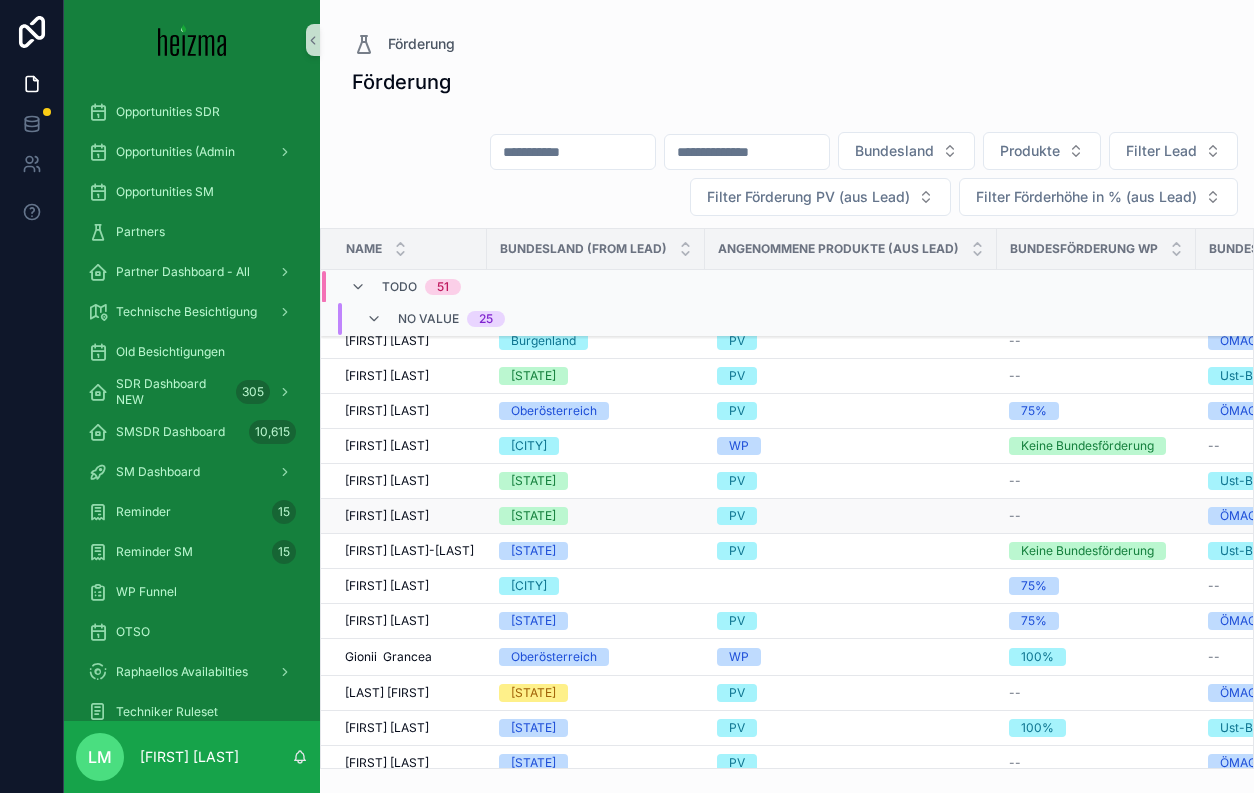 click on "[FIRST] [LAST]" at bounding box center (387, 516) 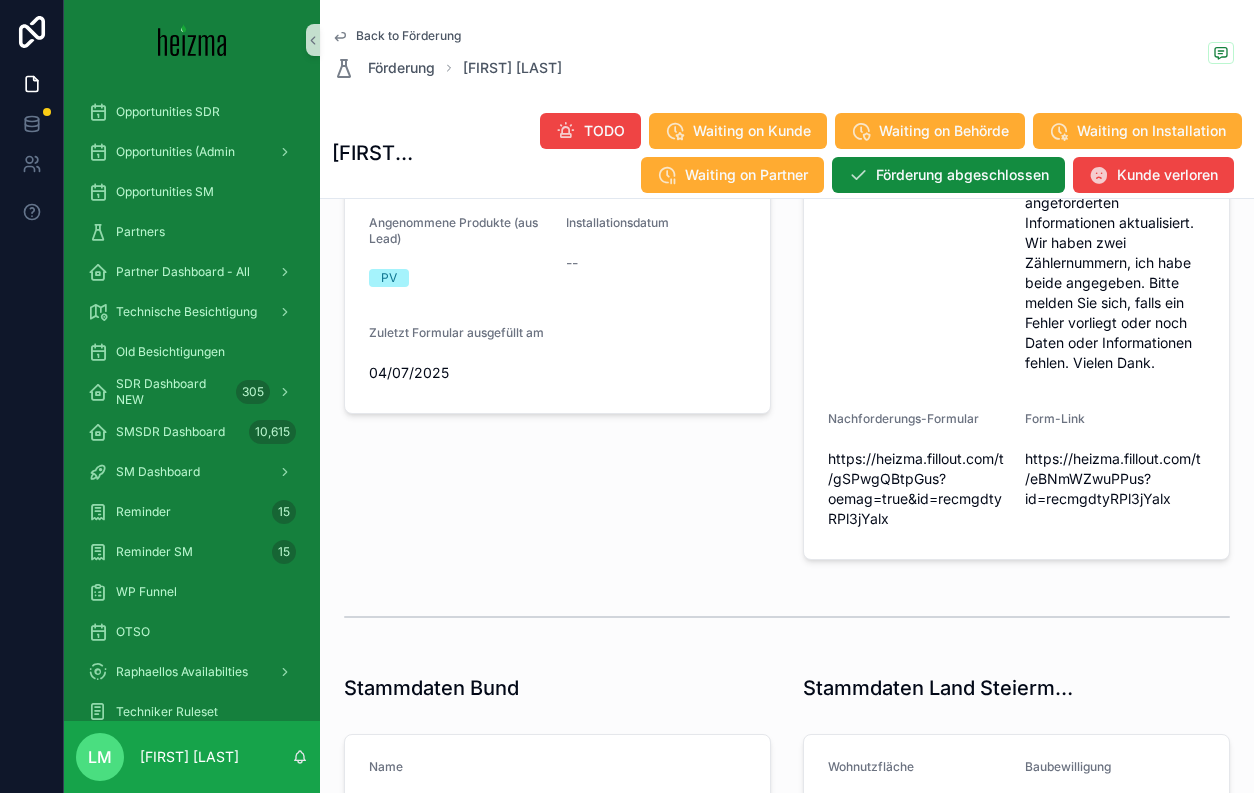 scroll, scrollTop: 582, scrollLeft: 0, axis: vertical 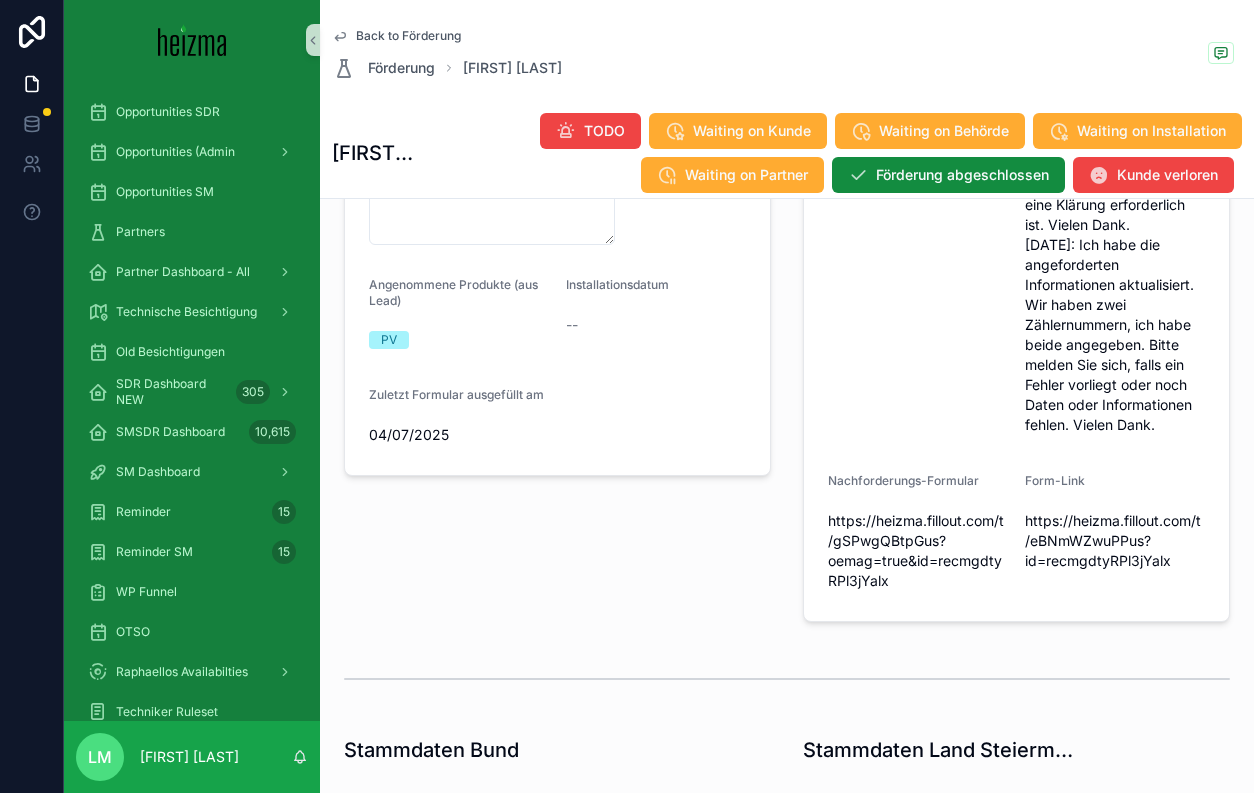 click on "https://heizma.fillout.com/t/eBNmWZwuPPus?id=rec[ALPHANUMERIC]" at bounding box center (1115, 541) 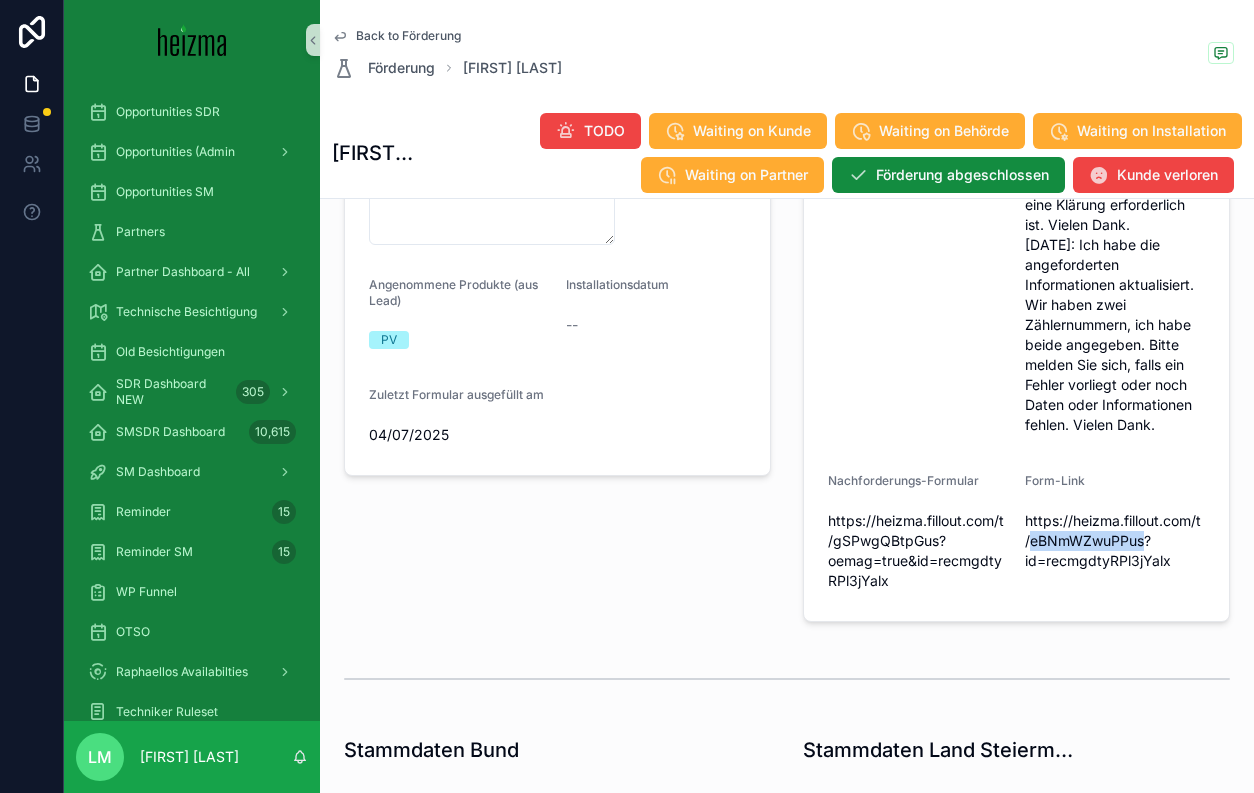 click on "https://heizma.fillout.com/t/eBNmWZwuPPus?id=rec[ALPHANUMERIC]" at bounding box center (1115, 541) 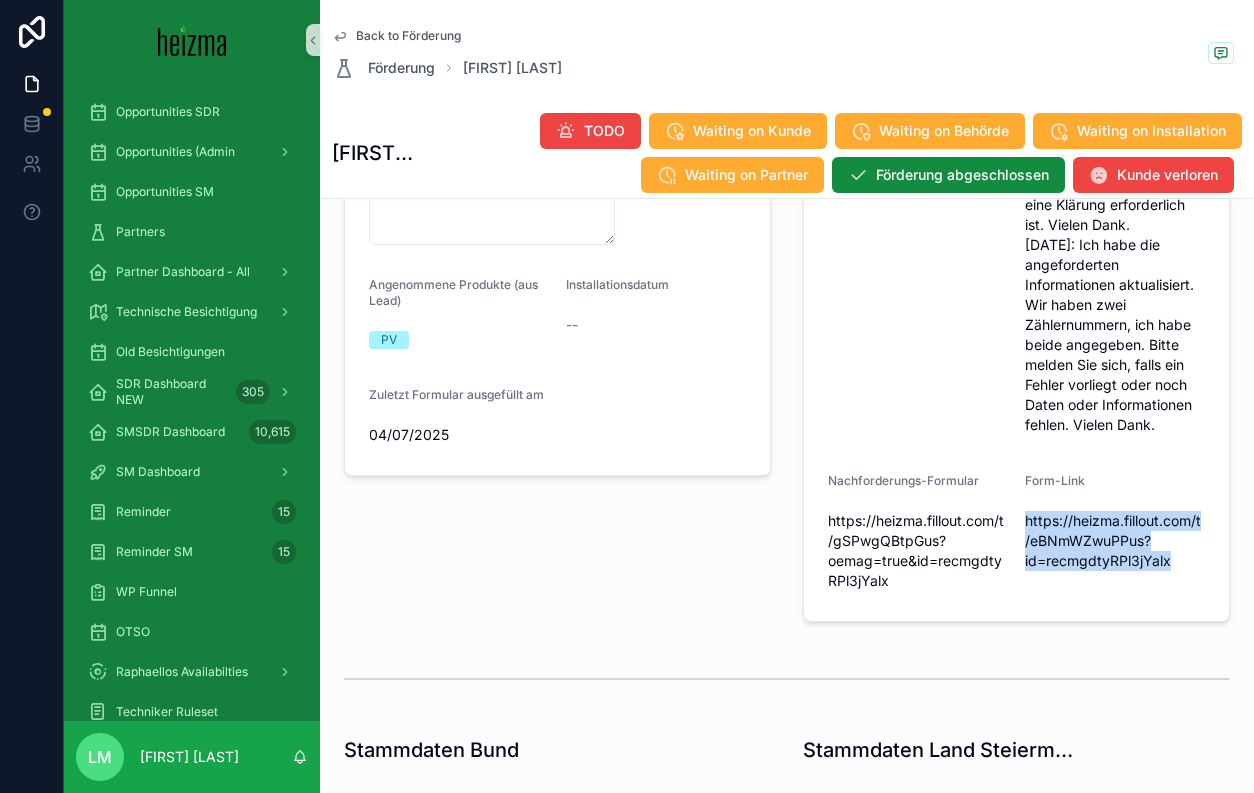 click on "https://heizma.fillout.com/t/eBNmWZwuPPus?id=rec[ALPHANUMERIC]" at bounding box center (1115, 541) 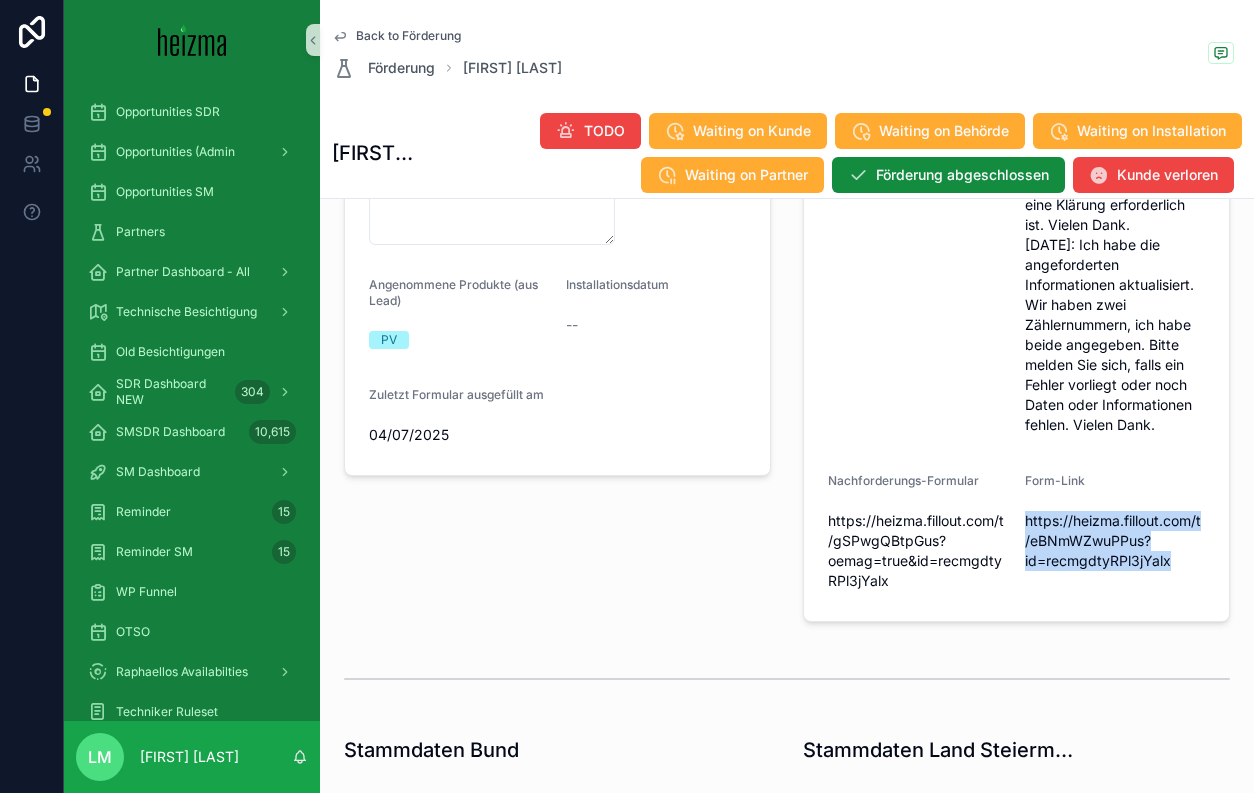 click on "https://heizma.fillout.com/t/gSPwgQBtpGus?oemag=true&id=recmgdtyRPl3jYalx" at bounding box center (918, 551) 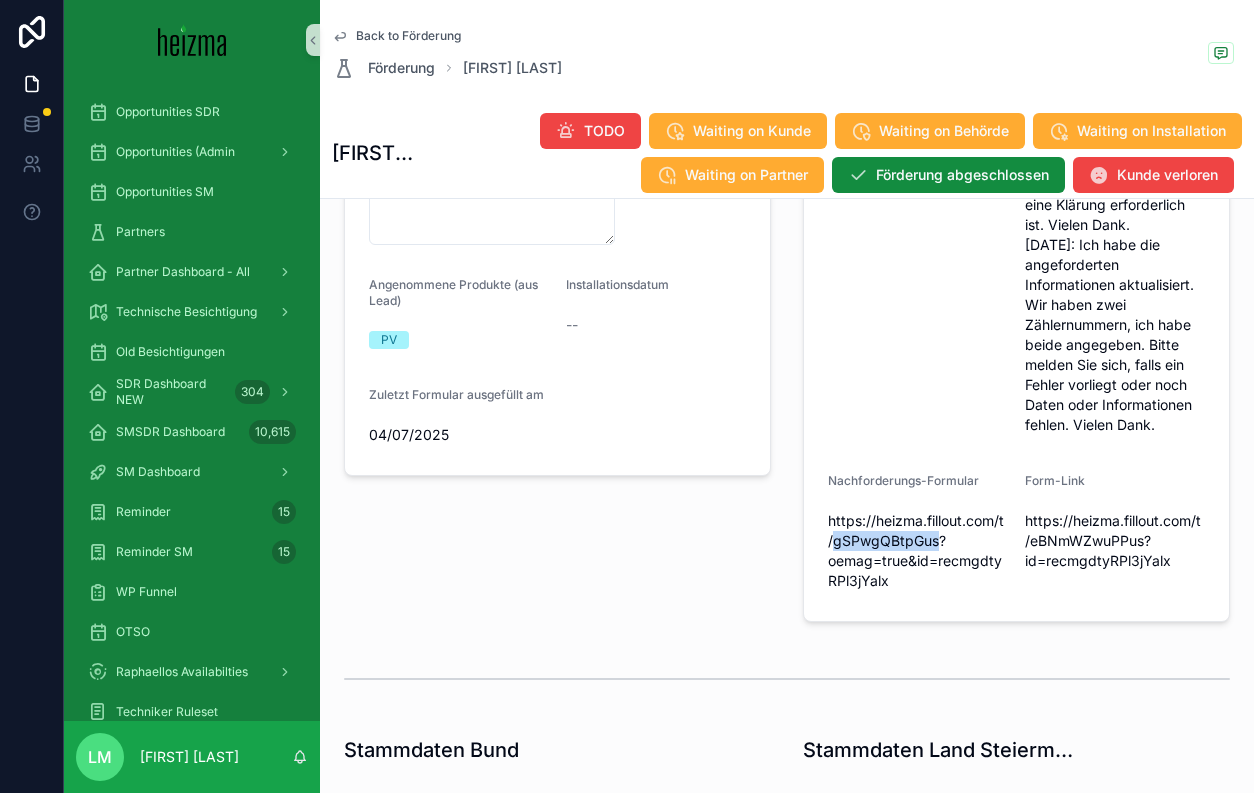 click on "https://heizma.fillout.com/t/gSPwgQBtpGus?oemag=true&id=recmgdtyRPl3jYalx" at bounding box center (918, 551) 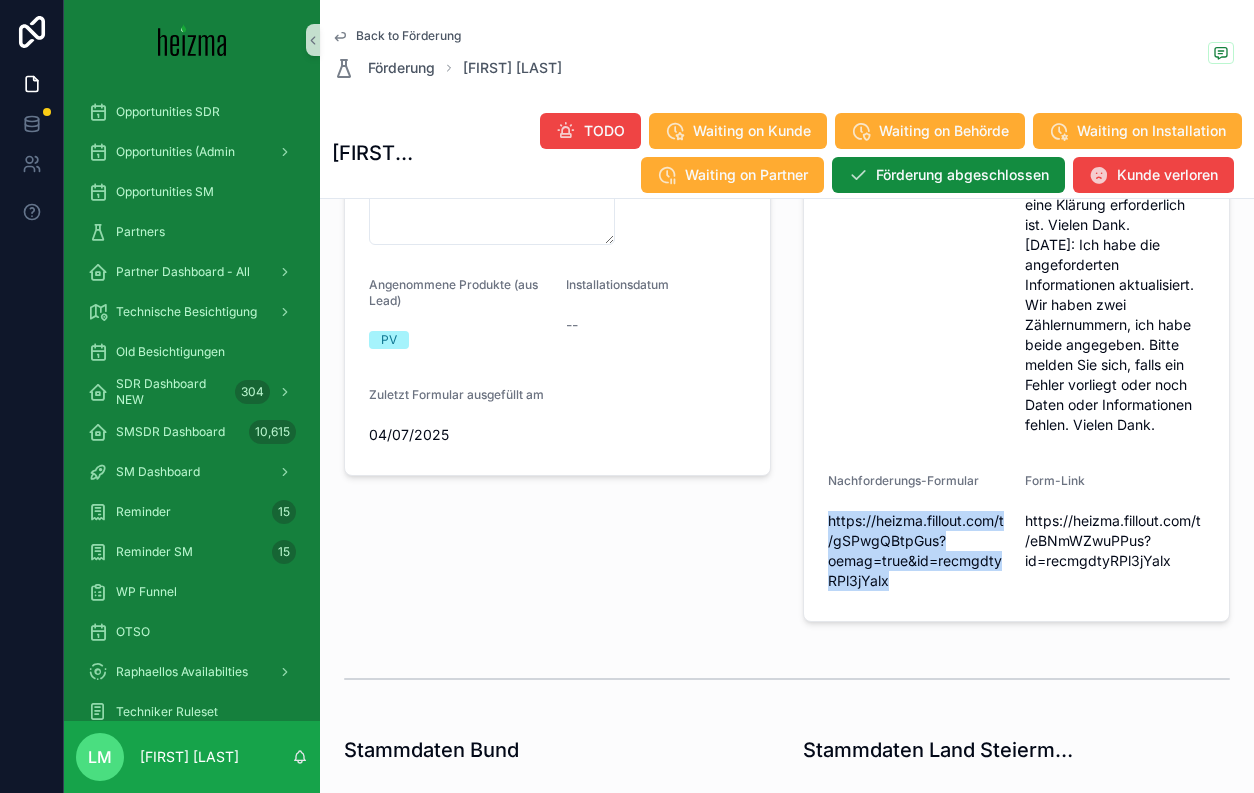 click on "https://heizma.fillout.com/t/gSPwgQBtpGus?oemag=true&id=recmgdtyRPl3jYalx" at bounding box center (918, 551) 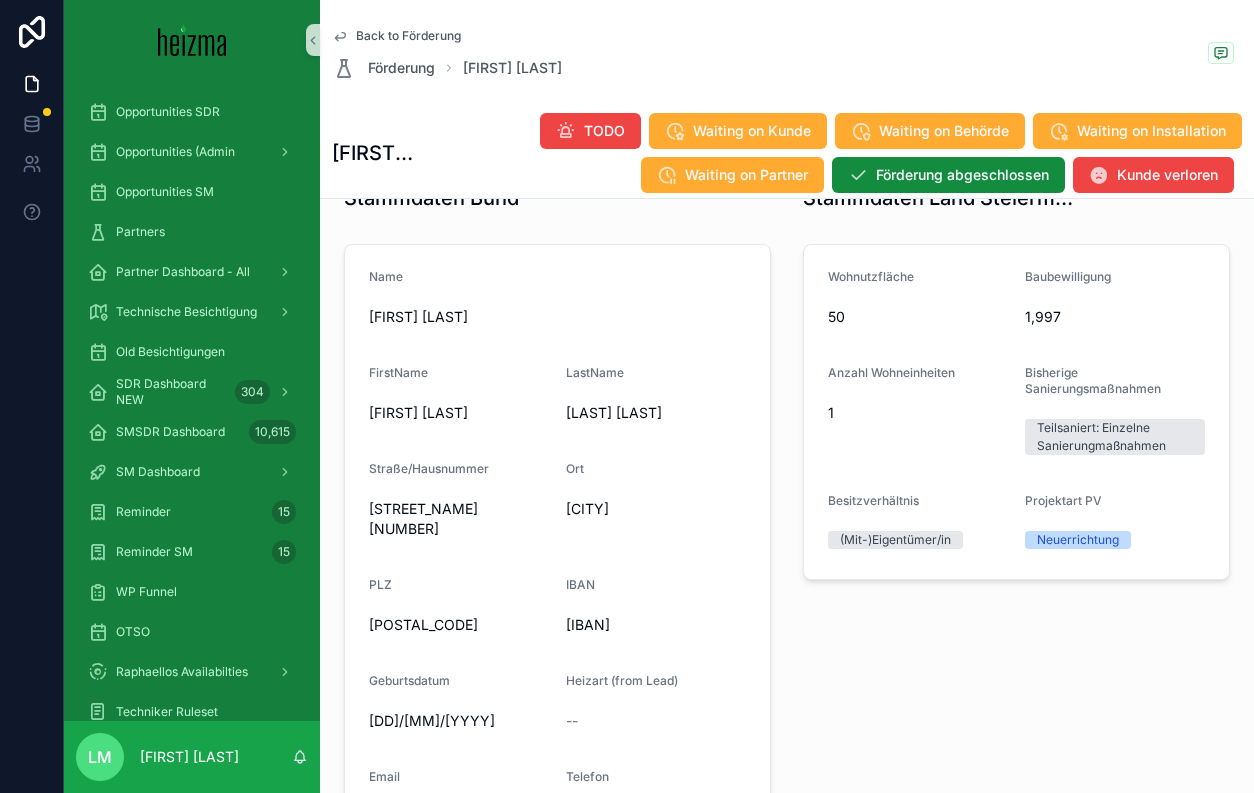 scroll, scrollTop: 1137, scrollLeft: 0, axis: vertical 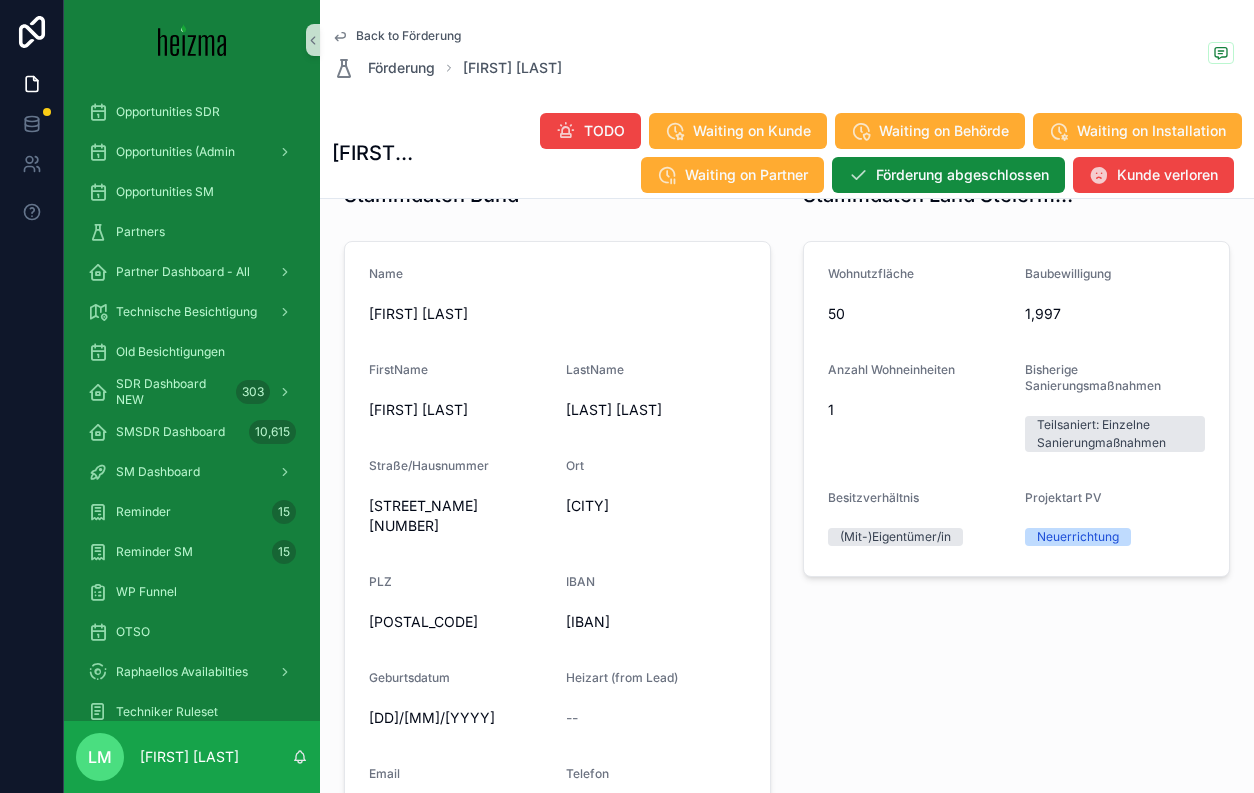 click on "Back to Förderung" at bounding box center (408, 36) 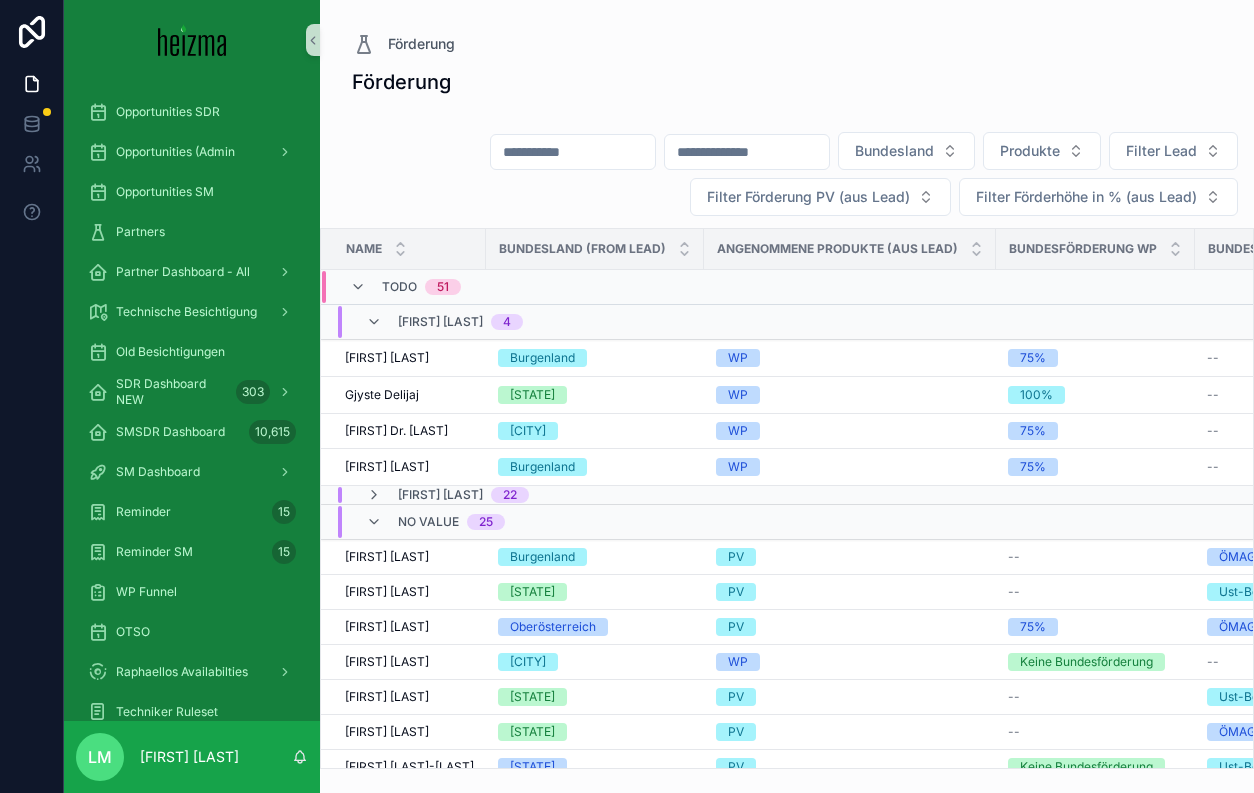 scroll, scrollTop: 0, scrollLeft: 0, axis: both 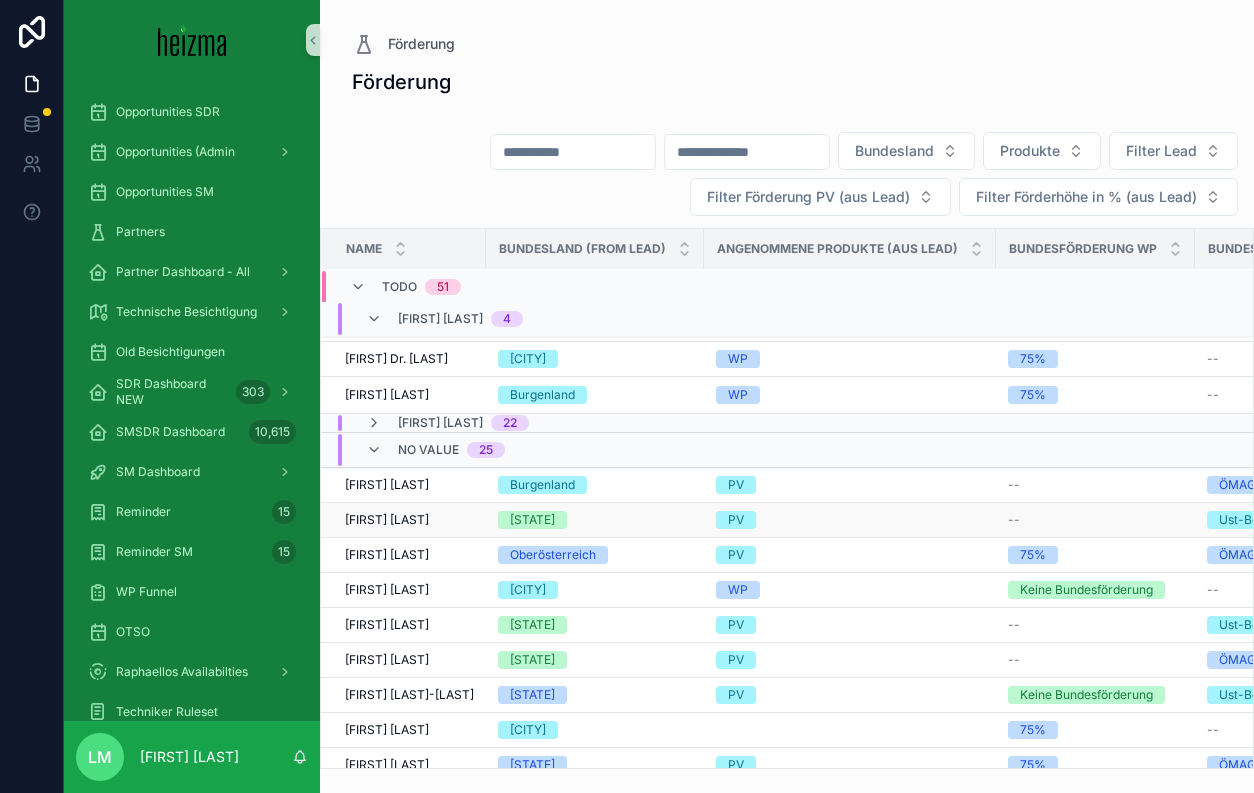 click on "Günther Raffer Günther Raffer" at bounding box center (409, 520) 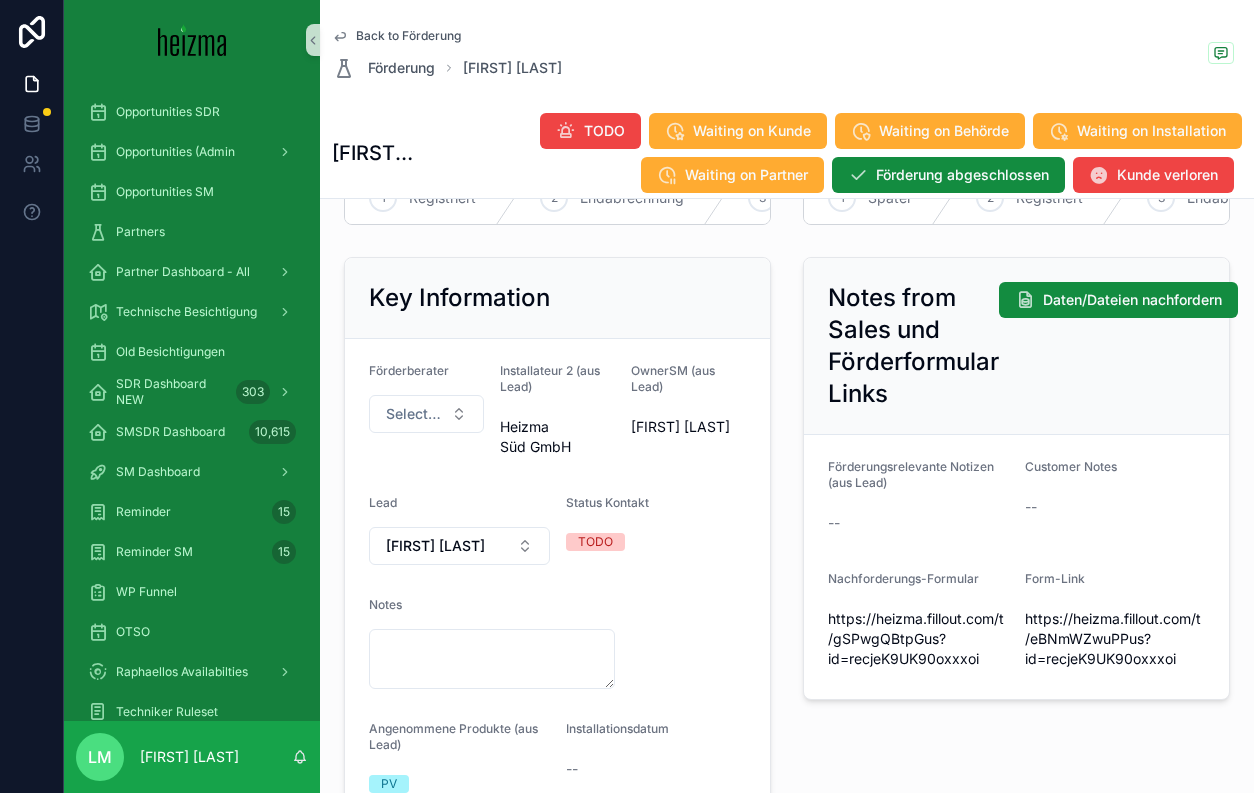 scroll, scrollTop: 173, scrollLeft: 0, axis: vertical 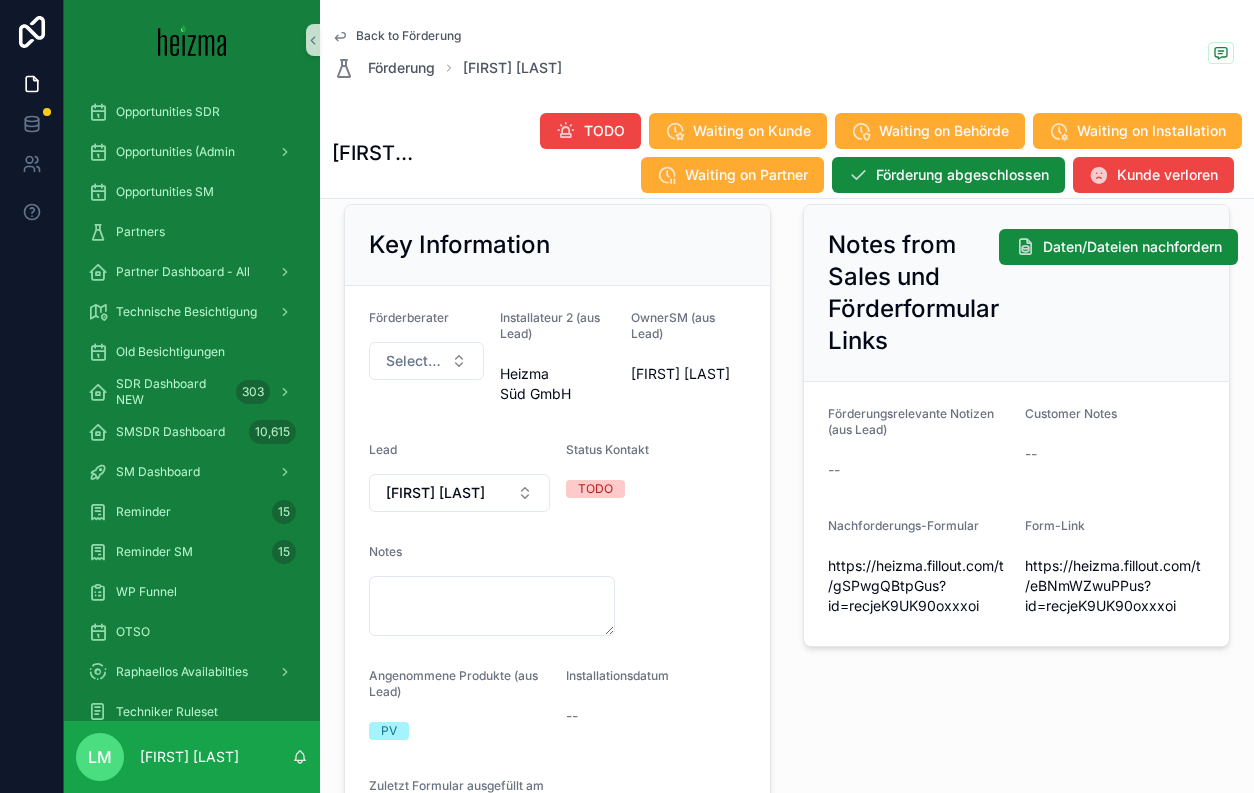 click on "https://heizma.fillout.com/t/gSPwgQBtpGus?id=recjeK9UK90oxxxoi" at bounding box center [918, 586] 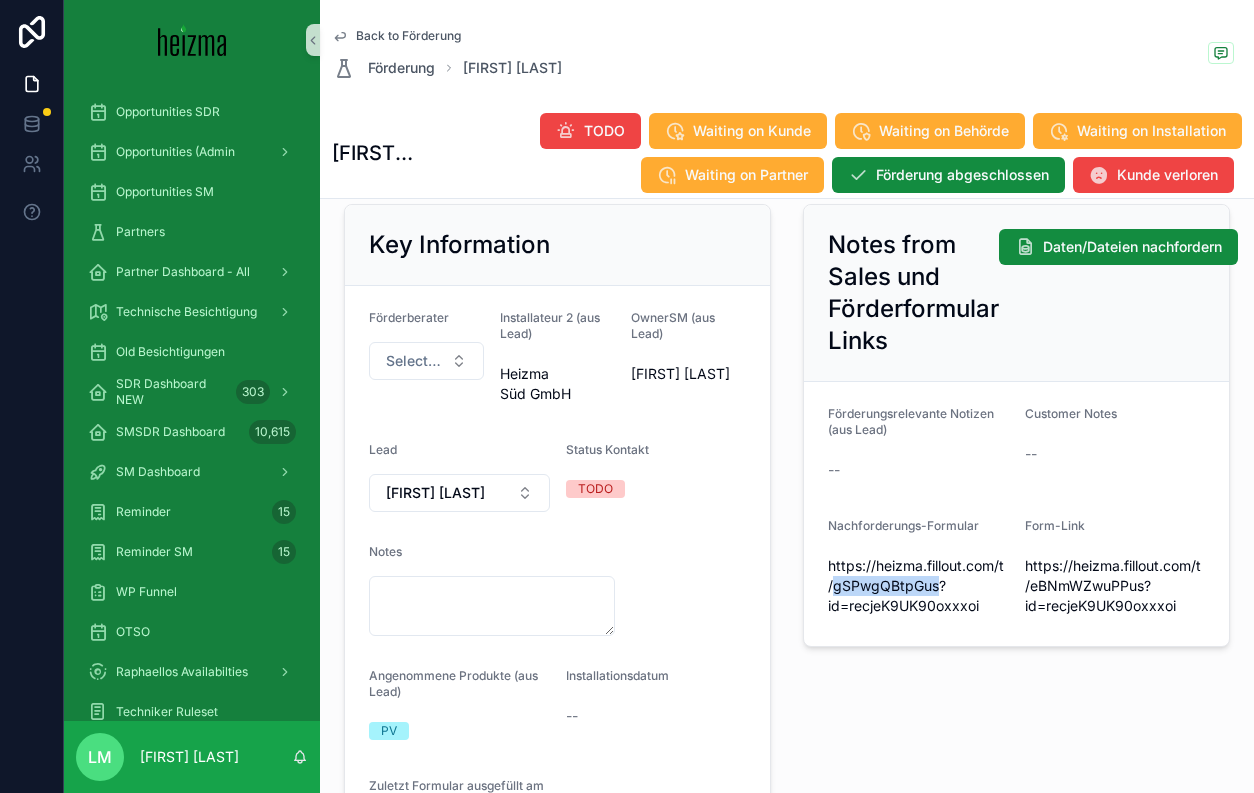 click on "https://heizma.fillout.com/t/gSPwgQBtpGus?id=recjeK9UK90oxxxoi" at bounding box center (918, 586) 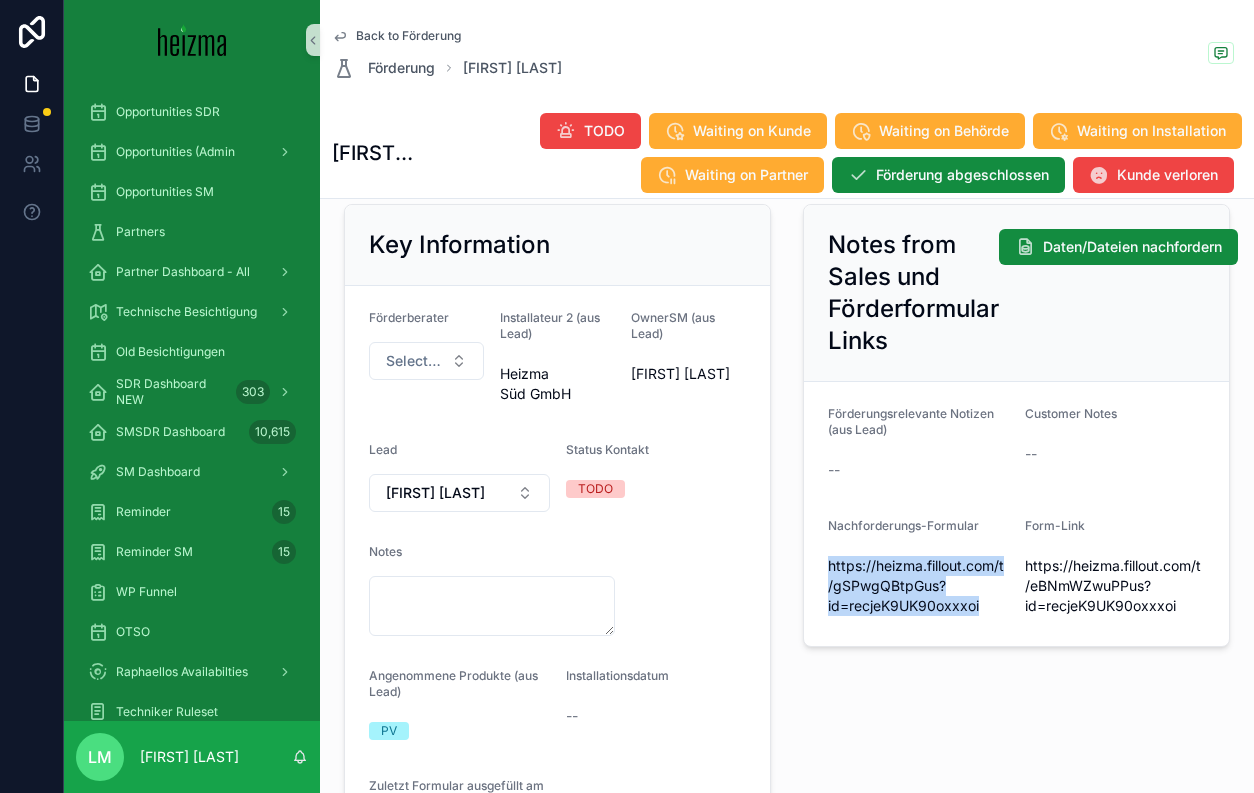 click on "https://heizma.fillout.com/t/gSPwgQBtpGus?id=recjeK9UK90oxxxoi" at bounding box center [918, 586] 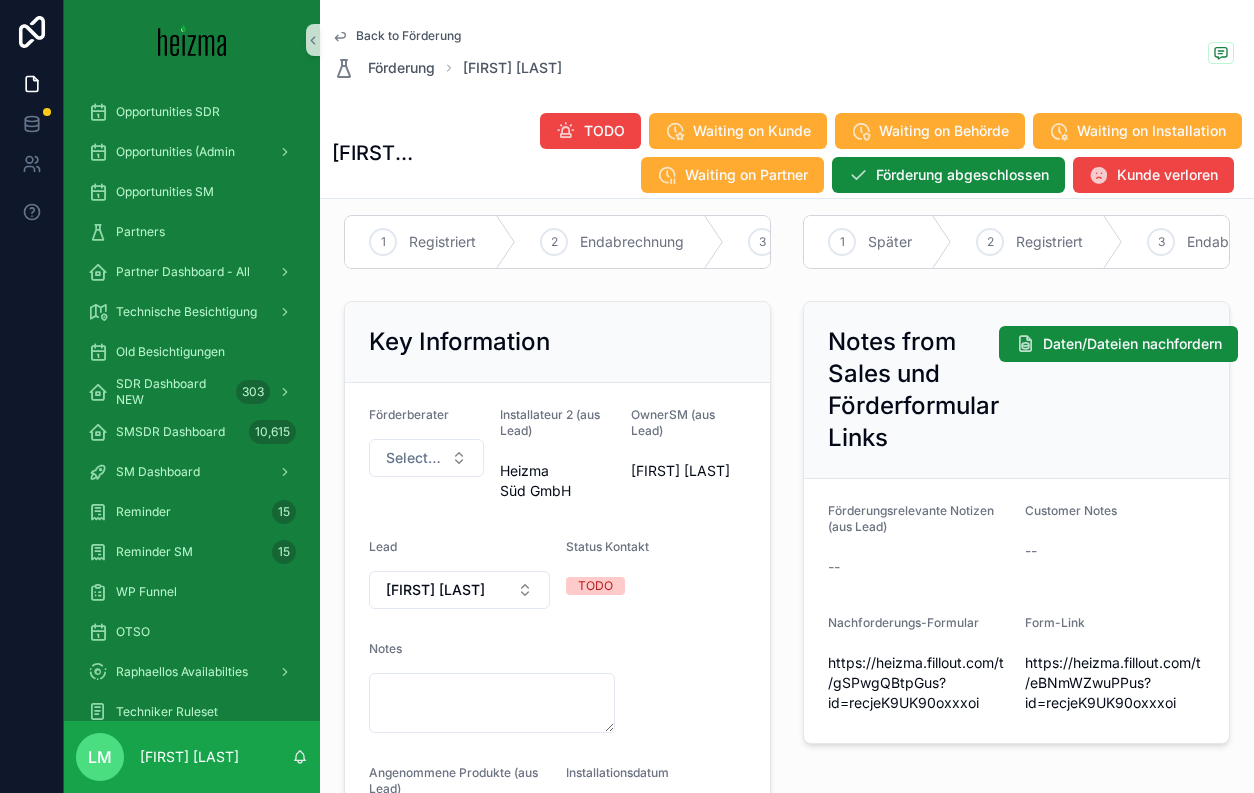 click on "Nachforderungs-Formular https://heizma.fillout.com/t/gSPwgQBtpGus?id=recjeK9UK90oxxxoi" at bounding box center [918, 667] 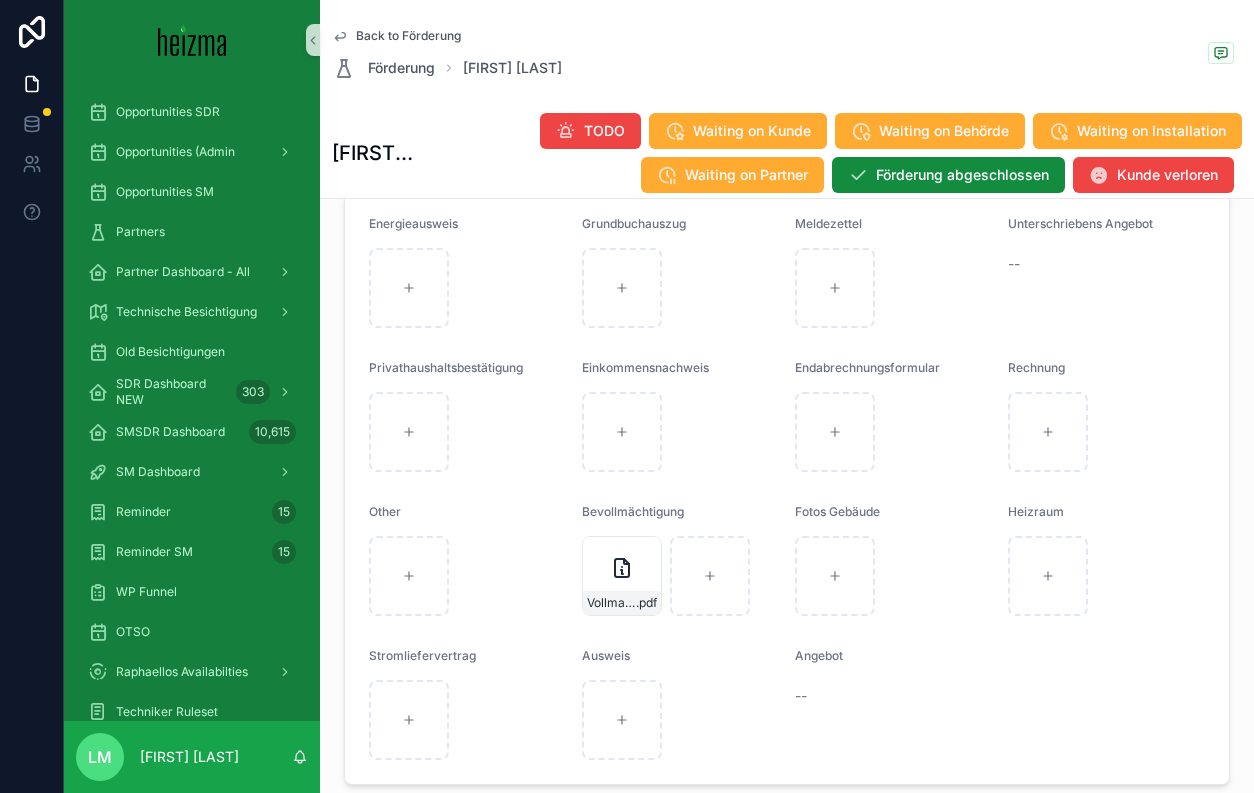 scroll, scrollTop: 2189, scrollLeft: 0, axis: vertical 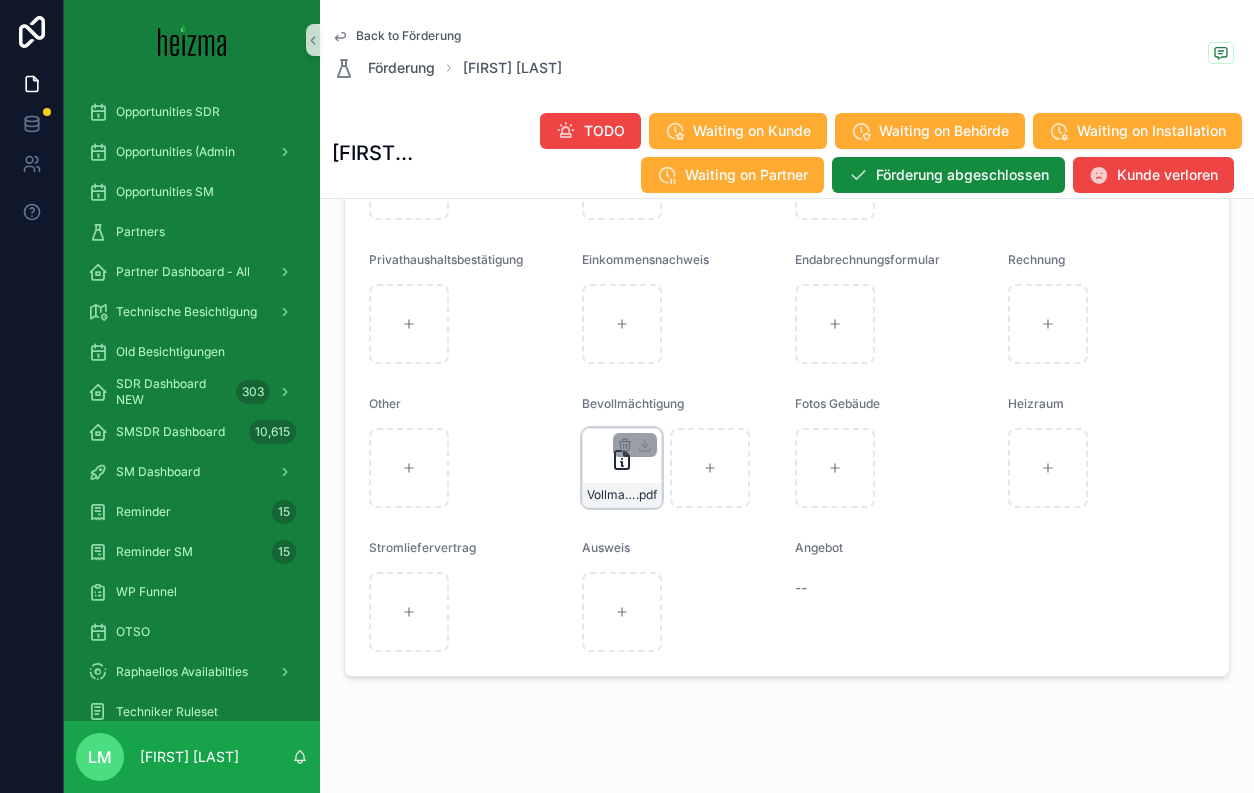 click on "Vollmacht-Raffer-GÃ¼nther .pdf" at bounding box center [622, 495] 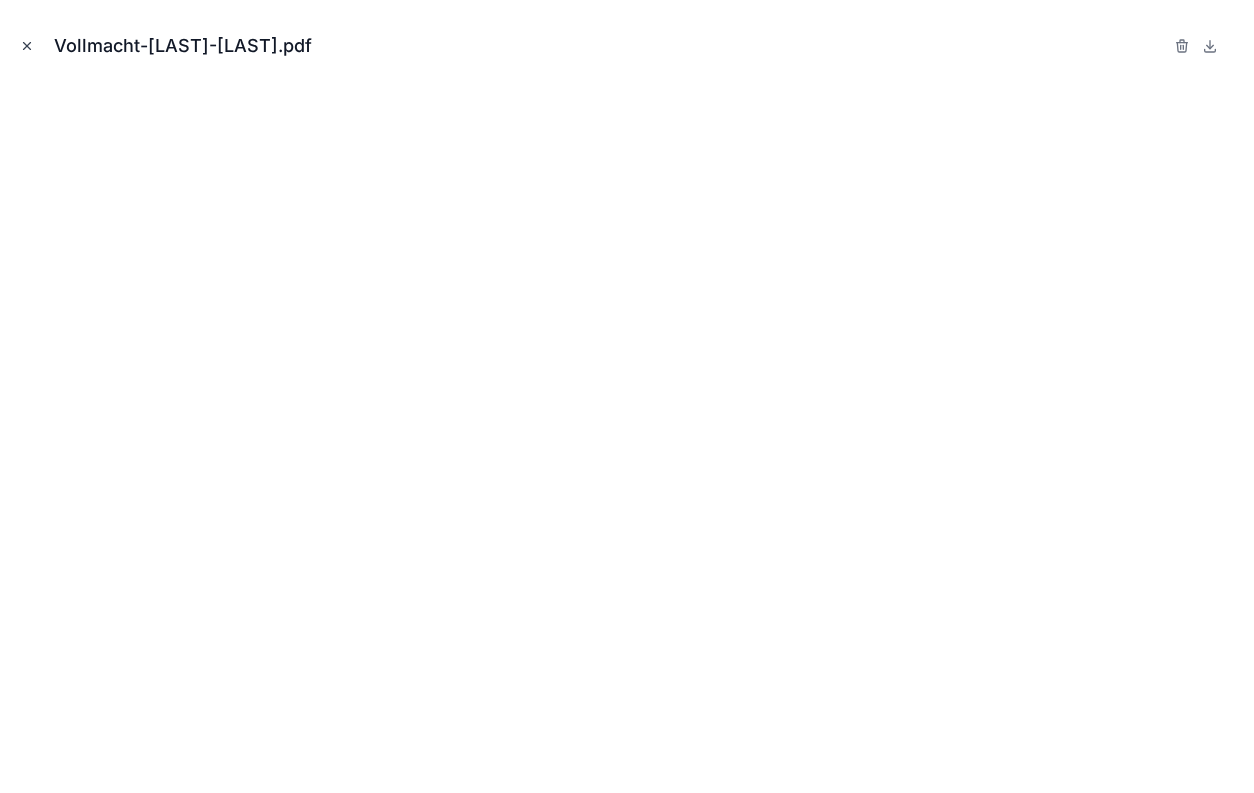 click 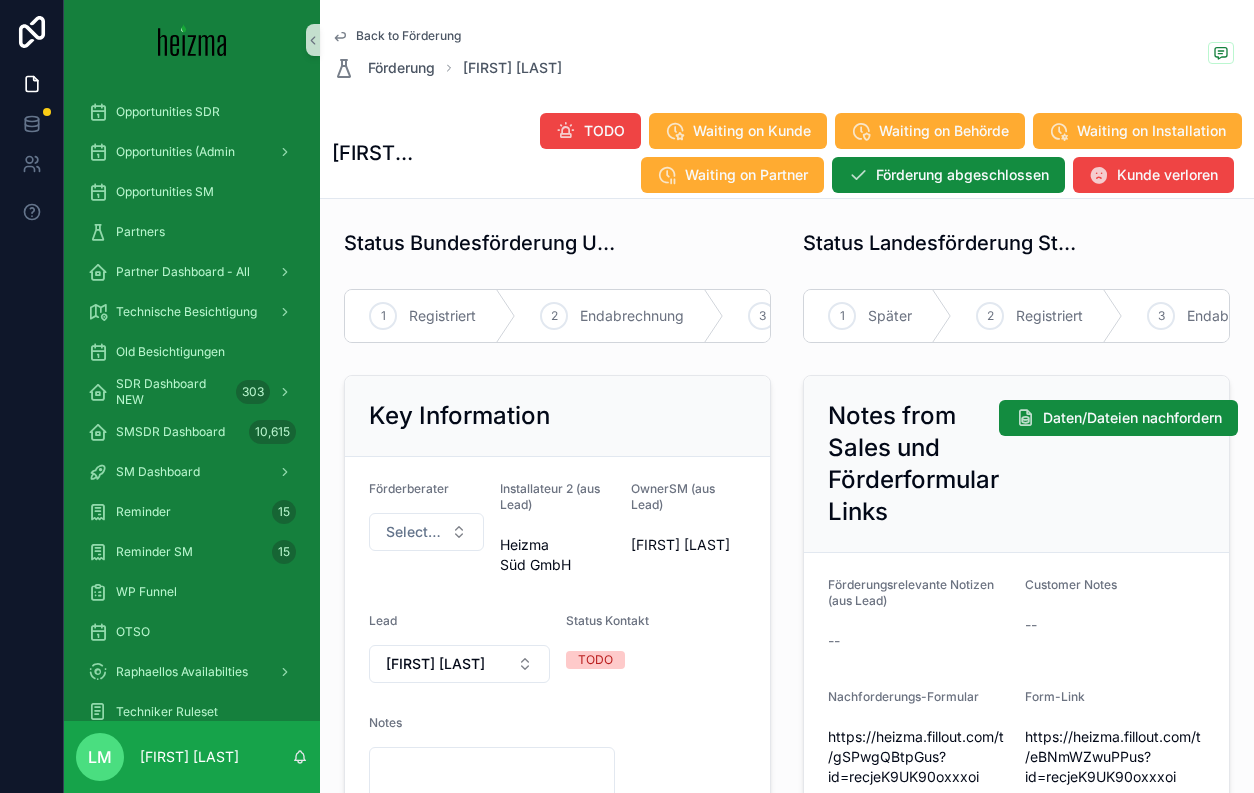 scroll, scrollTop: 0, scrollLeft: 0, axis: both 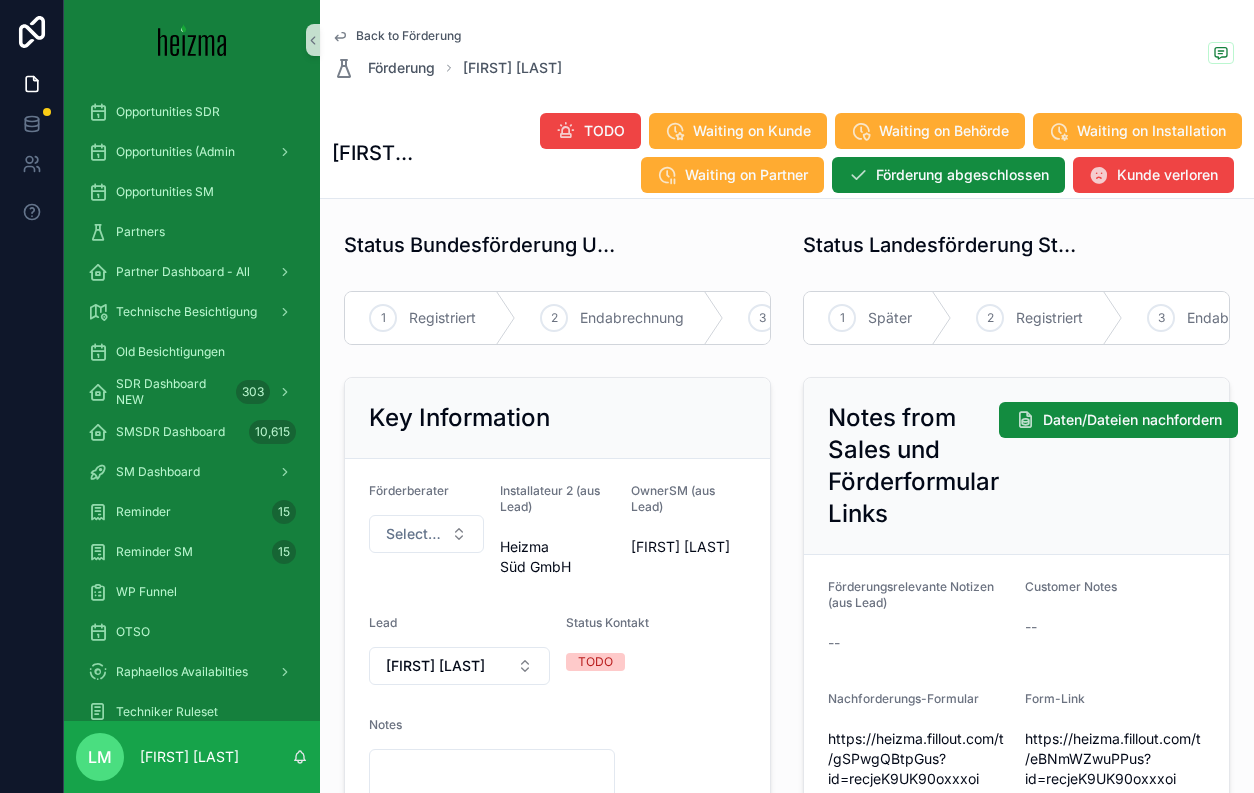 click on "Back to Förderung" at bounding box center [408, 36] 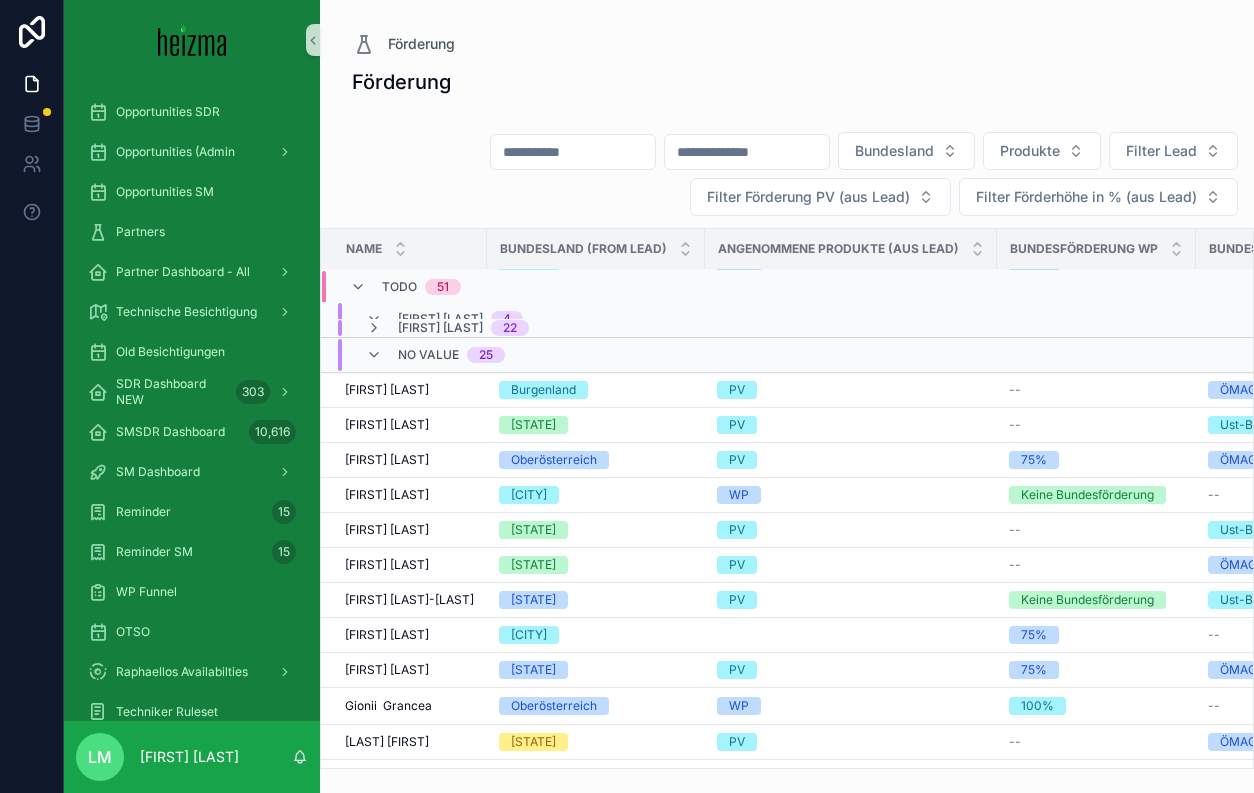scroll, scrollTop: 191, scrollLeft: 0, axis: vertical 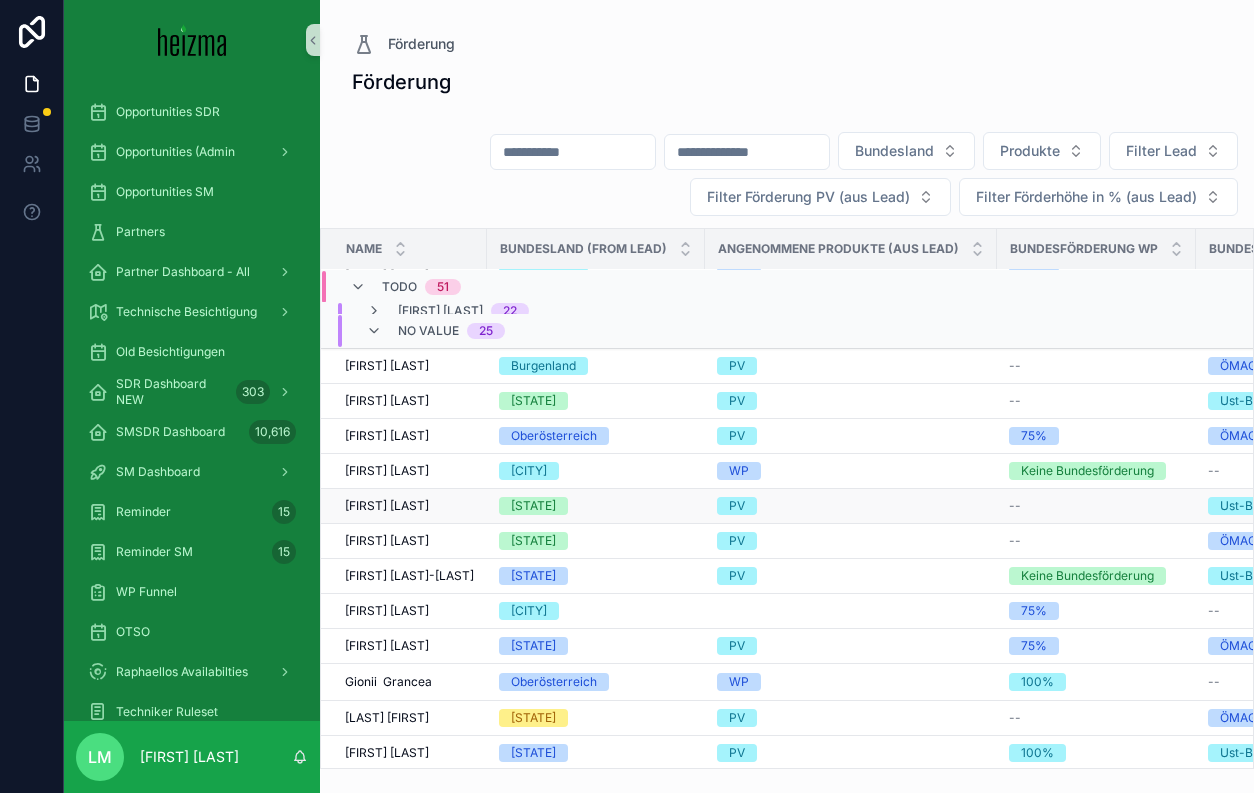 click on "Manfred Reinspach" at bounding box center (387, 506) 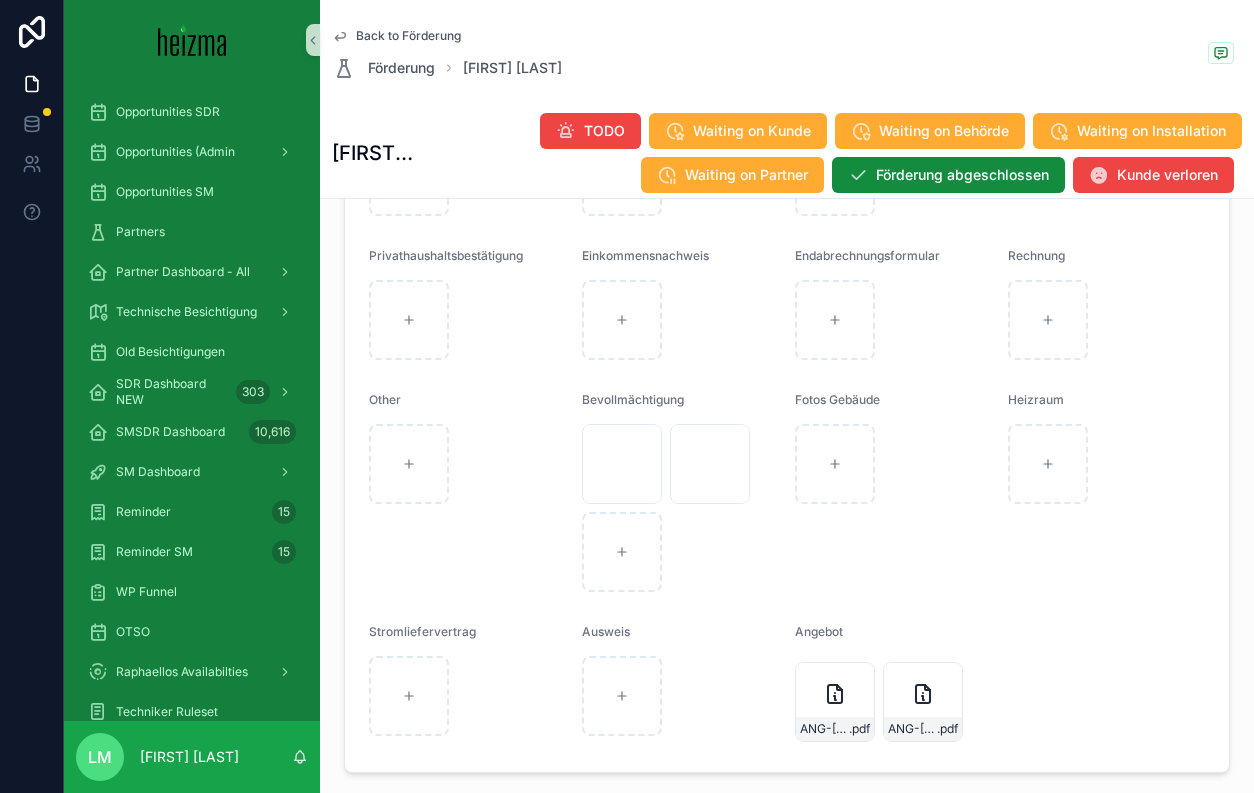 scroll, scrollTop: 2213, scrollLeft: 0, axis: vertical 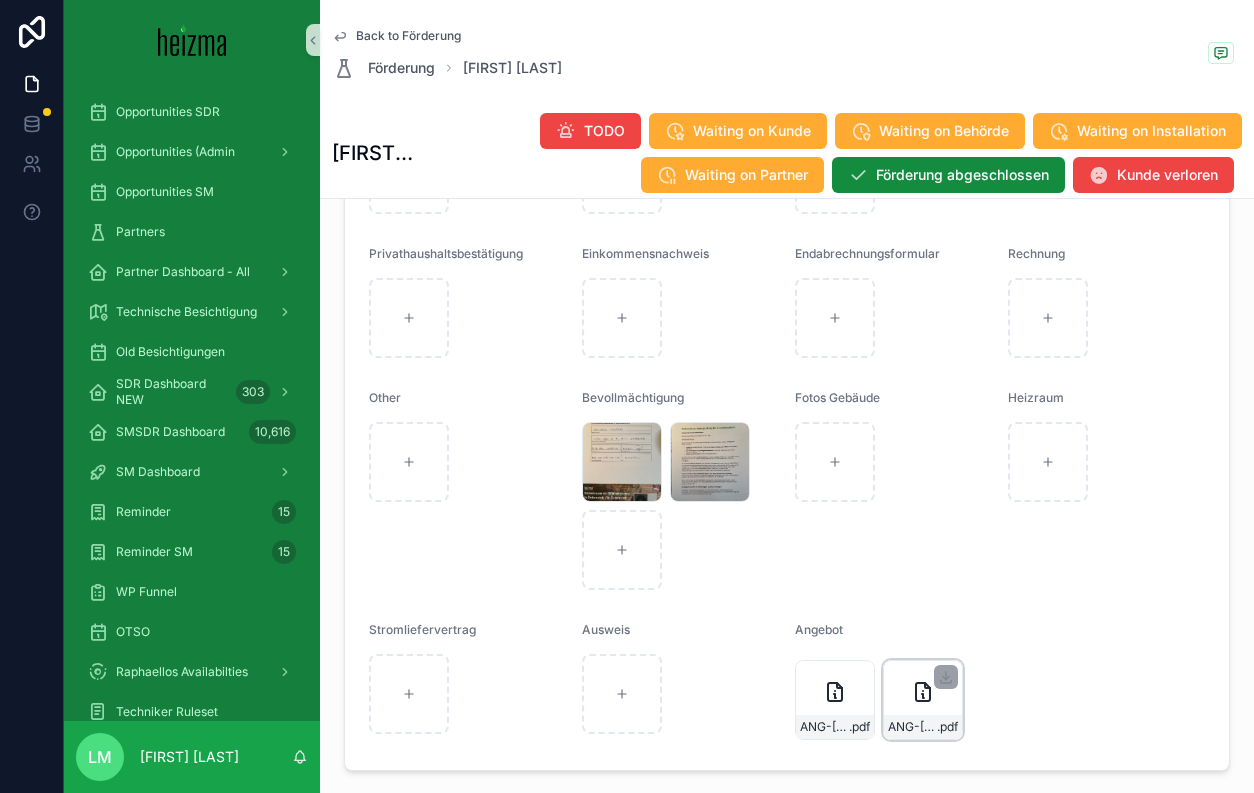 click on "ANG-8736-Reinspach-2025-01-27 .pdf" at bounding box center (923, 727) 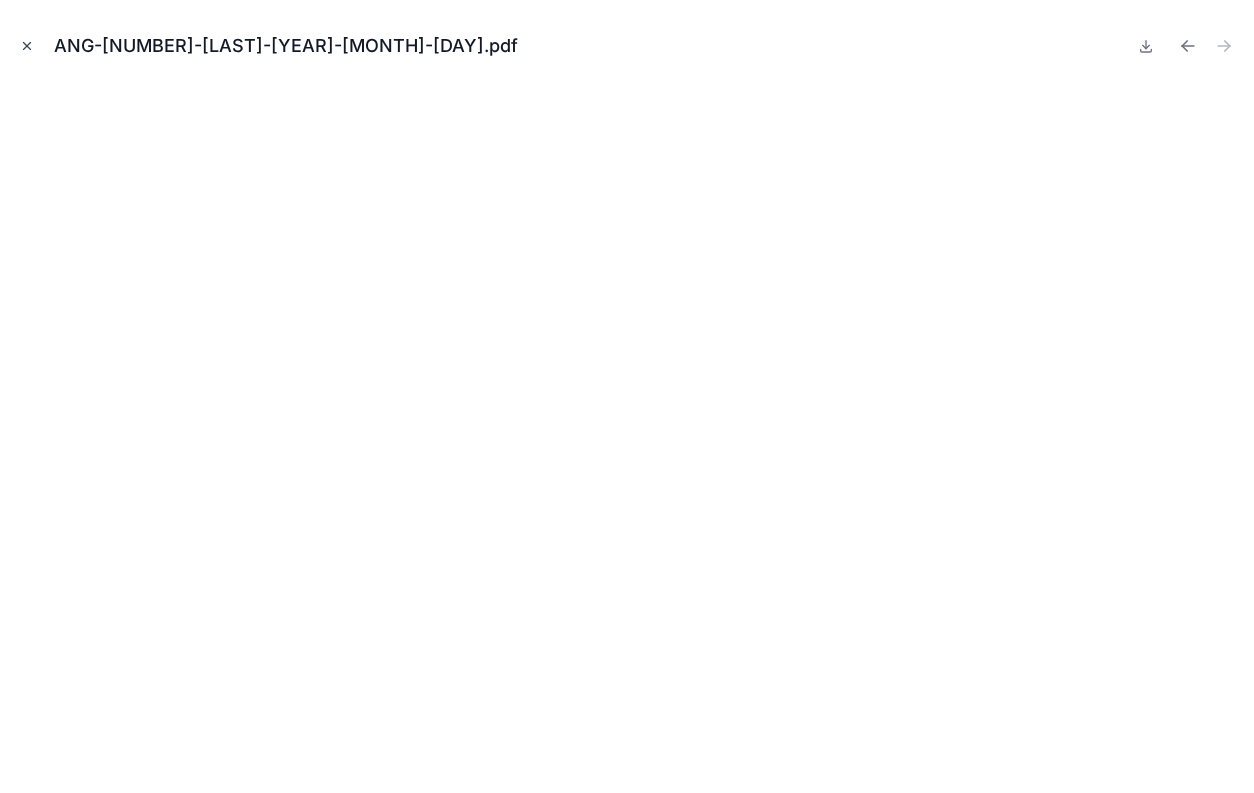 click 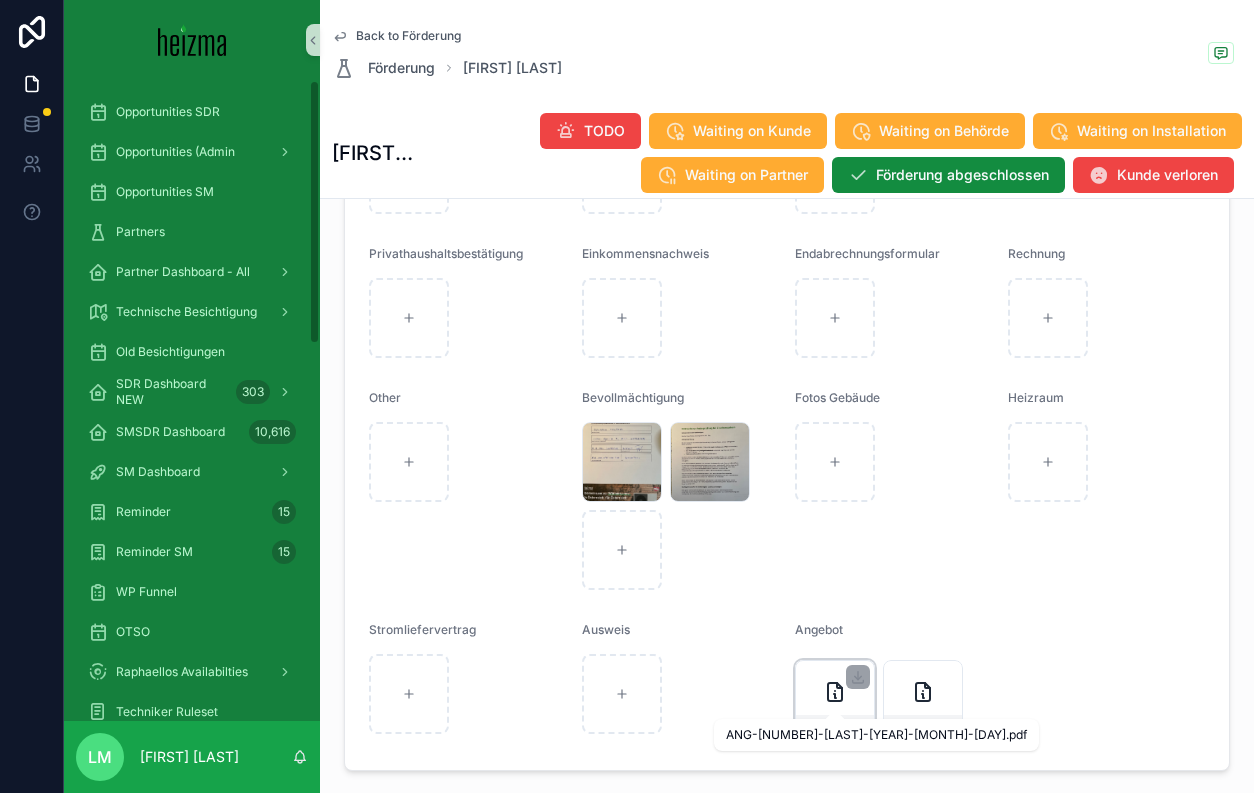 click on "ANG-8736-Reinspach-2025-01-27" at bounding box center [824, 727] 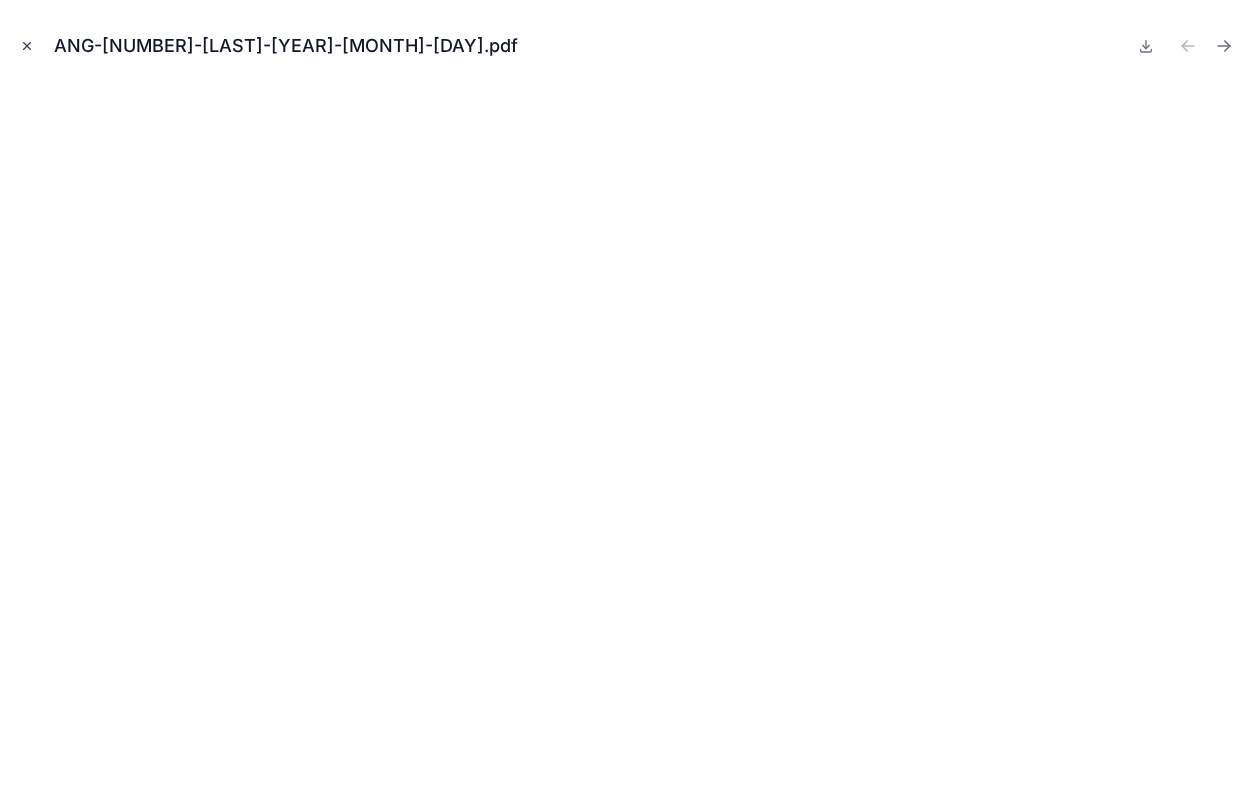 click 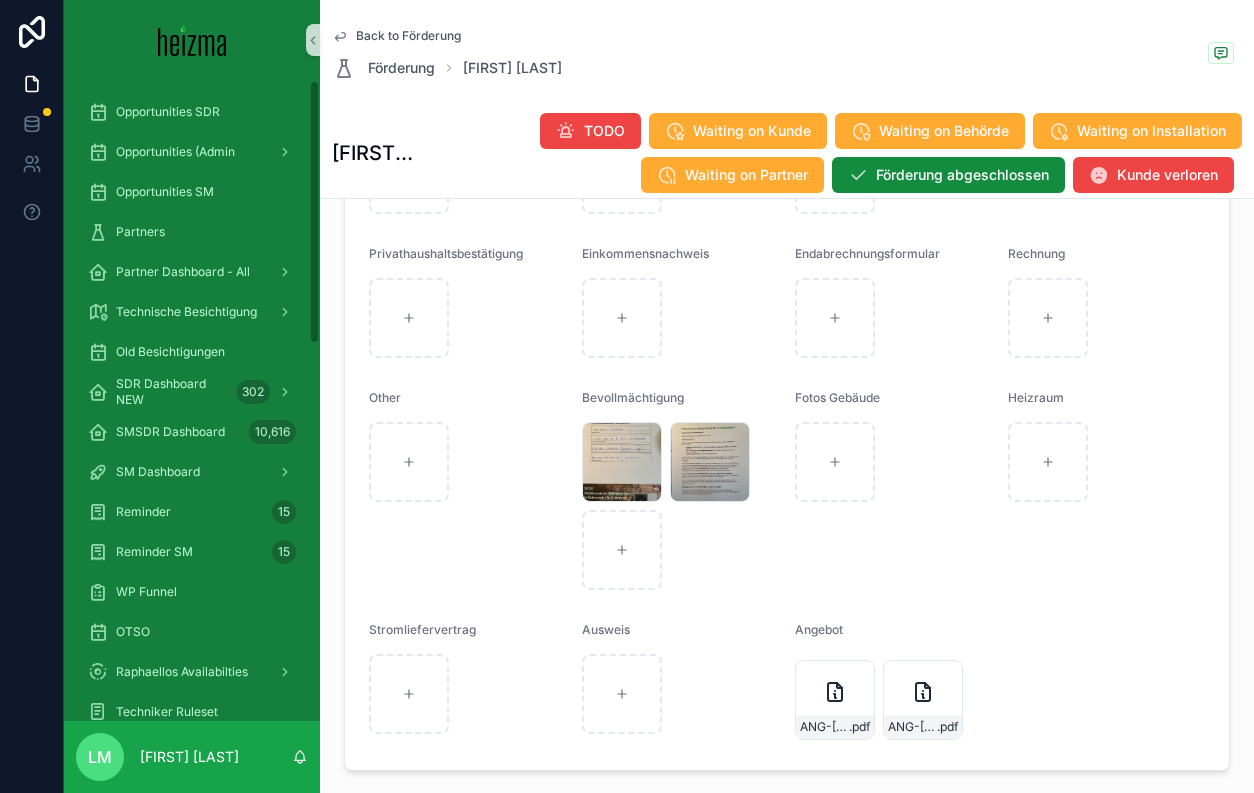 click at bounding box center [467, 462] 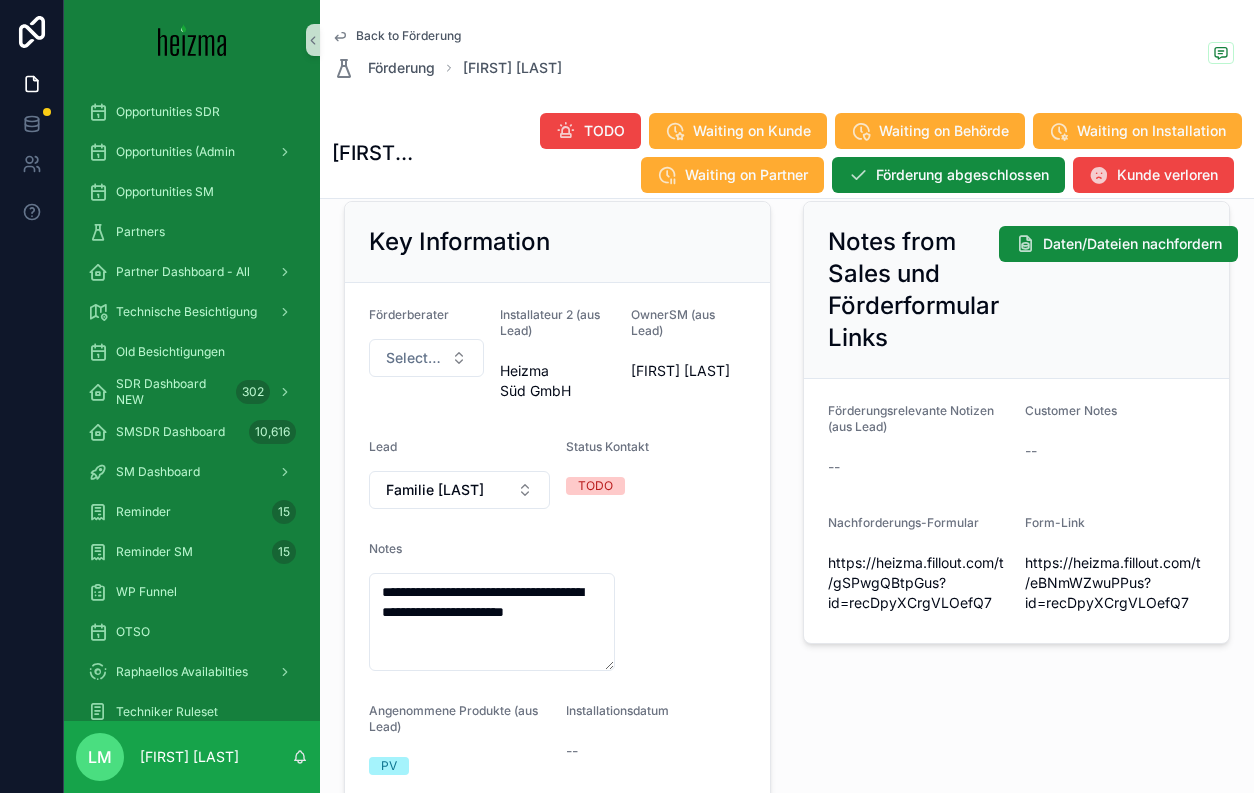 scroll, scrollTop: 177, scrollLeft: 0, axis: vertical 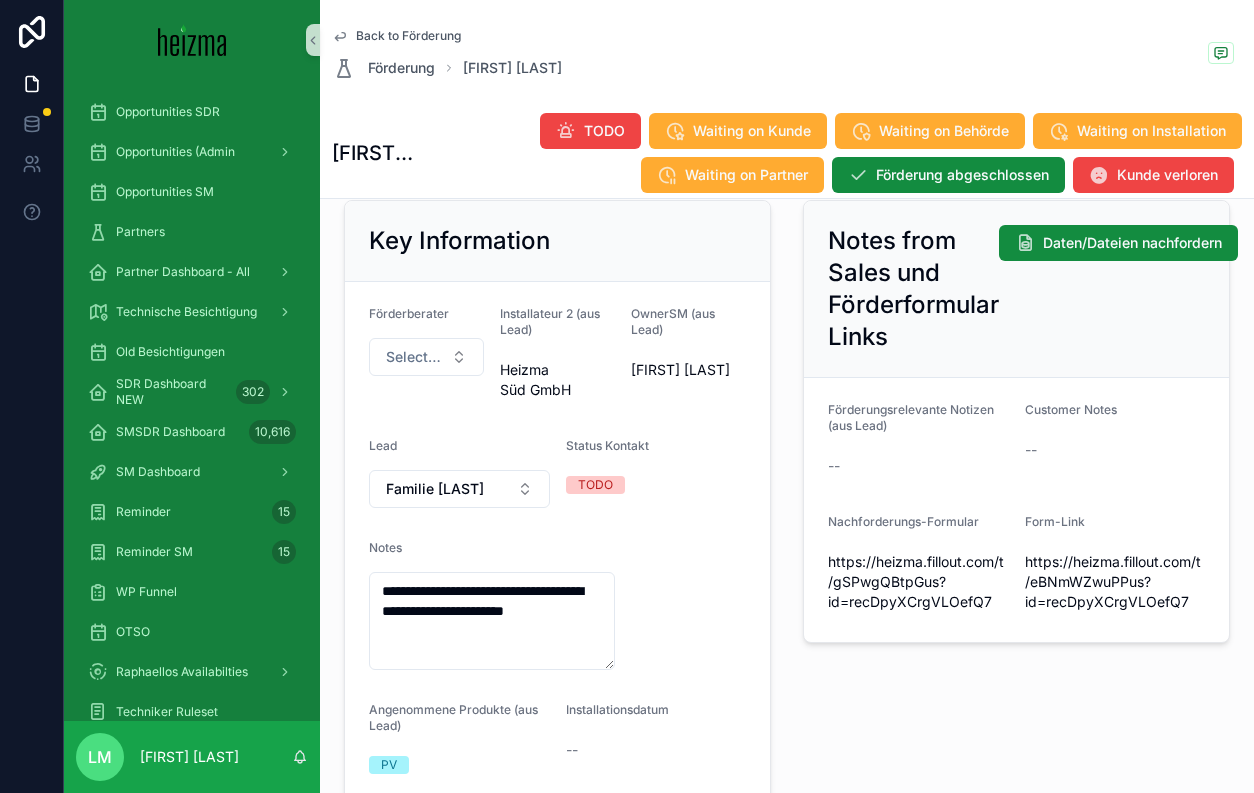click on "Back to Förderung" at bounding box center (408, 36) 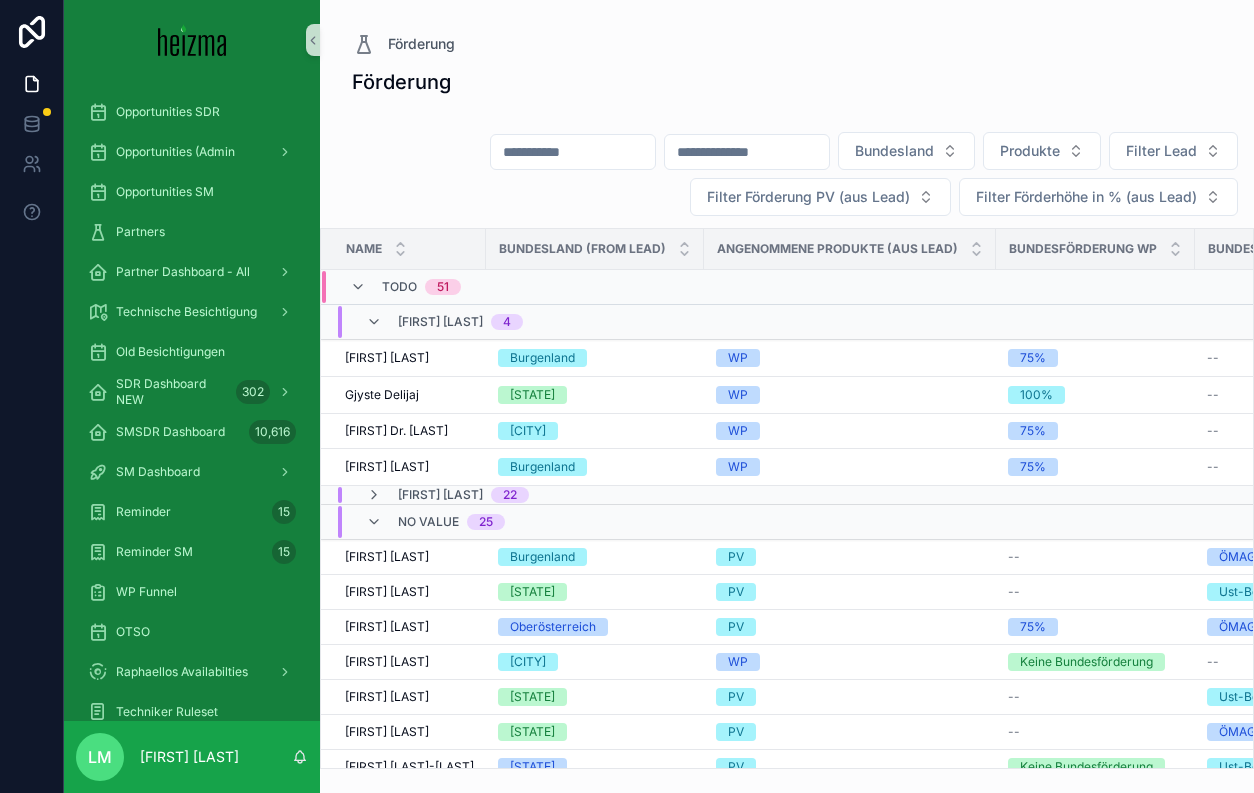scroll, scrollTop: 0, scrollLeft: 0, axis: both 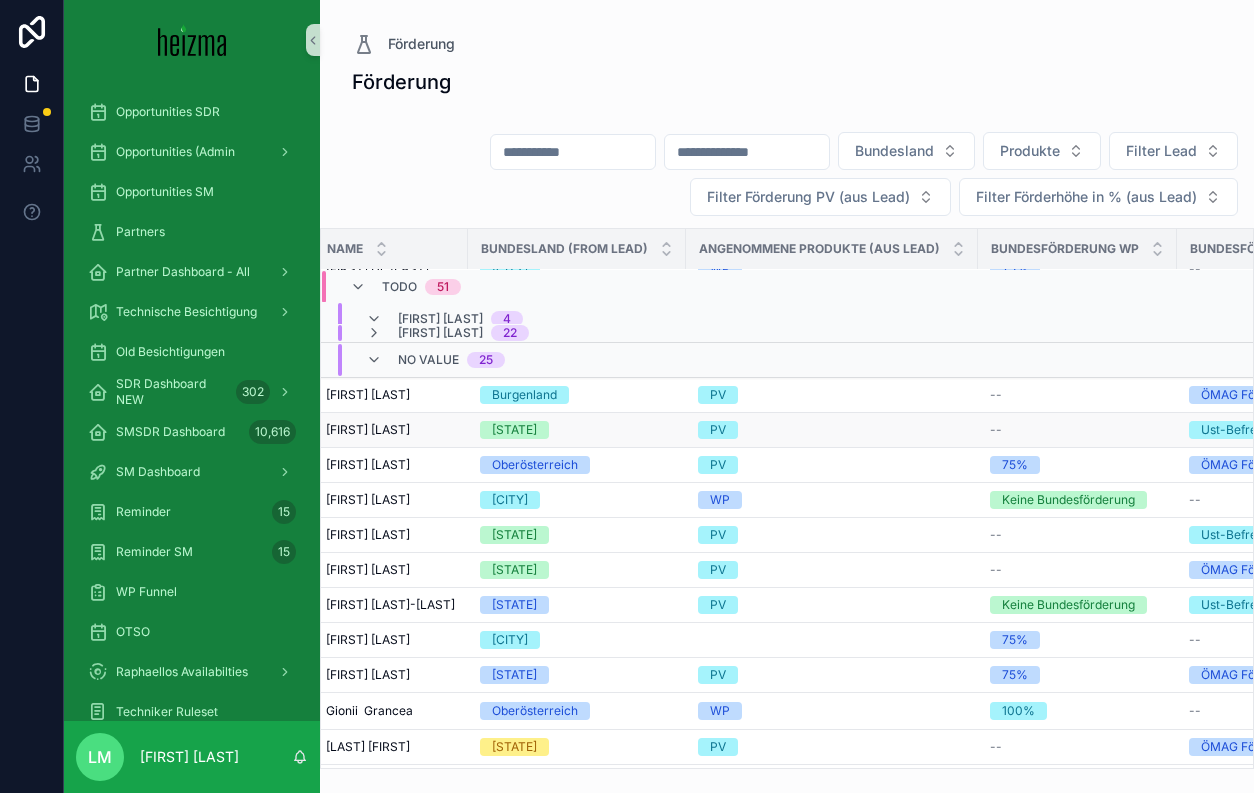 click on "Günther Raffer" at bounding box center (368, 430) 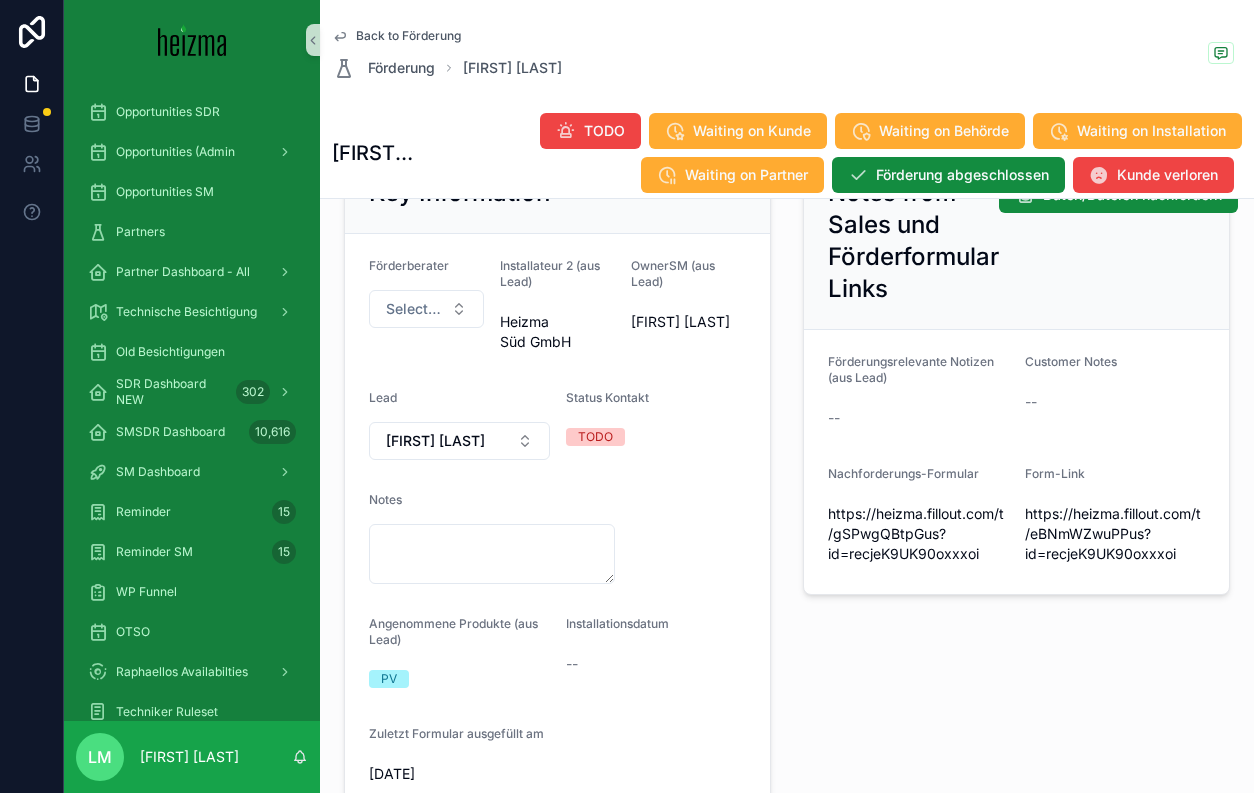 scroll, scrollTop: 83, scrollLeft: 0, axis: vertical 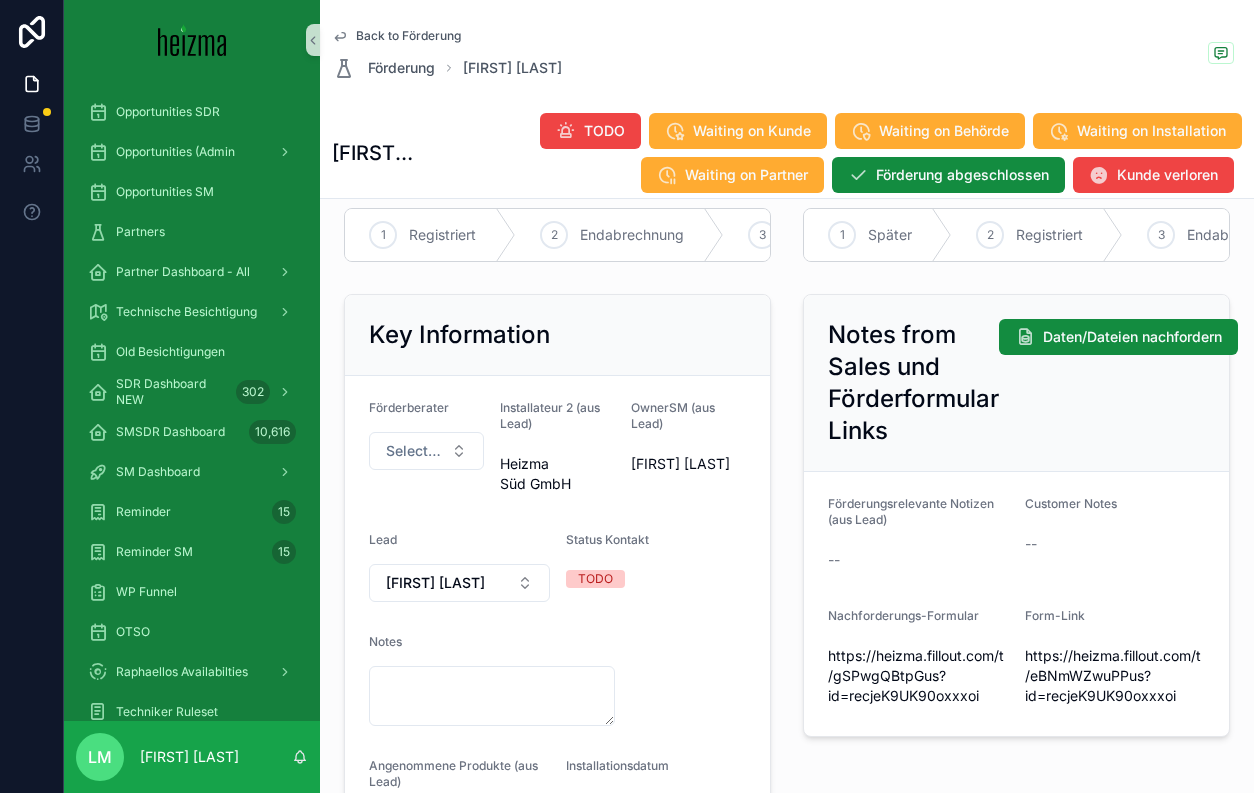 click on "Back to Förderung" at bounding box center [408, 36] 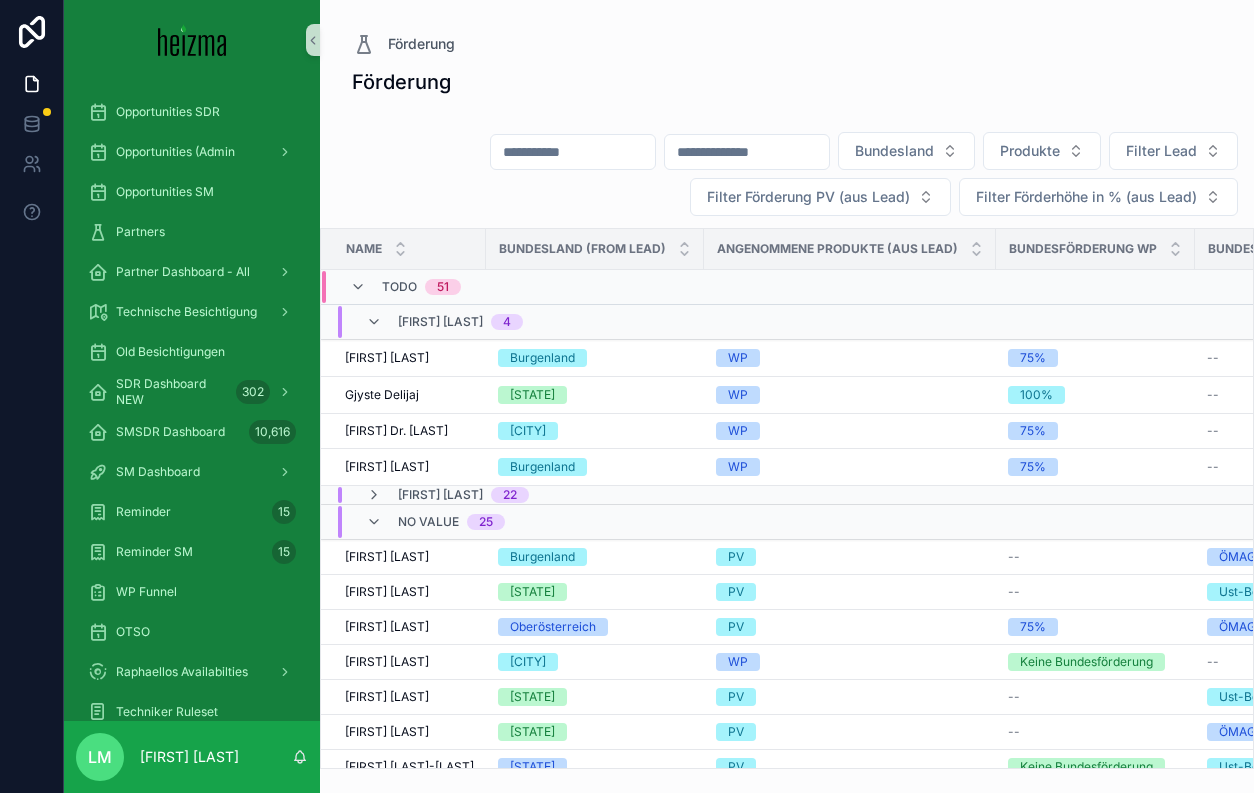 scroll, scrollTop: 0, scrollLeft: 0, axis: both 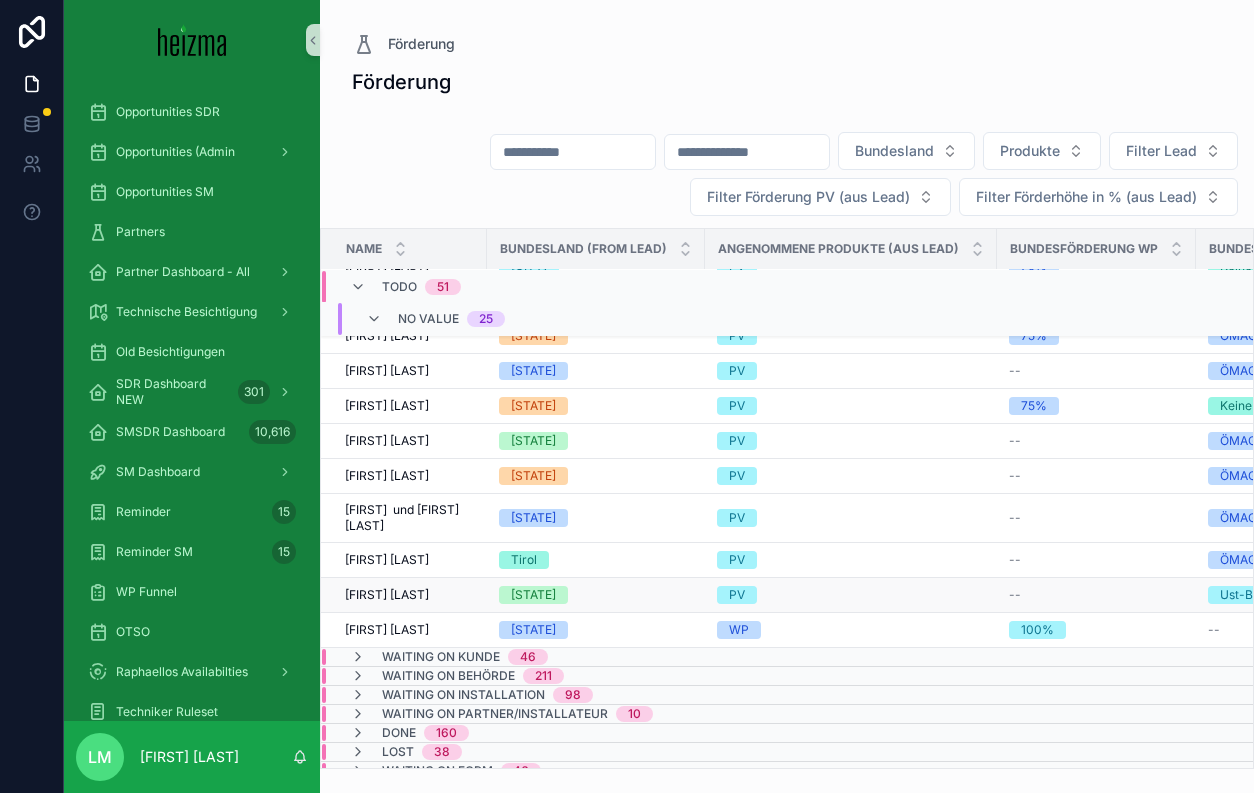 click on "Robert Crnekovic" at bounding box center [387, 595] 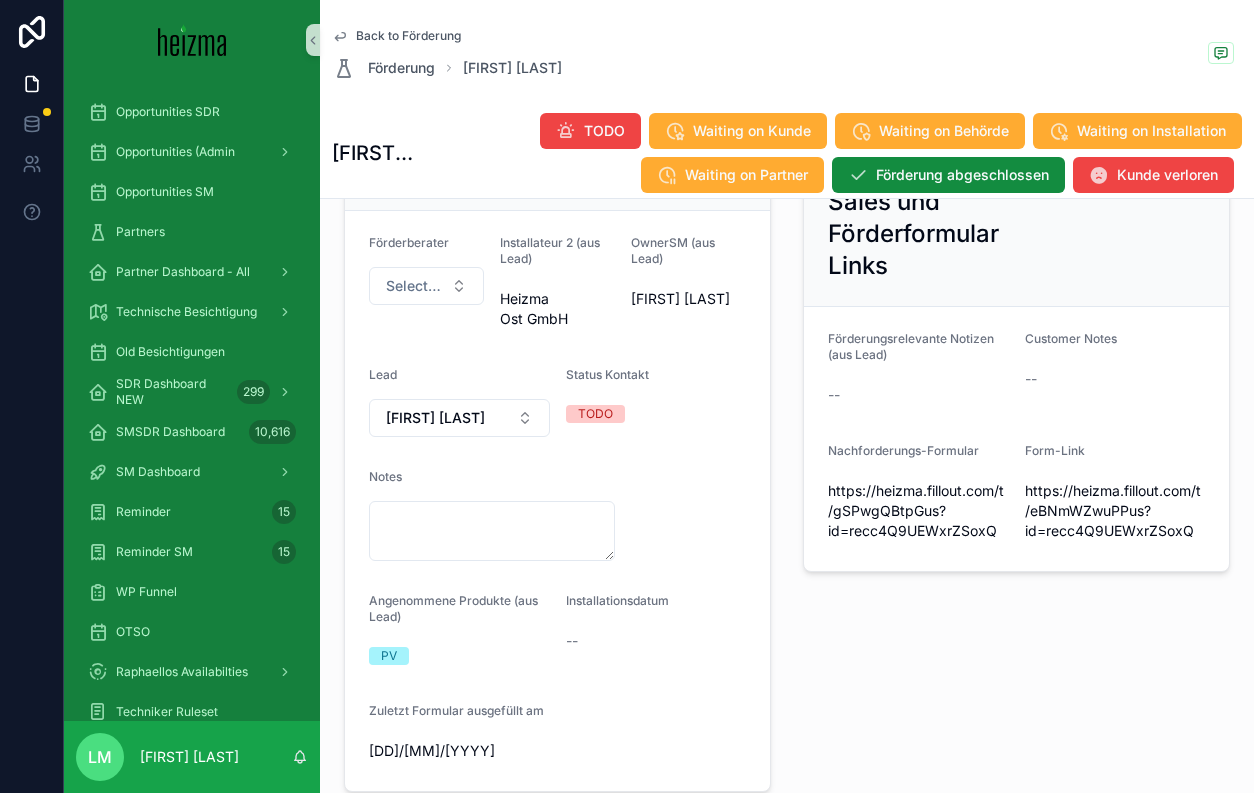 scroll, scrollTop: 302, scrollLeft: 0, axis: vertical 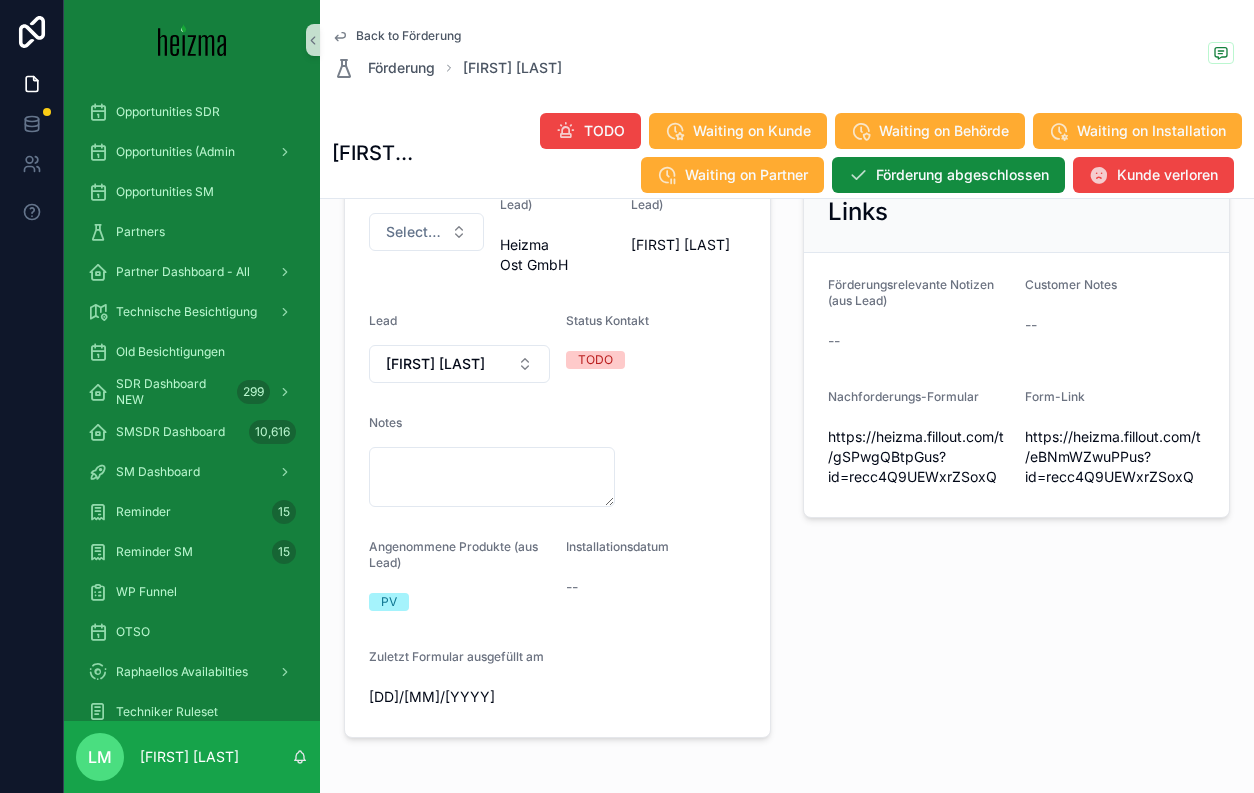 click on "Back to Förderung  Förderung  Robert Crnekovic" at bounding box center (787, 54) 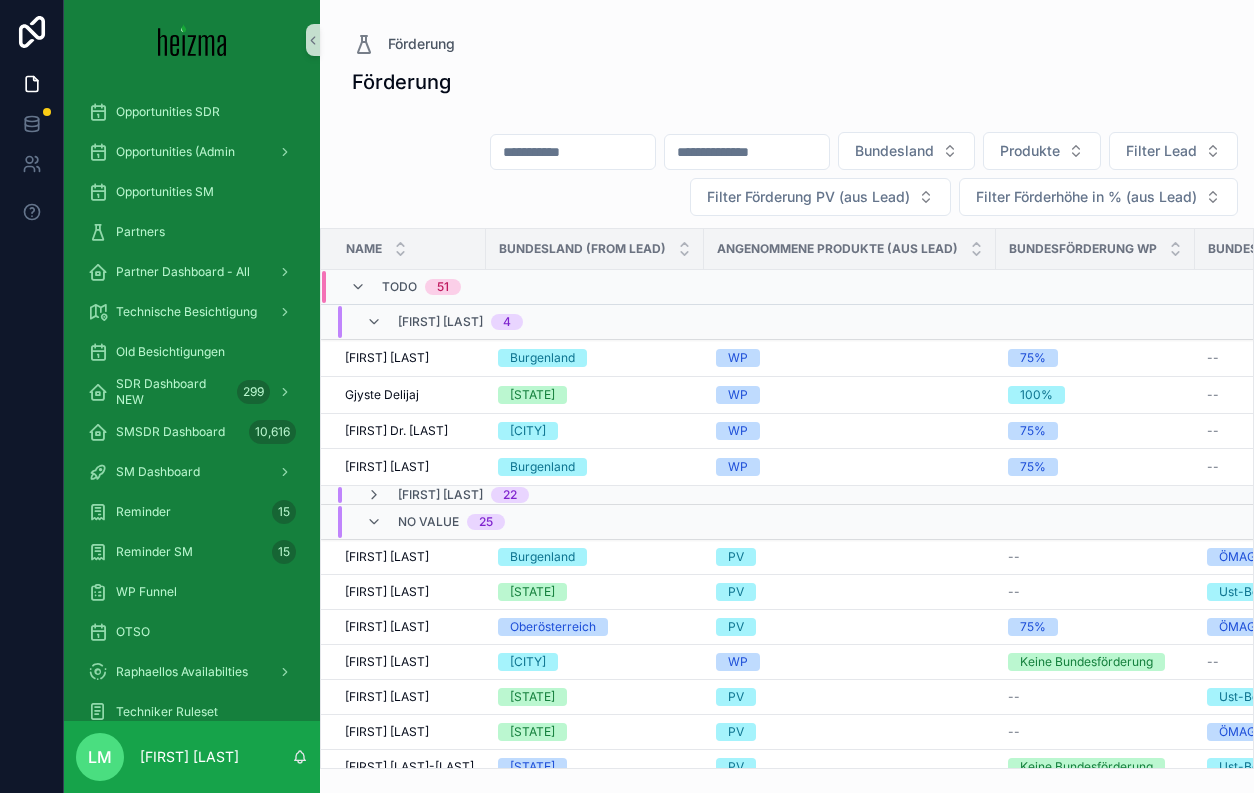 scroll, scrollTop: 0, scrollLeft: 0, axis: both 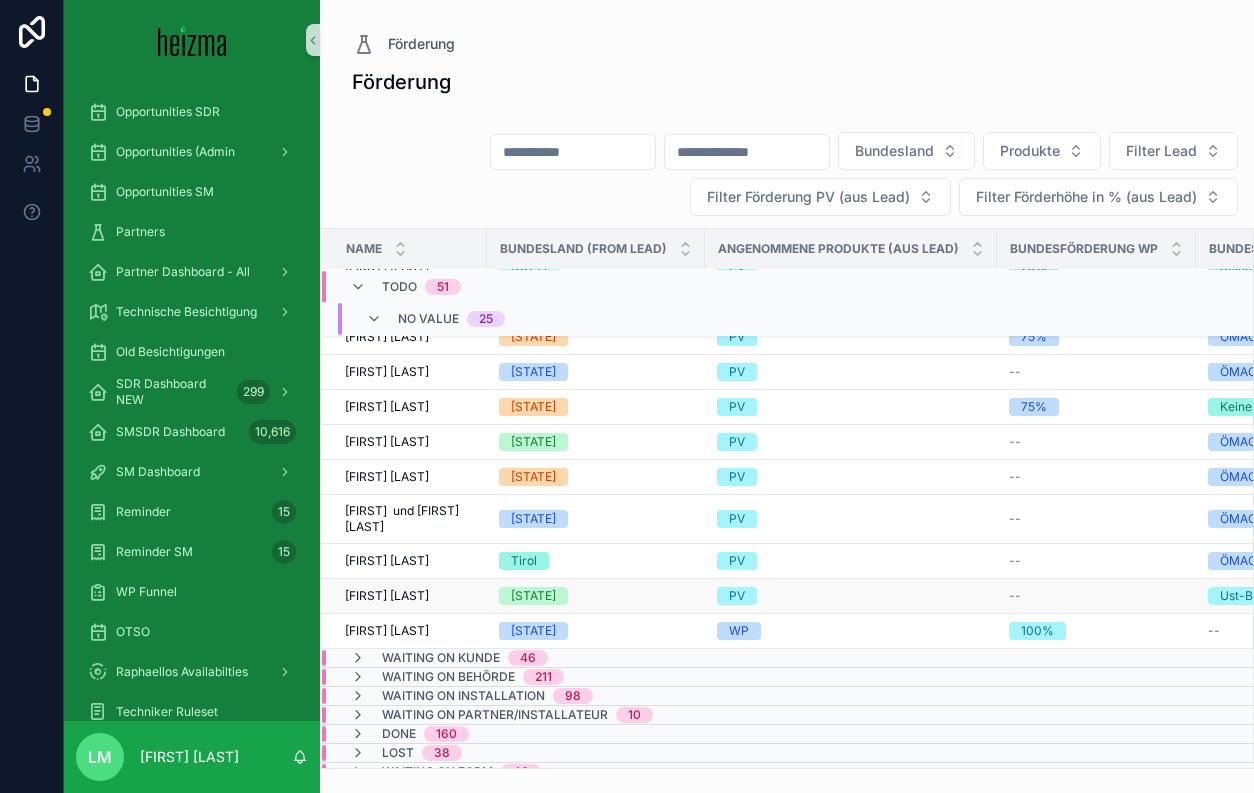 click on "Robert Crnekovic" at bounding box center [387, 596] 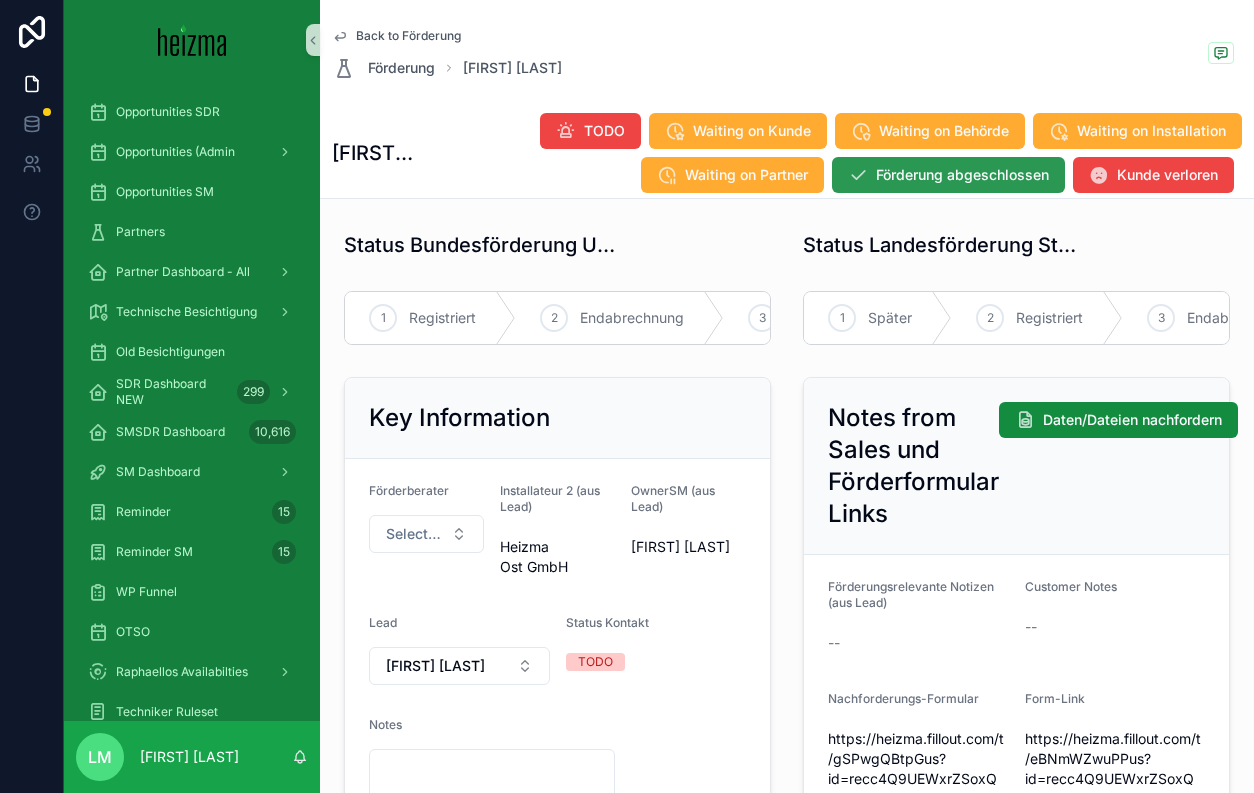 click on "Förderung abgeschlossen" at bounding box center [962, 175] 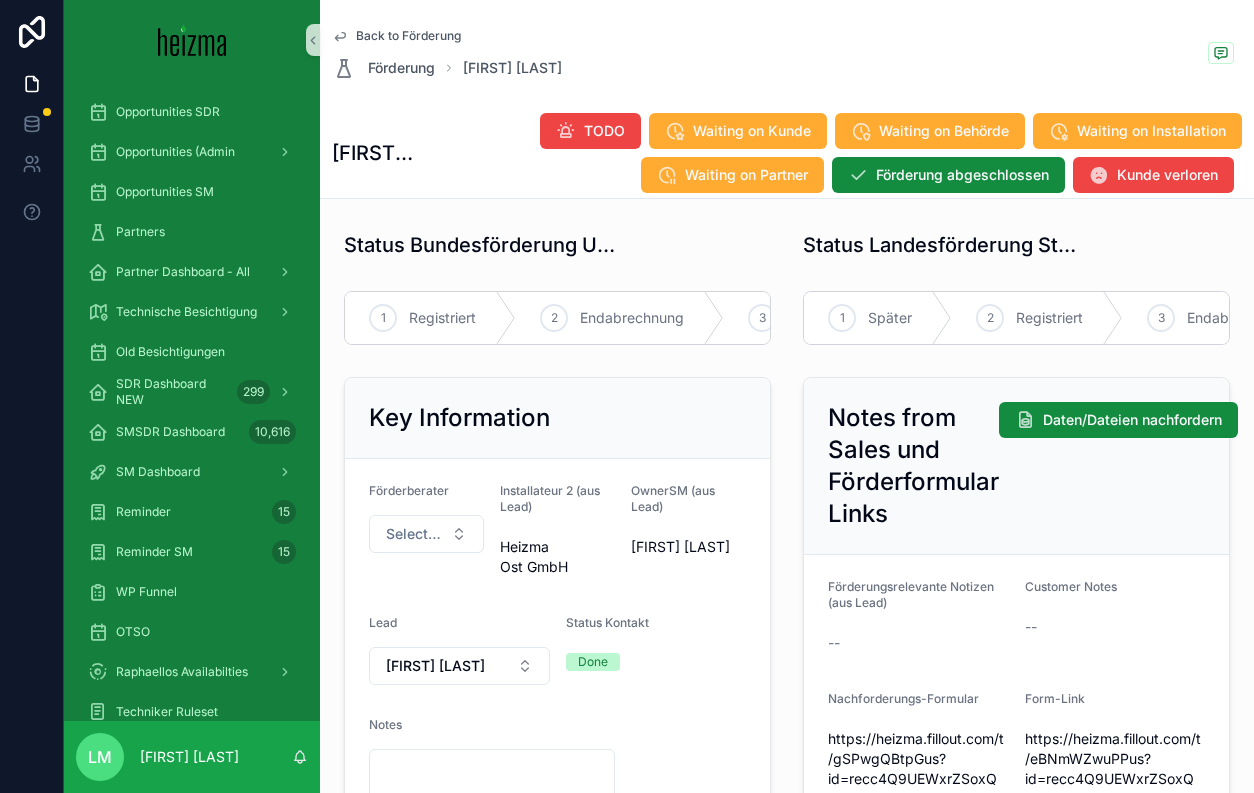 click on "Back to Förderung" at bounding box center [408, 36] 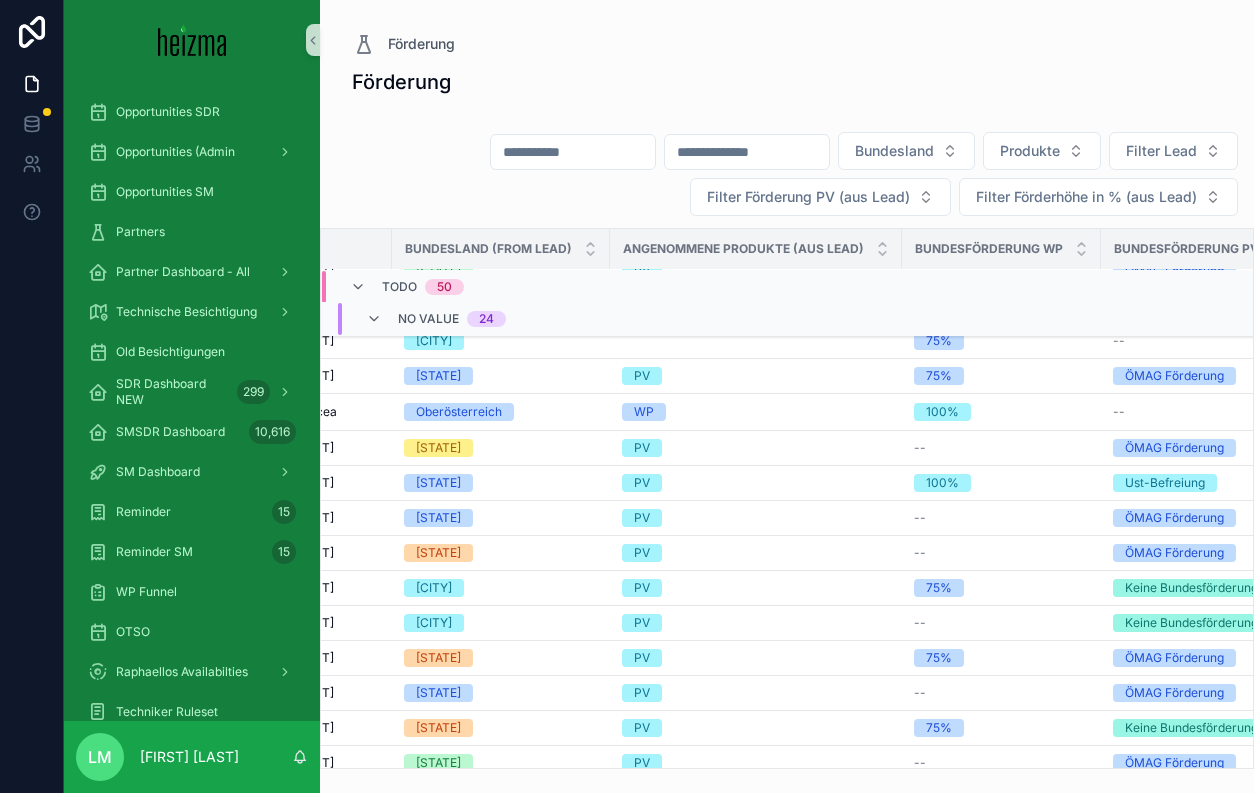 scroll, scrollTop: 513, scrollLeft: 88, axis: both 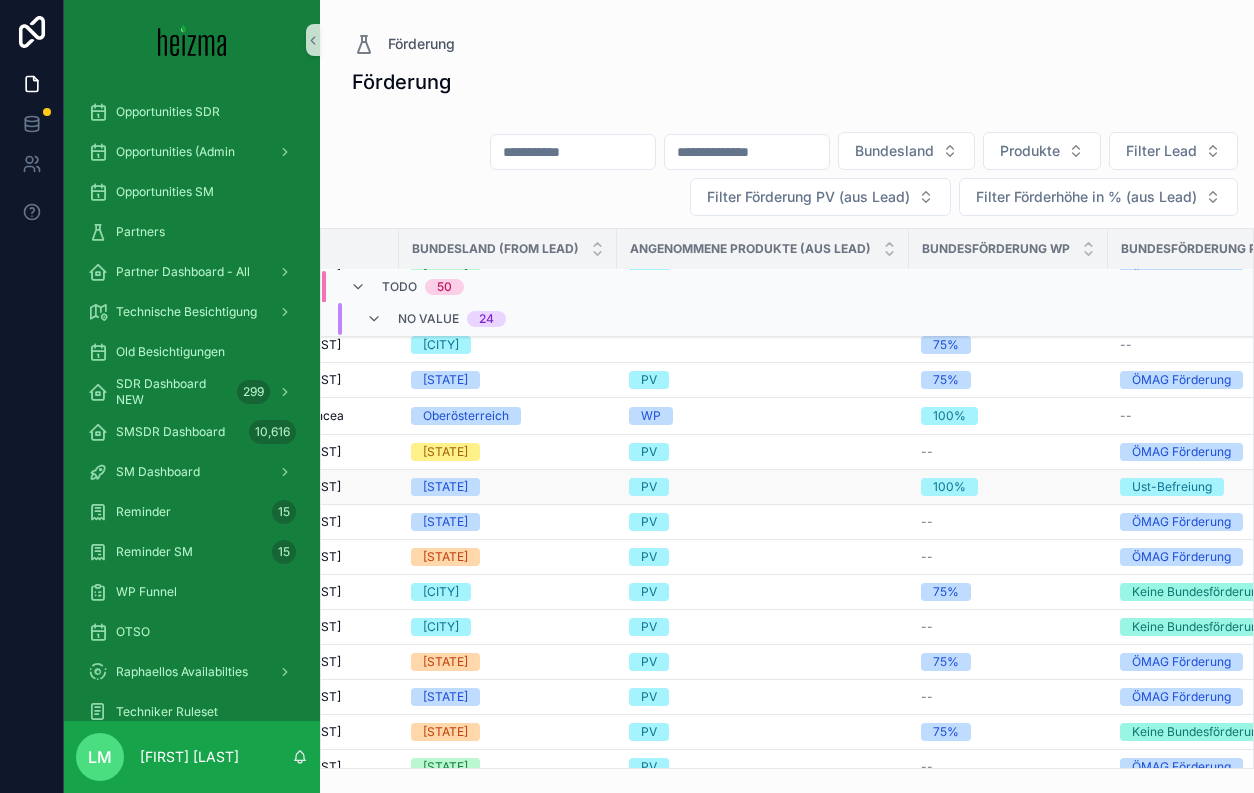 click on "Kärnten" at bounding box center (445, 487) 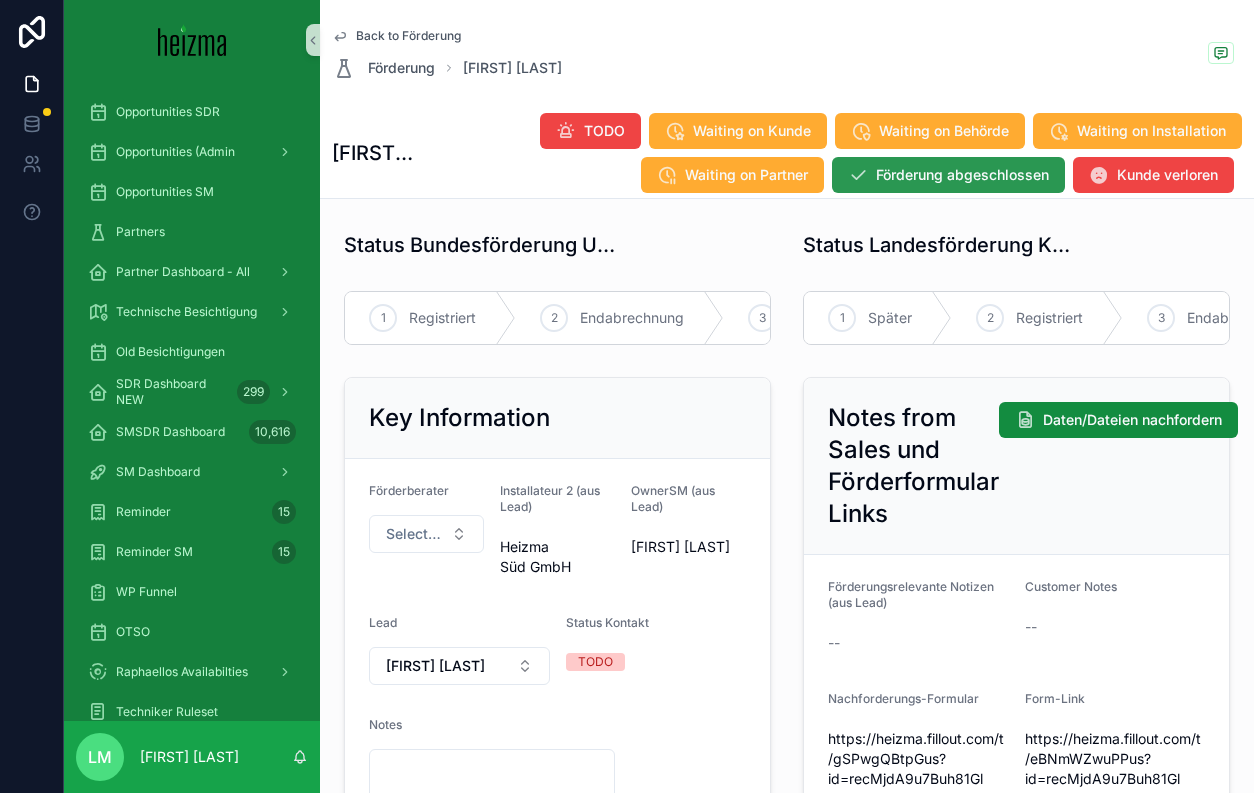 click on "Förderung abgeschlossen" at bounding box center (962, 175) 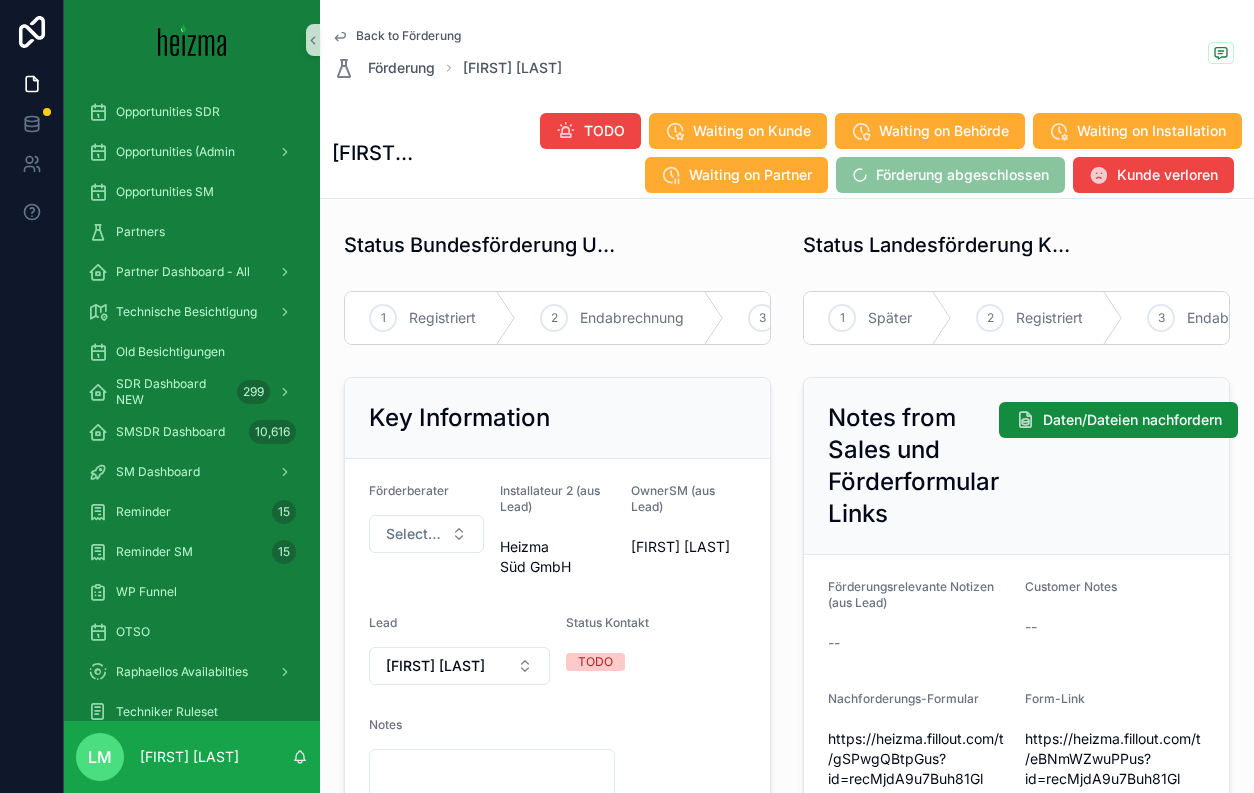 click on "Back to Förderung" at bounding box center [408, 36] 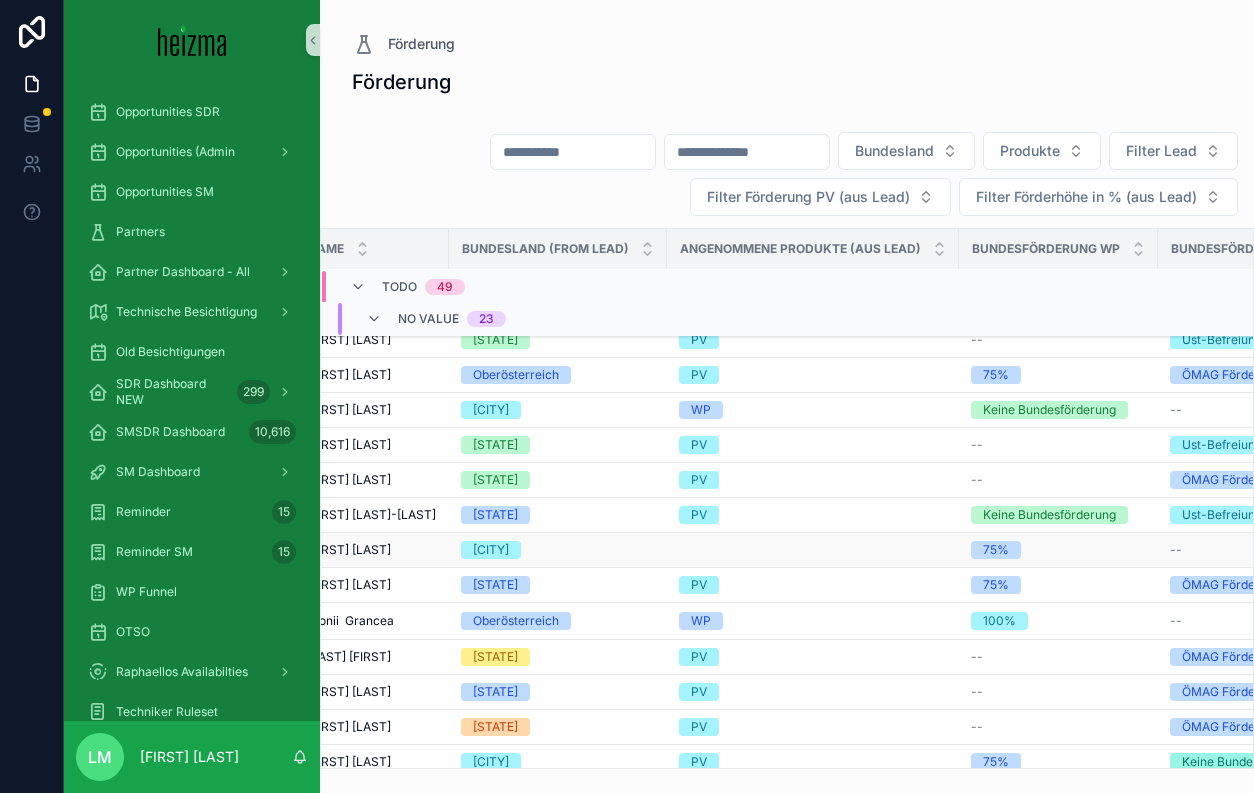 scroll, scrollTop: 231, scrollLeft: 84, axis: both 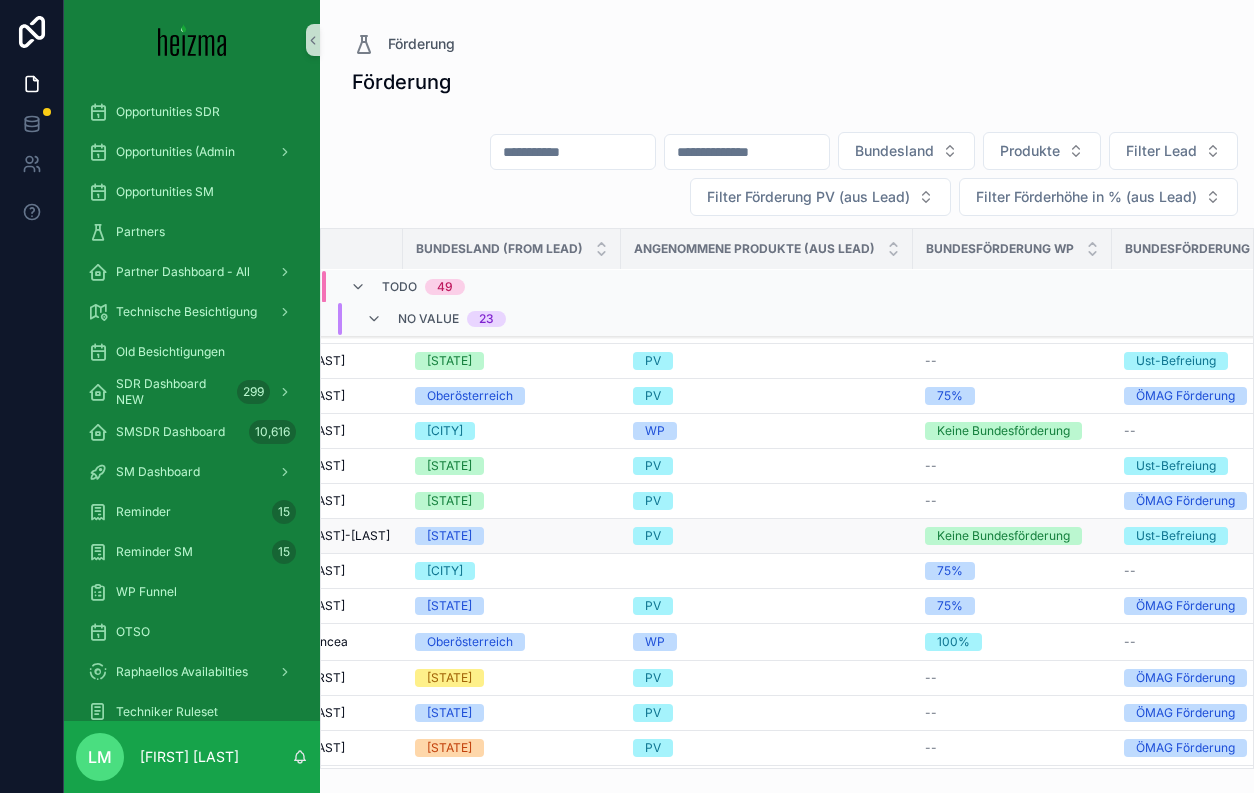 click on "Kärnten" at bounding box center (512, 536) 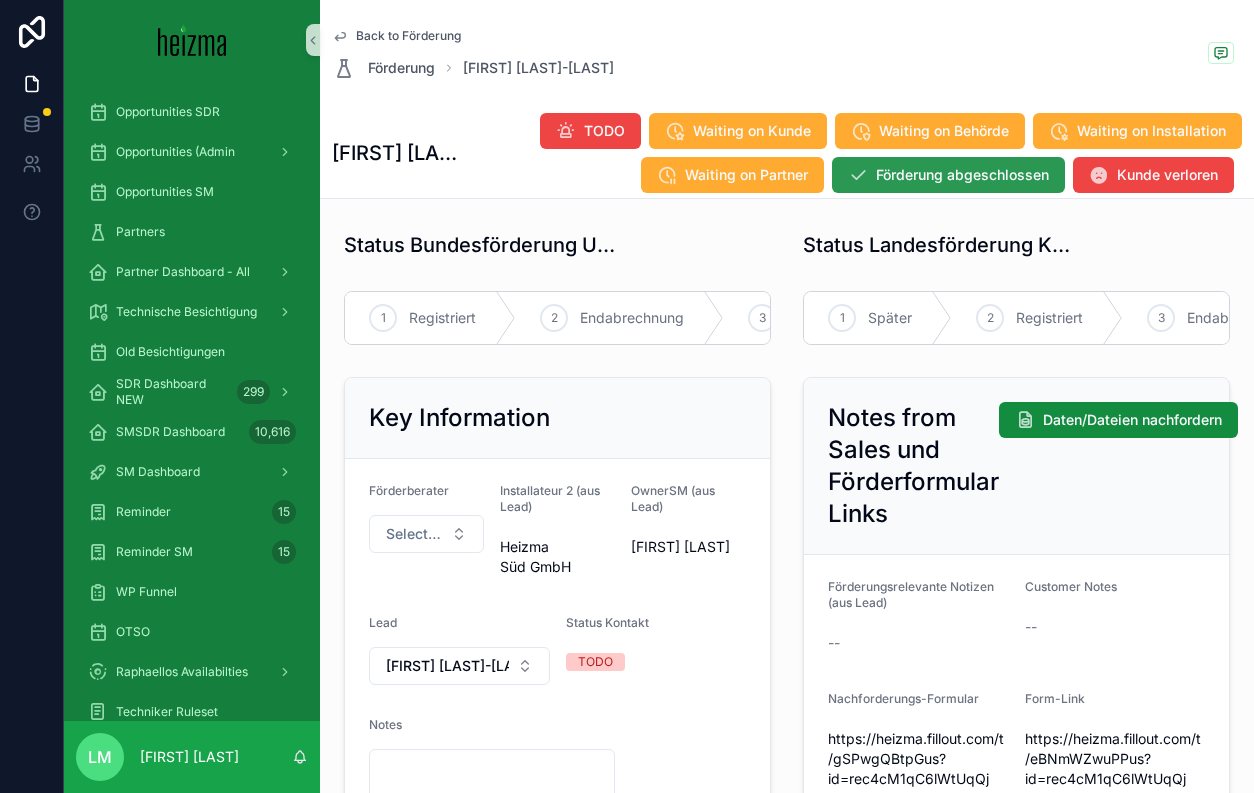 click on "Förderung abgeschlossen" at bounding box center (948, 175) 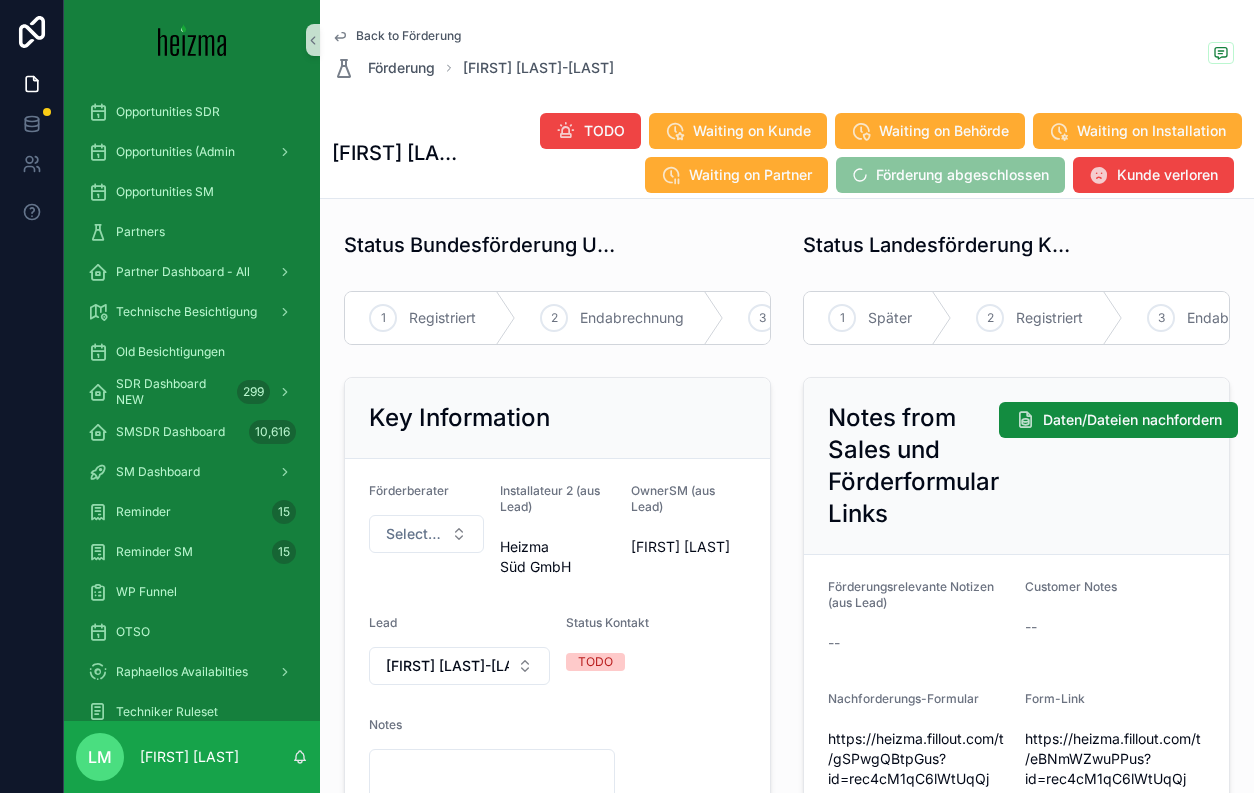 click on "Back to Förderung" at bounding box center [408, 36] 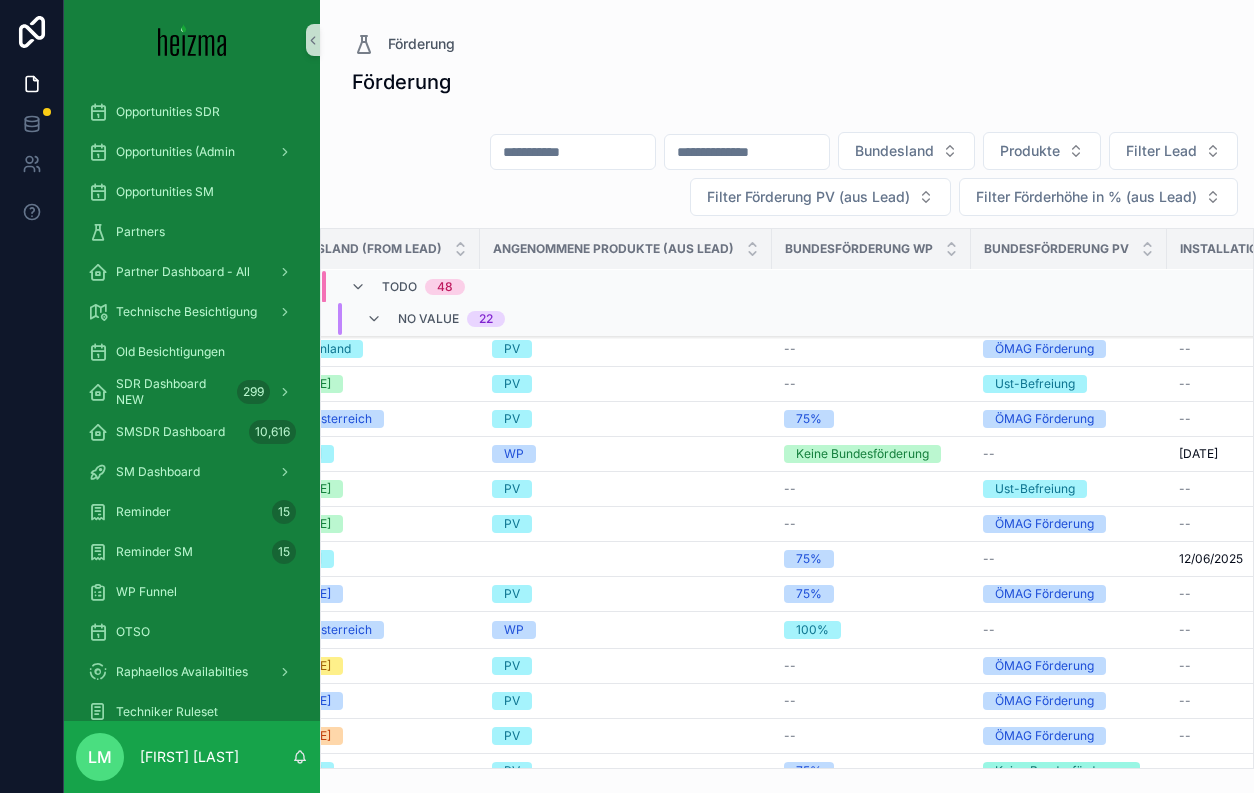 scroll, scrollTop: 205, scrollLeft: 245, axis: both 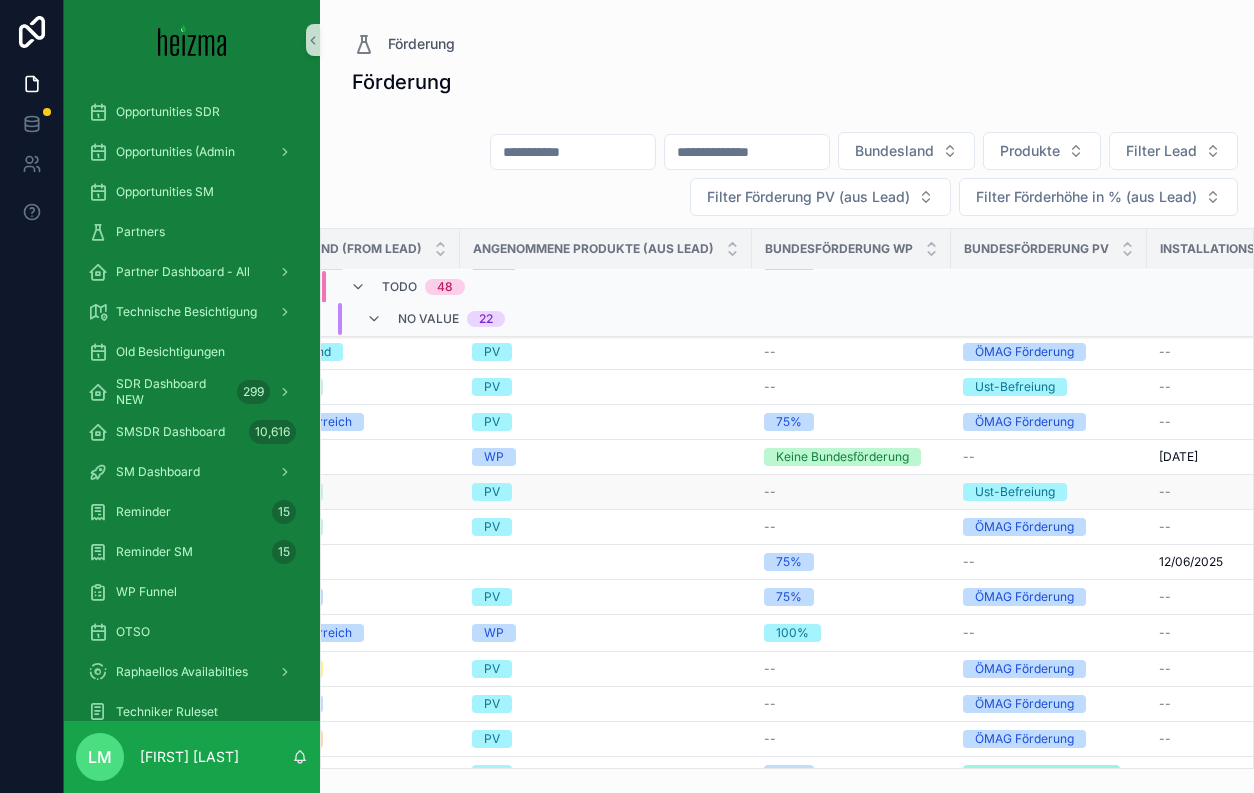 click on "PV" at bounding box center (606, 492) 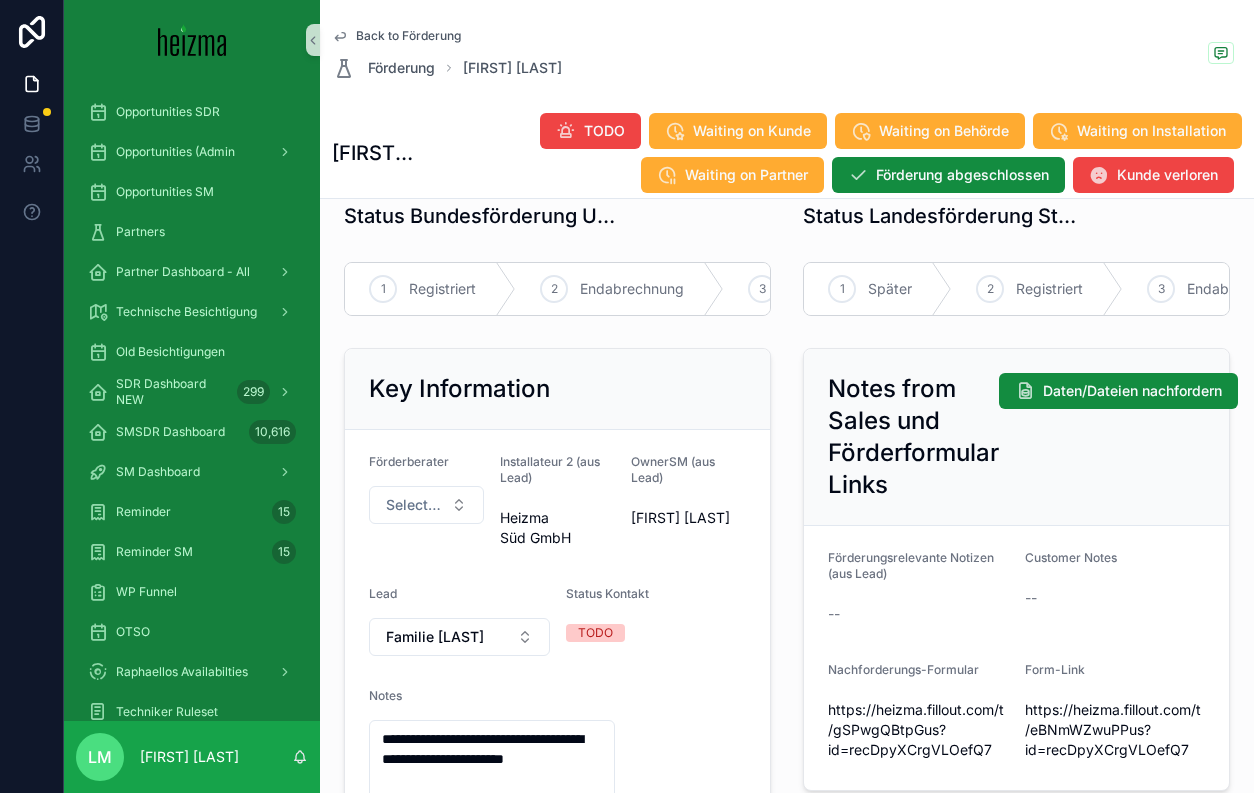scroll, scrollTop: 0, scrollLeft: 0, axis: both 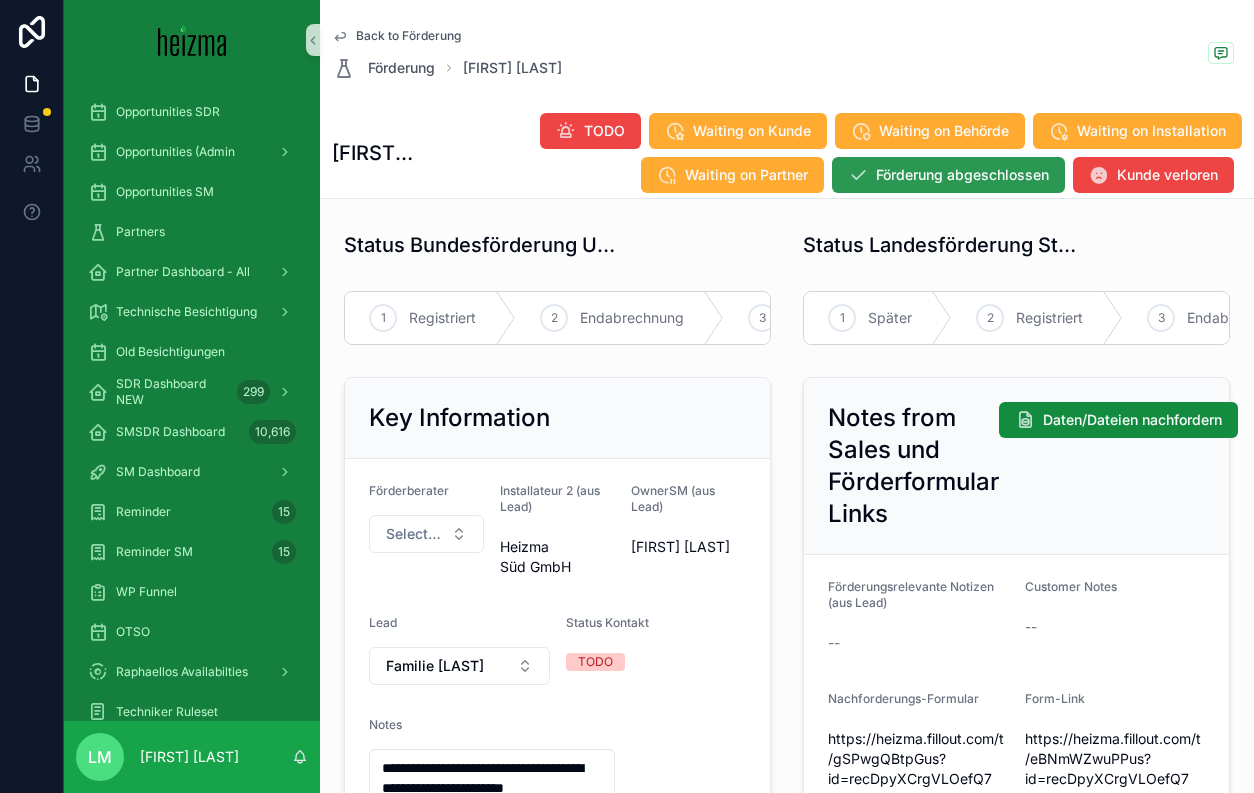 click on "Förderung abgeschlossen" at bounding box center [962, 175] 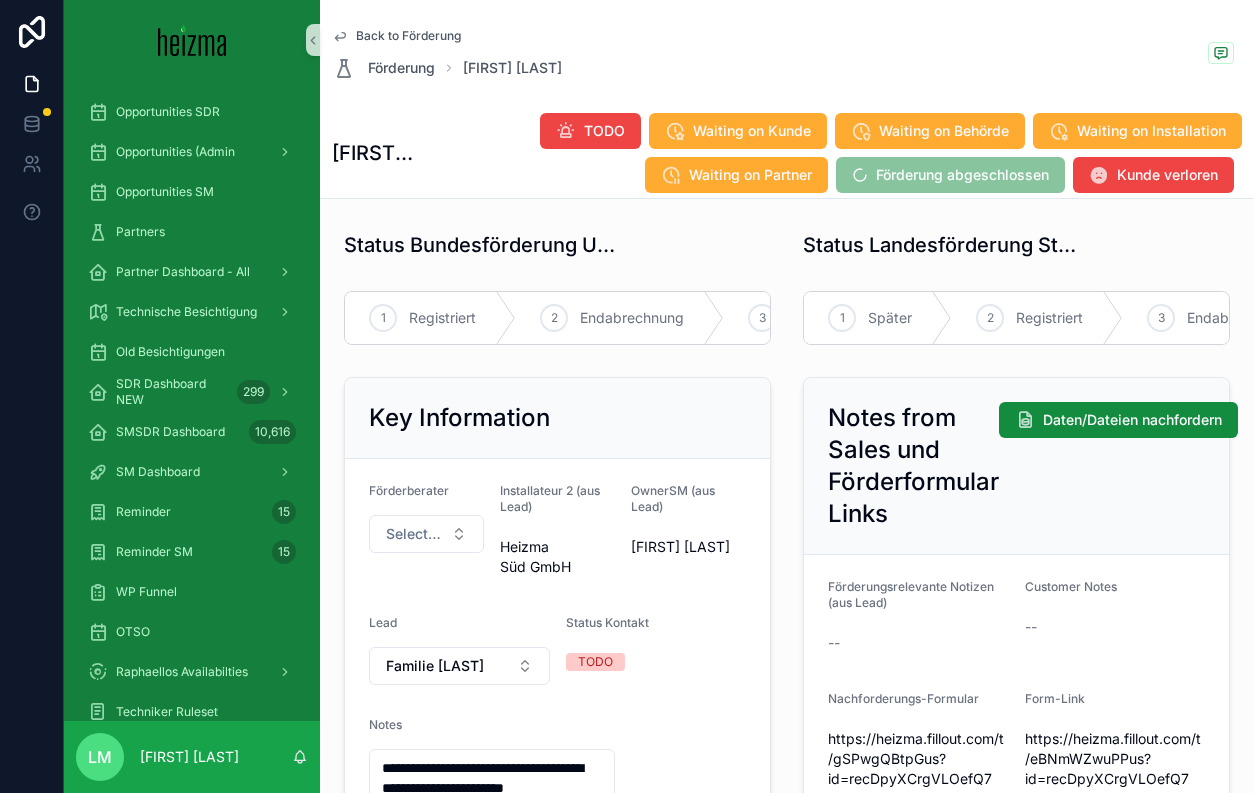 click on "Back to Förderung" at bounding box center (408, 36) 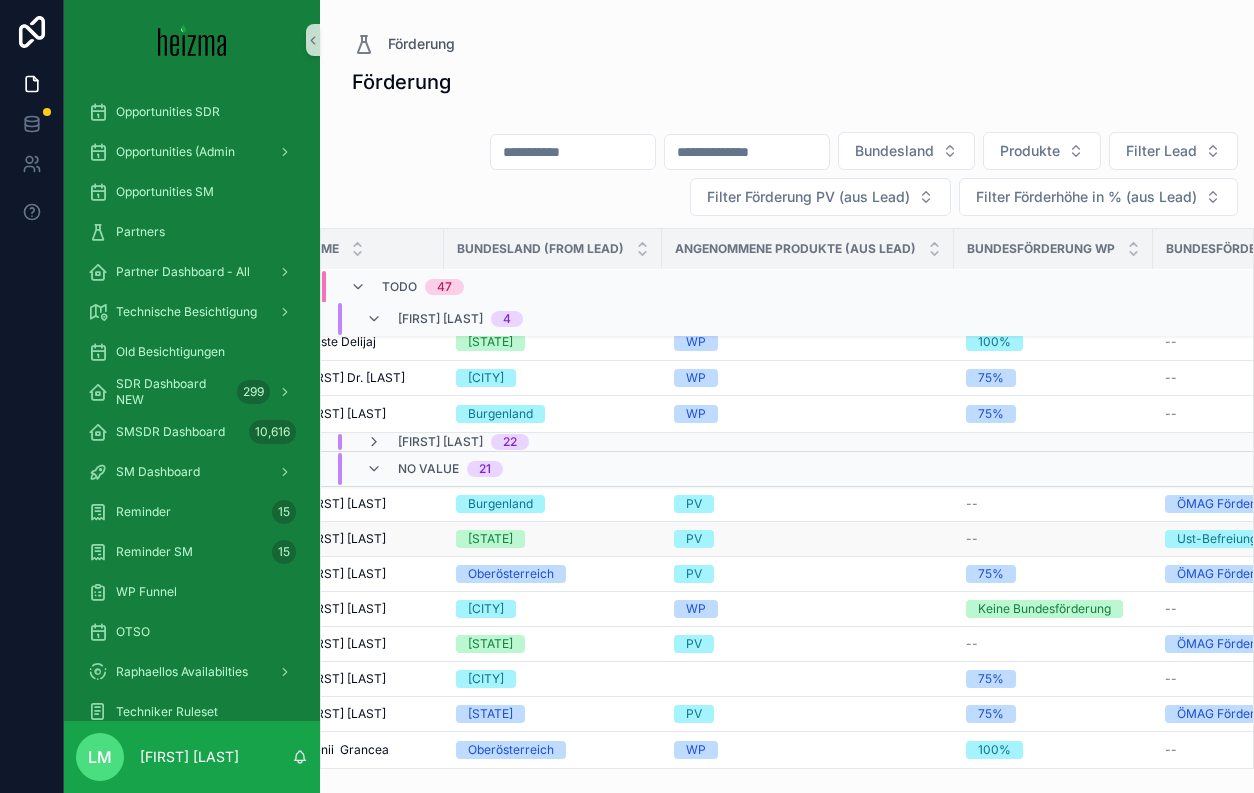scroll, scrollTop: 53, scrollLeft: 0, axis: vertical 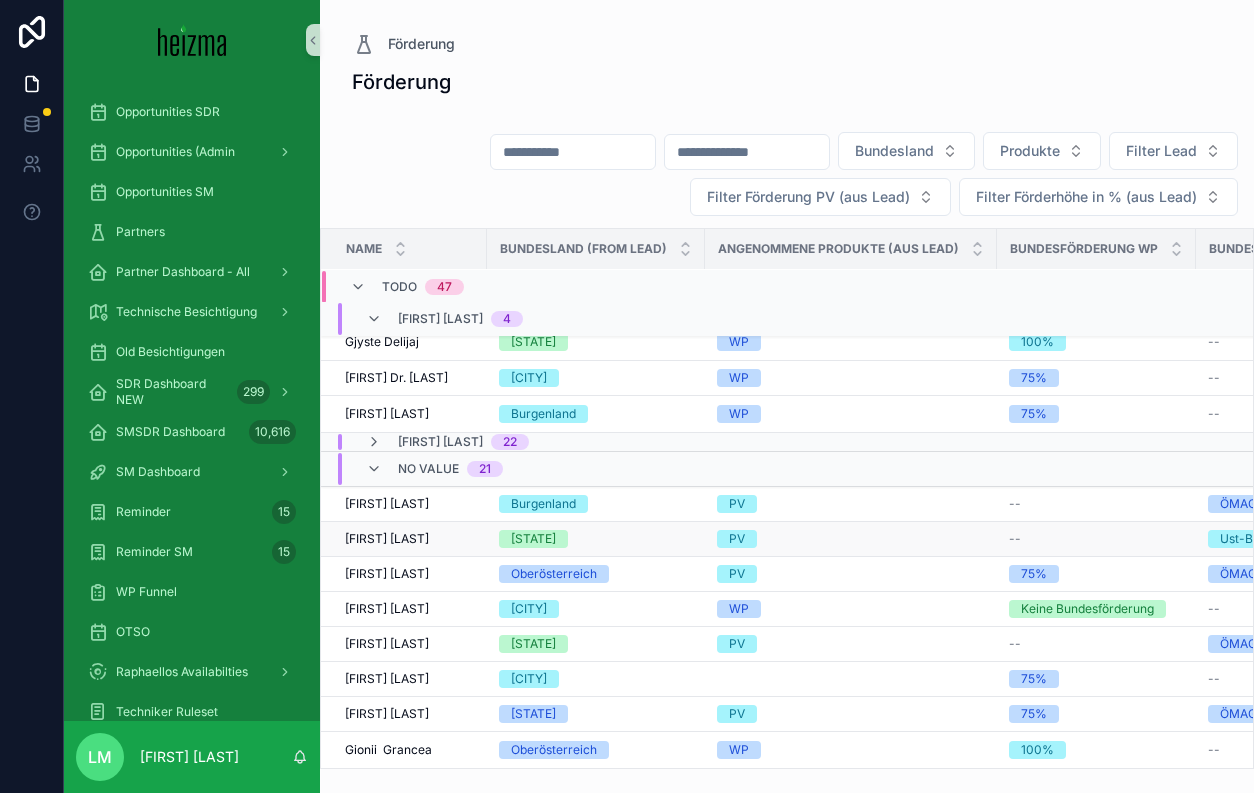 click on "Günther Raffer Günther Raffer" at bounding box center (410, 539) 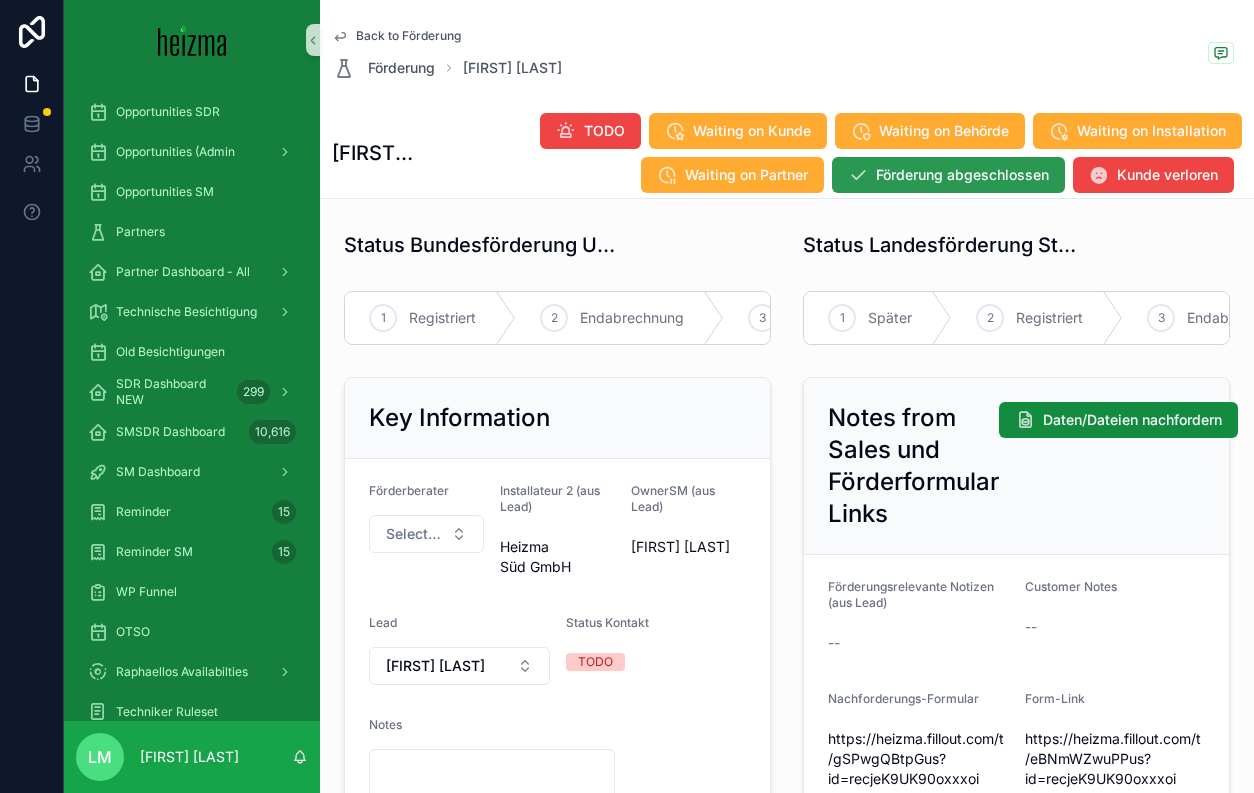 click on "Förderung abgeschlossen" at bounding box center [962, 175] 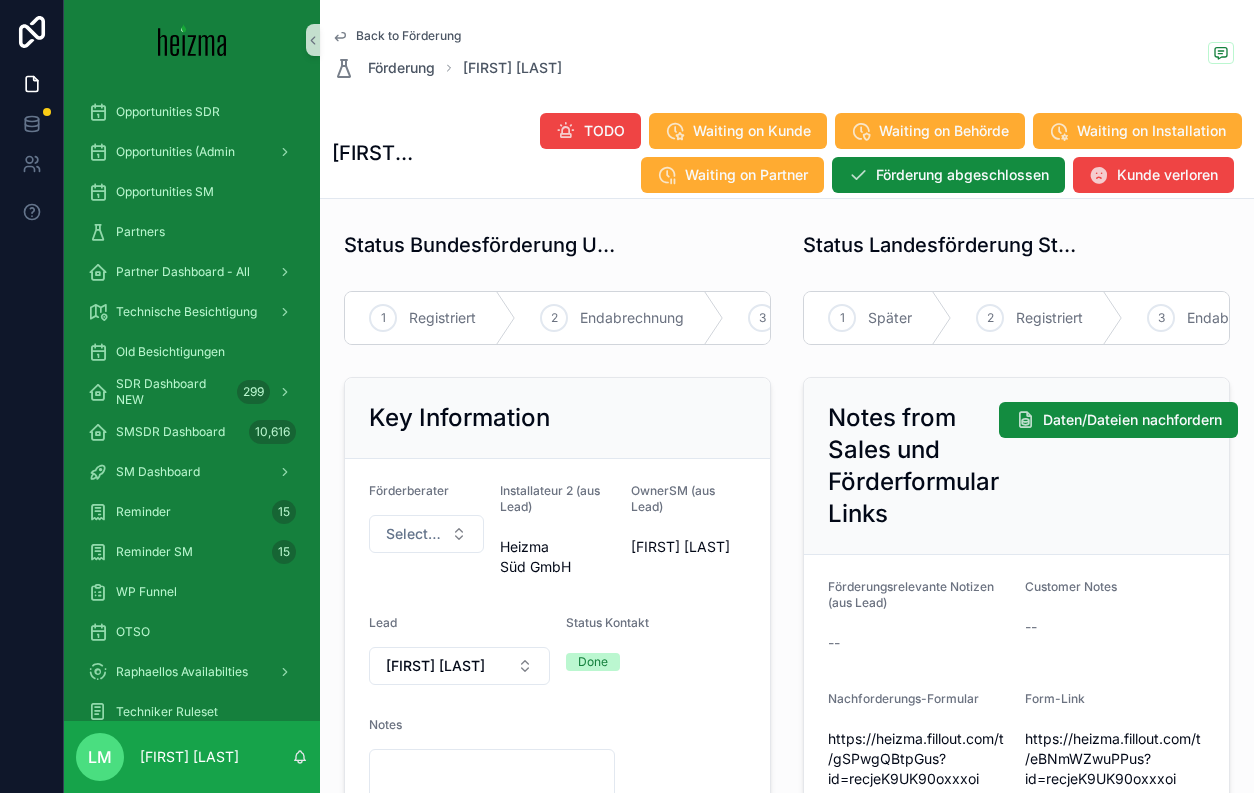 click on "Back to Förderung" at bounding box center (408, 36) 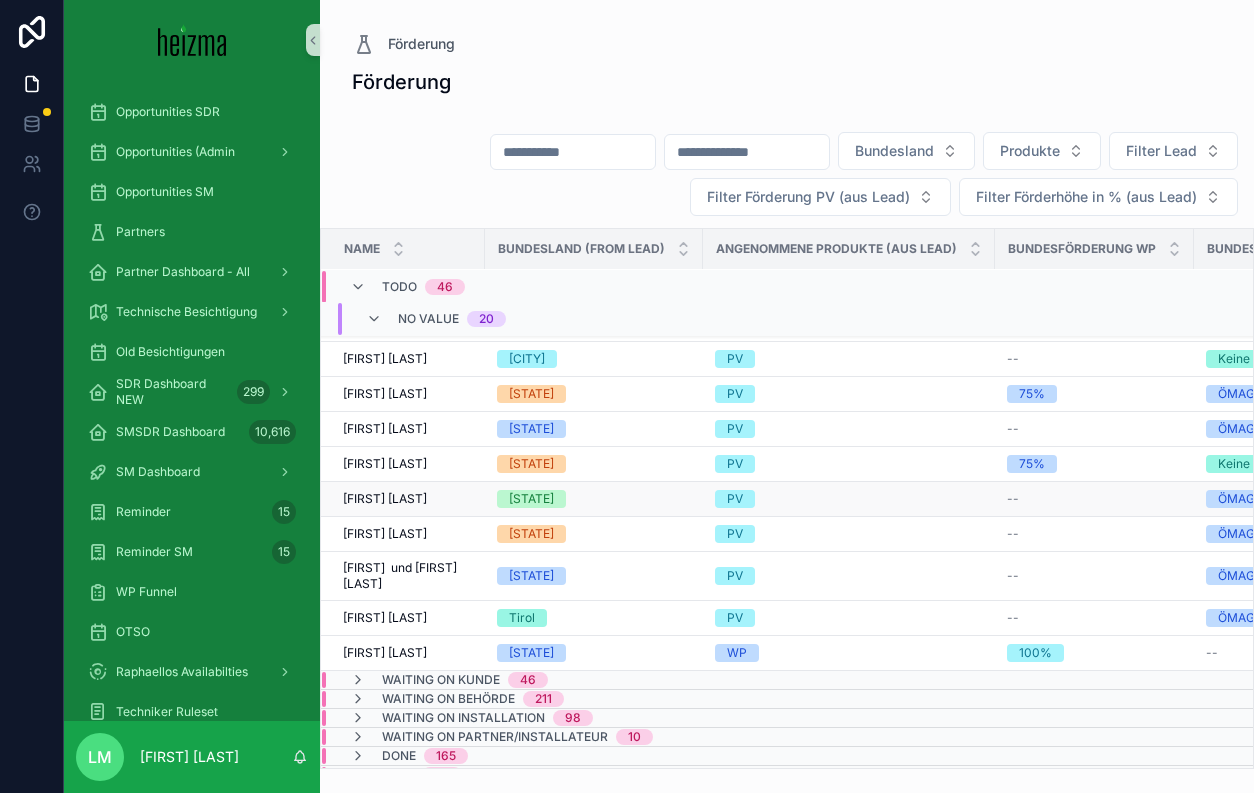 scroll, scrollTop: 644, scrollLeft: 0, axis: vertical 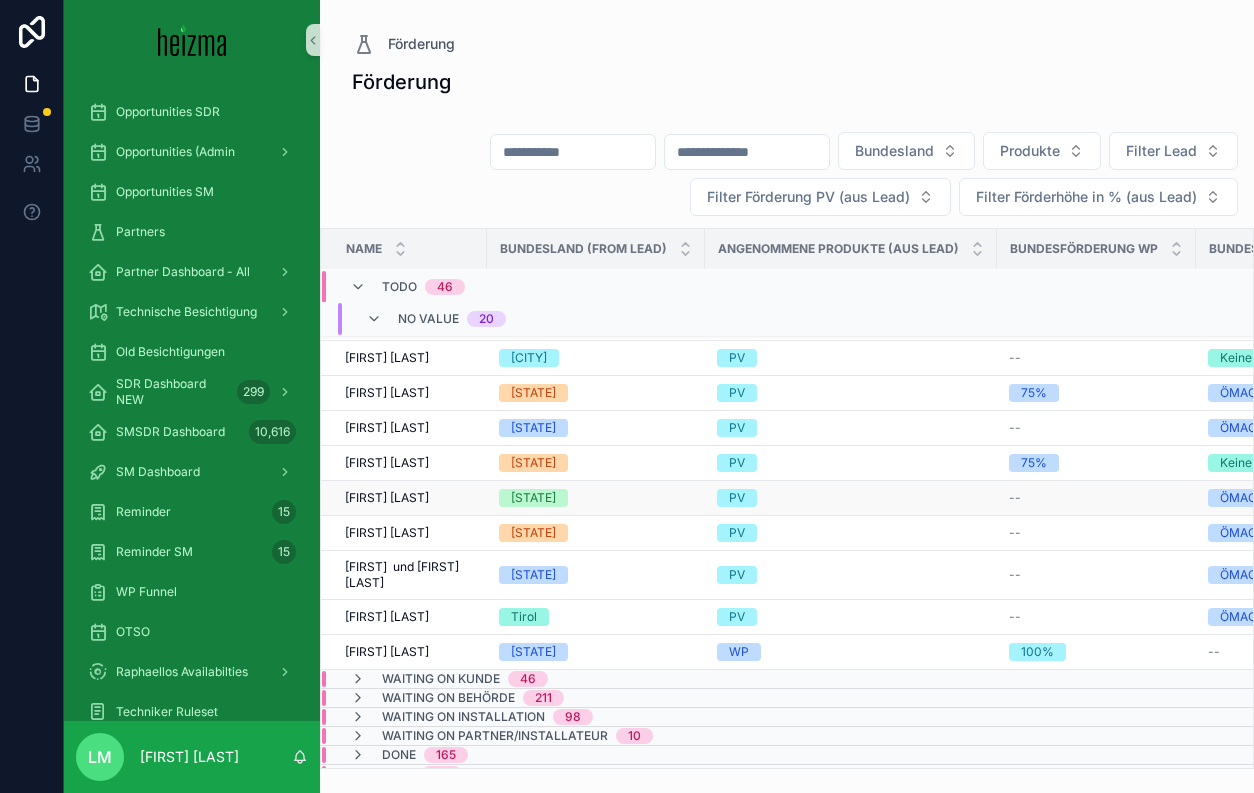 click on "Jochen Buchmaier" at bounding box center (387, 498) 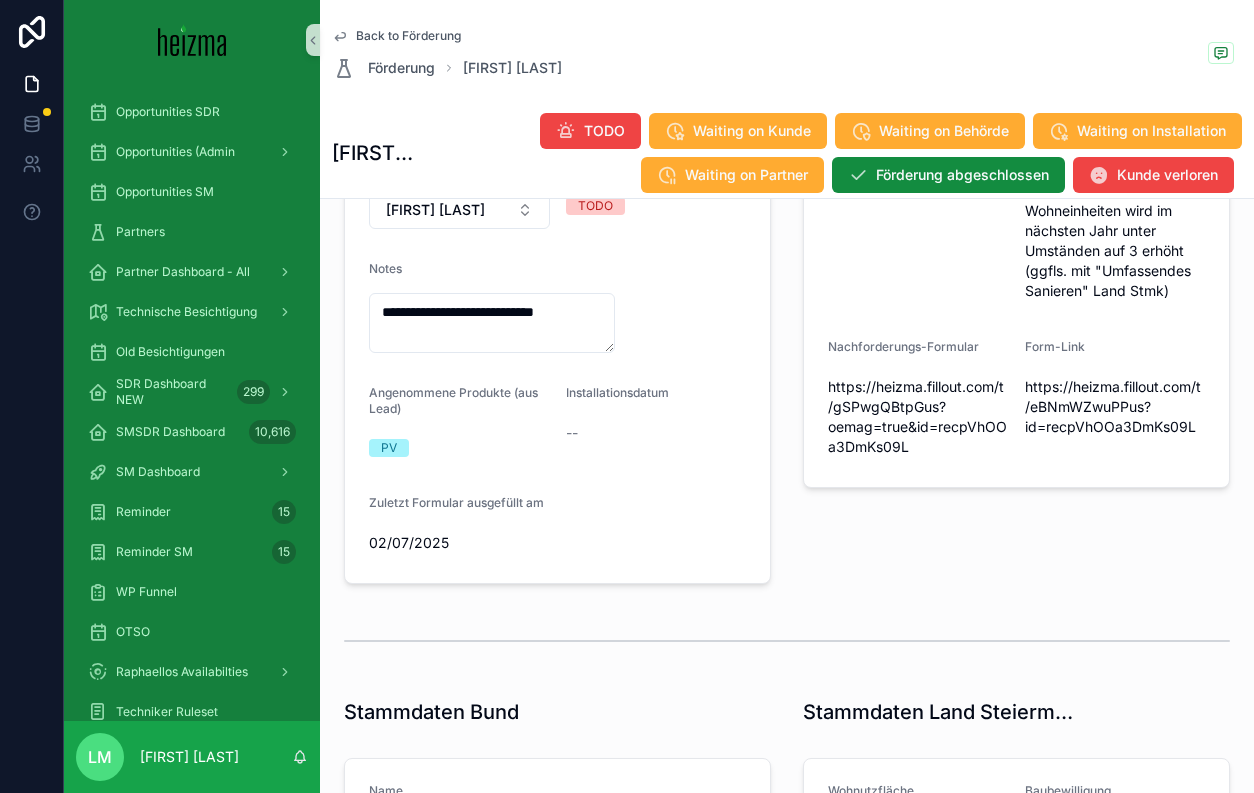 scroll, scrollTop: 398, scrollLeft: 0, axis: vertical 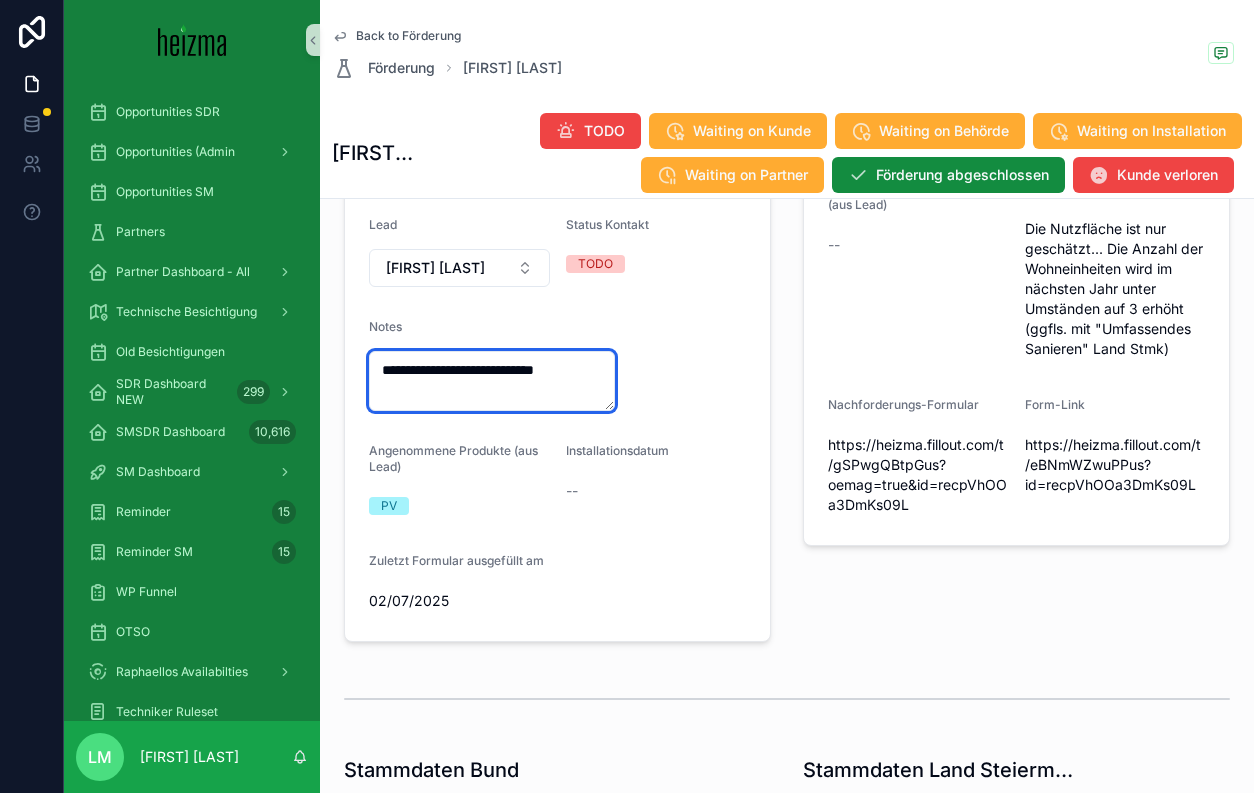 click on "**********" at bounding box center (492, 381) 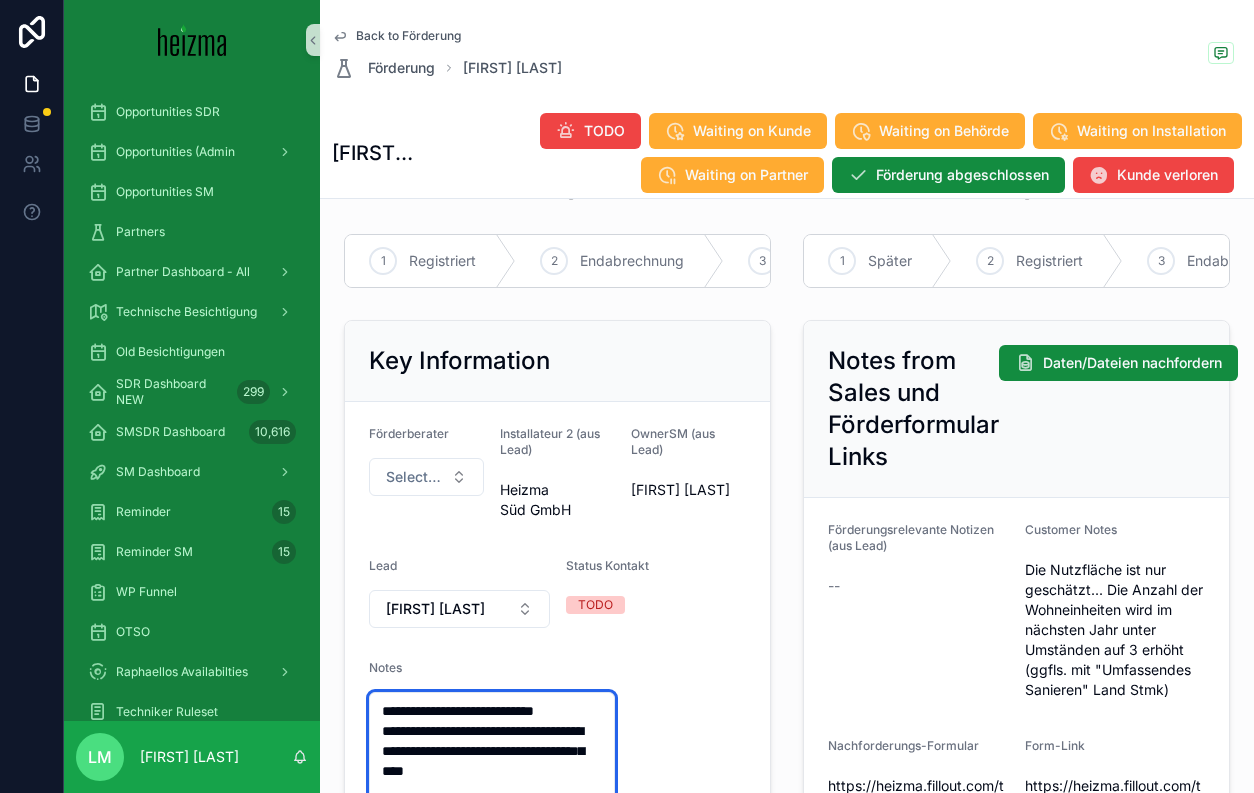 scroll, scrollTop: 0, scrollLeft: 0, axis: both 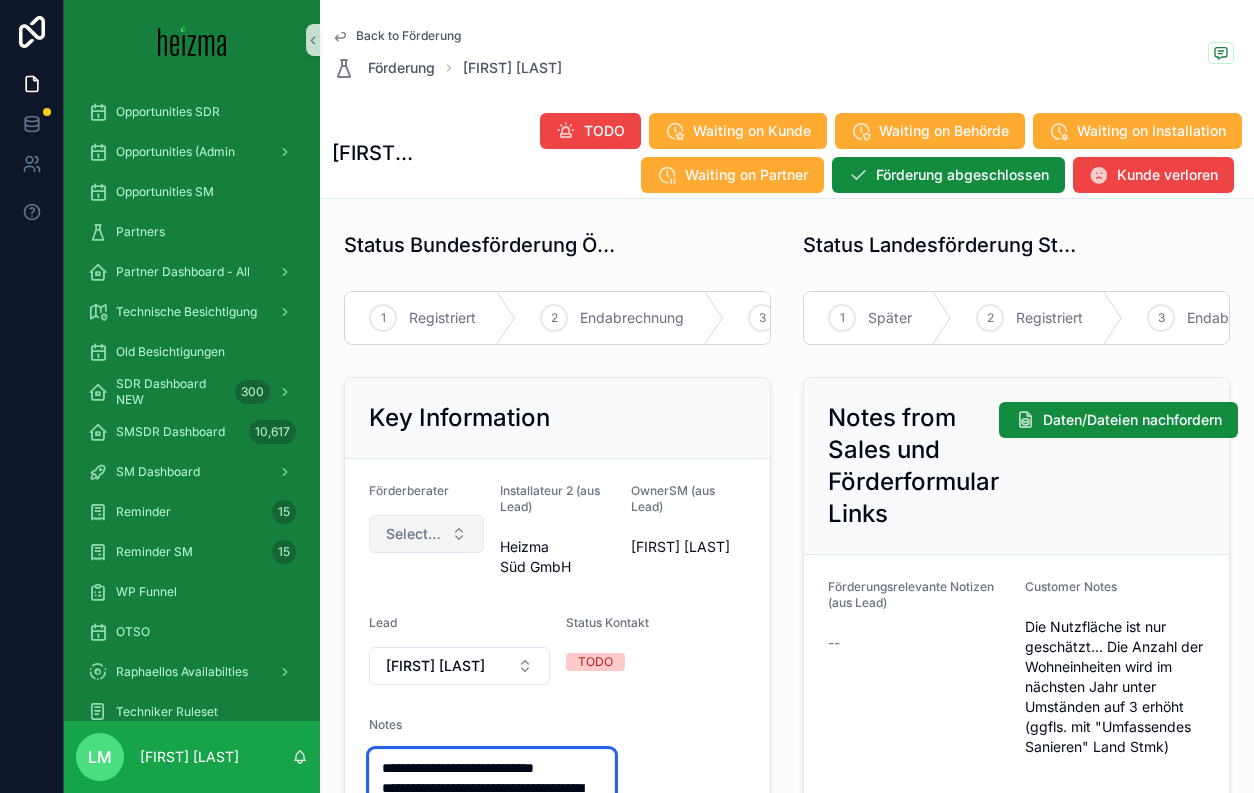 type on "**********" 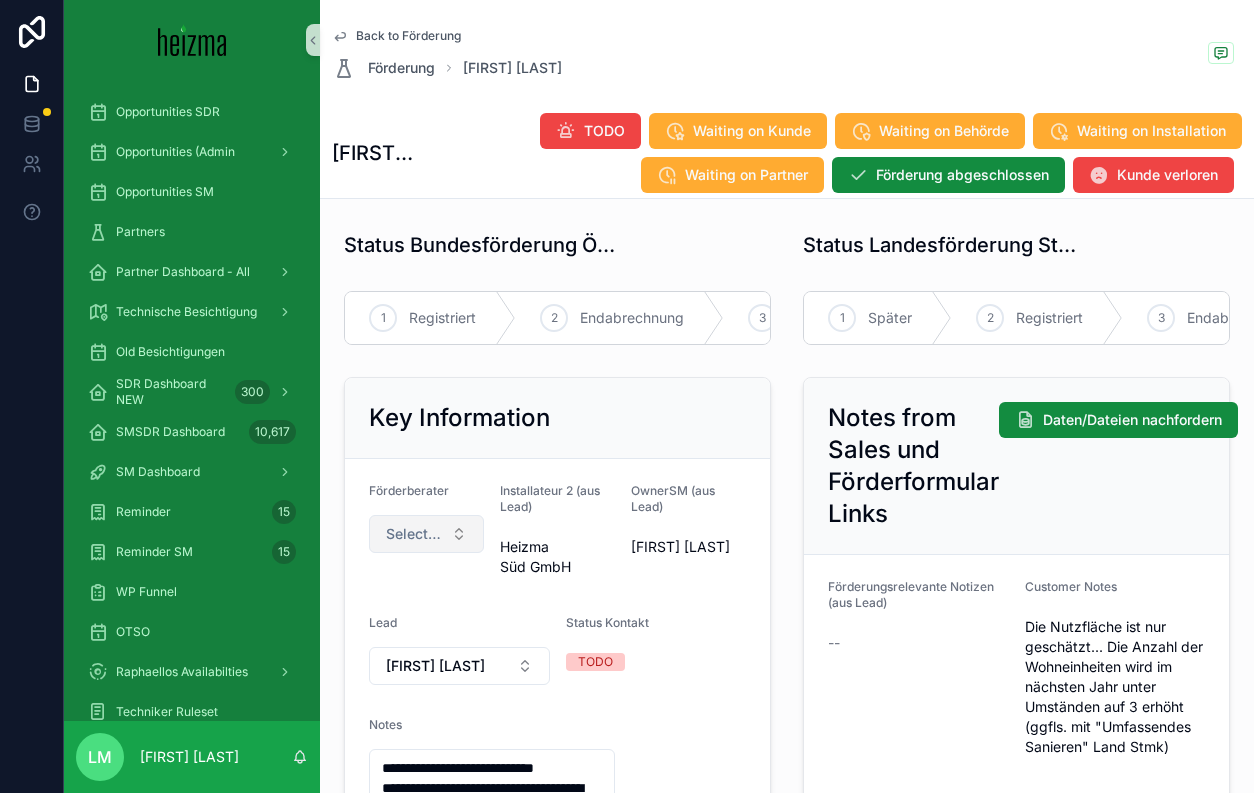 click on "Select a Förderberater" at bounding box center [414, 534] 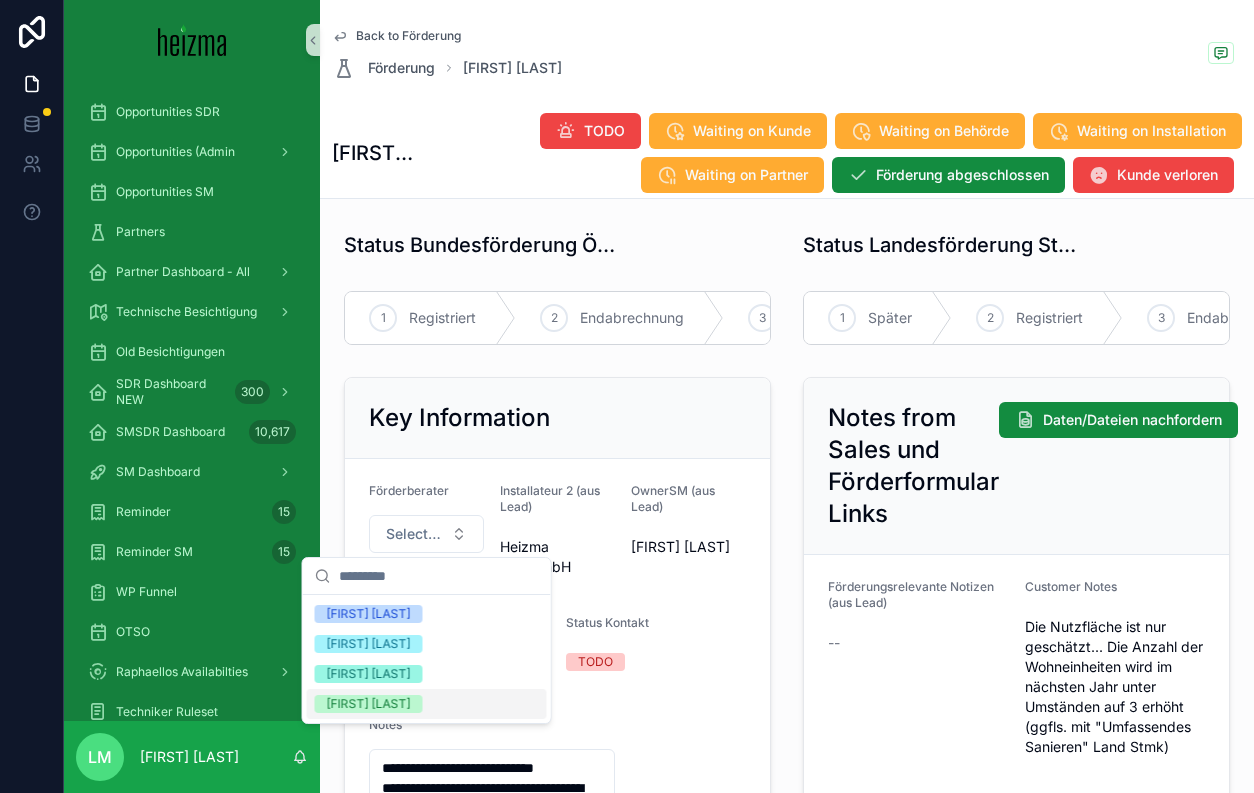 click on "[FIRST] [LAST]" at bounding box center (427, 704) 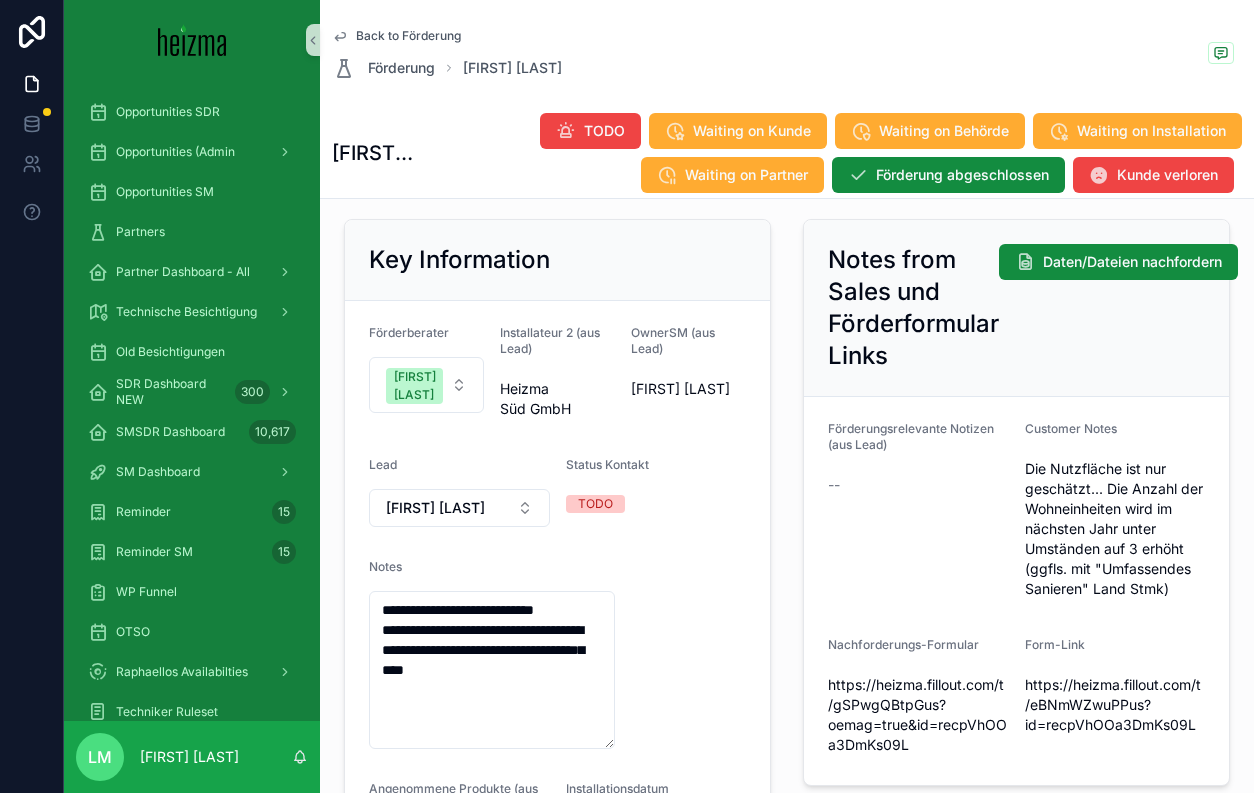 scroll, scrollTop: 129, scrollLeft: 0, axis: vertical 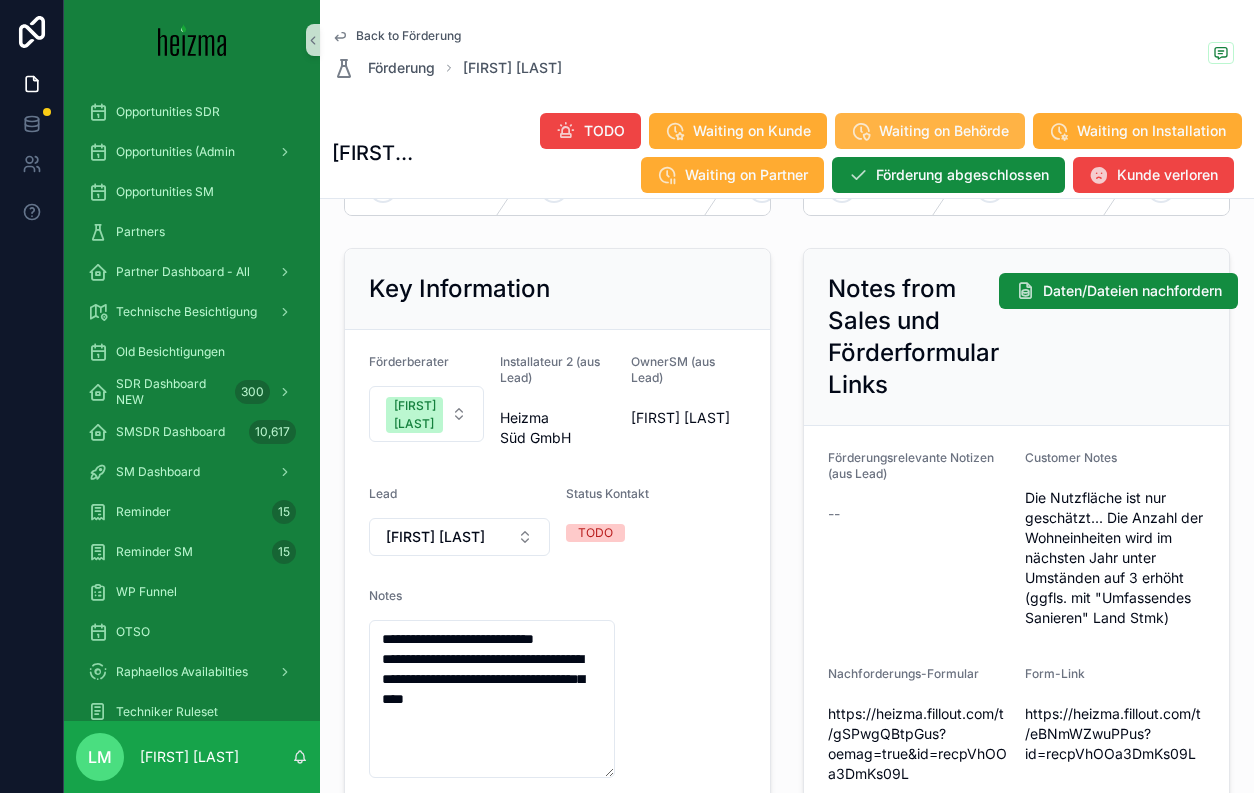 click on "Waiting on Behörde" at bounding box center [930, 131] 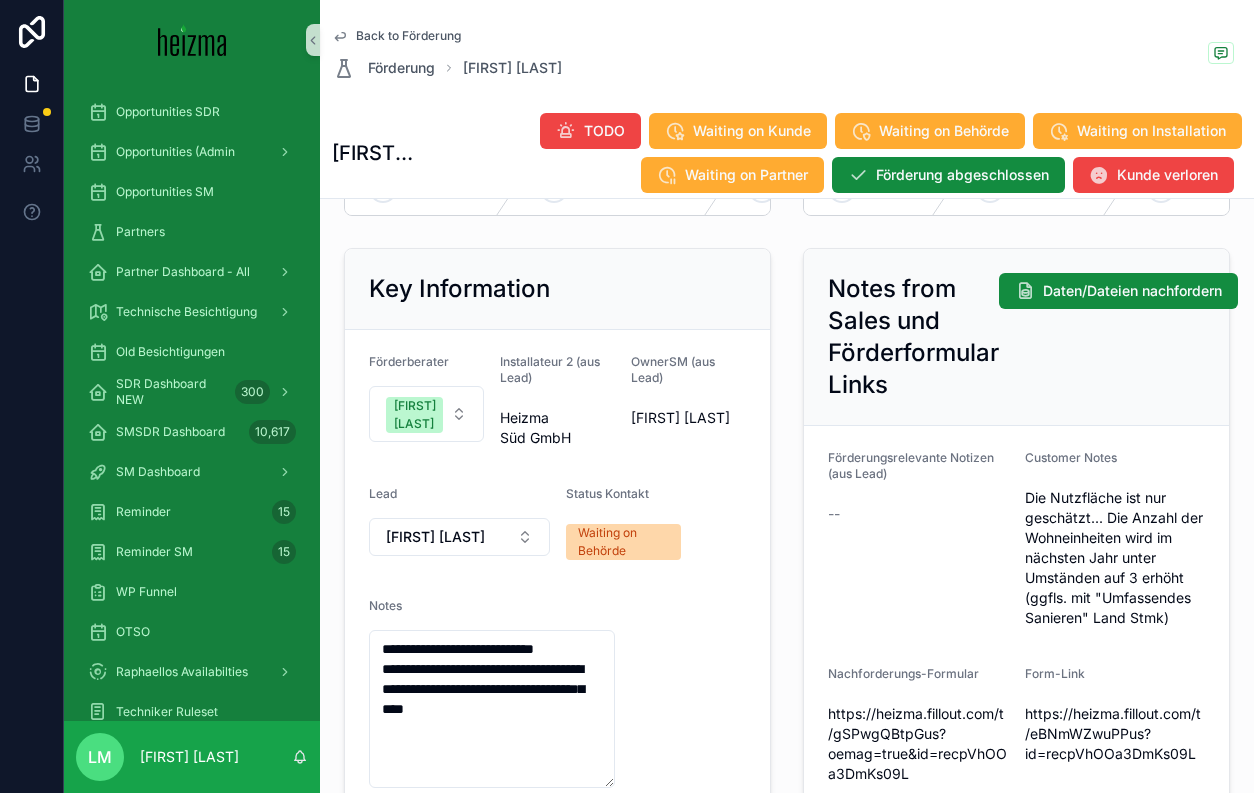 click on "Back to Förderung" at bounding box center (408, 36) 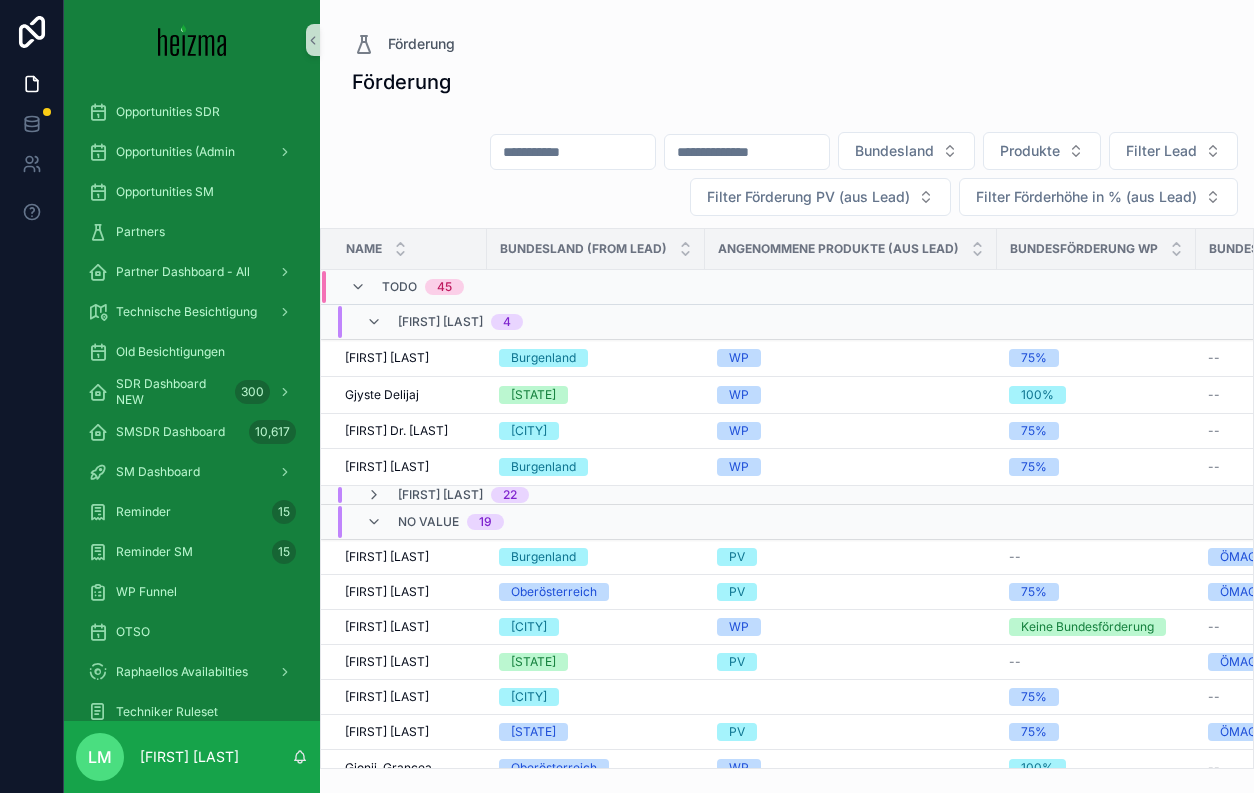 scroll, scrollTop: 0, scrollLeft: 0, axis: both 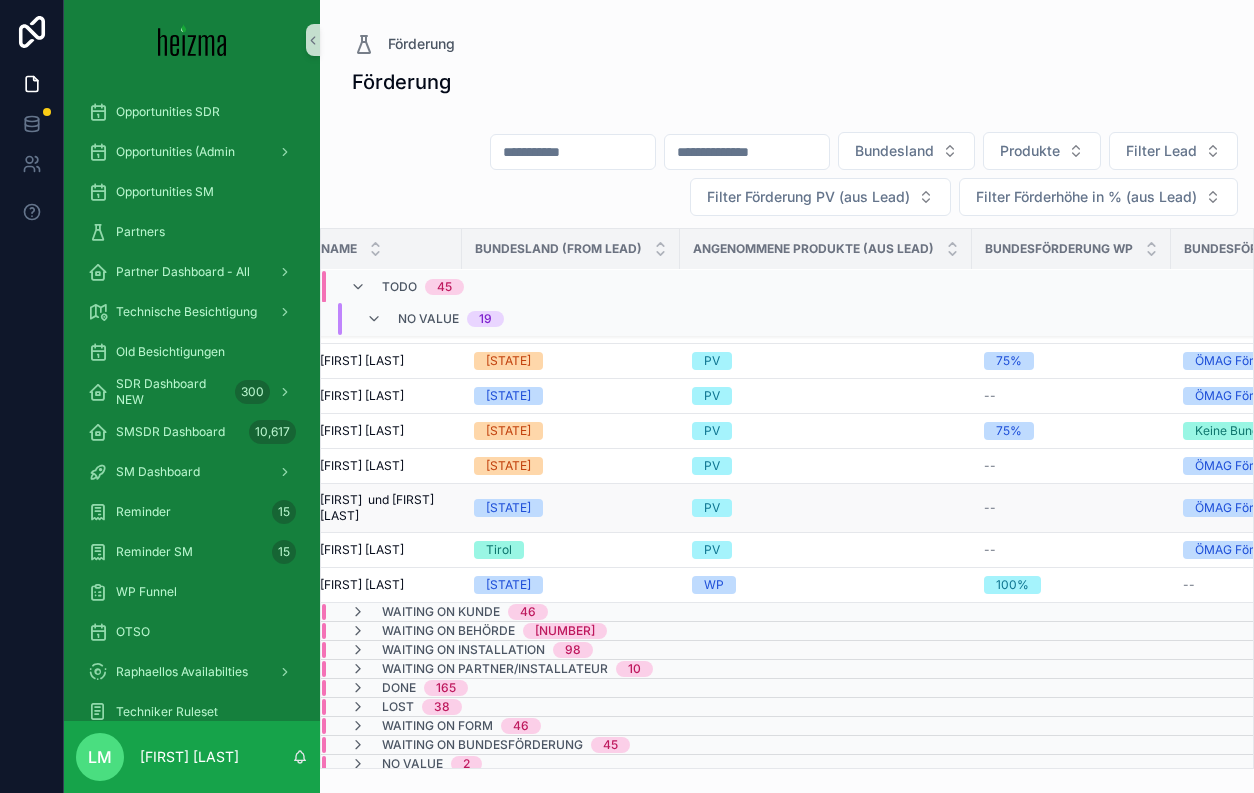 click on "Franz  und Bärbl  Laßnig" at bounding box center (385, 508) 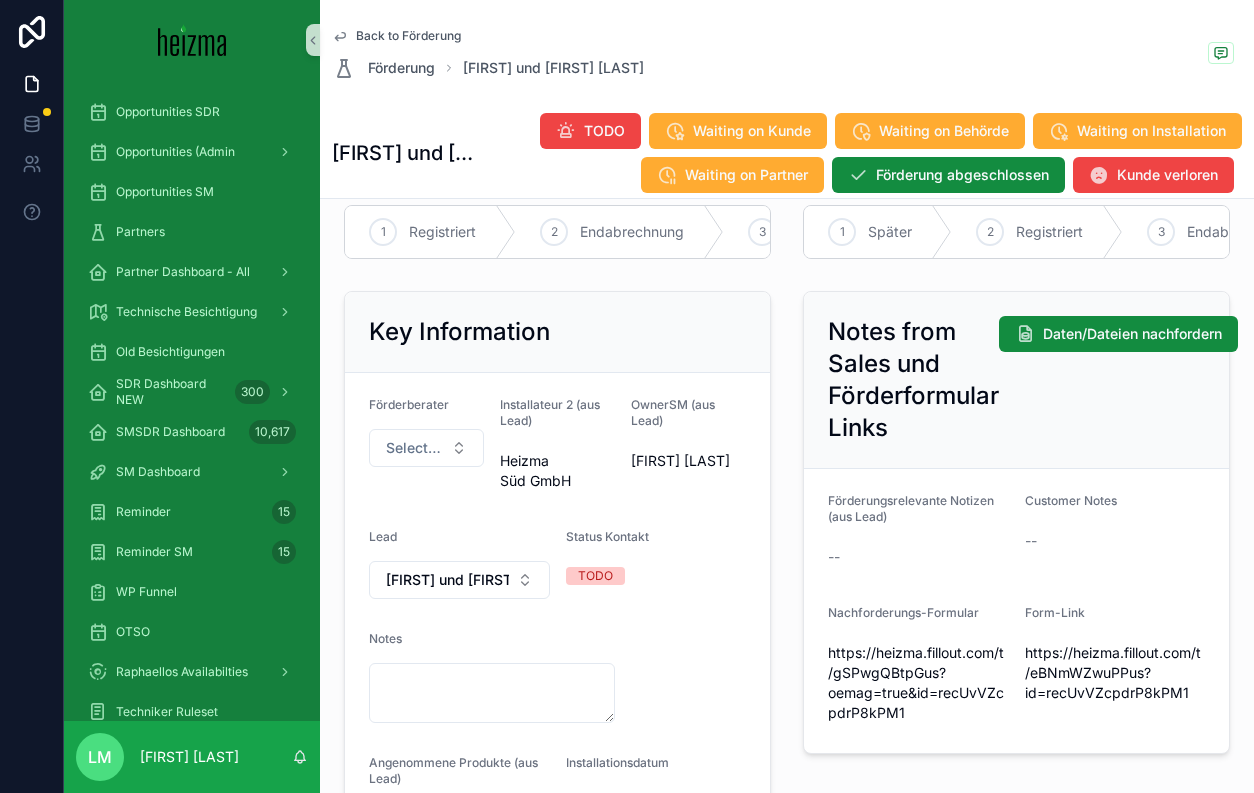 scroll, scrollTop: 92, scrollLeft: 0, axis: vertical 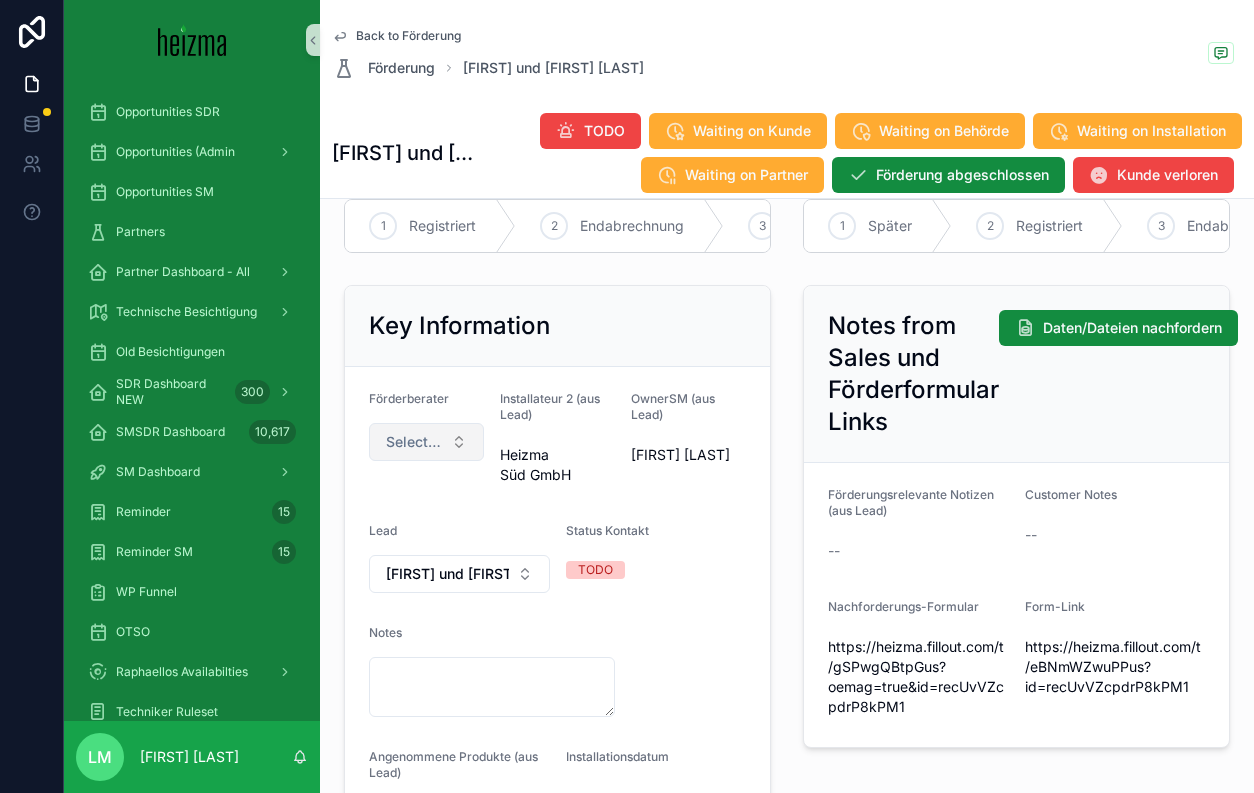 click on "Select a Förderberater" at bounding box center (414, 442) 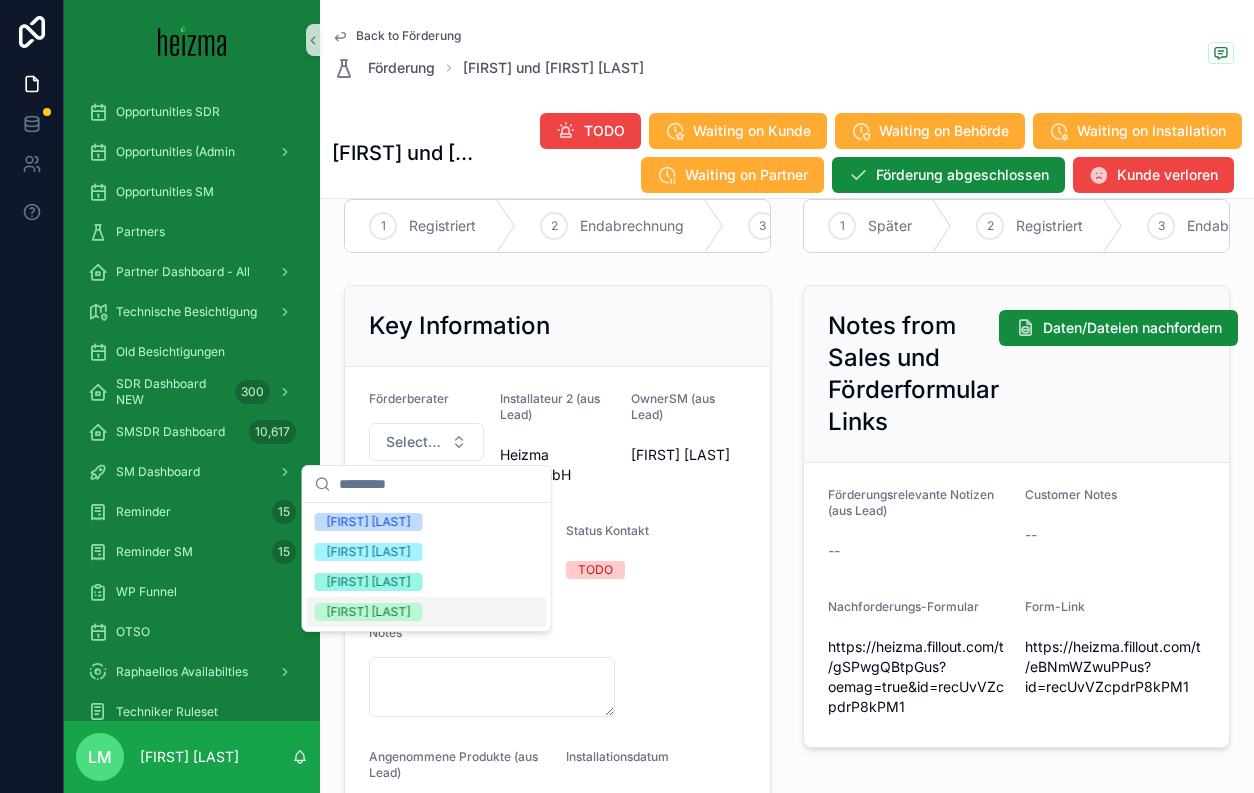 click on "[FIRST] [LAST]" at bounding box center [369, 612] 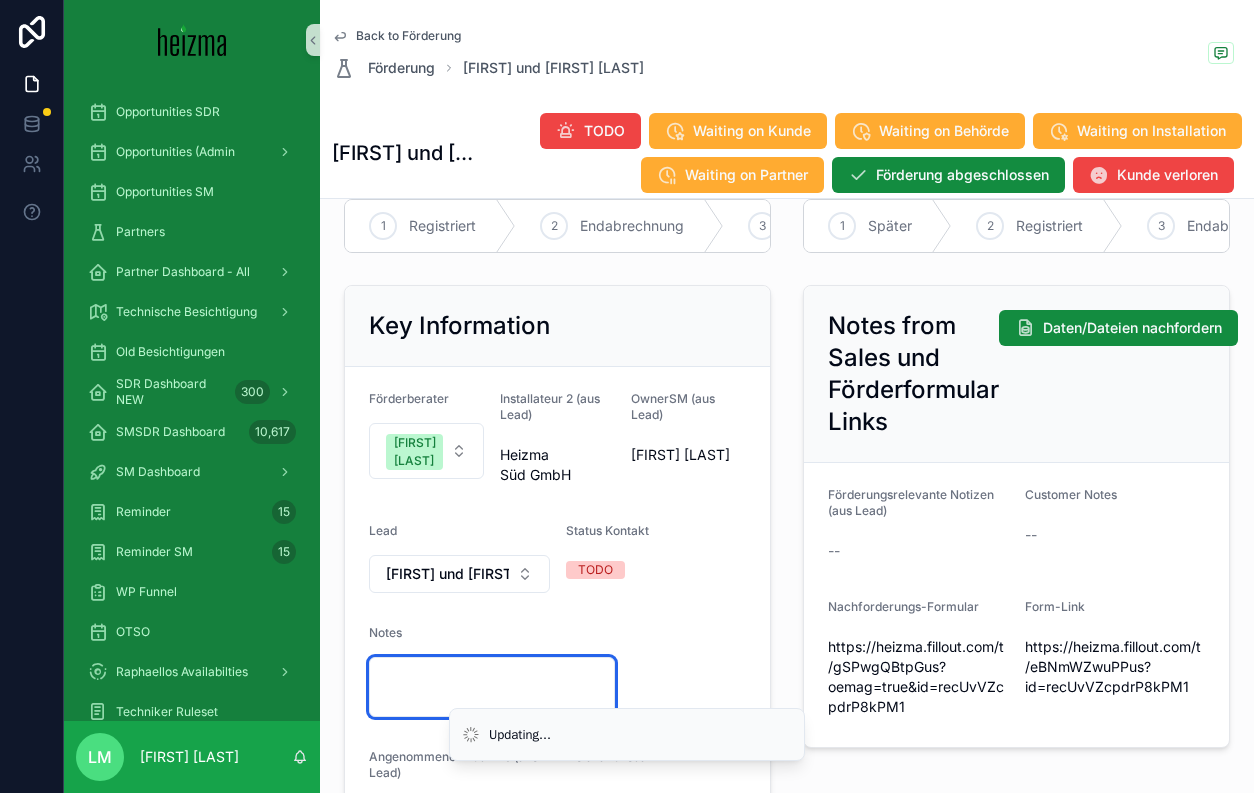 click at bounding box center [492, 687] 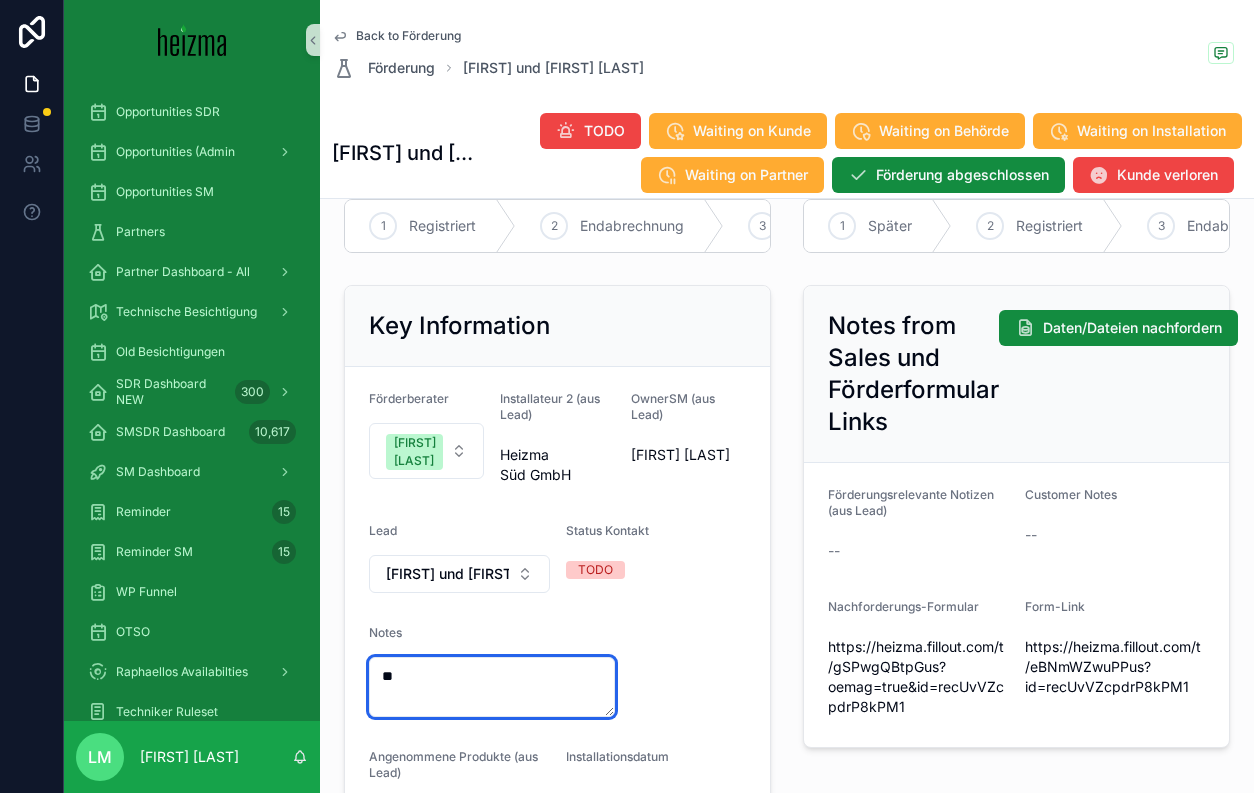 type on "*" 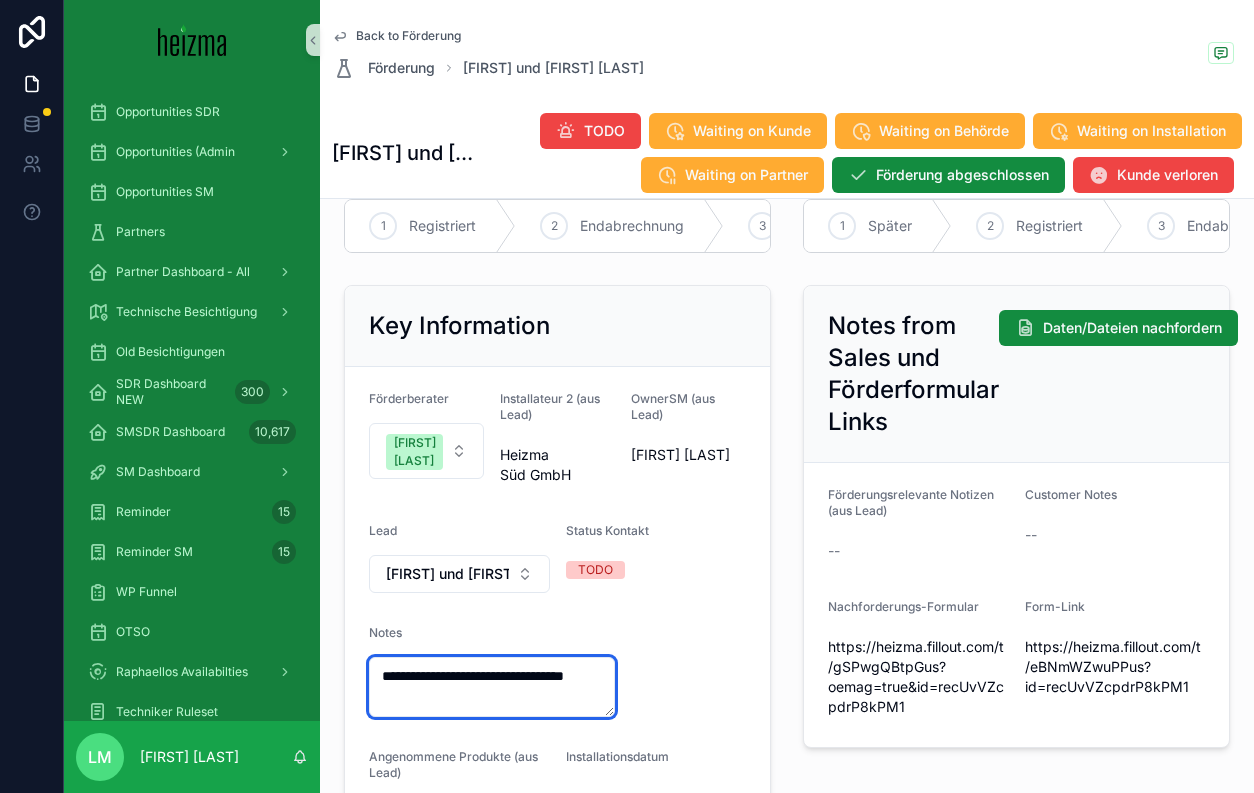 type on "**********" 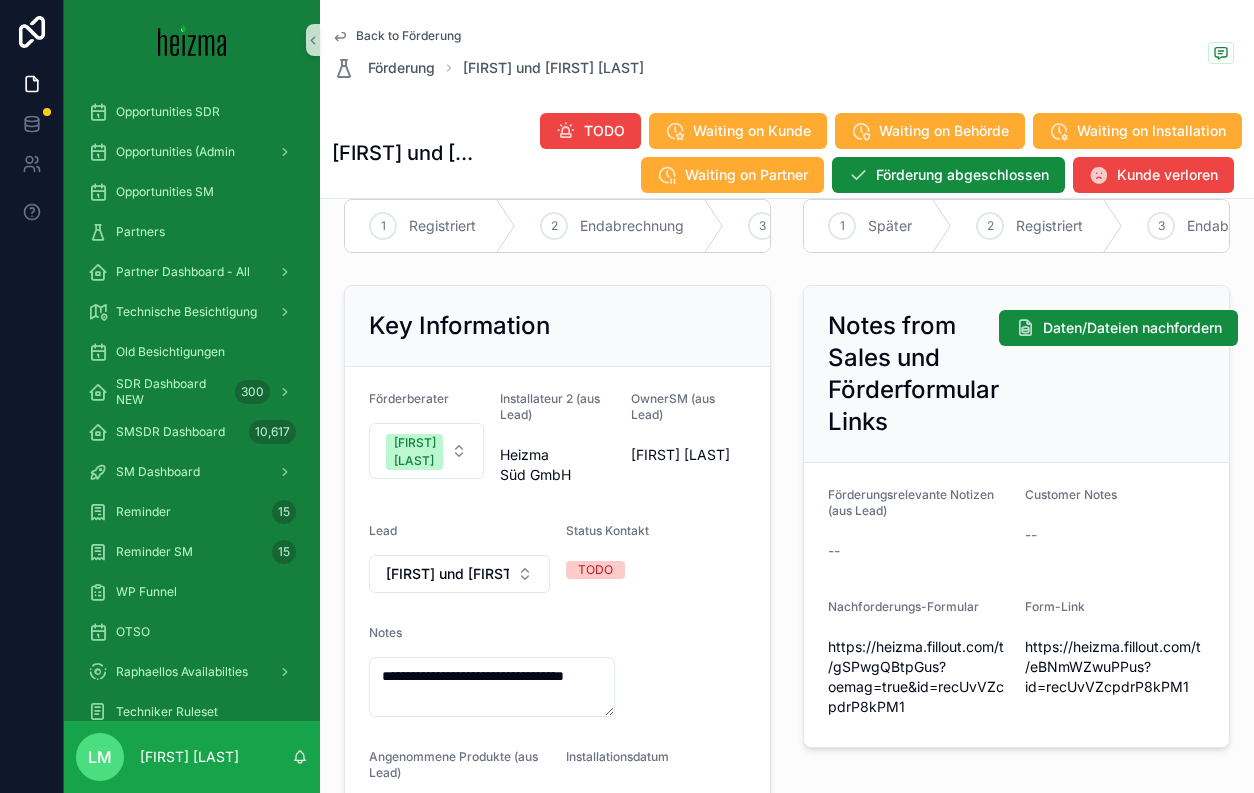 click on "Notes from Sales und Förderformular Links Daten/Dateien nachfordern Förderungsrelevante Notizen (aus Lead) -- Customer Notes -- Nachforderungs-Formular https://heizma.fillout.com/t/gSPwgQBtpGus?oemag=true&id=recUvVZcpdrP8kPM1 Form-Link https://heizma.fillout.com/t/eBNmWZwuPPus?id=recUvVZcpdrP8kPM1" at bounding box center [1016, 616] 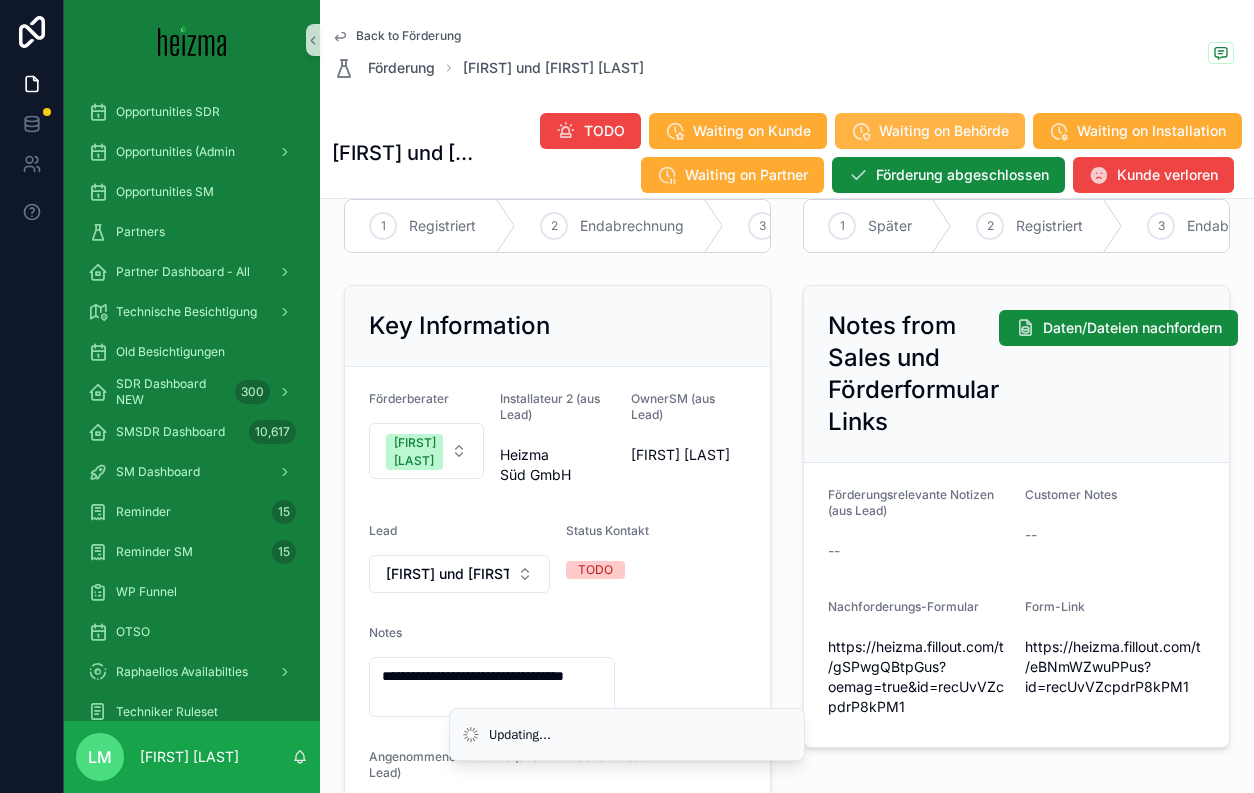 click on "Waiting on Behörde" at bounding box center (930, 131) 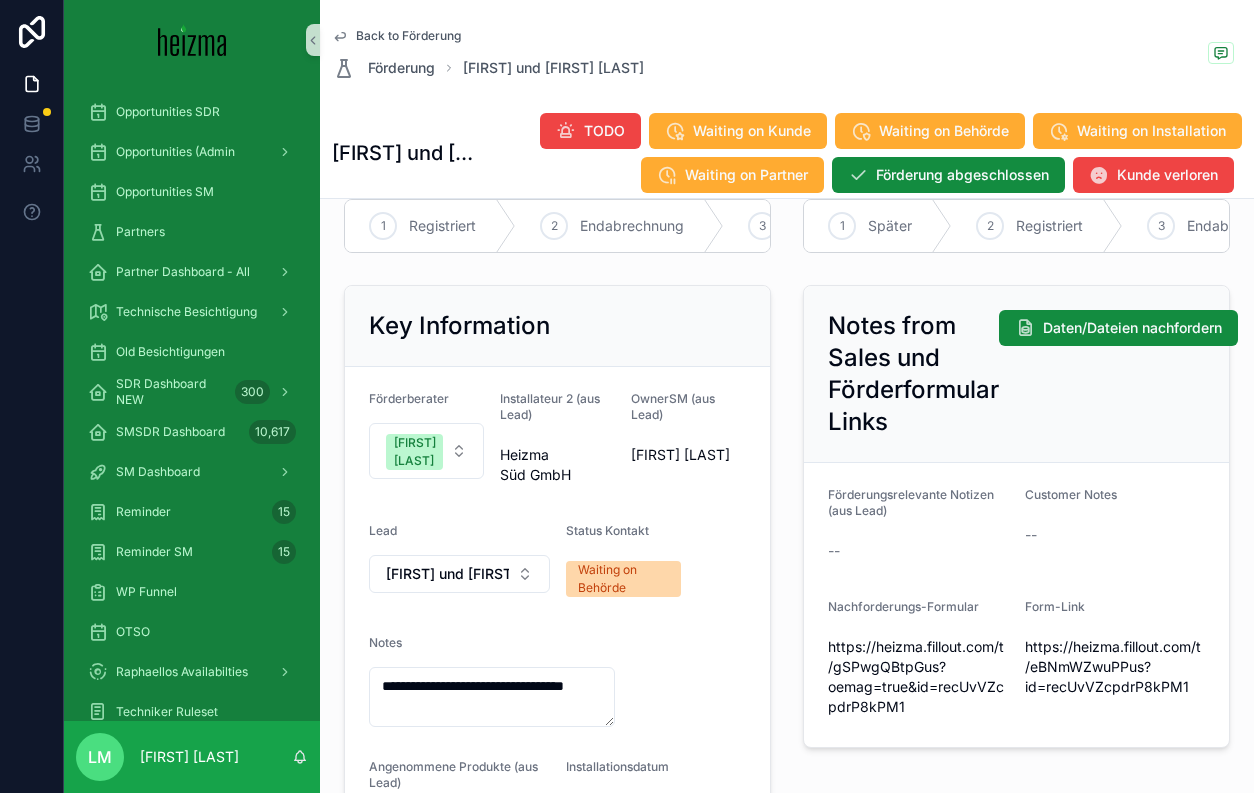 click on "Back to Förderung" at bounding box center (408, 36) 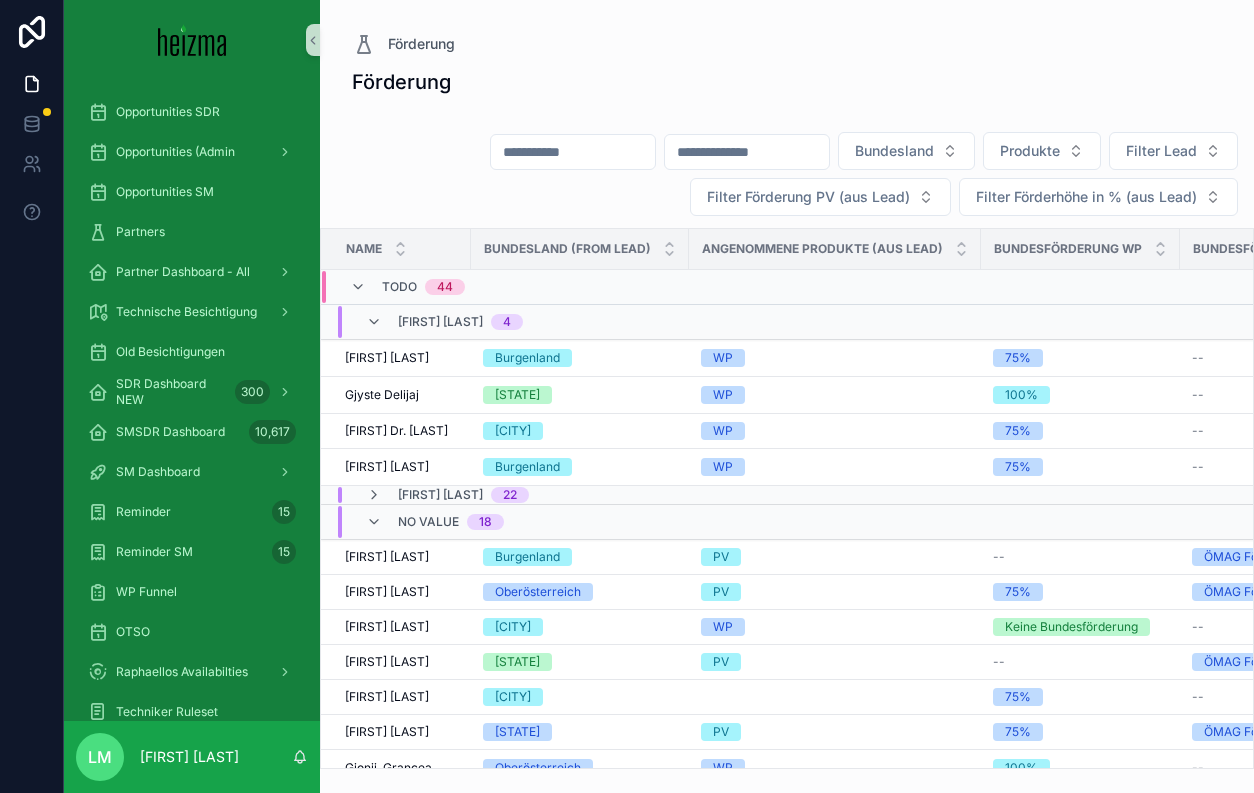 scroll, scrollTop: 0, scrollLeft: 0, axis: both 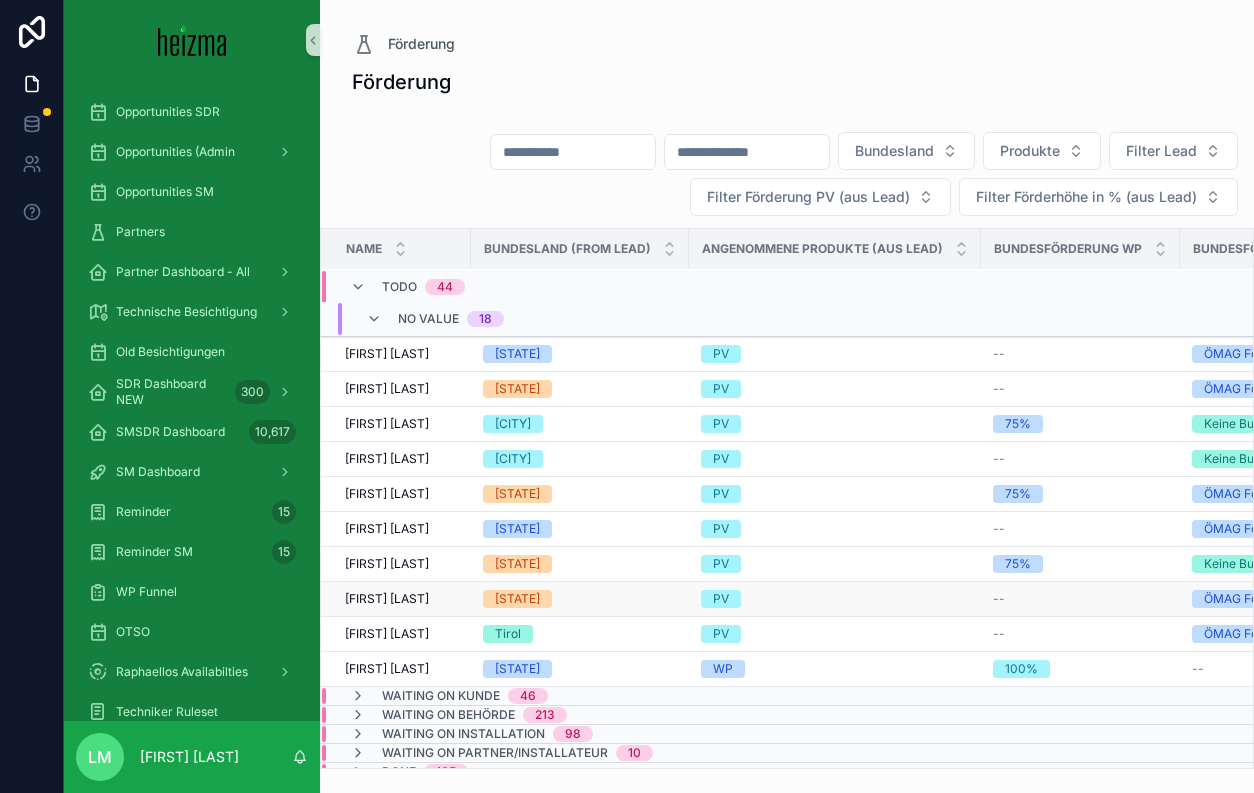 click on "[FIRST] [LAST]" at bounding box center [387, 599] 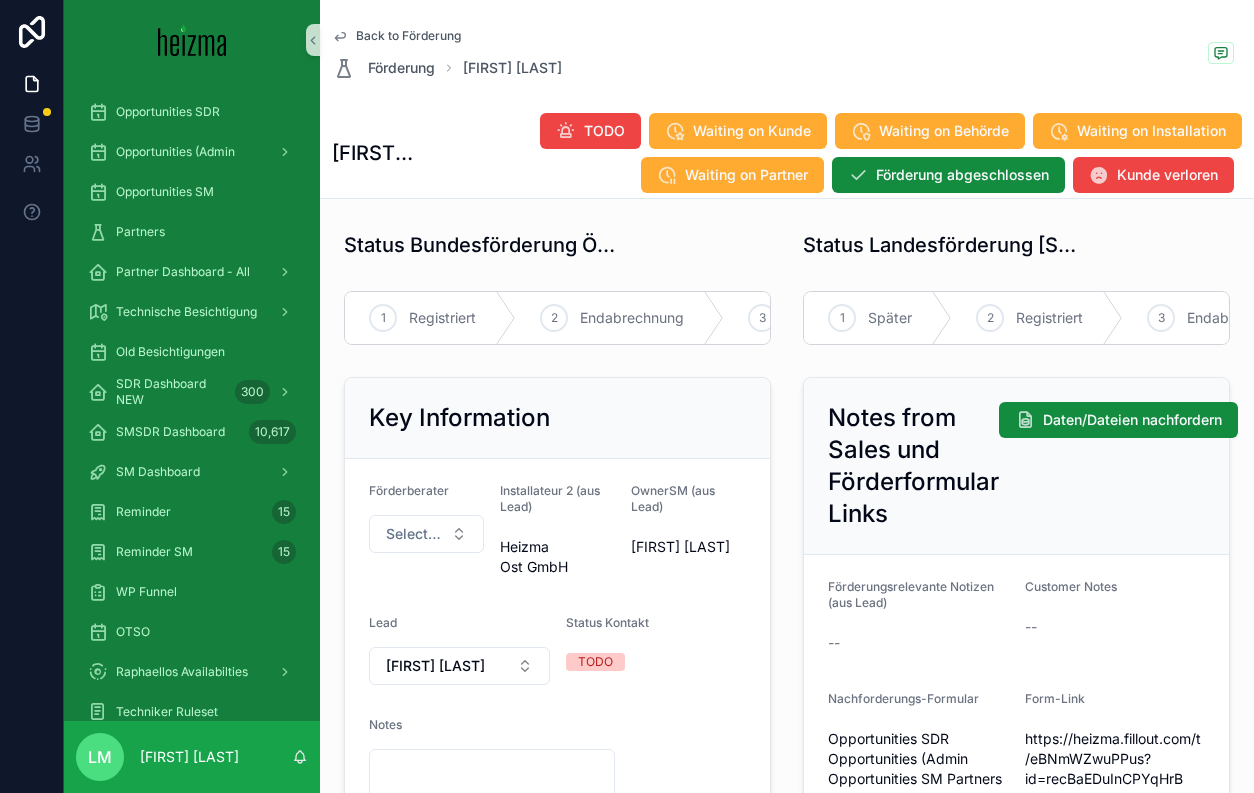 click on "Back to Förderung" at bounding box center (408, 36) 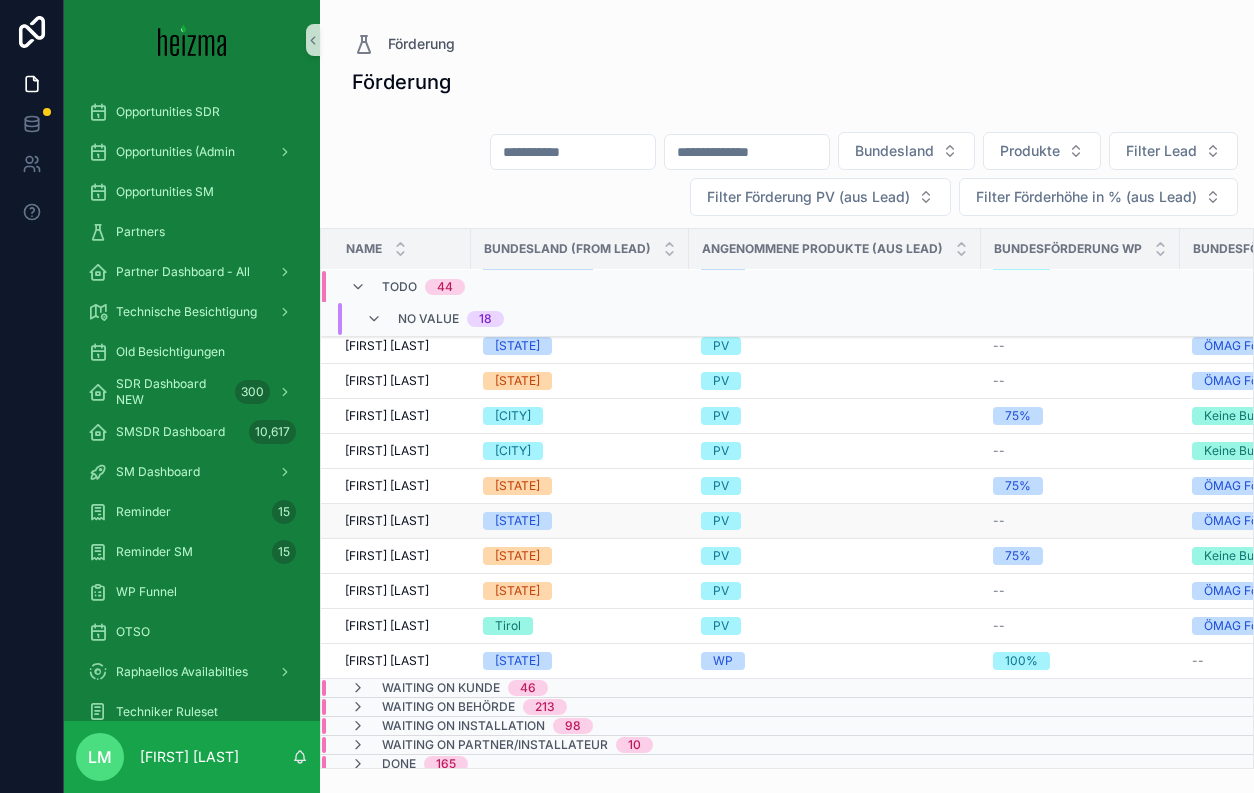scroll, scrollTop: 534, scrollLeft: 0, axis: vertical 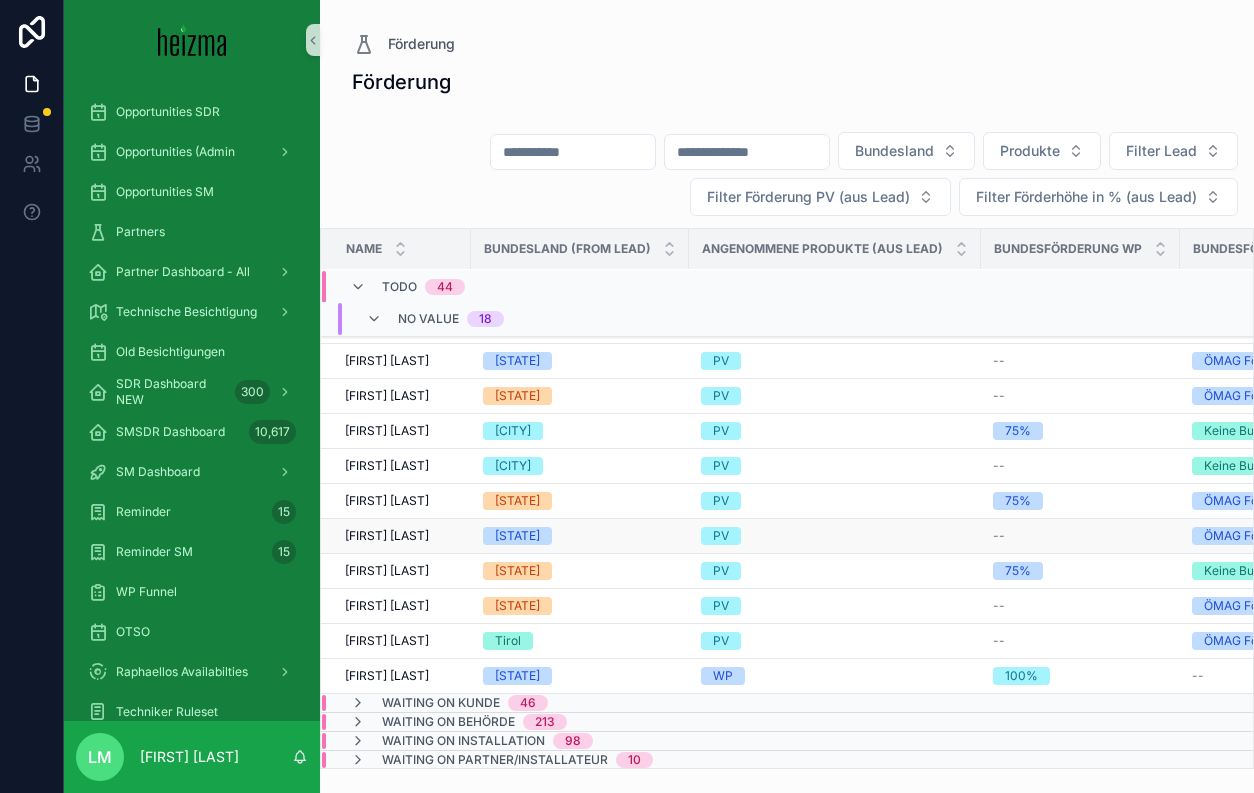click on "Roland Schöberl" at bounding box center [387, 536] 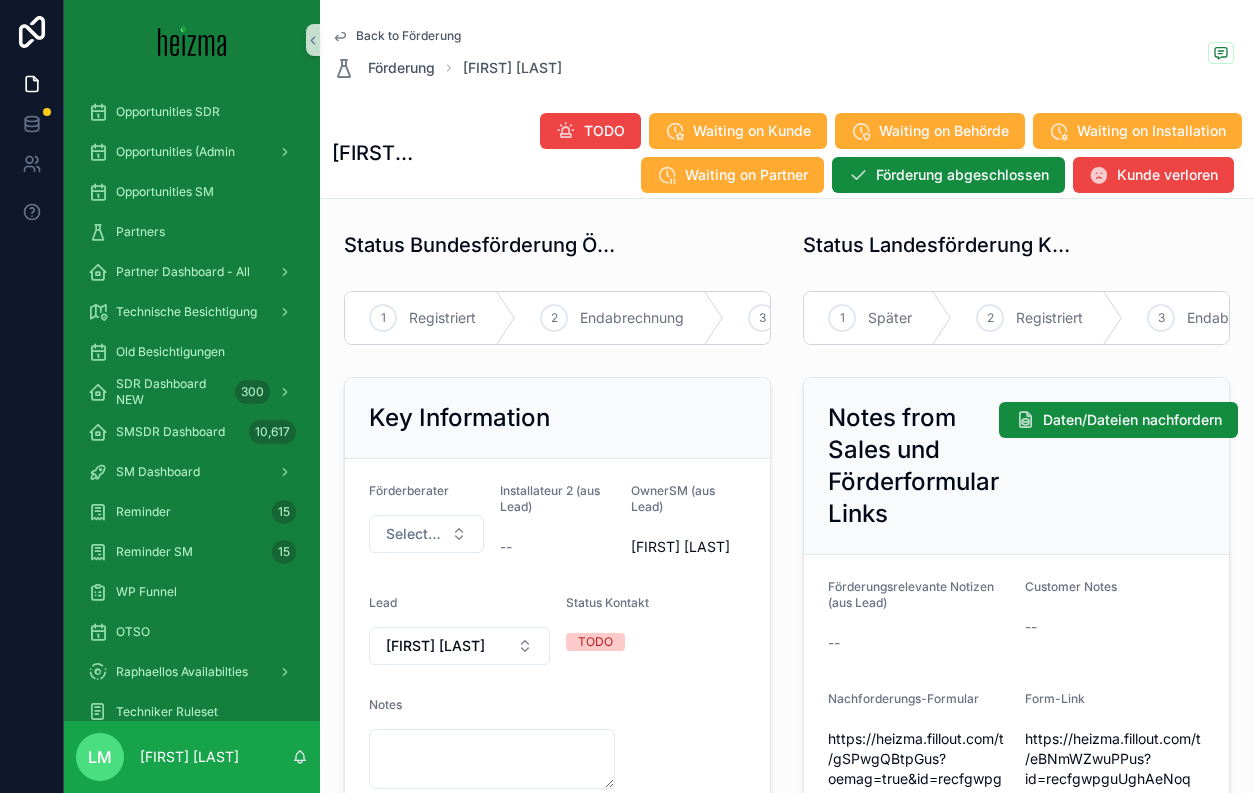 scroll, scrollTop: 129, scrollLeft: 0, axis: vertical 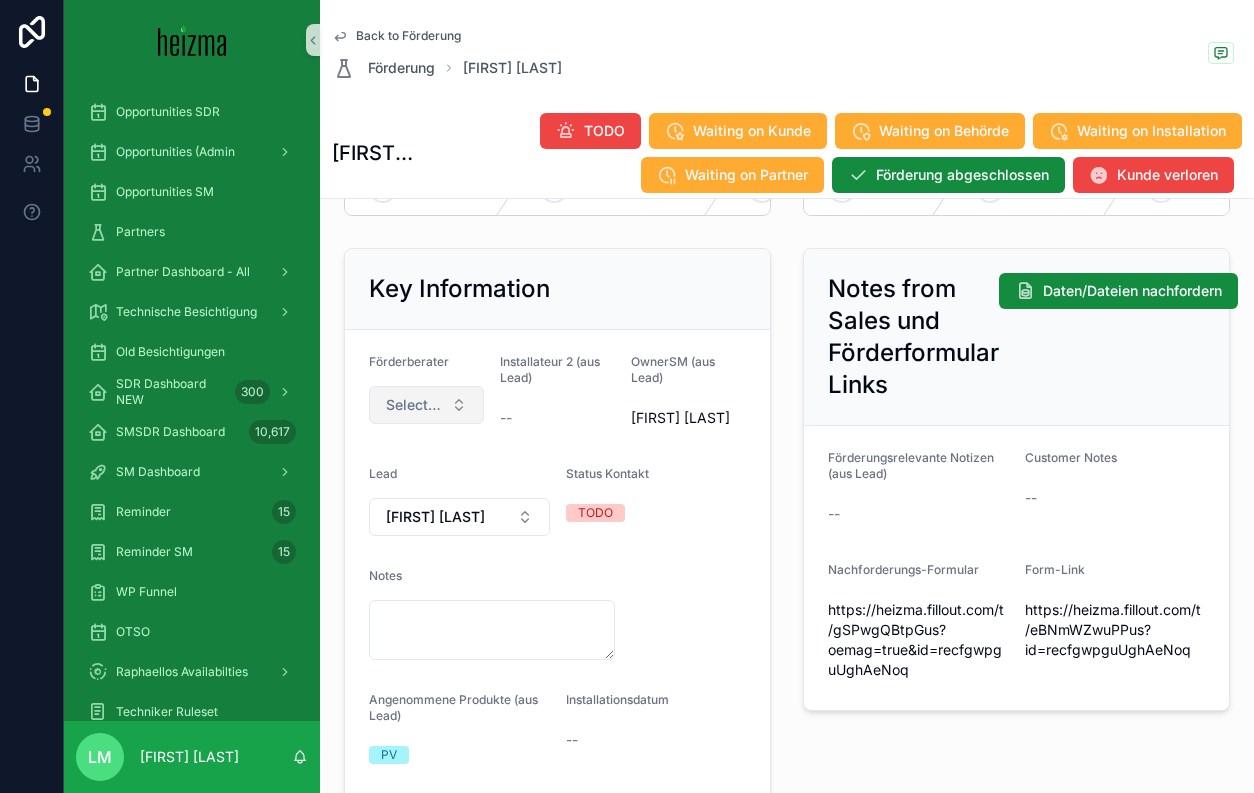 click on "Select a Förderberater" at bounding box center [414, 405] 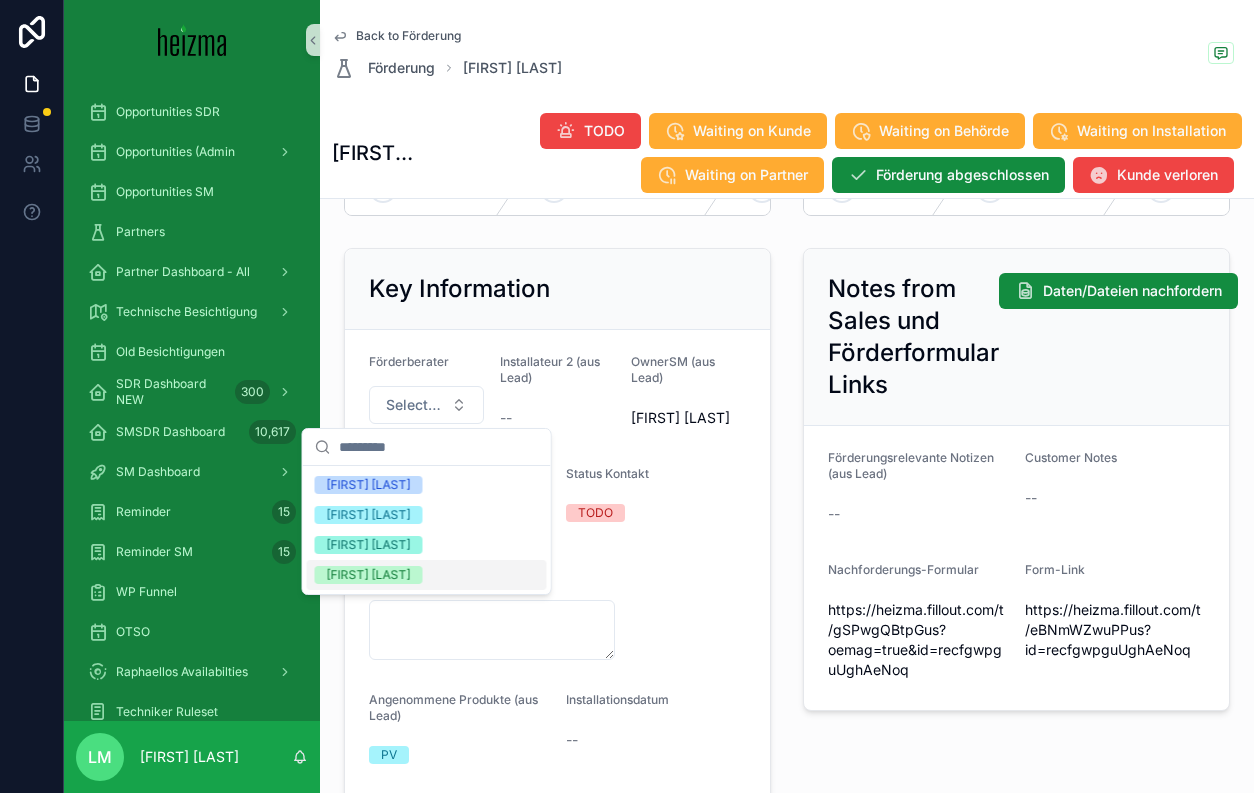 click on "[FIRST] [LAST]" at bounding box center [369, 575] 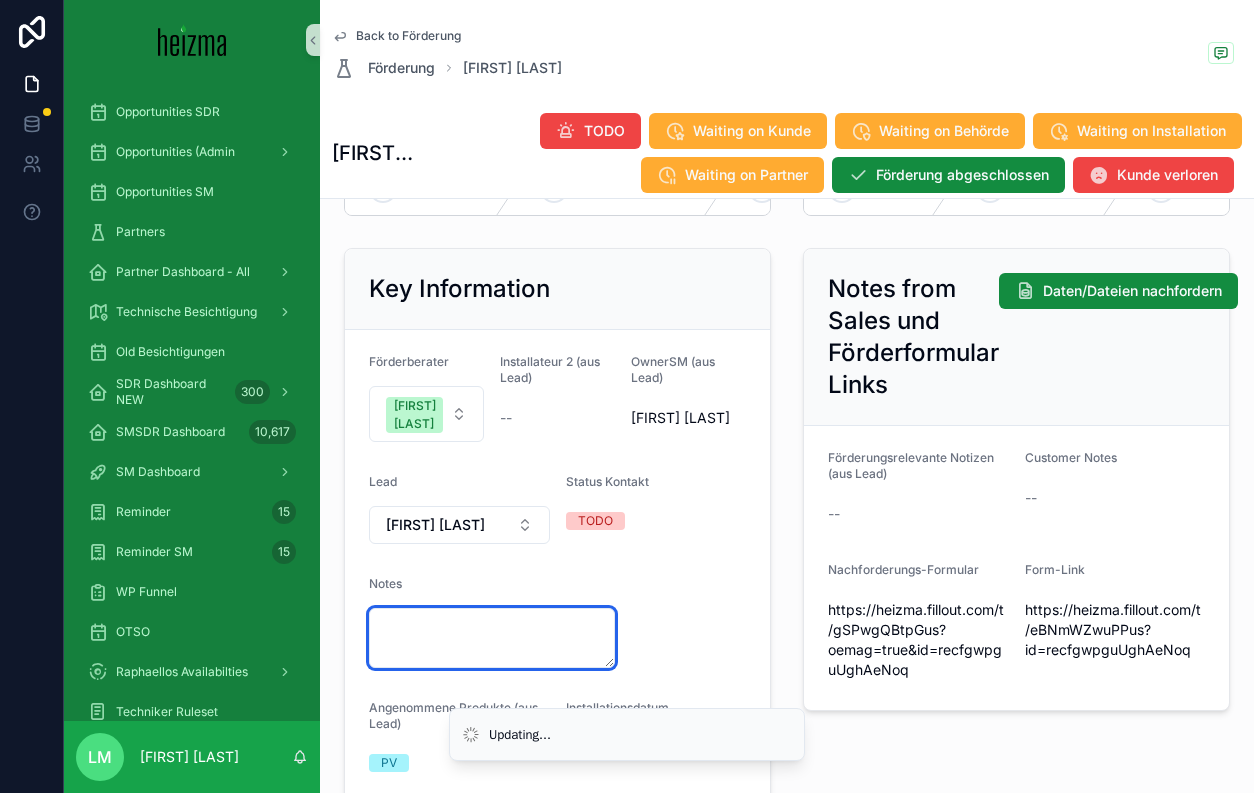 click at bounding box center (492, 638) 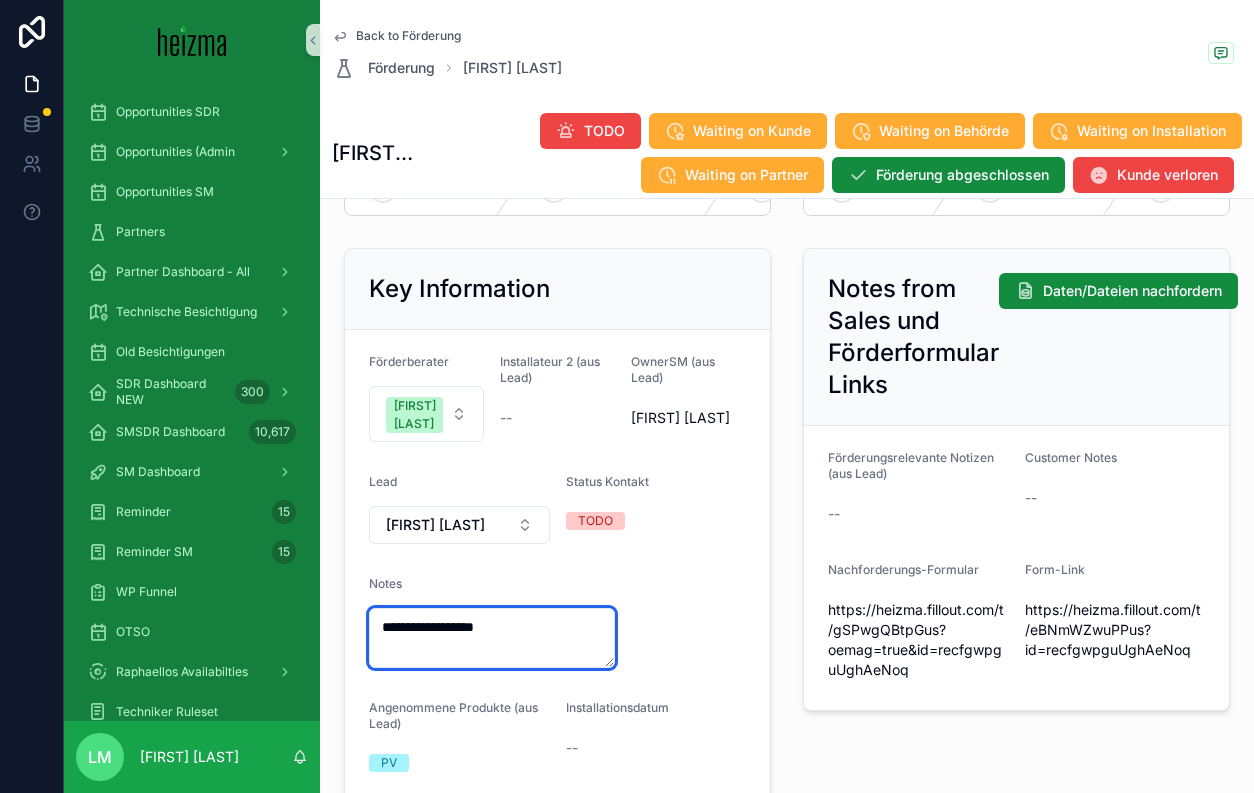 type on "**********" 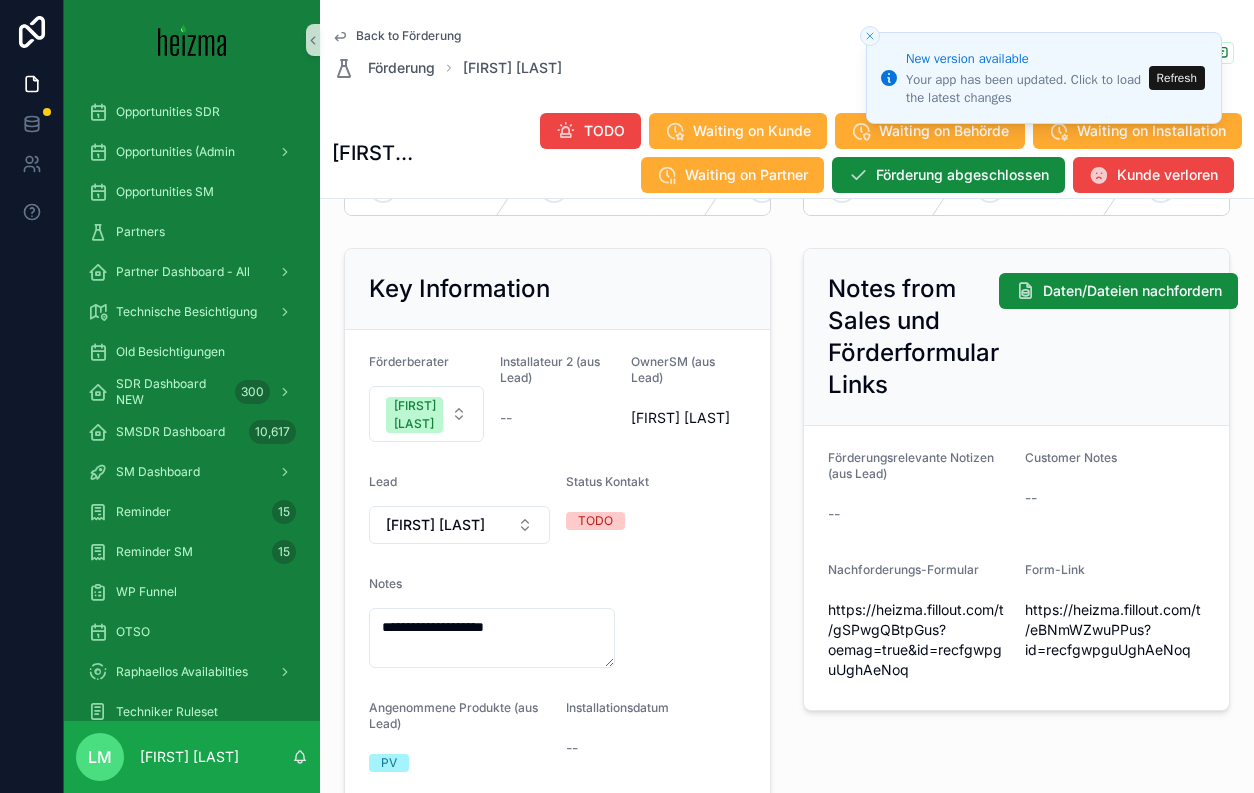 click 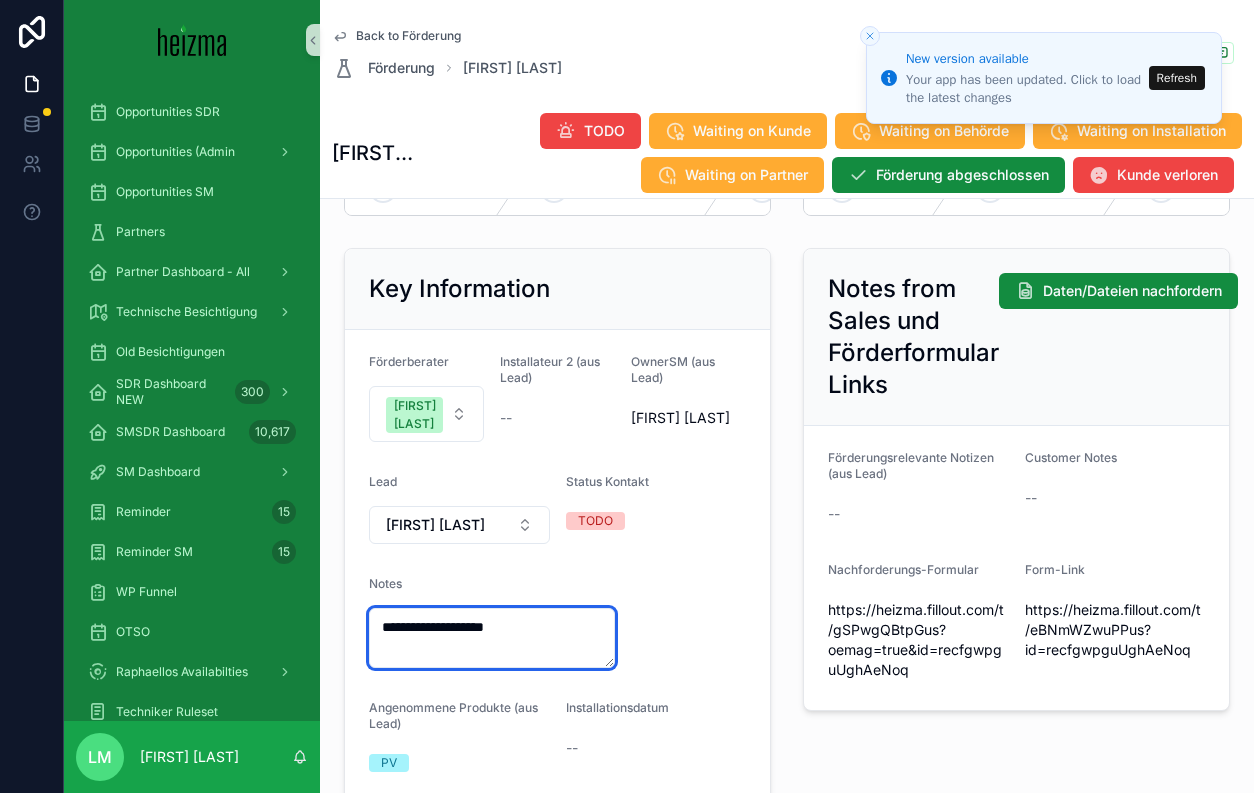 click on "**********" at bounding box center [492, 638] 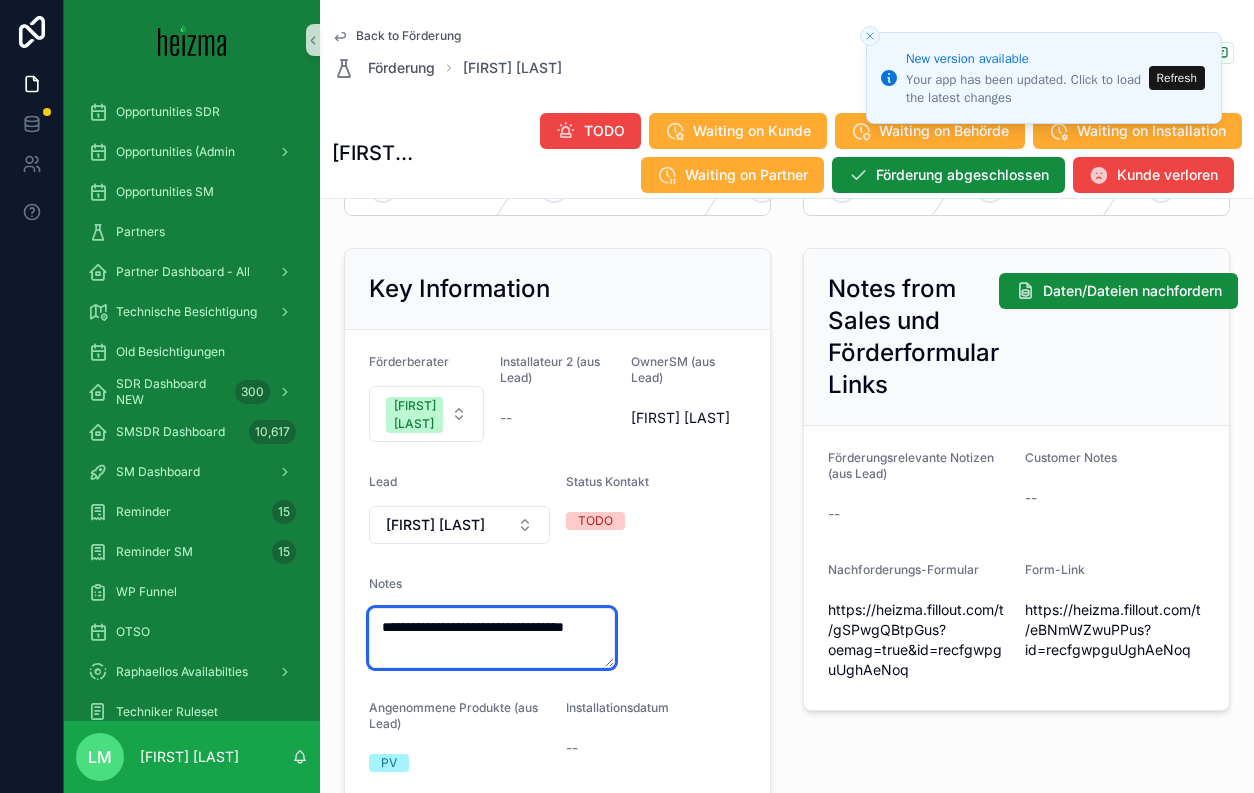type on "**********" 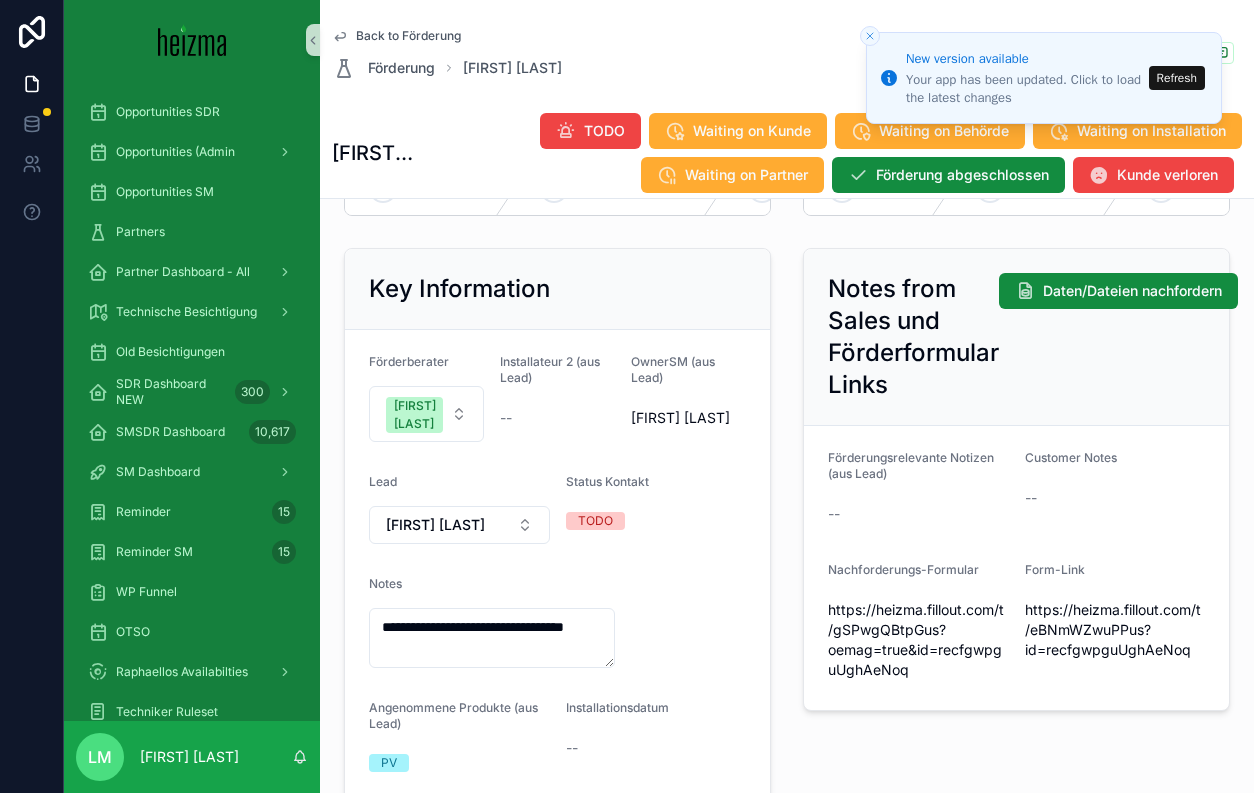 click on "**********" at bounding box center [557, 614] 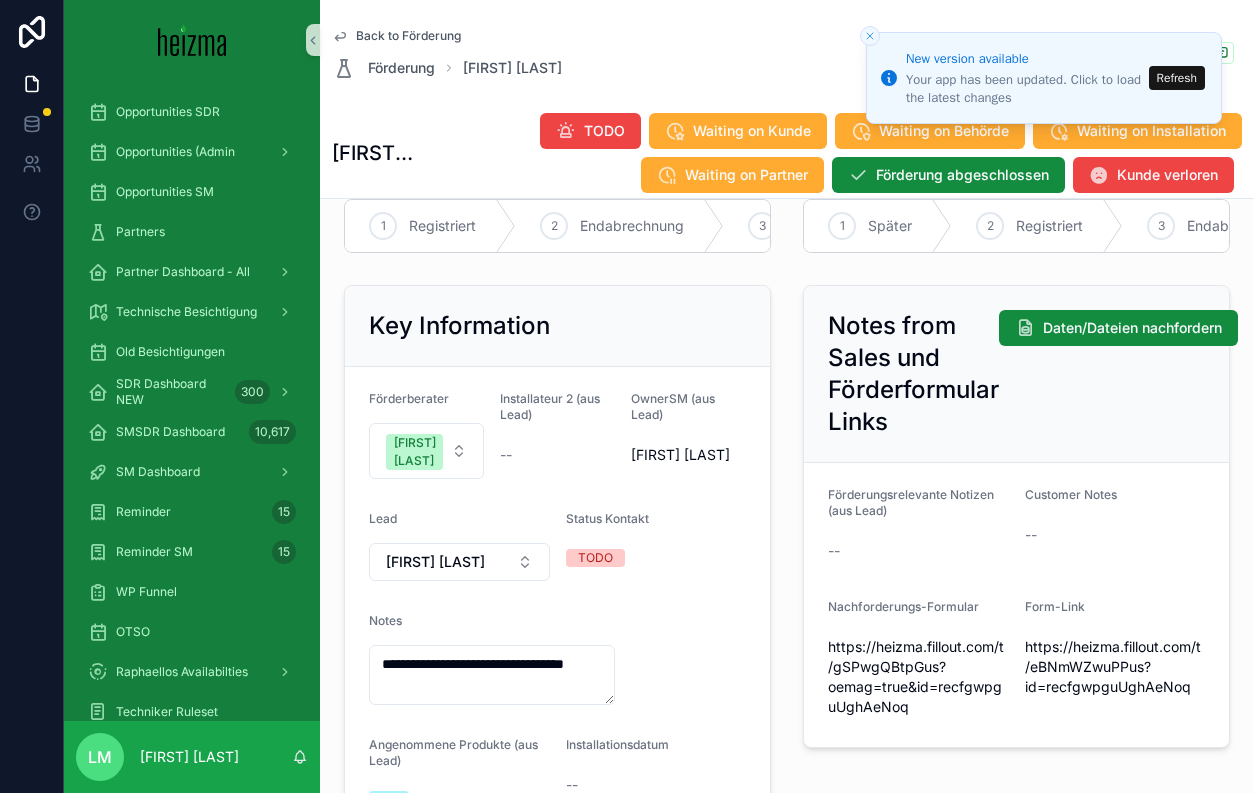 scroll, scrollTop: 0, scrollLeft: 0, axis: both 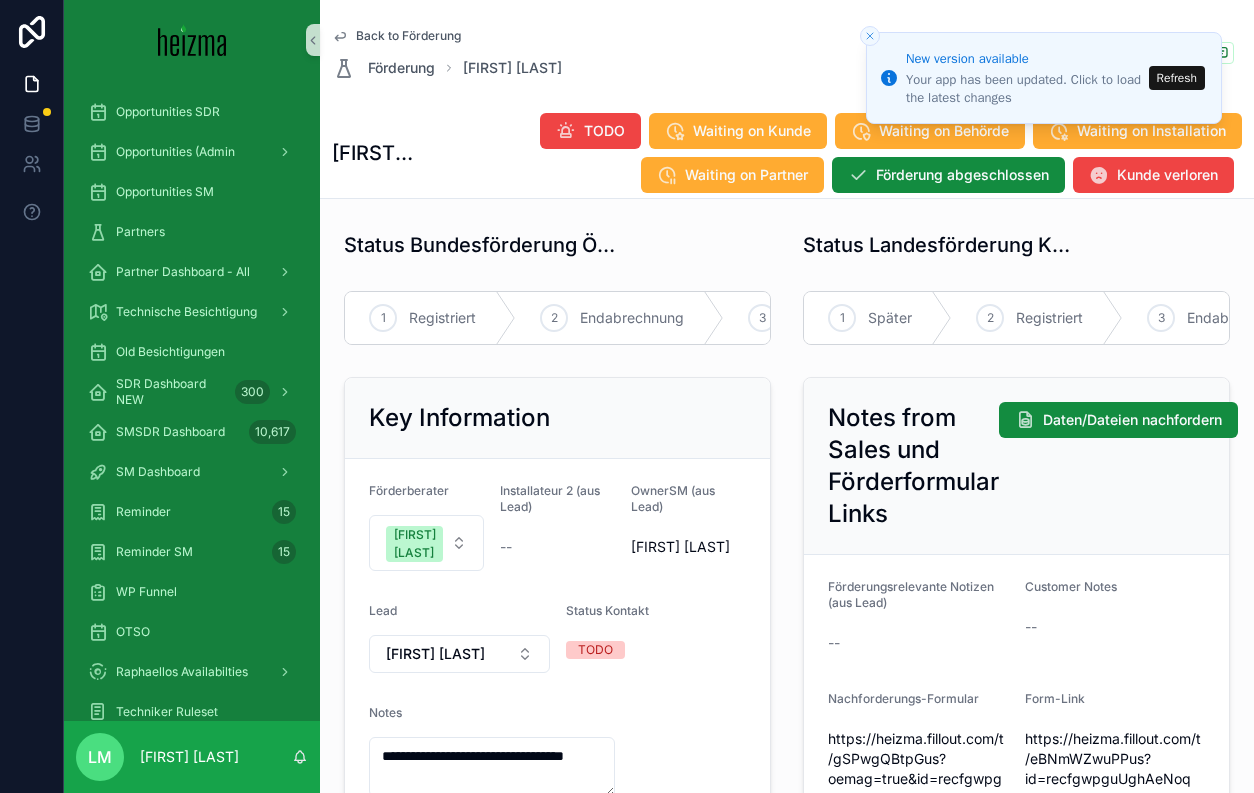 click on "Refresh" at bounding box center [1177, 78] 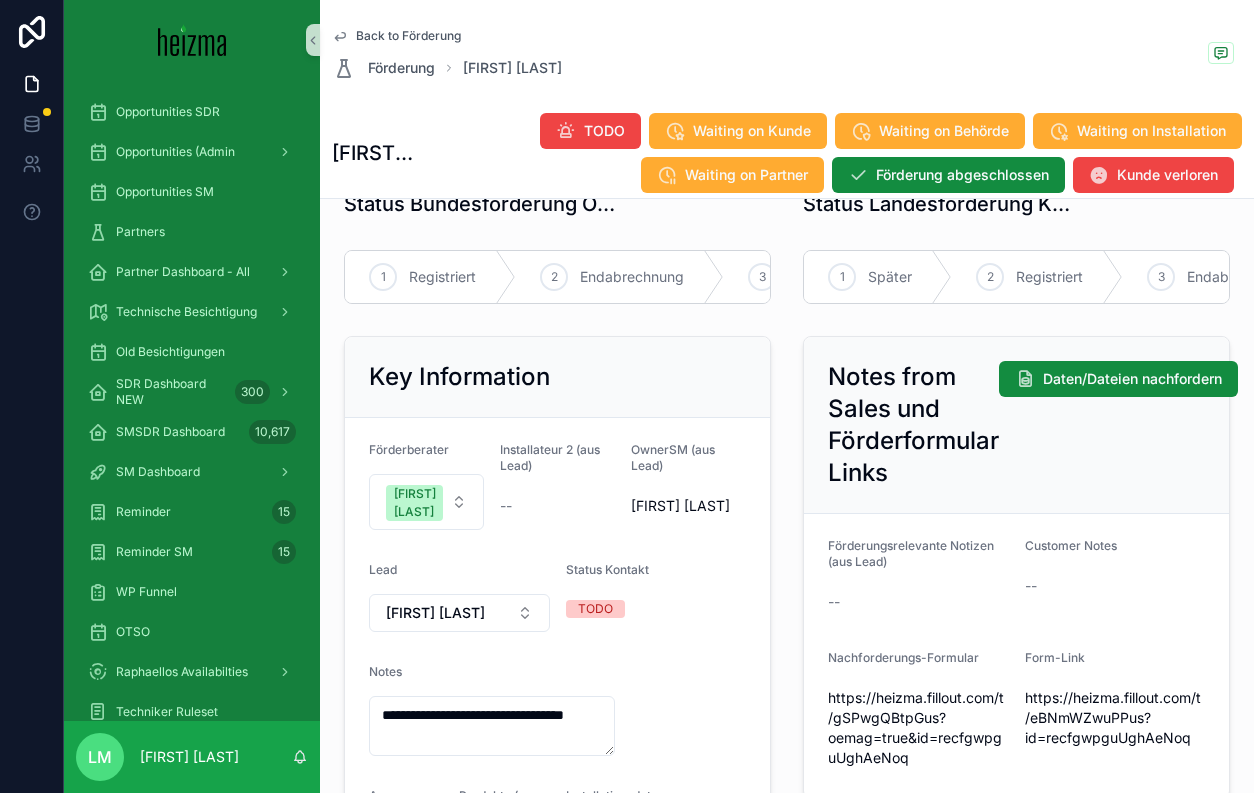 scroll, scrollTop: 50, scrollLeft: 0, axis: vertical 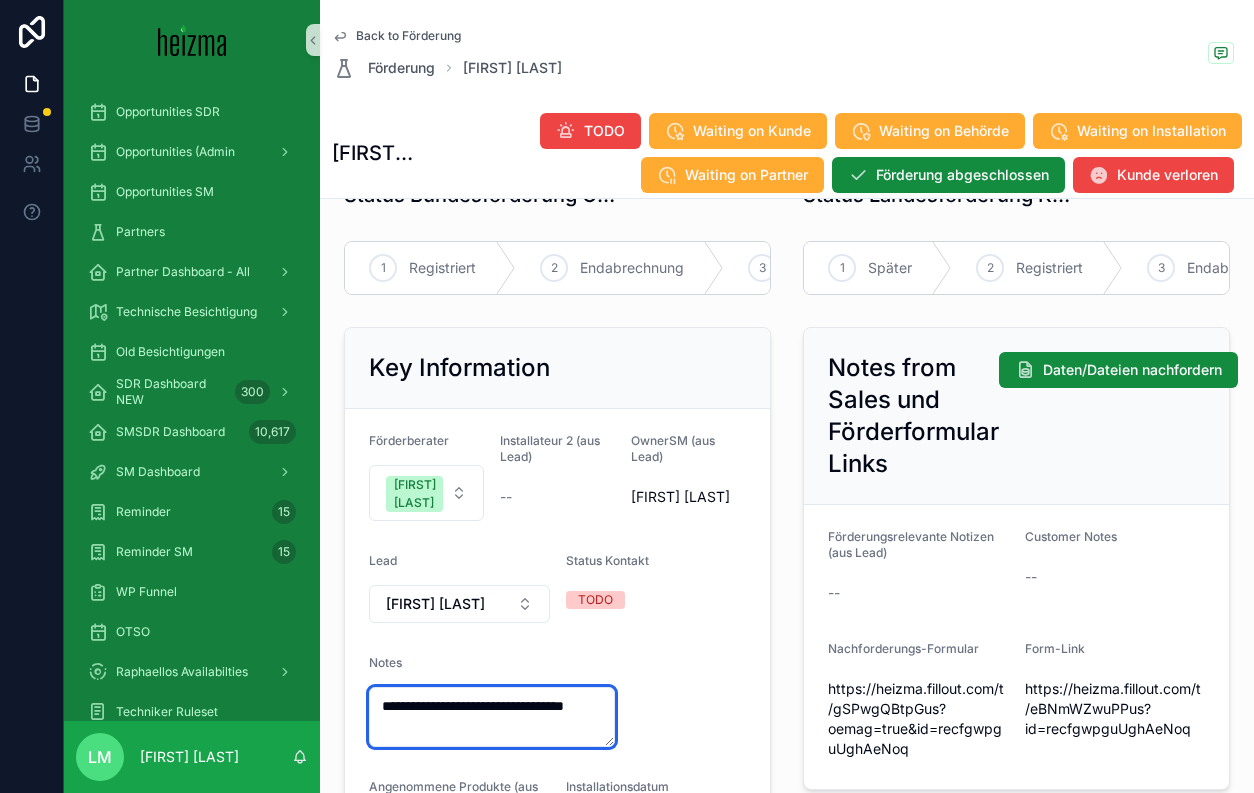 click on "**********" at bounding box center [492, 717] 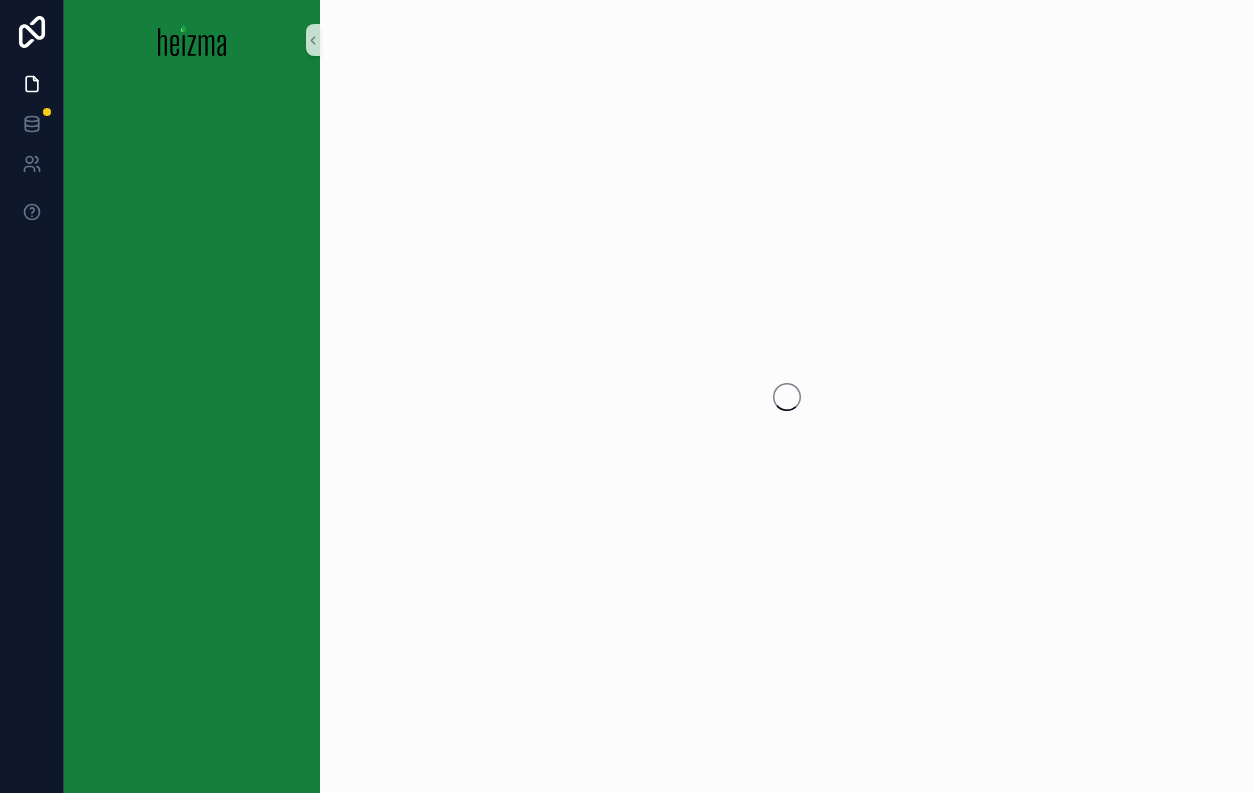 scroll, scrollTop: 0, scrollLeft: 0, axis: both 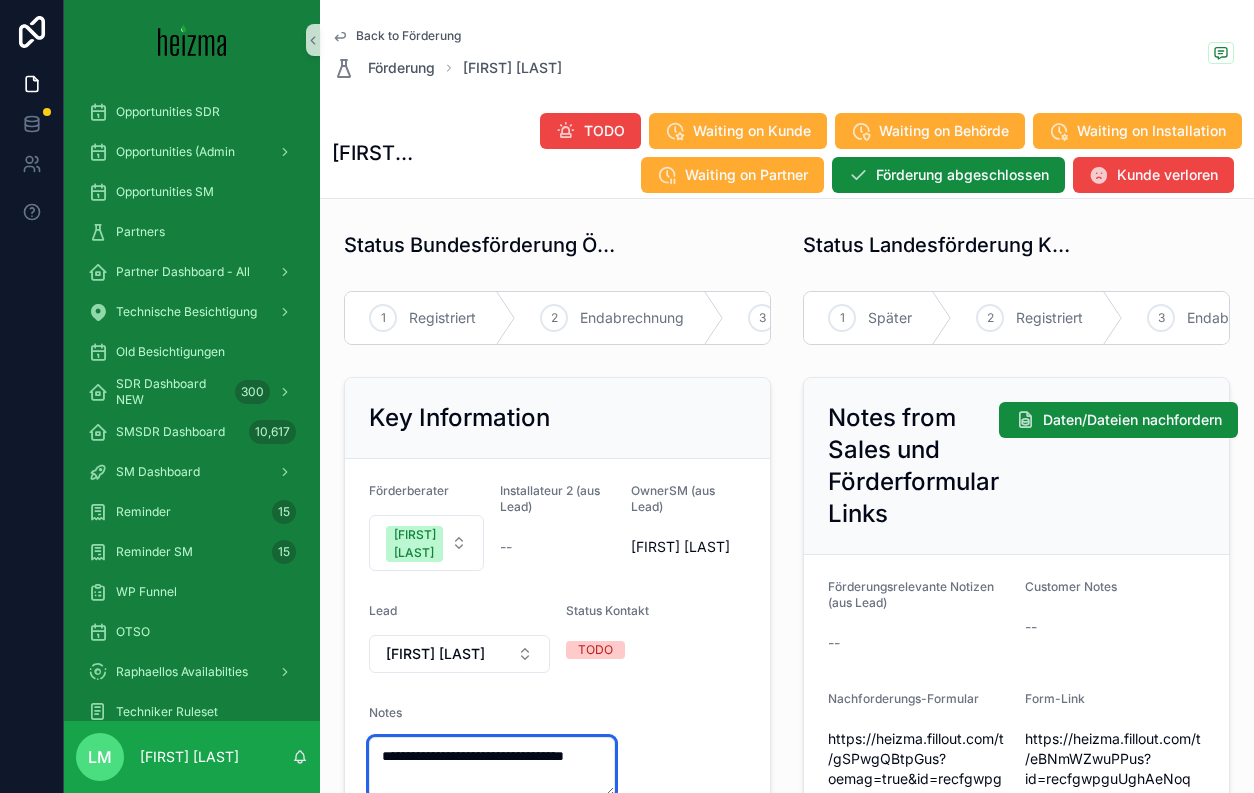 click on "**********" at bounding box center [492, 767] 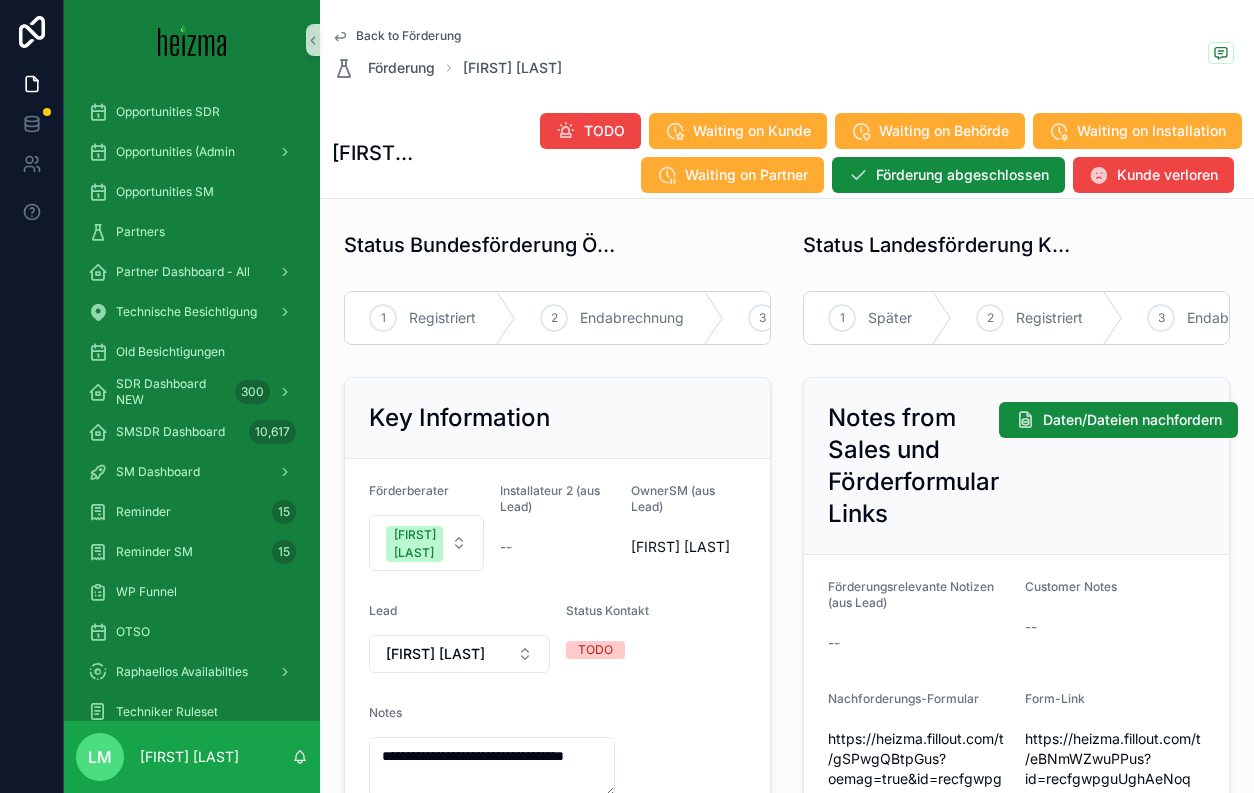 click on "TODO" at bounding box center (623, 650) 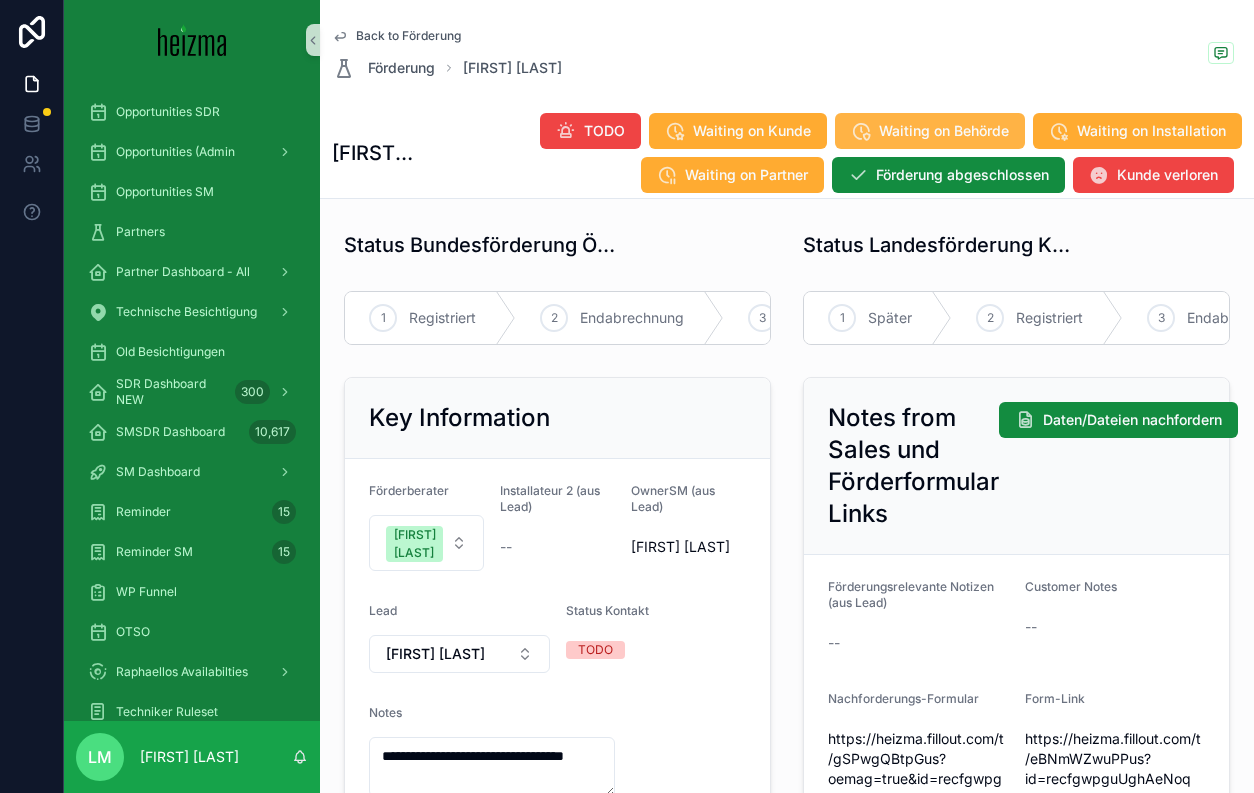 click on "Waiting on Behörde" at bounding box center [944, 131] 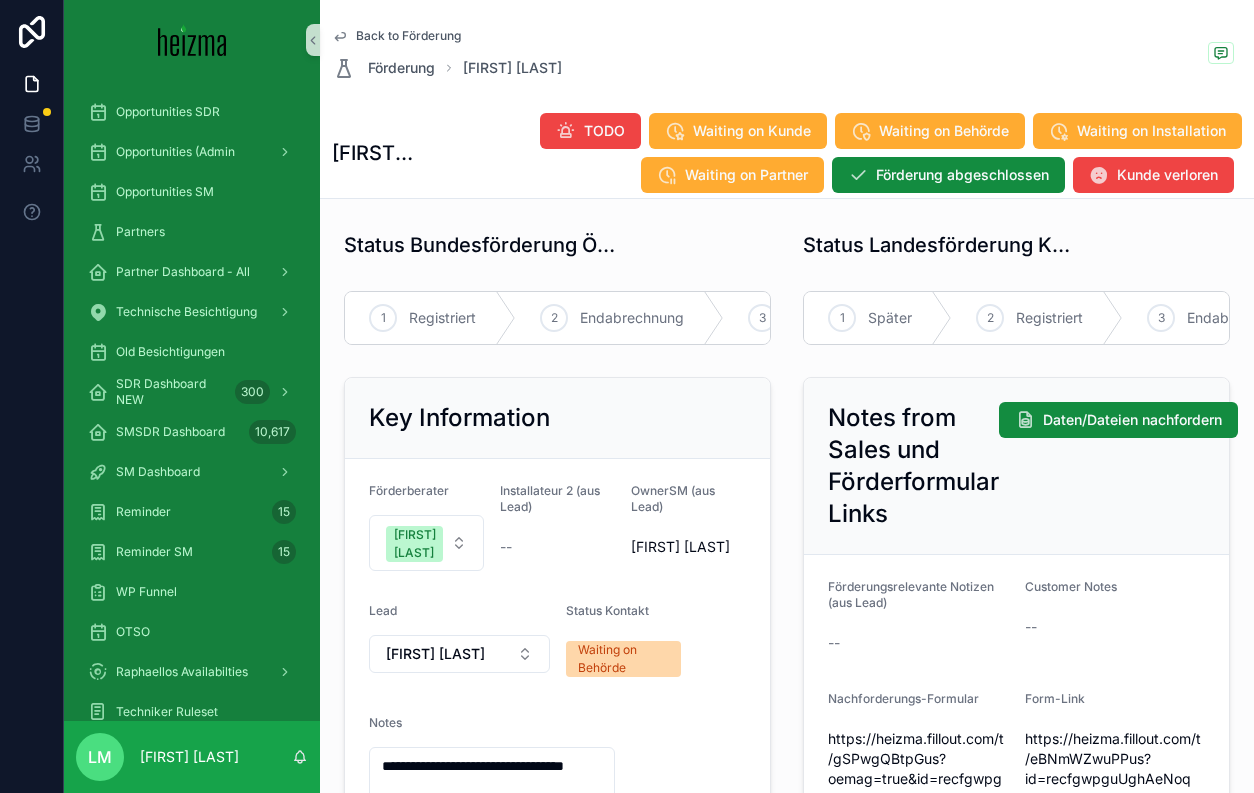 click on "Back to Förderung" at bounding box center (408, 36) 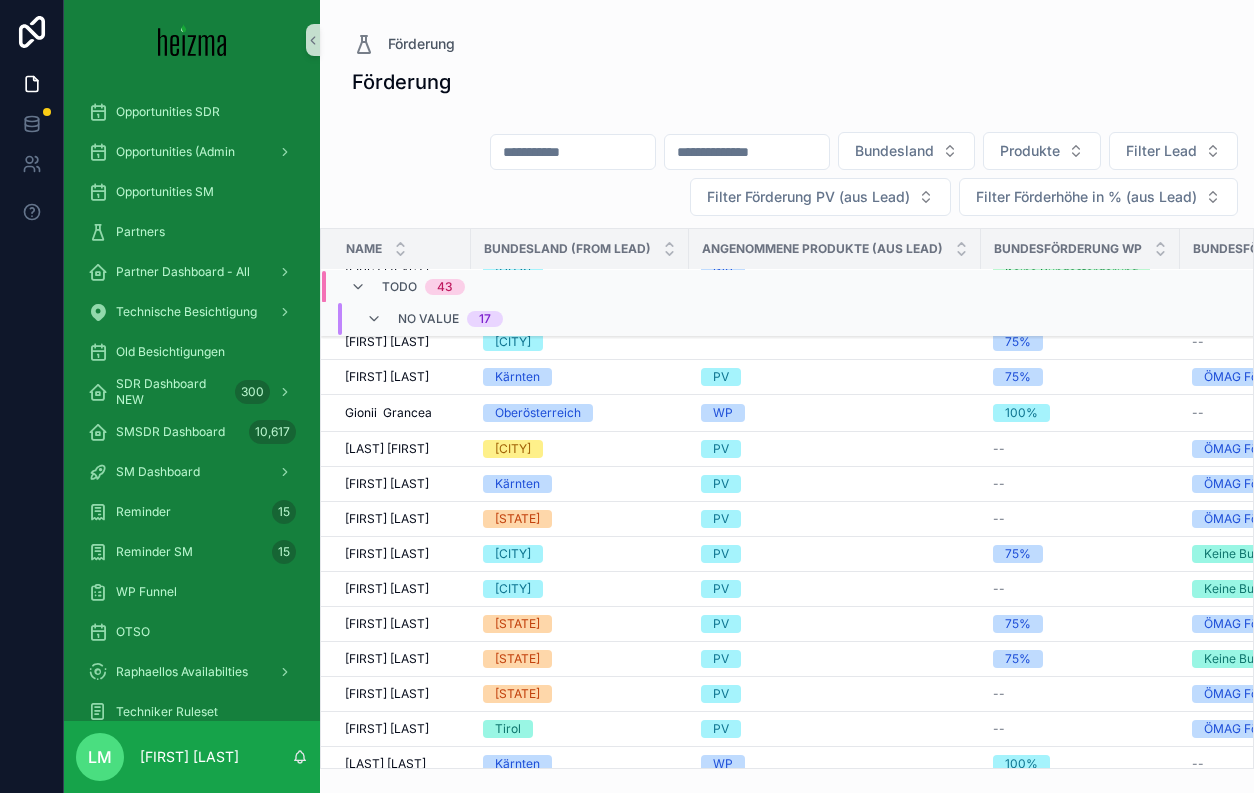 scroll, scrollTop: 450, scrollLeft: 0, axis: vertical 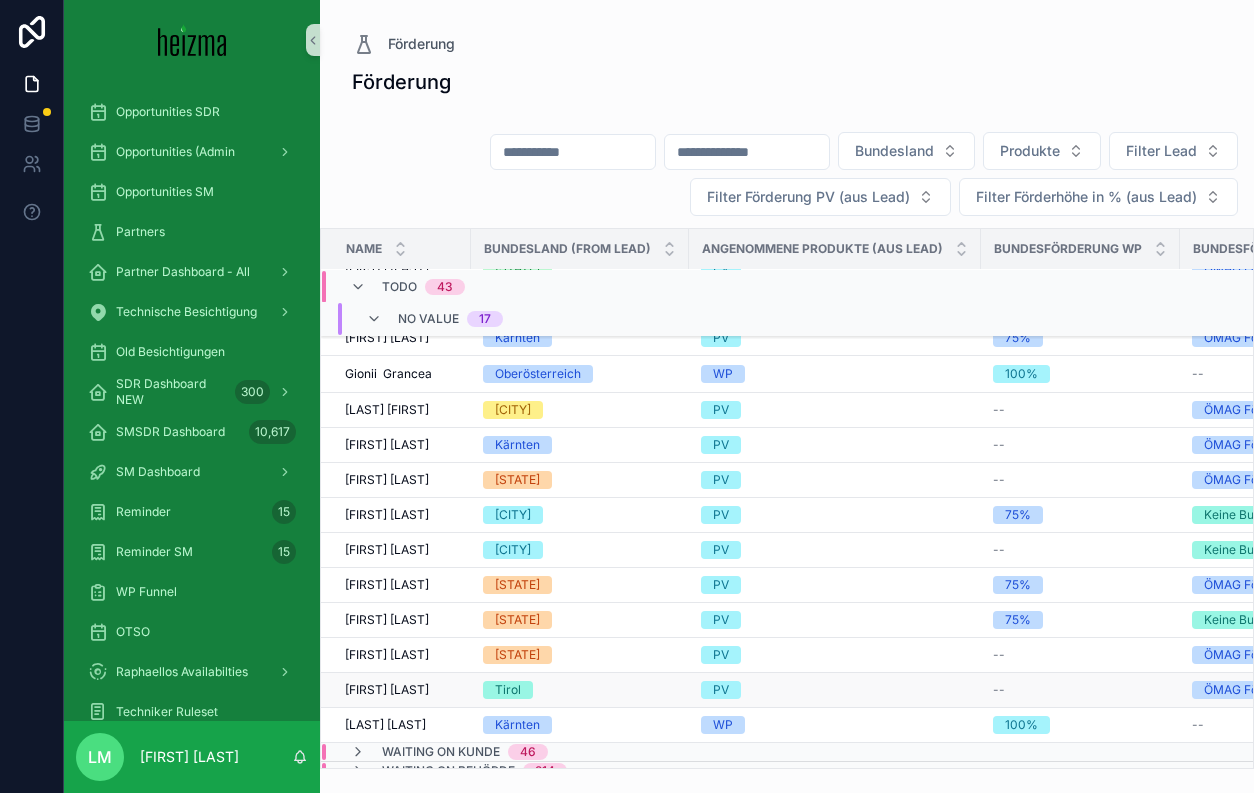 click on "[FIRST] [LAST]" at bounding box center [387, 690] 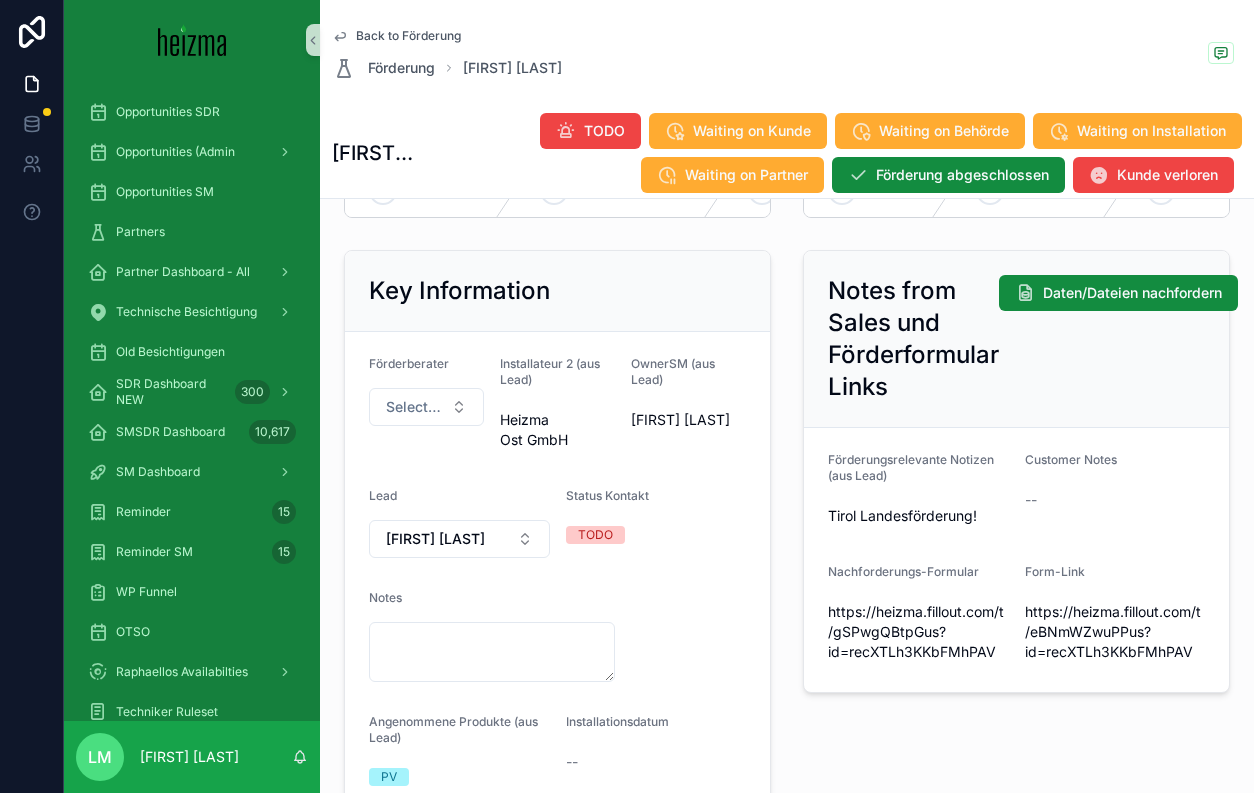 scroll, scrollTop: 131, scrollLeft: 0, axis: vertical 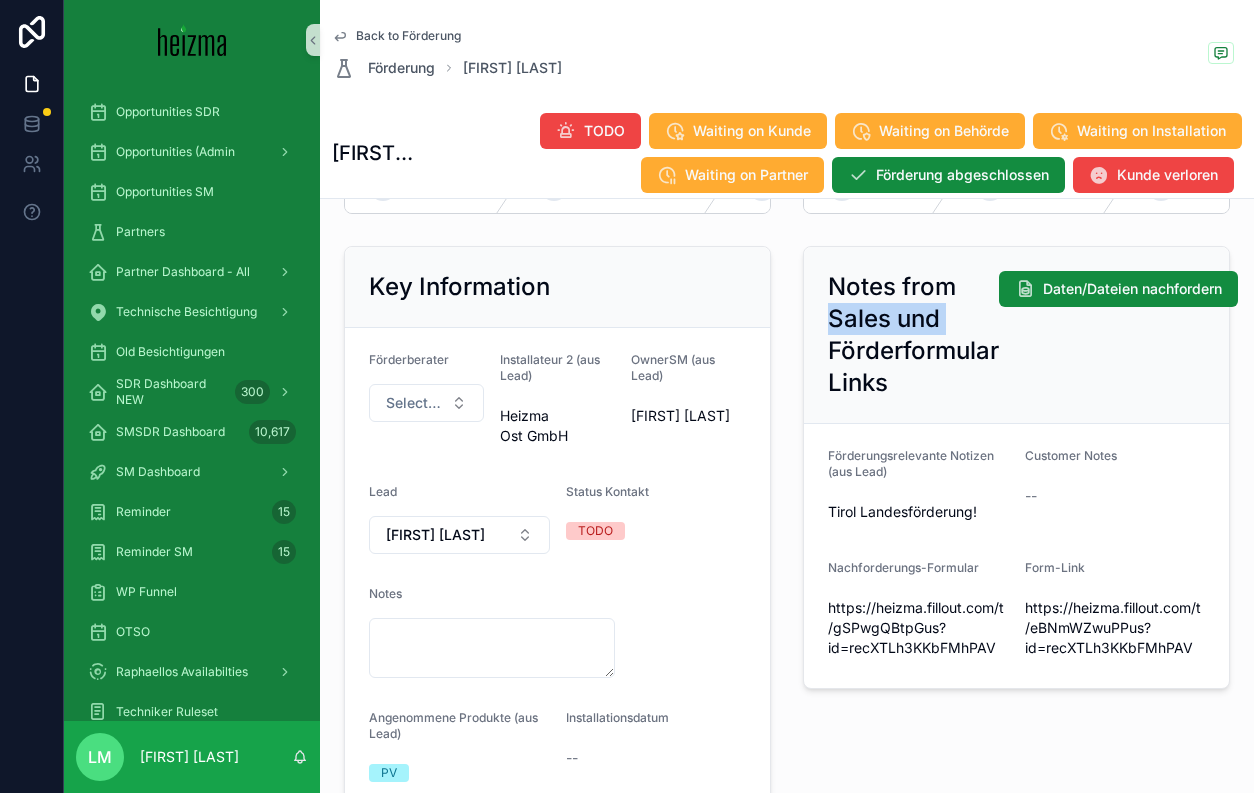 click on "Notes from Sales und Förderformular Links Daten/Dateien nachfordern Förderungsrelevante Notizen (aus Lead) Tirol Landesförderung! Customer Notes -- Nachforderungs-Formular https://heizma.fillout.com/t/gSPwgQBtpGus?id=recXTLh3KKbFMhPAV Form-Link https://heizma.fillout.com/t/eBNmWZwuPPus?id=recXTLh3KKbFMhPAV" at bounding box center (1016, 577) 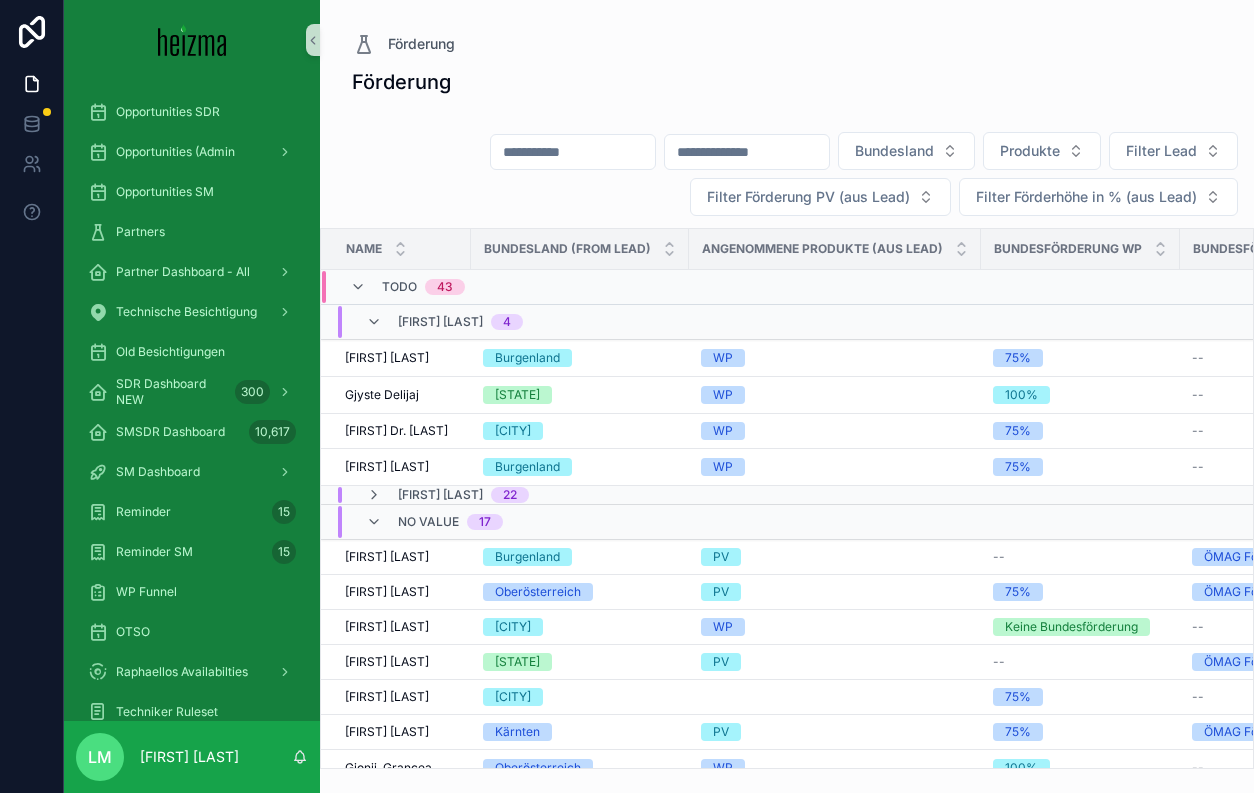 scroll, scrollTop: 0, scrollLeft: 0, axis: both 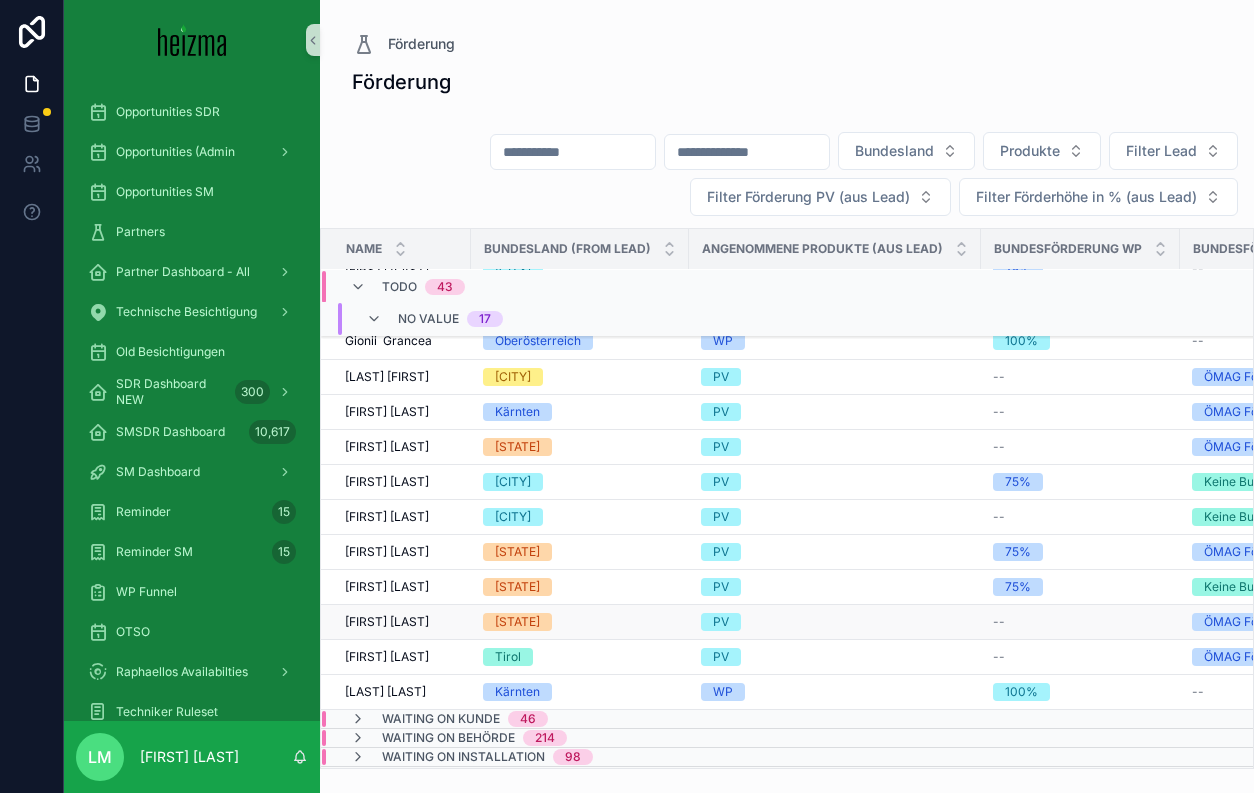 click on "[FIRST] [LAST]" at bounding box center (387, 622) 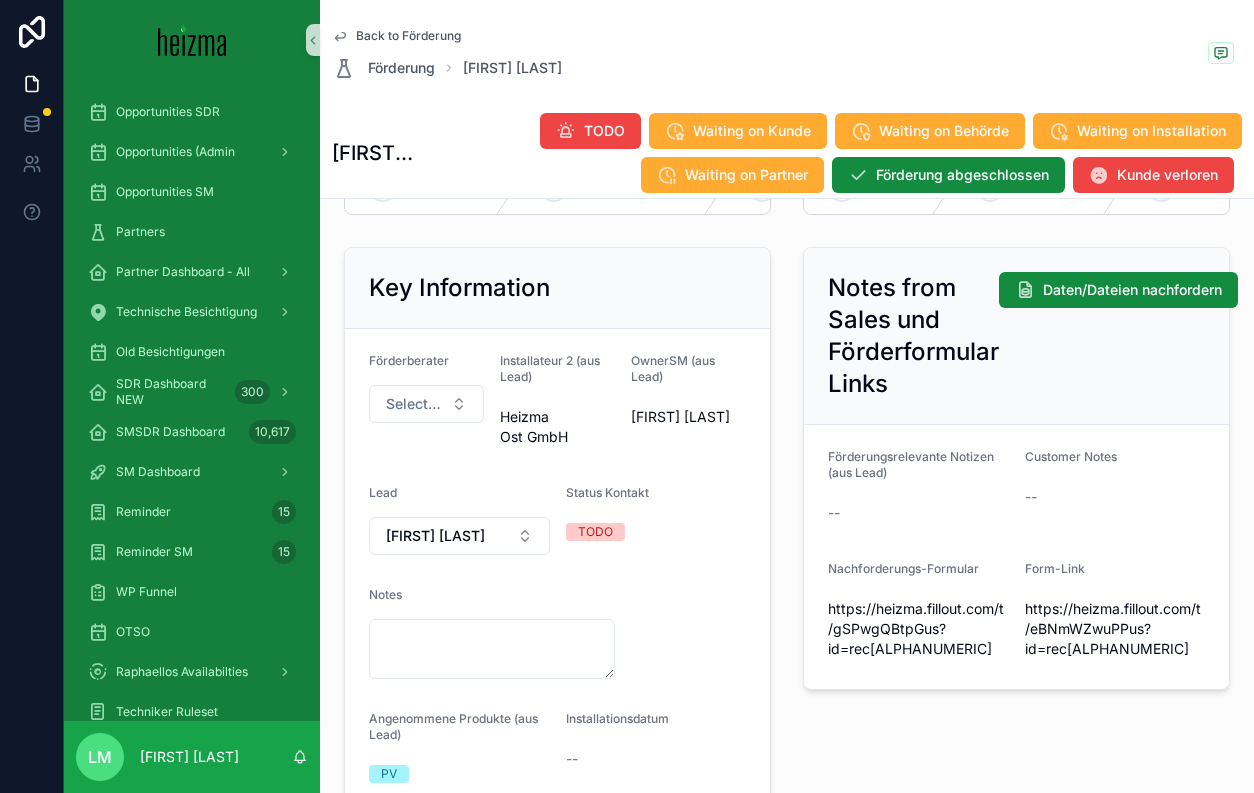 scroll, scrollTop: 159, scrollLeft: 0, axis: vertical 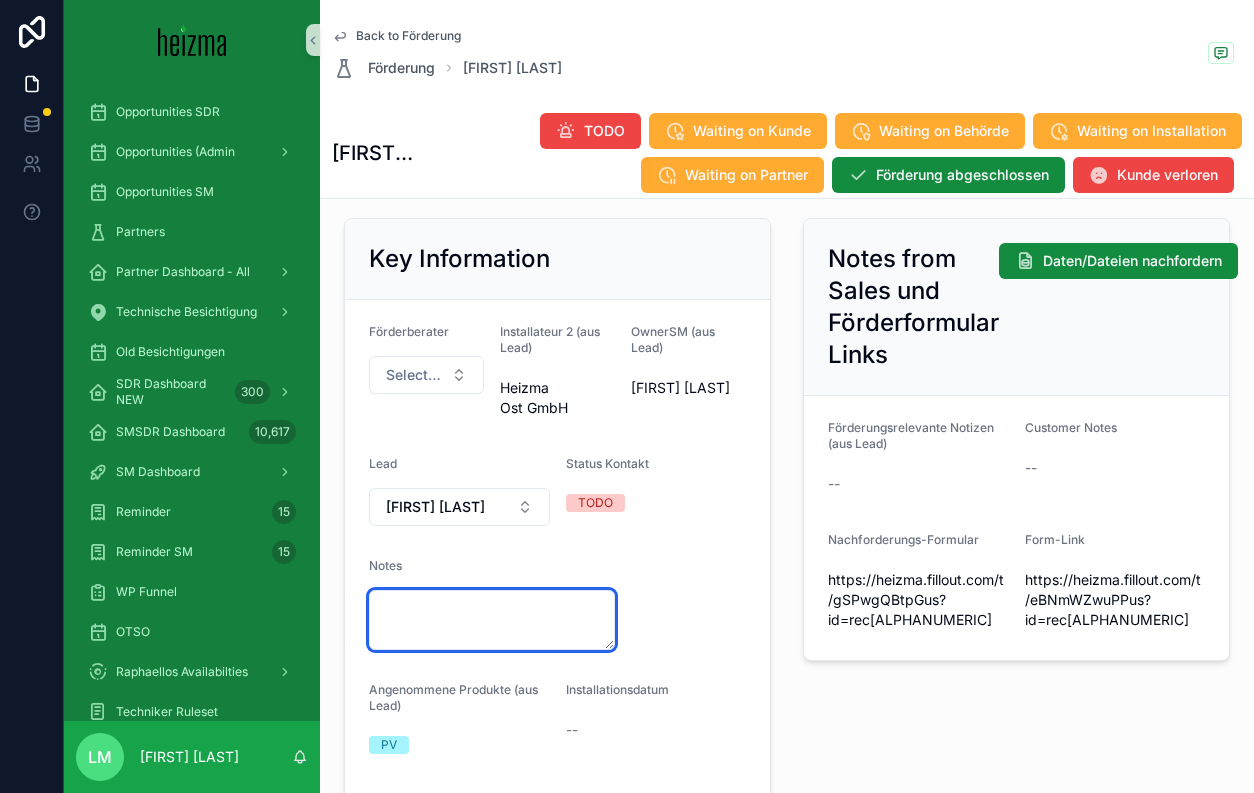 click at bounding box center (492, 620) 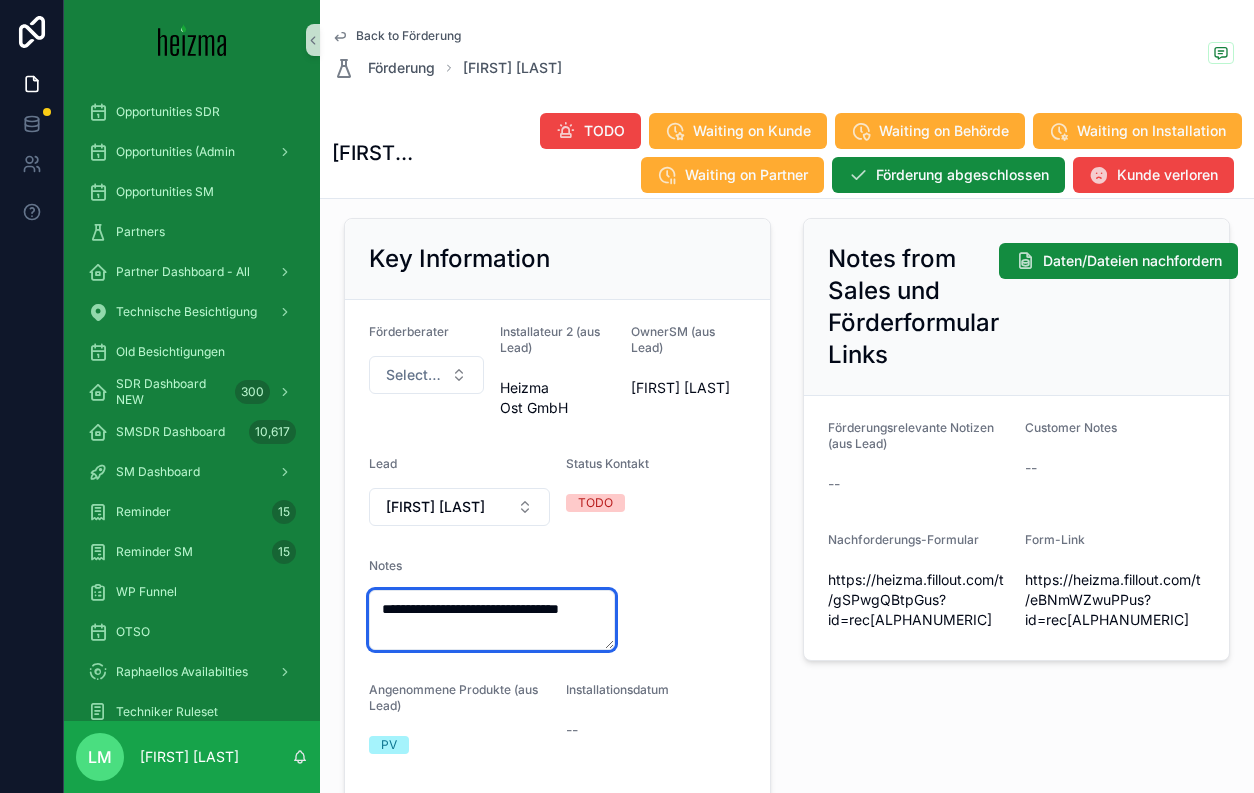 type on "**********" 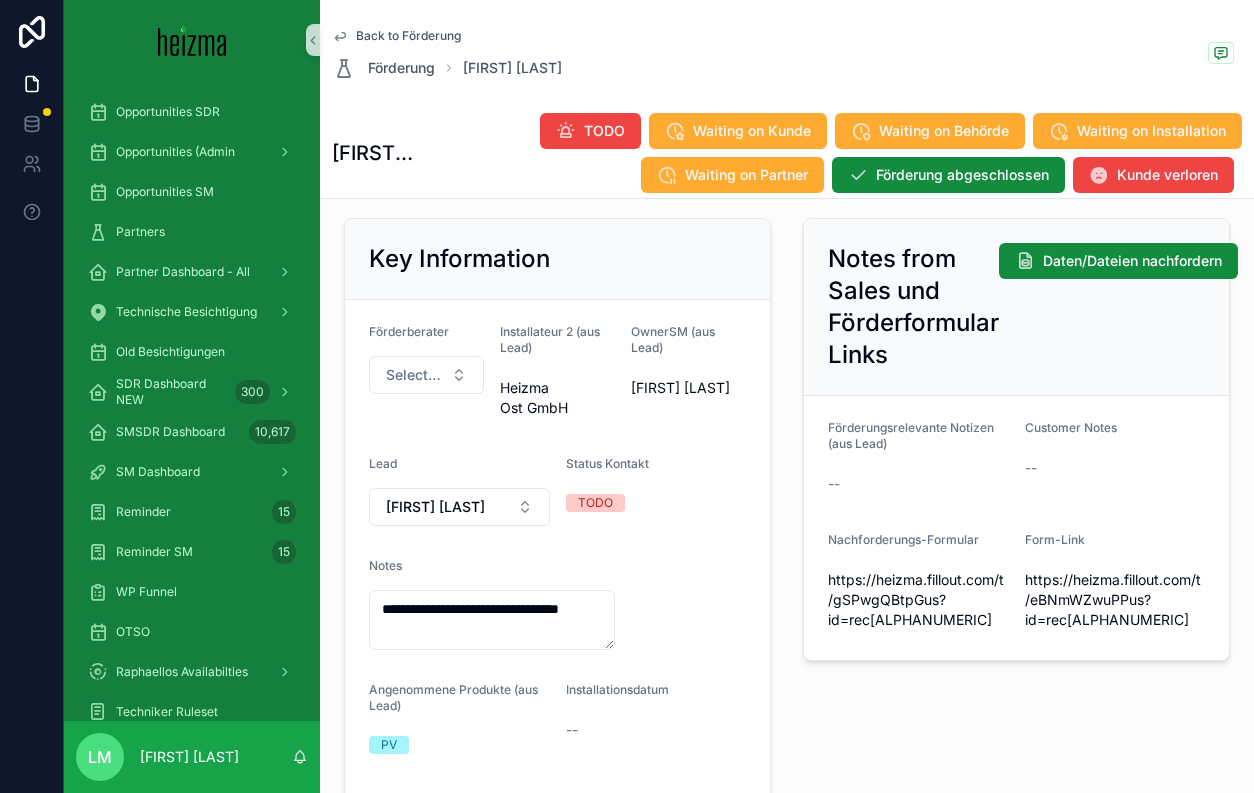 click on "**********" at bounding box center [557, 590] 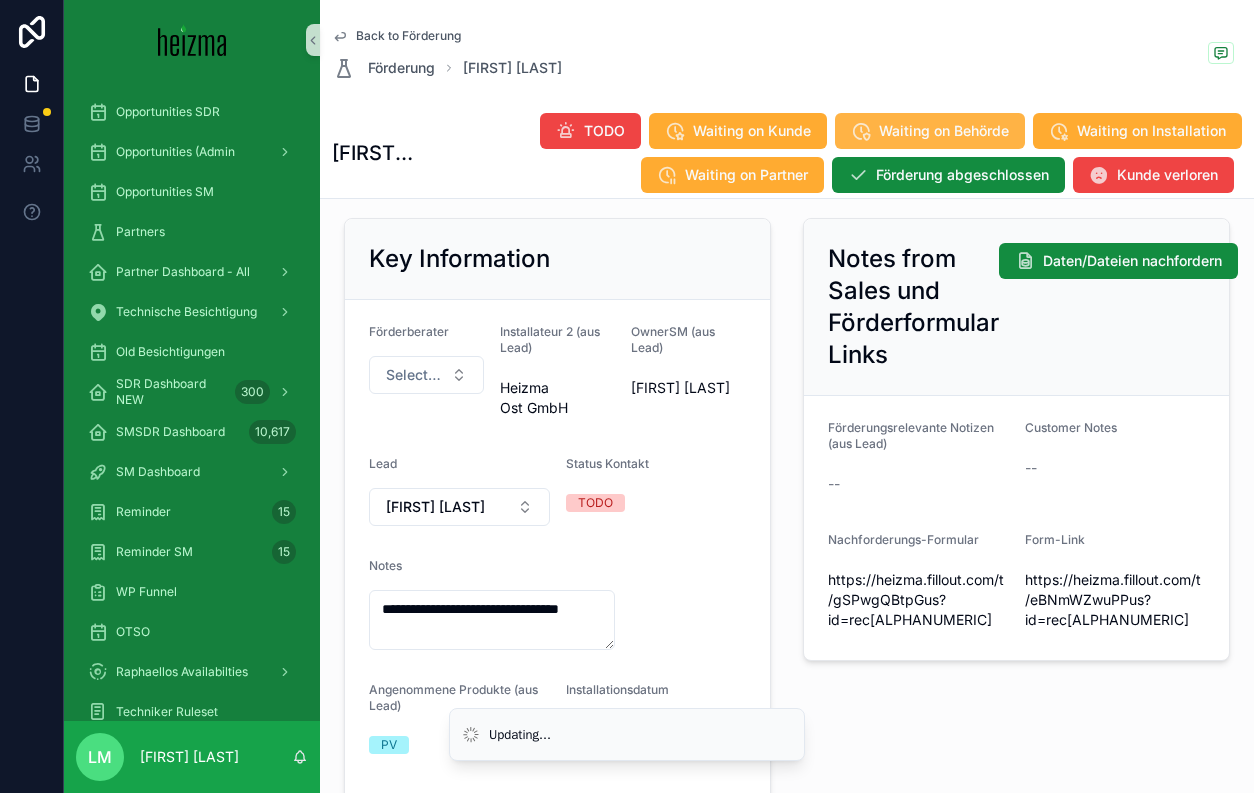 click on "Waiting on Behörde" at bounding box center [930, 131] 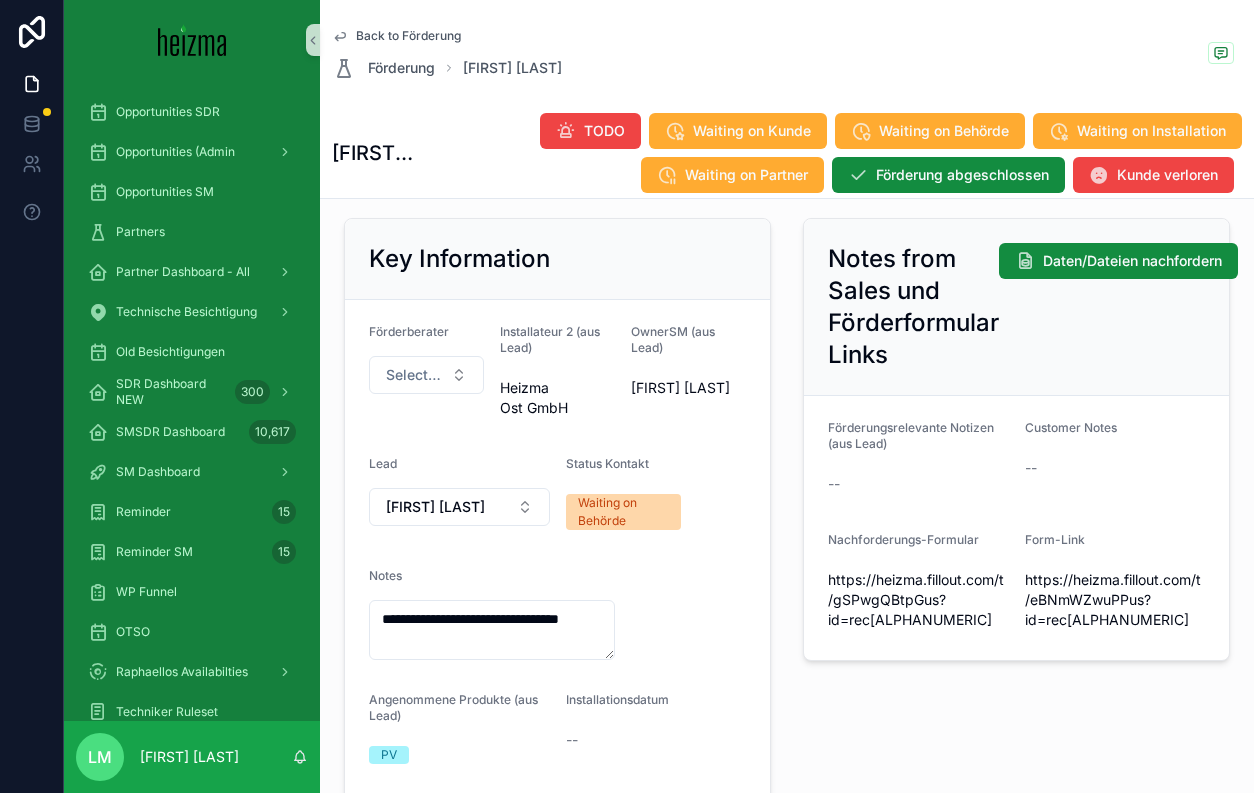 click on "Back to Förderung" at bounding box center (408, 36) 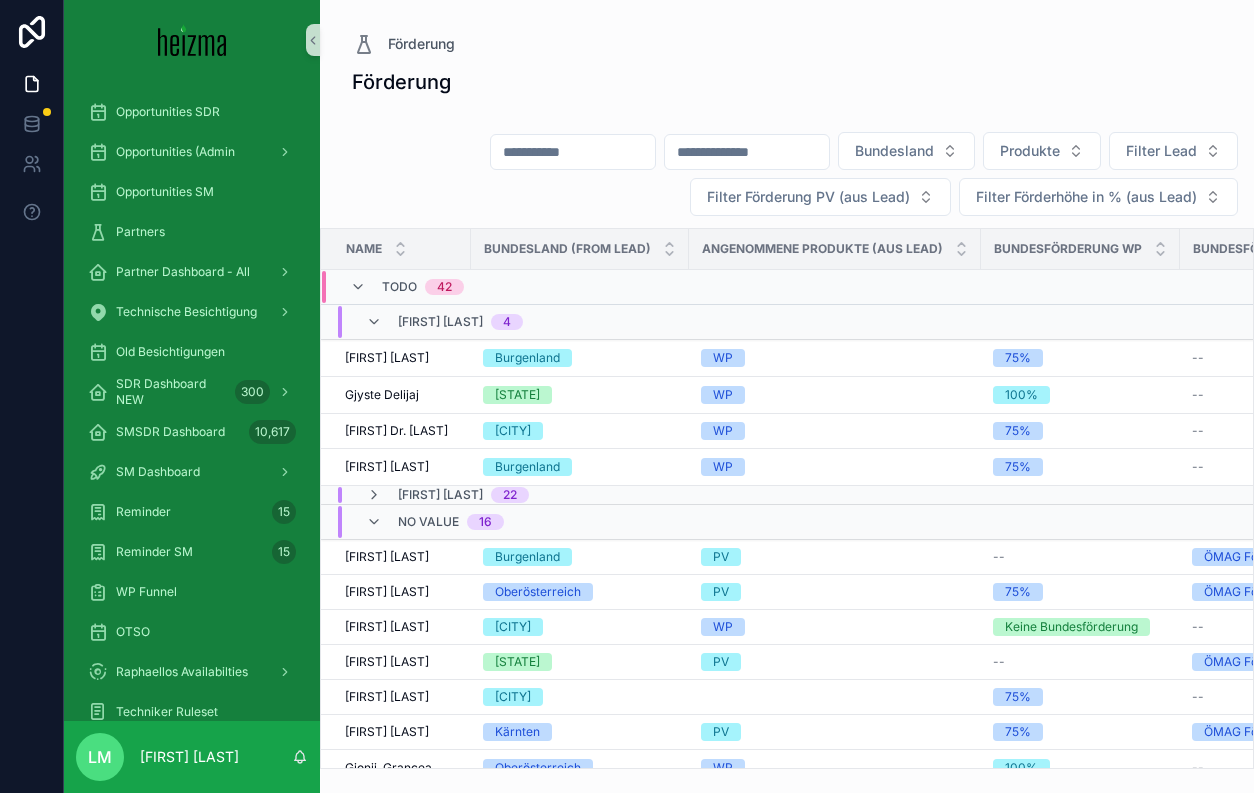scroll, scrollTop: 0, scrollLeft: 0, axis: both 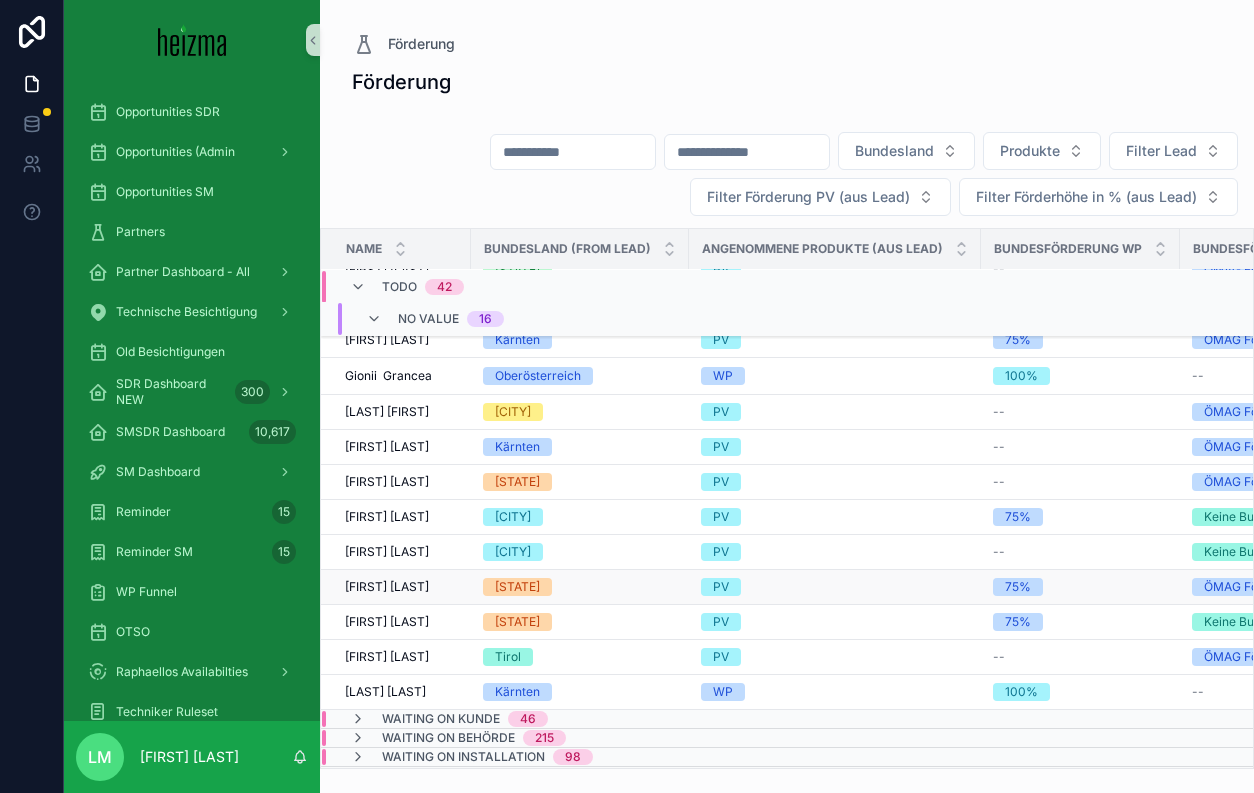 click on "Bernhard Edelbacher" at bounding box center [387, 587] 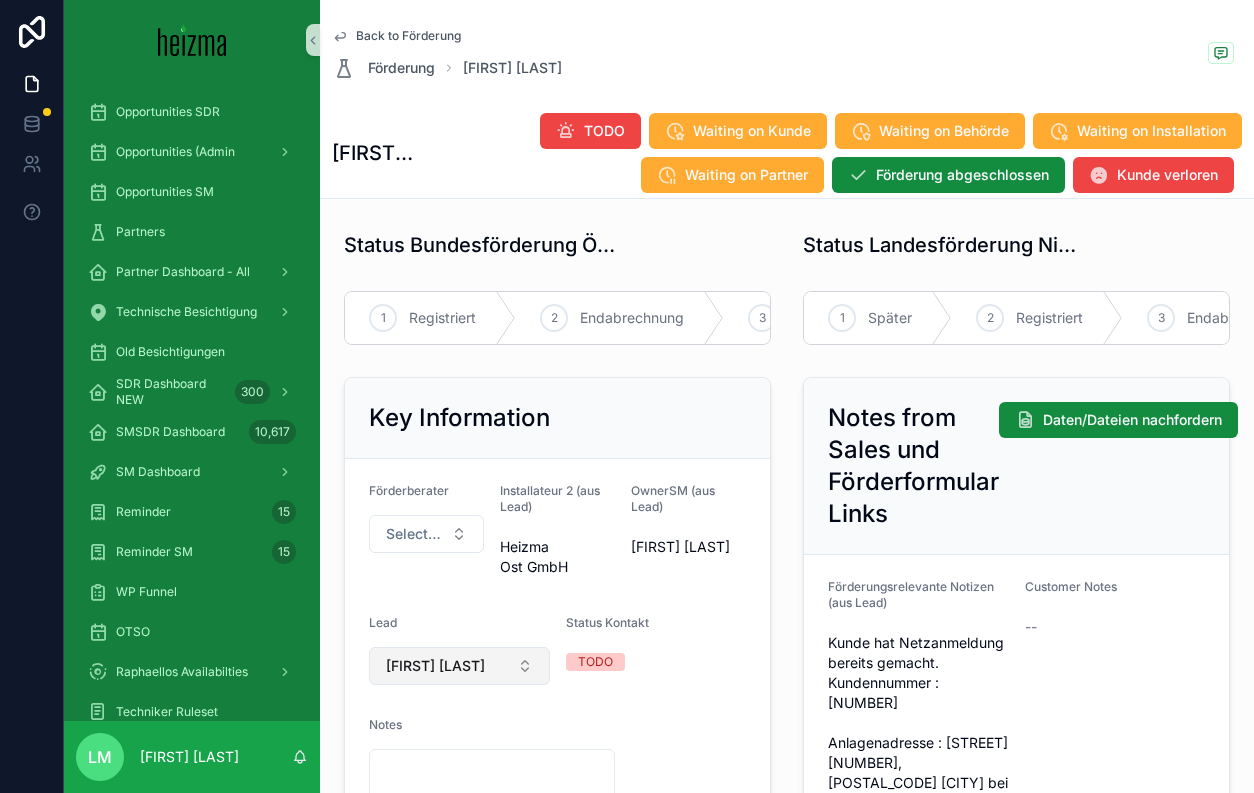 scroll, scrollTop: 166, scrollLeft: 0, axis: vertical 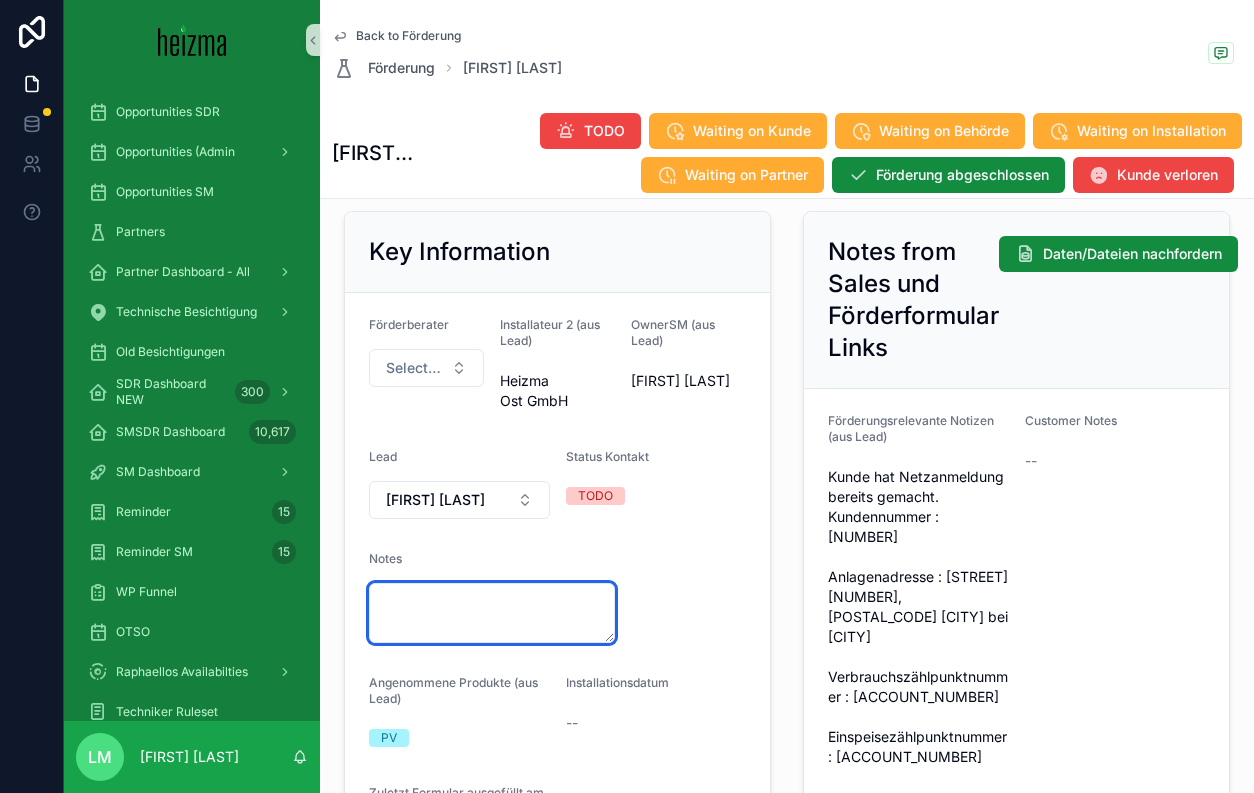 click at bounding box center [492, 613] 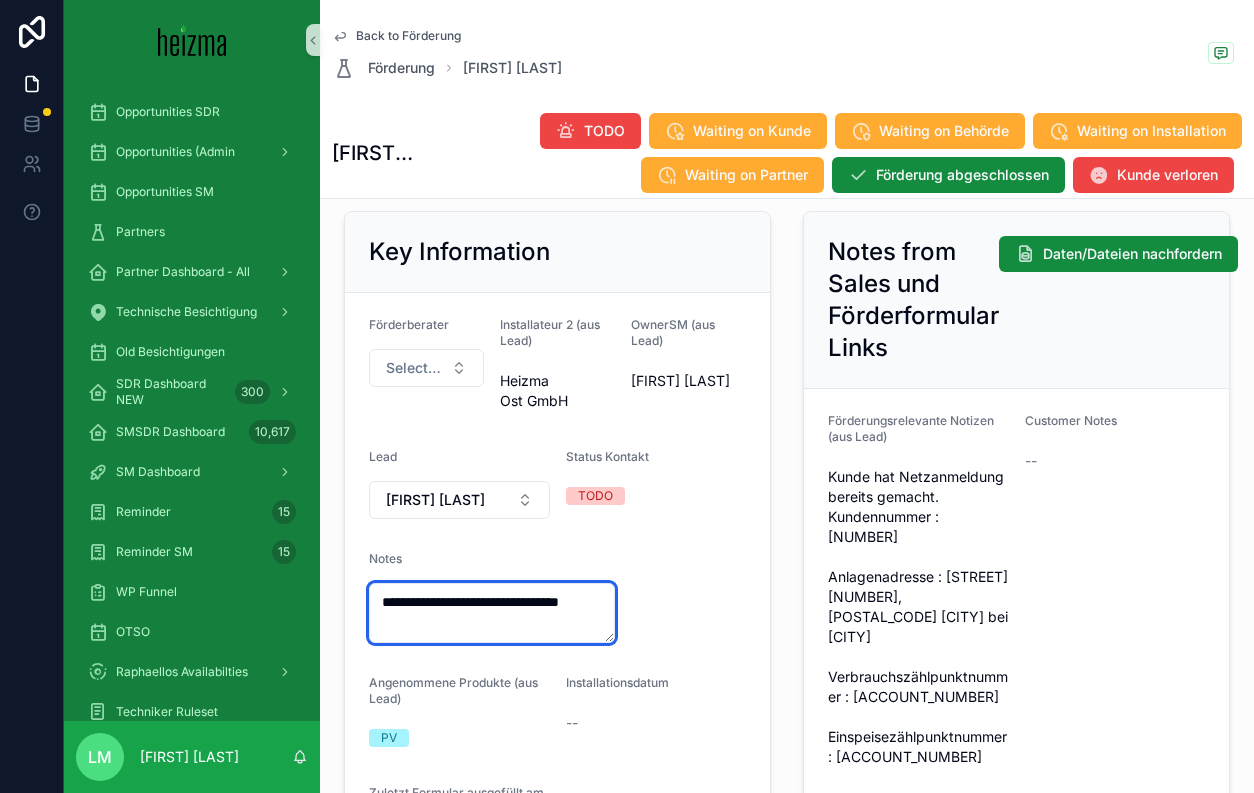 type on "**********" 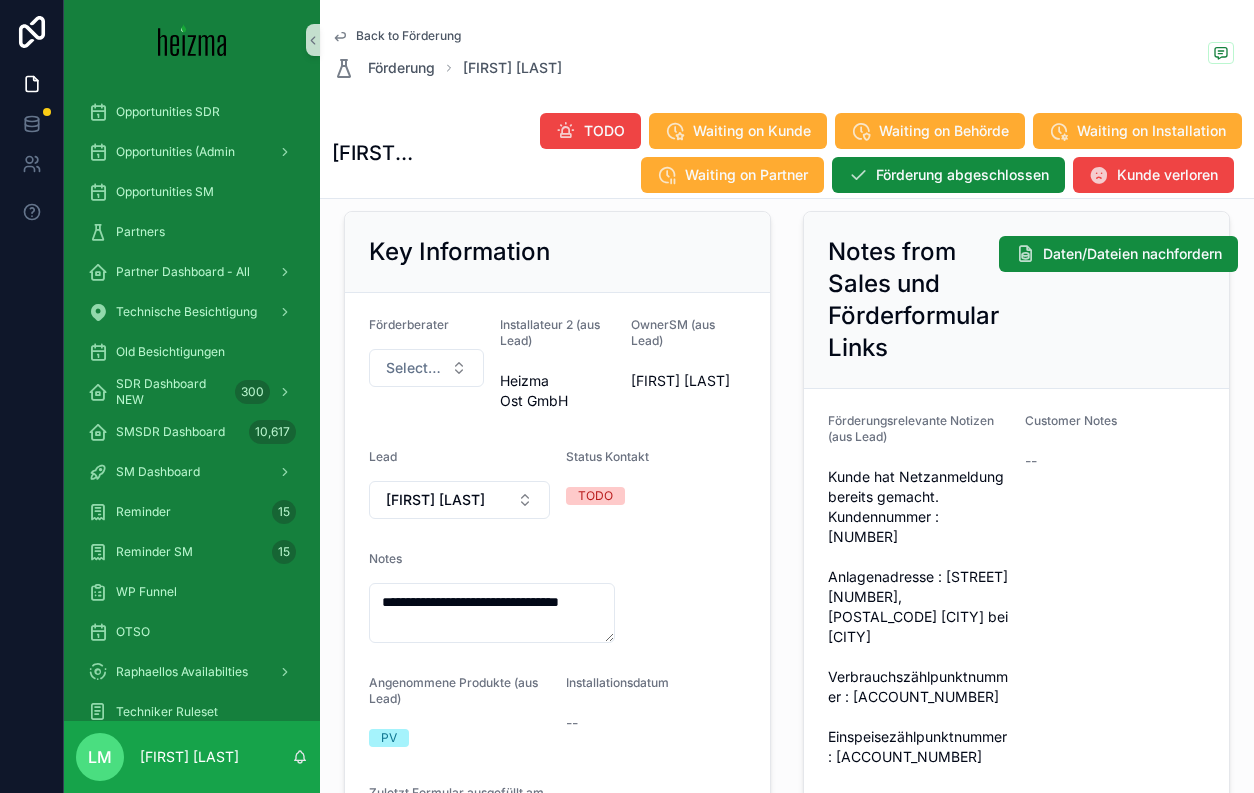 click on "**********" at bounding box center (557, 583) 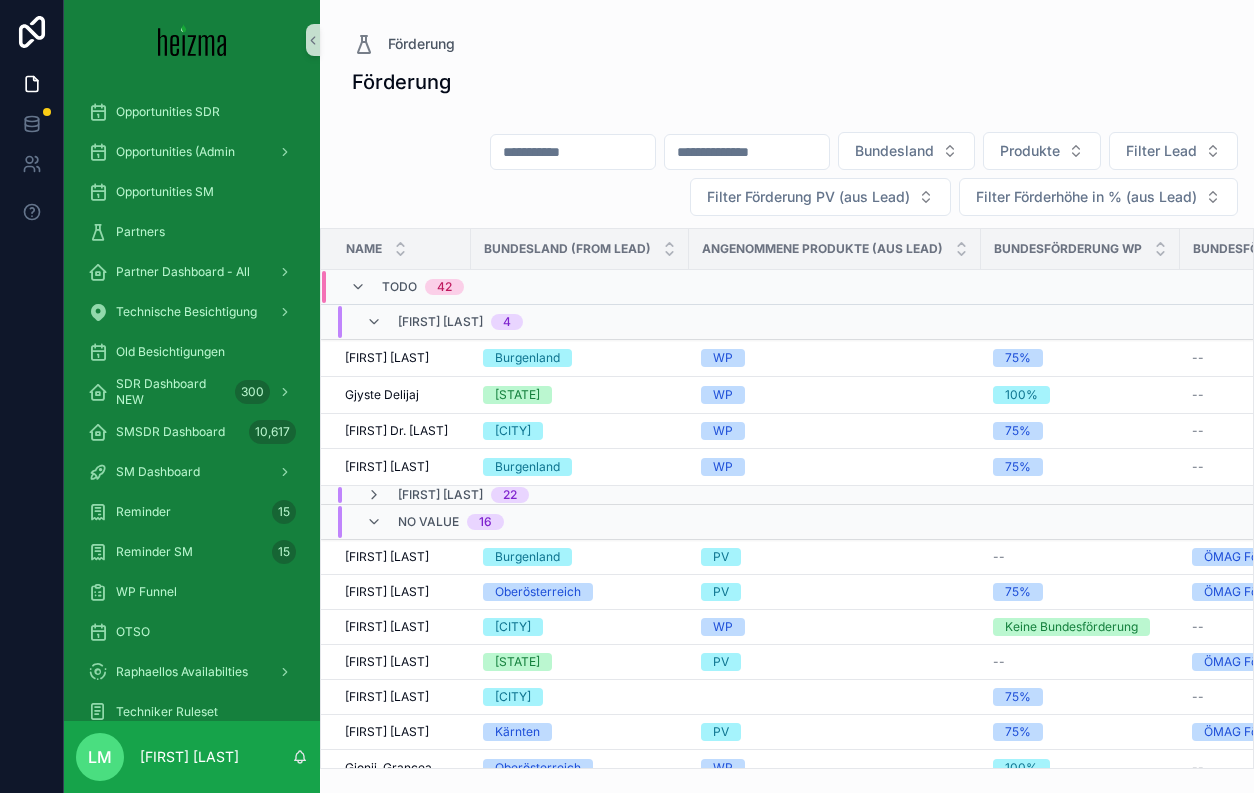 scroll, scrollTop: 0, scrollLeft: 0, axis: both 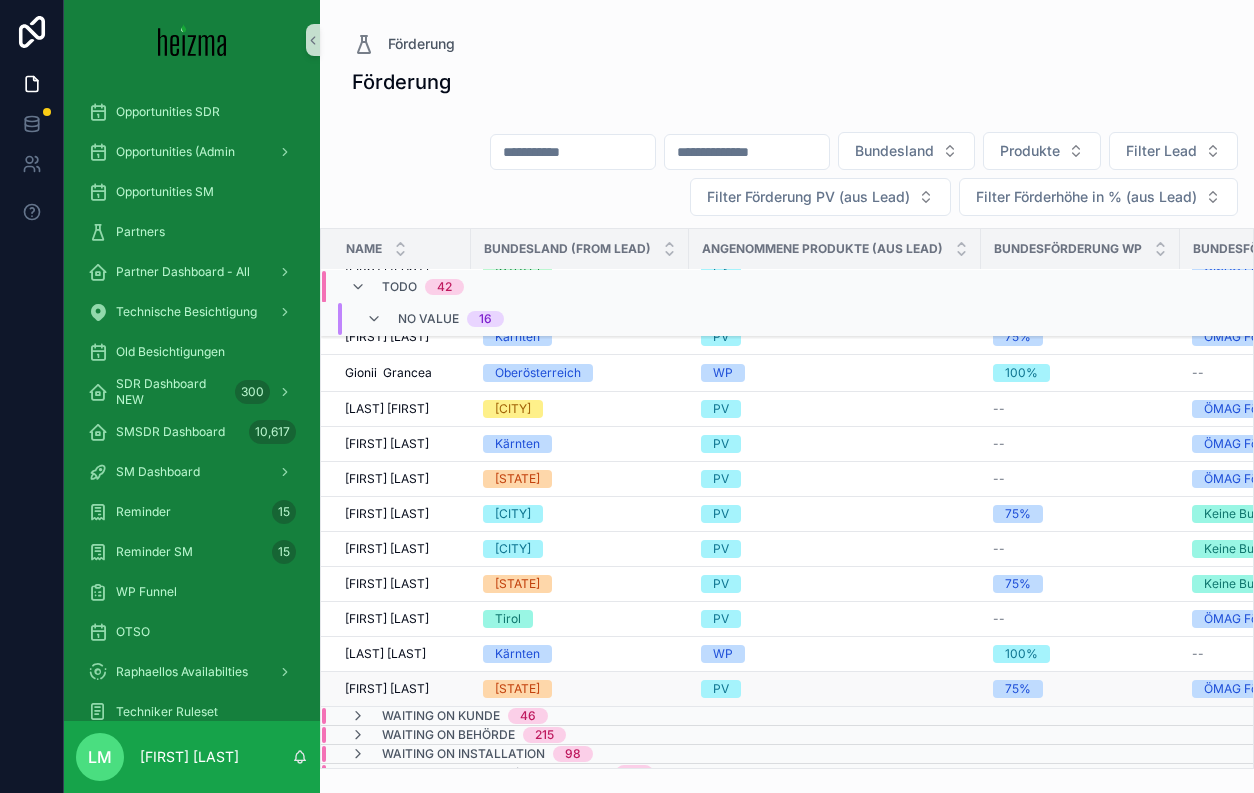 click on "Bernhard Edelbacher" at bounding box center (387, 689) 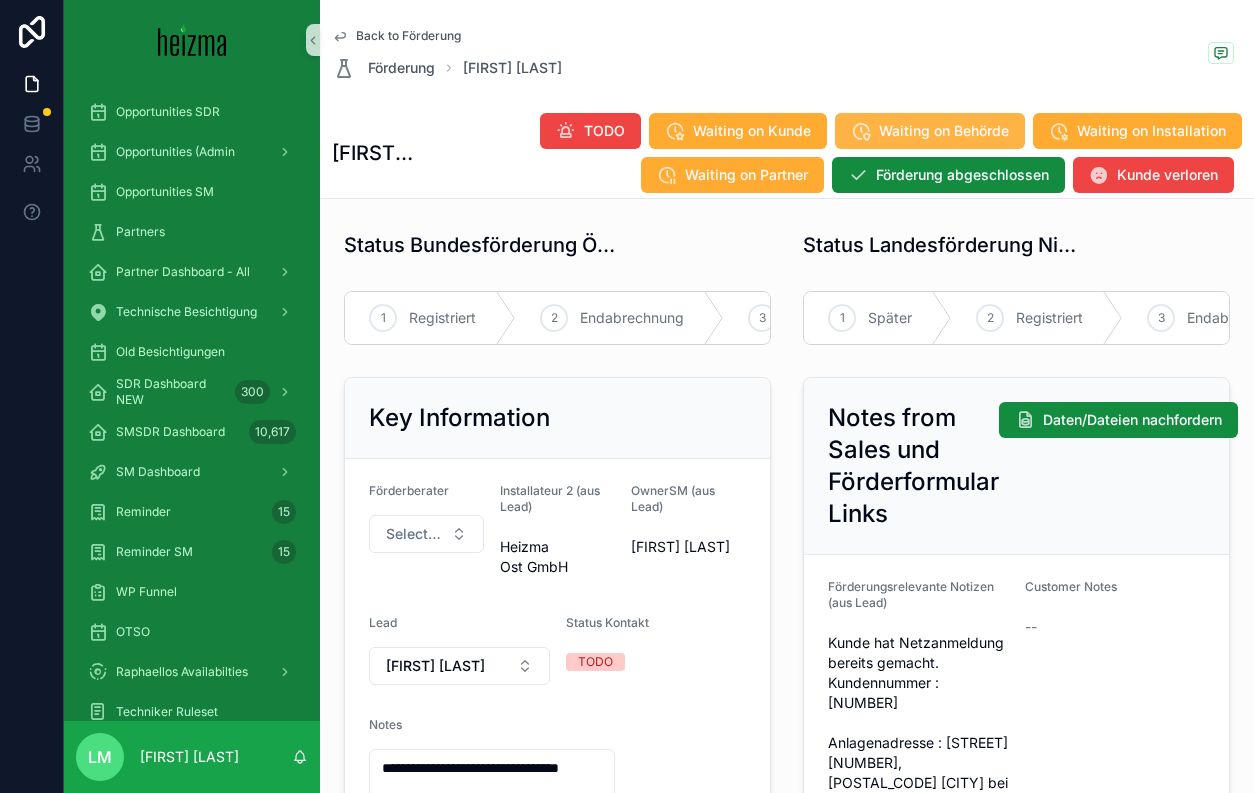 click at bounding box center (861, 131) 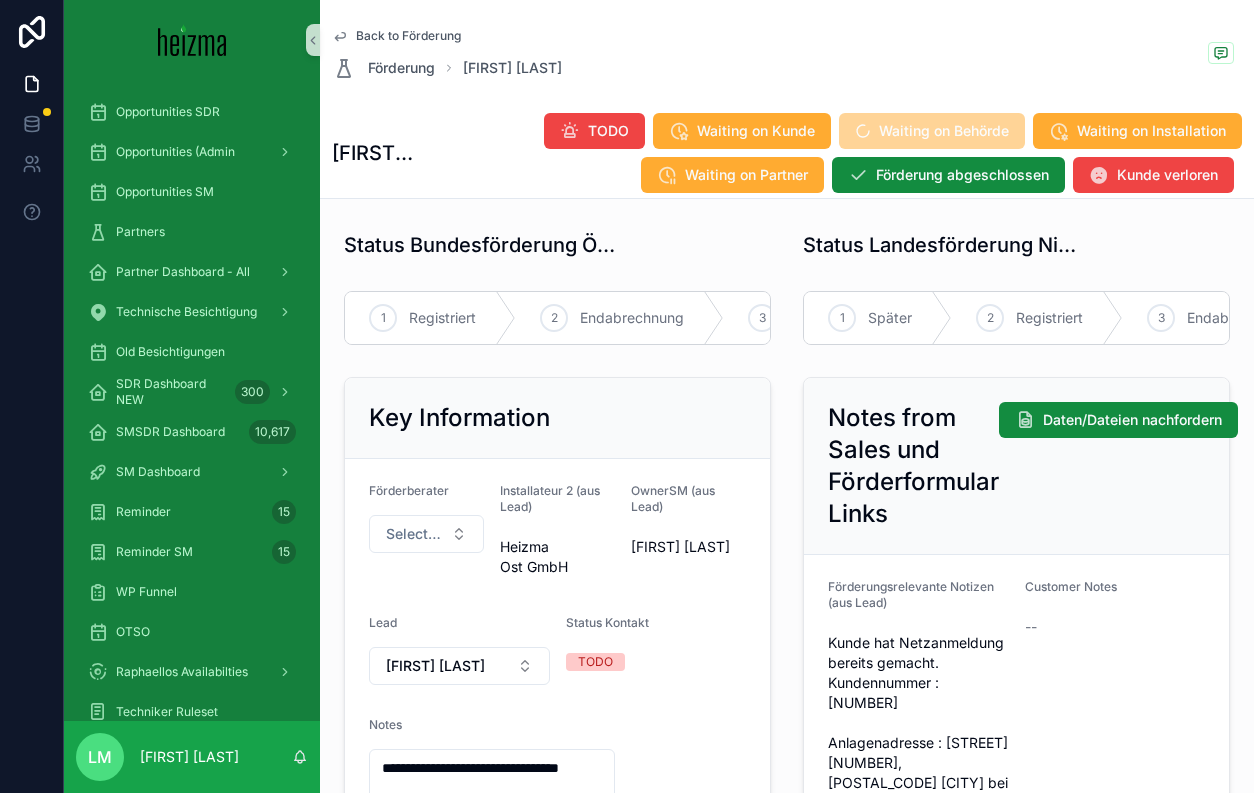 click on "Back to Förderung" at bounding box center [408, 36] 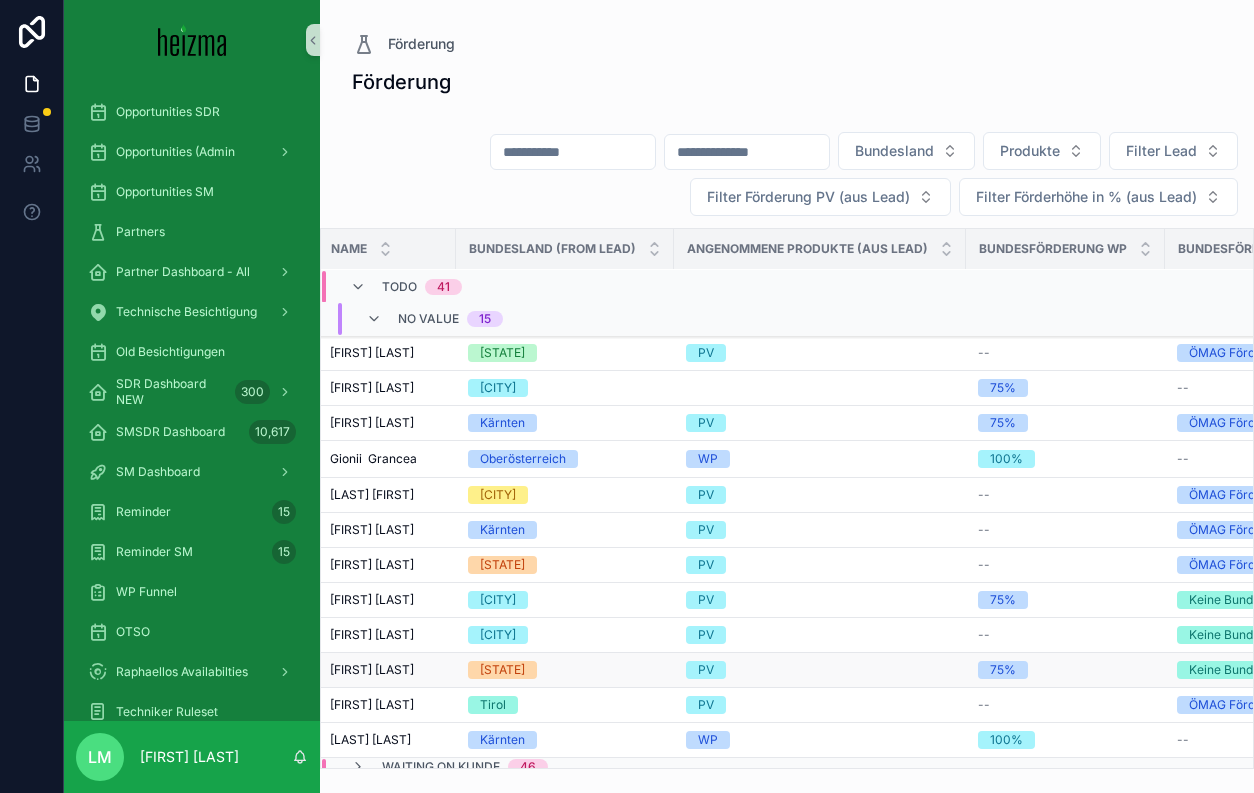 scroll, scrollTop: 305, scrollLeft: 12, axis: both 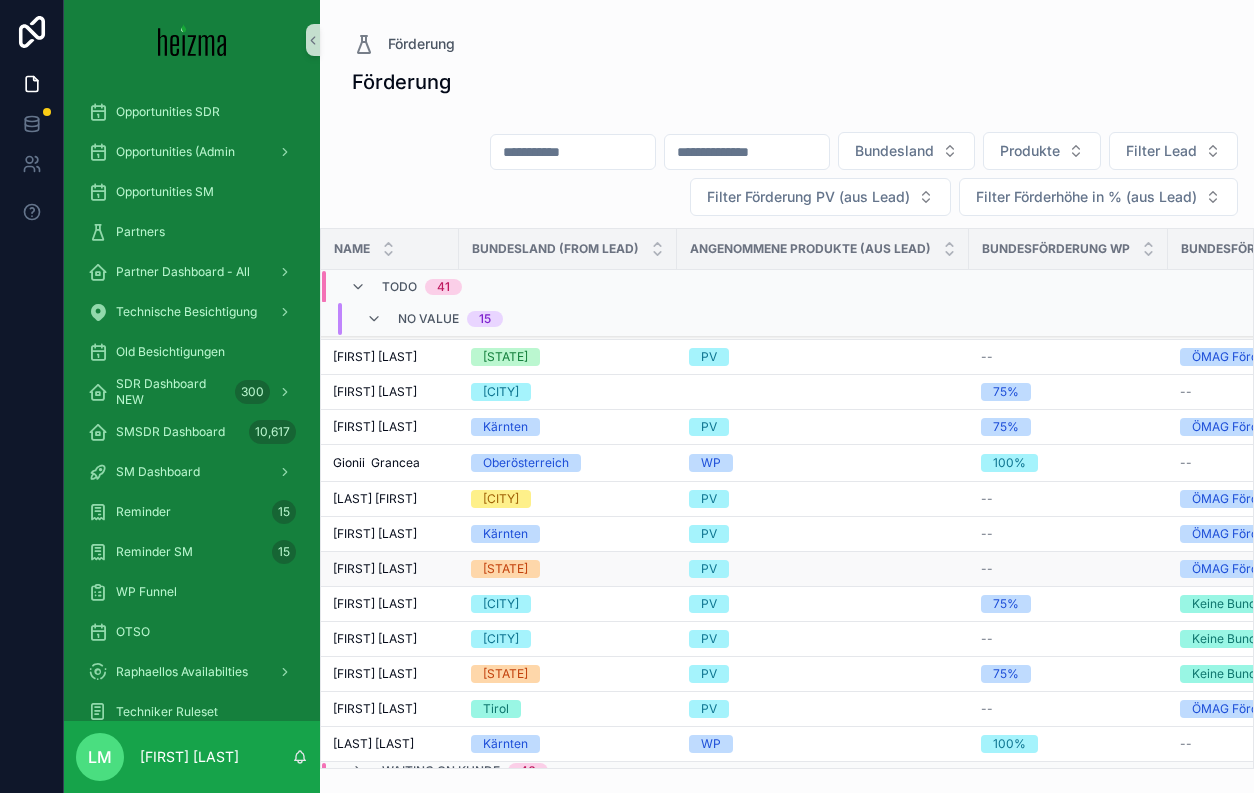 click on "Manuel Holub Manuel Holub" at bounding box center [384, 569] 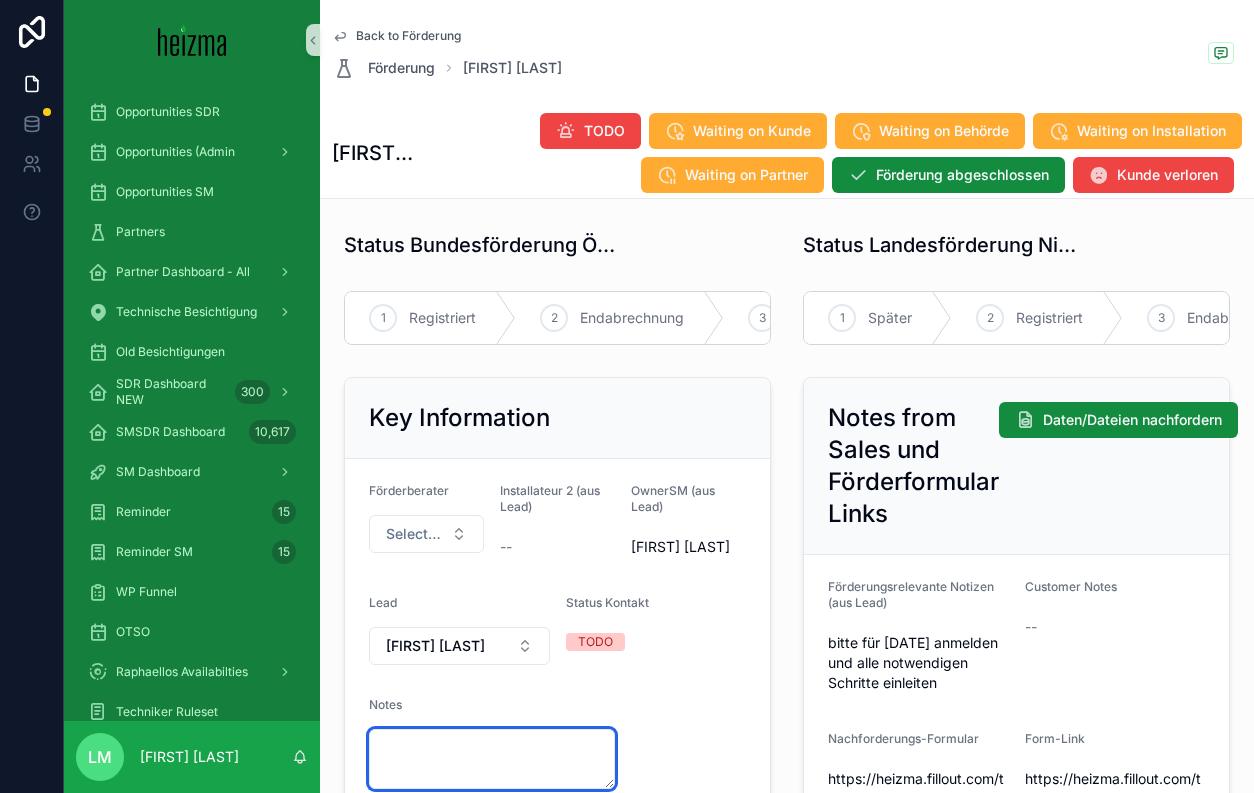 click at bounding box center [492, 759] 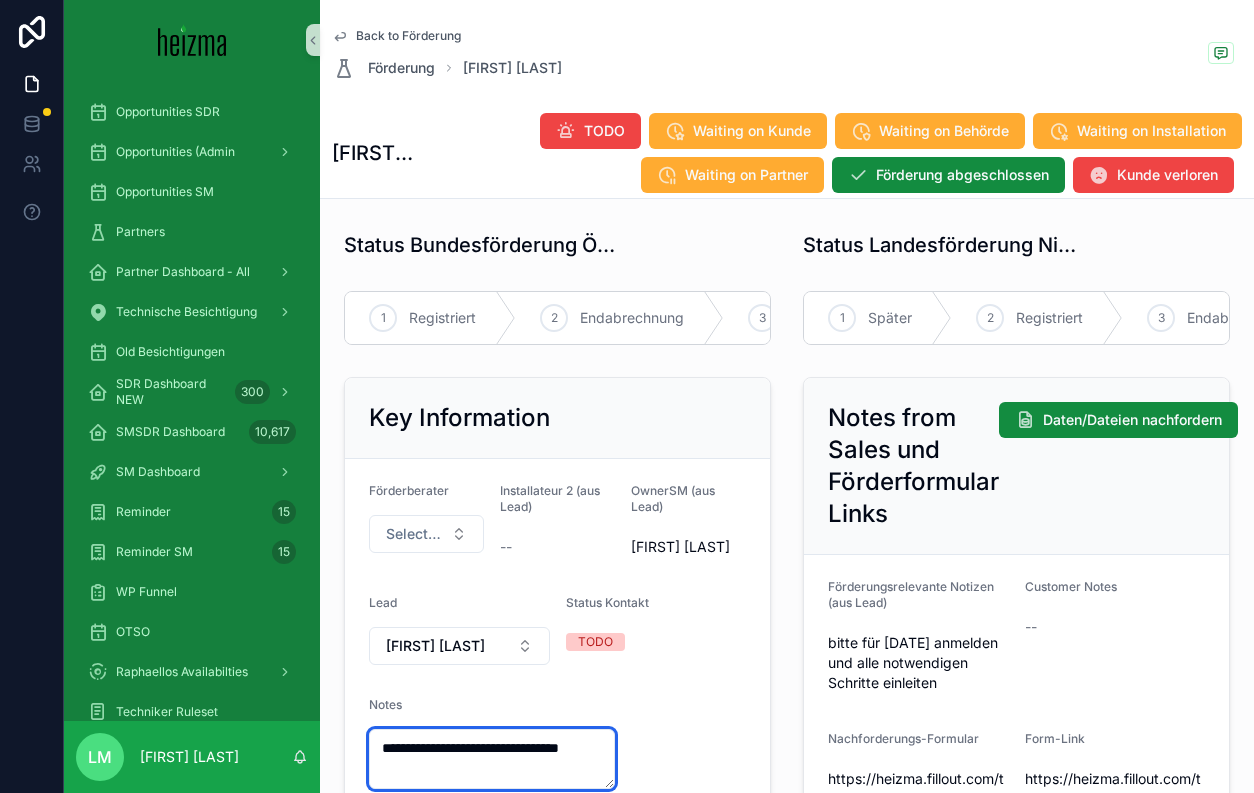 type on "**********" 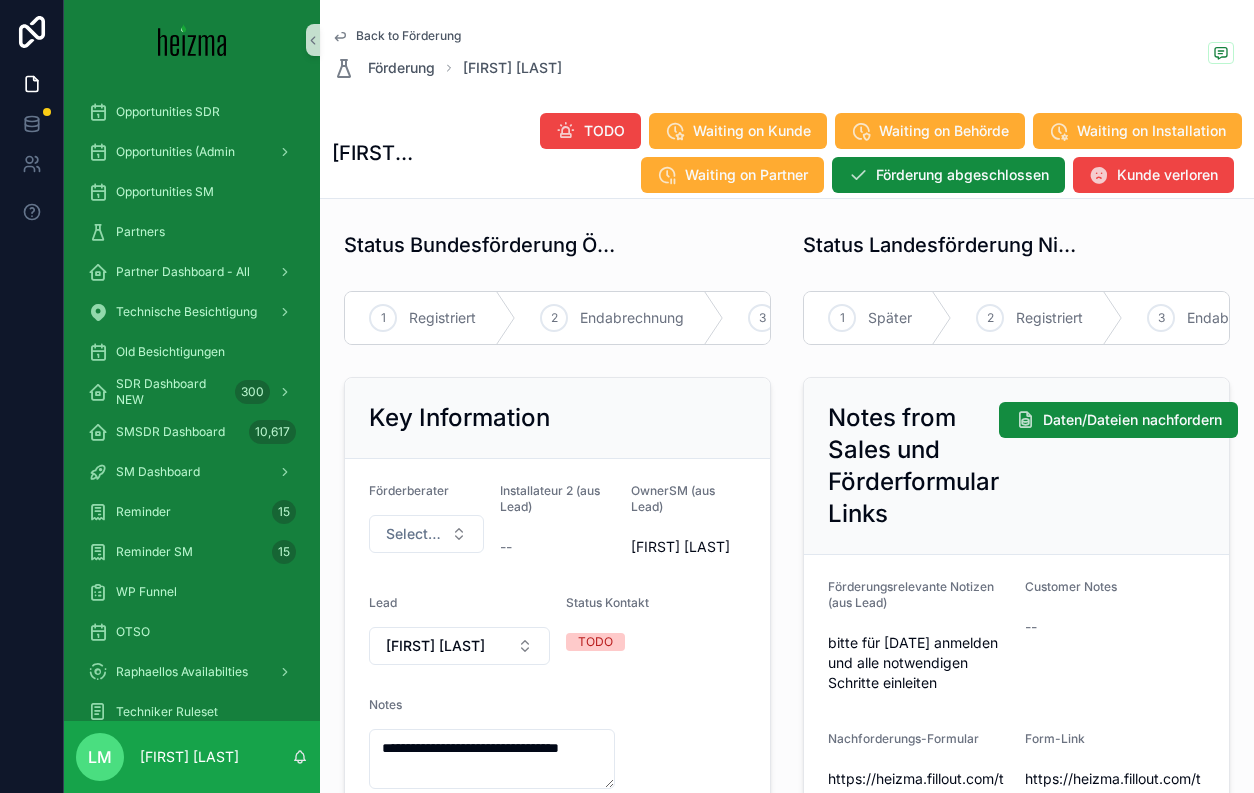 click on "**********" at bounding box center [557, 739] 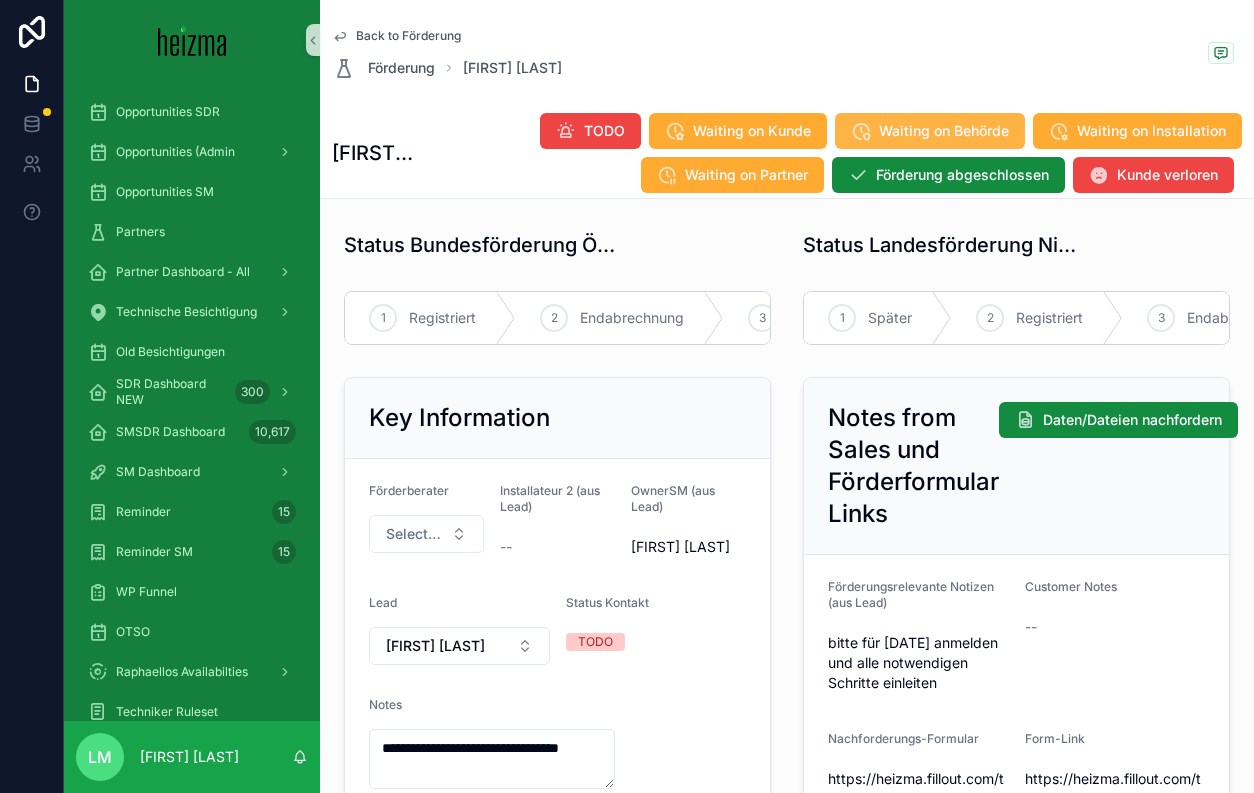 click on "Waiting on Behörde" at bounding box center [930, 131] 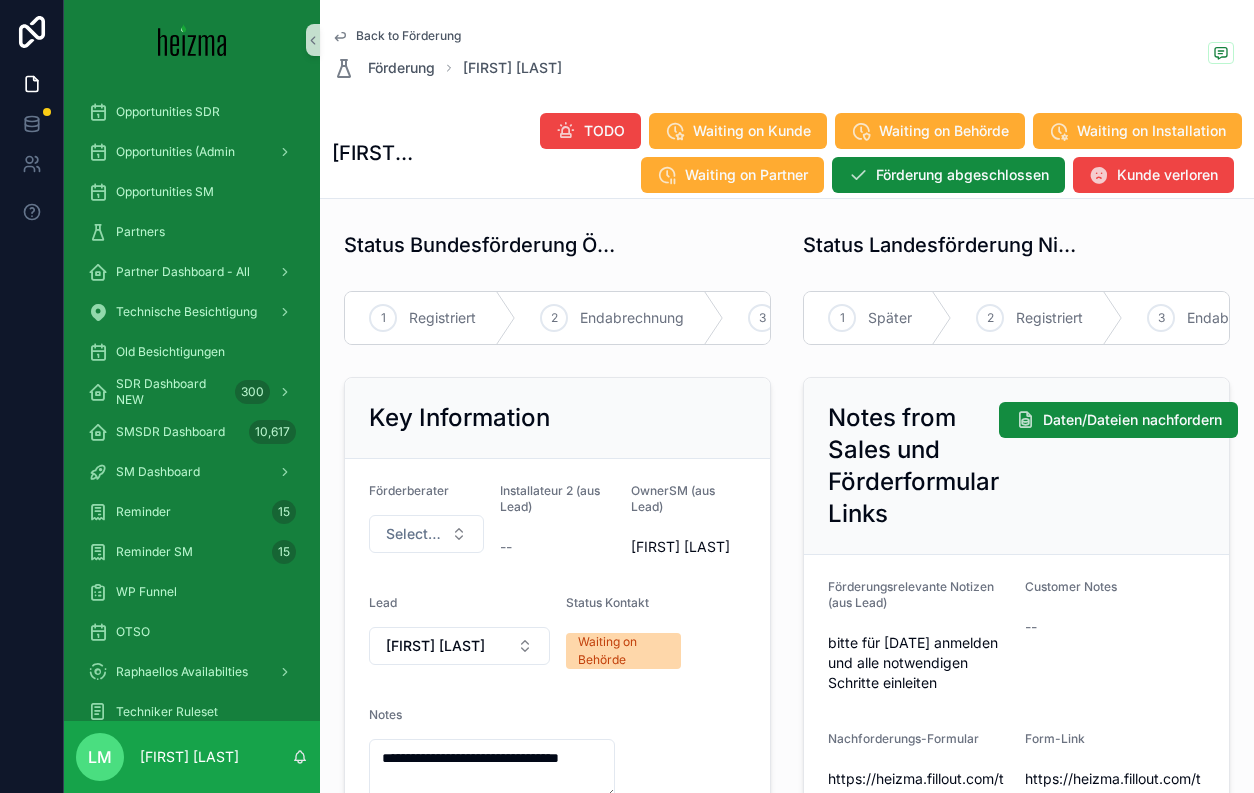 click on "Back to Förderung" at bounding box center (408, 36) 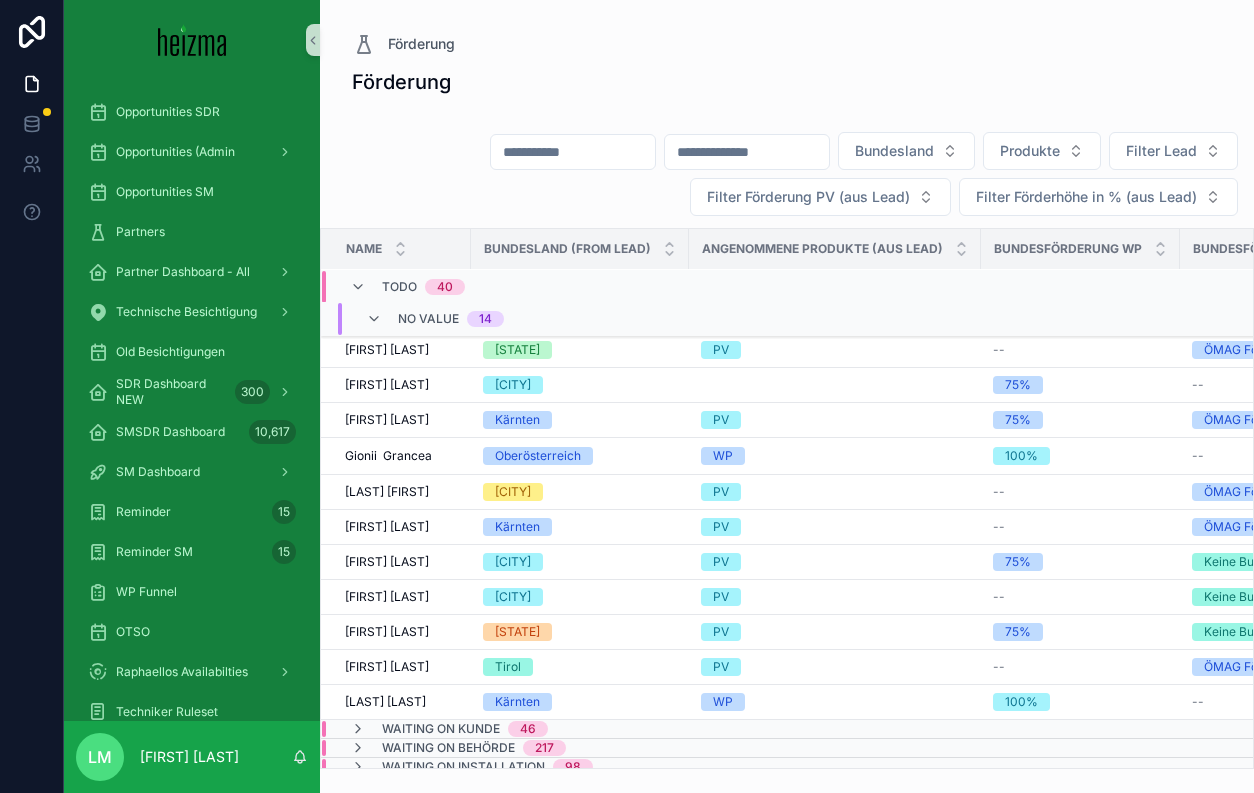 scroll, scrollTop: 317, scrollLeft: 0, axis: vertical 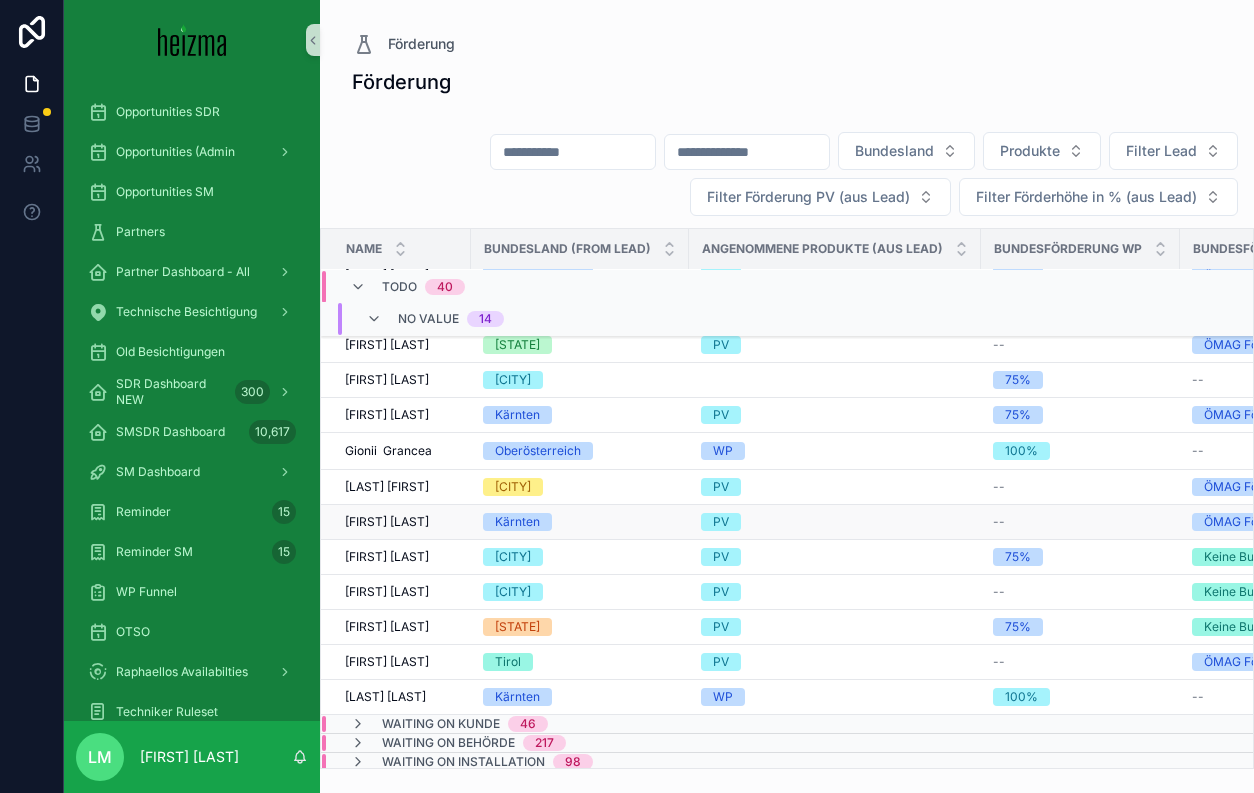 click on "[FIRST] [LAST]" at bounding box center (387, 522) 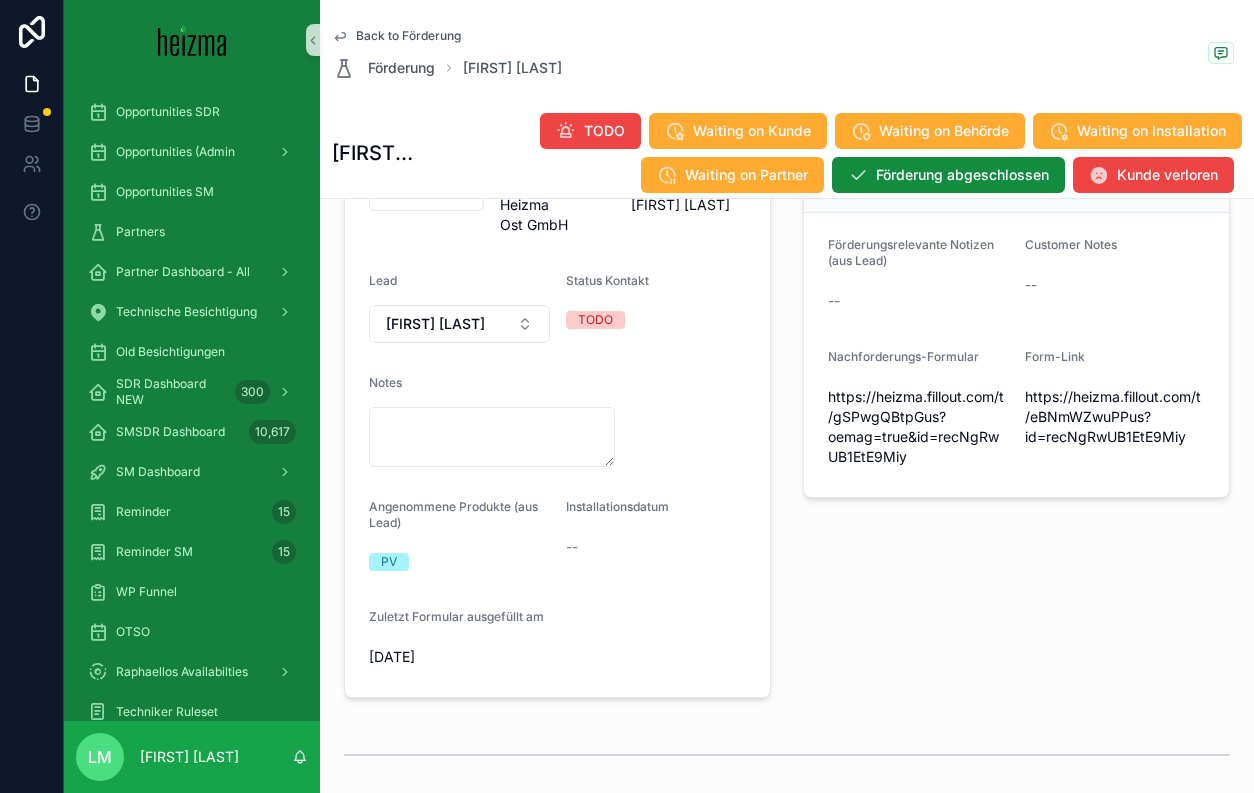 scroll, scrollTop: 332, scrollLeft: 0, axis: vertical 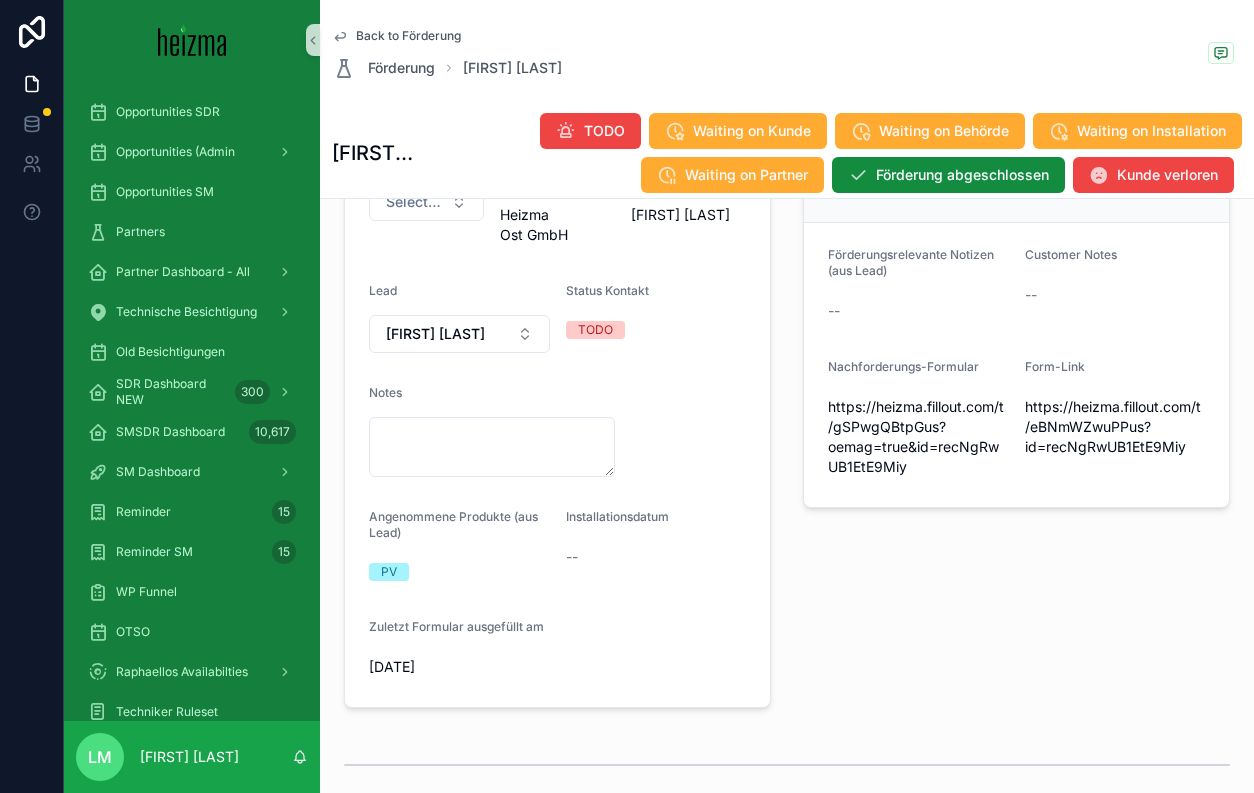 click on "https://heizma.fillout.com/t/gSPwgQBtpGus?oemag=true&id=recNgRwUB1EtE9Miy" at bounding box center [918, 437] 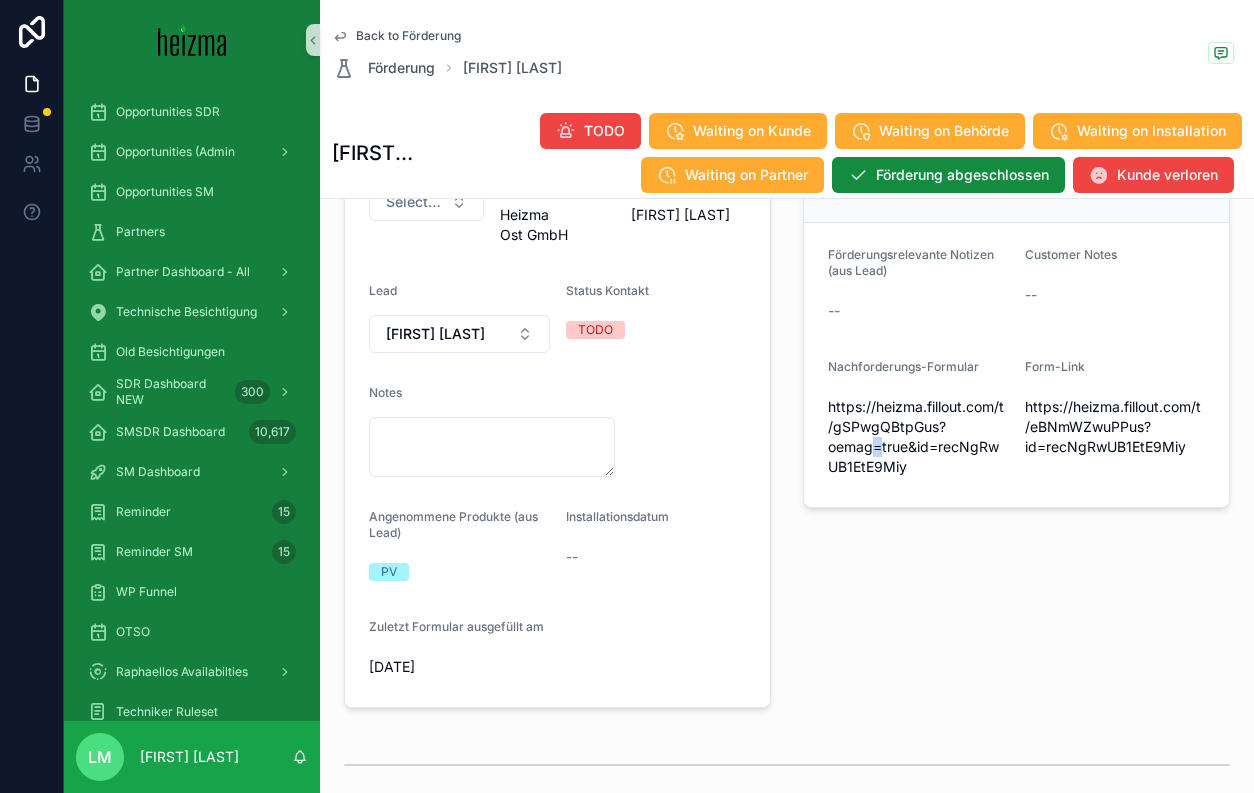 click on "https://heizma.fillout.com/t/gSPwgQBtpGus?oemag=true&id=recNgRwUB1EtE9Miy" at bounding box center [918, 437] 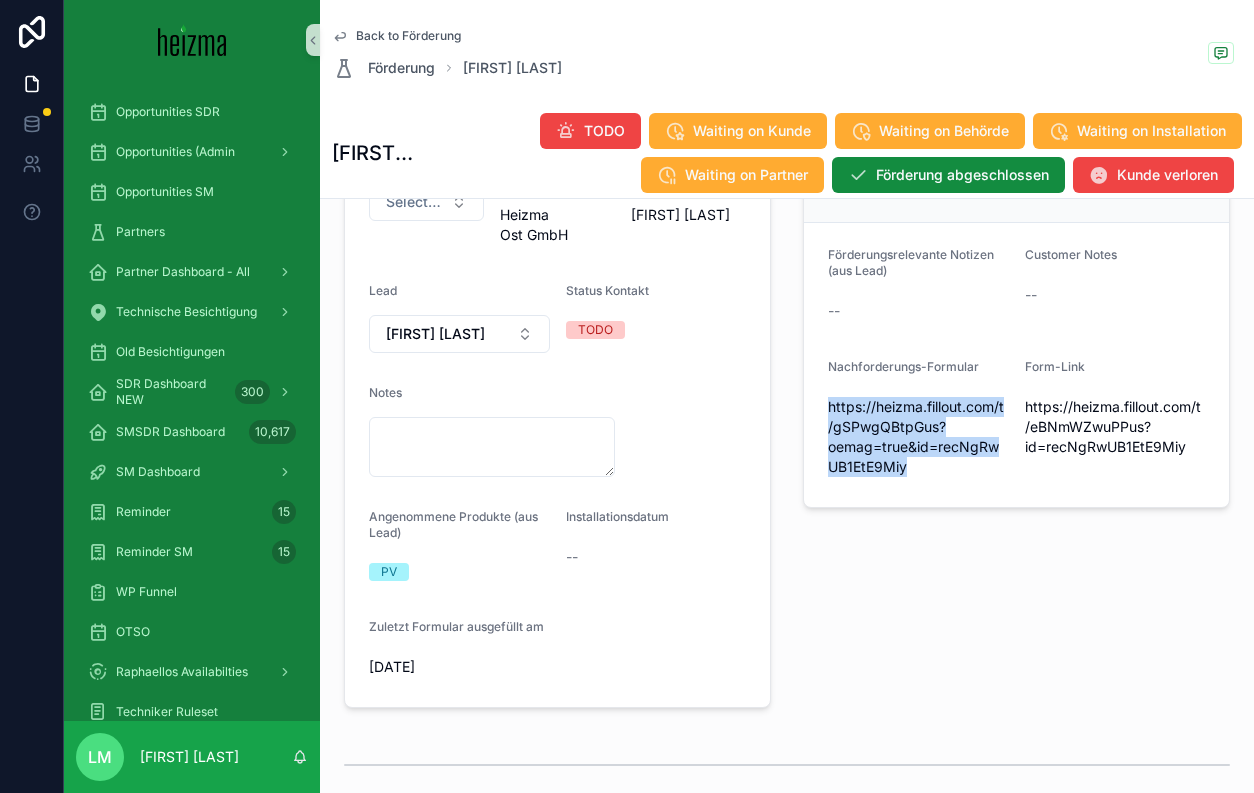 click on "https://heizma.fillout.com/t/gSPwgQBtpGus?oemag=true&id=recNgRwUB1EtE9Miy" at bounding box center (918, 437) 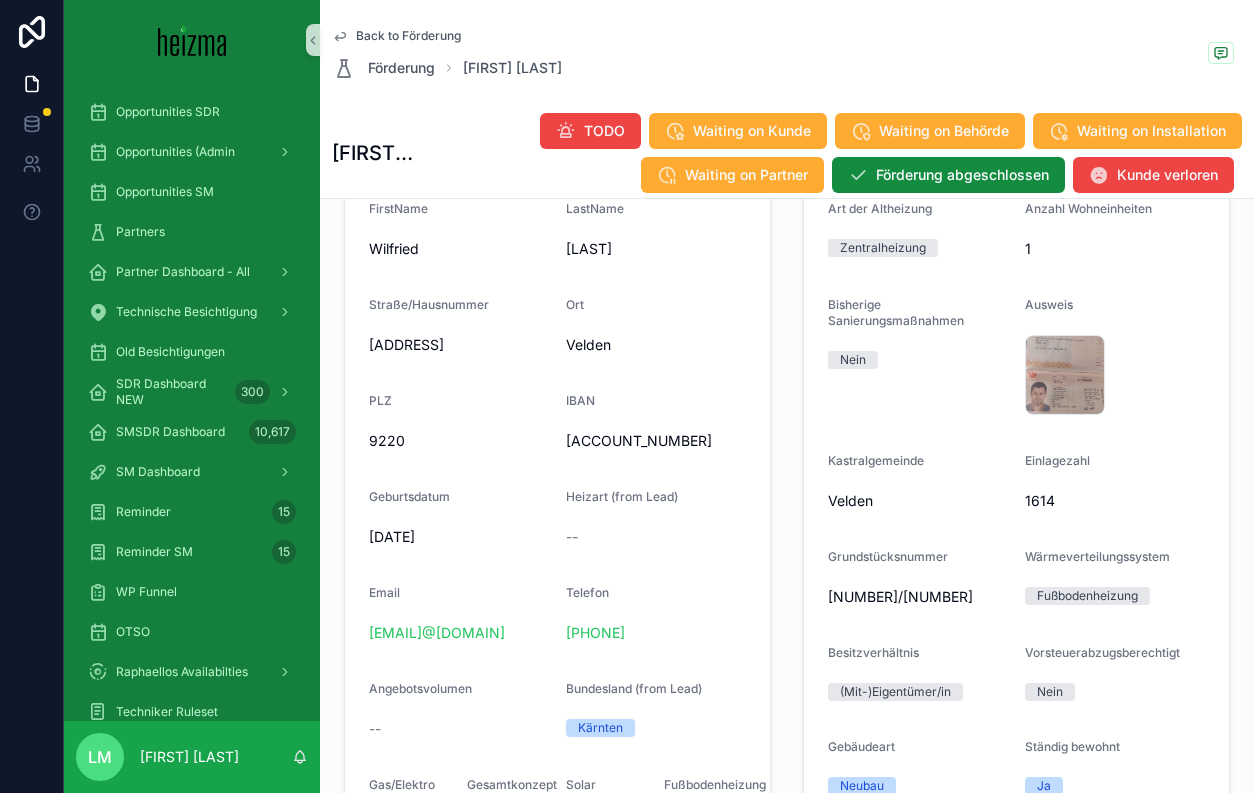 scroll, scrollTop: 1148, scrollLeft: 0, axis: vertical 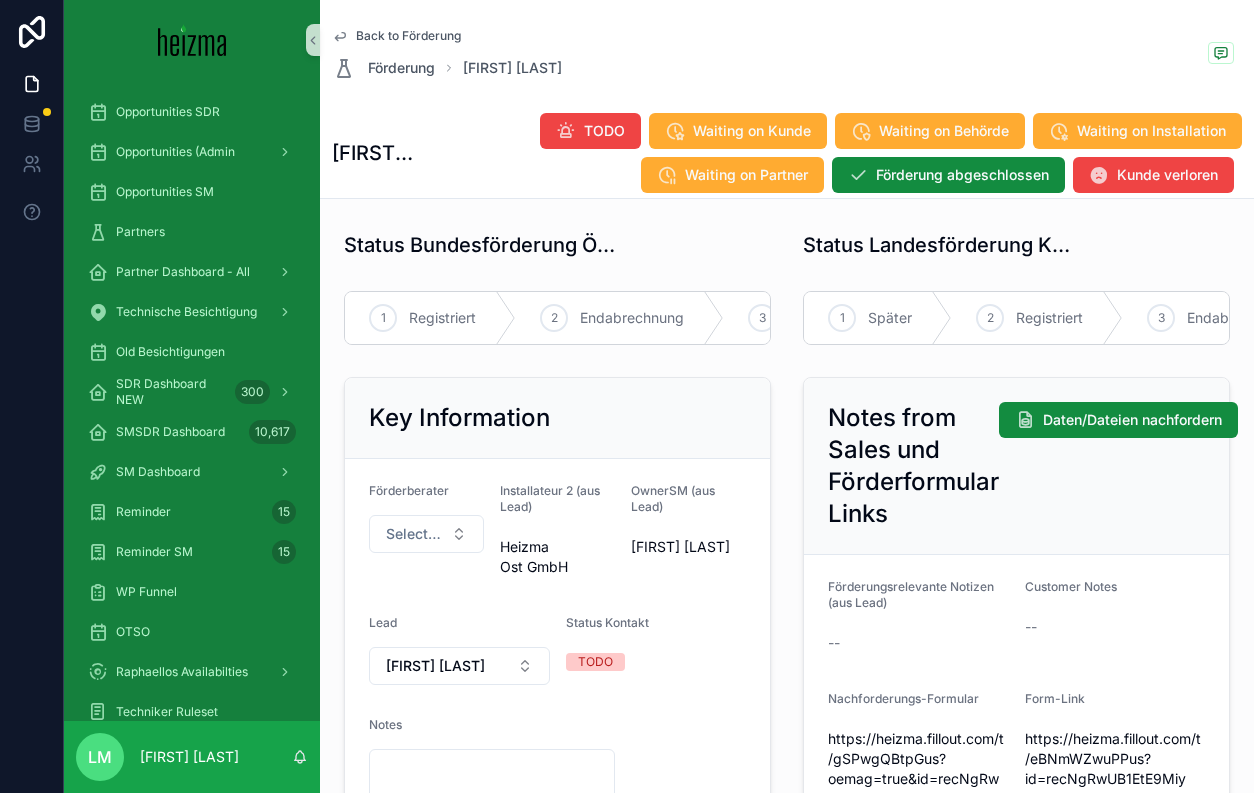 click on "Back to Förderung" at bounding box center (408, 36) 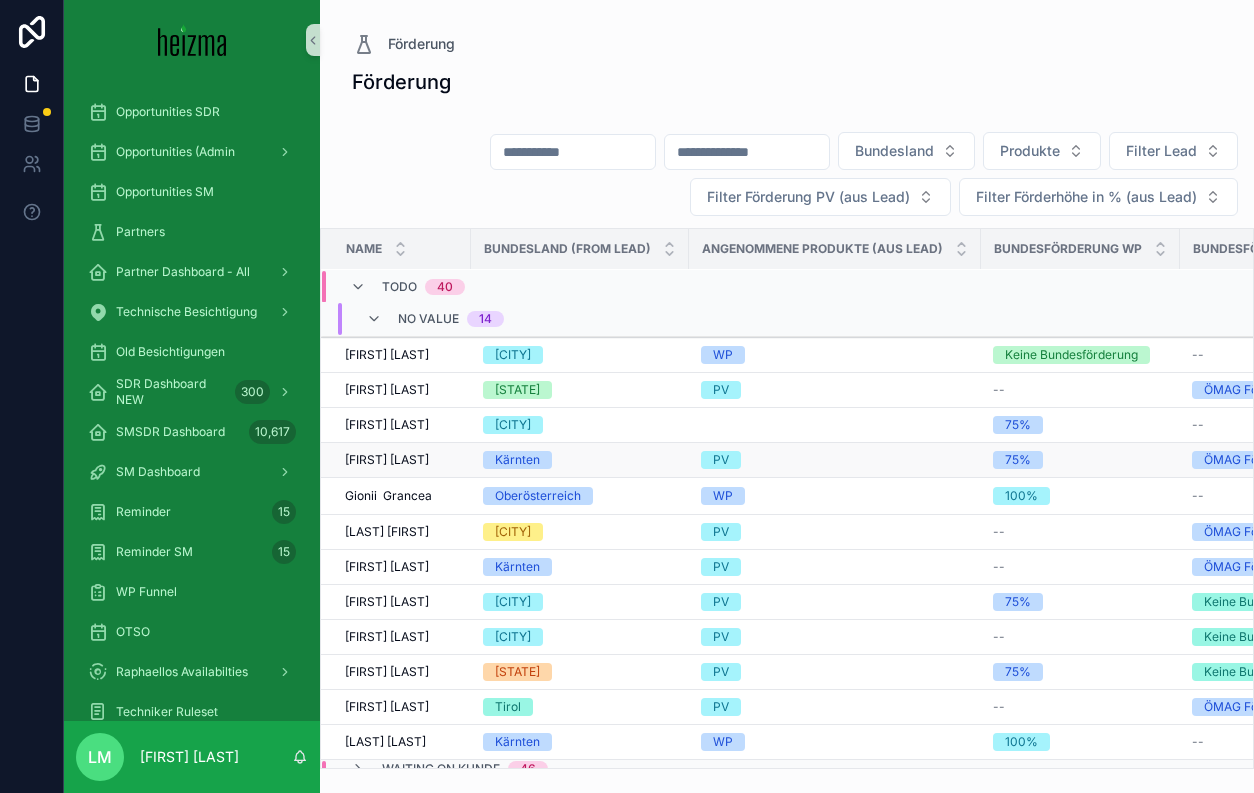 scroll, scrollTop: 276, scrollLeft: 0, axis: vertical 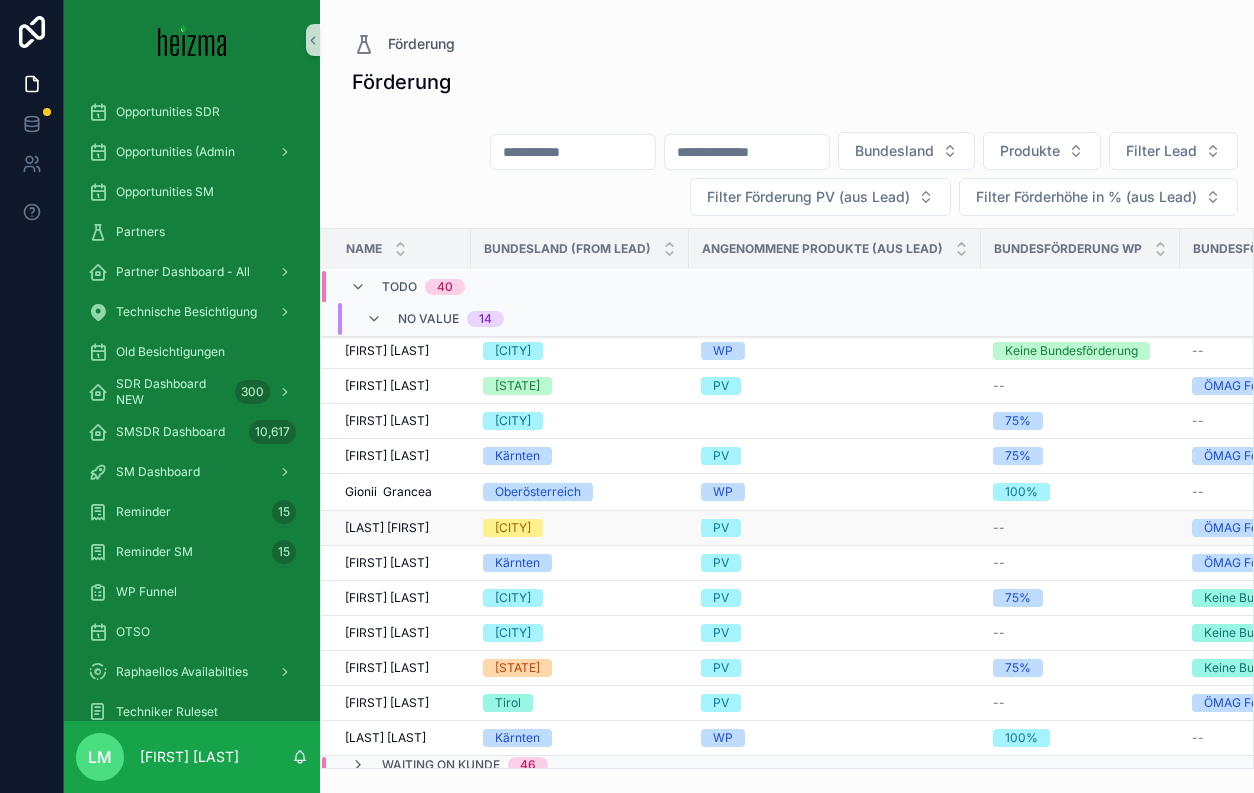click on "[LAST] [FIRST]" at bounding box center (387, 528) 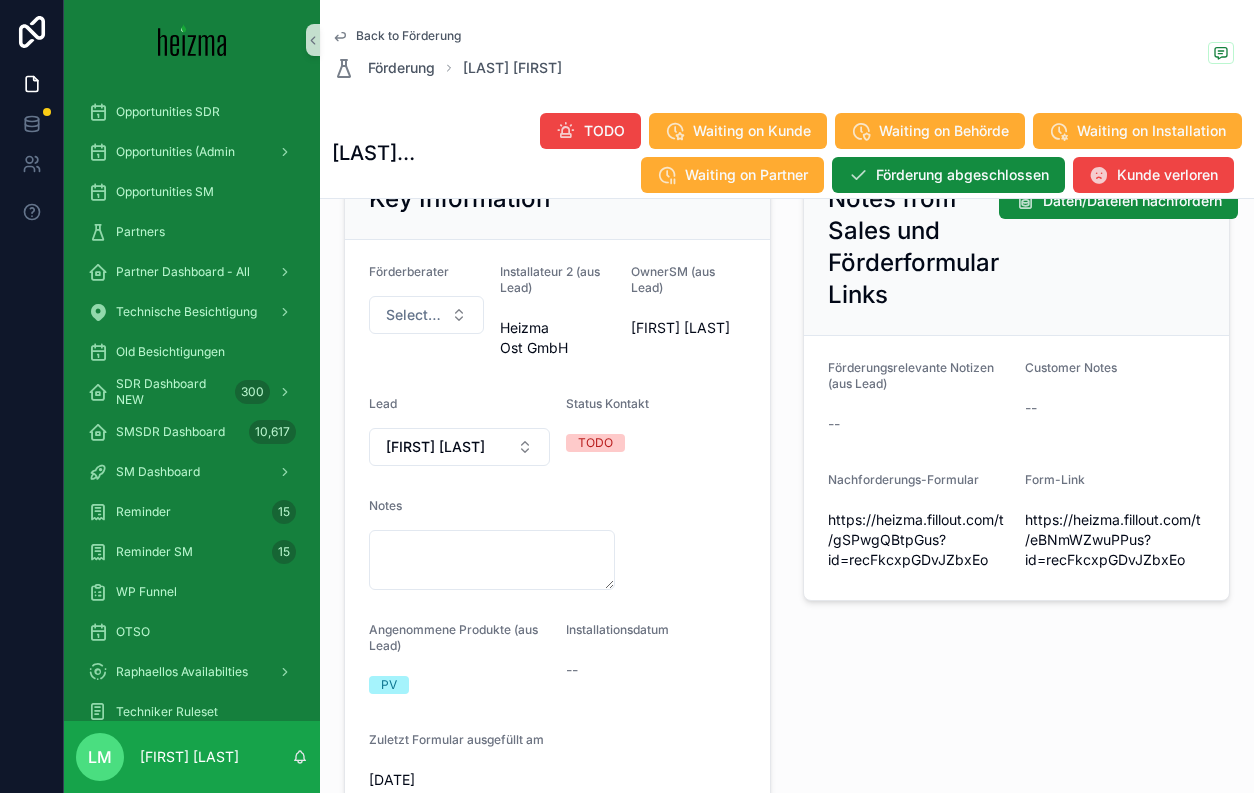 scroll, scrollTop: 232, scrollLeft: 0, axis: vertical 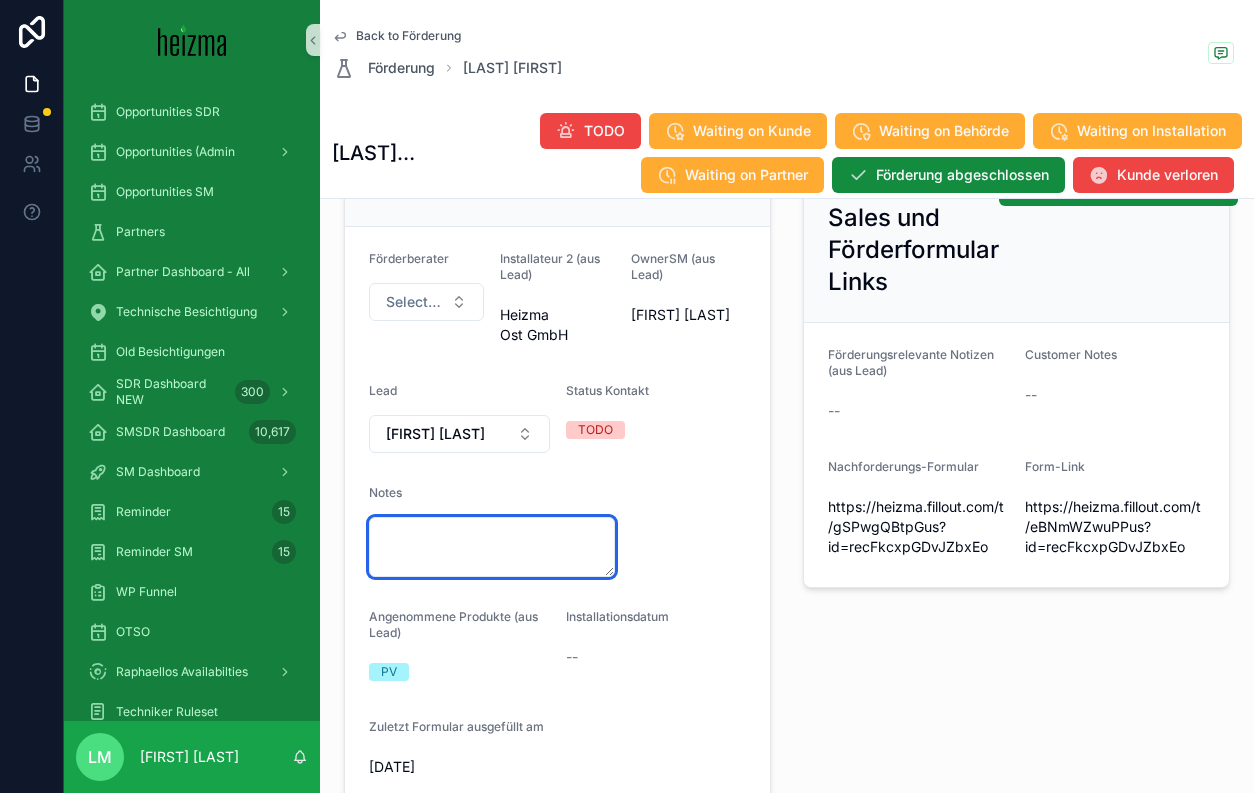 click at bounding box center [492, 547] 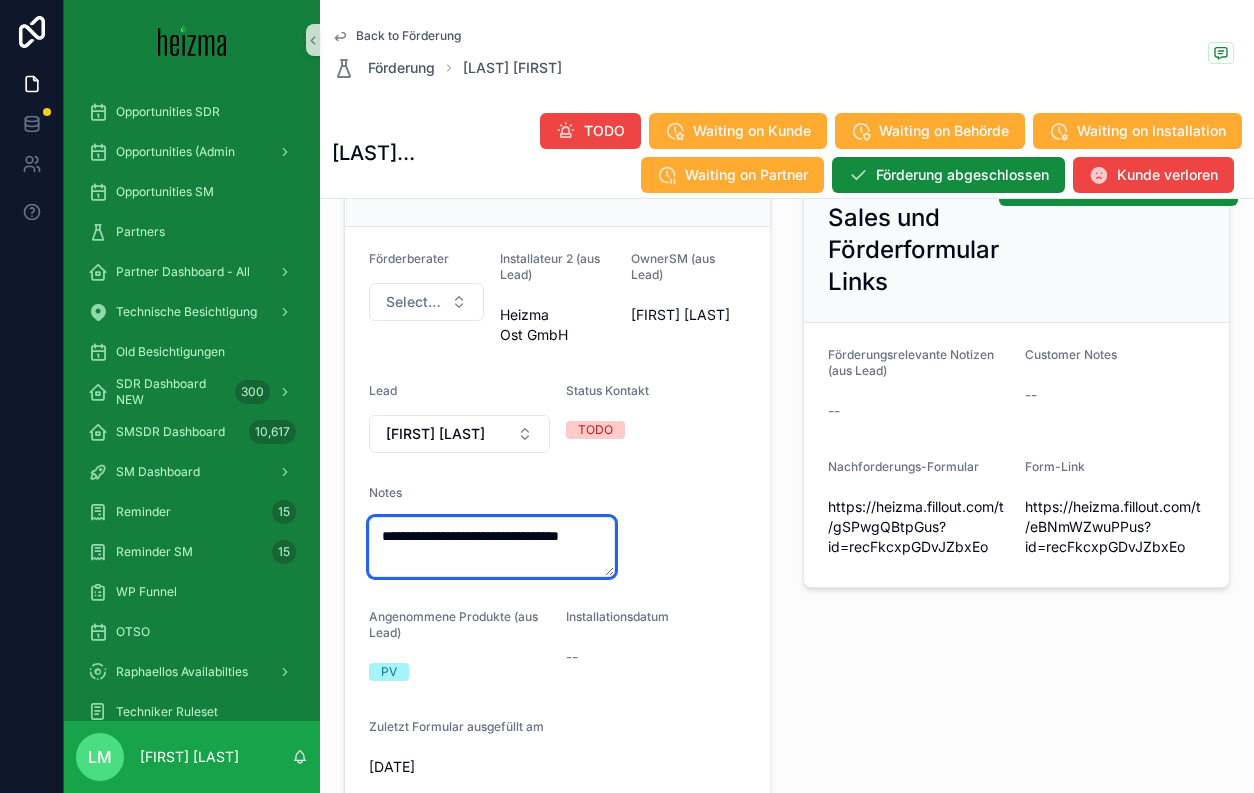 type on "**********" 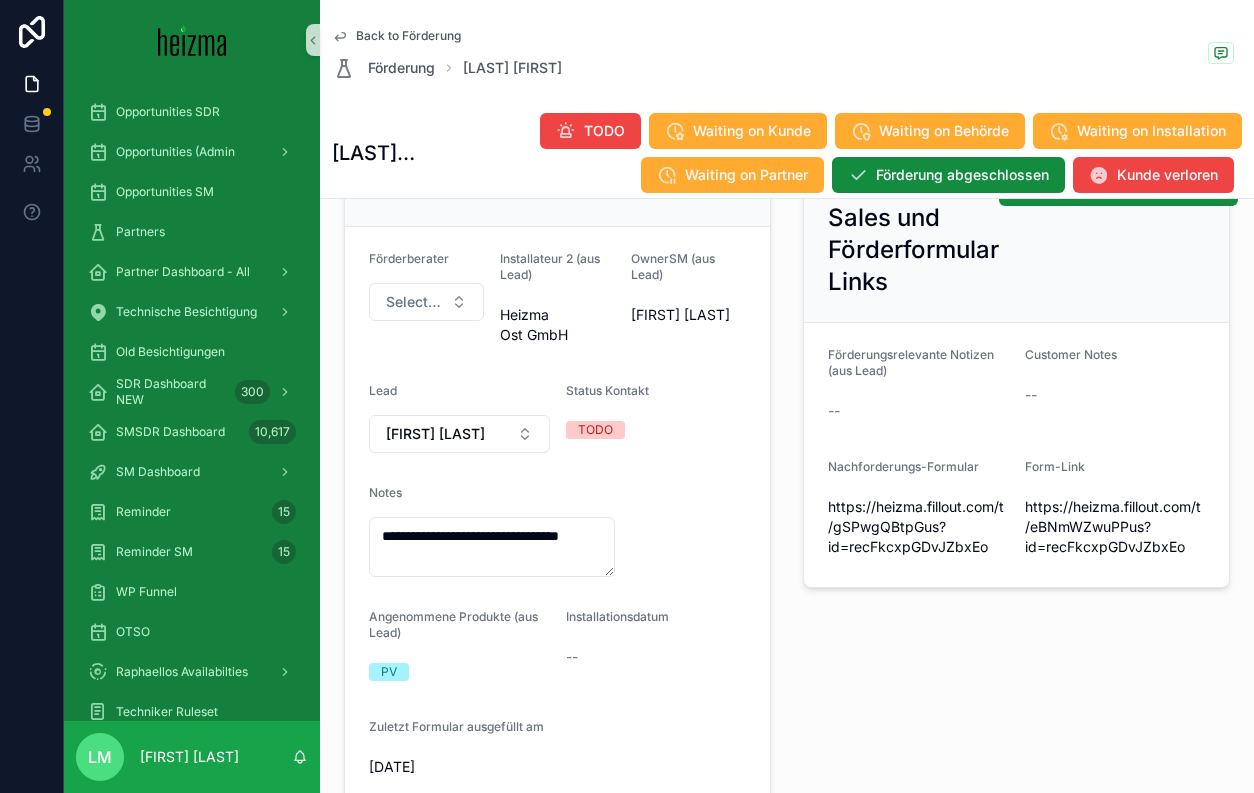 click on "Installationsdatum --" at bounding box center [656, 648] 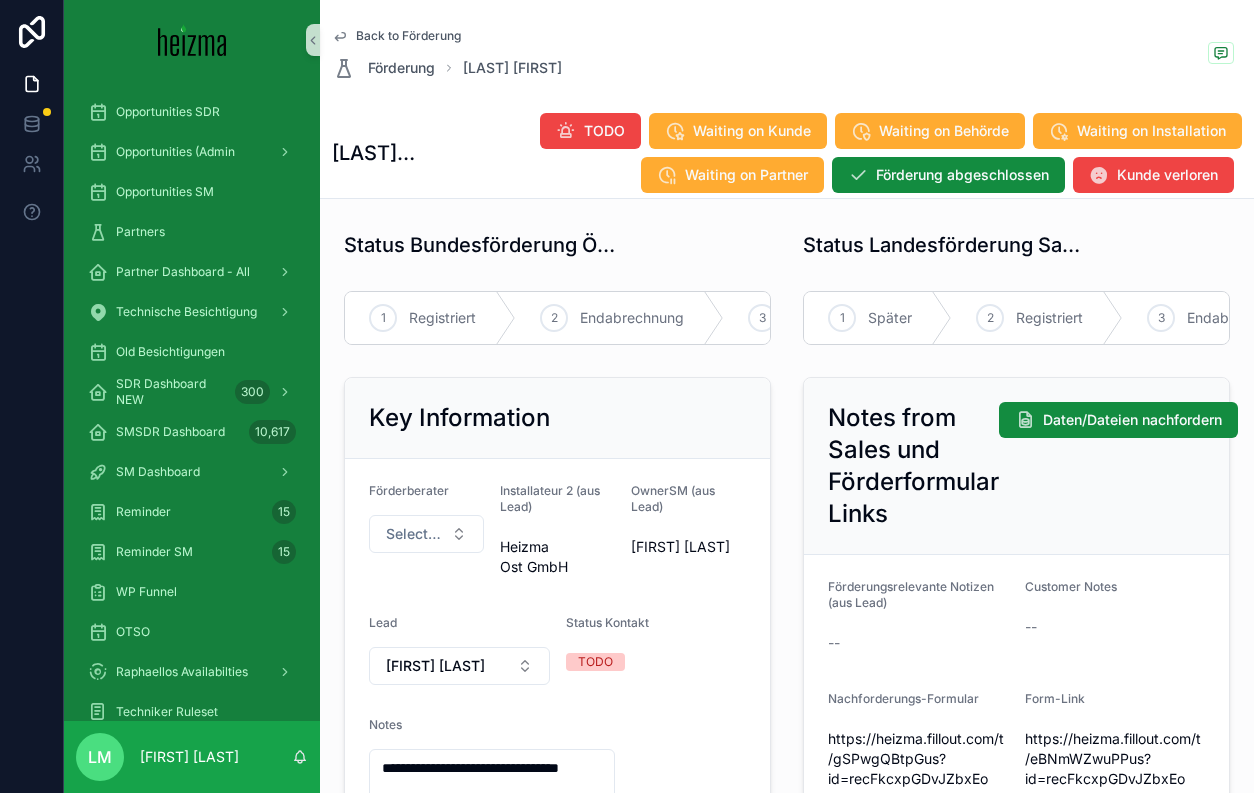 click on "Back to Förderung" at bounding box center (408, 36) 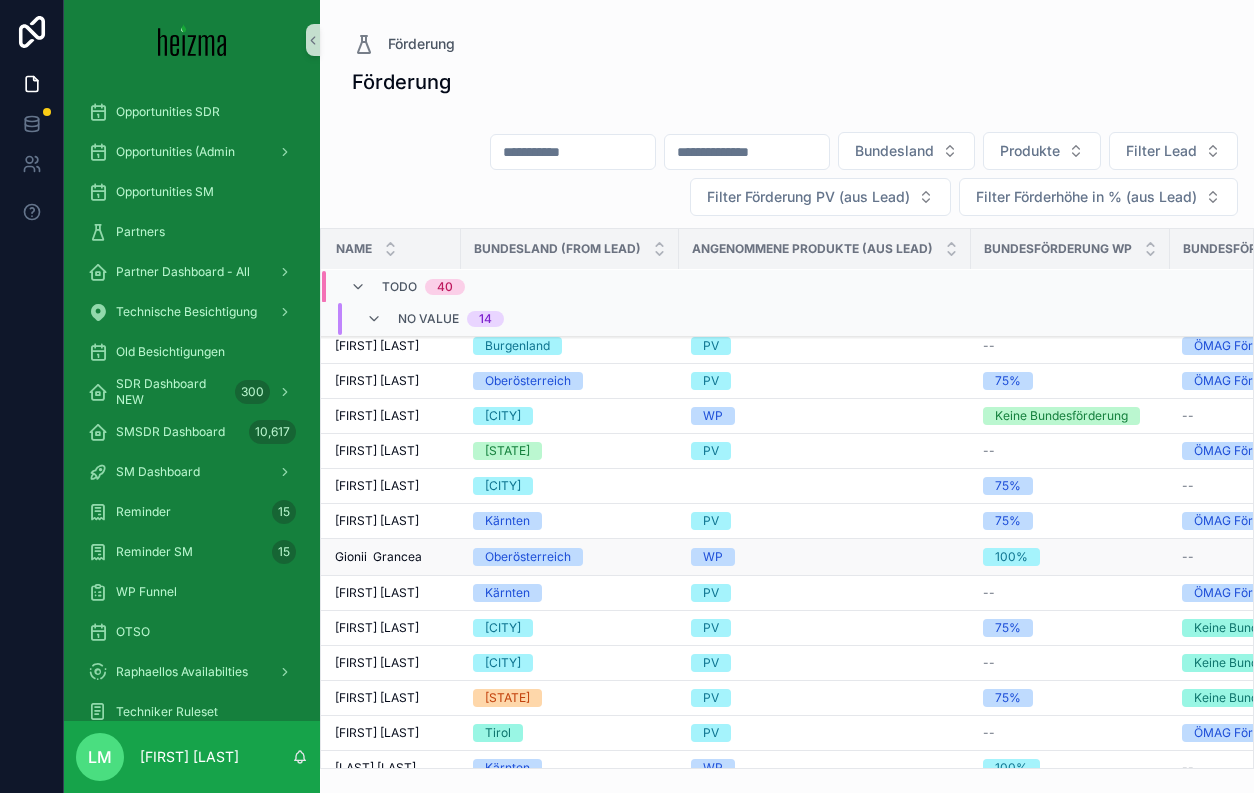 scroll, scrollTop: 213, scrollLeft: 13, axis: both 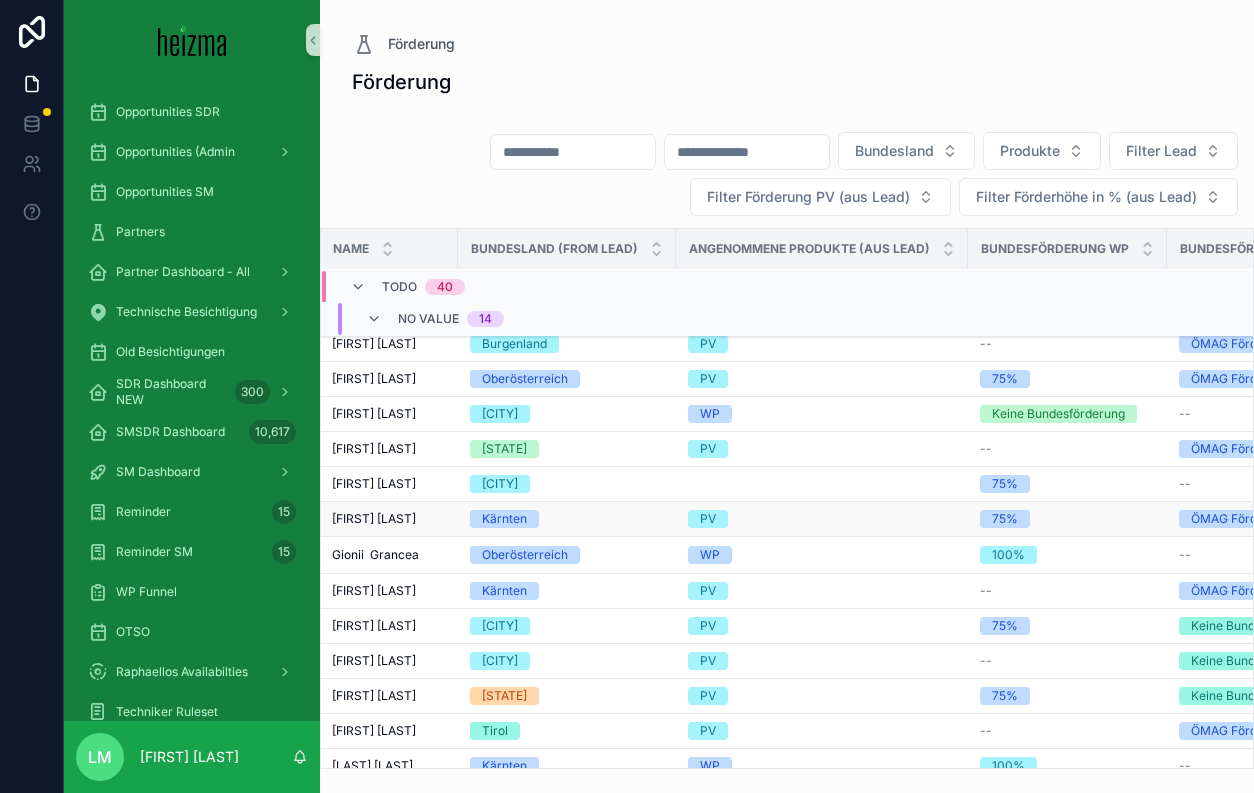 click on "Martin Mattersdorfer" at bounding box center (374, 519) 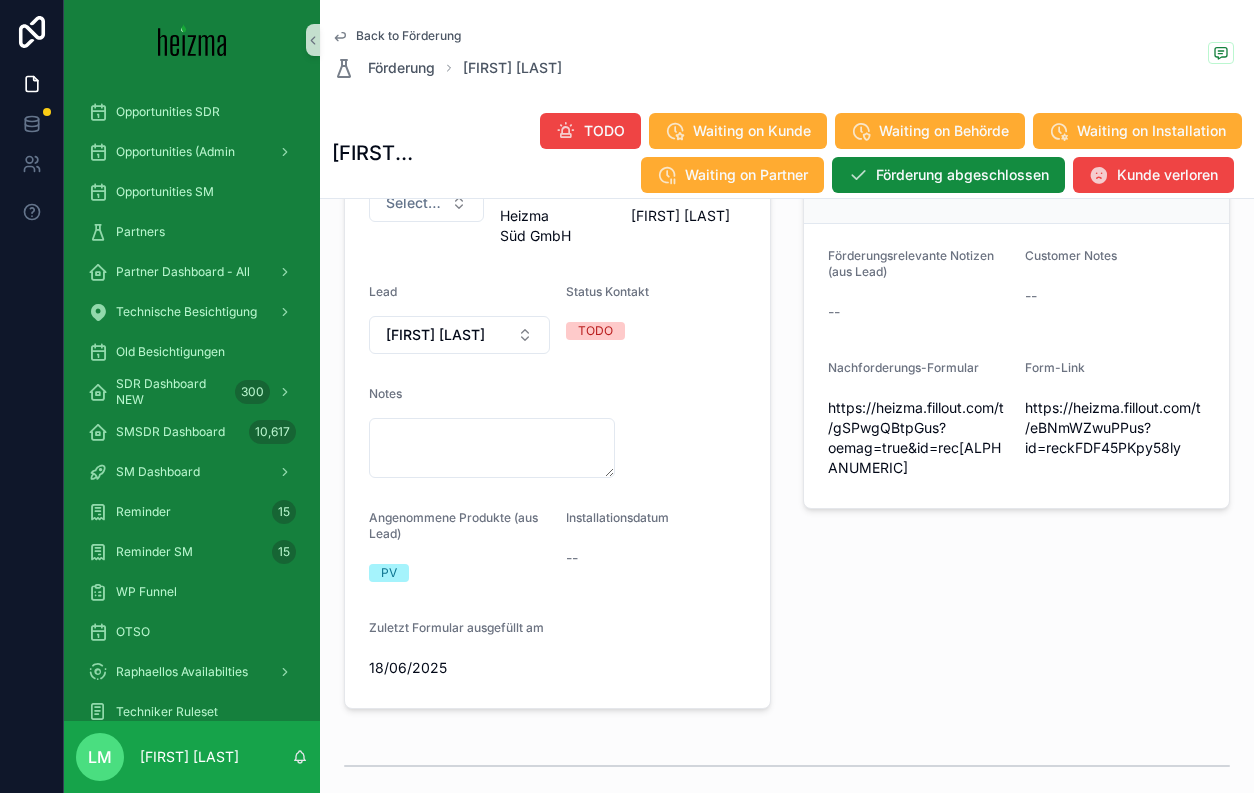 scroll, scrollTop: 352, scrollLeft: 0, axis: vertical 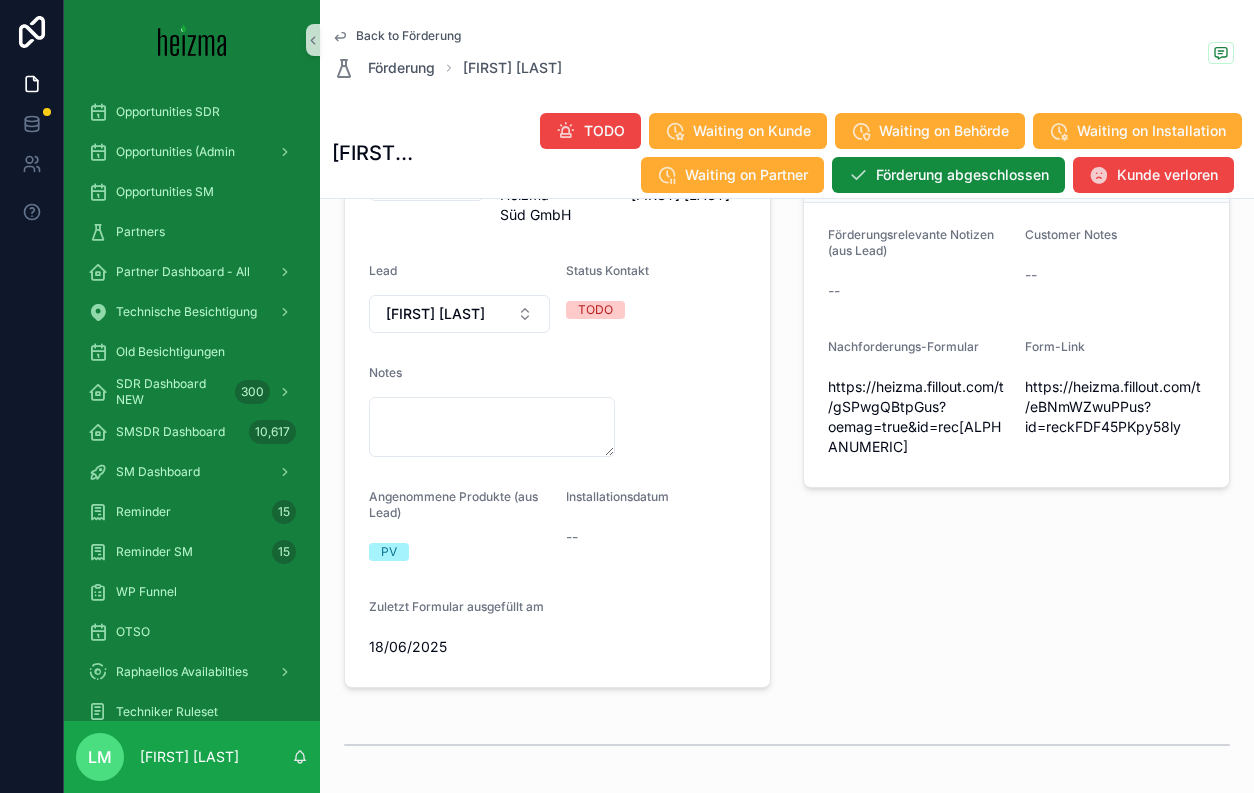 click on "Förderberater Select a Förderberater Installateur 2 (aus Lead) Heizma Süd GmbH OwnerSM (aus Lead) Lukas Kammerlohr Lead Martin Mattersdorfer Status Kontakt TODO Notes Angenommene Produkte (aus Lead) PV Installationsdatum -- Zuletzt Formular ausgefüllt am 18/06/2025" at bounding box center (557, 397) 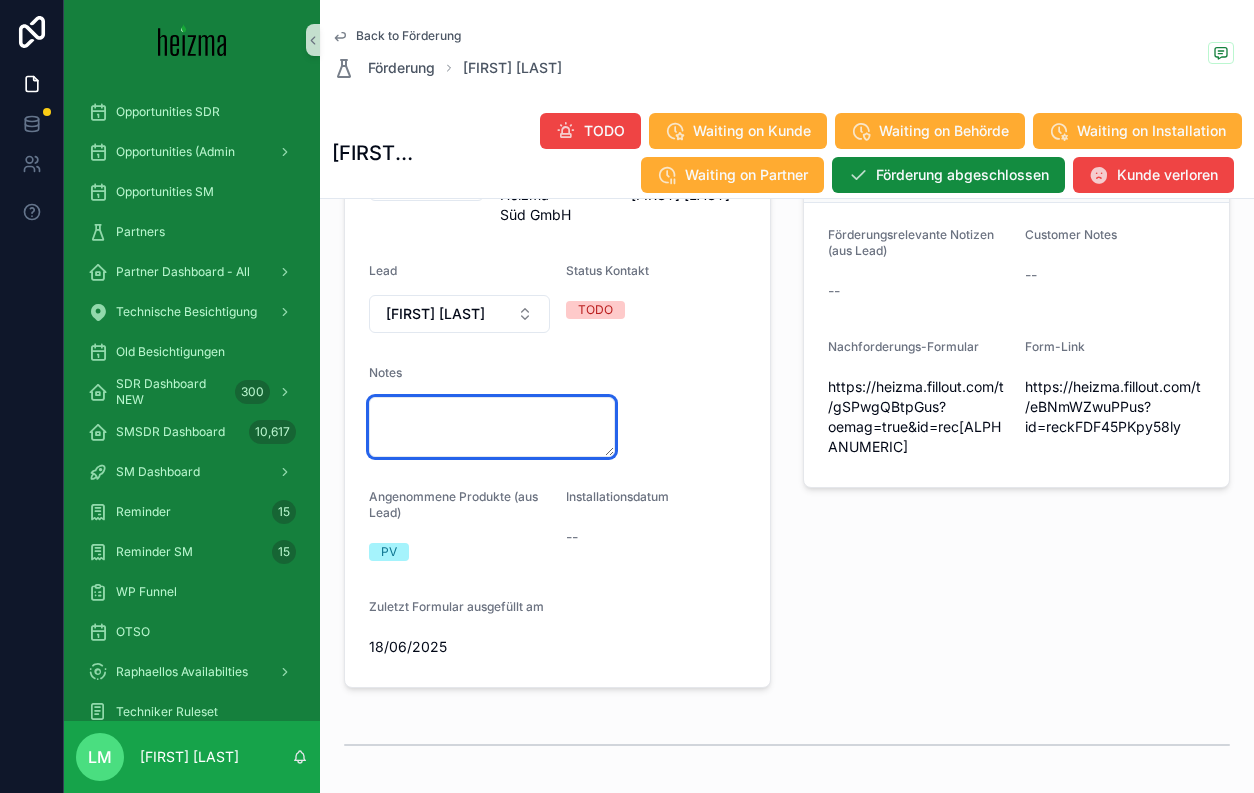 click at bounding box center (492, 427) 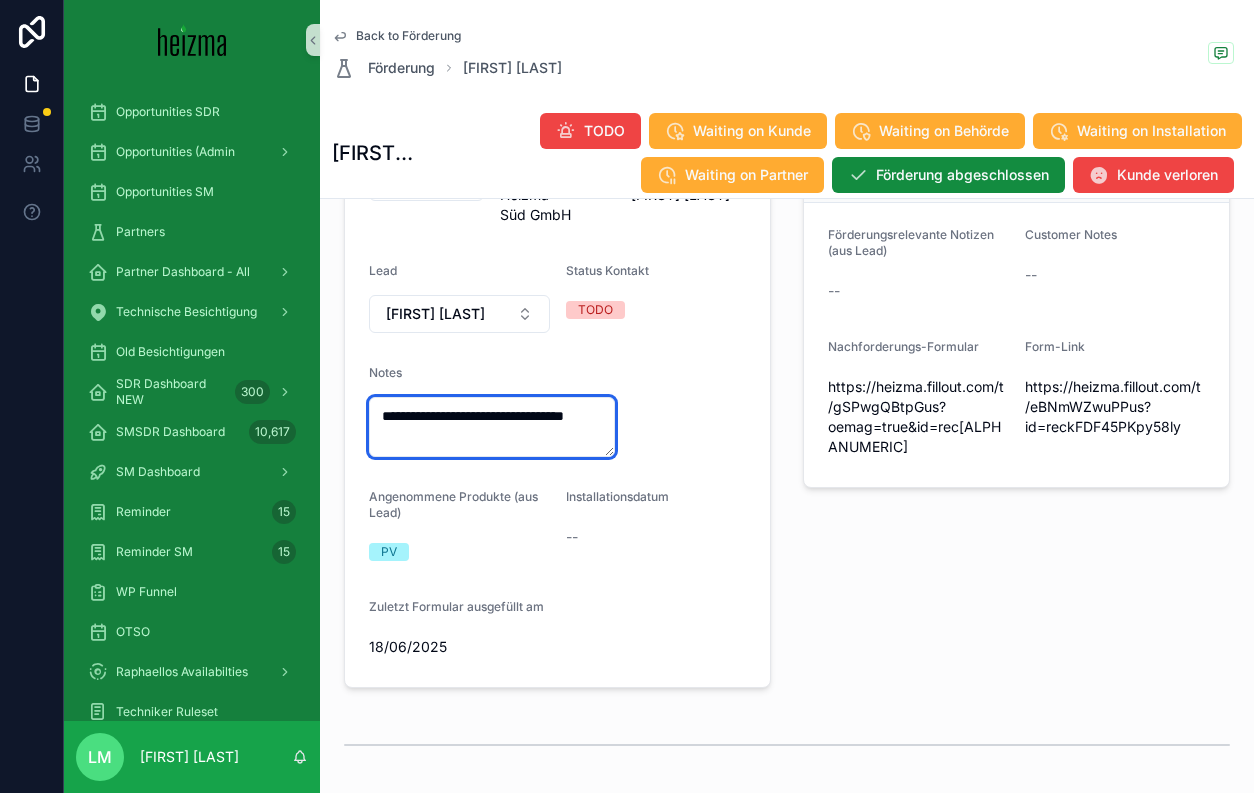 type on "**********" 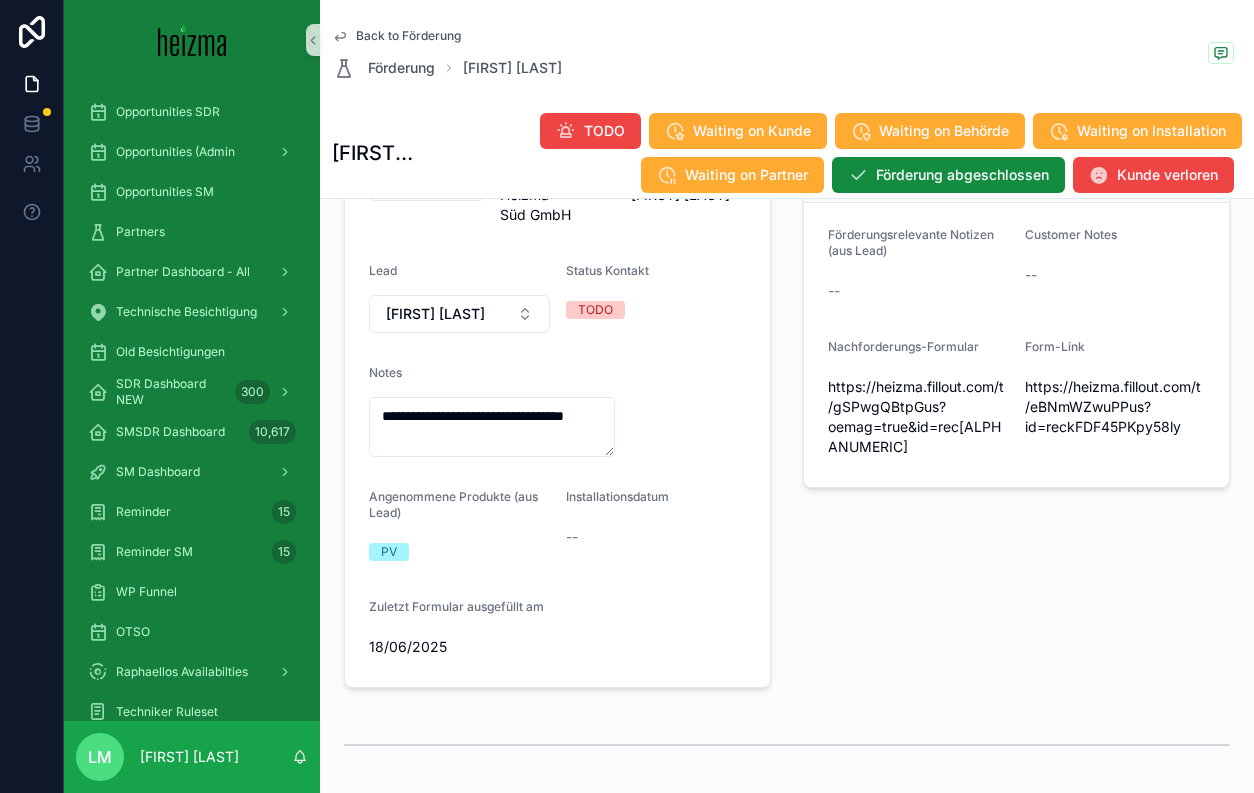 click on "**********" at bounding box center [557, 356] 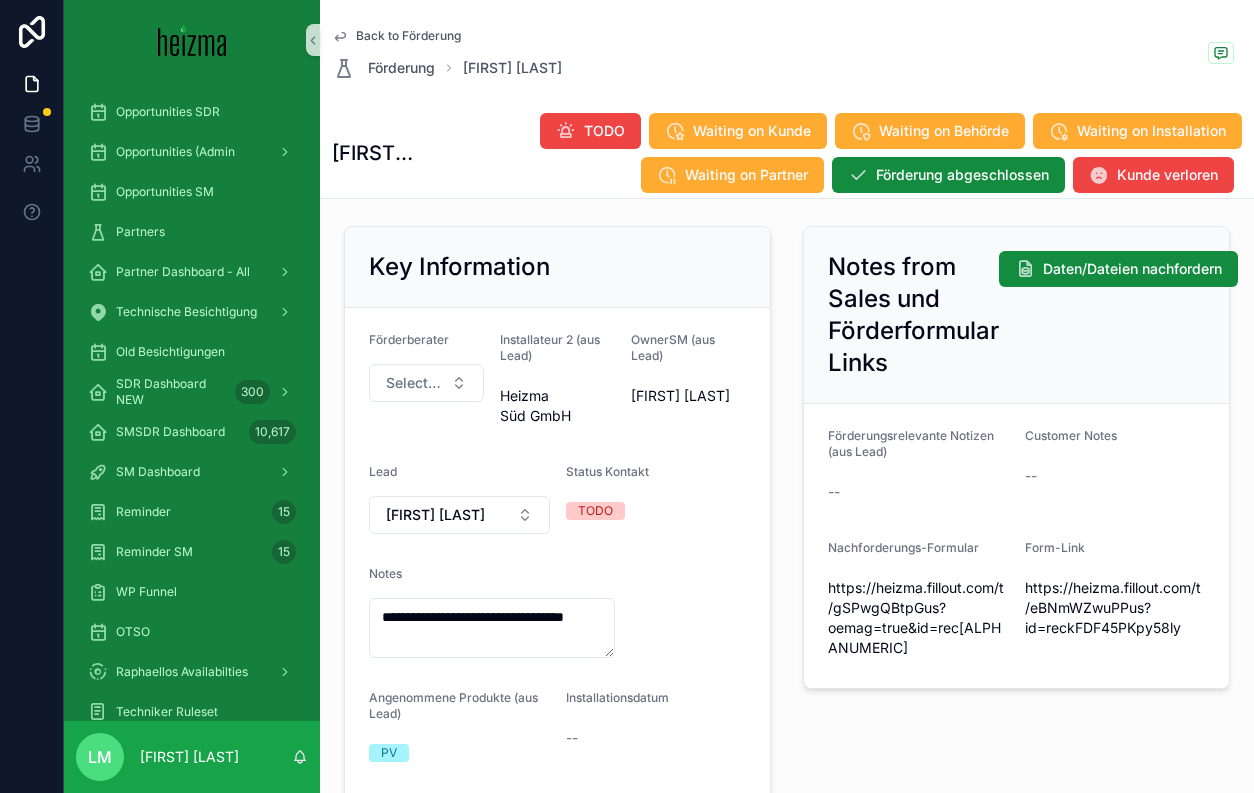 scroll, scrollTop: 0, scrollLeft: 0, axis: both 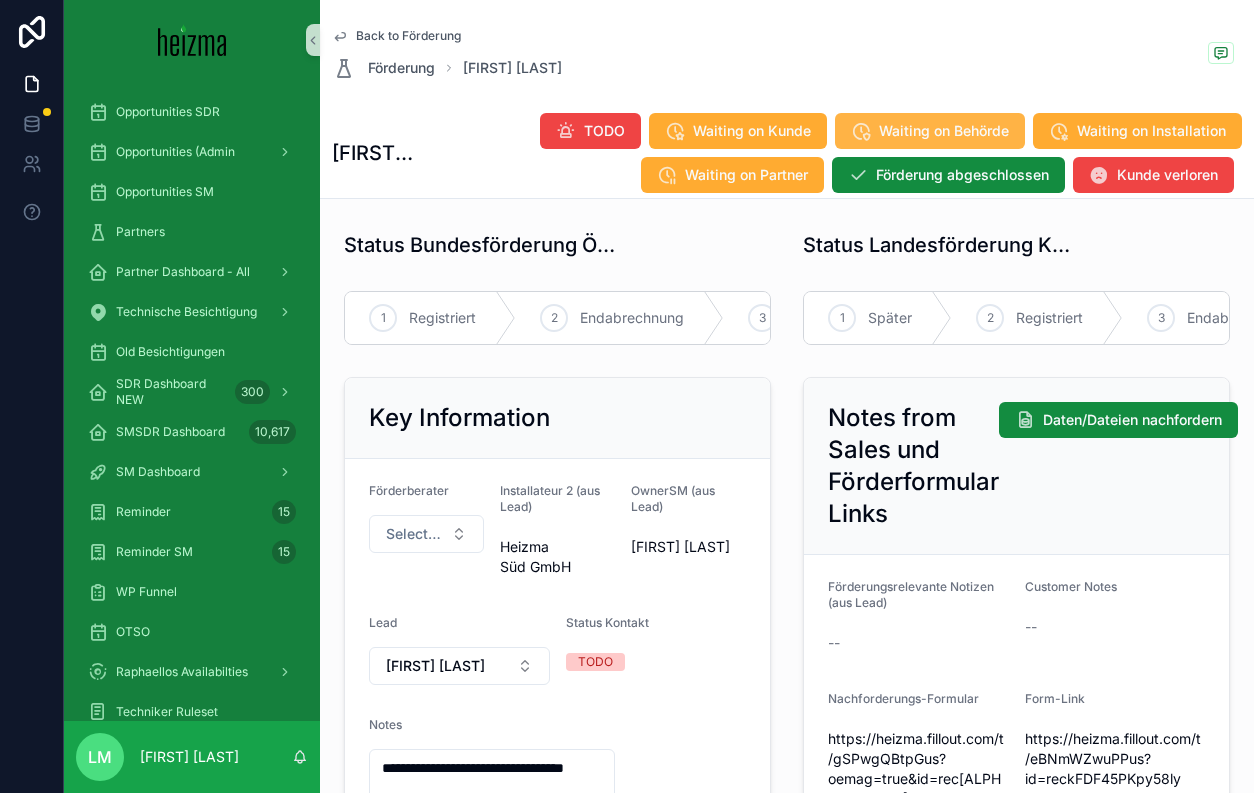 click on "Waiting on Behörde" at bounding box center [944, 131] 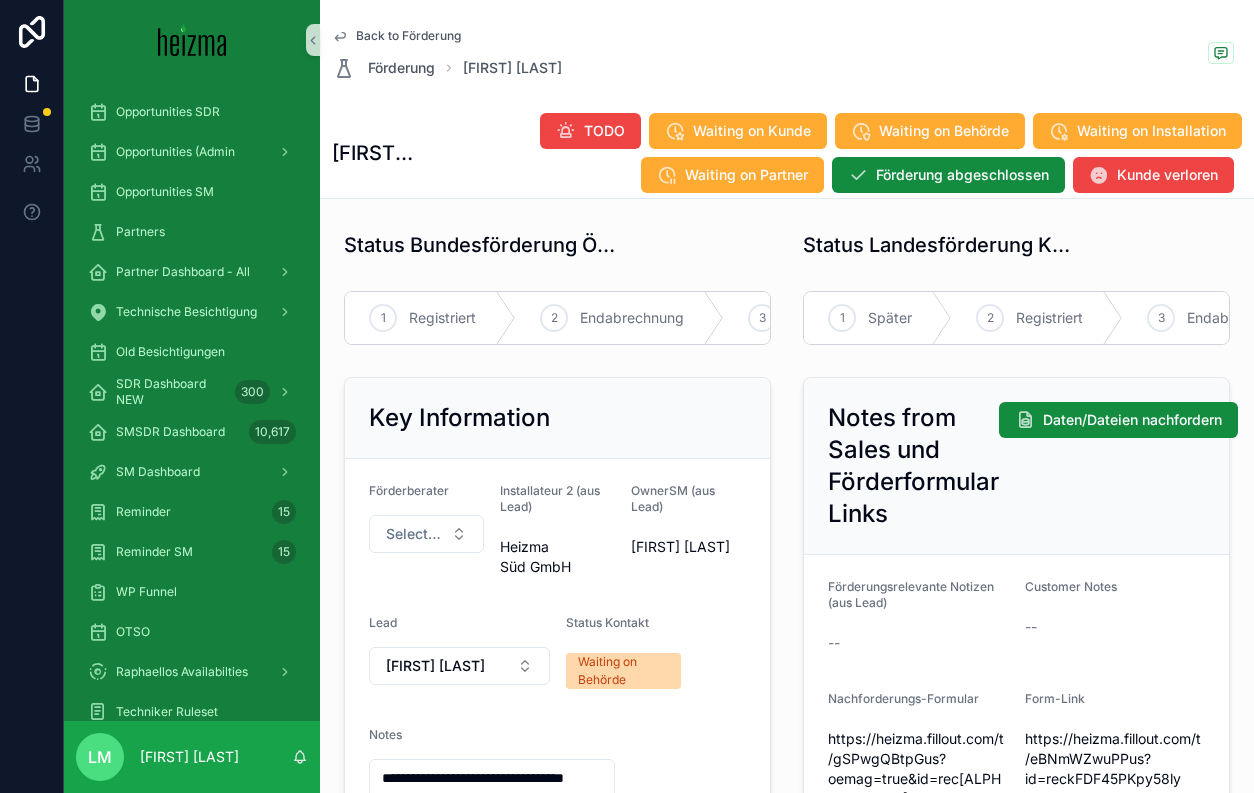 click on "Back to Förderung" at bounding box center [408, 36] 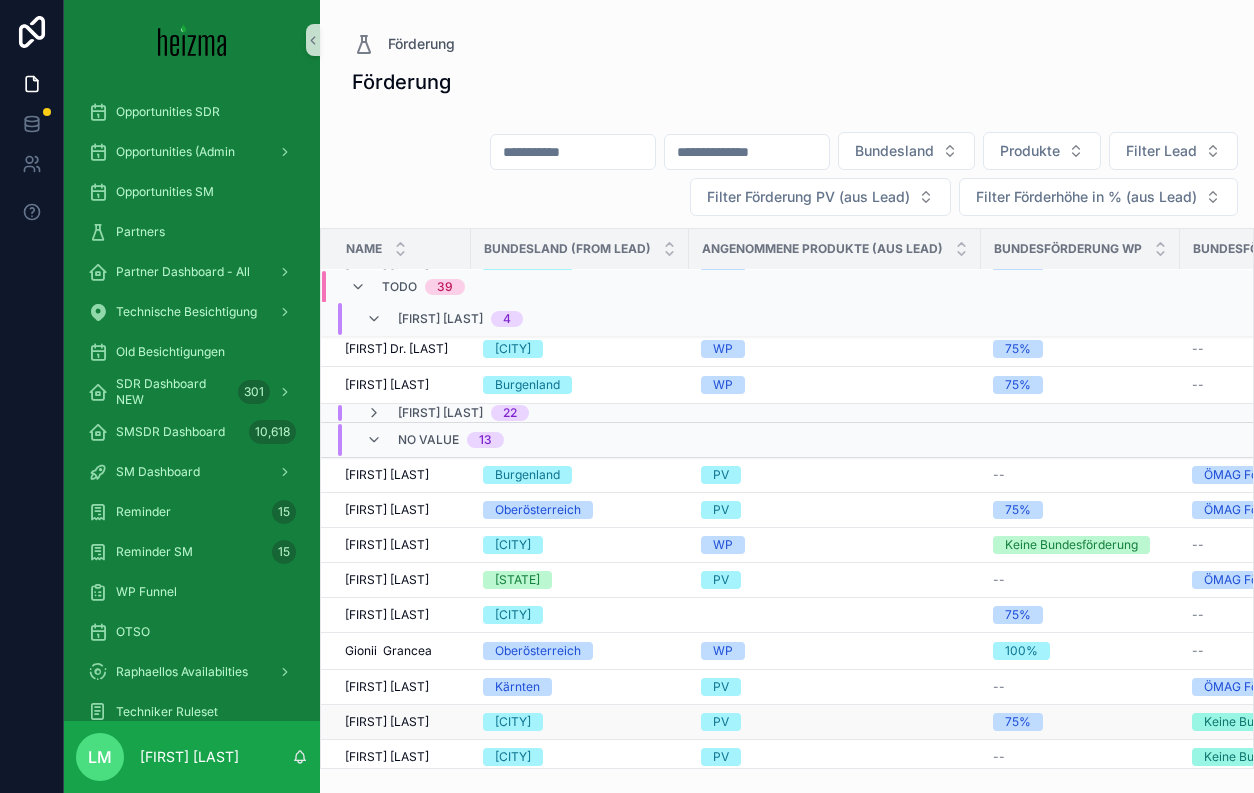 scroll, scrollTop: 82, scrollLeft: 0, axis: vertical 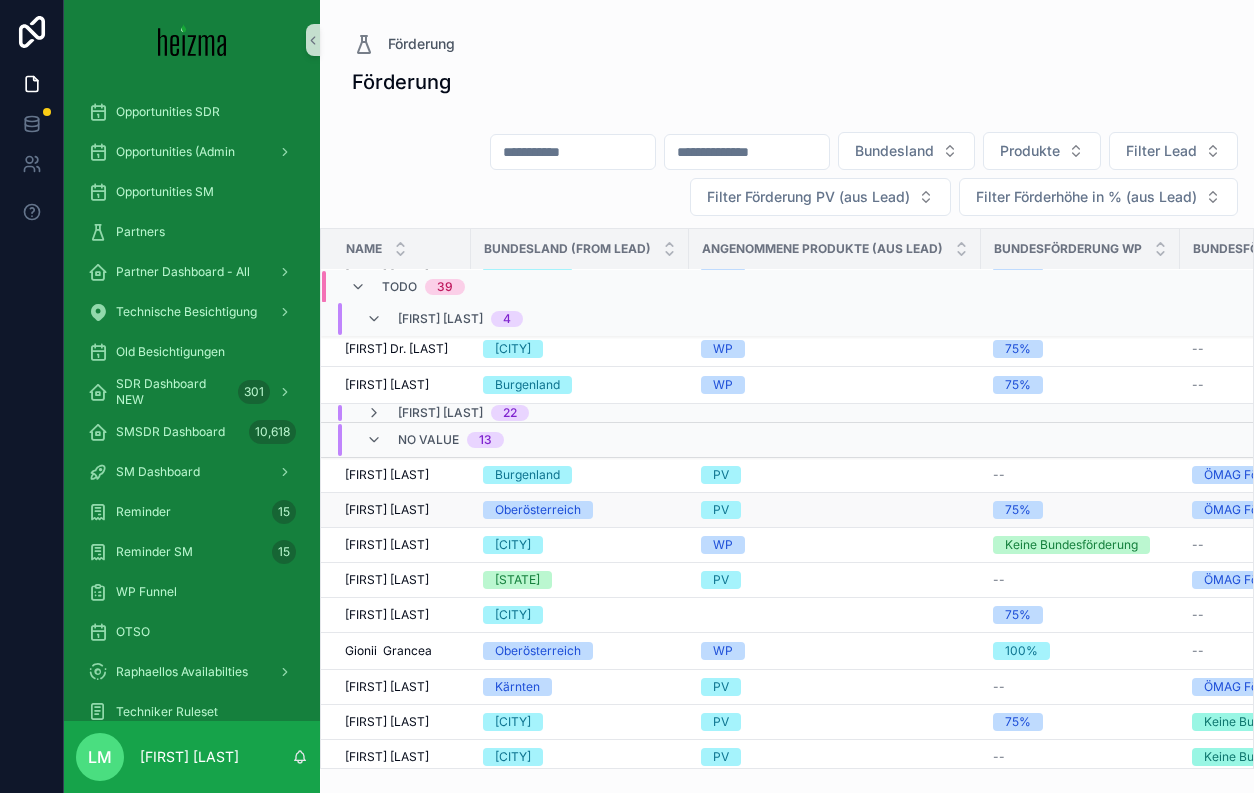 click on "Franz Kollmann" at bounding box center (387, 510) 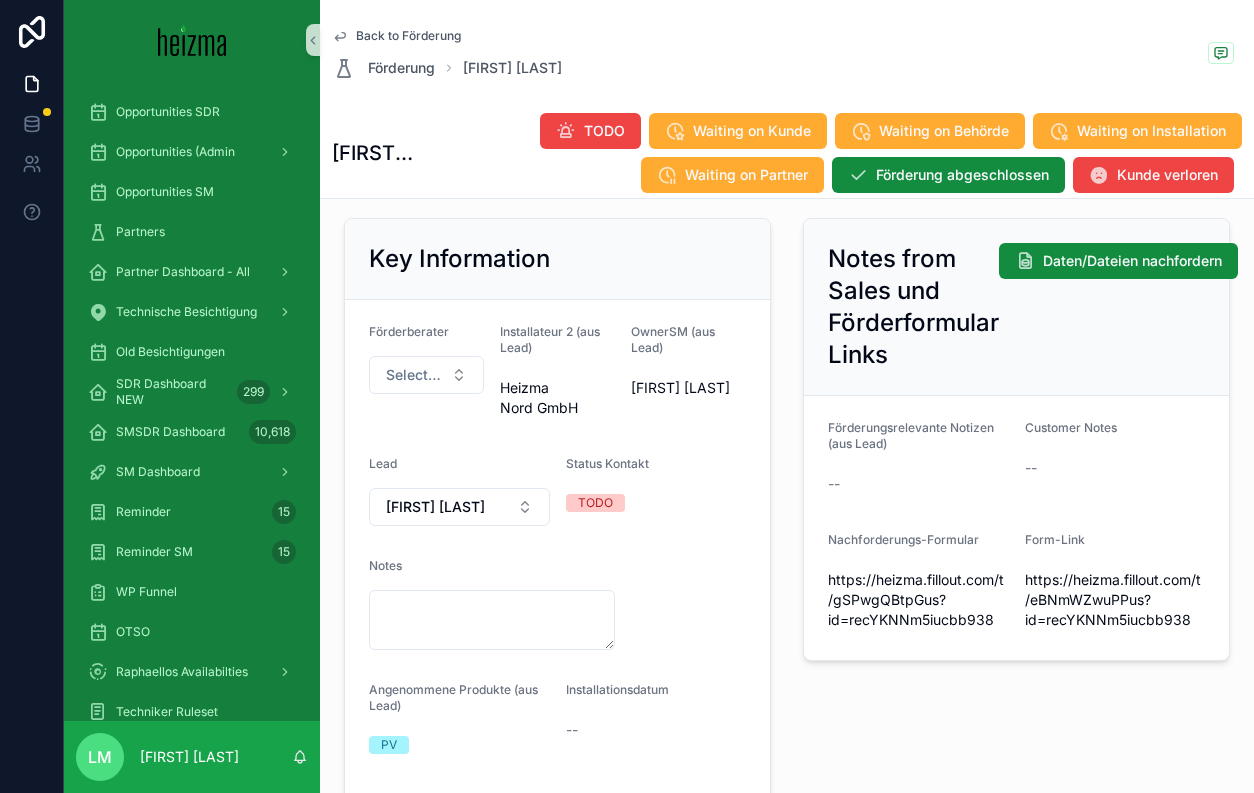 scroll, scrollTop: 173, scrollLeft: 0, axis: vertical 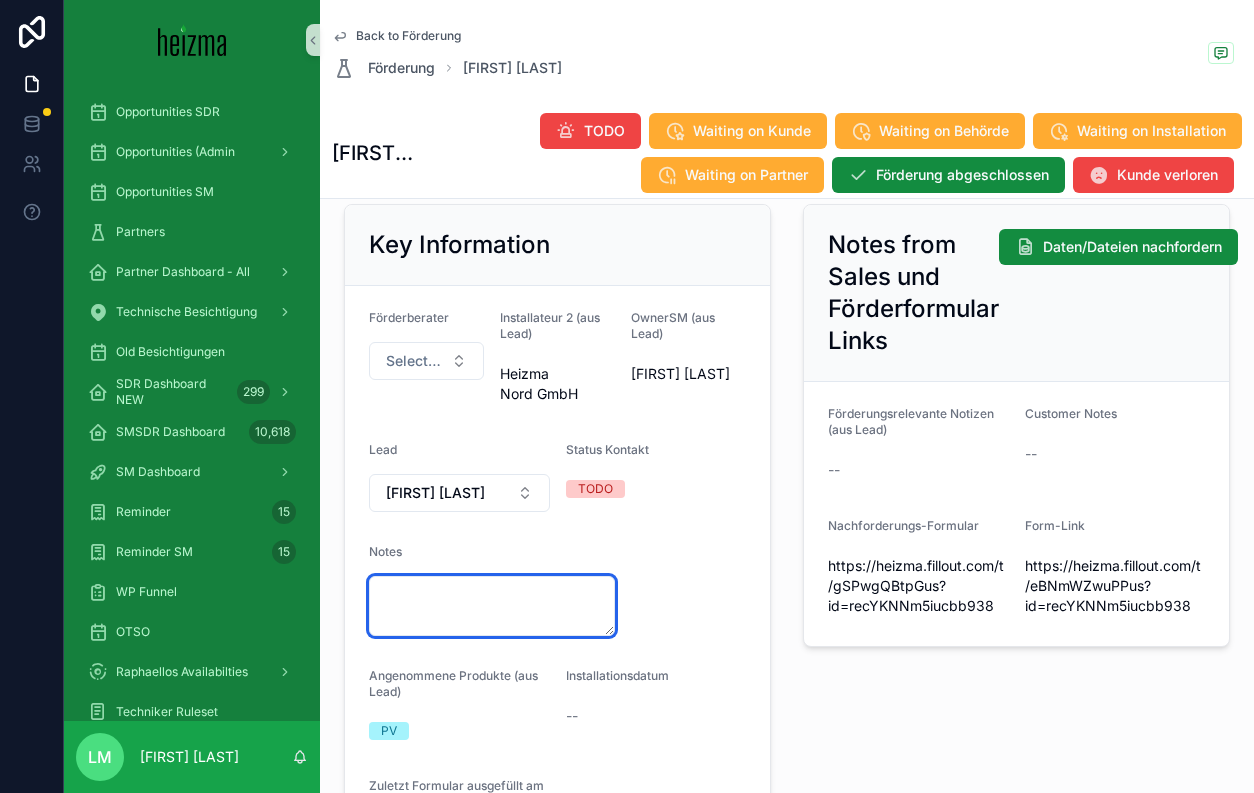 click at bounding box center (492, 606) 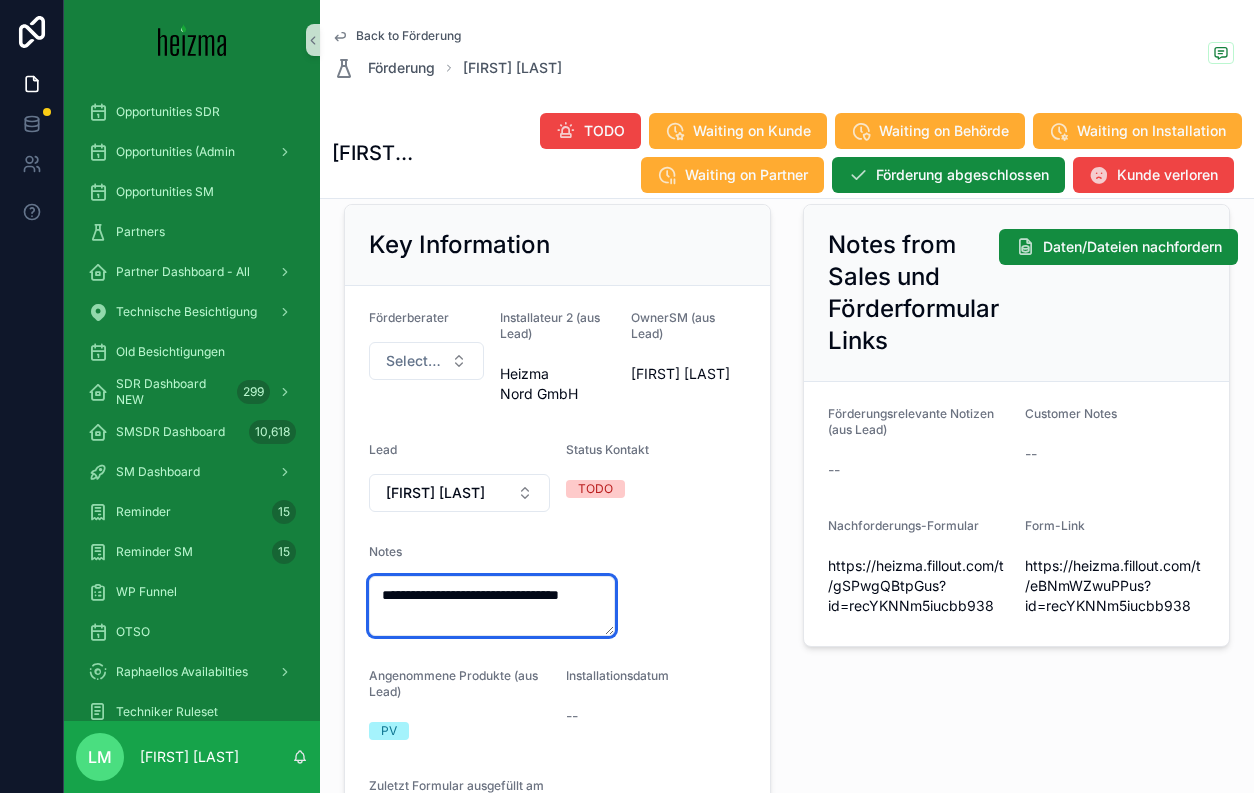 type on "**********" 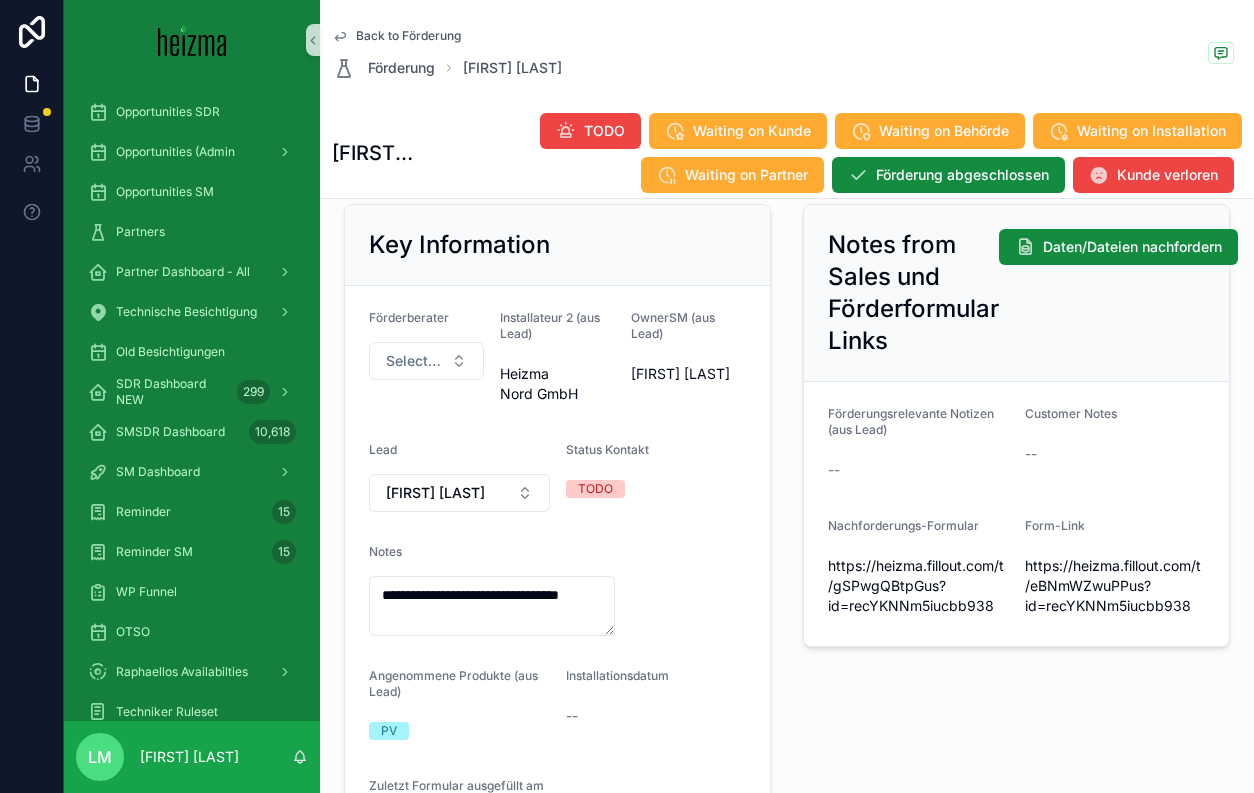 click on "**********" at bounding box center [557, 576] 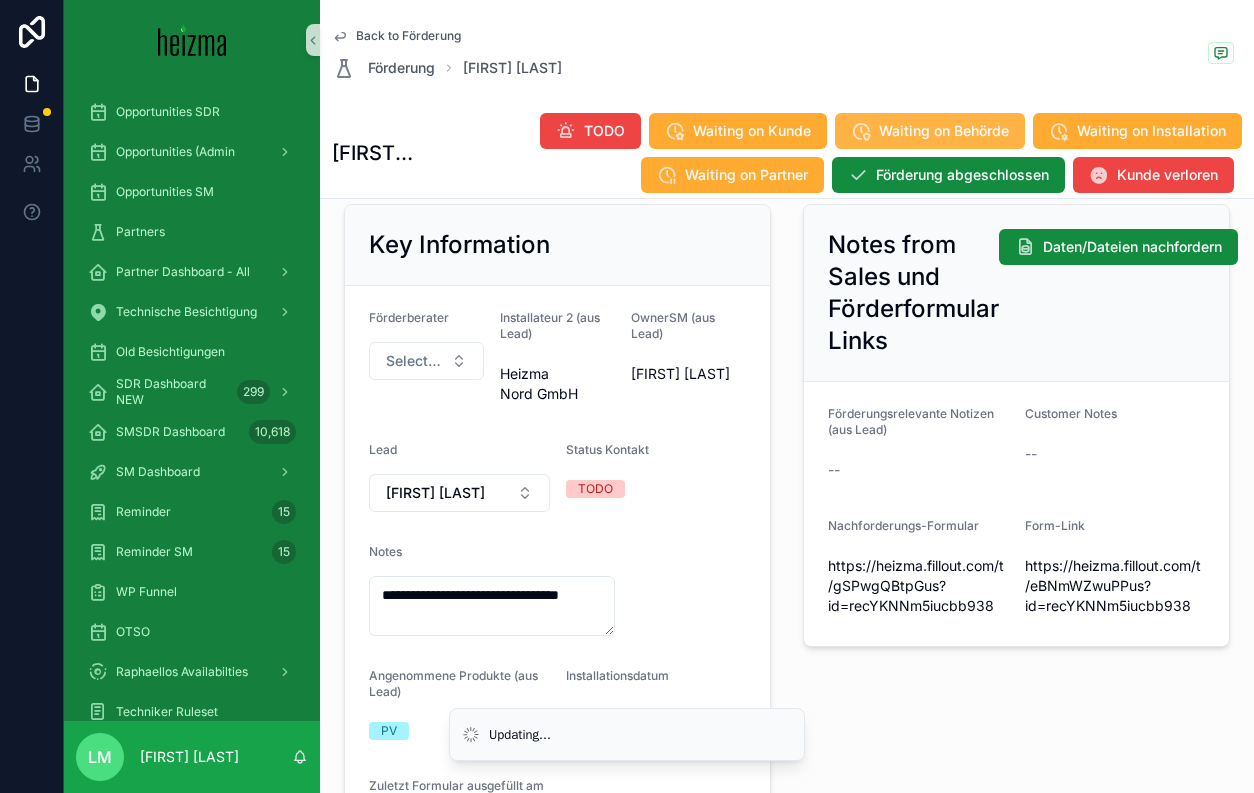 click on "Waiting on Behörde" at bounding box center [944, 131] 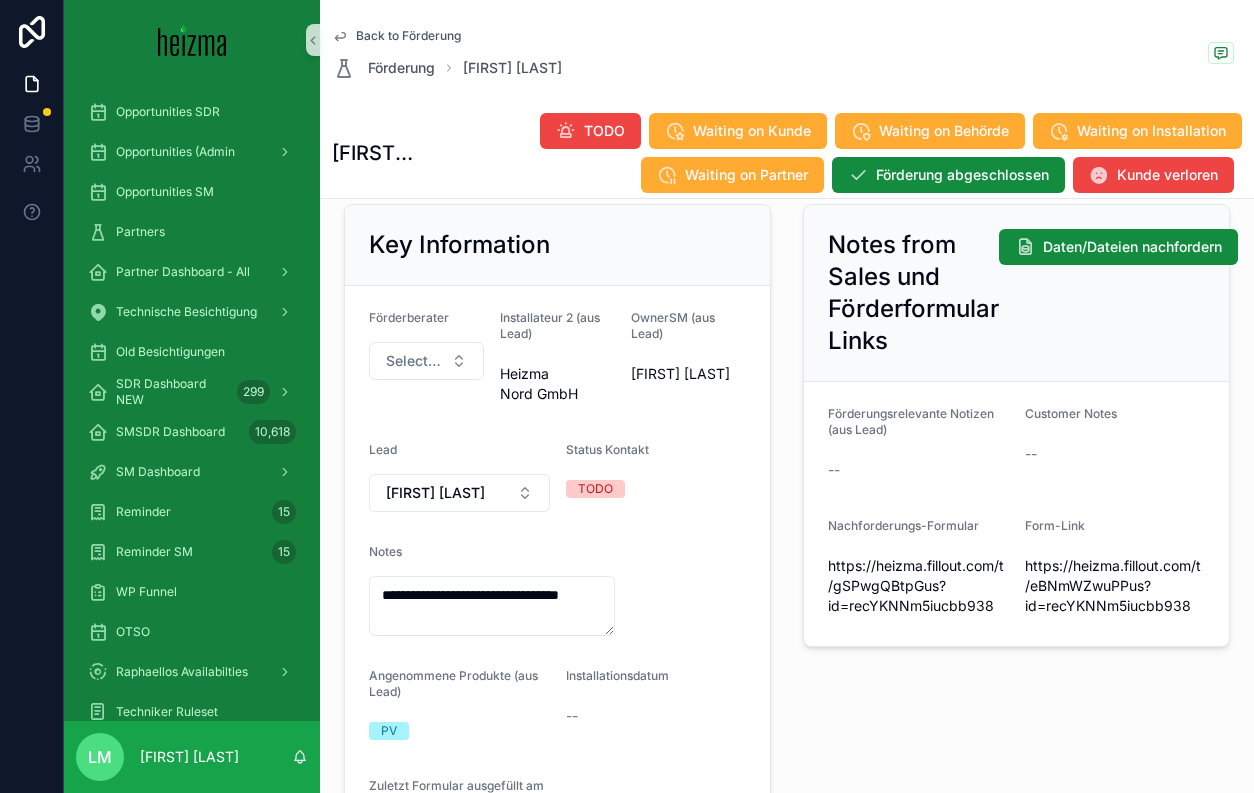 click on "Back to Förderung" at bounding box center [408, 36] 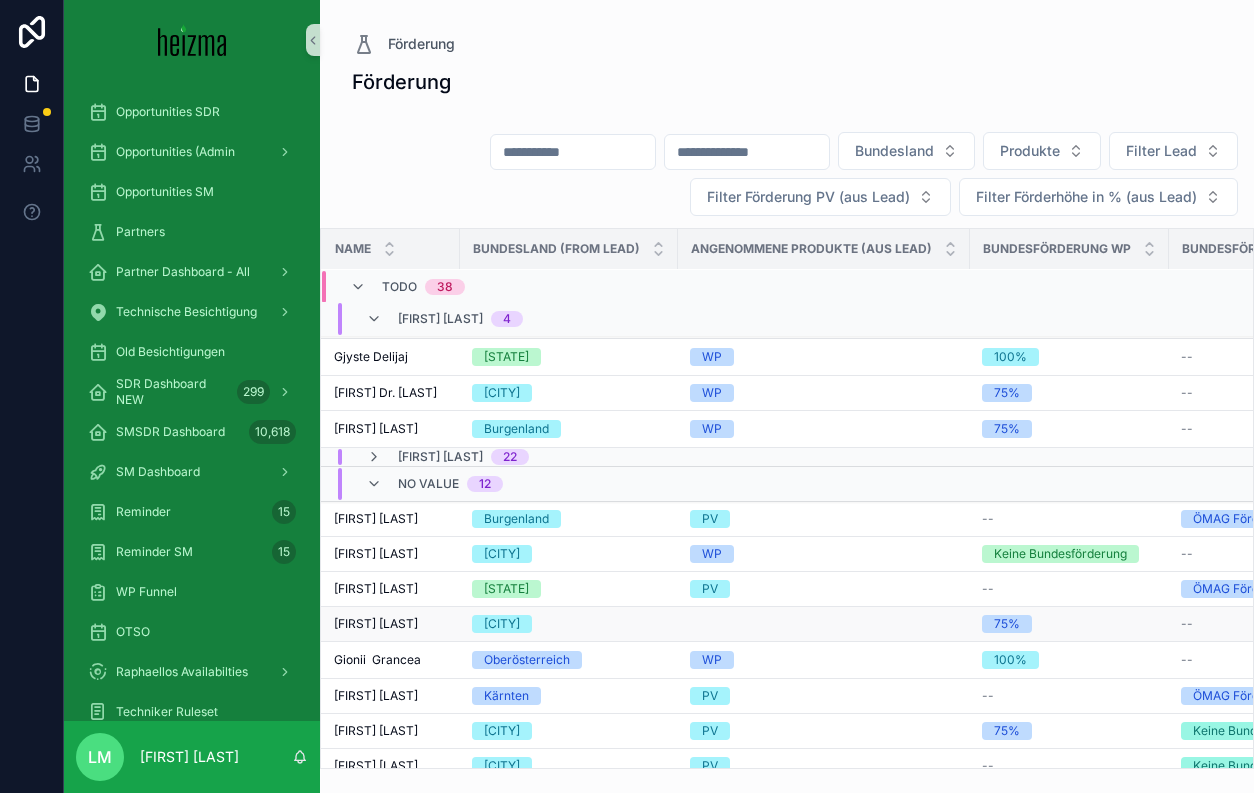 scroll, scrollTop: 38, scrollLeft: 9, axis: both 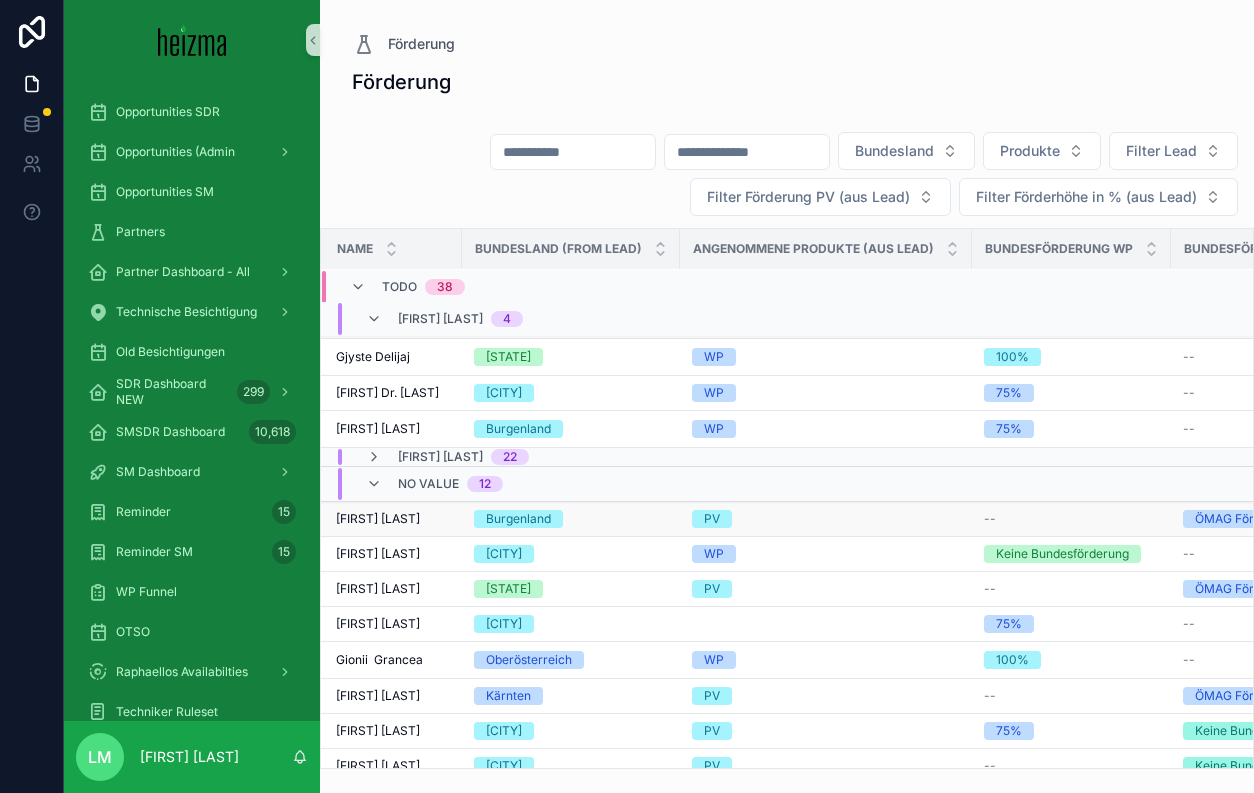 click on "Christoph Stöller Christoph Stöller" at bounding box center [387, 519] 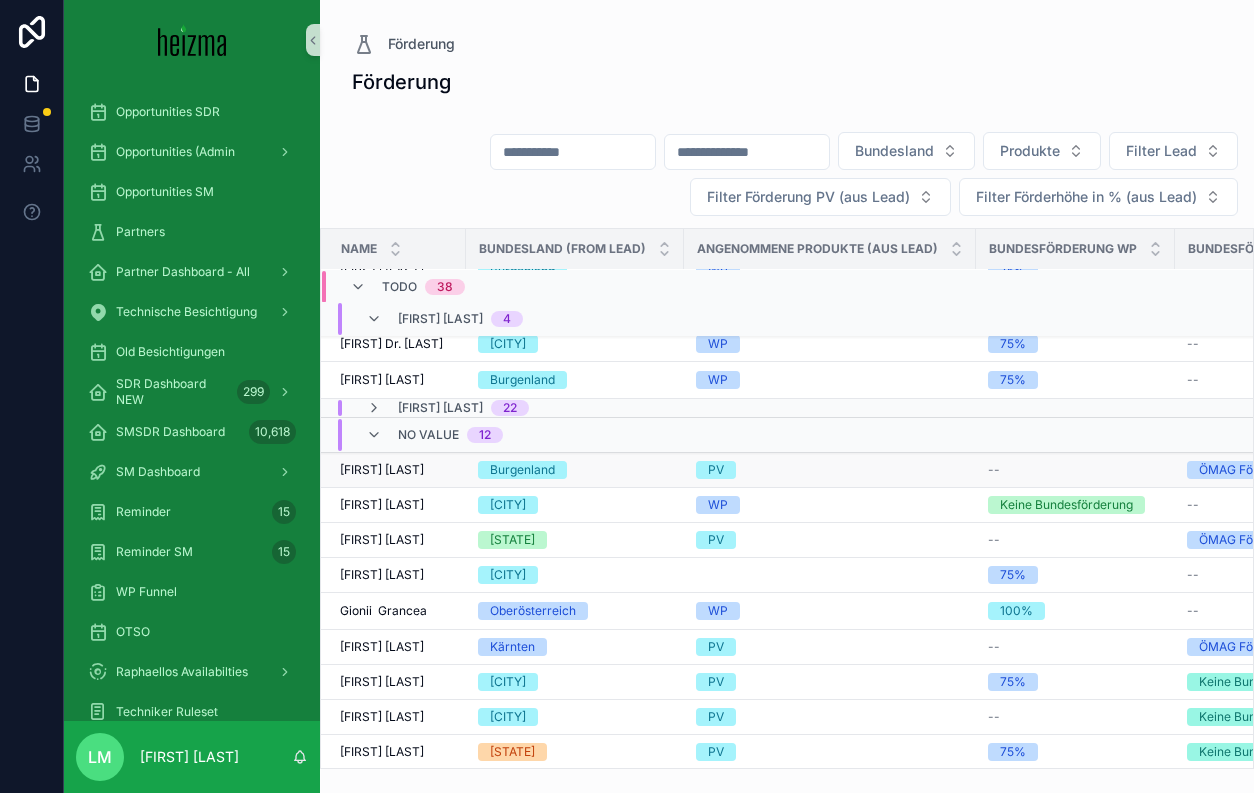 scroll, scrollTop: 95, scrollLeft: 11, axis: both 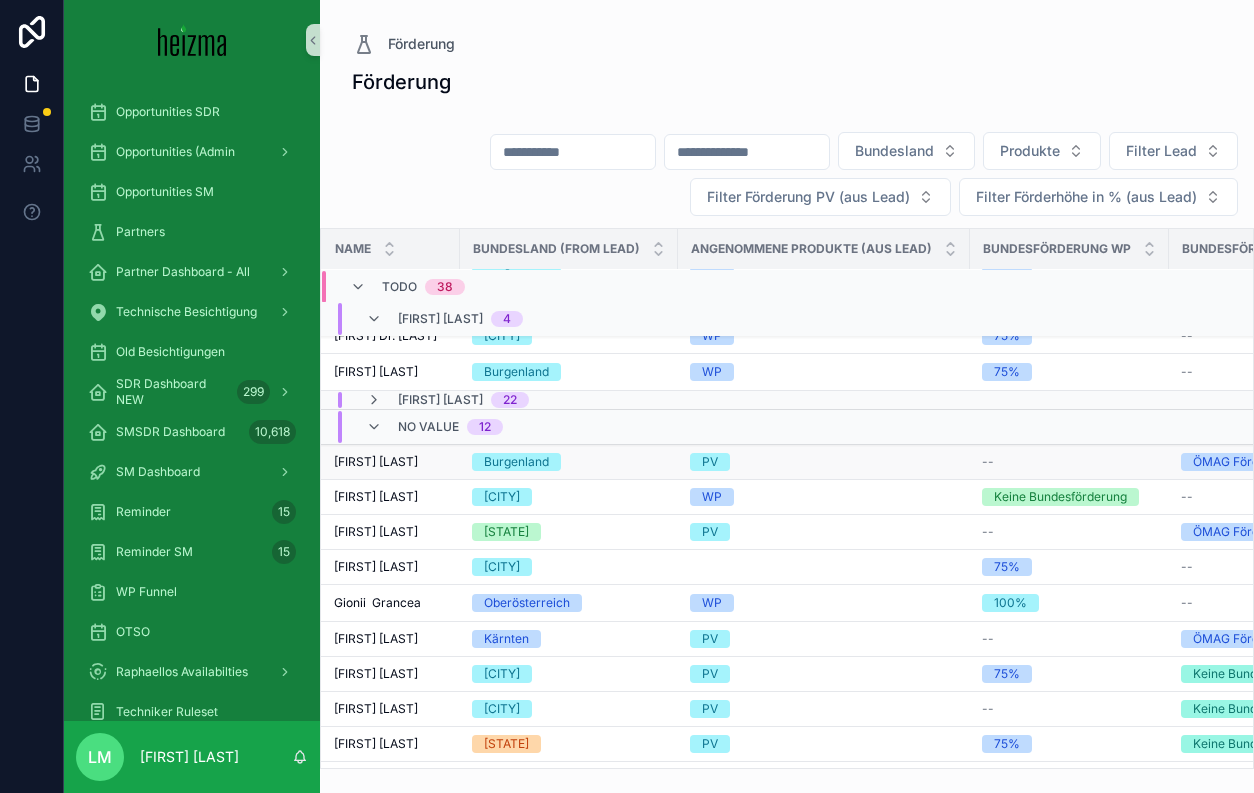 click on "Christoph Stöller" at bounding box center (376, 462) 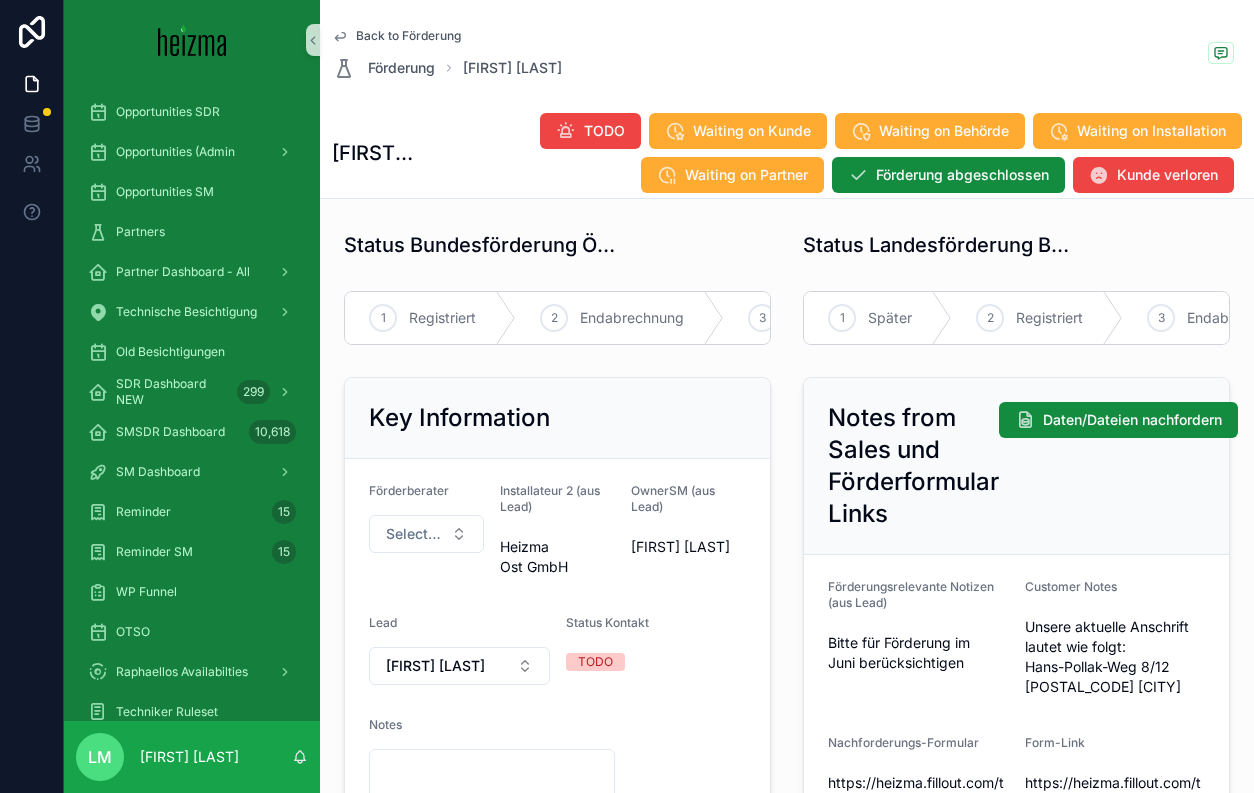 click on "Back to Förderung  Förderung  Christoph Stöller" at bounding box center (787, 54) 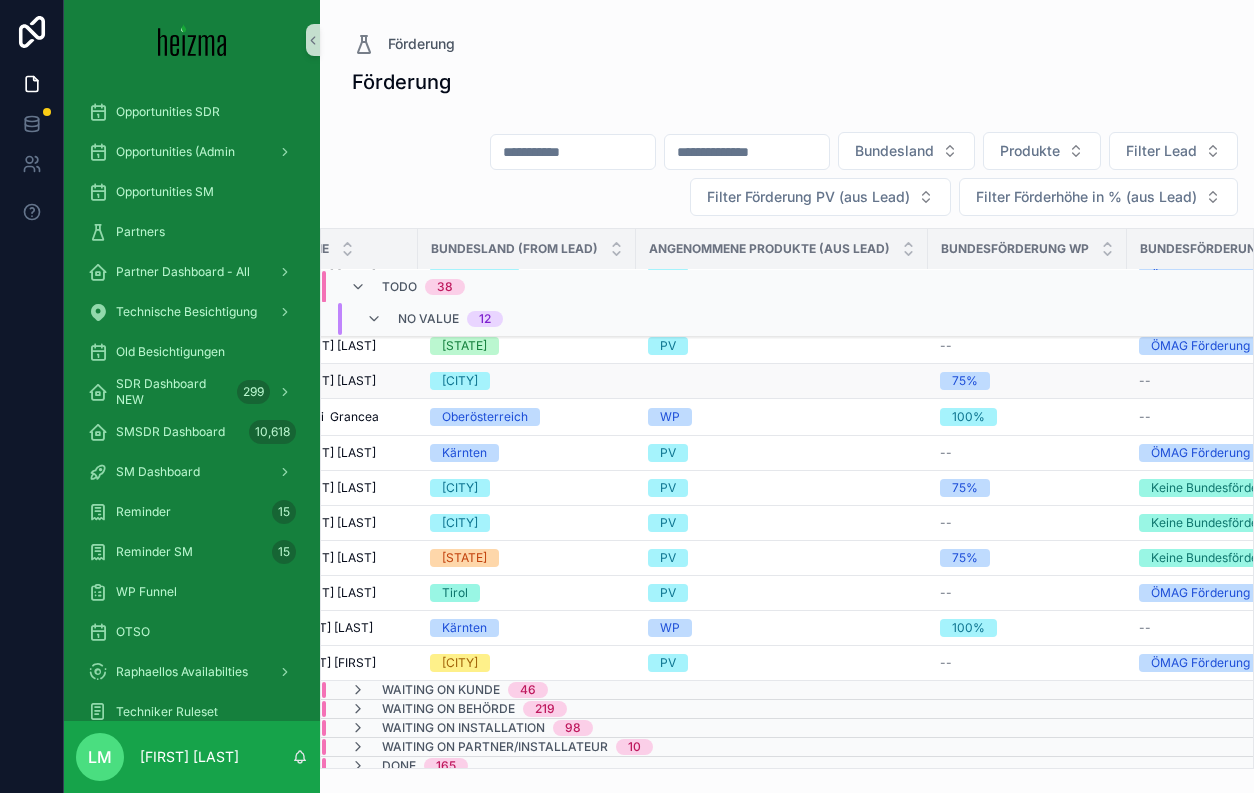 scroll, scrollTop: 281, scrollLeft: 0, axis: vertical 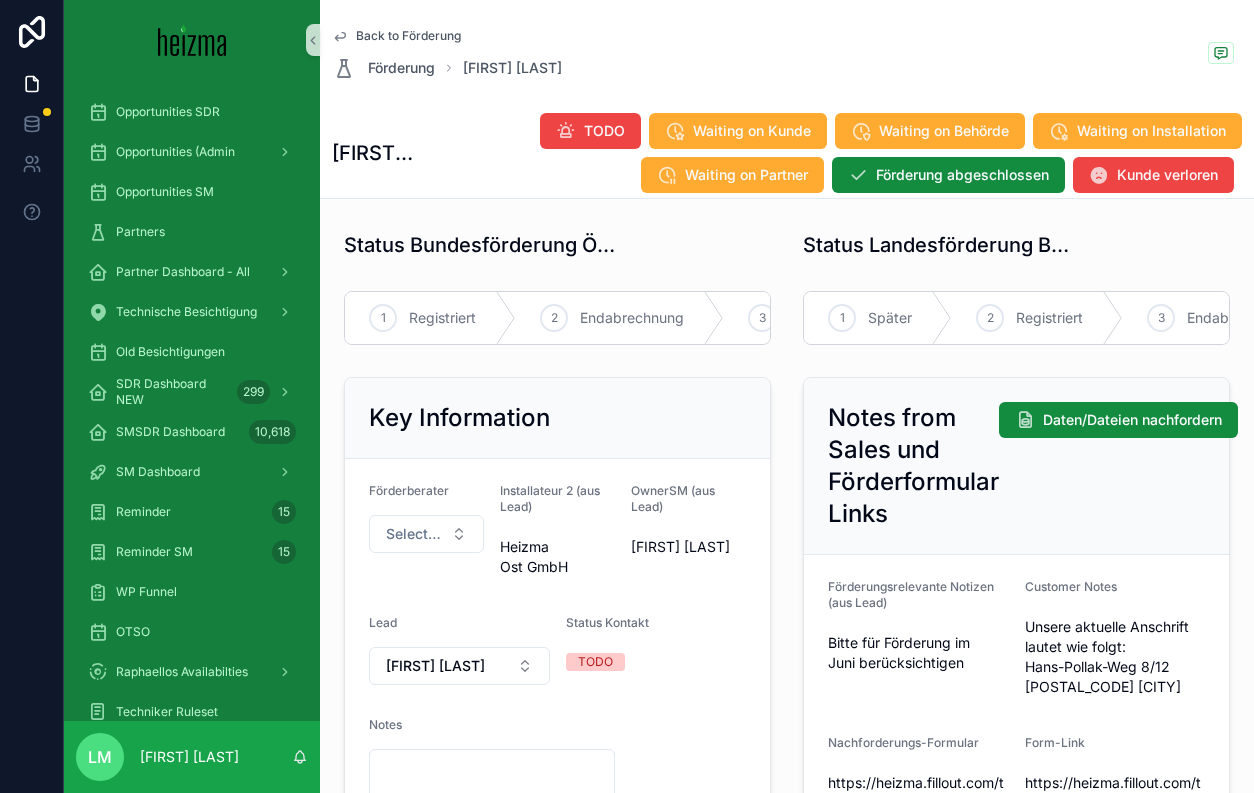 click on "Back to Förderung" at bounding box center (408, 36) 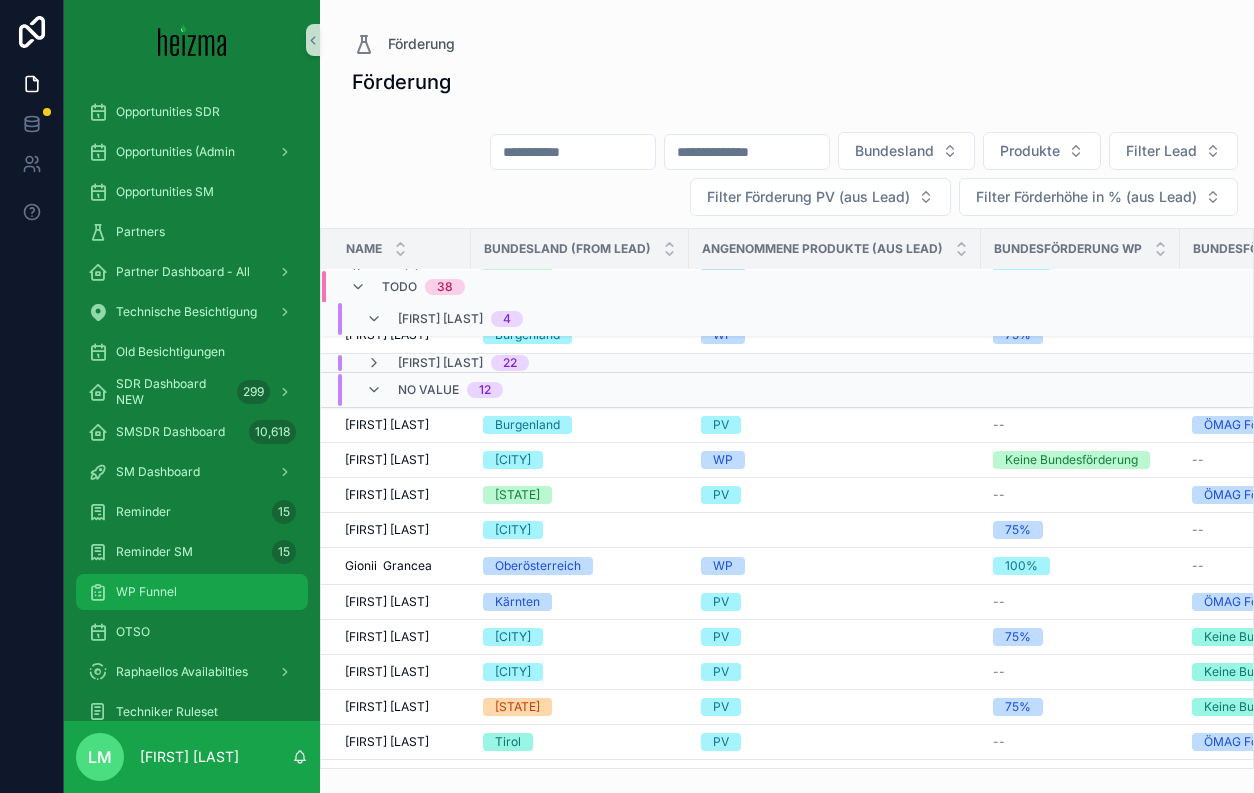 scroll, scrollTop: 137, scrollLeft: 0, axis: vertical 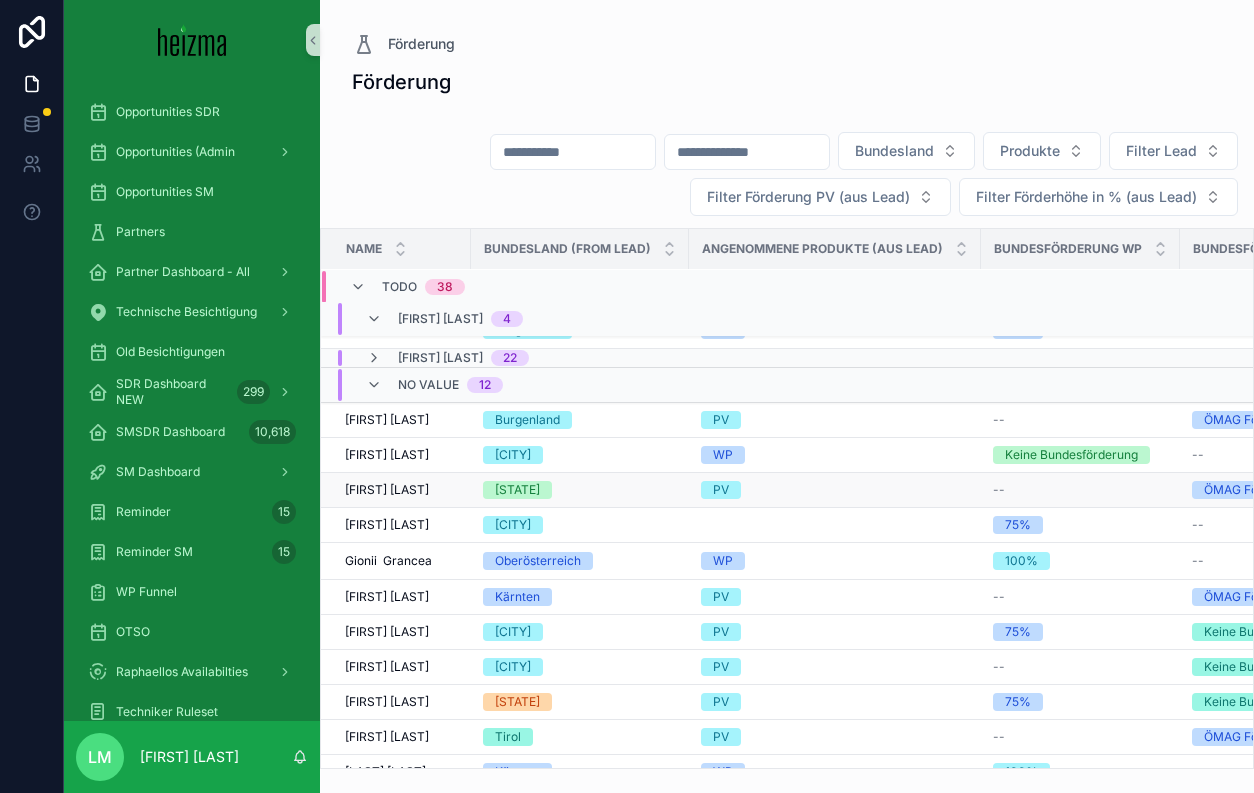 click on "Maria Ignacia Saiz Lynch" at bounding box center (387, 490) 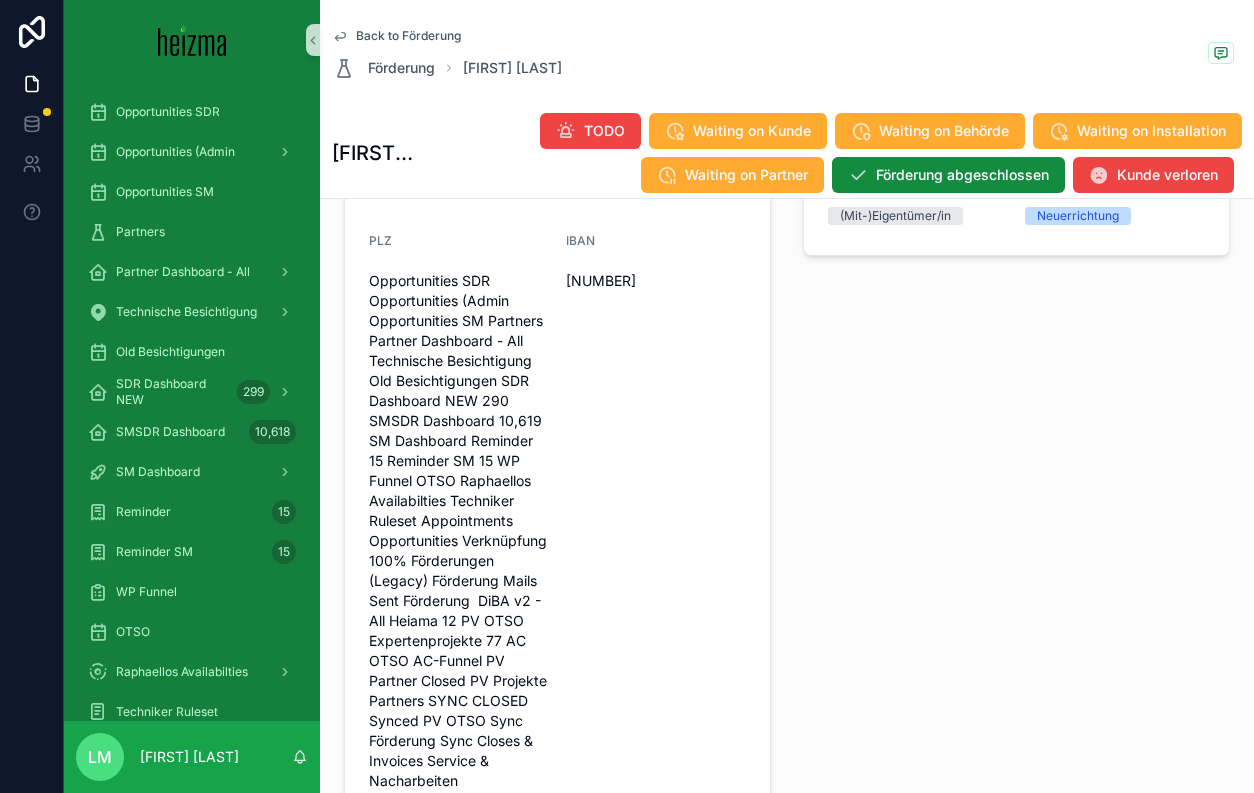 scroll, scrollTop: 1313, scrollLeft: 0, axis: vertical 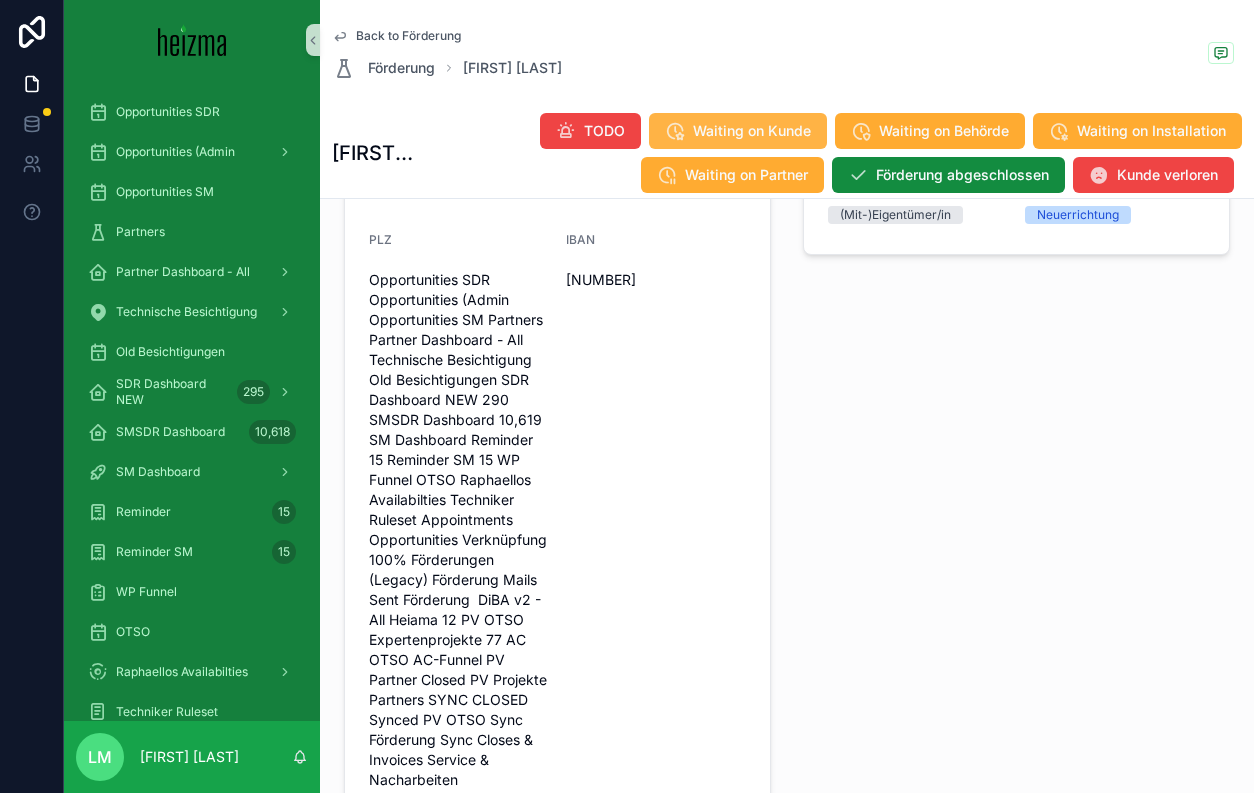 click on "Waiting on Kunde" at bounding box center (752, 131) 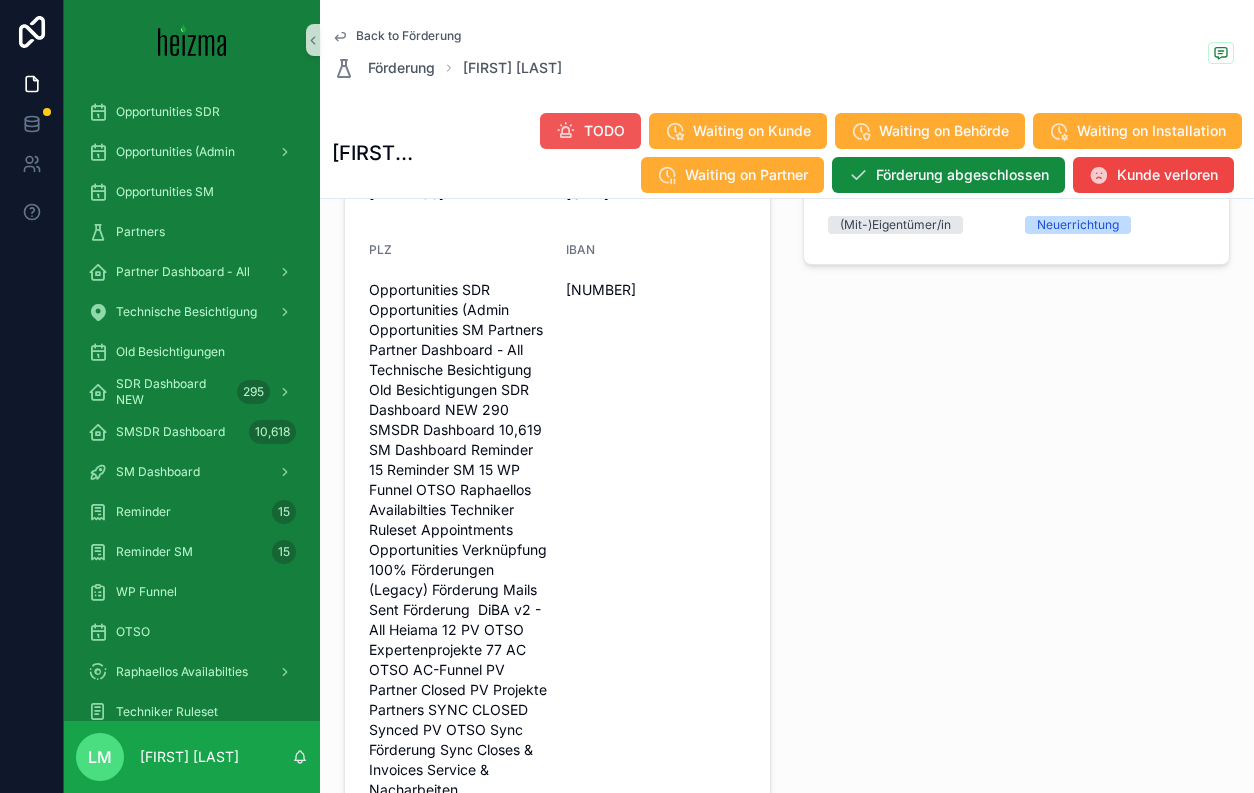 click on "TODO" at bounding box center (604, 131) 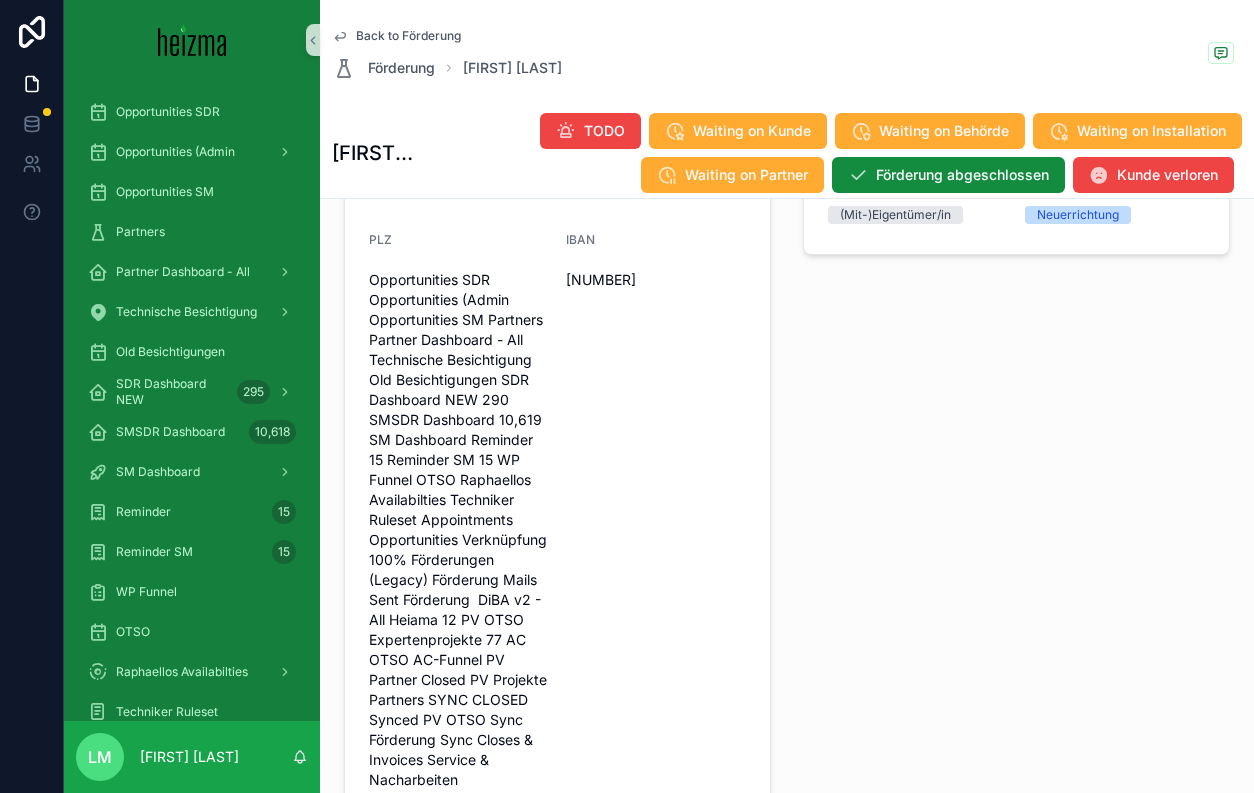 click on "Back to Förderung" at bounding box center (408, 36) 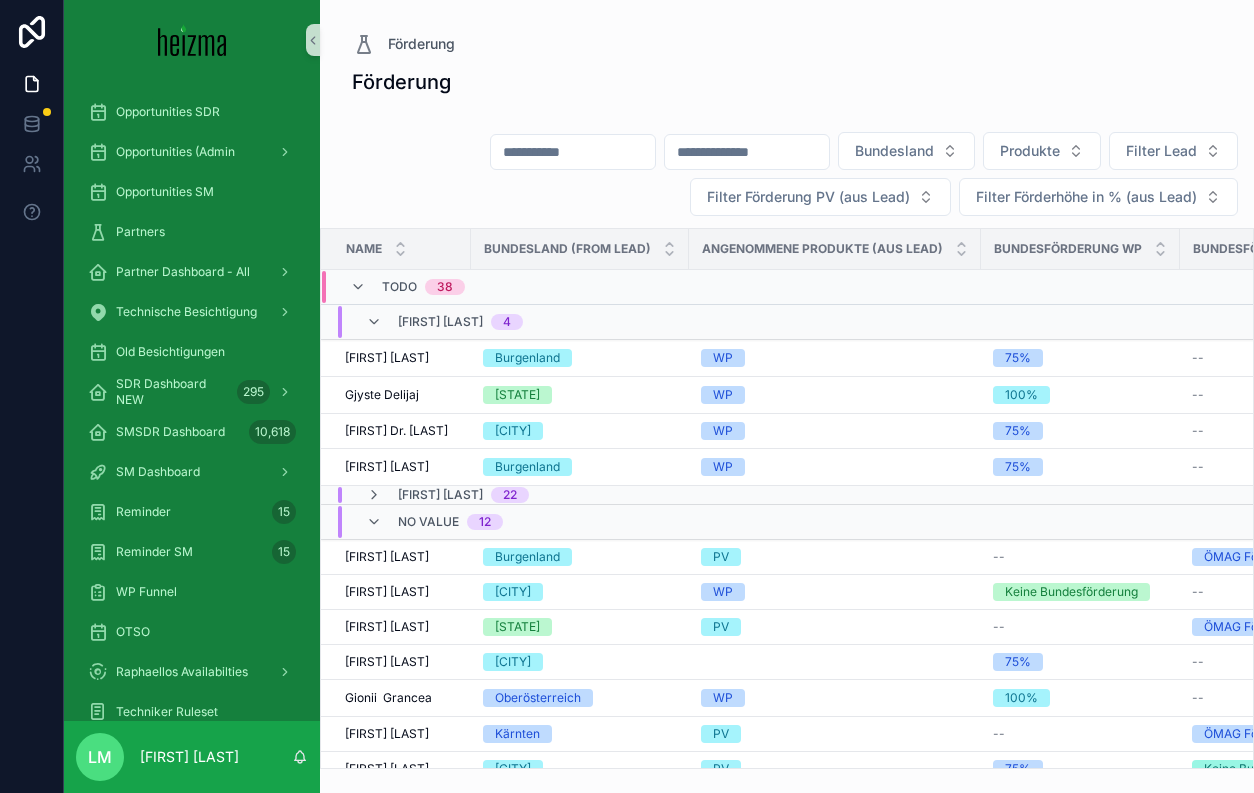 scroll, scrollTop: 0, scrollLeft: 0, axis: both 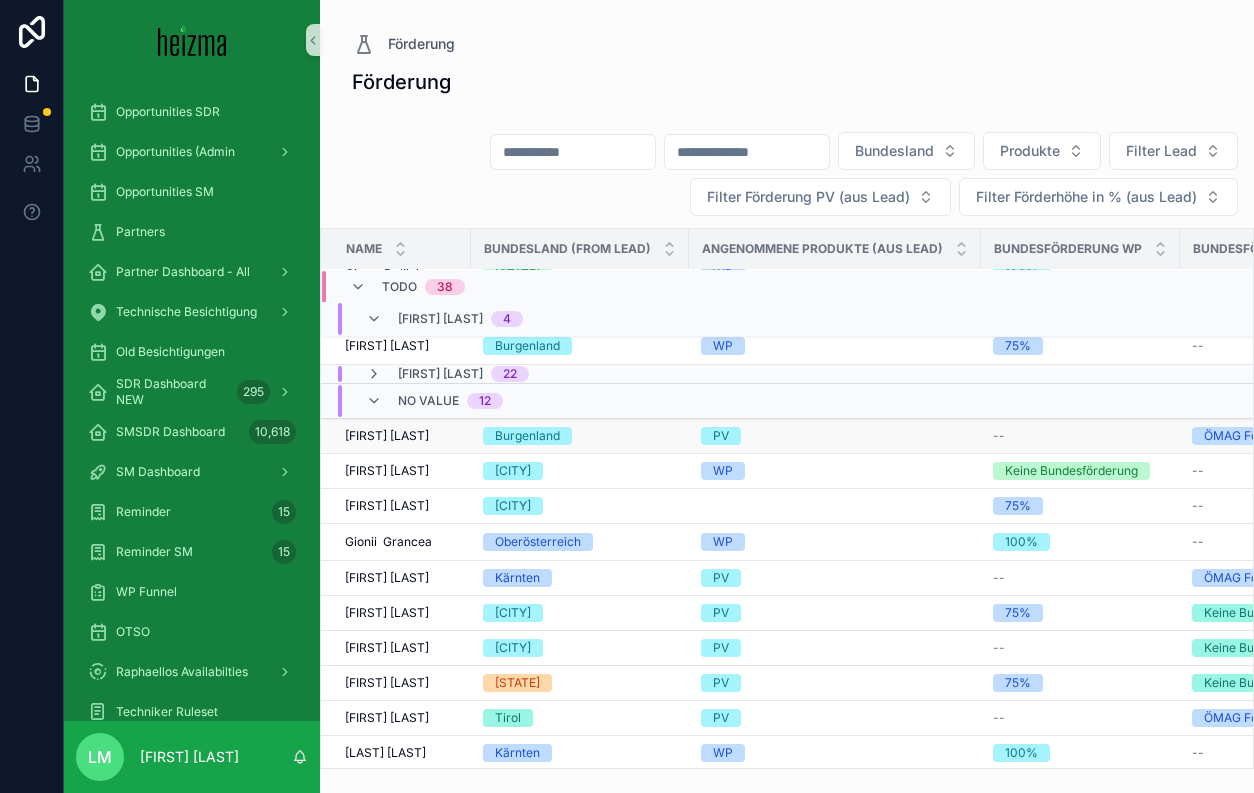 click on "Christoph Stöller" at bounding box center [387, 436] 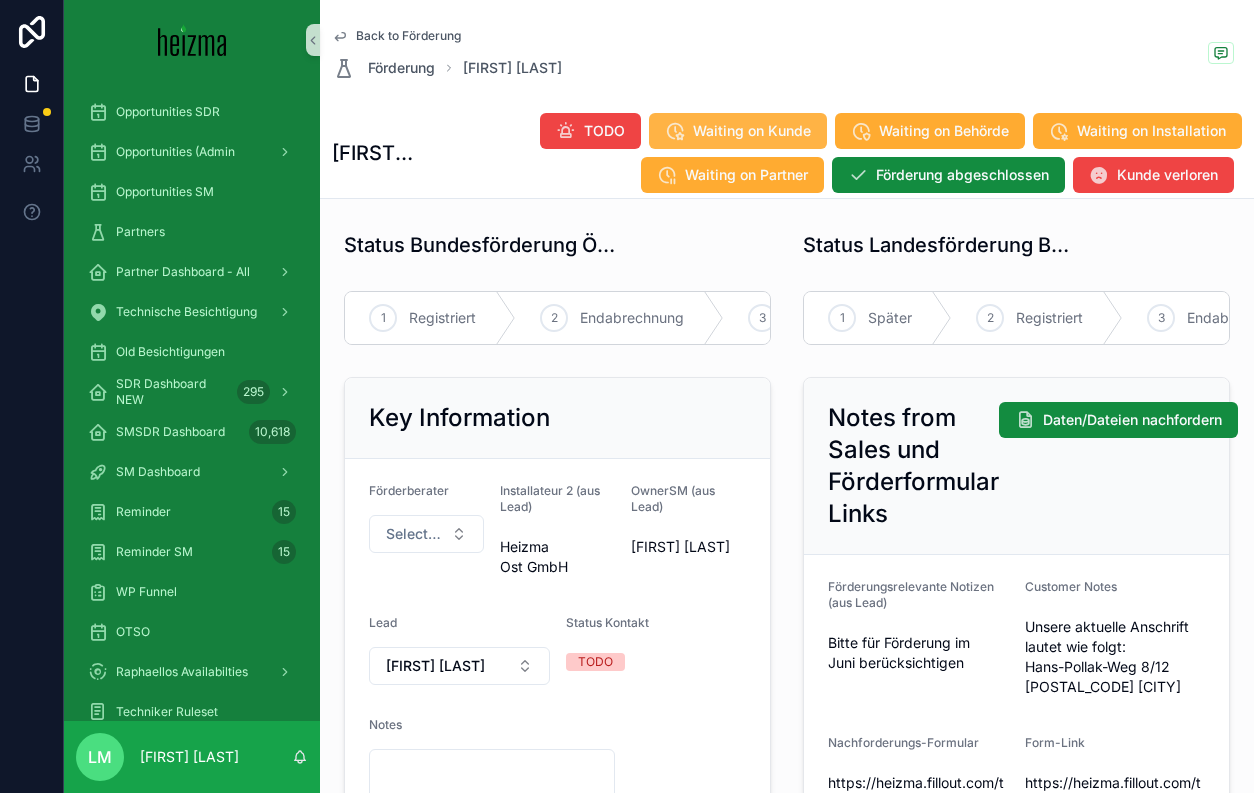 click on "Waiting on Kunde" at bounding box center (752, 131) 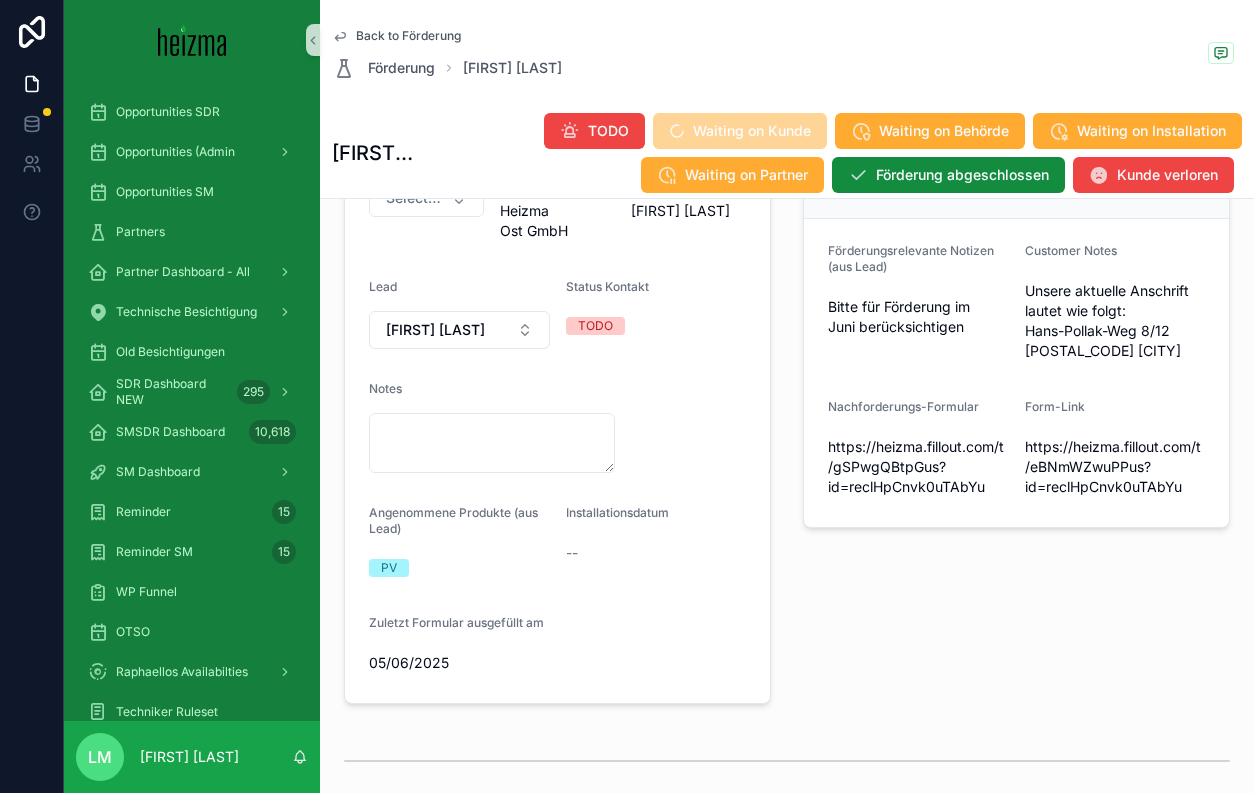 scroll, scrollTop: 342, scrollLeft: 0, axis: vertical 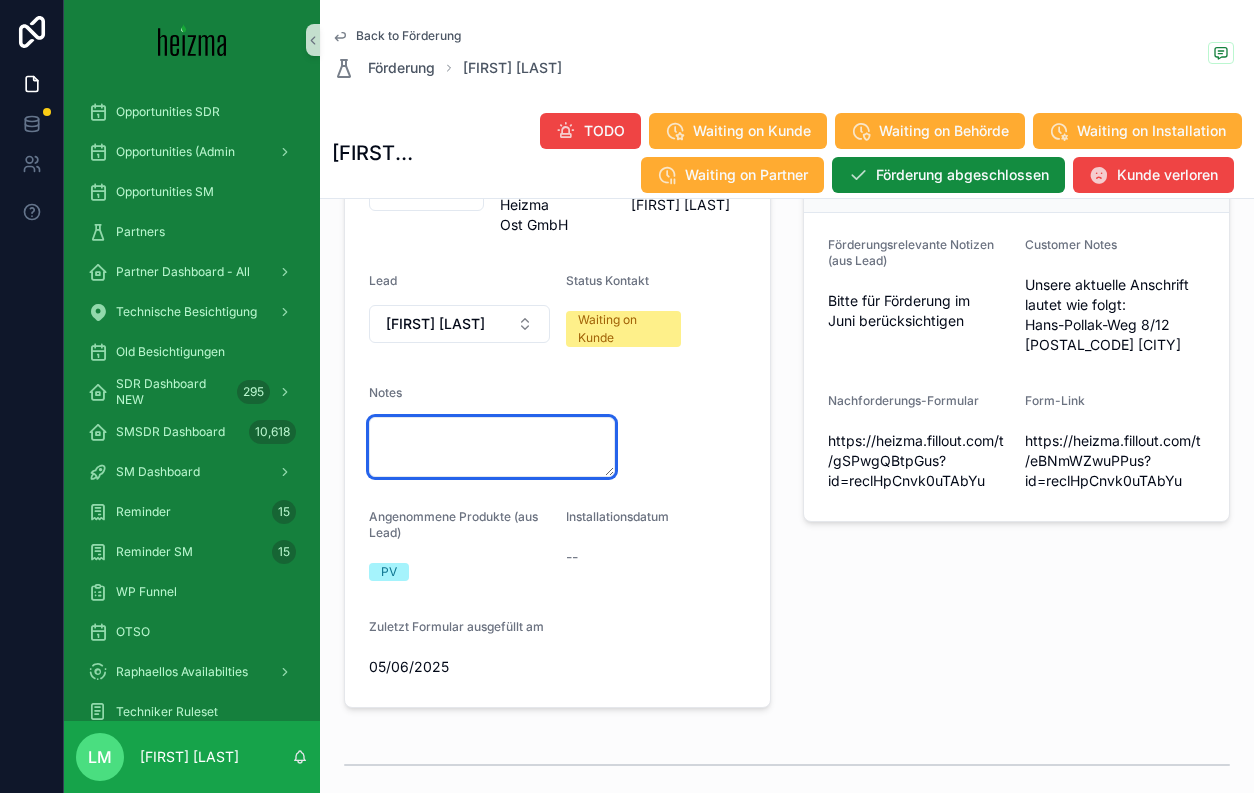 click at bounding box center [492, 447] 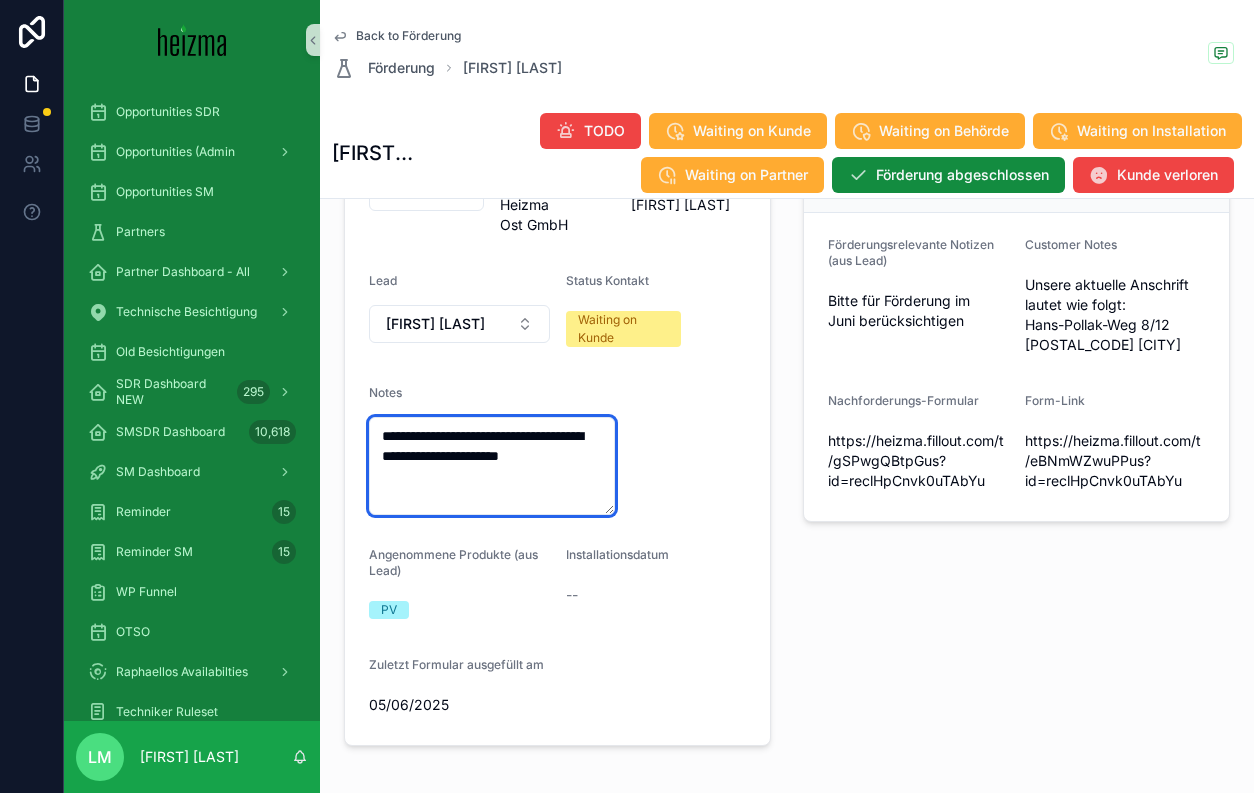 type on "**********" 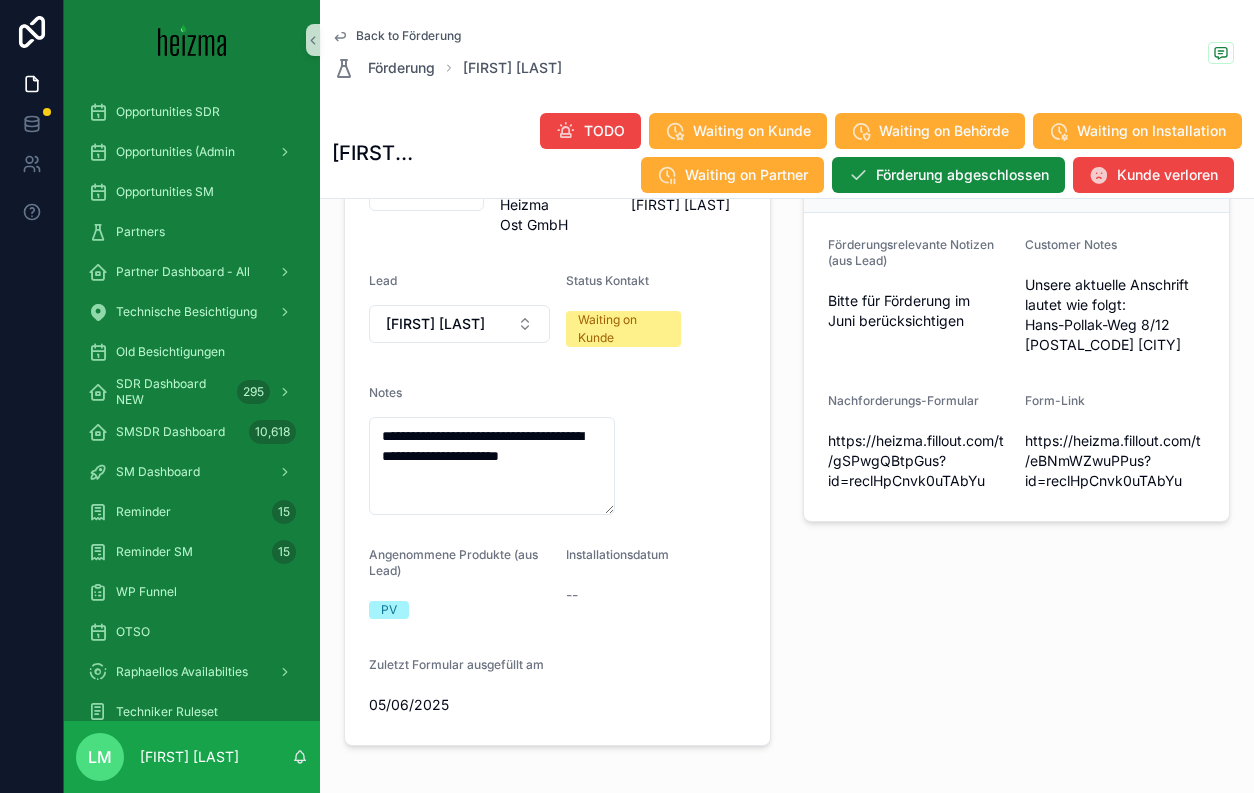 click on "**********" at bounding box center (557, 431) 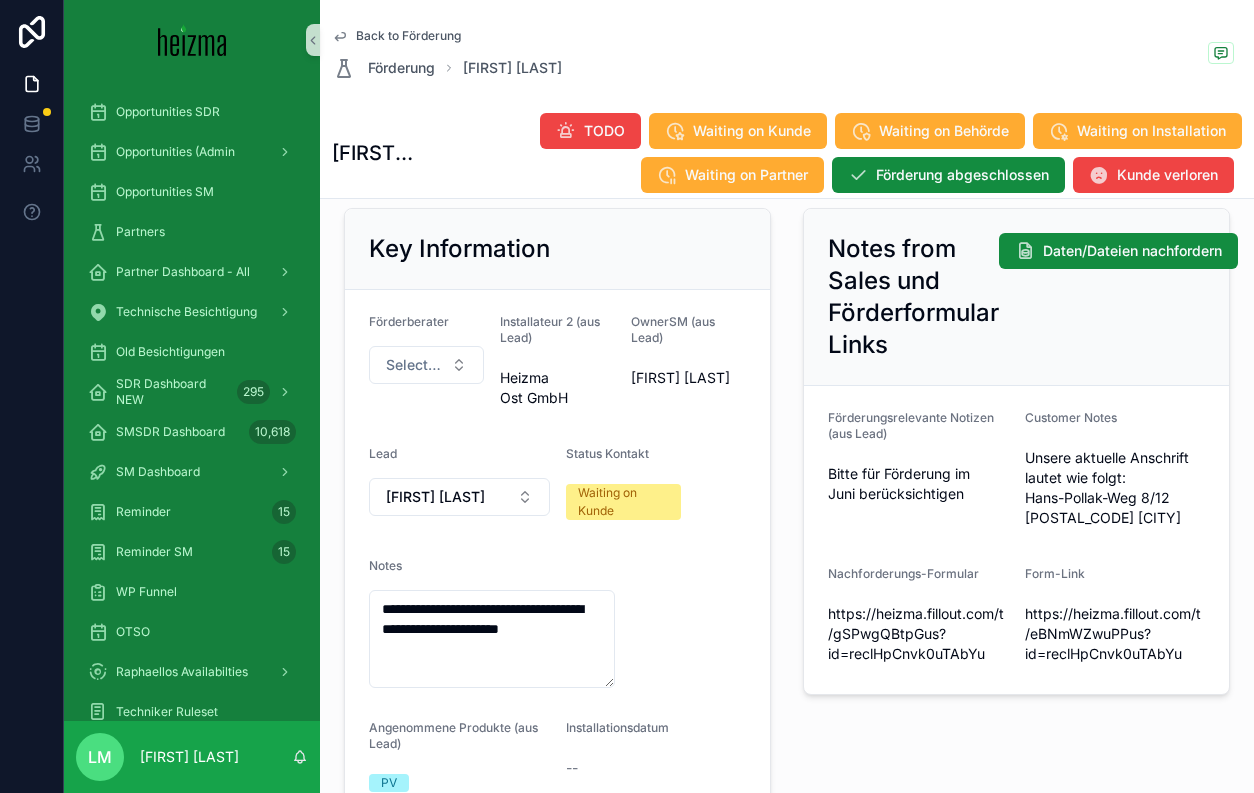 scroll, scrollTop: 0, scrollLeft: 0, axis: both 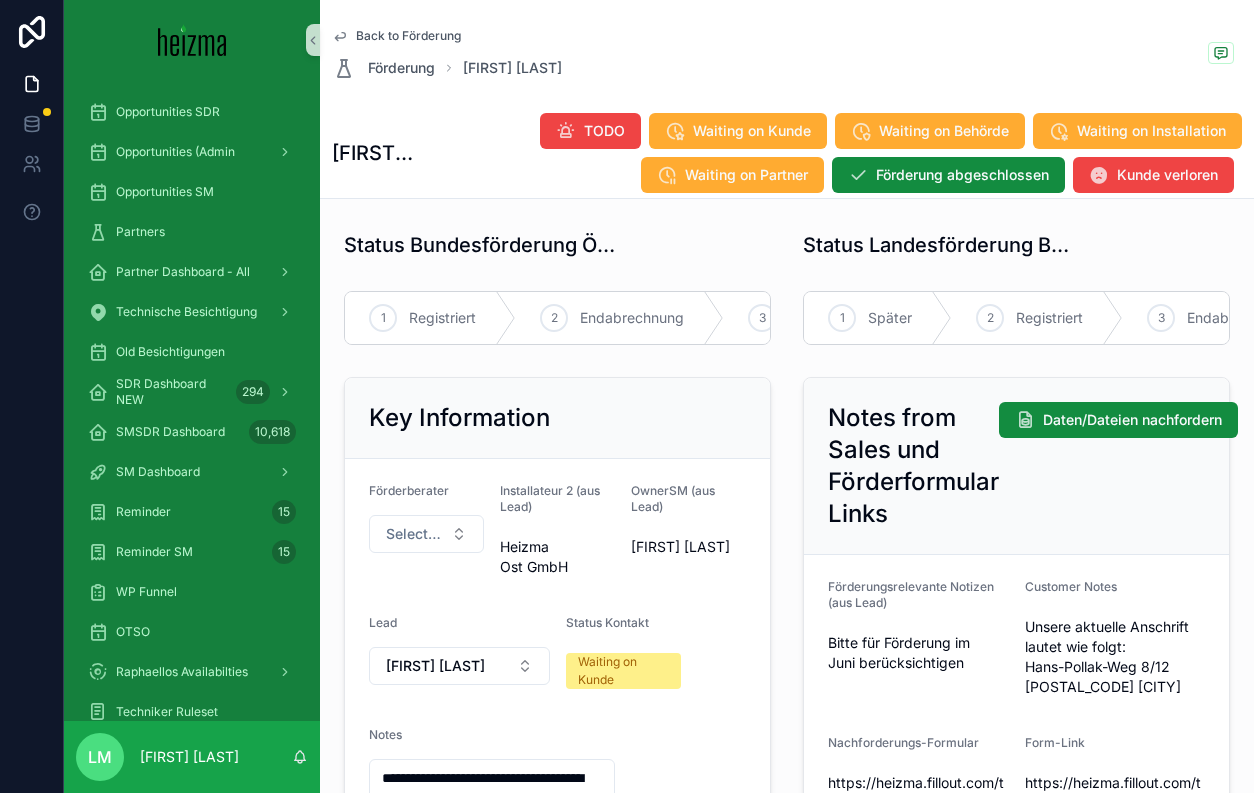 click on "Back to Förderung" at bounding box center (408, 36) 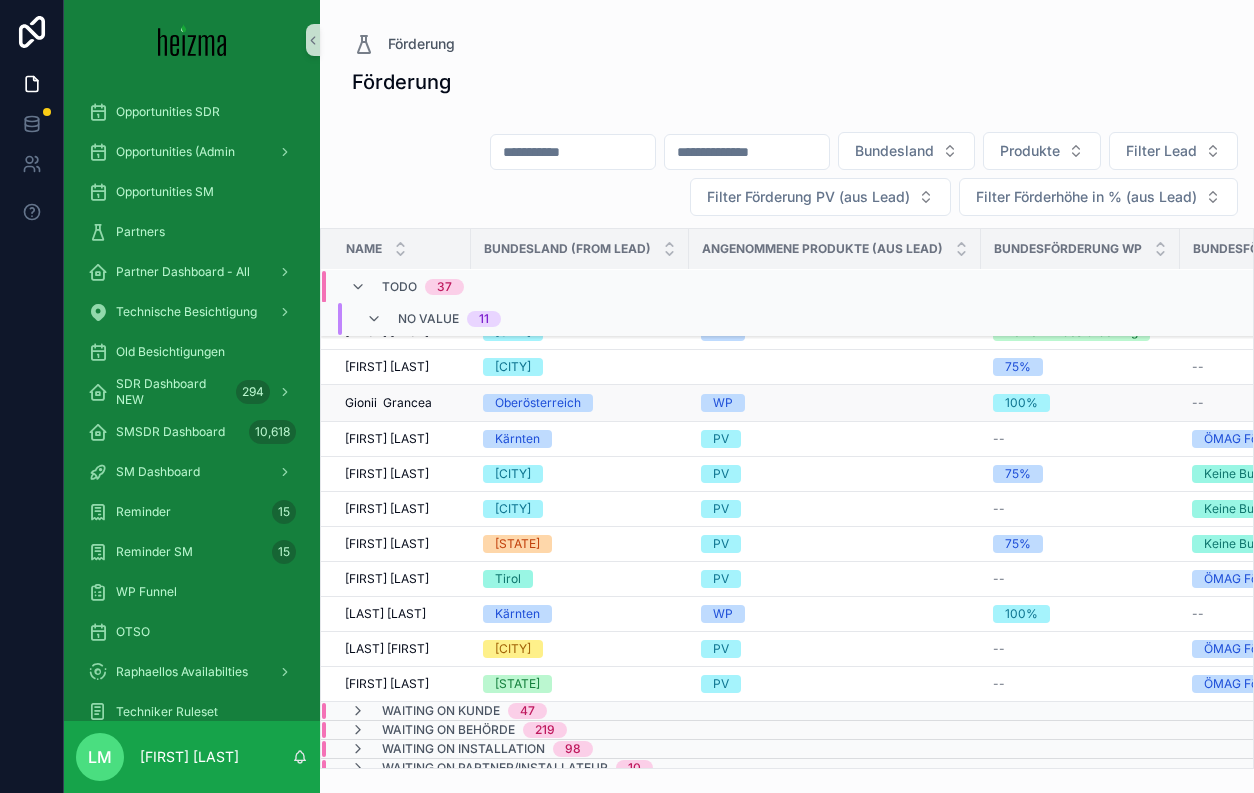 scroll, scrollTop: 237, scrollLeft: 0, axis: vertical 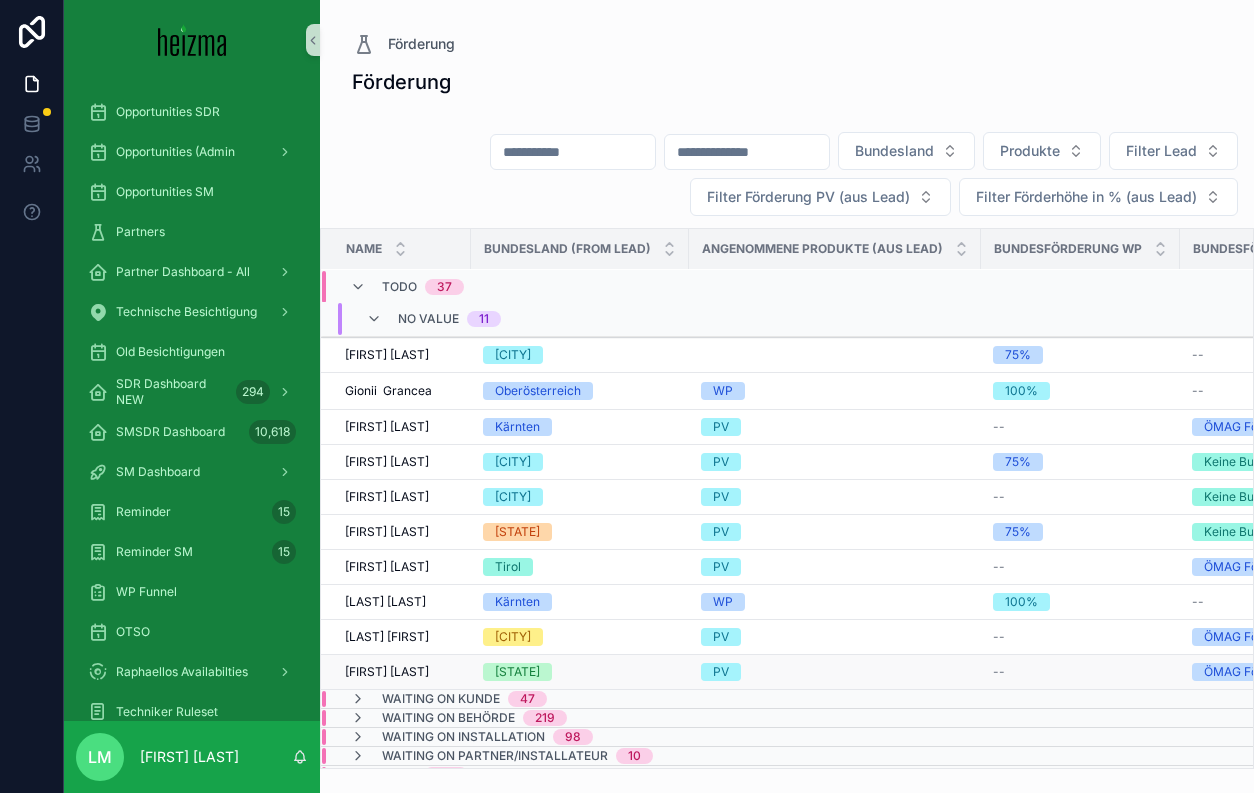 click on "[FIRST] [LAST] [LAST]" at bounding box center (387, 672) 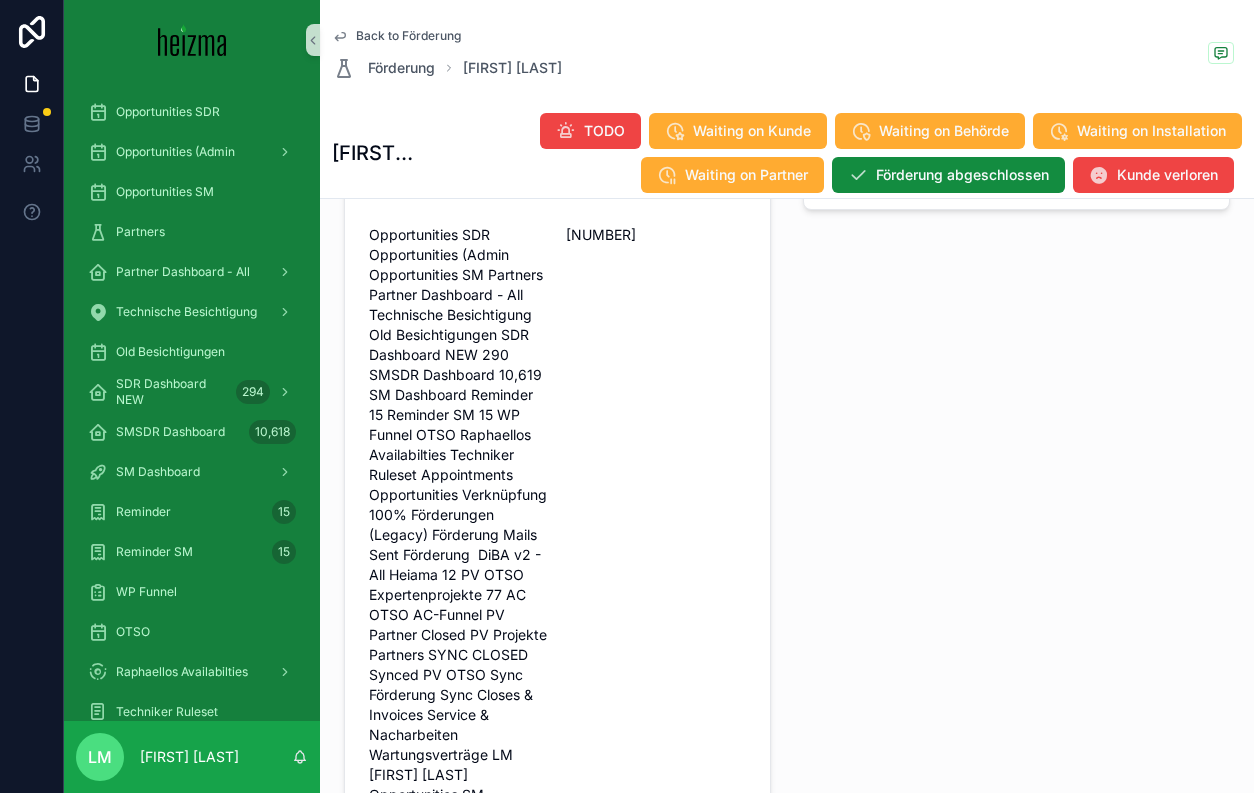 scroll, scrollTop: 1362, scrollLeft: 0, axis: vertical 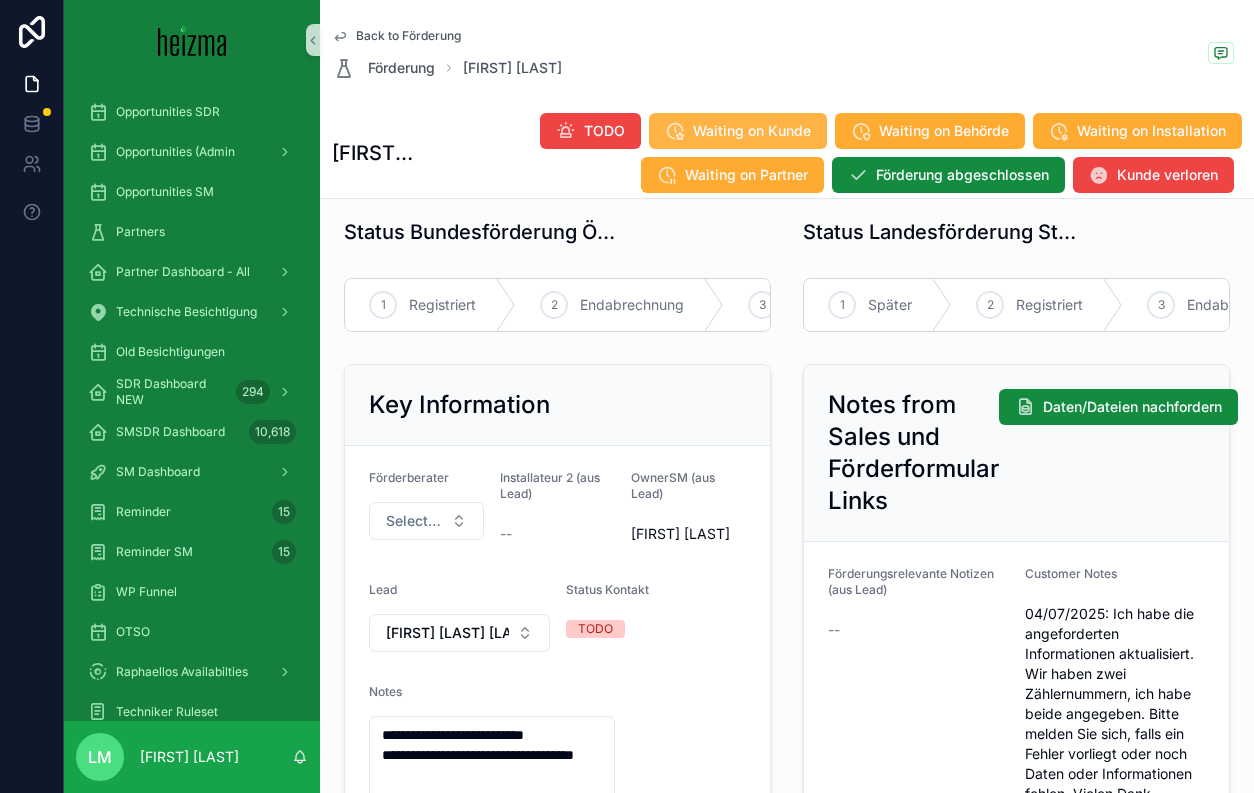 click on "Waiting on Kunde" at bounding box center (752, 131) 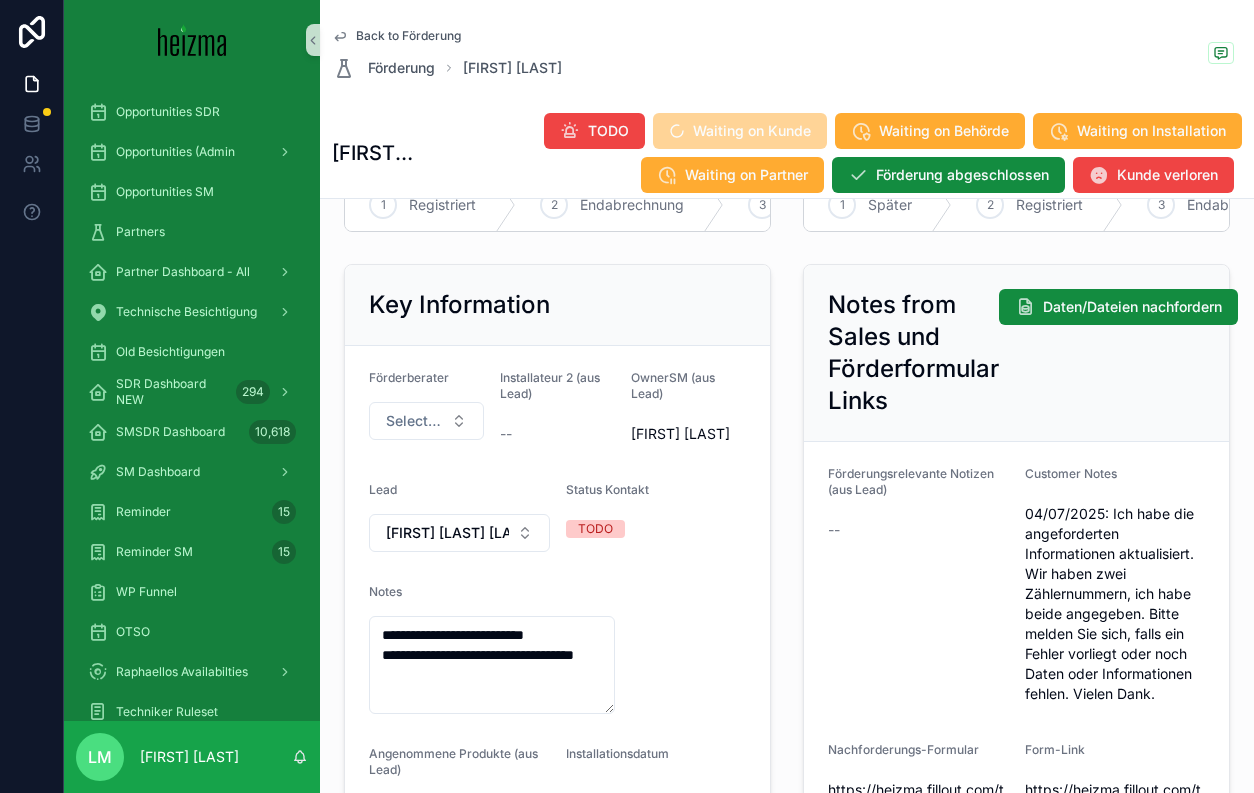 scroll, scrollTop: 234, scrollLeft: 0, axis: vertical 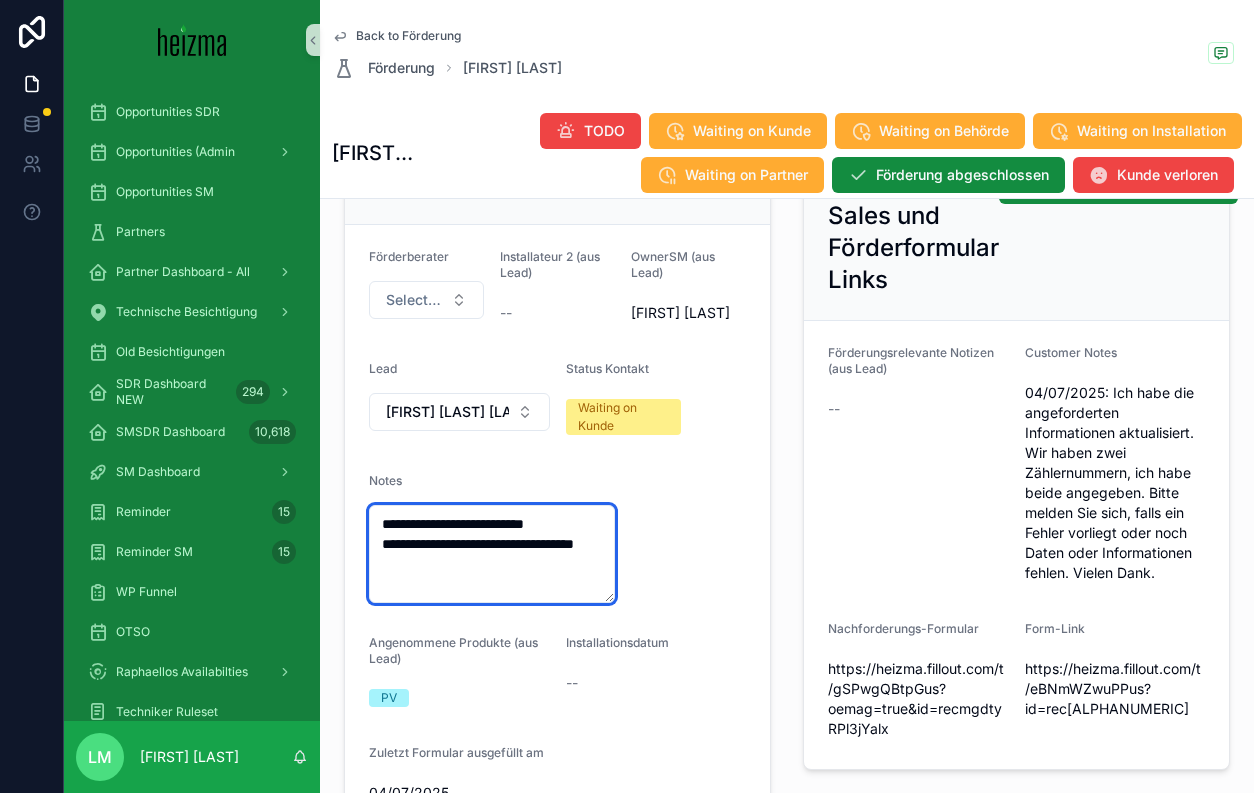 click on "**********" at bounding box center (492, 554) 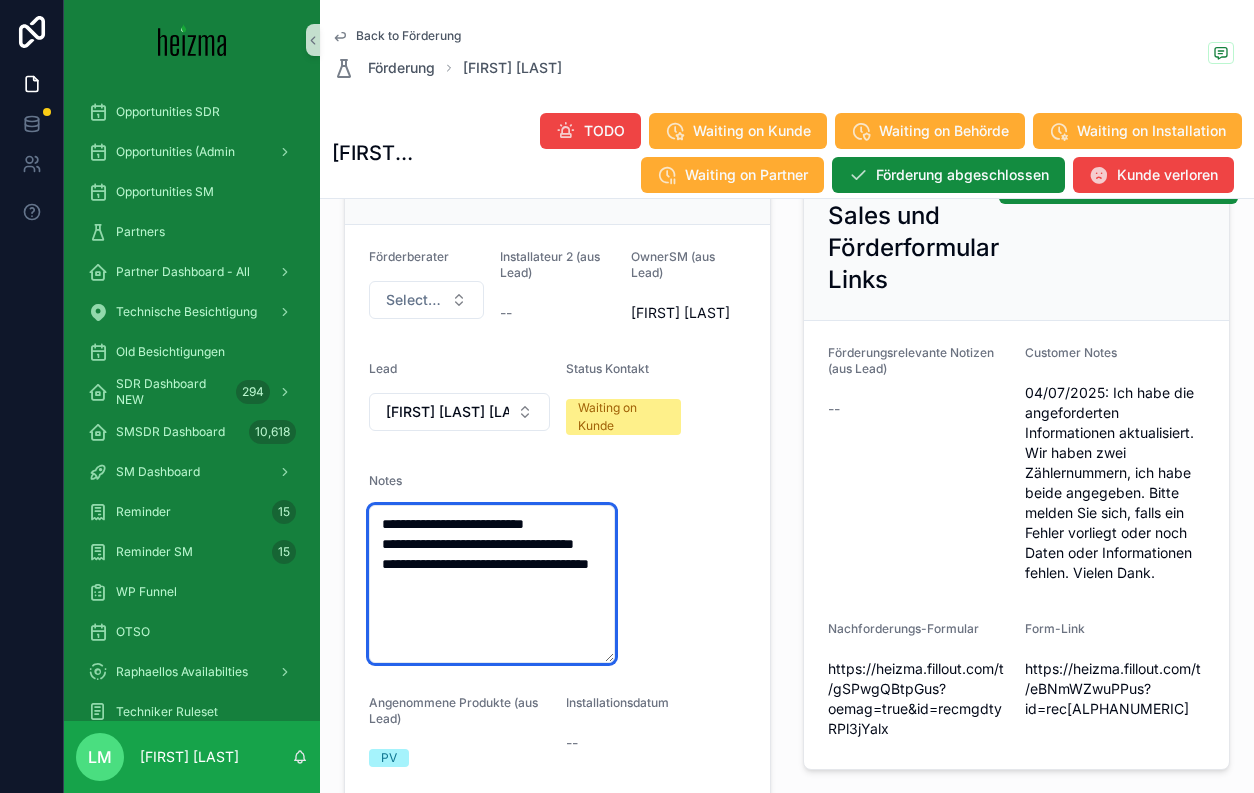 type on "**********" 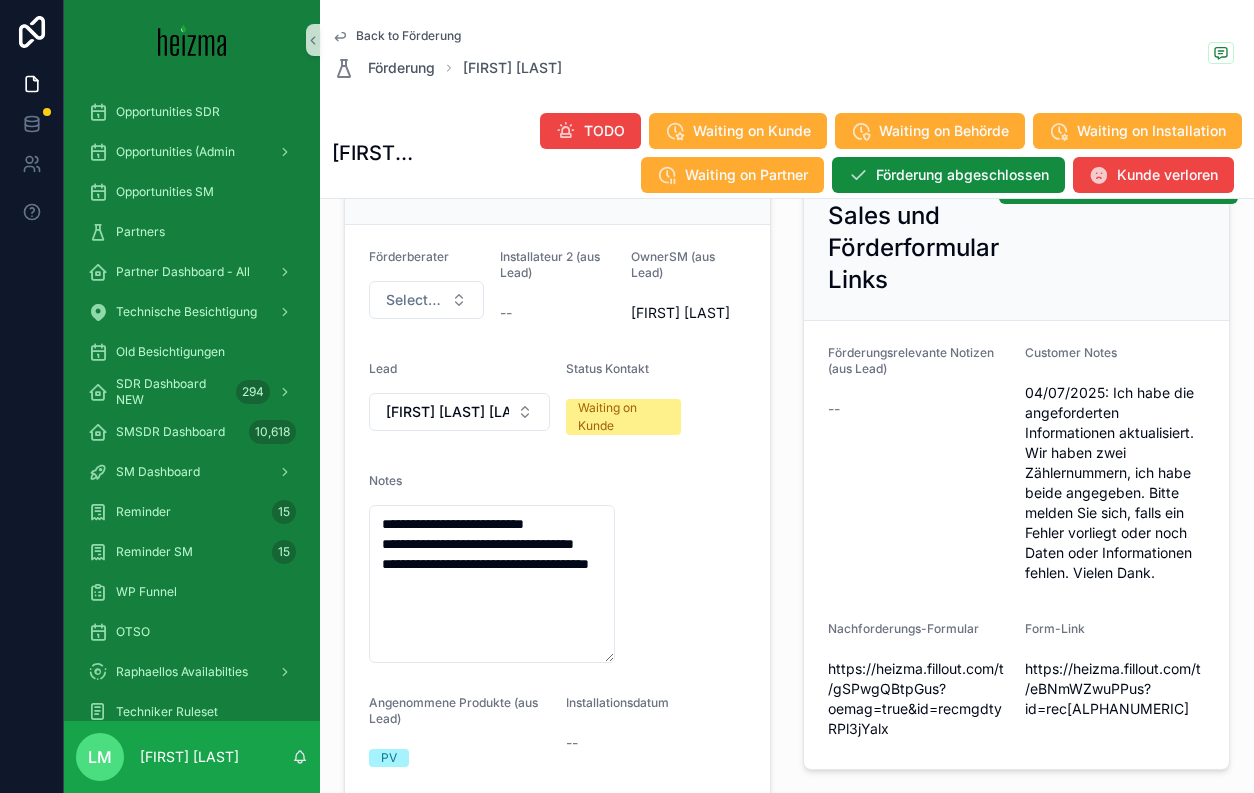 click on "Förderungsrelevante Notizen (aus Lead) --" at bounding box center (918, 467) 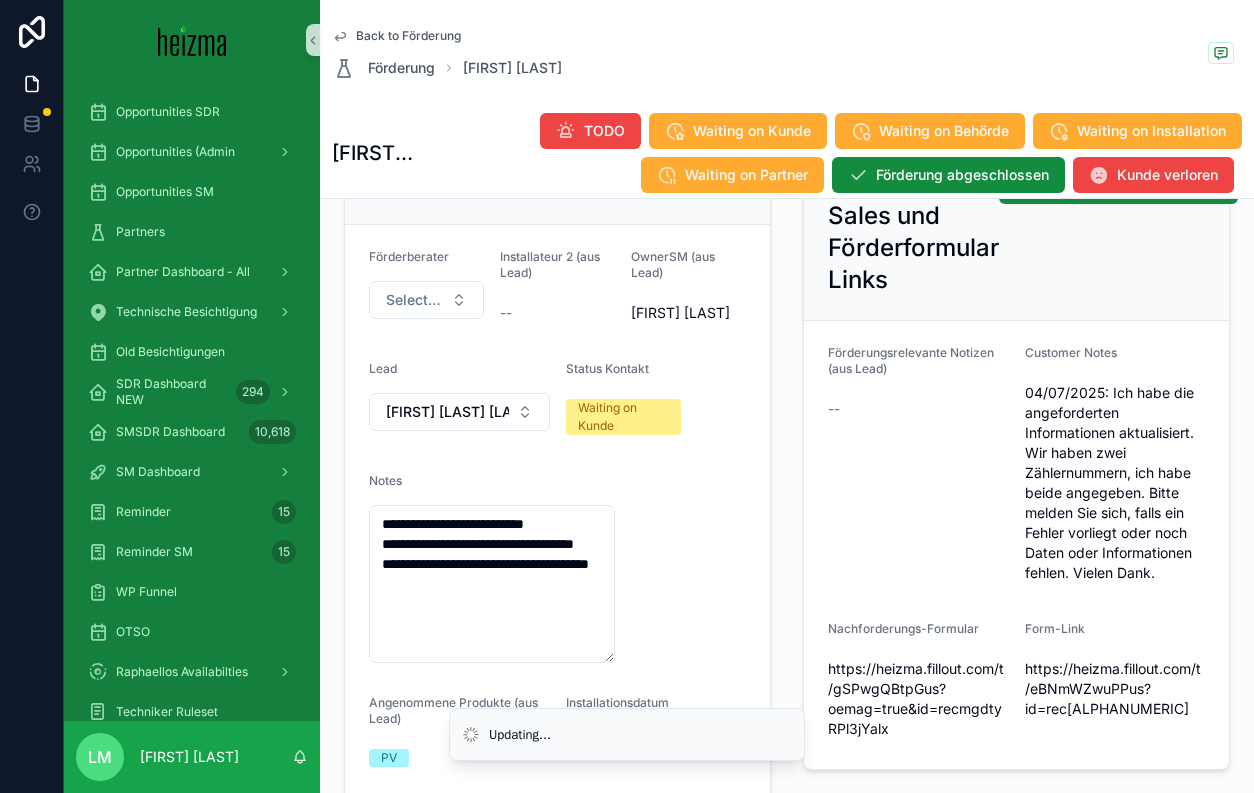 click on "Back to Förderung" at bounding box center [408, 36] 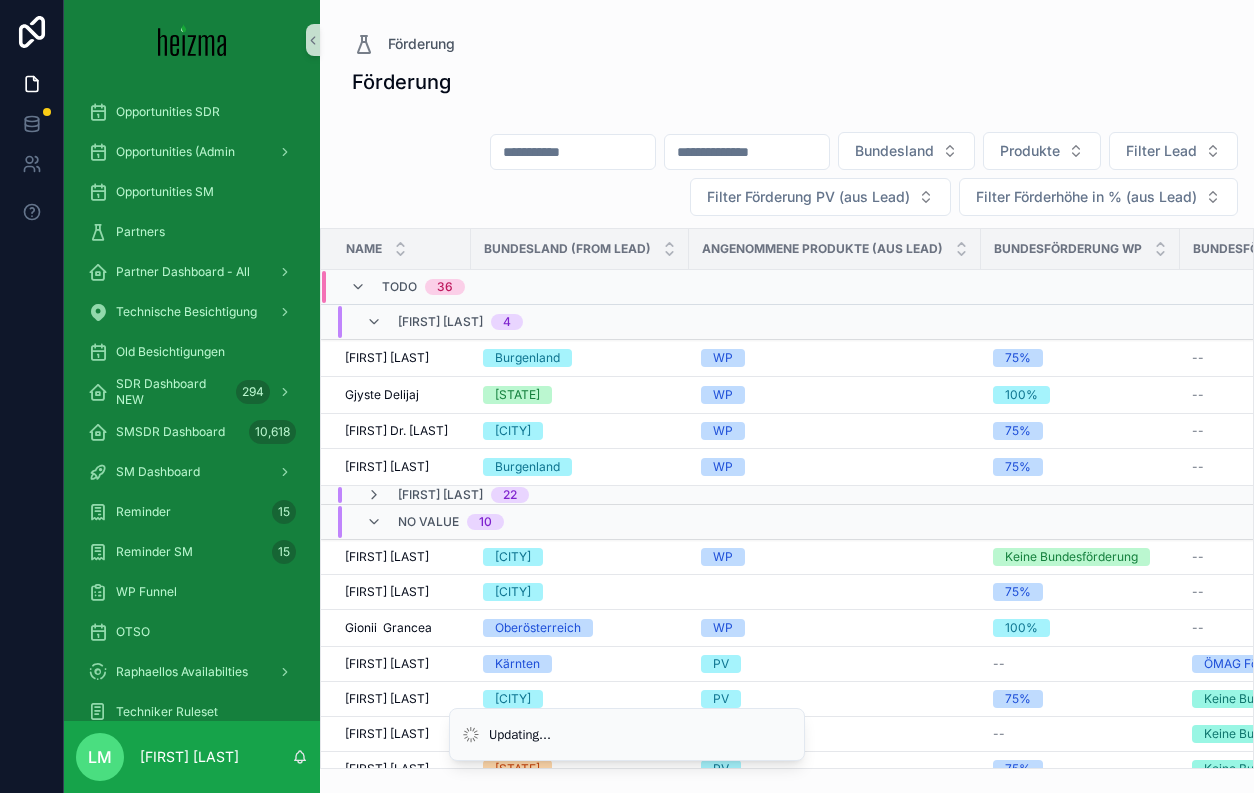 scroll, scrollTop: 0, scrollLeft: 0, axis: both 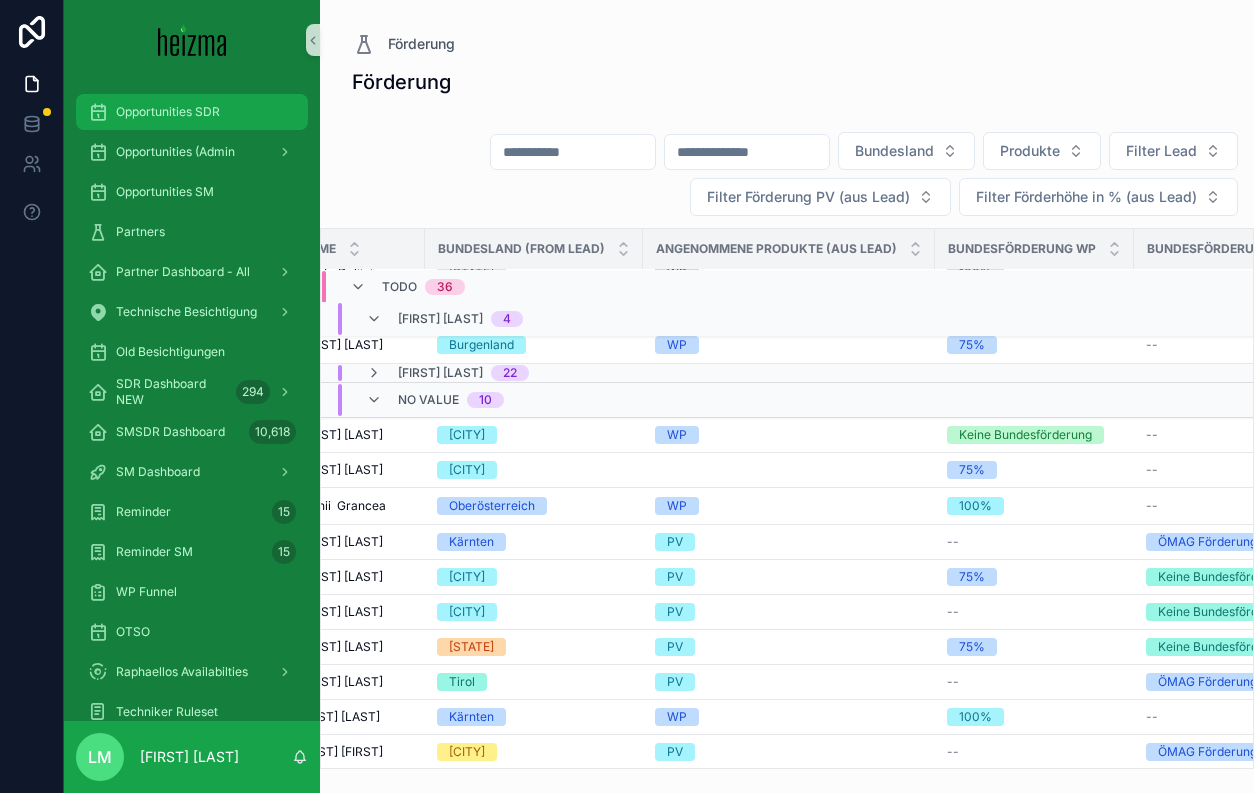 click on "Opportunities SDR" at bounding box center [192, 112] 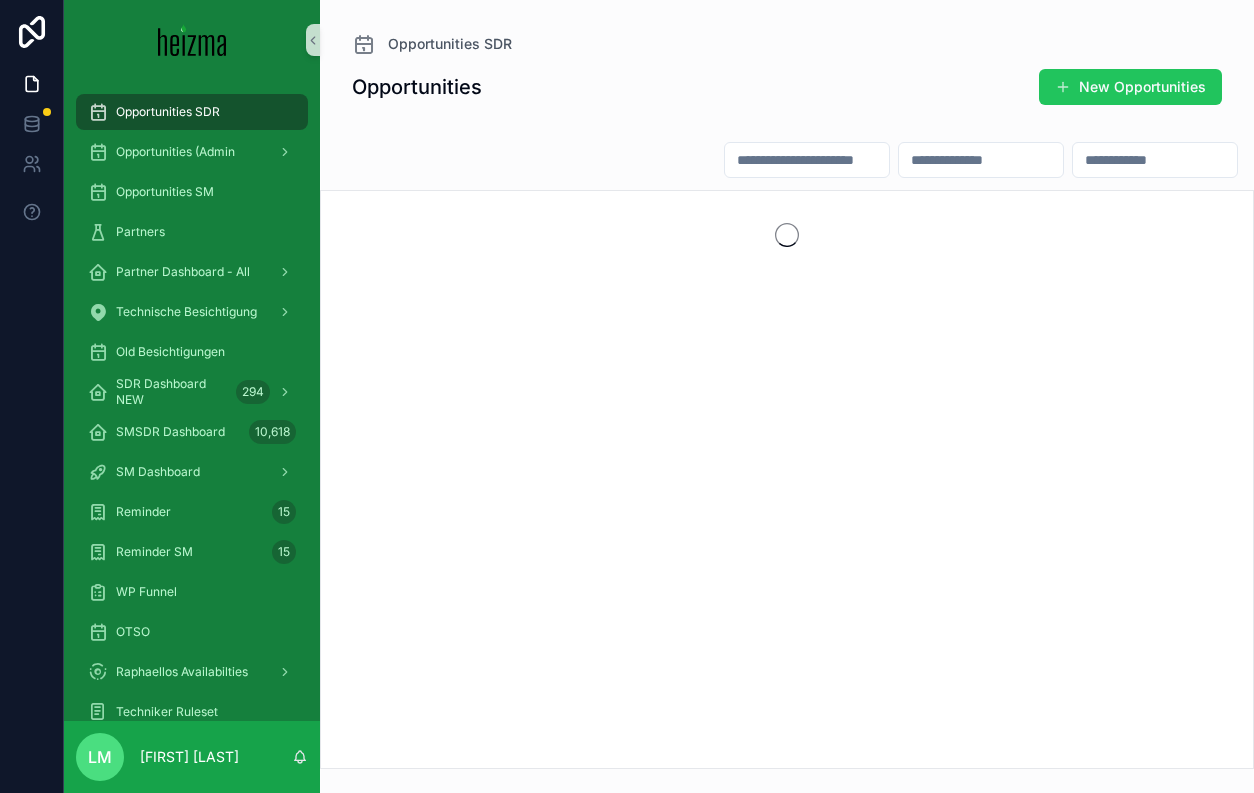 click at bounding box center (807, 160) 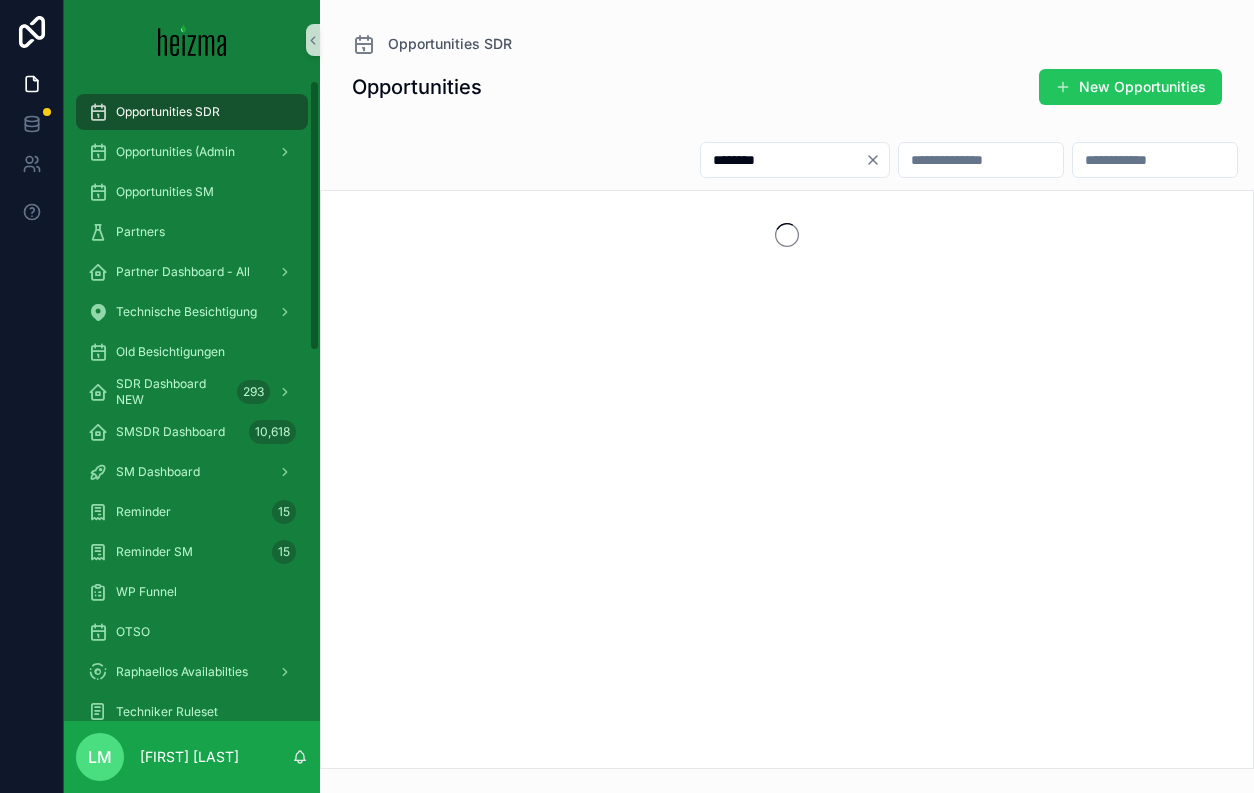type on "********" 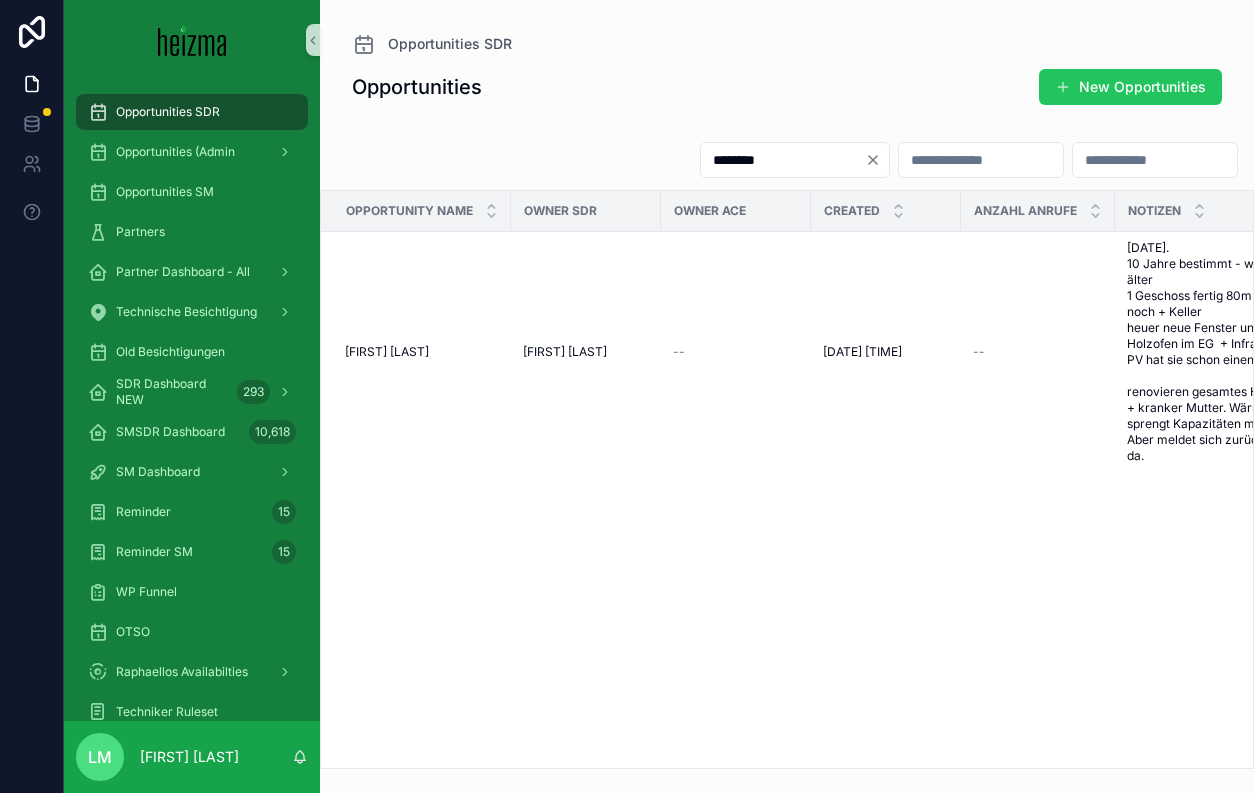 click on "********" at bounding box center [795, 160] 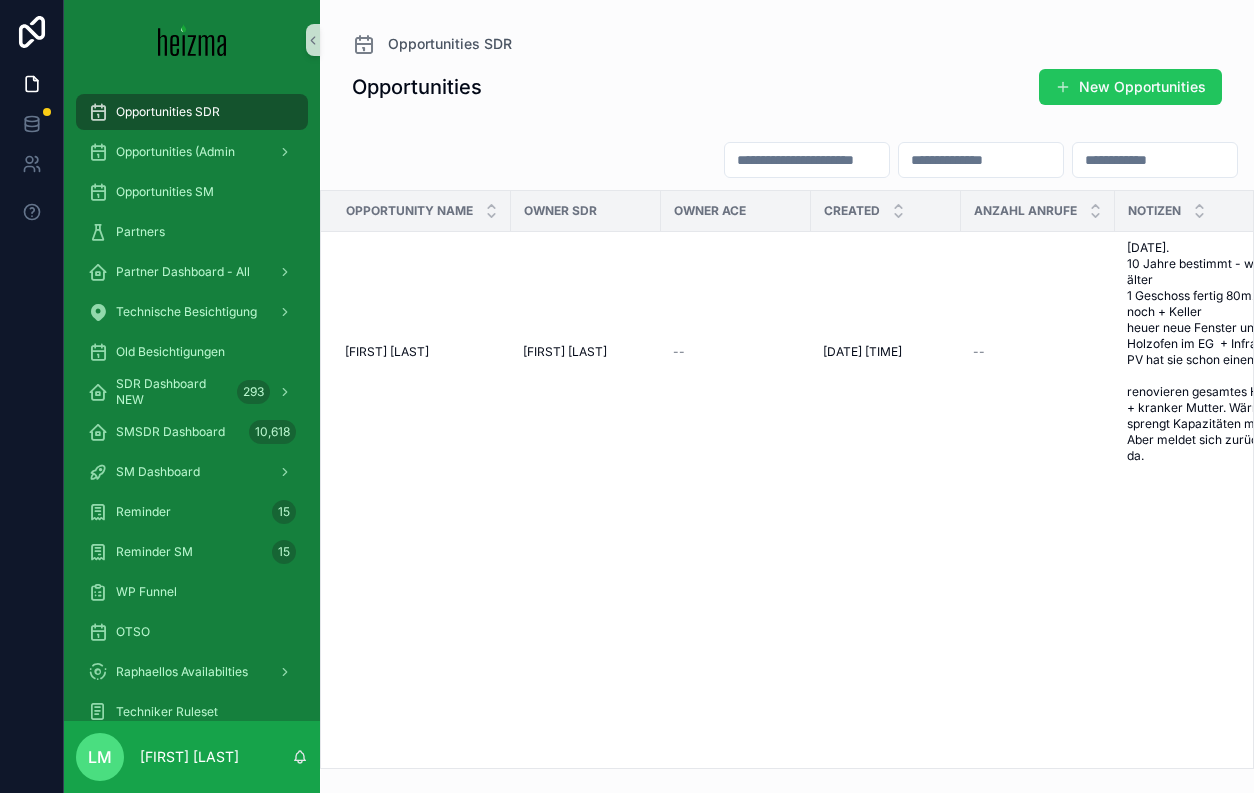 click on "Opportunities New Opportunities" at bounding box center (787, 87) 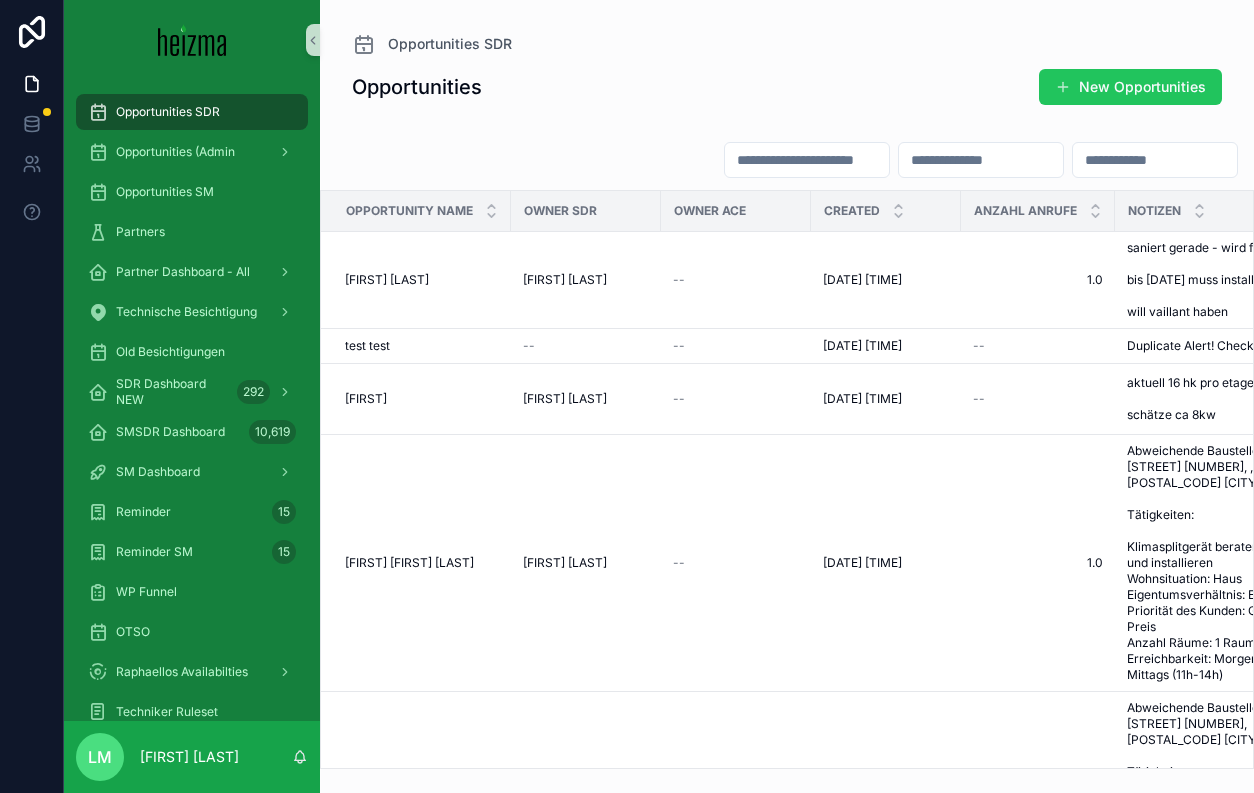 click on "Opportunities New Opportunities Opportunity Name Owner SDR Owner ACE Created Anzahl Anrufe Notizen Installateur Last Modified Status Bundesland Priority Realisierungszeitraum Jessica Gorgosilich Jessica Gorgosilich Niklas Leibold -- 14/07/2025 11:07 14/07/2025 11:07 1.0 1.0 saniert gerade - wird fbh werden
bis 25.12 muss installiert werden
will vaillant haben  saniert gerade - wird fbh werden
bis 25.12 muss installiert werden
will vaillant haben  -- 14/07/2025 11:20 14/07/2025 11:20 Lead Generiert (Mobilebox) Burgenland -- -- test test test test -- -- 14/07/2025 10:57 14/07/2025 10:57 --
Duplicate Alert! Check if Duplicate
Duplicate Alert! Check if Duplicate -- 14/07/2025 10:57 14/07/2025 10:57 Lead Generiert Wien -- -- Heike  Heike  Lena Krawietz -- 14/07/2025 10:54 14/07/2025 10:54 -- haus in österreich gekauft, einzug ca oktober, november
evl auch fussbodenheizung
wird alles gedämmt sein
50 jahre alst, renovierunjg
aktuell 16 hk pro etage 8 stück
schätze ca 8kw -- 14/07/2025 11:07 Kärnten 3 --" at bounding box center [787, 418] 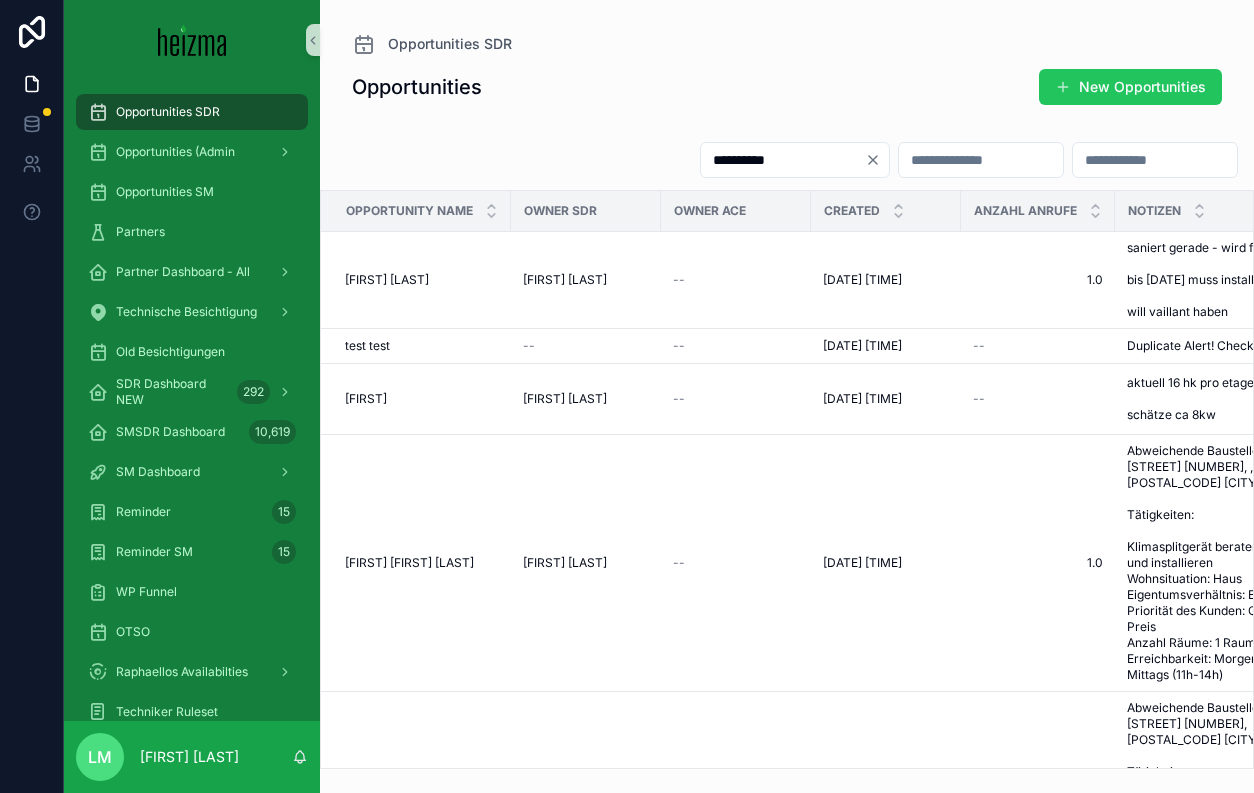 type on "**********" 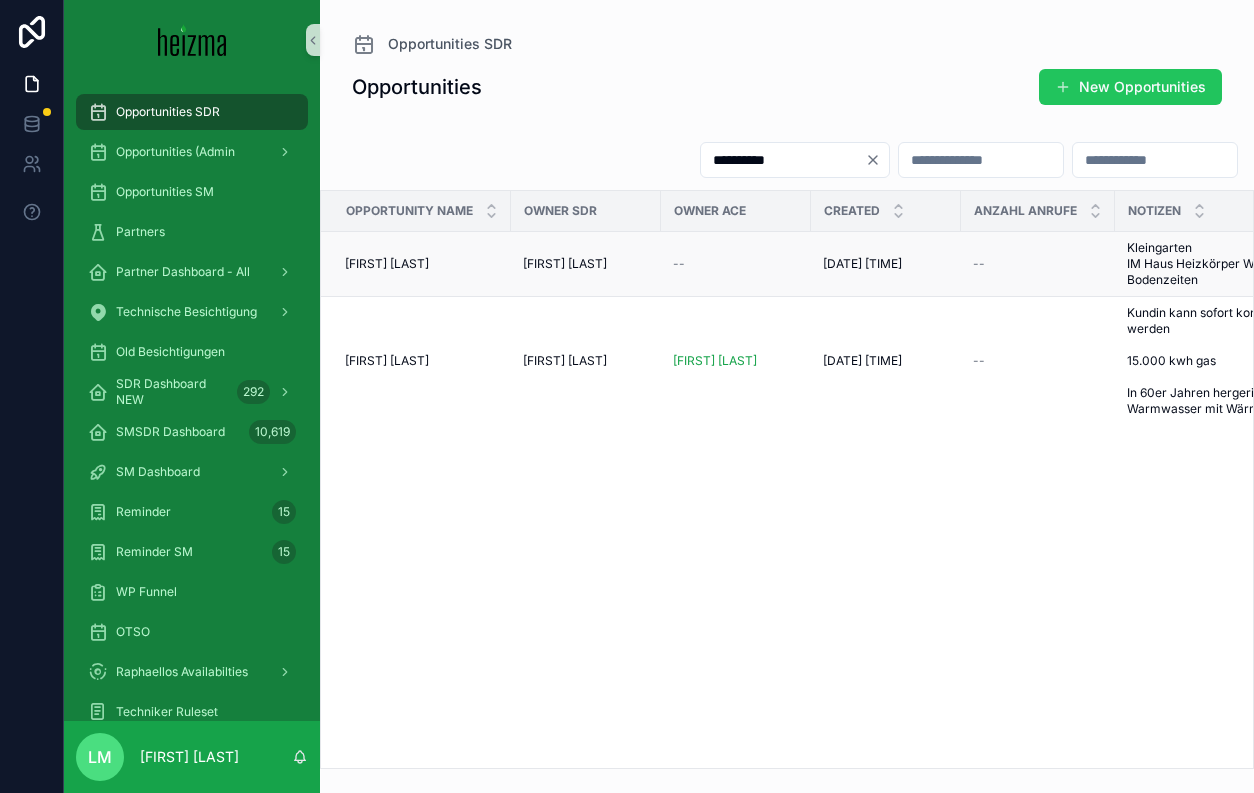 click on "Roland Grünsteidl" at bounding box center (387, 264) 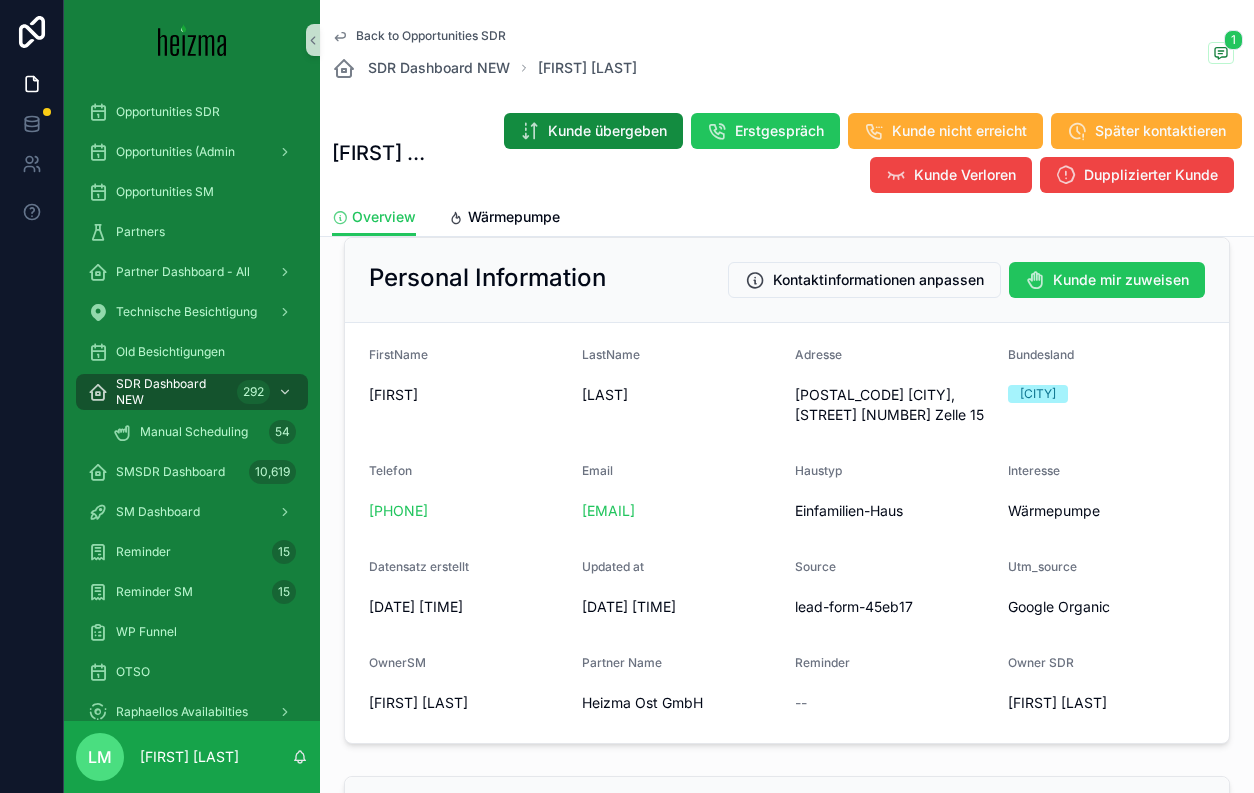scroll, scrollTop: 0, scrollLeft: 0, axis: both 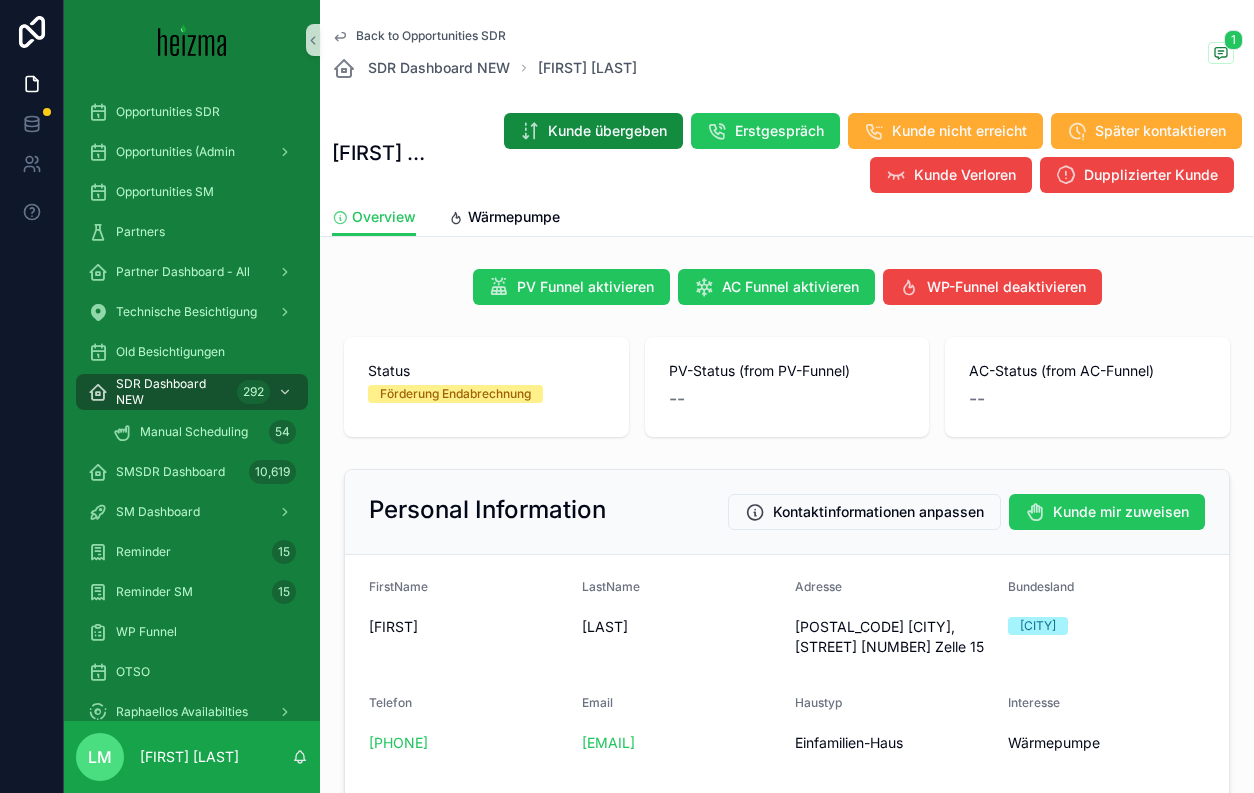 click on "Back to Opportunities SDR" at bounding box center [431, 36] 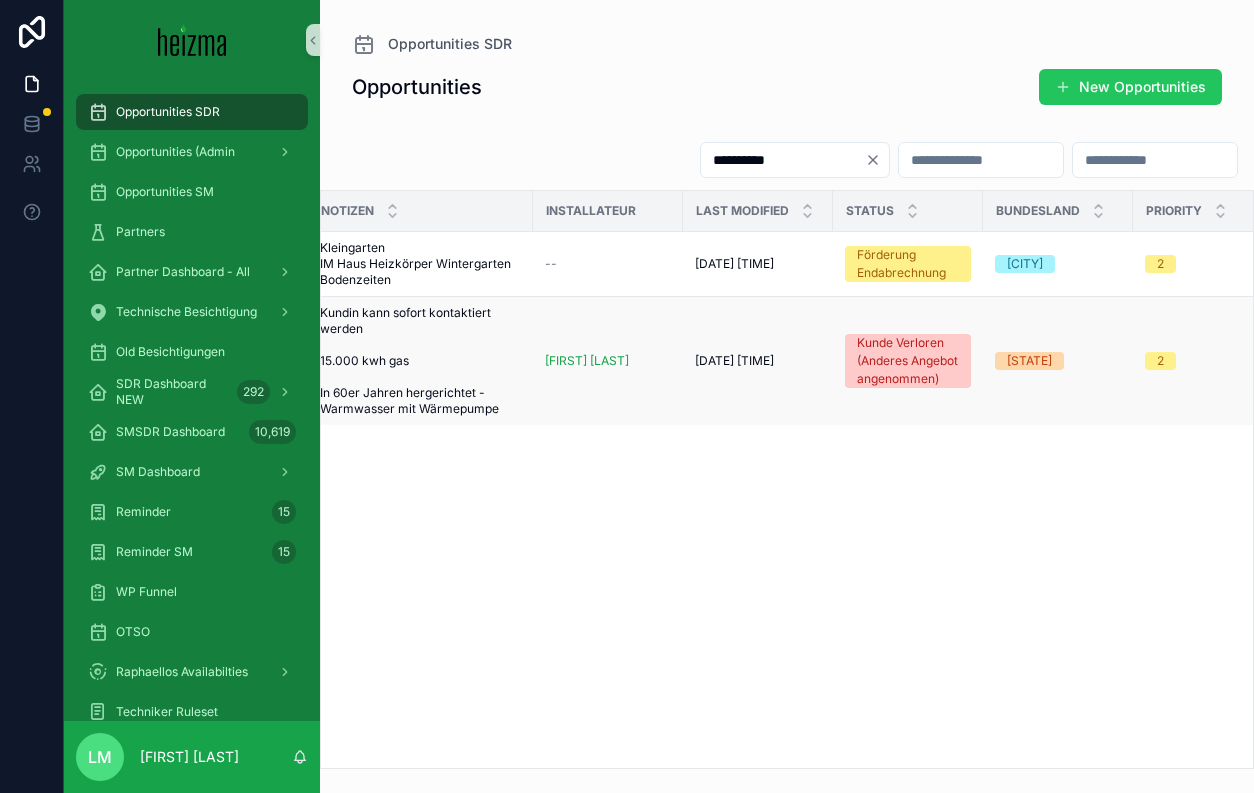 scroll, scrollTop: 0, scrollLeft: 0, axis: both 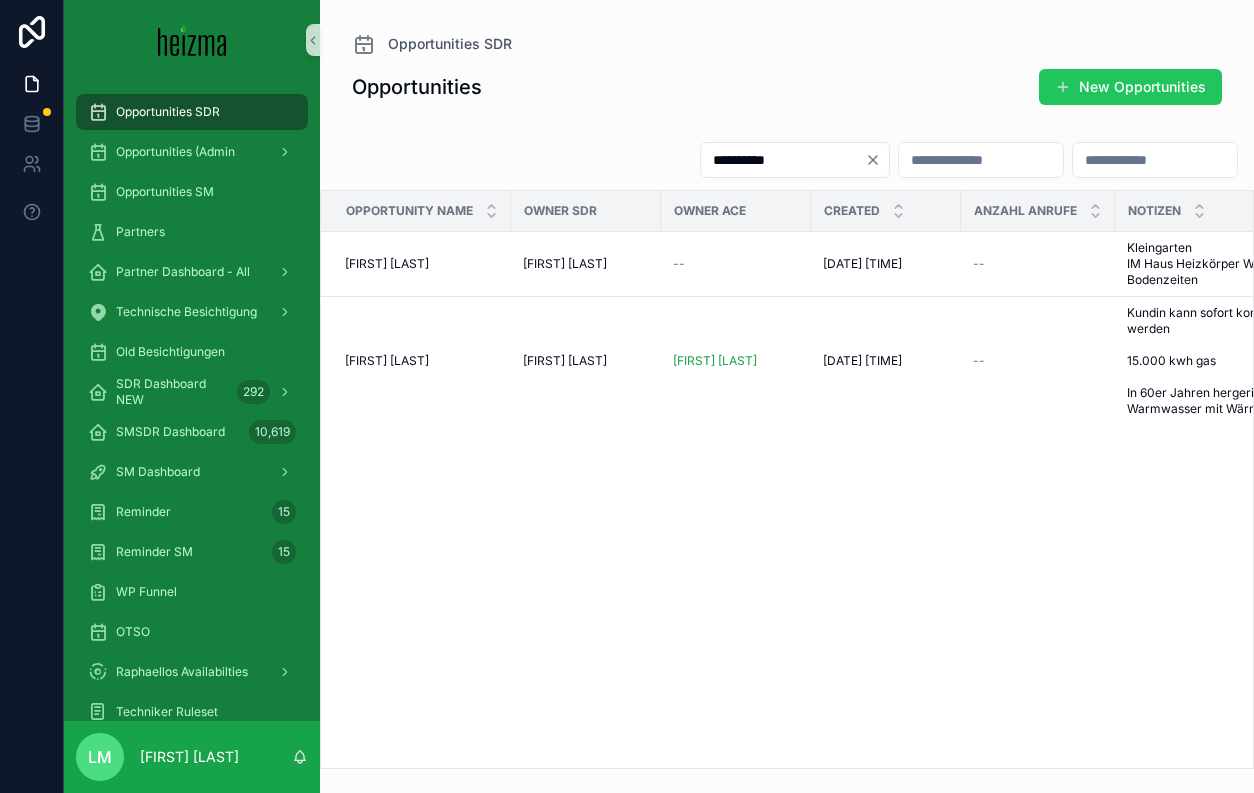 click 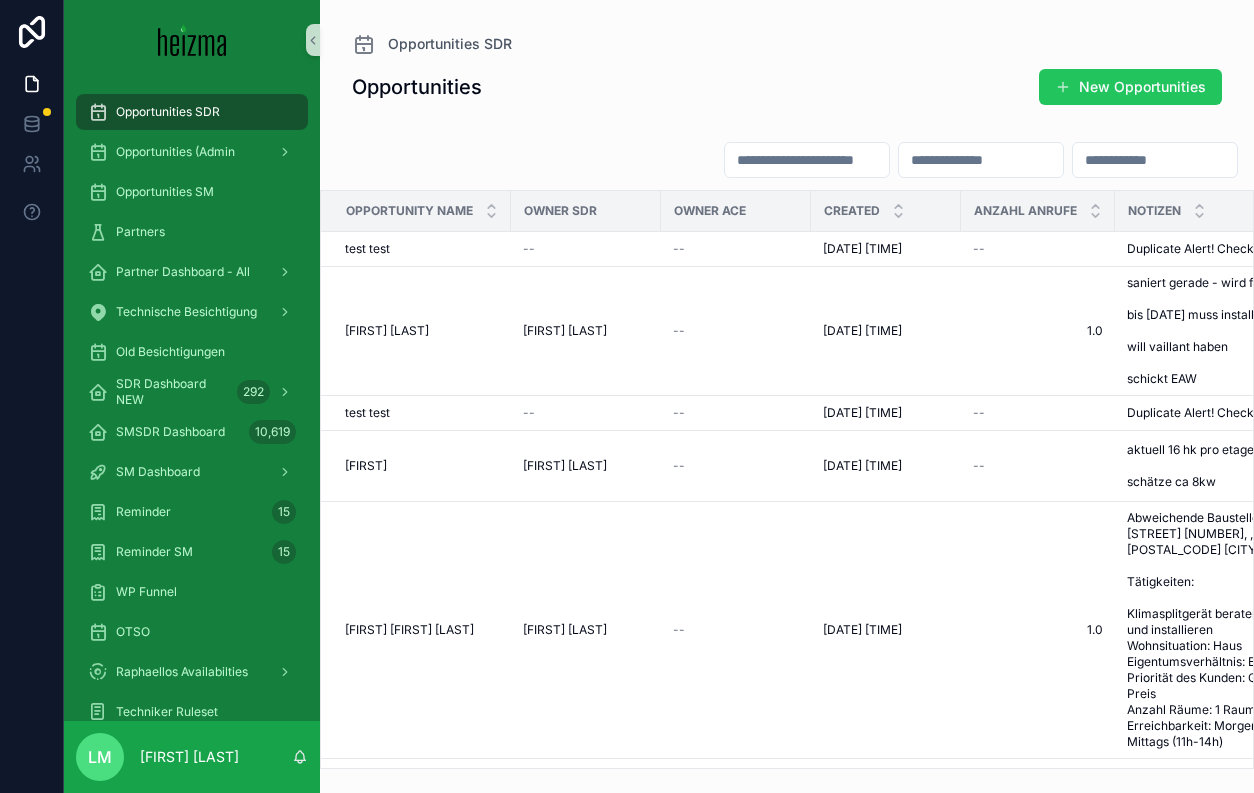 click at bounding box center [807, 160] 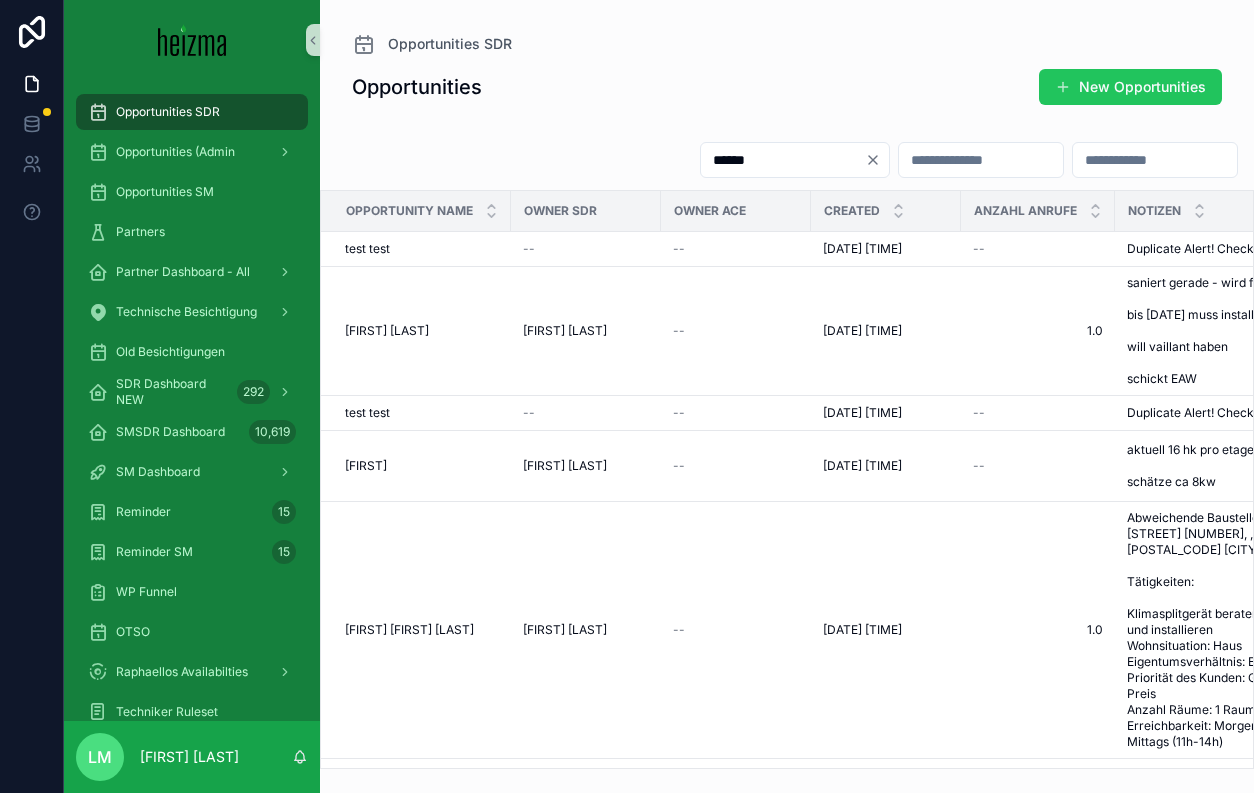 type on "******" 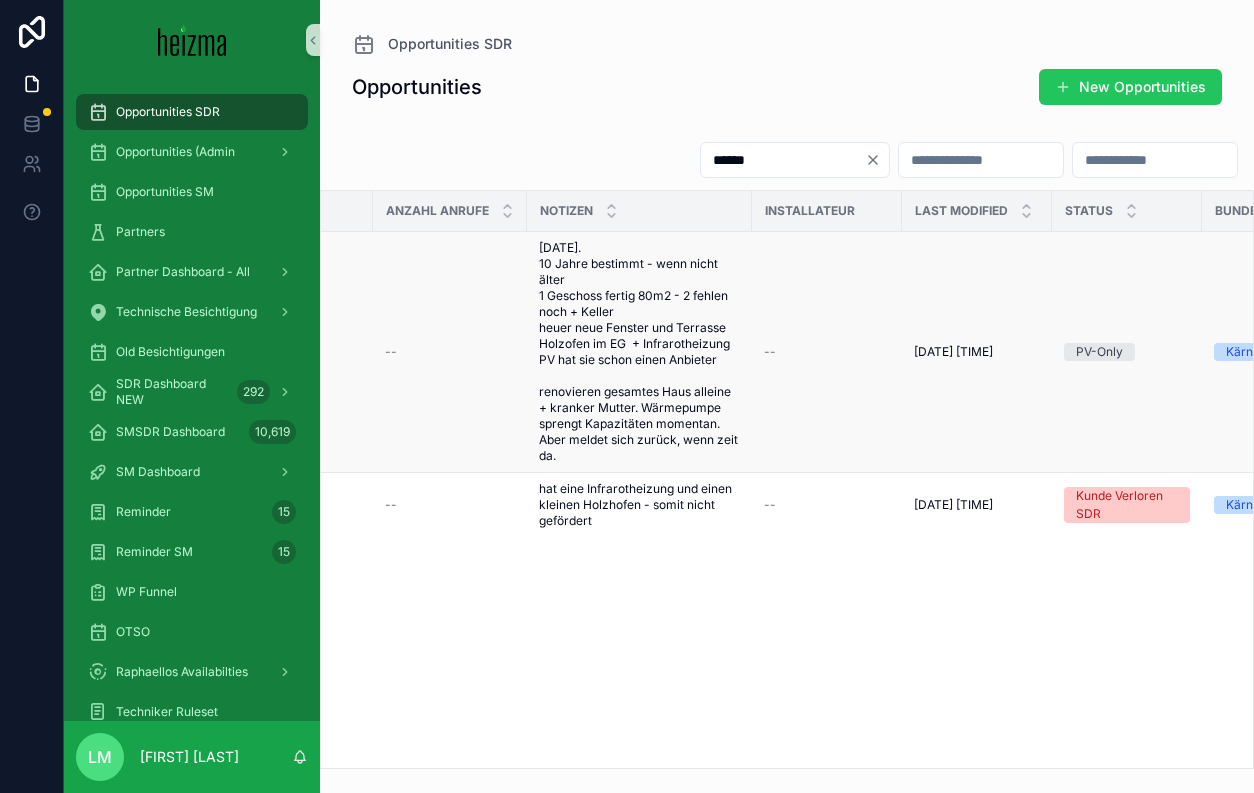 scroll, scrollTop: 0, scrollLeft: 631, axis: horizontal 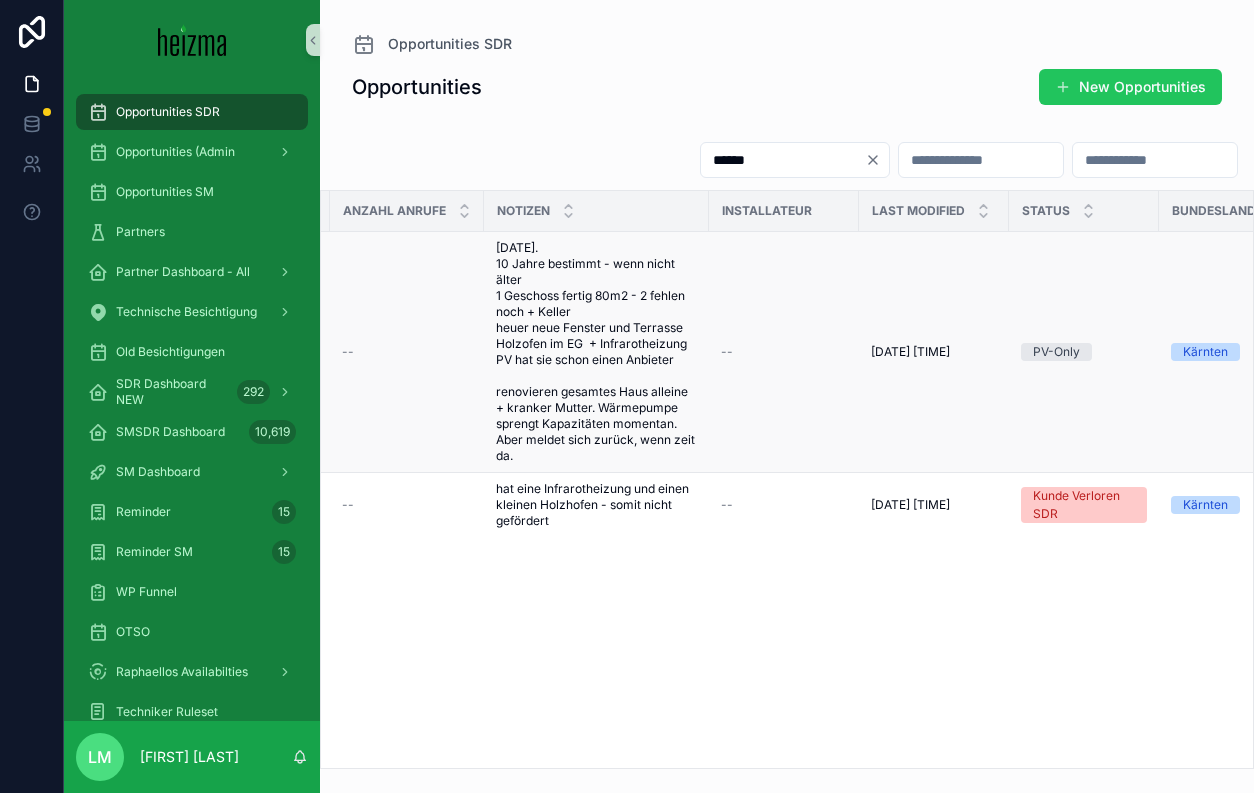 click on "15.11.
10 Jahre bestimmt - wenn nicht älter
1 Geschoss fertig 80m2 - 2 fehlen noch + Keller
heuer neue Fenster und Terrasse
Holzofen im EG  + Infrarotheizung
PV hat sie schon einen Anbieter
renovieren gesamtes Haus alleine + kranker Mutter. Wärmepumpe sprengt Kapazitäten momentan. Aber meldet sich zurück, wenn zeit da." at bounding box center [596, 352] 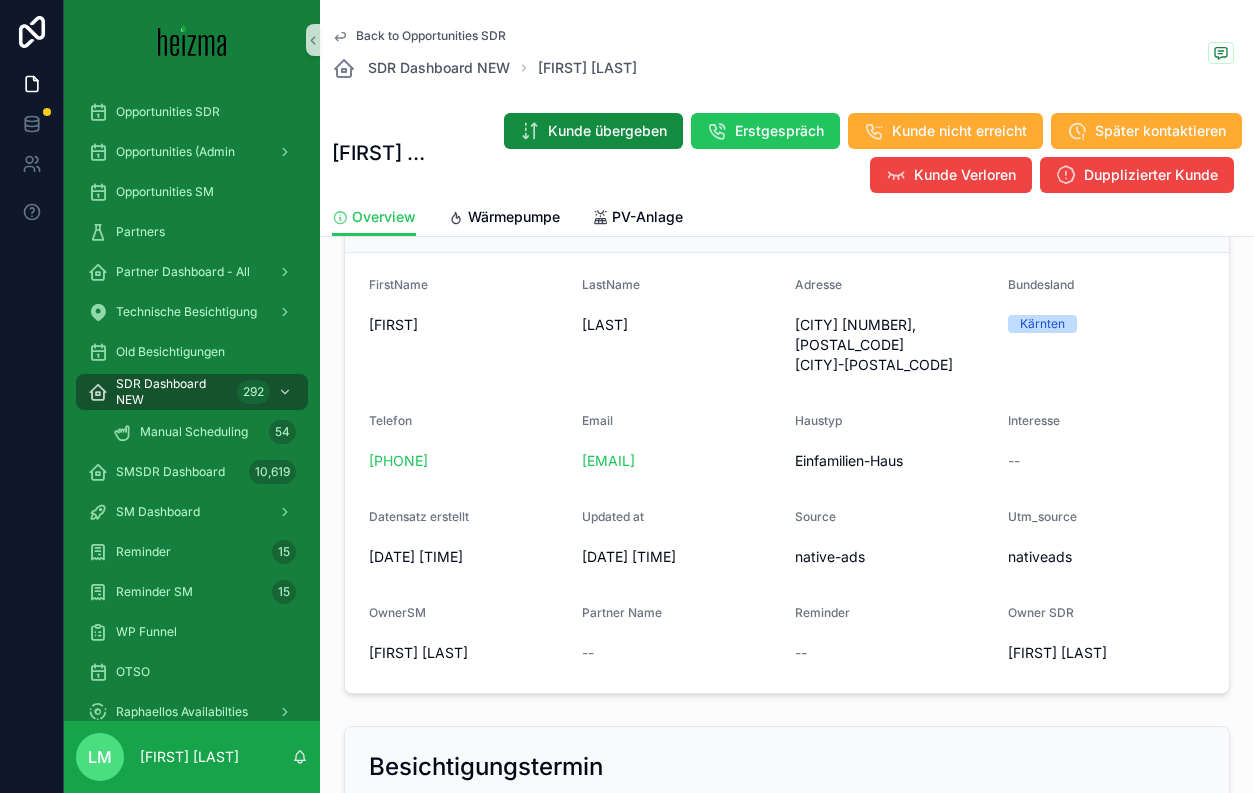 scroll, scrollTop: 299, scrollLeft: 0, axis: vertical 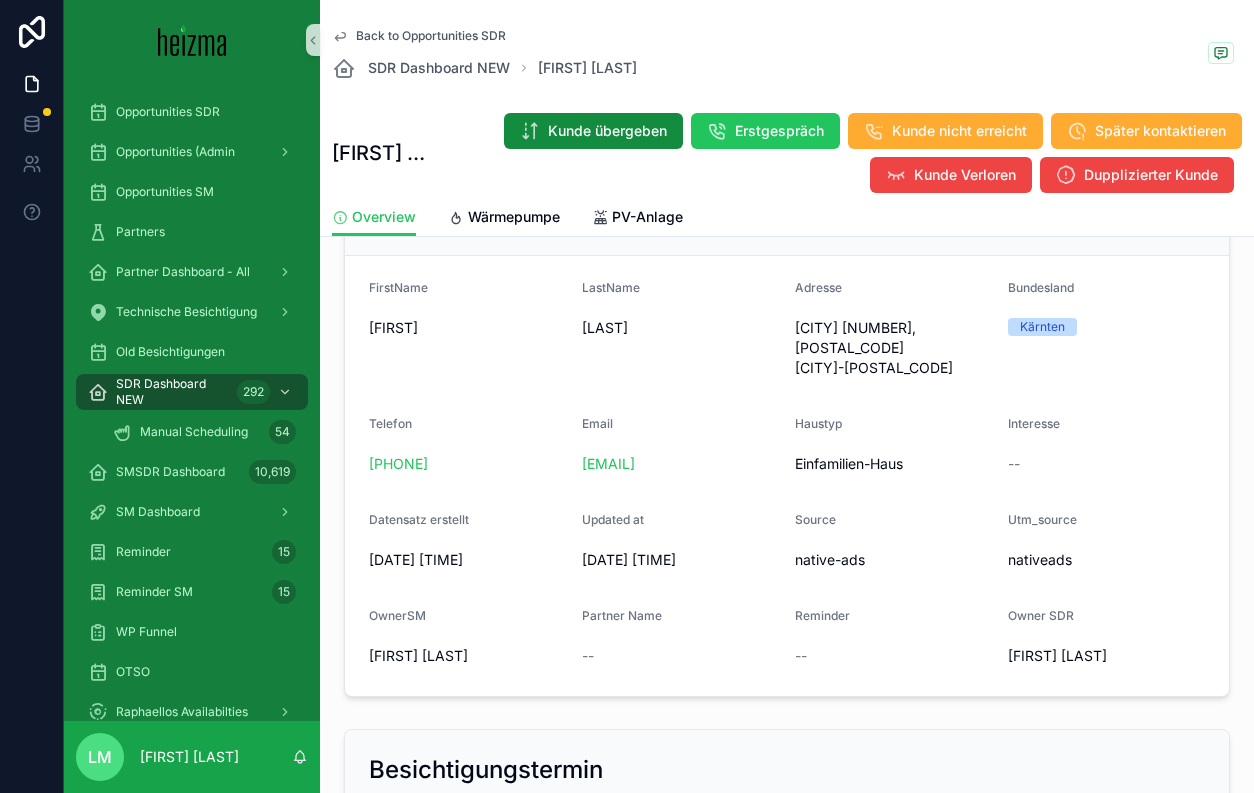 click on "Micheldorf 20, 9624 Hermagor-Pressegger See" at bounding box center [893, 348] 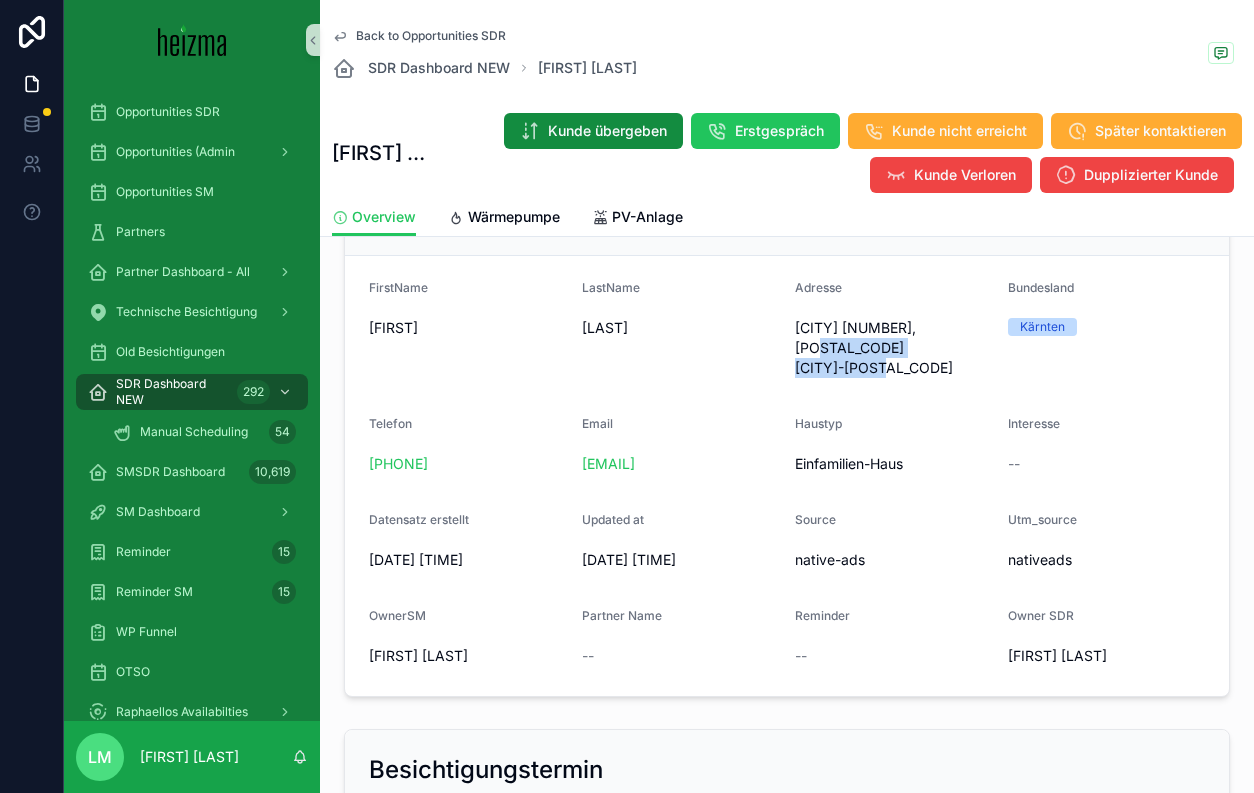 drag, startPoint x: 819, startPoint y: 346, endPoint x: 948, endPoint y: 346, distance: 129 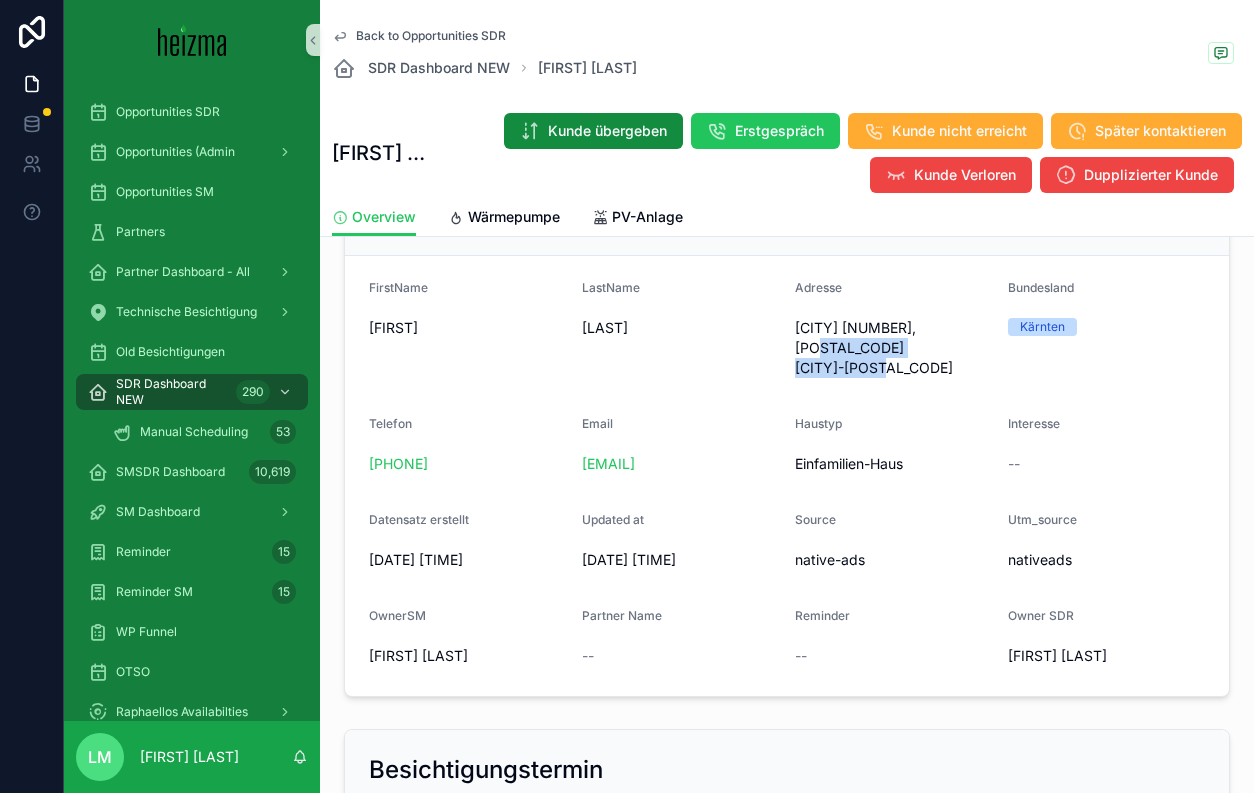 click on "FirstName Karin LastName Turner  Adresse Micheldorf 20, 9624 Hermagor-Pressegger See Bundesland Kärnten Telefon +43 664 1905395 Email karinturner0811@gmail.com Haustyp Einfamilien-Haus Interesse -- Datensatz erstellt 13/11/2024 20:15 Updated at 09/07/2025 18:11 Source native-ads Utm_source nativeads OwnerSM Moritz Jadin Partner Name -- Reminder -- Owner SDR Tina Pichlhöfer" at bounding box center [787, 476] 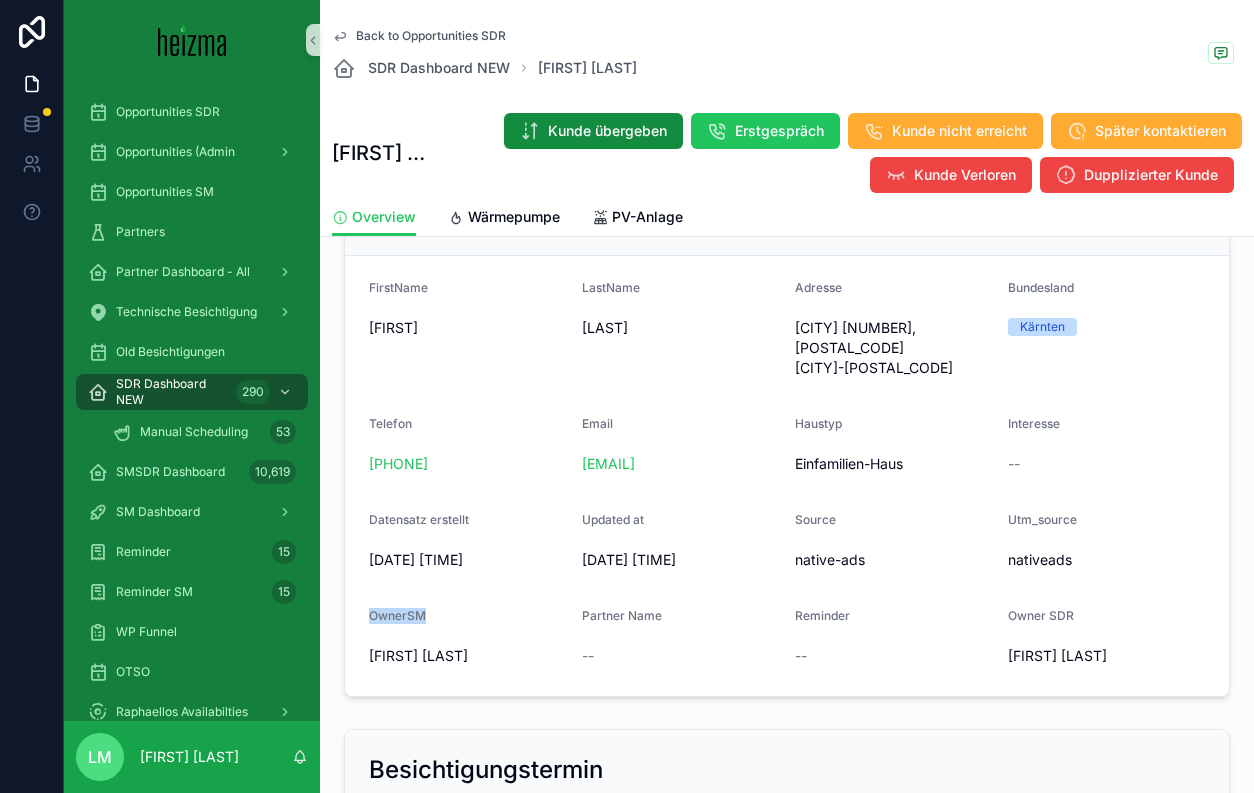scroll, scrollTop: 86, scrollLeft: 0, axis: vertical 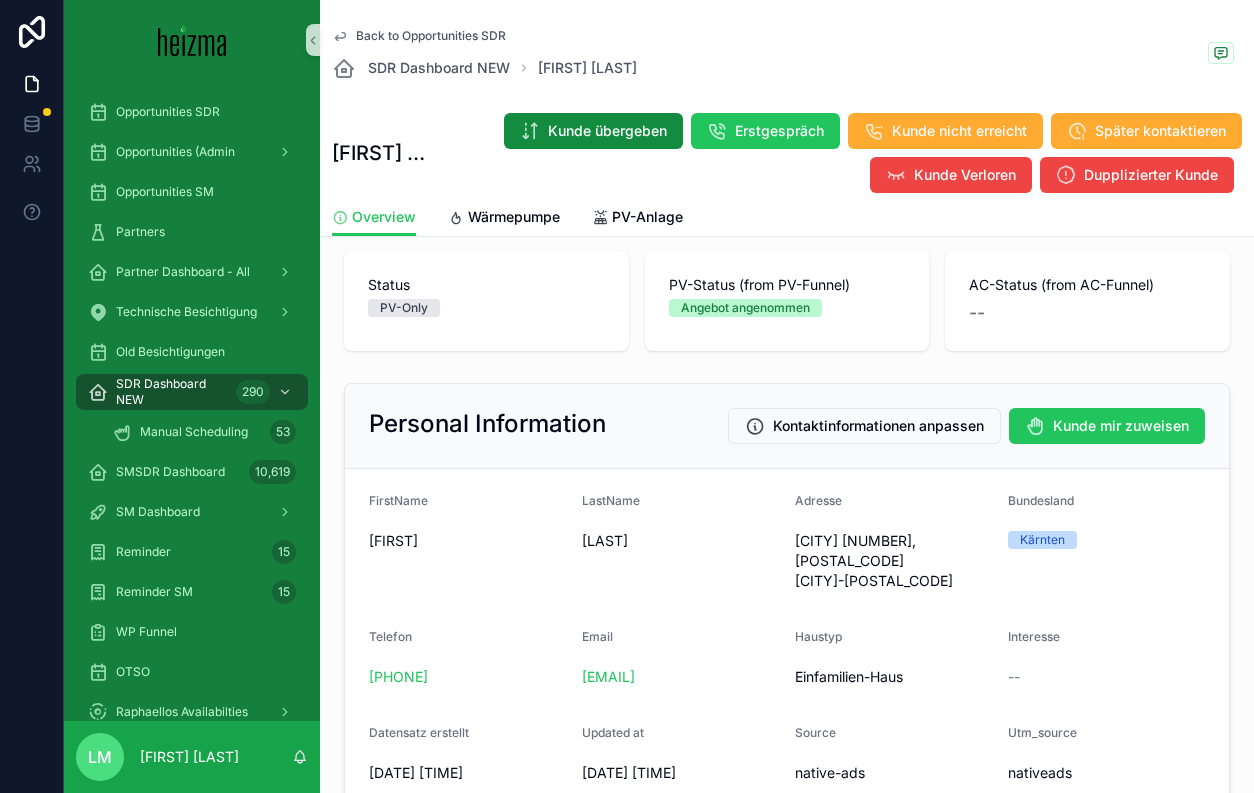 click on "Personal Information" at bounding box center (487, 424) 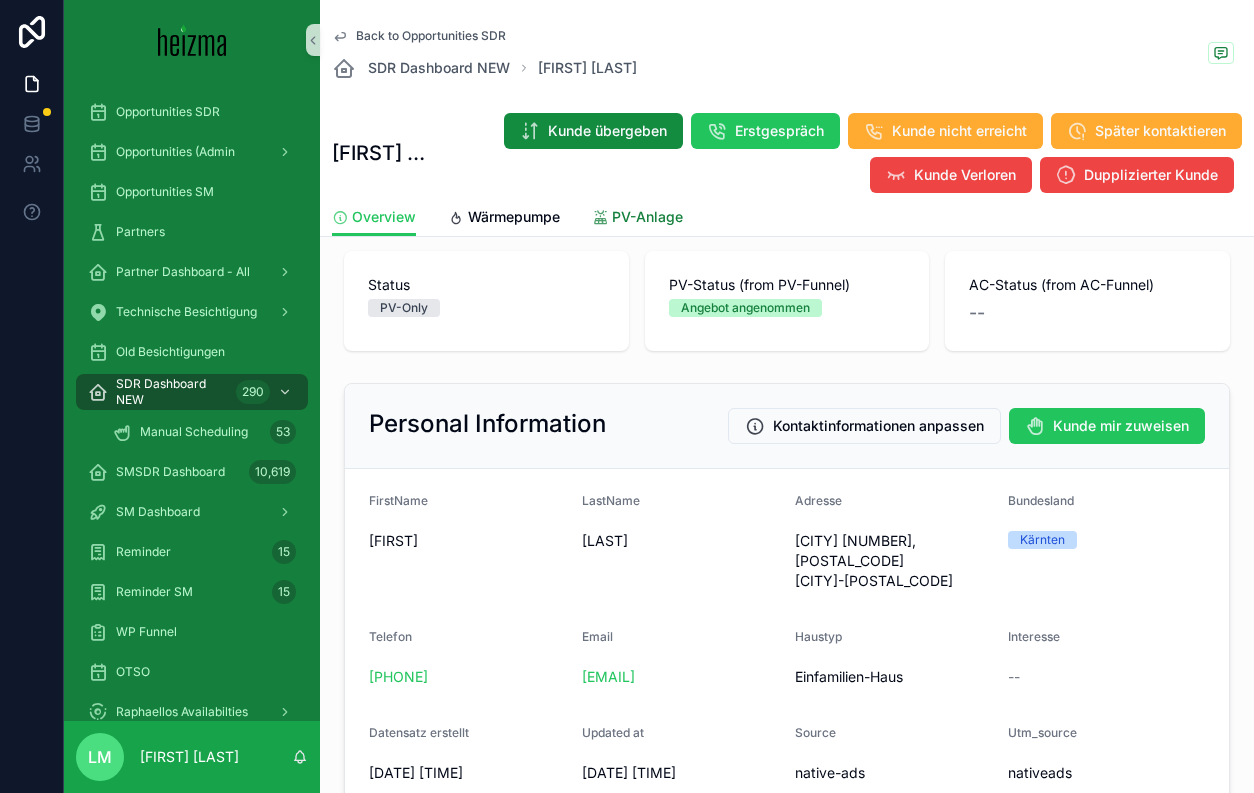 click on "PV-Anlage" at bounding box center [647, 217] 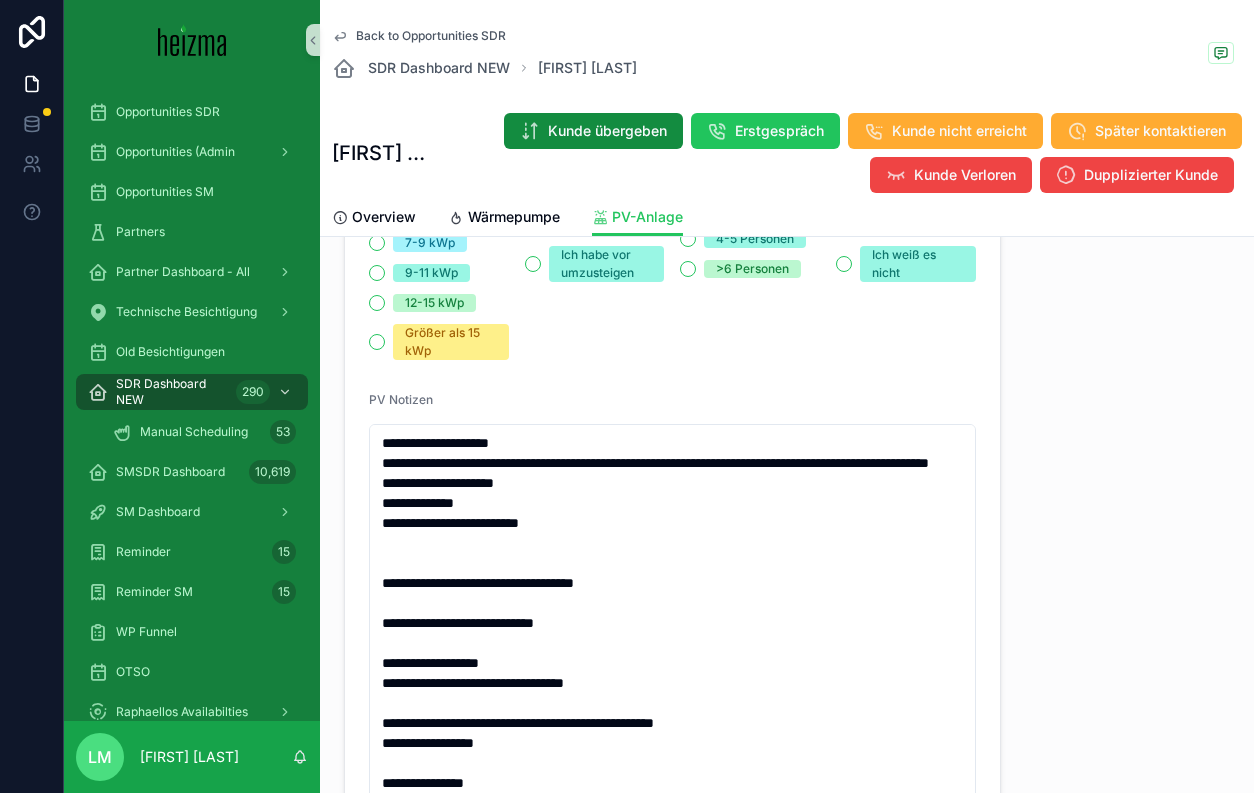 scroll, scrollTop: 595, scrollLeft: 0, axis: vertical 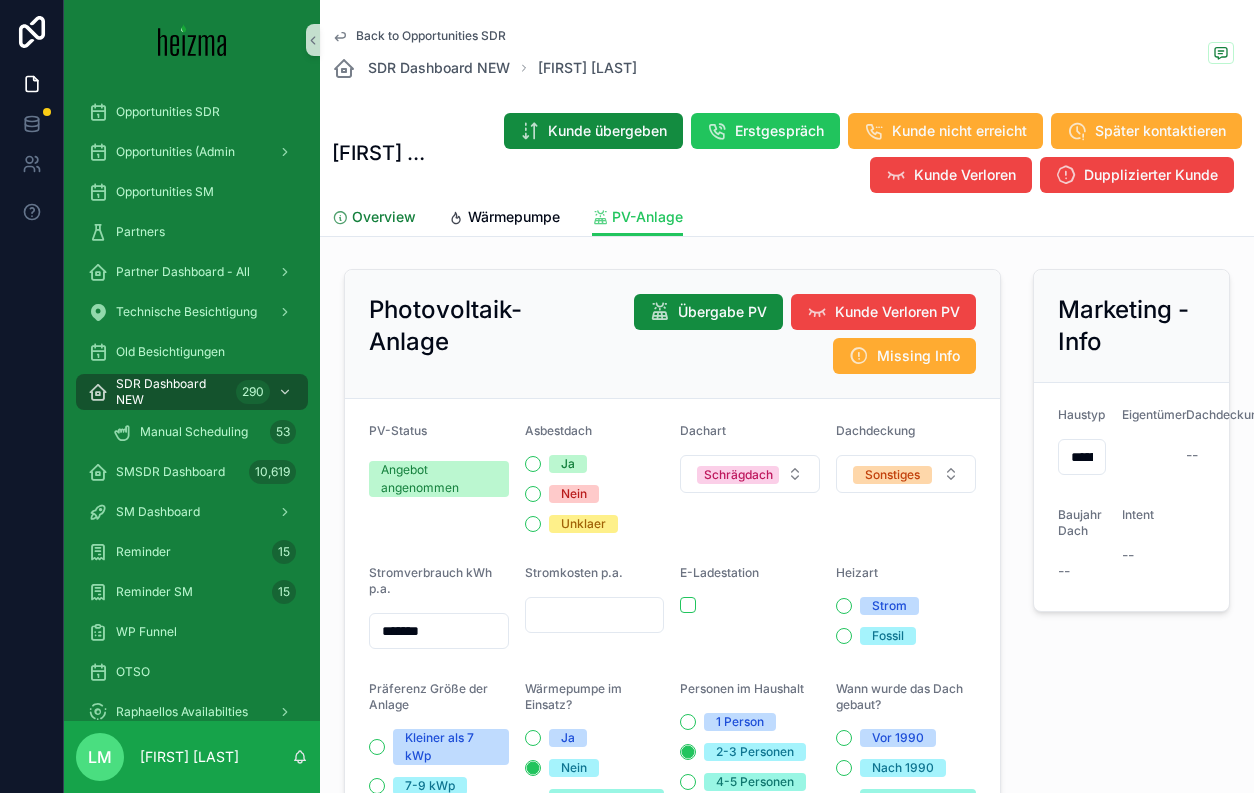 click on "Overview" at bounding box center (374, 217) 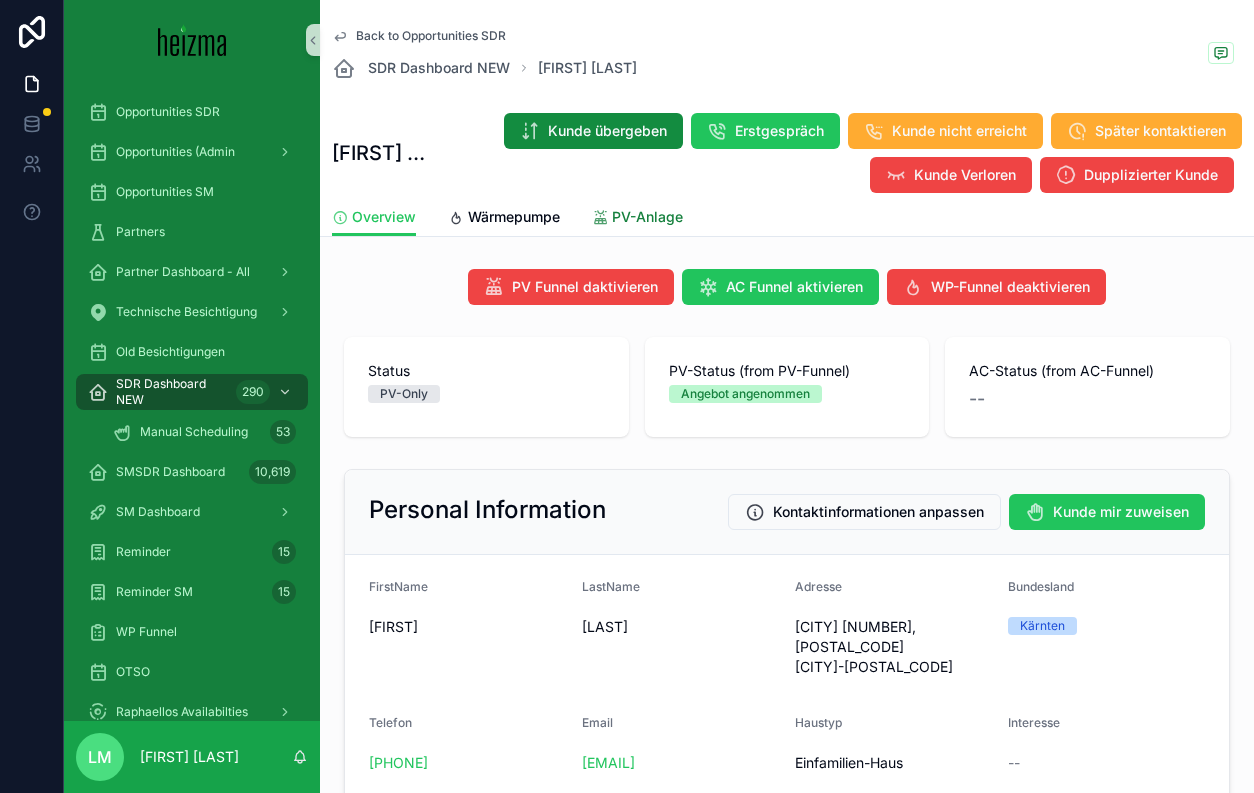 click on "PV-Anlage" at bounding box center (647, 217) 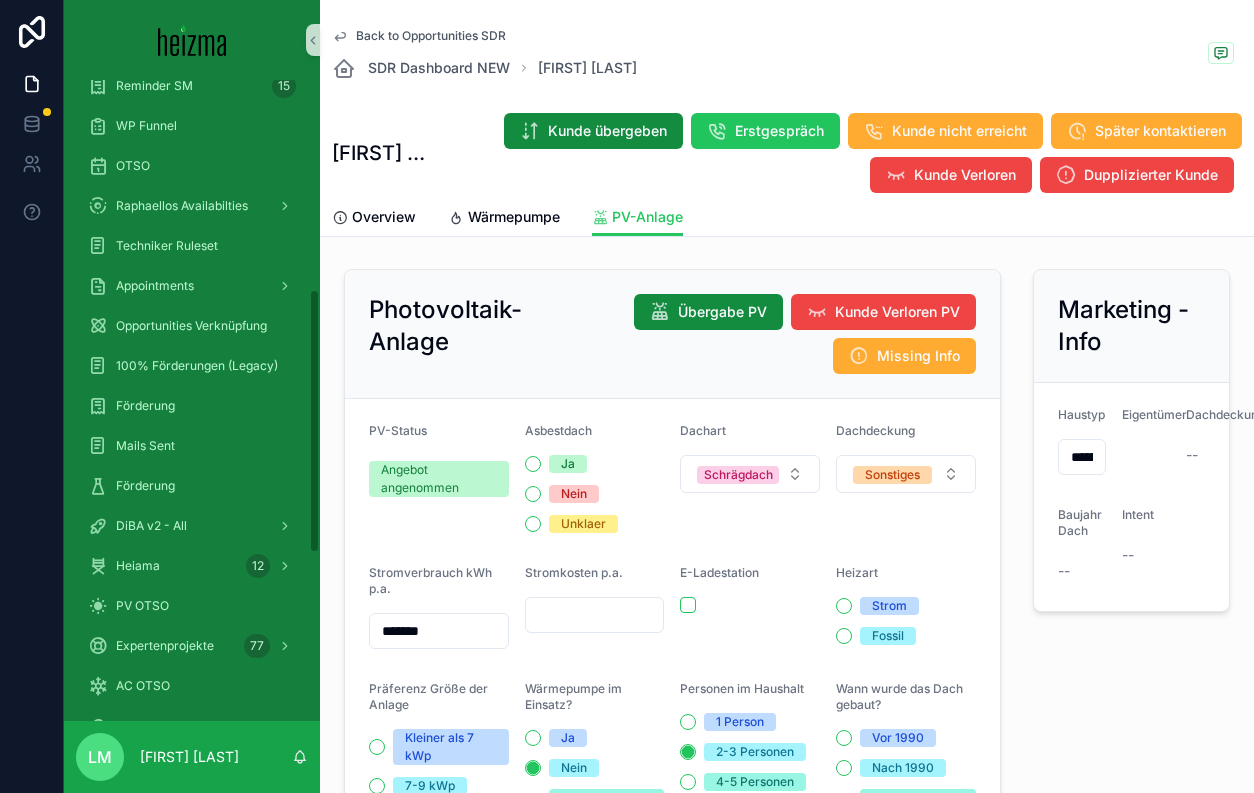 scroll, scrollTop: 508, scrollLeft: 0, axis: vertical 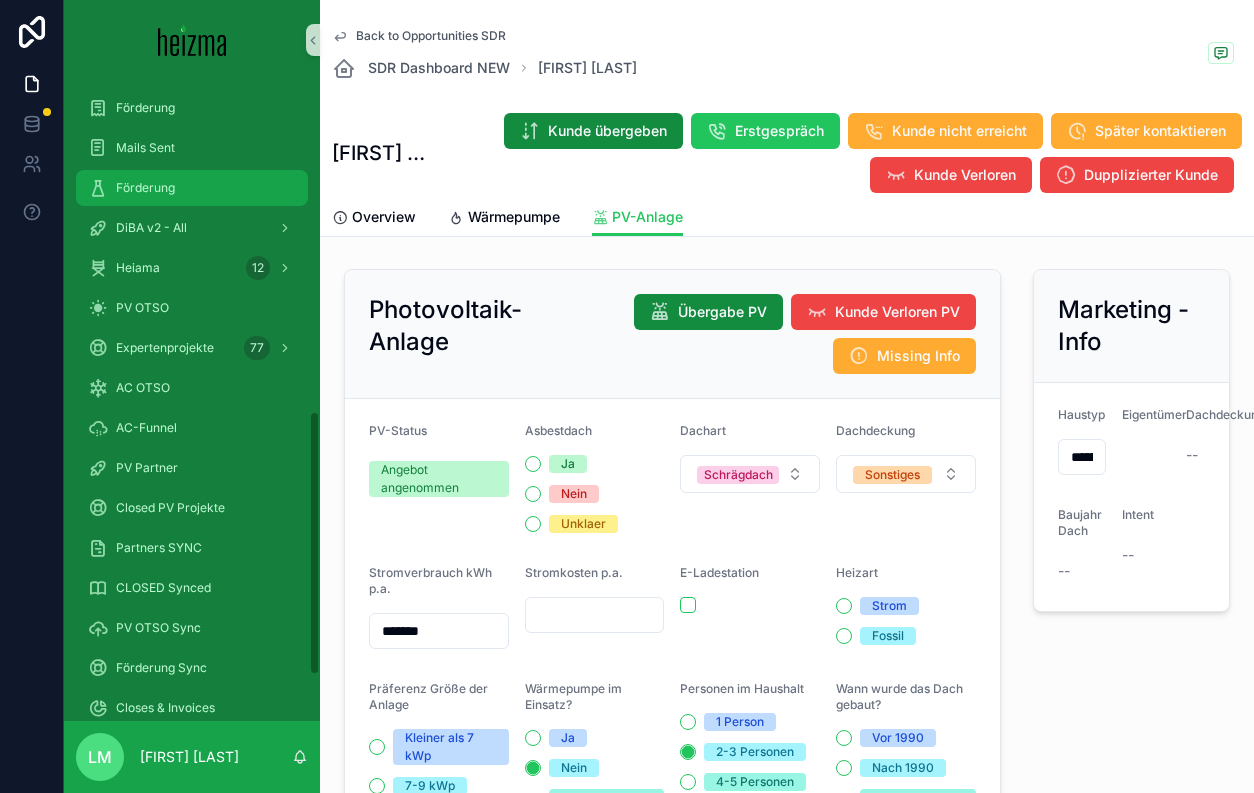 click on "Förderung" at bounding box center [145, 188] 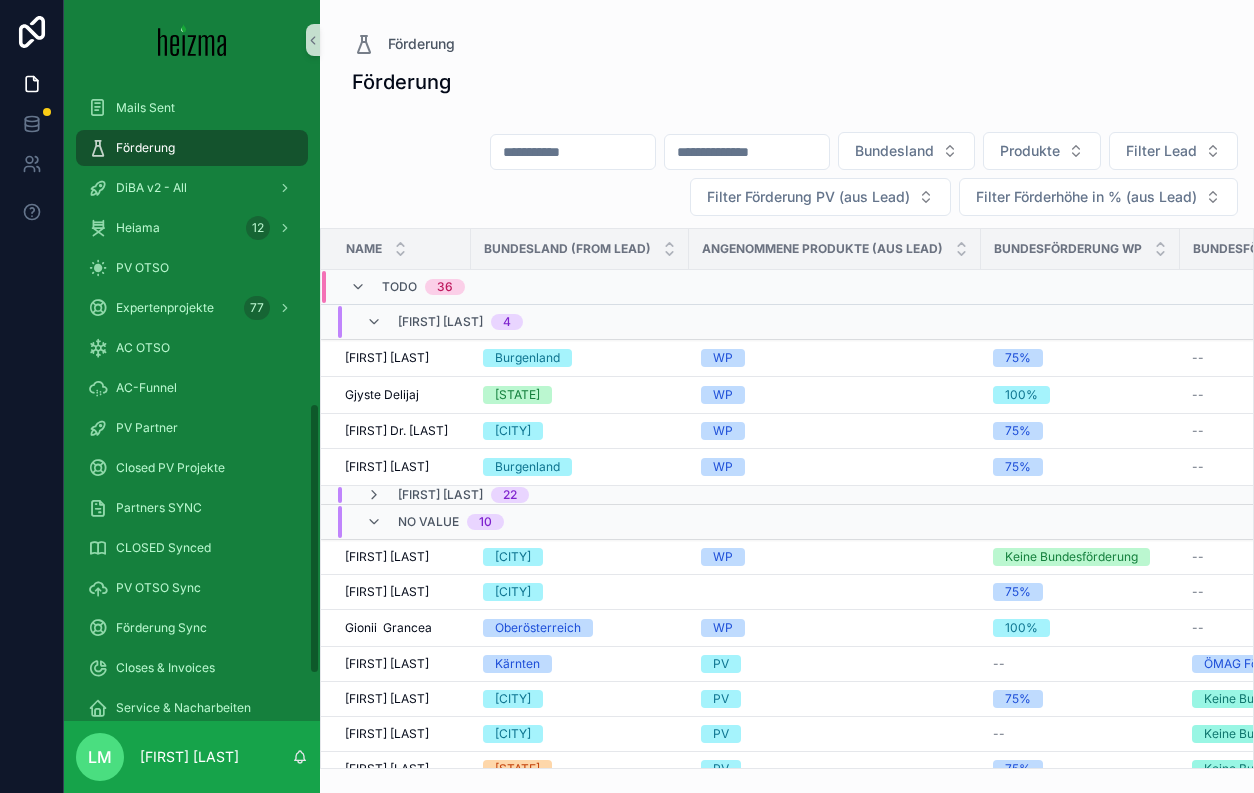 scroll, scrollTop: 764, scrollLeft: 0, axis: vertical 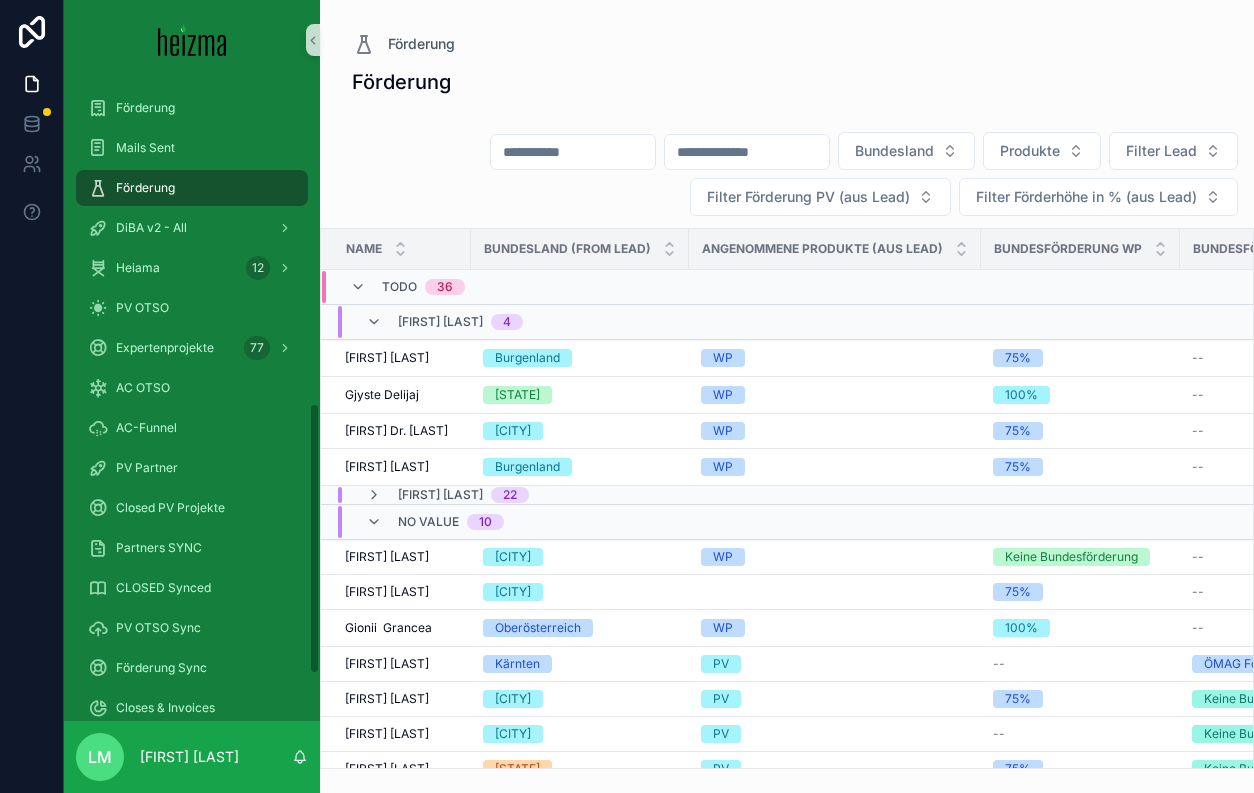 click at bounding box center (573, 152) 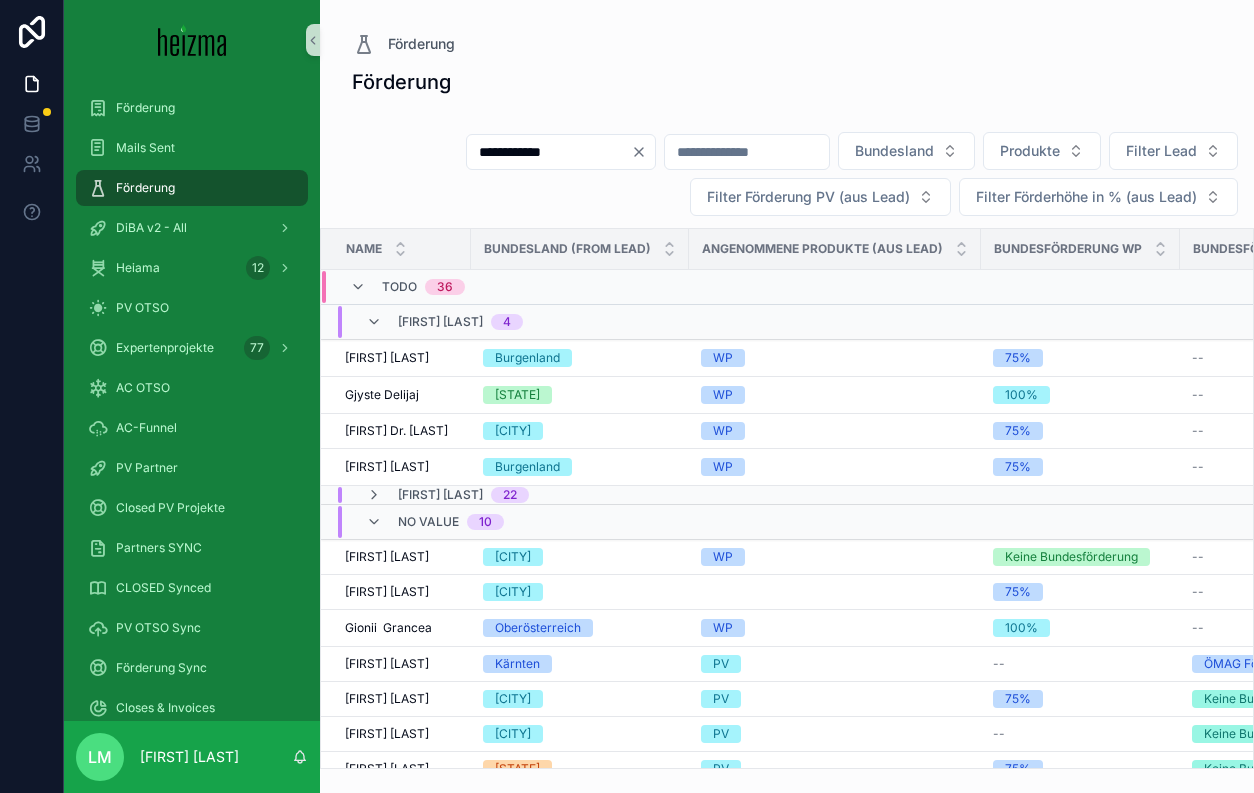 type on "**********" 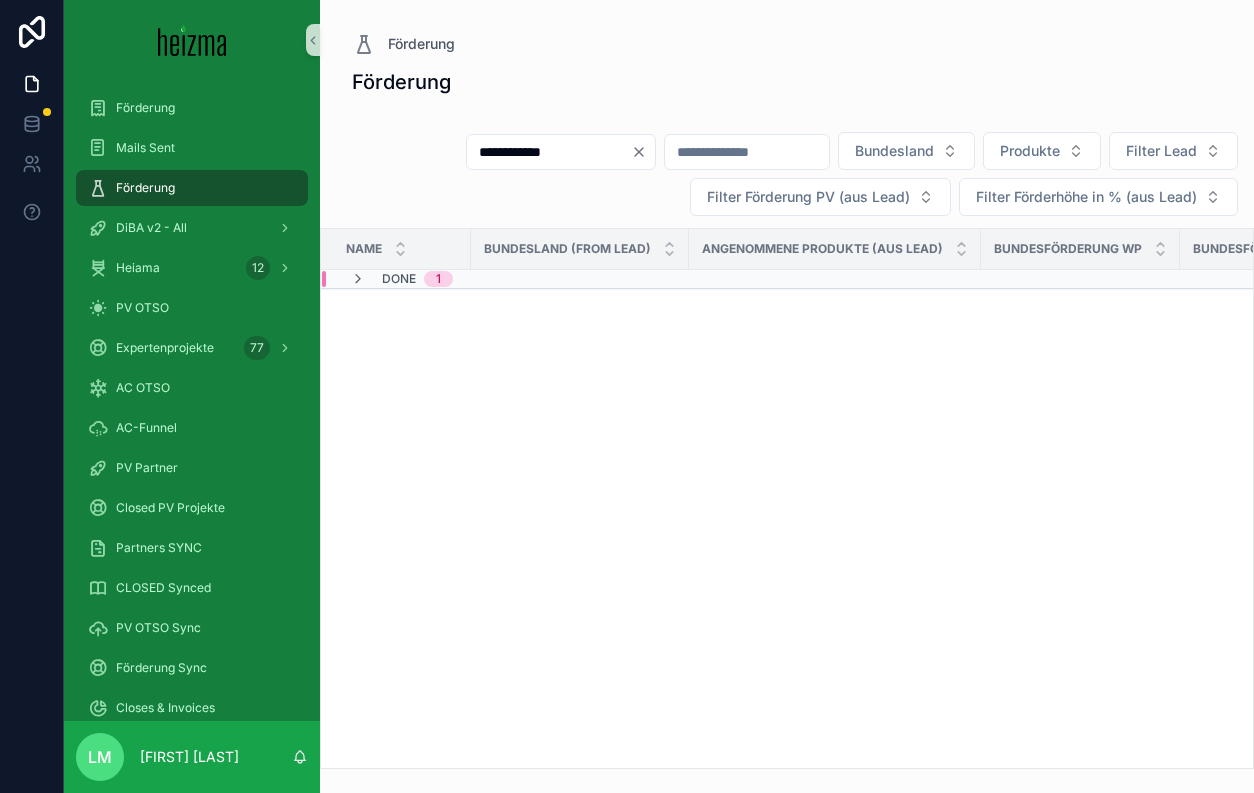 click on "Done 1" at bounding box center (651, 279) 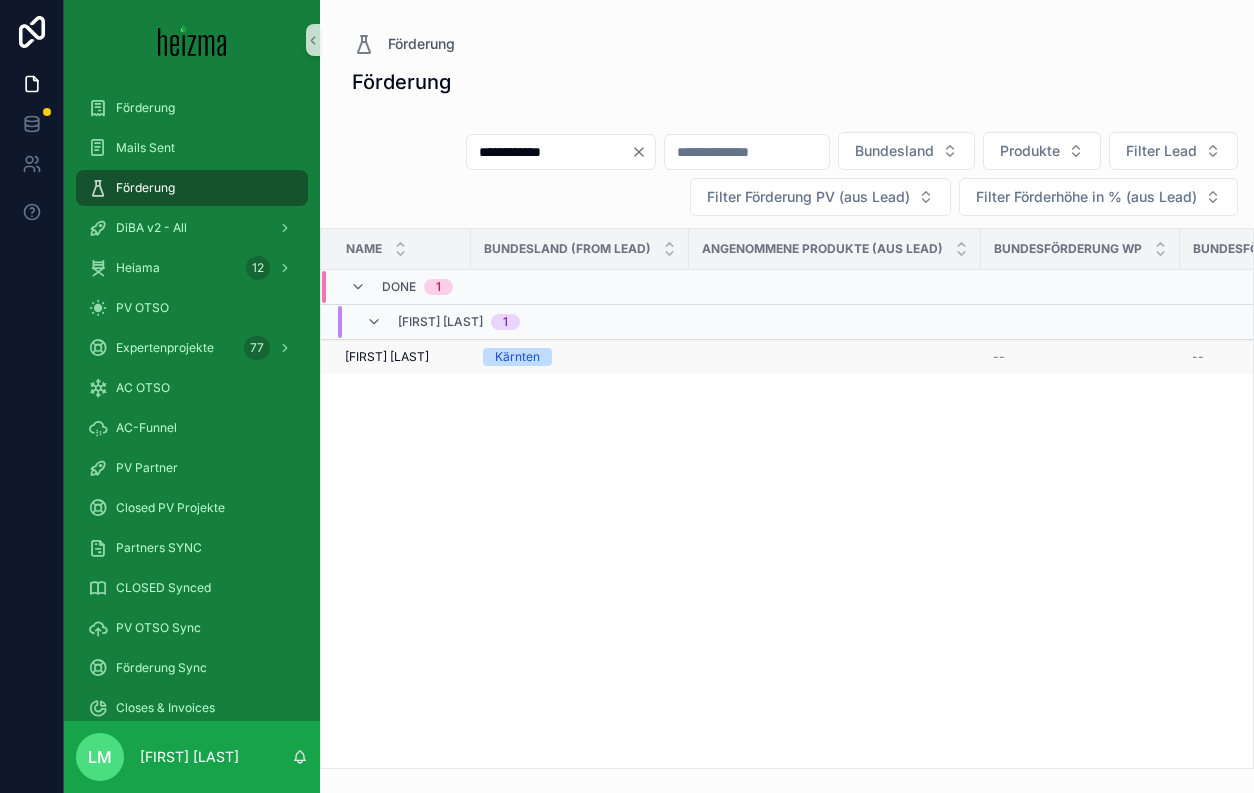 click on "Karin Turner" at bounding box center [387, 357] 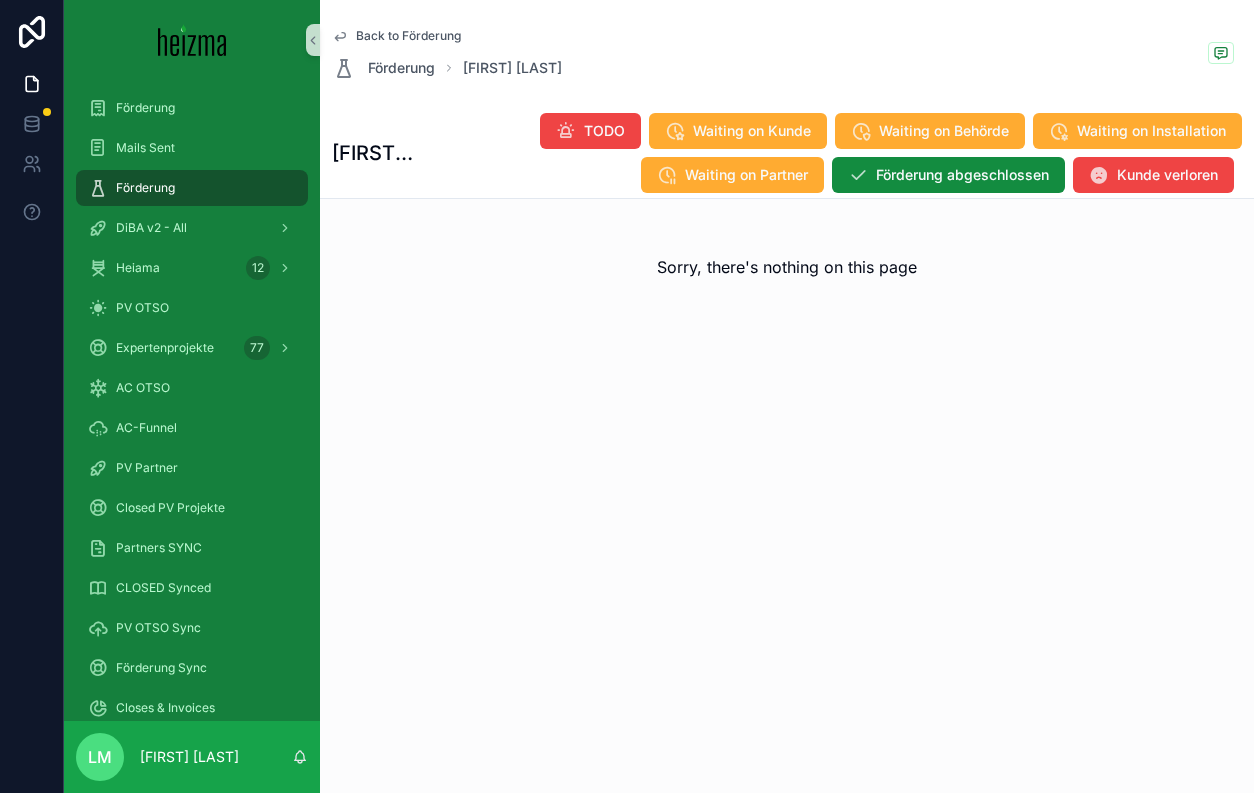 click on "Back to Förderung  Förderung  Karin Turner" at bounding box center (787, 54) 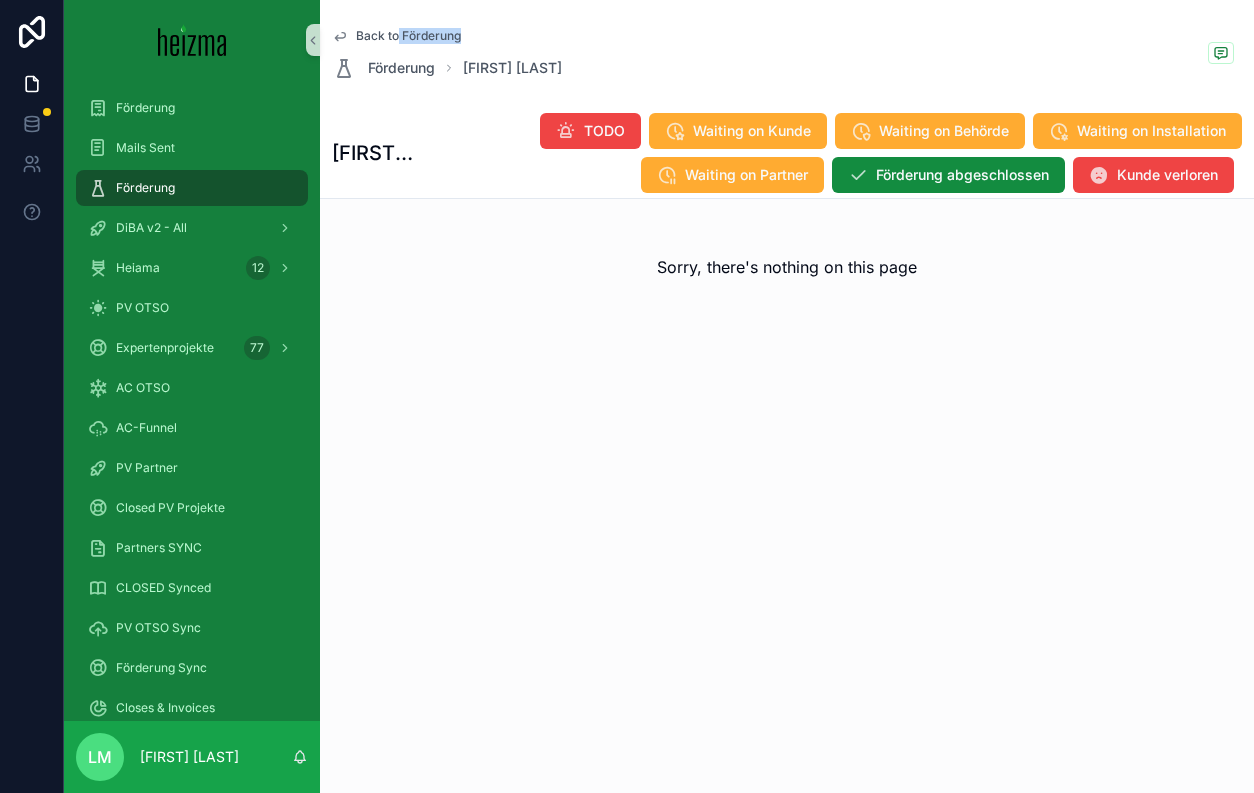 click on "Back to Förderung  Förderung  Karin Turner" at bounding box center (447, 54) 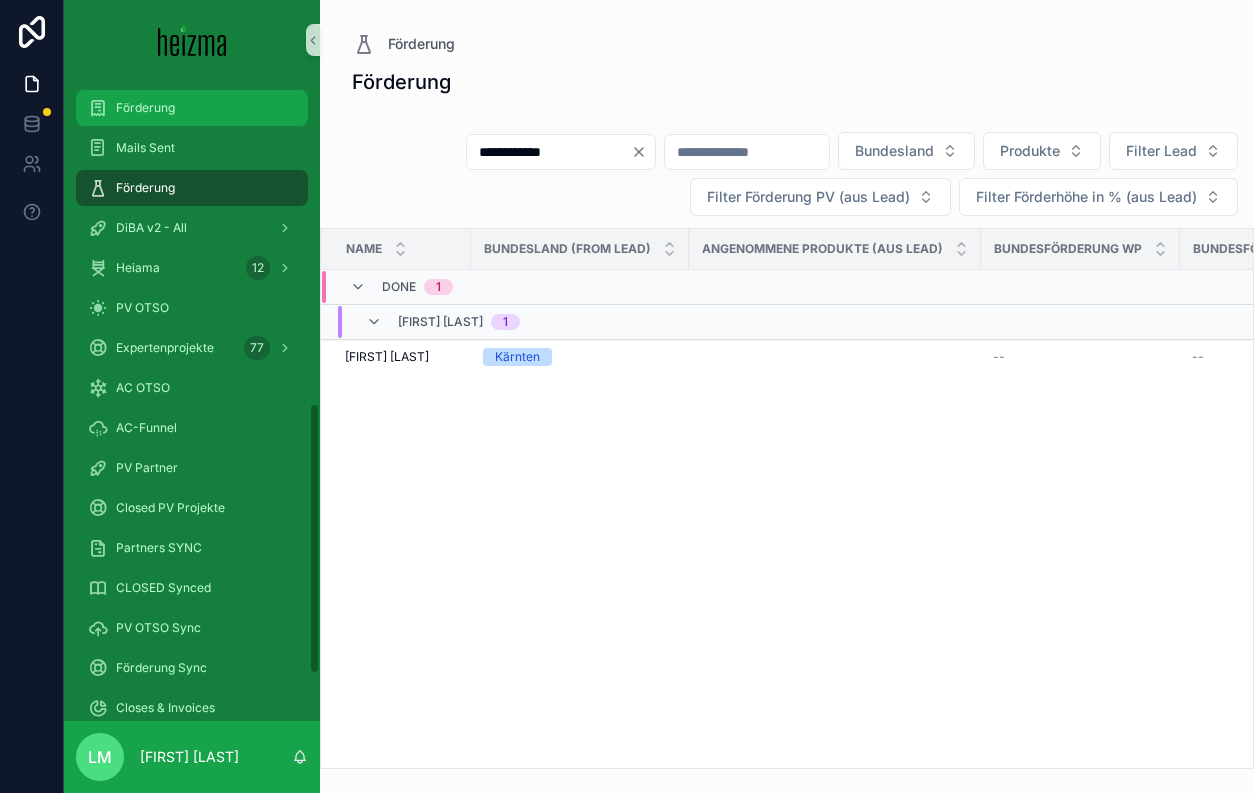 click on "Förderung" at bounding box center (192, 108) 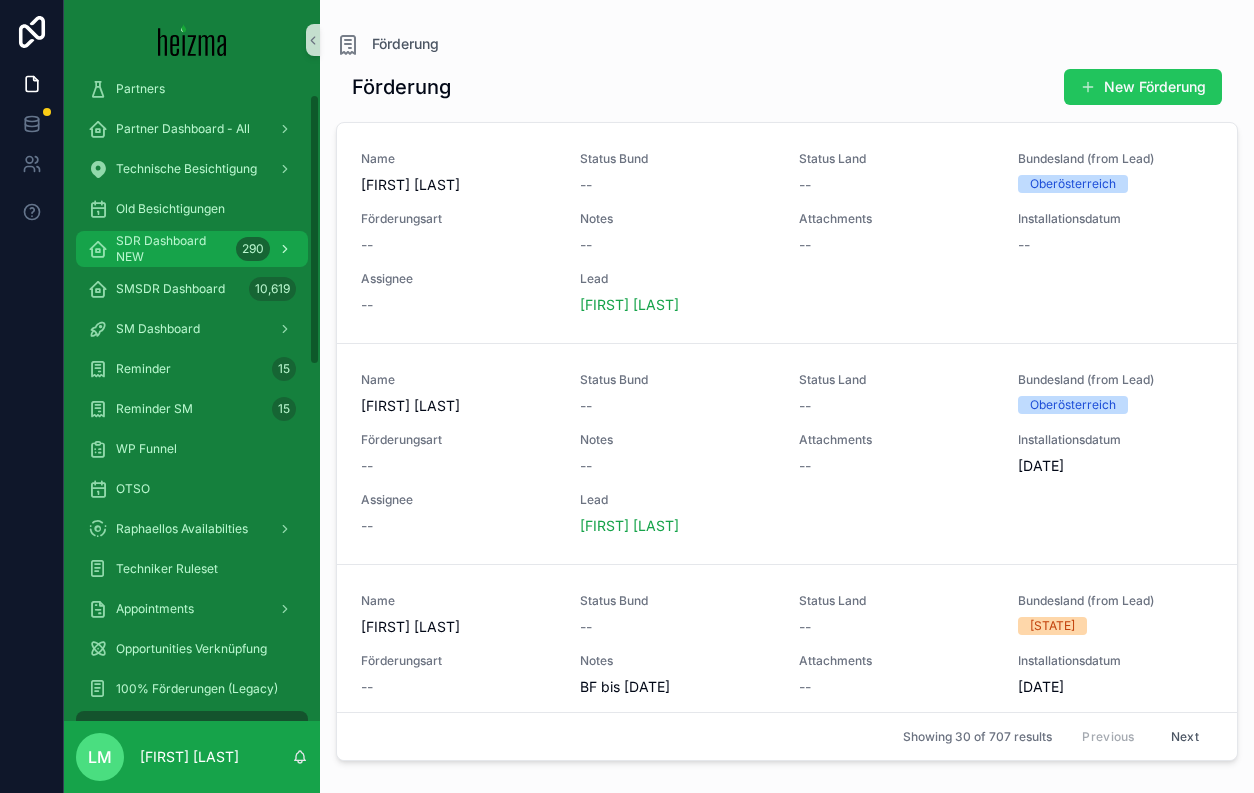 scroll, scrollTop: 0, scrollLeft: 0, axis: both 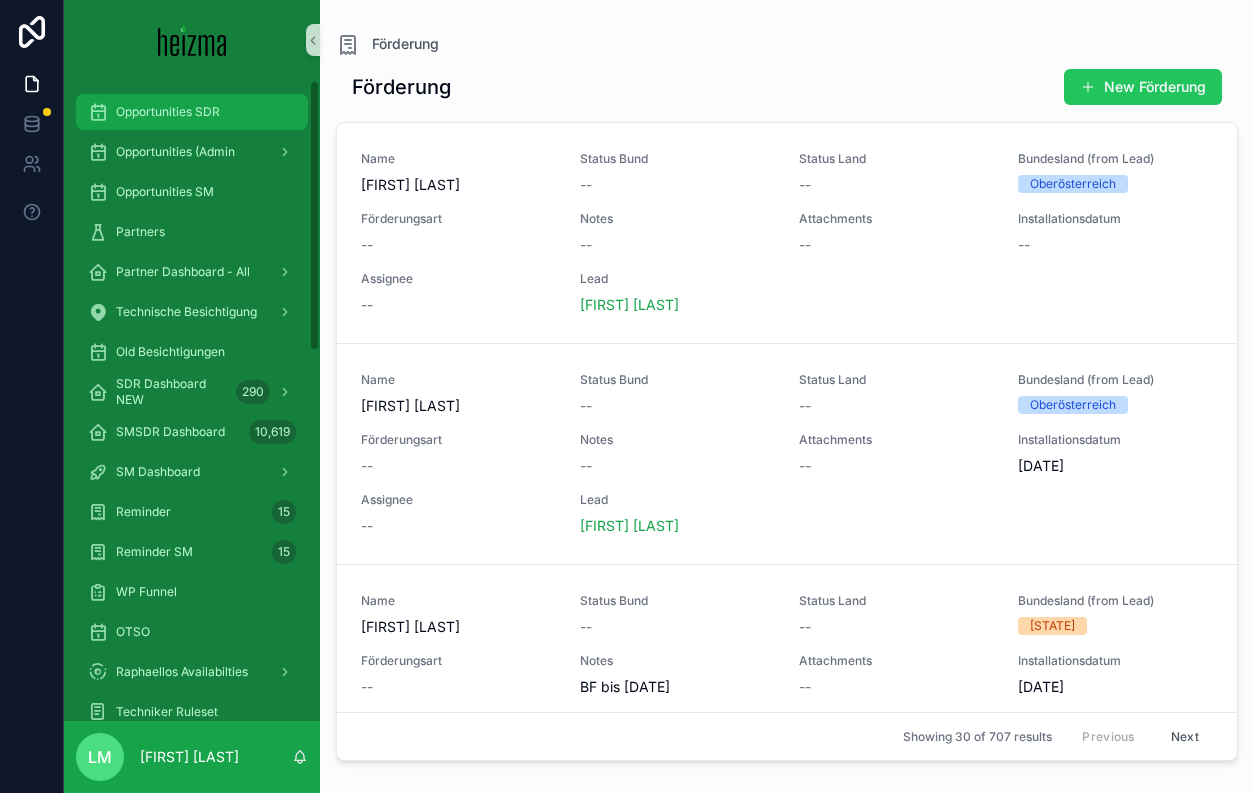 click on "Opportunities SDR" at bounding box center [192, 112] 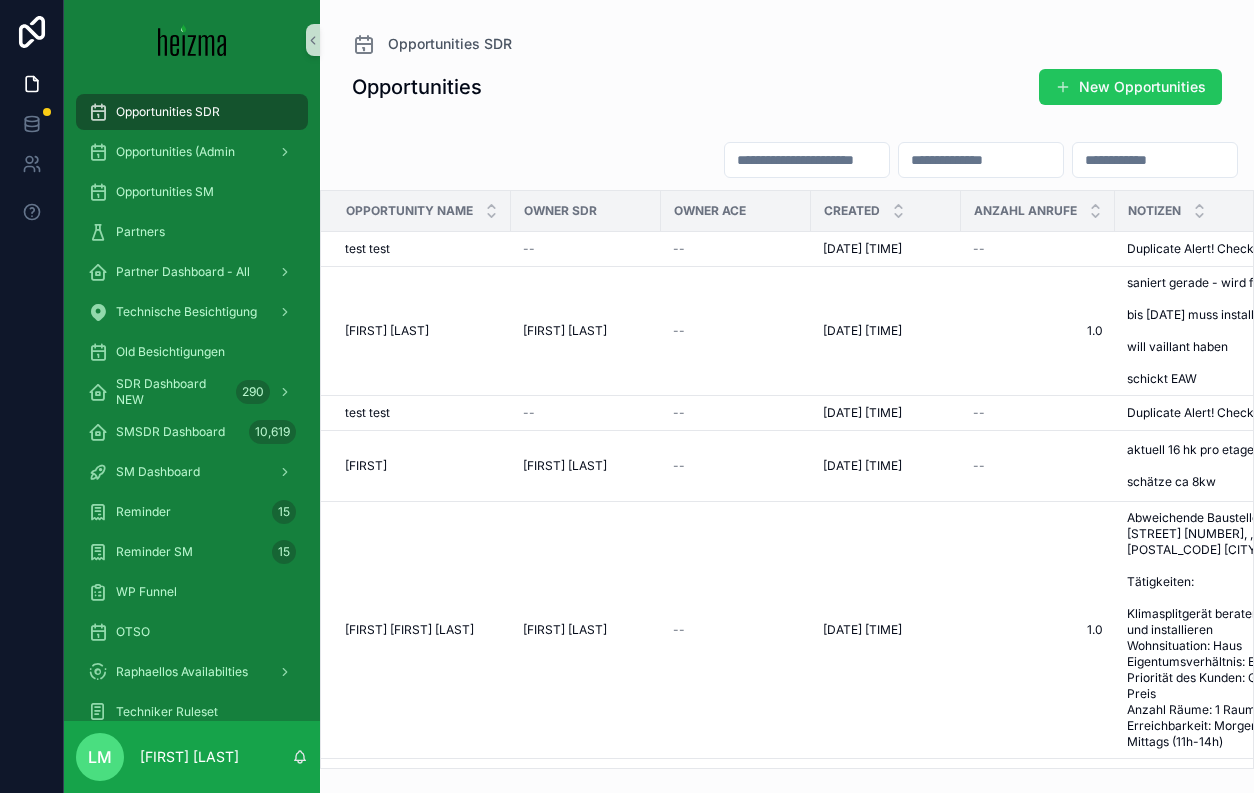 click at bounding box center [807, 160] 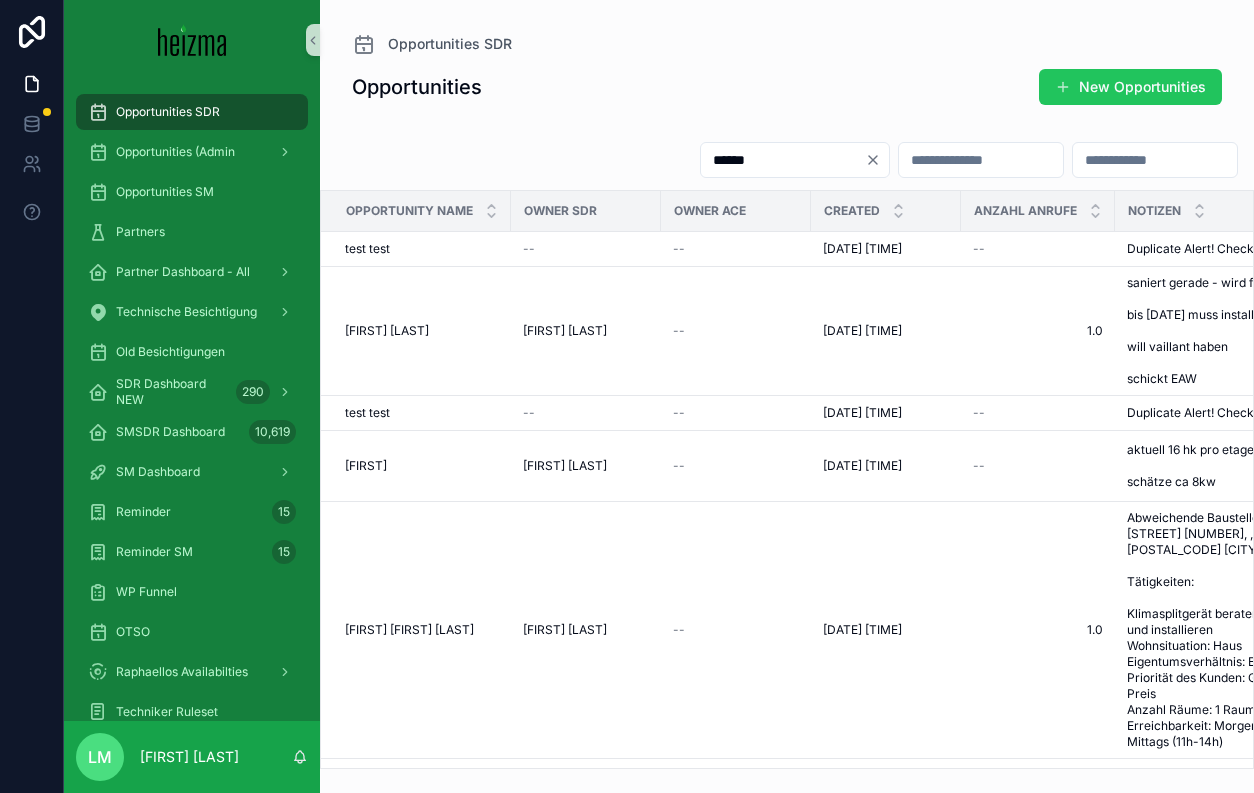 type on "******" 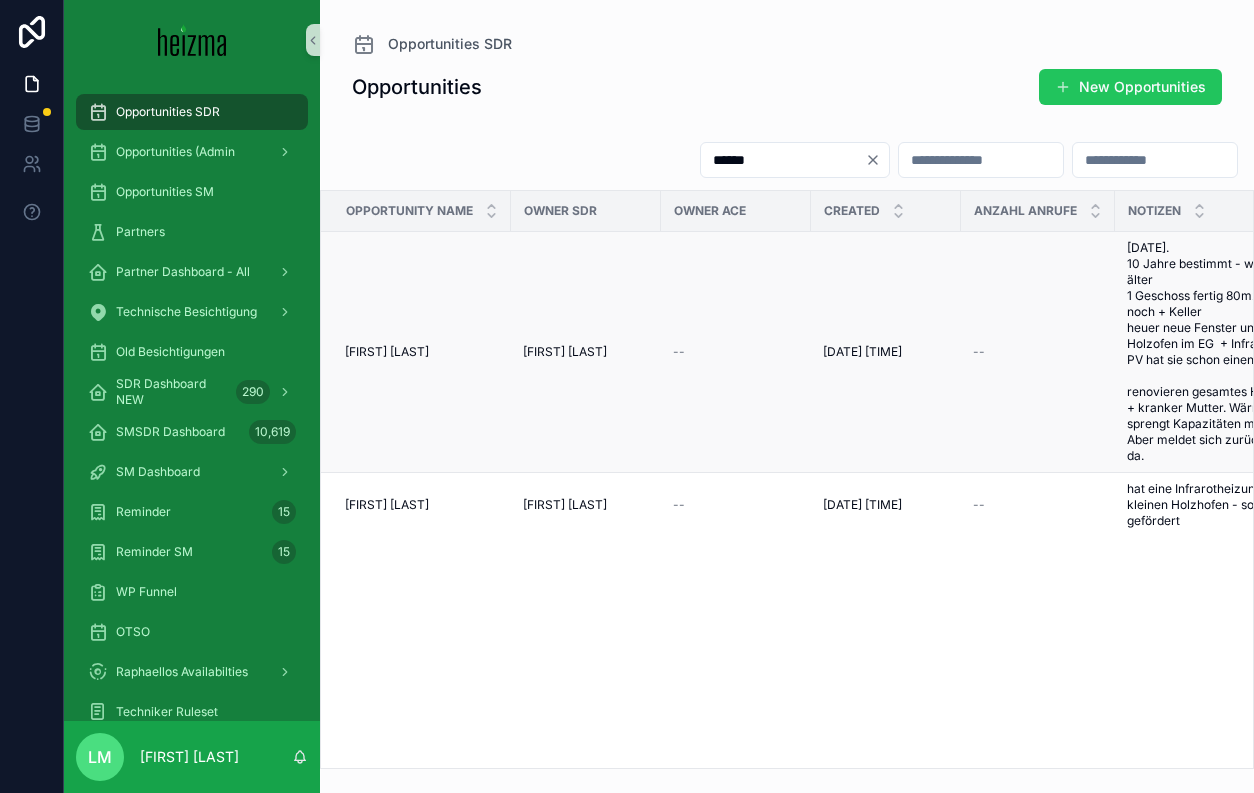 click on "Karin Turner" at bounding box center (387, 352) 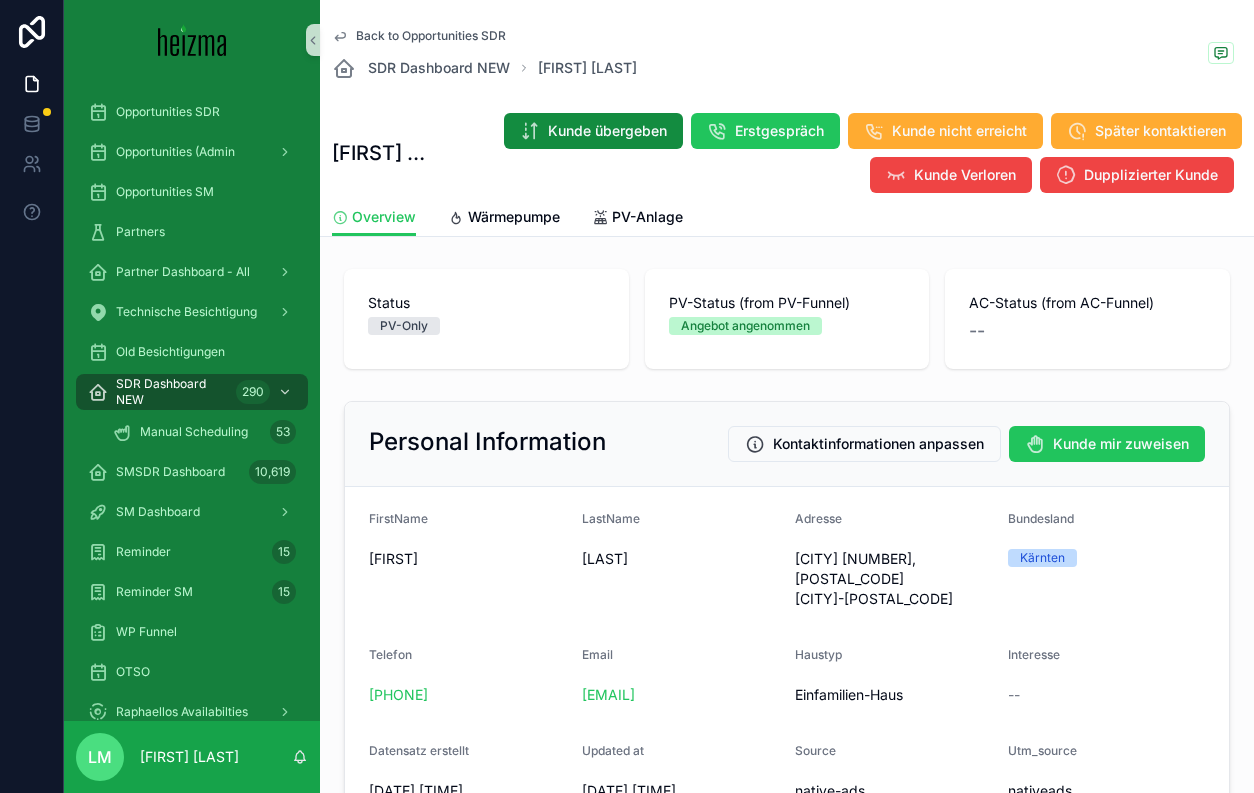 scroll, scrollTop: 118, scrollLeft: 0, axis: vertical 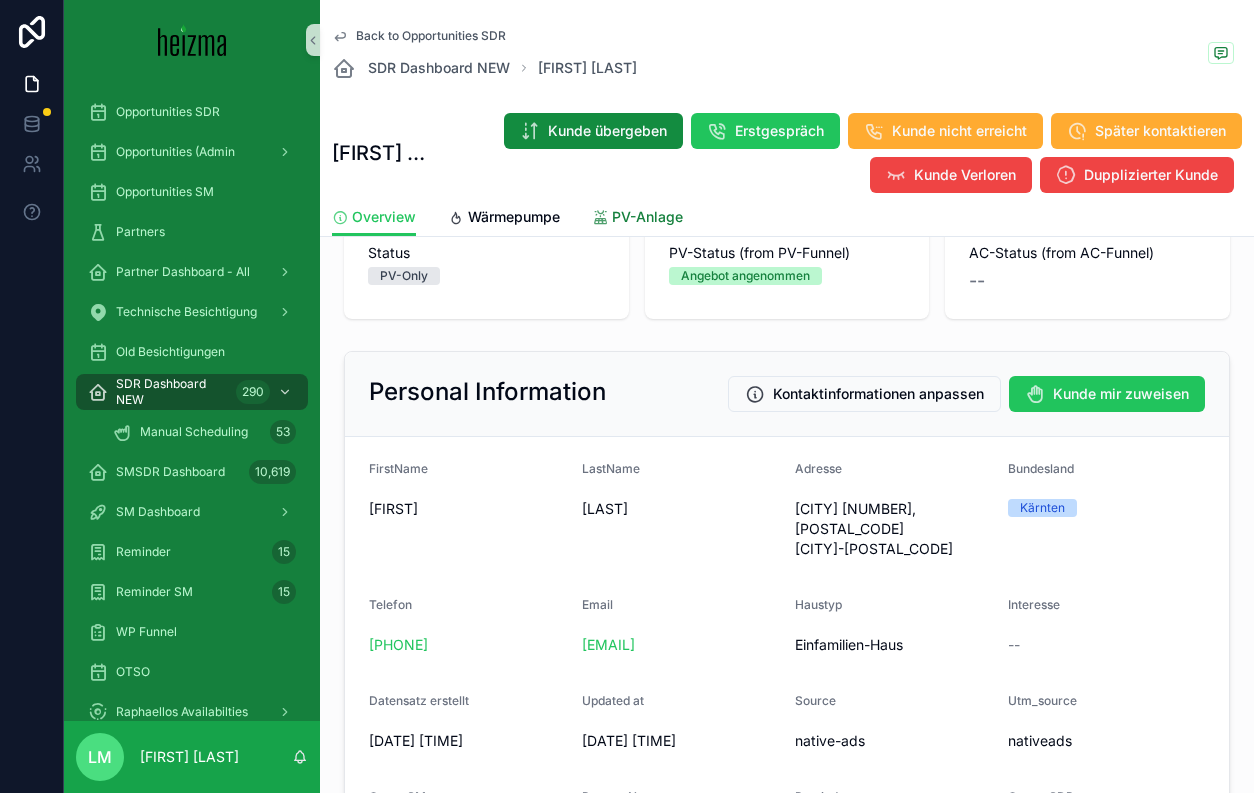 click on "PV-Anlage" at bounding box center (647, 217) 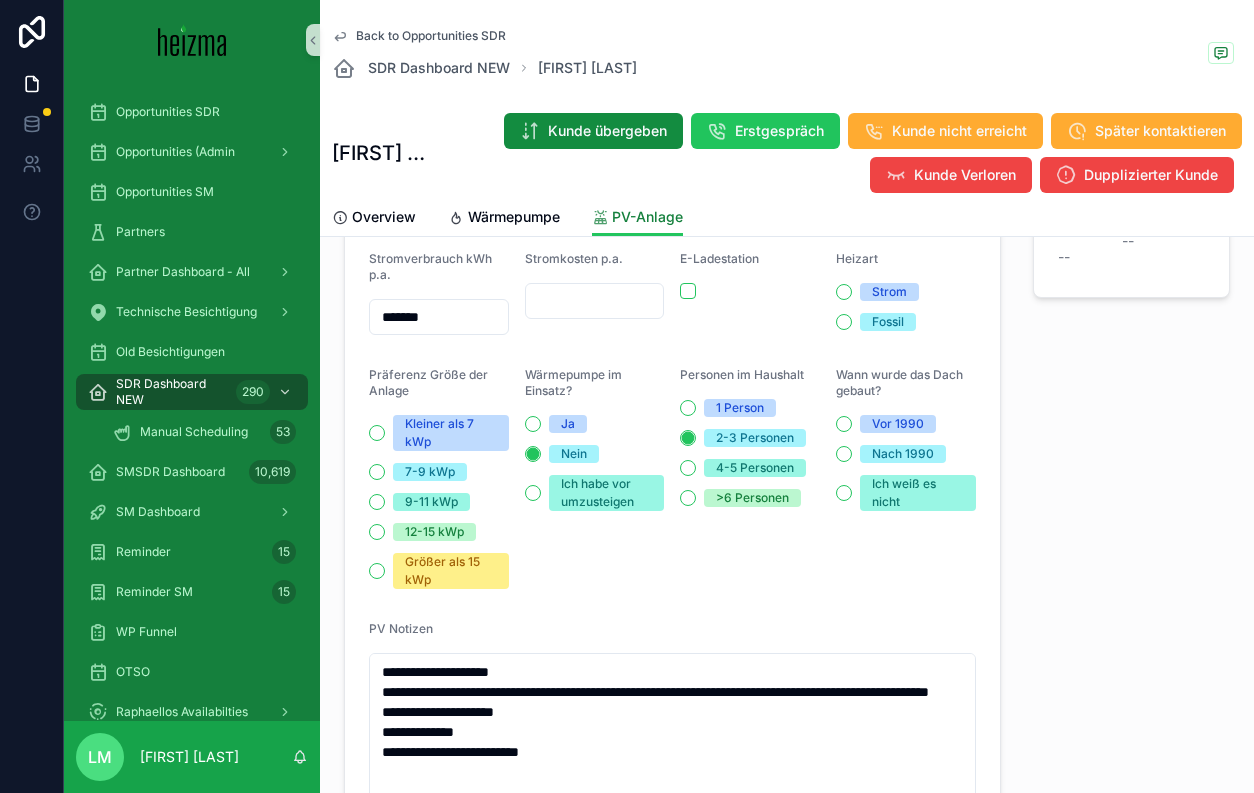scroll, scrollTop: 888, scrollLeft: 0, axis: vertical 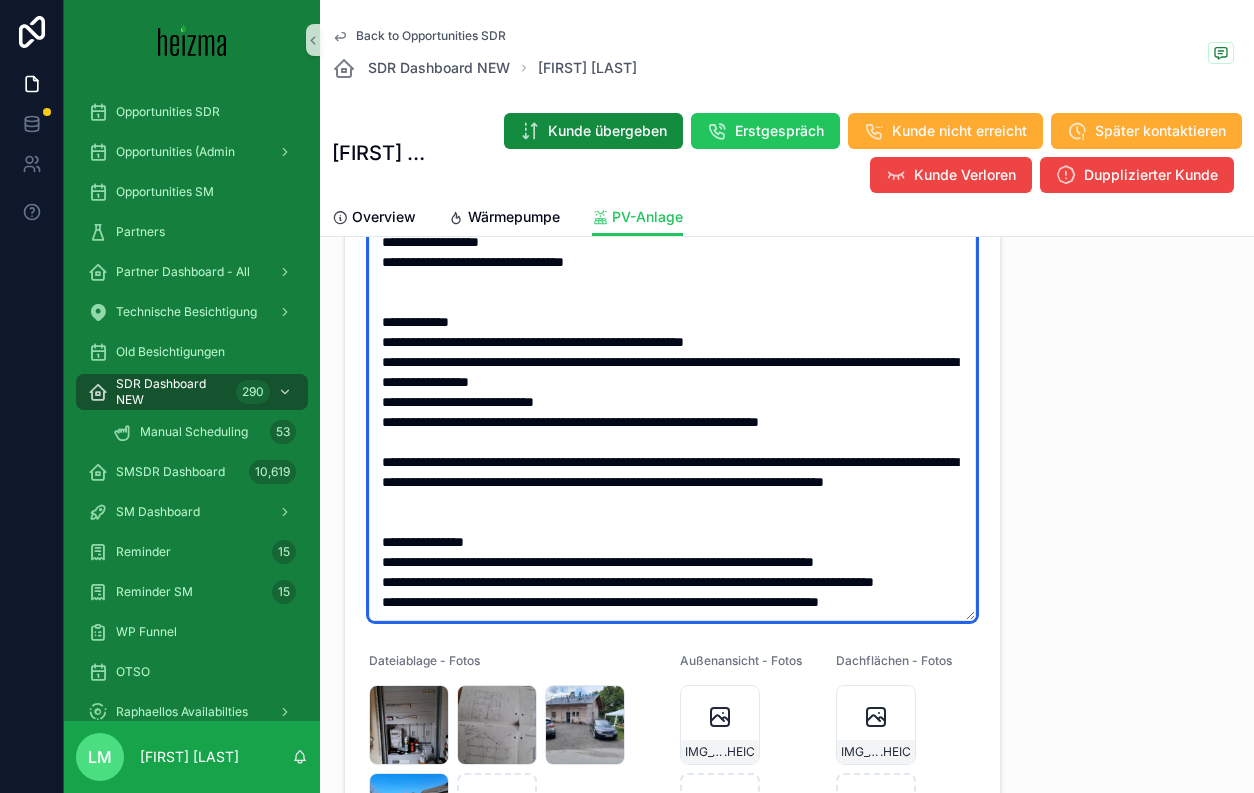 click at bounding box center [672, 312] 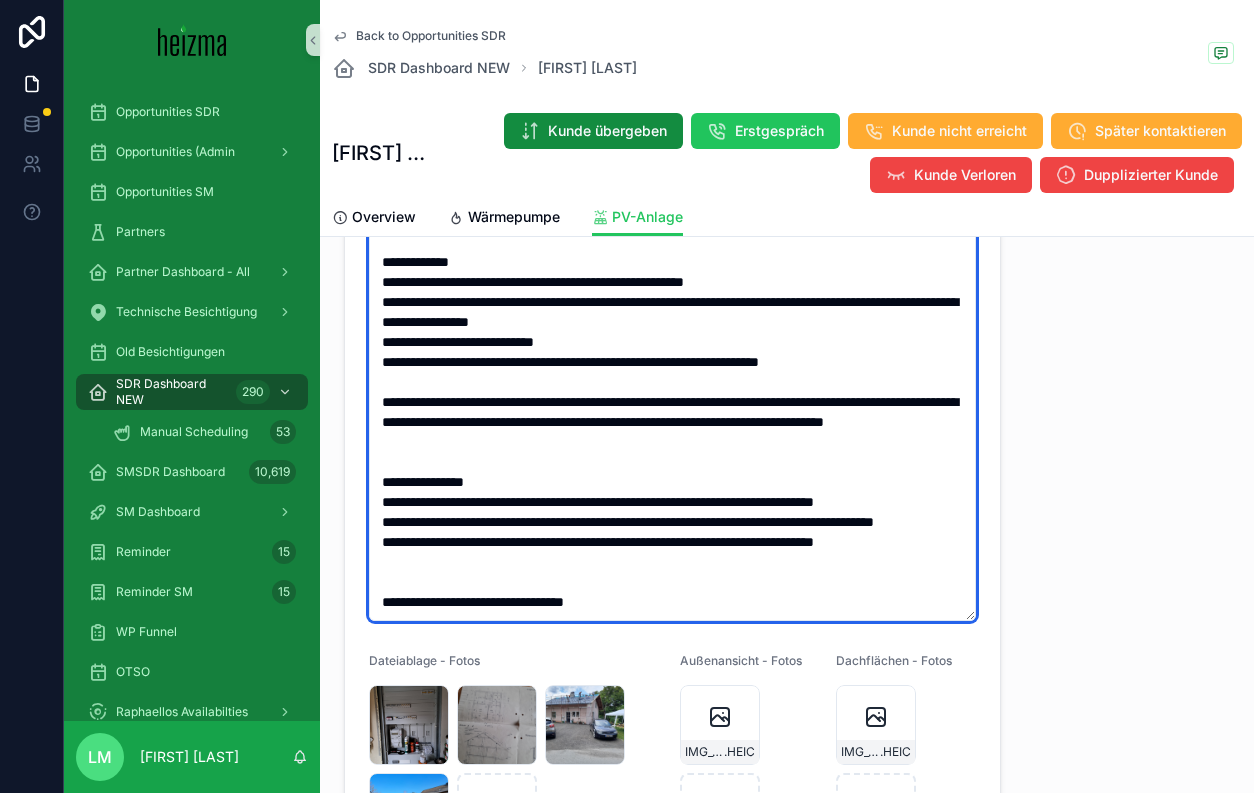 scroll, scrollTop: 430, scrollLeft: 0, axis: vertical 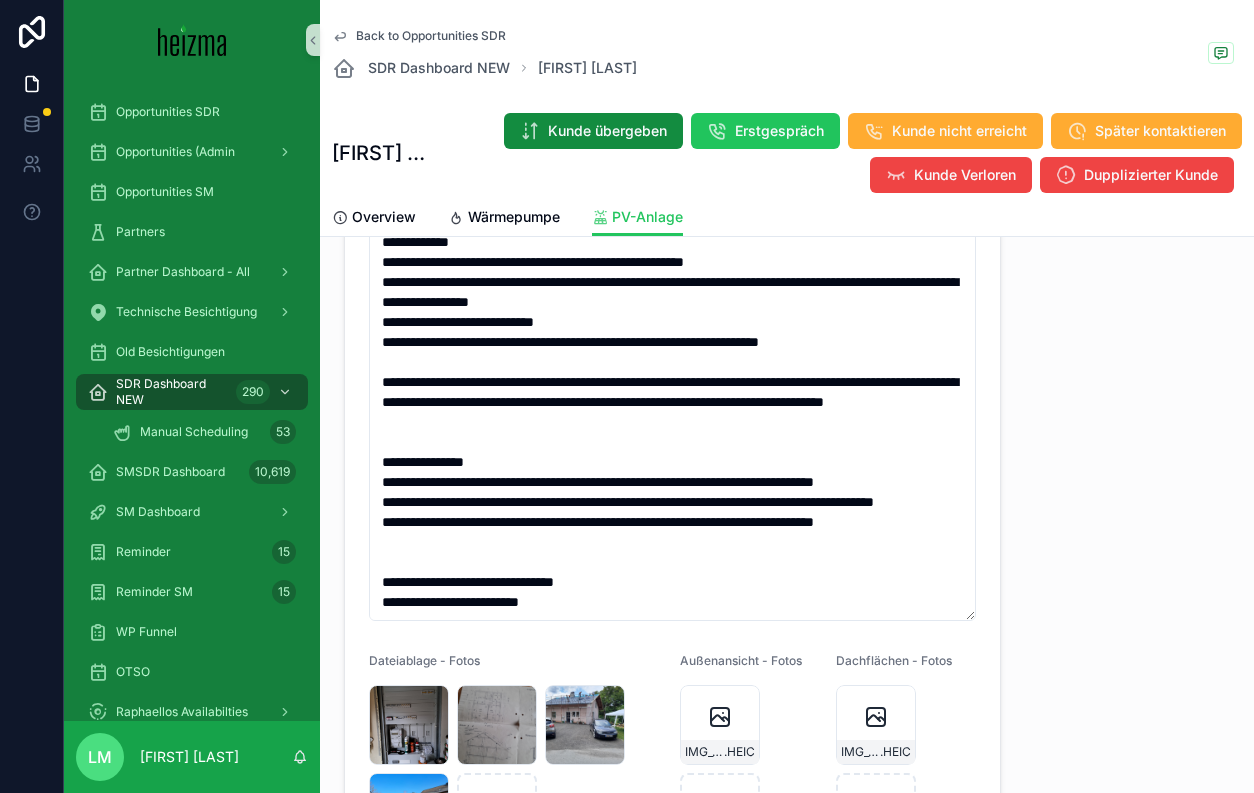 type on "**********" 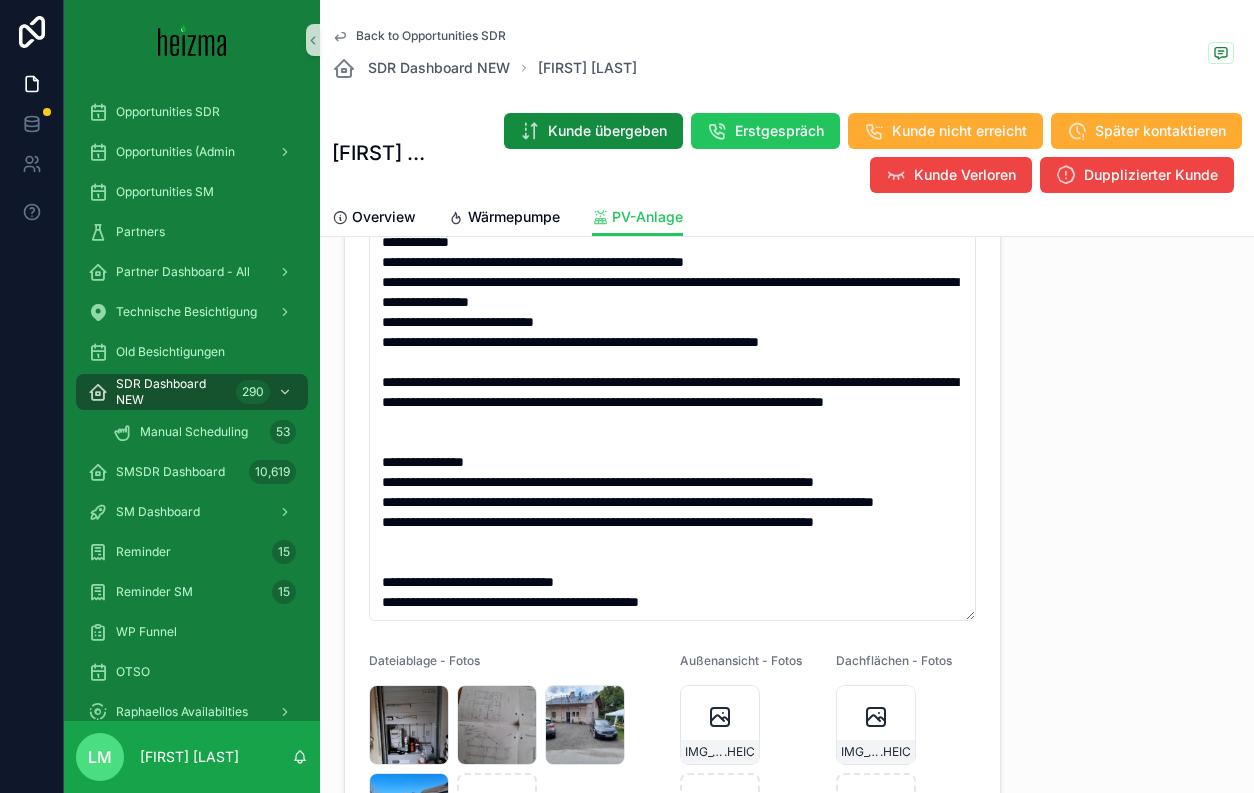 scroll, scrollTop: 460, scrollLeft: 0, axis: vertical 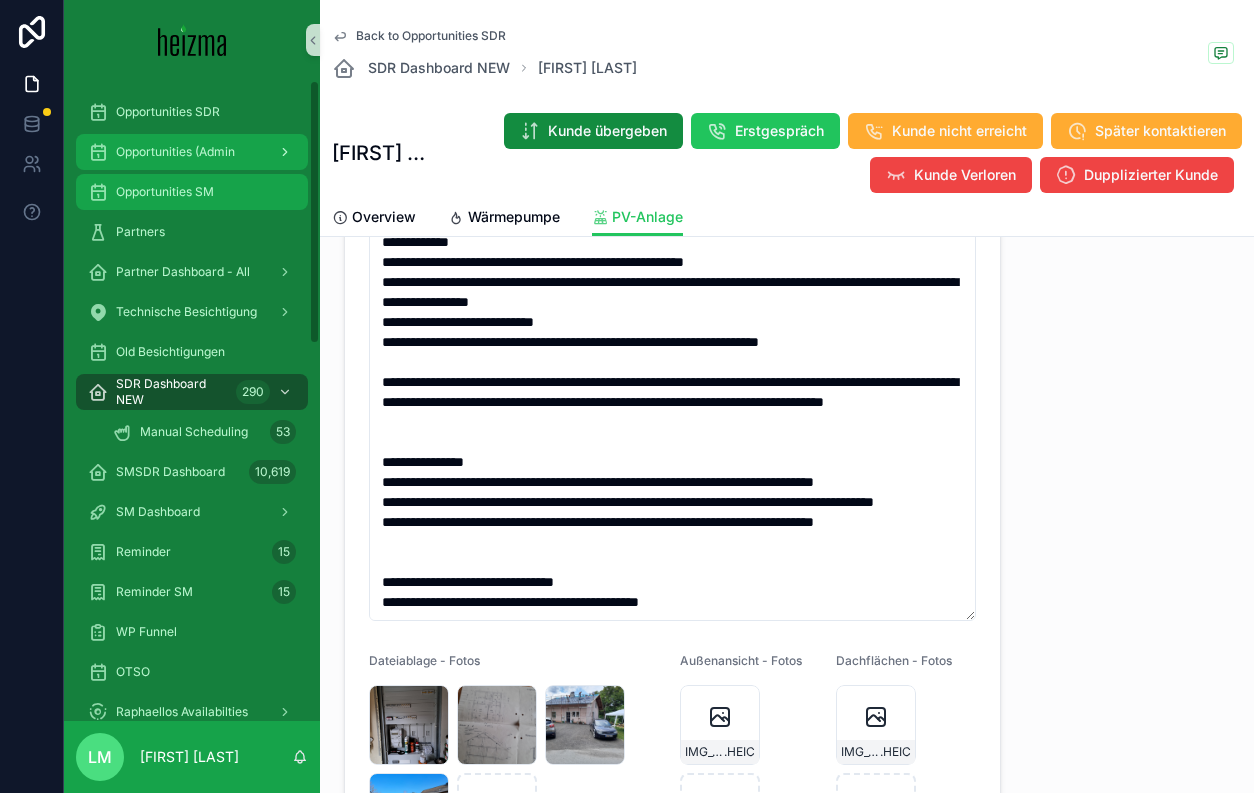 click on "Opportunities SM" at bounding box center [165, 192] 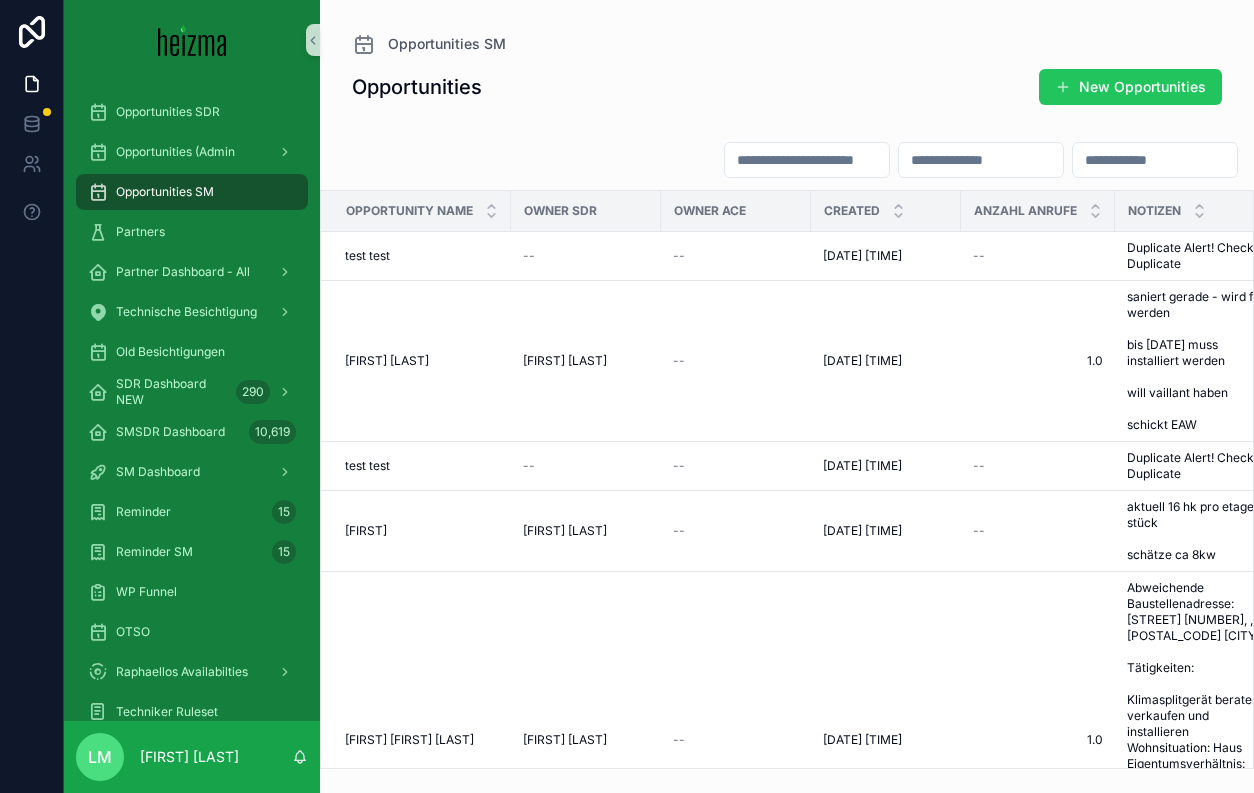 scroll, scrollTop: 0, scrollLeft: 0, axis: both 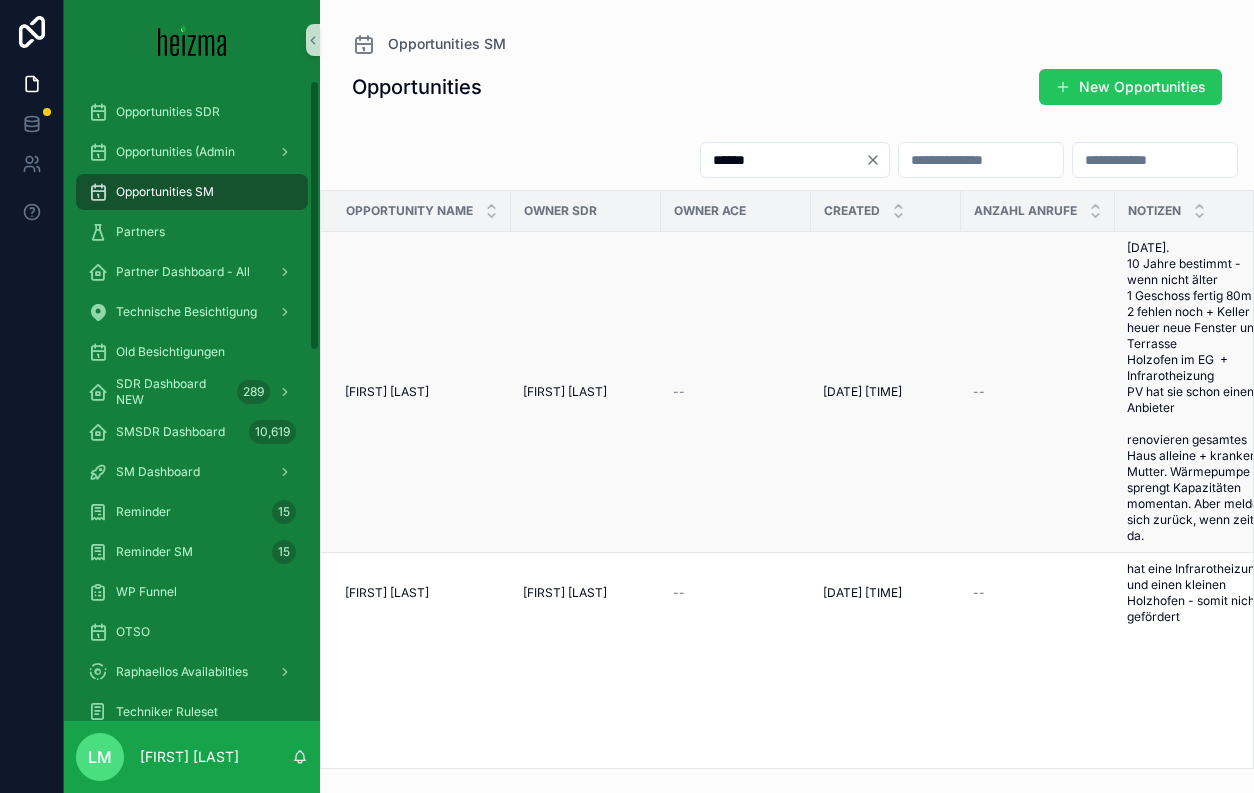 type on "******" 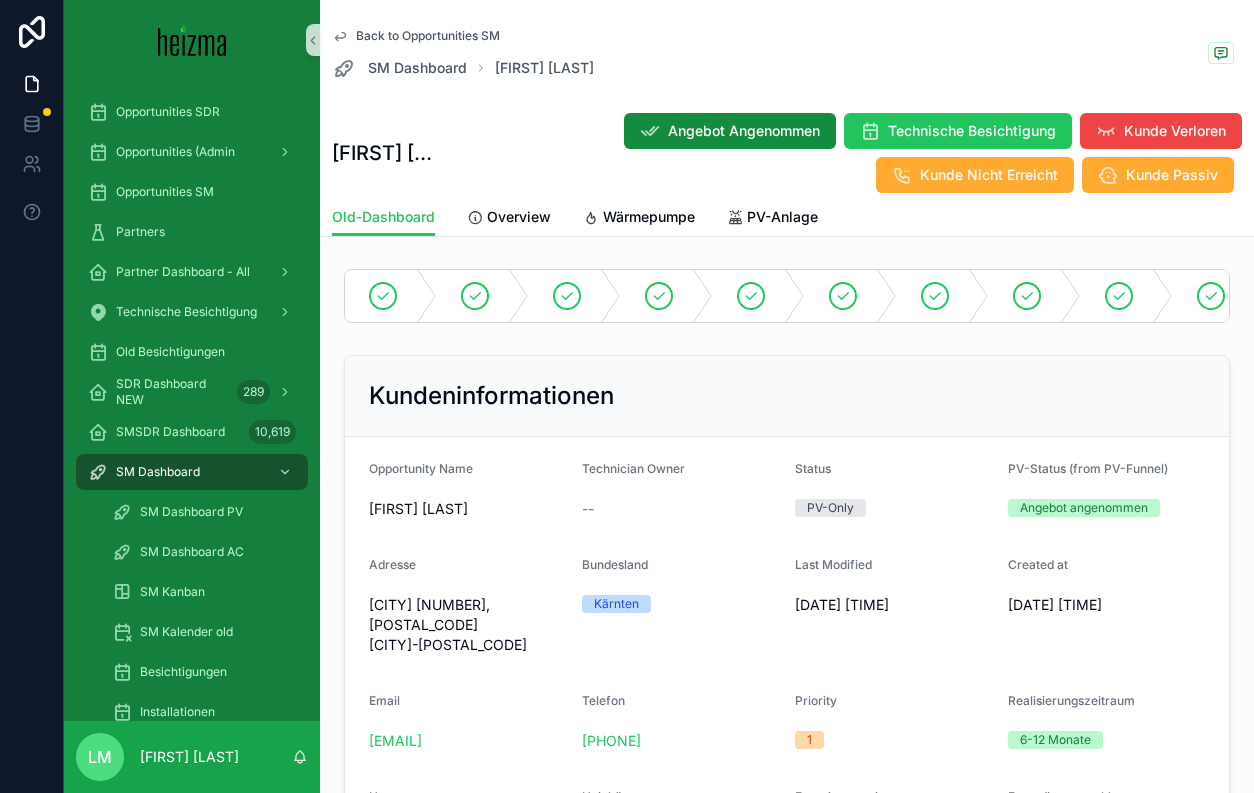 scroll, scrollTop: 9, scrollLeft: 0, axis: vertical 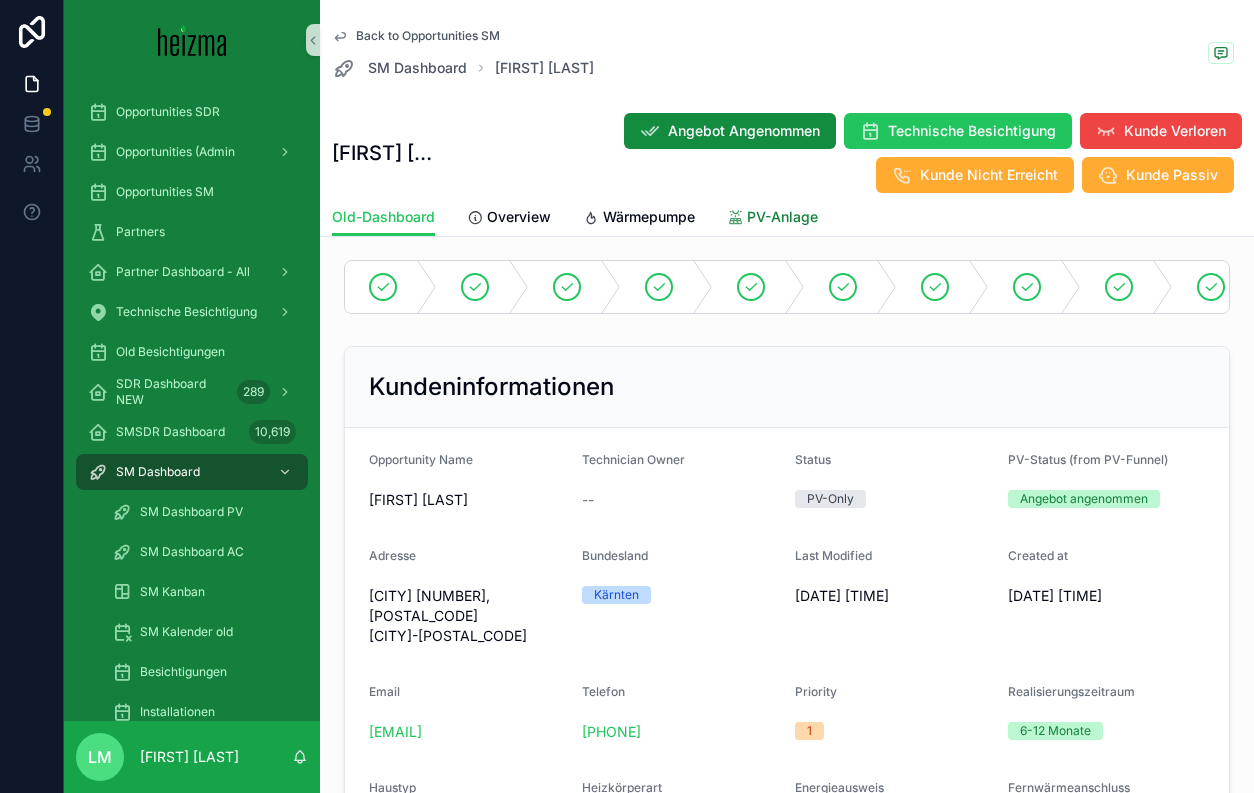 click on "PV-Anlage" at bounding box center (772, 219) 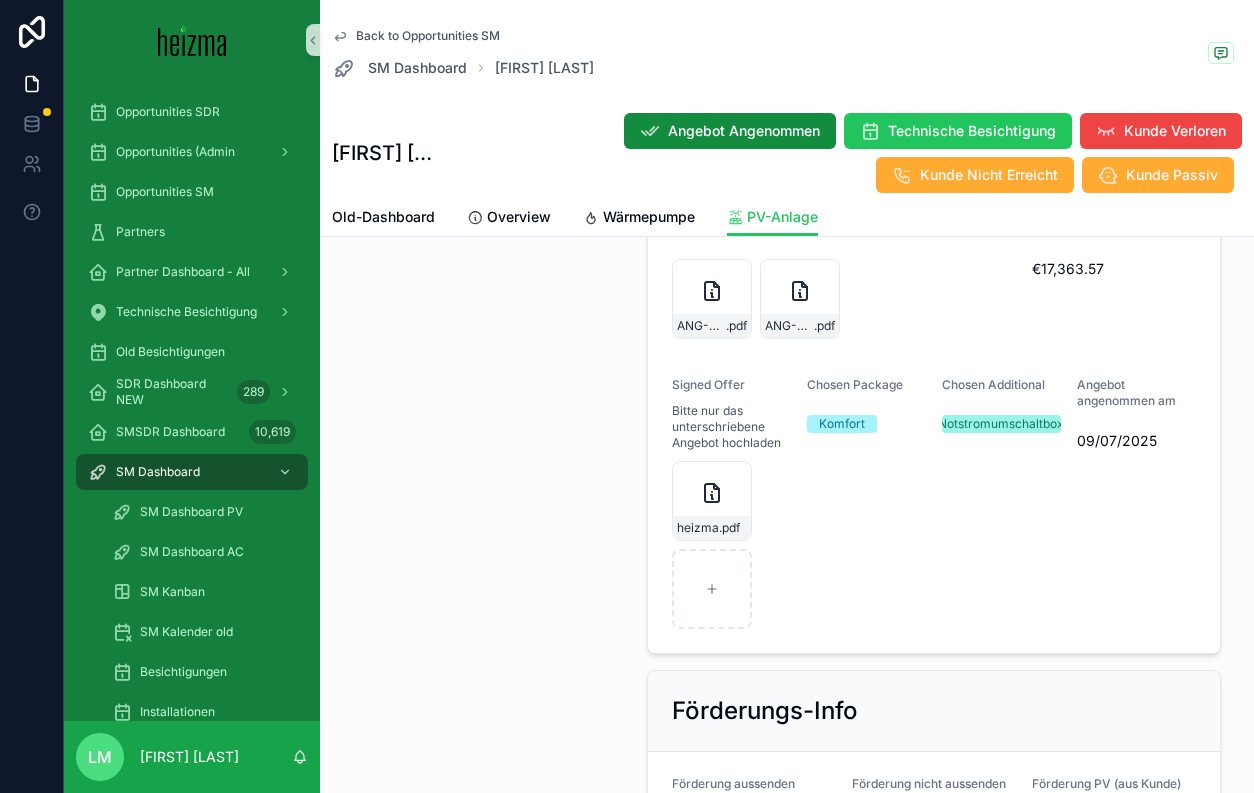 scroll, scrollTop: 2924, scrollLeft: 0, axis: vertical 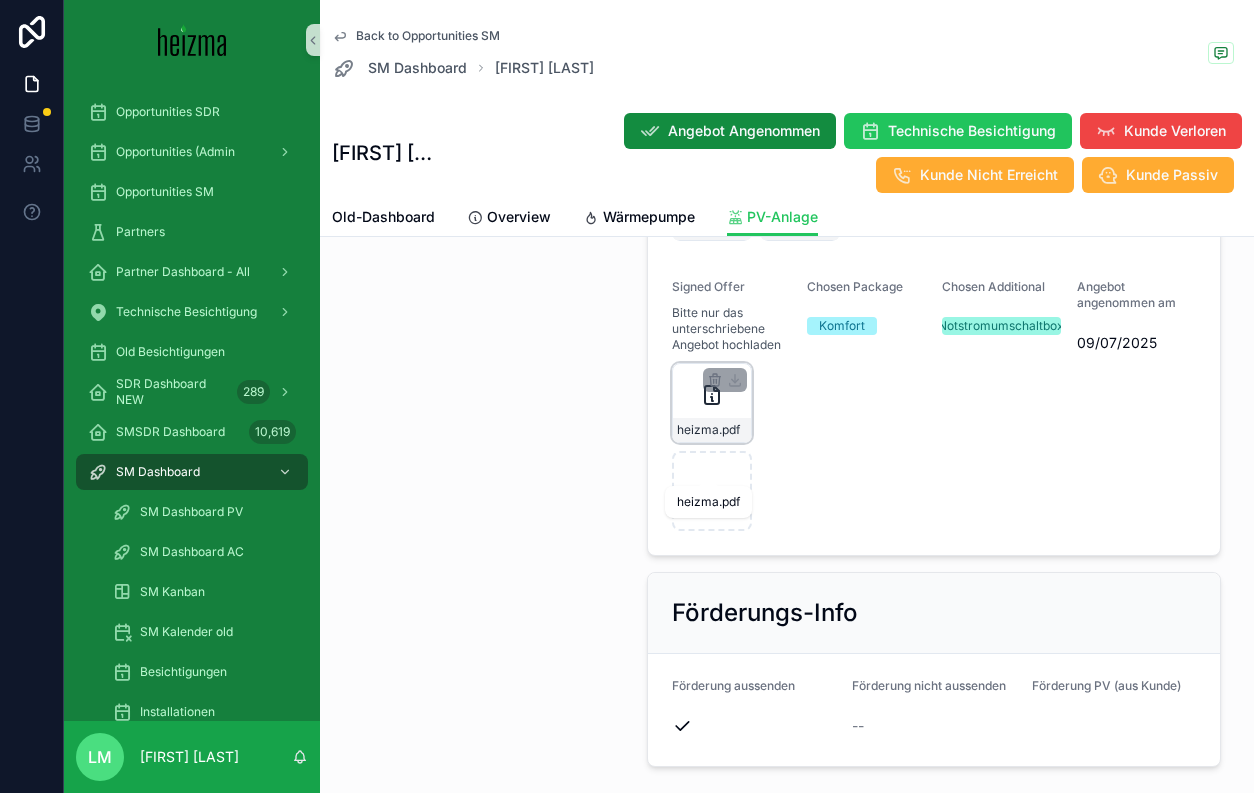 click on ".pdf" at bounding box center (729, 430) 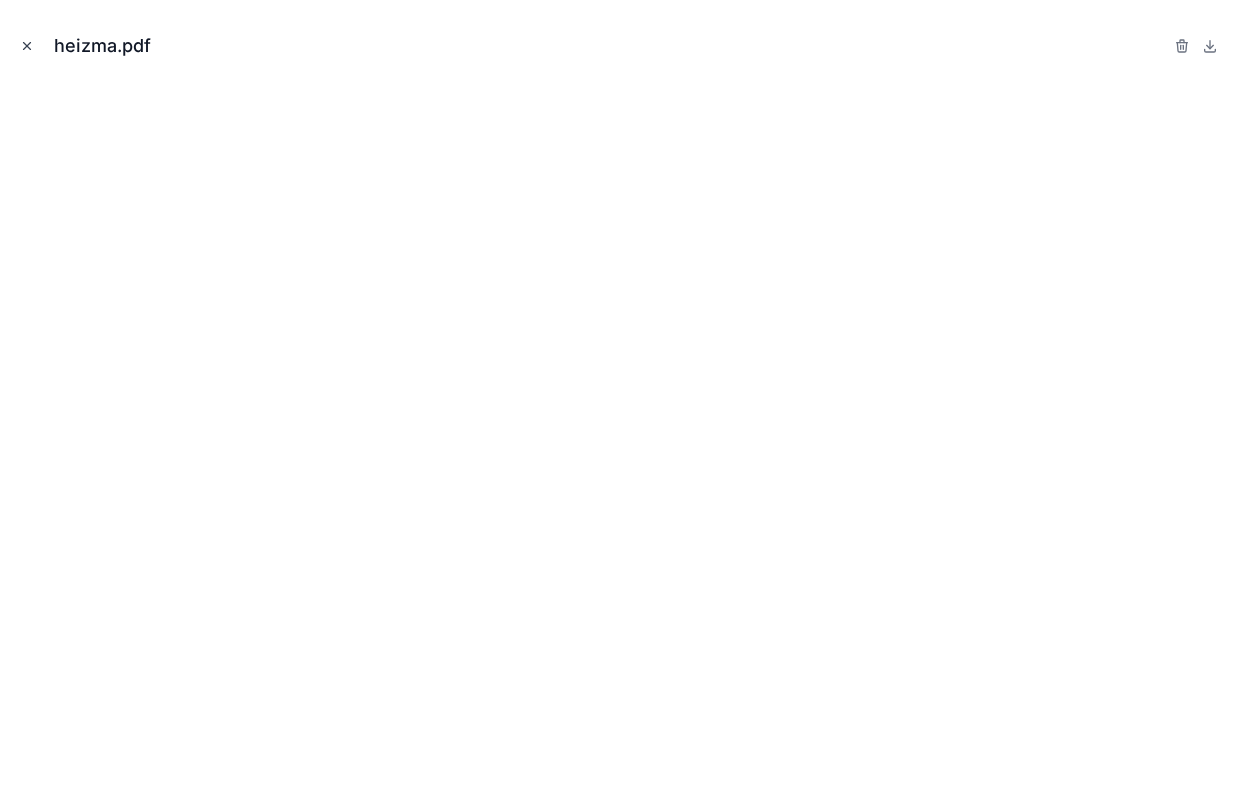 click 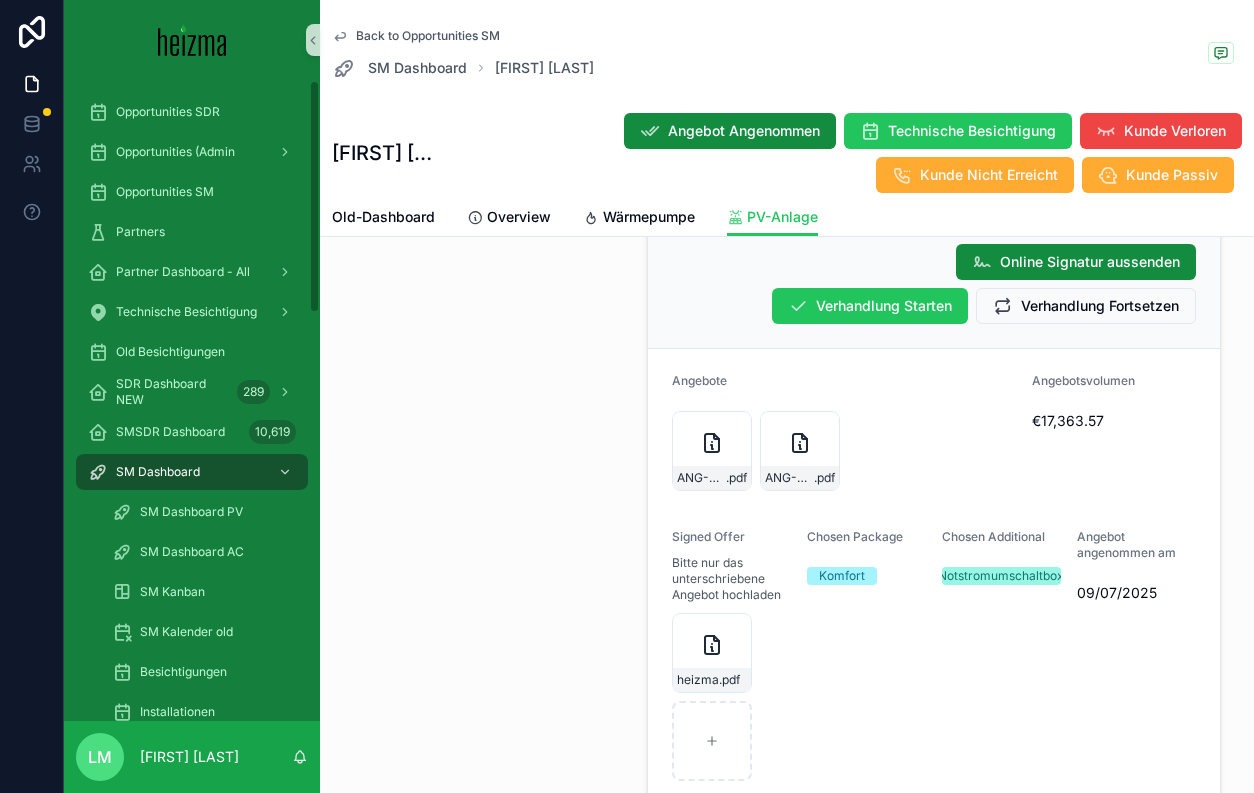 scroll, scrollTop: 2668, scrollLeft: 0, axis: vertical 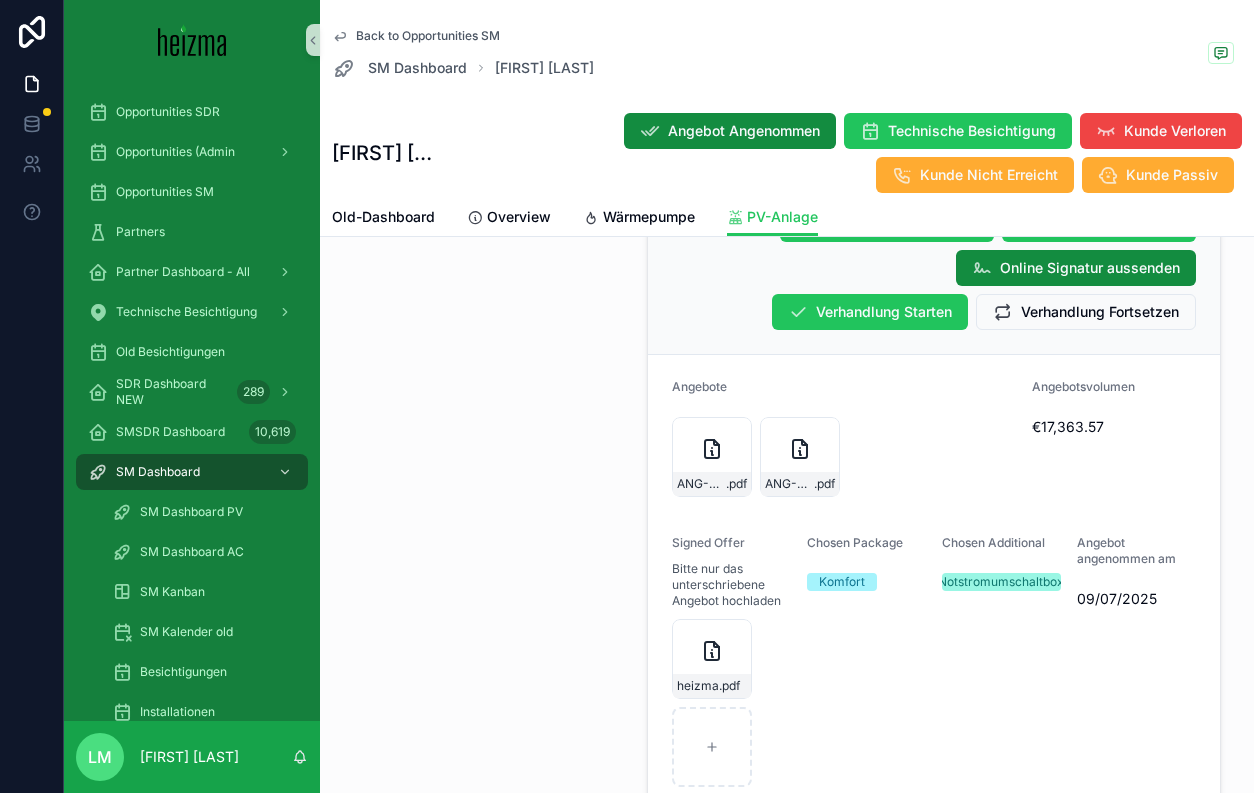 click on "Angebote ANG-PV-597-Turner--2025-02-25 .pdf ANG-PV-556-Turner--2025-02-22 .pdf Angebotsvolumen €17,363.57 Signed Offer Bitte nur das unterschriebene Angebot hochladen heizma .pdf Chosen Package Komfort Chosen Additional  Notstromumschaltbox Angebot angenommen am 09/07/2025" at bounding box center (934, 583) 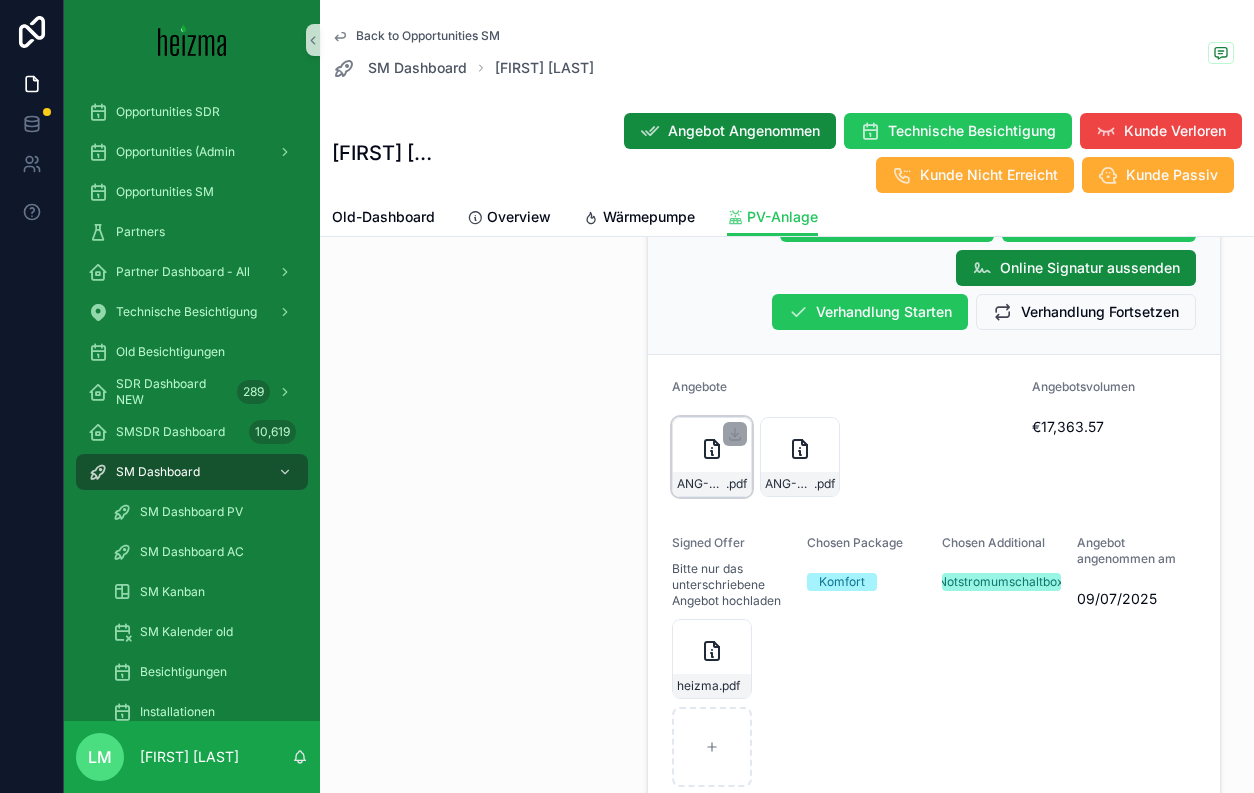 click on "ANG-PV-597-Turner--2025-02-25 .pdf" at bounding box center [712, 457] 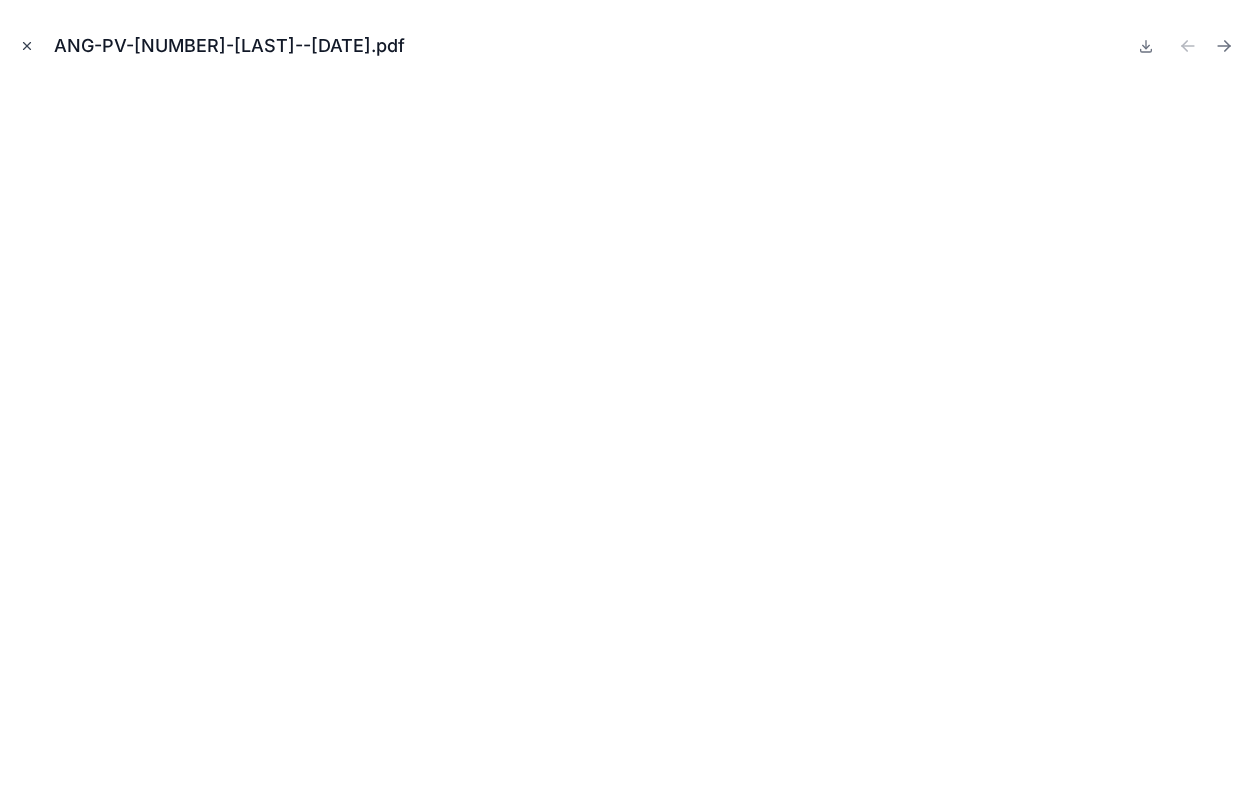 click at bounding box center (27, 46) 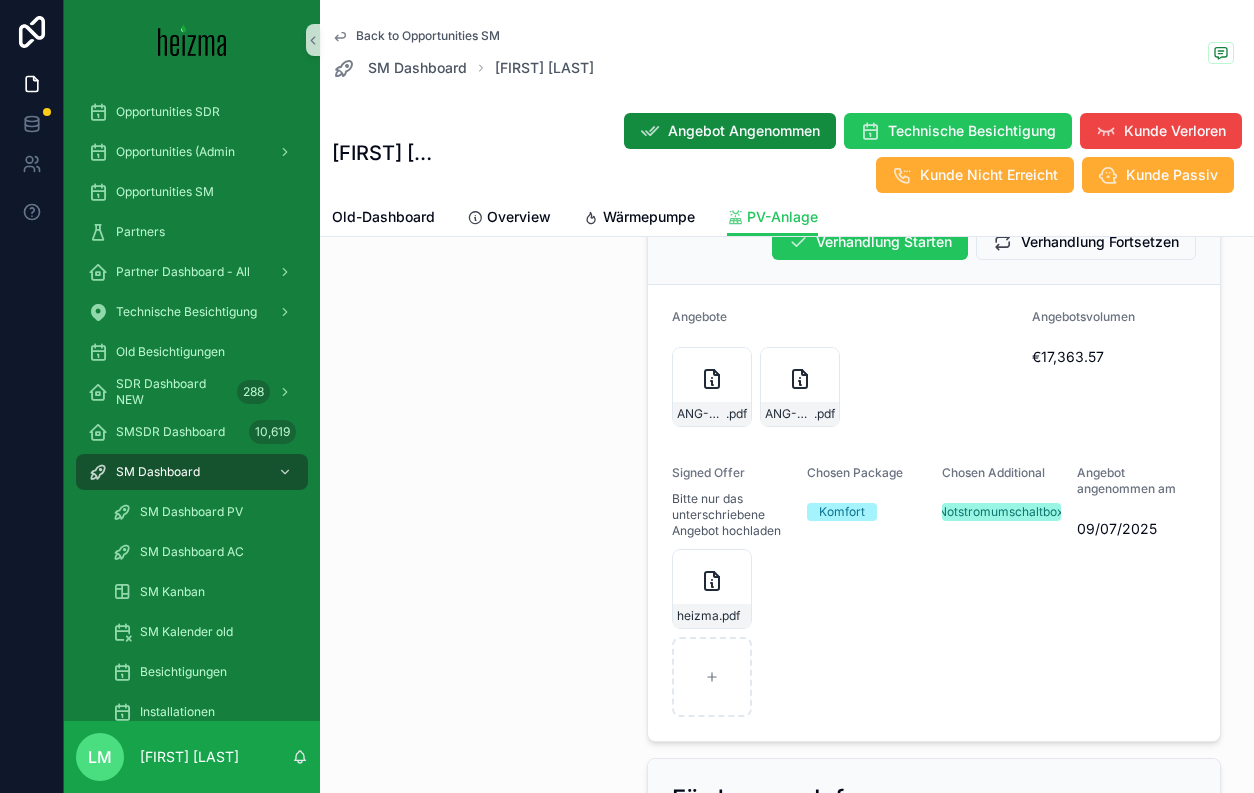 scroll, scrollTop: 2745, scrollLeft: 0, axis: vertical 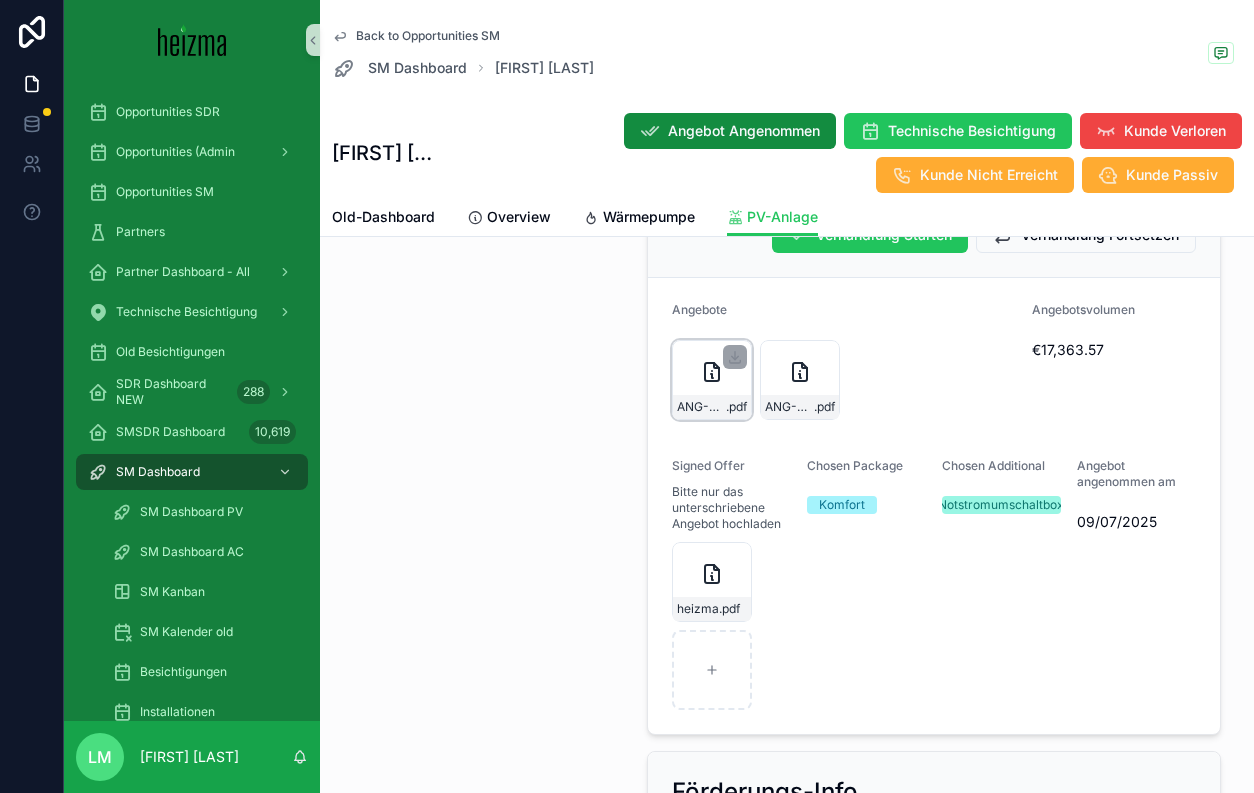 click on "ANG-PV-597-Turner--2025-02-25 .pdf" at bounding box center (712, 407) 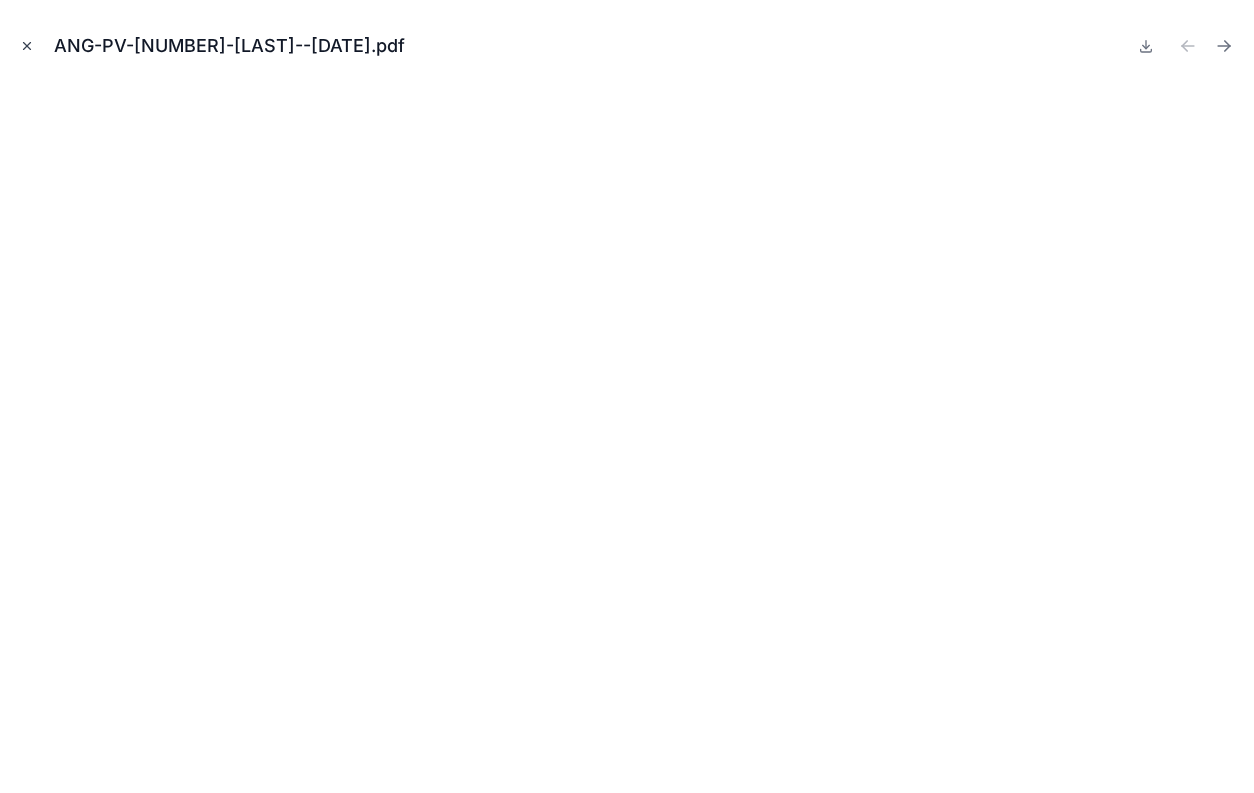 click 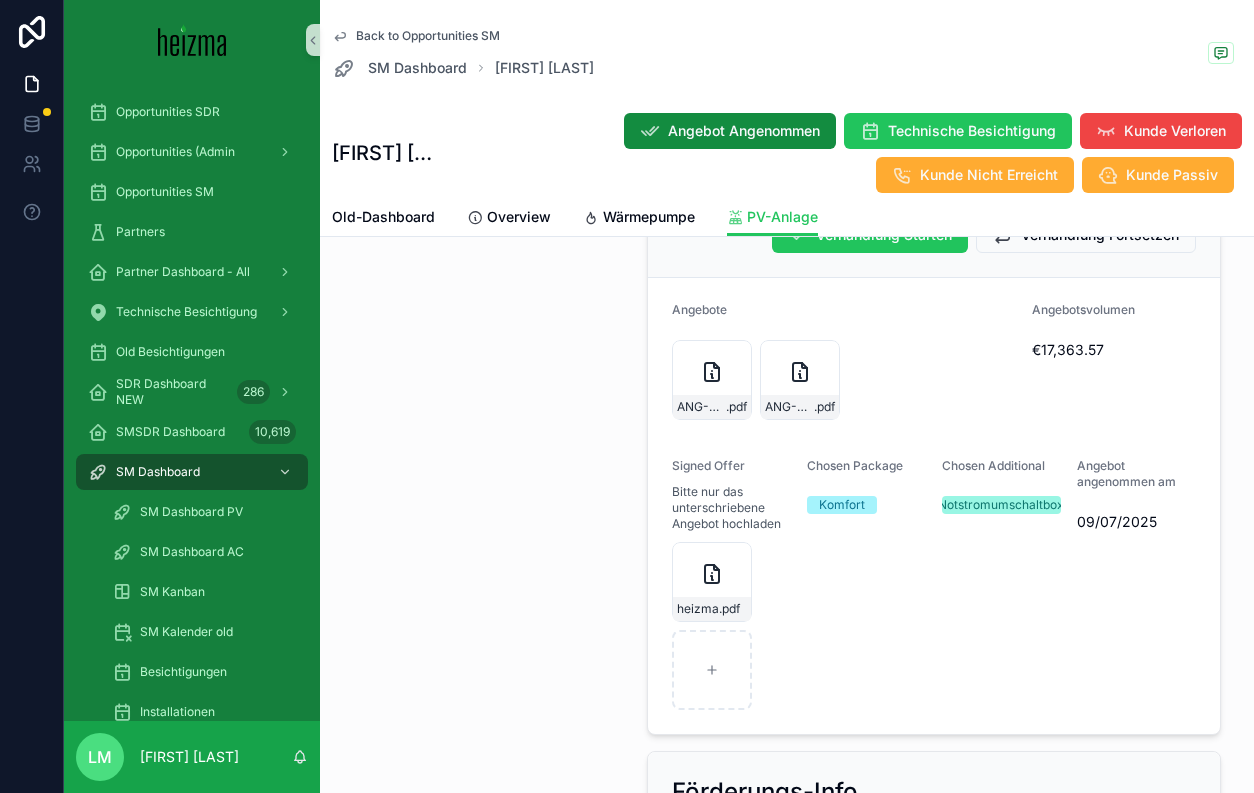 click on "Notstromumschaltbox" at bounding box center [1001, 505] 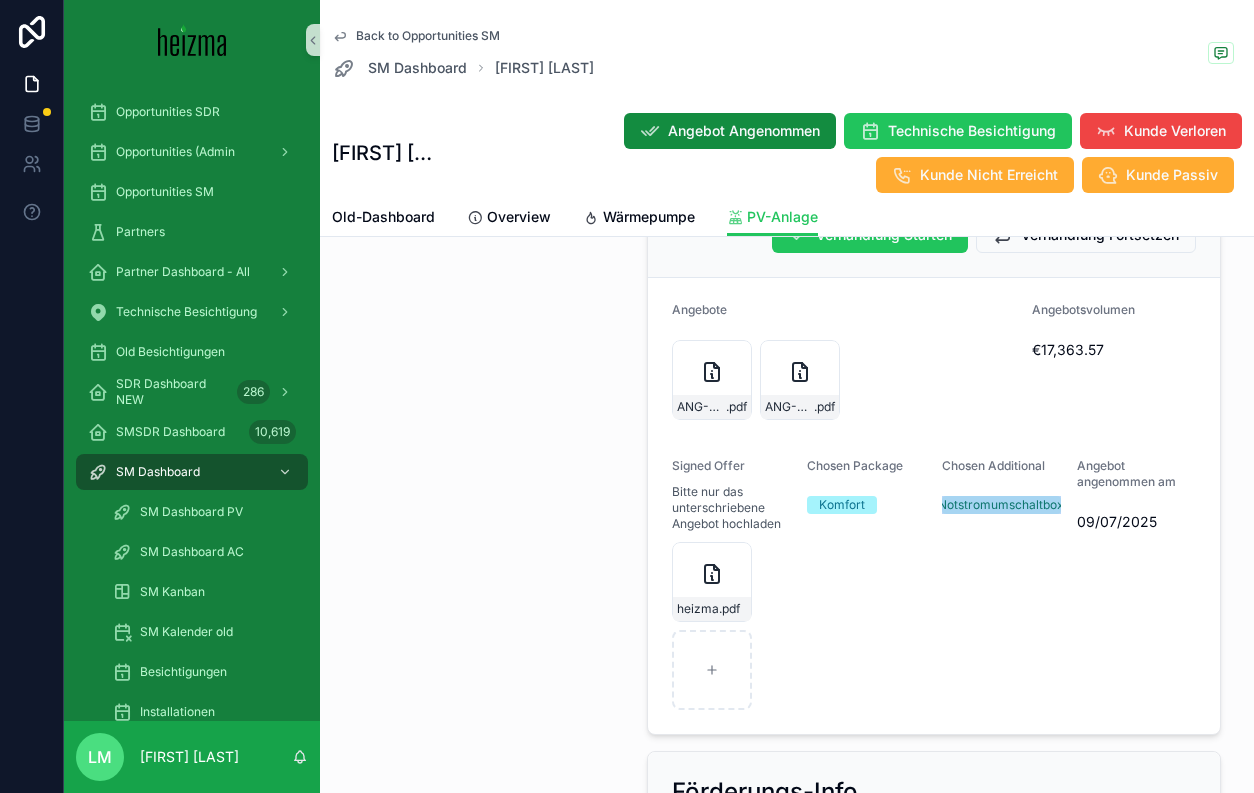 click on "Notstromumschaltbox" at bounding box center [1001, 505] 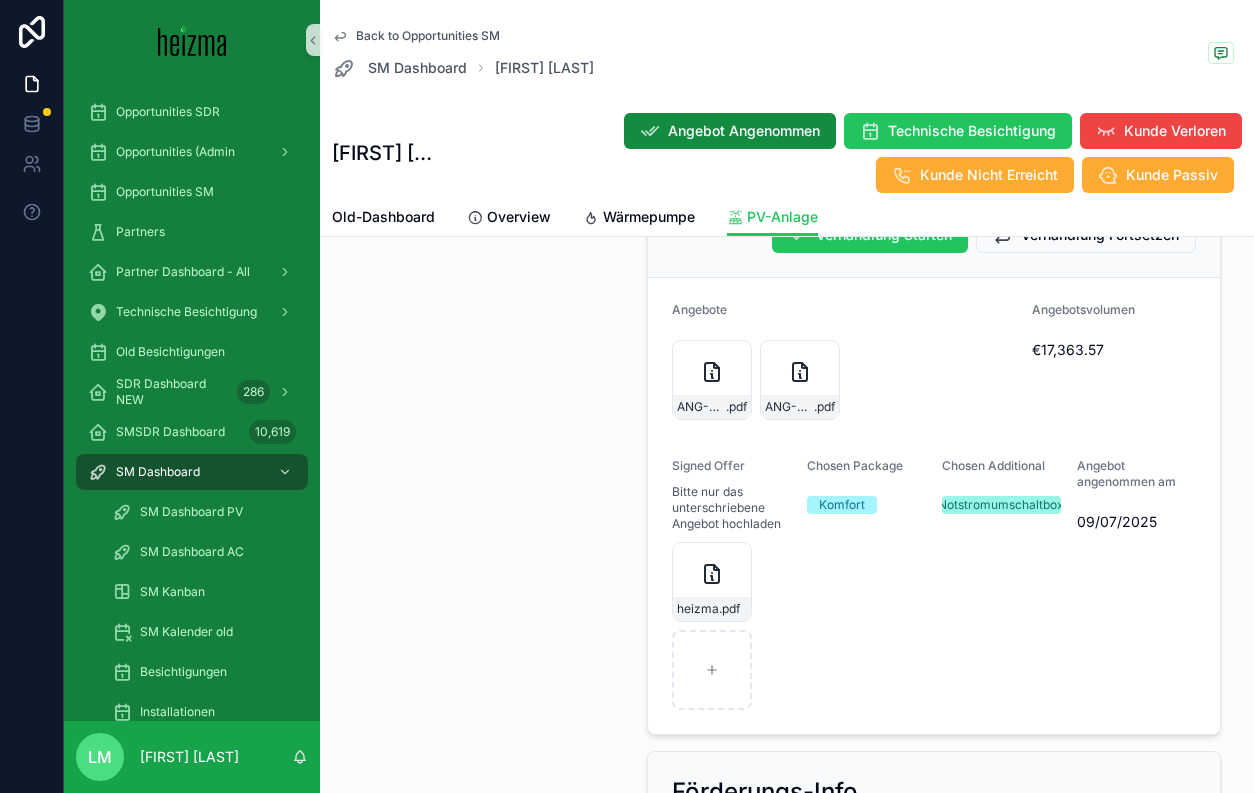 click on "Chosen Additional  Notstromumschaltbox" at bounding box center (1001, 584) 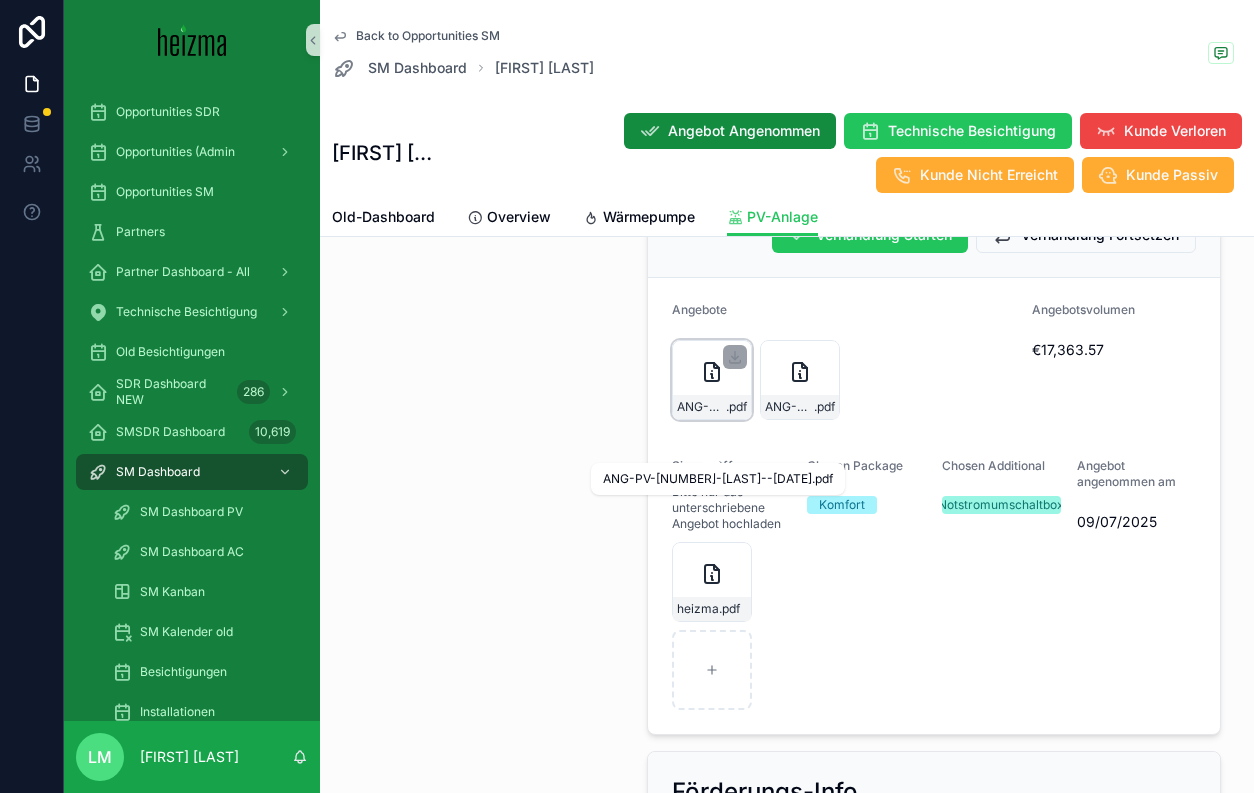 click on "ANG-PV-597-Turner--2025-02-25" at bounding box center (701, 407) 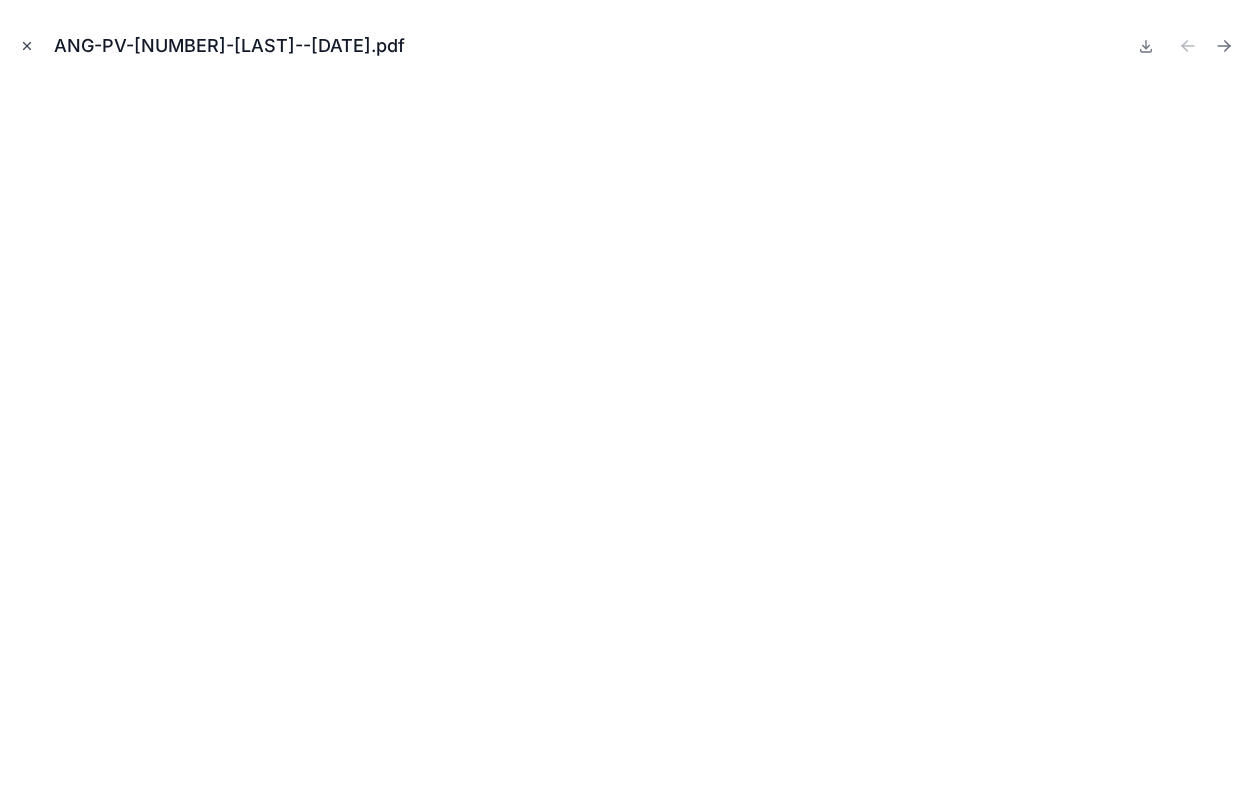 click 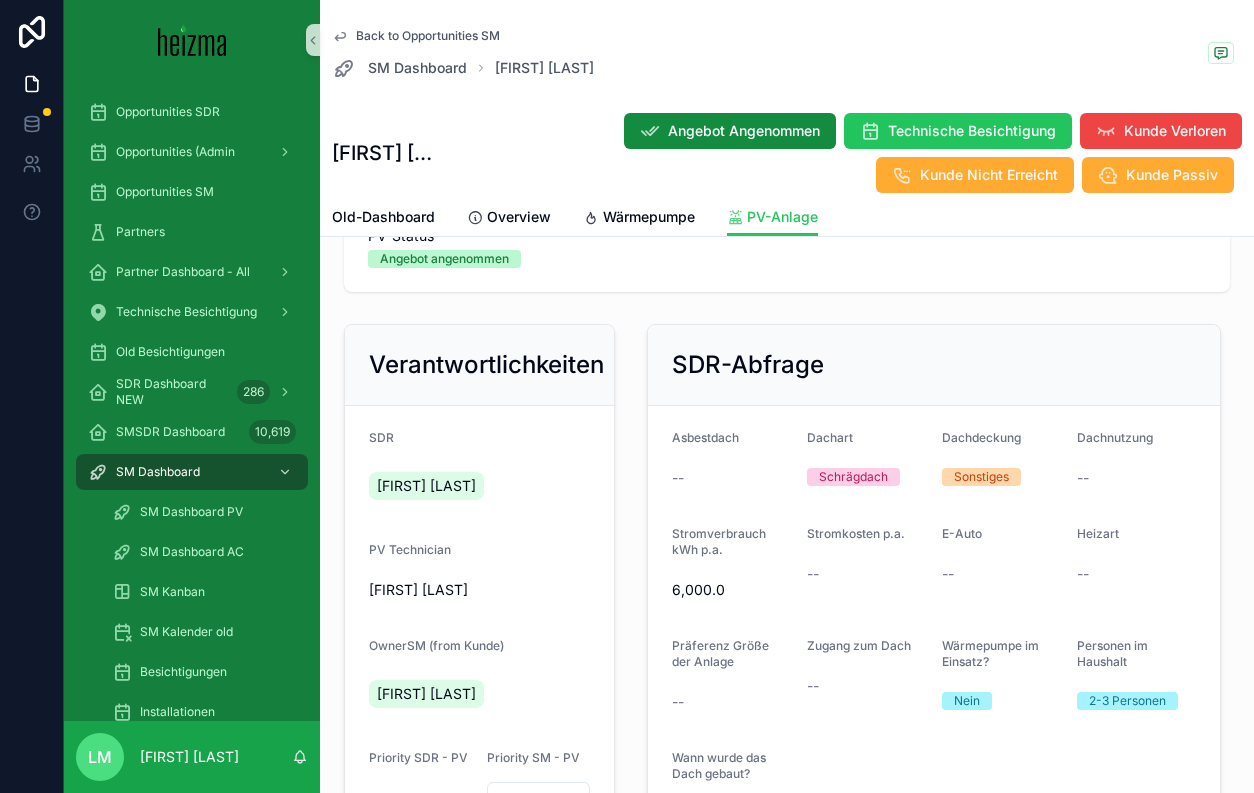scroll, scrollTop: 159, scrollLeft: 0, axis: vertical 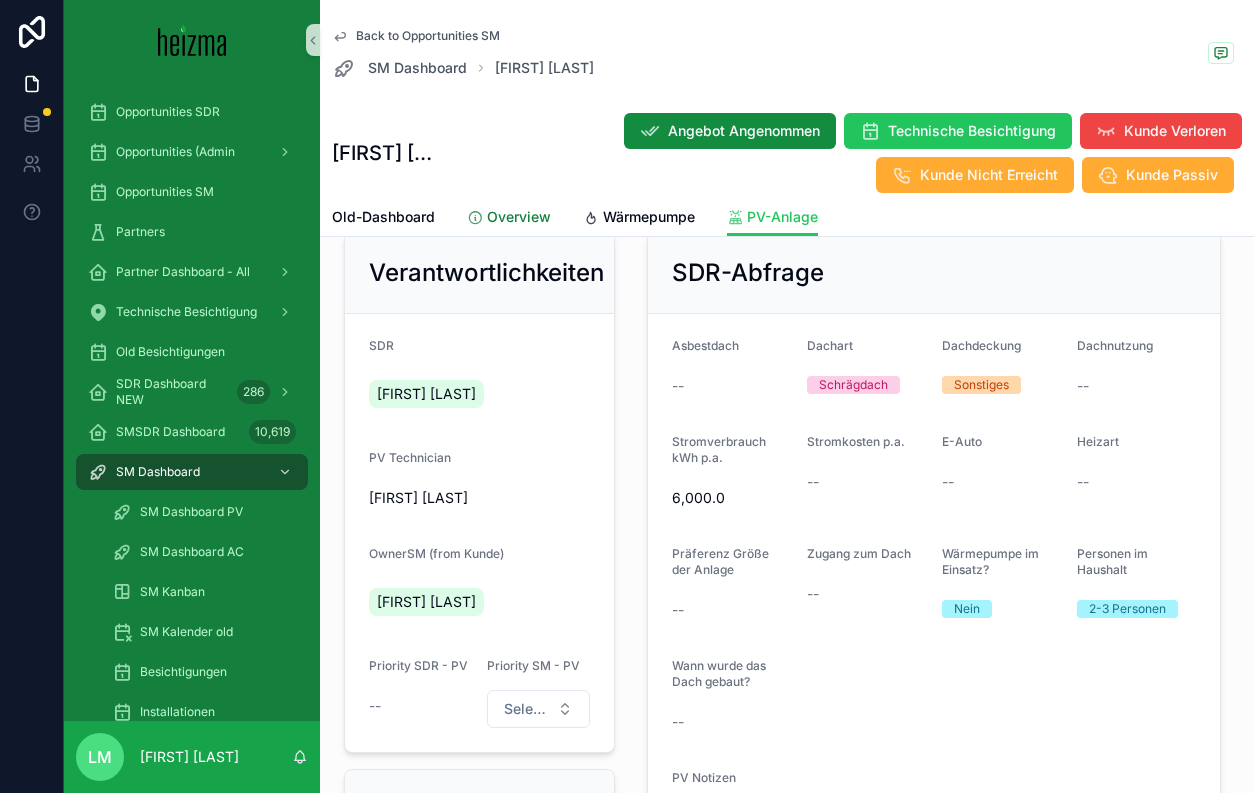click on "Overview" at bounding box center (519, 217) 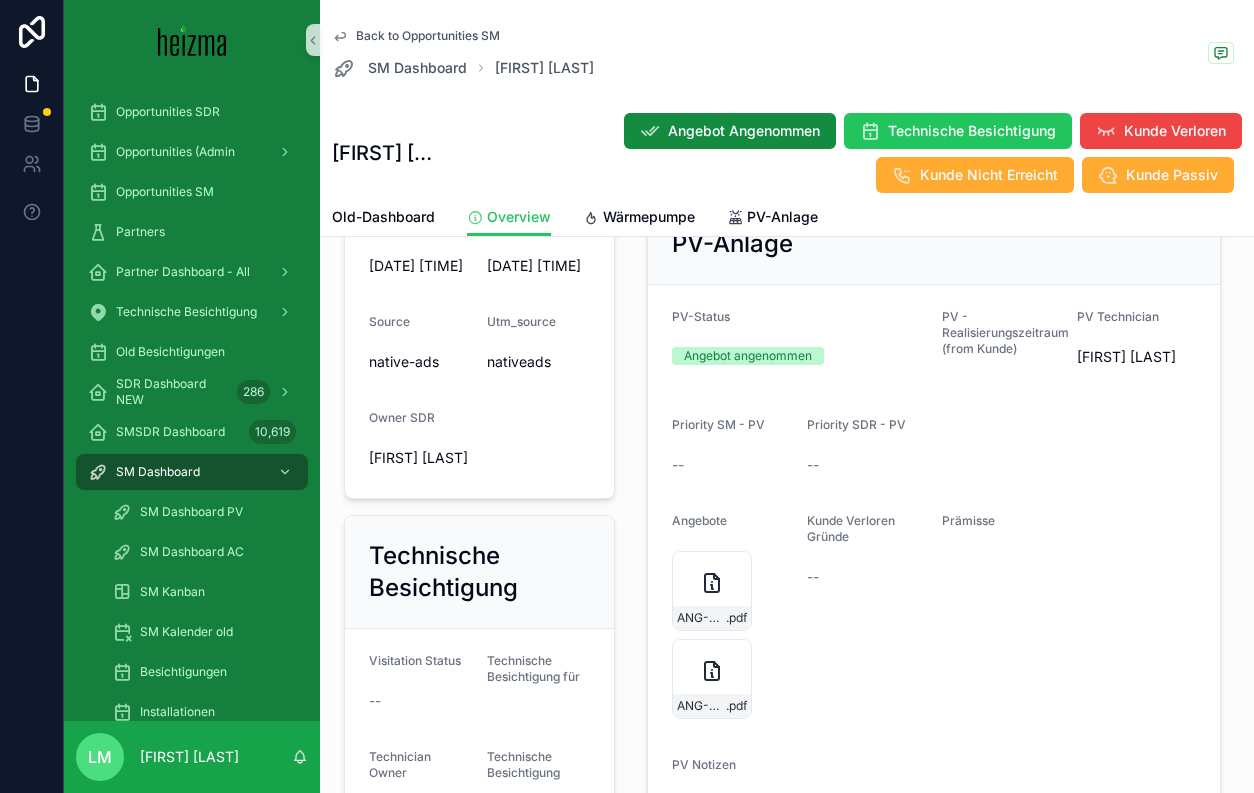 scroll, scrollTop: 922, scrollLeft: 0, axis: vertical 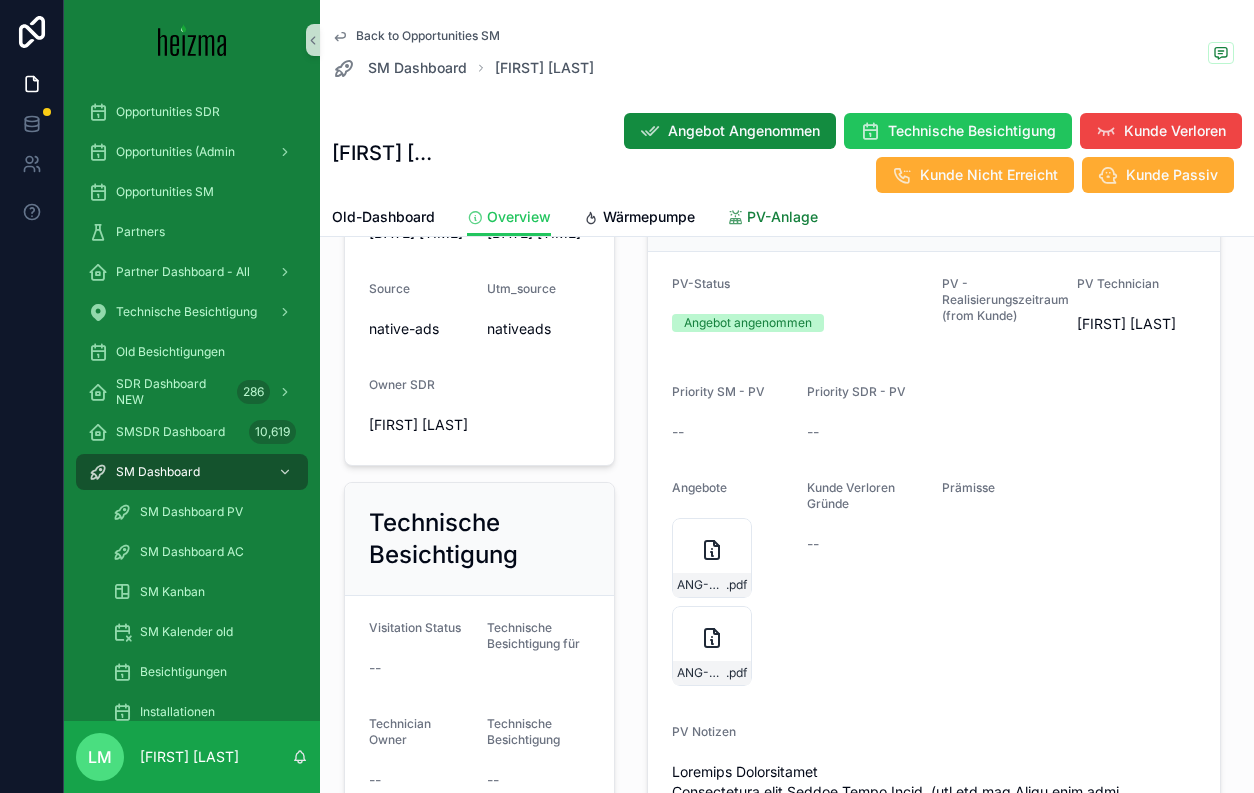 click on "PV-Anlage" at bounding box center (782, 217) 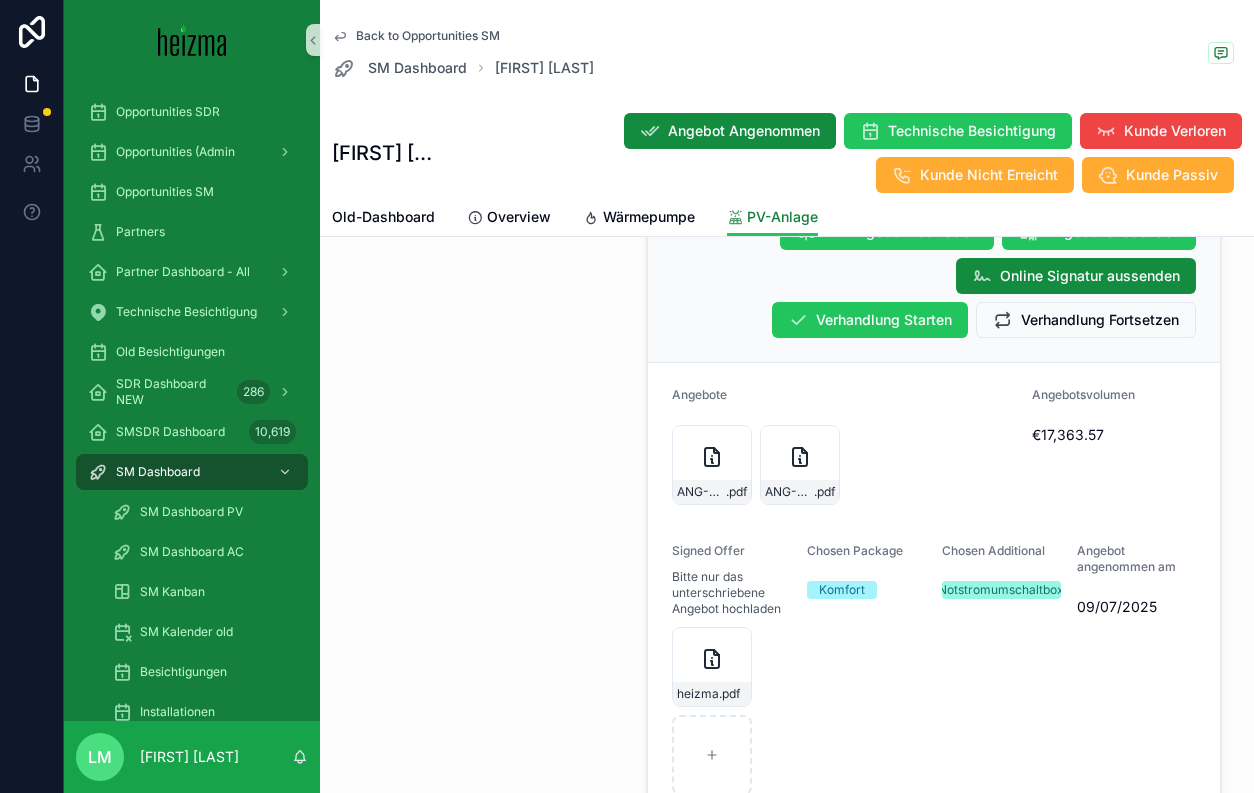 scroll, scrollTop: 2675, scrollLeft: 0, axis: vertical 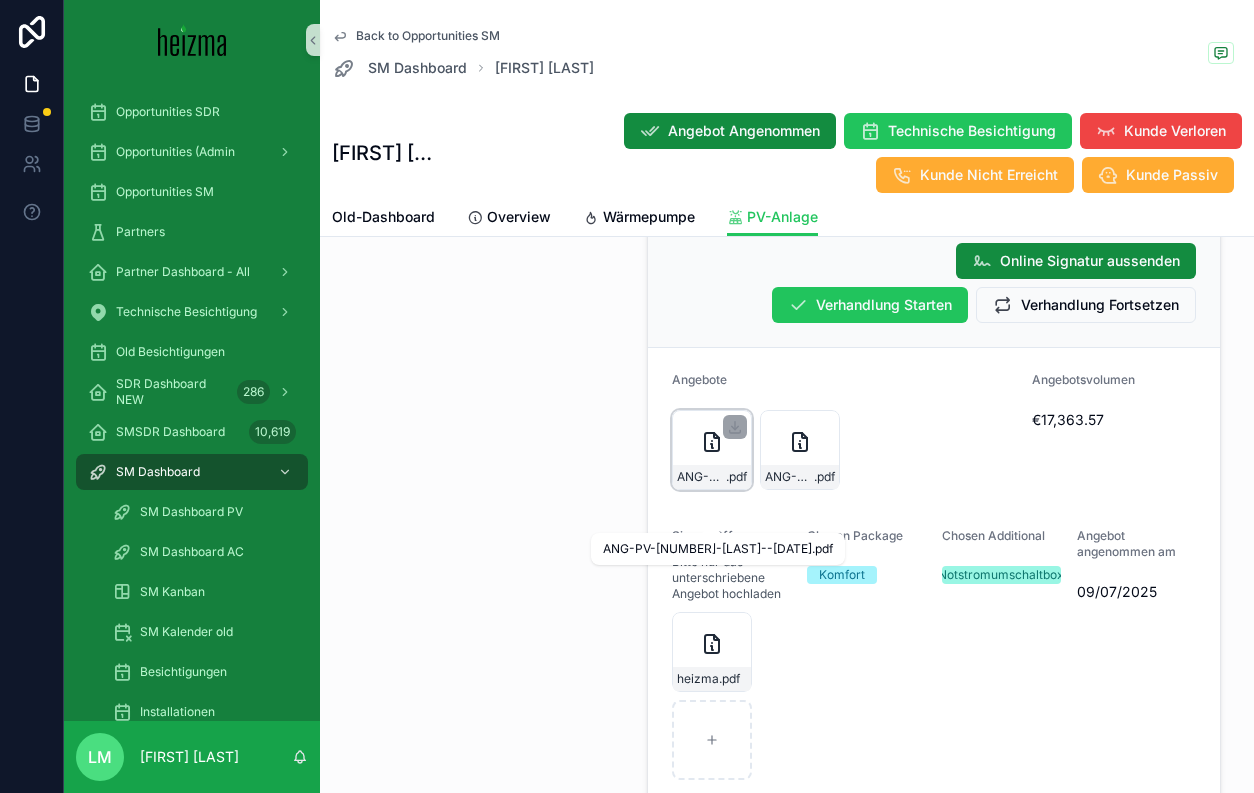 click on "ANG-PV-597-Turner--2025-02-25" at bounding box center (701, 477) 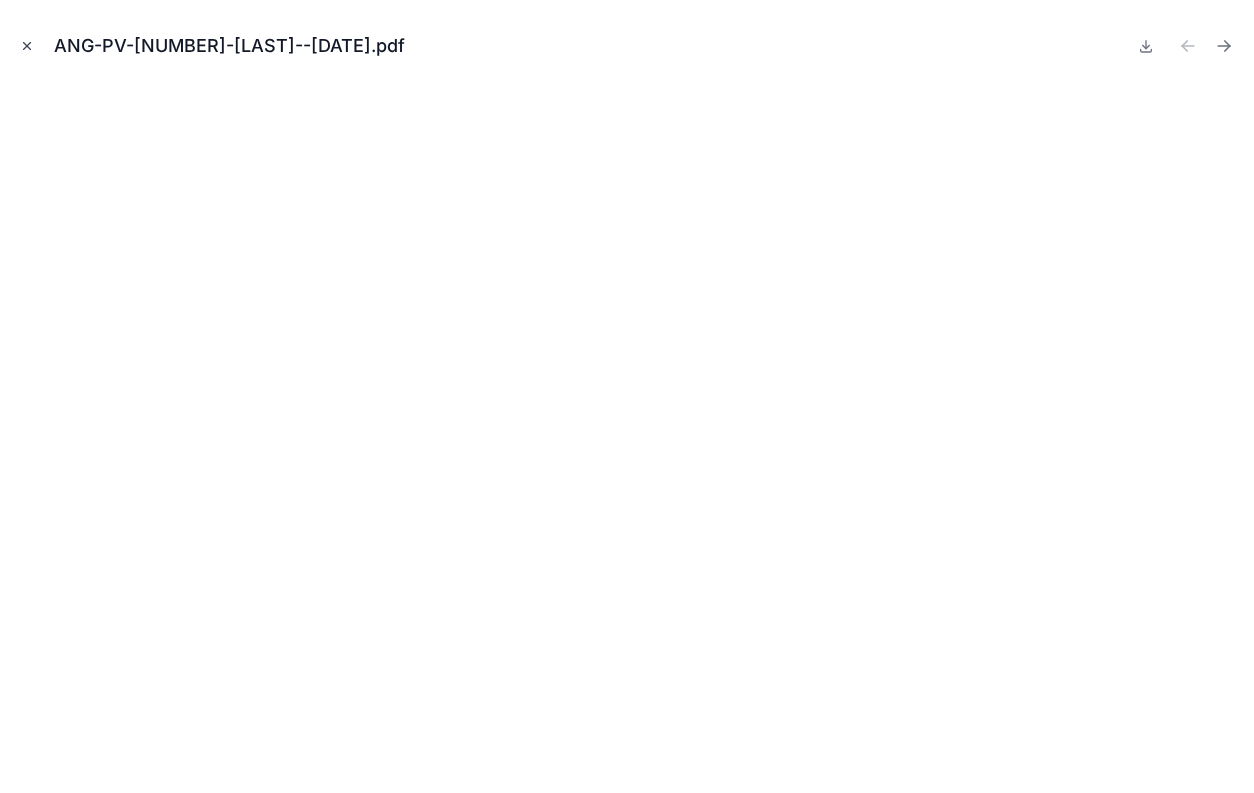 click 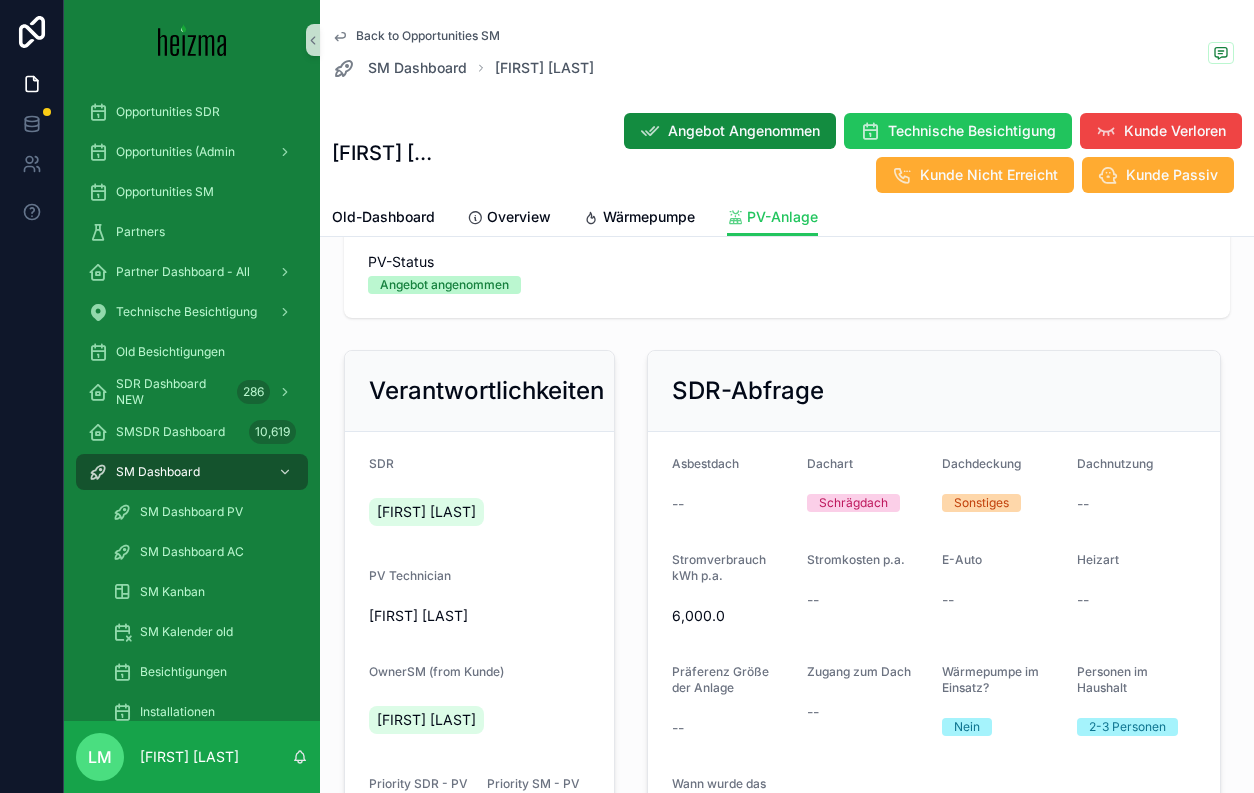 scroll, scrollTop: 0, scrollLeft: 0, axis: both 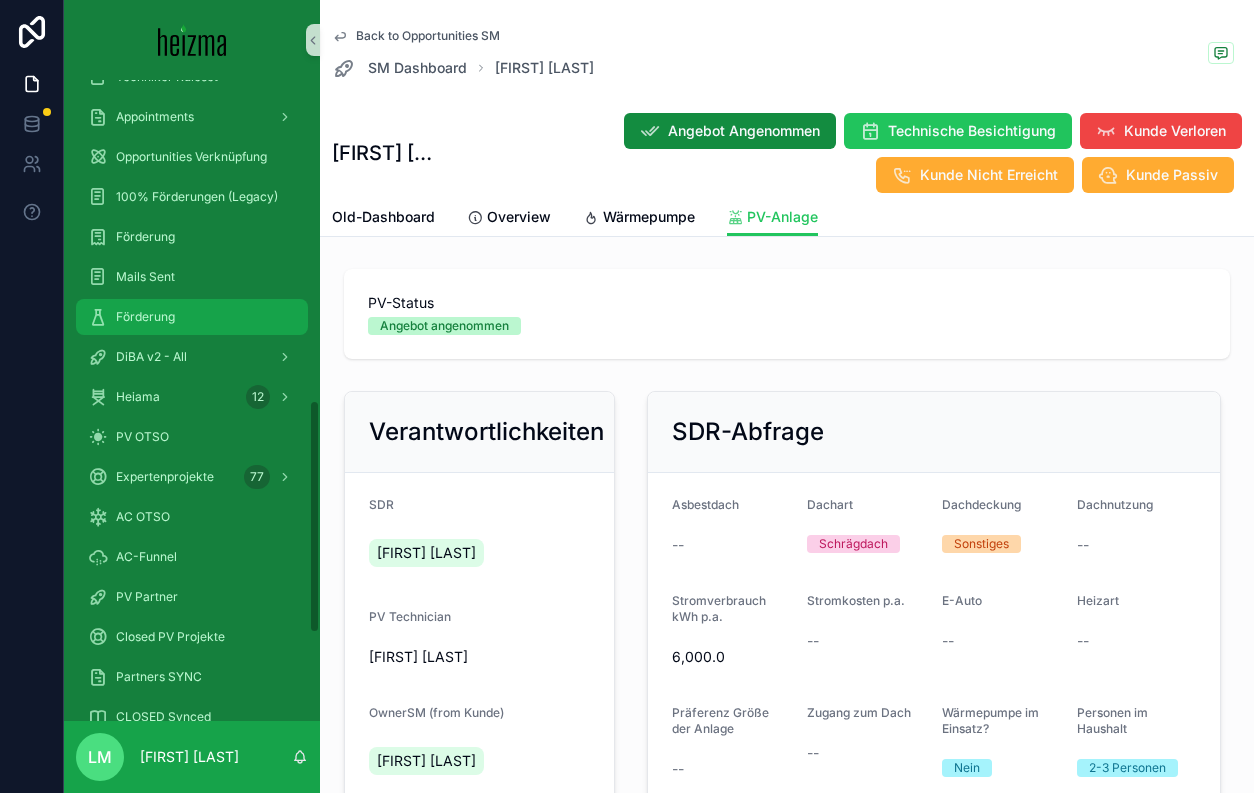click on "Förderung" at bounding box center [145, 317] 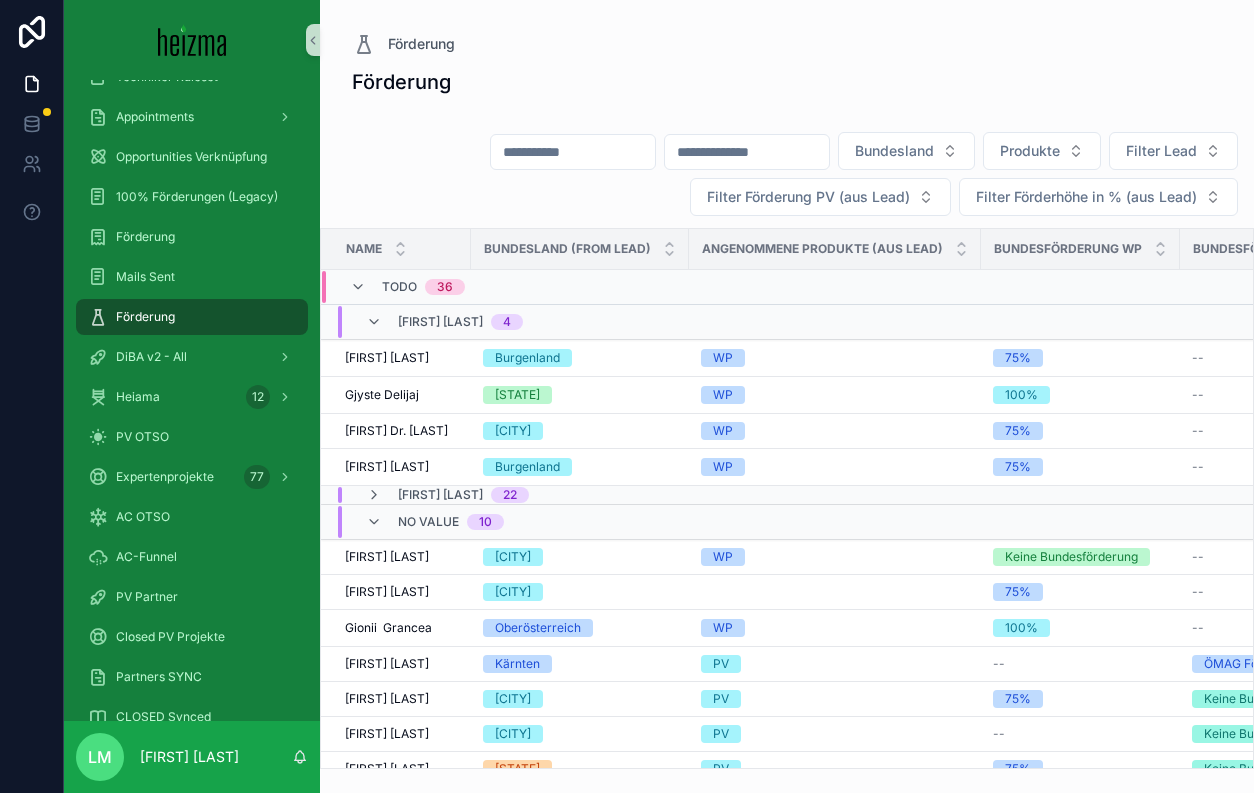 click on "Lucy Munster 4" at bounding box center (444, 322) 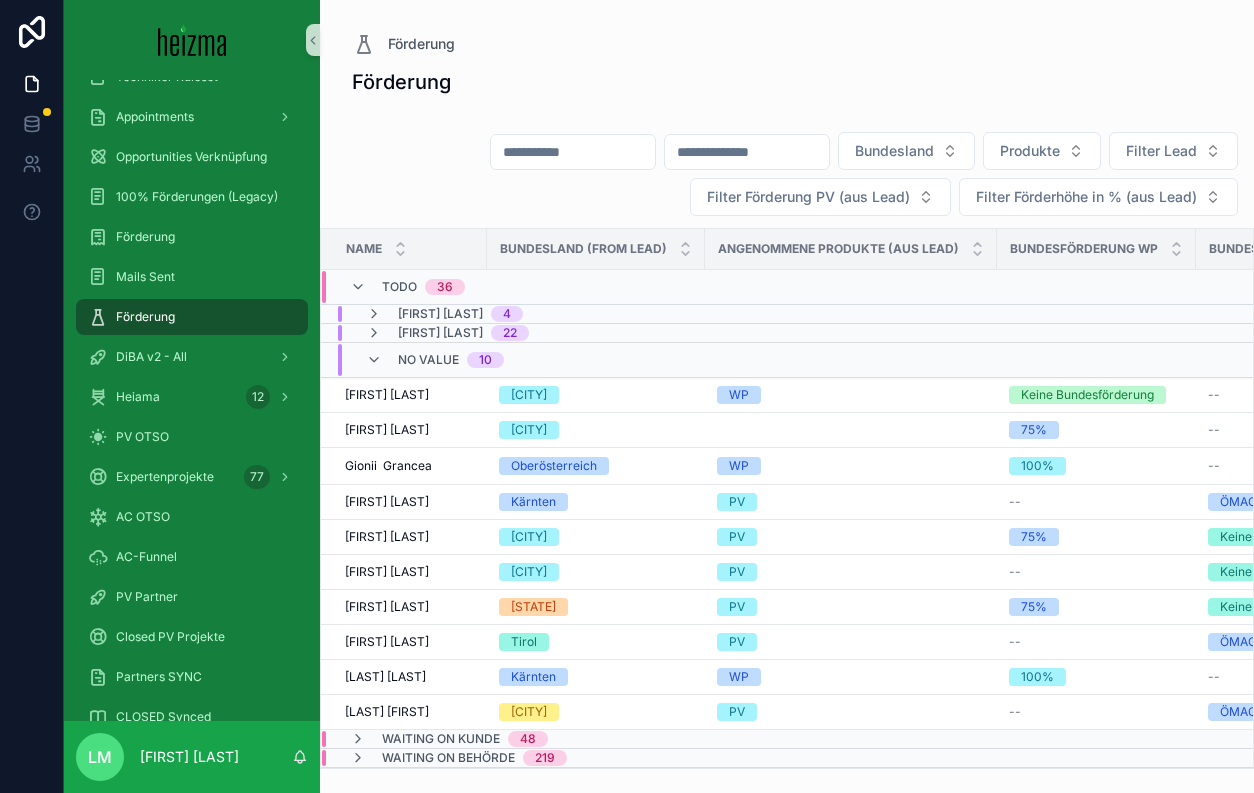 click on "[FIRST] [LAST]" at bounding box center [440, 333] 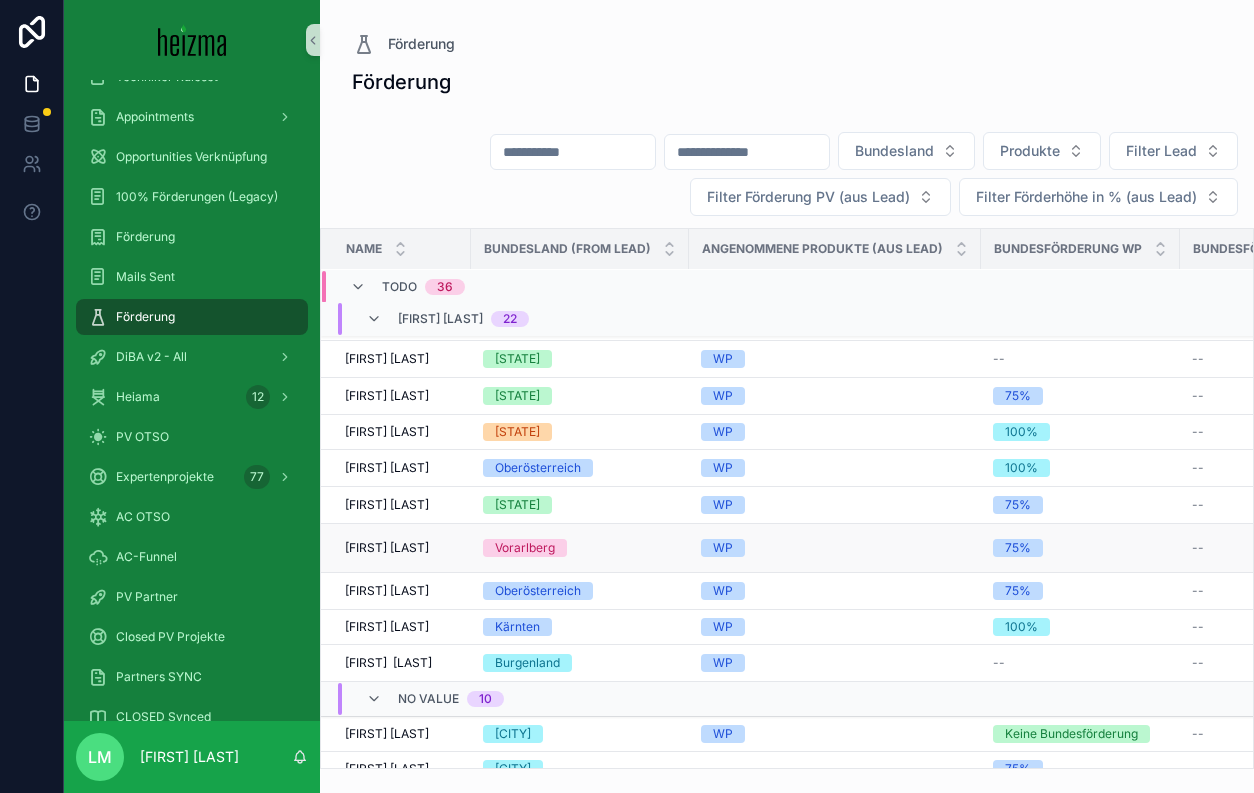 scroll, scrollTop: 577, scrollLeft: 0, axis: vertical 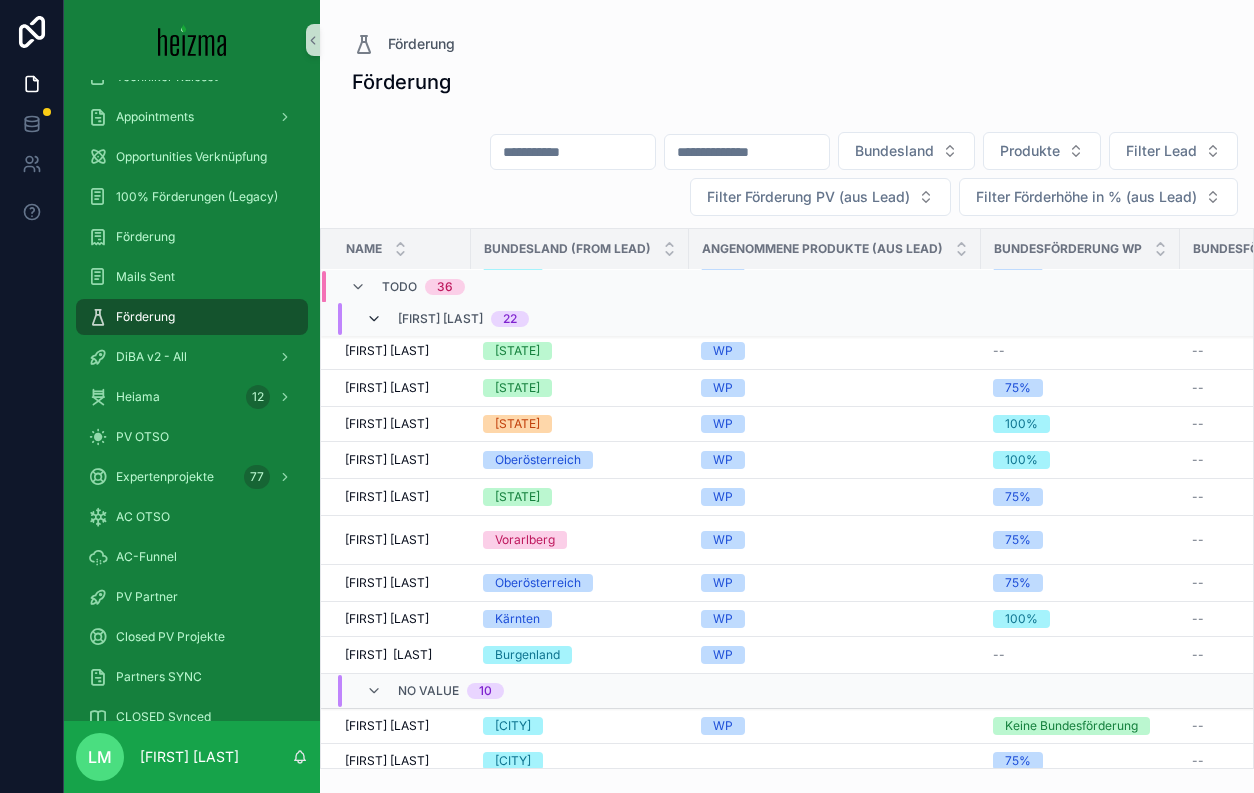 click at bounding box center [374, 319] 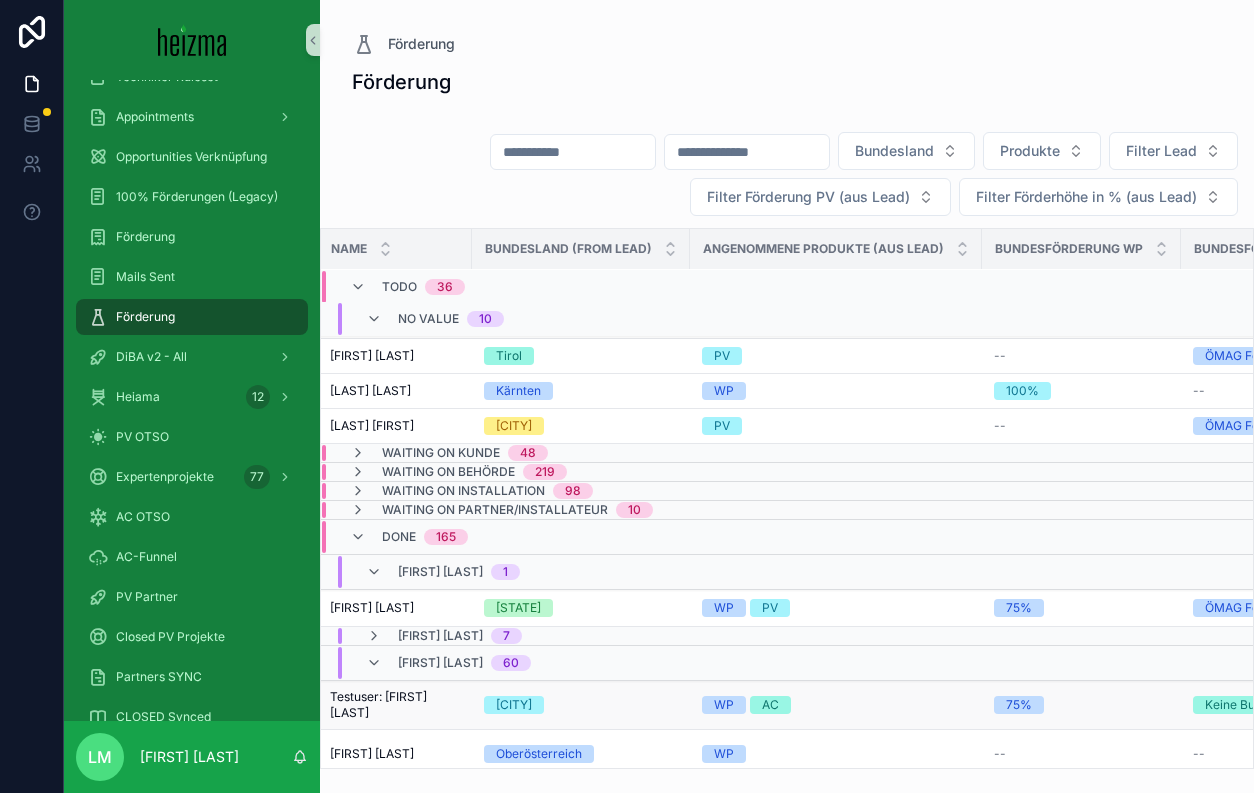 scroll, scrollTop: 261, scrollLeft: 4, axis: both 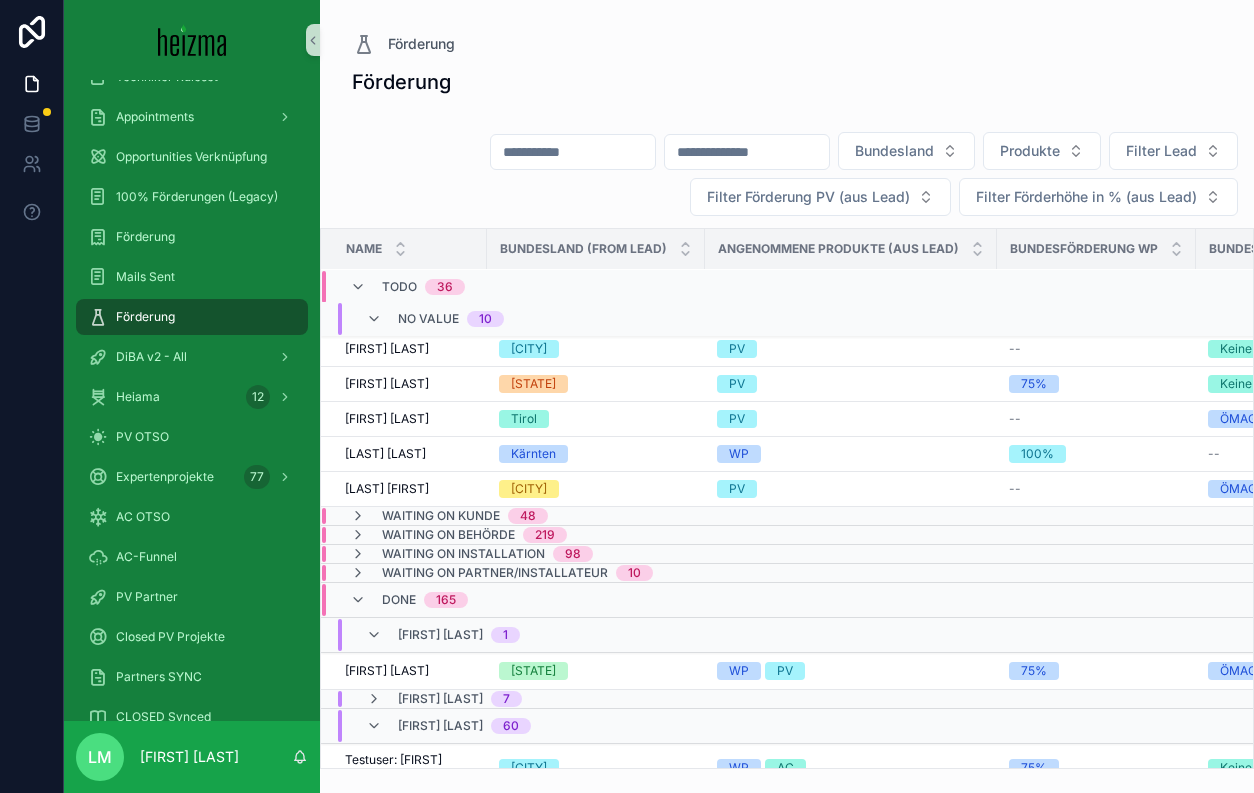 click on "Done 165" at bounding box center (409, 600) 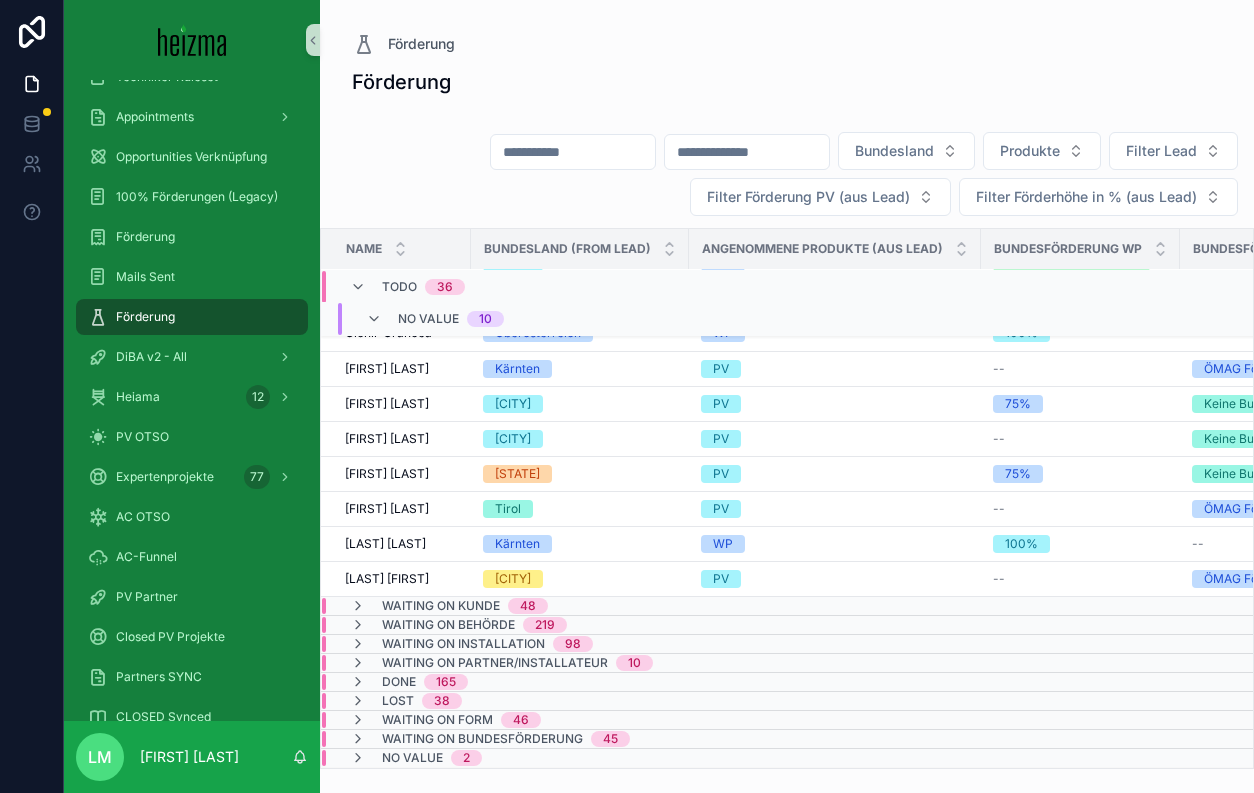 scroll, scrollTop: 0, scrollLeft: 0, axis: both 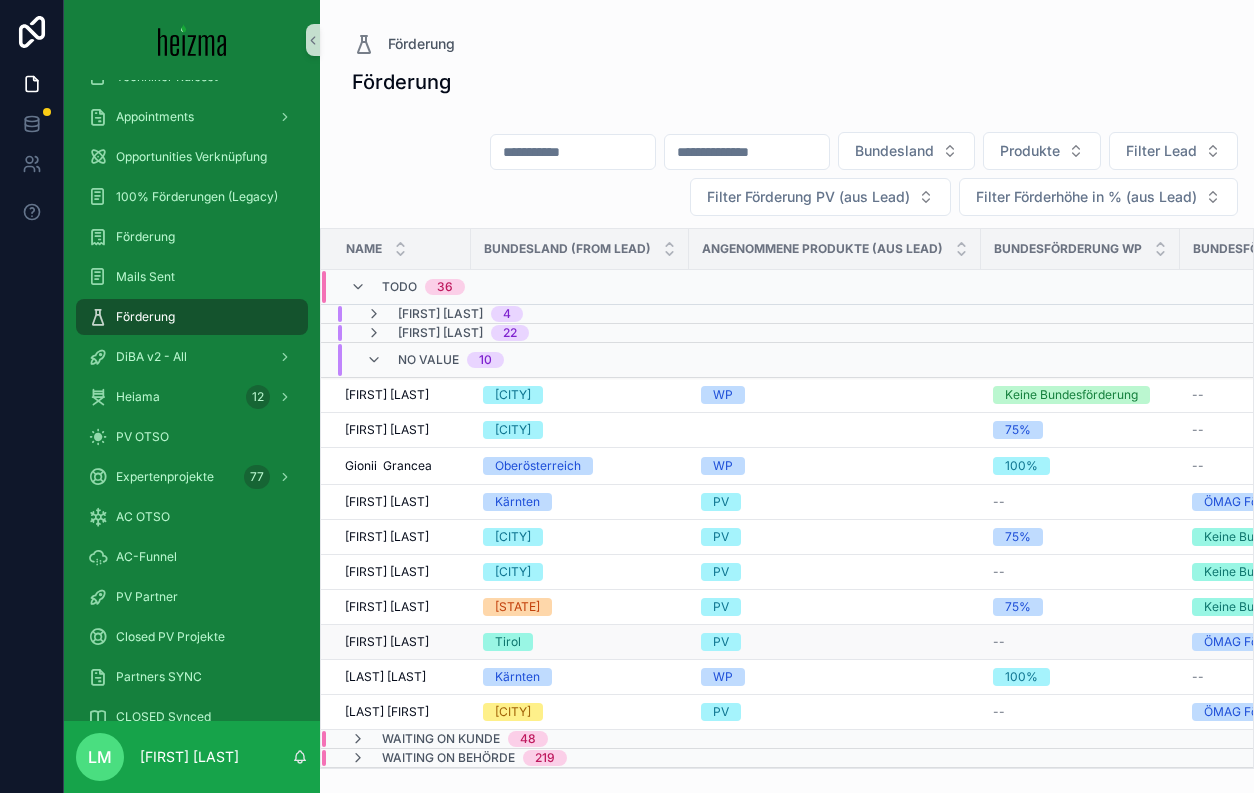 click on "Andras Erdei" at bounding box center (387, 642) 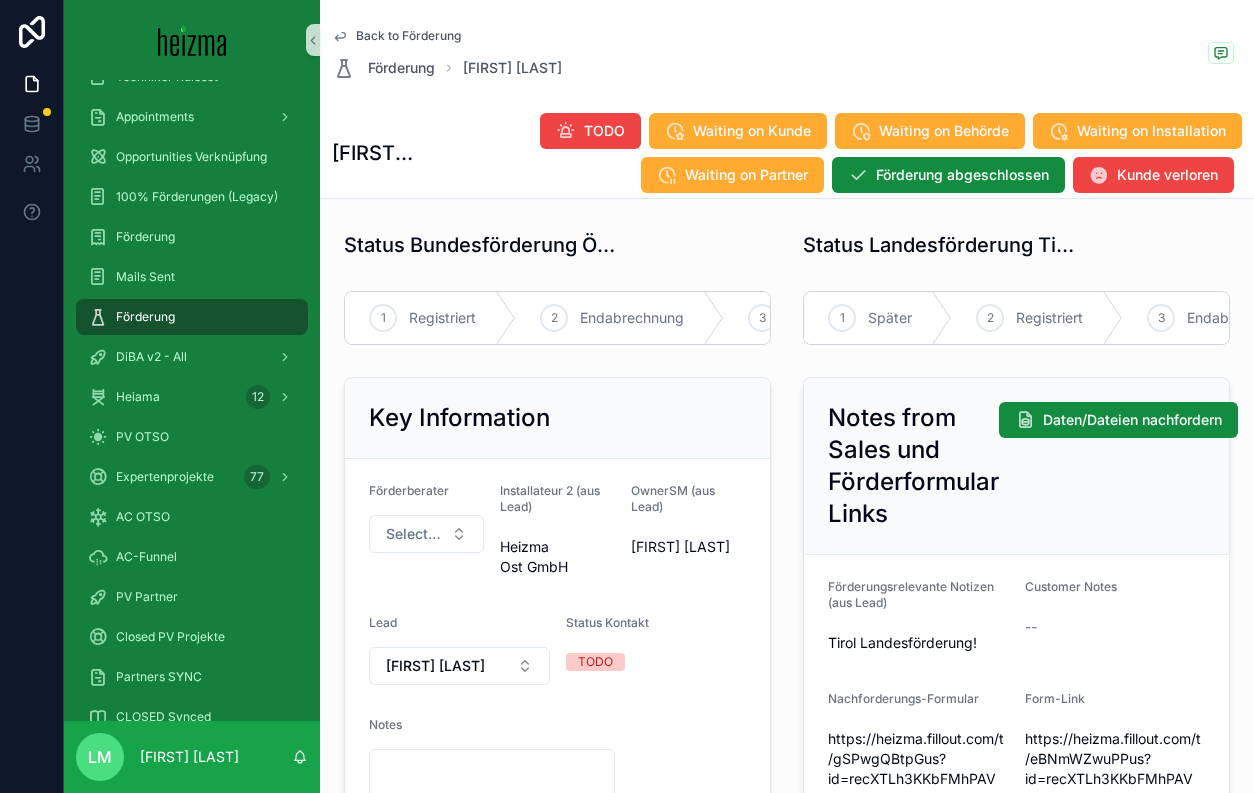 scroll, scrollTop: 266, scrollLeft: 0, axis: vertical 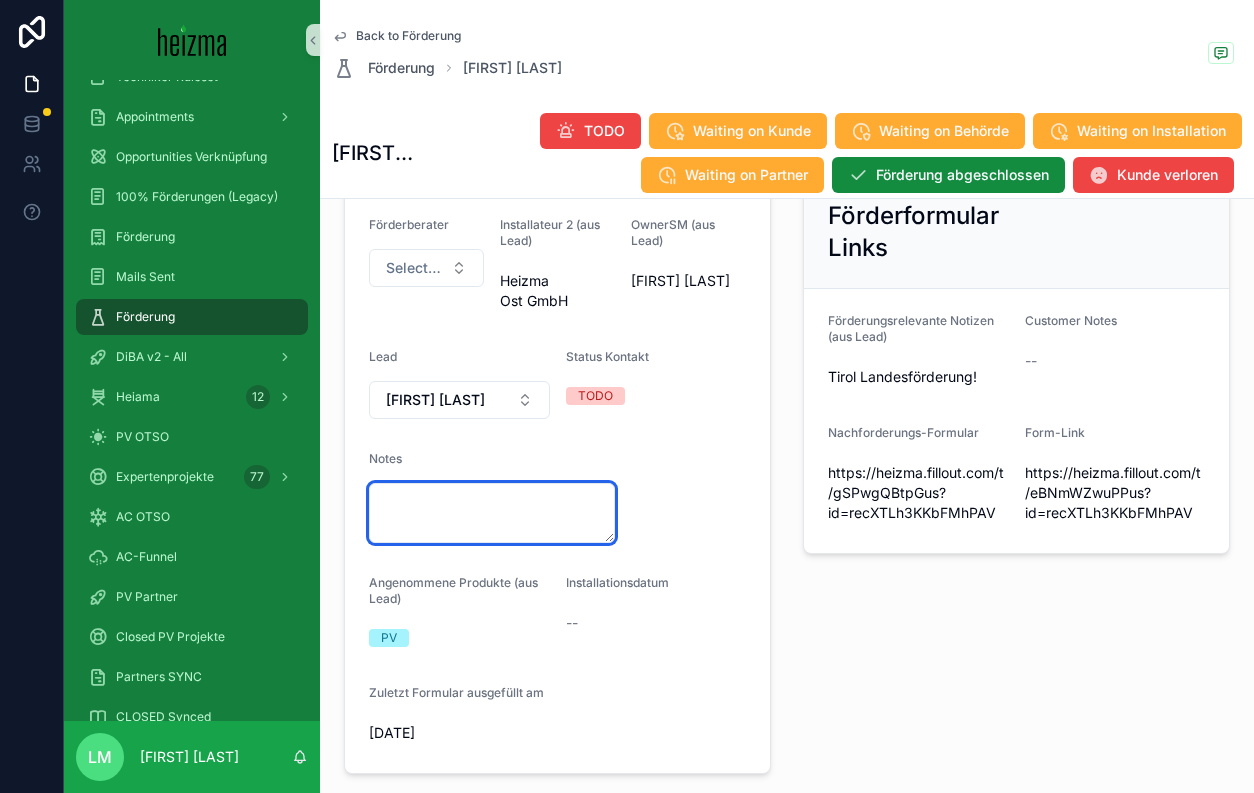 click at bounding box center (492, 513) 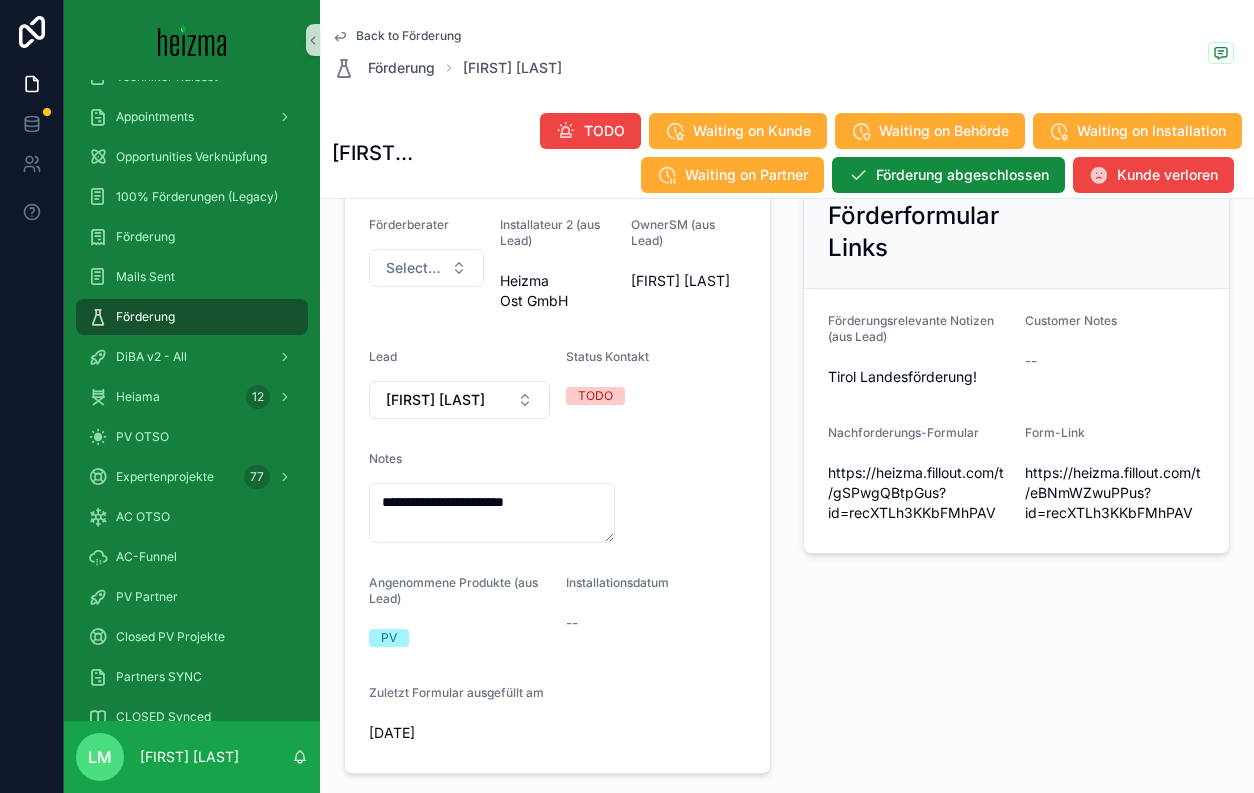 click on "**********" at bounding box center [557, 483] 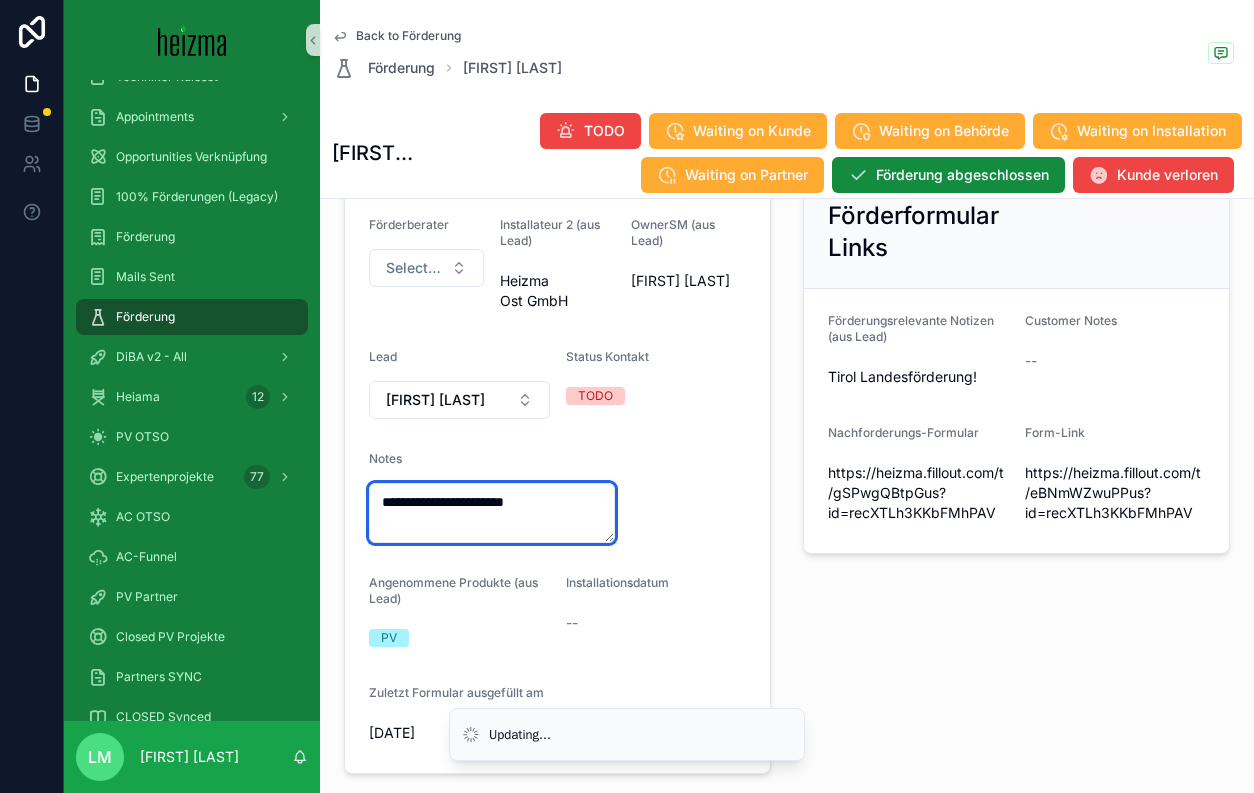 click on "**********" at bounding box center (492, 513) 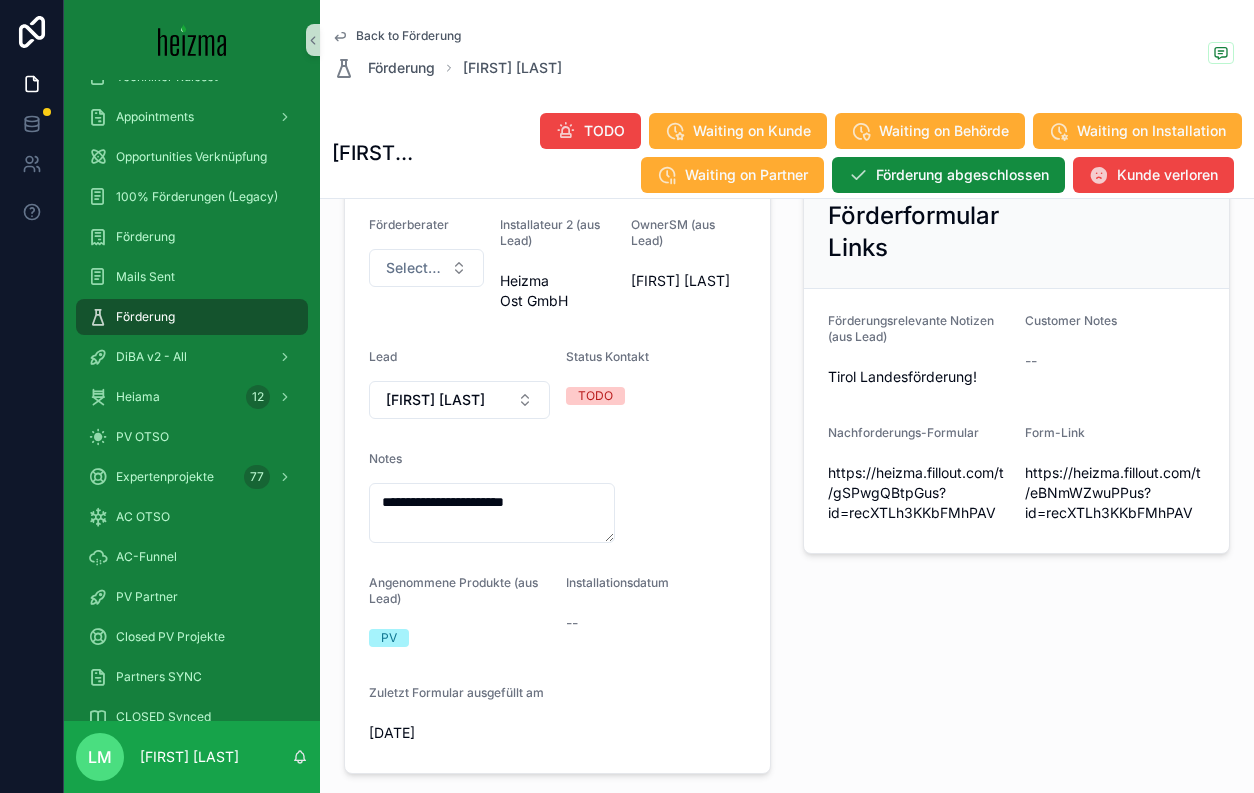 click on "**********" at bounding box center [557, 483] 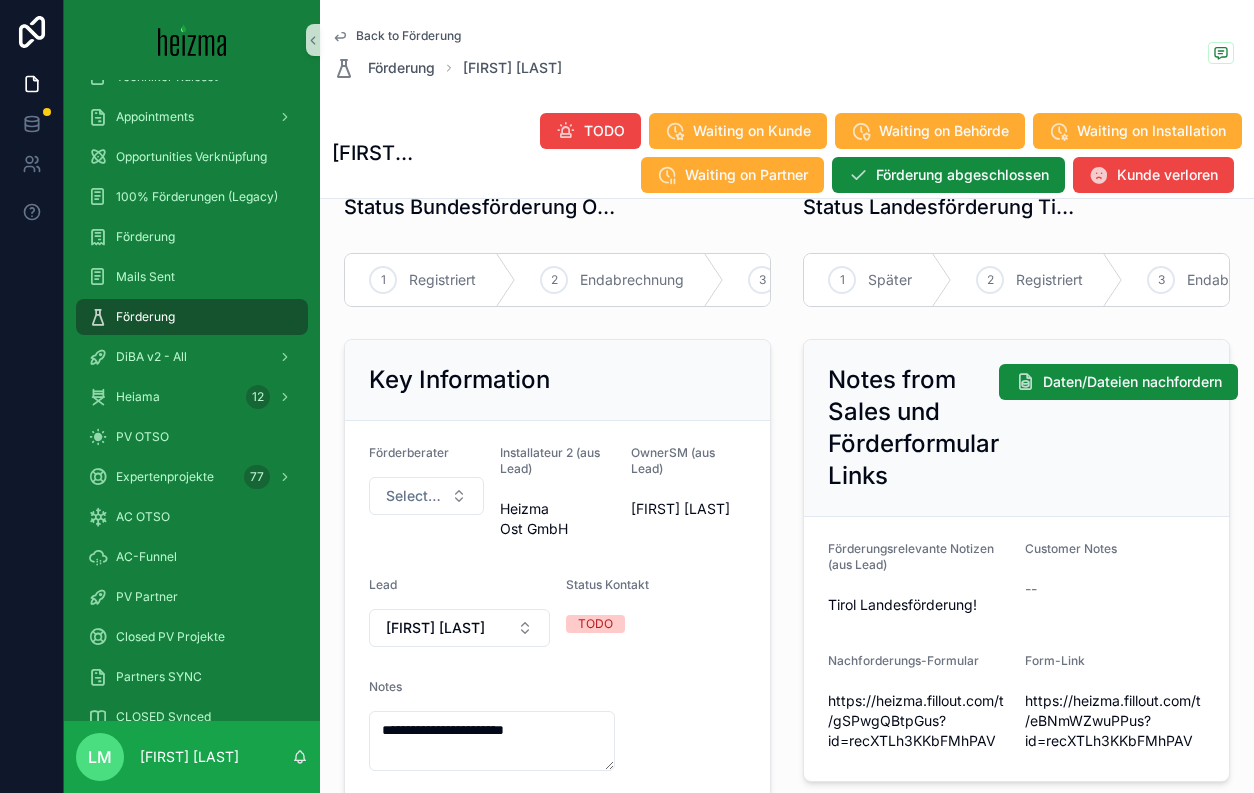 scroll, scrollTop: 0, scrollLeft: 0, axis: both 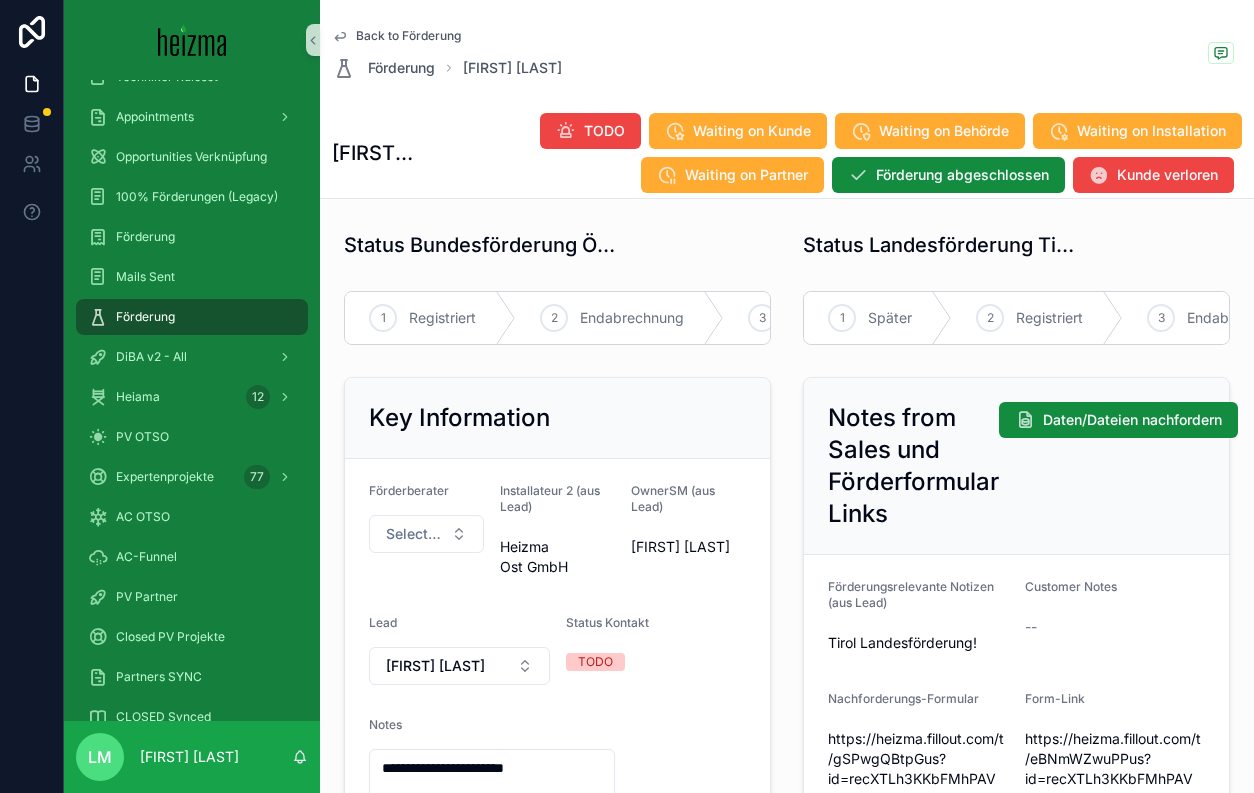 click on "Back to Förderung  Förderung  Andras Erdei Andras Erdei TODO Waiting on Kunde Waiting on Behörde Waiting on Installation Waiting on Partner Förderung abgeschlossen Kunde verloren" at bounding box center [787, 99] 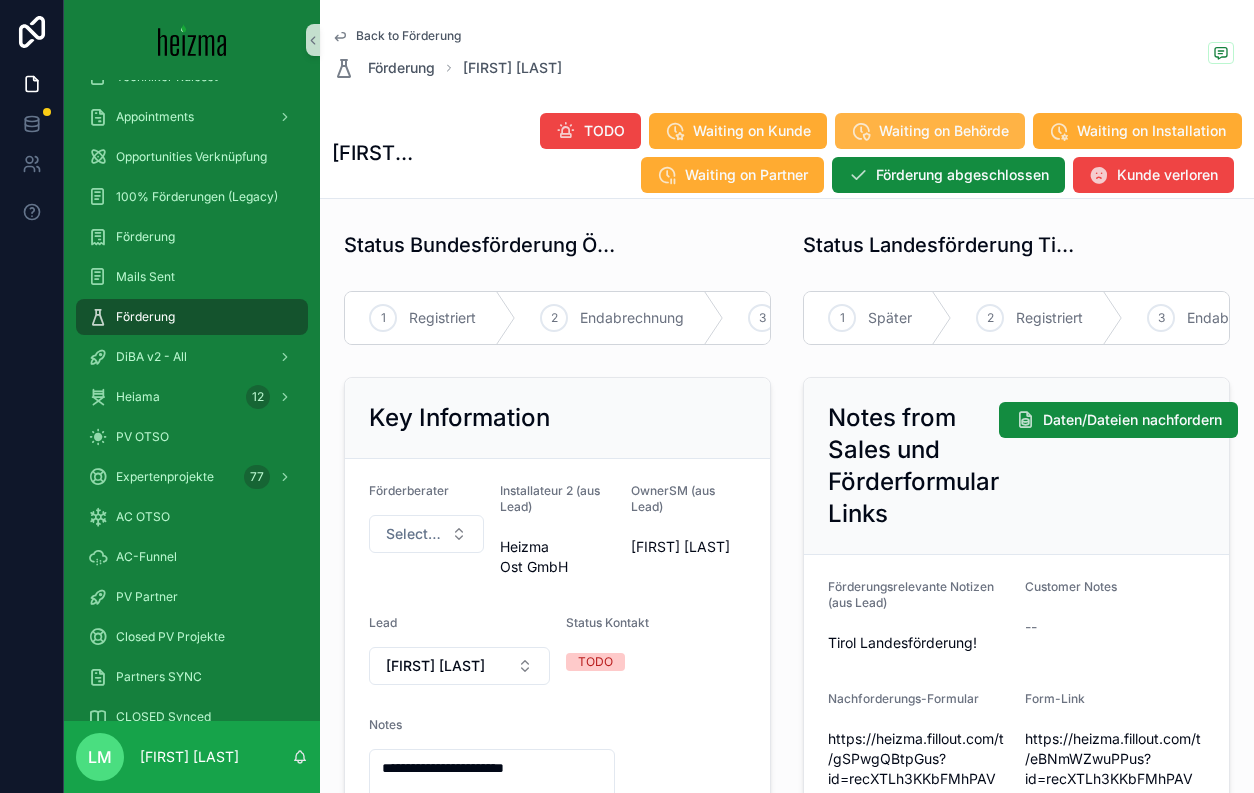 click on "Waiting on Behörde" at bounding box center [930, 131] 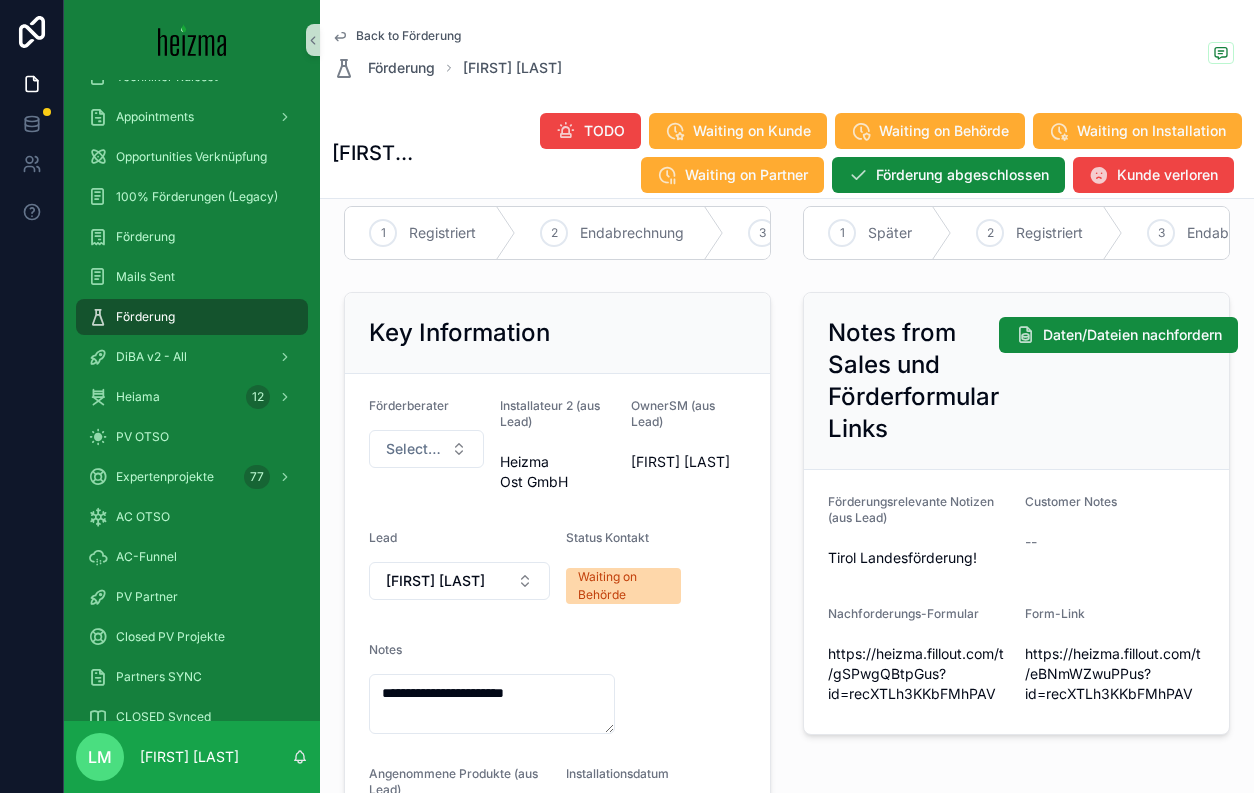 scroll, scrollTop: 182, scrollLeft: 0, axis: vertical 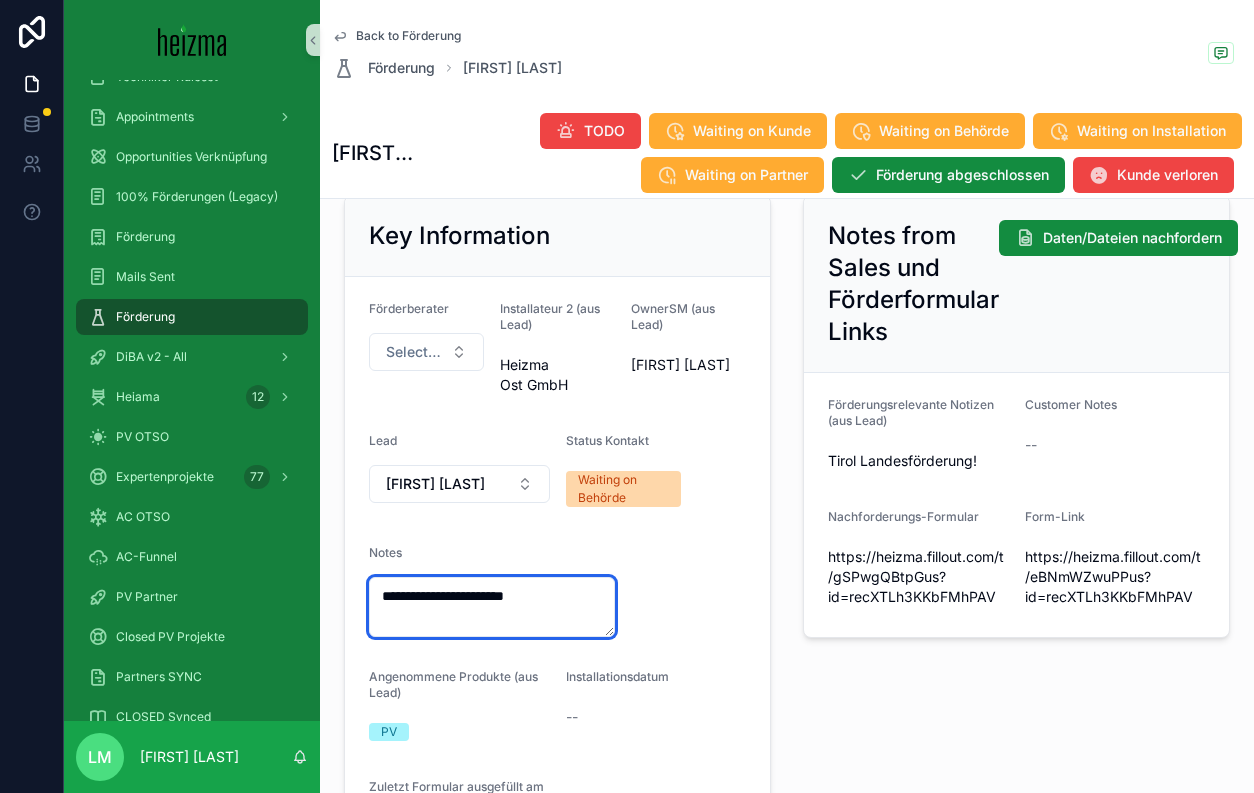 click on "**********" at bounding box center [492, 607] 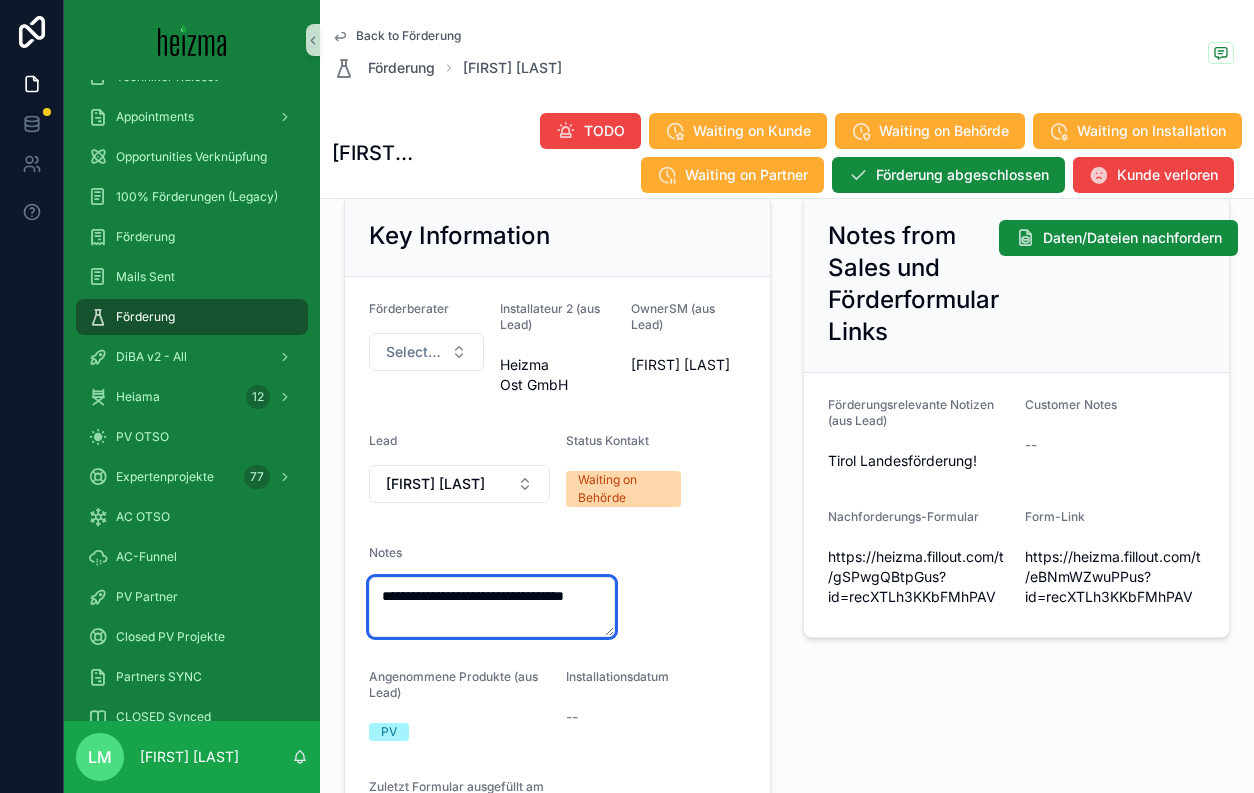 type on "**********" 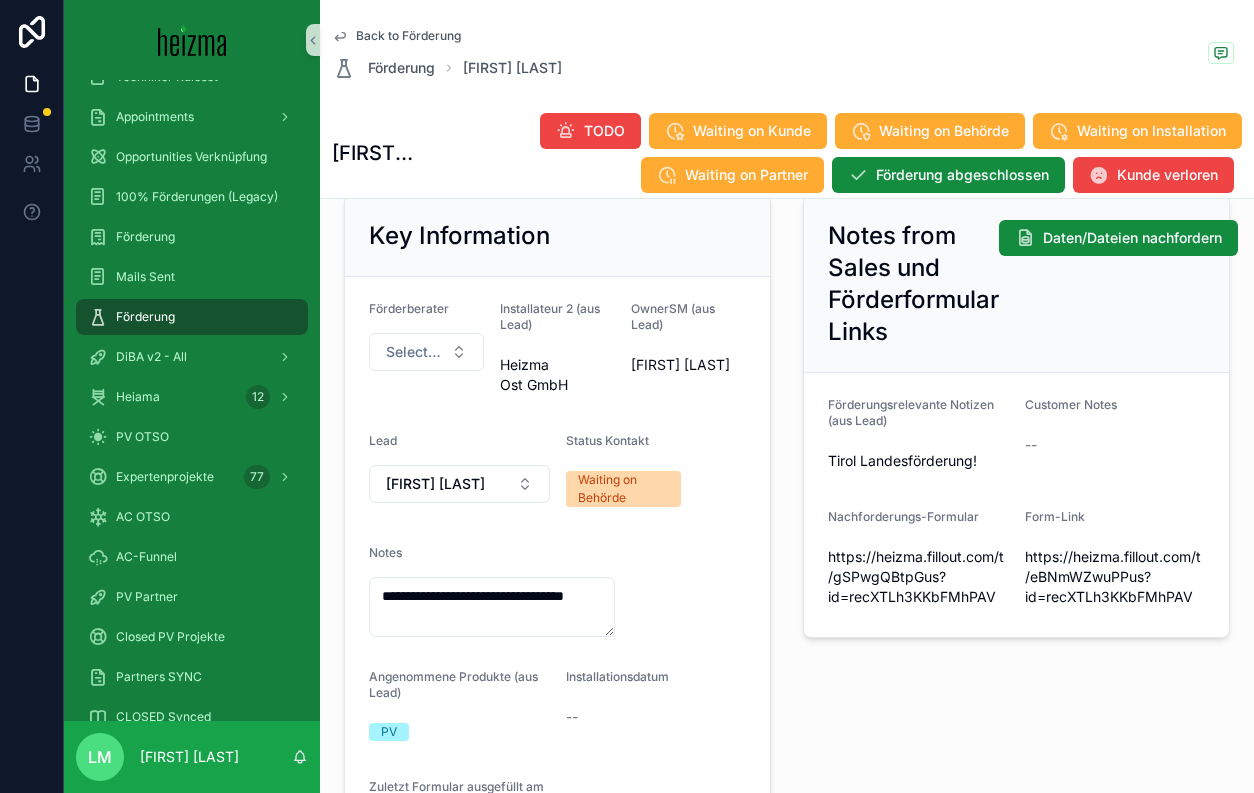 click on "**********" at bounding box center [557, 531] 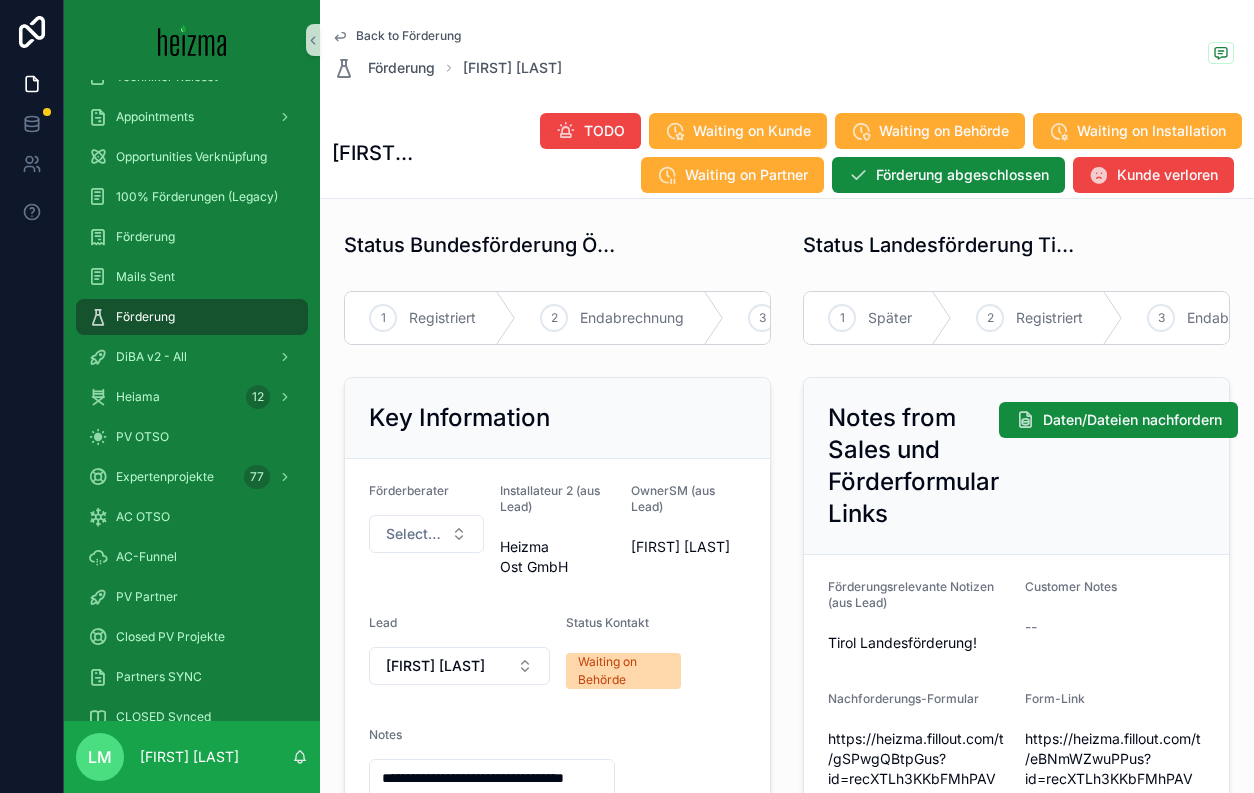 click on "Back to Förderung" at bounding box center [408, 36] 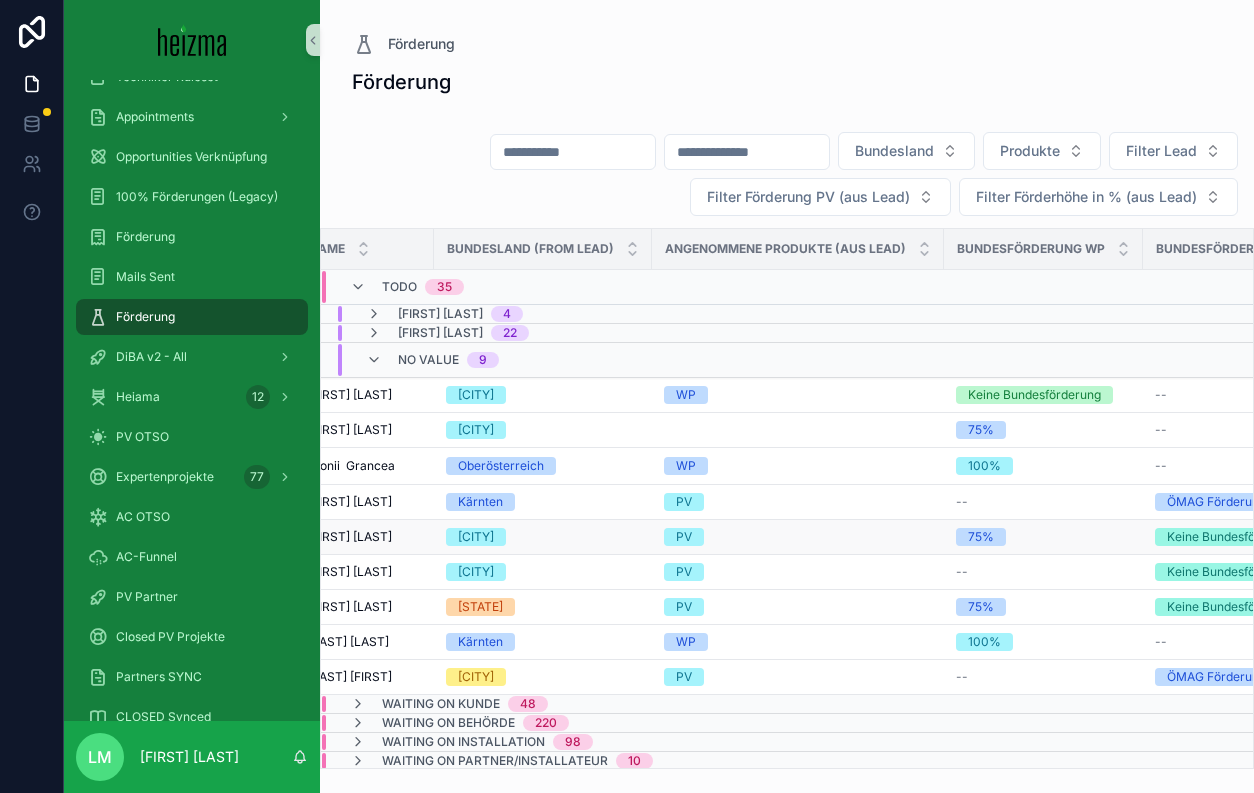 scroll, scrollTop: 0, scrollLeft: 0, axis: both 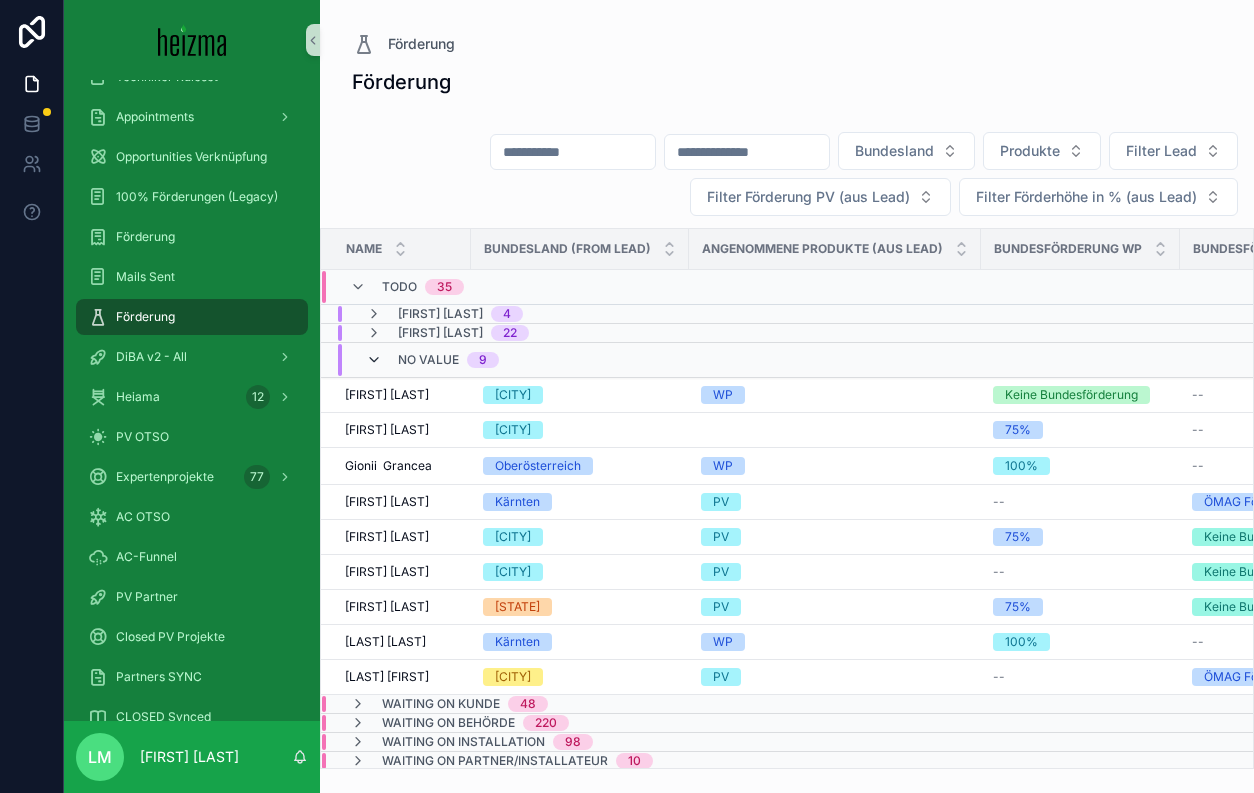 click at bounding box center [374, 360] 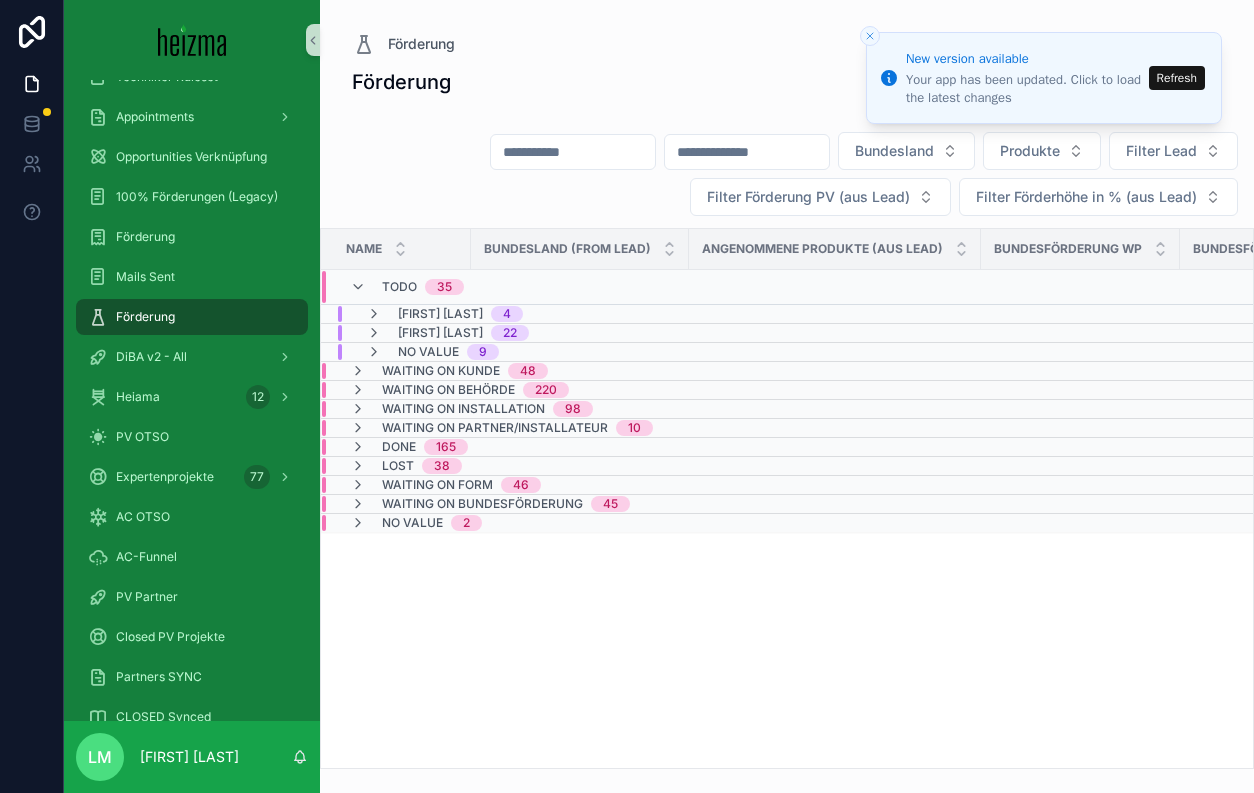 click on "Refresh" at bounding box center (1177, 78) 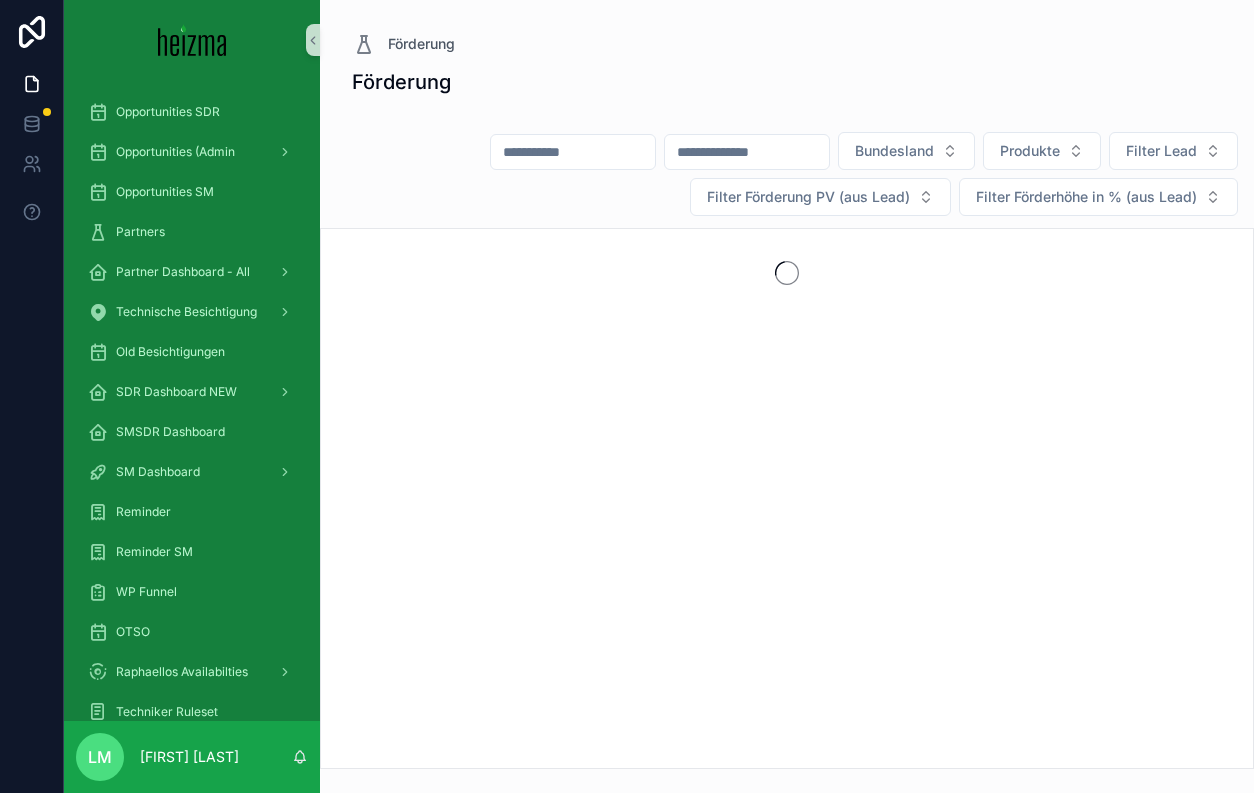 scroll, scrollTop: 0, scrollLeft: 0, axis: both 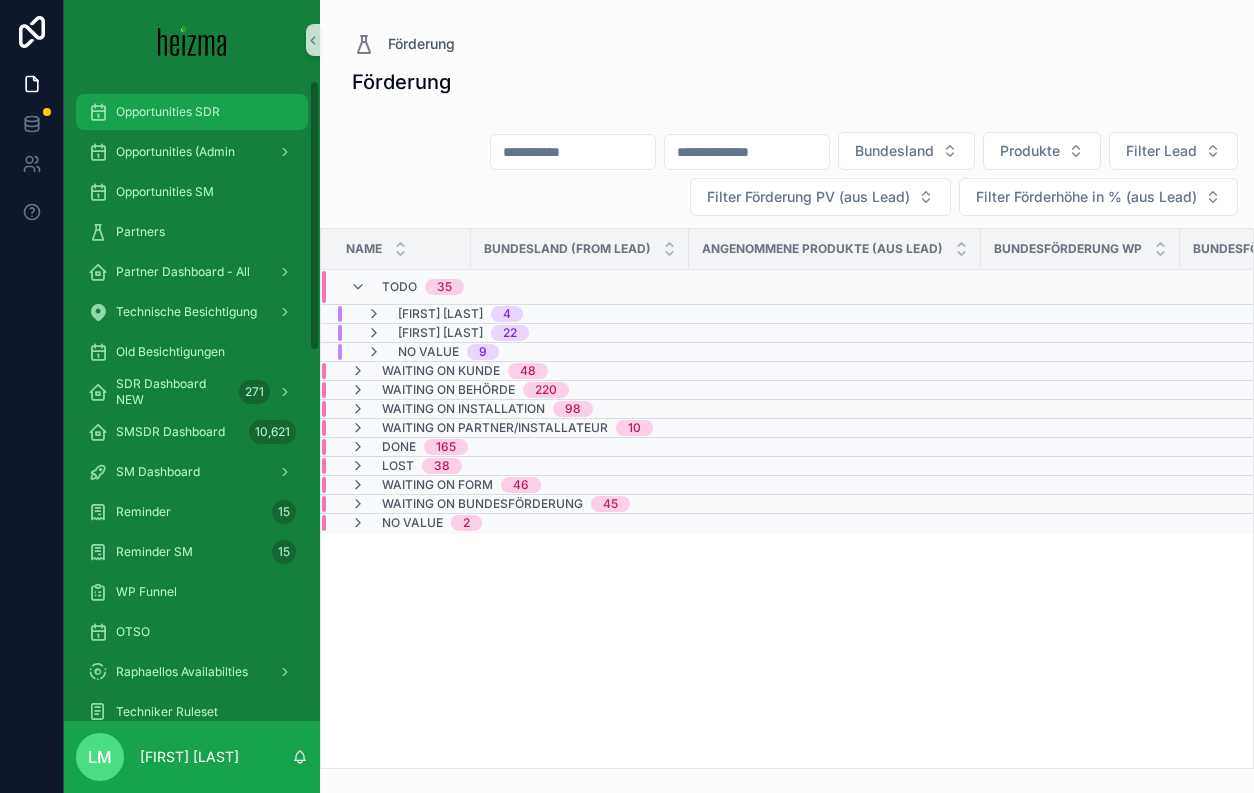 click on "Opportunities SDR" at bounding box center (168, 112) 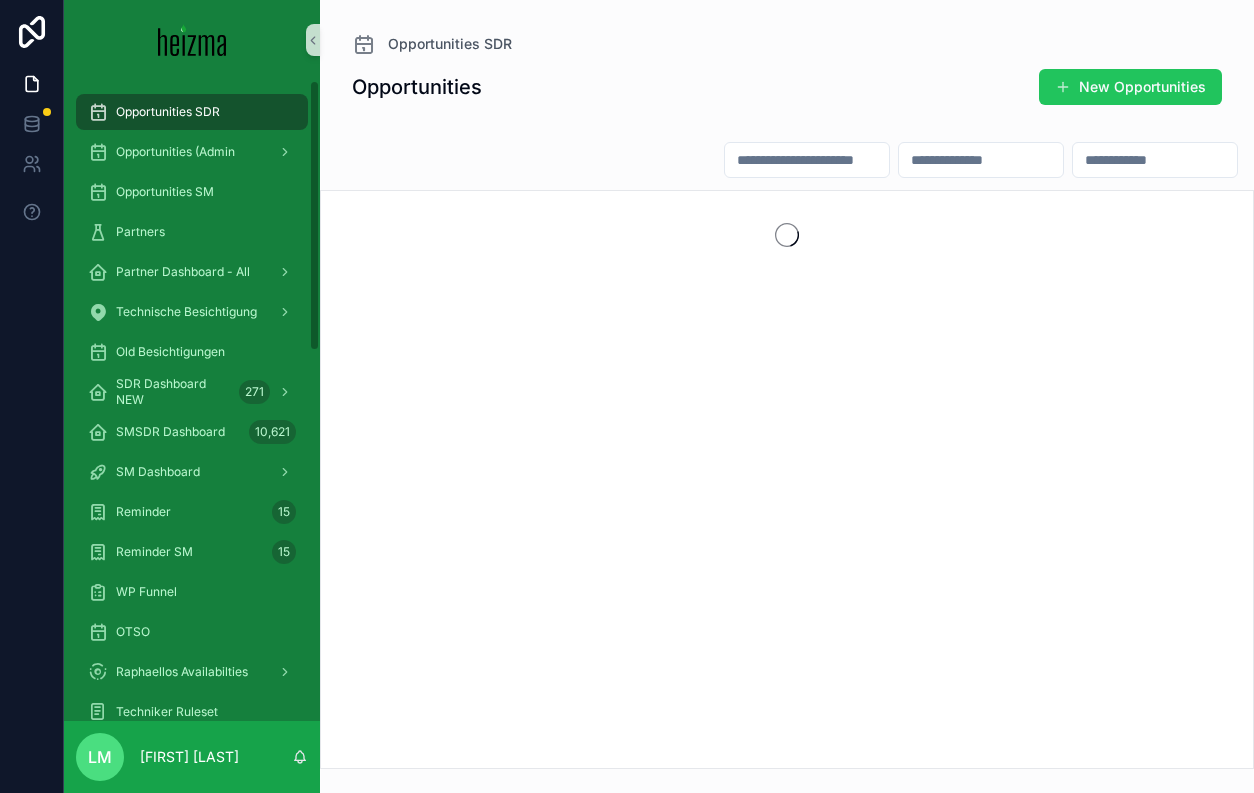 click at bounding box center [807, 160] 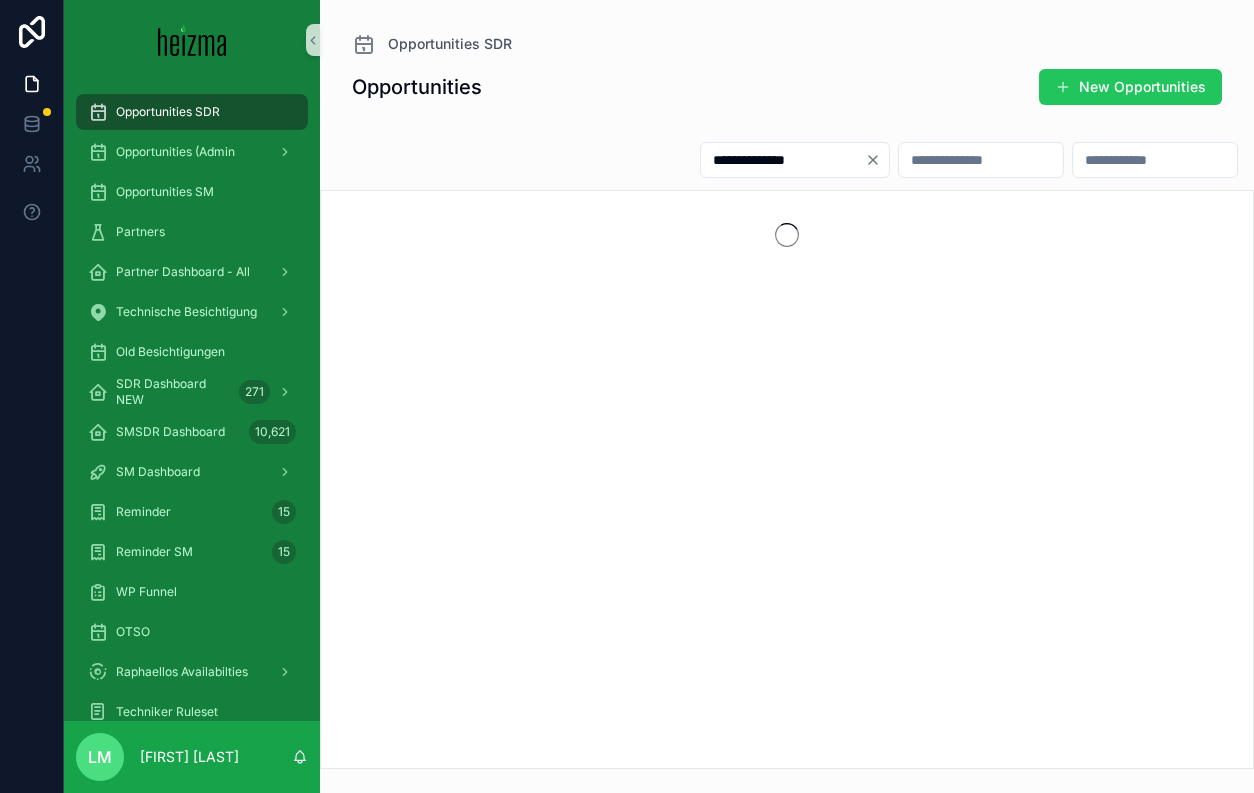 type on "**********" 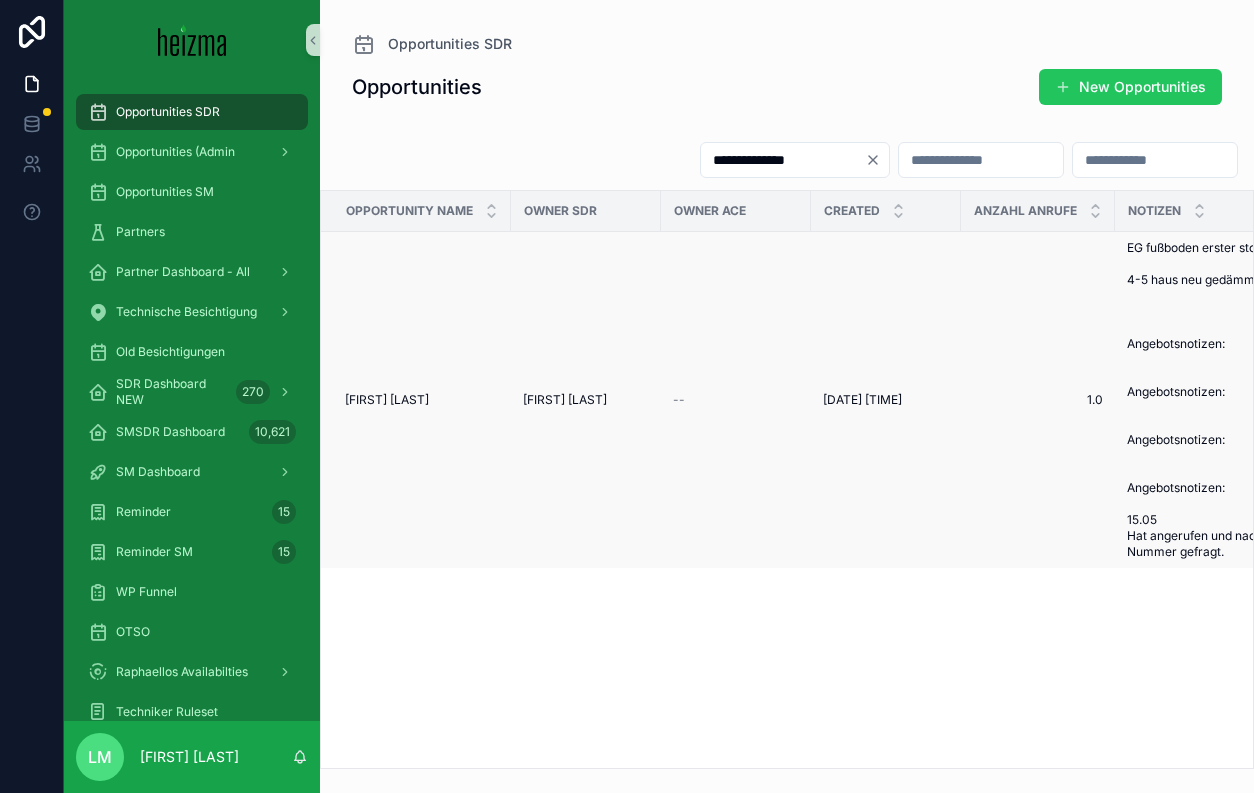 click on "[FIRST] [LAST]" at bounding box center [387, 400] 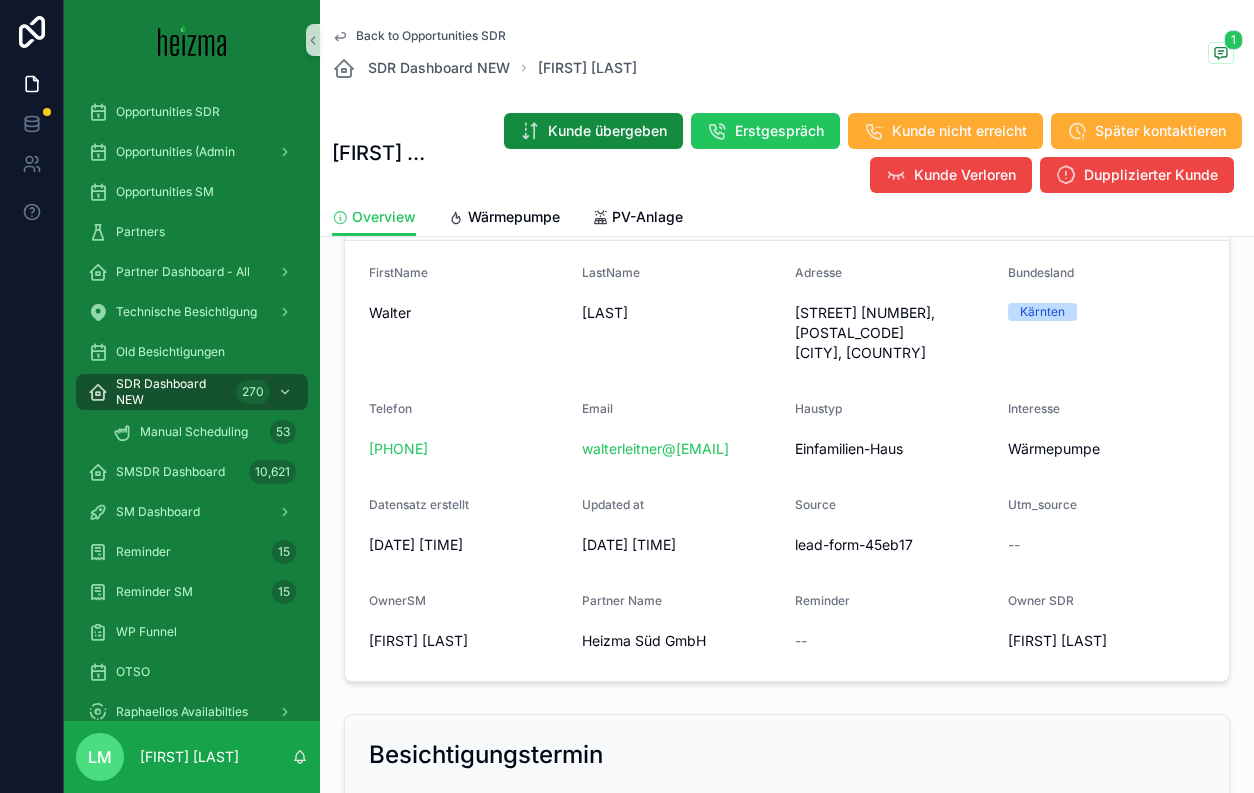 scroll, scrollTop: 316, scrollLeft: 0, axis: vertical 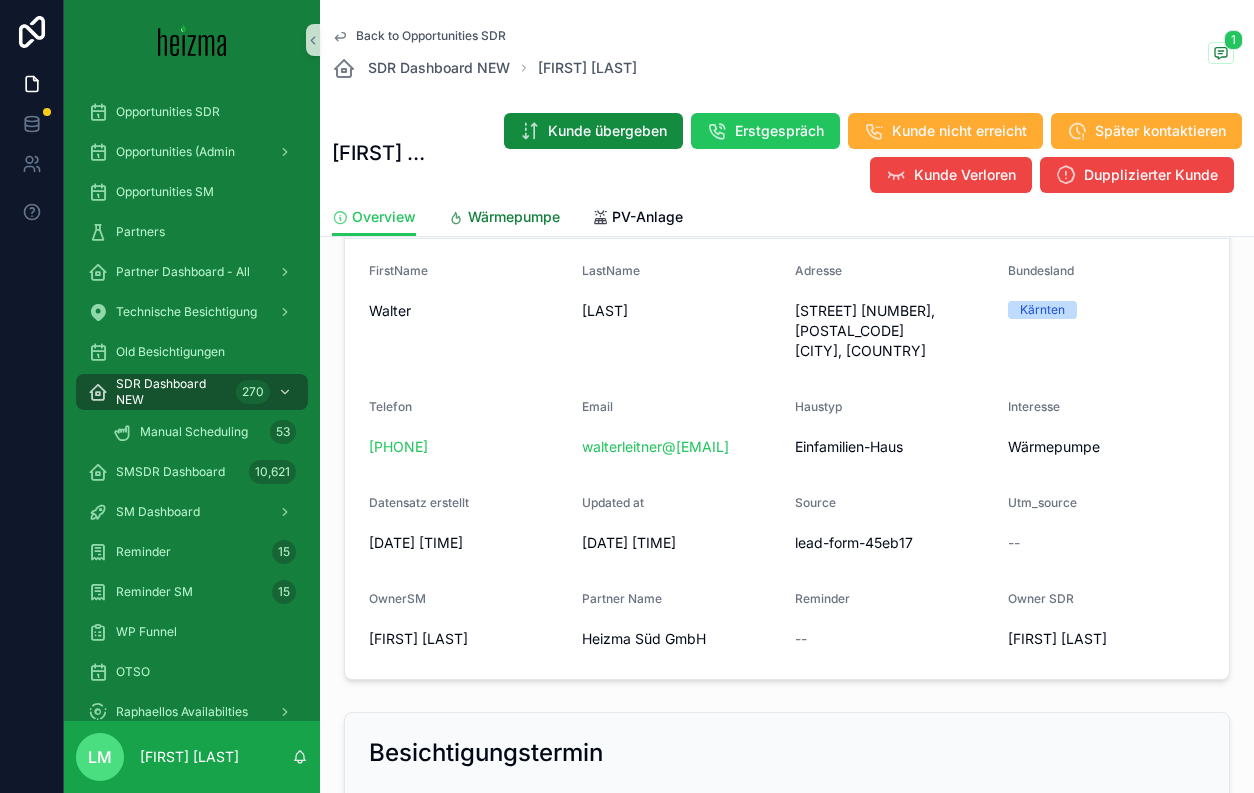 click on "Wärmepumpe" at bounding box center [514, 217] 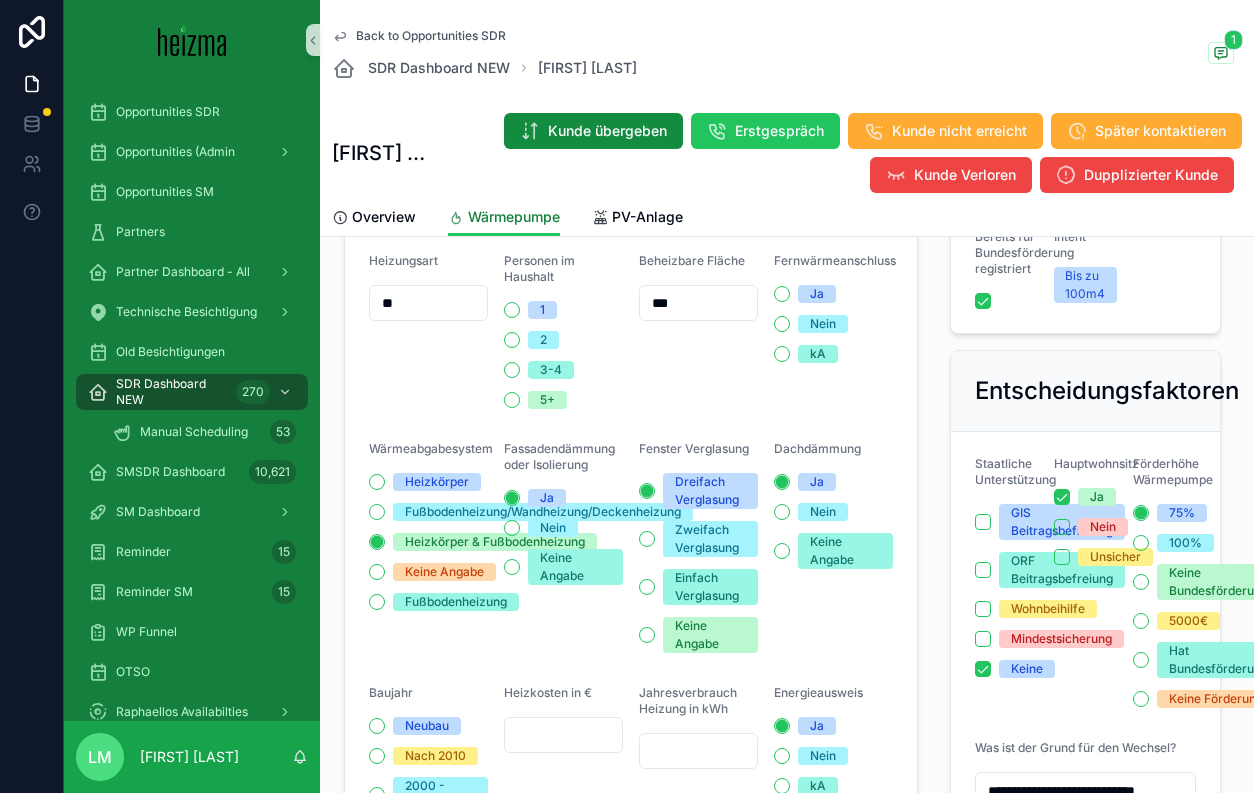 scroll, scrollTop: 0, scrollLeft: 0, axis: both 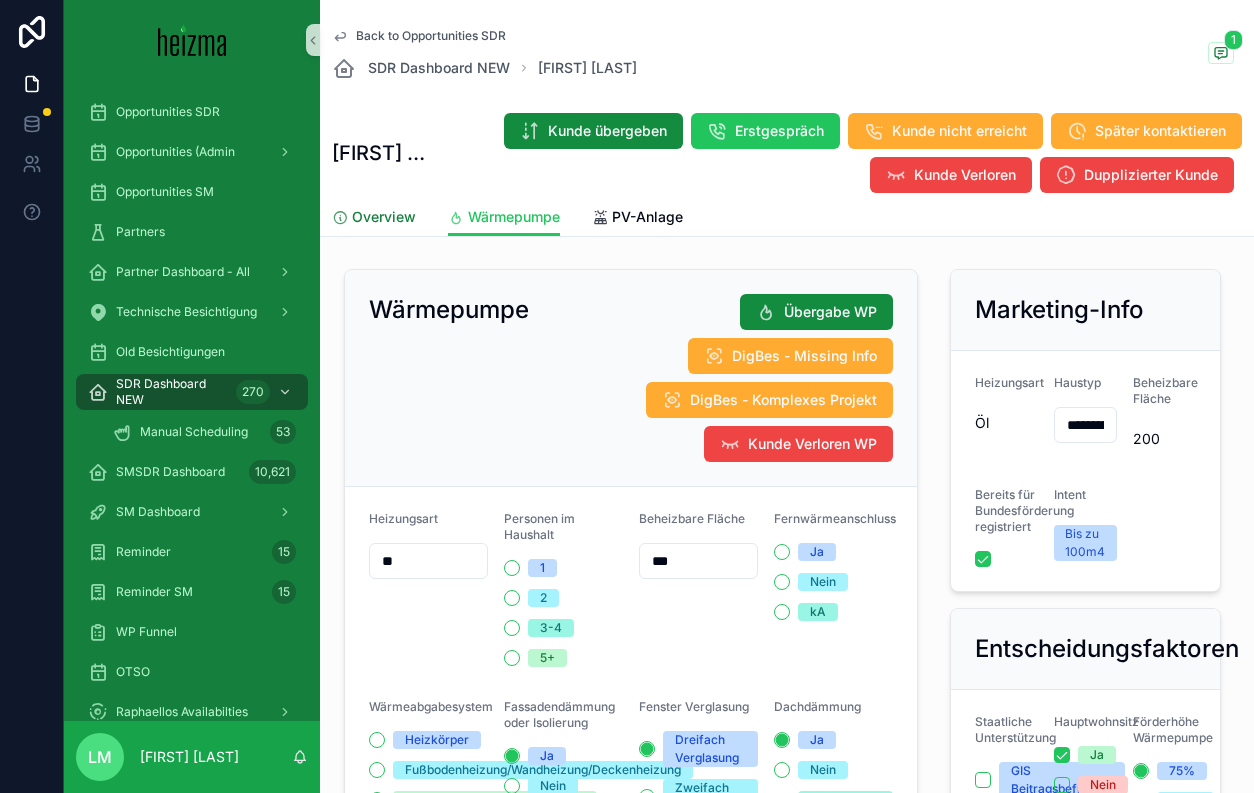 click on "Overview" at bounding box center [384, 217] 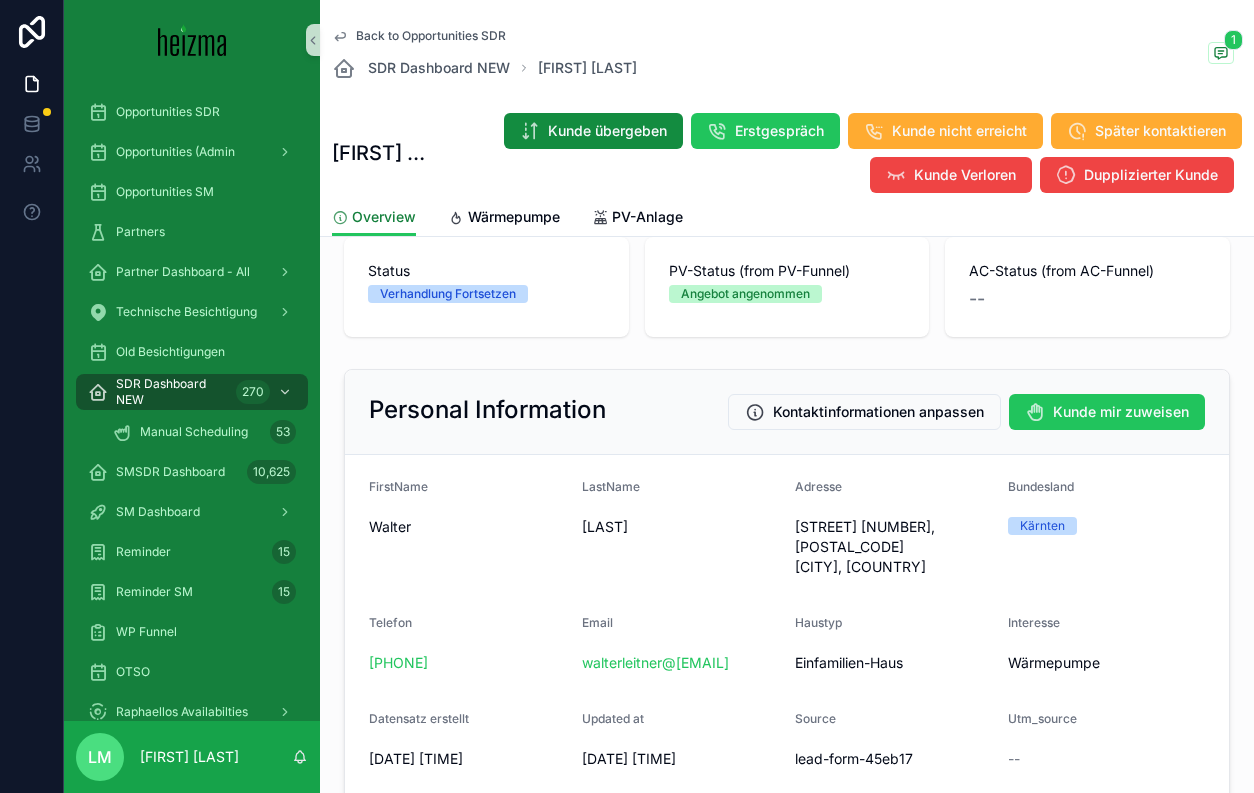 scroll, scrollTop: 102, scrollLeft: 0, axis: vertical 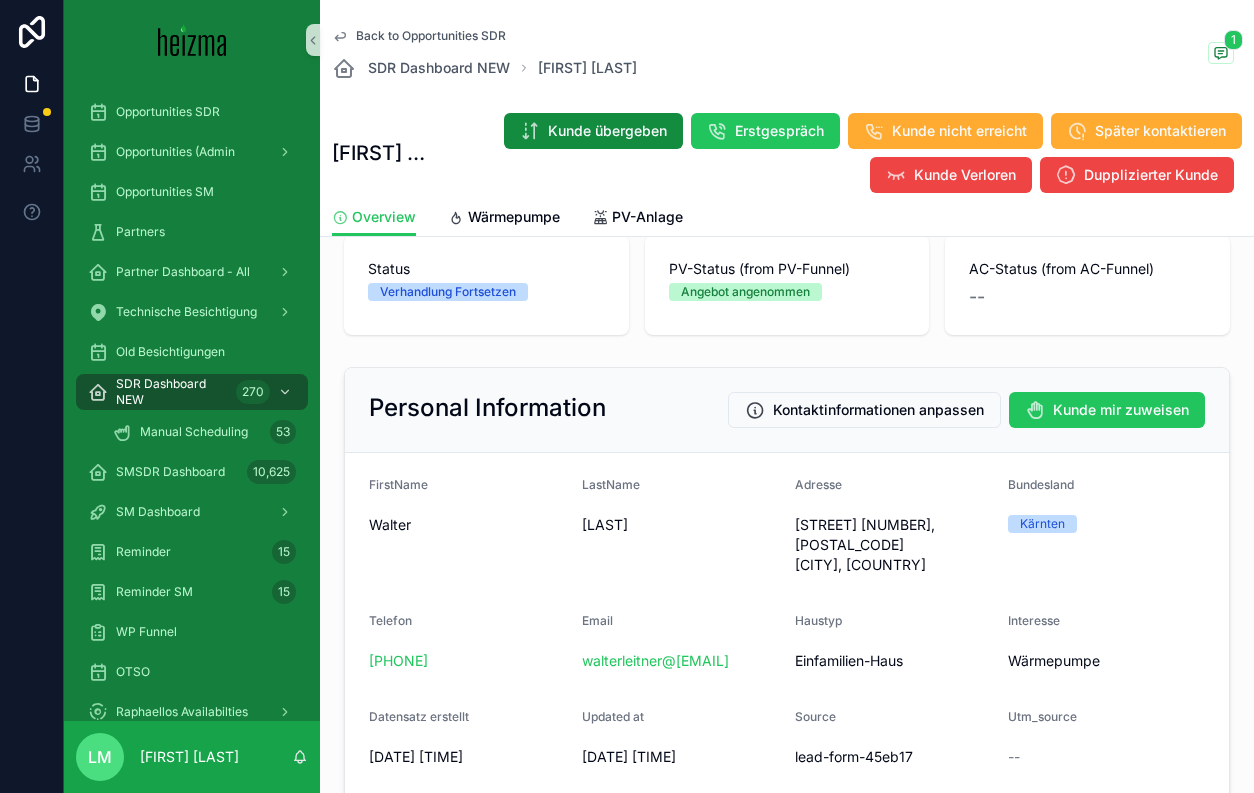 click on "Arlsdorf 19, 9100 Völkermarkt, Austria" at bounding box center [893, 545] 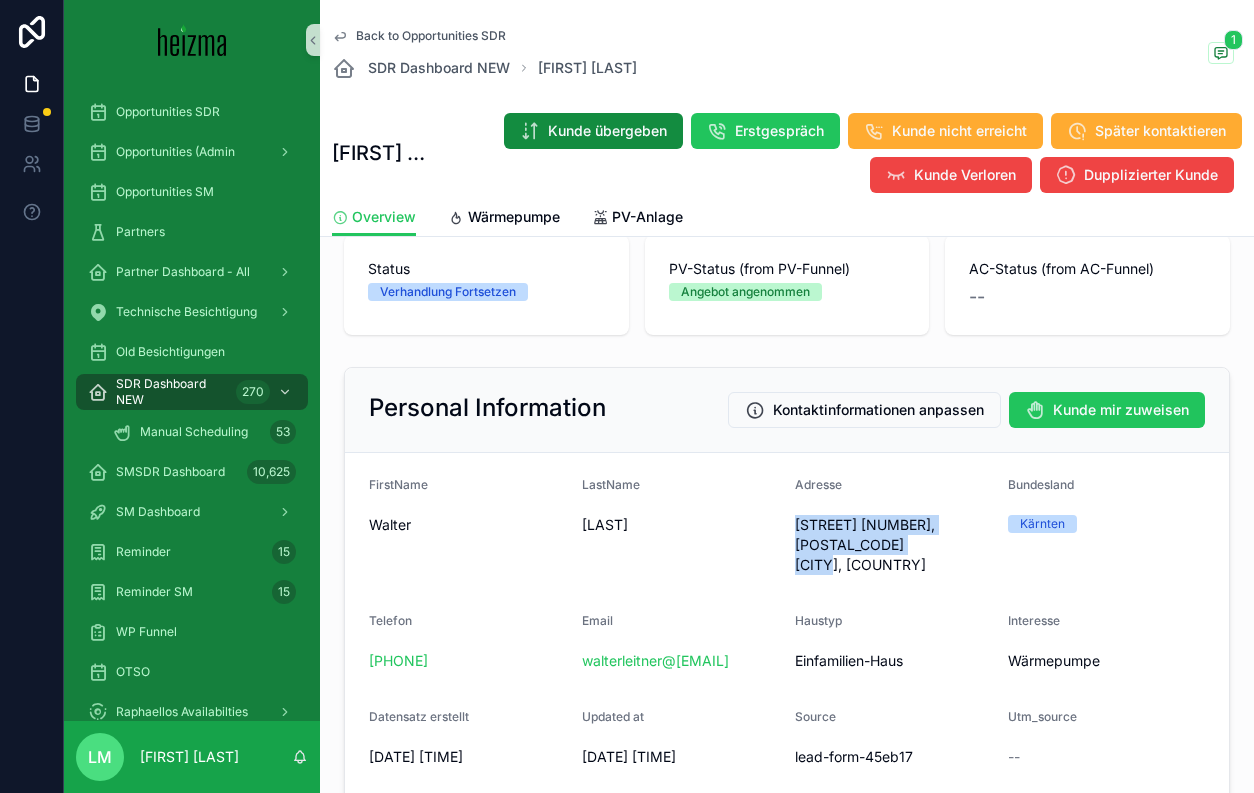 drag, startPoint x: 812, startPoint y: 520, endPoint x: 911, endPoint y: 557, distance: 105.68822 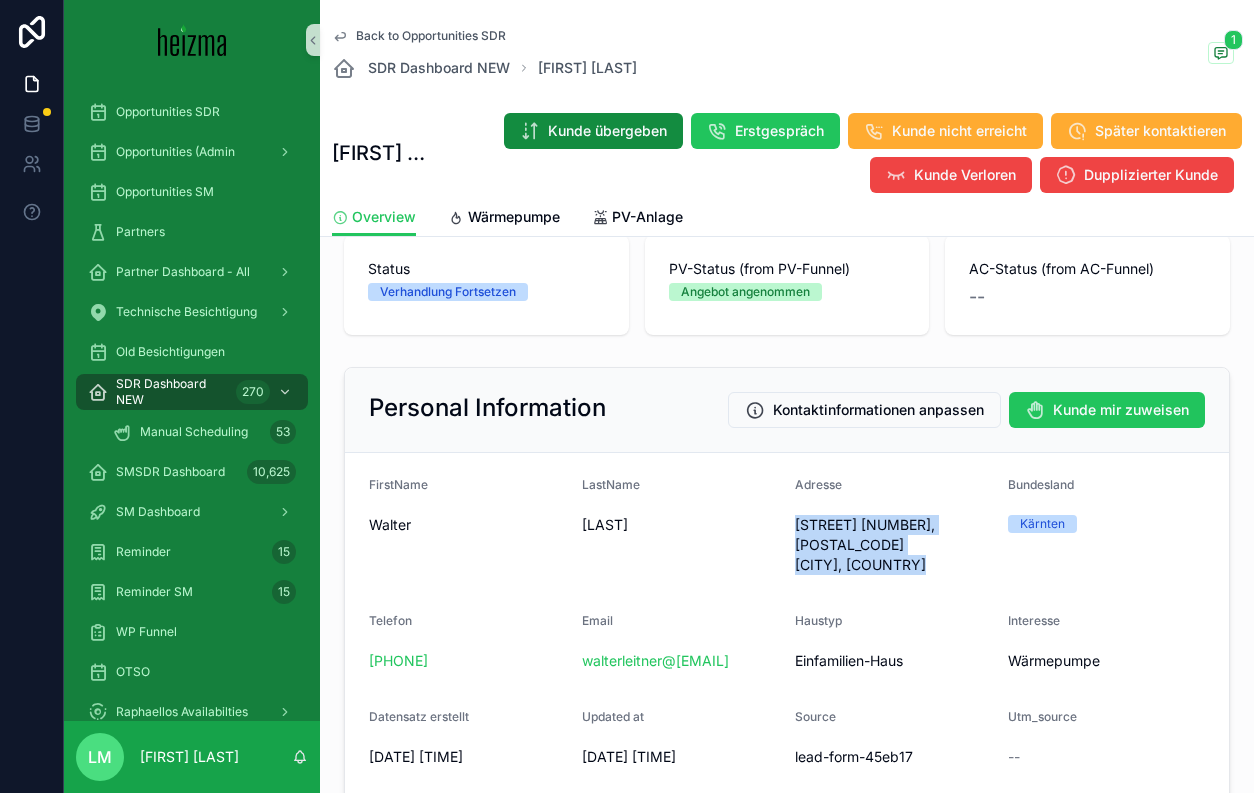 click on "Arlsdorf 19, 9100 Völkermarkt, Austria" at bounding box center [893, 545] 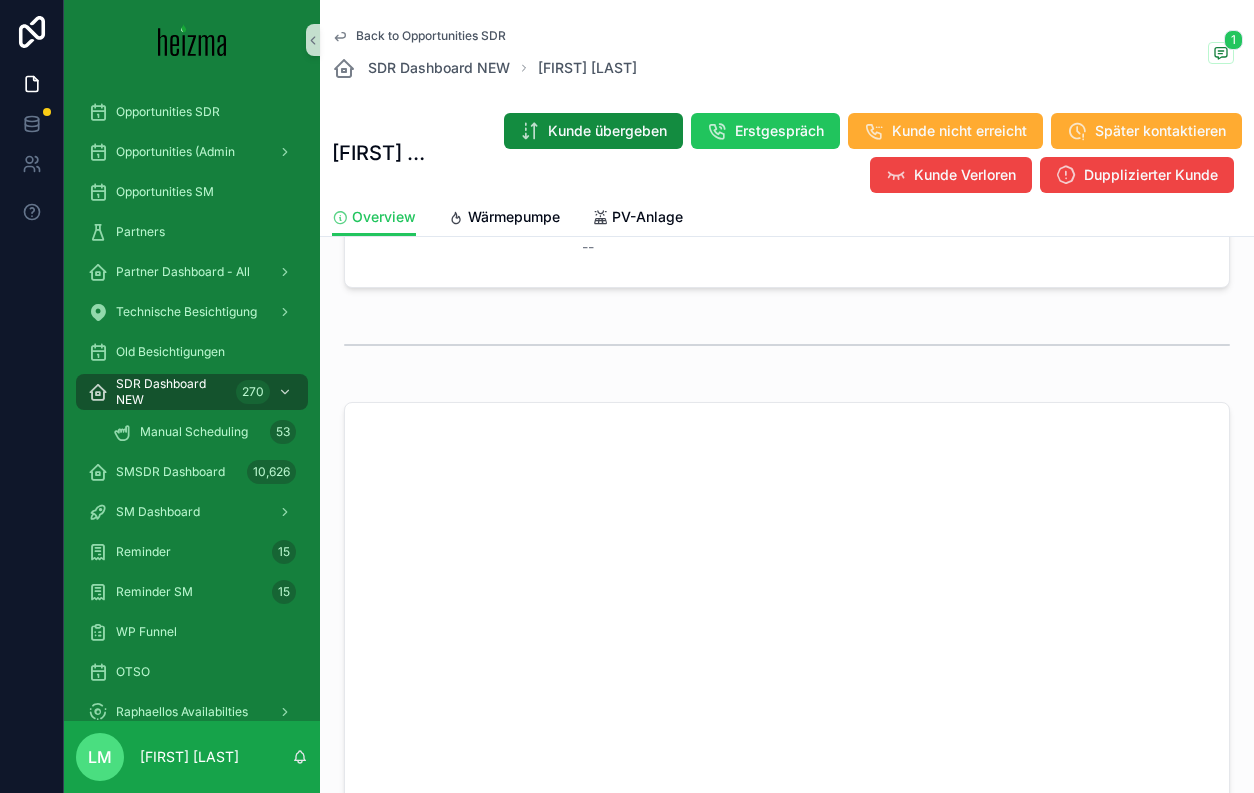 scroll, scrollTop: 1089, scrollLeft: 0, axis: vertical 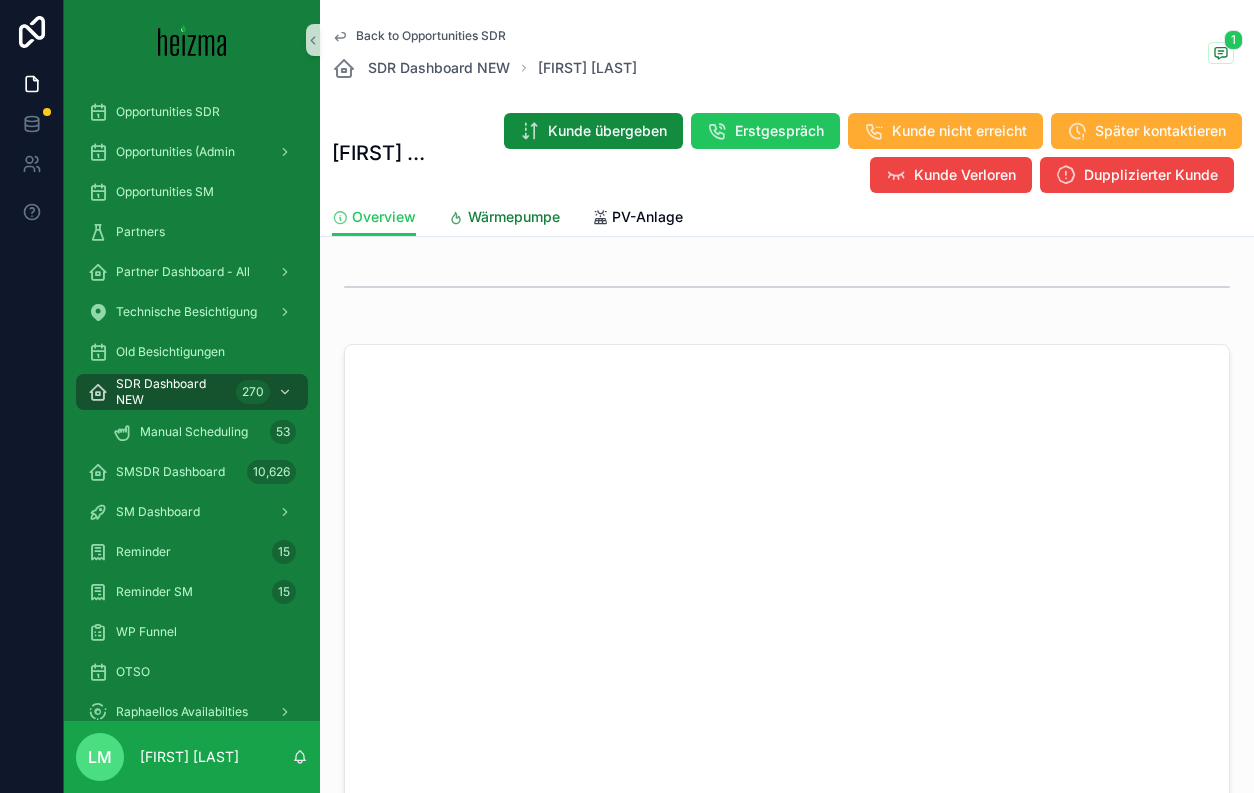 click on "Wärmepumpe" at bounding box center [504, 219] 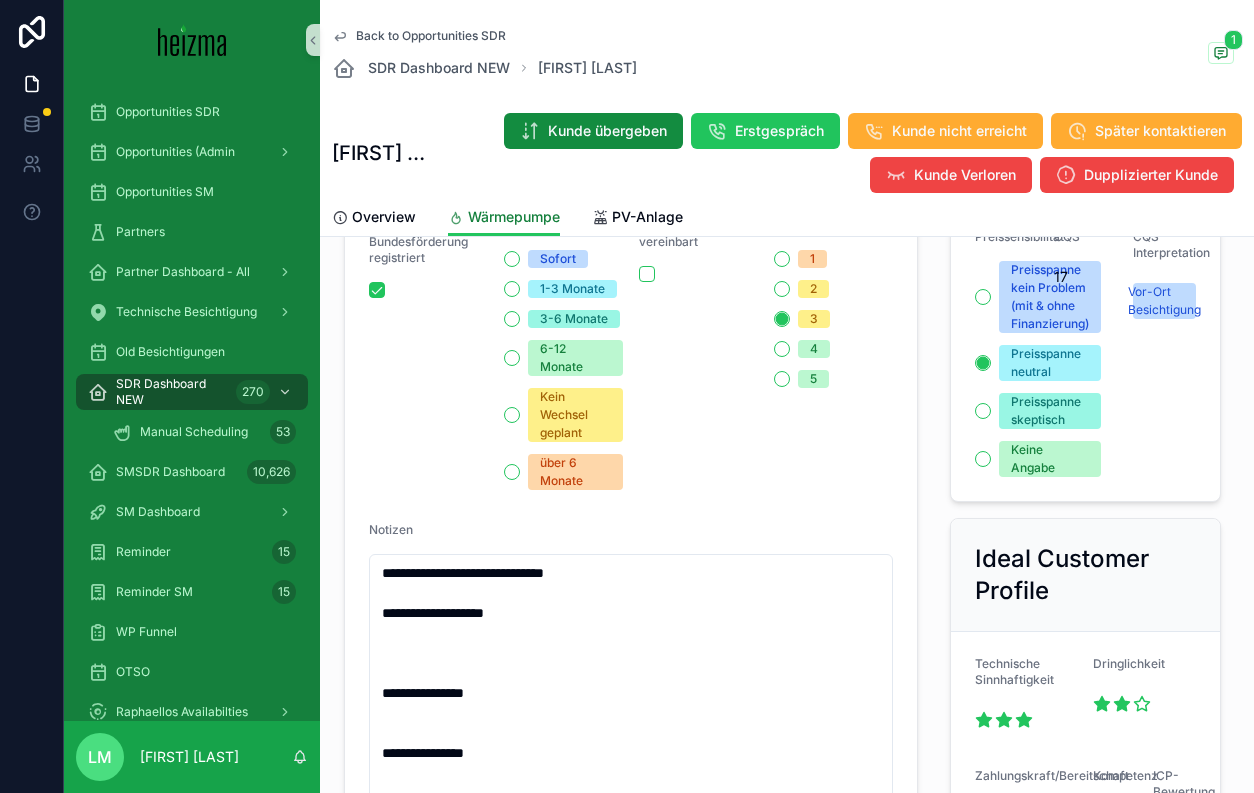 scroll, scrollTop: 0, scrollLeft: 0, axis: both 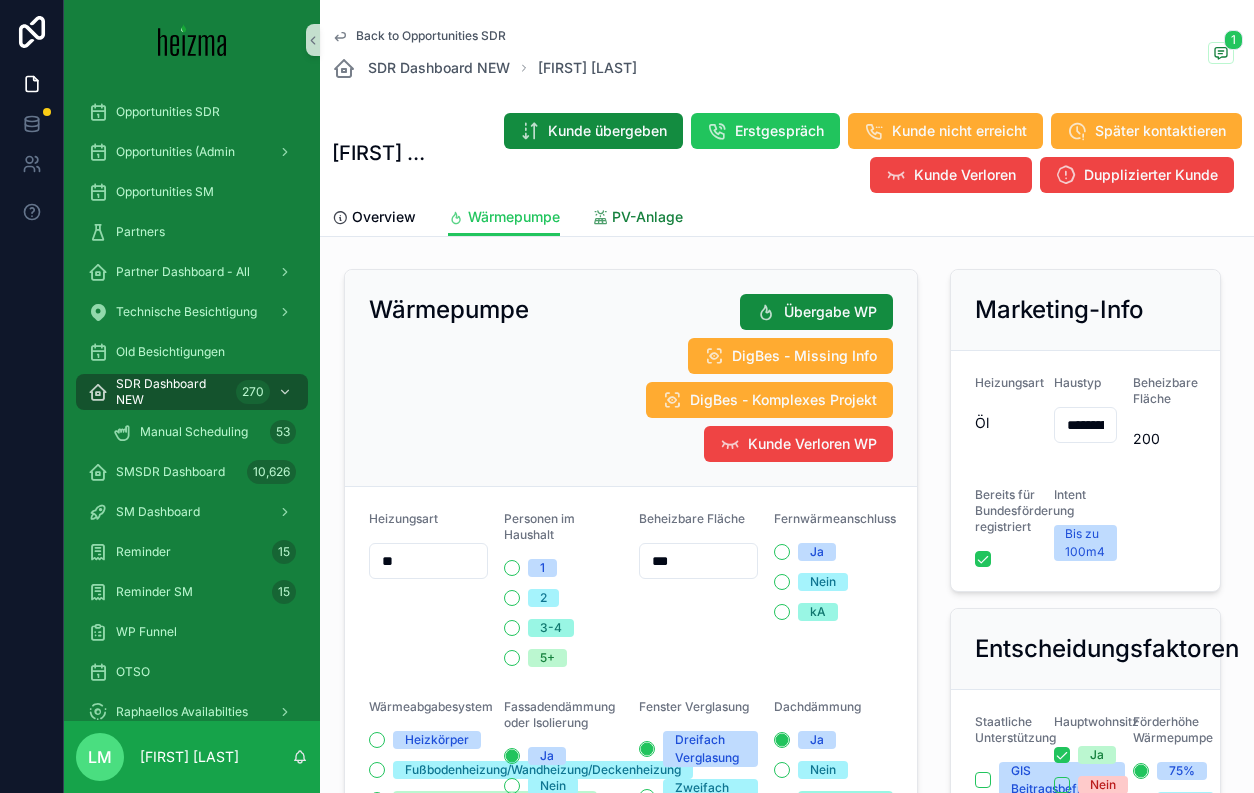 click on "PV-Anlage" at bounding box center [637, 219] 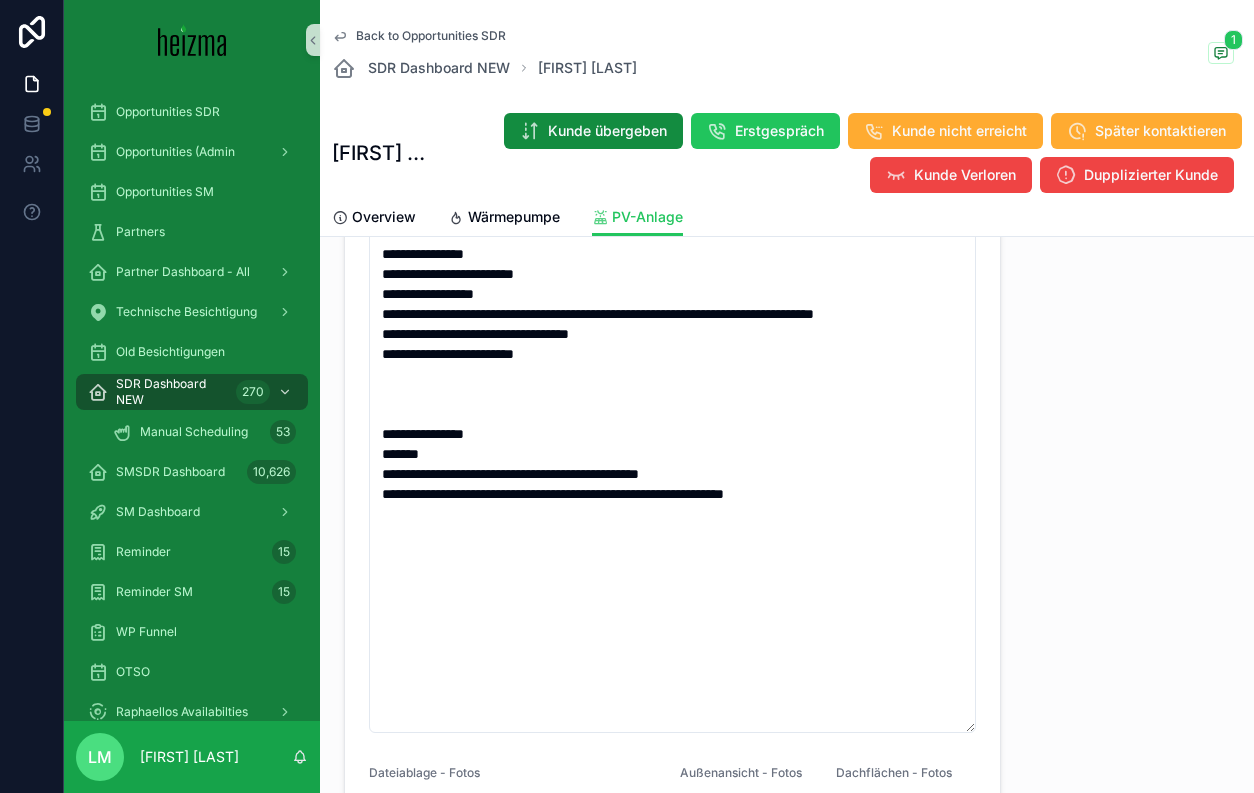 scroll, scrollTop: 857, scrollLeft: 0, axis: vertical 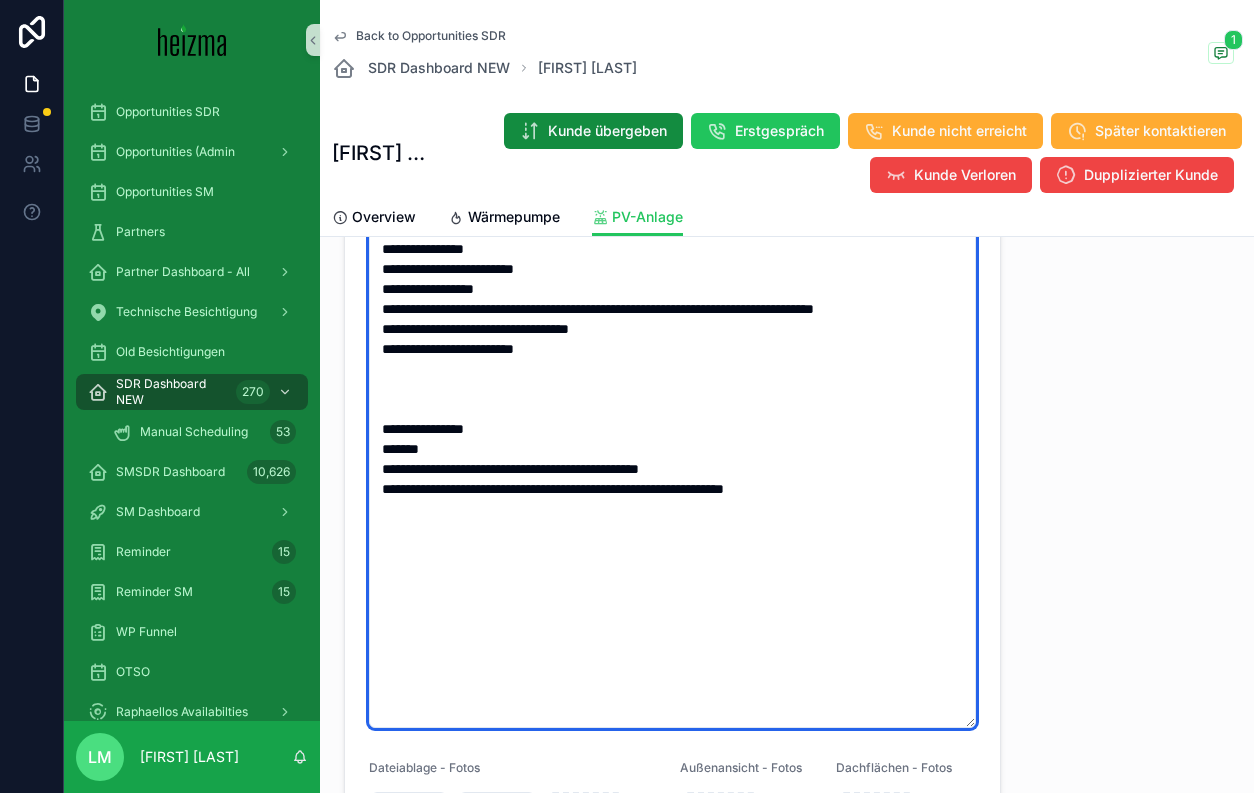 click on "**********" at bounding box center [672, 419] 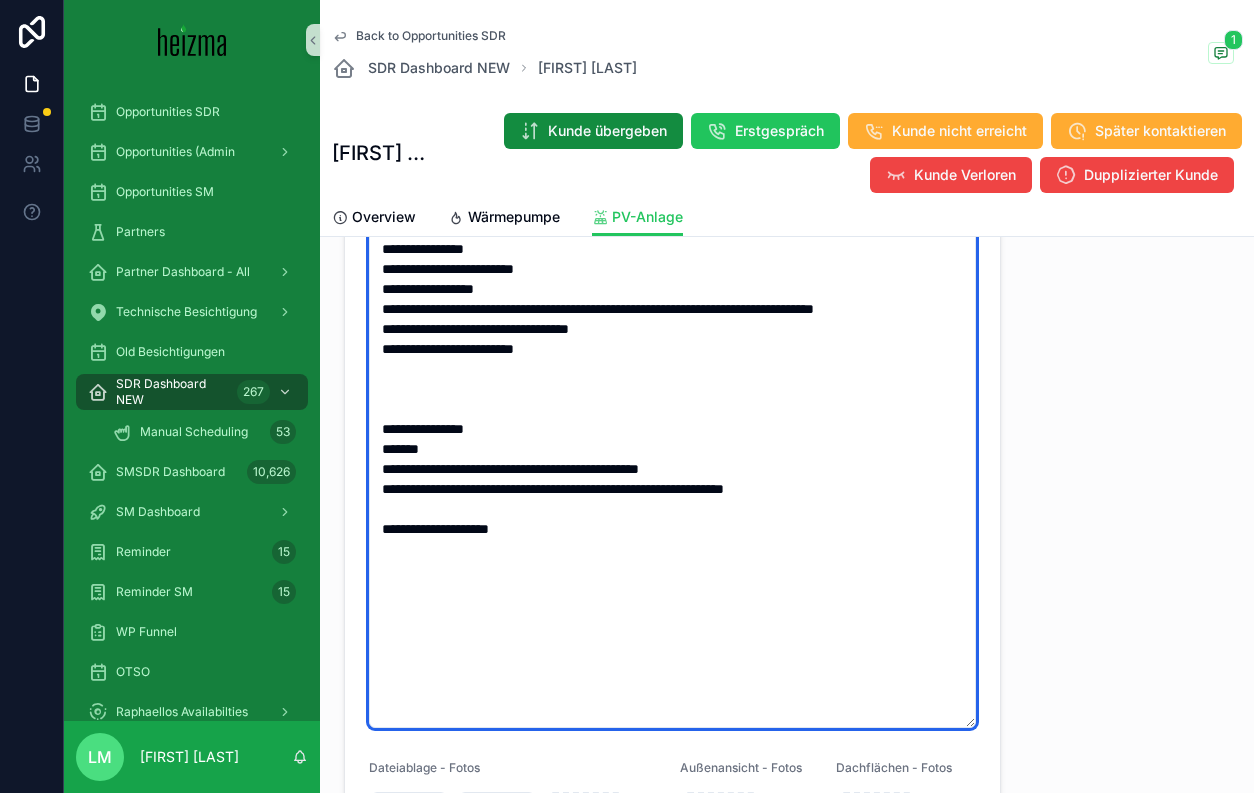 click on "**********" at bounding box center (672, 419) 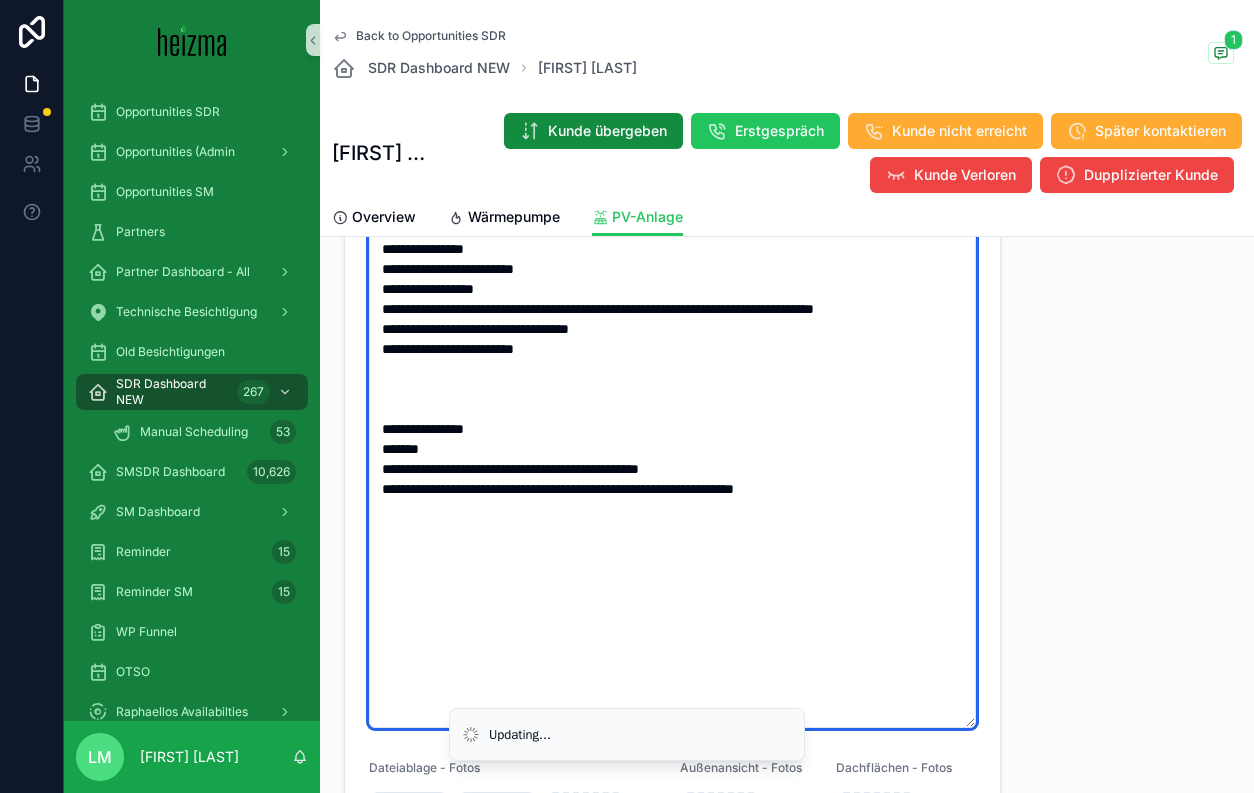 type on "**********" 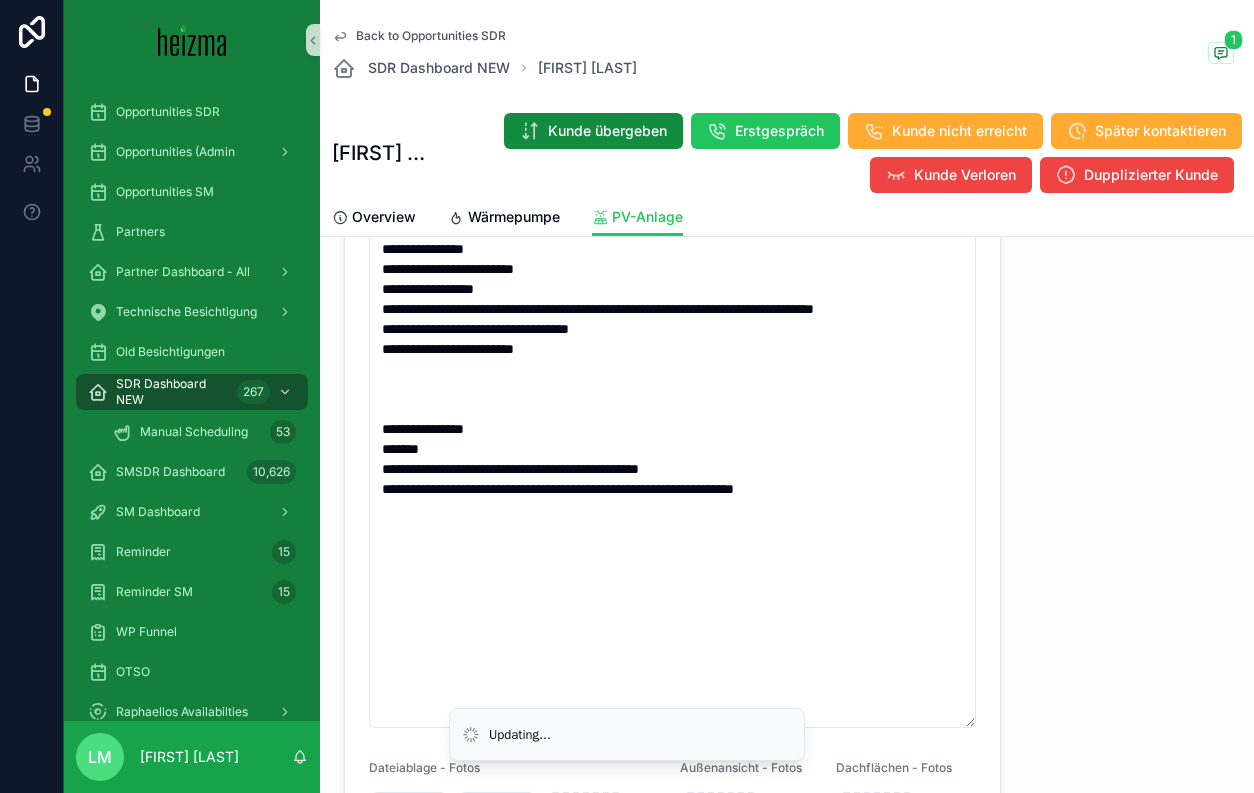 click on "**********" at bounding box center (1132, 335) 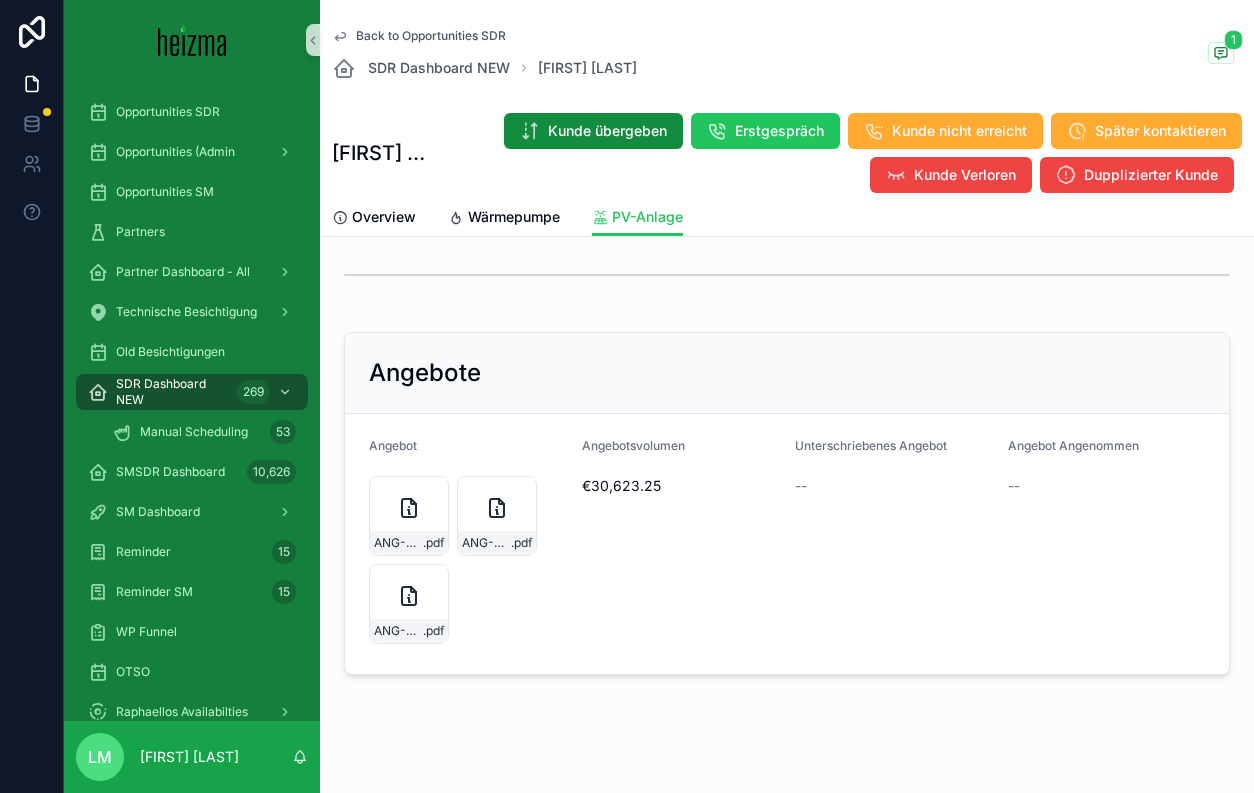 scroll, scrollTop: 1916, scrollLeft: 0, axis: vertical 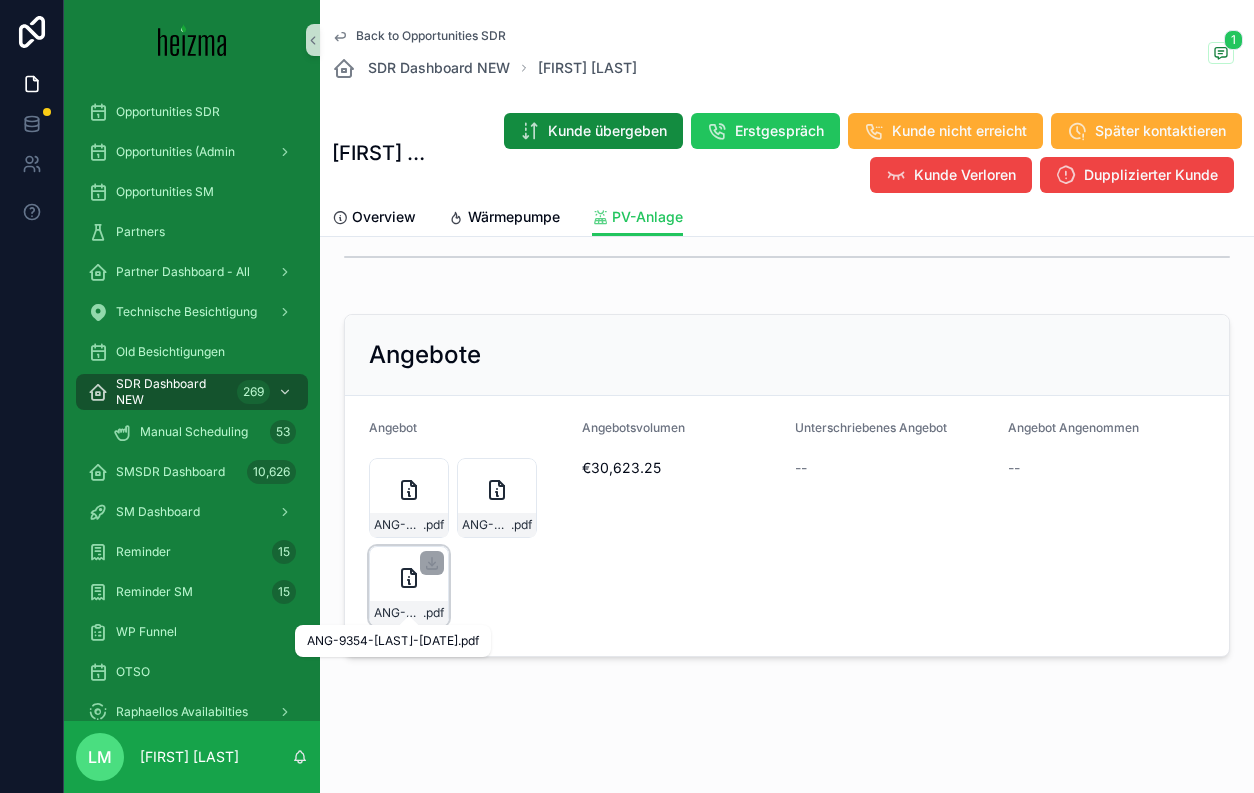 click on "ANG-9354-Leitner-2025-03-04" at bounding box center (398, 613) 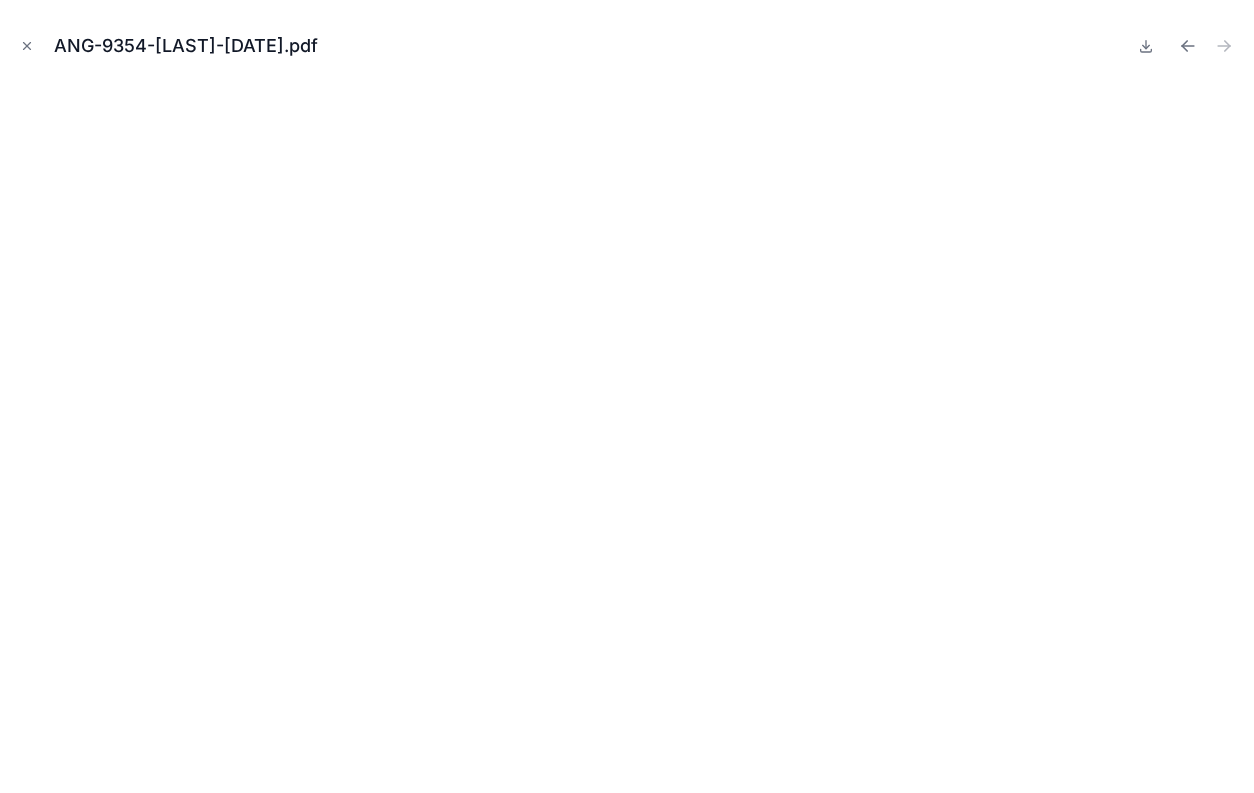 click on "ANG-9354-Leitner-2025-03-04.pdf" at bounding box center (627, 396) 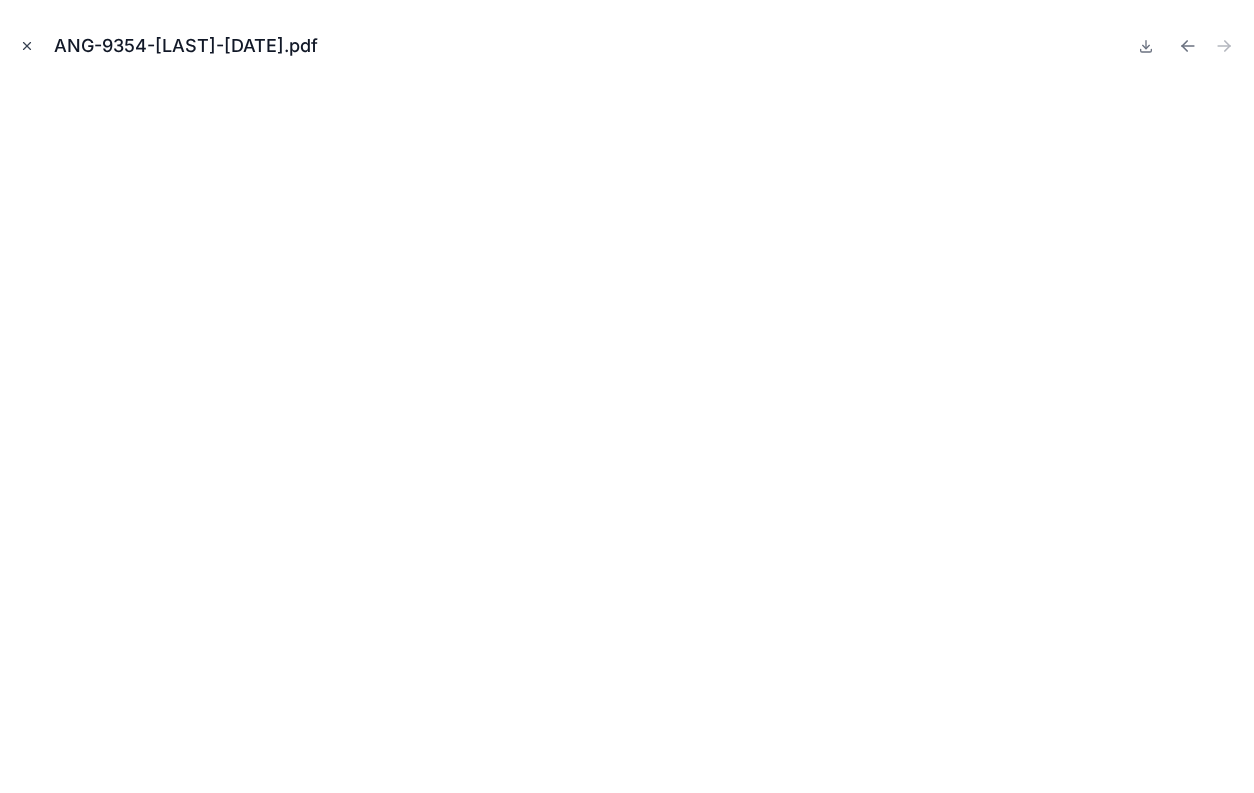 click at bounding box center [27, 46] 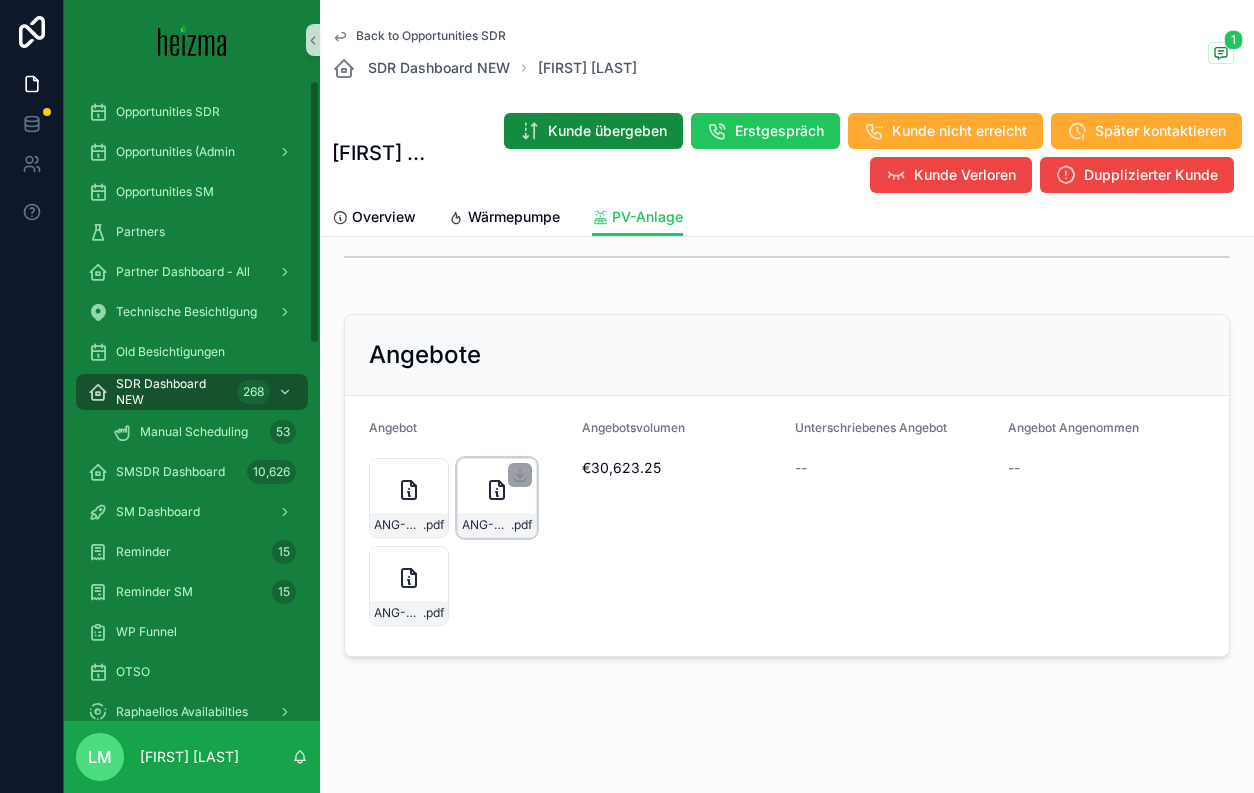 click on "ANG-9354-Leitner-2025-03-04 .pdf" at bounding box center (497, 498) 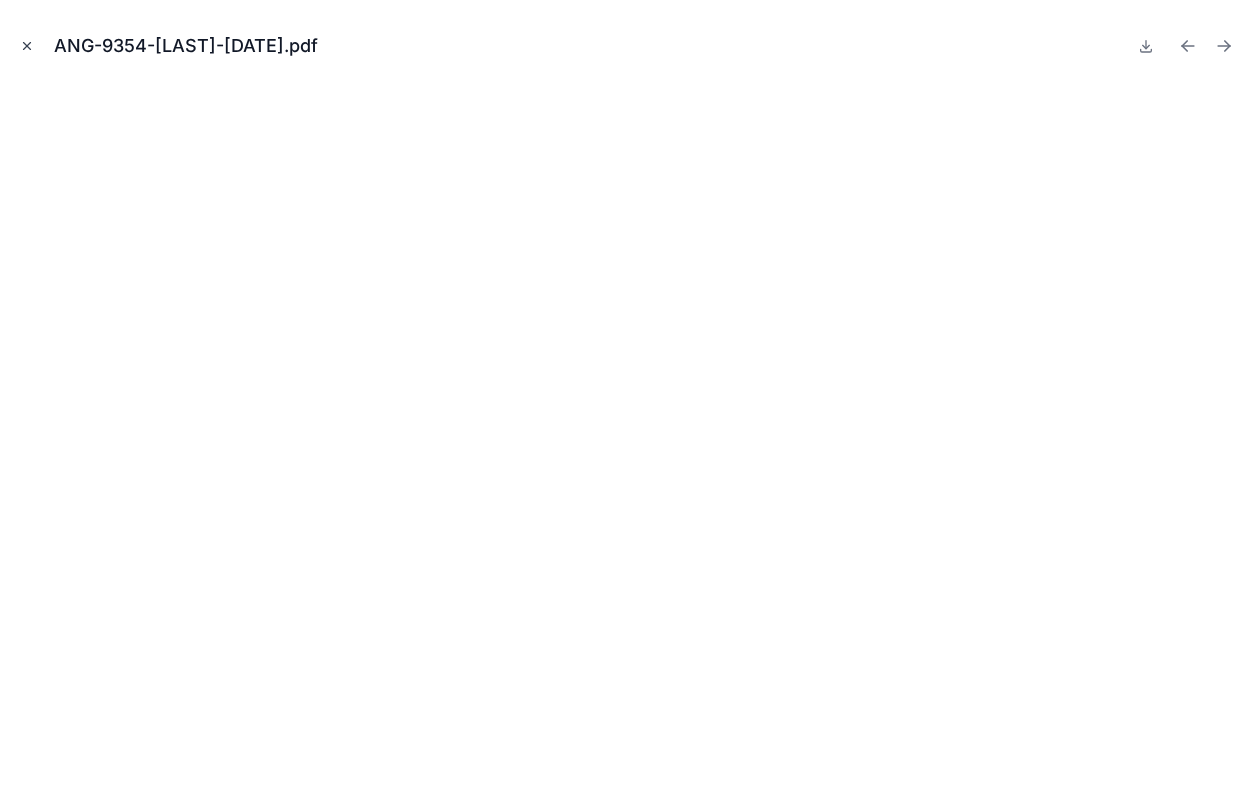 click at bounding box center (27, 46) 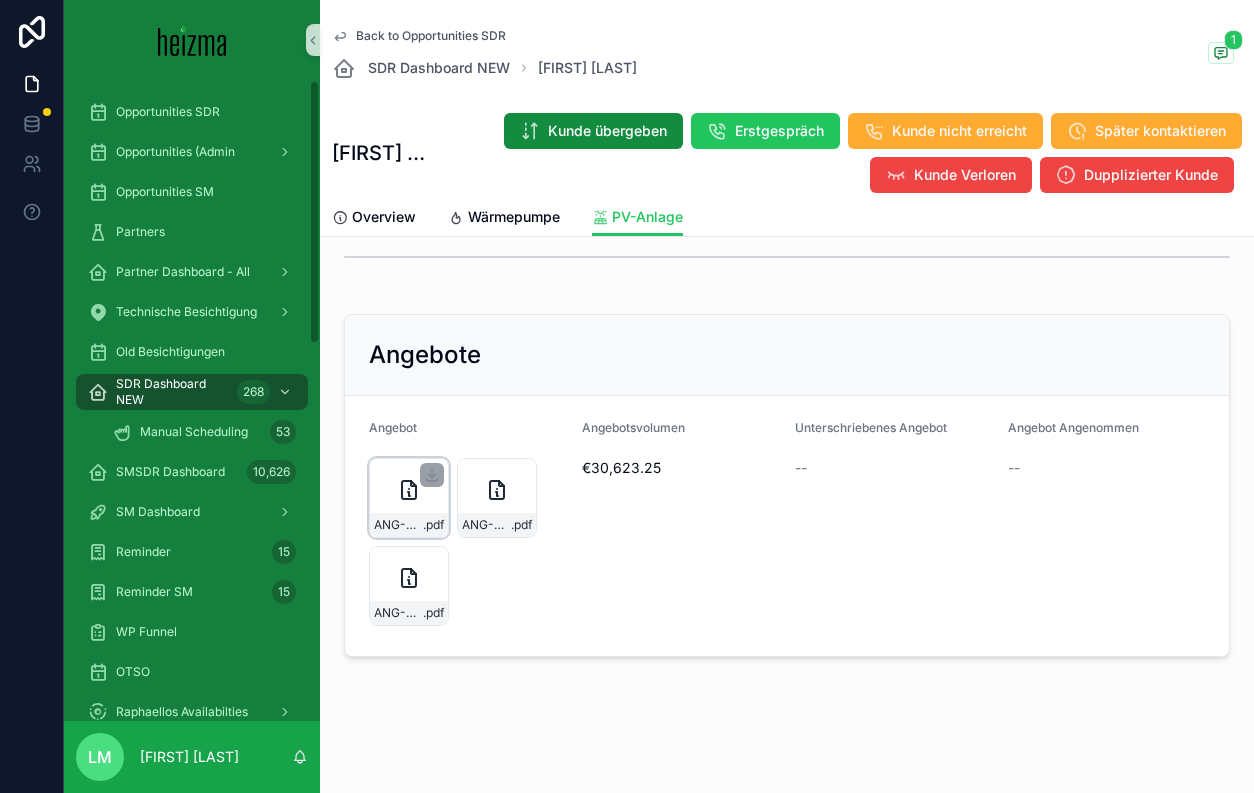 click on "ANG-9354-Leitner-2025-03-04" at bounding box center (398, 525) 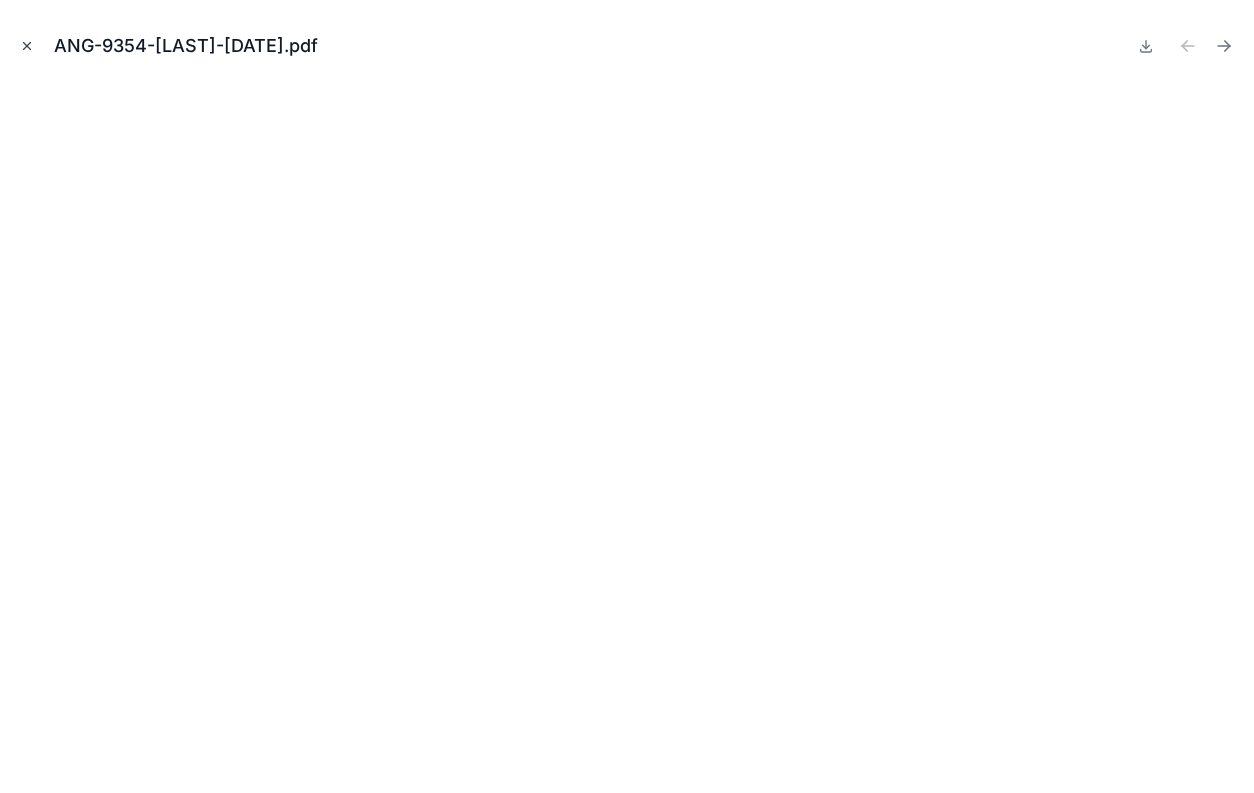 click 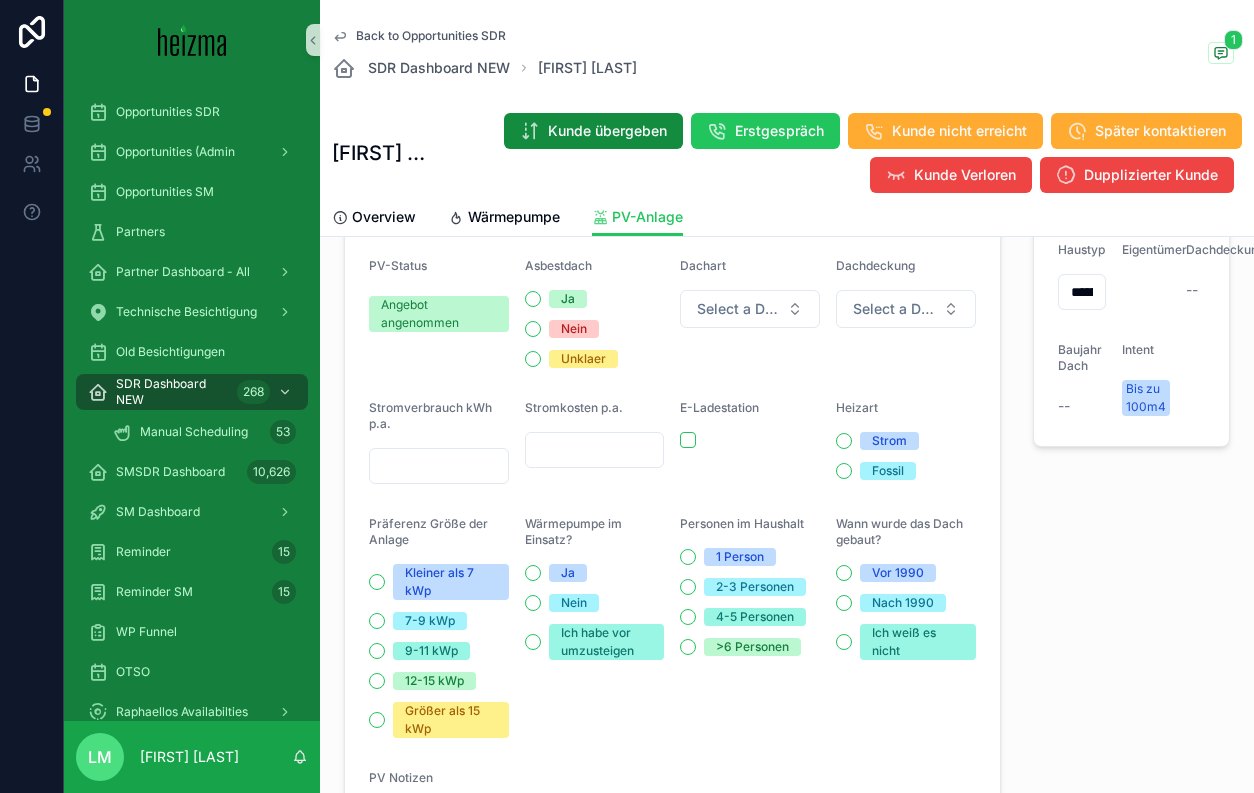 scroll, scrollTop: 0, scrollLeft: 0, axis: both 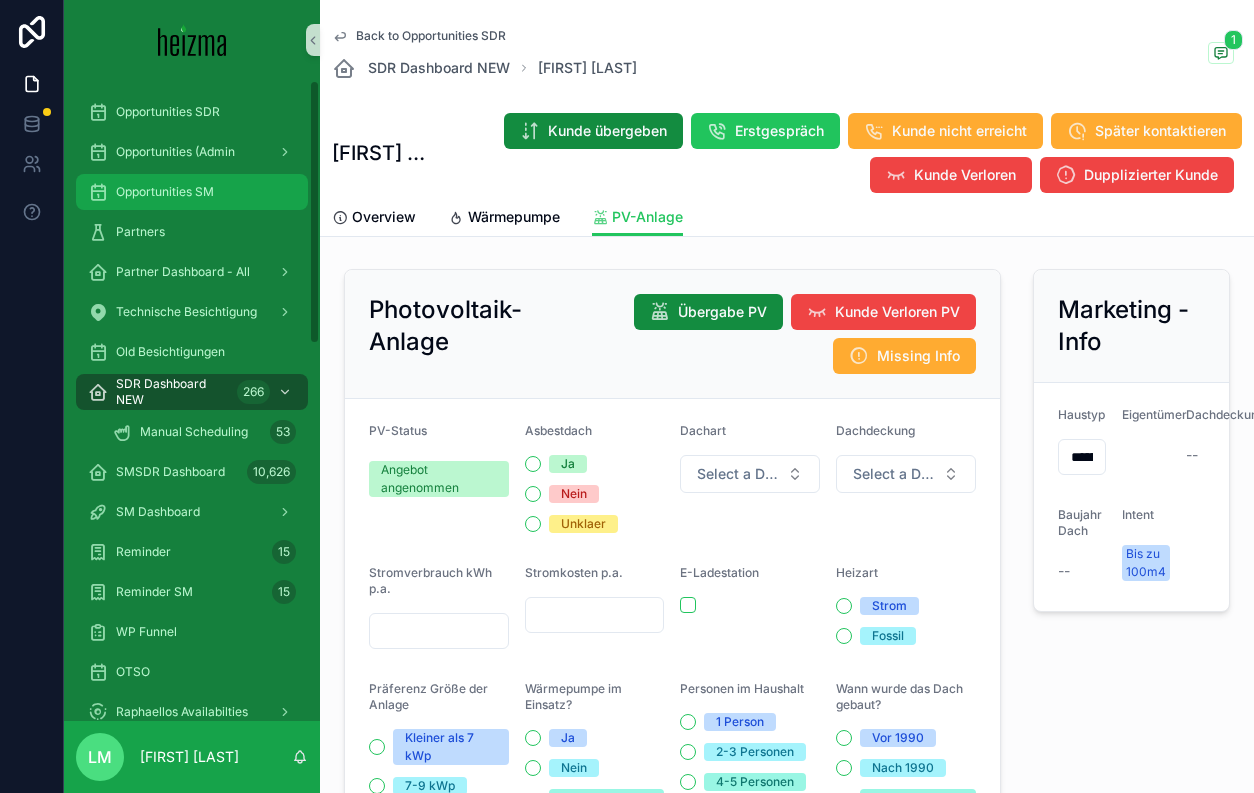 click on "Opportunities SM" at bounding box center (165, 192) 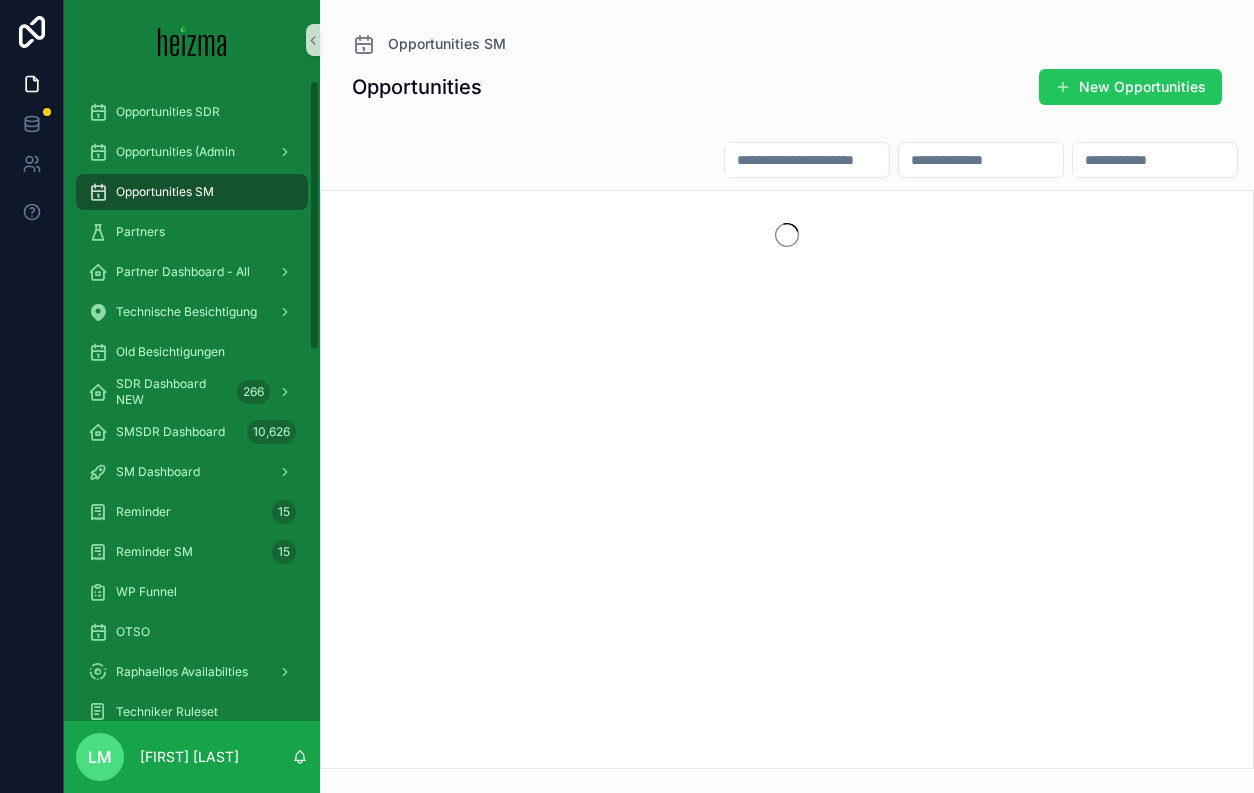 click at bounding box center (807, 160) 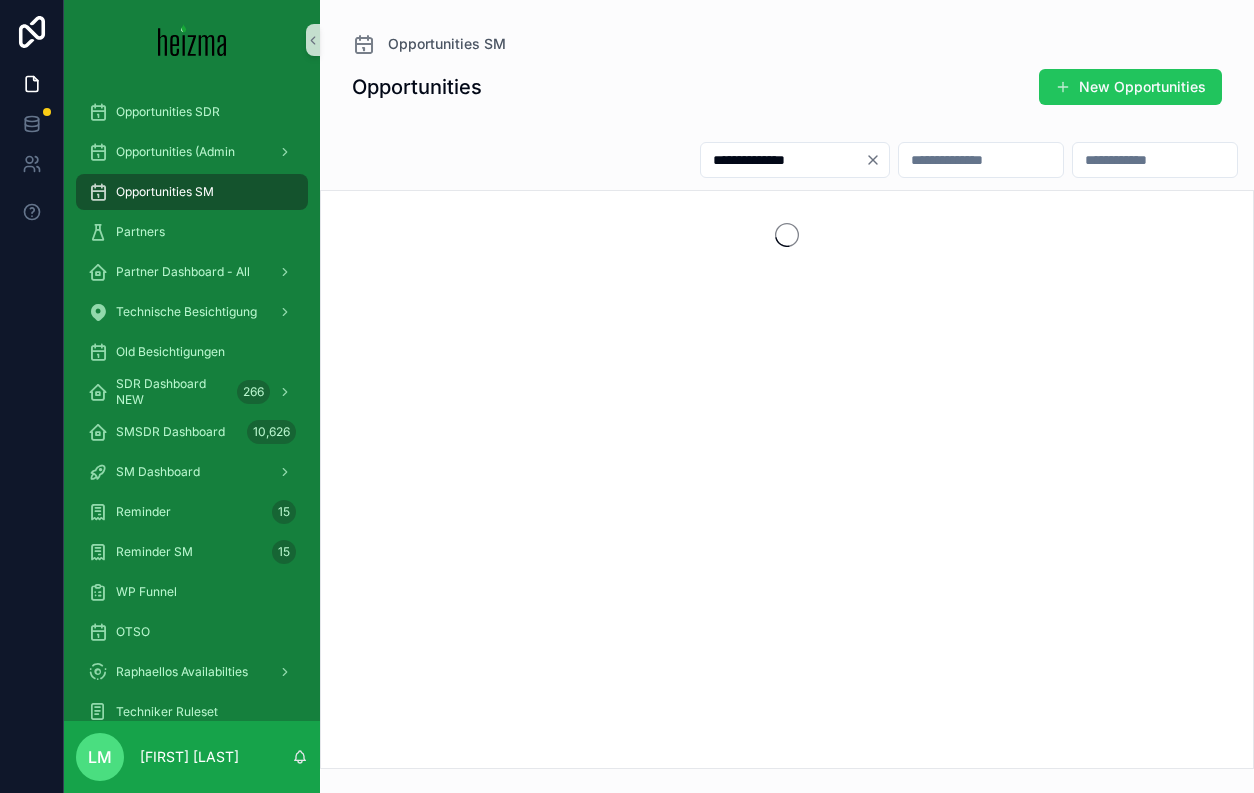 type on "**********" 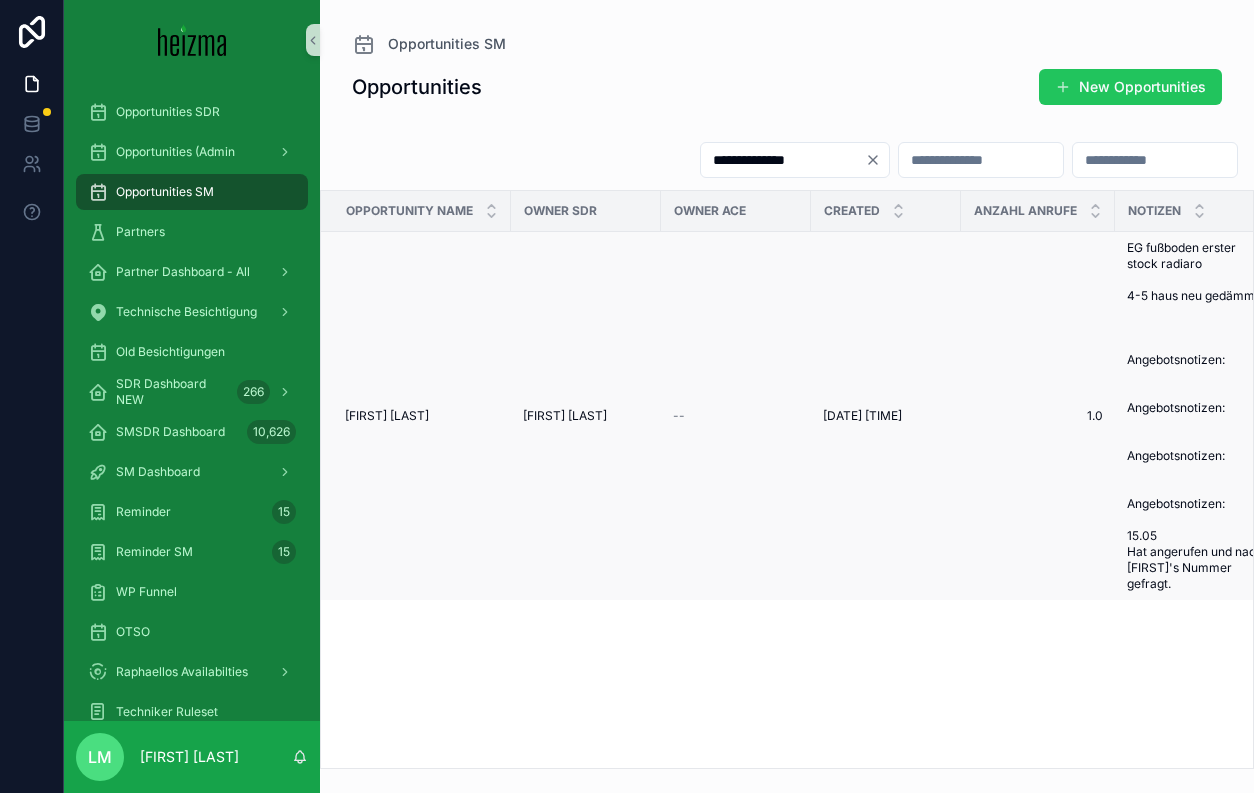 click on "Walter Leitner" at bounding box center (387, 416) 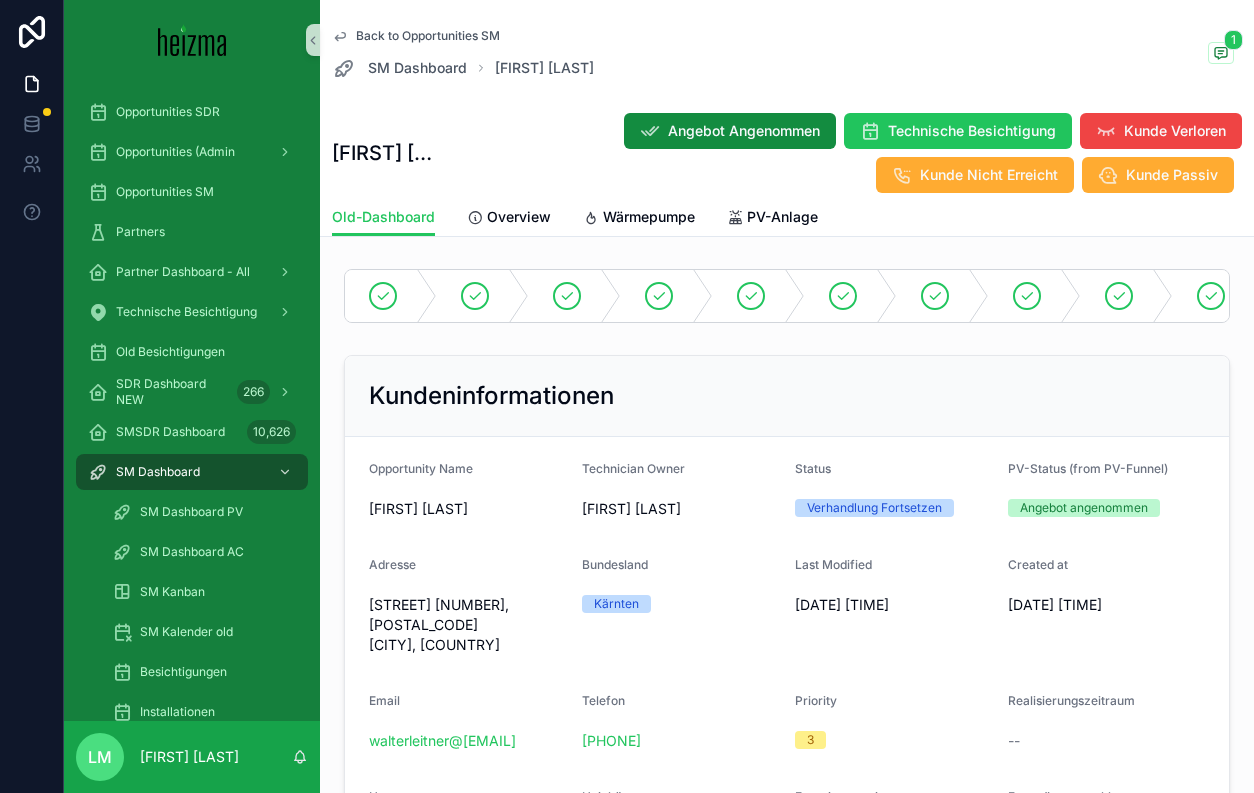 scroll, scrollTop: 12, scrollLeft: 0, axis: vertical 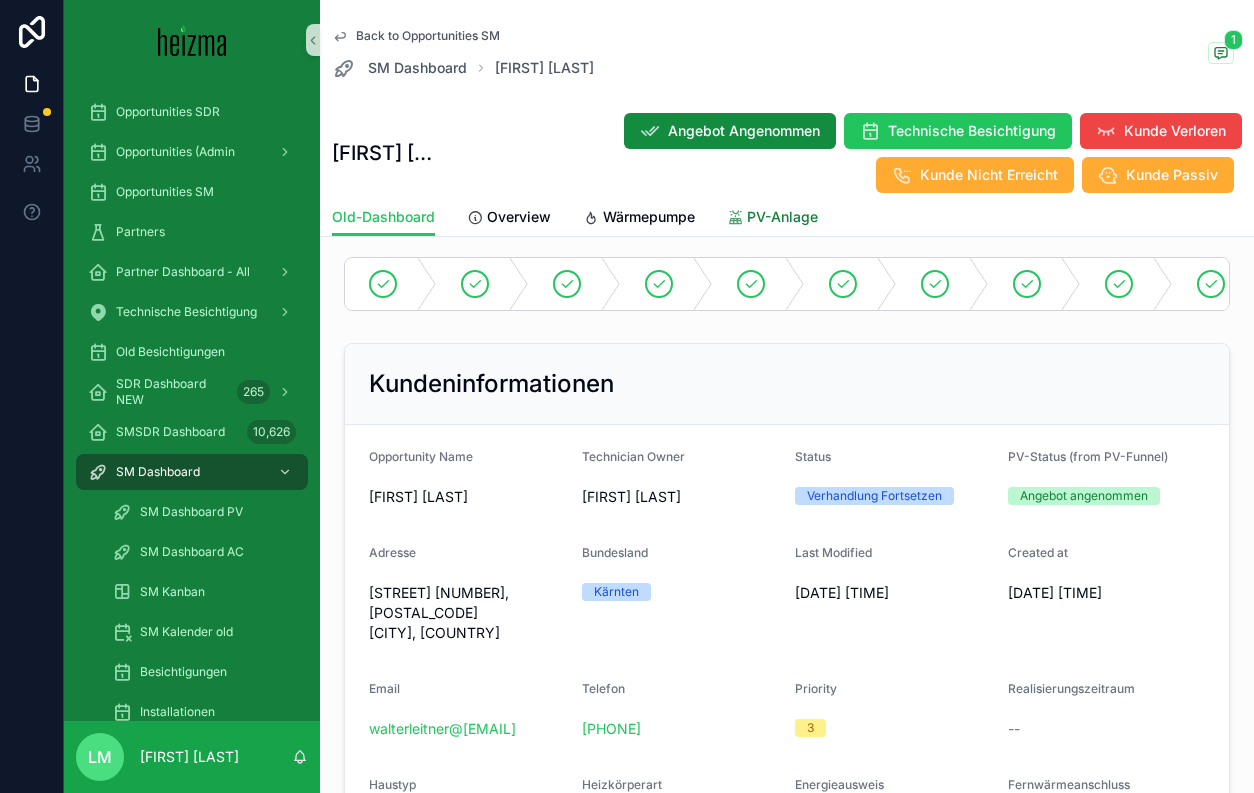 click on "PV-Anlage" at bounding box center [782, 217] 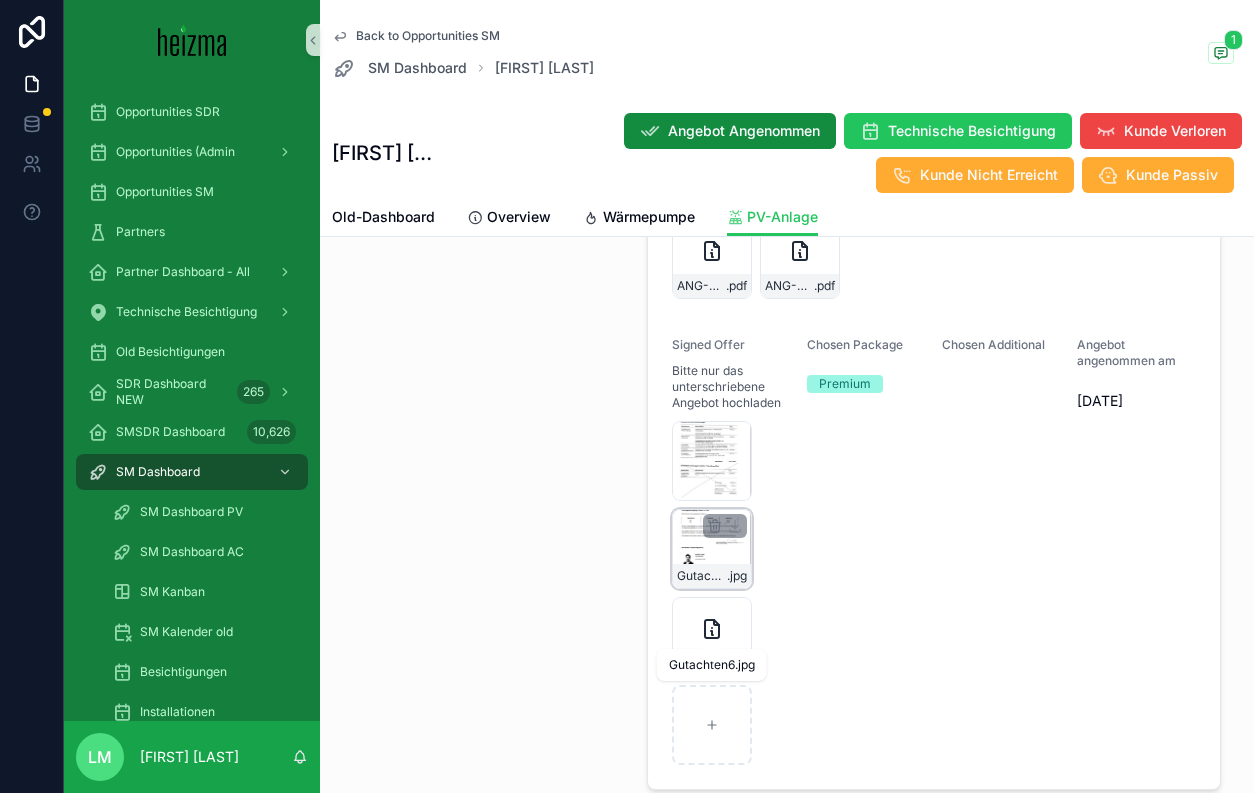 scroll, scrollTop: 1974, scrollLeft: 0, axis: vertical 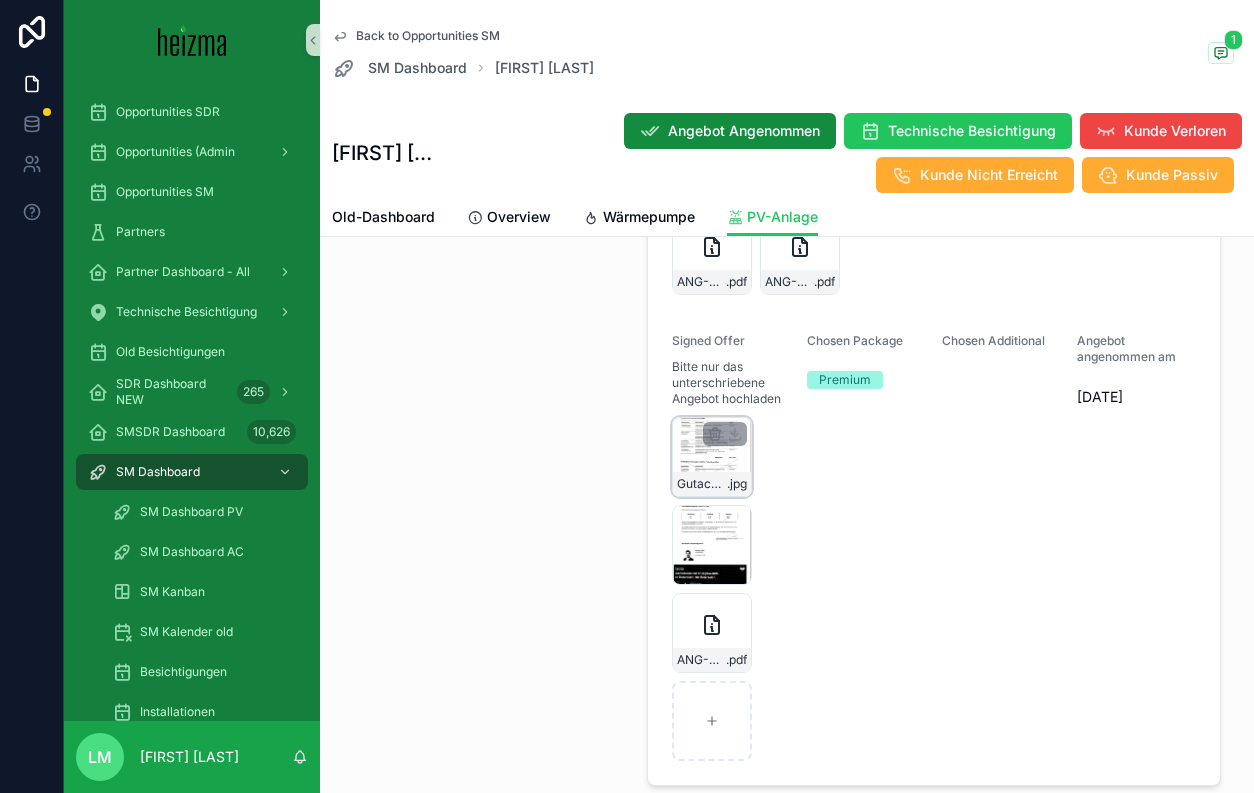 click on "Gutachten7 .jpg" at bounding box center [712, 484] 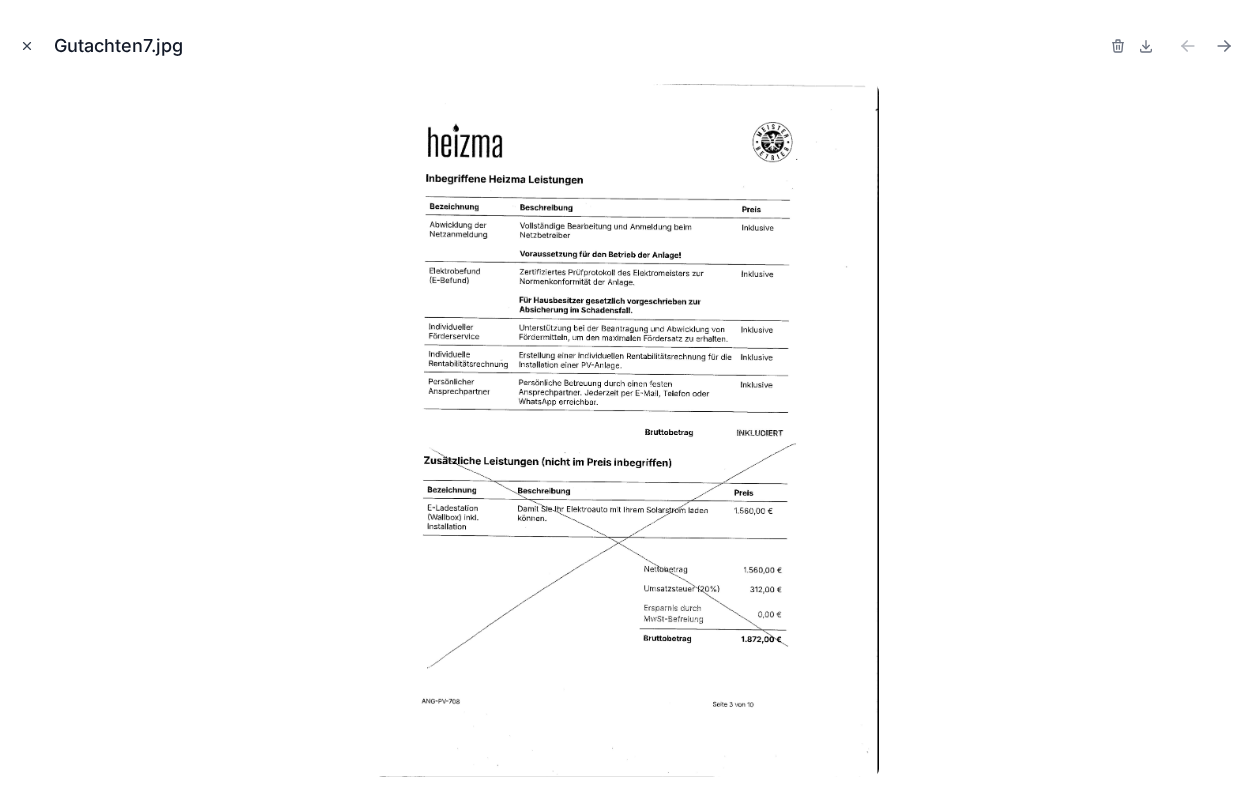 click at bounding box center (27, 46) 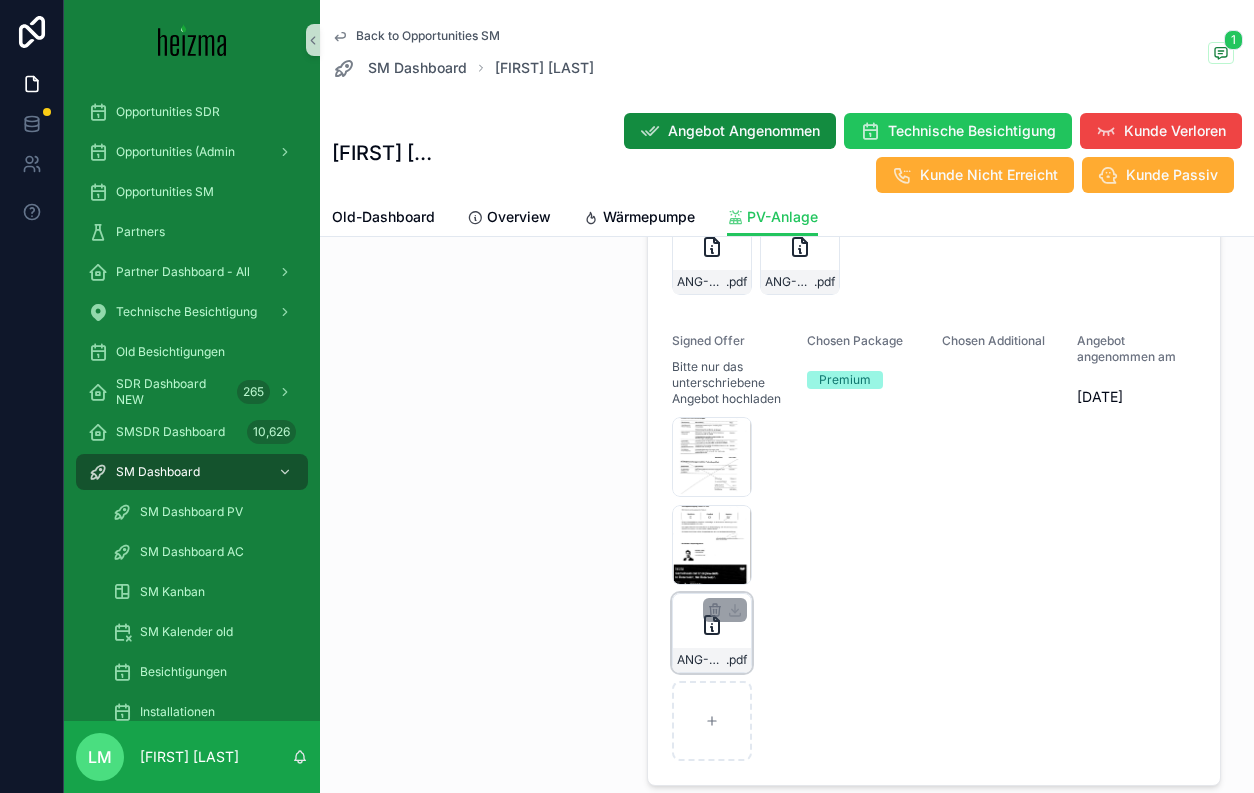 click 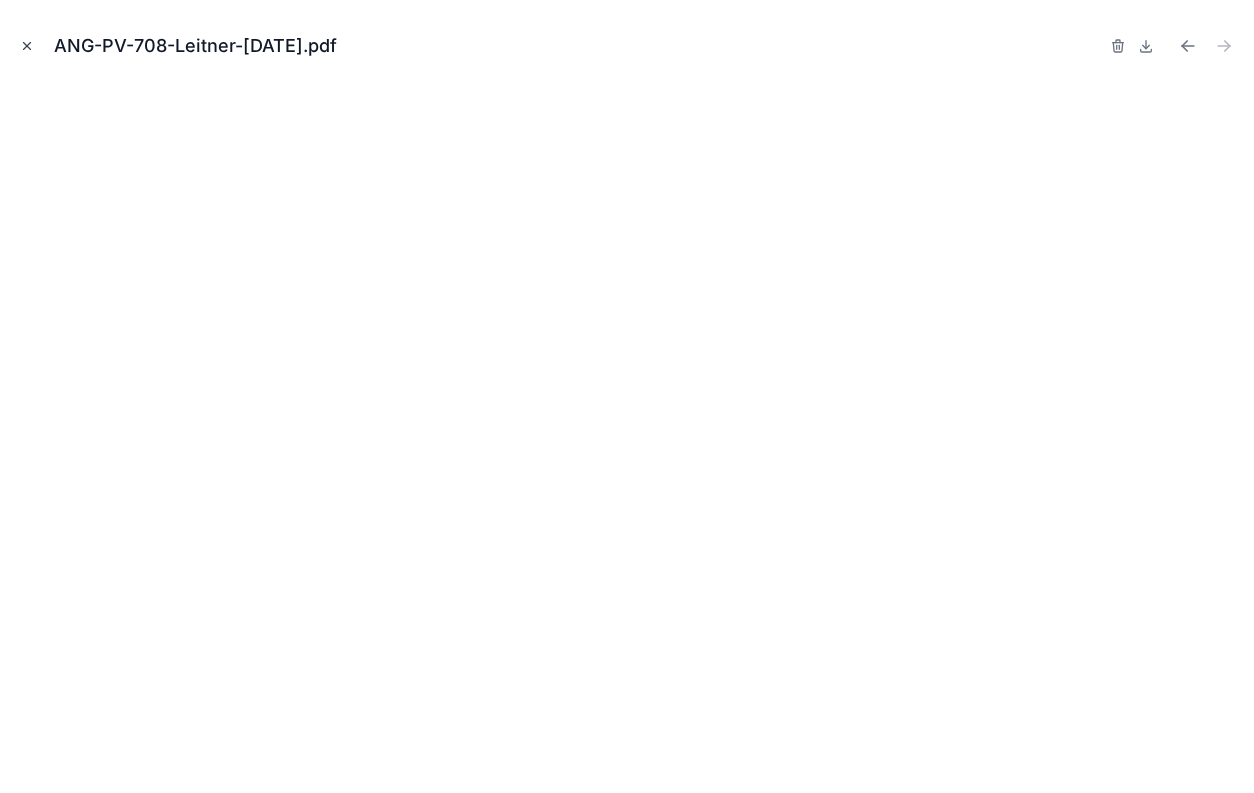 click 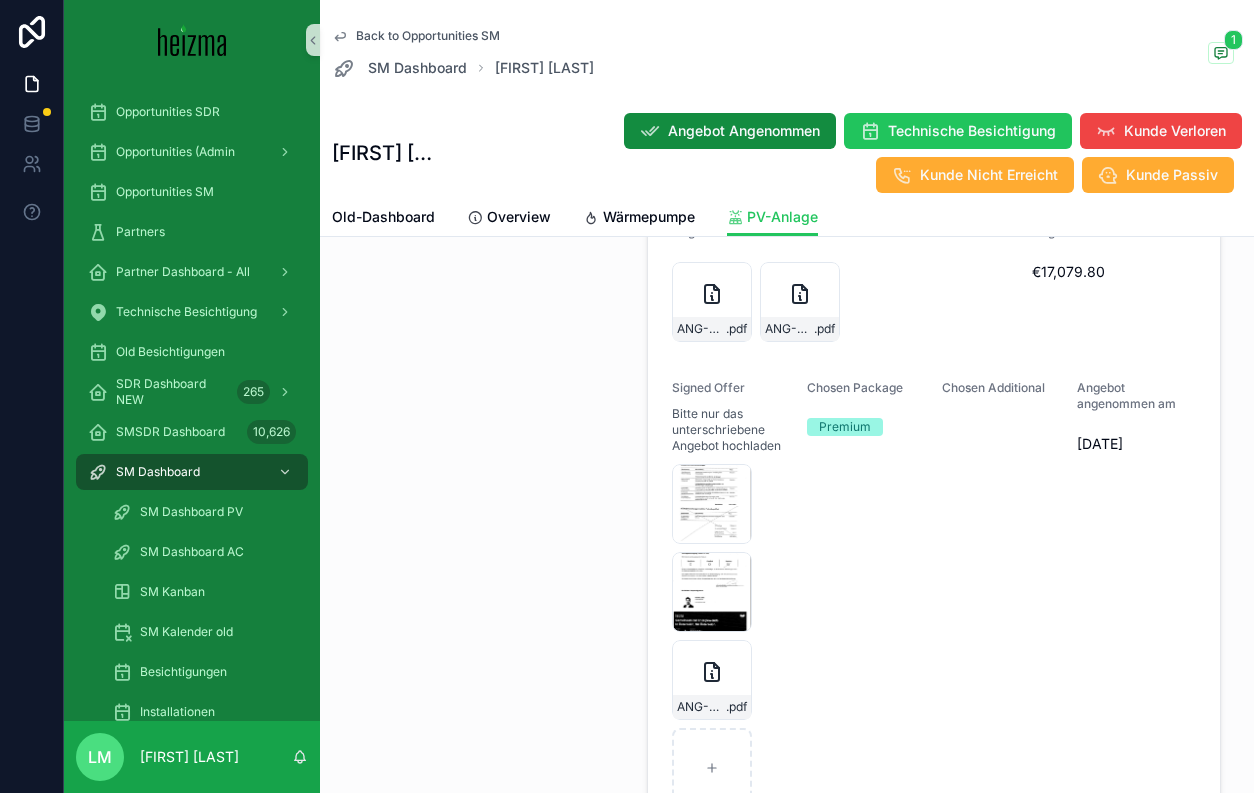 scroll, scrollTop: 1919, scrollLeft: 0, axis: vertical 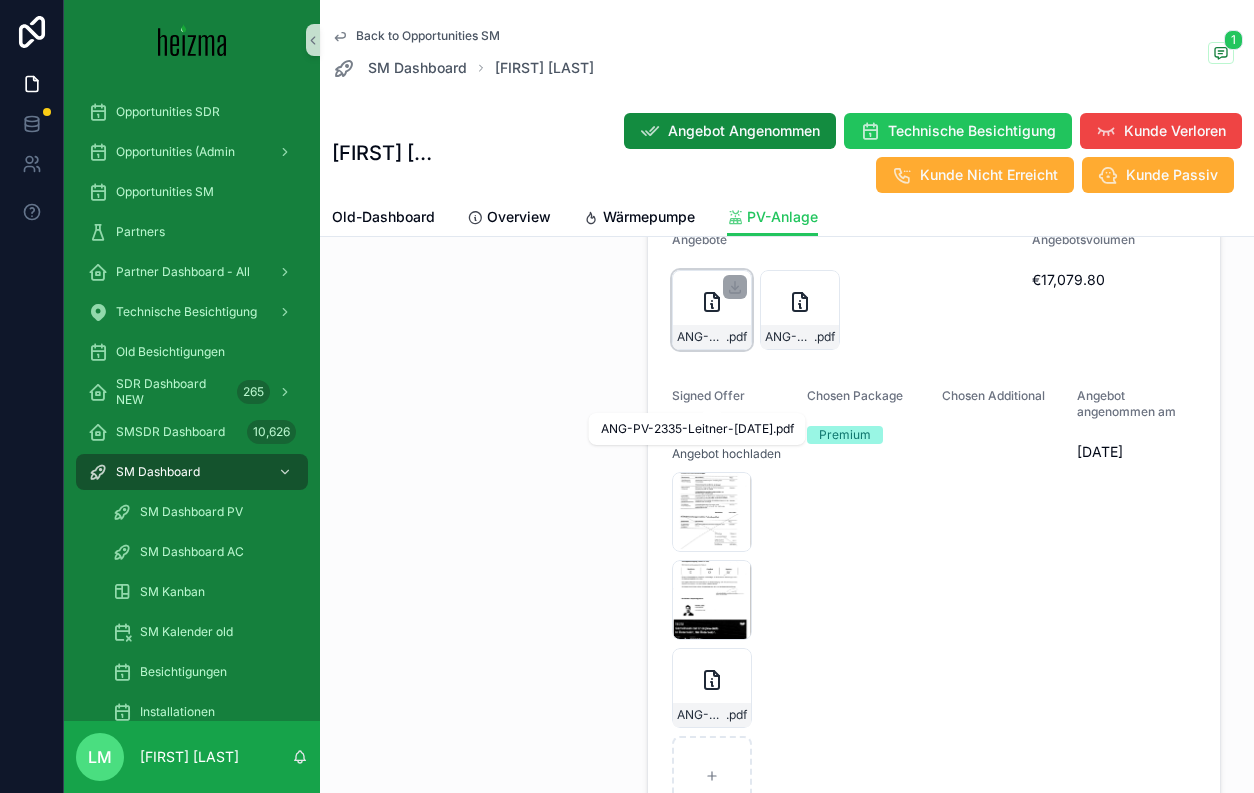 click on "ANG-PV-2335-Leitner-2025-05-23" at bounding box center [701, 337] 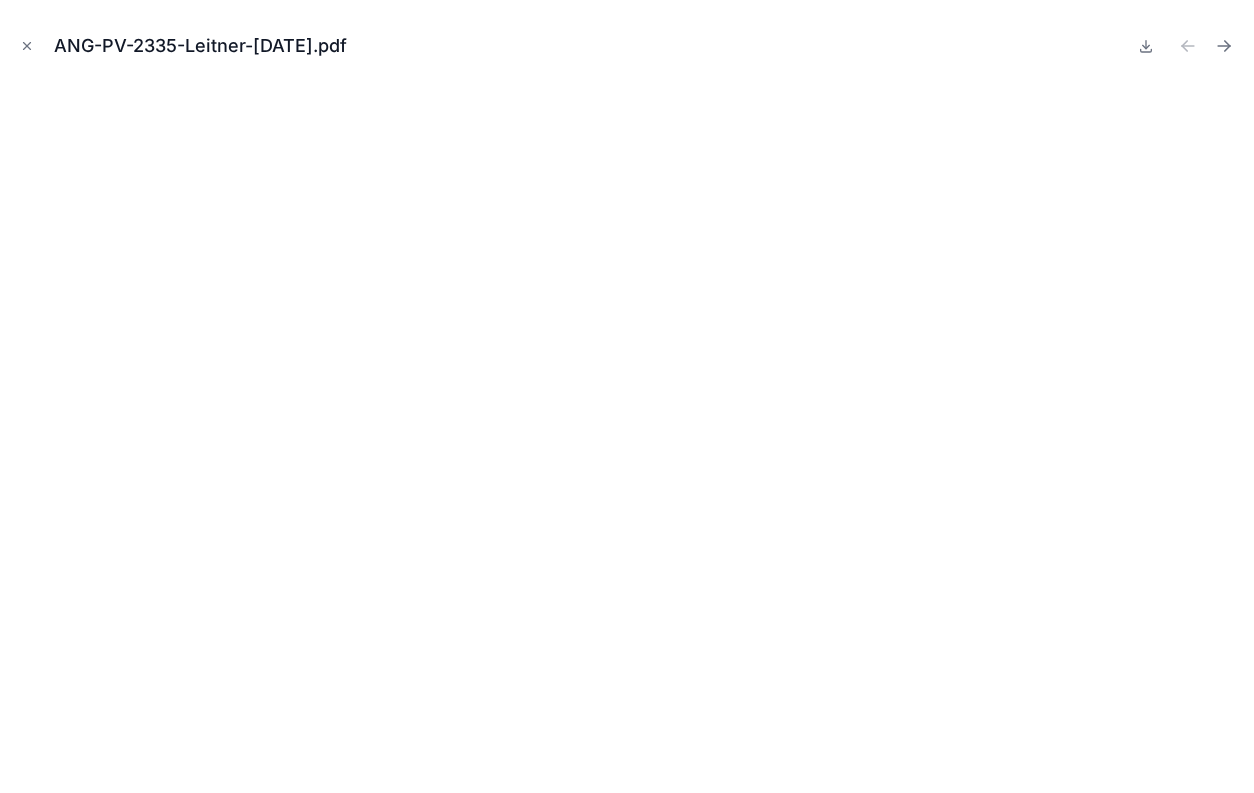 click on "ANG-PV-2335-Leitner-2025-05-23.pdf" at bounding box center [627, 46] 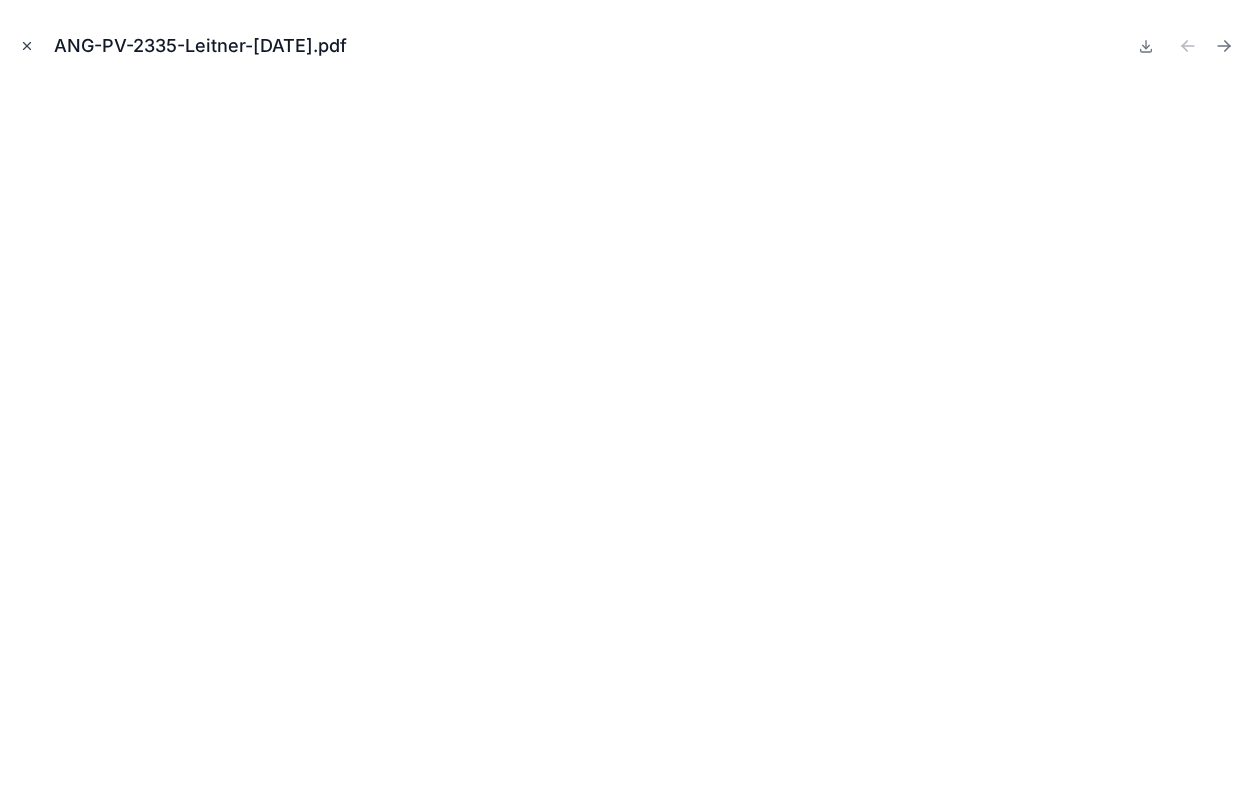click 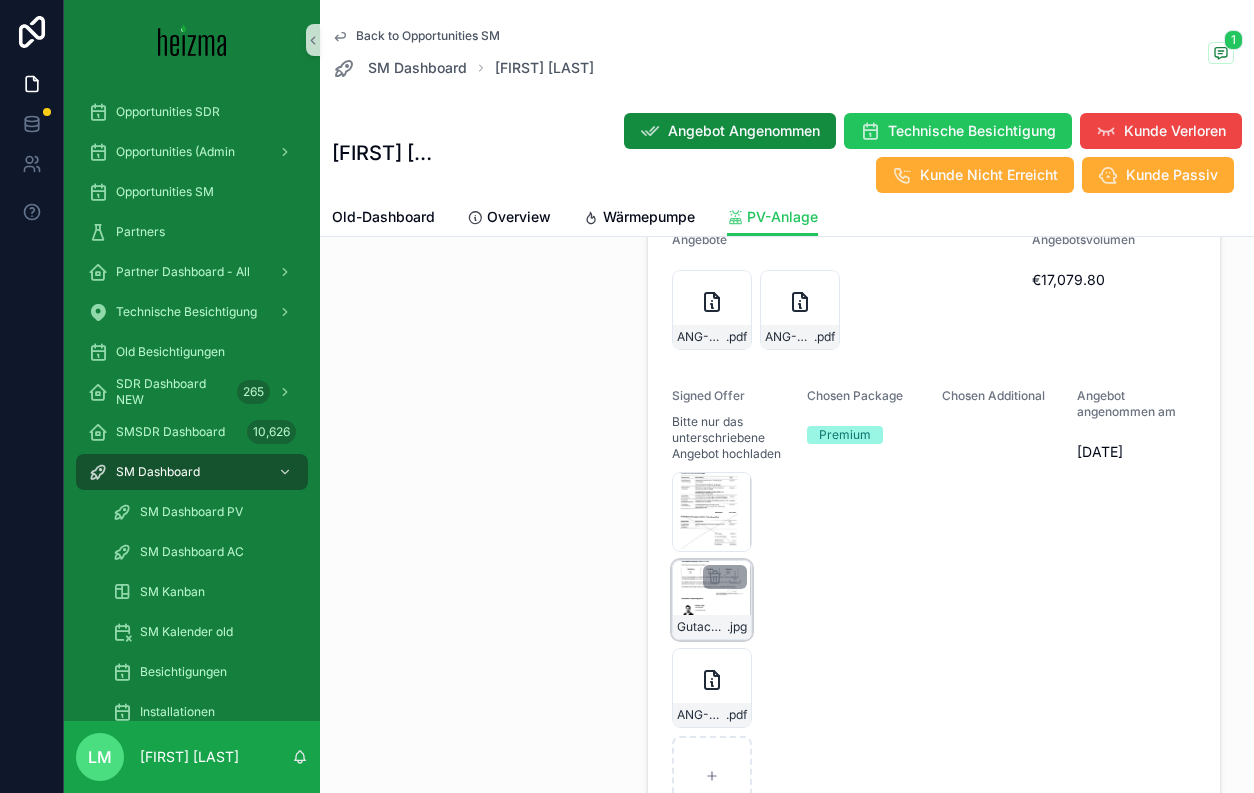 click on "Gutachten6 .jpg" at bounding box center [712, 600] 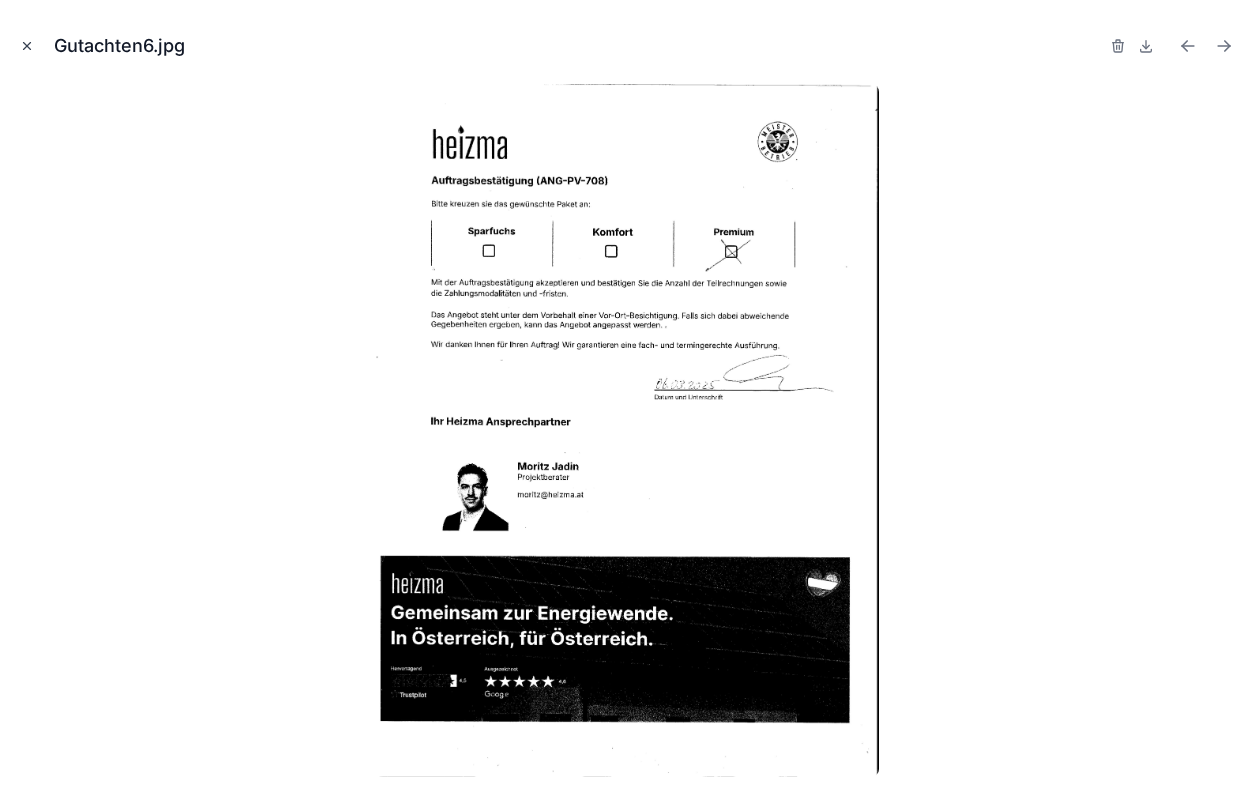 click 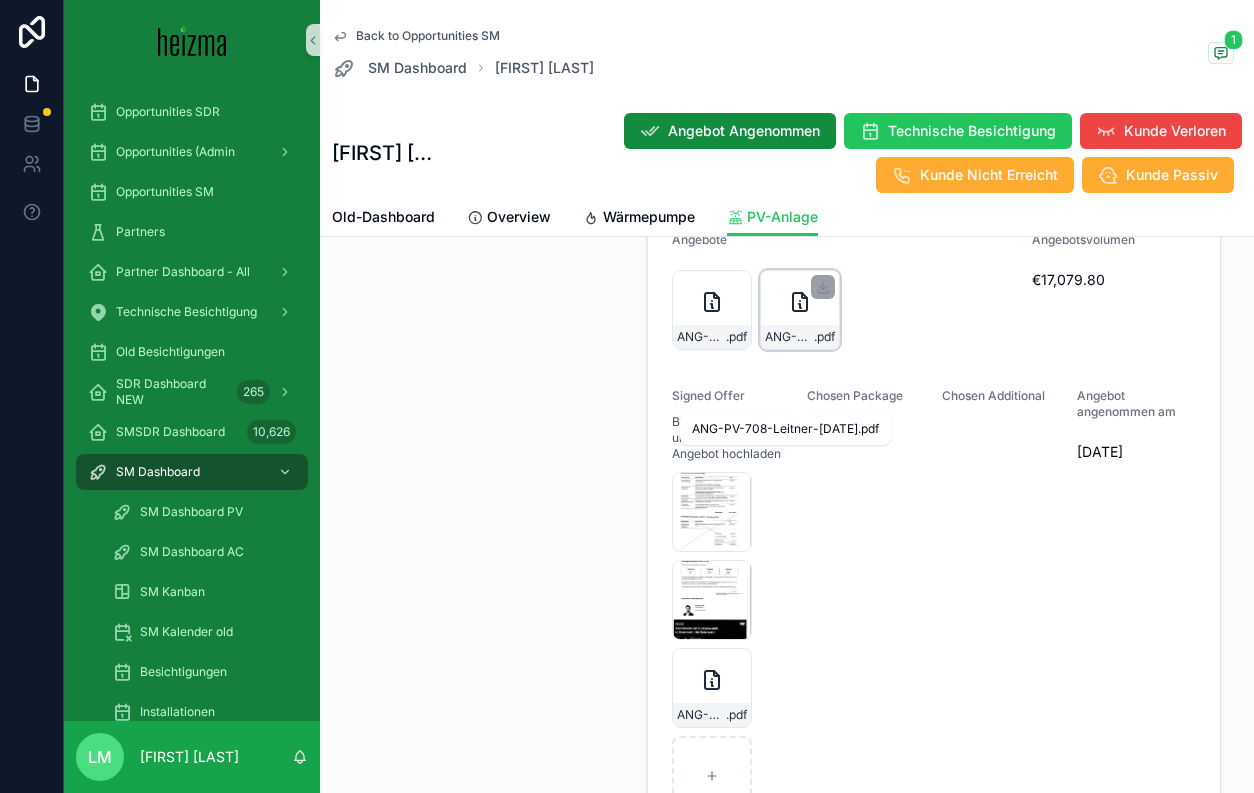 click on "ANG-PV-708-Leitner-2025-03-04" at bounding box center (789, 337) 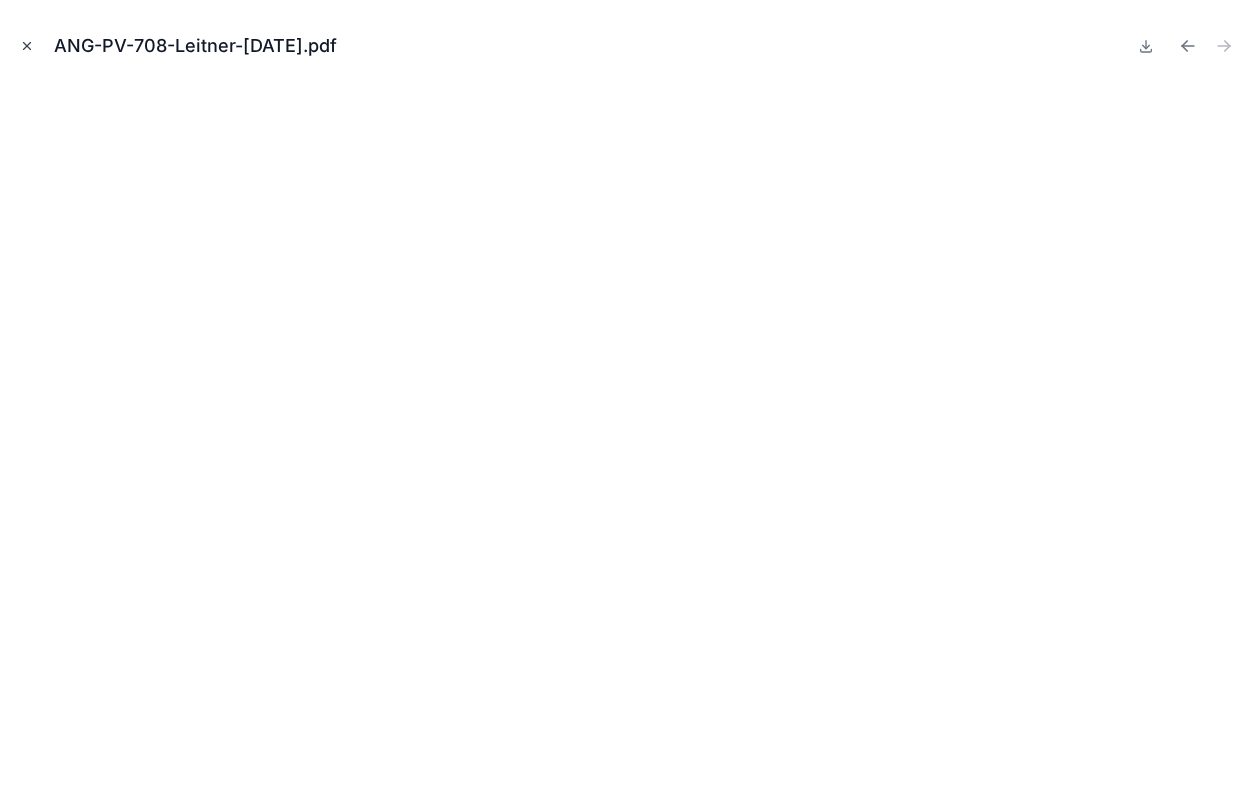 click 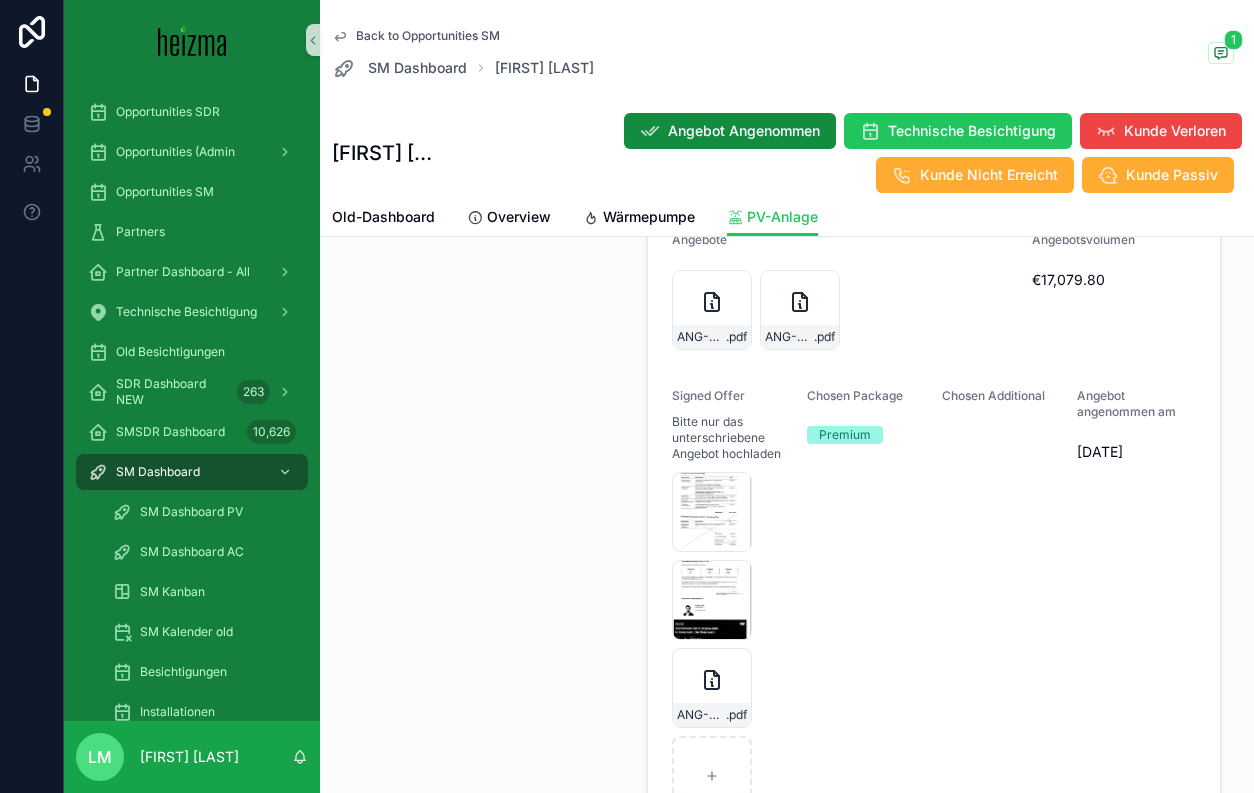 click on "Back to Opportunities SM" at bounding box center [428, 36] 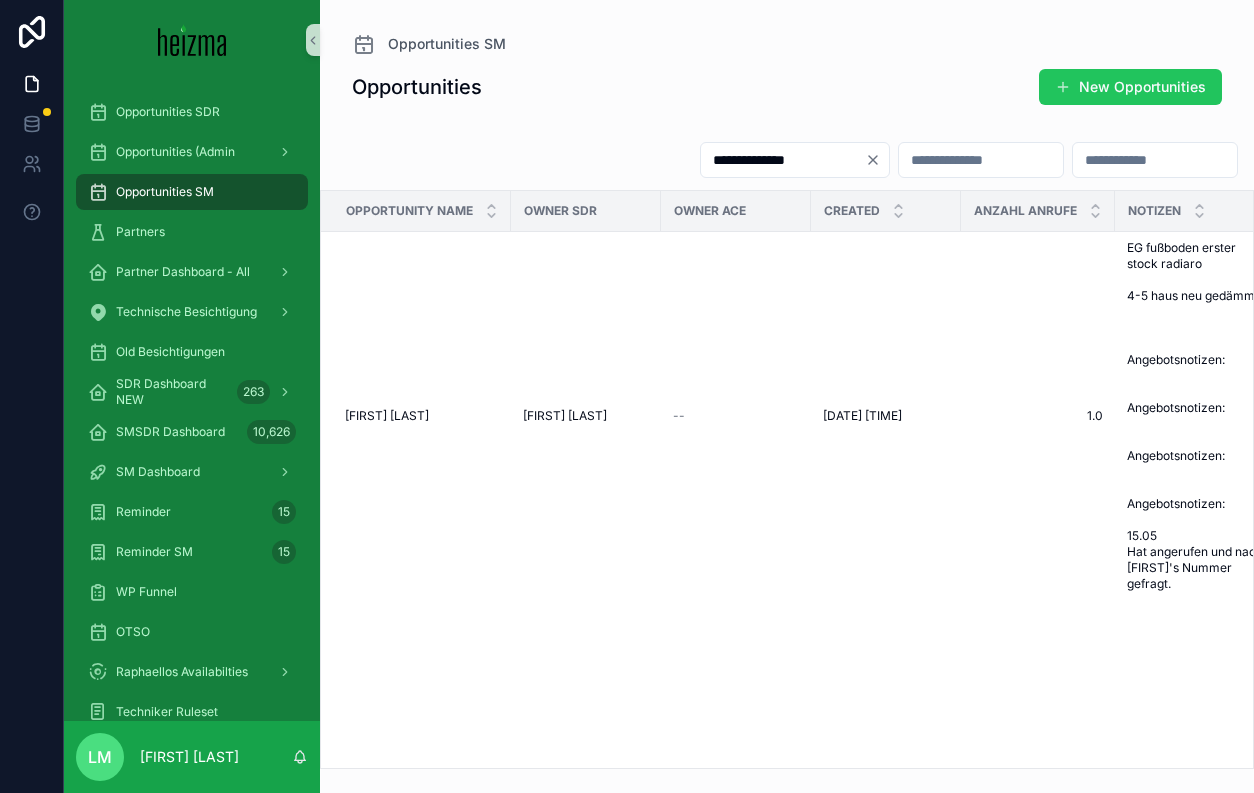 scroll, scrollTop: 0, scrollLeft: 0, axis: both 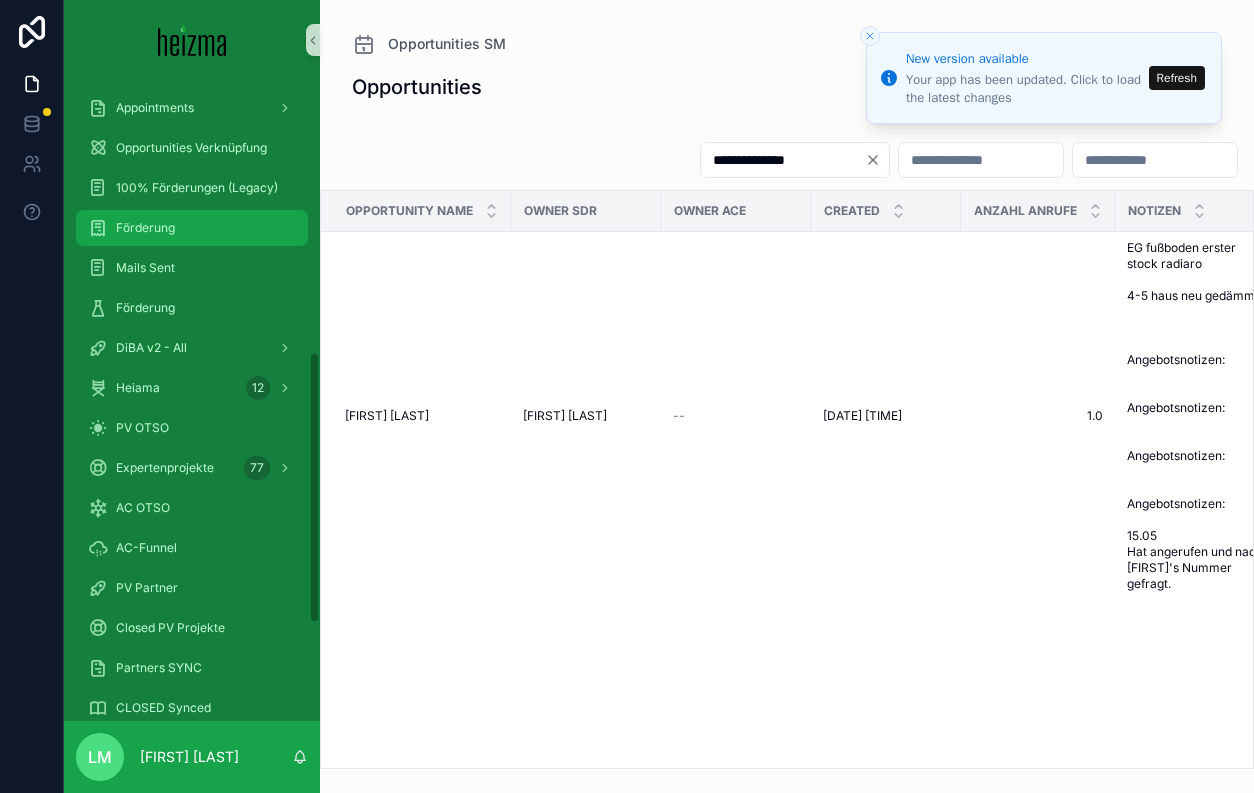 click on "Förderung" at bounding box center (145, 228) 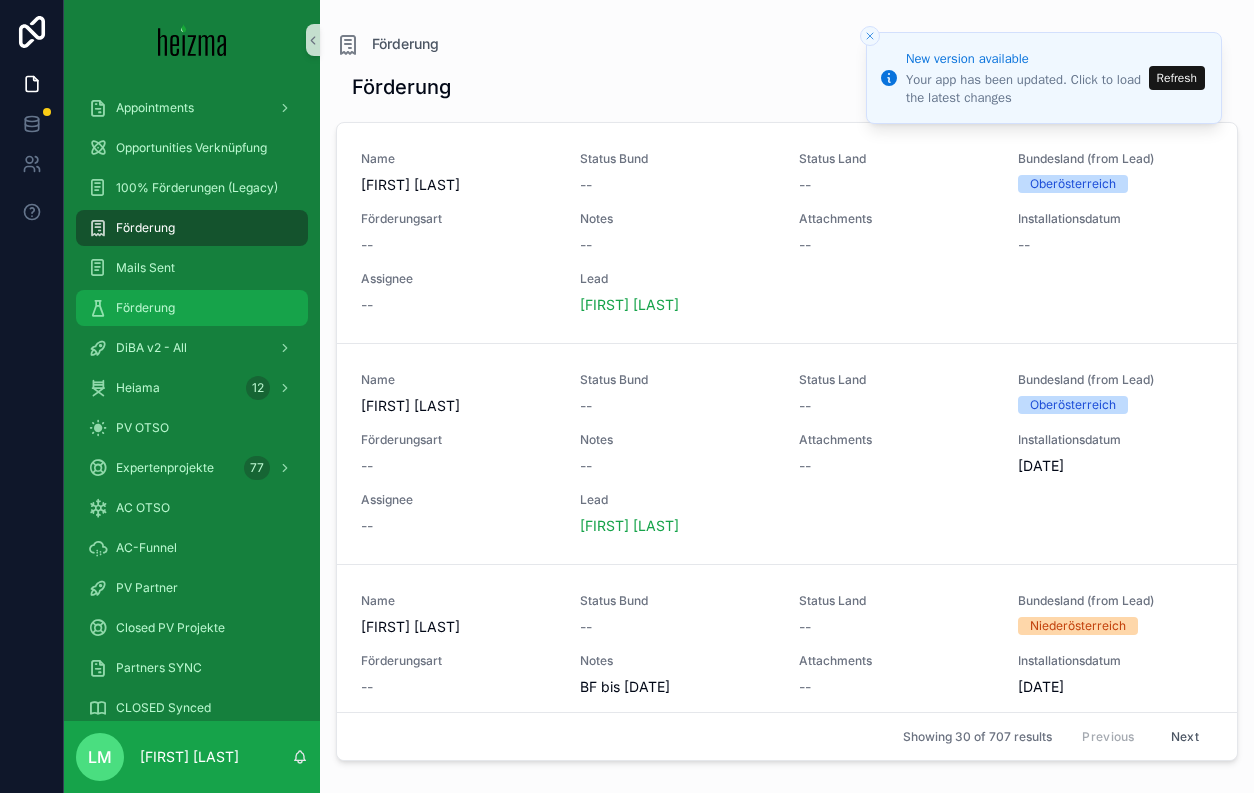 click on "Förderung" at bounding box center [192, 308] 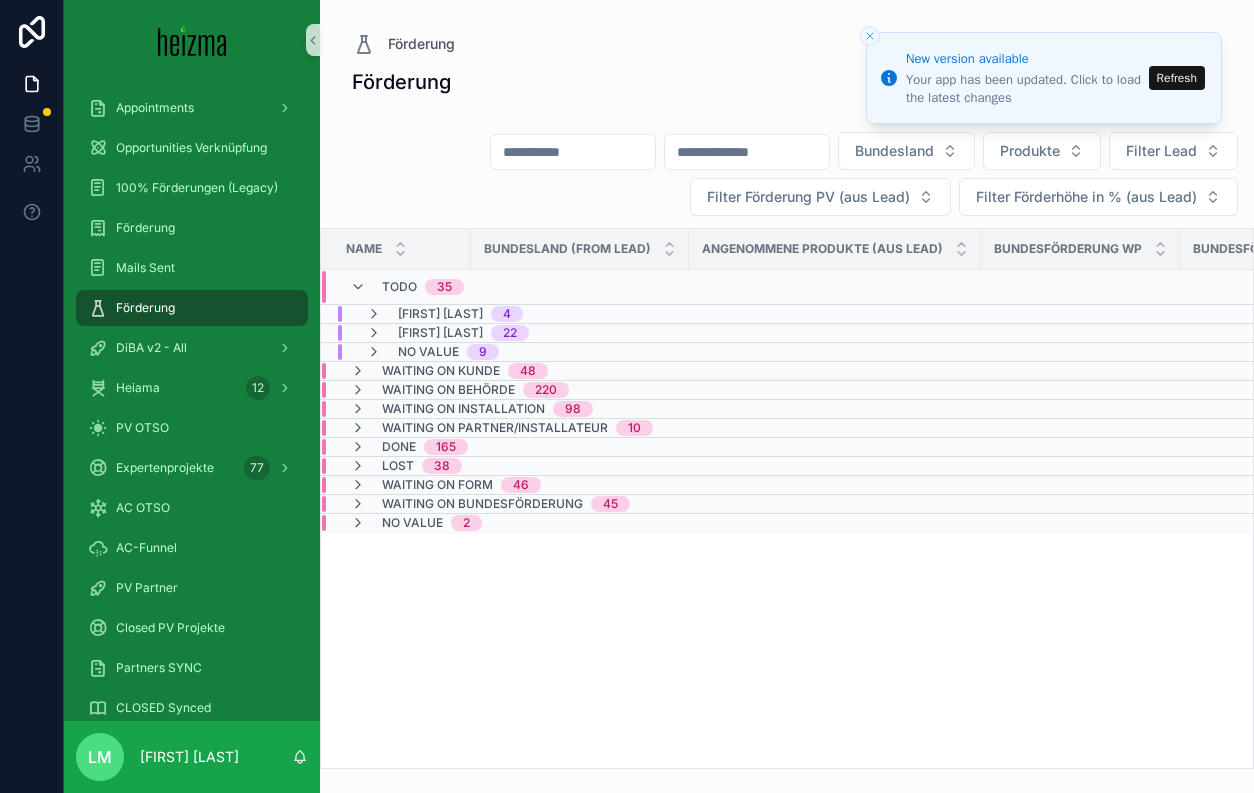 click at bounding box center [573, 152] 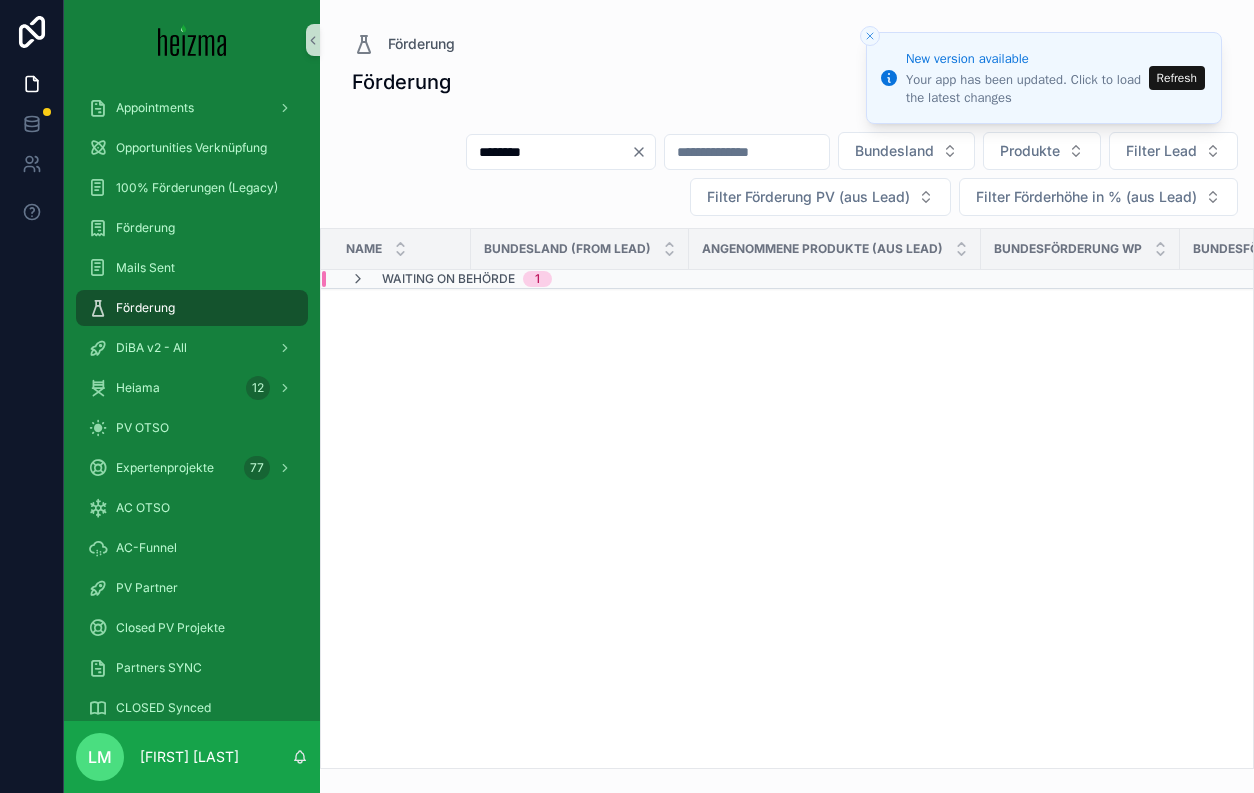 type on "********" 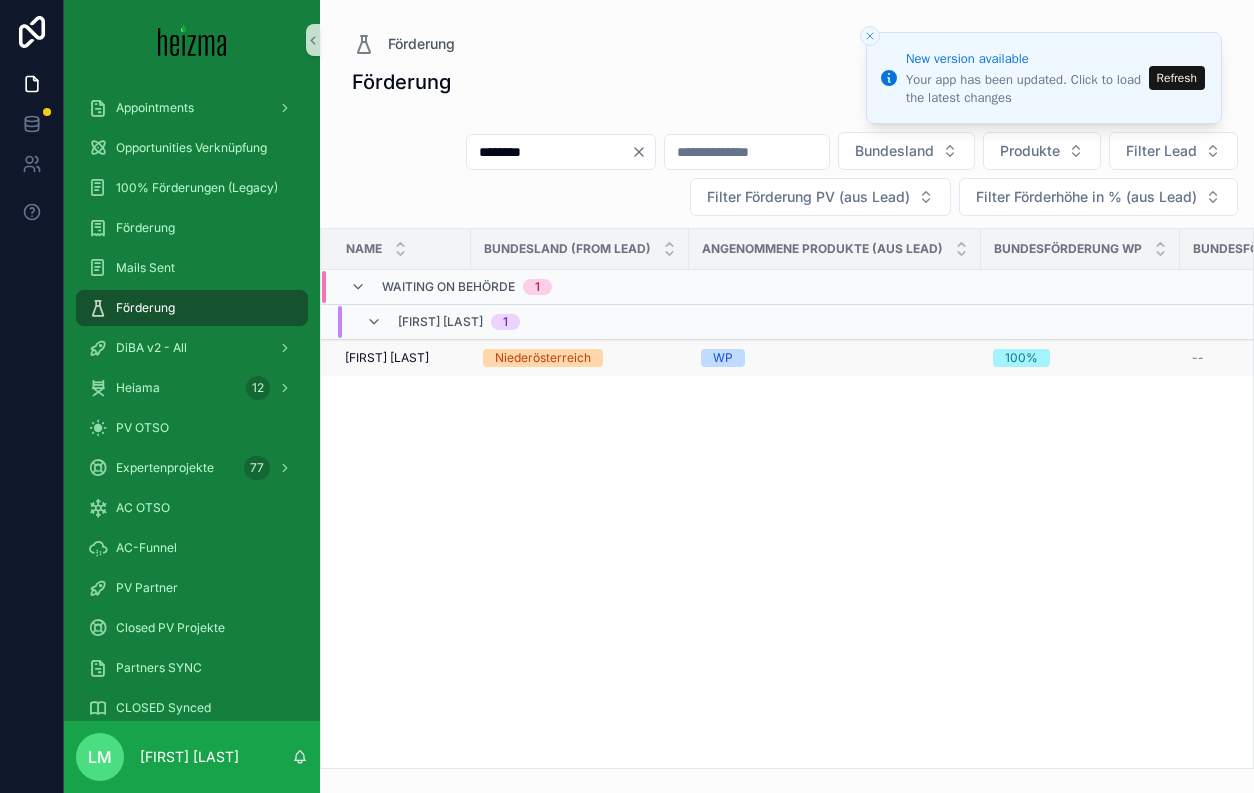 click on "Ahmet  Atabinen  Ahmet  Atabinen" at bounding box center (396, 358) 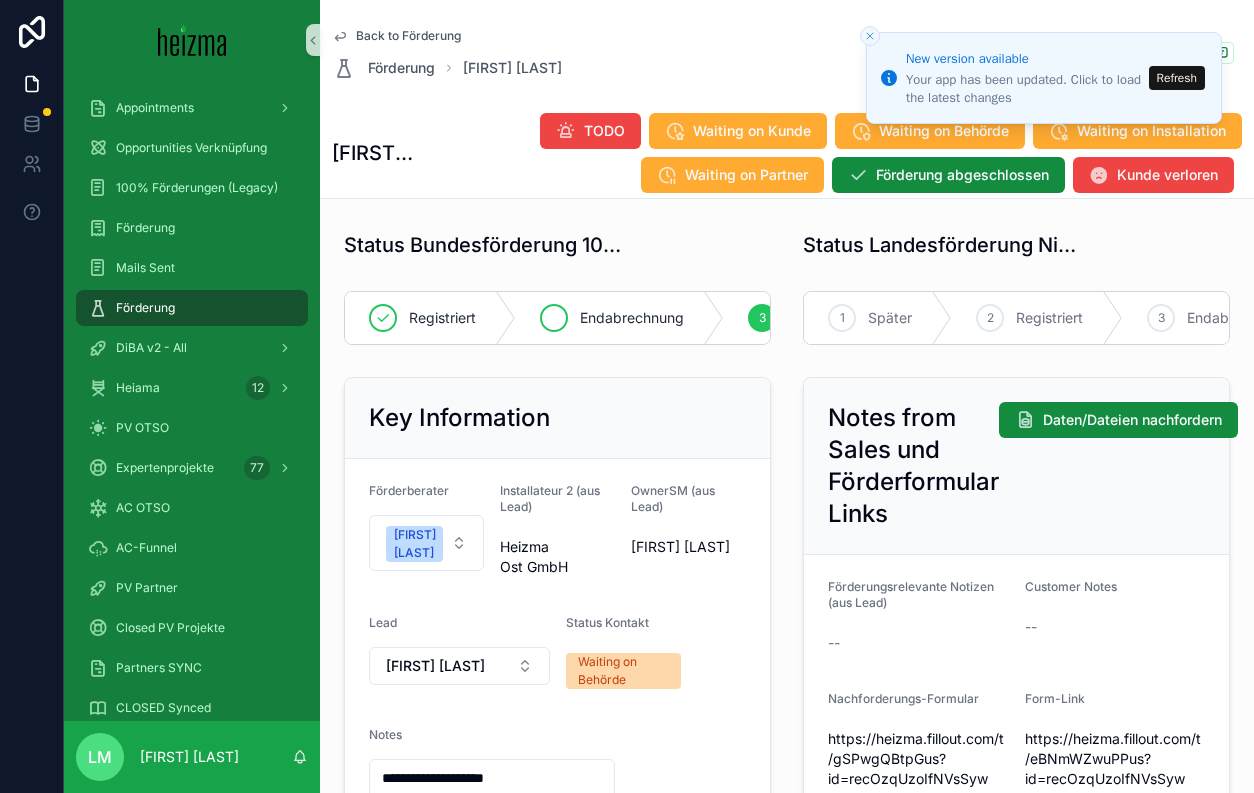 scroll, scrollTop: 0, scrollLeft: 340, axis: horizontal 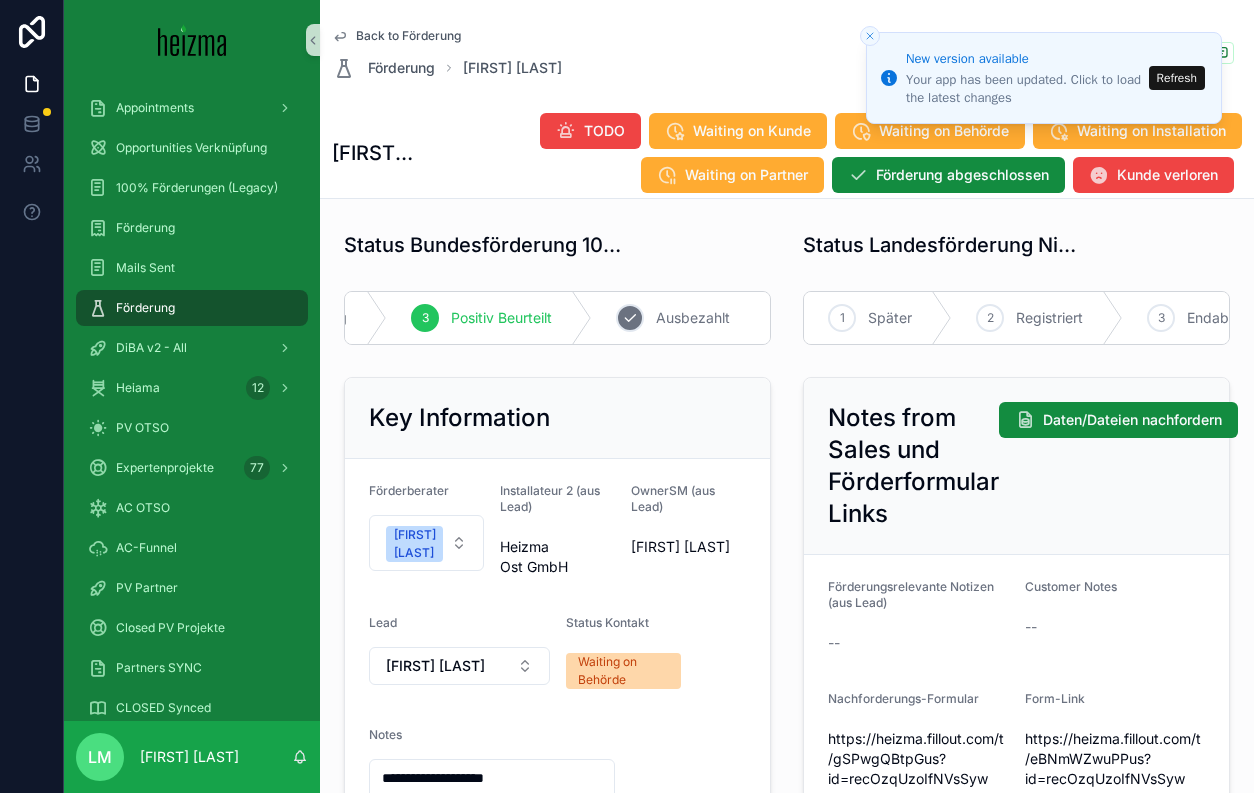 click on "Ausbezahlt" at bounding box center (693, 318) 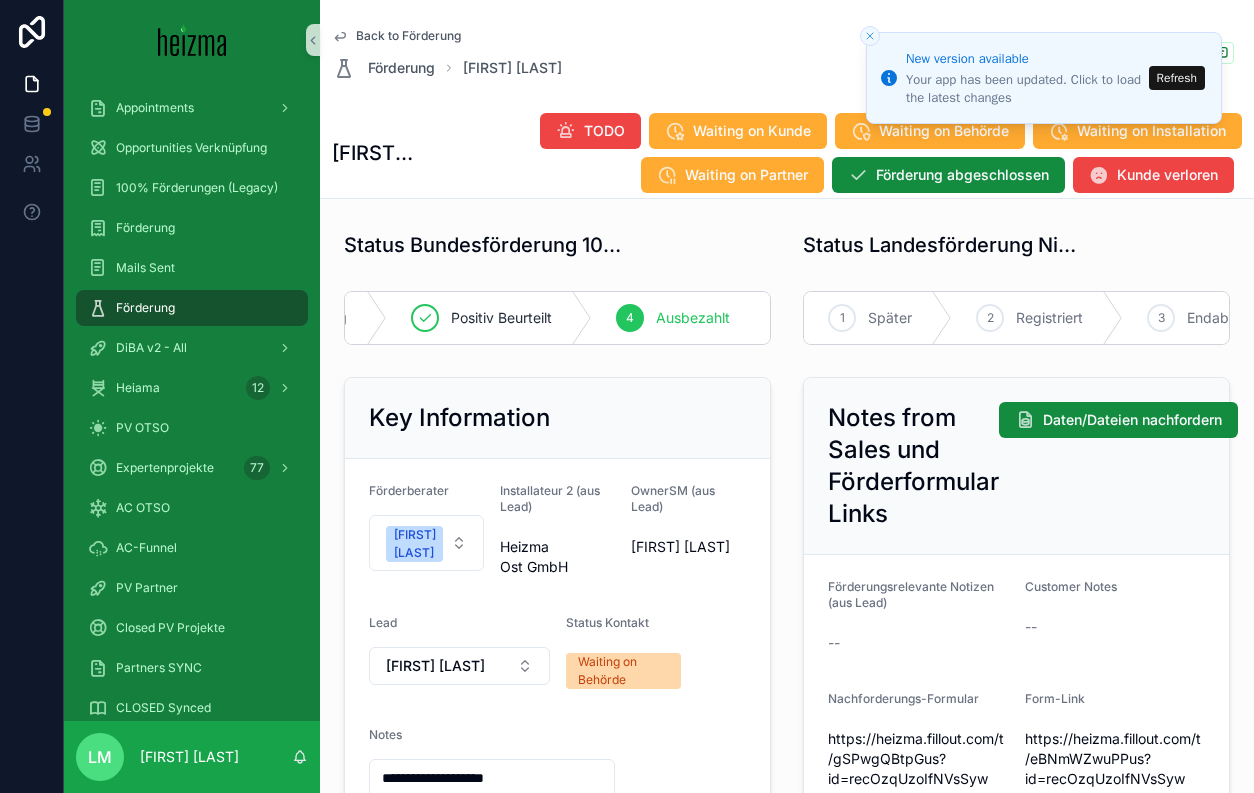click 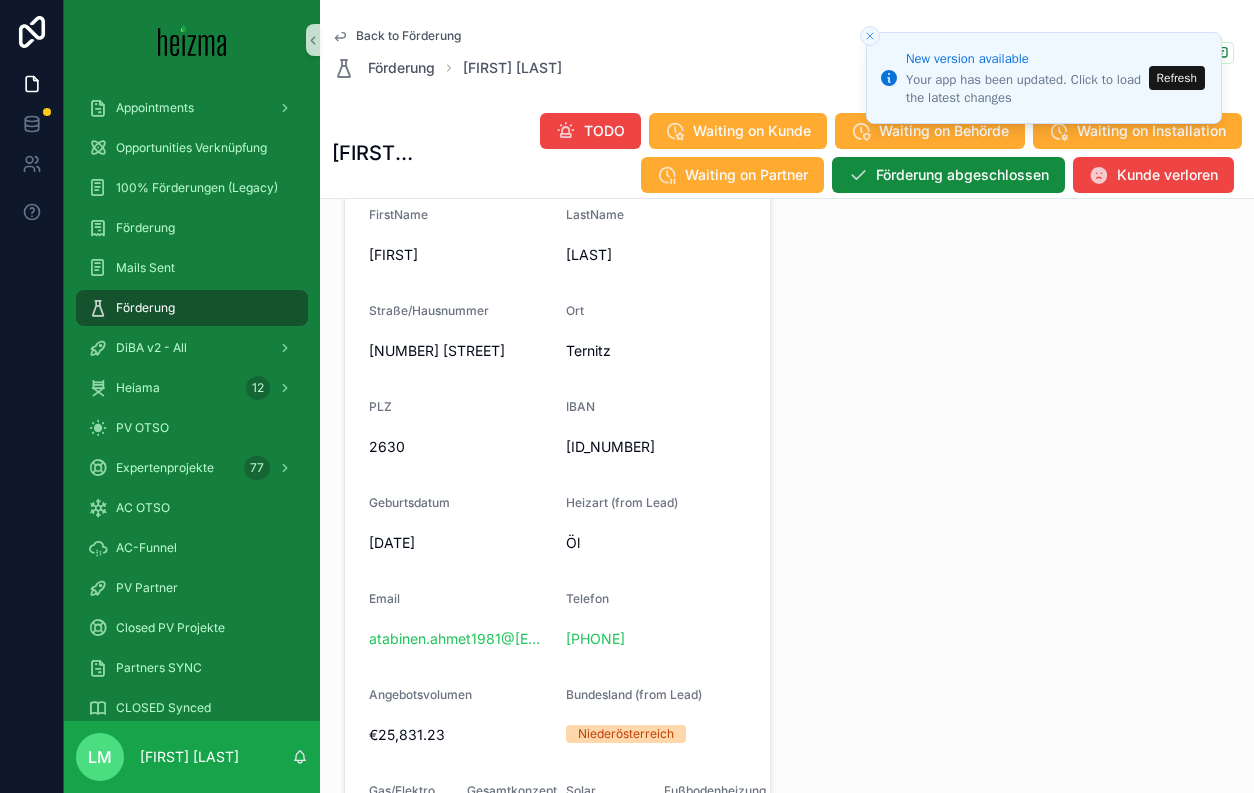 scroll, scrollTop: 1226, scrollLeft: 0, axis: vertical 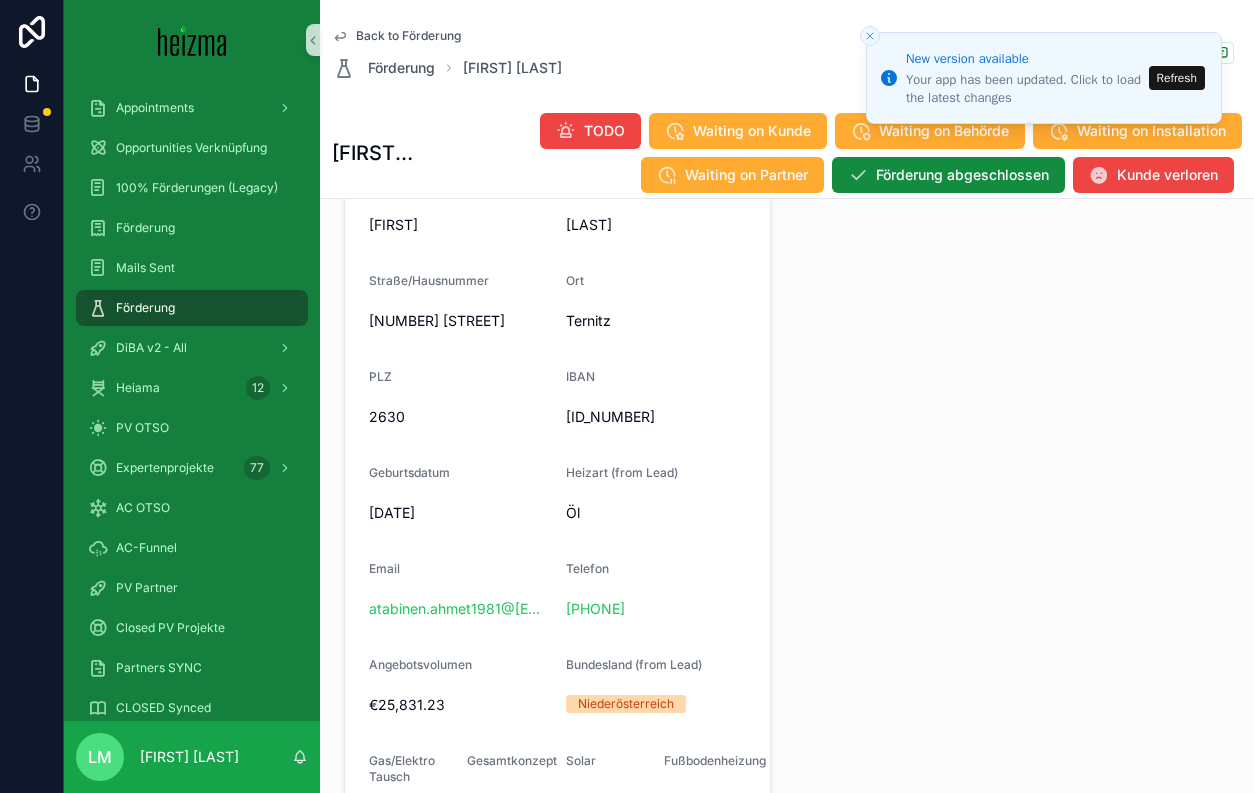 click on "Back to Förderung" at bounding box center [408, 36] 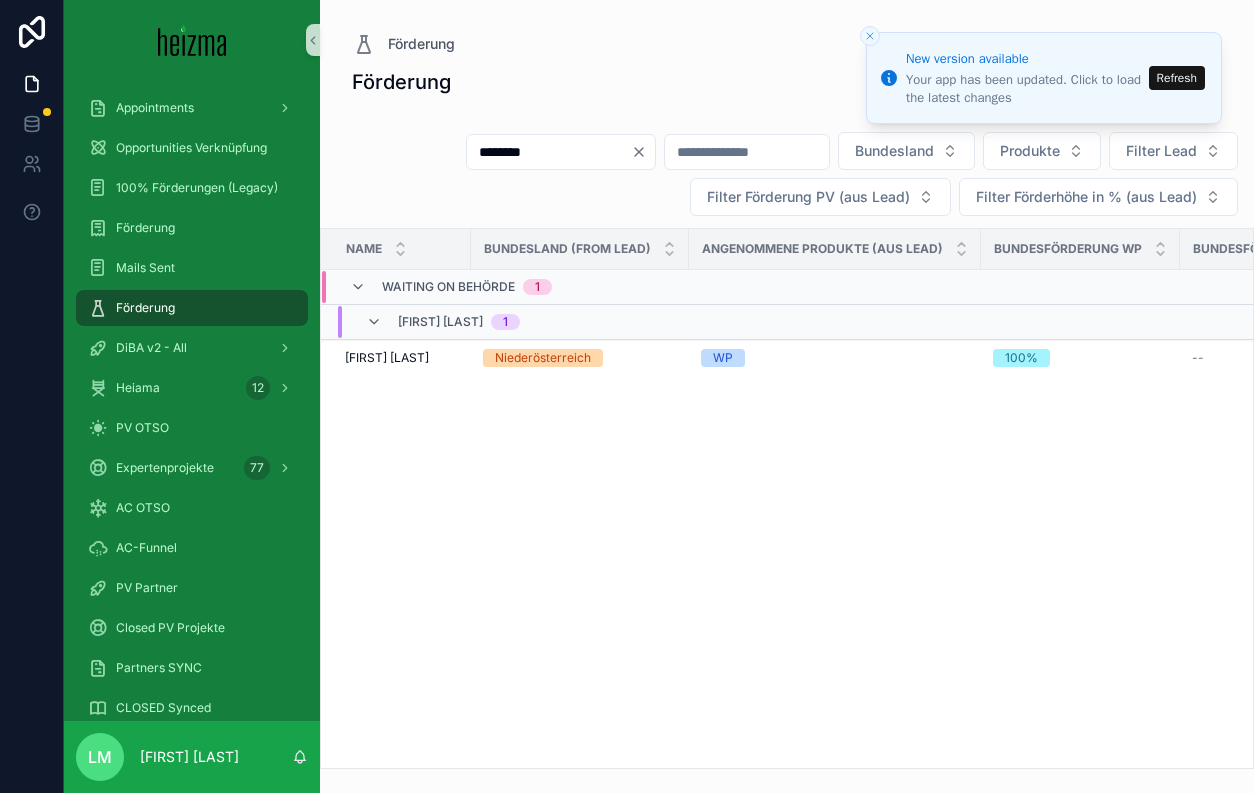scroll, scrollTop: 0, scrollLeft: 0, axis: both 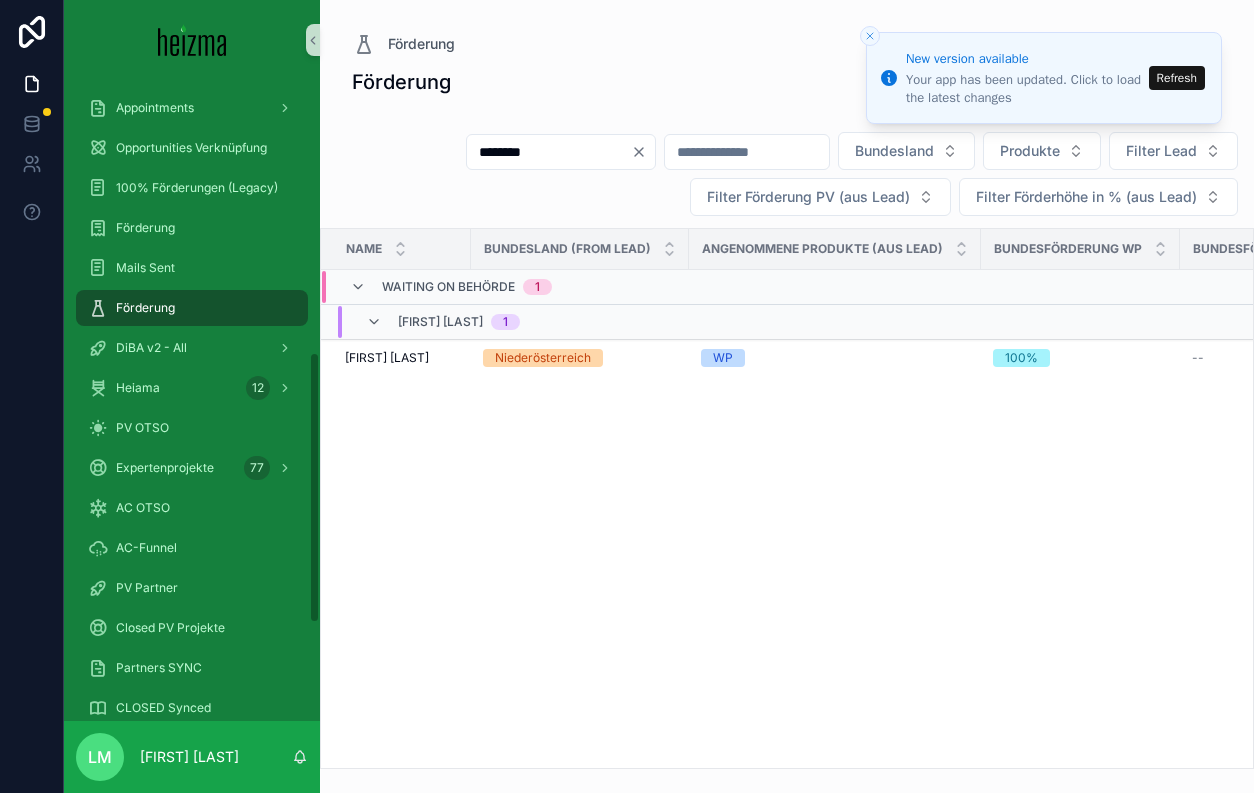 click on "Förderung" at bounding box center (192, 308) 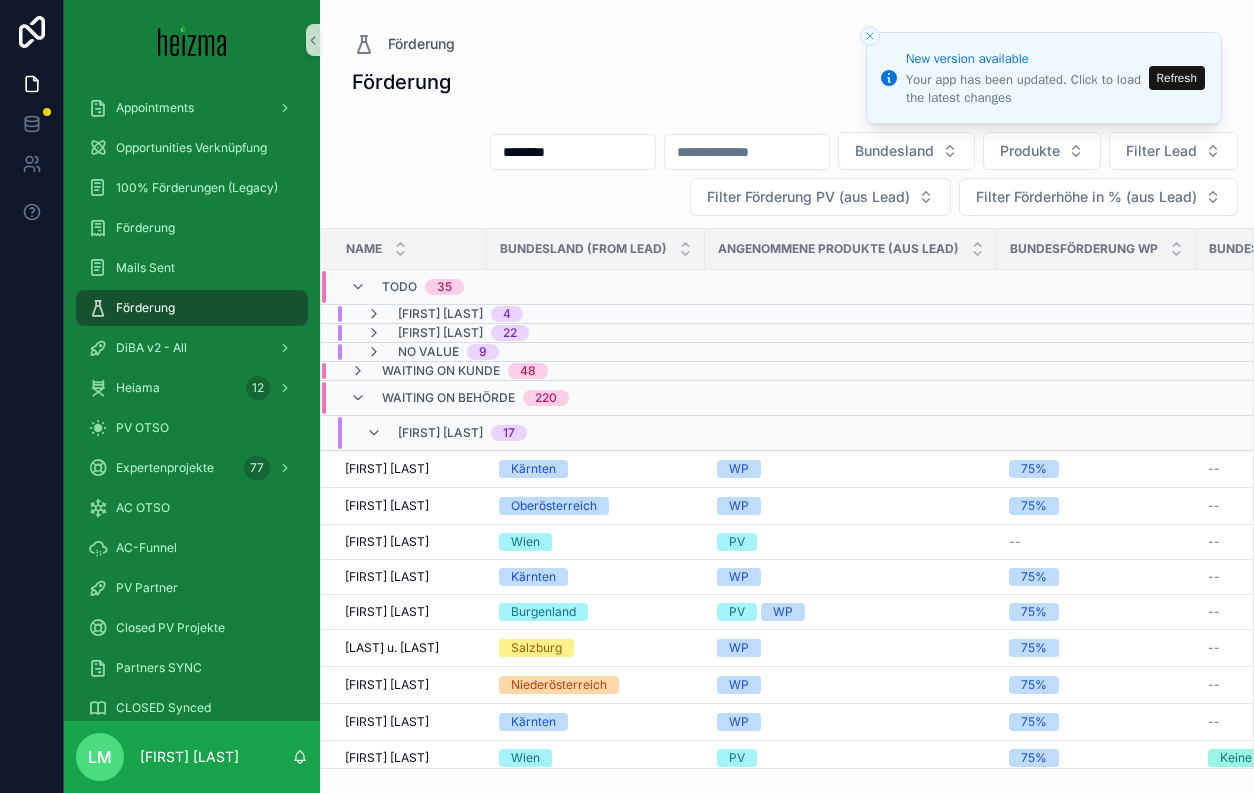 click on "Waiting on Behörde 220" at bounding box center [459, 398] 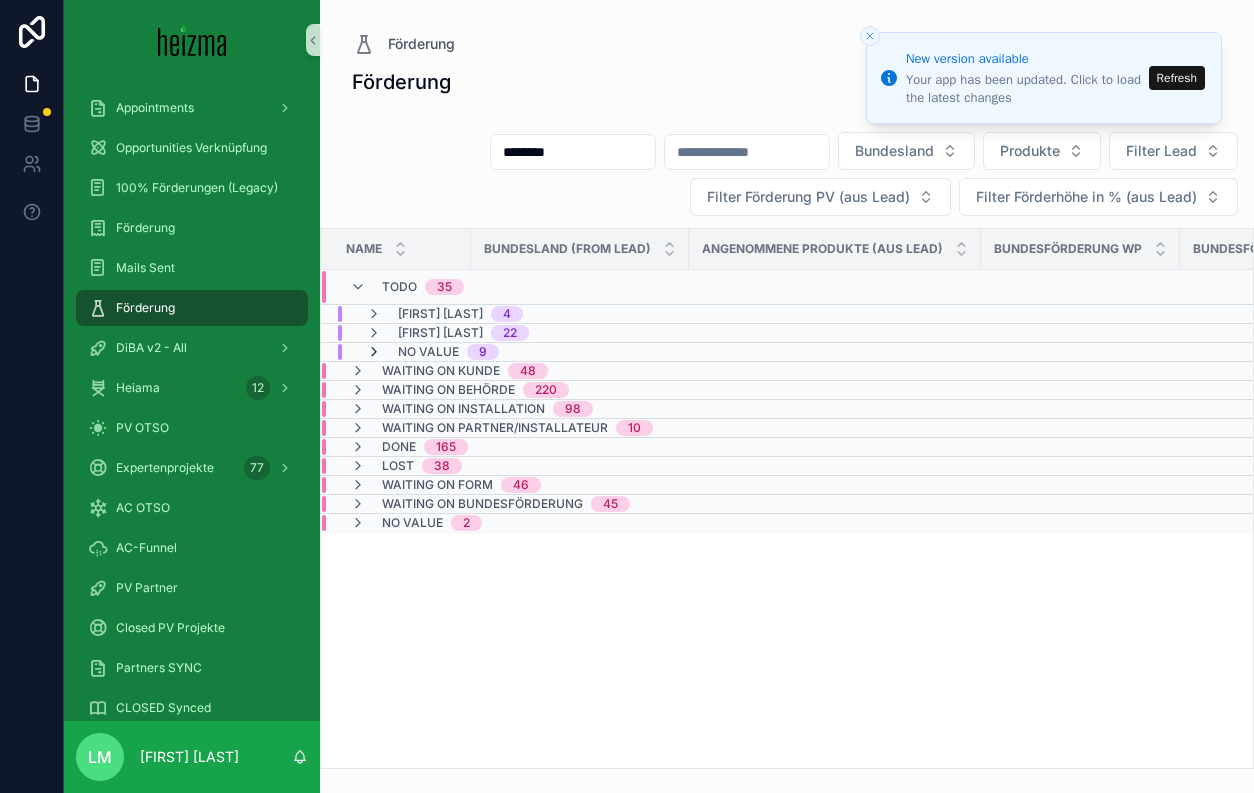 click at bounding box center [374, 352] 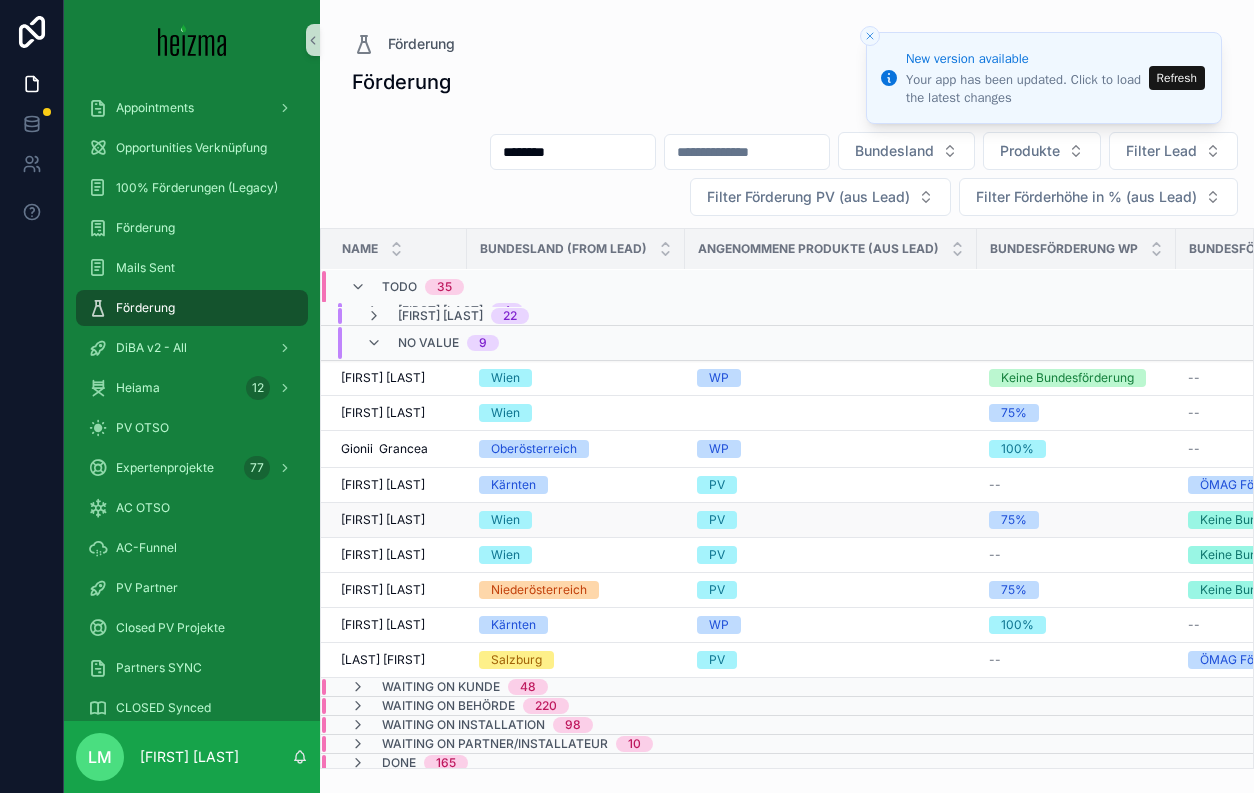 scroll, scrollTop: 19, scrollLeft: 4, axis: both 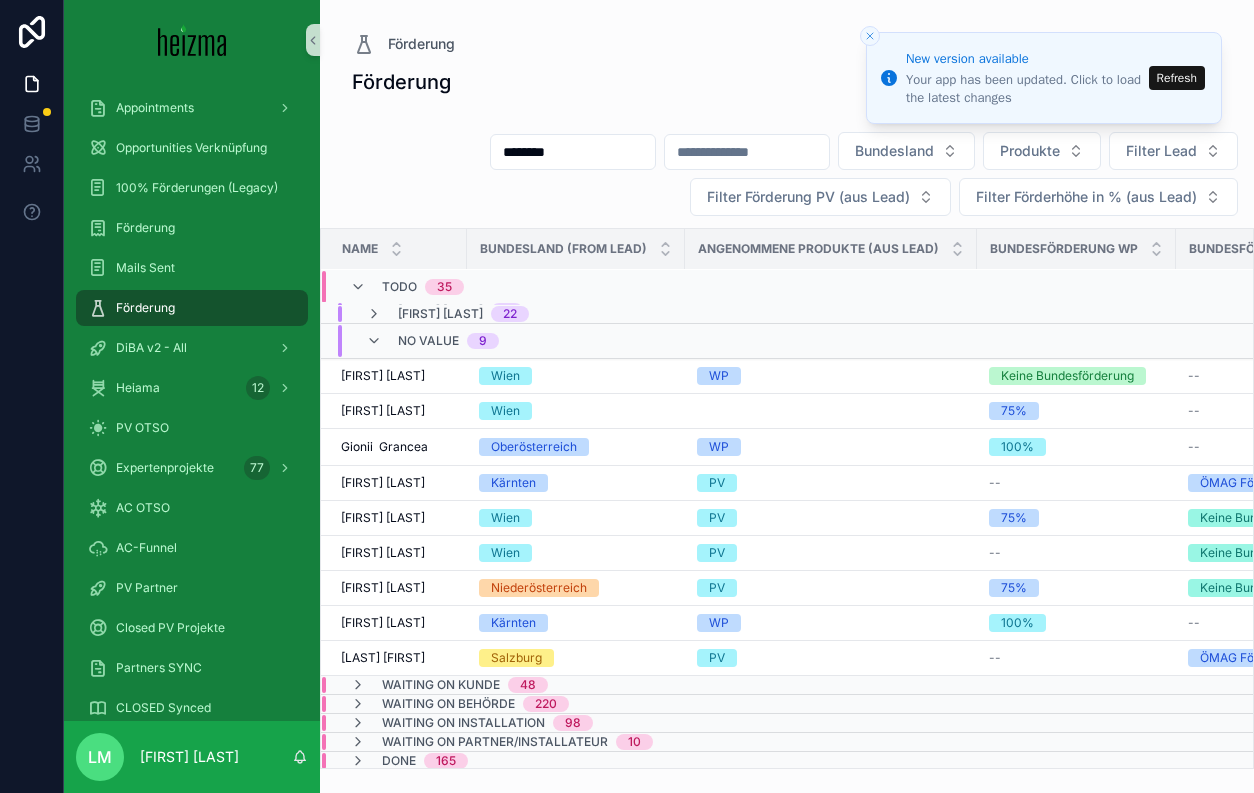 click on "********" at bounding box center [573, 152] 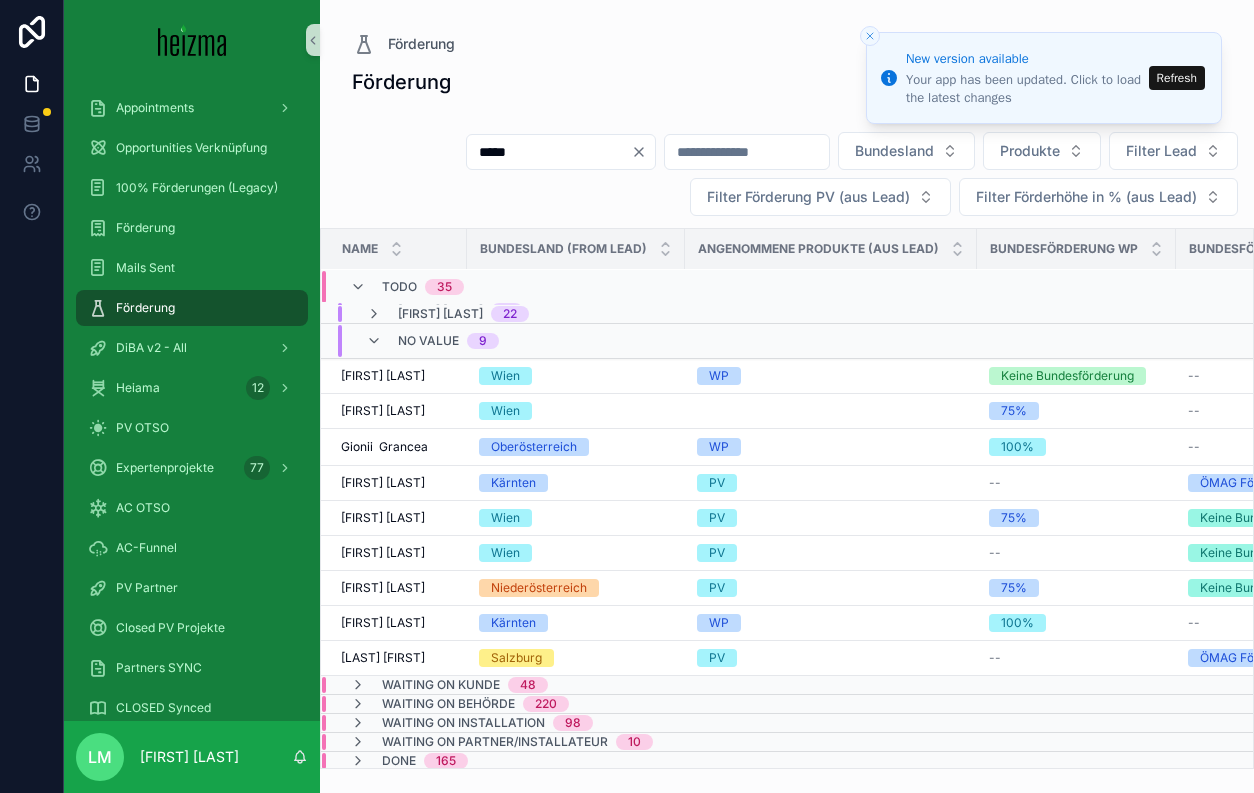 type on "*****" 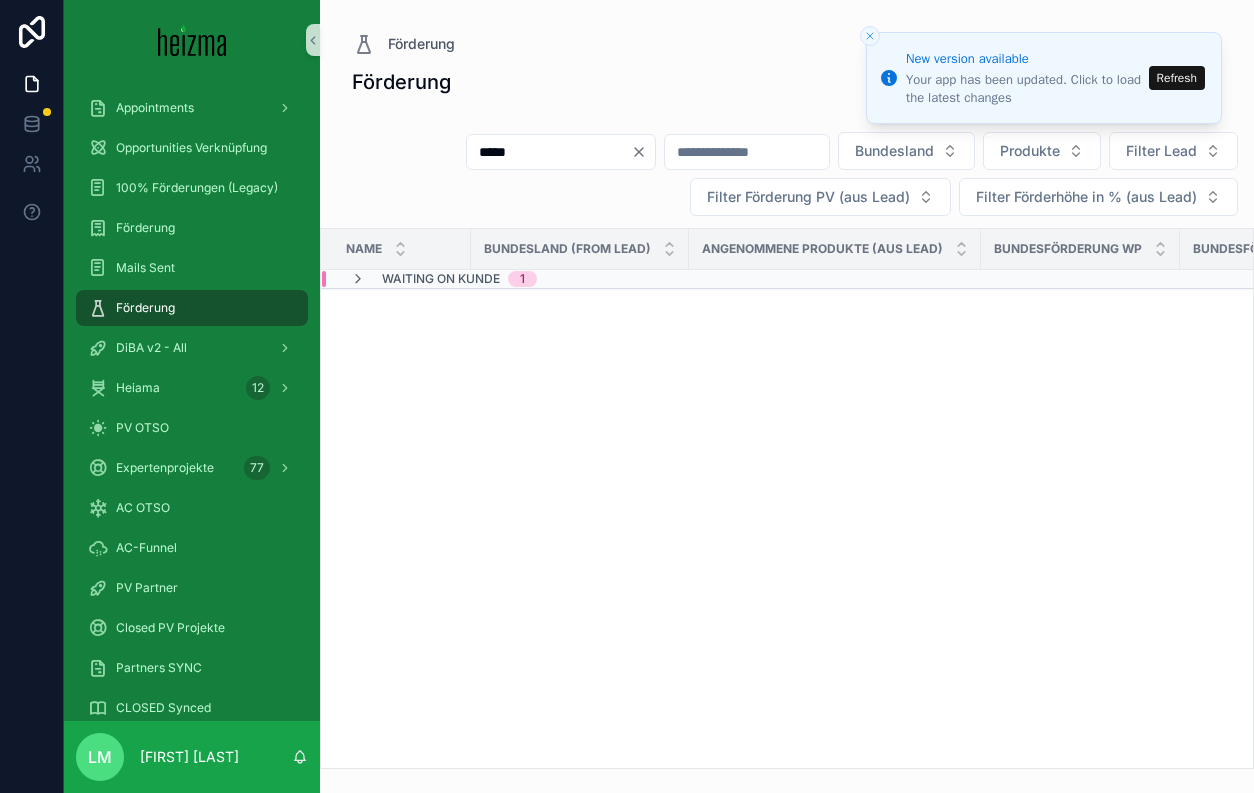 click on "Waiting on Kunde 1" at bounding box center (651, 279) 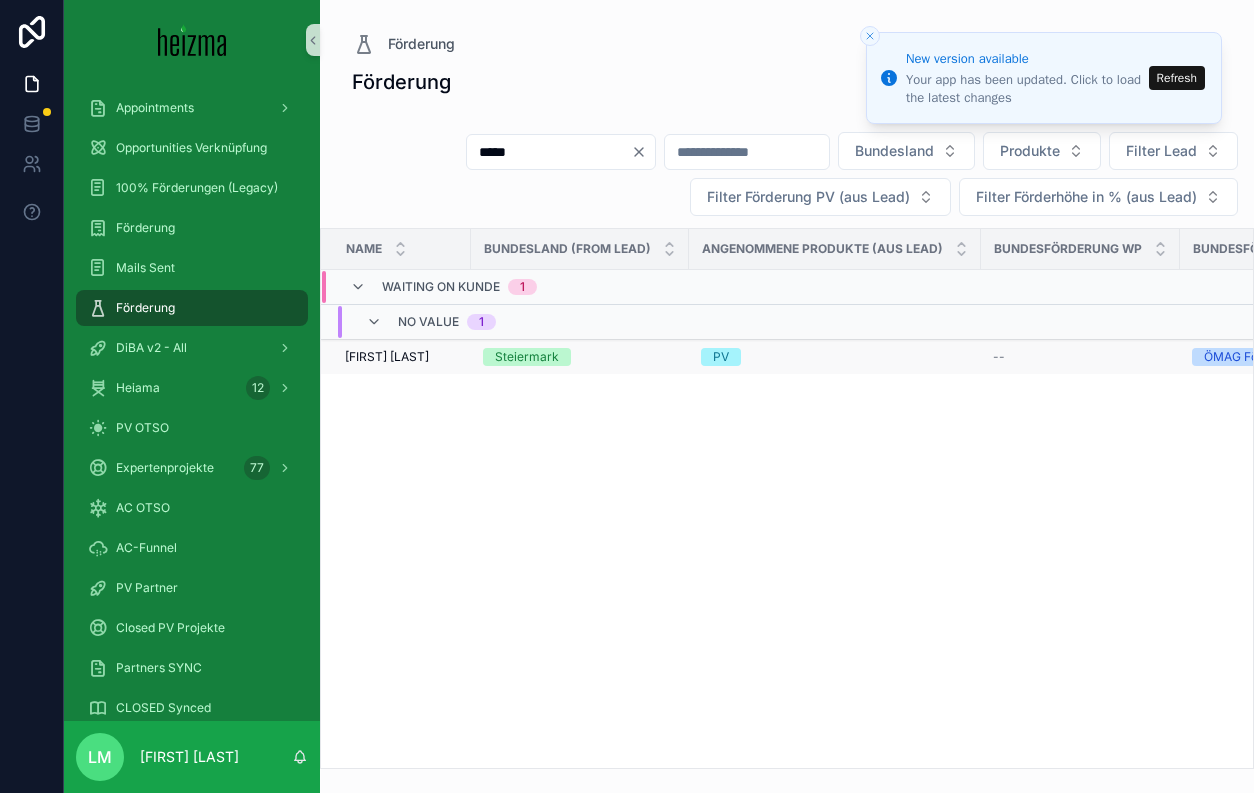 click on "Maria Ignacia Saiz Lynch Maria Ignacia Saiz Lynch" at bounding box center (396, 357) 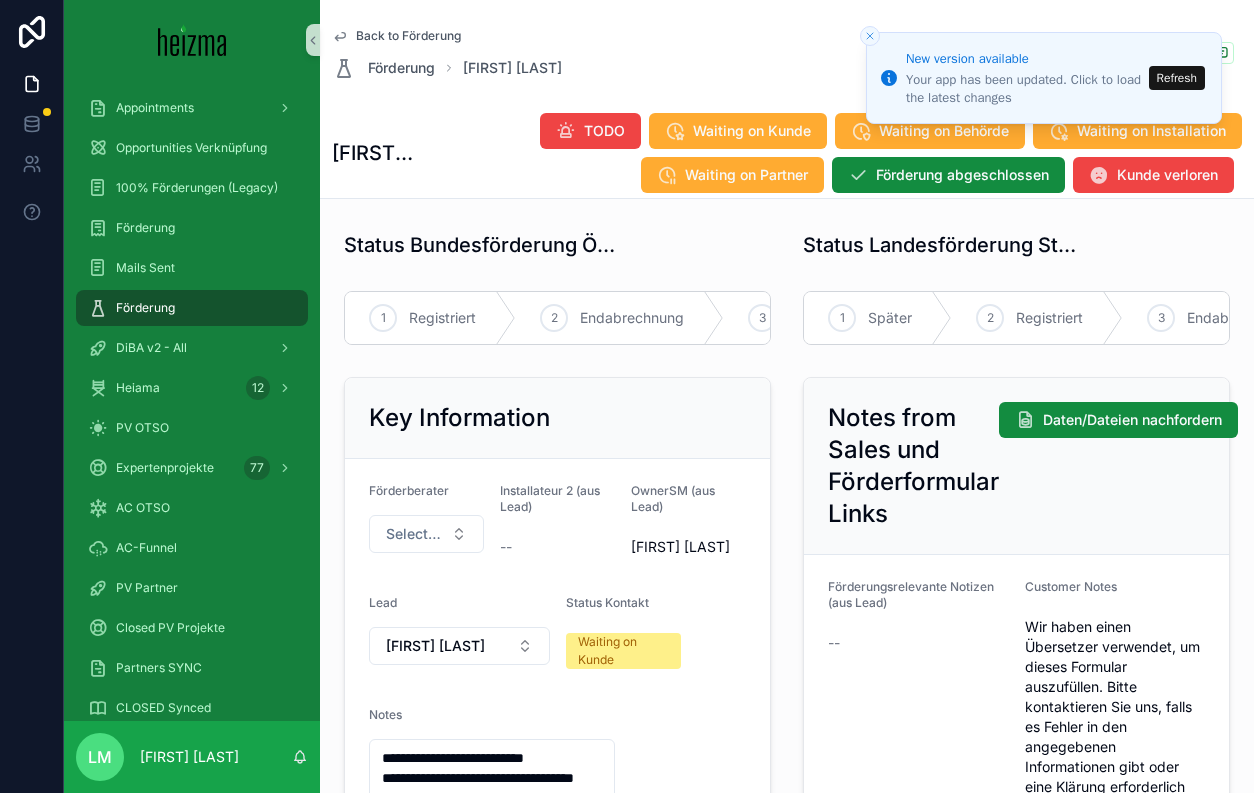 scroll, scrollTop: 119, scrollLeft: 0, axis: vertical 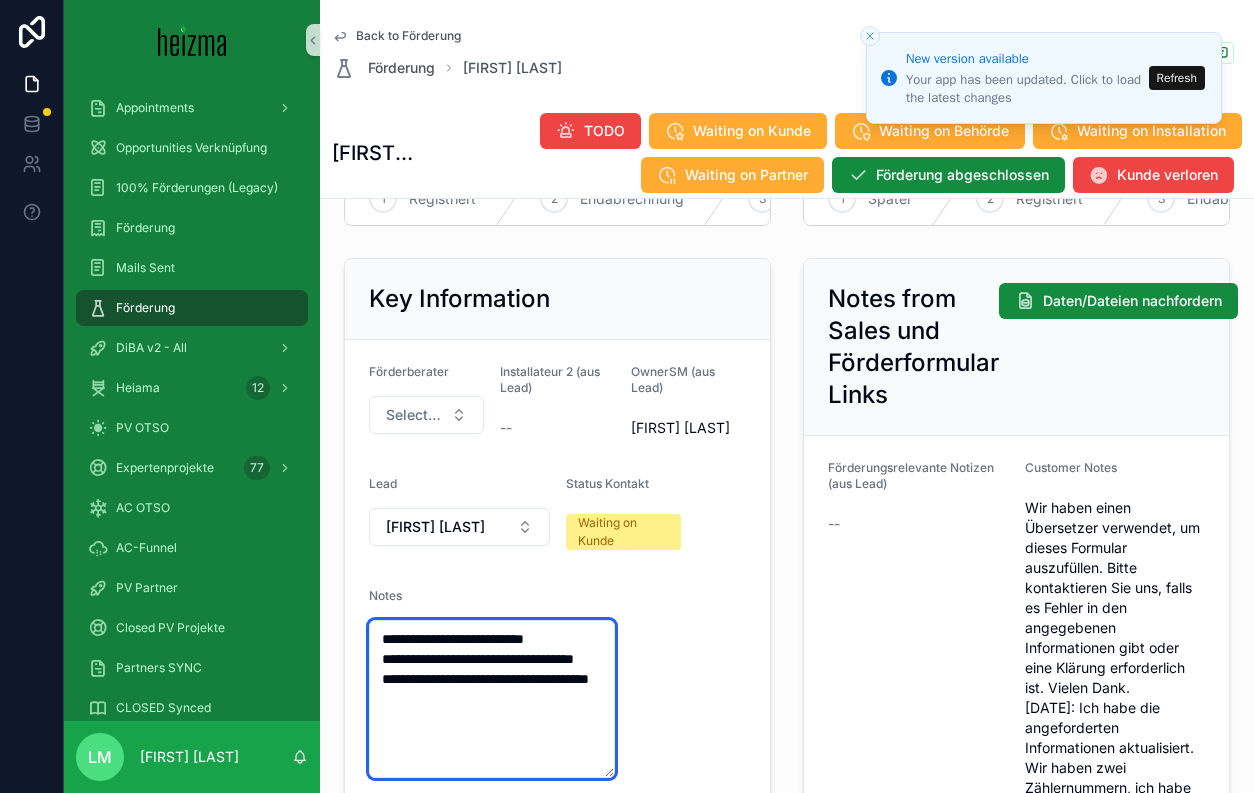 click on "**********" at bounding box center (492, 699) 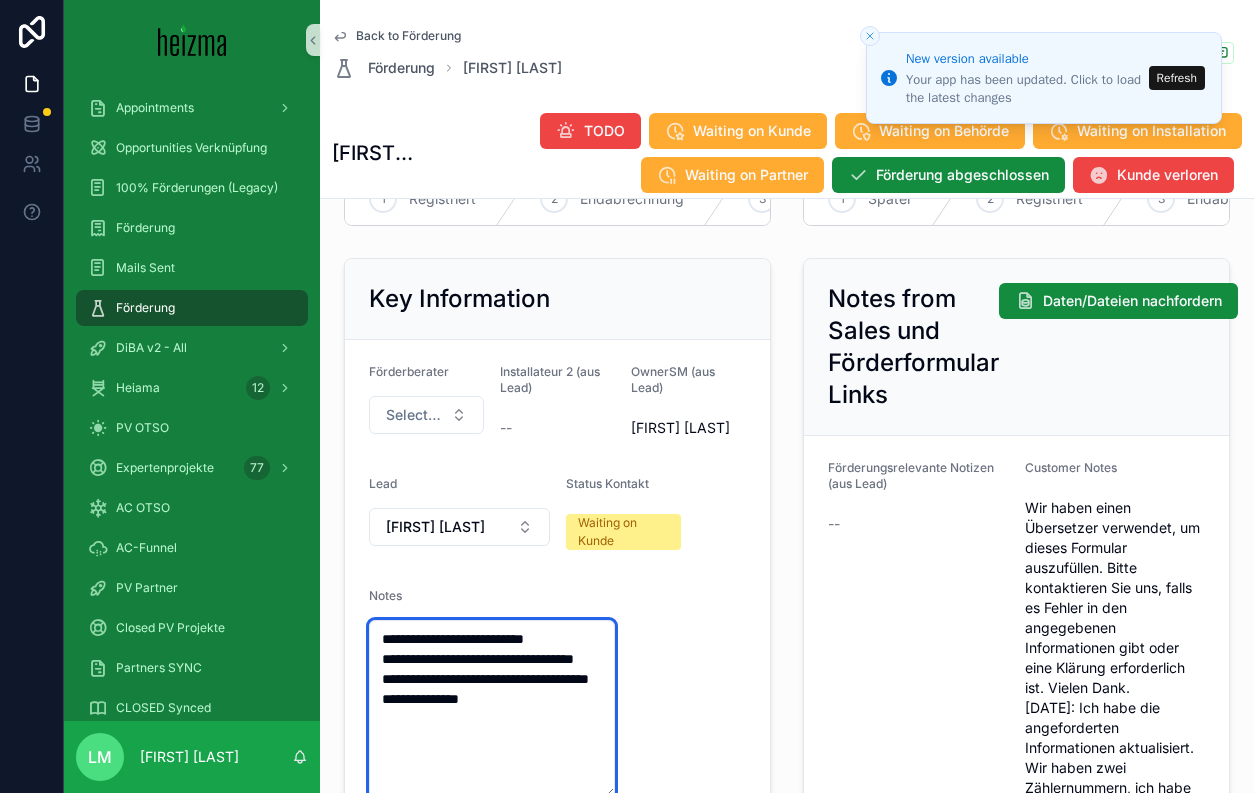 type on "**********" 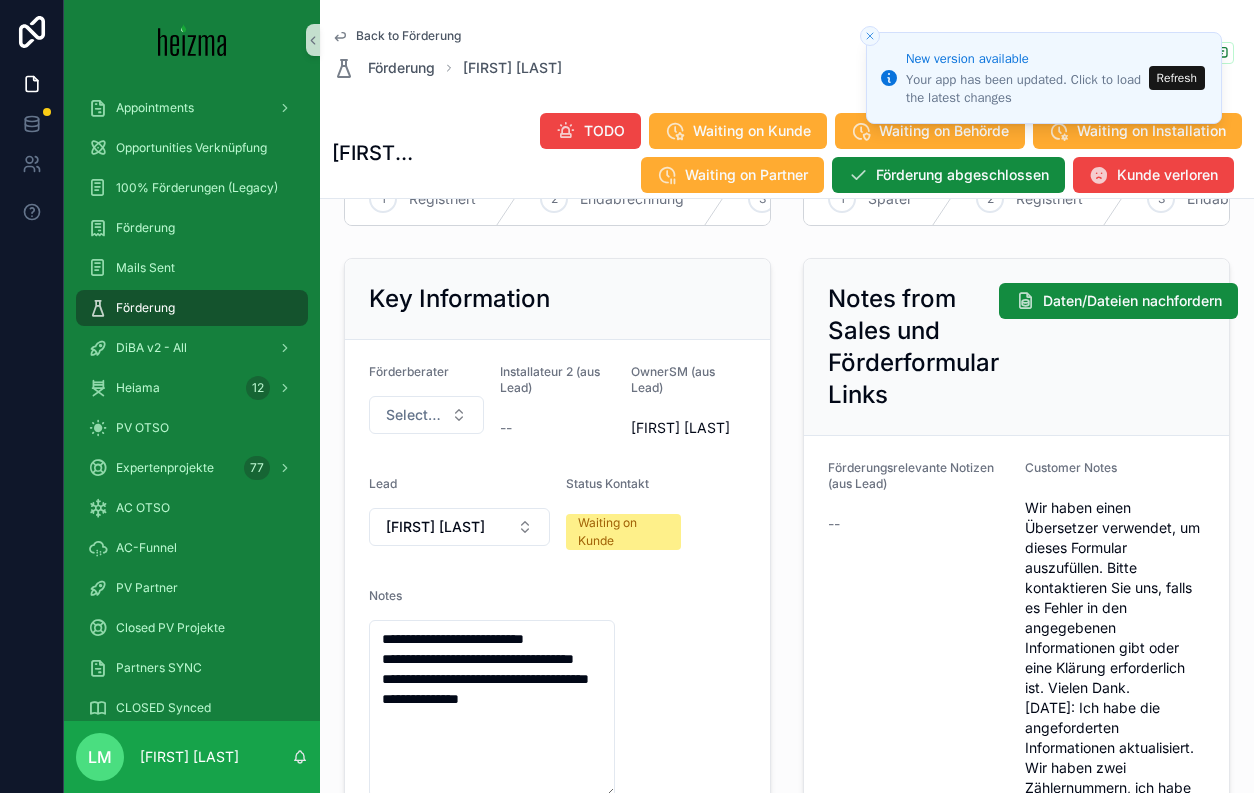 click on "**********" at bounding box center [557, 684] 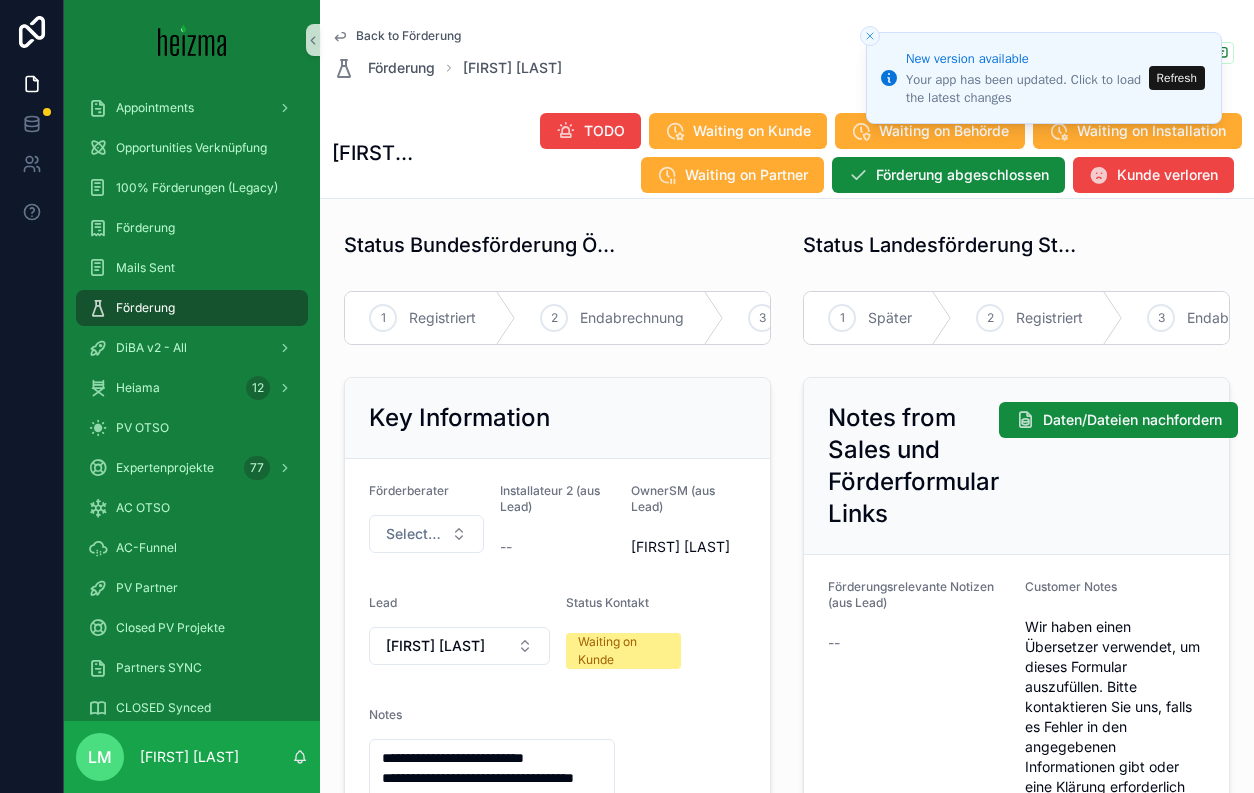 click on "Refresh" at bounding box center [1177, 78] 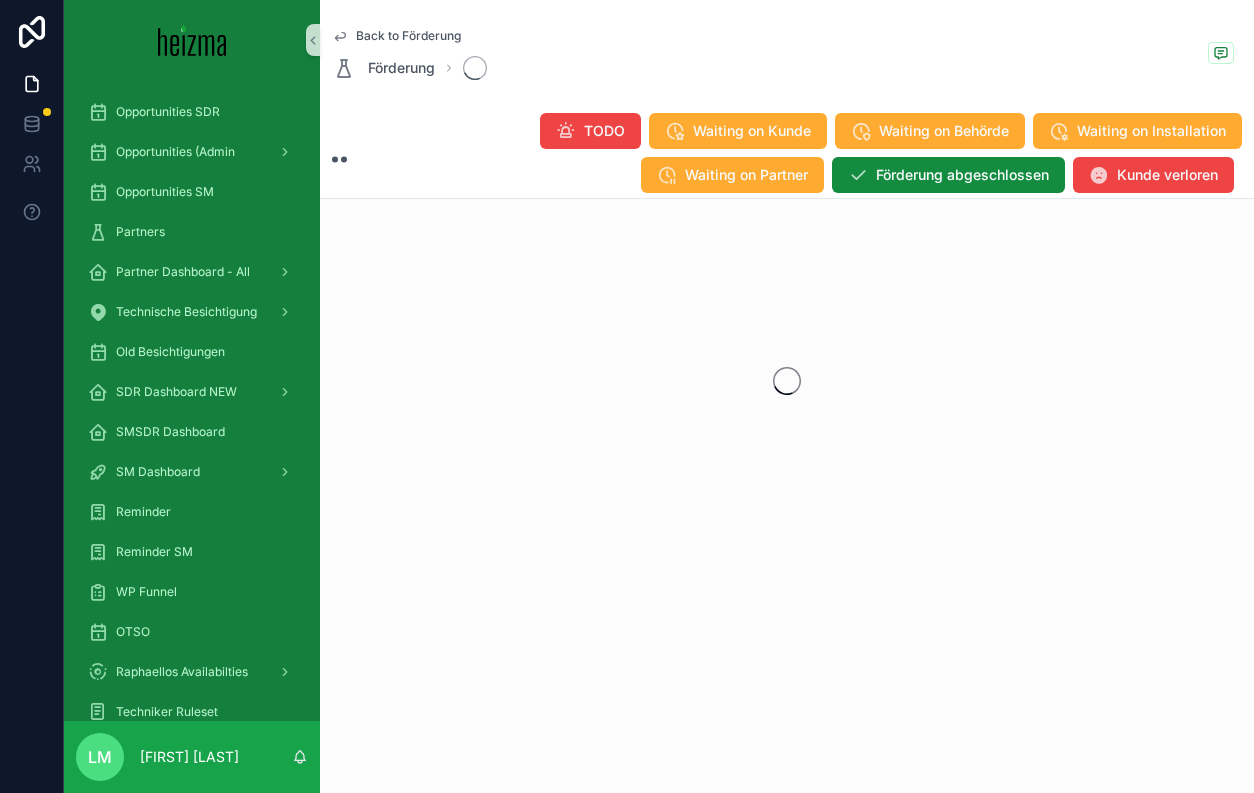 scroll, scrollTop: 0, scrollLeft: 0, axis: both 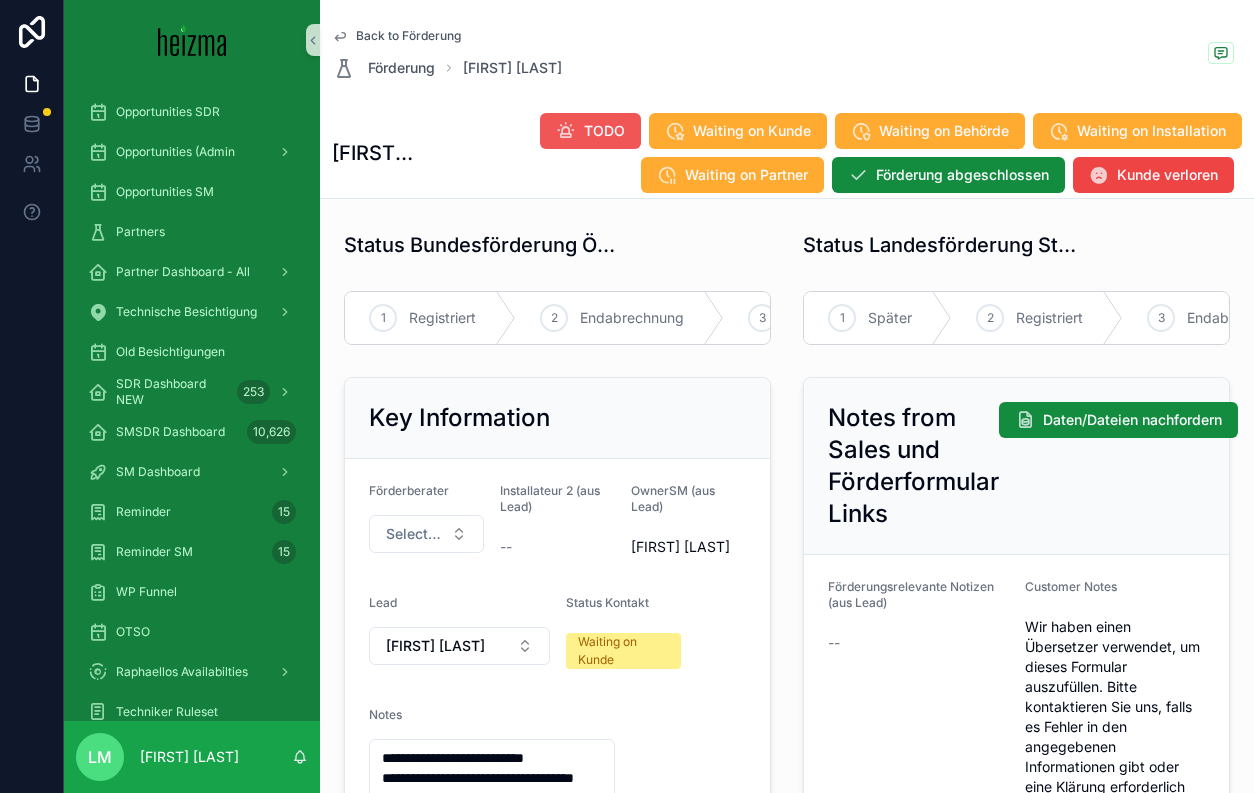 click at bounding box center (566, 131) 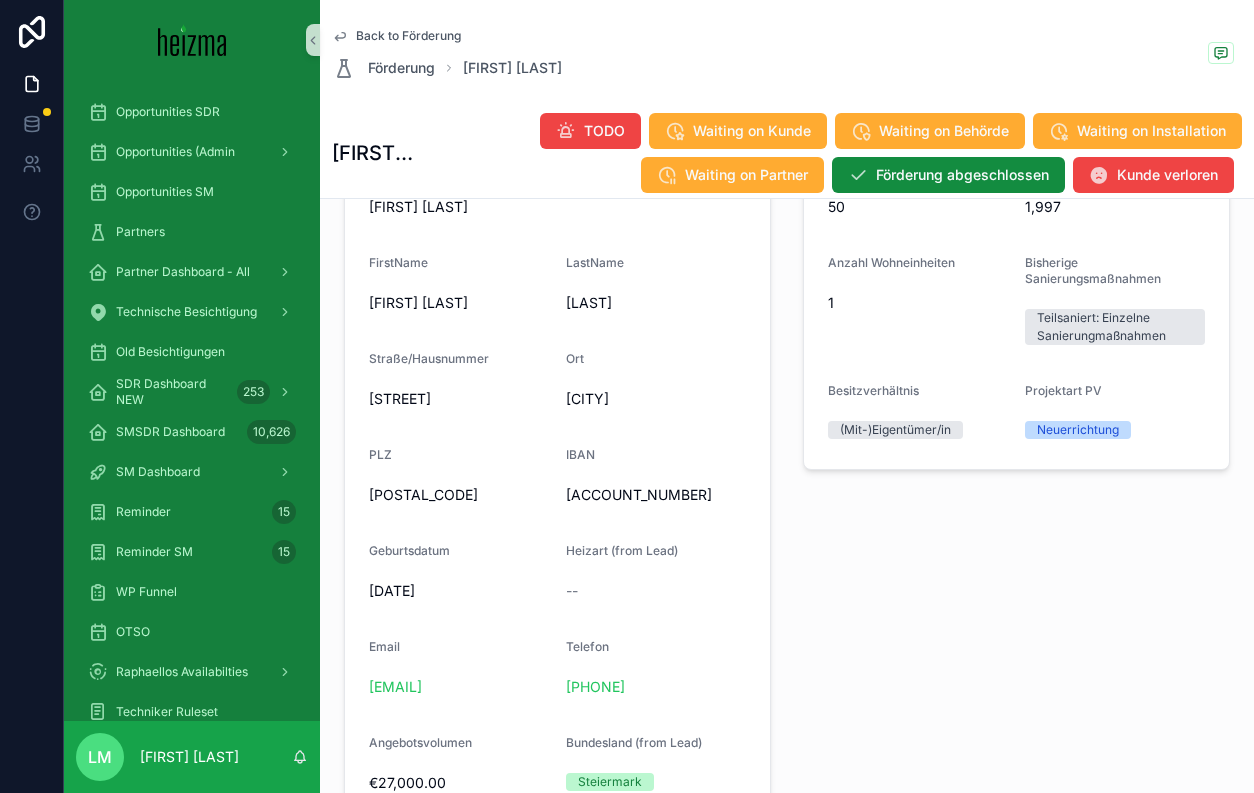 scroll, scrollTop: 1280, scrollLeft: 0, axis: vertical 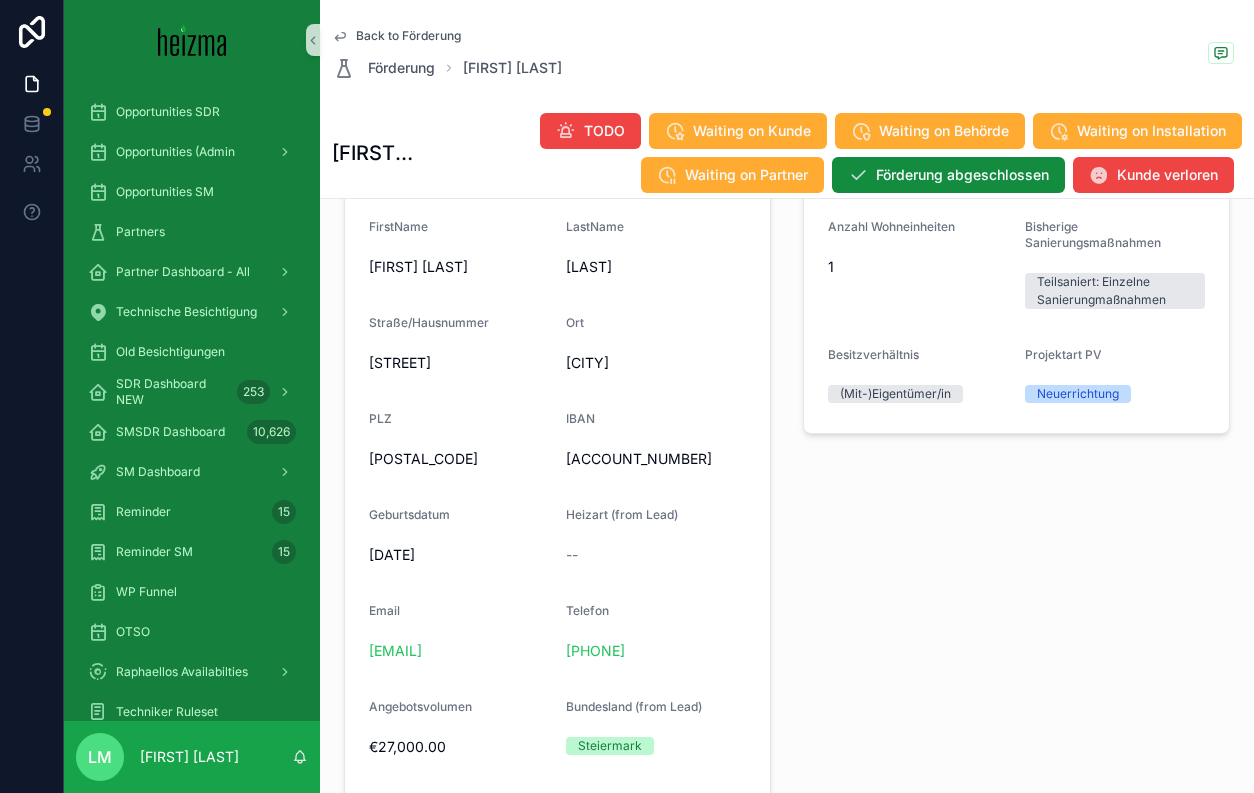 drag, startPoint x: 719, startPoint y: 648, endPoint x: 560, endPoint y: 648, distance: 159 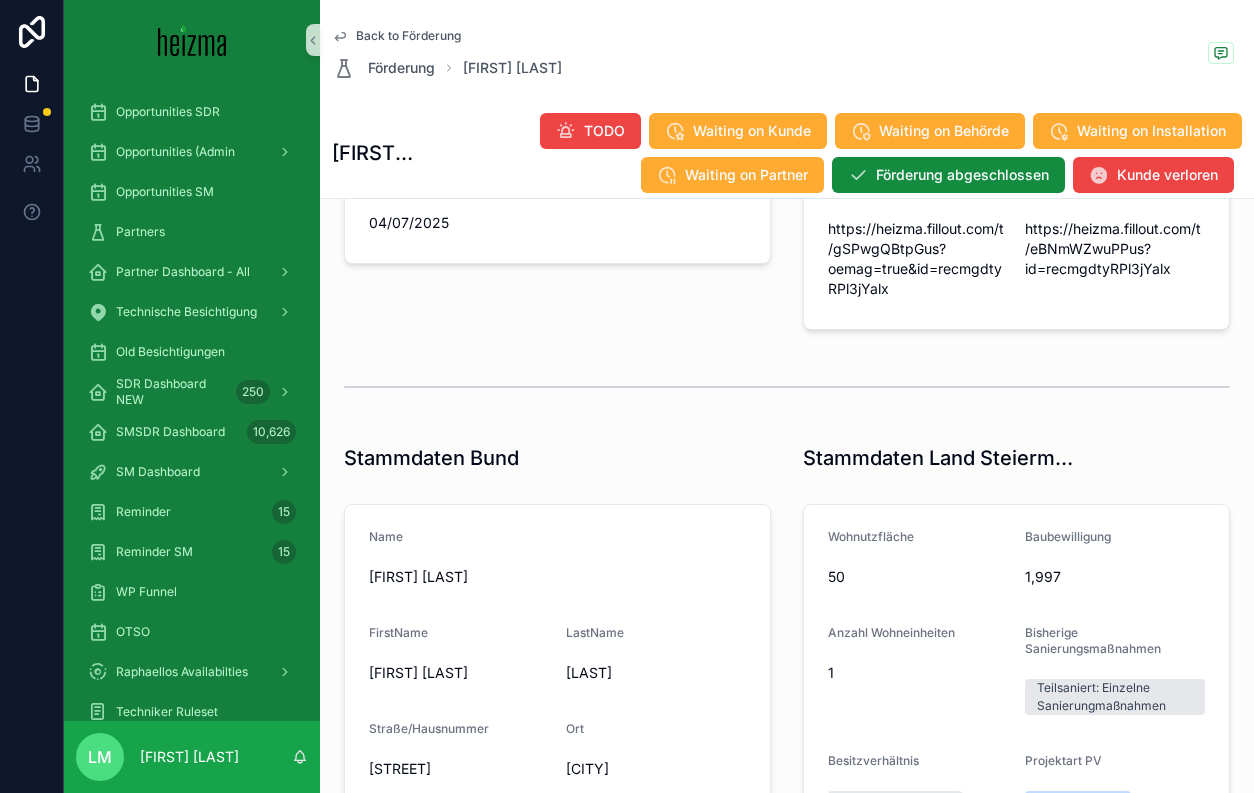 scroll, scrollTop: 600, scrollLeft: 0, axis: vertical 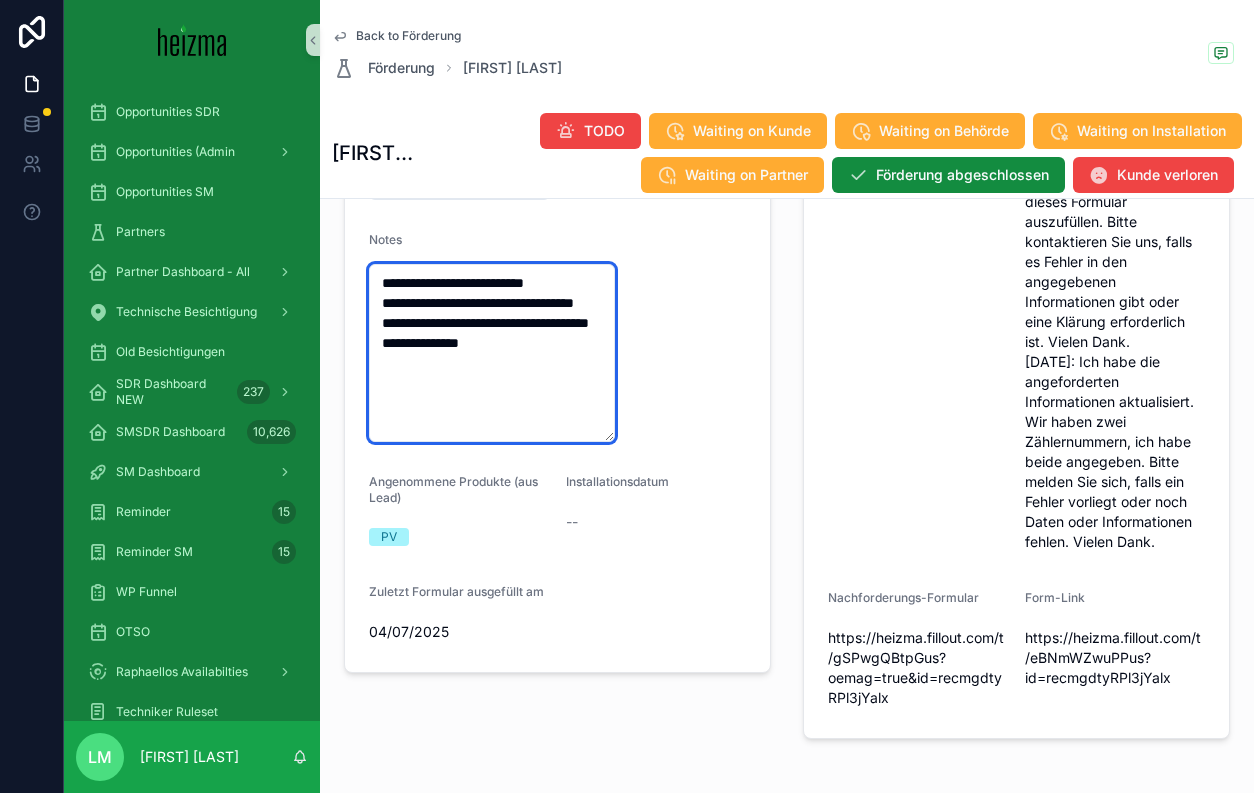 click on "**********" at bounding box center [492, 353] 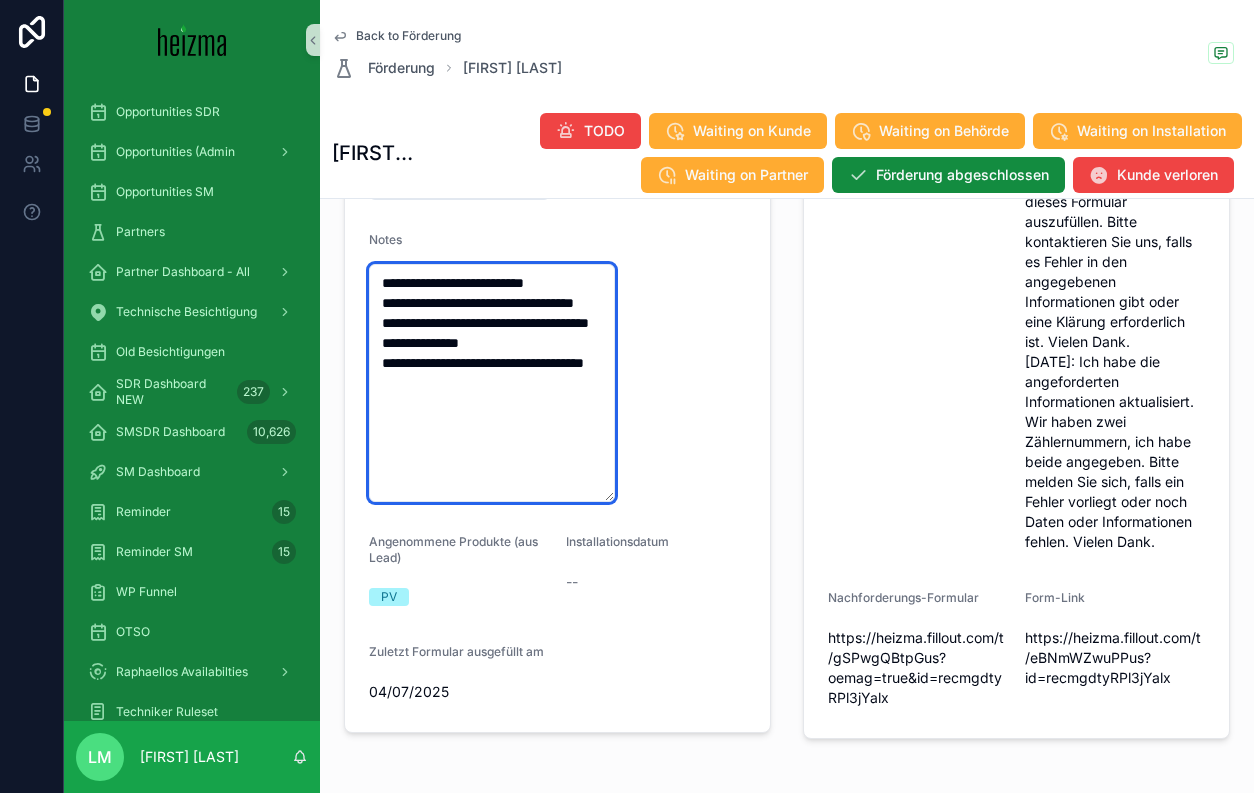type on "**********" 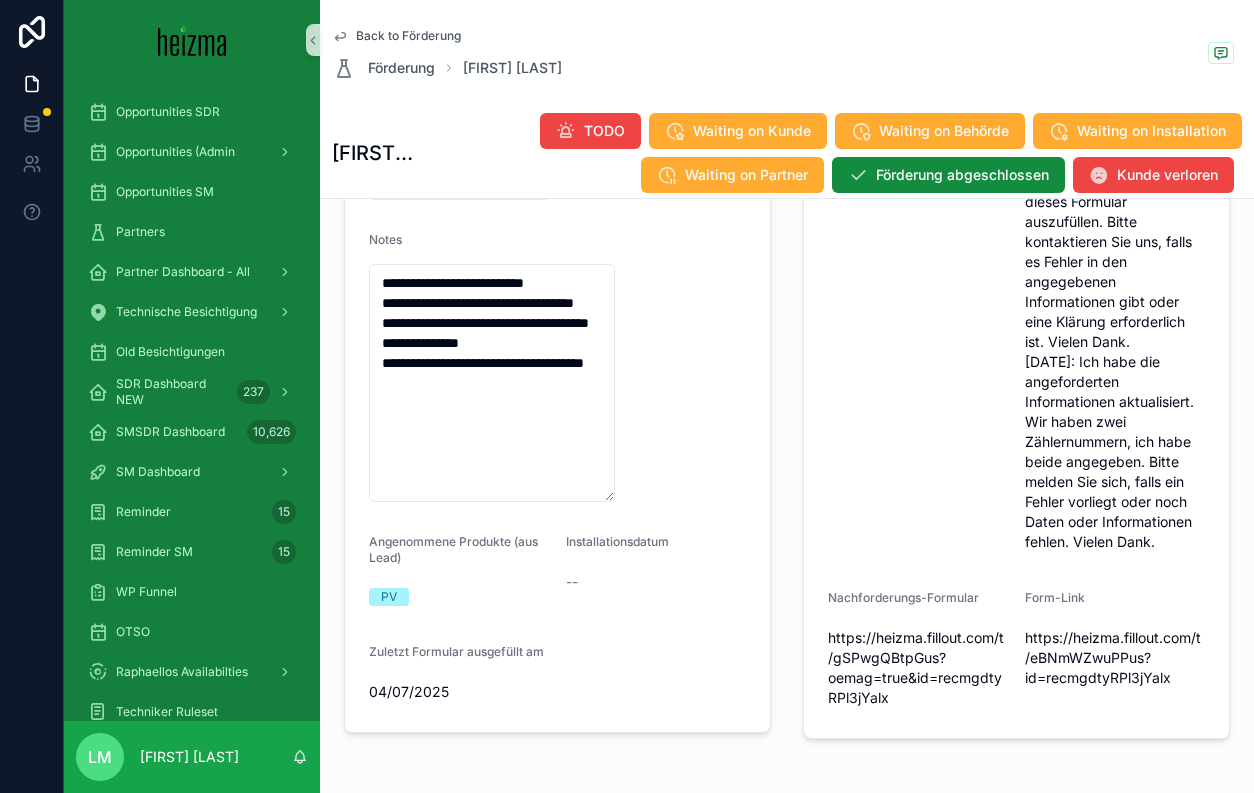 click on "Förderungsrelevante Notizen (aus Lead) -- Customer Notes Wir haben einen Übersetzer verwendet, um dieses Formular auszufüllen. Bitte kontaktieren Sie uns, falls es Fehler in den angegebenen Informationen gibt oder eine Klärung erforderlich ist. Vielen Dank.
[DATE]: Ich habe die angeforderten Informationen aktualisiert. Wir haben zwei Zählernummern, ich habe beide angegeben. Bitte melden Sie sich, falls ein Fehler vorliegt oder noch Daten oder Informationen fehlen. Vielen Dank.
Nachforderungs-Formular https://heizma.fillout.com/t/gSPwgQBtpGus?oemag=true&id=recmgdtyRPl3jYalx Form-Link https://heizma.fillout.com/t/eBNmWZwuPPus?id=recmgdtyRPl3jYalx" at bounding box center (1016, 414) 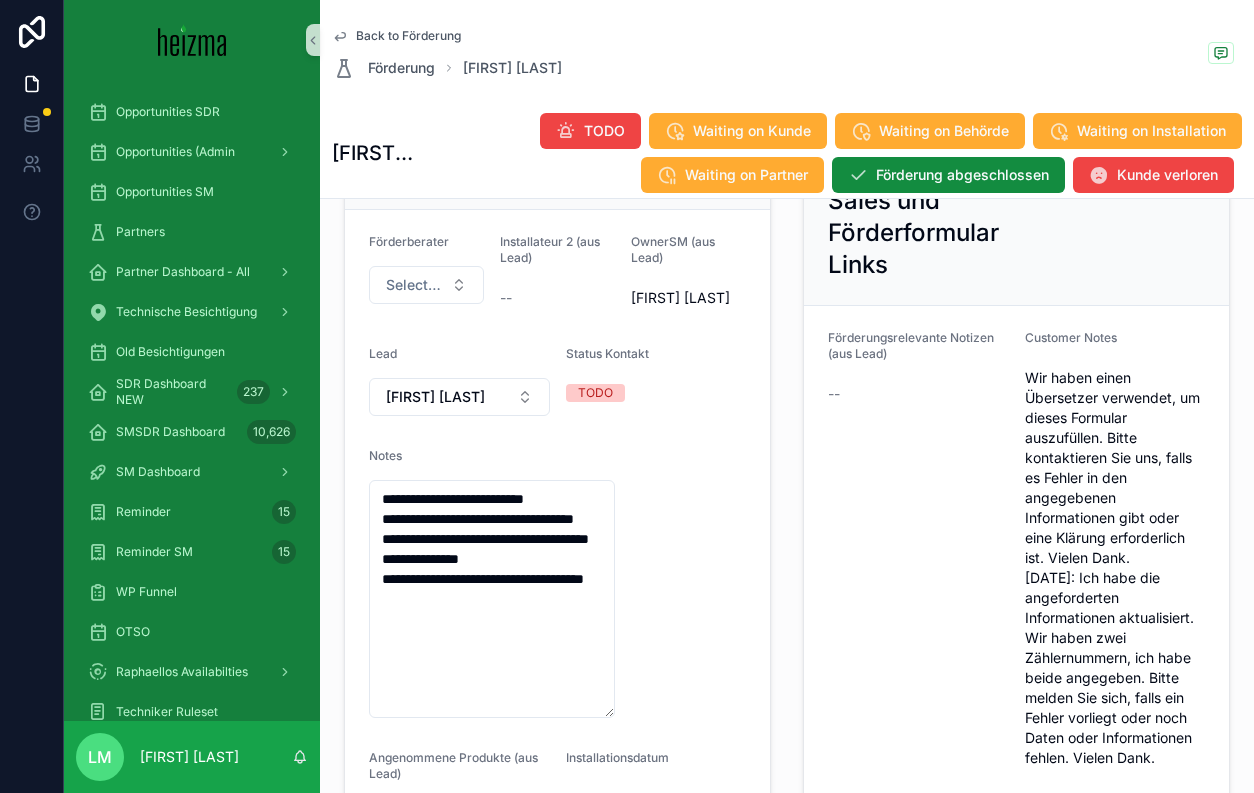 scroll, scrollTop: 0, scrollLeft: 0, axis: both 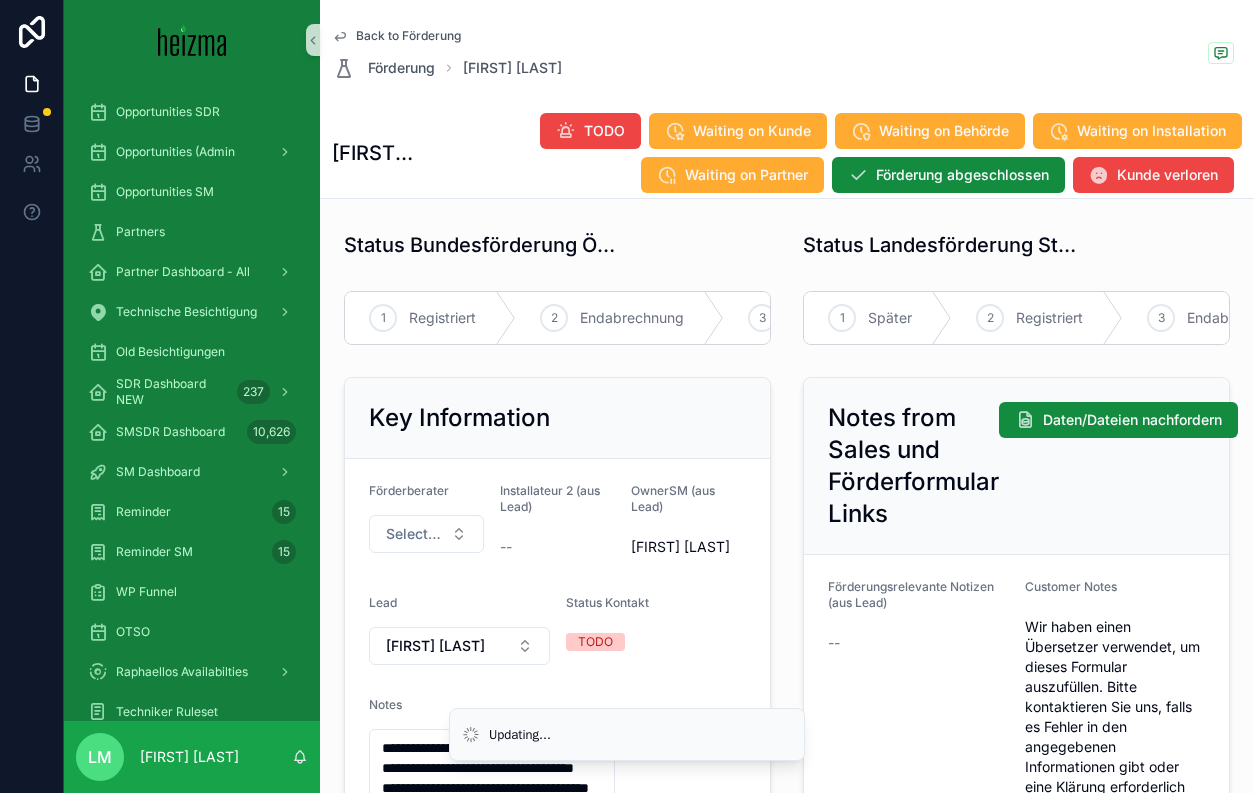 click on "Back to Förderung" at bounding box center (408, 36) 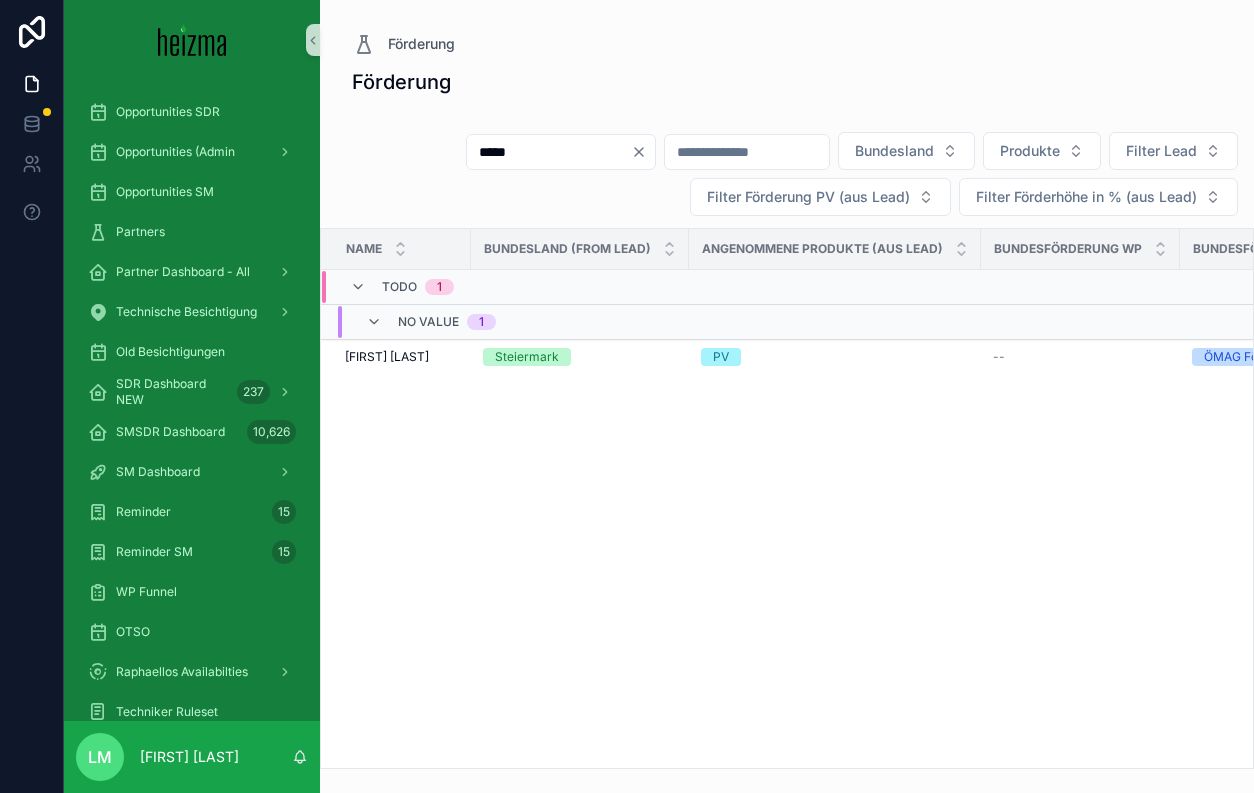 click on "Förderung ***** Bundesland Produkte Filter Lead Filter Förderung PV (aus Lead) Filter Förderhöhe in % (aus Lead) Name Bundesland (from Lead) Angenommene Produkte (aus Lead) Bundesförderung WP Bundesförderung PV Installationsdatum Bereits für Bundesförderung registriert (aus Lead) Installateur 2 (aus Lead) TODO 1 No value 1 [FIRST] [LAST] [FIRST] [LAST] [STATE] PV -- ÖMAG Förderung -- -- --" at bounding box center (787, 418) 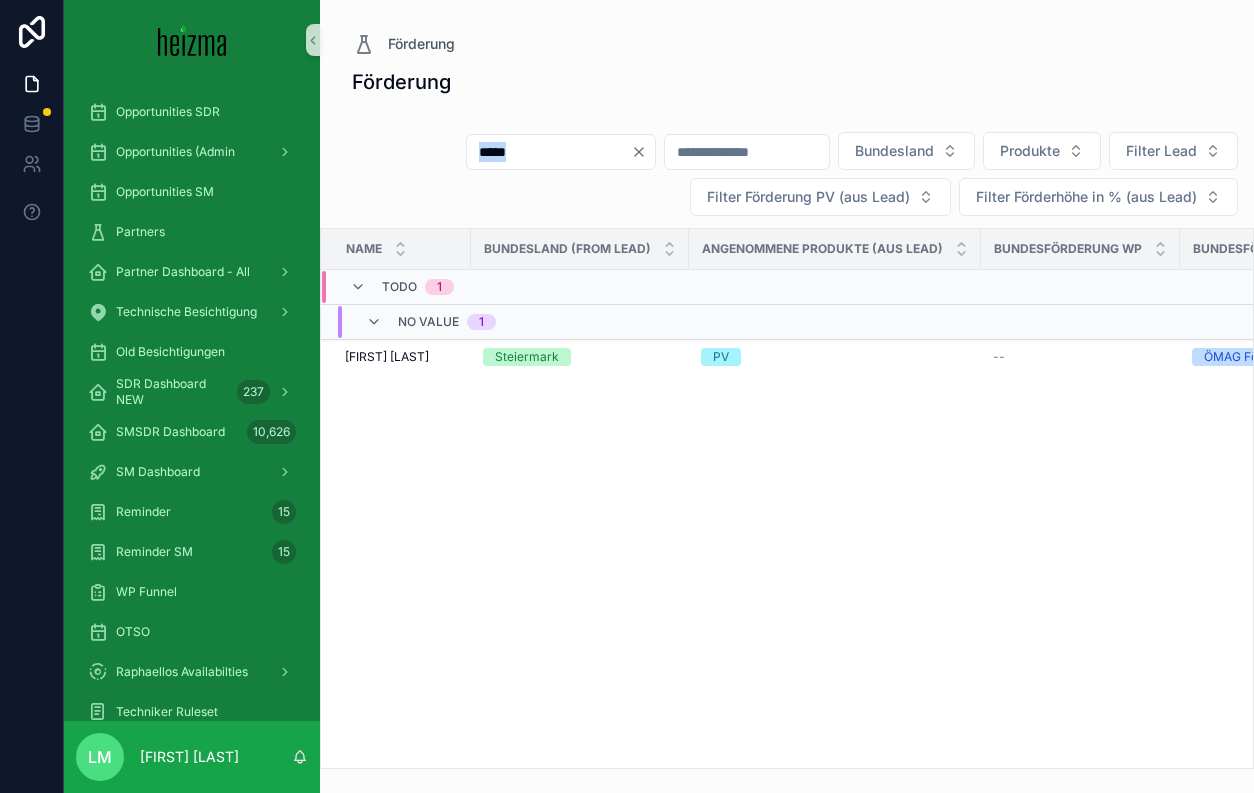 click on "Förderung ***** Bundesland Produkte Filter Lead Filter Förderung PV (aus Lead) Filter Förderhöhe in % (aus Lead) Name Bundesland (from Lead) Angenommene Produkte (aus Lead) Bundesförderung WP Bundesförderung PV Installationsdatum Bereits für Bundesförderung registriert (aus Lead) Installateur 2 (aus Lead) TODO 1 No value 1 [FIRST] [LAST] [FIRST] [LAST] [STATE] PV -- ÖMAG Förderung -- -- --" at bounding box center [787, 418] 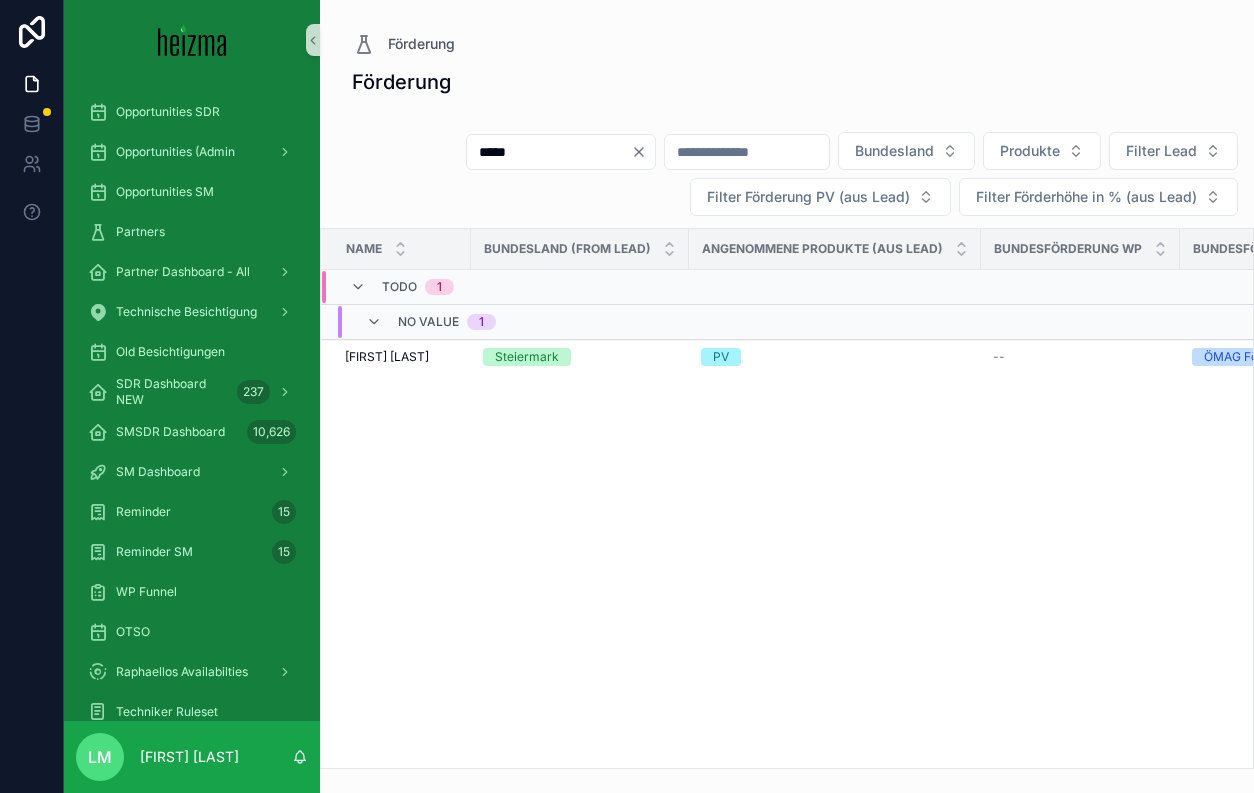 click on "*****" at bounding box center (549, 152) 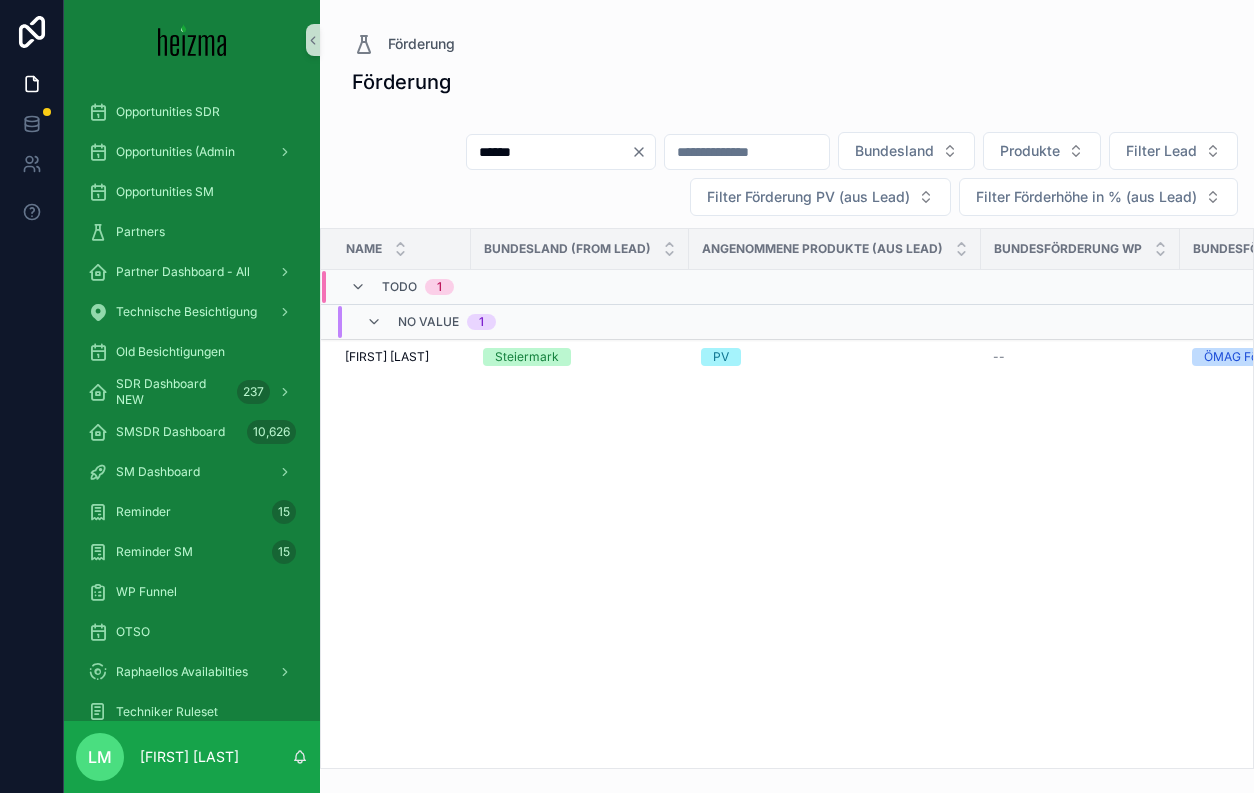 type on "******" 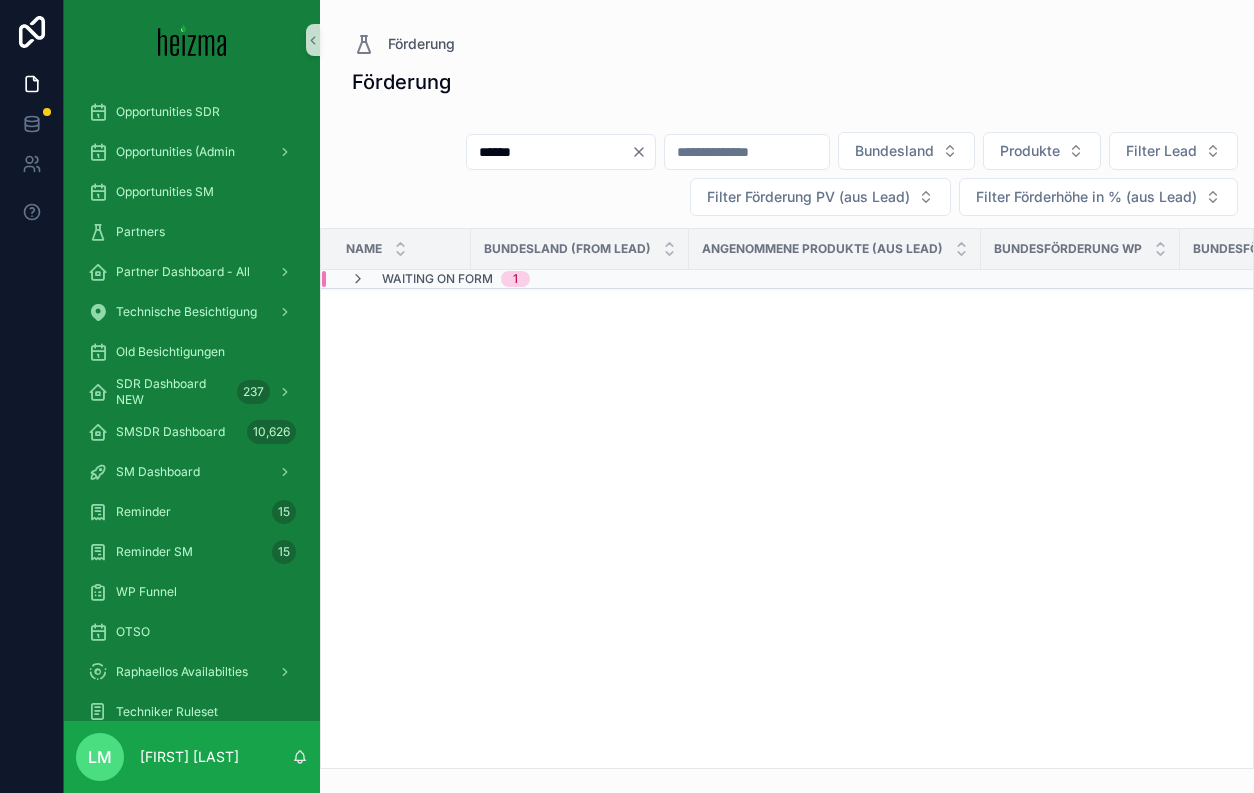 click on "Name Bundesland (from Lead) Angenommene Produkte (aus Lead) Bundesförderung WP Bundesförderung PV Installationsdatum Bereits für Bundesförderung registriert (aus Lead) Installateur 2 (aus Lead) Waiting on Form 1" at bounding box center (1223, 259) 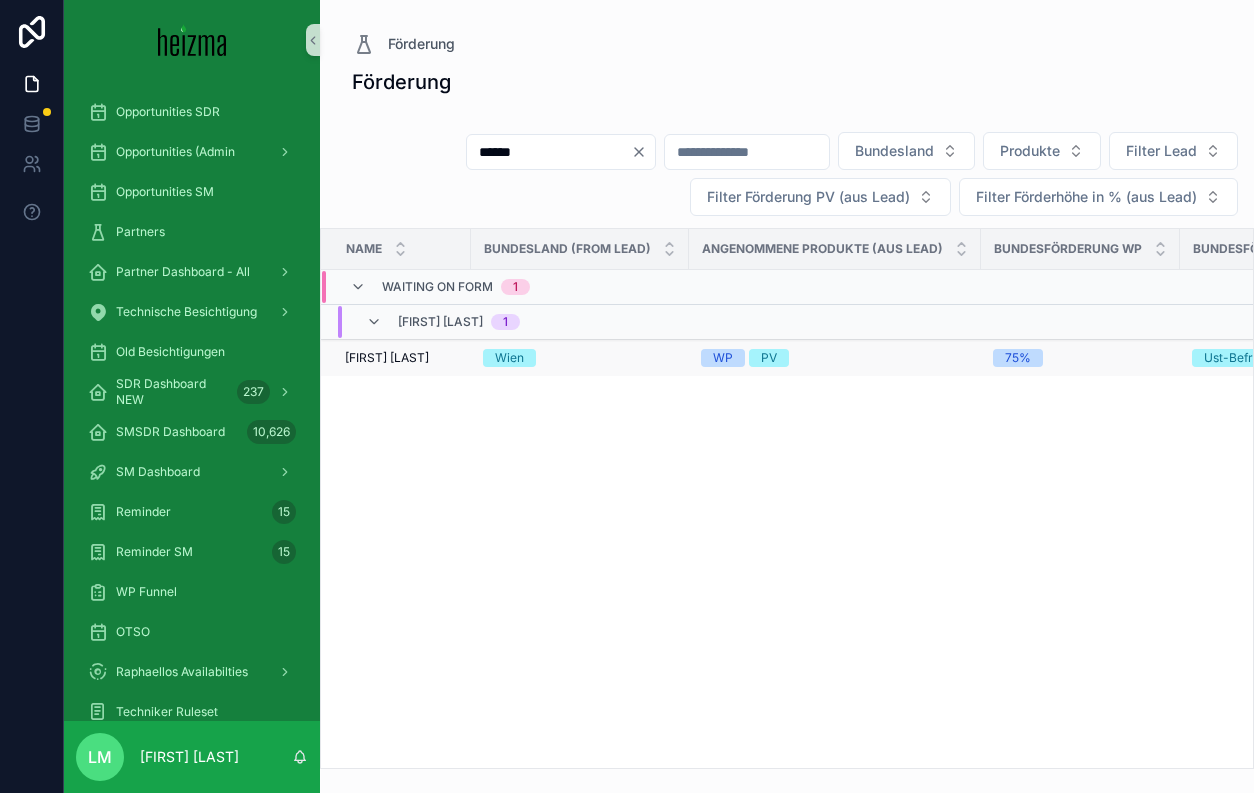 click on "[FIRST] [LAST]" at bounding box center (387, 358) 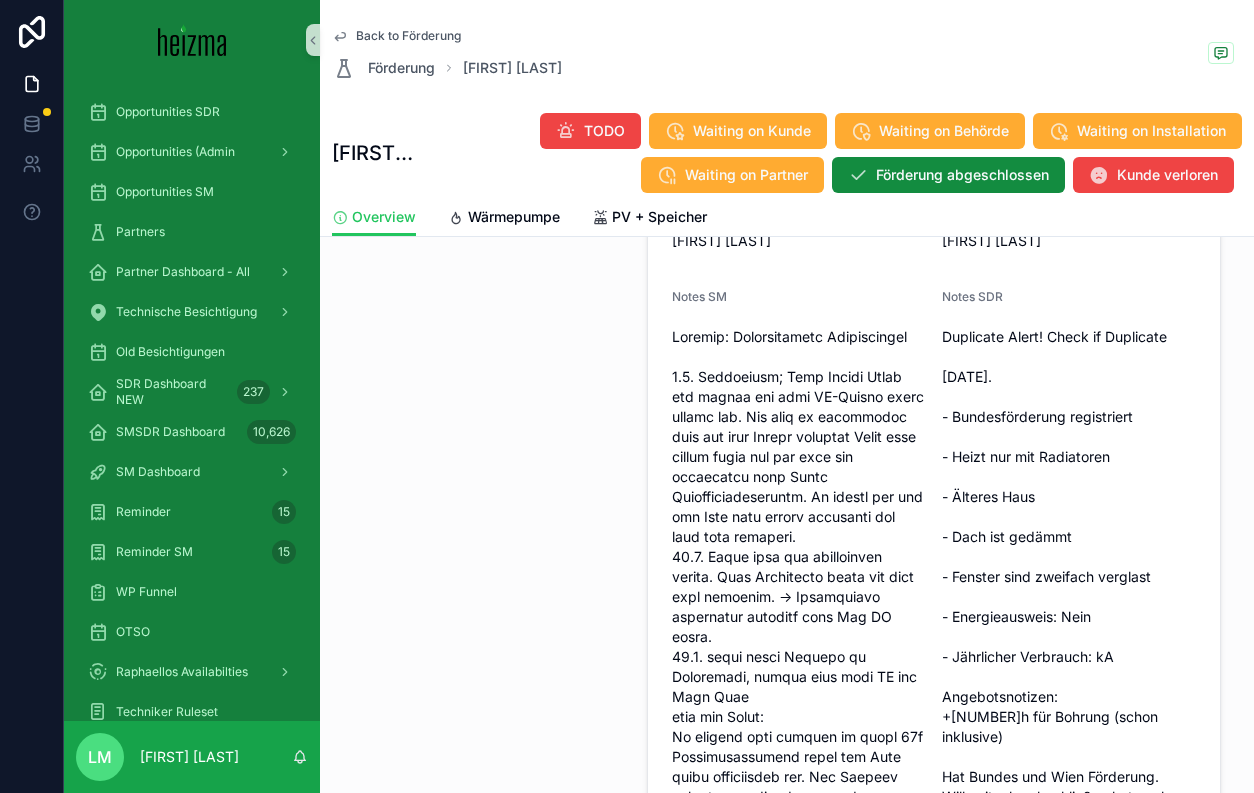 scroll, scrollTop: 891, scrollLeft: 0, axis: vertical 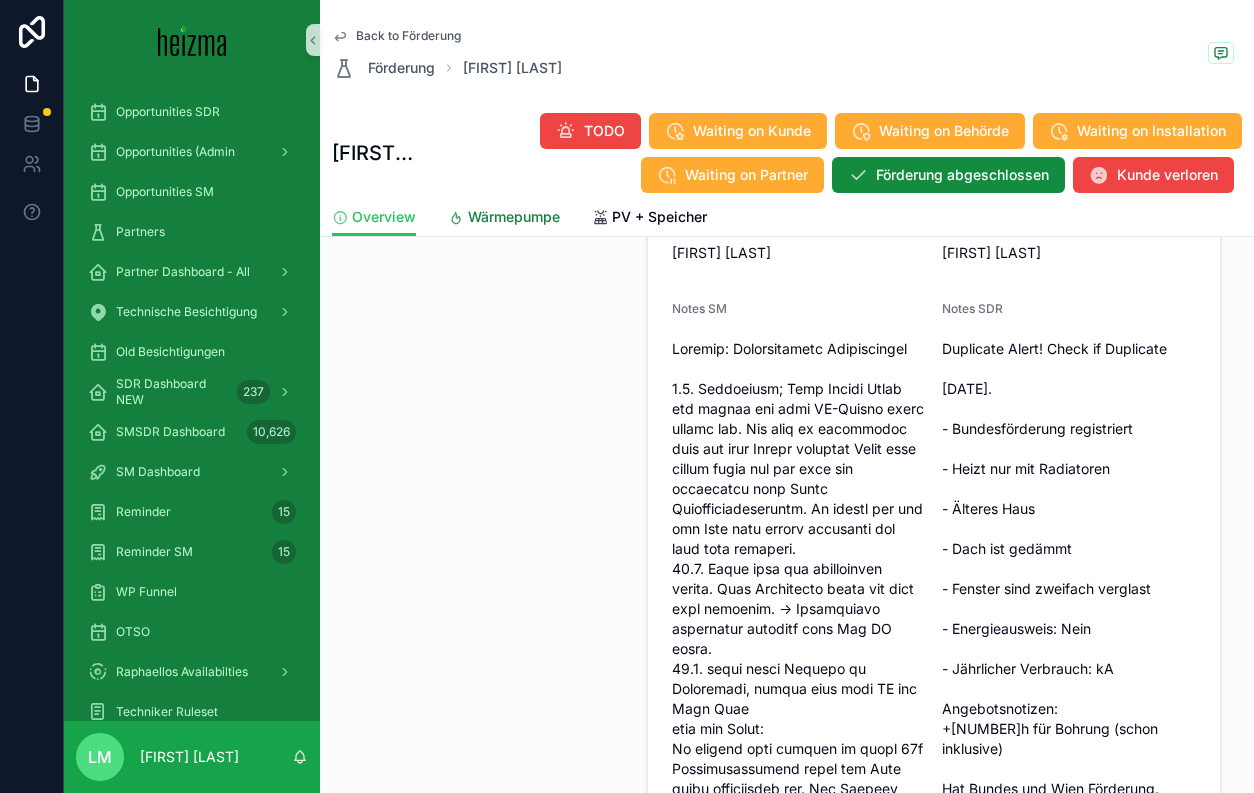 click on "Wärmepumpe" at bounding box center (504, 217) 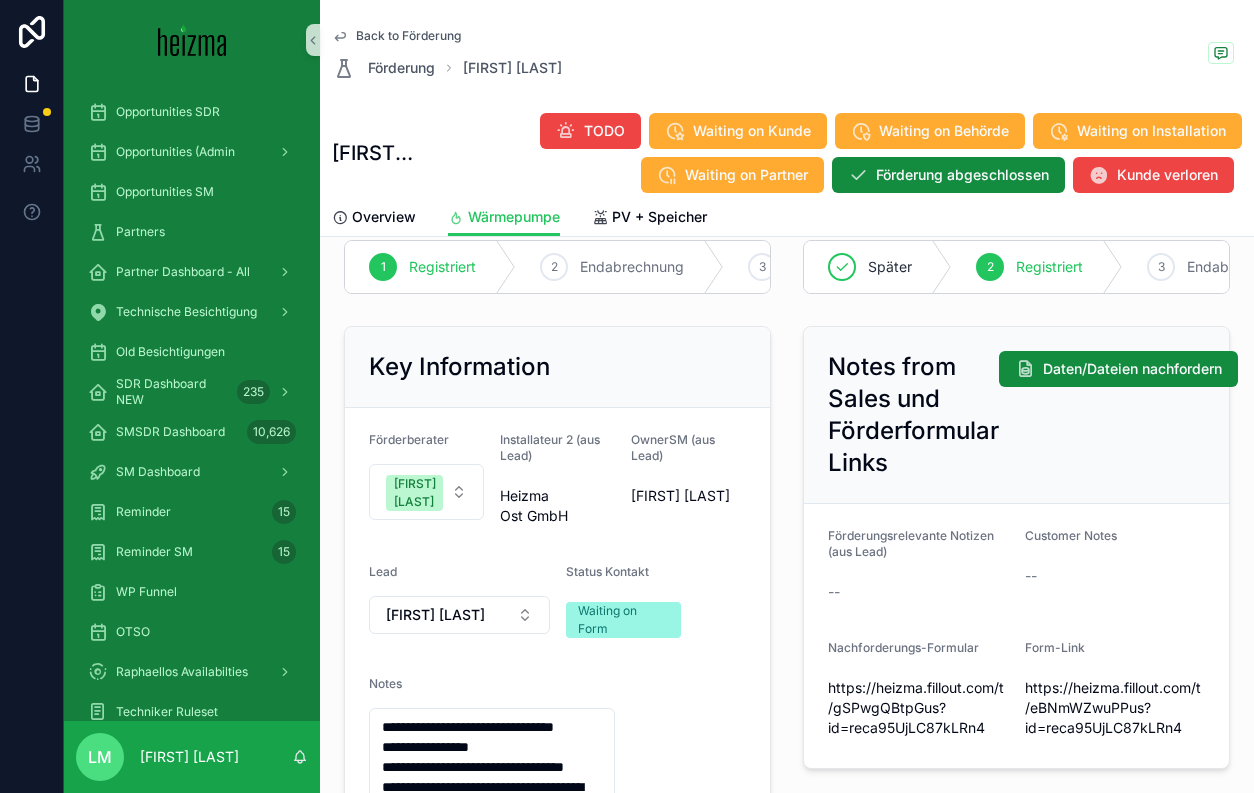 scroll, scrollTop: 0, scrollLeft: 0, axis: both 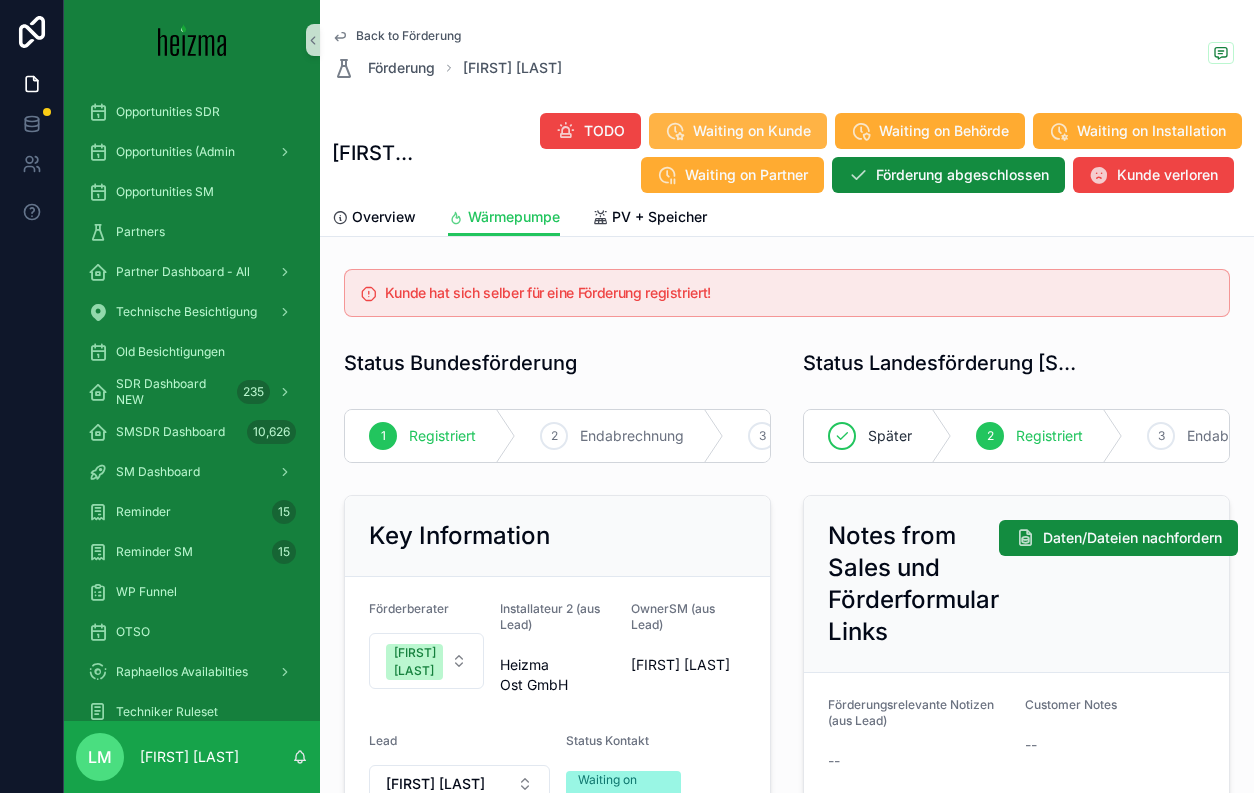 click on "Waiting on Kunde" at bounding box center [752, 131] 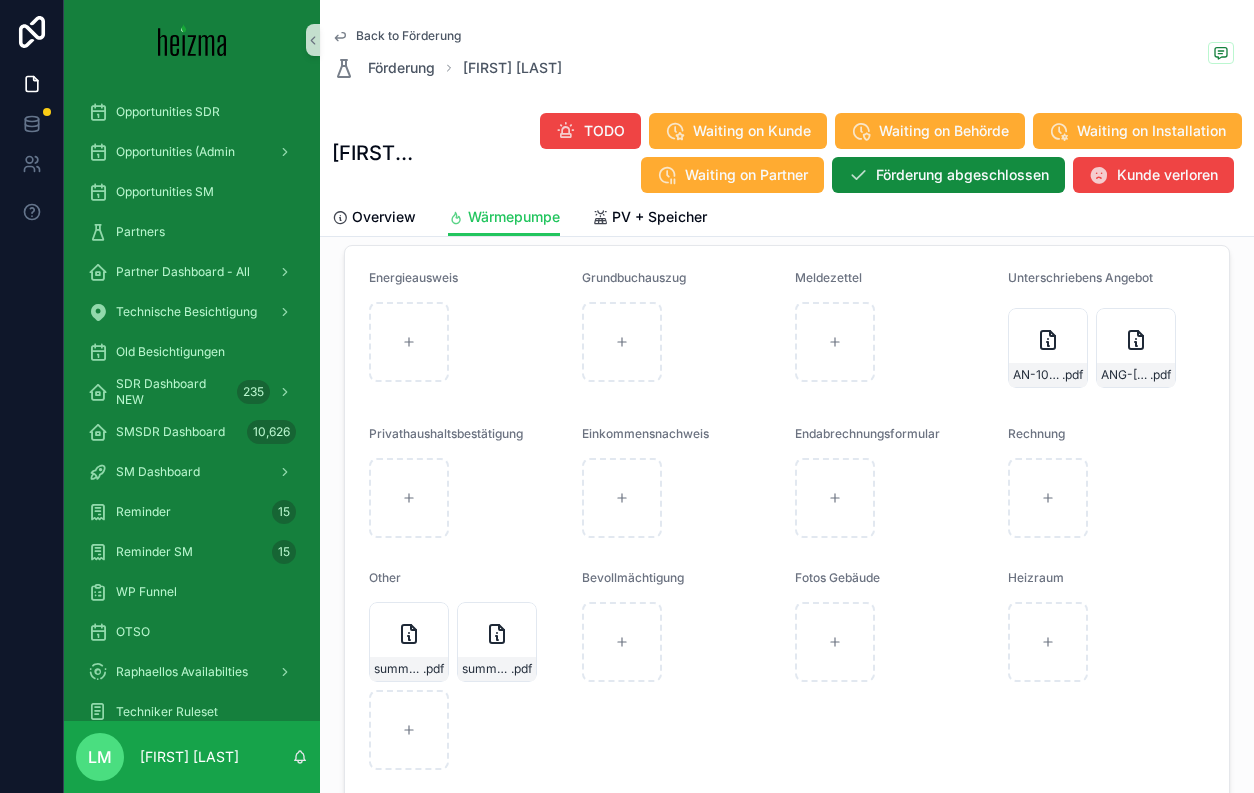 scroll, scrollTop: 2234, scrollLeft: 0, axis: vertical 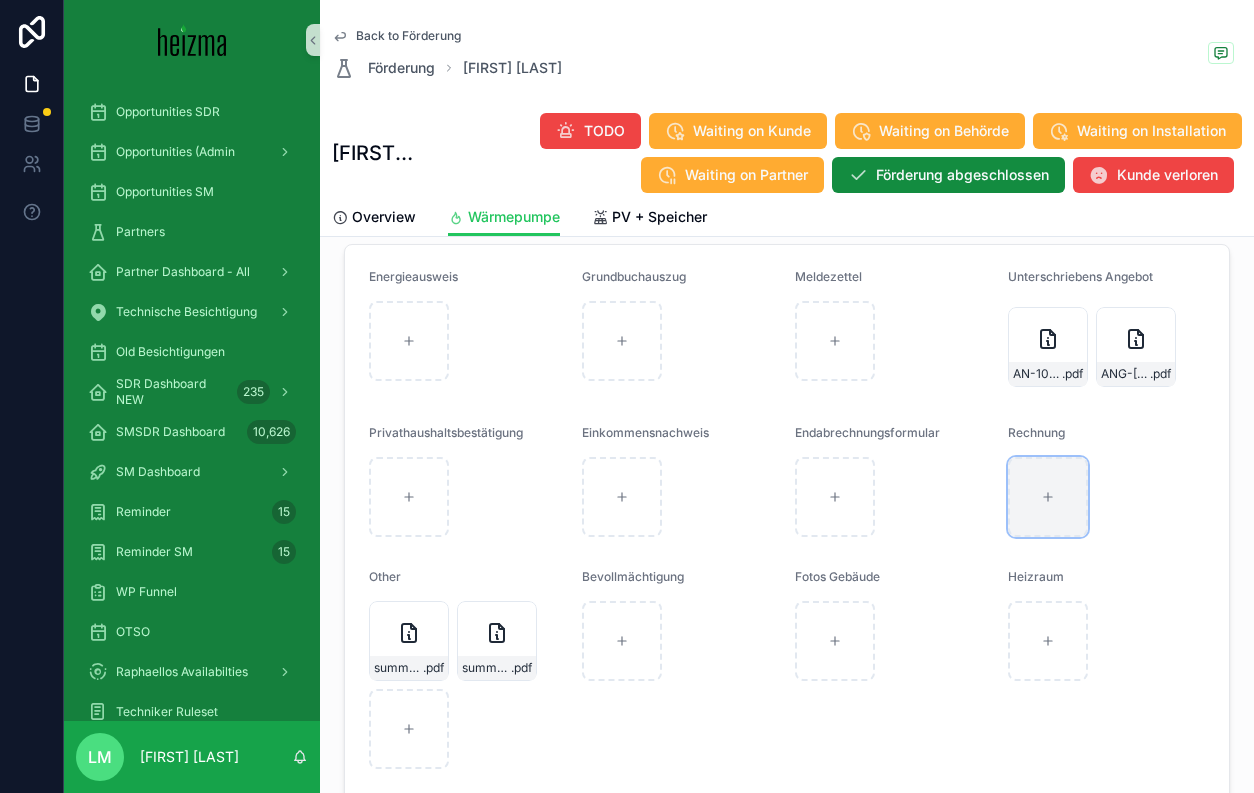 click at bounding box center [1048, 497] 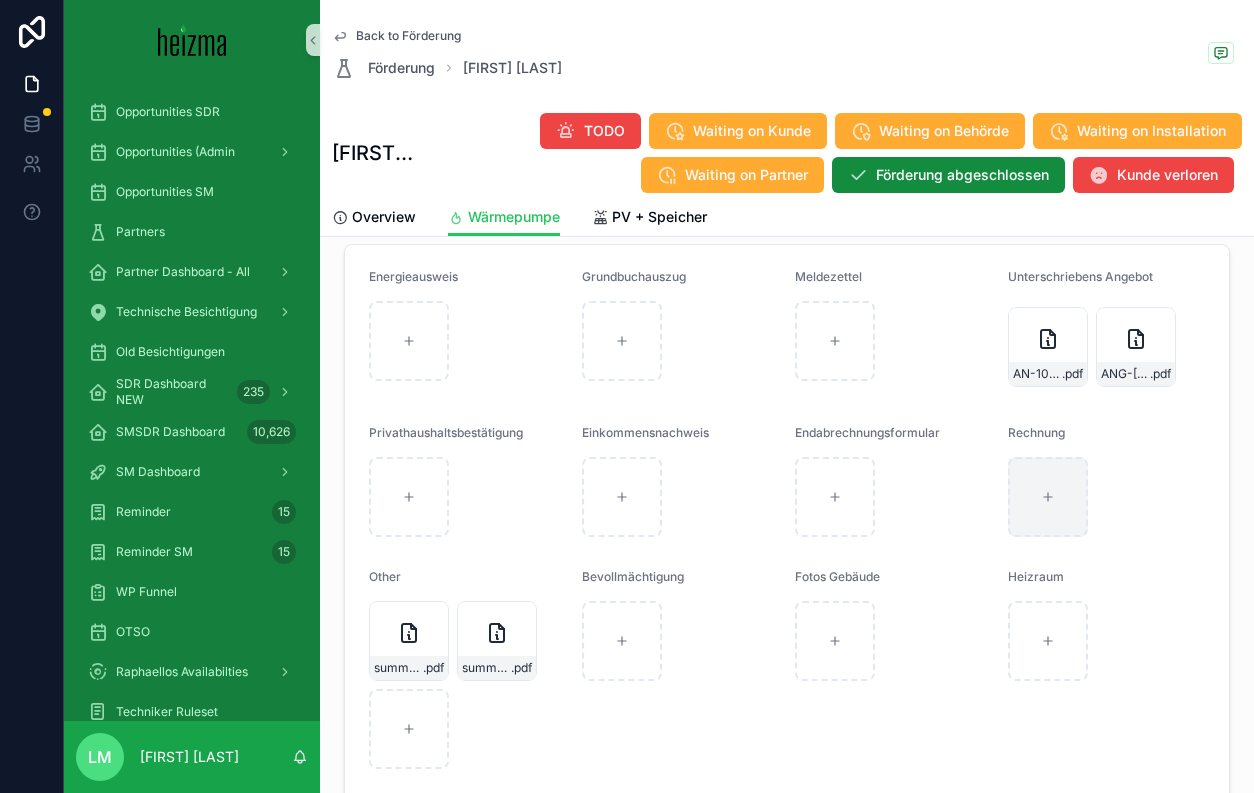type on "**********" 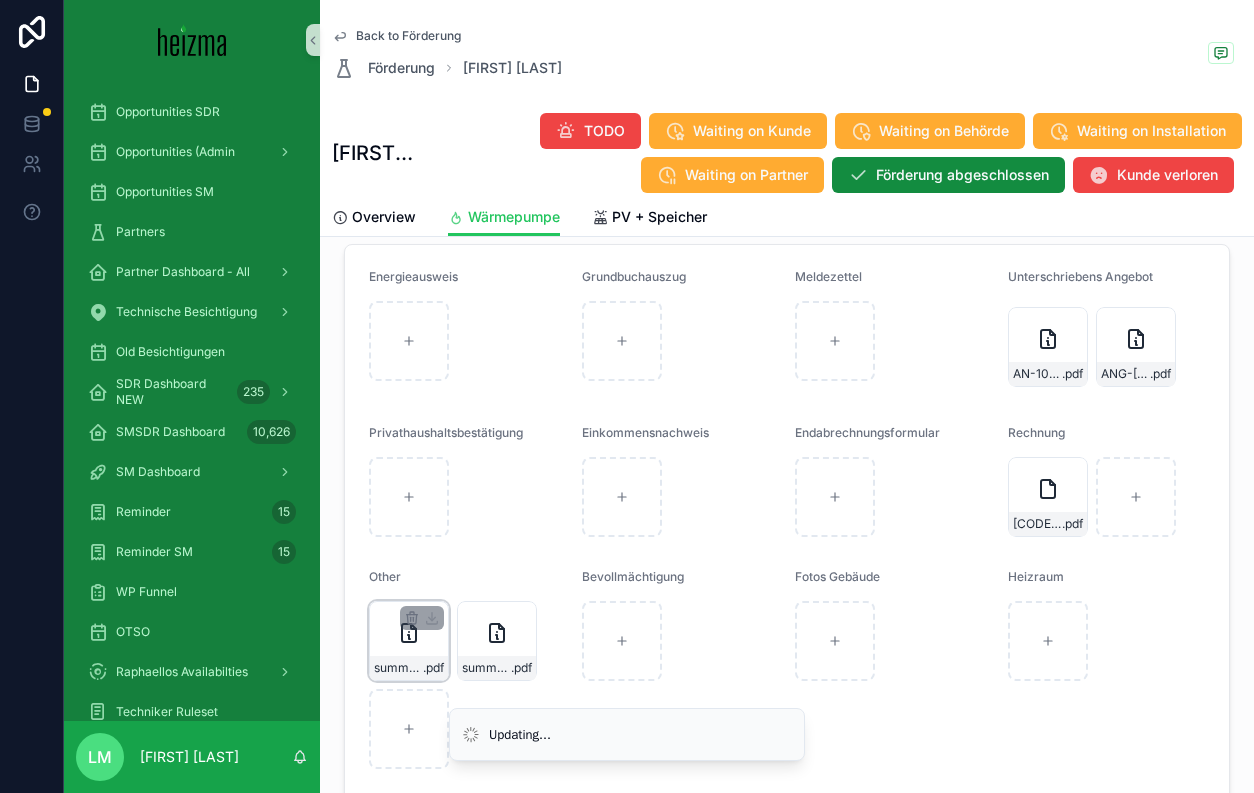 click on "summary-(59) .pdf" at bounding box center [409, 668] 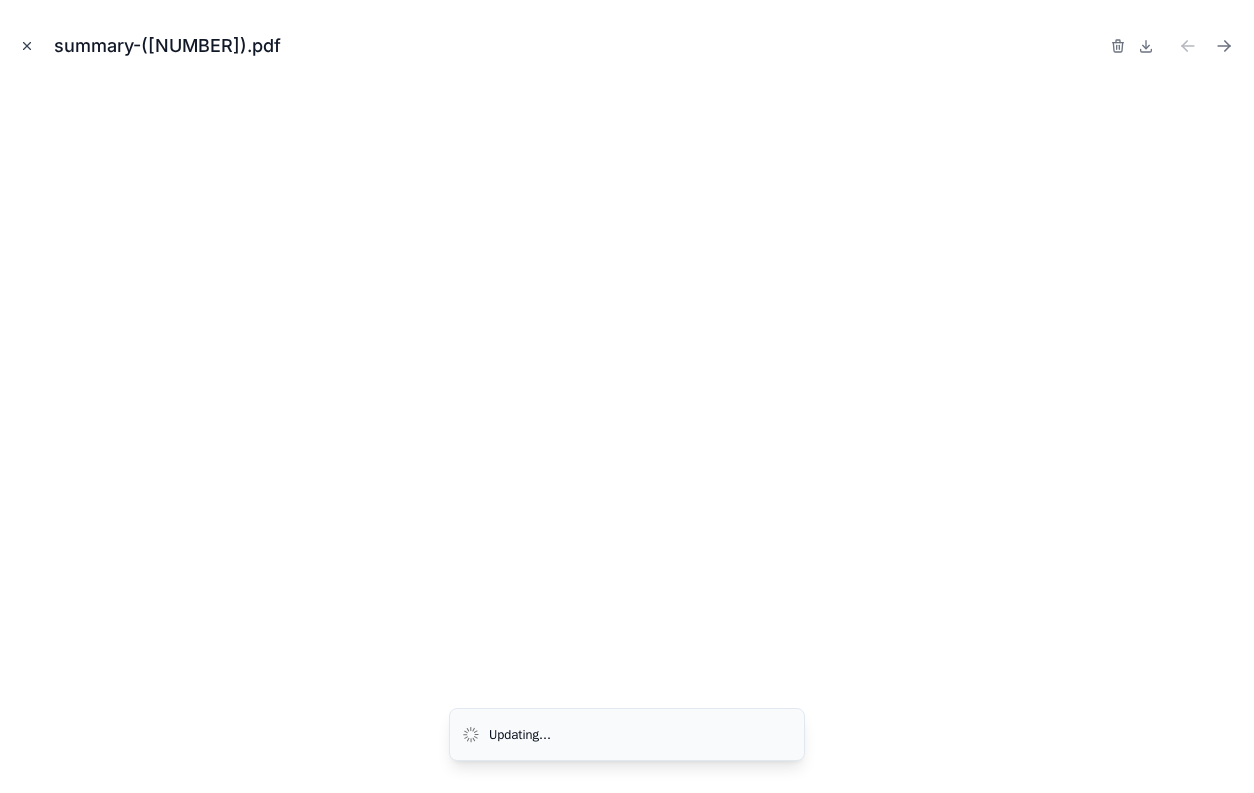 click 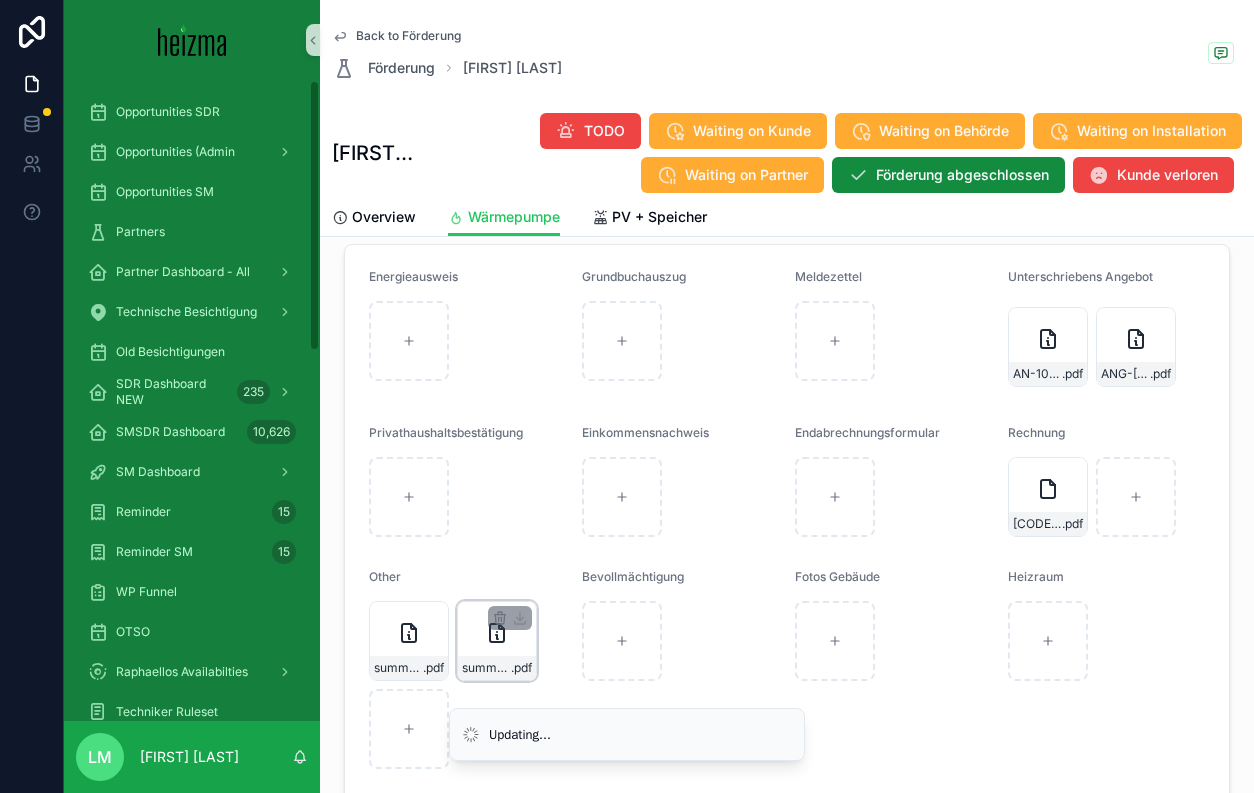 click on "summary-(58) .pdf" at bounding box center [497, 641] 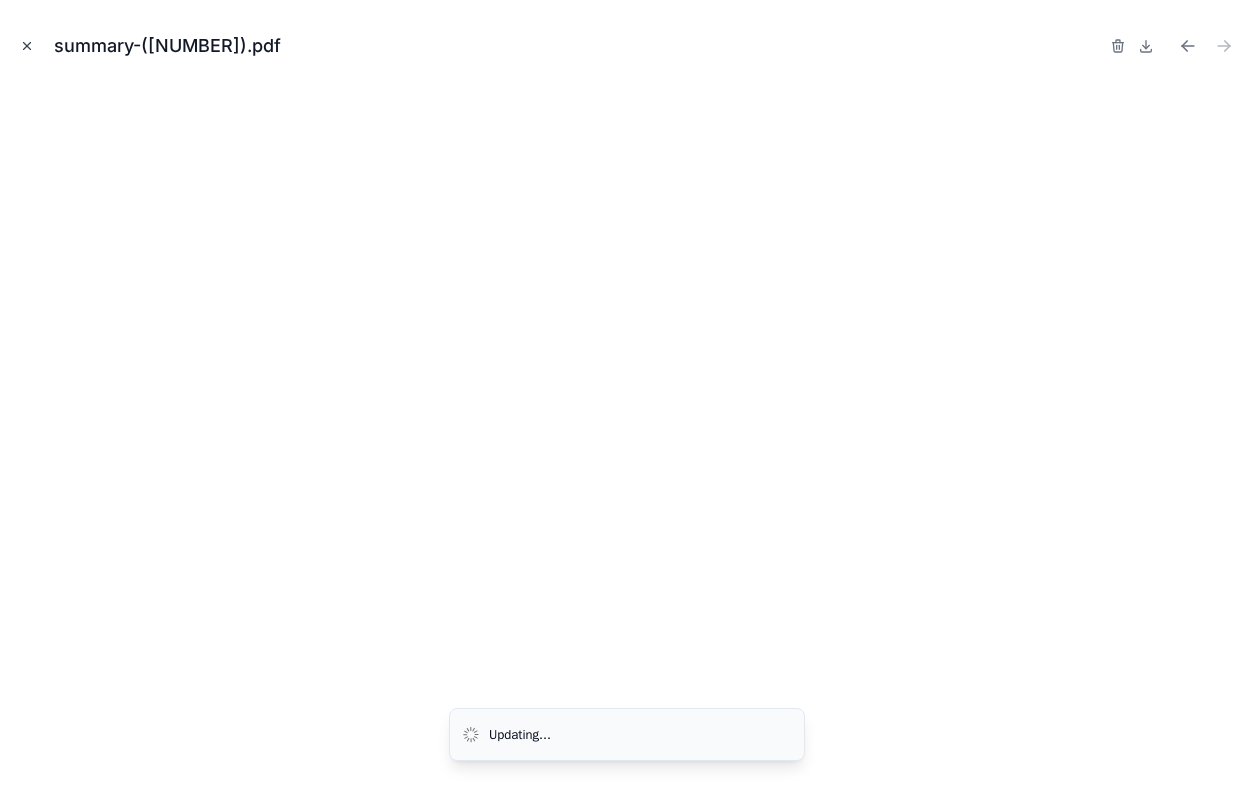 click 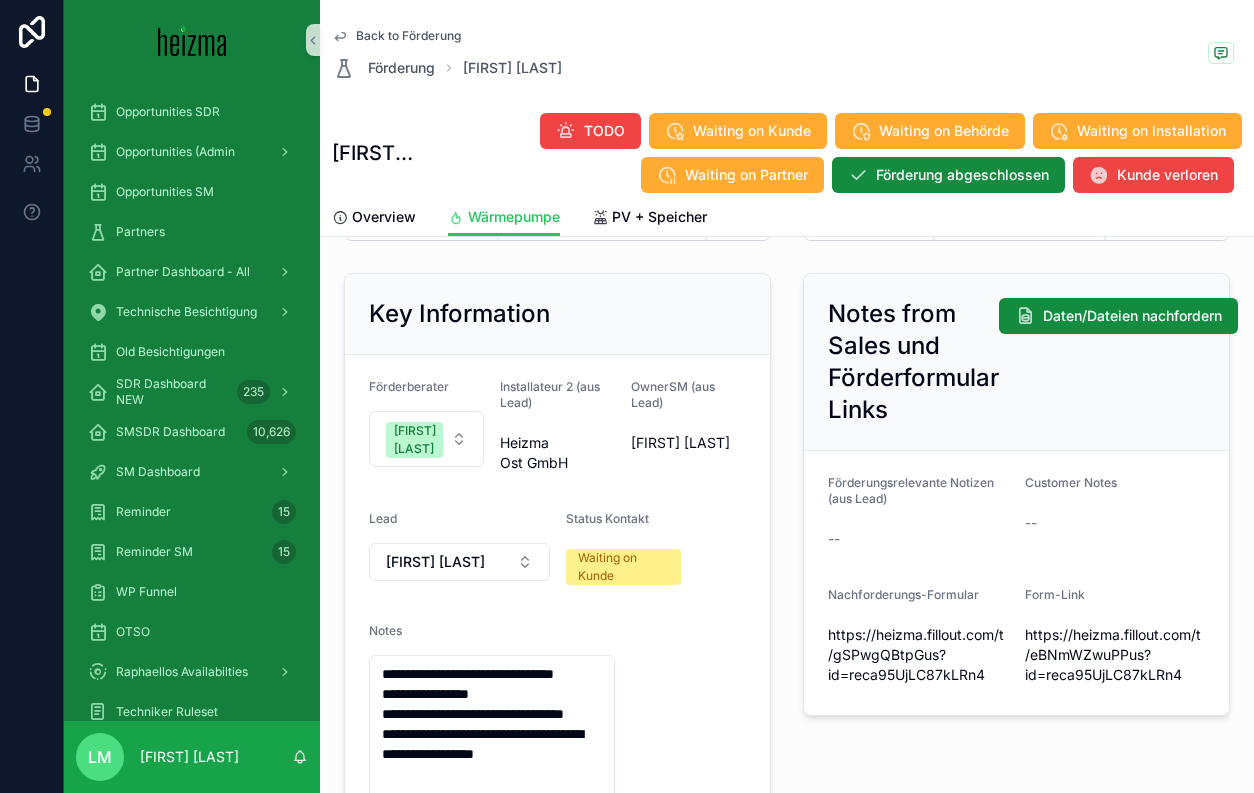 scroll, scrollTop: 215, scrollLeft: 0, axis: vertical 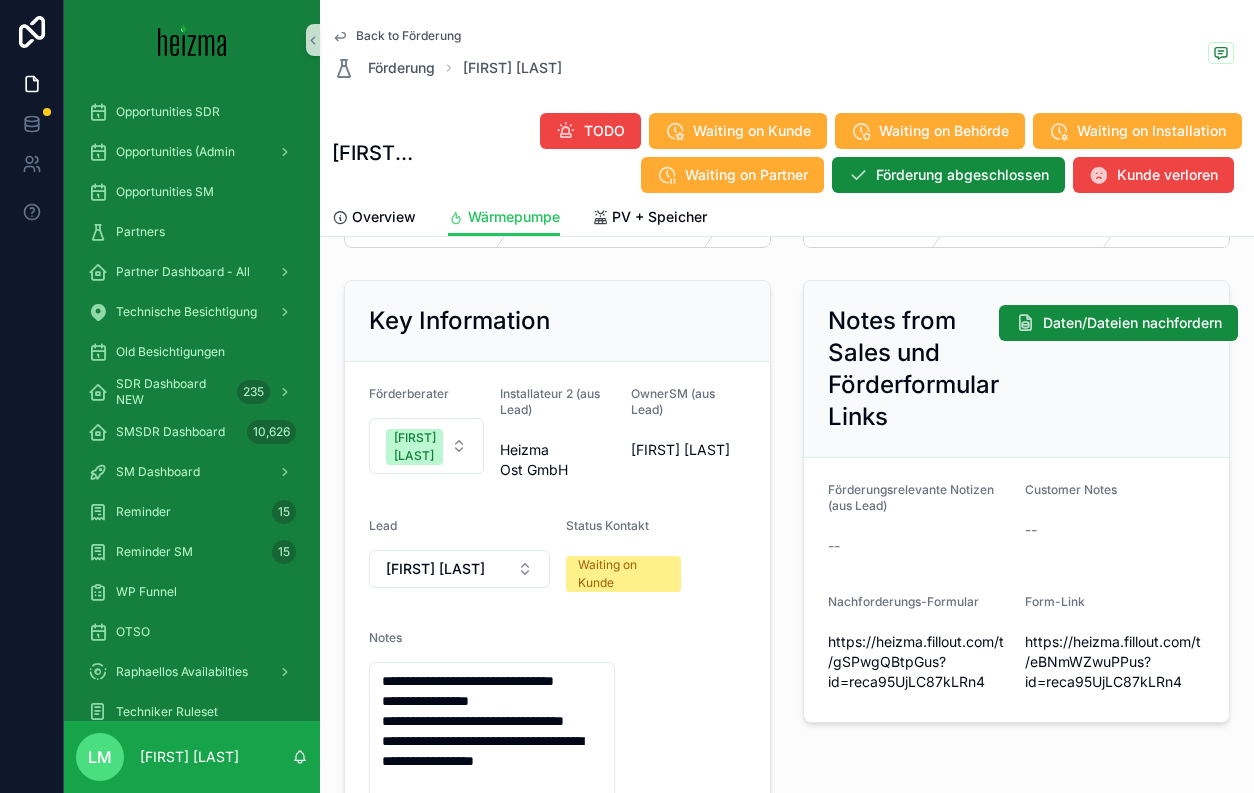 click on "https://heizma.fillout.com/t/eBNmWZwuPPus?id=reca95UjLC87kLRn4" at bounding box center [1115, 662] 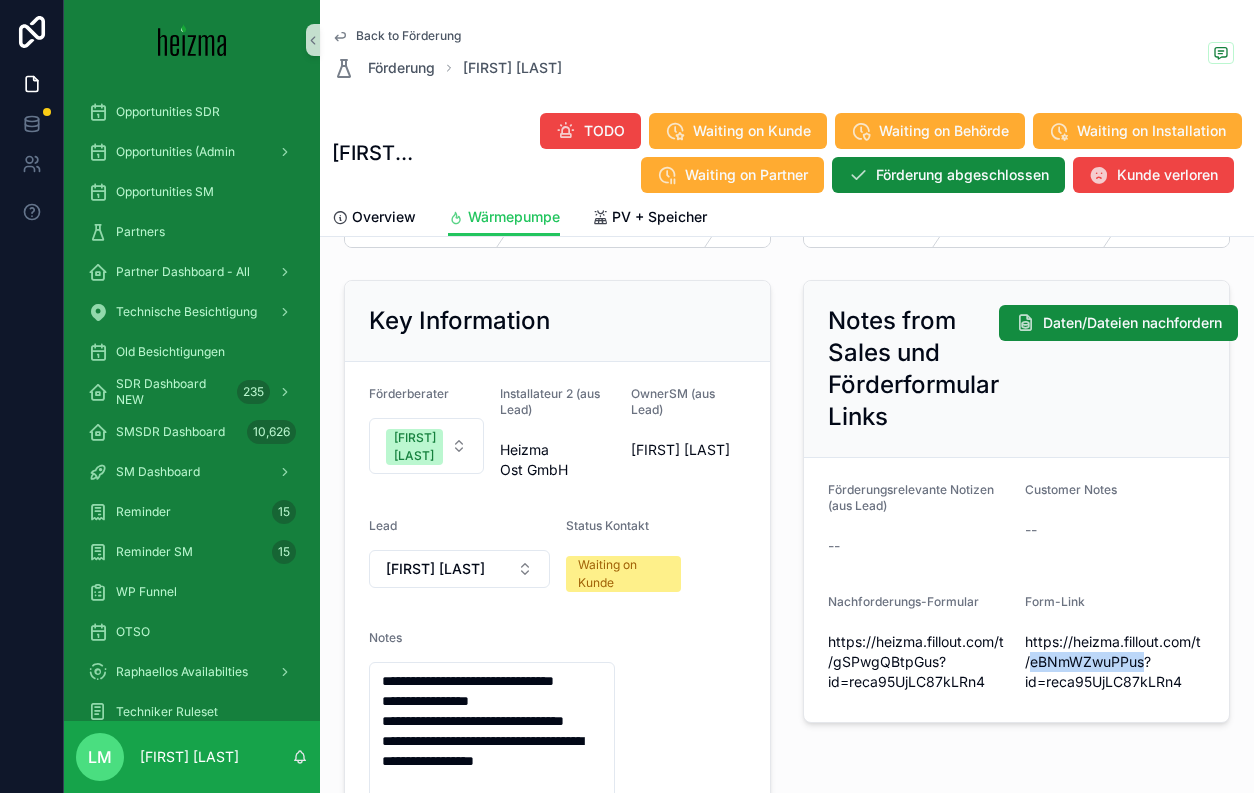 click on "https://heizma.fillout.com/t/eBNmWZwuPPus?id=reca95UjLC87kLRn4" at bounding box center [1115, 662] 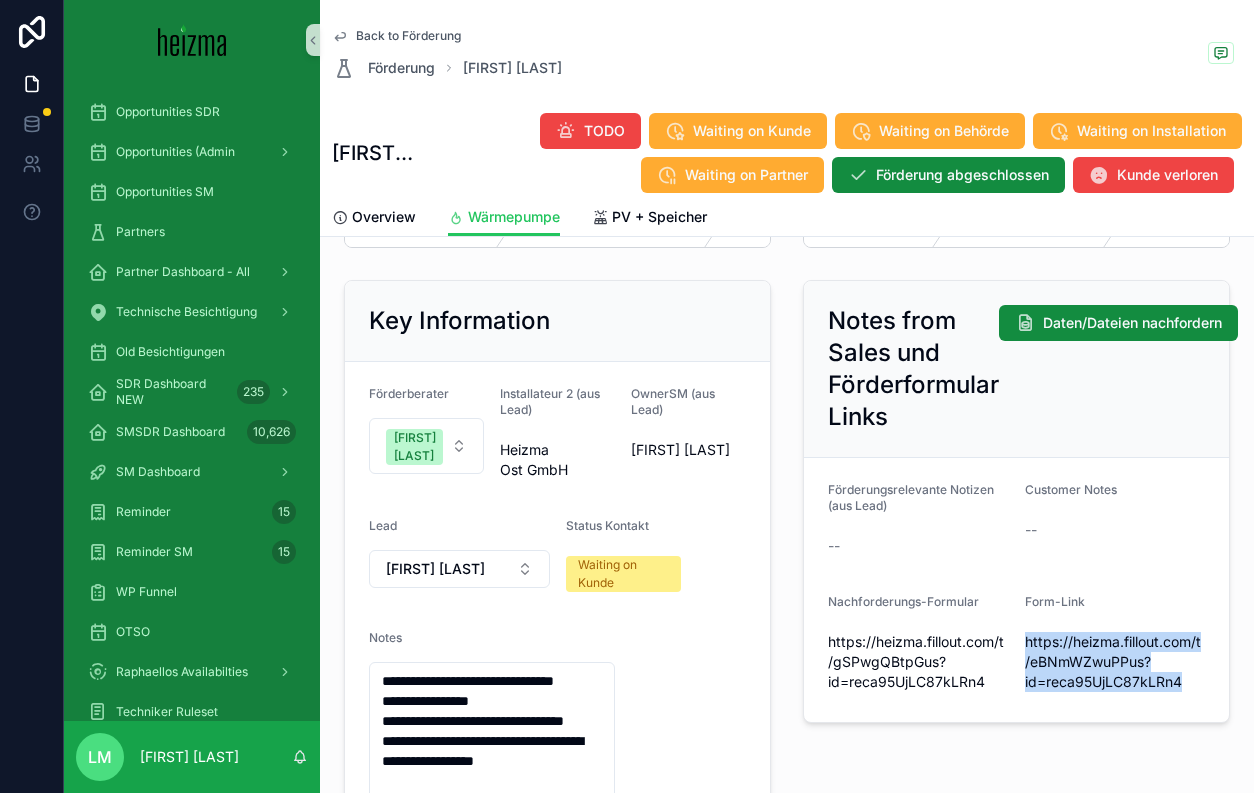 click on "https://heizma.fillout.com/t/eBNmWZwuPPus?id=reca95UjLC87kLRn4" at bounding box center (1115, 662) 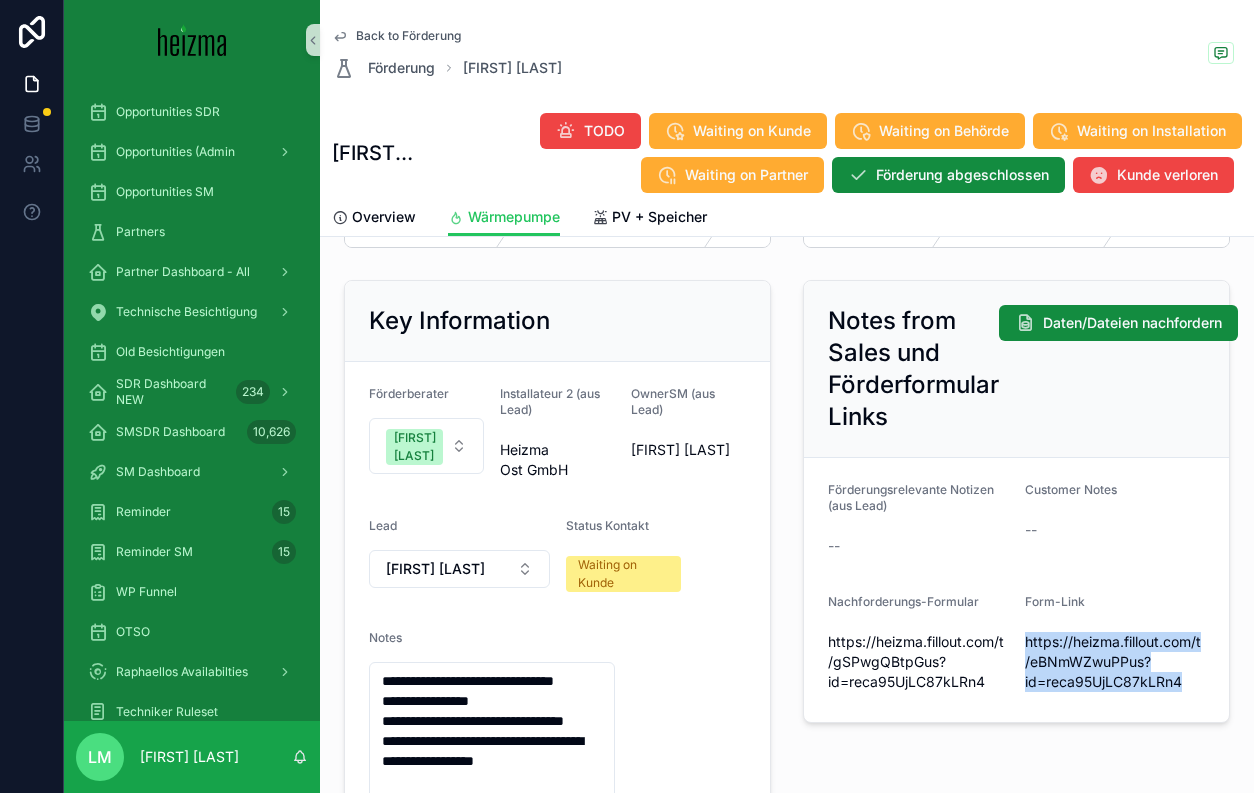 click on "Back to Förderung" at bounding box center (408, 36) 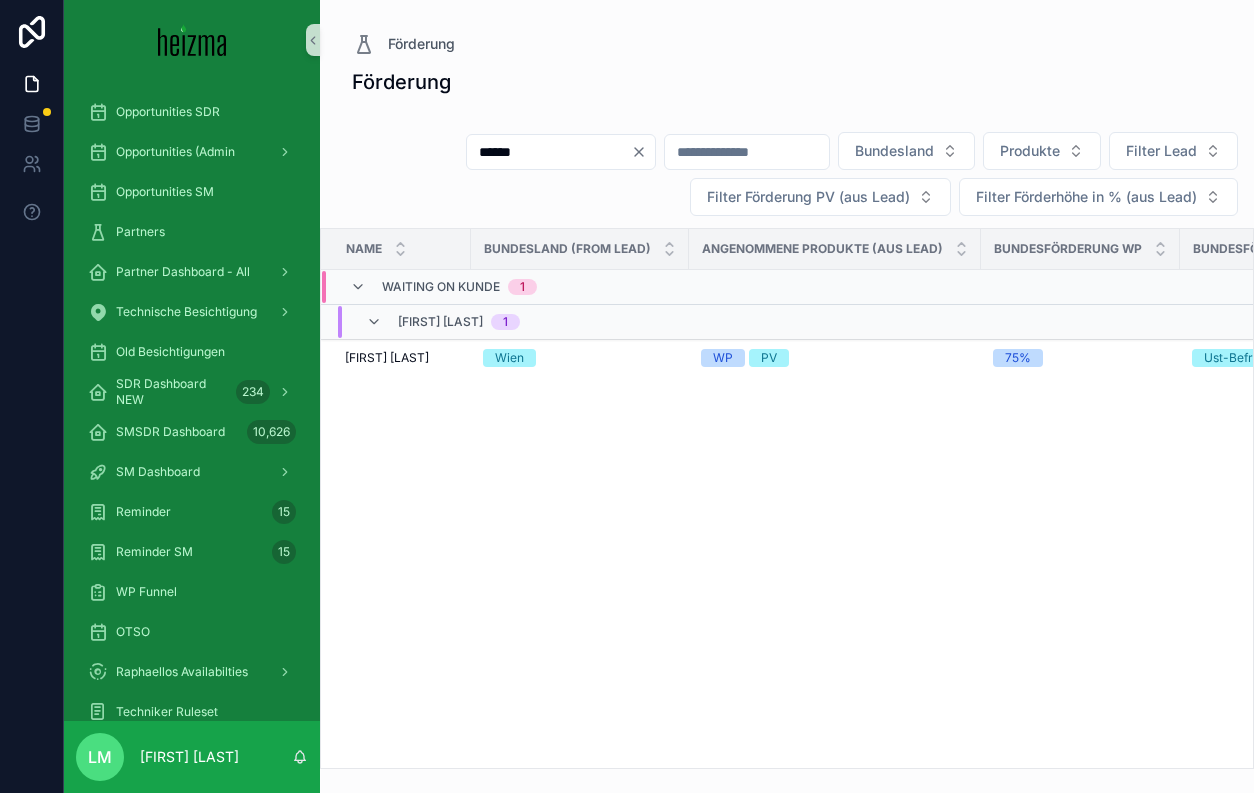 scroll, scrollTop: 0, scrollLeft: 0, axis: both 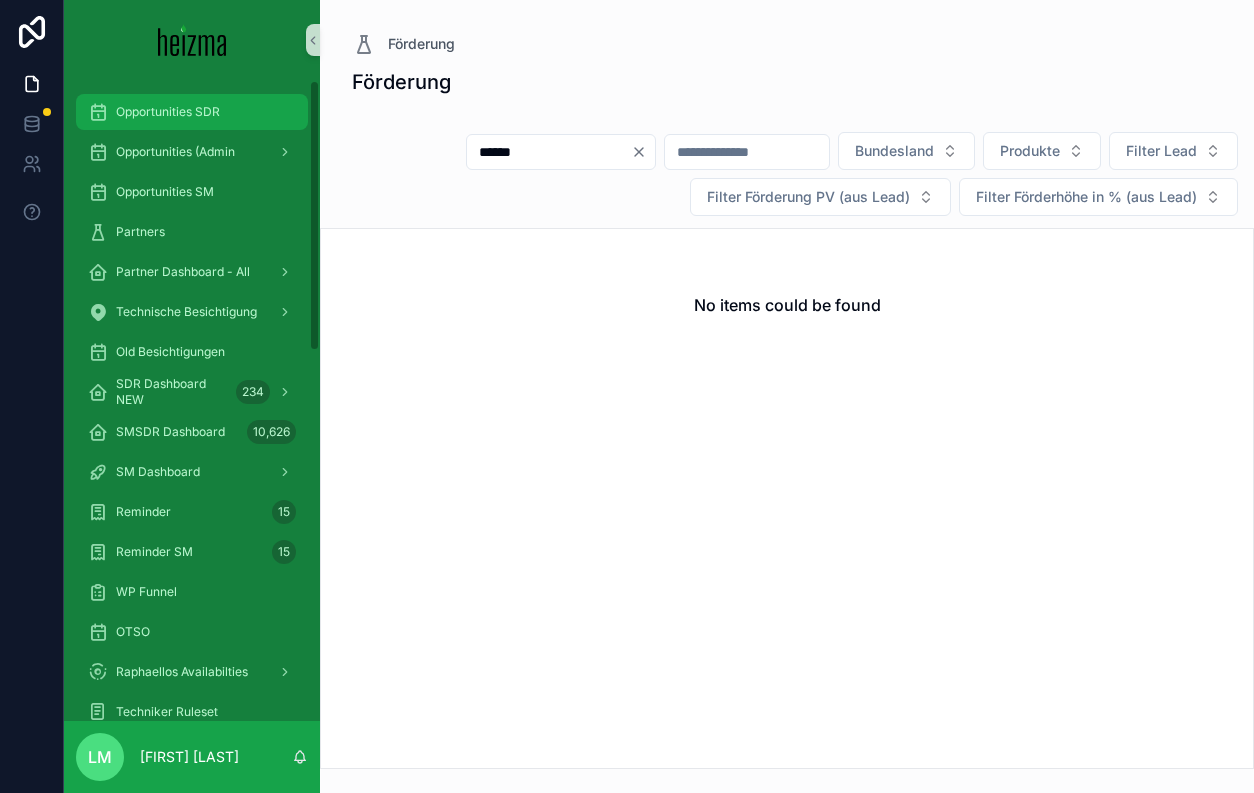 type on "******" 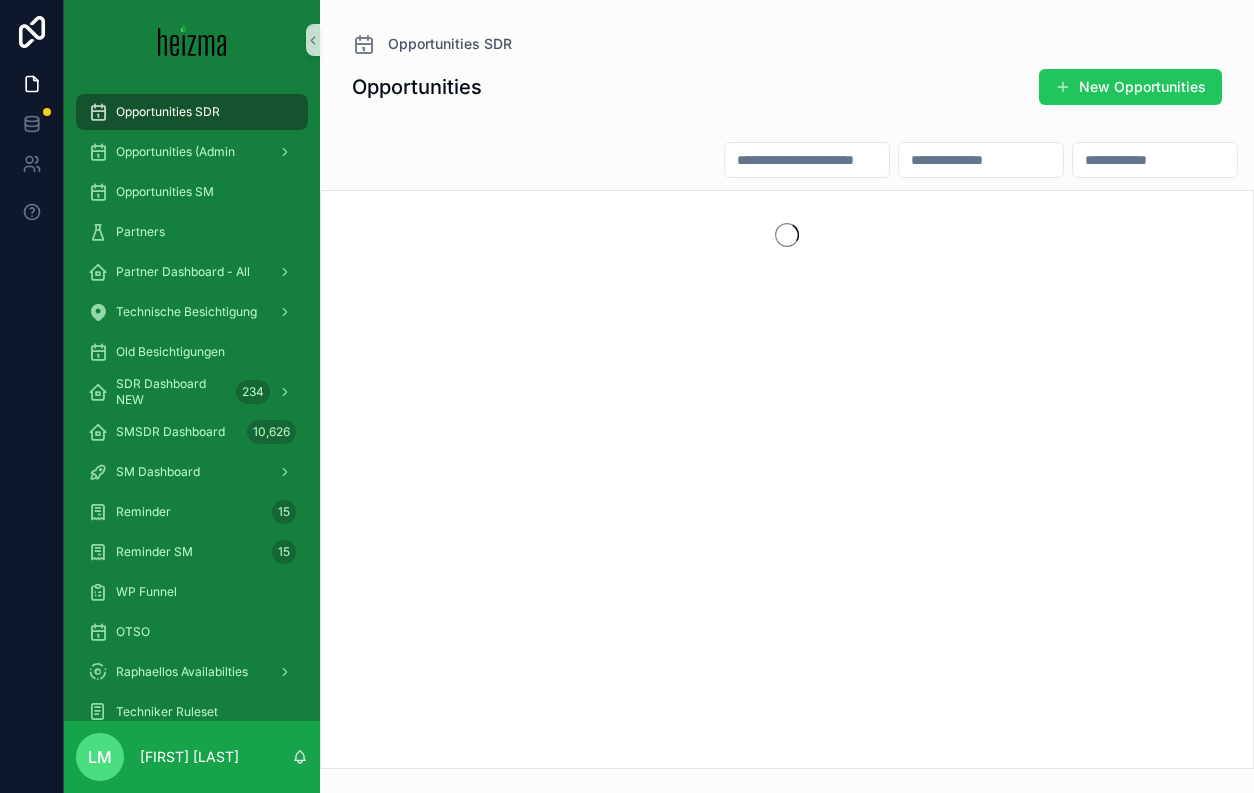 click on "Opportunities New Opportunities" at bounding box center (787, 418) 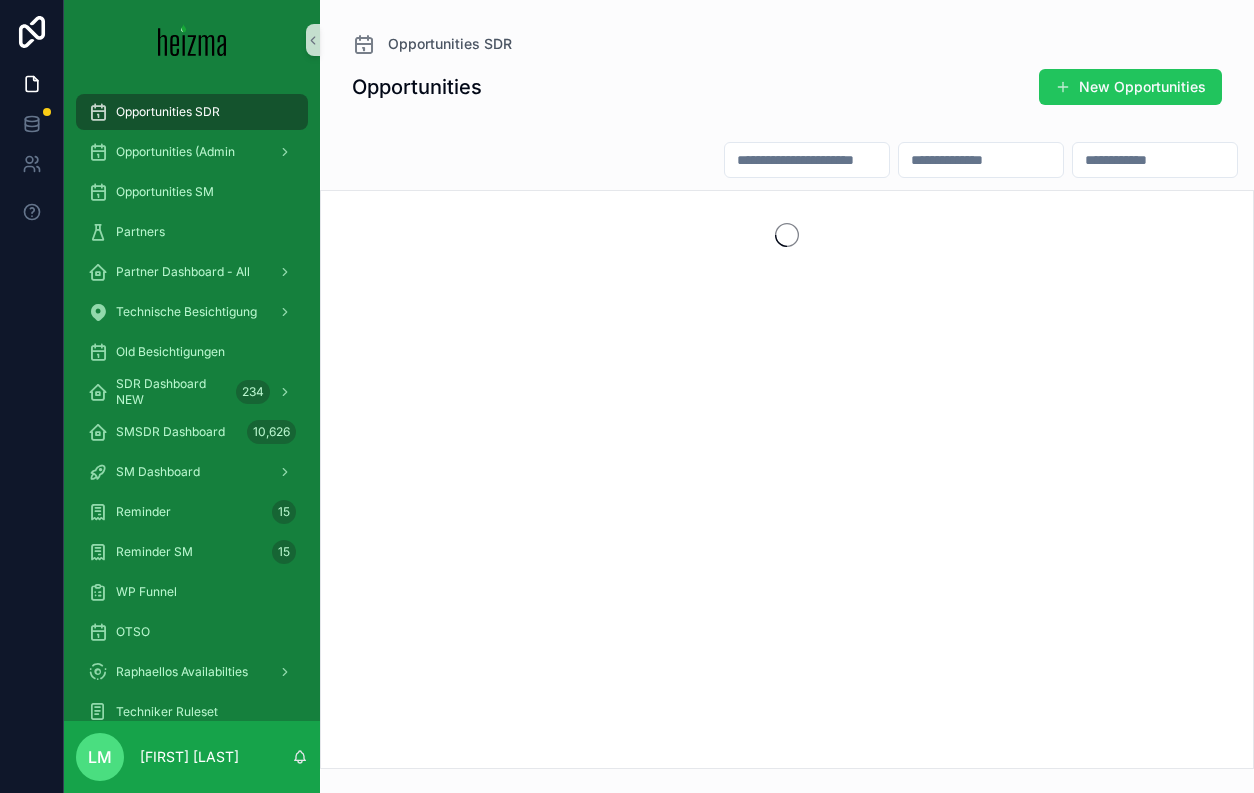 click at bounding box center (807, 160) 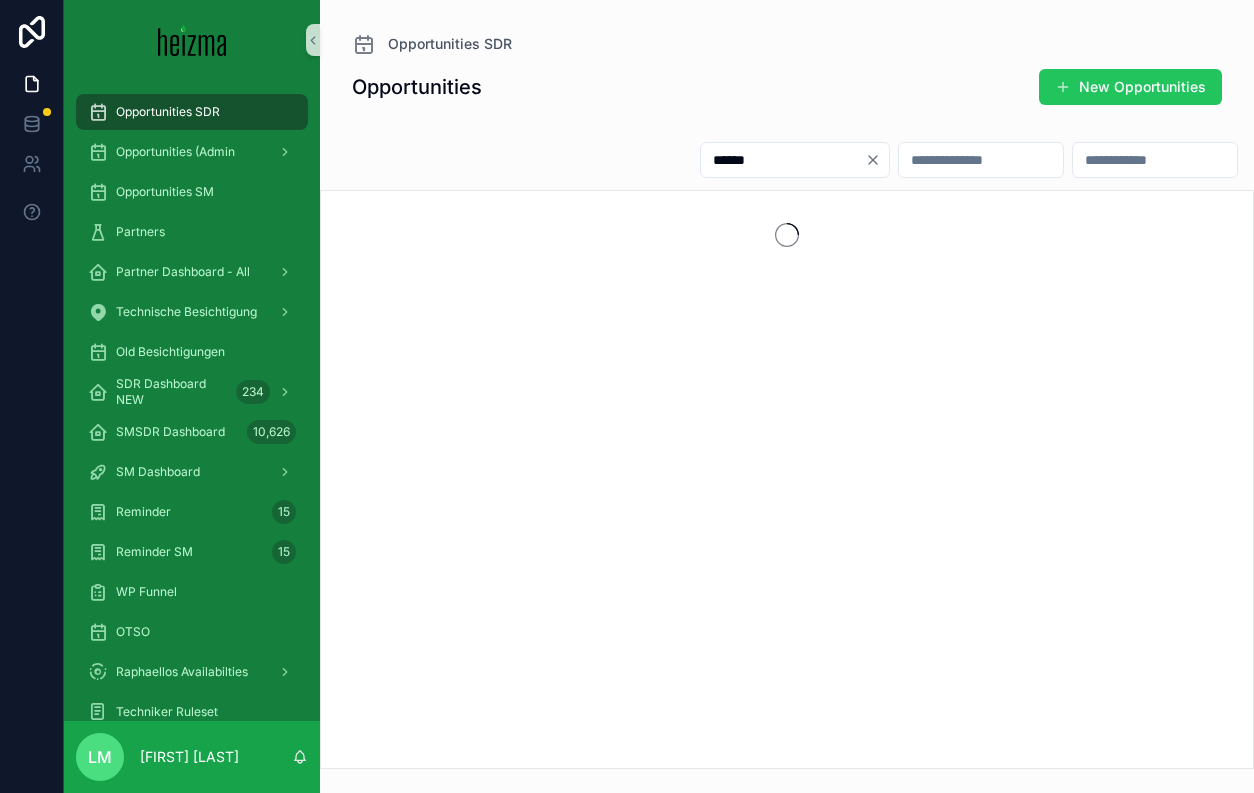 type on "******" 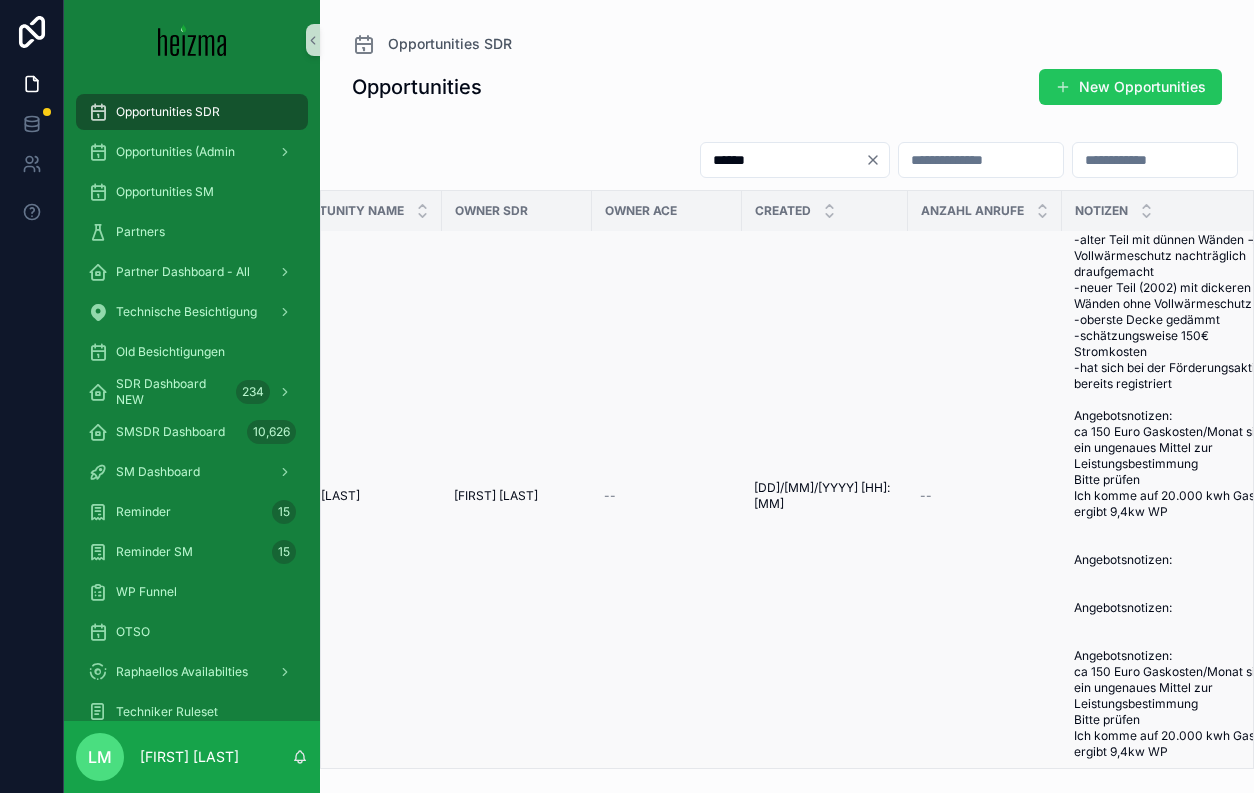 scroll, scrollTop: 8, scrollLeft: 159, axis: both 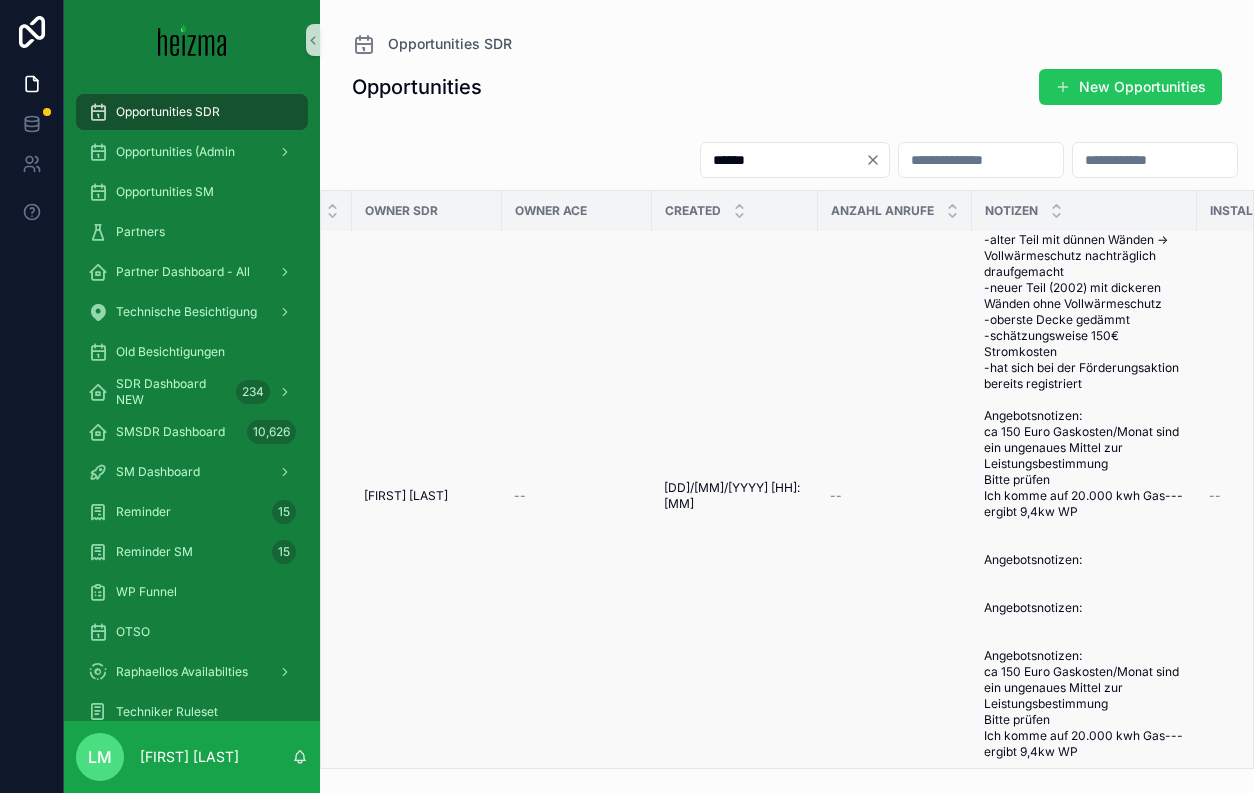 click on "-alter Teil mit dünnen Wänden -> Vollwärmeschutz nachträglich draufgemacht
-neuer Teil (2002) mit dickeren Wänden ohne Vollwärmeschutz
-oberste Decke gedämmt
-schätzungsweise 150€ Stromkosten
-hat sich bei der Förderungsaktion bereits registriert
Angebotsnotizen:
ca 150 Euro Gaskosten/Monat sind ein ungenaues Mittel zur Leistungsbestimmung
Bitte prüfen
Ich komme auf 20.000 kwh Gas---ergibt 9,4kw WP
Angebotsnotizen:
Angebotsnotizen:
Angebotsnotizen:
ca 150 Euro Gaskosten/Monat sind ein ungenaues Mittel zur Leistungsbestimmung
Bitte prüfen
Ich komme auf 20.000 kwh Gas---ergibt 9,4kw WP" at bounding box center (1084, 496) 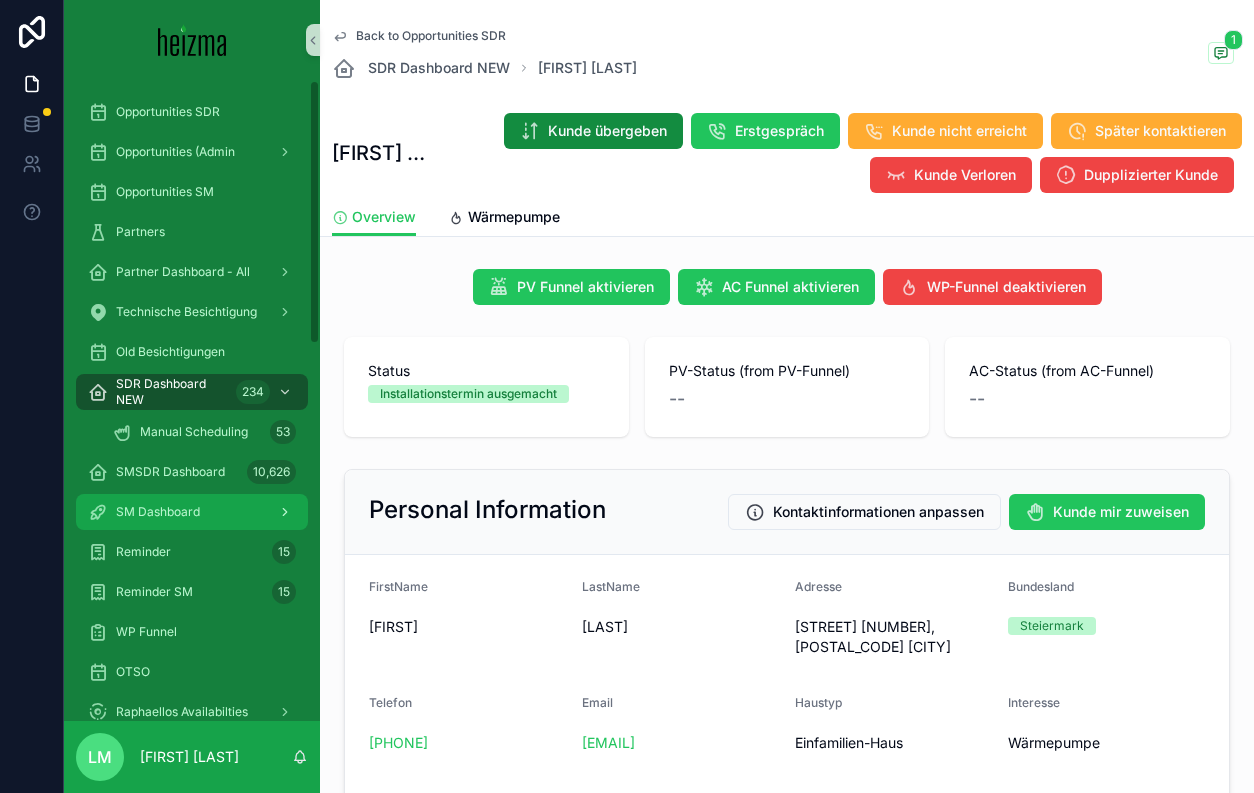 click on "SM Dashboard" at bounding box center (192, 512) 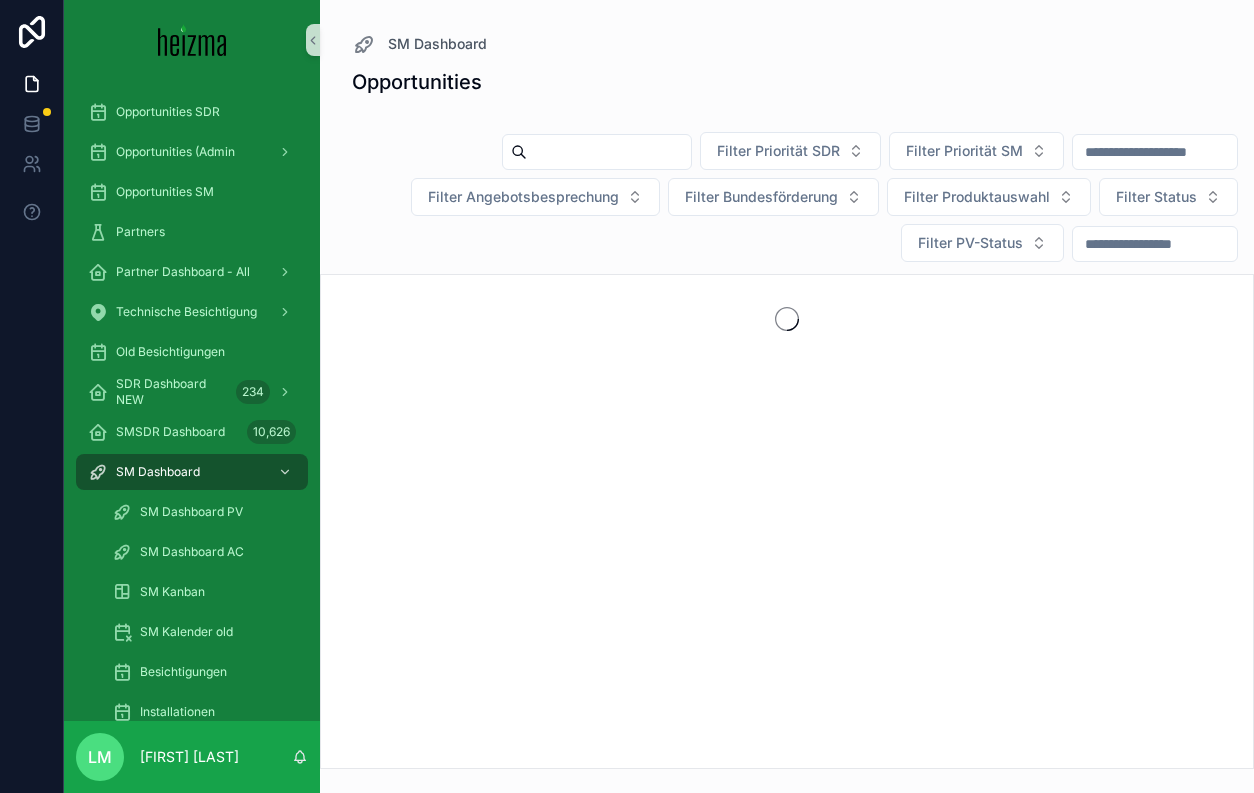 click at bounding box center [609, 152] 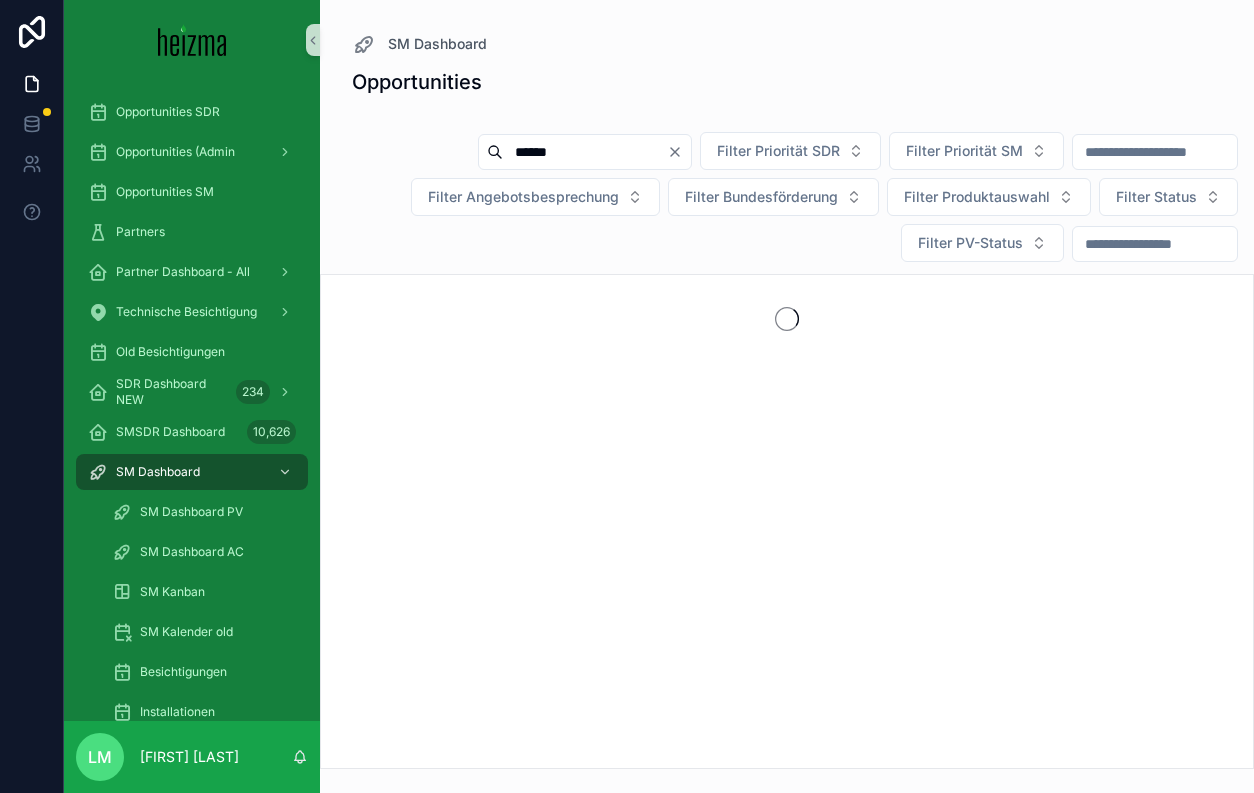 type on "******" 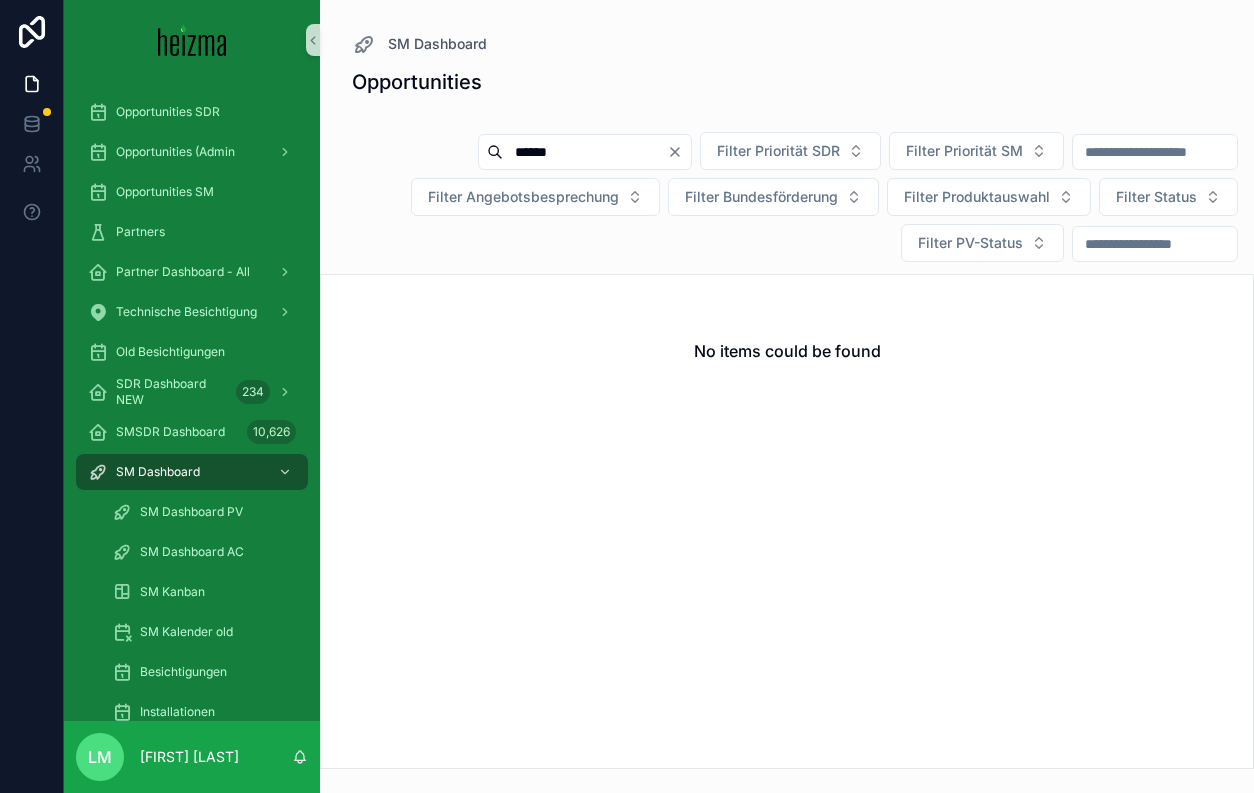 click at bounding box center (679, 152) 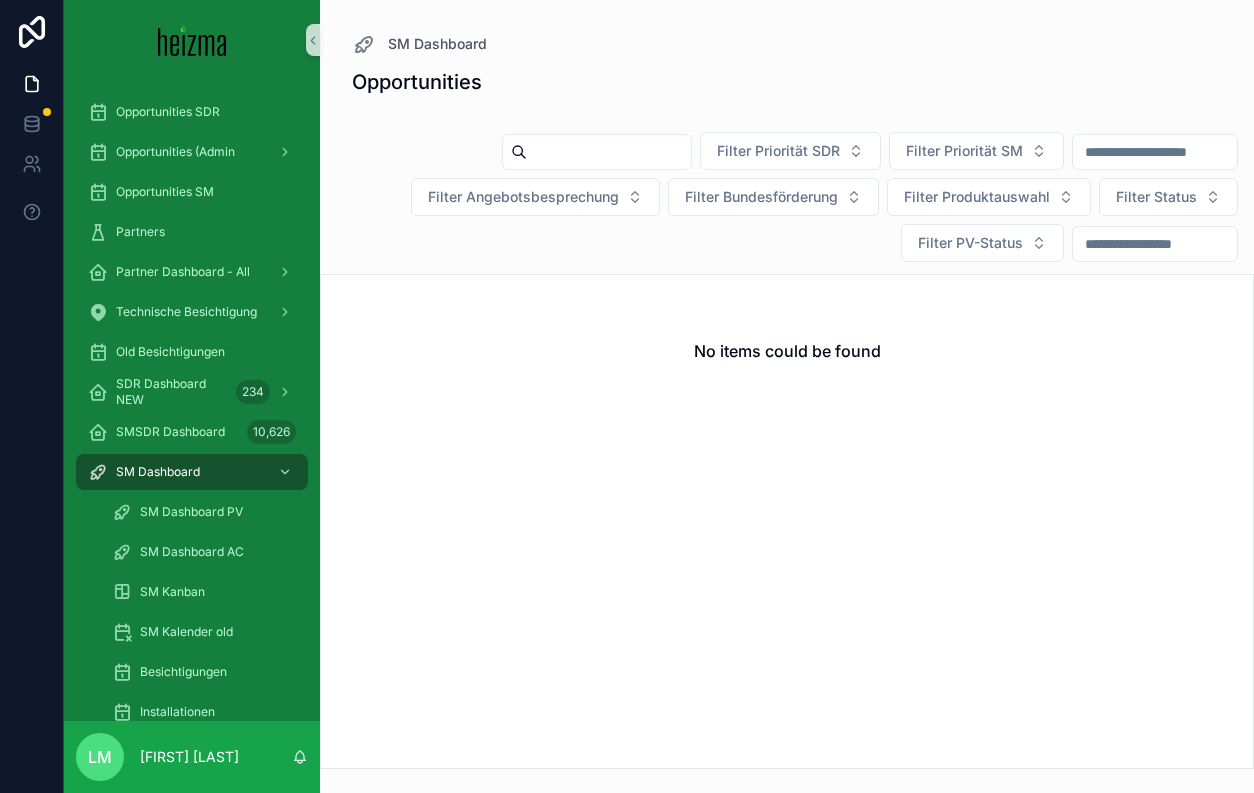 click at bounding box center (609, 152) 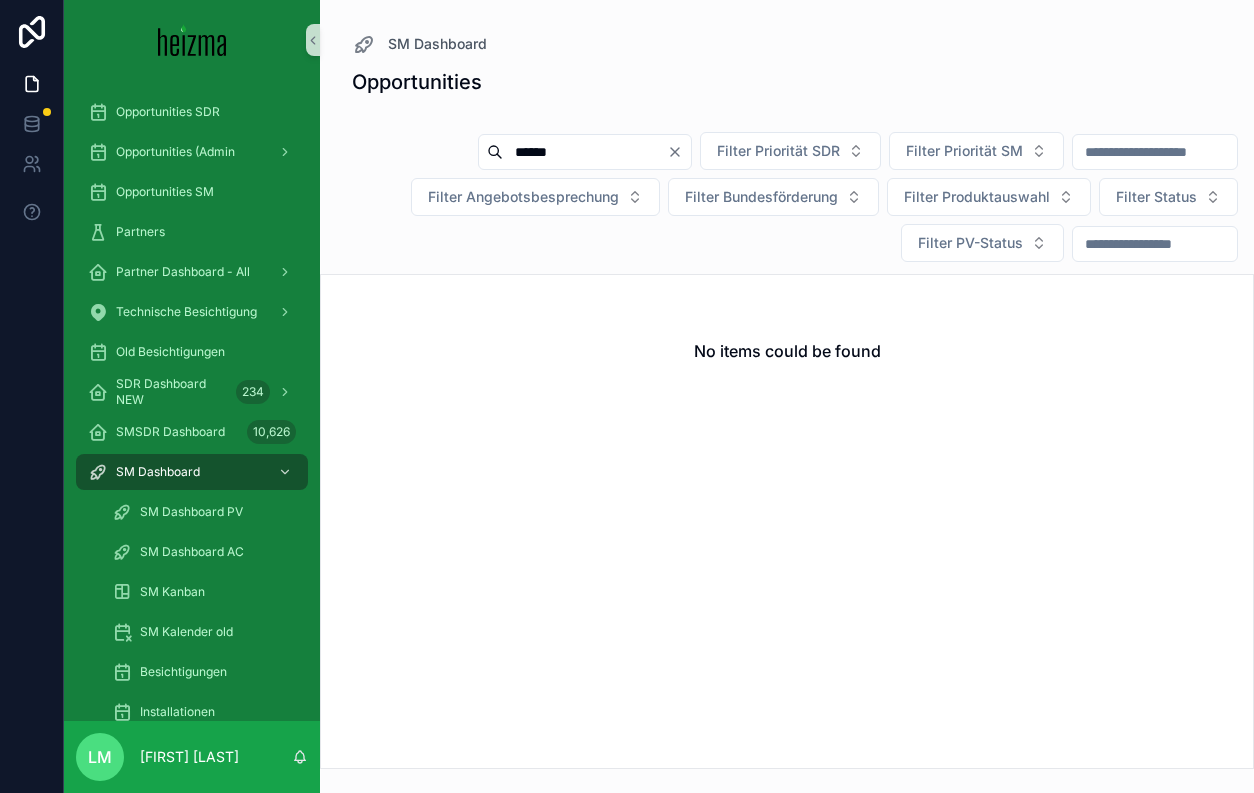 type on "******" 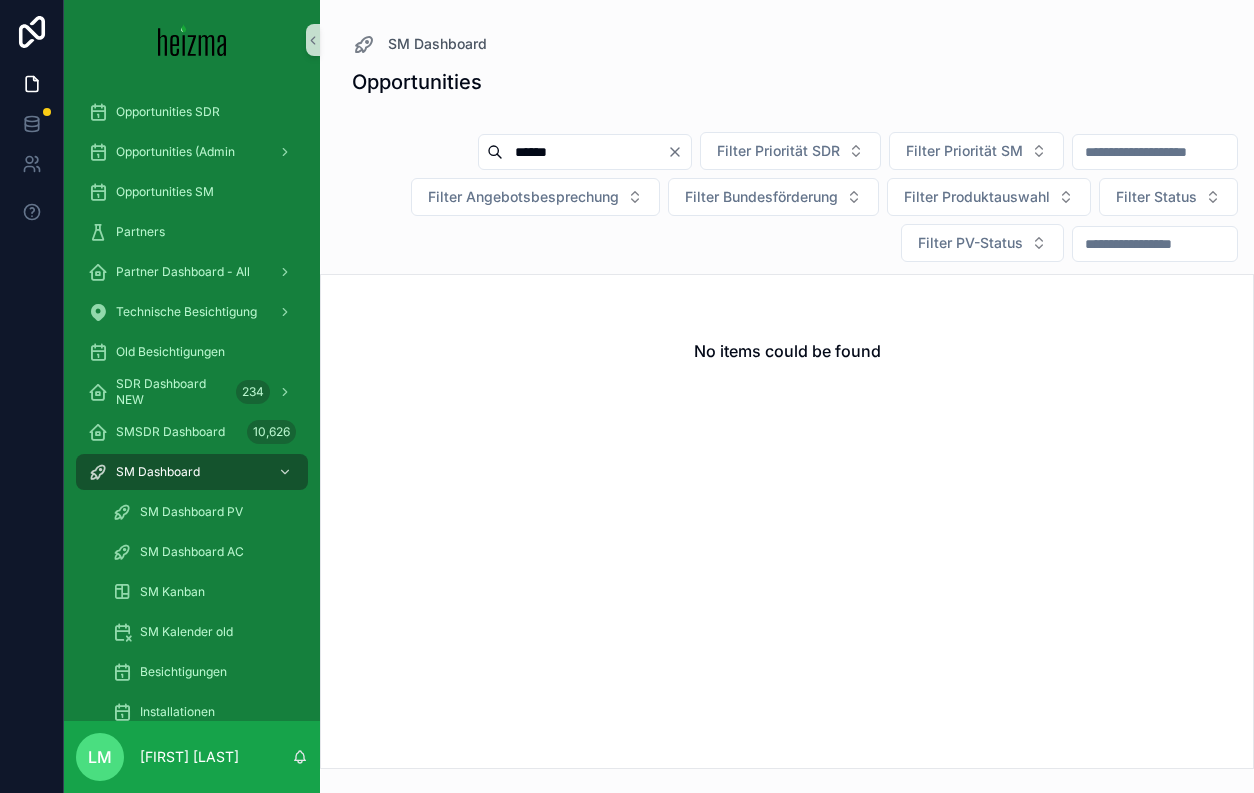 click 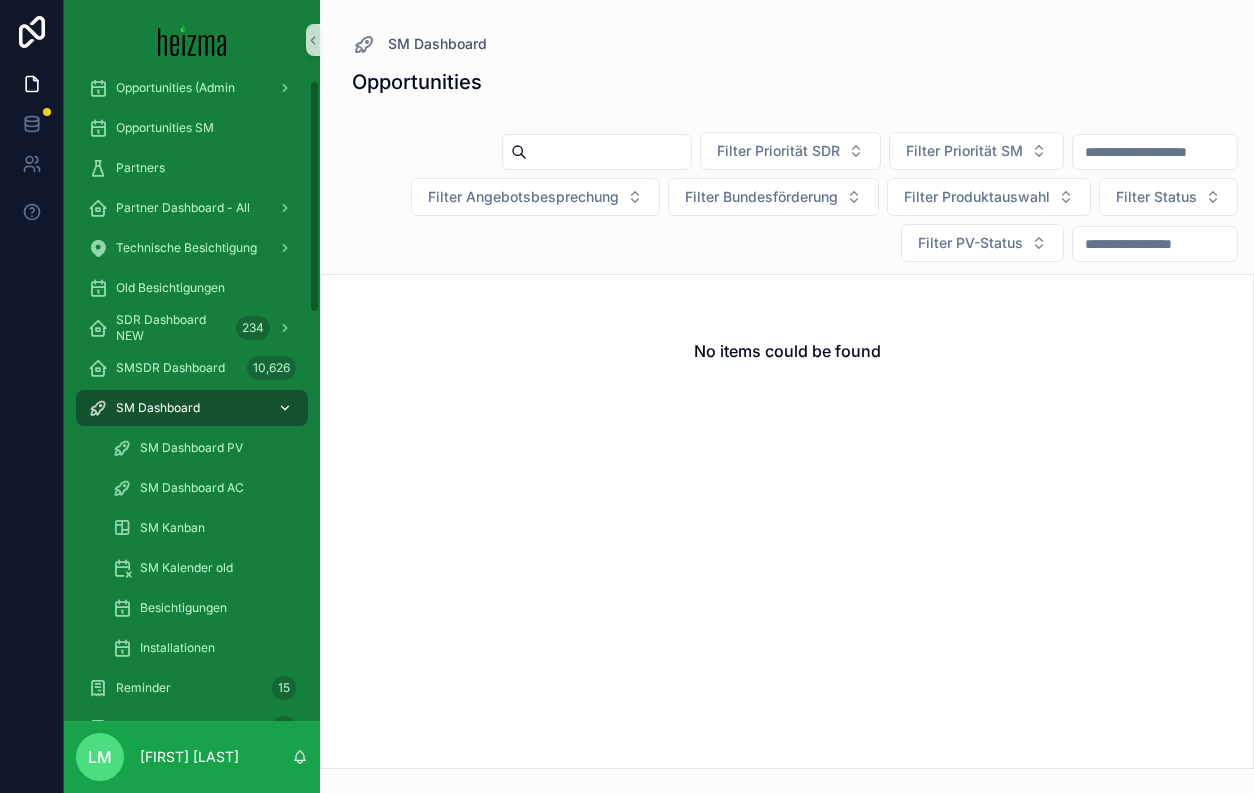 scroll, scrollTop: 0, scrollLeft: 0, axis: both 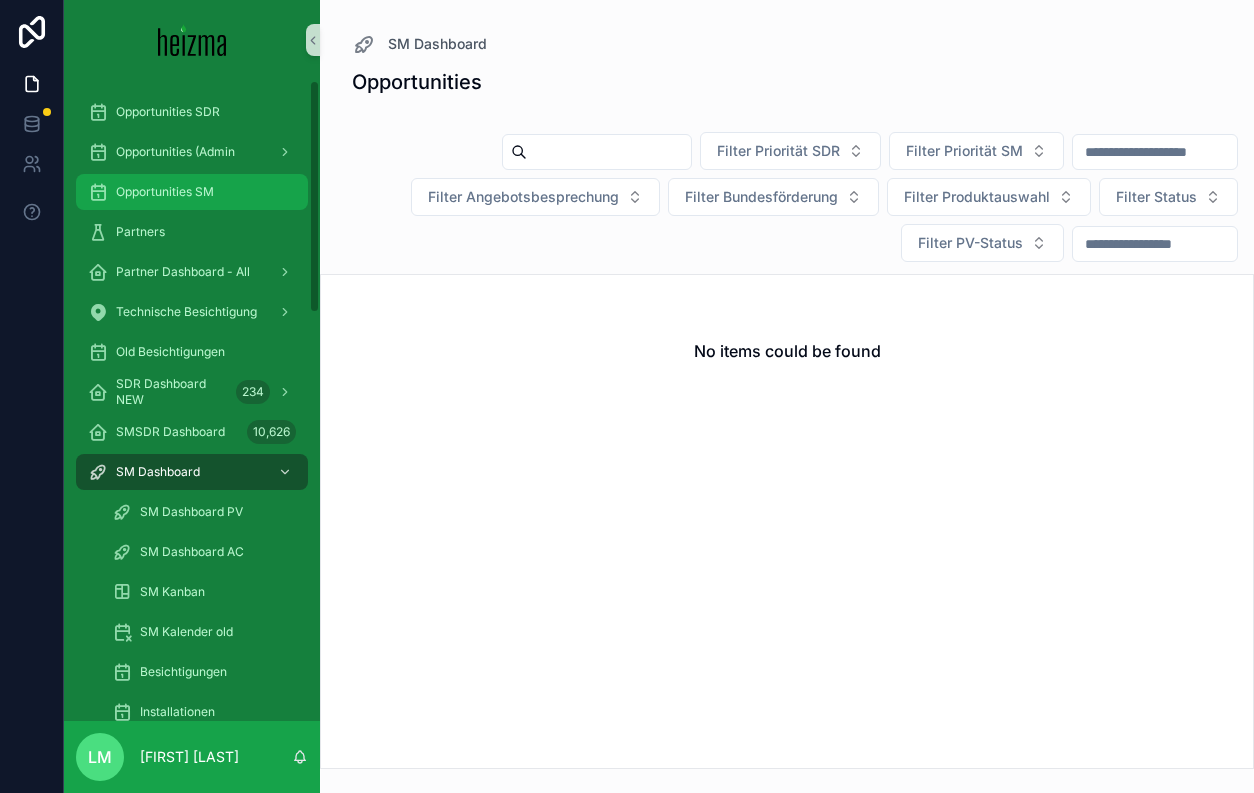 click on "Opportunities SM" at bounding box center [165, 192] 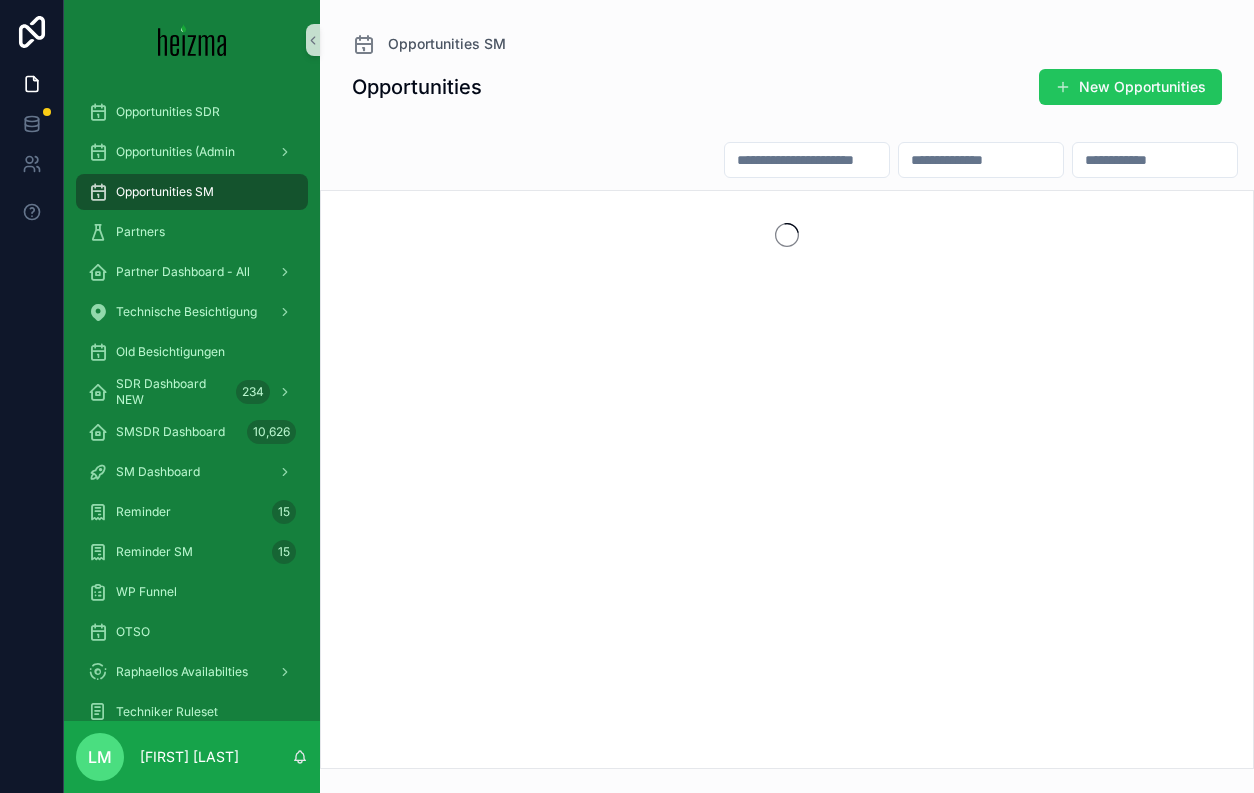 click at bounding box center (807, 160) 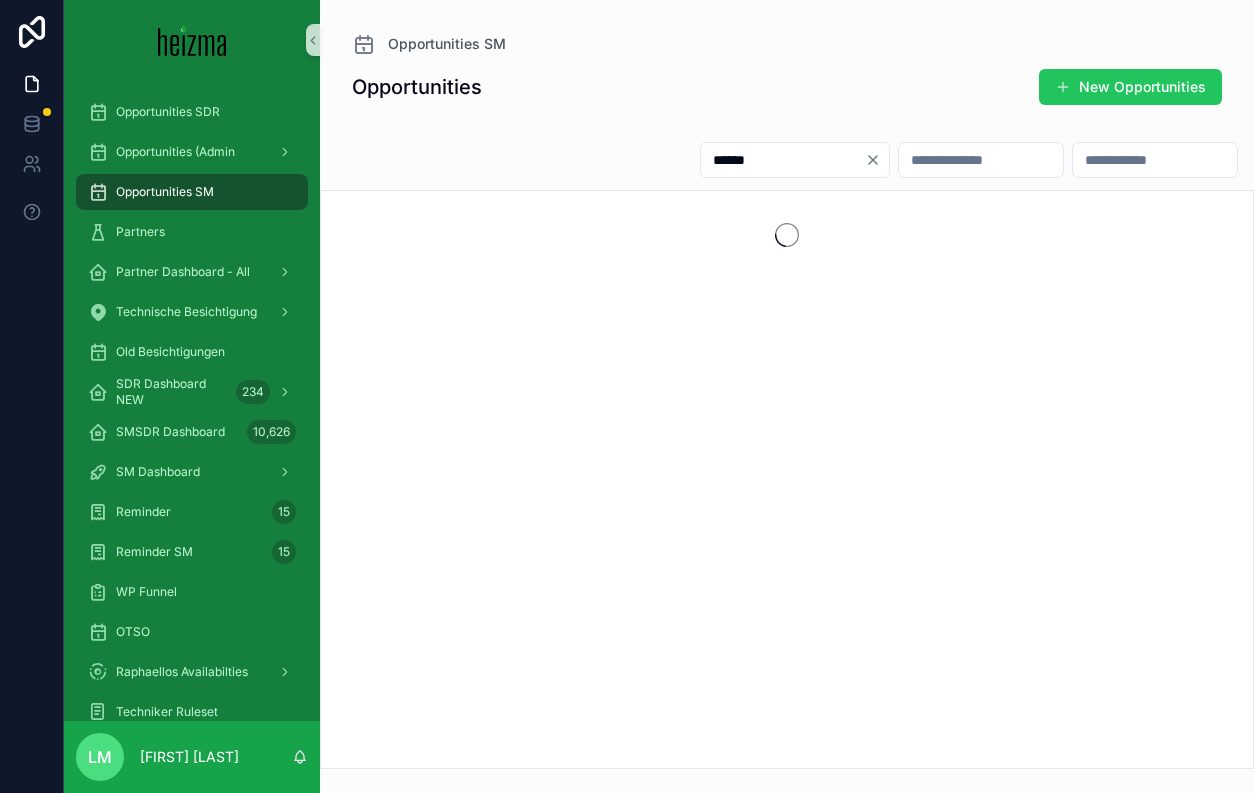 type on "******" 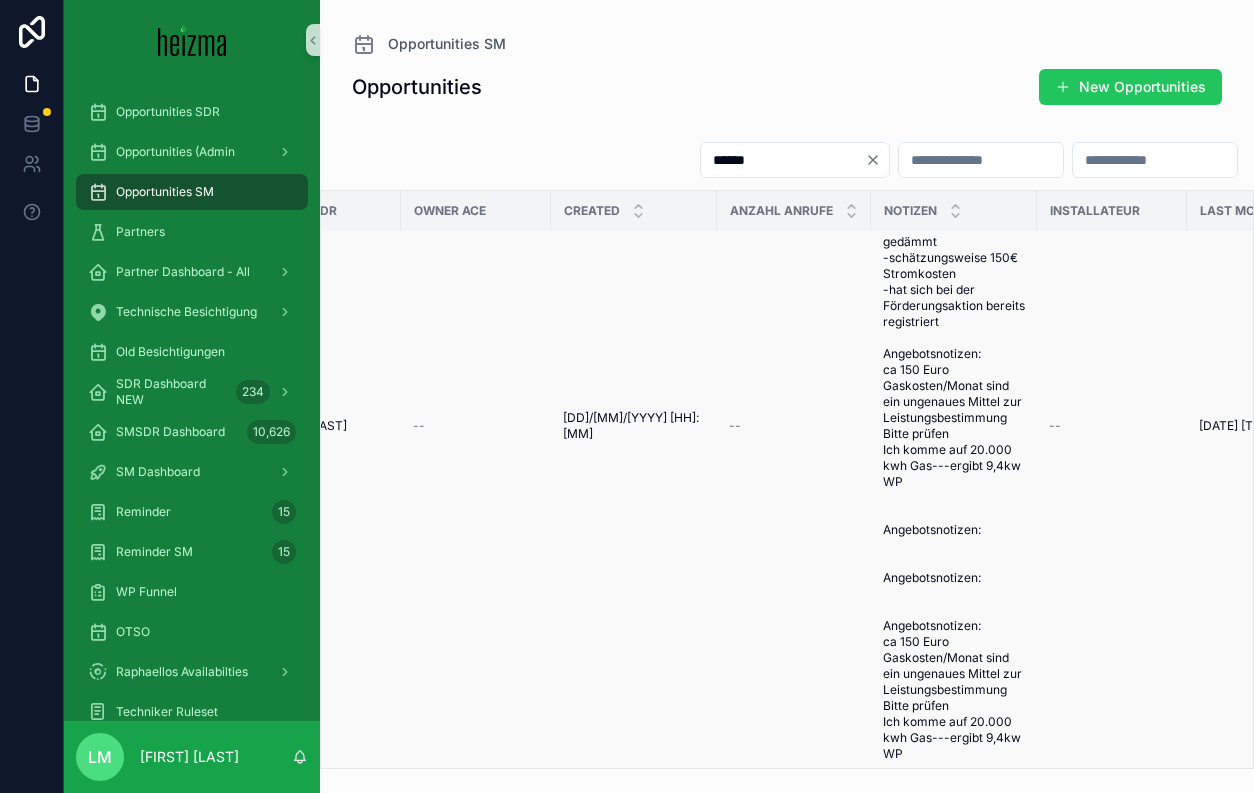 scroll, scrollTop: 150, scrollLeft: 393, axis: both 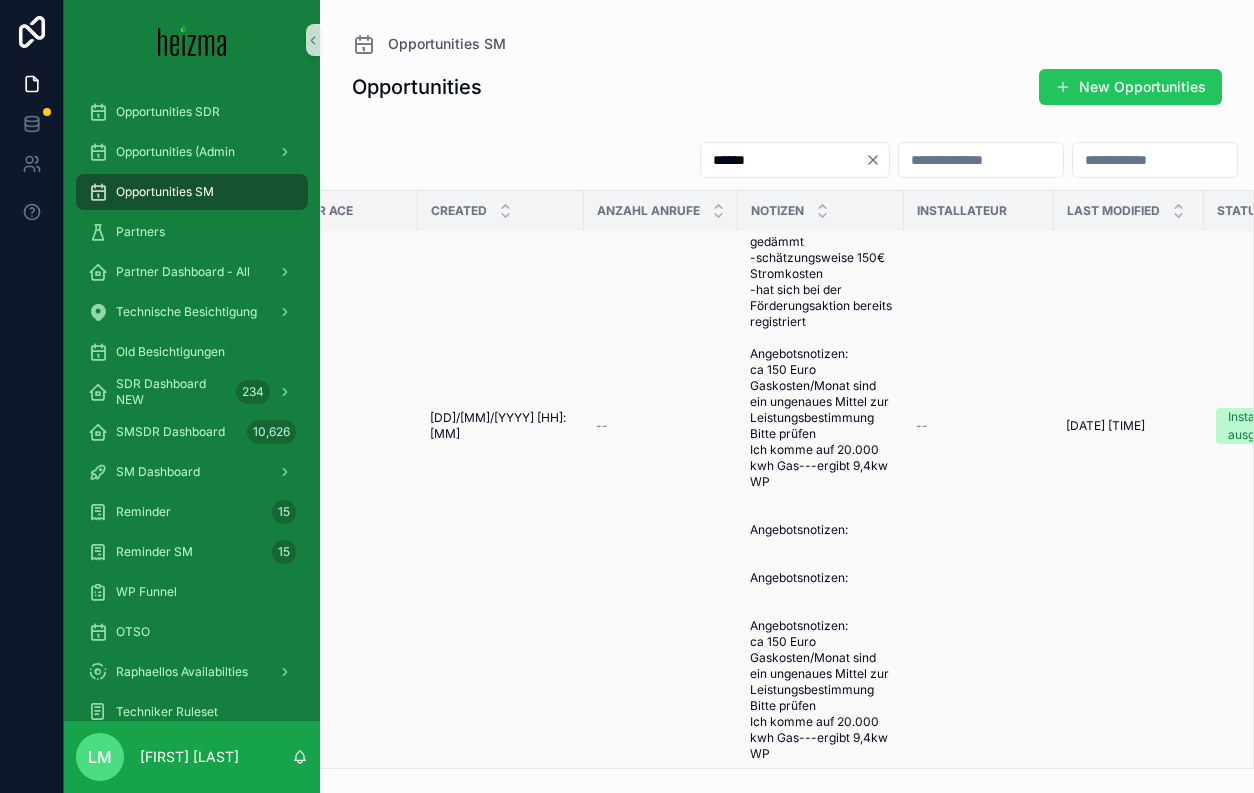 click on "-alter Teil mit dünnen Wänden -> Vollwärmeschutz nachträglich draufgemacht
-neuer Teil (2002) mit dickeren Wänden ohne Vollwärmeschutz
-oberste Decke gedämmt
-schätzungsweise 150€ Stromkosten
-hat sich bei der Förderungsaktion bereits registriert
Angebotsnotizen:
ca 150 Euro Gaskosten/Monat sind ein ungenaues Mittel zur Leistungsbestimmung
Bitte prüfen
Ich komme auf 20.000 kwh Gas---ergibt 9,4kw WP
Angebotsnotizen:
Angebotsnotizen:
Angebotsnotizen:
ca 150 Euro Gaskosten/Monat sind ein ungenaues Mittel zur Leistungsbestimmung
Bitte prüfen
Ich komme auf 20.000 kwh Gas---ergibt 9,4kw WP" at bounding box center [821, 426] 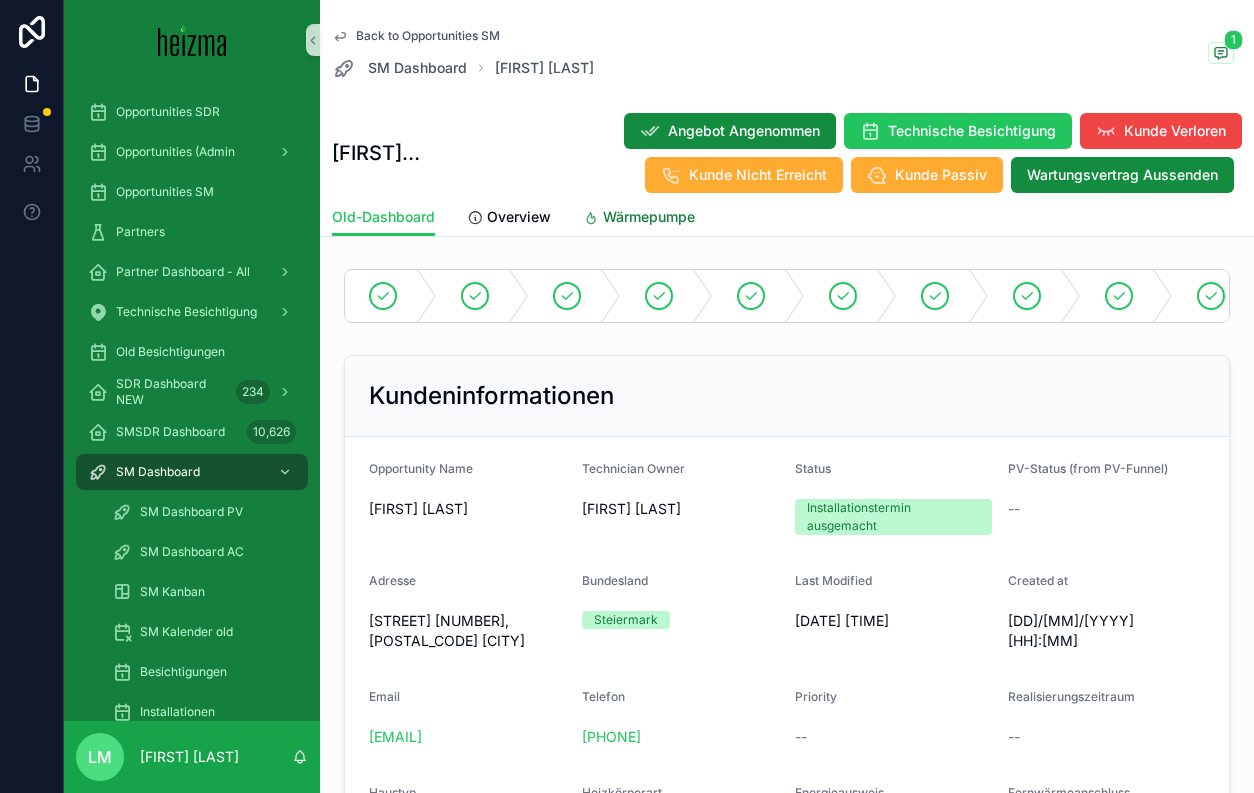 click on "Wärmepumpe" at bounding box center [649, 217] 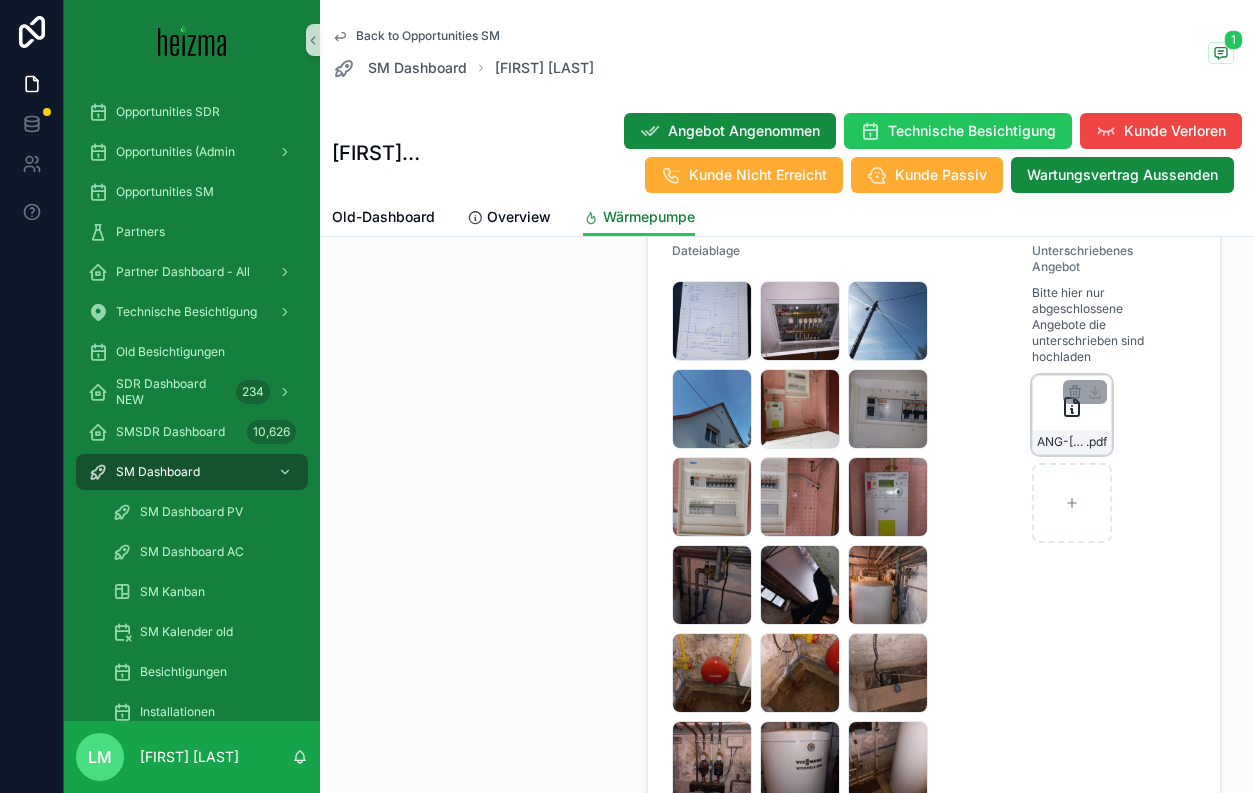 scroll, scrollTop: 6067, scrollLeft: 0, axis: vertical 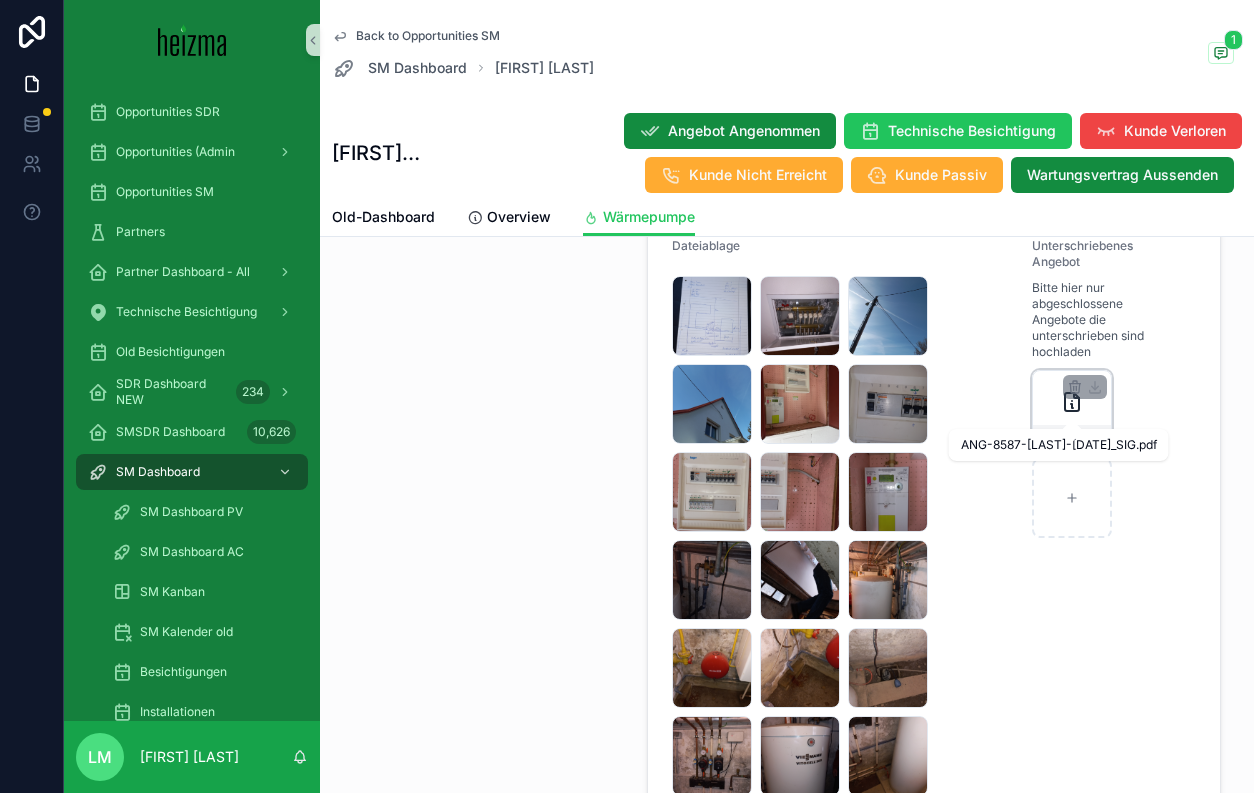 click on "ANG-[NUMBER]-[LAST]-[DATE]_SIG" at bounding box center [1061, 437] 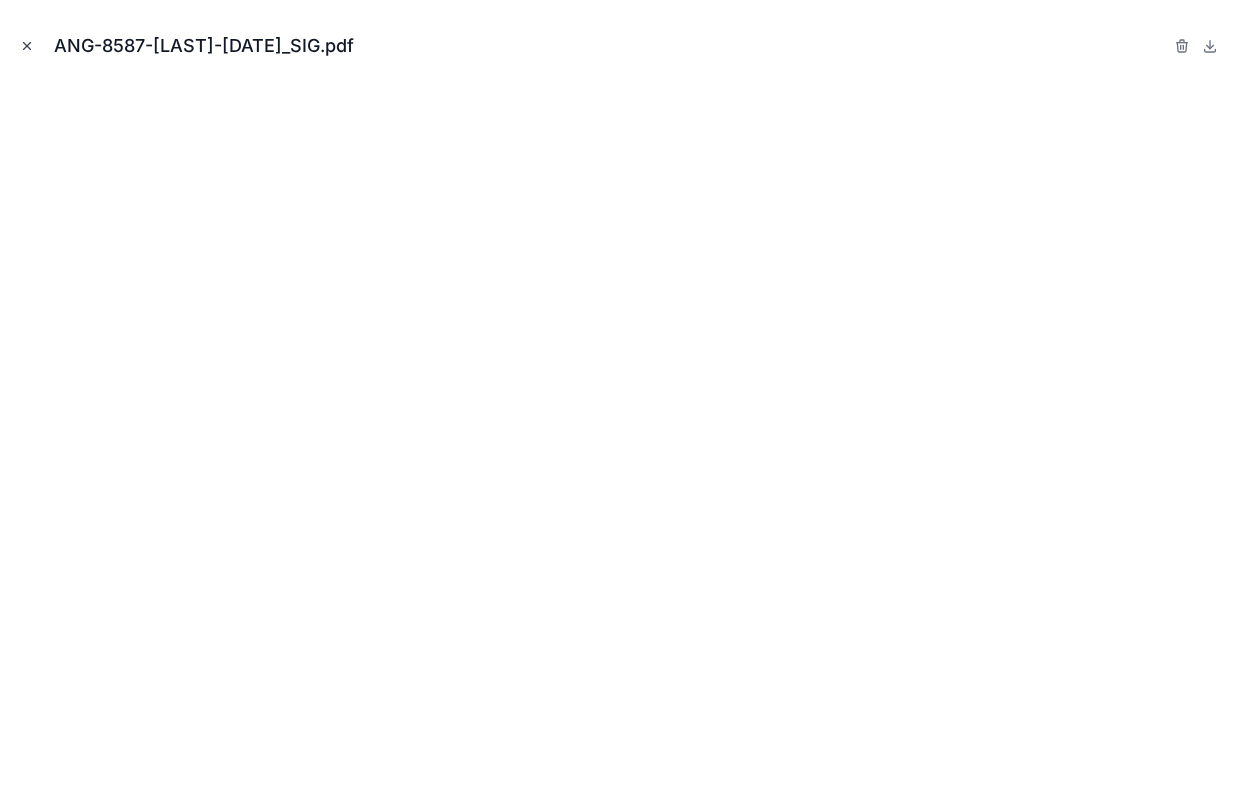 click 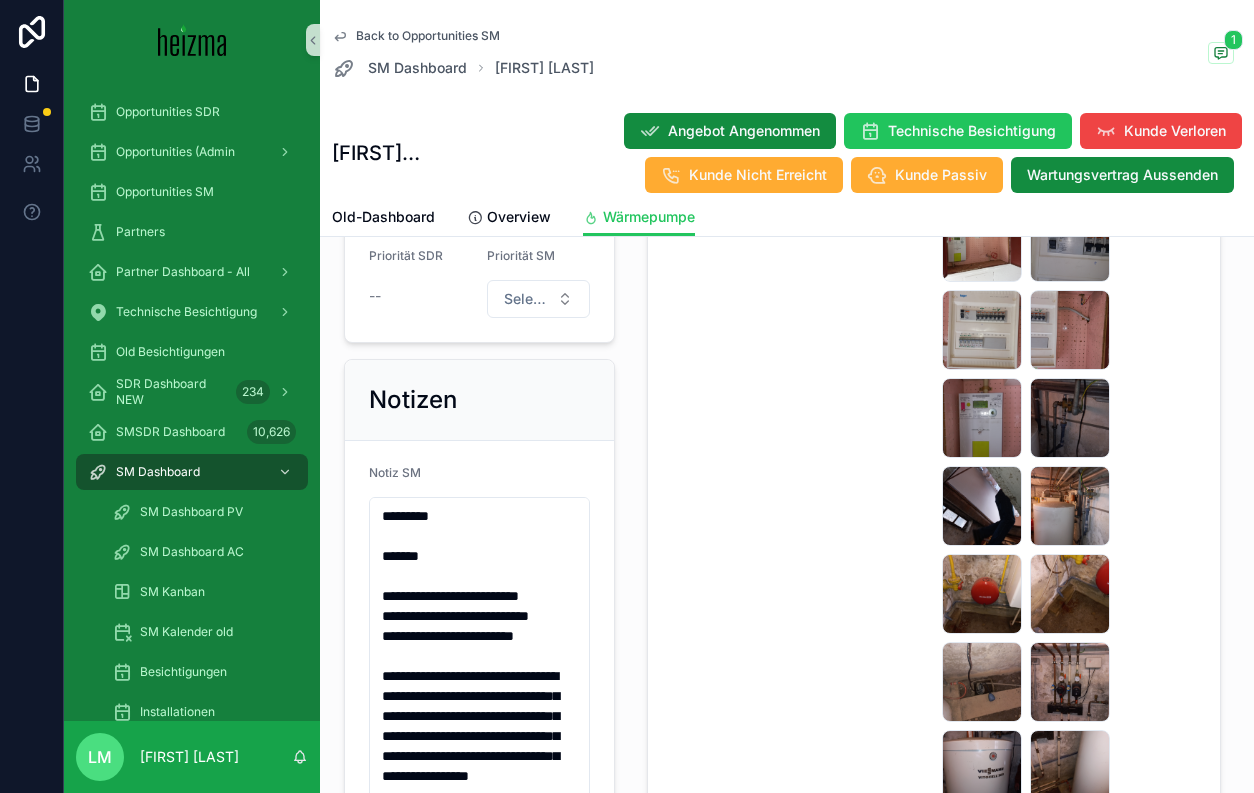 scroll, scrollTop: 892, scrollLeft: 0, axis: vertical 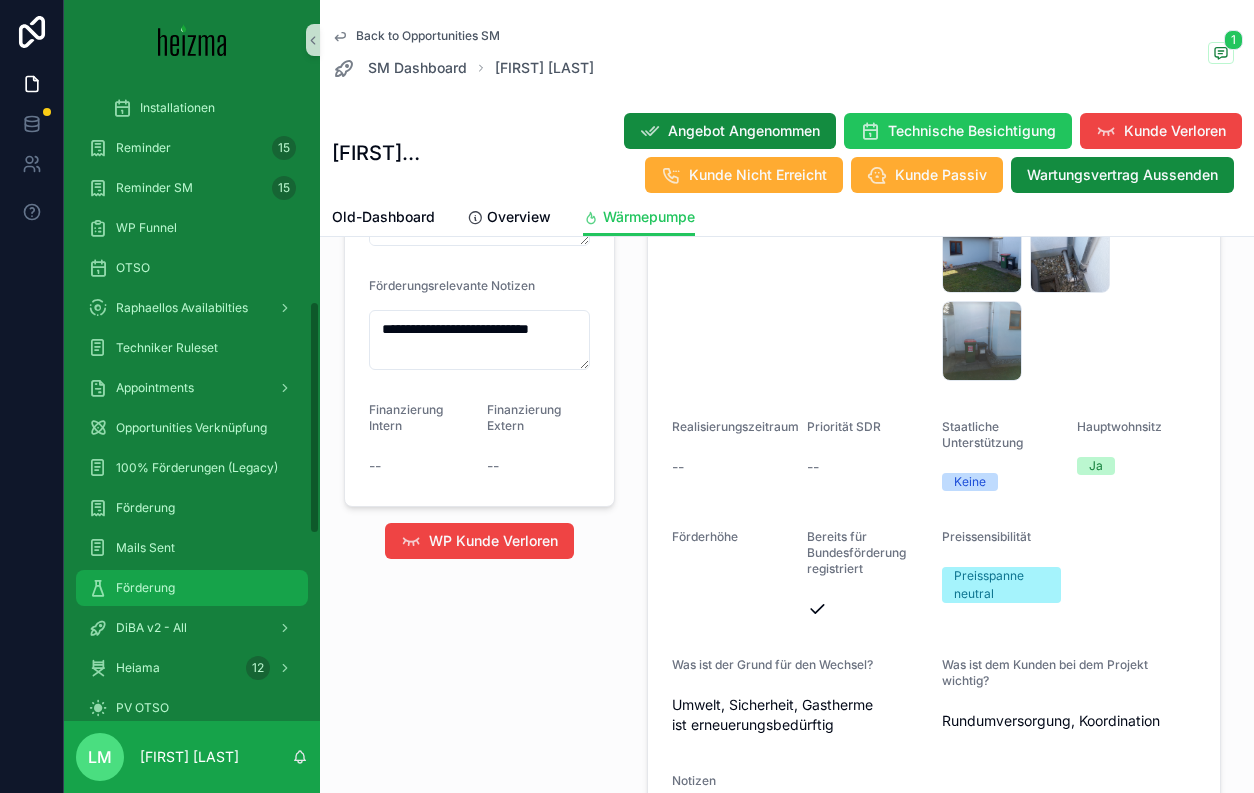 click on "Förderung" at bounding box center (145, 588) 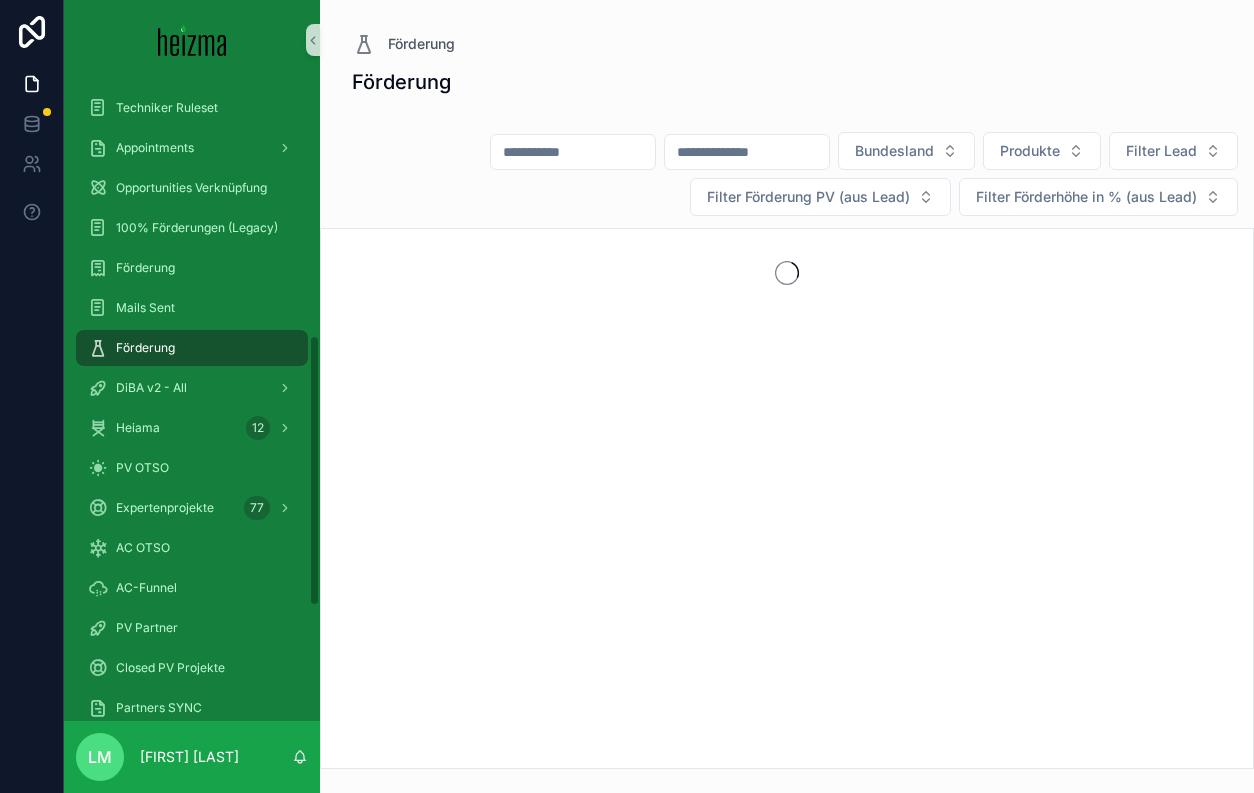 scroll, scrollTop: 0, scrollLeft: 0, axis: both 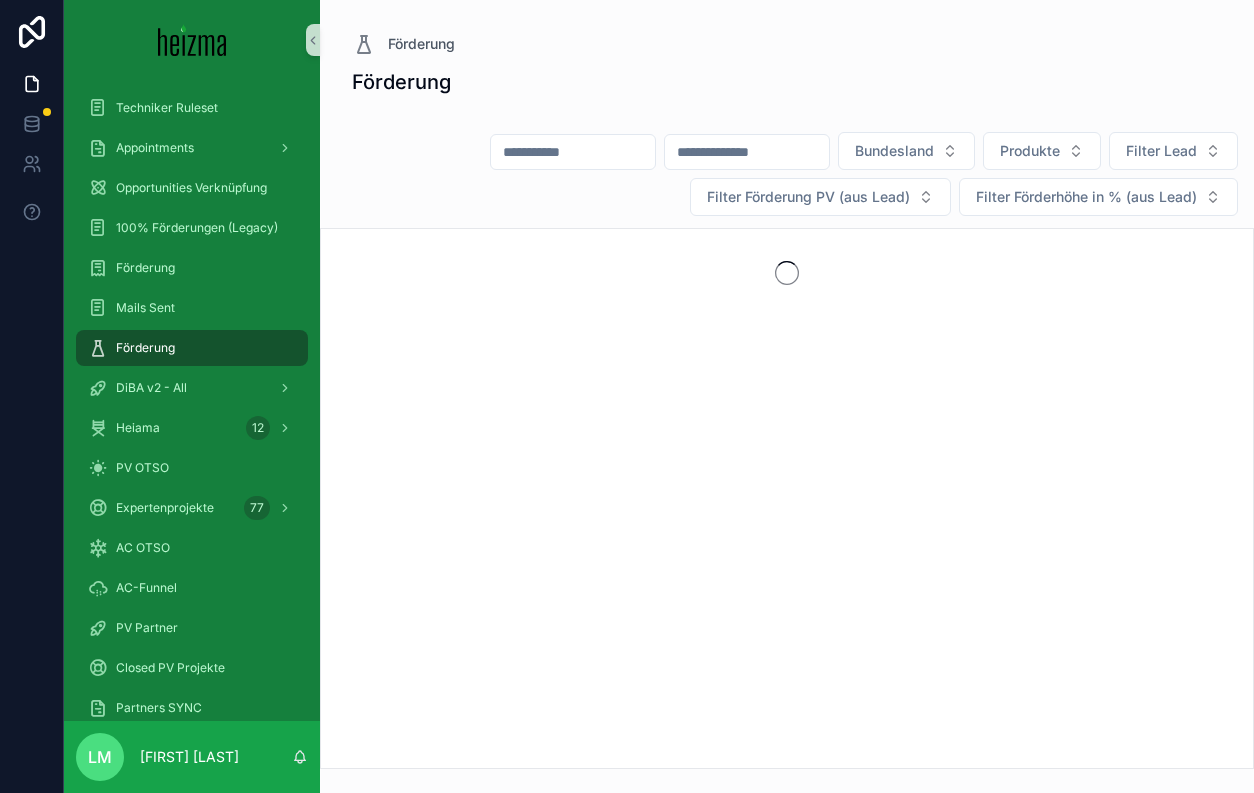 click at bounding box center [573, 152] 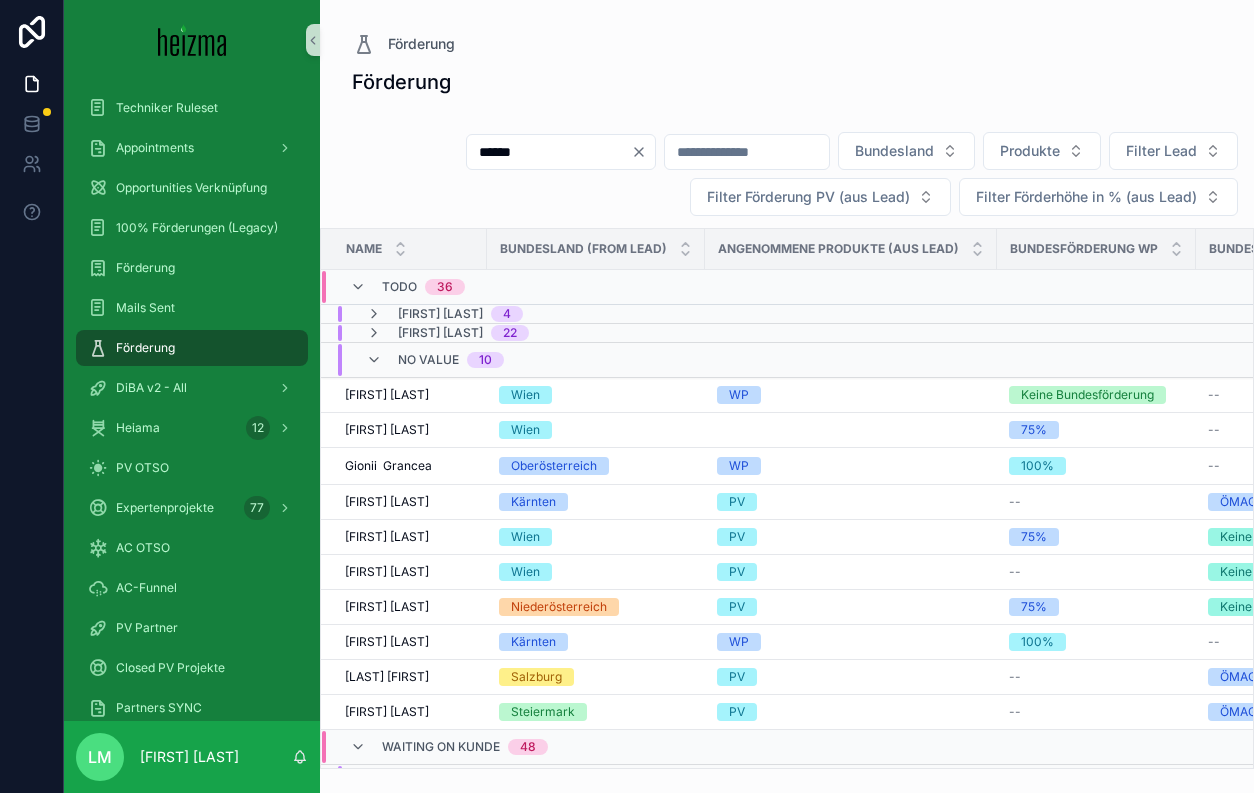 type on "******" 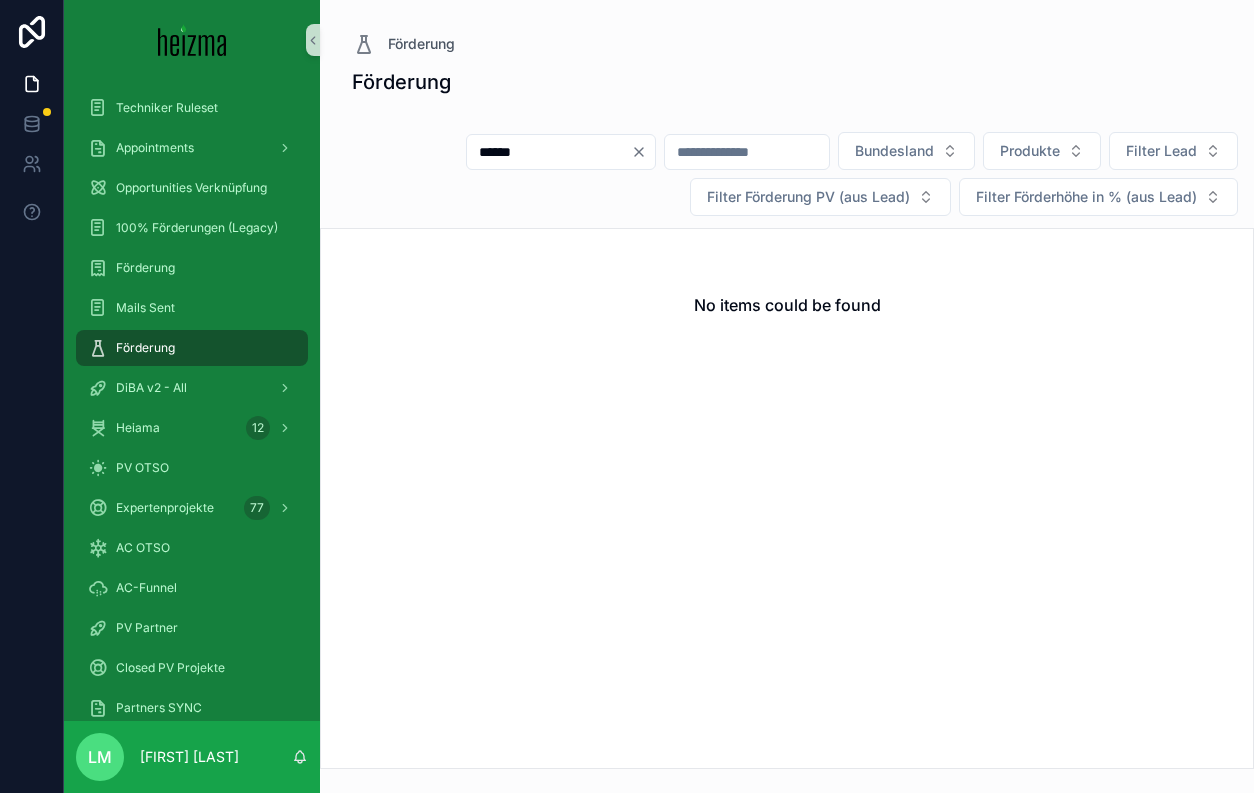 click 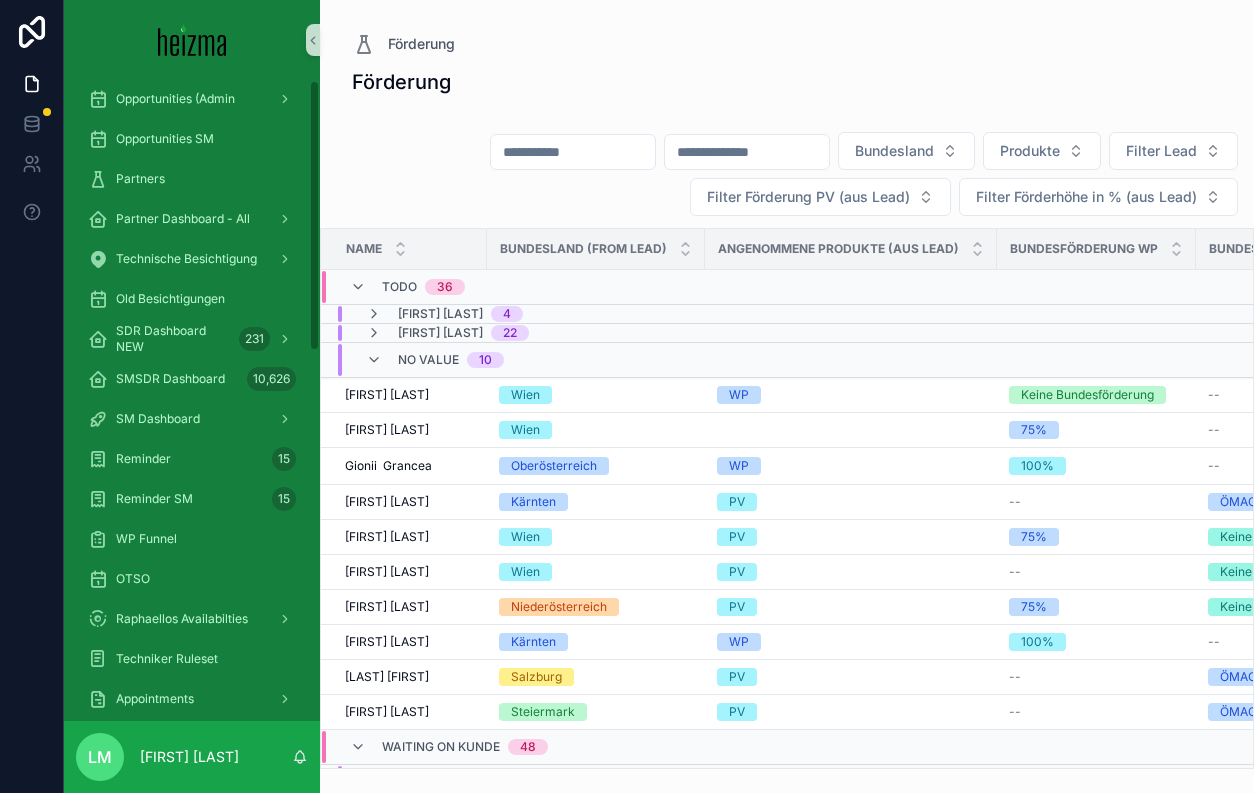 scroll, scrollTop: 0, scrollLeft: 0, axis: both 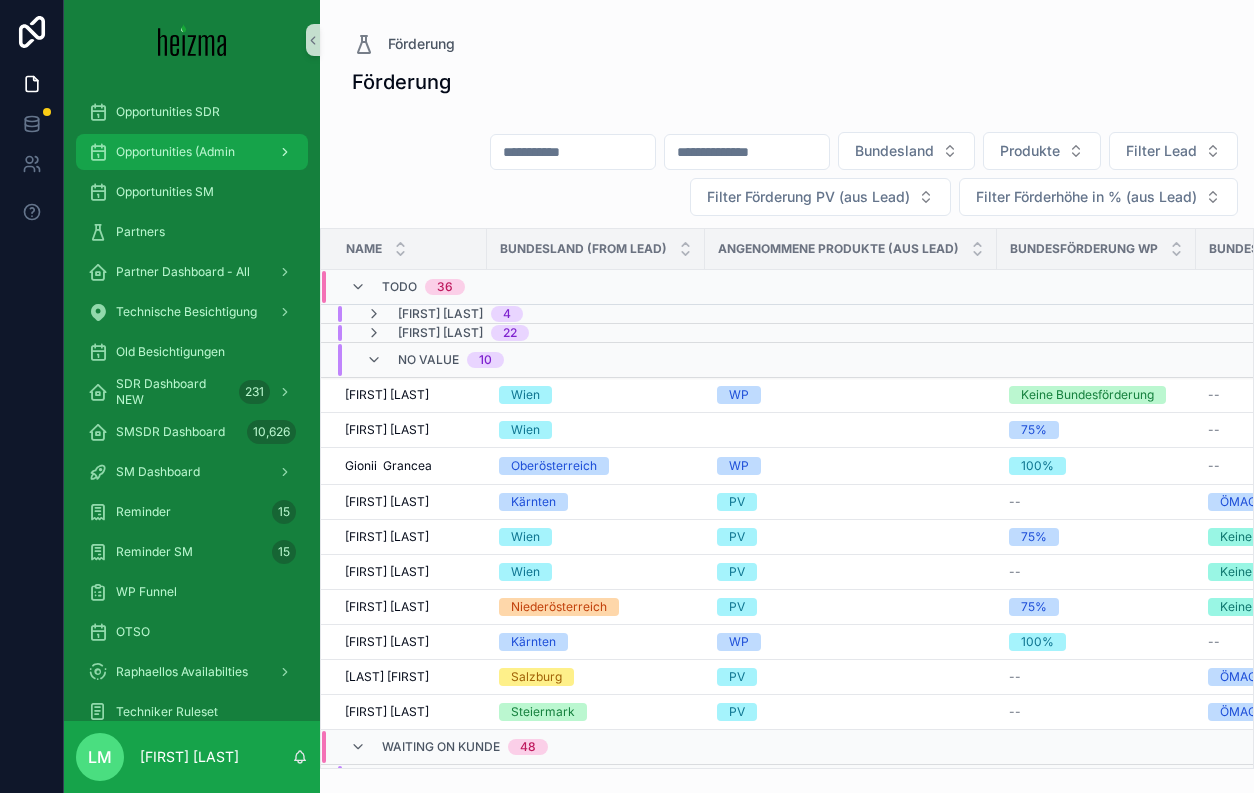 click on "Opportunities (Admin" at bounding box center [175, 152] 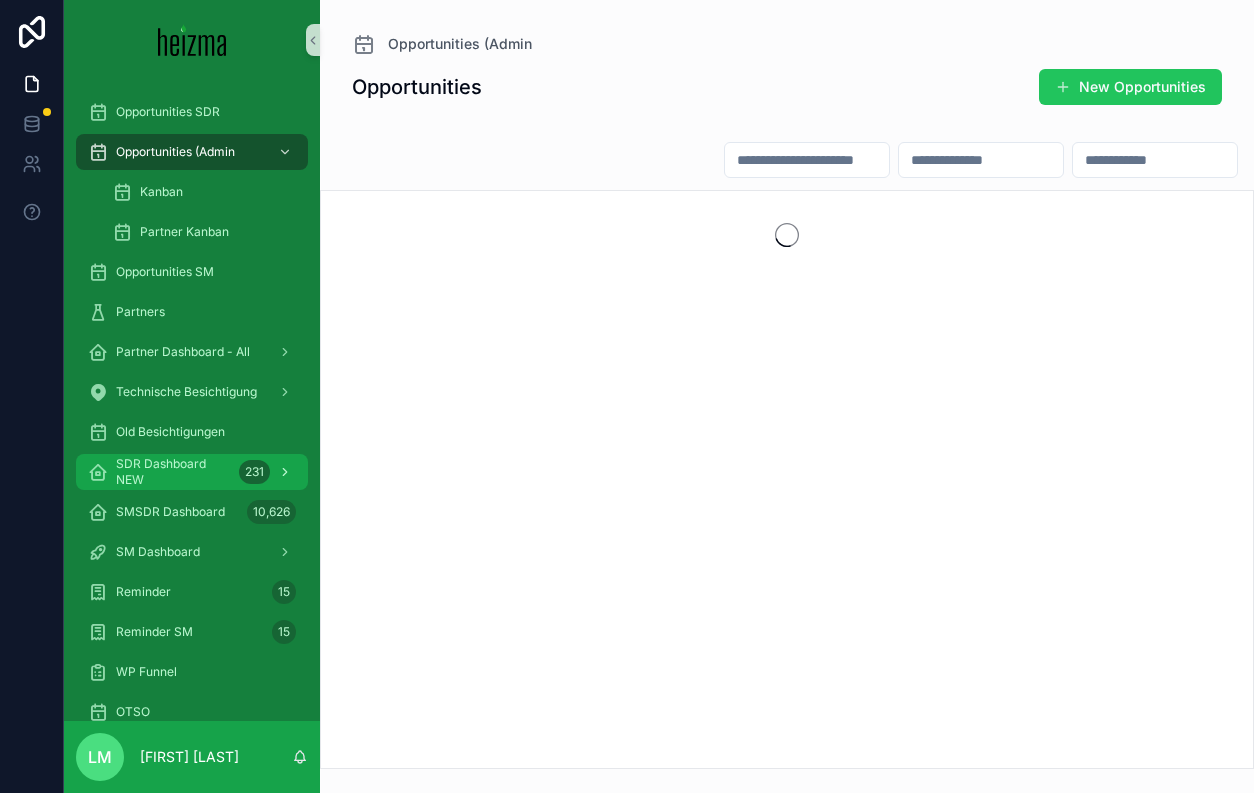 click on "SDR Dashboard NEW" at bounding box center (173, 472) 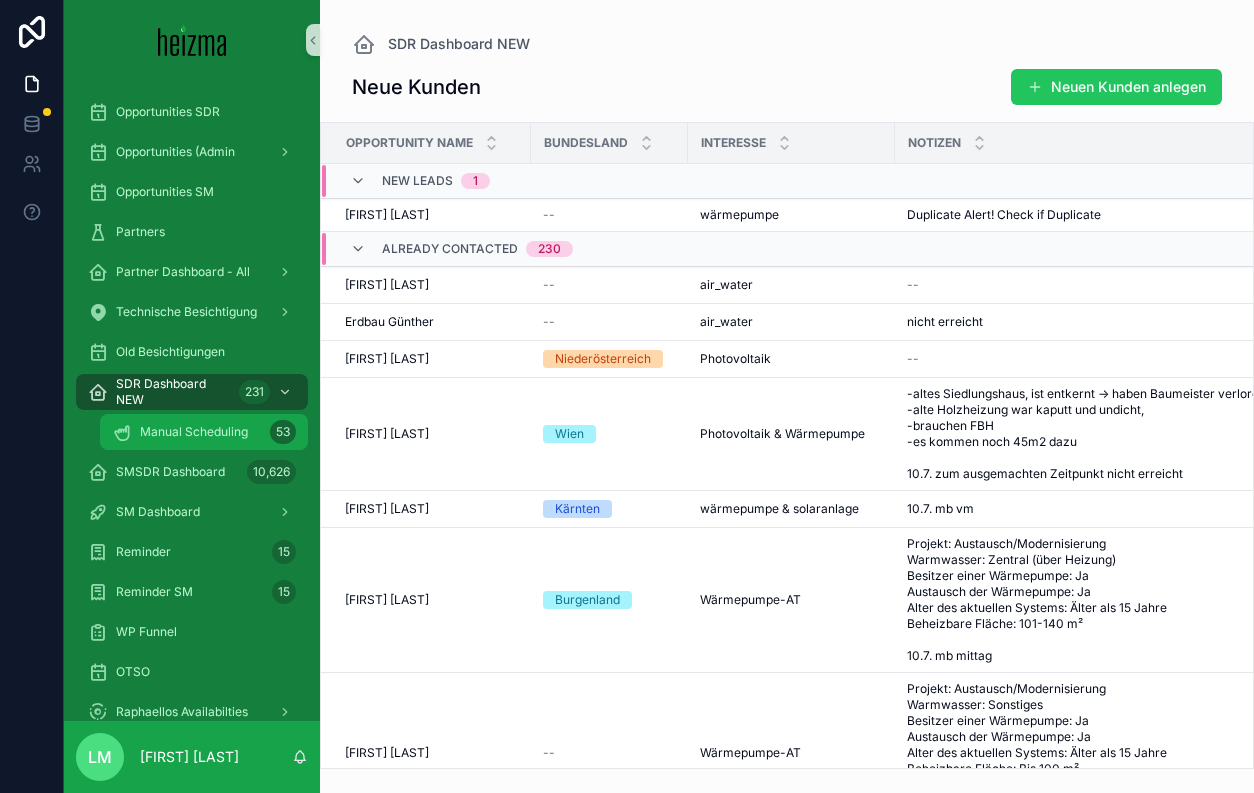 click on "Manual Scheduling [NUMBER]" at bounding box center [204, 432] 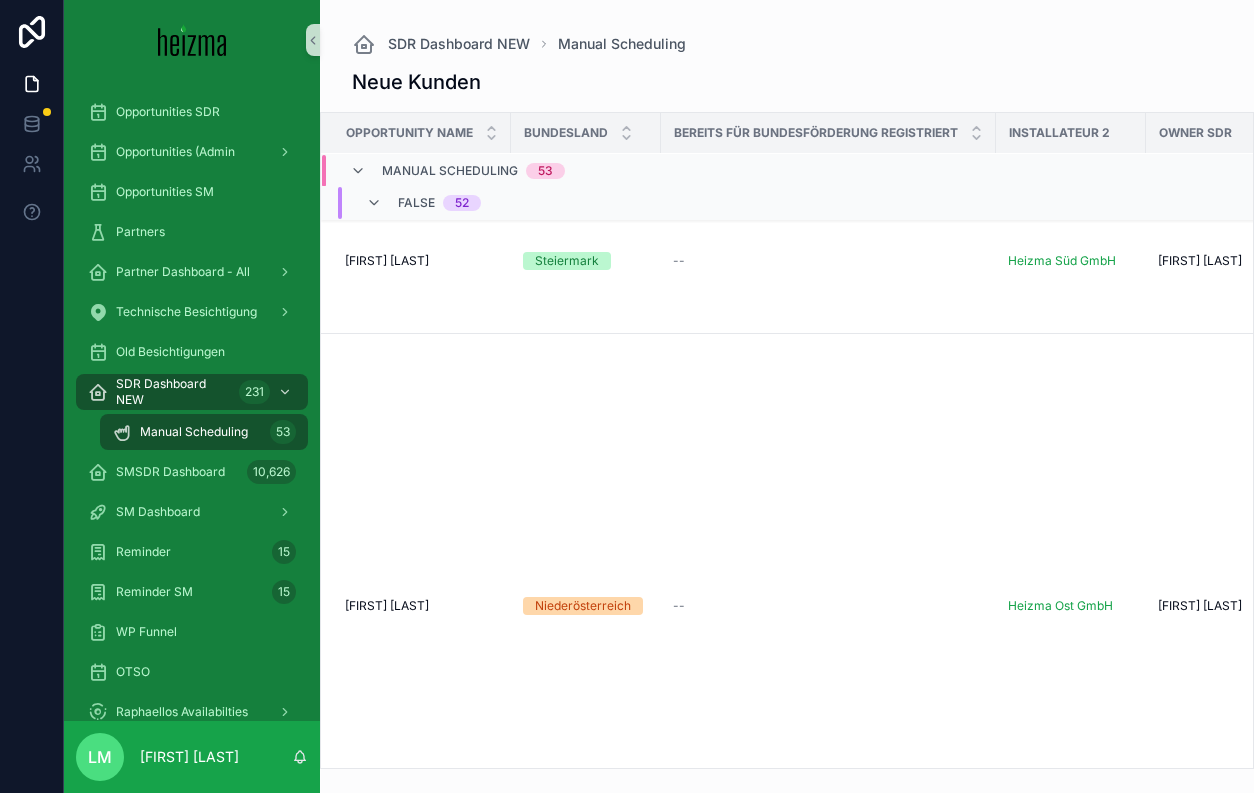 scroll, scrollTop: 9166, scrollLeft: 0, axis: vertical 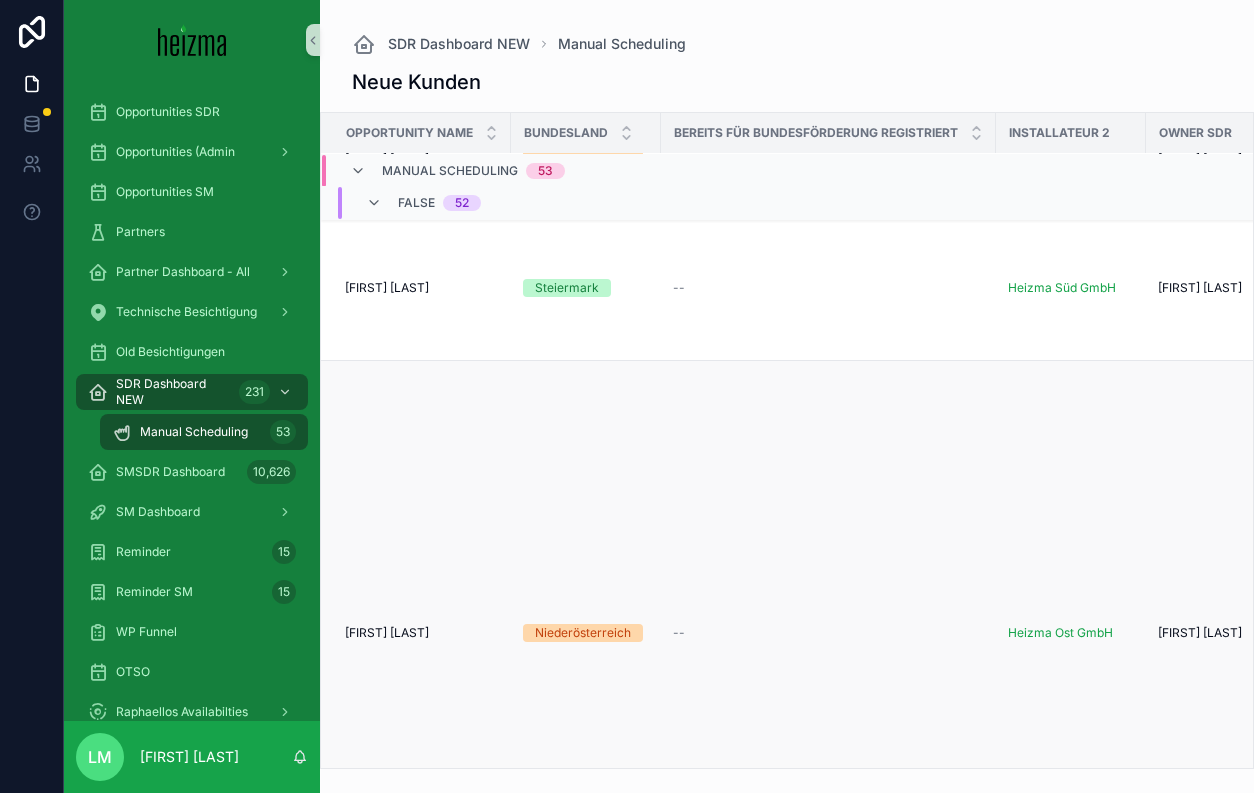 click on "[FIRST] [LAST]" at bounding box center [387, 633] 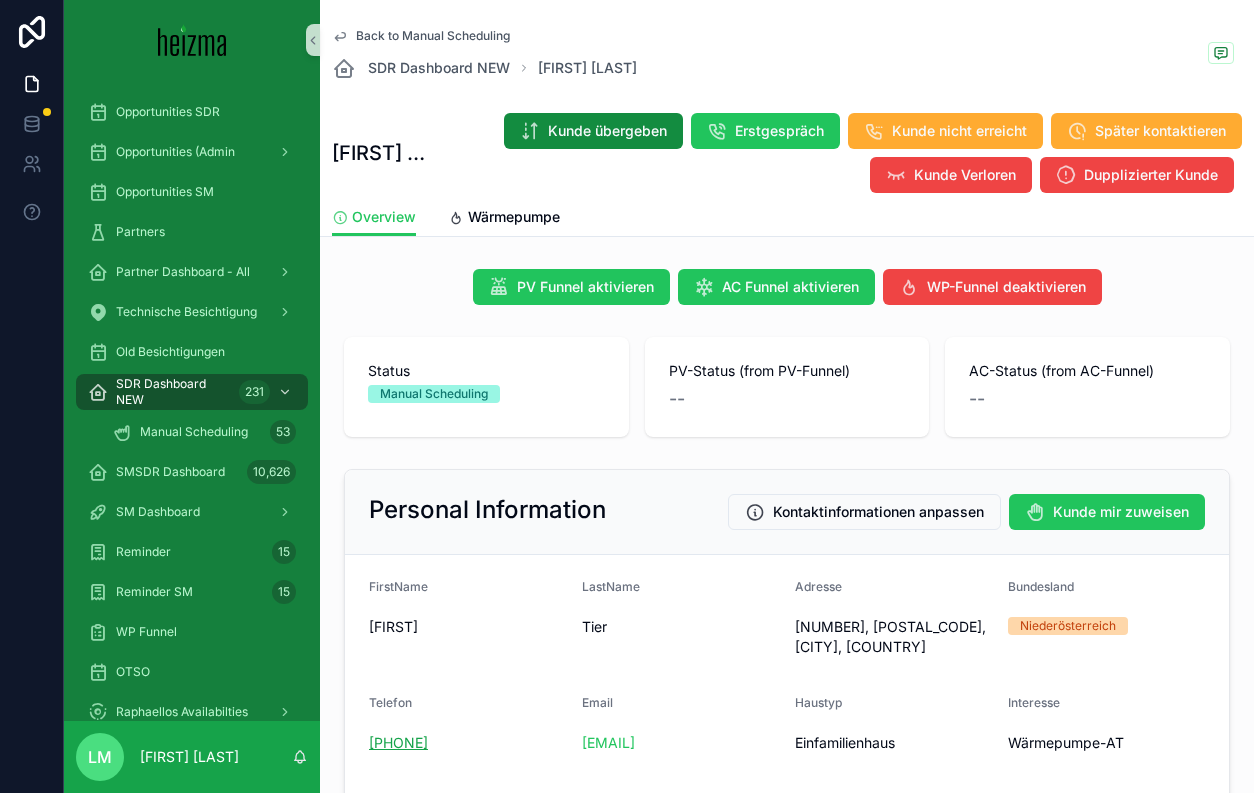 click on "[PHONE]" at bounding box center (398, 743) 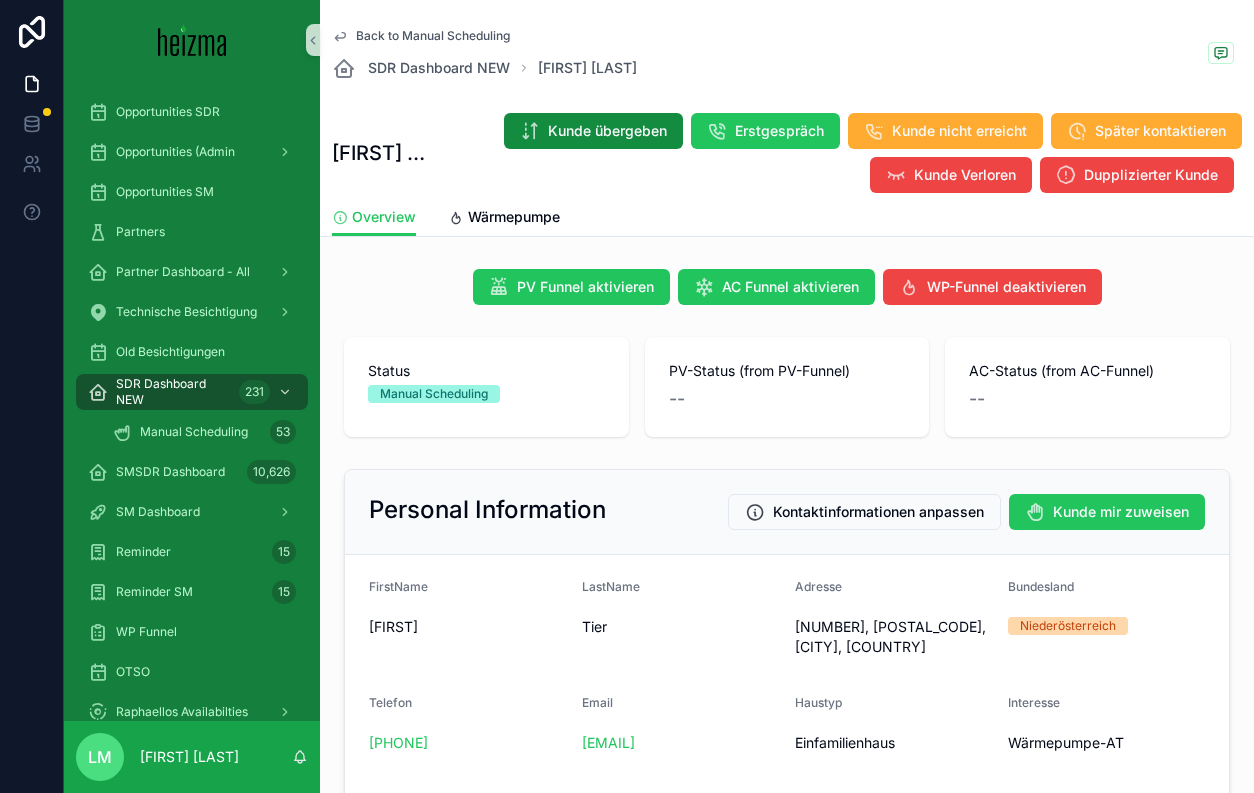click on "[NUMBER], [POSTAL_CODE], [CITY], [COUNTRY]" at bounding box center [893, 637] 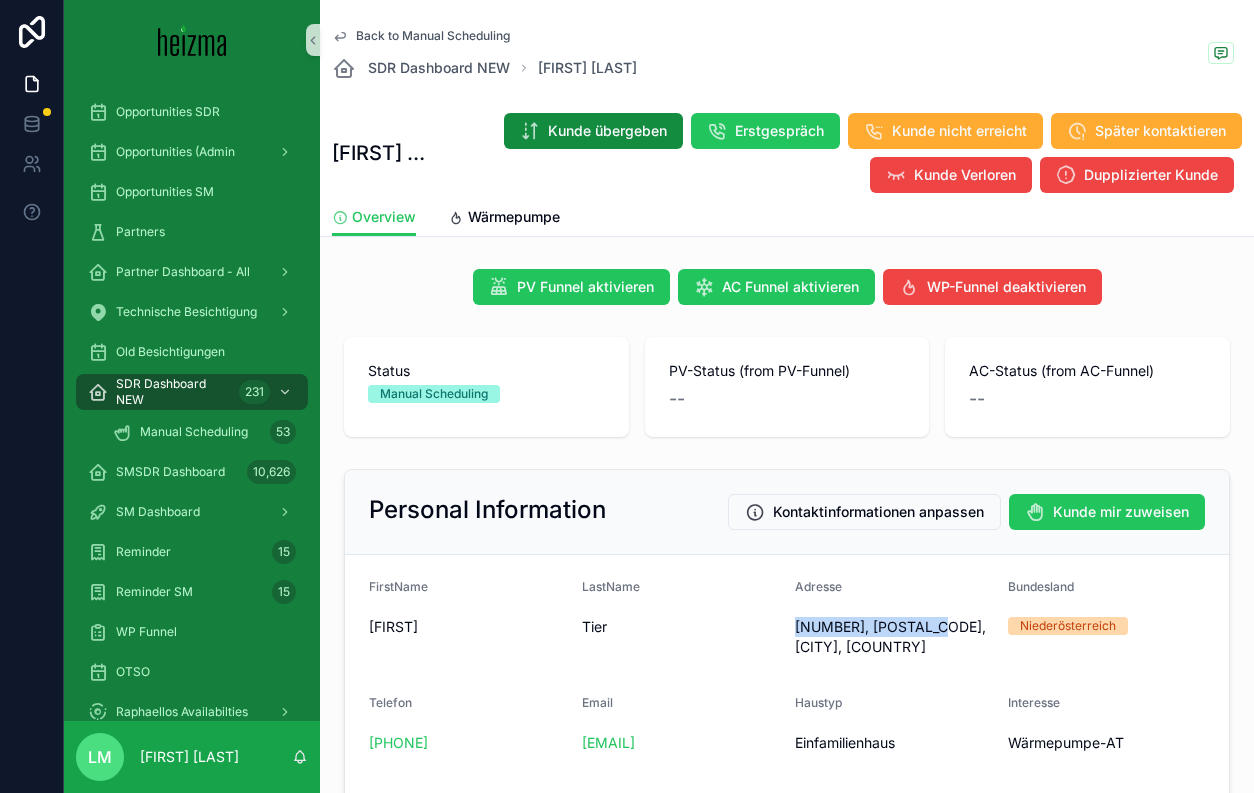 click on "[NUMBER], [POSTAL_CODE], [CITY], [COUNTRY]" at bounding box center (893, 637) 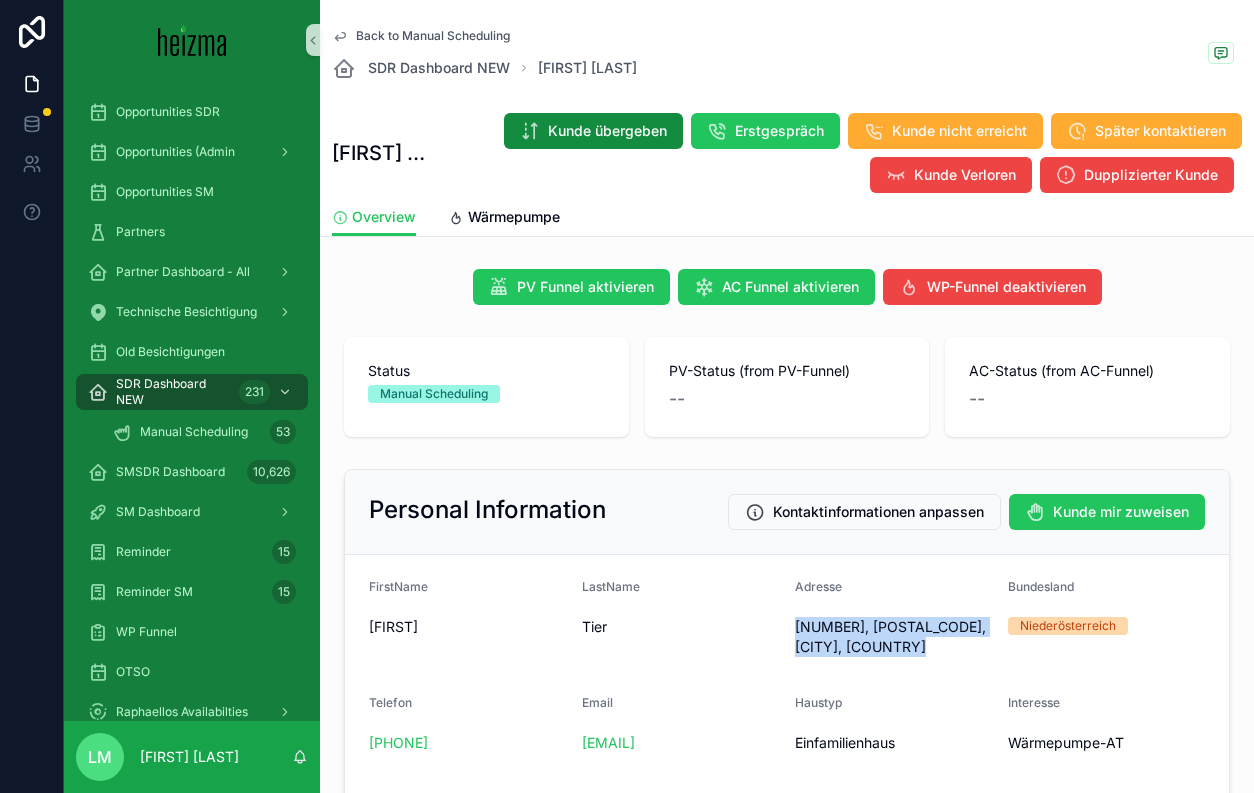 click on "[NUMBER], [POSTAL_CODE], [CITY], [COUNTRY]" at bounding box center (893, 637) 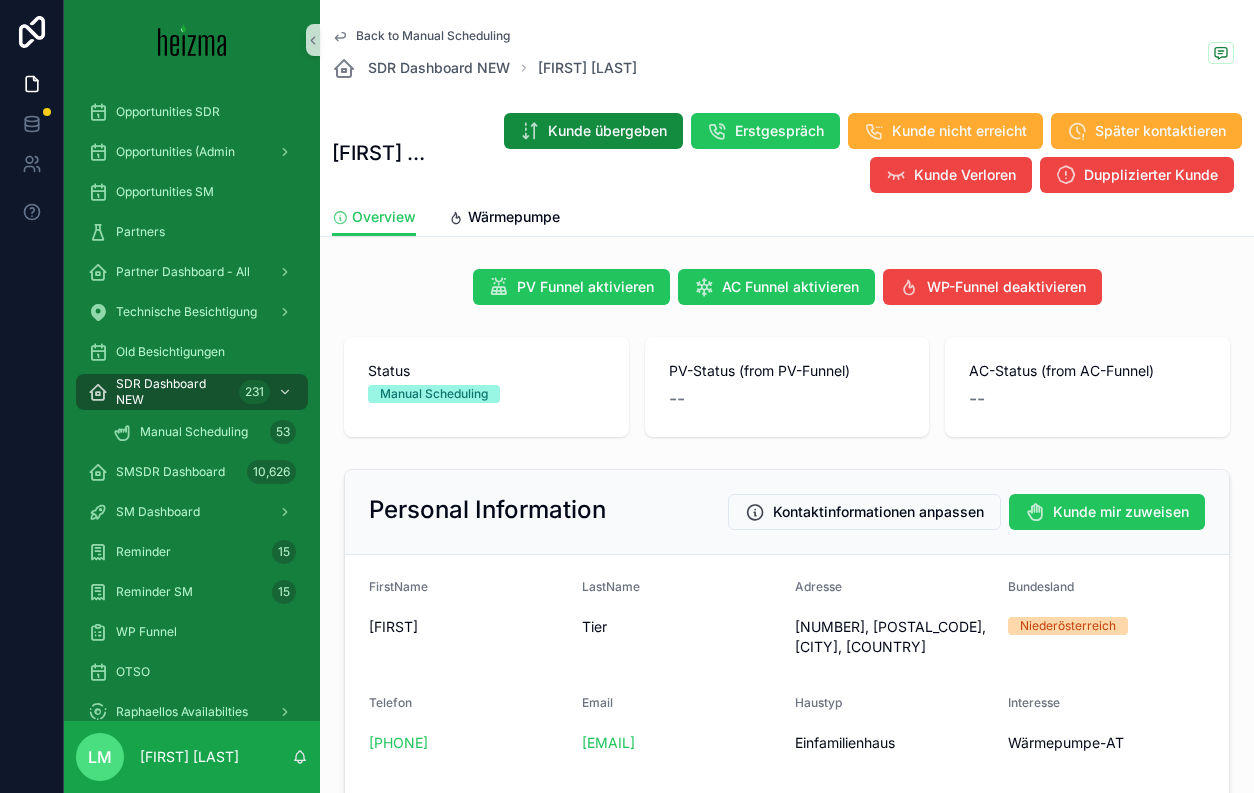 drag, startPoint x: 809, startPoint y: 631, endPoint x: 809, endPoint y: 667, distance: 36 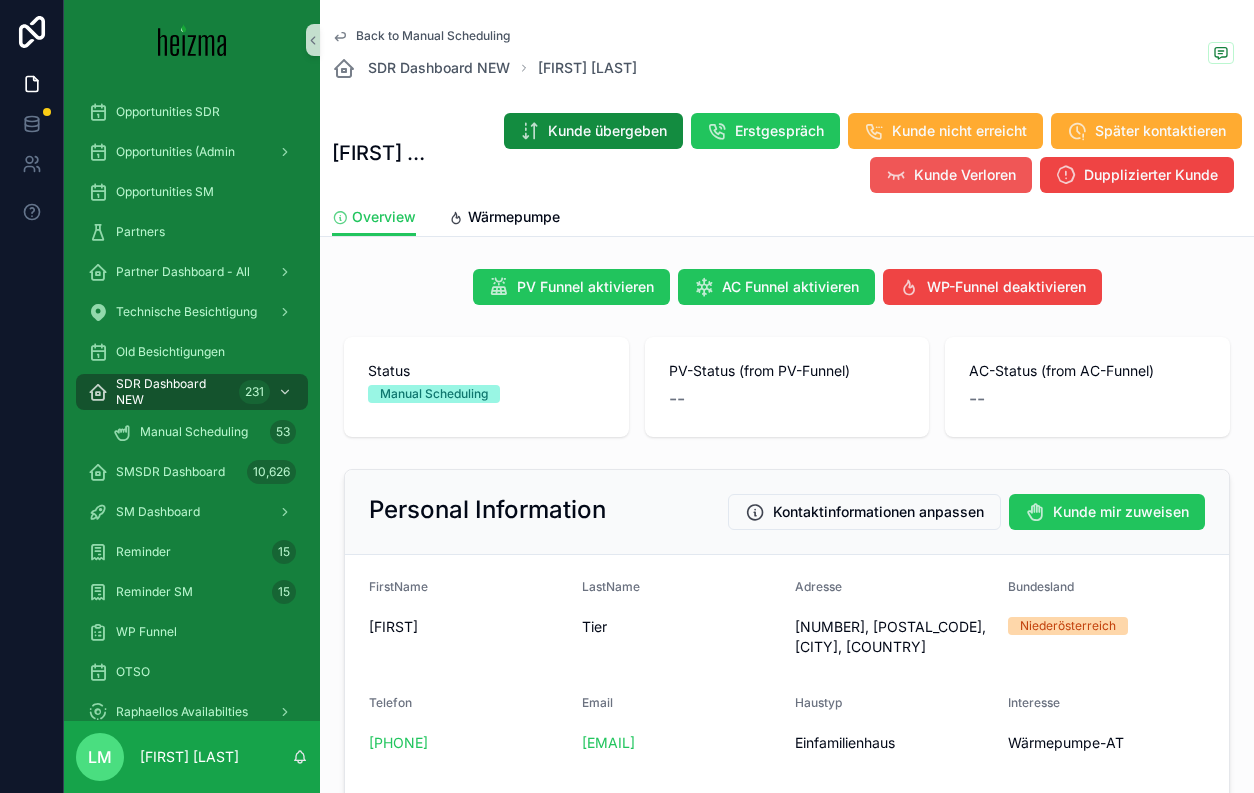 click on "Kunde Verloren" at bounding box center (965, 175) 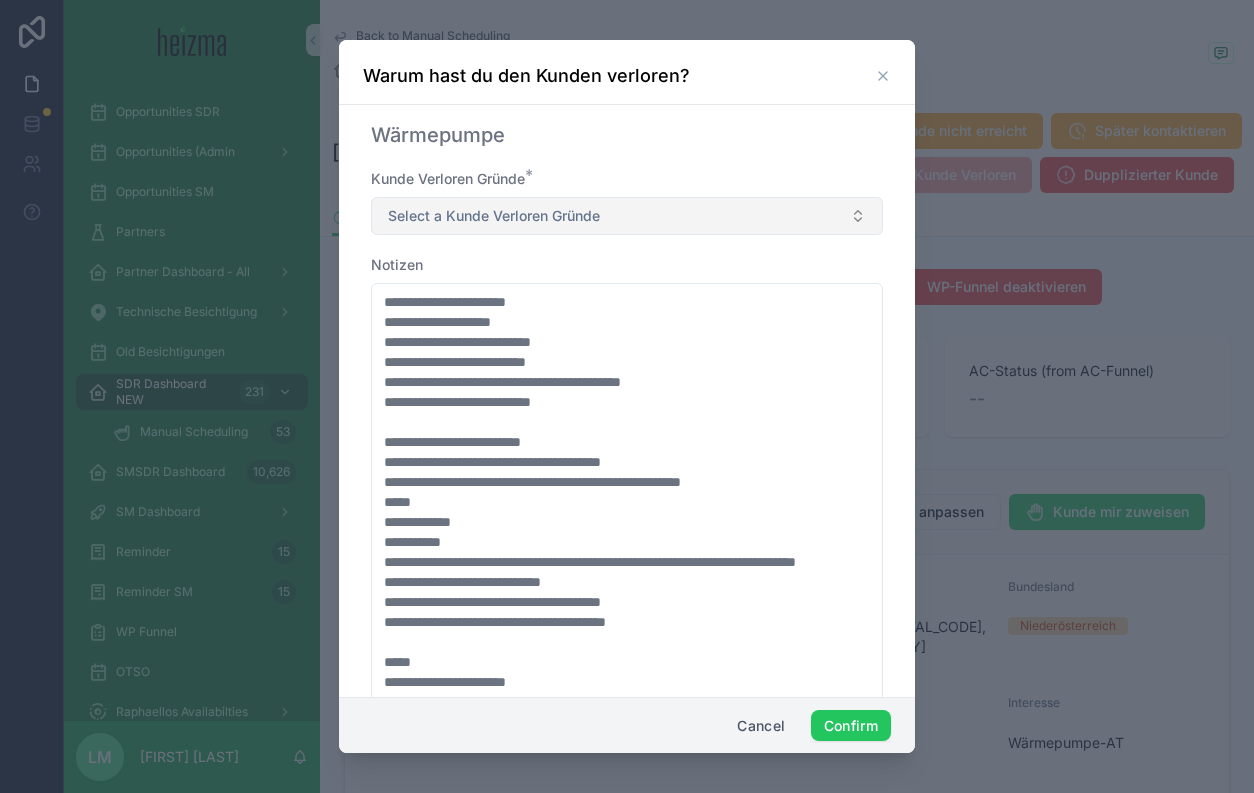 click on "Select a Kunde Verloren Gründe" at bounding box center [494, 216] 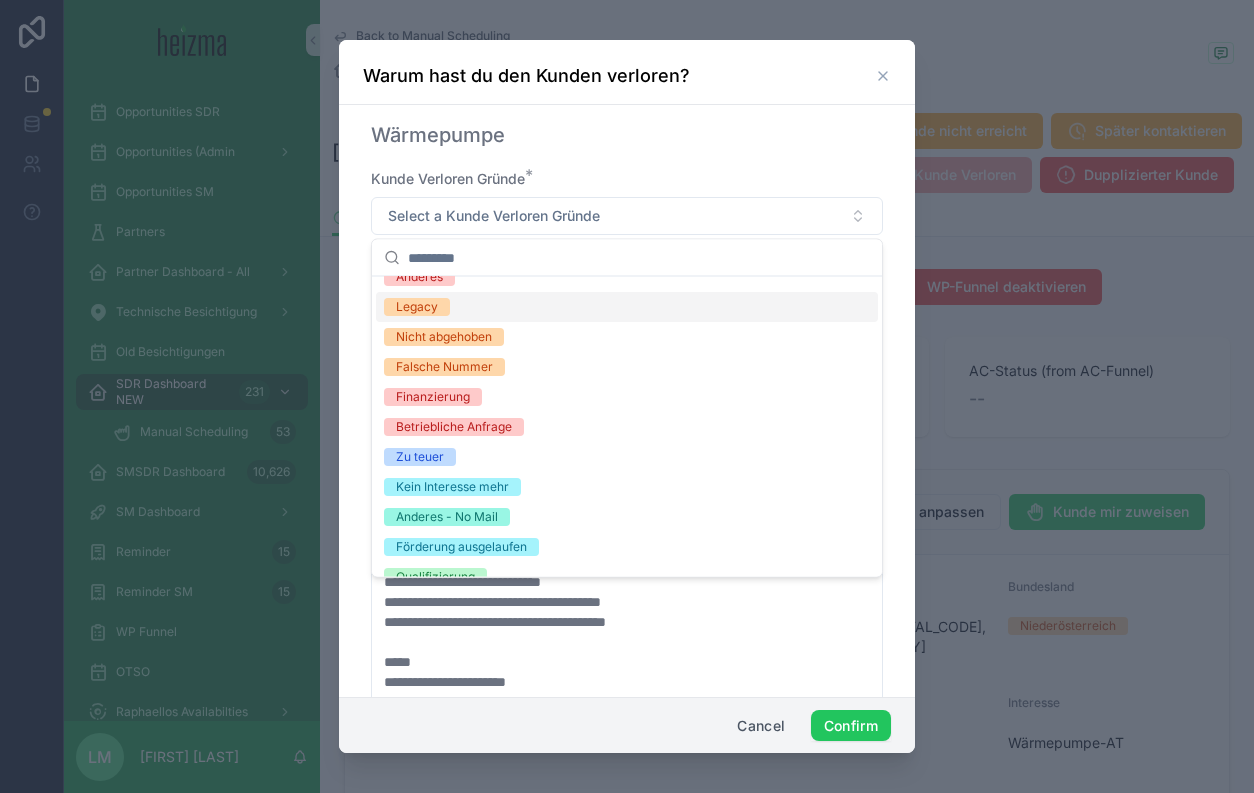 scroll, scrollTop: 158, scrollLeft: 0, axis: vertical 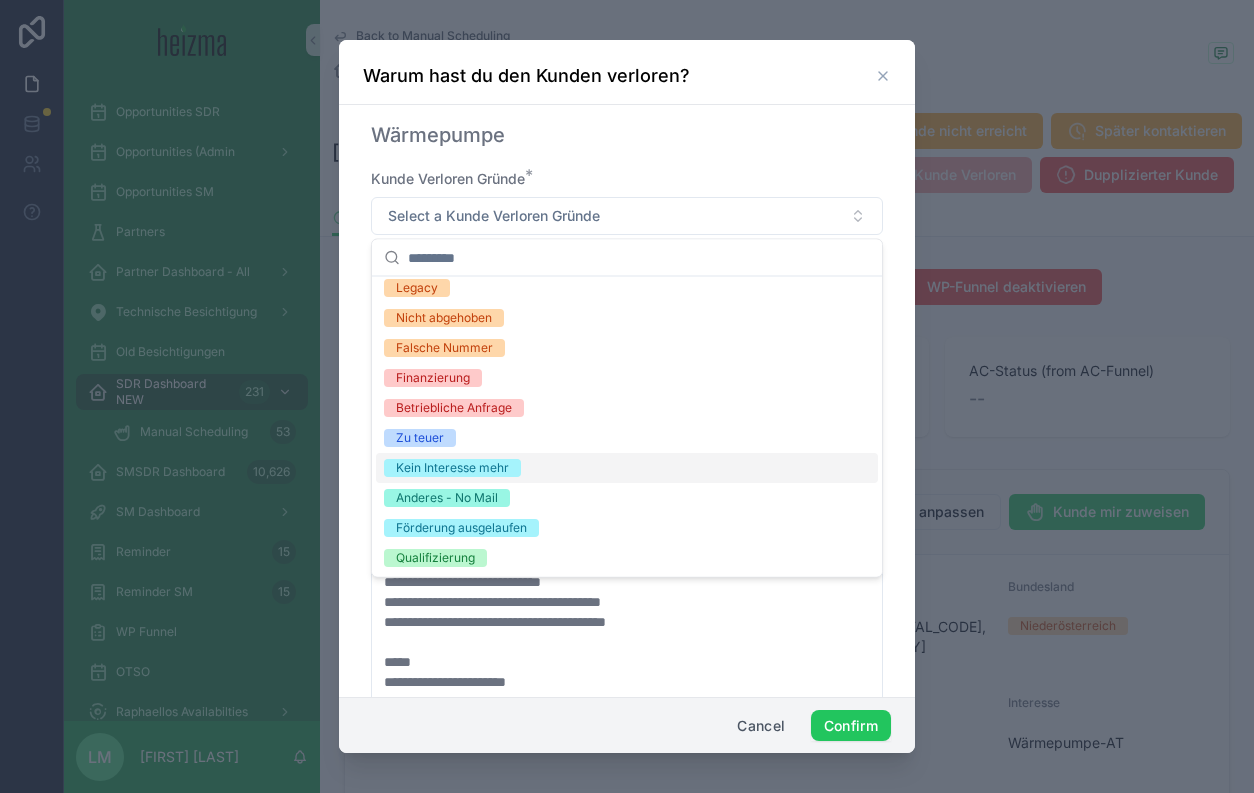click on "Kein Interesse mehr" at bounding box center [452, 468] 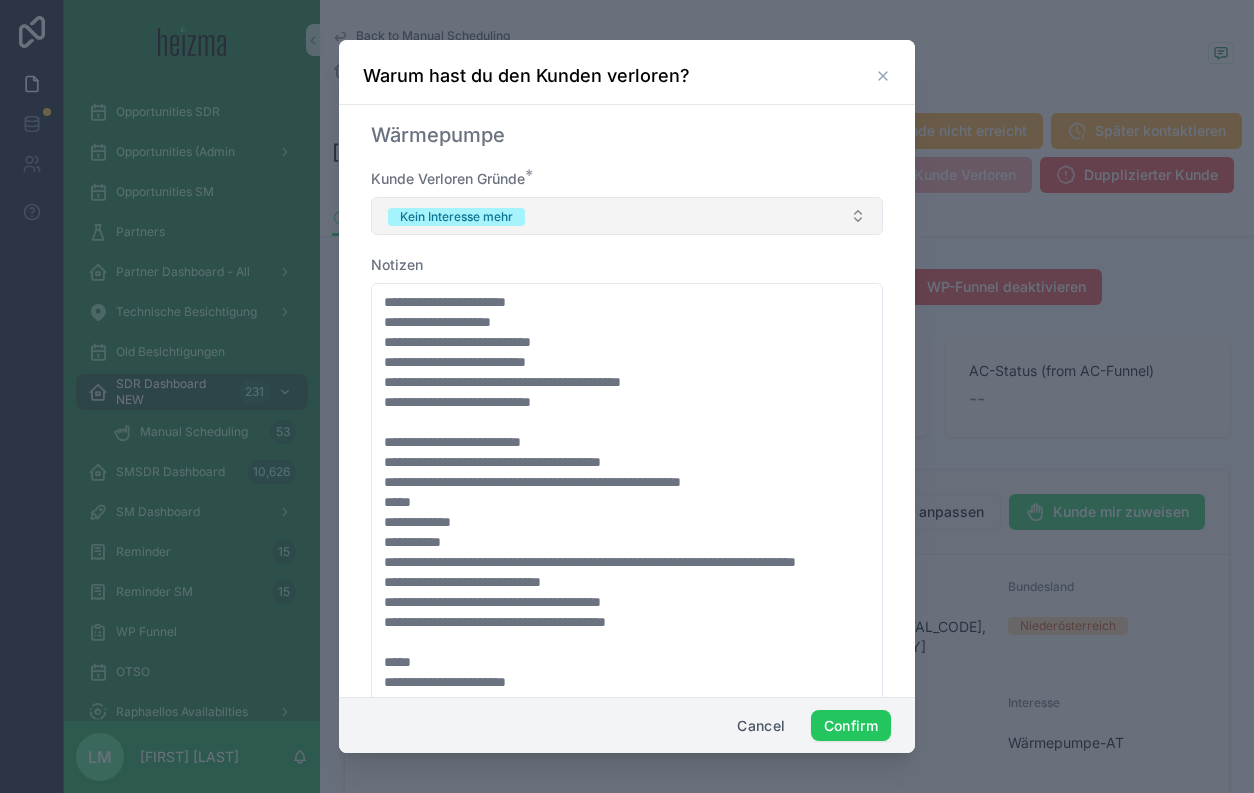 click on "Kein Interesse mehr" at bounding box center [627, 216] 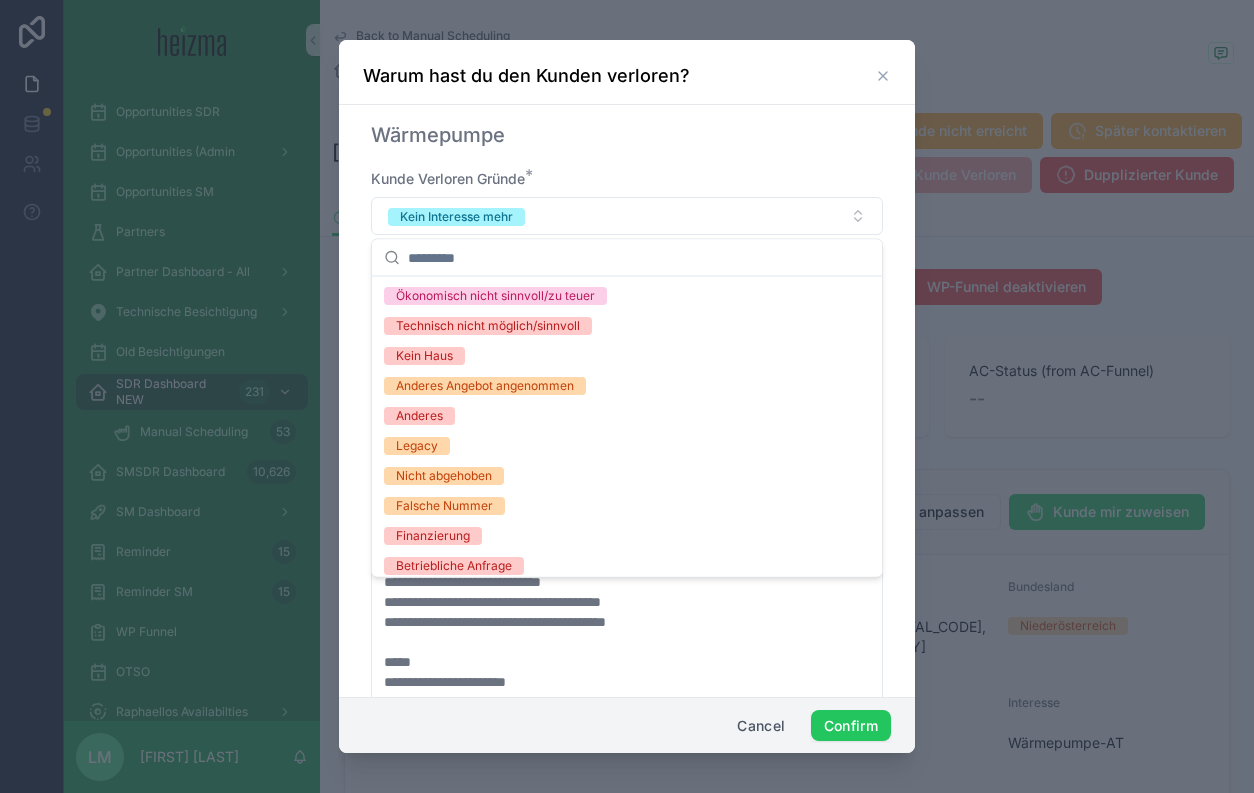 scroll, scrollTop: 158, scrollLeft: 0, axis: vertical 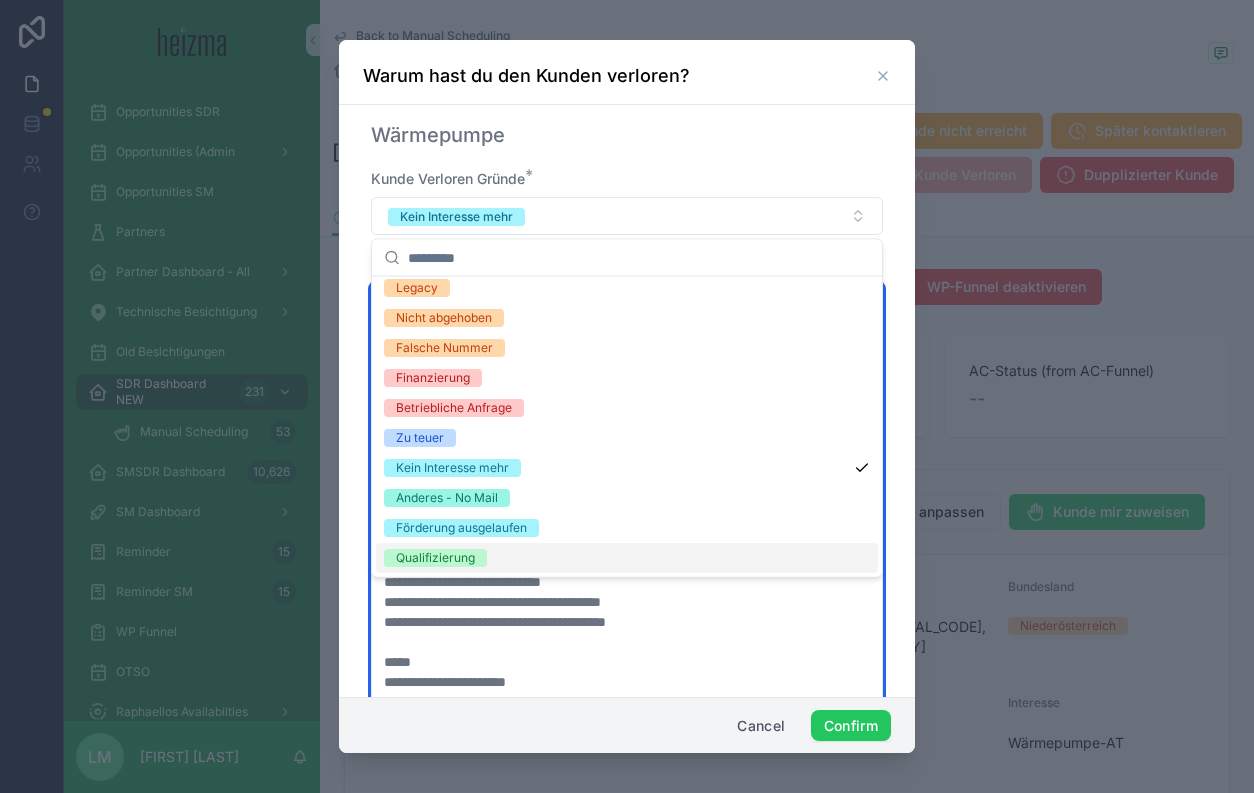click on "**********" at bounding box center [627, 592] 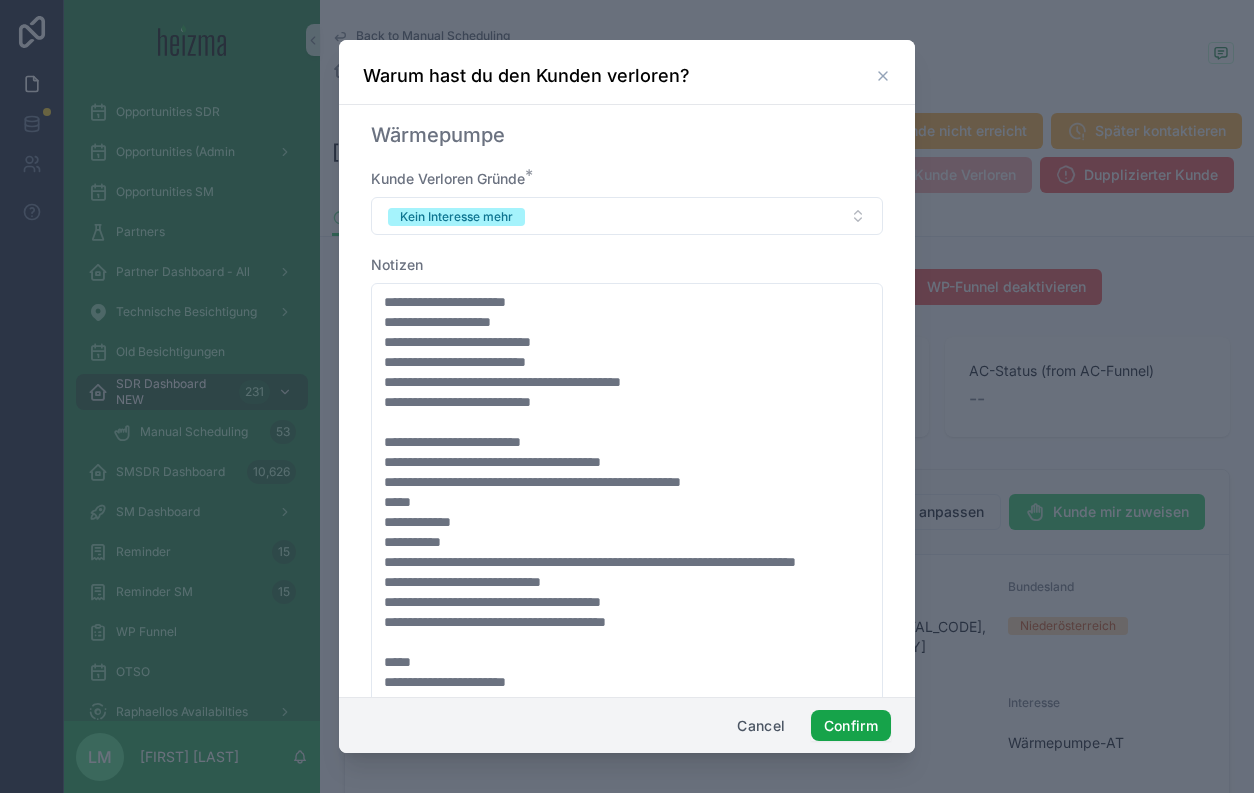 click on "Confirm" at bounding box center (851, 726) 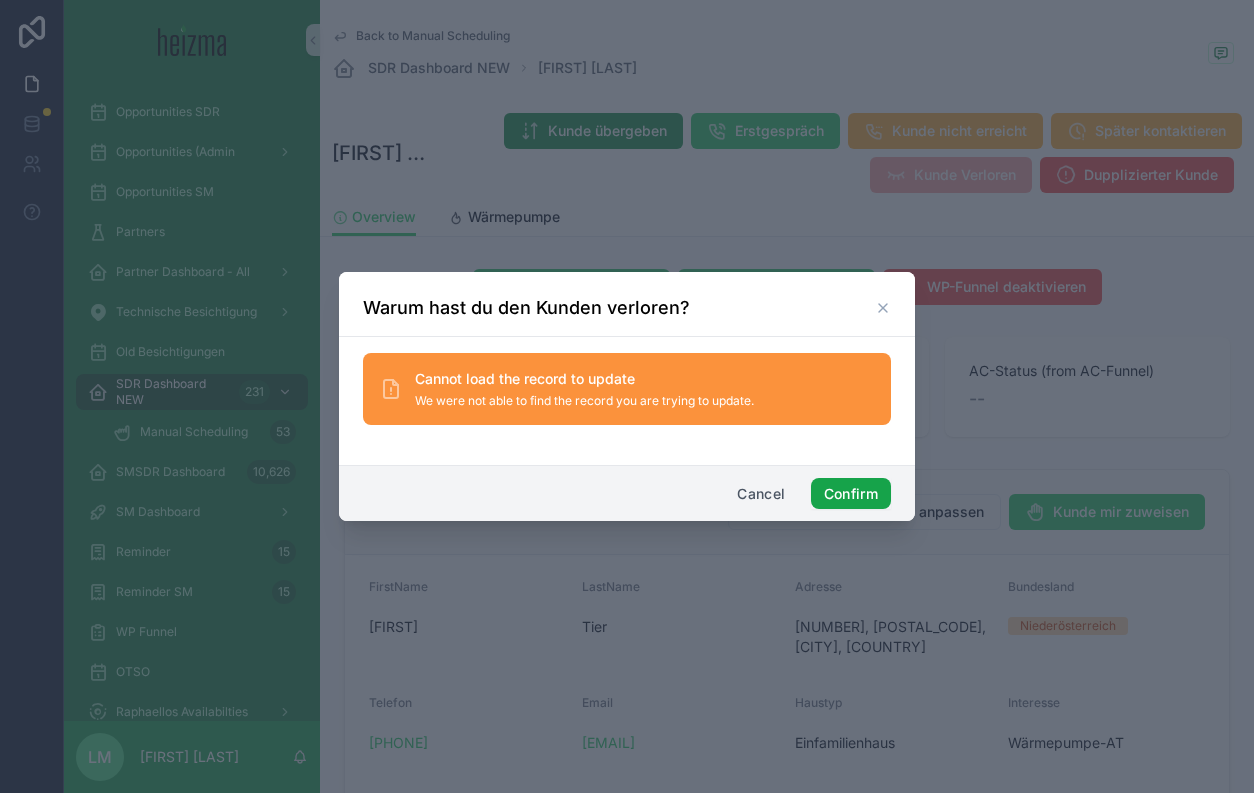 click on "Confirm" at bounding box center (851, 494) 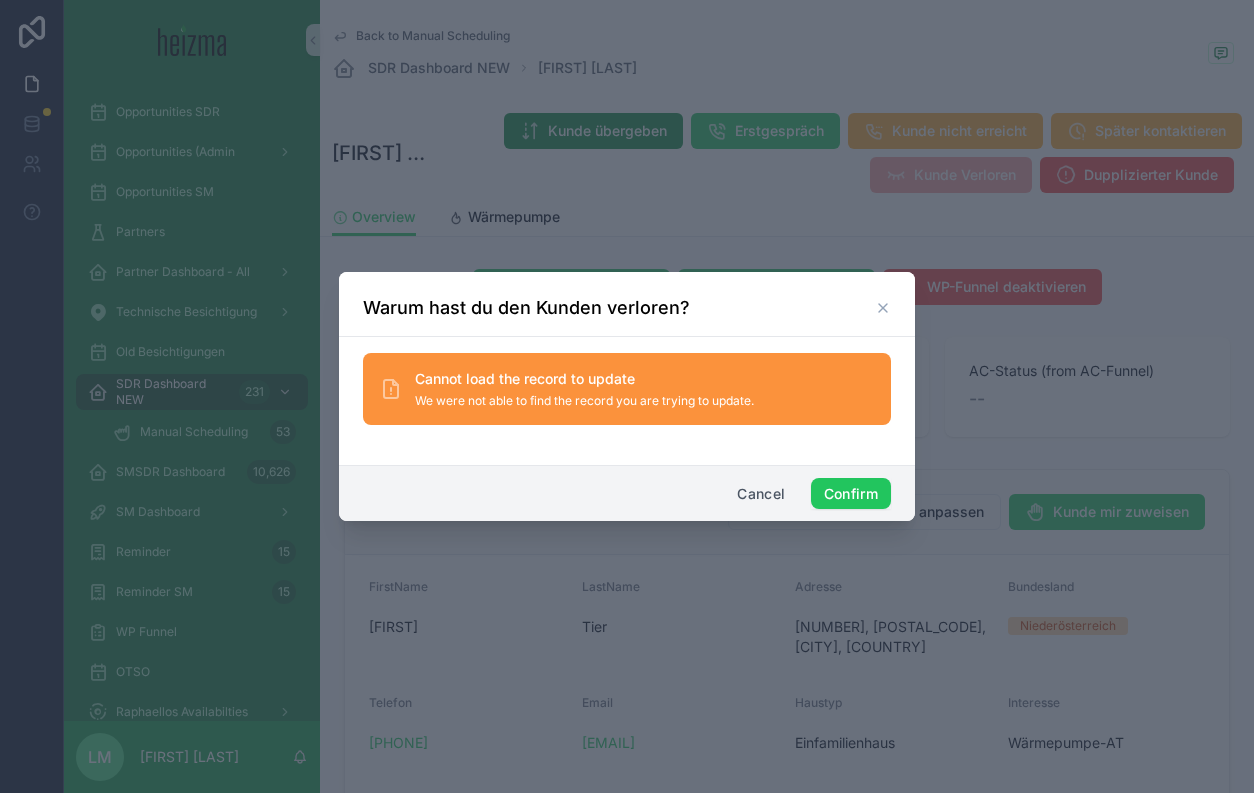 click on "Warum hast du den Kunden verloren?" at bounding box center (627, 308) 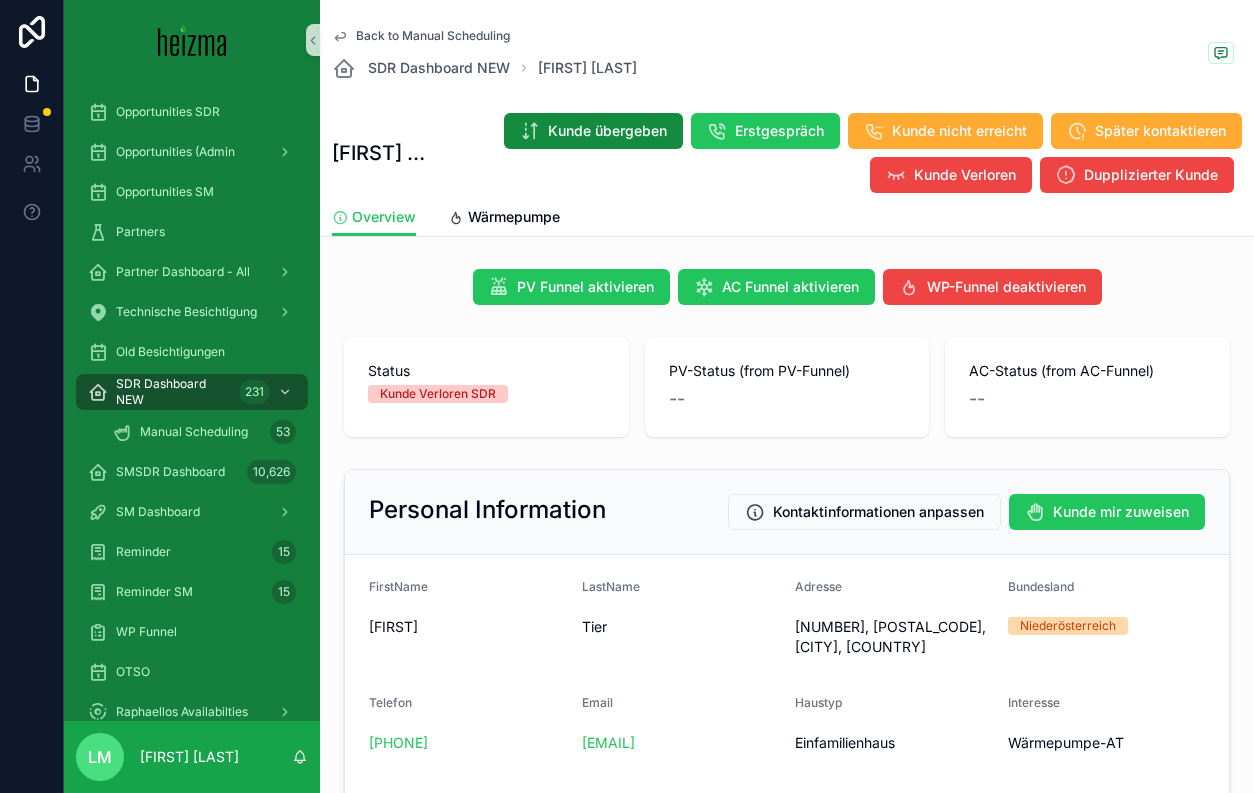 click on "Back to Manual Scheduling SDR Dashboard NEW [FIRST] [LAST]" at bounding box center (484, 54) 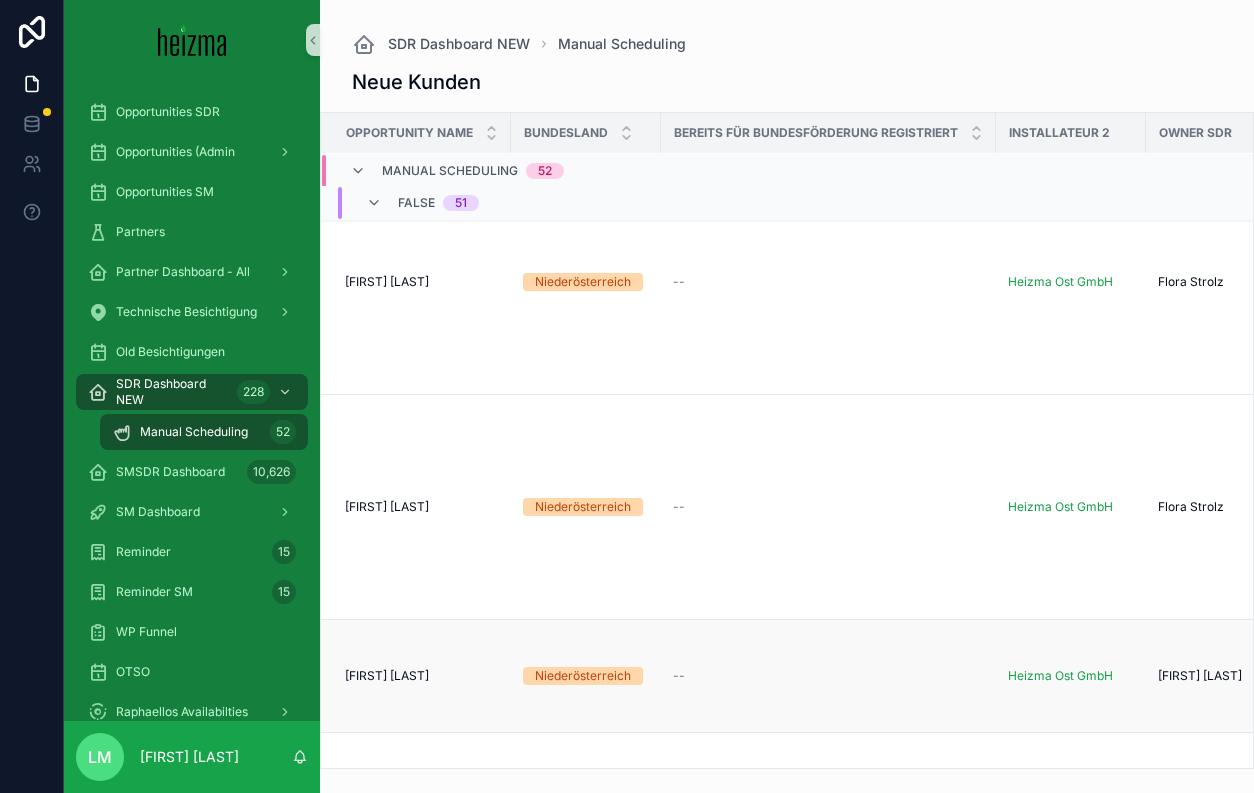 scroll, scrollTop: 9128, scrollLeft: 0, axis: vertical 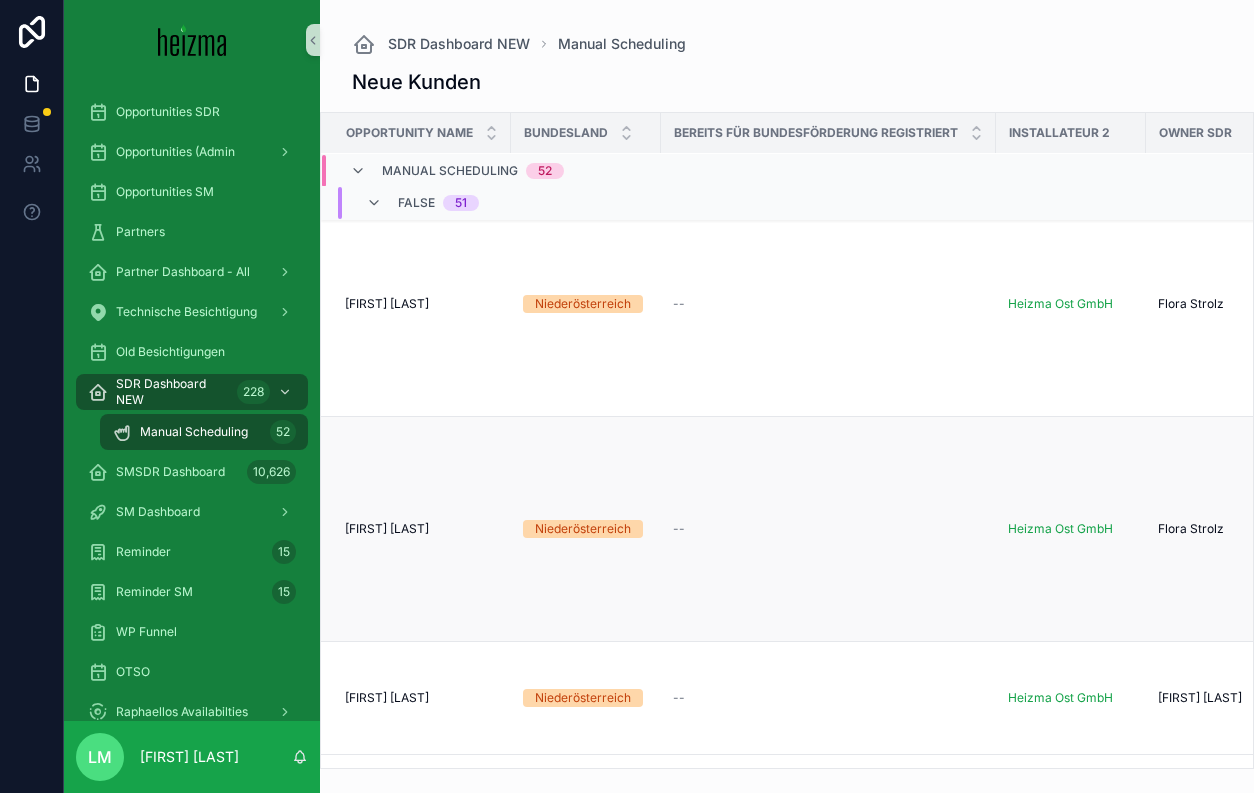click on "Ralf Kirsteuer" at bounding box center (387, 529) 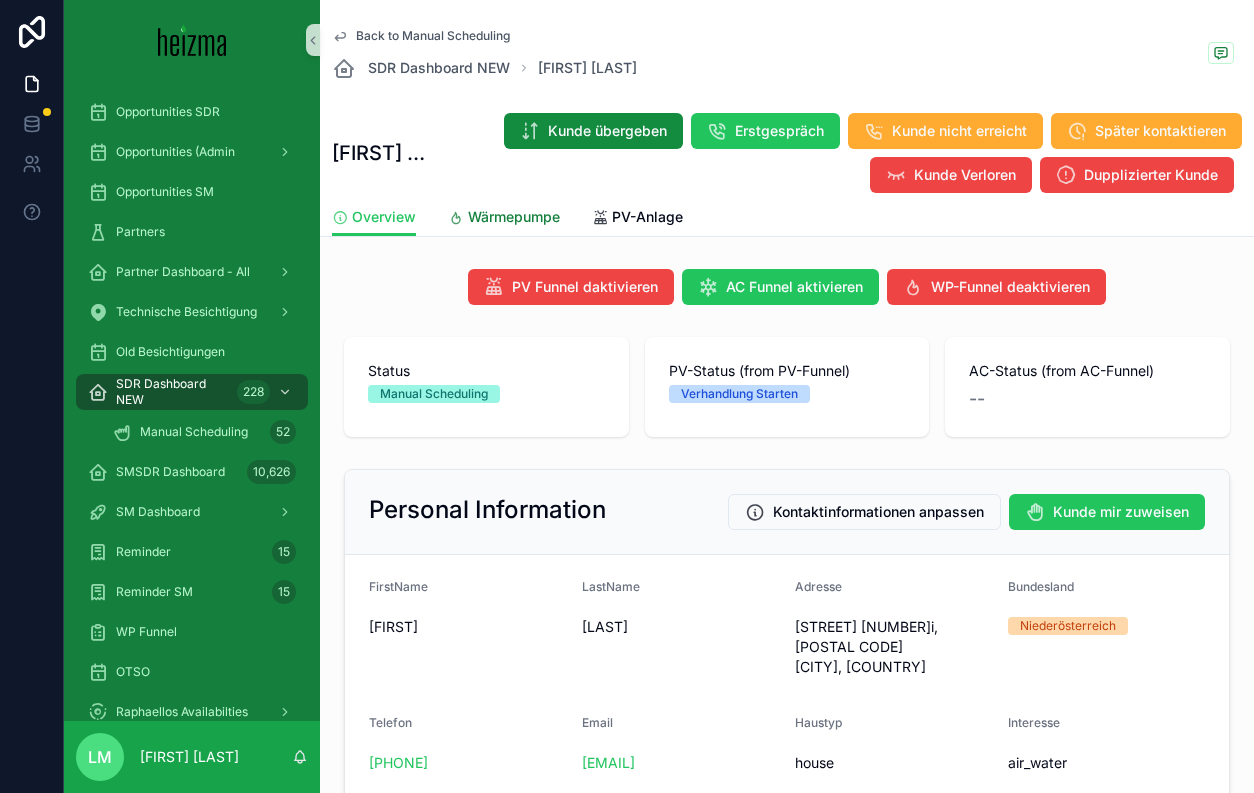 click on "Wärmepumpe" at bounding box center [514, 217] 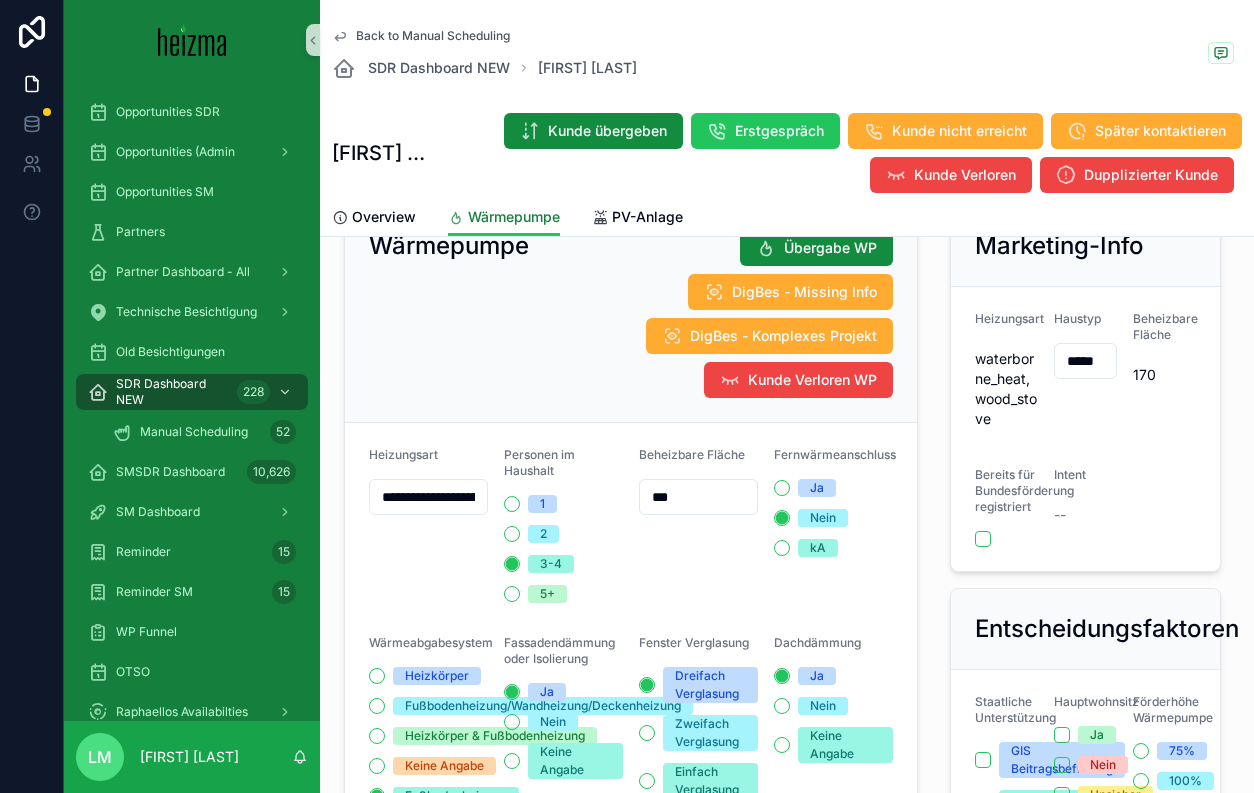 scroll, scrollTop: 0, scrollLeft: 0, axis: both 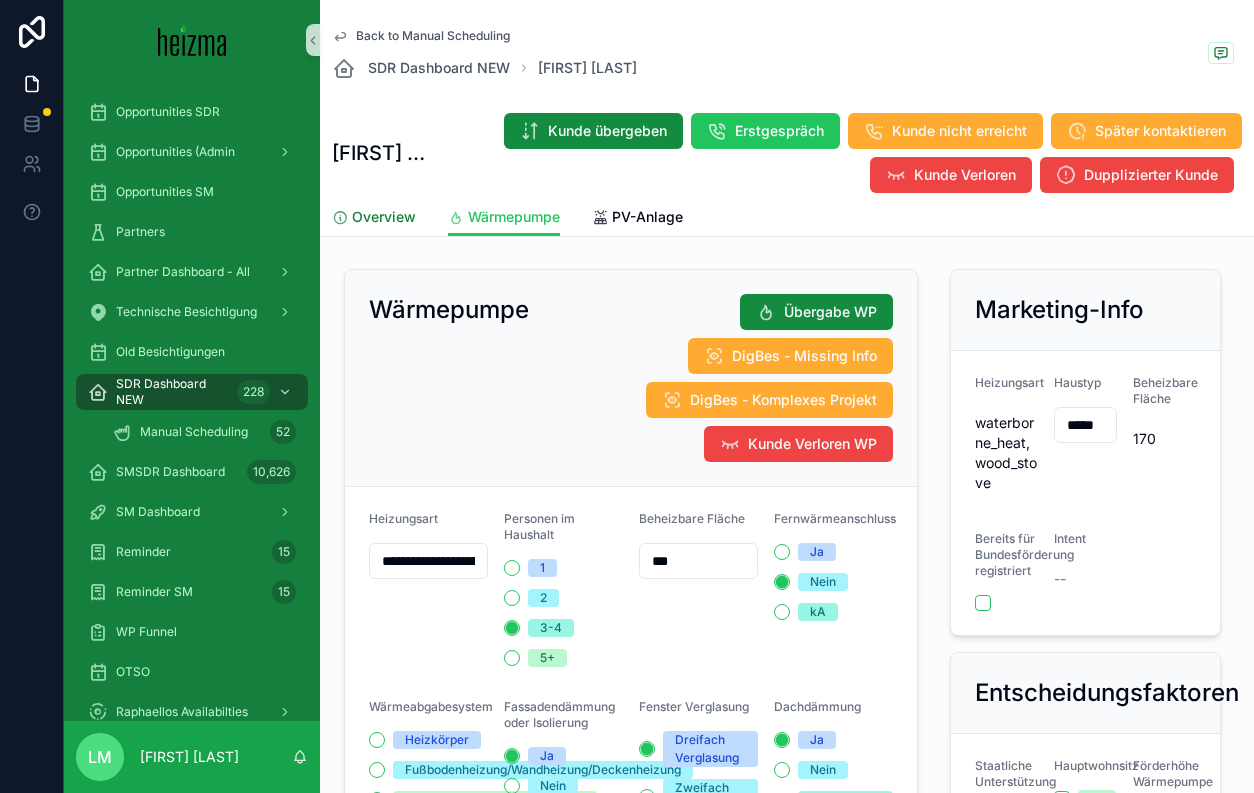 click on "Overview" at bounding box center [384, 217] 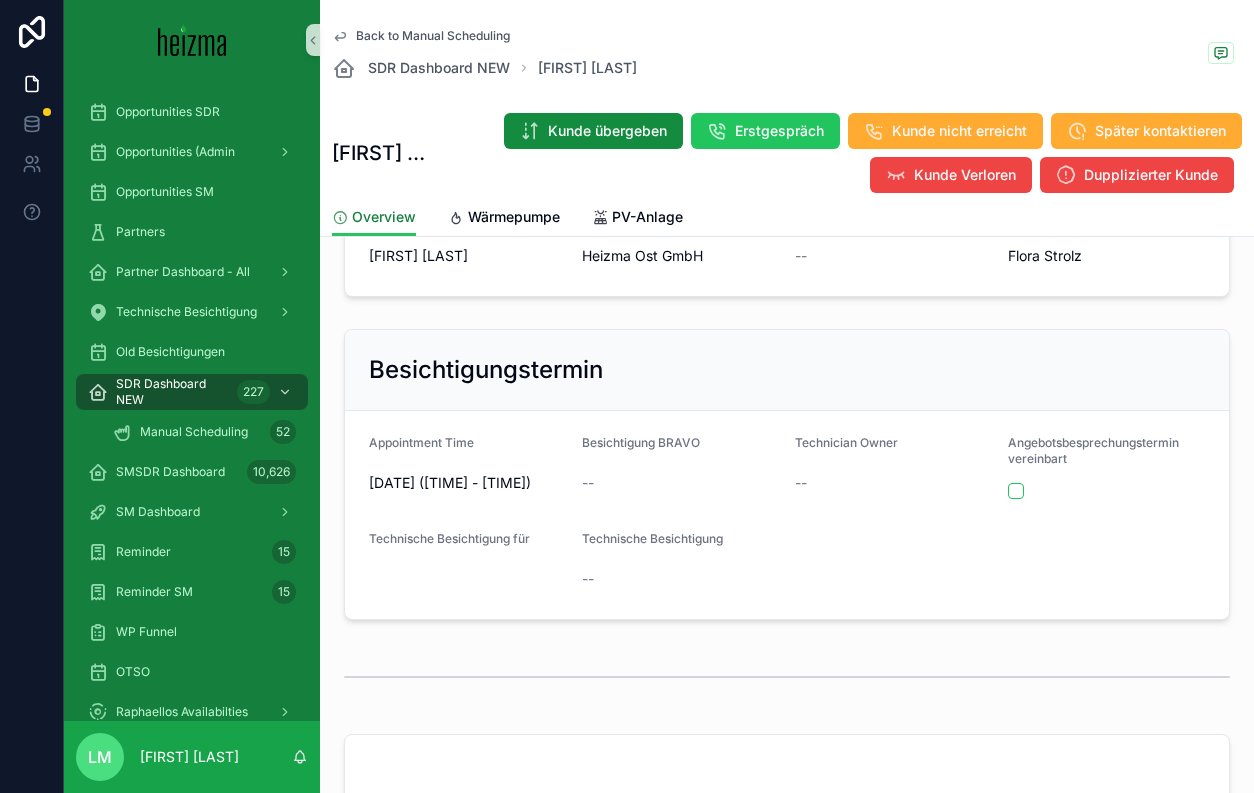 scroll, scrollTop: 869, scrollLeft: 0, axis: vertical 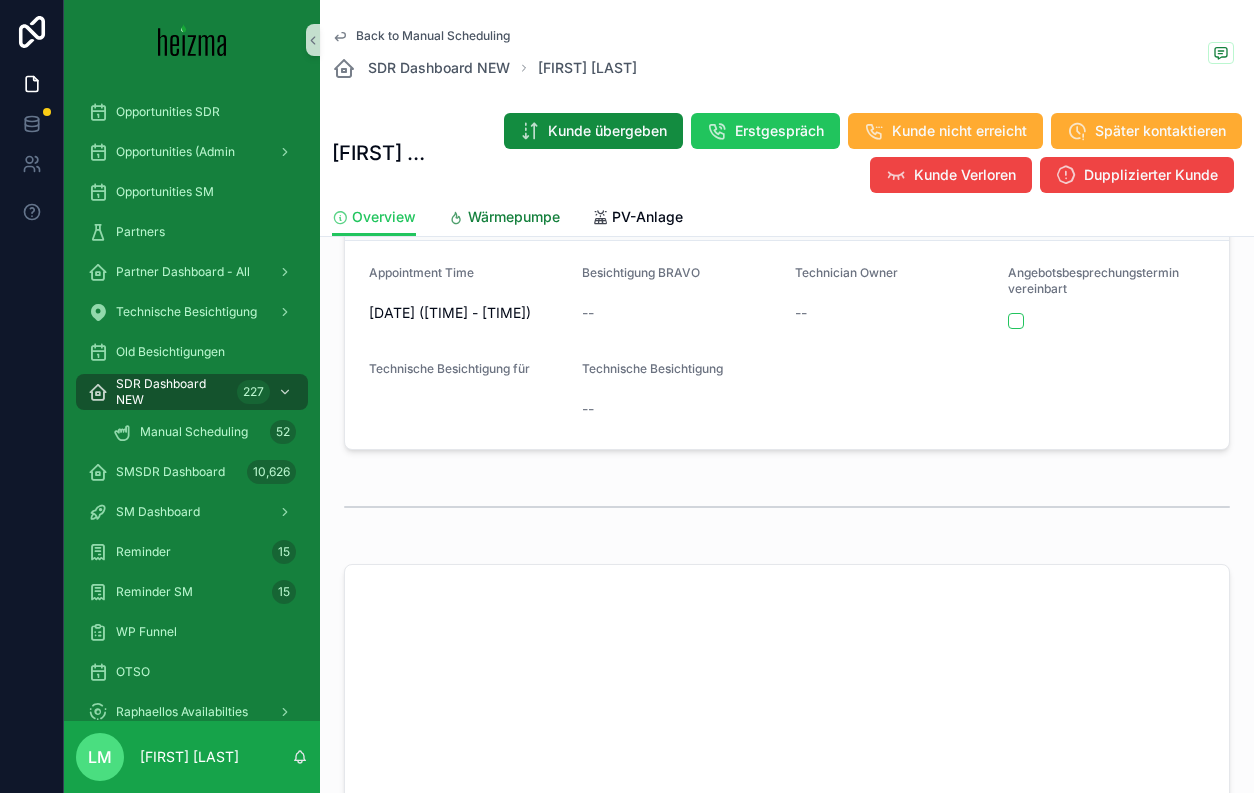 click on "Wärmepumpe" at bounding box center (514, 217) 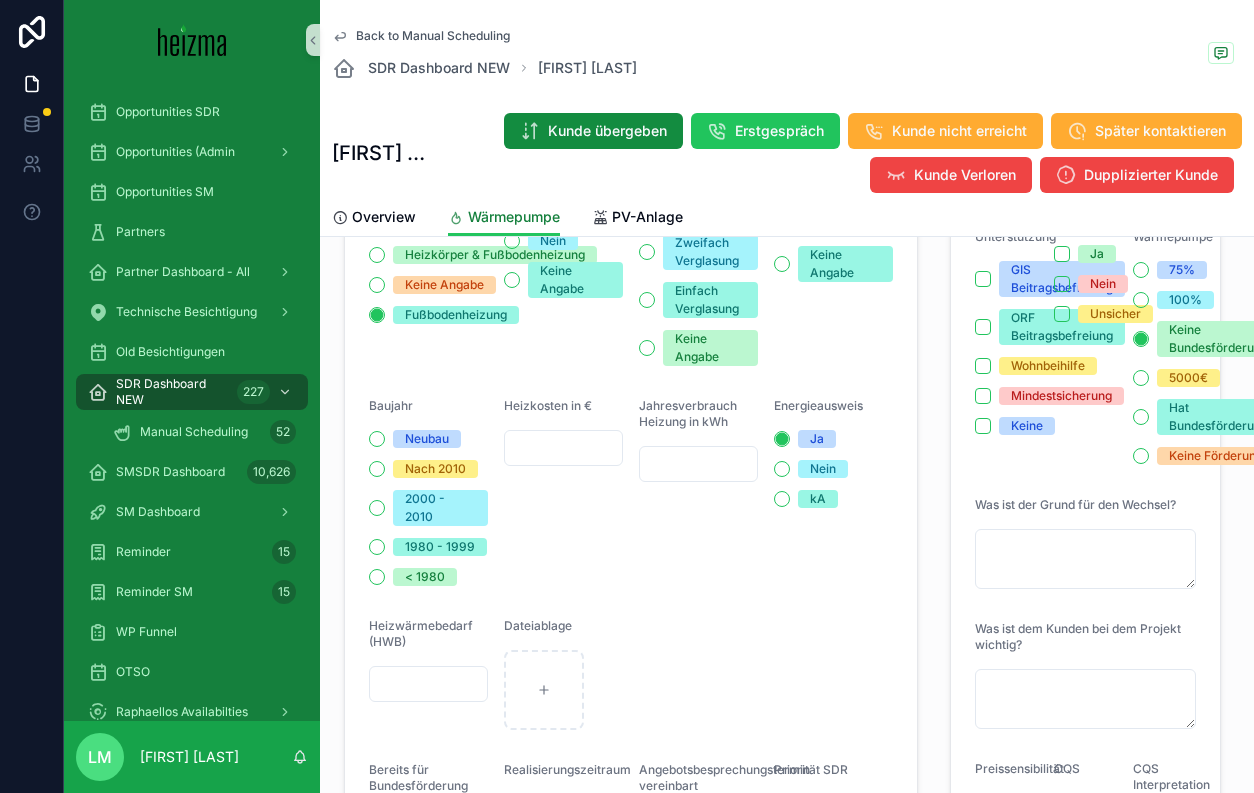 scroll, scrollTop: 587, scrollLeft: 0, axis: vertical 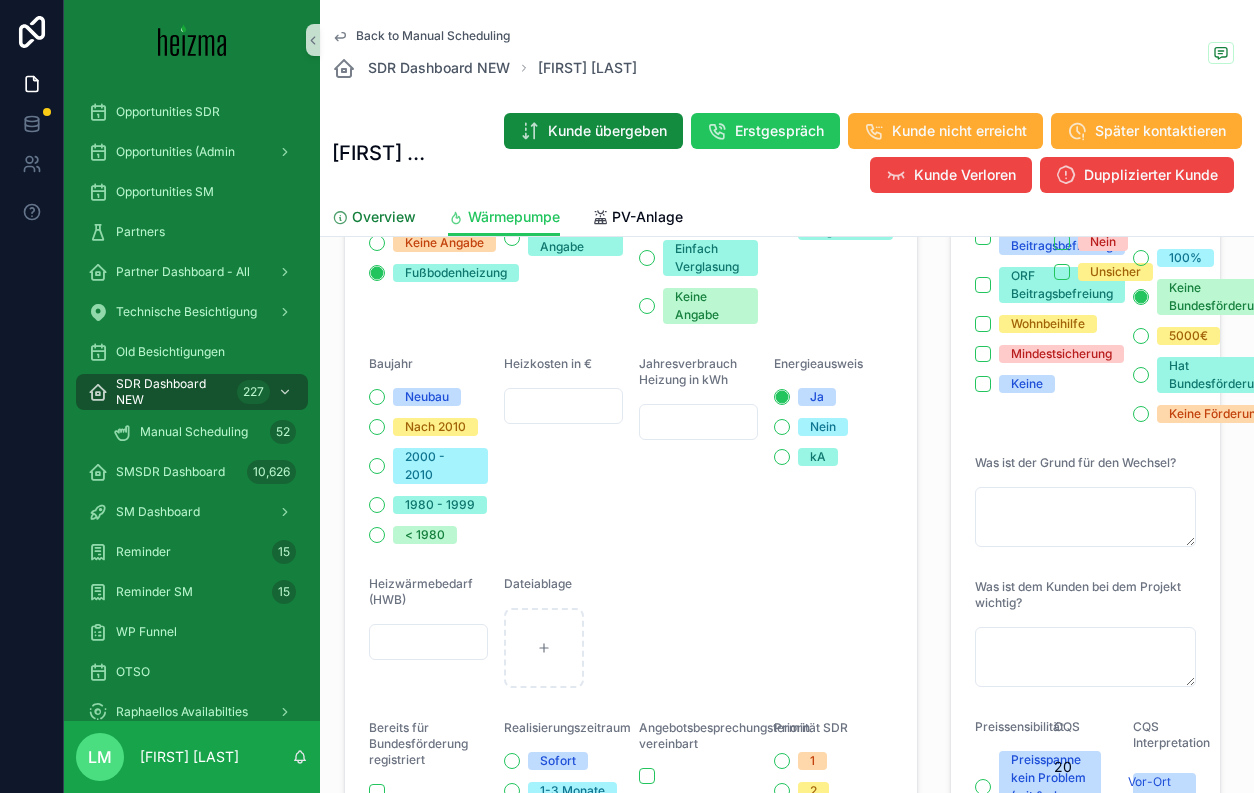 click on "Overview" at bounding box center (384, 217) 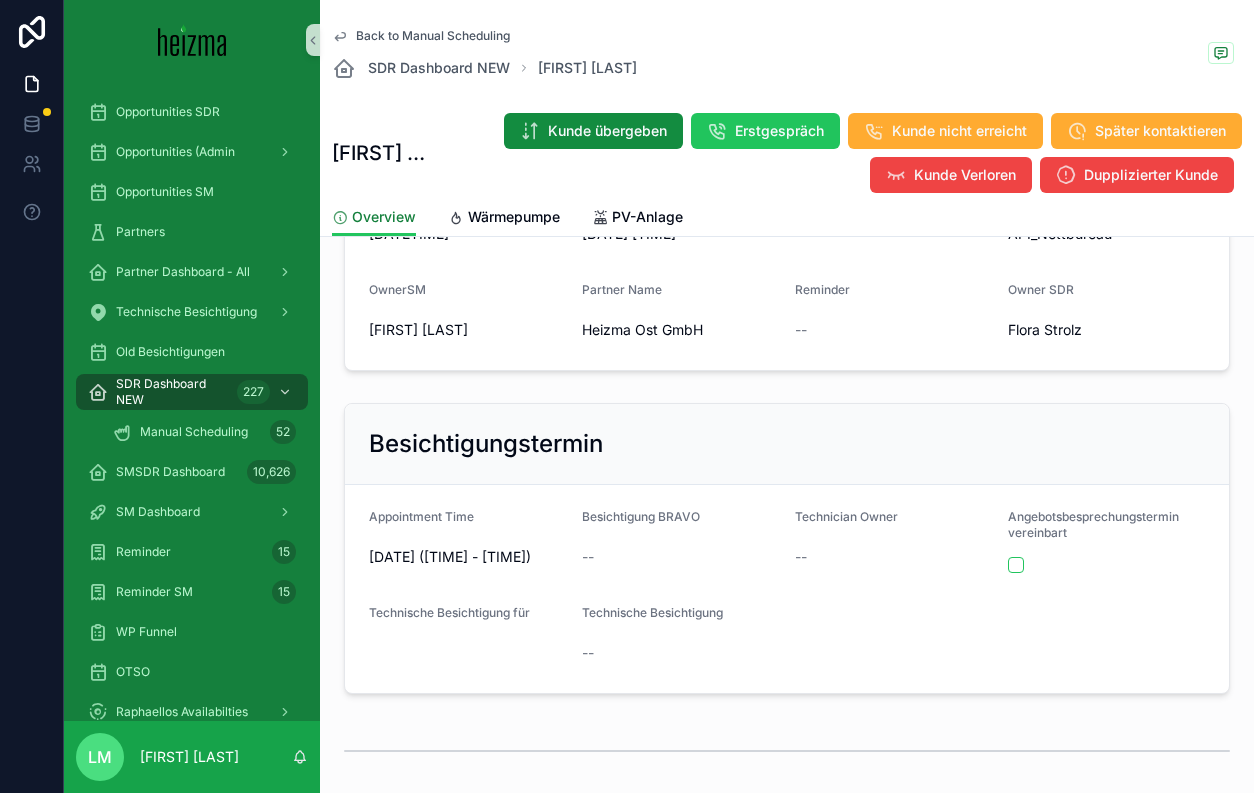 scroll, scrollTop: 653, scrollLeft: 0, axis: vertical 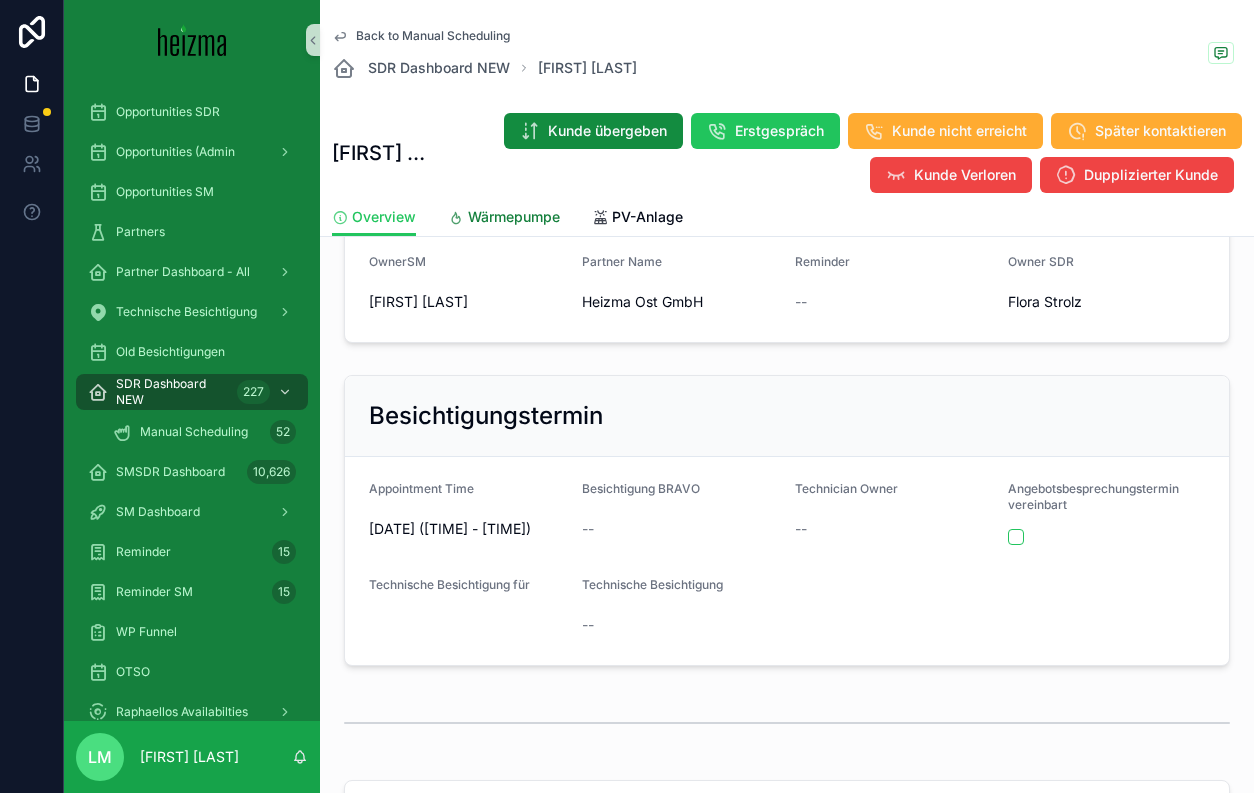 click on "Wärmepumpe" at bounding box center [514, 217] 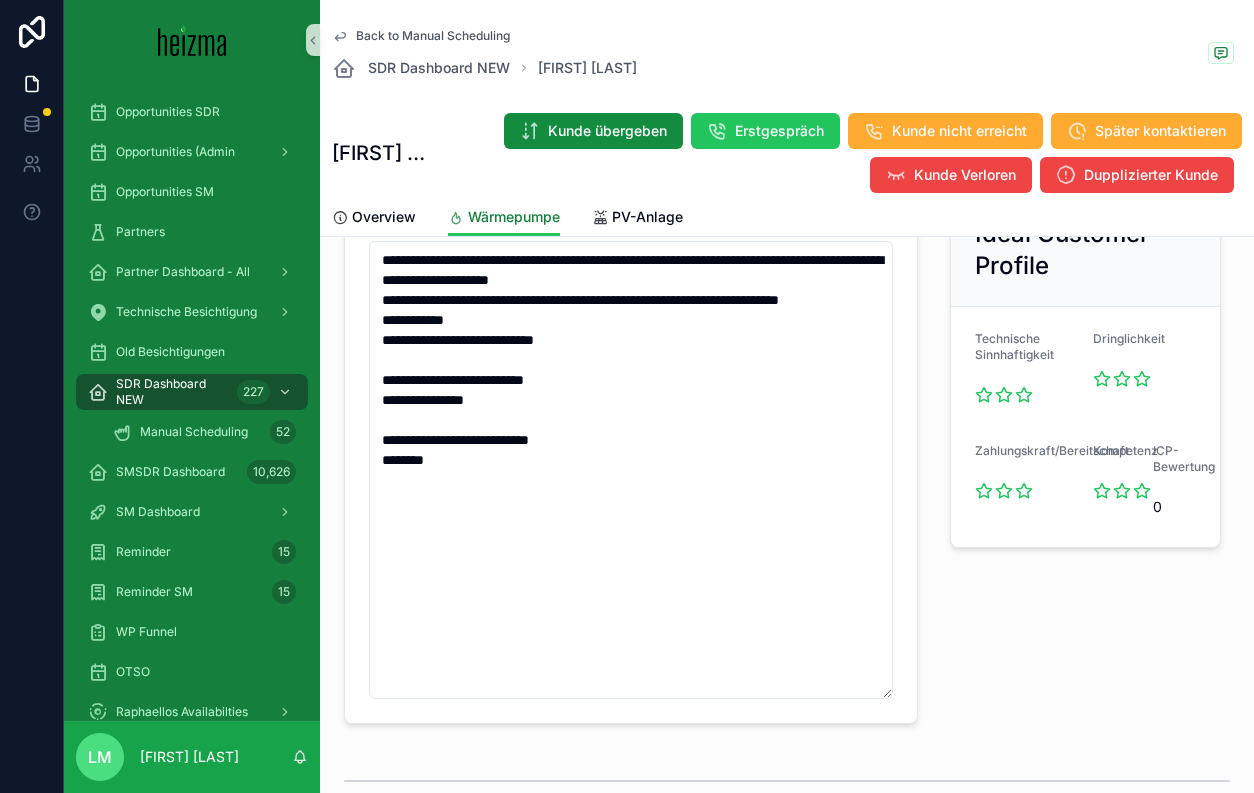scroll, scrollTop: 1409, scrollLeft: 0, axis: vertical 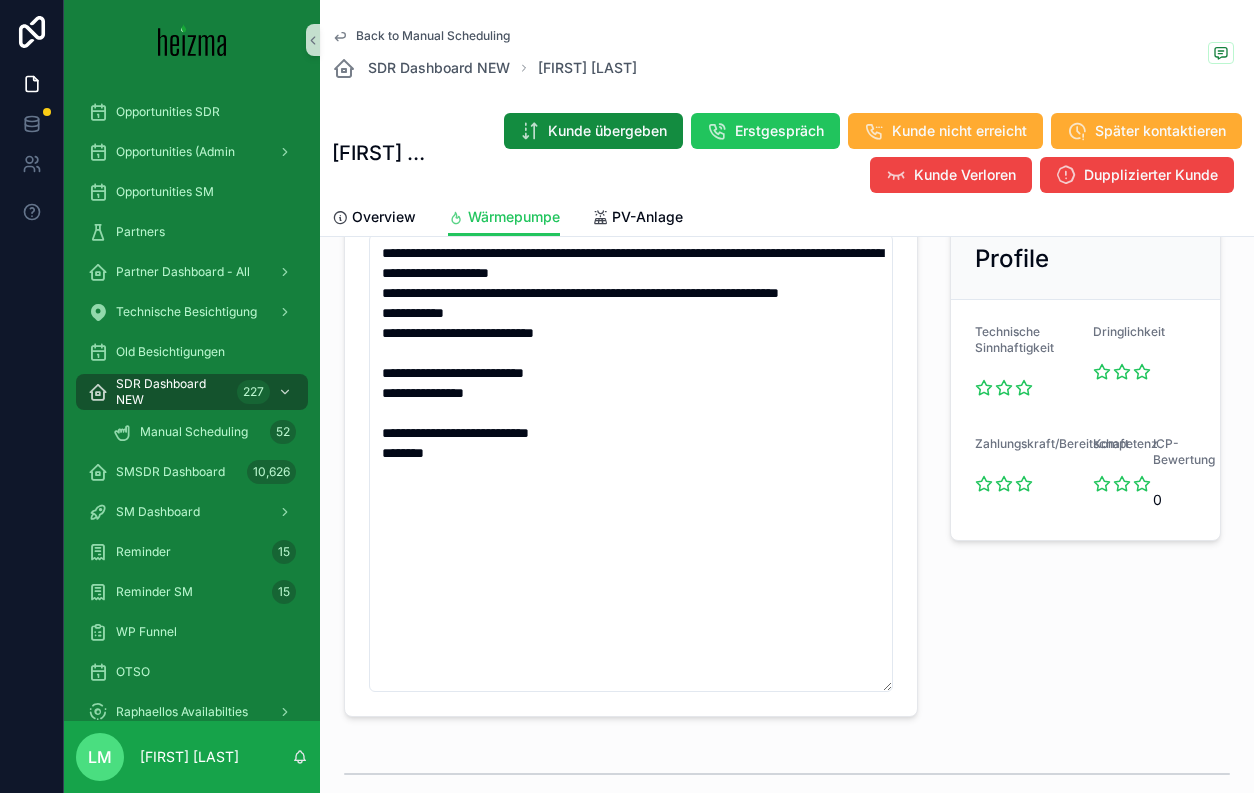 click on "Back to Manual Scheduling SDR Dashboard NEW Ralf Kirsteuer" at bounding box center [787, 54] 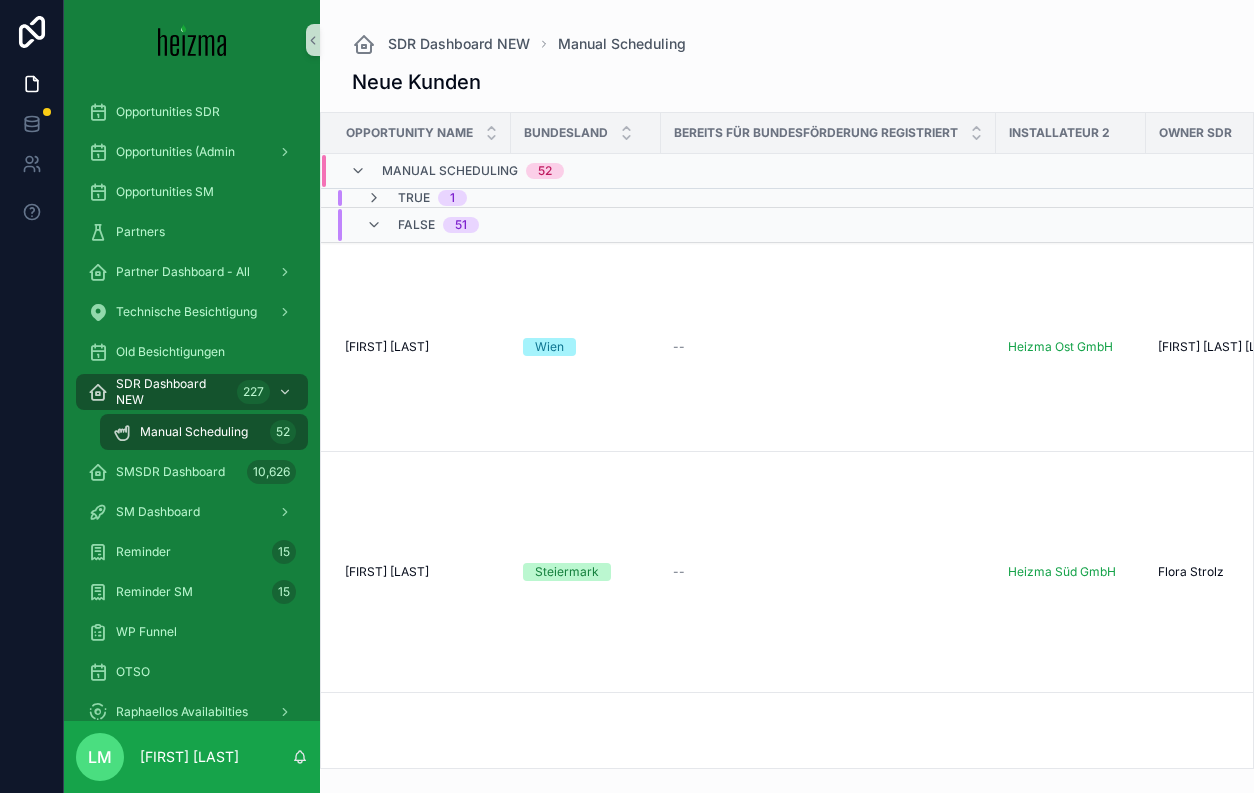 scroll, scrollTop: 0, scrollLeft: 0, axis: both 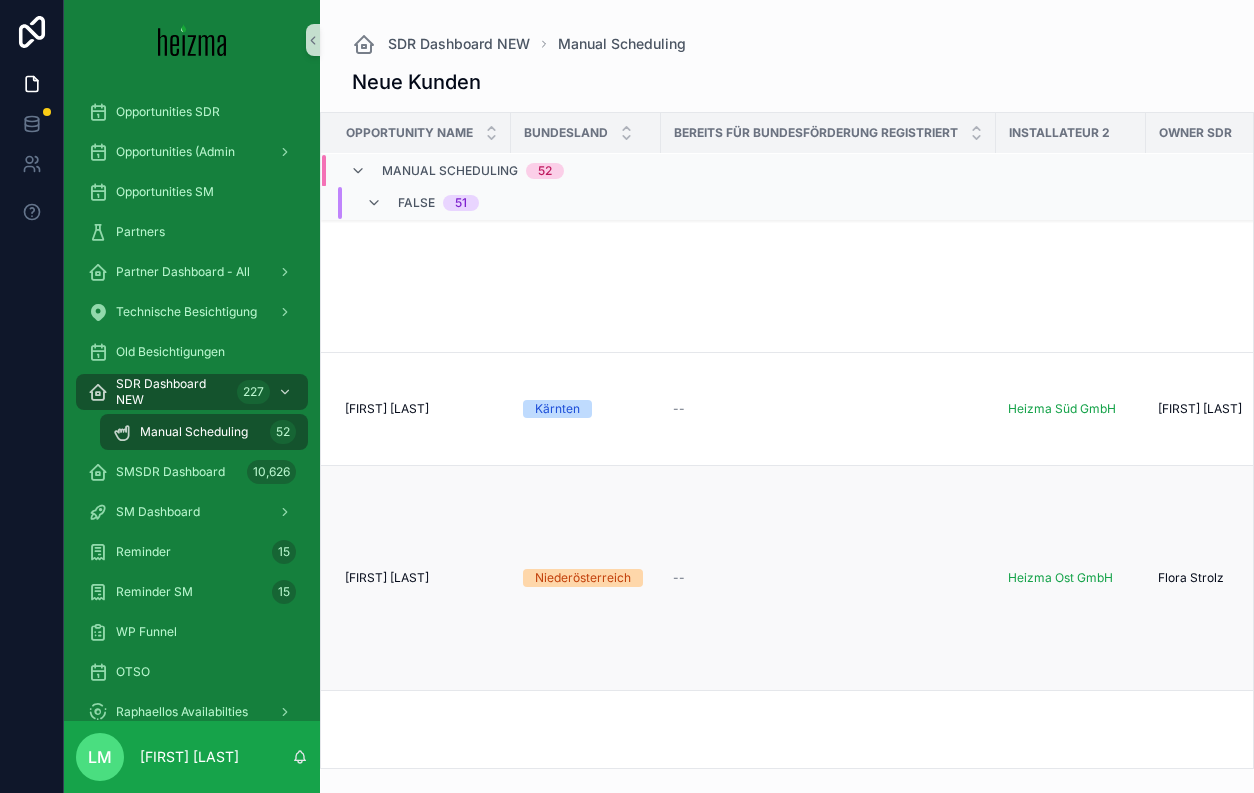 click on "Neculai Albu" at bounding box center (387, 578) 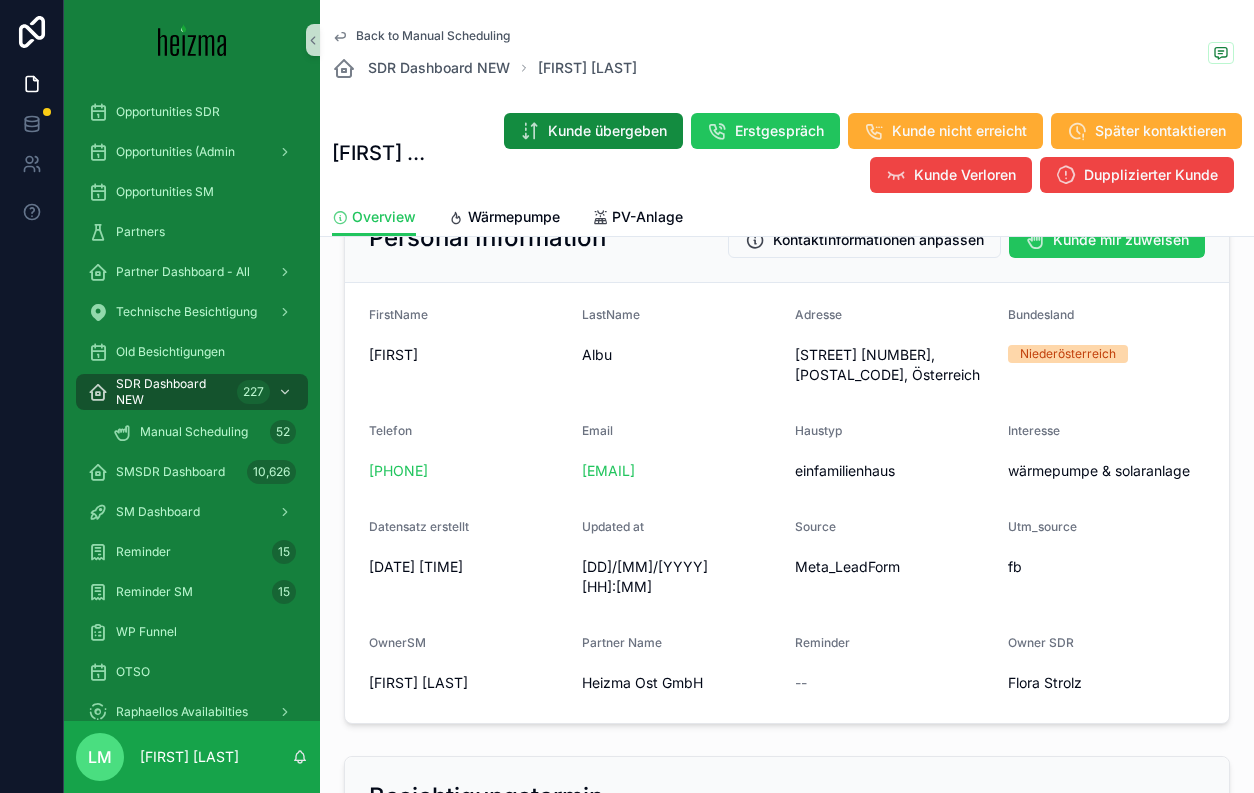 scroll, scrollTop: 263, scrollLeft: 0, axis: vertical 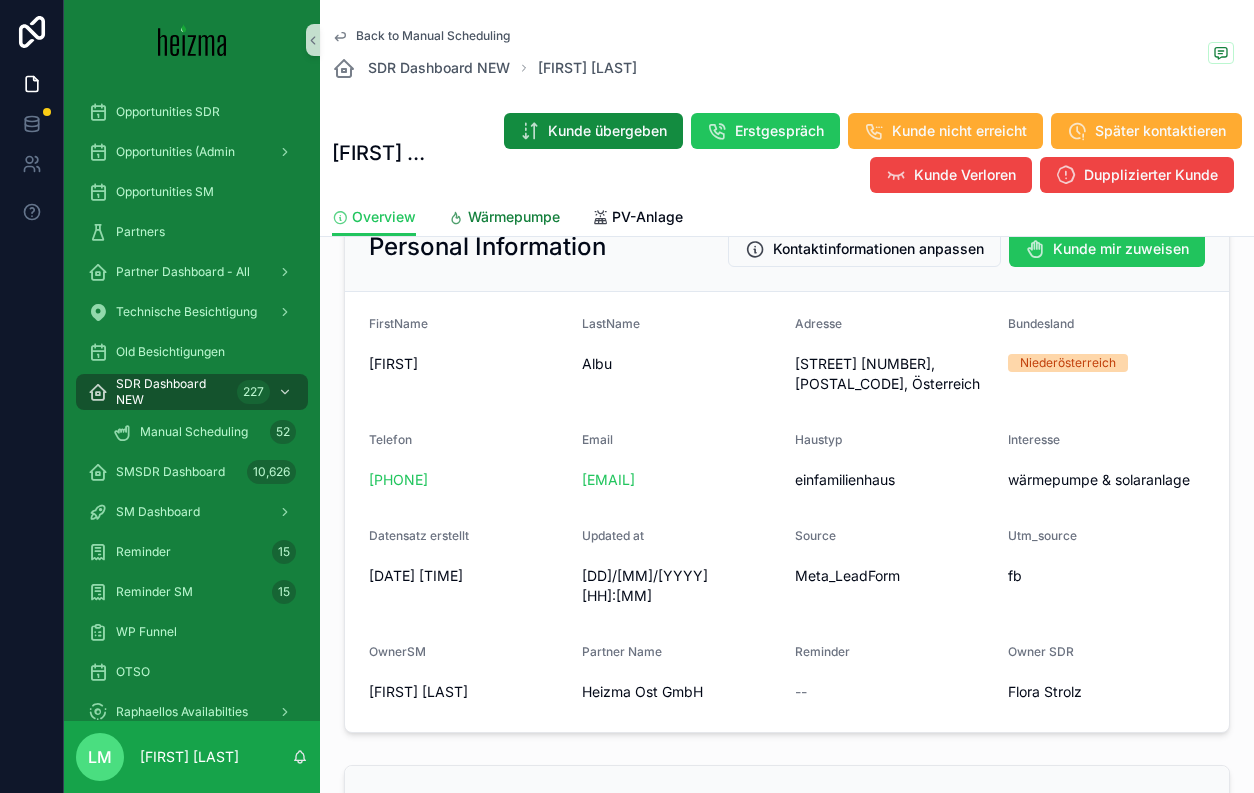 click on "Wärmepumpe" at bounding box center (514, 217) 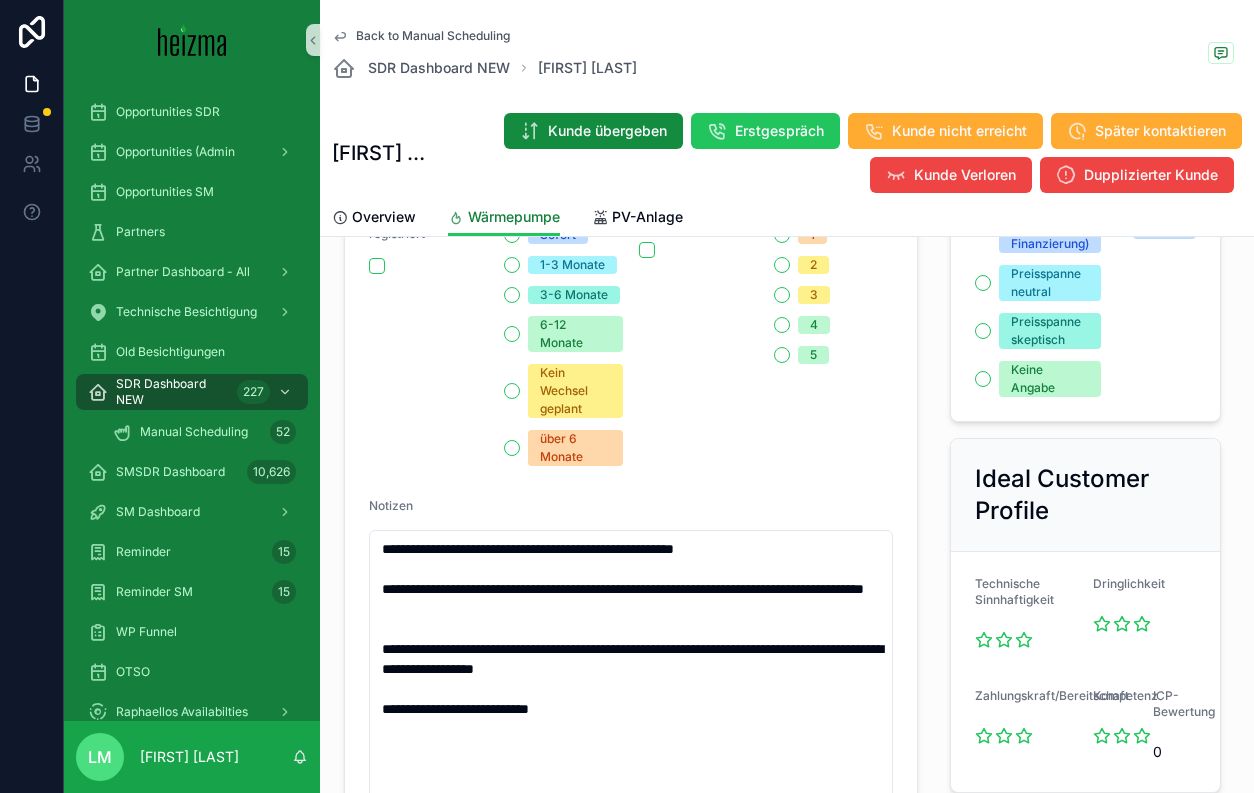 scroll, scrollTop: 1156, scrollLeft: 0, axis: vertical 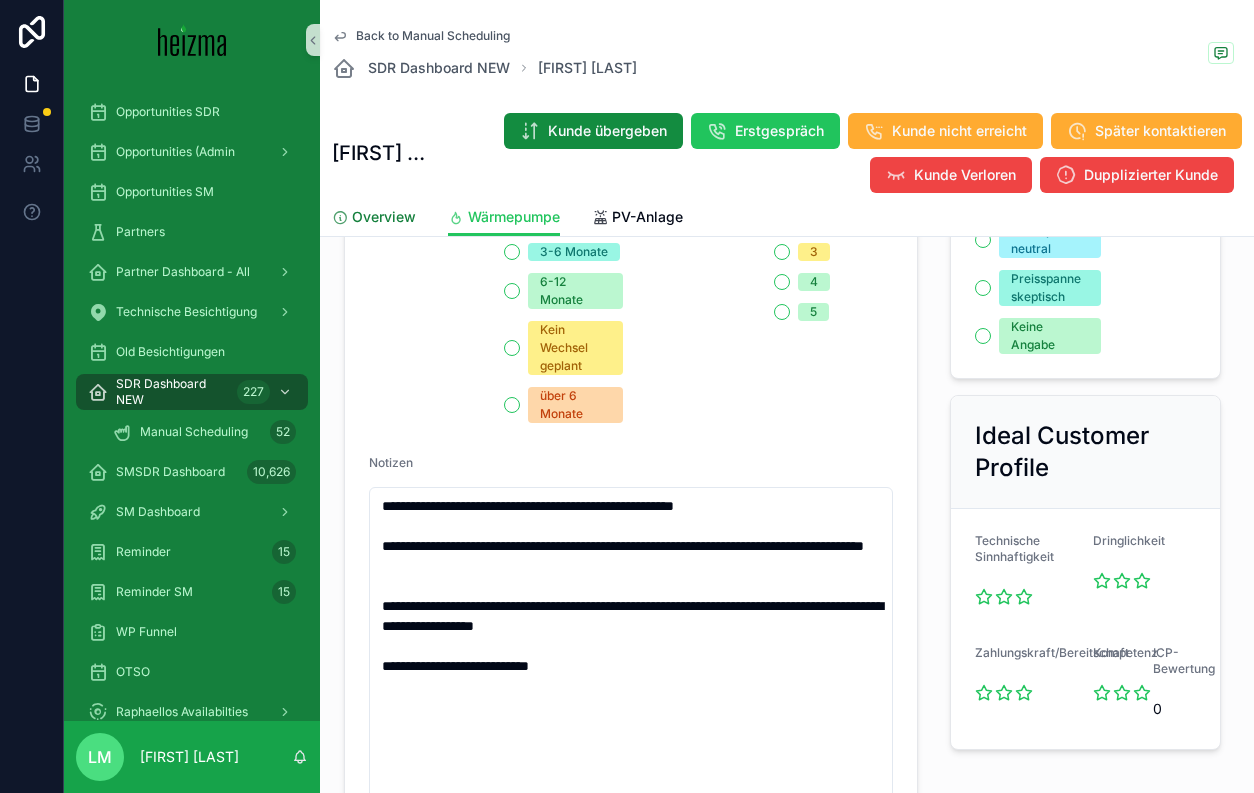click on "Overview" at bounding box center [374, 219] 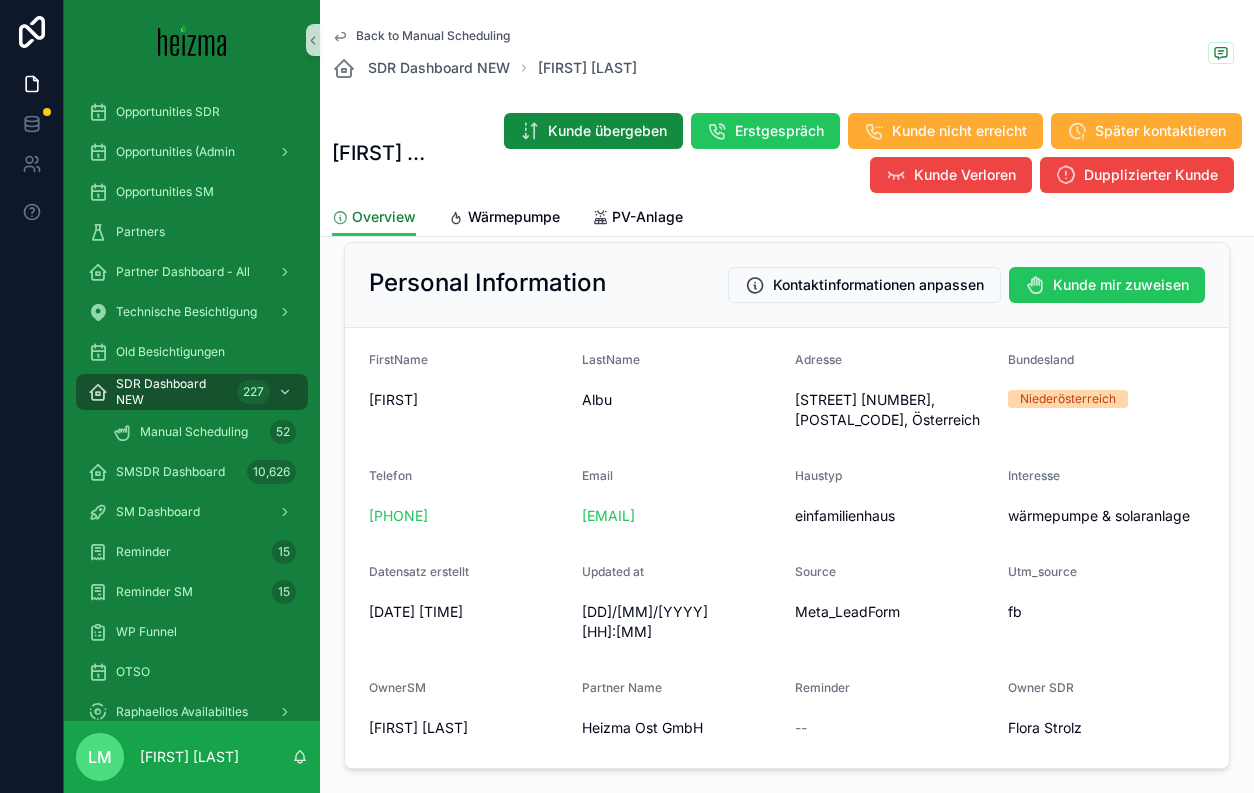 scroll, scrollTop: 224, scrollLeft: 0, axis: vertical 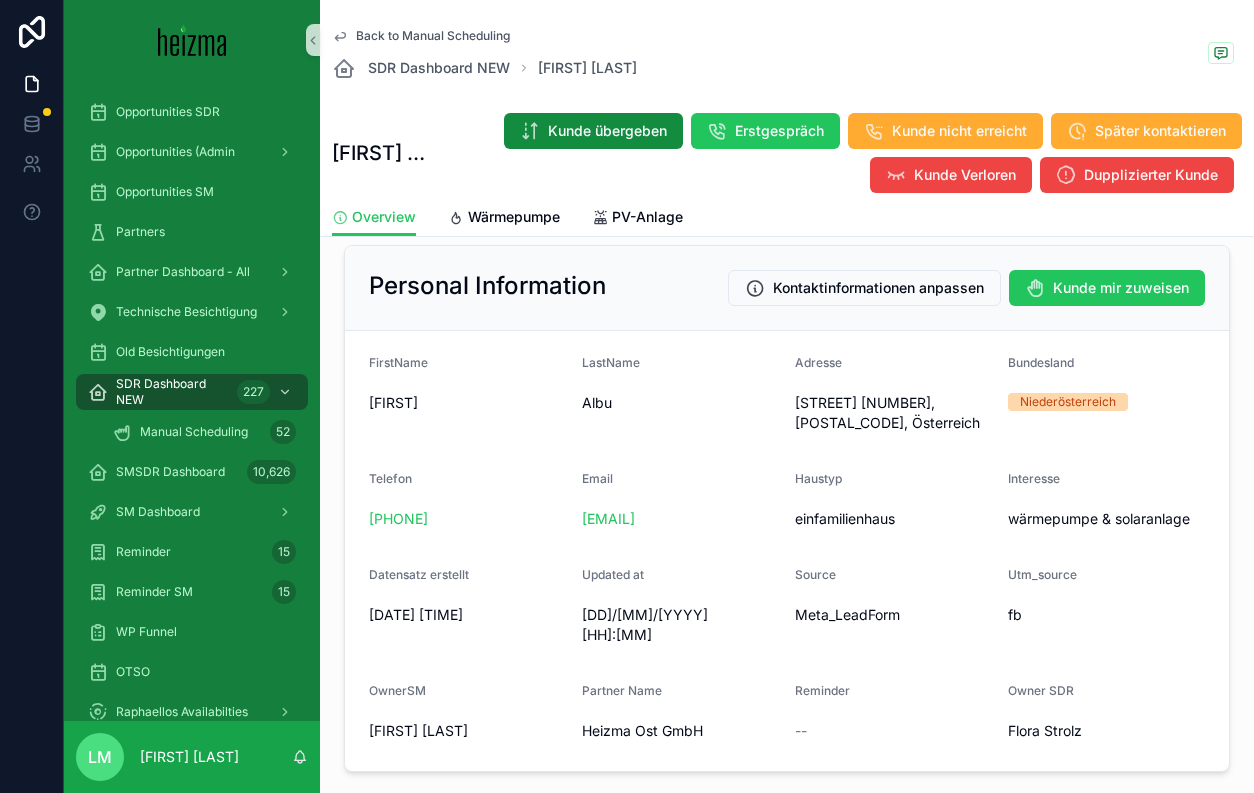 click on "Heide 2.a Str. 15, 3331, Österreich" at bounding box center [893, 413] 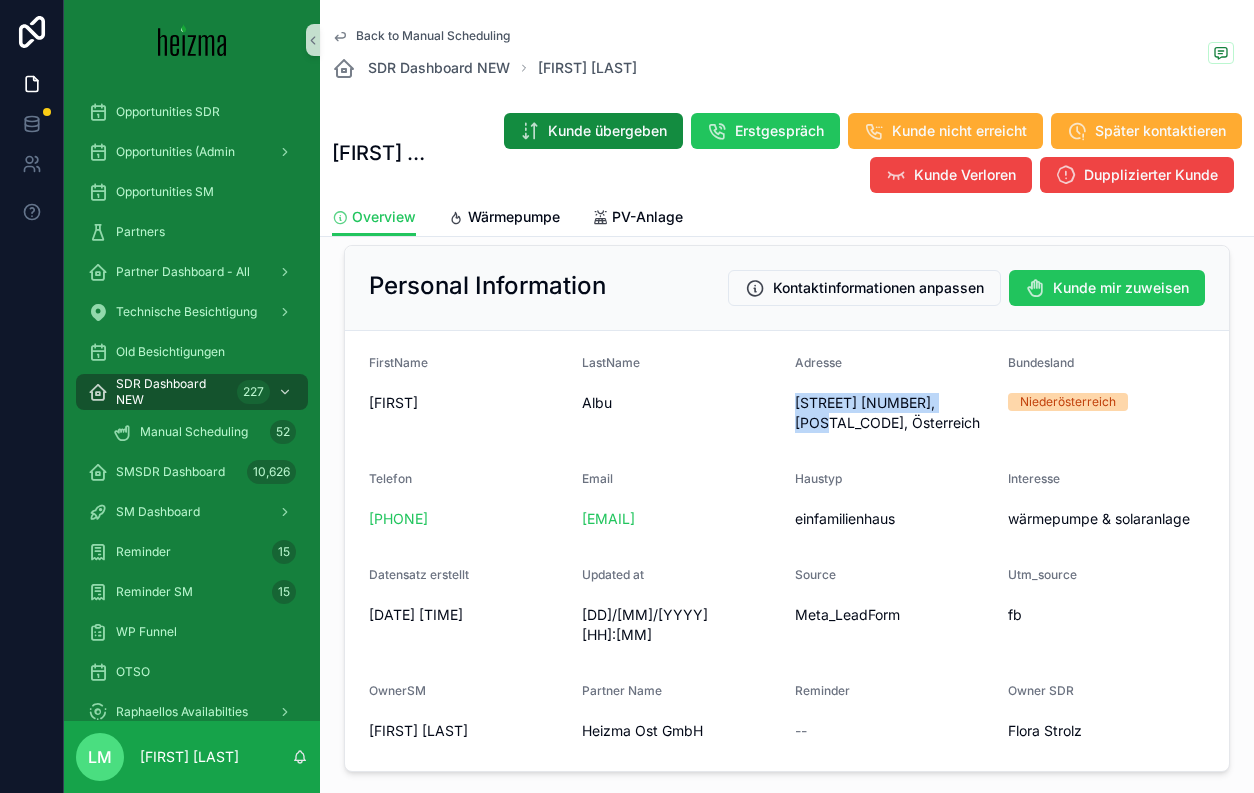 drag, startPoint x: 801, startPoint y: 406, endPoint x: 809, endPoint y: 425, distance: 20.615528 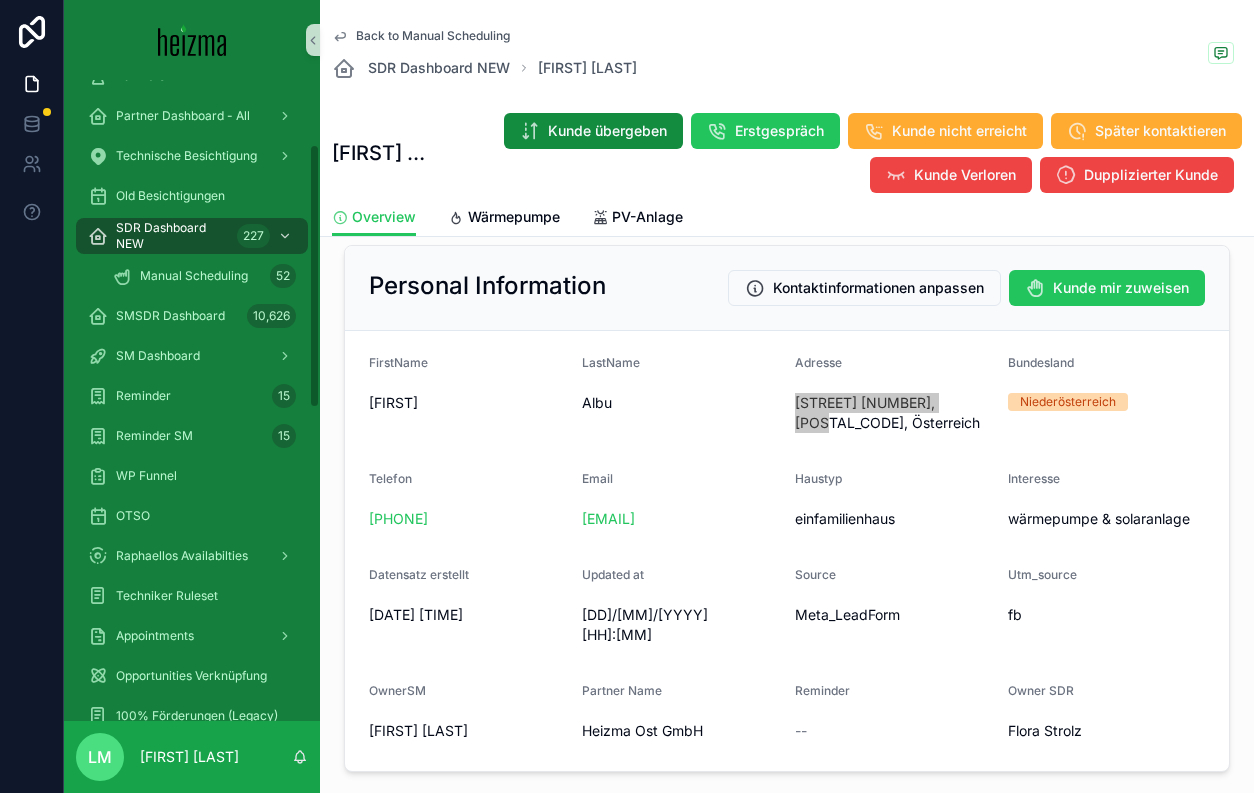 scroll, scrollTop: 0, scrollLeft: 0, axis: both 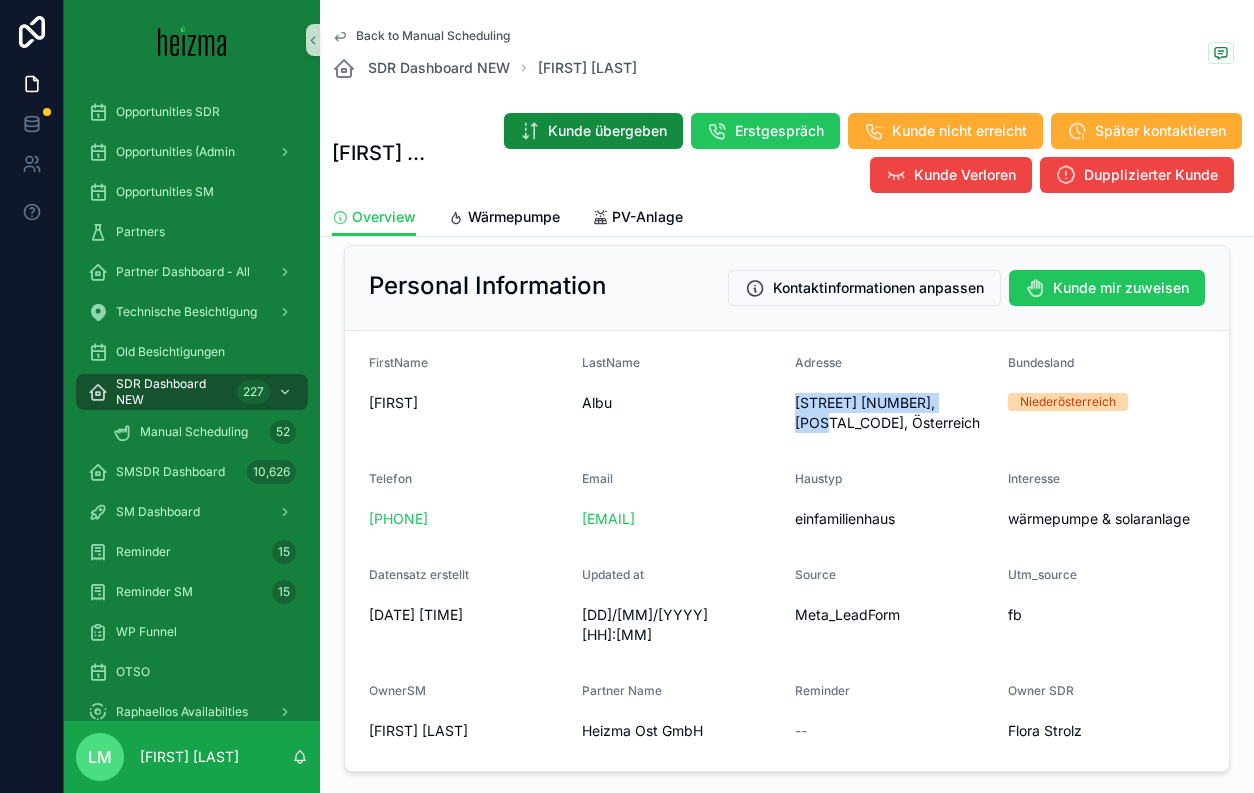 click on "Back to Manual Scheduling" at bounding box center (433, 36) 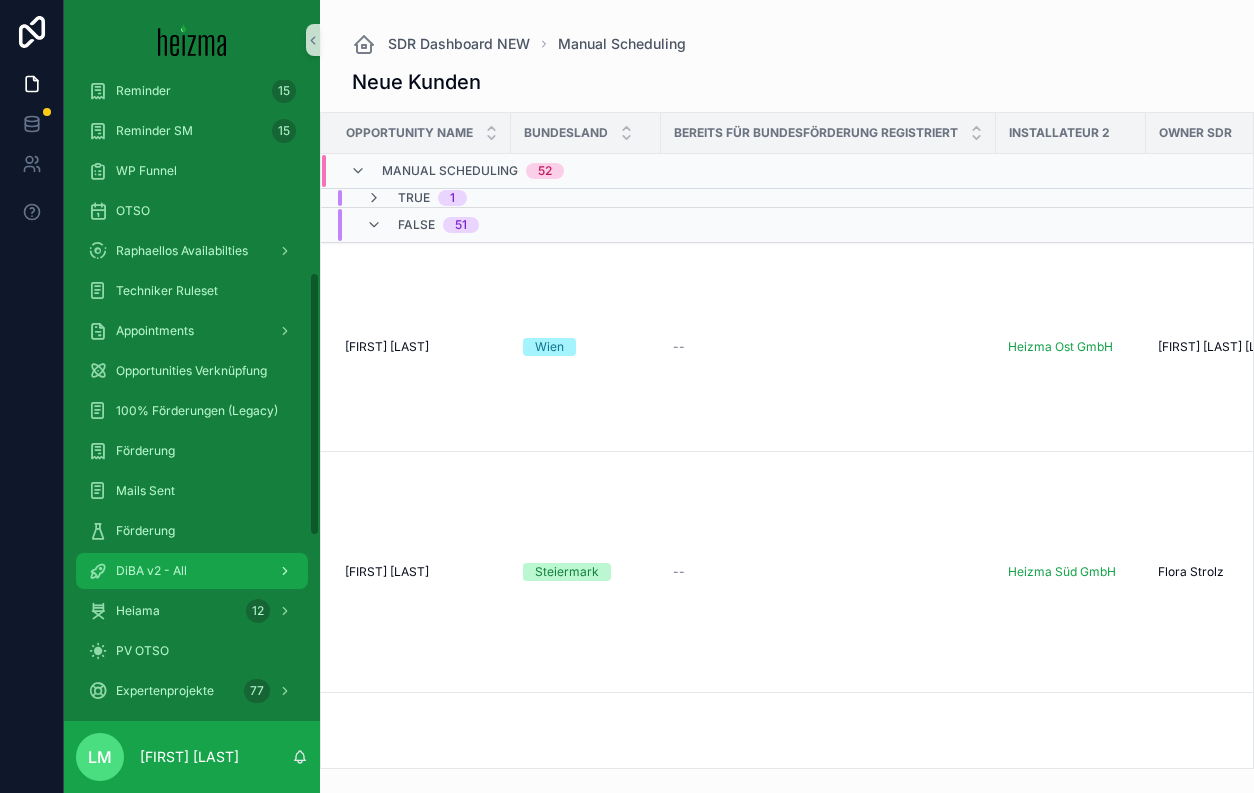scroll, scrollTop: 480, scrollLeft: 0, axis: vertical 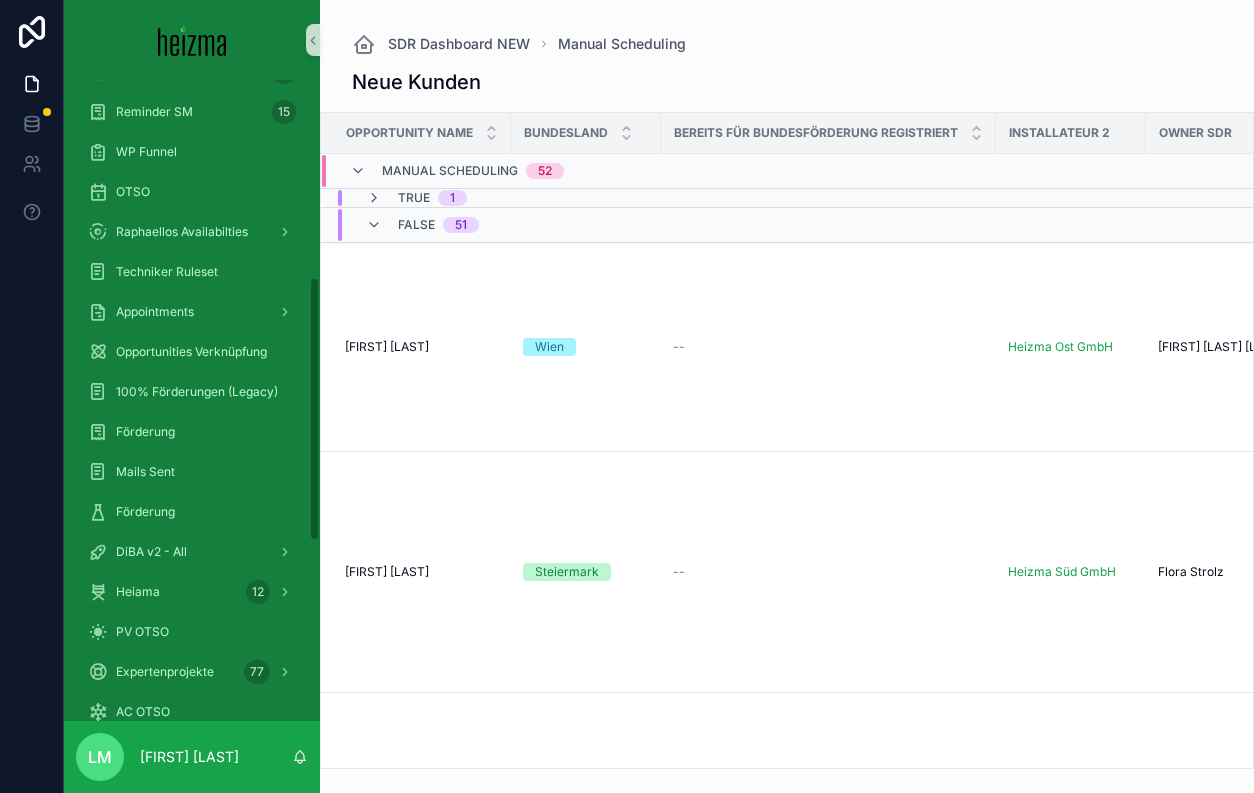 click on "Förderung" at bounding box center (192, 512) 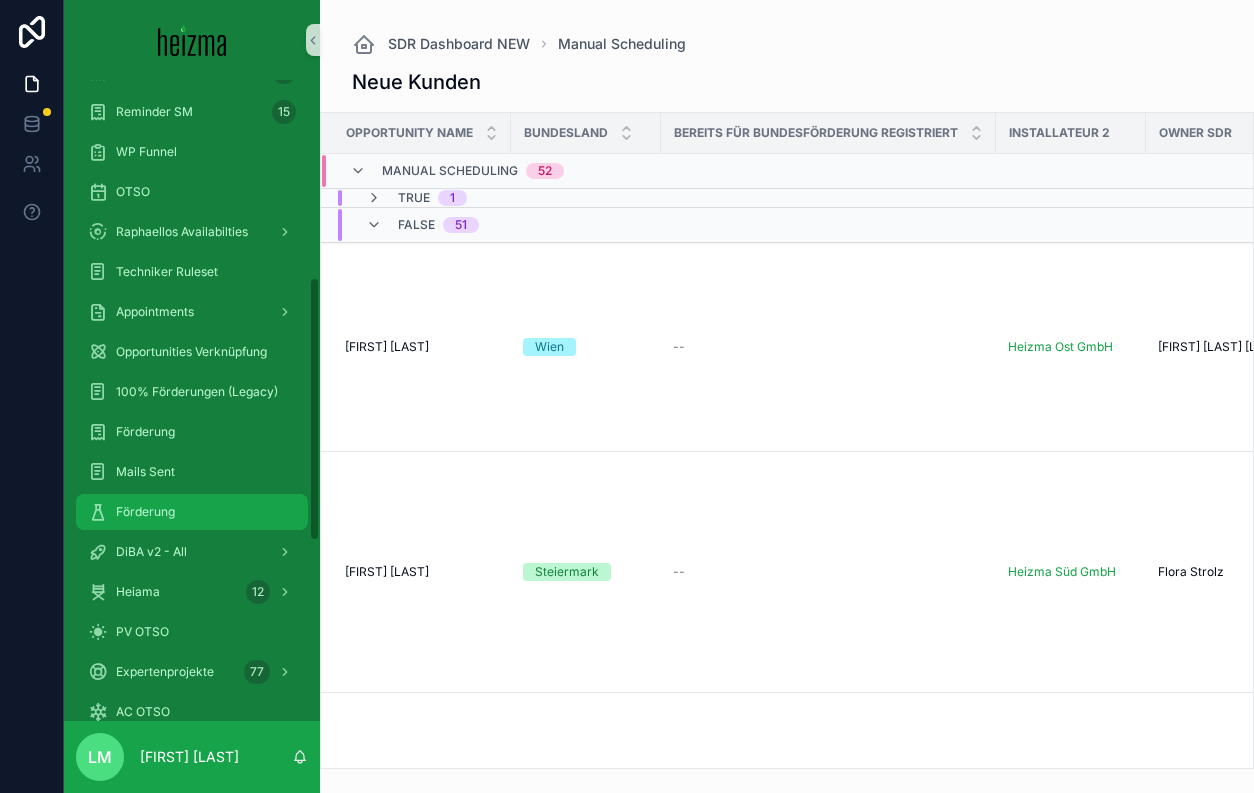 click on "Förderung" at bounding box center (192, 512) 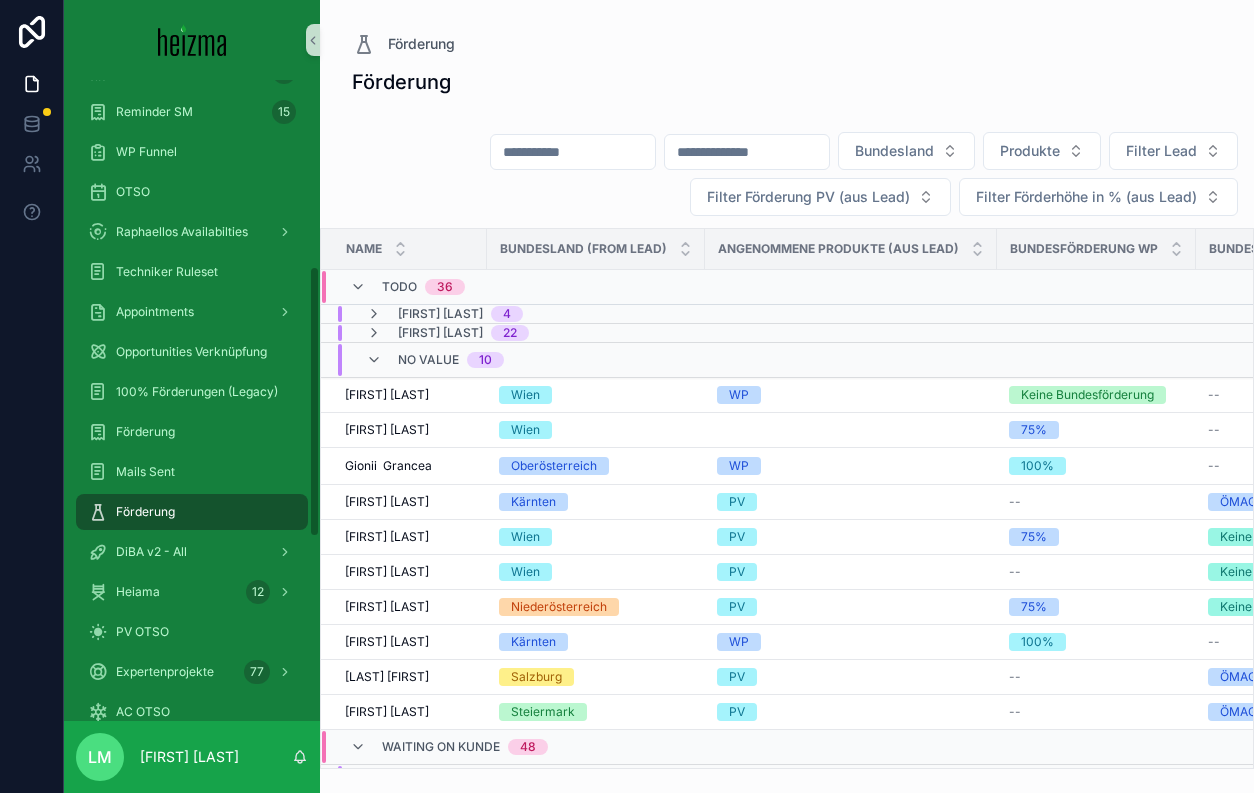 click at bounding box center [573, 152] 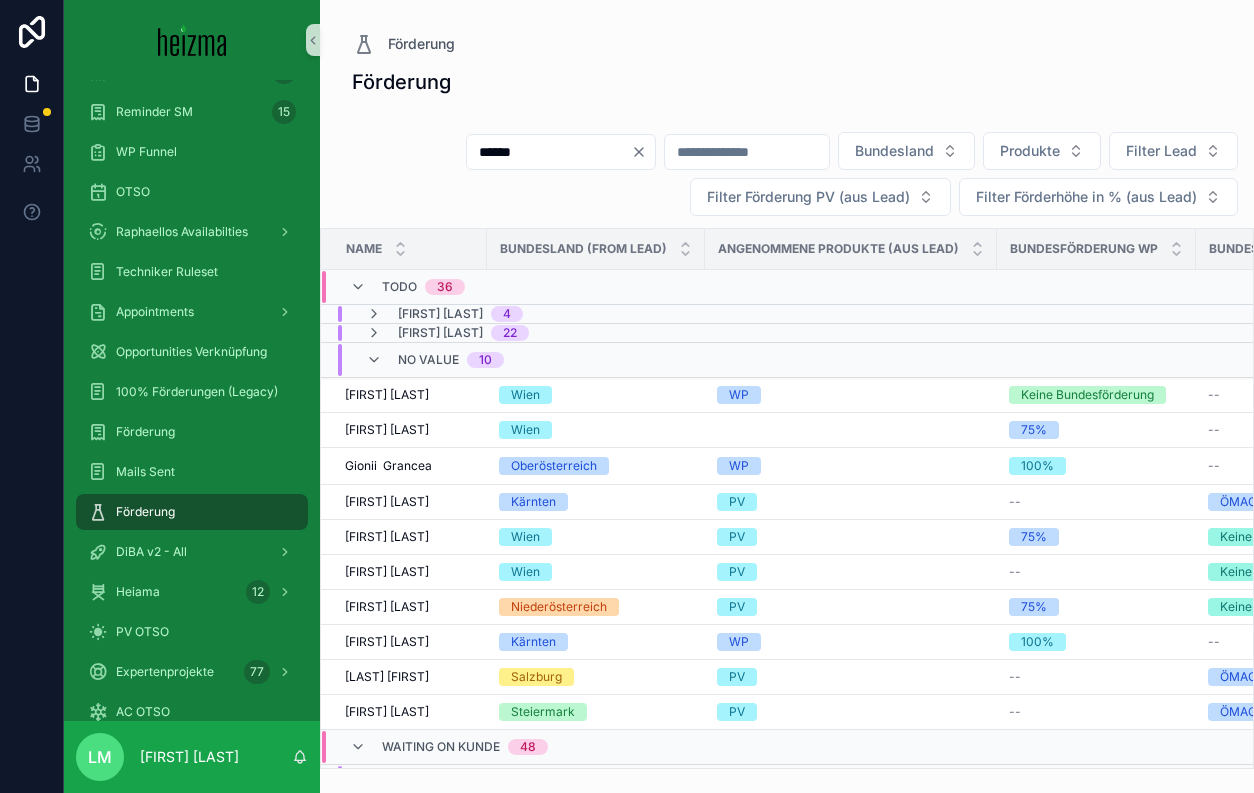type on "********" 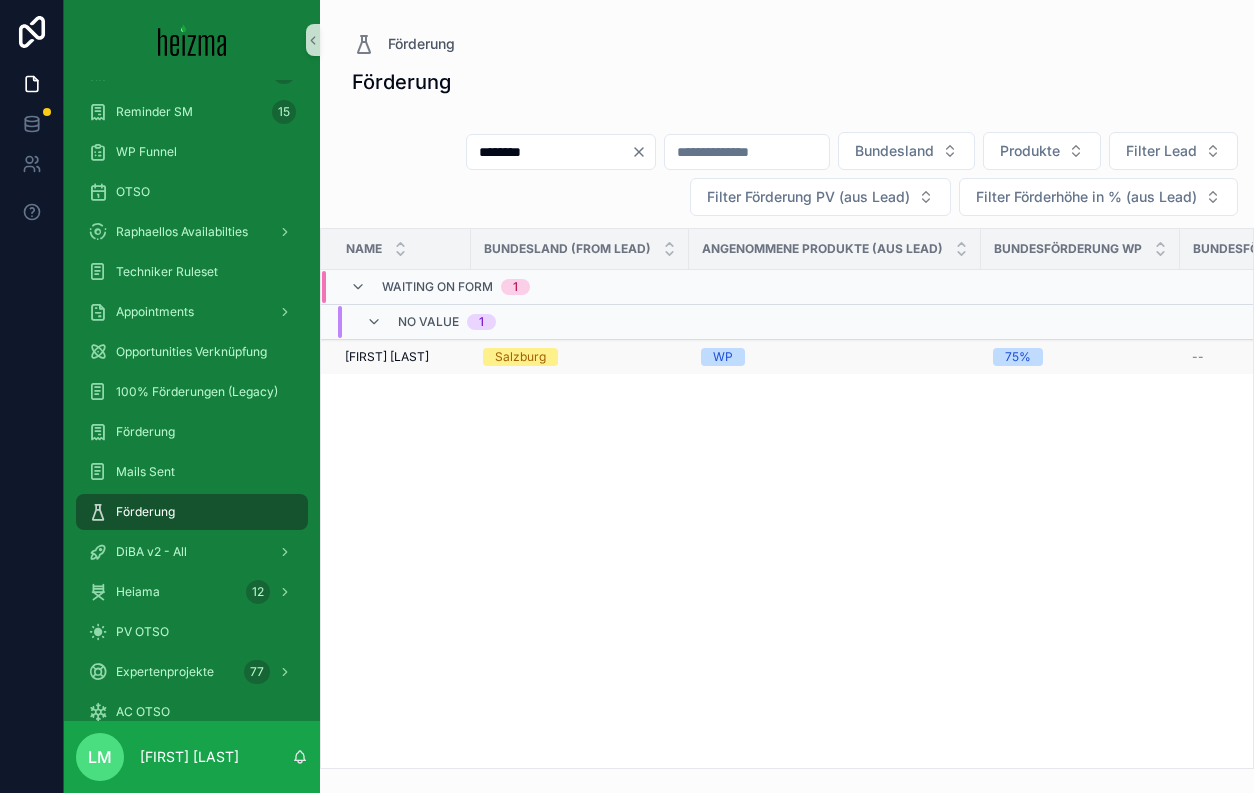 click on "Otto Reinecke Otto Reinecke" at bounding box center (396, 357) 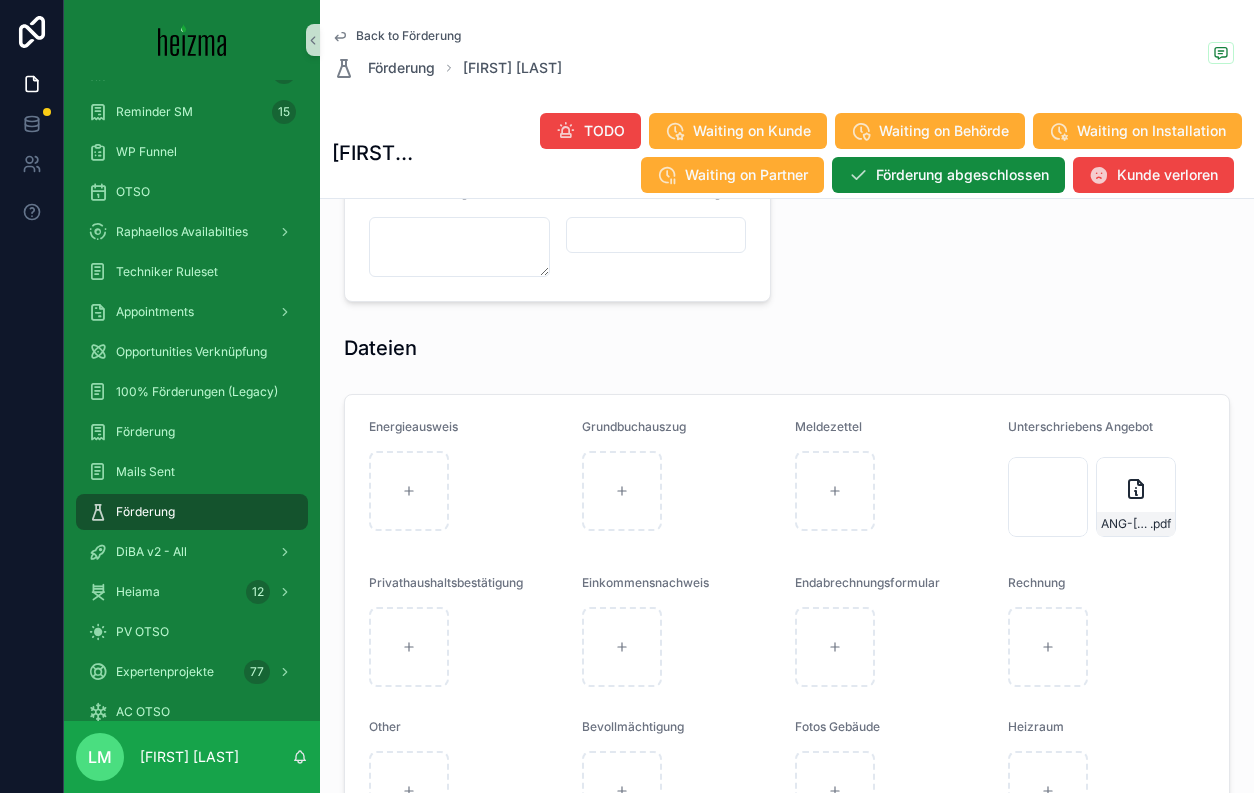 scroll, scrollTop: 2301, scrollLeft: 0, axis: vertical 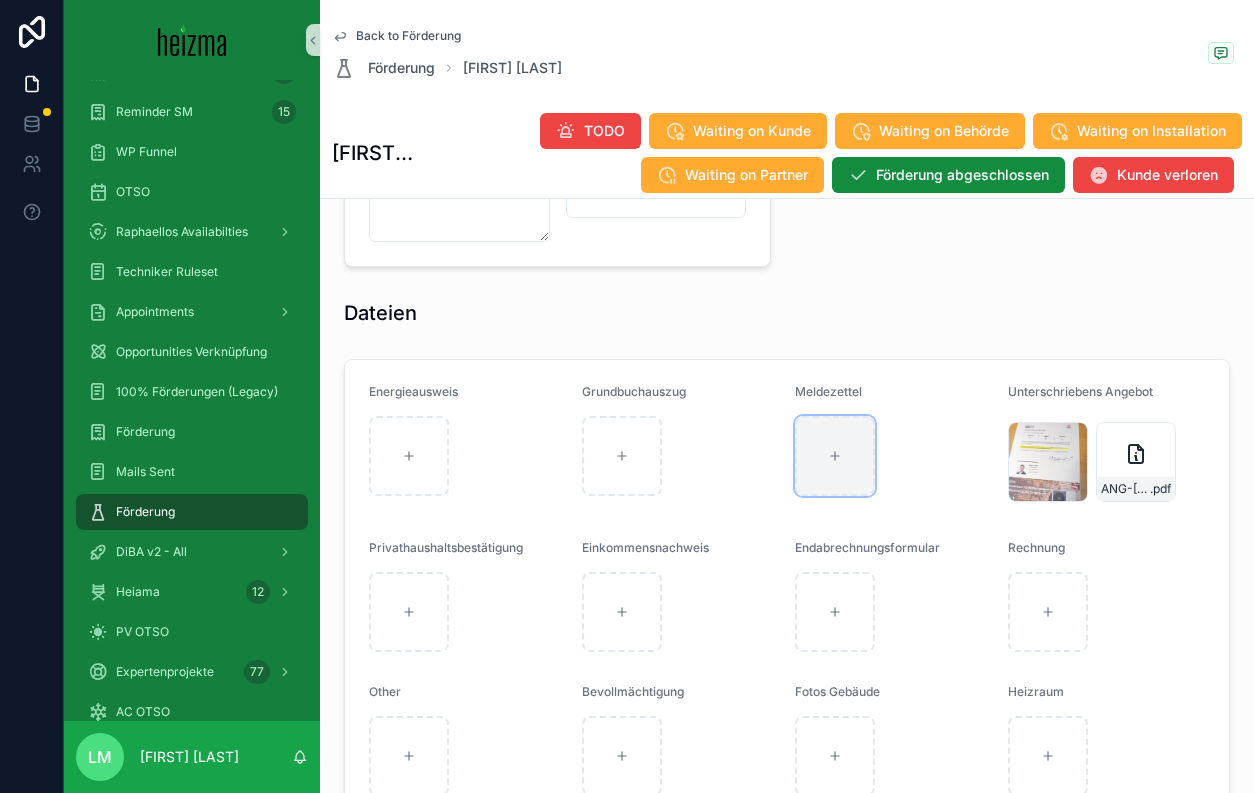 click at bounding box center (835, 456) 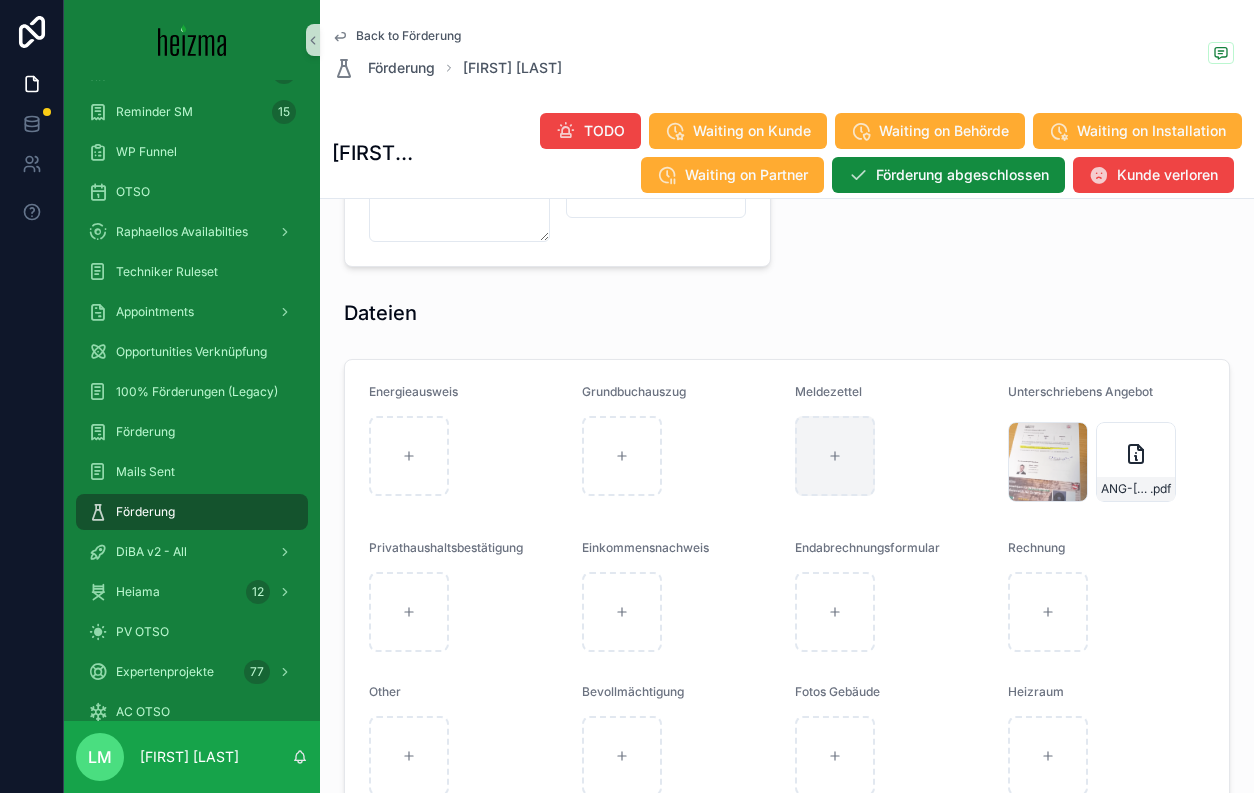 type on "**********" 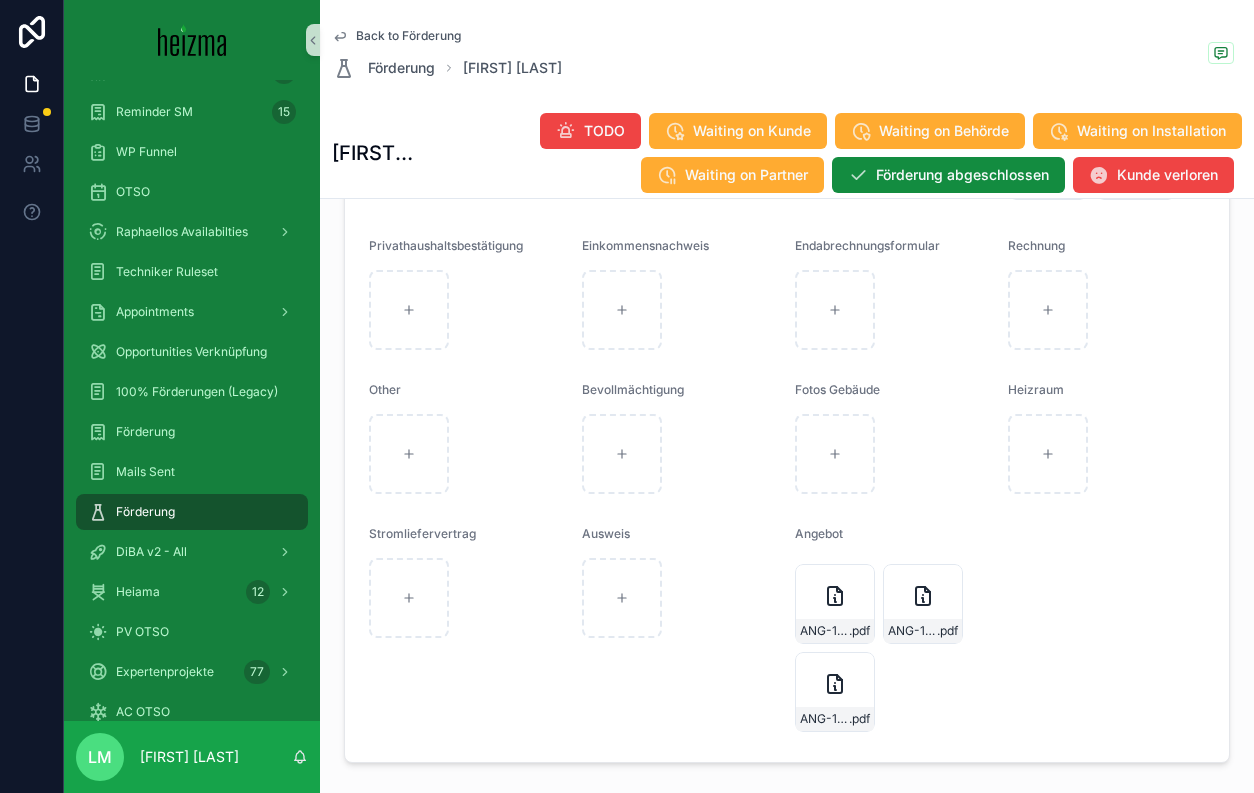scroll, scrollTop: 2423, scrollLeft: 0, axis: vertical 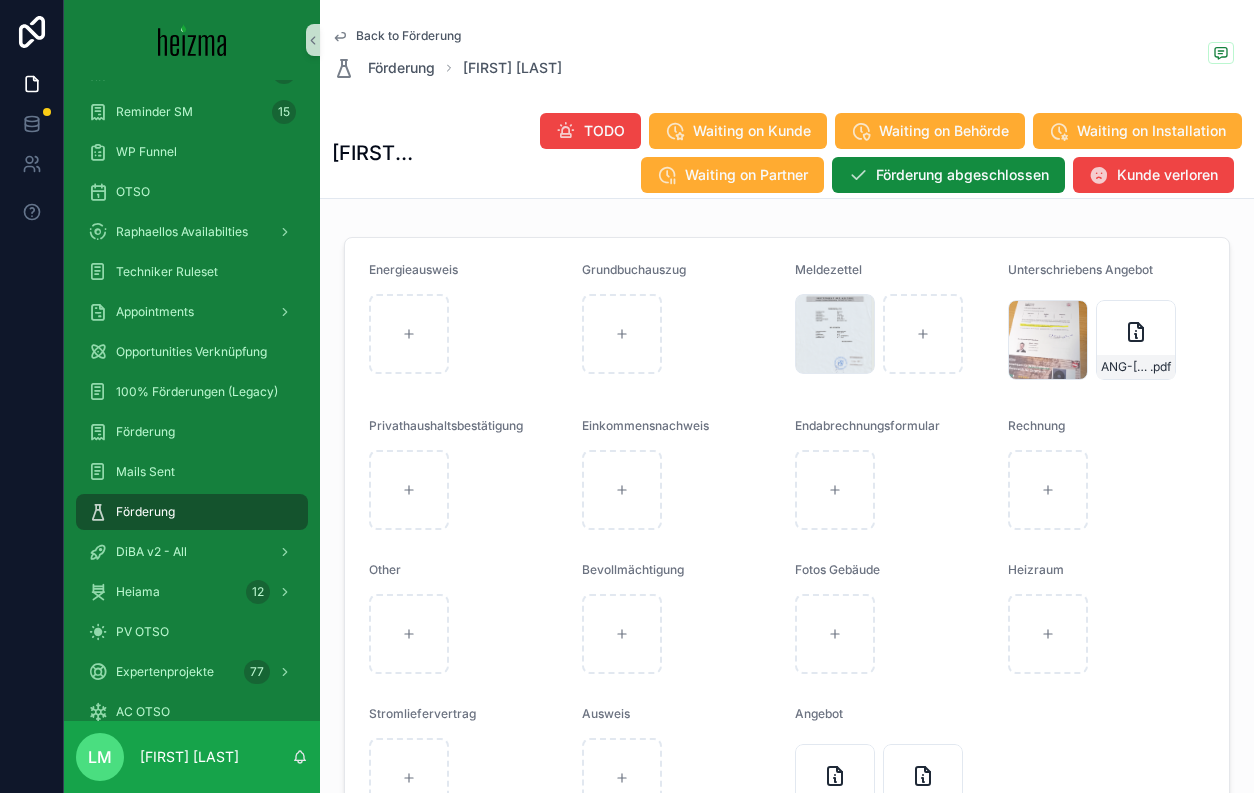 click on "Back to Förderung" at bounding box center (408, 36) 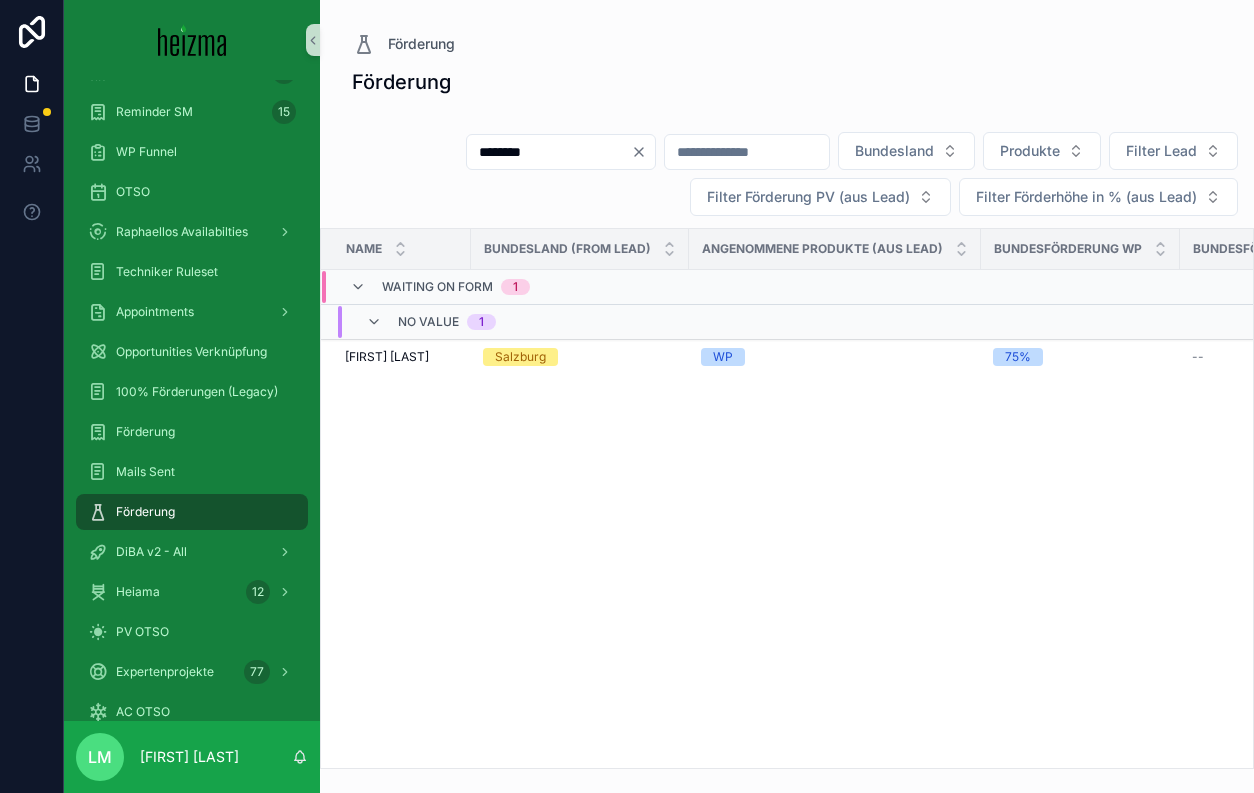 click on "********" at bounding box center [549, 152] 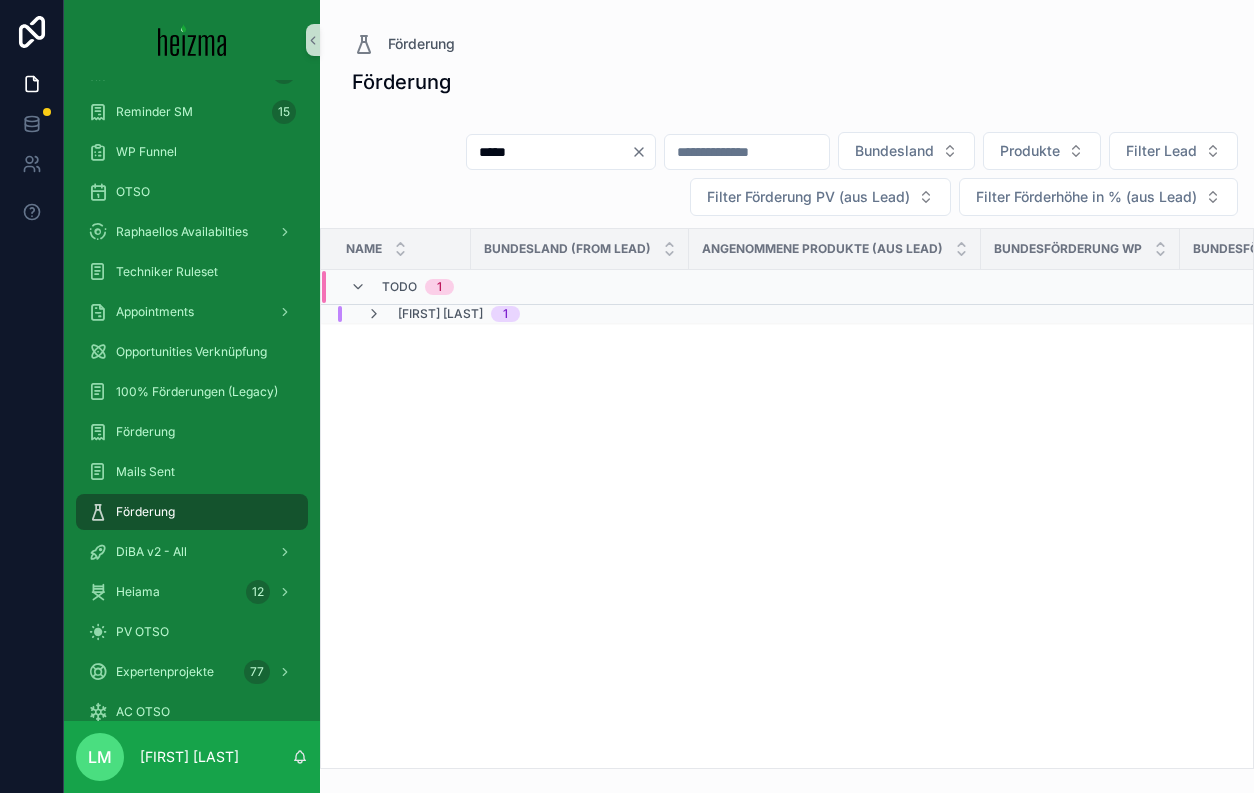 click on "Tom Gappmayer 1" at bounding box center (651, 314) 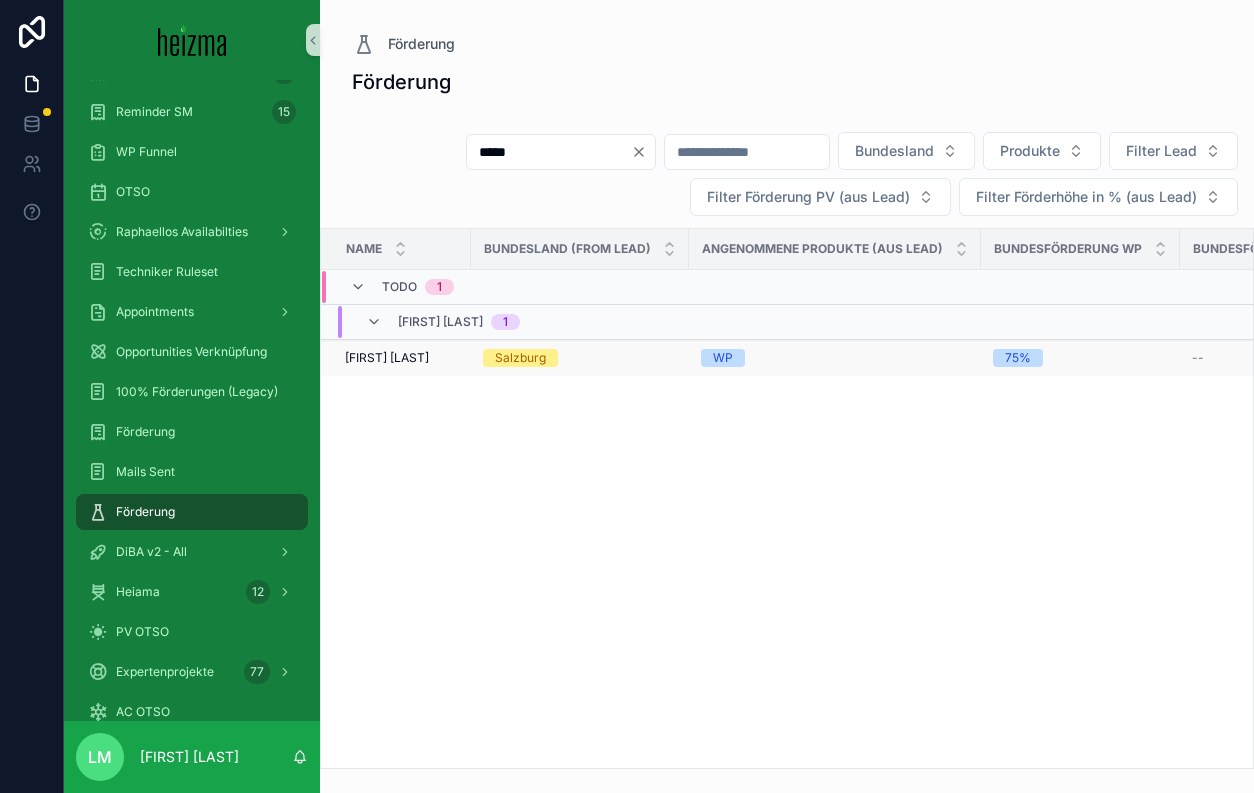 click on "Sebastian Weber Sebastian Weber" at bounding box center [396, 358] 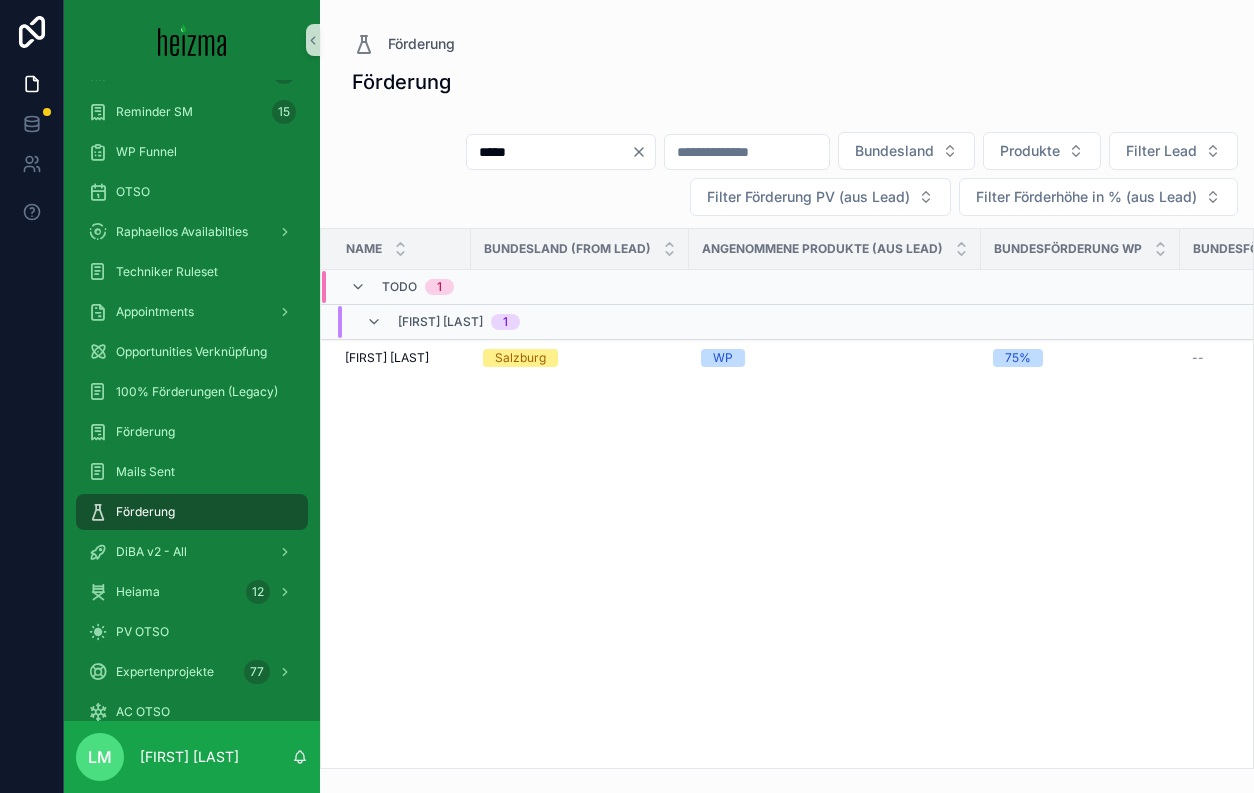 click on "*****" at bounding box center [549, 152] 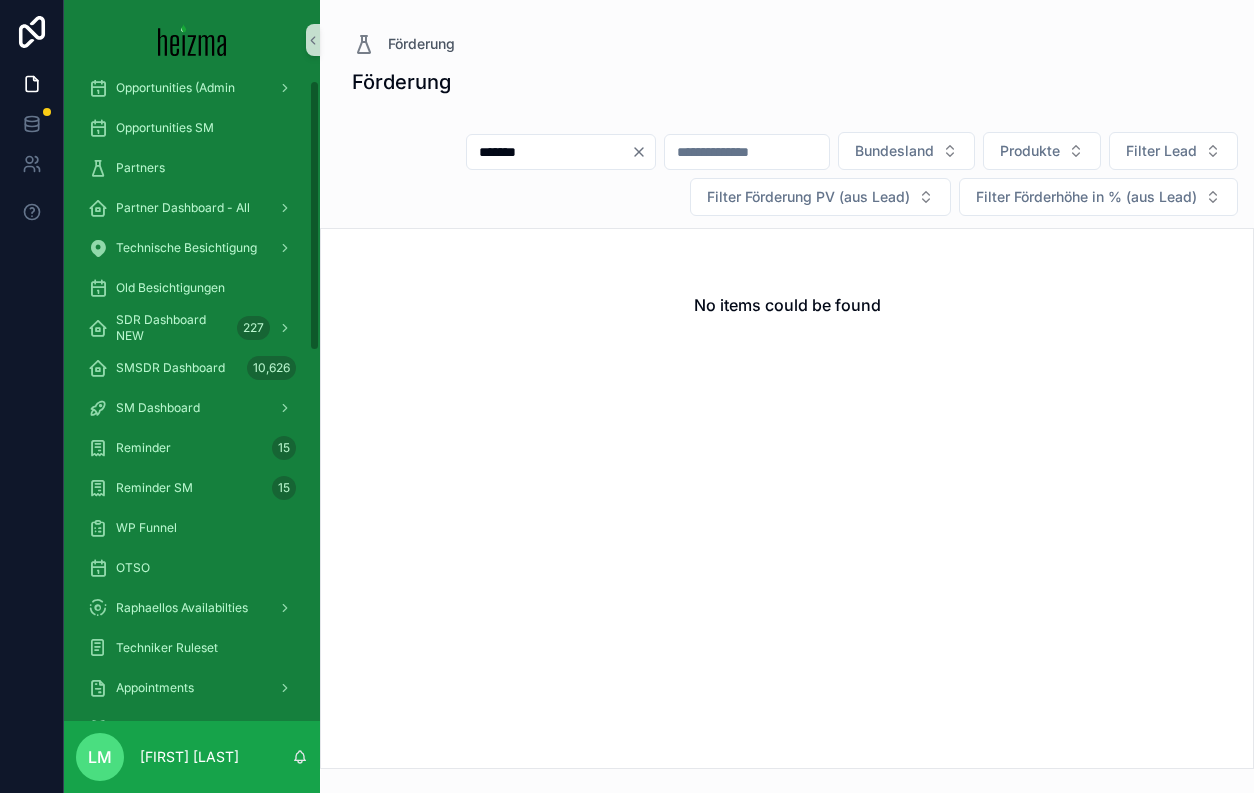 scroll, scrollTop: 0, scrollLeft: 0, axis: both 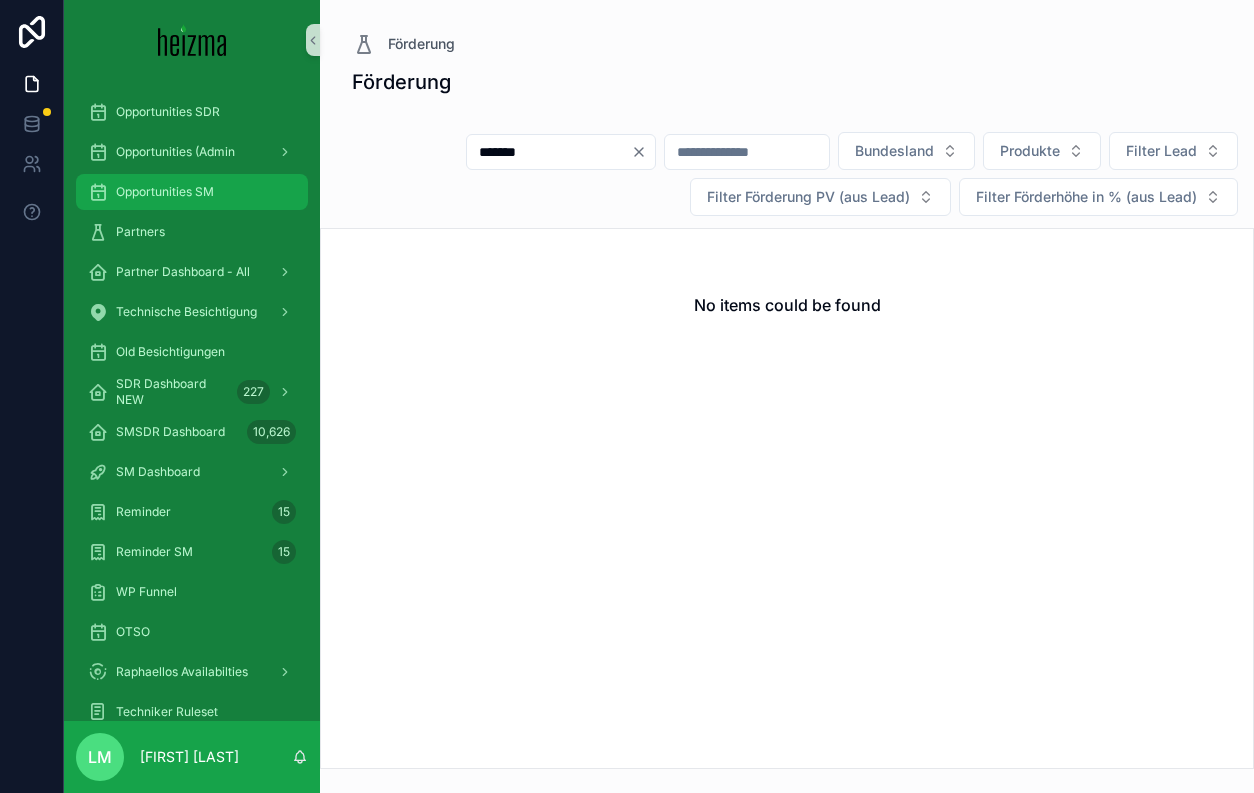 type on "*******" 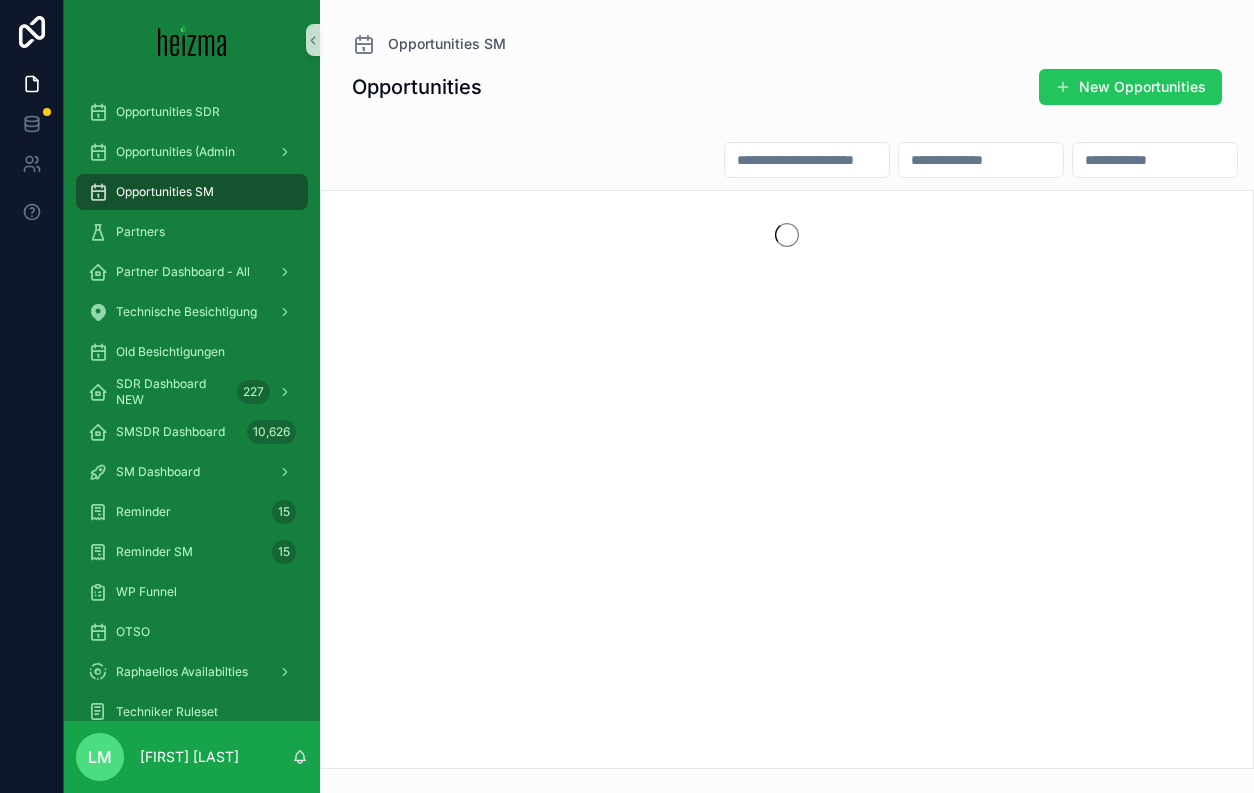 click at bounding box center [807, 160] 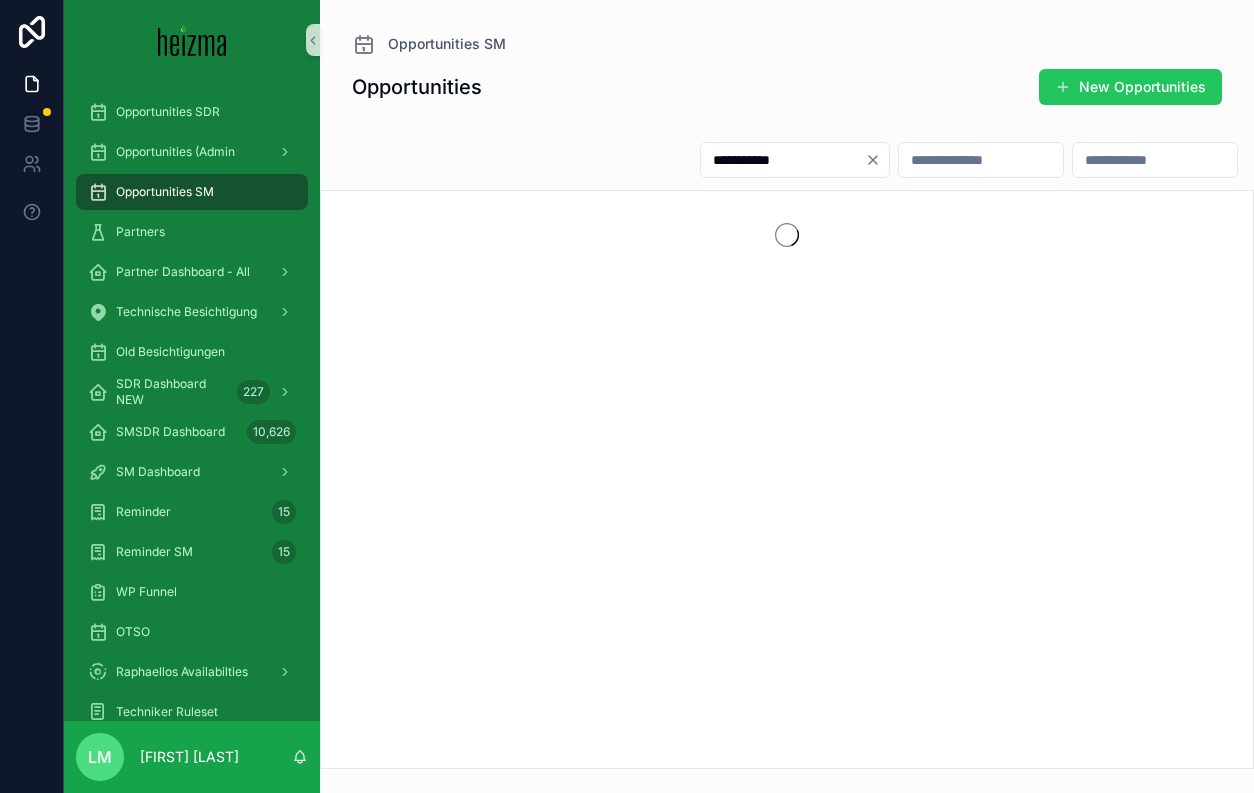 type on "**********" 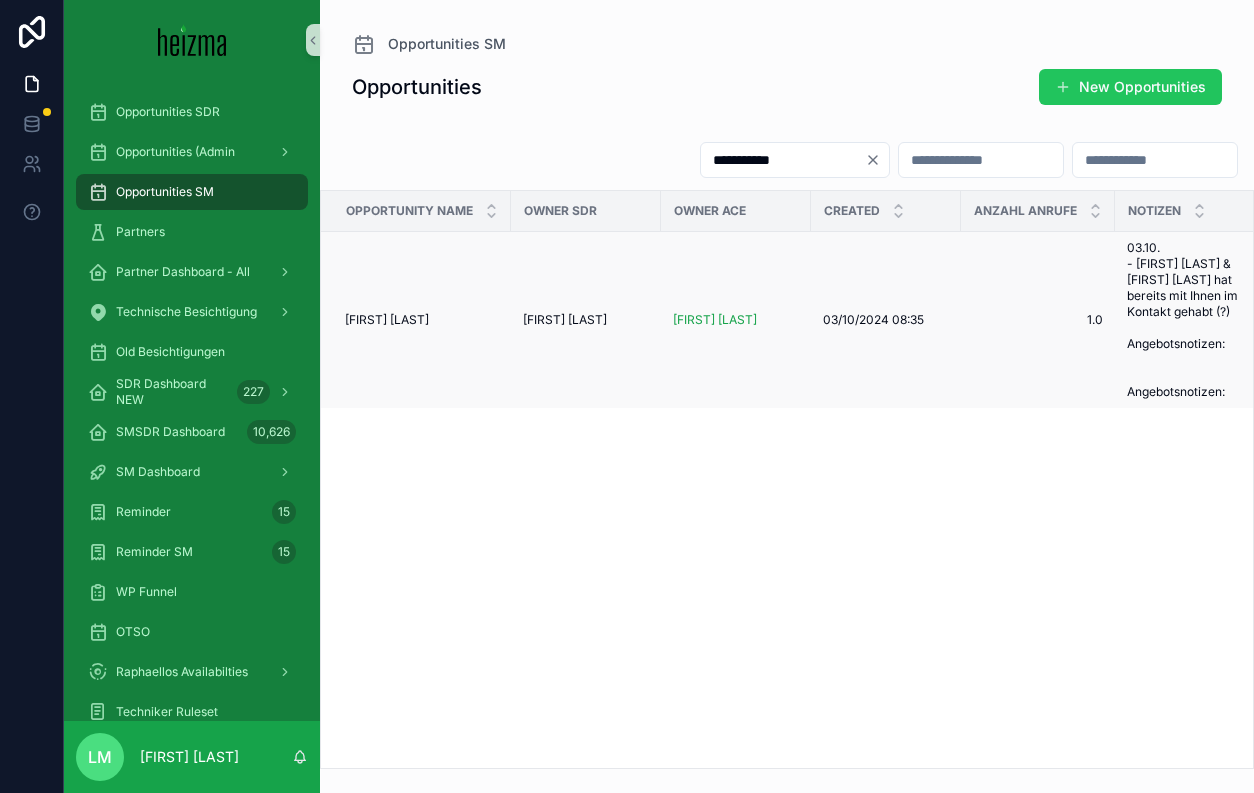click on "Peter Weber Peter Weber" at bounding box center [416, 320] 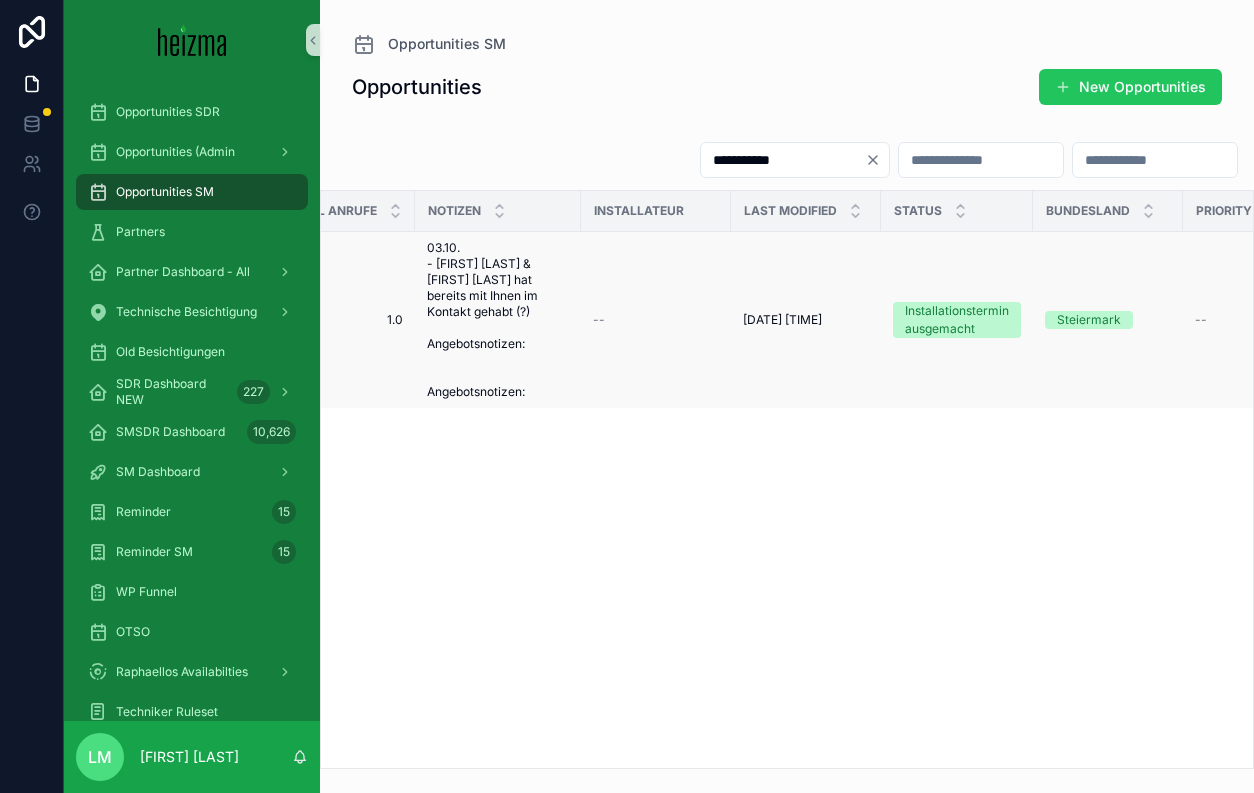 scroll, scrollTop: 0, scrollLeft: 721, axis: horizontal 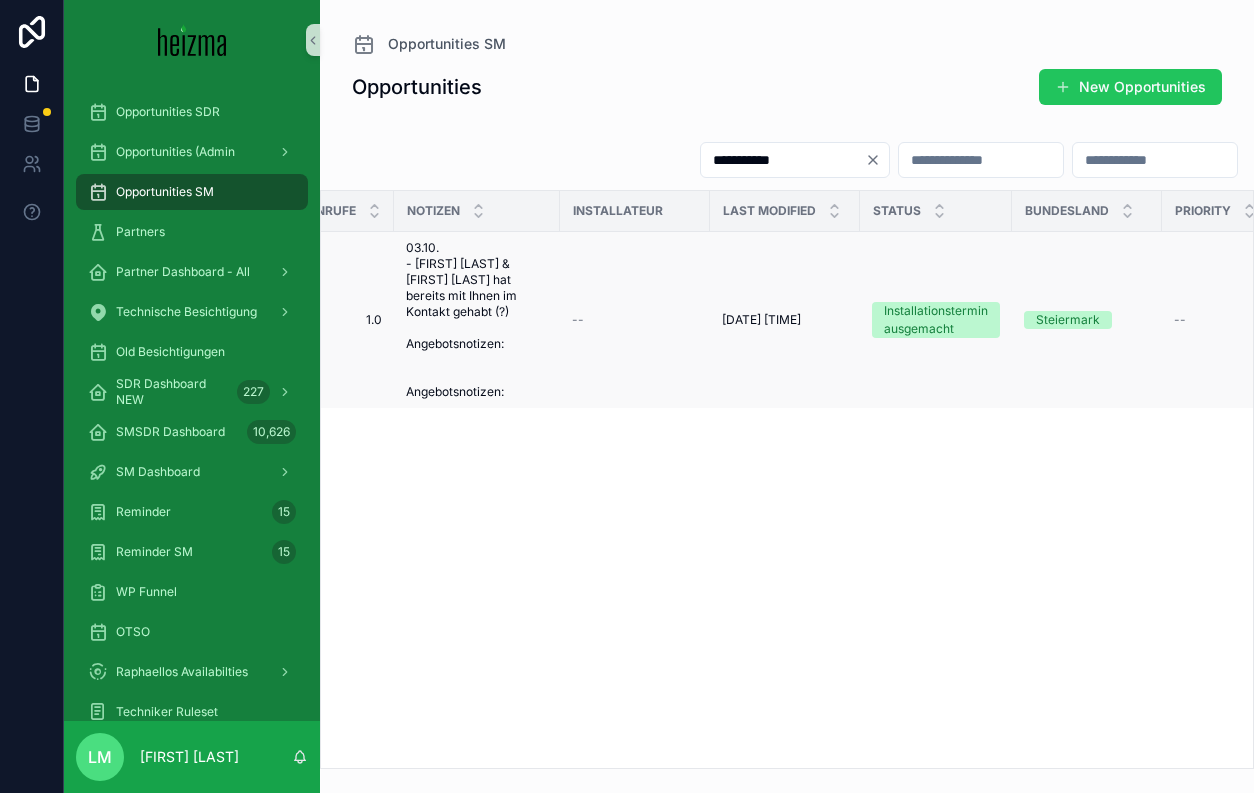 click on "03.10.
- Heiko Gallaun & Bruno Manda hat bereits mit Ihnen im Kontakt gehabt (?)
Angebotsnotizen:
Angebotsnotizen:" at bounding box center (477, 320) 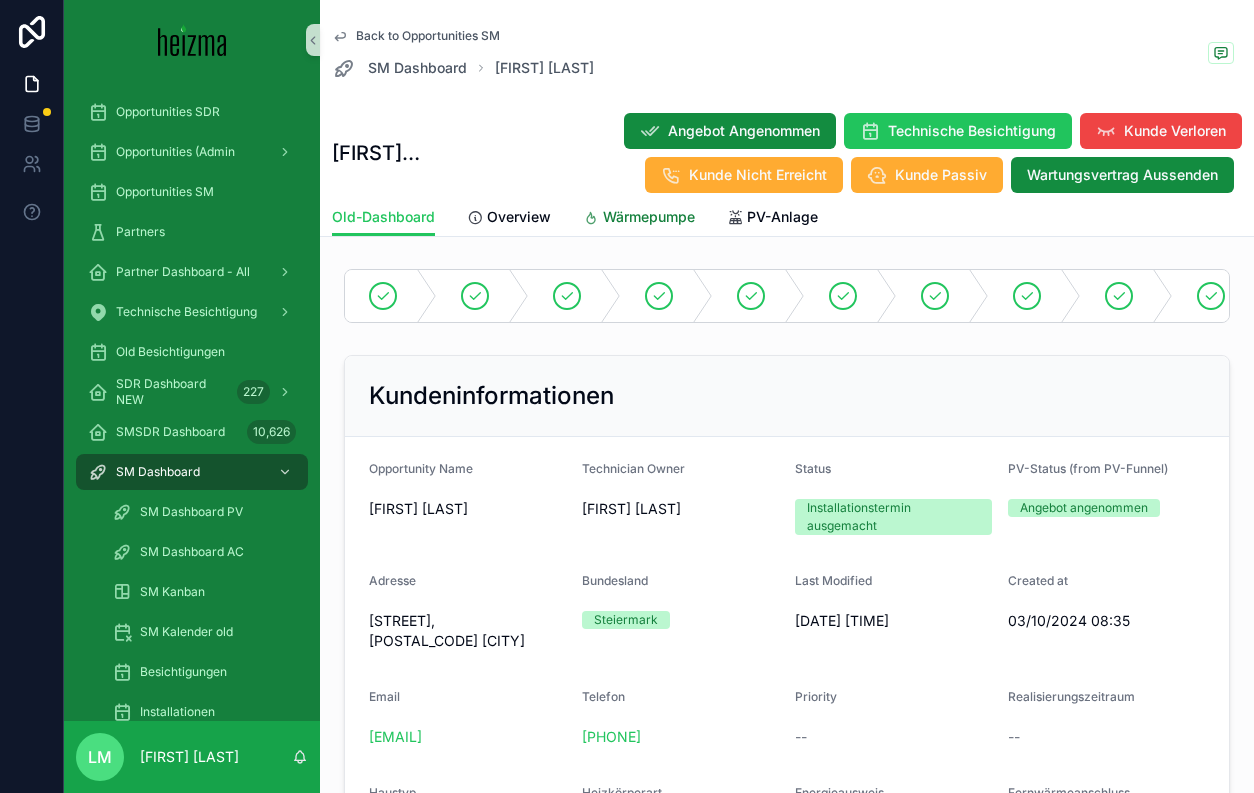 click on "Wärmepumpe" at bounding box center [649, 217] 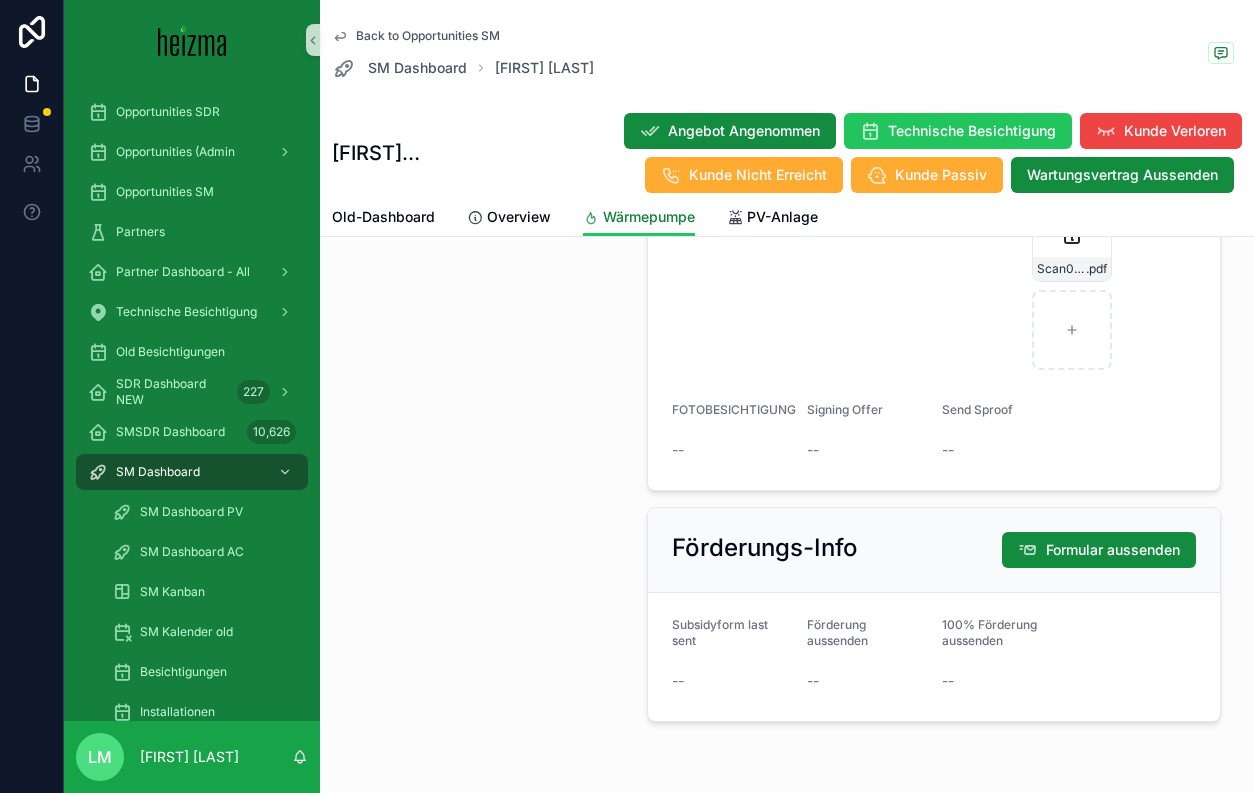 scroll, scrollTop: 2950, scrollLeft: 0, axis: vertical 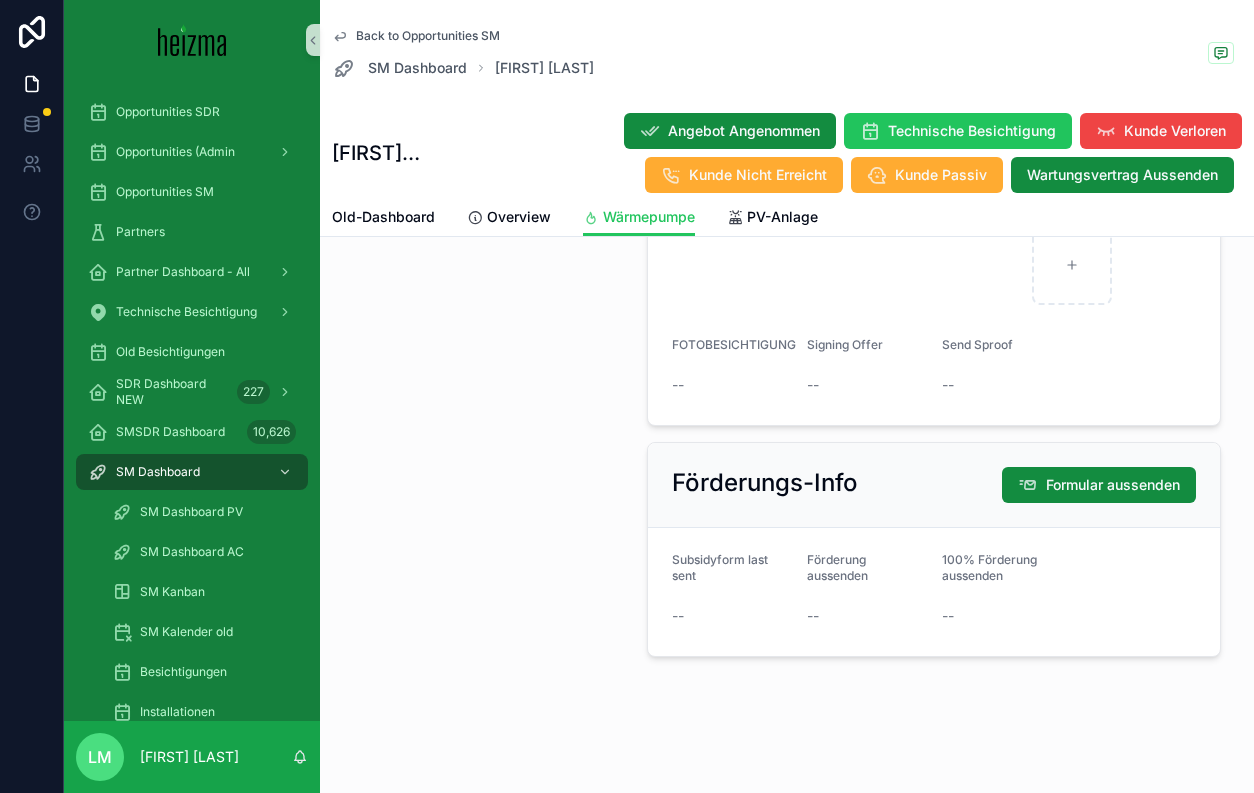 click on "Back to Opportunities SM" at bounding box center (428, 36) 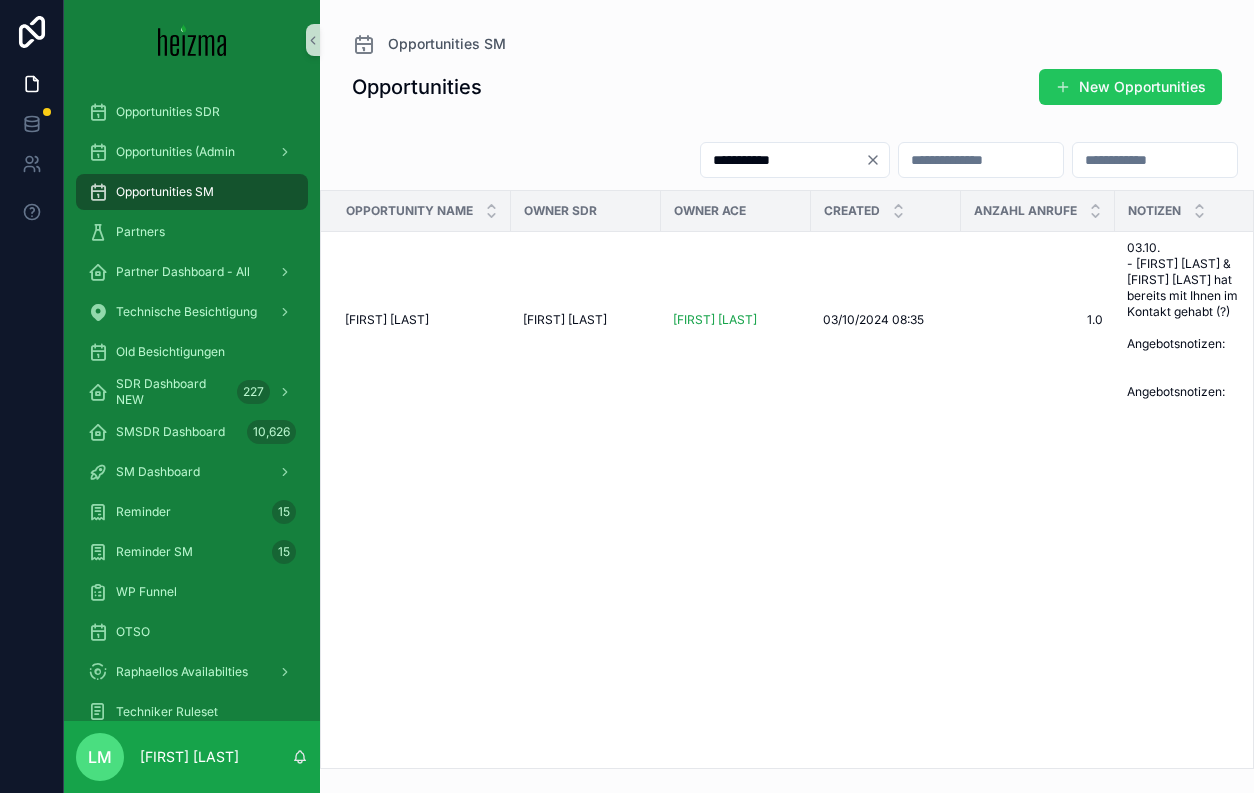 scroll, scrollTop: 0, scrollLeft: 0, axis: both 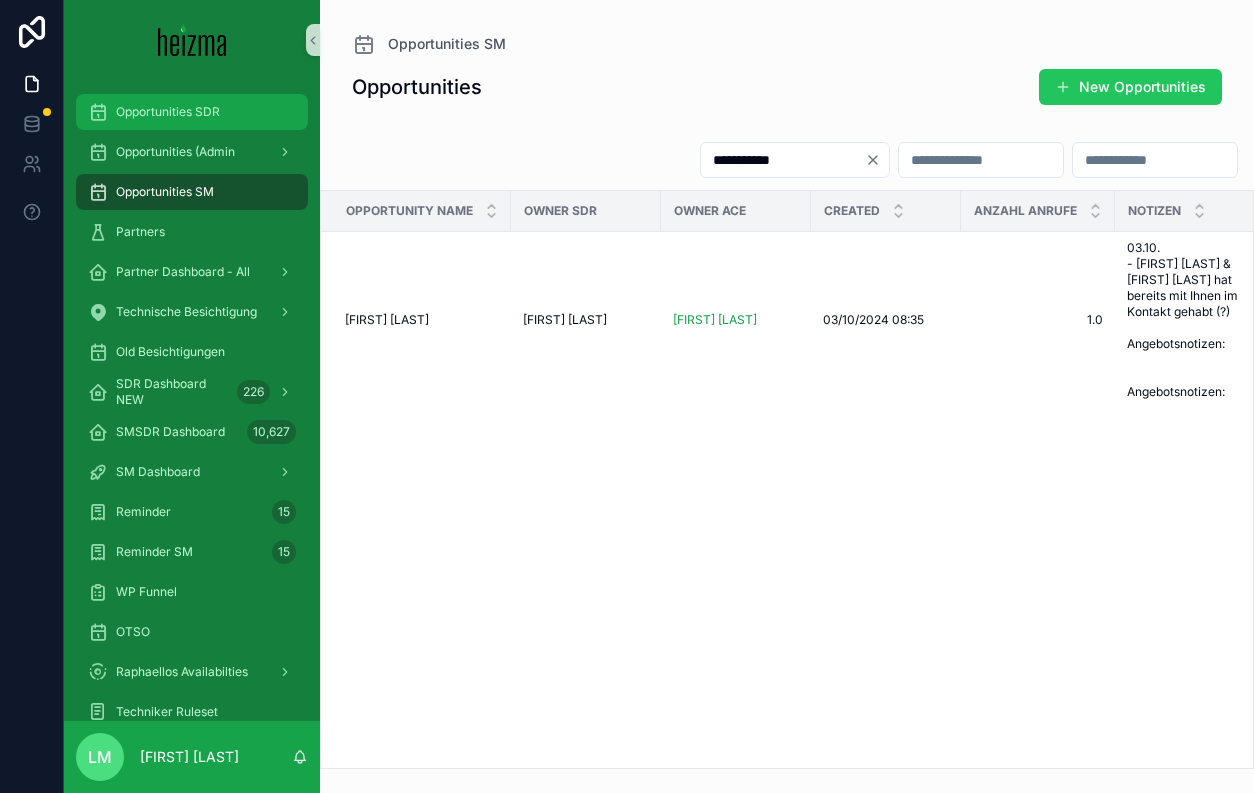 click on "Opportunities SDR" at bounding box center [168, 112] 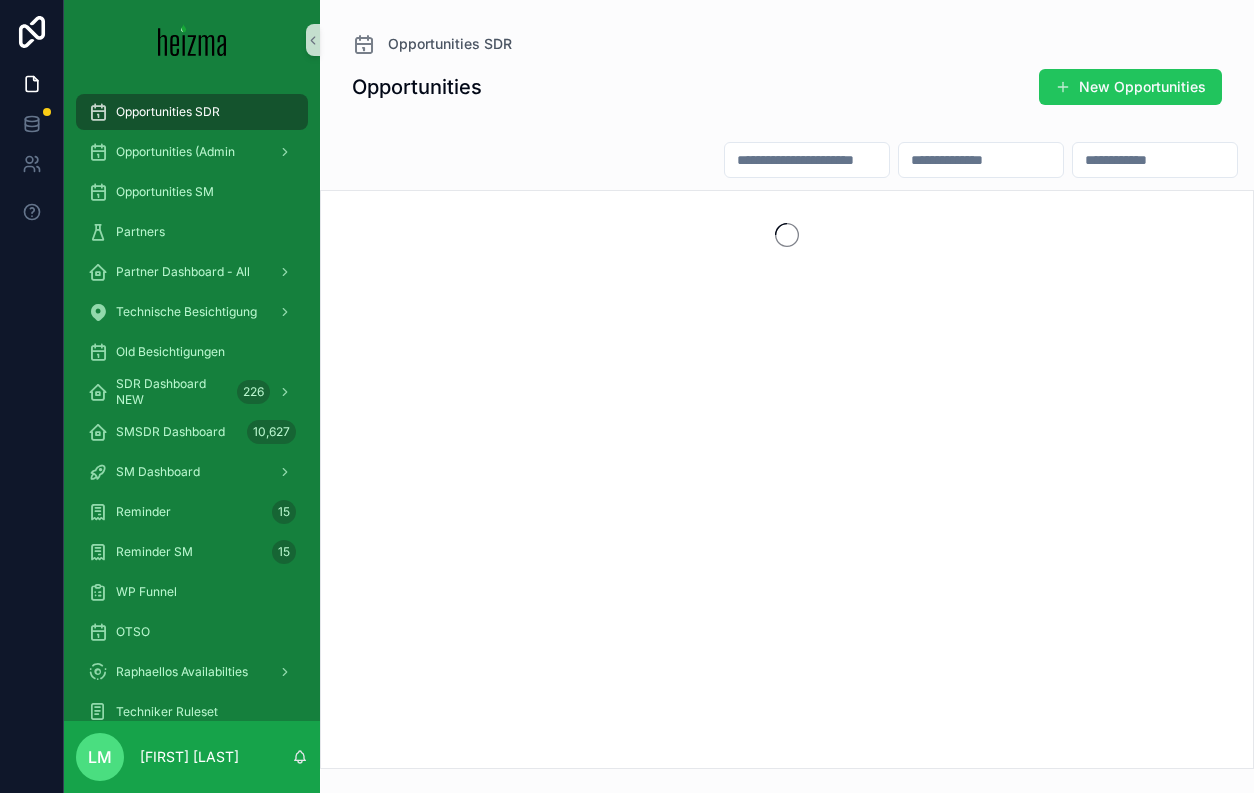 click at bounding box center [807, 160] 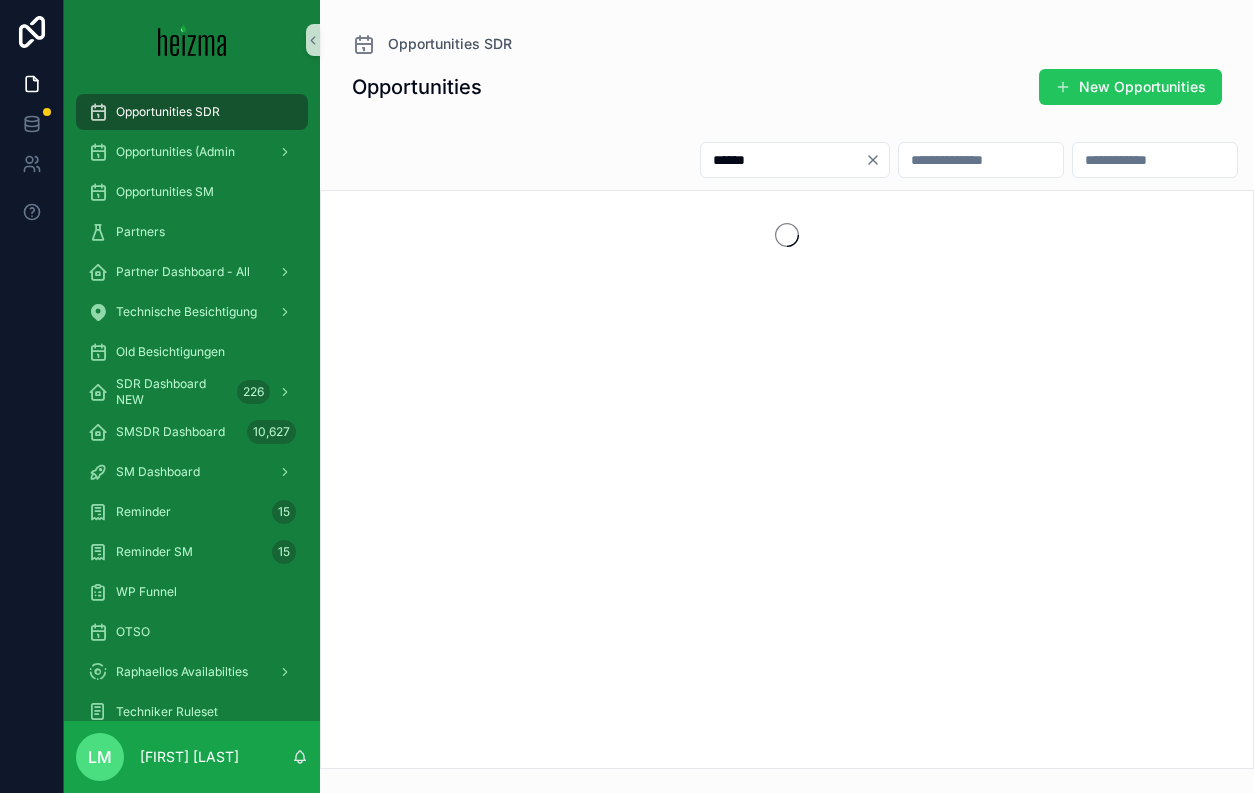 type on "******" 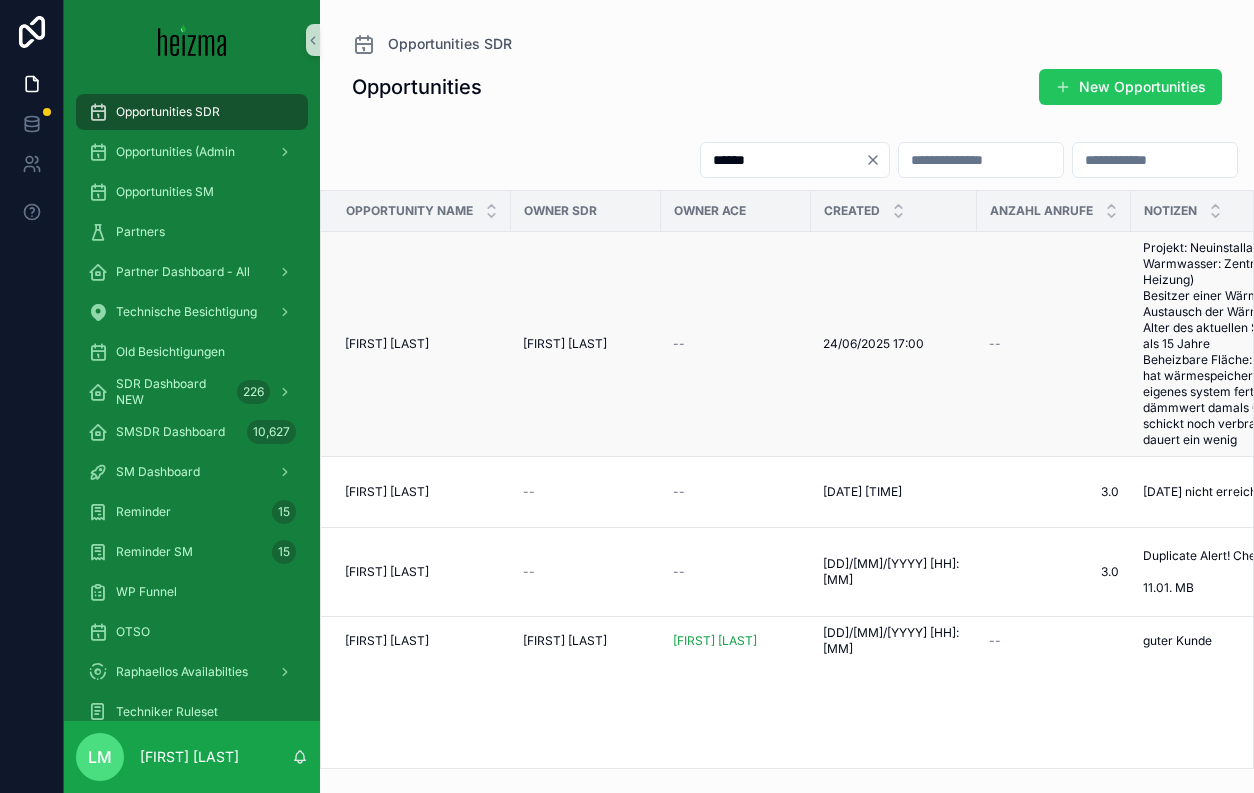 click on "Josef Freund" at bounding box center [387, 344] 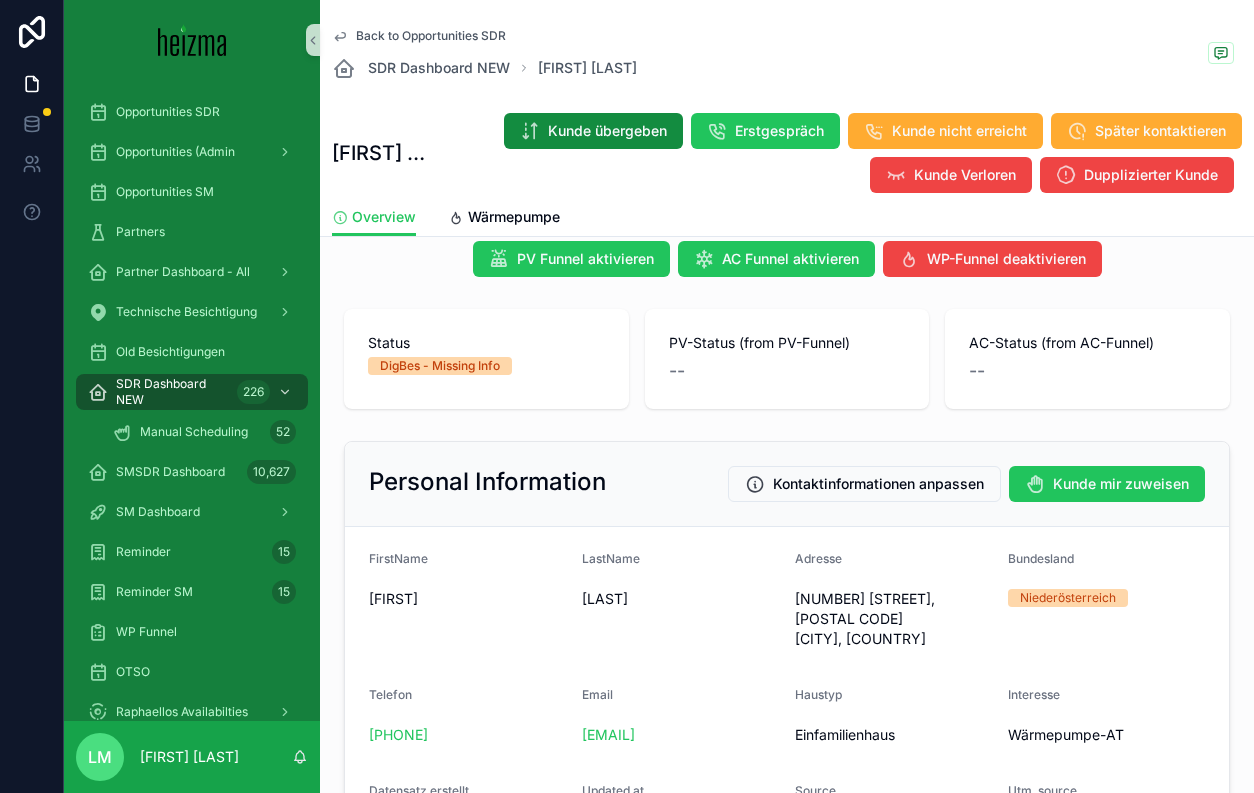 scroll, scrollTop: 52, scrollLeft: 0, axis: vertical 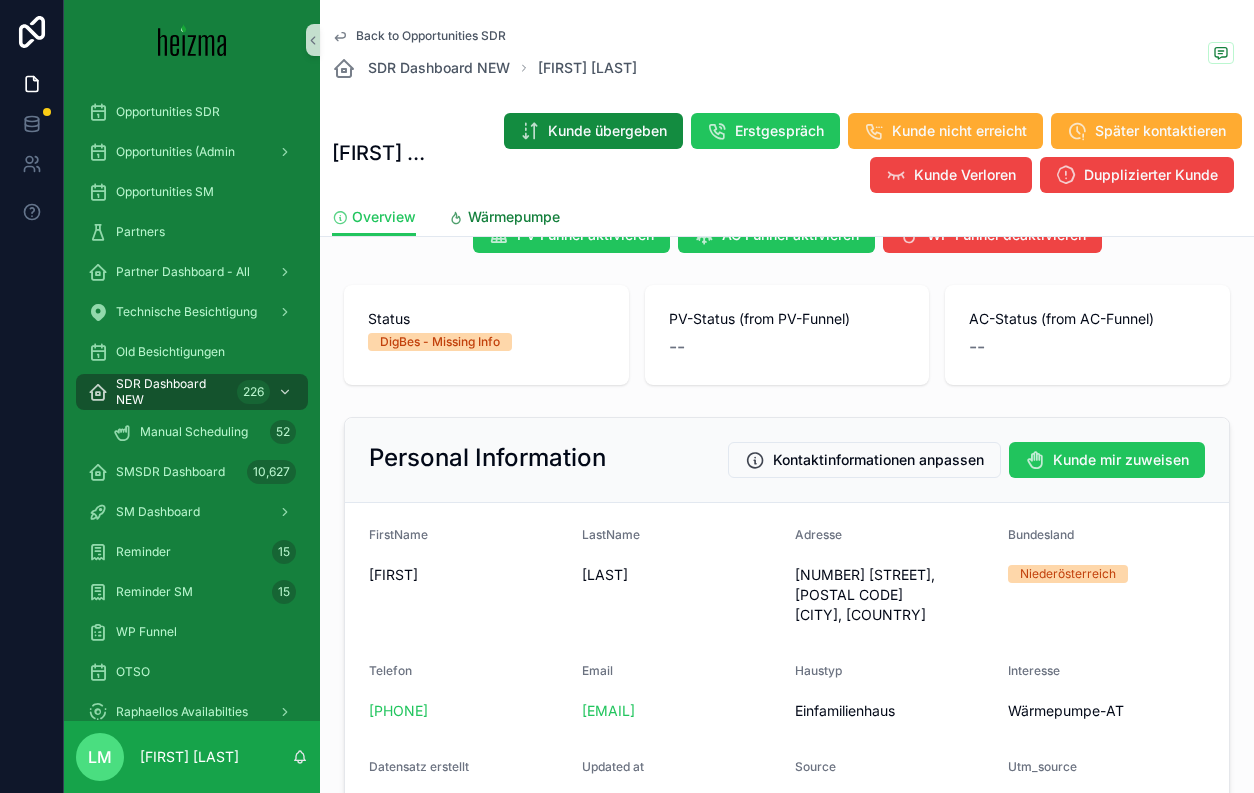 click on "Wärmepumpe" at bounding box center [514, 217] 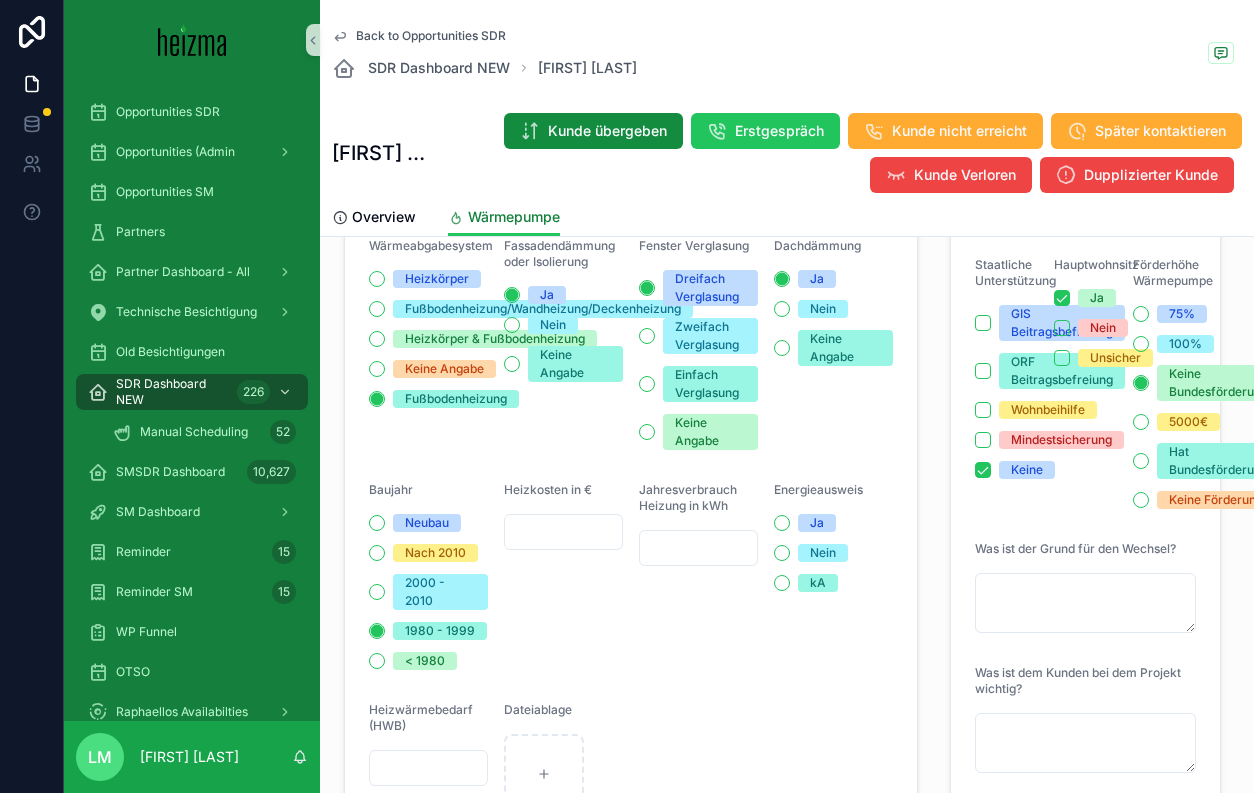 scroll, scrollTop: 503, scrollLeft: 0, axis: vertical 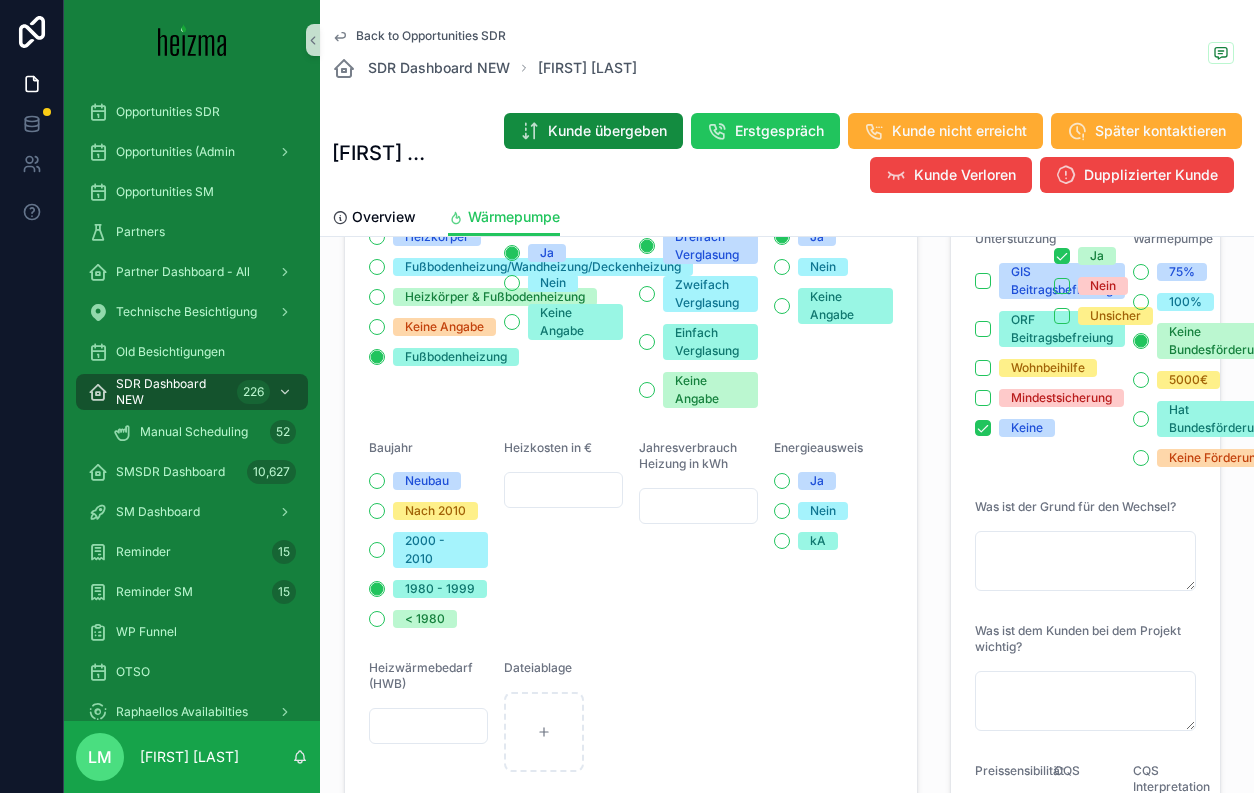 click at bounding box center [698, 506] 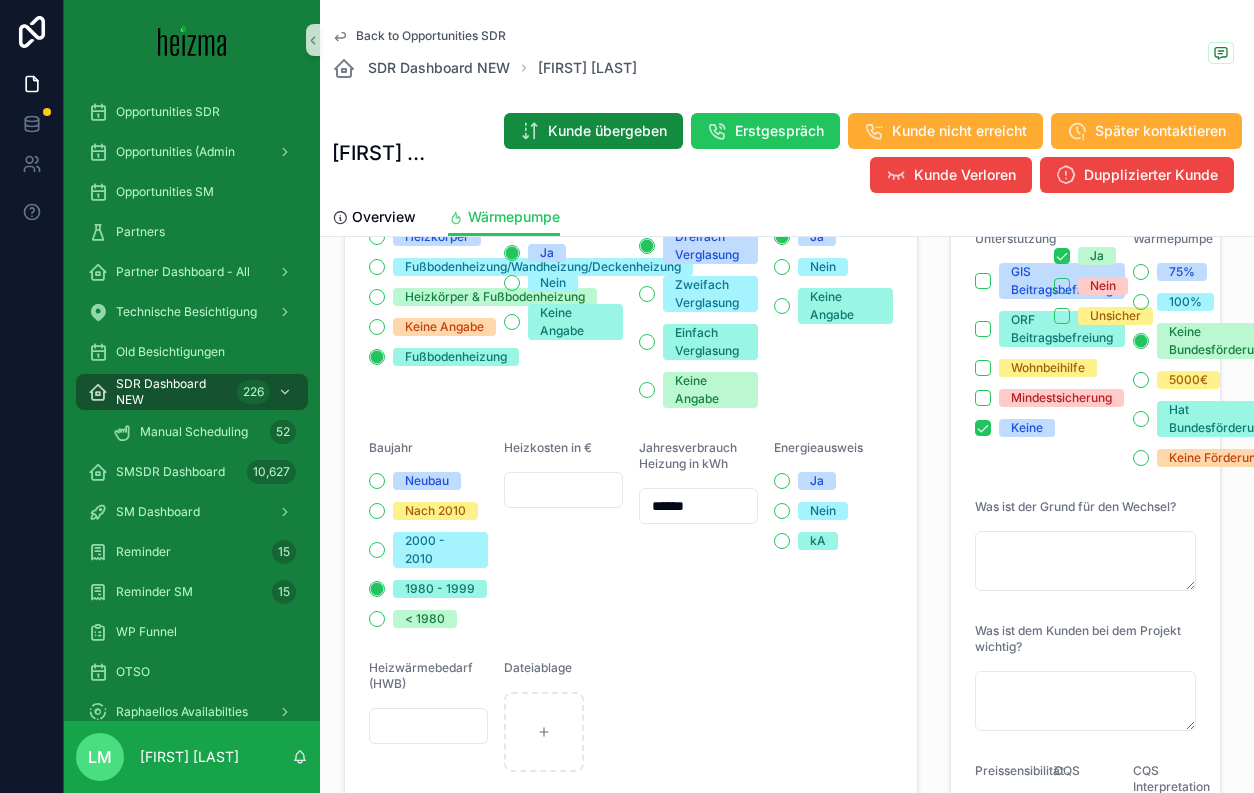 type on "******" 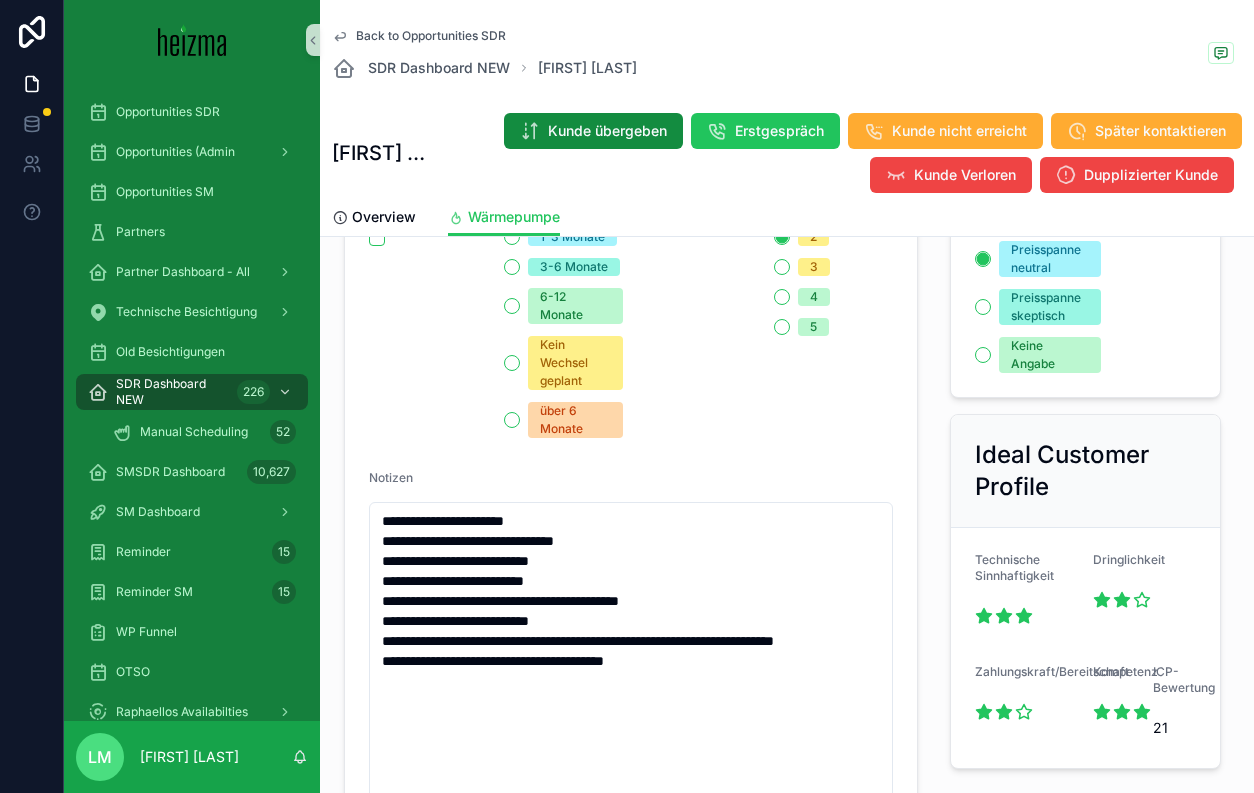 scroll, scrollTop: 1163, scrollLeft: 0, axis: vertical 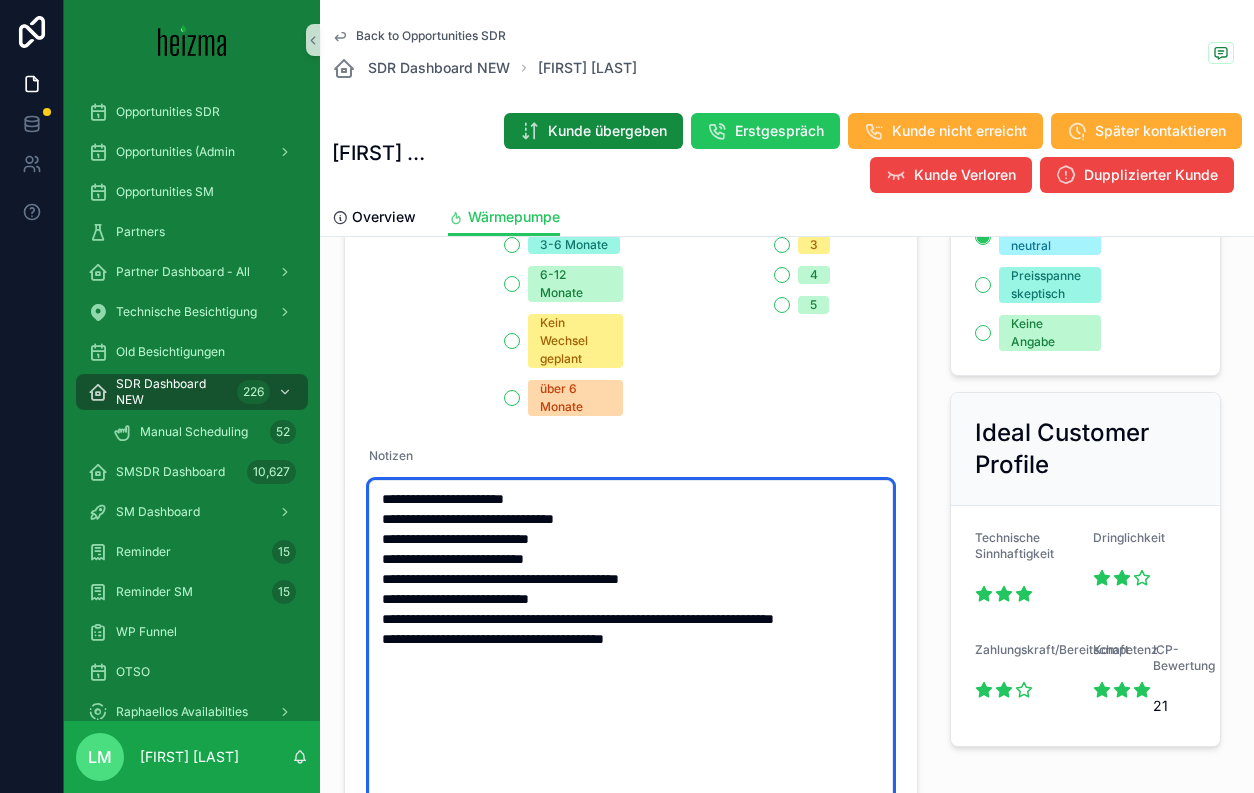 click on "**********" at bounding box center [631, 689] 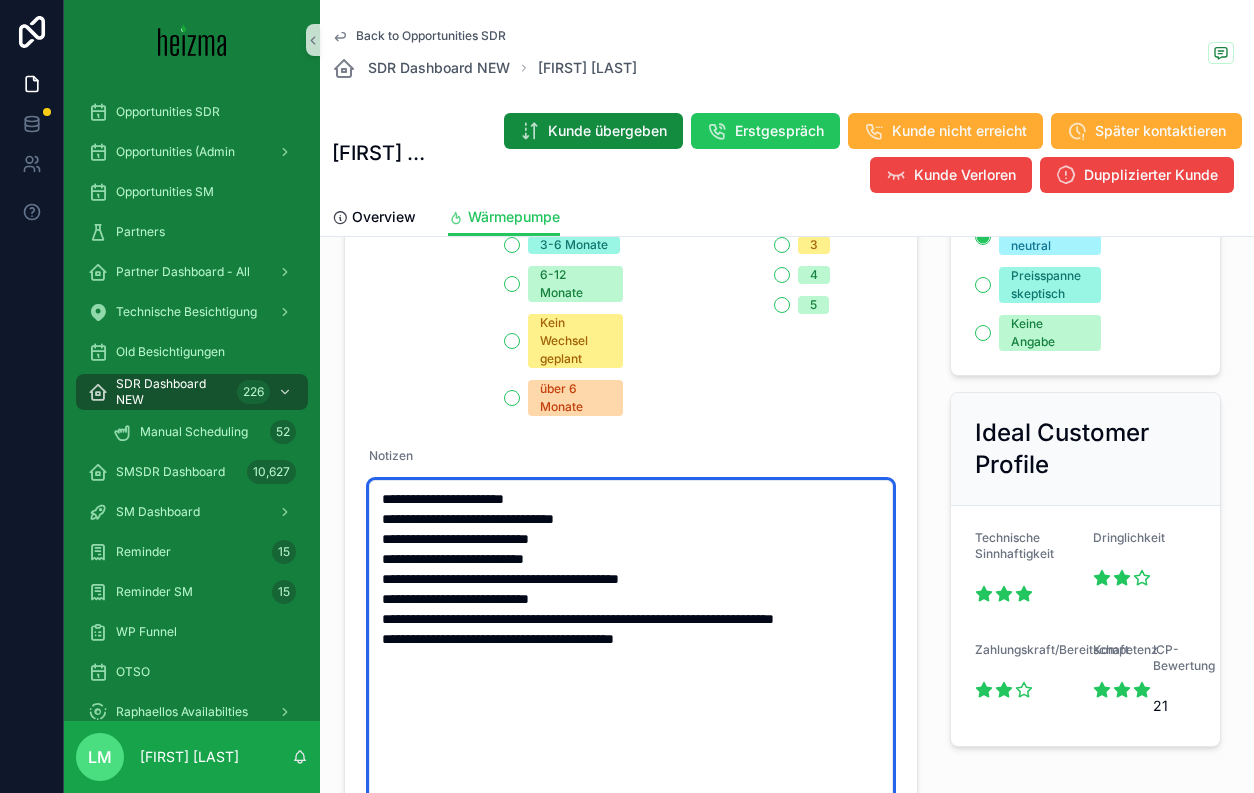 paste on "**********" 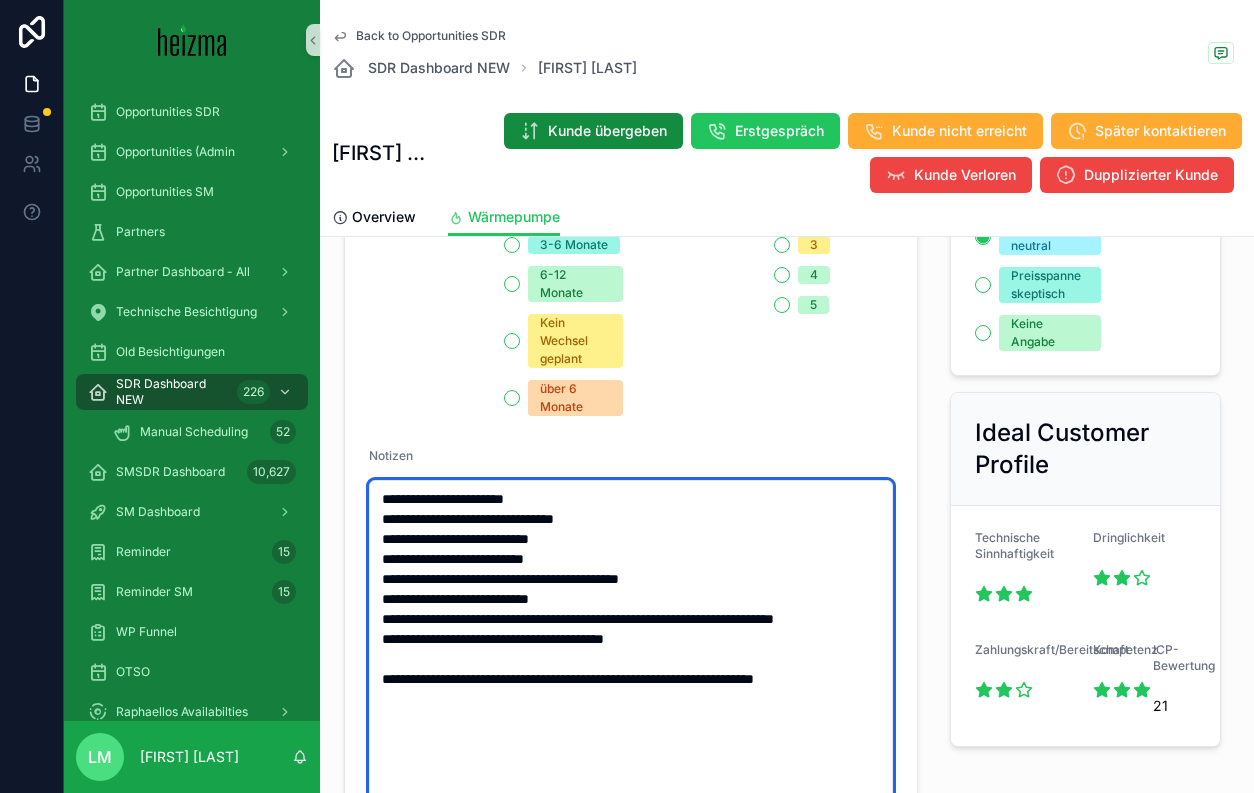 click on "**********" at bounding box center [631, 749] 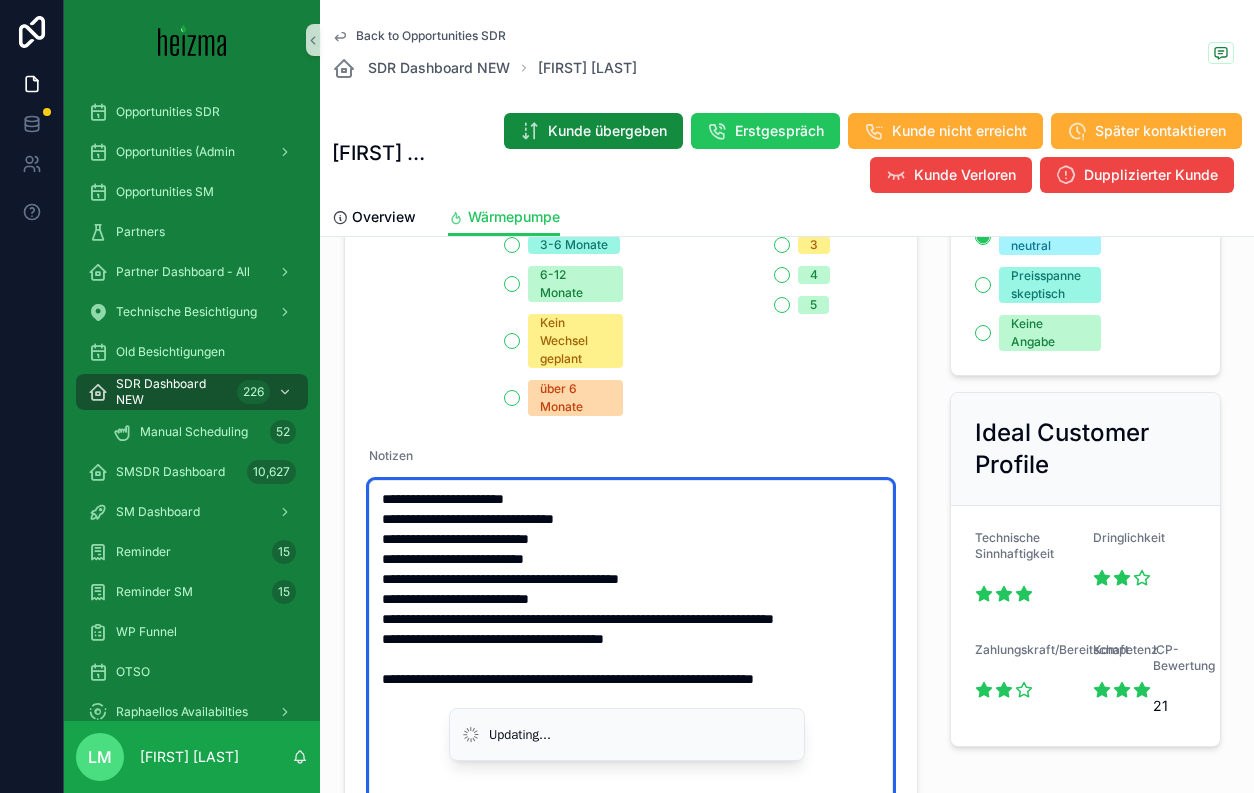 type on "**********" 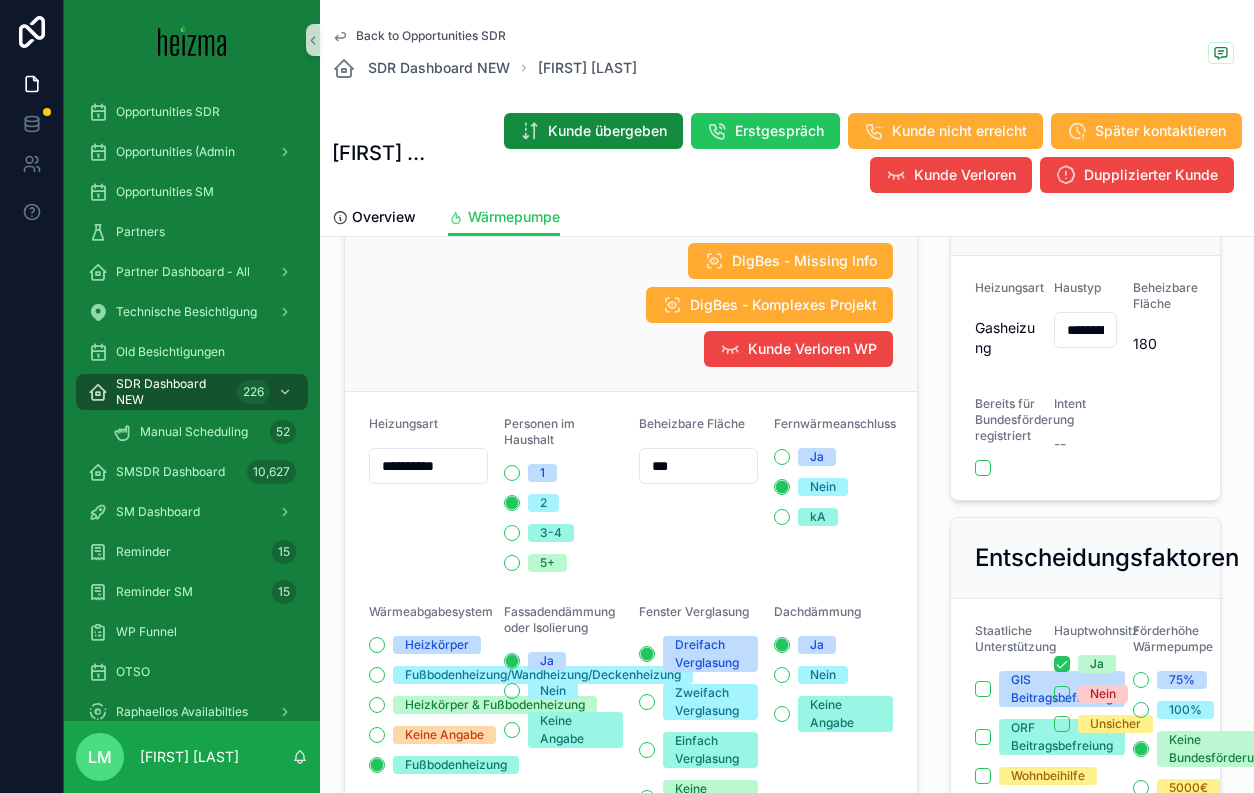 scroll, scrollTop: 0, scrollLeft: 0, axis: both 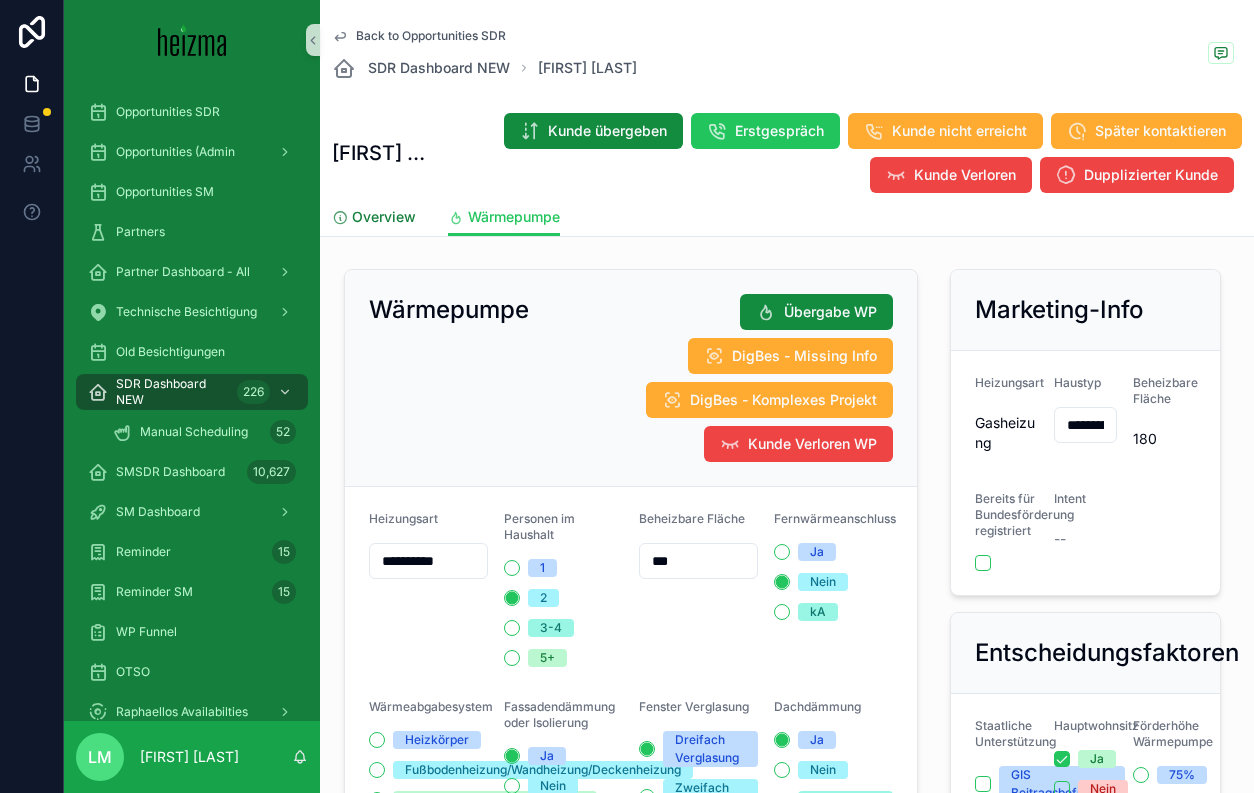 click on "Overview" at bounding box center (384, 217) 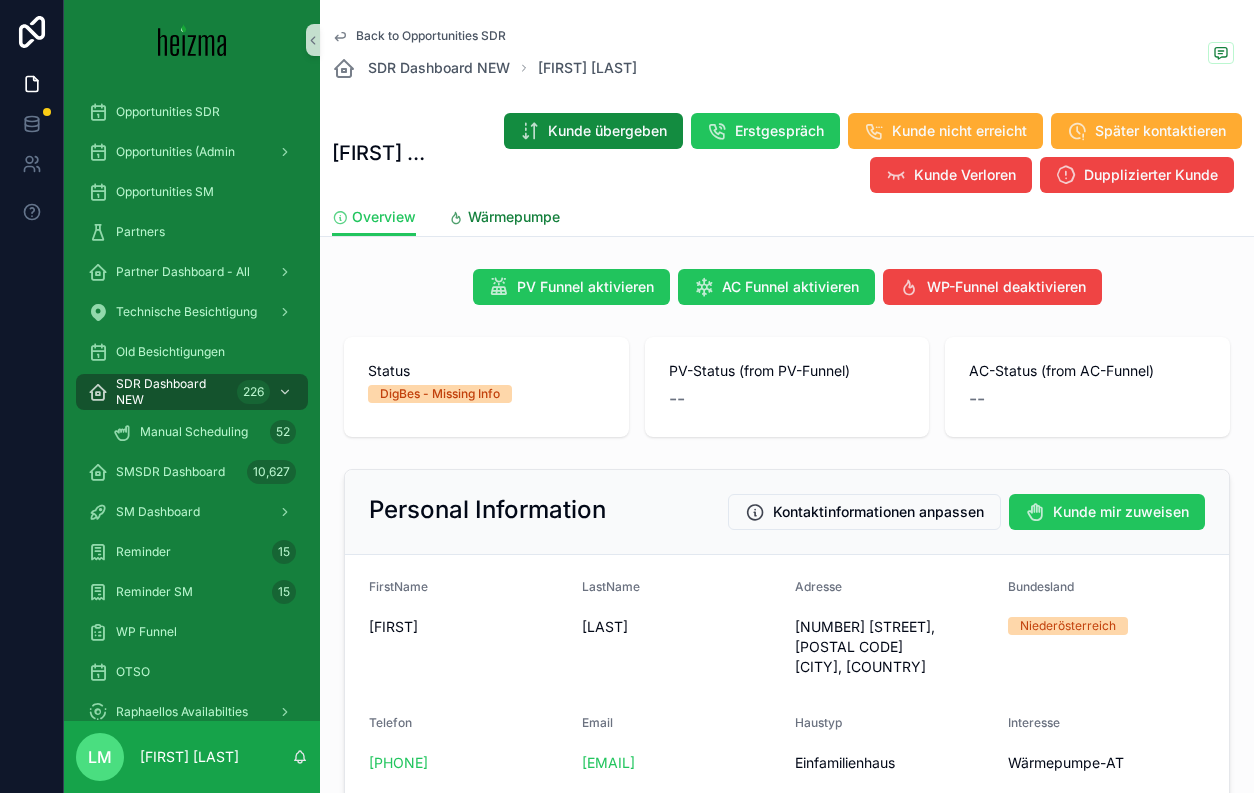 click on "Wärmepumpe" at bounding box center [504, 219] 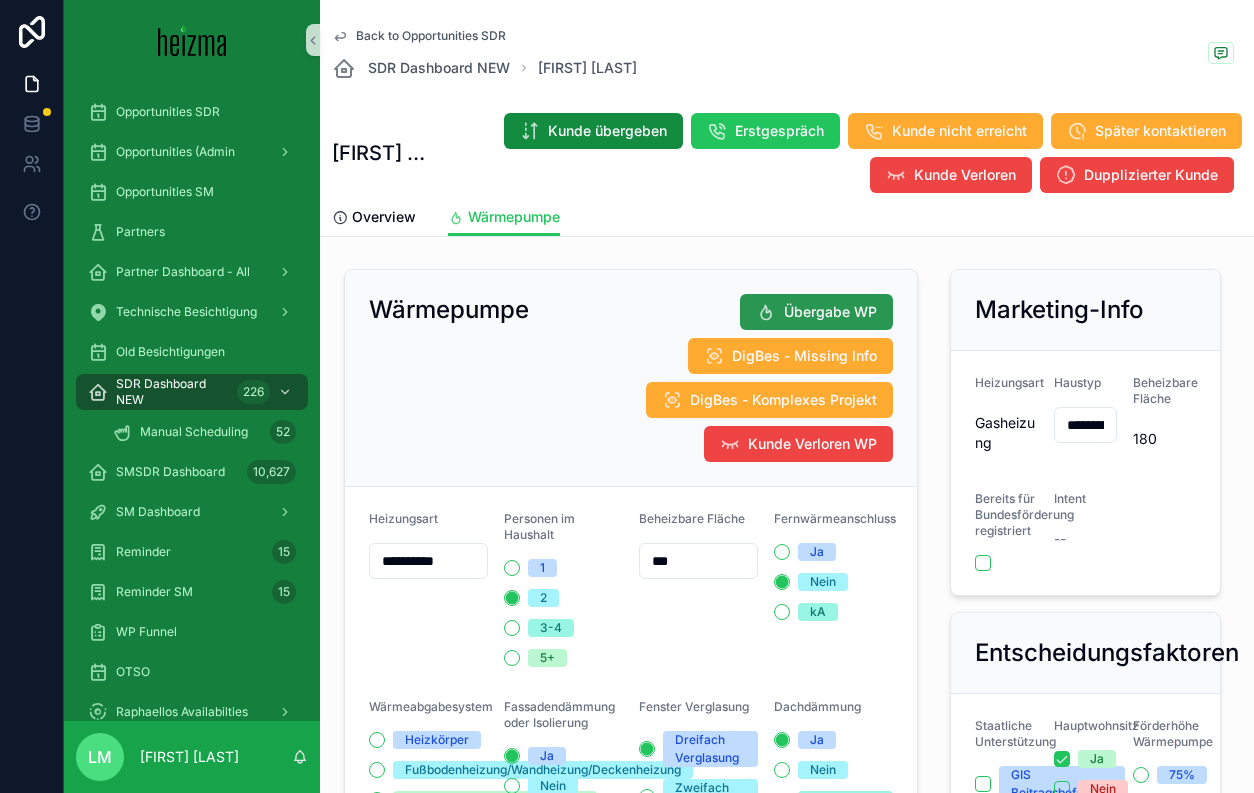 click on "Übergabe WP" at bounding box center (816, 312) 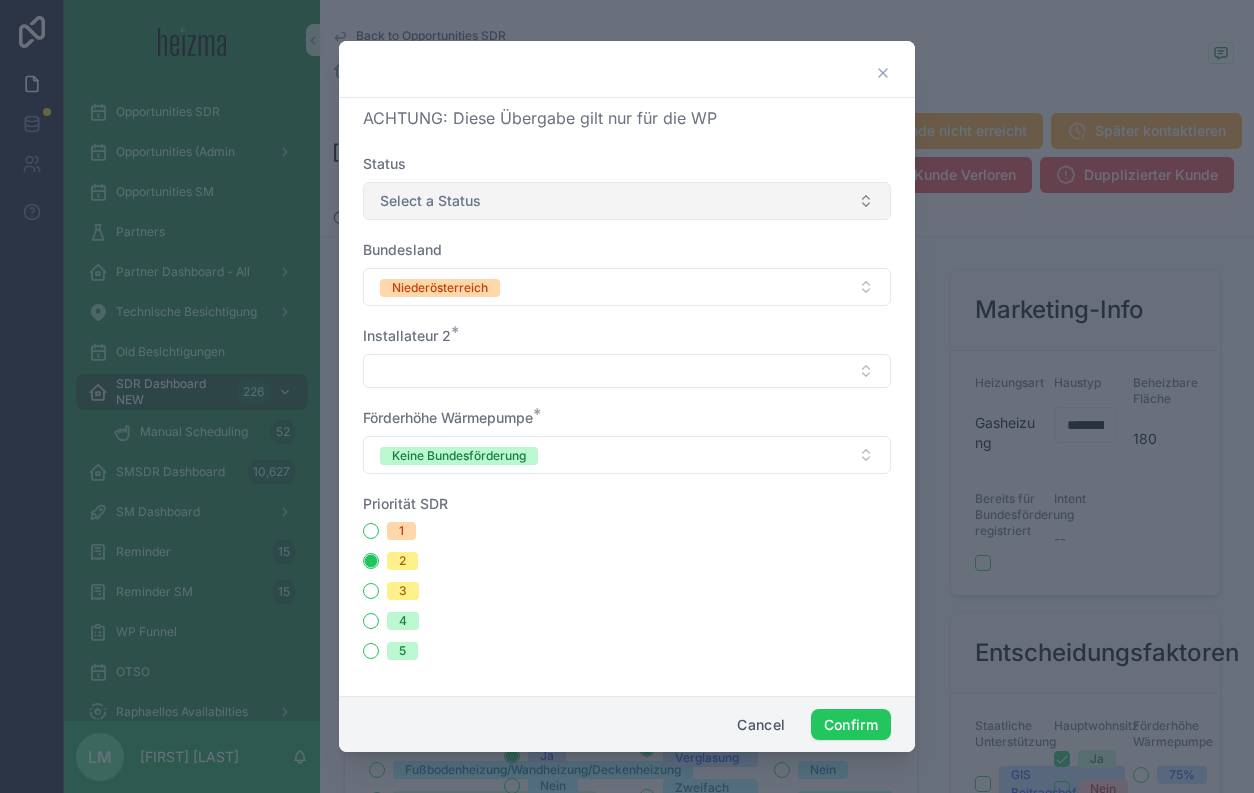 click on "Select a Status" at bounding box center [627, 201] 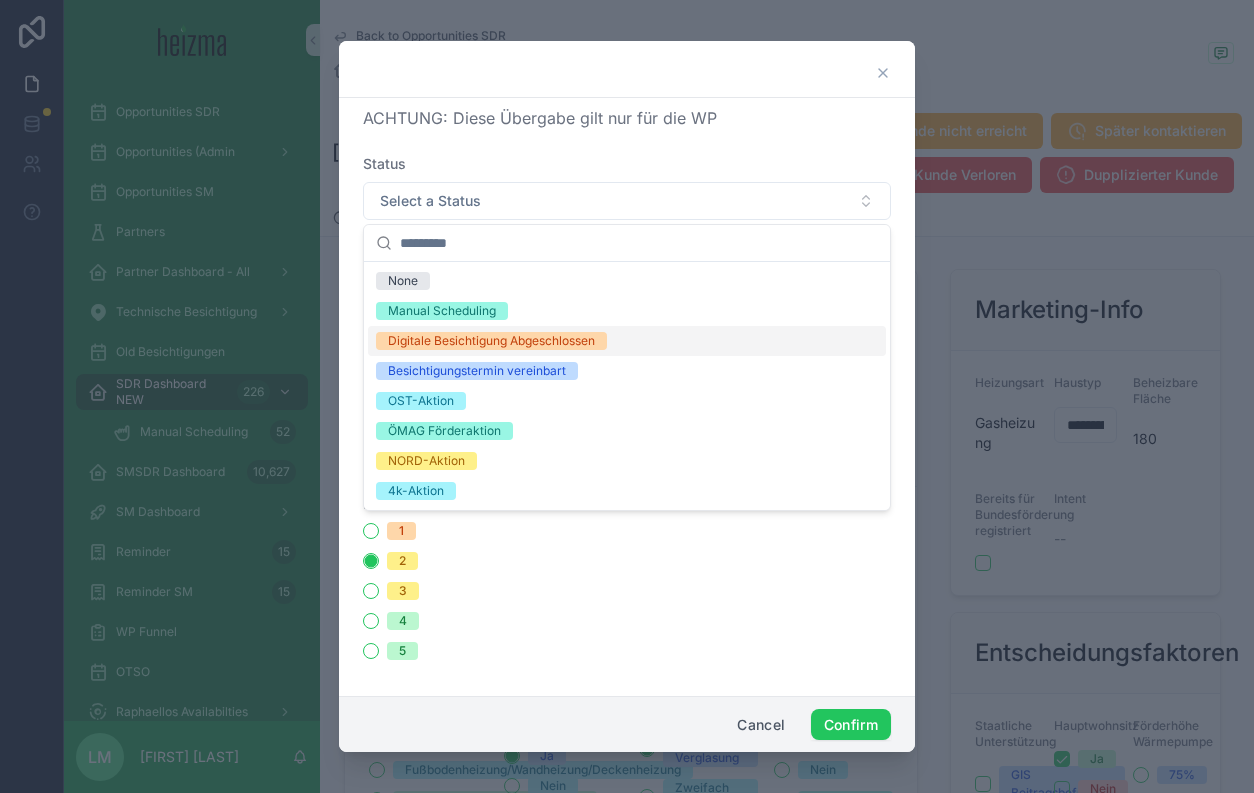 click on "Digitale Besichtigung Abgeschlossen" at bounding box center (491, 341) 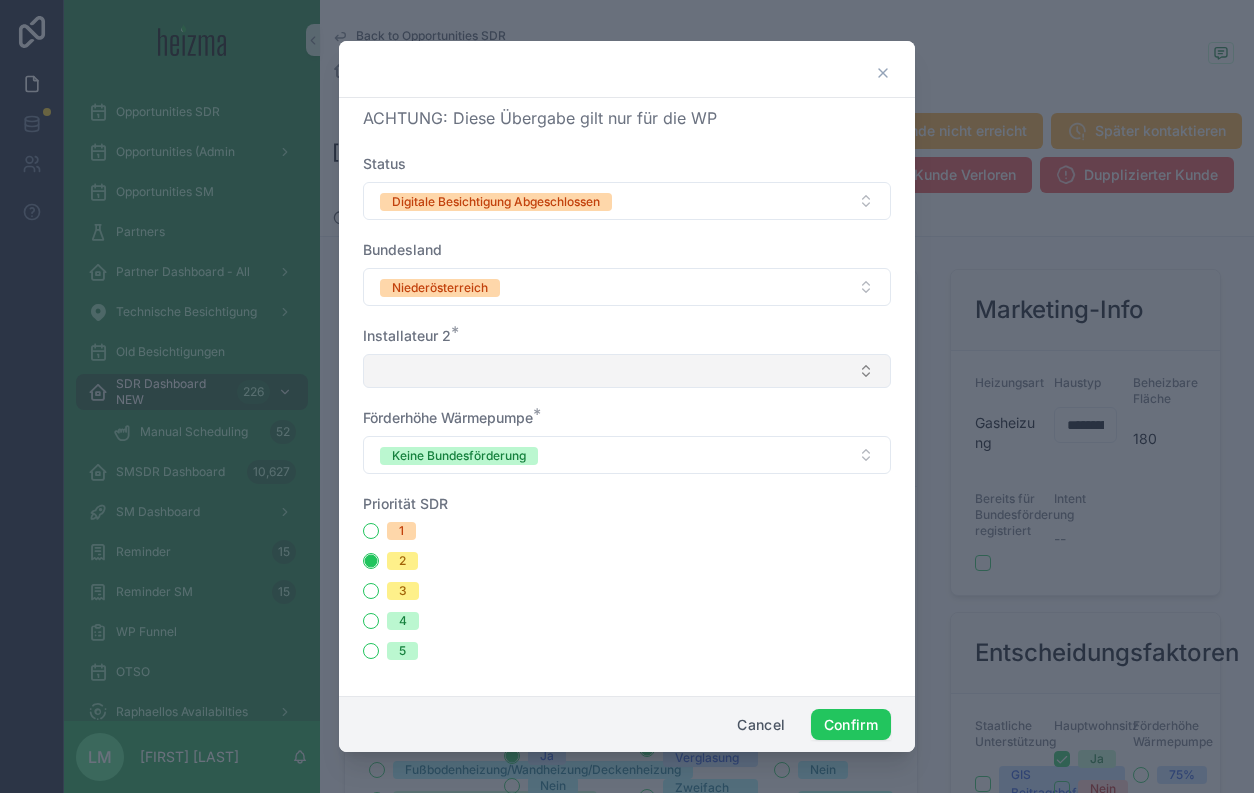 click at bounding box center (627, 371) 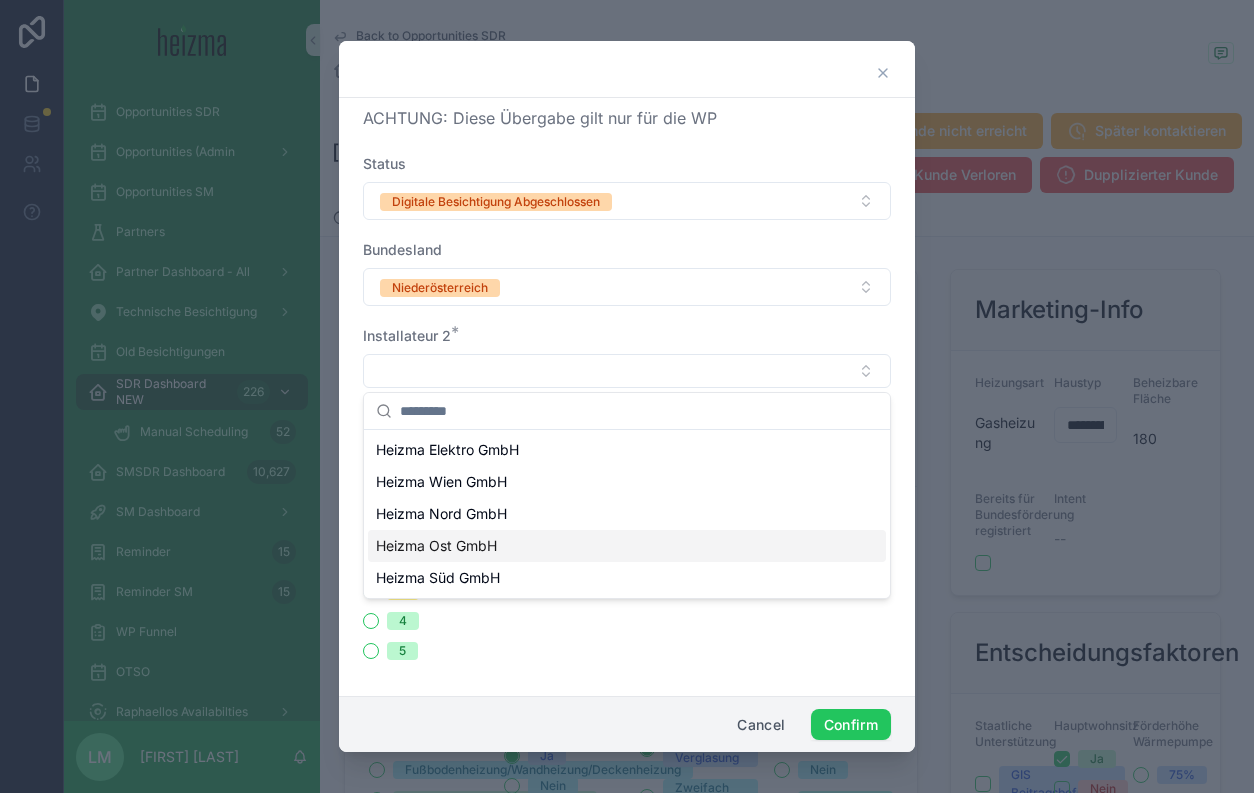 click on "Heizma Ost GmbH" at bounding box center [436, 546] 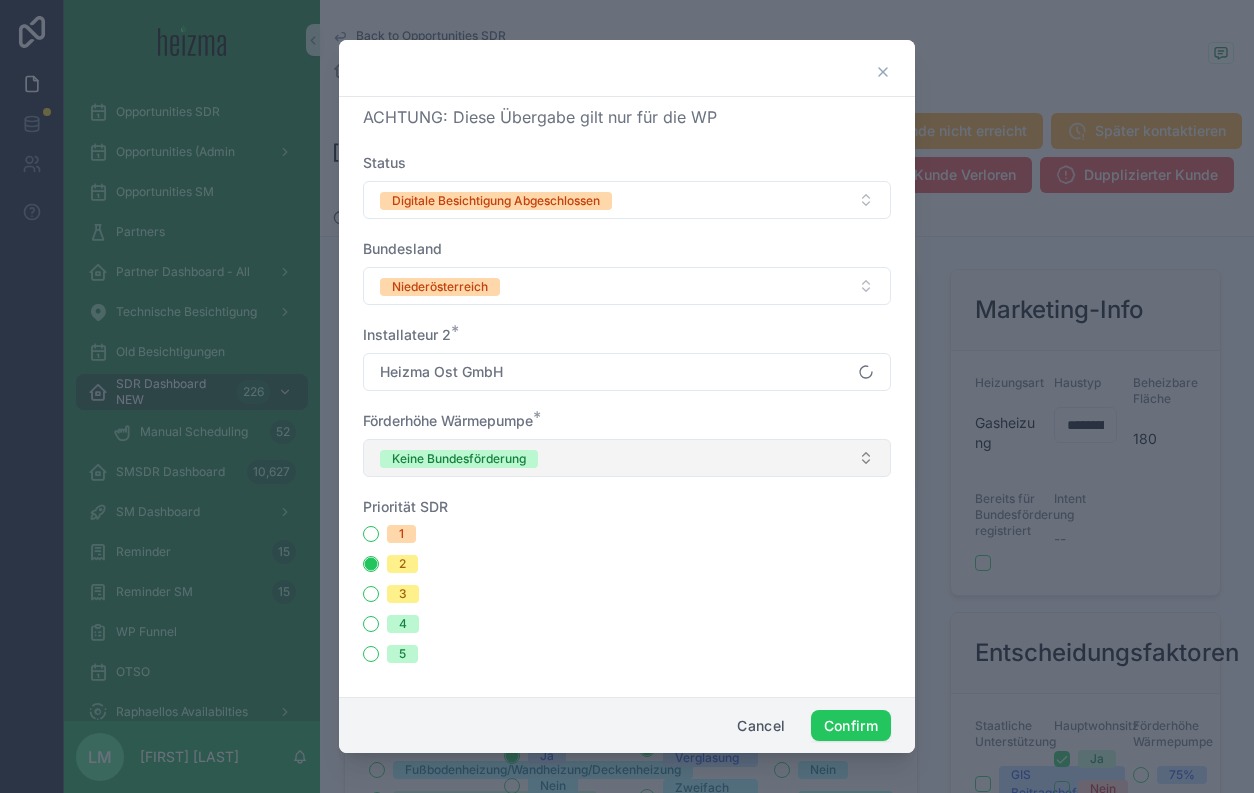 click on "Keine Bundesförderung" at bounding box center (459, 459) 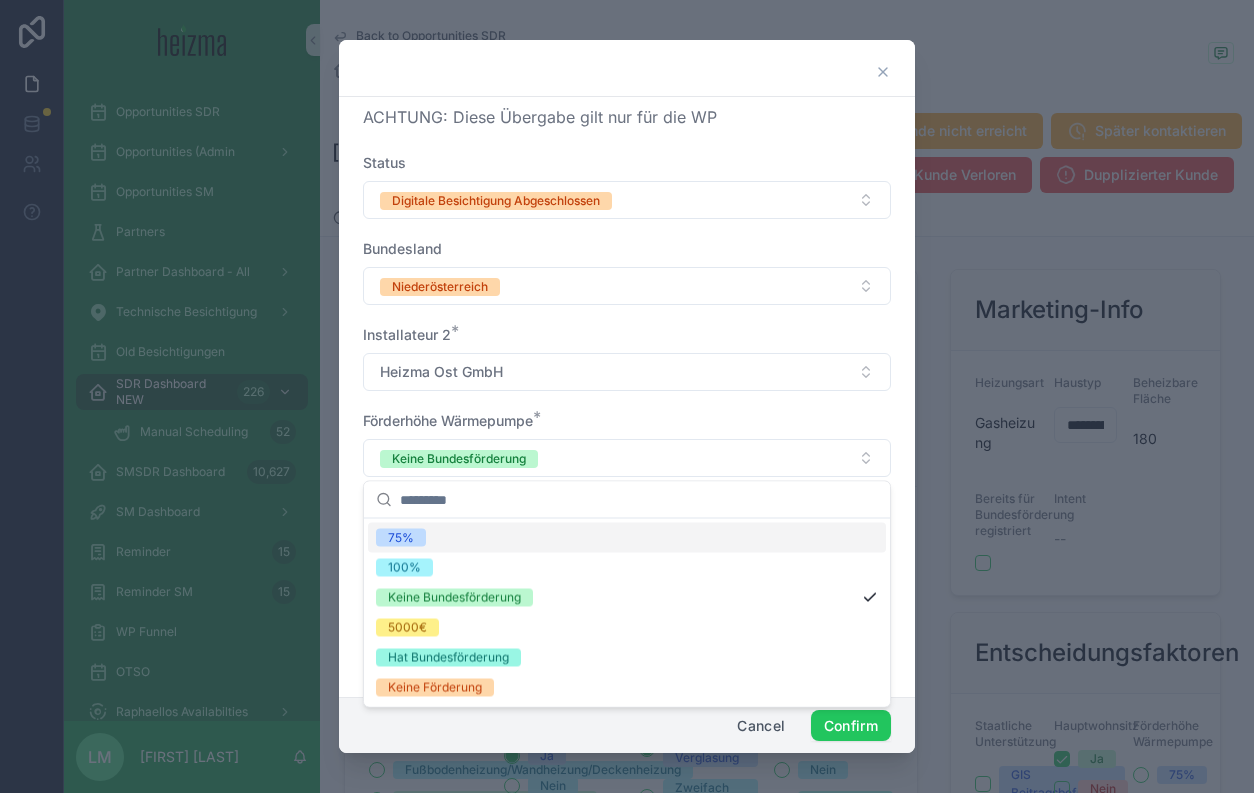 click on "75%" at bounding box center (627, 538) 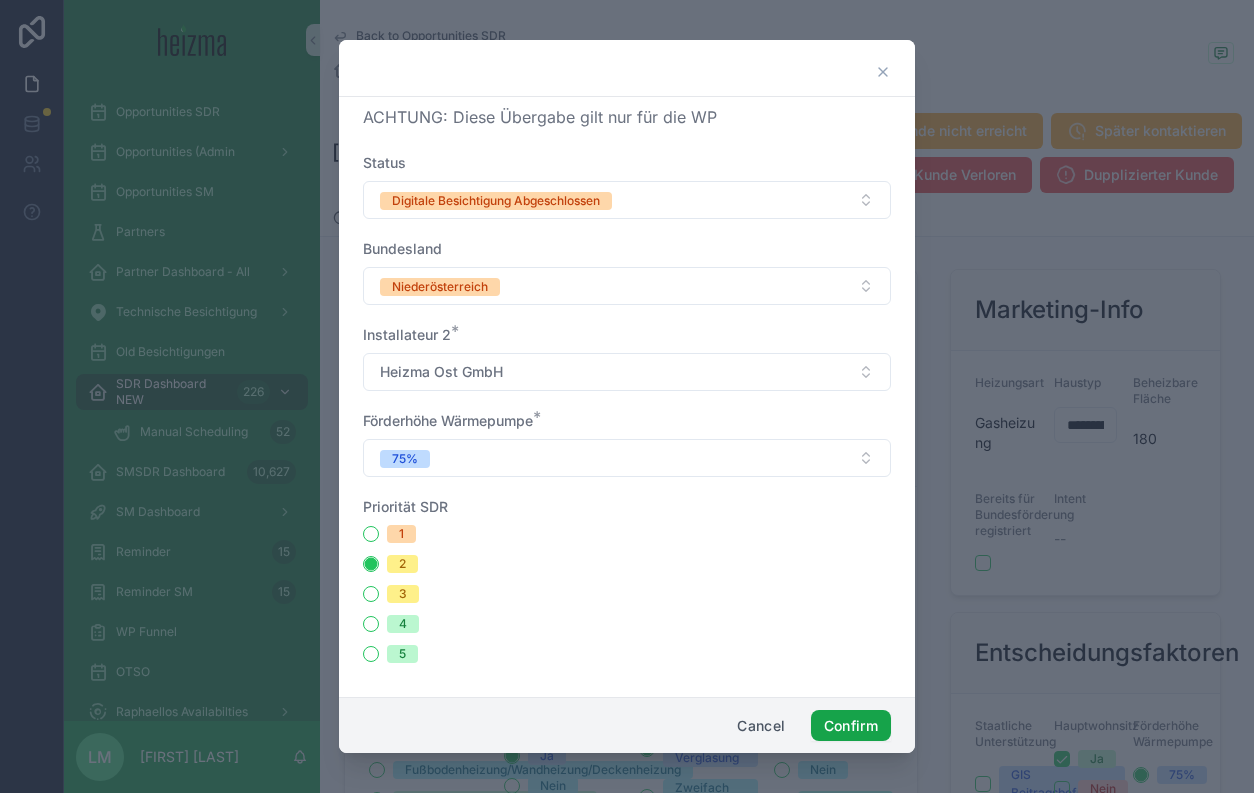 click on "Confirm" at bounding box center [851, 726] 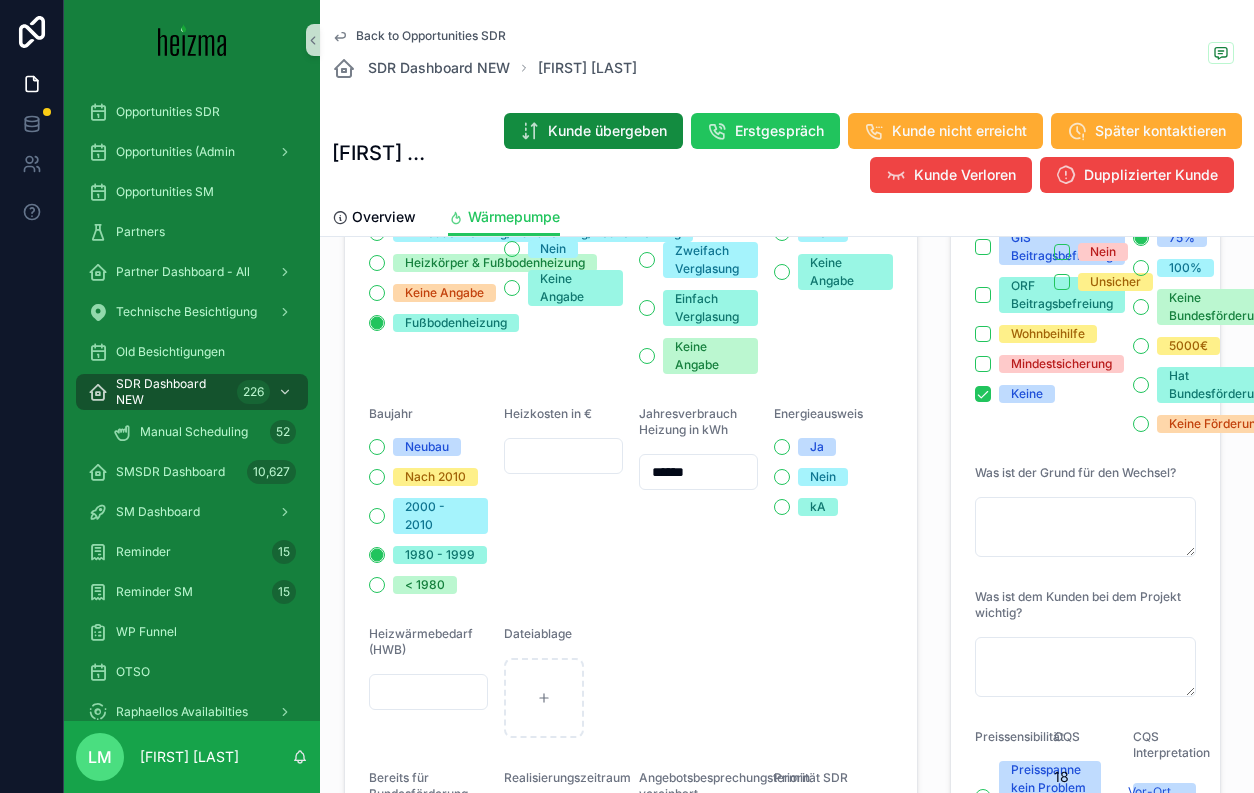 scroll, scrollTop: 0, scrollLeft: 0, axis: both 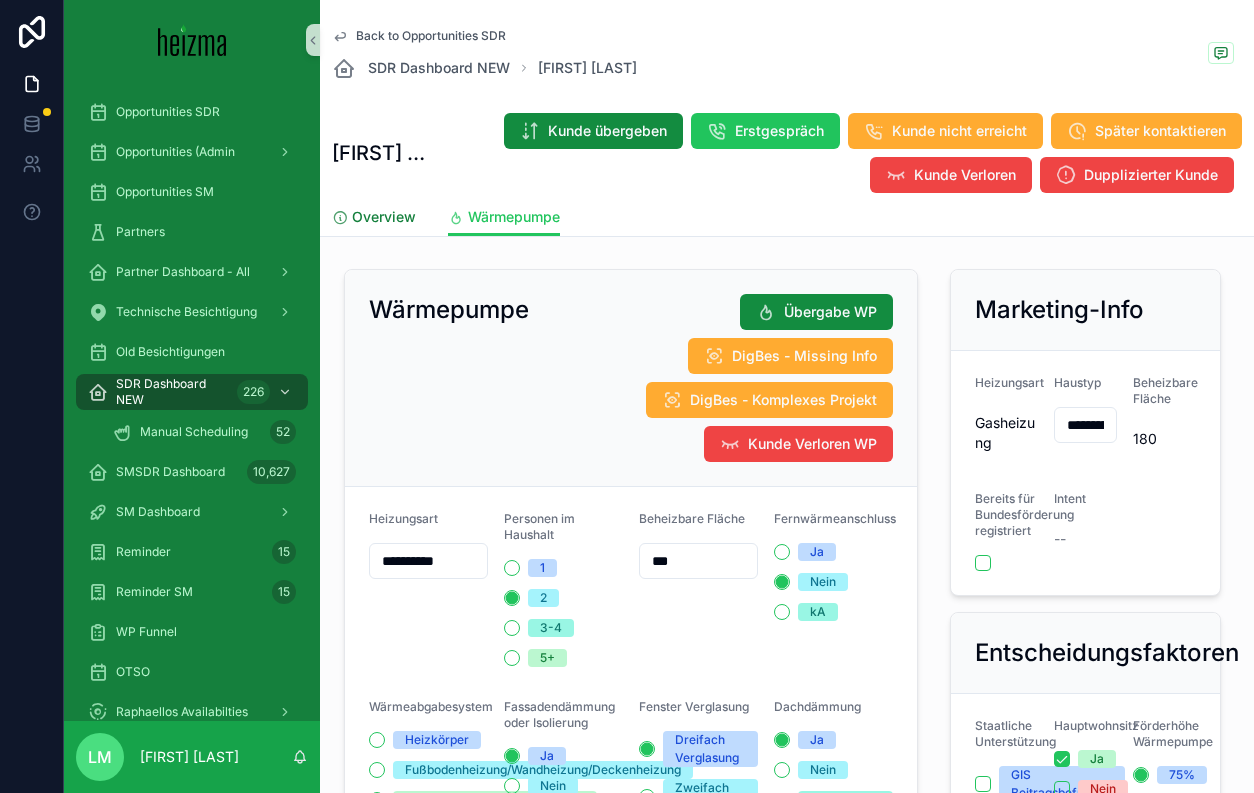 click on "Overview" at bounding box center [374, 219] 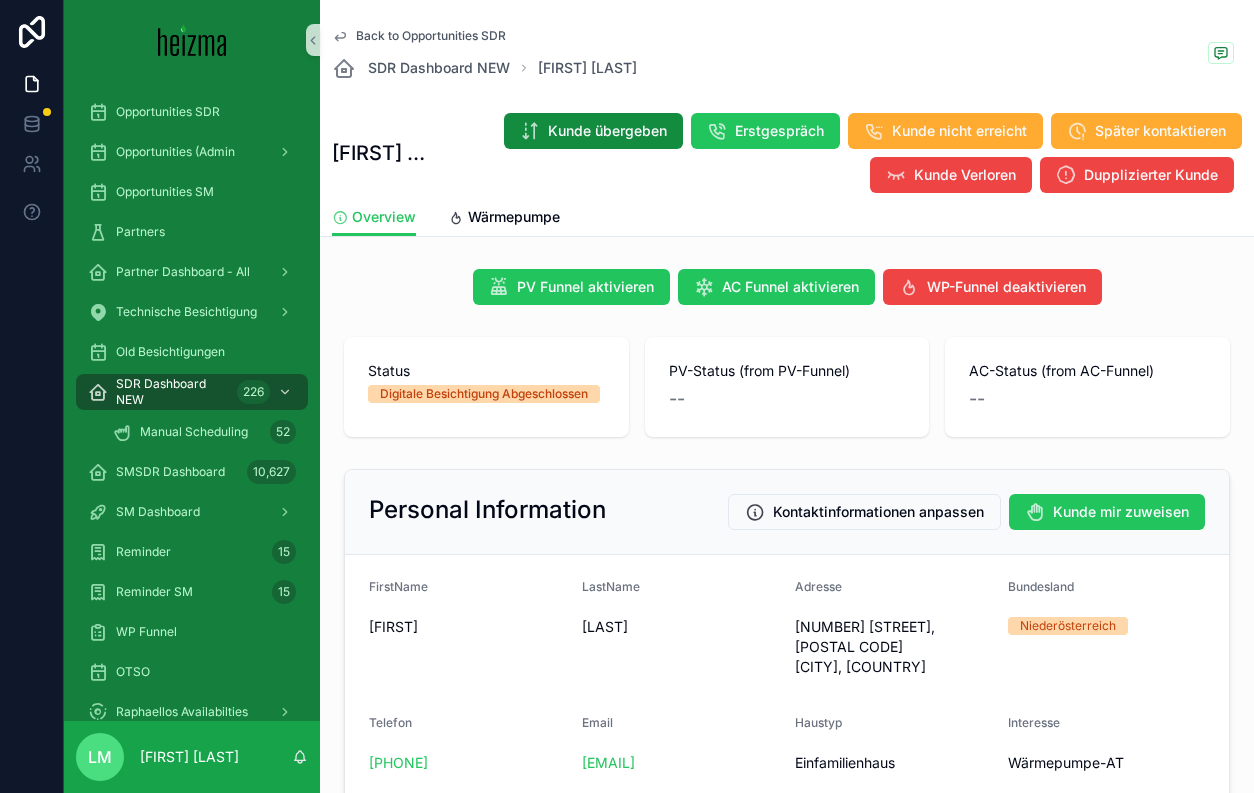 click on "Back to Opportunities SDR" at bounding box center [431, 36] 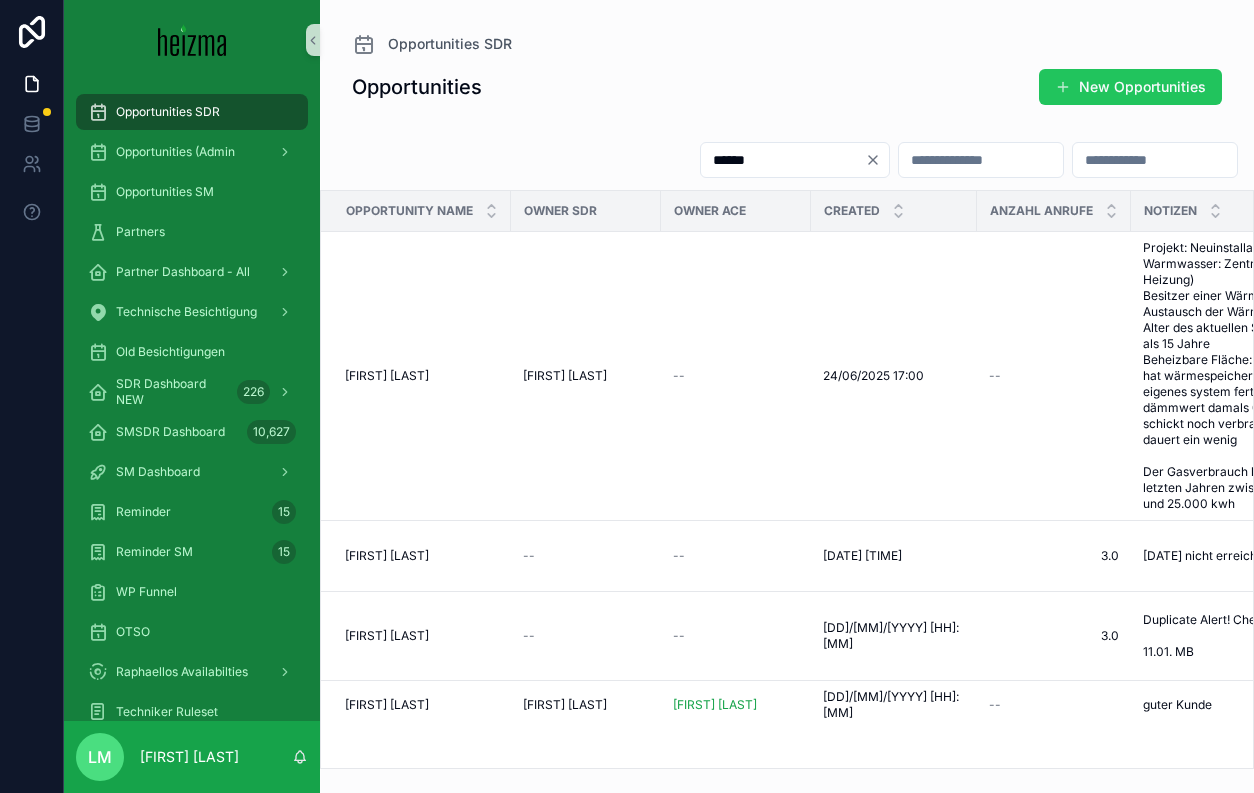 click on "******" at bounding box center [783, 160] 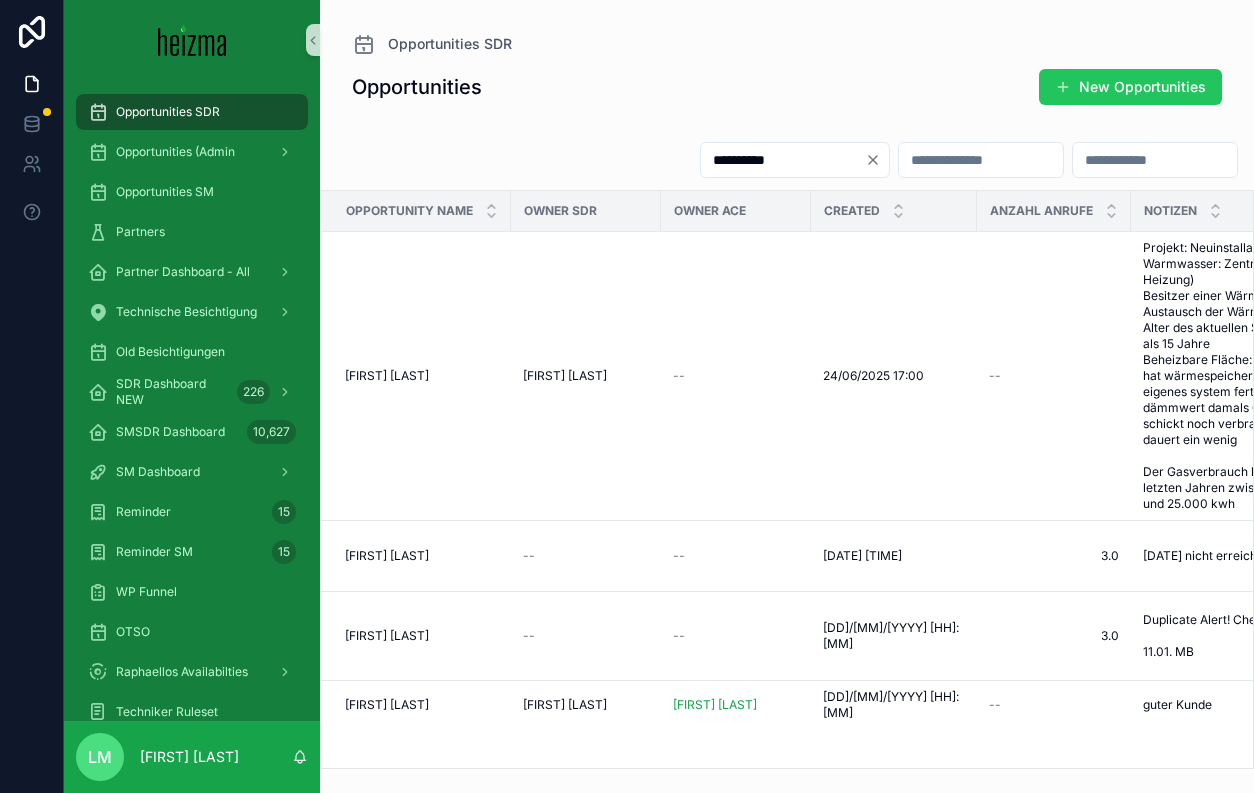 type on "**********" 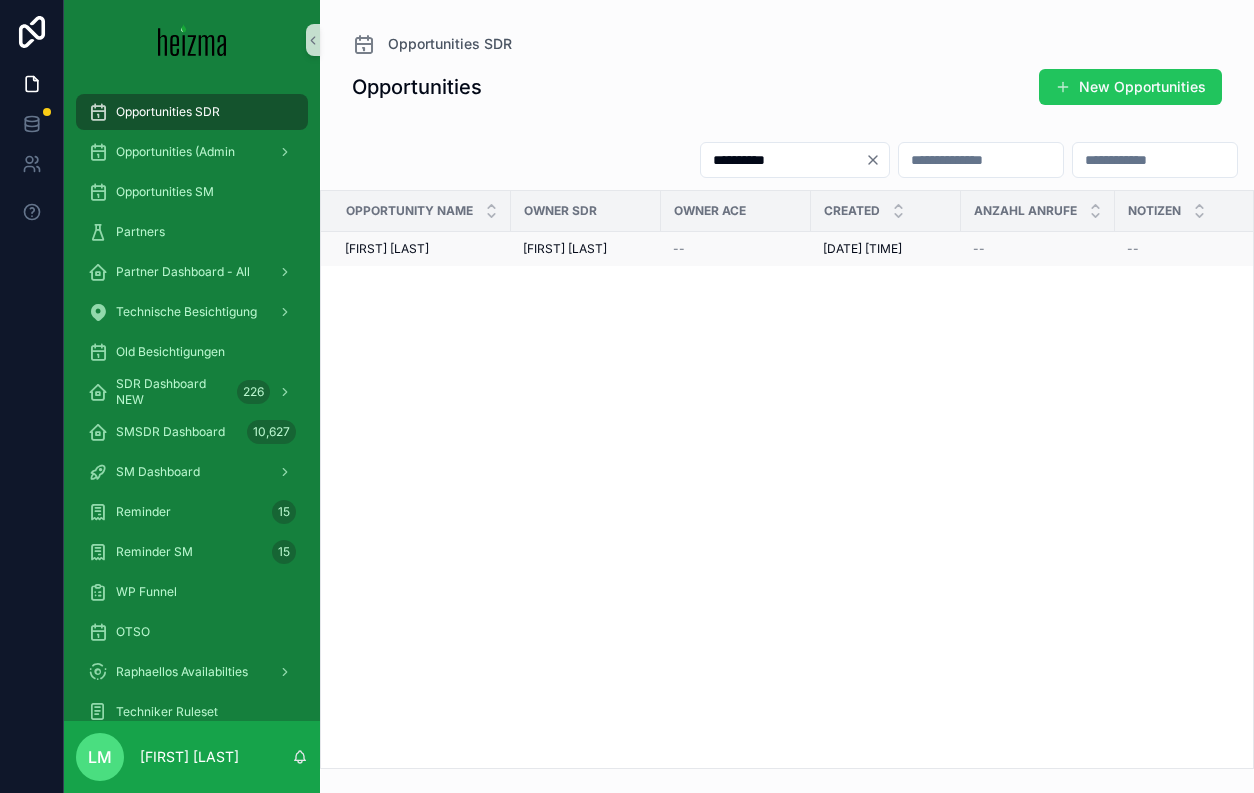 click on "Robin Mossinkoff" at bounding box center (387, 249) 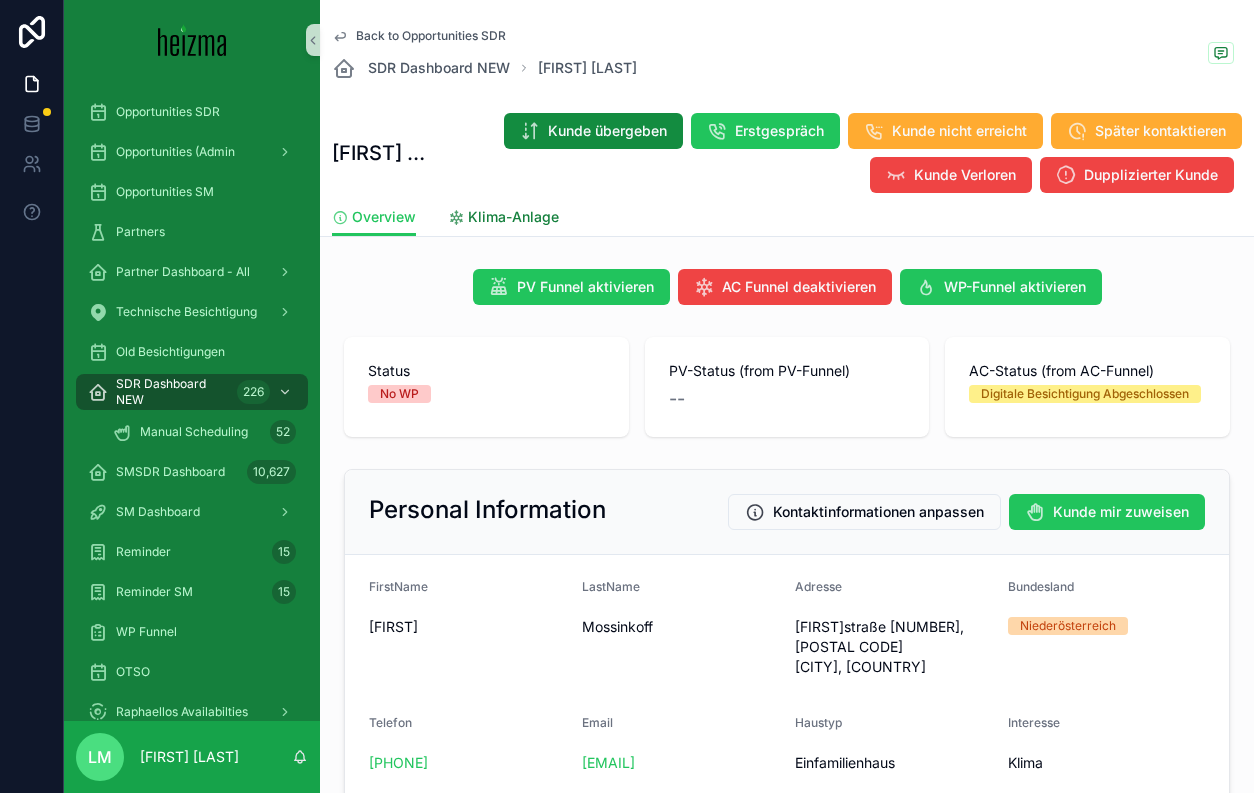 click on "Klima-Anlage" at bounding box center (513, 217) 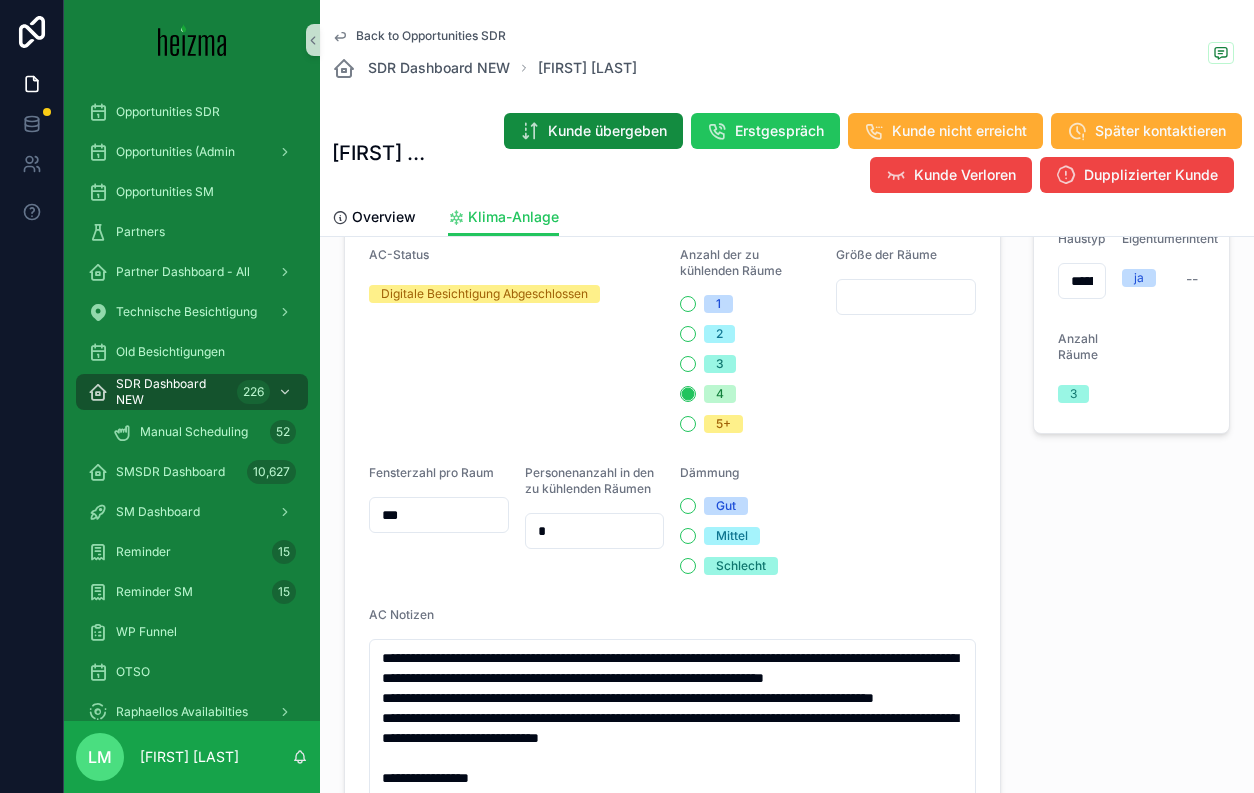 scroll, scrollTop: 0, scrollLeft: 0, axis: both 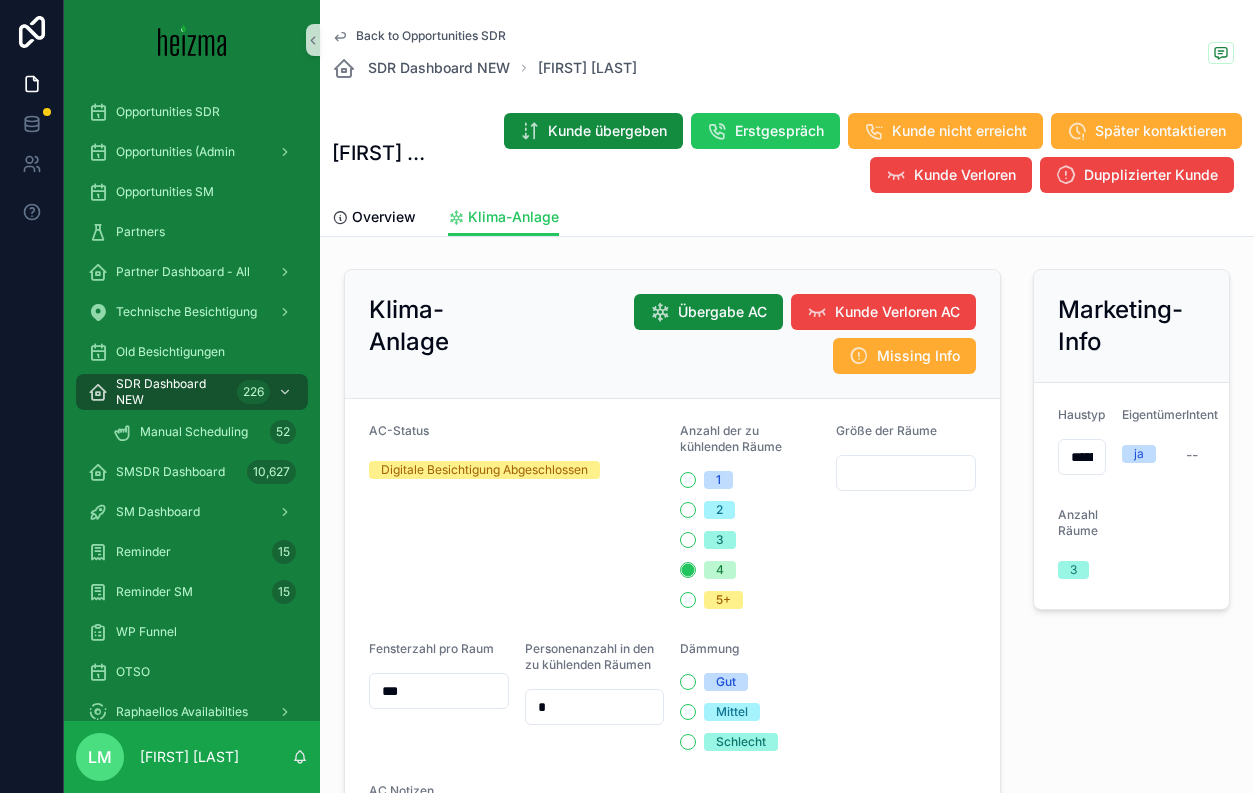 click on "Back to Opportunities SDR" at bounding box center (431, 36) 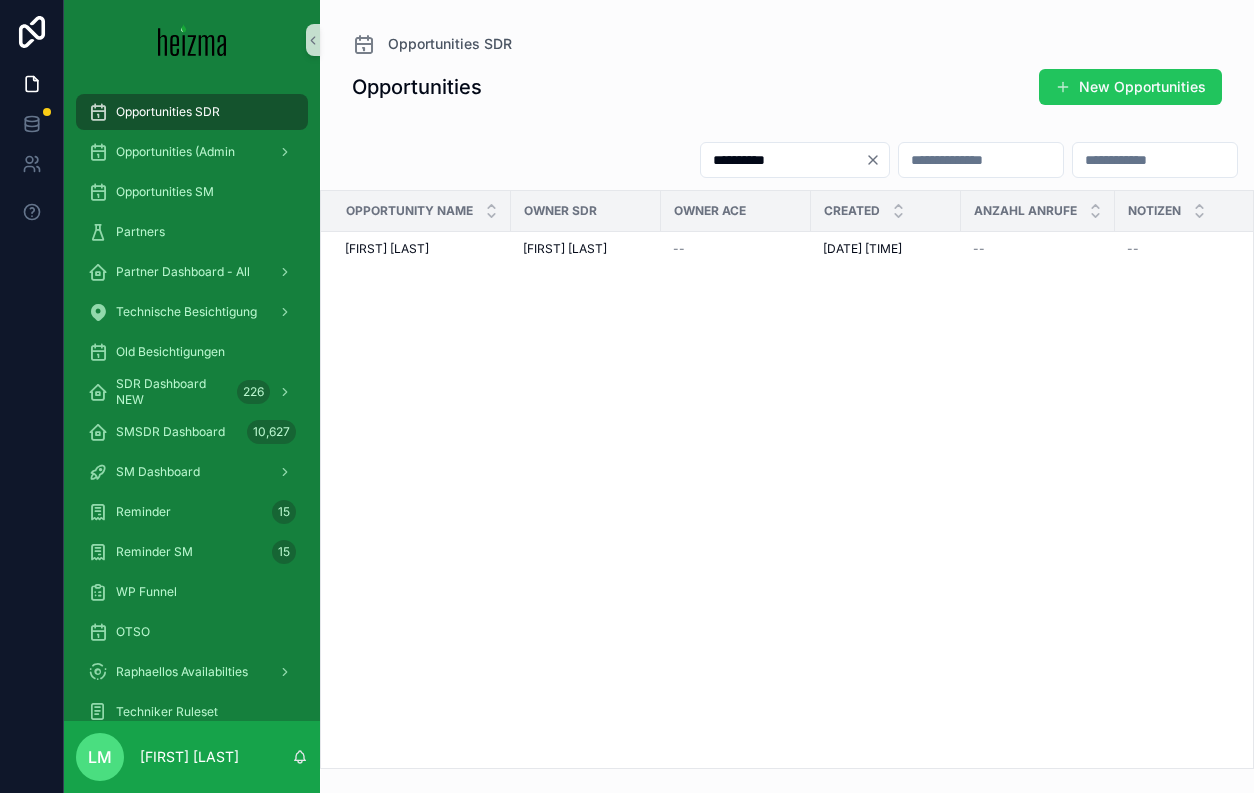 click 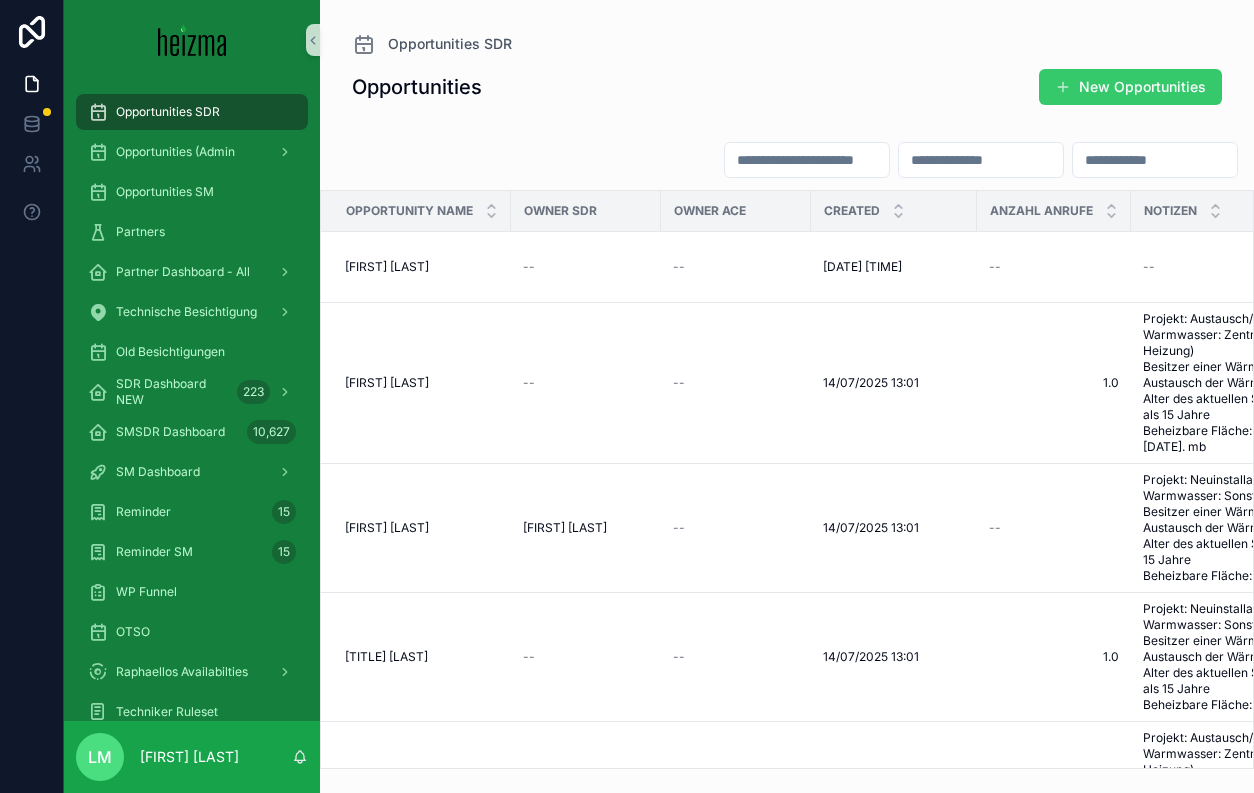 click at bounding box center (1063, 87) 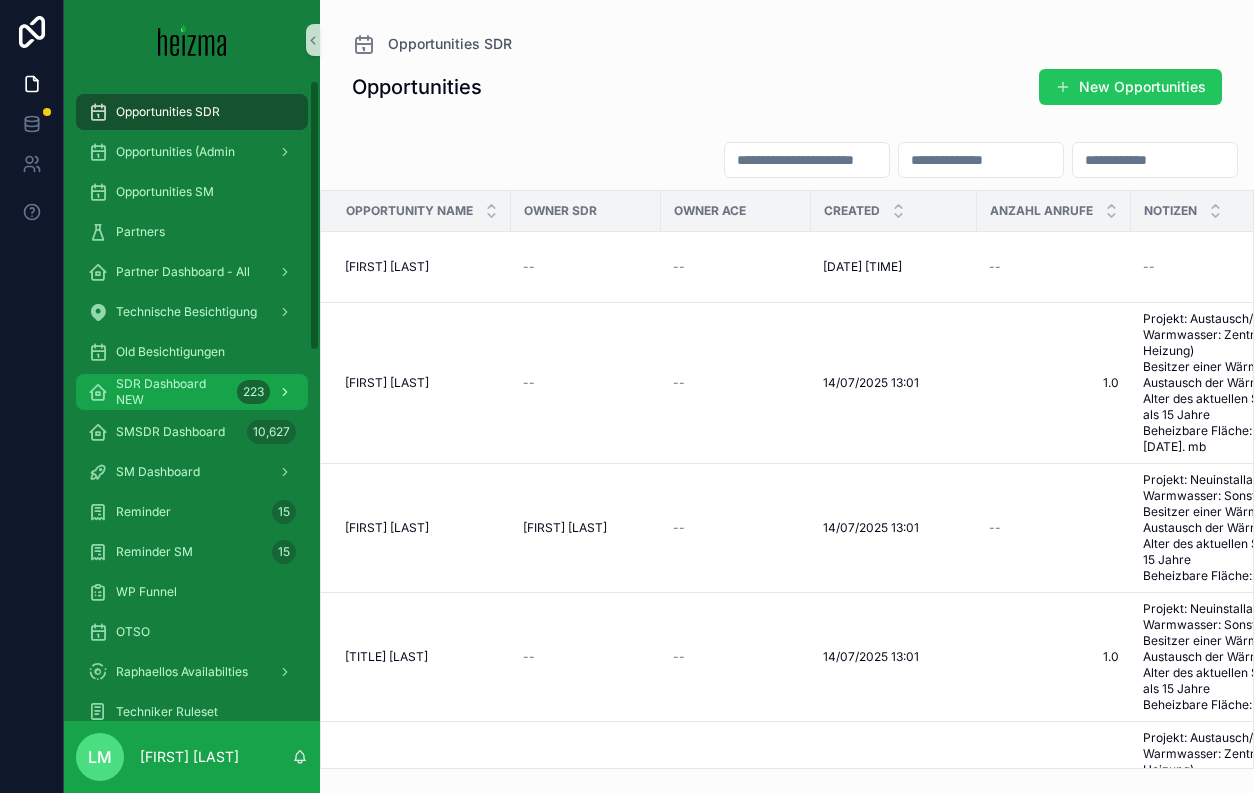 click on "SDR Dashboard NEW" at bounding box center (172, 392) 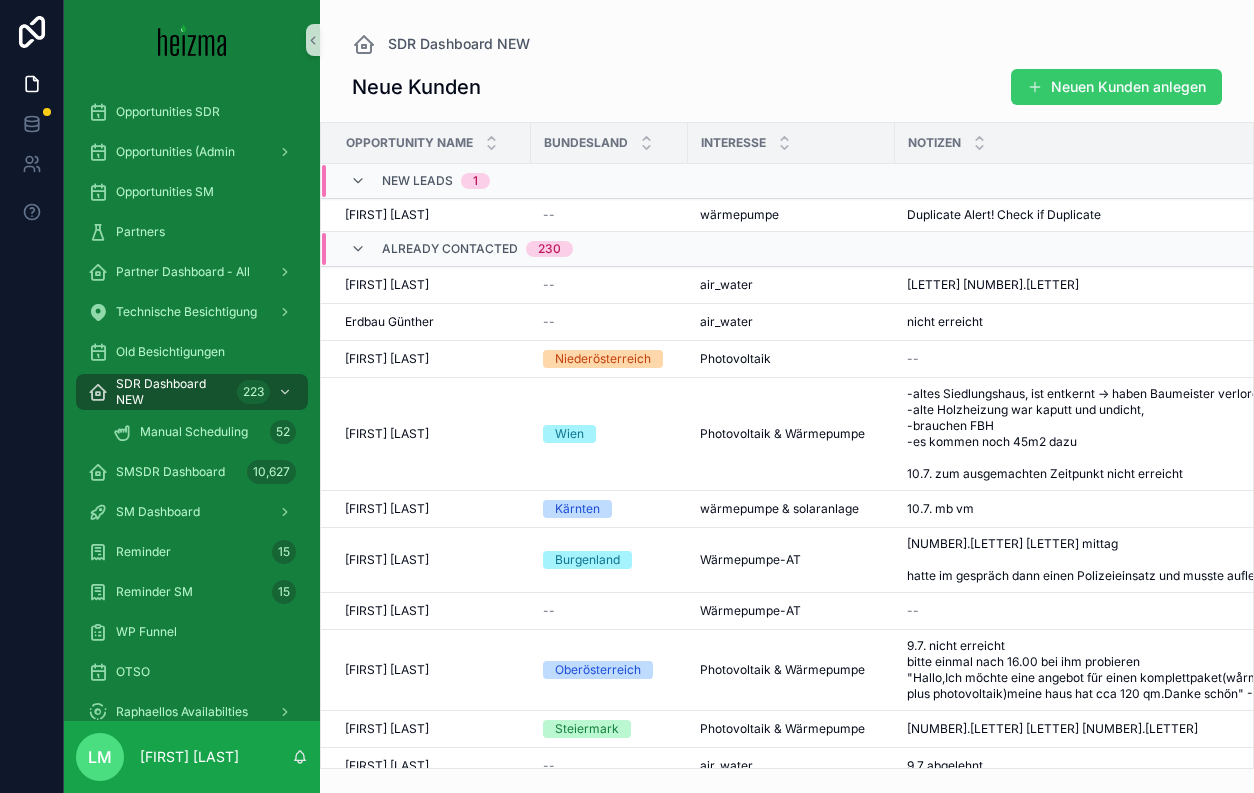 click on "Neuen Kunden anlegen" at bounding box center (1116, 87) 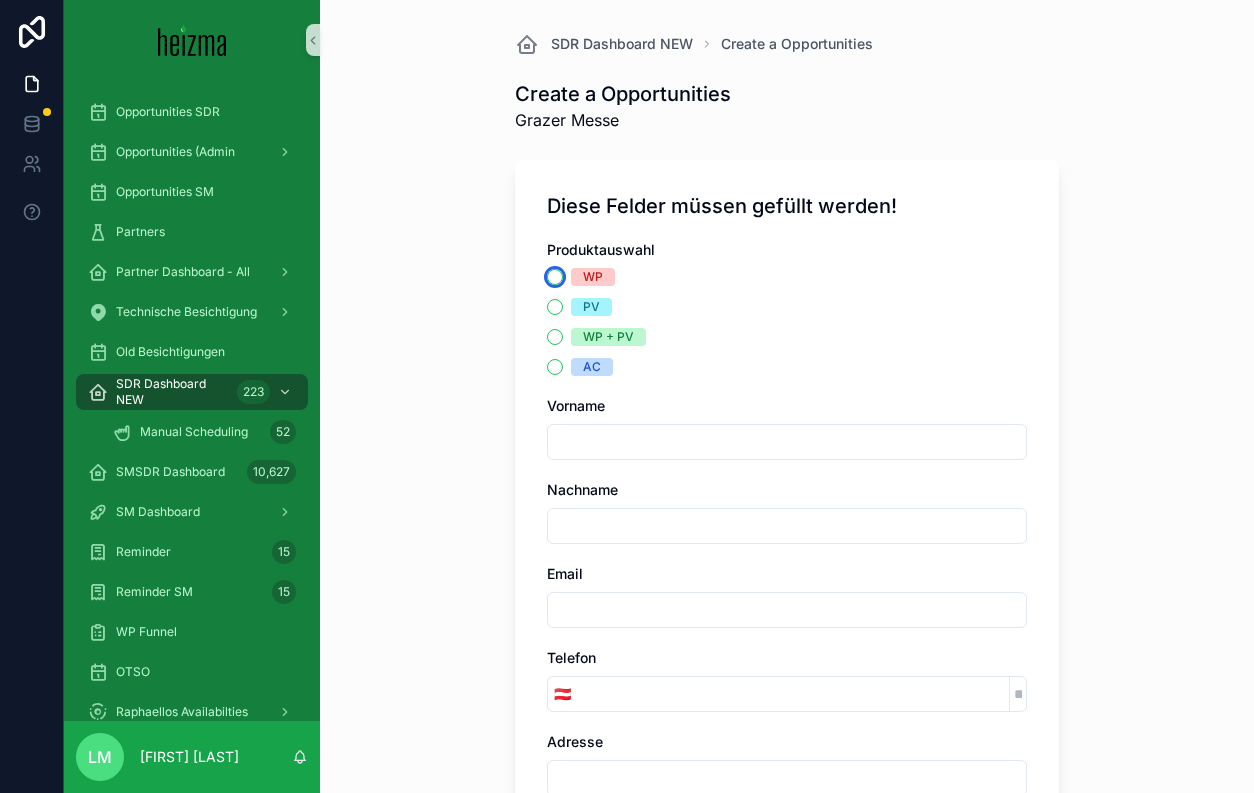 click on "WP" at bounding box center [555, 277] 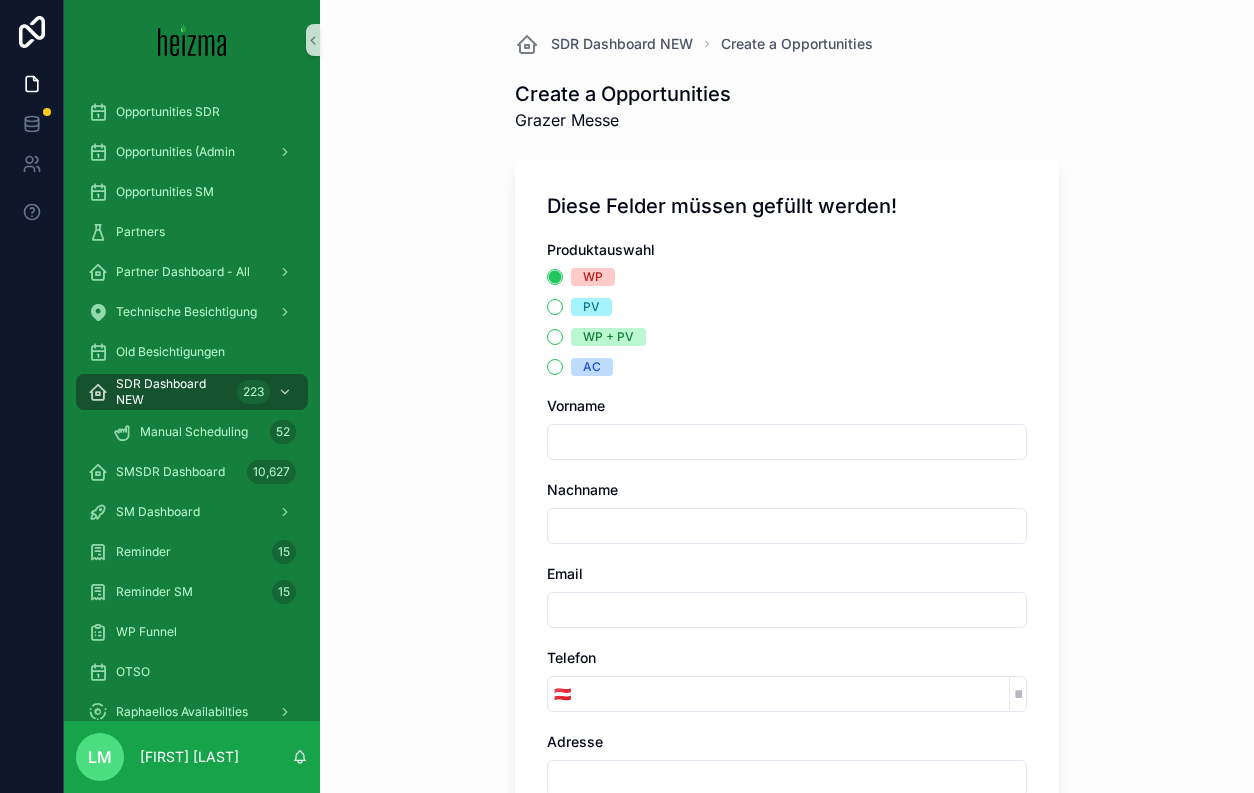 click at bounding box center [787, 442] 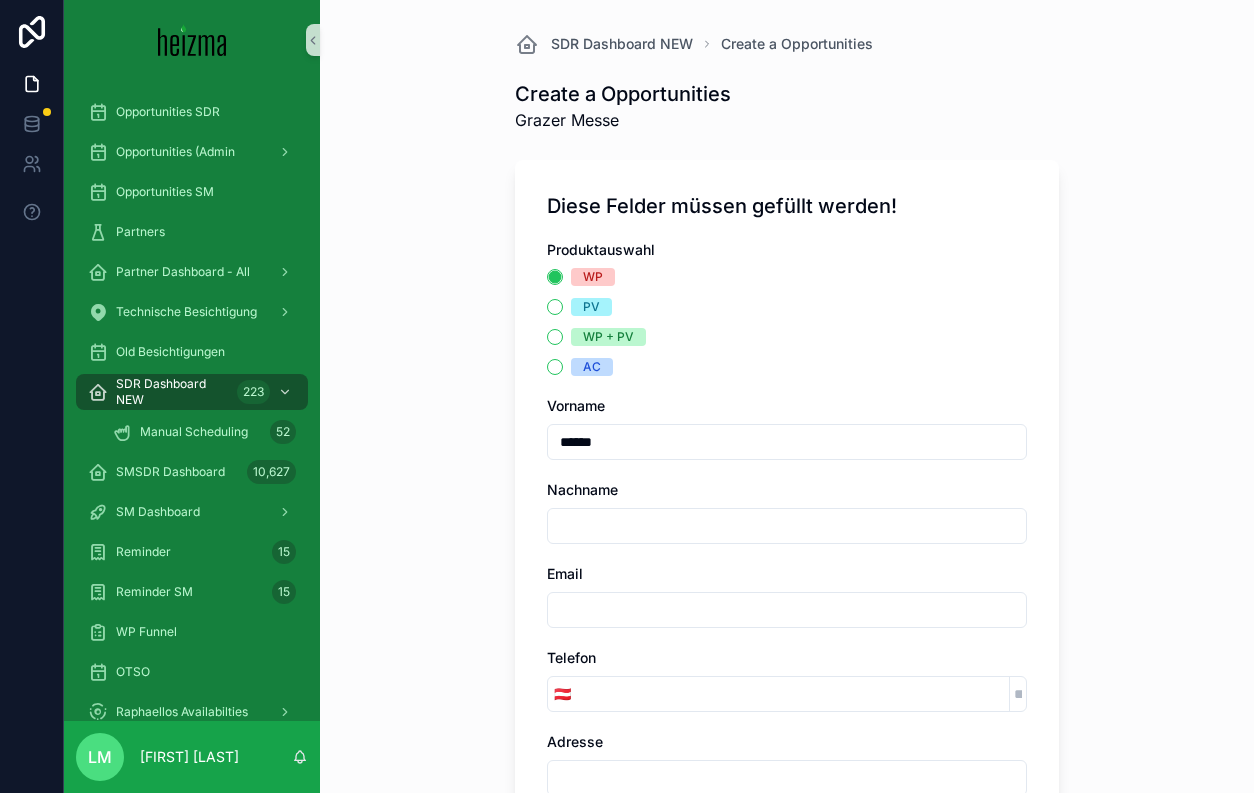 type on "******" 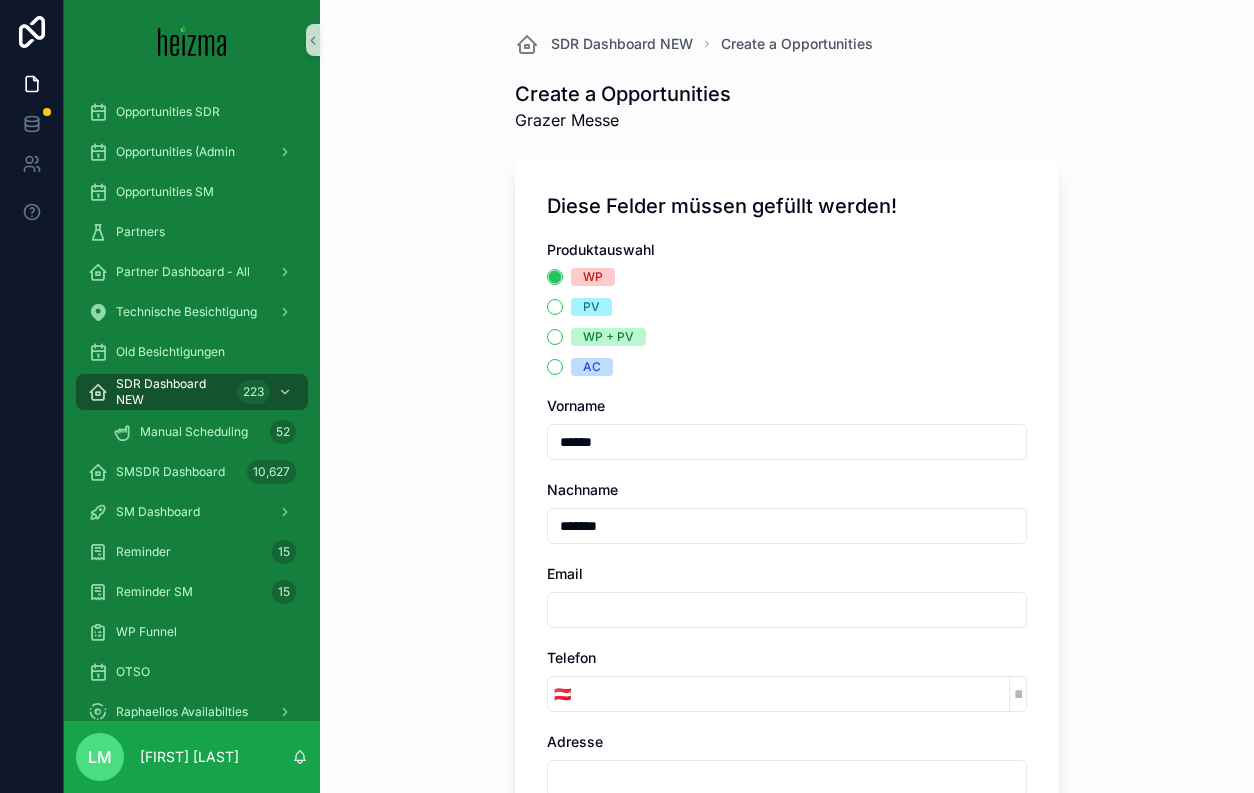 type on "*******" 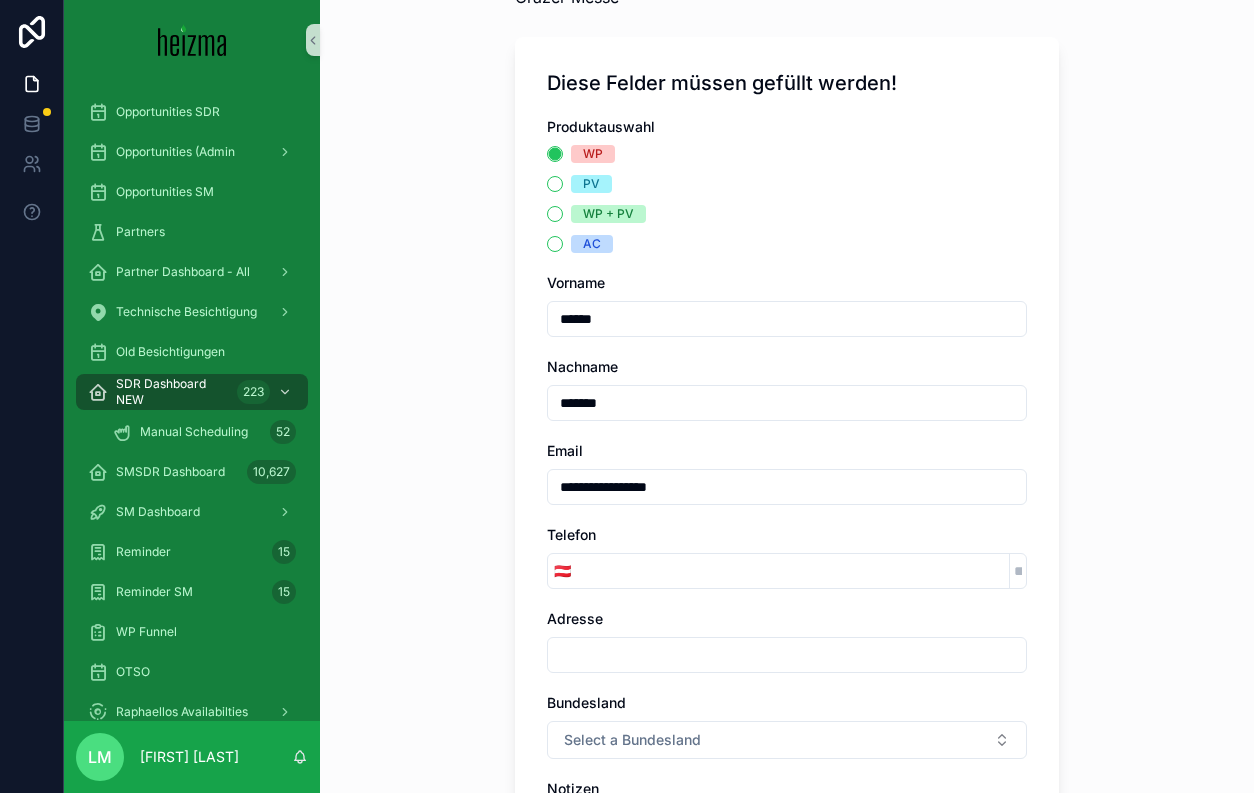 scroll, scrollTop: 151, scrollLeft: 0, axis: vertical 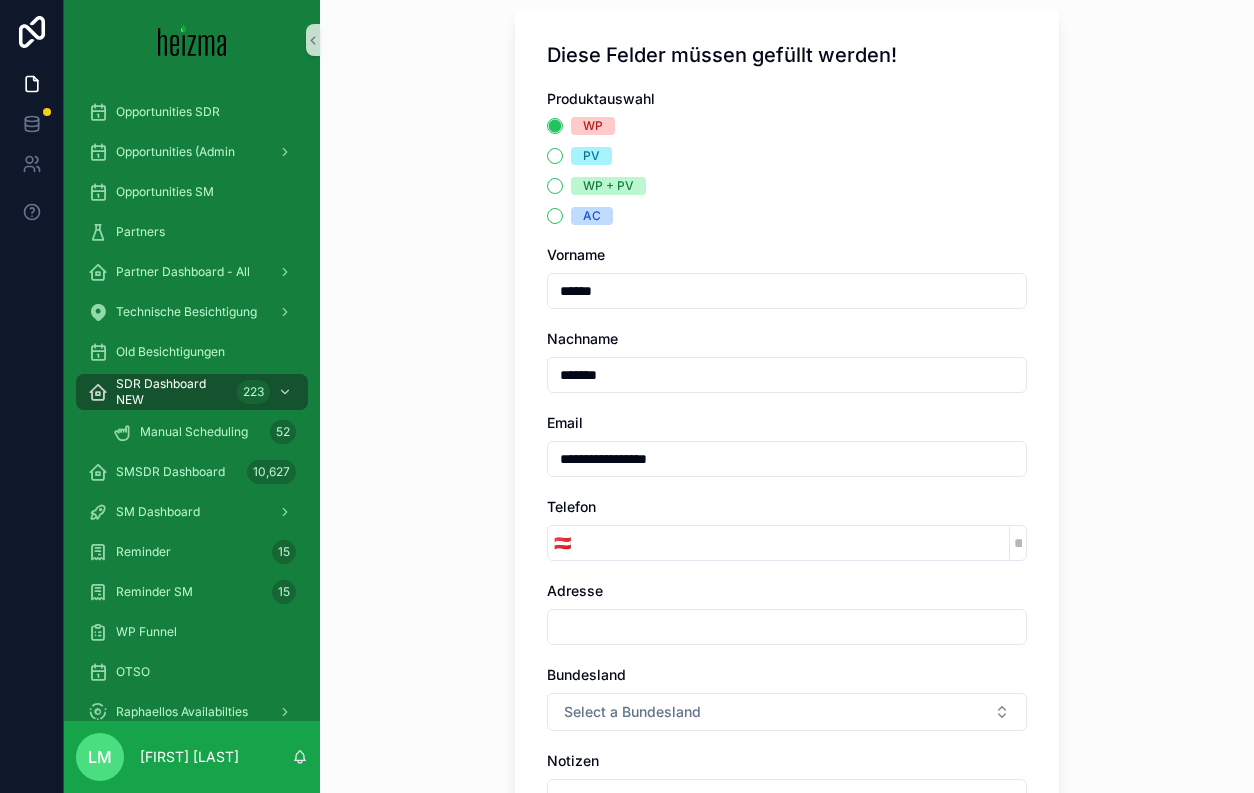 type on "**********" 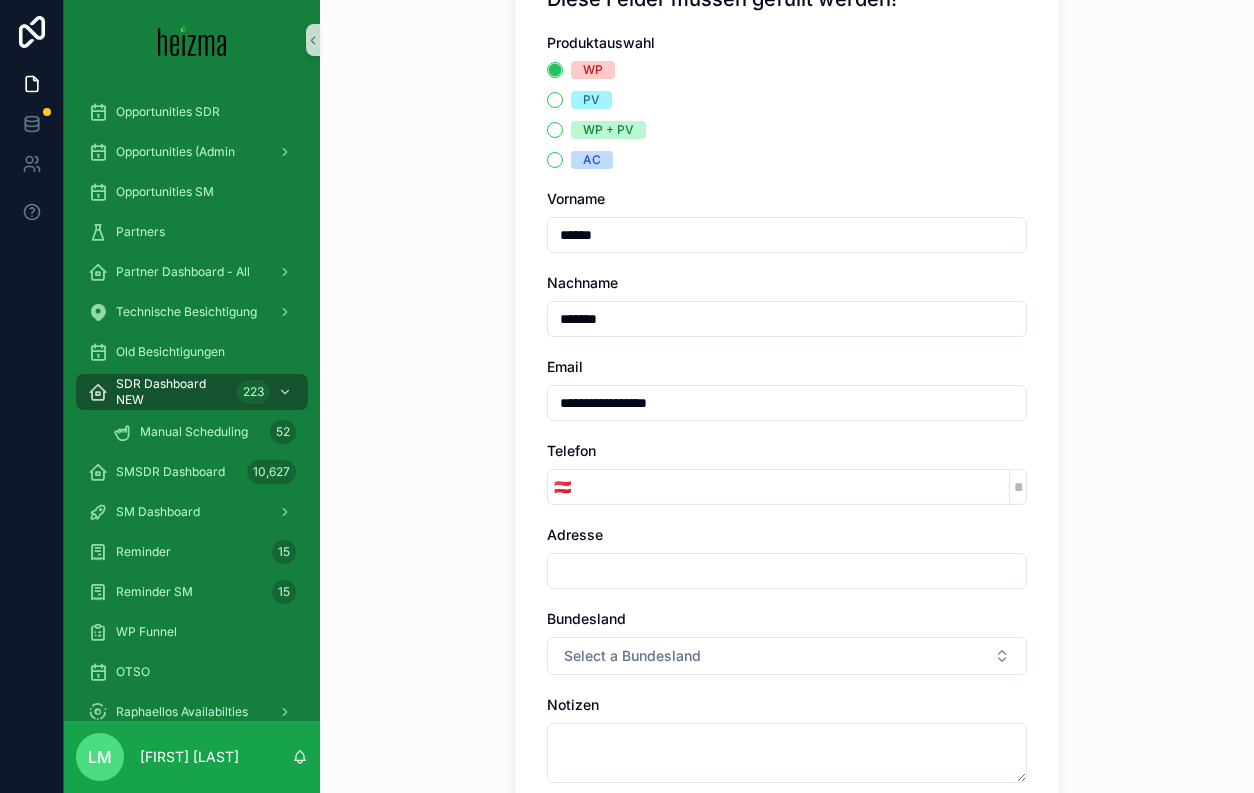 scroll, scrollTop: 211, scrollLeft: 0, axis: vertical 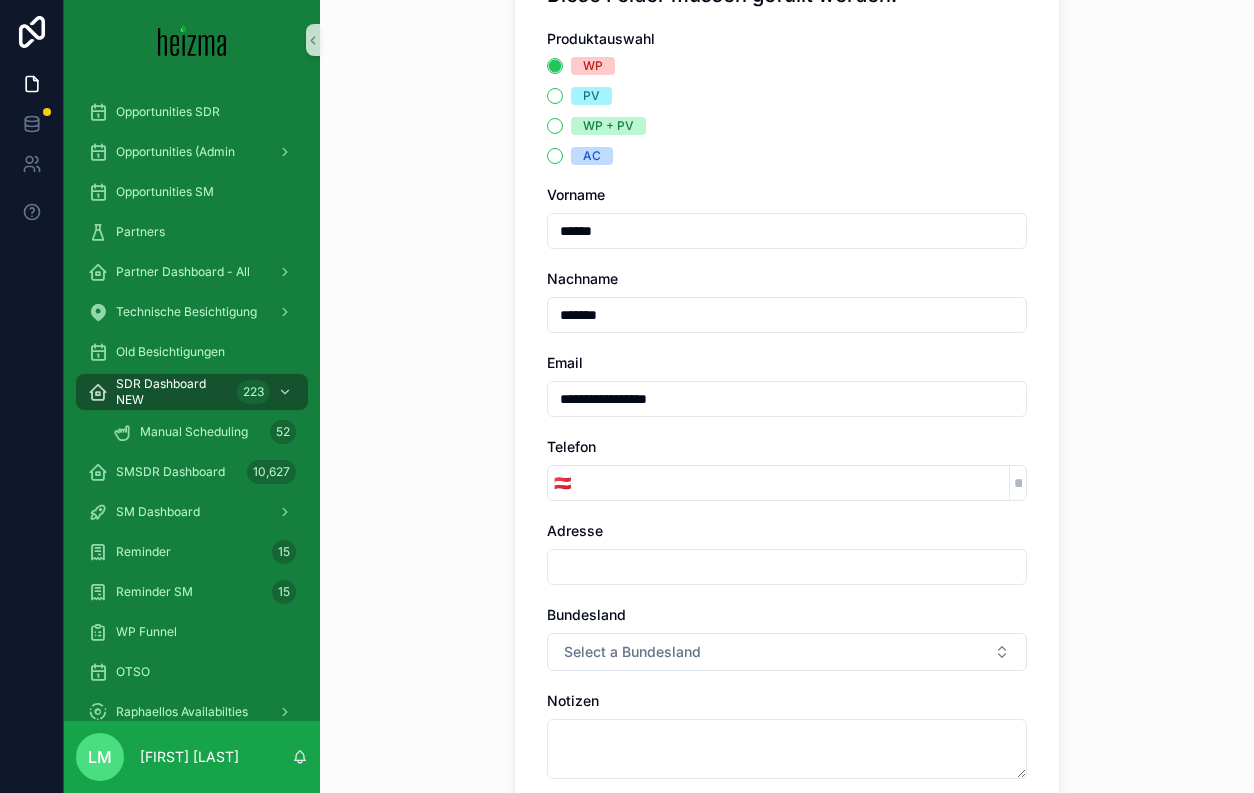 paste on "**********" 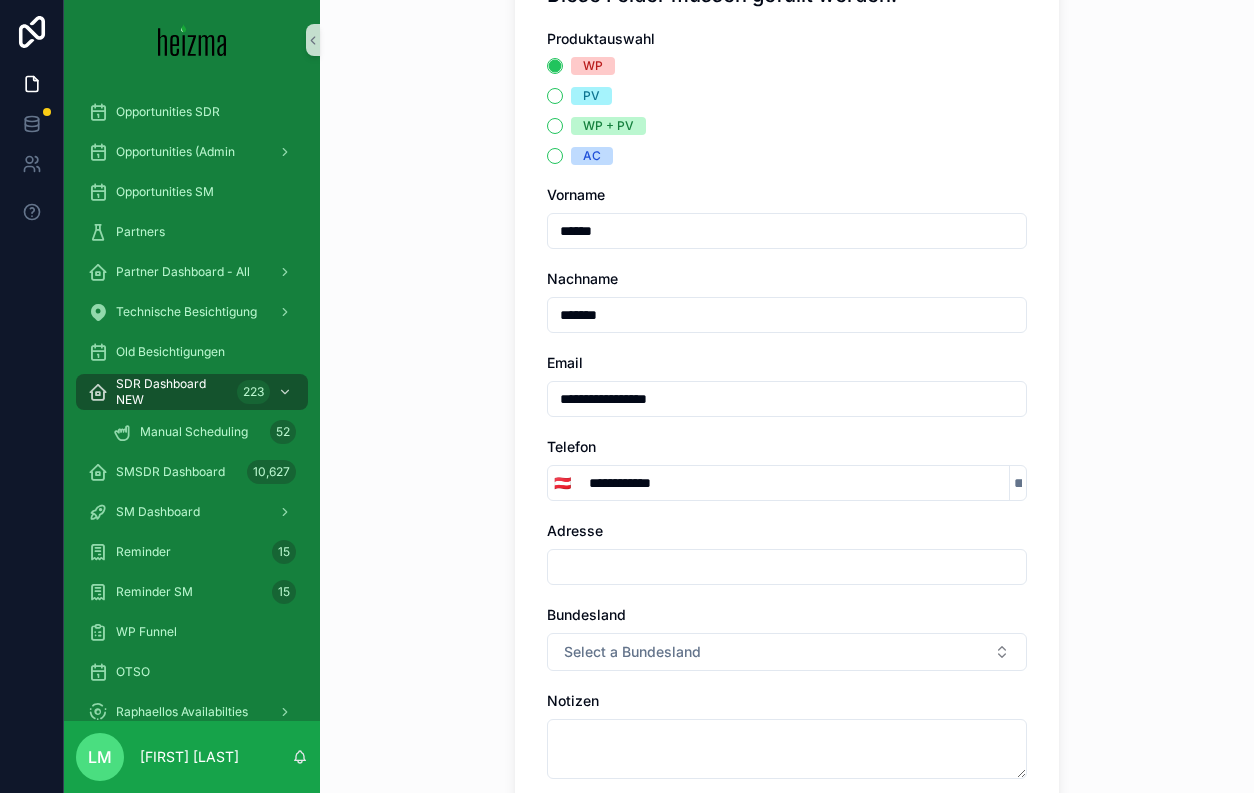 type on "**********" 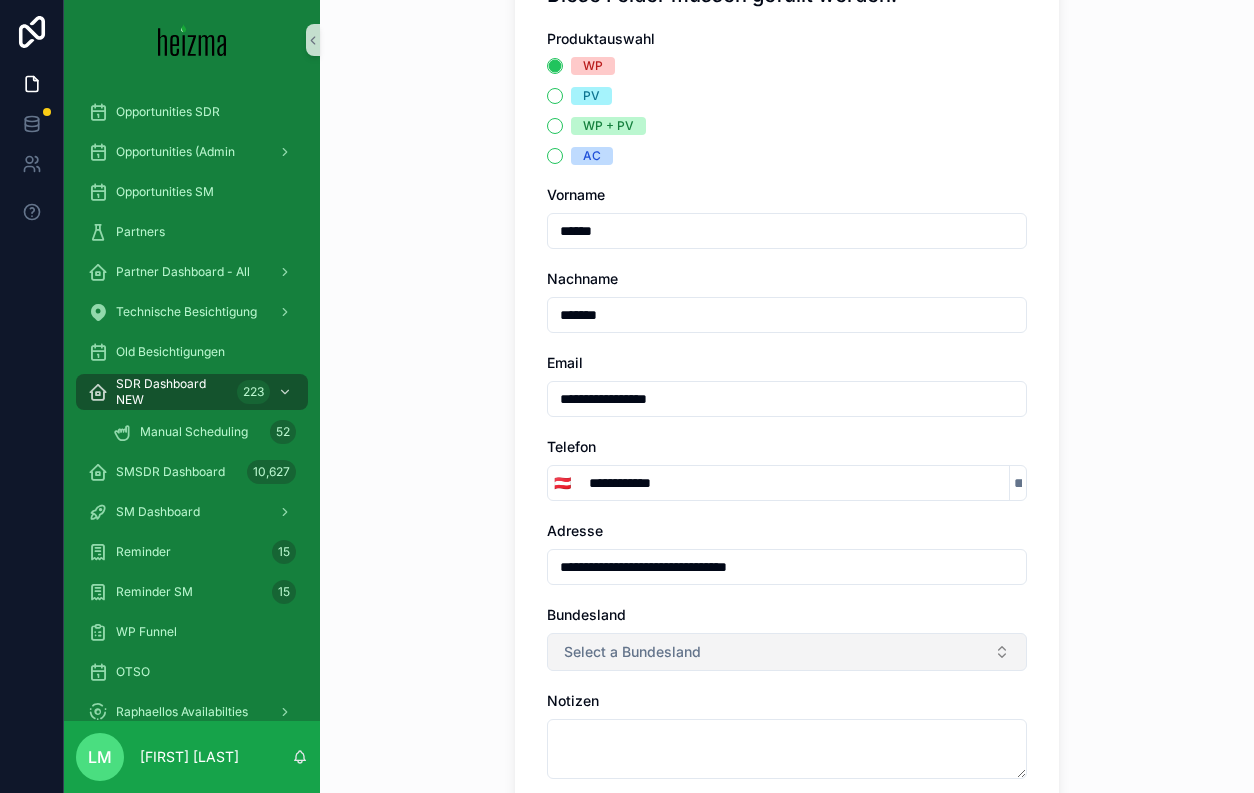 click on "Select a Bundesland" at bounding box center (632, 652) 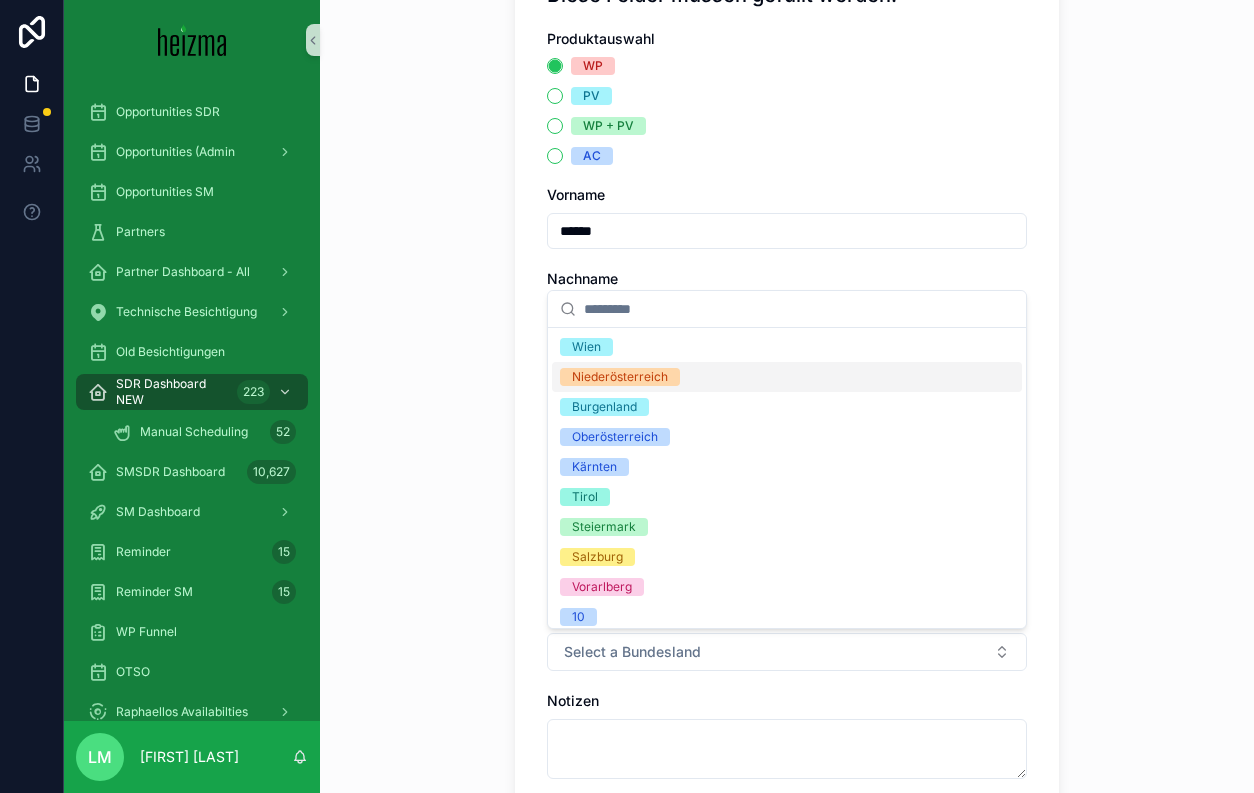 click on "Niederösterreich" at bounding box center (620, 377) 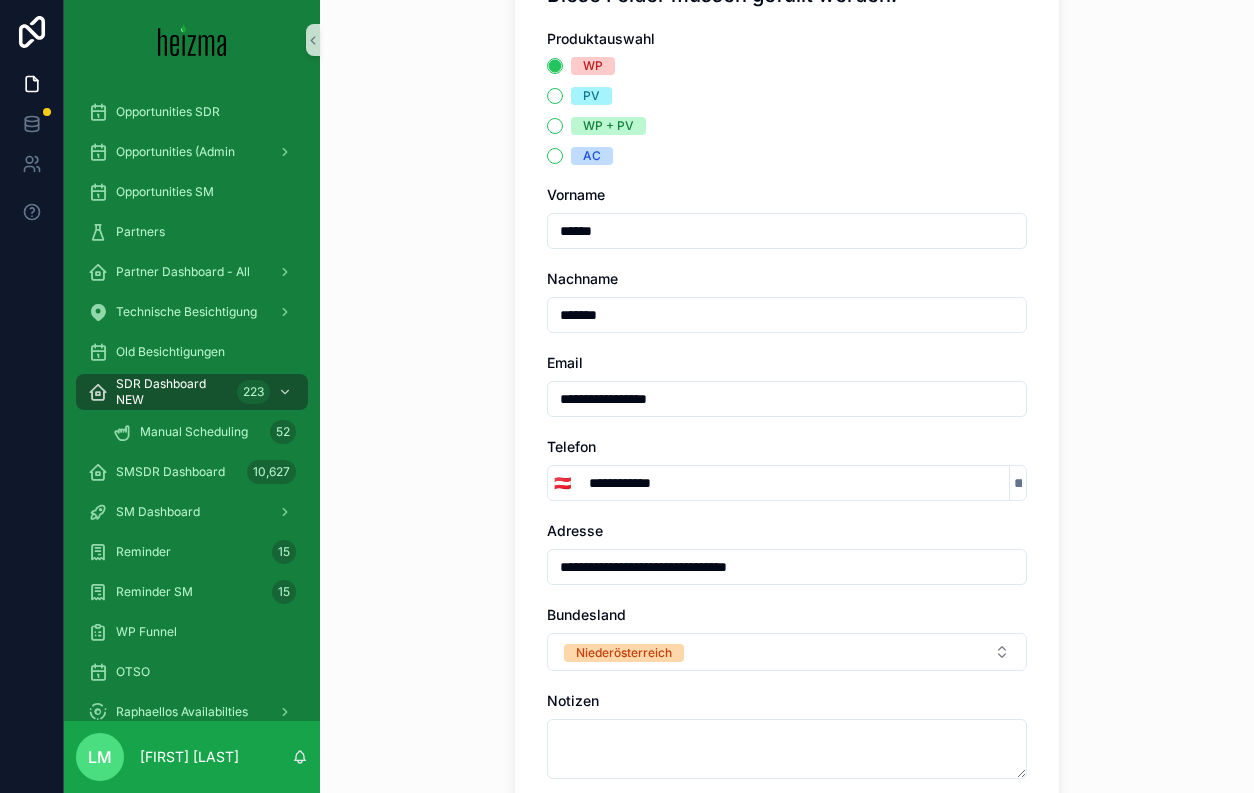 click on "**********" at bounding box center (787, 567) 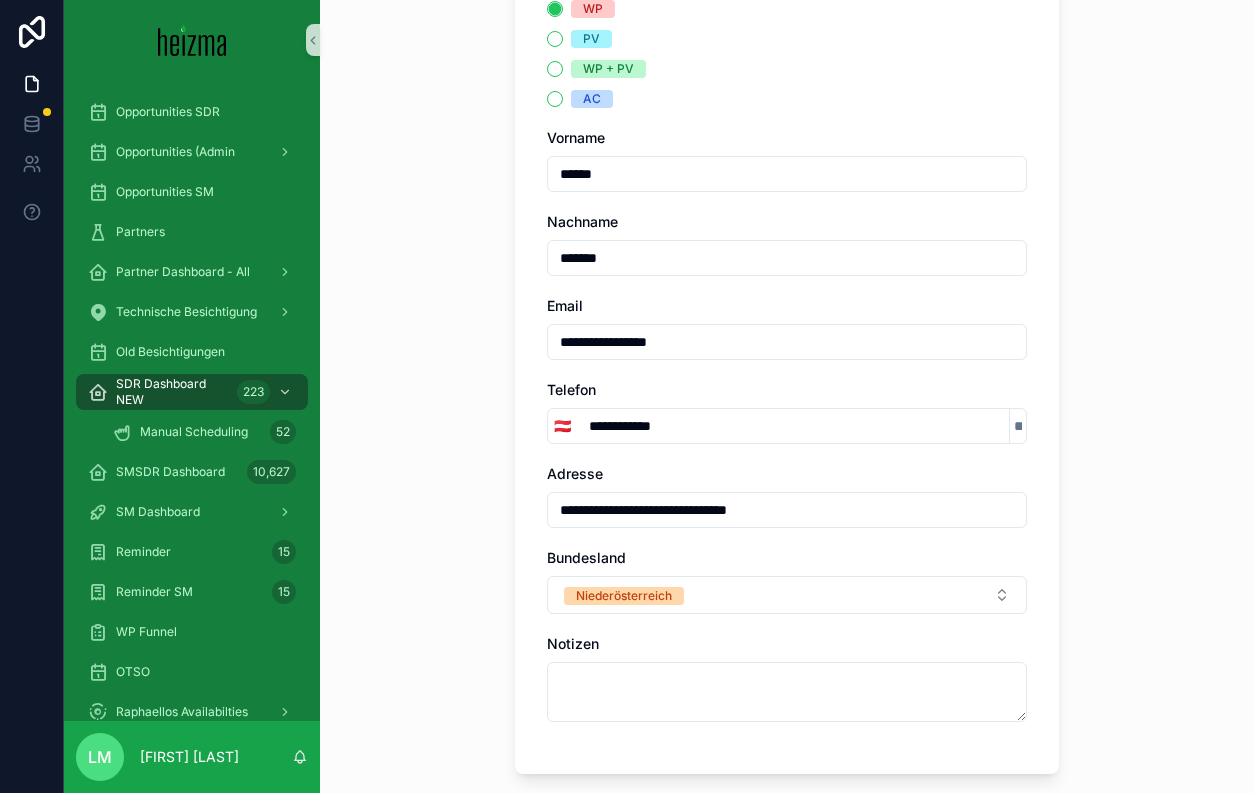scroll, scrollTop: 281, scrollLeft: 0, axis: vertical 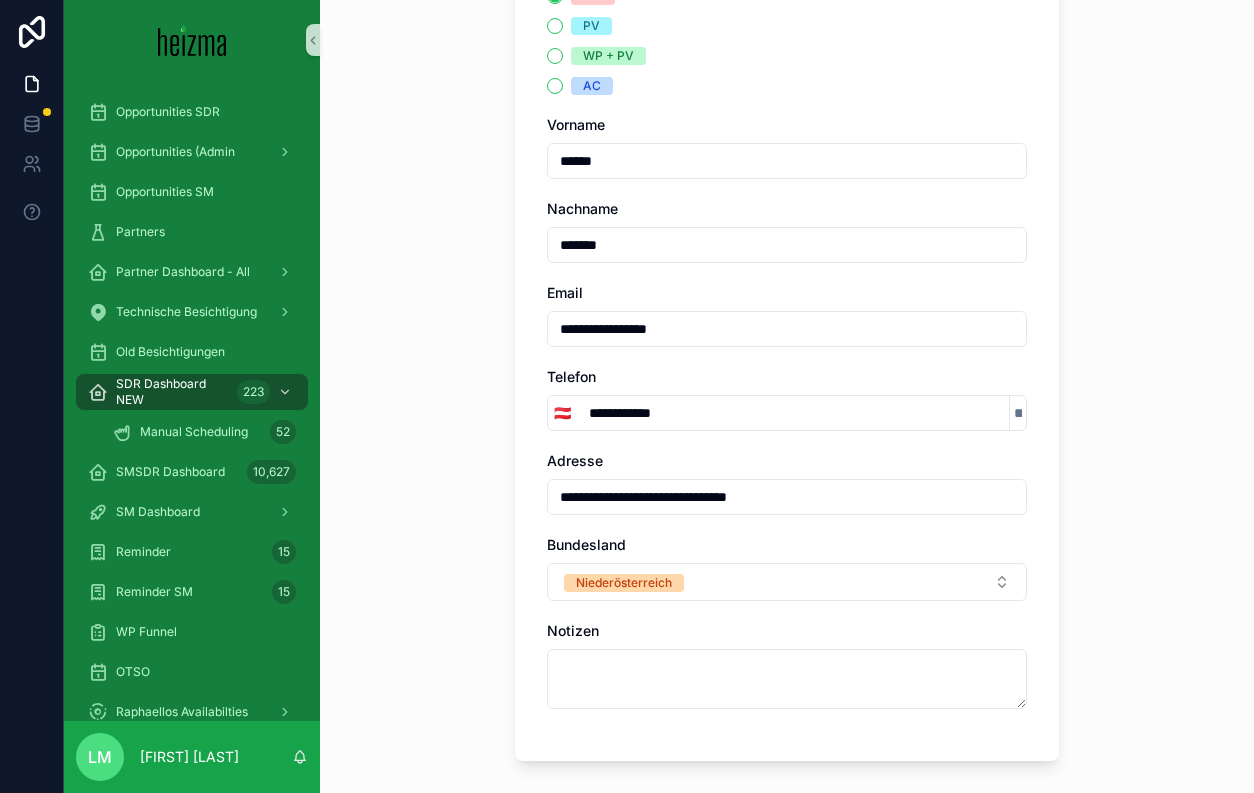 type on "**********" 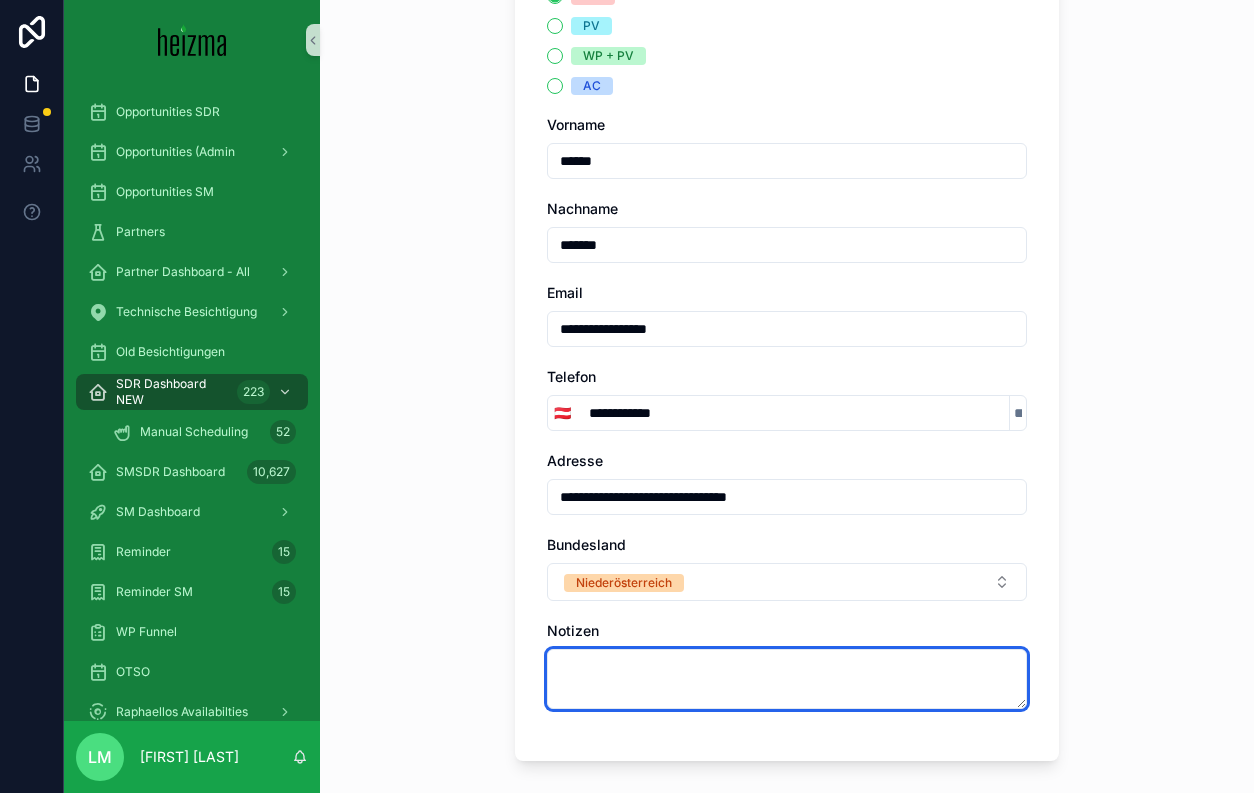 click at bounding box center [787, 679] 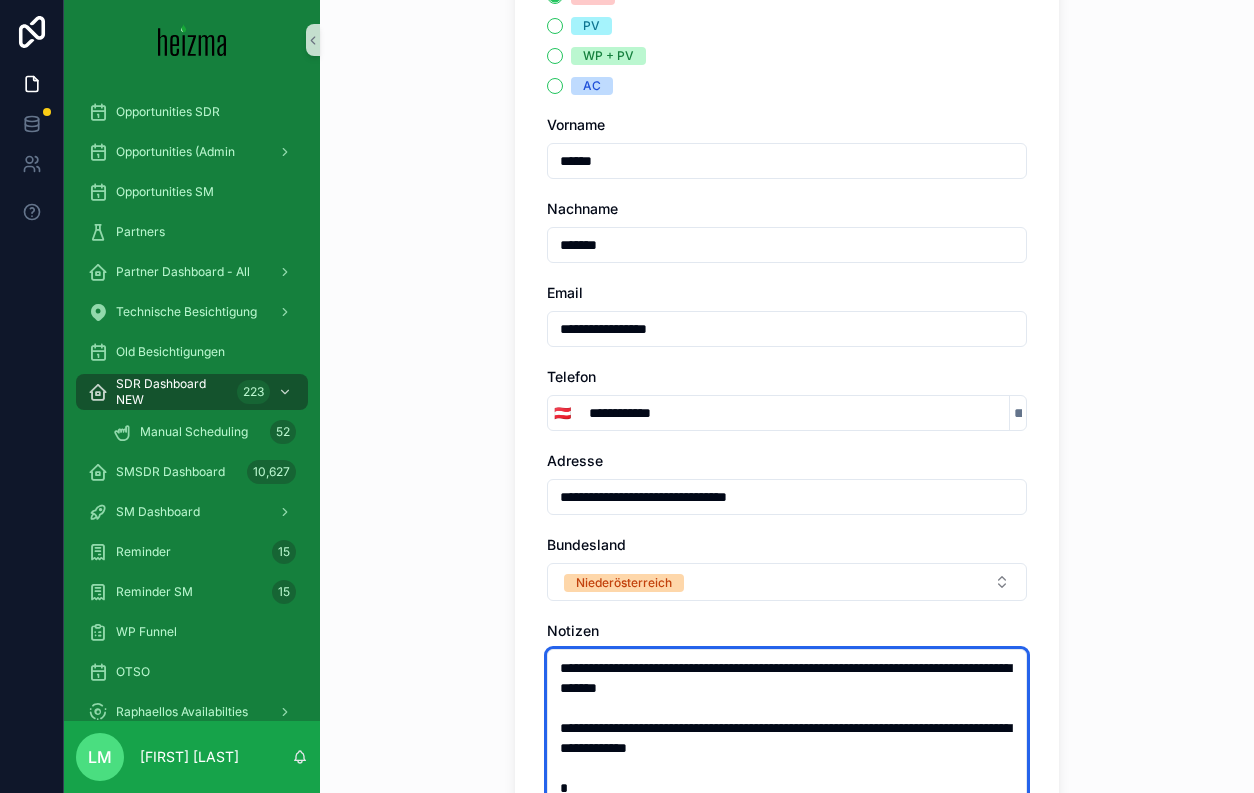 scroll, scrollTop: 604, scrollLeft: 0, axis: vertical 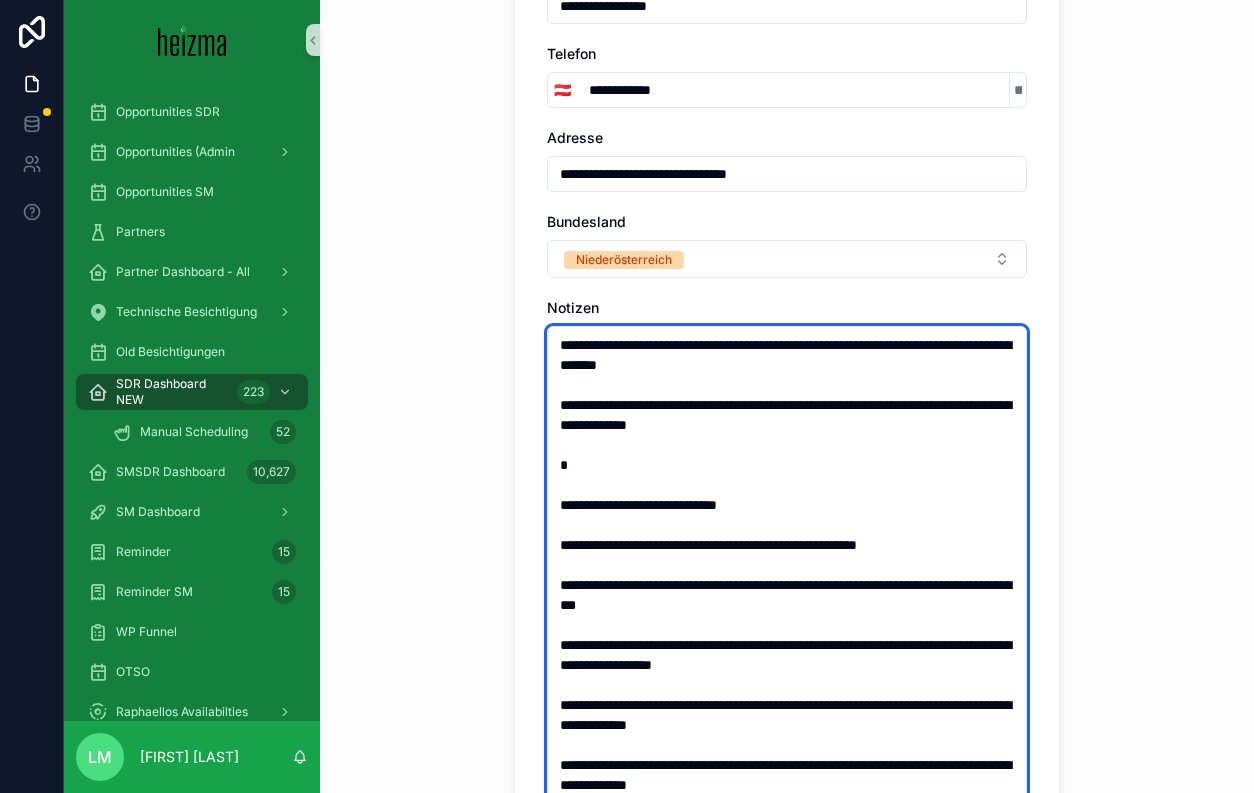click on "**********" at bounding box center (787, 635) 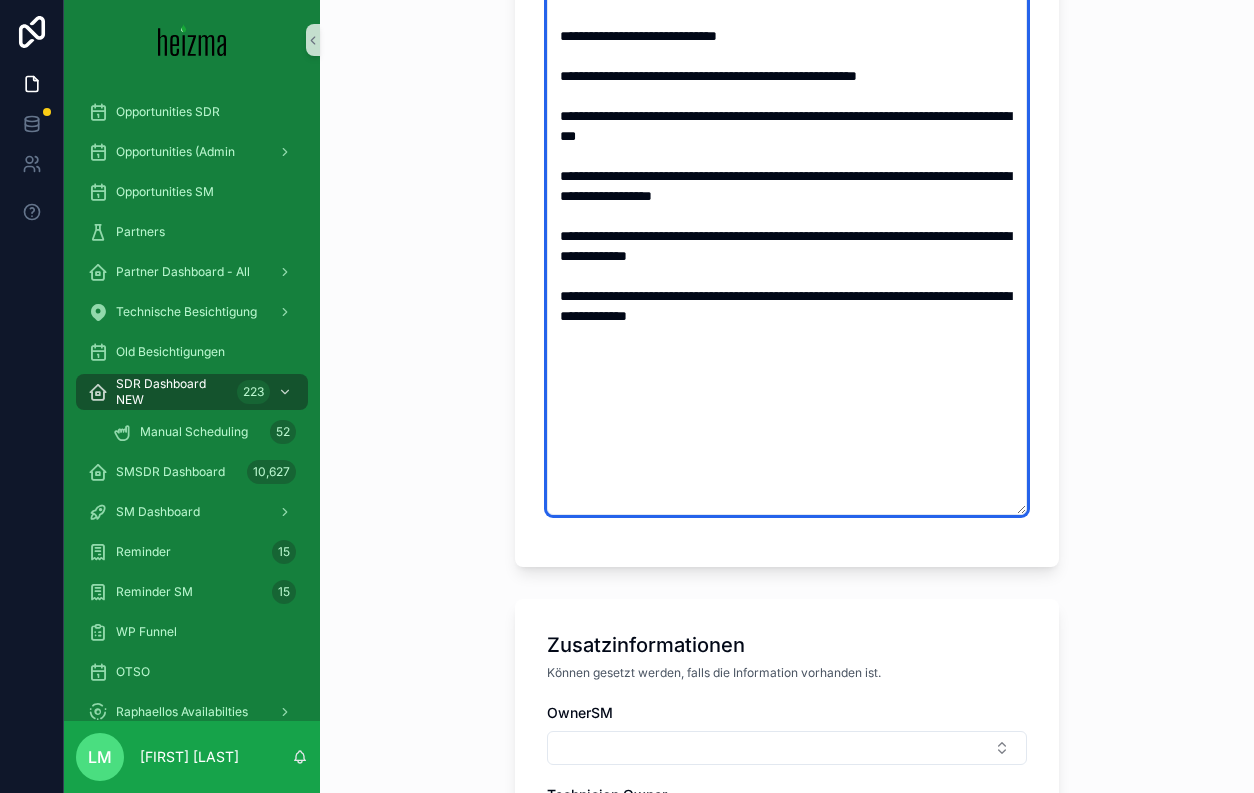 scroll, scrollTop: 1040, scrollLeft: 0, axis: vertical 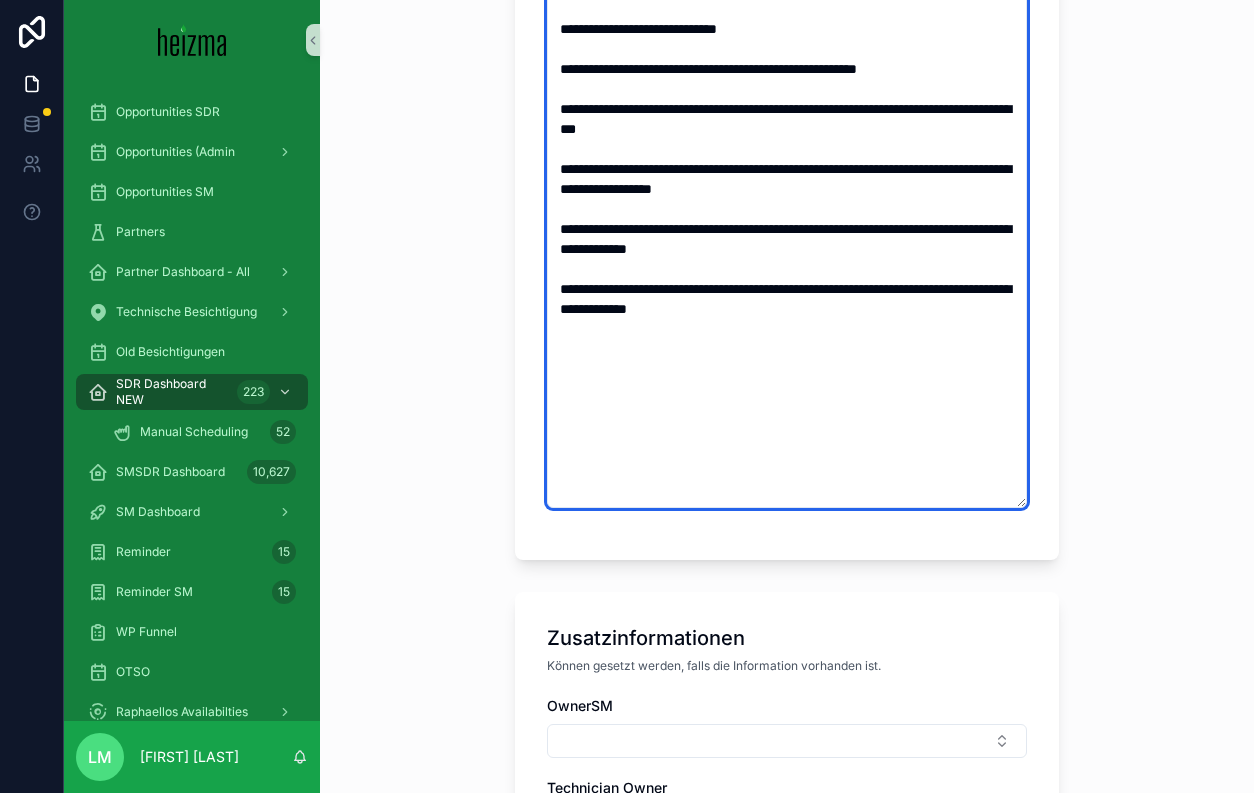 click on "**********" at bounding box center [787, 199] 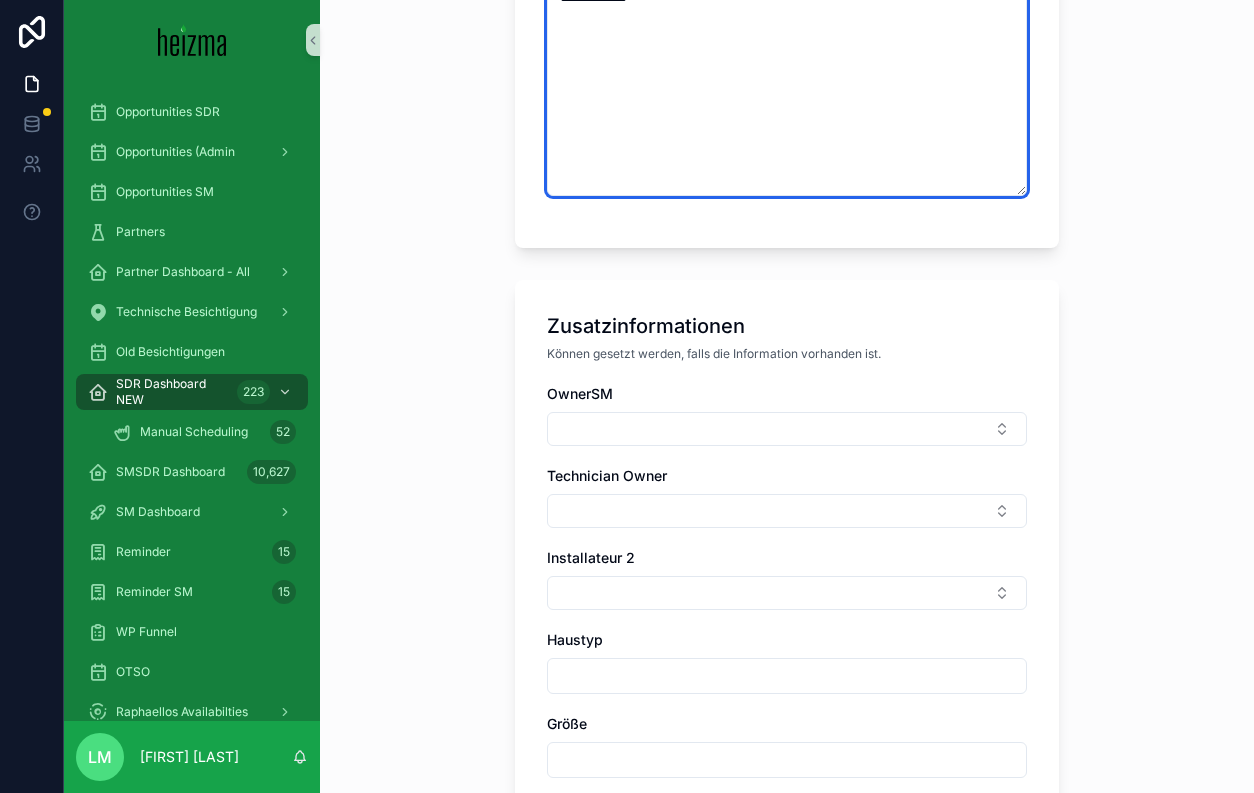 scroll, scrollTop: 1354, scrollLeft: 0, axis: vertical 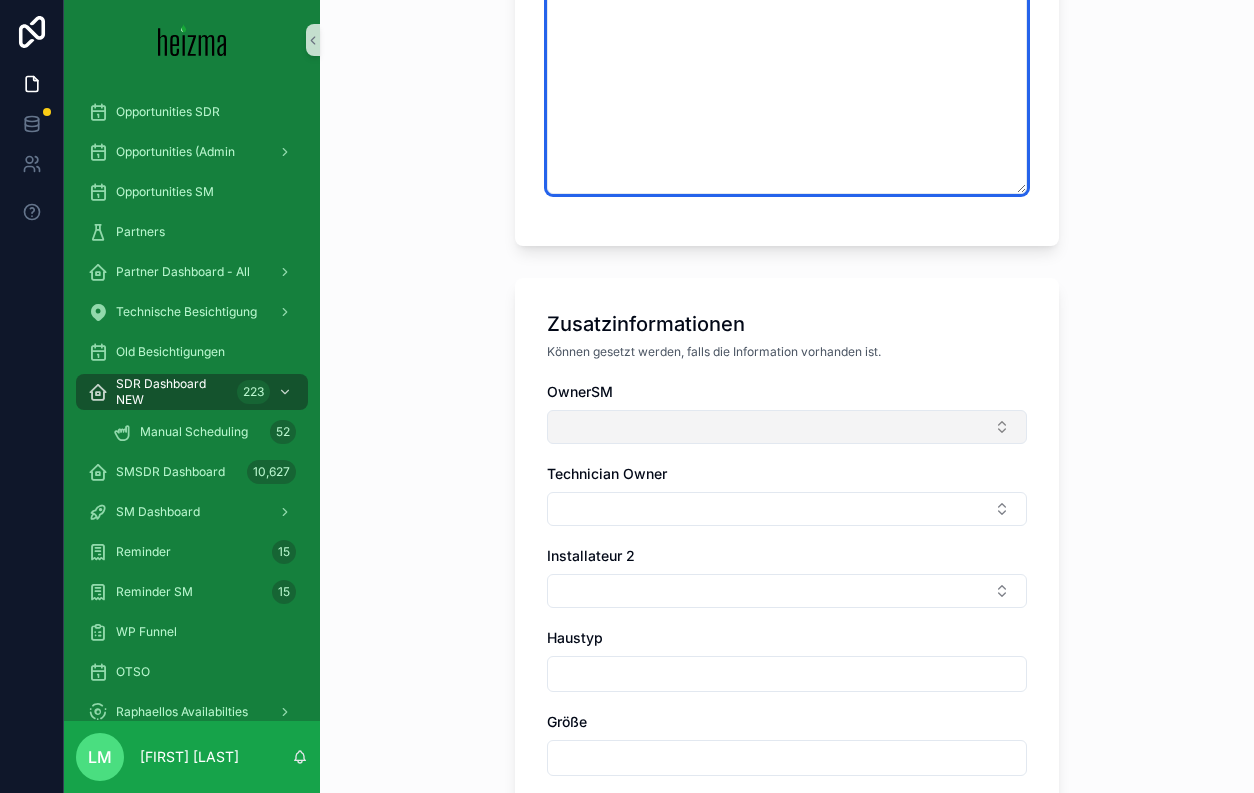 type on "**********" 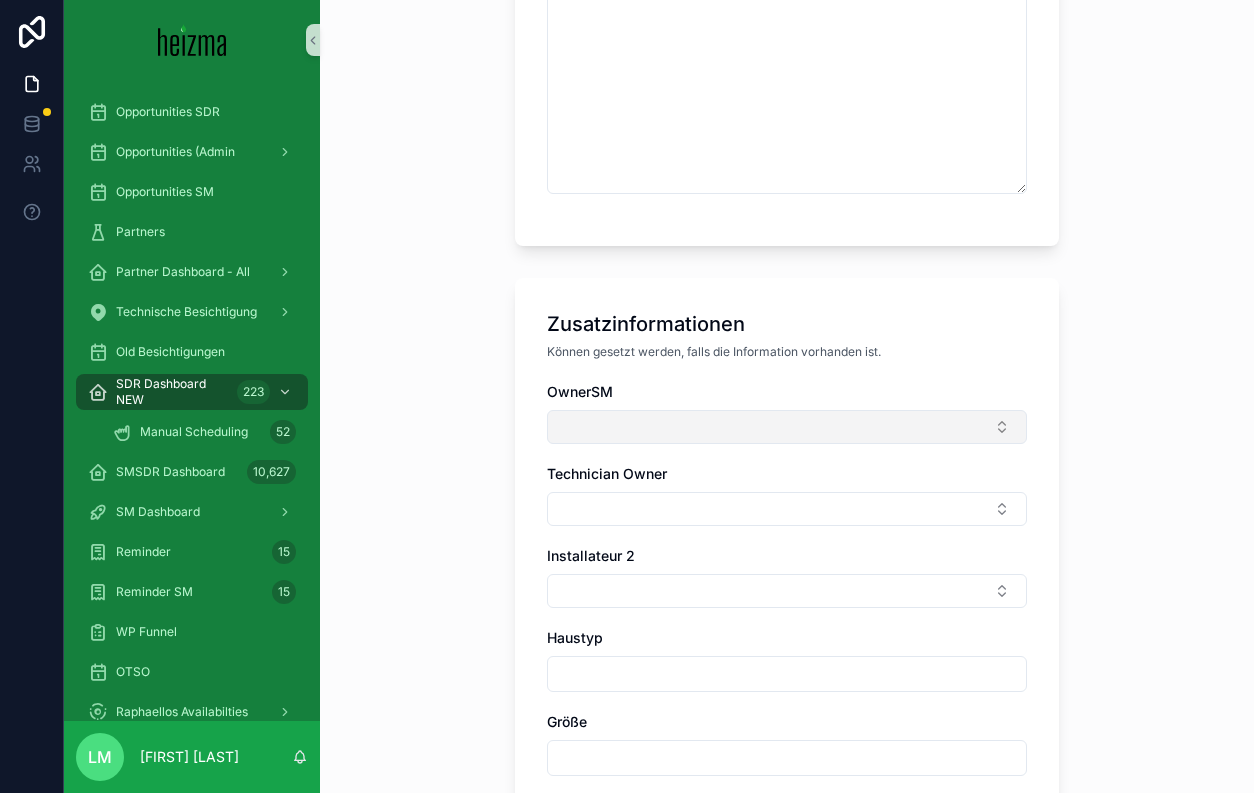 click at bounding box center [787, 427] 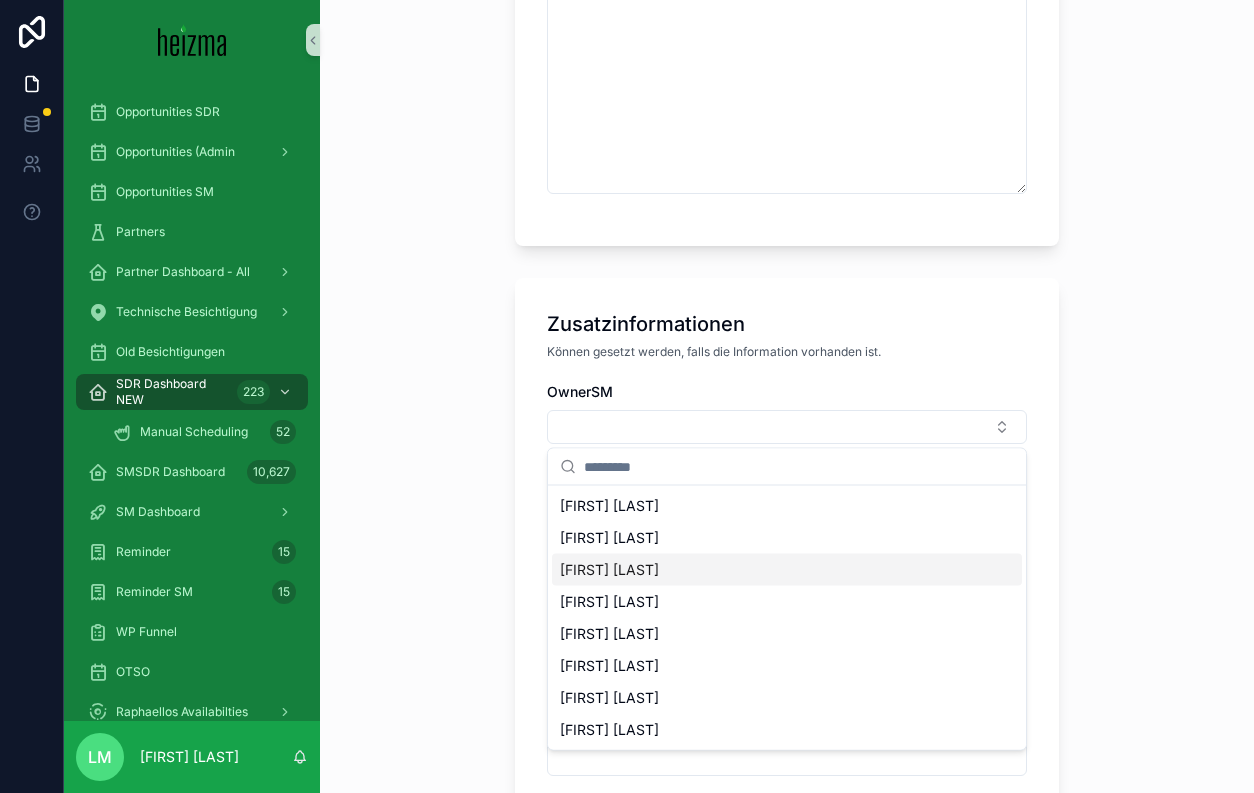click on "[FIRST] [LAST]" at bounding box center [609, 570] 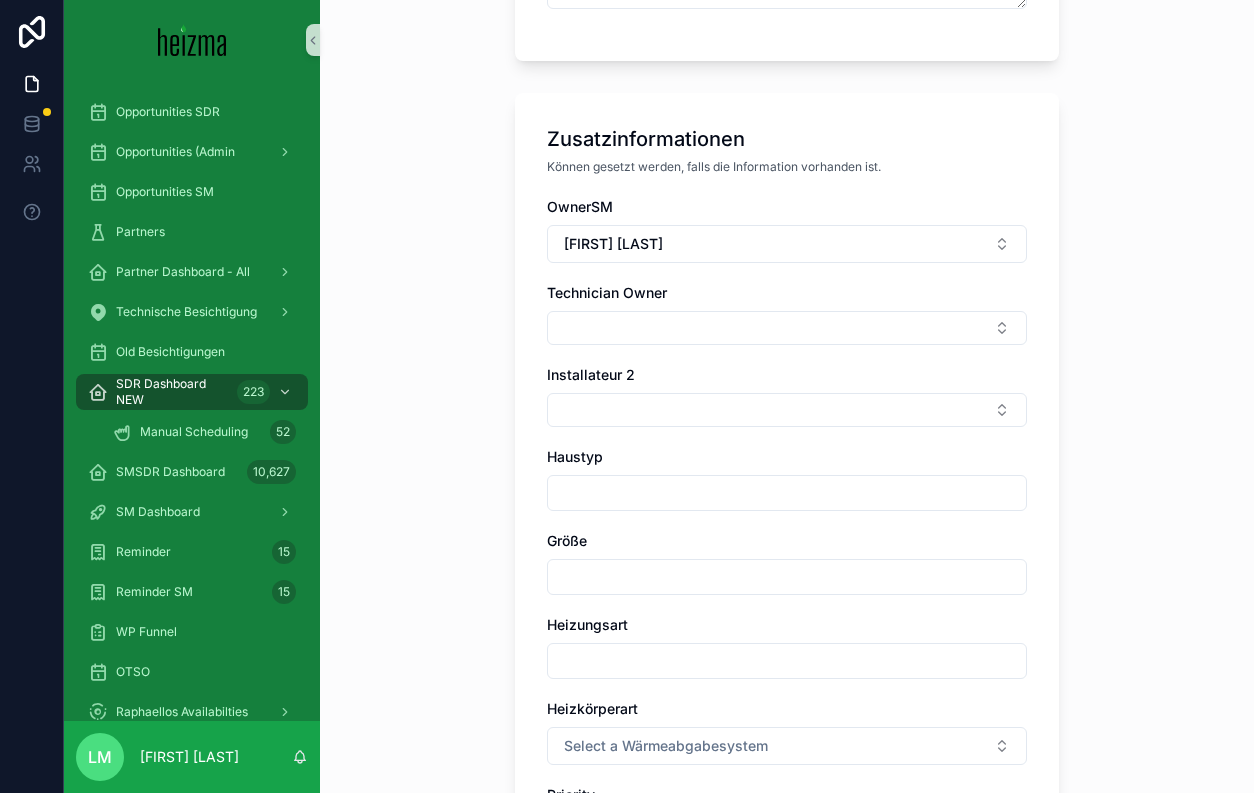 scroll, scrollTop: 1568, scrollLeft: 0, axis: vertical 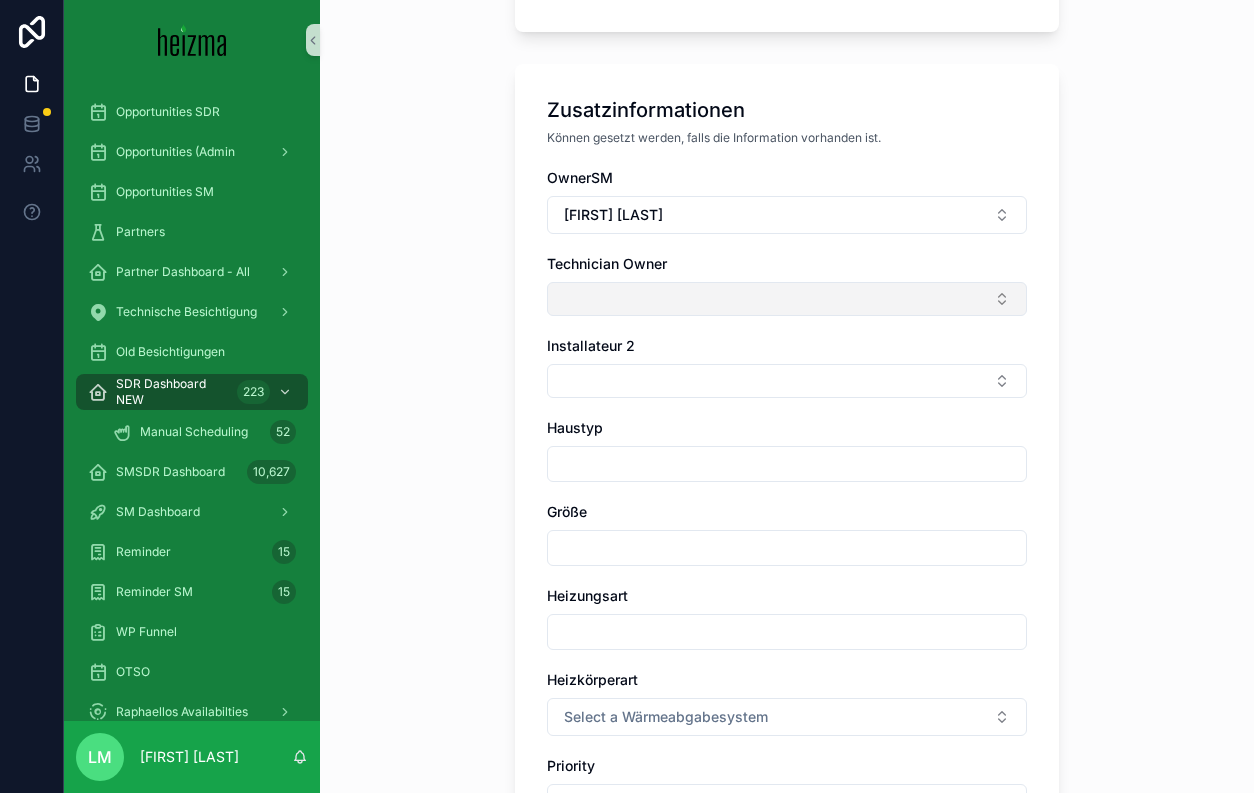 click at bounding box center [787, 299] 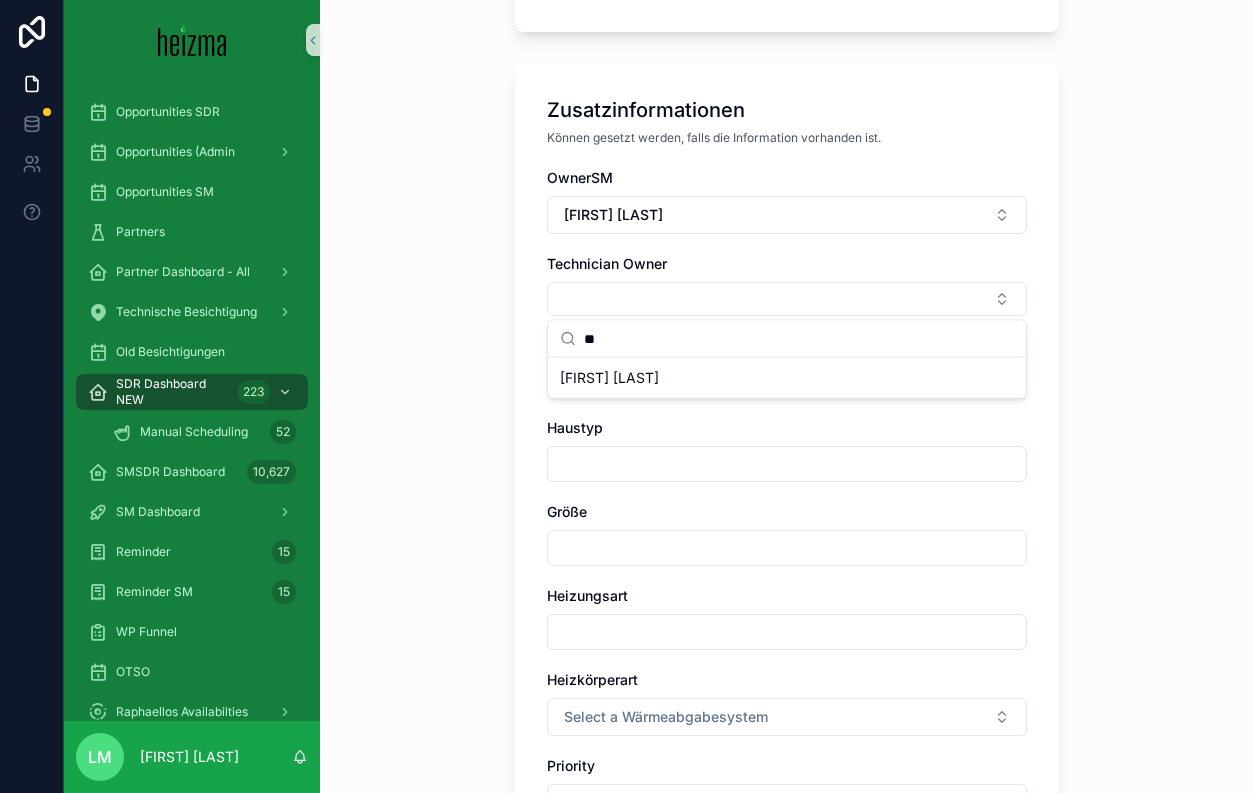 type on "*" 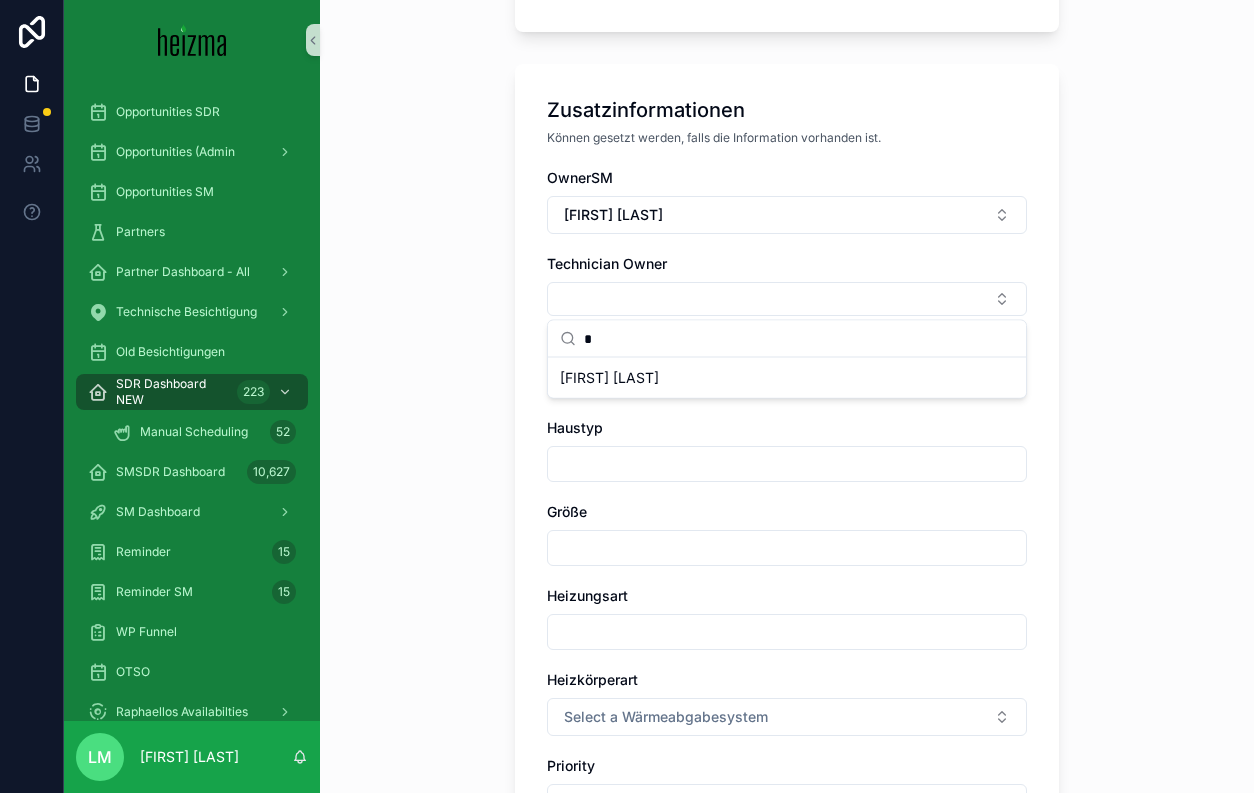 type 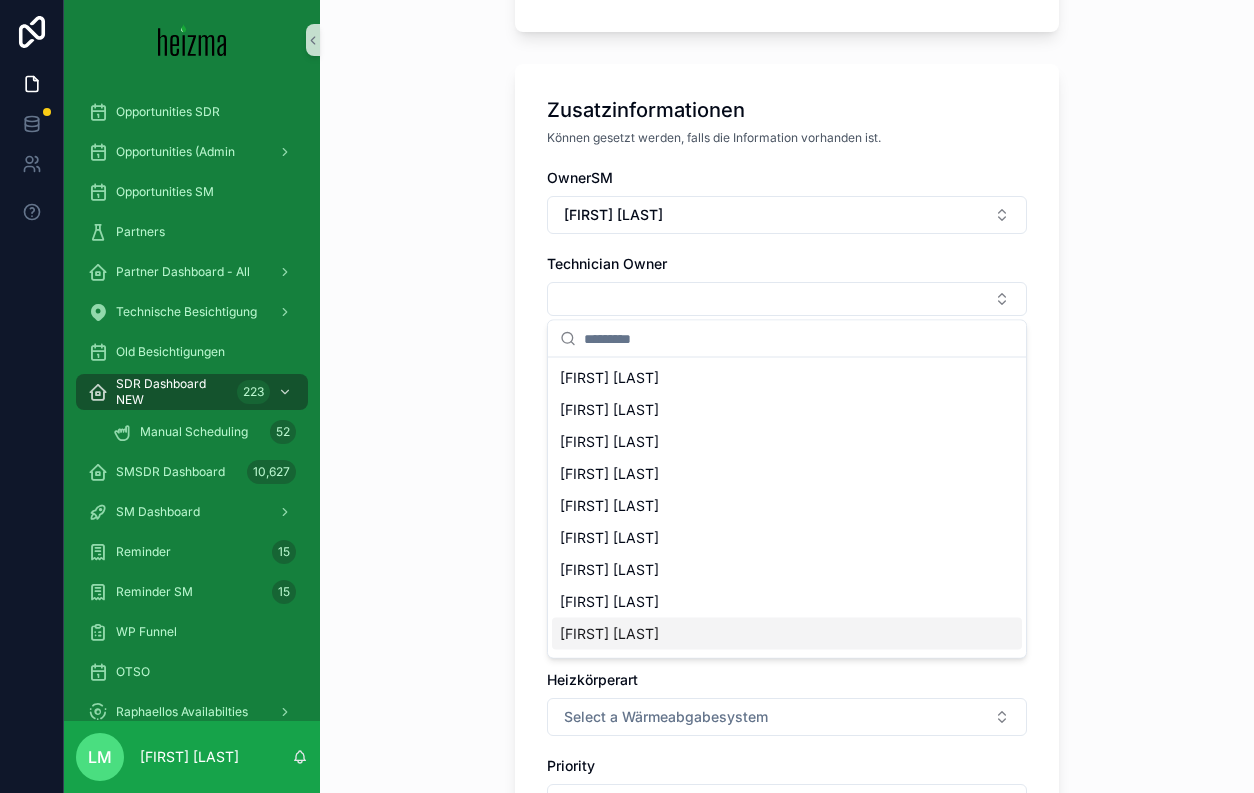 click on "**********" at bounding box center [787, 396] 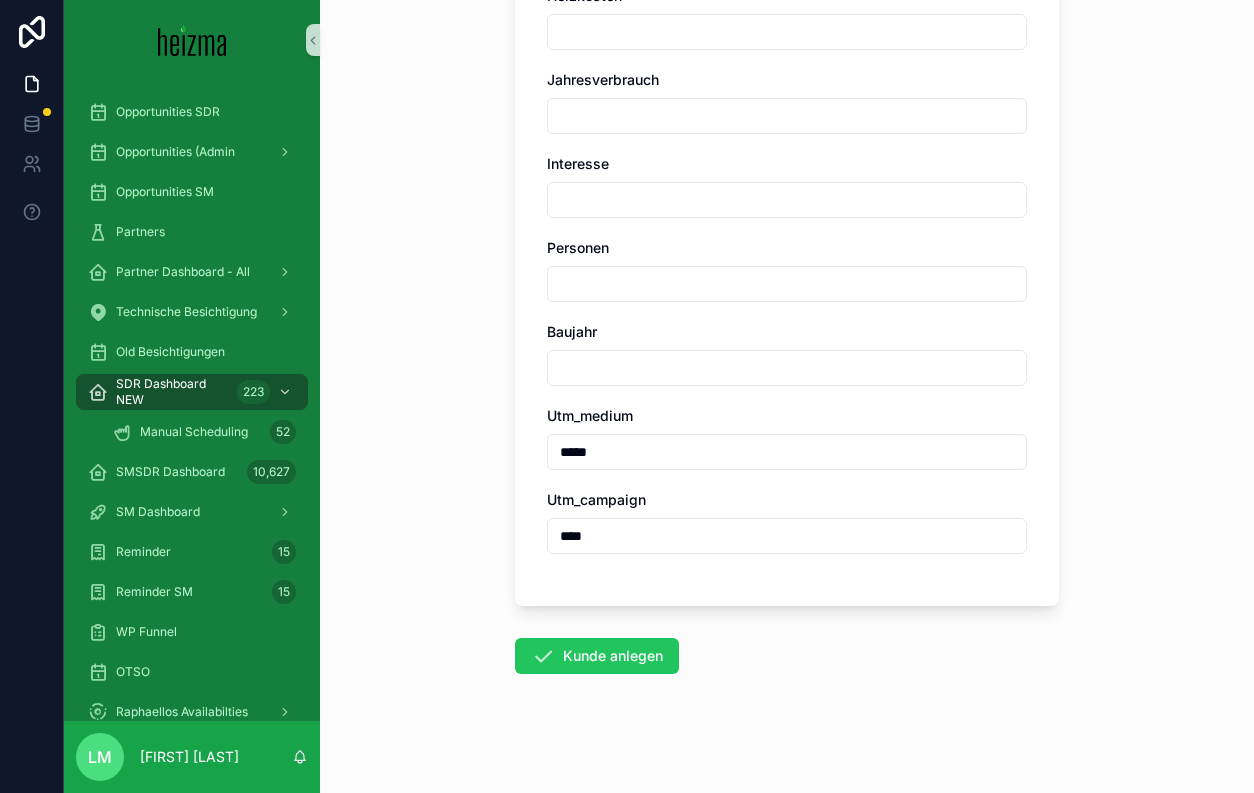scroll, scrollTop: 2861, scrollLeft: 0, axis: vertical 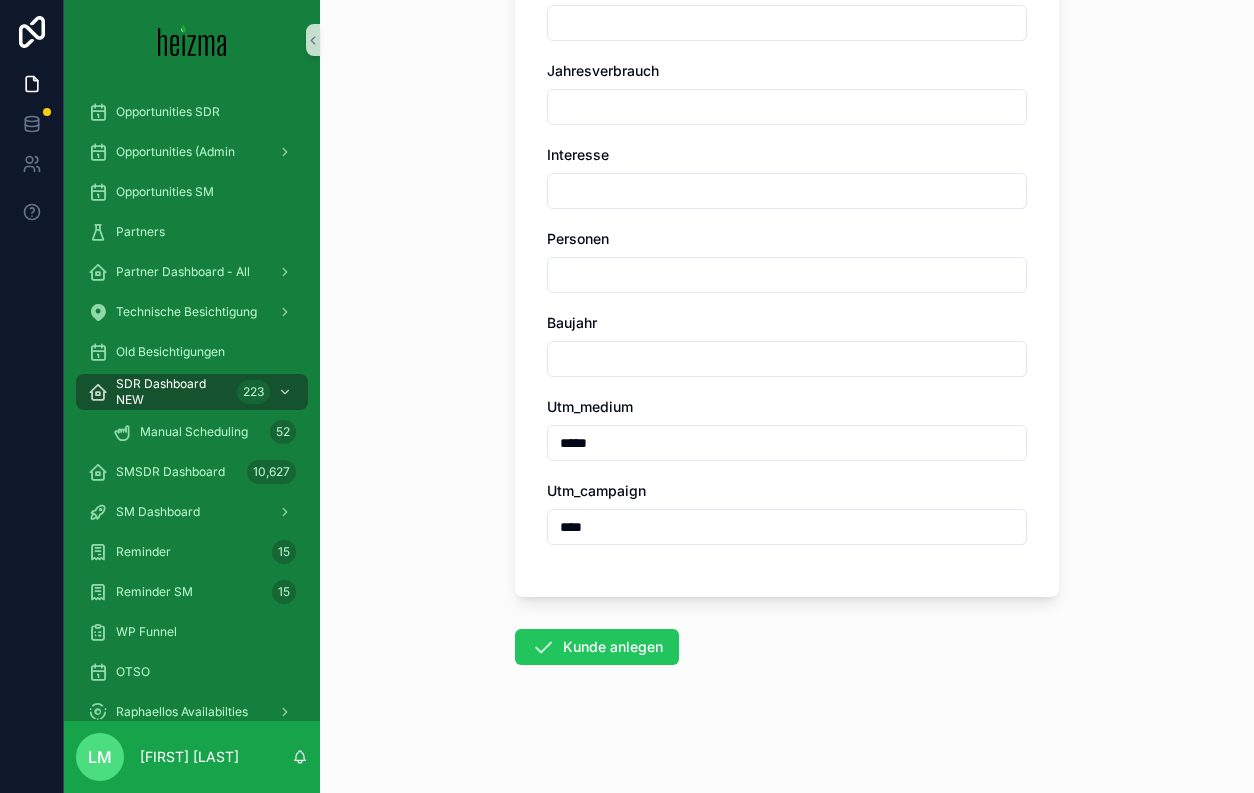 click on "*****" at bounding box center [787, 443] 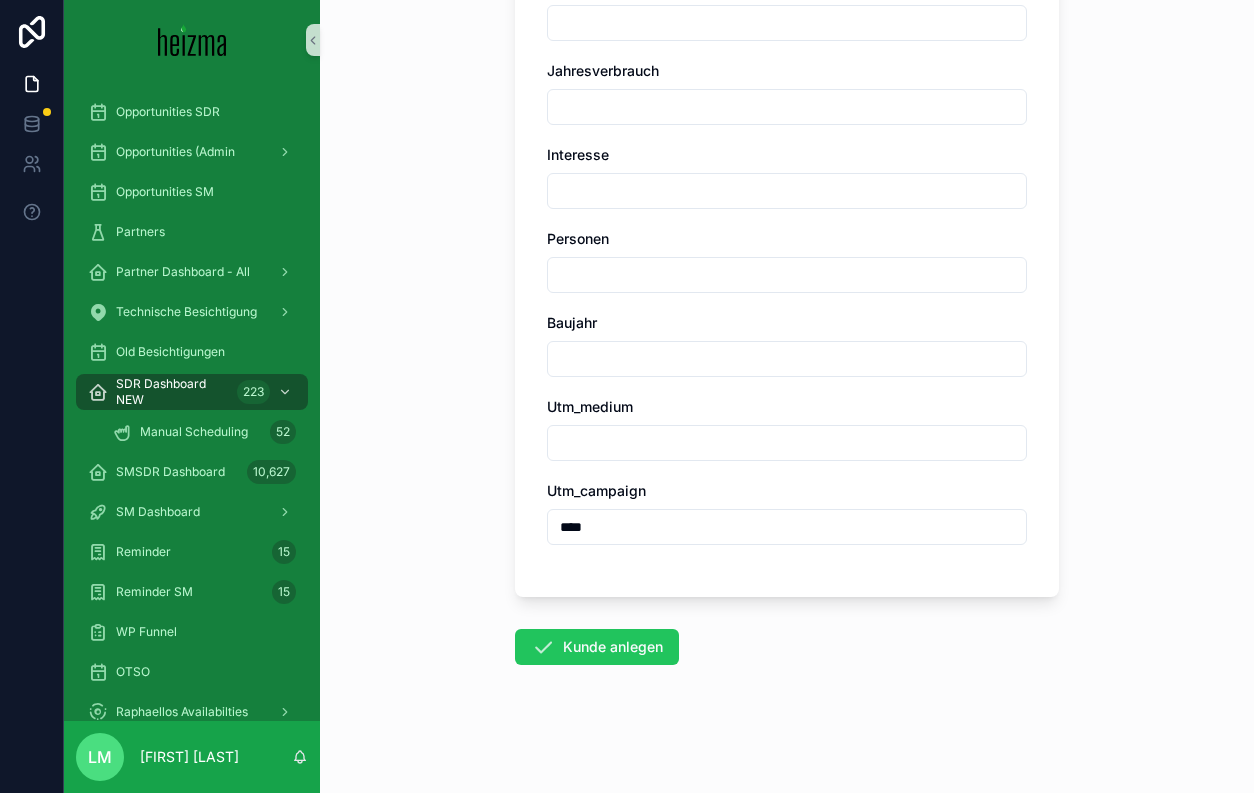 type 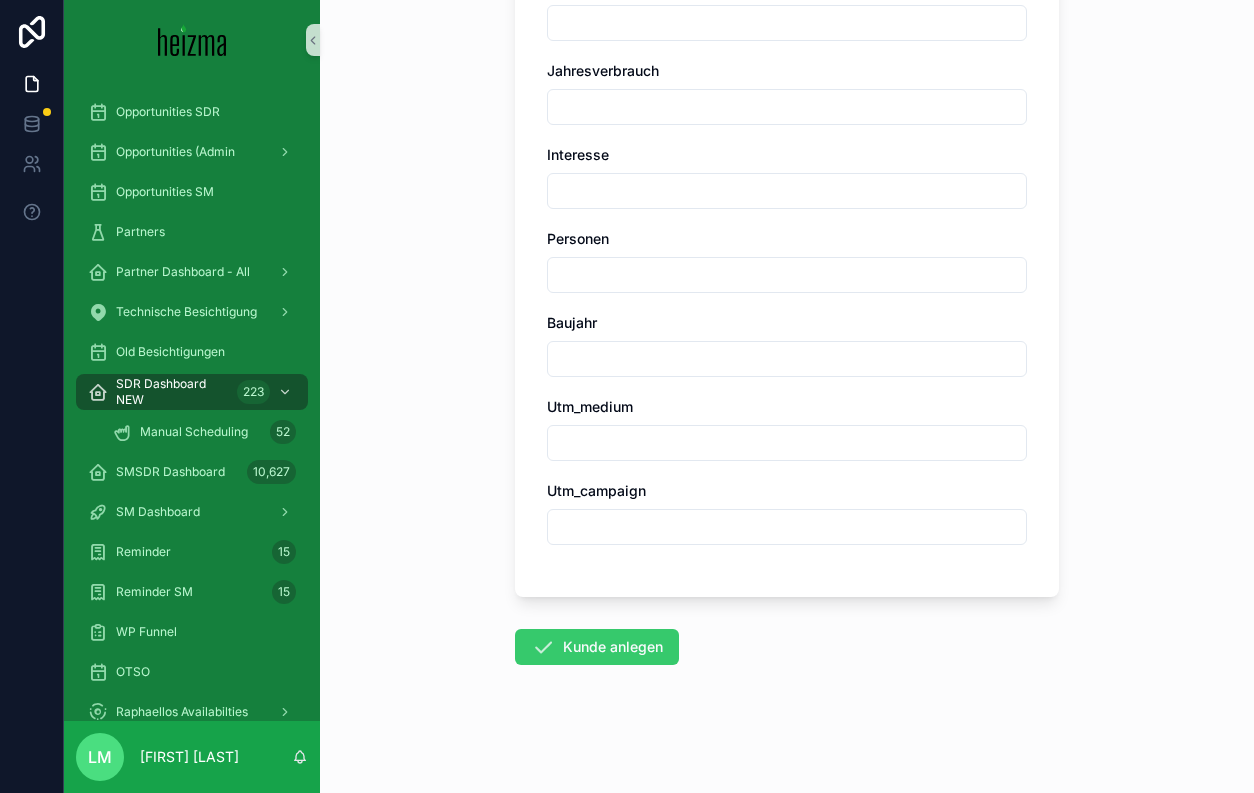 type 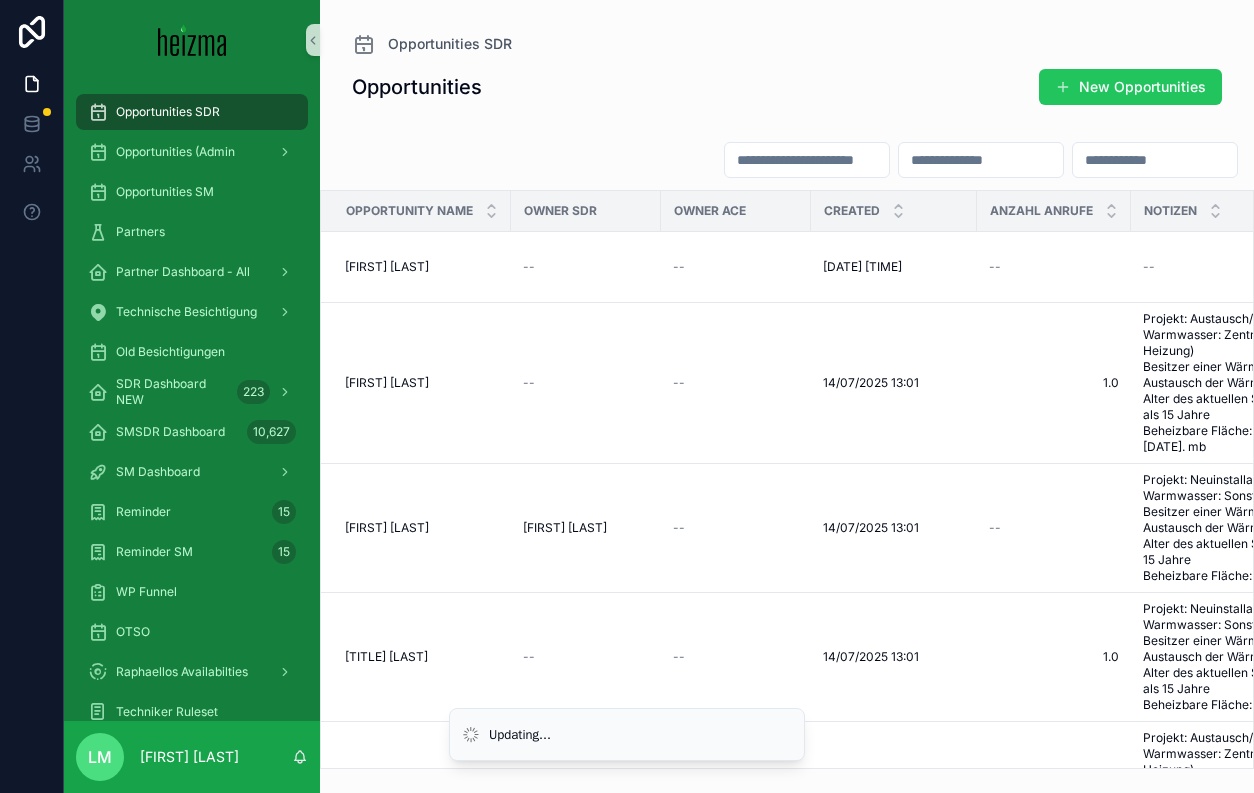 scroll, scrollTop: 0, scrollLeft: 0, axis: both 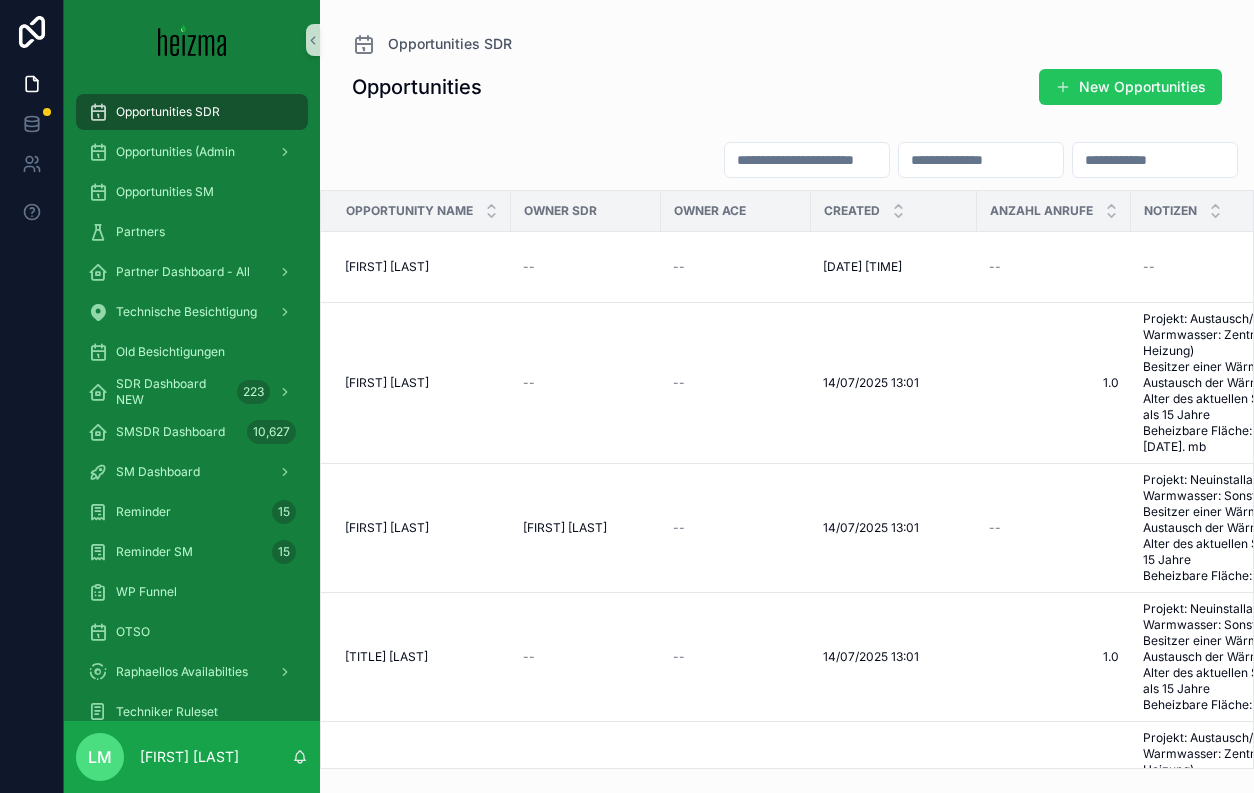 click at bounding box center [0, 793] 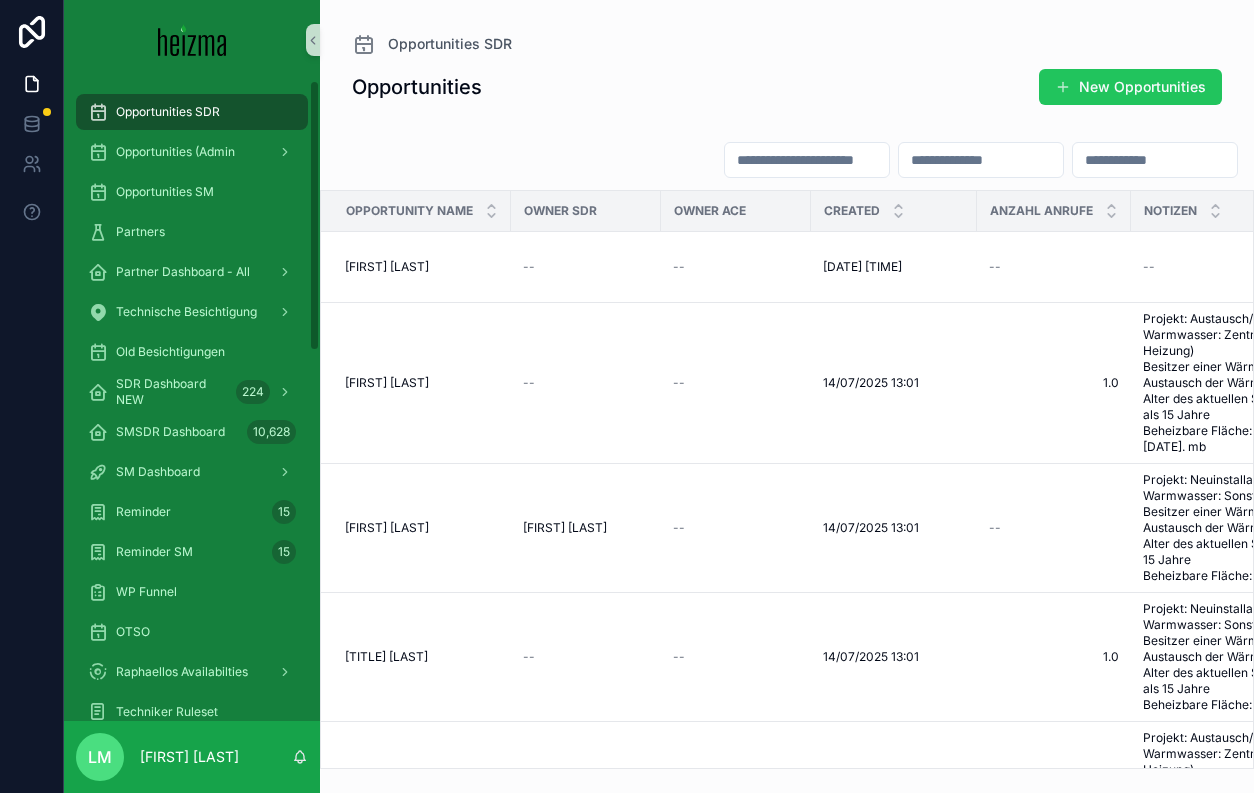 click on "SDR Dashboard NEW 224" at bounding box center [192, 392] 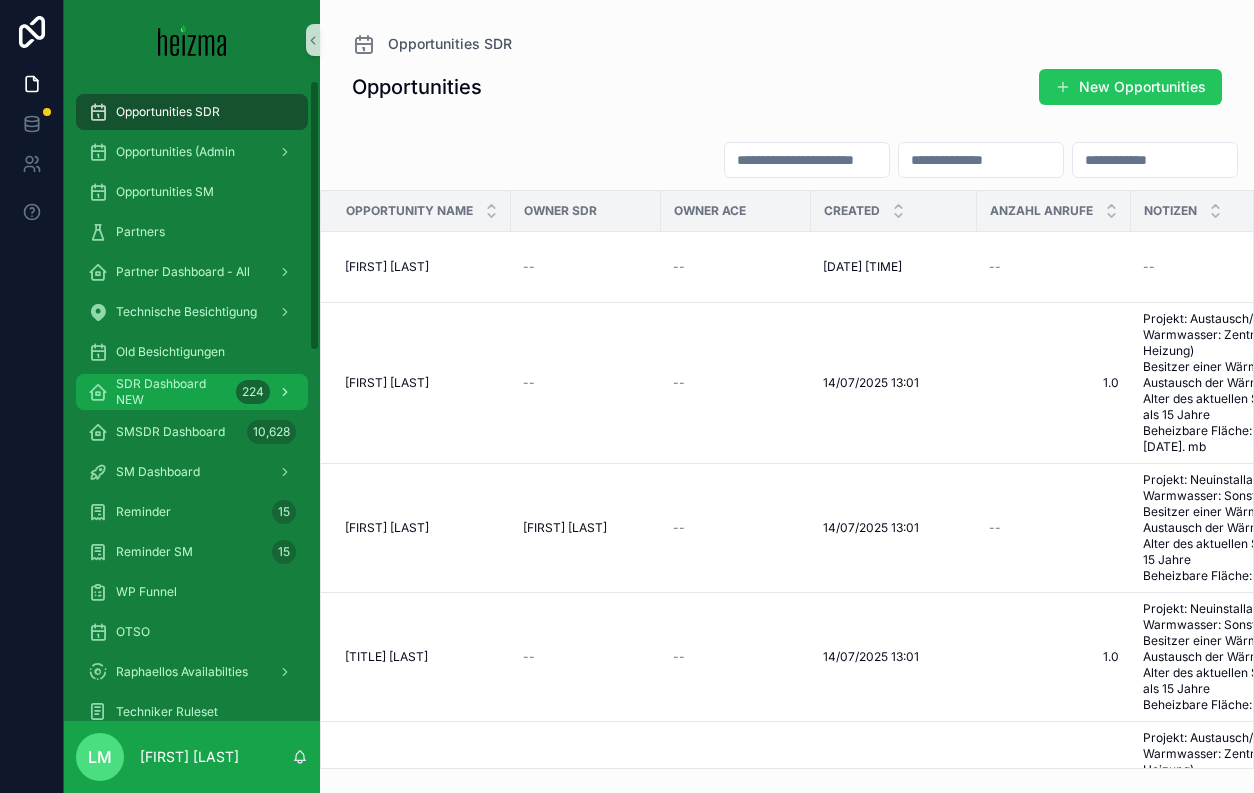 click on "SDR Dashboard NEW" at bounding box center (172, 392) 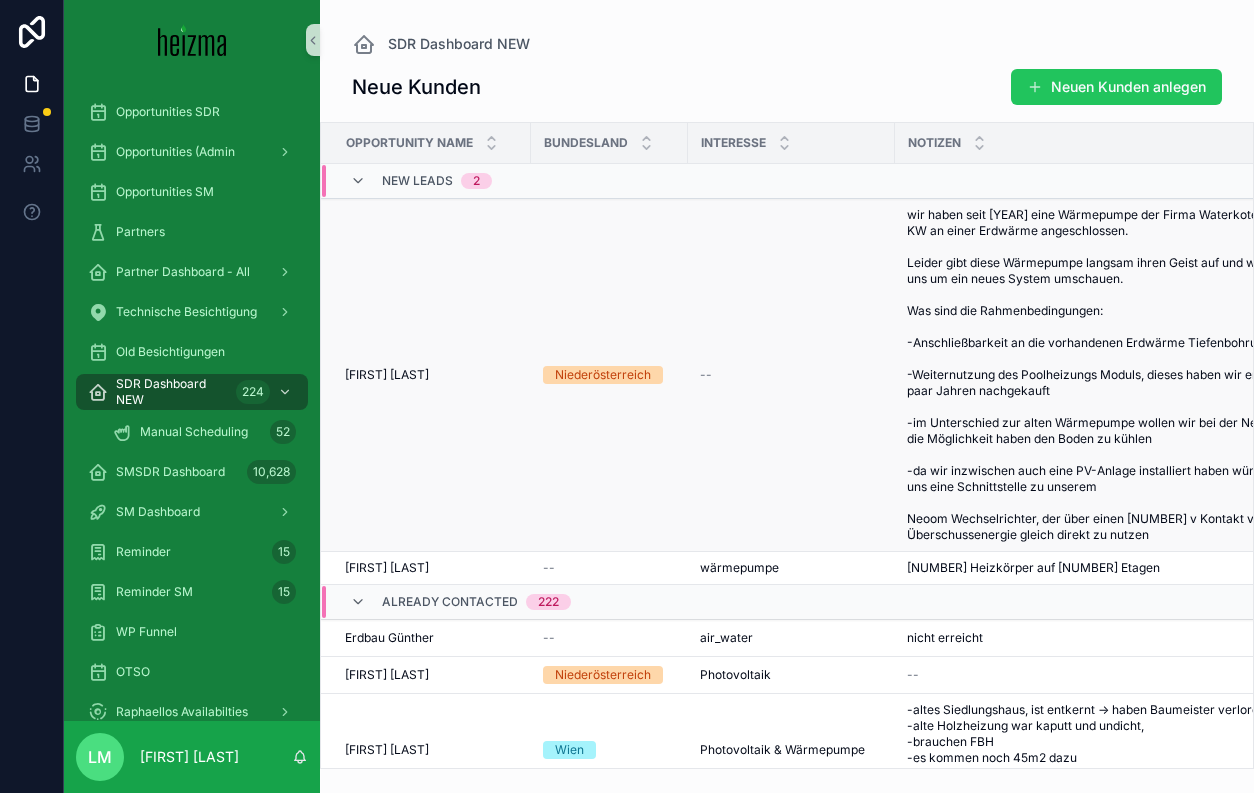 click on "[FIRST] [LAST]" at bounding box center (387, 375) 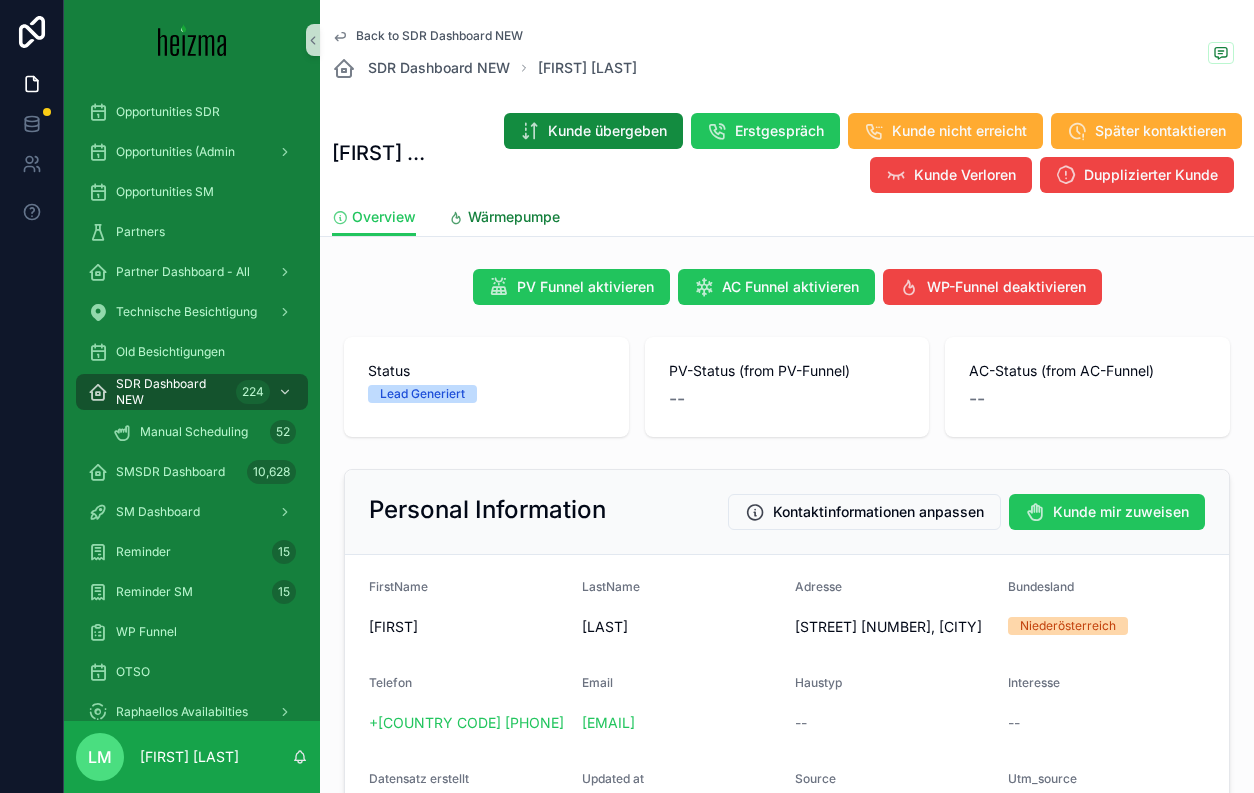 click on "Wärmepumpe" at bounding box center (504, 219) 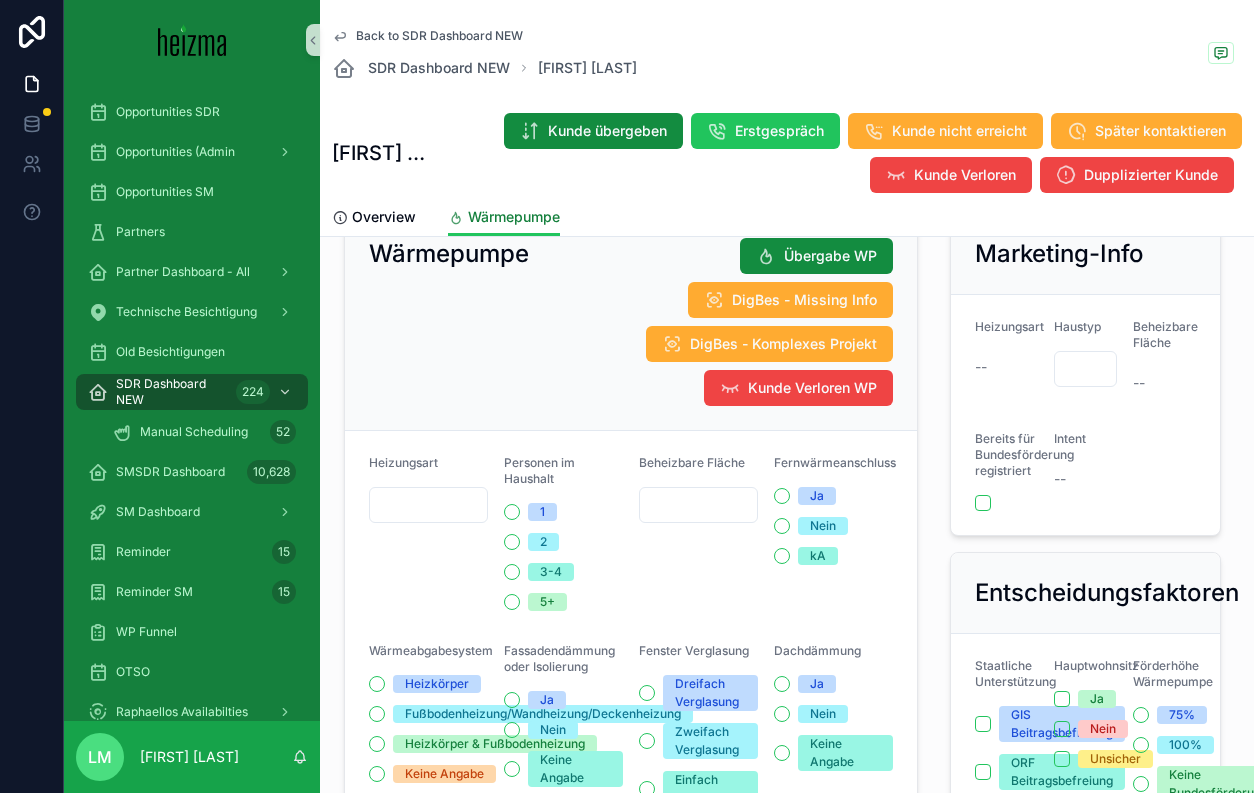 scroll, scrollTop: 0, scrollLeft: 0, axis: both 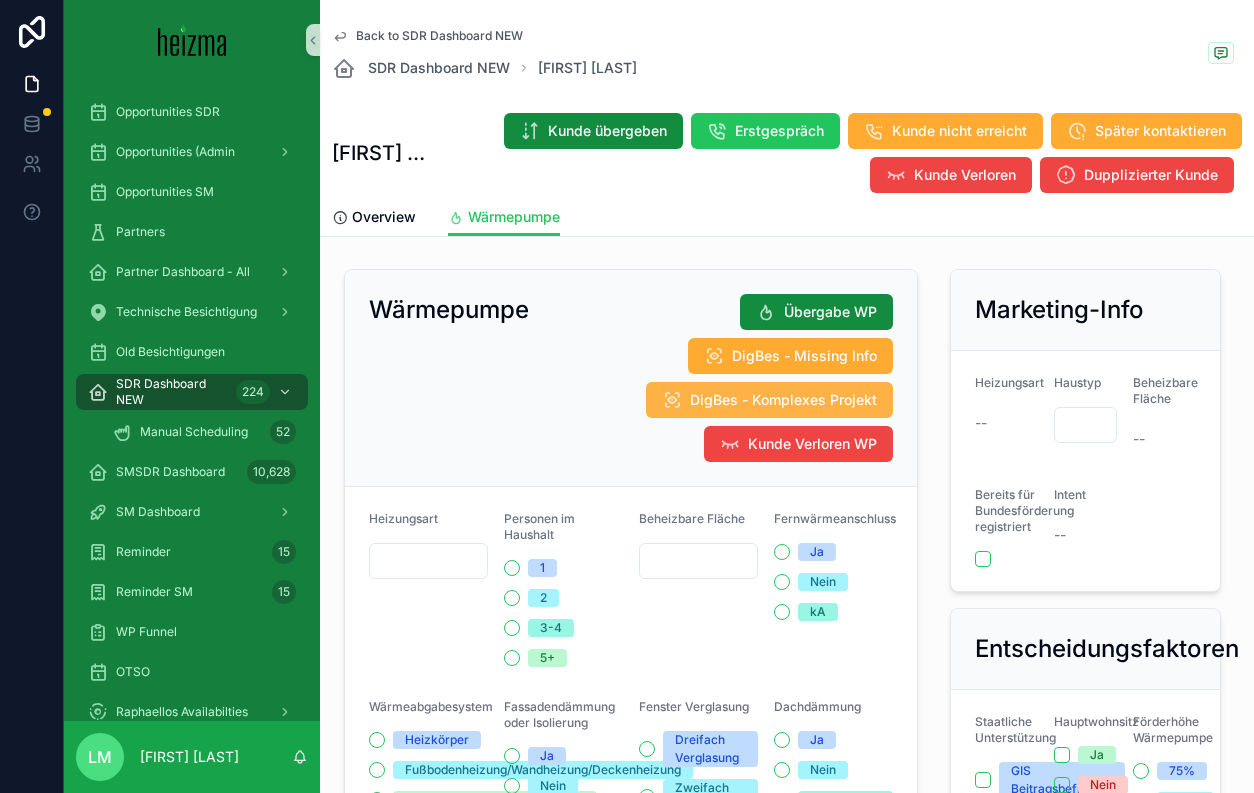 click on "DigBes - Komplexes Projekt" at bounding box center [783, 400] 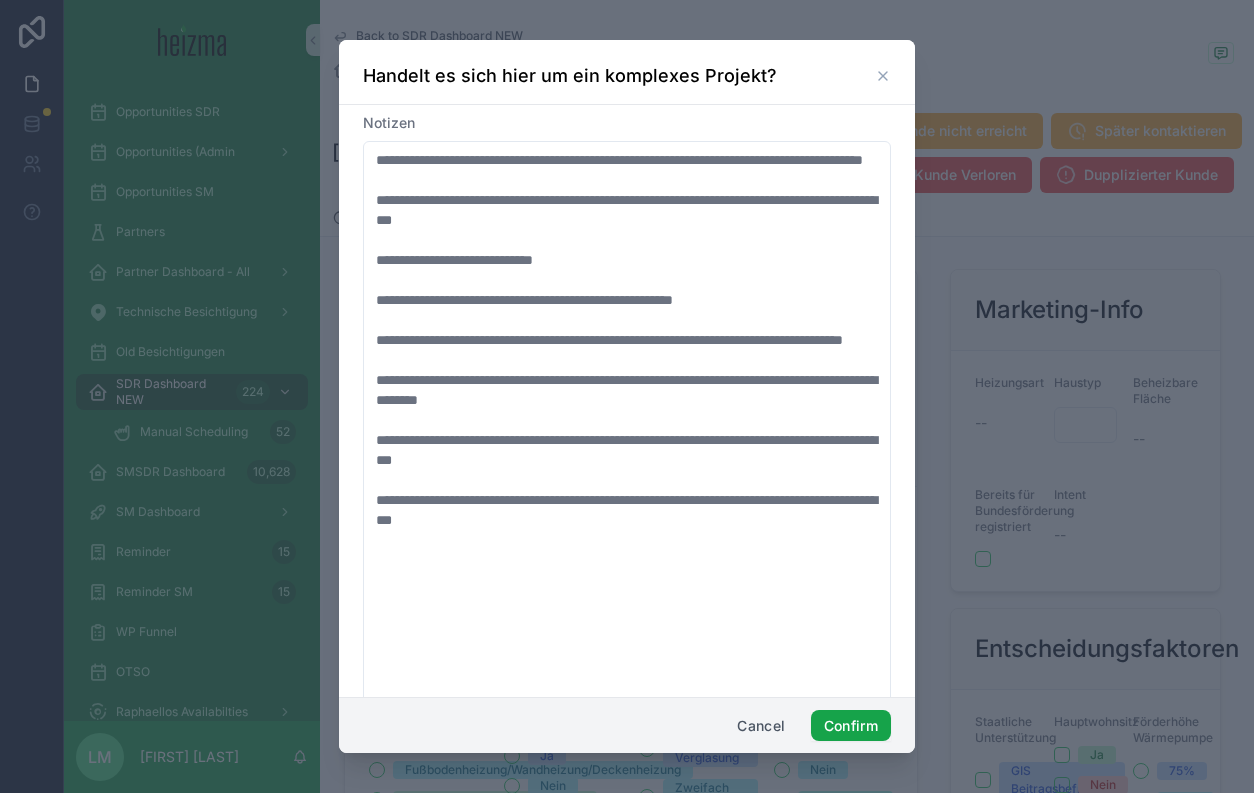 click on "Confirm" at bounding box center [851, 726] 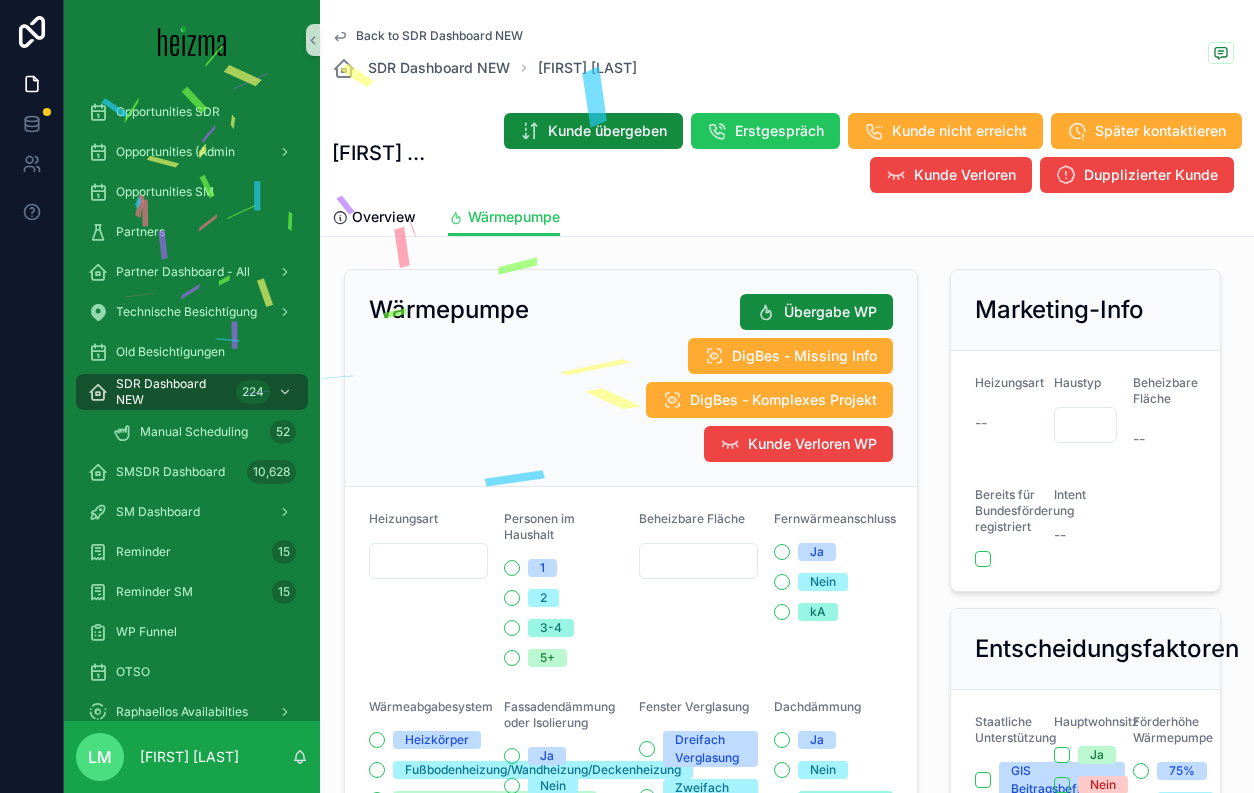 click on "Back to SDR Dashboard NEW SDR Dashboard NEW Niklas Tripolt Niklas Tripolt Kunde übergeben Erstgespräch Kunde nicht erreicht Später kontaktieren Kunde Verloren Dupplizierter Kunde" at bounding box center [787, 99] 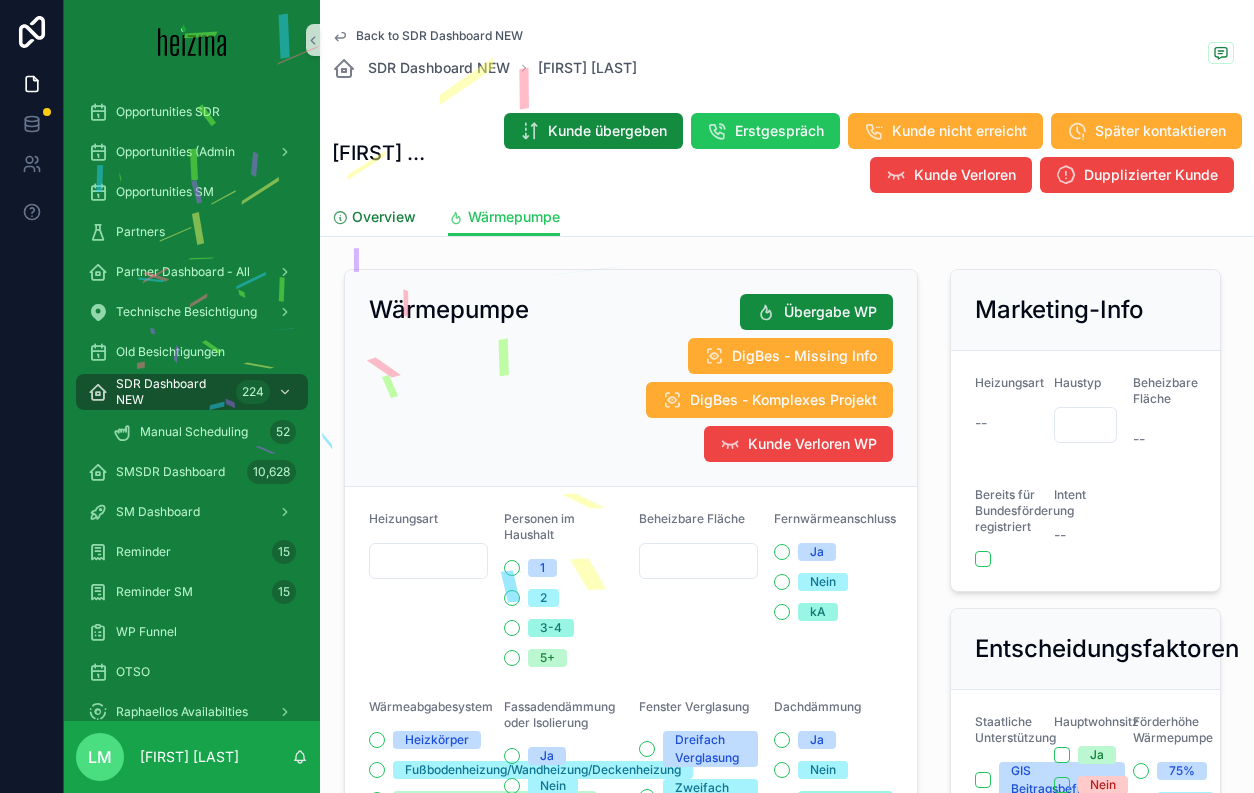 click on "Overview" at bounding box center [384, 217] 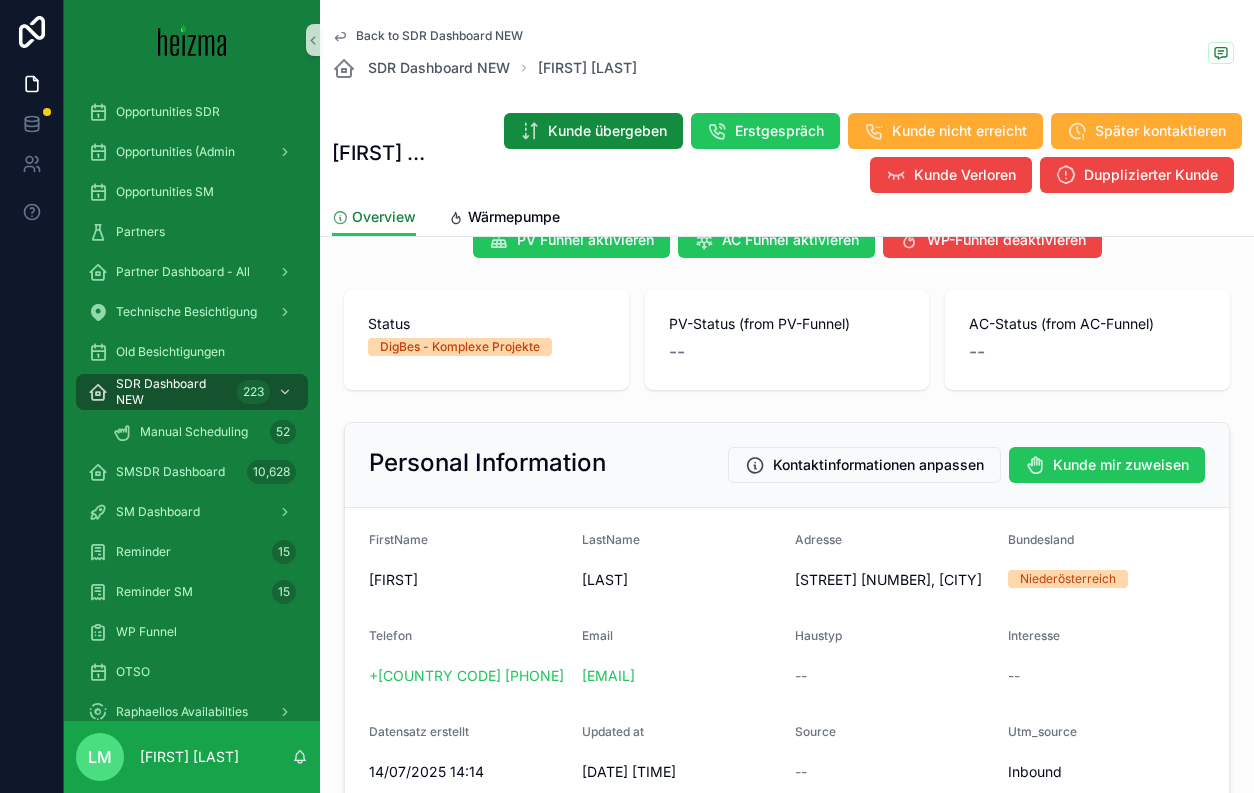 scroll, scrollTop: 0, scrollLeft: 0, axis: both 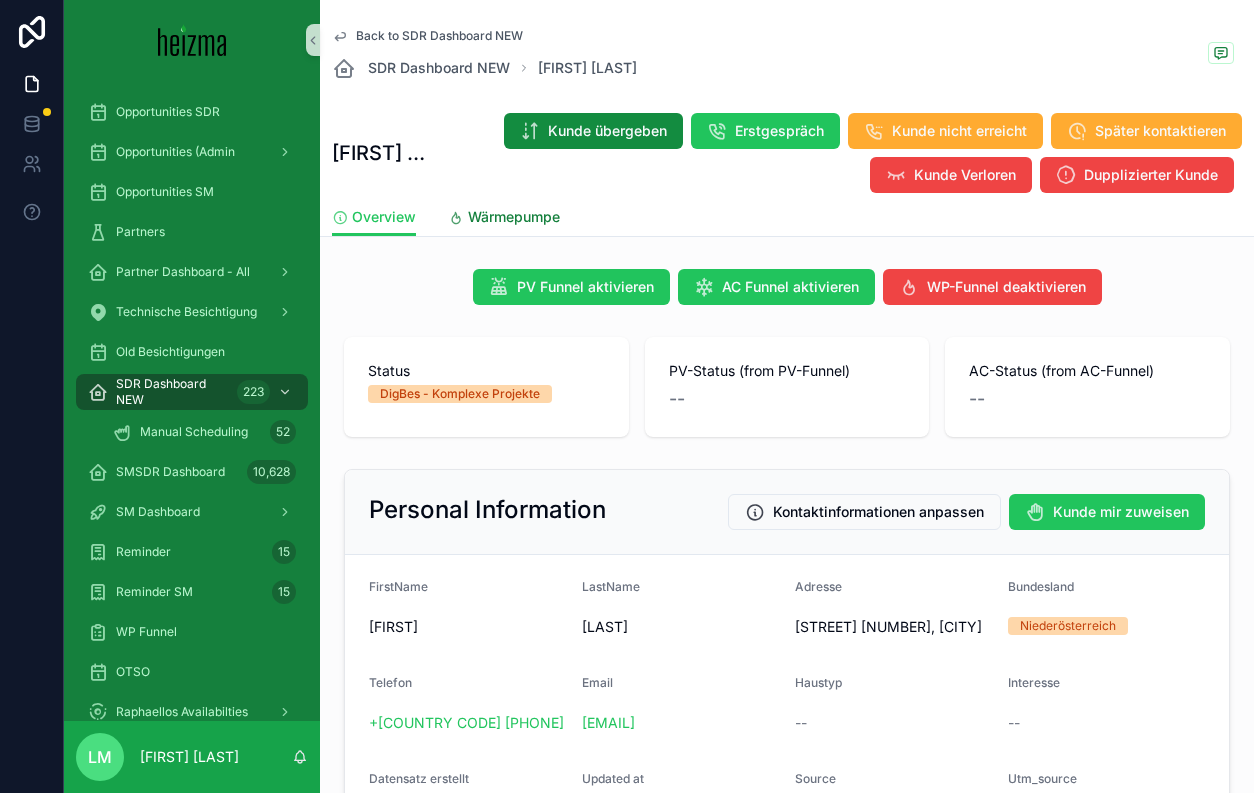 click on "Wärmepumpe" at bounding box center [504, 219] 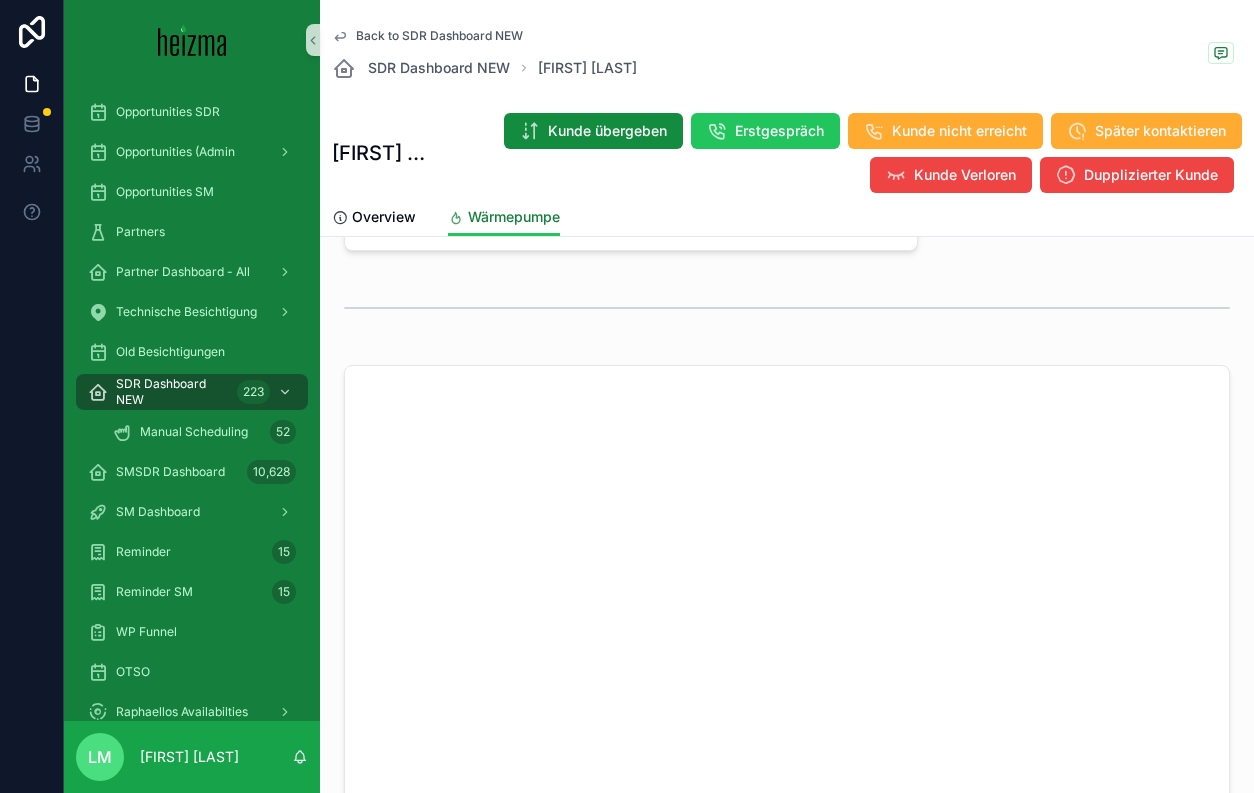 scroll, scrollTop: 2036, scrollLeft: 0, axis: vertical 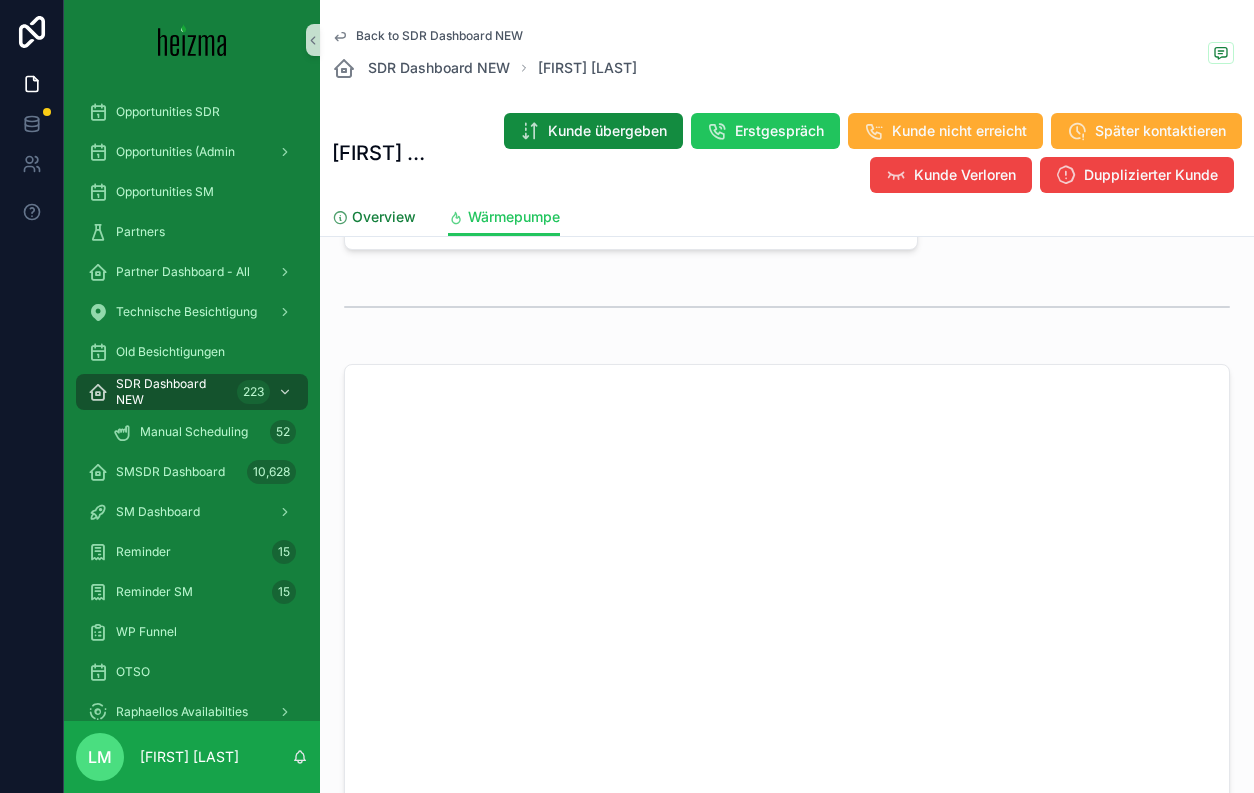 click on "Overview" at bounding box center (384, 217) 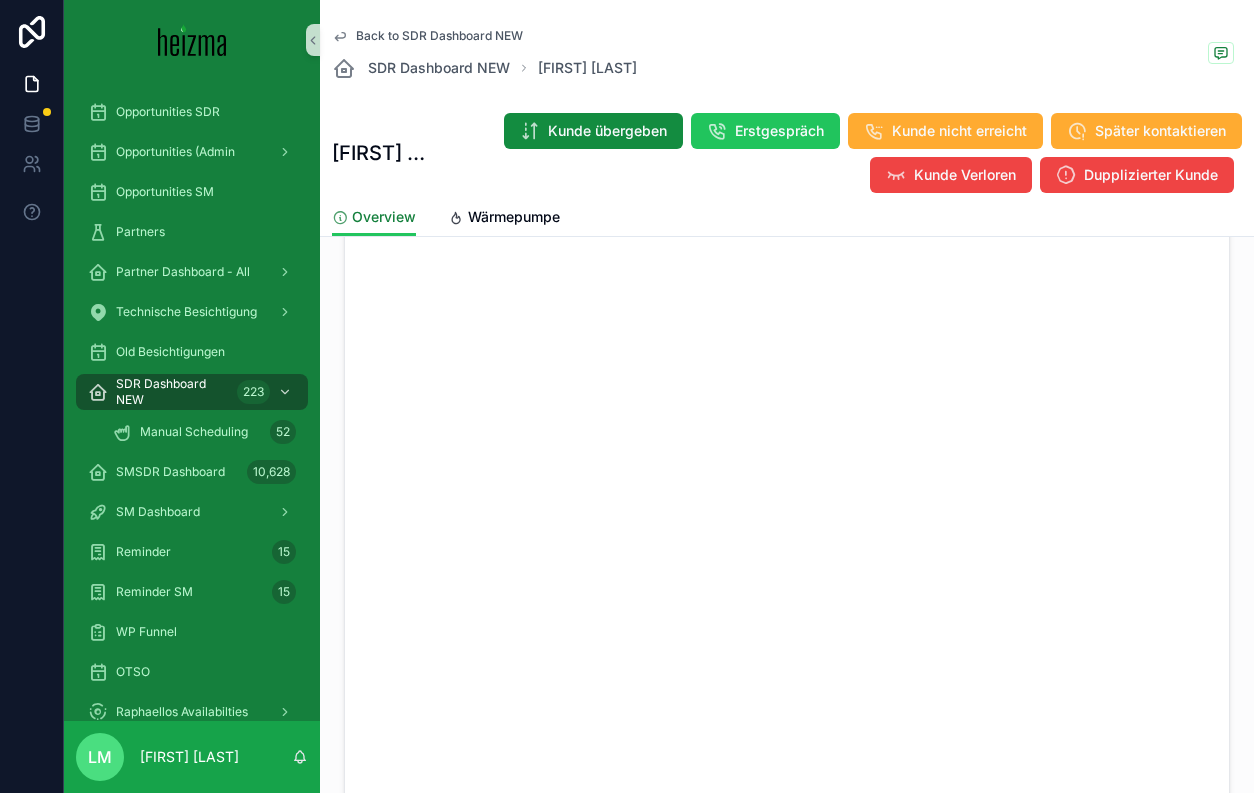 scroll, scrollTop: 0, scrollLeft: 0, axis: both 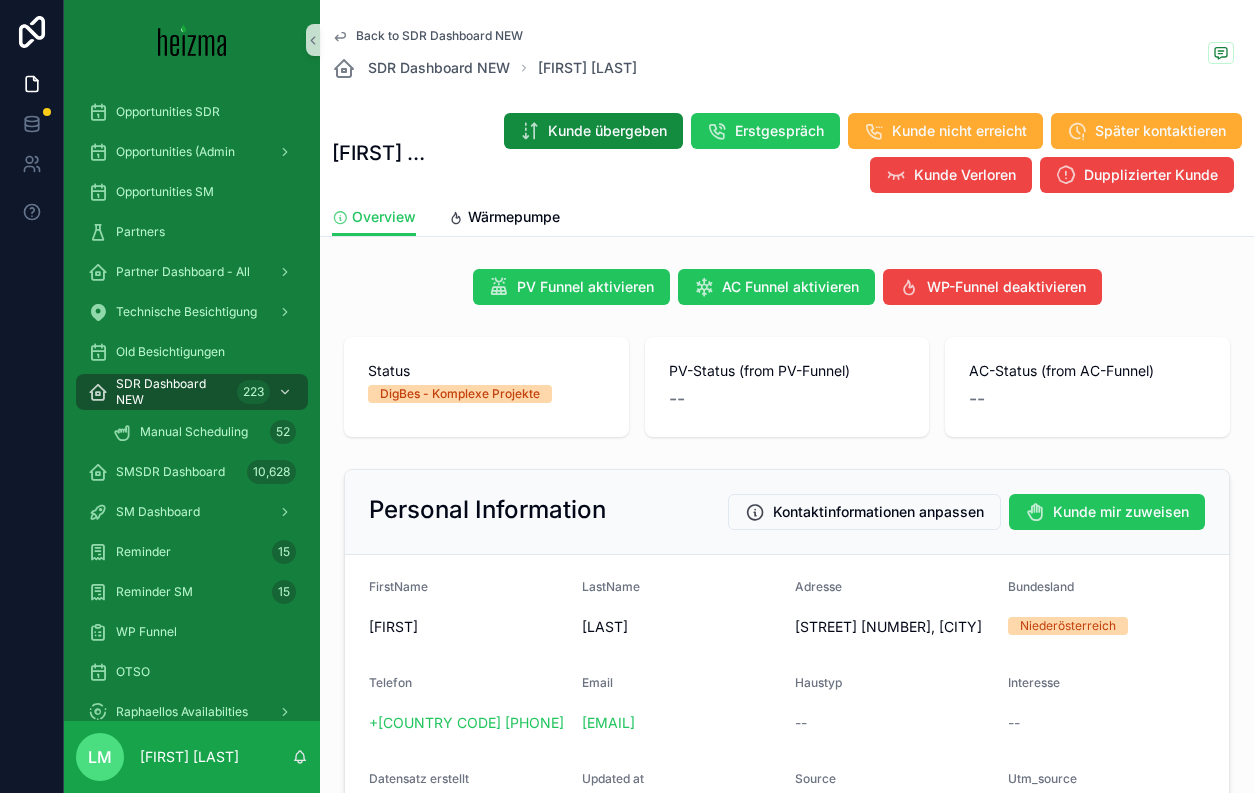 click on "Back to SDR Dashboard NEW SDR Dashboard NEW Niklas Tripolt" at bounding box center [787, 54] 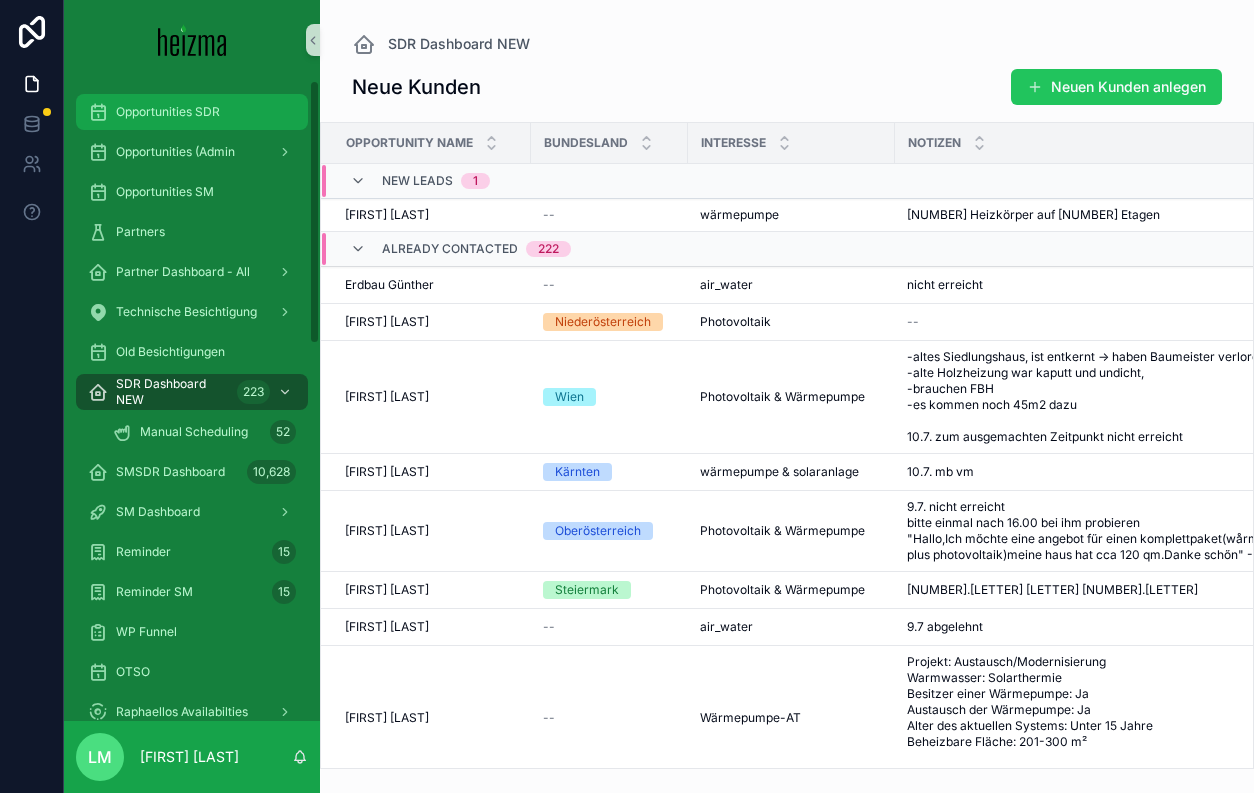 click on "Opportunities SDR" at bounding box center (168, 112) 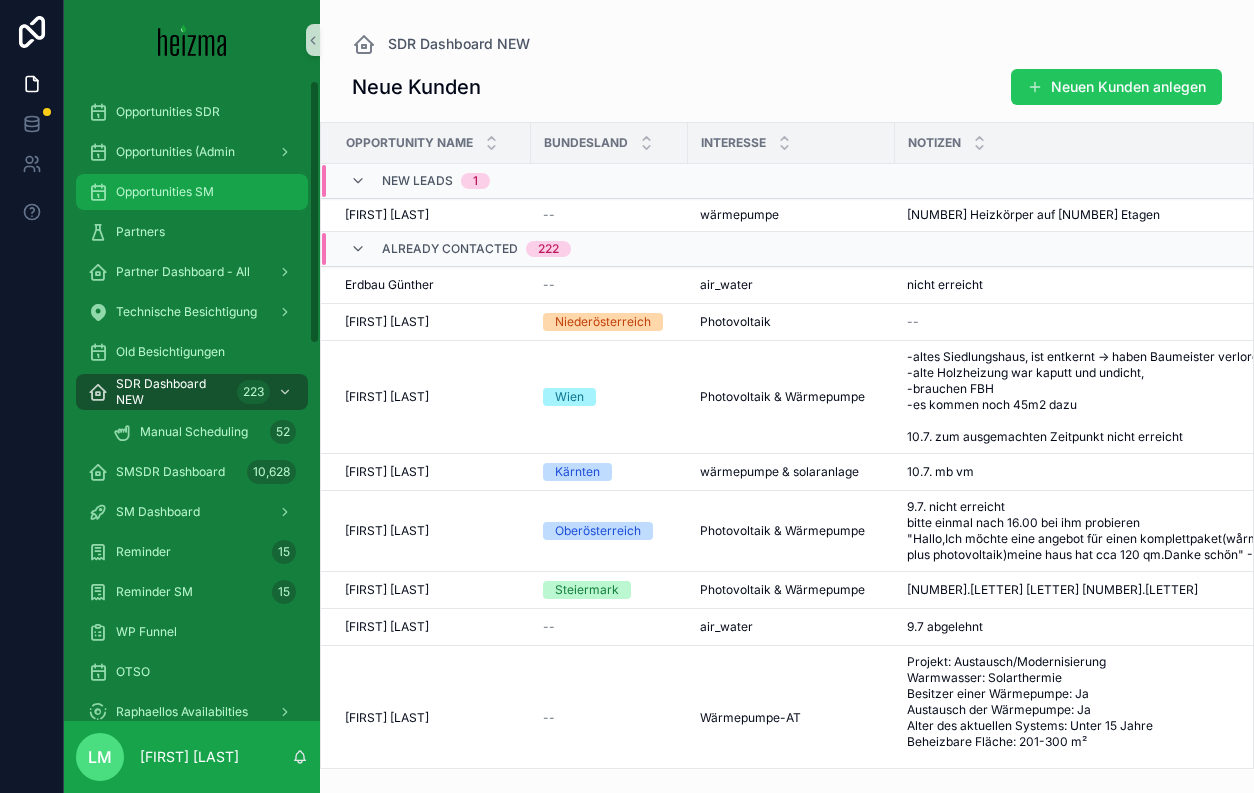 click on "Opportunities SM" at bounding box center (165, 192) 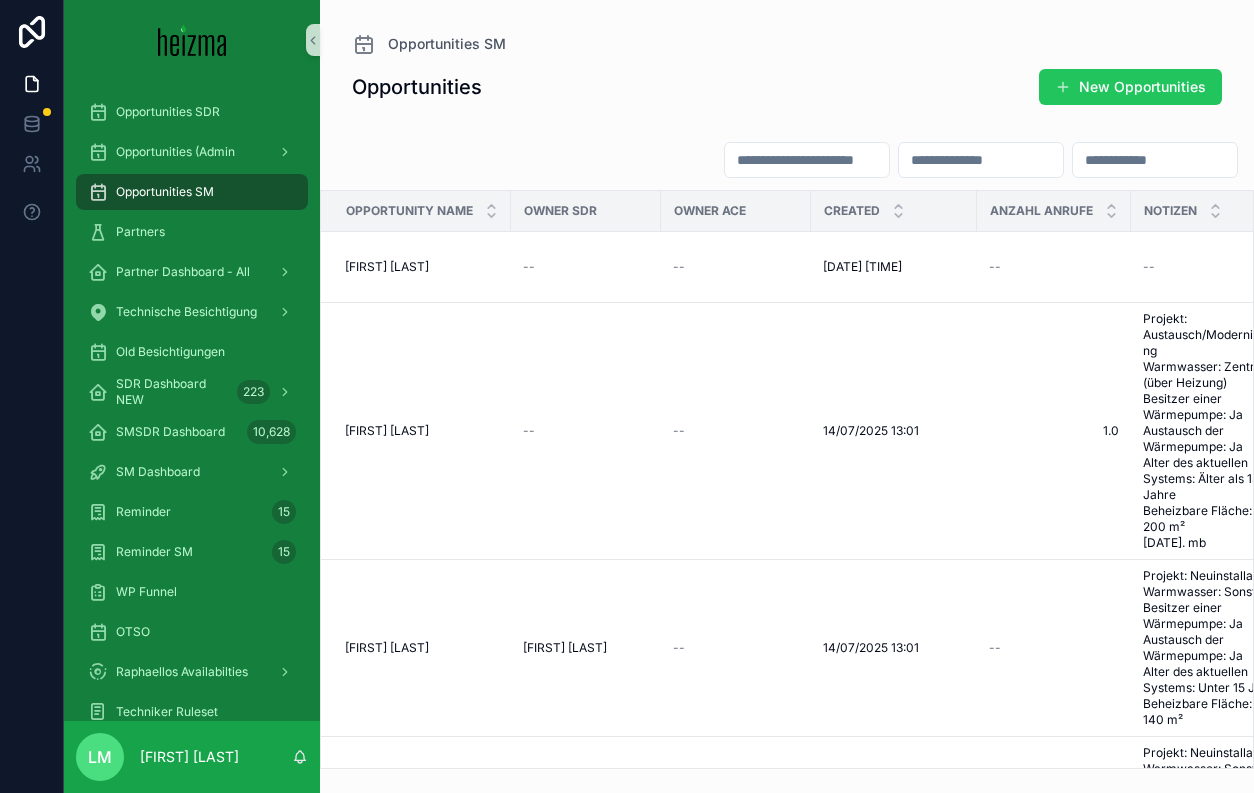 click at bounding box center [807, 160] 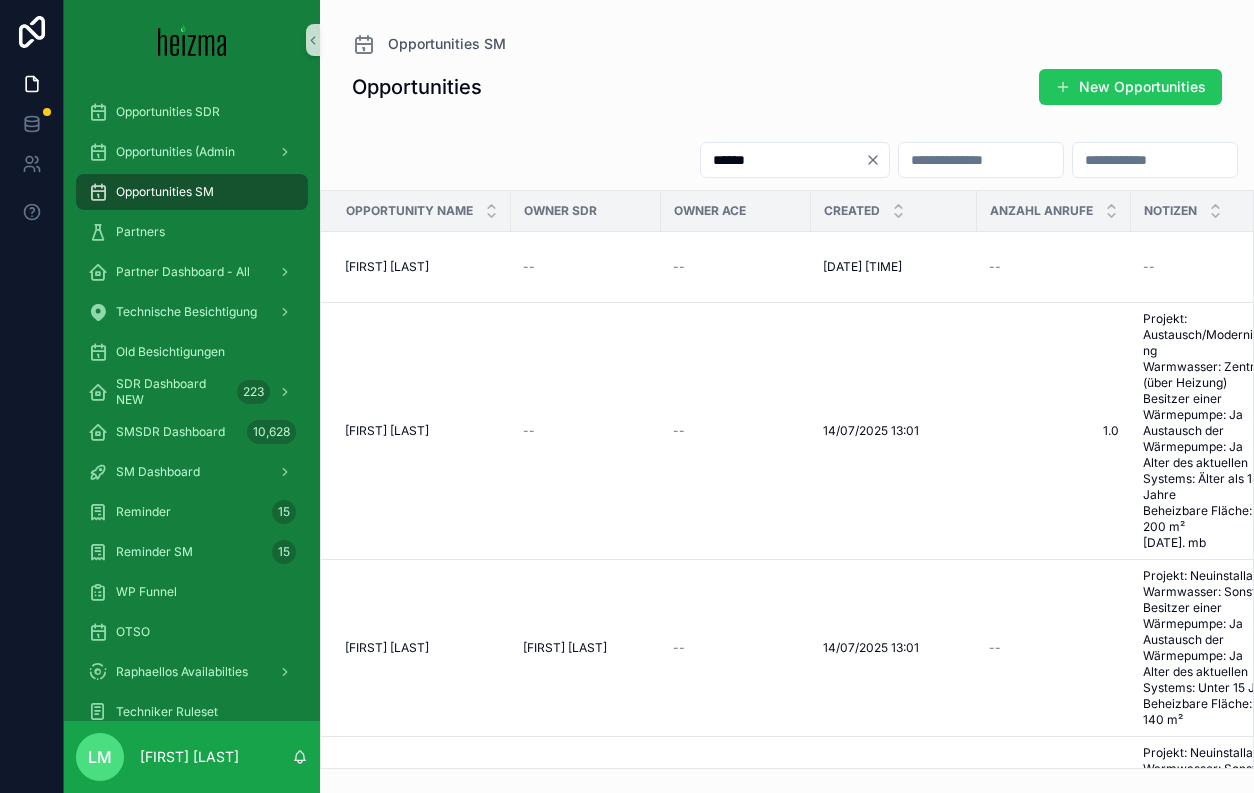 type on "******" 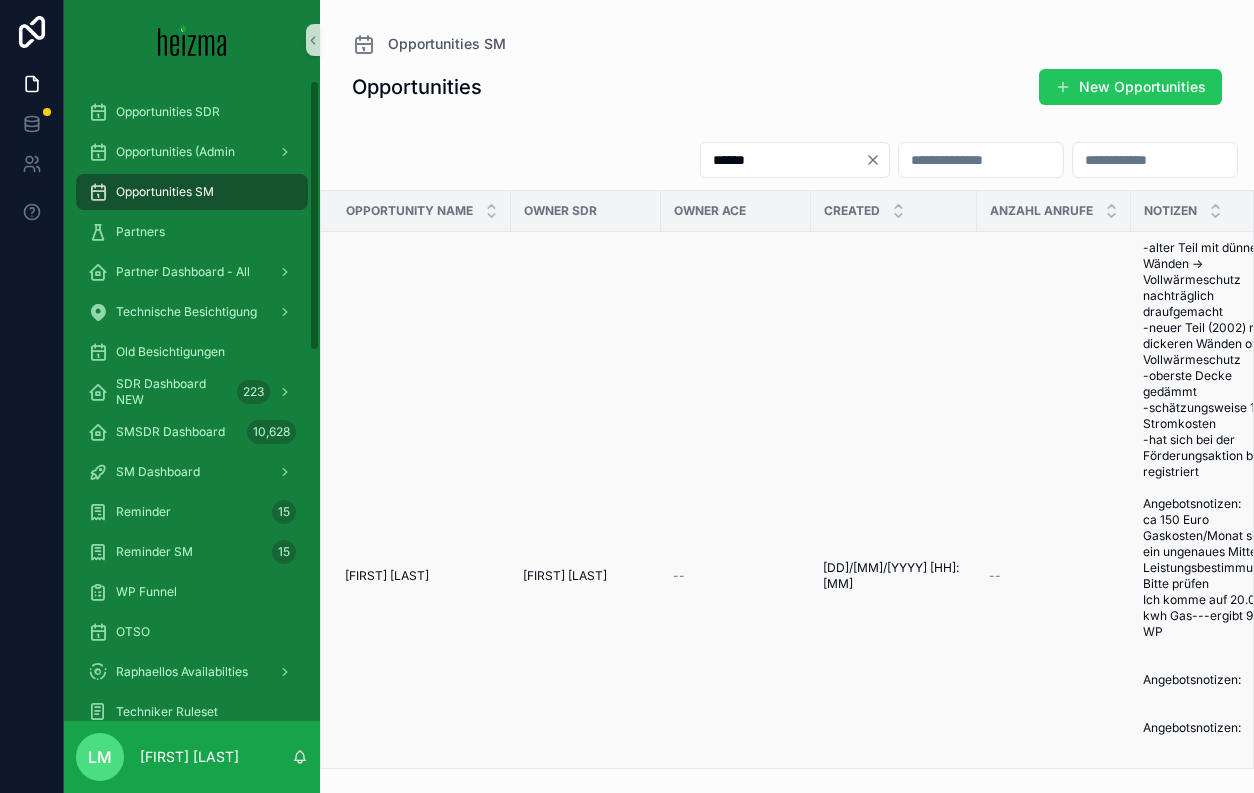 scroll, scrollTop: 152, scrollLeft: 0, axis: vertical 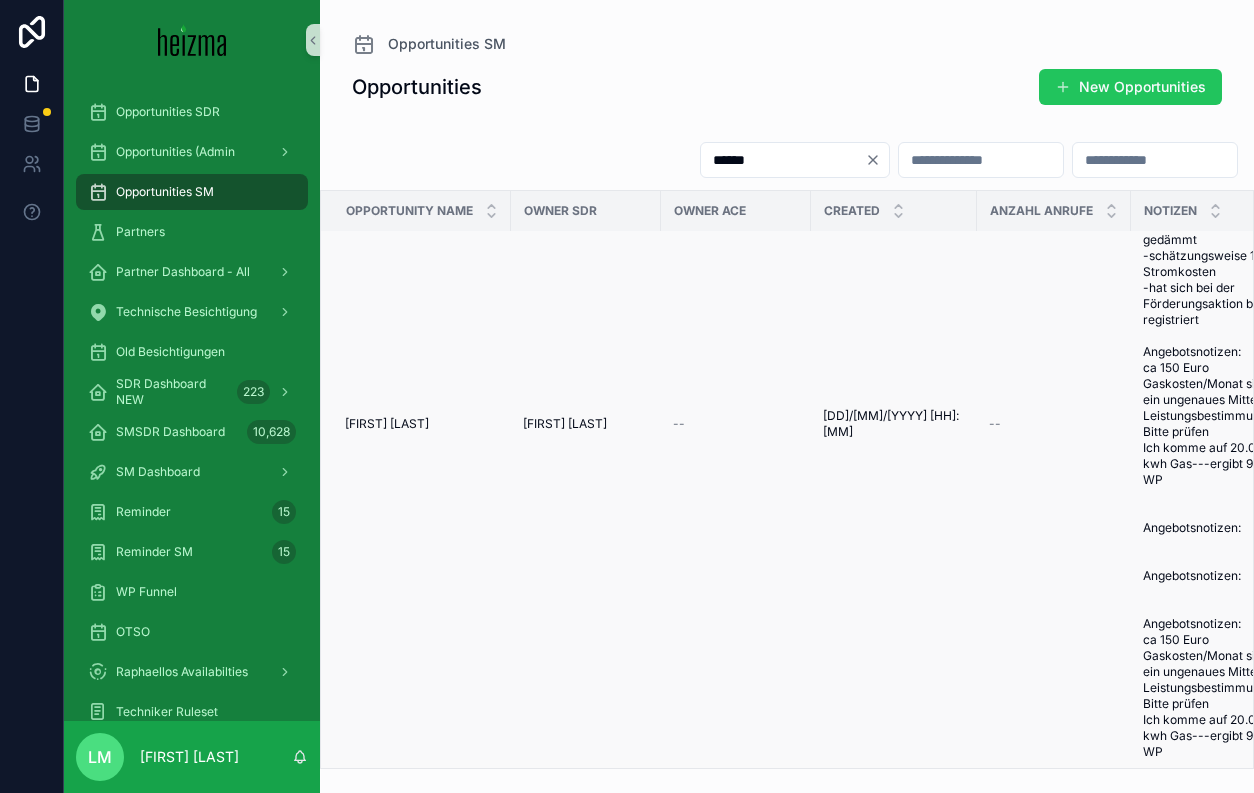 click on "Herwig Proske Herwig Proske" at bounding box center [416, 424] 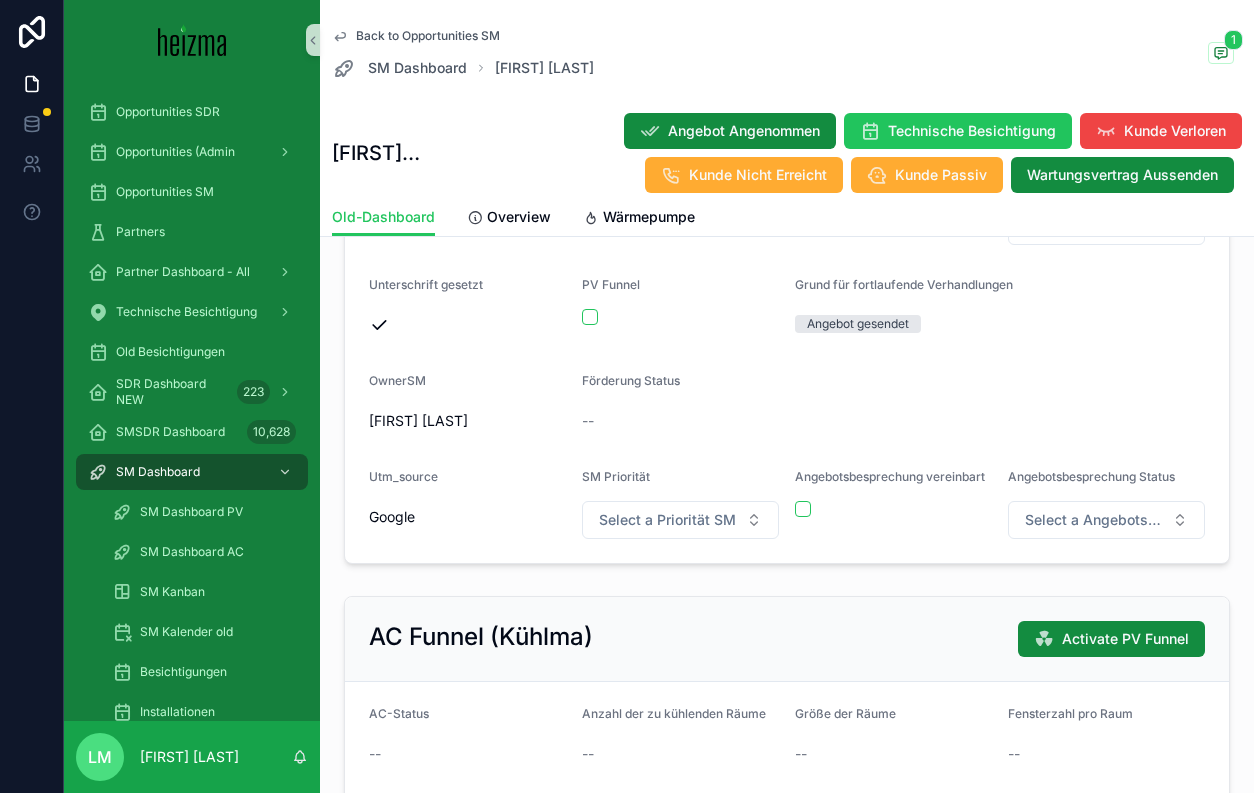 scroll, scrollTop: 837, scrollLeft: 0, axis: vertical 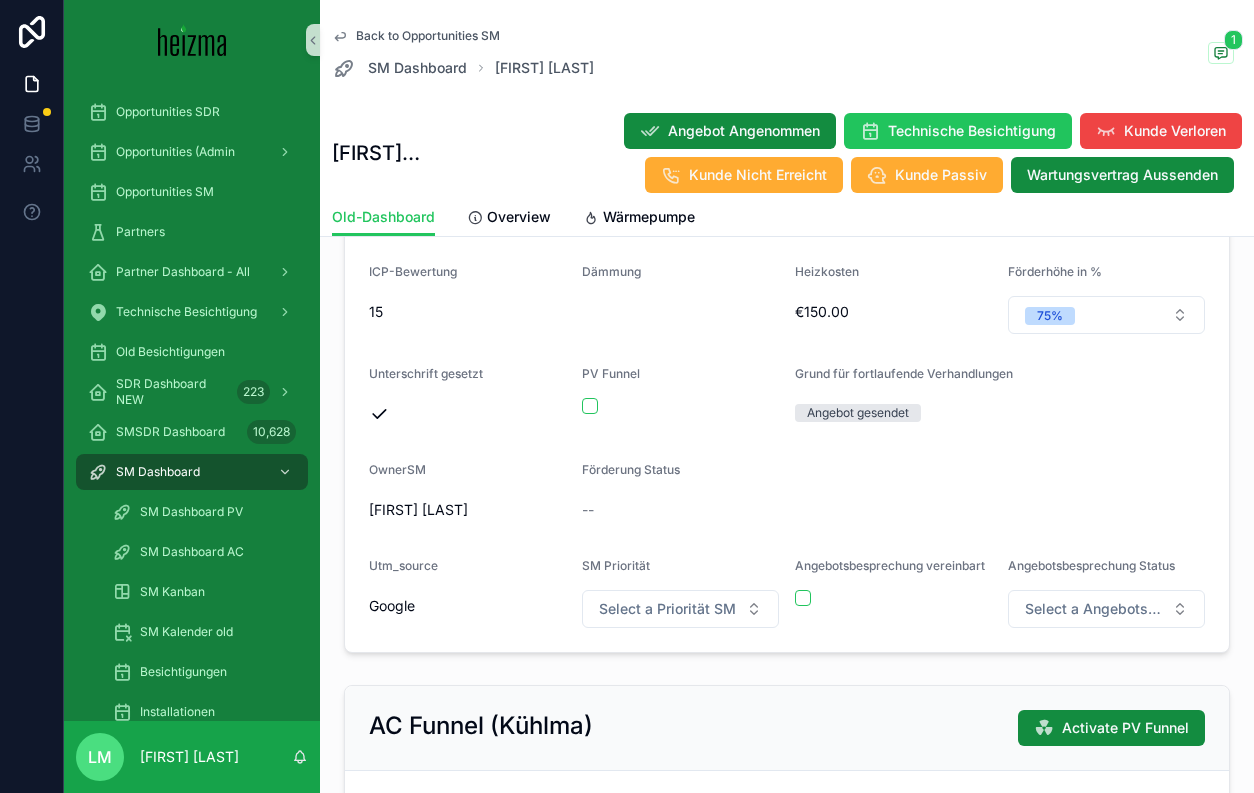 click on "Back to Opportunities SM" at bounding box center (428, 36) 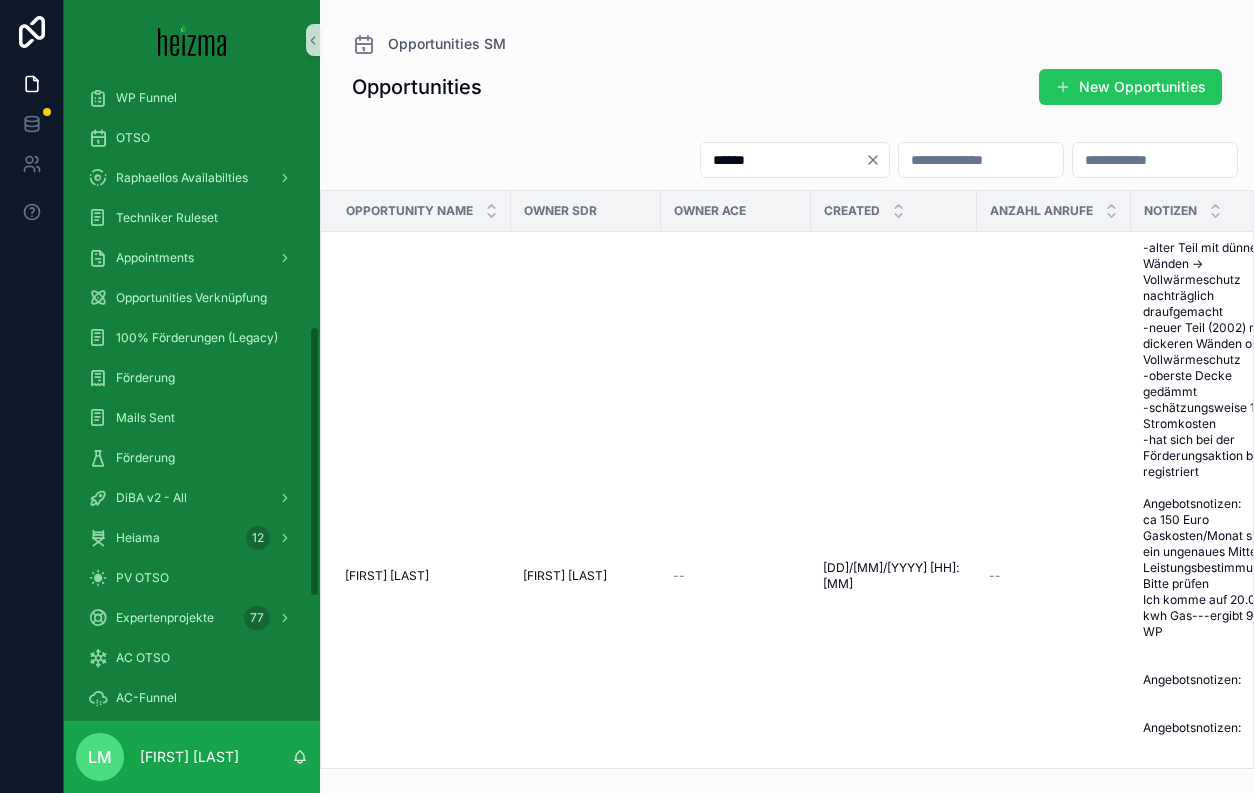 scroll, scrollTop: 619, scrollLeft: 0, axis: vertical 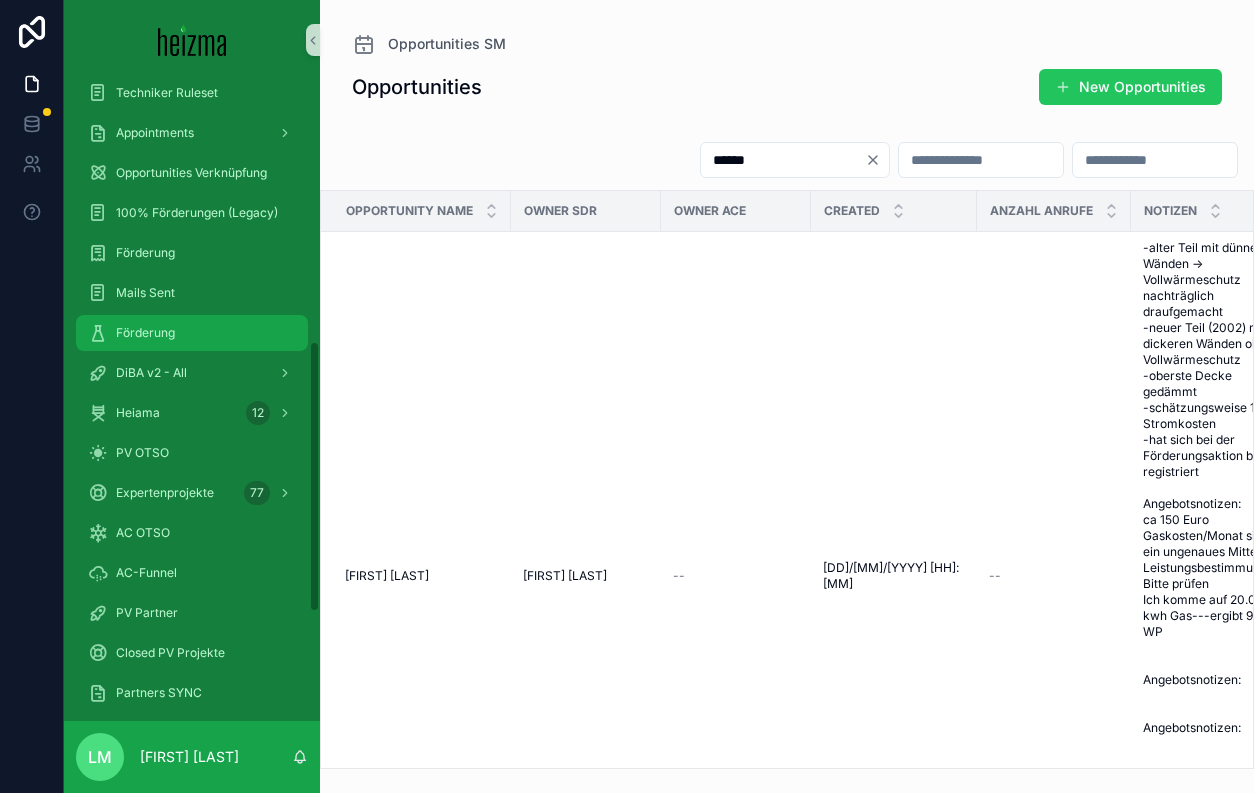 click on "Förderung" at bounding box center (192, 333) 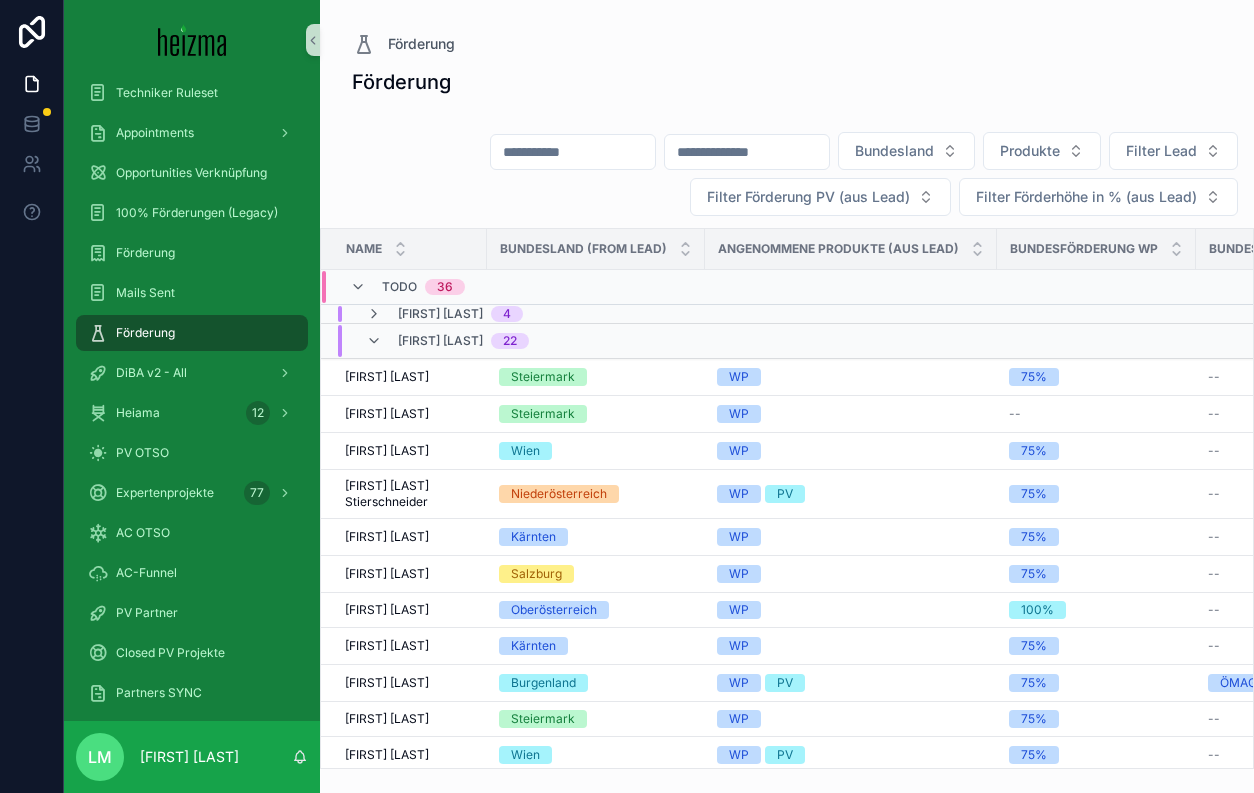 click at bounding box center [573, 152] 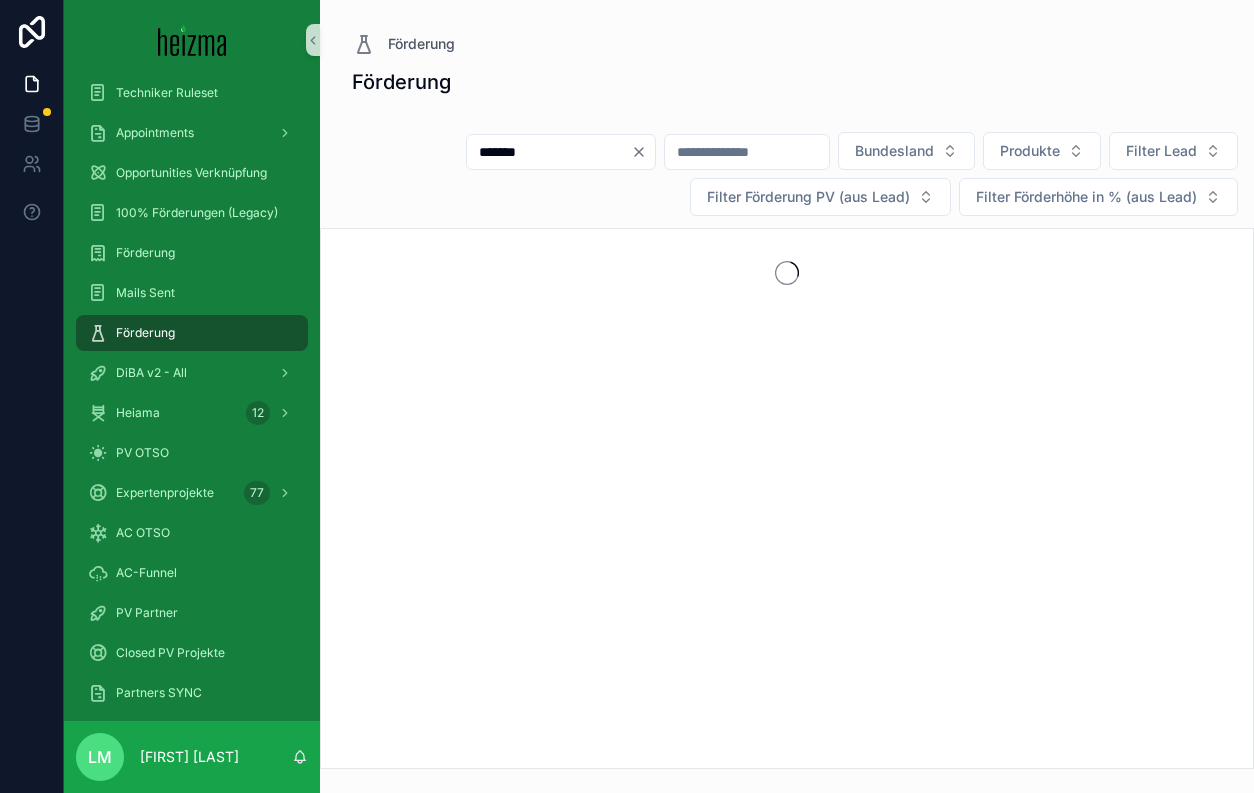 type on "*******" 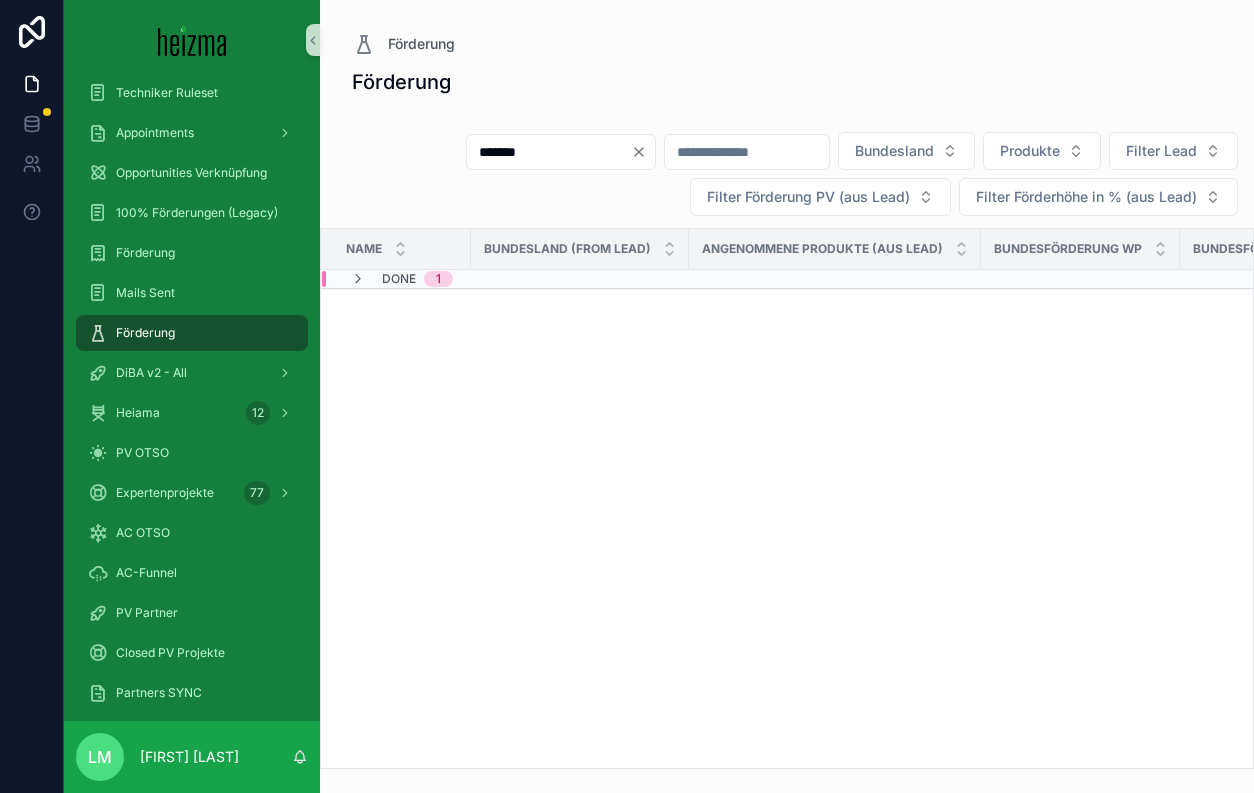 click on "Done 1" at bounding box center [417, 279] 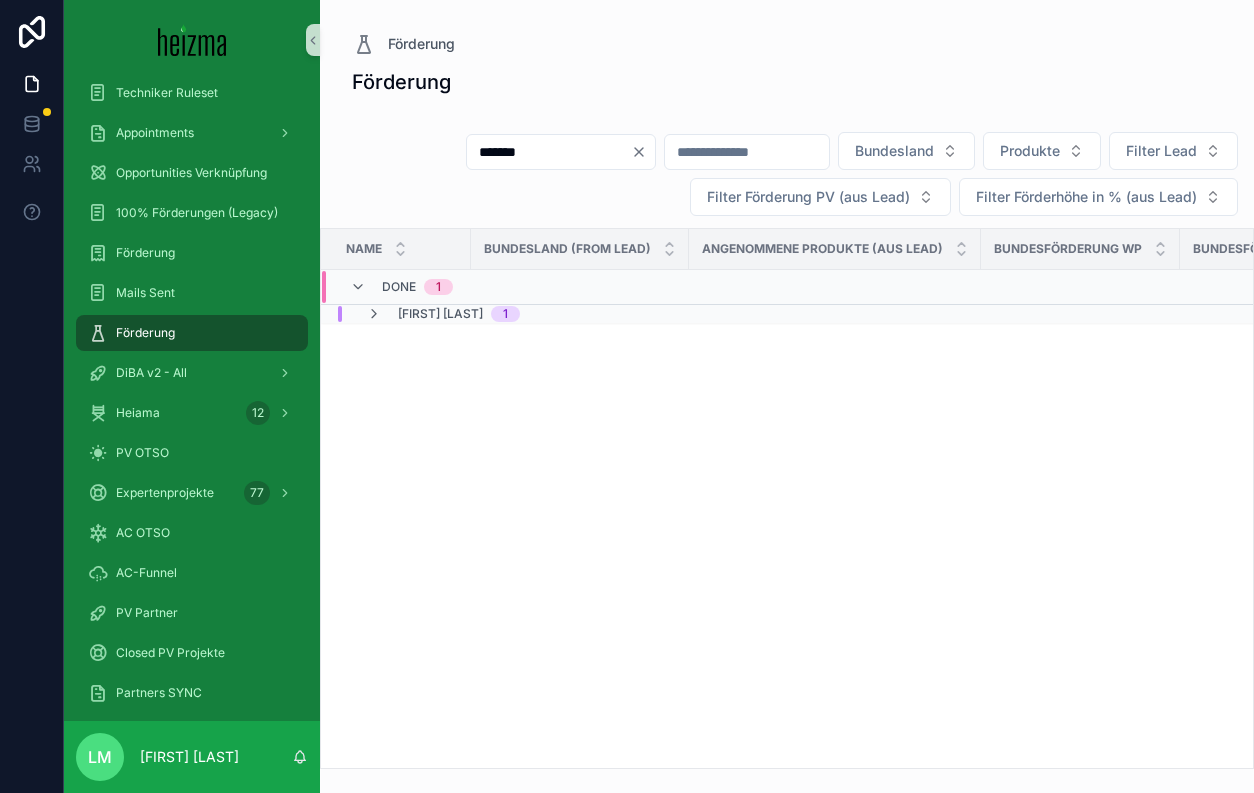 click on "Roland Horvath" at bounding box center [440, 314] 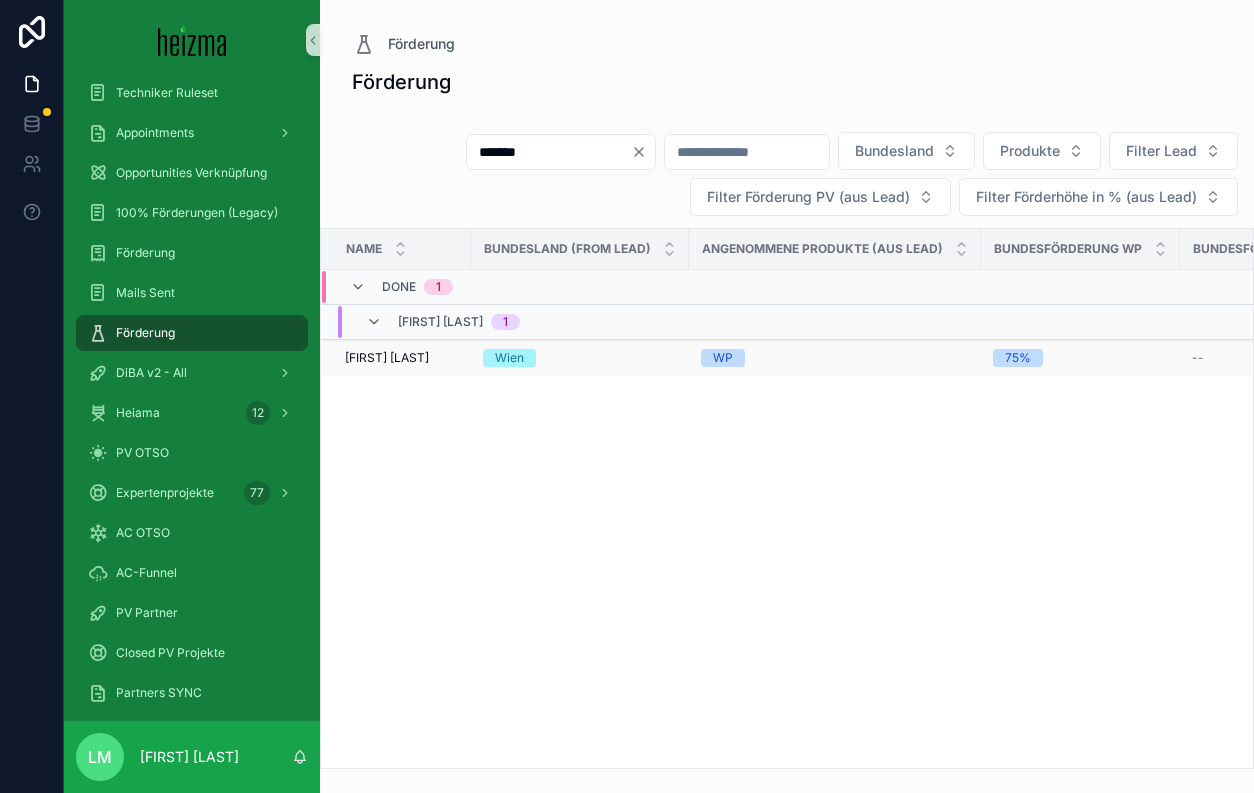 click on "Johann SCHALJO" at bounding box center (387, 358) 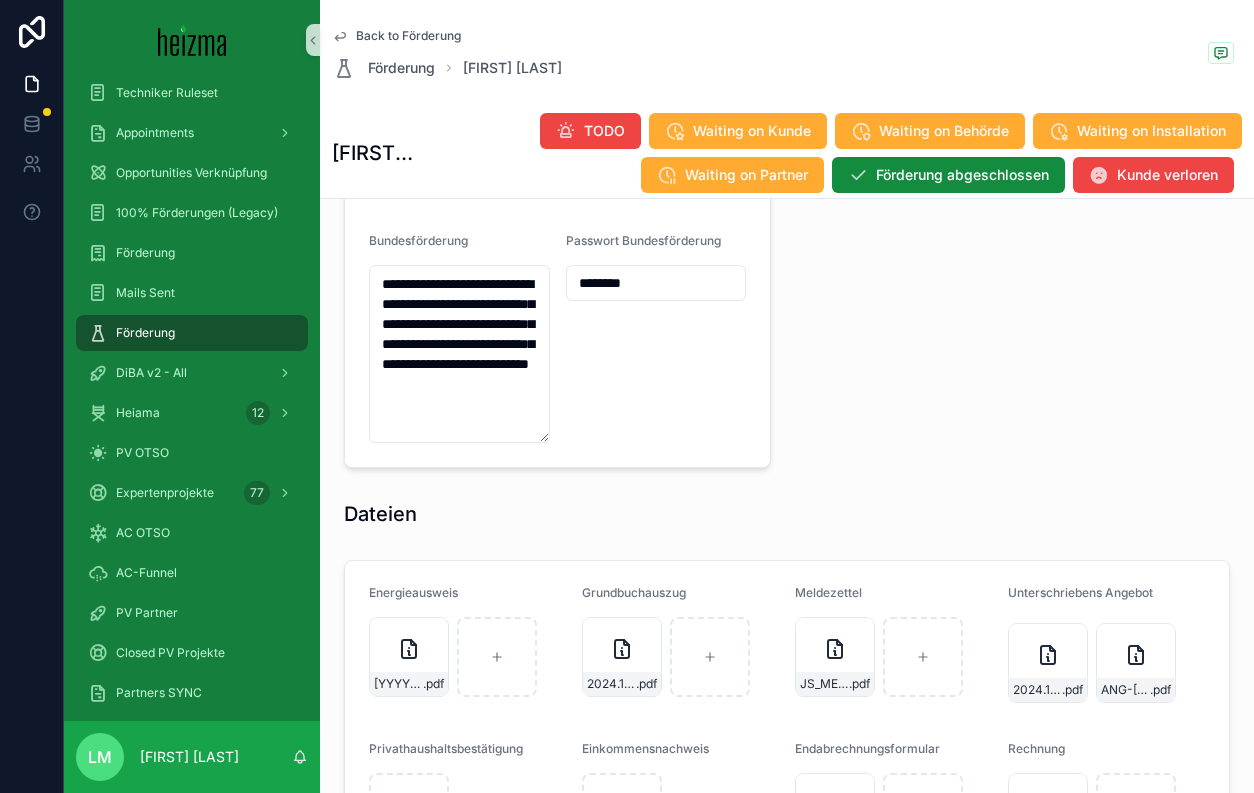 scroll, scrollTop: 2036, scrollLeft: 0, axis: vertical 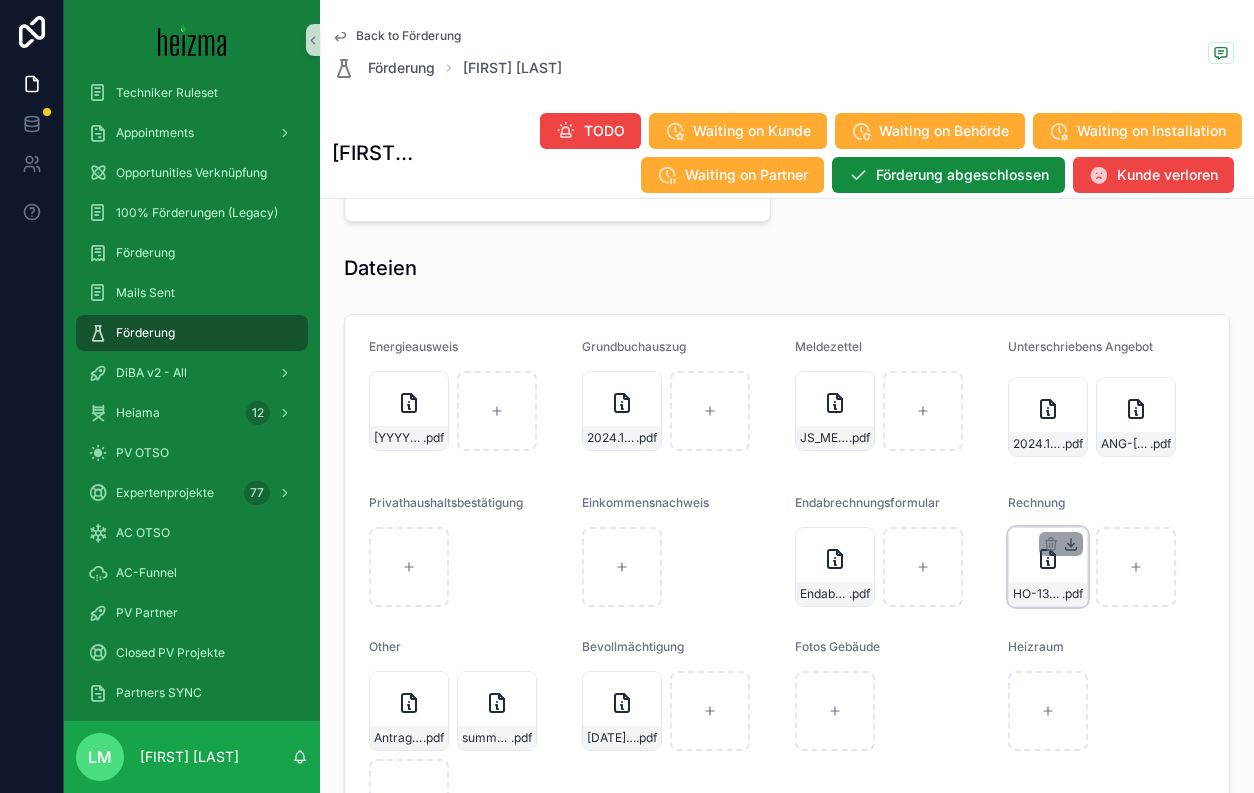 click 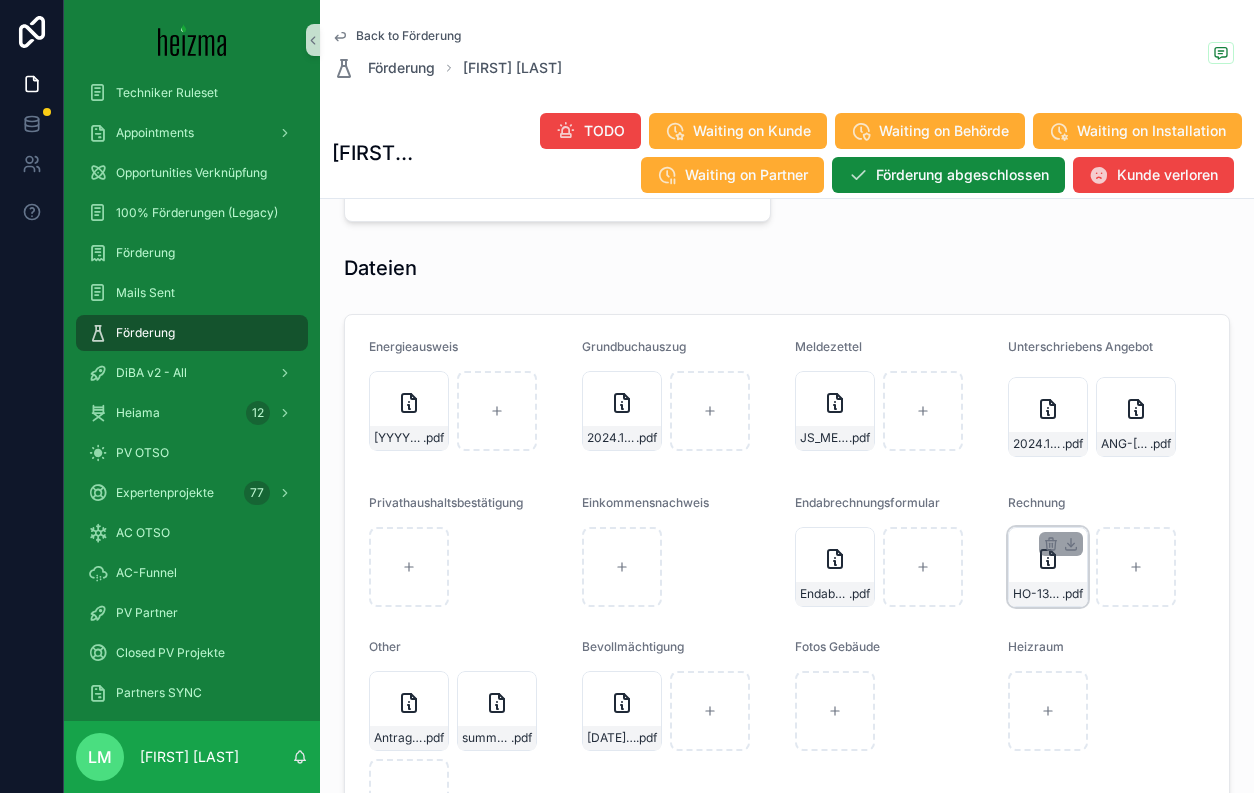 click on "Back to Förderung" at bounding box center [408, 36] 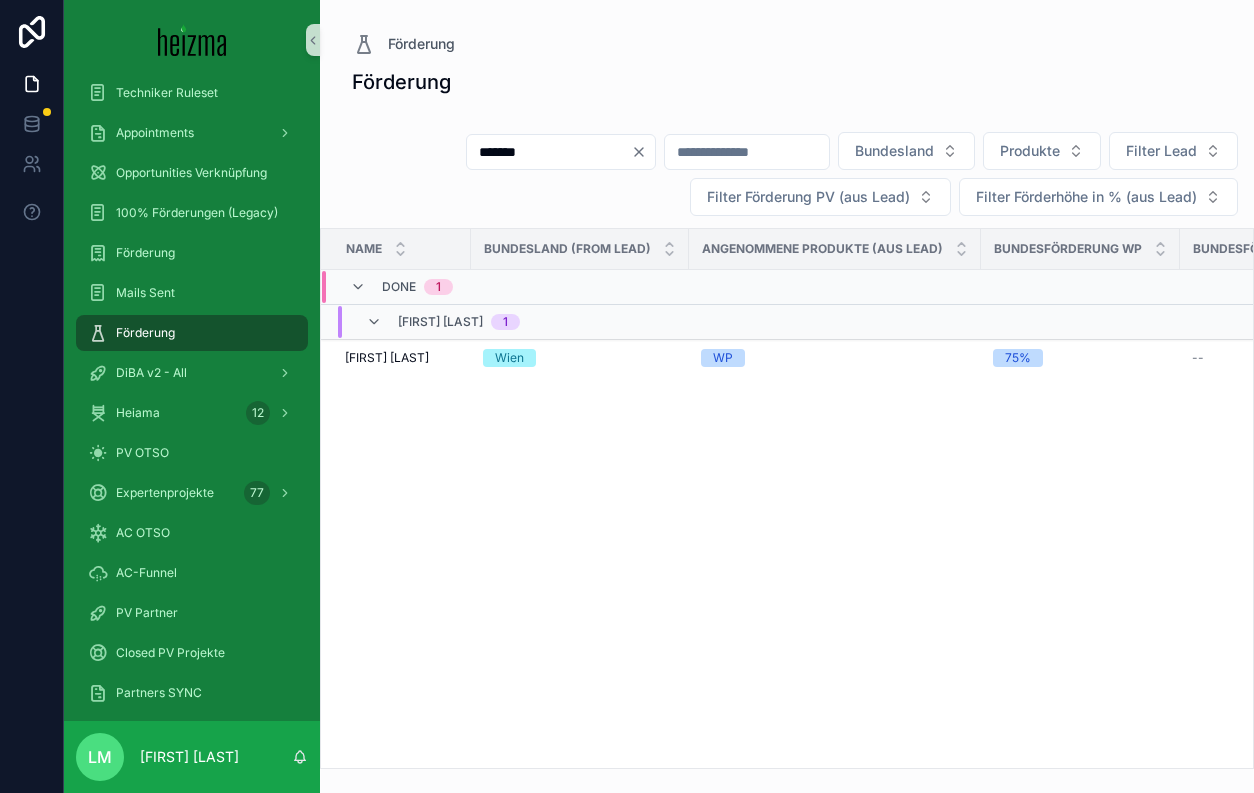 scroll, scrollTop: 0, scrollLeft: 0, axis: both 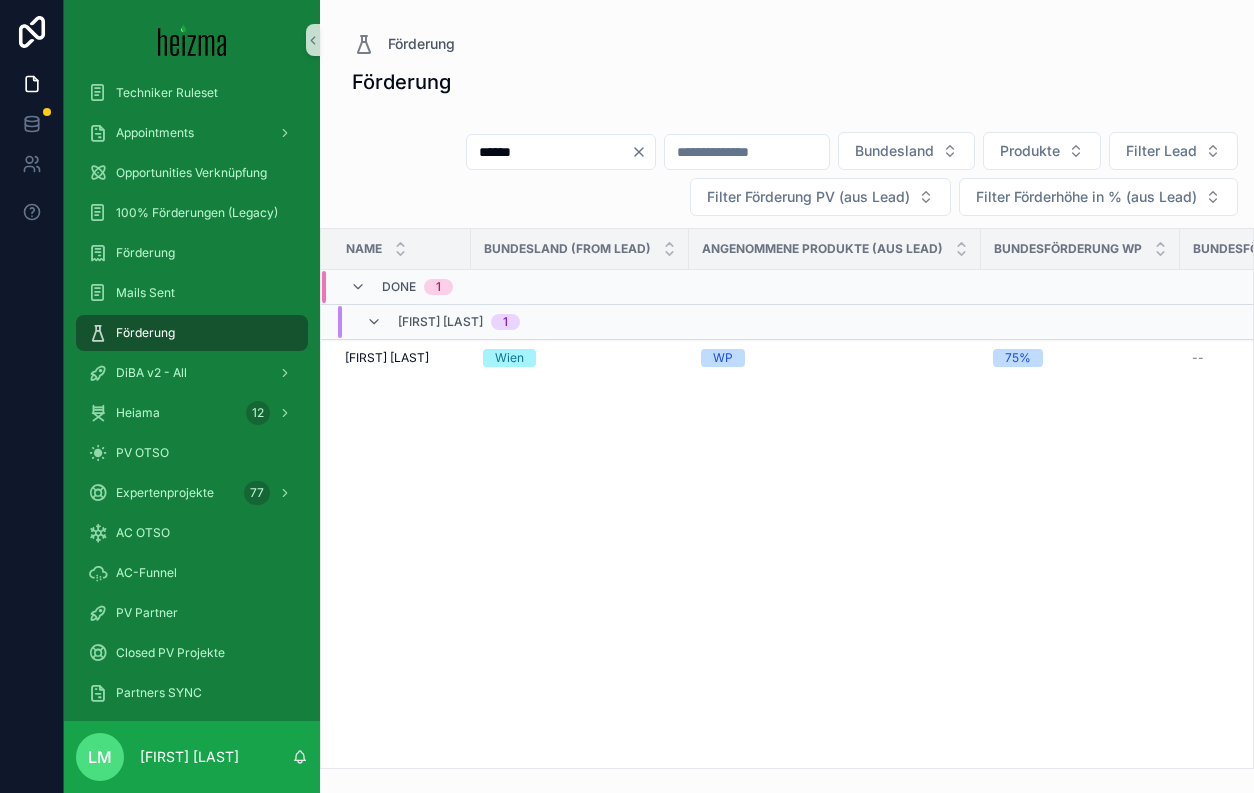 type on "******" 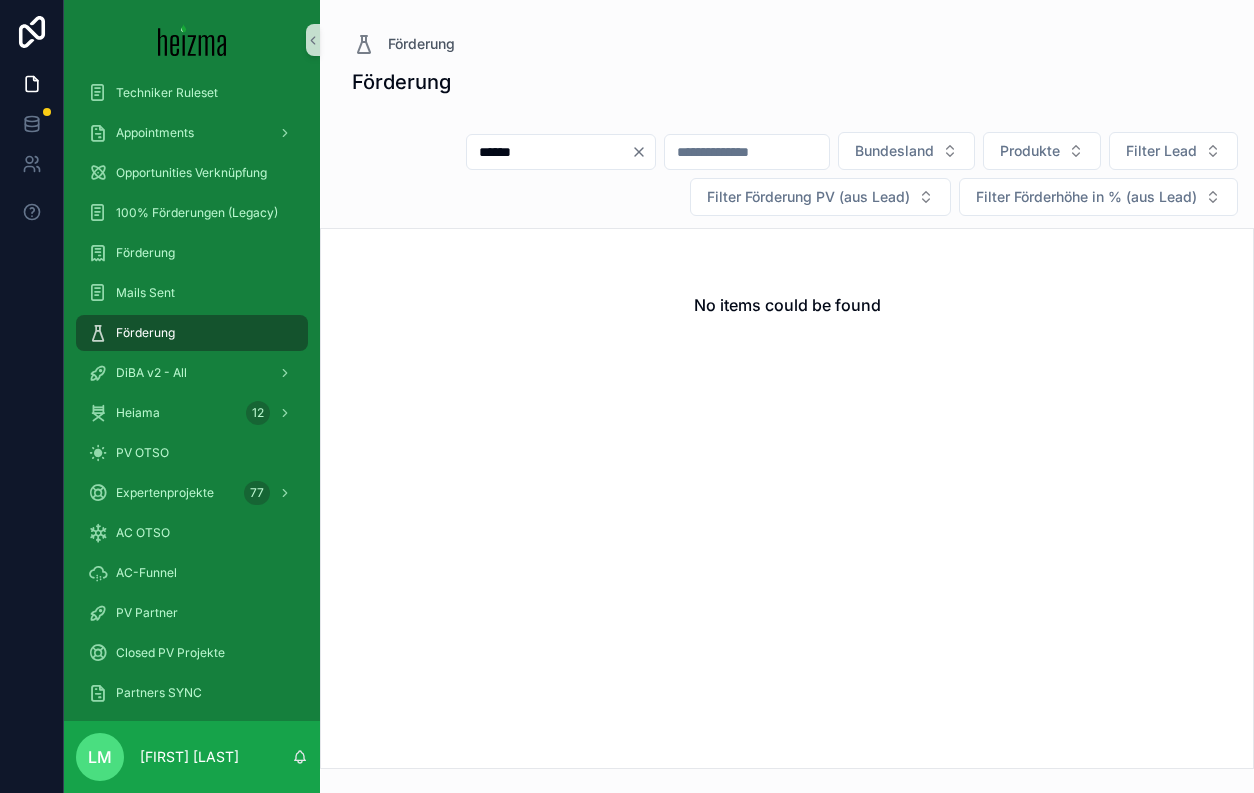 click at bounding box center [643, 152] 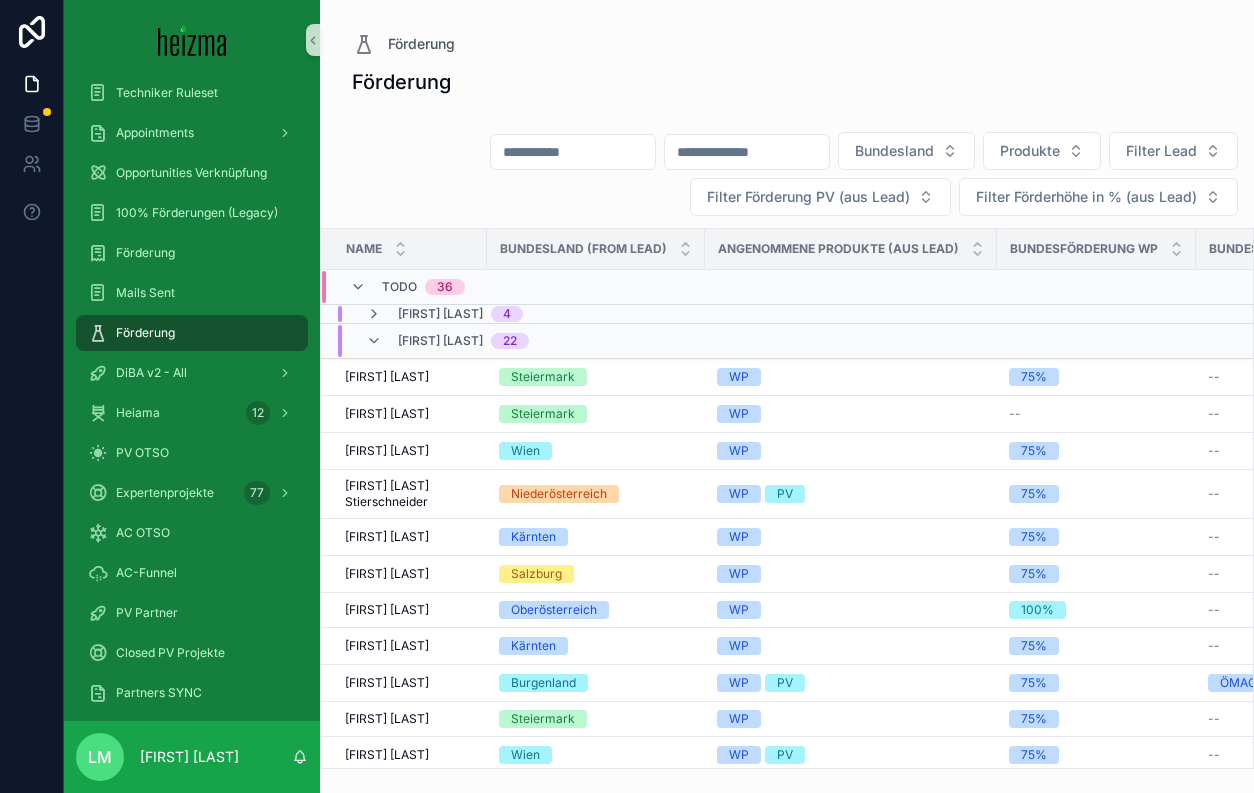 click at bounding box center [573, 152] 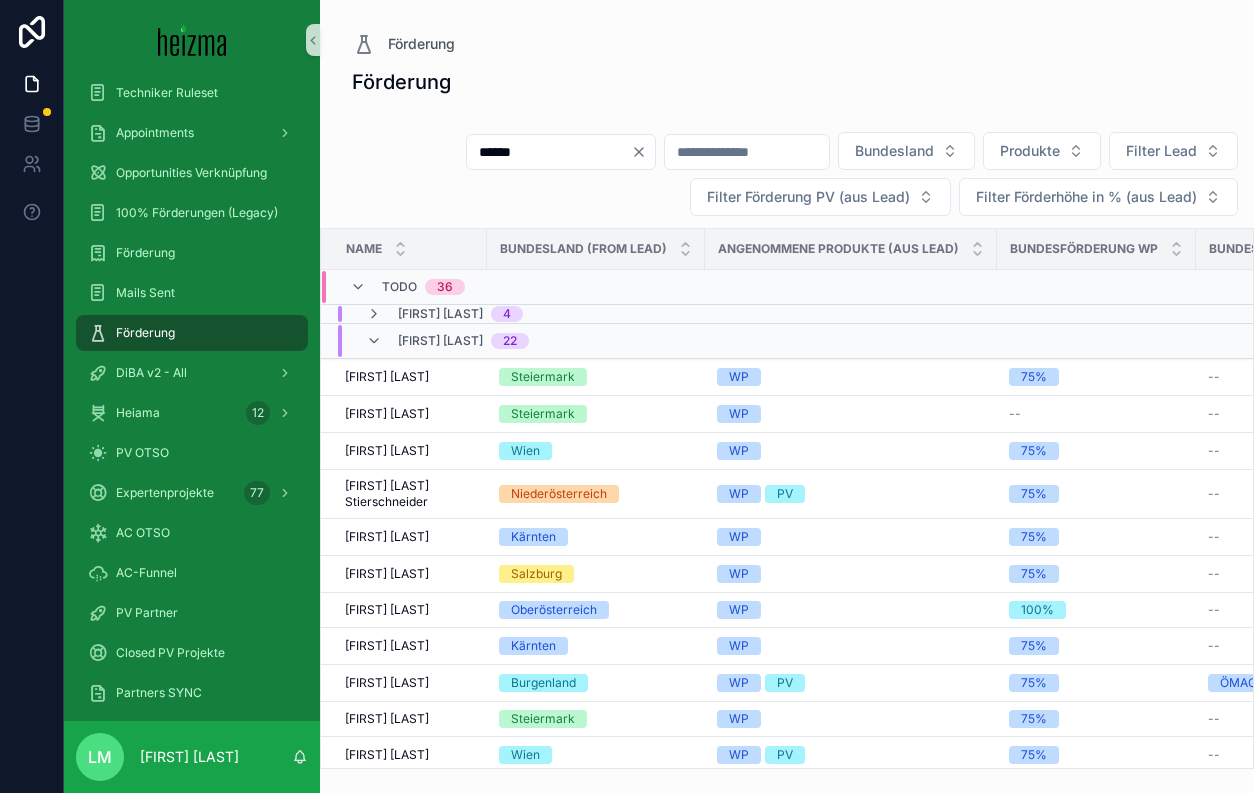 type on "******" 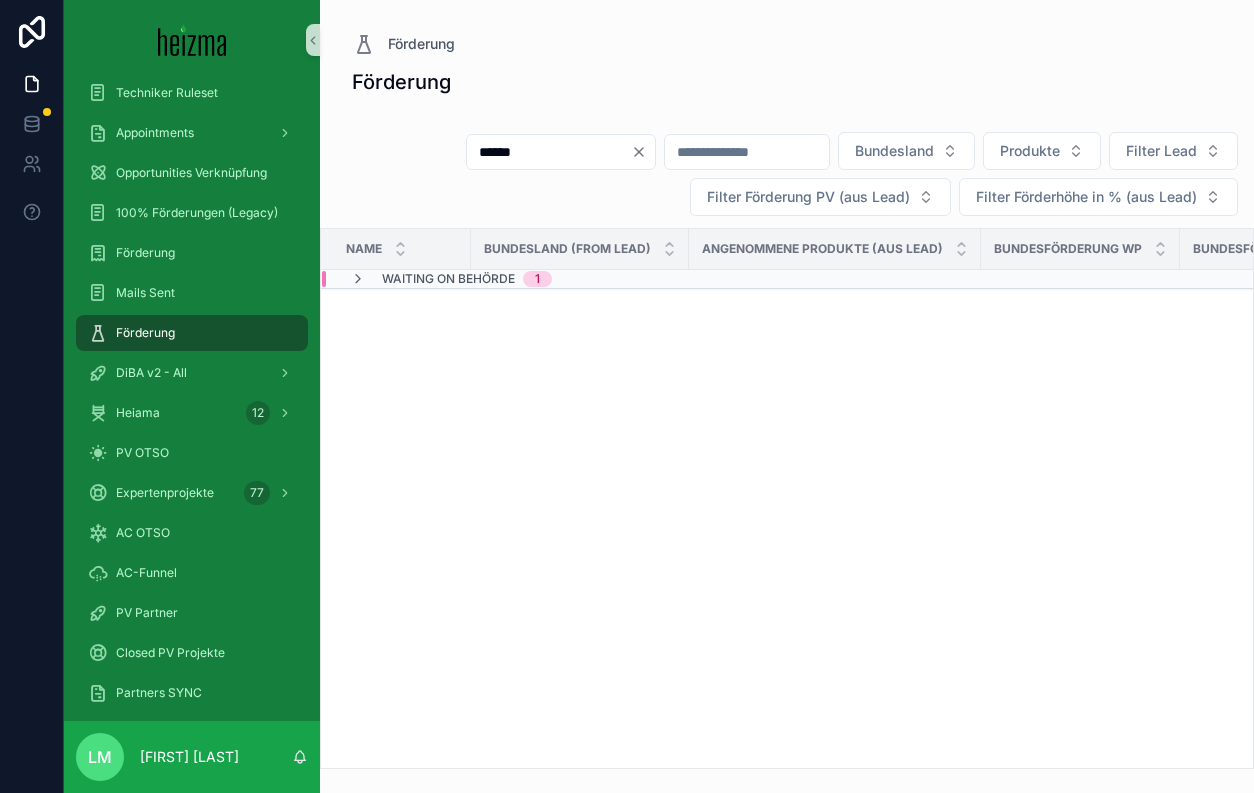 click on "Waiting on Behörde" at bounding box center [448, 279] 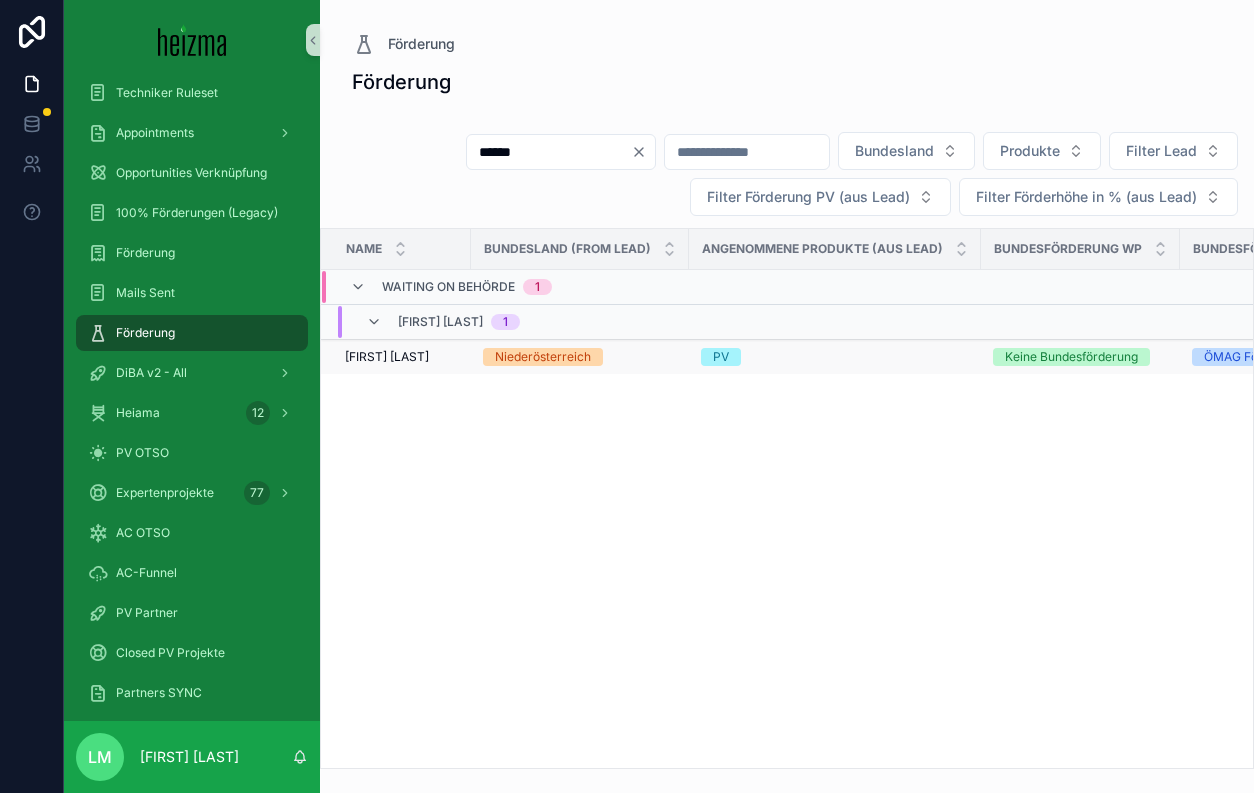 click on "Claudia Rosenkranz" at bounding box center [387, 357] 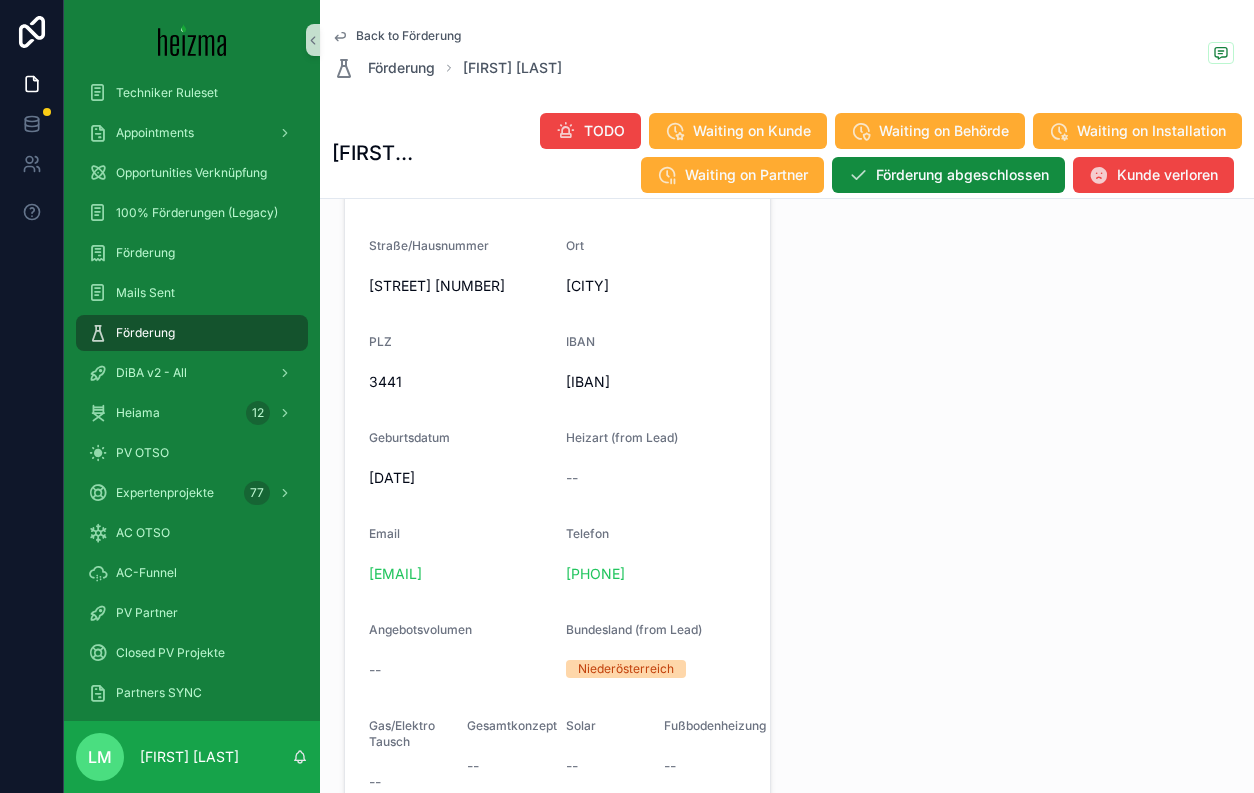 scroll, scrollTop: 2199, scrollLeft: 0, axis: vertical 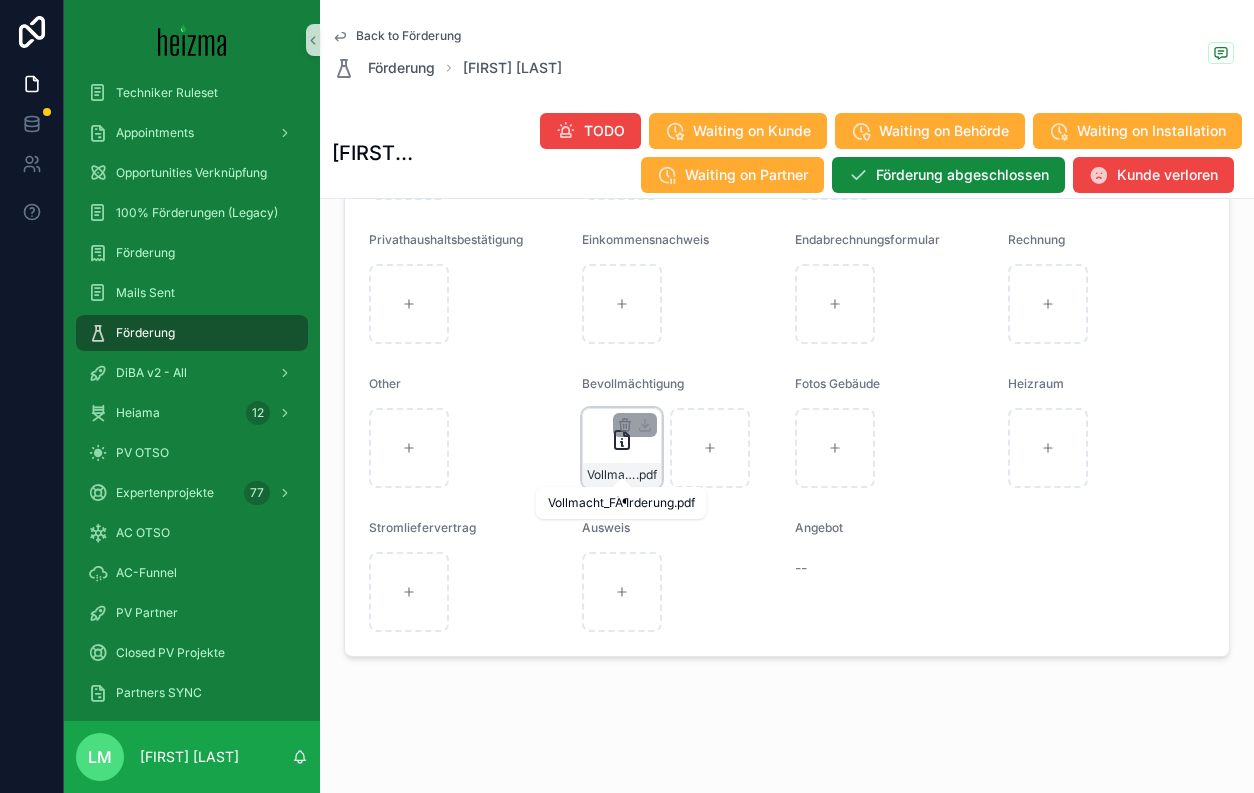 click on "Vollmacht_FÃ¶rderung" at bounding box center (611, 475) 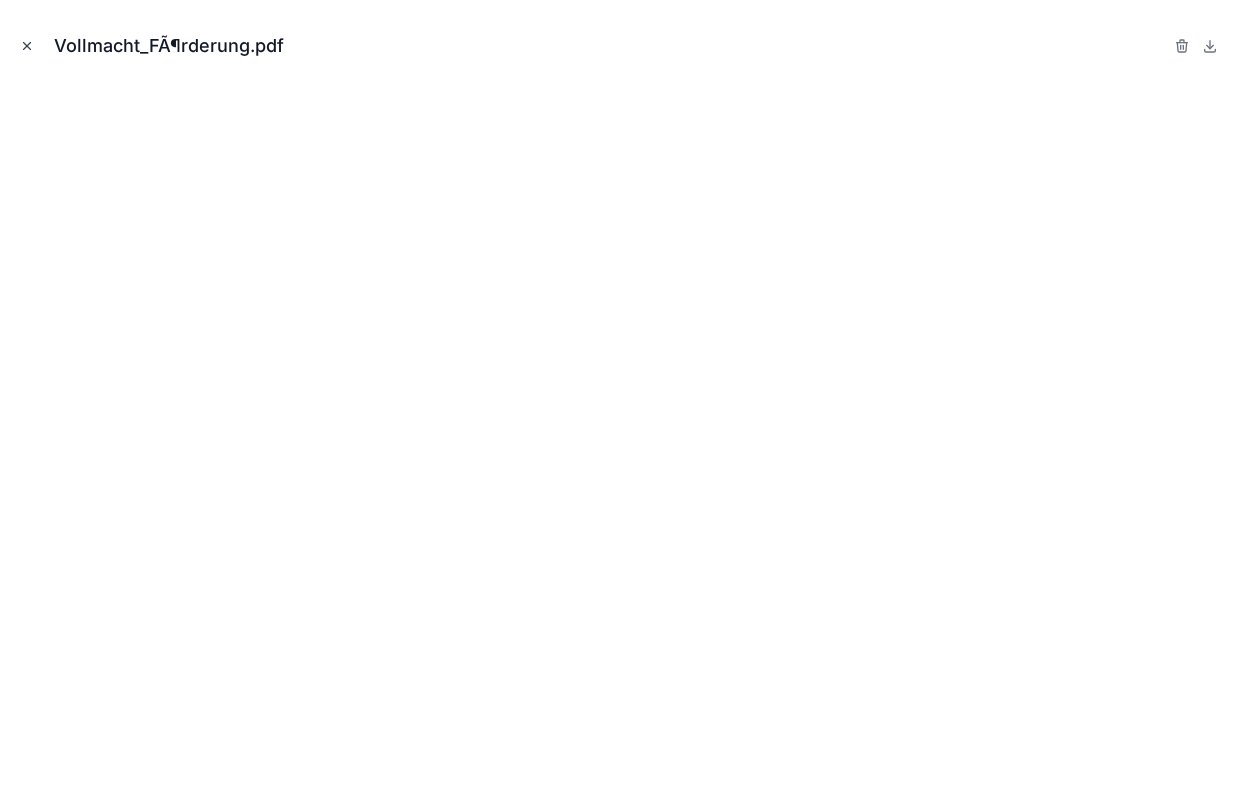 click 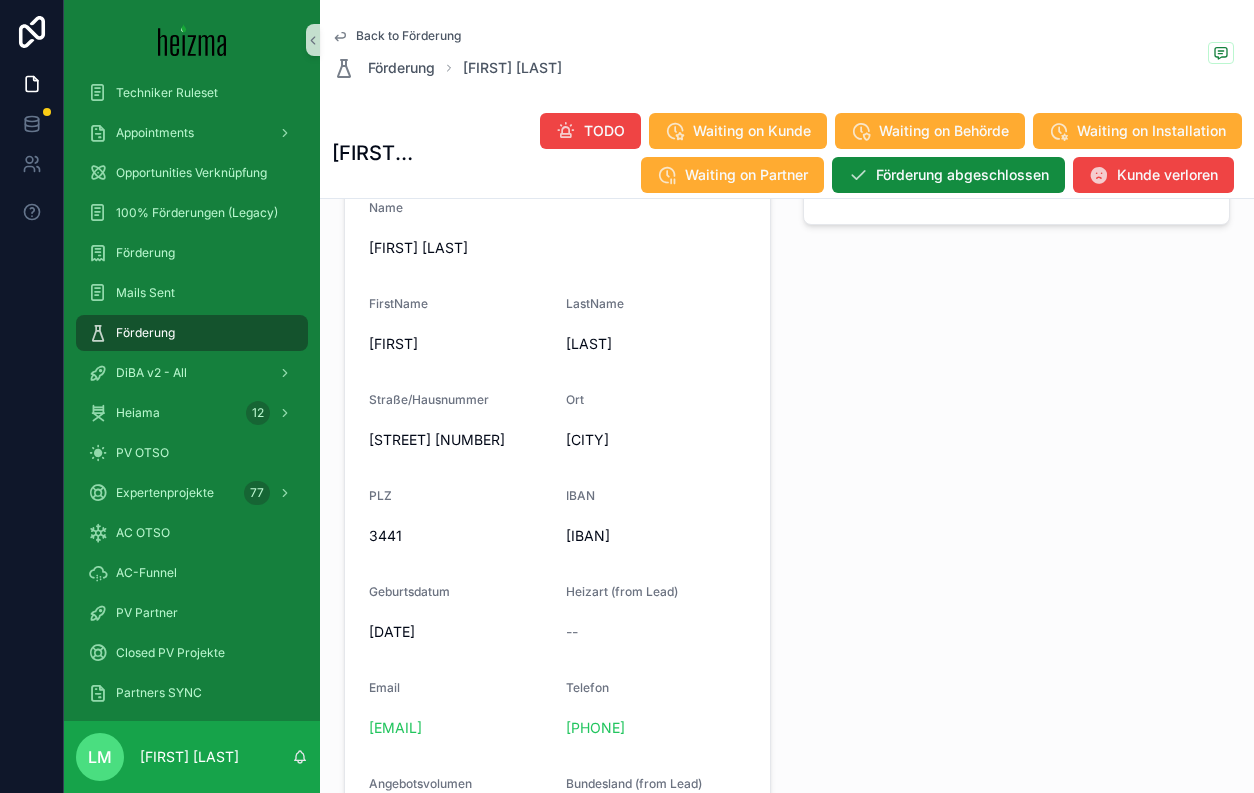 scroll, scrollTop: 1053, scrollLeft: 0, axis: vertical 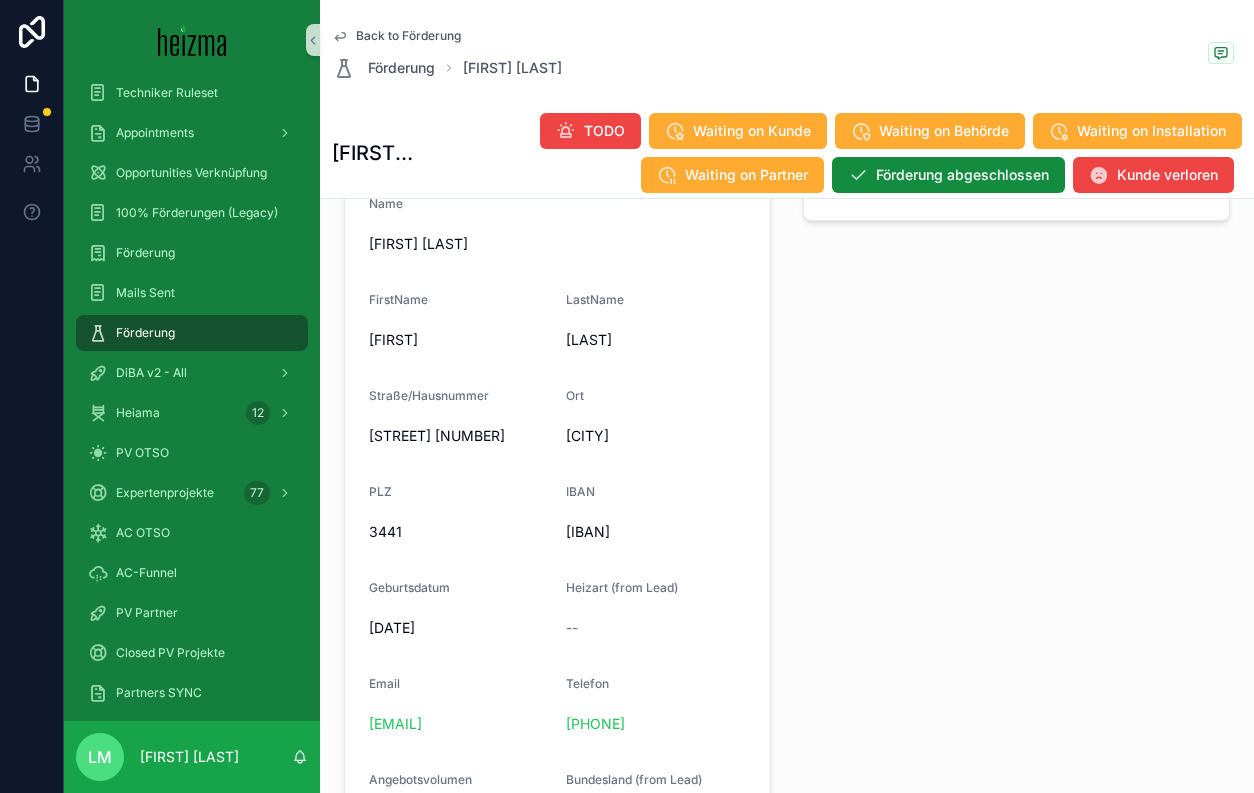click on "Name Claudia Rosenkranz FirstName Claudia LastName Rosenkranz Straße/Hausnummer Werthfeldstr. 65 Ort Baumgarten am Tullnerfeld PLZ 3441 IBAN AT82 1420 0200 1083 2684 Geburtsdatum 24/11/1983 Heizart (from Lead) -- Email Jrosenkranz.jr@gmail.com Telefon +43 650 9119448 Angebotsvolumen -- Bundesland (from Lead) Niederösterreich Gas/Elektro Tausch -- Gesamtkonzept -- Solar -- Fußbodenheizung -- Bundesförderung Passwort Bundesförderung" at bounding box center [557, 634] 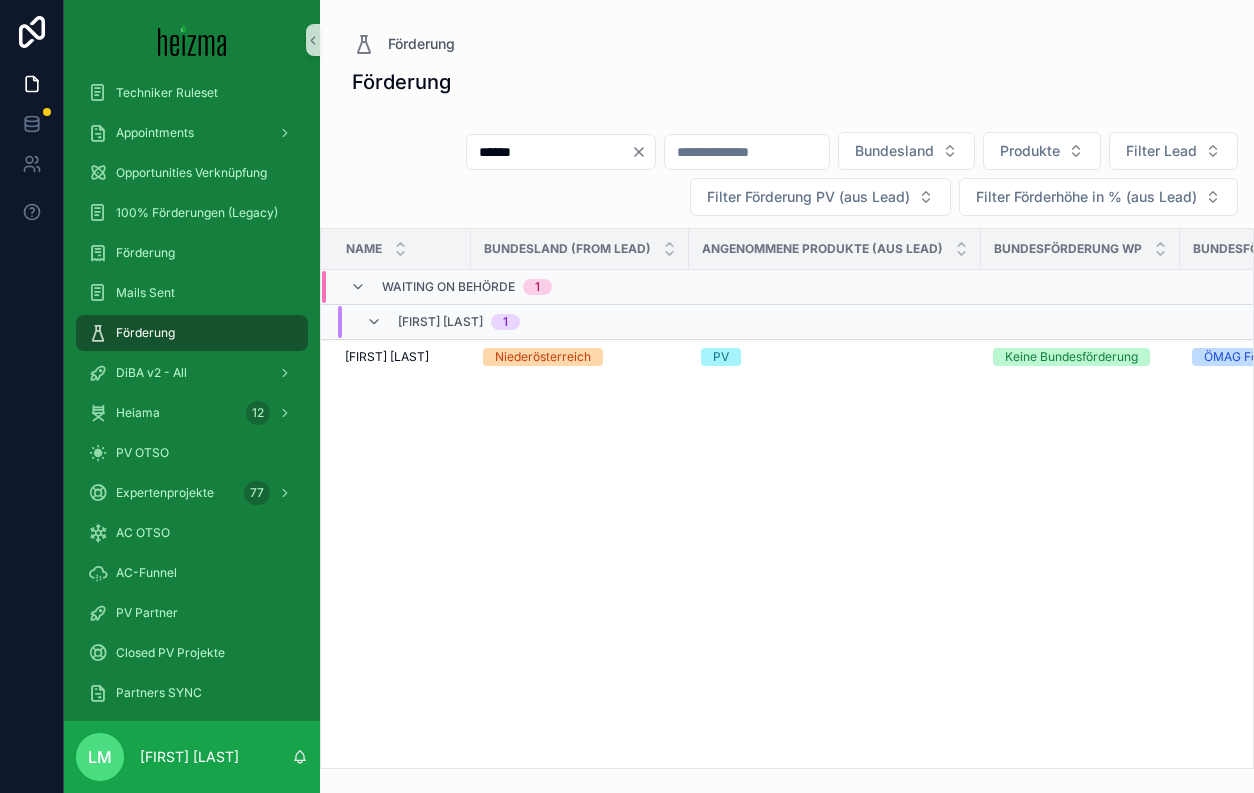 scroll, scrollTop: 0, scrollLeft: 0, axis: both 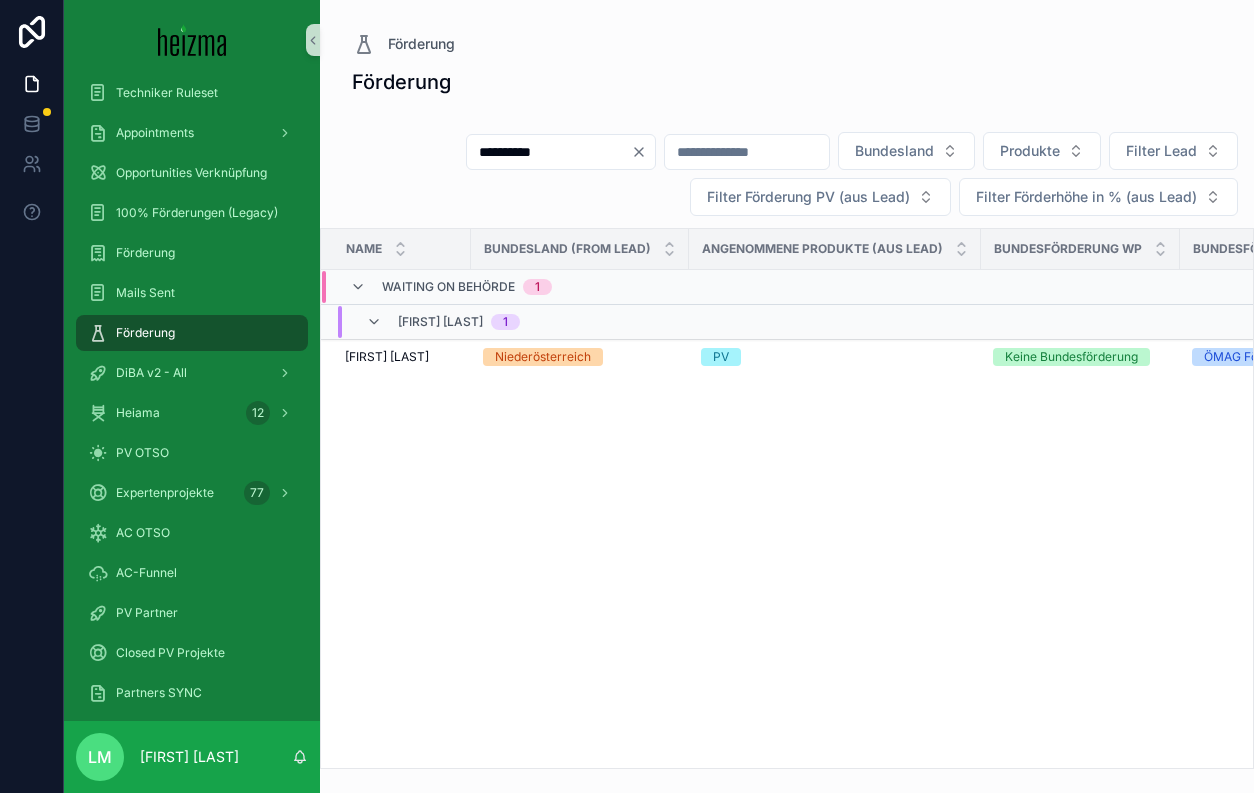 type on "**********" 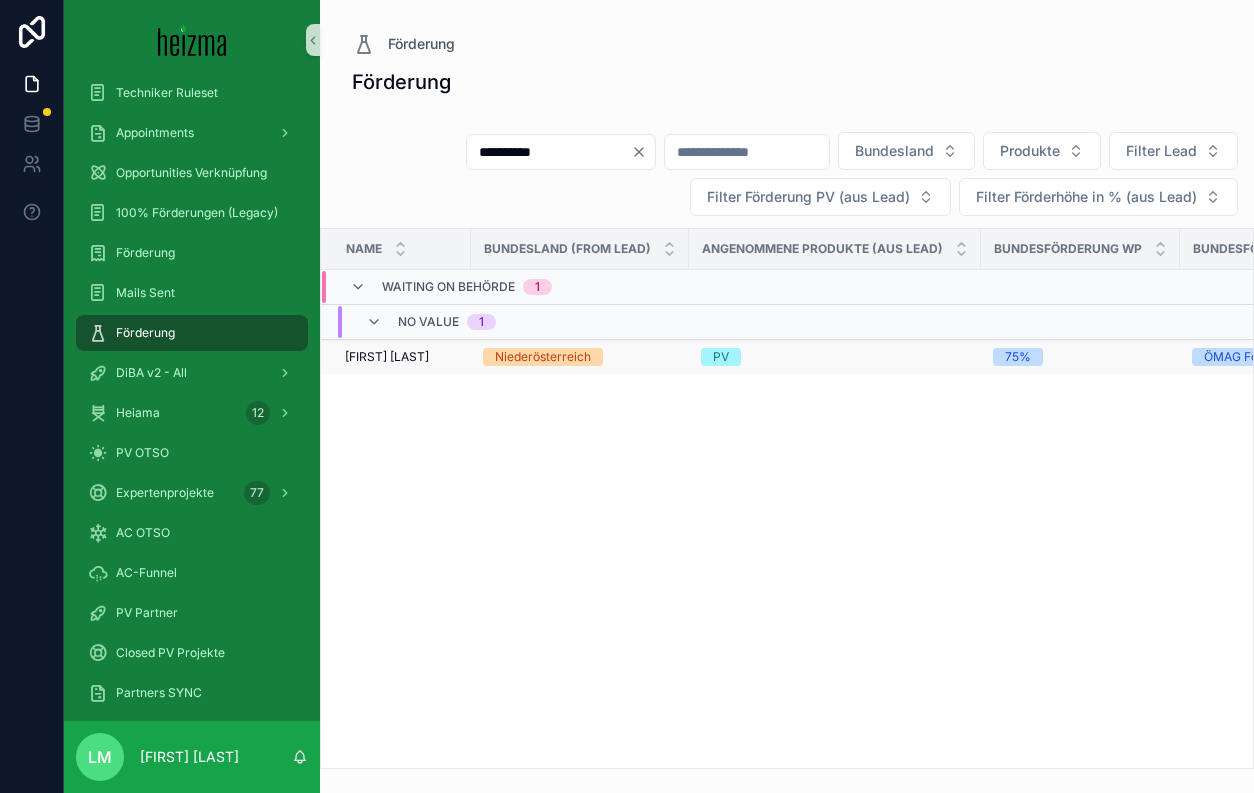 click on "Bernhard Edelbacher" at bounding box center [387, 357] 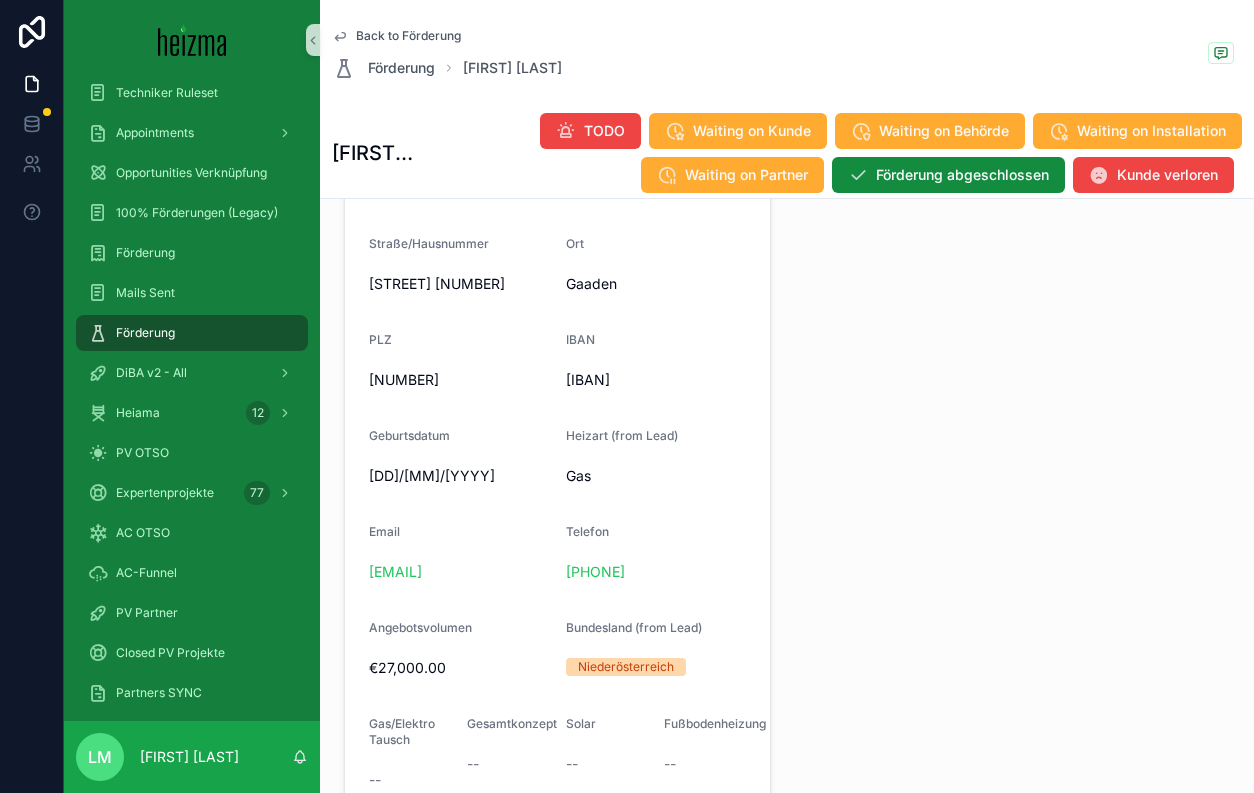 scroll, scrollTop: 1320, scrollLeft: 0, axis: vertical 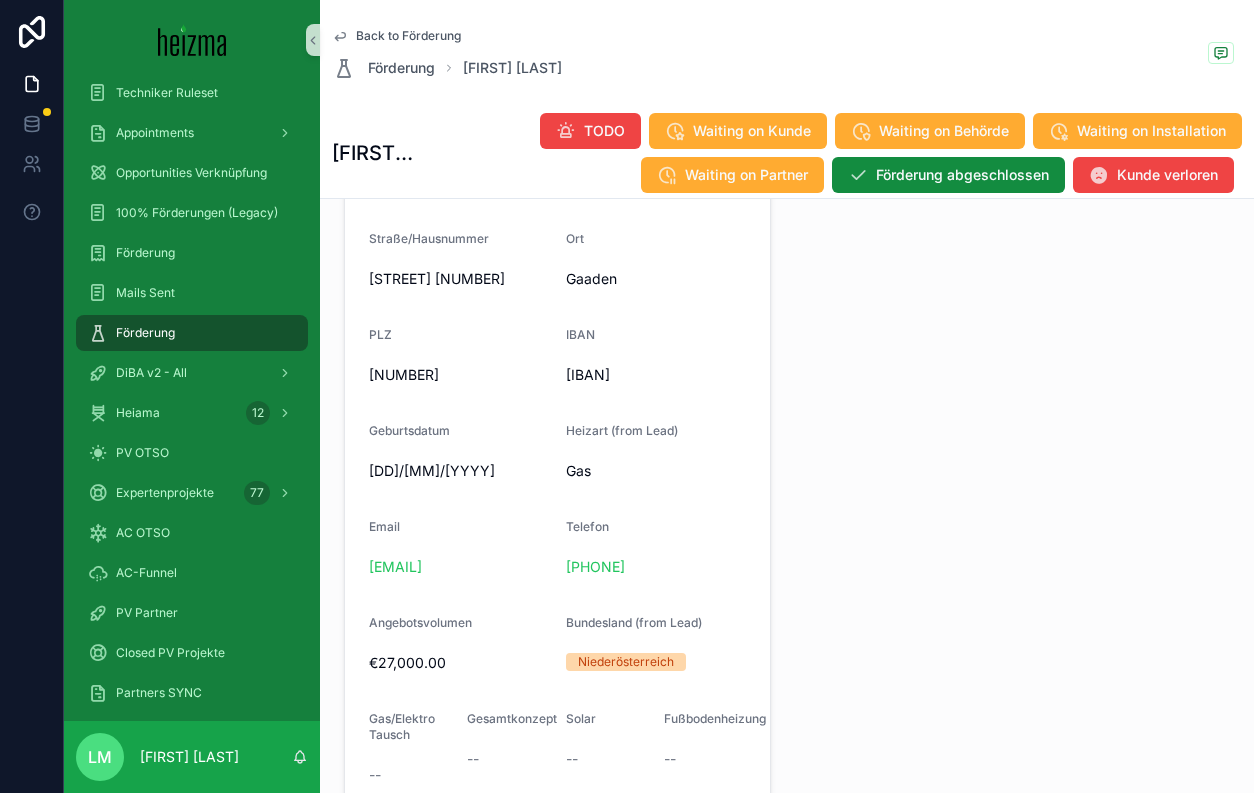 click on "Back to Förderung  Förderung  Bernhard Edelbacher" at bounding box center (787, 54) 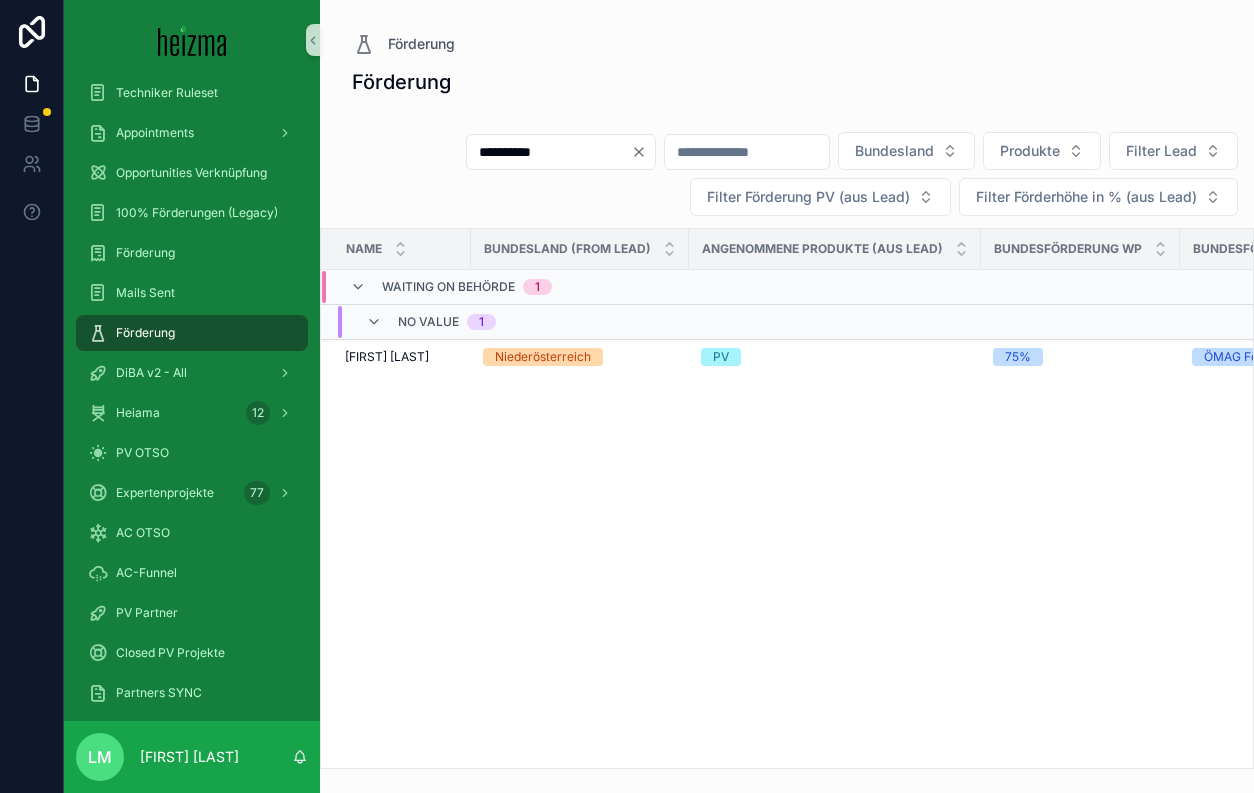 click on "**********" at bounding box center (549, 152) 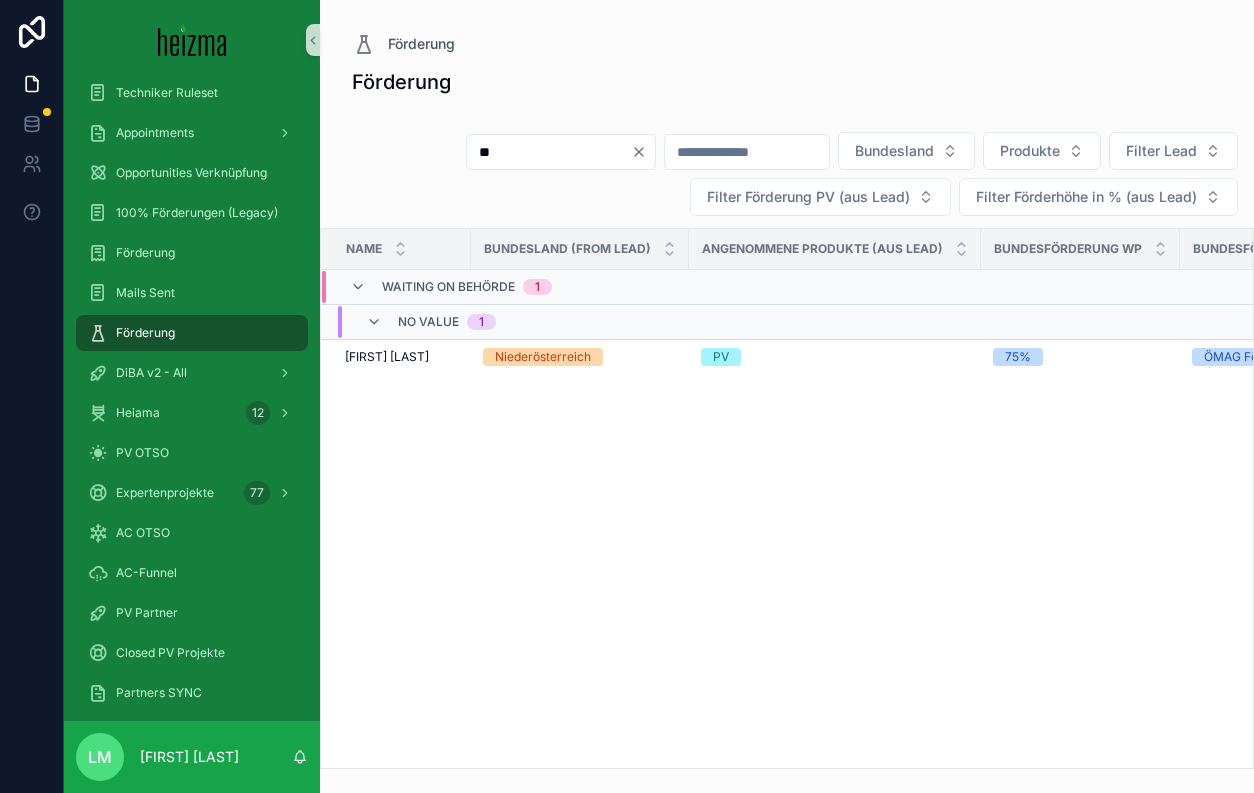 type on "*" 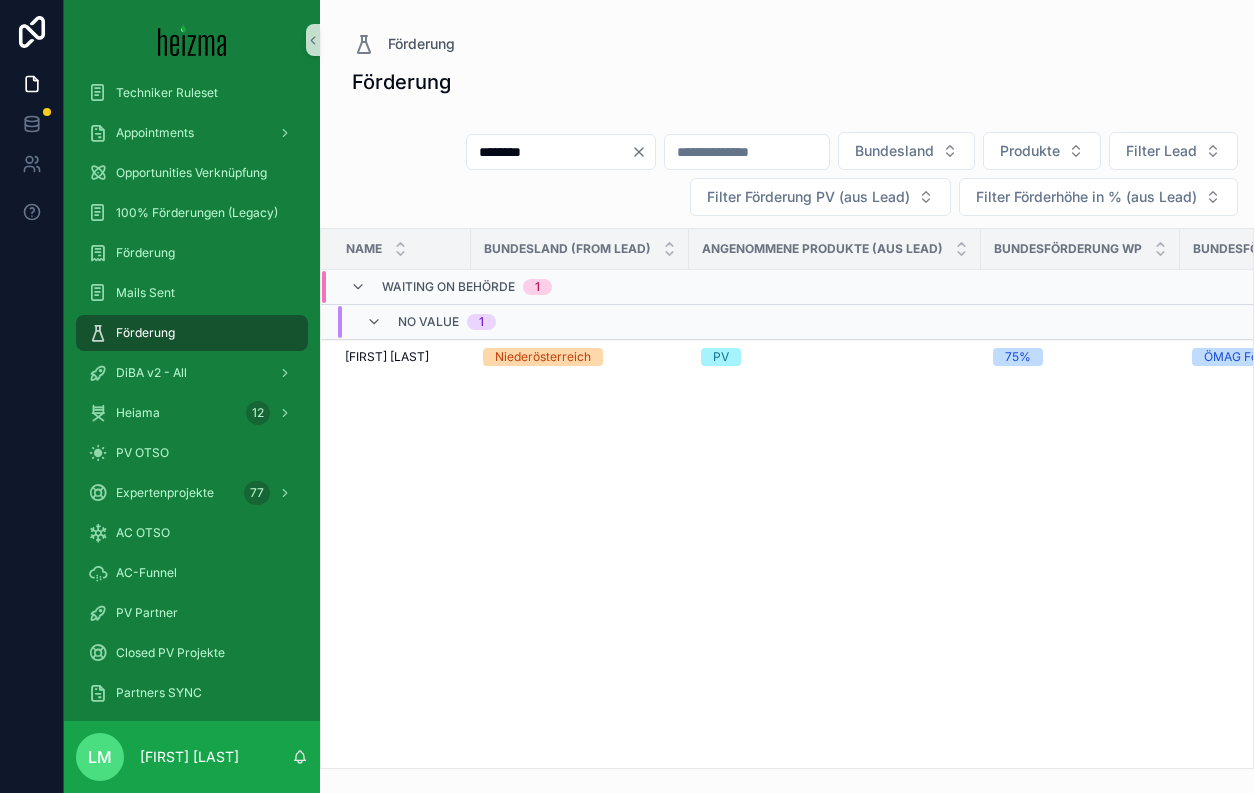 type on "********" 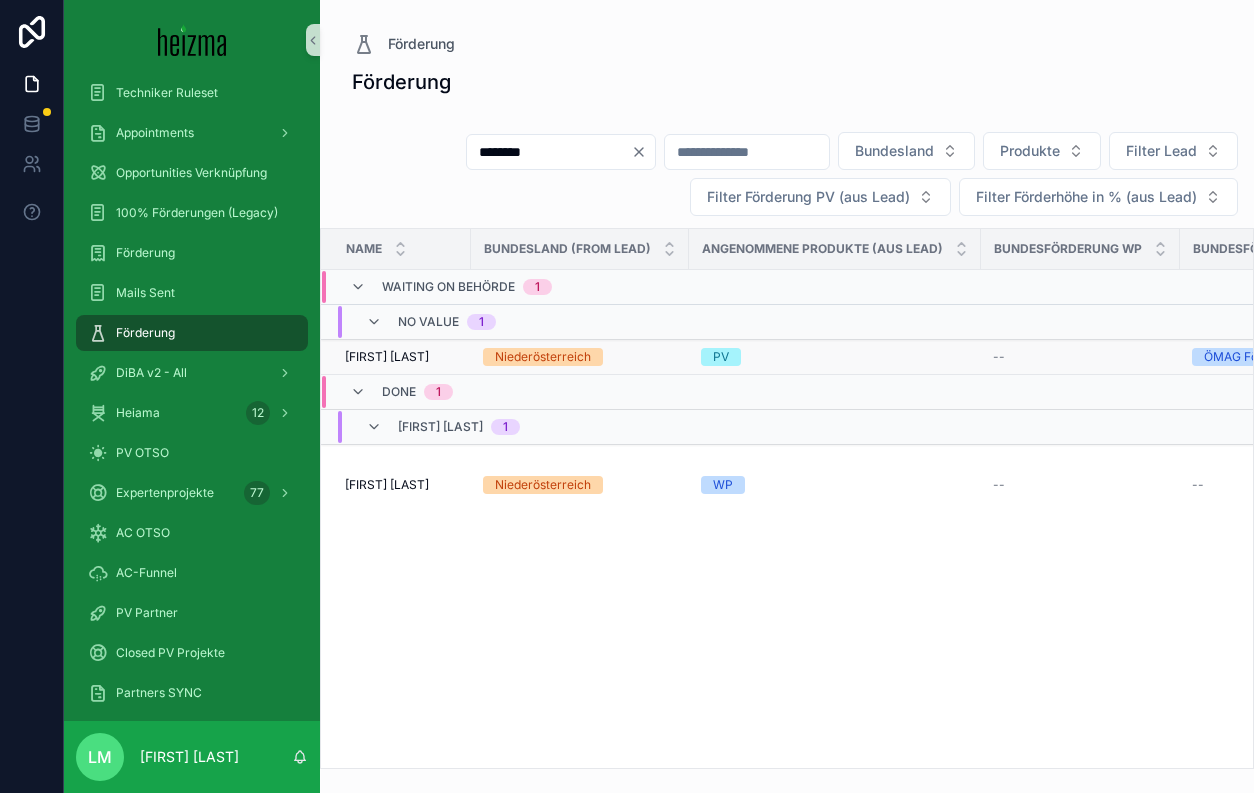 click on "Herbert Langmann" at bounding box center (387, 357) 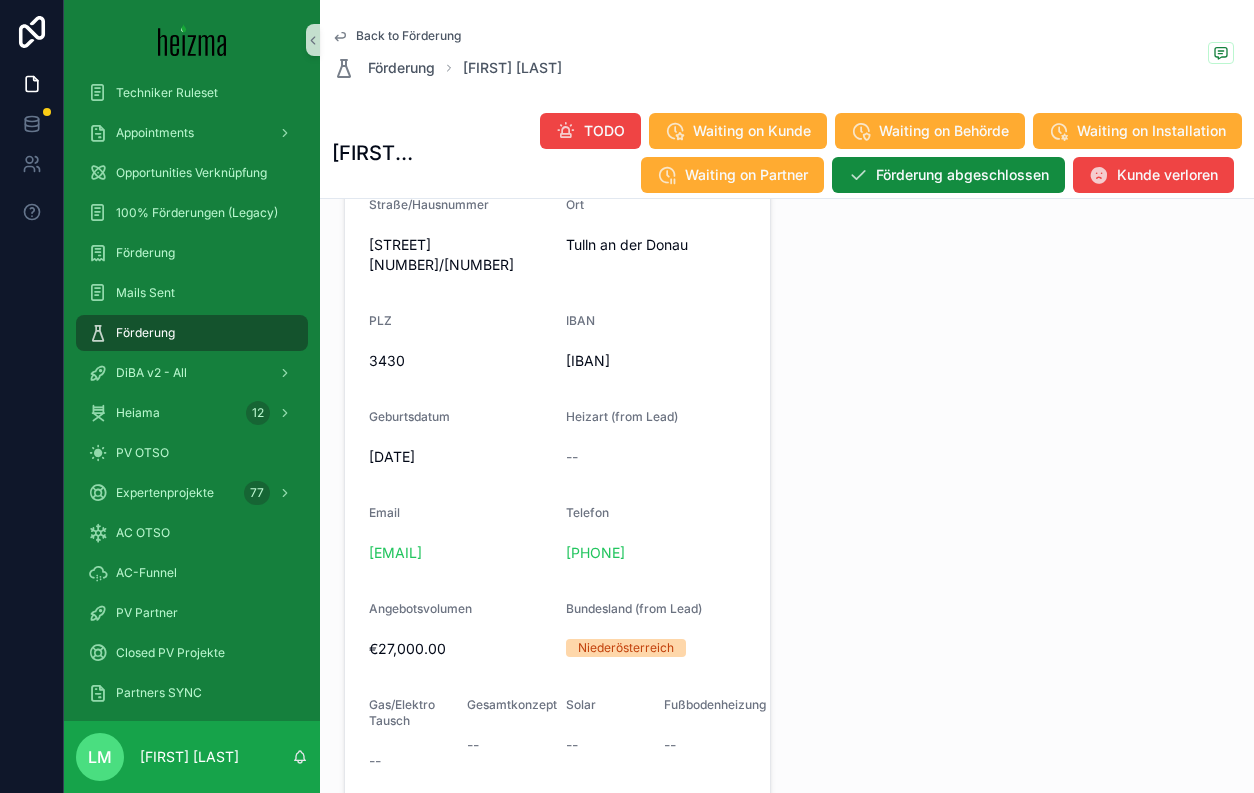 scroll, scrollTop: 1214, scrollLeft: 0, axis: vertical 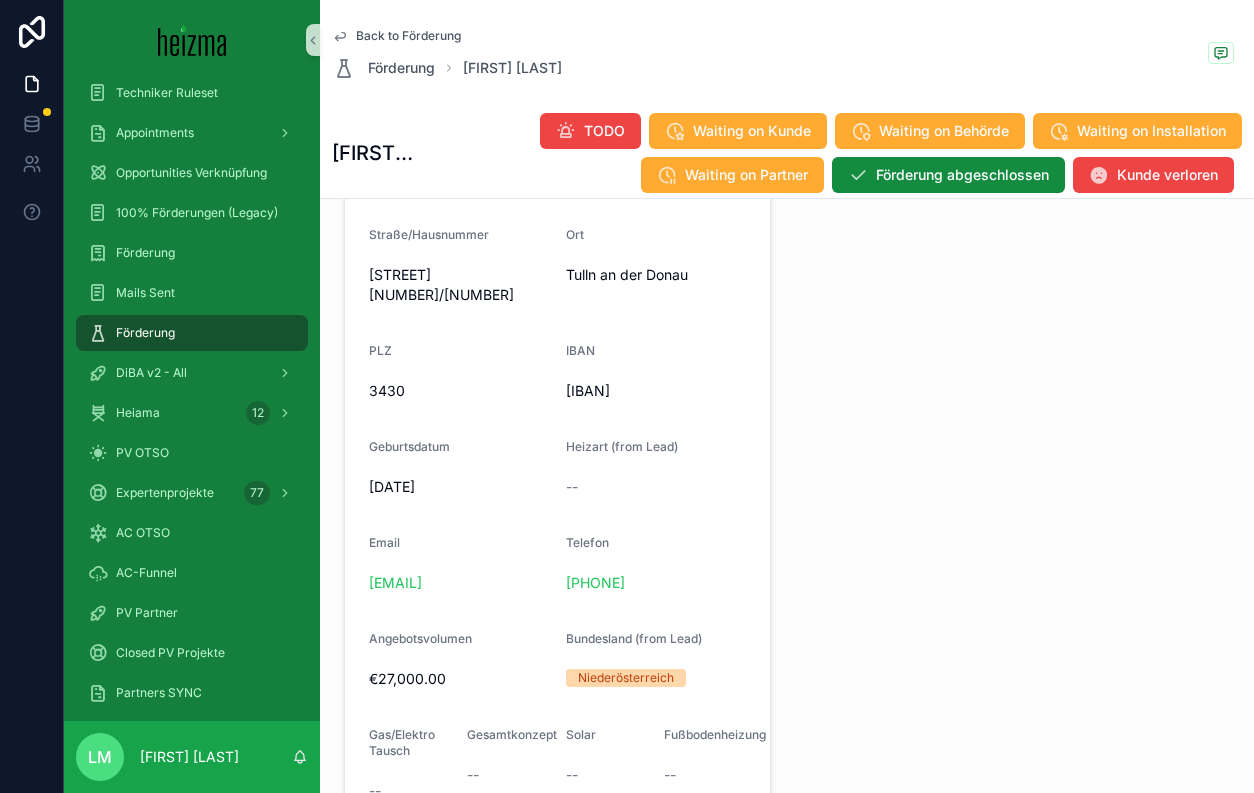 click on "Name Herbert Langmann FirstName Herbert LastName Langmann Straße/Hausnummer Gartenfeldstraße 21/6 Ort Tulln an der Donau PLZ 3430 IBAN AT30 3288 0000 0006 9930 Geburtsdatum 07/06/1965 Heizart (from Lead) -- Email h.langmann@gmail.com Telefon +43 664 80690531 Angebotsvolumen €27,000.00 Bundesland (from Lead) Niederösterreich Gas/Elektro Tausch -- Gesamtkonzept -- Solar -- Fußbodenheizung -- Bundesförderung Passwort Bundesförderung" at bounding box center (557, 483) 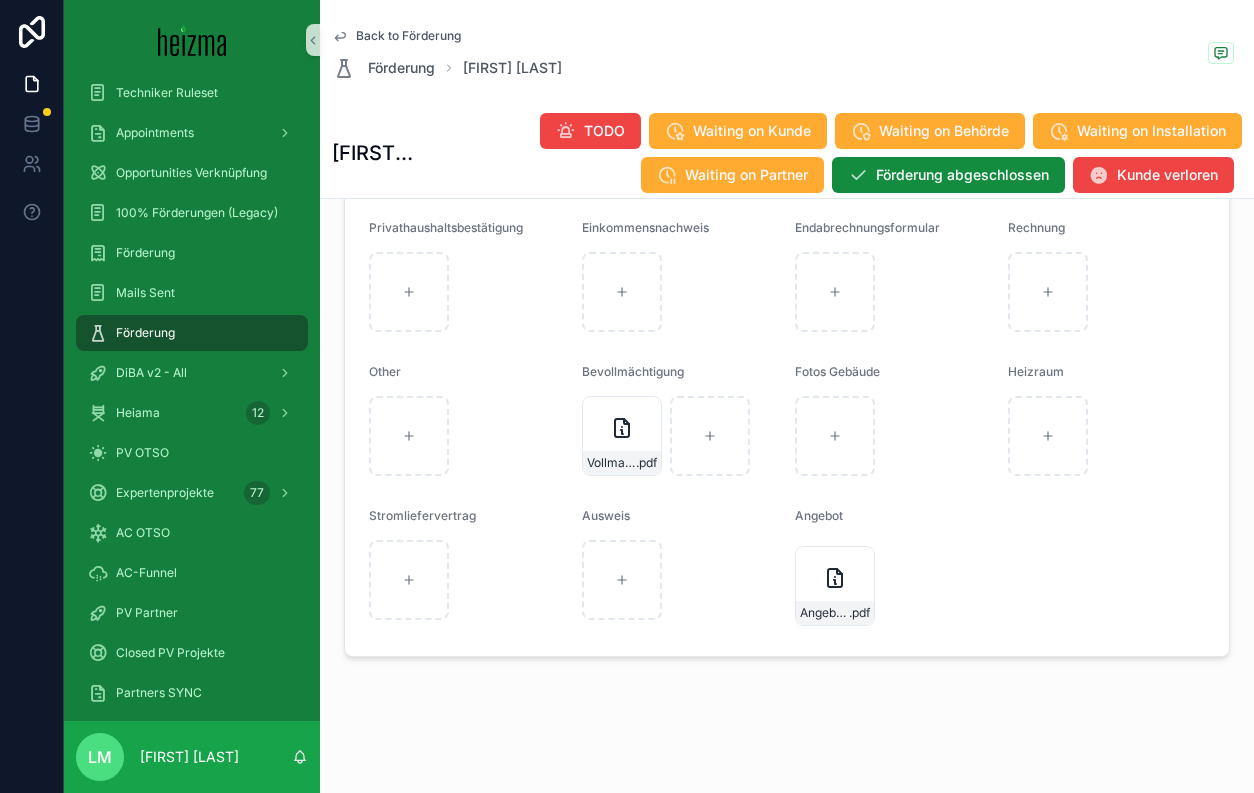 scroll, scrollTop: 2199, scrollLeft: 0, axis: vertical 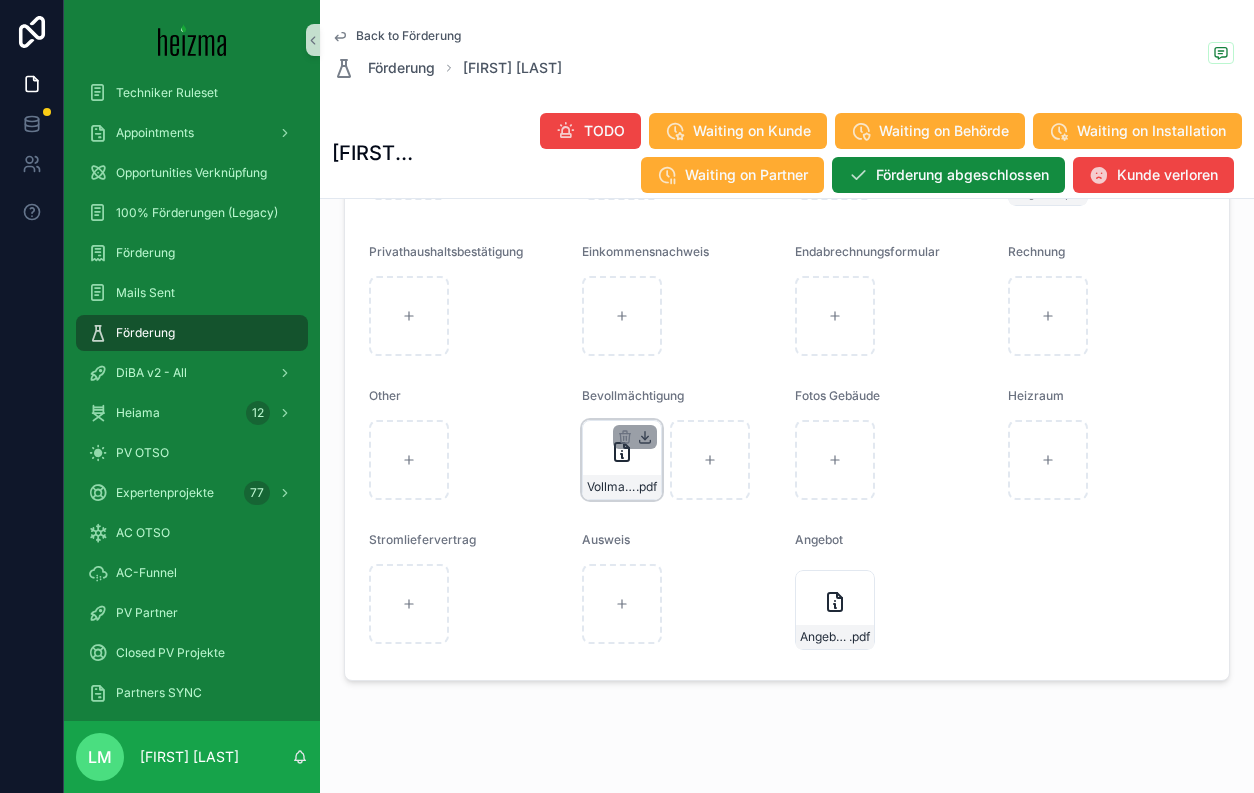 click 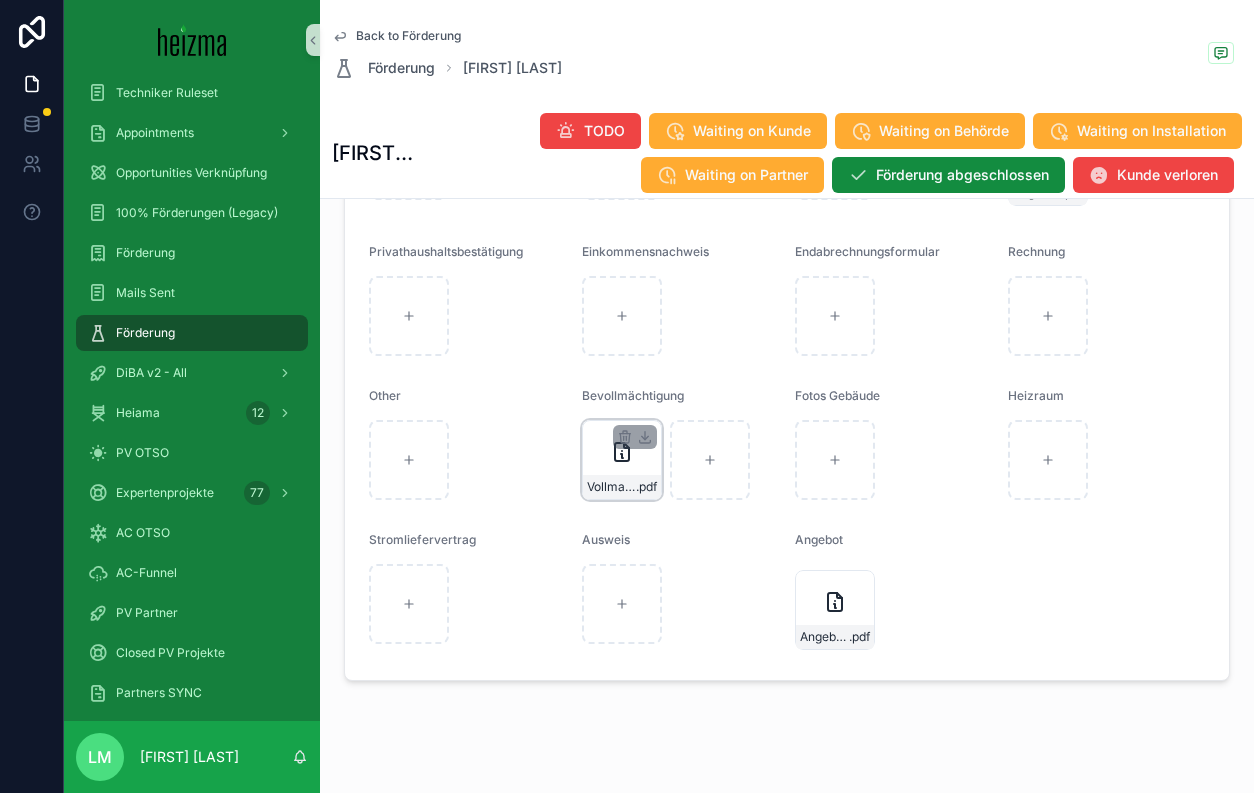 click on "Back to Förderung" at bounding box center (408, 36) 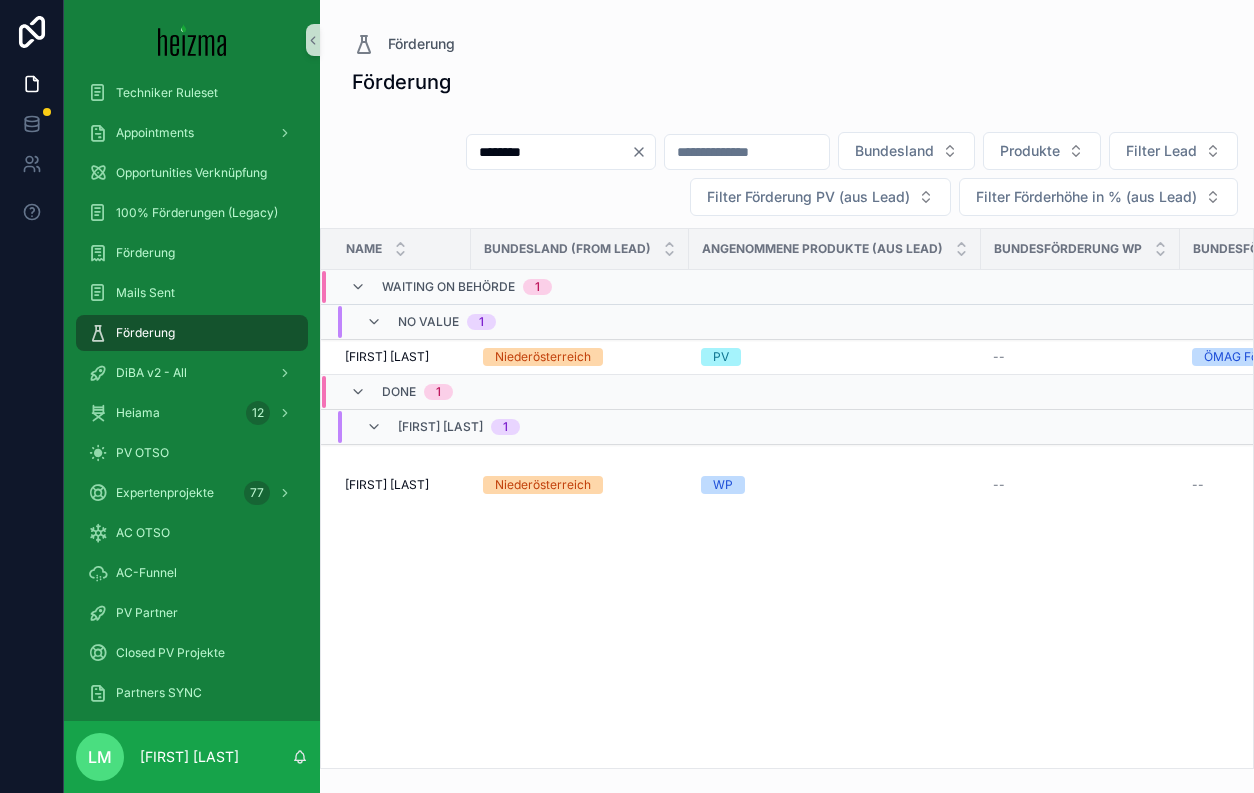 scroll, scrollTop: 0, scrollLeft: 0, axis: both 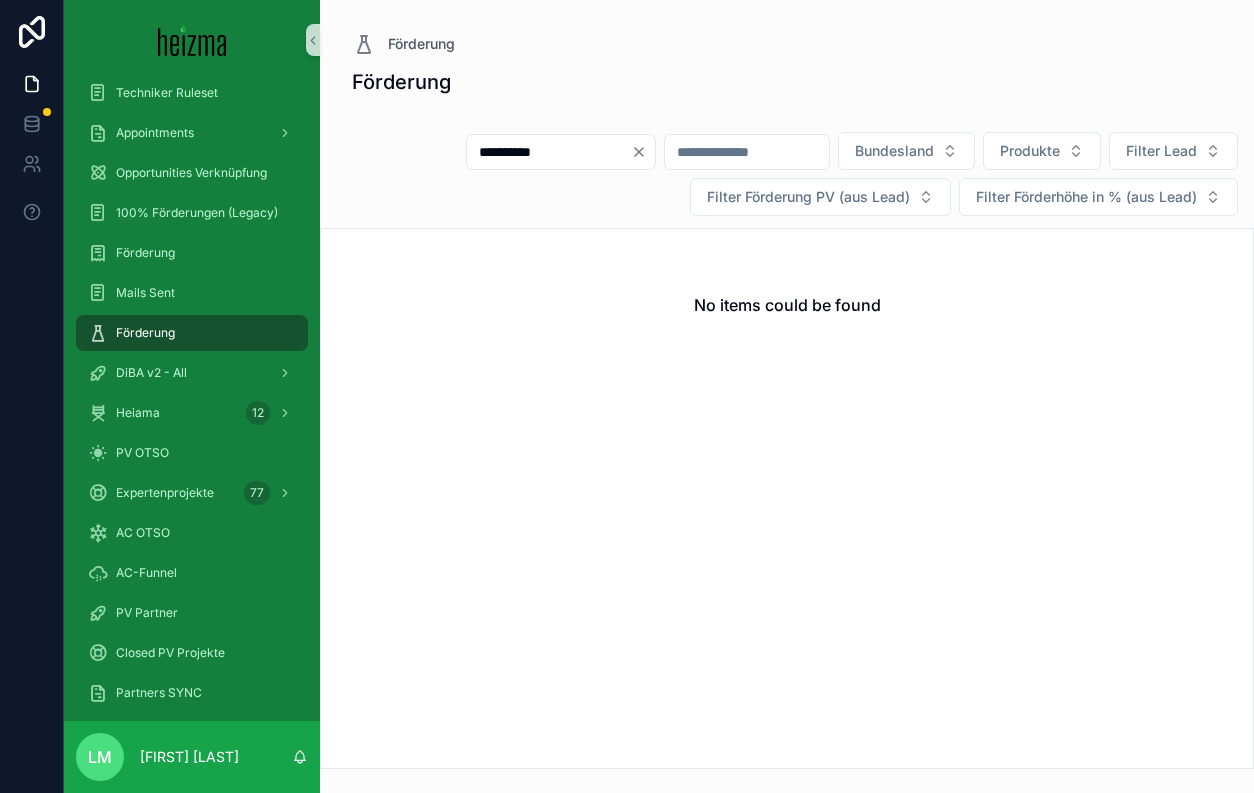 click on "**********" at bounding box center [549, 152] 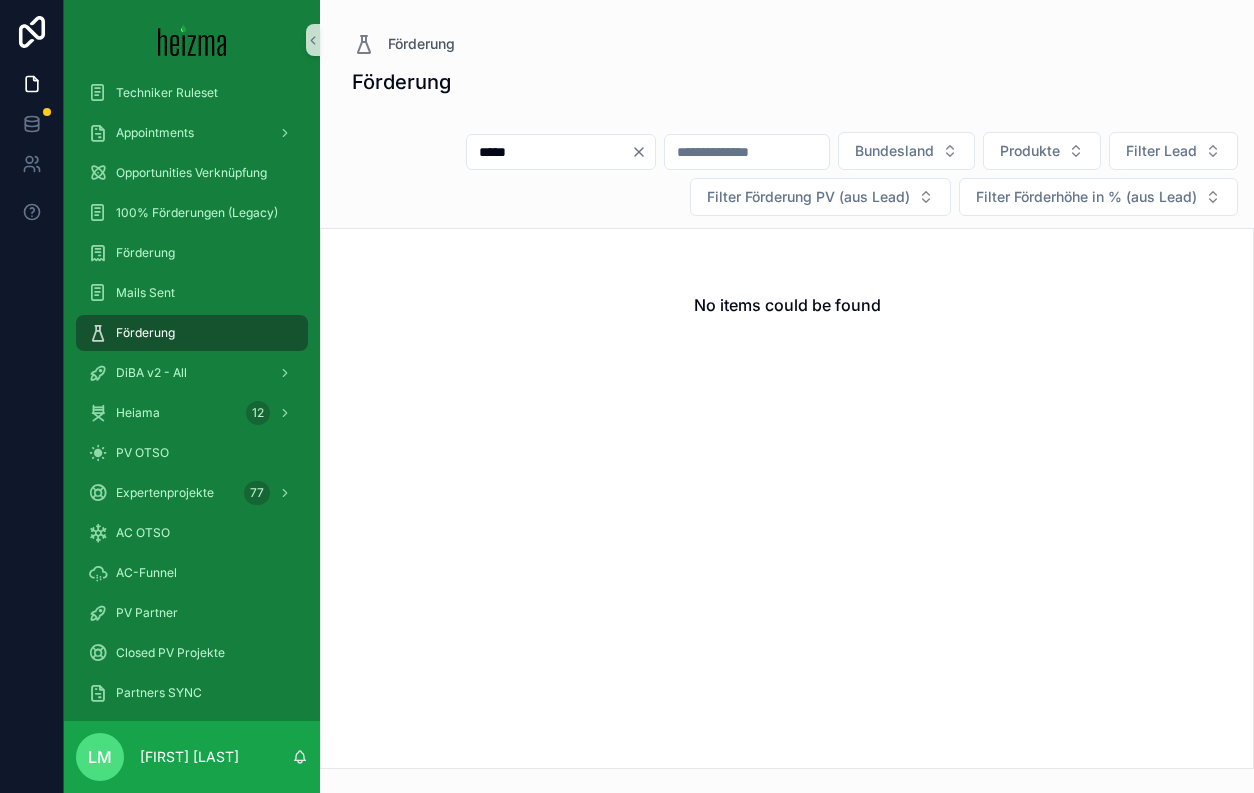 type on "*****" 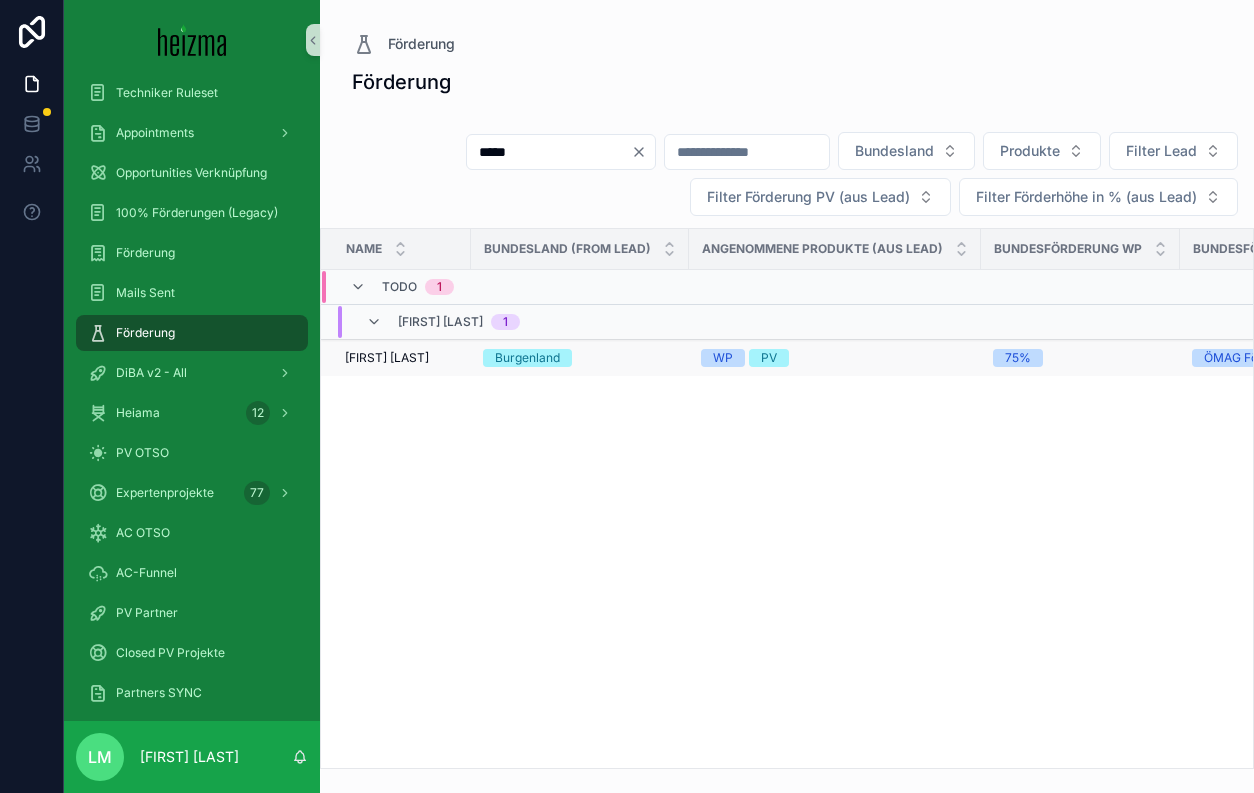 click on "Anna Buday Anna Buday" at bounding box center (402, 358) 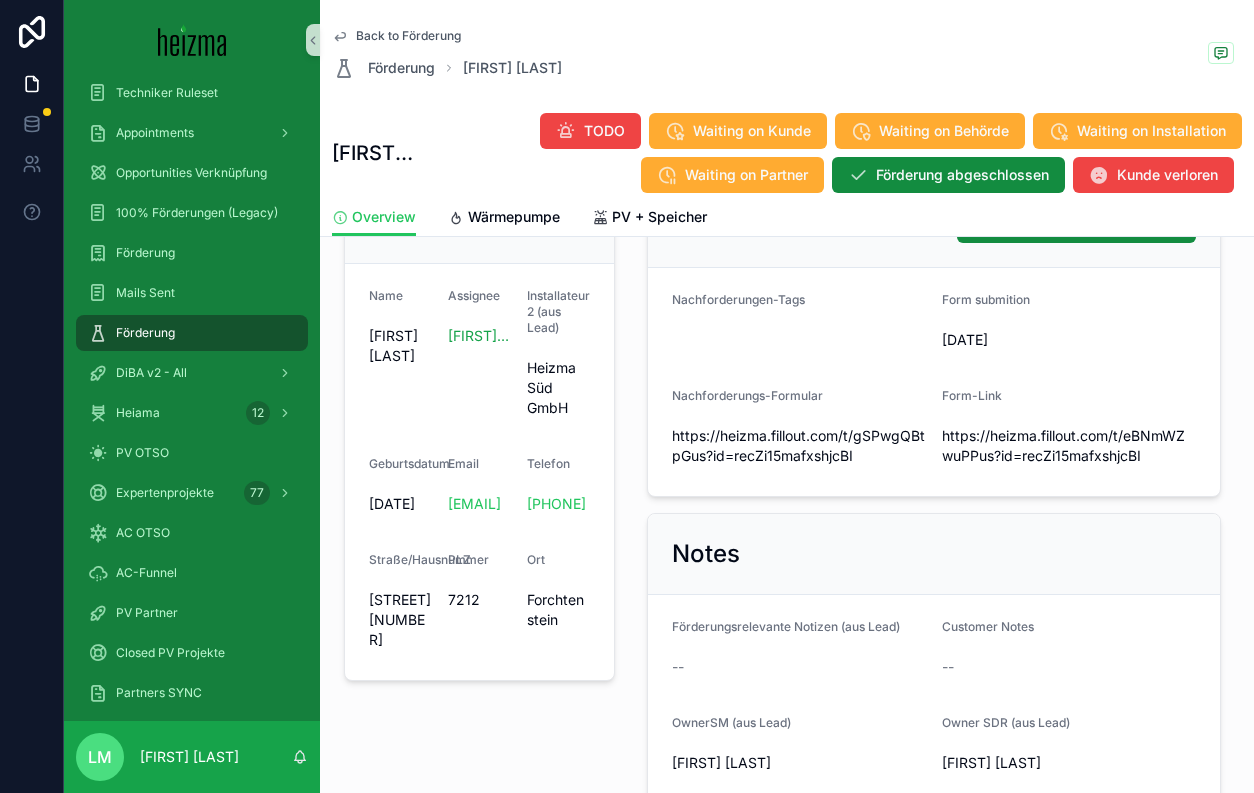 scroll, scrollTop: 302, scrollLeft: 0, axis: vertical 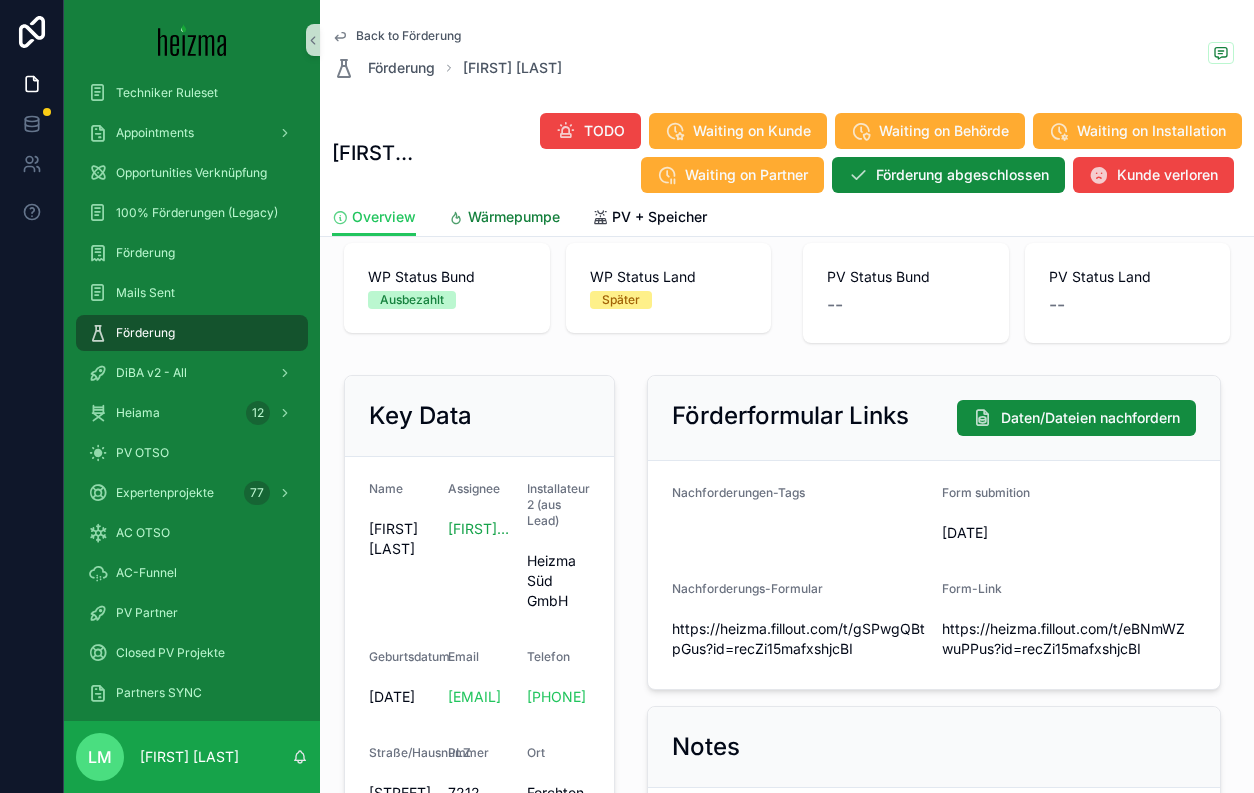 click on "Wärmepumpe" at bounding box center [514, 217] 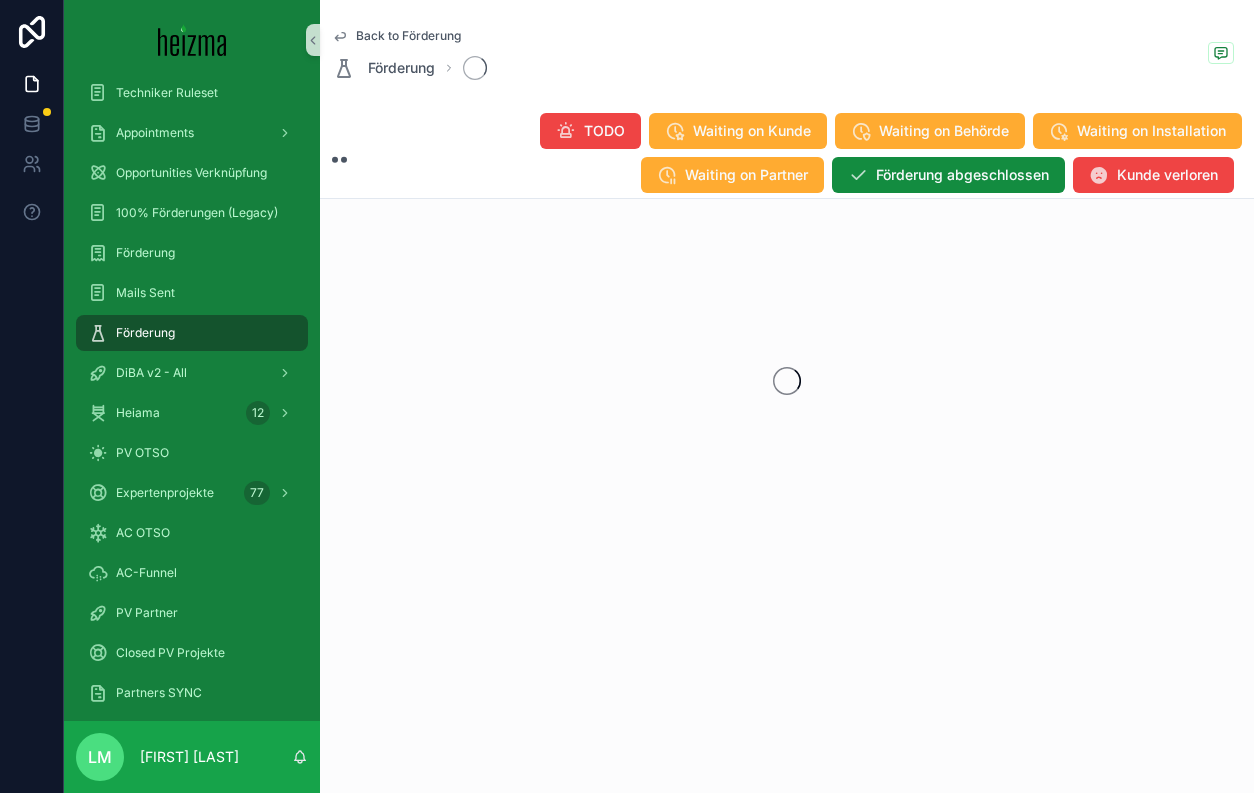 scroll, scrollTop: 0, scrollLeft: 0, axis: both 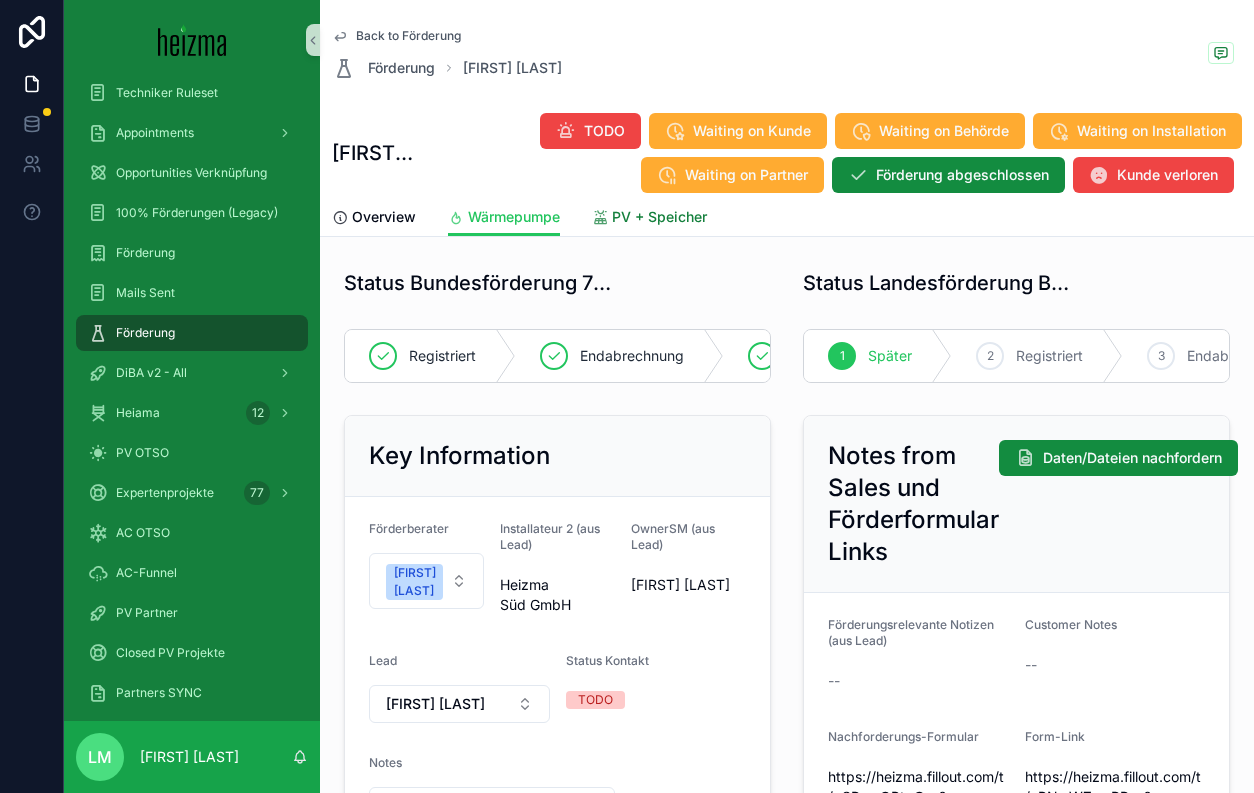 click on "PV + Speicher" at bounding box center [659, 217] 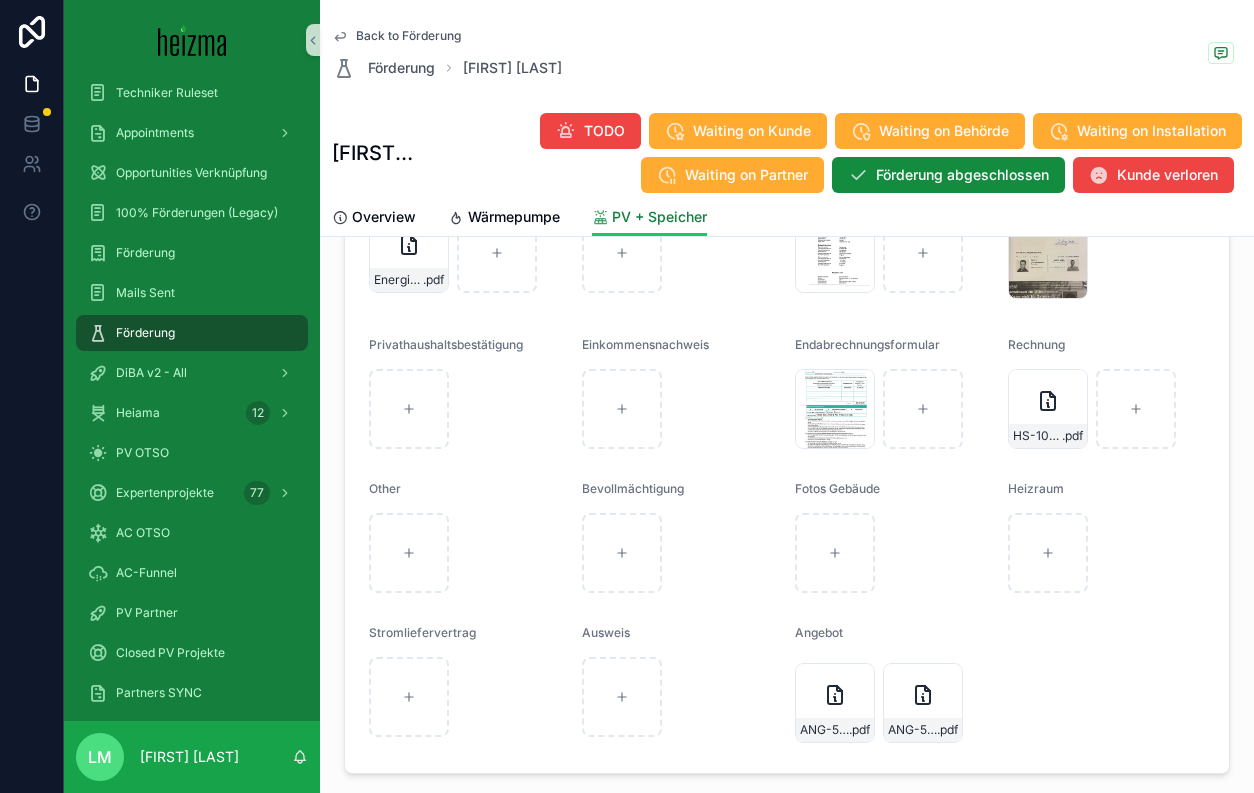 scroll, scrollTop: 2235, scrollLeft: 0, axis: vertical 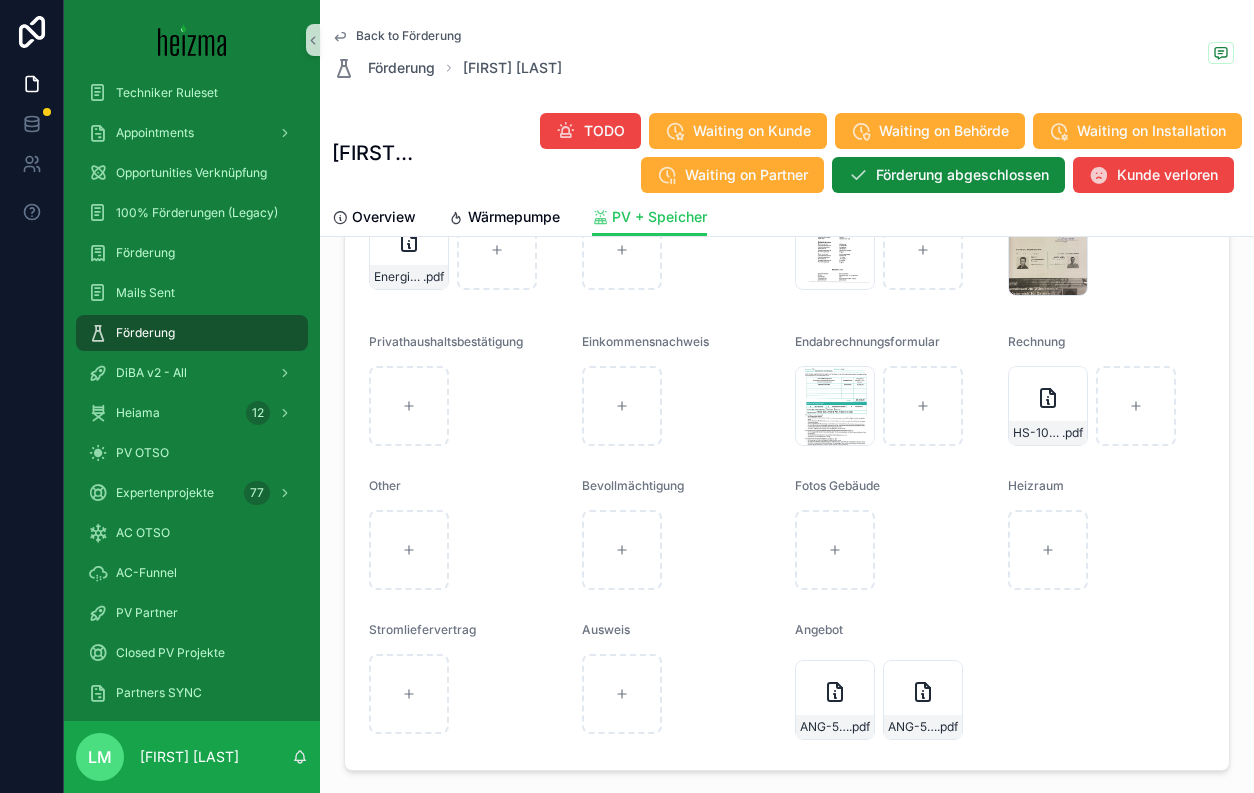 click on "Back to Förderung  Förderung  Anna Buday" at bounding box center (447, 54) 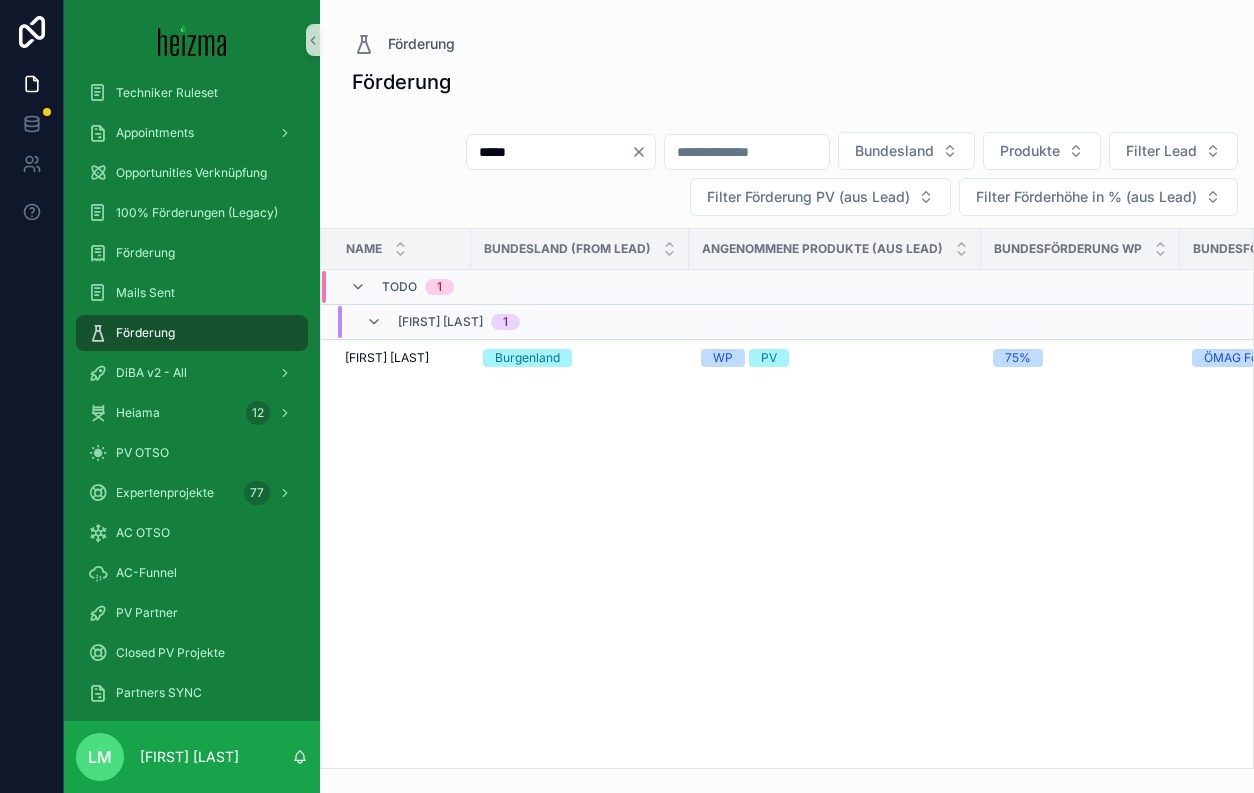 click on "*****" at bounding box center (549, 152) 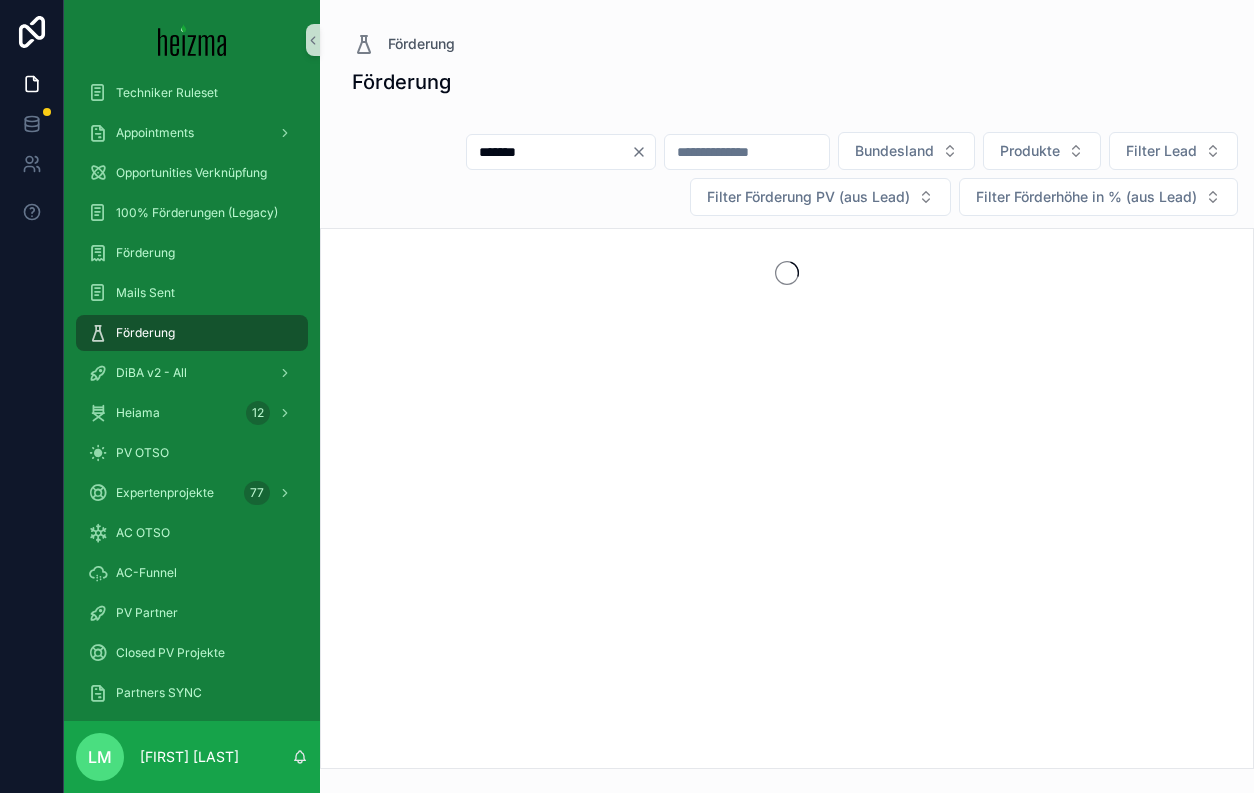 type on "*******" 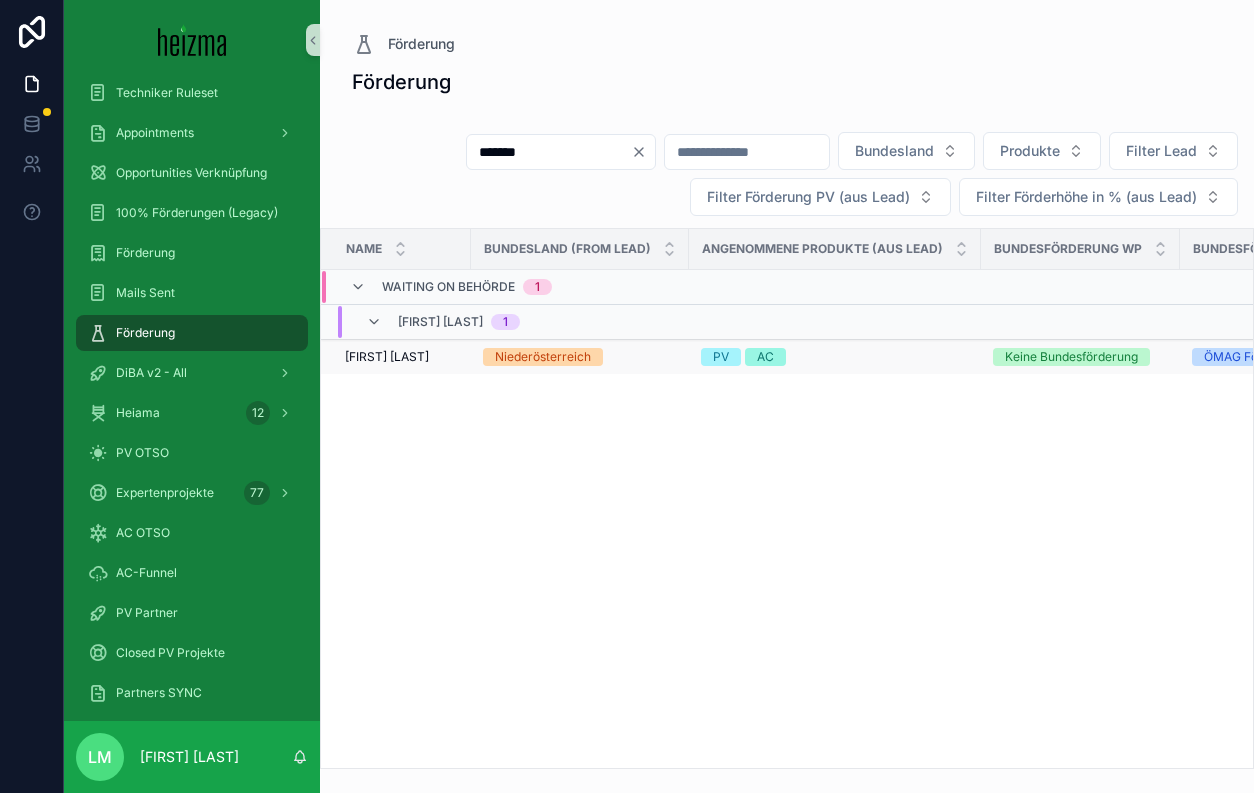 click on "Hubert Kotzler" at bounding box center (387, 357) 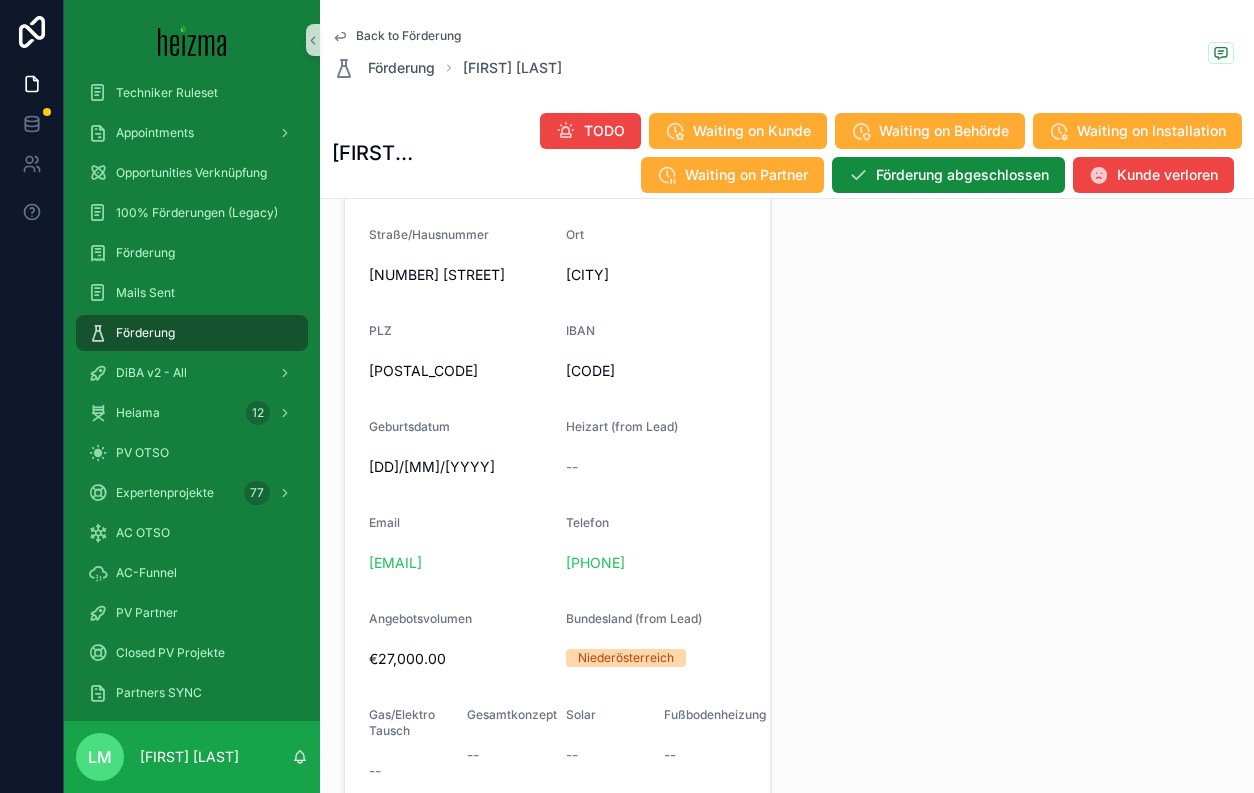 scroll, scrollTop: 1221, scrollLeft: 0, axis: vertical 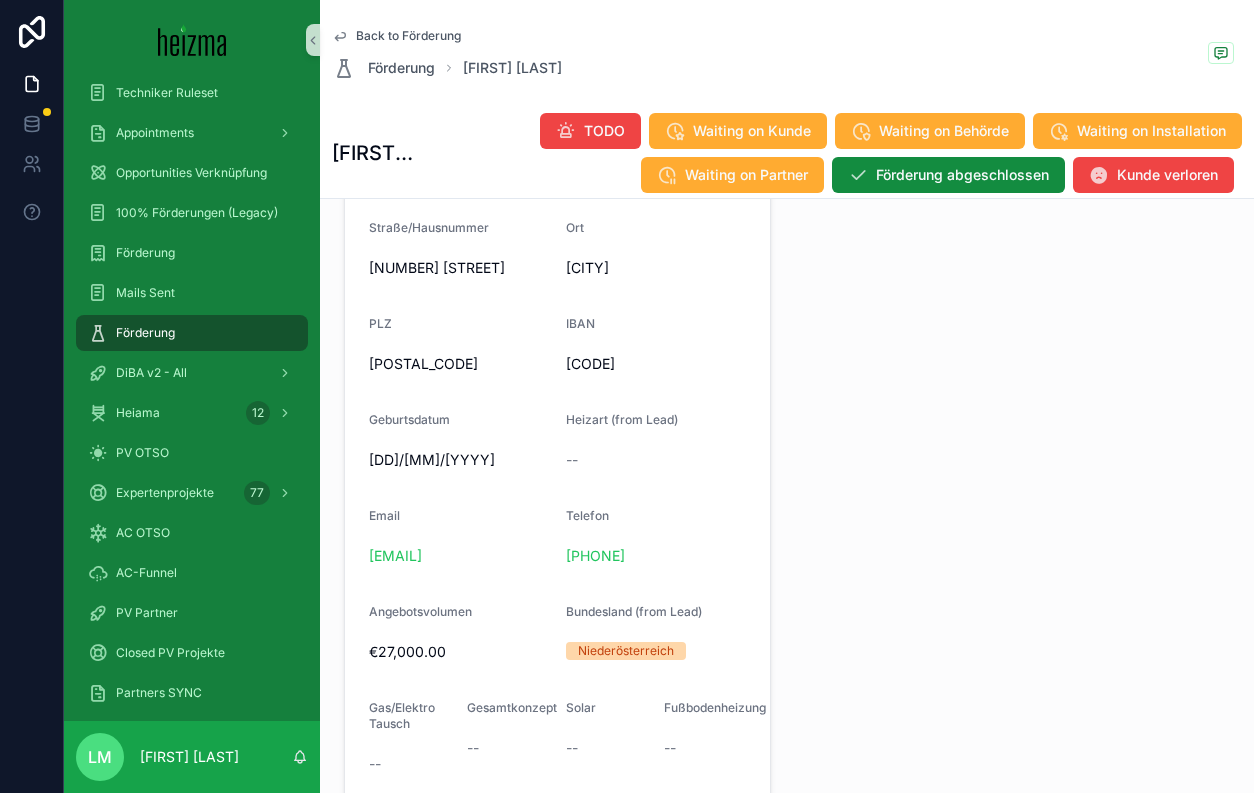 click on "Back to Förderung  Förderung  Hubert Kotzler" at bounding box center (787, 54) 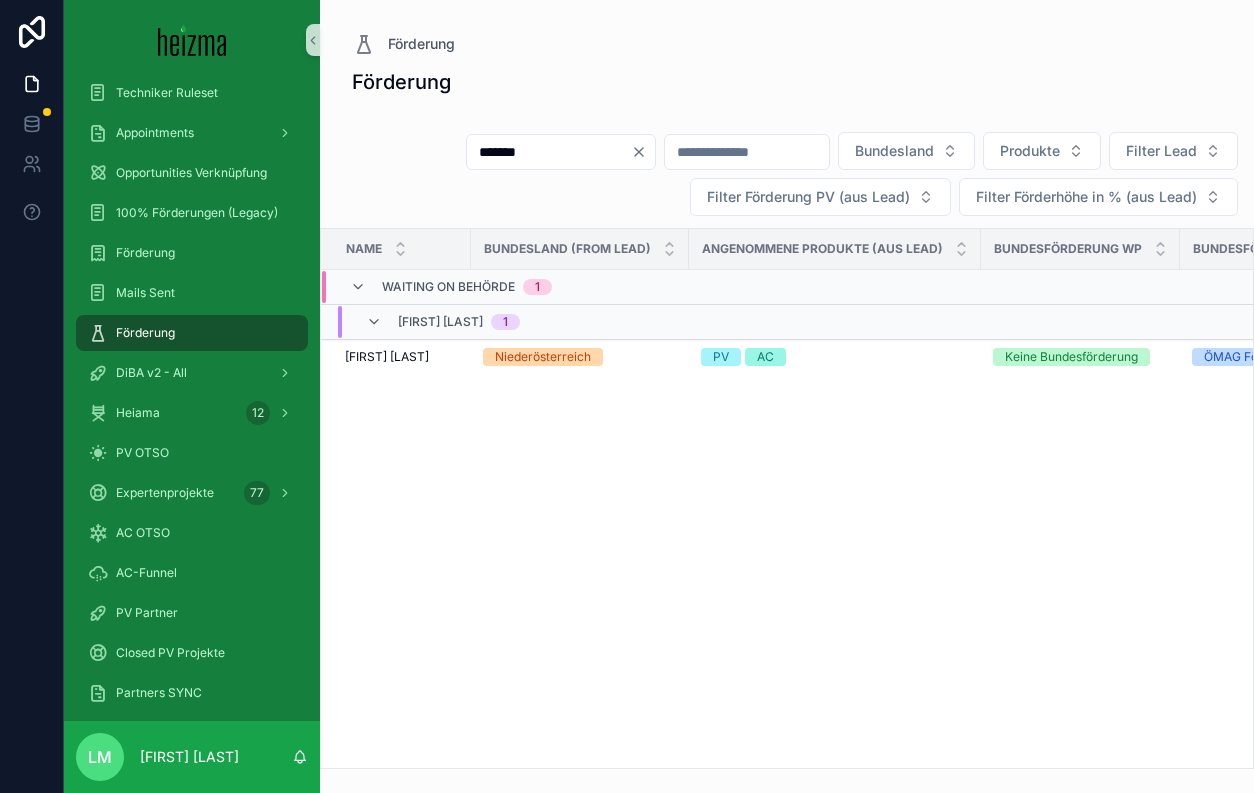 click on "*******" at bounding box center (561, 152) 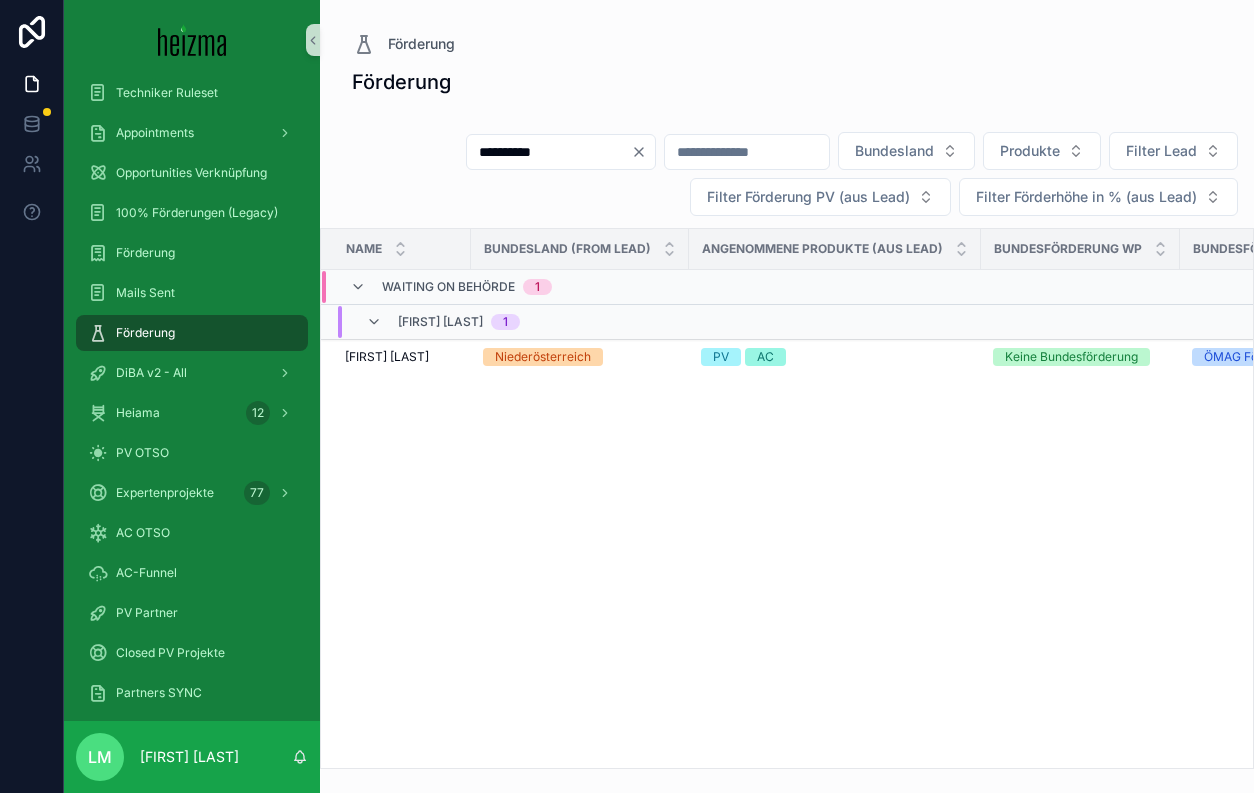 type on "**********" 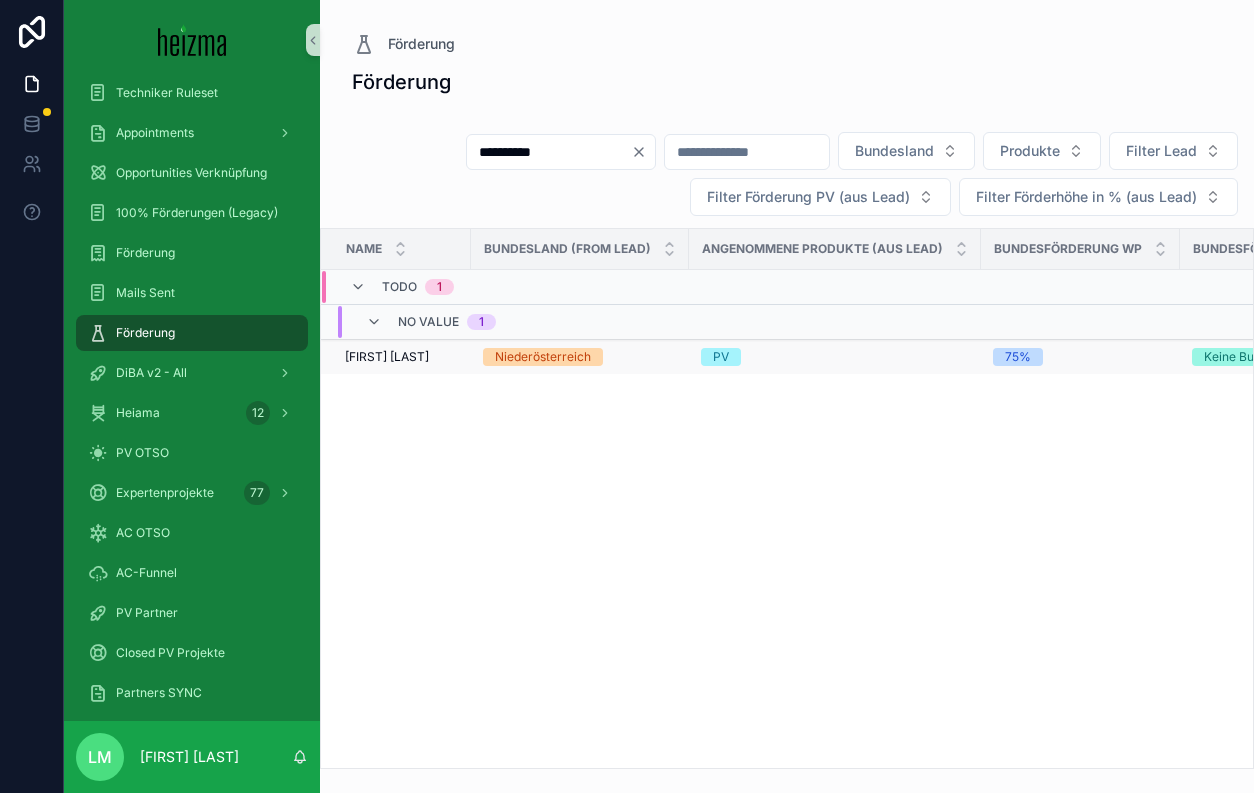 click on "Josef Lienharter" at bounding box center [387, 357] 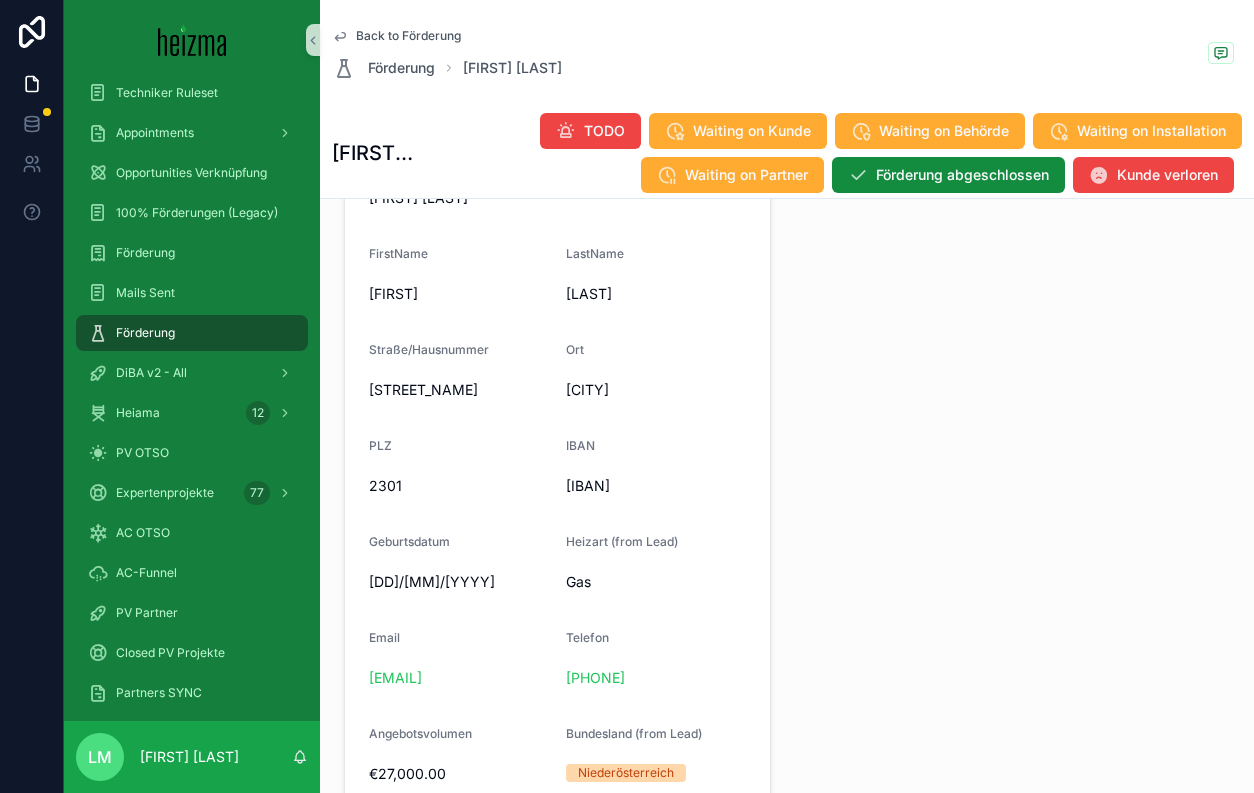 scroll, scrollTop: 1140, scrollLeft: 0, axis: vertical 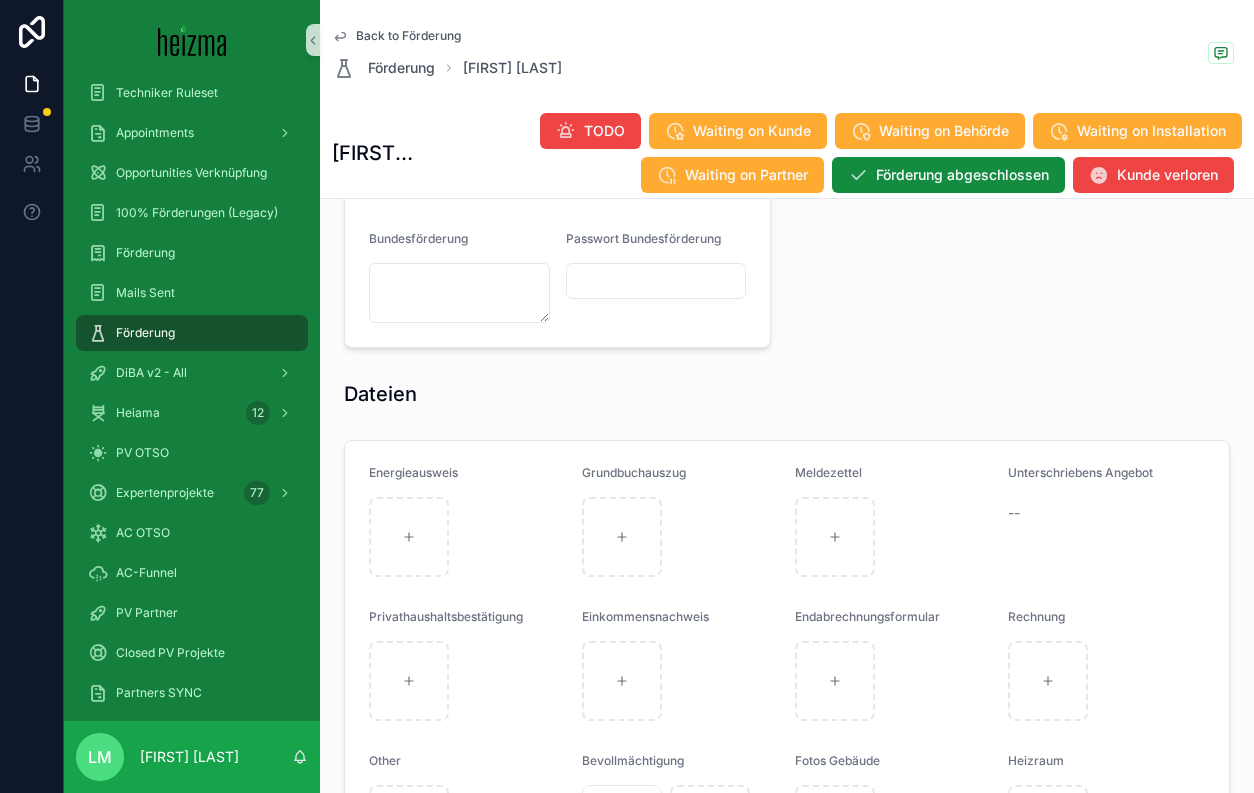 click on "Dateien" at bounding box center (787, 394) 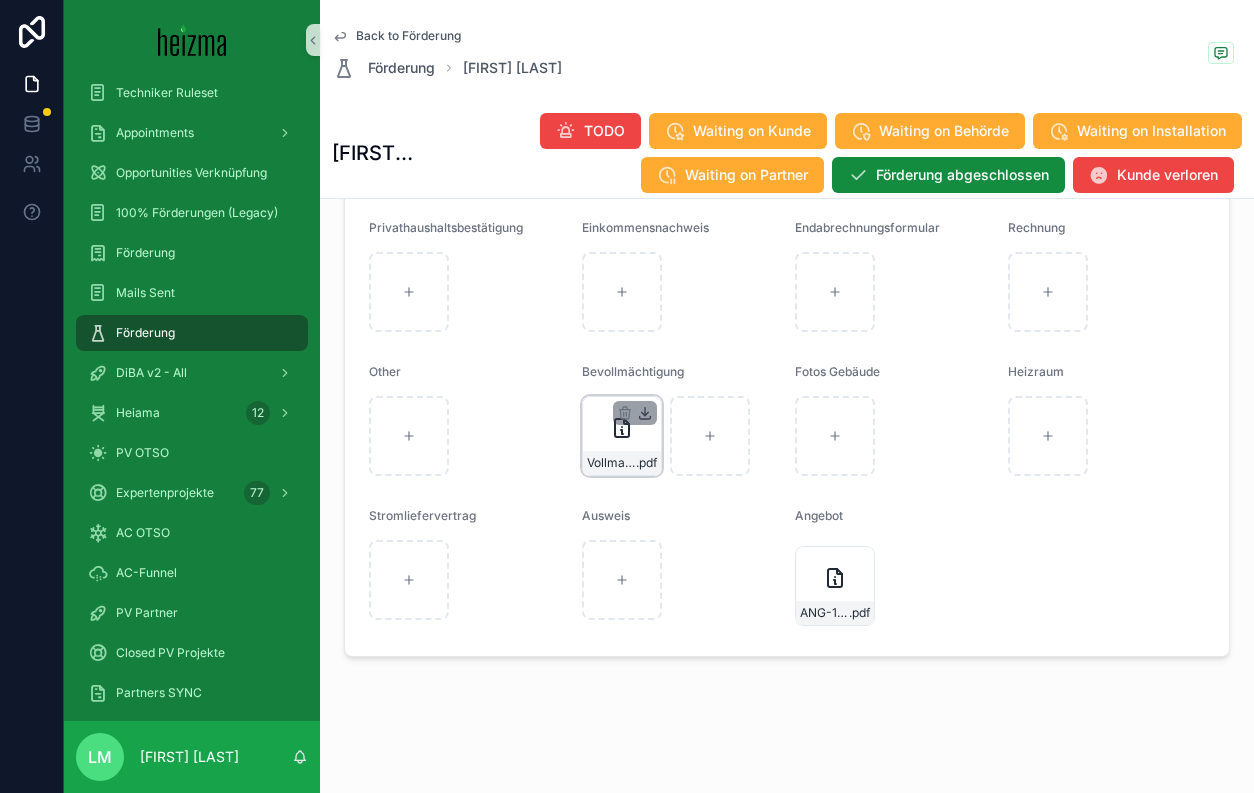 click 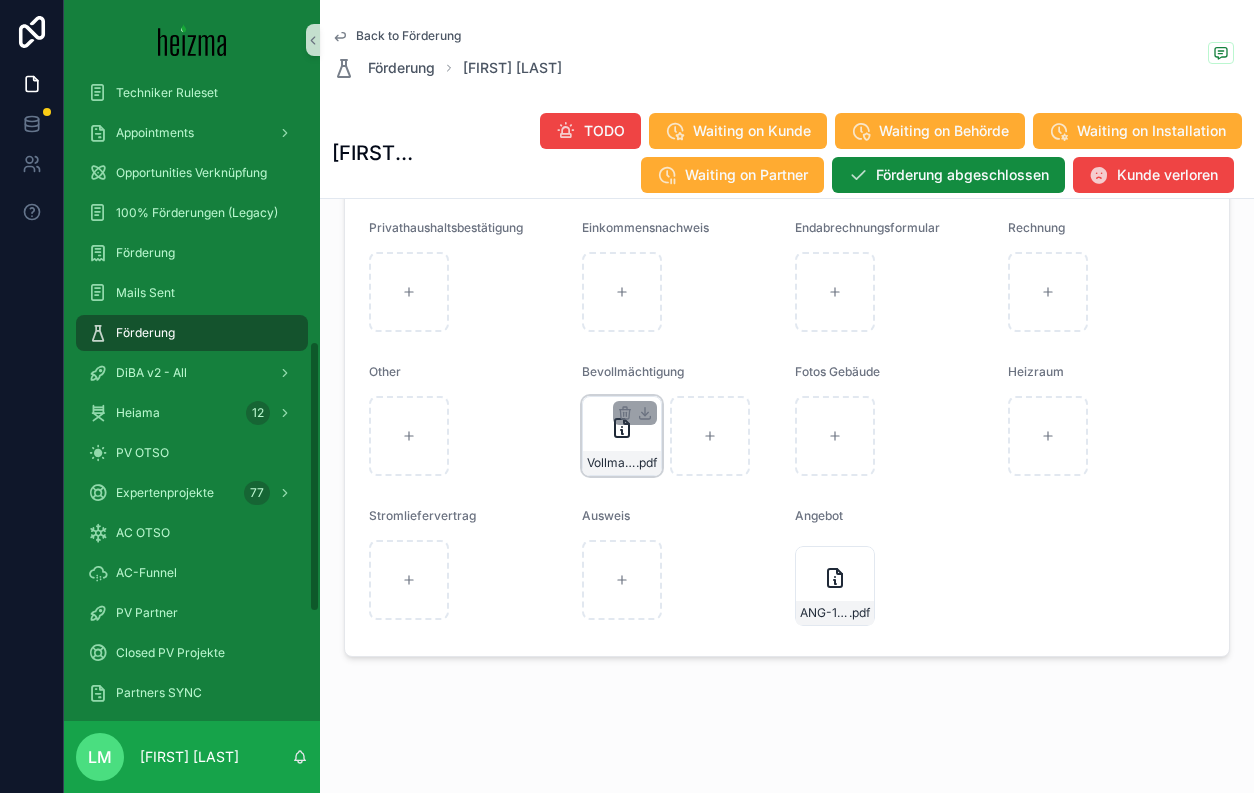 click on "Back to Förderung  Förderung  Josef Lienharter" at bounding box center [787, 54] 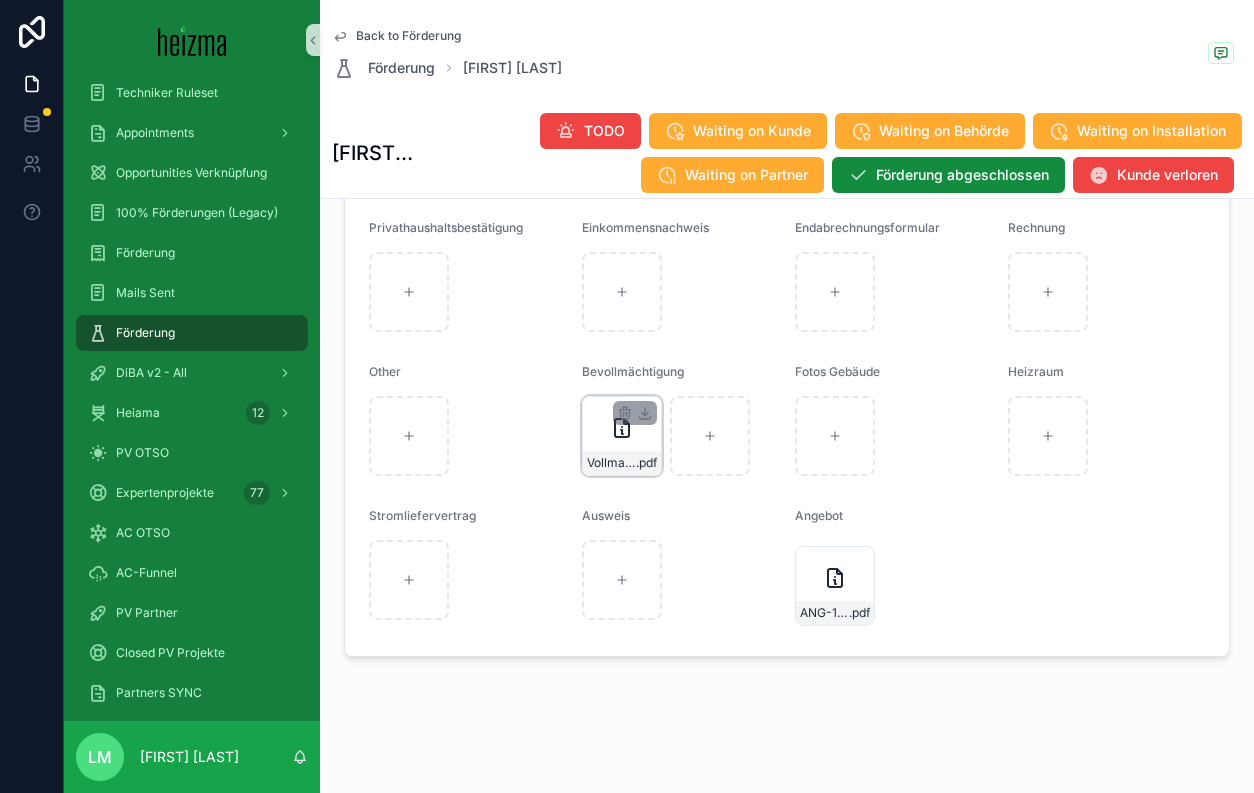 click on "Back to Förderung" at bounding box center [408, 36] 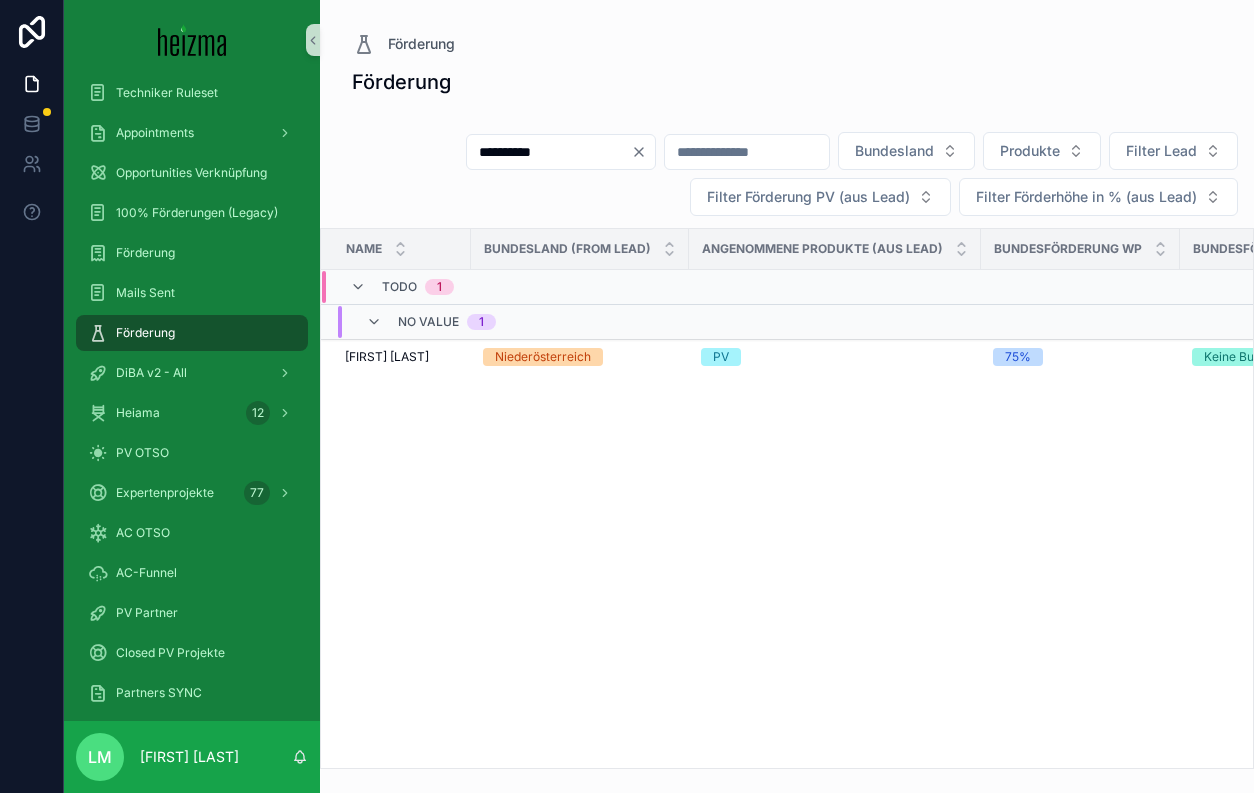 click on "**********" at bounding box center [549, 152] 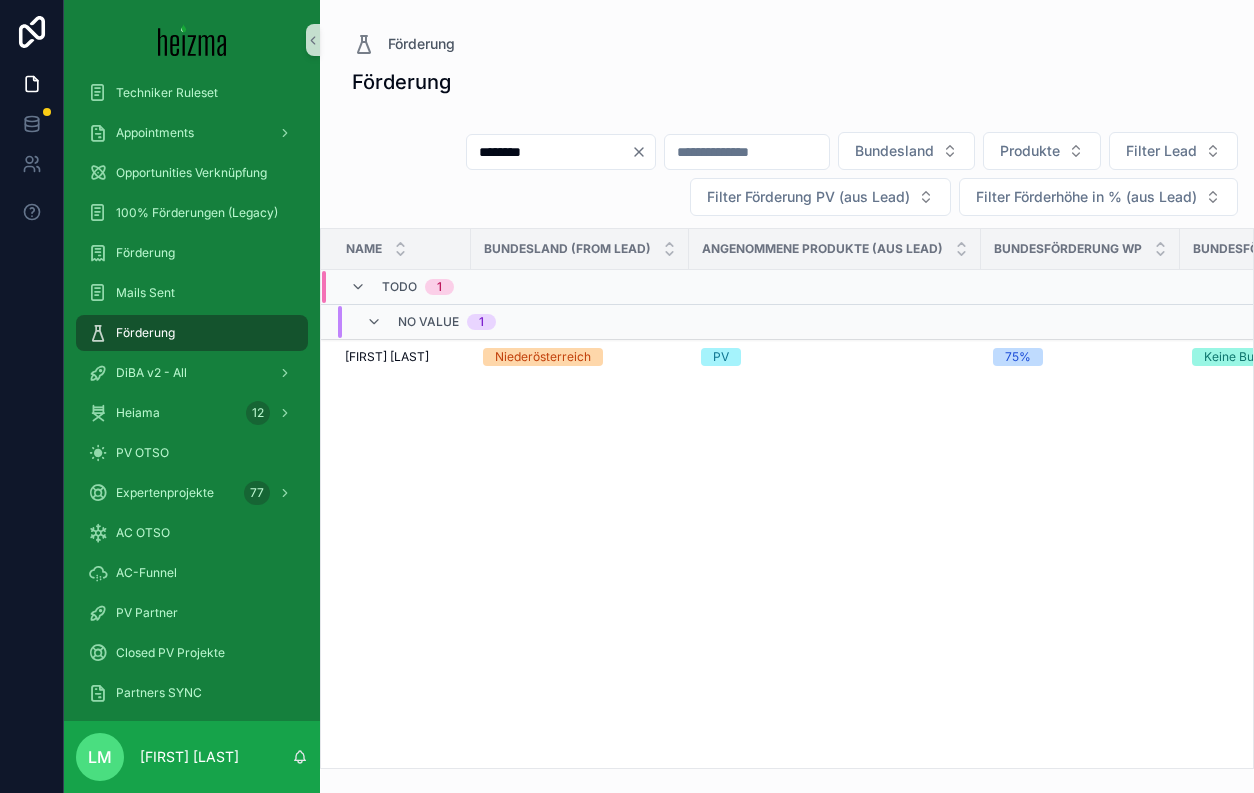 type on "********" 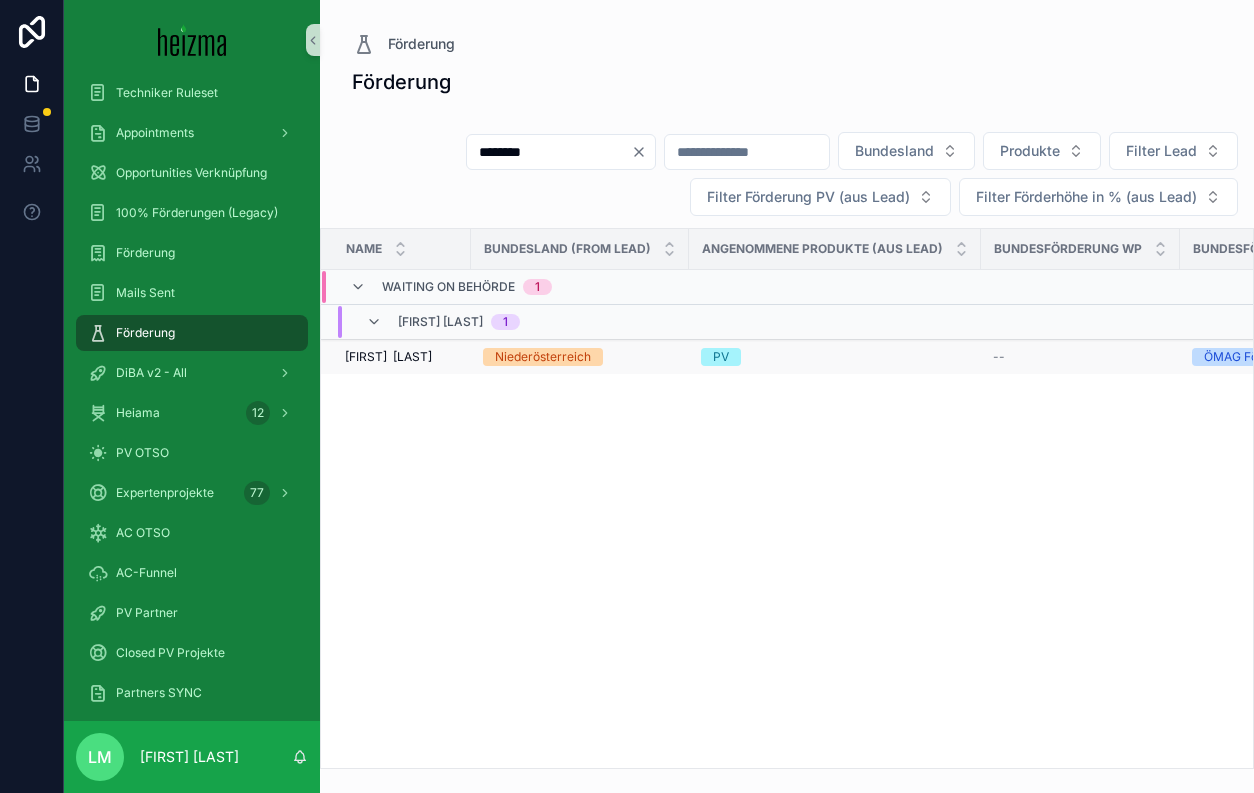 click on "Kerope  Papazian" at bounding box center (388, 357) 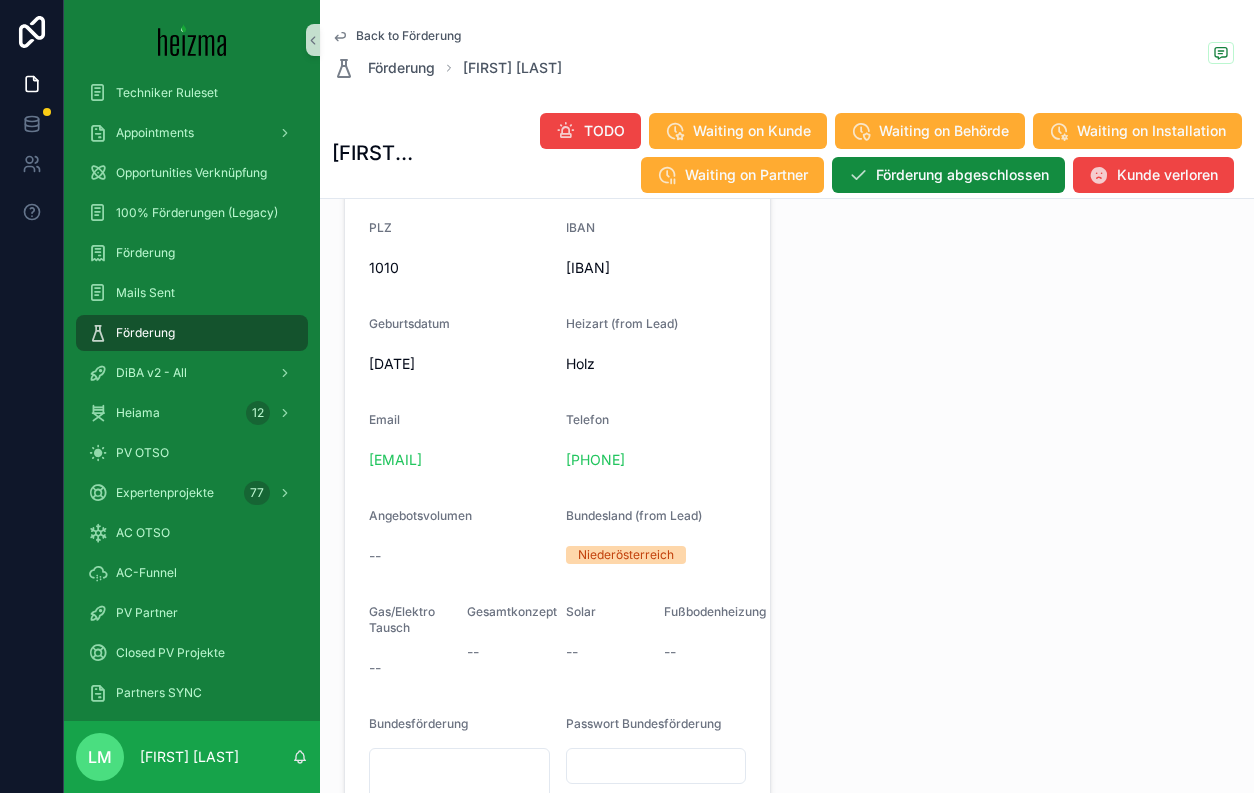 scroll, scrollTop: 1319, scrollLeft: 0, axis: vertical 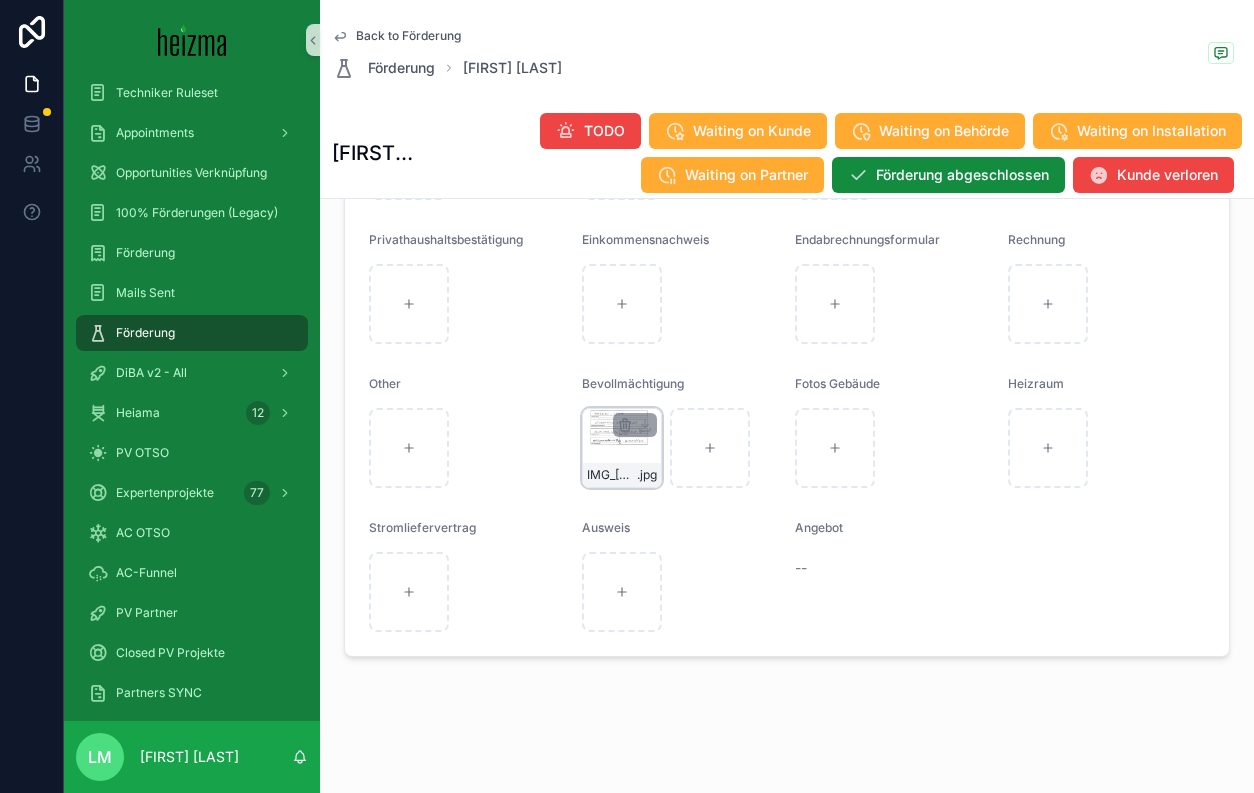 click on "IMG_7220 .jpg" at bounding box center (622, 448) 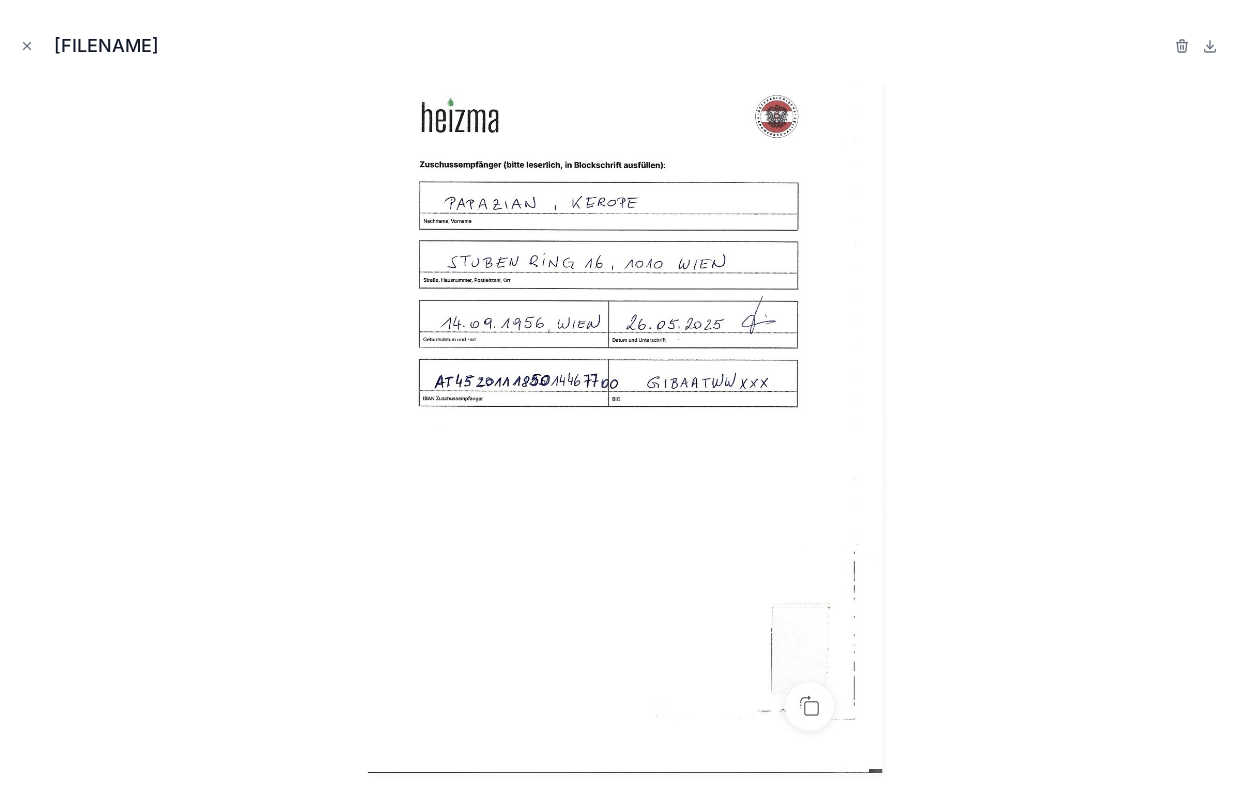 click on "IMG_7220.jpg" at bounding box center [627, 46] 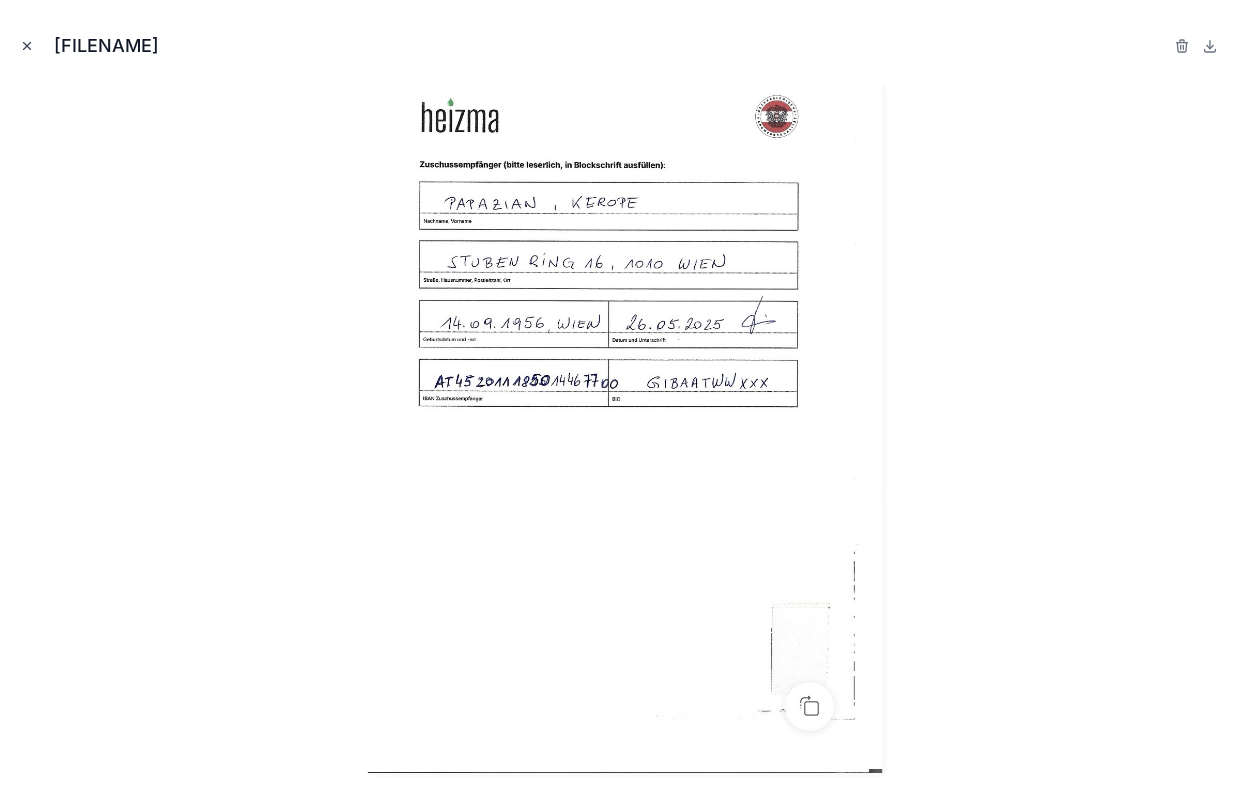 click 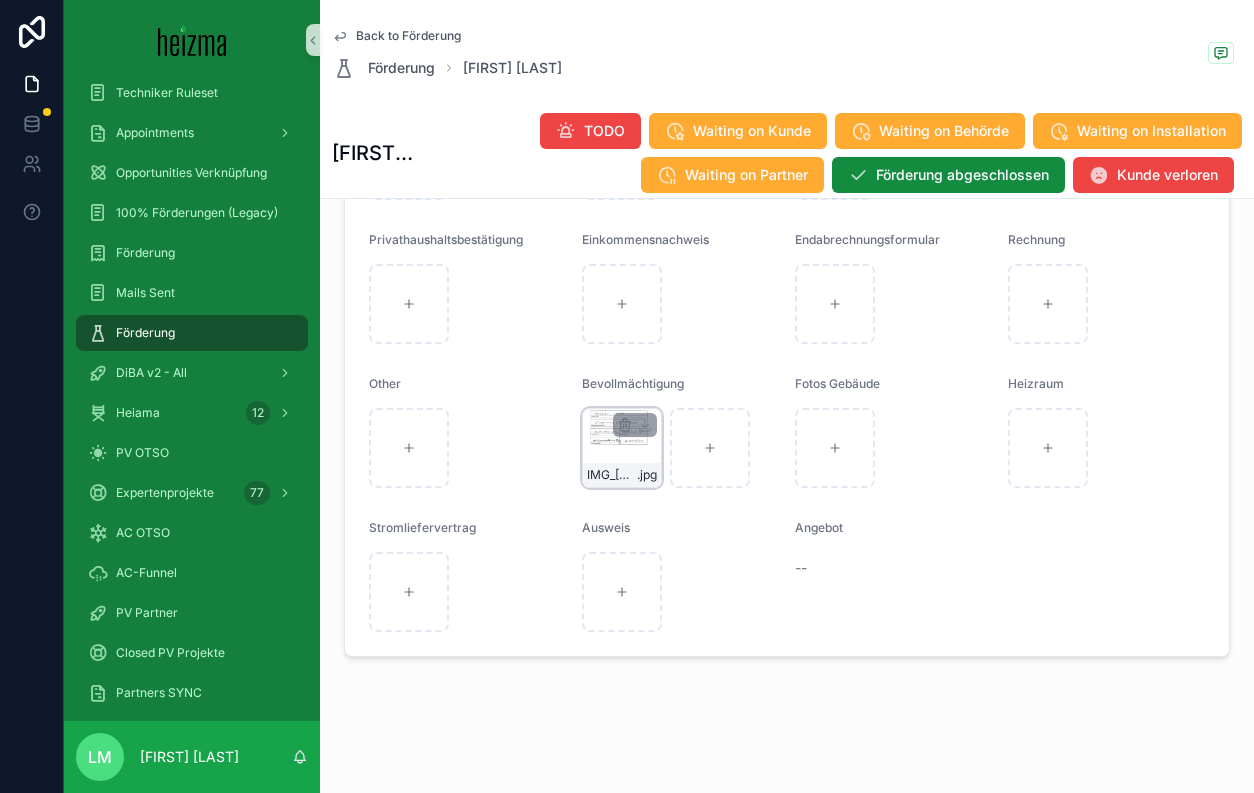 click on "IMG_7220 .jpg" at bounding box center [622, 448] 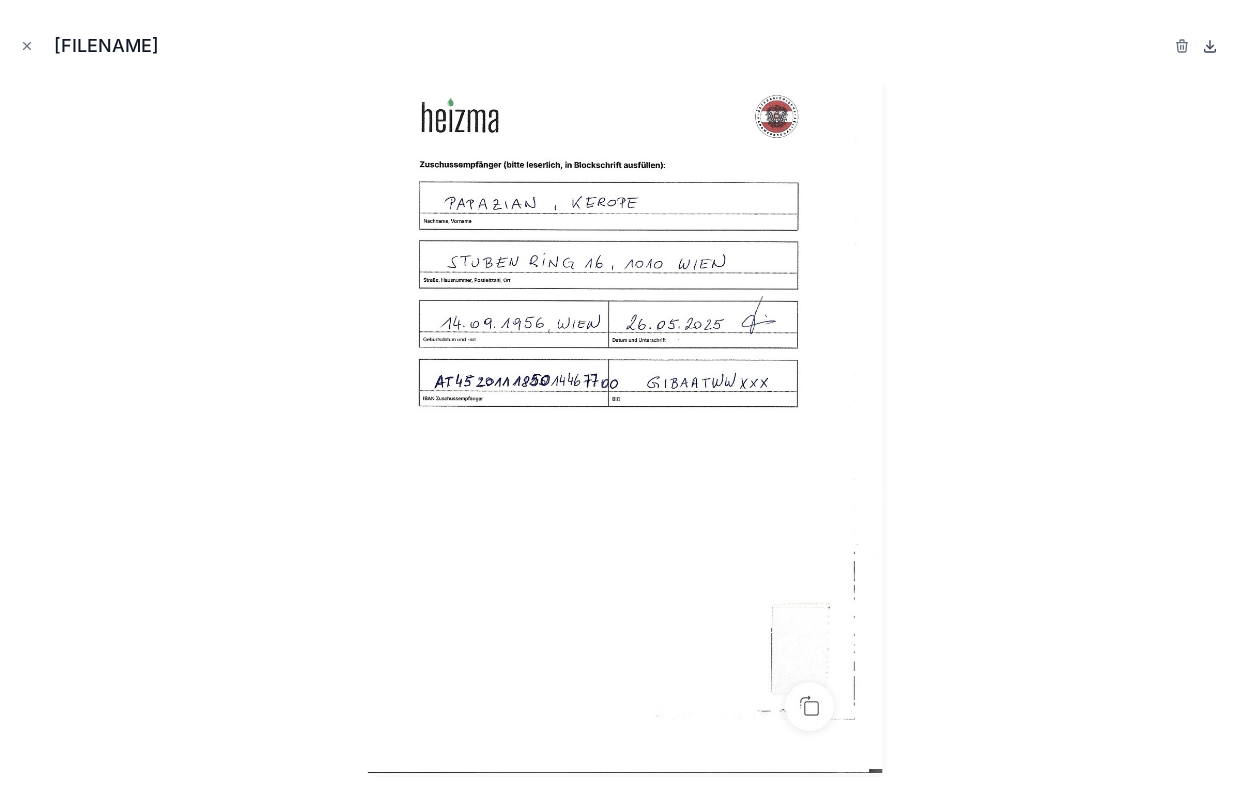 click 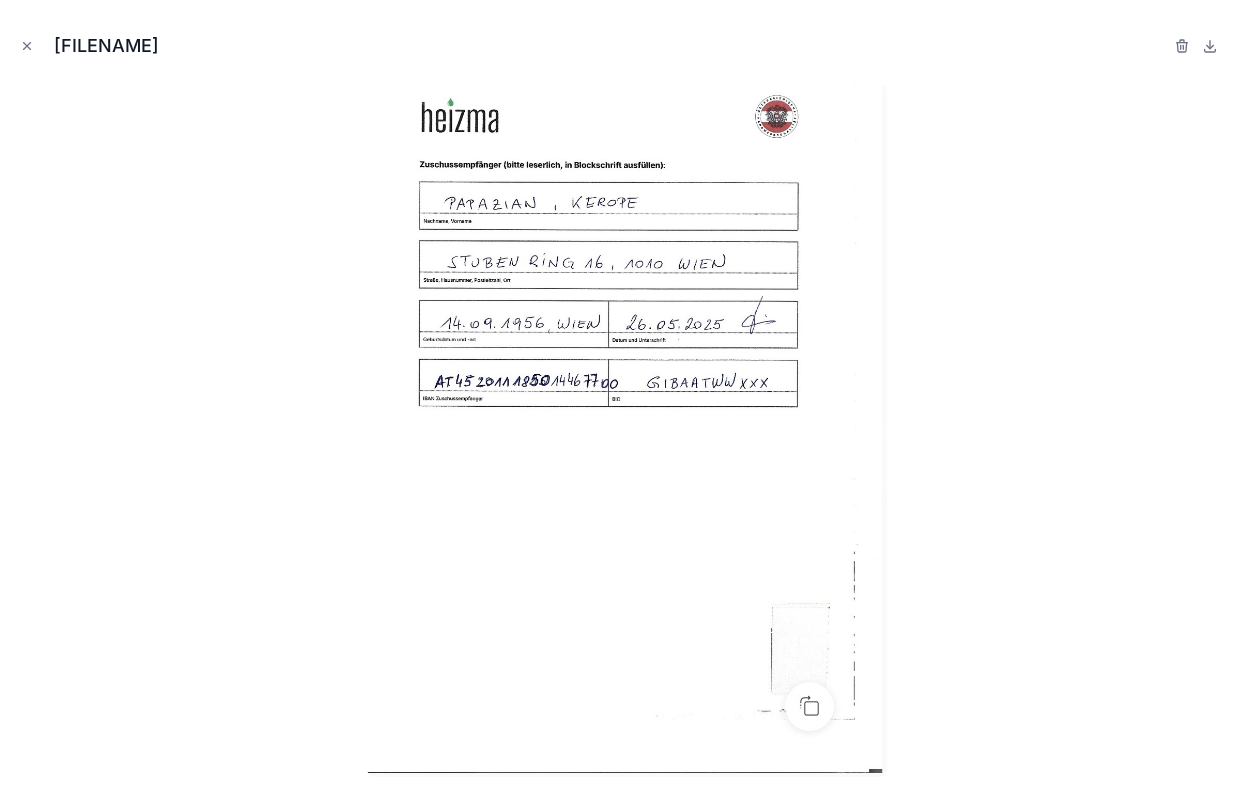 click 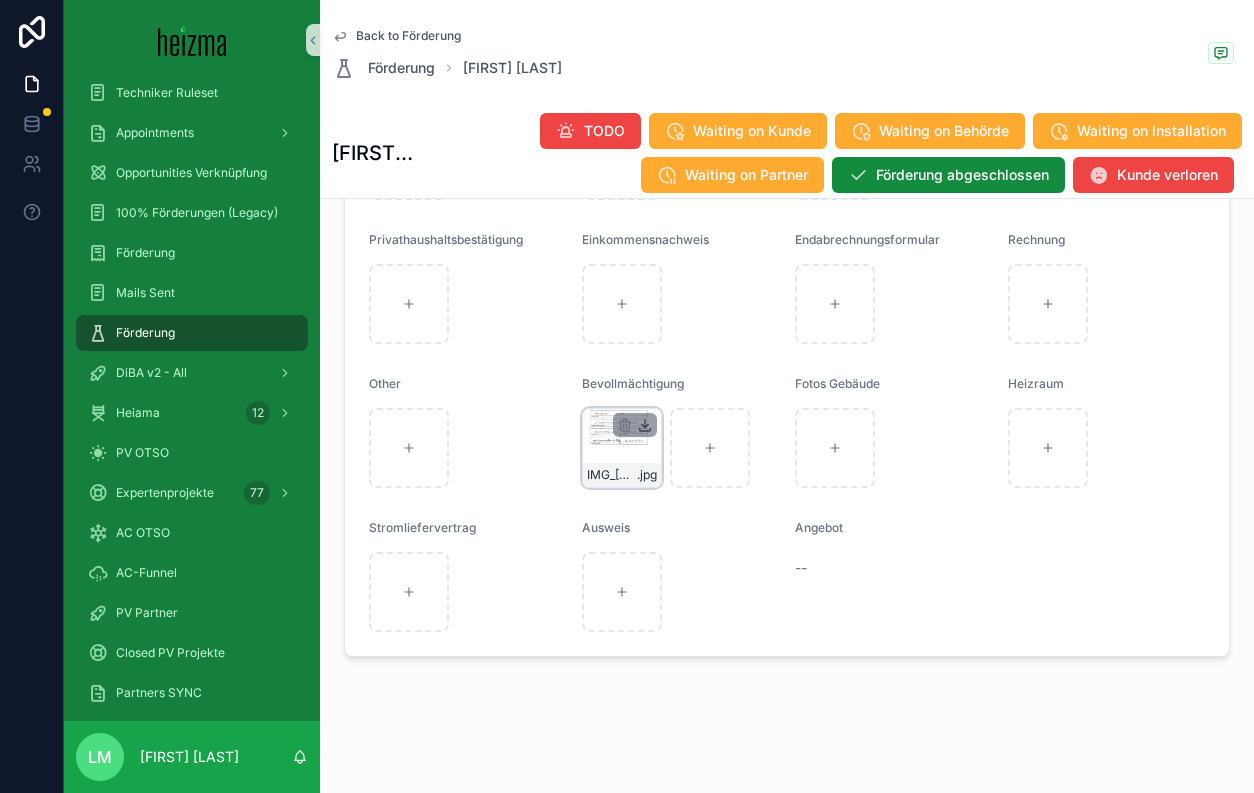 click 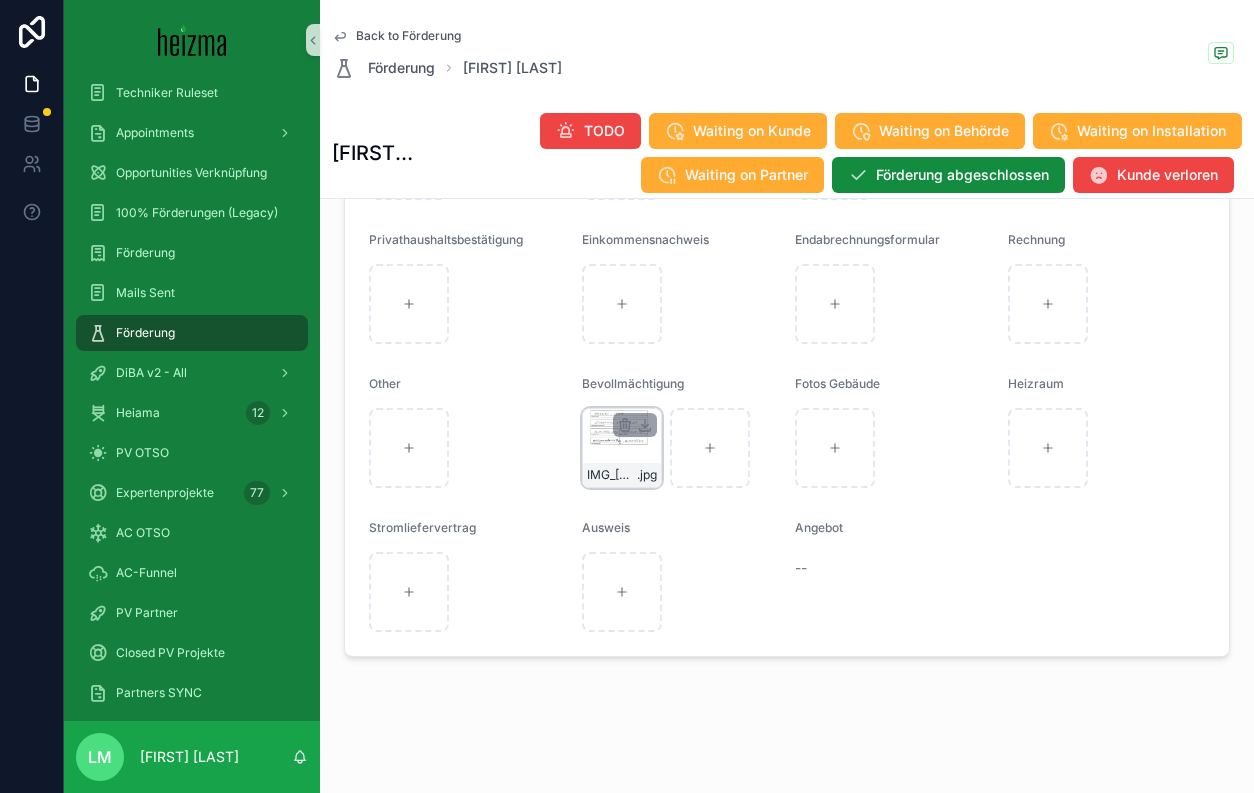 click 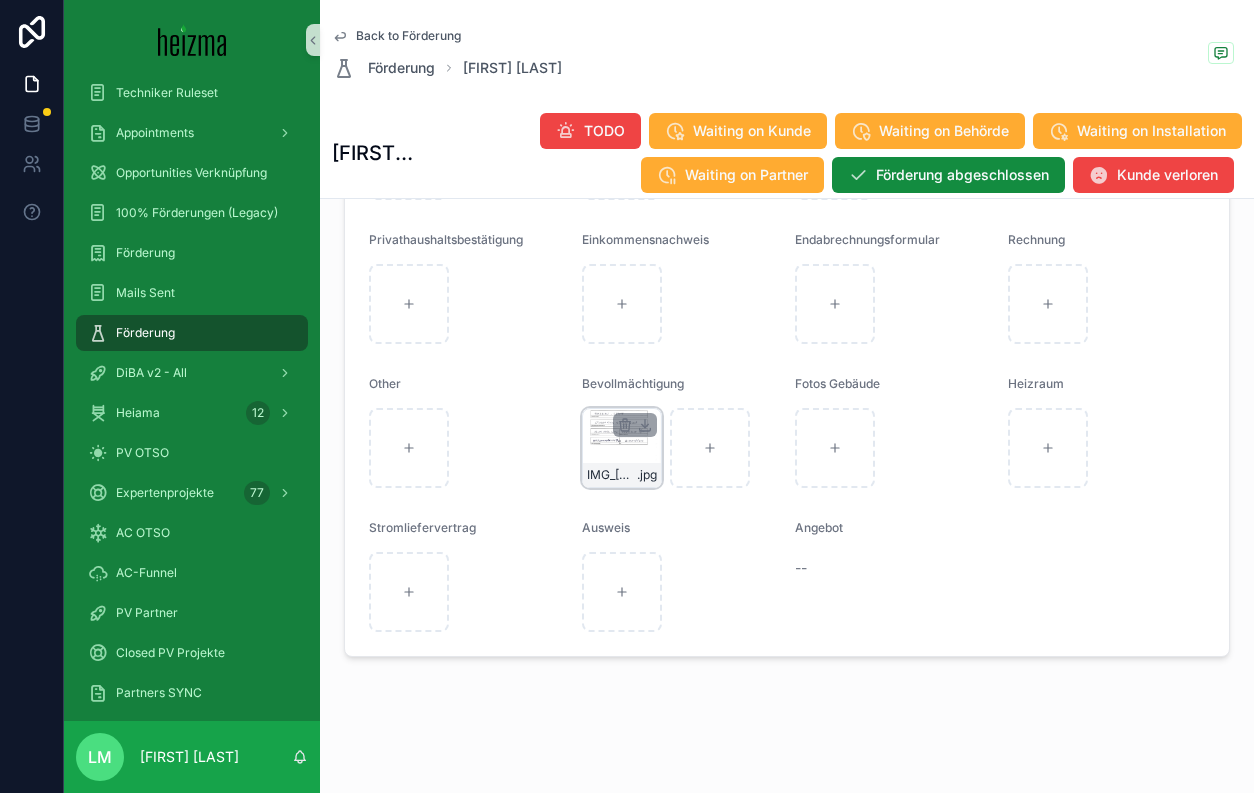 click 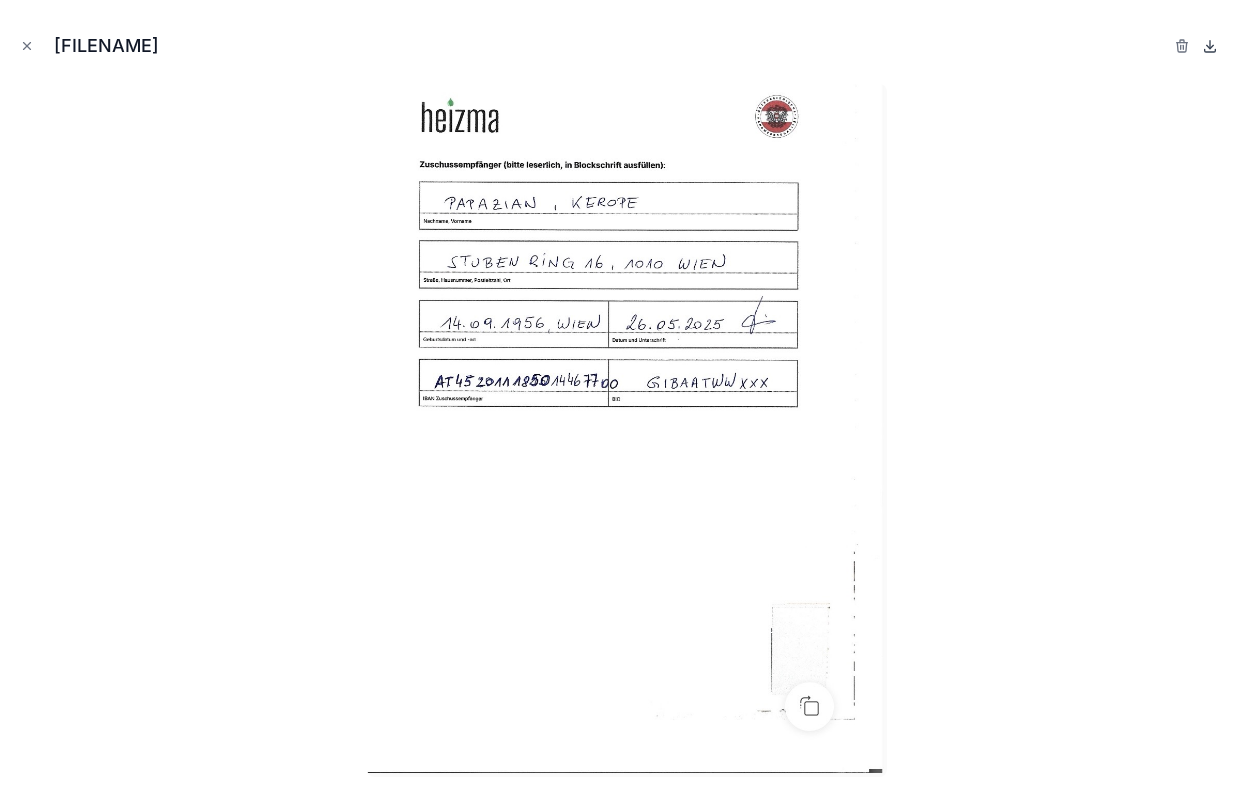 click 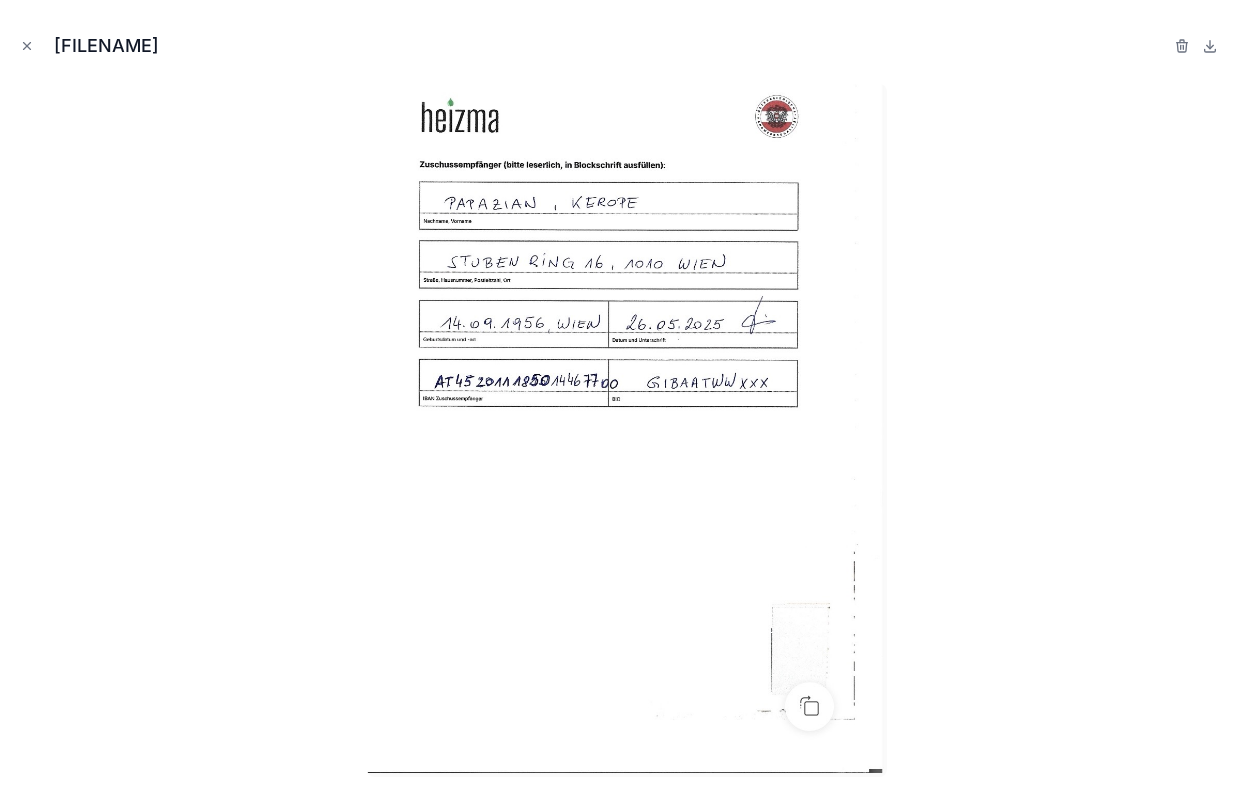 click at bounding box center [627, 430] 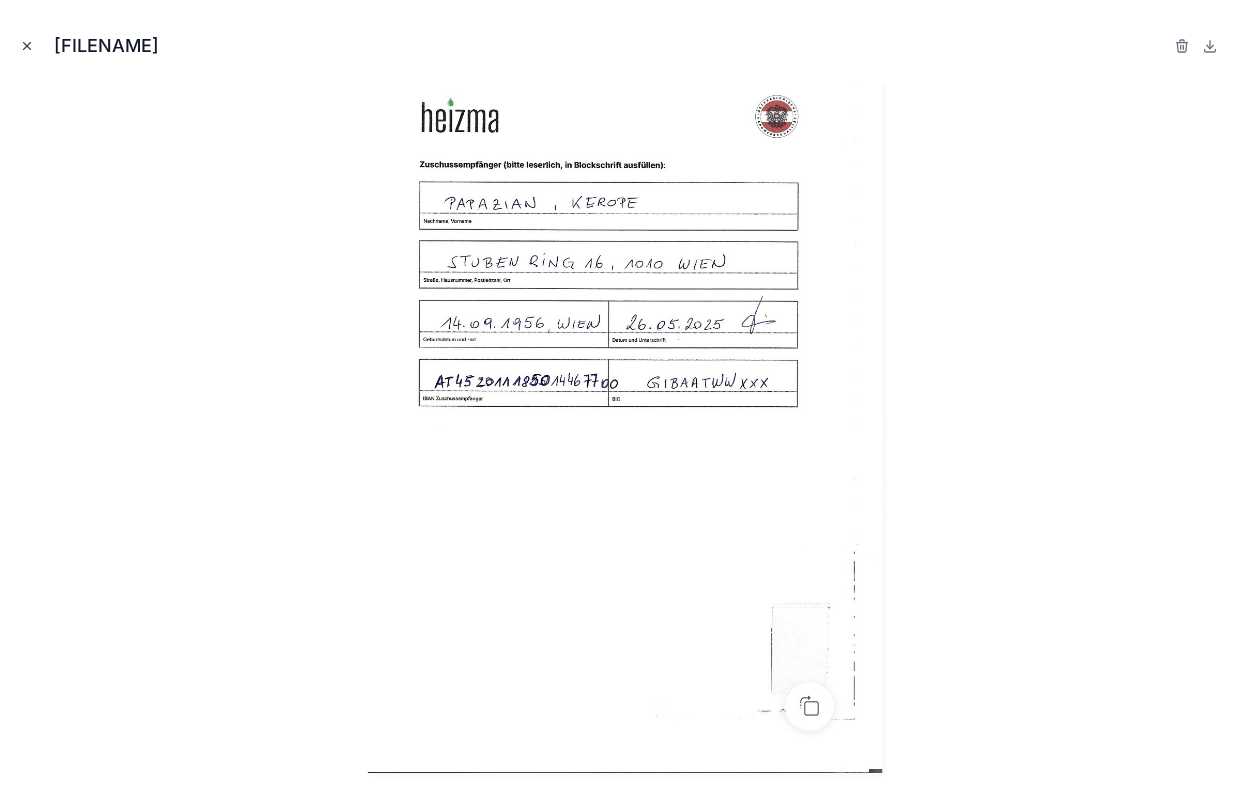 click at bounding box center (27, 46) 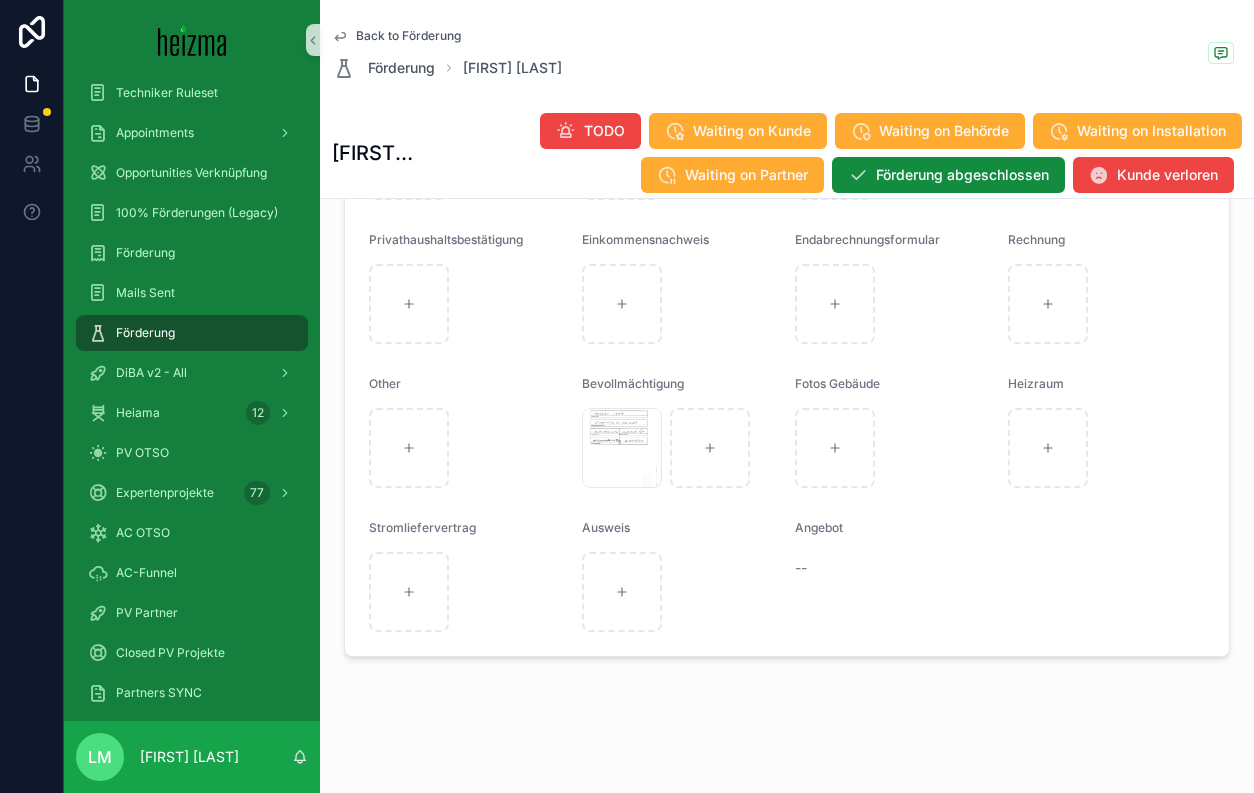 click on "Back to Förderung" at bounding box center [408, 36] 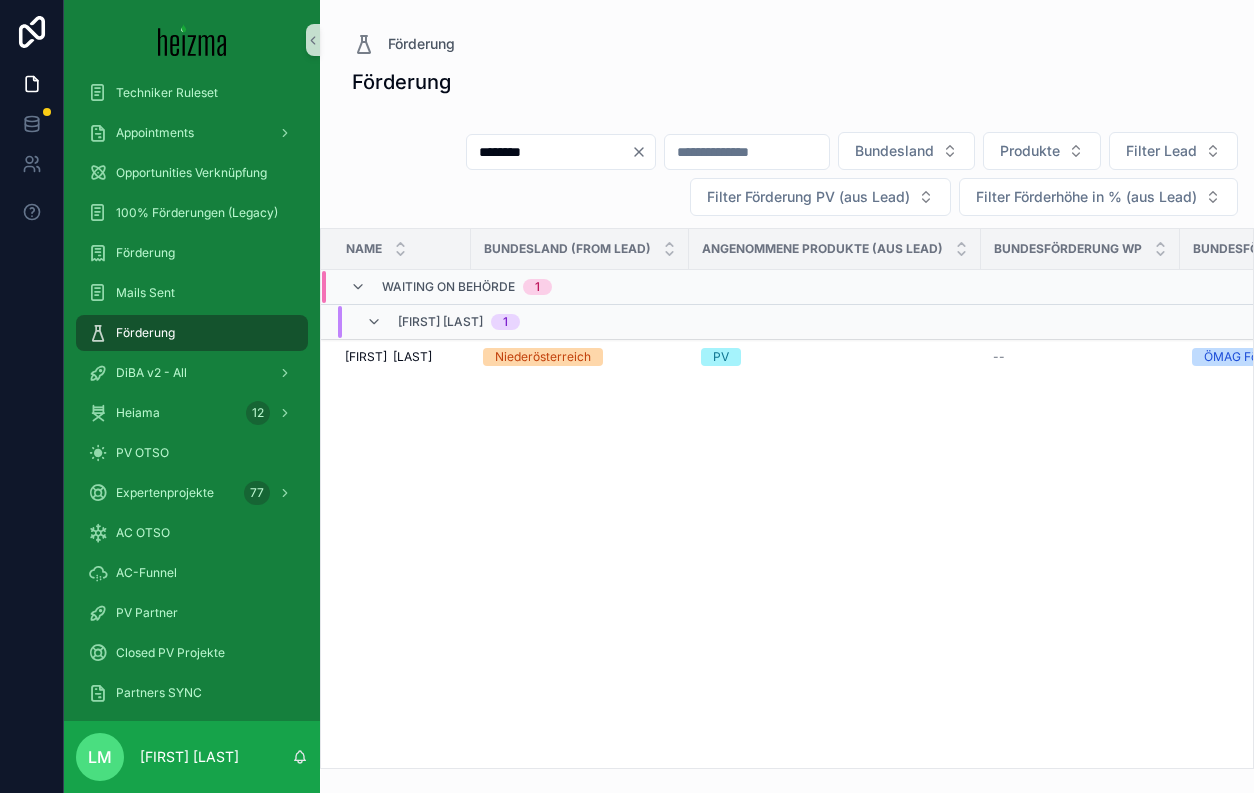 scroll, scrollTop: 0, scrollLeft: 0, axis: both 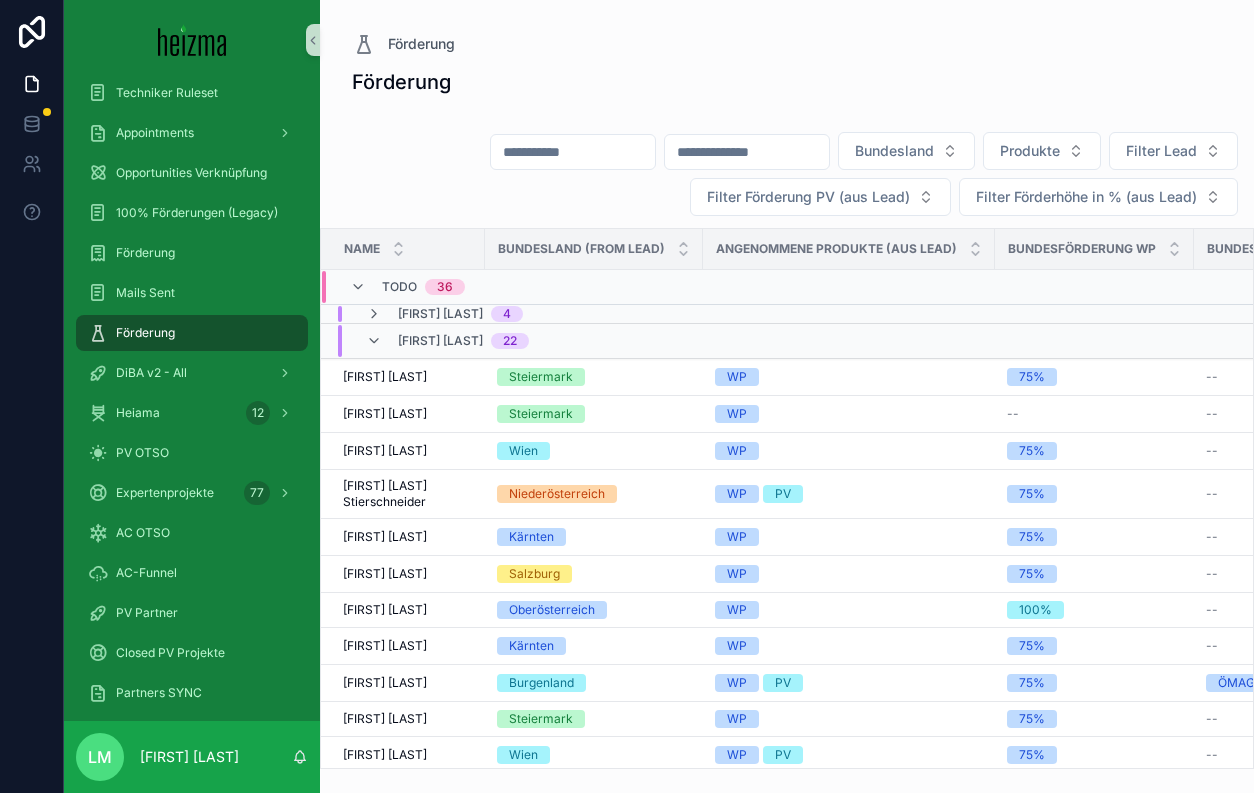 click on "[FIRST] [LAST] [NUMBER]" at bounding box center (447, 341) 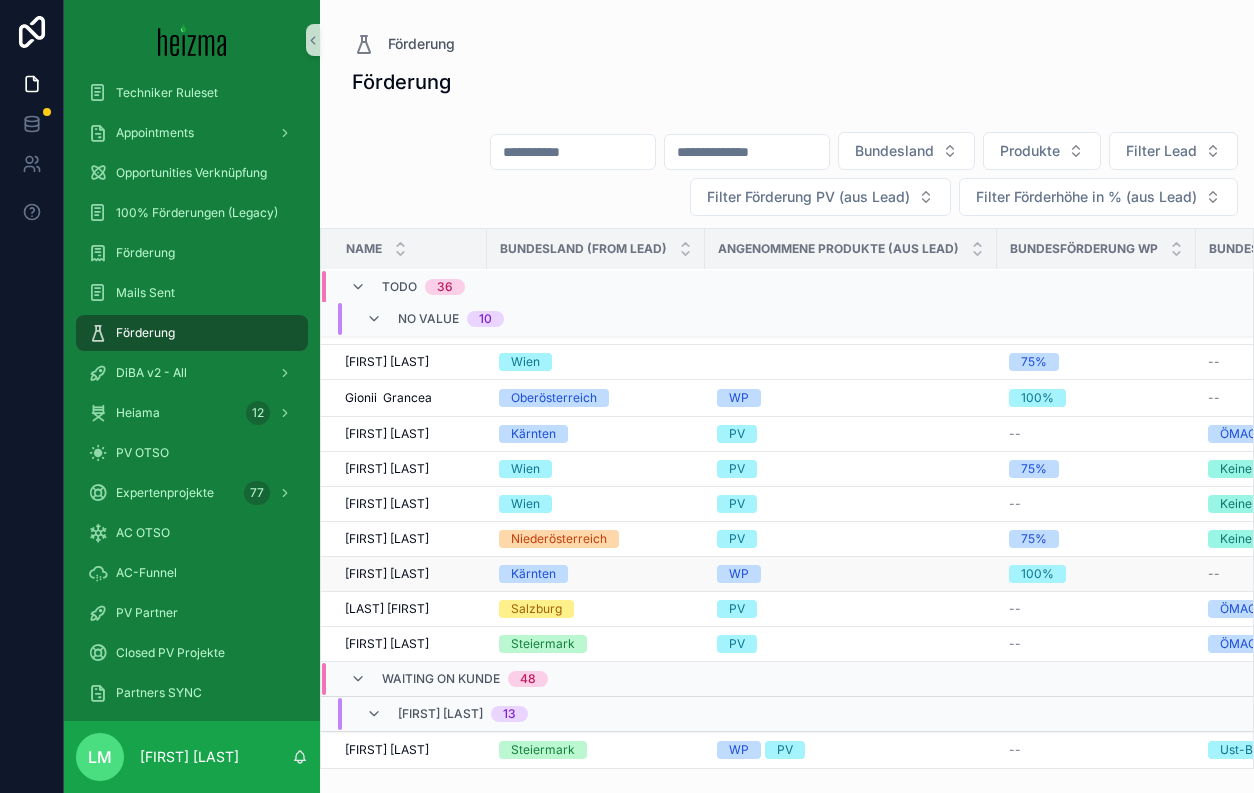 scroll, scrollTop: 58, scrollLeft: 0, axis: vertical 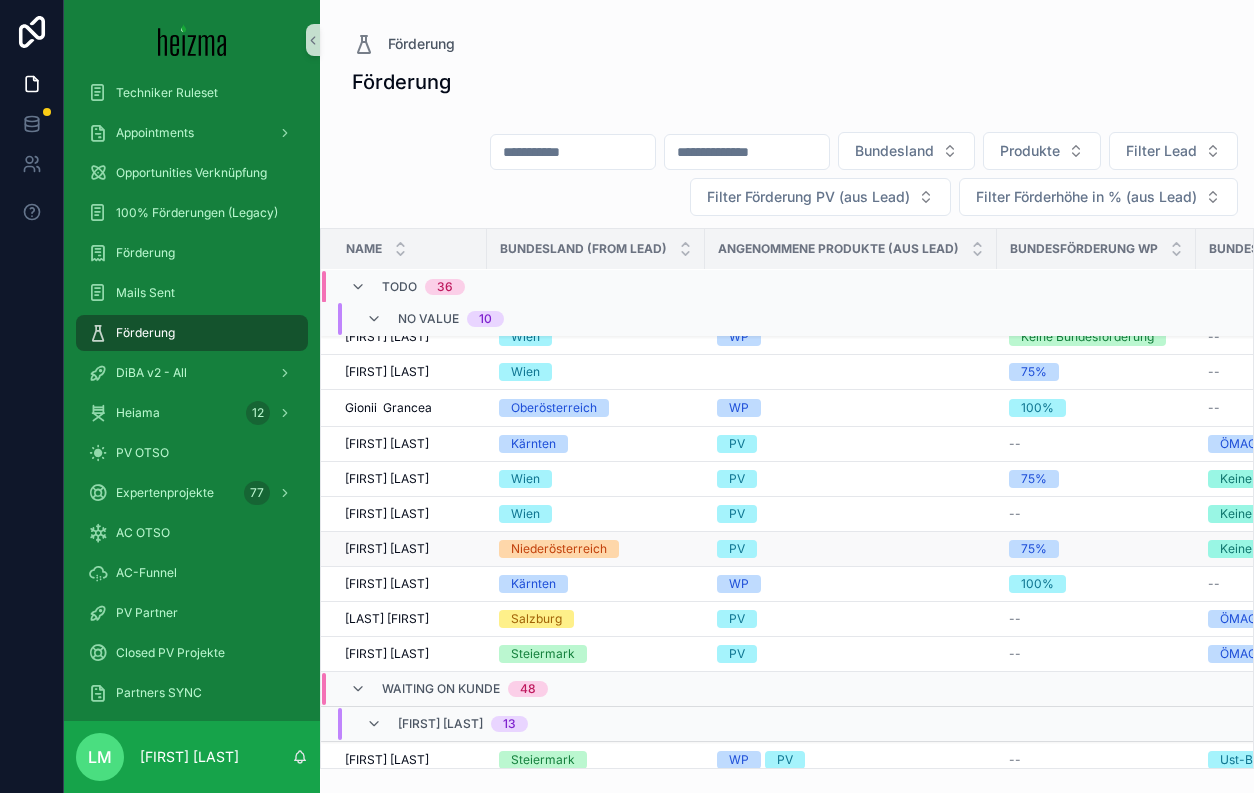 click on "Josef Lienharter" at bounding box center [387, 549] 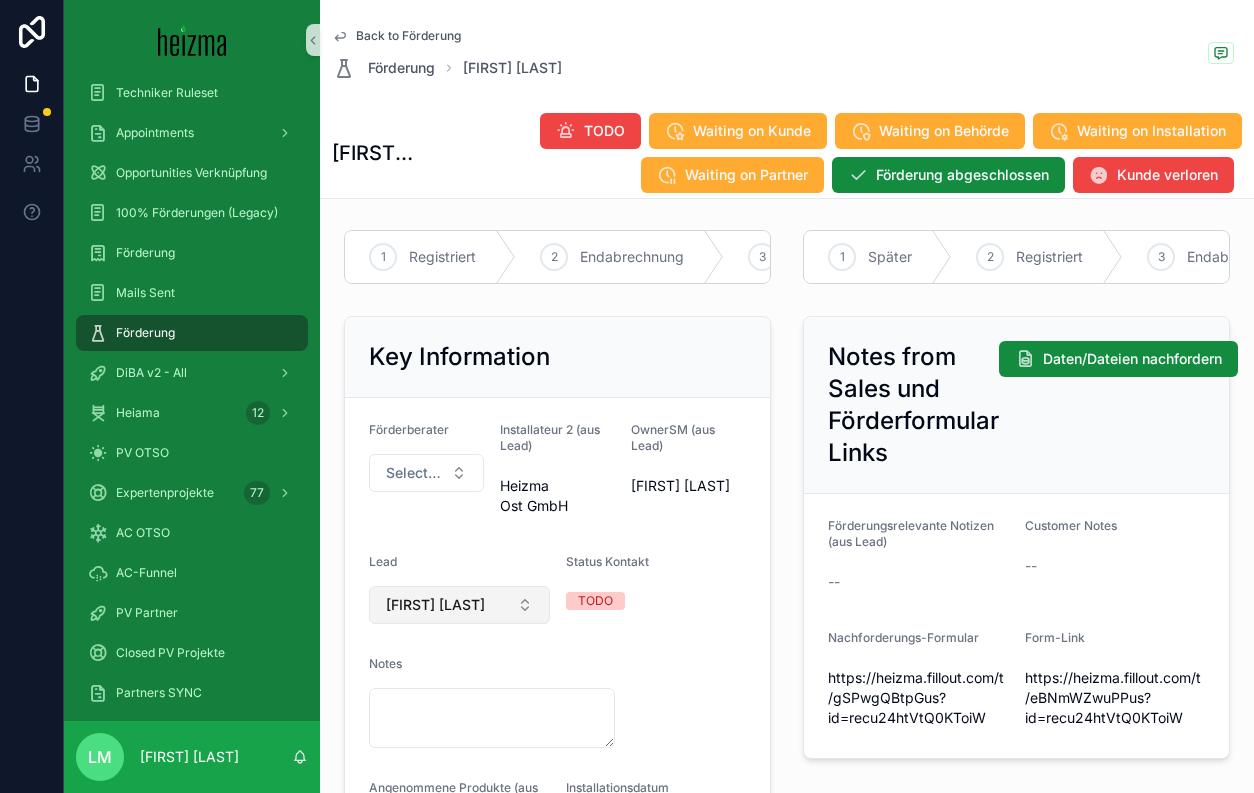 scroll, scrollTop: 79, scrollLeft: 0, axis: vertical 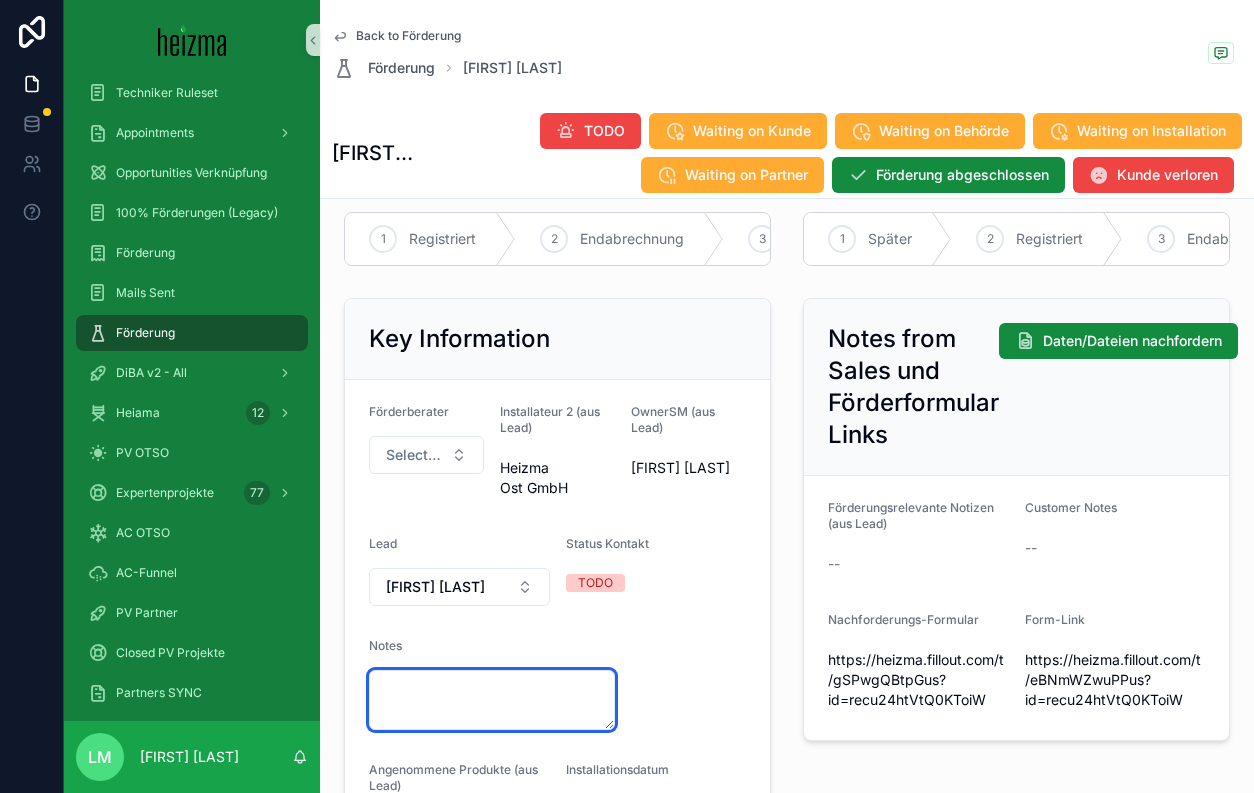 click at bounding box center (492, 700) 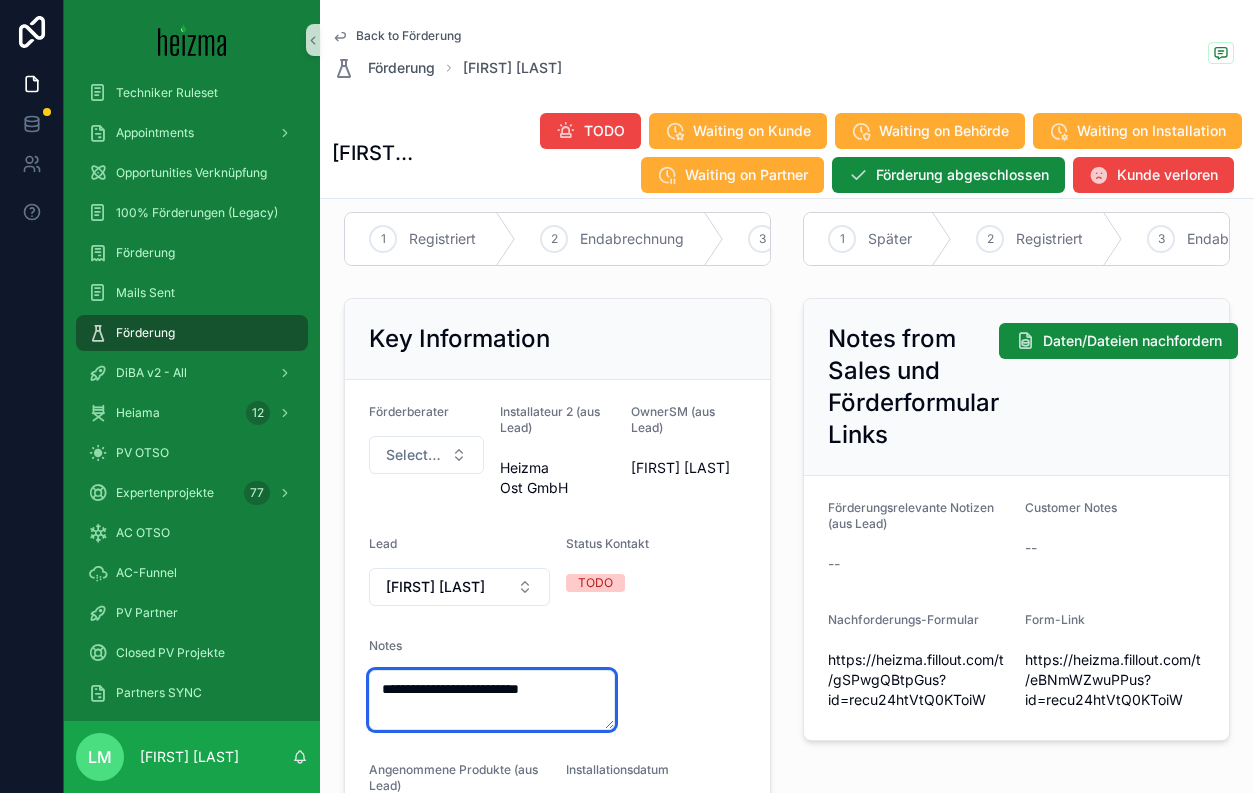 type on "**********" 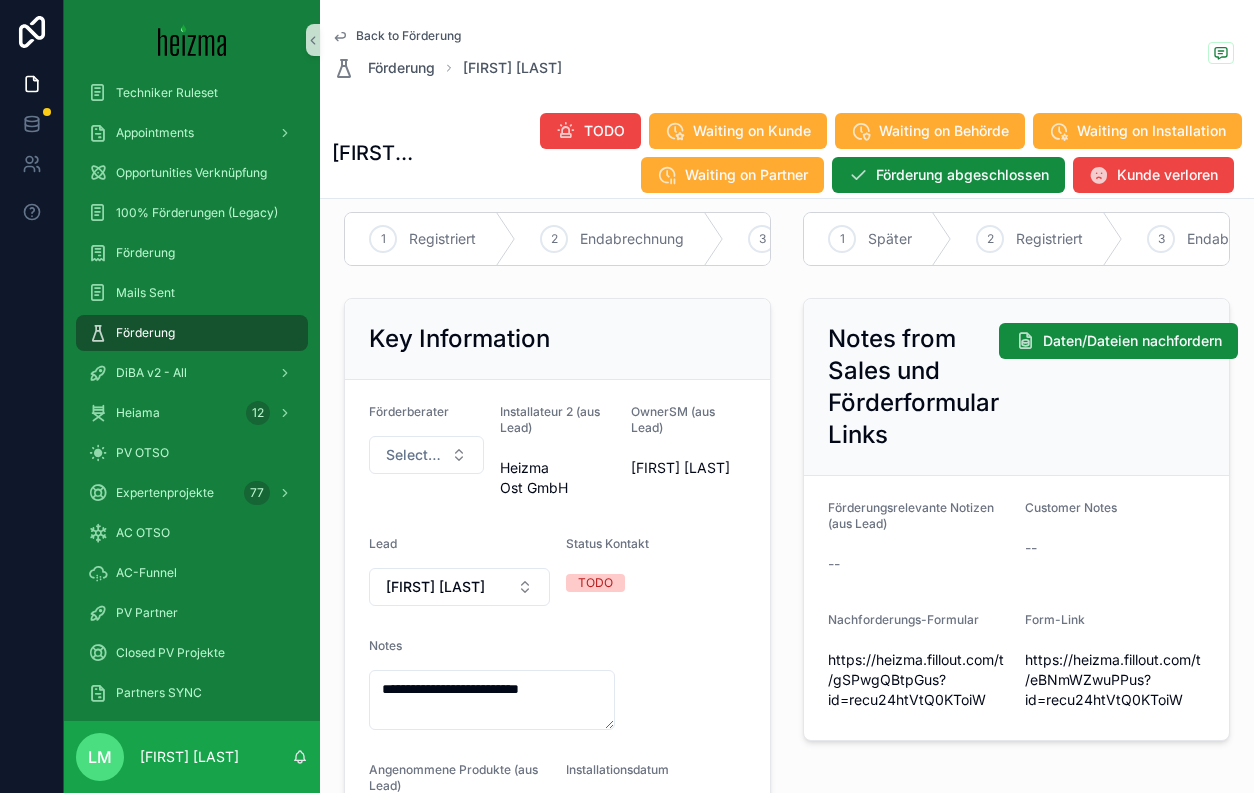 click on "**********" at bounding box center [557, 670] 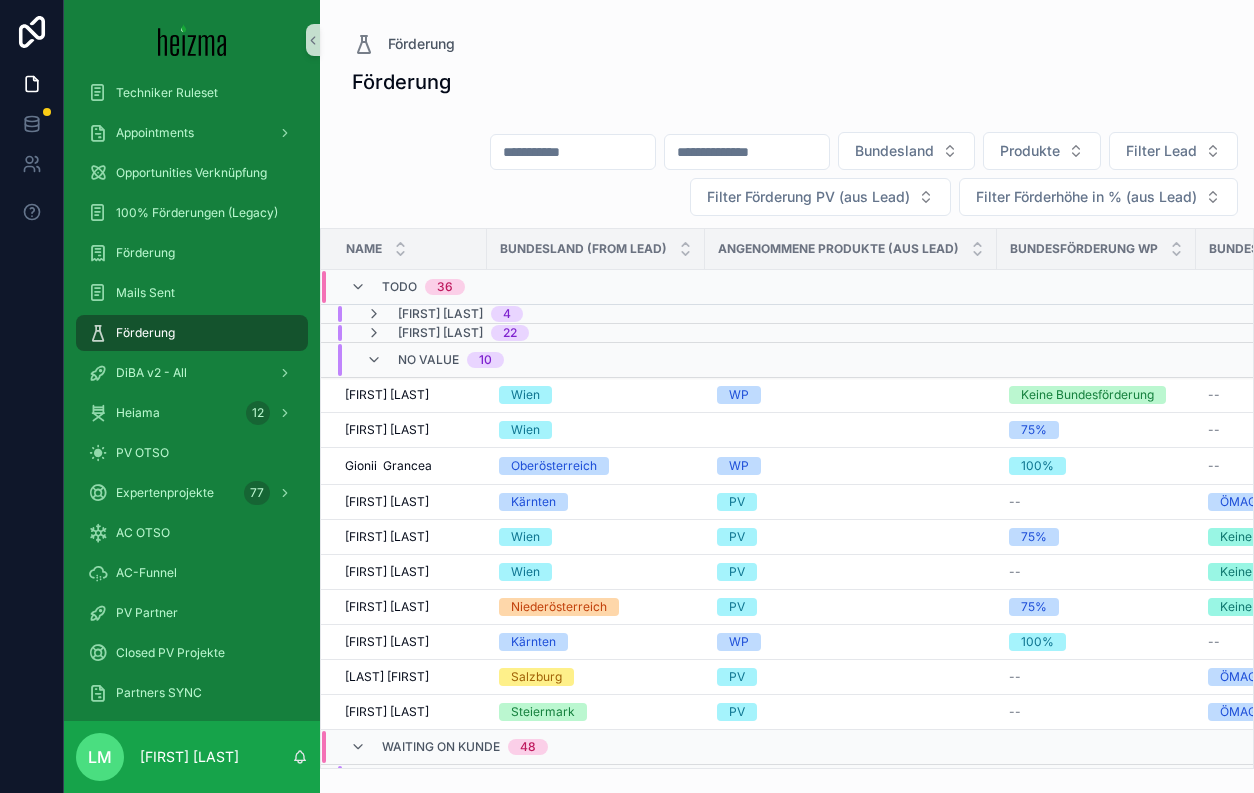 scroll, scrollTop: 0, scrollLeft: 0, axis: both 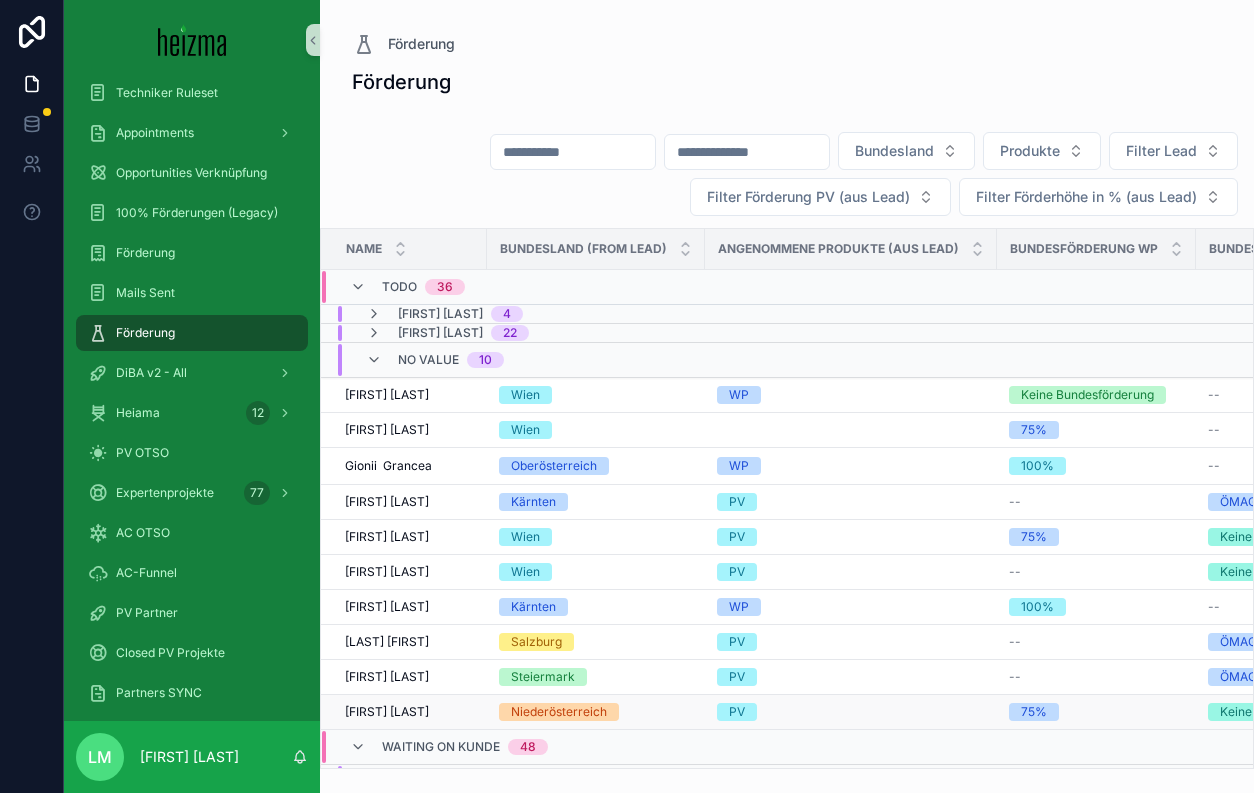 click on "Josef Lienharter" at bounding box center (387, 712) 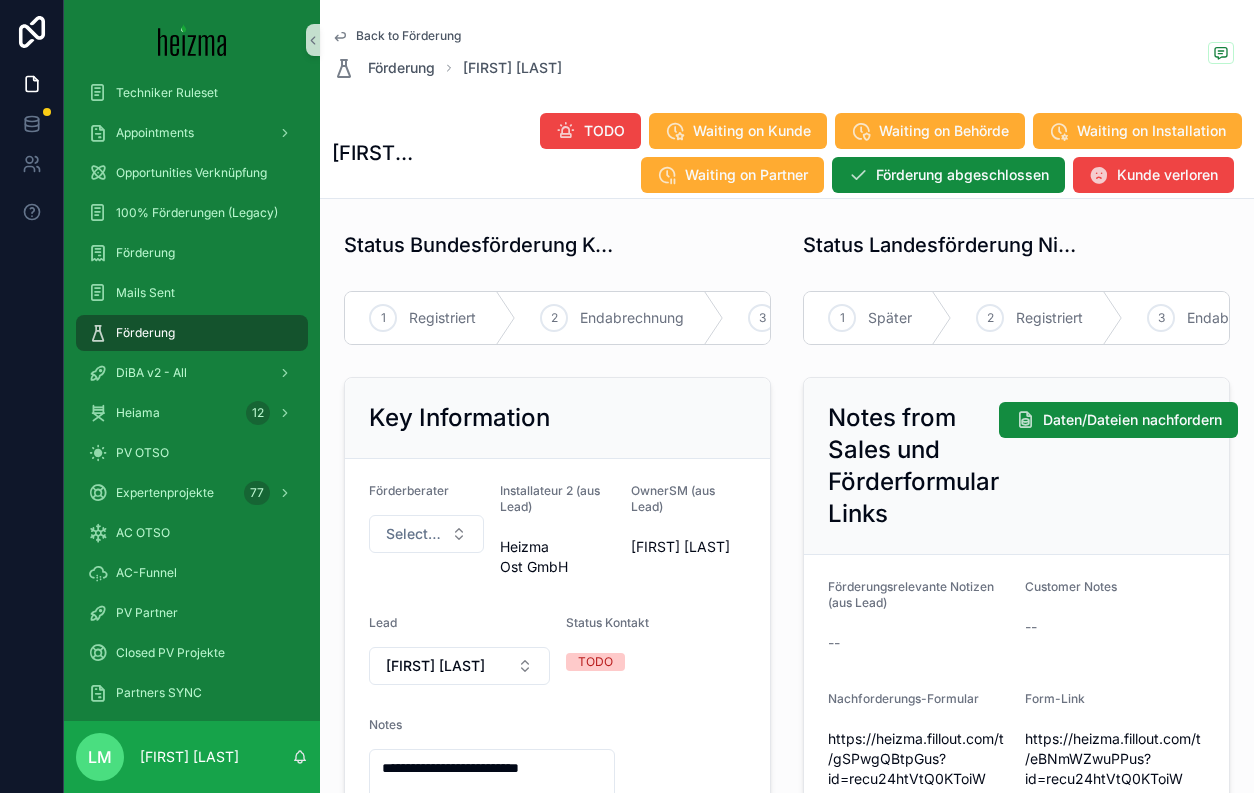 click on "Back to Förderung  Förderung  Josef Lienharter Josef Lienharter TODO Waiting on Kunde Waiting on Behörde Waiting on Installation Waiting on Partner Förderung abgeschlossen Kunde verloren" at bounding box center [787, 99] 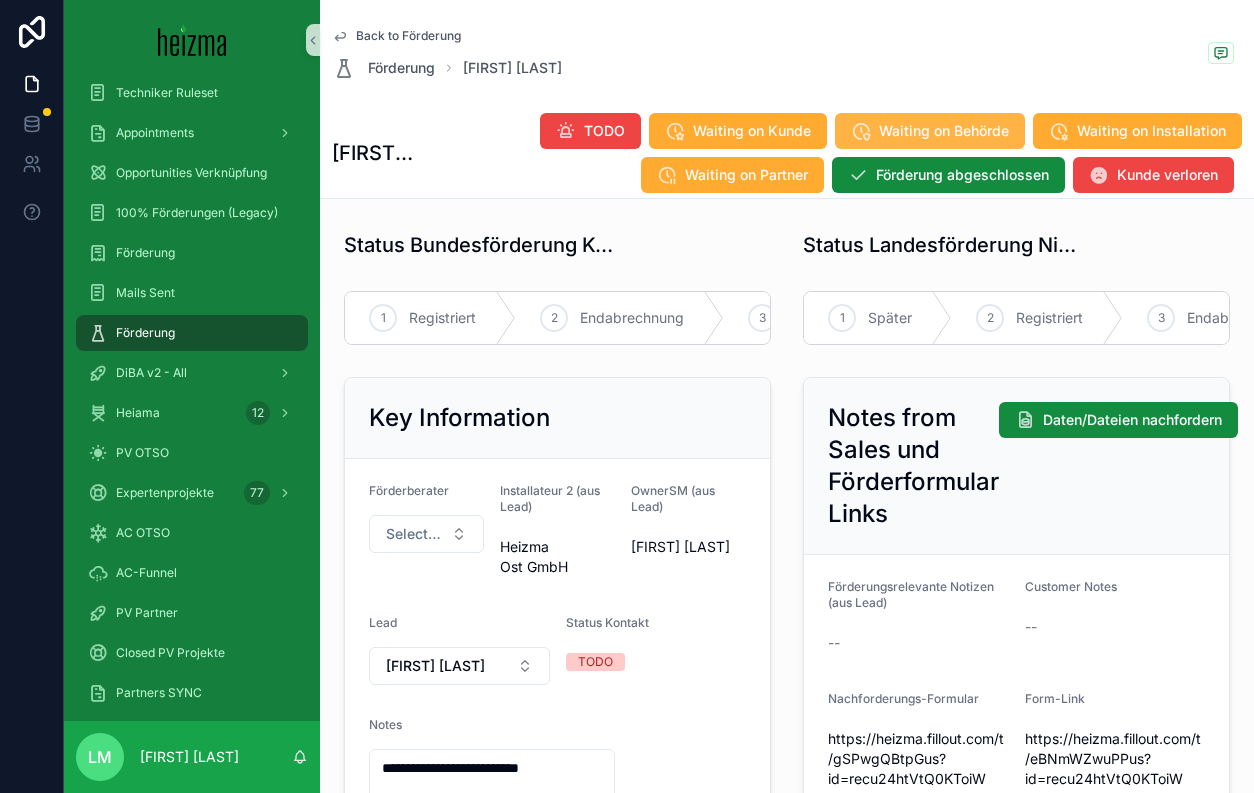 click on "Waiting on Behörde" at bounding box center (930, 131) 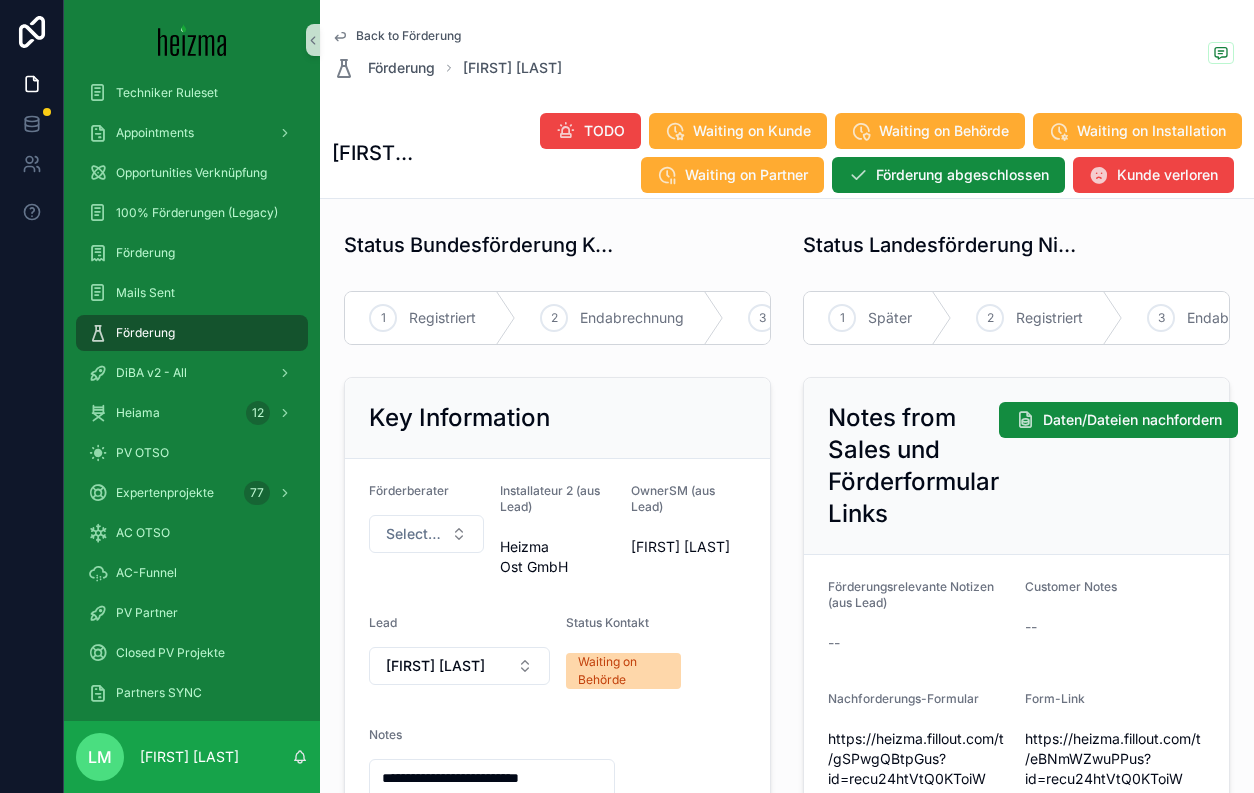 click on "Back to Förderung" at bounding box center [408, 36] 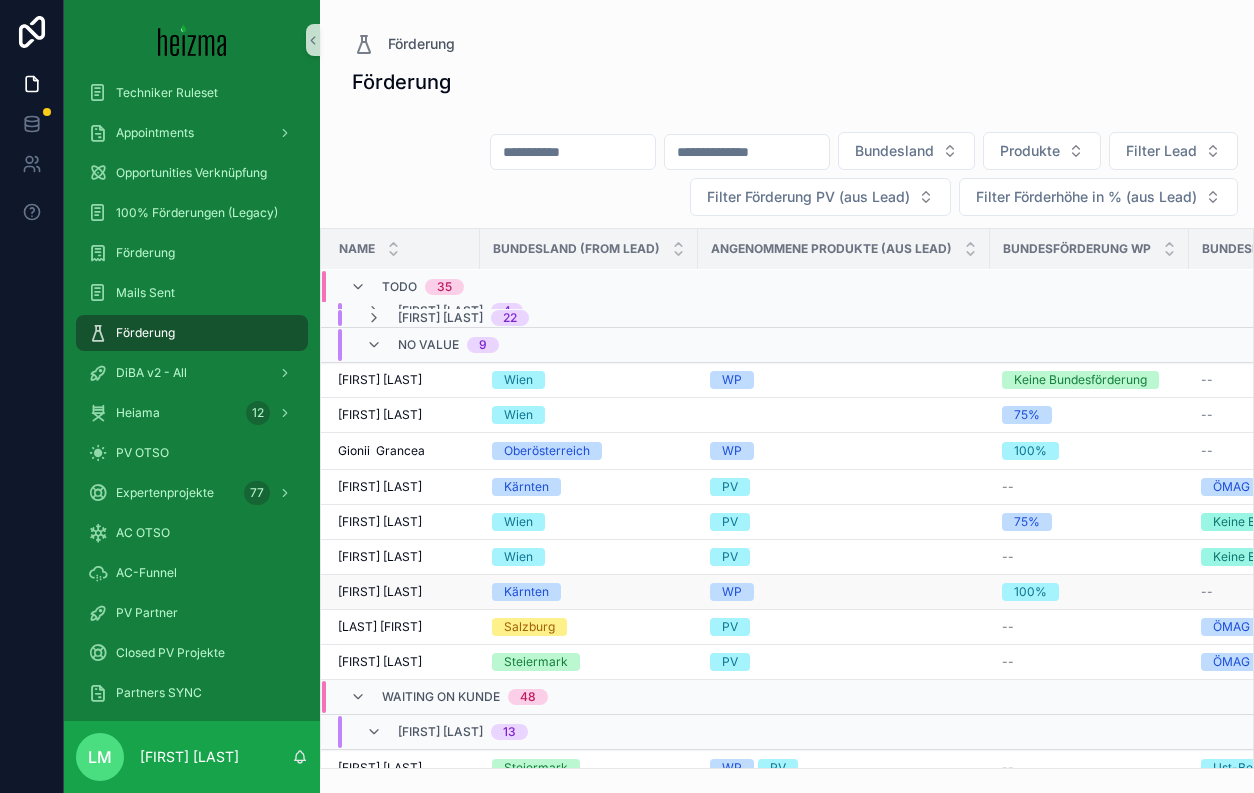 scroll, scrollTop: 1, scrollLeft: 0, axis: vertical 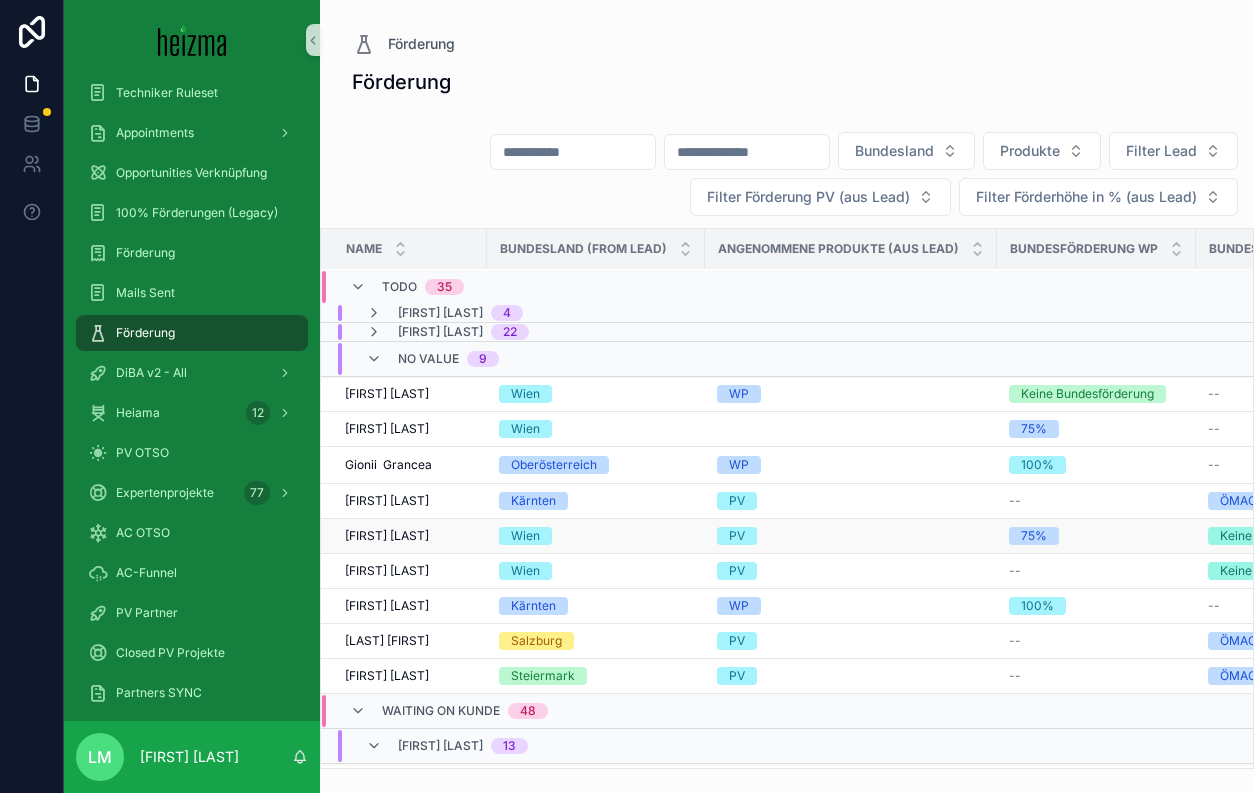 click on "Heinz Fuchsluger" at bounding box center (387, 536) 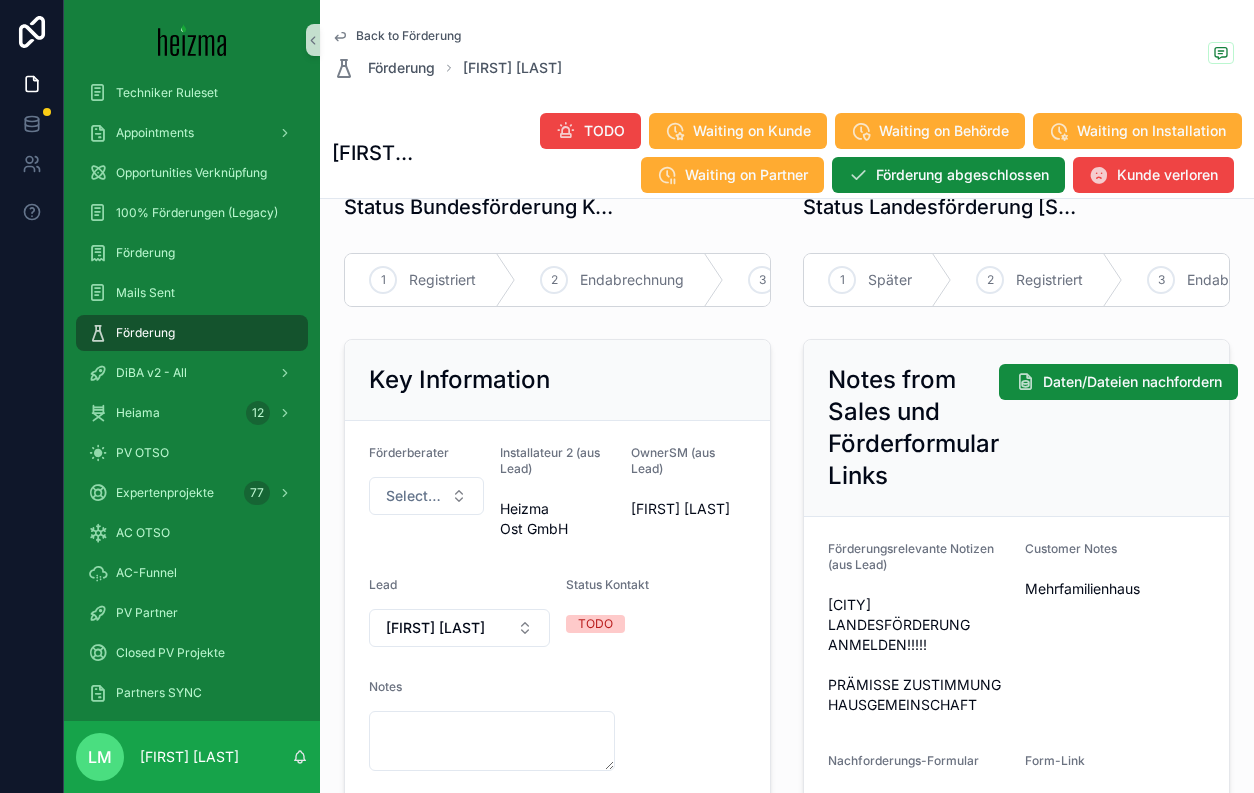 scroll, scrollTop: 40, scrollLeft: 0, axis: vertical 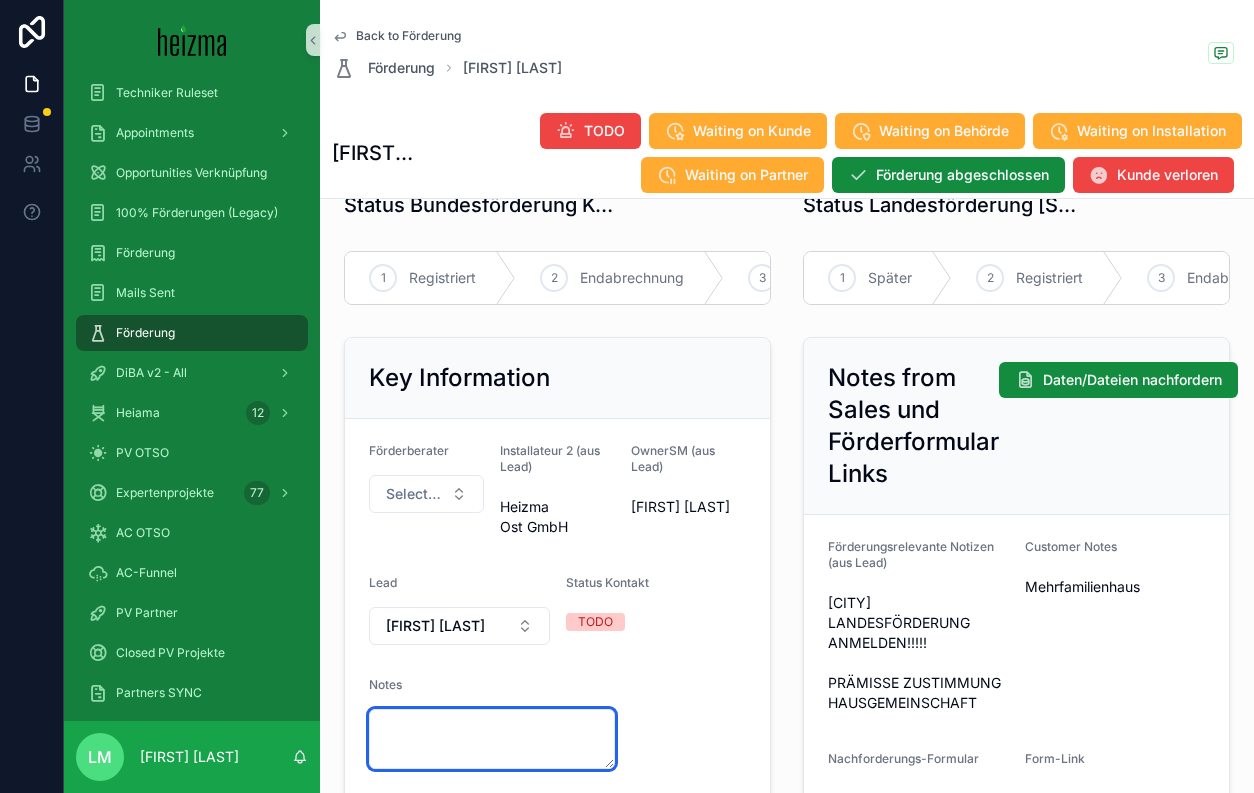 click at bounding box center (492, 739) 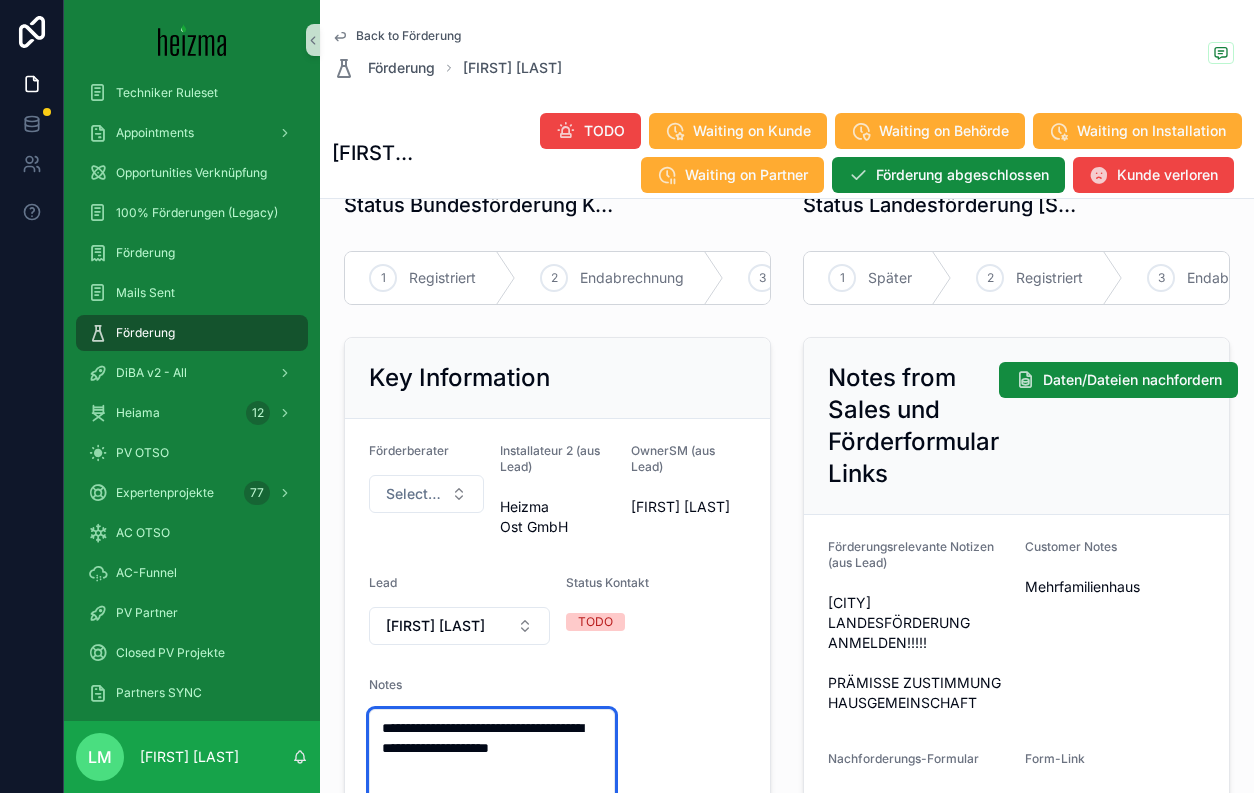 type on "**********" 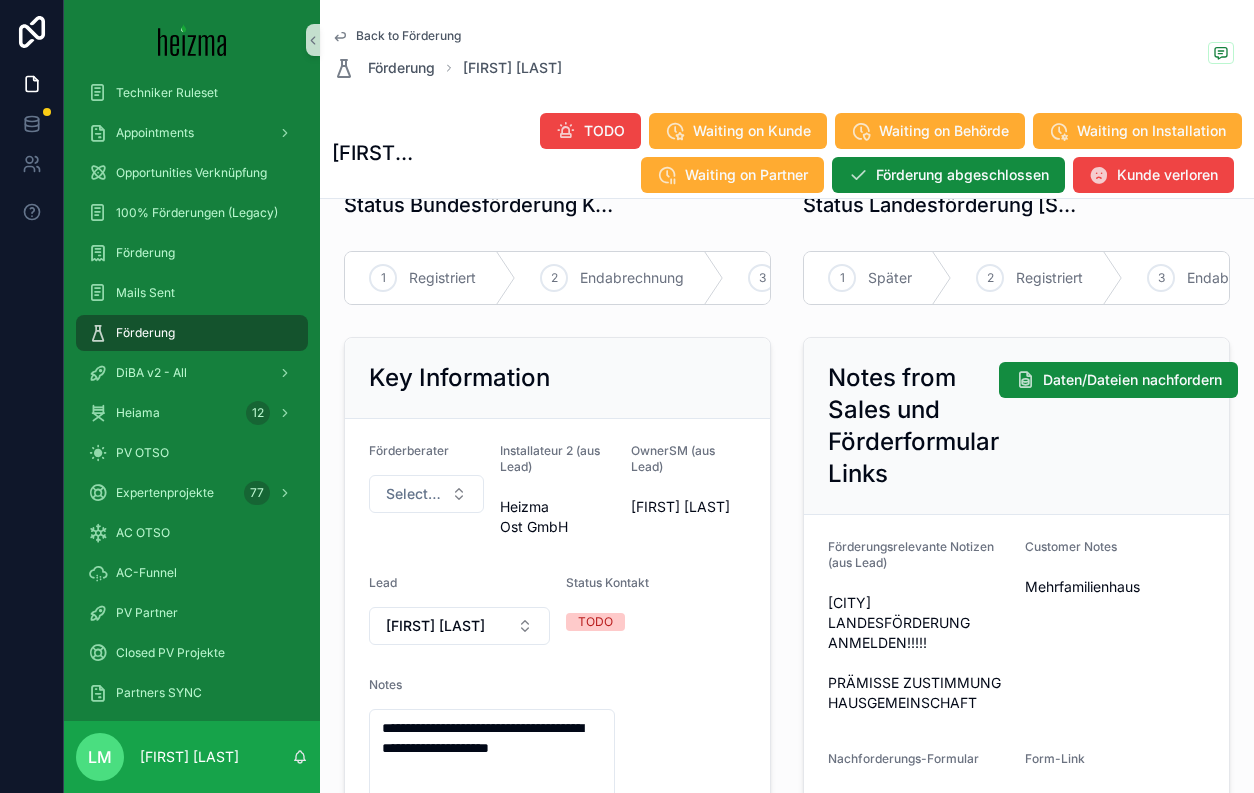 click on "**********" at bounding box center (557, 728) 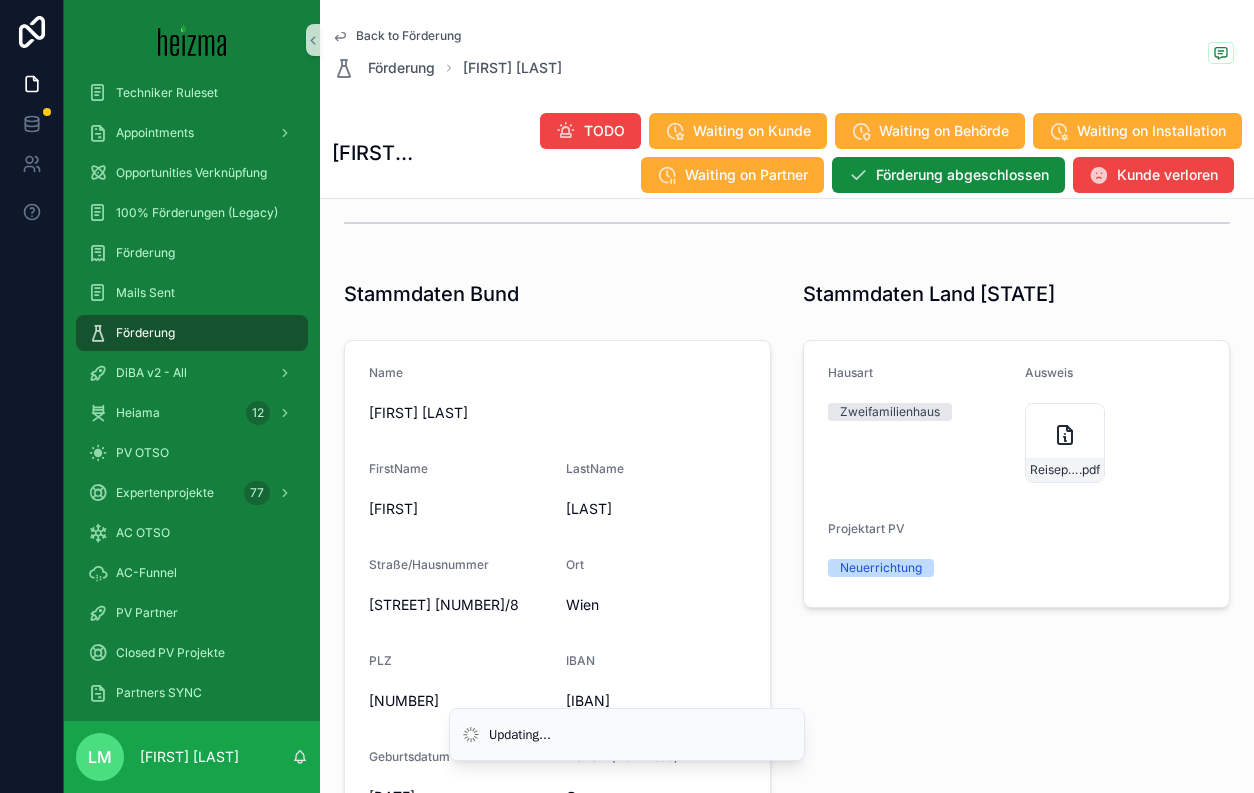 scroll, scrollTop: 385, scrollLeft: 0, axis: vertical 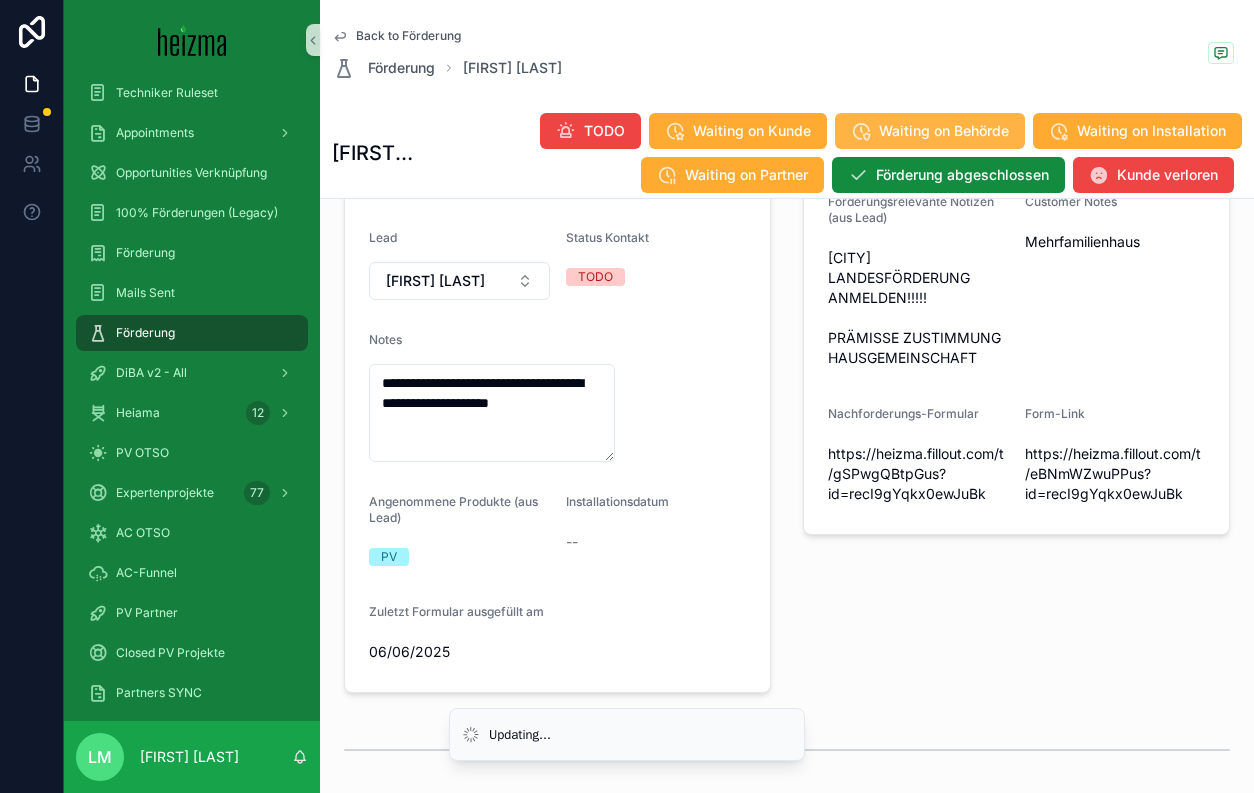 click on "Waiting on Behörde" at bounding box center (930, 131) 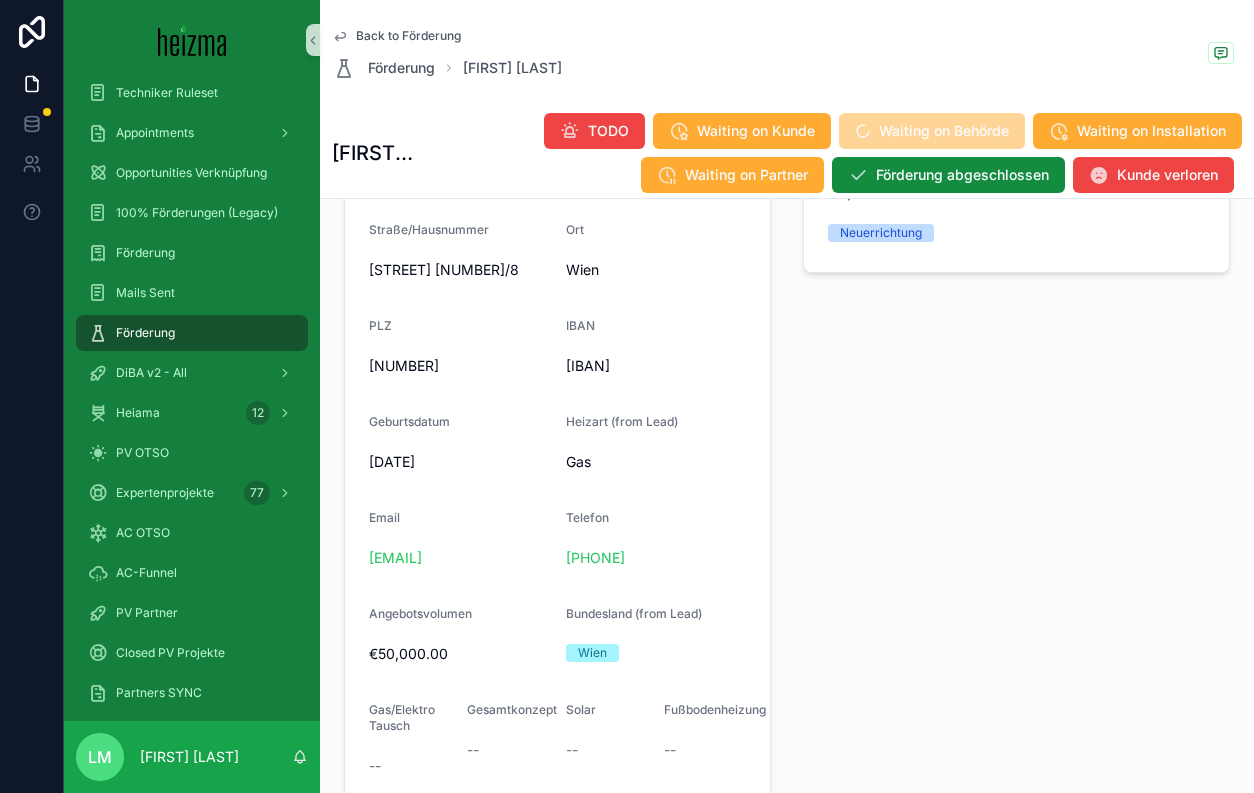 scroll, scrollTop: 0, scrollLeft: 0, axis: both 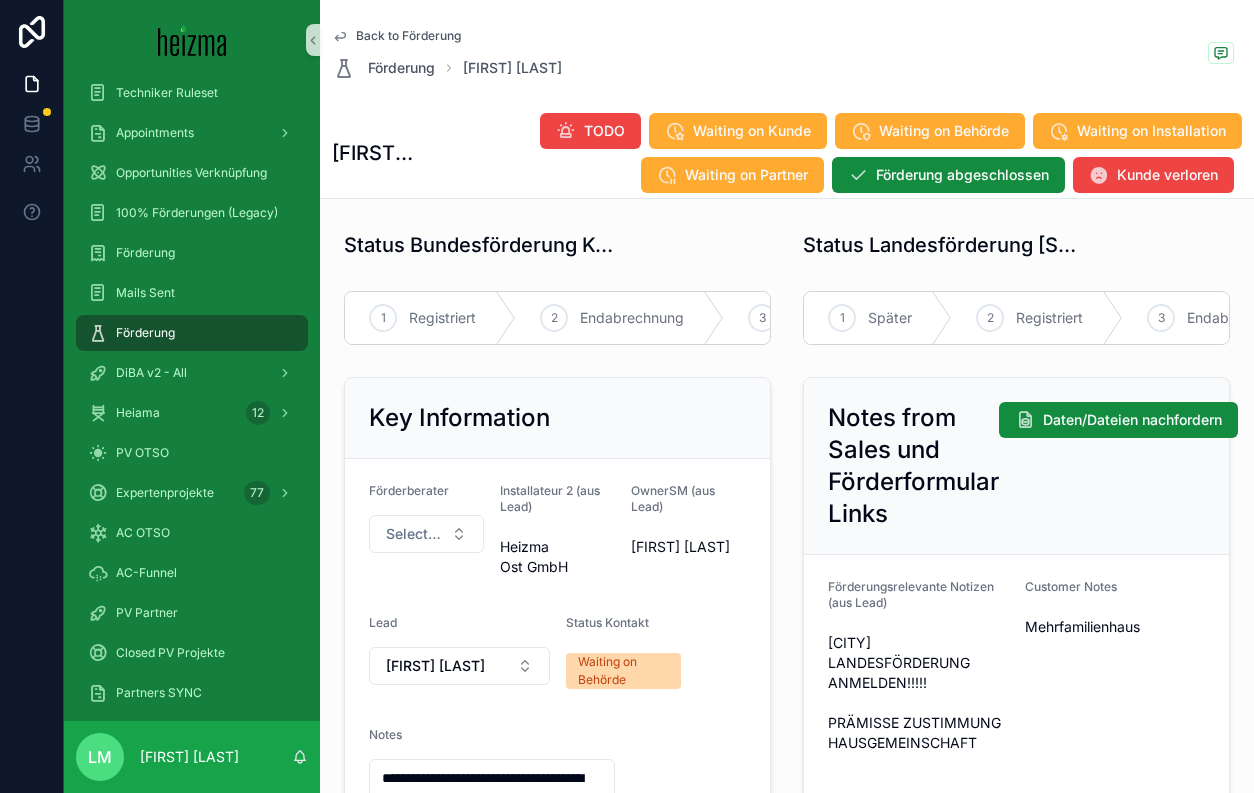 click on "Back to Förderung" at bounding box center [408, 36] 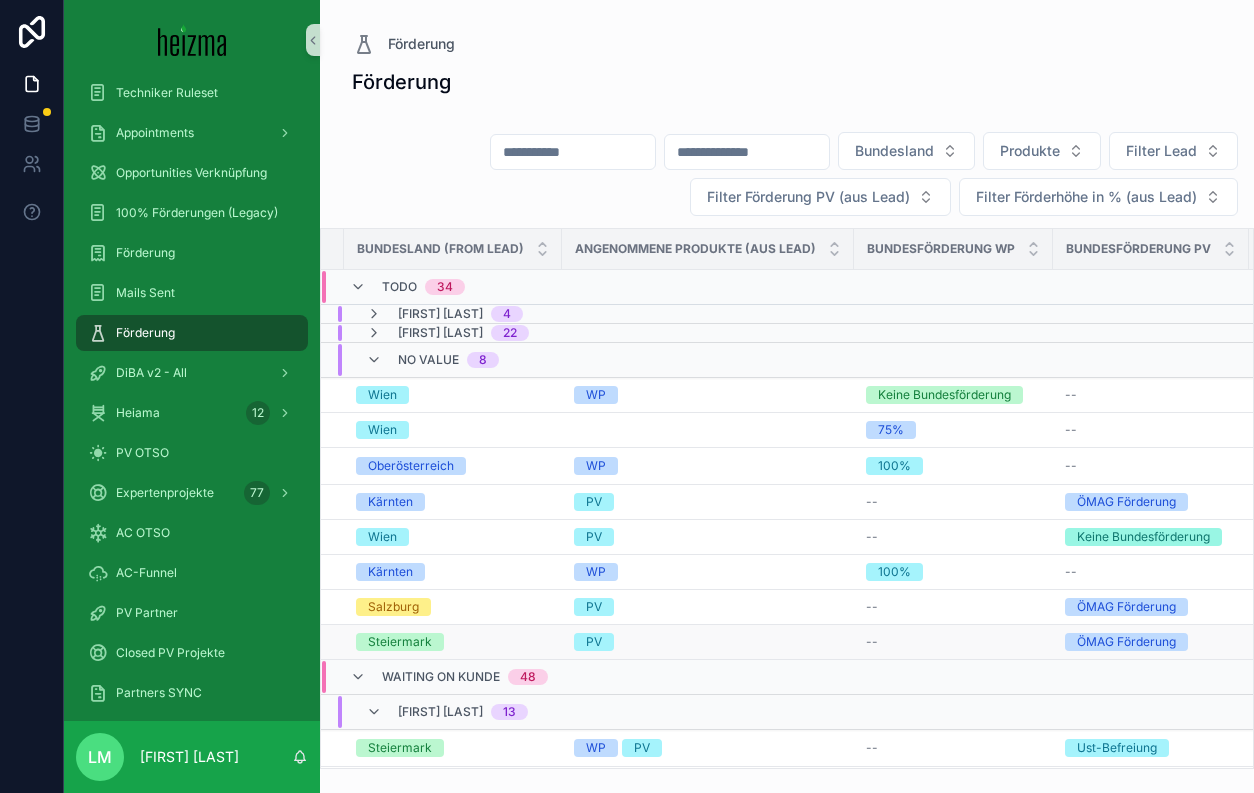 scroll, scrollTop: 0, scrollLeft: 0, axis: both 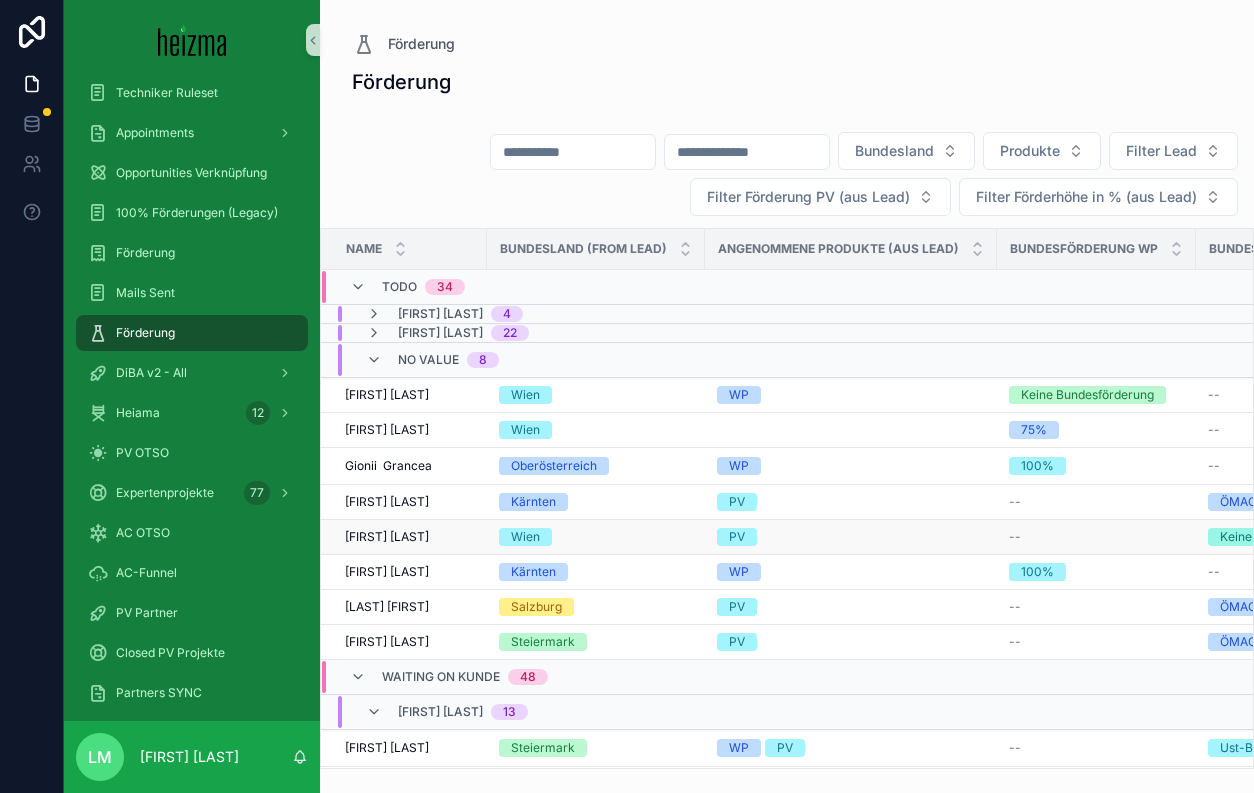 click on "Johanna Gwiß" at bounding box center [387, 537] 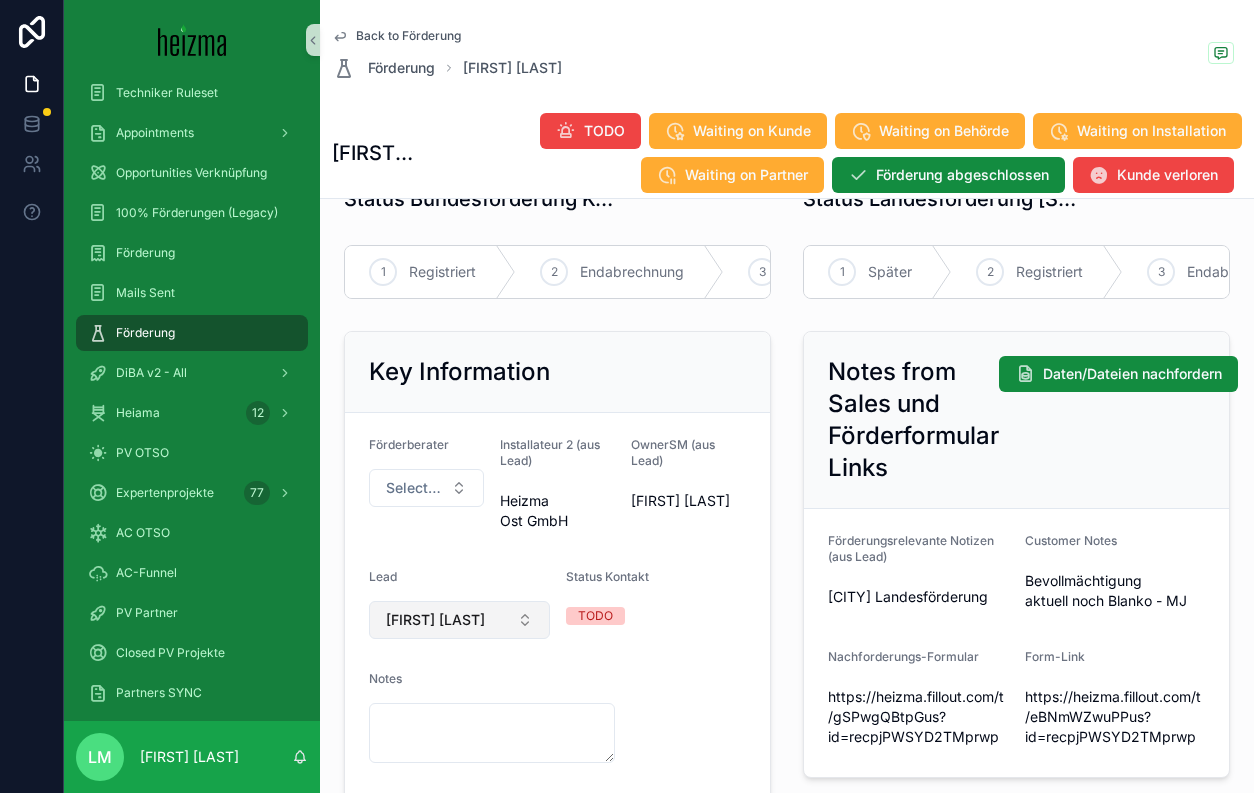 scroll, scrollTop: 102, scrollLeft: 0, axis: vertical 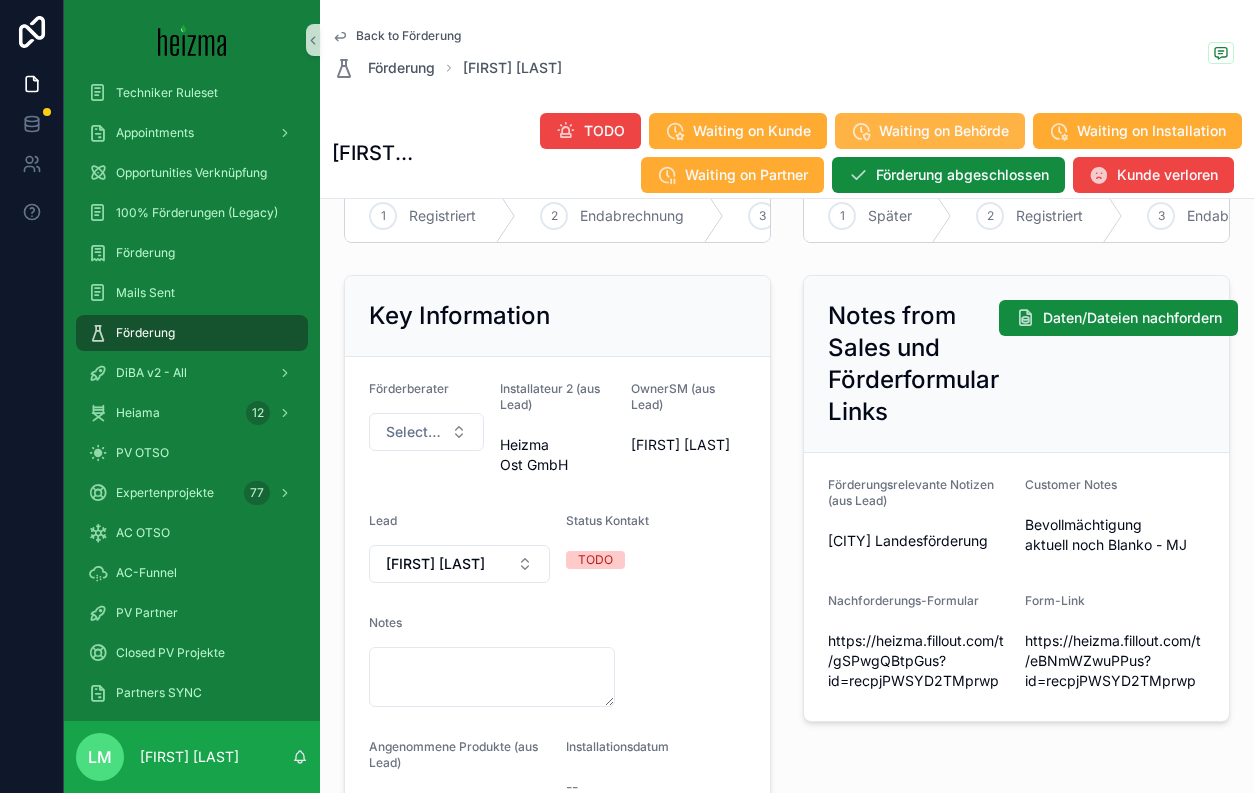 click on "Waiting on Behörde" at bounding box center [930, 131] 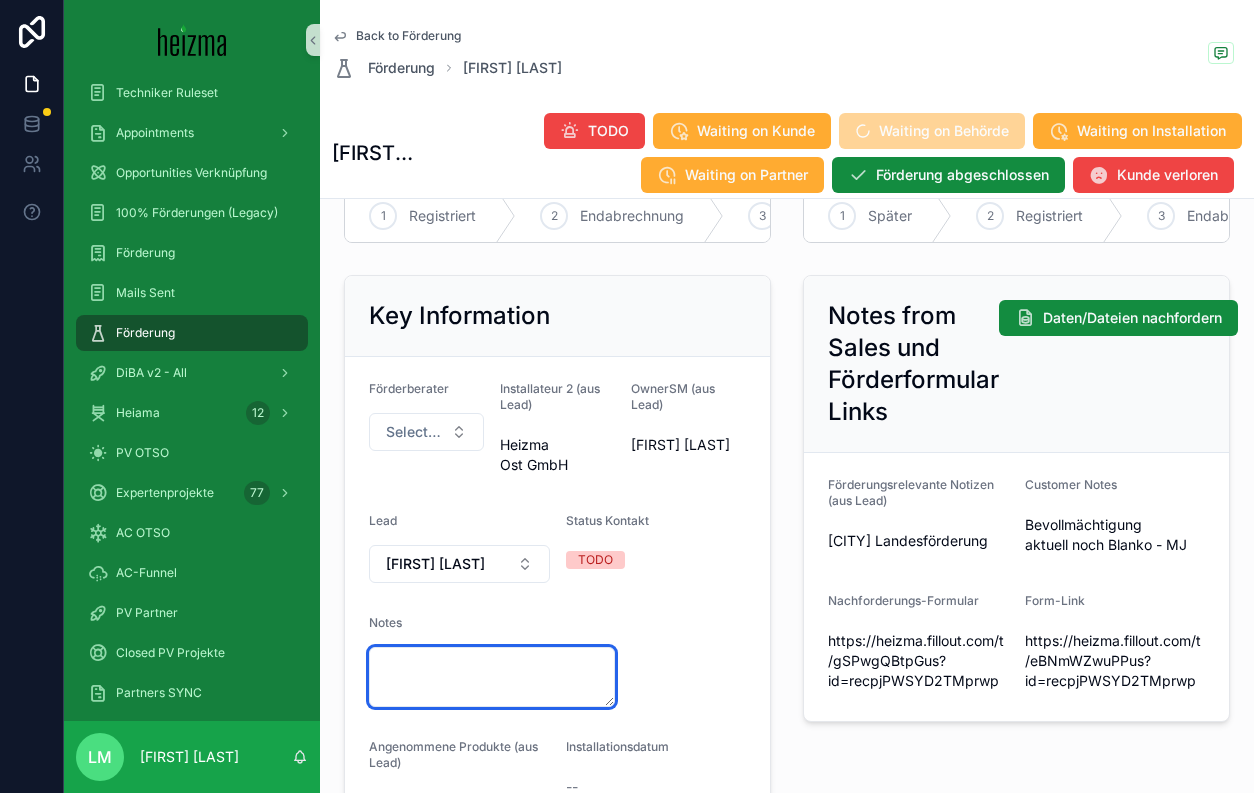 click at bounding box center [492, 677] 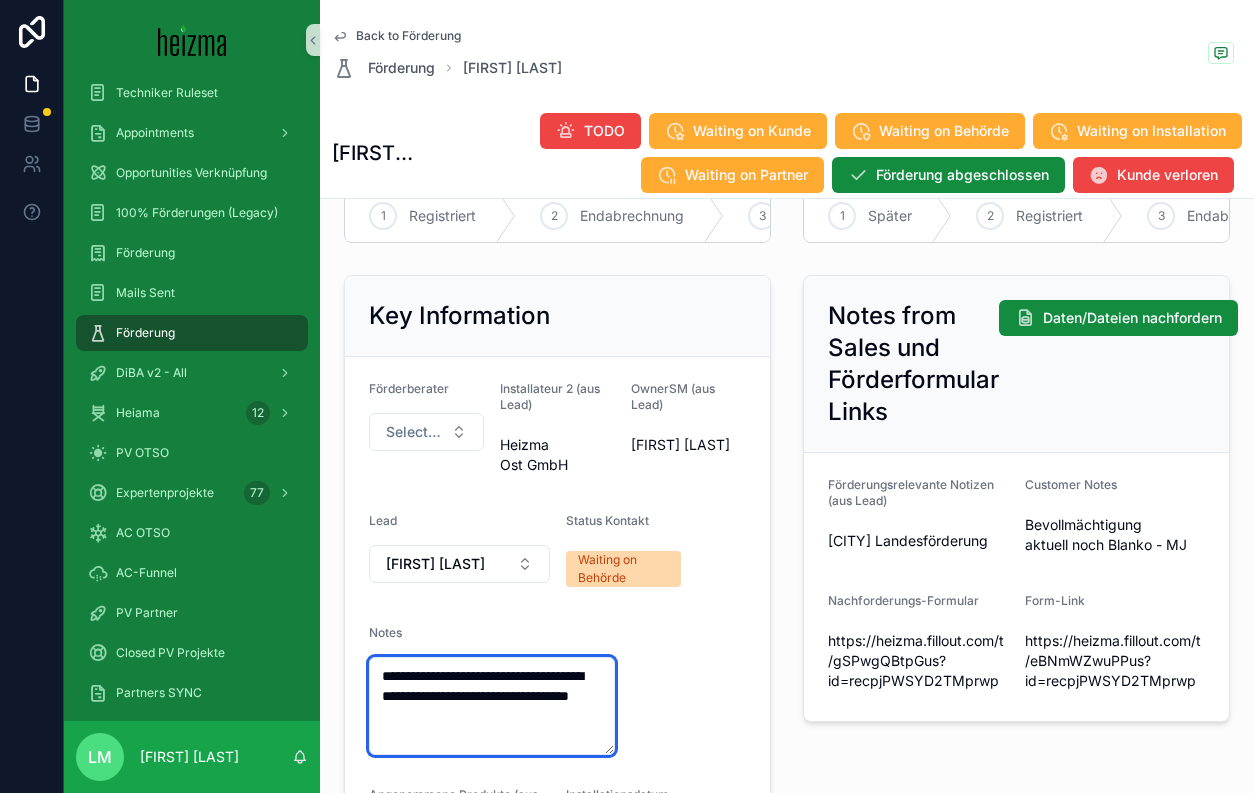 type on "**********" 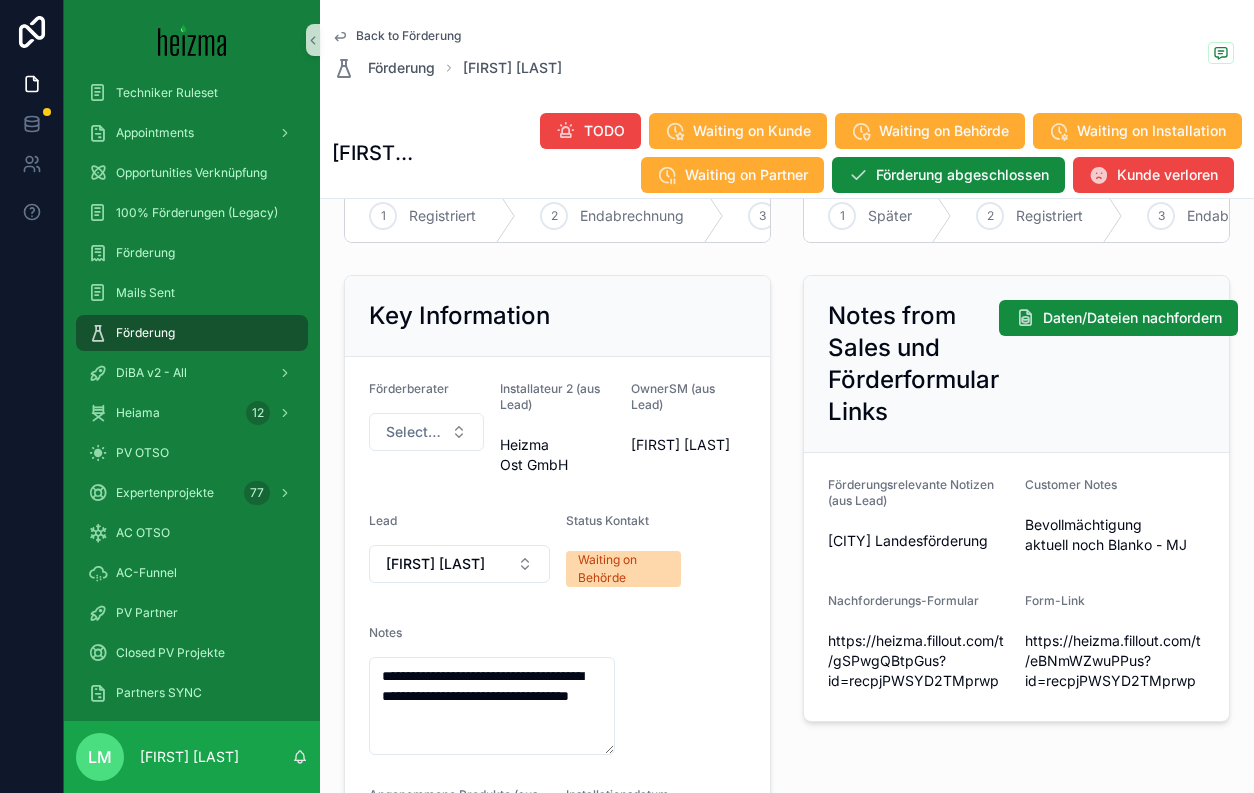 click on "**********" at bounding box center (557, 671) 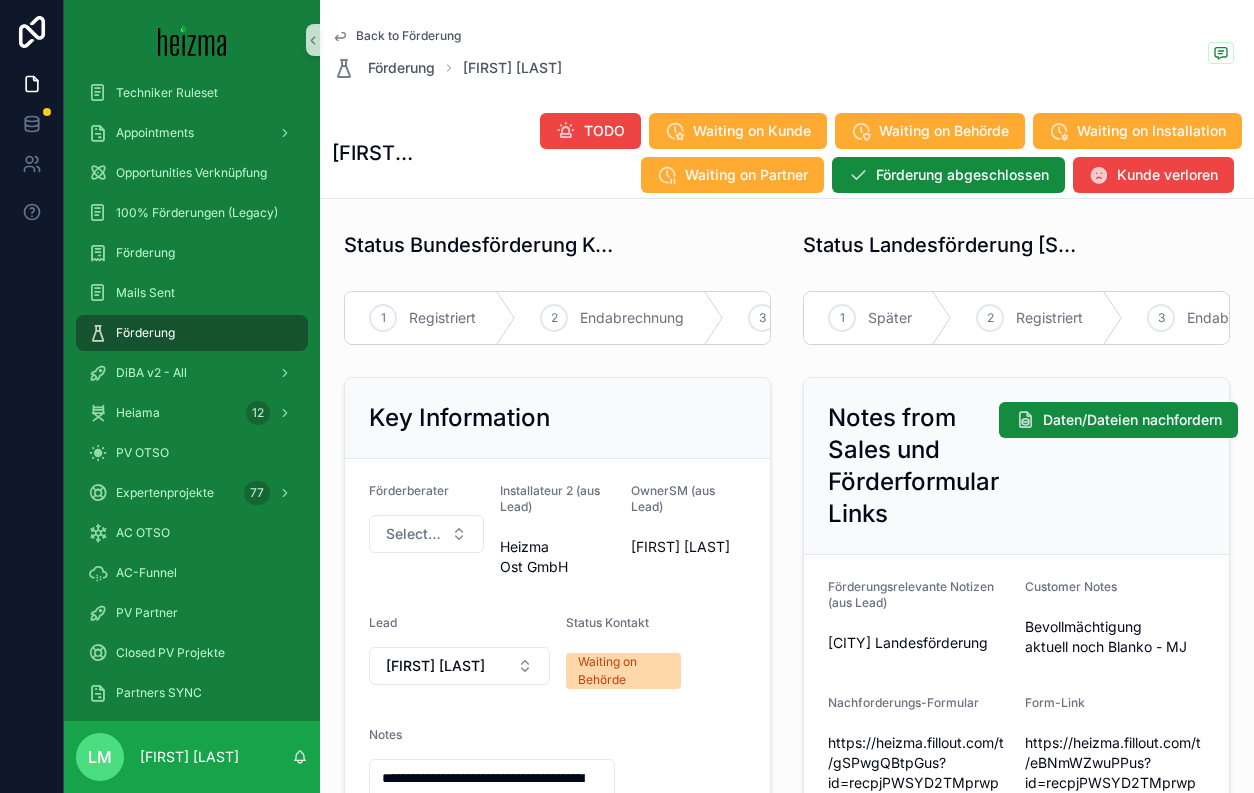 click on "Back to Förderung" at bounding box center (408, 36) 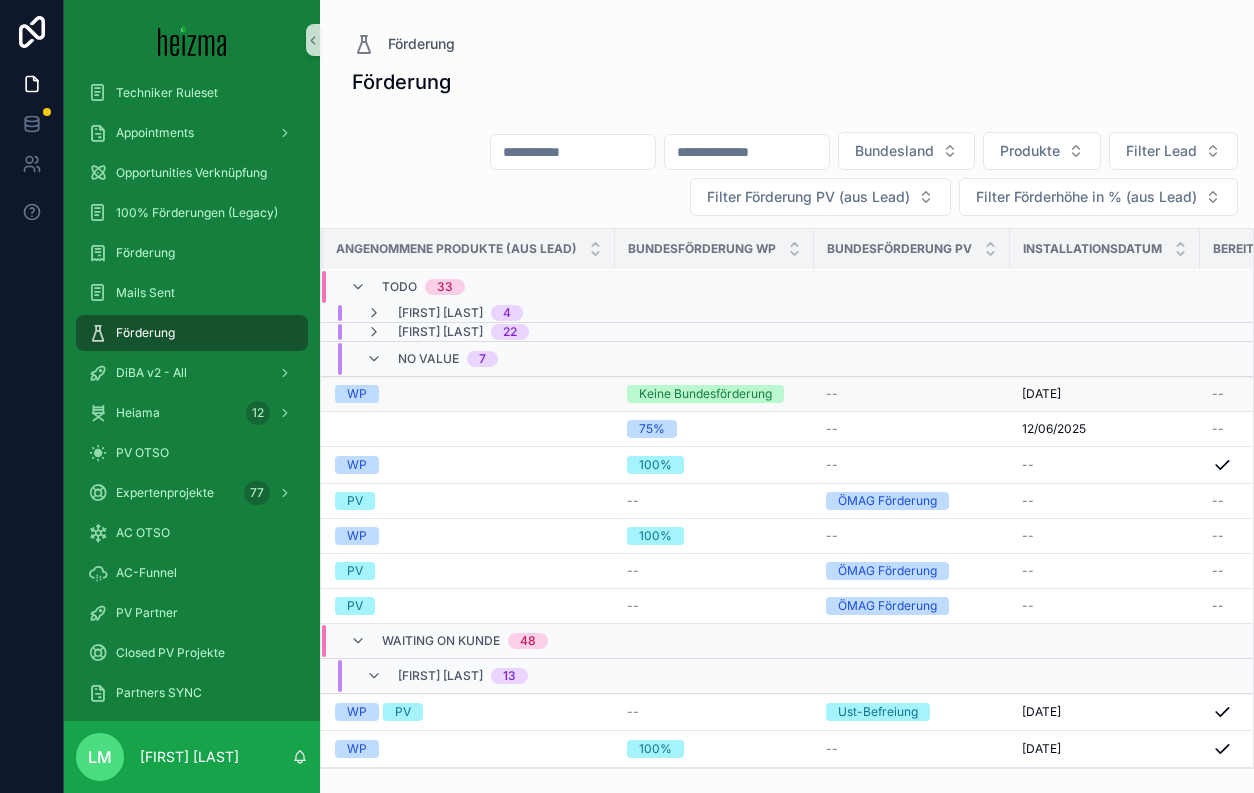 scroll, scrollTop: 1, scrollLeft: 0, axis: vertical 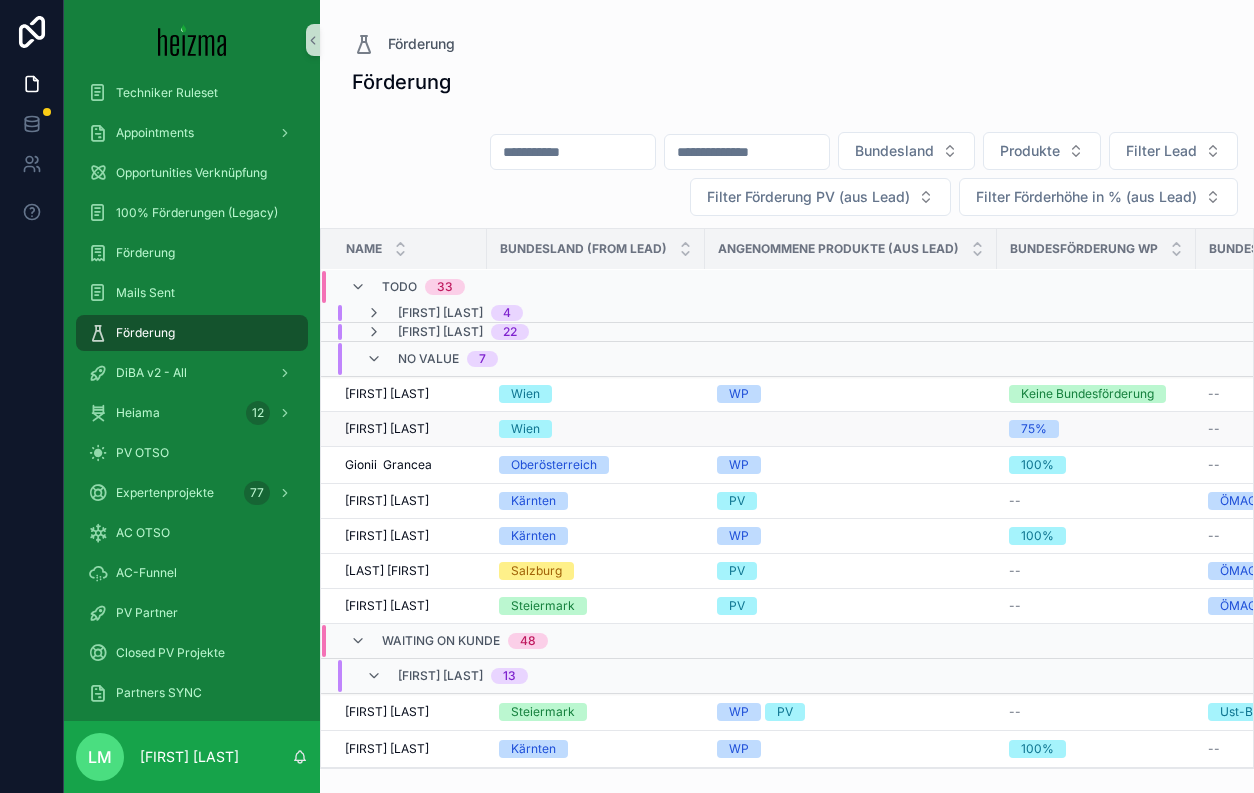 click on "[FIRST] [LAST]" at bounding box center (387, 429) 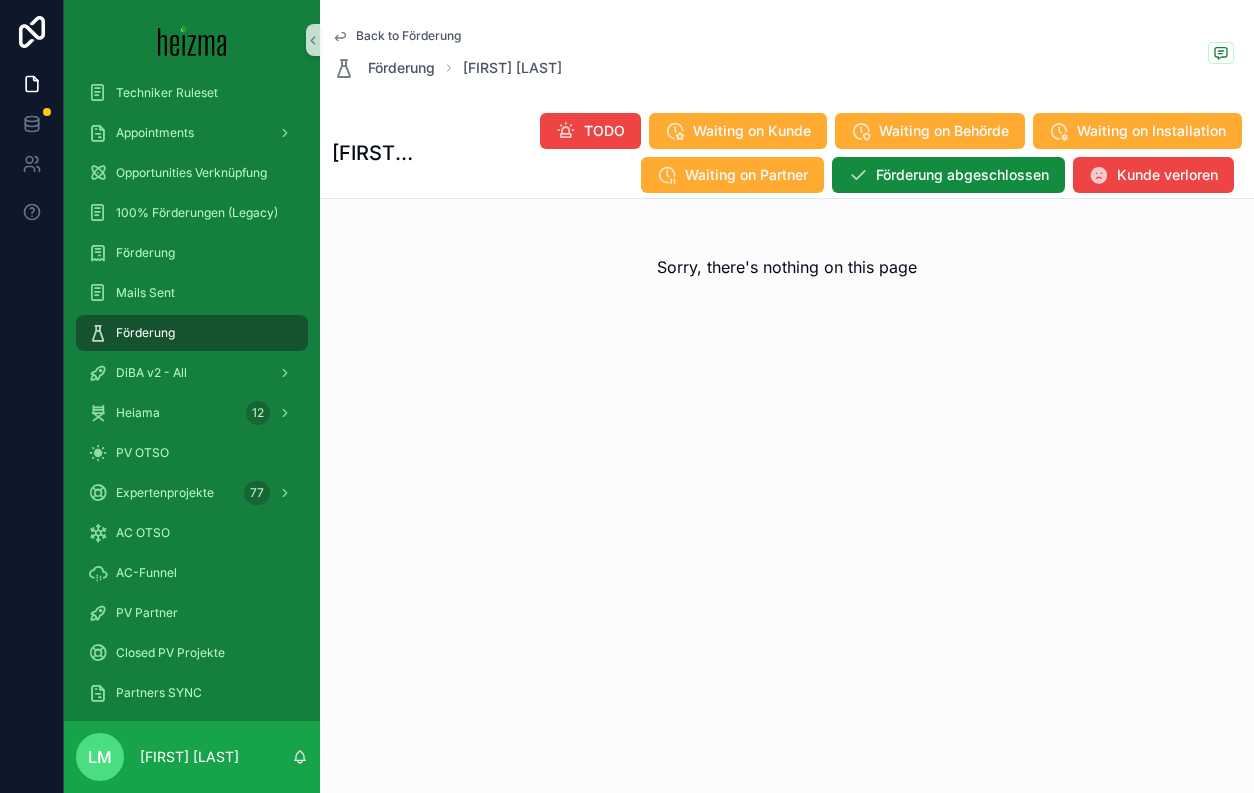 click on "Back to Förderung" at bounding box center (408, 36) 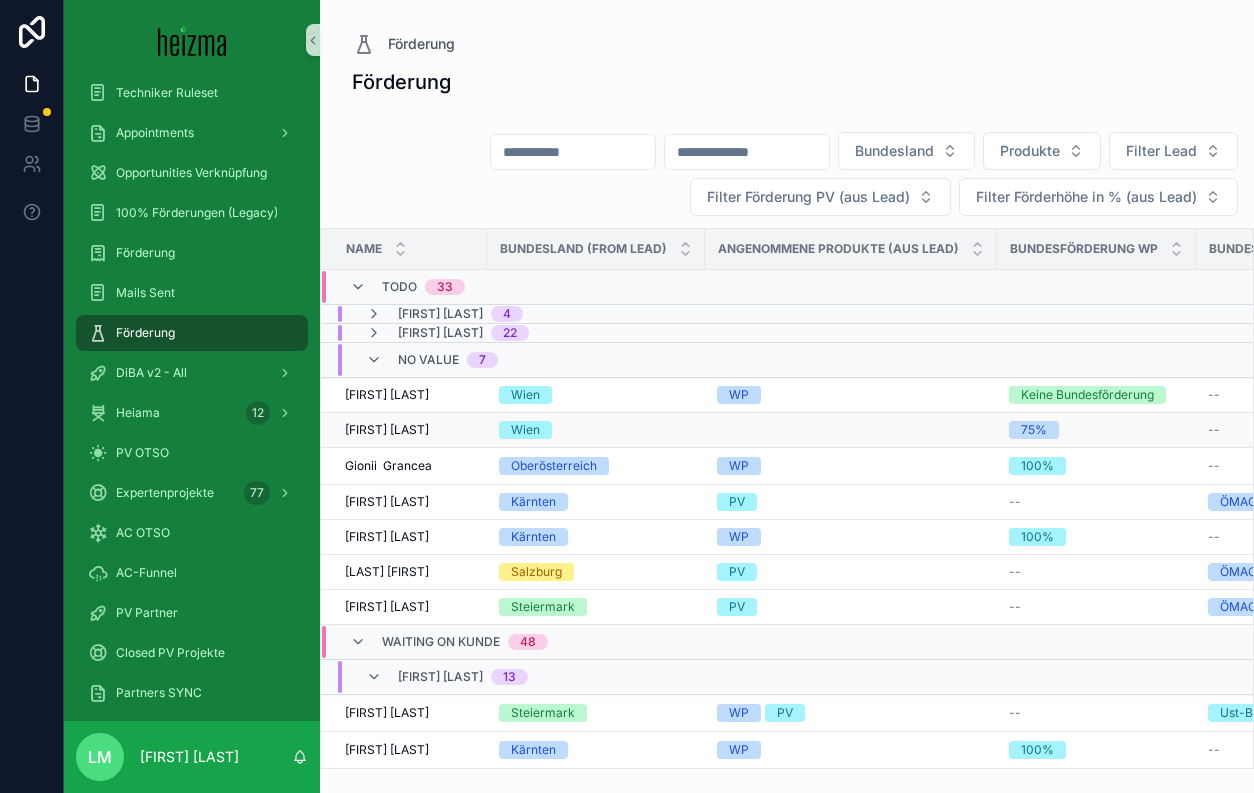 click on "[FIRST] [LAST]" at bounding box center [387, 430] 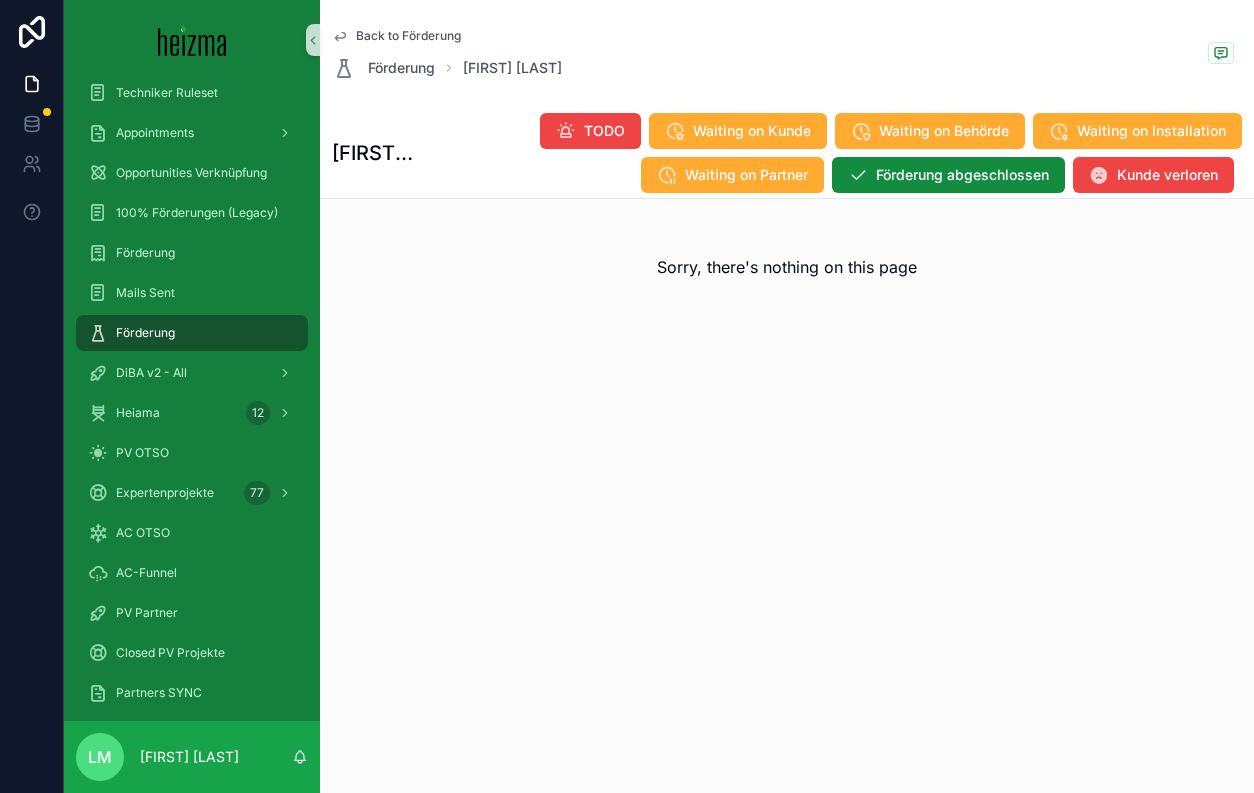 click on "Back to Förderung  Förderung  [FIRST] [LAST]" at bounding box center (787, 54) 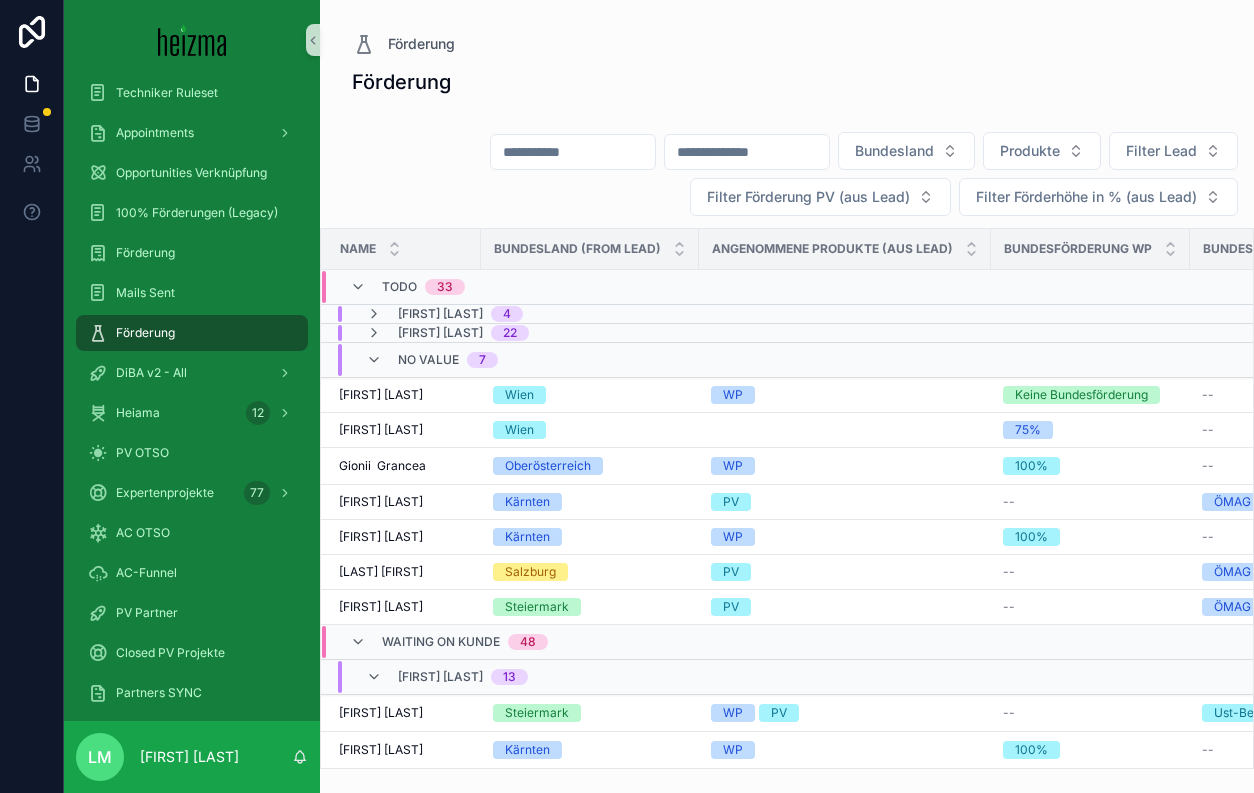 scroll, scrollTop: 0, scrollLeft: 0, axis: both 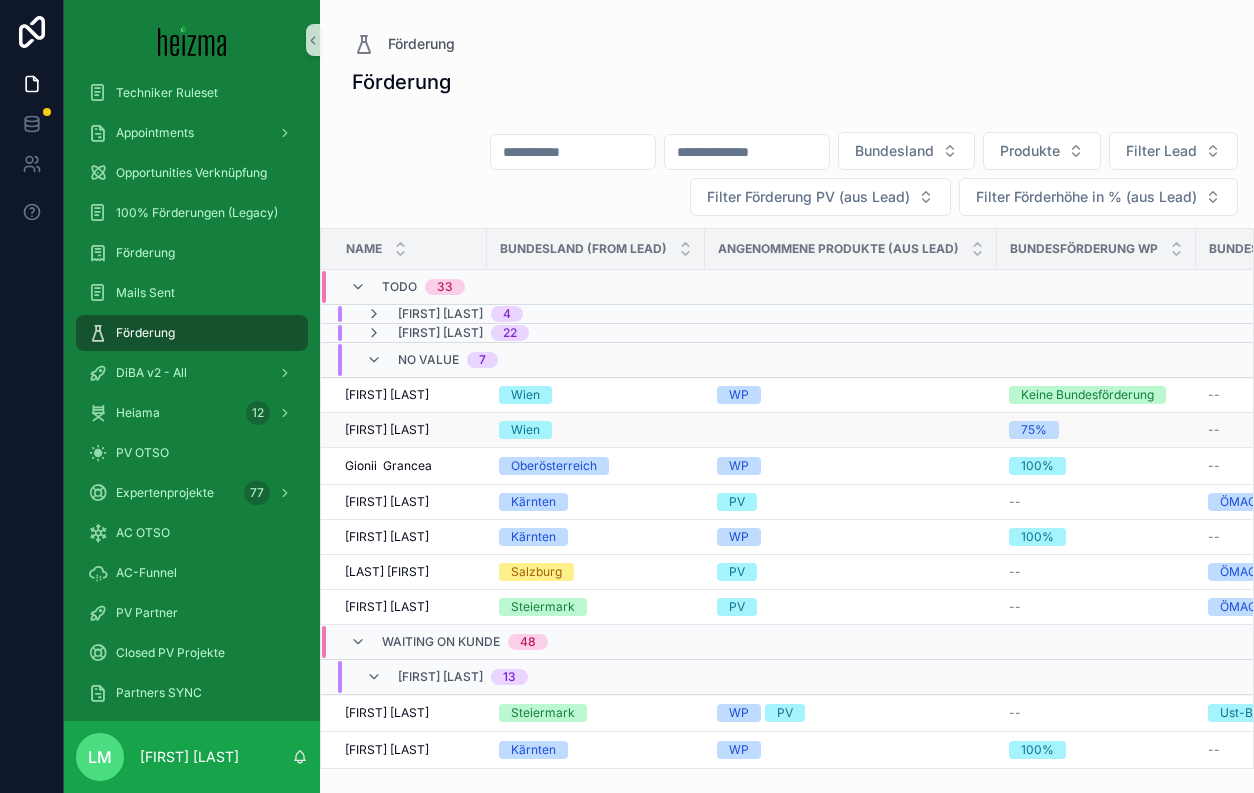 click on "[FIRST] [LAST]" at bounding box center (387, 430) 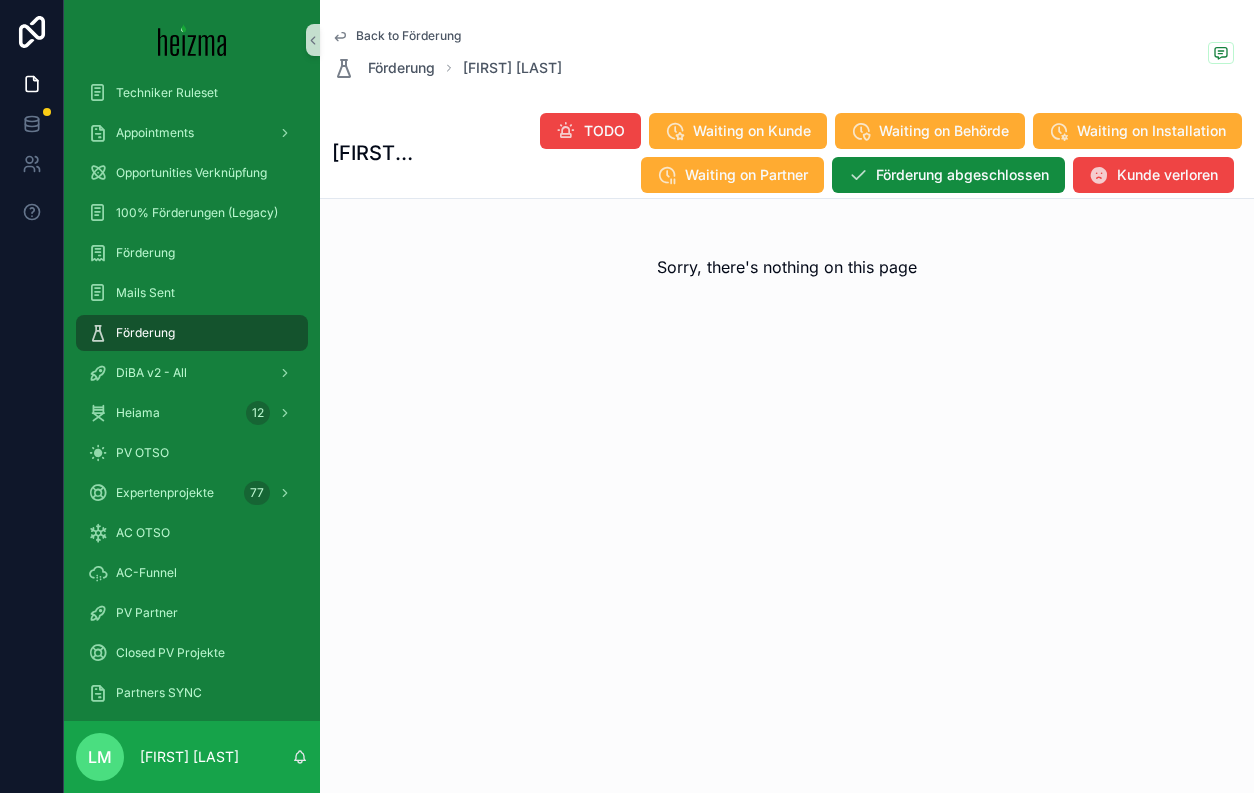 click on "Back to Förderung" at bounding box center [408, 36] 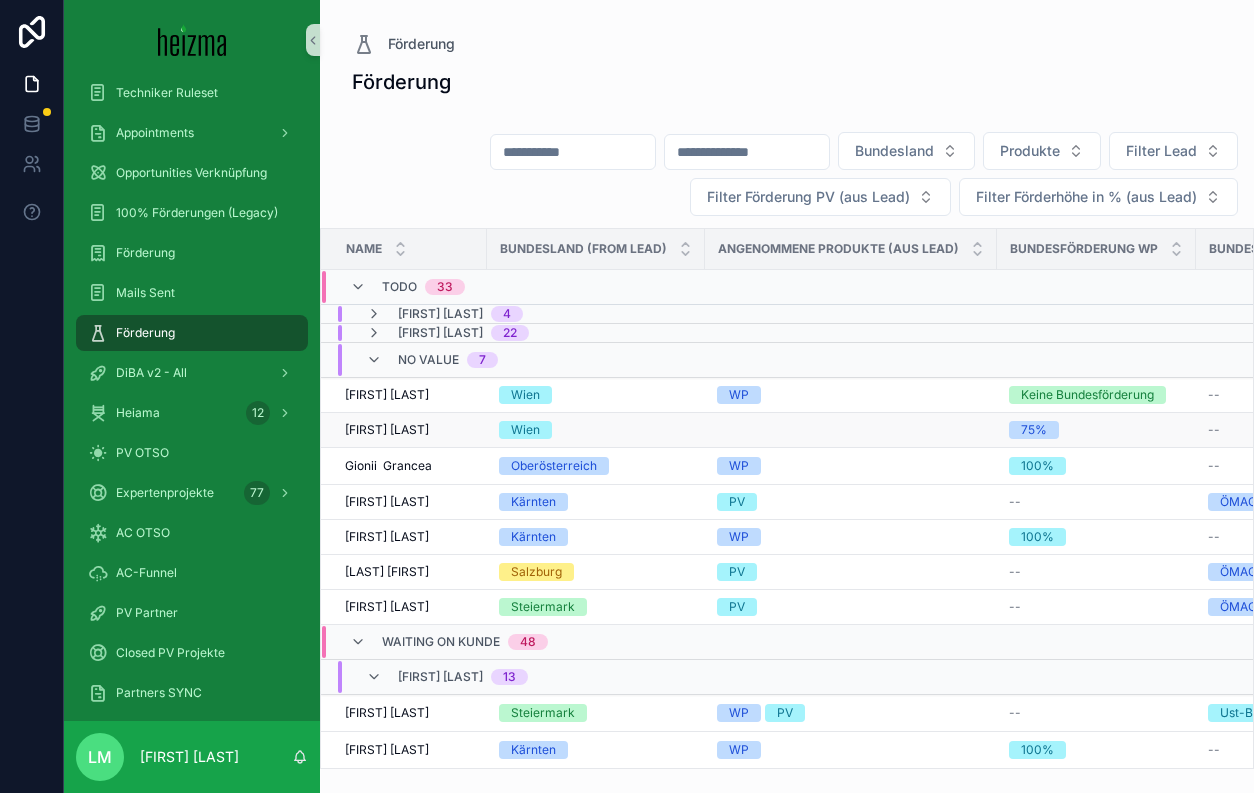 click on "[FIRST] [LAST] [FIRST] [LAST]" at bounding box center [404, 430] 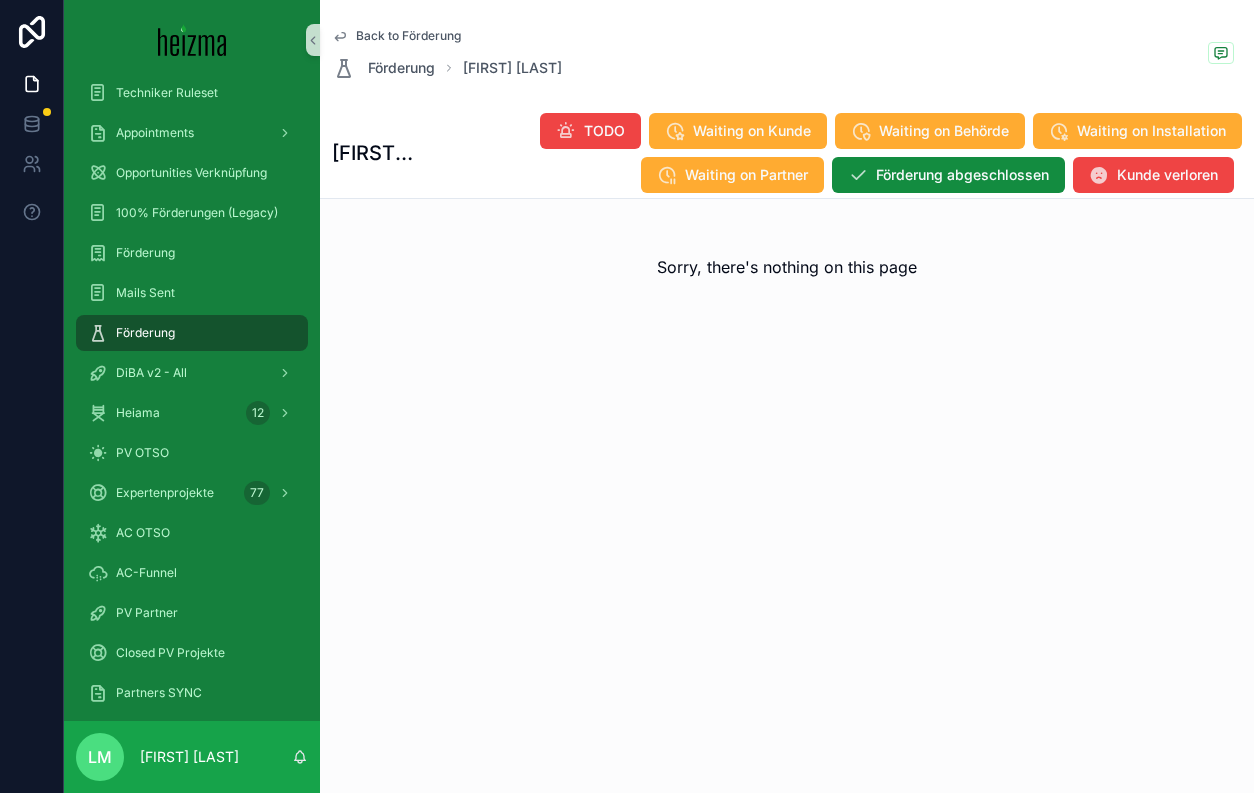 click on "Back to Förderung  Förderung  [FIRST] [LAST]" at bounding box center [787, 54] 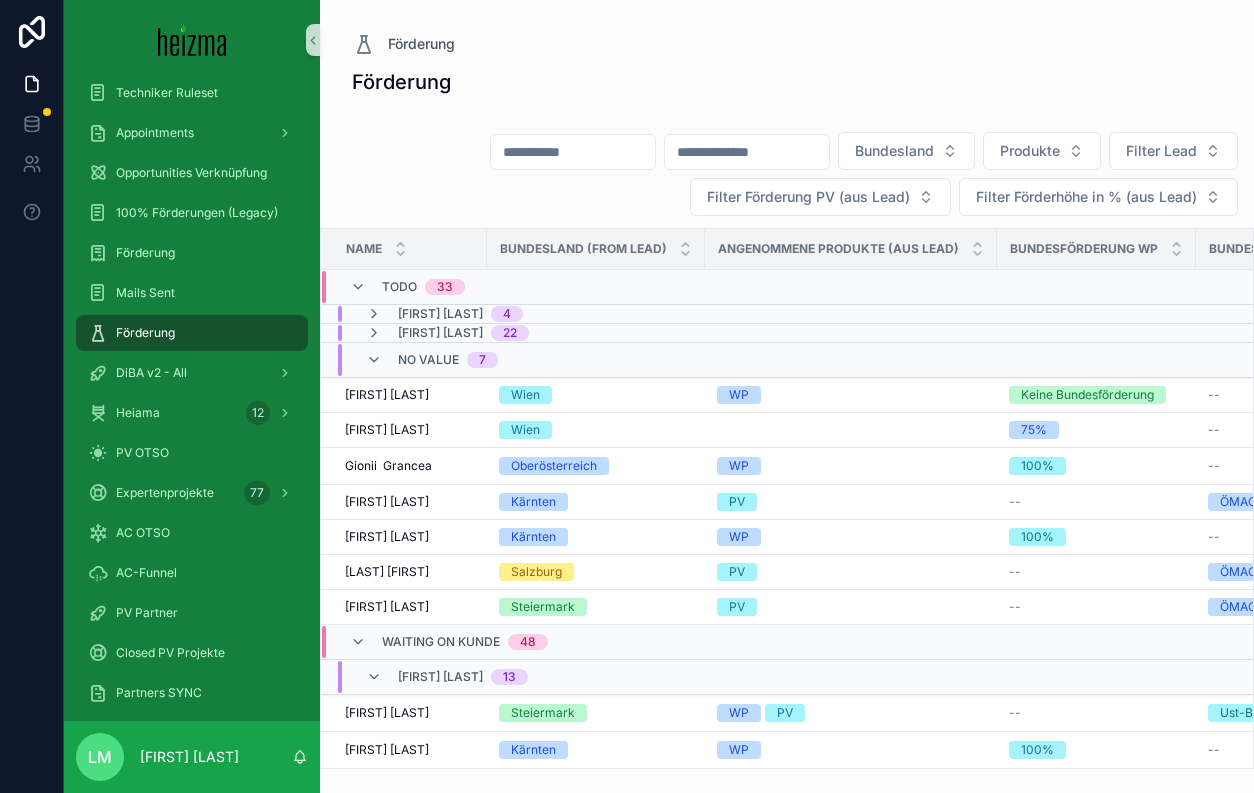 click at bounding box center (573, 152) 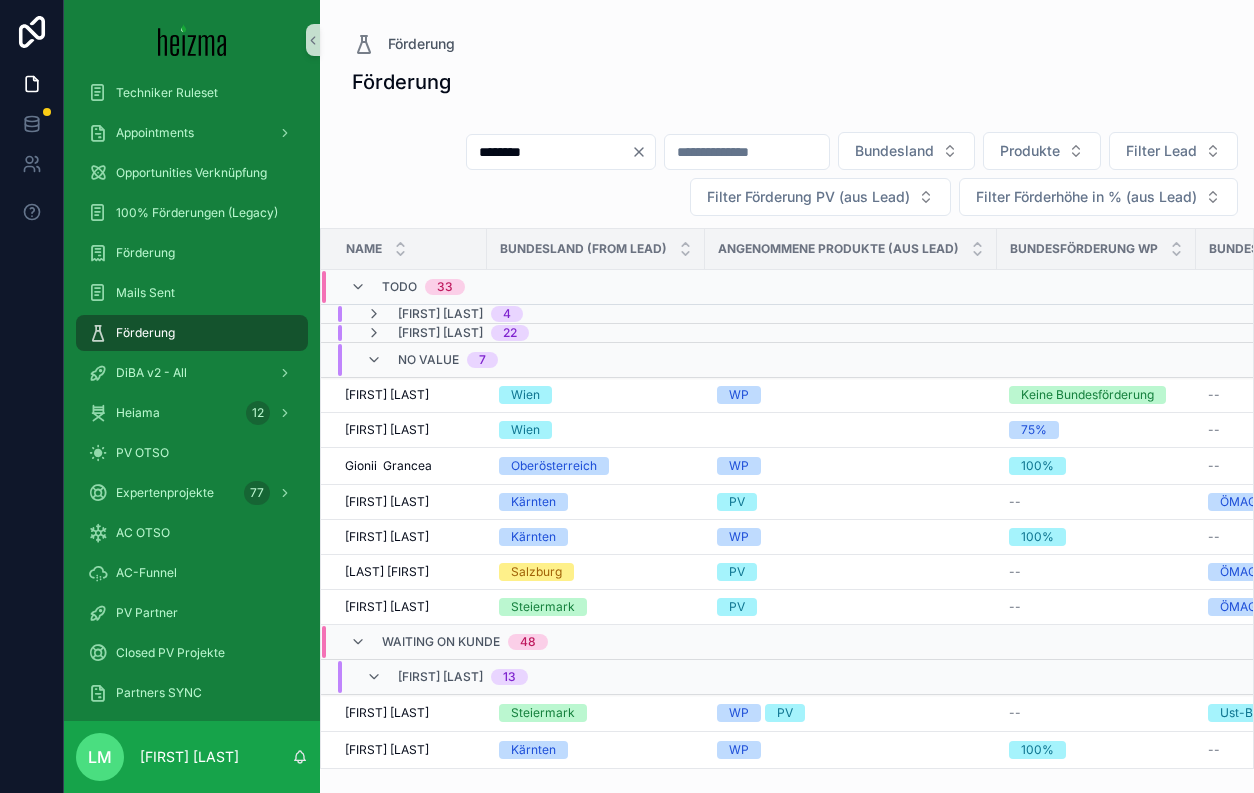 type on "********" 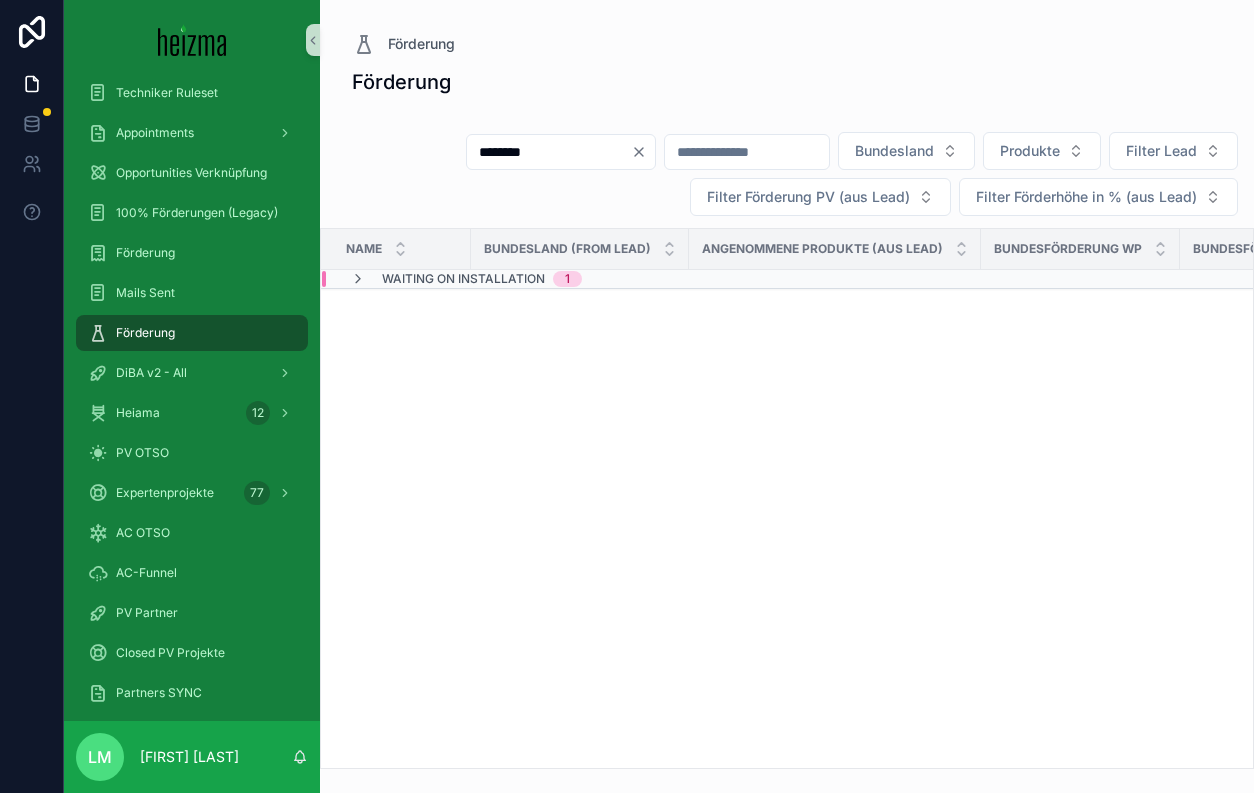 click on "Name Bundesland (from Lead) Angenommene Produkte (aus Lead) Bundesförderung WP Bundesförderung PV Installationsdatum Bereits für Bundesförderung registriert (aus Lead) Installateur 2 (aus Lead) Waiting on Installation 1" at bounding box center [787, 498] 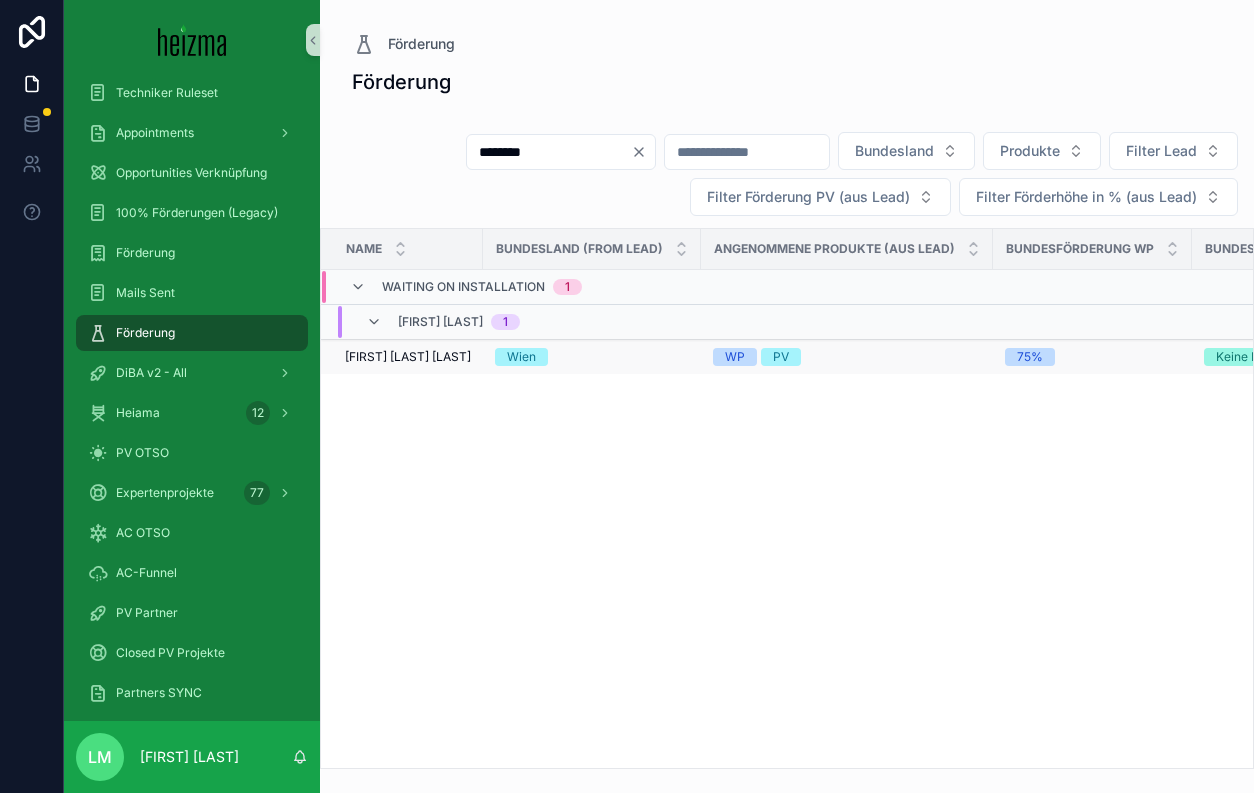 click on "Teshome Bayou Temesgen" at bounding box center (408, 357) 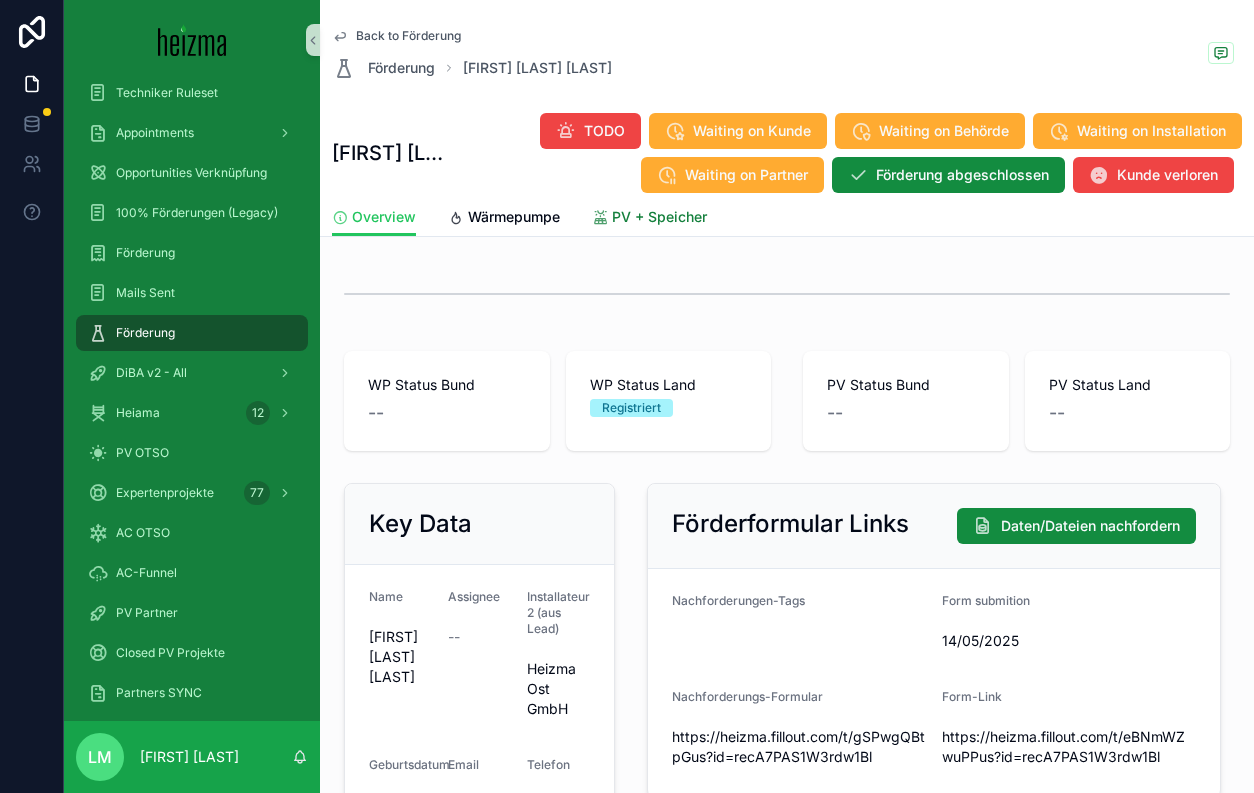 click on "PV + Speicher" at bounding box center [659, 217] 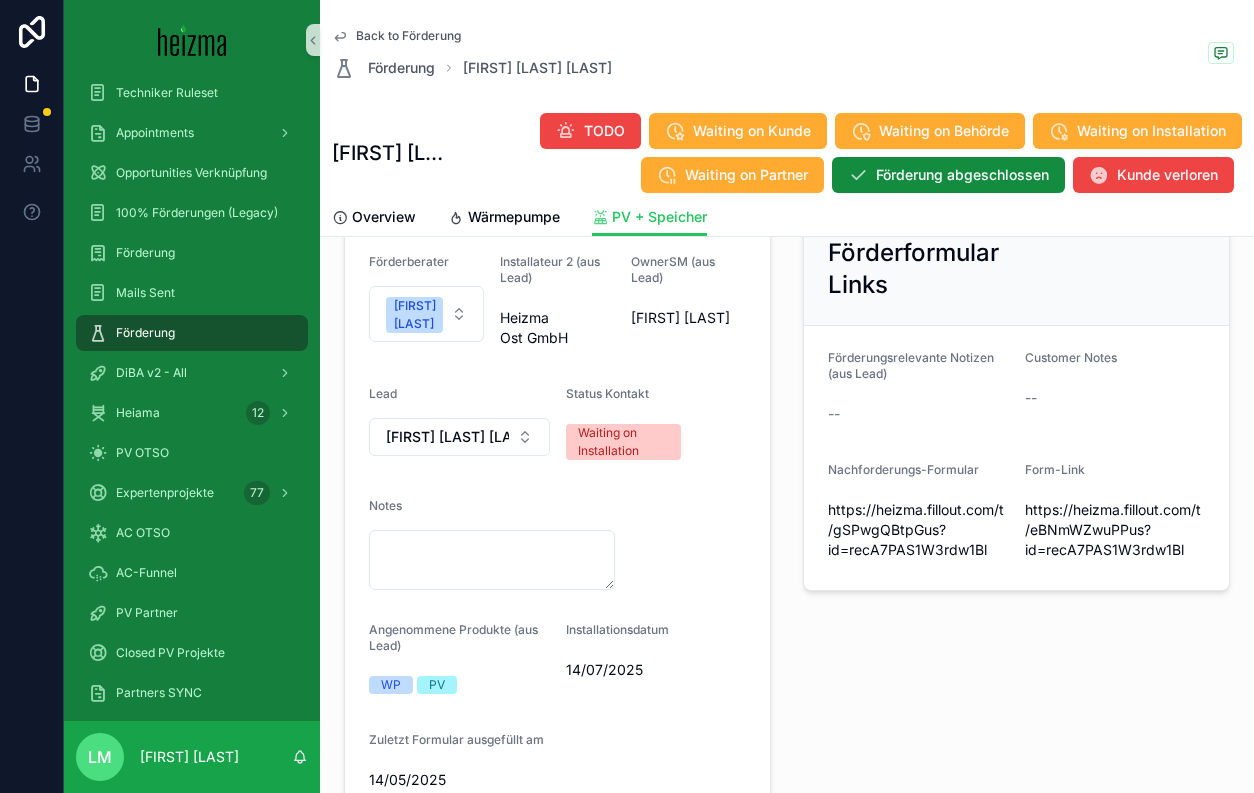 scroll, scrollTop: 322, scrollLeft: 0, axis: vertical 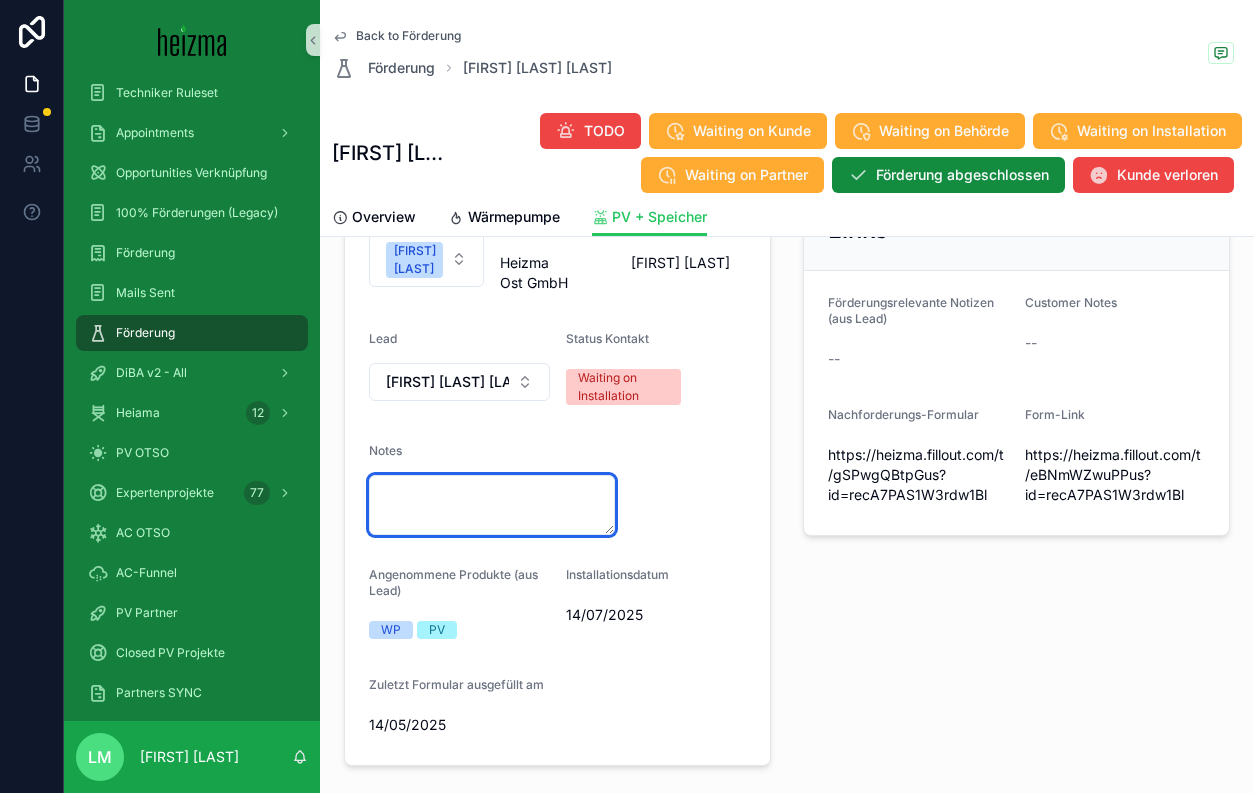 click at bounding box center (492, 505) 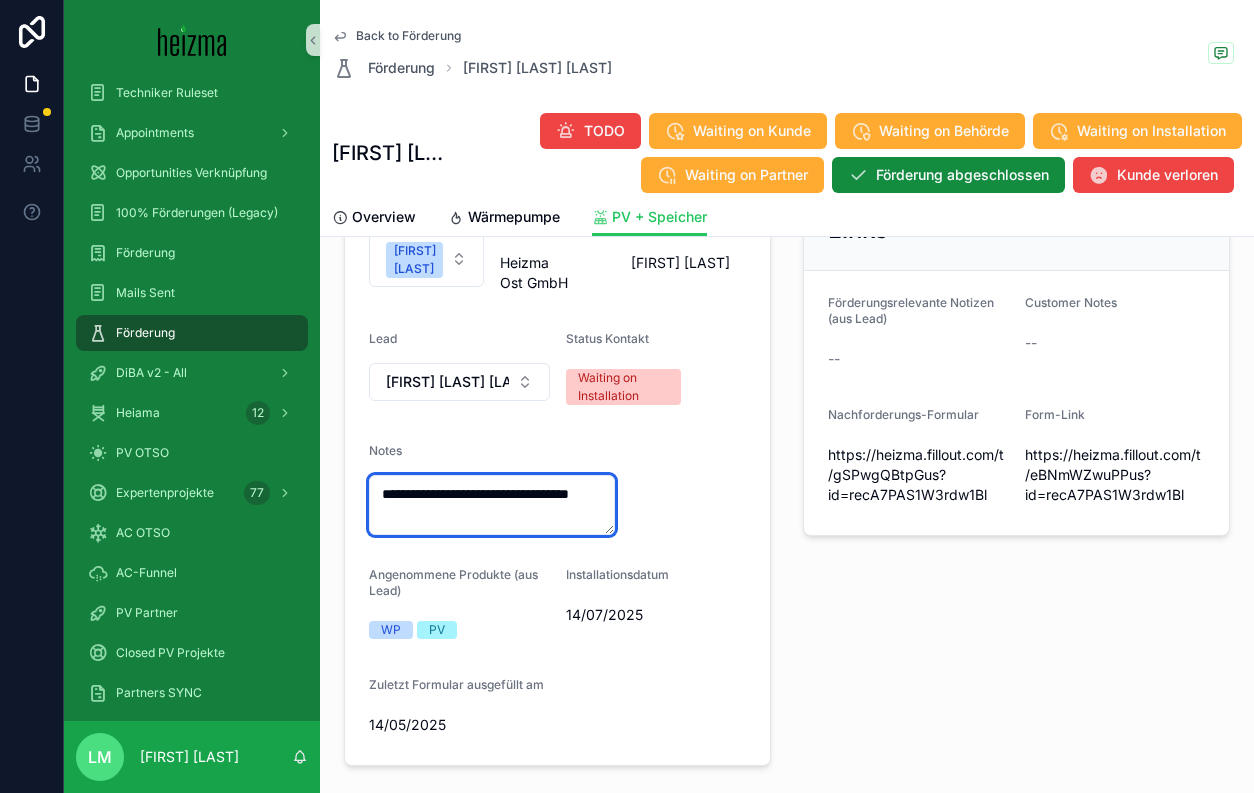 type on "**********" 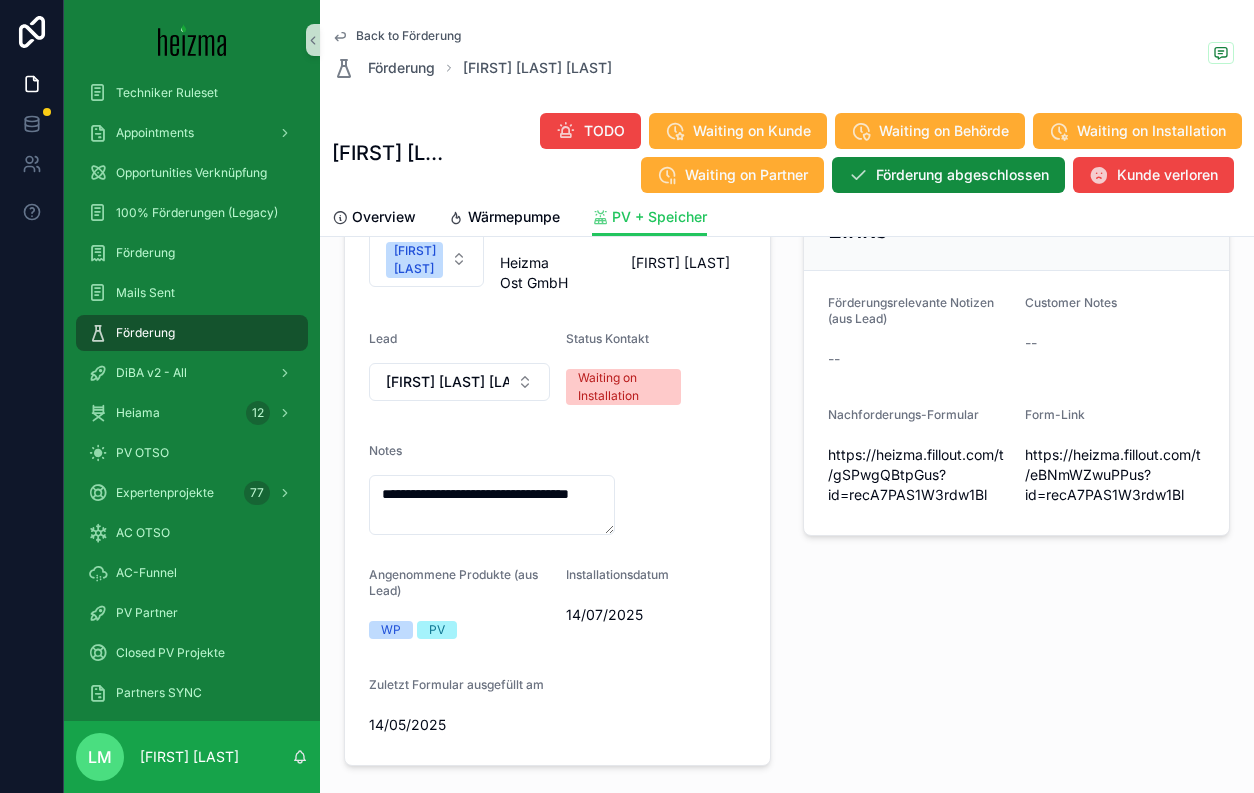 click on "**********" at bounding box center [557, 470] 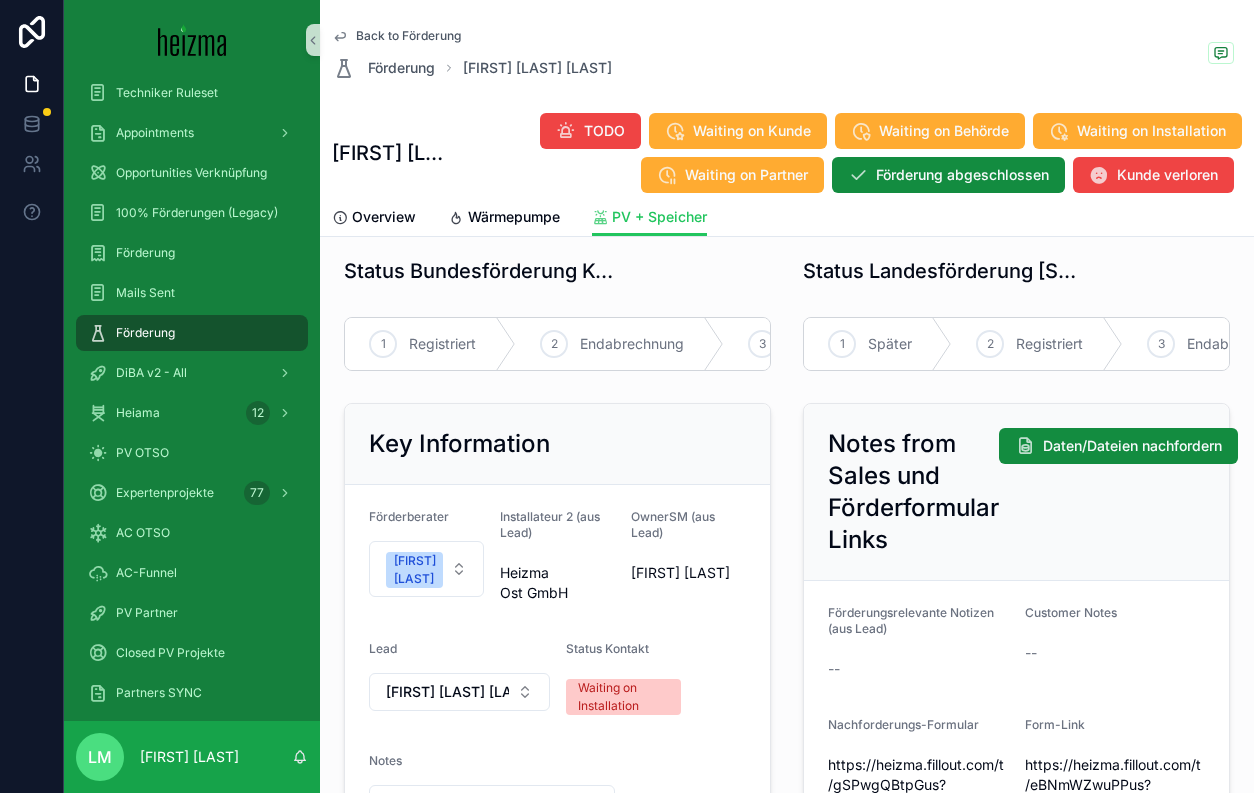 scroll, scrollTop: 0, scrollLeft: 0, axis: both 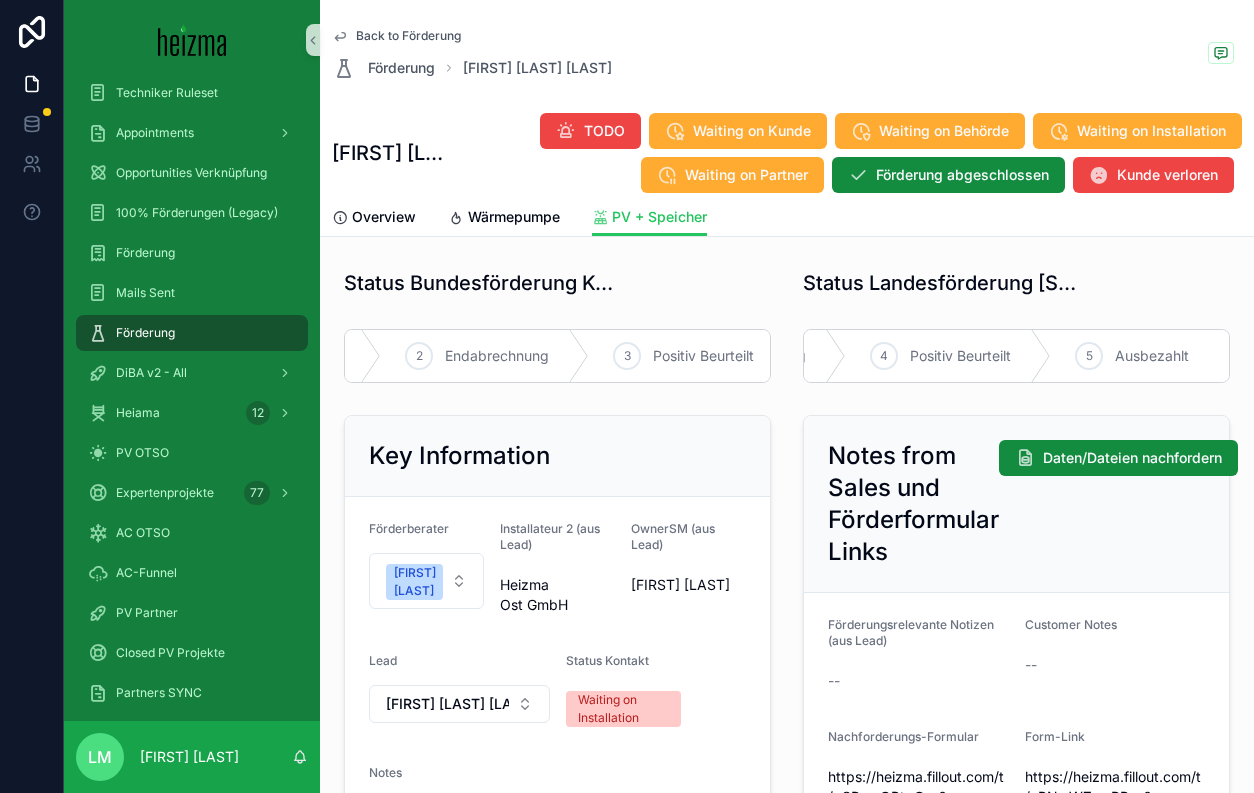 click on "Back to Förderung" at bounding box center [408, 36] 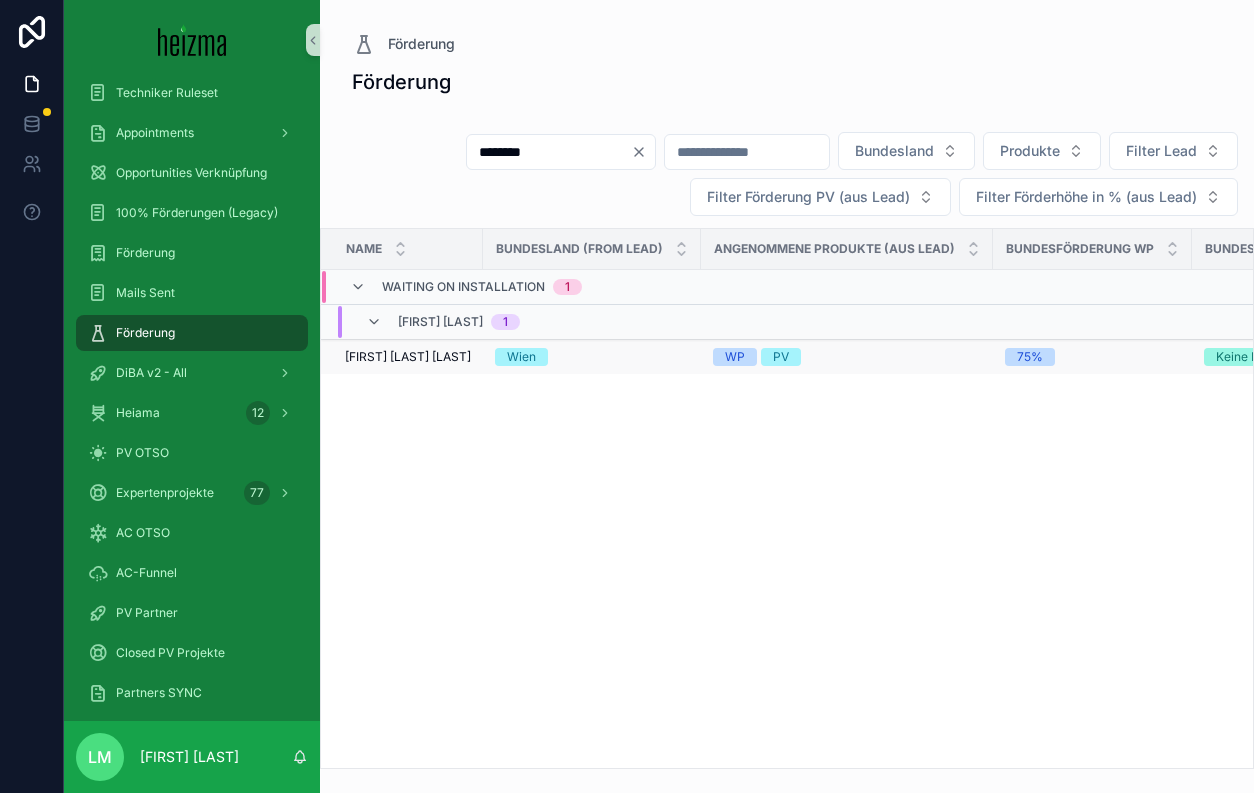 click on "Teshome Bayou Temesgen" at bounding box center (408, 357) 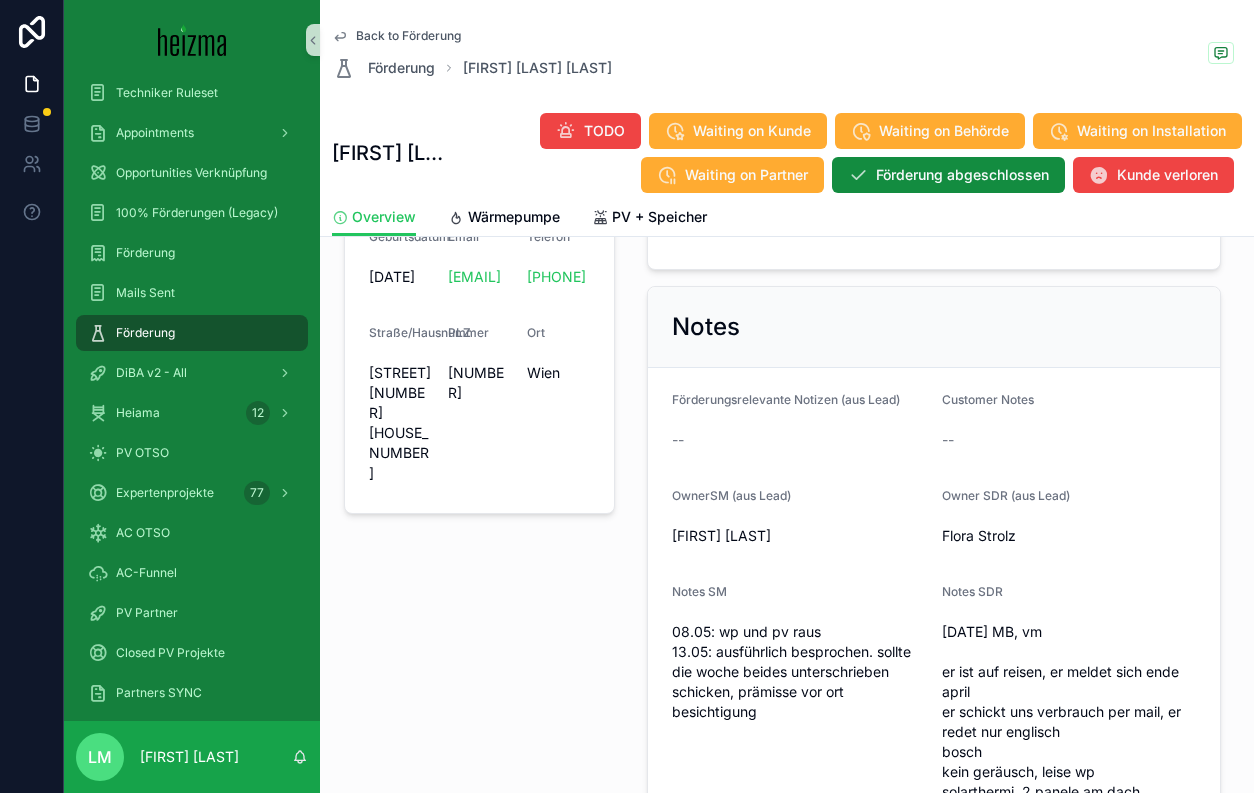 scroll, scrollTop: 637, scrollLeft: 0, axis: vertical 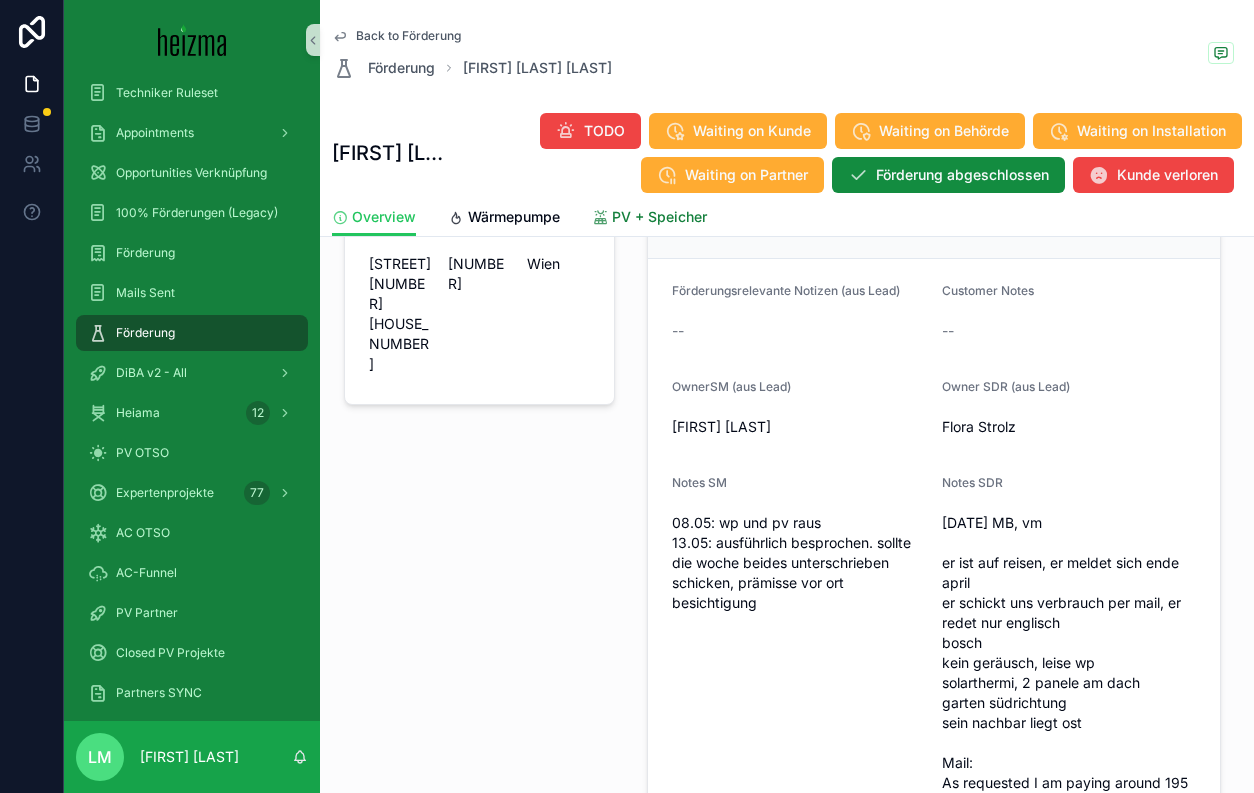 click on "PV + Speicher" at bounding box center (659, 217) 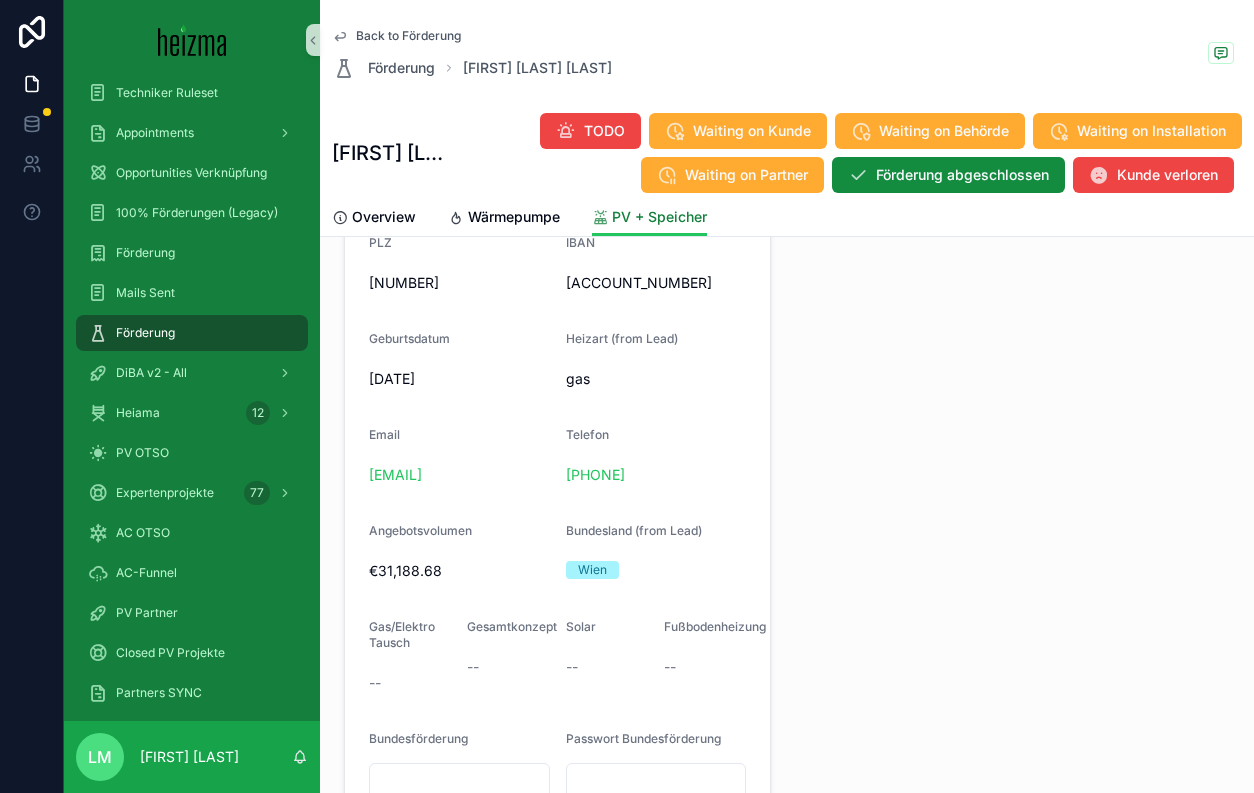 scroll, scrollTop: 1356, scrollLeft: 0, axis: vertical 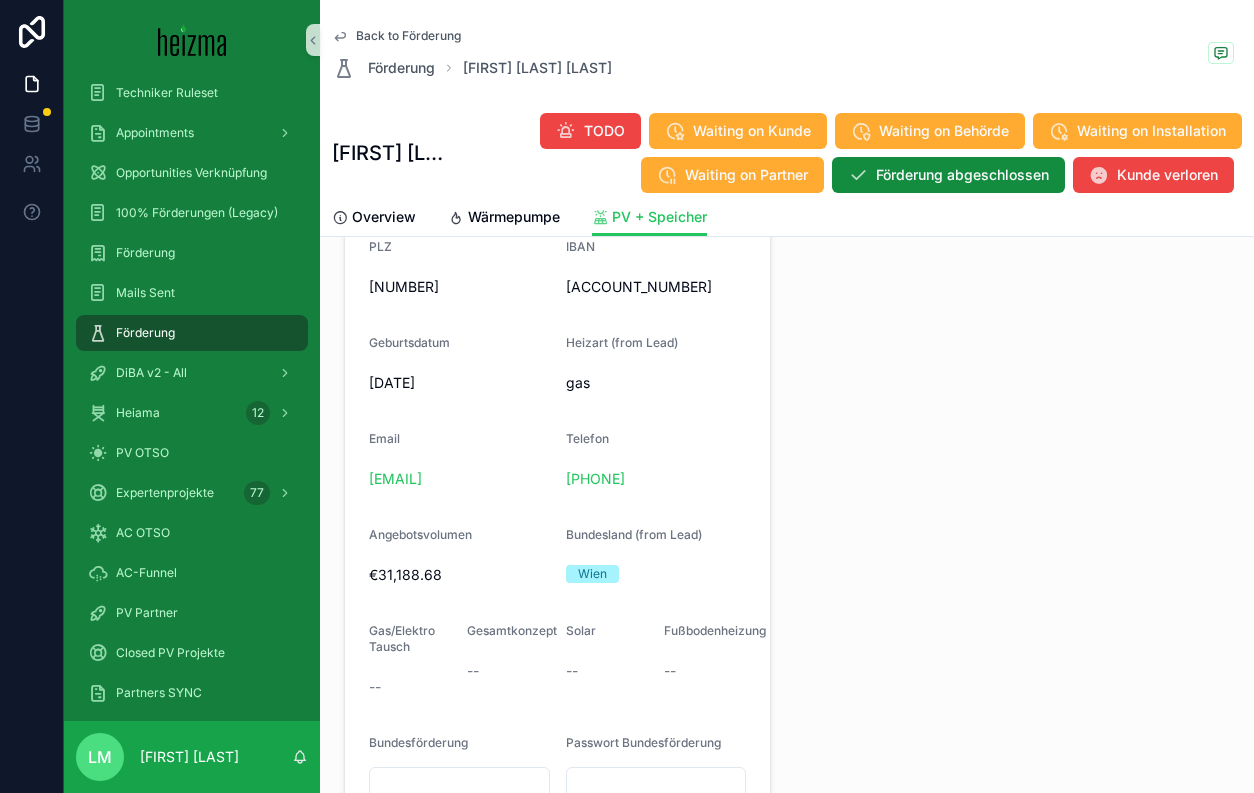 click on "gas" at bounding box center [656, 383] 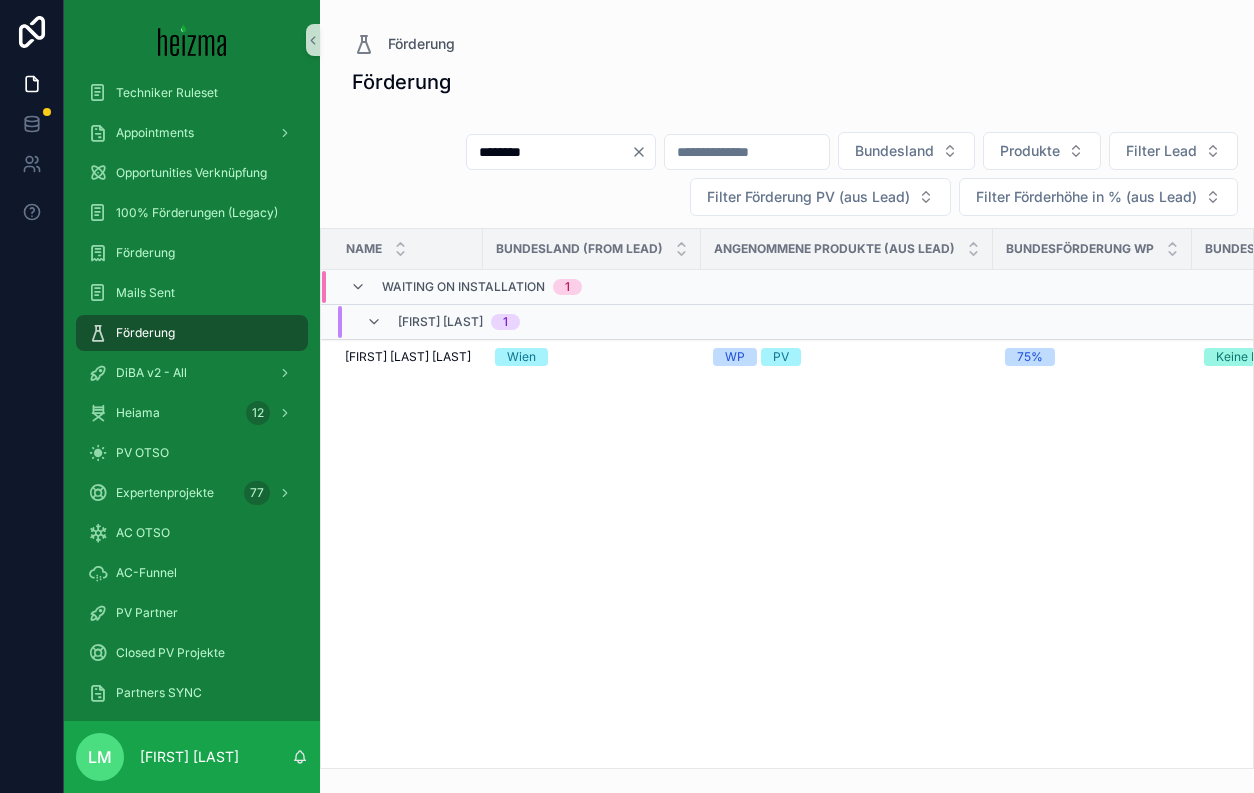 click on "********" at bounding box center (549, 152) 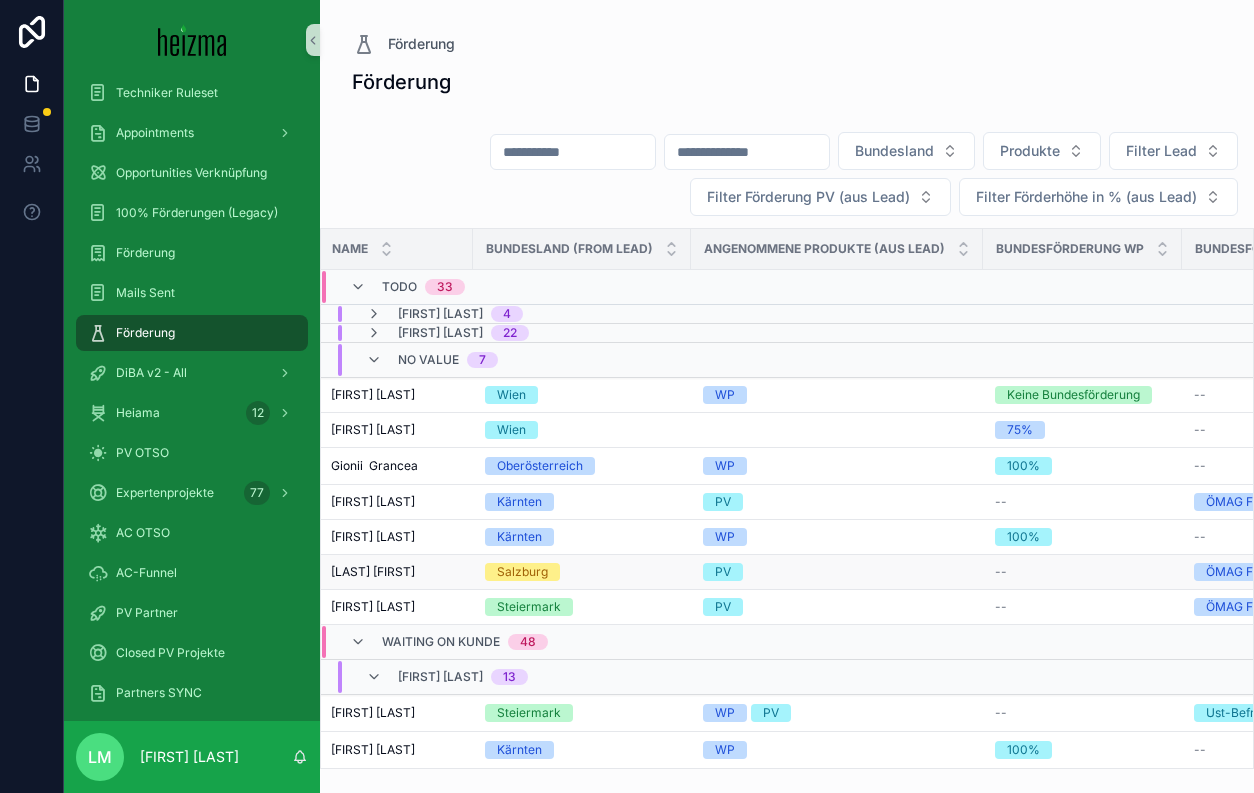 scroll, scrollTop: 0, scrollLeft: 0, axis: both 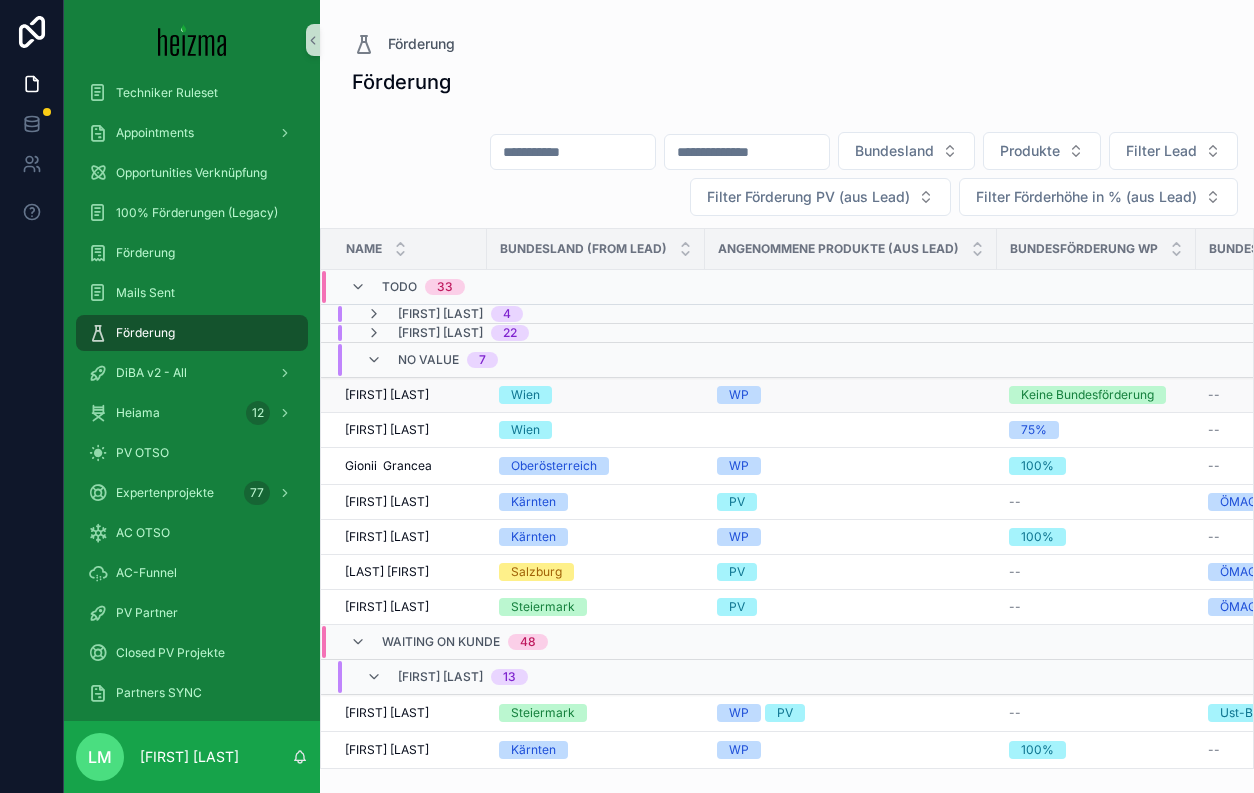 click on "[FIRST] [LAST]" at bounding box center (387, 395) 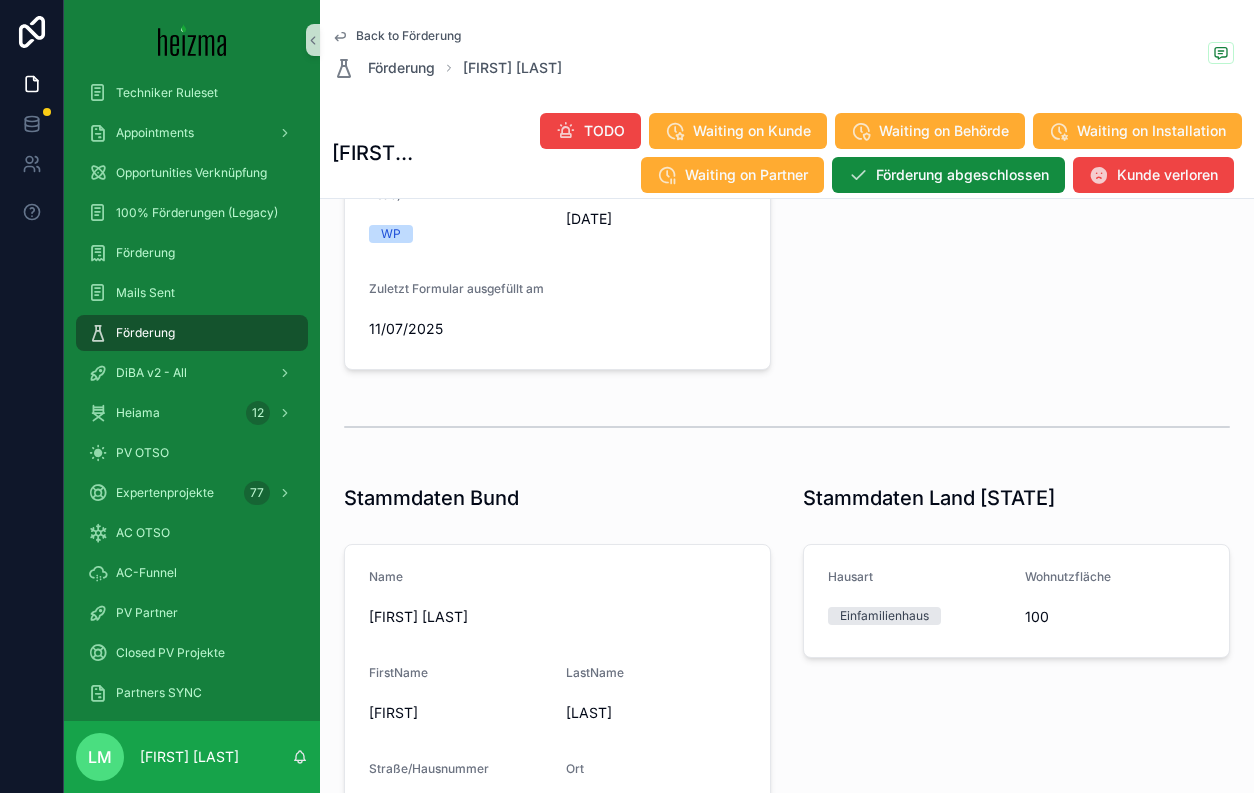 scroll, scrollTop: 867, scrollLeft: 0, axis: vertical 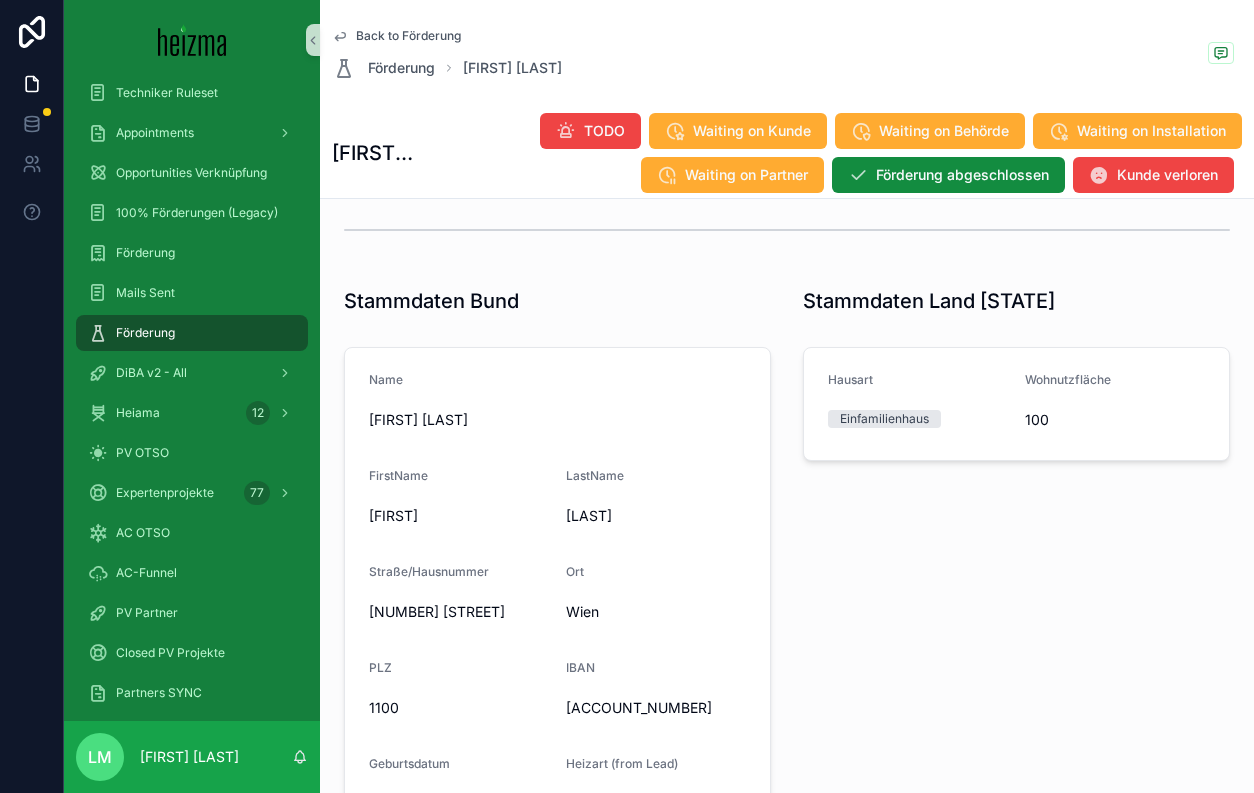 click on "Hederichgasse 20" at bounding box center [459, 612] 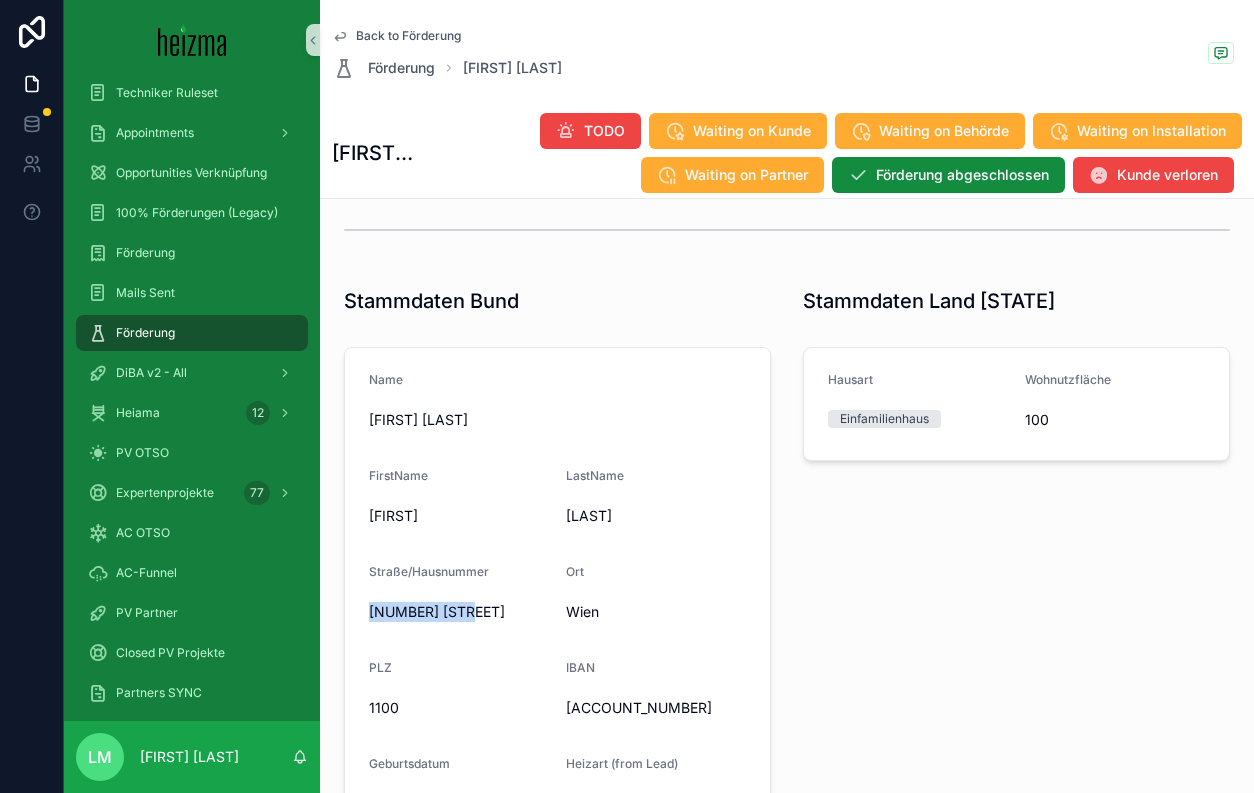click on "Hederichgasse 20" at bounding box center [459, 612] 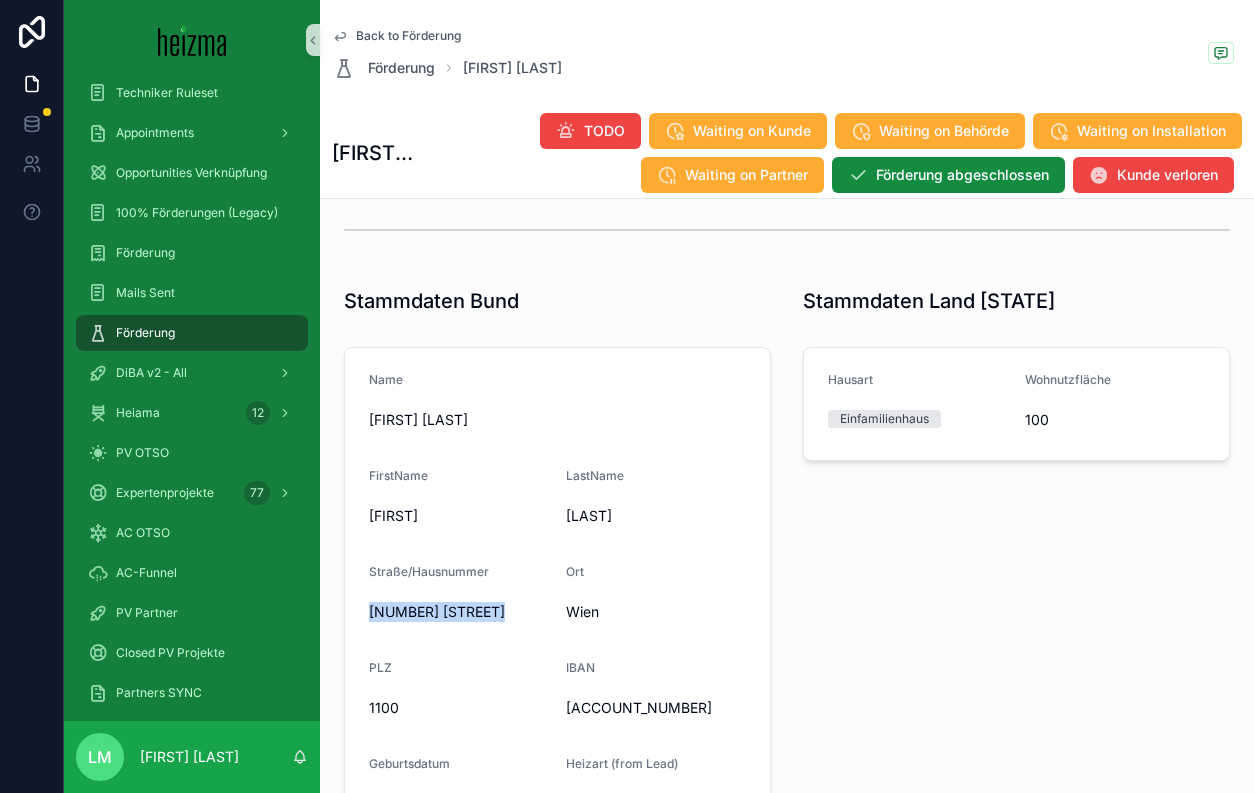 click on "Hederichgasse 20" at bounding box center (459, 612) 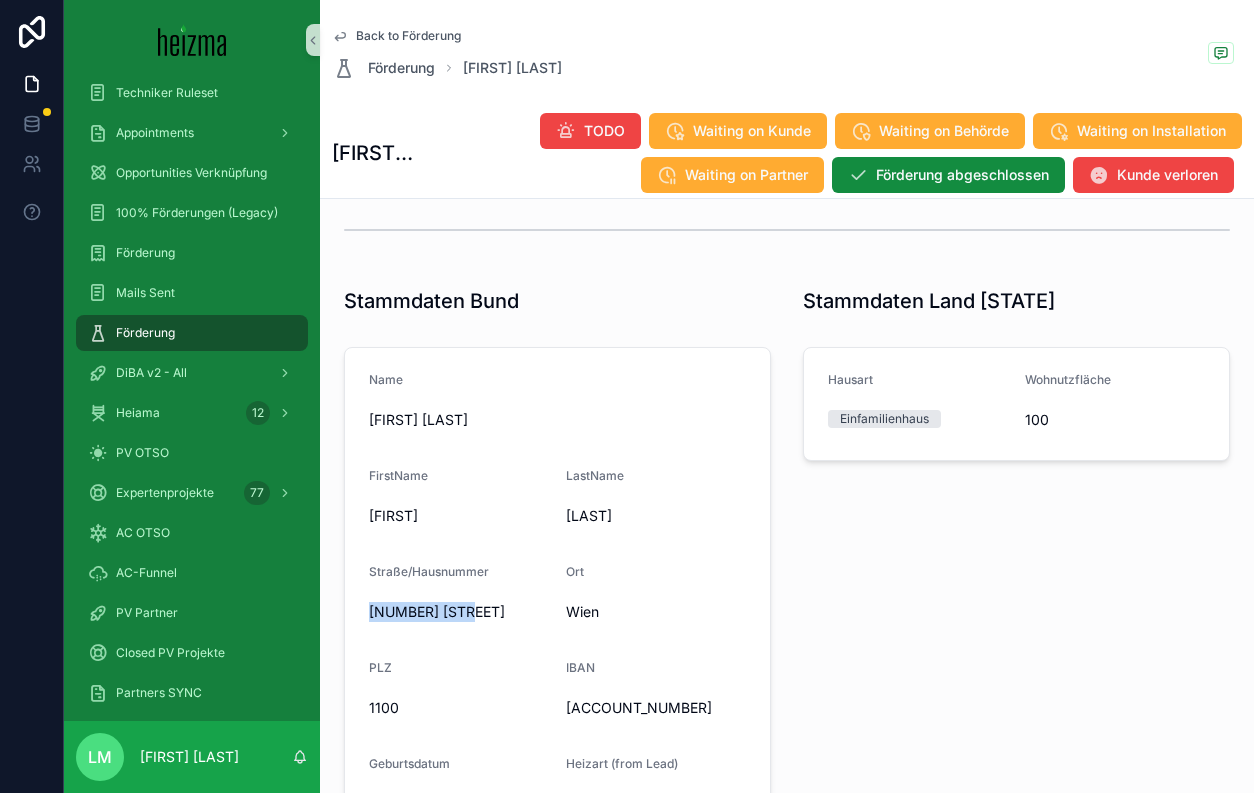 click on "Hederichgasse 20" at bounding box center [459, 612] 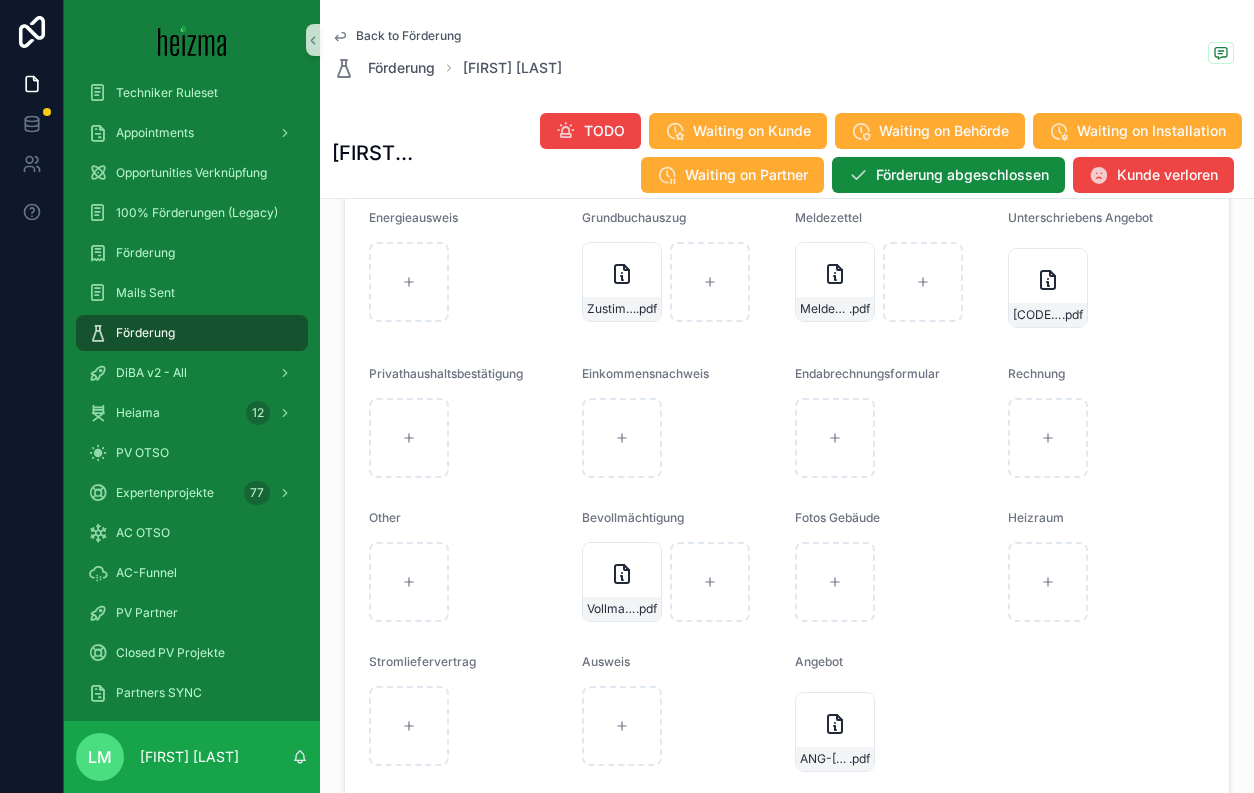scroll, scrollTop: 2045, scrollLeft: 0, axis: vertical 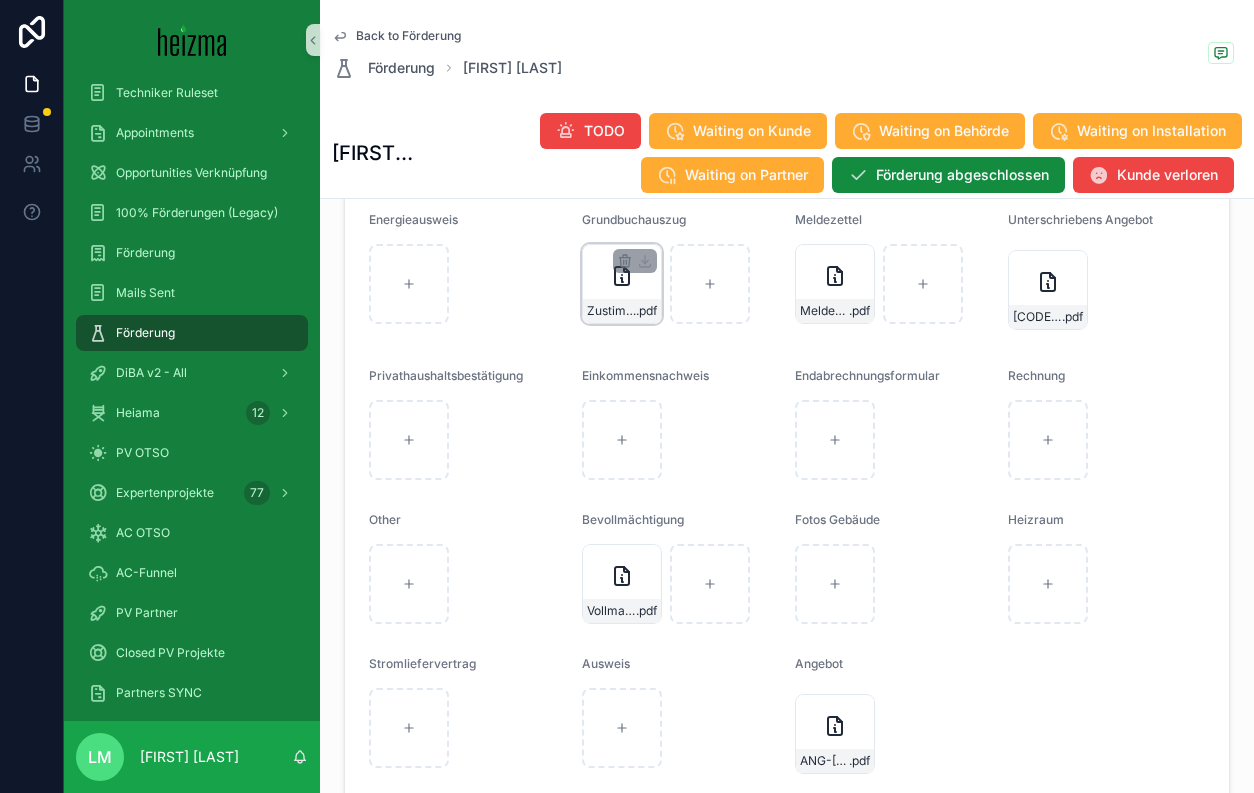 click on "ZustimmungserklÃ¤rung-WÃ¤rmepumpe .pdf" at bounding box center [622, 284] 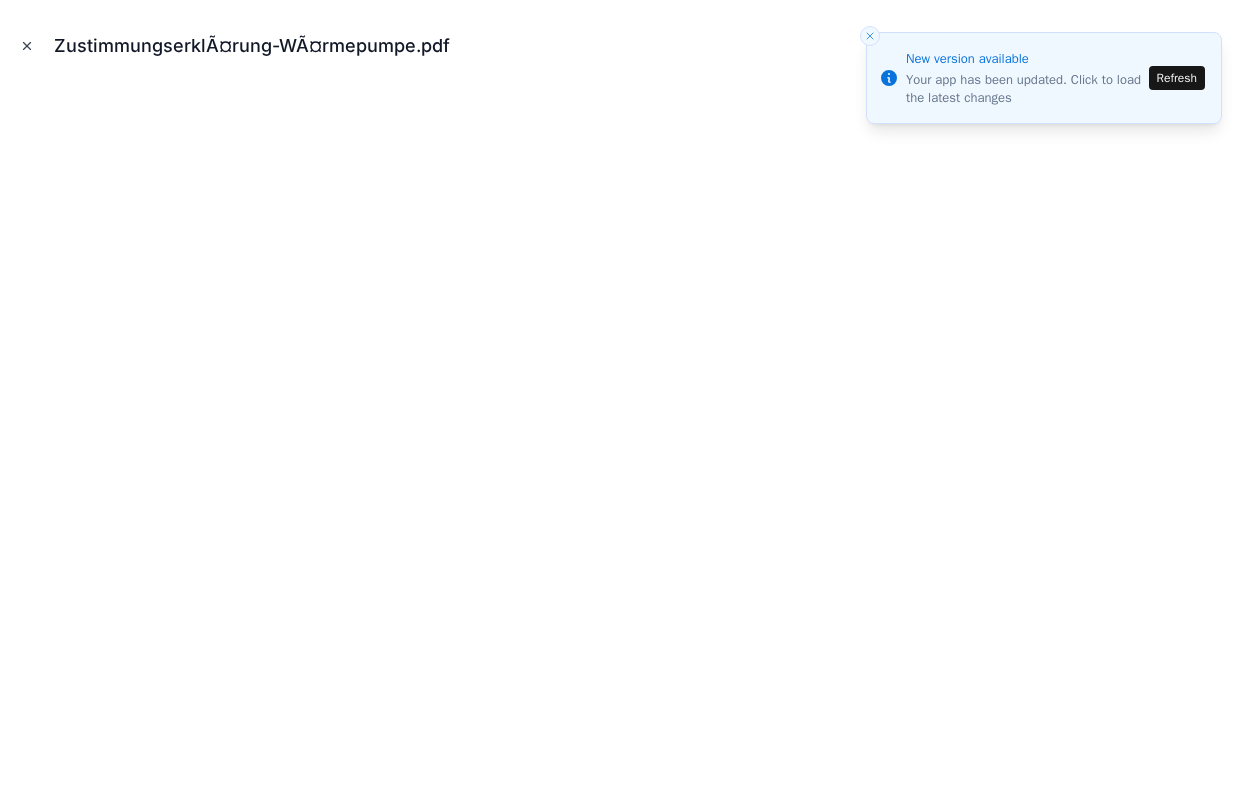 click 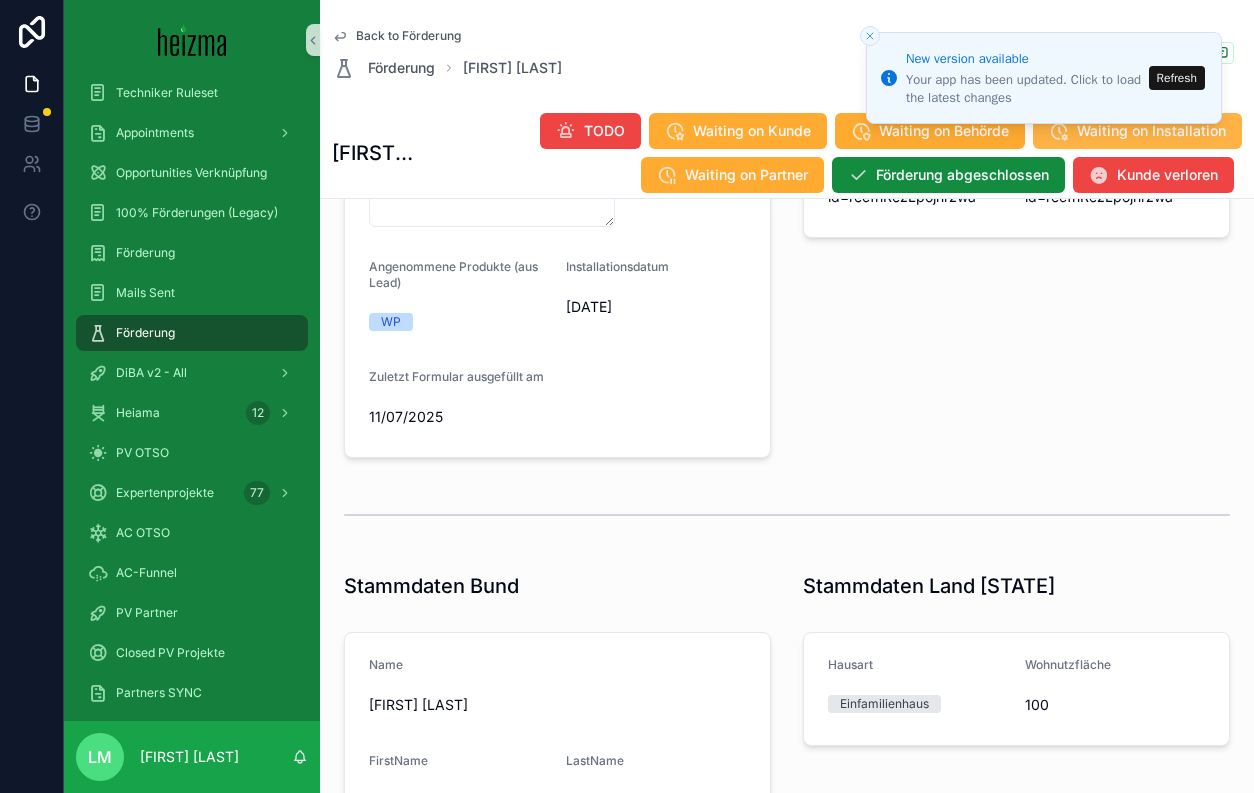 scroll, scrollTop: 0, scrollLeft: 0, axis: both 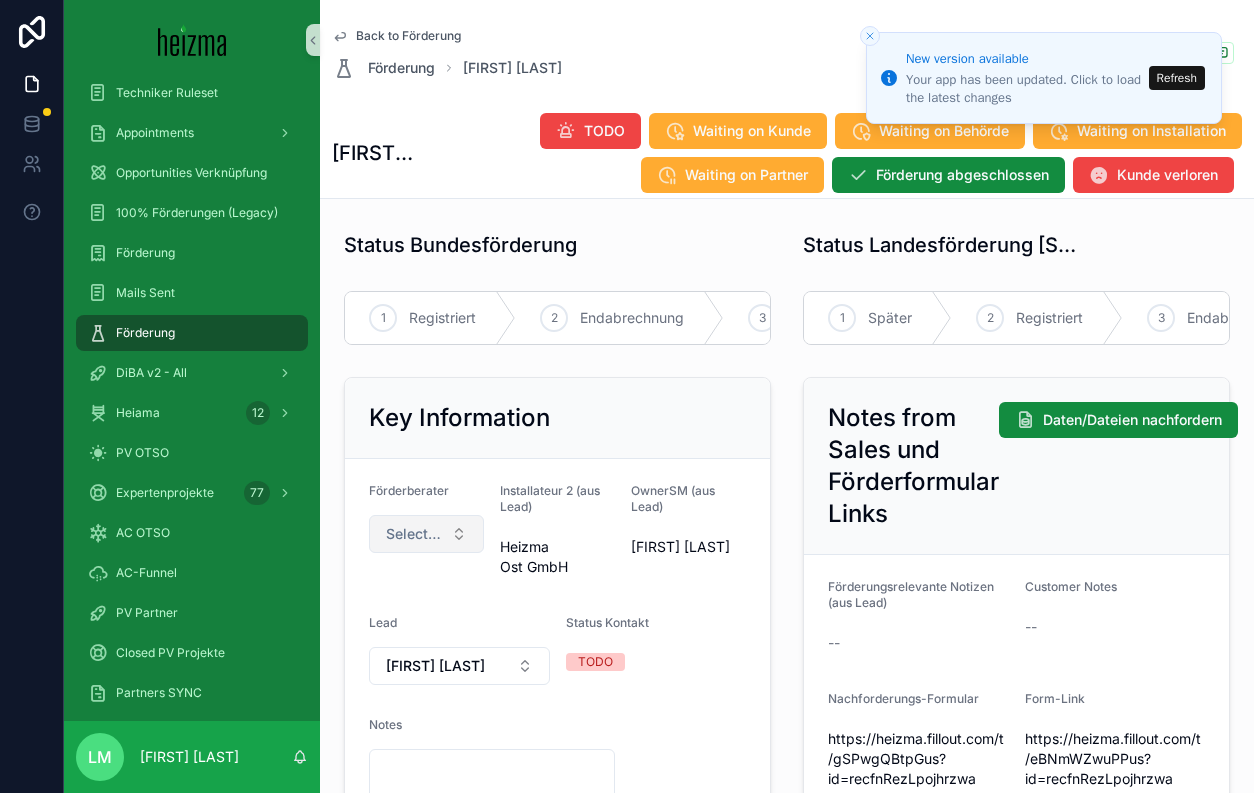 click on "Select a Förderberater" at bounding box center [426, 534] 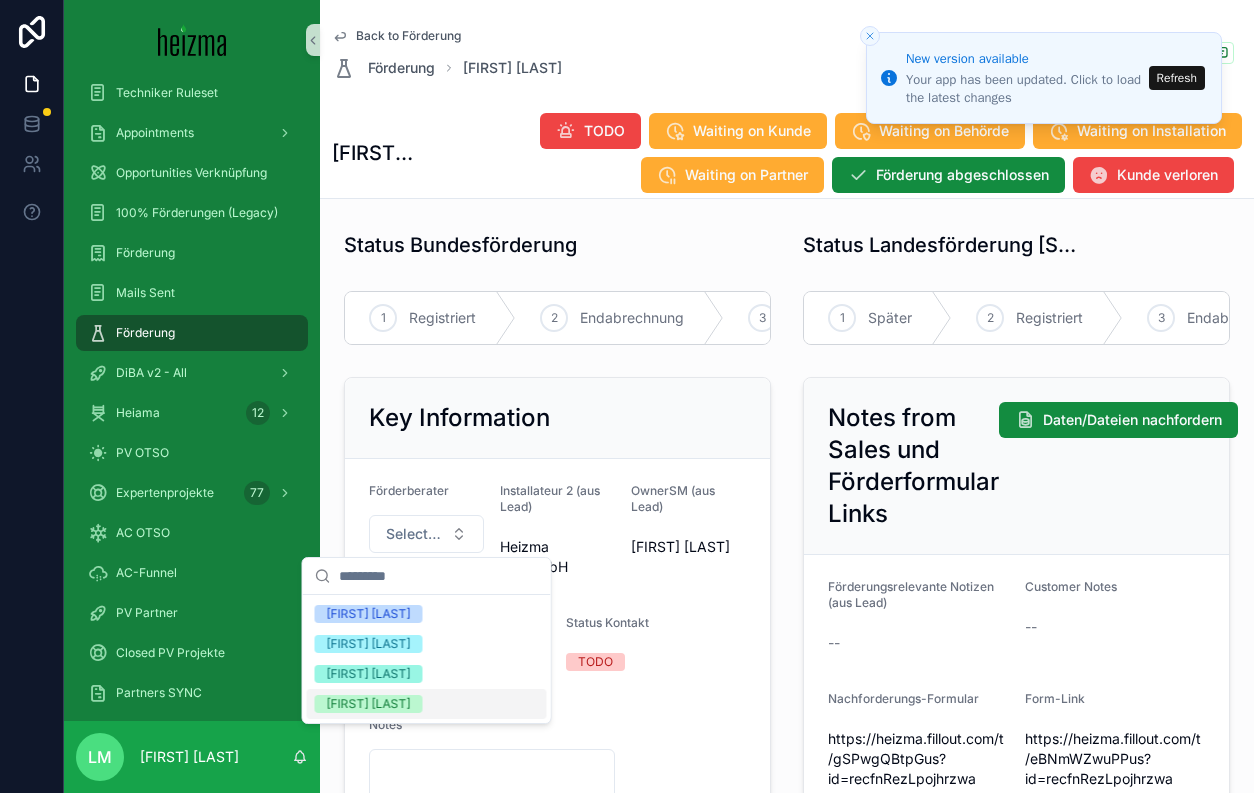 click on "[FIRST] [LAST]" at bounding box center (369, 704) 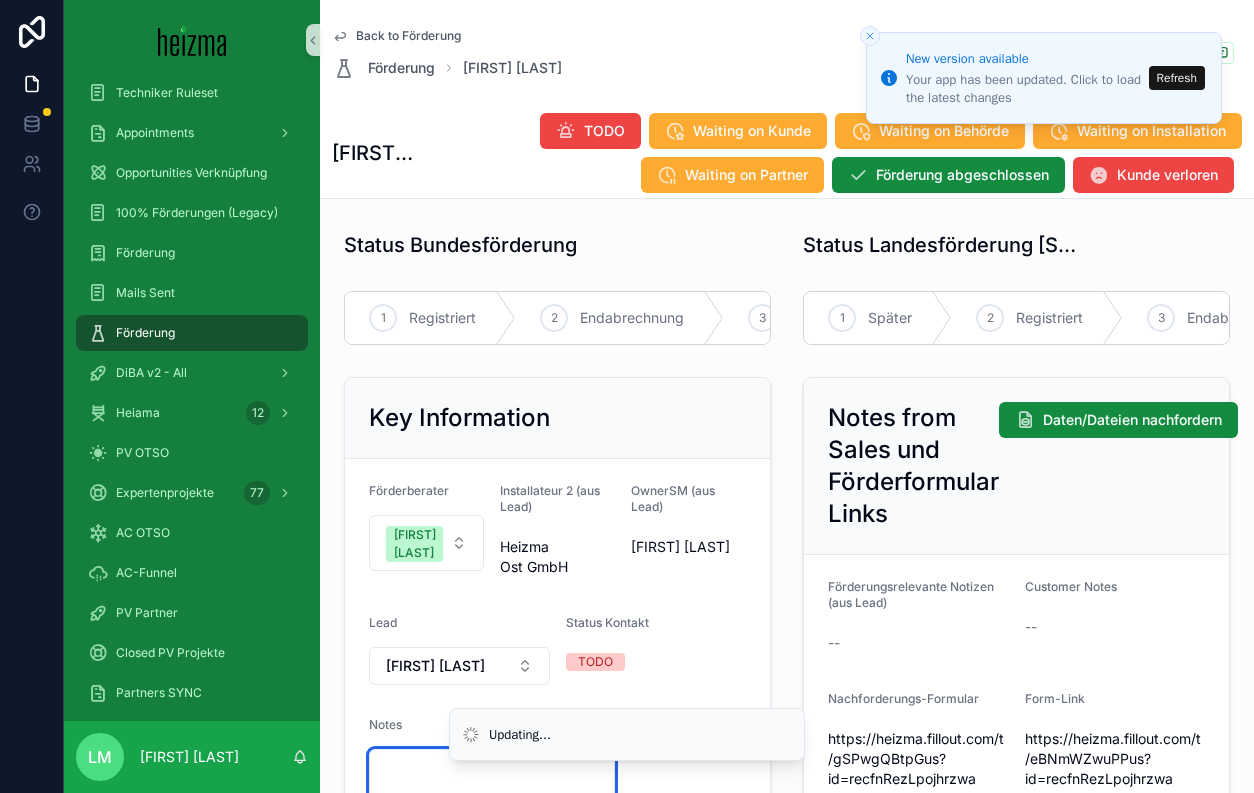 click at bounding box center (492, 779) 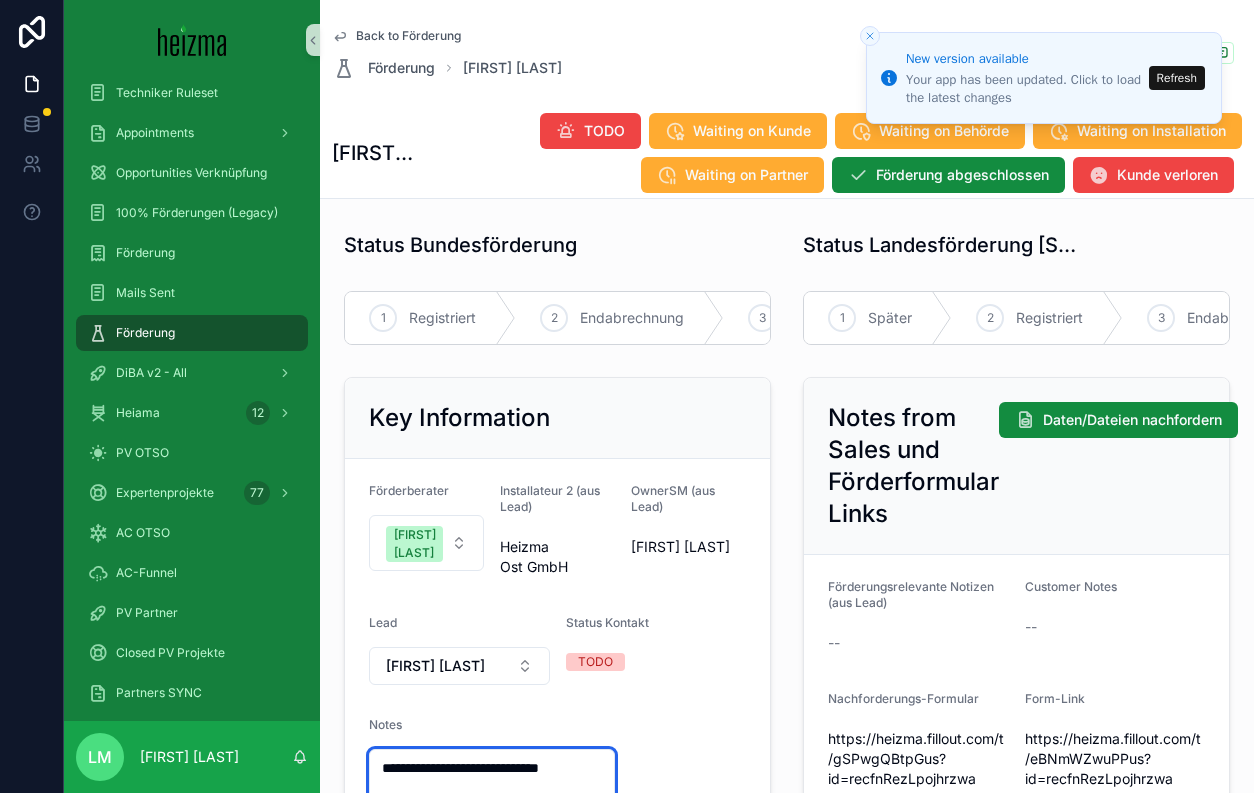 scroll, scrollTop: 3, scrollLeft: 0, axis: vertical 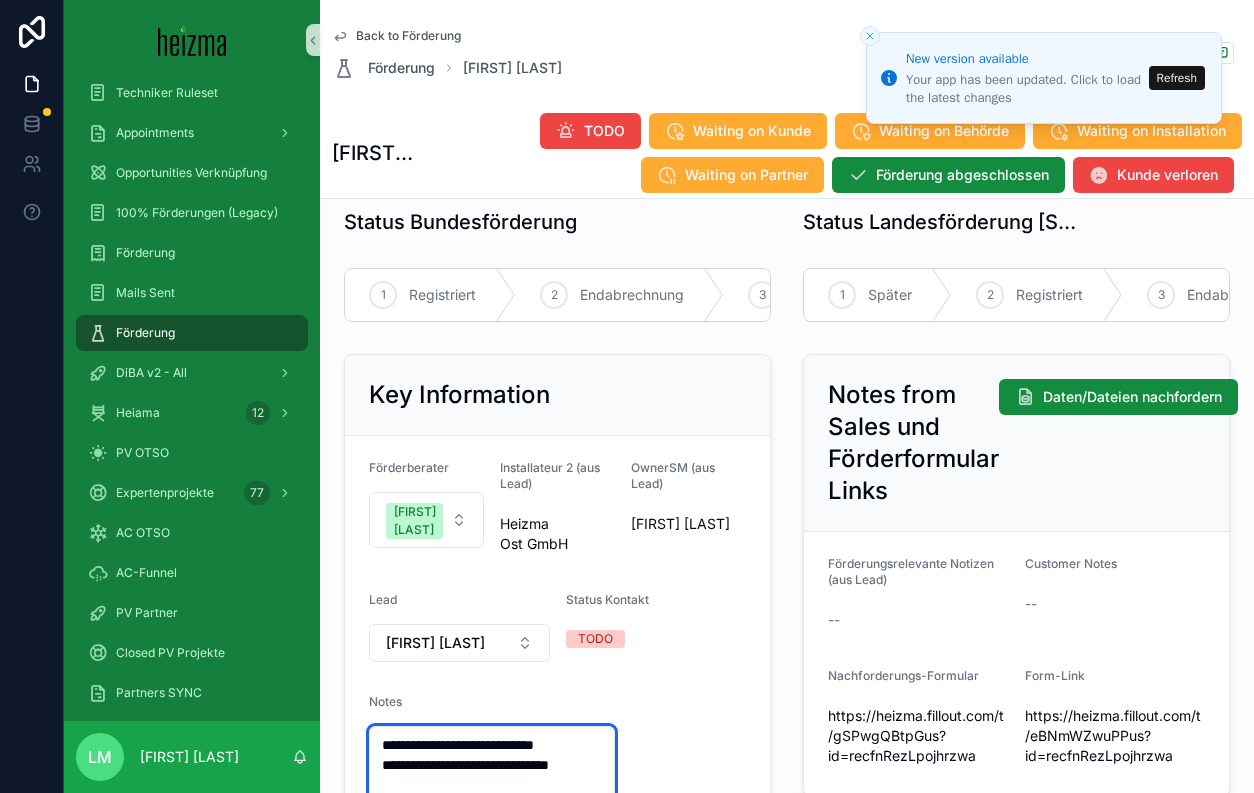 click on "**********" at bounding box center (492, 775) 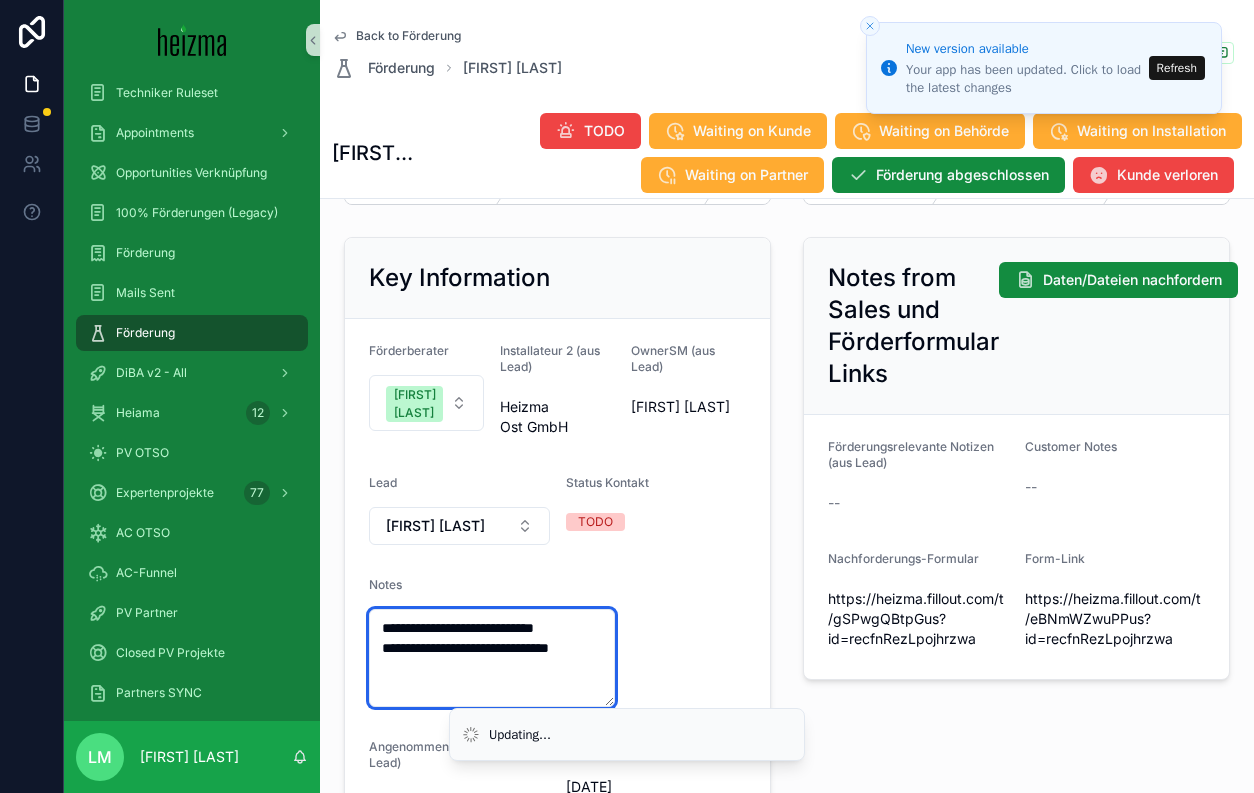 type on "**********" 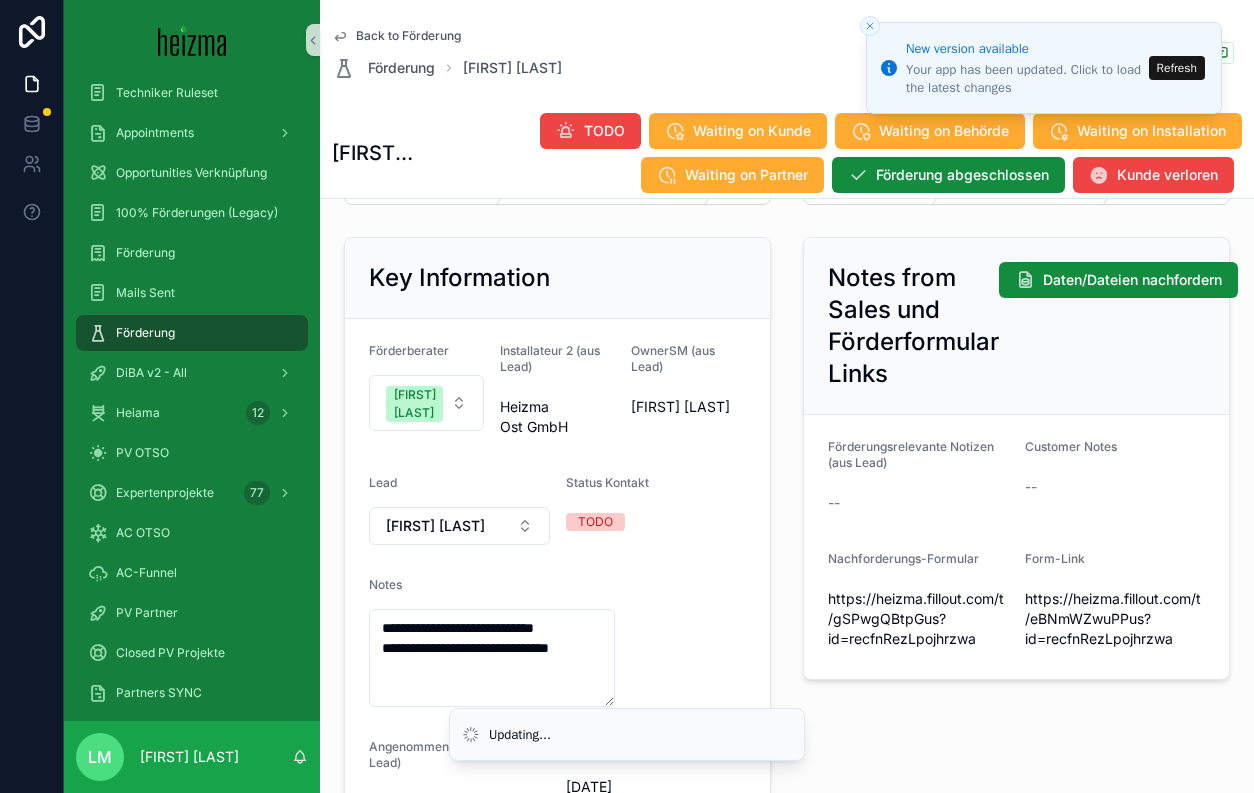 click on "**********" at bounding box center (557, 628) 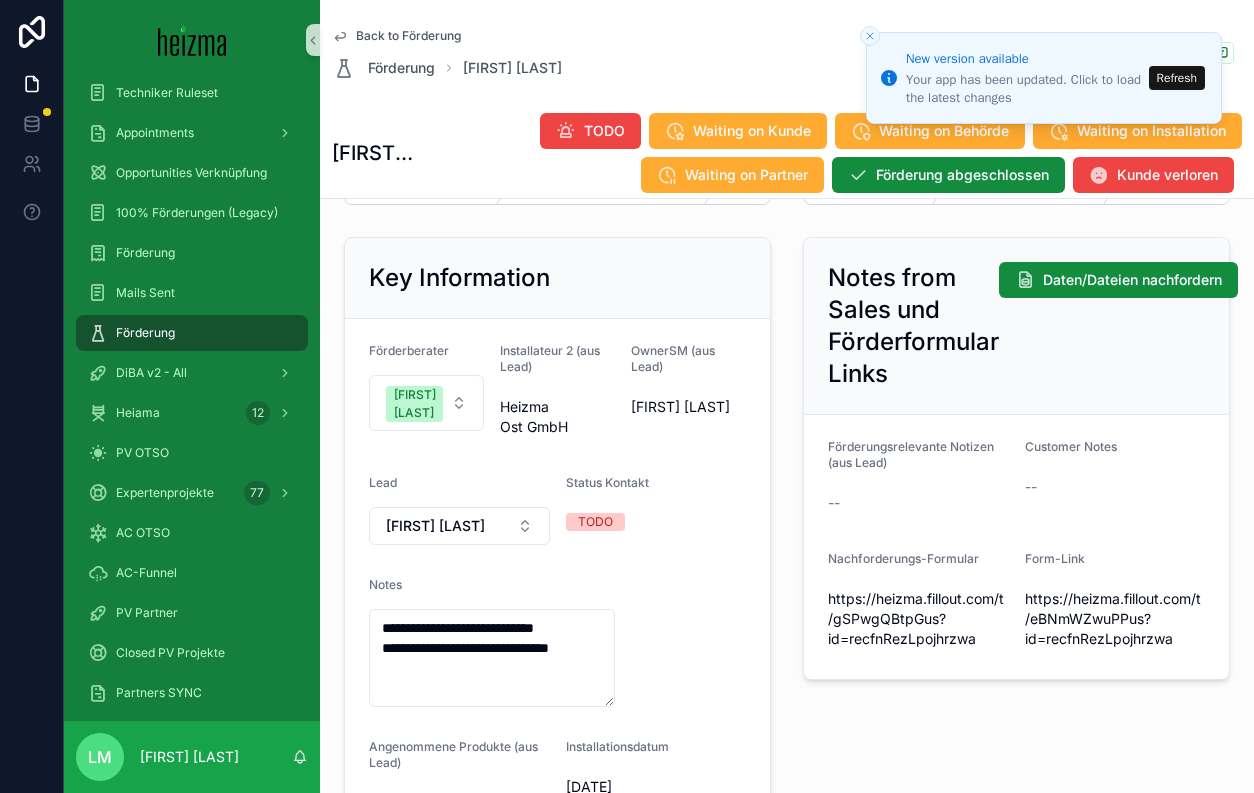 click on "Back to Förderung  Förderung  Reinhard Strunz" at bounding box center [447, 54] 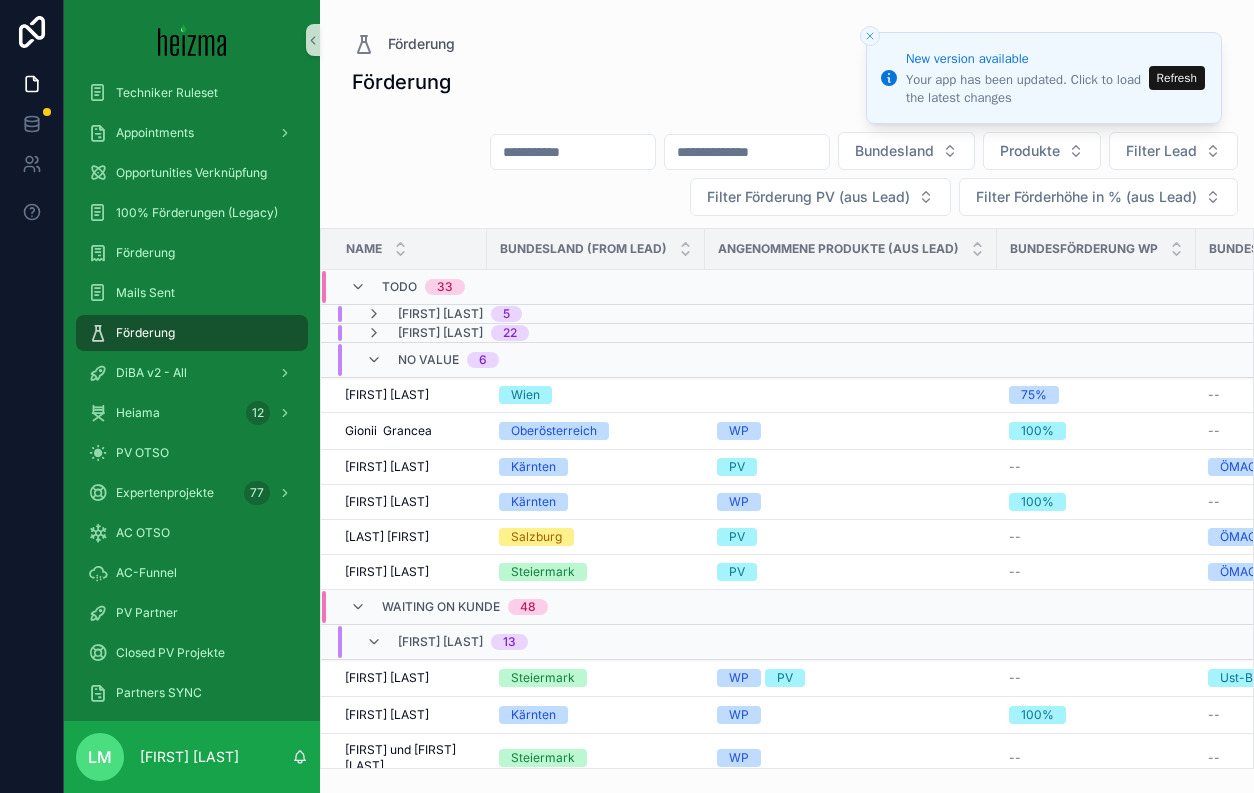 scroll, scrollTop: 0, scrollLeft: 0, axis: both 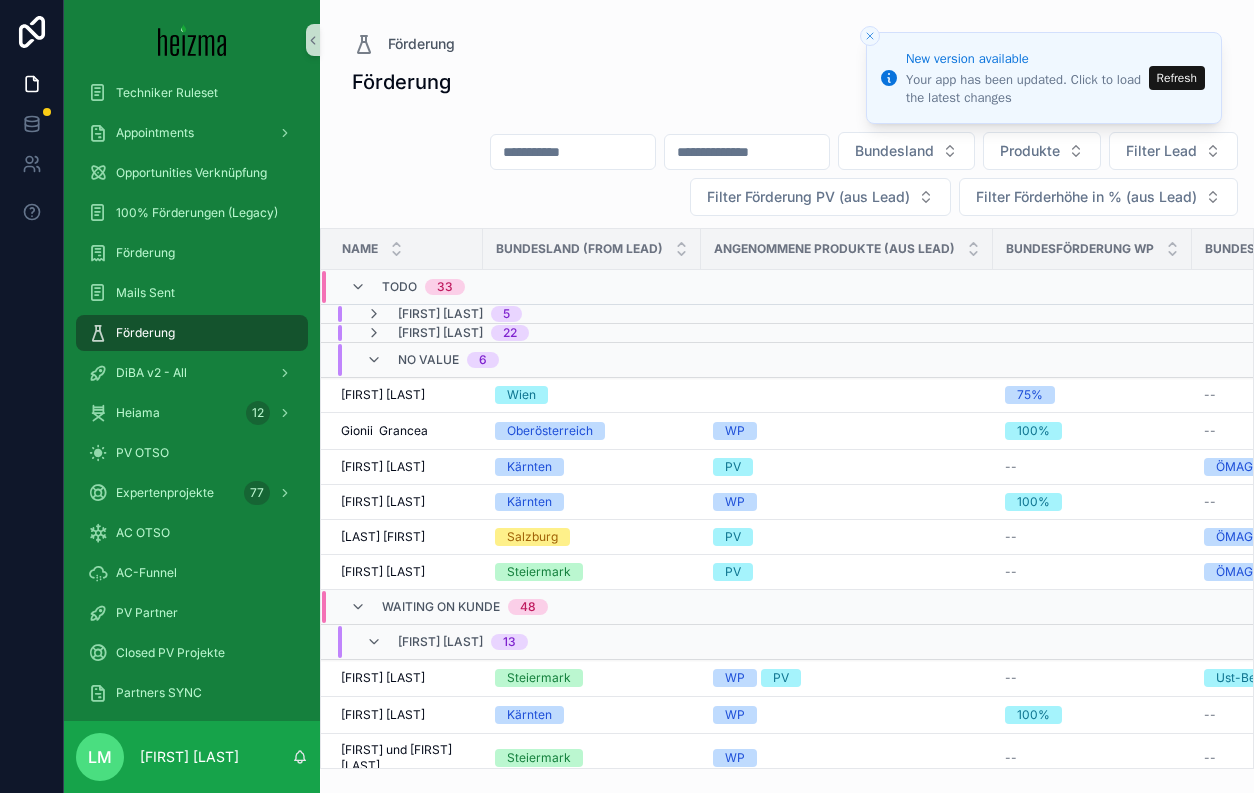 click on "Waiting on Kunde" at bounding box center [441, 607] 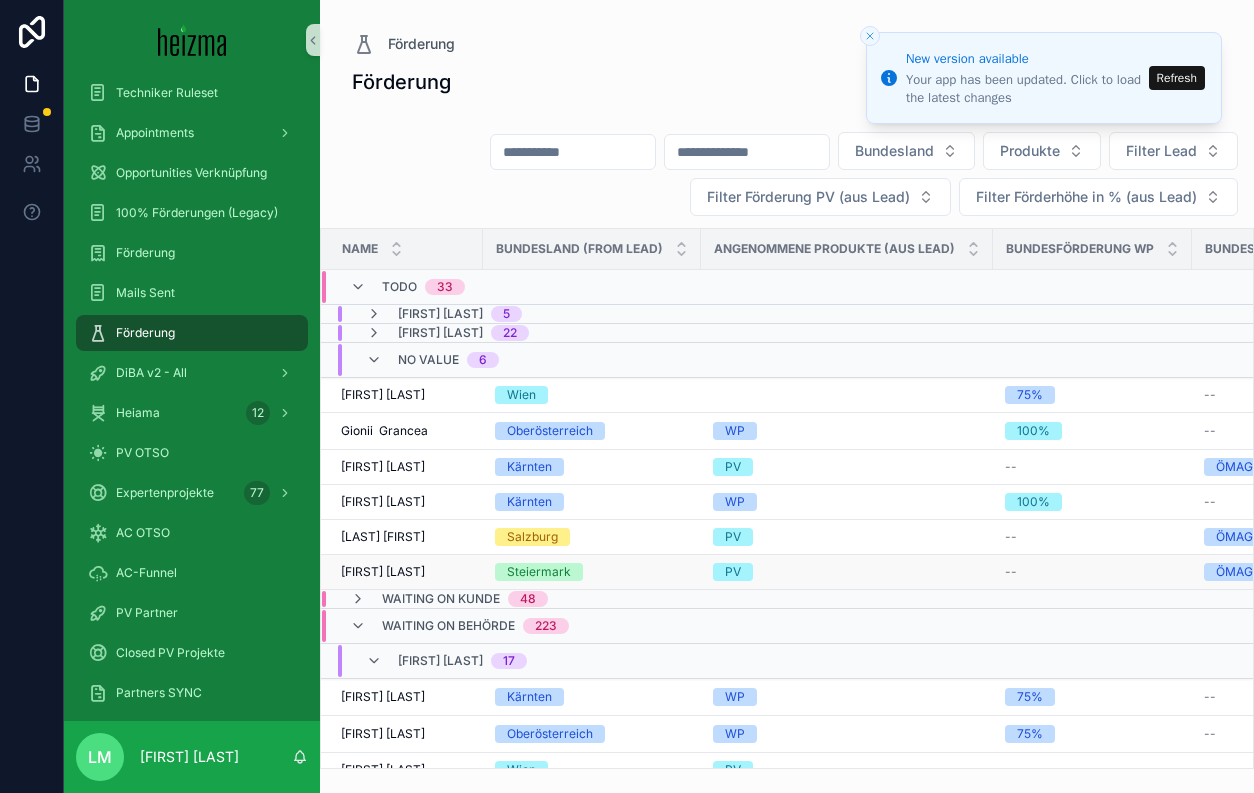 click on "Maria Ignacia Saiz Lynch" at bounding box center [383, 572] 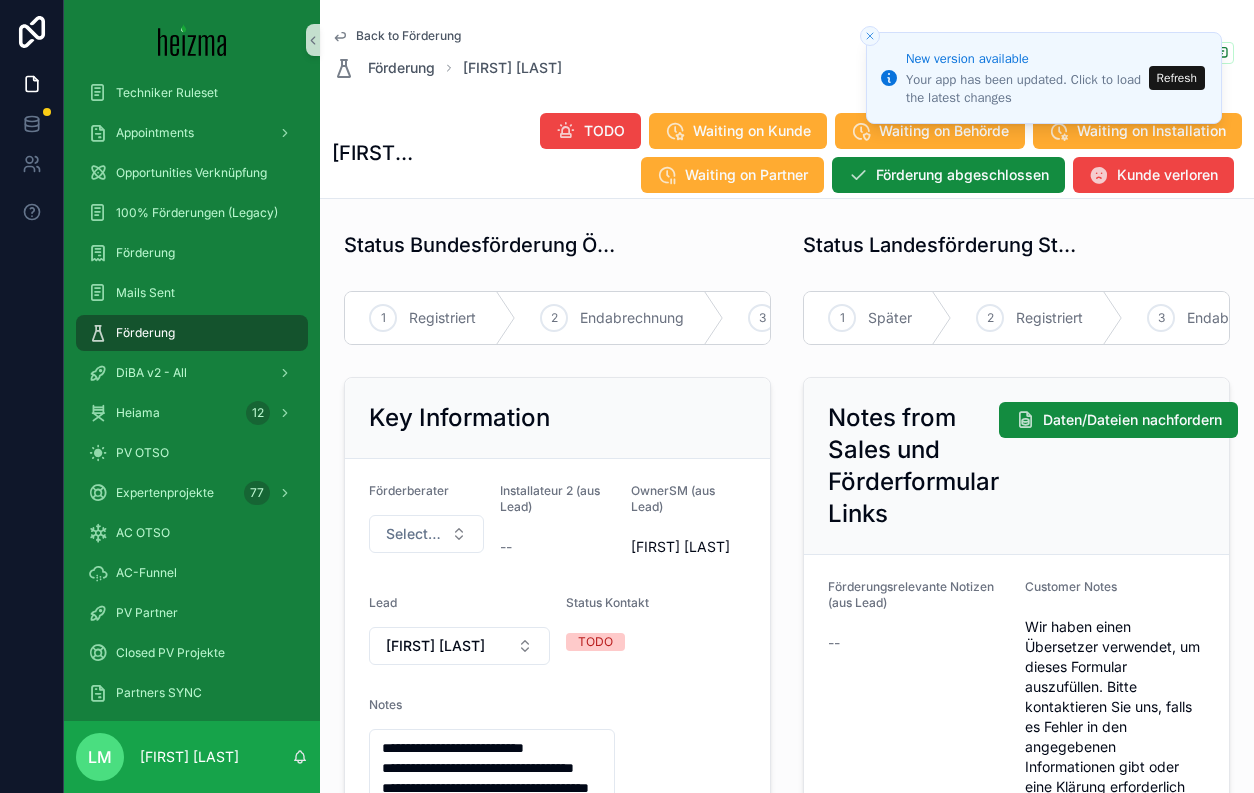 scroll, scrollTop: 240, scrollLeft: 0, axis: vertical 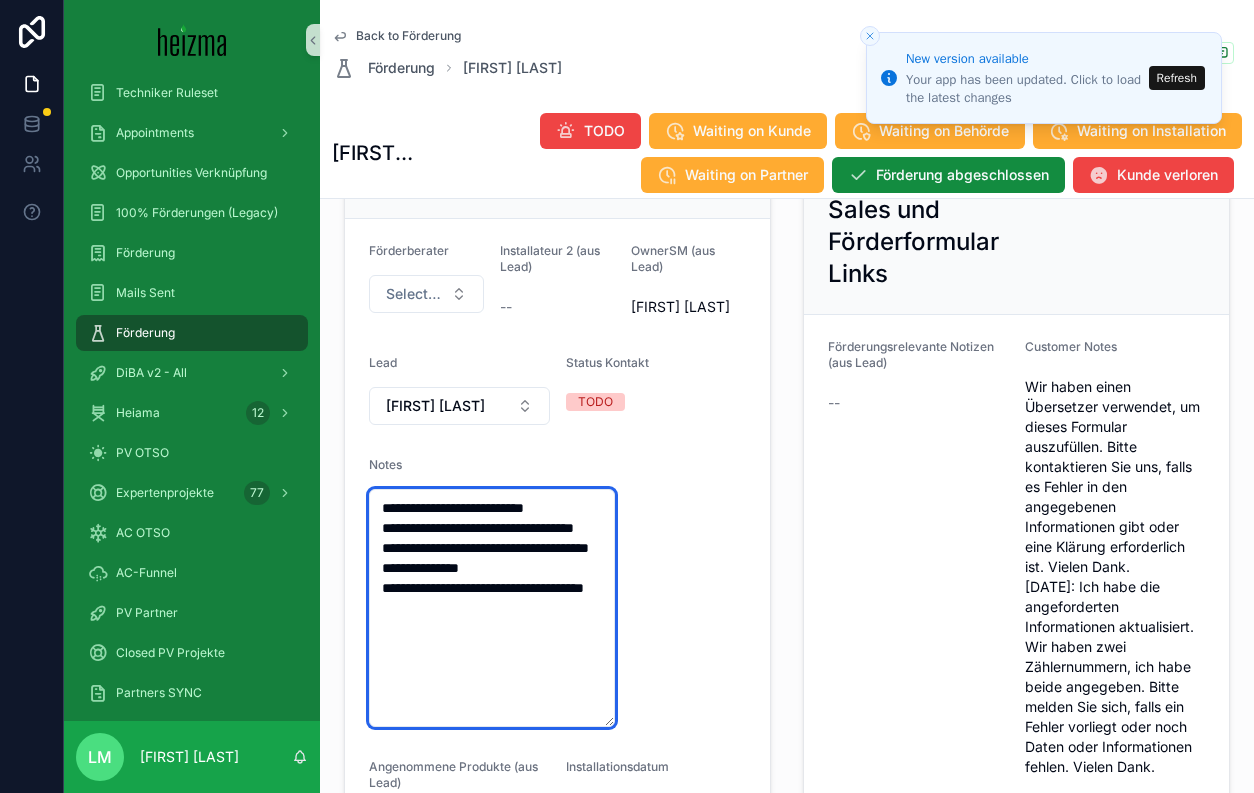 click on "**********" at bounding box center [492, 608] 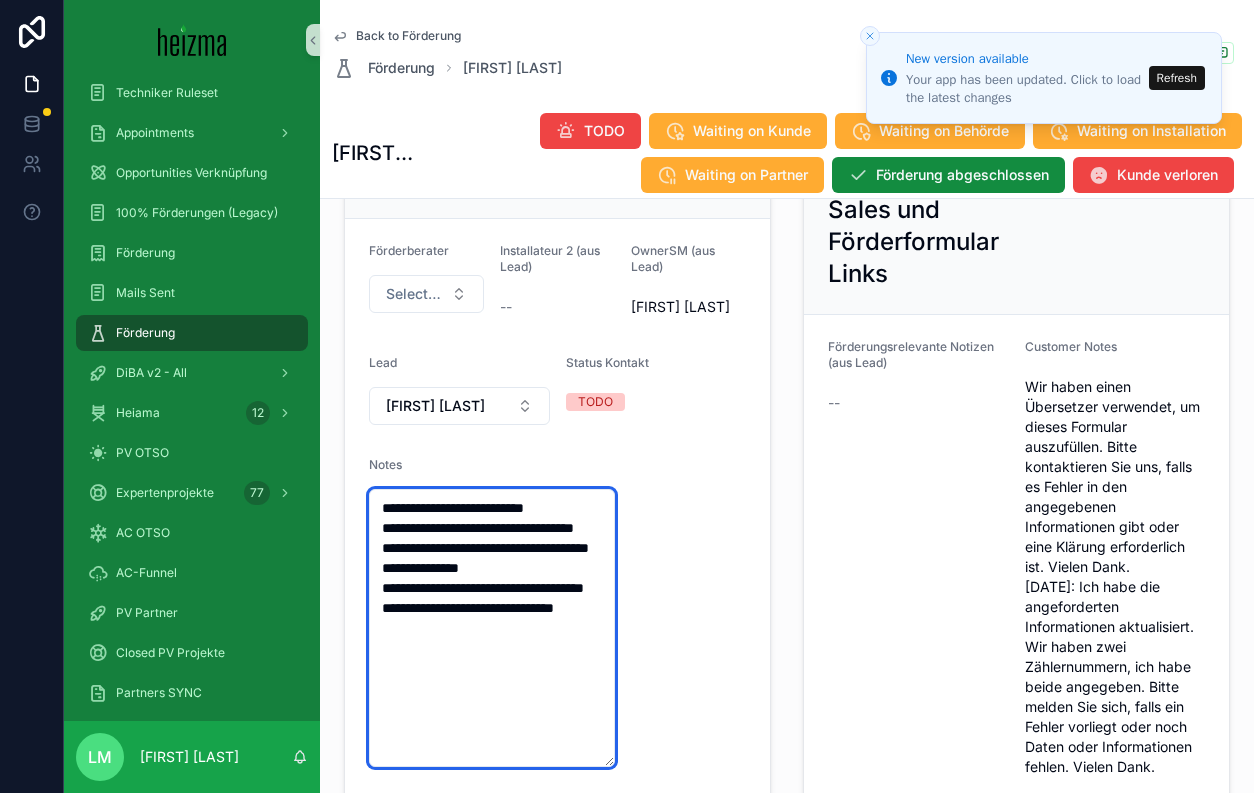 type on "**********" 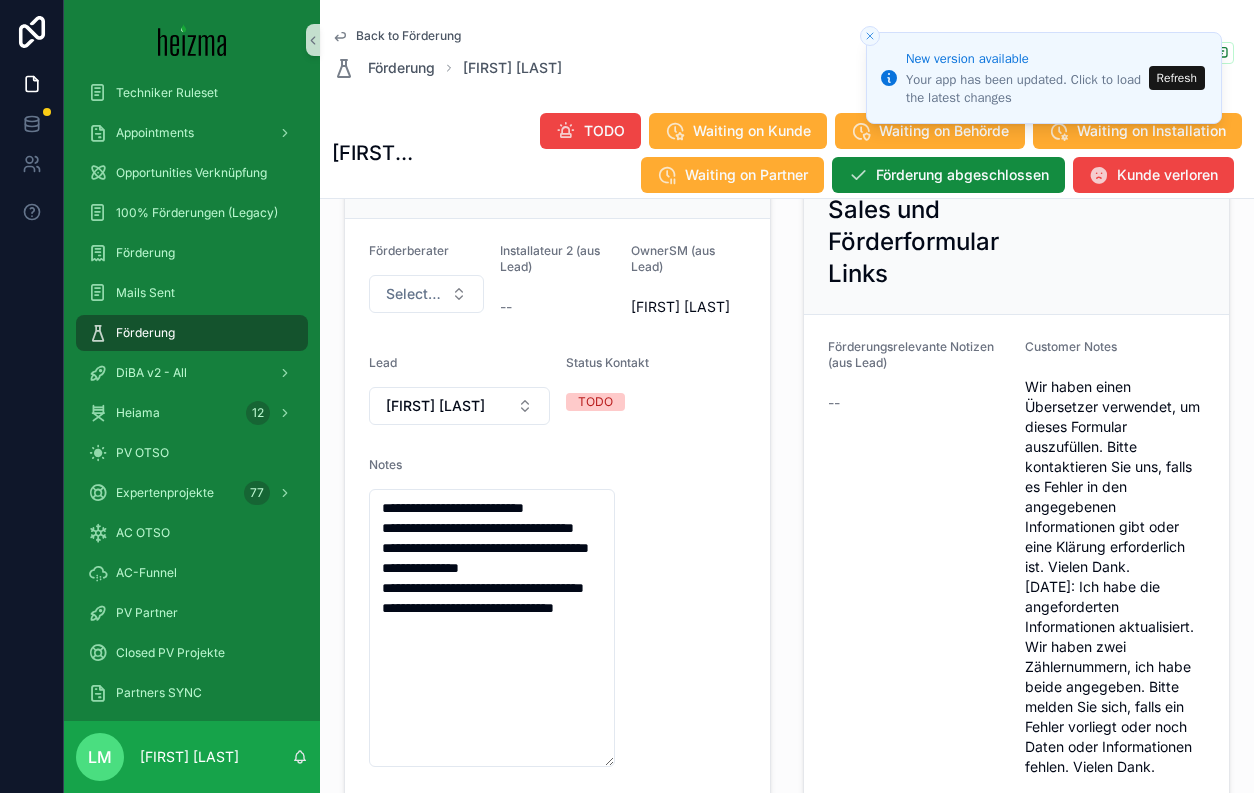 click on "**********" at bounding box center [557, 608] 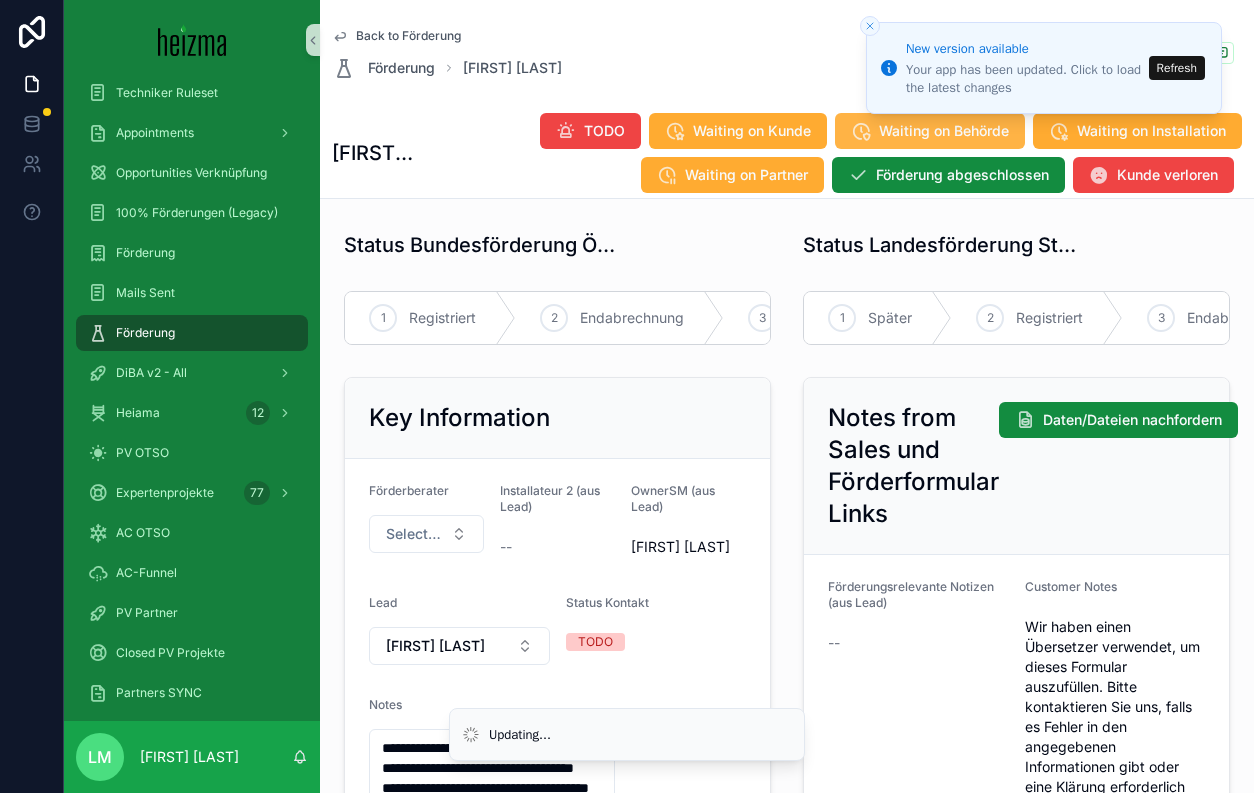 click on "New version available Your app has been updated. Click to load the latest changes Refresh Updating... Opportunities SDR Opportunities (Admin Opportunities SM Partners Partner Dashboard - All Technische Besichtigung Old Besichtigungen SDR Dashboard NEW 191 SMSDR Dashboard 10,630 SM Dashboard Reminder 15 Reminder SM 15 WP Funnel OTSO Raphaellos Availabilties Techniker Ruleset Appointments Opportunities Verknüpfung 100% Förderungen (Legacy) Förderung Mails Sent Förderung  DiBA v2 - All Heiama 12 PV OTSO Expertenprojekte 77 AC OTSO AC-Funnel PV Partner Closed PV Projekte Partners SYNC CLOSED Synced PV OTSO Sync Förderung Sync Closes & Invoices Service & Nacharbeiten Wartungsverträge LM Lucy Munster Back to Förderung  Förderung  Maria Ignacia Saiz Lynch Maria Ignacia Saiz Lynch TODO Waiting on Kunde Waiting on Behörde Waiting on Installation Waiting on Partner Förderung abgeschlossen Kunde verloren Status Bundesförderung ÖMAG Förderung Status Landesförderung Steiermark  1 Registriert 2 Endabrechnung" at bounding box center (627, 396) 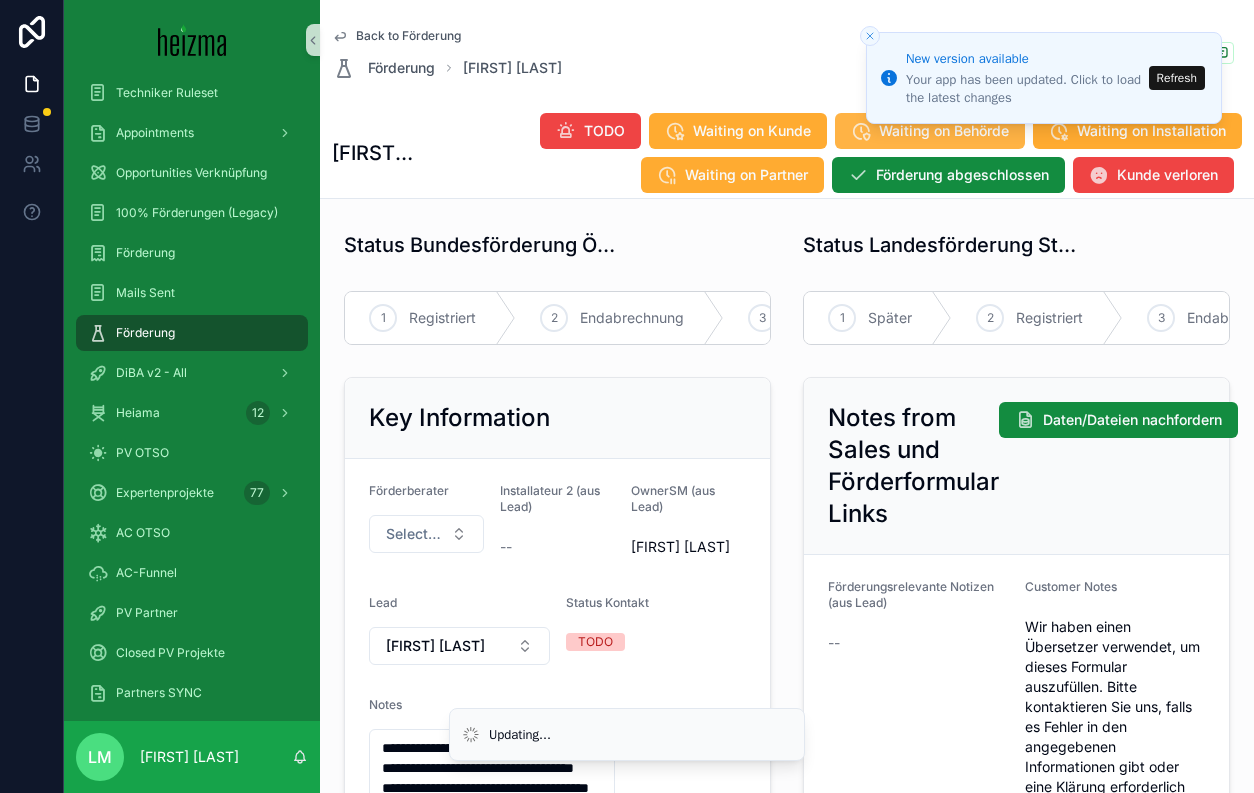 click on "Waiting on Behörde" at bounding box center [930, 131] 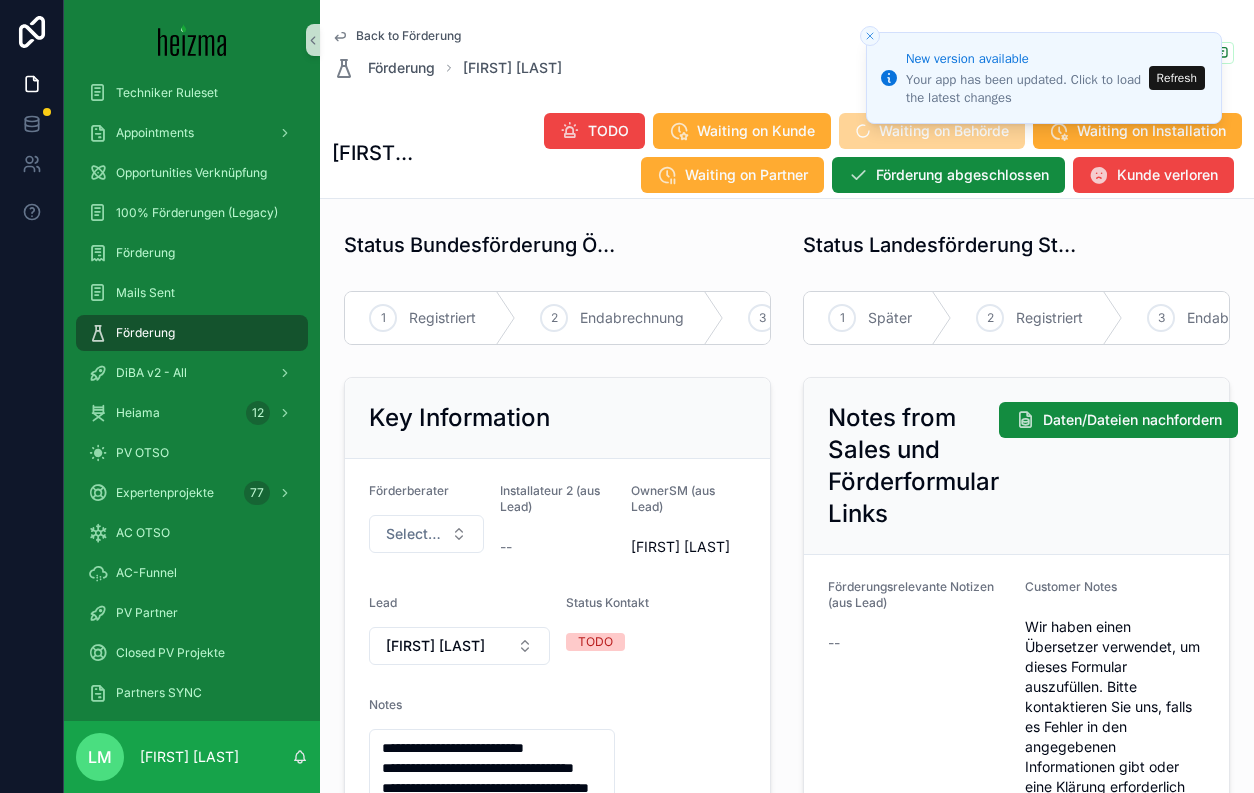 click on "Refresh" at bounding box center [1177, 78] 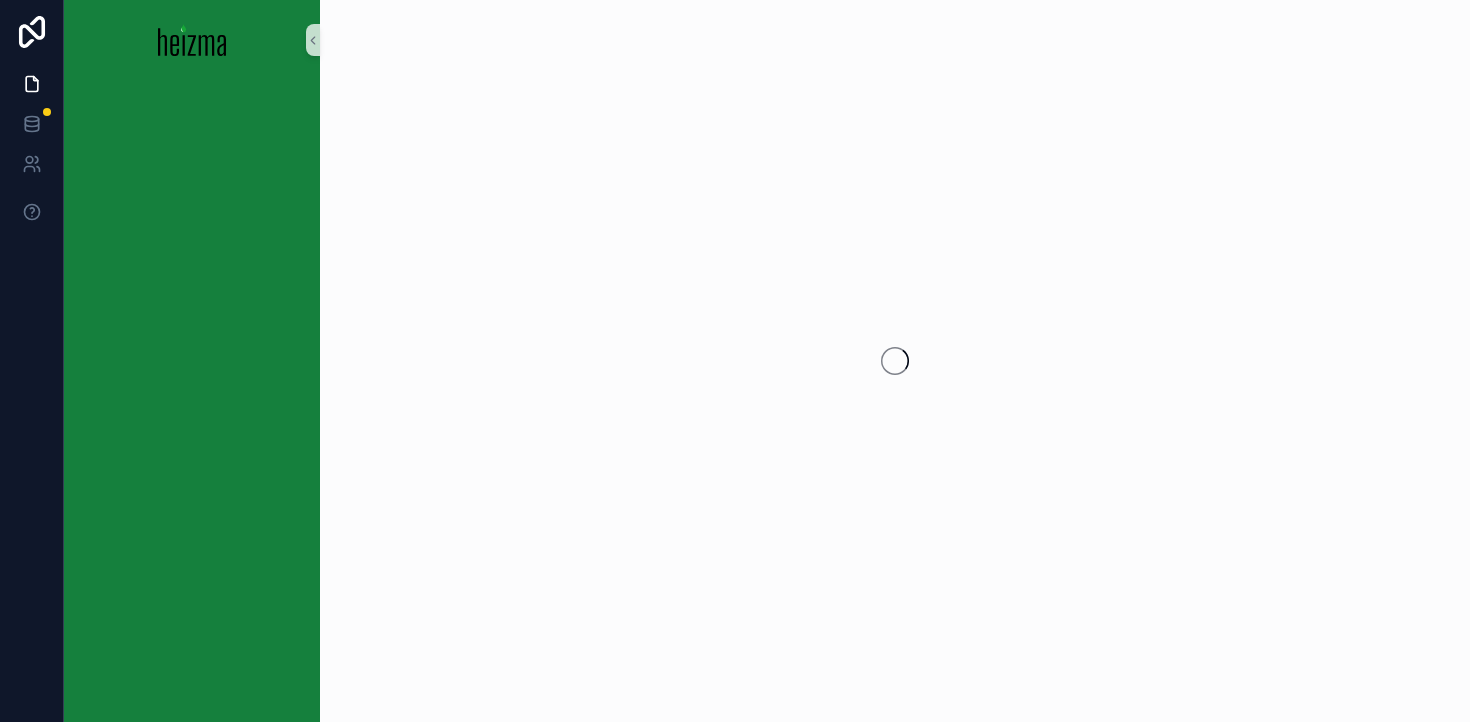 scroll, scrollTop: 0, scrollLeft: 0, axis: both 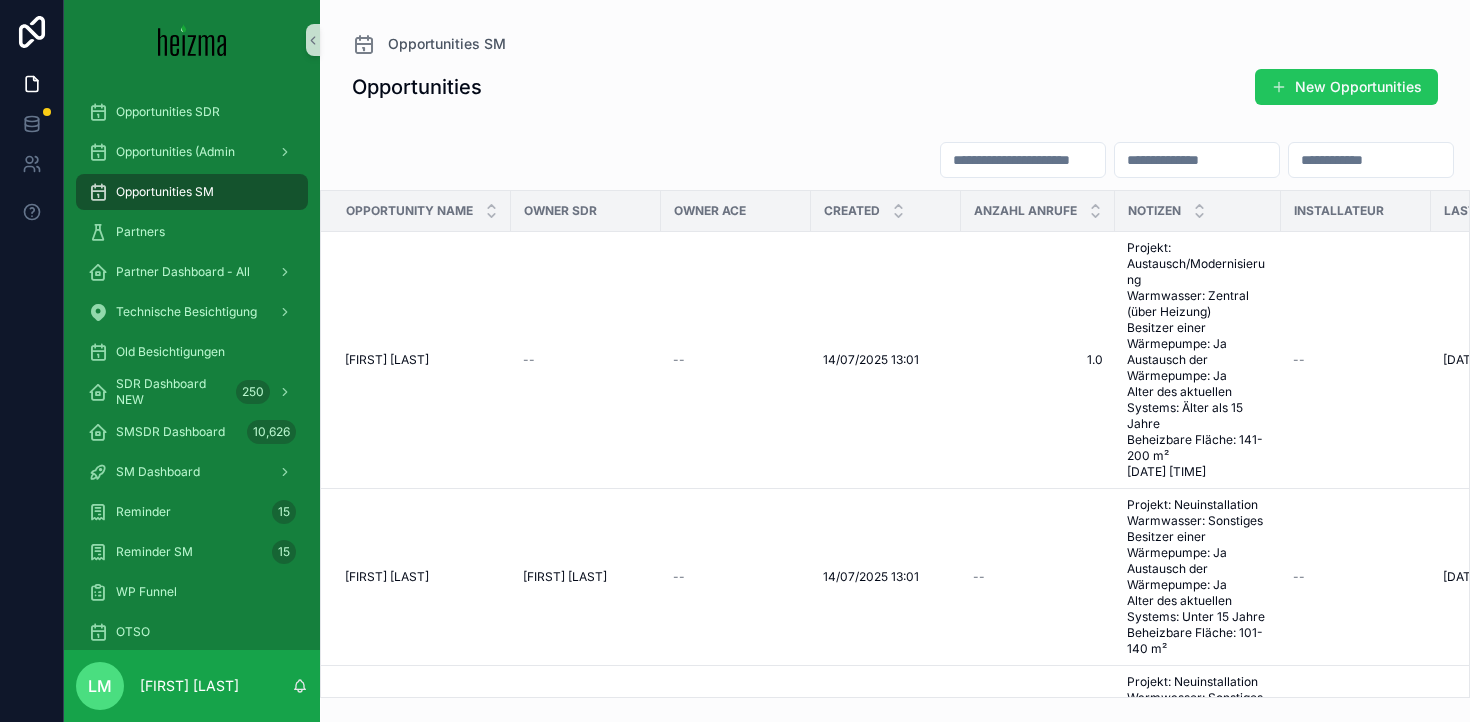 click at bounding box center [1023, 160] 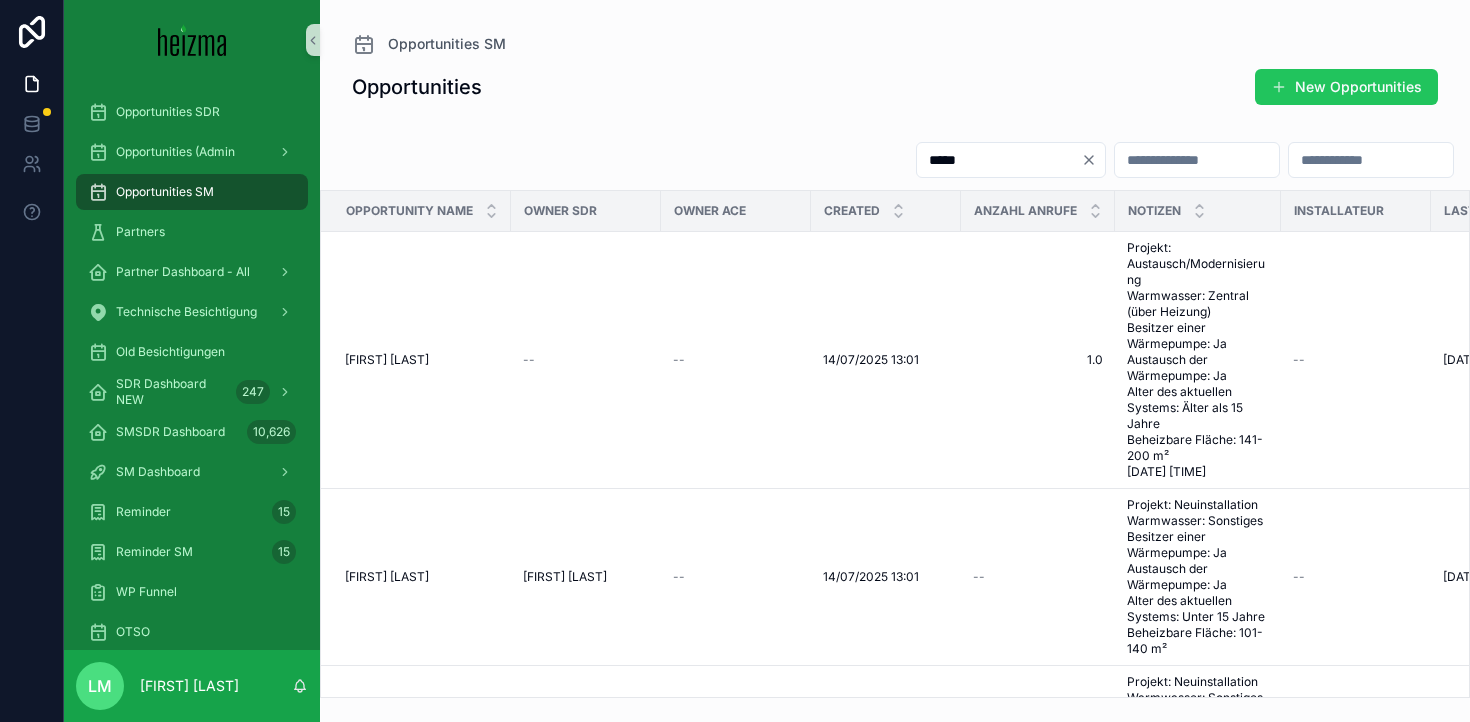 type on "*****" 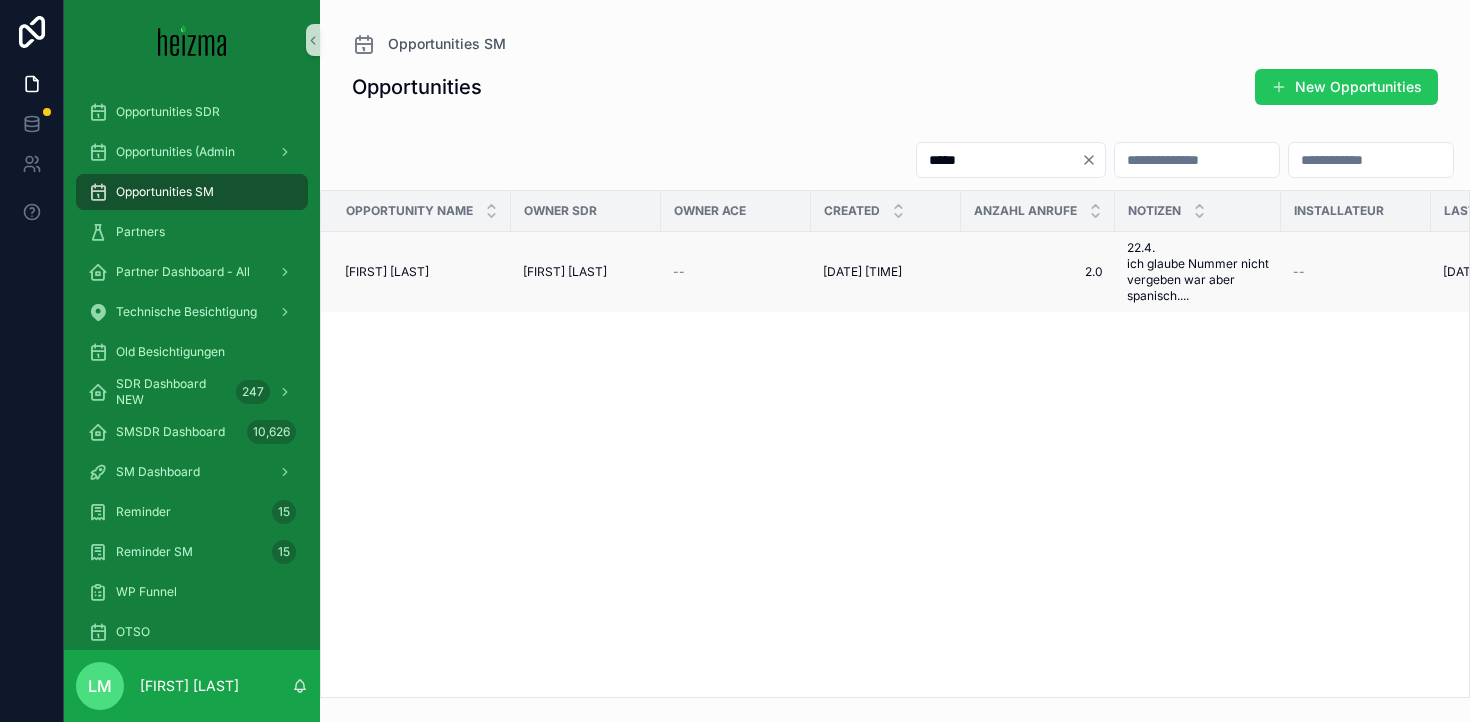 click on "[FIRST] [LAST] [FIRST] [LAST]" at bounding box center (416, 272) 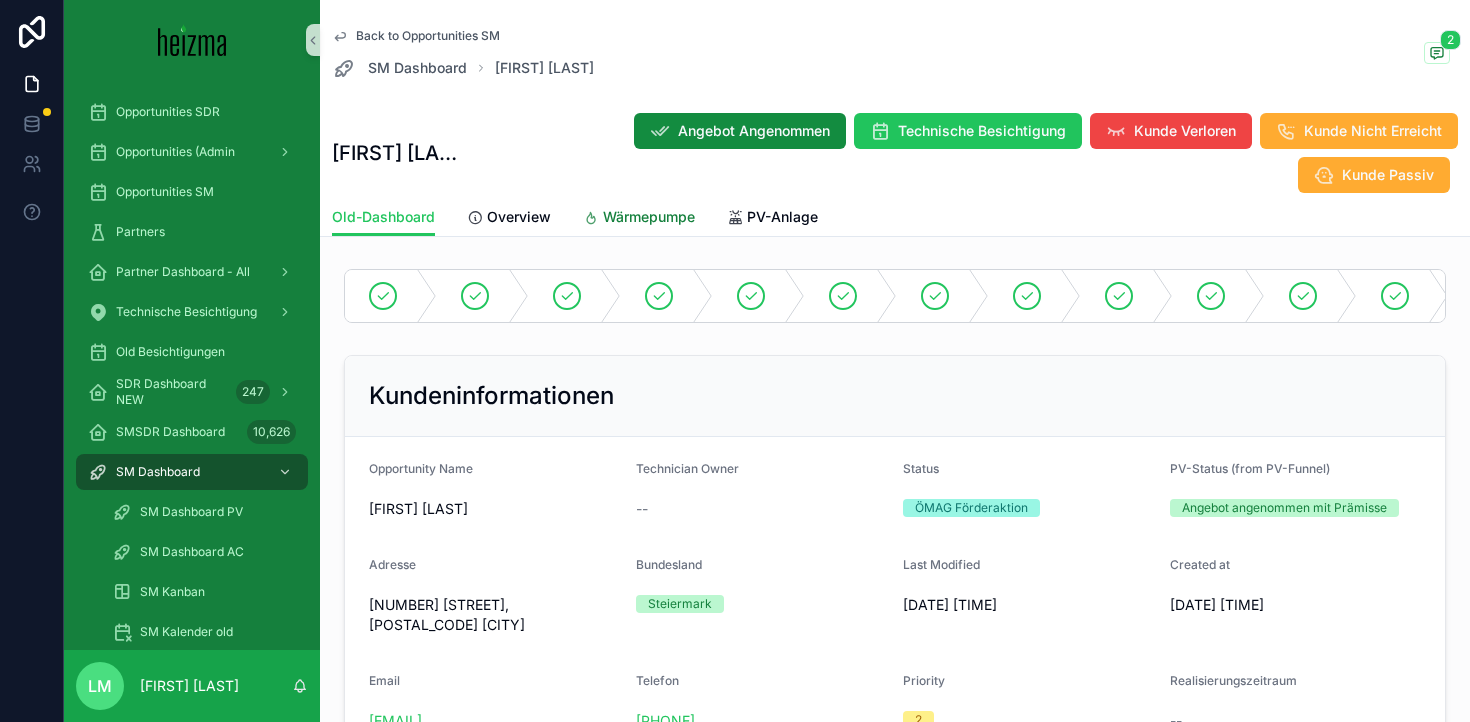 click on "Wärmepumpe" at bounding box center (649, 217) 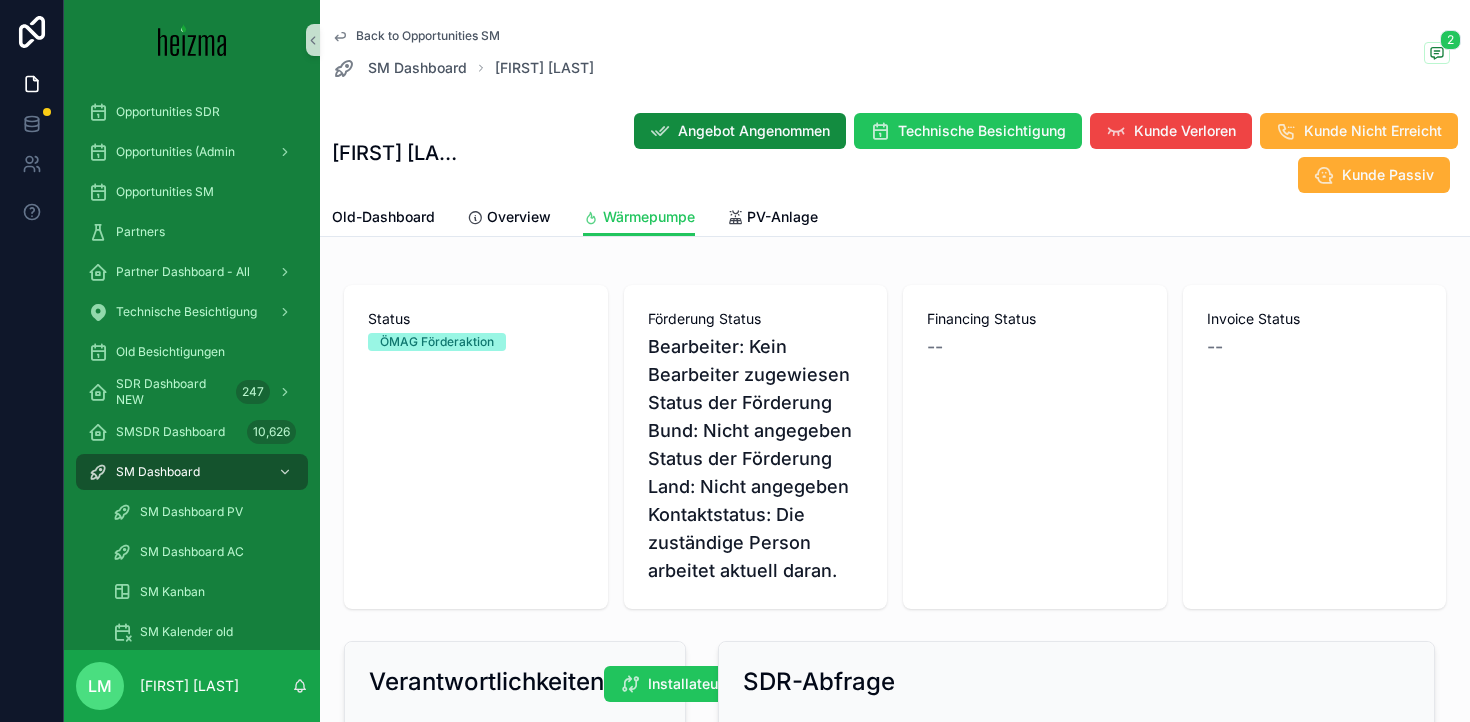 click on "Back to Opportunities SM SM Dashboard [FIRST] [LAST] 2 [FIRST] [LAST] Angebot Angenommen  Technische Besichtigung Kunde Verloren Kunde Nicht Erreicht Kunde Passiv Wärmepumpe Old-Dashboard Overview Wärmepumpe PV-Anlage Status ÖMAG Förderaktion Förderung Status Bearbeiter: Kein Bearbeiter zugewiesen
Status der Förderung Bund: Nicht angegeben
Status der Förderung Land: Nicht angegeben
Kontaktstatus: Die zuständige Person arbeitet aktuell daran. Financing Status -- Invoice Status -- Verantwortlichkeiten Installateur/Techniker wechseln Techniker -- Email -- Telefonnummer -- Installateur 2 -- SDR [FIRST] [LAST] SDR Email [EMAIL] Verkäufer [FIRST] [LAST] Email [EMAIL] Telefonnummer [PHONE] Priorität SDR 2 Priorität SM Select a Priorität SM Notizen Notiz SM Förderungsrelevante Notizen Finanzierung Intern Finanzierung Extern WP Kunde Verloren SDR-Abfrage Haustyp einfamilienhaus  Heizungsart -- Personen im Haushalt -- Beheizbare Fläche -- Fernwärmeanschluss -- -- -- --" at bounding box center [895, 1531] 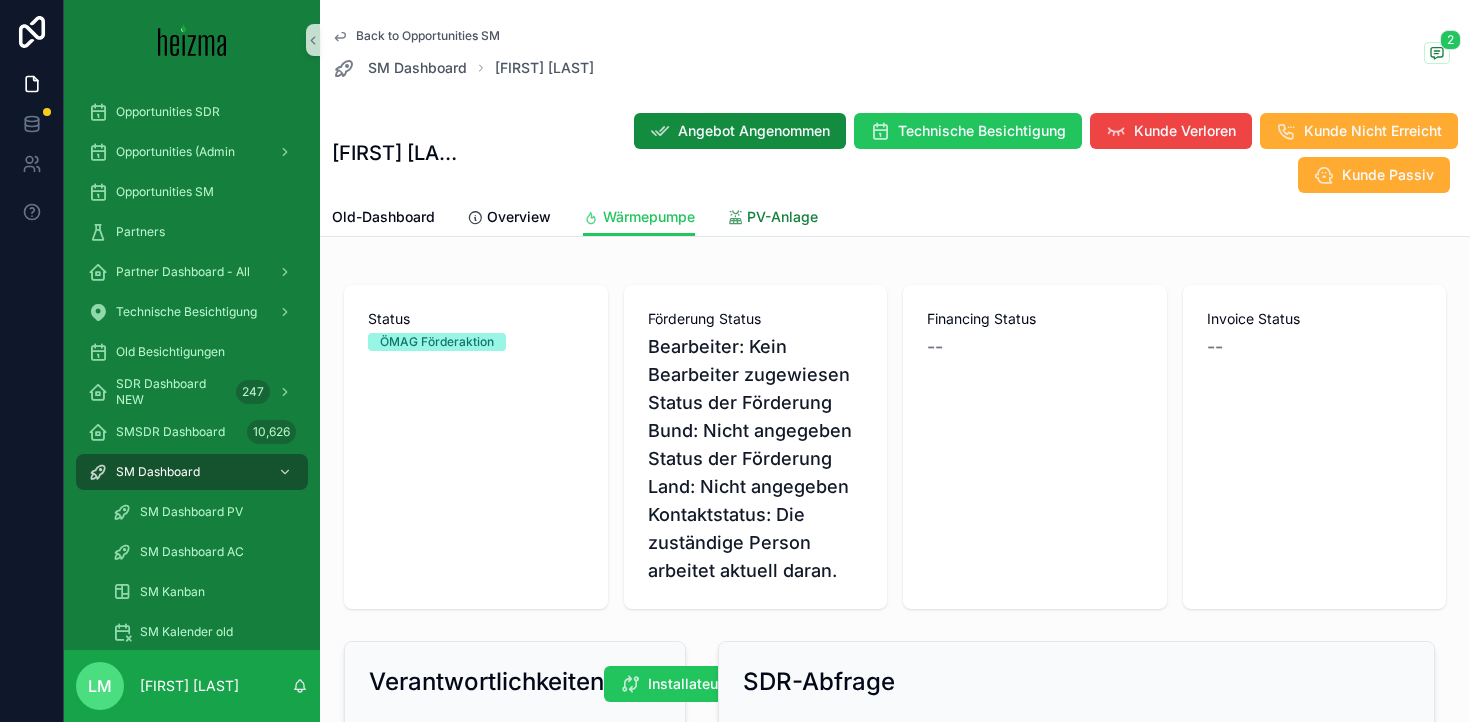 click on "PV-Anlage" at bounding box center [782, 217] 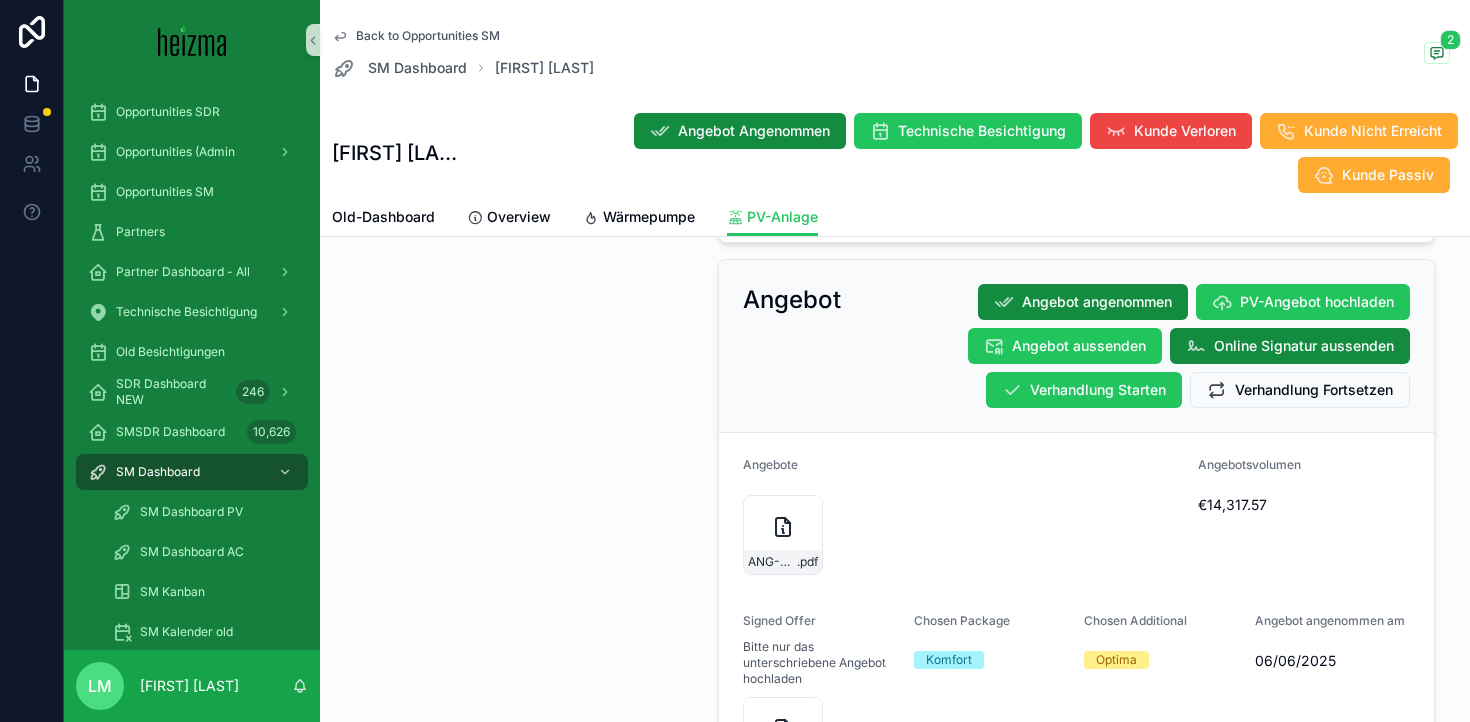 scroll, scrollTop: 1371, scrollLeft: 0, axis: vertical 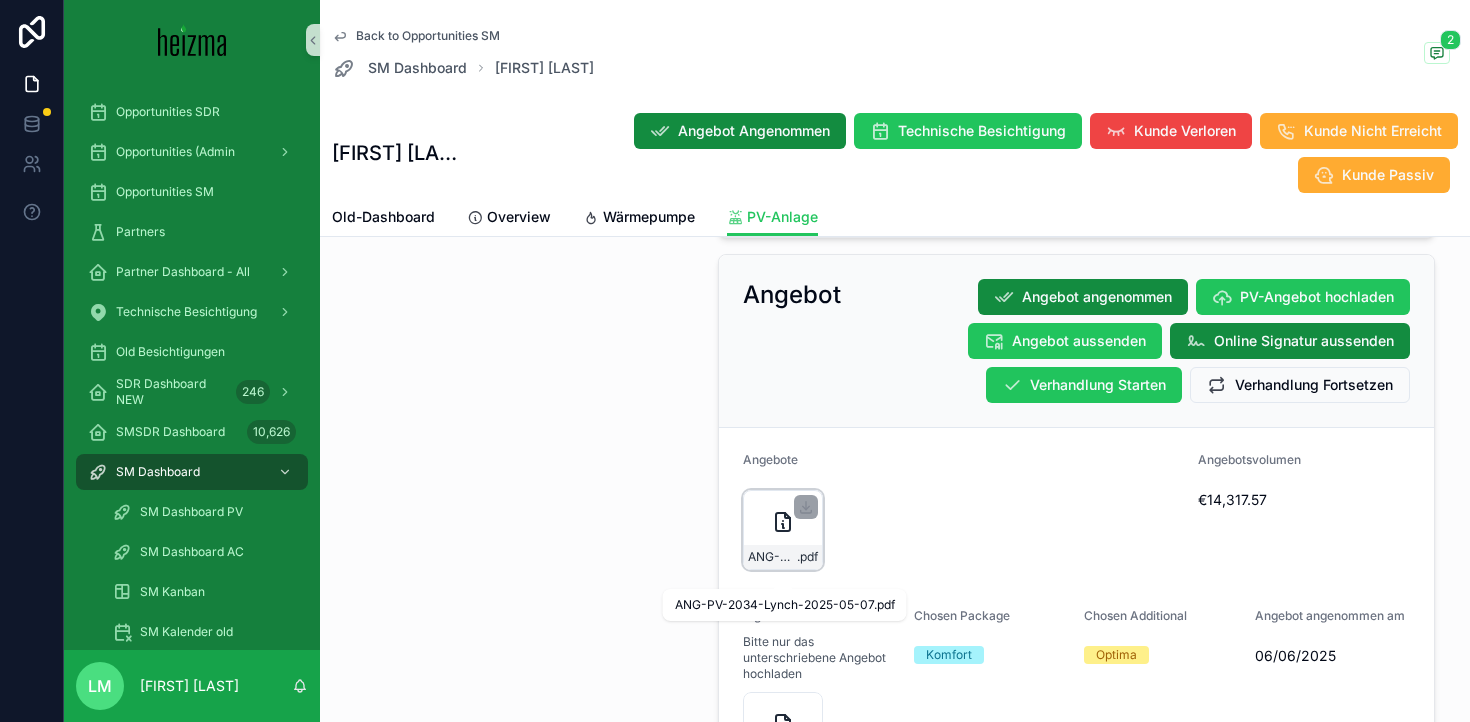 click on "ANG-PV-2034-Lynch-2025-05-07" at bounding box center (772, 557) 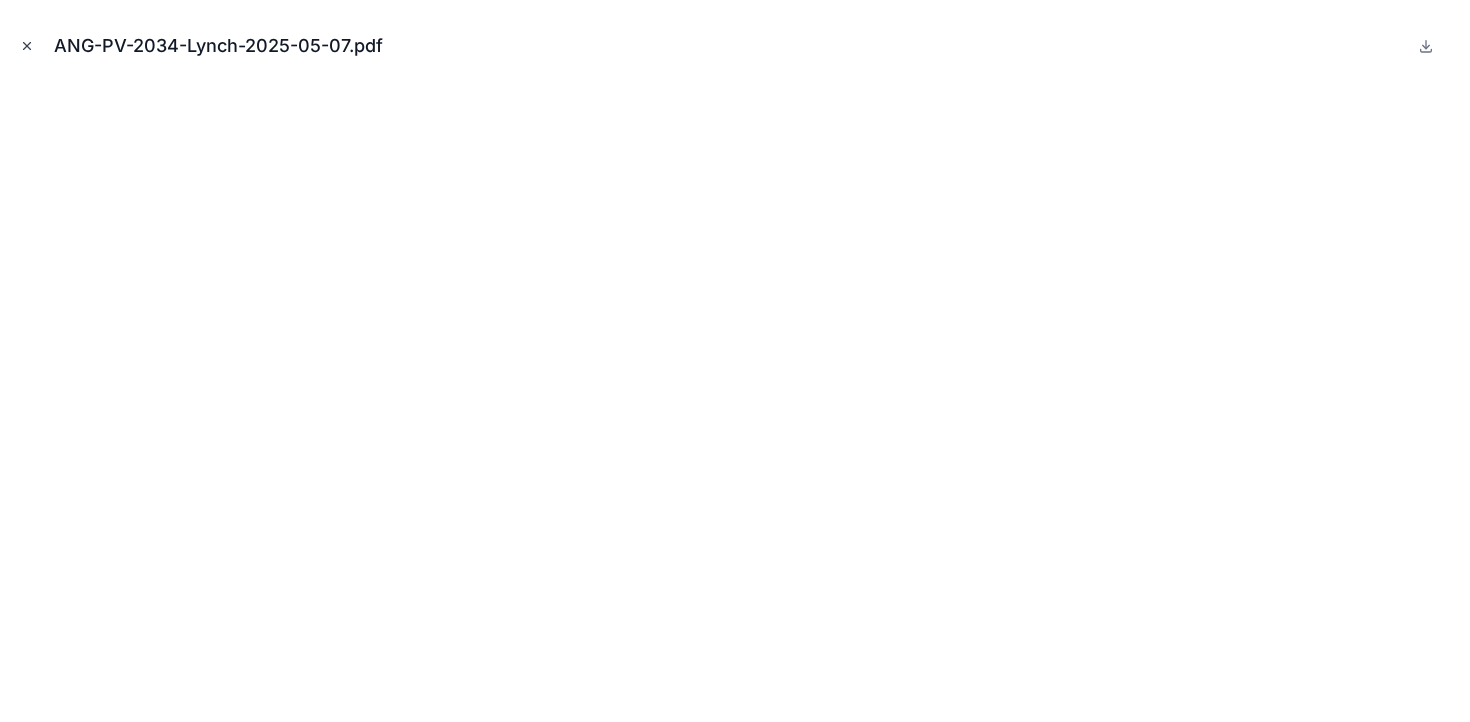 click at bounding box center (27, 46) 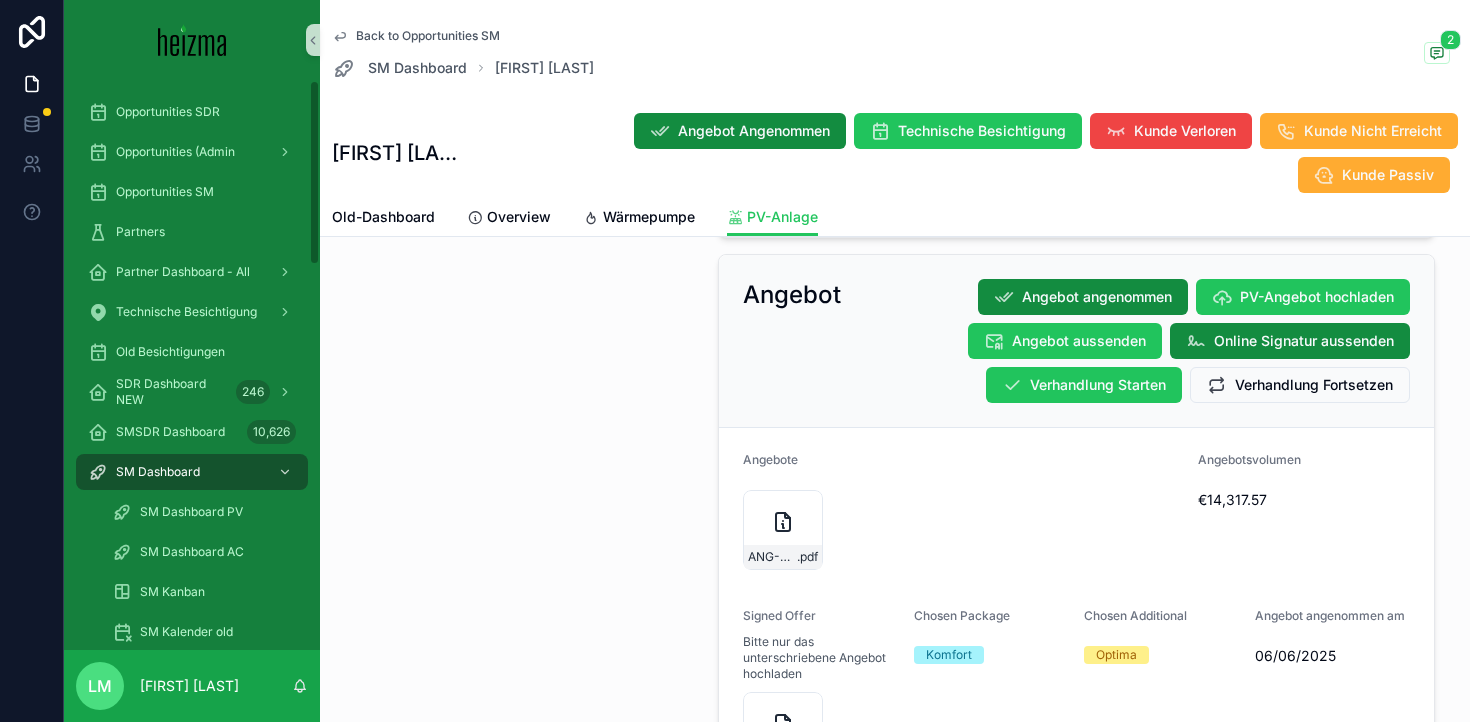 scroll, scrollTop: 1664, scrollLeft: 0, axis: vertical 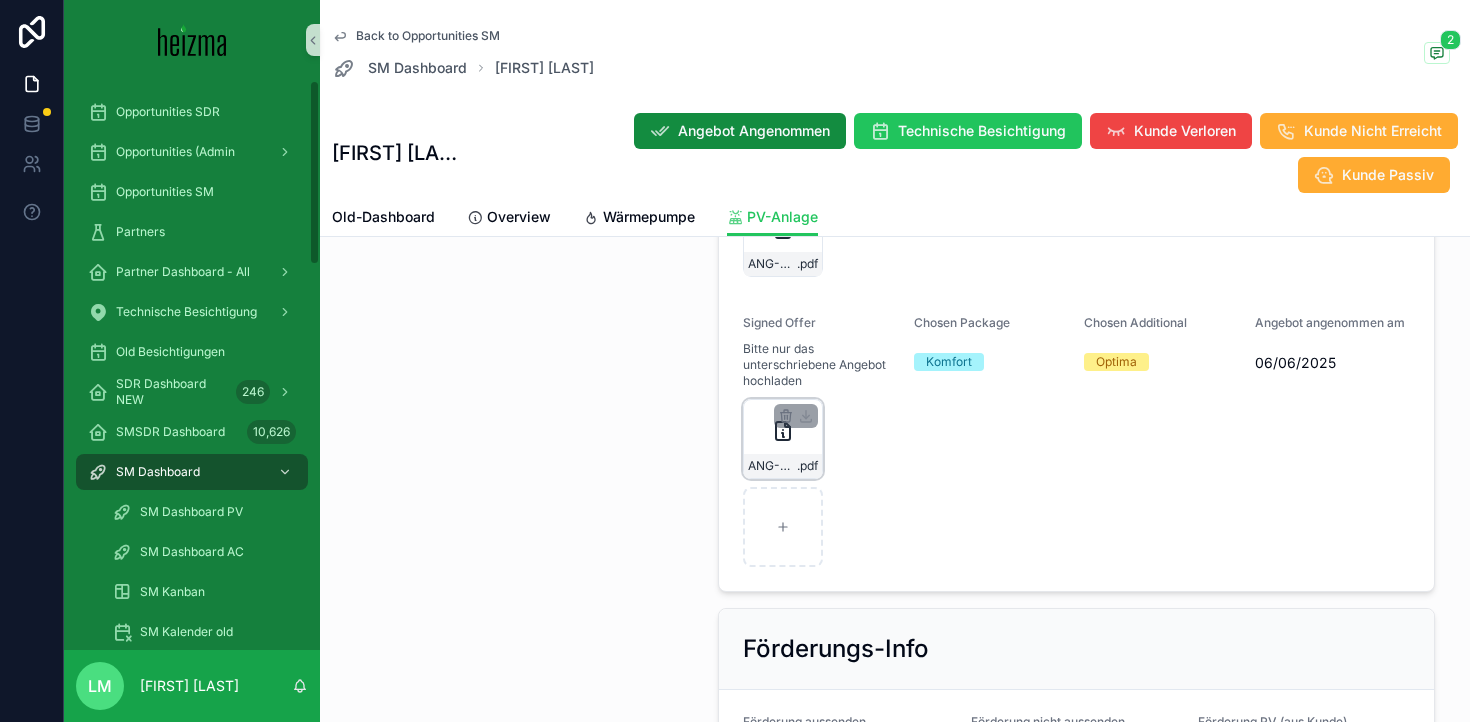 click on "ANG-PV-2034-Lynch-2025-05-07-signed .pdf" at bounding box center (783, 439) 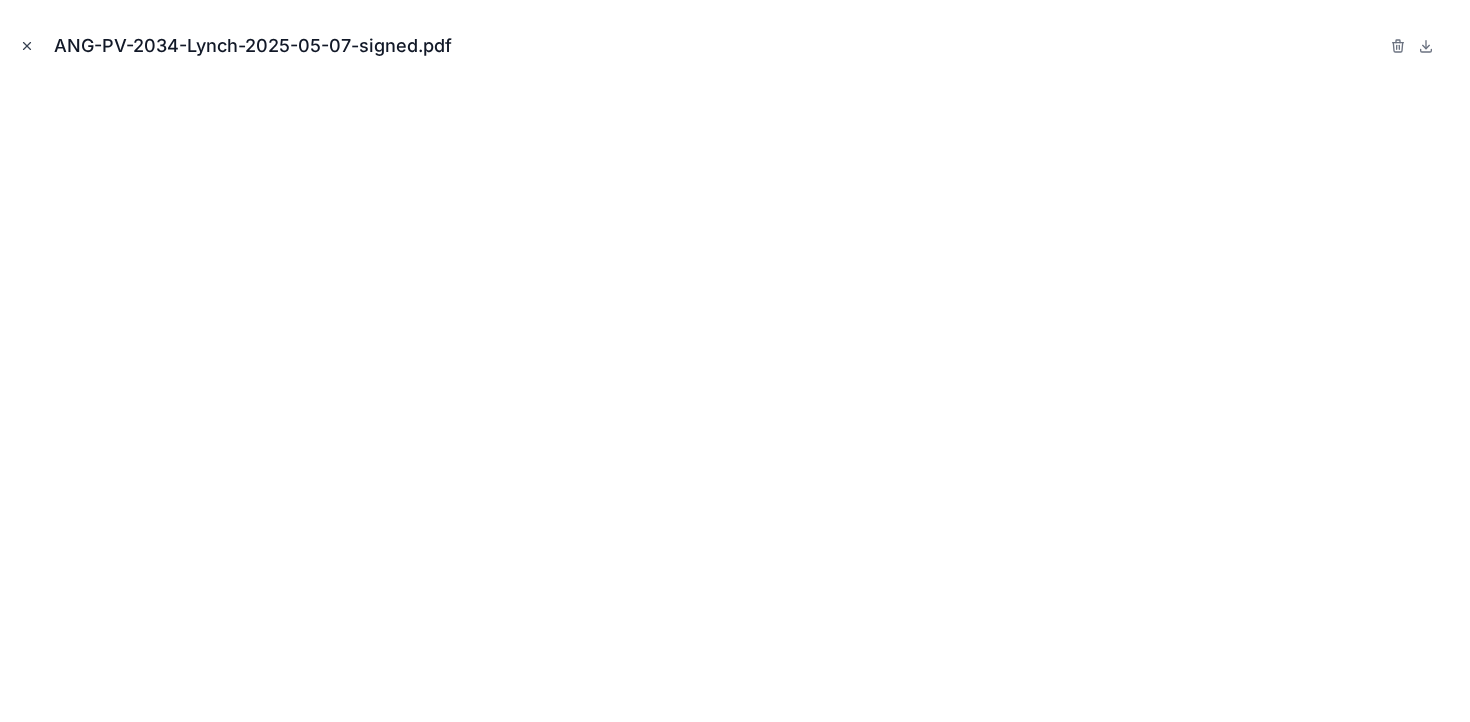 click 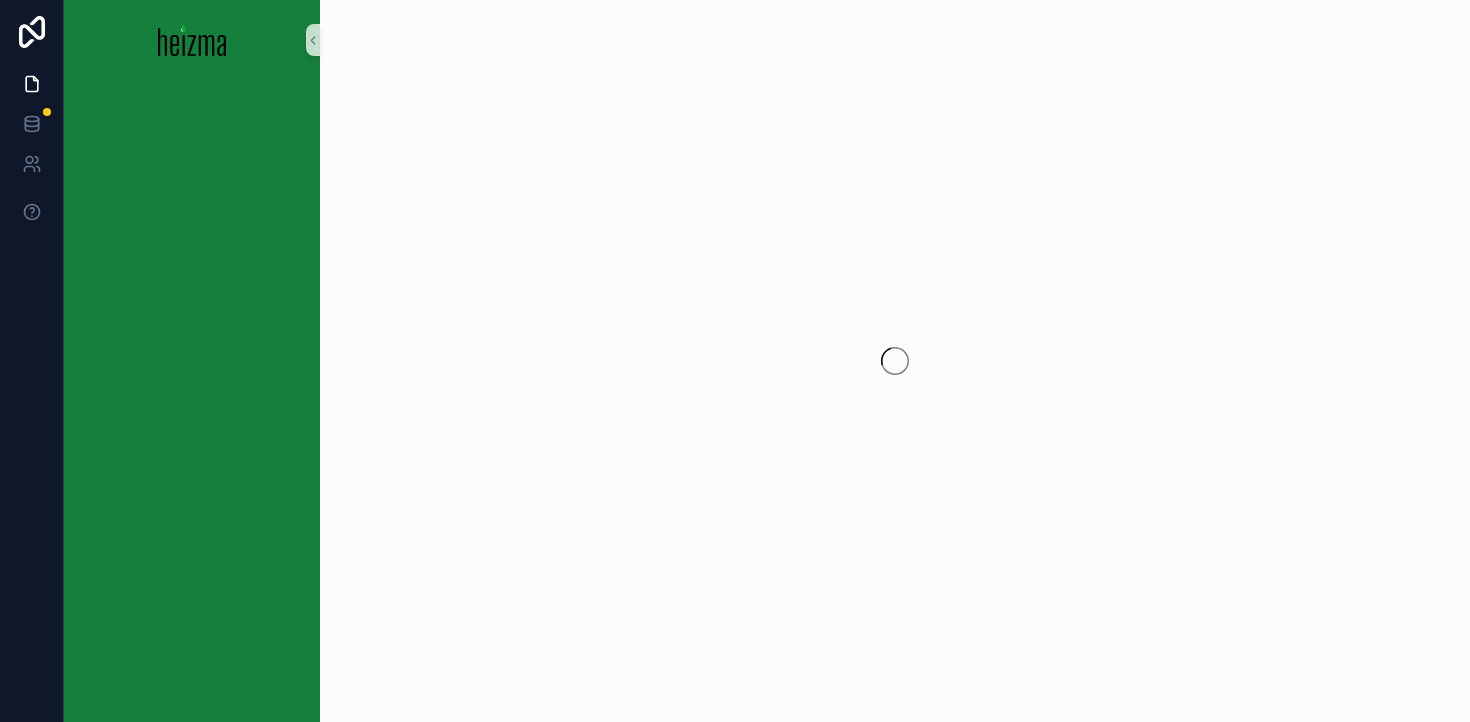 scroll, scrollTop: 0, scrollLeft: 0, axis: both 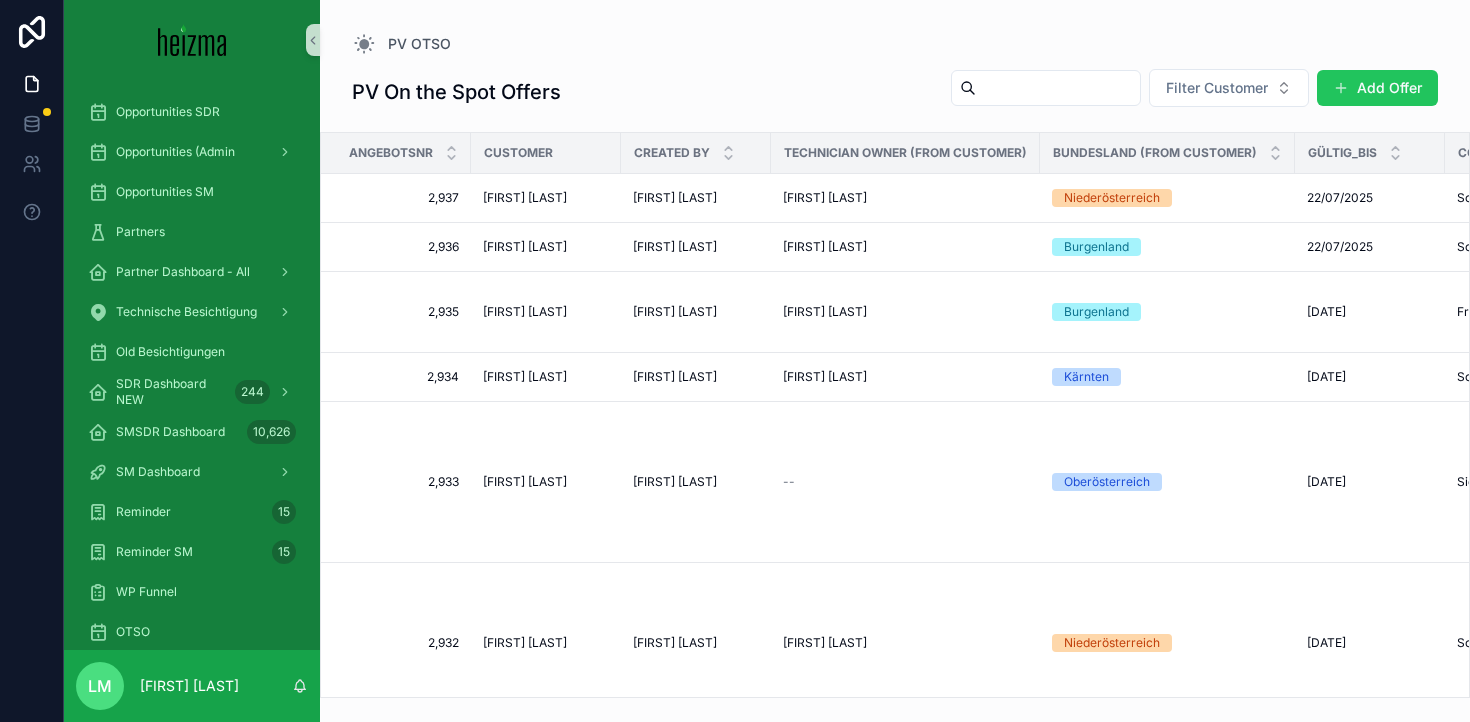 click at bounding box center [1058, 88] 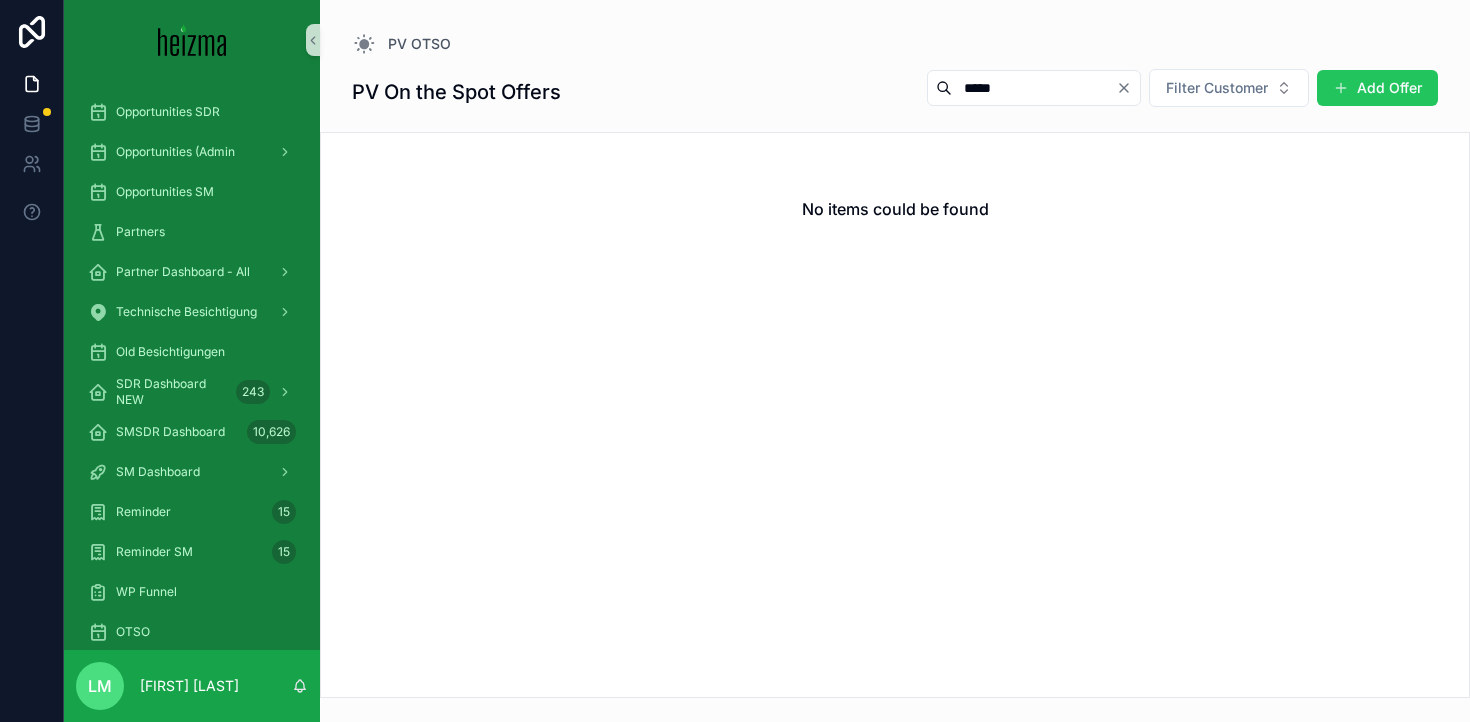 click on "*****" at bounding box center (1034, 88) 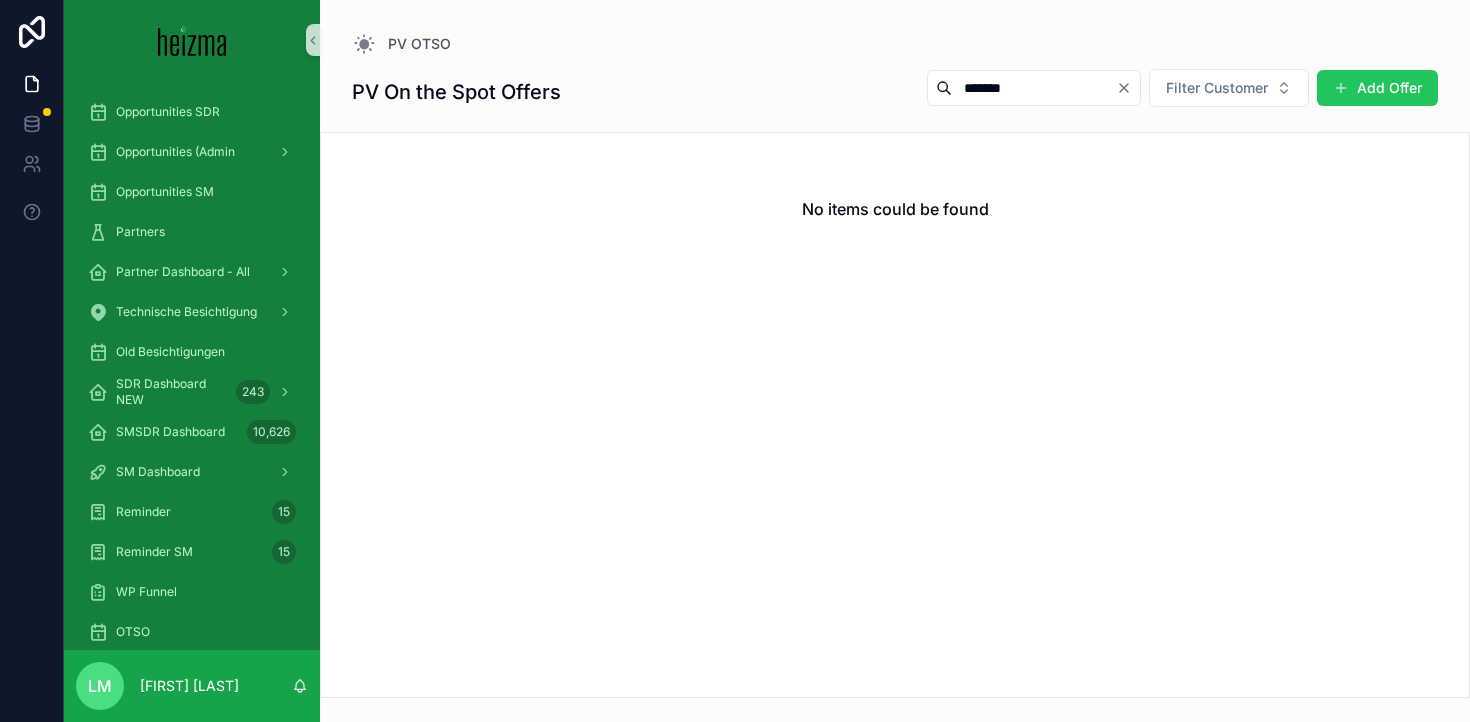 type on "*******" 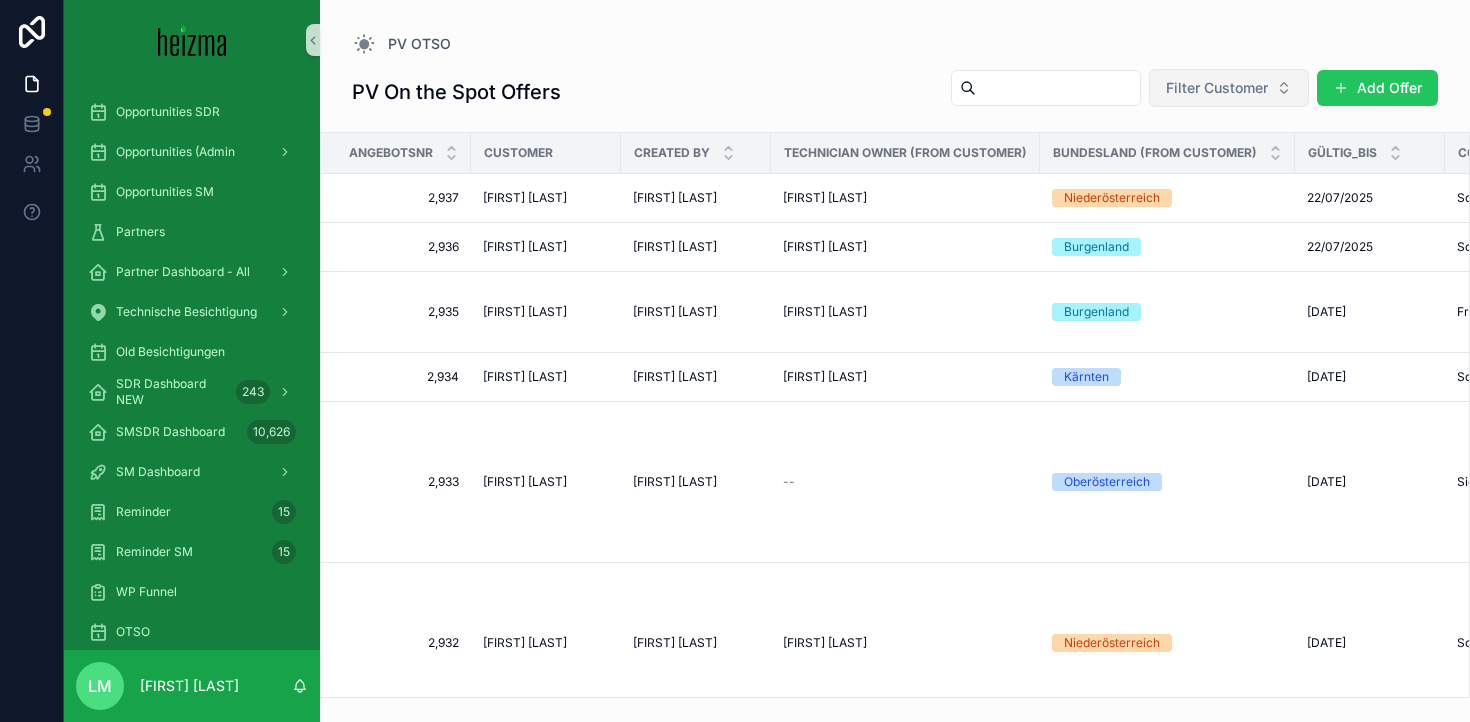 type 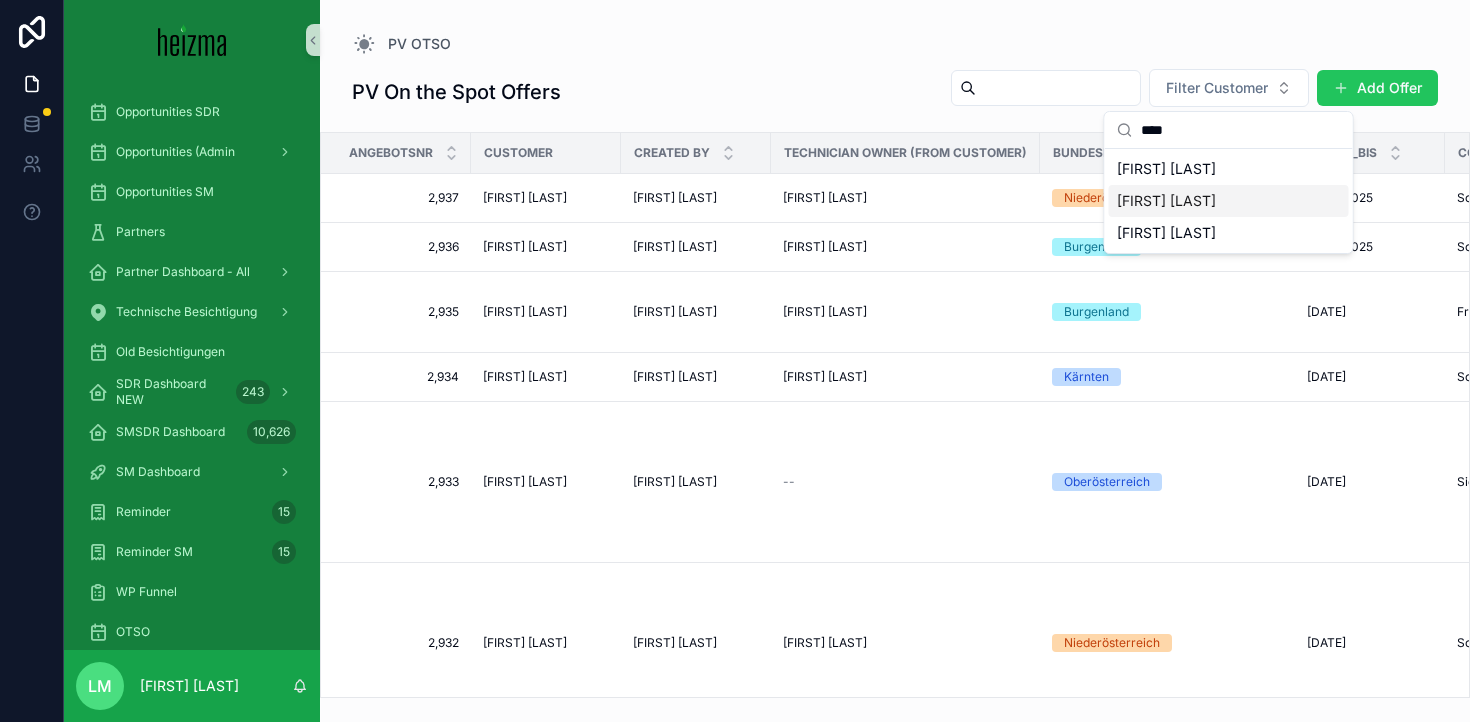 type on "****" 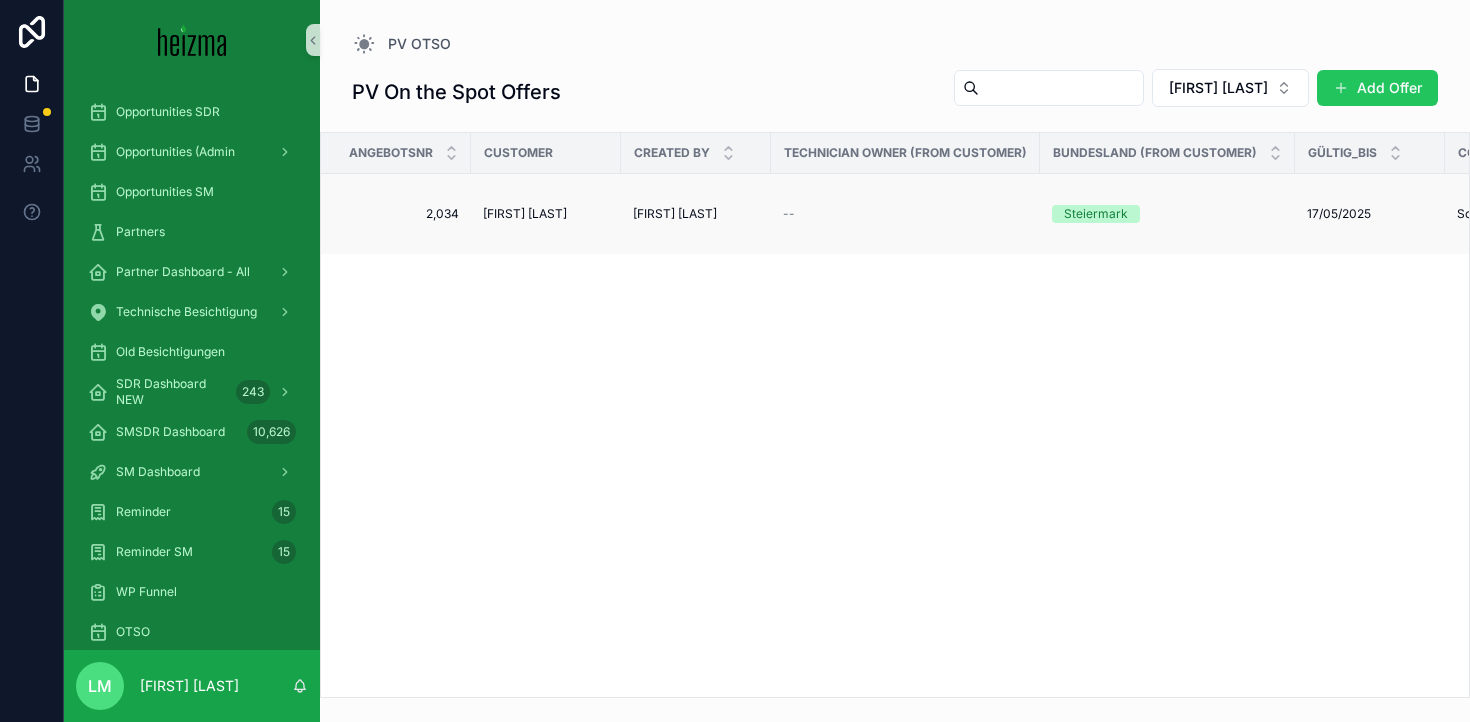 click on "[FIRST] [LAST]" at bounding box center (525, 214) 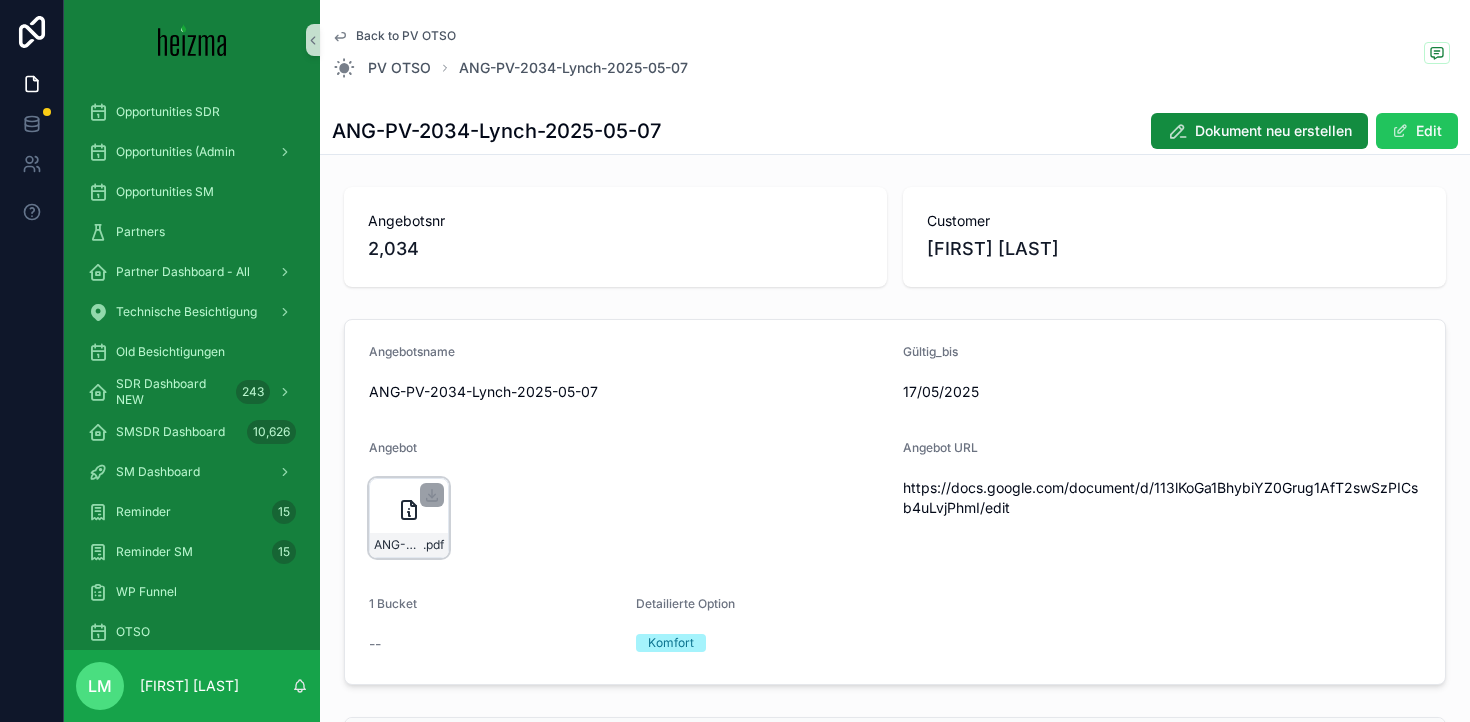 click on "ANG-PV-2034-[LAST]-[DATE] .pdf" at bounding box center [409, 518] 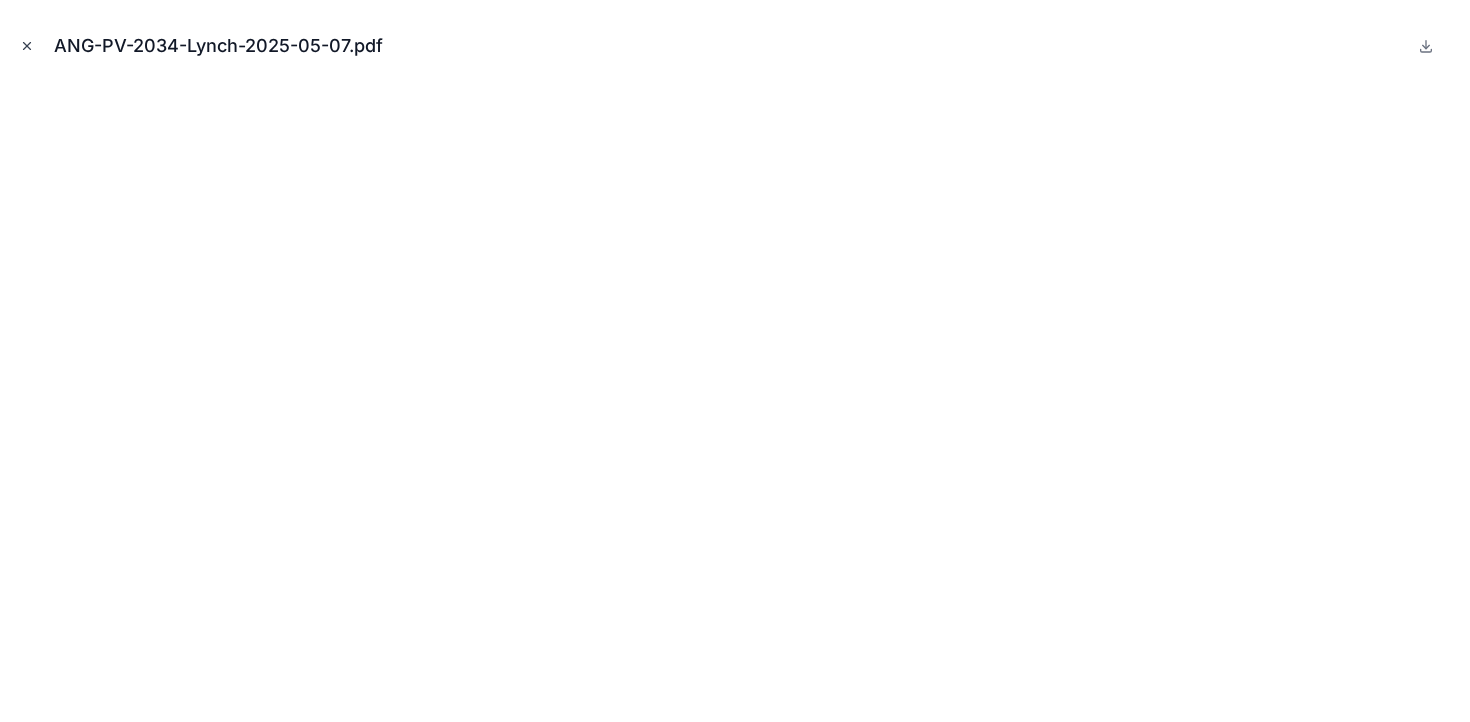 click 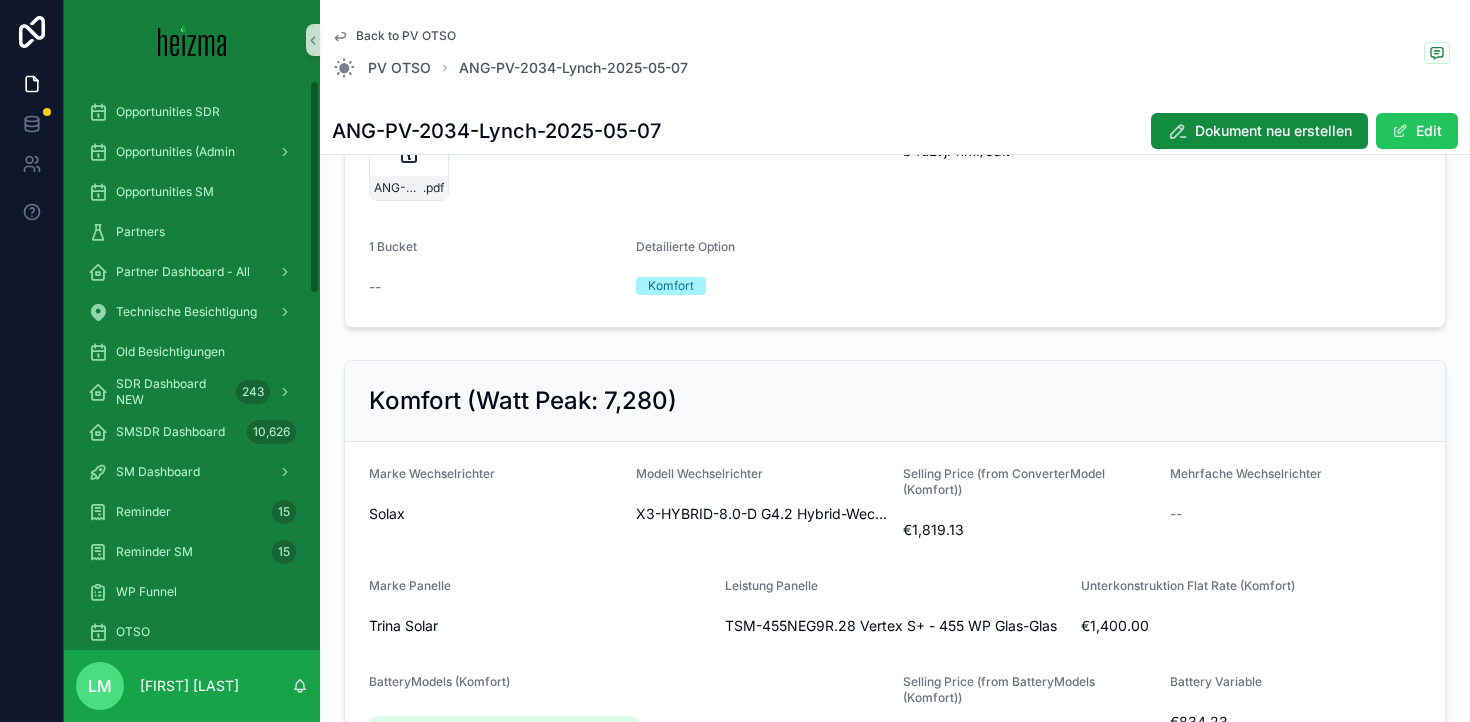 scroll, scrollTop: 278, scrollLeft: 0, axis: vertical 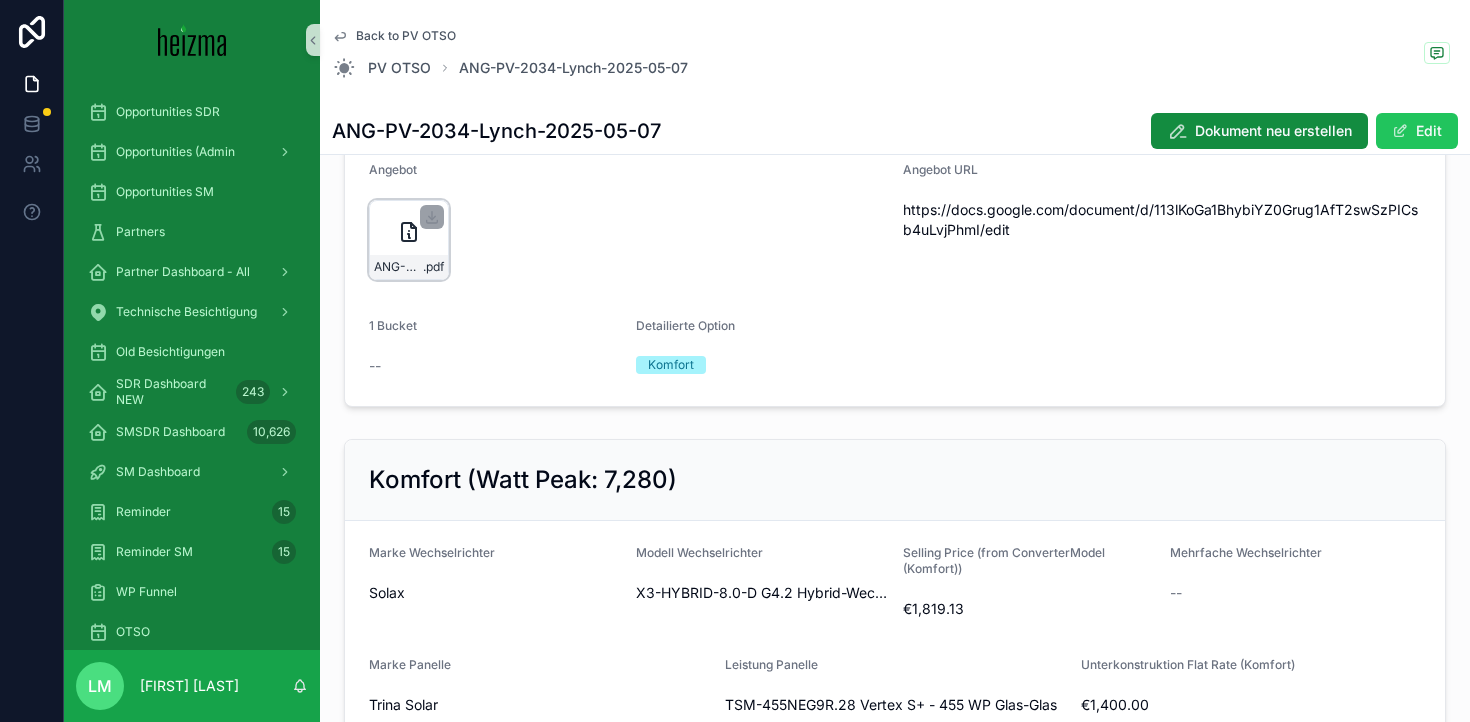 click on "ANG-PV-2034-[LAST]-[DATE] .pdf" at bounding box center [409, 240] 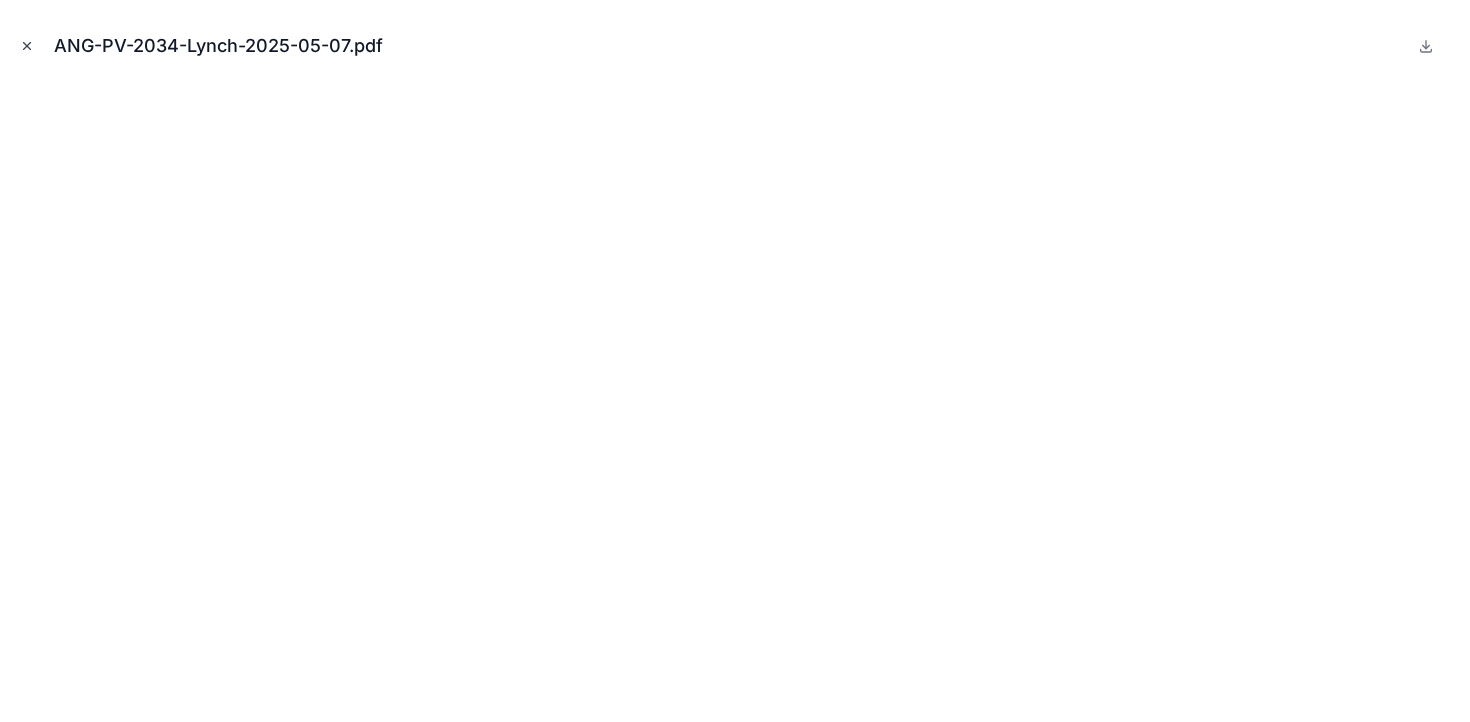 click 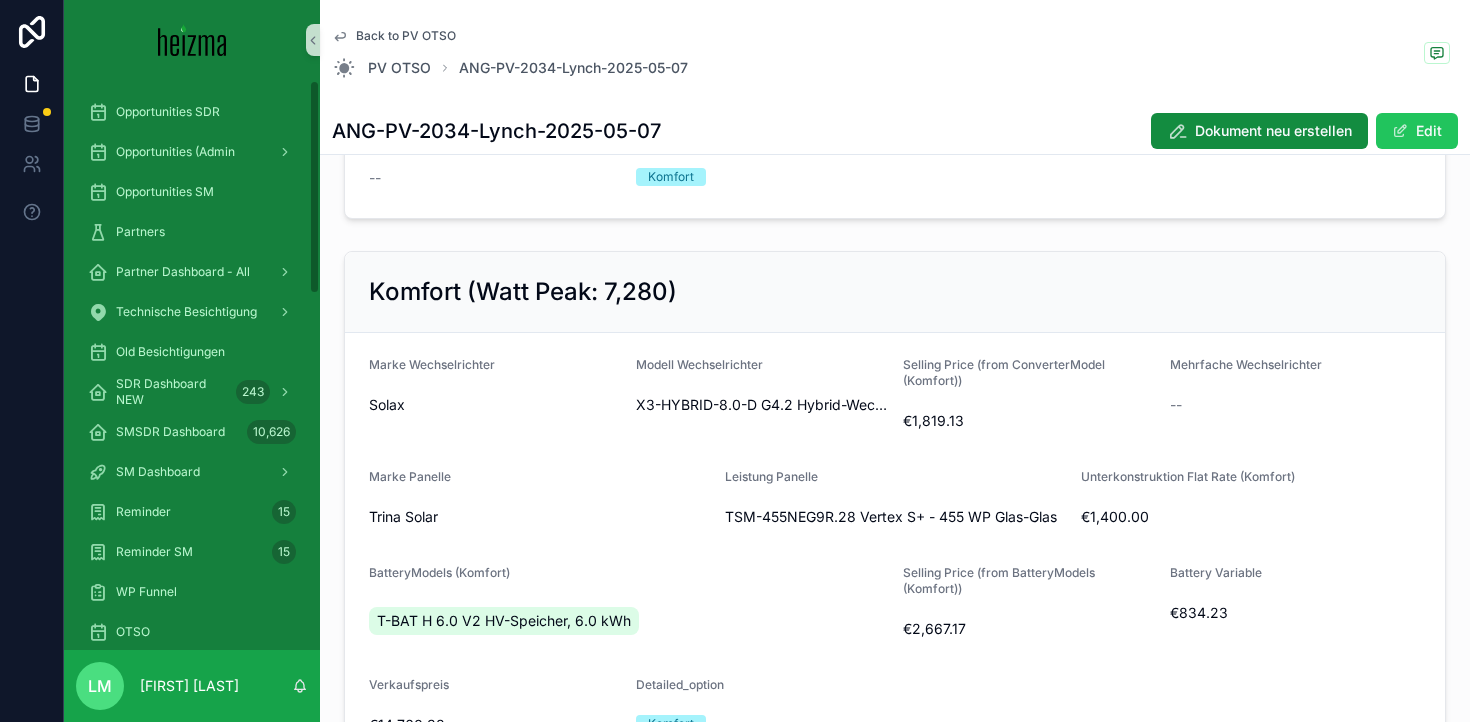scroll, scrollTop: 518, scrollLeft: 0, axis: vertical 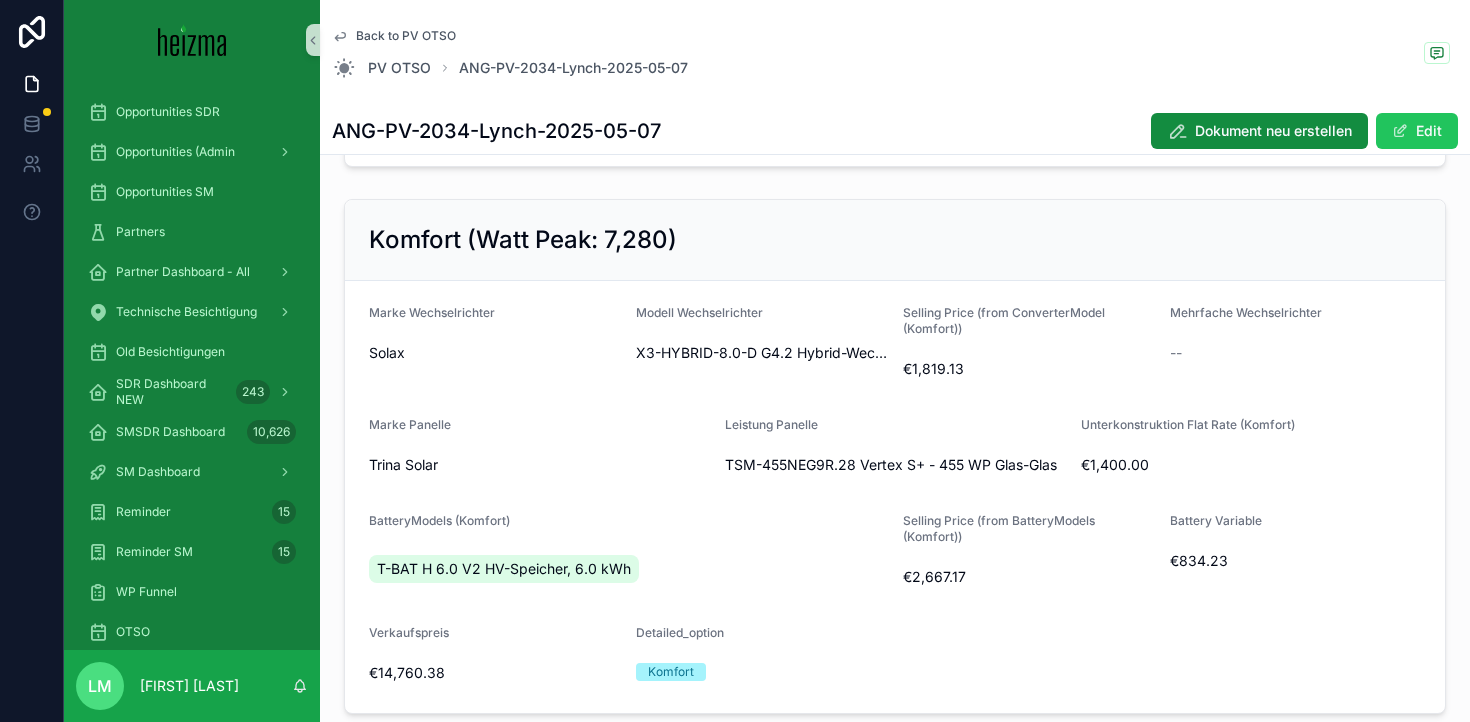 click on "X3-HYBRID-8.0-D G4.2 Hybrid-Wechselrichter" at bounding box center (761, 353) 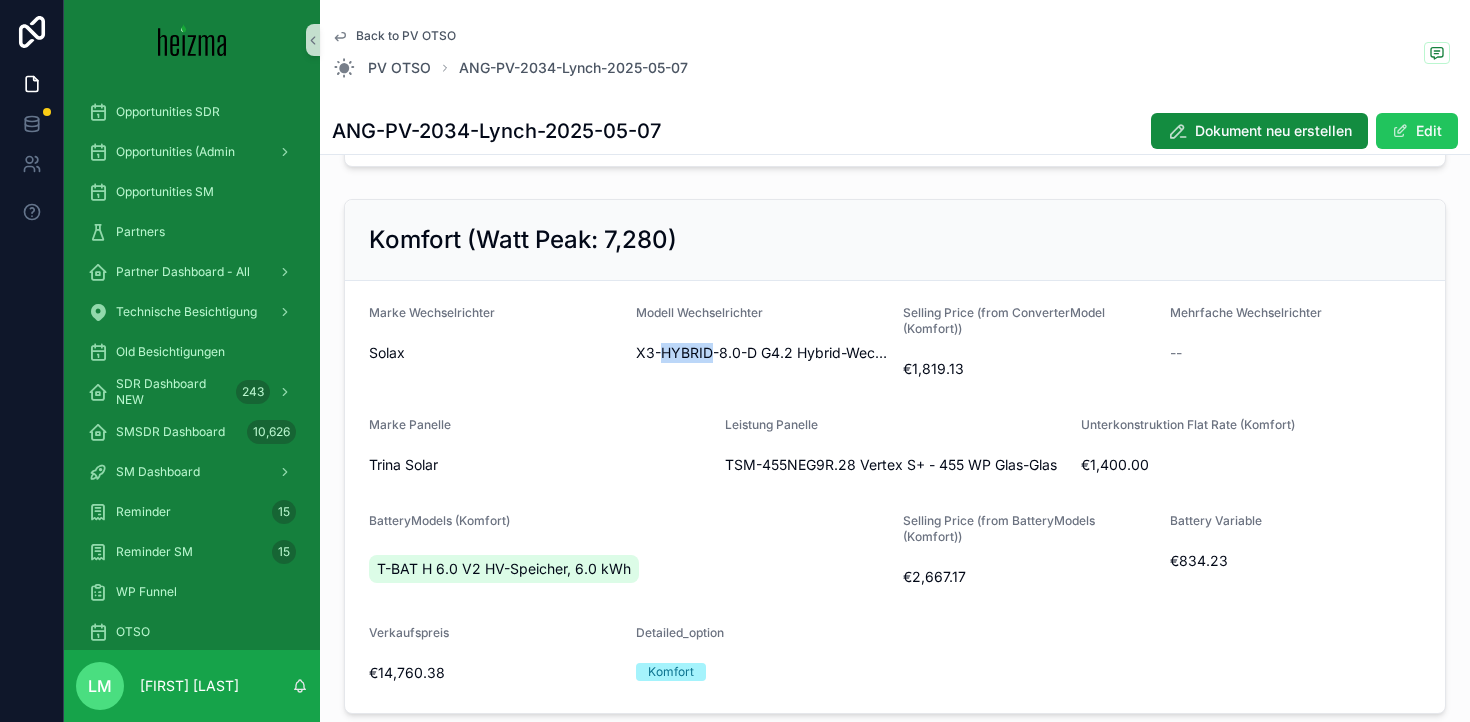 click on "X3-HYBRID-8.0-D G4.2 Hybrid-Wechselrichter" at bounding box center [761, 353] 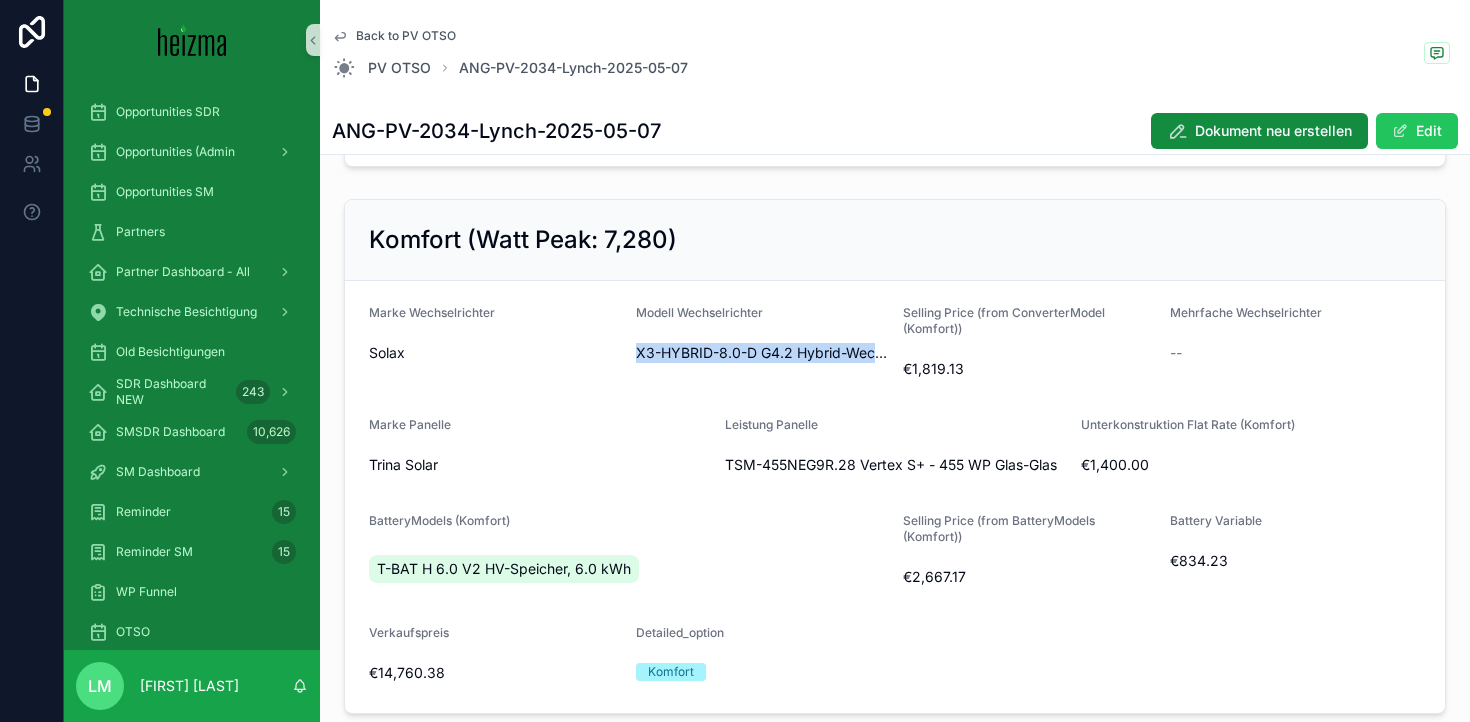 click on "X3-HYBRID-8.0-D G4.2 Hybrid-Wechselrichter" at bounding box center (761, 353) 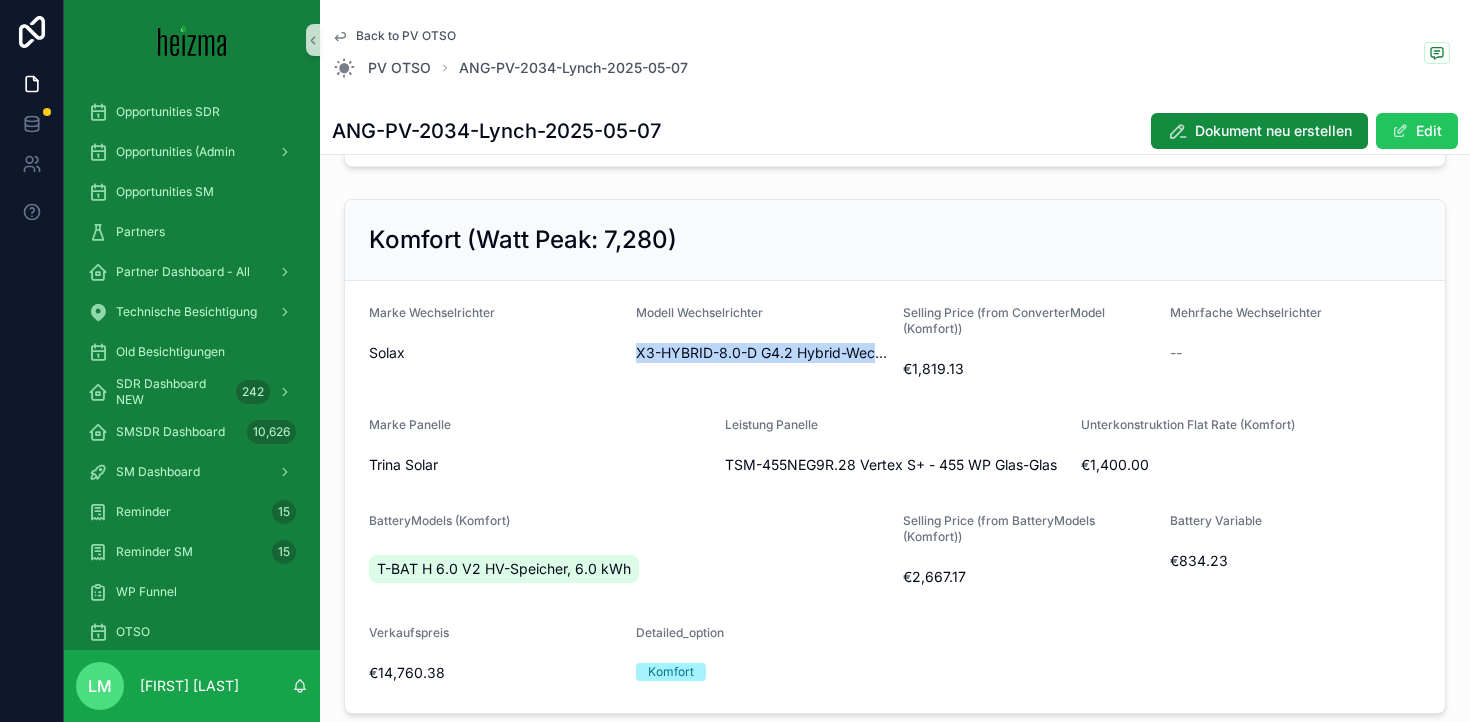 copy on "X3-HYBRID-8.0-D G4.2 Hybrid-Wechselrichter" 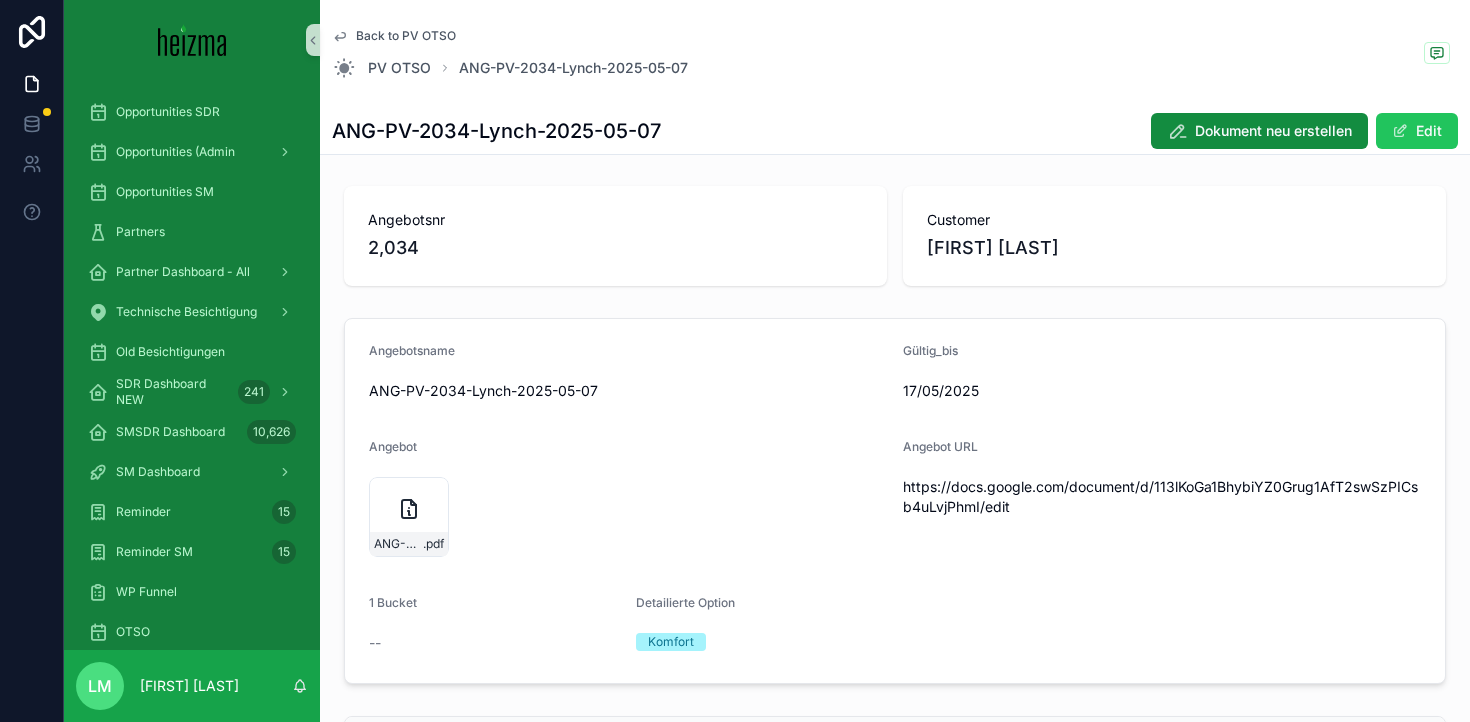 scroll, scrollTop: 0, scrollLeft: 0, axis: both 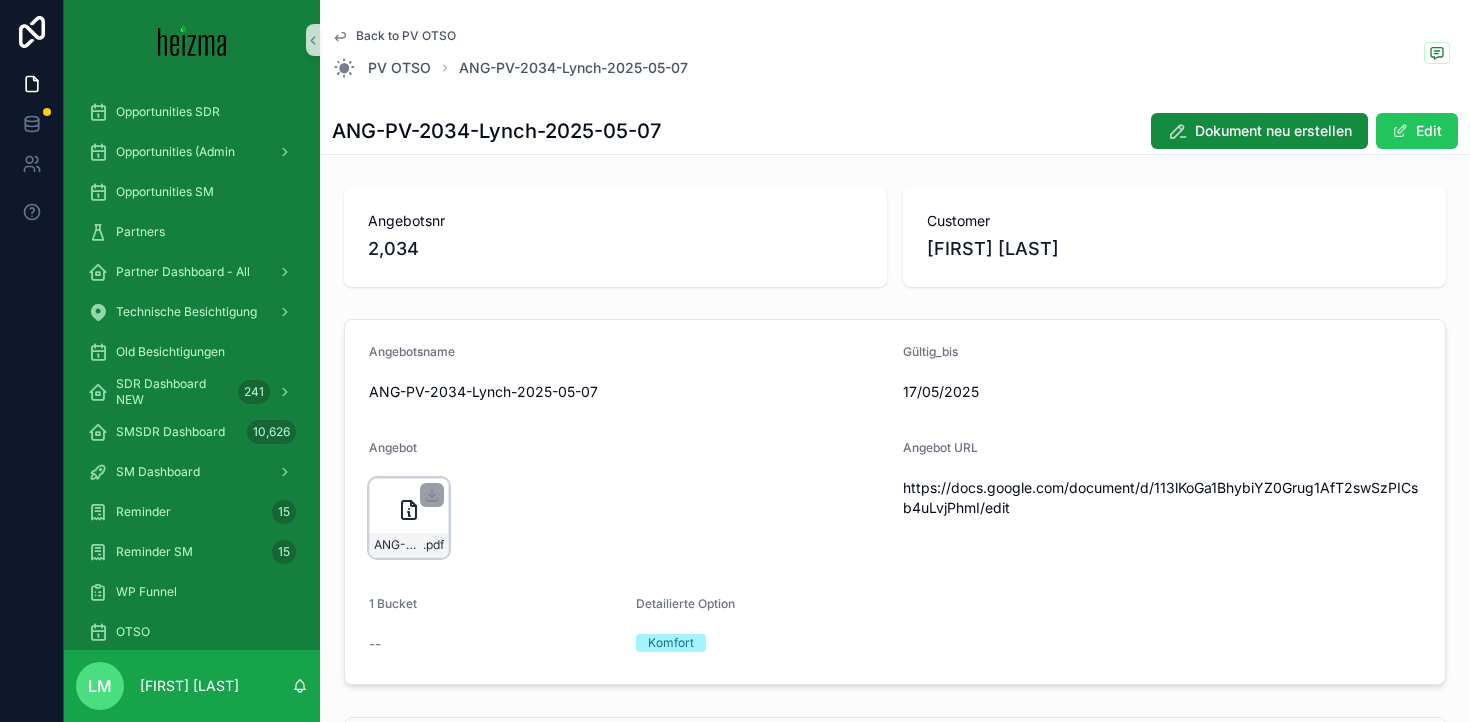 click 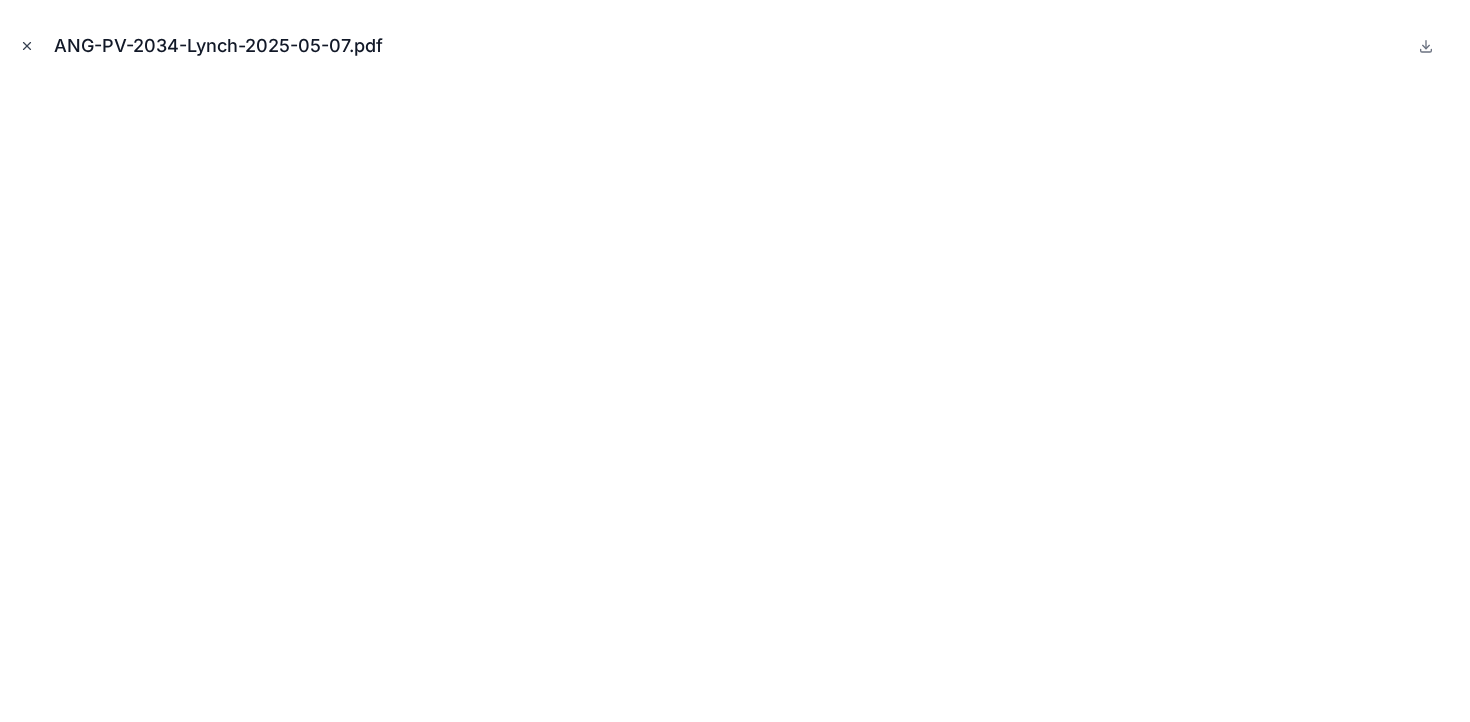 click 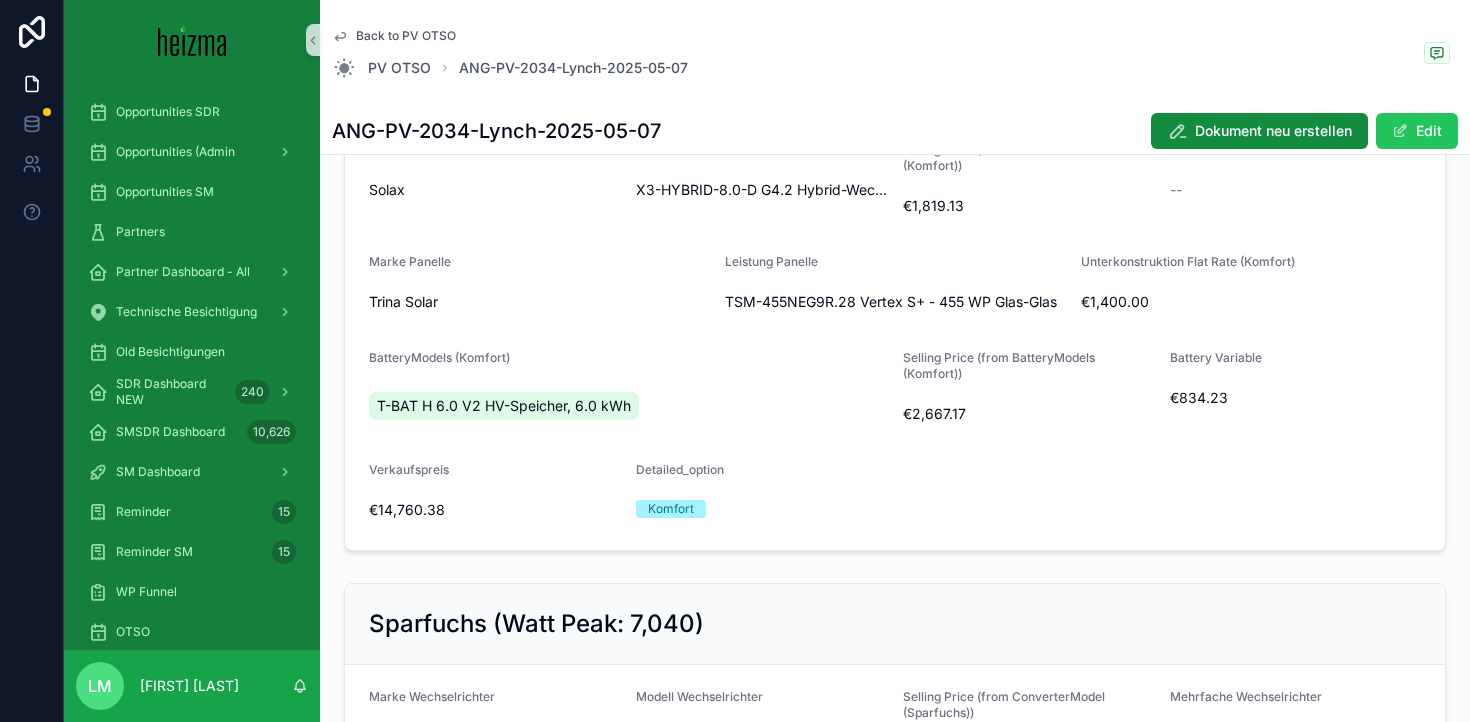 scroll, scrollTop: 590, scrollLeft: 0, axis: vertical 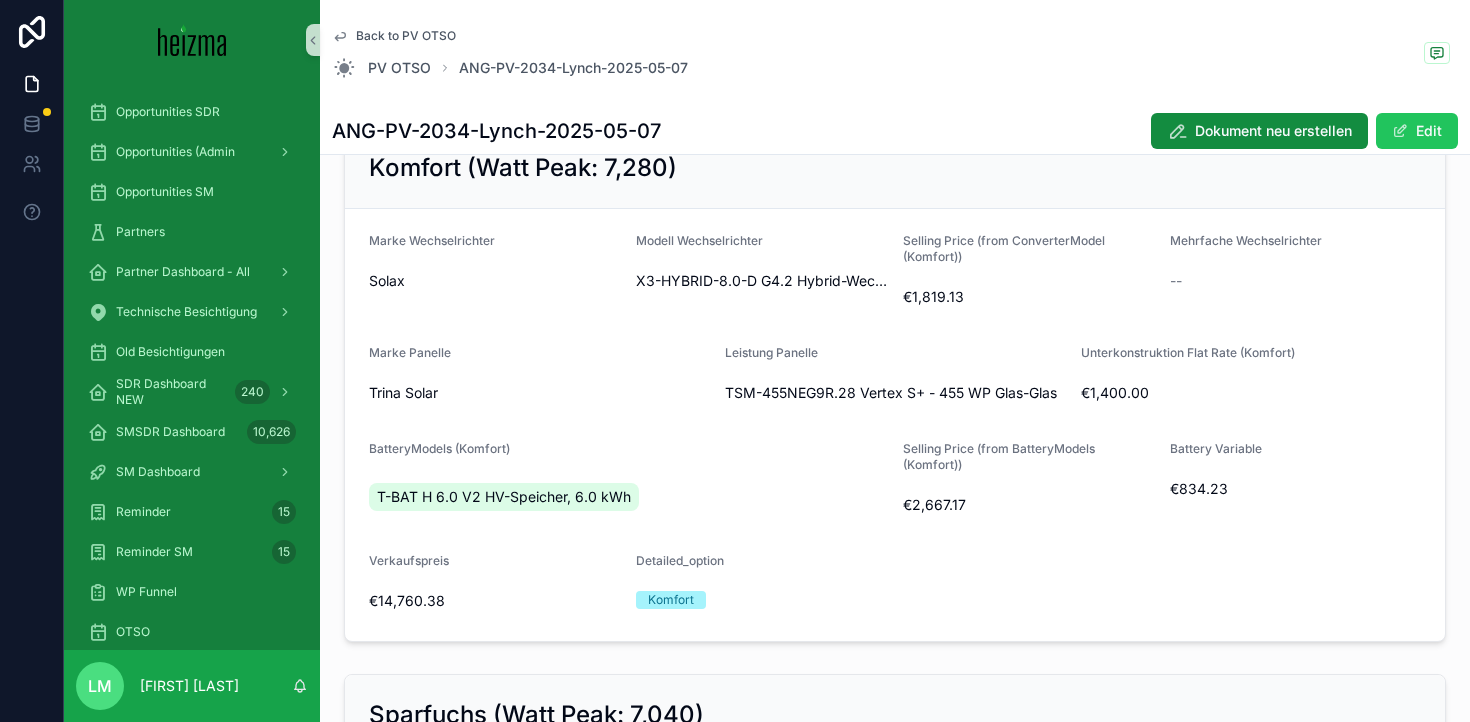 click on "T-BAT H 6.0 V2 HV-Speicher, 6.0 kWh" at bounding box center [504, 497] 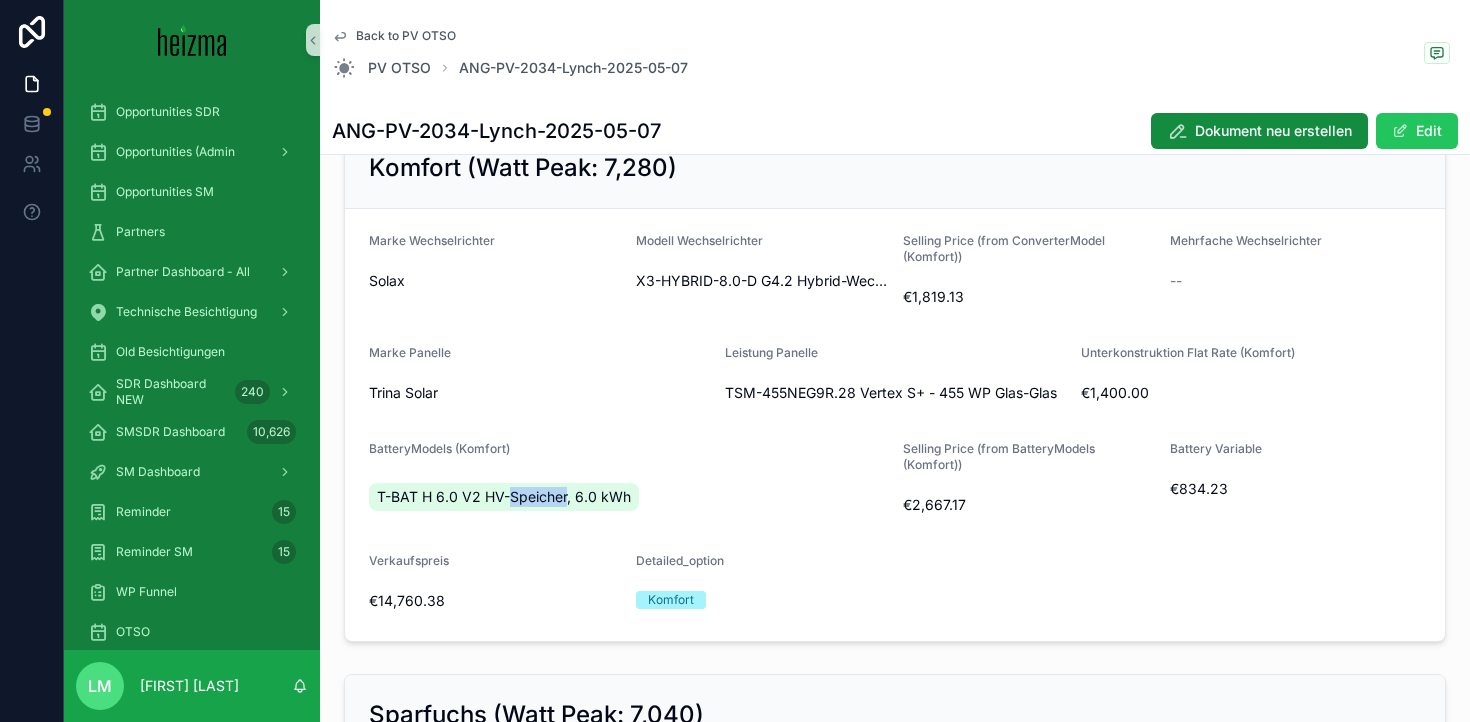 click on "T-BAT H 6.0 V2 HV-Speicher, 6.0 kWh" at bounding box center (504, 497) 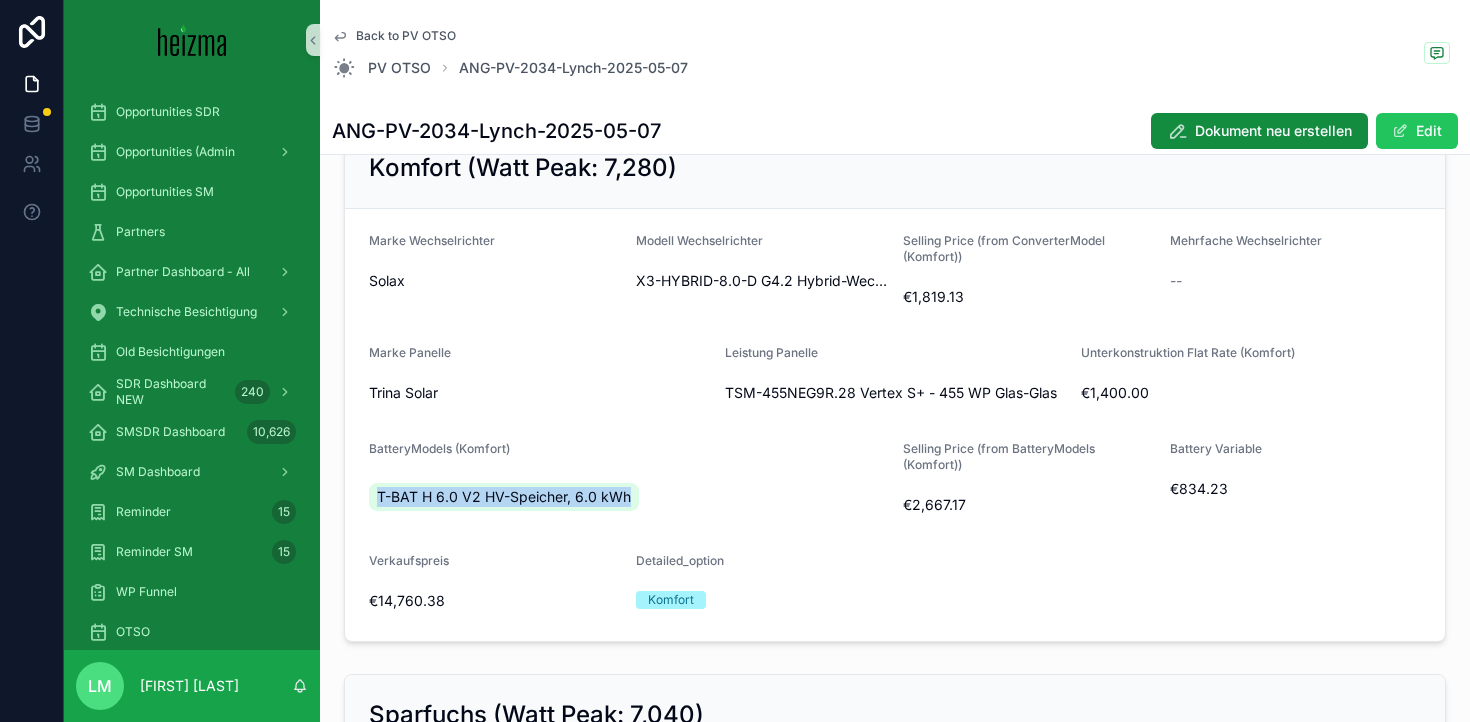 click on "T-BAT H 6.0 V2 HV-Speicher, 6.0 kWh" at bounding box center [504, 497] 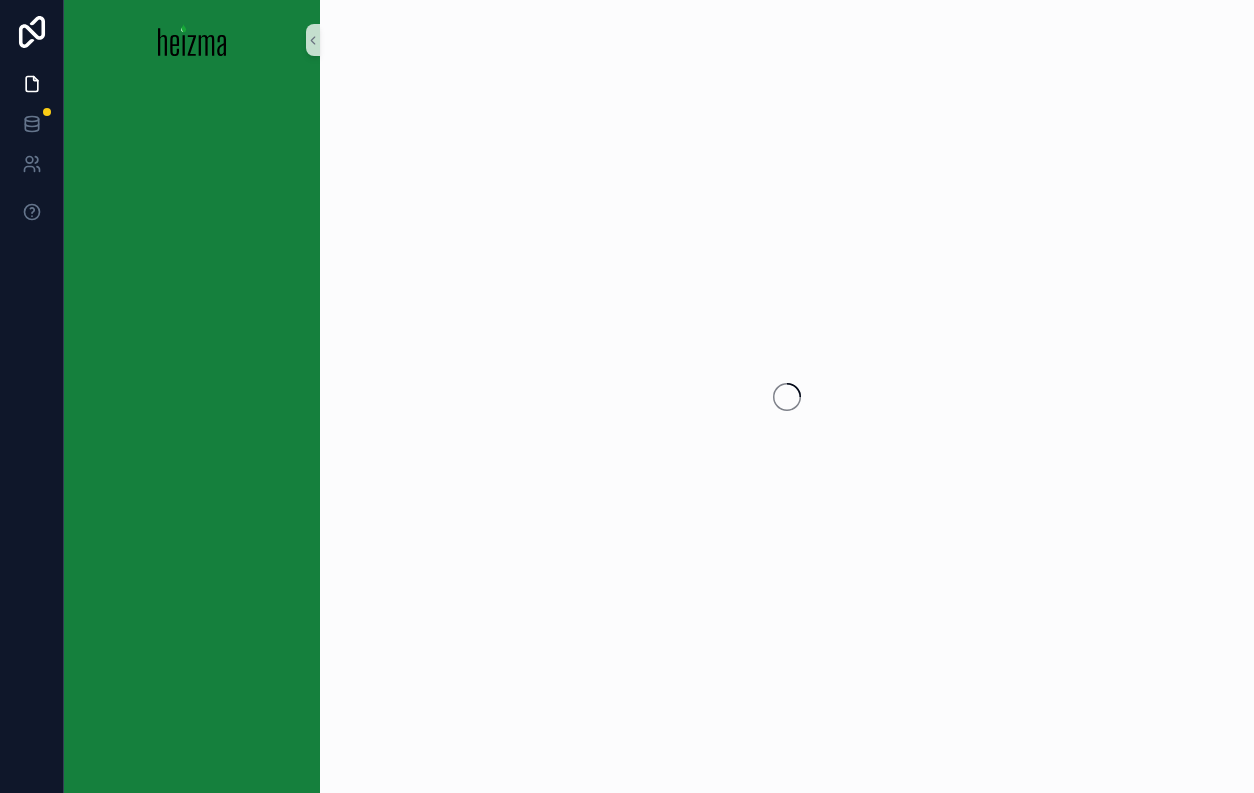 scroll, scrollTop: 0, scrollLeft: 0, axis: both 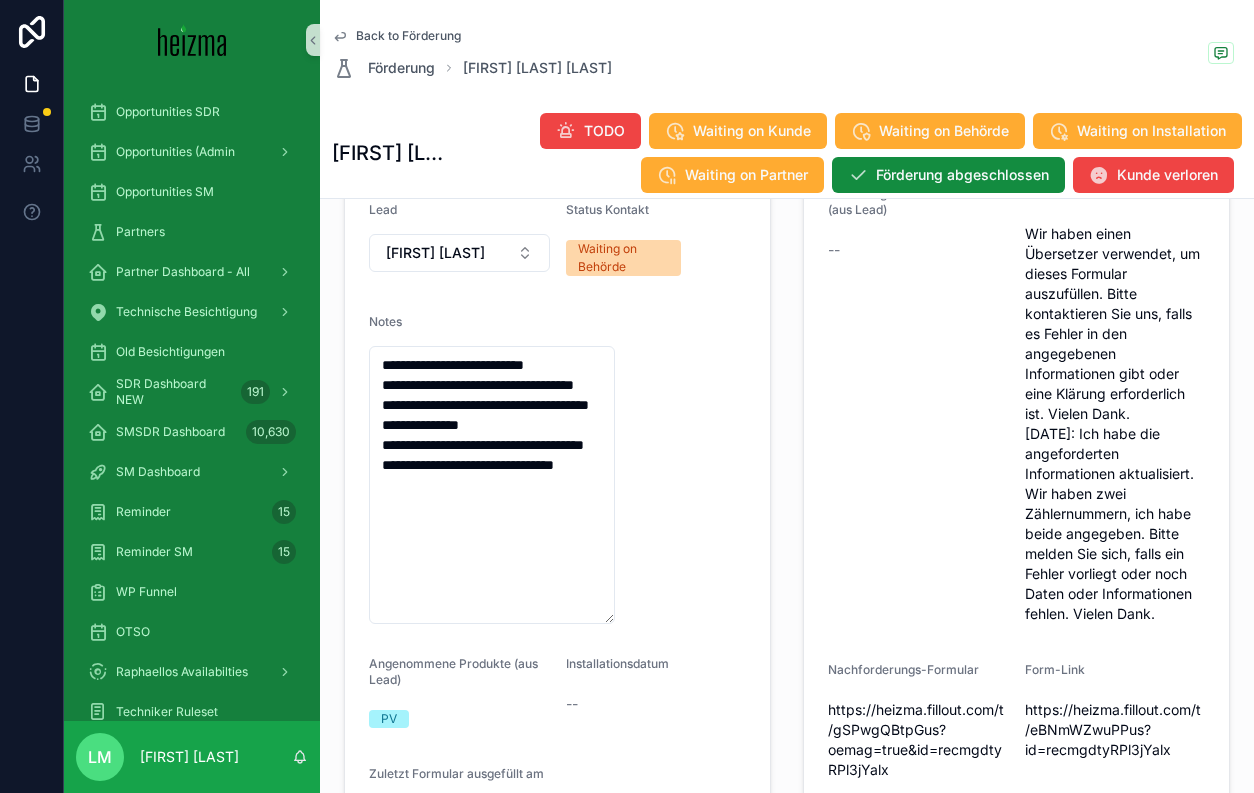click on "Back to Förderung" at bounding box center [408, 36] 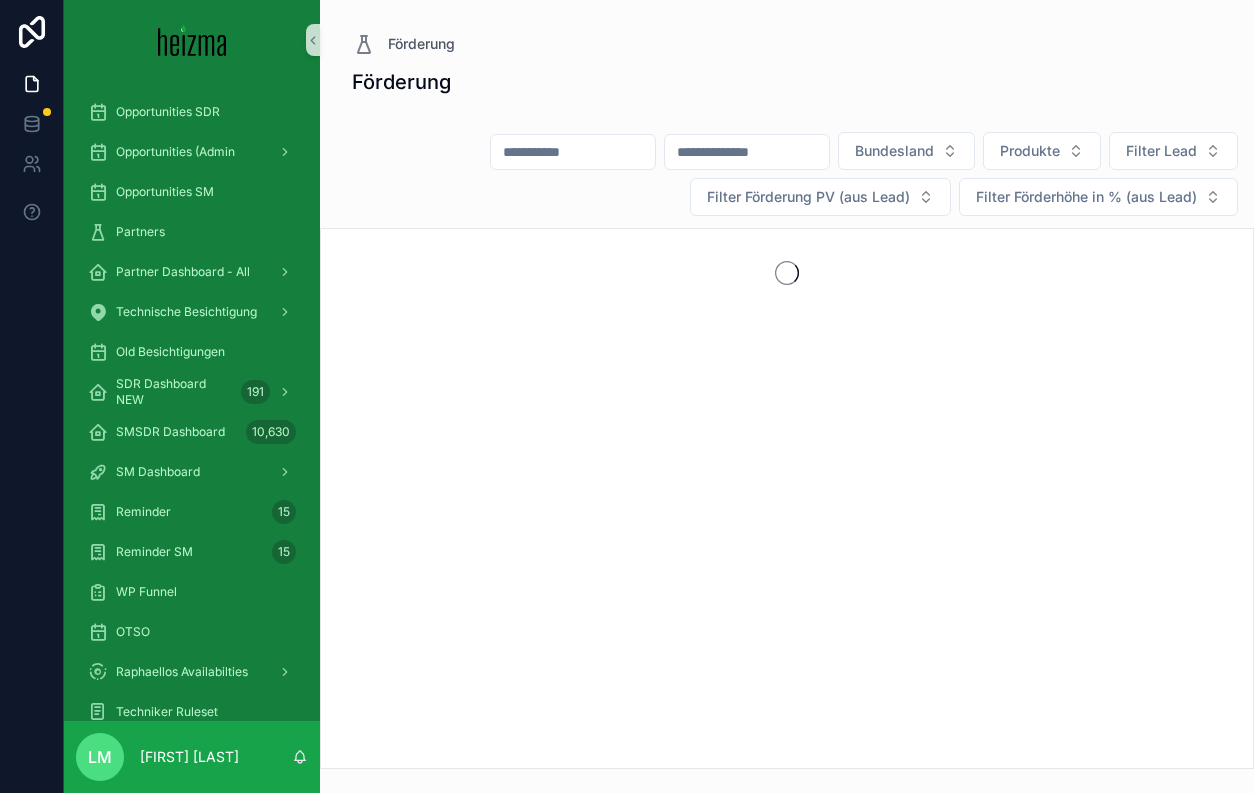 scroll, scrollTop: 0, scrollLeft: 0, axis: both 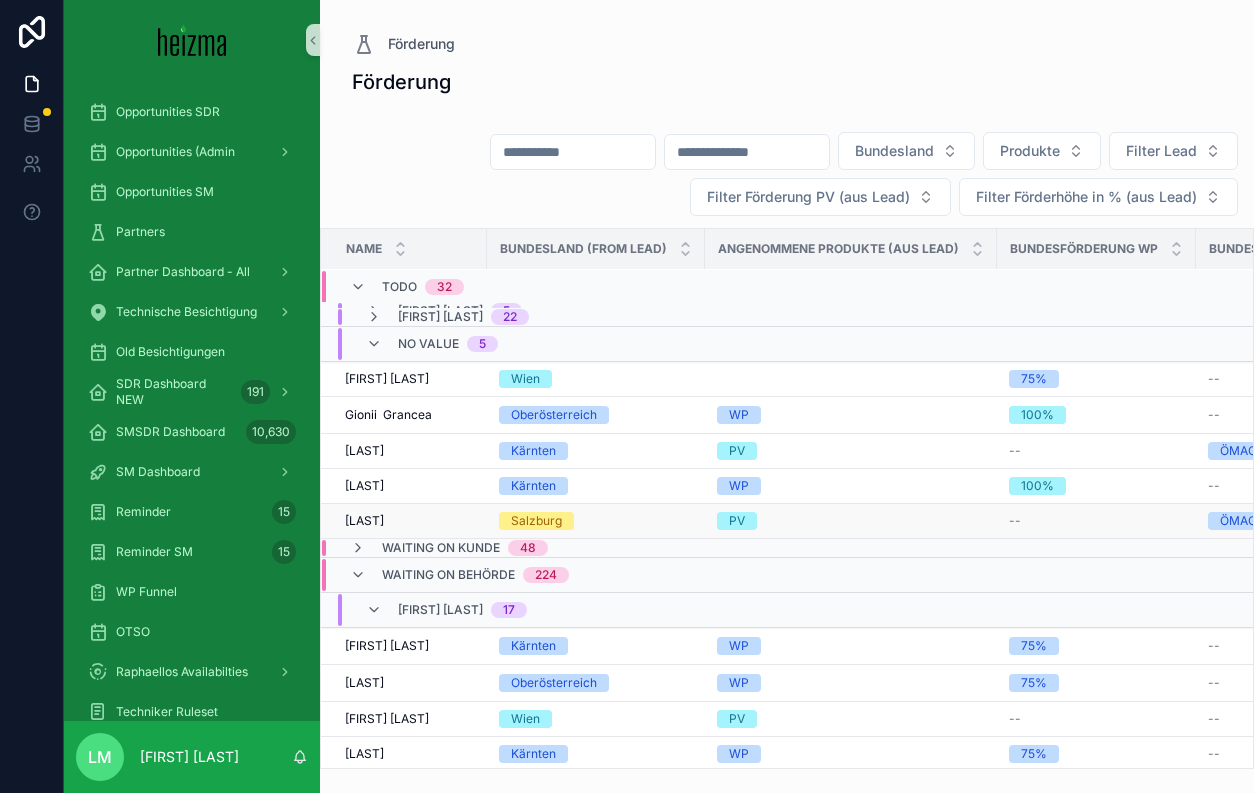 click on "[LAST]" at bounding box center [364, 521] 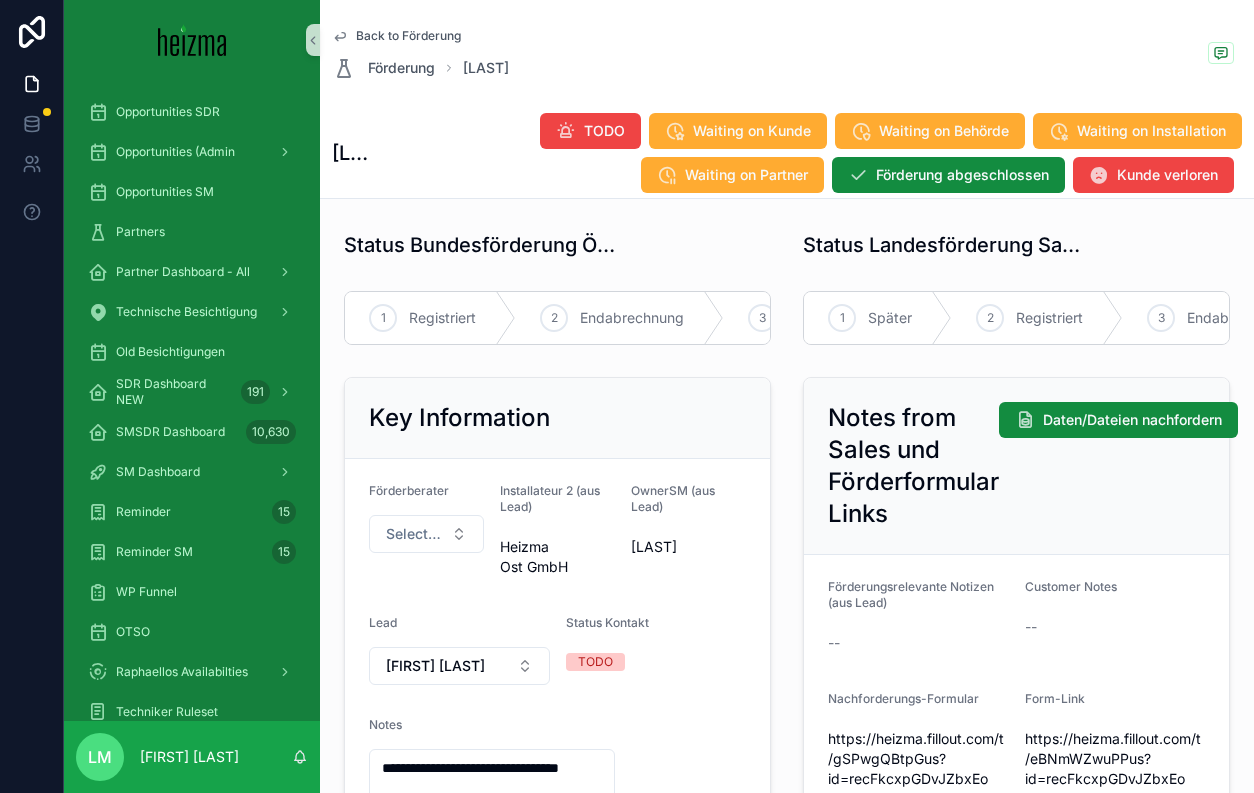 scroll, scrollTop: 336, scrollLeft: 0, axis: vertical 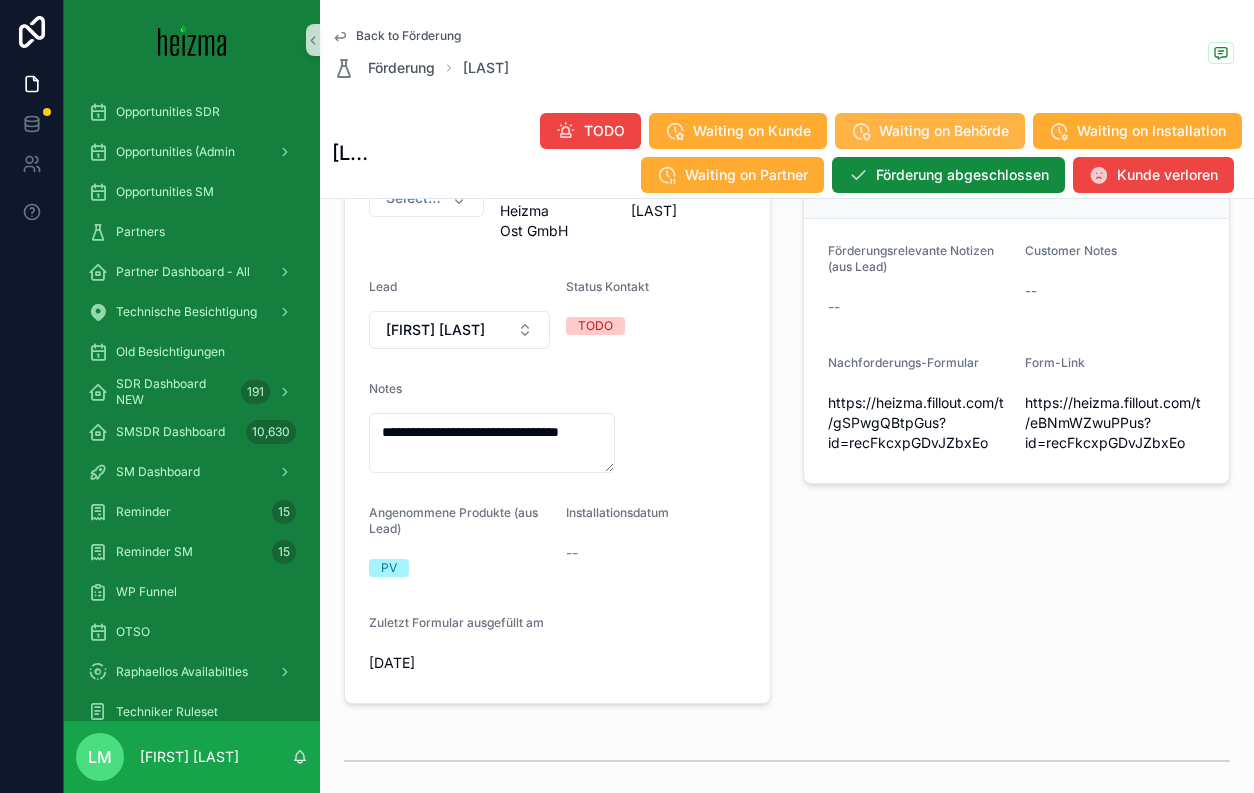 click on "Waiting on Behörde" at bounding box center [944, 131] 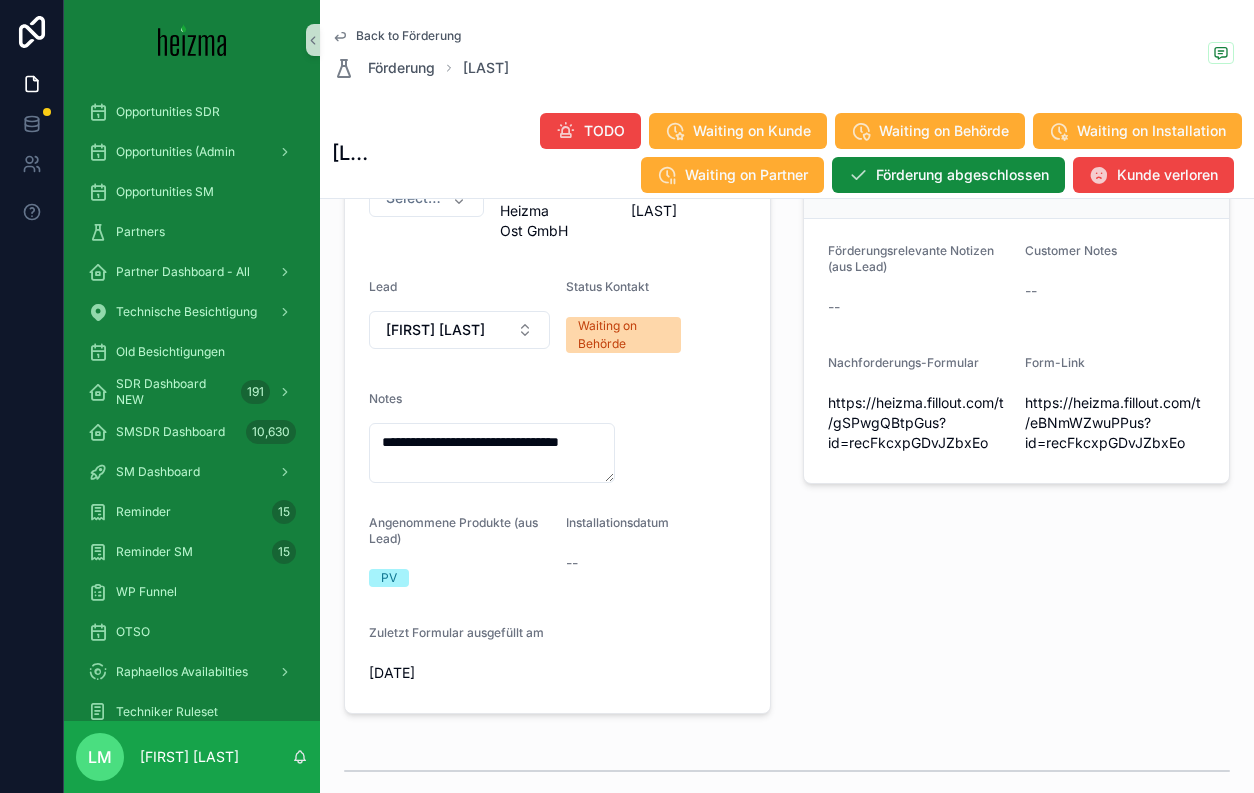 click on "Back to Förderung" at bounding box center (408, 36) 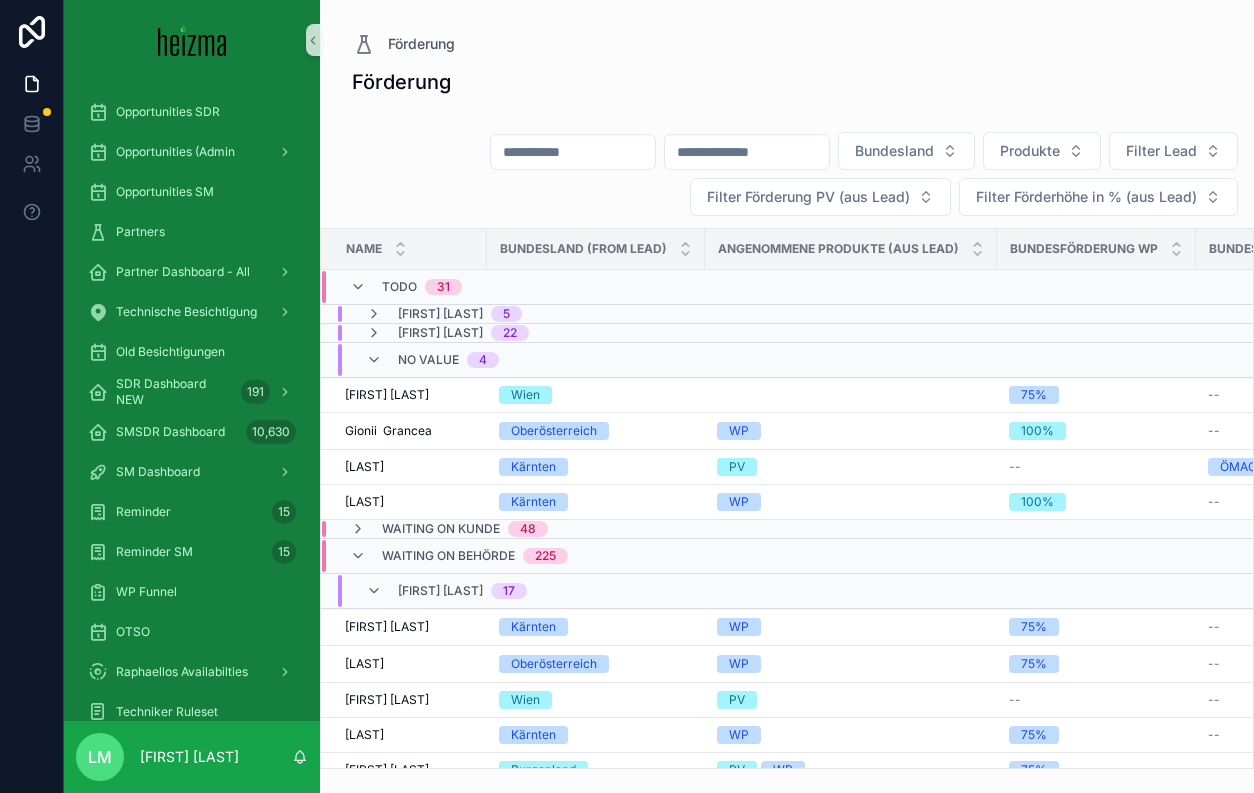 scroll, scrollTop: 0, scrollLeft: 0, axis: both 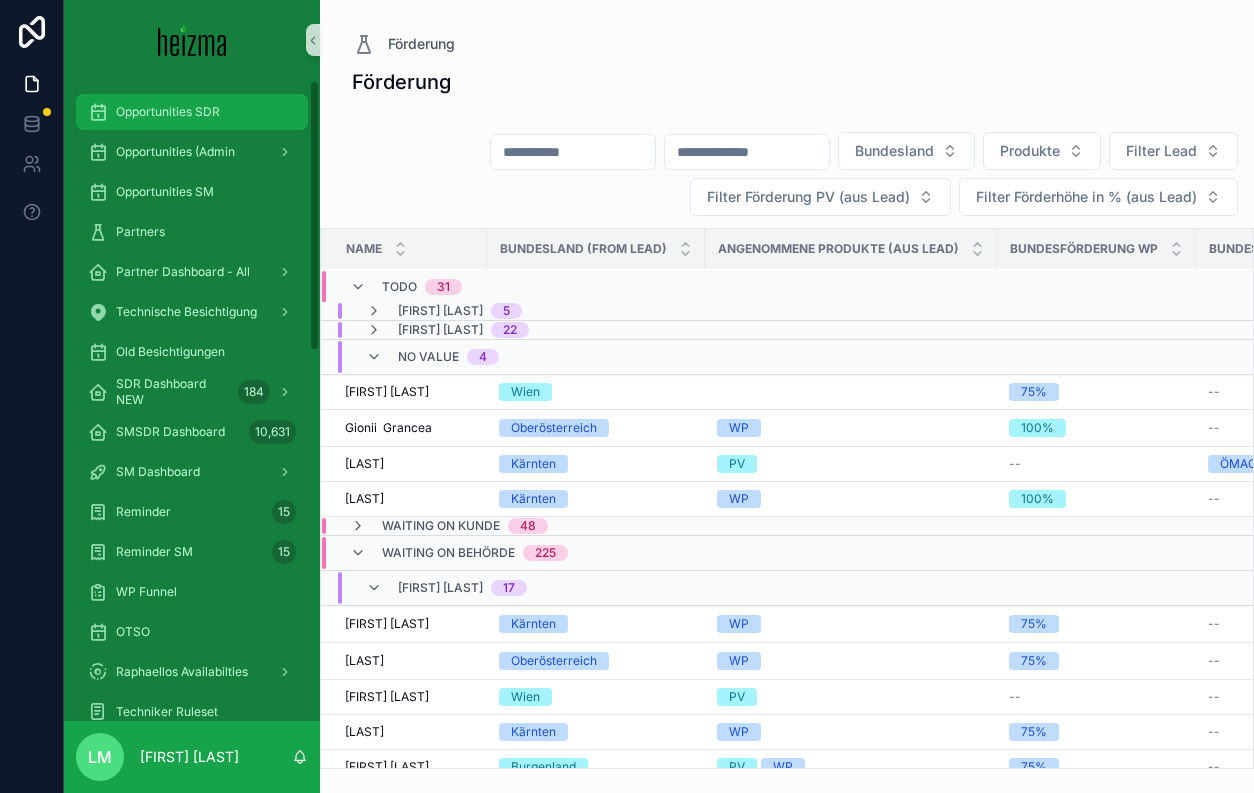 click on "Opportunities SDR" at bounding box center (168, 112) 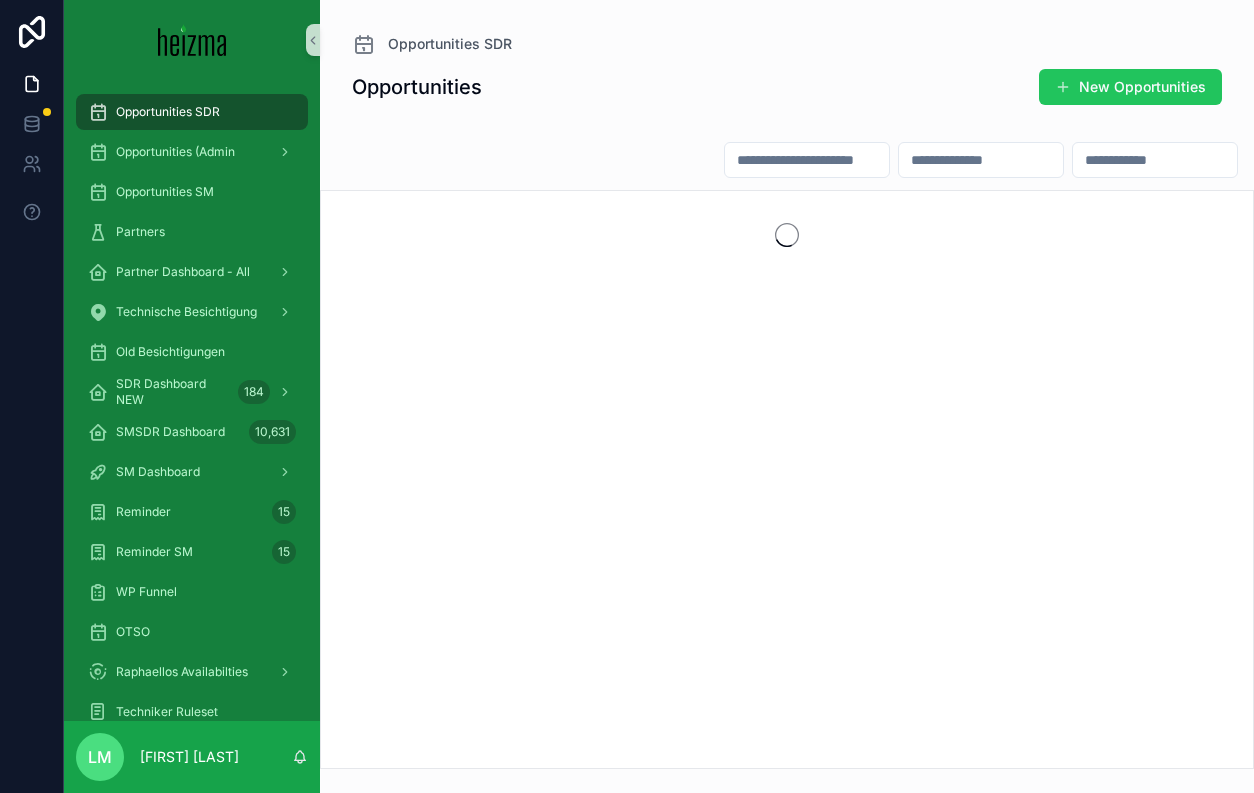 click at bounding box center [807, 160] 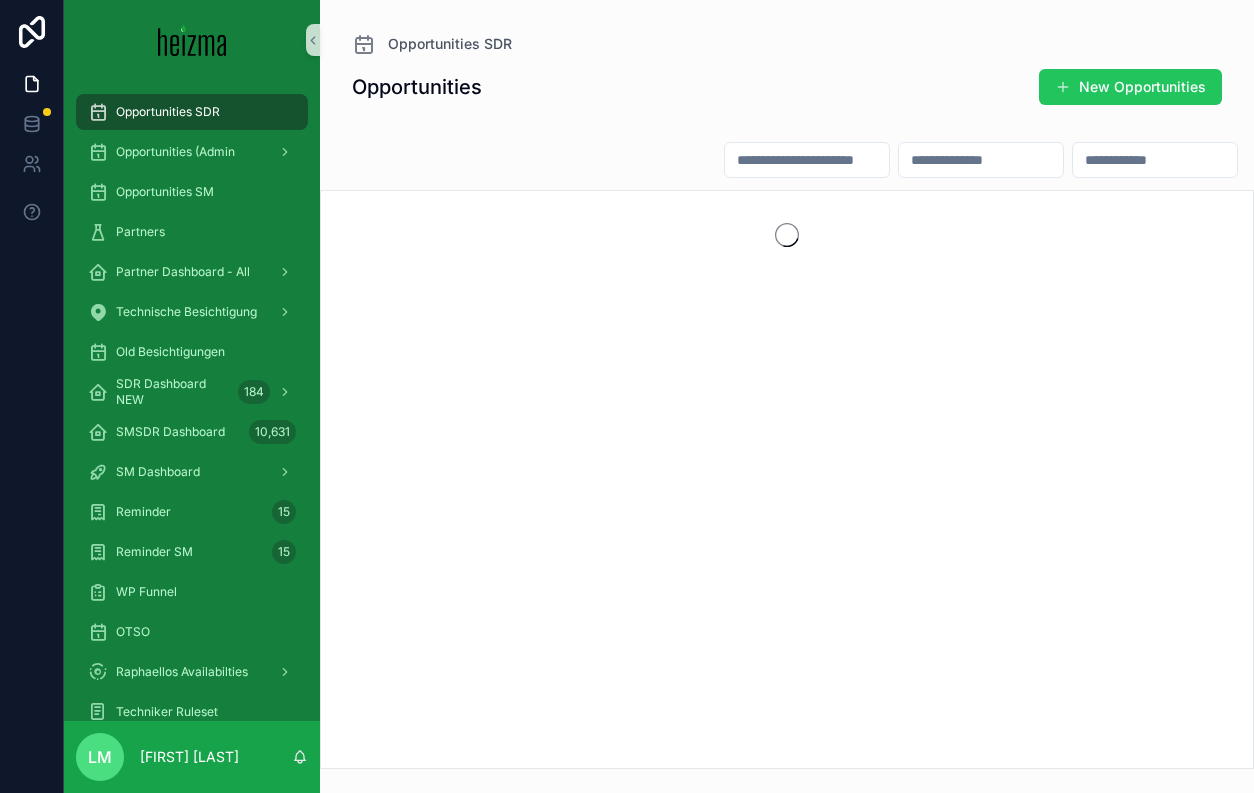click at bounding box center (807, 160) 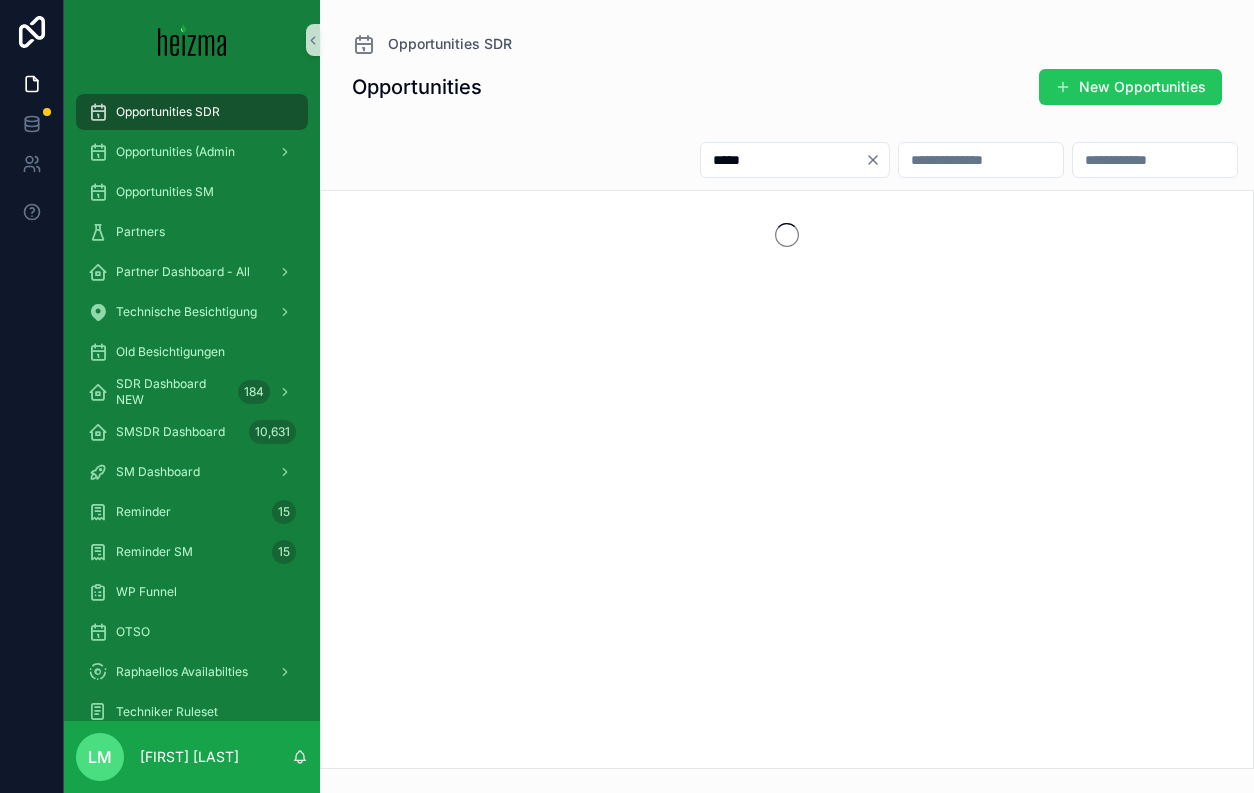 type on "*****" 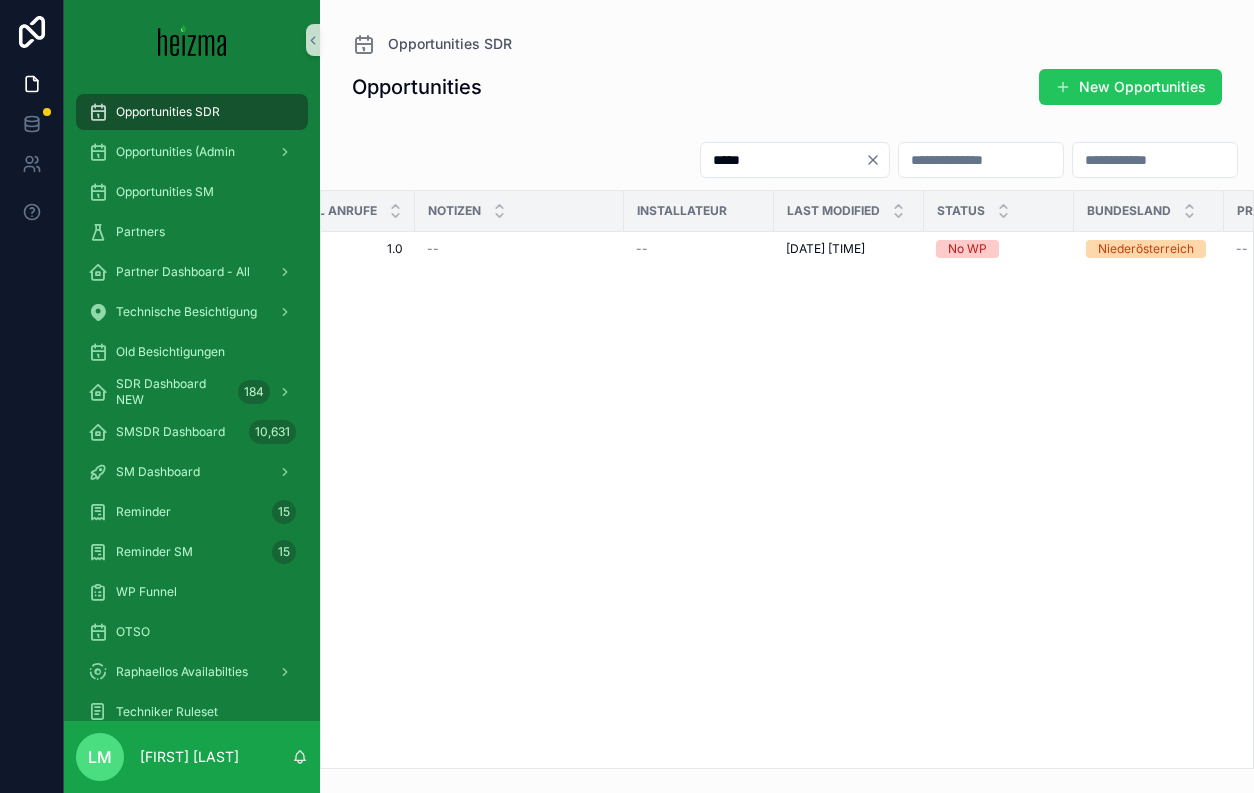 scroll, scrollTop: 0, scrollLeft: 703, axis: horizontal 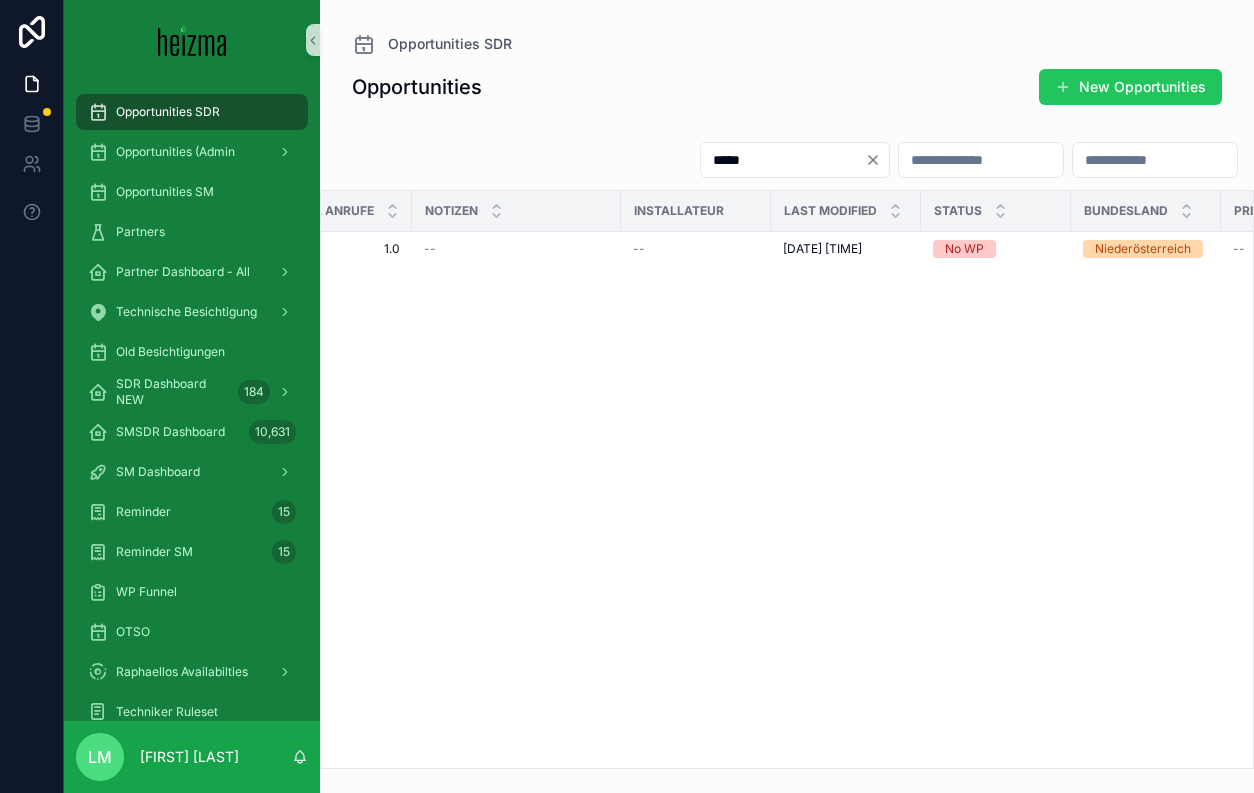 click 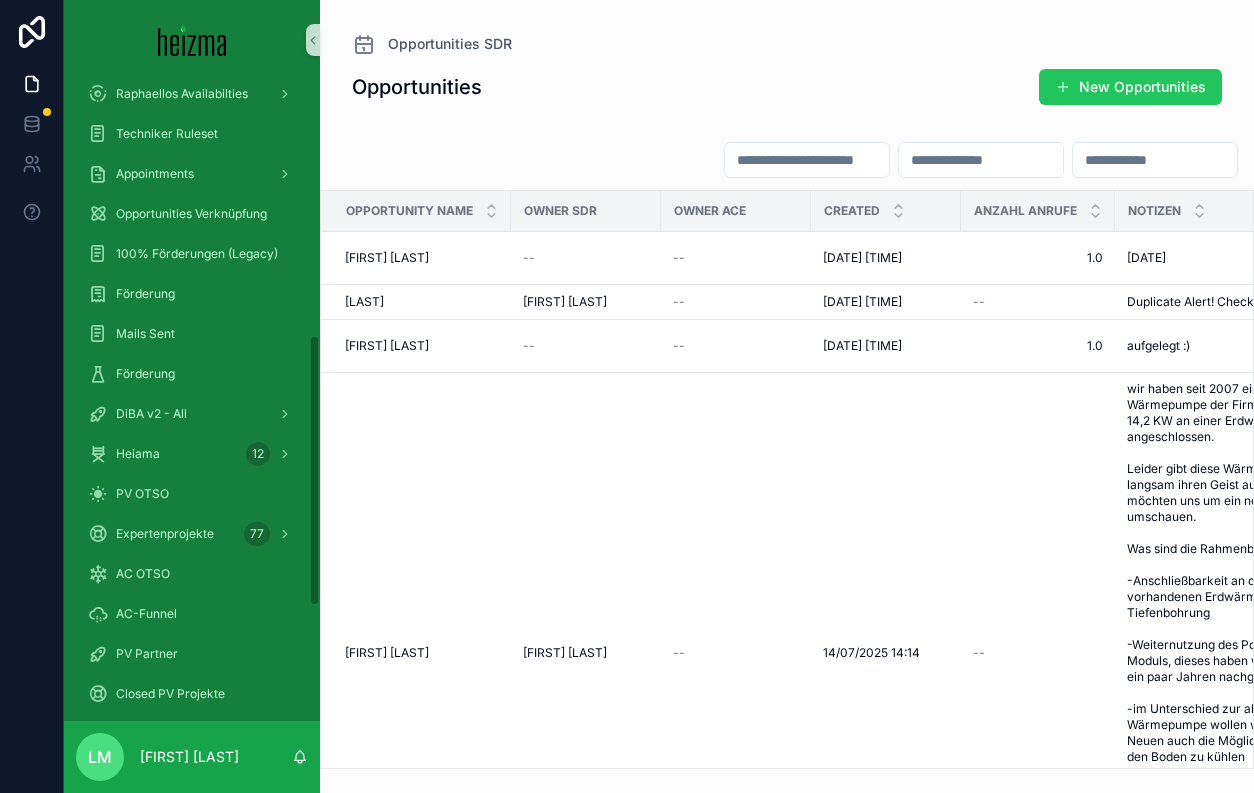 scroll, scrollTop: 538, scrollLeft: 0, axis: vertical 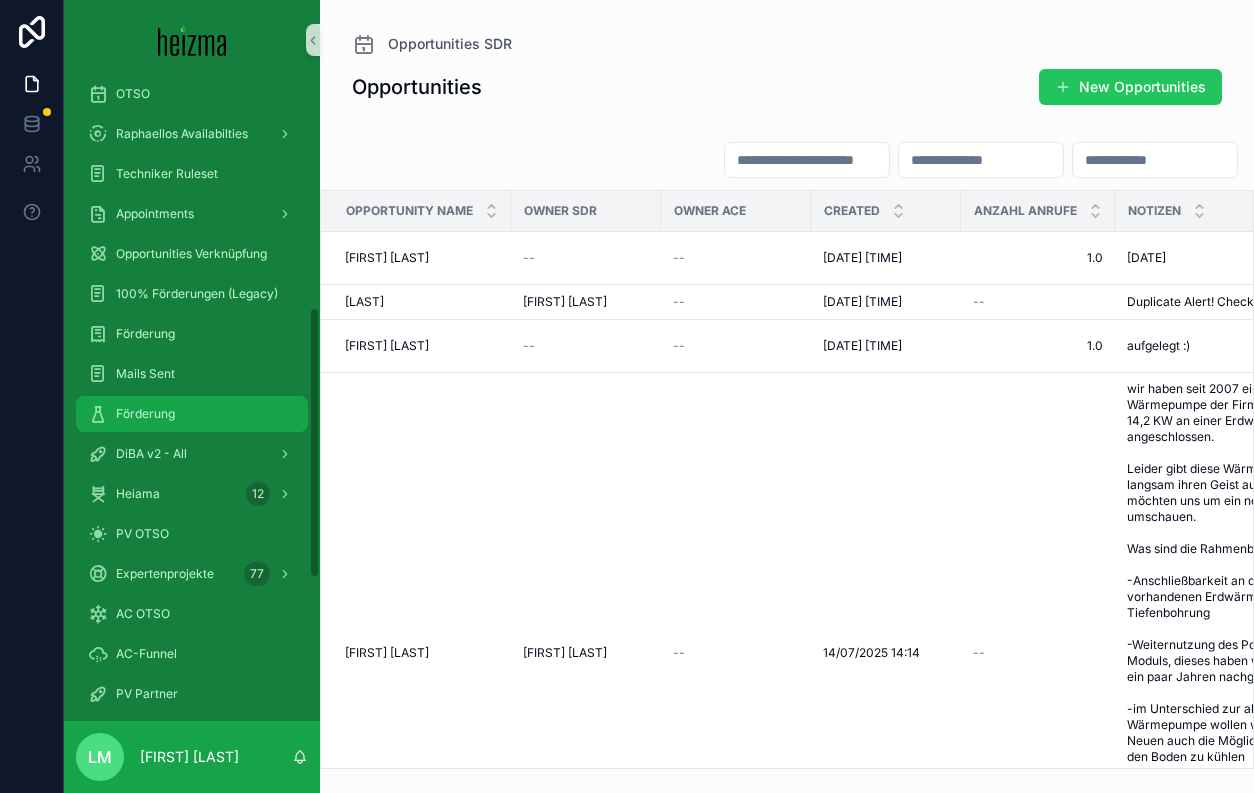 click on "Förderung" at bounding box center [145, 414] 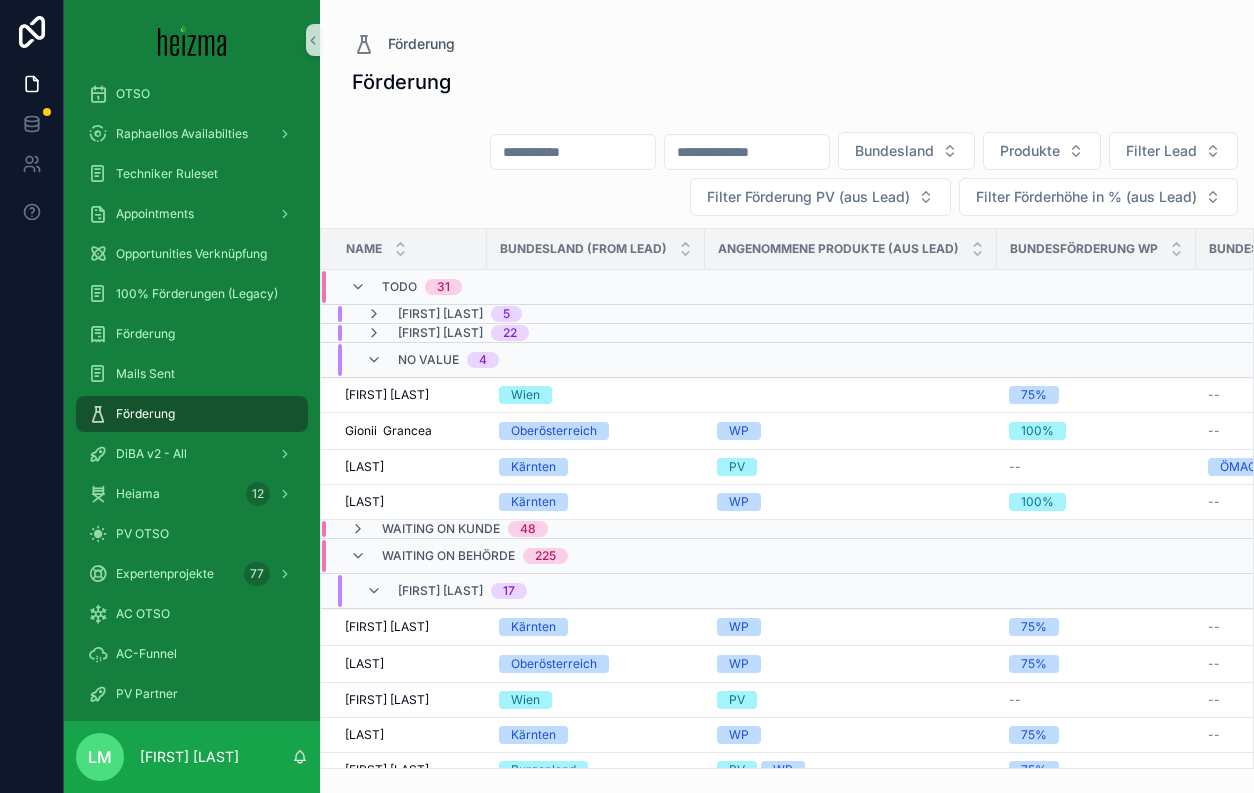click on "[FIRST] [LAST] 17" at bounding box center (446, 591) 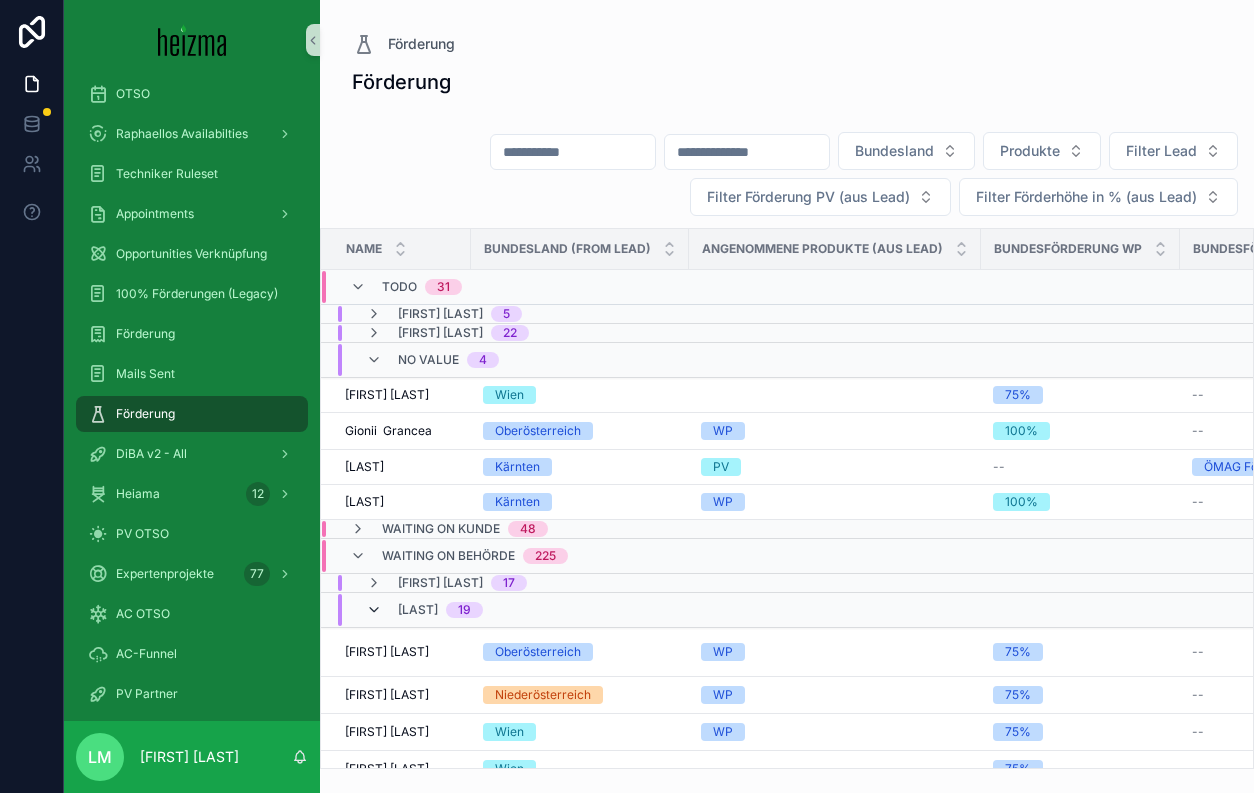 click at bounding box center (374, 610) 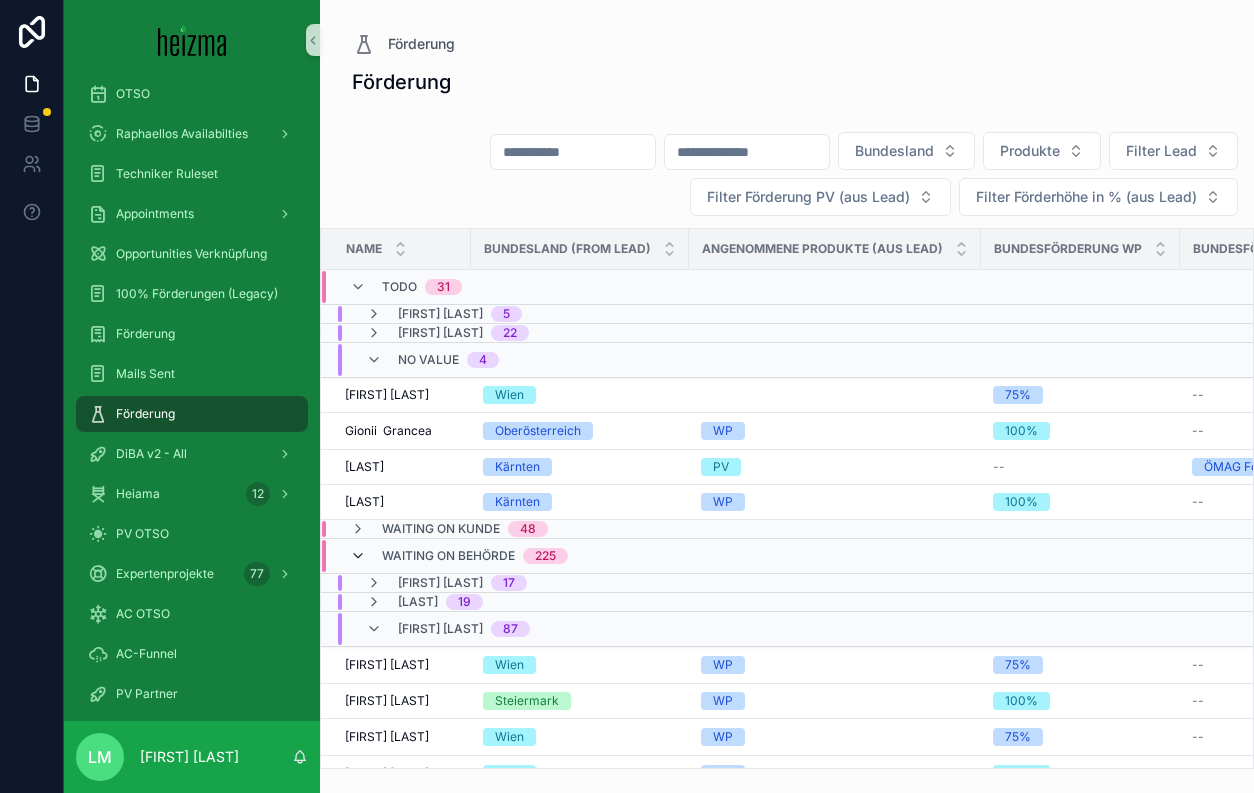 click at bounding box center [358, 556] 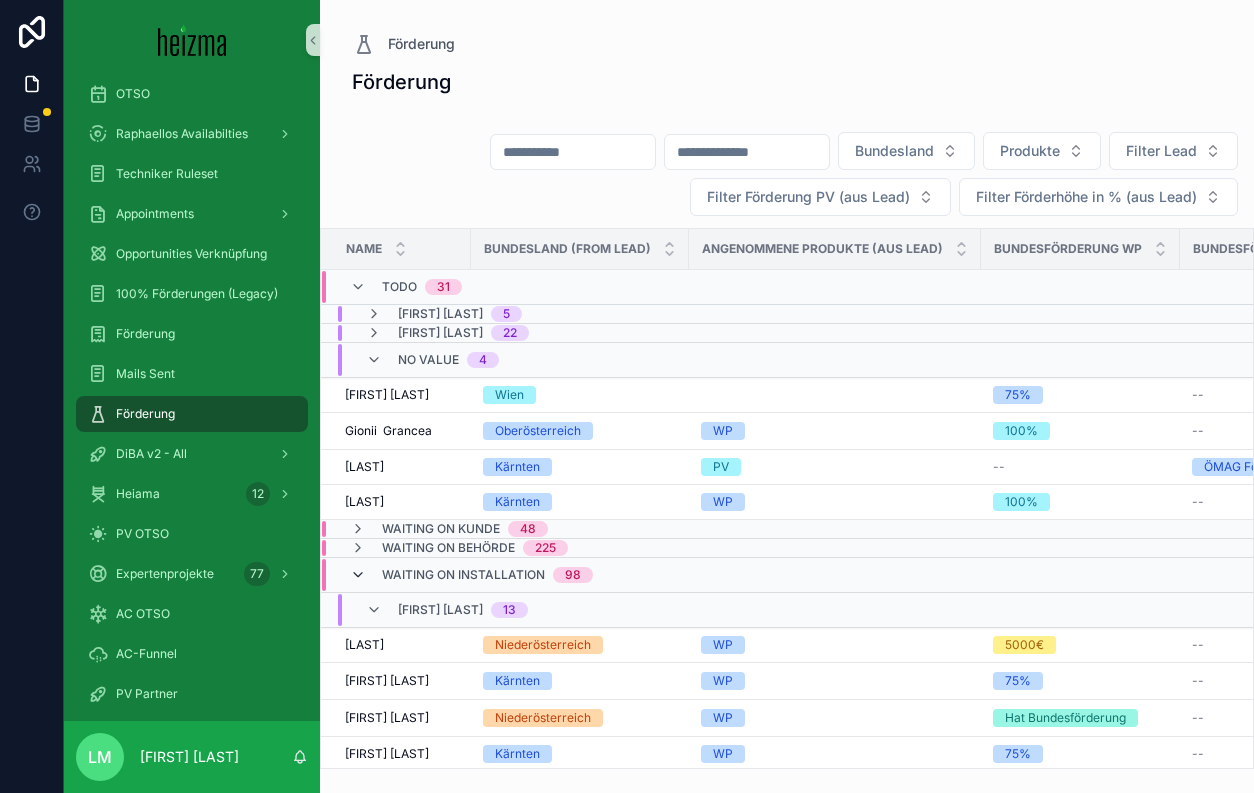 click at bounding box center (358, 575) 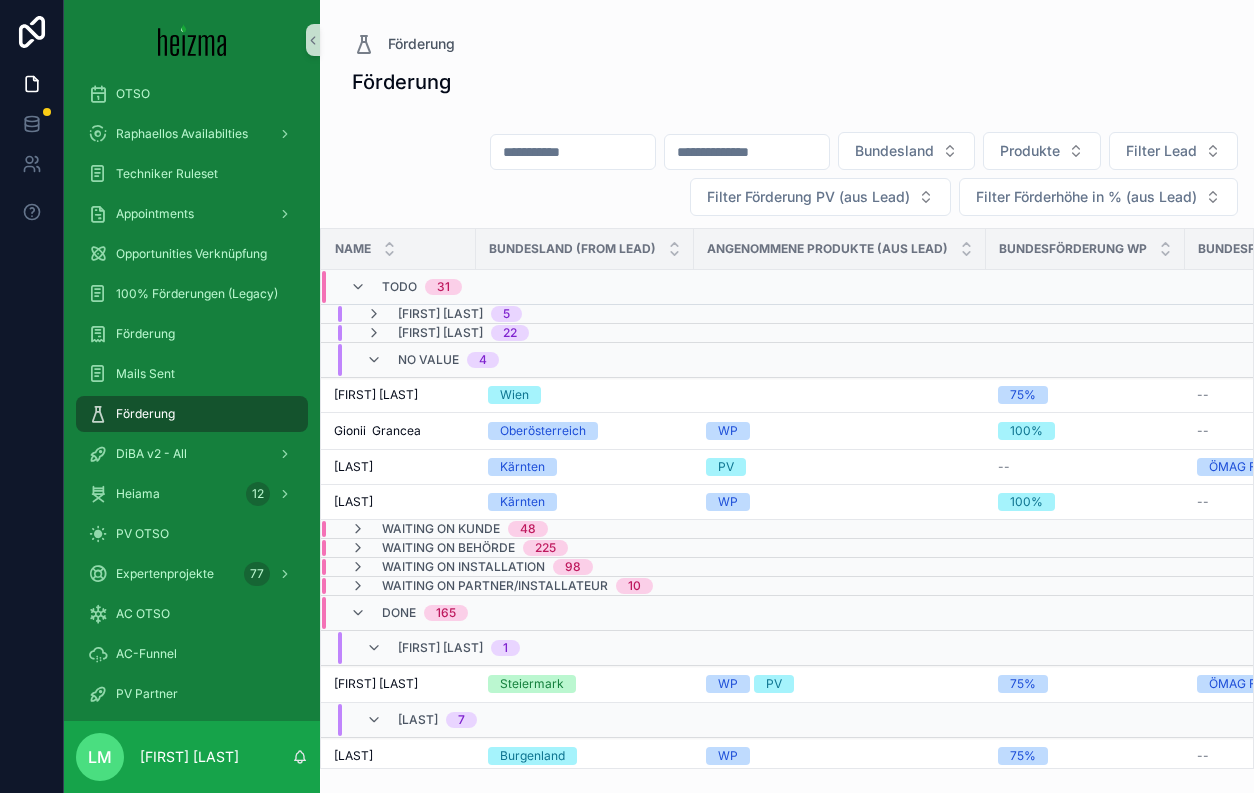 scroll, scrollTop: 0, scrollLeft: 0, axis: both 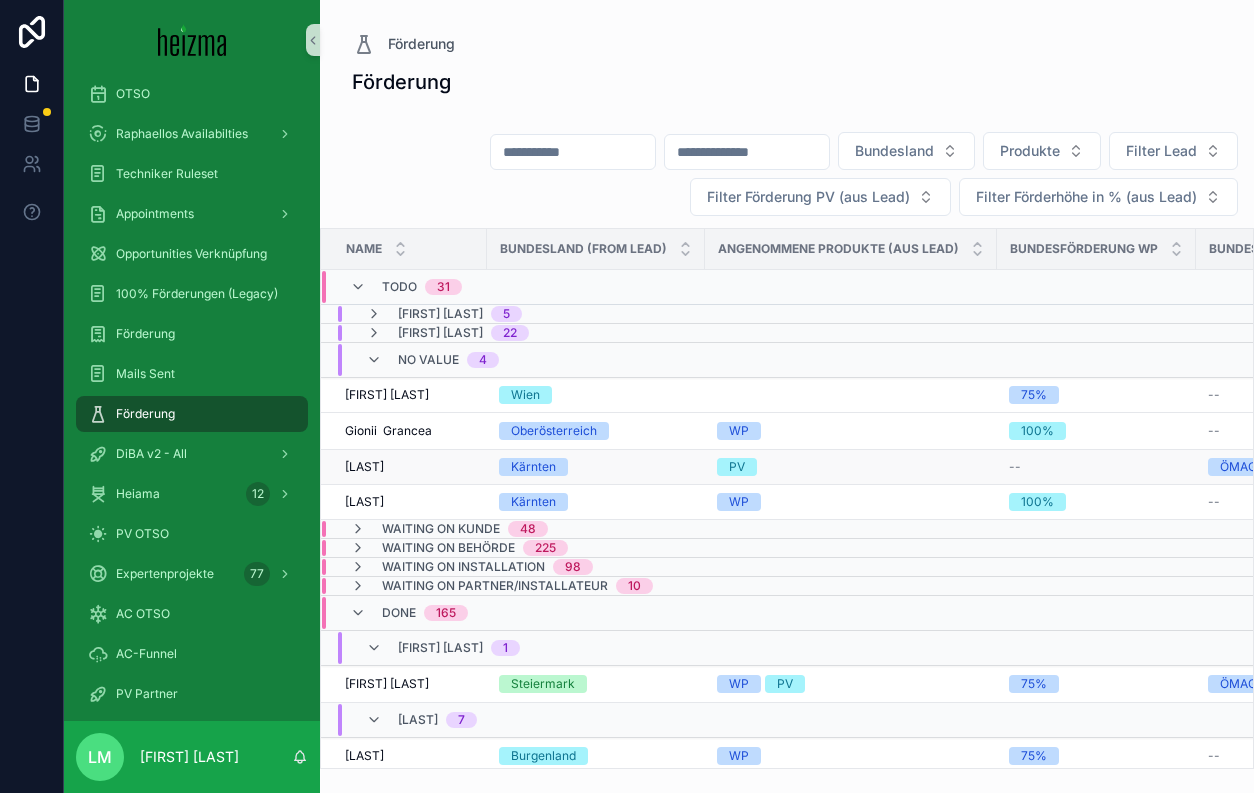 click on "[LAST]" at bounding box center [364, 467] 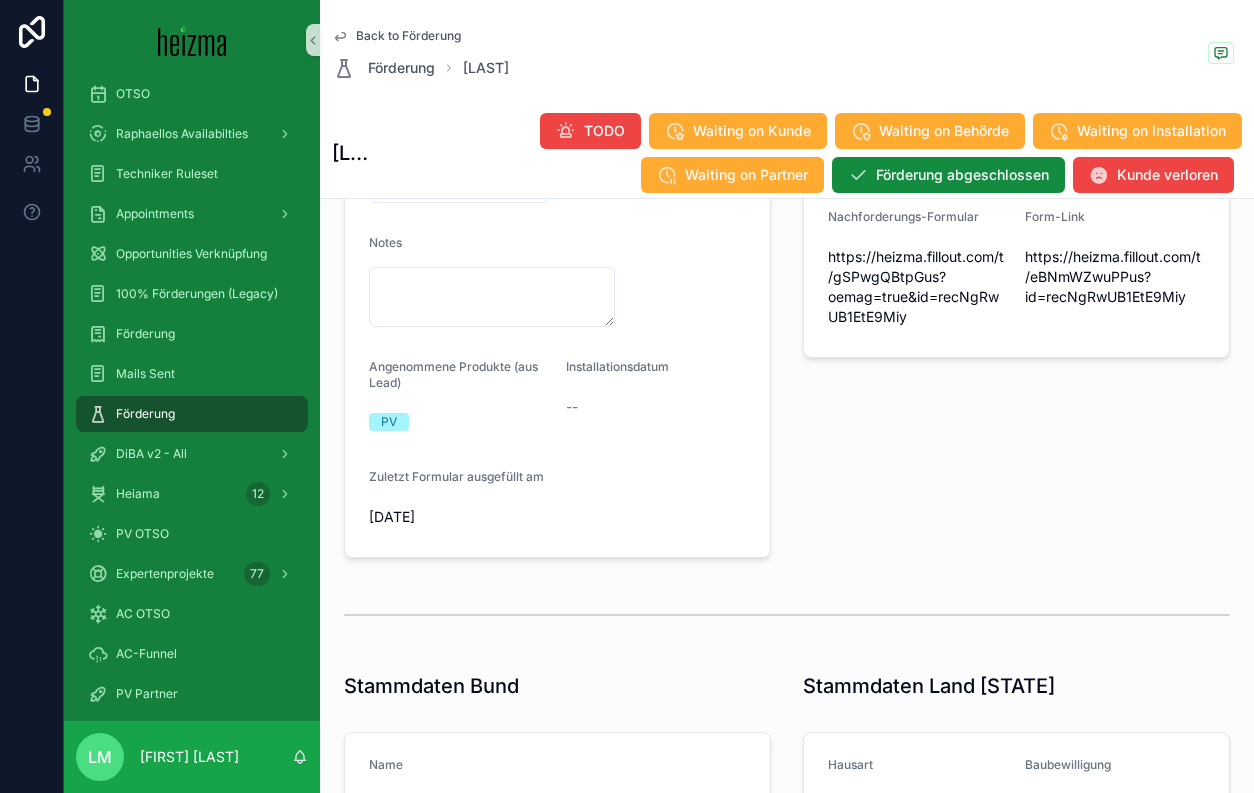 scroll, scrollTop: 0, scrollLeft: 0, axis: both 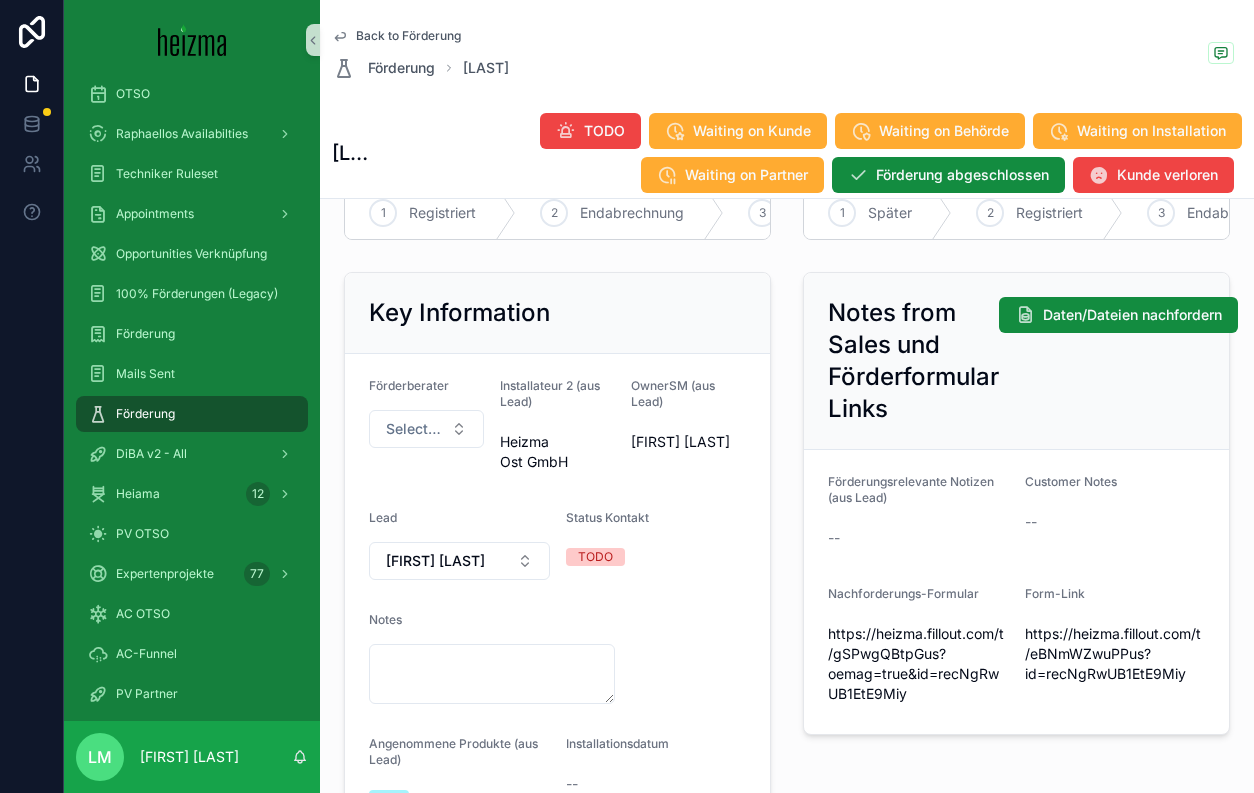 click on "Back to Förderung" at bounding box center (408, 36) 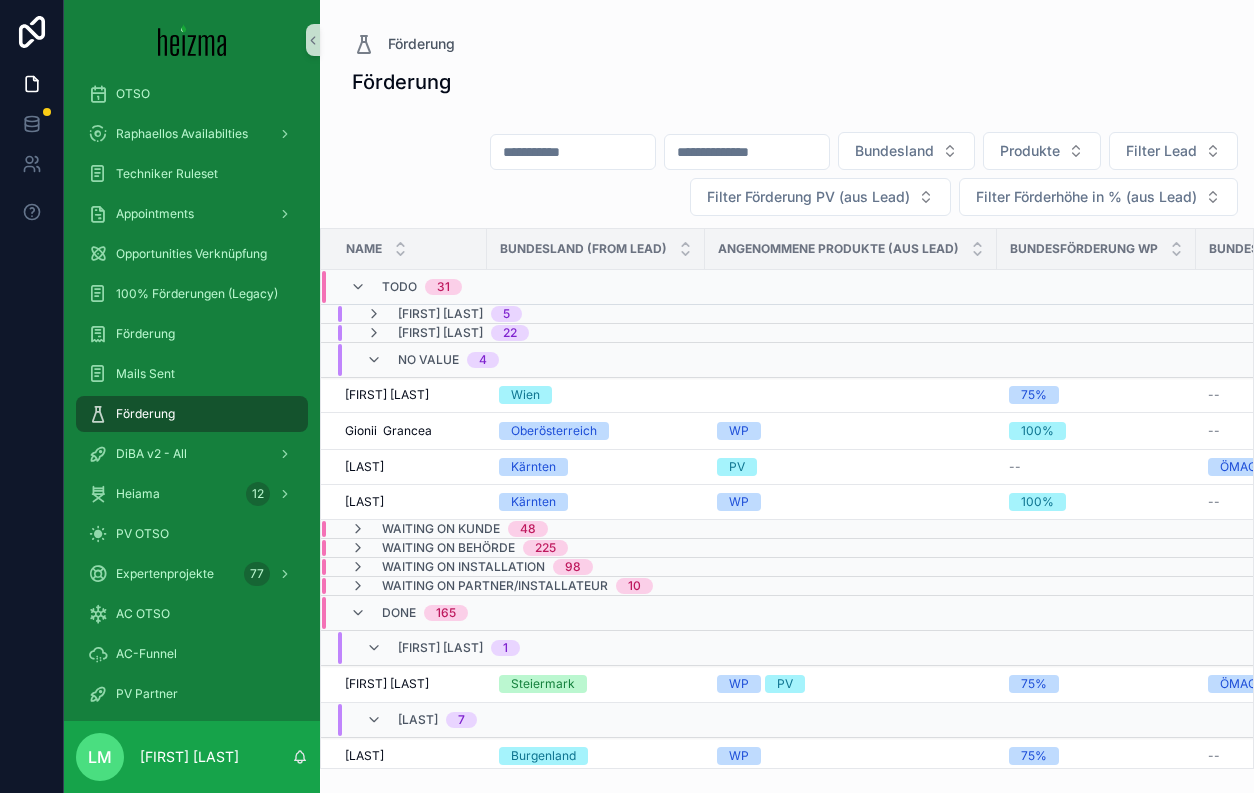 scroll, scrollTop: 0, scrollLeft: 0, axis: both 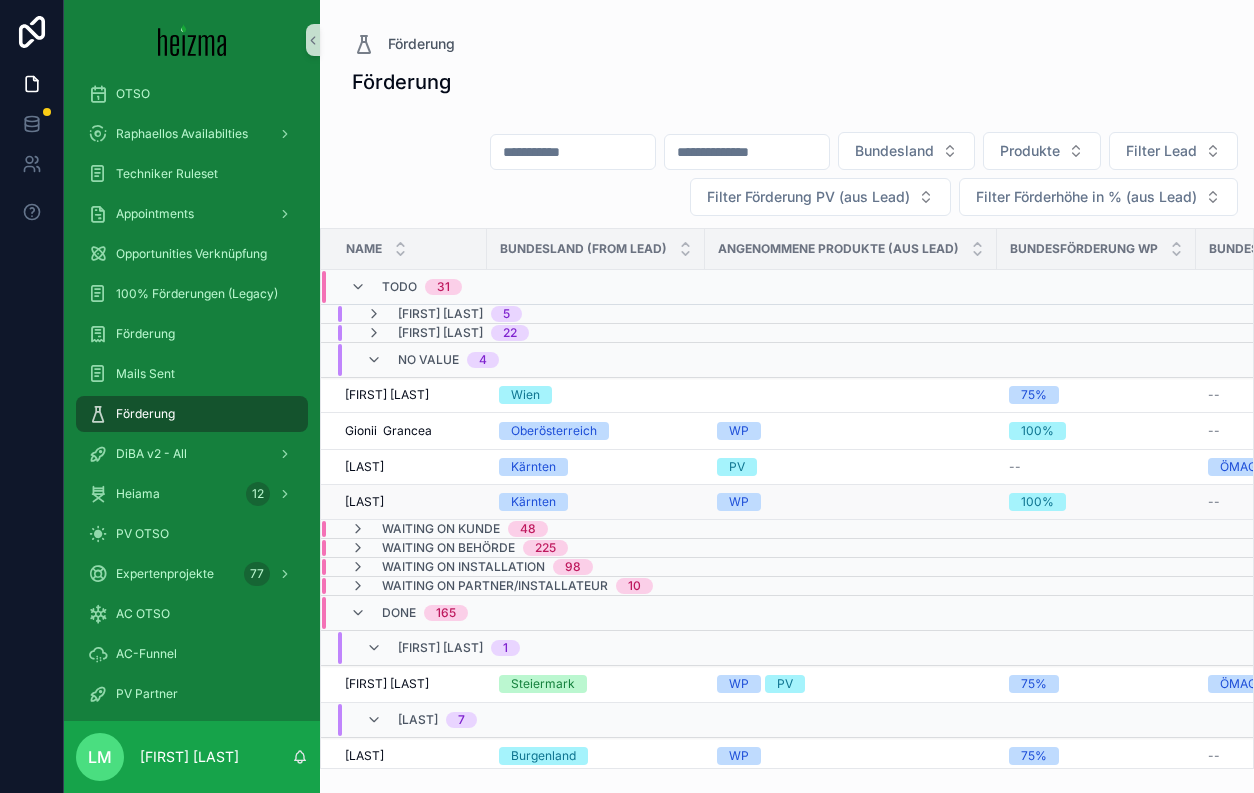 click on "[LAST]" at bounding box center (364, 502) 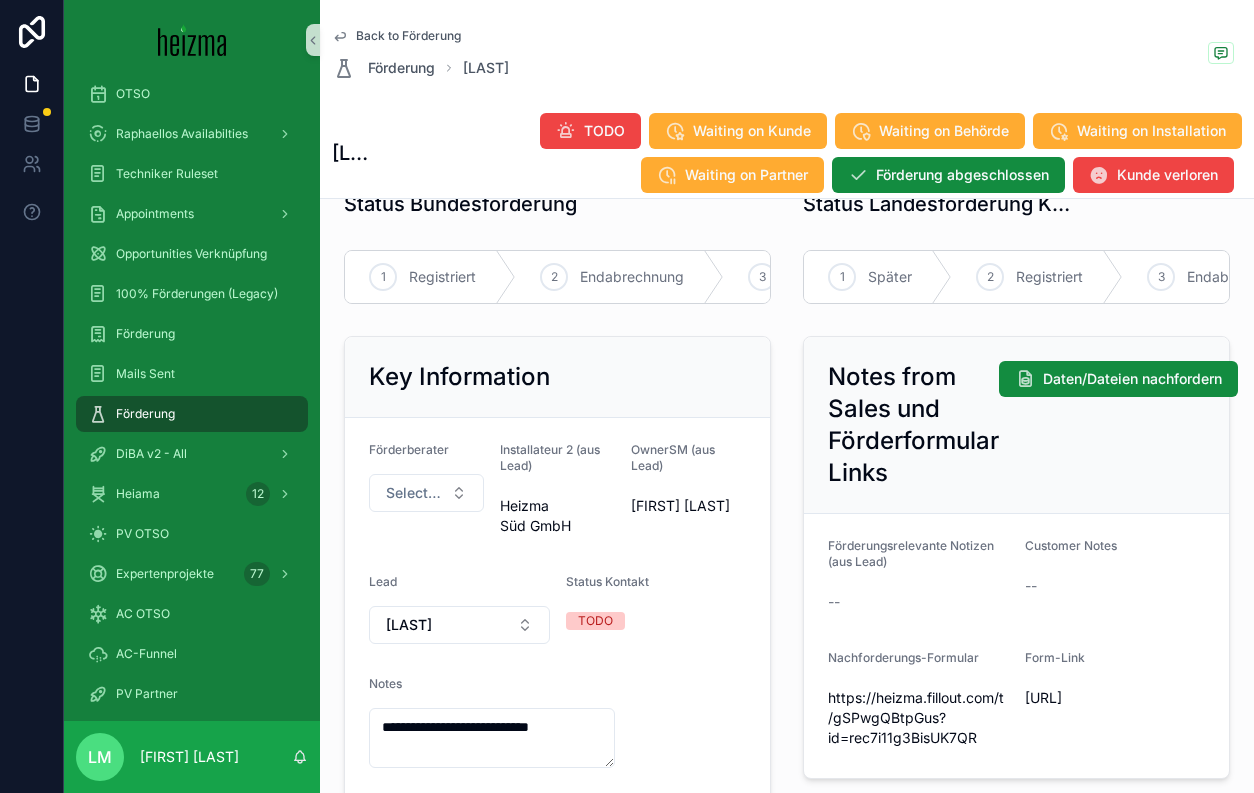 scroll, scrollTop: 0, scrollLeft: 0, axis: both 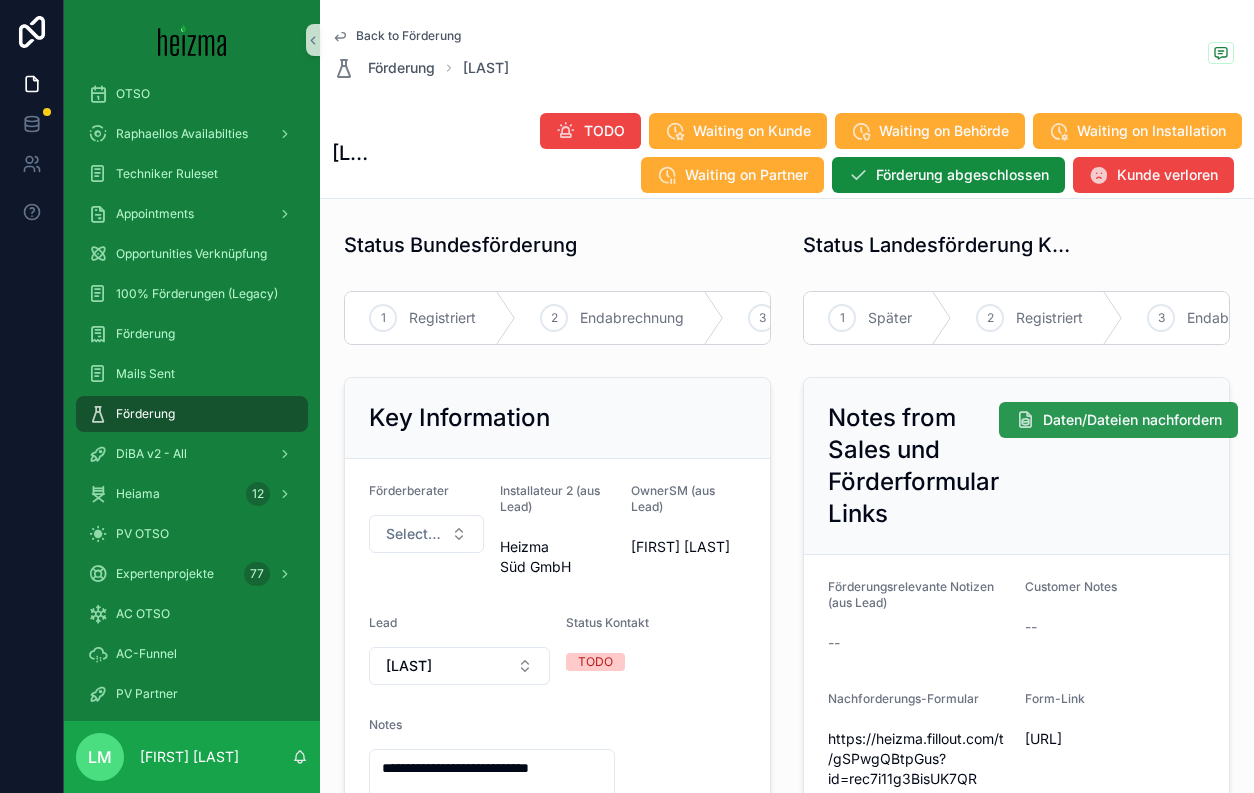 click on "Daten/Dateien nachfordern" at bounding box center (1118, 420) 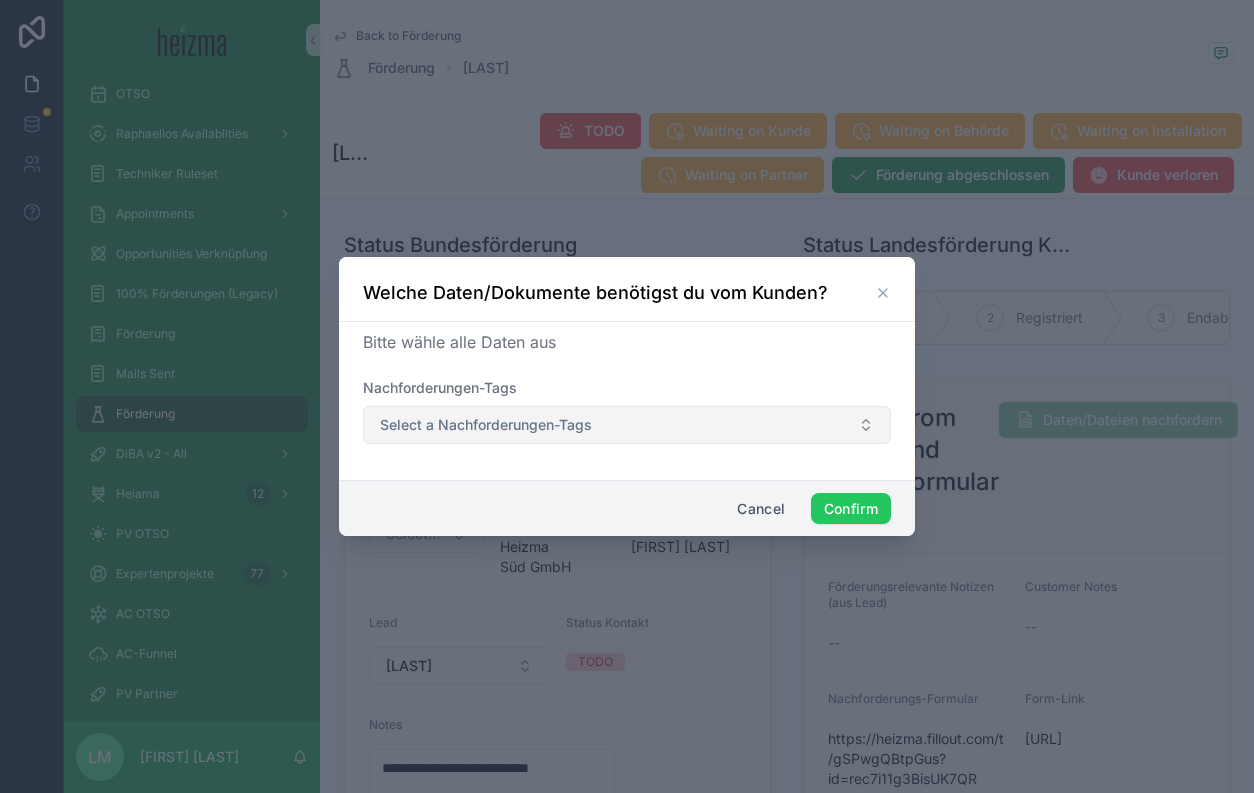 click on "Select a Nachforderungen-Tags" at bounding box center [486, 425] 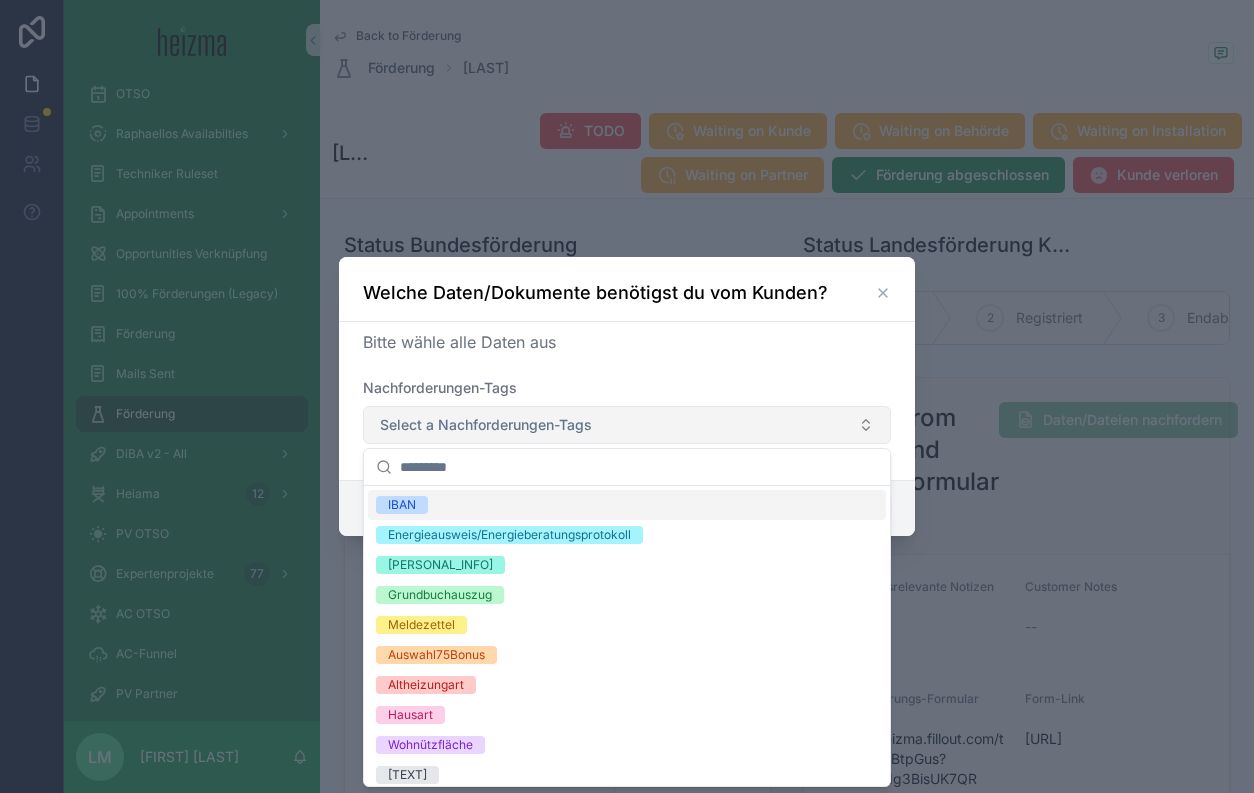 click on "Select a Nachforderungen-Tags" at bounding box center (486, 425) 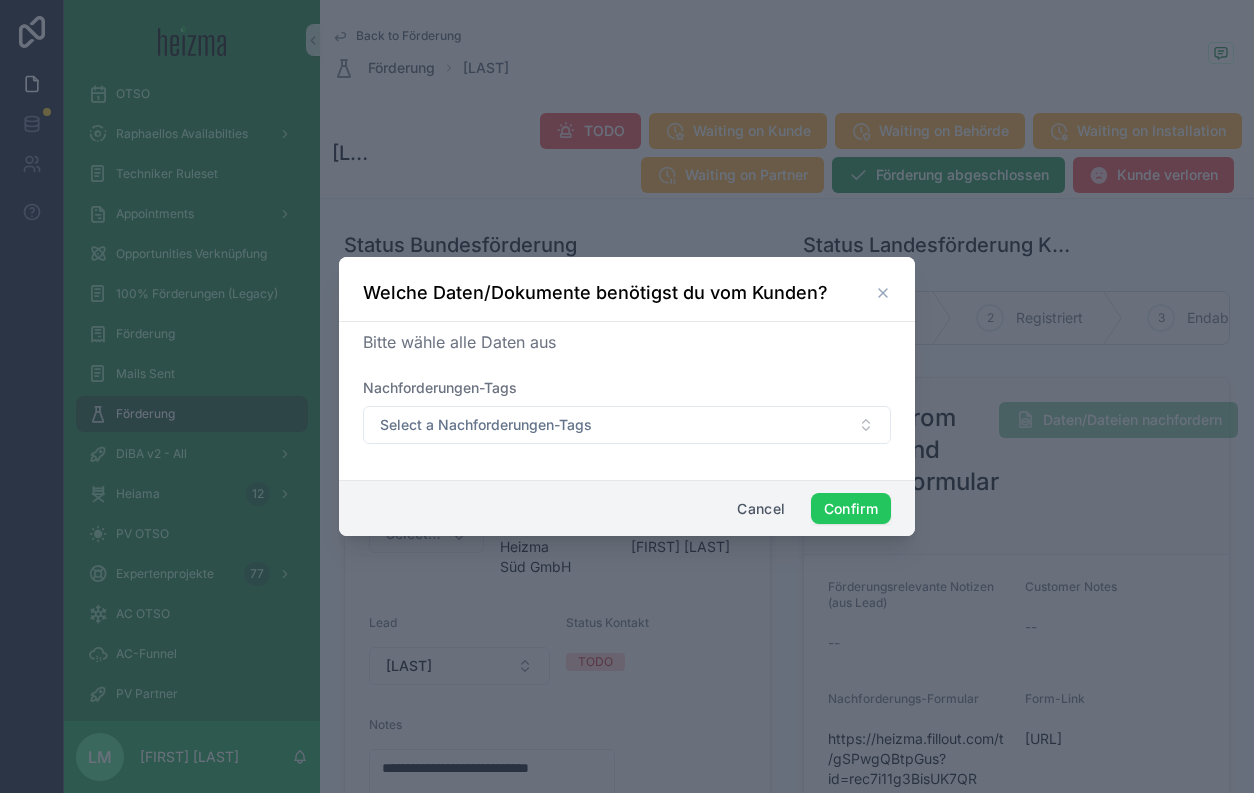 click 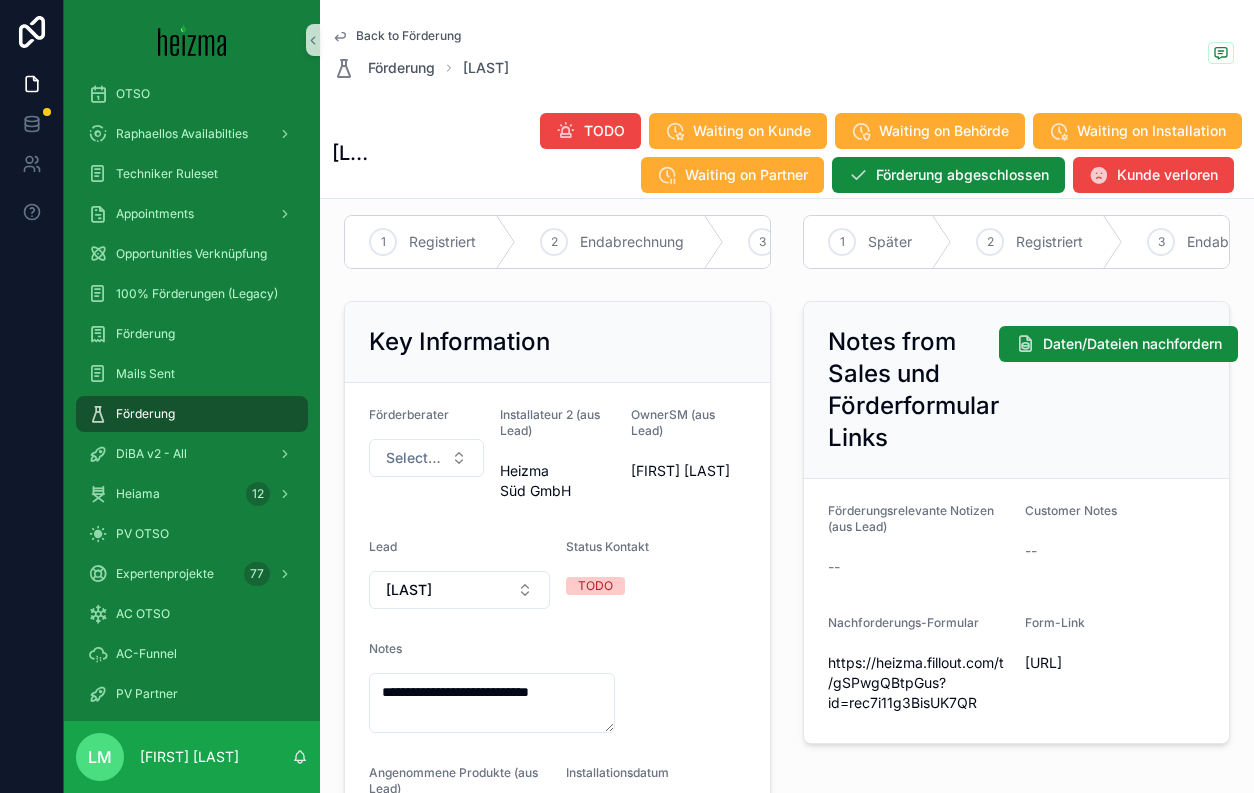 scroll, scrollTop: 0, scrollLeft: 0, axis: both 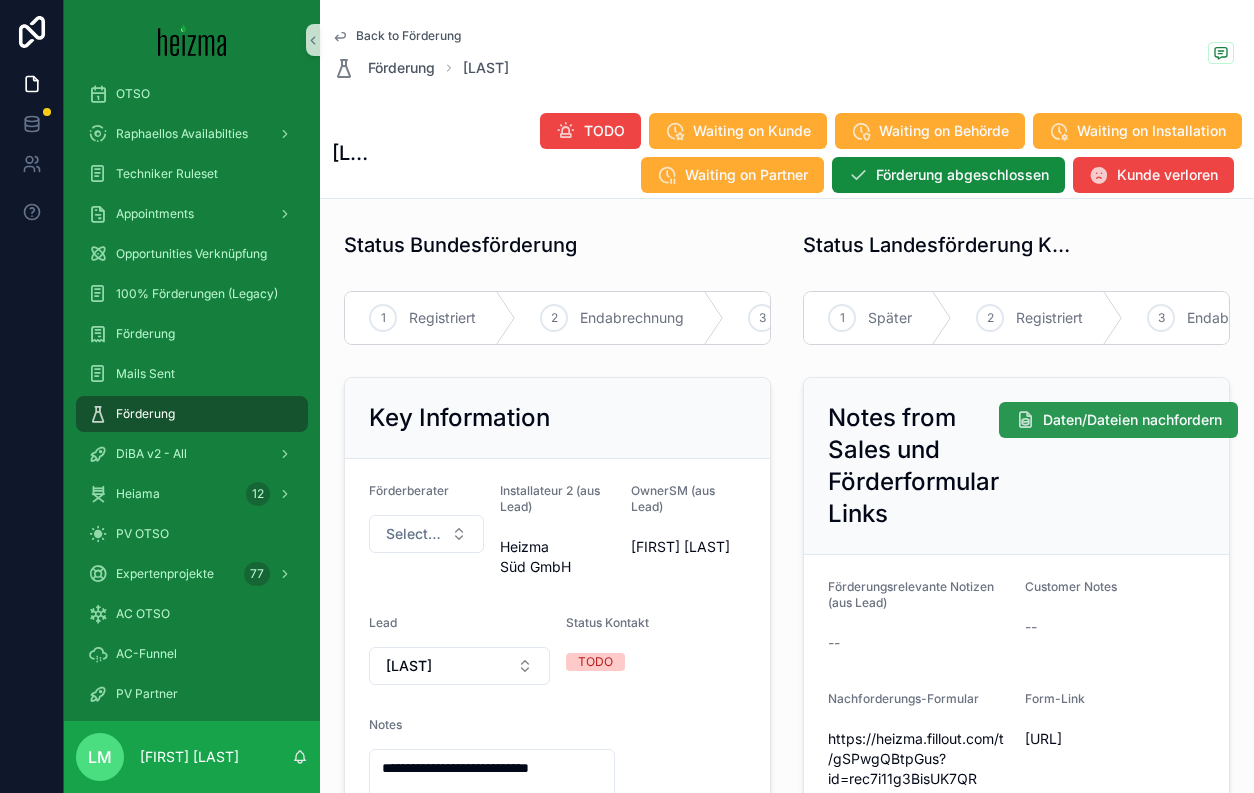 click on "Daten/Dateien nachfordern" at bounding box center [1132, 420] 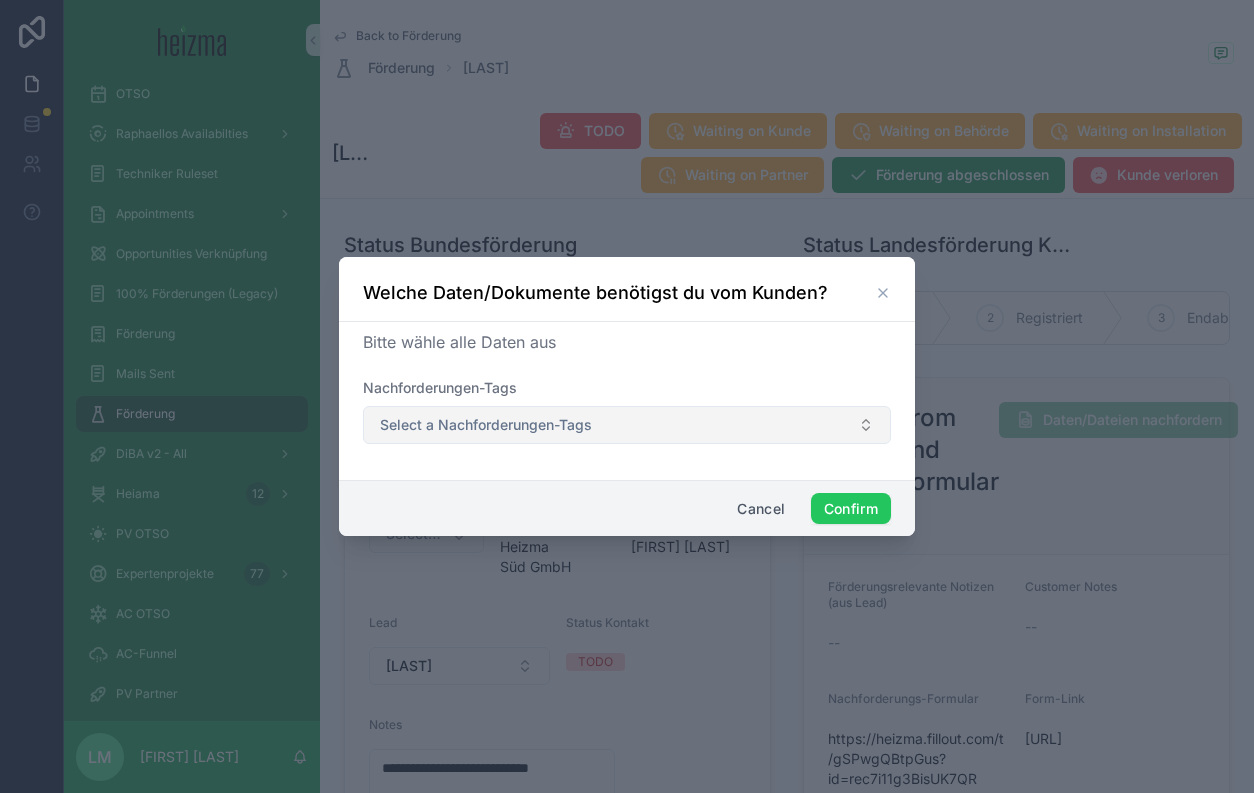 click on "Select a Nachforderungen-Tags" at bounding box center [627, 425] 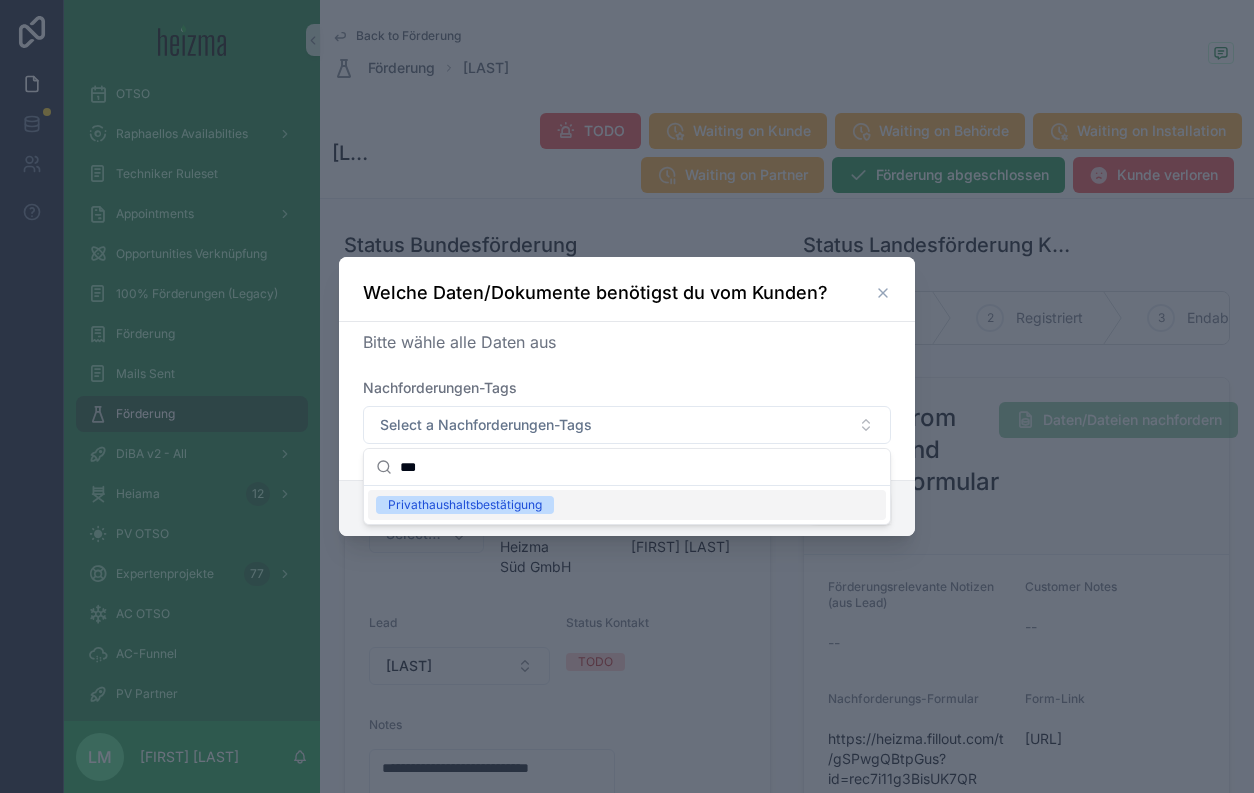 click on "Privathaushaltsbestätigung" at bounding box center (627, 505) 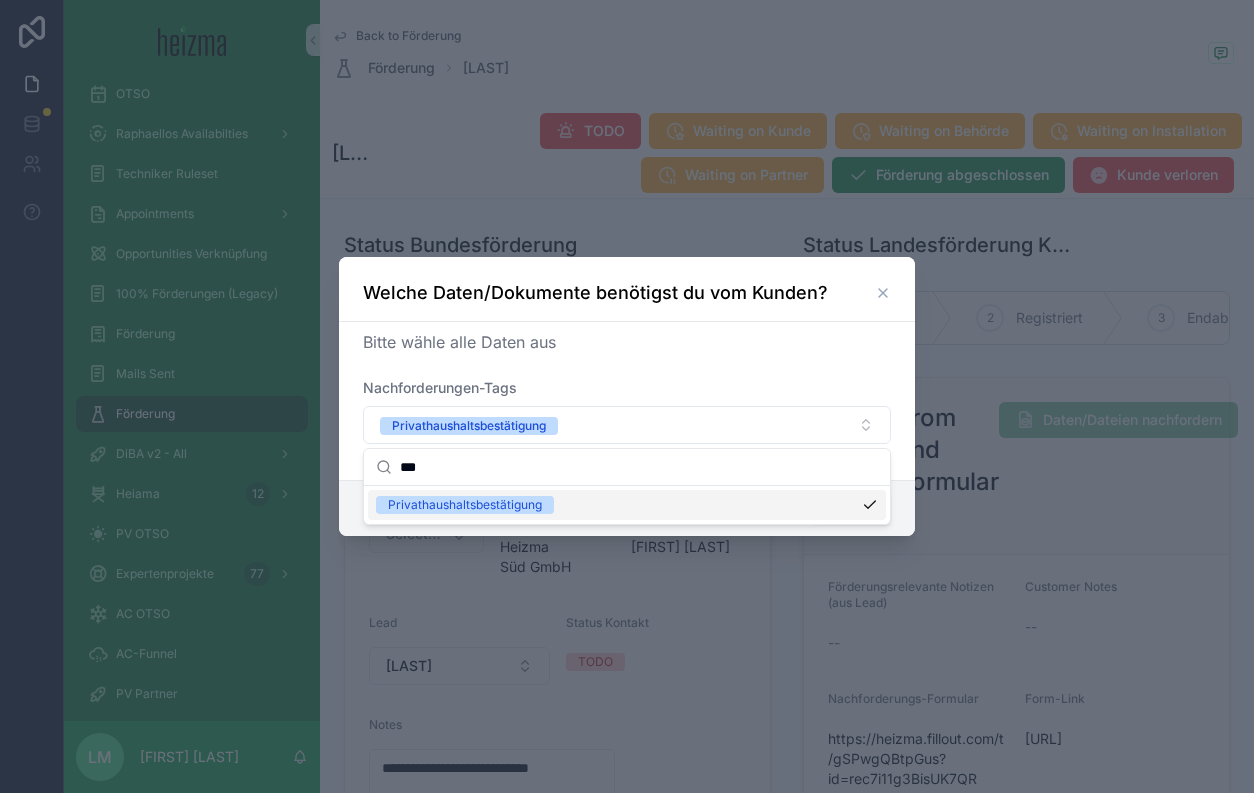 click on "***" at bounding box center (639, 467) 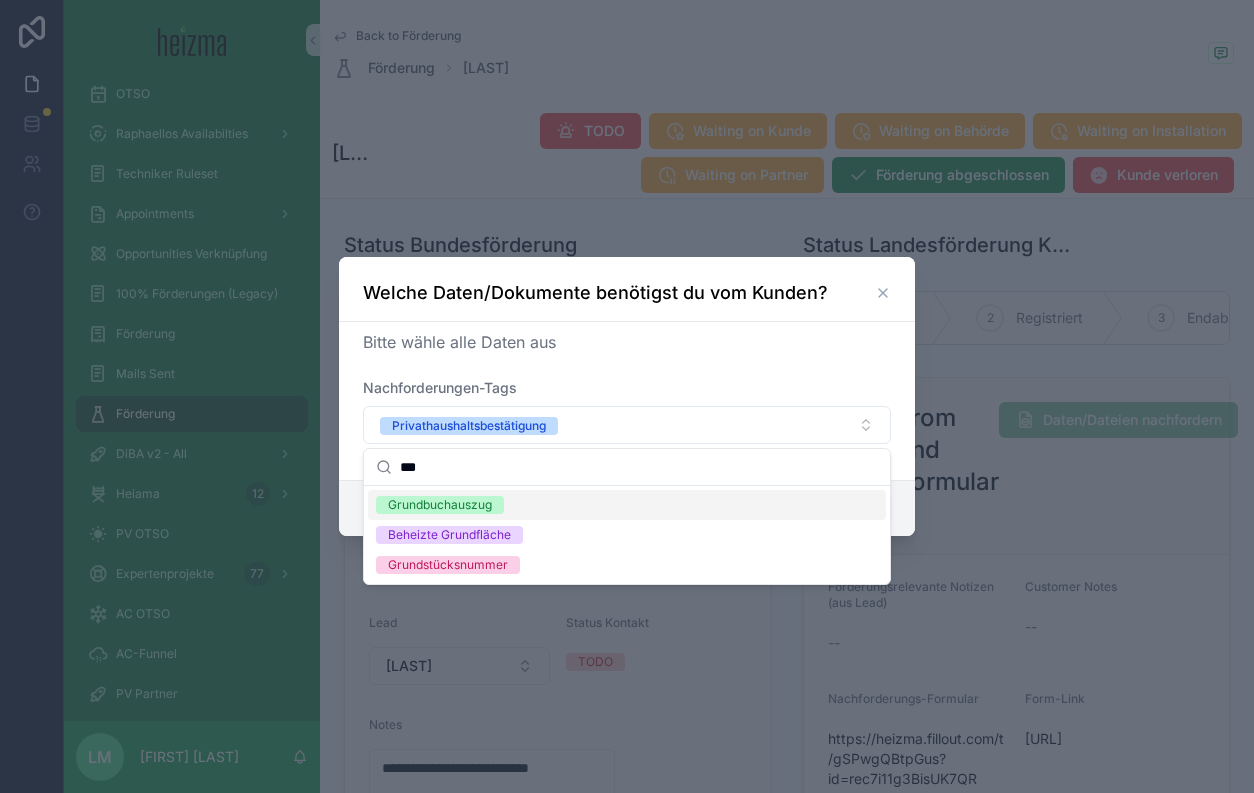 click on "Grundbuchauszug" at bounding box center (440, 505) 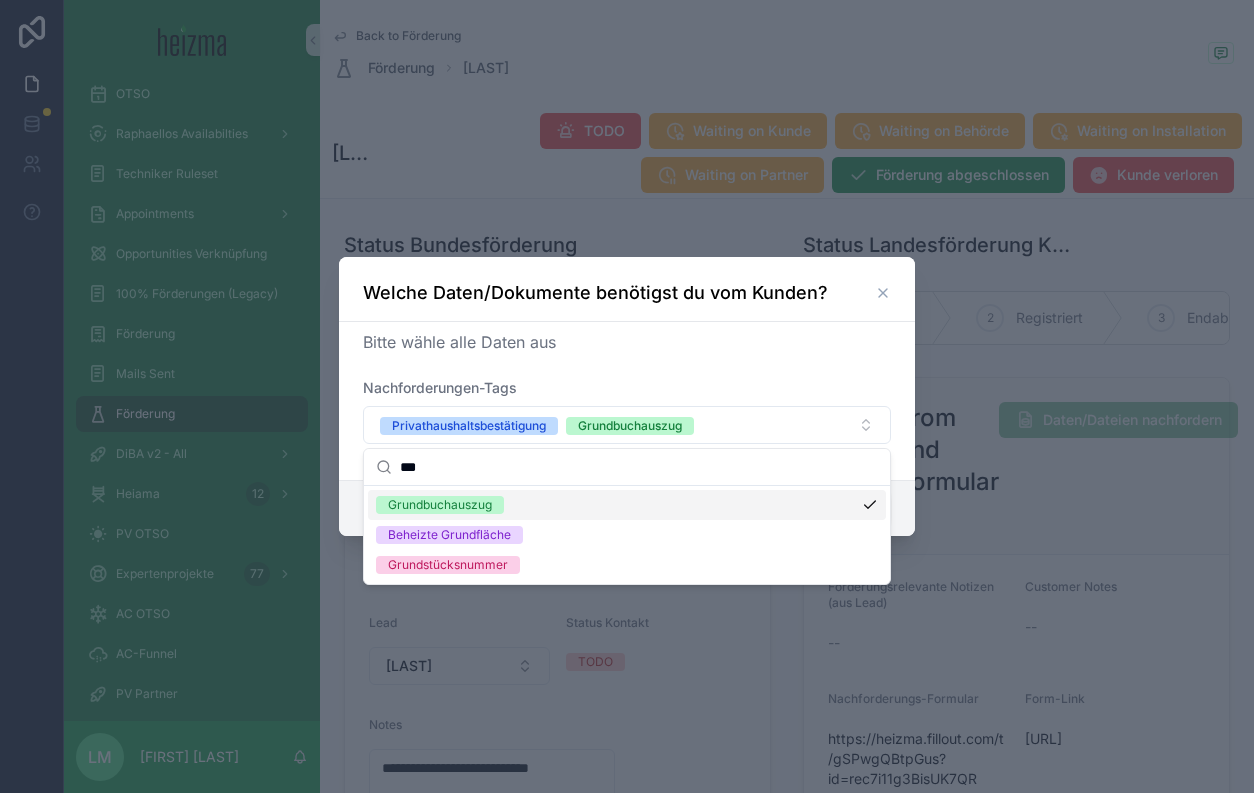 click on "***" at bounding box center (639, 467) 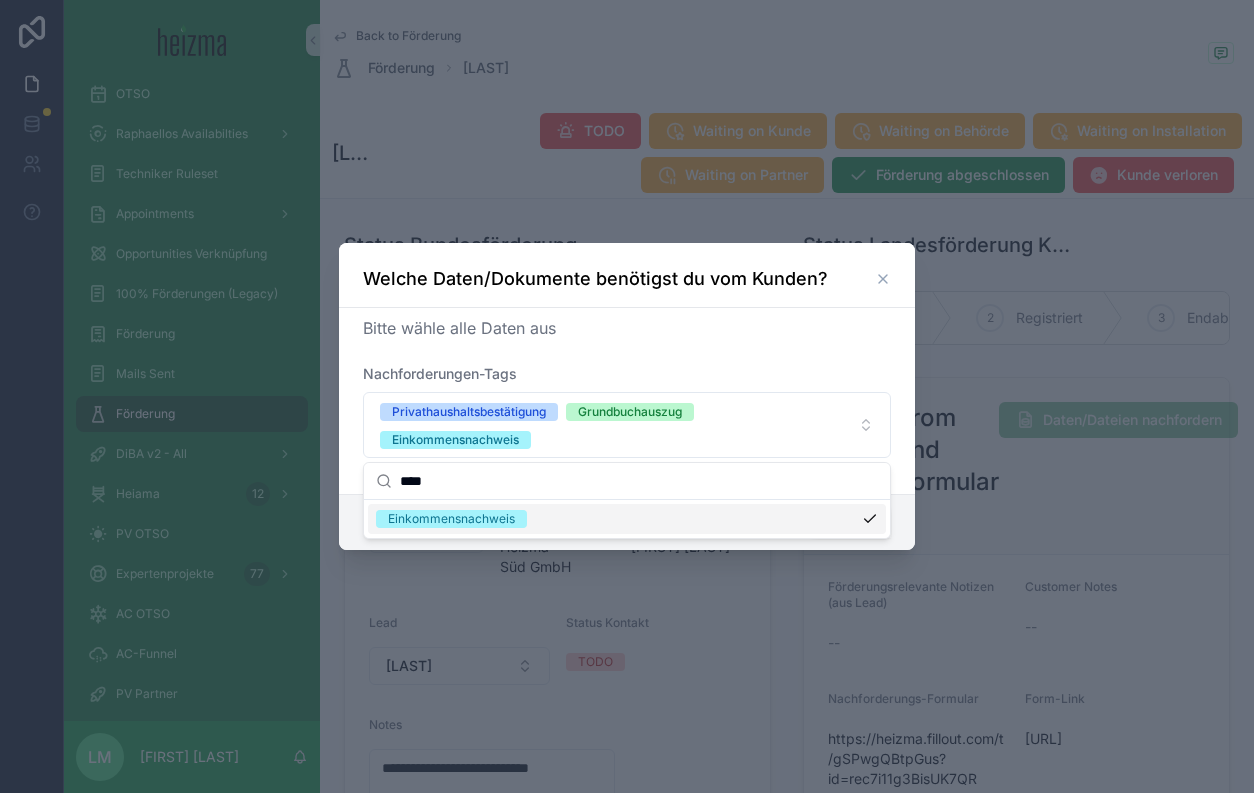 type on "****" 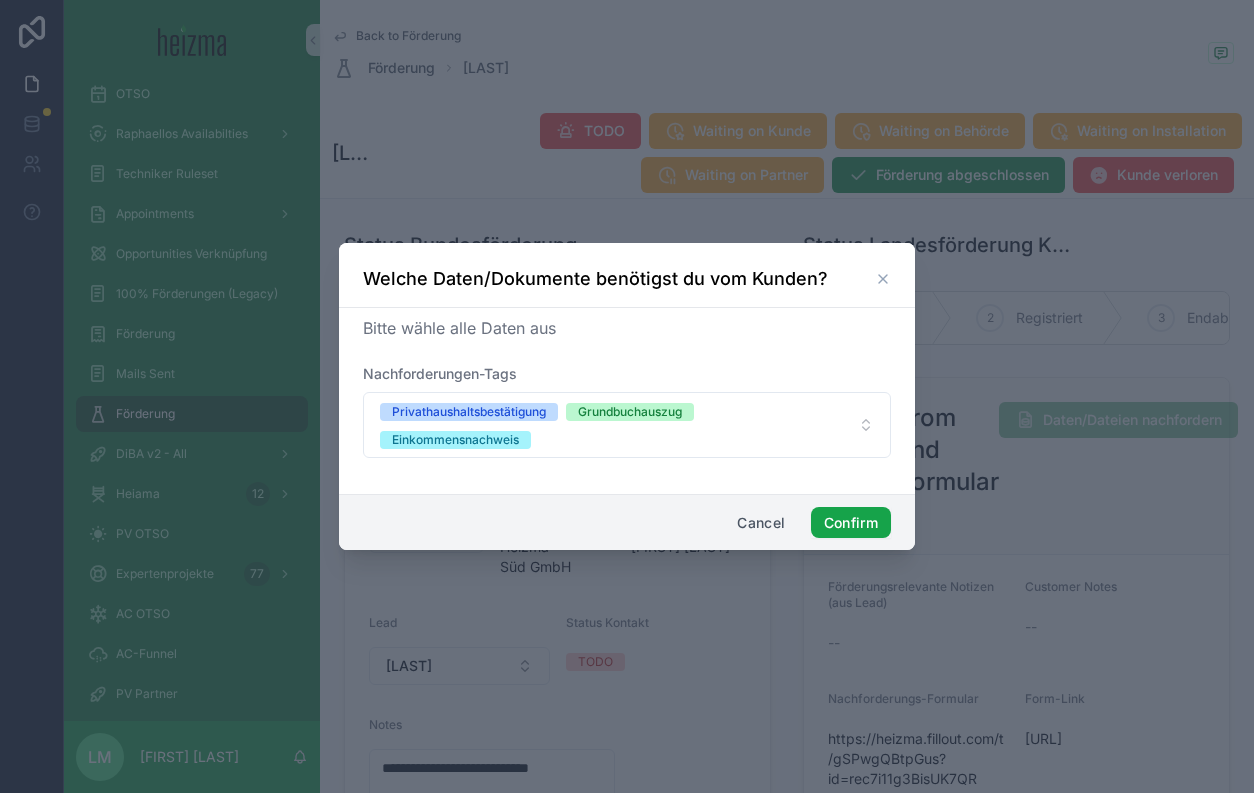 click on "Confirm" at bounding box center (851, 523) 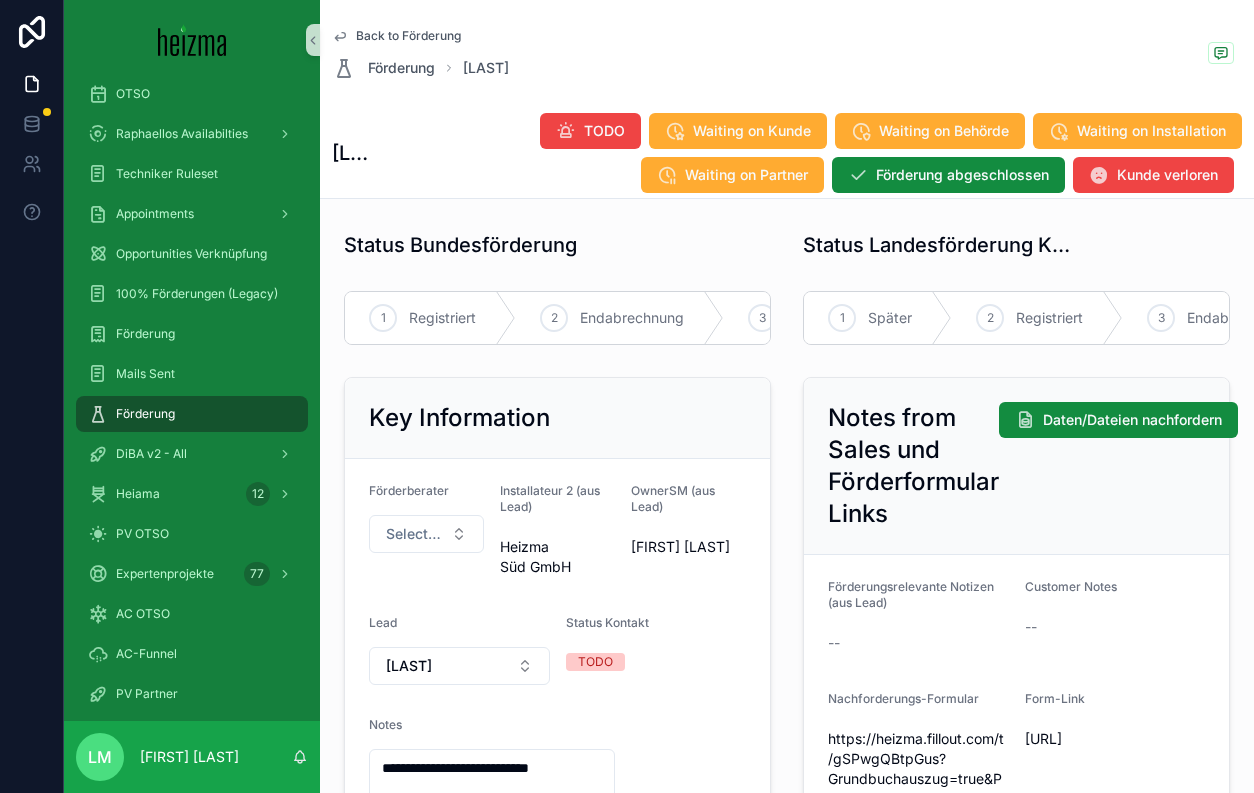 click on "https://heizma.fillout.com/t/gSPwgQBtpGus?Grundbuchauszug=true&Phb=true&Einkommensnachweis=true&id=rec7i11g3BisUK7QR" at bounding box center [918, 789] 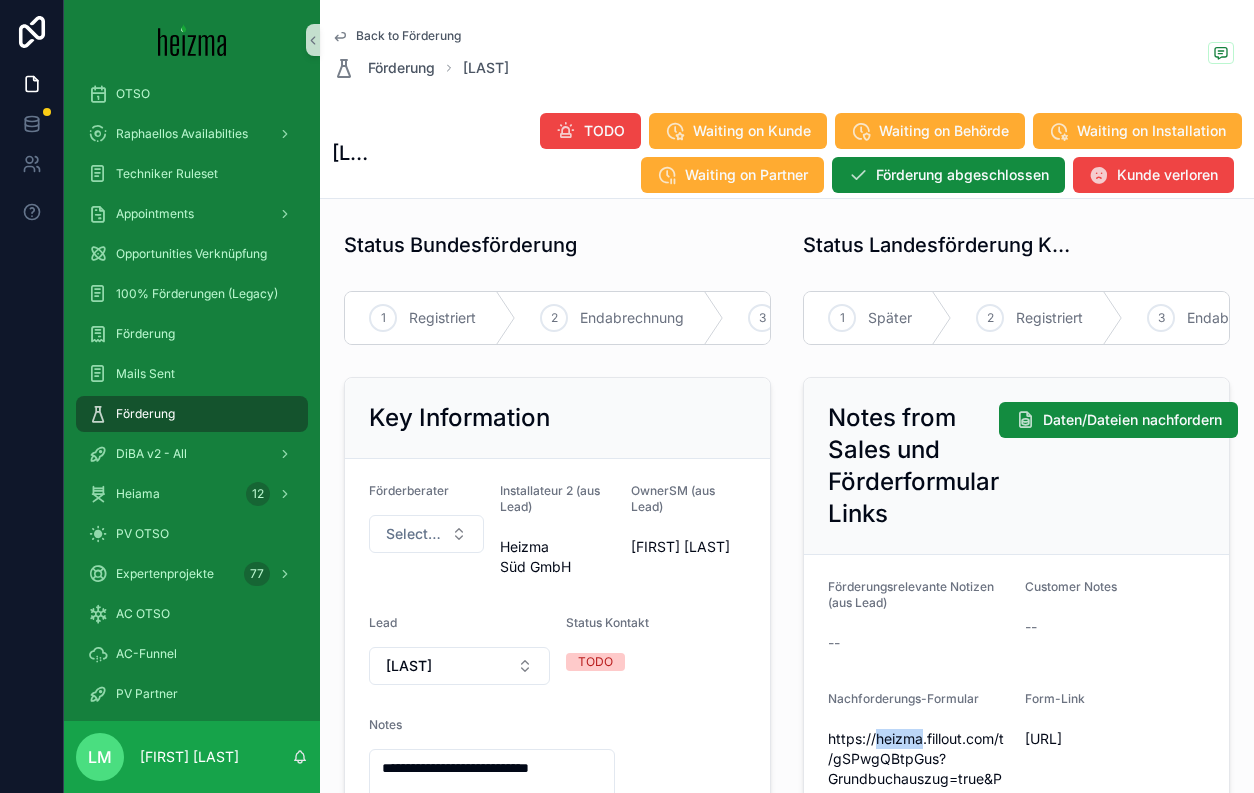 click on "https://heizma.fillout.com/t/gSPwgQBtpGus?Grundbuchauszug=true&Phb=true&Einkommensnachweis=true&id=rec7i11g3BisUK7QR" at bounding box center [918, 789] 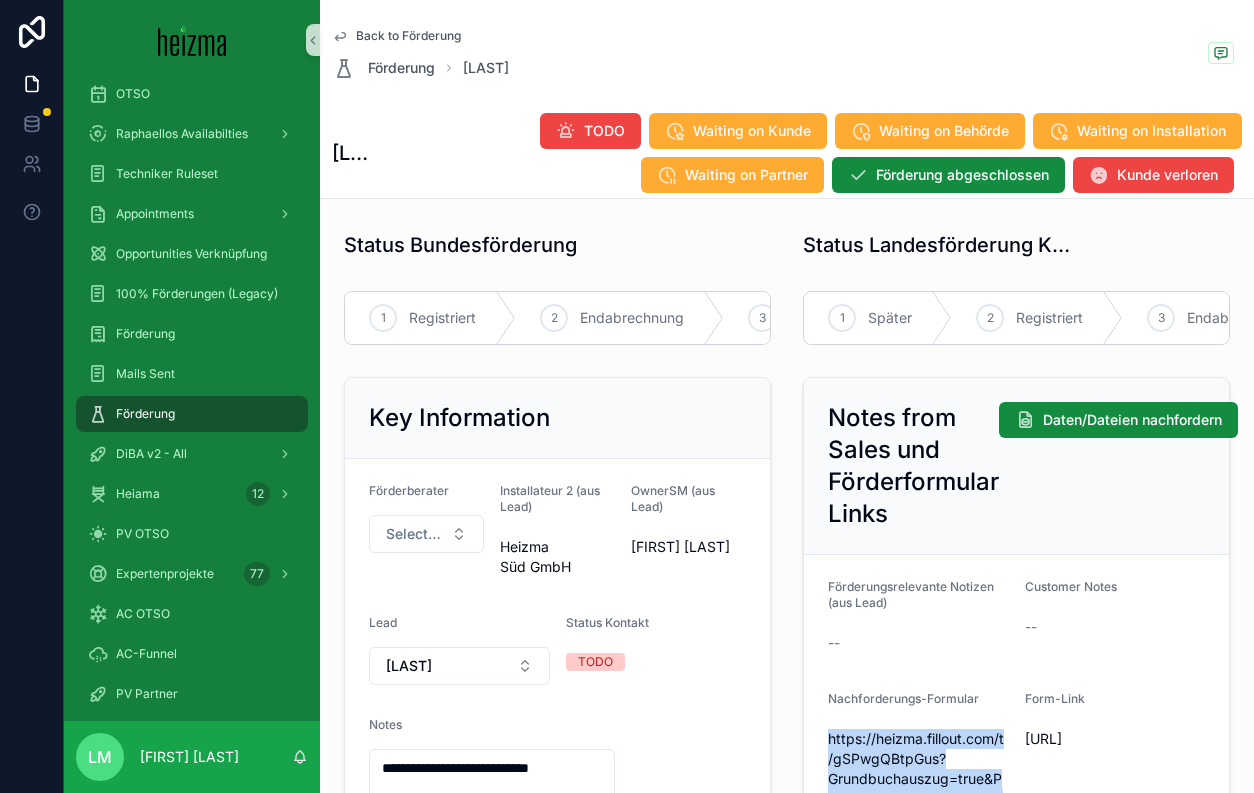 click on "https://heizma.fillout.com/t/gSPwgQBtpGus?Grundbuchauszug=true&Phb=true&Einkommensnachweis=true&id=rec7i11g3BisUK7QR" at bounding box center (918, 789) 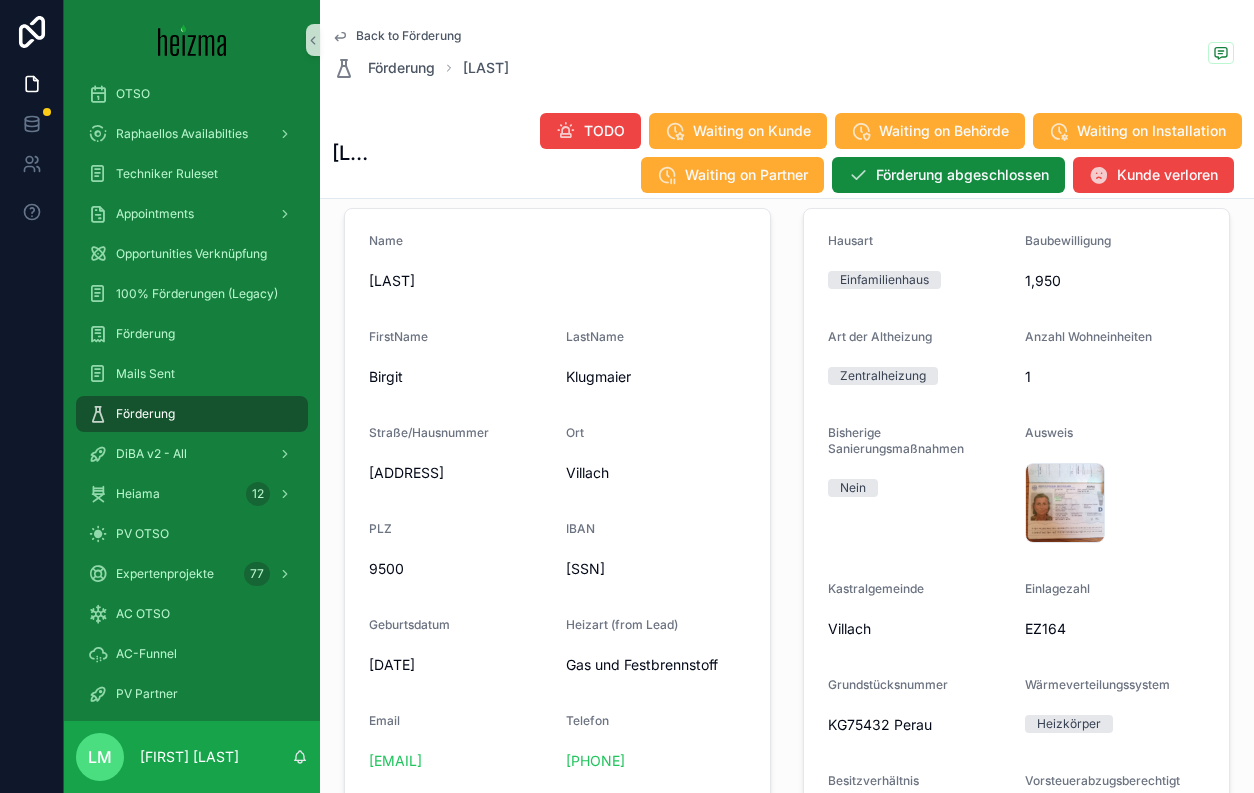 scroll, scrollTop: 1072, scrollLeft: 0, axis: vertical 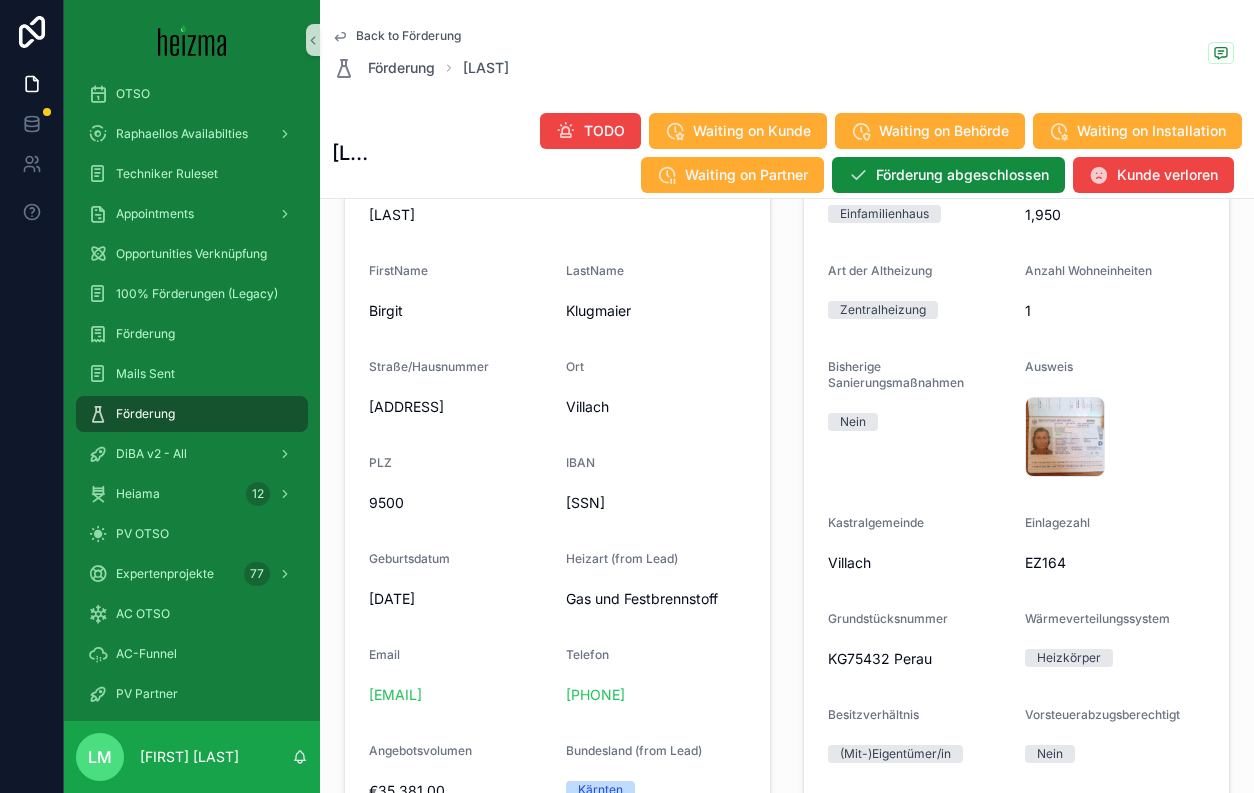click on "Email" at bounding box center (459, 659) 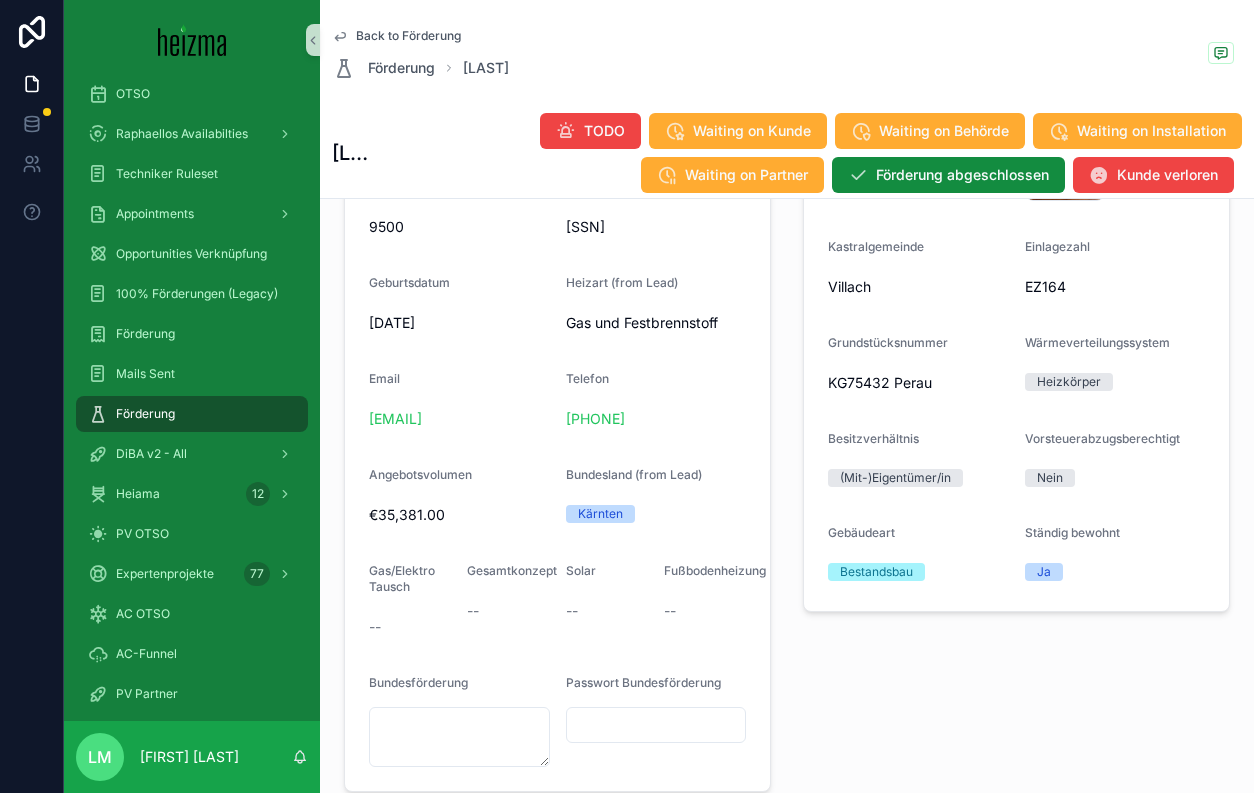 scroll, scrollTop: 1337, scrollLeft: 0, axis: vertical 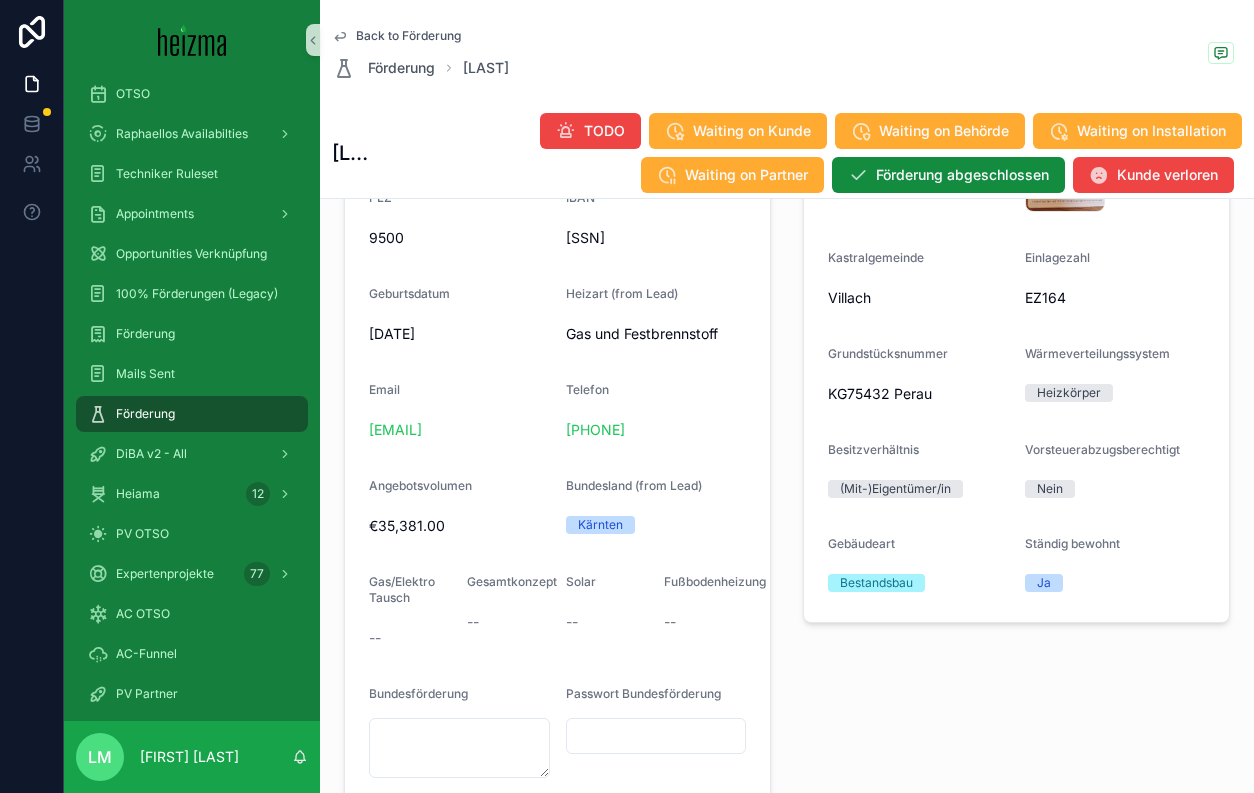 click on "Email" at bounding box center [384, 389] 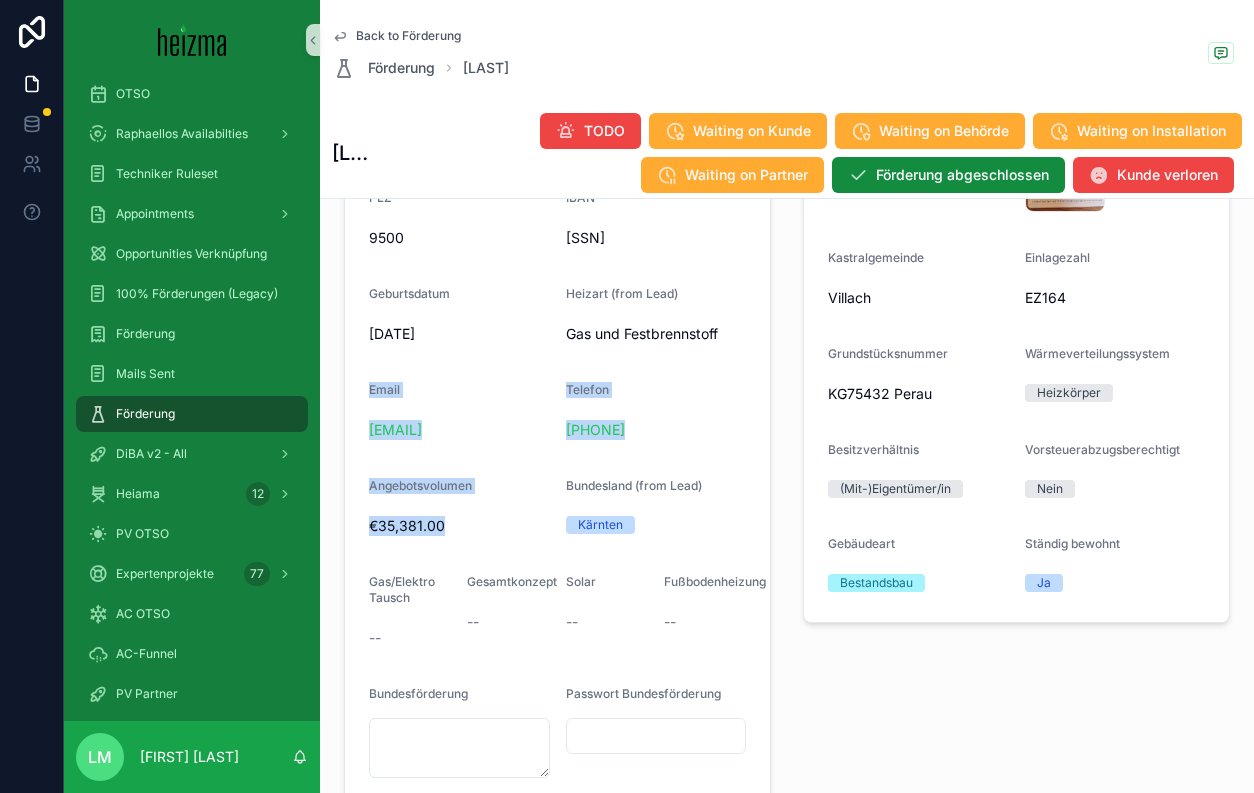 drag, startPoint x: 378, startPoint y: 412, endPoint x: 467, endPoint y: 567, distance: 178.73444 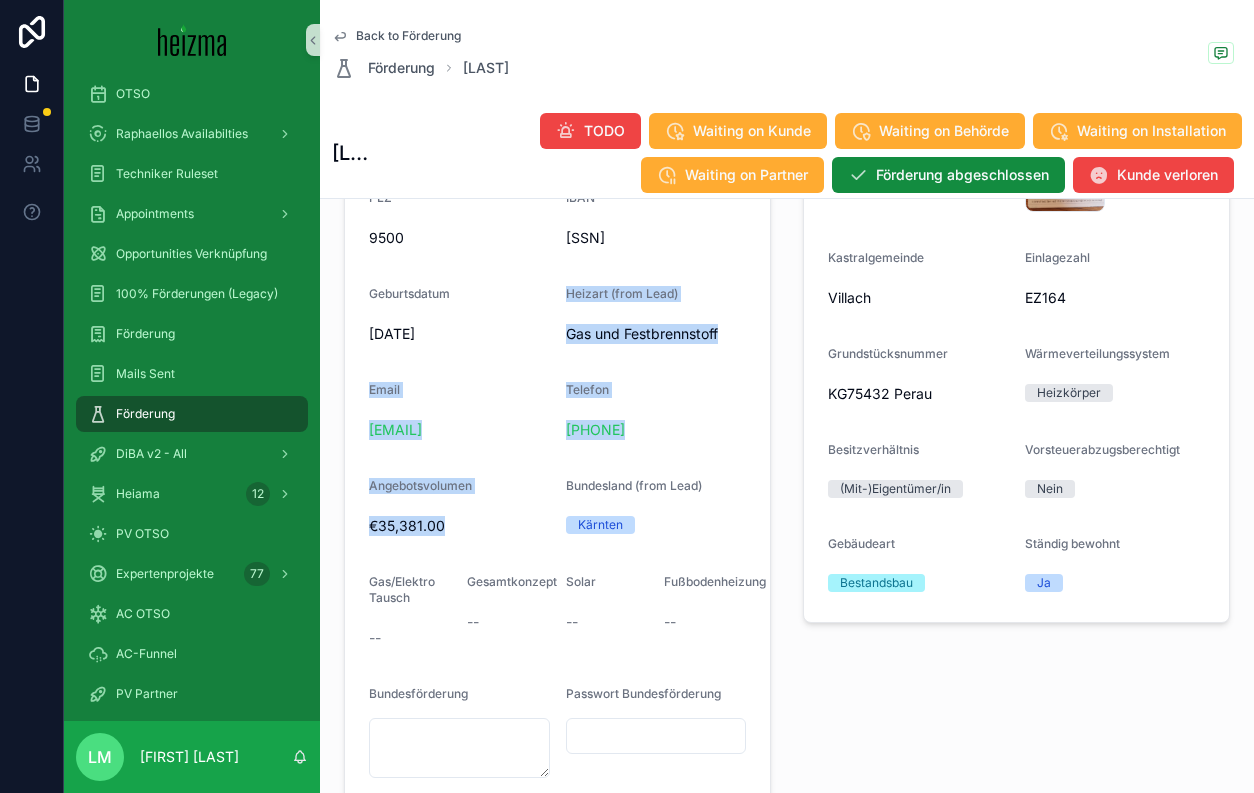 drag, startPoint x: 467, startPoint y: 567, endPoint x: 407, endPoint y: 360, distance: 215.5203 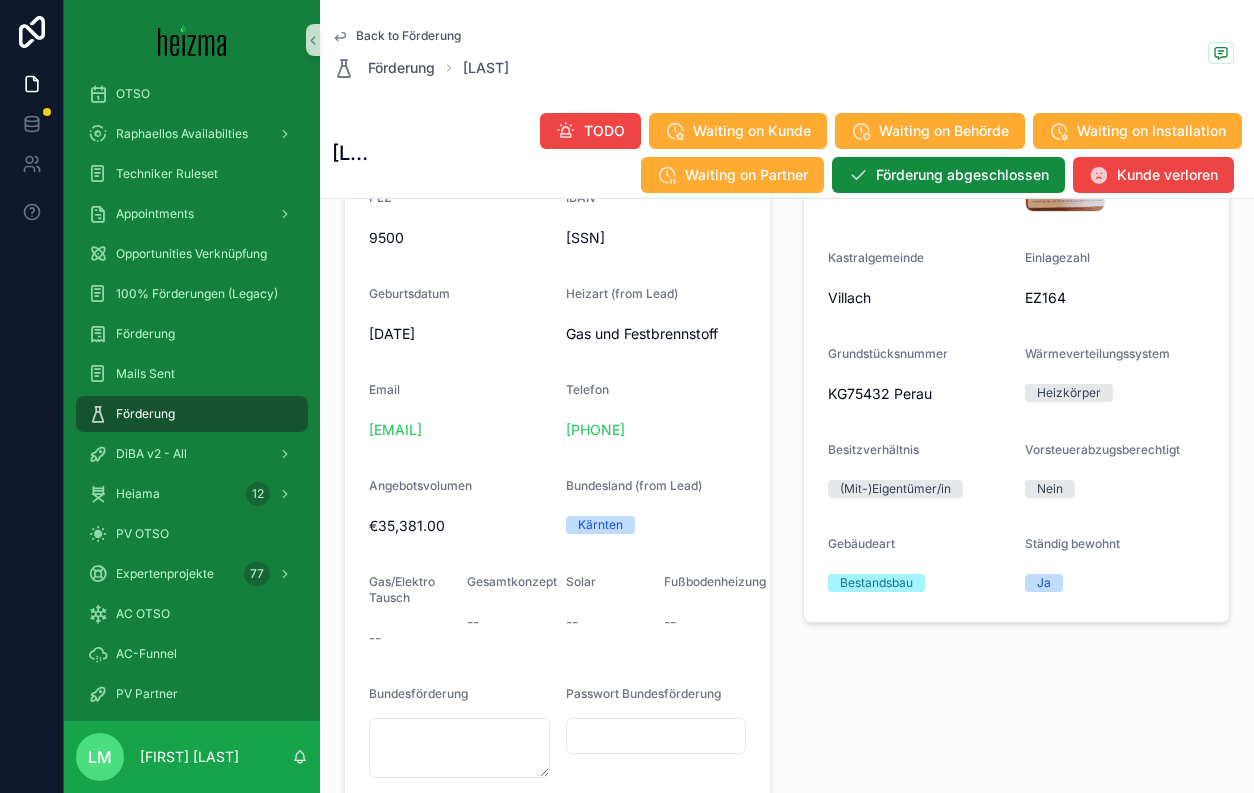 click on "03/11/1962" at bounding box center (459, 334) 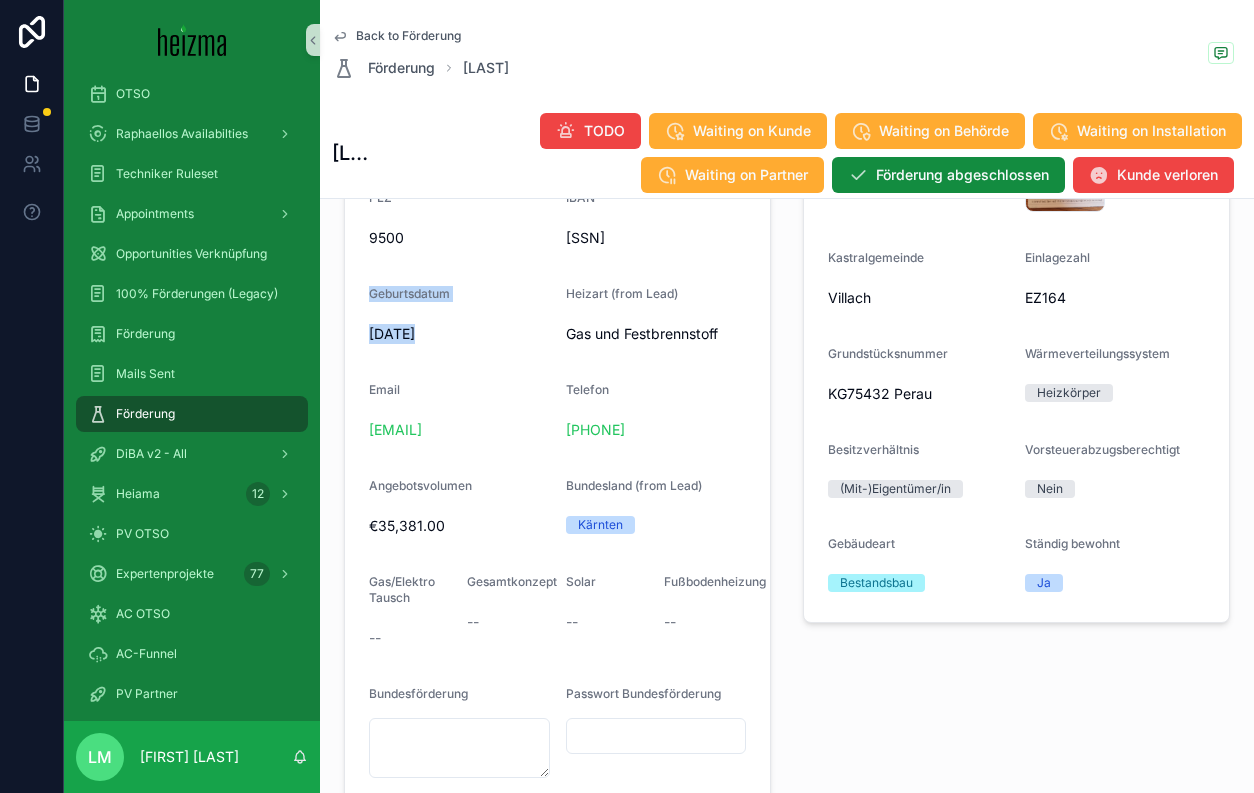 drag, startPoint x: 407, startPoint y: 360, endPoint x: 380, endPoint y: 317, distance: 50.77401 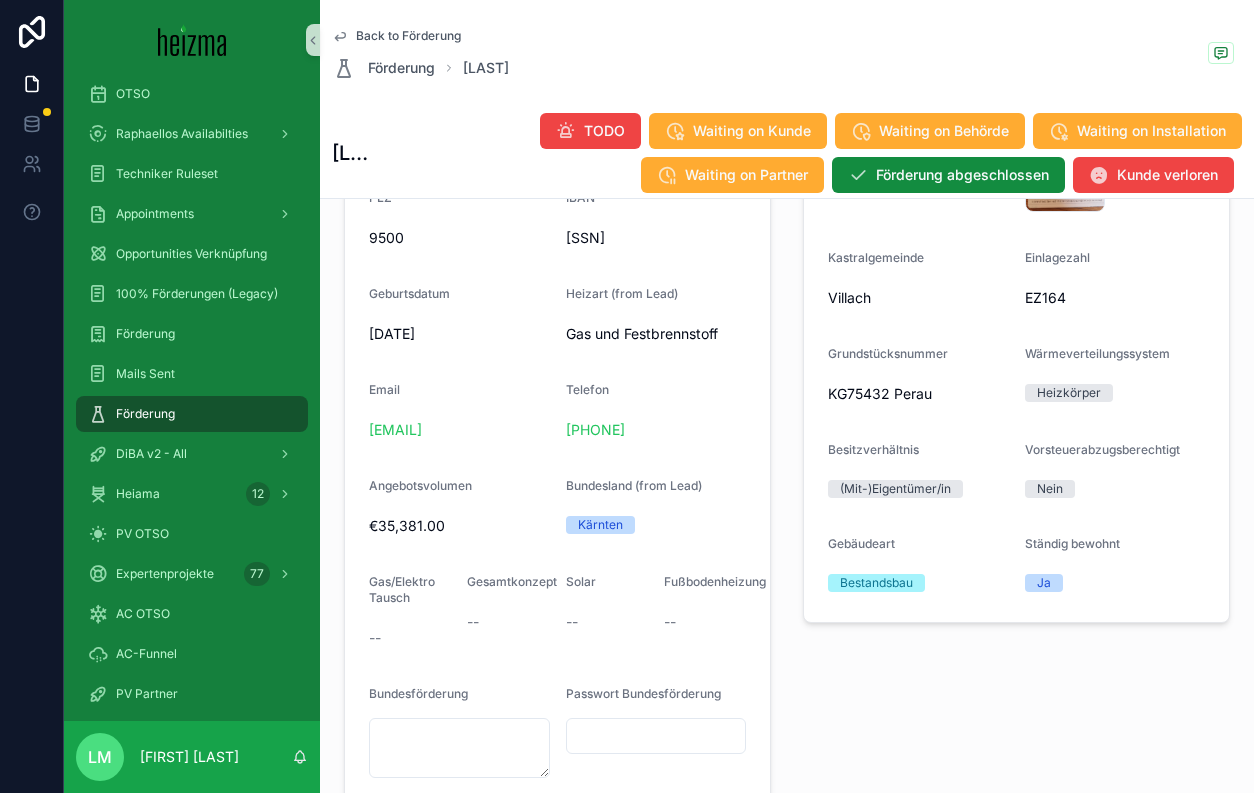 click on "Geburtsdatum" at bounding box center [409, 293] 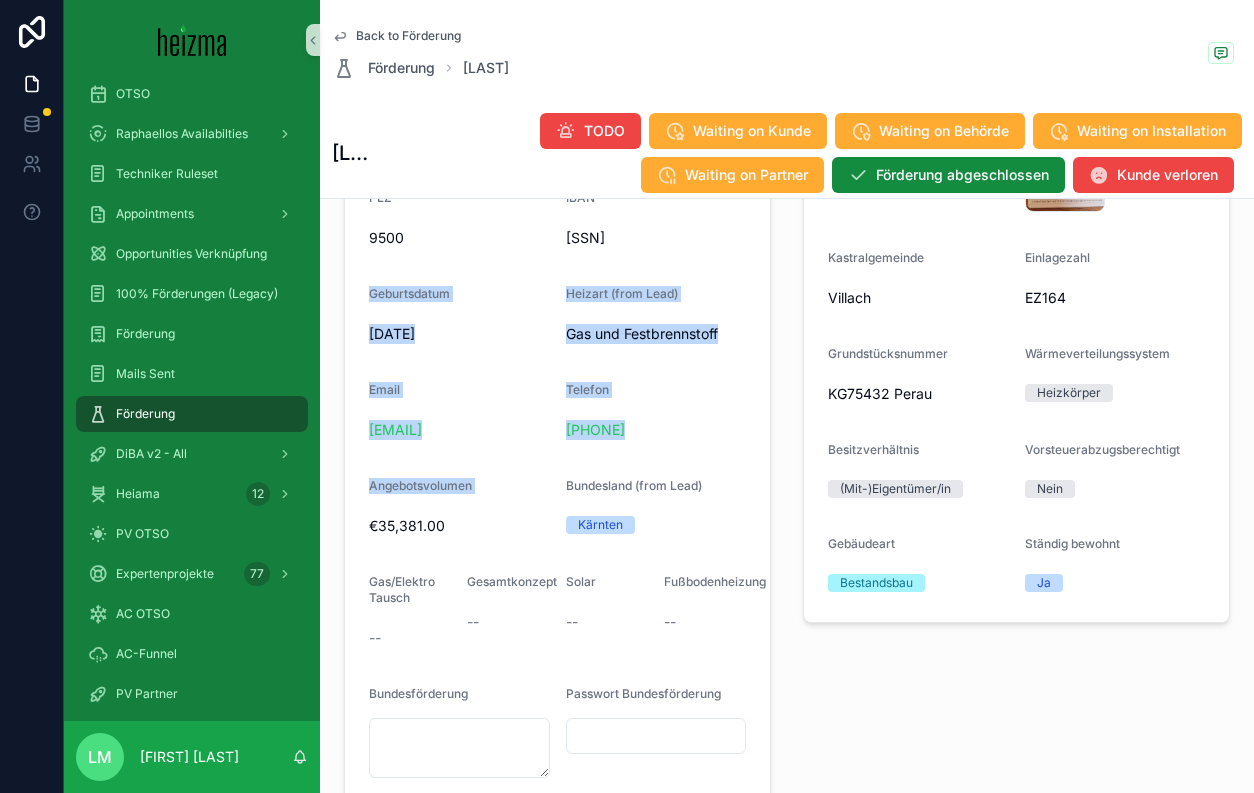 drag, startPoint x: 380, startPoint y: 317, endPoint x: 407, endPoint y: 526, distance: 210.7368 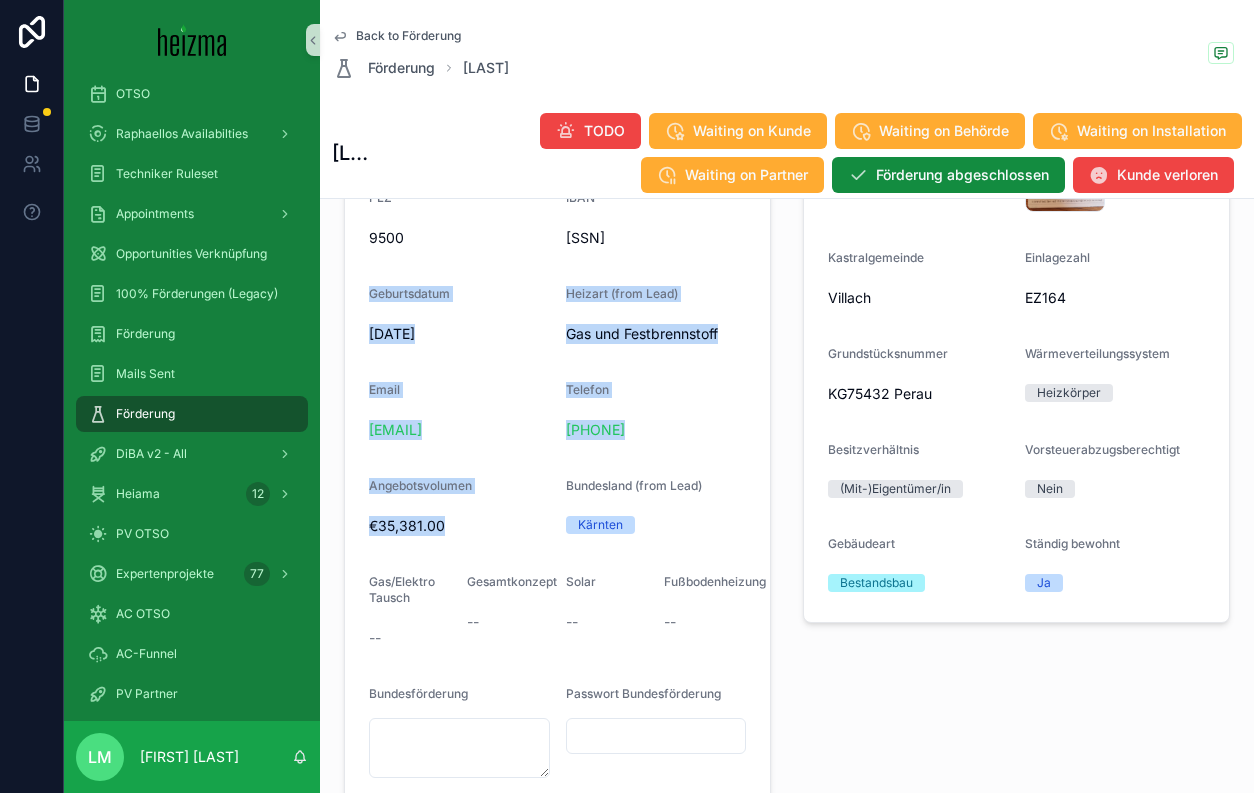 click on "Angebotsvolumen €35,381.00" at bounding box center (459, 510) 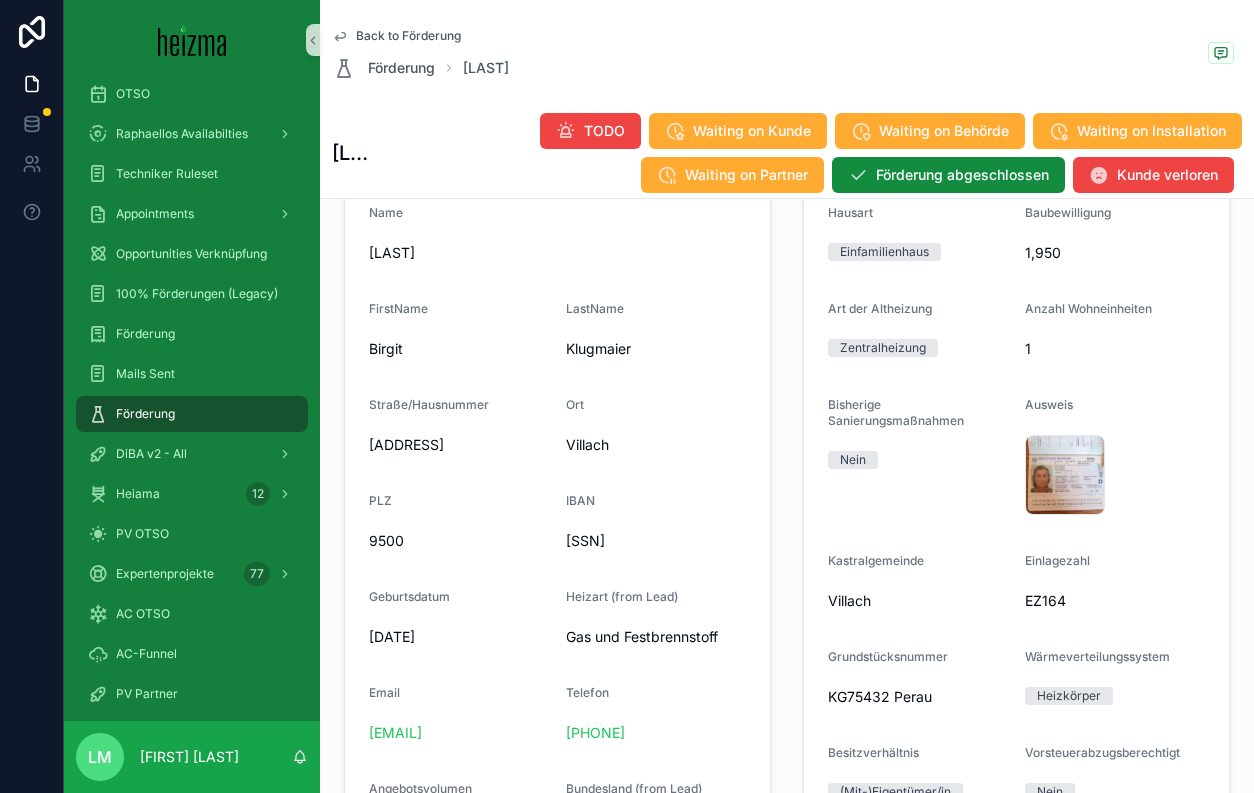 scroll, scrollTop: 1095, scrollLeft: 0, axis: vertical 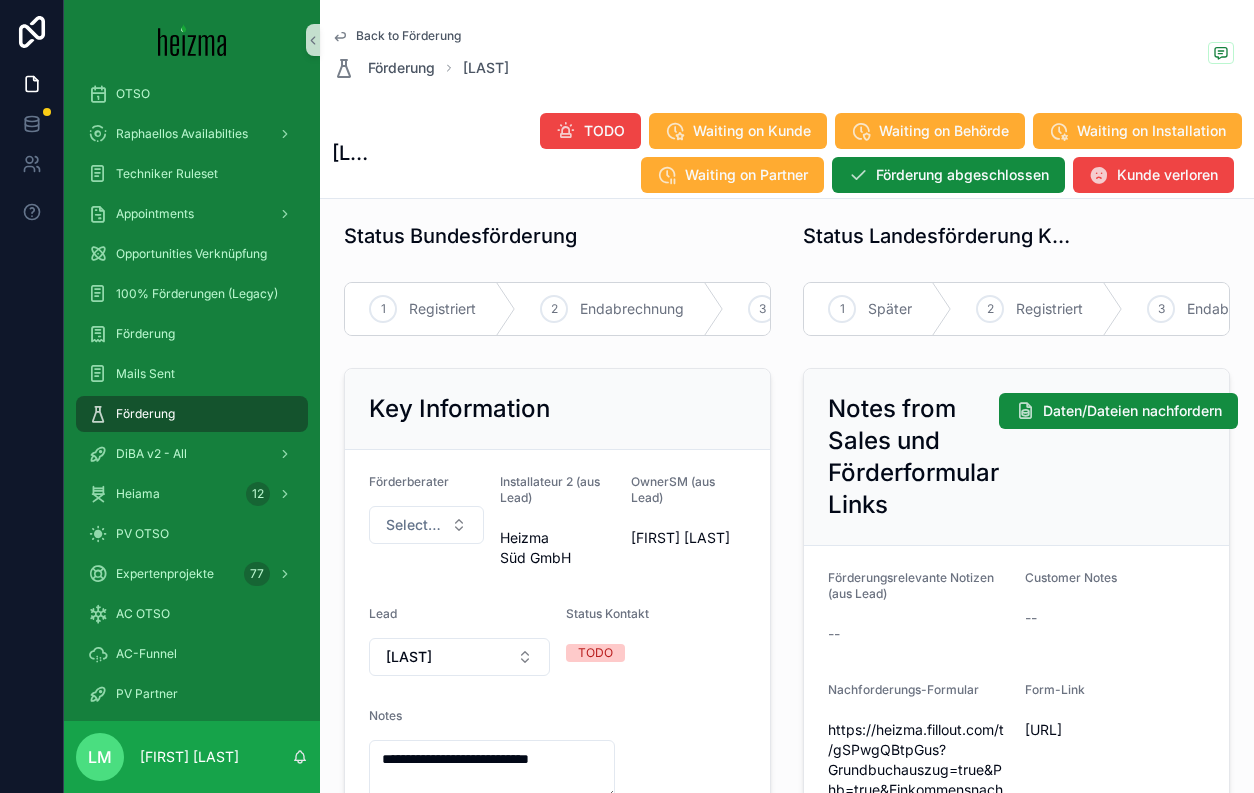 click on "Installateur 2 (aus Lead)" at bounding box center [550, 489] 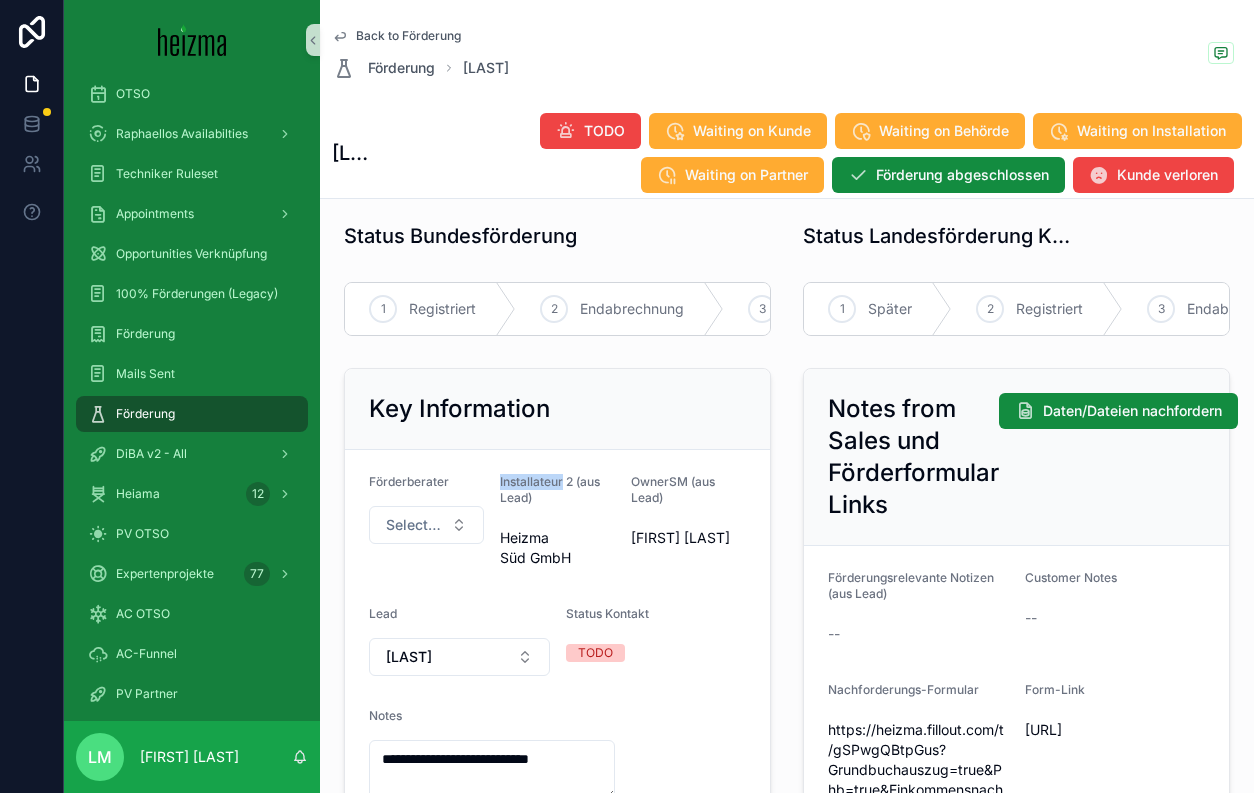 click on "Installateur 2 (aus Lead)" at bounding box center [550, 489] 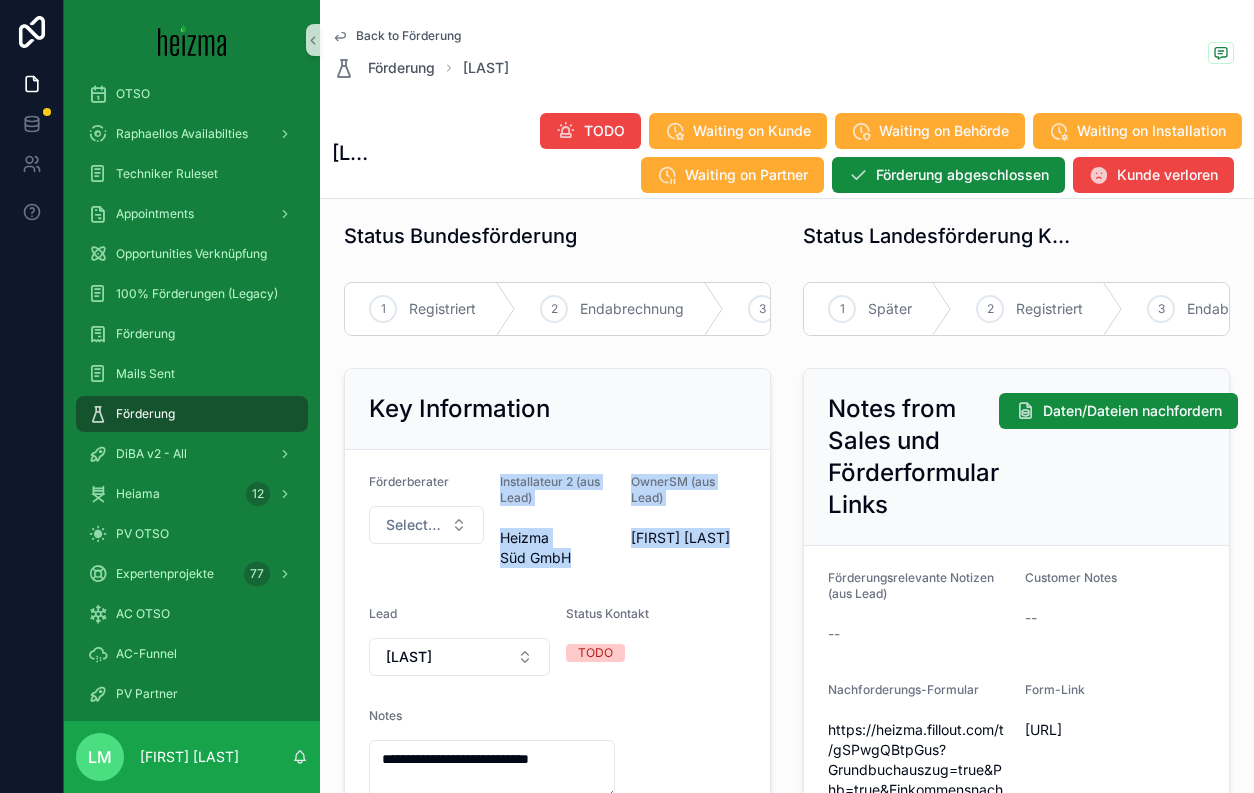 drag, startPoint x: 510, startPoint y: 484, endPoint x: 711, endPoint y: 557, distance: 213.84573 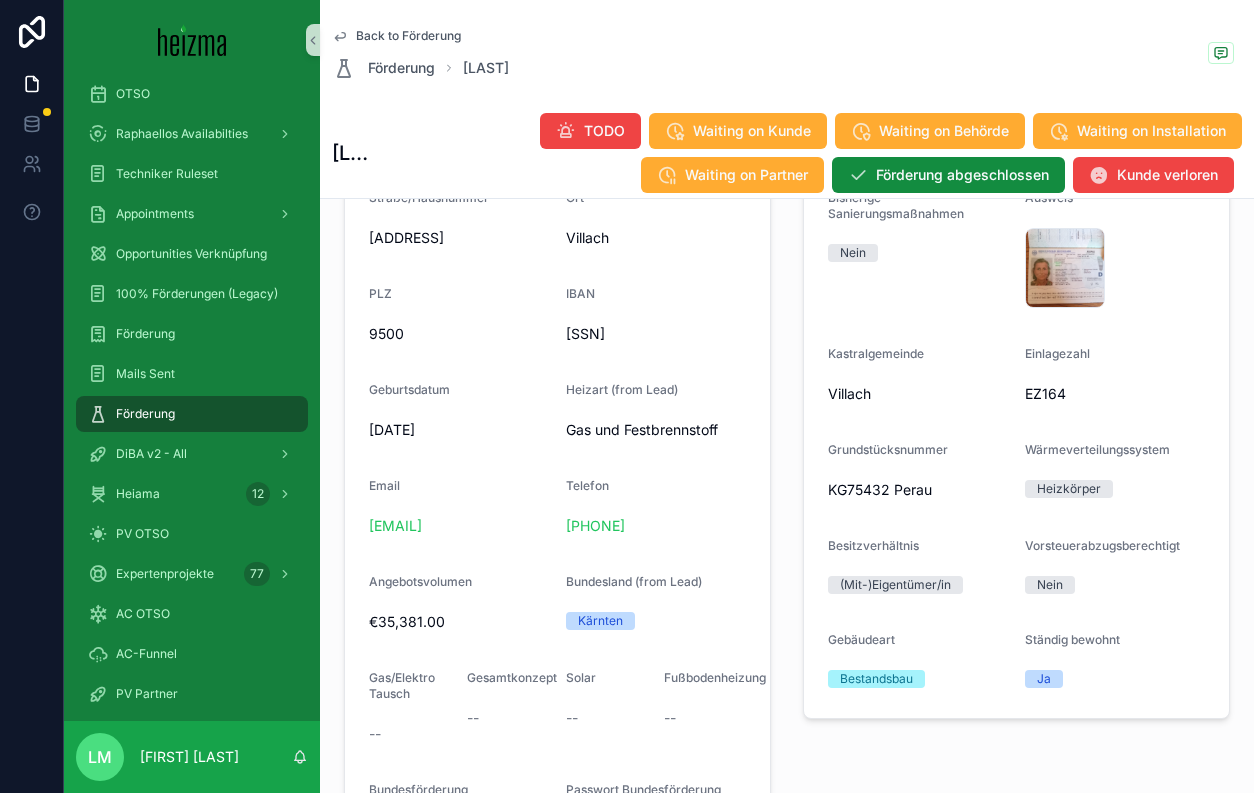 scroll, scrollTop: 1285, scrollLeft: 0, axis: vertical 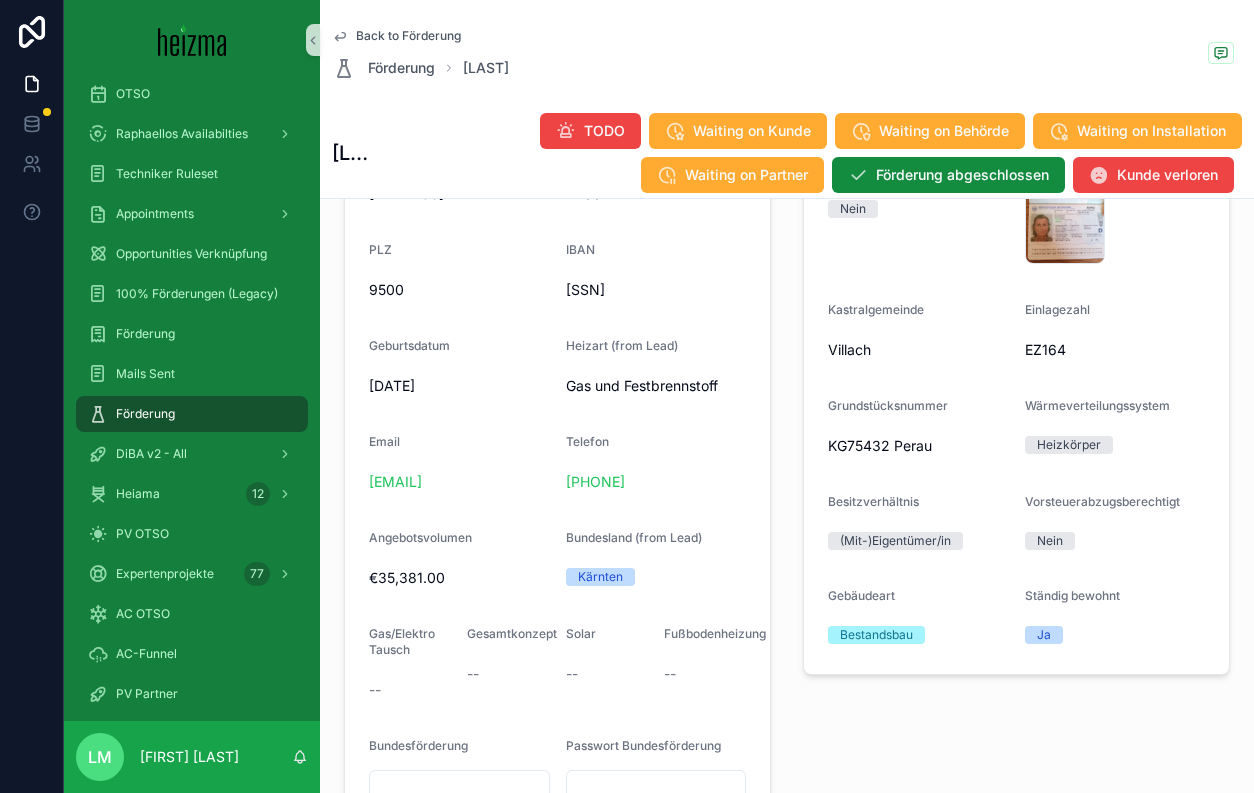 click on "Name Birgit Klugmaier FirstName Birgit LastName Klugmaier Straße/Hausnummer Meister-Friedrich-Straße 39 Ort Villach PLZ 9500 IBAN AT864300050147910000 Geburtsdatum 03/11/1962 Heizart (from Lead) Gas und Festbrennstoff Email claudio@heizma.at Telefon +43 650 6835556 Angebotsvolumen €35,381.00 Bundesland (from Lead) Kärnten Gas/Elektro Tausch -- Gesamtkonzept -- Solar -- Fußbodenheizung -- Bundesförderung Passwort Bundesförderung" at bounding box center (557, 392) 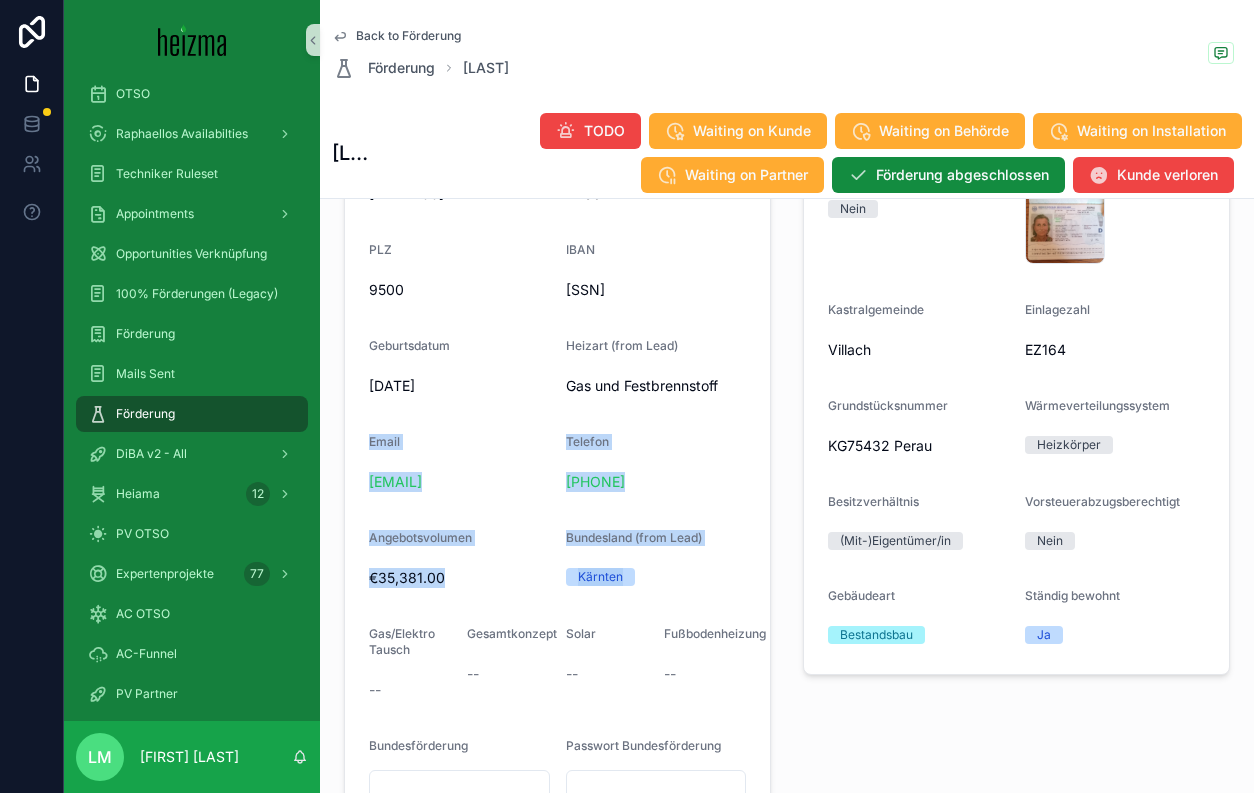 drag, startPoint x: 367, startPoint y: 460, endPoint x: 661, endPoint y: 601, distance: 326.06287 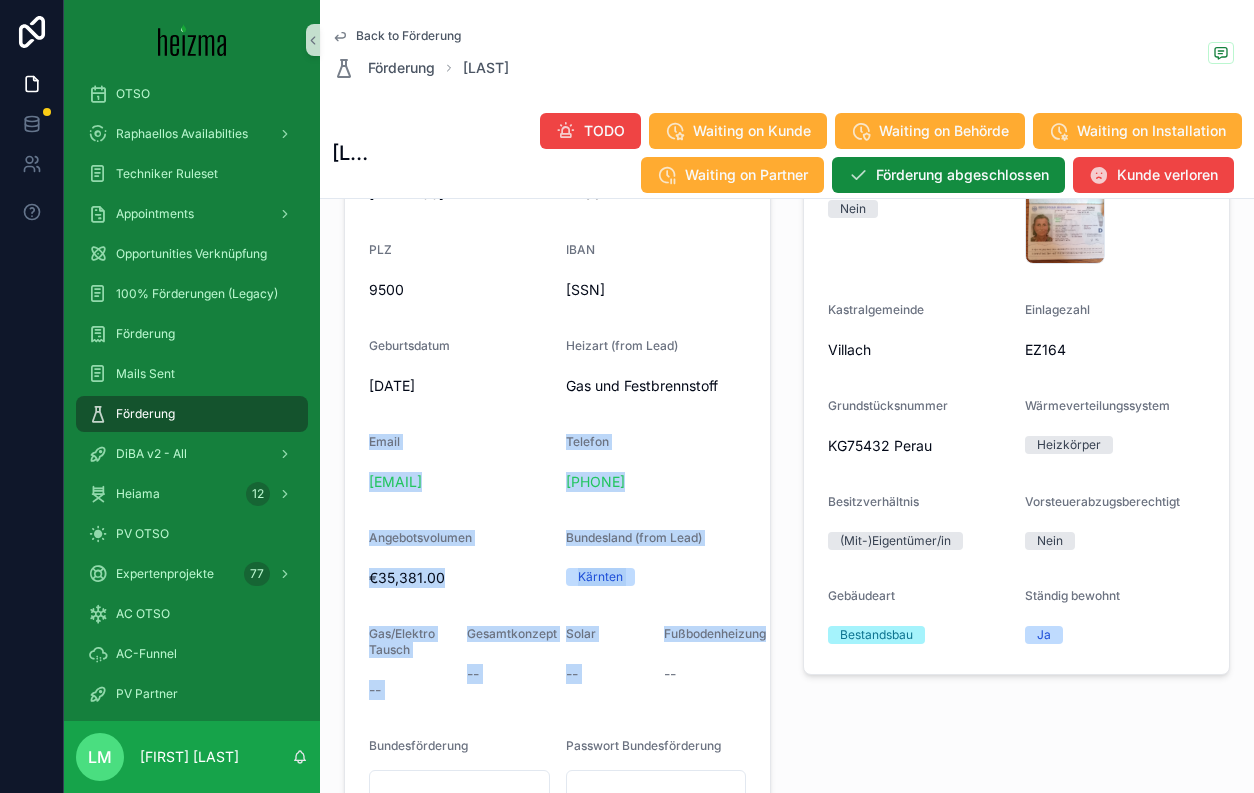 drag, startPoint x: 382, startPoint y: 446, endPoint x: 665, endPoint y: 636, distance: 340.86508 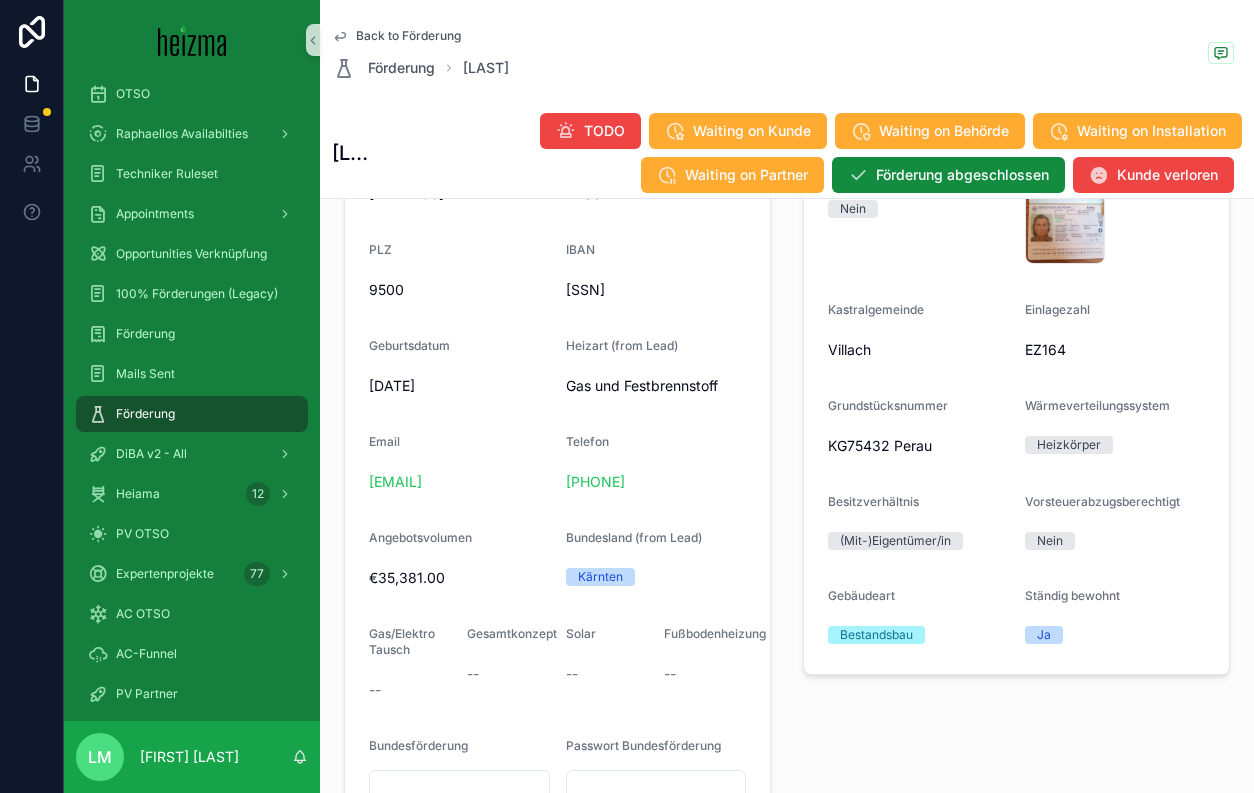 click on "--" at bounding box center [705, 674] 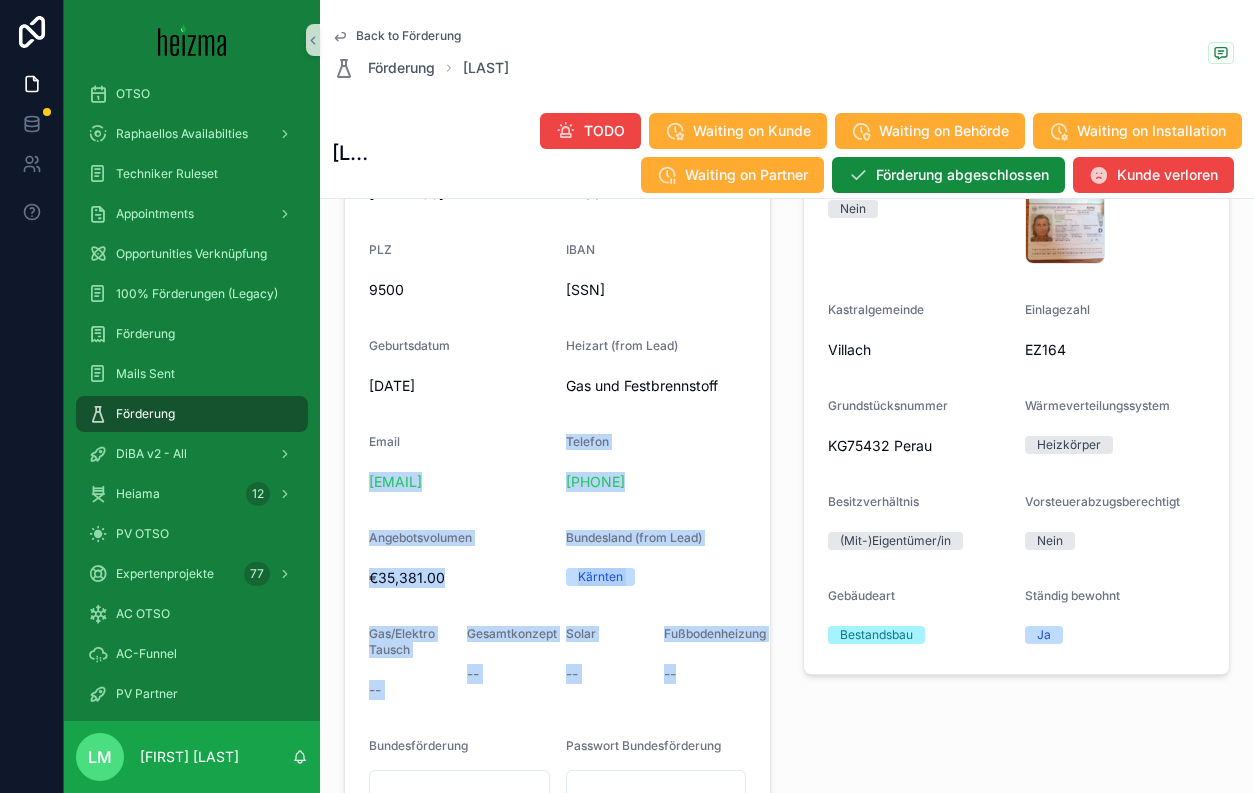 drag, startPoint x: 724, startPoint y: 697, endPoint x: 413, endPoint y: 458, distance: 392.227 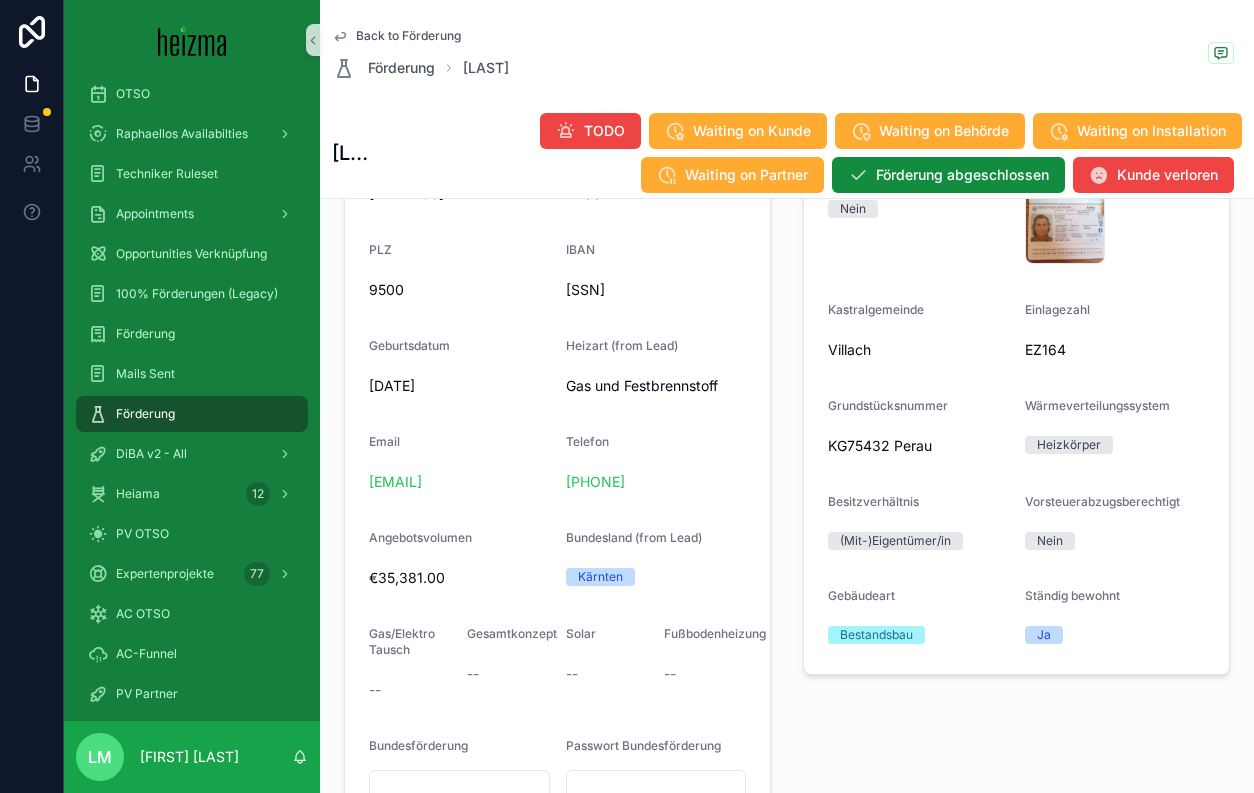 click on "Name Birgit Klugmaier FirstName Birgit LastName Klugmaier Straße/Hausnummer Meister-Friedrich-Straße 39 Ort Villach PLZ 9500 IBAN AT864300050147910000 Geburtsdatum 03/11/1962 Heizart (from Lead) Gas und Festbrennstoff Email claudio@heizma.at Telefon +43 650 6835556 Angebotsvolumen €35,381.00 Bundesland (from Lead) Kärnten Gas/Elektro Tausch -- Gesamtkonzept -- Solar -- Fußbodenheizung -- Bundesförderung Passwort Bundesförderung" at bounding box center [557, 392] 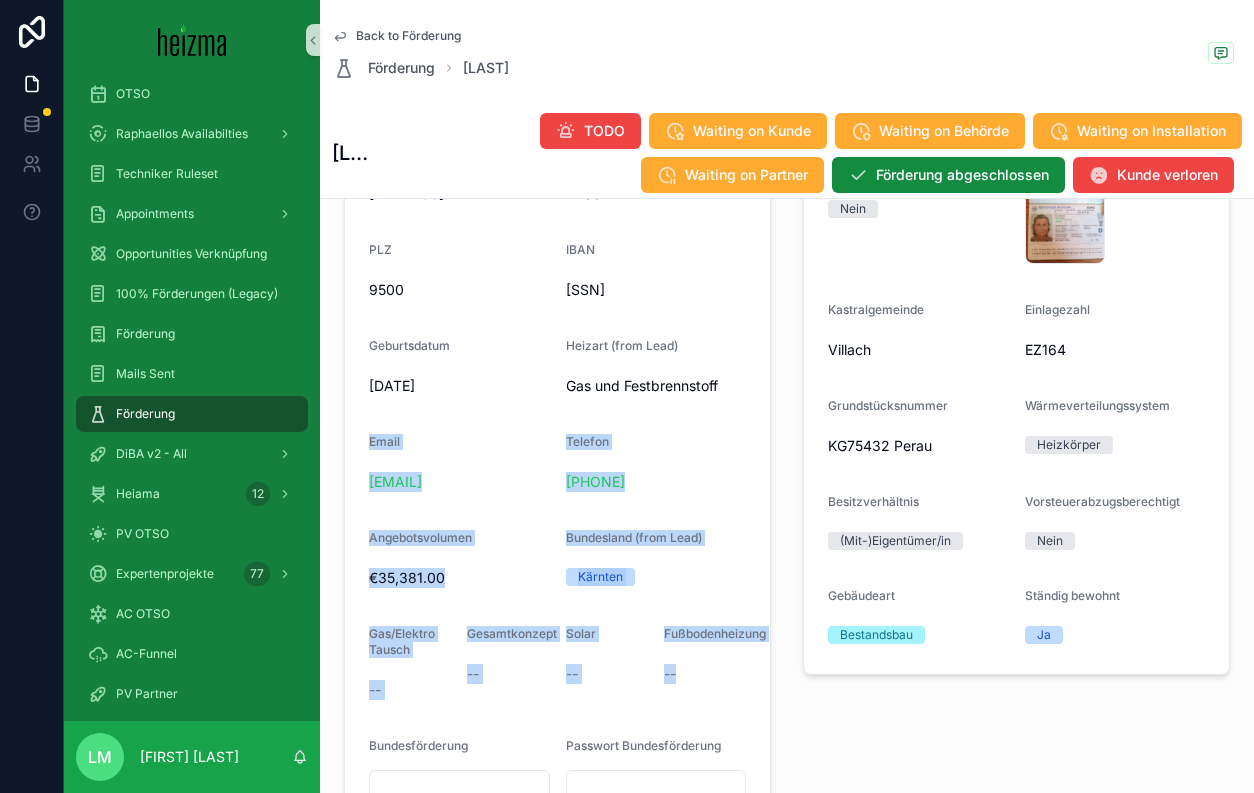 drag, startPoint x: 371, startPoint y: 452, endPoint x: 728, endPoint y: 705, distance: 437.55914 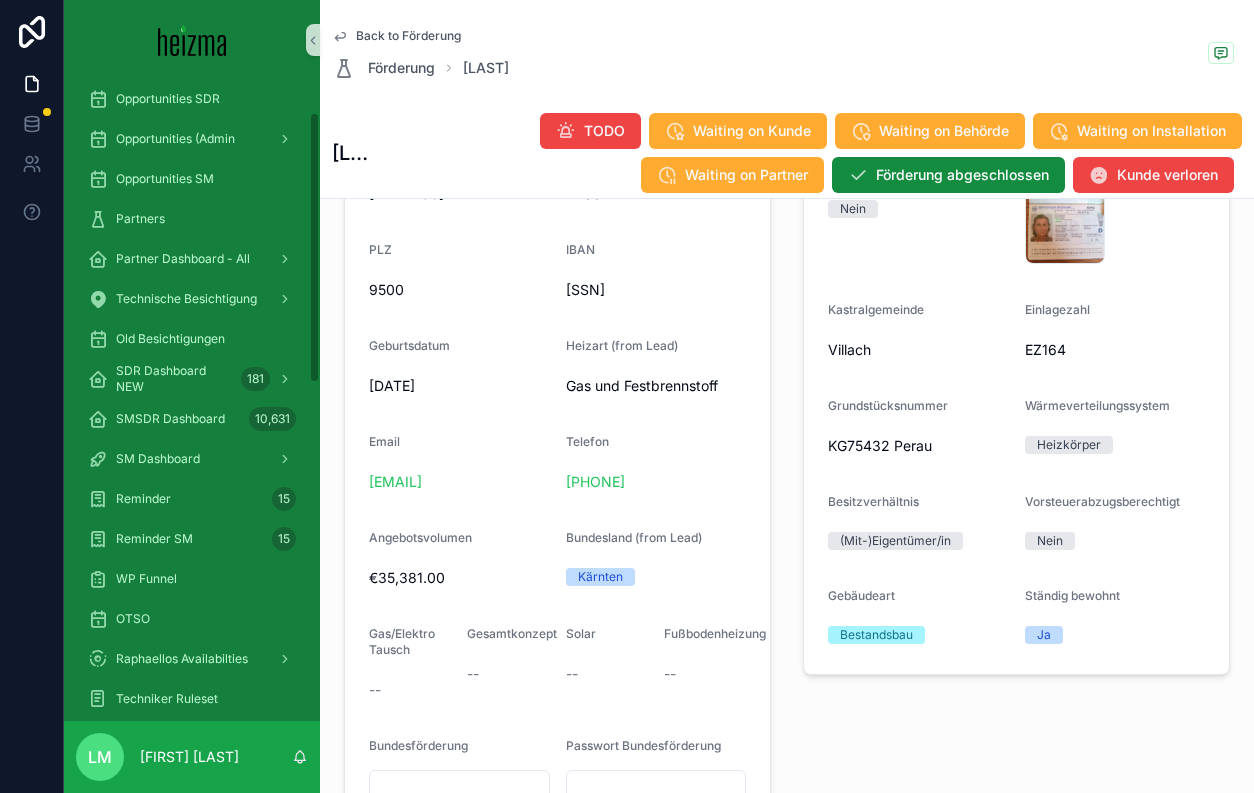 scroll, scrollTop: 0, scrollLeft: 0, axis: both 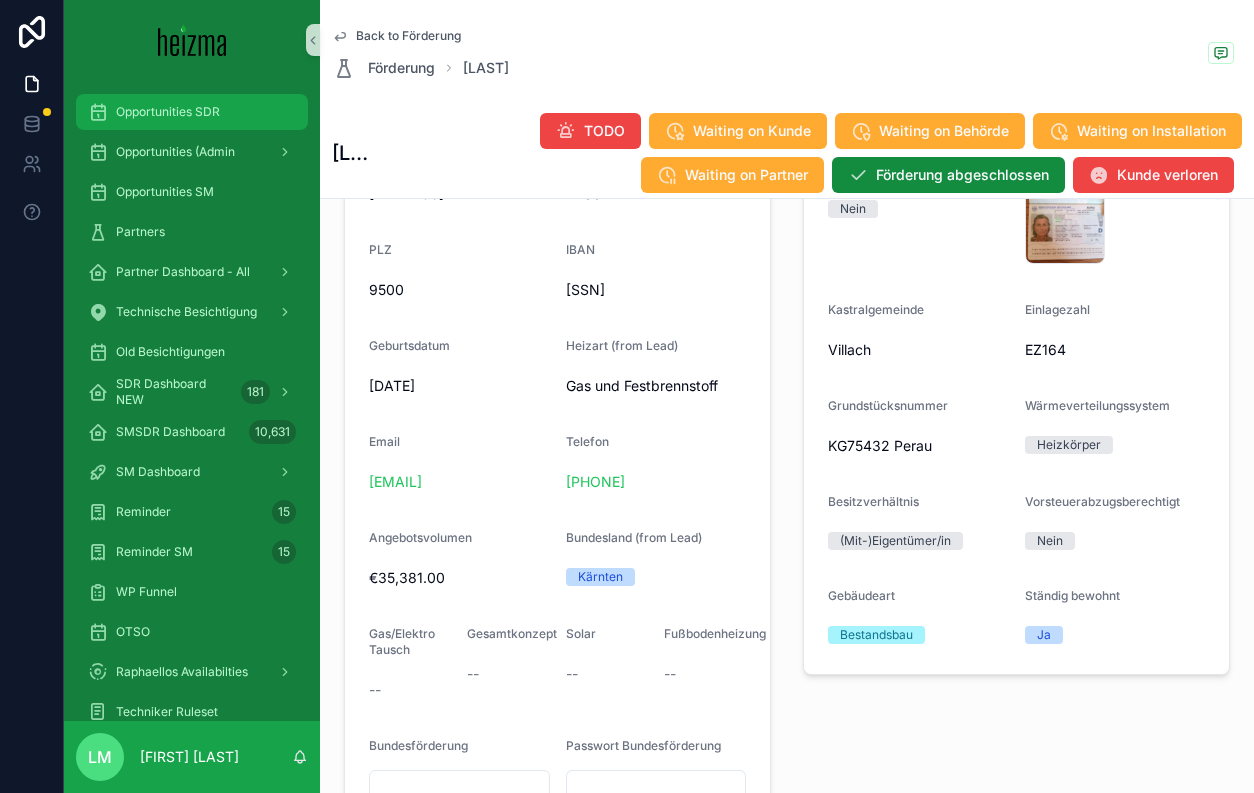 click on "Opportunities SDR" at bounding box center [168, 112] 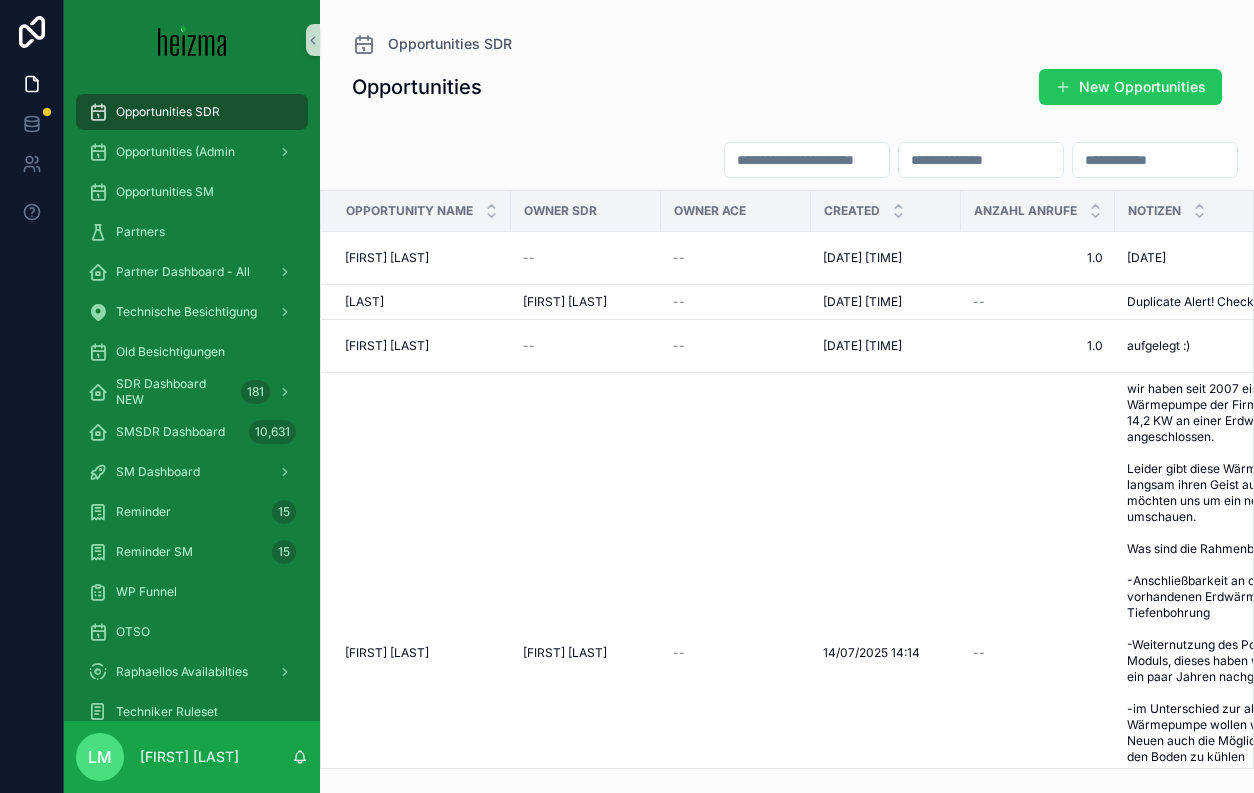 scroll, scrollTop: 0, scrollLeft: 0, axis: both 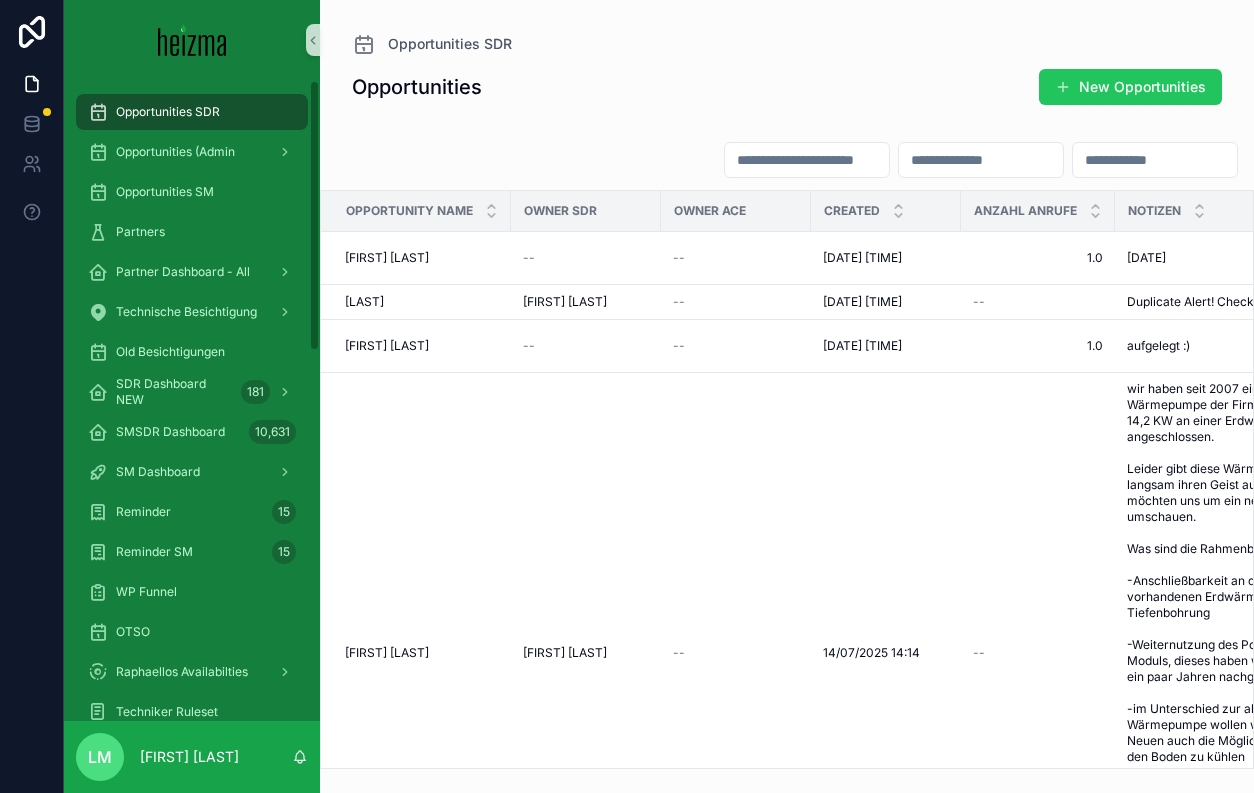 click at bounding box center [807, 160] 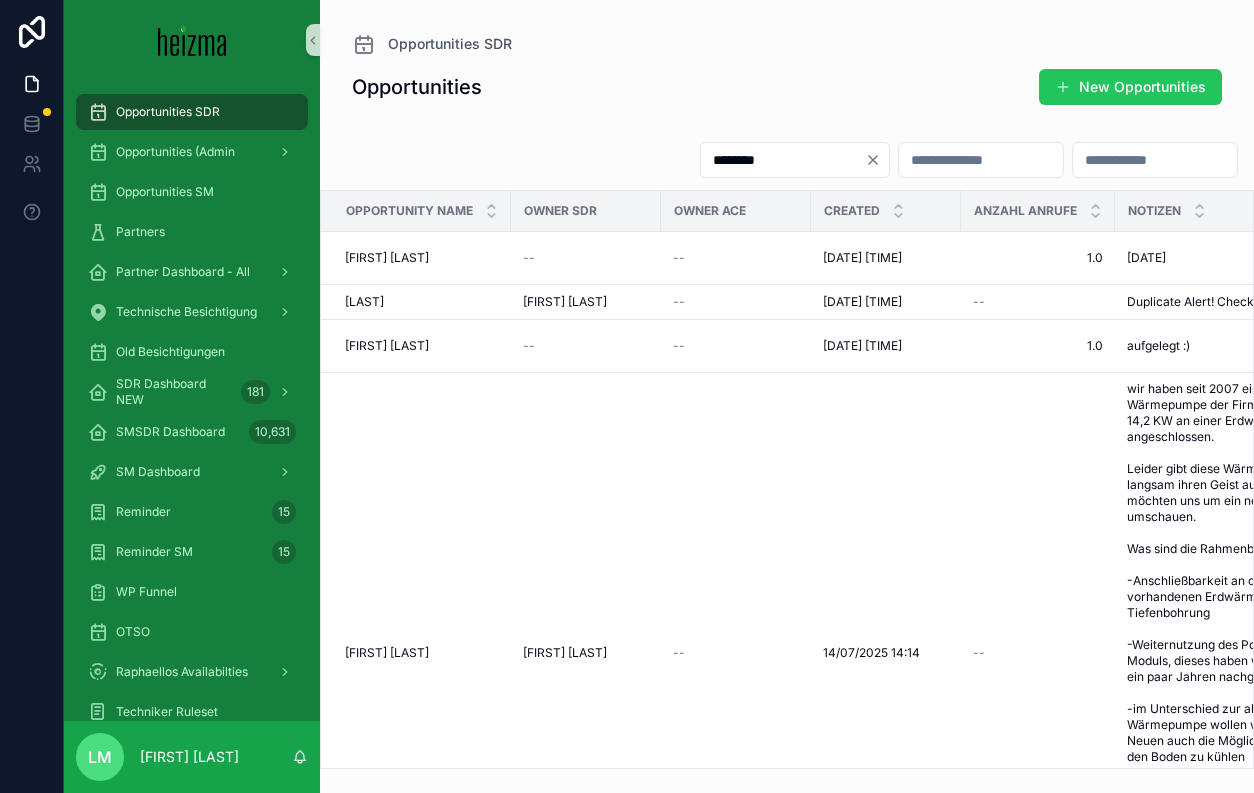 type on "*********" 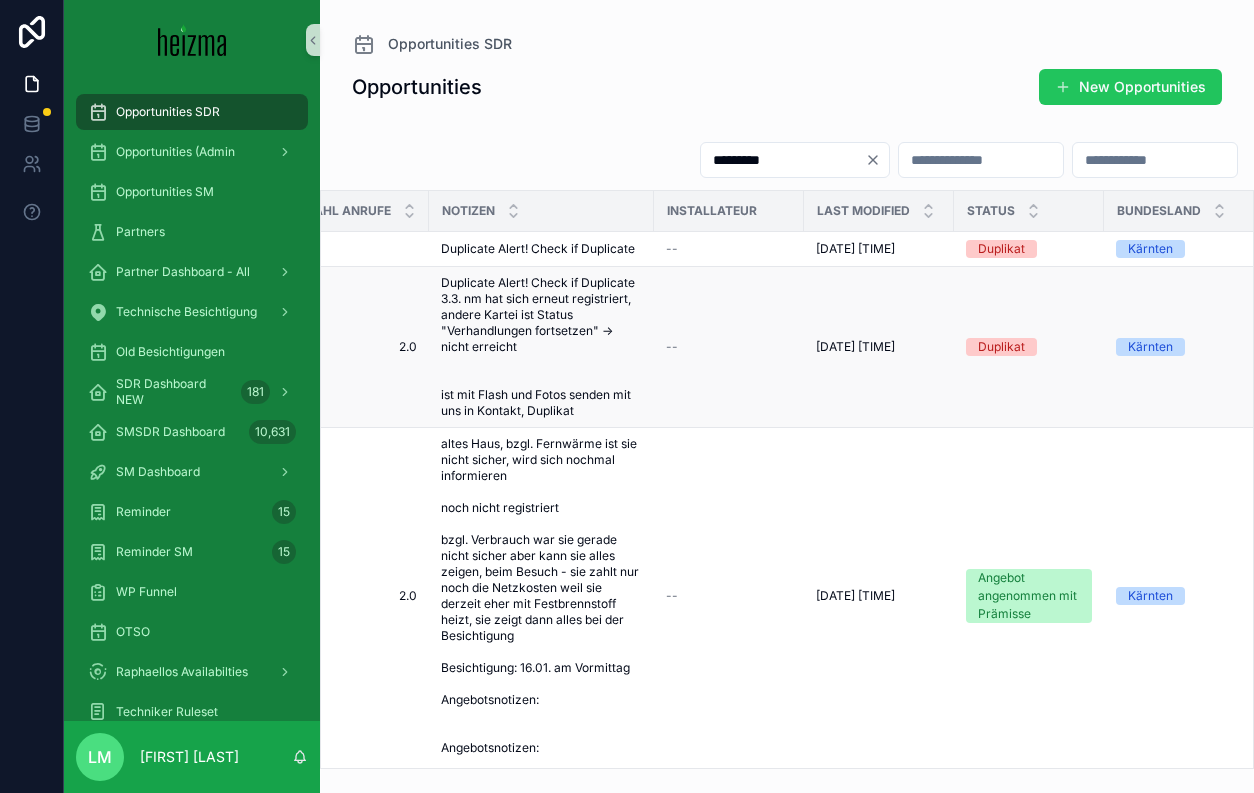 scroll, scrollTop: 0, scrollLeft: 688, axis: horizontal 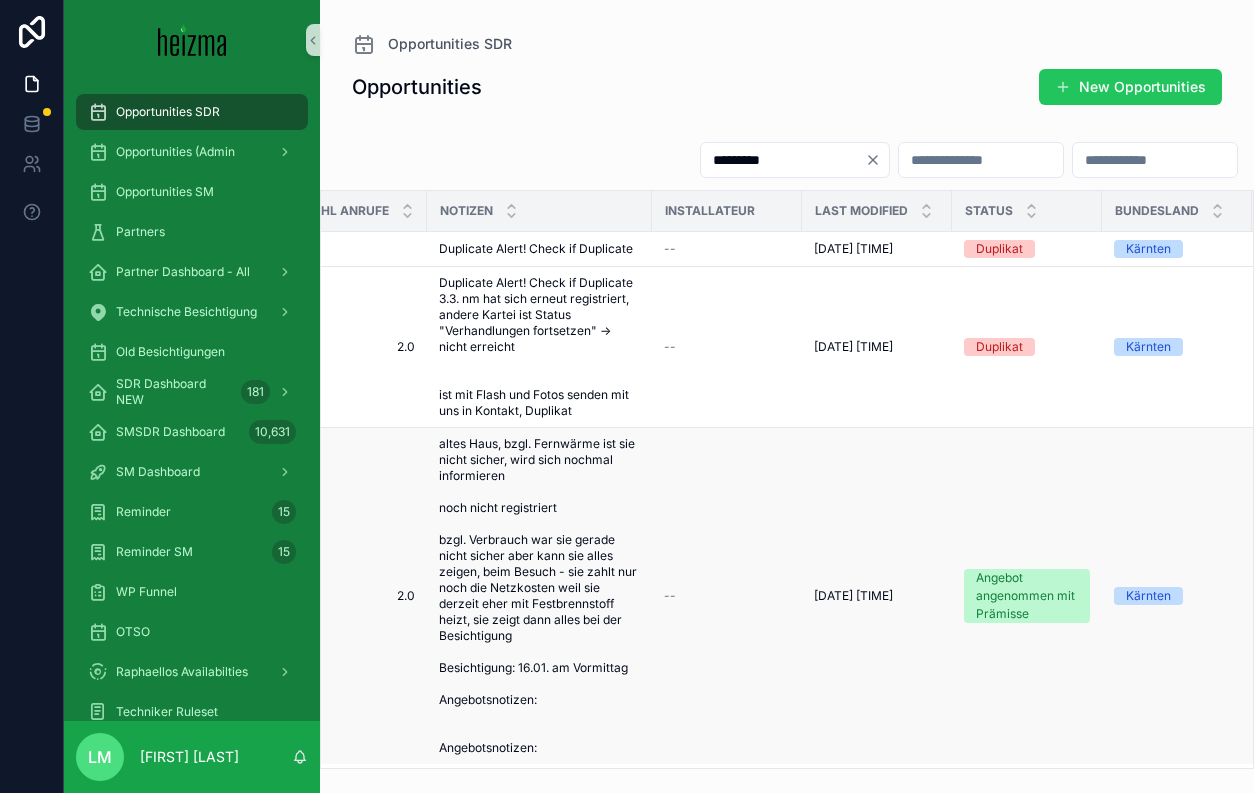 click on "altes Haus, bzgl. Fernwärme ist sie nicht sicher, wird sich nochmal informieren
noch nicht registriert
bzgl. Verbrauch war sie gerade nicht sicher aber kann sie alles zeigen, beim Besuch - sie zahlt nur noch die Netzkosten weil sie derzeit eher mit Festbrennstoff heizt, sie zeigt dann alles bei der Besichtigung
Besichtigung: 16.01. am Vormittag
Angebotsnotizen:
Angebotsnotizen:" at bounding box center (539, 596) 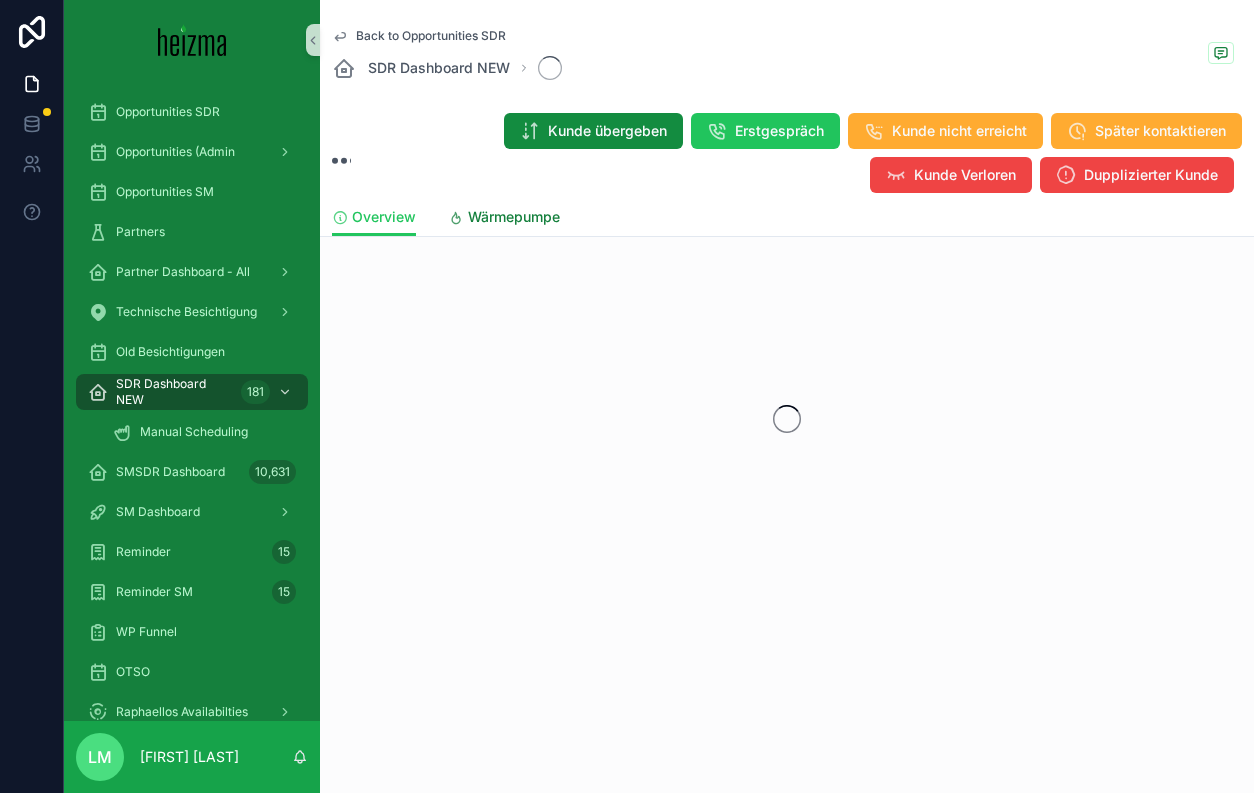 click on "Wärmepumpe" at bounding box center [514, 217] 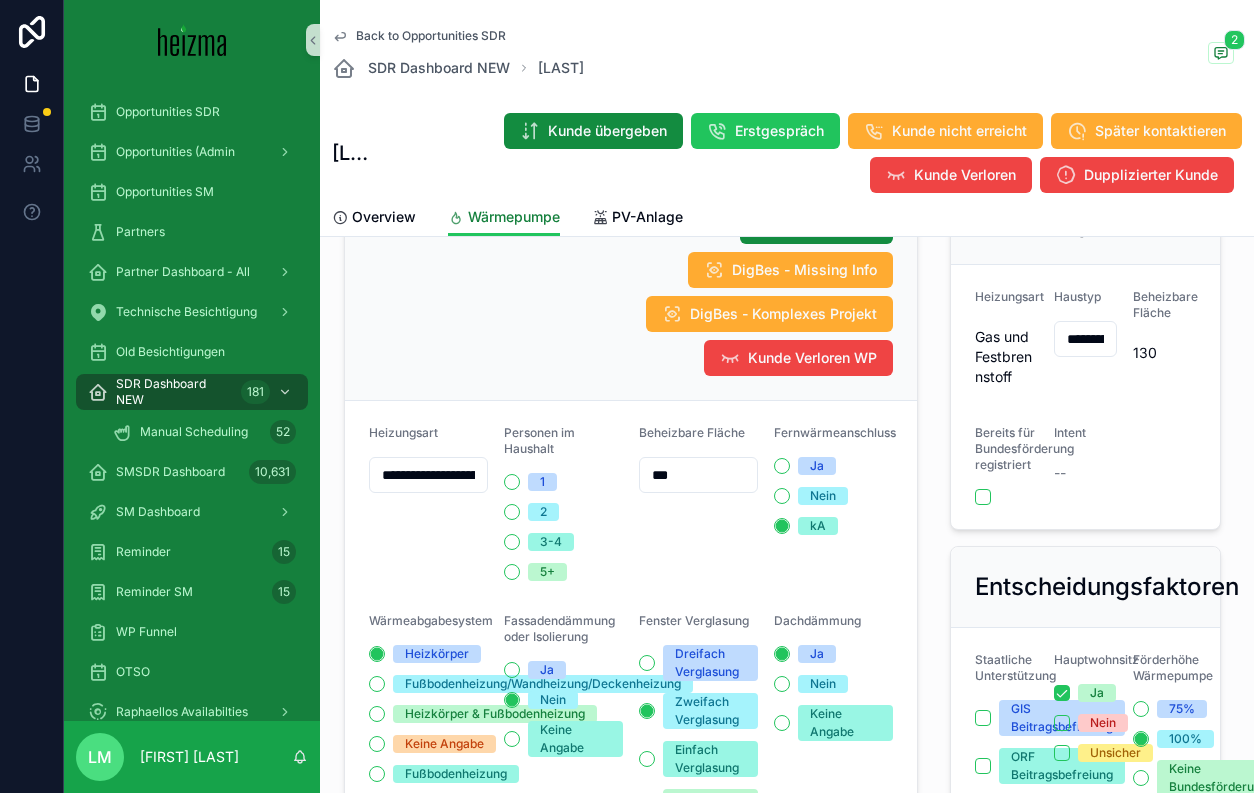 scroll, scrollTop: 0, scrollLeft: 0, axis: both 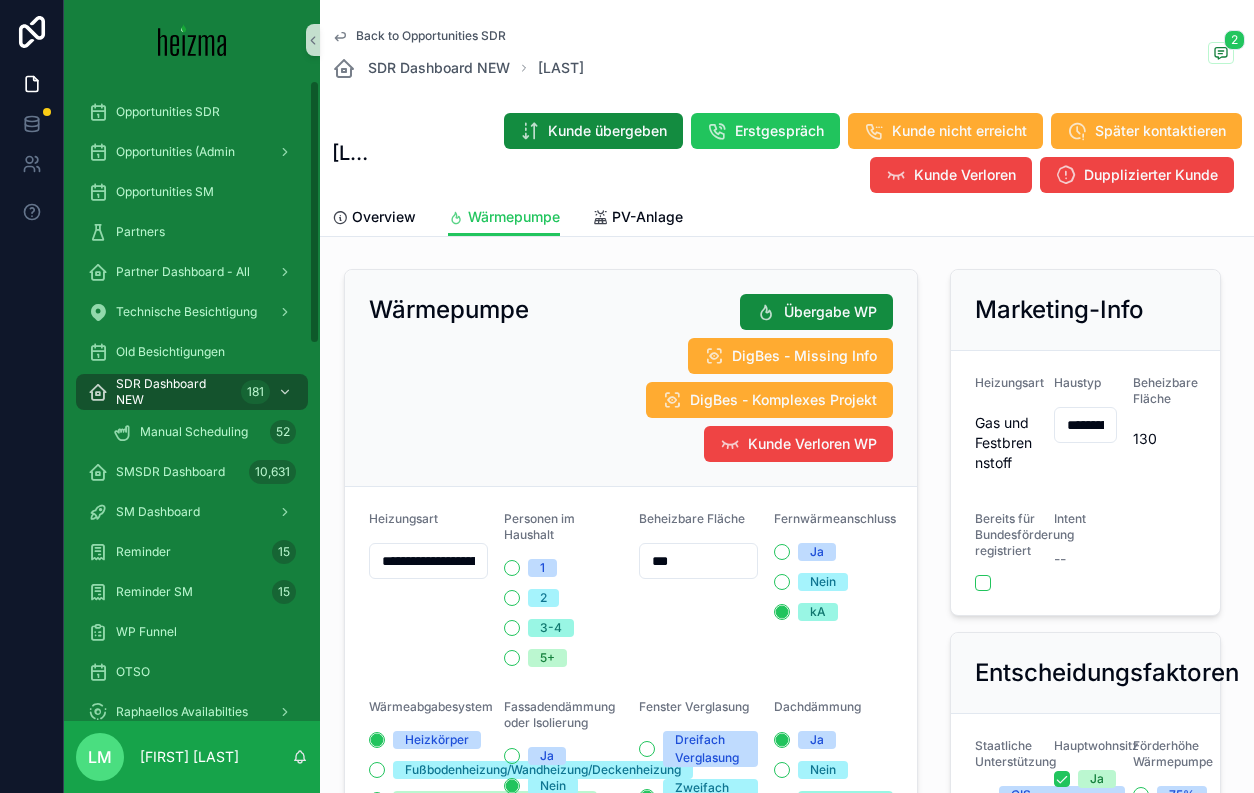 click on "Back to Opportunities SDR" at bounding box center (431, 36) 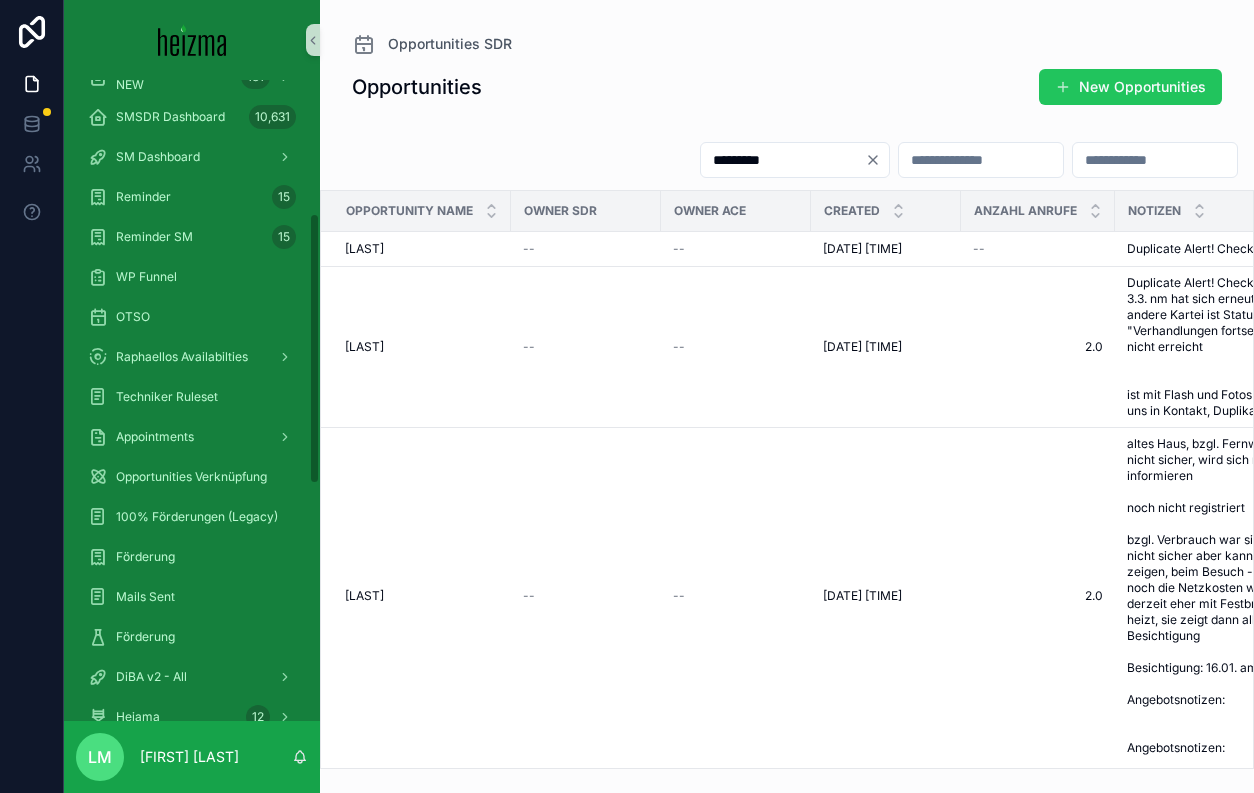 scroll, scrollTop: 345, scrollLeft: 0, axis: vertical 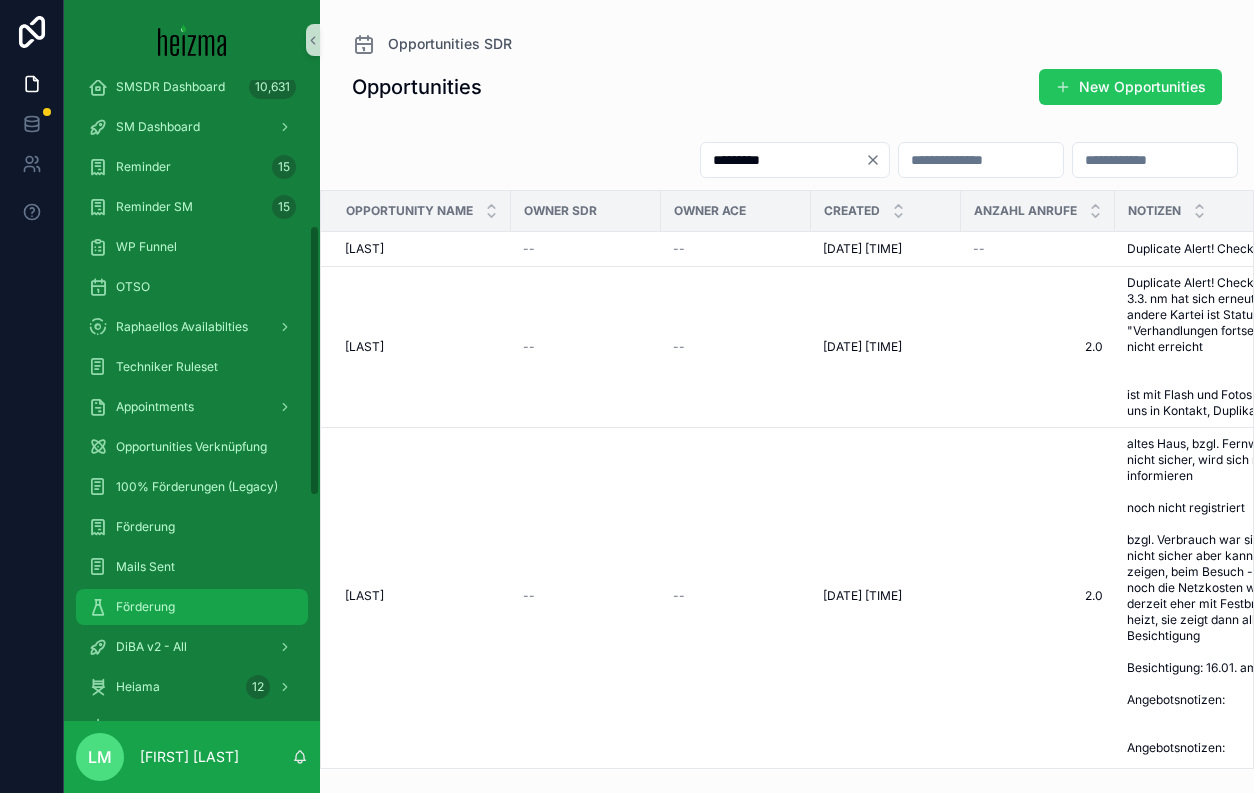 click on "Förderung" at bounding box center [192, 607] 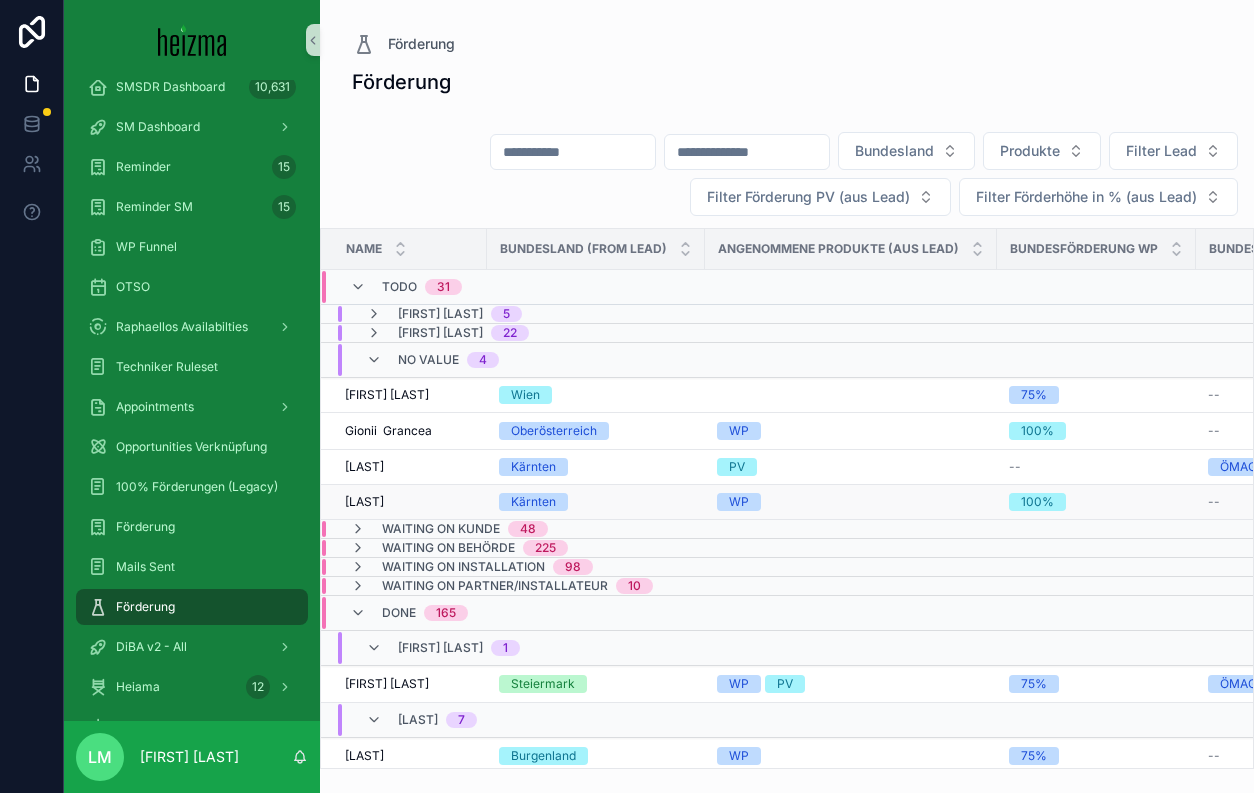 click on "Birgit Klugmaier" at bounding box center (364, 502) 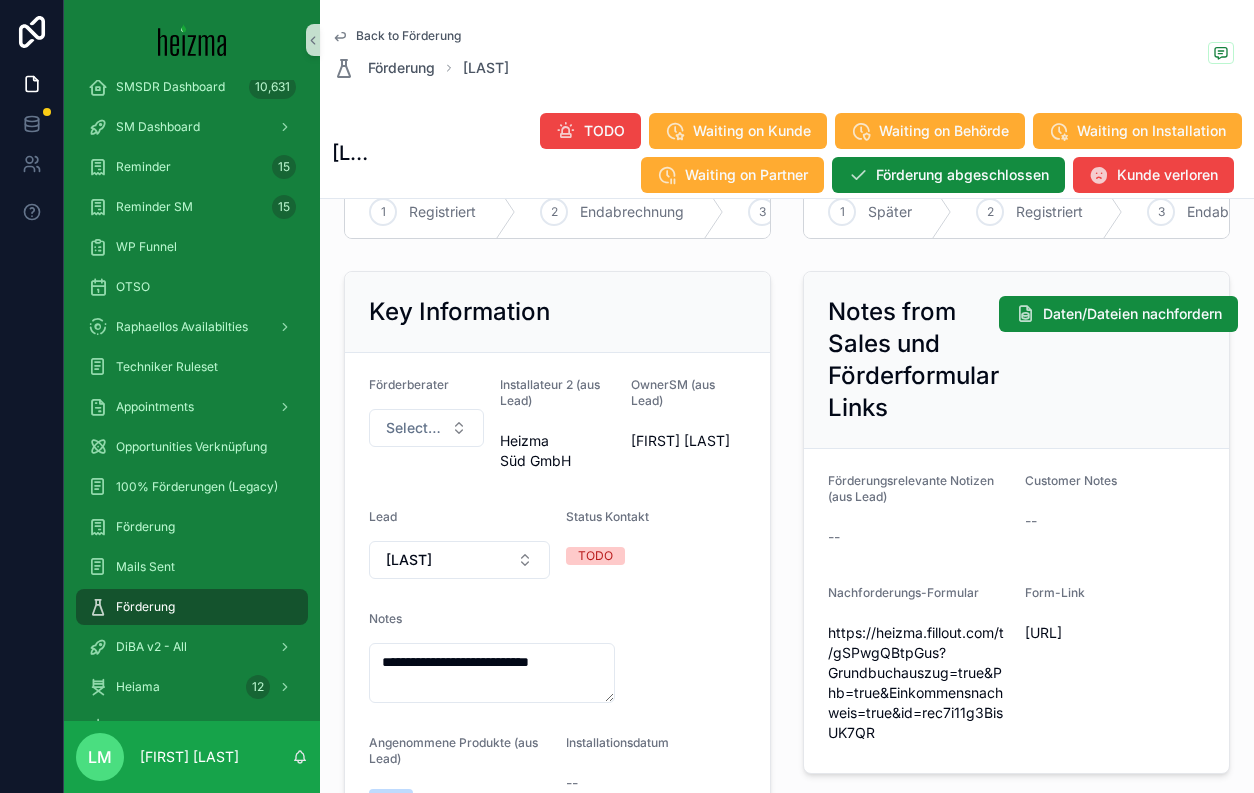 scroll, scrollTop: 92, scrollLeft: 0, axis: vertical 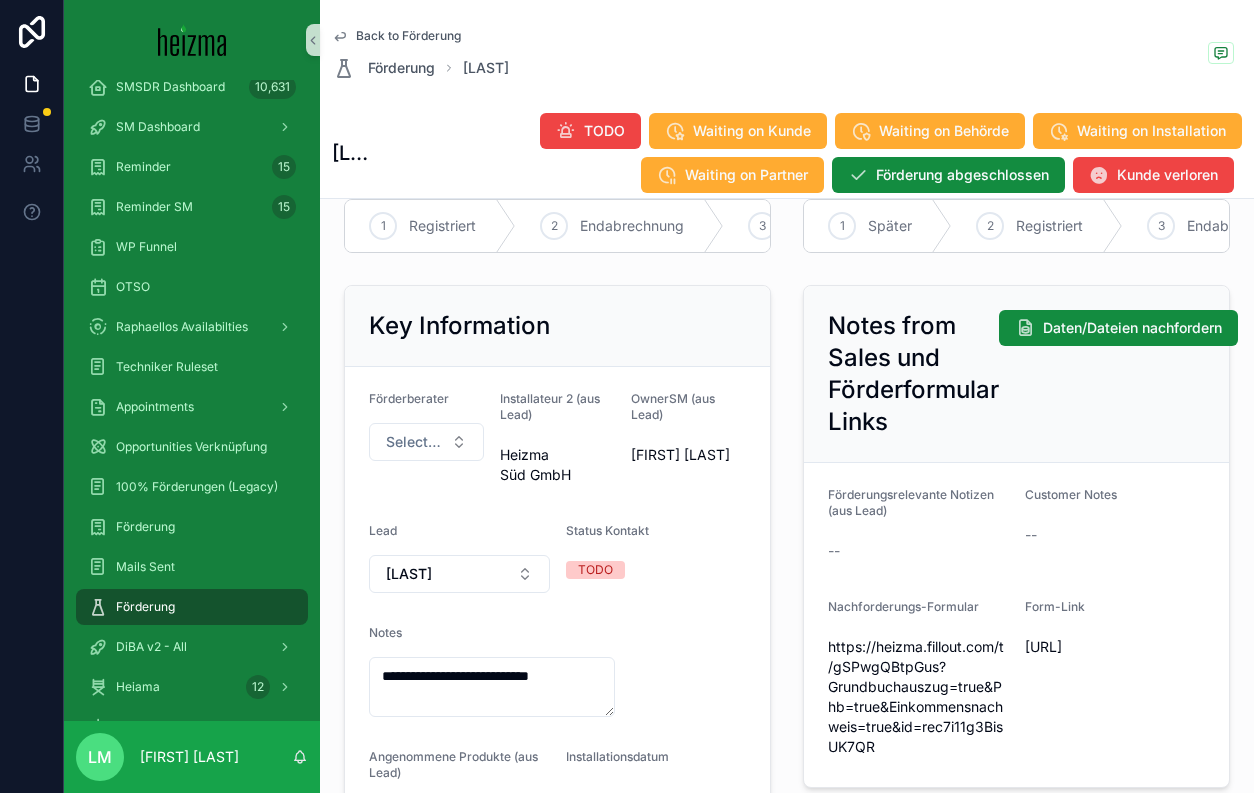 click on "https://heizma.fillout.com/t/eBNmWZwuPPus?id=rec7i11g3BisUK7QR" at bounding box center [1115, 647] 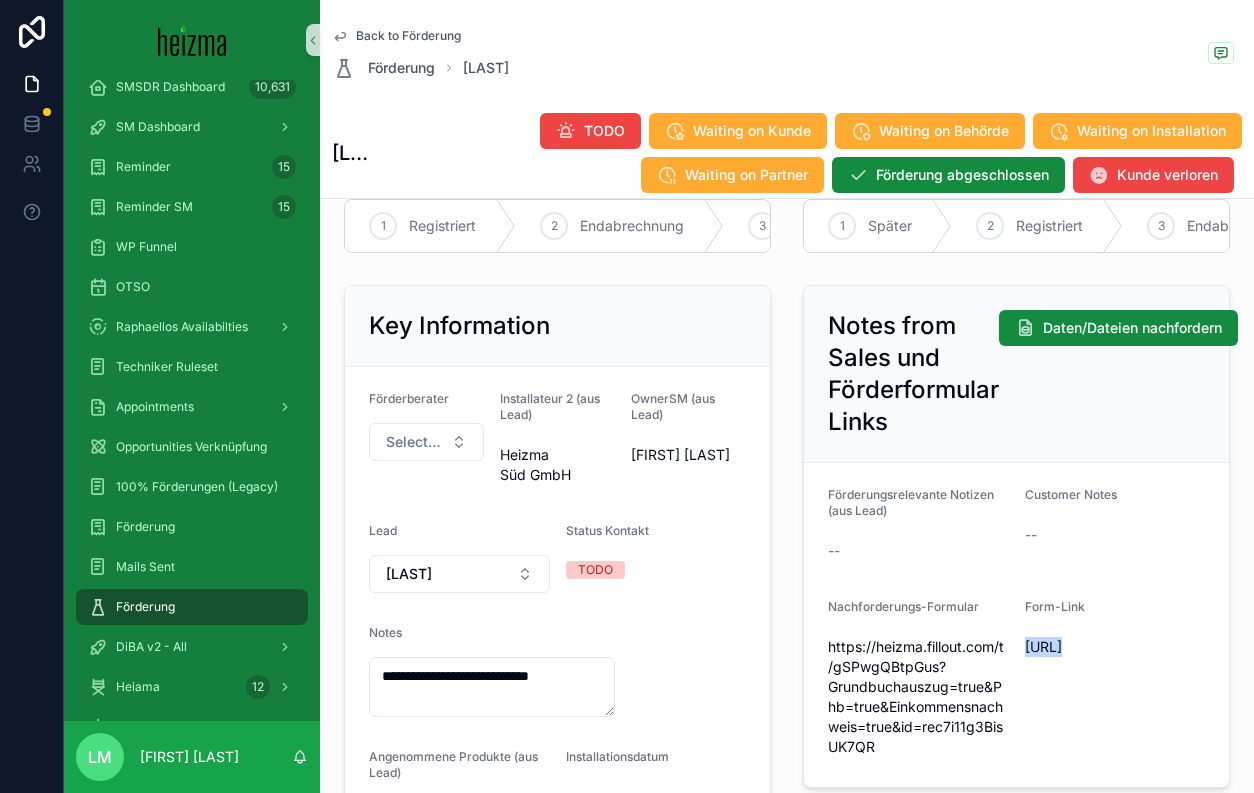 click on "https://heizma.fillout.com/t/eBNmWZwuPPus?id=rec7i11g3BisUK7QR" at bounding box center (1115, 647) 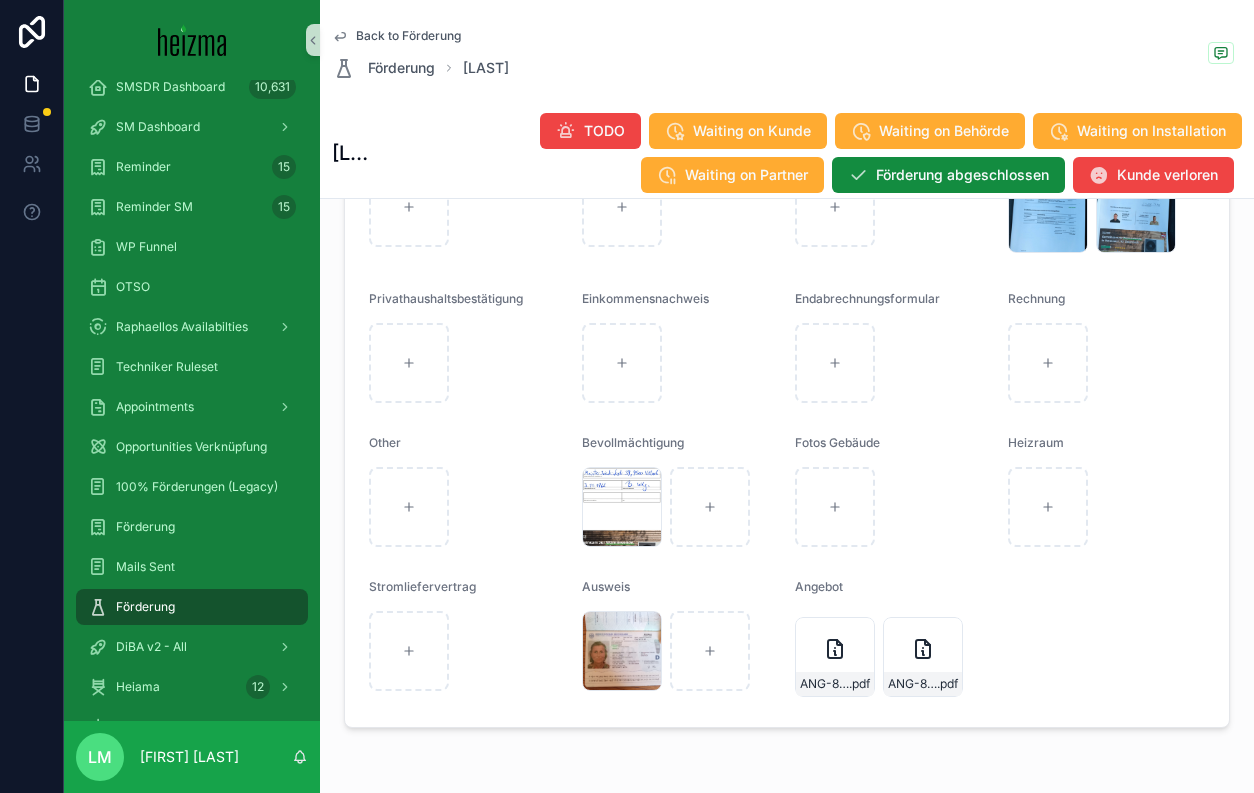 scroll, scrollTop: 2141, scrollLeft: 0, axis: vertical 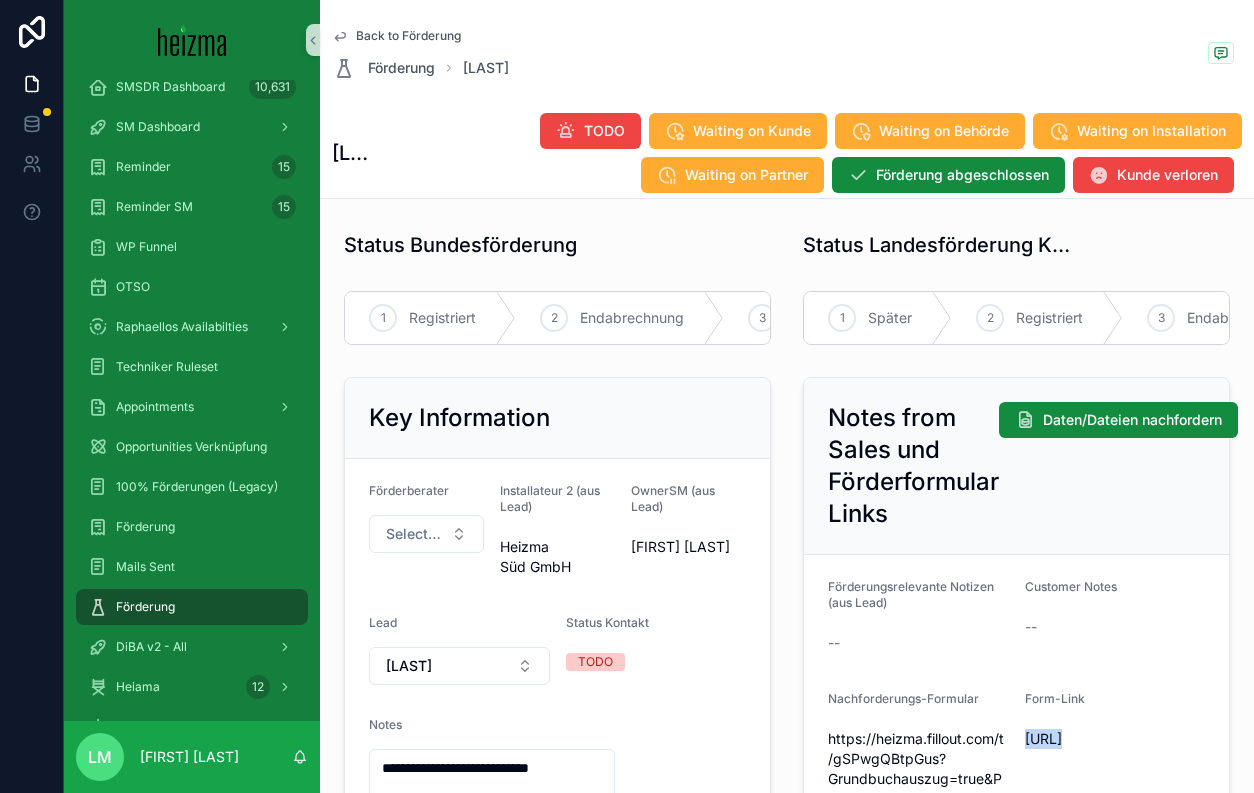 click on "Key Information" at bounding box center [557, 418] 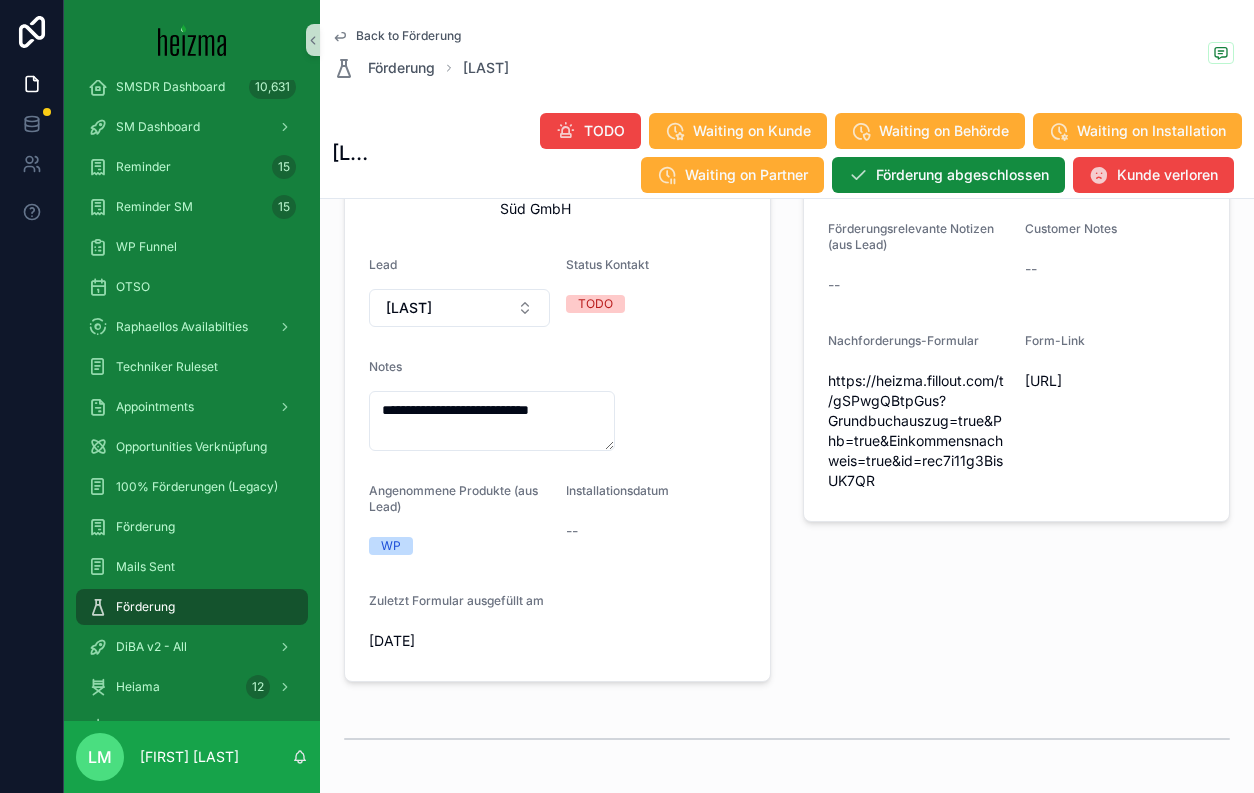 scroll, scrollTop: 362, scrollLeft: 0, axis: vertical 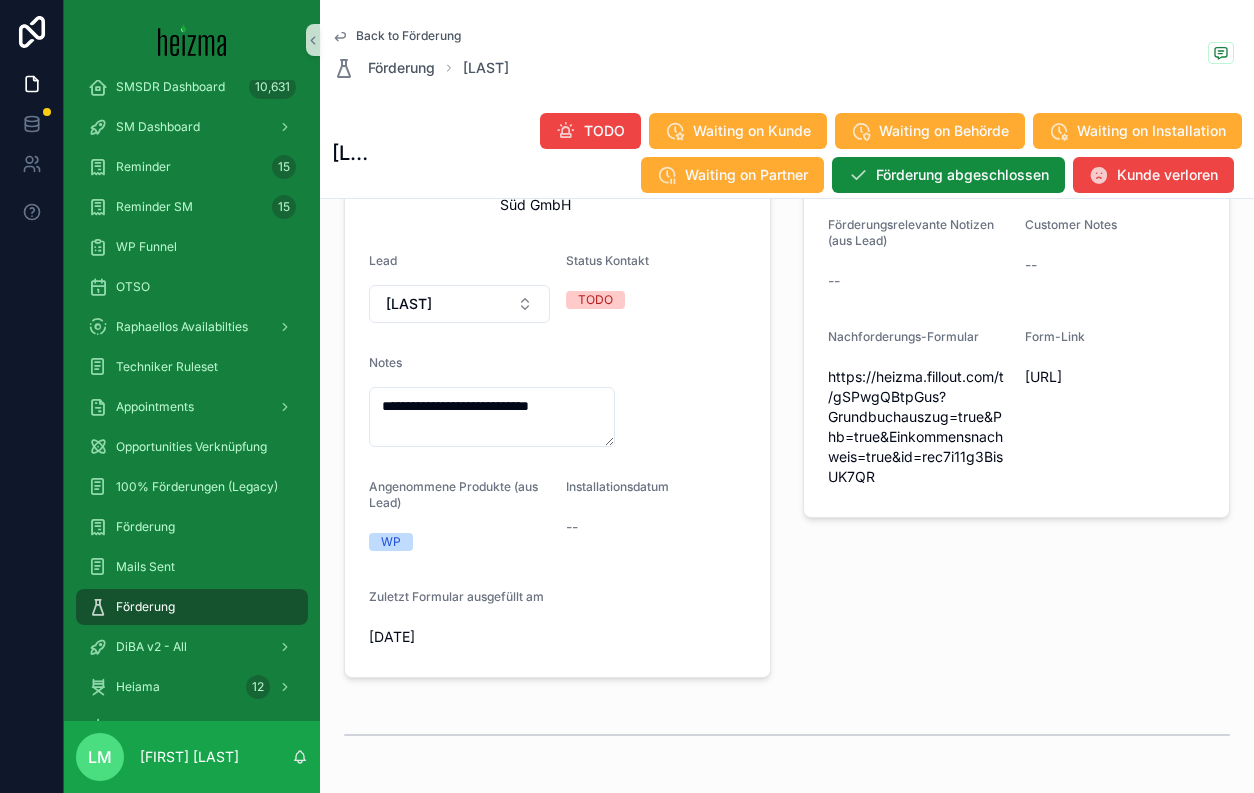 click on "Back to Förderung" at bounding box center (408, 36) 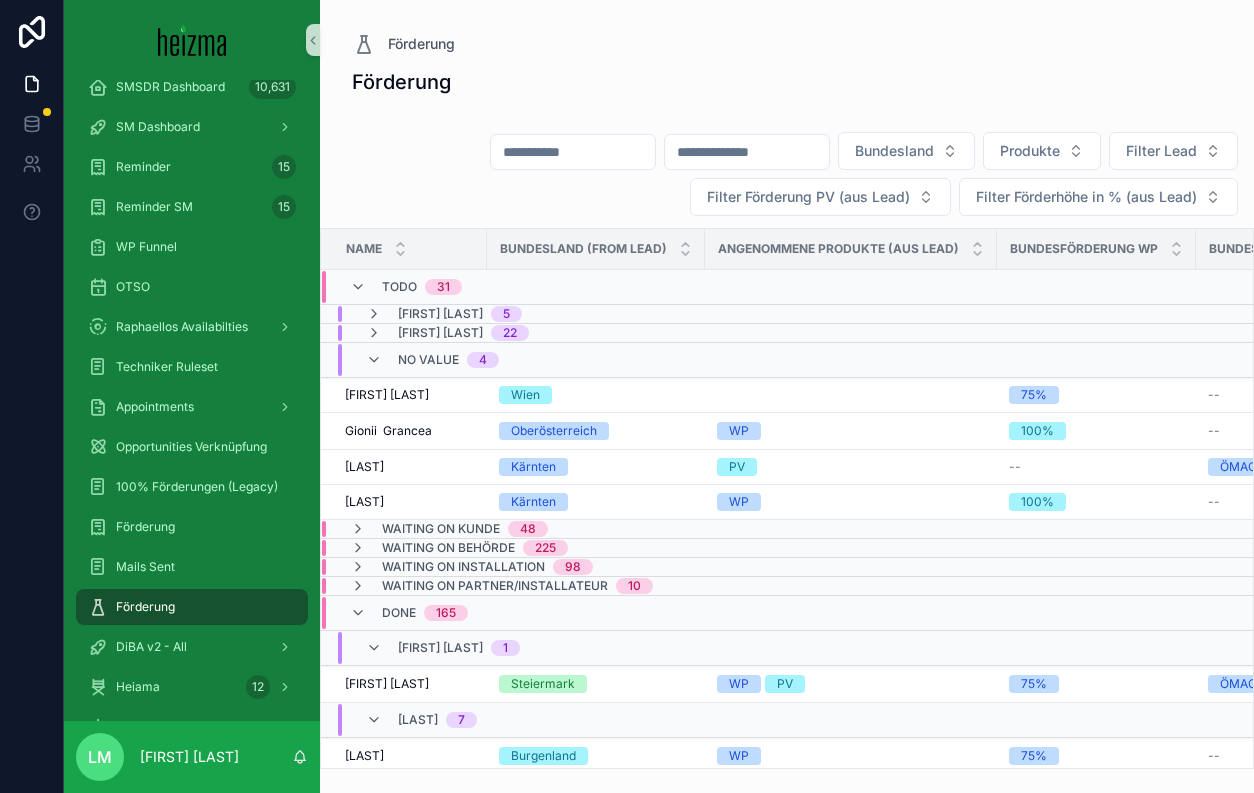 scroll, scrollTop: 0, scrollLeft: 0, axis: both 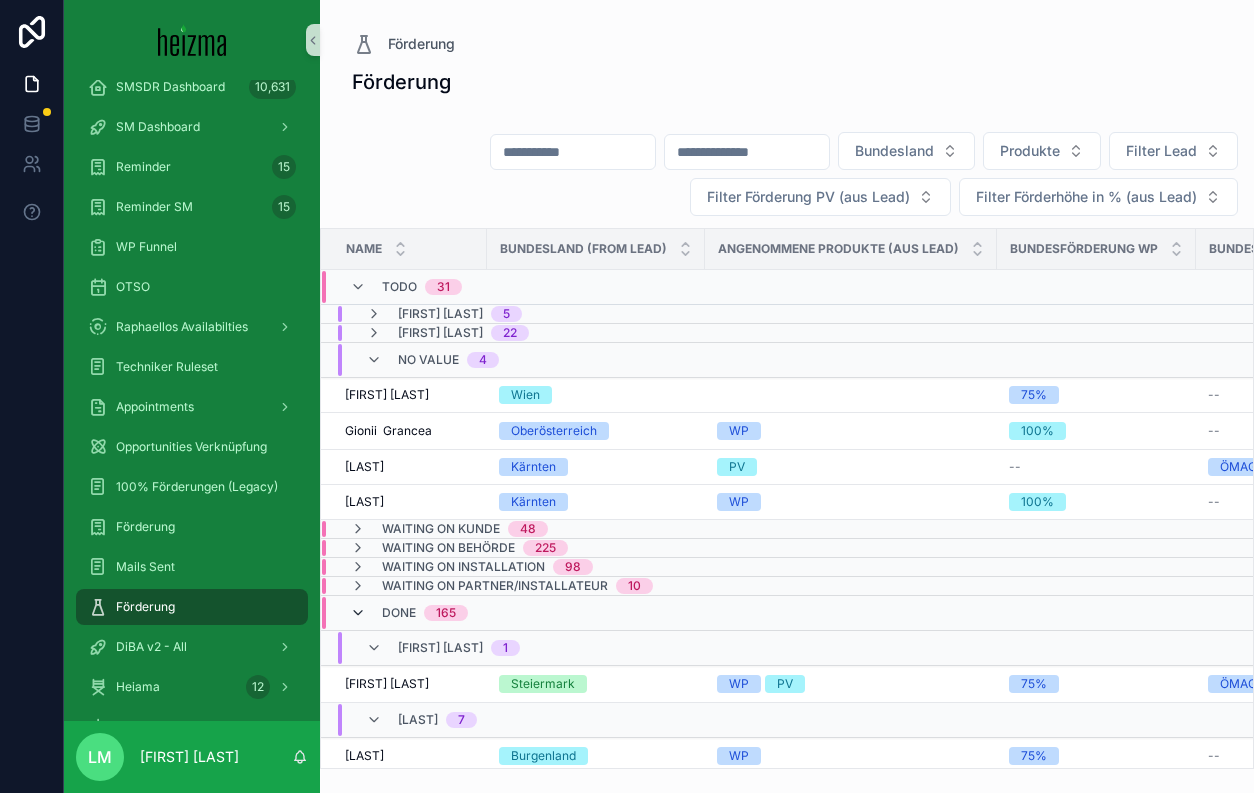 click at bounding box center [358, 613] 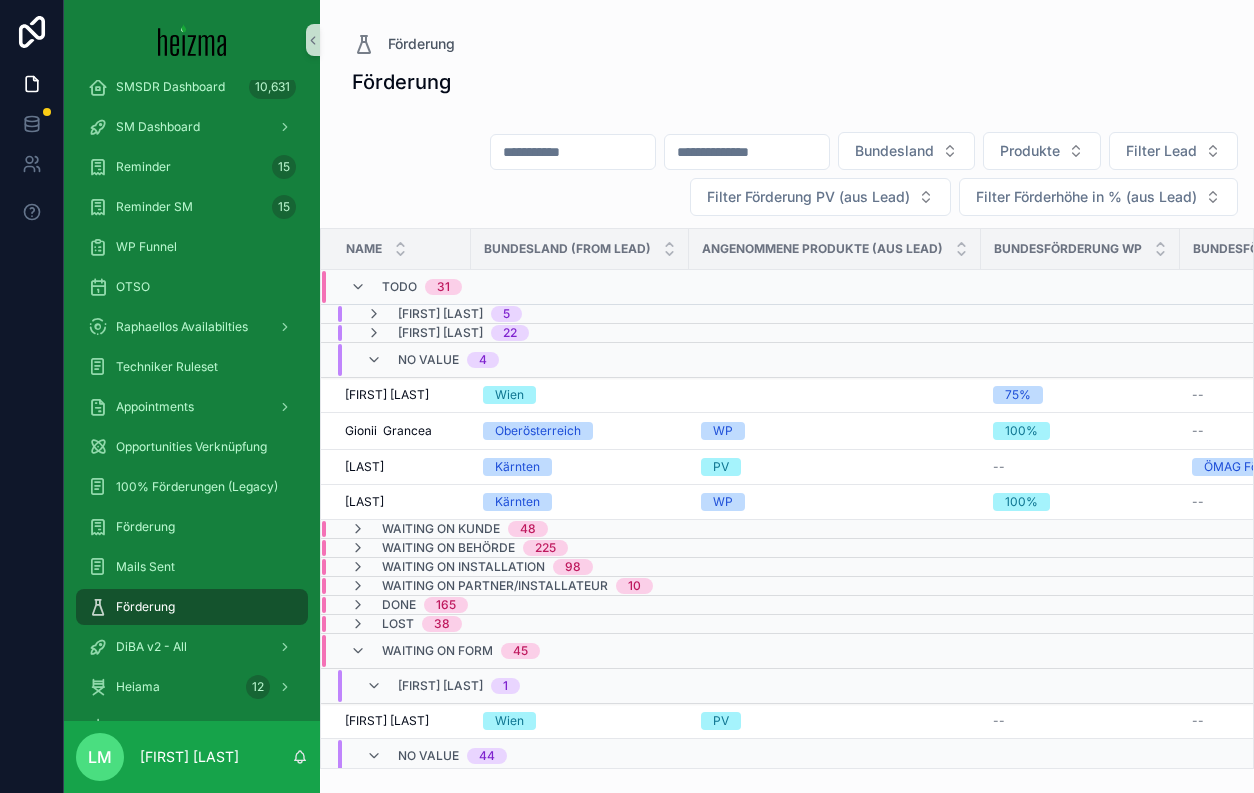 click on "Waiting on Form 45" at bounding box center [445, 651] 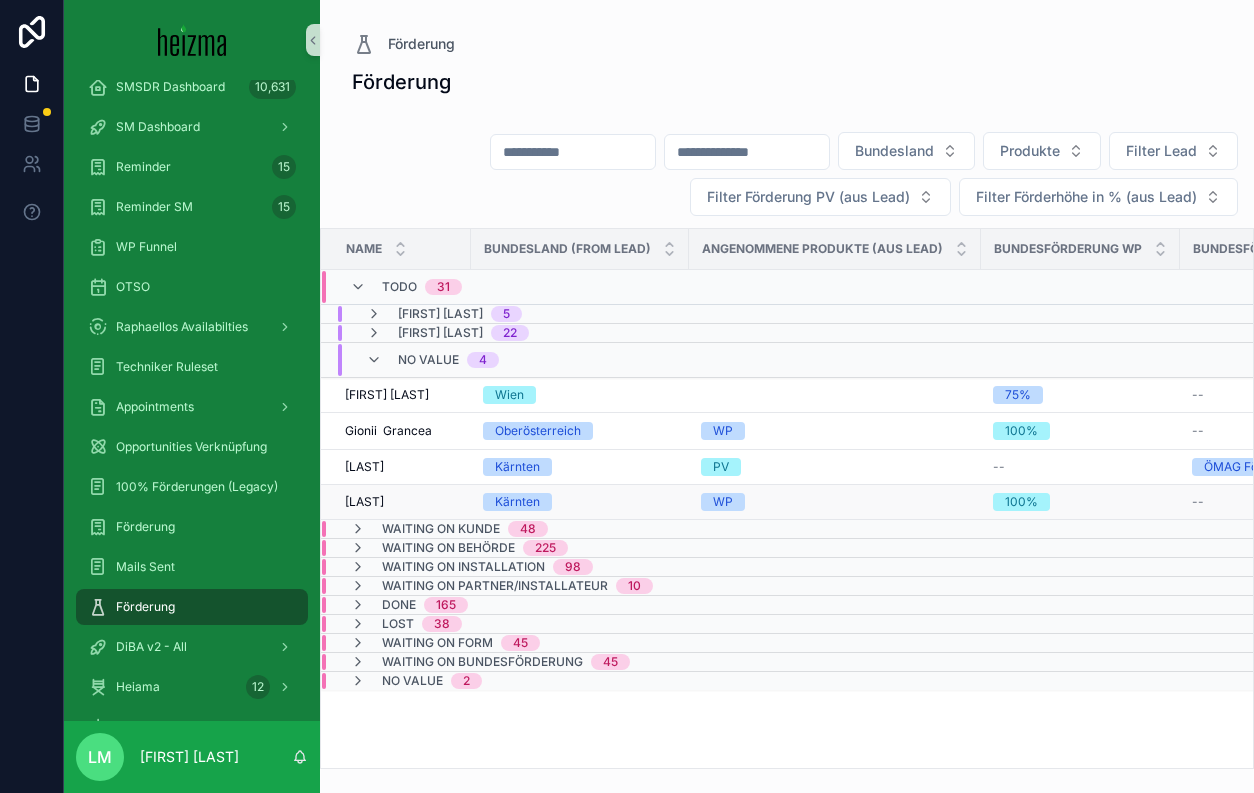 click on "Birgit Klugmaier" at bounding box center [364, 502] 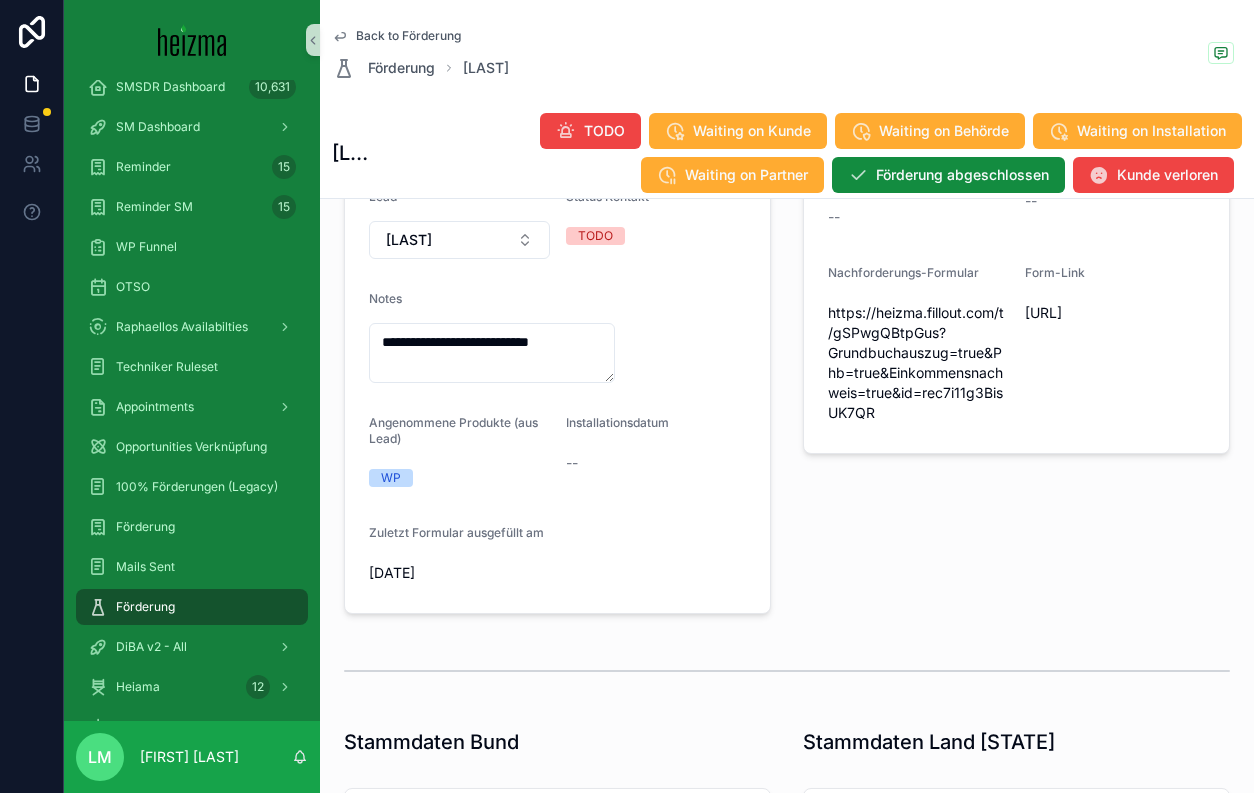 scroll, scrollTop: 450, scrollLeft: 0, axis: vertical 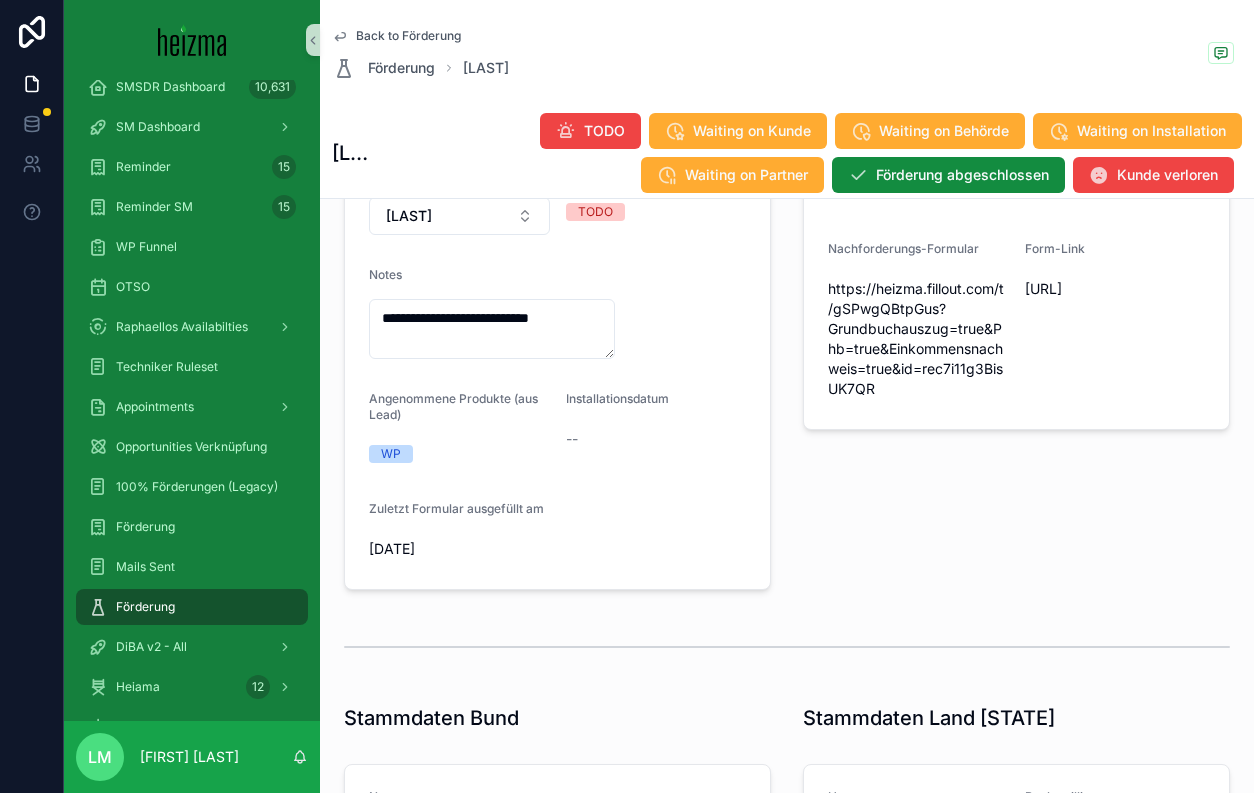 click on "Back to Förderung" at bounding box center [408, 36] 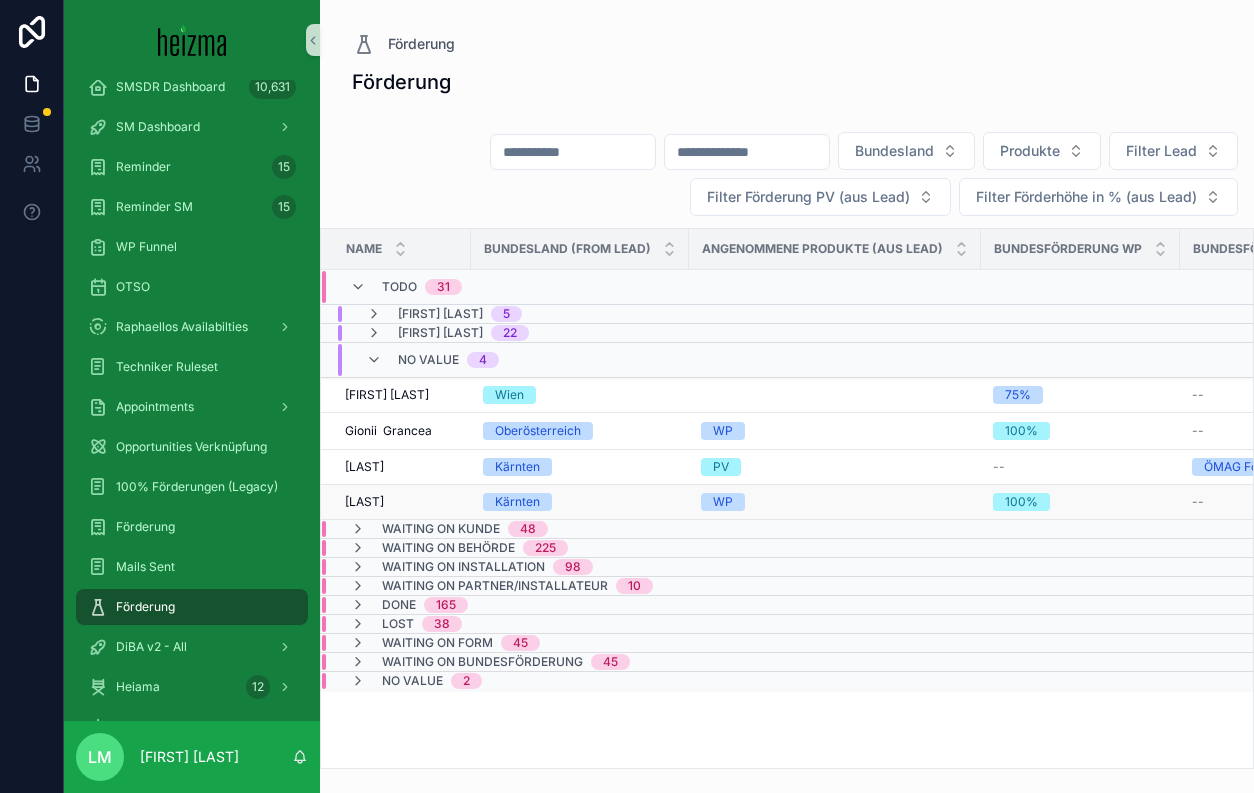 click on "Birgit Klugmaier" at bounding box center [364, 502] 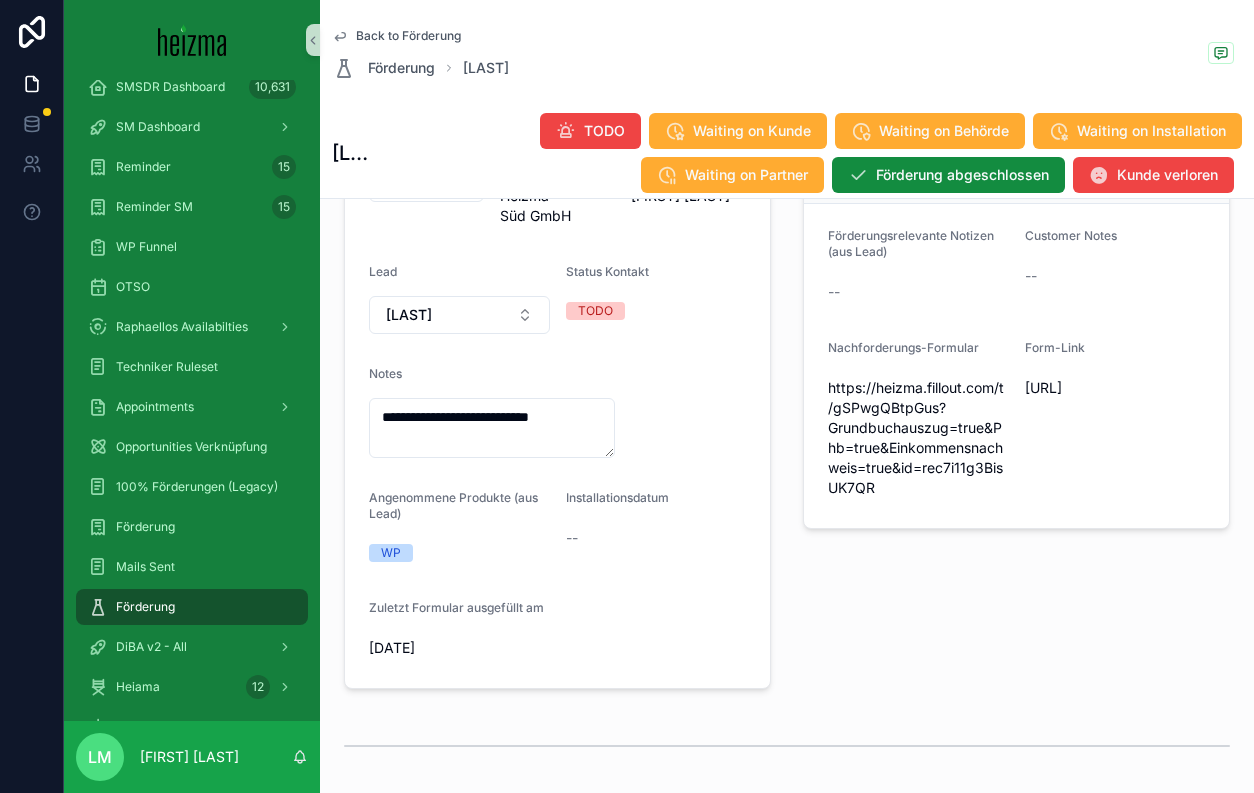scroll, scrollTop: 353, scrollLeft: 0, axis: vertical 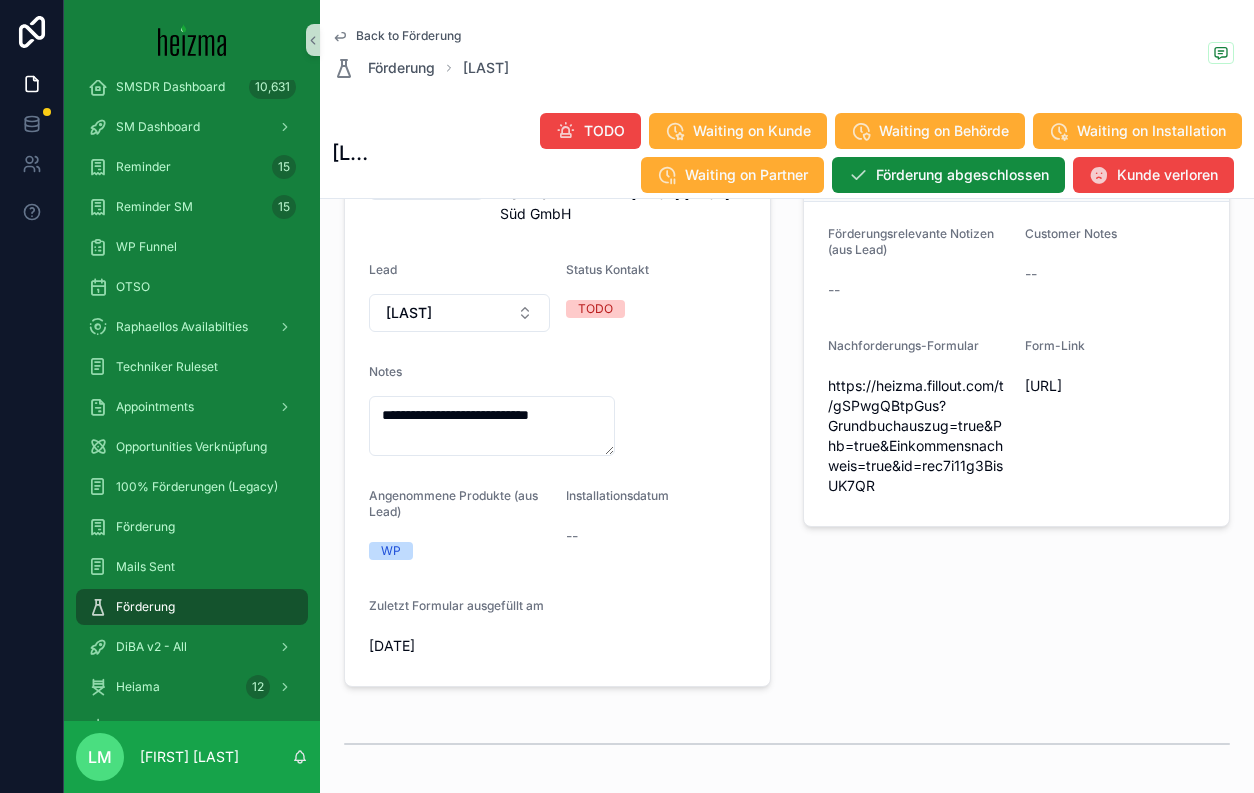 click on "Back to Förderung" at bounding box center [408, 36] 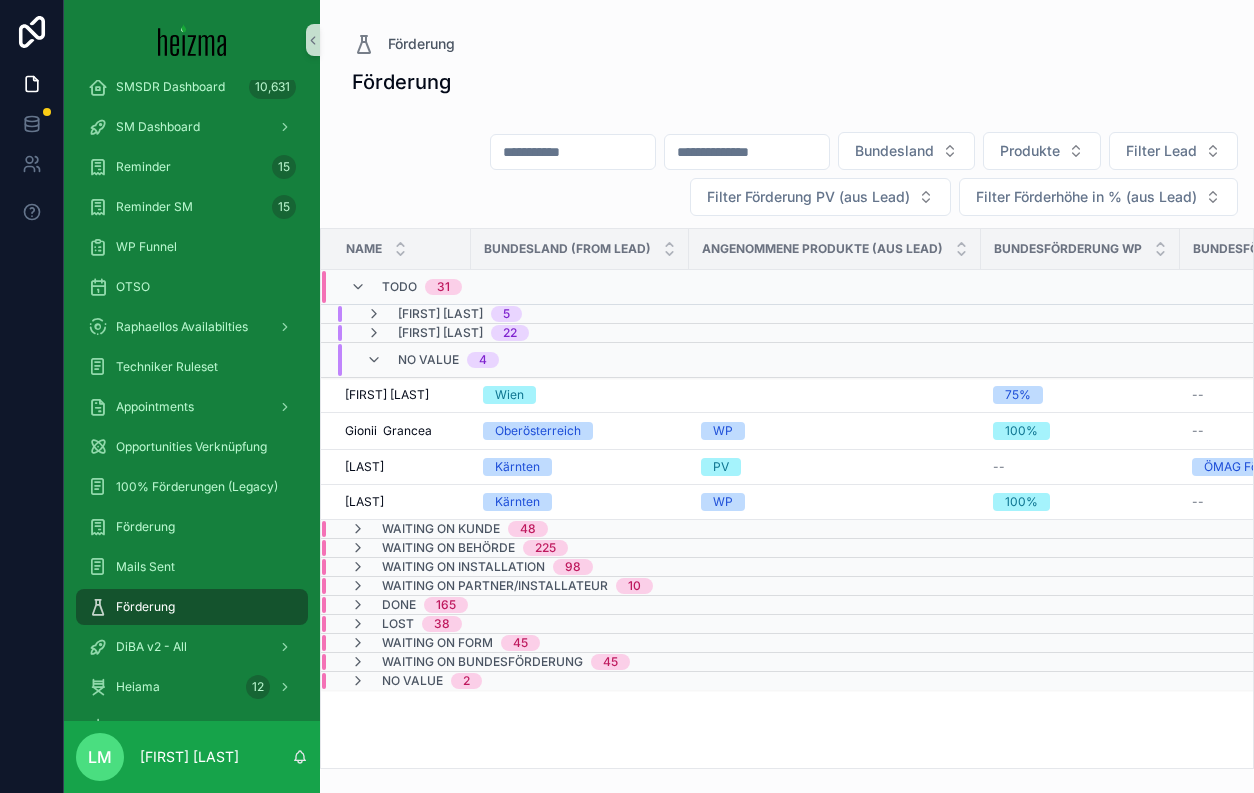 scroll, scrollTop: 0, scrollLeft: 0, axis: both 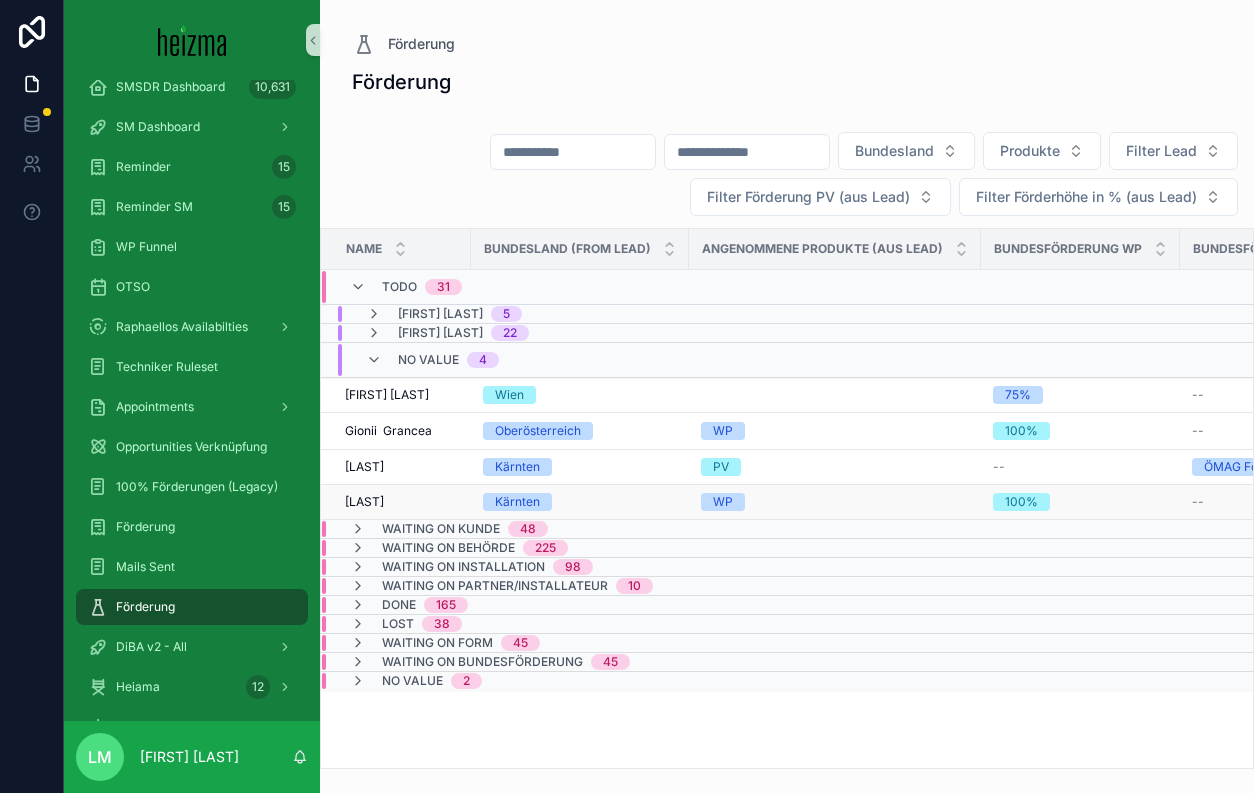 click on "Birgit Klugmaier" at bounding box center [364, 502] 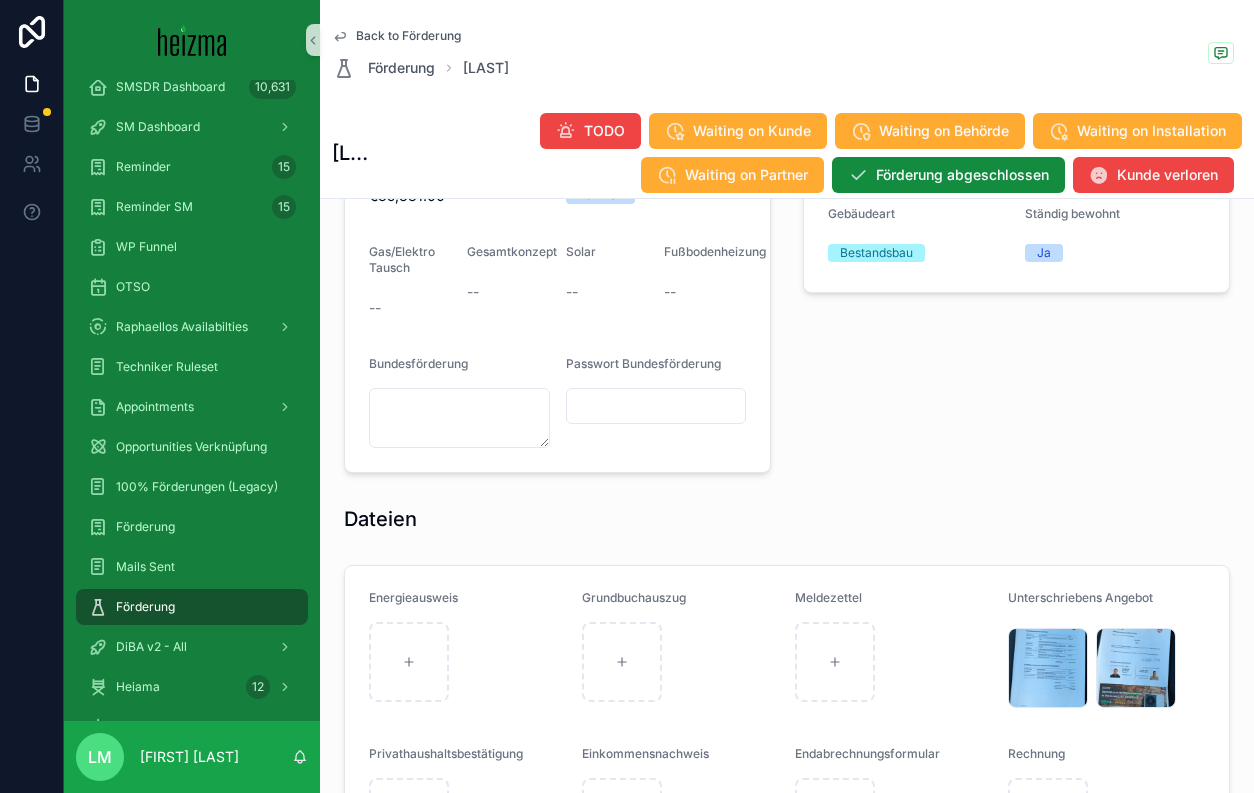 scroll, scrollTop: 1778, scrollLeft: 0, axis: vertical 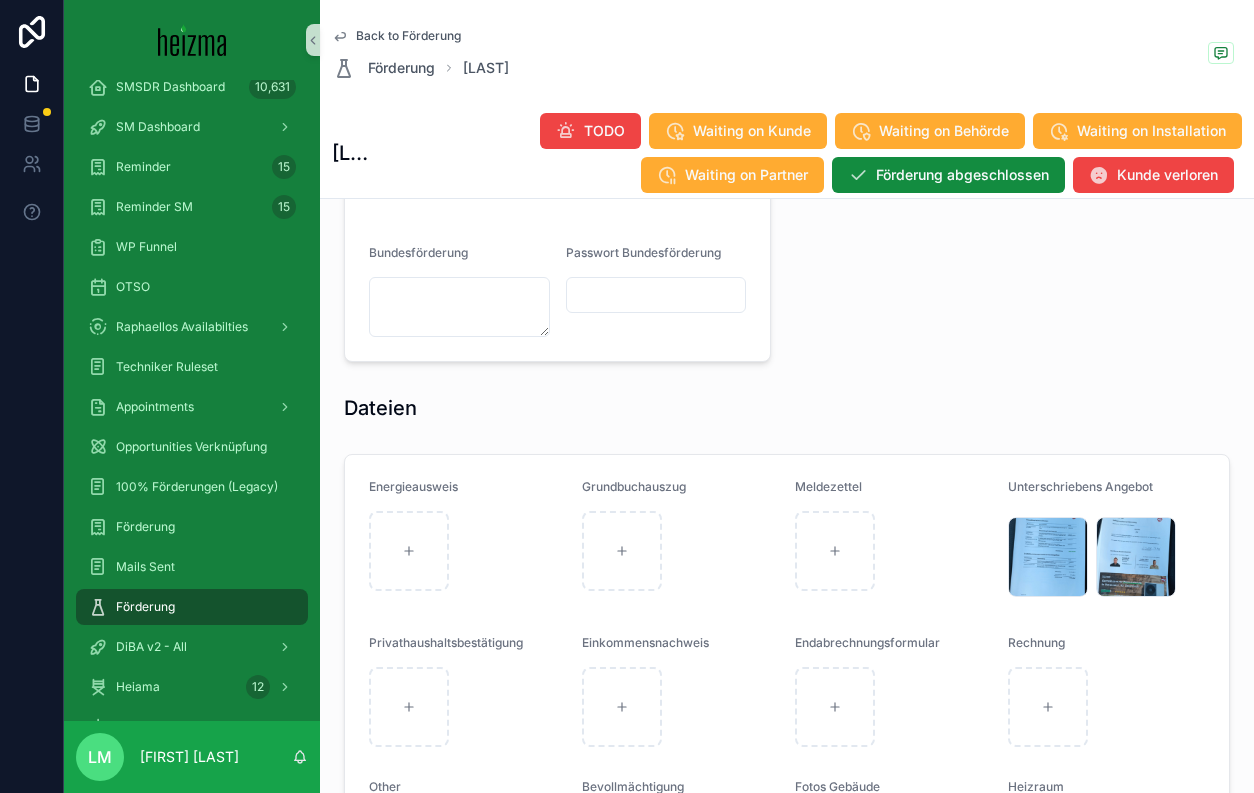 click on "Back to Förderung  Förderung  Birgit Klugmaier" at bounding box center [420, 54] 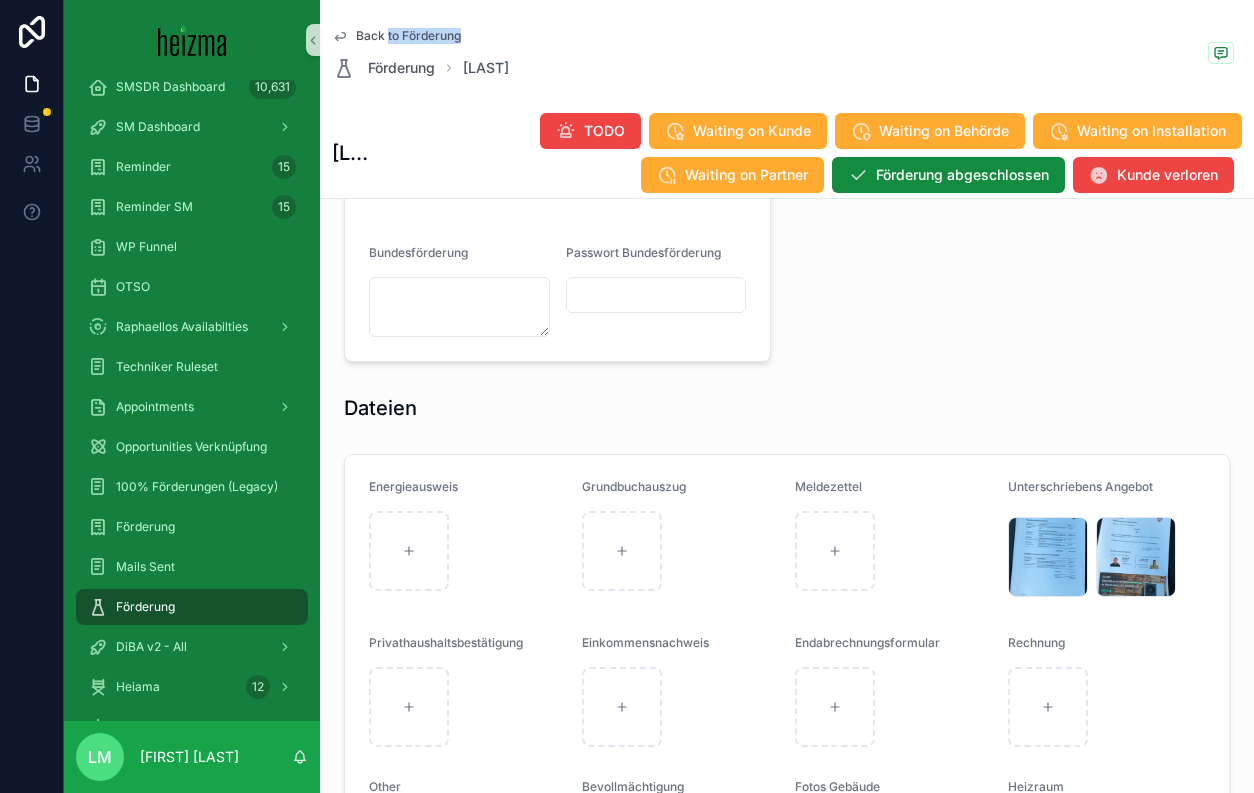 click on "Back to Förderung  Förderung  Birgit Klugmaier" at bounding box center (420, 54) 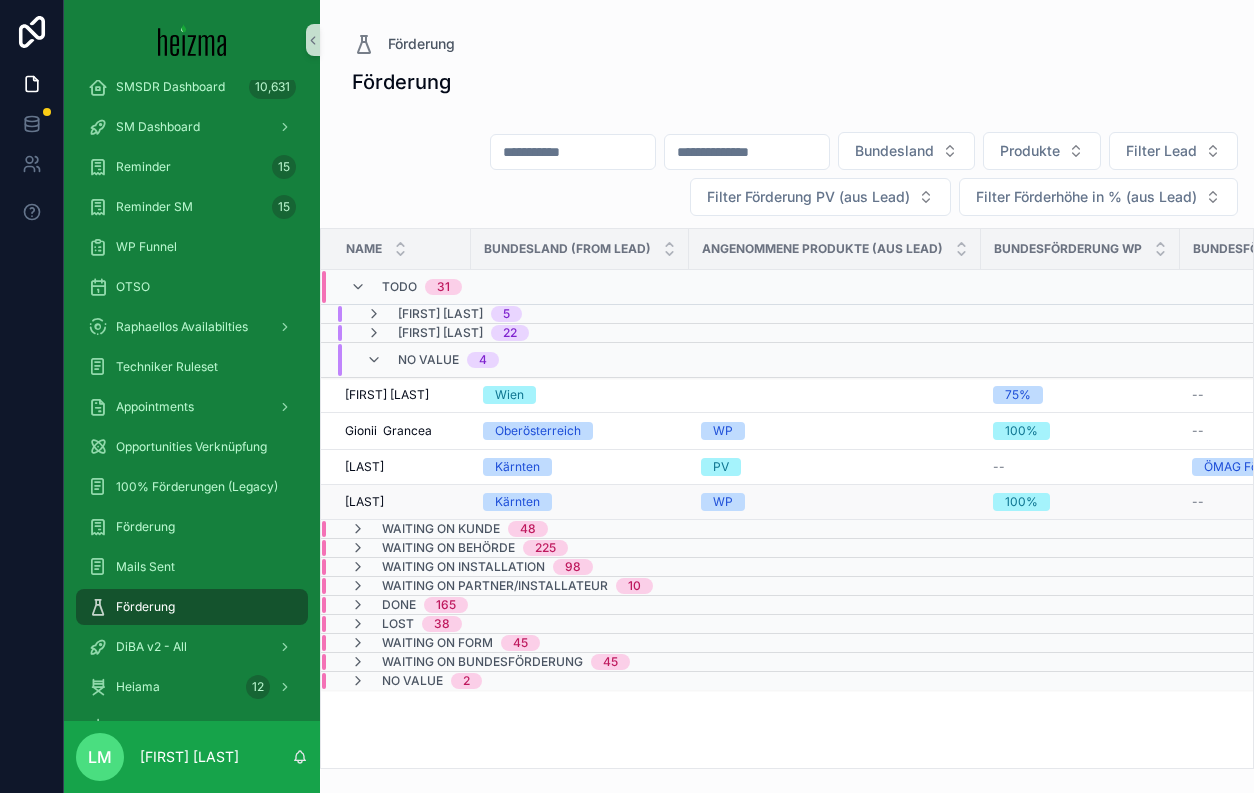 click on "Birgit Klugmaier" at bounding box center (364, 502) 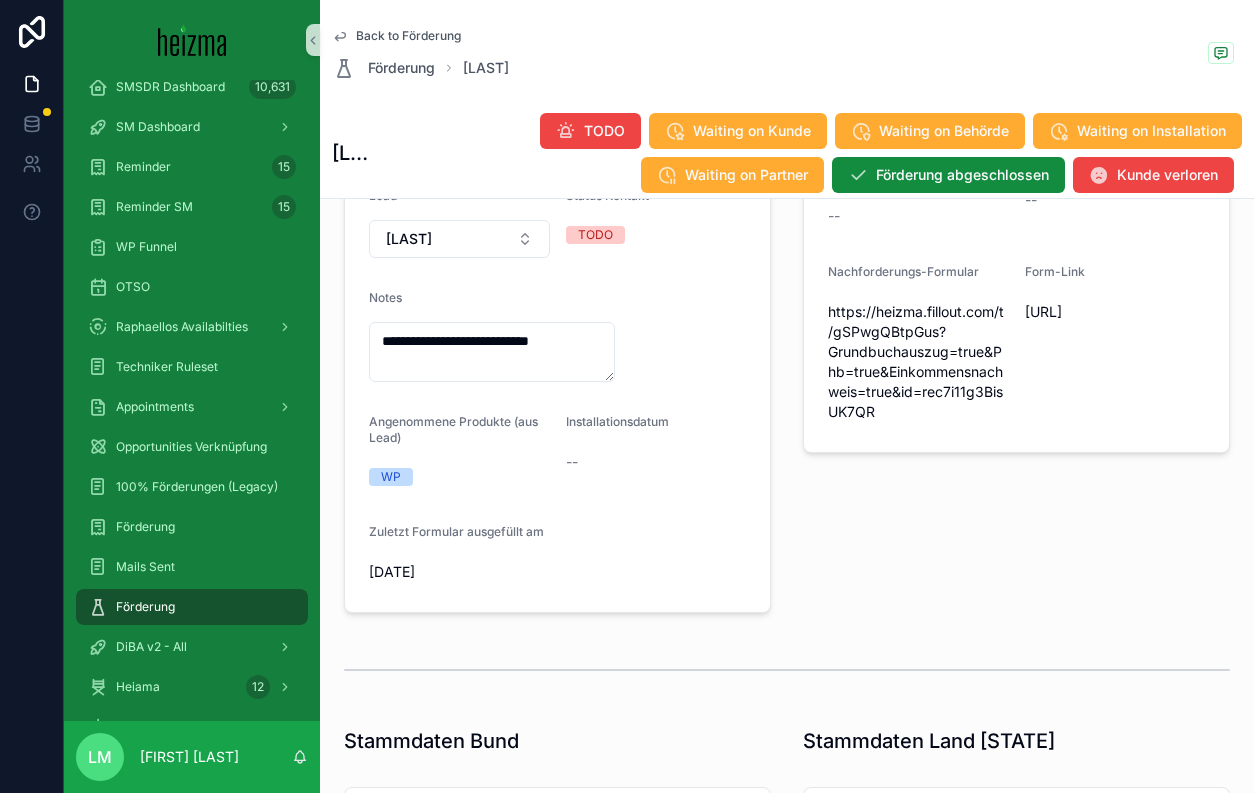 scroll, scrollTop: 430, scrollLeft: 0, axis: vertical 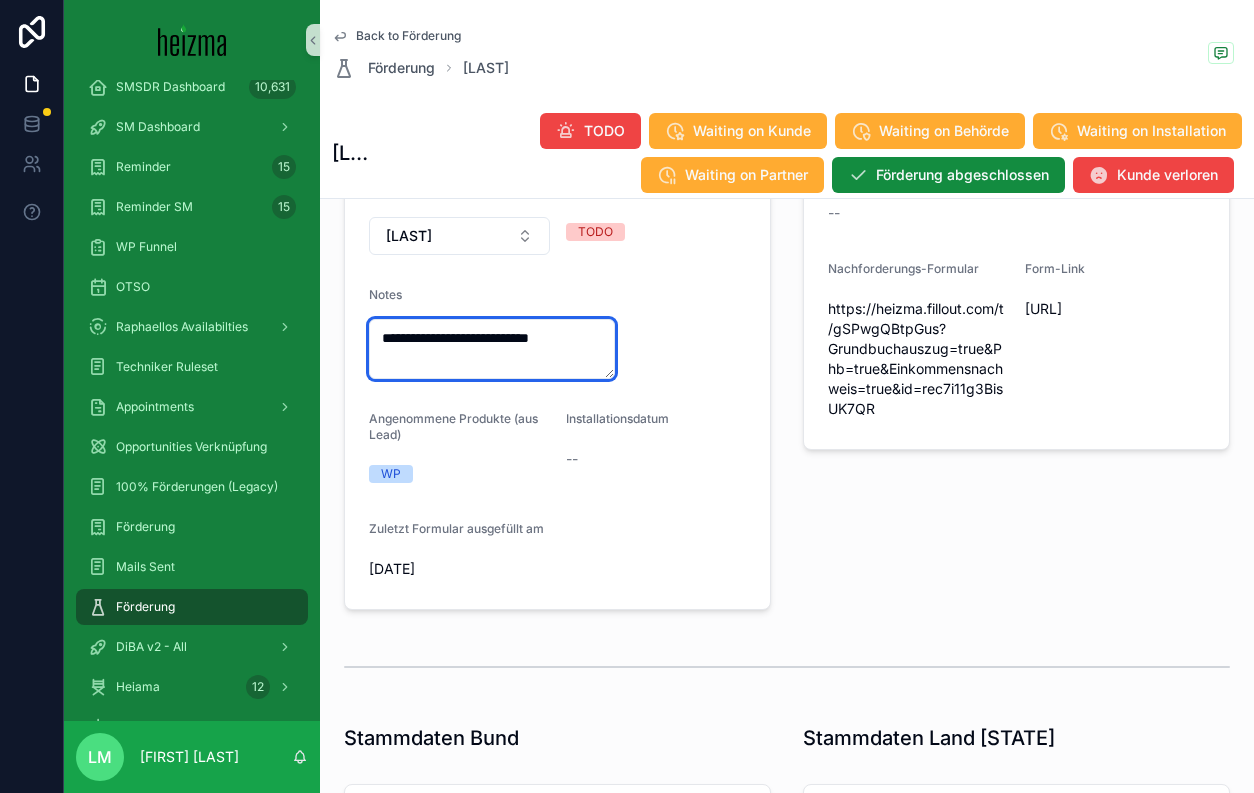 click on "**********" at bounding box center (492, 349) 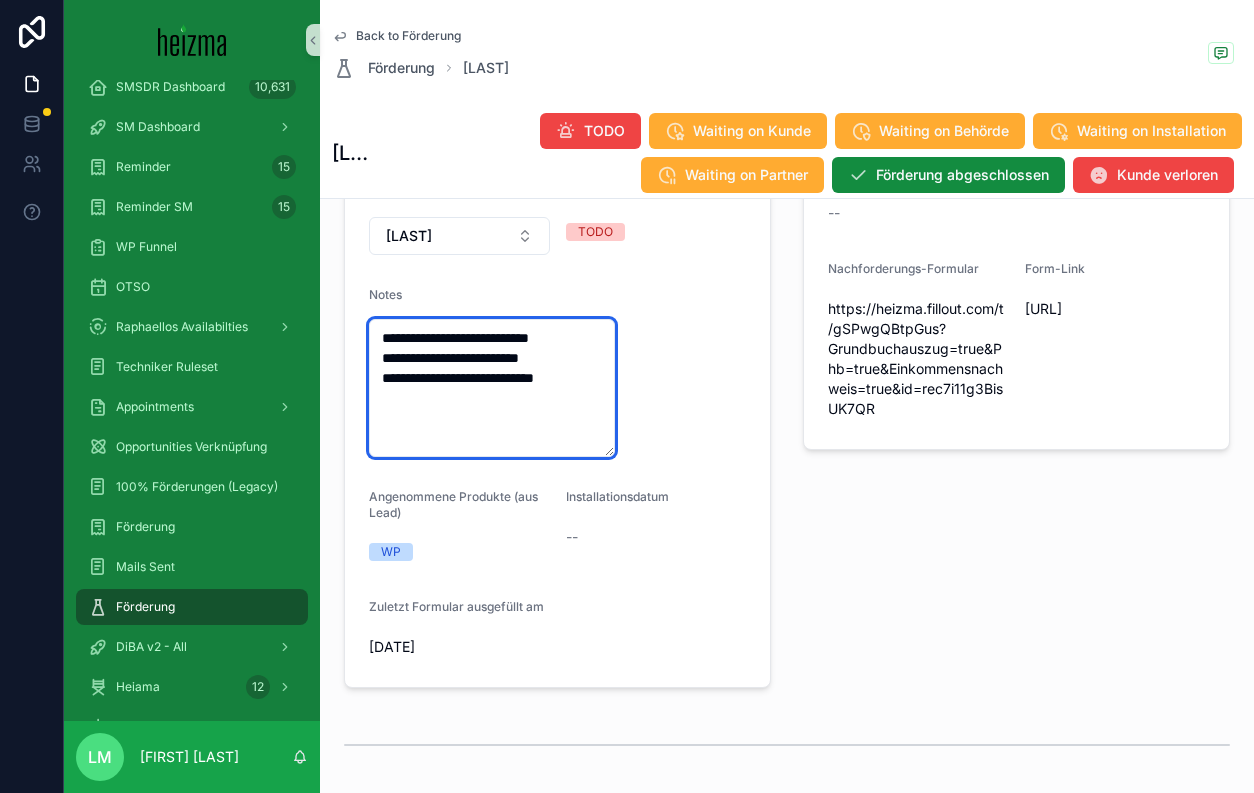 type on "**********" 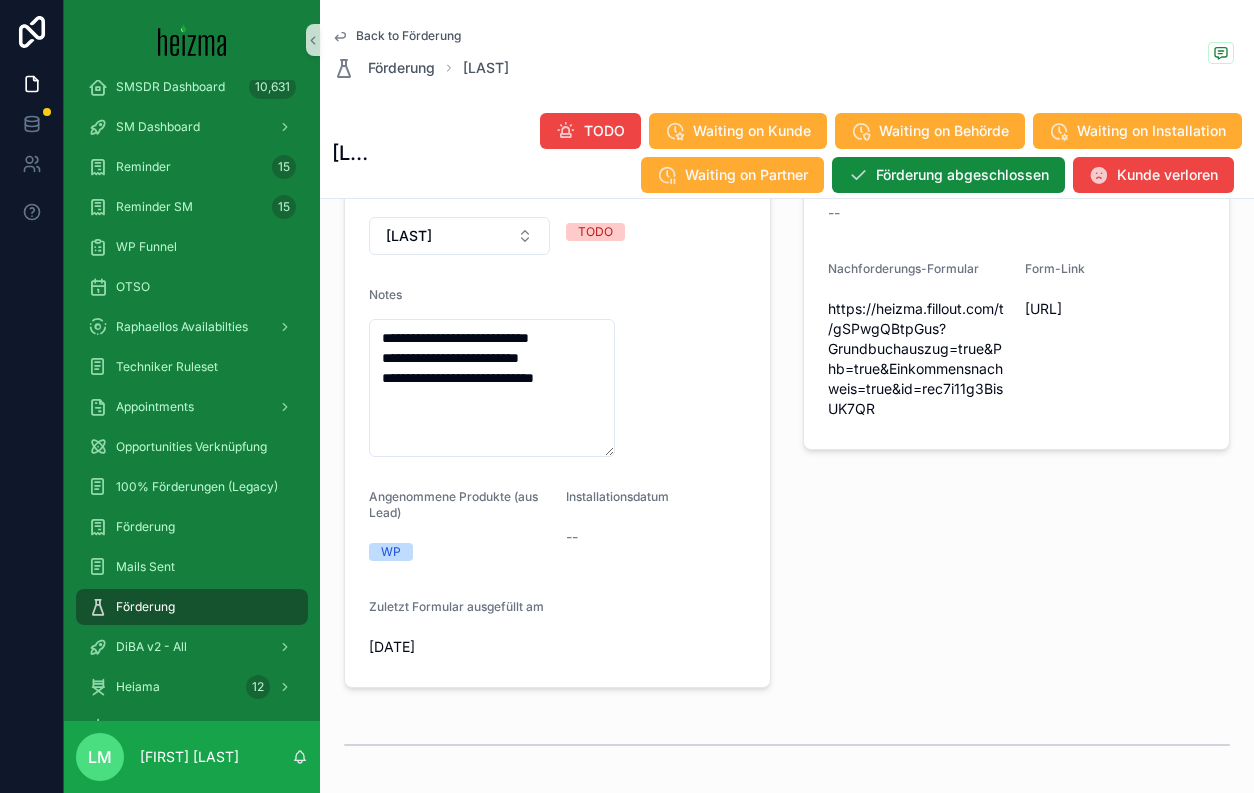 click on "**********" at bounding box center (557, 317) 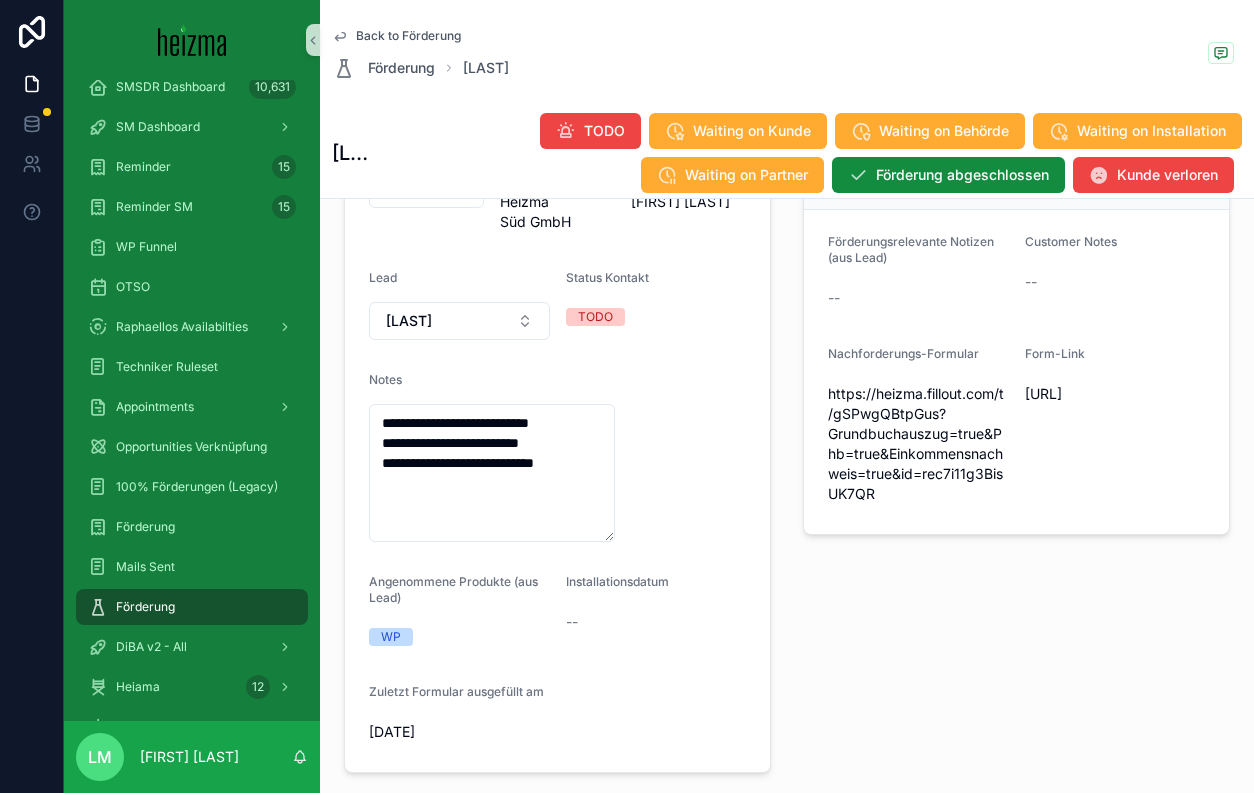 scroll, scrollTop: 0, scrollLeft: 0, axis: both 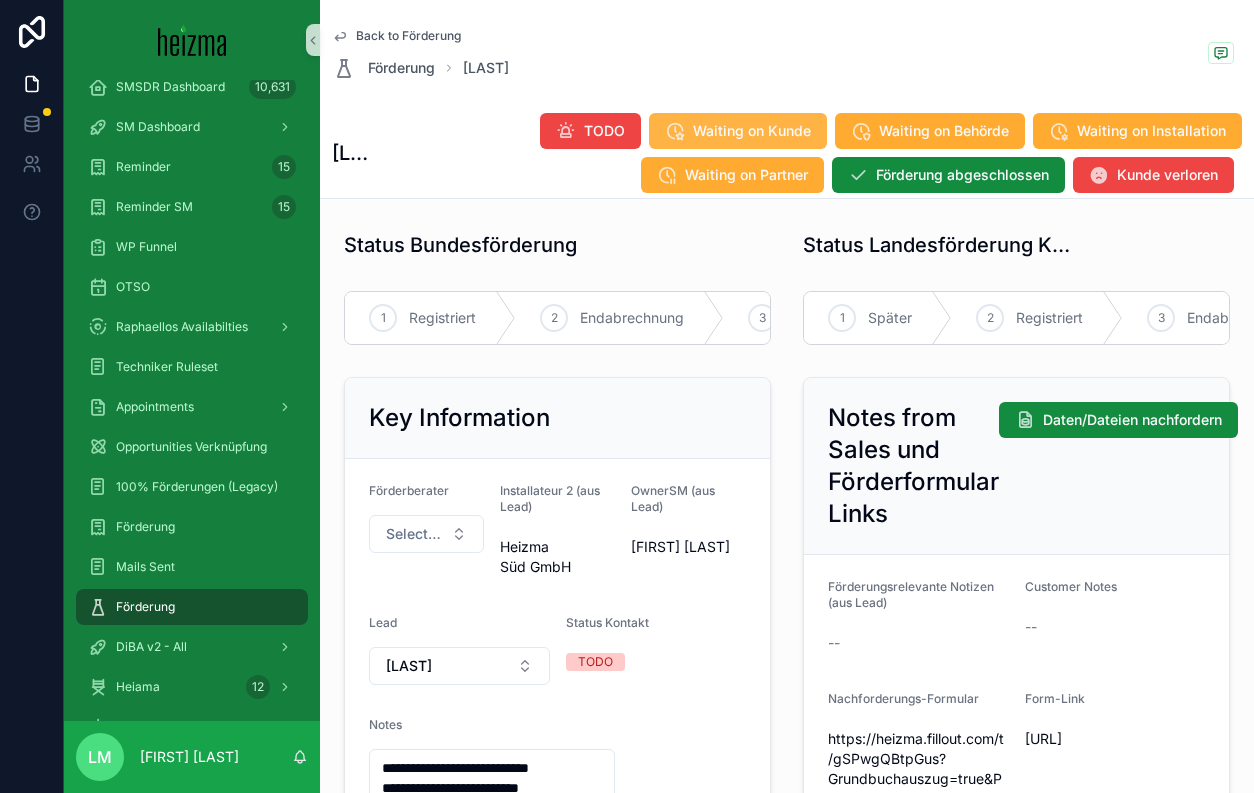 click on "Waiting on Kunde" at bounding box center [752, 131] 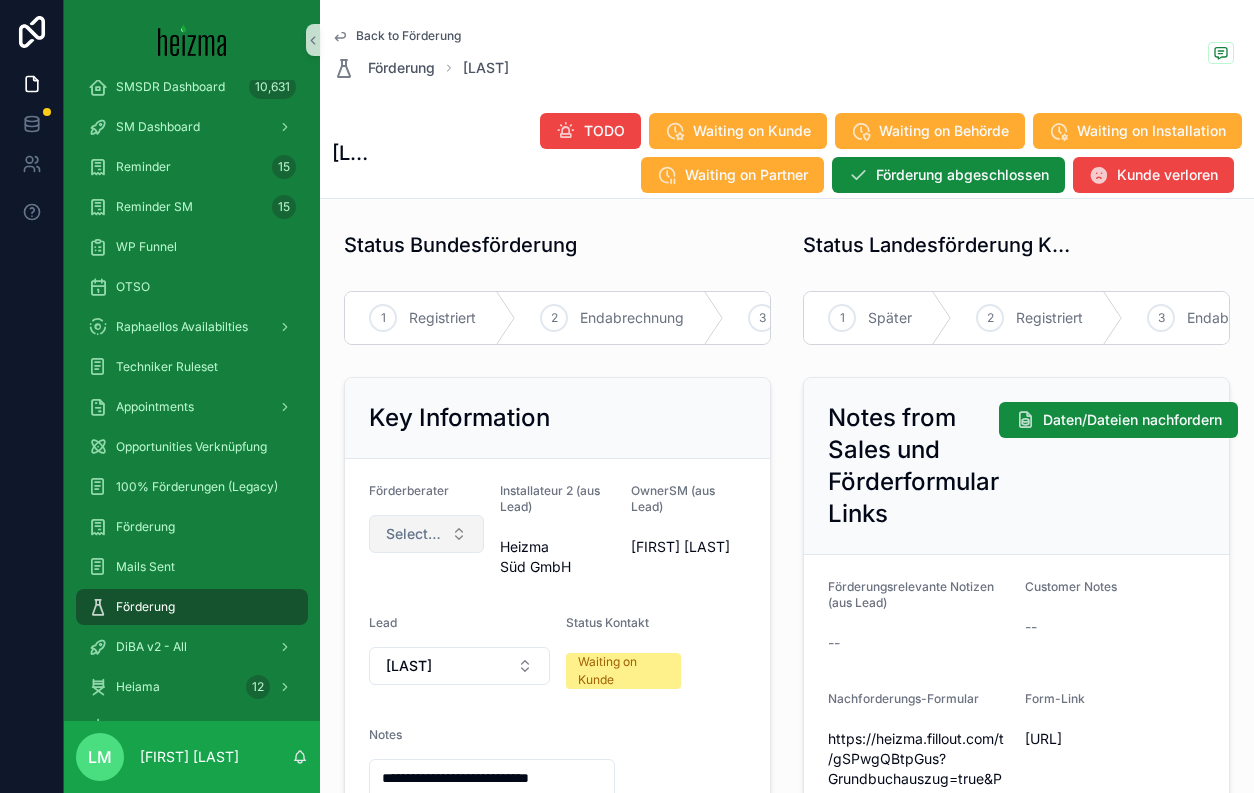 click on "Select a Förderberater" at bounding box center [414, 534] 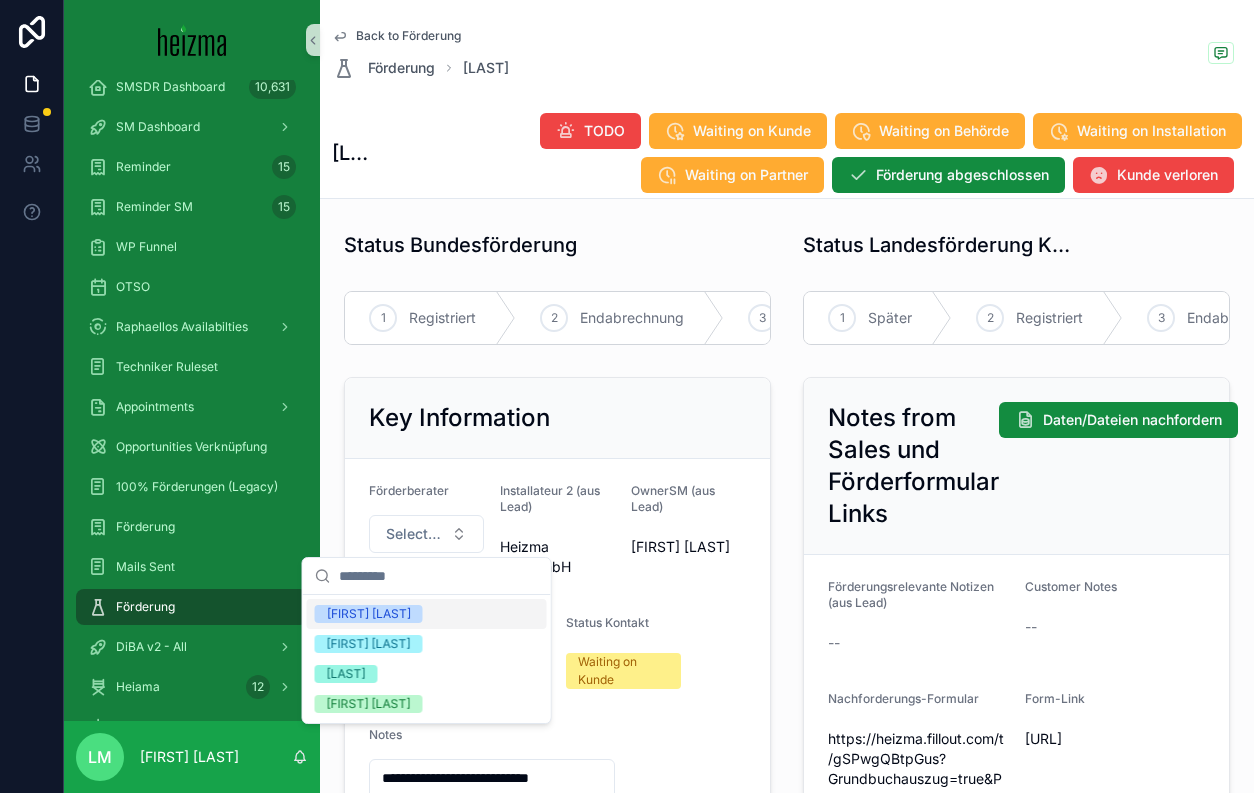 click on "Installateur 2 (aus Lead)" at bounding box center (557, 499) 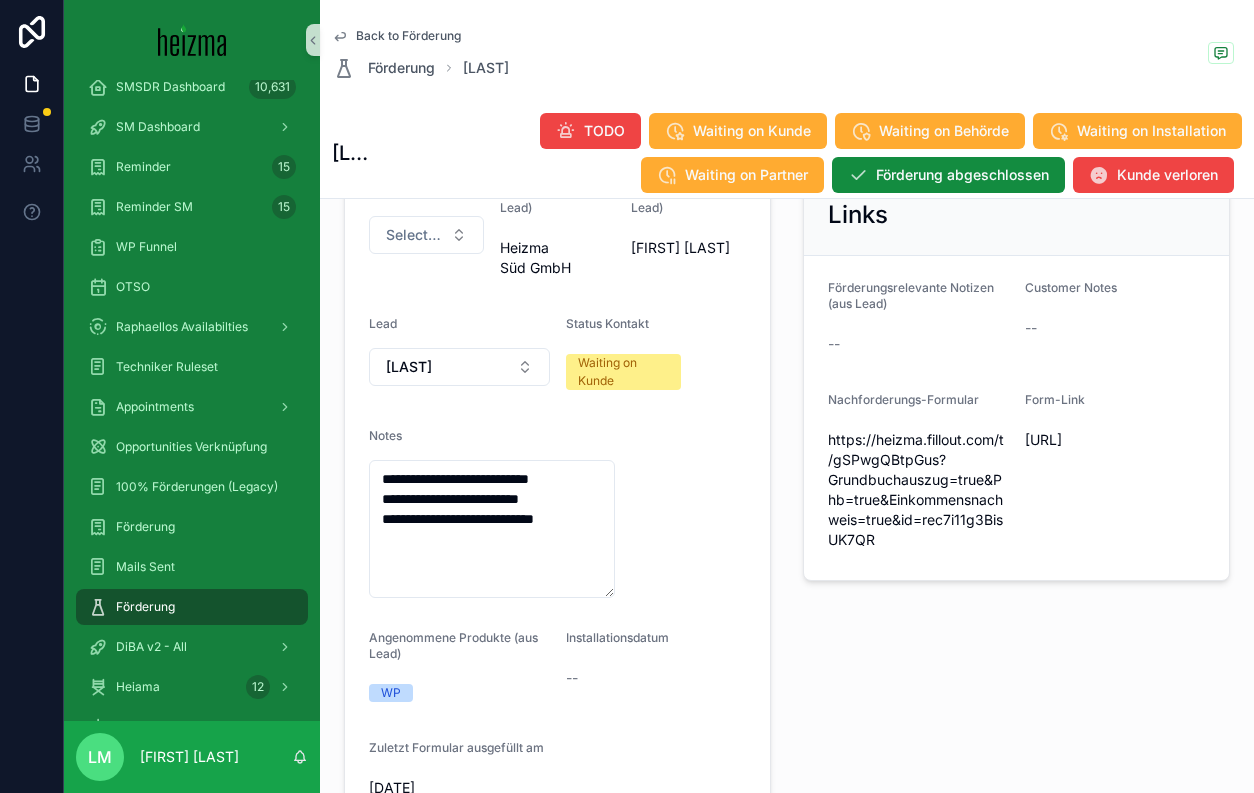 click on "Back to Förderung  Förderung  Birgit Klugmaier" at bounding box center (787, 54) 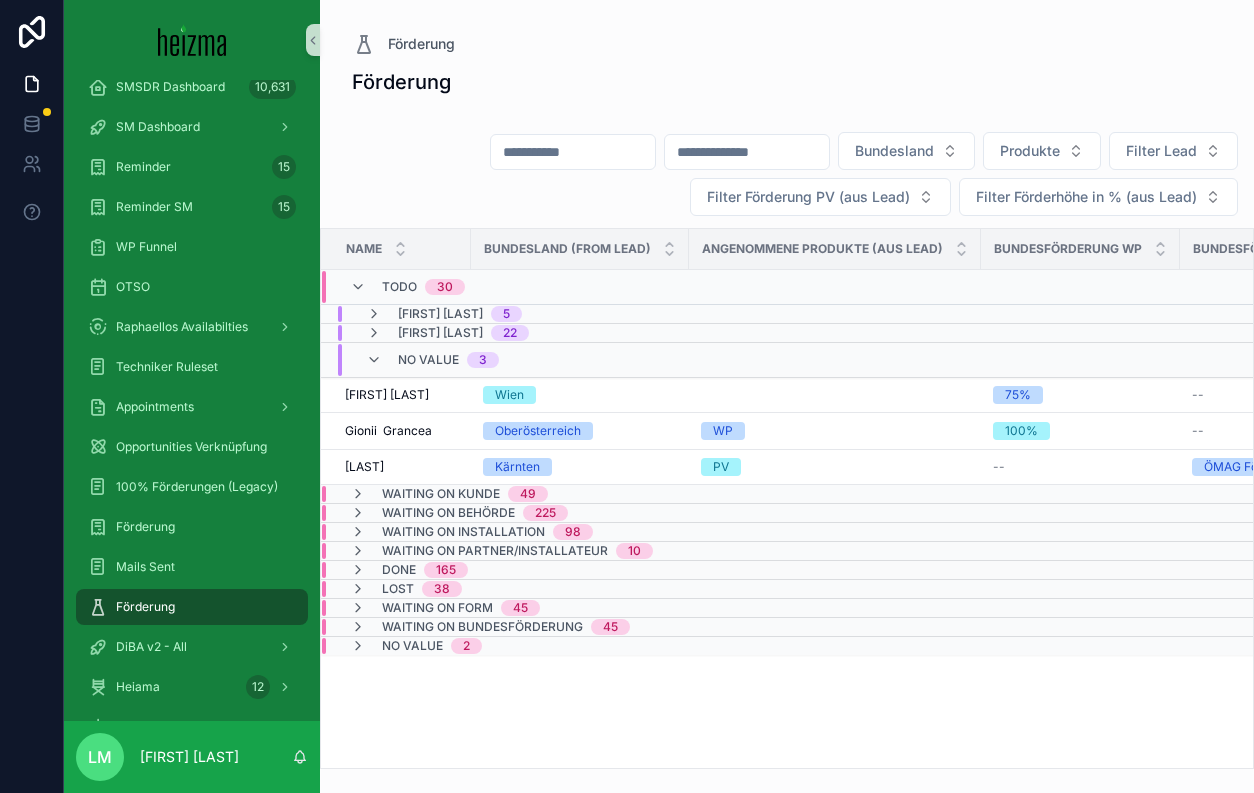 scroll, scrollTop: 0, scrollLeft: 0, axis: both 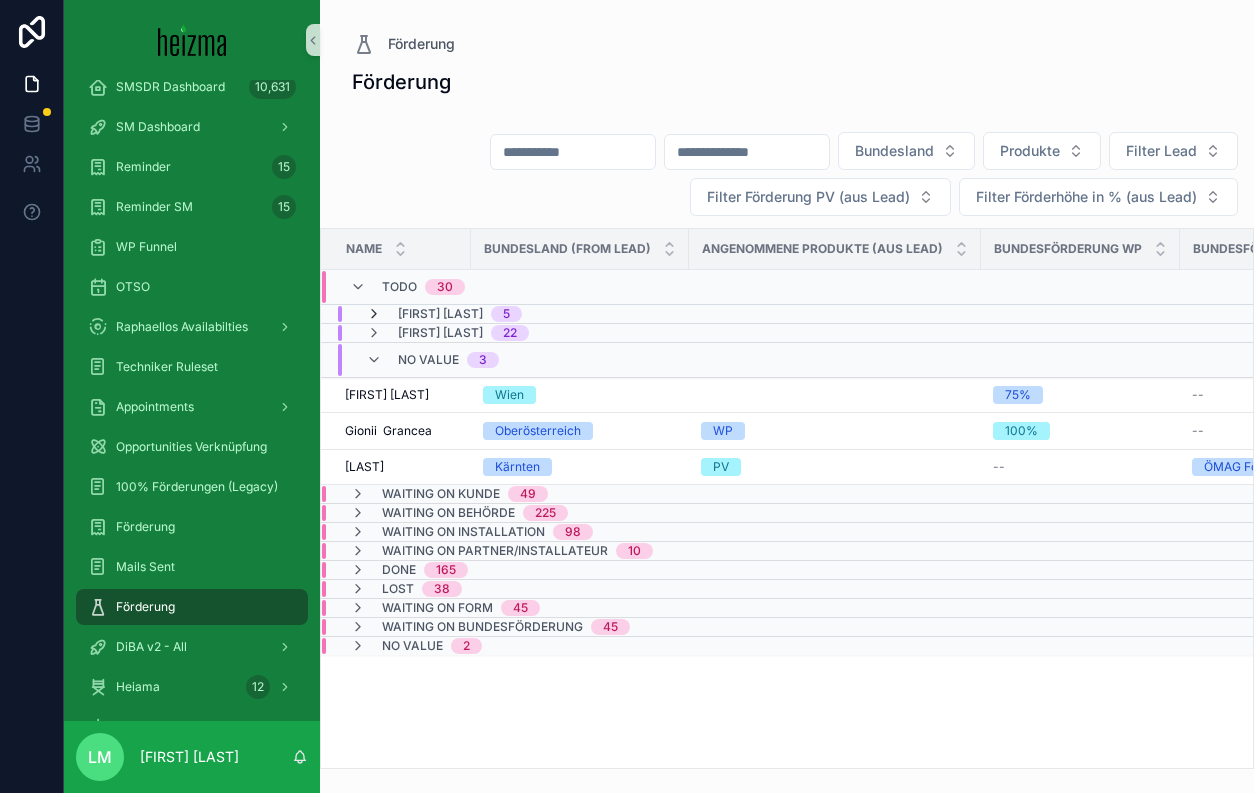 click at bounding box center [374, 314] 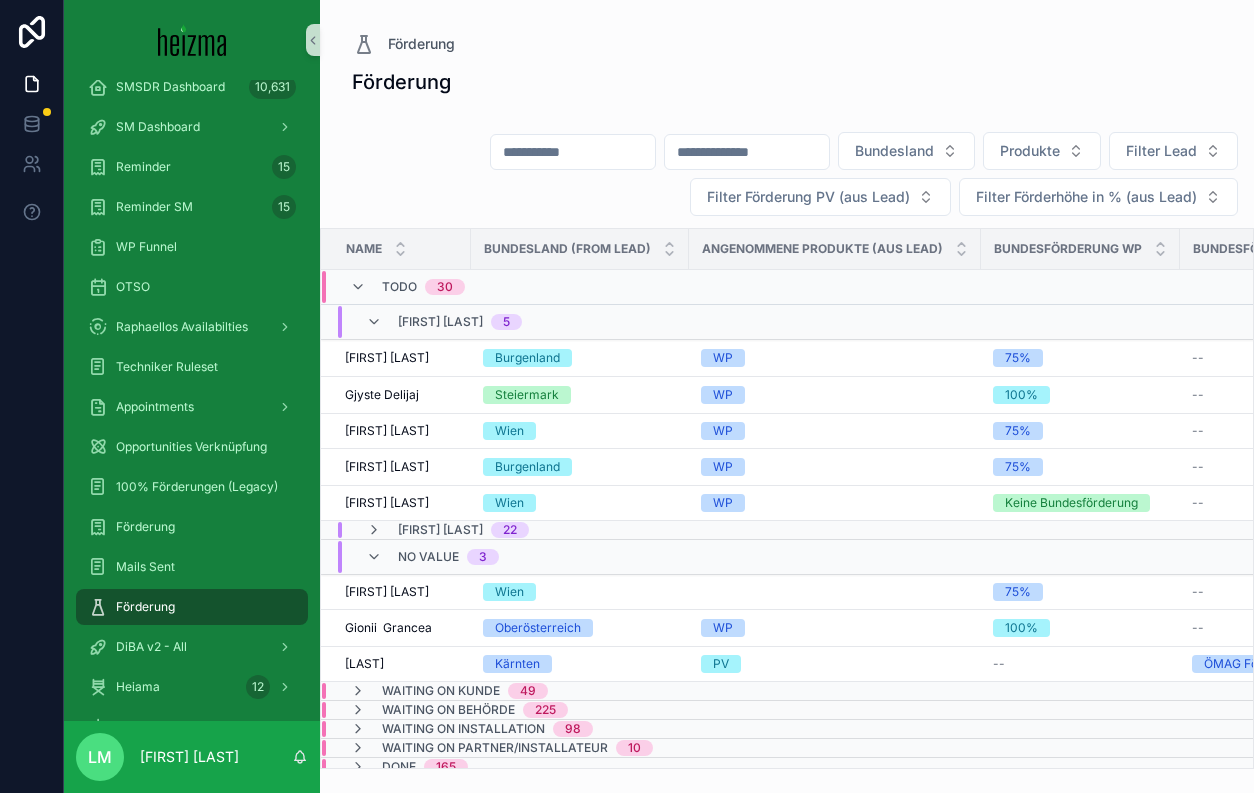 click on "Lucy Munster 5" at bounding box center (444, 322) 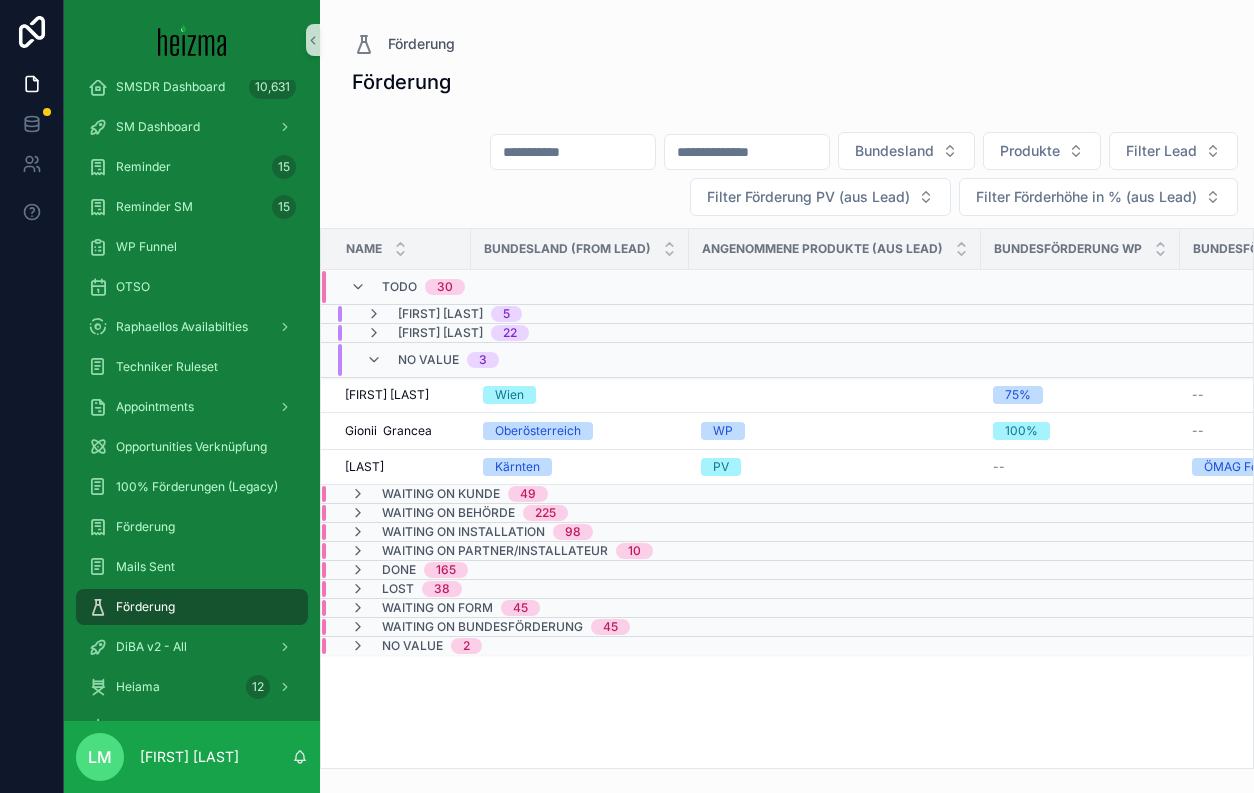 click on "Lucy Munster 5" at bounding box center (444, 314) 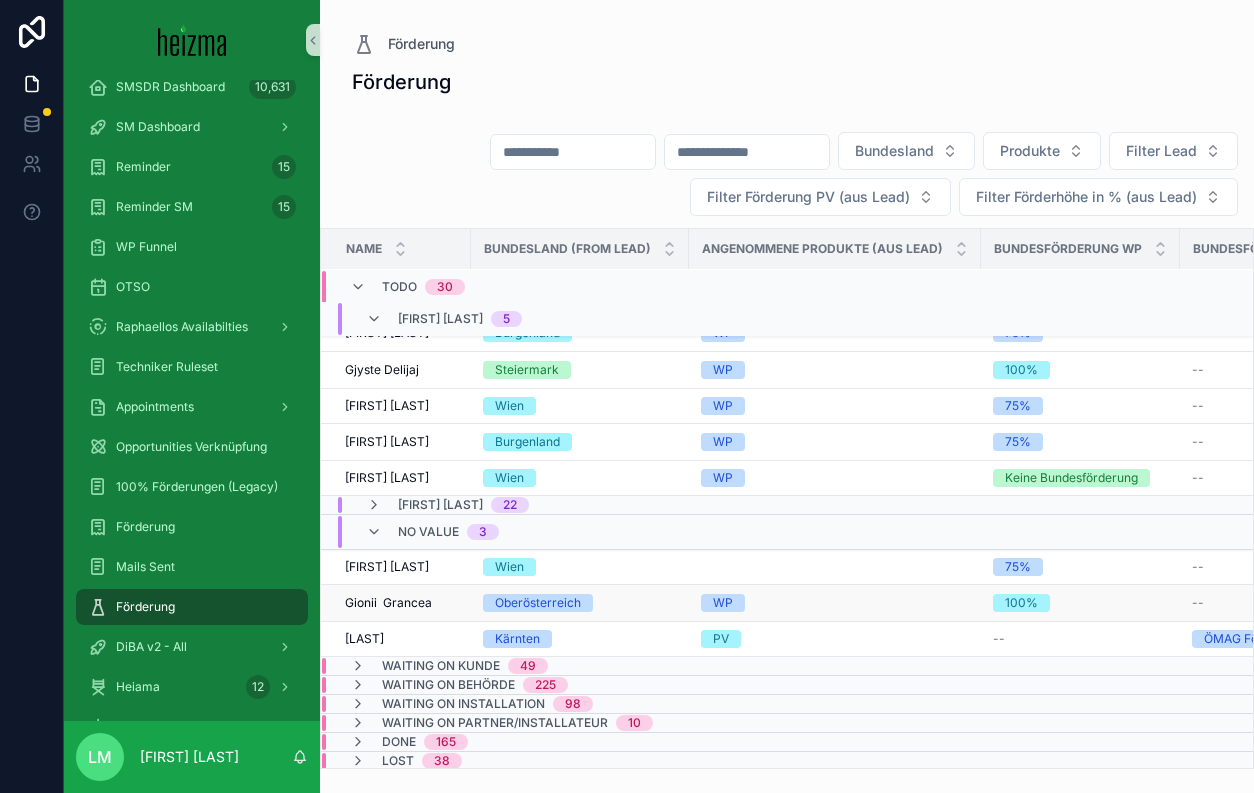 scroll, scrollTop: 24, scrollLeft: 0, axis: vertical 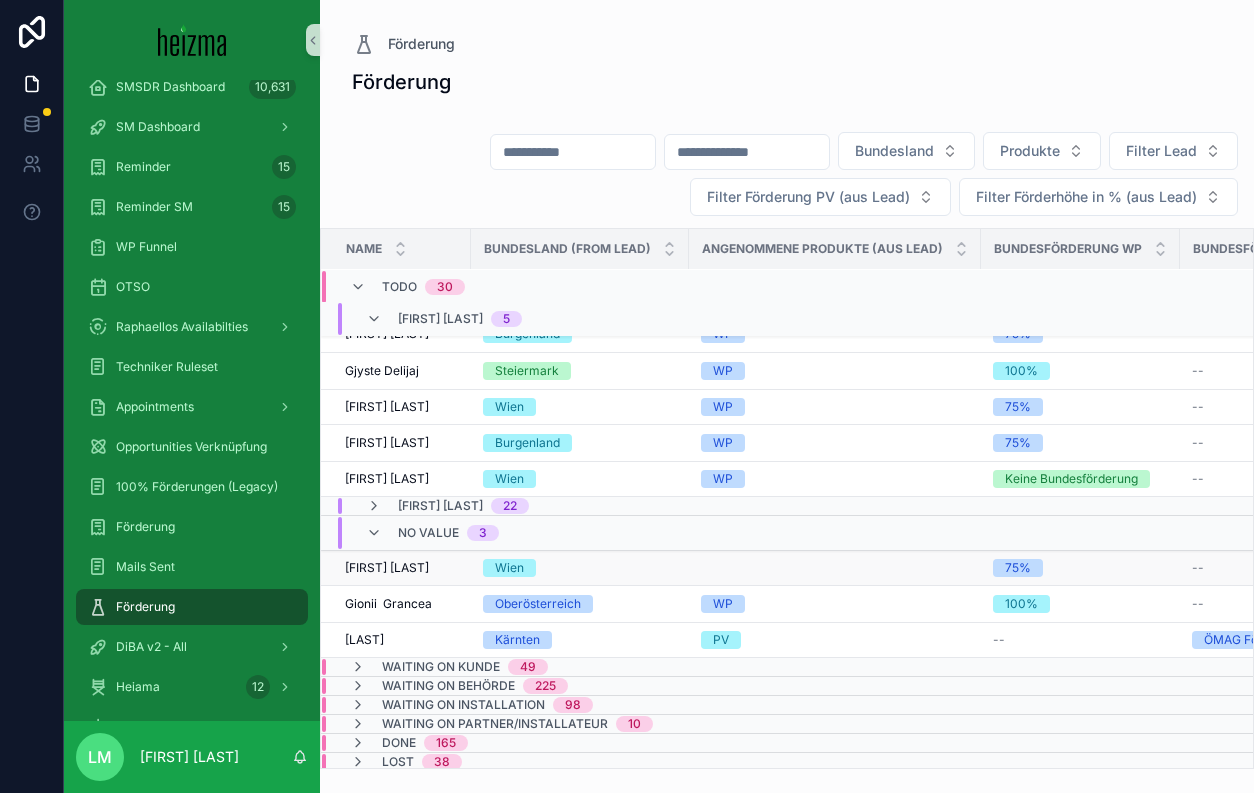 click on "[FIRST] [LAST]" at bounding box center (387, 568) 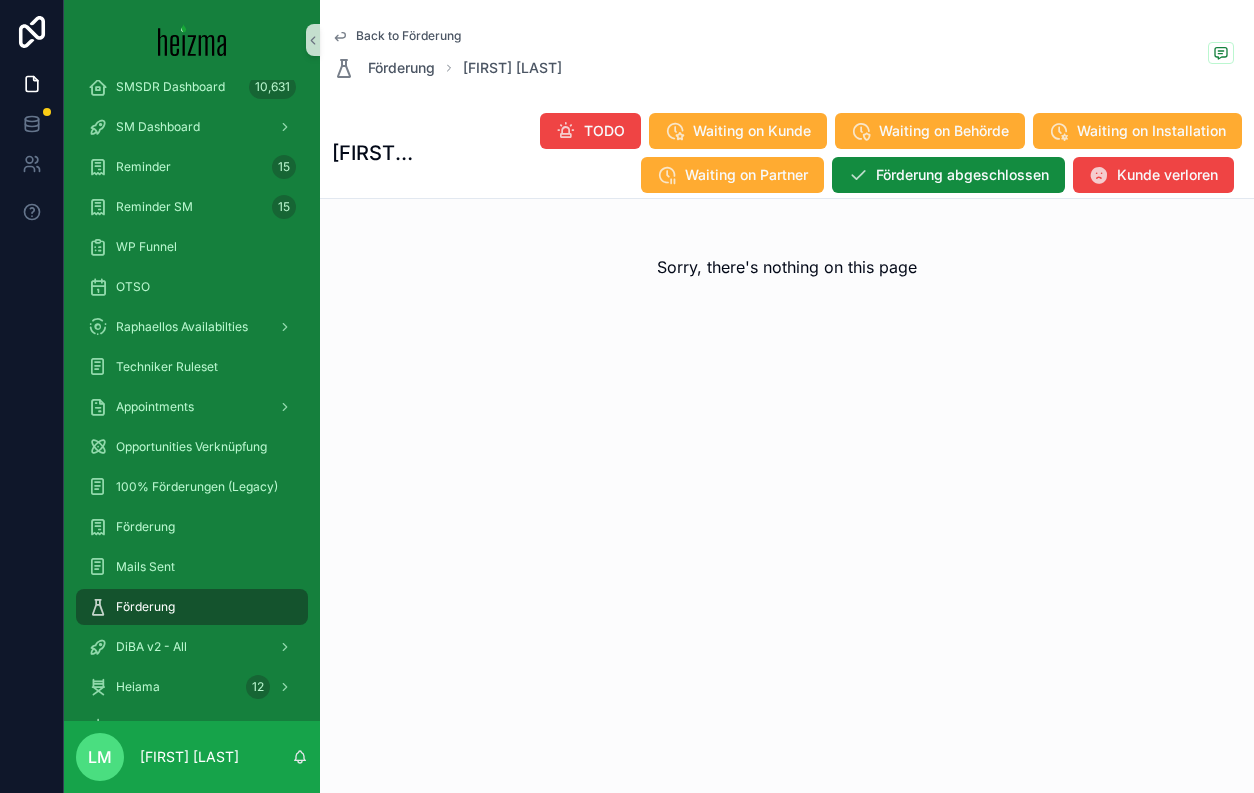 click on "Back to Förderung  Förderung  [FIRST] [LAST]" at bounding box center (787, 54) 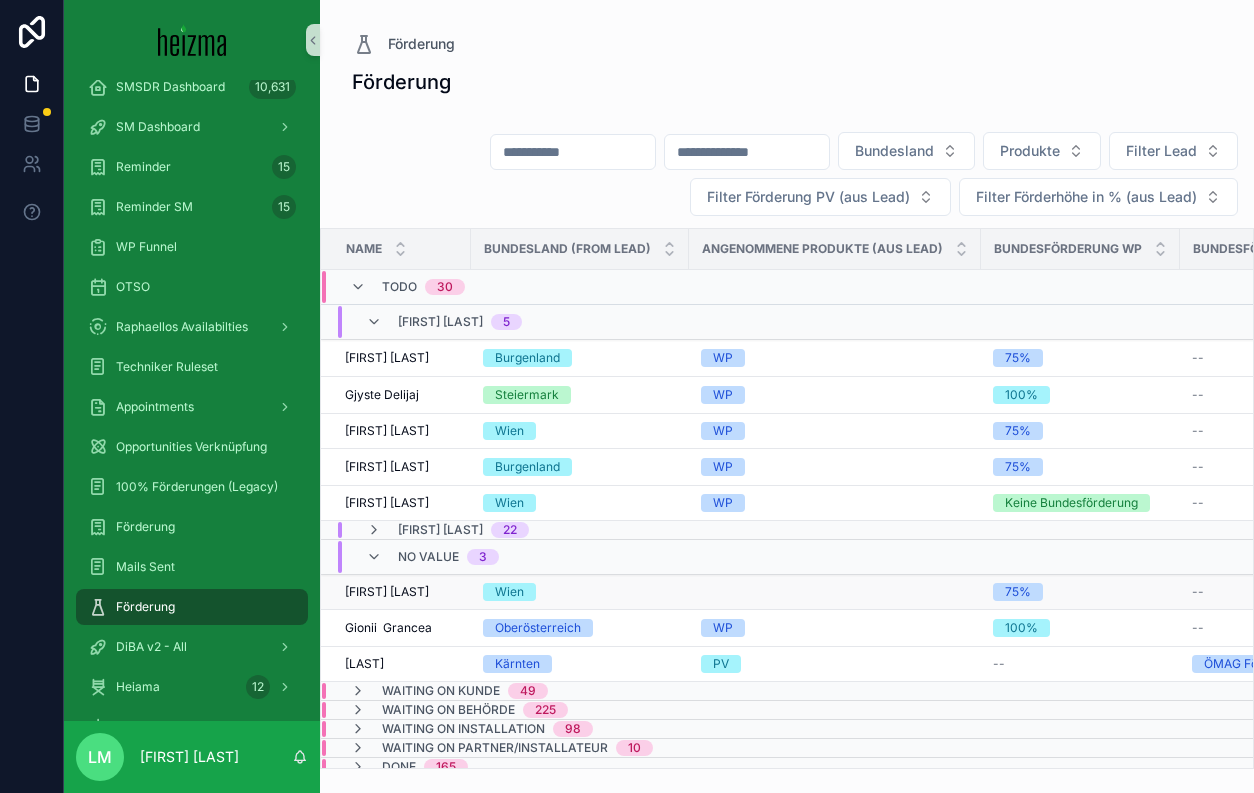 scroll, scrollTop: 14, scrollLeft: 0, axis: vertical 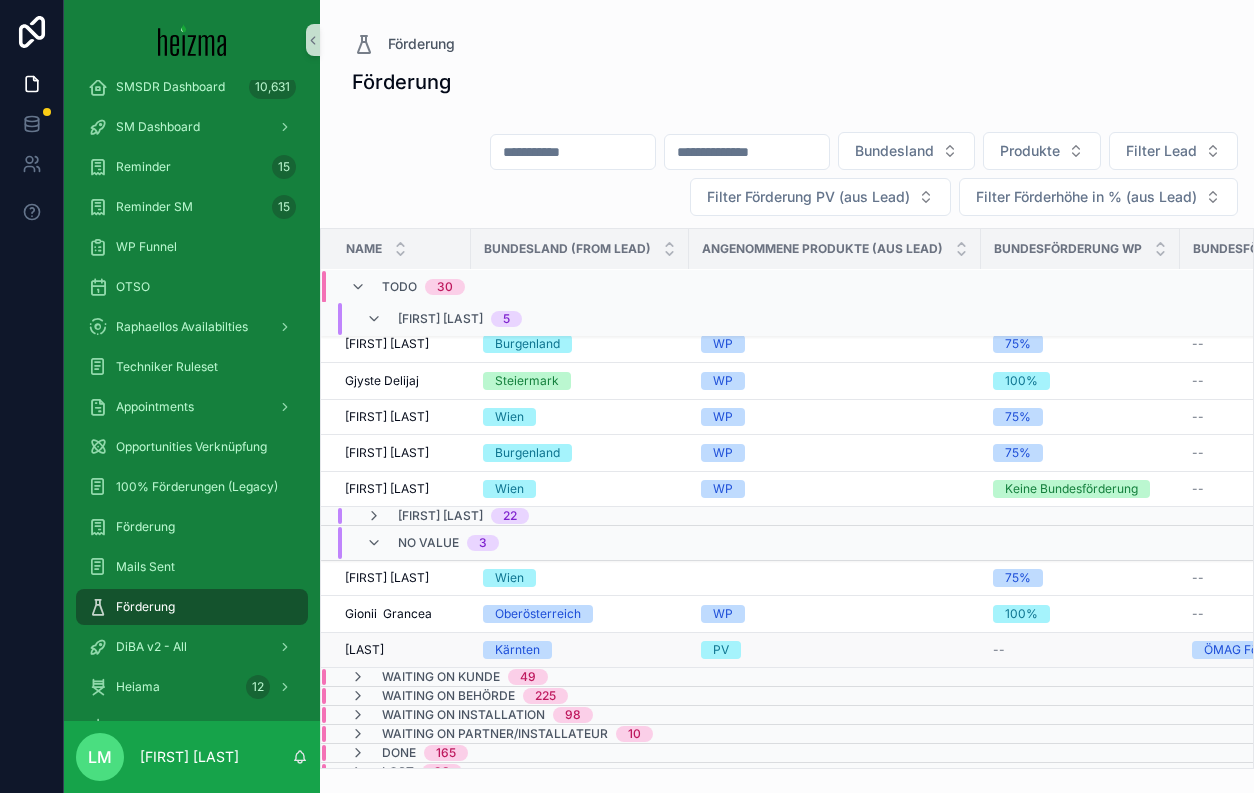 click on "Kärnten" at bounding box center [580, 650] 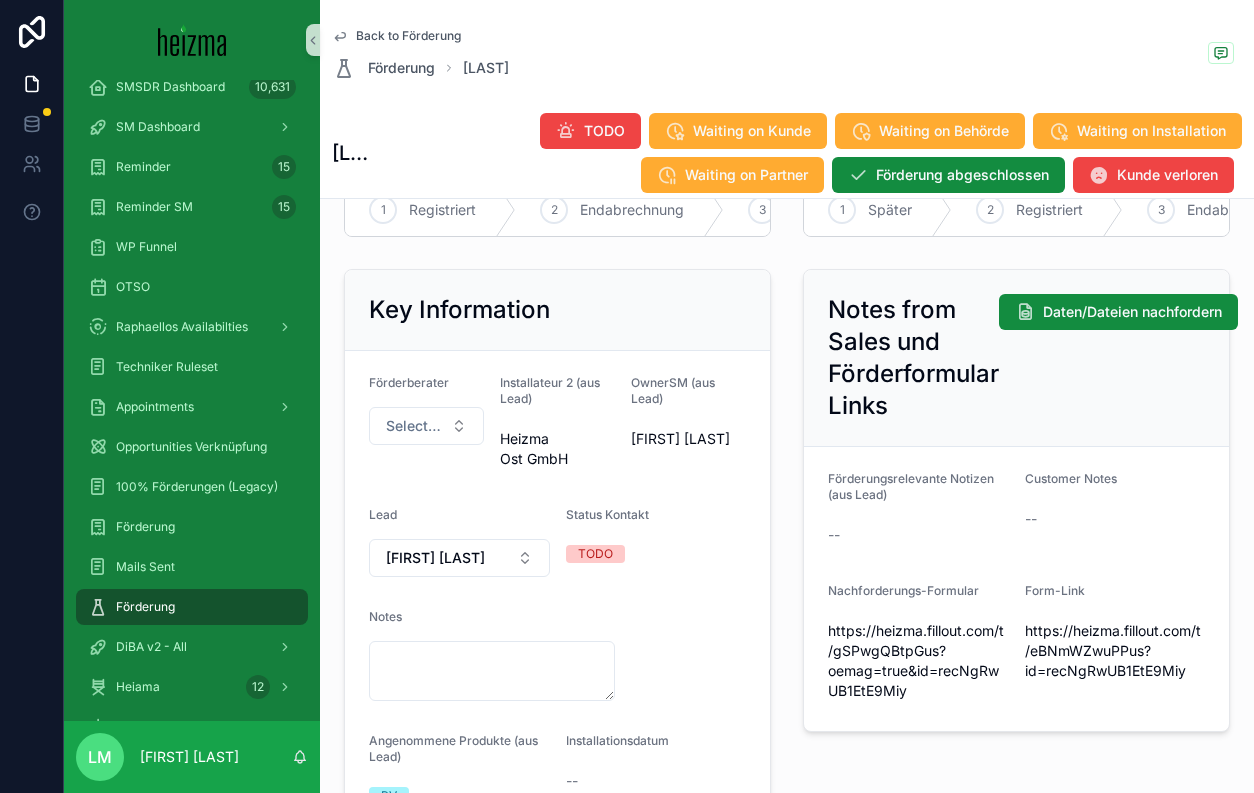 scroll, scrollTop: 129, scrollLeft: 0, axis: vertical 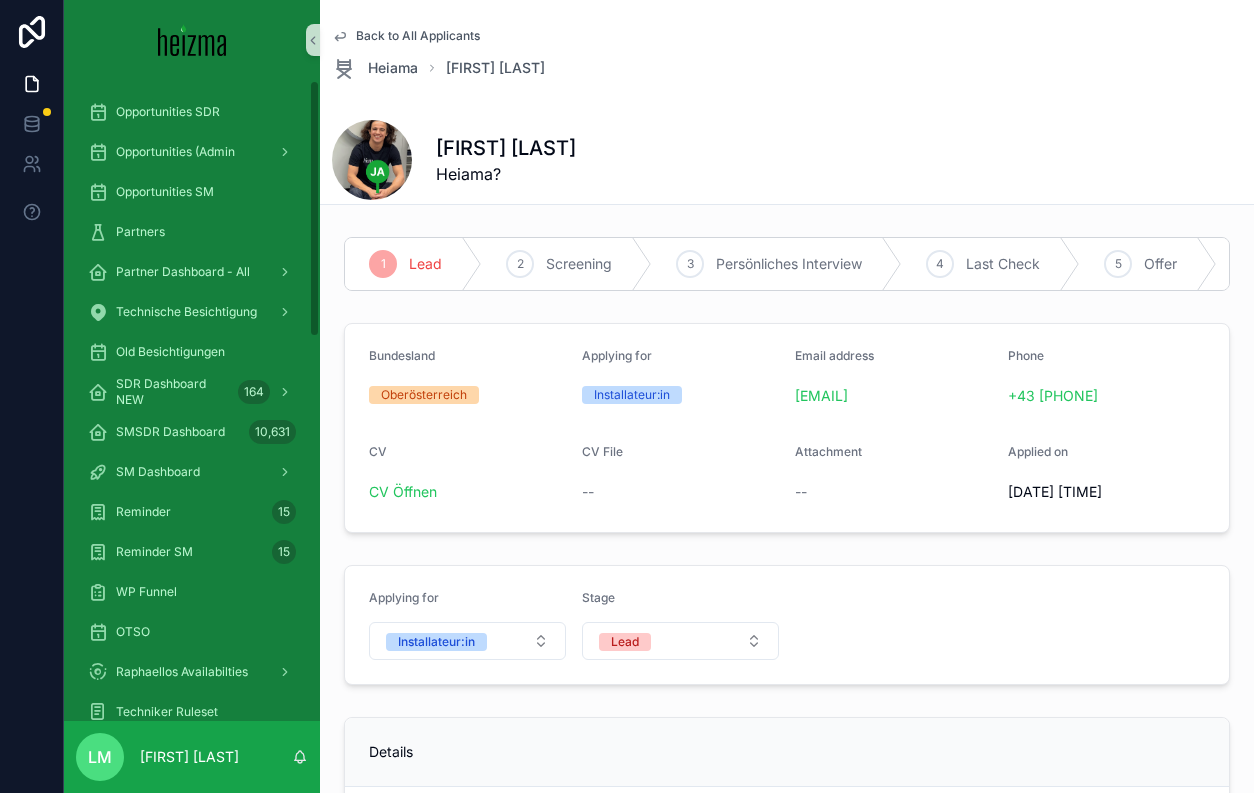 click on "Back to All Applicants" at bounding box center (418, 36) 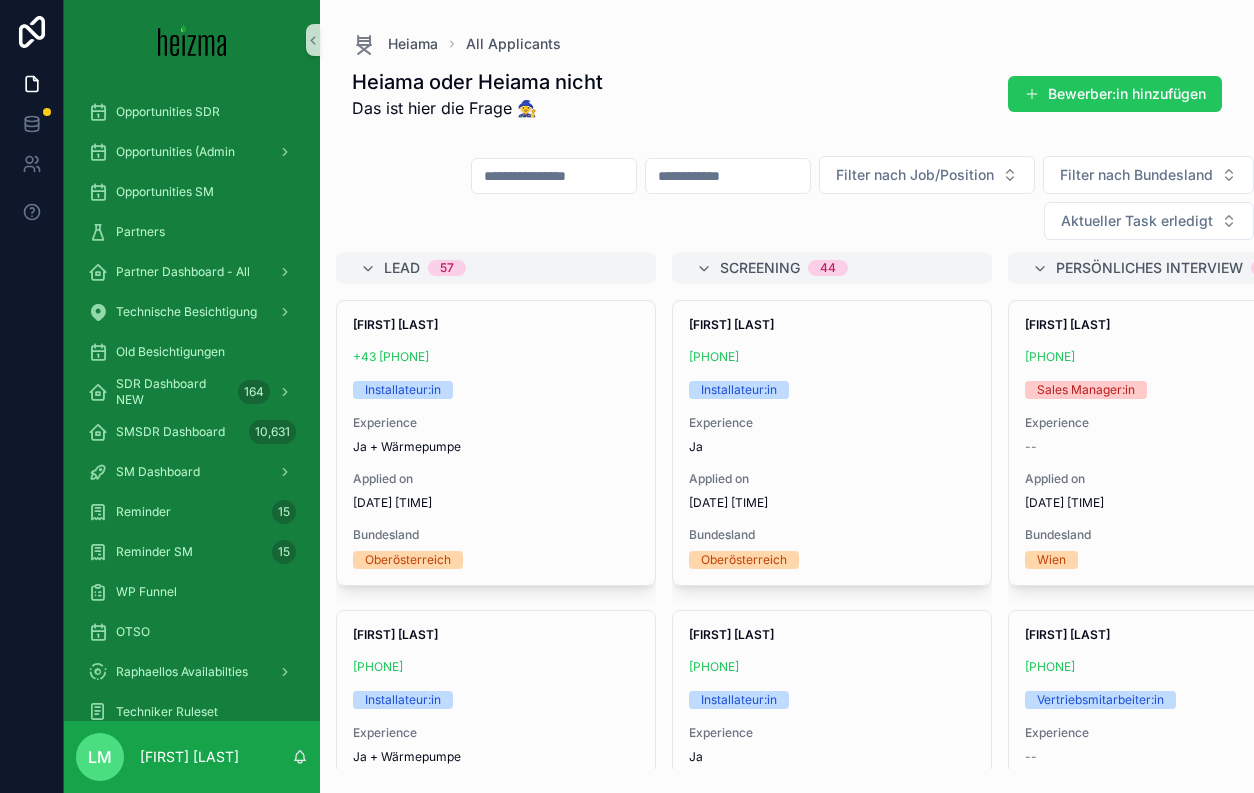 click at bounding box center (554, 176) 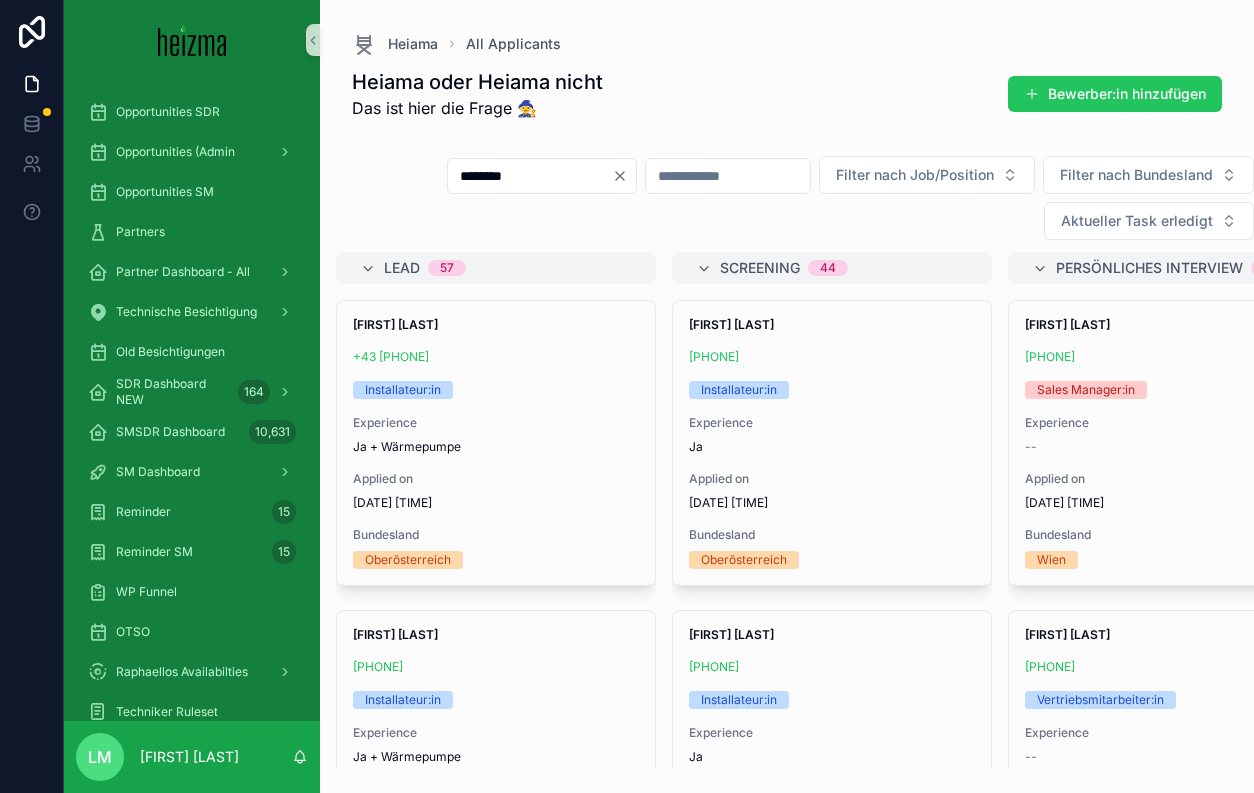 type on "********" 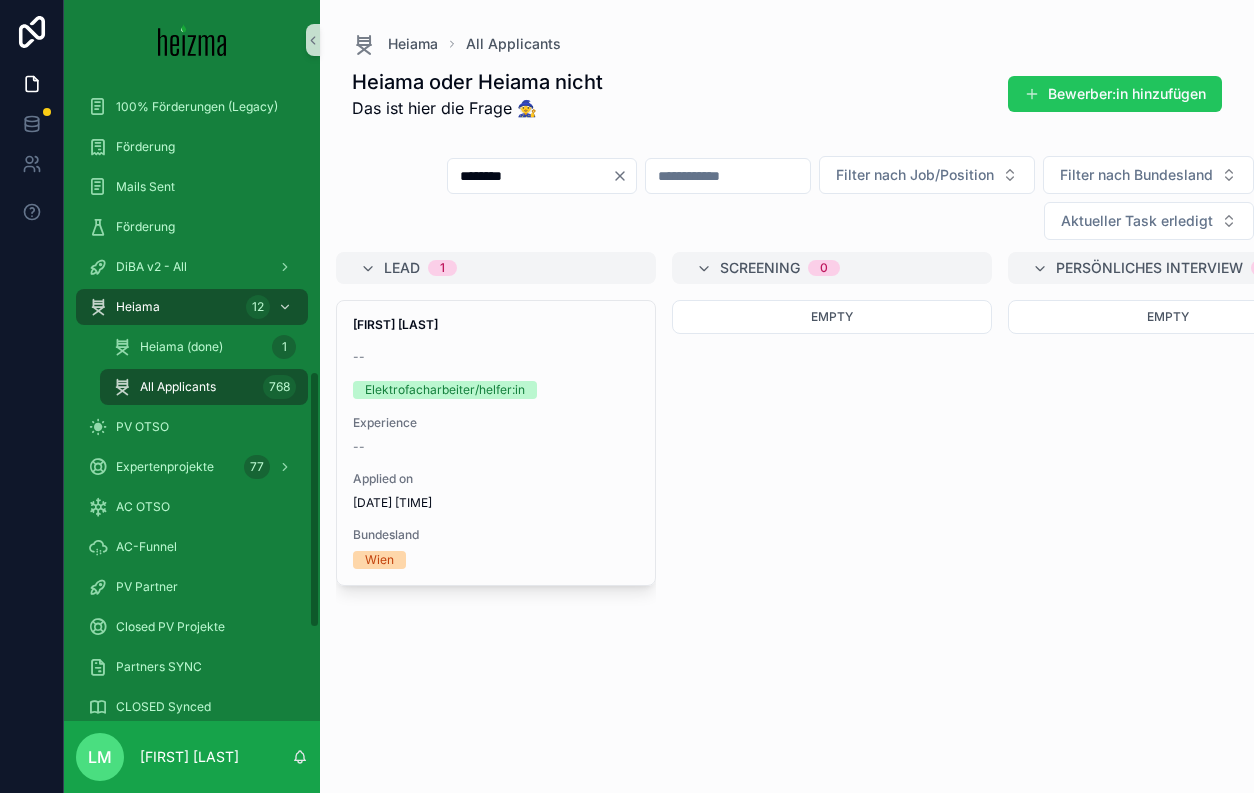 scroll, scrollTop: 662, scrollLeft: 0, axis: vertical 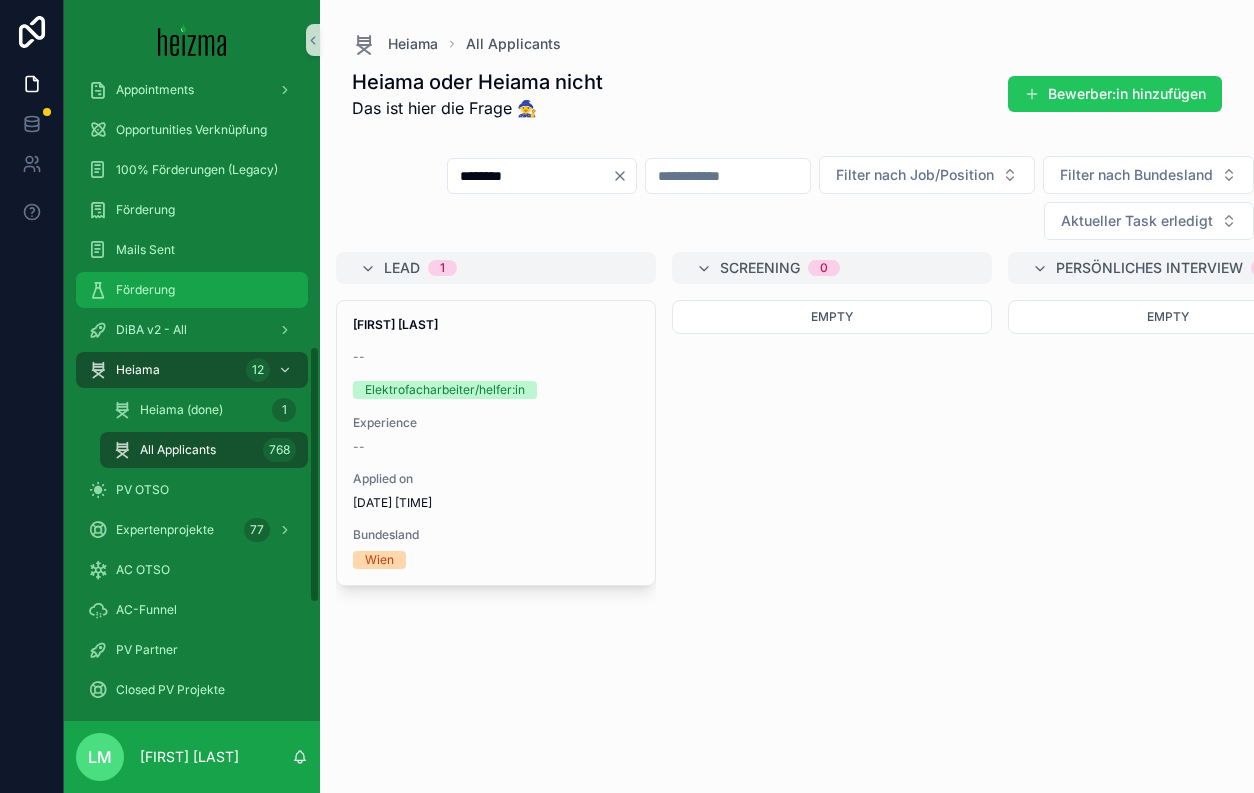 click on "Förderung" at bounding box center [145, 290] 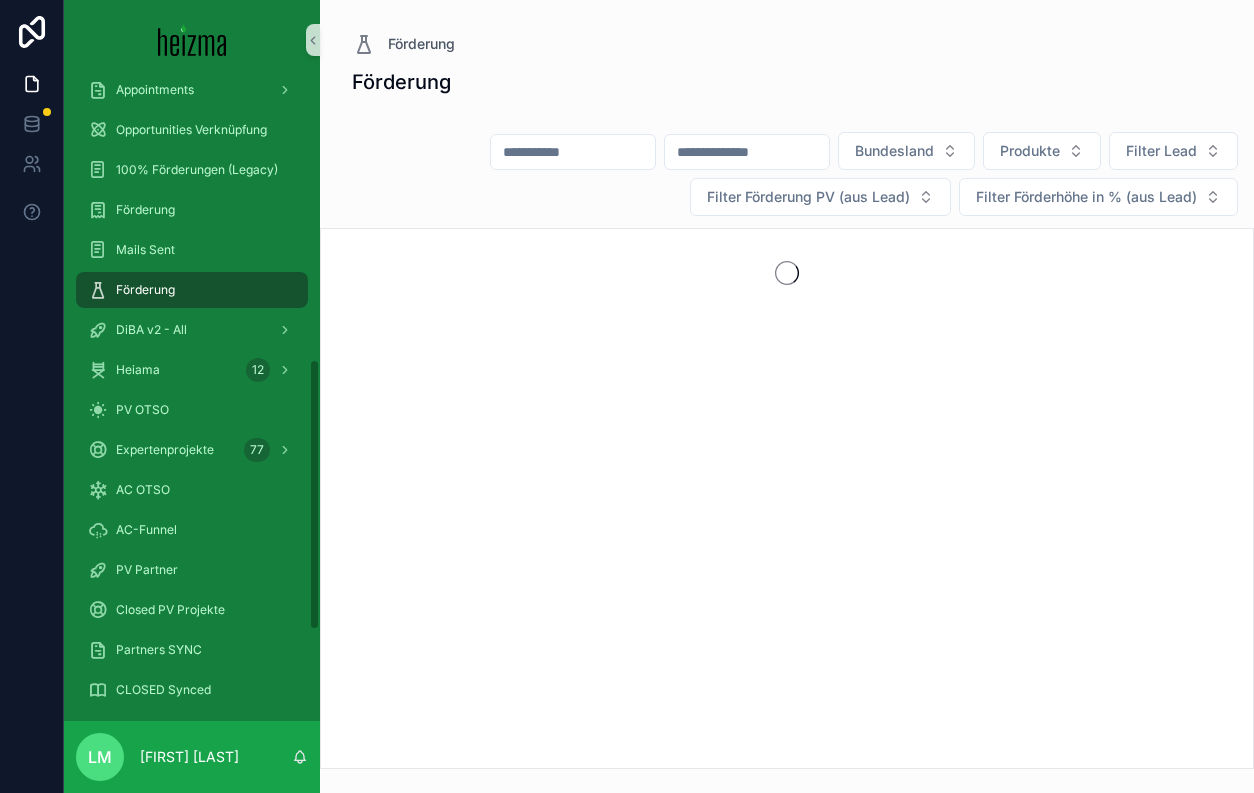 click at bounding box center (573, 152) 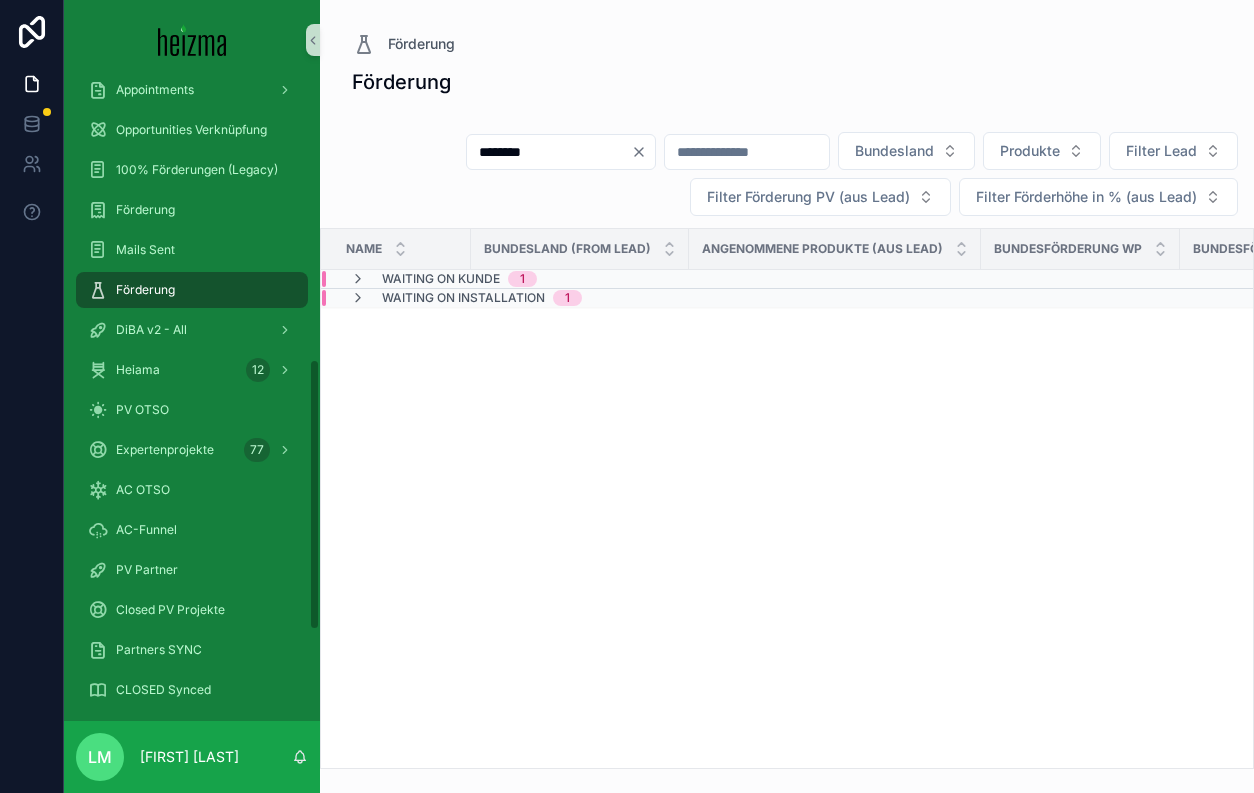 type on "********" 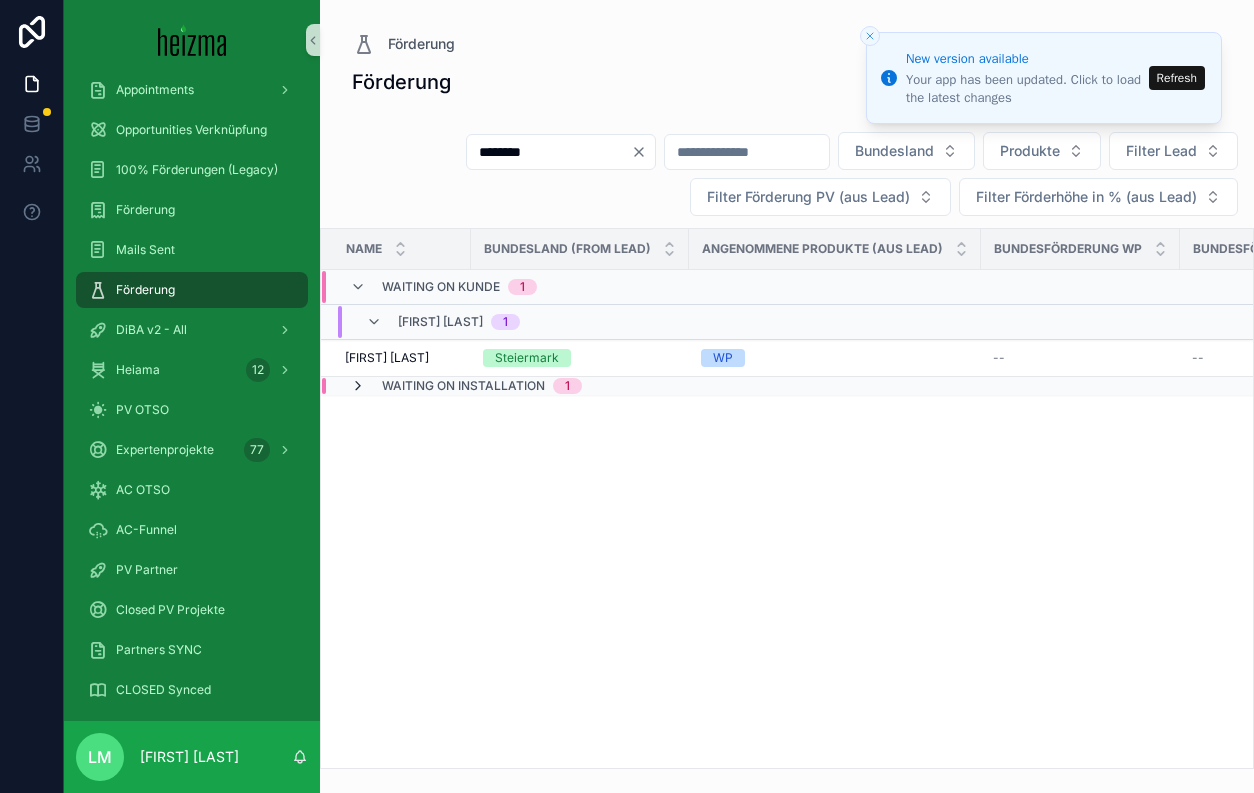click at bounding box center (358, 386) 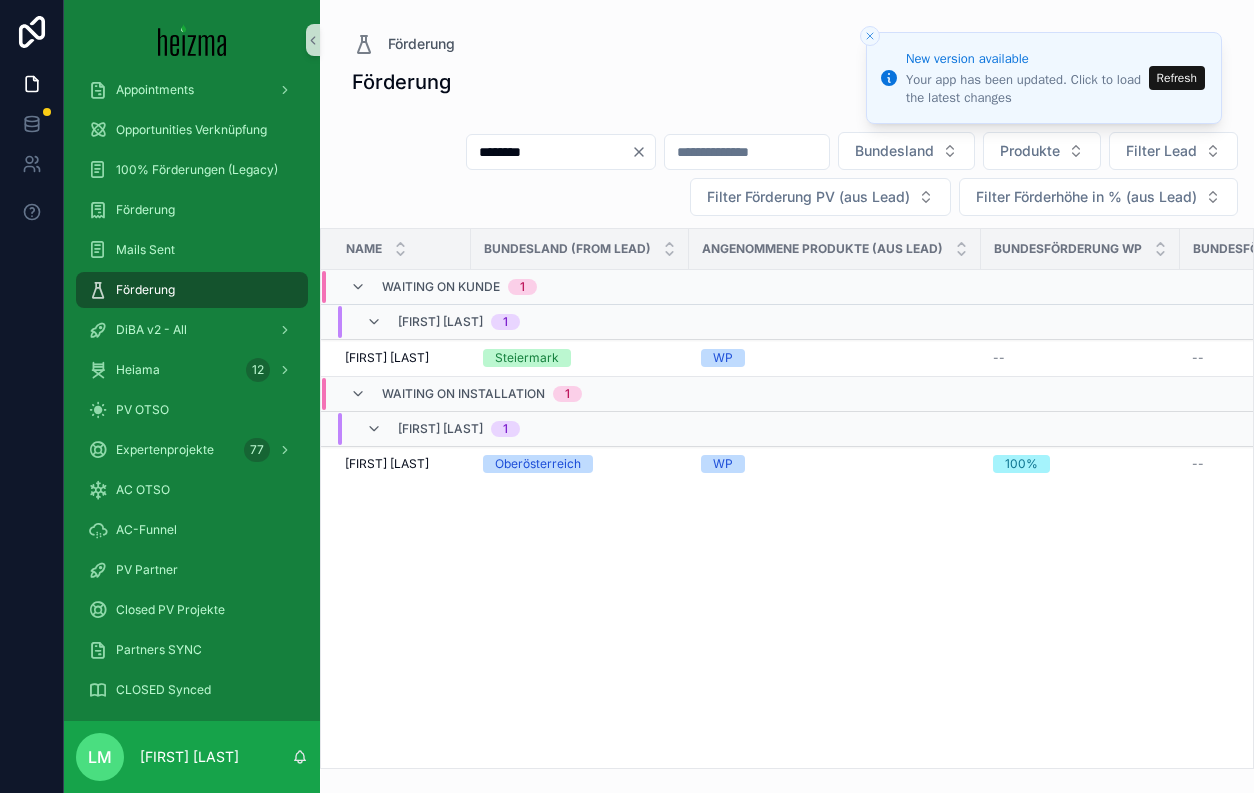 click 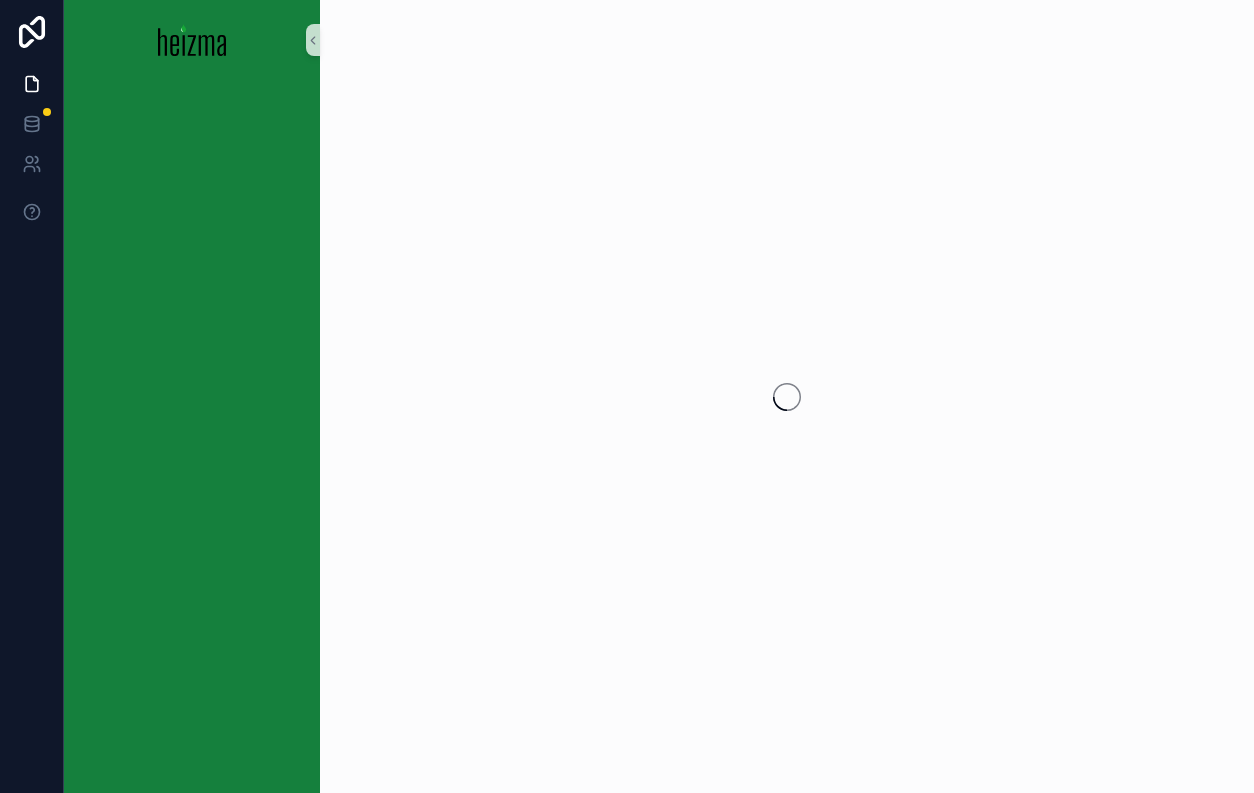 scroll, scrollTop: 0, scrollLeft: 0, axis: both 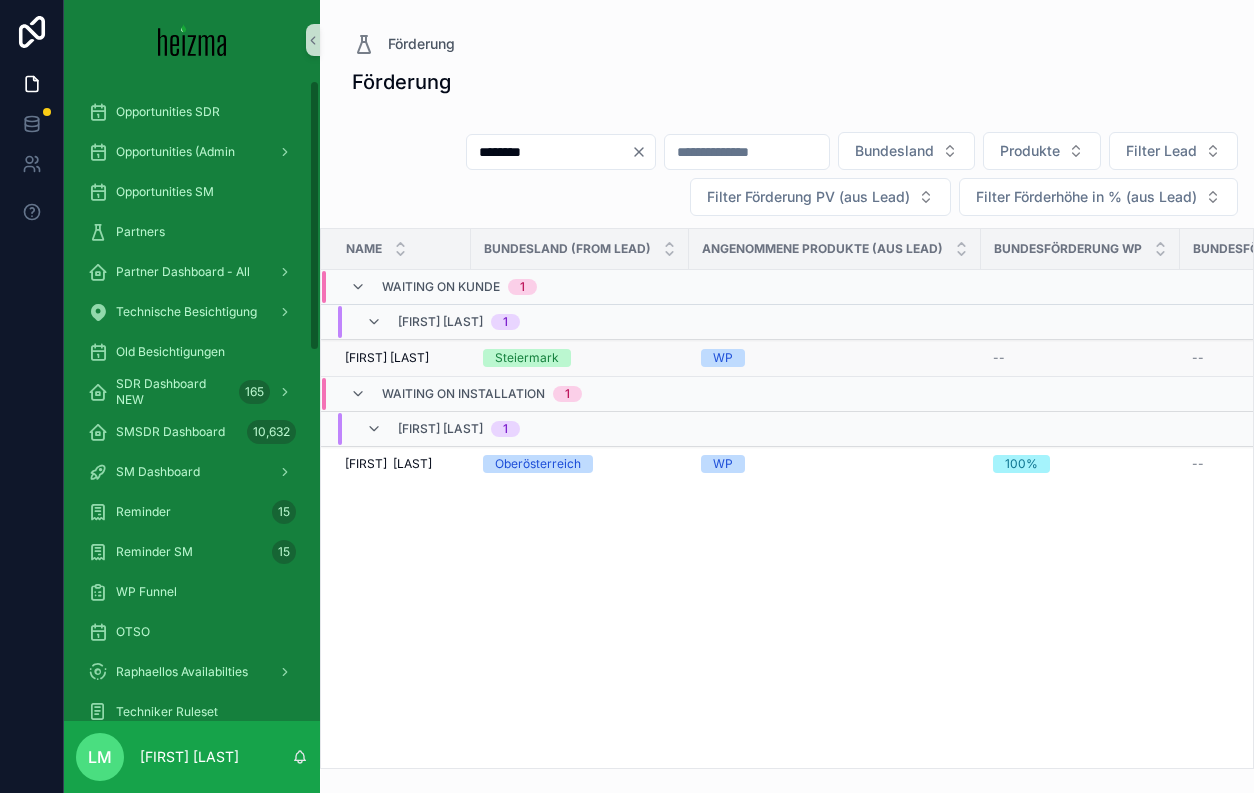click on "[FIRST] [LAST]" at bounding box center (387, 358) 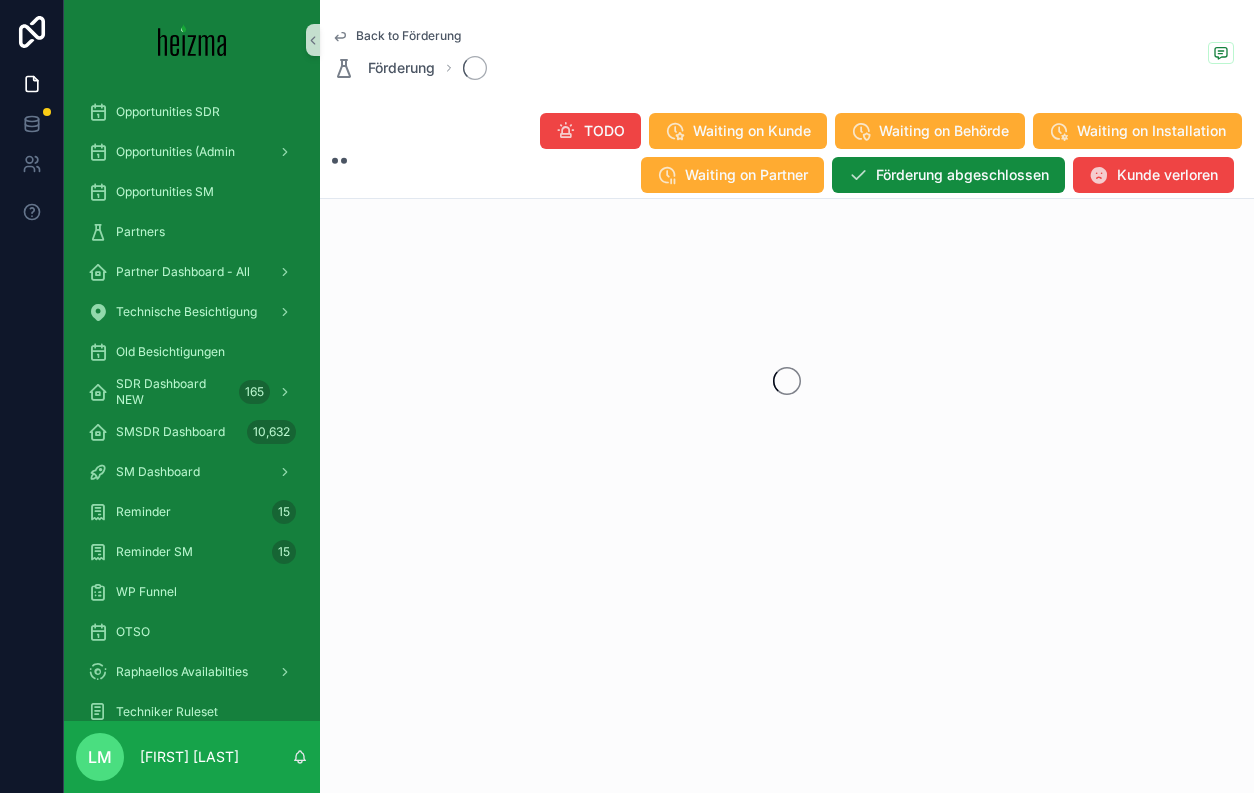 click on "Back to Förderung" at bounding box center (408, 36) 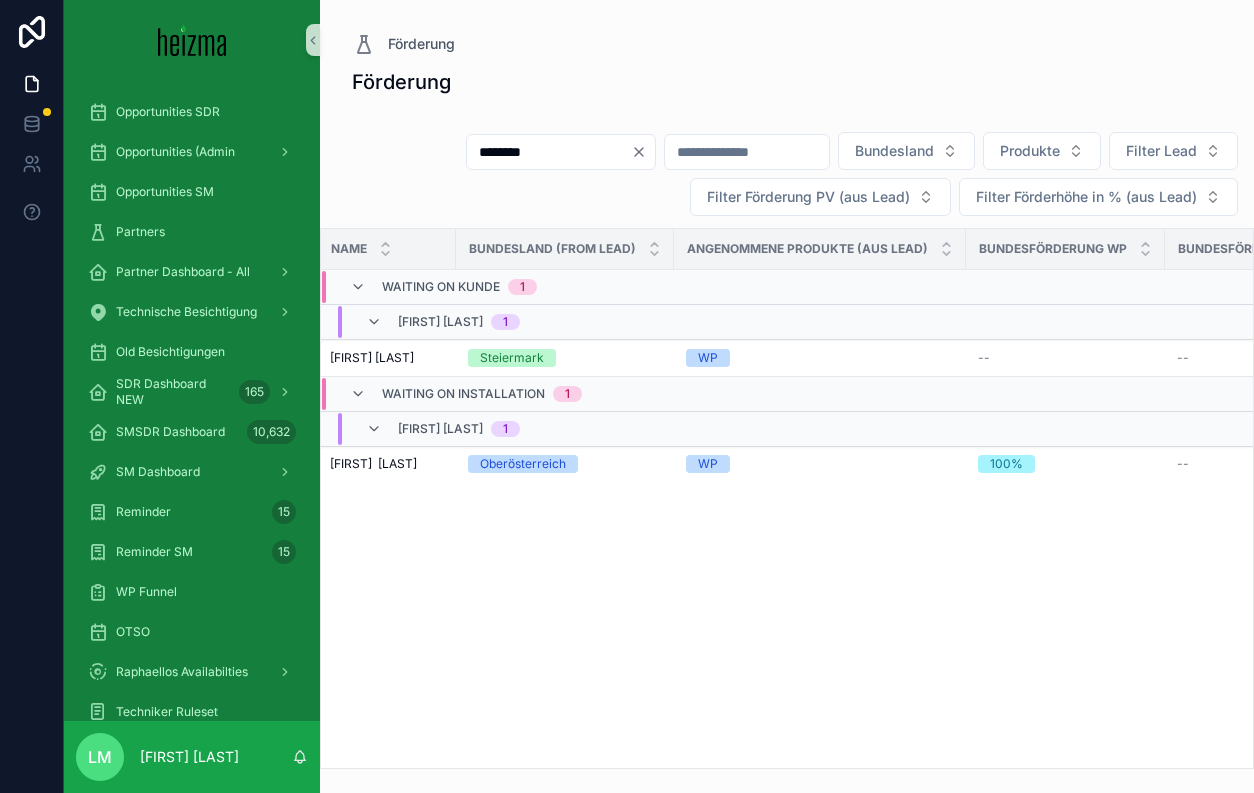 scroll, scrollTop: 0, scrollLeft: 0, axis: both 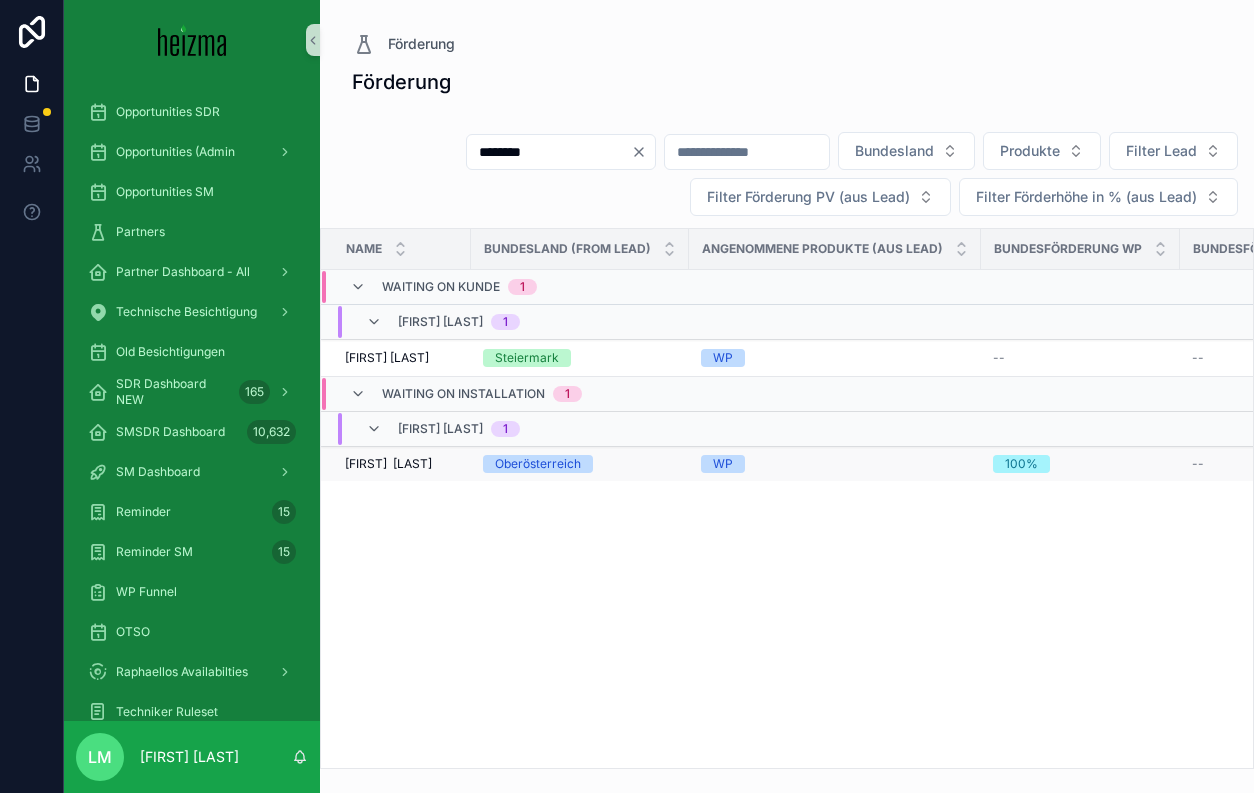 click on "[FIRST]  [LAST]" at bounding box center [388, 464] 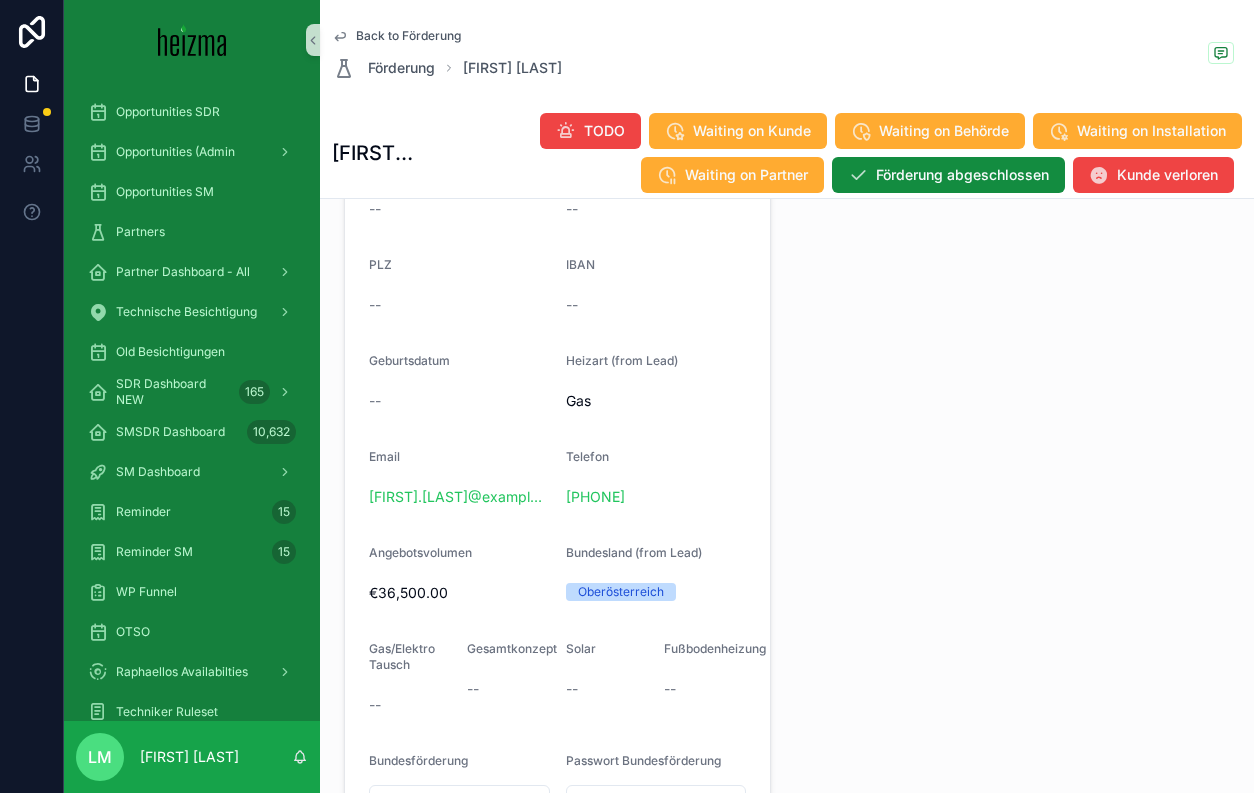 scroll, scrollTop: 1366, scrollLeft: 0, axis: vertical 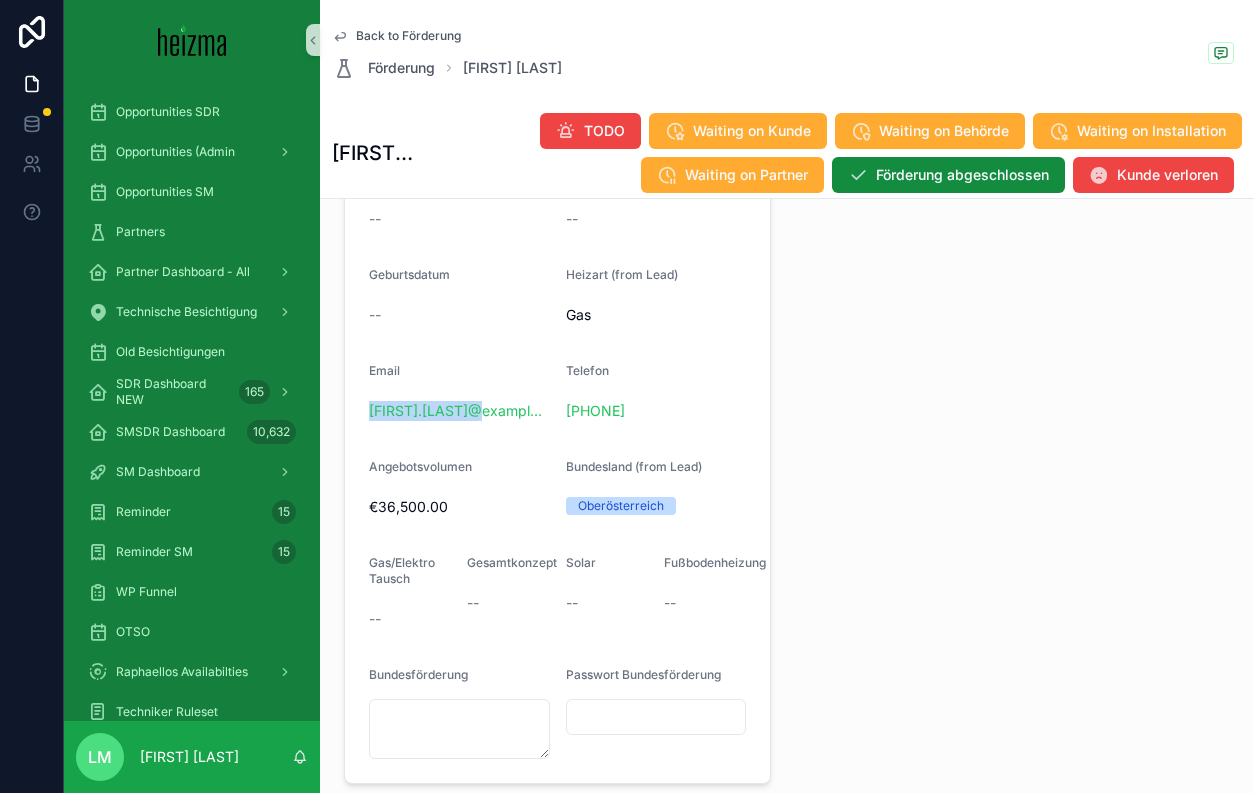 click on "Back to Förderung" at bounding box center (408, 36) 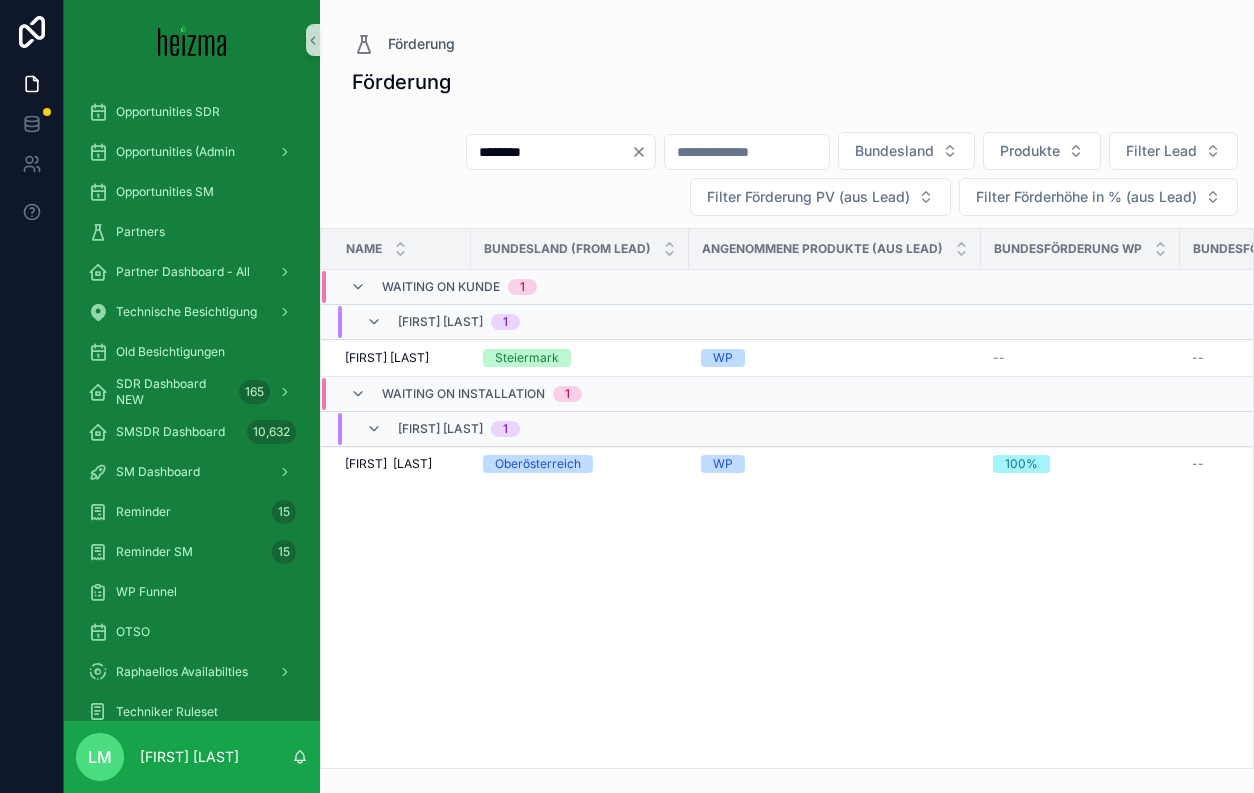 scroll, scrollTop: 0, scrollLeft: 0, axis: both 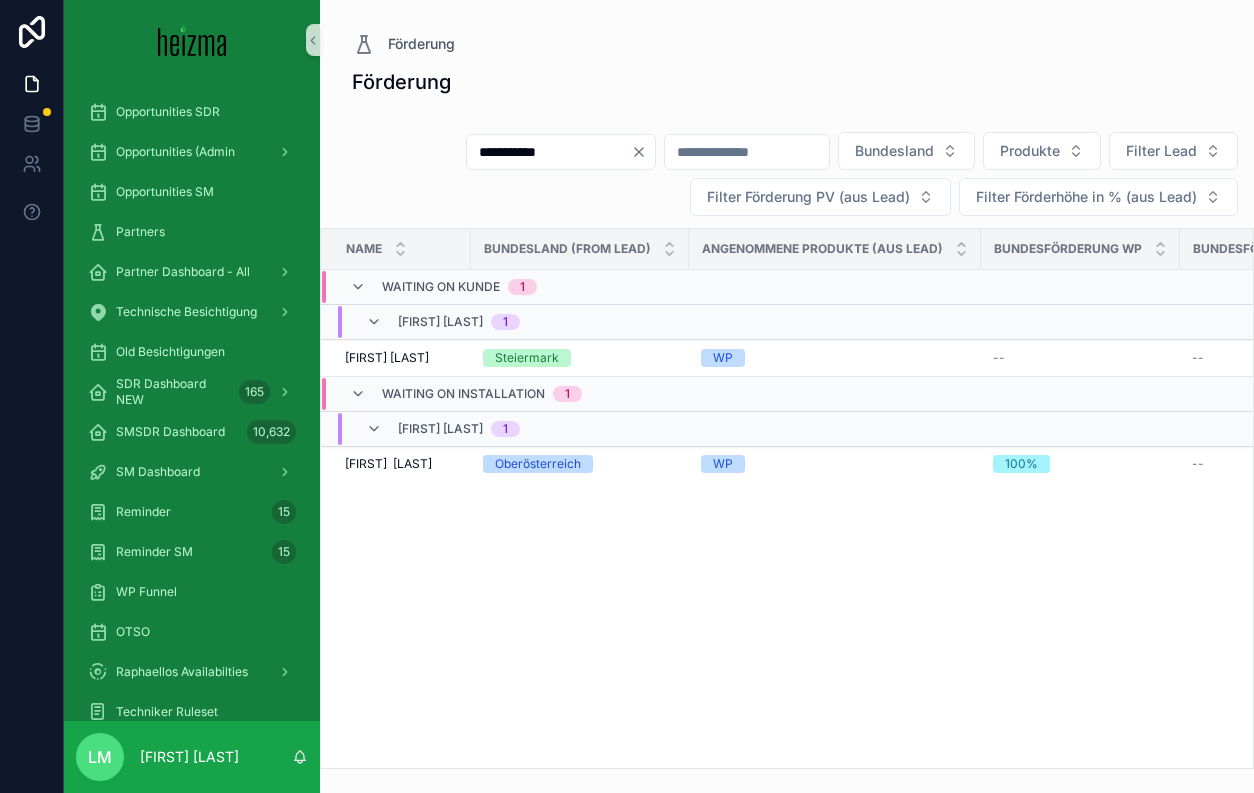 type on "**********" 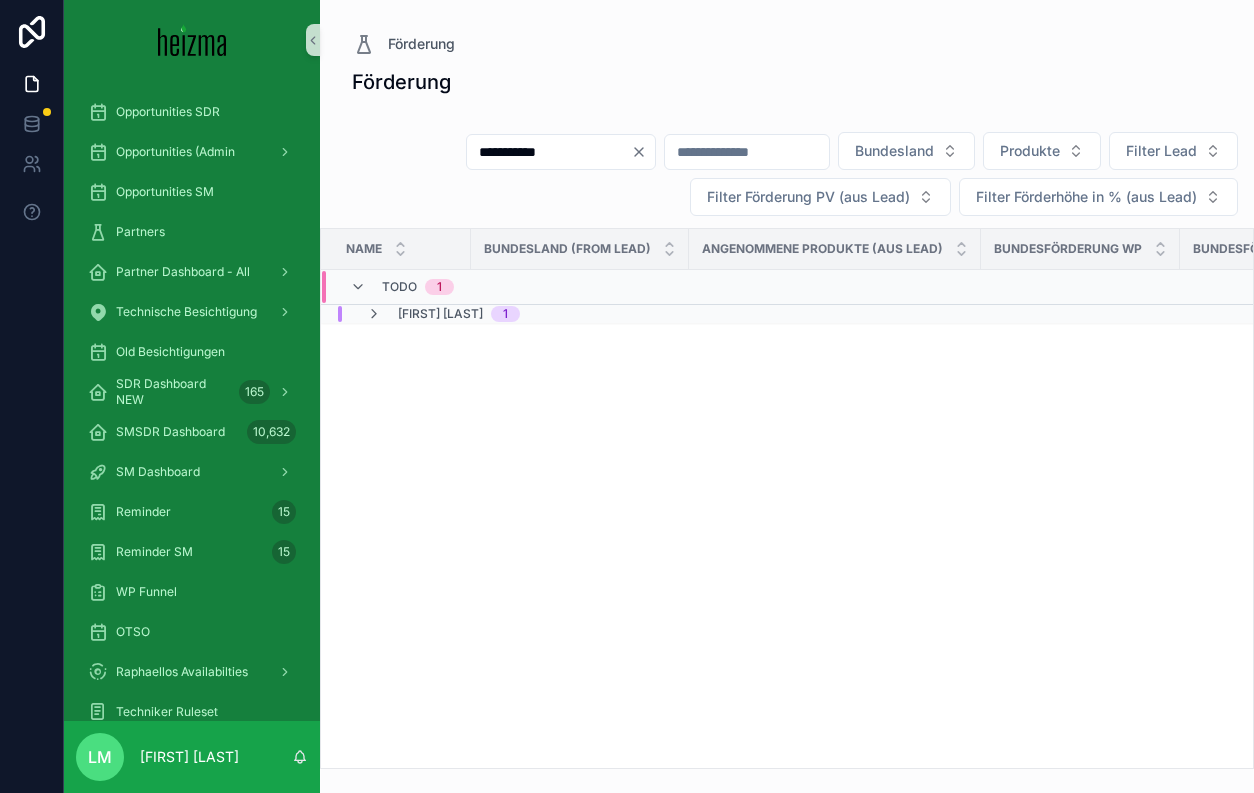 click on "[FIRST] [LAST]" at bounding box center [440, 314] 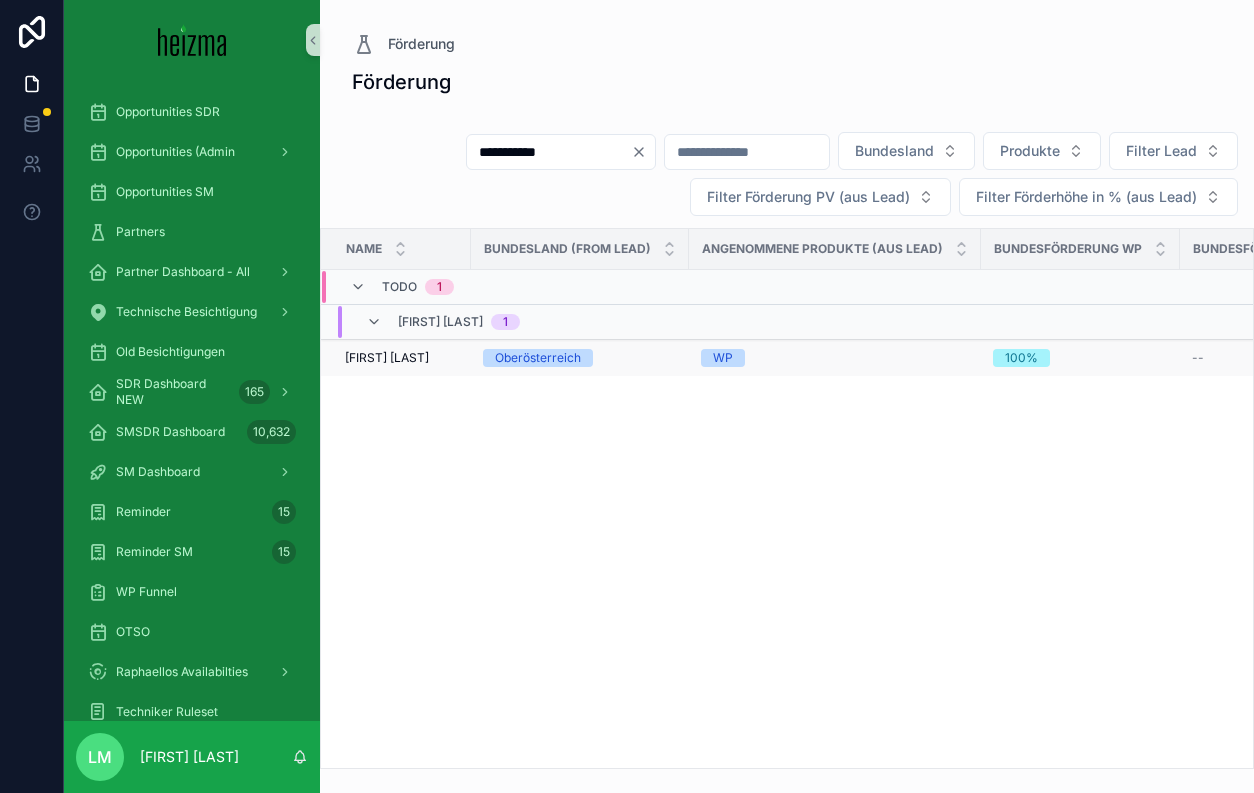 click on "[FIRST] [LAST] [FIRST] [LAST]" at bounding box center (396, 358) 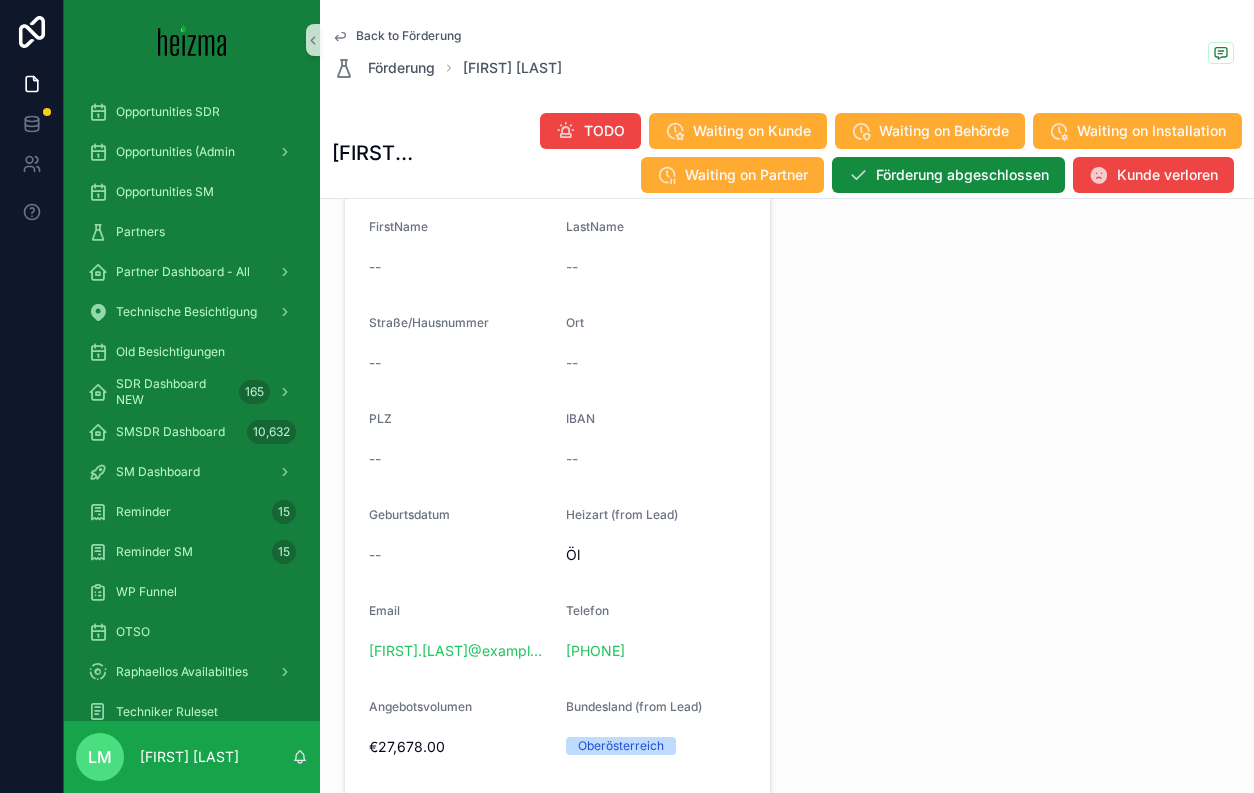 scroll, scrollTop: 1319, scrollLeft: 0, axis: vertical 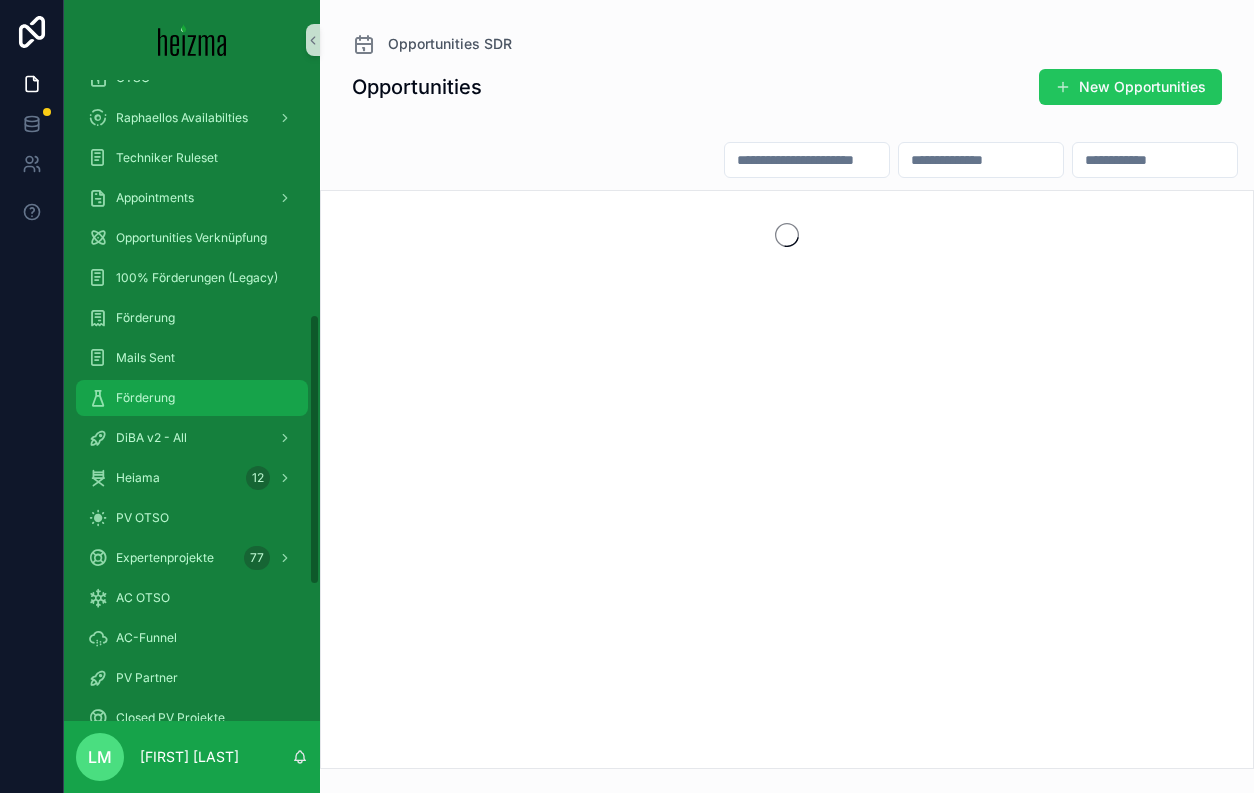 click on "Förderung" at bounding box center (145, 398) 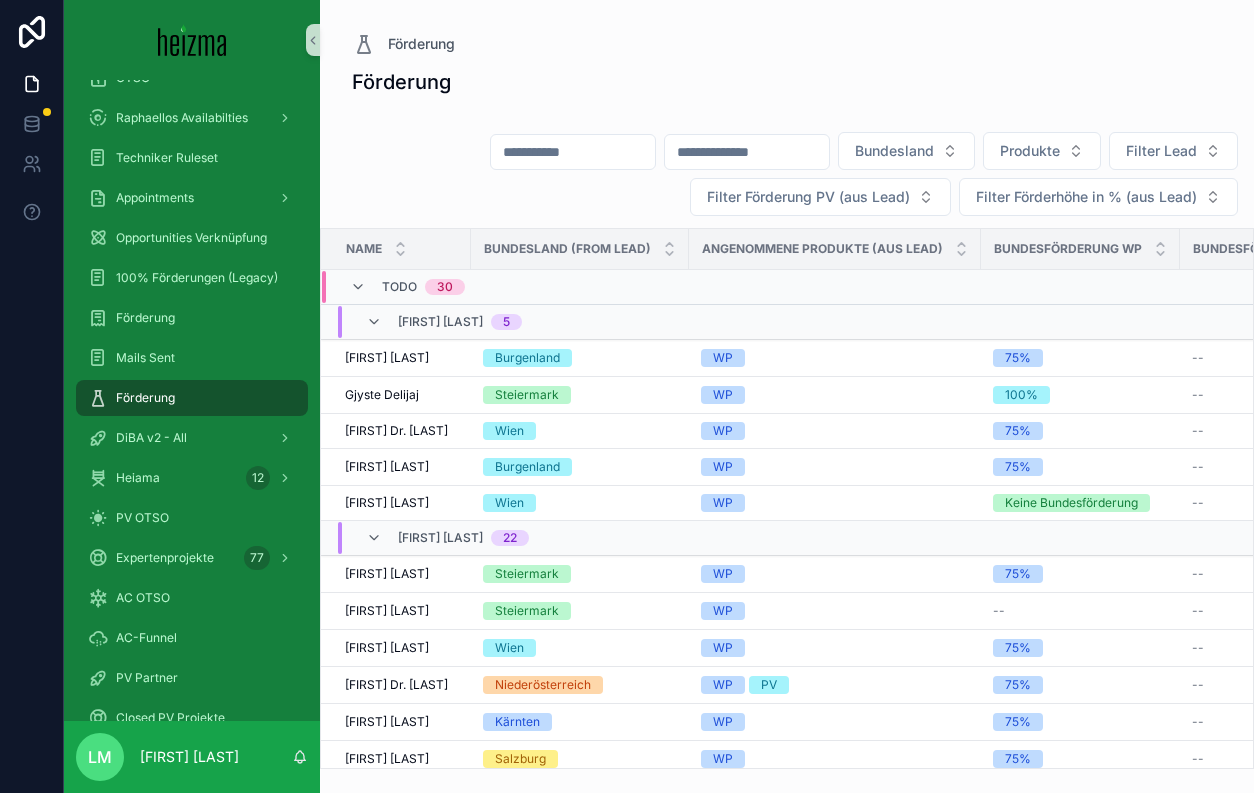 click on "[FIRST] [LAST] [NUMBER]" at bounding box center [447, 538] 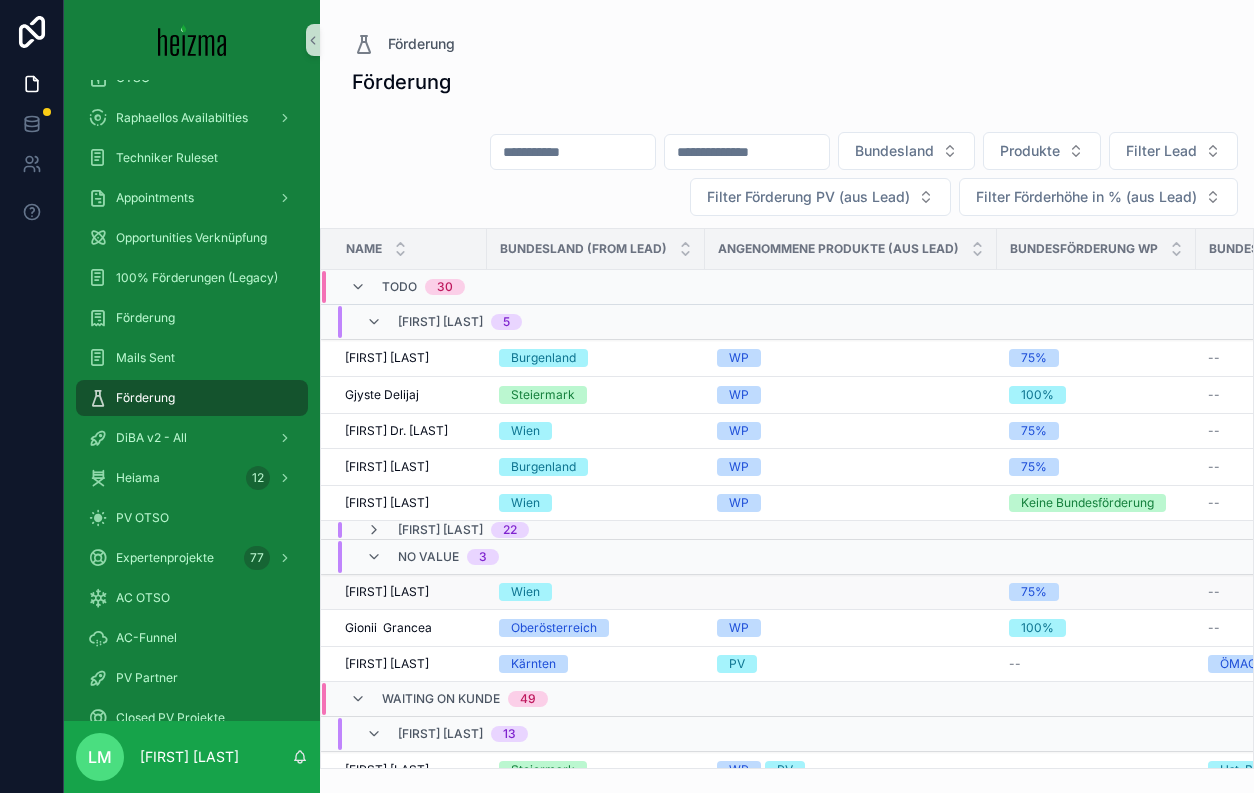 click on "[FIRST] [LAST] [FIRST] [LAST]" at bounding box center (404, 592) 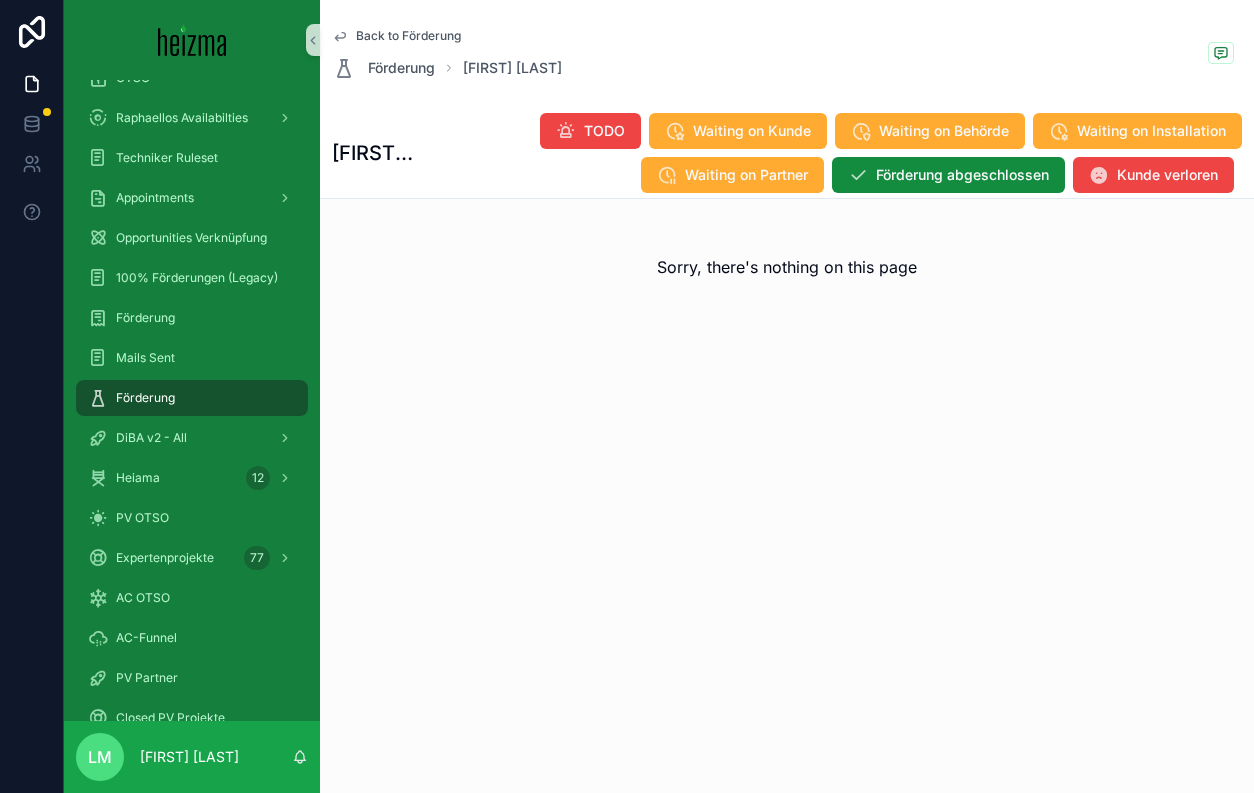 click on "Back to Förderung" at bounding box center (408, 36) 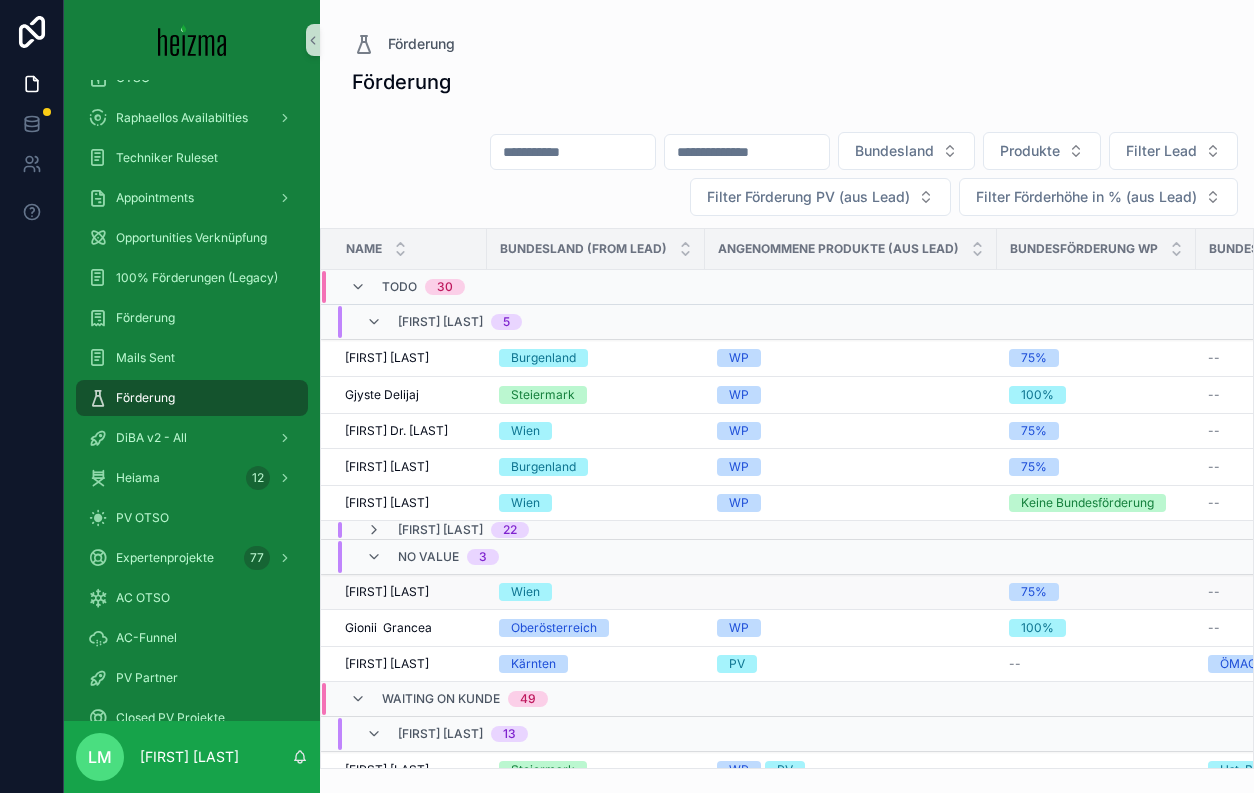 click on "[FIRST] [LAST]" at bounding box center [387, 592] 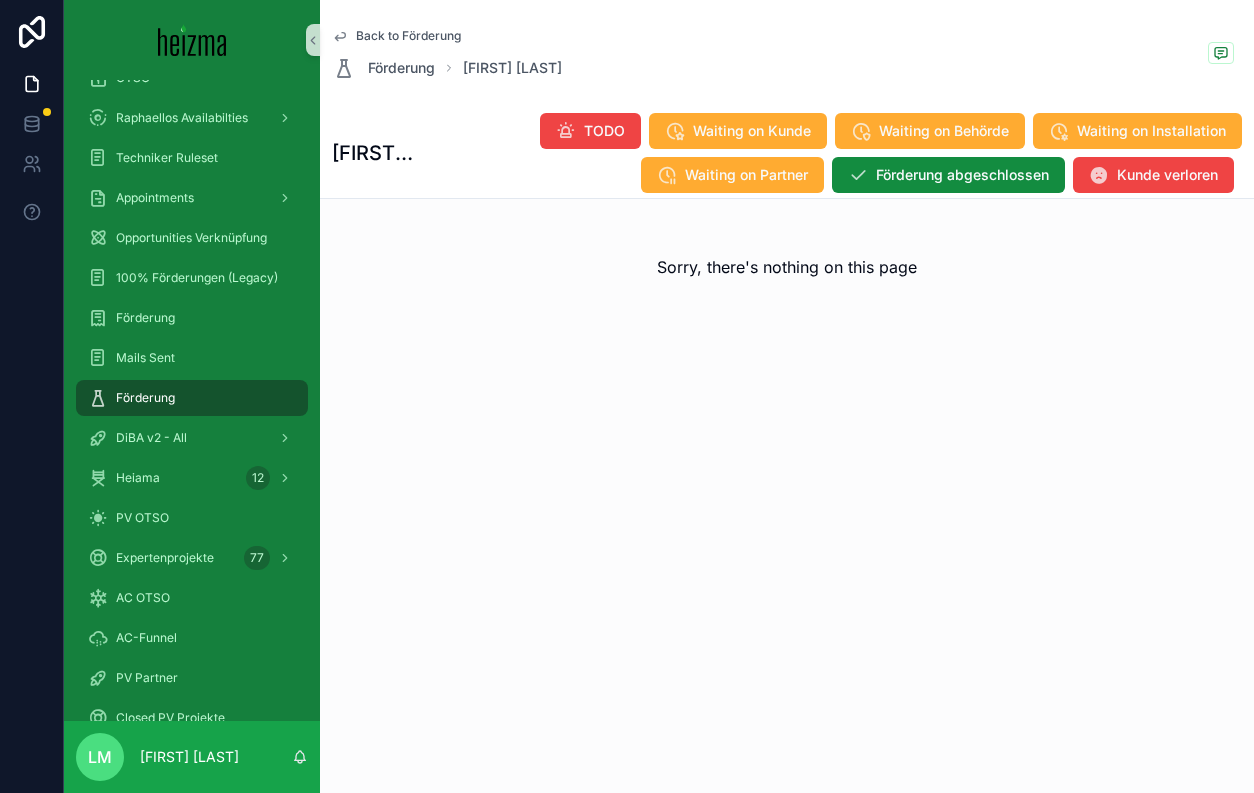 click on "Back to Förderung" at bounding box center (408, 36) 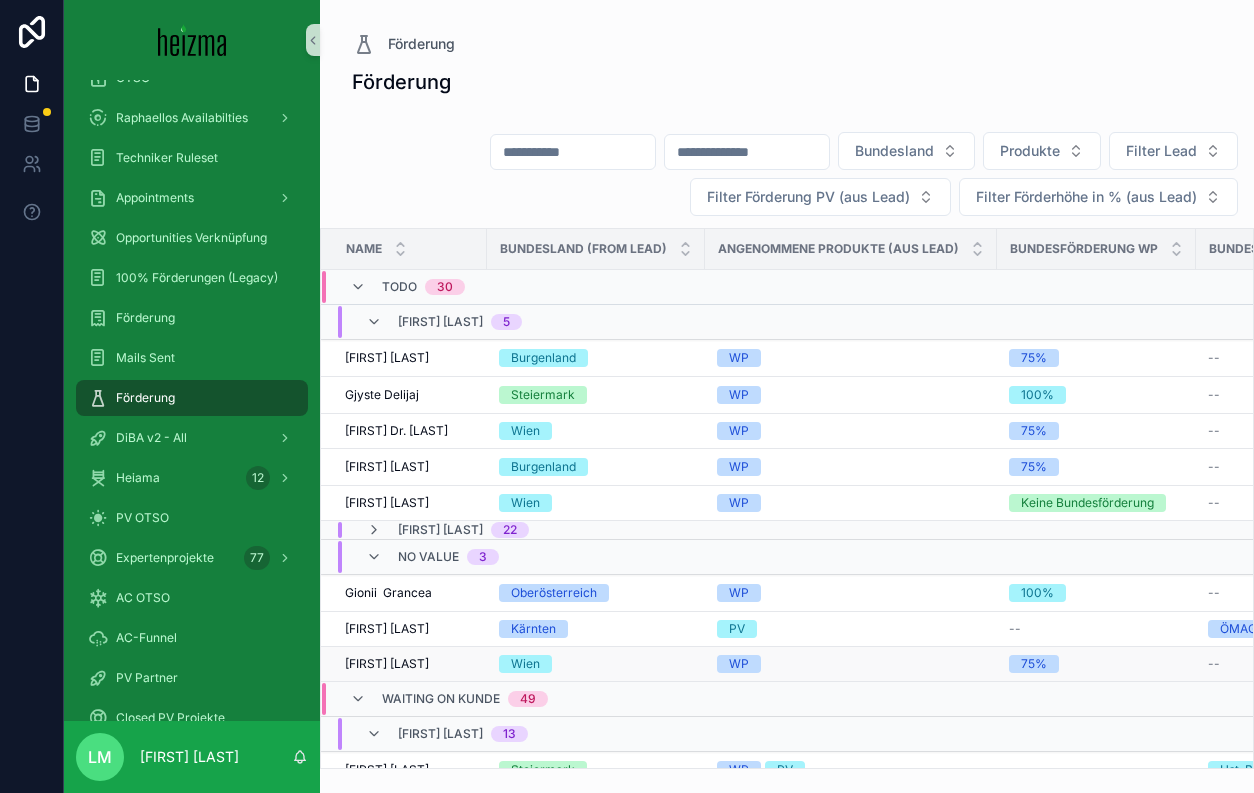 click on "[FIRST] [LAST]" at bounding box center [387, 664] 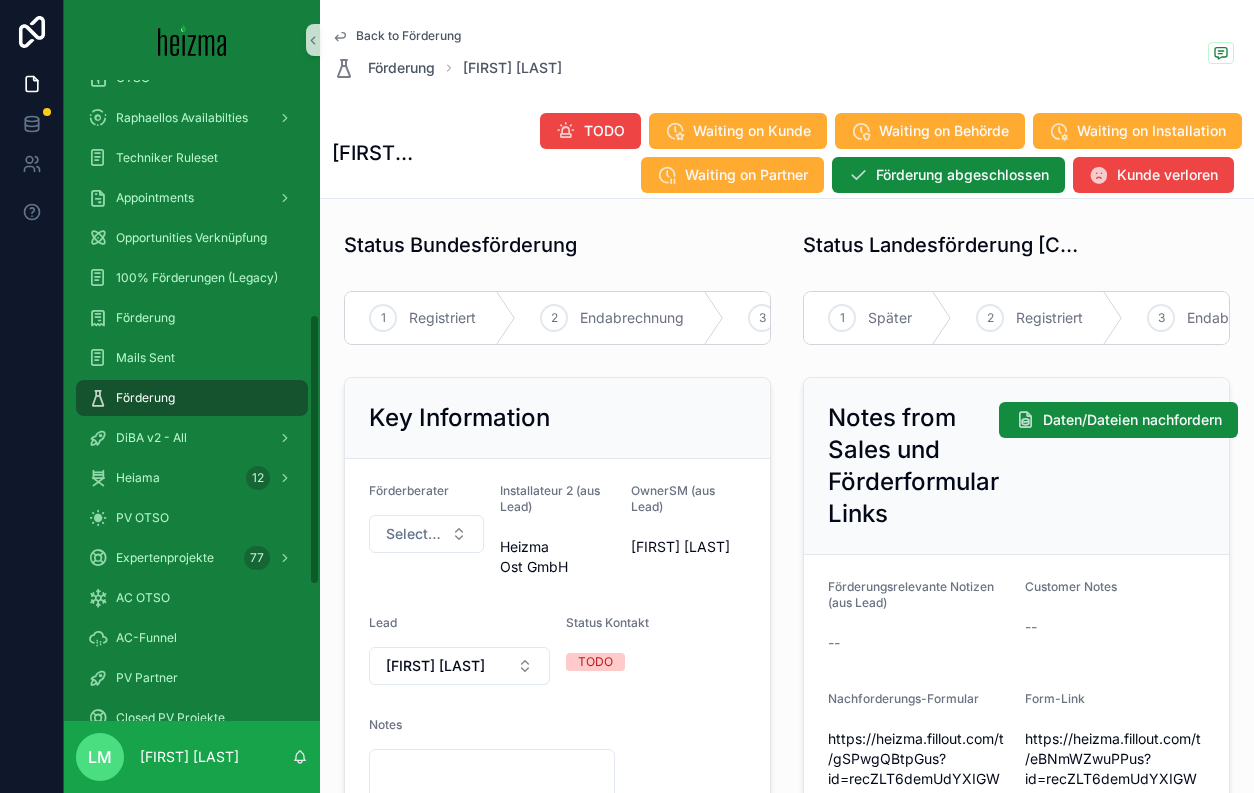 click on "Back to Förderung  Förderung  [FIRST] [LAST]" at bounding box center [787, 54] 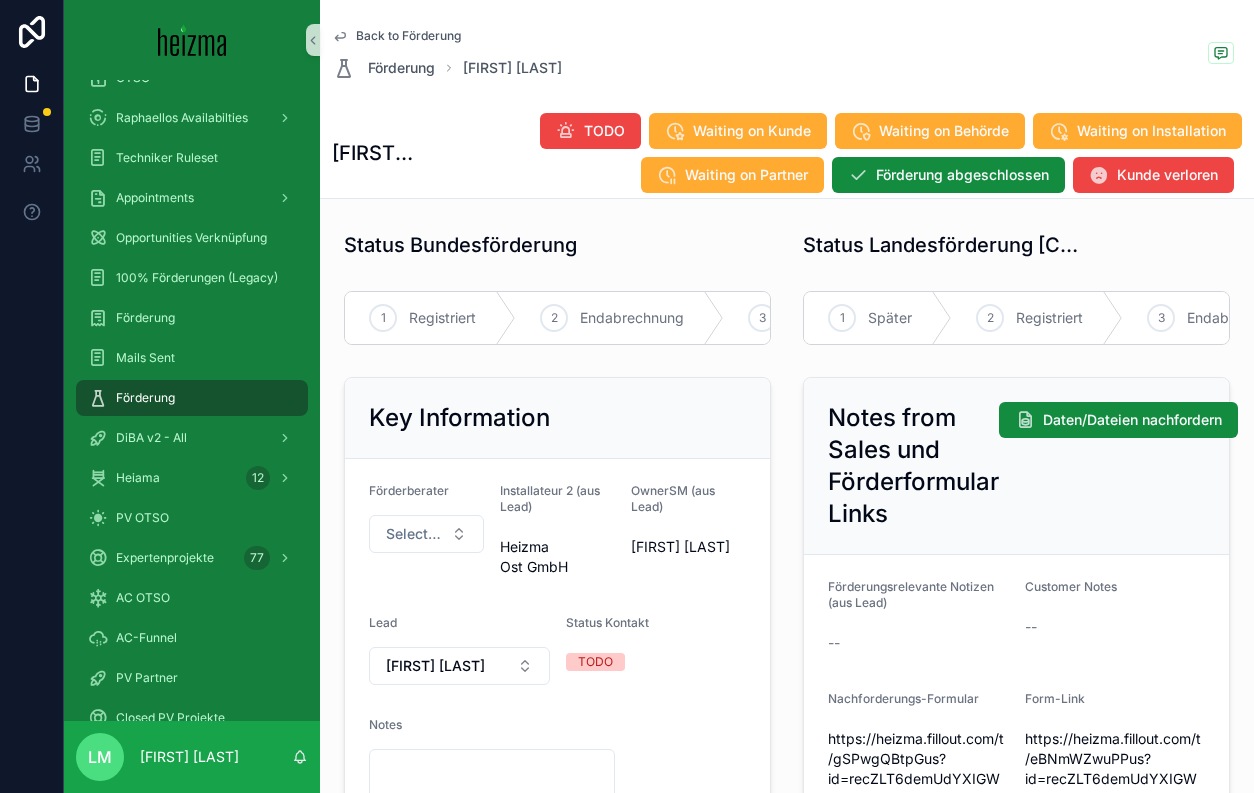 click on "Back to Förderung  Förderung  [FIRST] [LAST]" at bounding box center (787, 54) 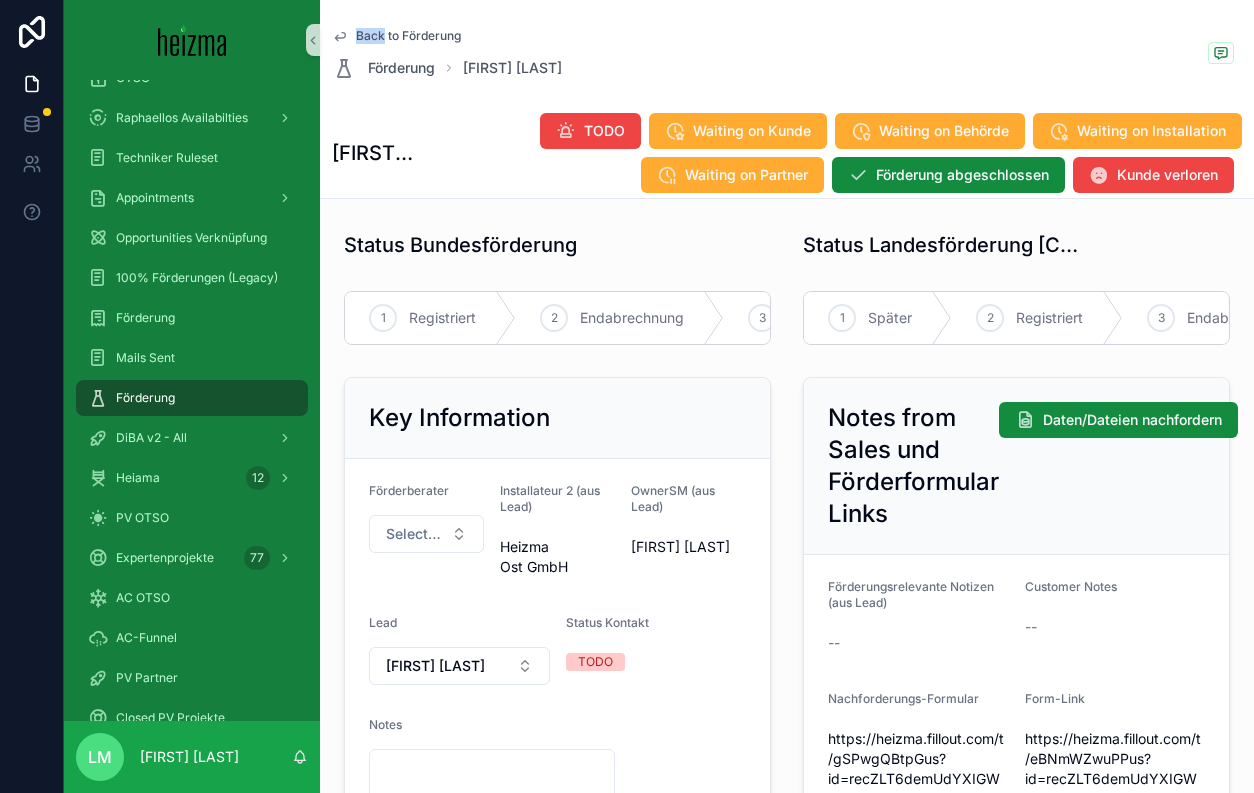 click on "Back to Förderung  Förderung  [FIRST] [LAST]" at bounding box center [787, 54] 